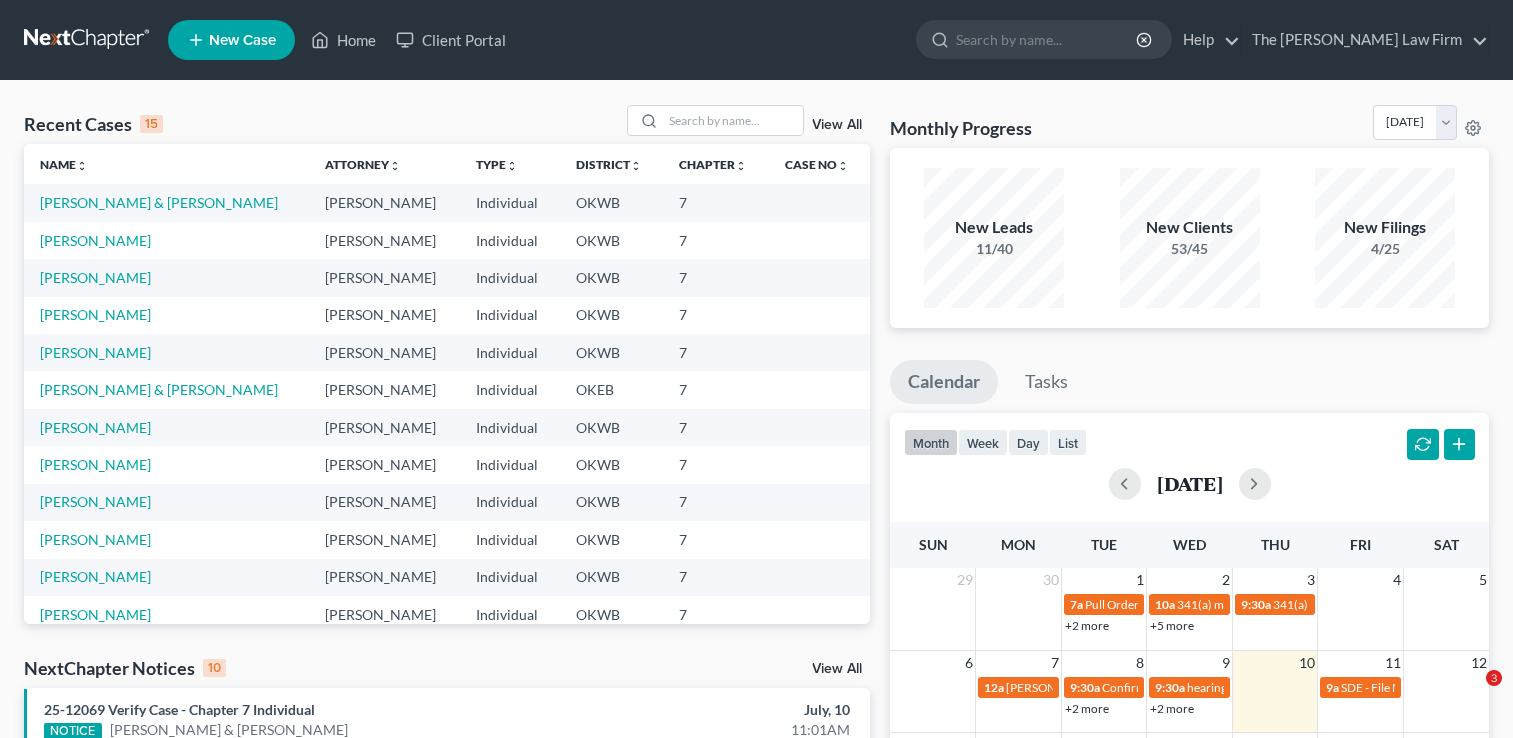 scroll, scrollTop: 0, scrollLeft: 0, axis: both 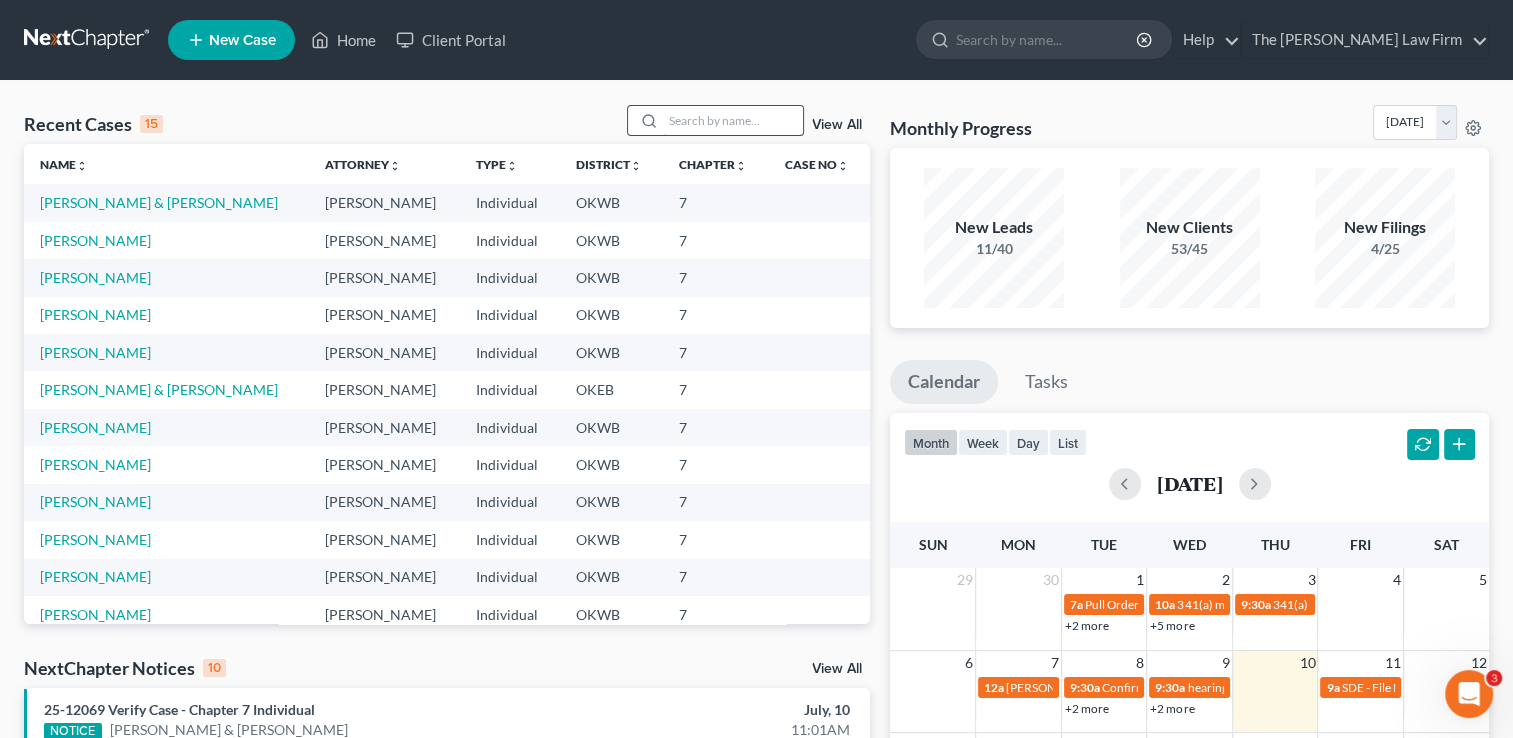 click at bounding box center (733, 120) 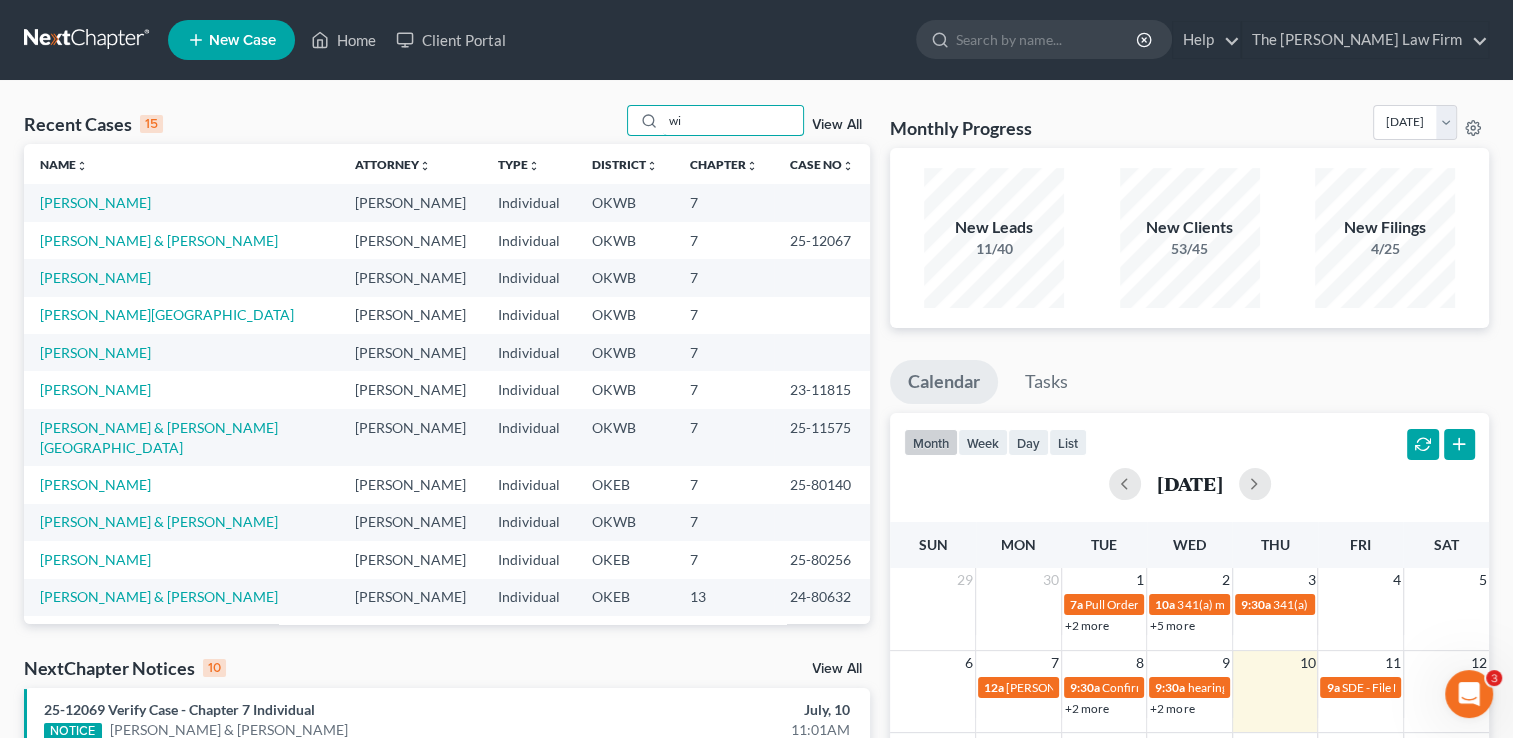 type on "w" 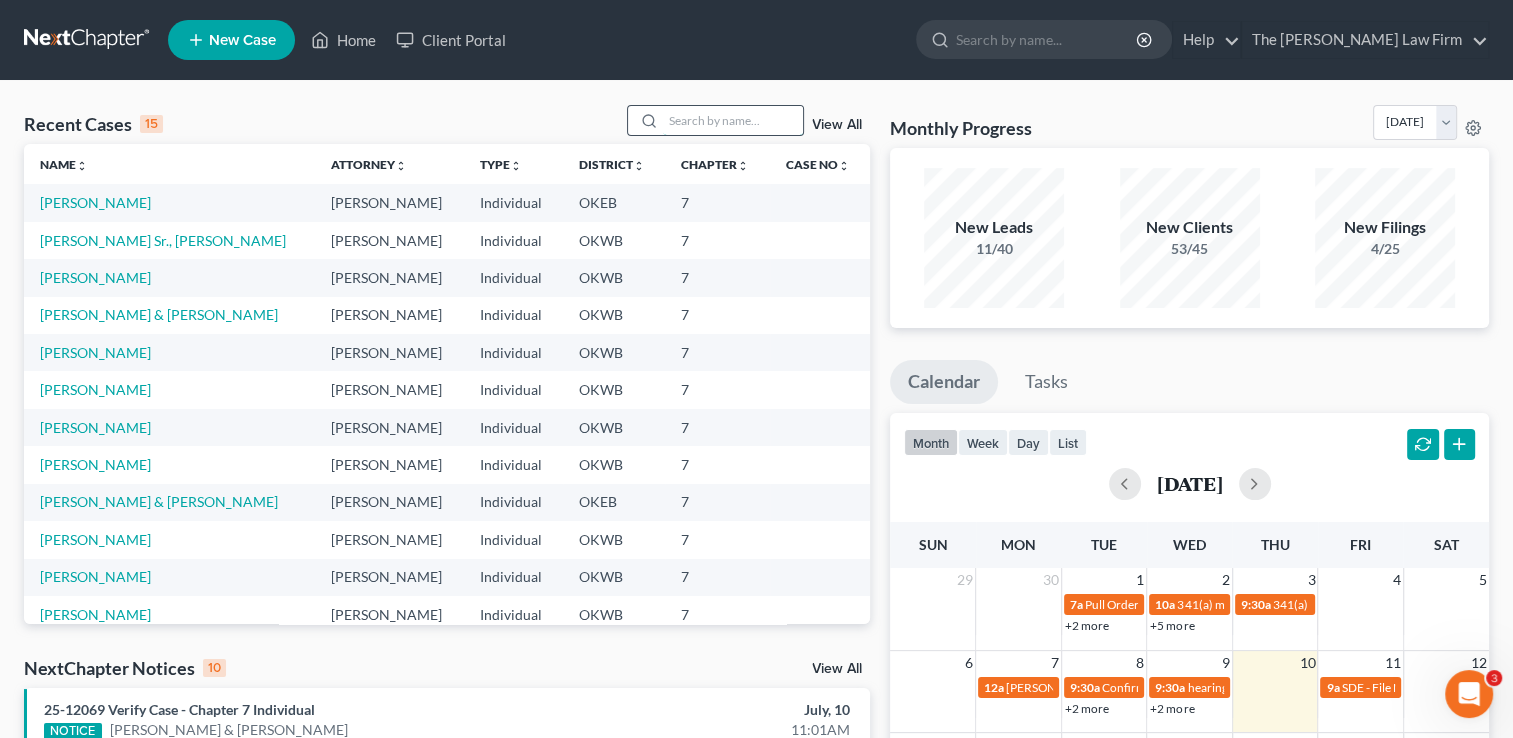click at bounding box center (733, 120) 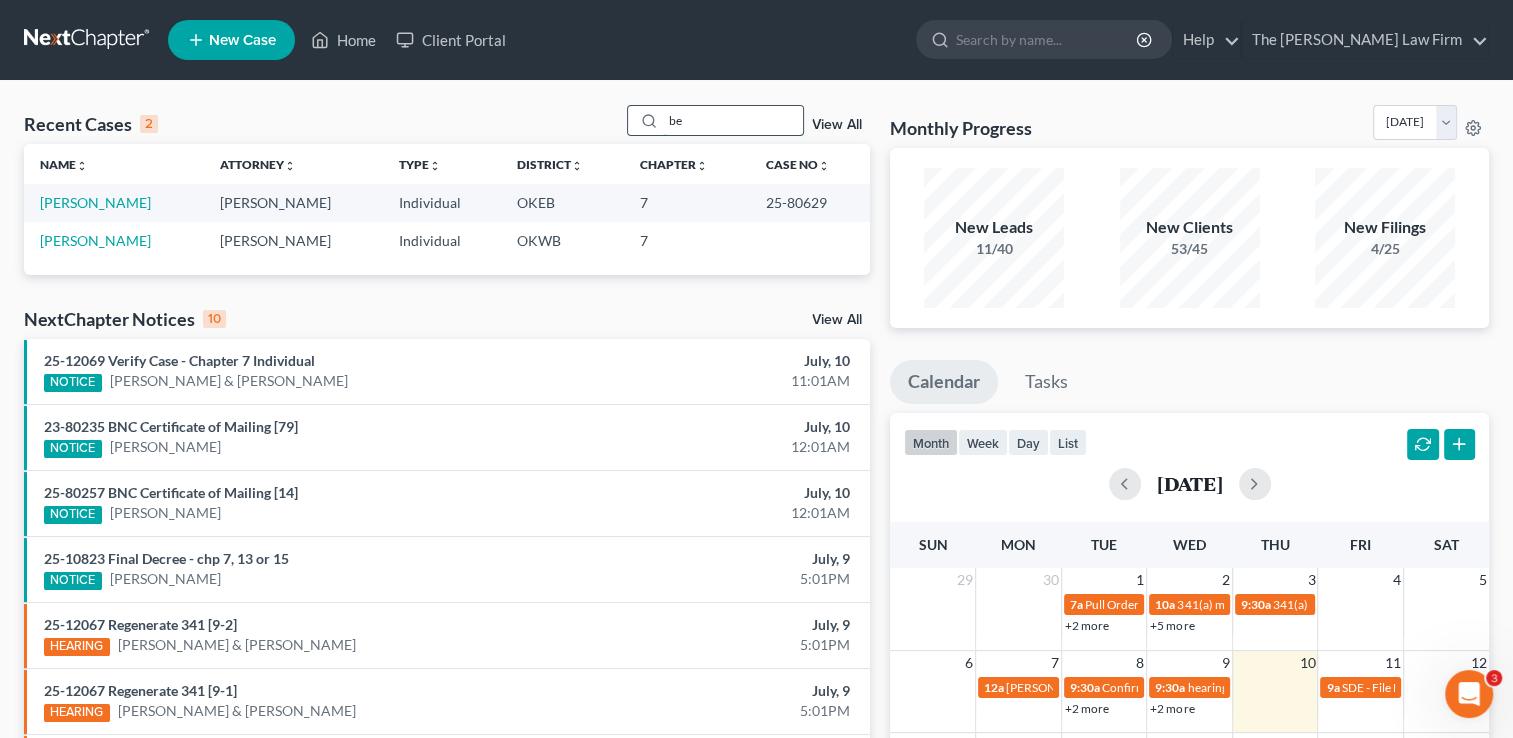 type on "b" 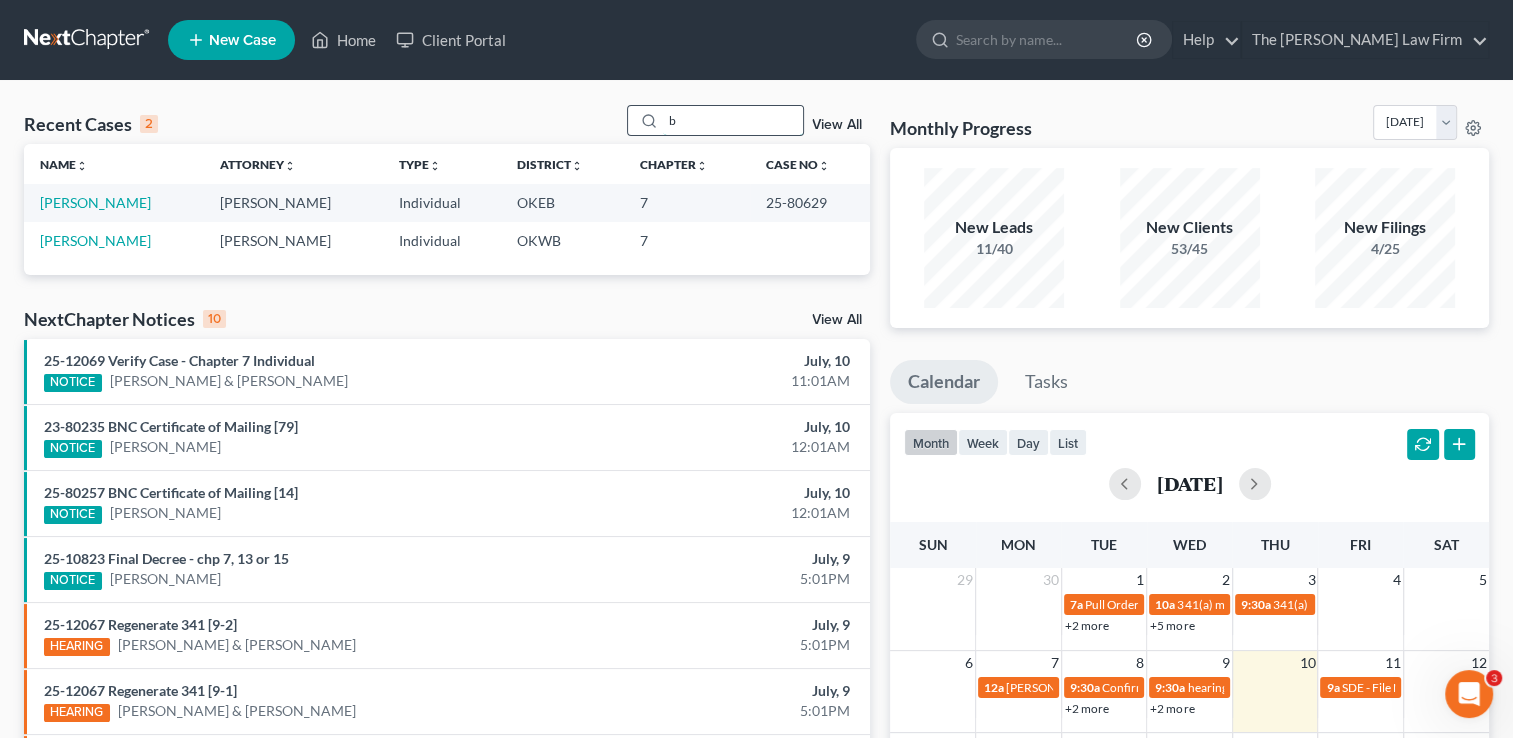type 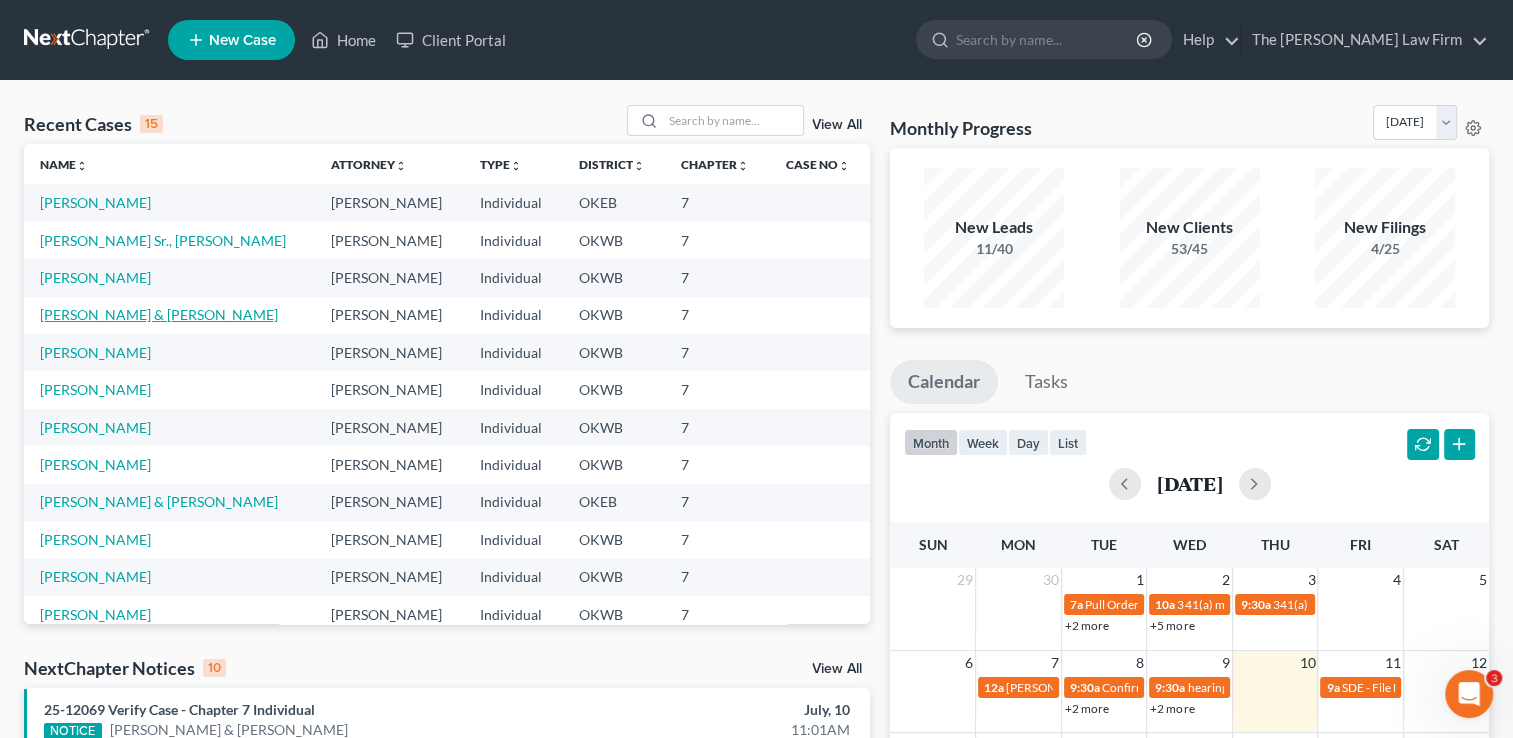click on "[PERSON_NAME] & [PERSON_NAME]" at bounding box center (159, 314) 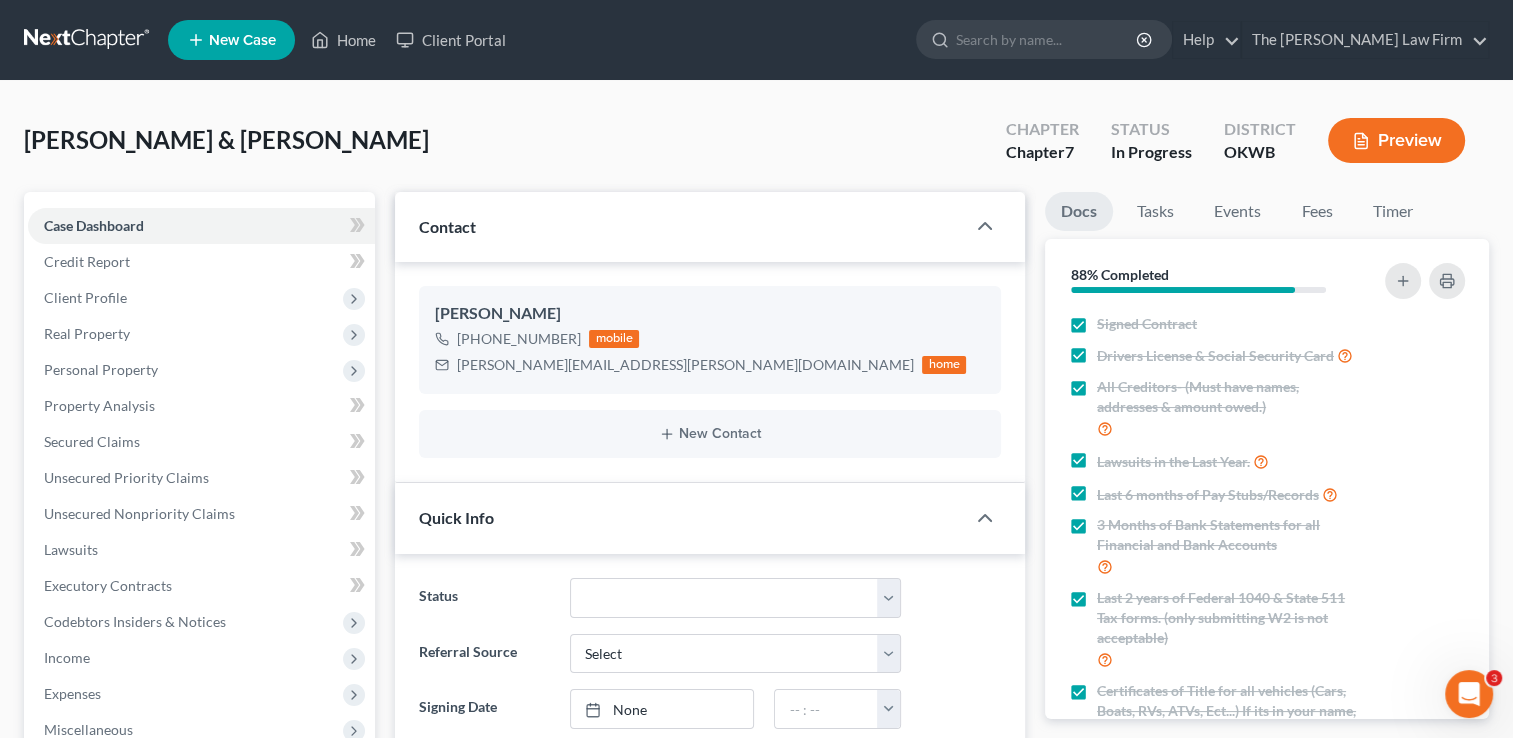 scroll, scrollTop: 533, scrollLeft: 0, axis: vertical 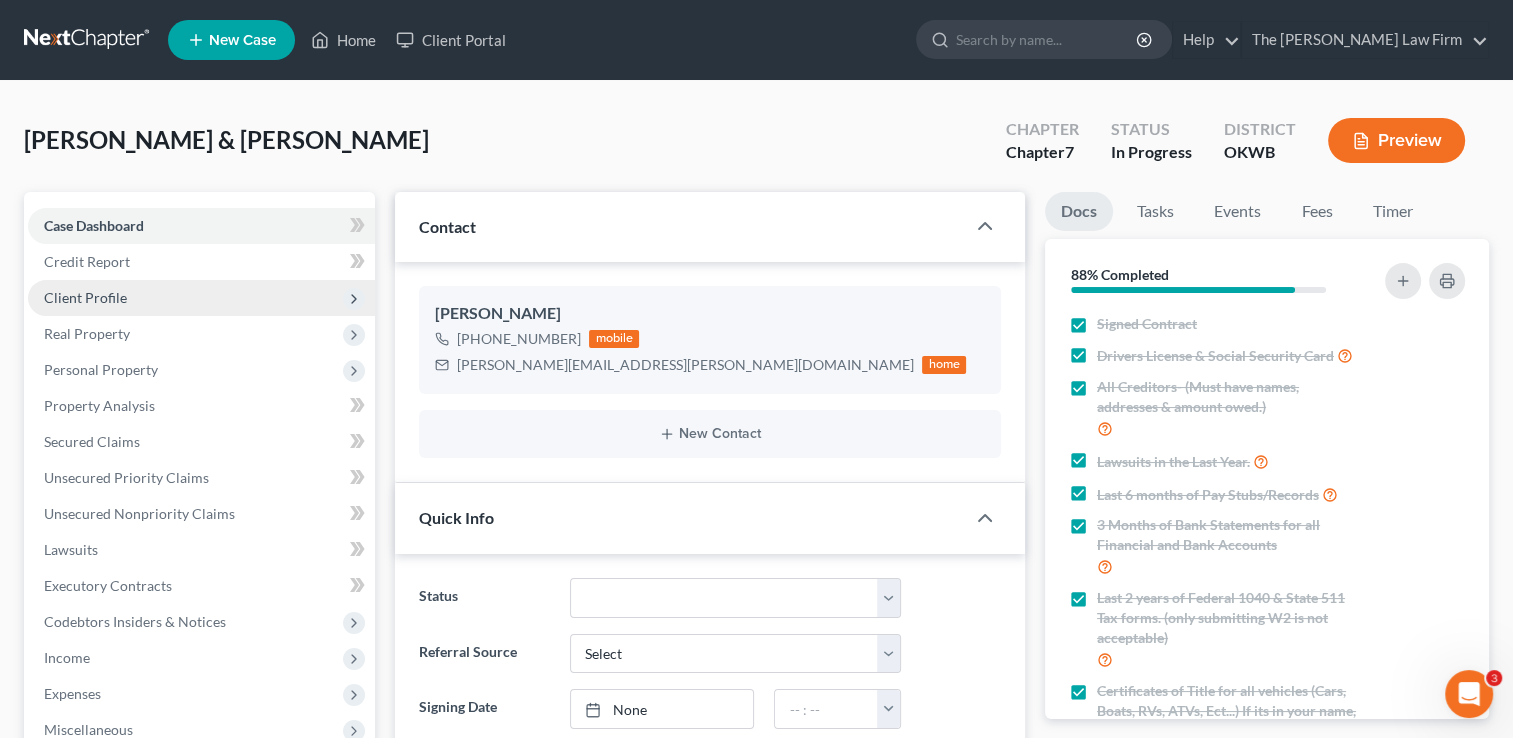 click on "Client Profile" at bounding box center (85, 297) 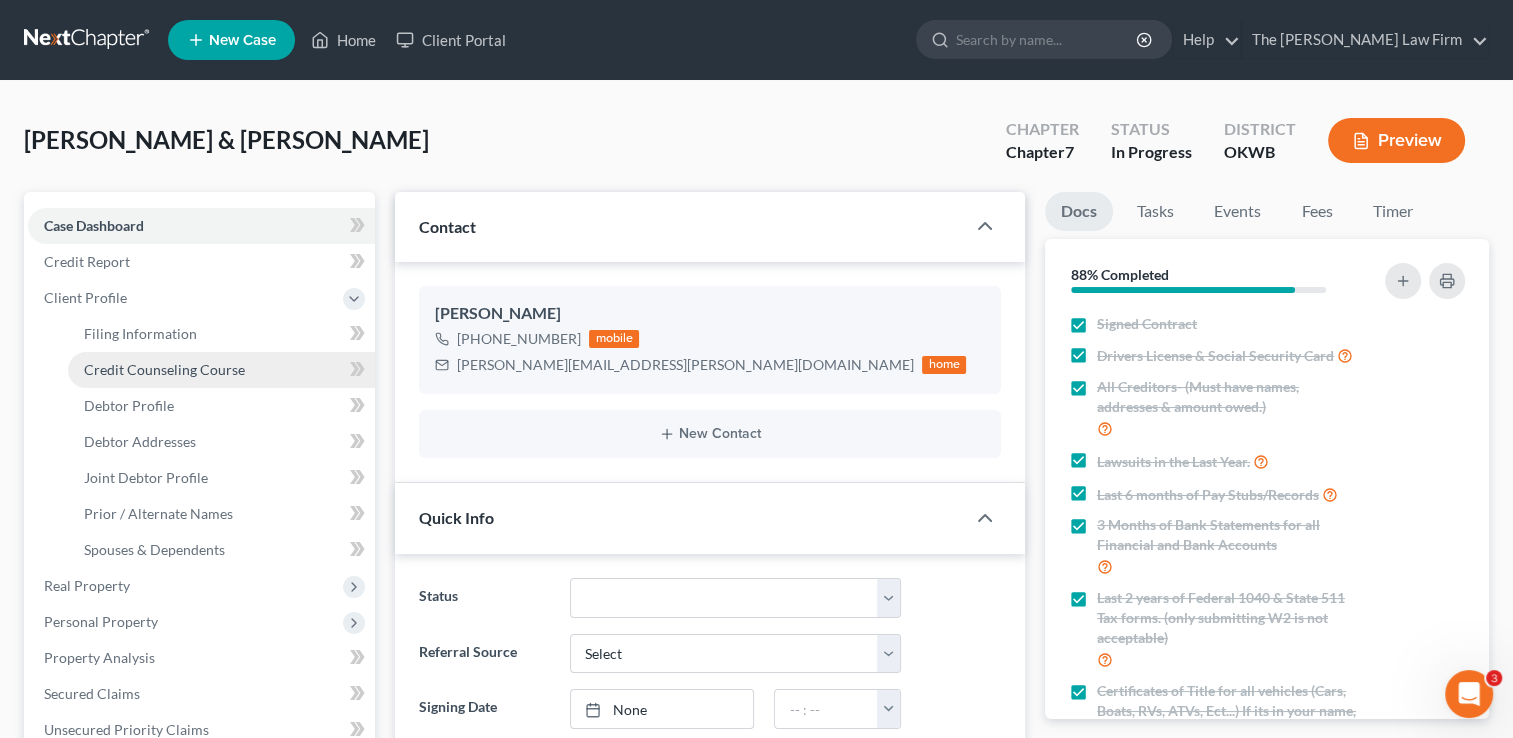 click on "Credit Counseling Course" at bounding box center [164, 369] 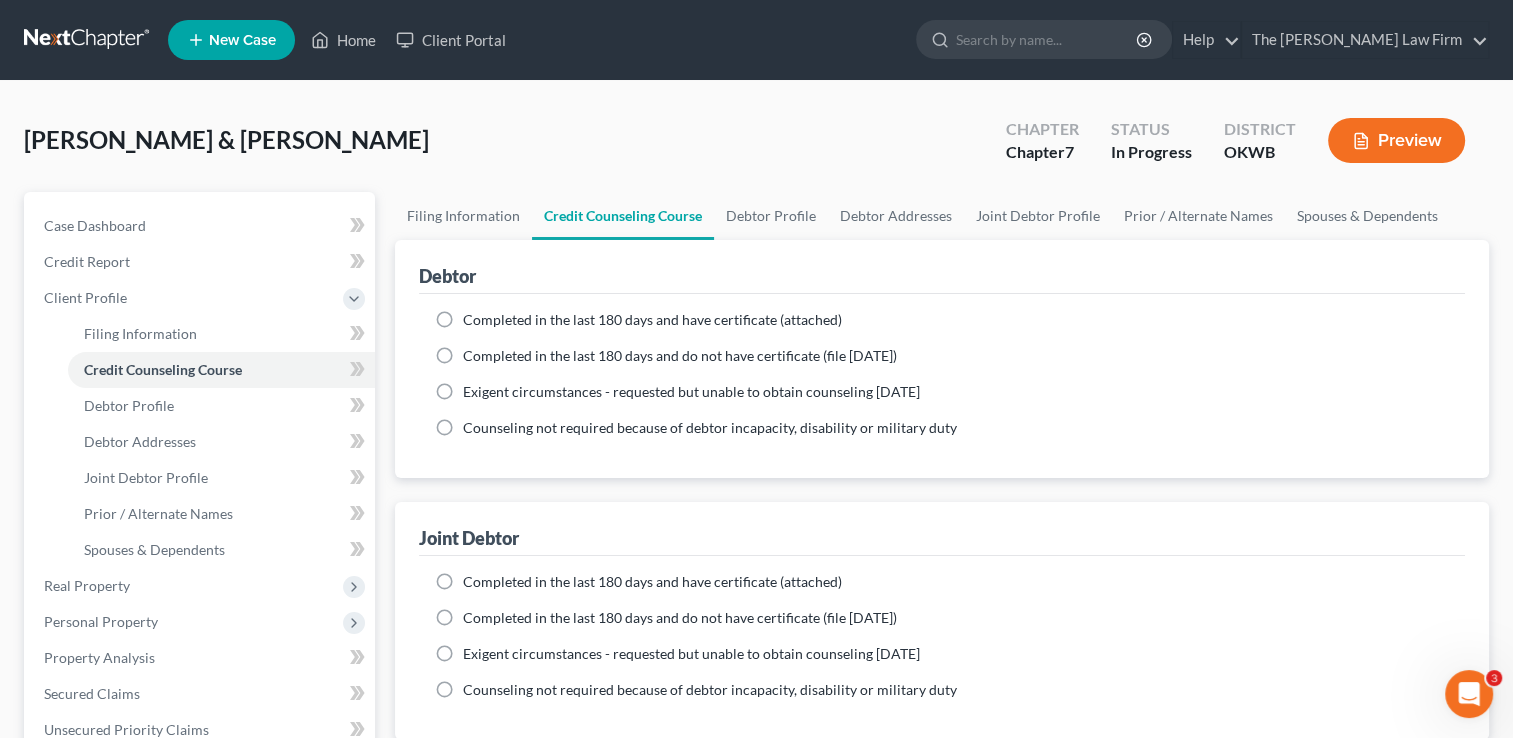click on "Completed in the last 180 days and have certificate (attached)" at bounding box center (652, 320) 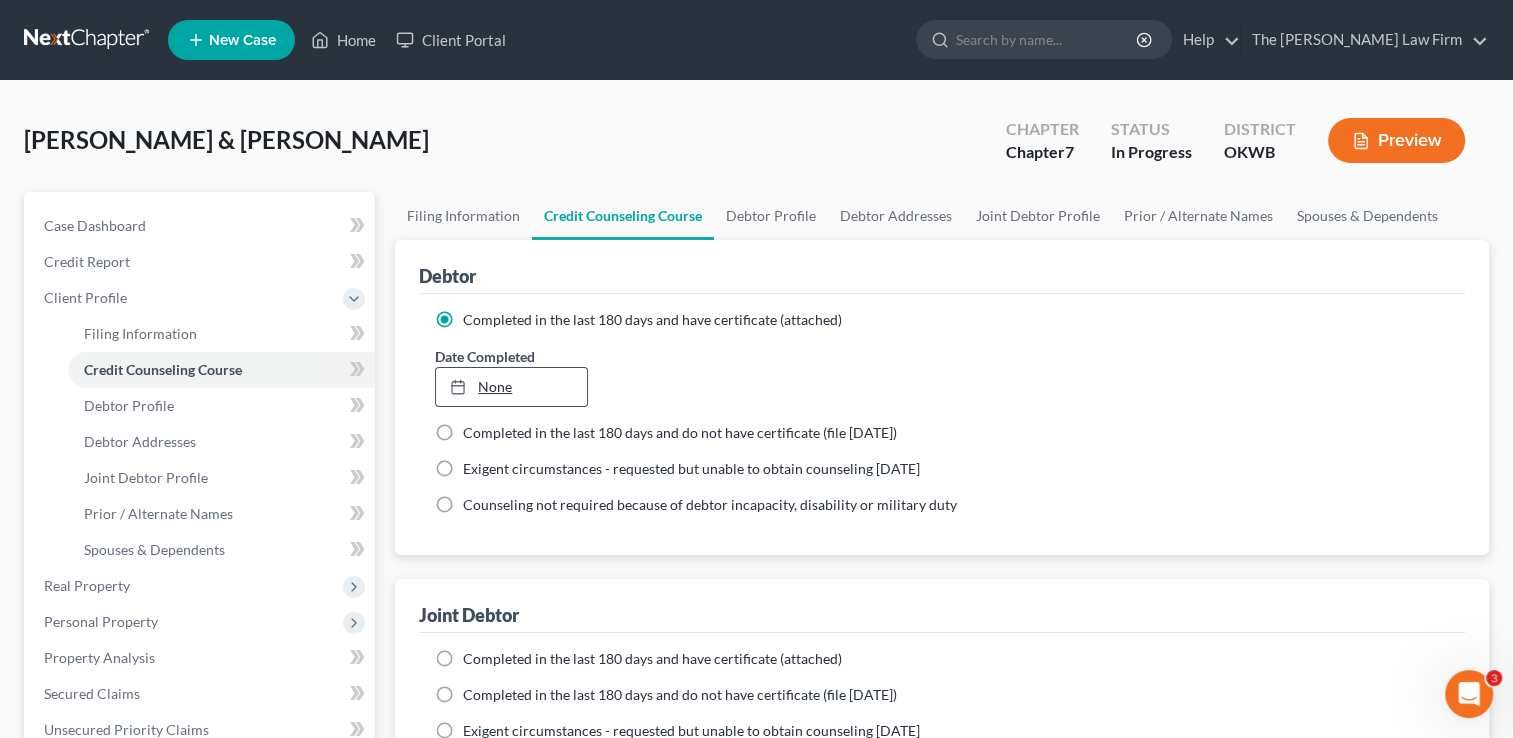 click on "None" at bounding box center (511, 387) 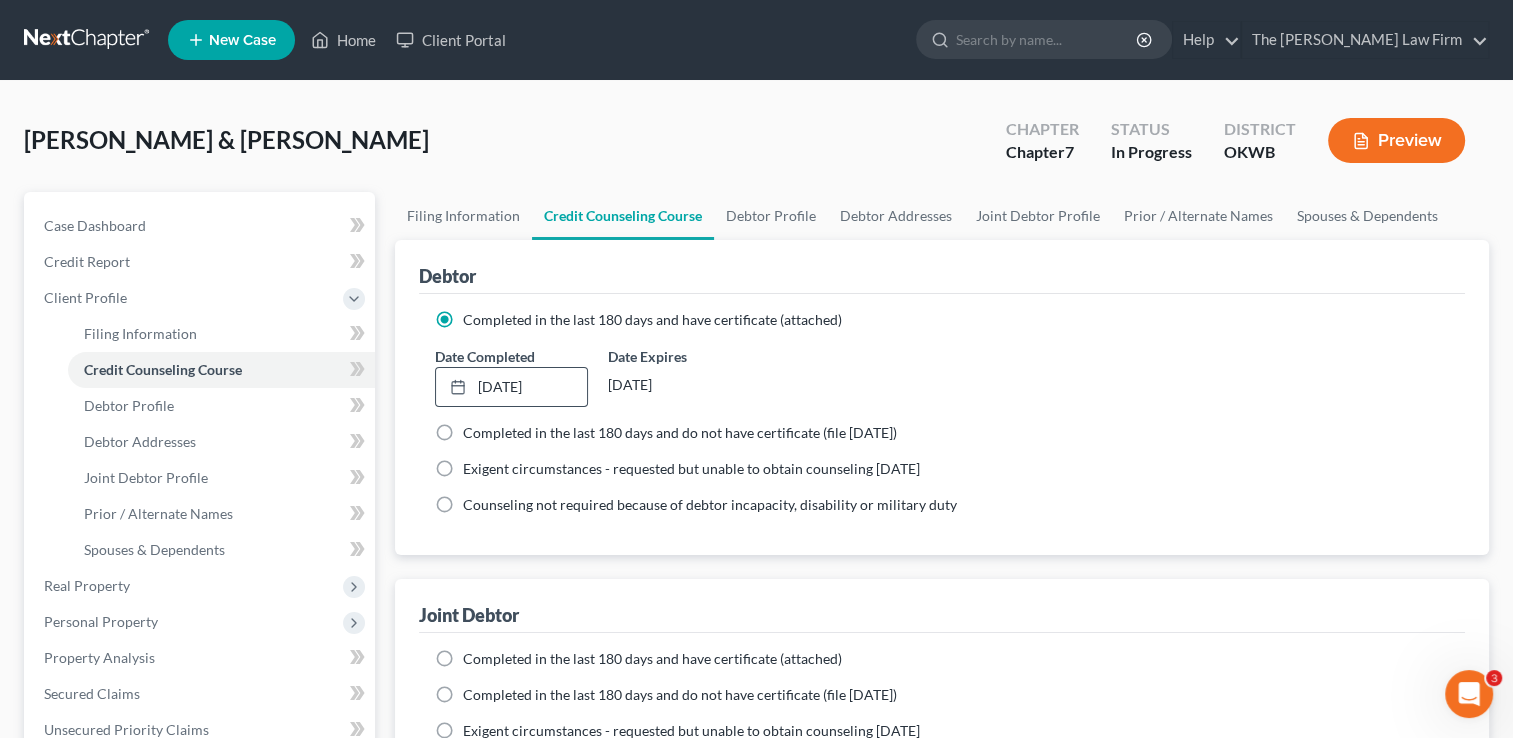 click on "Completed in the last 180 days and have certificate (attached)" at bounding box center [652, 659] 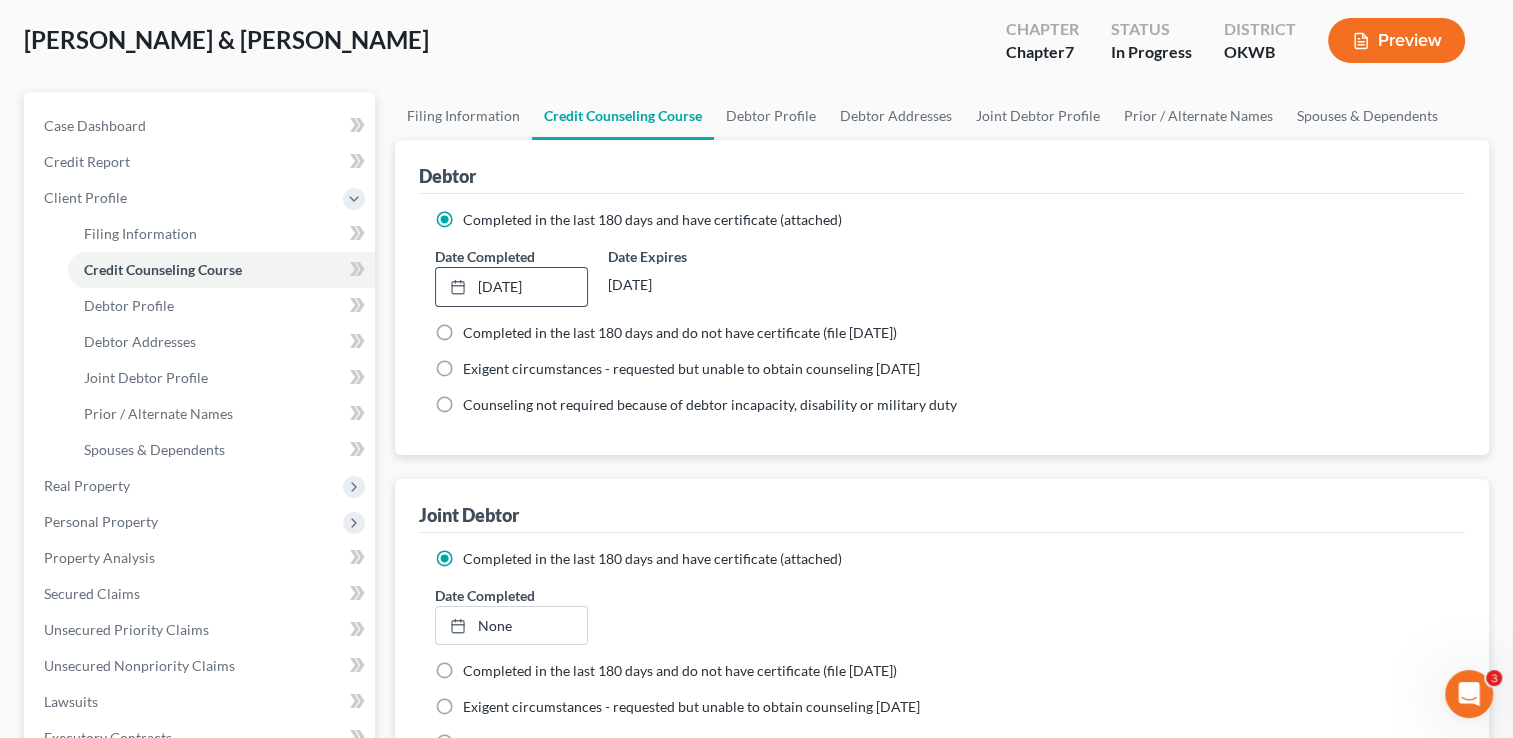 scroll, scrollTop: 300, scrollLeft: 0, axis: vertical 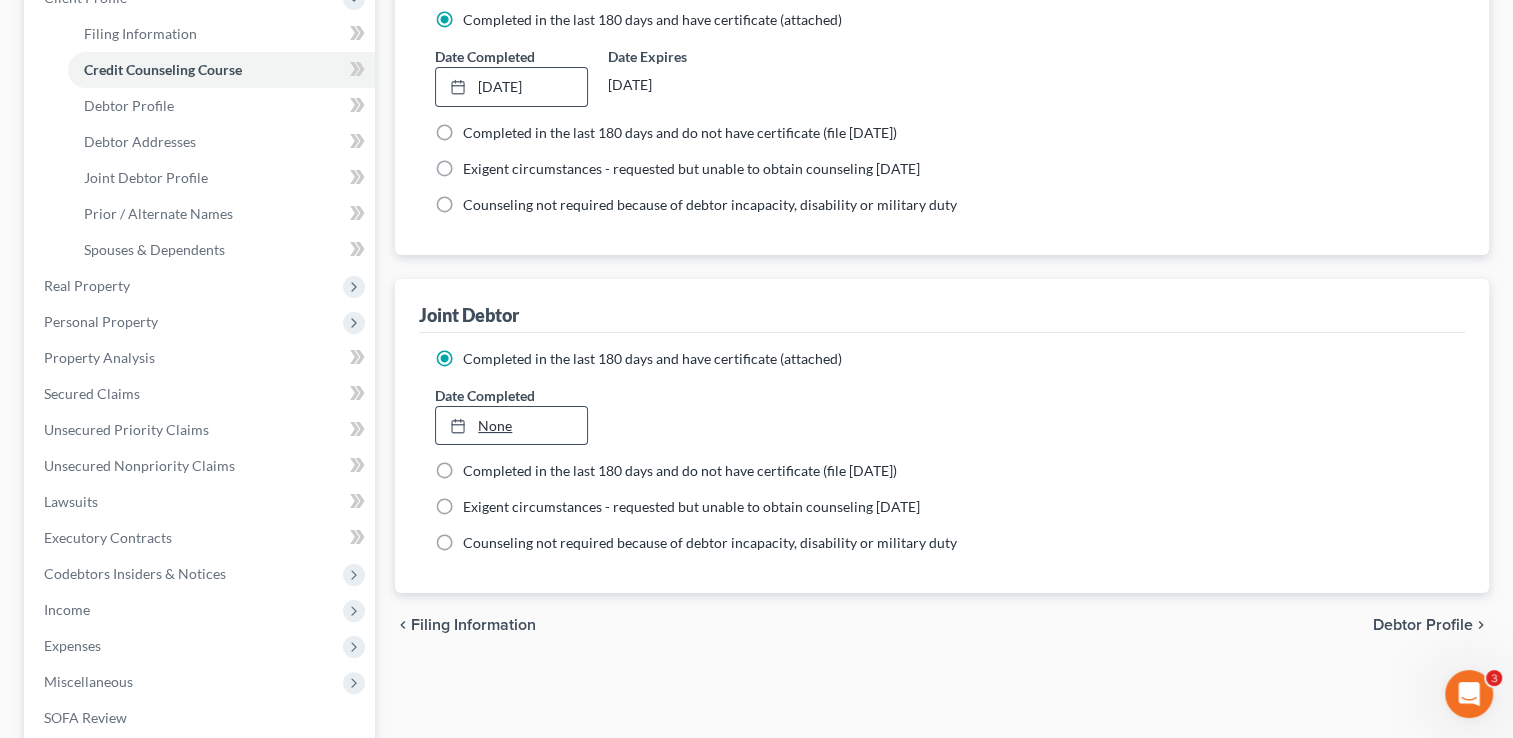 click on "None" at bounding box center [511, 426] 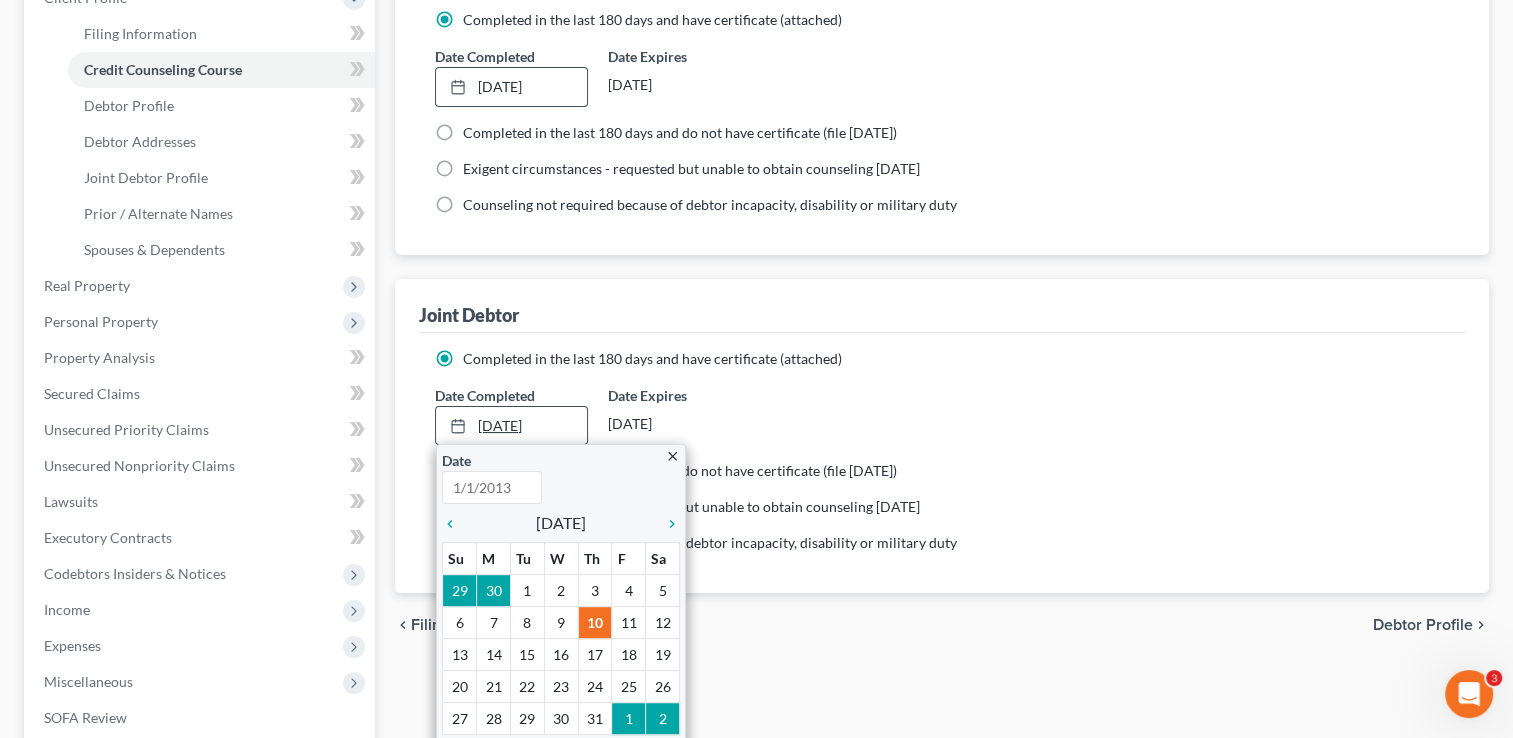 type on "[DATE]" 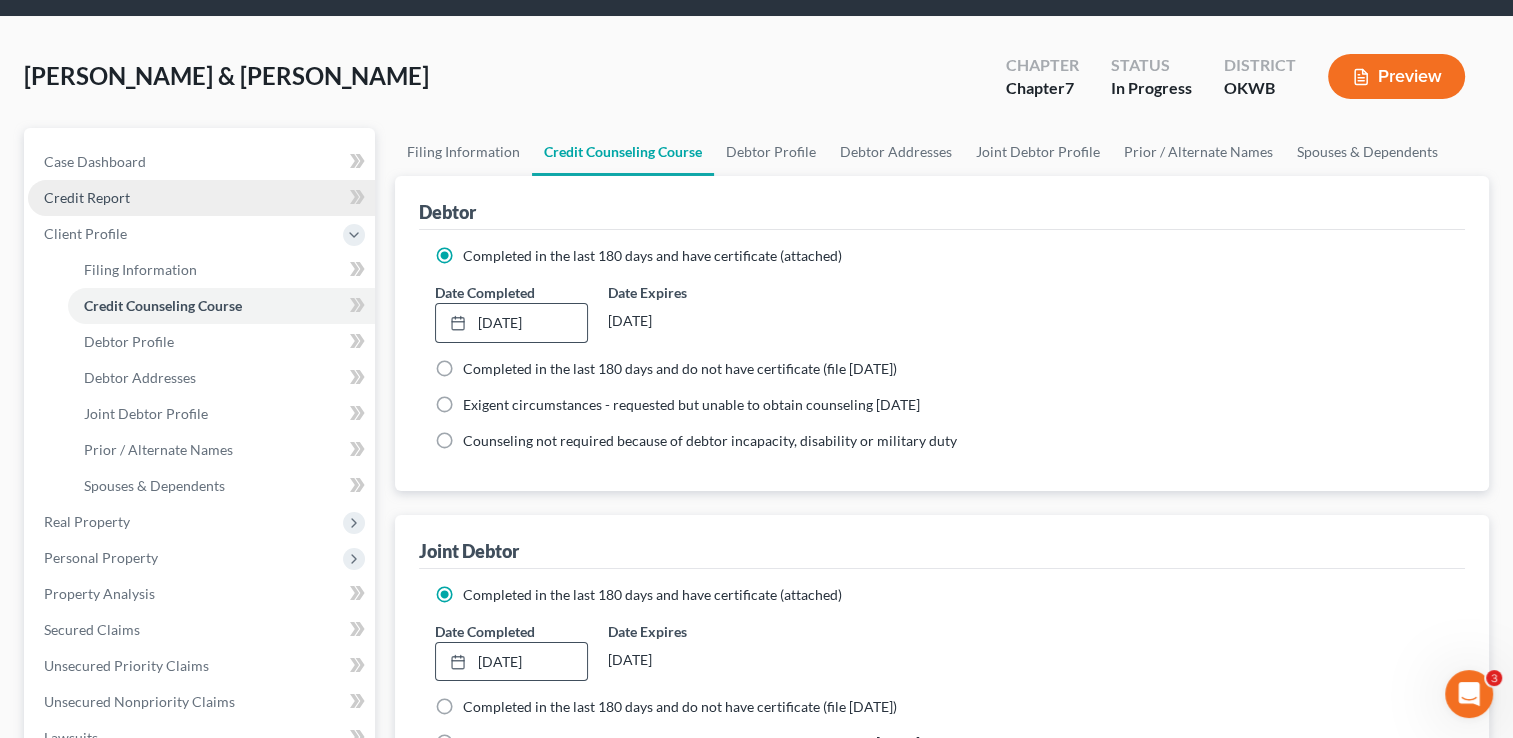 scroll, scrollTop: 0, scrollLeft: 0, axis: both 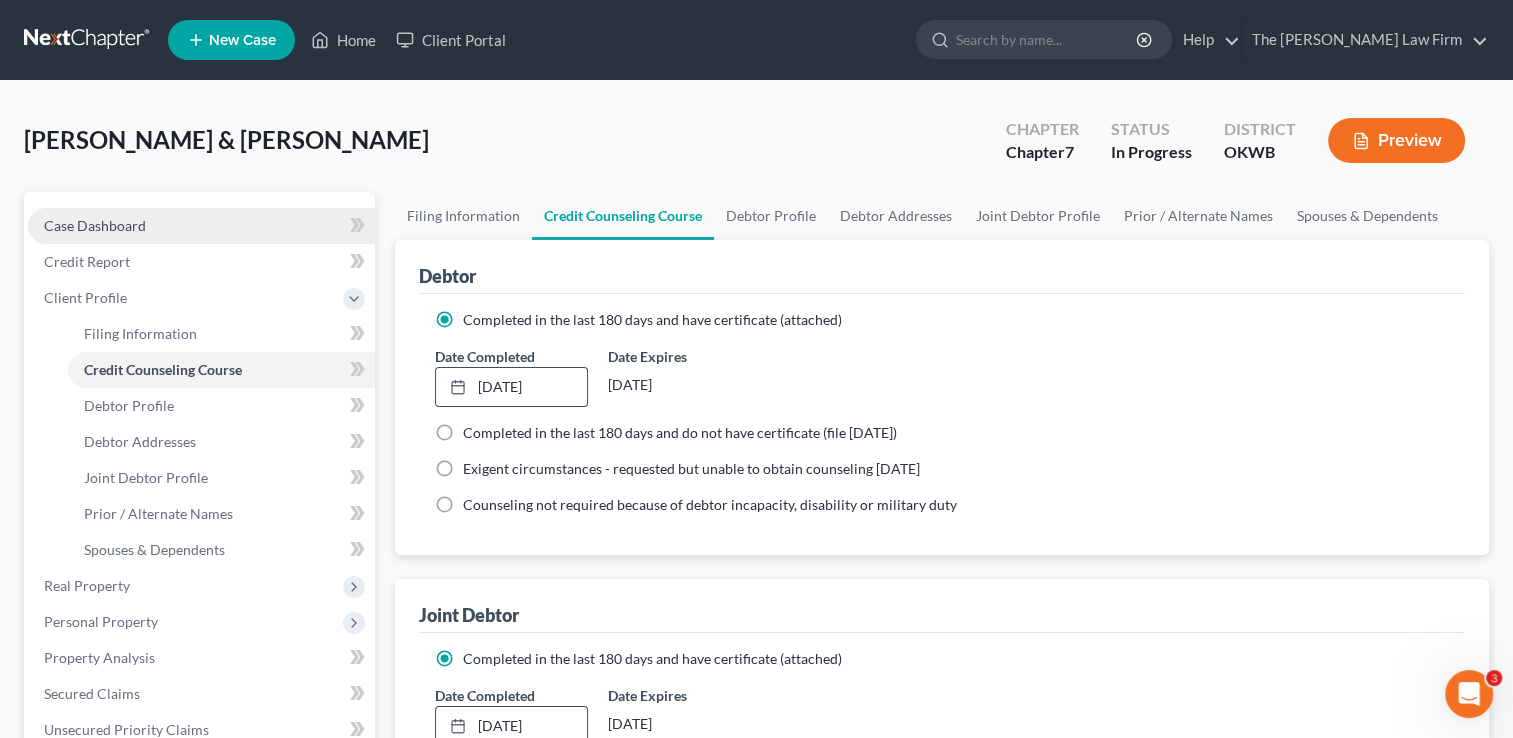 click on "Case Dashboard" at bounding box center [95, 225] 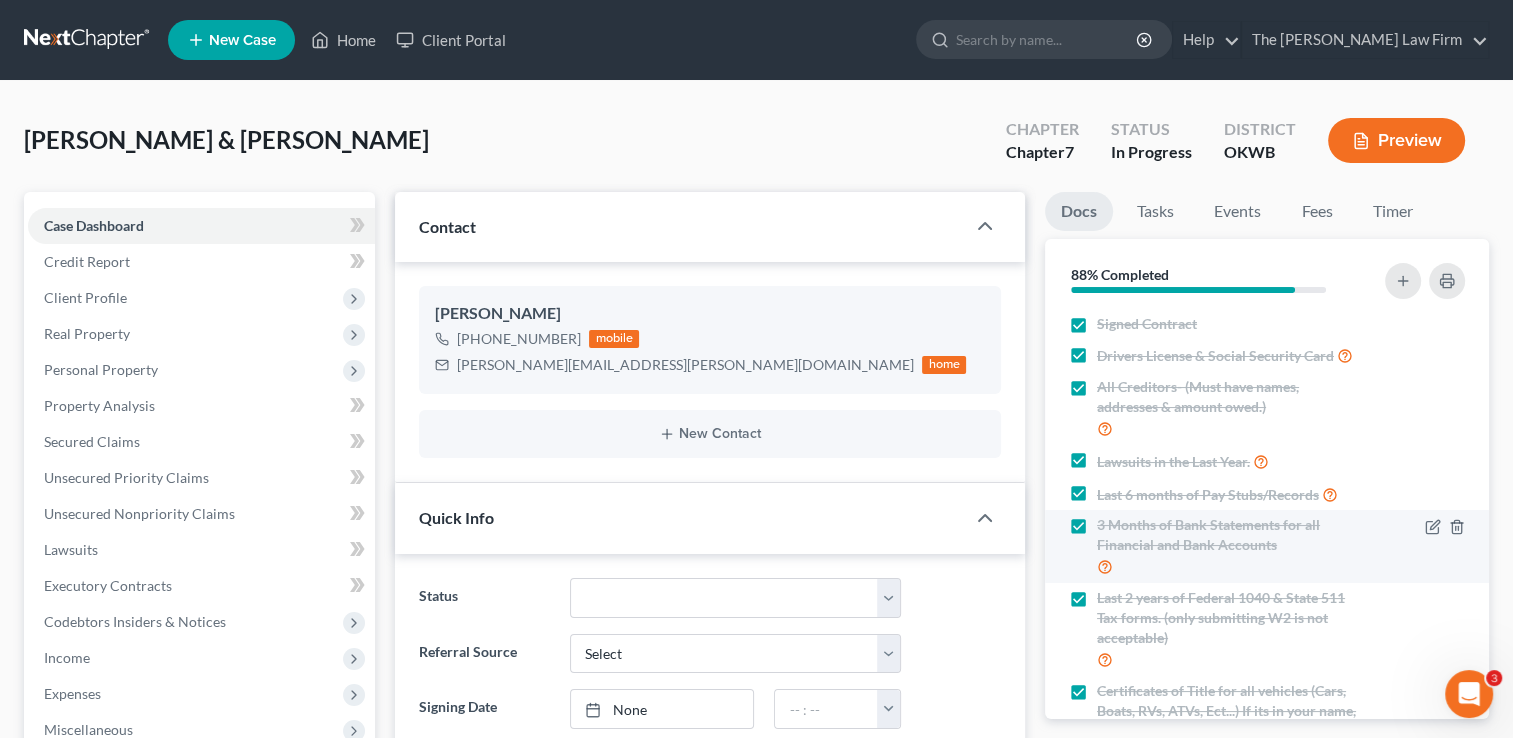 scroll, scrollTop: 533, scrollLeft: 0, axis: vertical 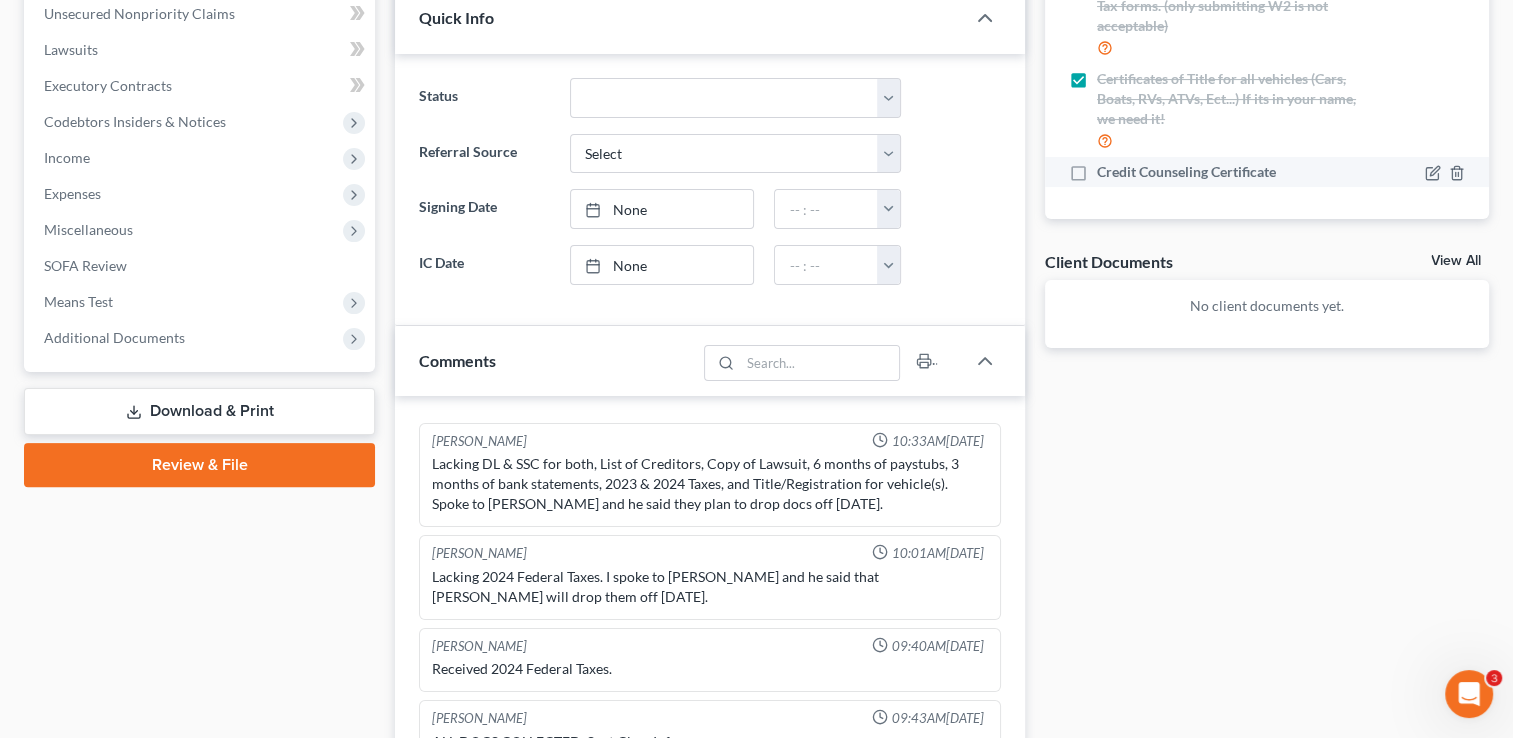 click on "Credit Counseling Certificate" at bounding box center (1186, 172) 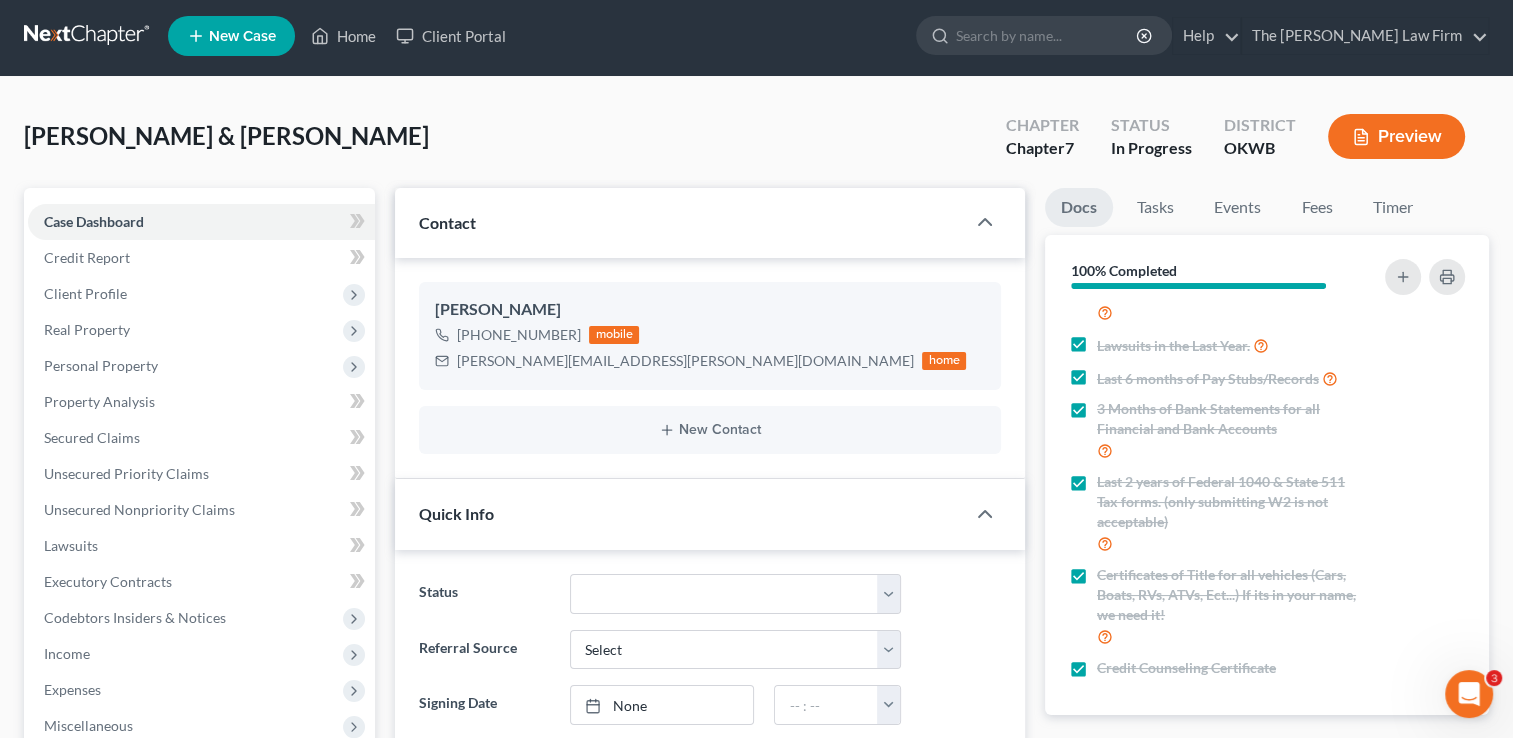 scroll, scrollTop: 0, scrollLeft: 0, axis: both 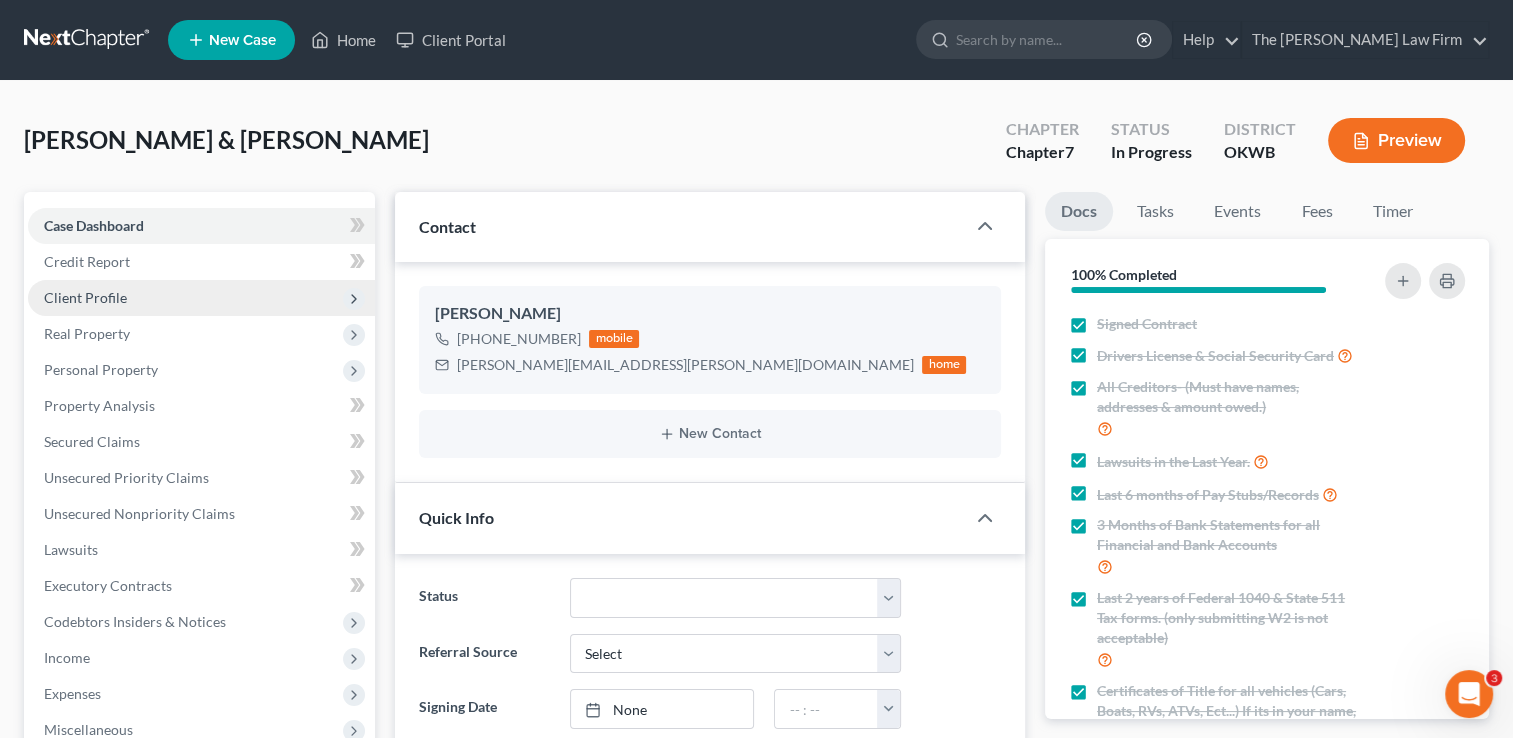 click on "Client Profile" at bounding box center [85, 297] 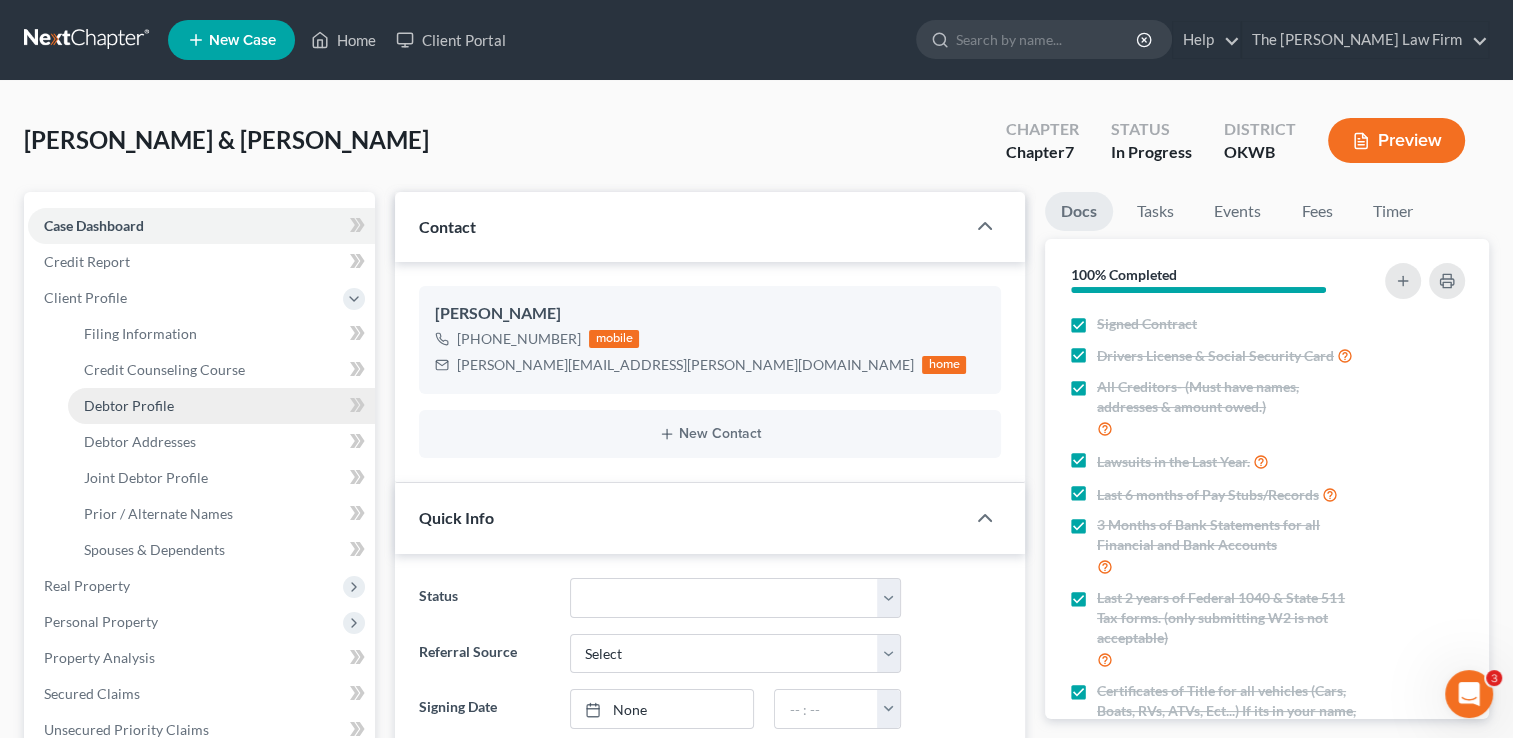 click on "Debtor Profile" at bounding box center (129, 405) 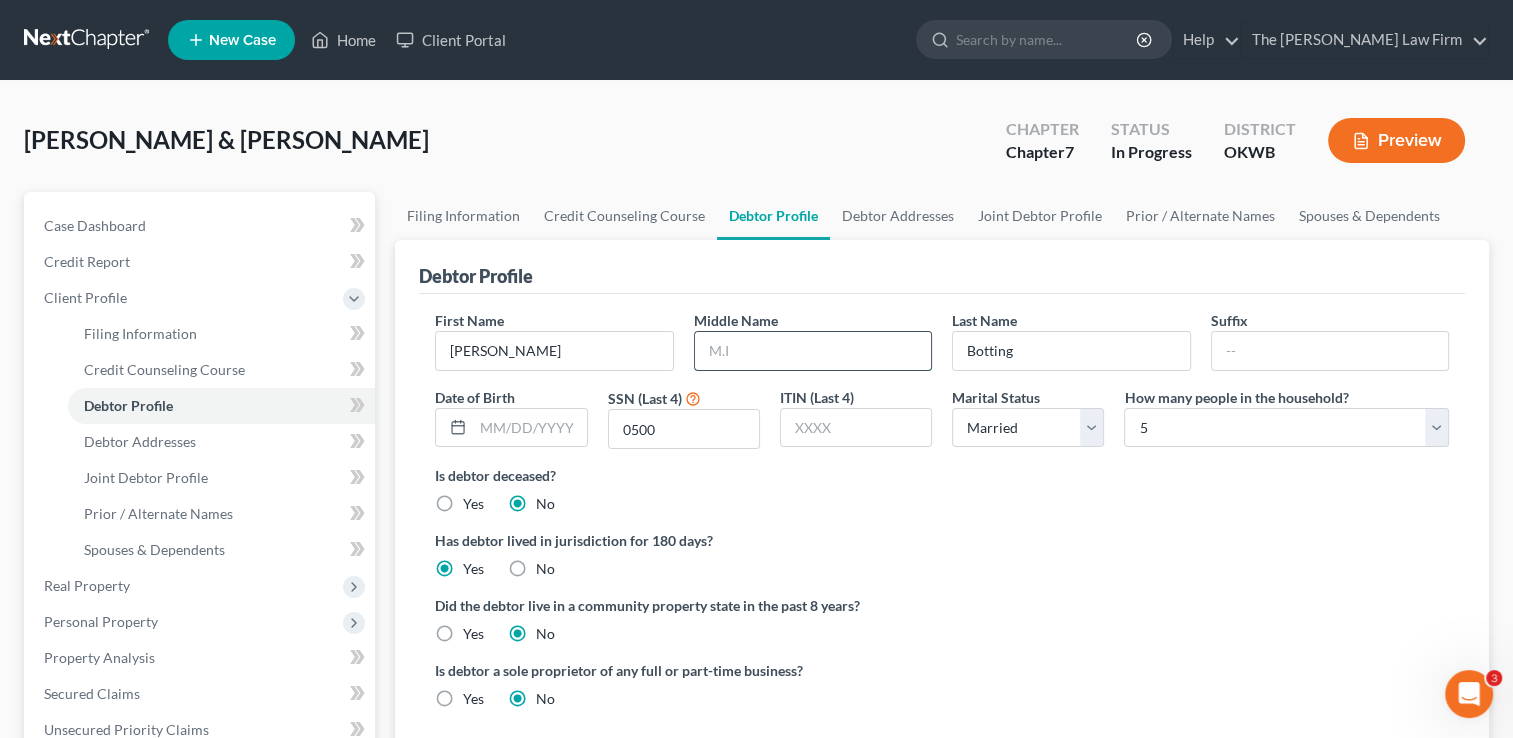 click at bounding box center (813, 351) 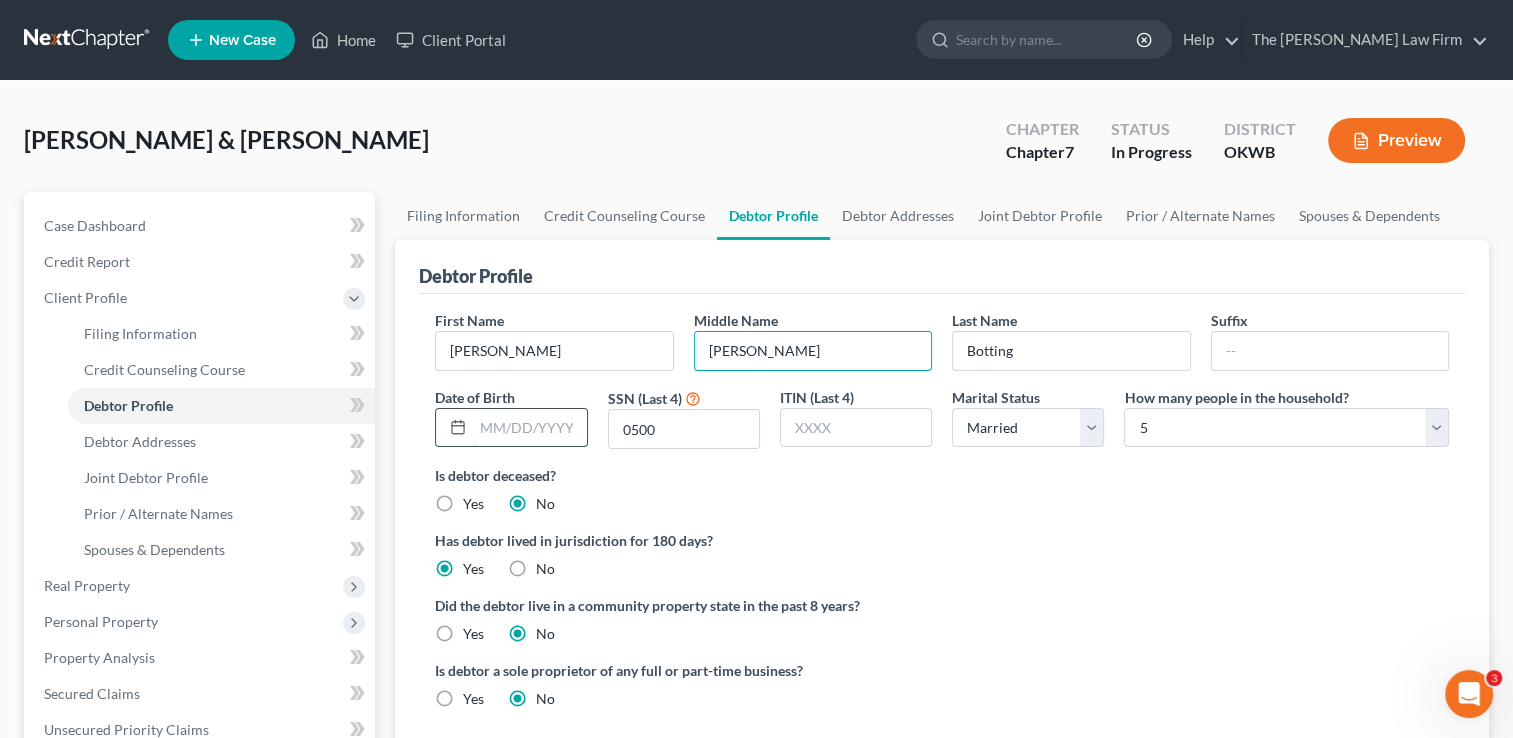 type on "[PERSON_NAME]" 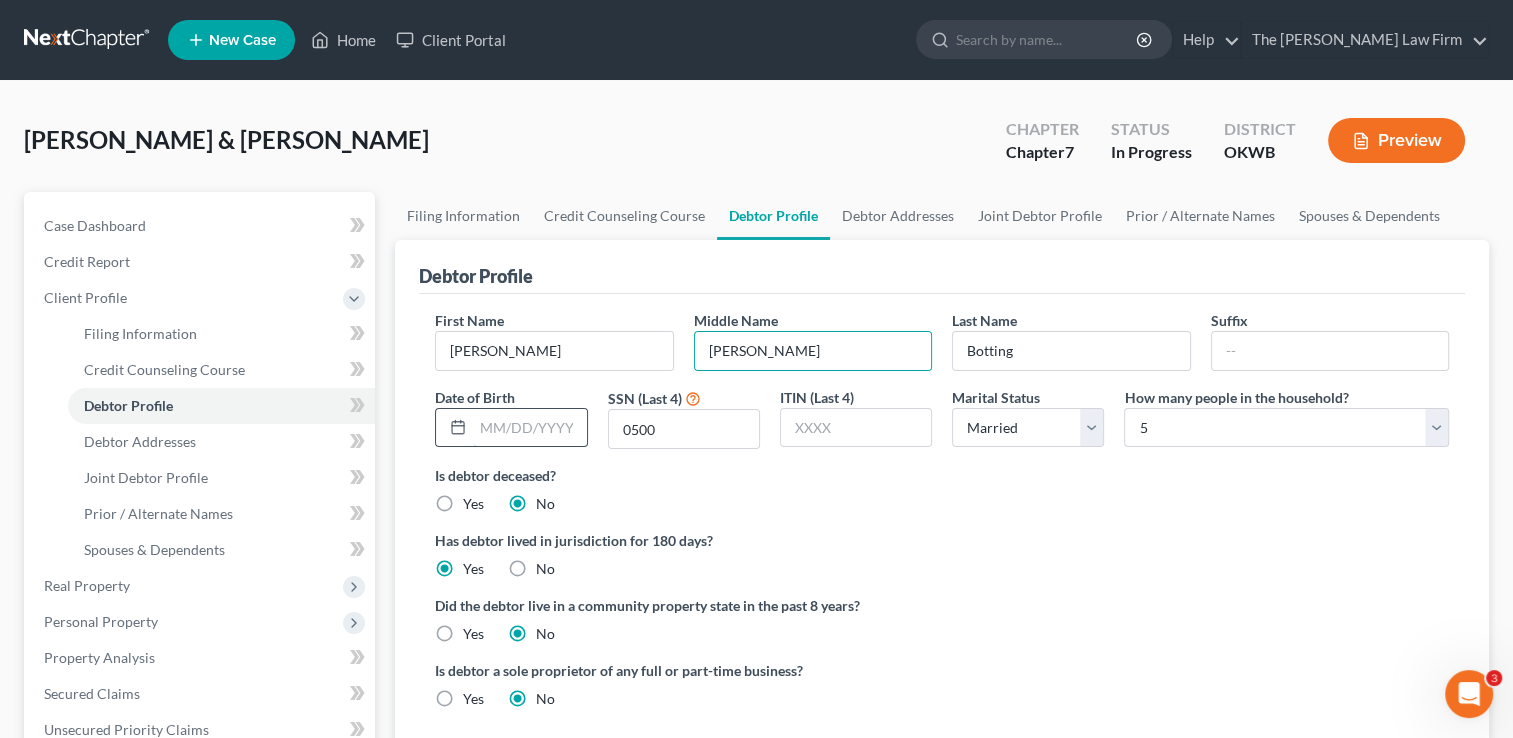 click at bounding box center [529, 428] 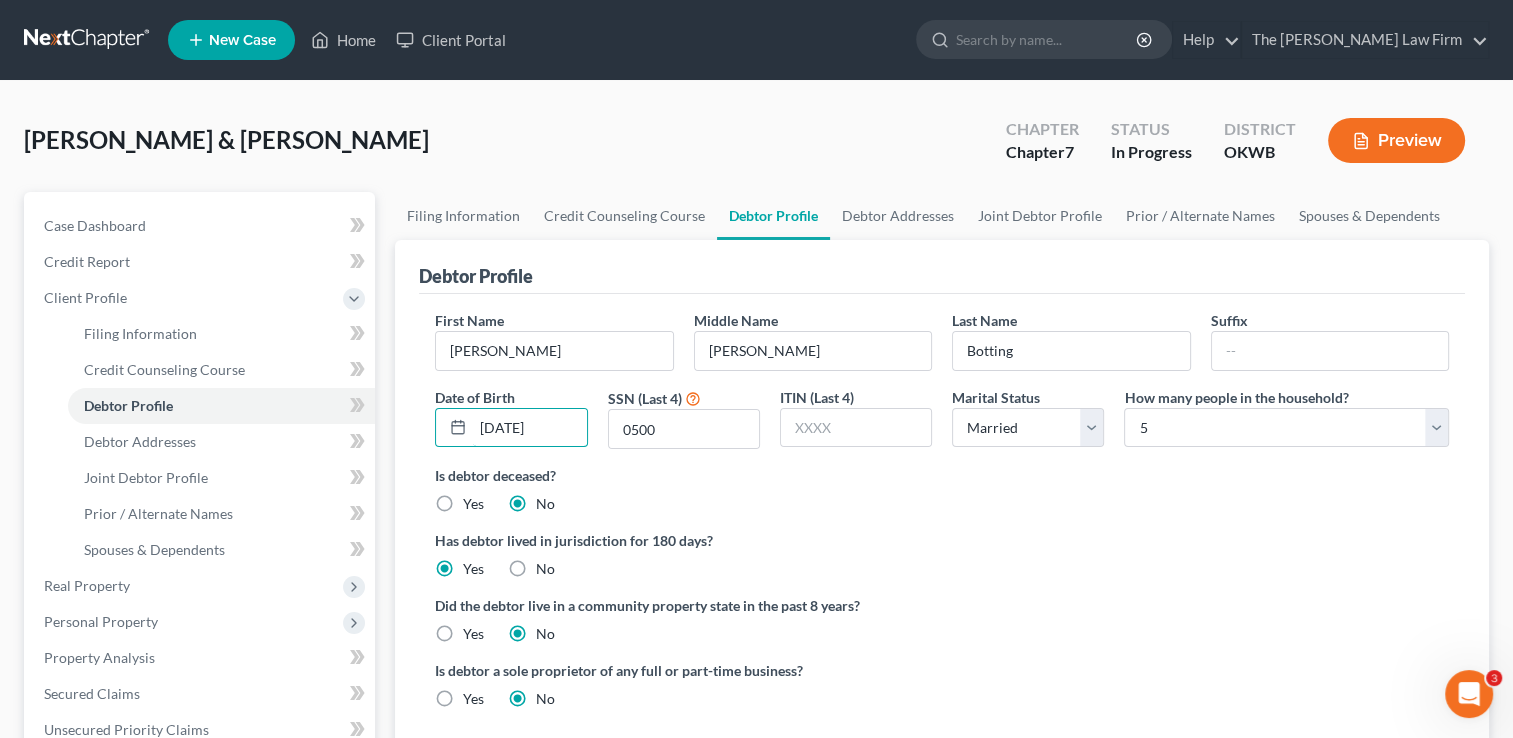 type on "[DATE]" 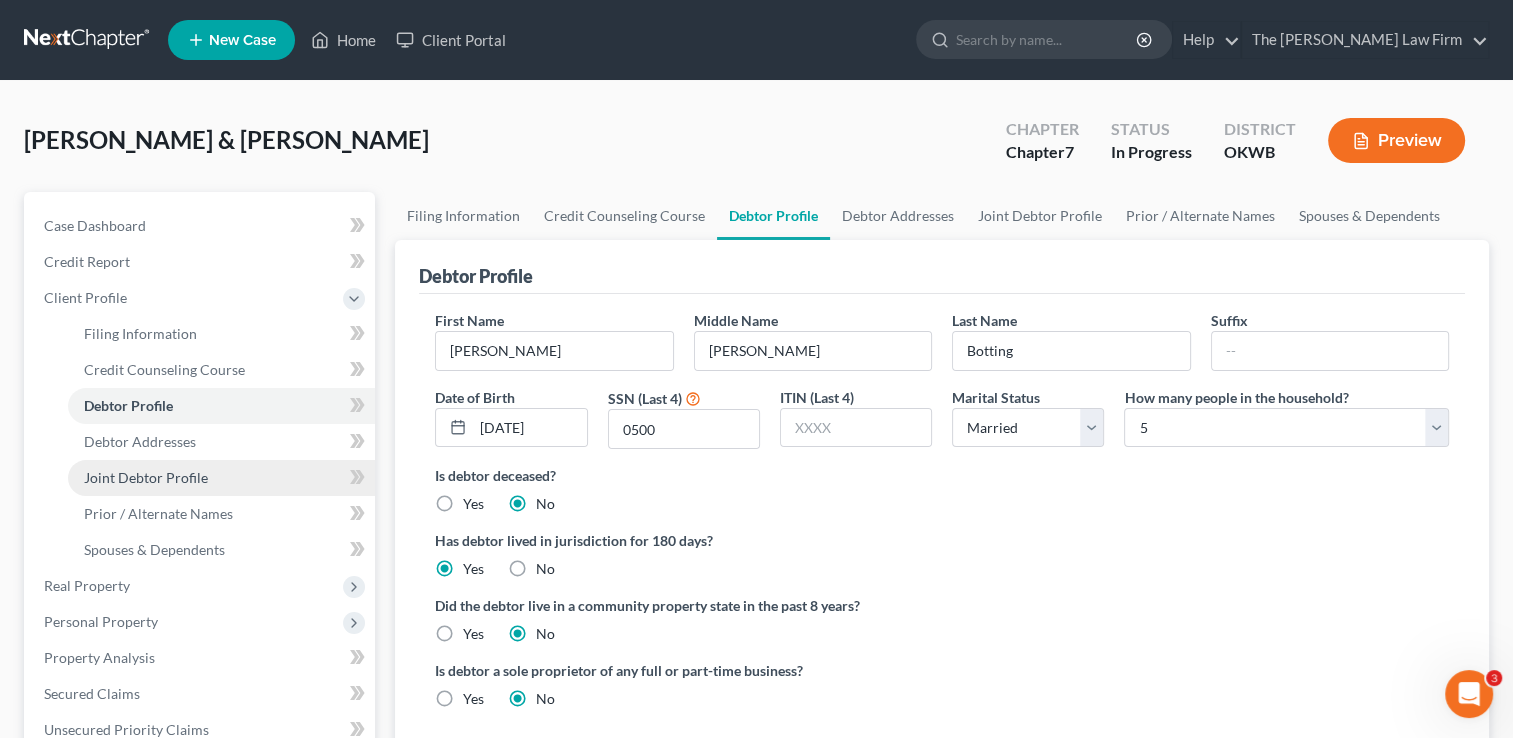 click on "Joint Debtor Profile" at bounding box center (146, 477) 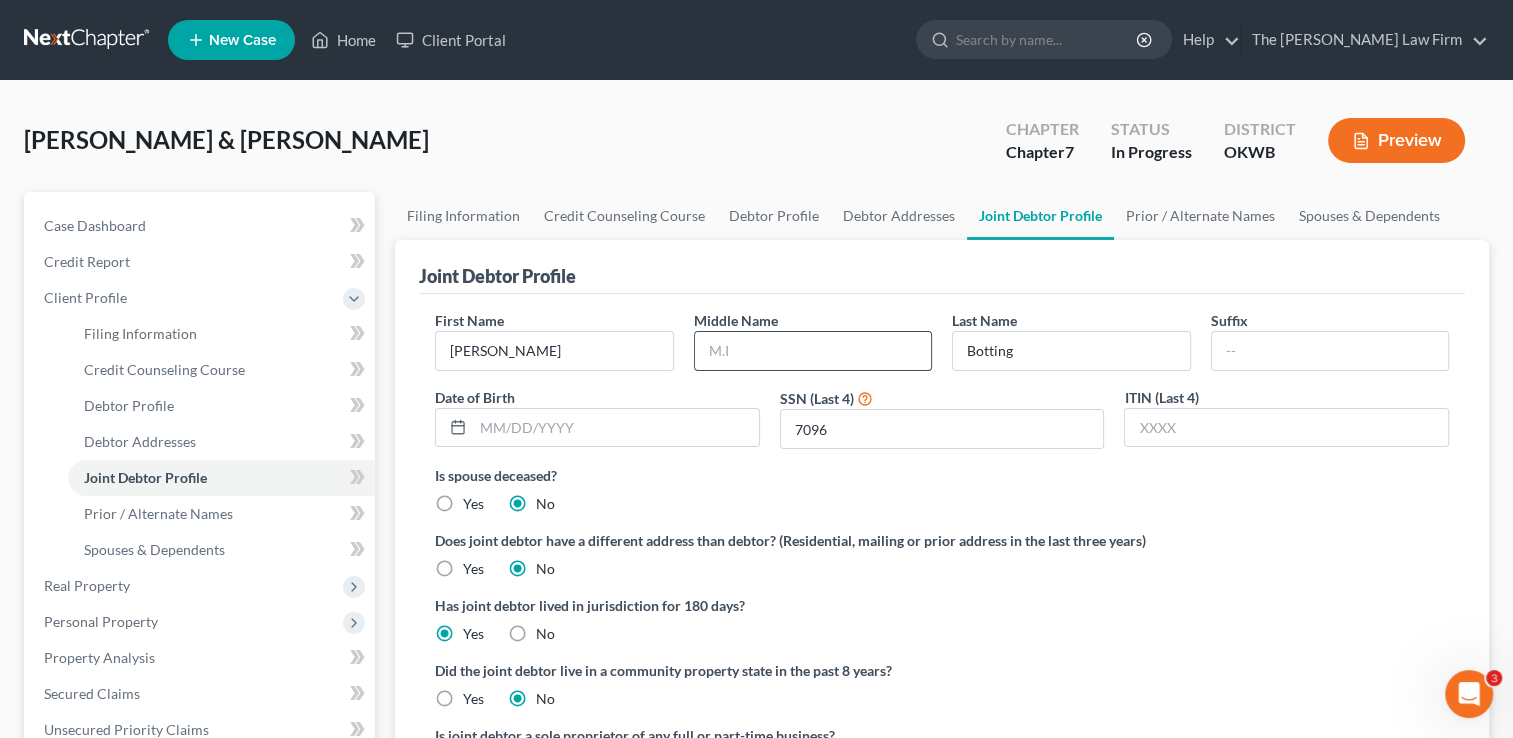 click at bounding box center [813, 351] 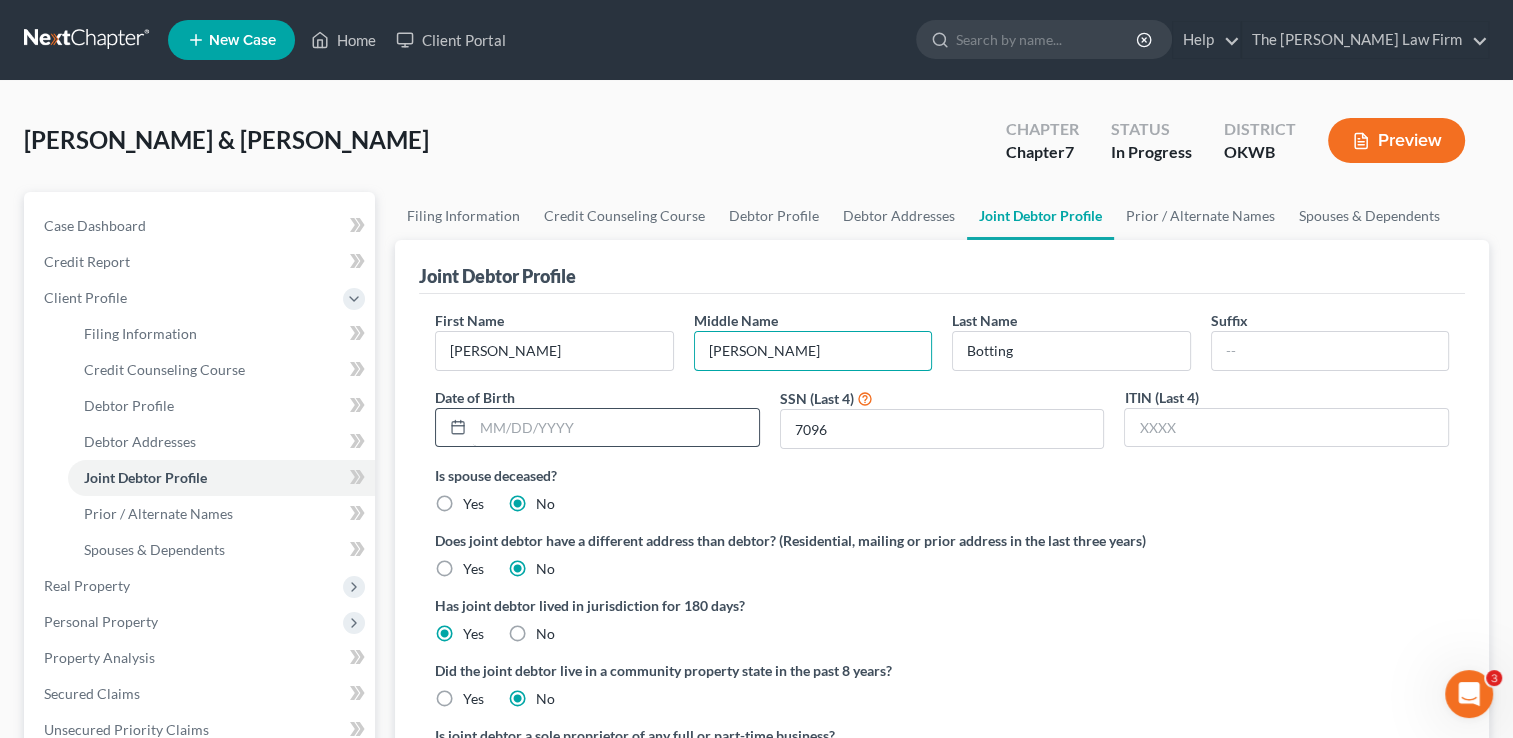 type on "[PERSON_NAME]" 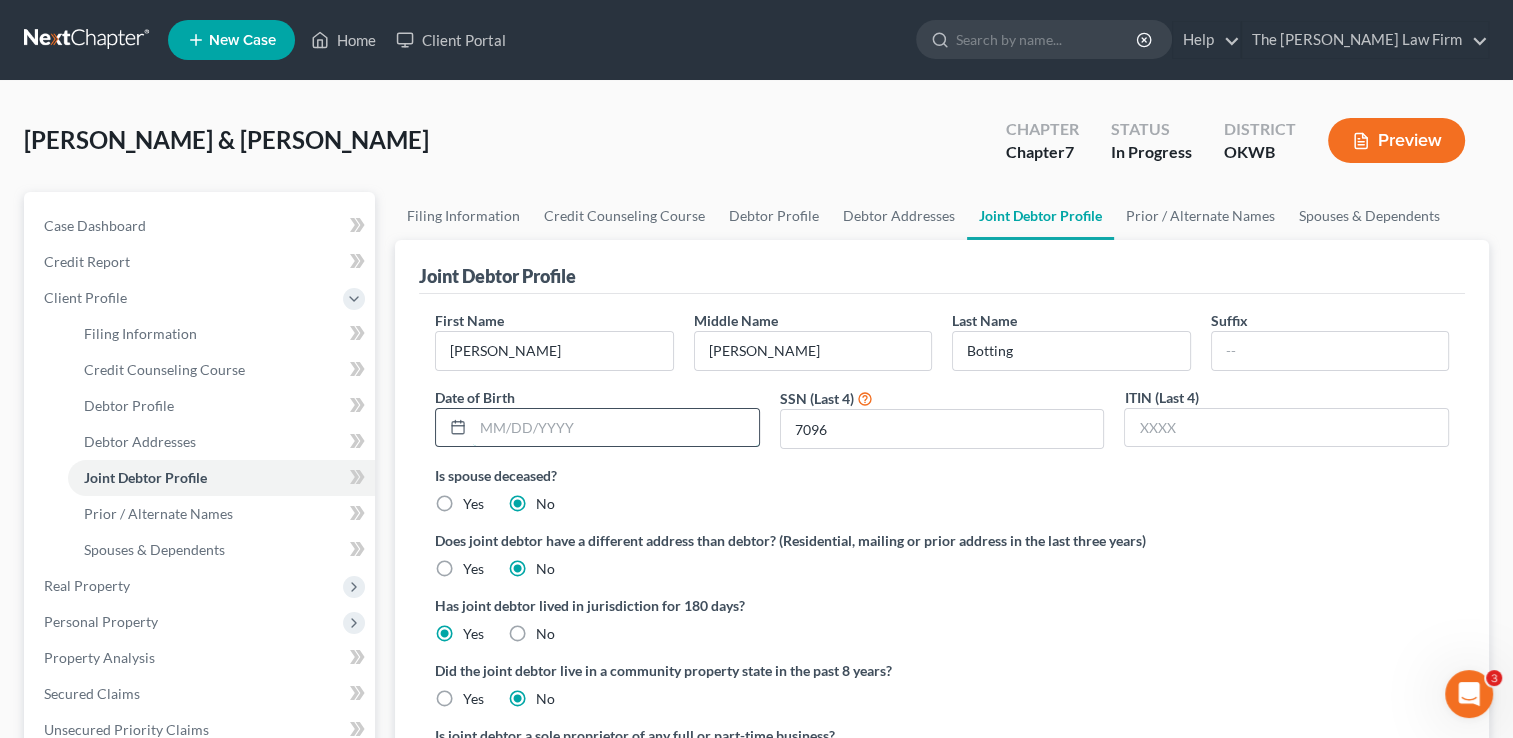 click at bounding box center [616, 428] 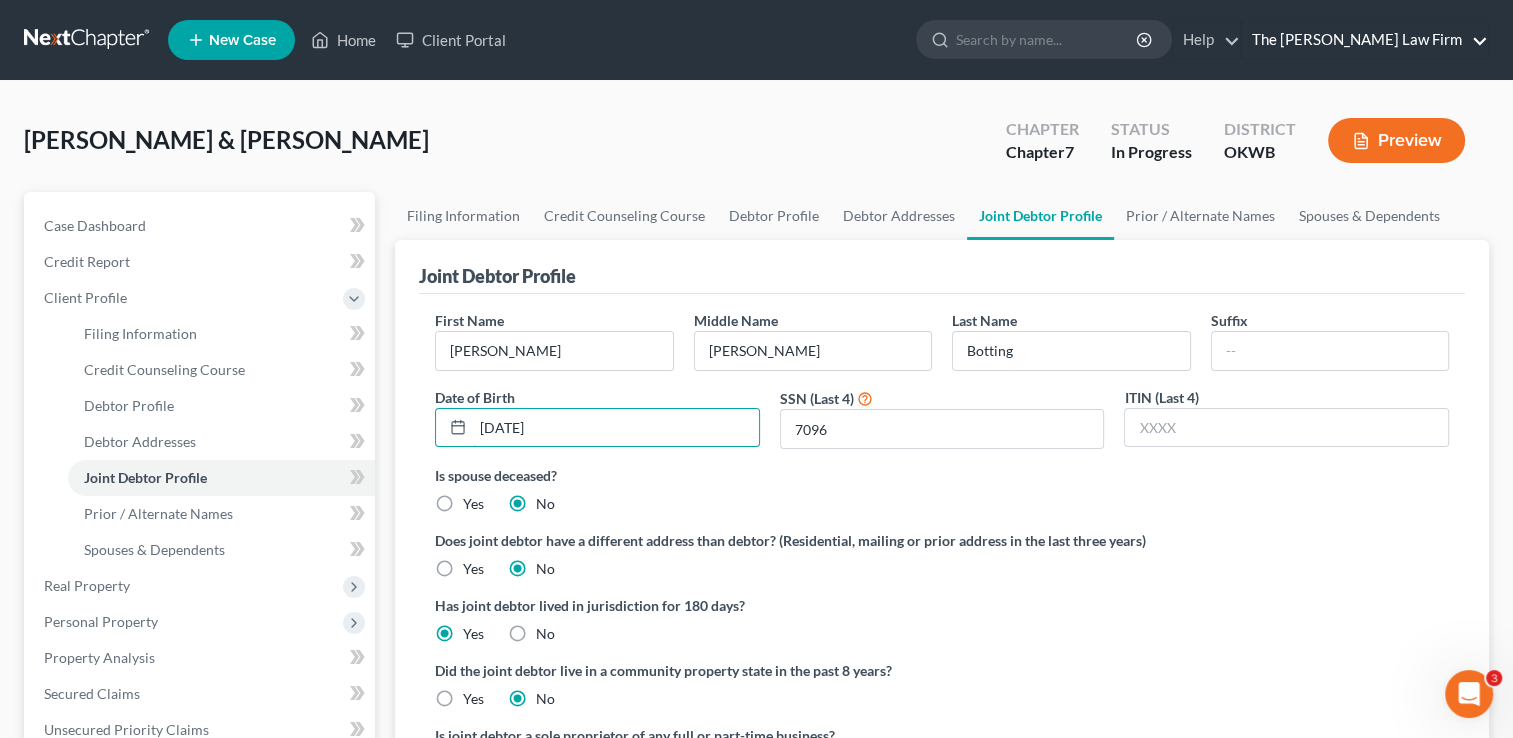 type on "[DATE]" 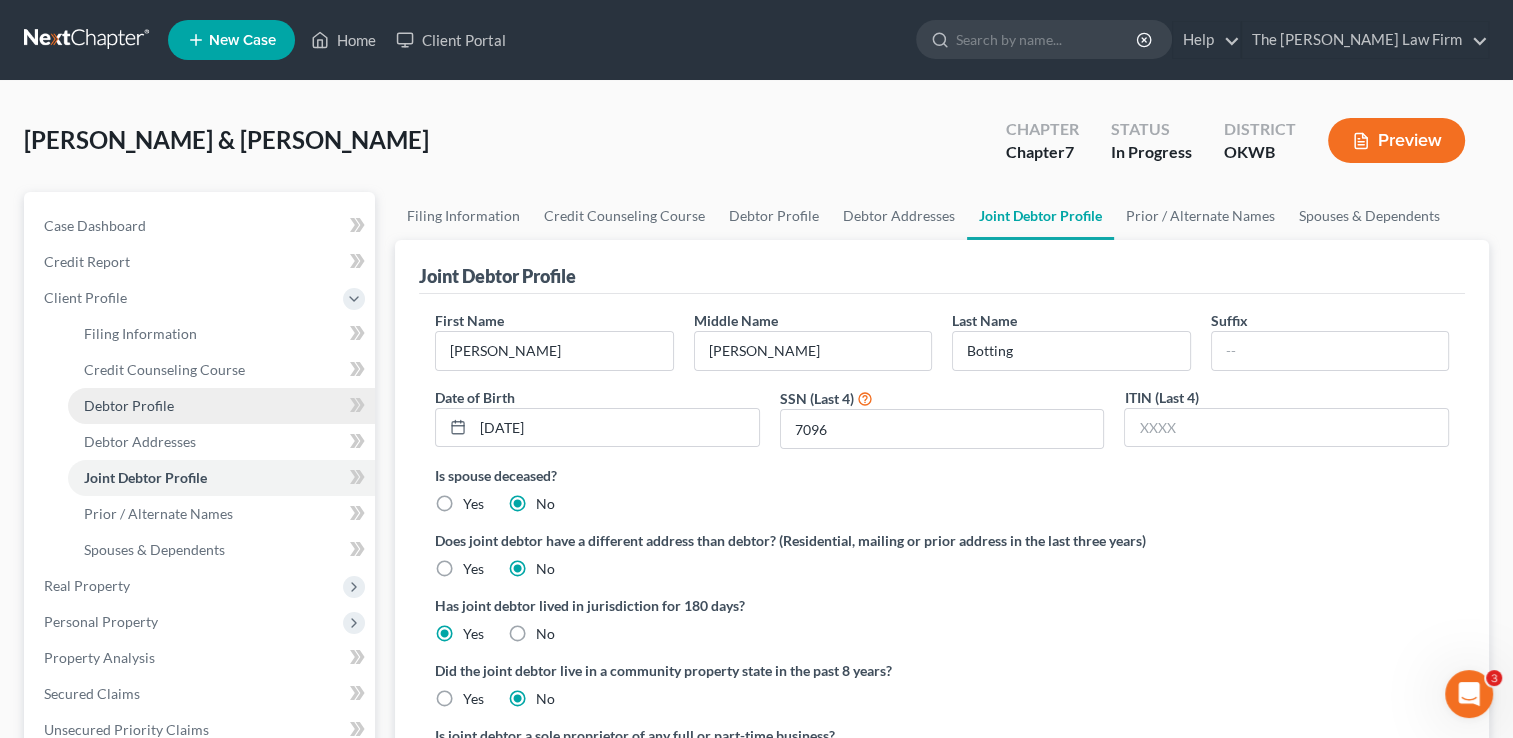 click on "Debtor Profile" at bounding box center [129, 405] 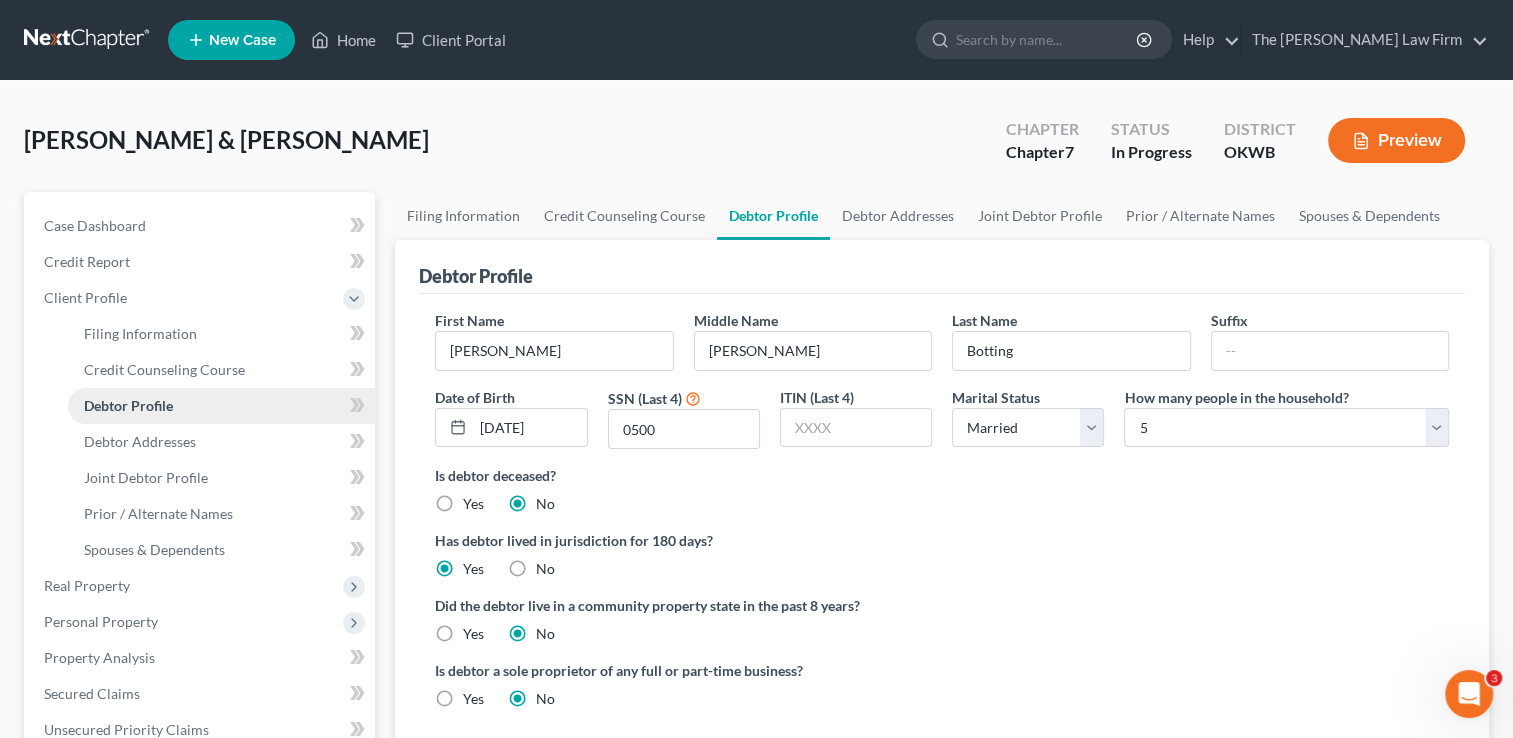click on "Debtor Profile" at bounding box center [128, 405] 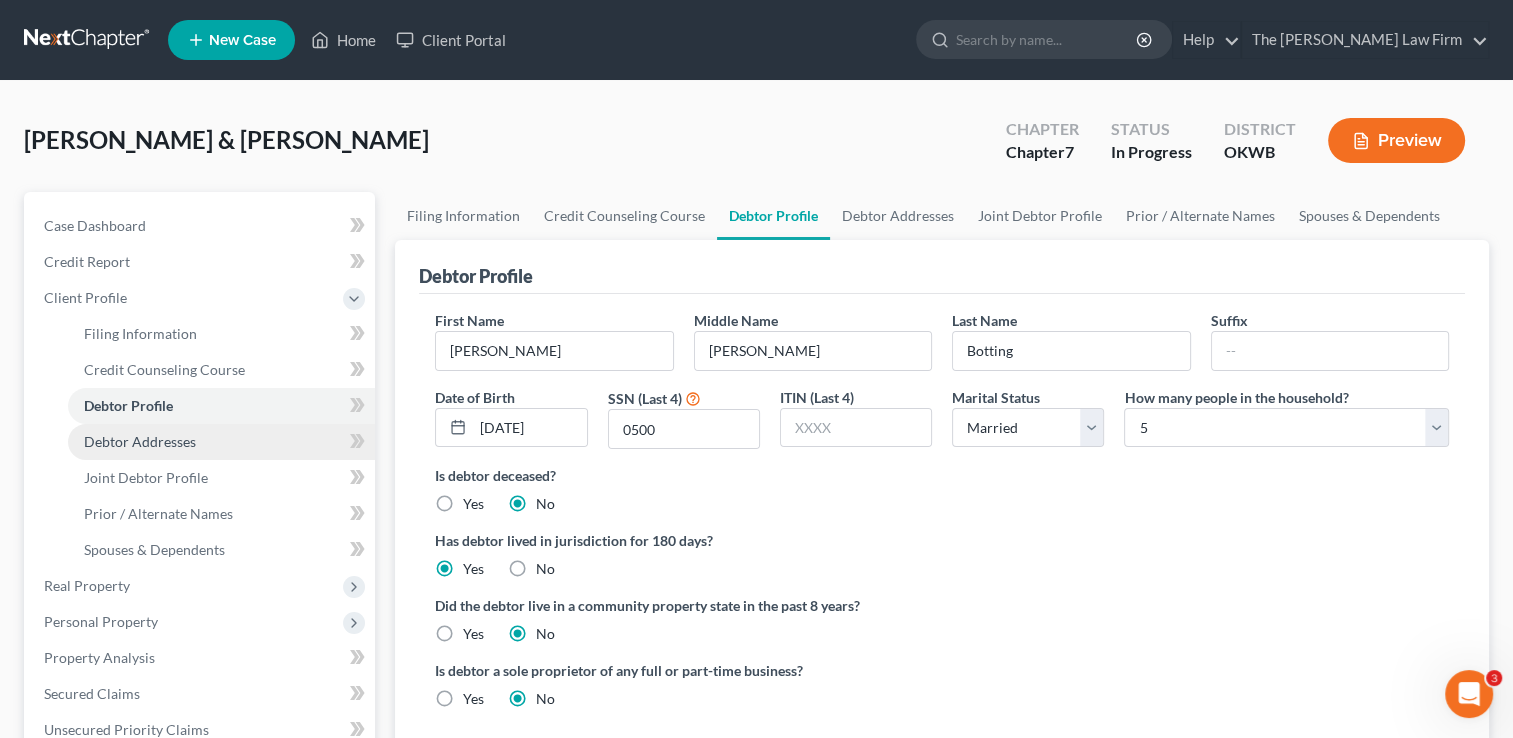 click on "Debtor Addresses" at bounding box center [221, 442] 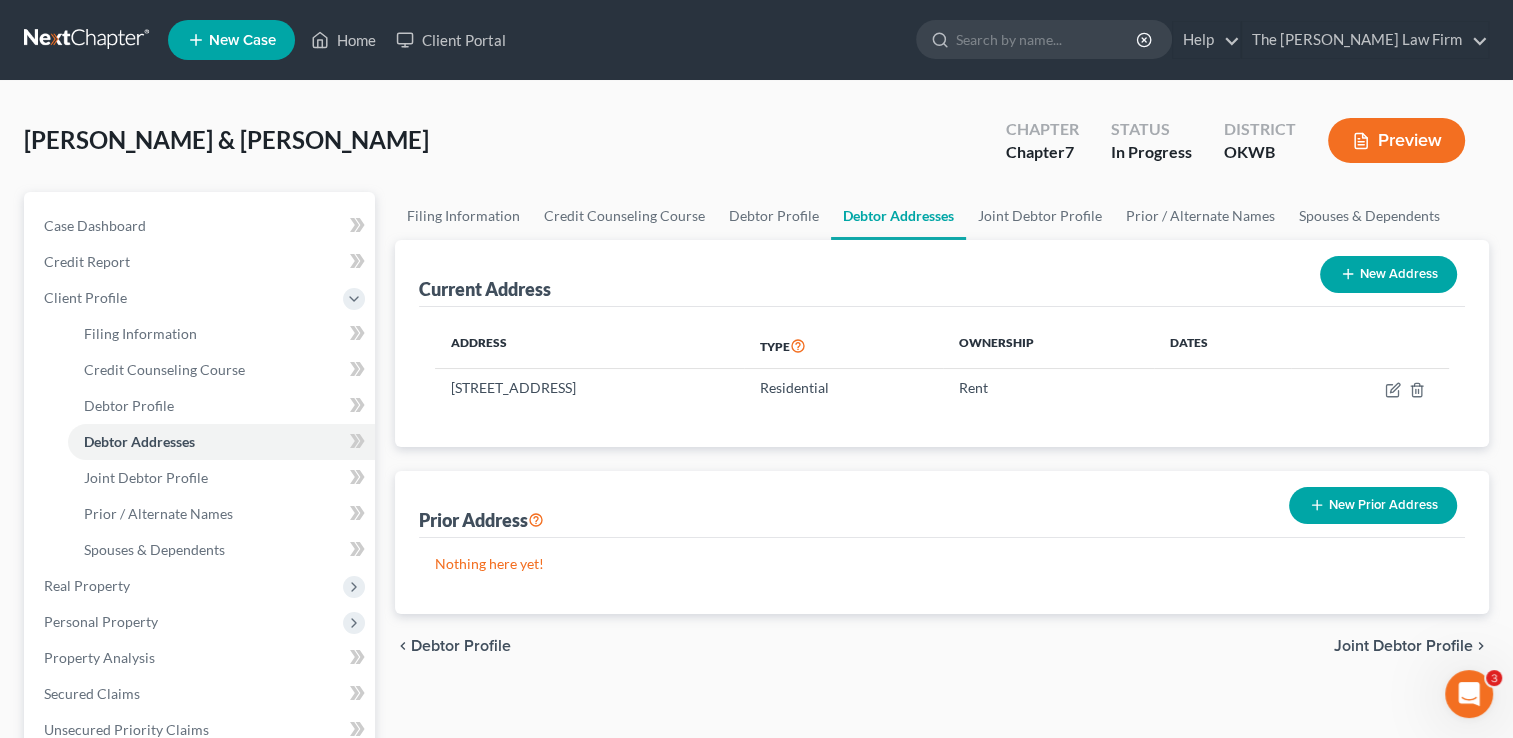 click on "Debtor Addresses" at bounding box center (139, 441) 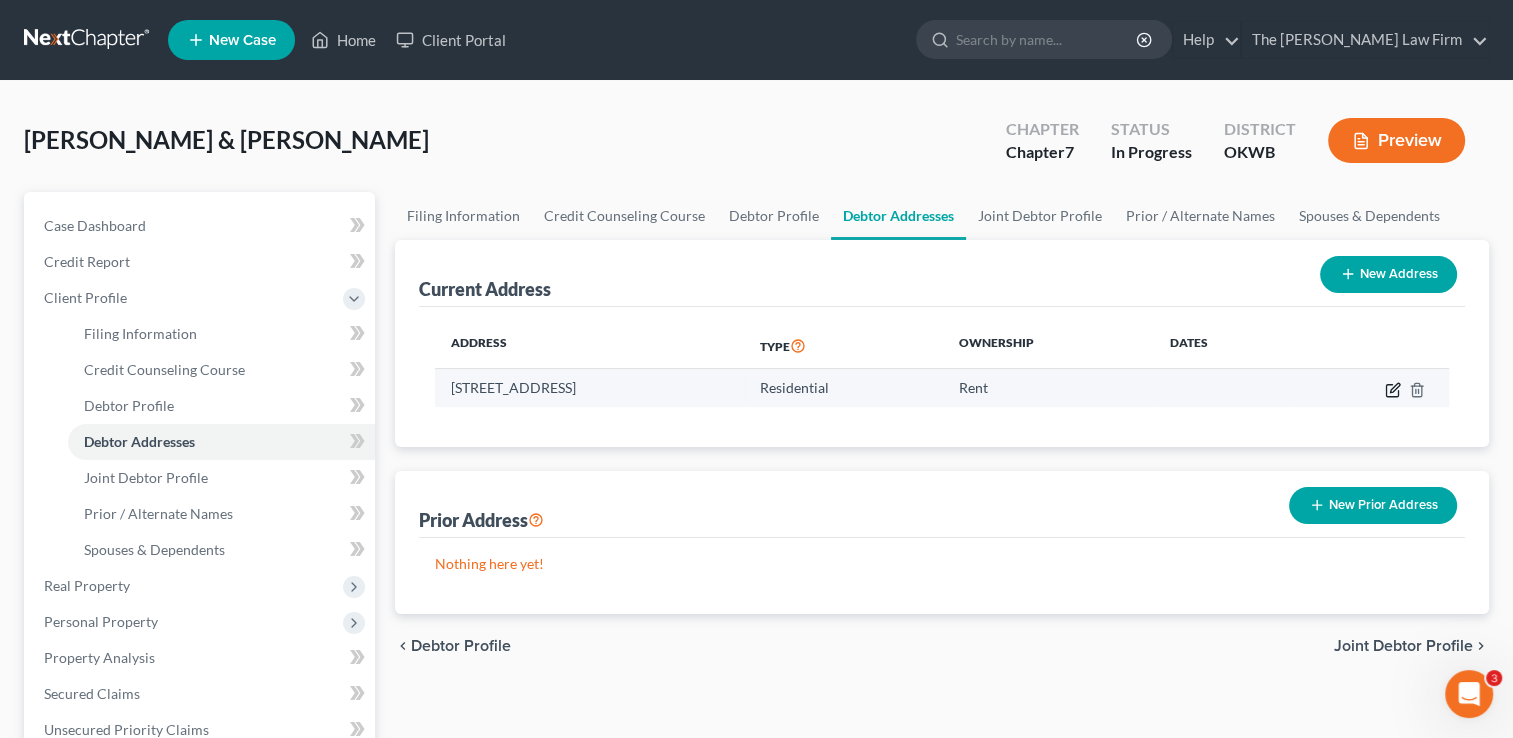 click 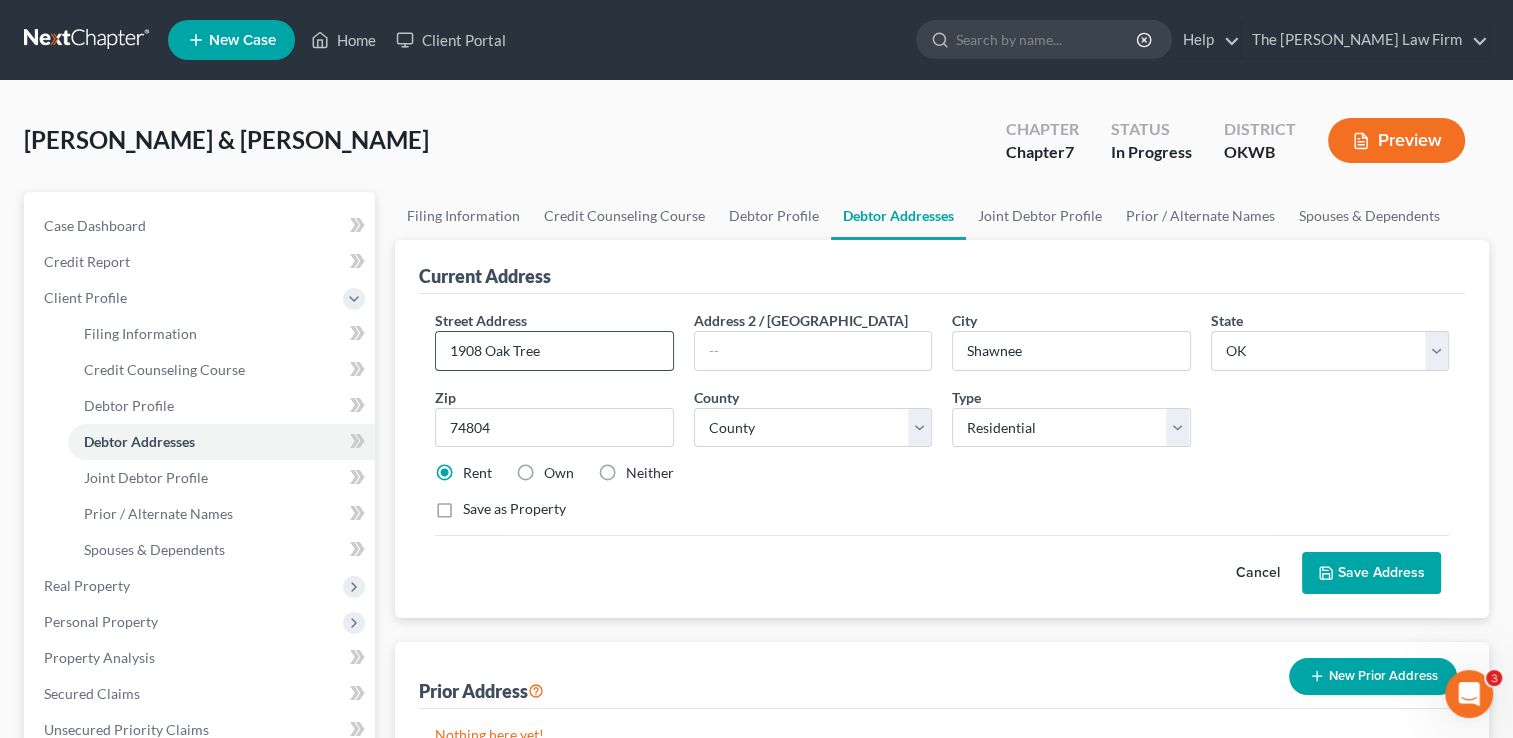 click on "1908 Oak Tree" at bounding box center (554, 351) 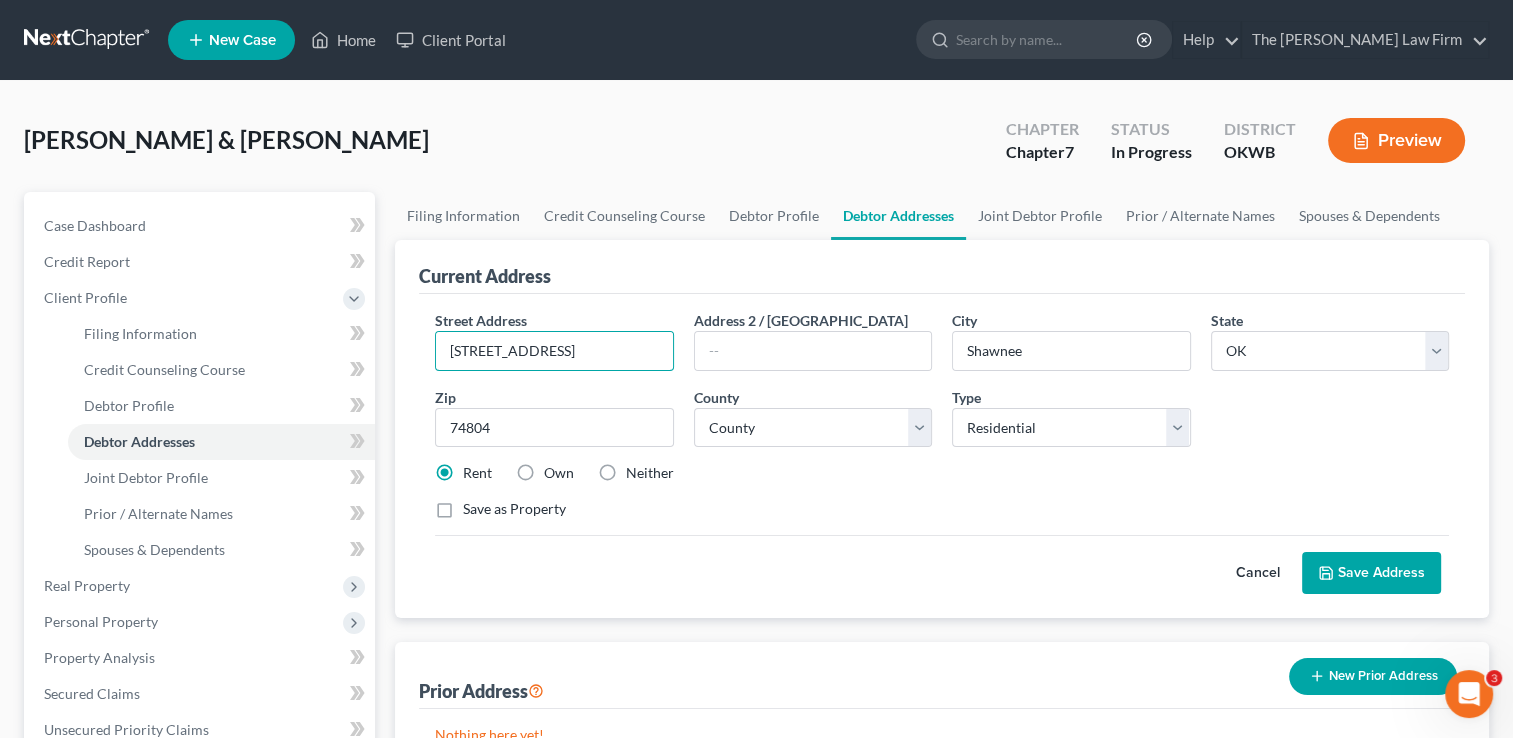 type on "[STREET_ADDRESS]" 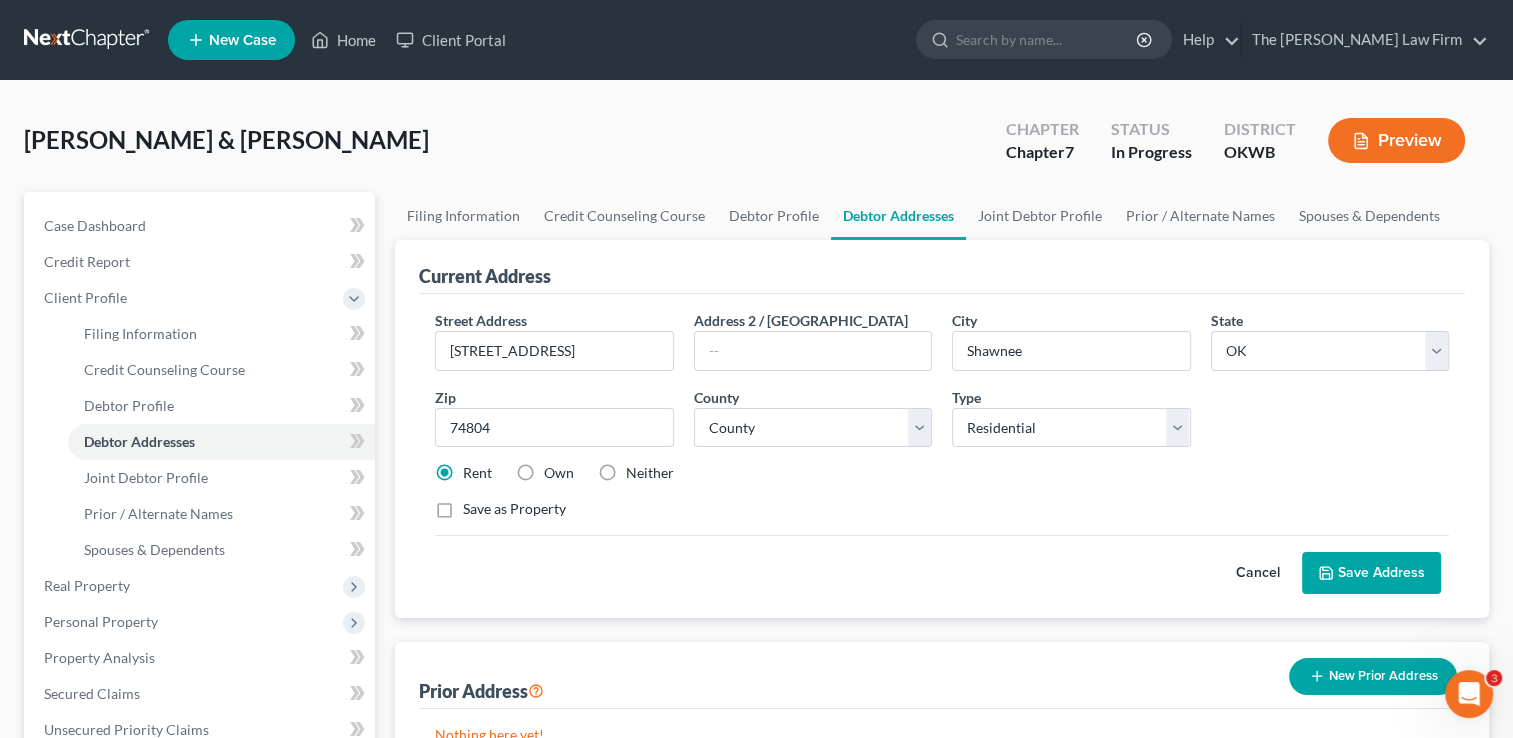 click on "Save Address" at bounding box center [1371, 573] 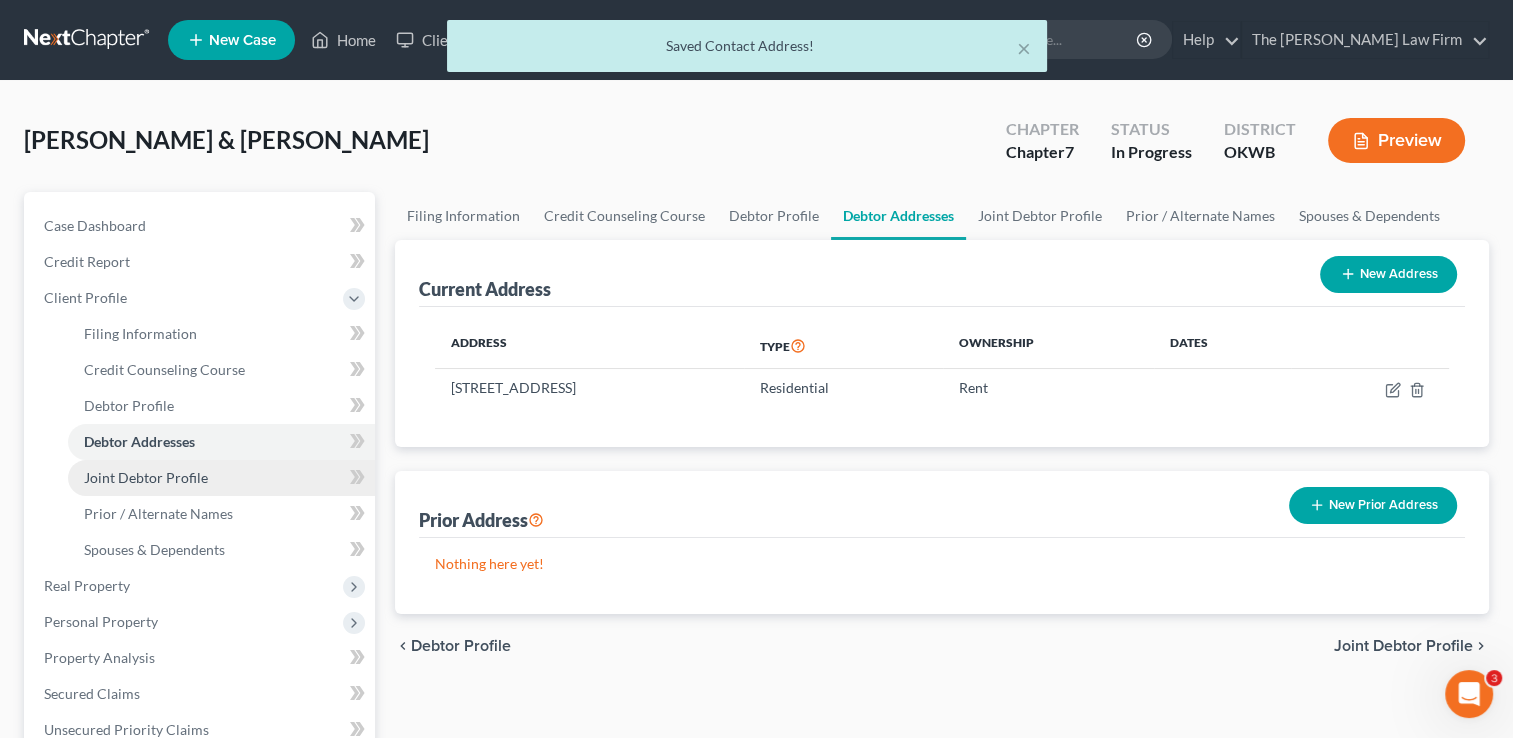click on "Joint Debtor Profile" at bounding box center [146, 477] 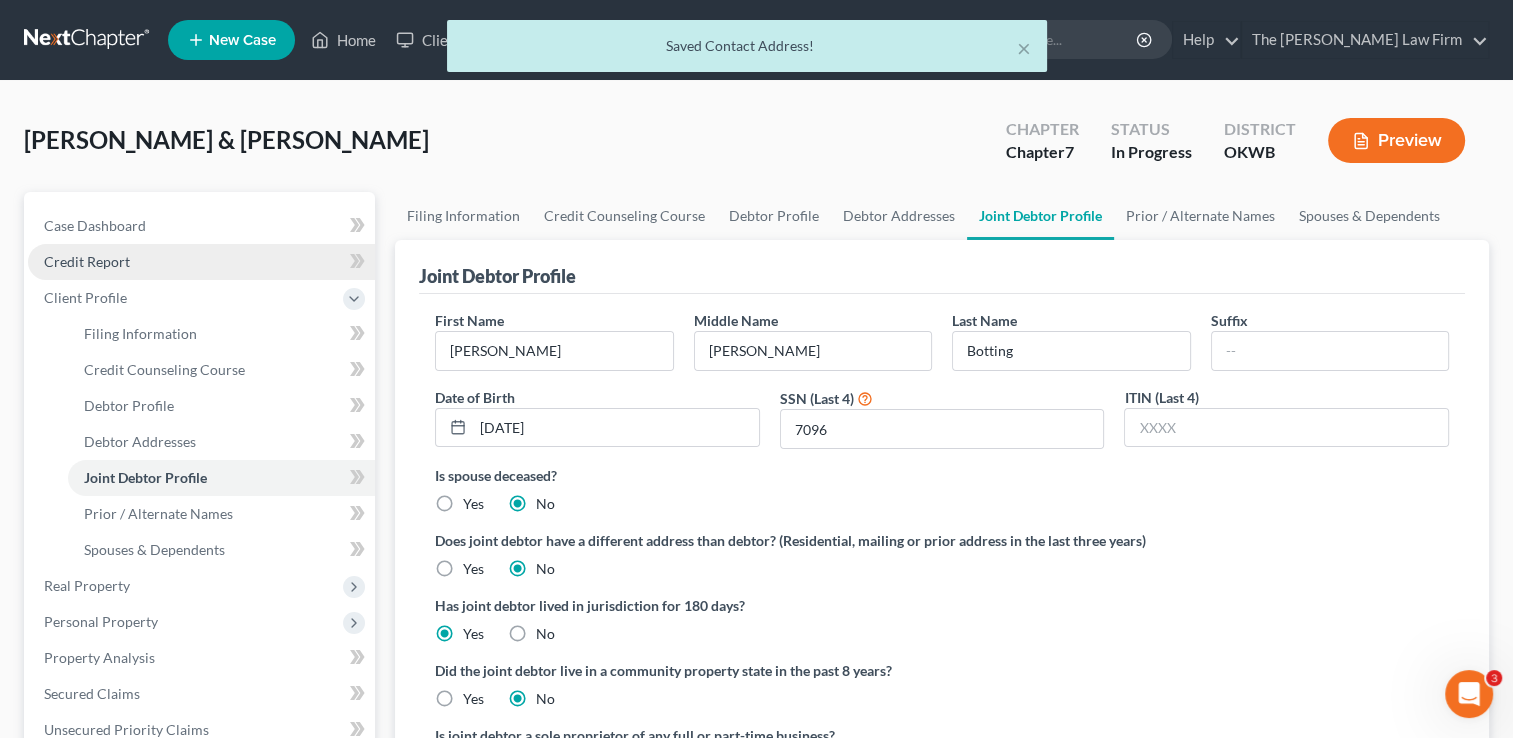 click on "Credit Report" at bounding box center (201, 262) 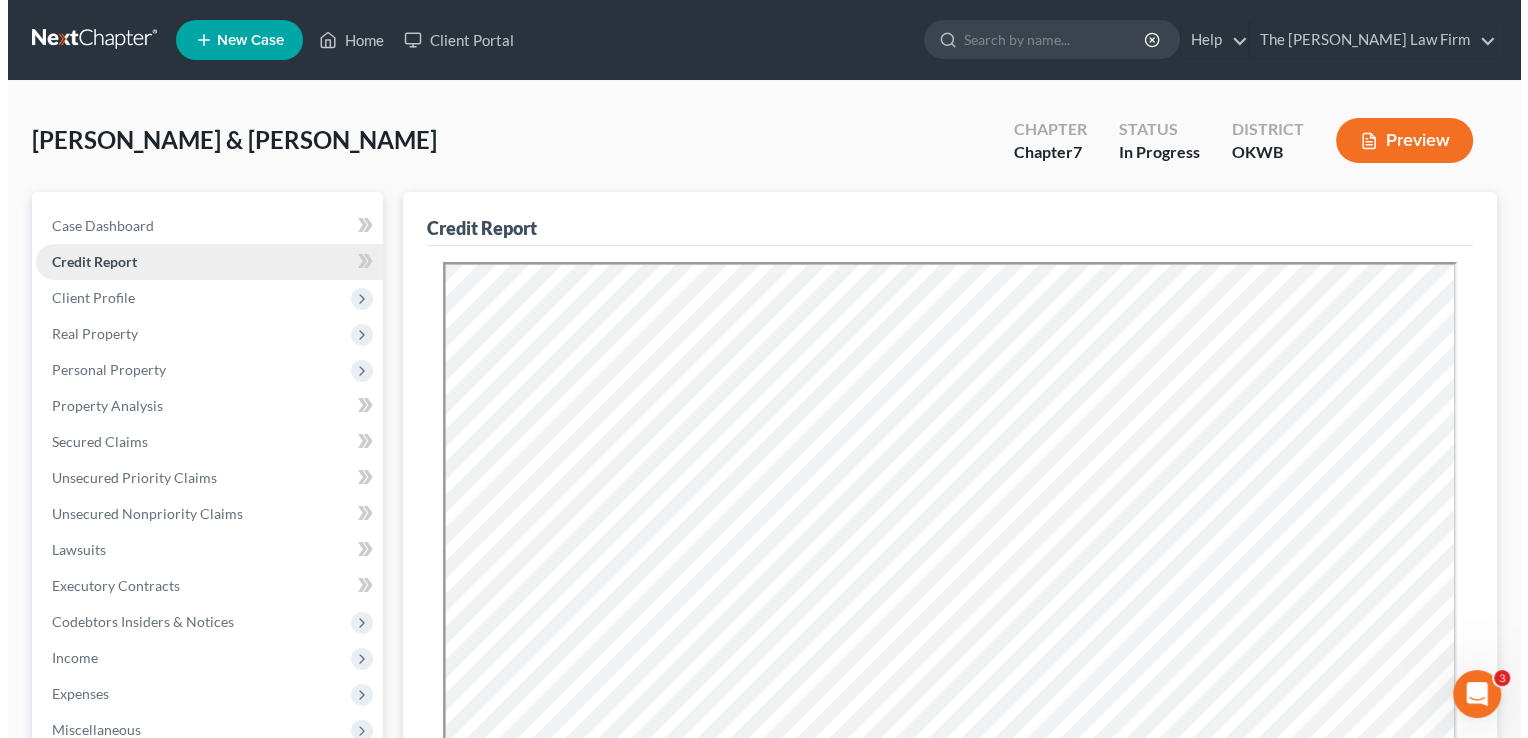 scroll, scrollTop: 0, scrollLeft: 0, axis: both 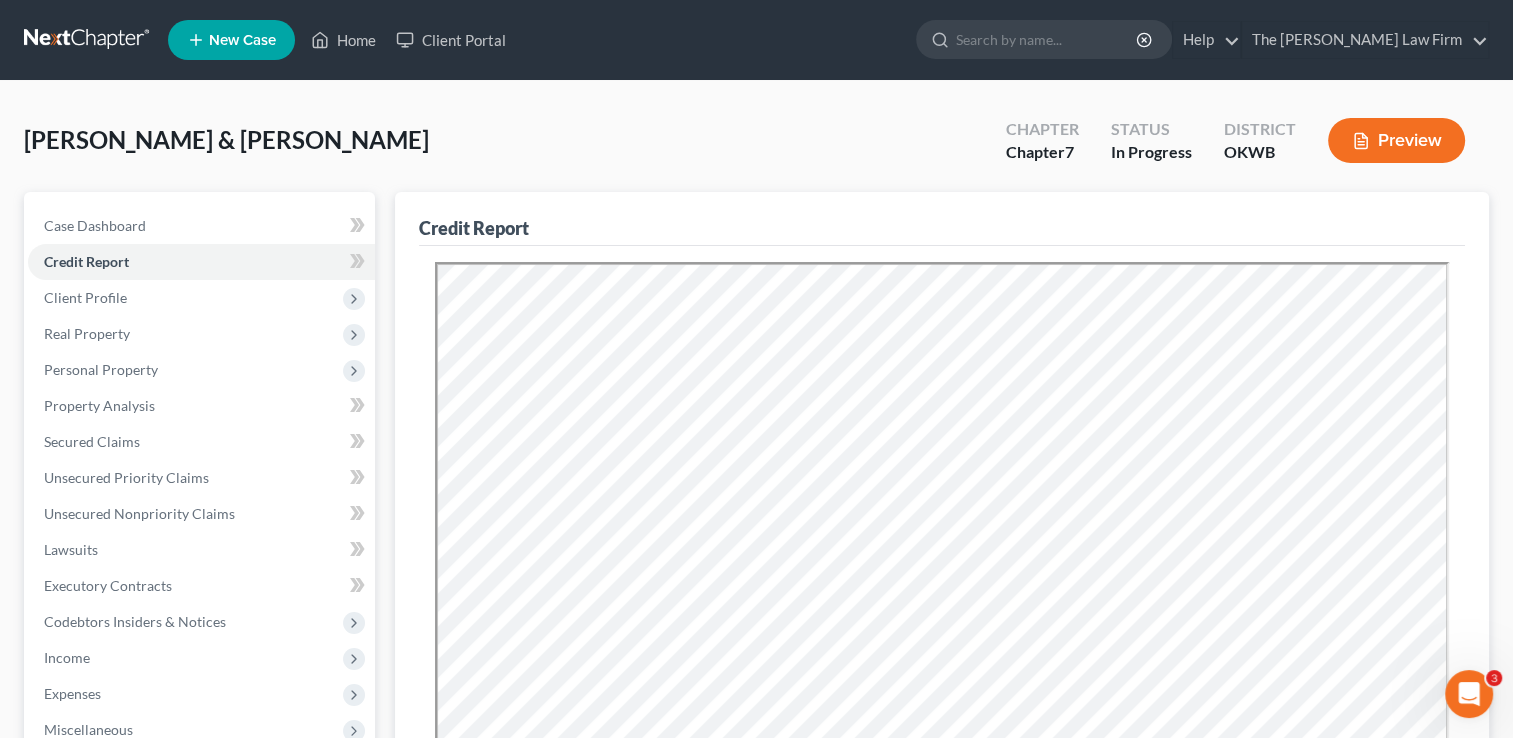 click on "New Case Home Client Portal         - No Result - See all results Or Press Enter... Help Help Center Webinars Training Videos What's new The [PERSON_NAME] Law Firm The [PERSON_NAME] Law Firm [EMAIL_ADDRESS][DOMAIN_NAME] My Account Settings Plan + Billing Account Add-Ons Upgrade to Whoa Log out" at bounding box center [828, 40] 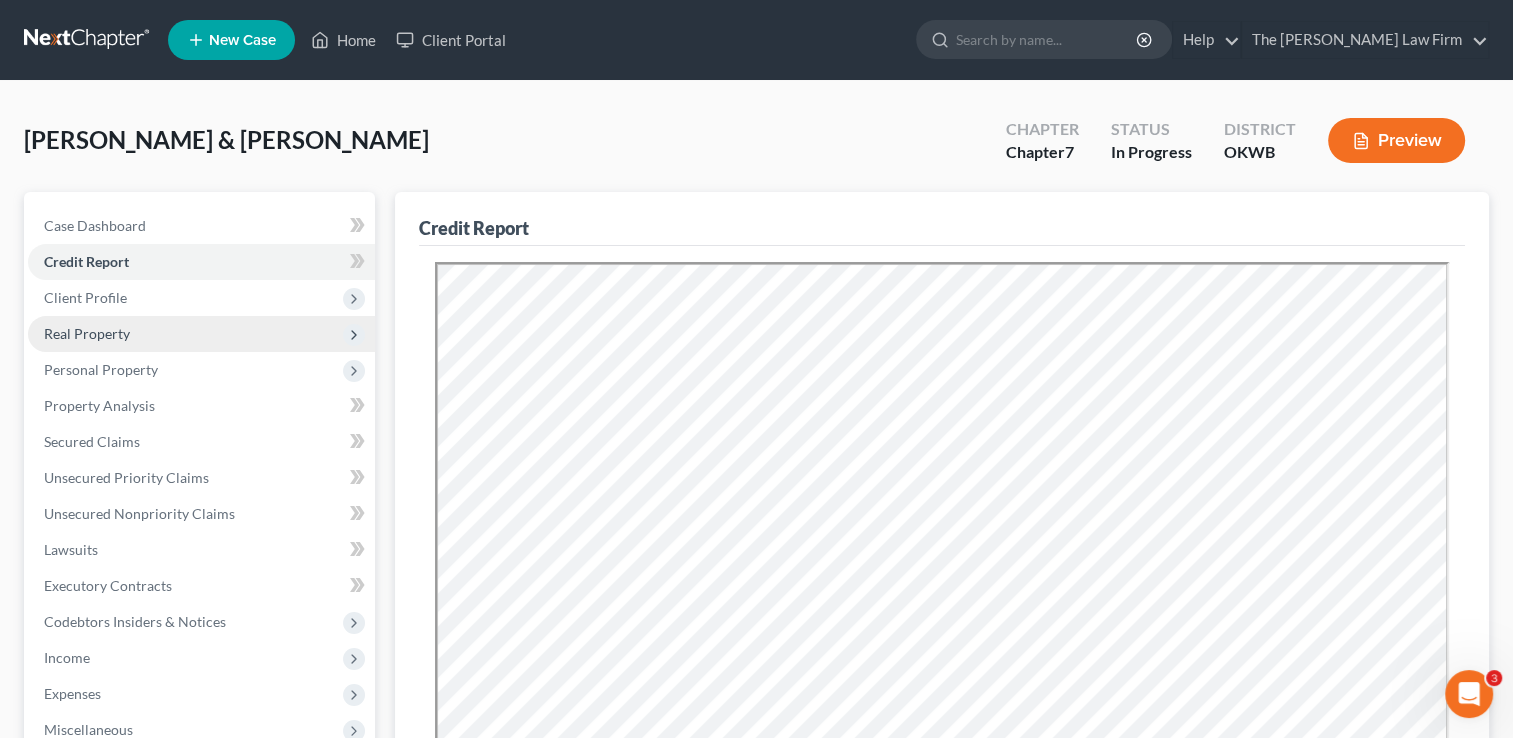click on "Real Property" at bounding box center [201, 334] 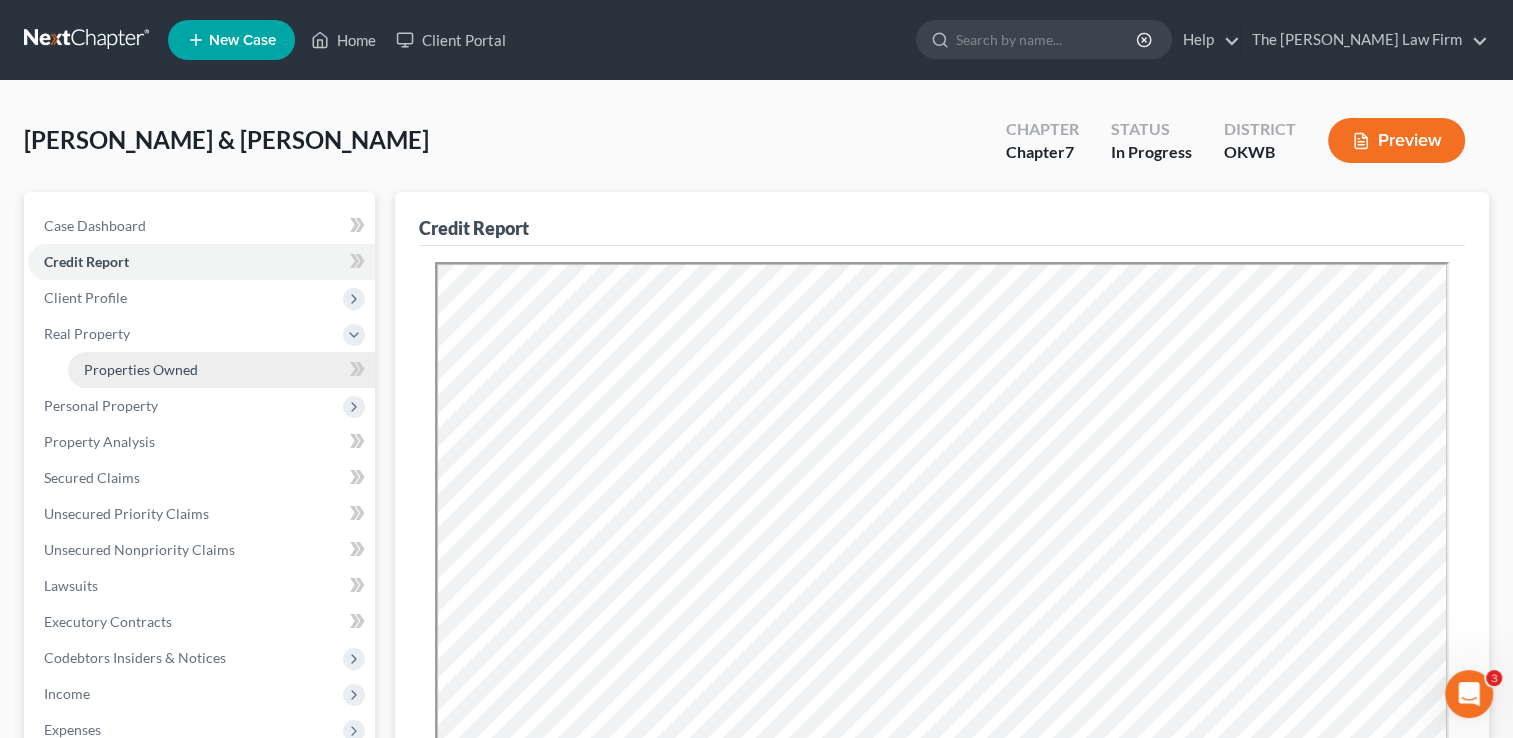 click on "Properties Owned" at bounding box center (141, 369) 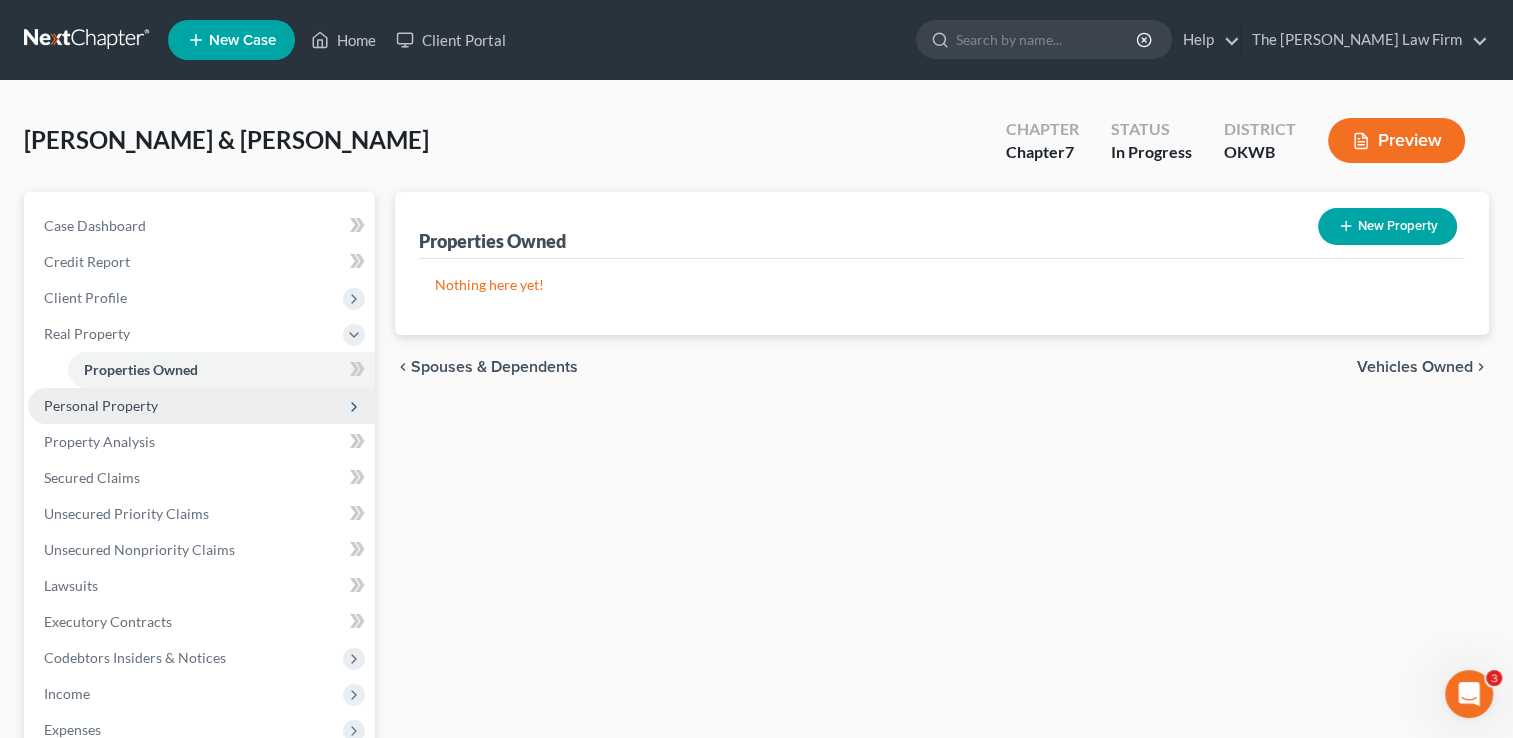 click on "Personal Property" at bounding box center (101, 405) 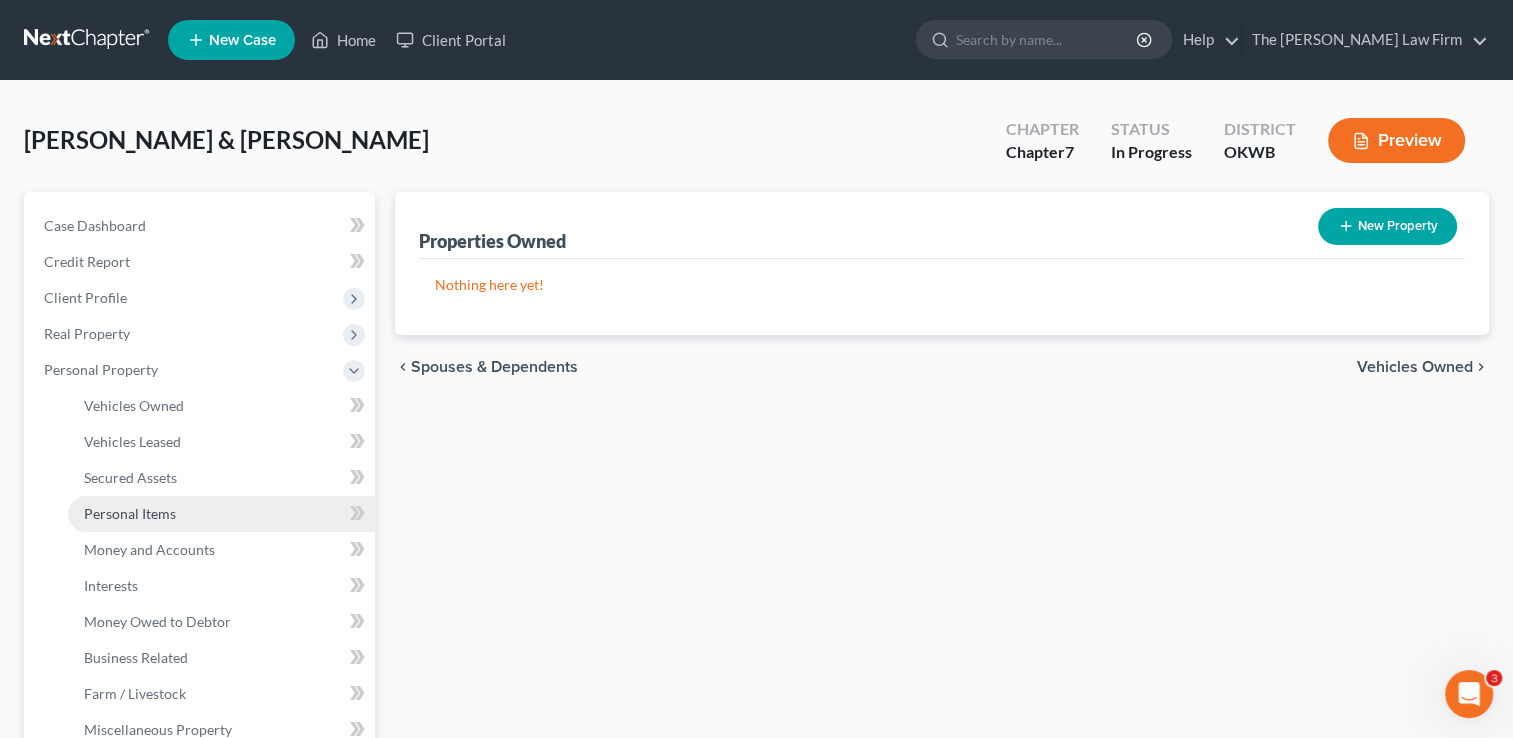 click on "Personal Items" at bounding box center [130, 513] 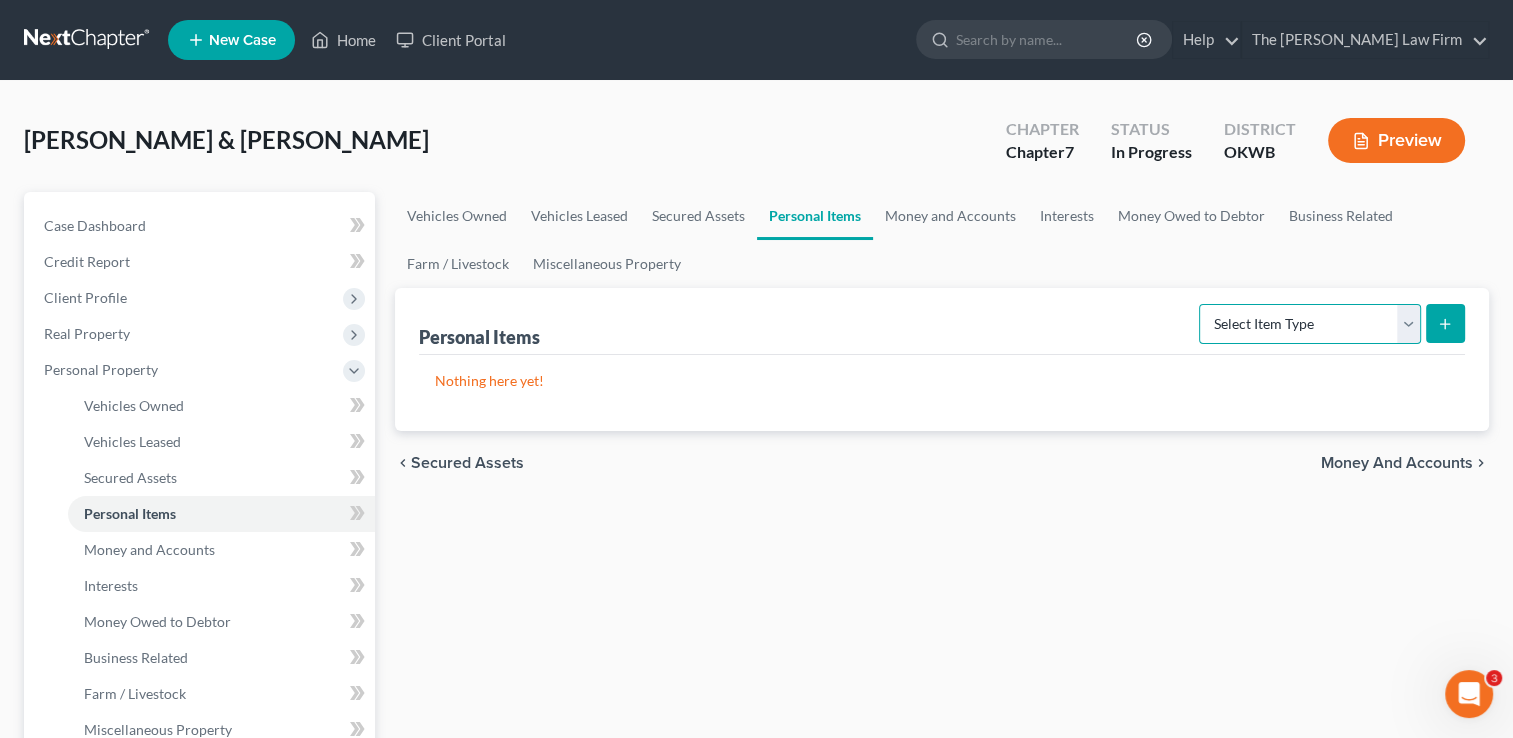 click on "Select Item Type Clothing Collectibles Of Value Electronics Firearms Household Goods Jewelry Other Pet(s) Sports & Hobby Equipment" at bounding box center [1310, 324] 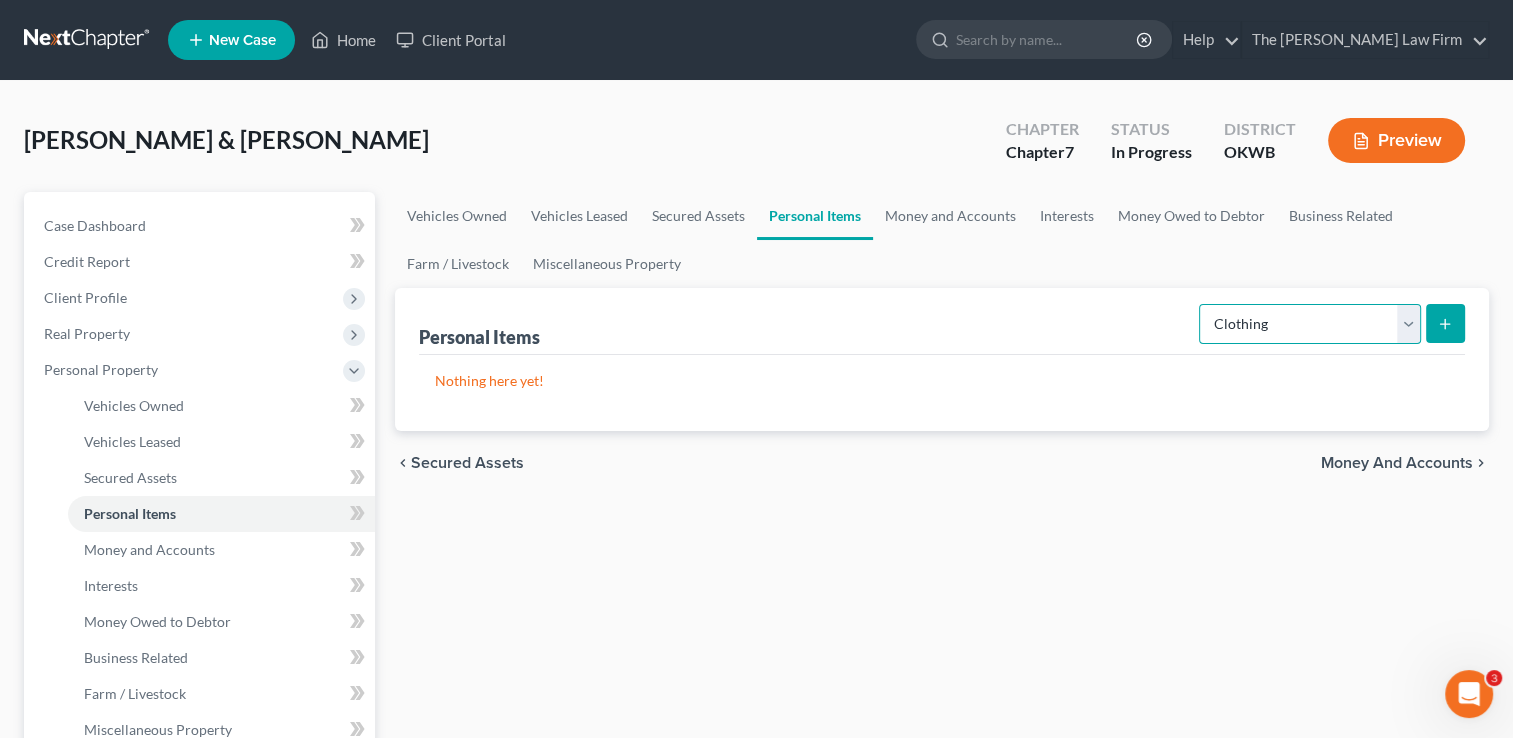 click on "Select Item Type Clothing Collectibles Of Value Electronics Firearms Household Goods Jewelry Other Pet(s) Sports & Hobby Equipment" at bounding box center [1310, 324] 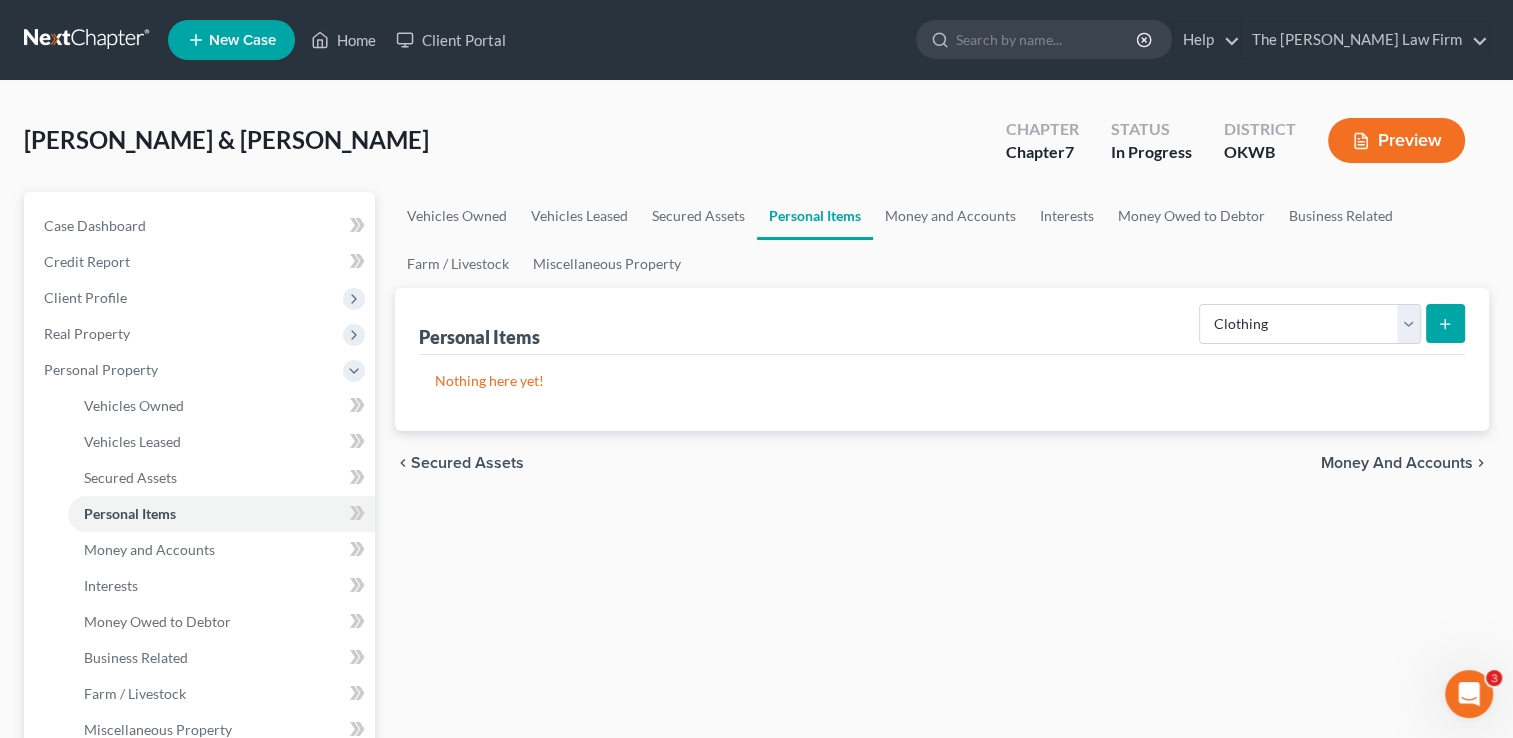 click 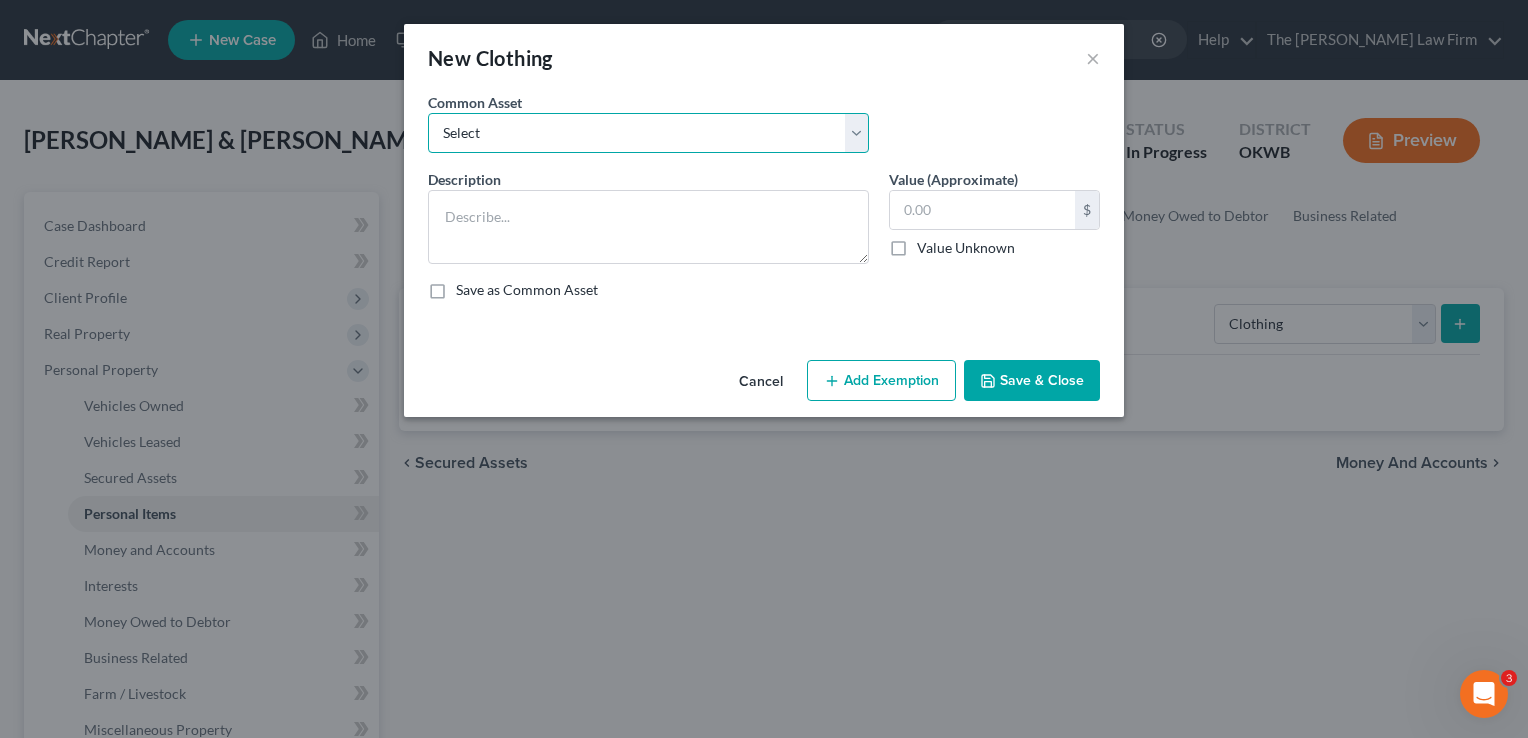 click on "Select clothing and shoes clothing and shoes clothing and shoes clothing and shoes300 clothing and shoes100 clothing and shoes200 clothing and shoes50 clothing and shoes" at bounding box center (648, 133) 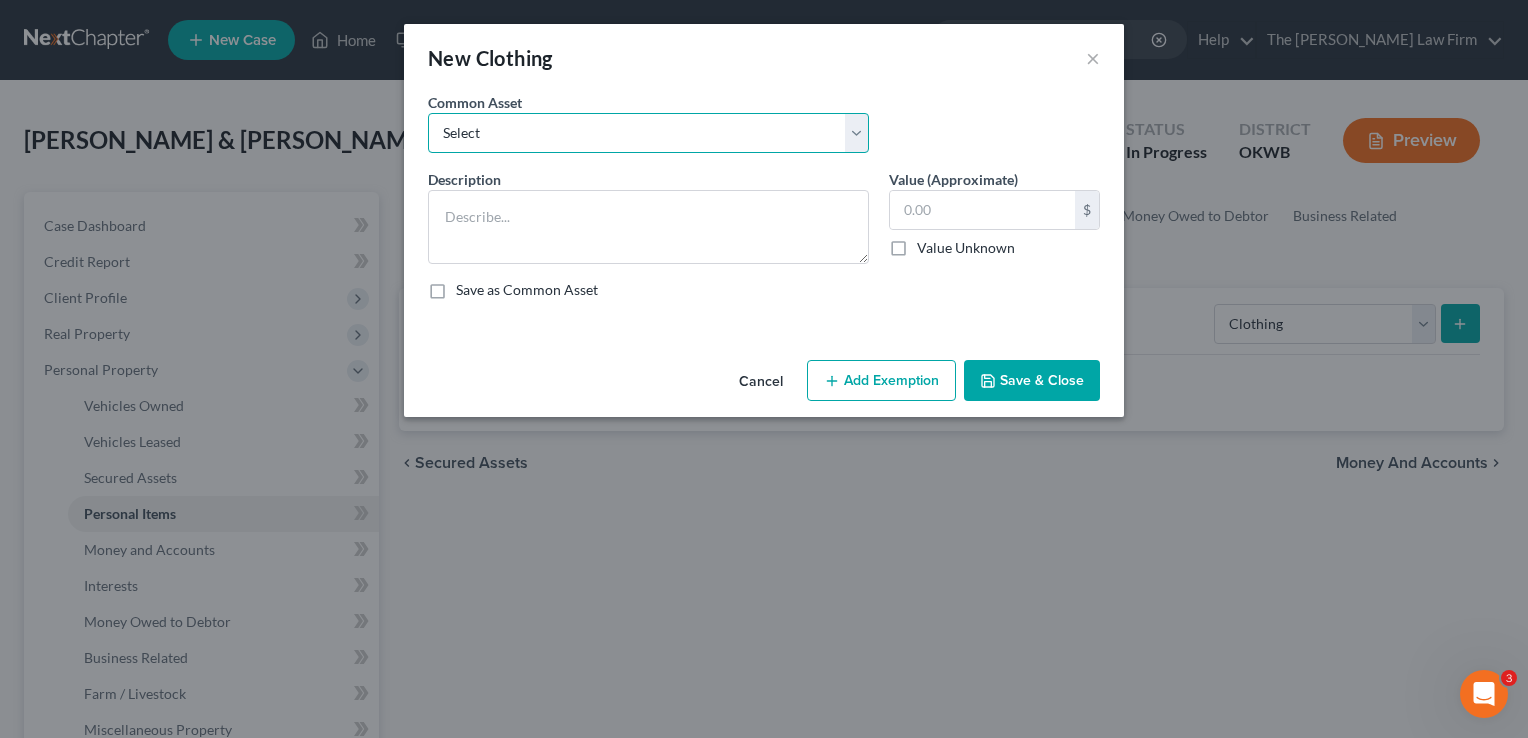 select on "5" 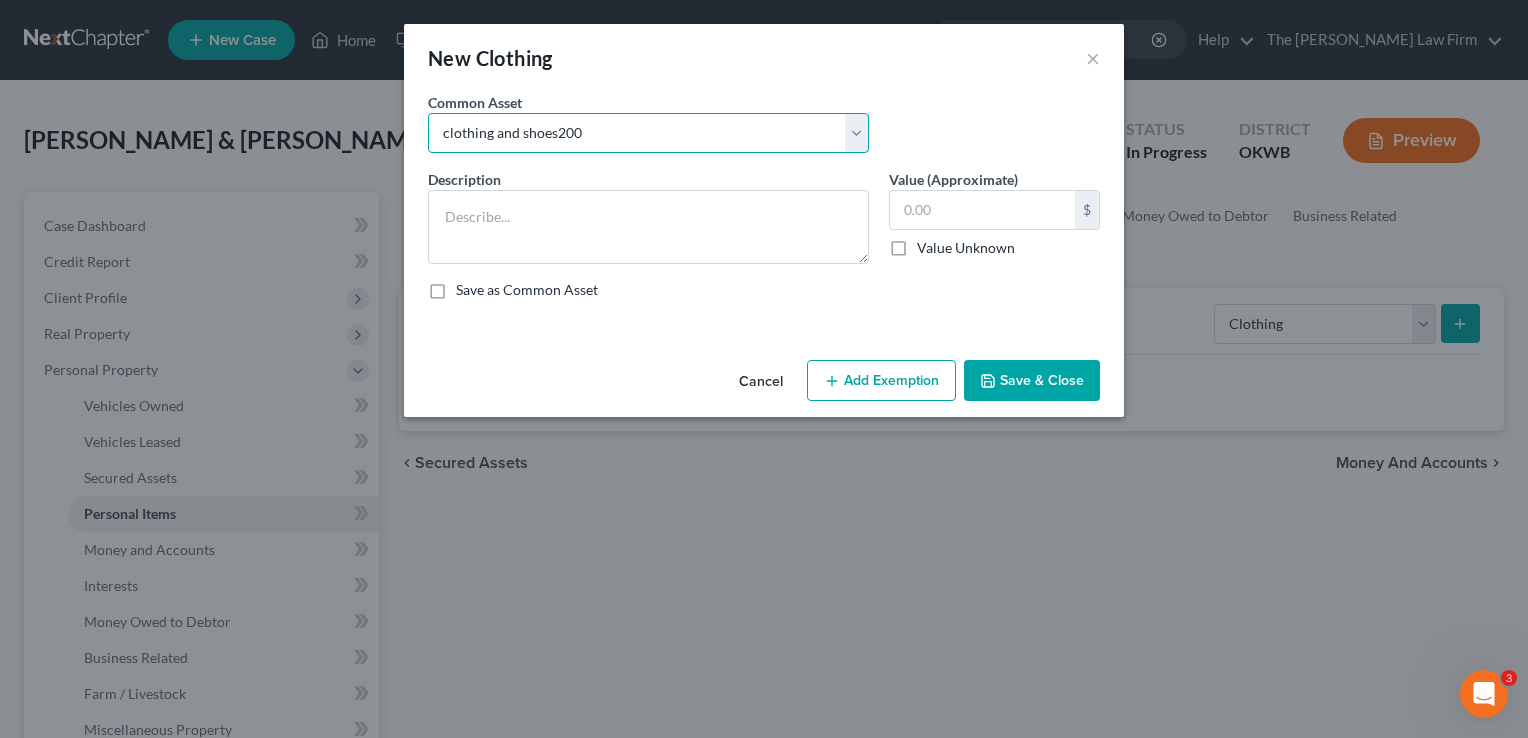 click on "Select clothing and shoes clothing and shoes clothing and shoes clothing and shoes300 clothing and shoes100 clothing and shoes200 clothing and shoes50 clothing and shoes" at bounding box center [648, 133] 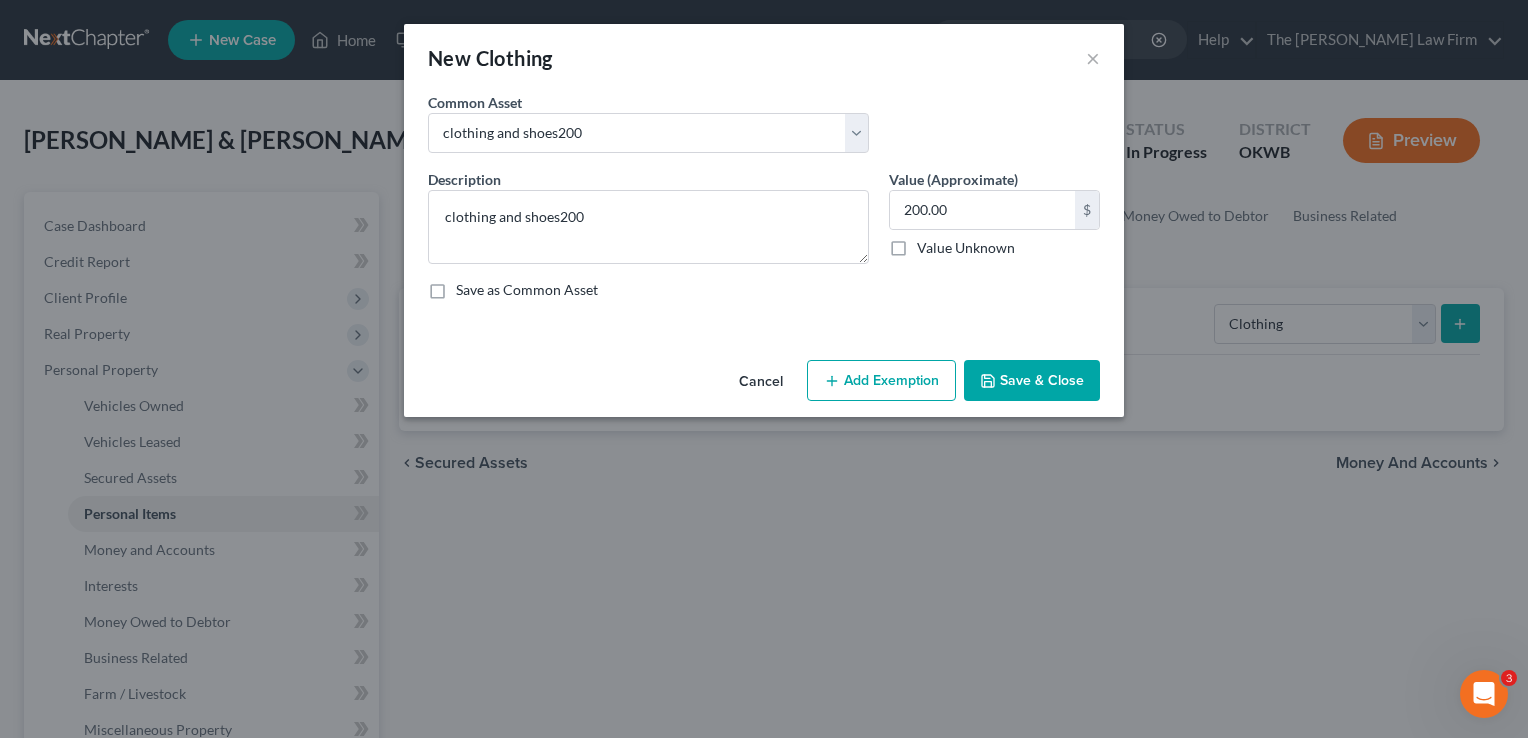click on "Add Exemption" at bounding box center [881, 381] 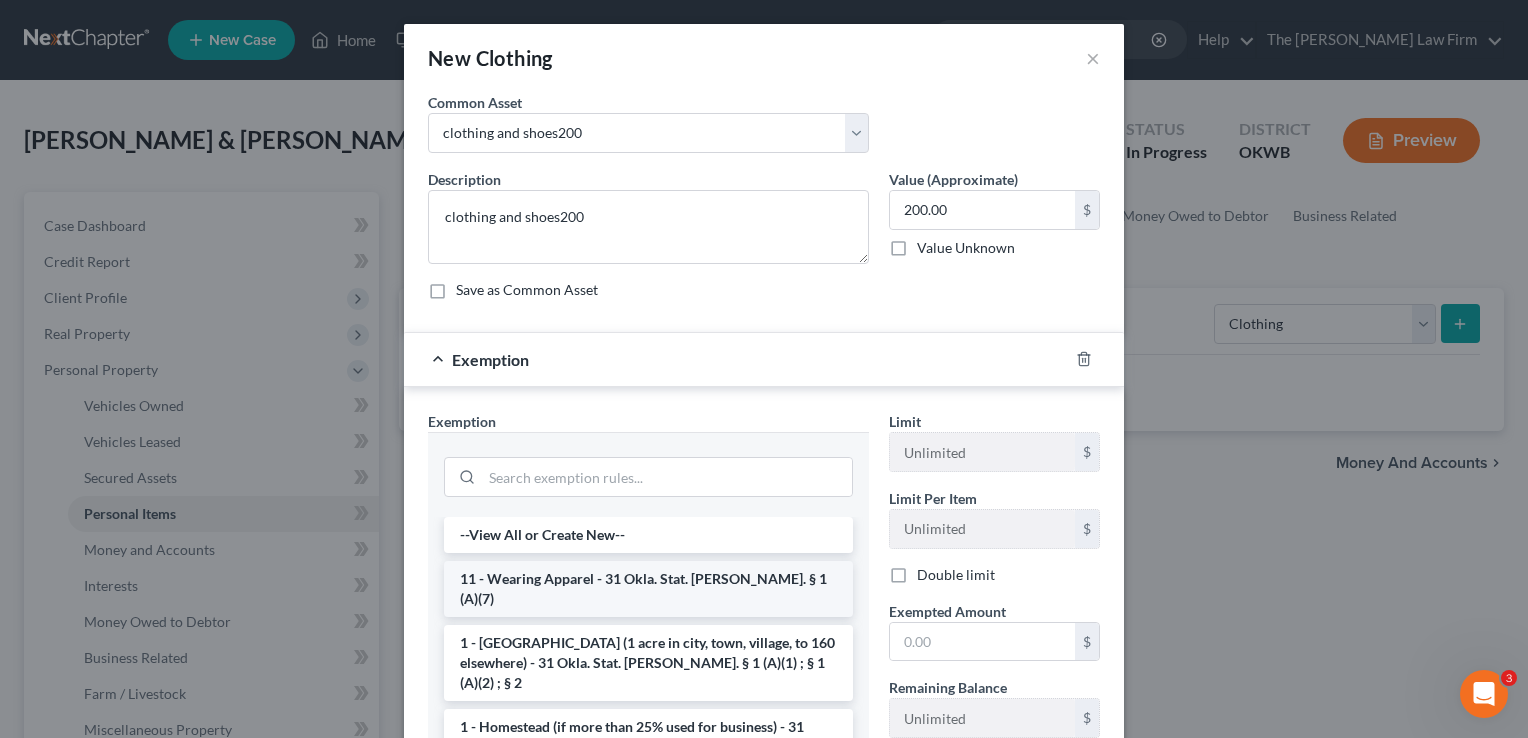 click on "11 - Wearing Apparel - 31 Okla. Stat. [PERSON_NAME]. § 1 (A)(7)" at bounding box center [648, 589] 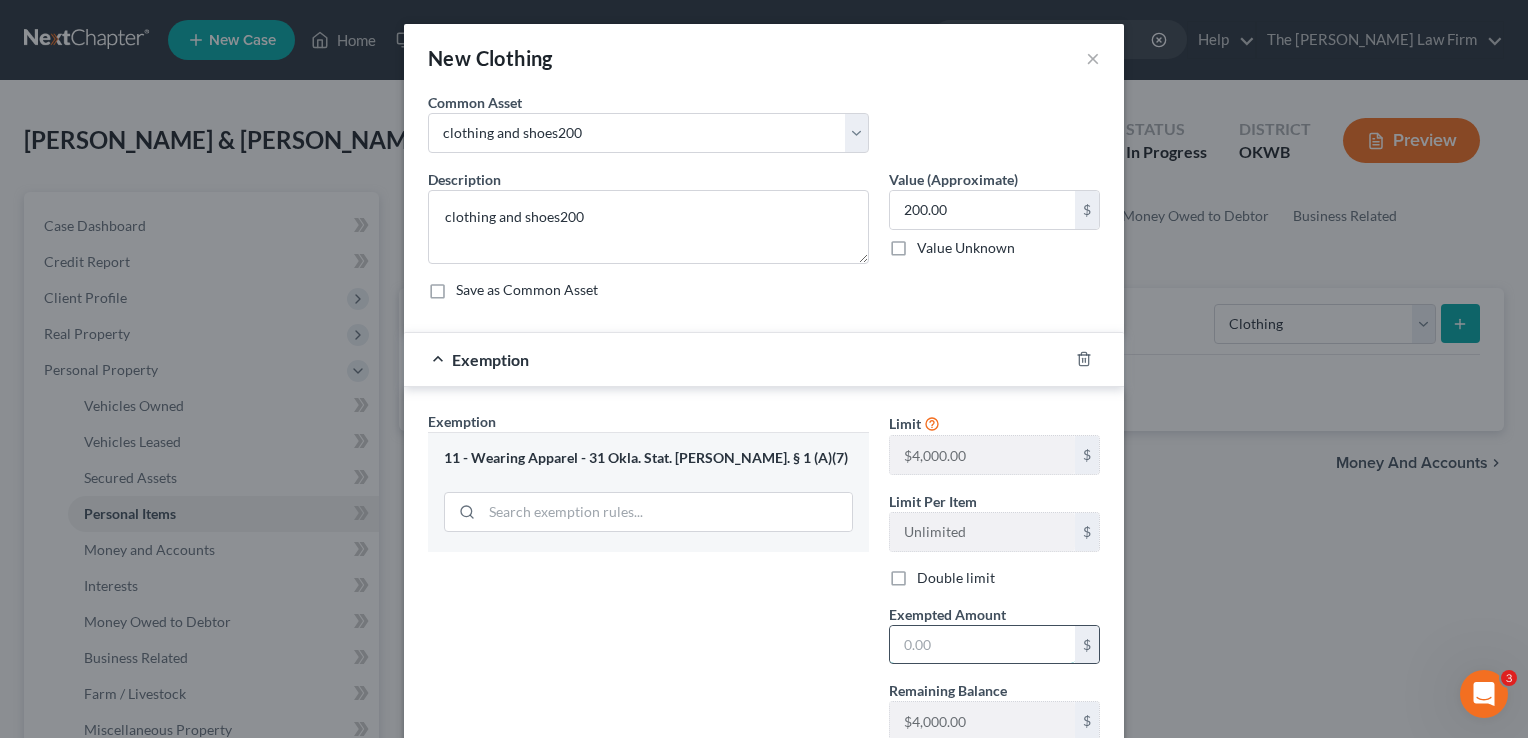 click at bounding box center (982, 645) 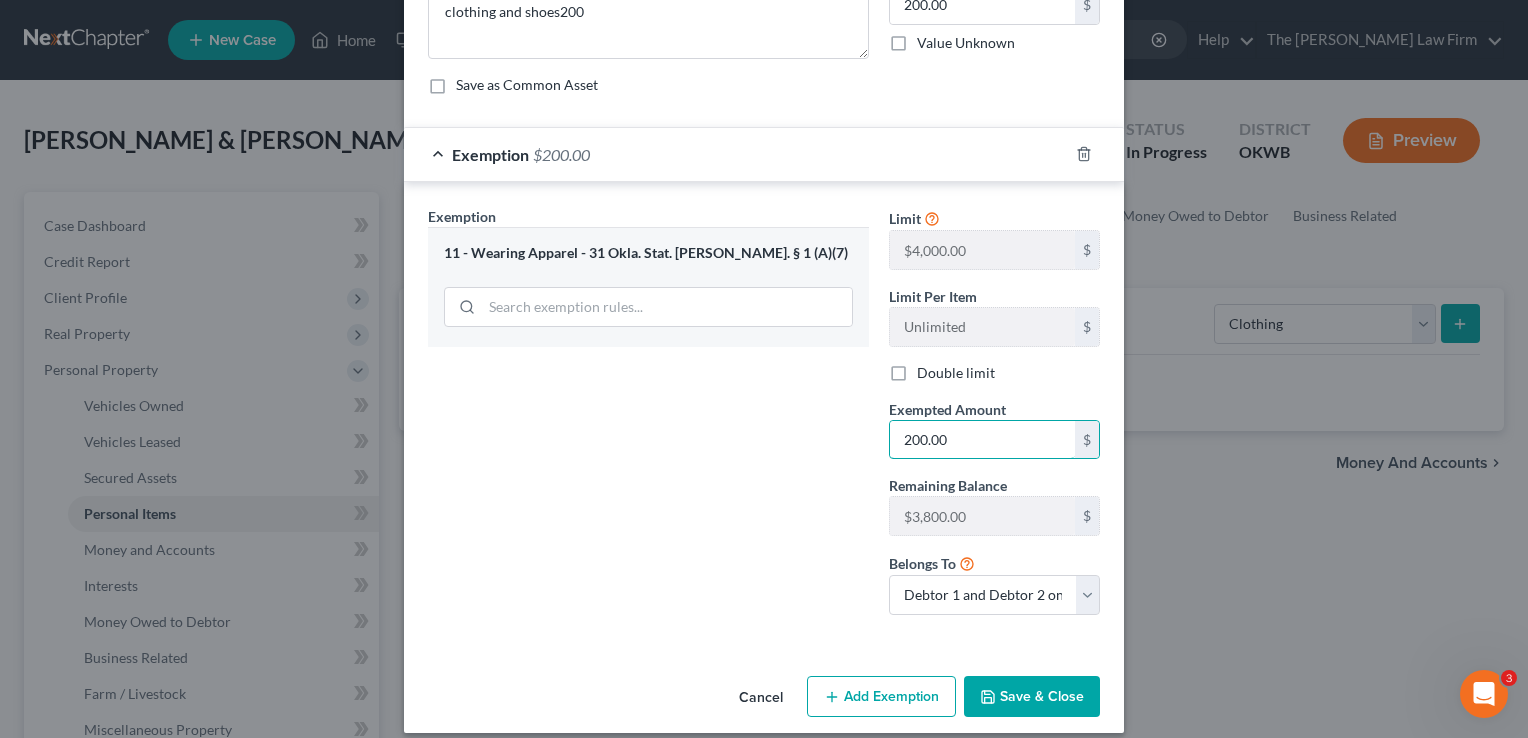 scroll, scrollTop: 221, scrollLeft: 0, axis: vertical 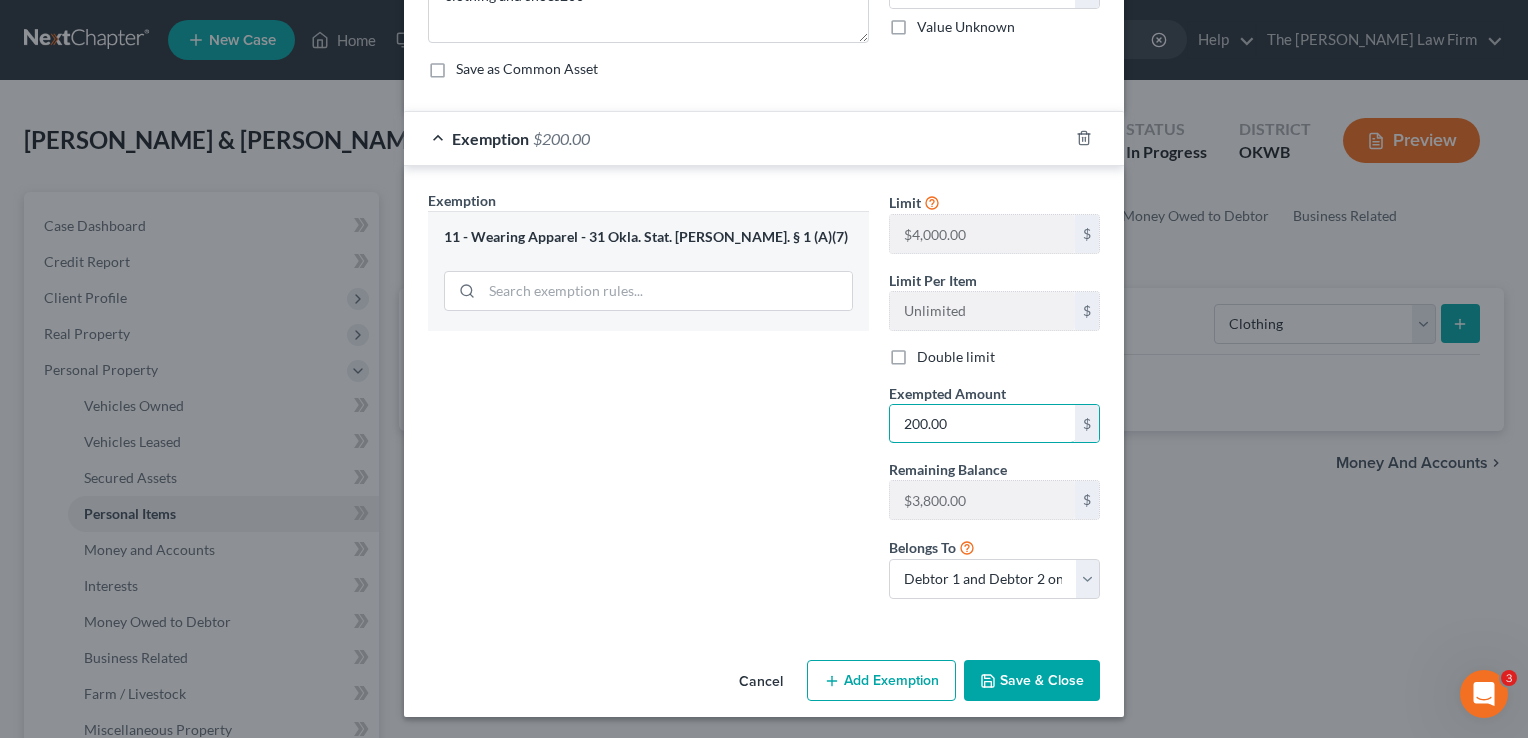 type on "200.00" 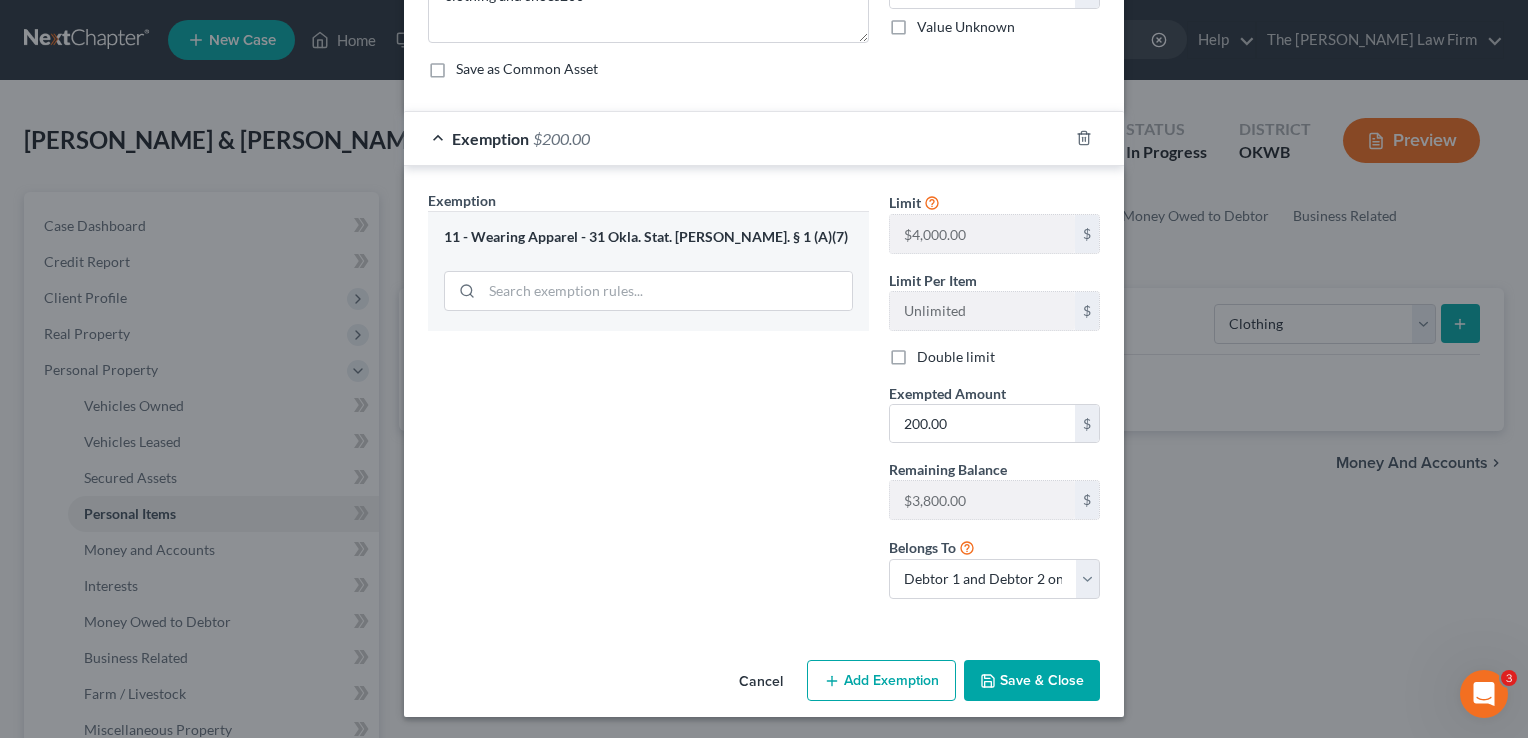click on "Save & Close" at bounding box center [1032, 681] 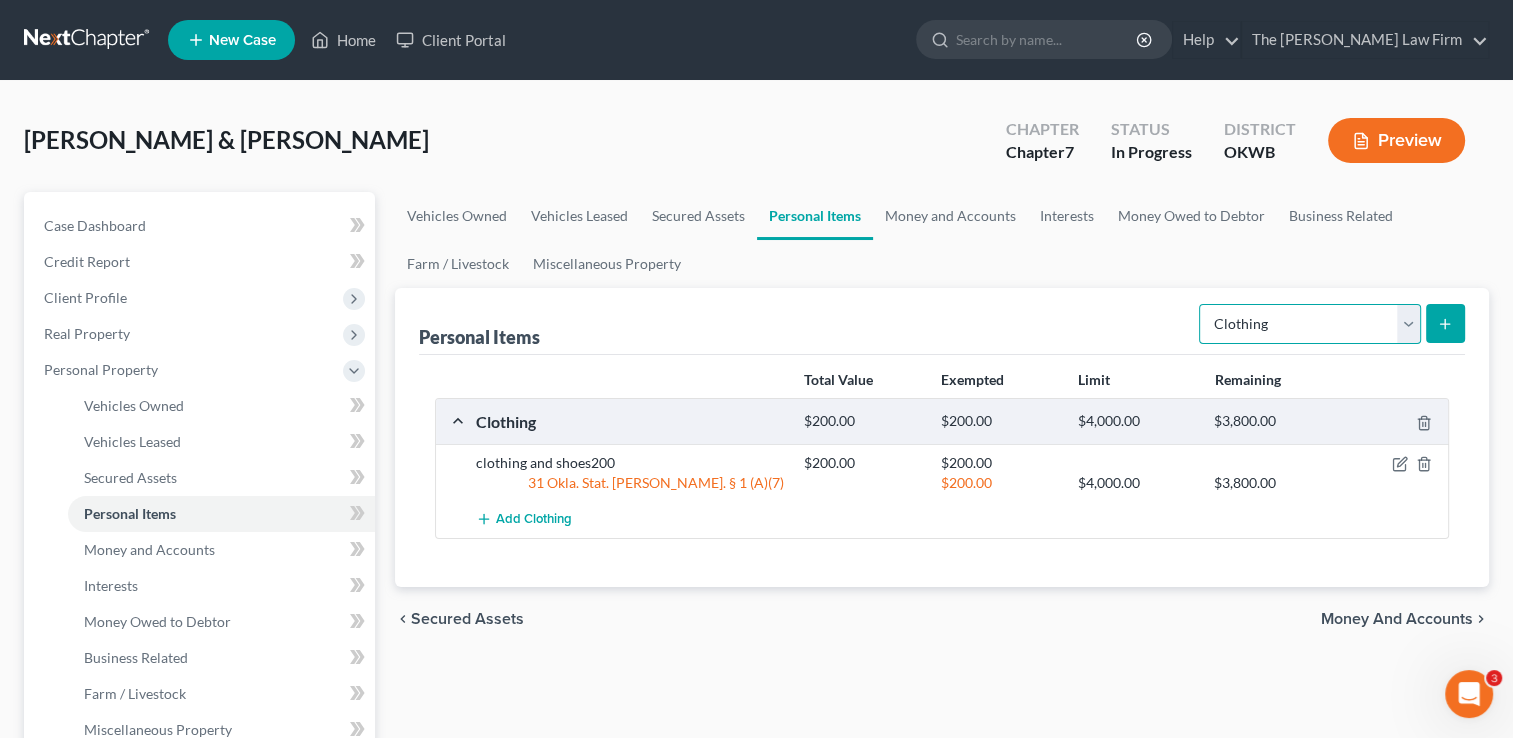 drag, startPoint x: 1408, startPoint y: 326, endPoint x: 1390, endPoint y: 334, distance: 19.697716 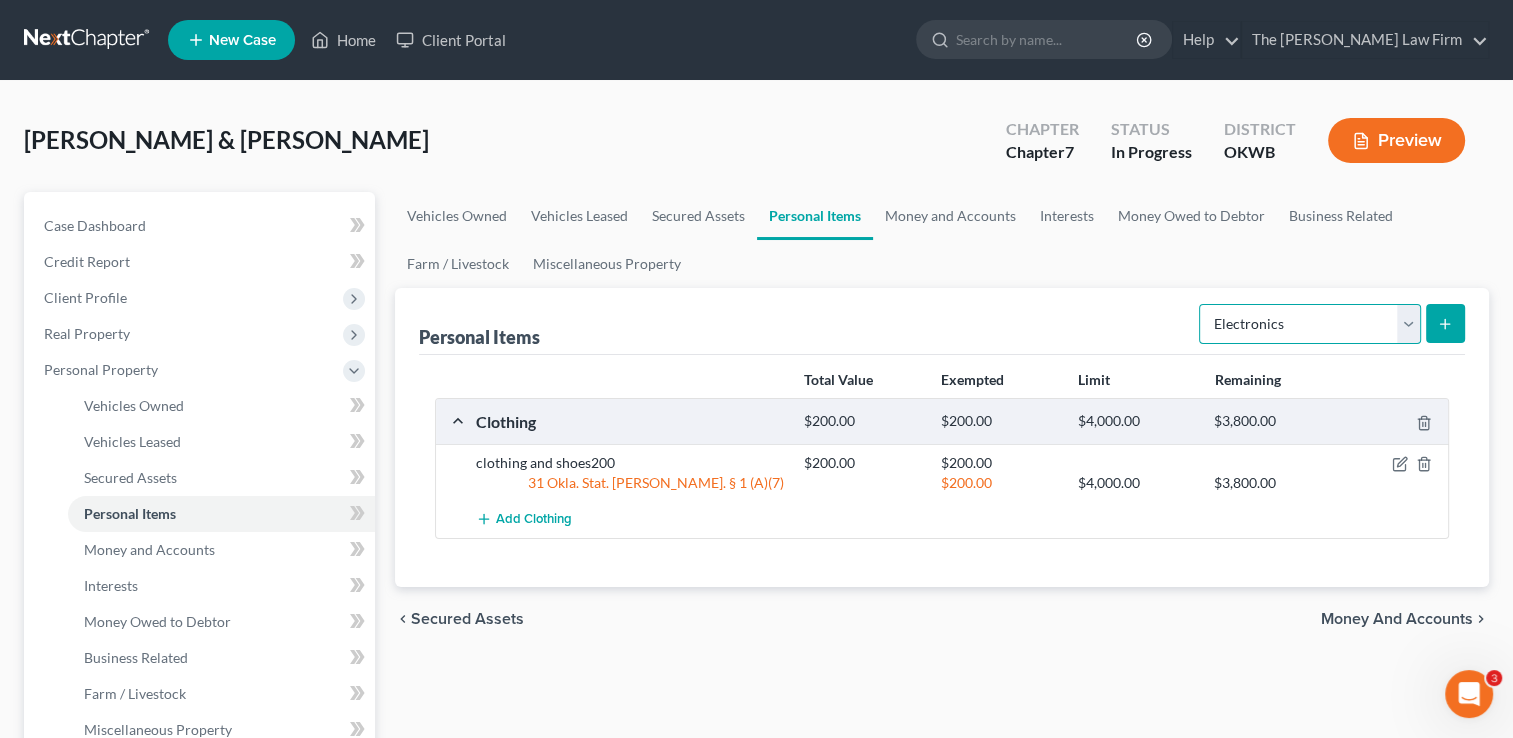 click on "Select Item Type Clothing Collectibles Of Value Electronics Firearms Household Goods Jewelry Other Pet(s) Sports & Hobby Equipment" at bounding box center (1310, 324) 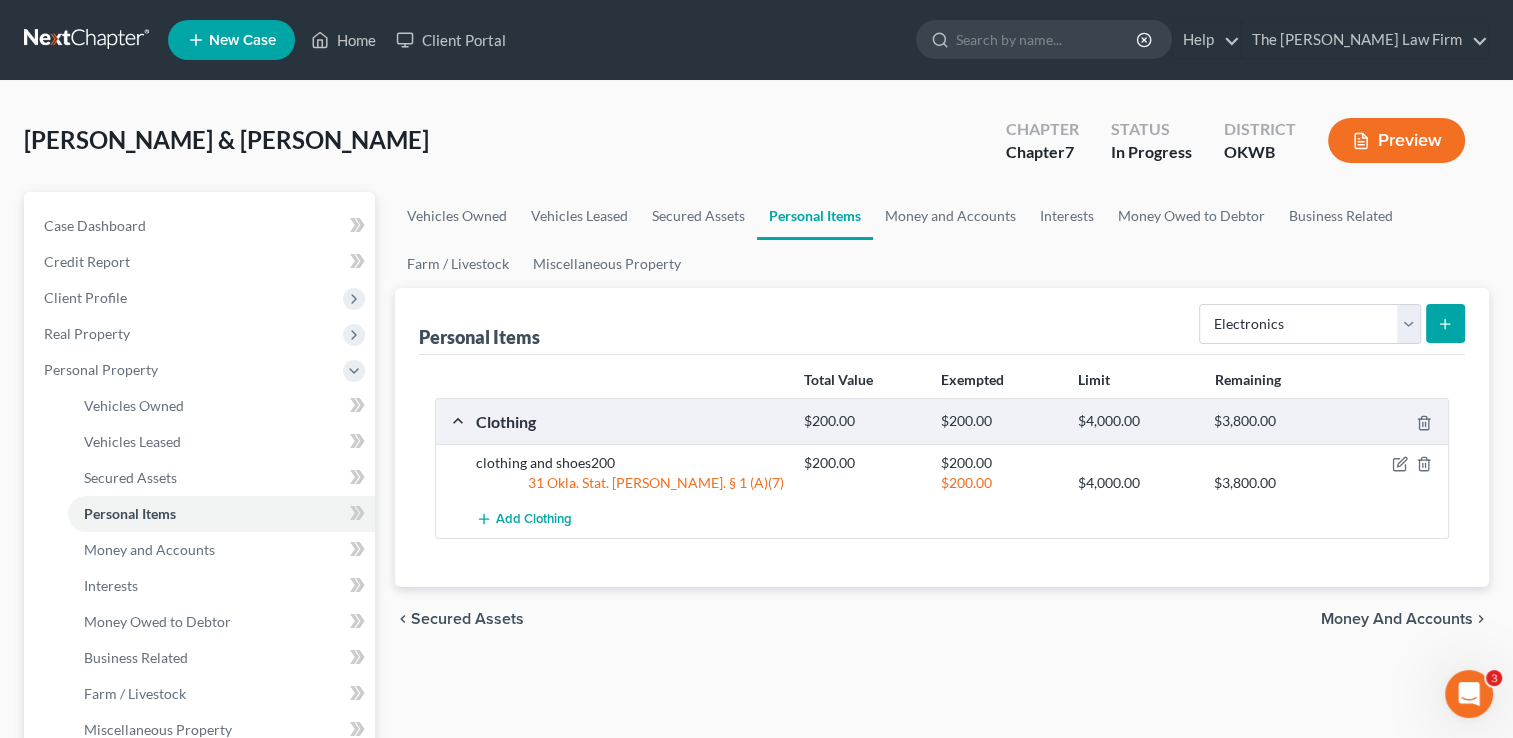 click at bounding box center [1445, 323] 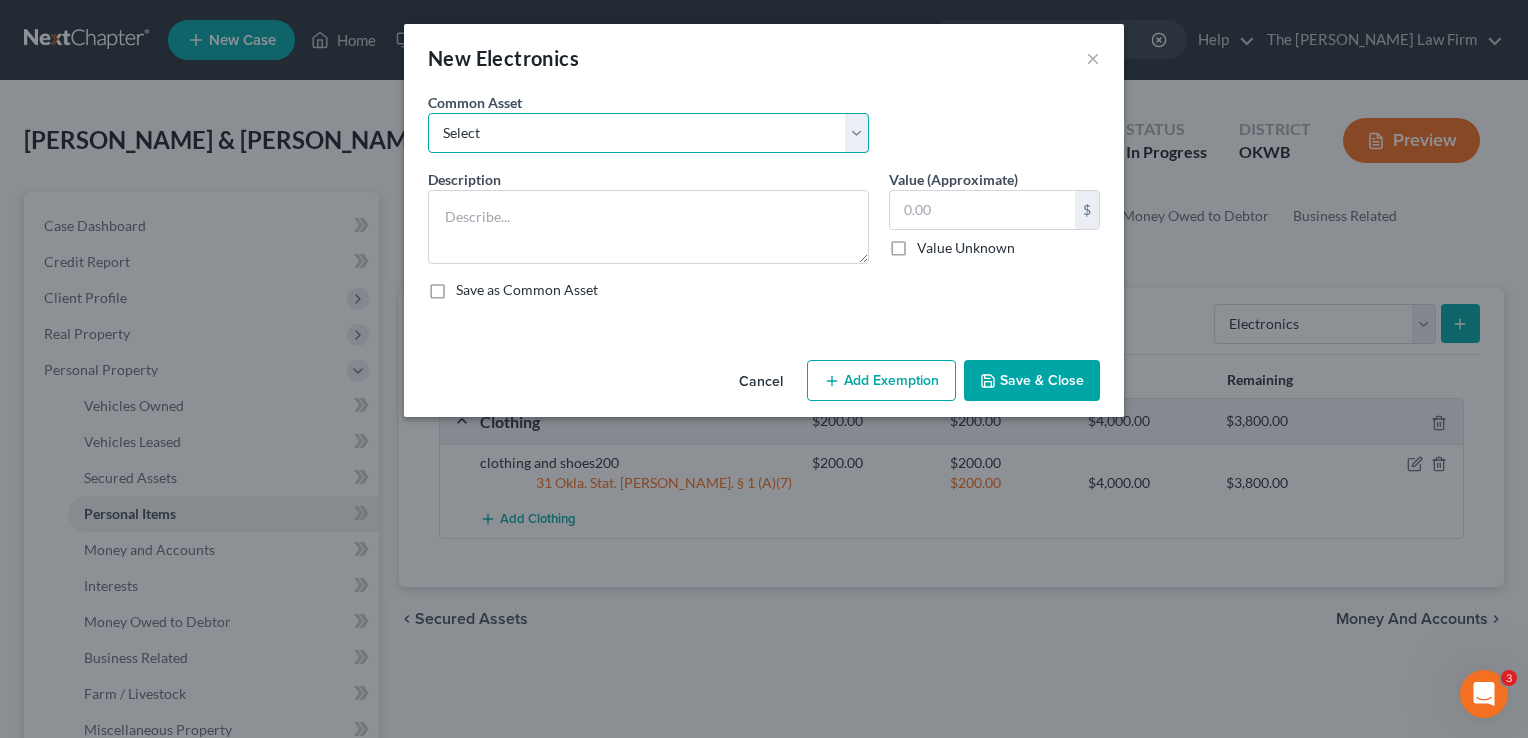click on "Select TVs, laptop, phones, games 2 TVs, PS4" at bounding box center [648, 133] 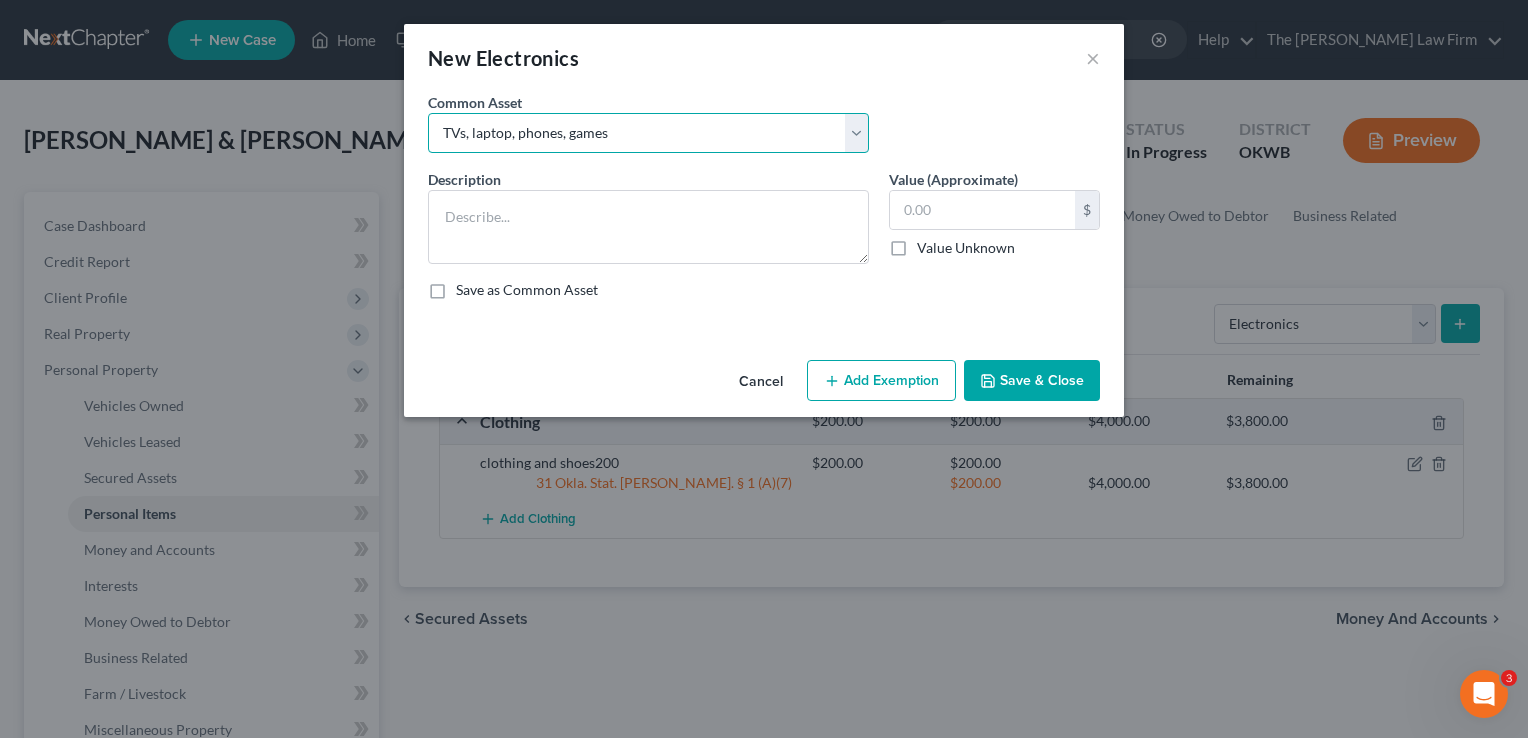 click on "Select TVs, laptop, phones, games 2 TVs, PS4" at bounding box center [648, 133] 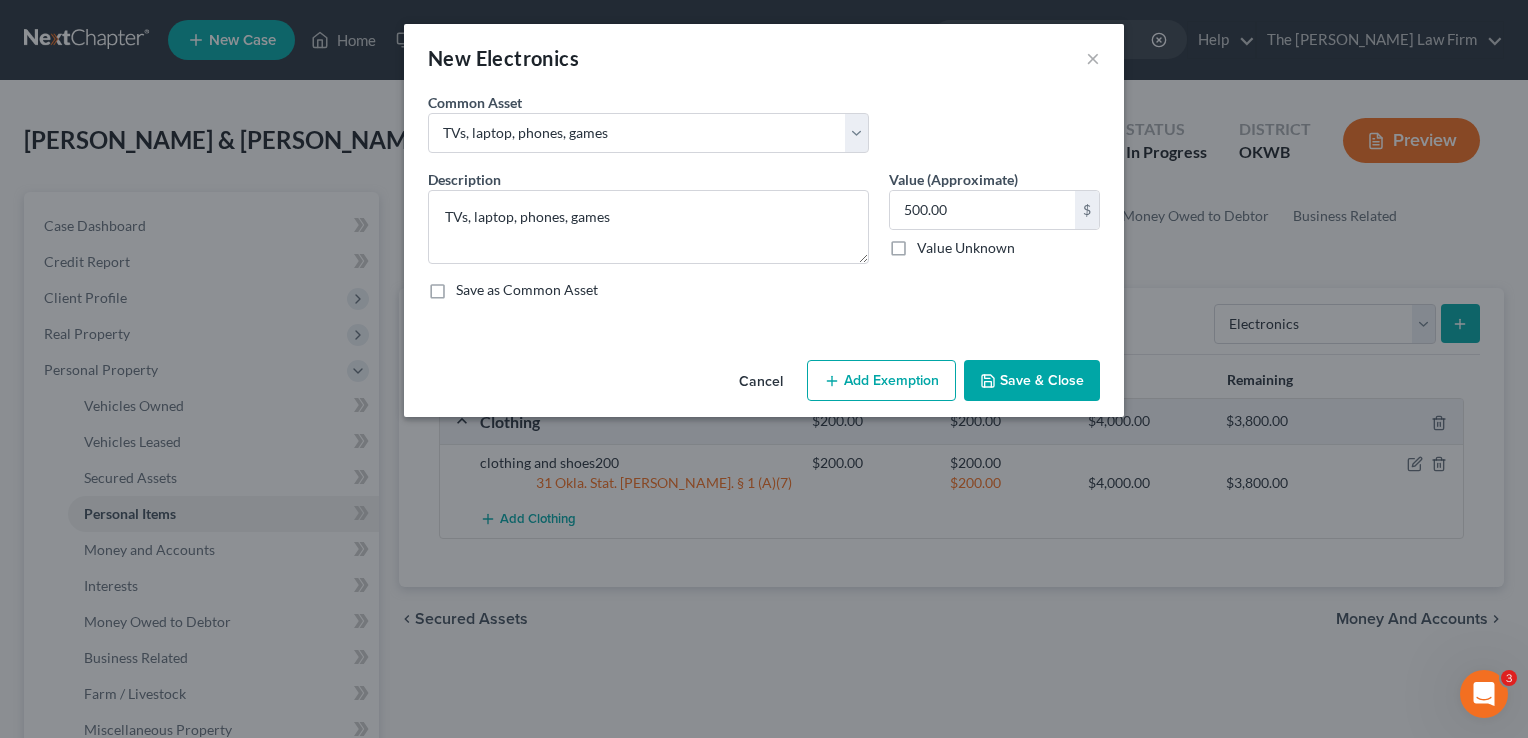 click on "Add Exemption" at bounding box center [881, 381] 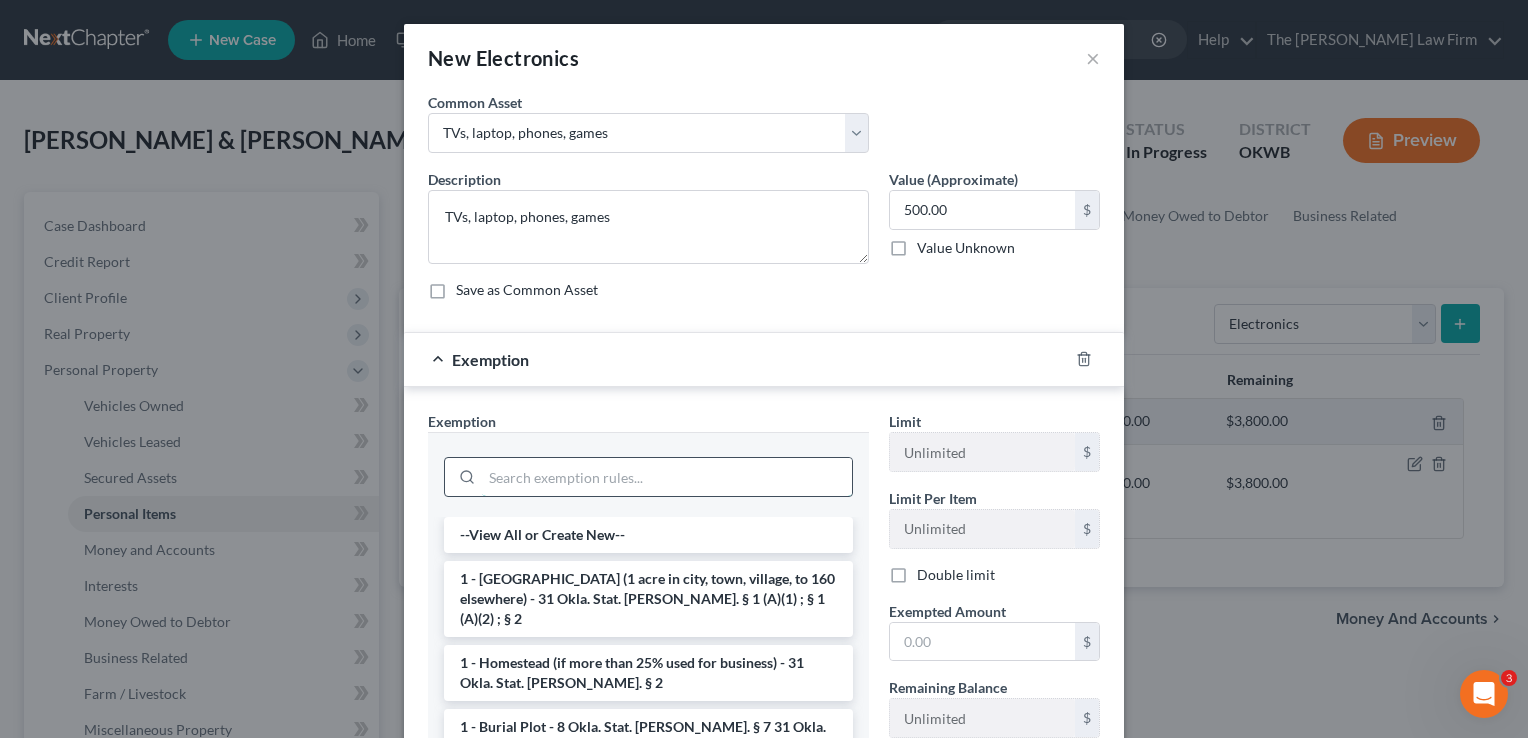 click at bounding box center (667, 477) 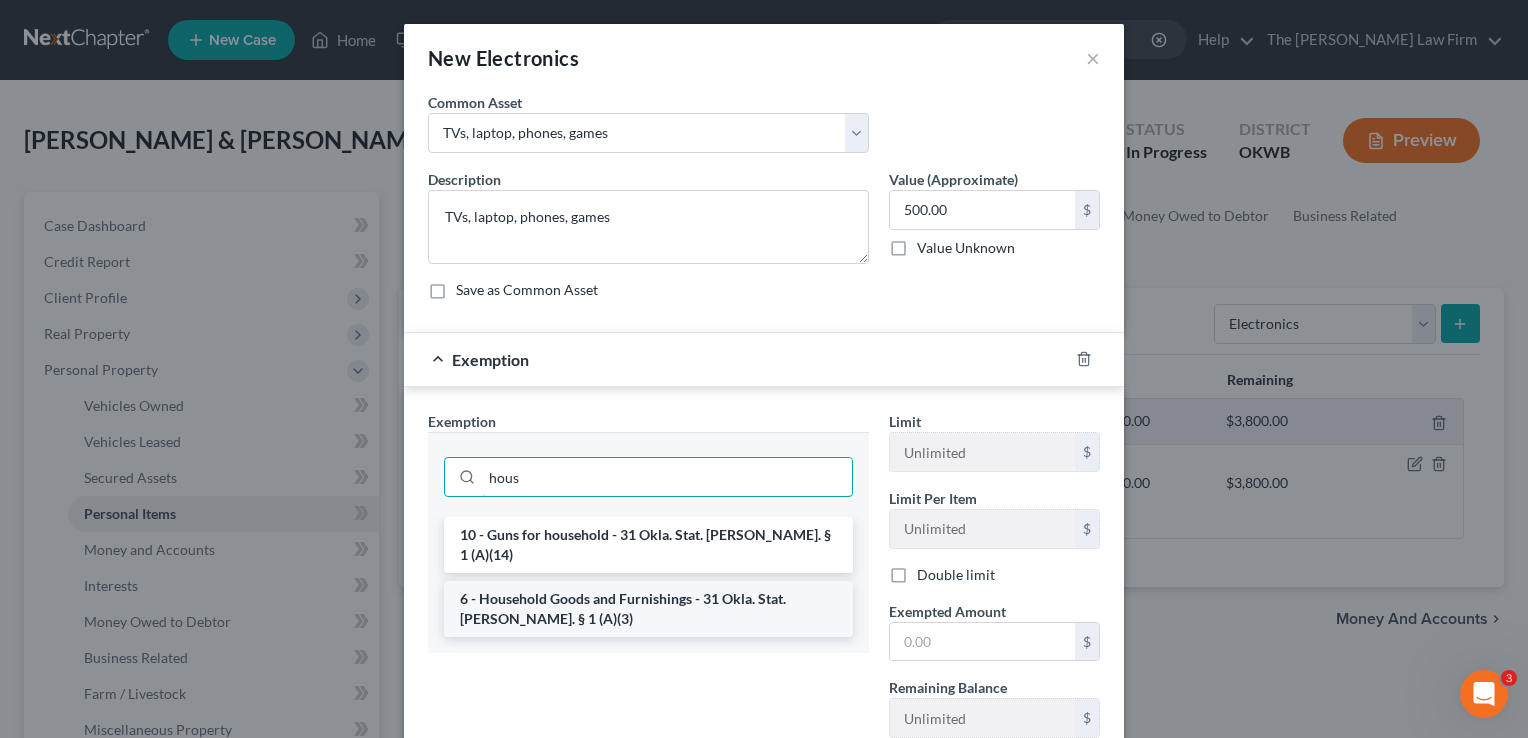 type on "hous" 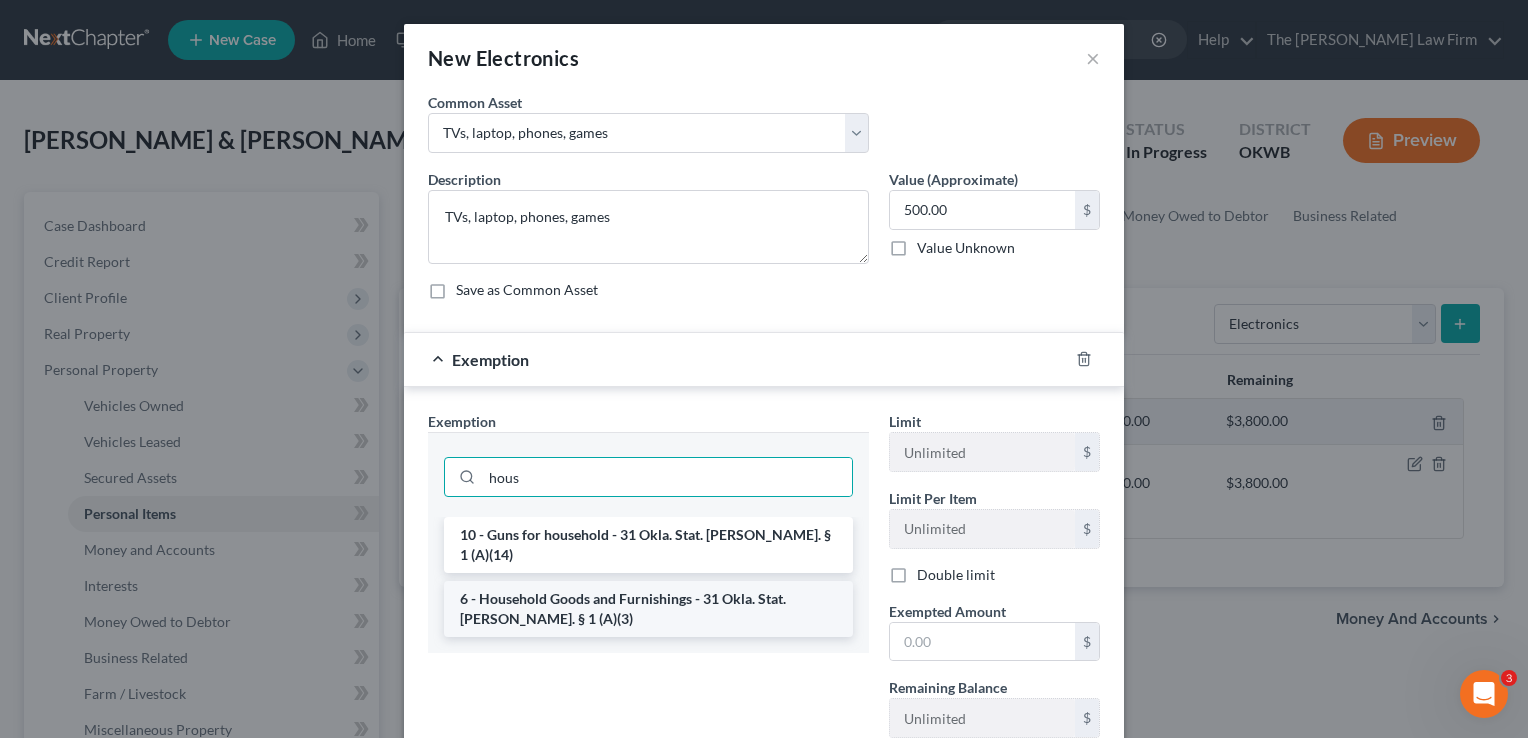 click on "6 - Household Goods and Furnishings - 31 Okla. Stat. [PERSON_NAME]. § 1 (A)(3)" at bounding box center (648, 609) 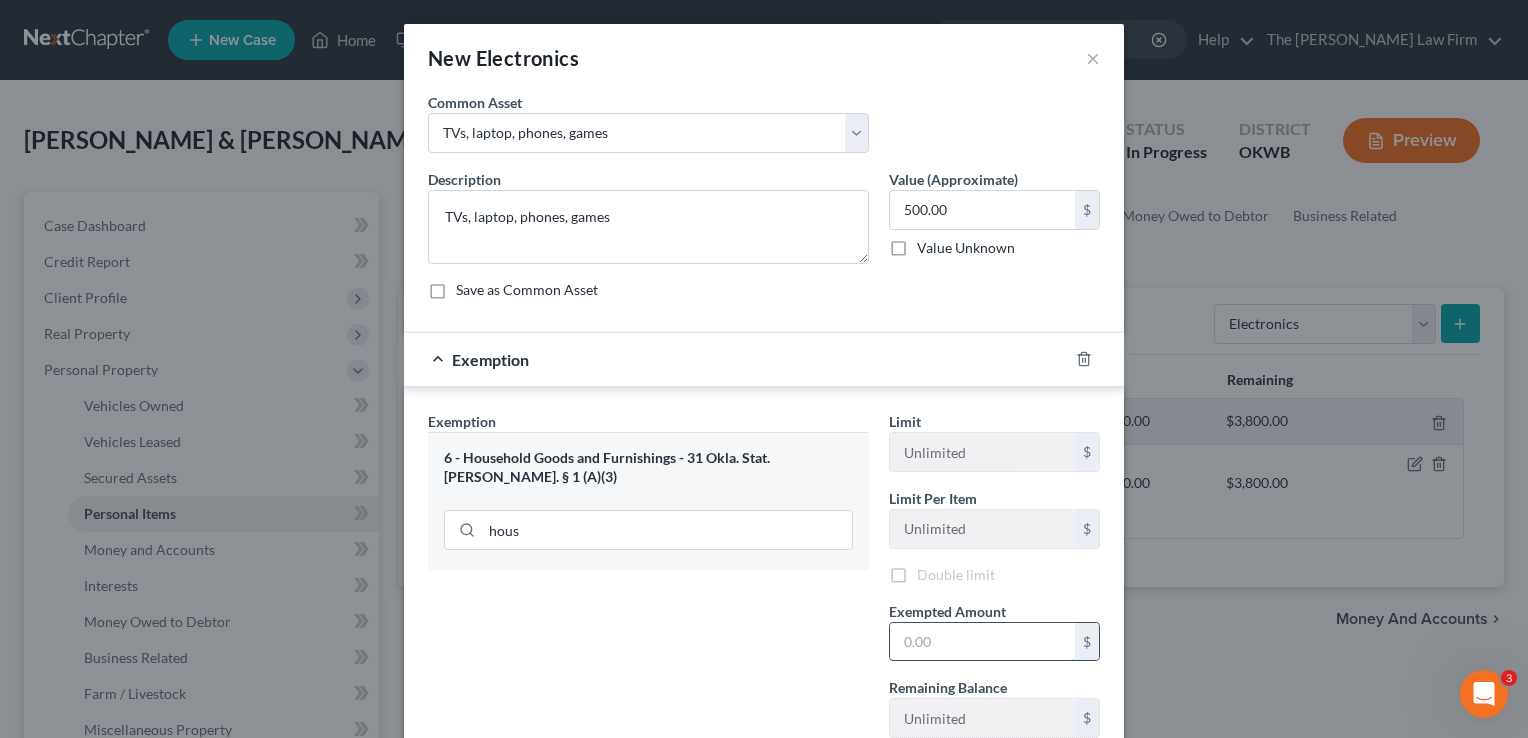 click at bounding box center (982, 642) 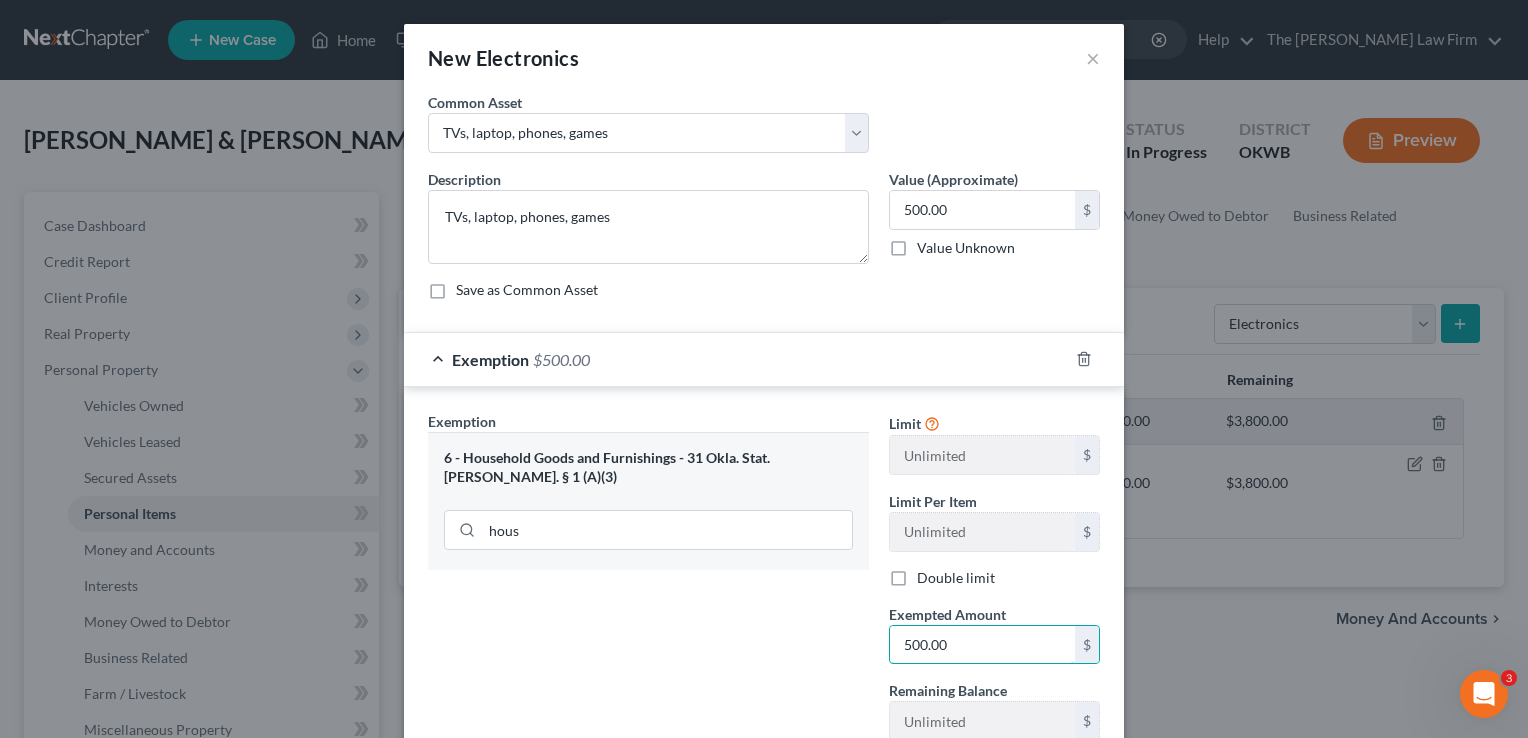scroll, scrollTop: 200, scrollLeft: 0, axis: vertical 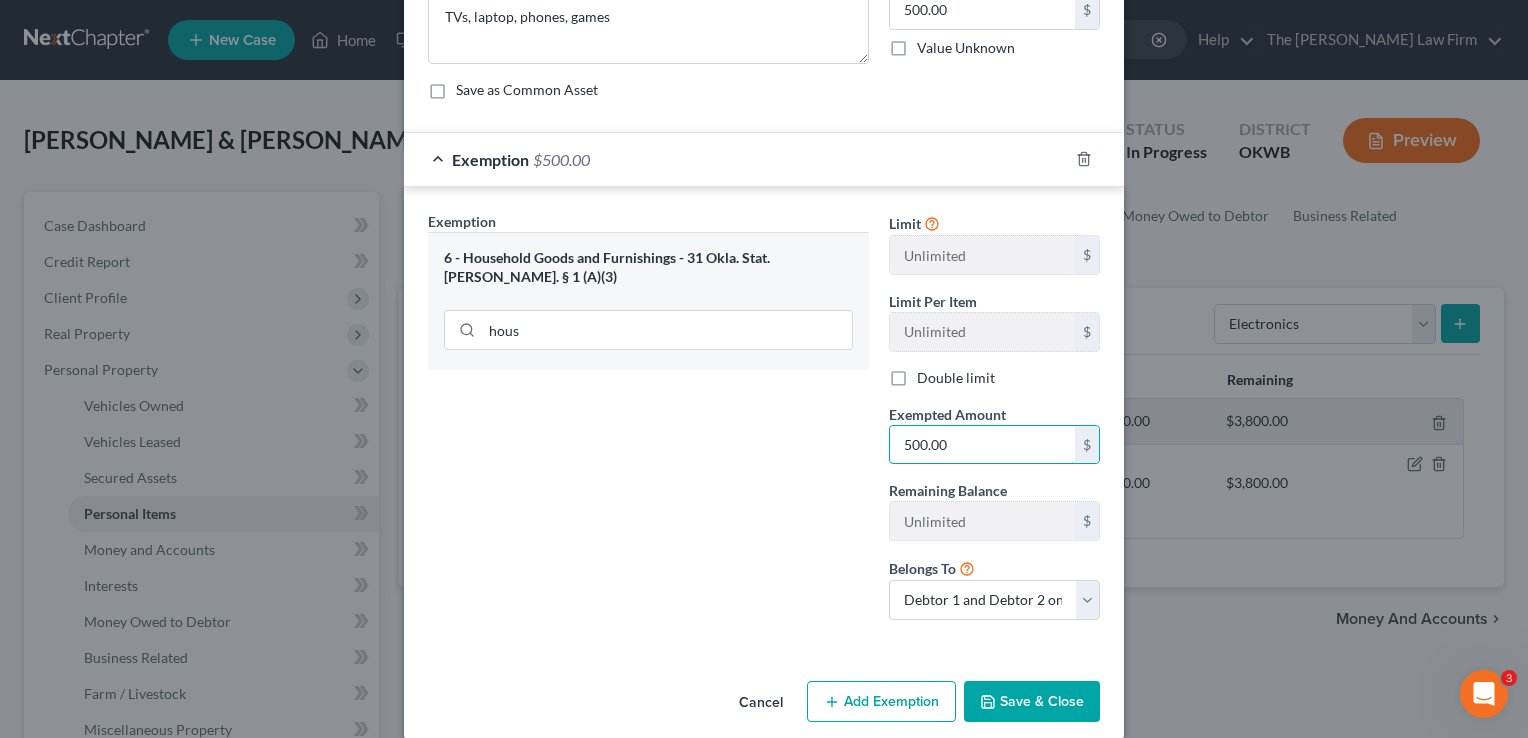 type on "500.00" 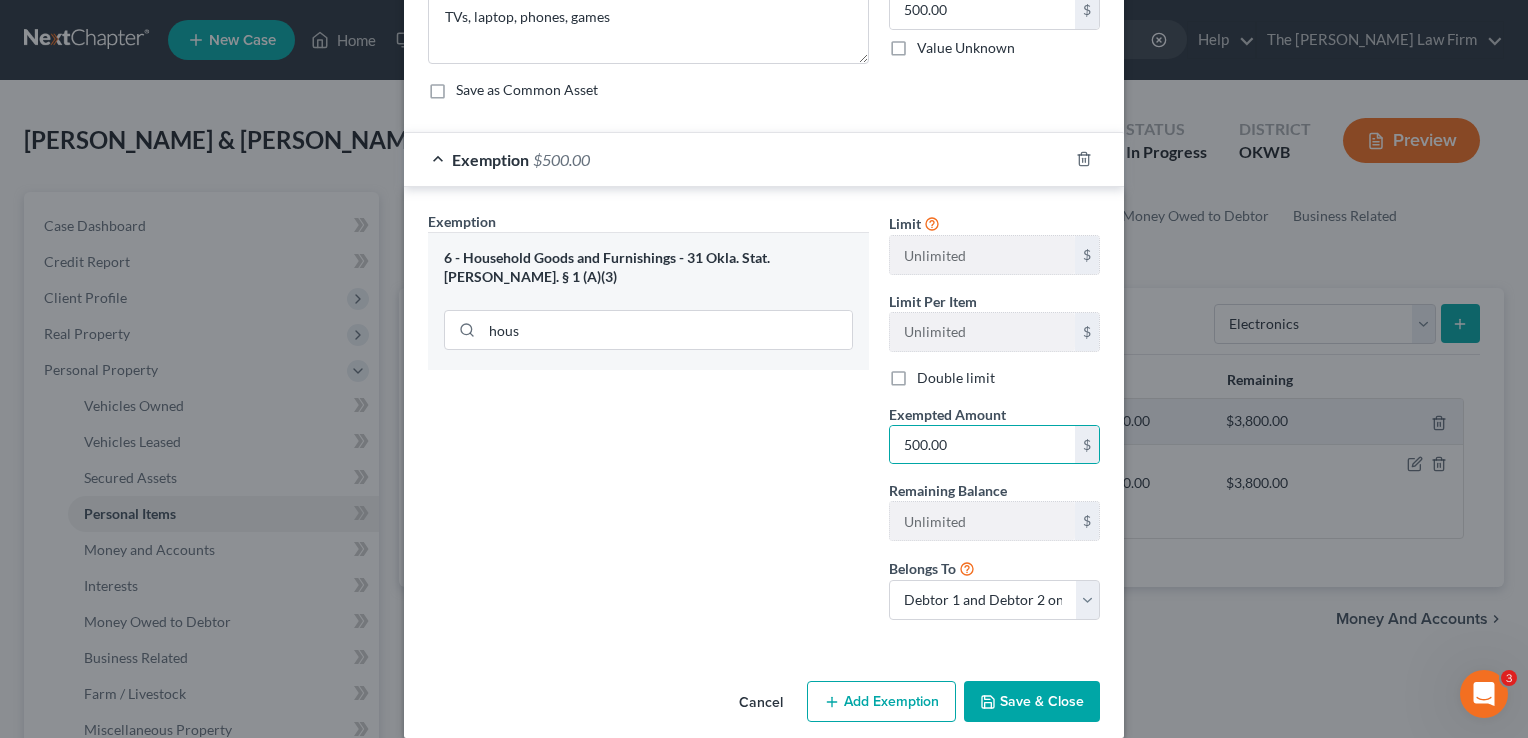 click on "Save & Close" at bounding box center [1032, 702] 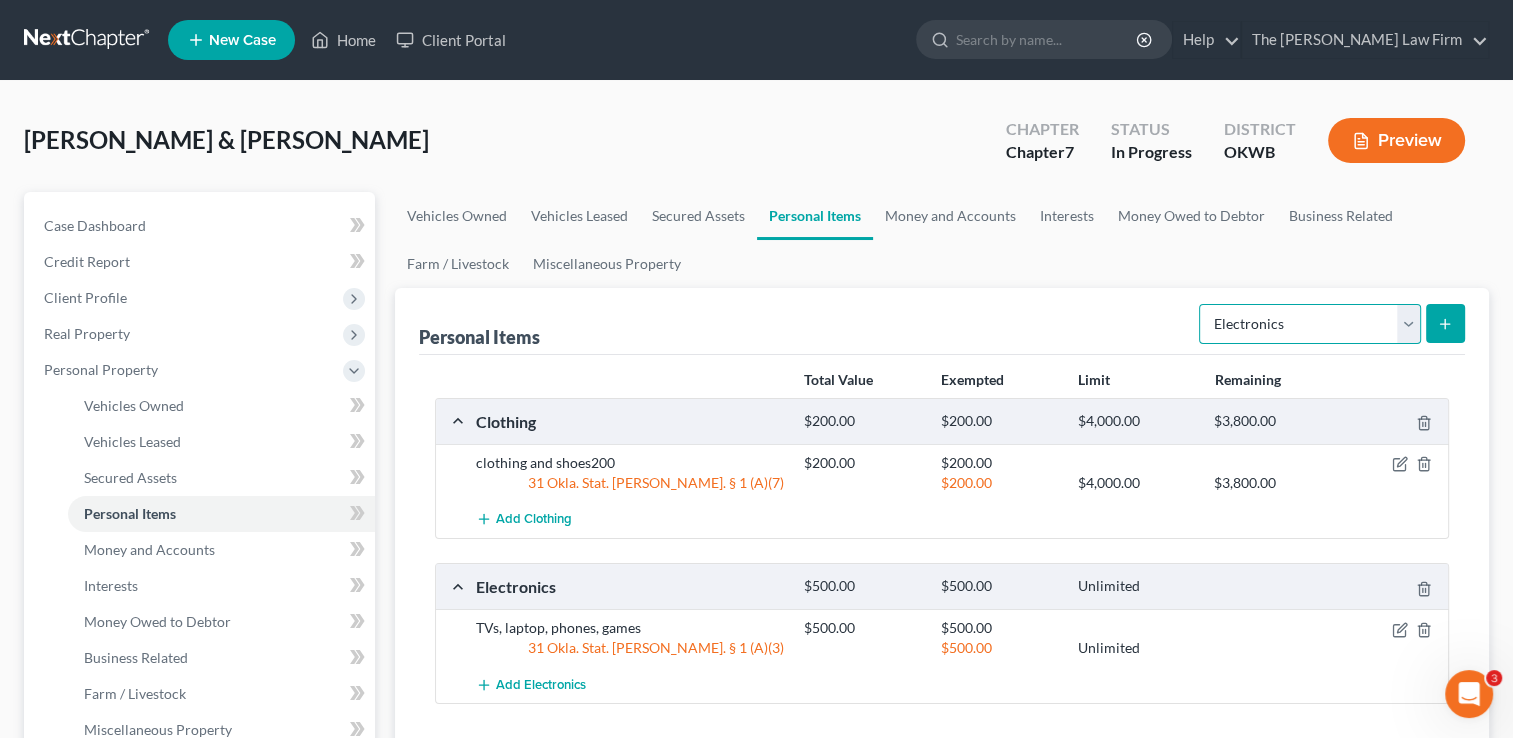 drag, startPoint x: 1402, startPoint y: 327, endPoint x: 1390, endPoint y: 337, distance: 15.6205 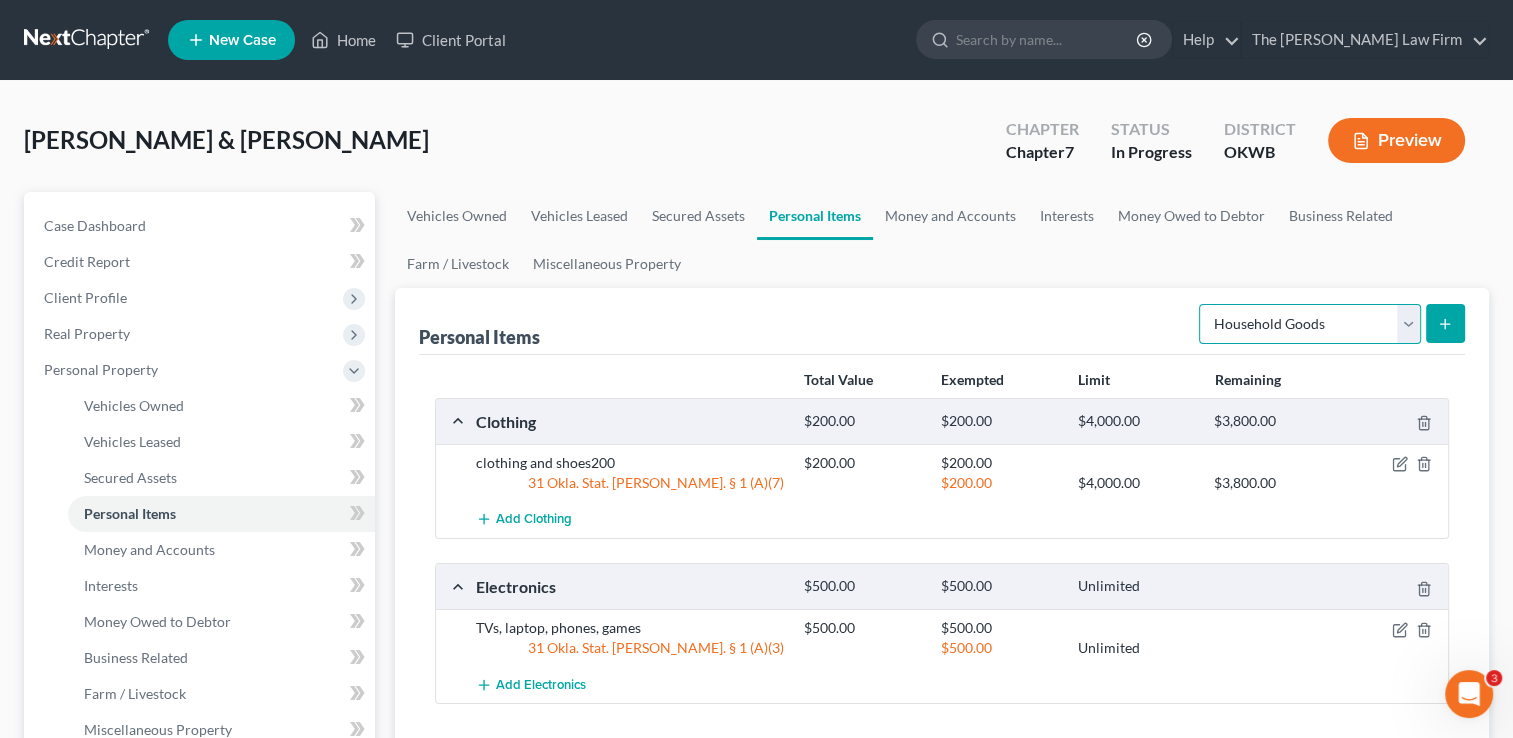 click on "Select Item Type Clothing Collectibles Of Value Electronics Firearms Household Goods Jewelry Other Pet(s) Sports & Hobby Equipment" at bounding box center [1310, 324] 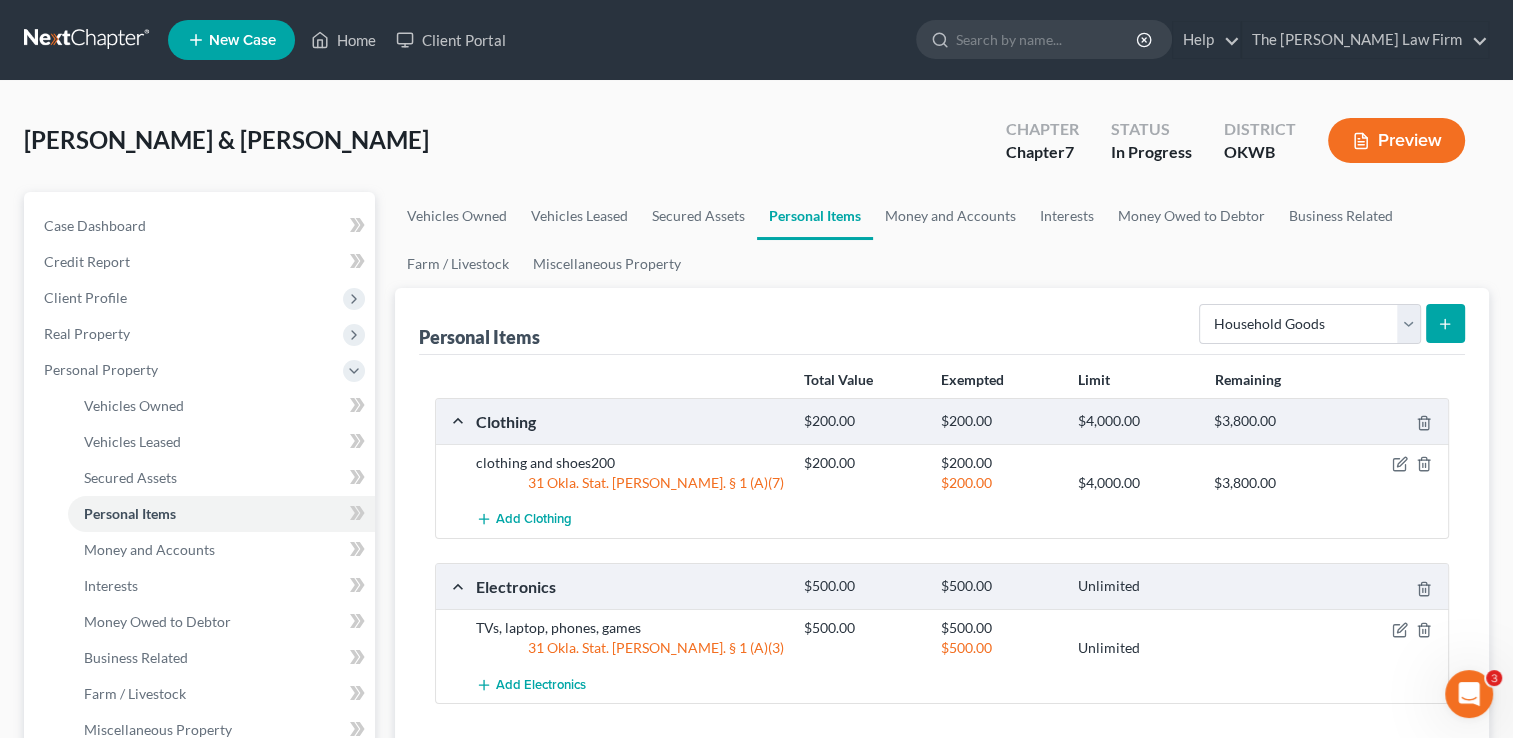 click at bounding box center [1445, 323] 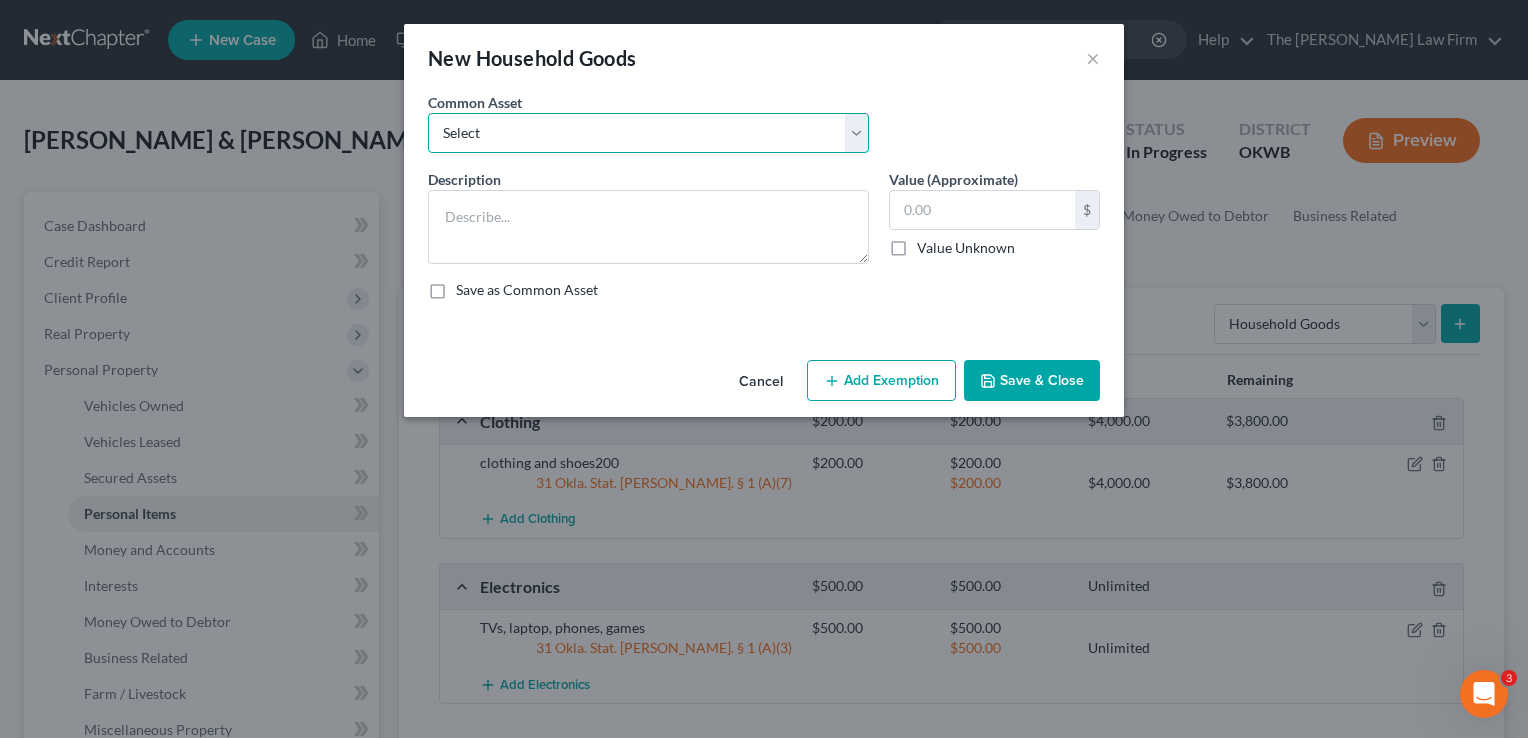 drag, startPoint x: 544, startPoint y: 130, endPoint x: 544, endPoint y: 154, distance: 24 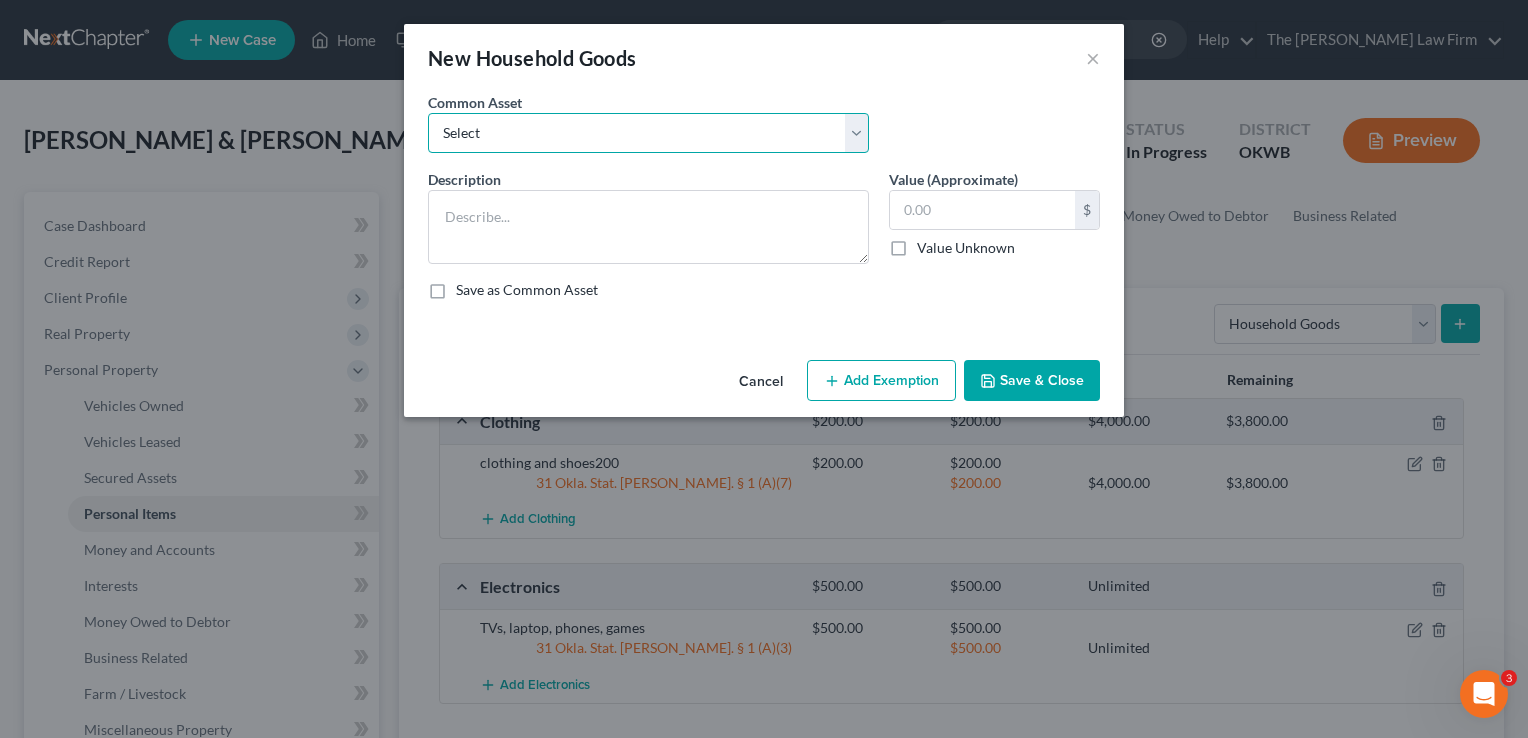 select on "6" 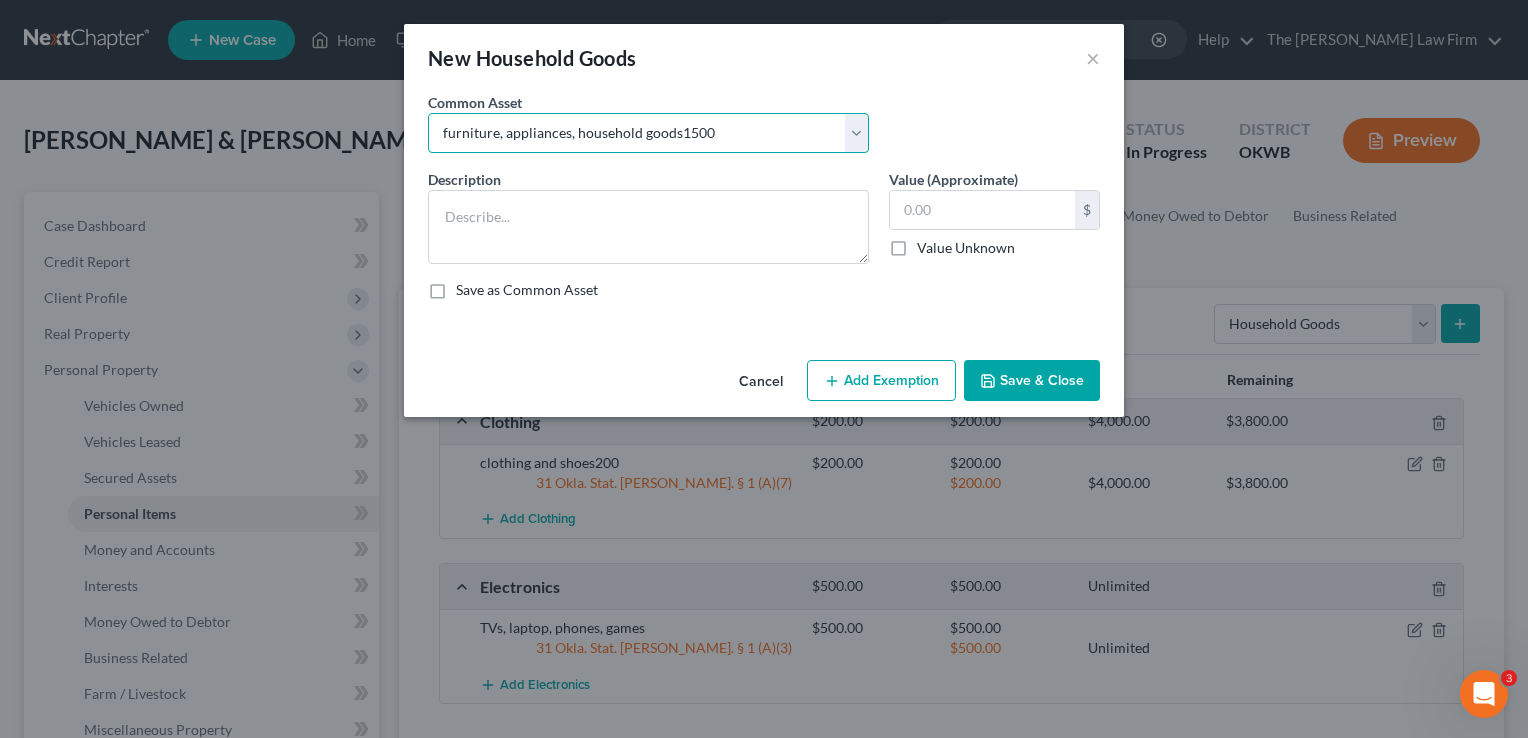 click on "Select furniture, household goods, appliances furniture, household goods, appliances furniture, appliances, household goods3000 furniture, appliances, household goods 3000 furniture, appliances, household goods5000 furniture, household goods, appliances500 furniture, appliances, household goods1500 furniture, appliances, household goods1000 furniture, household goods, appliances2000 furniture, appliances, household goods furniture, household goods, appliances furniture, household goods, appliances furniture, household goods, appliances2500 furniture, appliances, household goods" at bounding box center [648, 133] 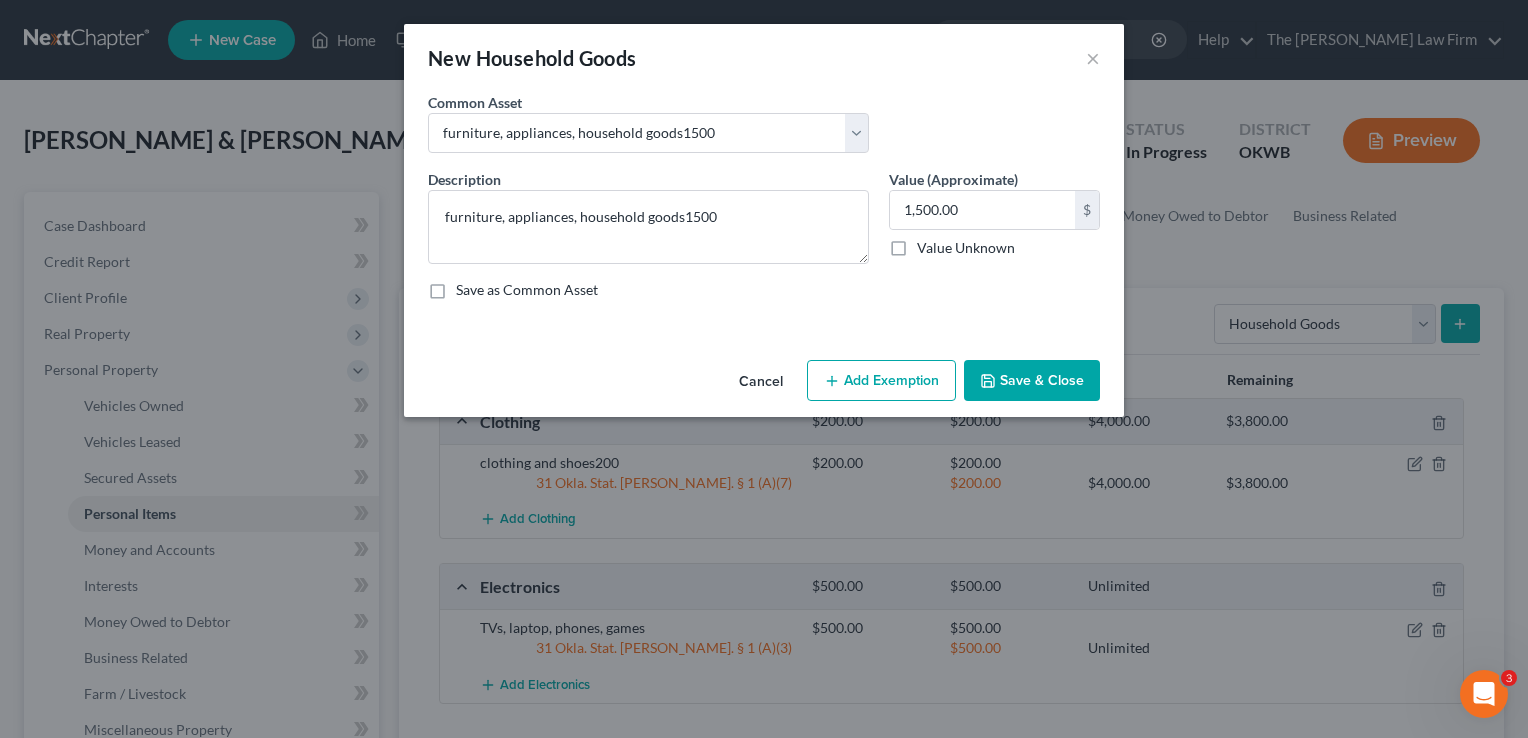 click on "Add Exemption" at bounding box center [881, 381] 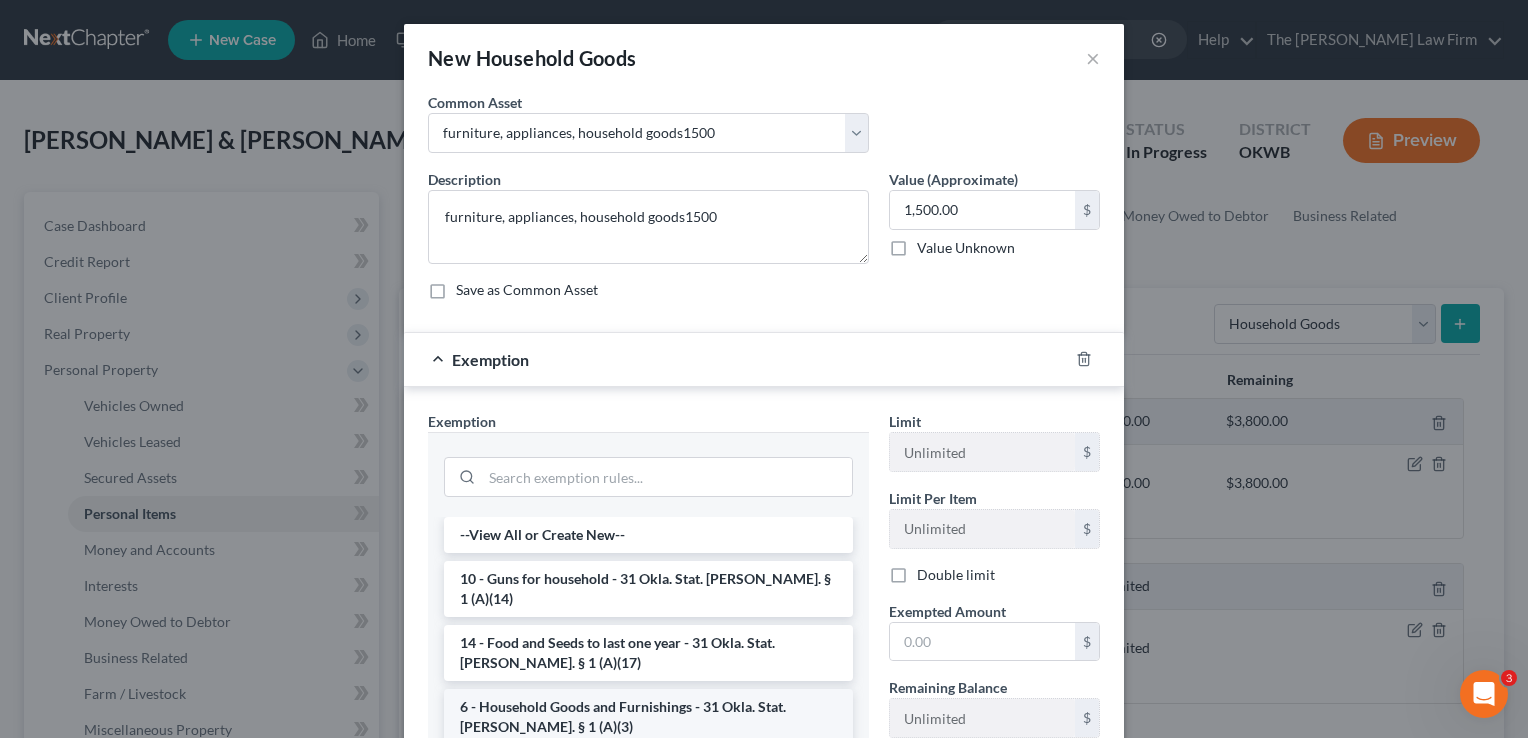 click on "6 - Household Goods and Furnishings - 31 Okla. Stat. [PERSON_NAME]. § 1 (A)(3)" at bounding box center (648, 717) 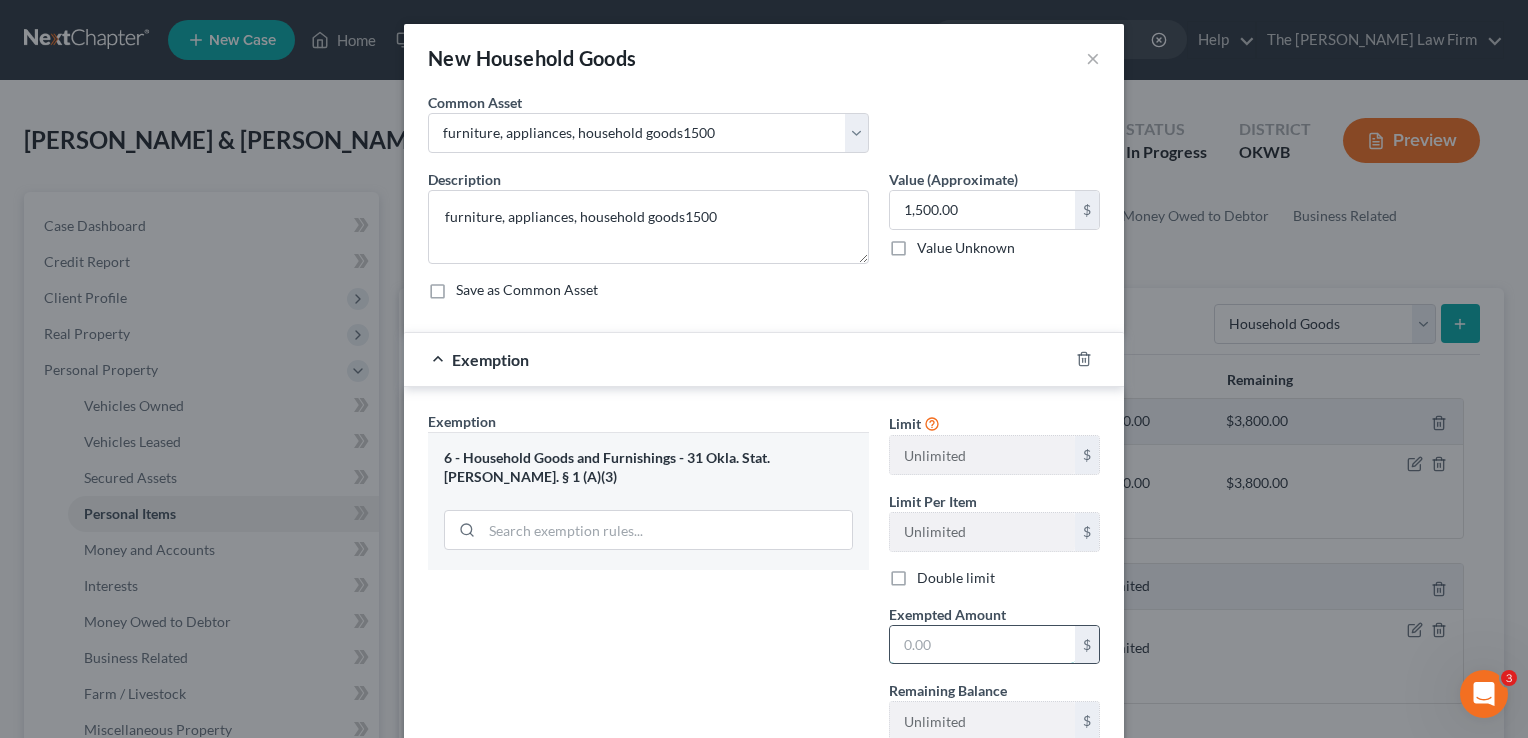 click at bounding box center (982, 645) 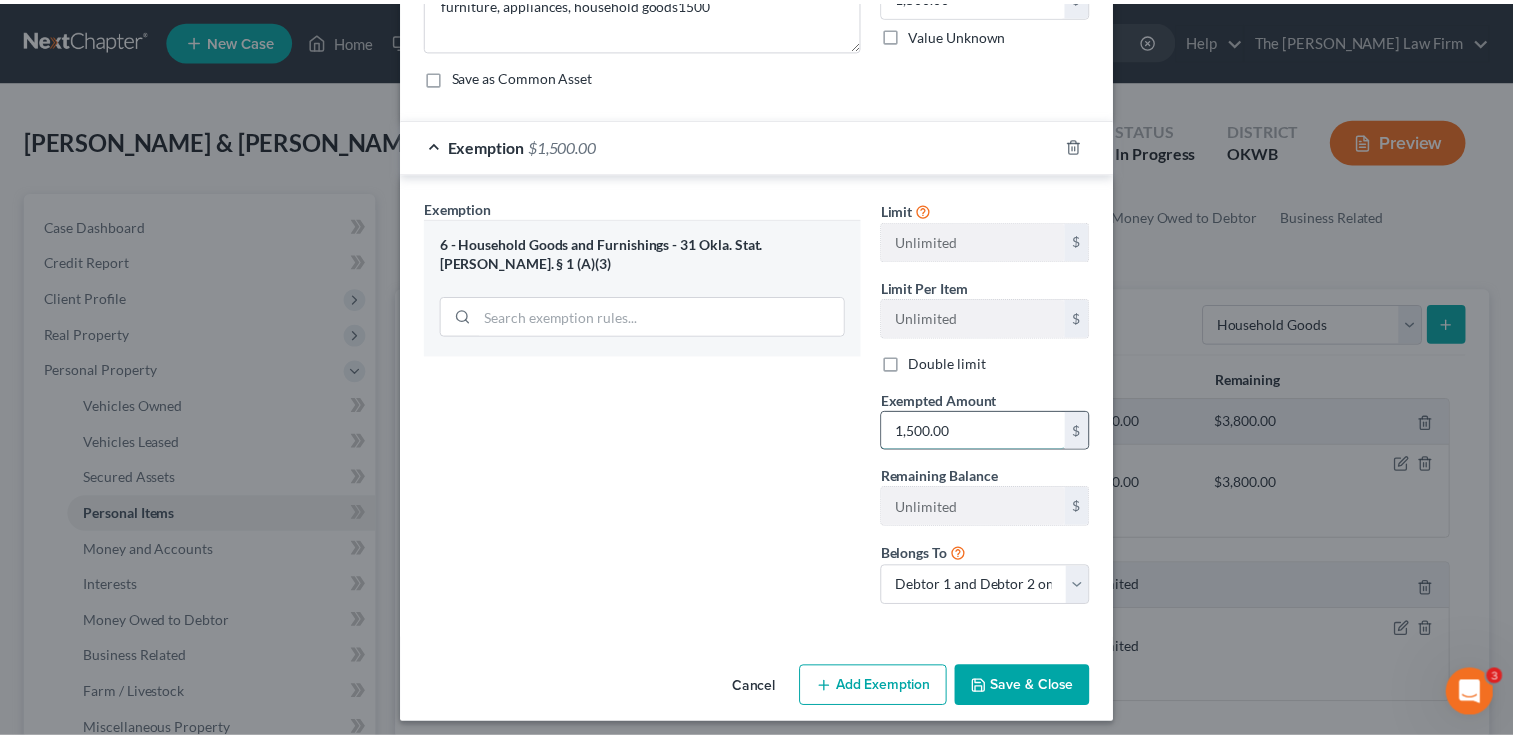 scroll, scrollTop: 221, scrollLeft: 0, axis: vertical 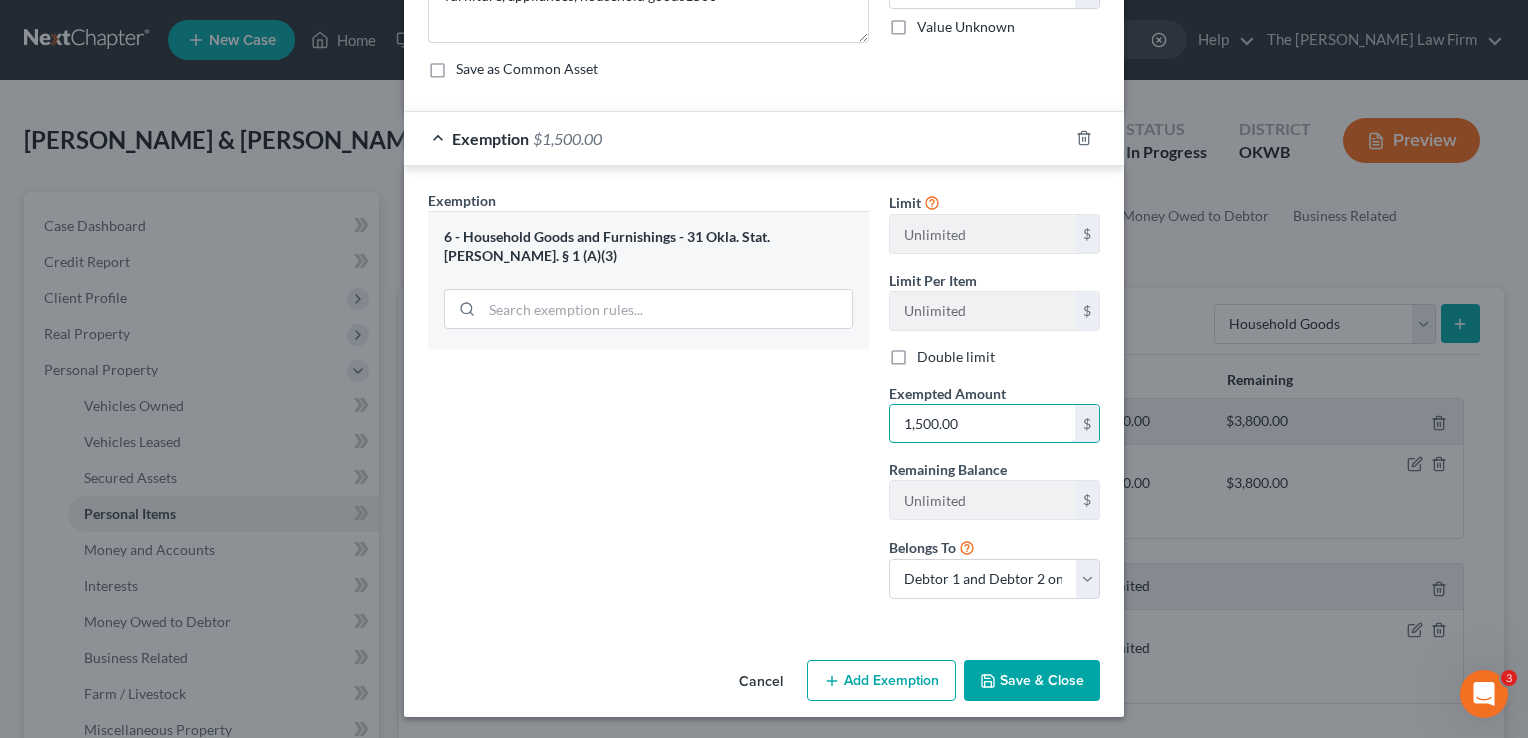 type on "1,500.00" 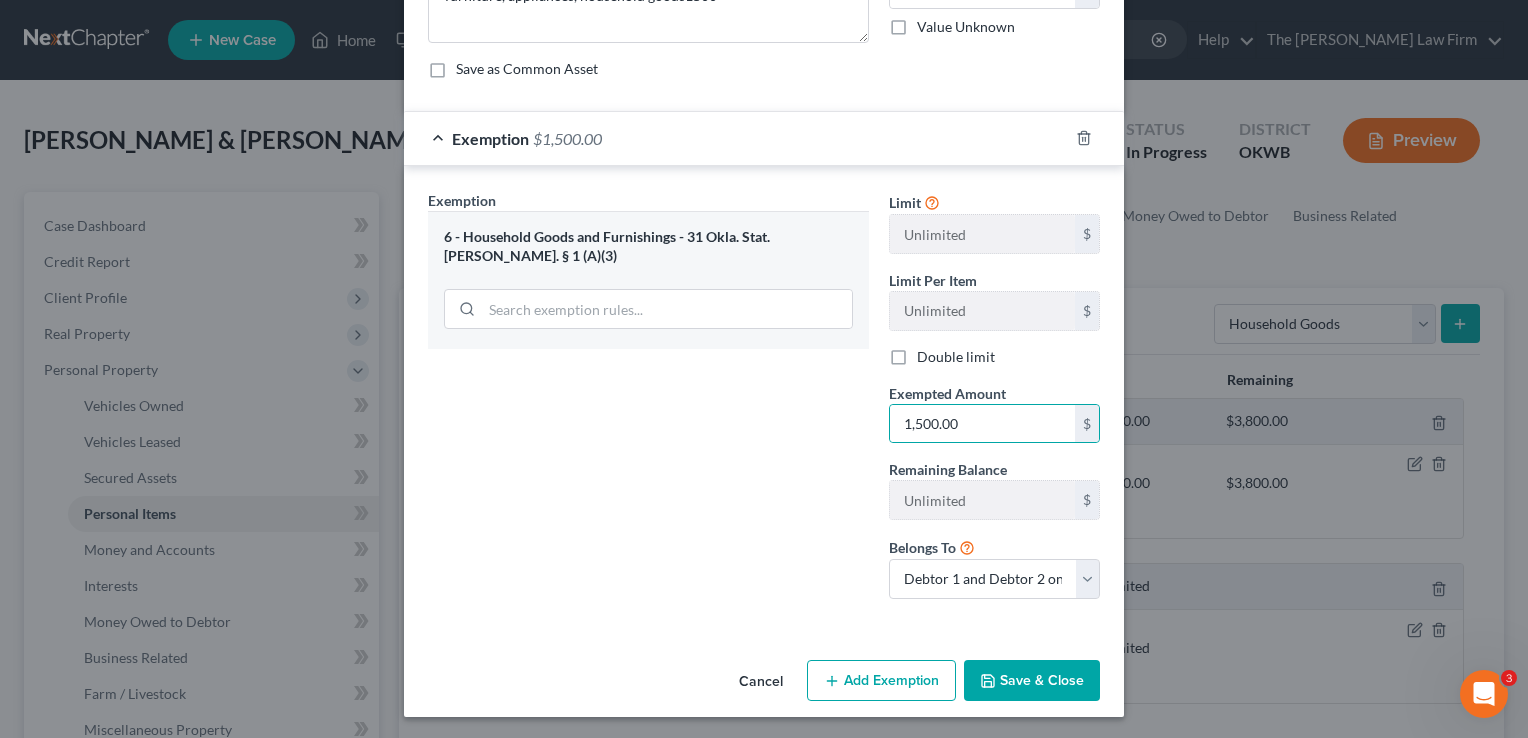 click on "Save & Close" at bounding box center (1032, 681) 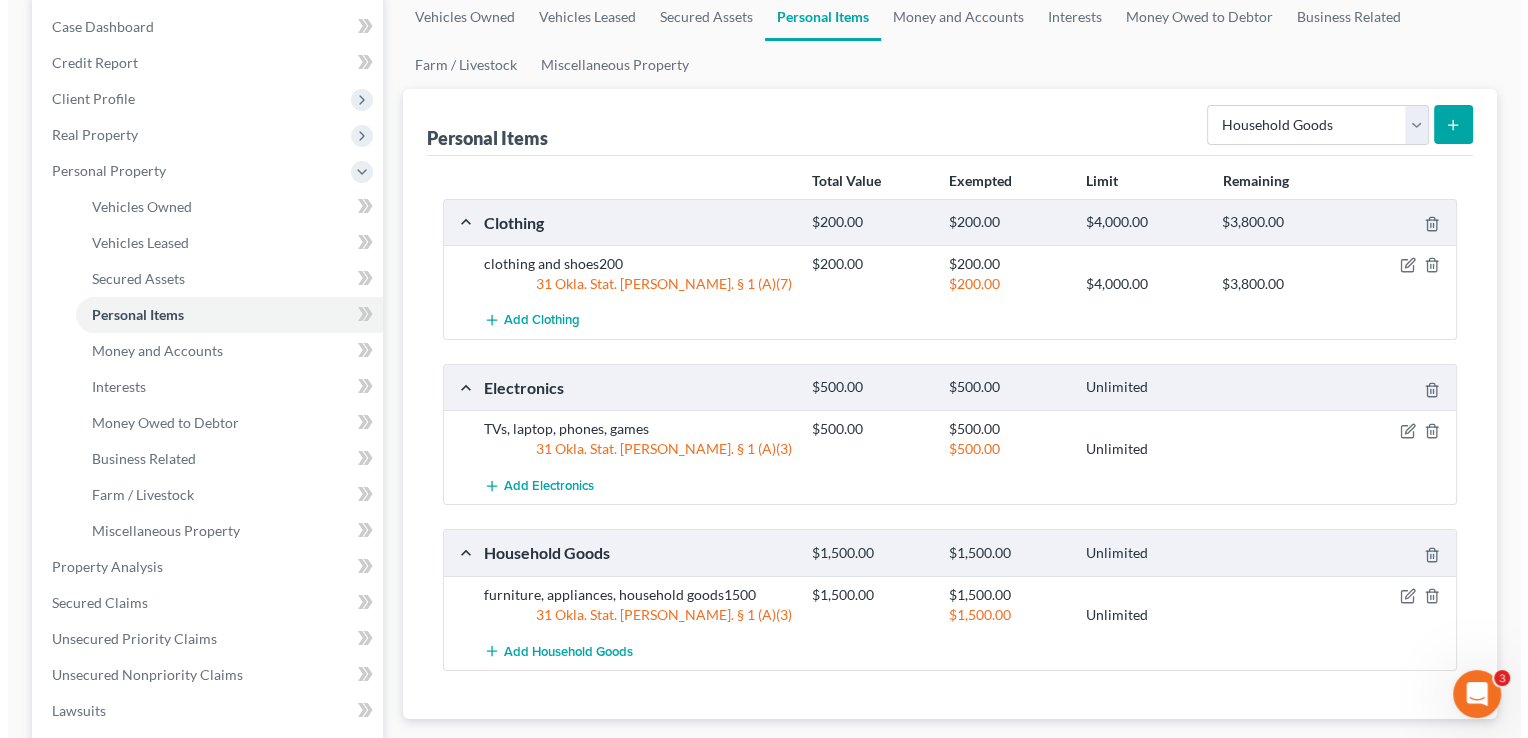 scroll, scrollTop: 200, scrollLeft: 0, axis: vertical 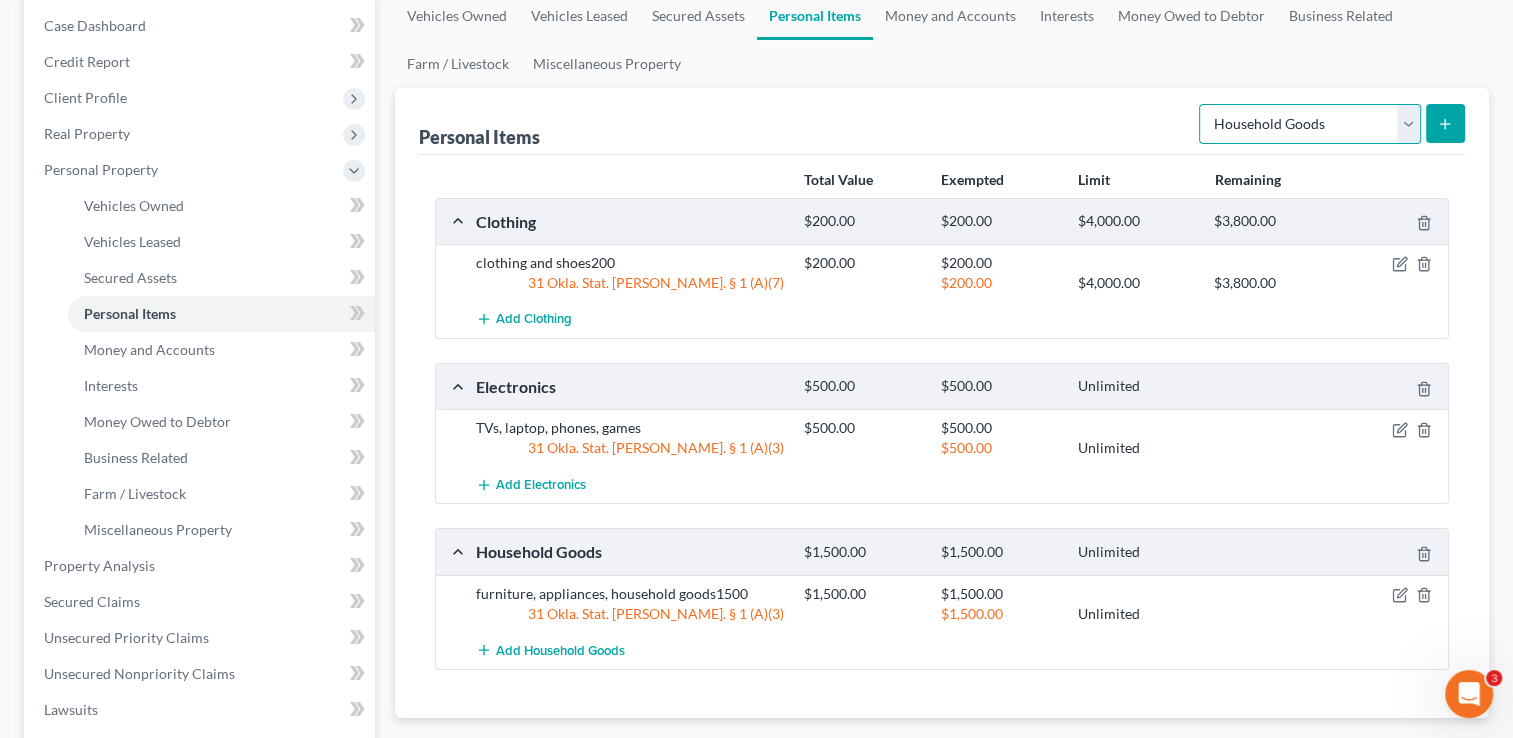 click on "Select Item Type Clothing Collectibles Of Value Electronics Firearms Household Goods Jewelry Other Pet(s) Sports & Hobby Equipment" at bounding box center (1310, 124) 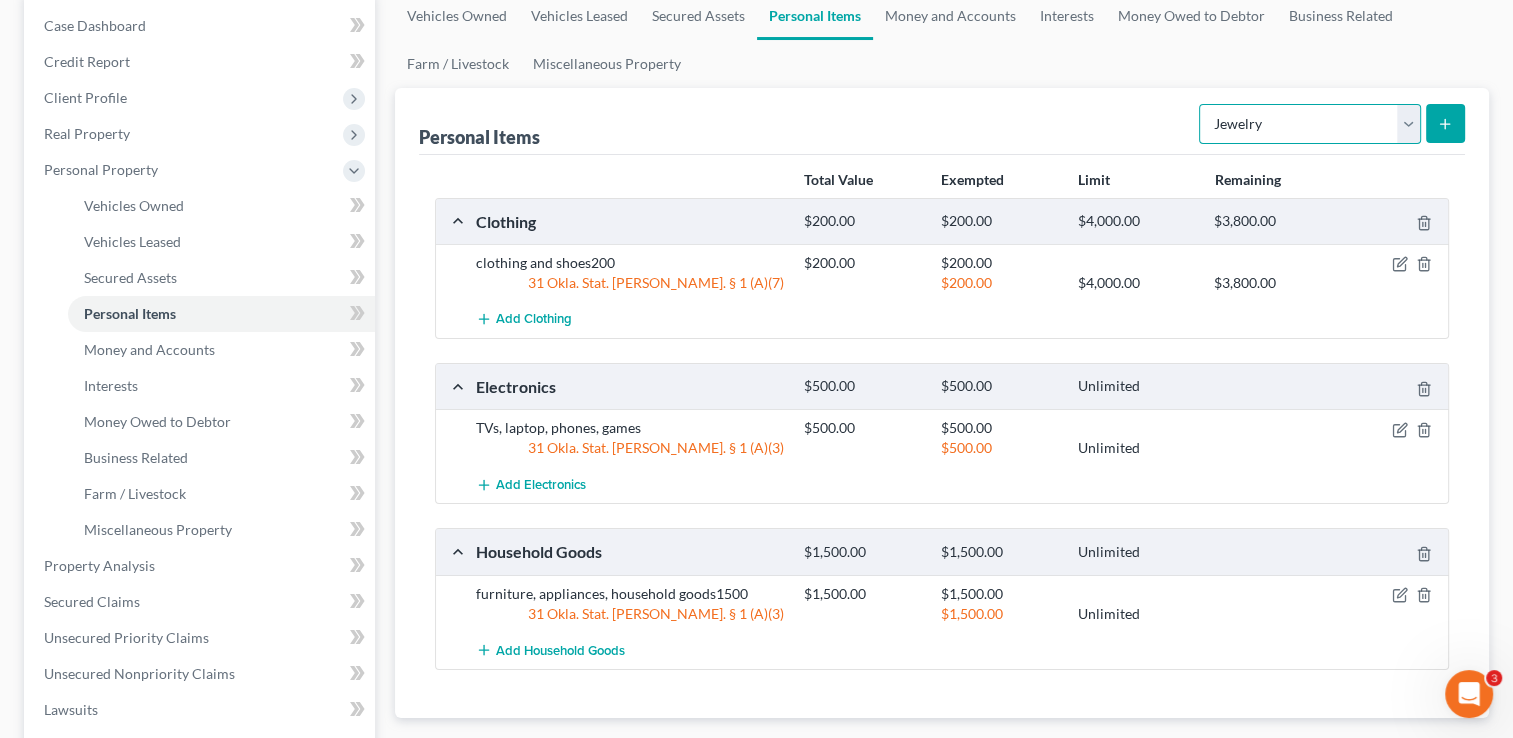 click on "Select Item Type Clothing Collectibles Of Value Electronics Firearms Household Goods Jewelry Other Pet(s) Sports & Hobby Equipment" at bounding box center (1310, 124) 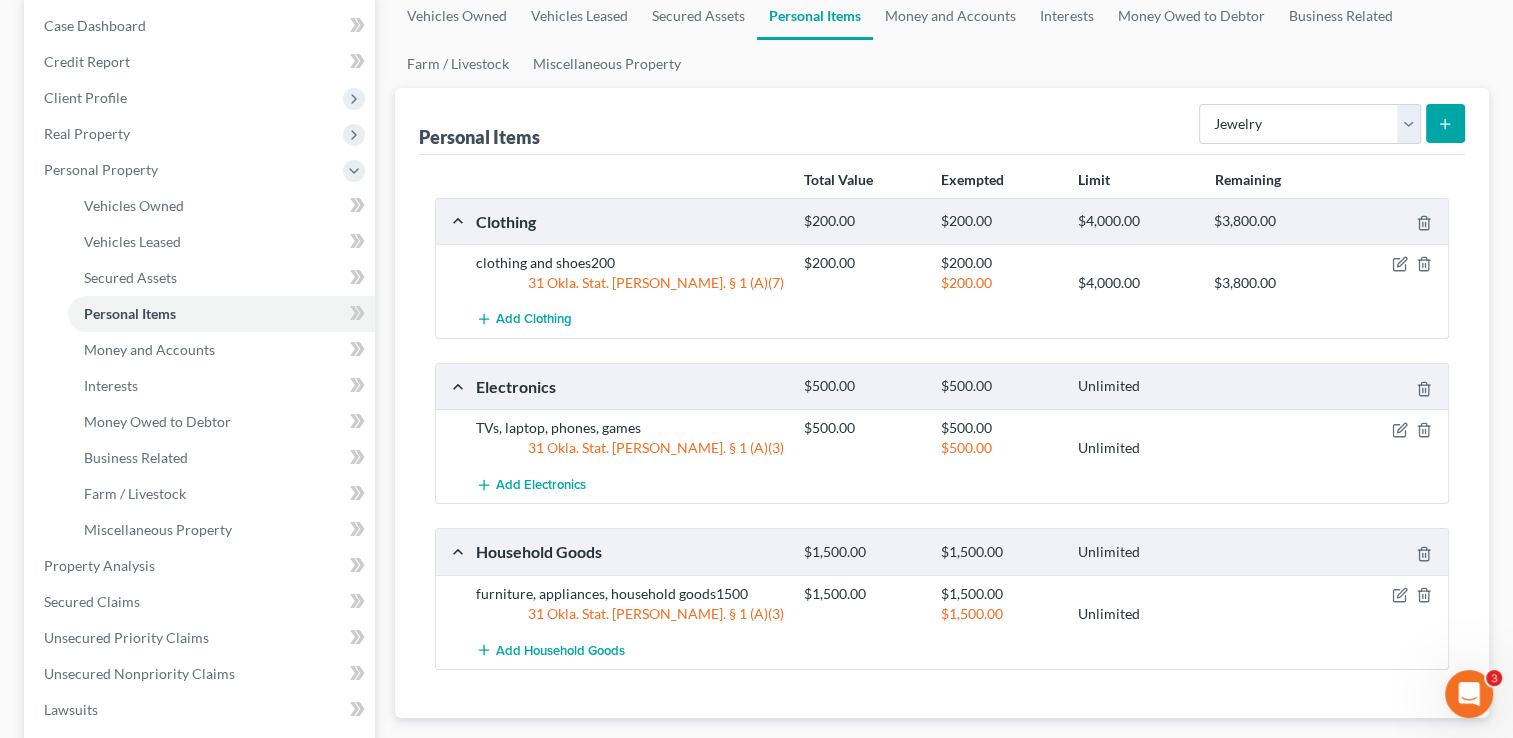 click 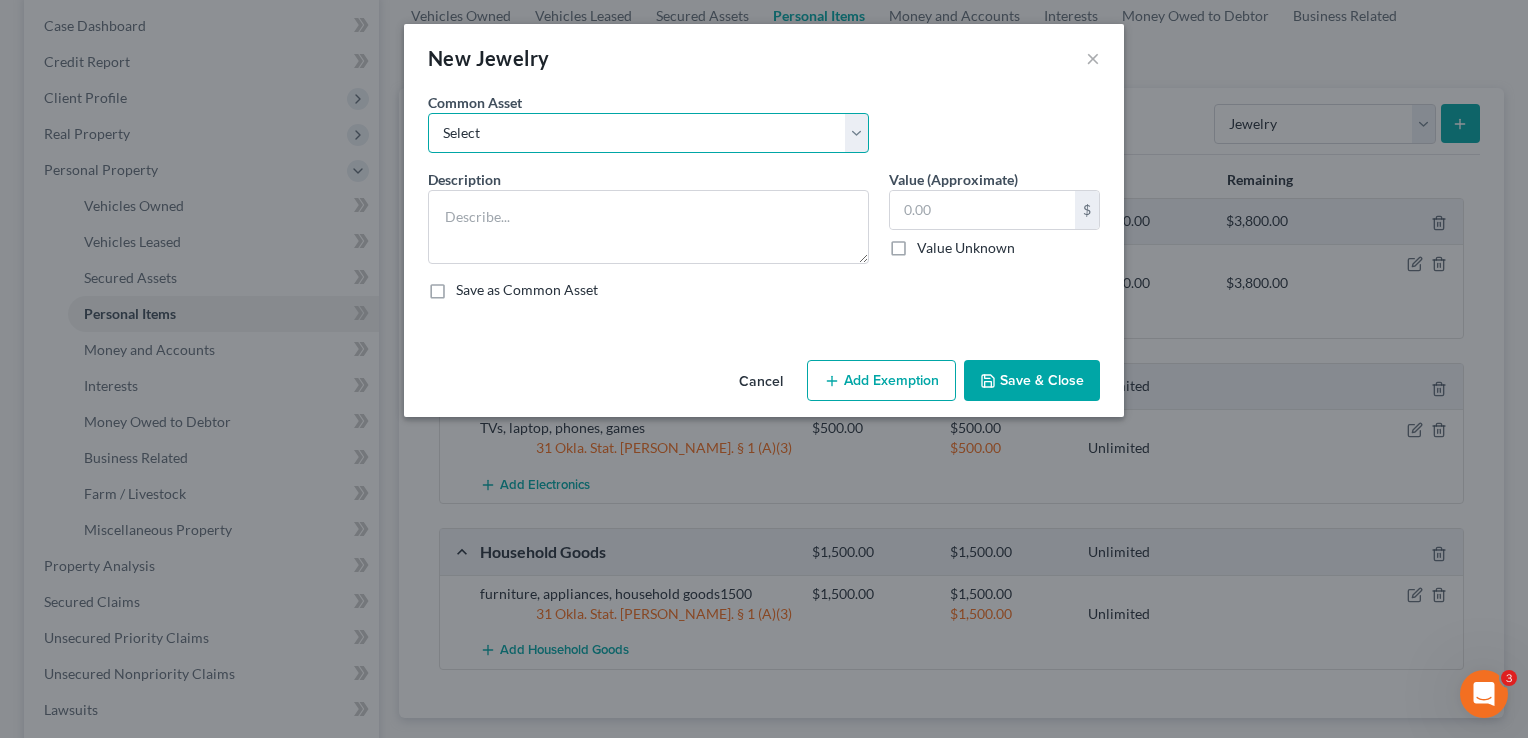 click on "Select wedding ring wedding ring wedding ring" at bounding box center [648, 133] 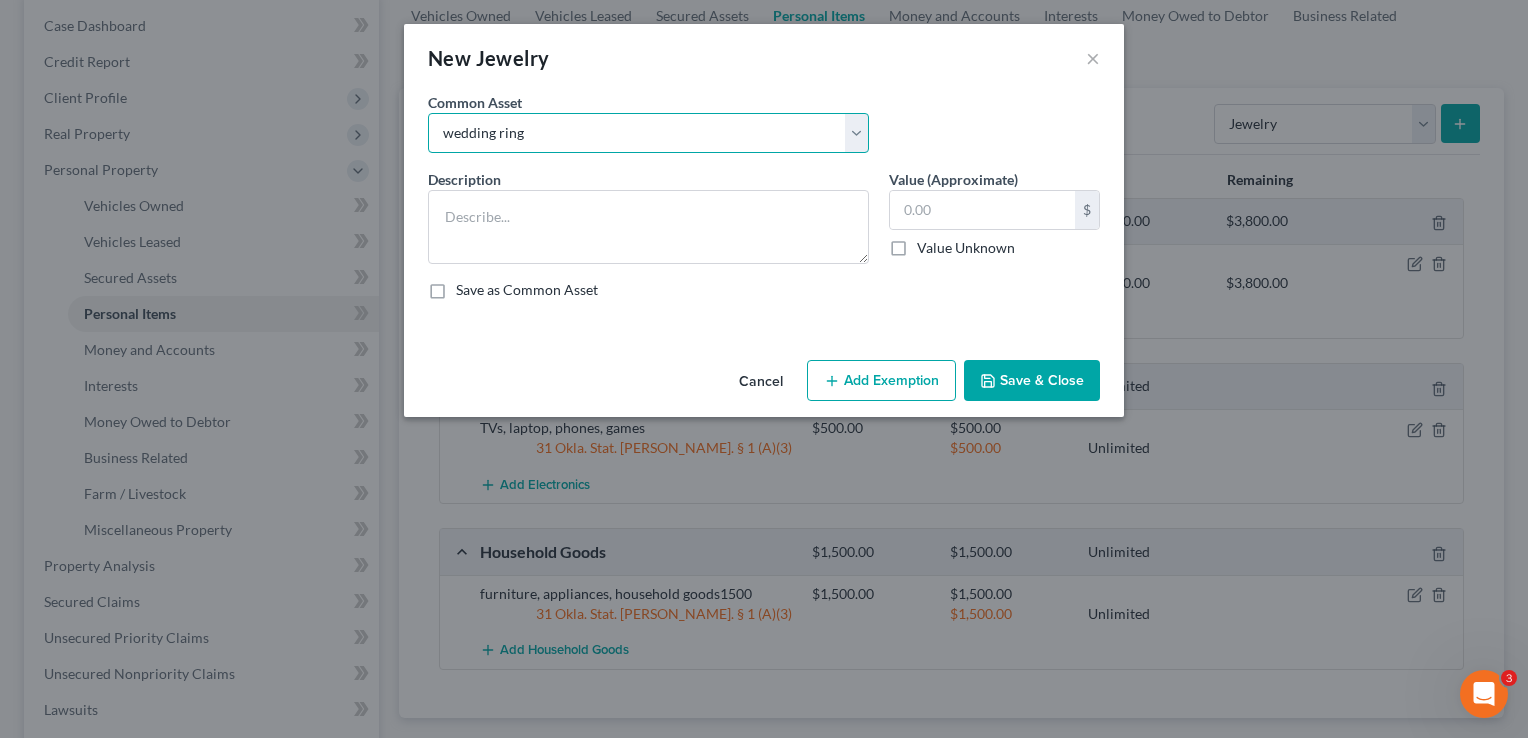 click on "Select wedding ring wedding ring wedding ring" at bounding box center [648, 133] 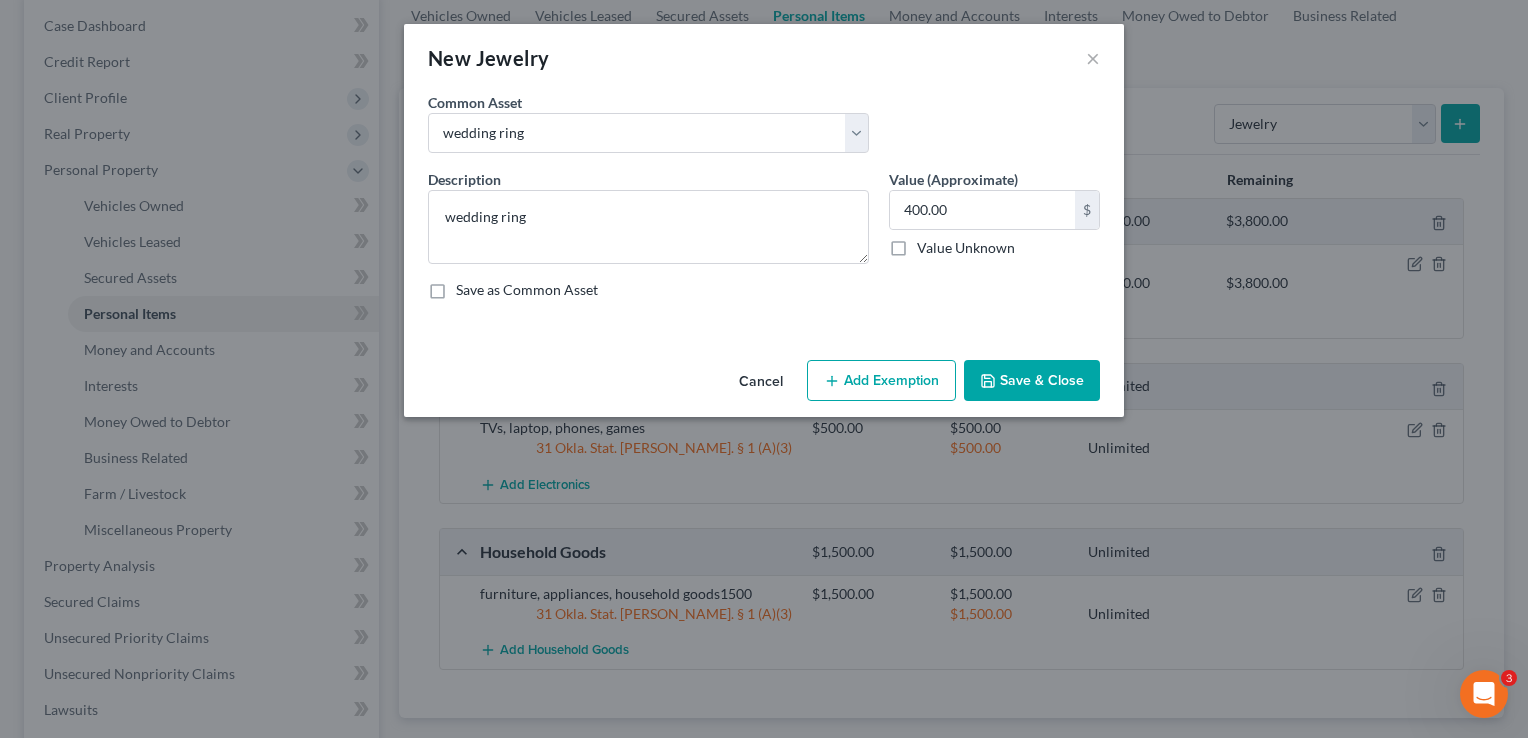 click on "Add Exemption" at bounding box center [881, 381] 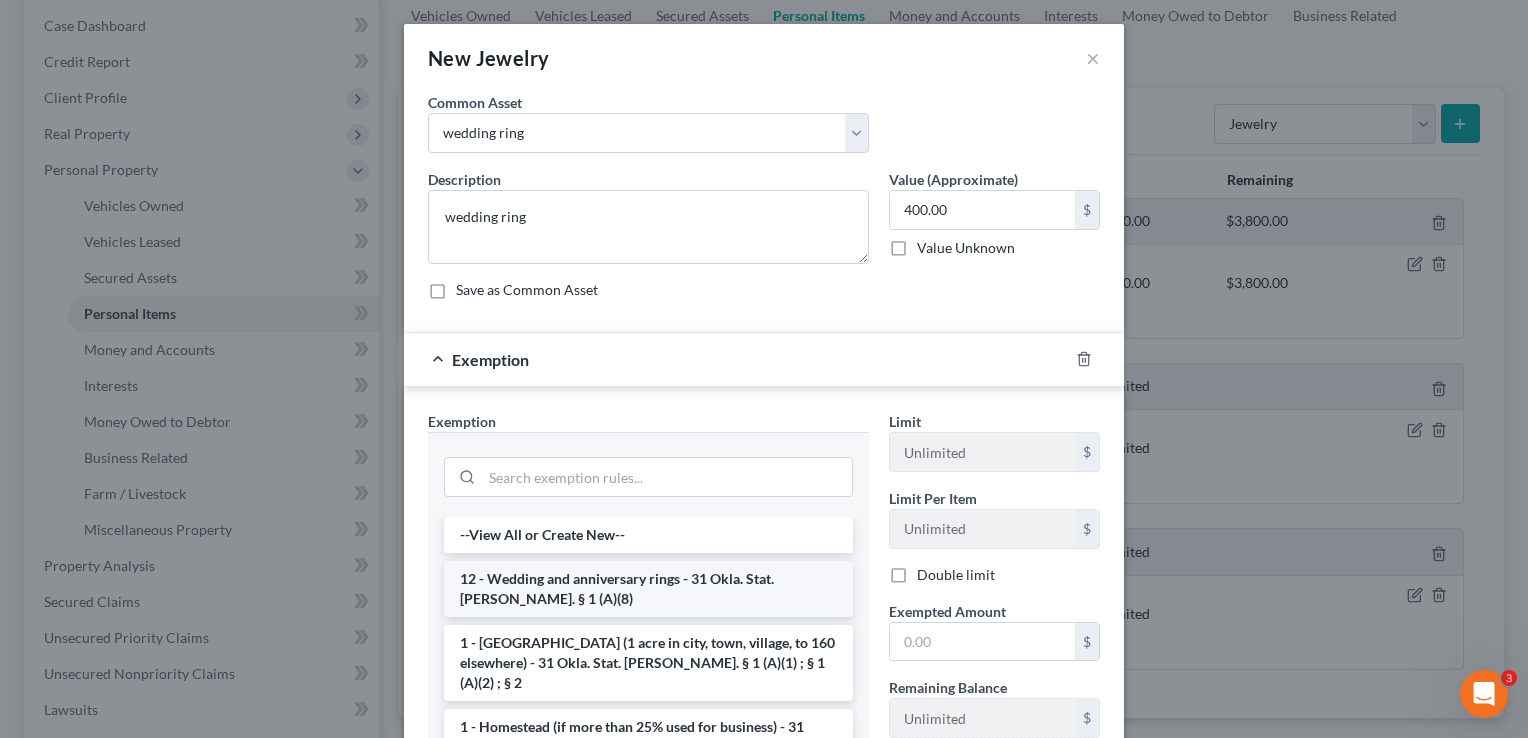 click on "12 - Wedding and anniversary rings - 31 Okla. Stat. [PERSON_NAME]. § 1 (A)(8)" at bounding box center (648, 589) 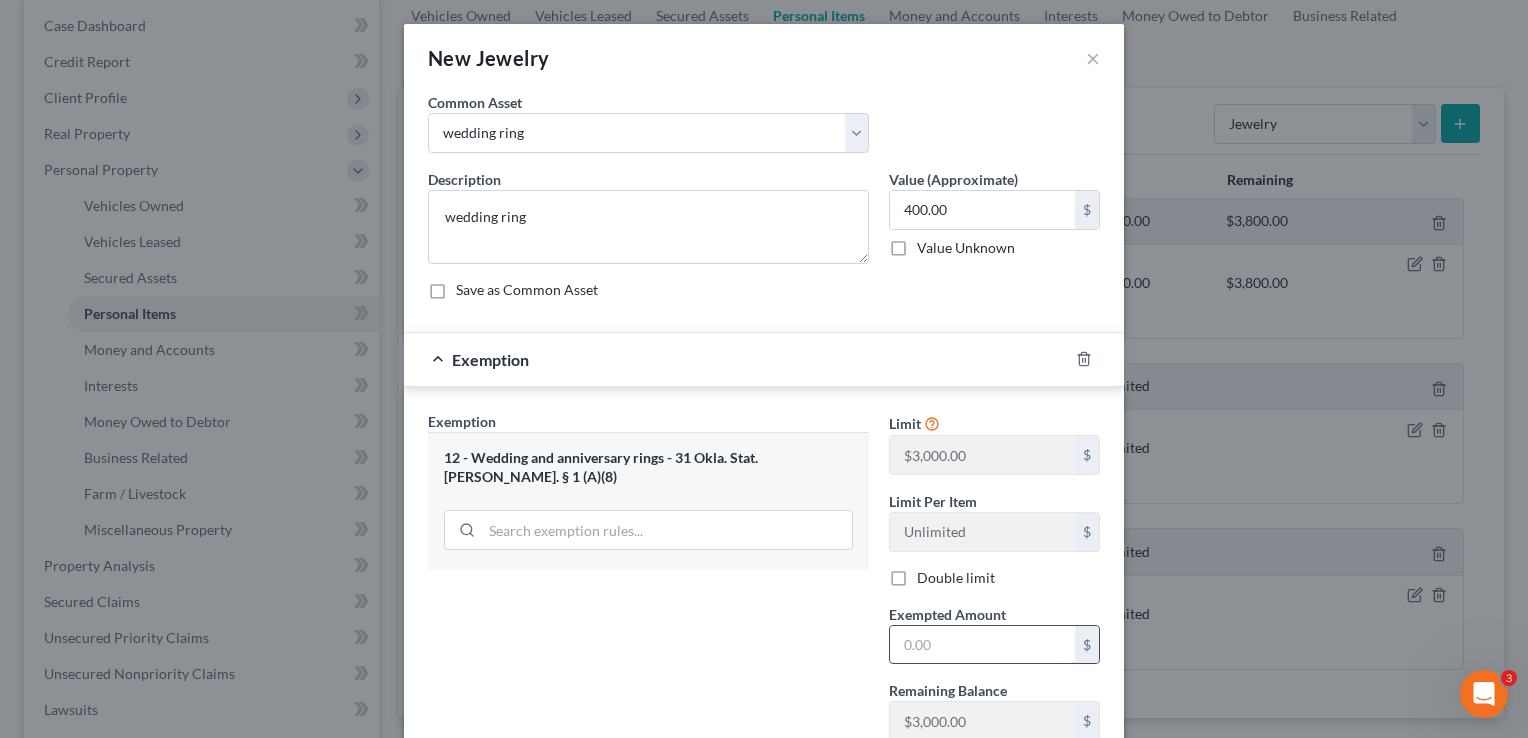 click at bounding box center (982, 645) 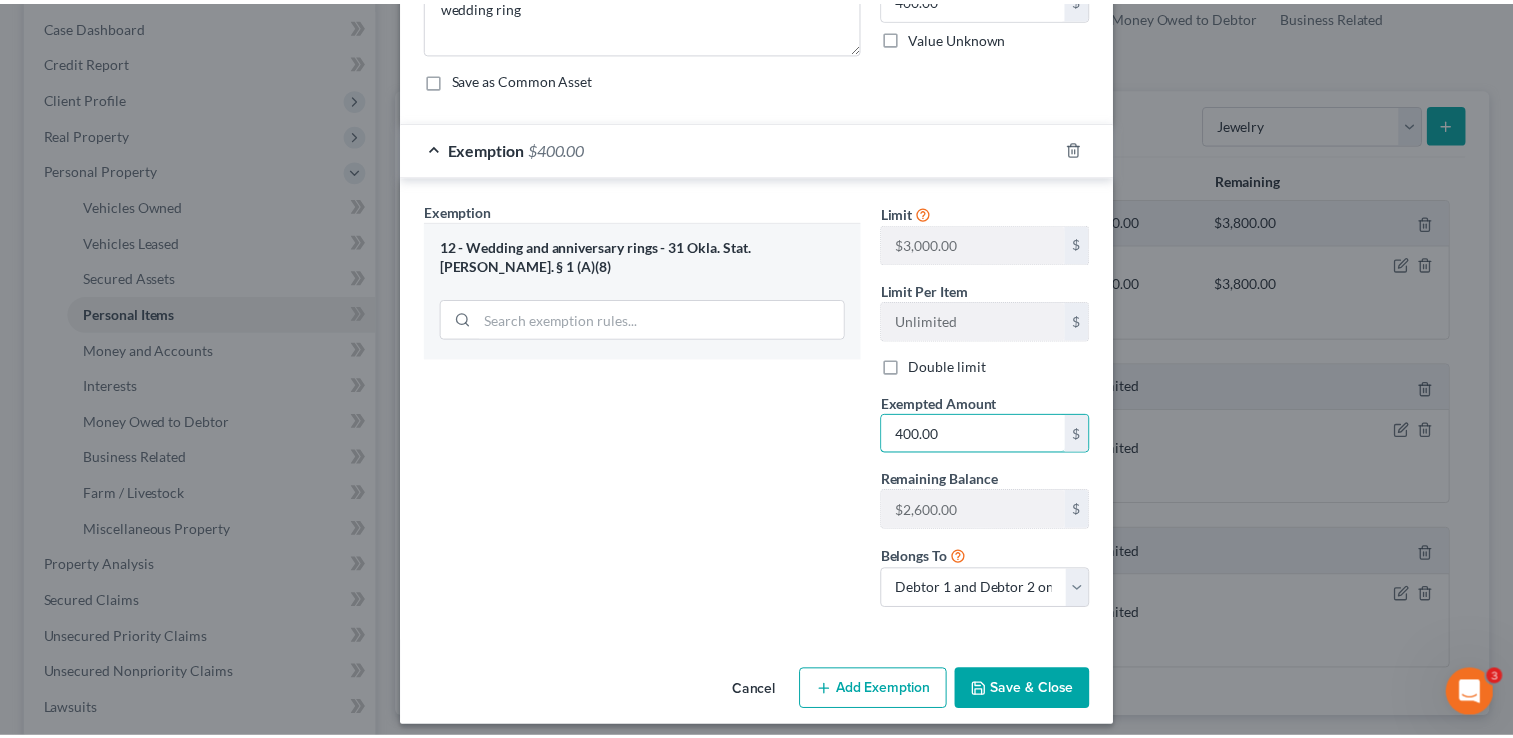 scroll, scrollTop: 221, scrollLeft: 0, axis: vertical 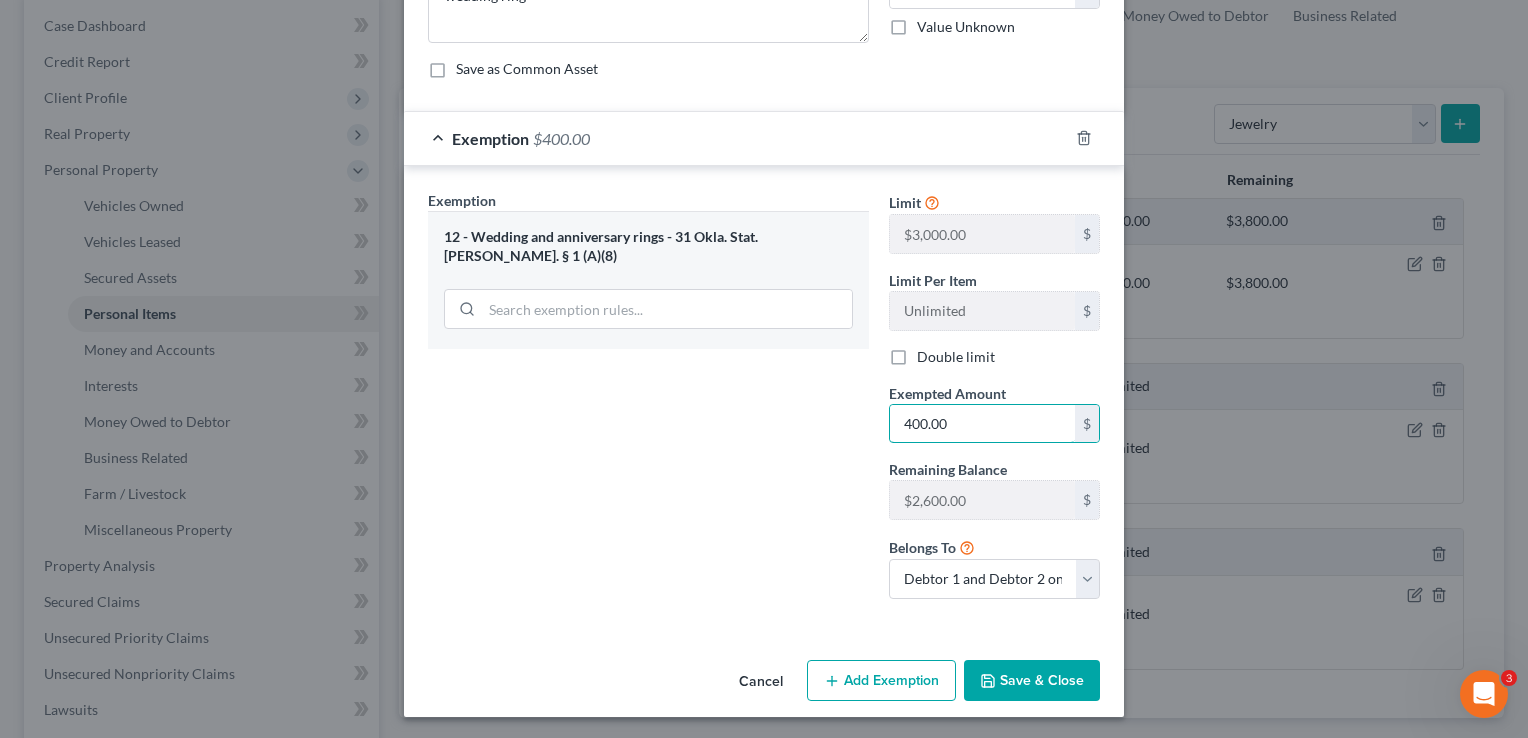 type on "400.00" 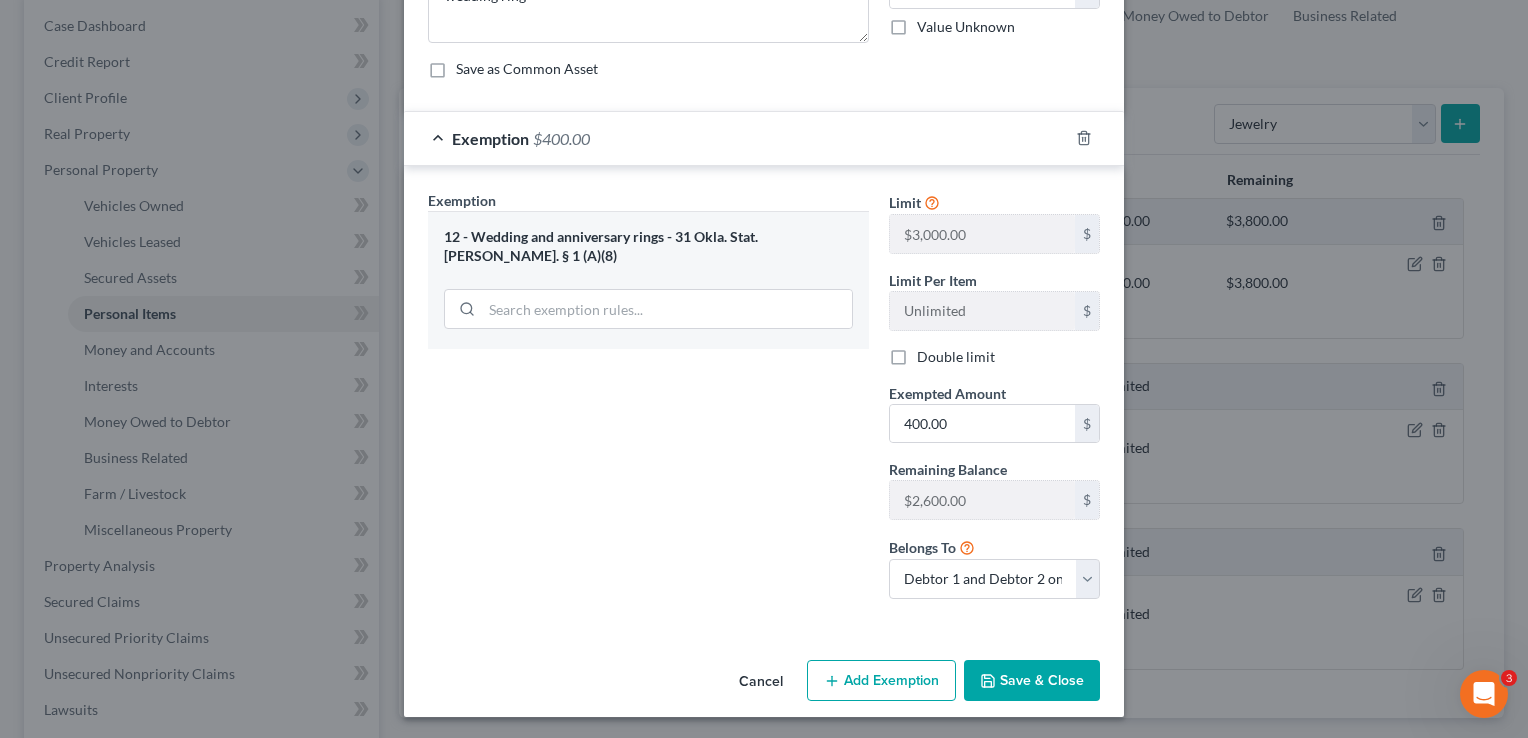 click on "Save & Close" at bounding box center [1032, 681] 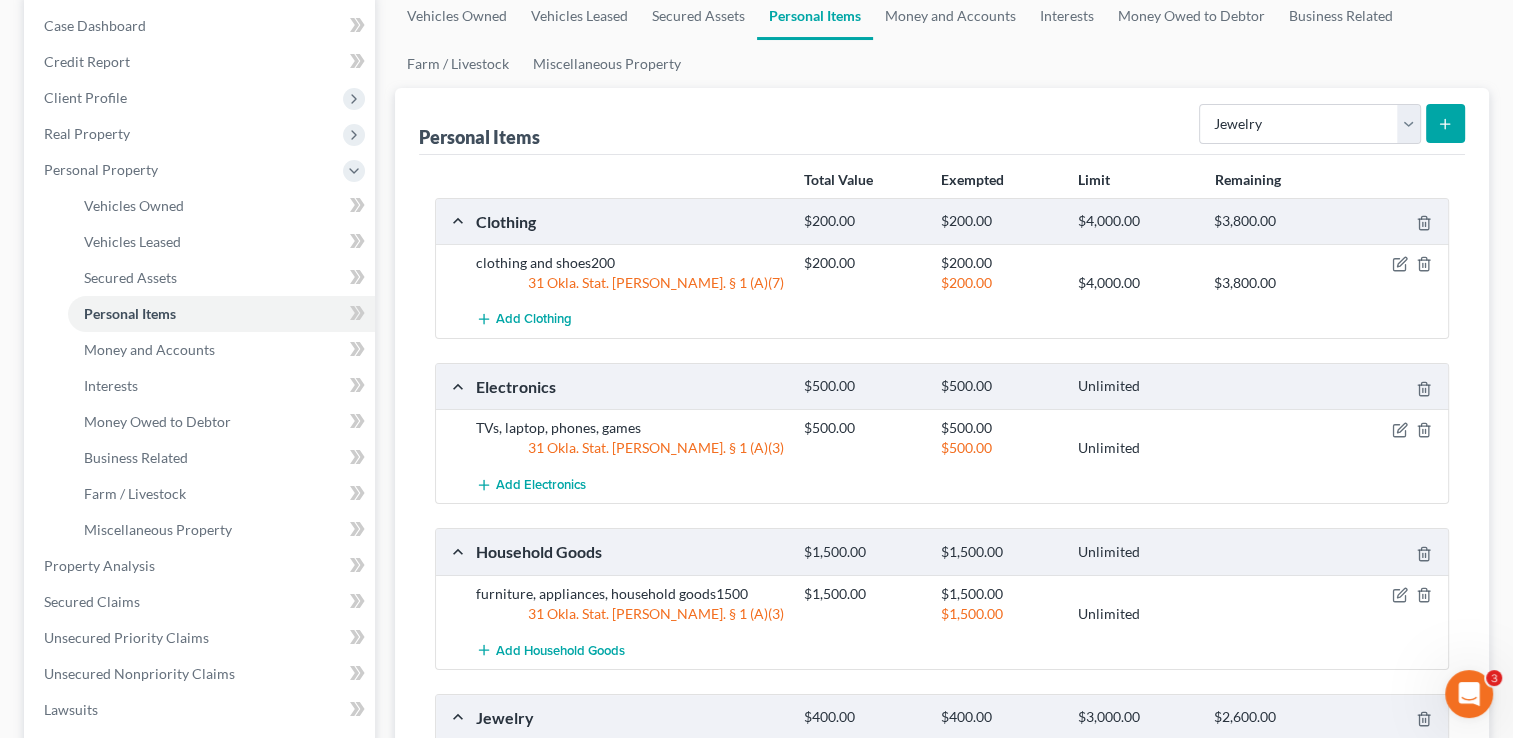 scroll, scrollTop: 100, scrollLeft: 0, axis: vertical 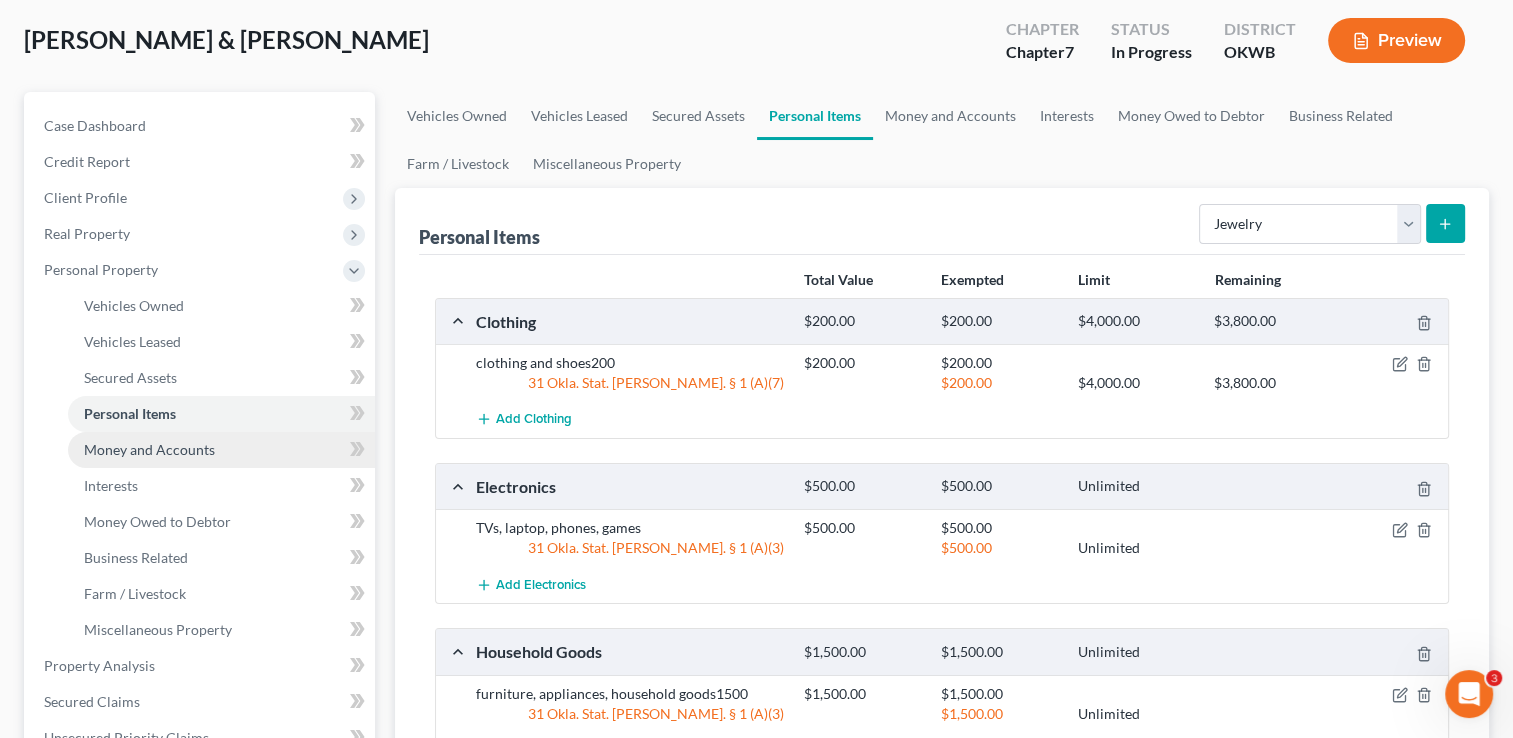 click on "Money and Accounts" at bounding box center (149, 449) 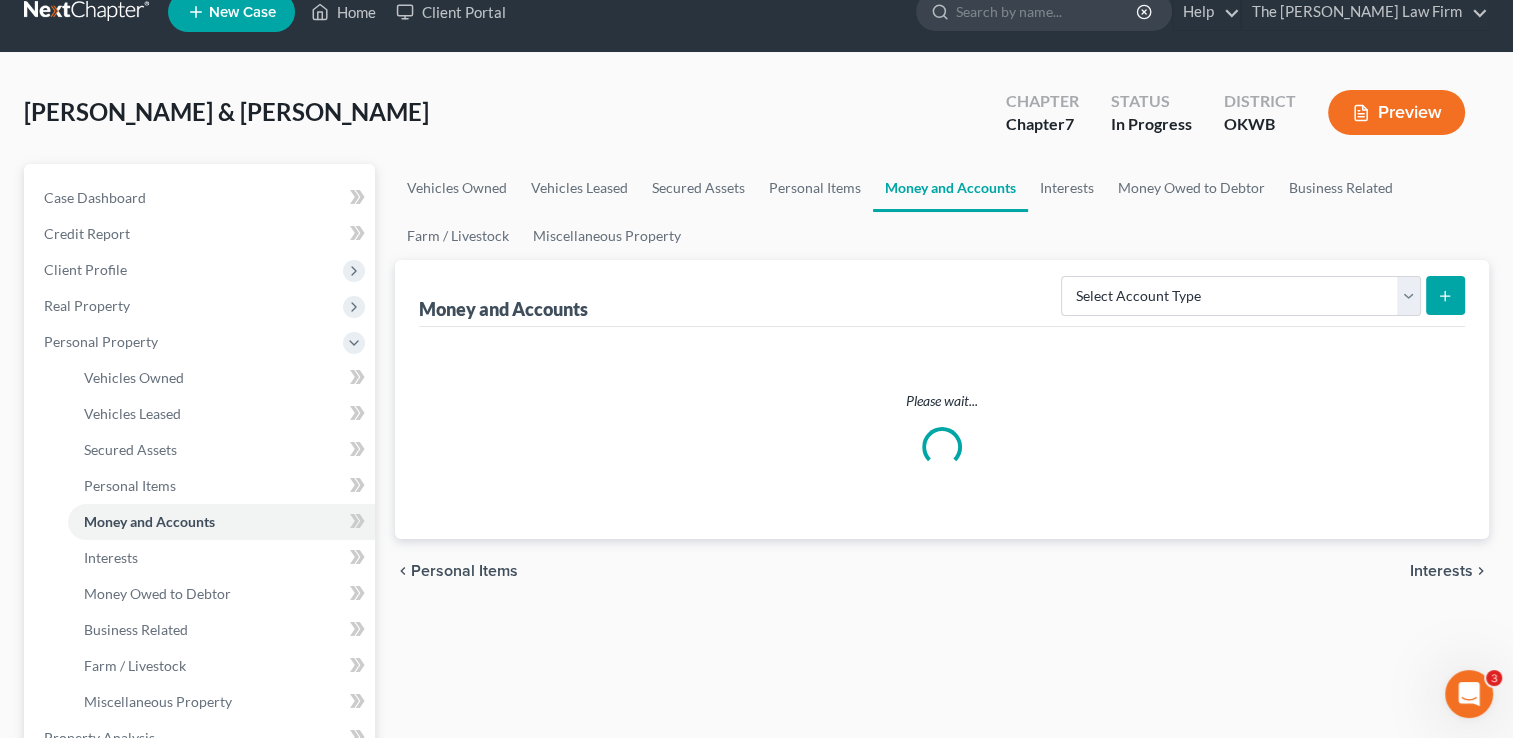 scroll, scrollTop: 0, scrollLeft: 0, axis: both 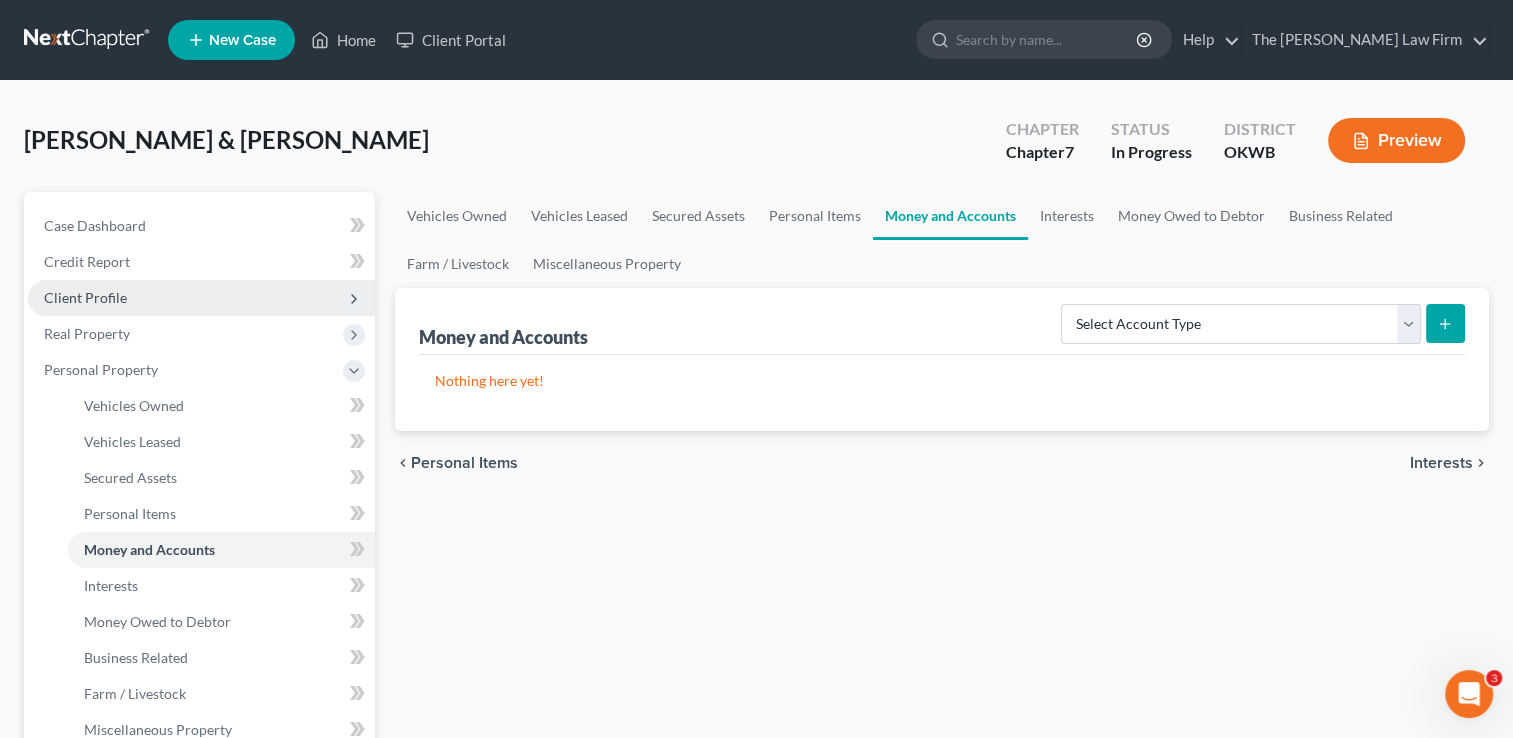 click on "Client Profile" at bounding box center [85, 297] 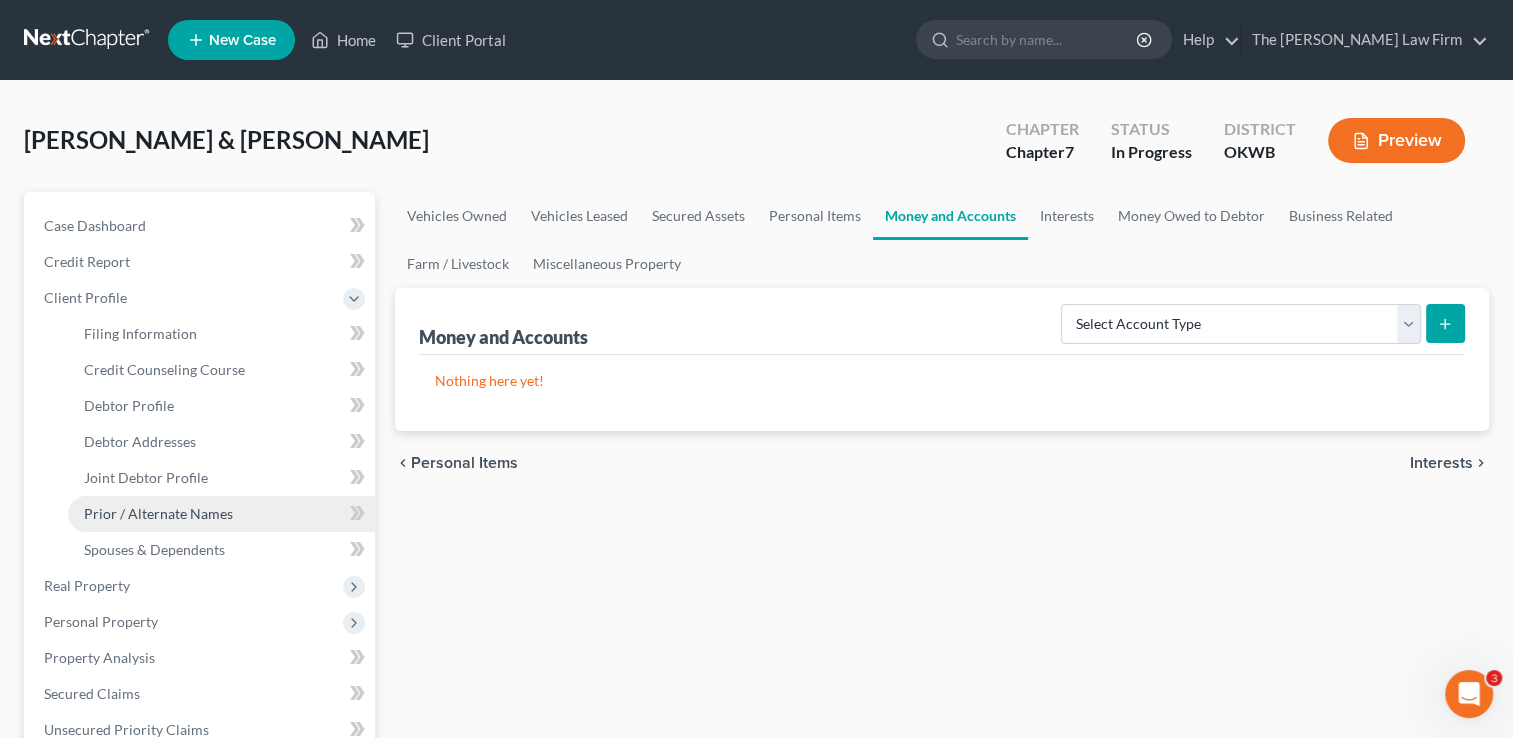 click on "Prior / Alternate Names" at bounding box center (158, 513) 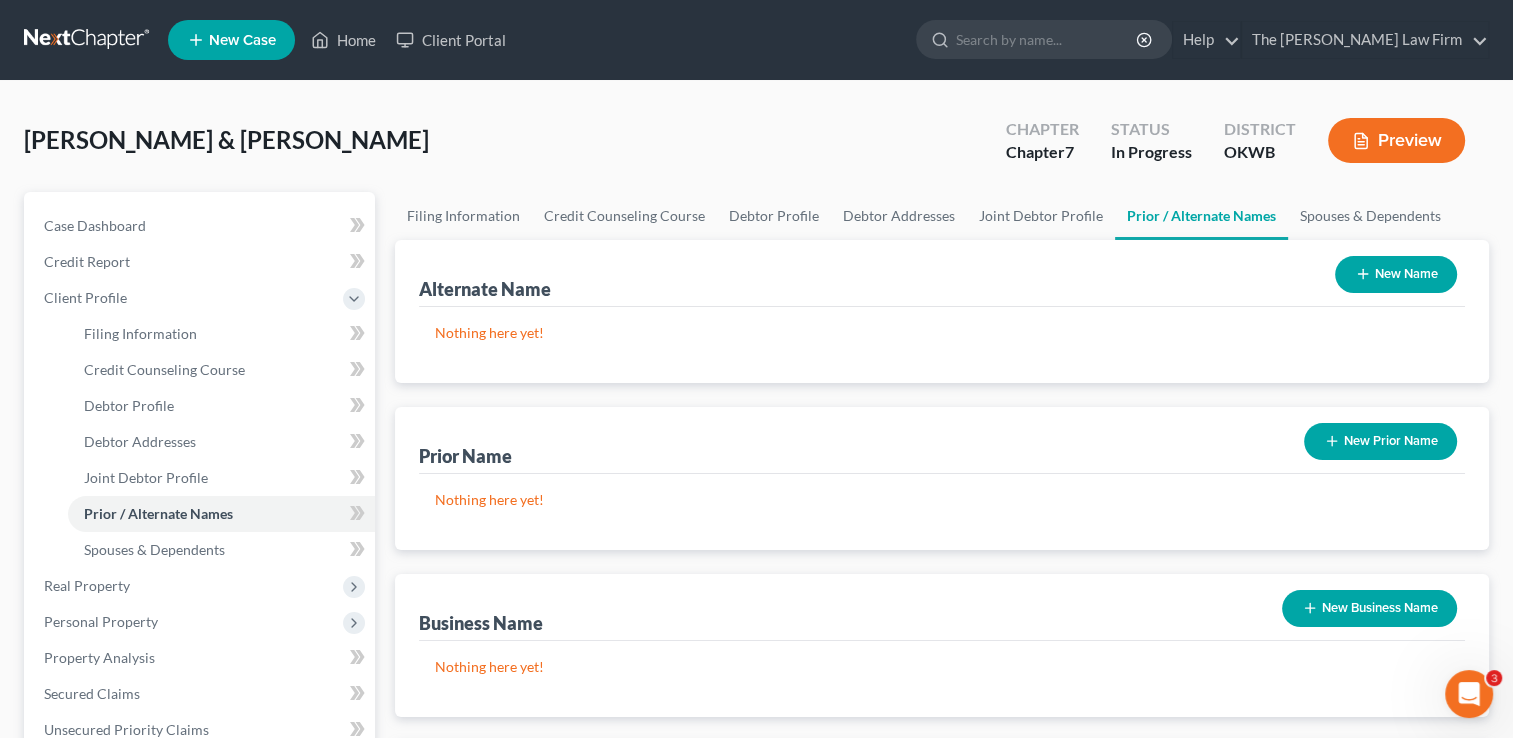 click on "New Prior Name" at bounding box center [1380, 441] 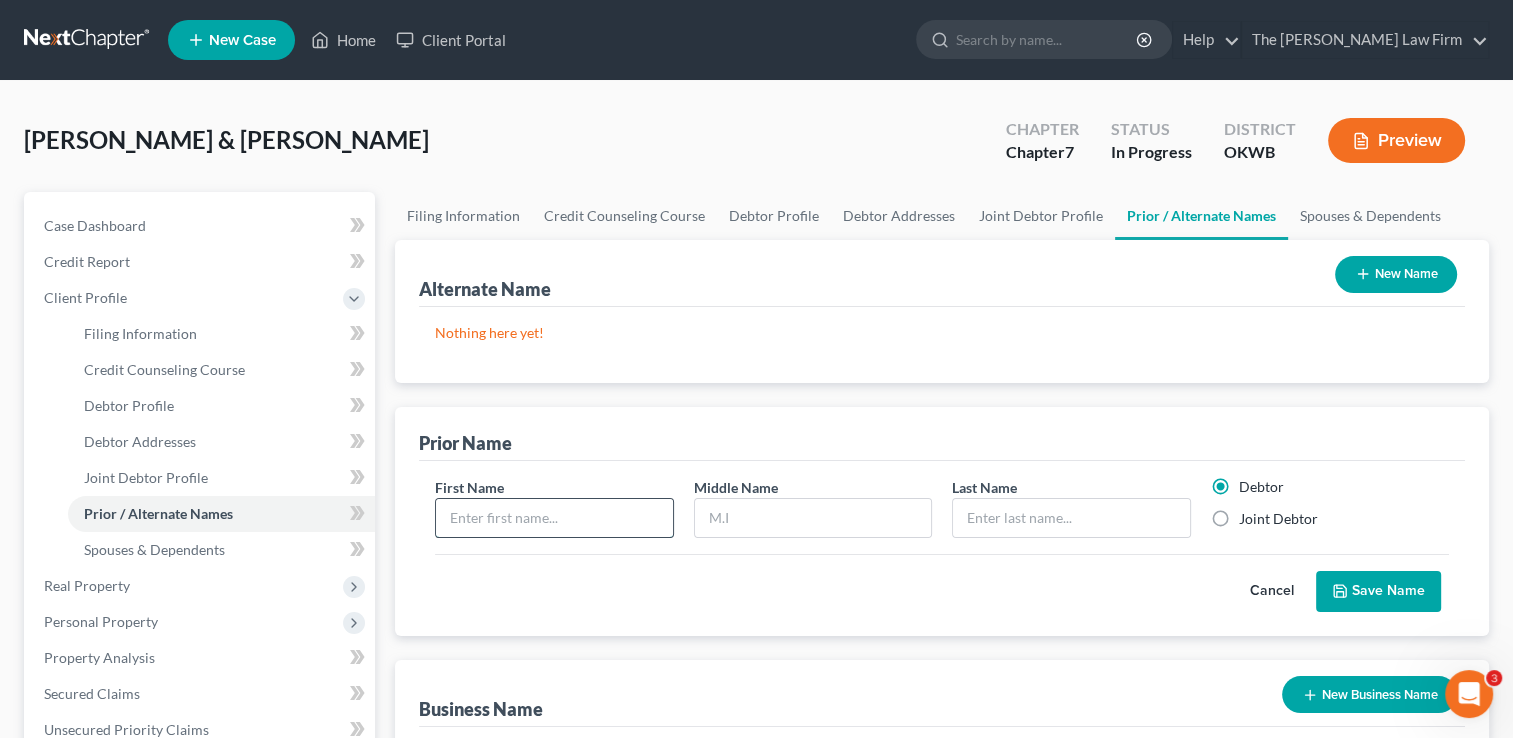 click at bounding box center (554, 518) 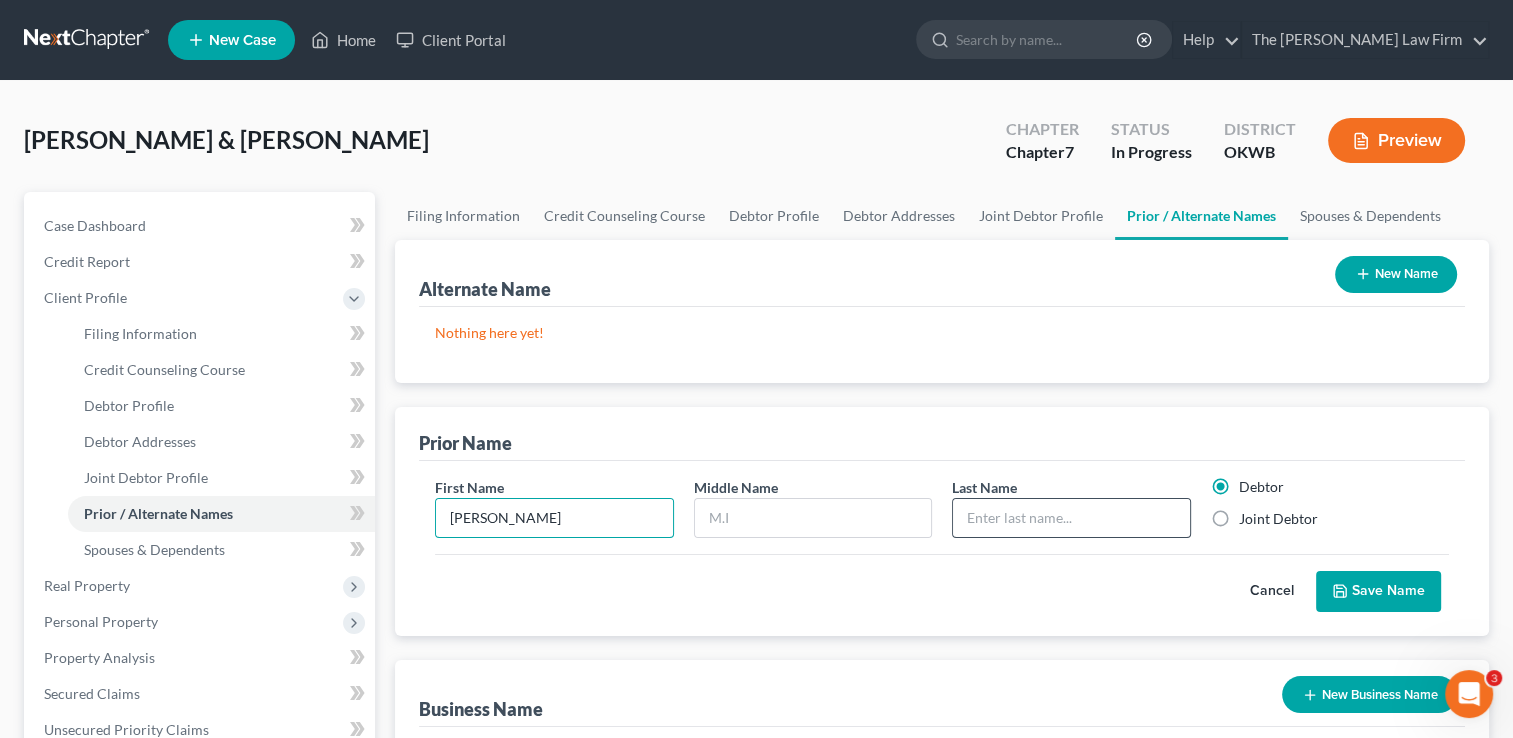 type on "[PERSON_NAME]" 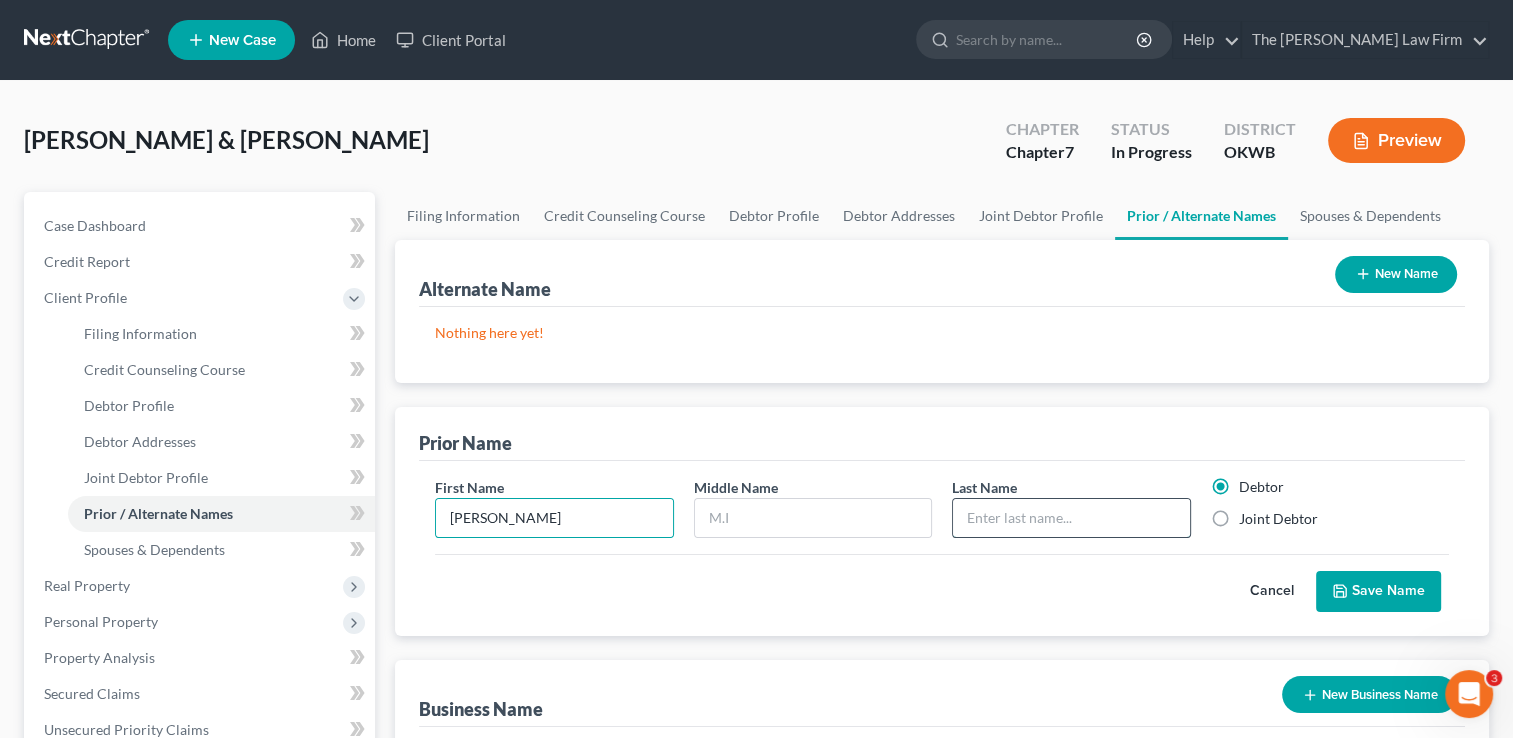 click at bounding box center (1071, 518) 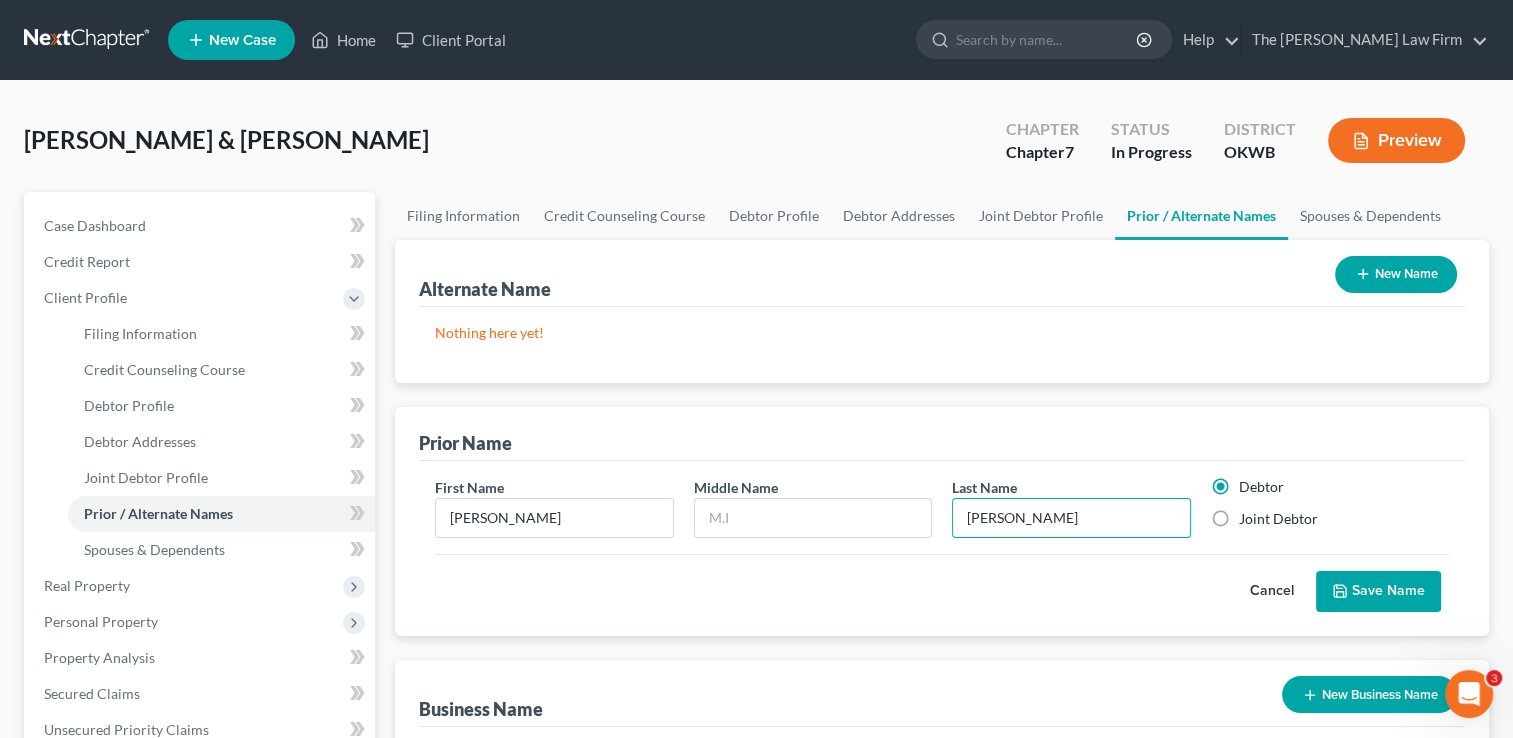 type on "[PERSON_NAME]" 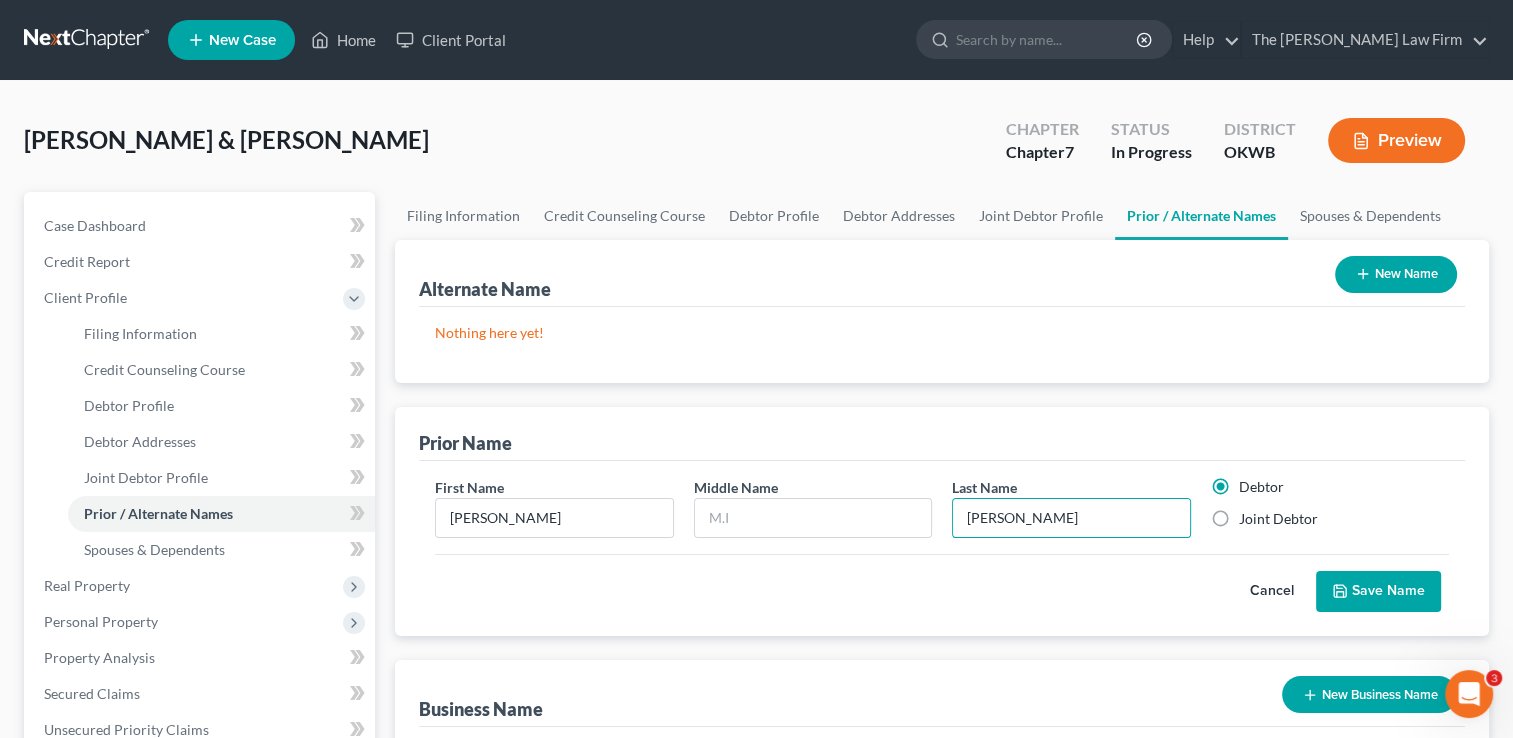 click on "Joint Debtor" at bounding box center (1278, 519) 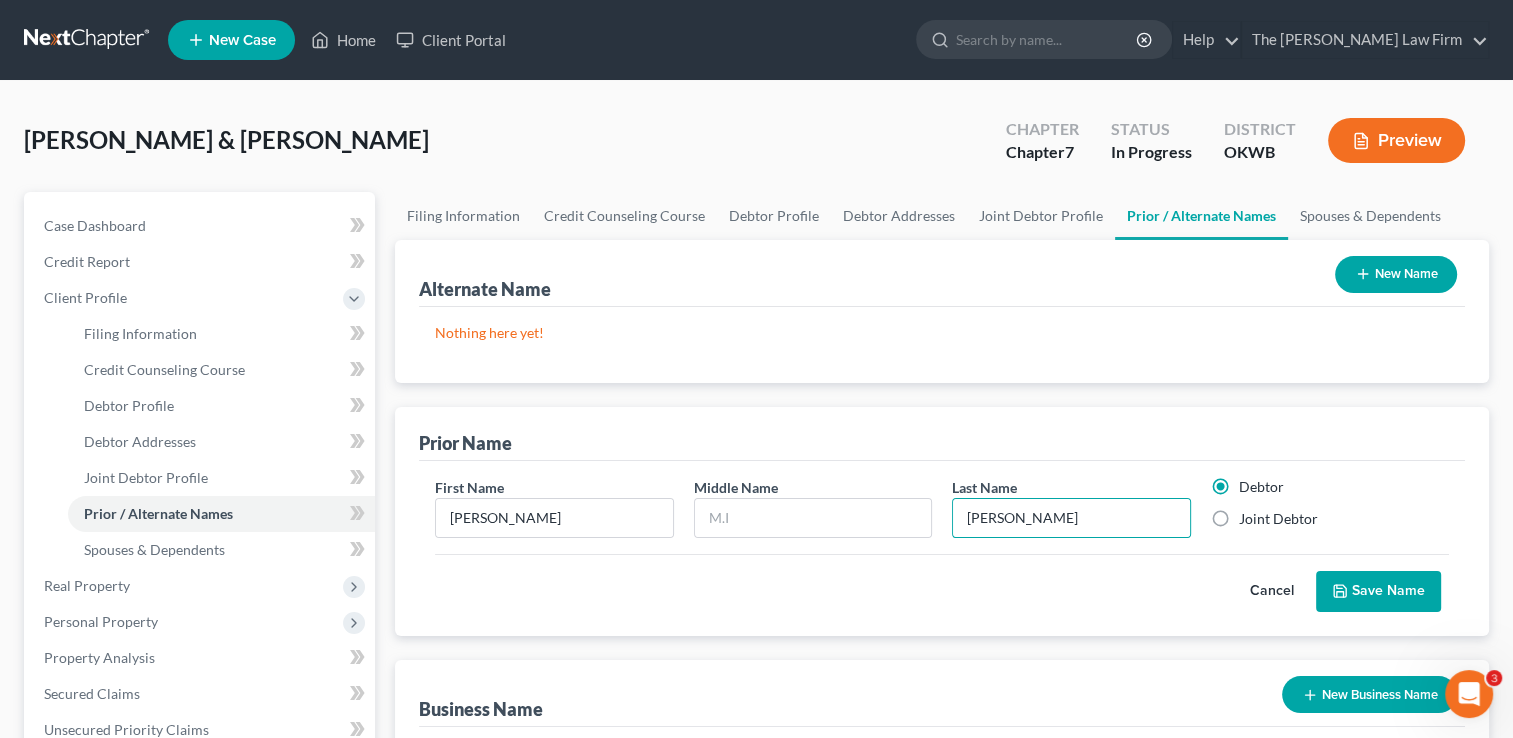 radio on "true" 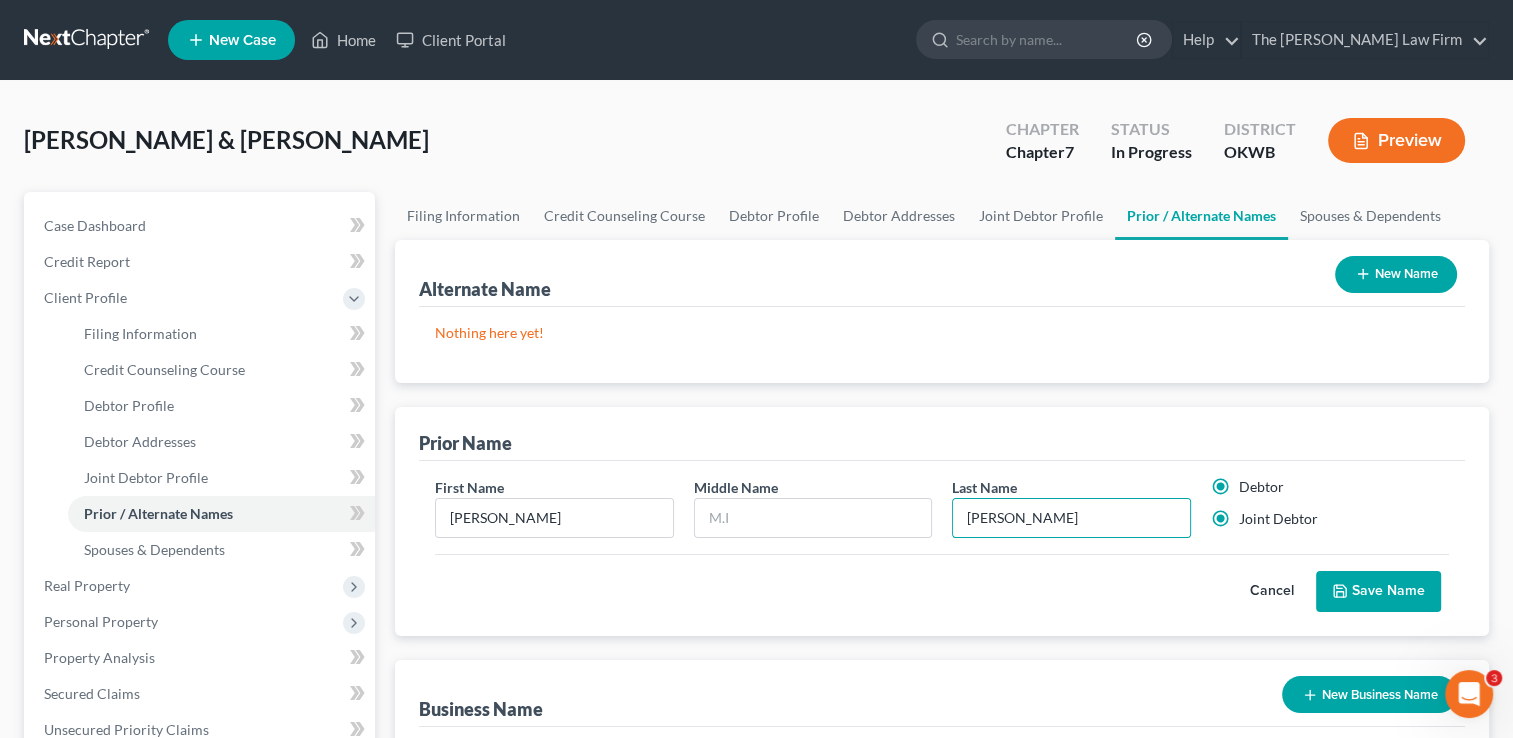 radio on "false" 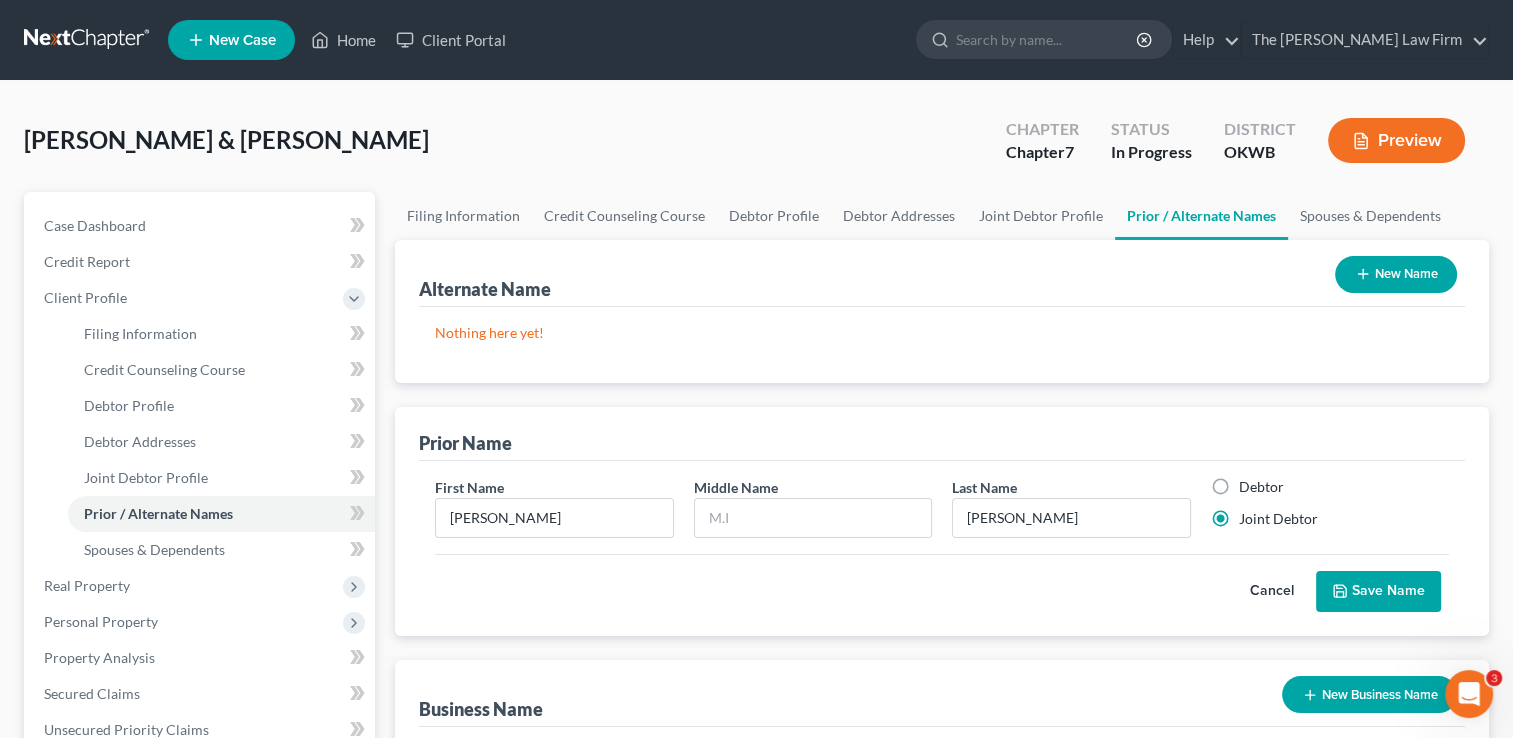 click on "Save Name" at bounding box center (1378, 592) 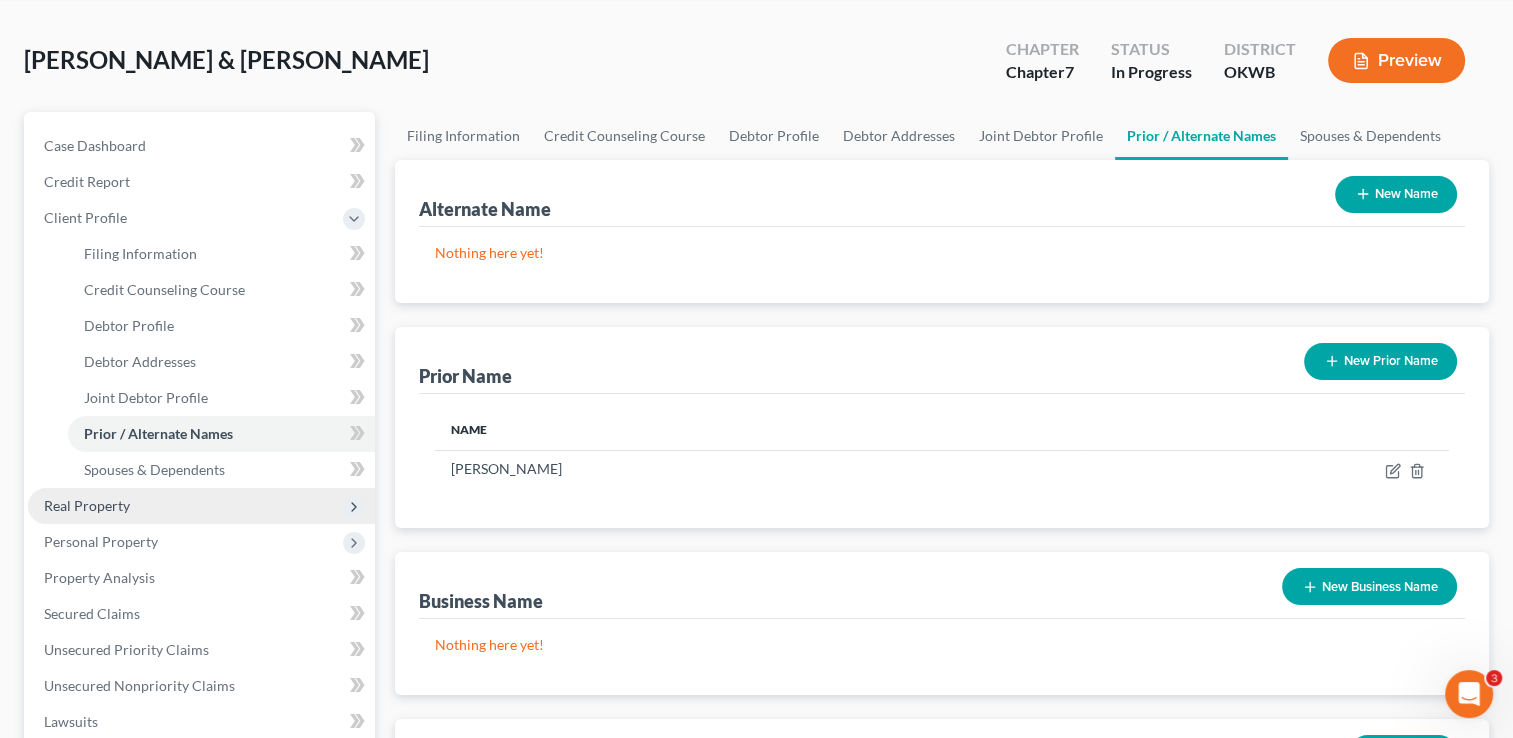 scroll, scrollTop: 200, scrollLeft: 0, axis: vertical 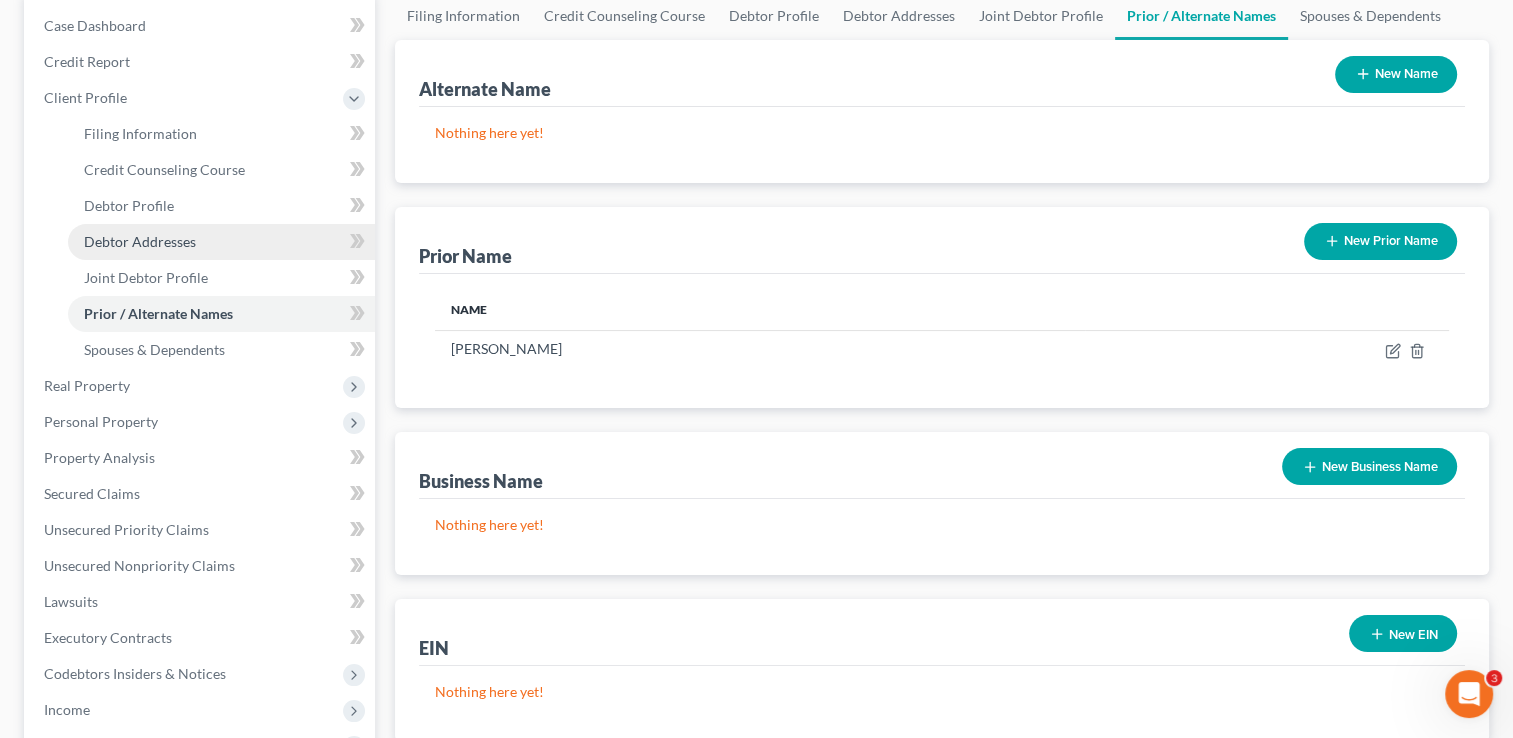 click on "Debtor Addresses" at bounding box center (140, 241) 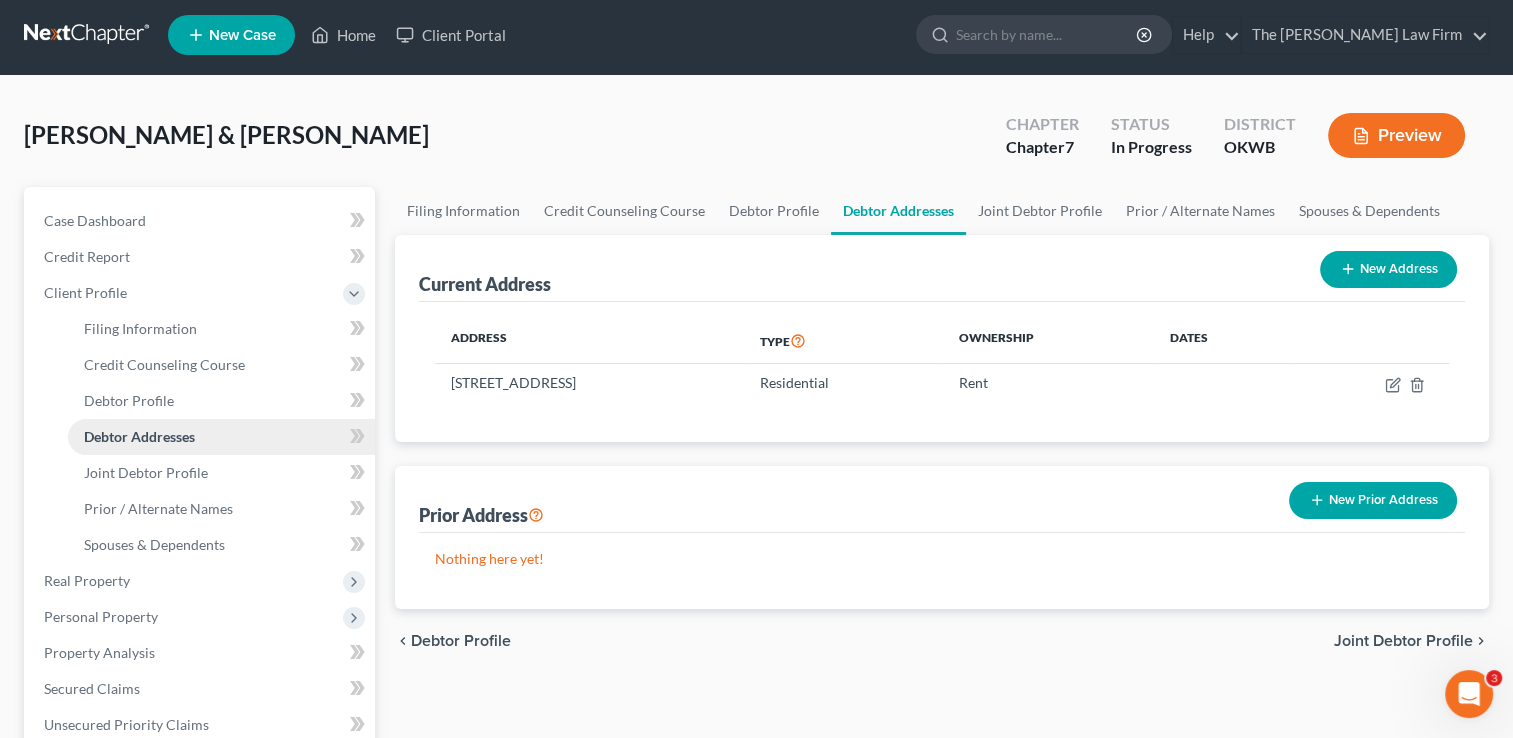 scroll, scrollTop: 0, scrollLeft: 0, axis: both 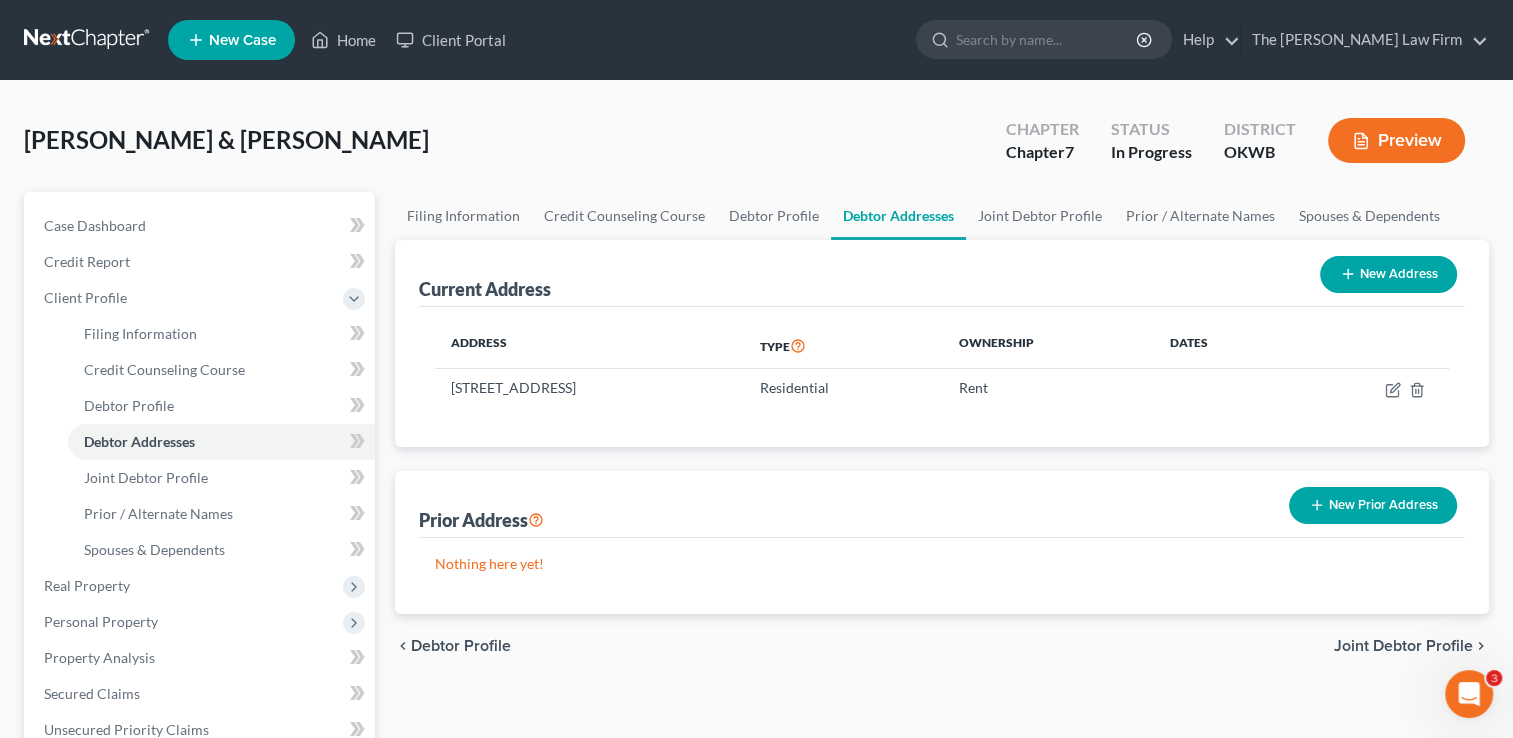 click on "New Prior Address" at bounding box center [1373, 505] 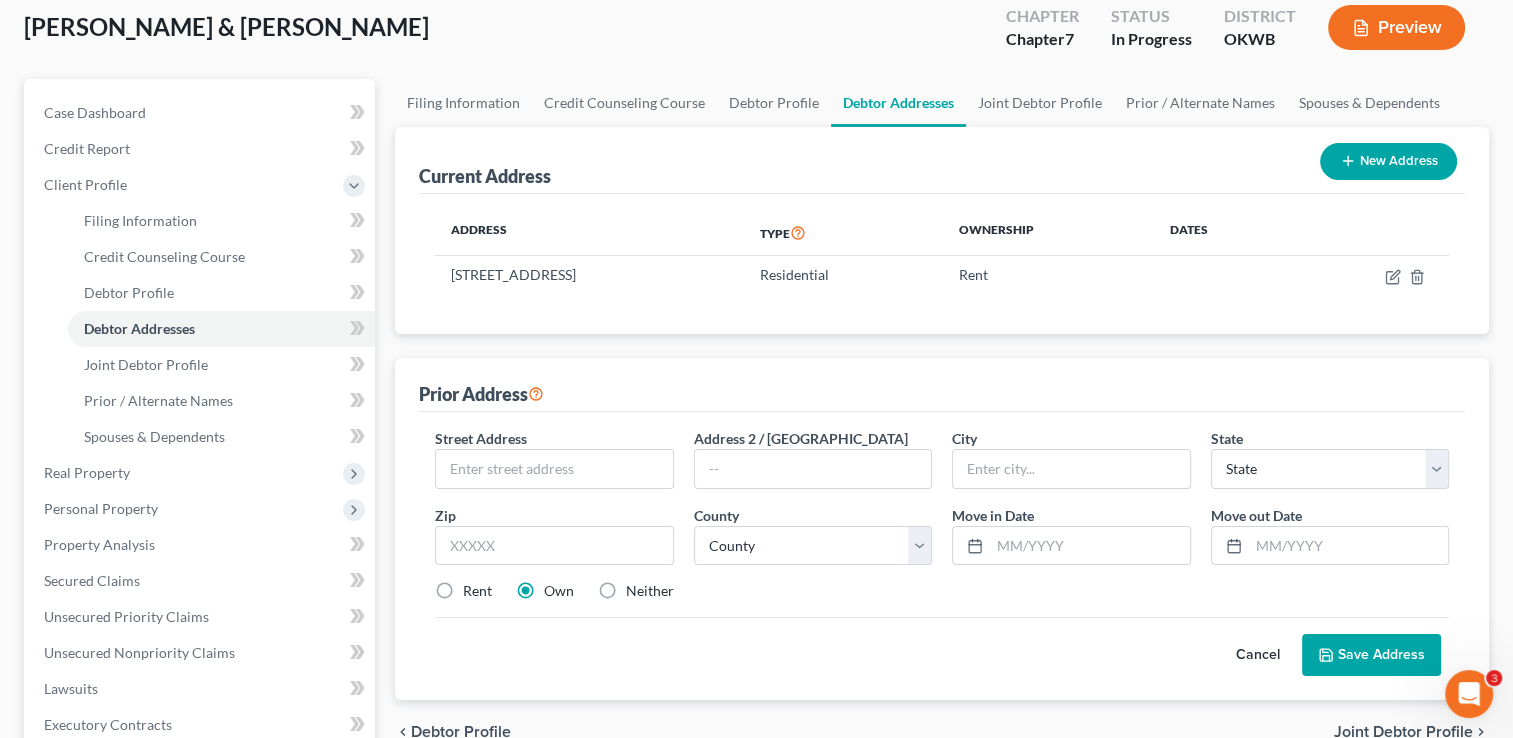 scroll, scrollTop: 200, scrollLeft: 0, axis: vertical 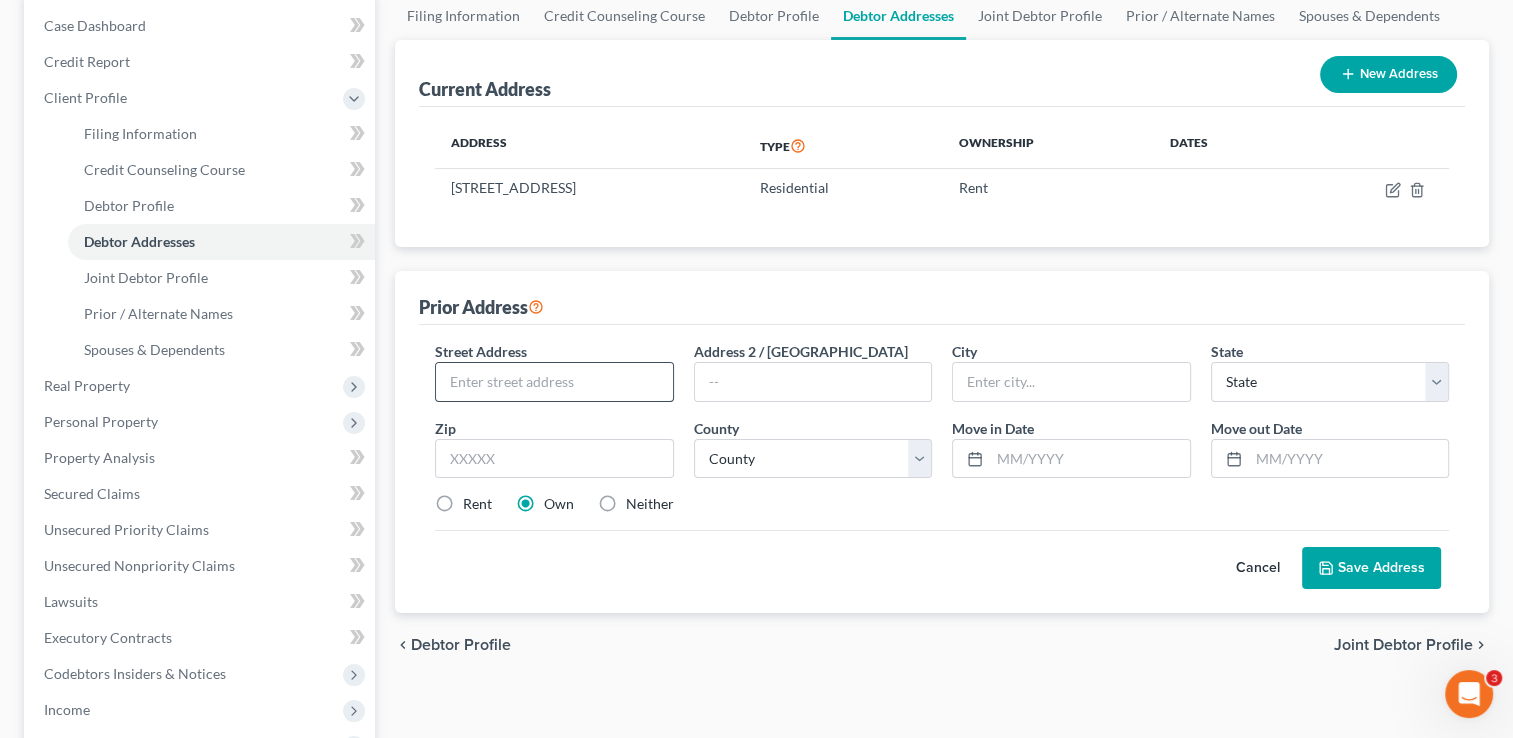 click at bounding box center (554, 382) 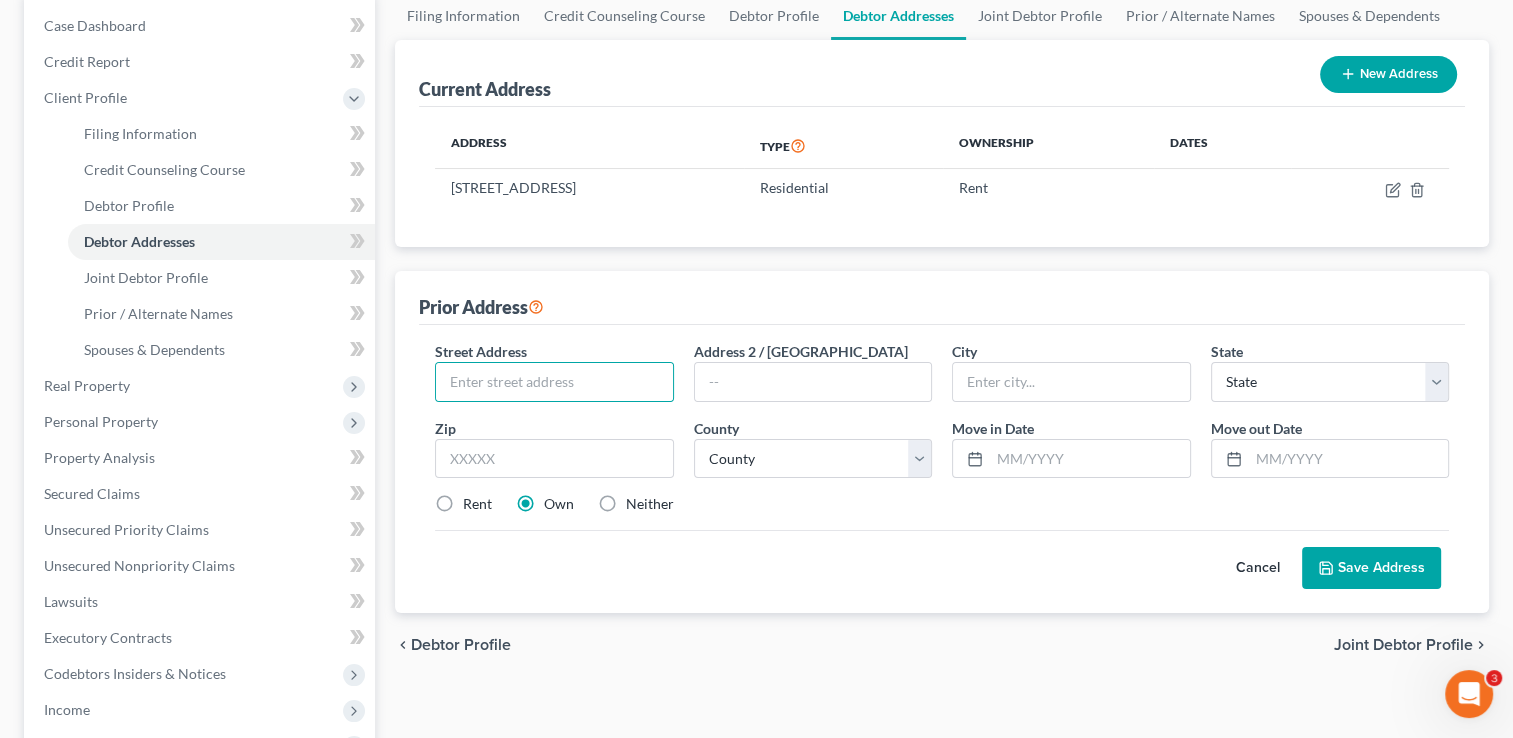 click on "Cancel" at bounding box center (1258, 568) 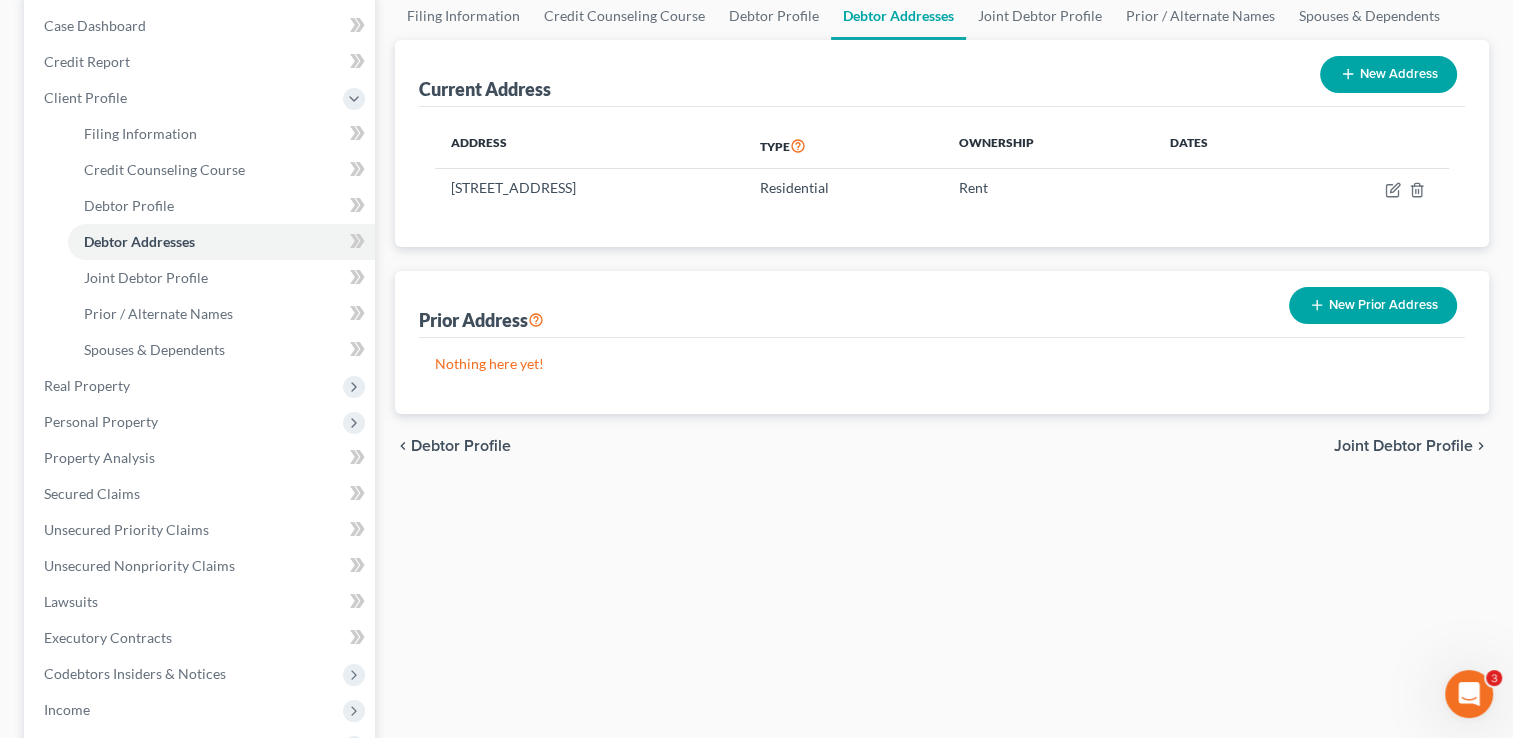 click on "New Prior Address" at bounding box center [1373, 305] 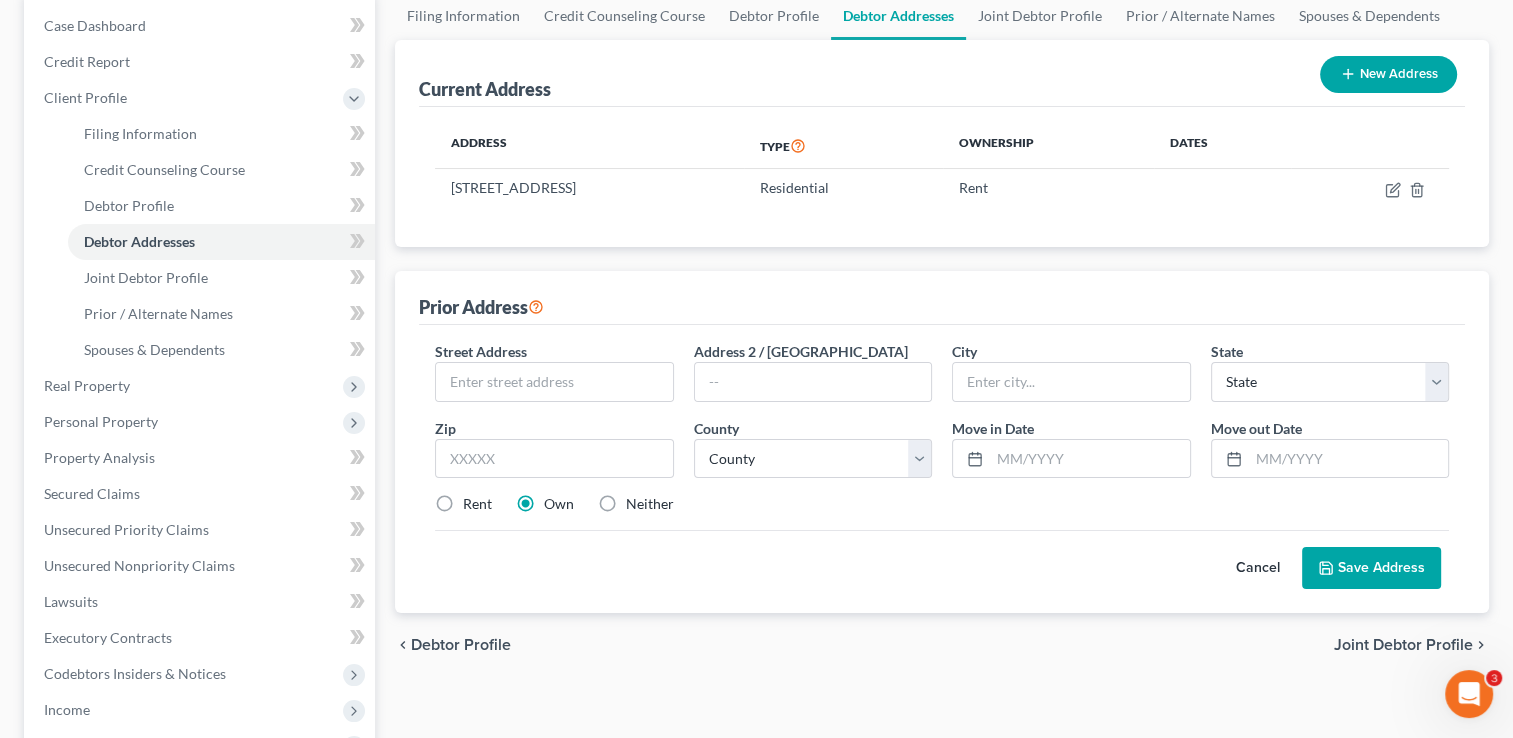 click on "Street Address
*" at bounding box center [554, 371] 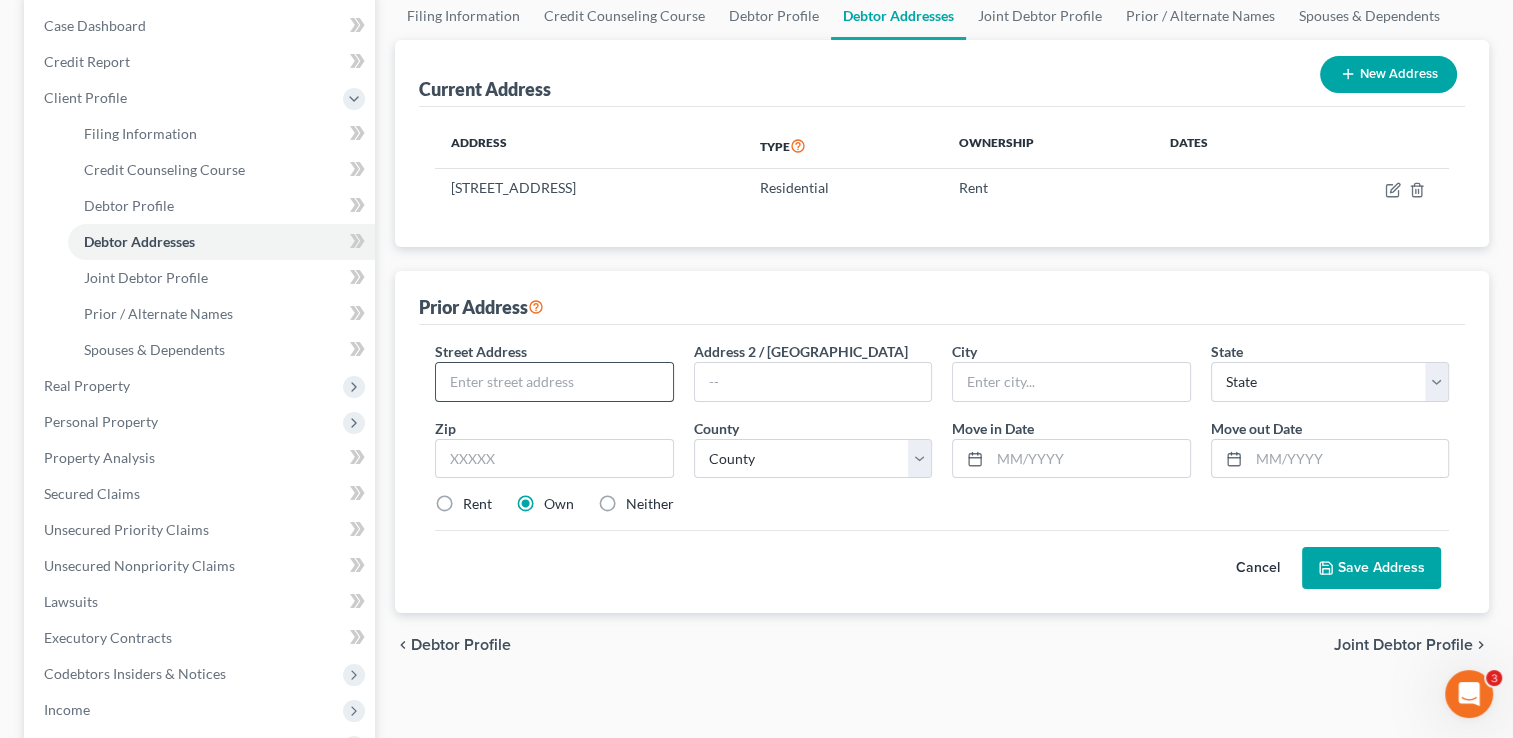 click at bounding box center [554, 382] 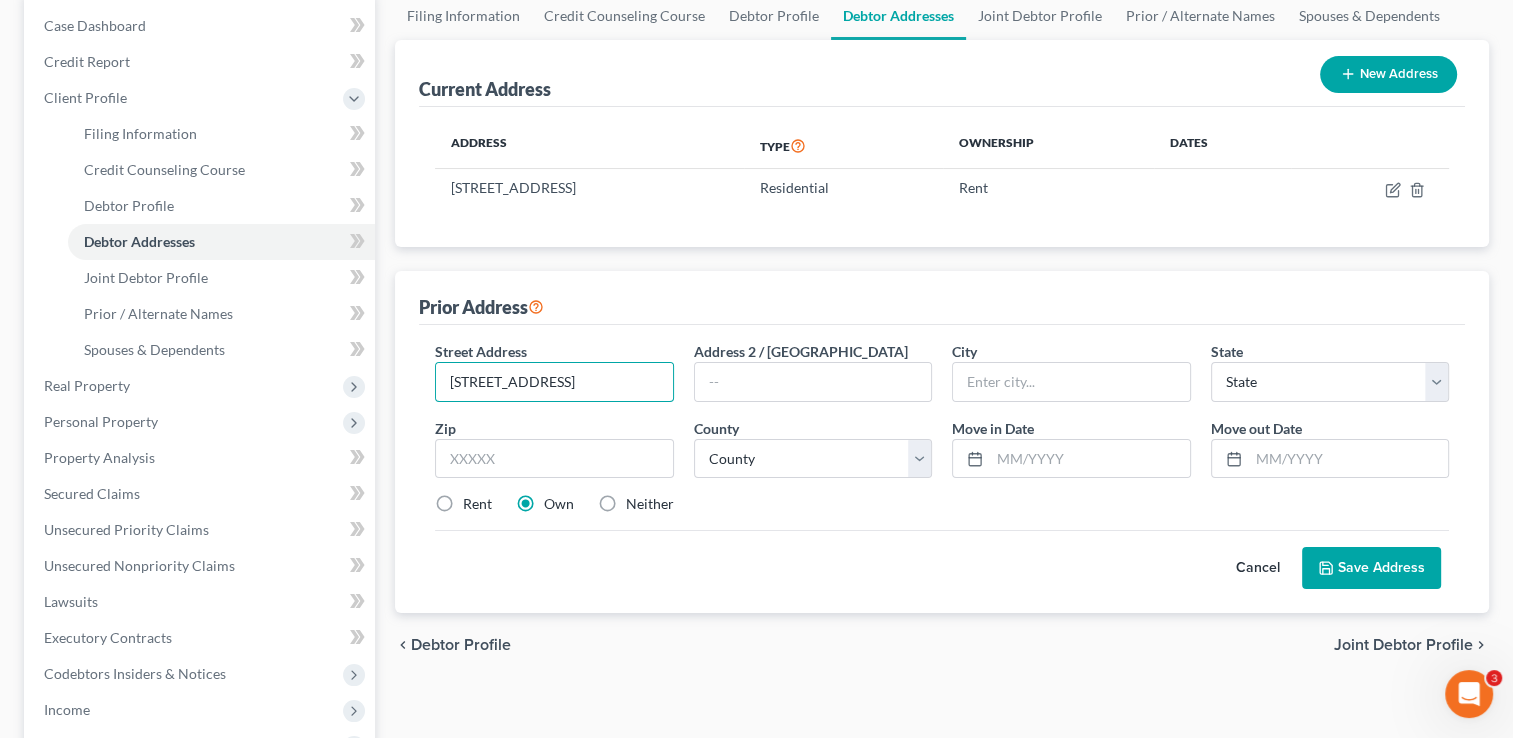 type on "[STREET_ADDRESS]" 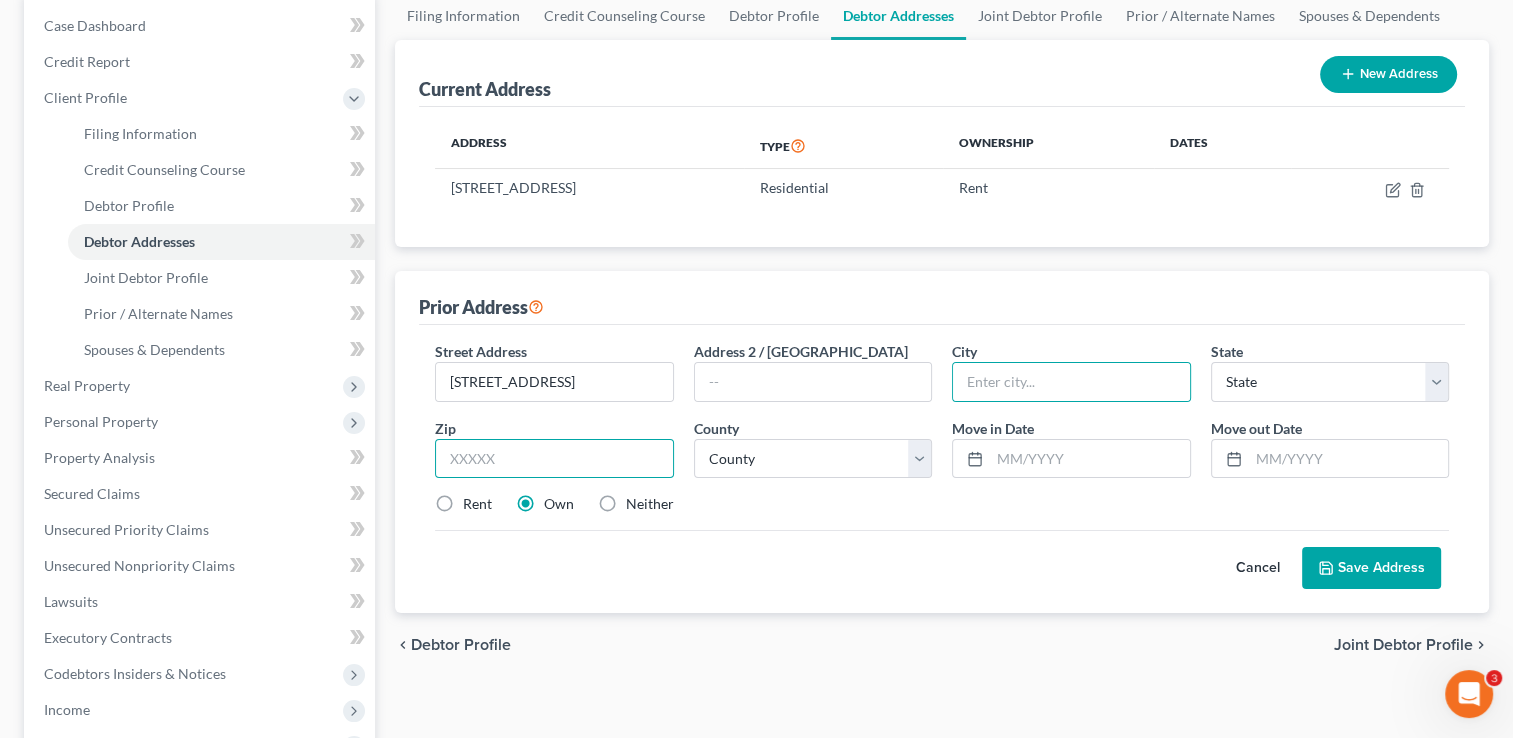 click at bounding box center (554, 459) 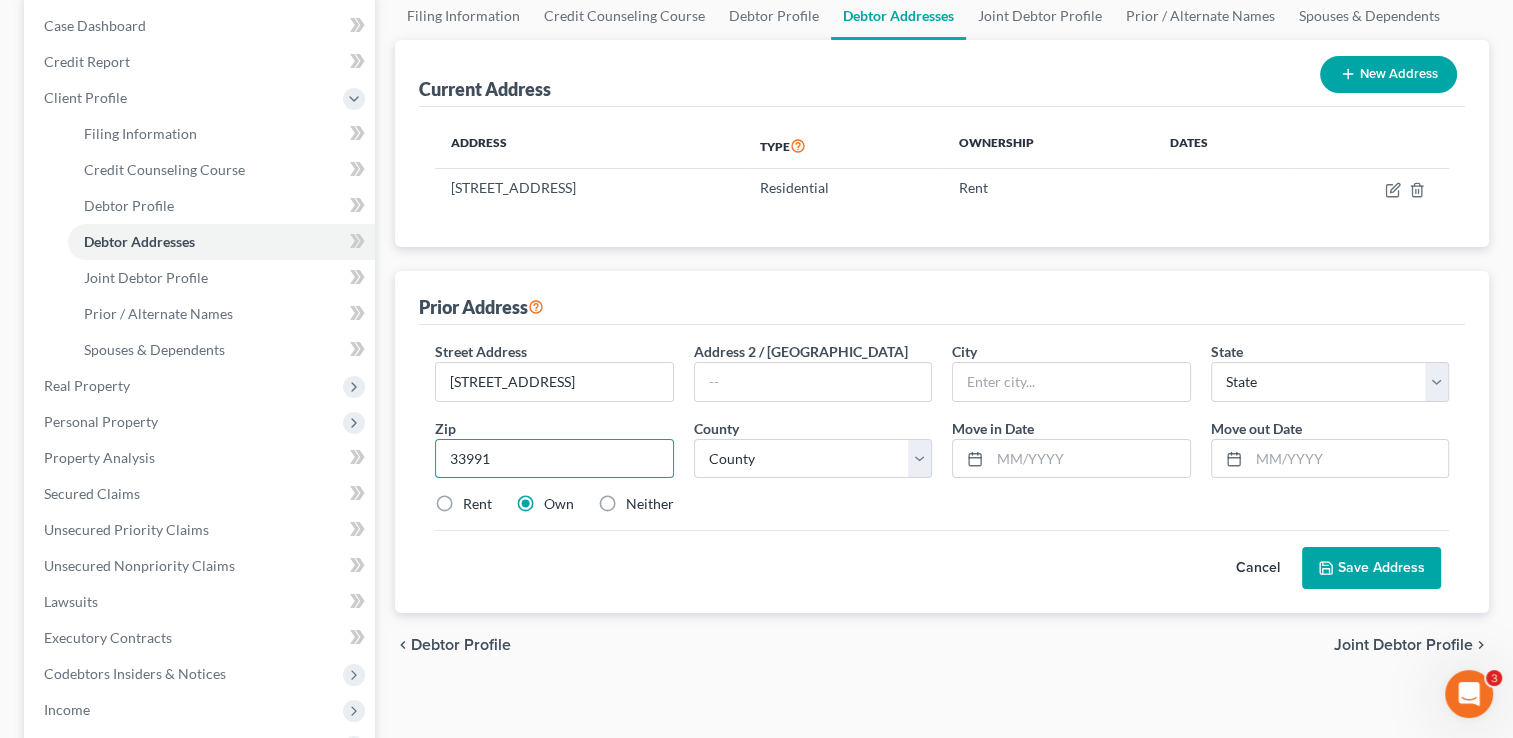 type on "33991" 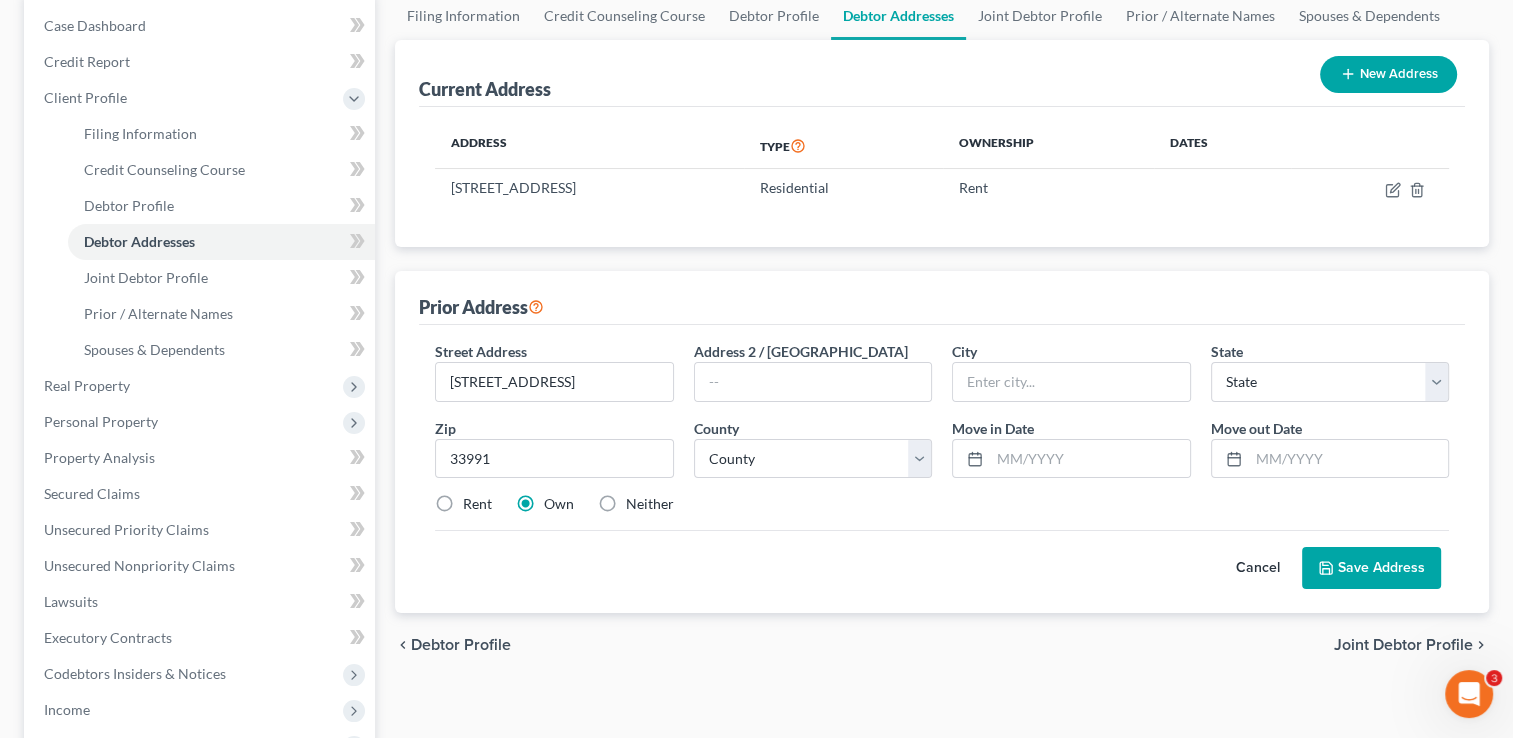 click on "Street Address
*
[STREET_ADDRESS][GEOGRAPHIC_DATA] [GEOGRAPHIC_DATA]
*
State
*
State [US_STATE] AK AR AZ CA CO CT DE DC [GEOGRAPHIC_DATA] [GEOGRAPHIC_DATA] GU HI ID IL IN IA [GEOGRAPHIC_DATA] [GEOGRAPHIC_DATA] LA ME MD [GEOGRAPHIC_DATA] [GEOGRAPHIC_DATA] [GEOGRAPHIC_DATA] [GEOGRAPHIC_DATA] [GEOGRAPHIC_DATA] MT [GEOGRAPHIC_DATA] [GEOGRAPHIC_DATA] [GEOGRAPHIC_DATA] [GEOGRAPHIC_DATA] NH [GEOGRAPHIC_DATA] [GEOGRAPHIC_DATA] [GEOGRAPHIC_DATA] [GEOGRAPHIC_DATA] [GEOGRAPHIC_DATA] OR [GEOGRAPHIC_DATA] PR RI SC SD [GEOGRAPHIC_DATA] [GEOGRAPHIC_DATA] [GEOGRAPHIC_DATA] VI [GEOGRAPHIC_DATA] [GEOGRAPHIC_DATA] [GEOGRAPHIC_DATA] WV [GEOGRAPHIC_DATA] WY
Zip
*
33991
County
*
County
Move in Date
*
Move out Date
*
Rent Own Neither Save as Property" at bounding box center [942, 436] 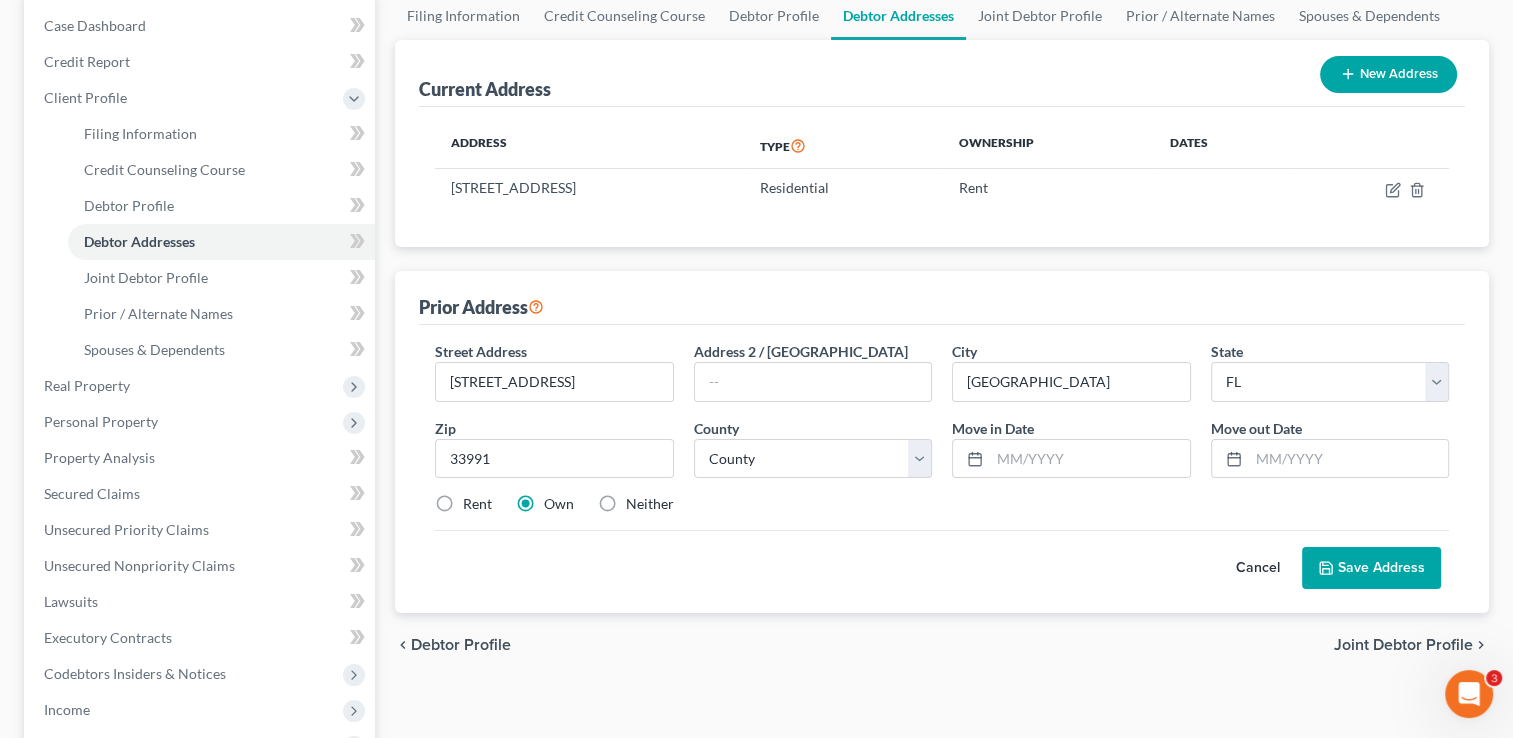 click on "Rent" at bounding box center (477, 504) 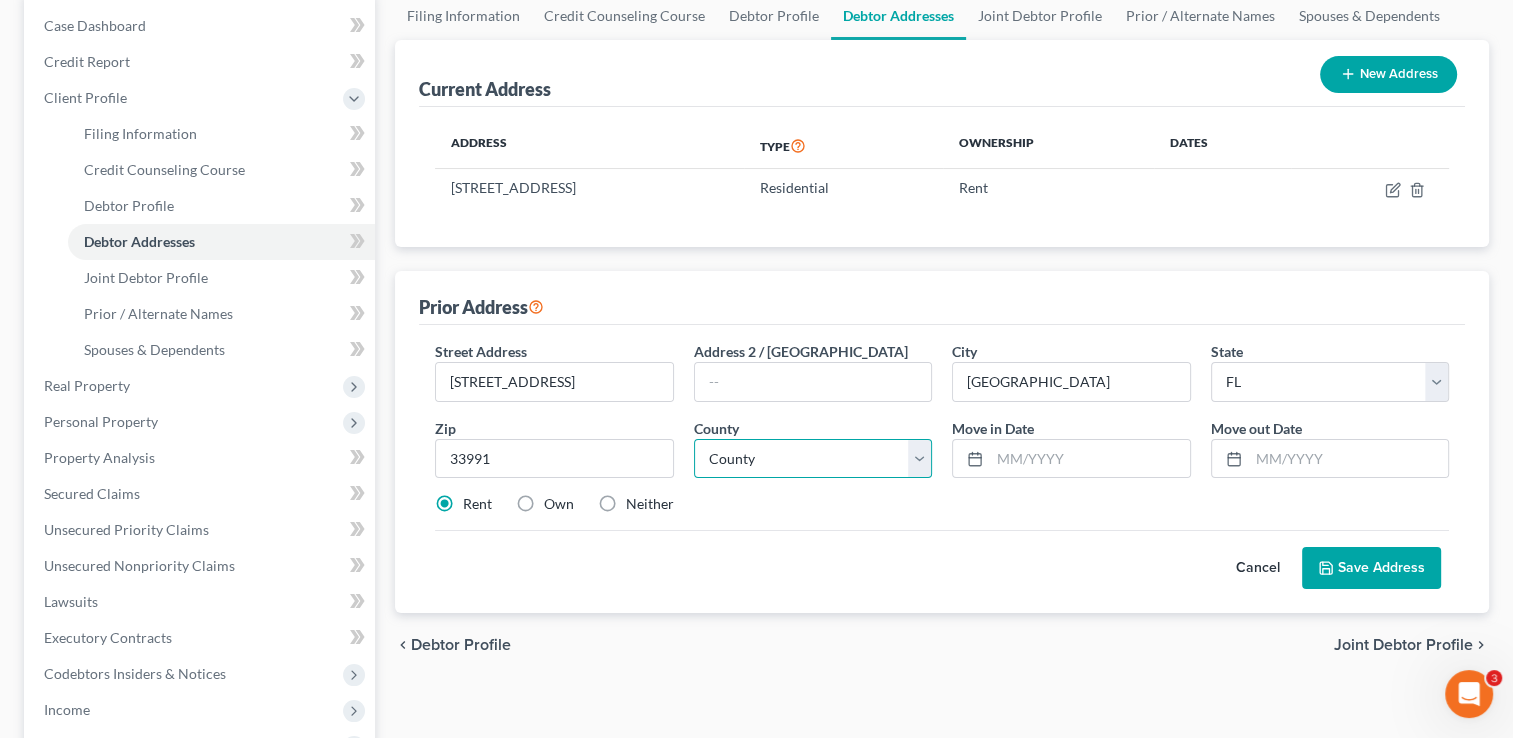 click on "County [GEOGRAPHIC_DATA] [GEOGRAPHIC_DATA] [GEOGRAPHIC_DATA] [GEOGRAPHIC_DATA] [GEOGRAPHIC_DATA] [GEOGRAPHIC_DATA] [GEOGRAPHIC_DATA] [GEOGRAPHIC_DATA] [GEOGRAPHIC_DATA] [GEOGRAPHIC_DATA] [GEOGRAPHIC_DATA] [GEOGRAPHIC_DATA] [GEOGRAPHIC_DATA] [GEOGRAPHIC_DATA] [GEOGRAPHIC_DATA] [GEOGRAPHIC_DATA] [GEOGRAPHIC_DATA] [GEOGRAPHIC_DATA] [GEOGRAPHIC_DATA] [GEOGRAPHIC_DATA] [GEOGRAPHIC_DATA] [GEOGRAPHIC_DATA] [GEOGRAPHIC_DATA] [GEOGRAPHIC_DATA] [GEOGRAPHIC_DATA] [GEOGRAPHIC_DATA] [GEOGRAPHIC_DATA] [GEOGRAPHIC_DATA] [GEOGRAPHIC_DATA] [GEOGRAPHIC_DATA] County [GEOGRAPHIC_DATA] [GEOGRAPHIC_DATA] [GEOGRAPHIC_DATA] [GEOGRAPHIC_DATA] [GEOGRAPHIC_DATA] [GEOGRAPHIC_DATA] [GEOGRAPHIC_DATA] [GEOGRAPHIC_DATA] [GEOGRAPHIC_DATA] [GEOGRAPHIC_DATA] [GEOGRAPHIC_DATA] [GEOGRAPHIC_DATA] [GEOGRAPHIC_DATA]-[GEOGRAPHIC_DATA] [GEOGRAPHIC_DATA] [GEOGRAPHIC_DATA] [GEOGRAPHIC_DATA] [GEOGRAPHIC_DATA] [GEOGRAPHIC_DATA] [GEOGRAPHIC_DATA] [GEOGRAPHIC_DATA] [GEOGRAPHIC_DATA] [GEOGRAPHIC_DATA] [GEOGRAPHIC_DATA] [GEOGRAPHIC_DATA] [GEOGRAPHIC_DATA] [GEOGRAPHIC_DATA] [GEOGRAPHIC_DATA] [GEOGRAPHIC_DATA] [GEOGRAPHIC_DATA] [GEOGRAPHIC_DATA] [GEOGRAPHIC_DATA] [GEOGRAPHIC_DATA] [GEOGRAPHIC_DATA] [GEOGRAPHIC_DATA] [GEOGRAPHIC_DATA] [GEOGRAPHIC_DATA] [US_STATE][GEOGRAPHIC_DATA]" at bounding box center (813, 459) 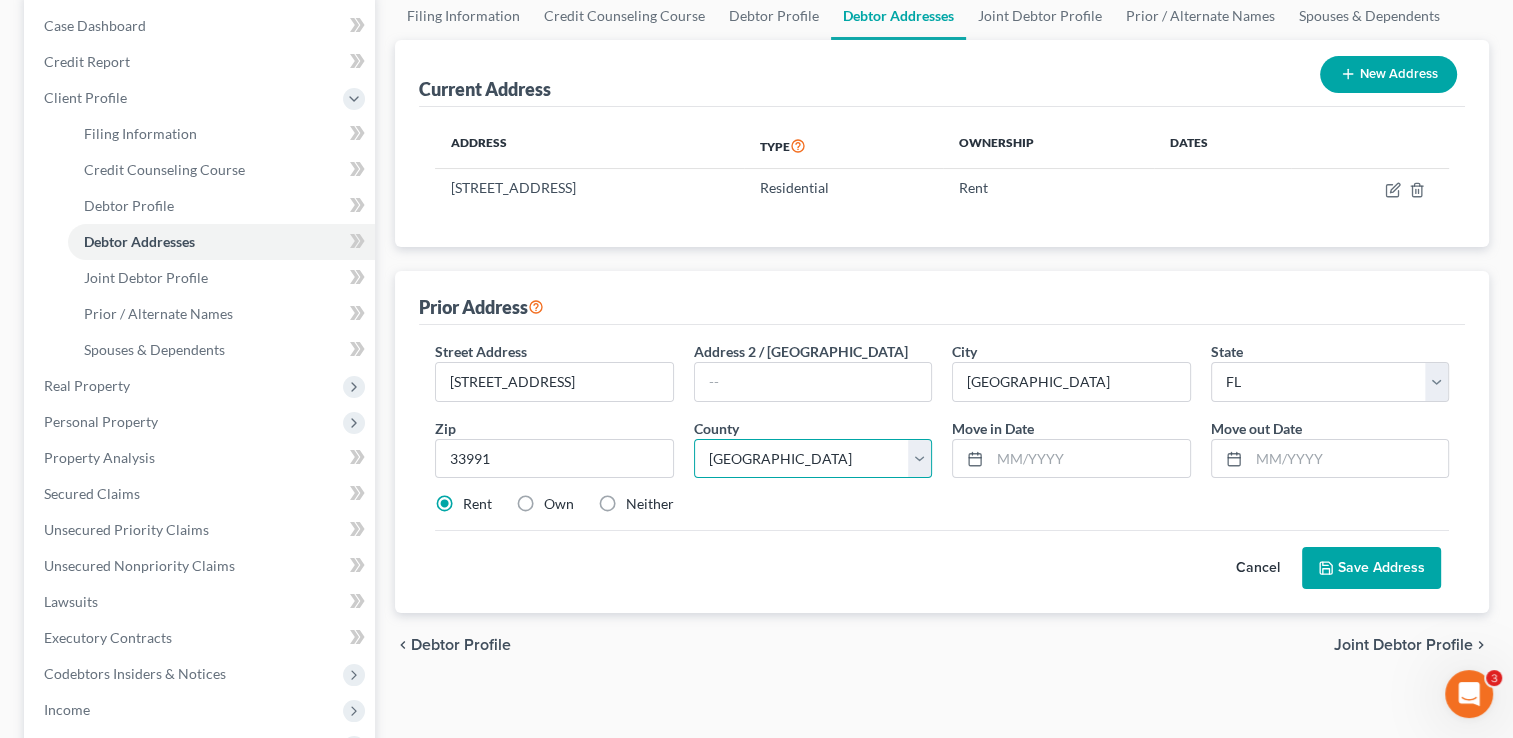 click on "County [GEOGRAPHIC_DATA] [GEOGRAPHIC_DATA] [GEOGRAPHIC_DATA] [GEOGRAPHIC_DATA] [GEOGRAPHIC_DATA] [GEOGRAPHIC_DATA] [GEOGRAPHIC_DATA] [GEOGRAPHIC_DATA] [GEOGRAPHIC_DATA] [GEOGRAPHIC_DATA] [GEOGRAPHIC_DATA] [GEOGRAPHIC_DATA] [GEOGRAPHIC_DATA] [GEOGRAPHIC_DATA] [GEOGRAPHIC_DATA] [GEOGRAPHIC_DATA] [GEOGRAPHIC_DATA] [GEOGRAPHIC_DATA] [GEOGRAPHIC_DATA] [GEOGRAPHIC_DATA] [GEOGRAPHIC_DATA] [GEOGRAPHIC_DATA] [GEOGRAPHIC_DATA] [GEOGRAPHIC_DATA] [GEOGRAPHIC_DATA] [GEOGRAPHIC_DATA] [GEOGRAPHIC_DATA] [GEOGRAPHIC_DATA] [GEOGRAPHIC_DATA] [GEOGRAPHIC_DATA] County [GEOGRAPHIC_DATA] [GEOGRAPHIC_DATA] [GEOGRAPHIC_DATA] [GEOGRAPHIC_DATA] [GEOGRAPHIC_DATA] [GEOGRAPHIC_DATA] [GEOGRAPHIC_DATA] [GEOGRAPHIC_DATA] [GEOGRAPHIC_DATA] [GEOGRAPHIC_DATA] [GEOGRAPHIC_DATA] [GEOGRAPHIC_DATA] [GEOGRAPHIC_DATA]-[GEOGRAPHIC_DATA] [GEOGRAPHIC_DATA] [GEOGRAPHIC_DATA] [GEOGRAPHIC_DATA] [GEOGRAPHIC_DATA] [GEOGRAPHIC_DATA] [GEOGRAPHIC_DATA] [GEOGRAPHIC_DATA] [GEOGRAPHIC_DATA] [GEOGRAPHIC_DATA] [GEOGRAPHIC_DATA] [GEOGRAPHIC_DATA] [GEOGRAPHIC_DATA] [GEOGRAPHIC_DATA] [GEOGRAPHIC_DATA] [GEOGRAPHIC_DATA] [GEOGRAPHIC_DATA] [GEOGRAPHIC_DATA] [GEOGRAPHIC_DATA] [GEOGRAPHIC_DATA] [GEOGRAPHIC_DATA] [GEOGRAPHIC_DATA] [GEOGRAPHIC_DATA] [GEOGRAPHIC_DATA] [US_STATE][GEOGRAPHIC_DATA]" at bounding box center [813, 459] 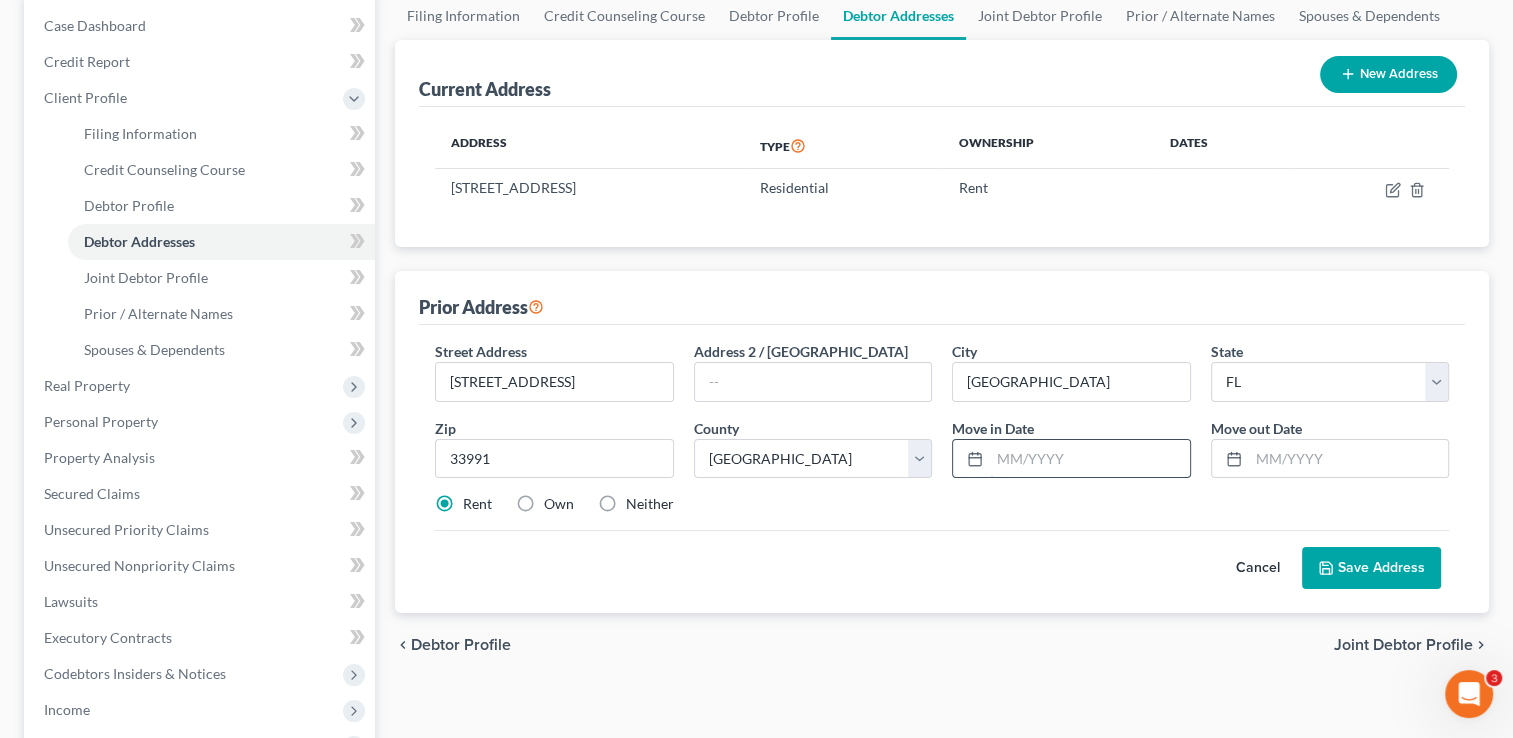 click at bounding box center [1089, 459] 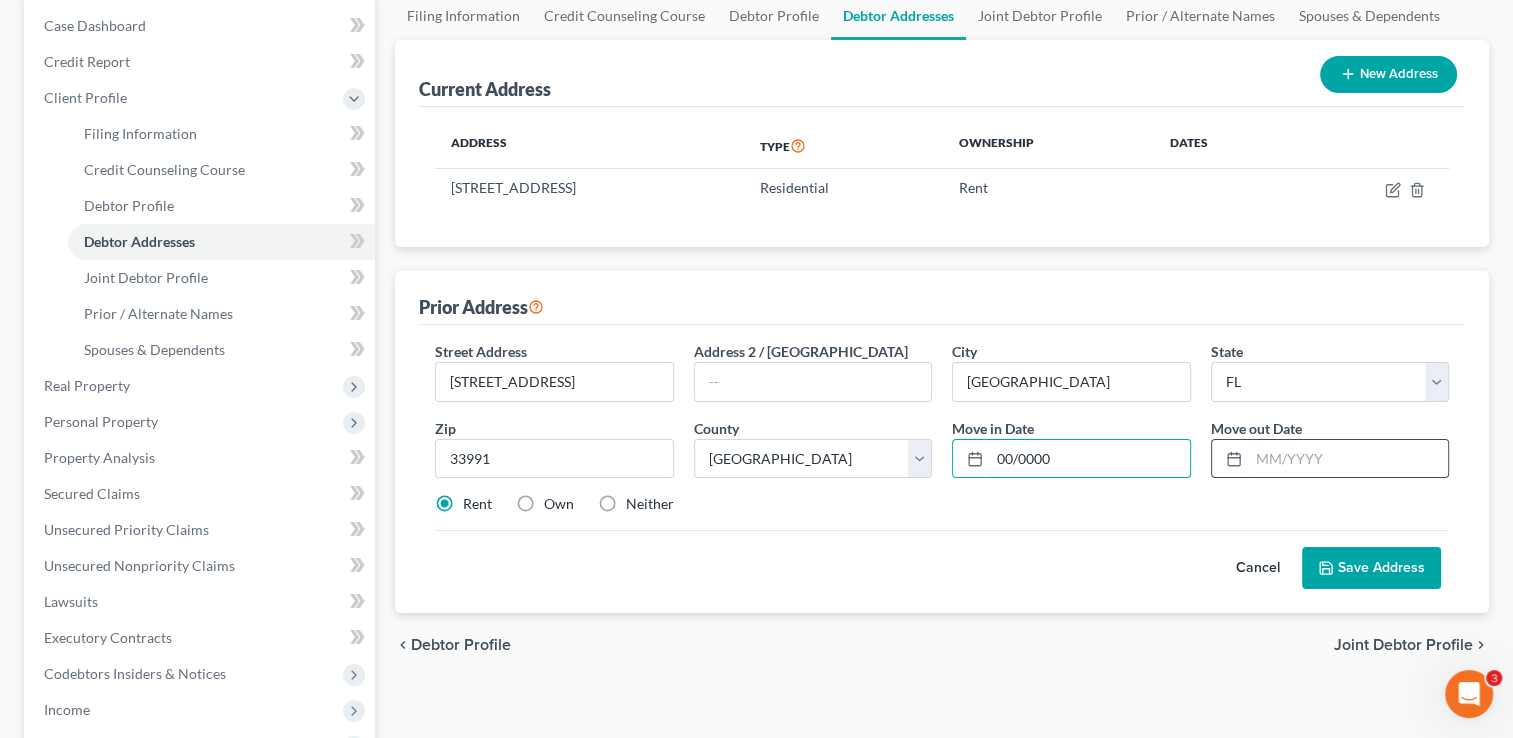 type on "00/0000" 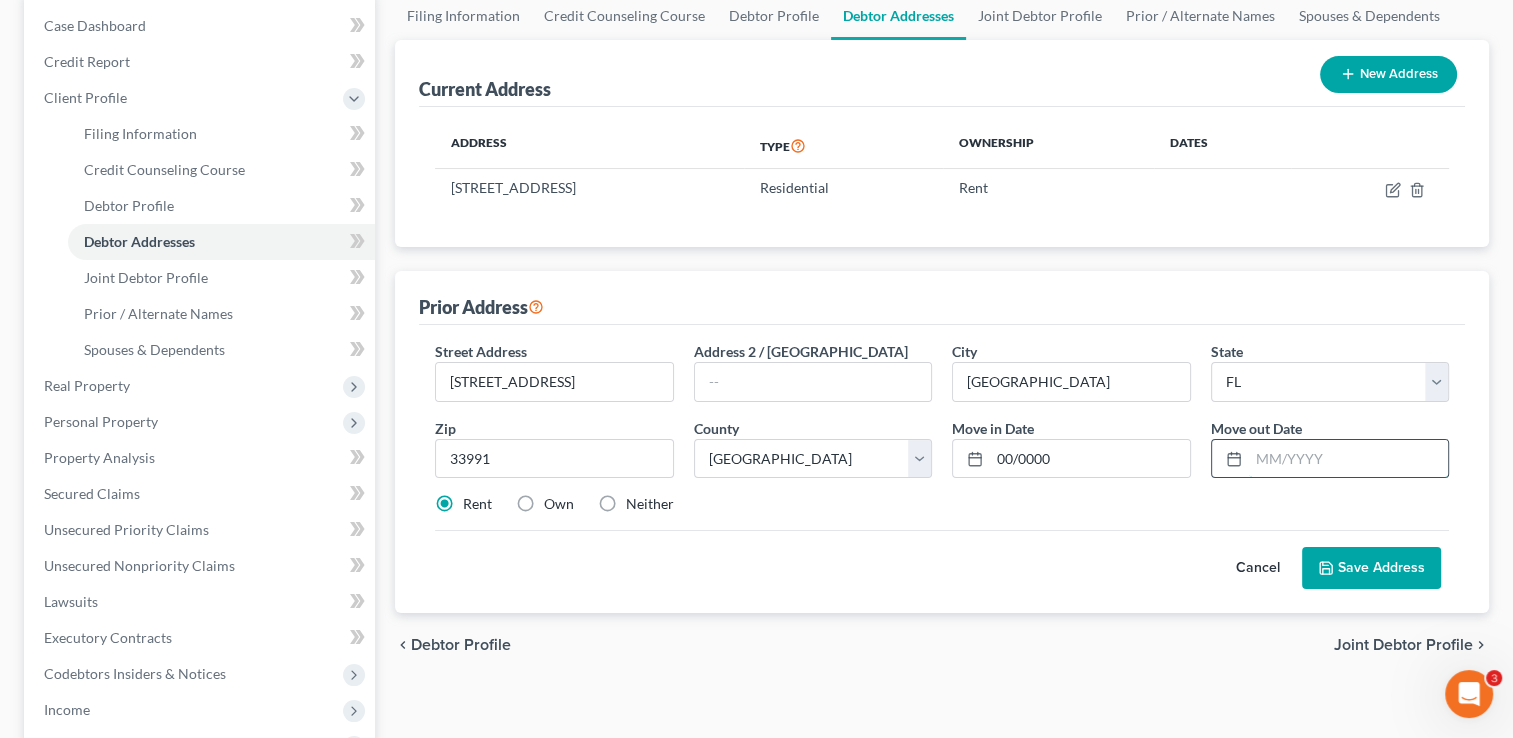 click at bounding box center [1348, 459] 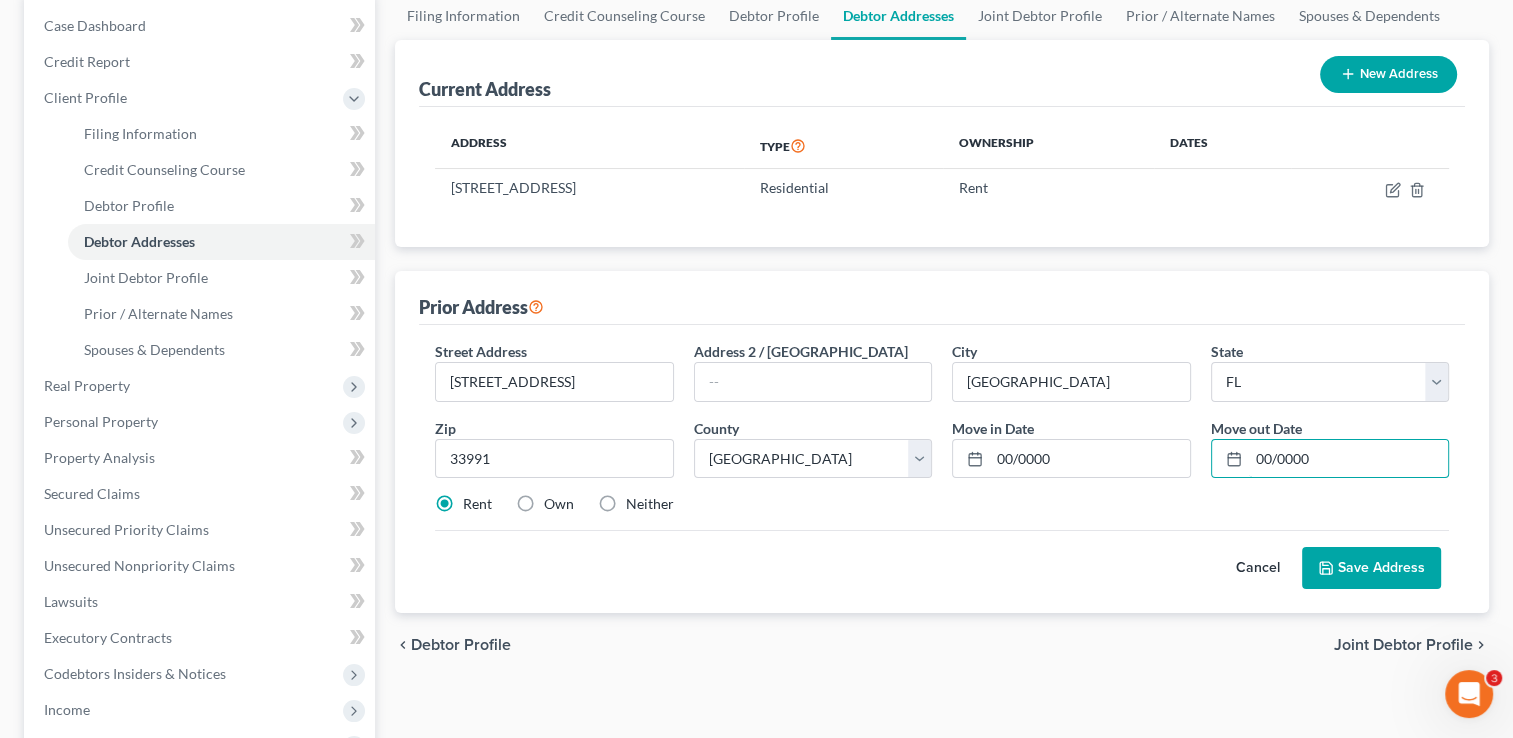 type on "00/0000" 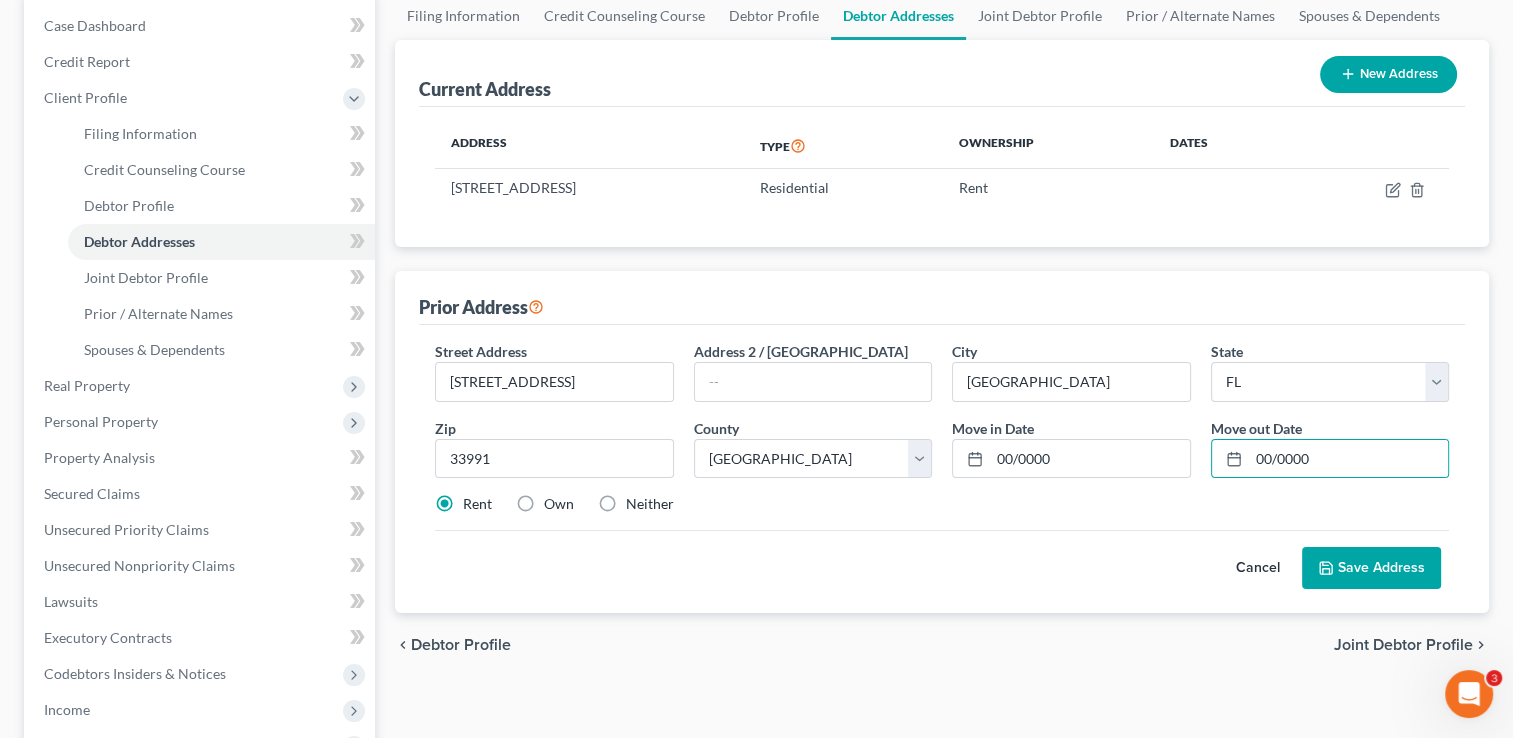 click on "Save Address" at bounding box center [1371, 568] 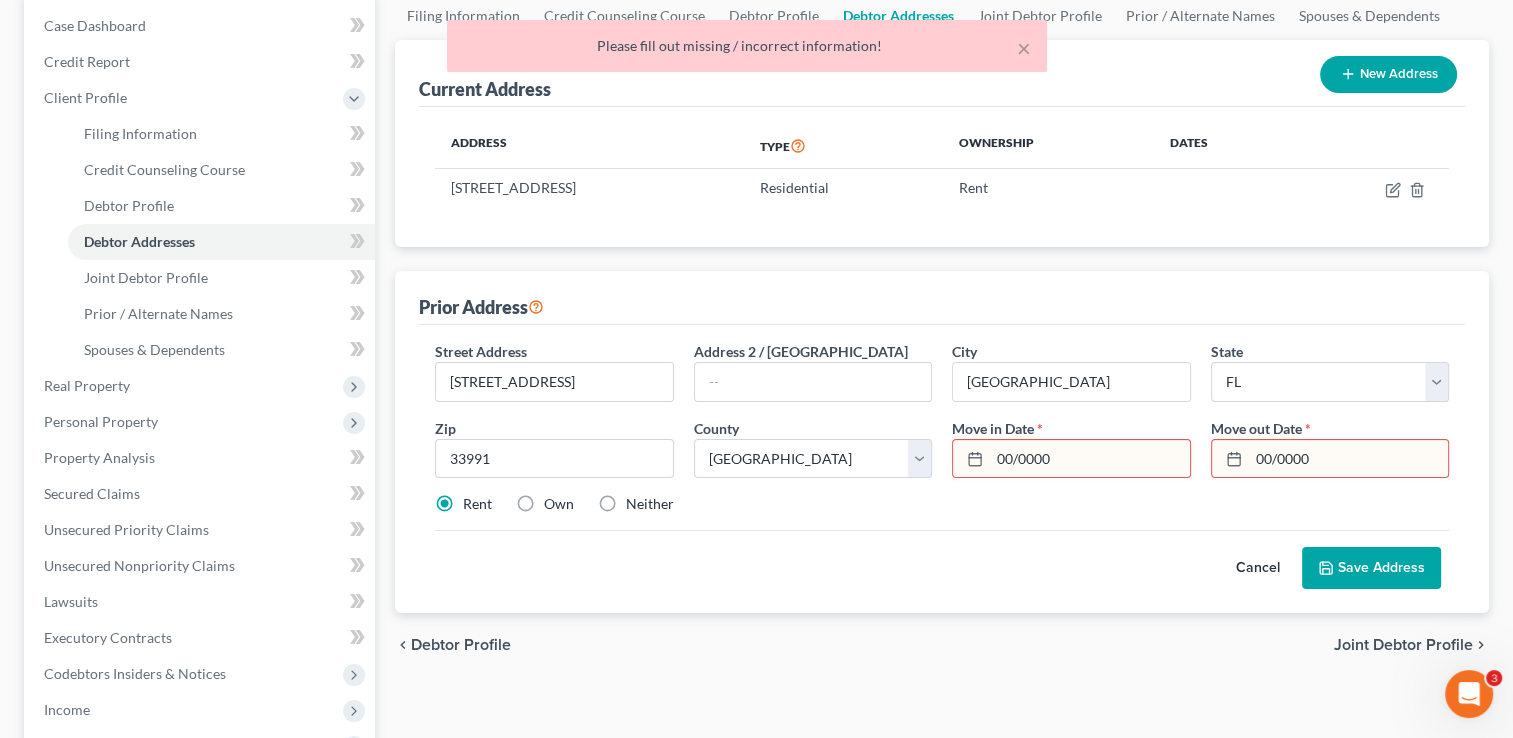 click on "00/0000" at bounding box center (1089, 459) 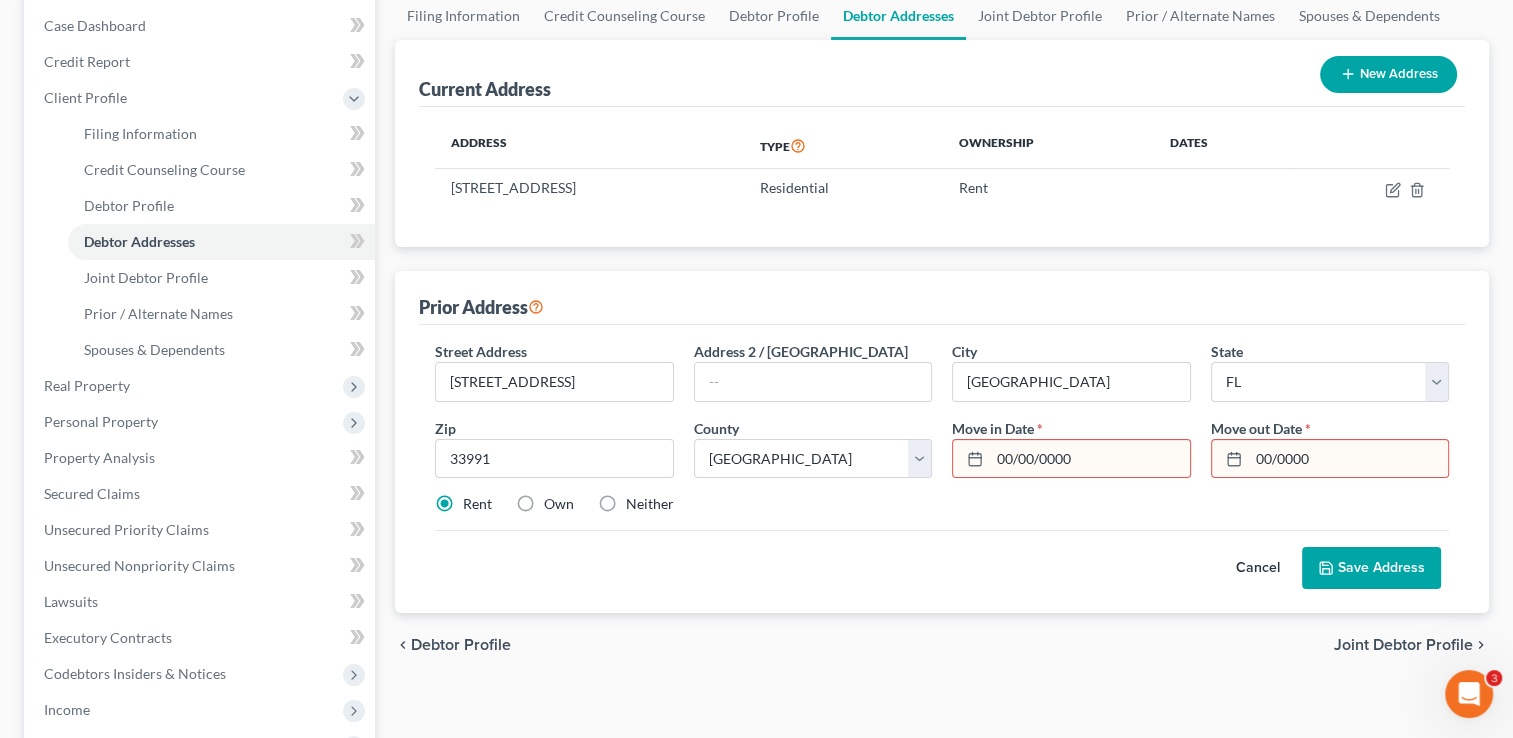 type on "00/00/0000" 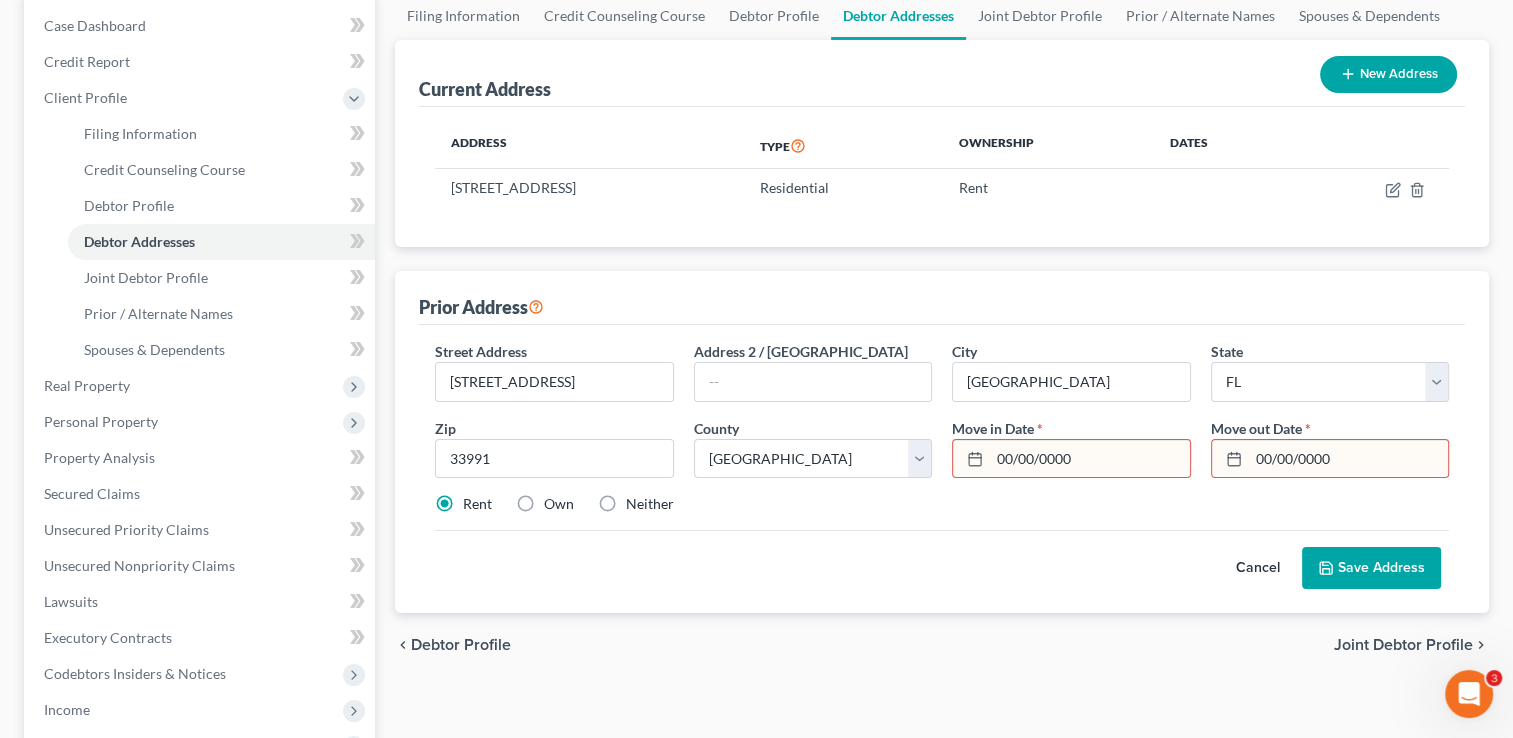 type on "00/00/0000" 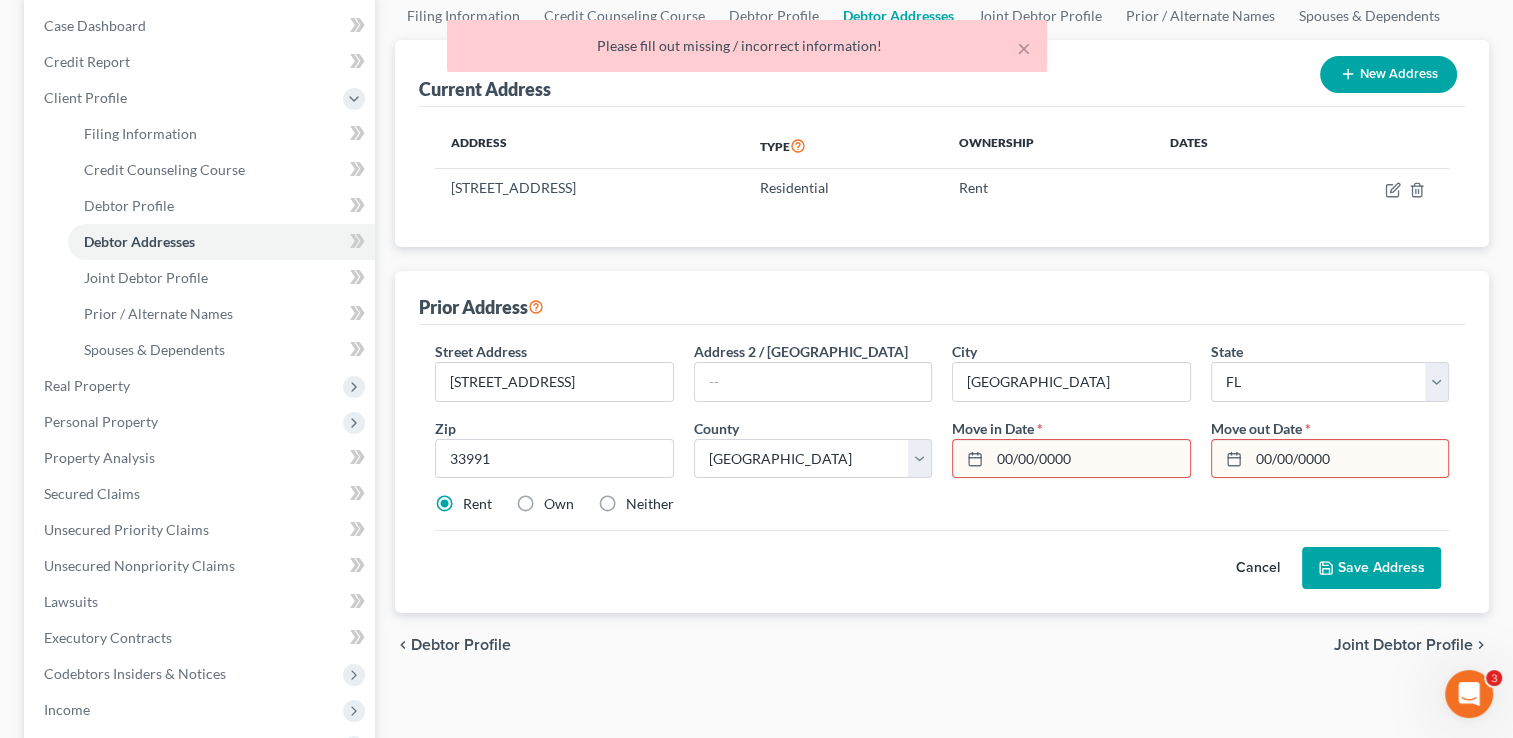 drag, startPoint x: 1077, startPoint y: 454, endPoint x: 993, endPoint y: 509, distance: 100.40418 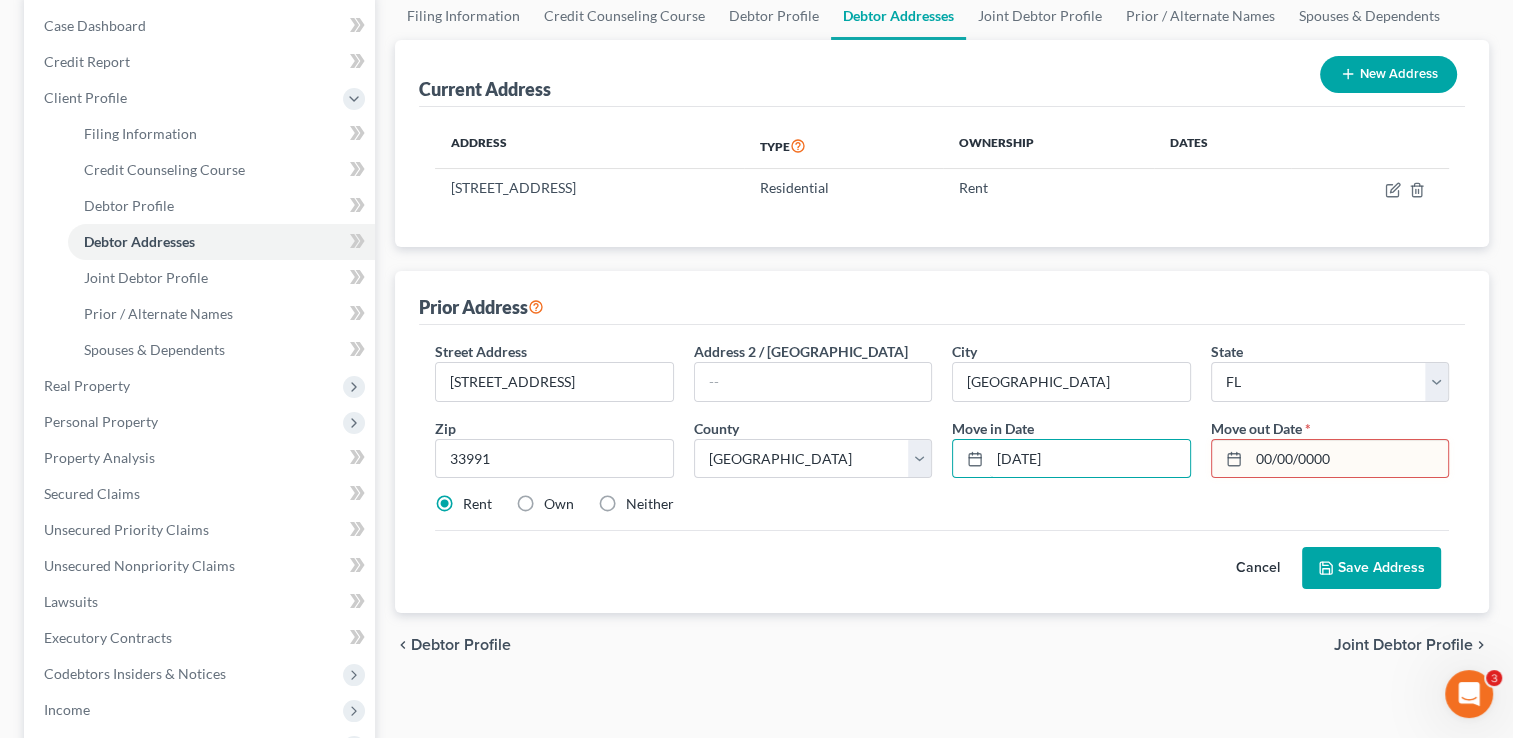 type on "[DATE]" 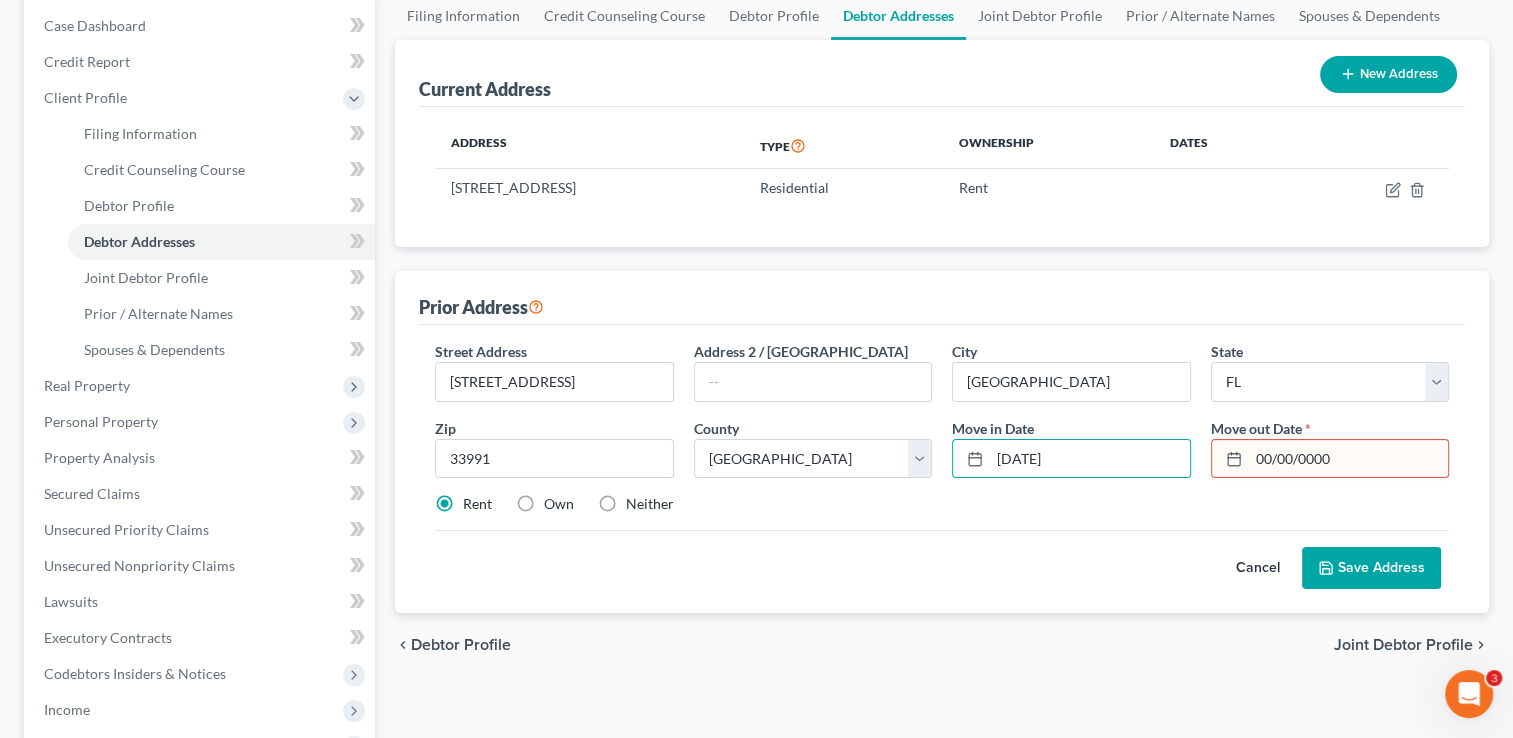 click on "00/00/0000" at bounding box center [1348, 459] 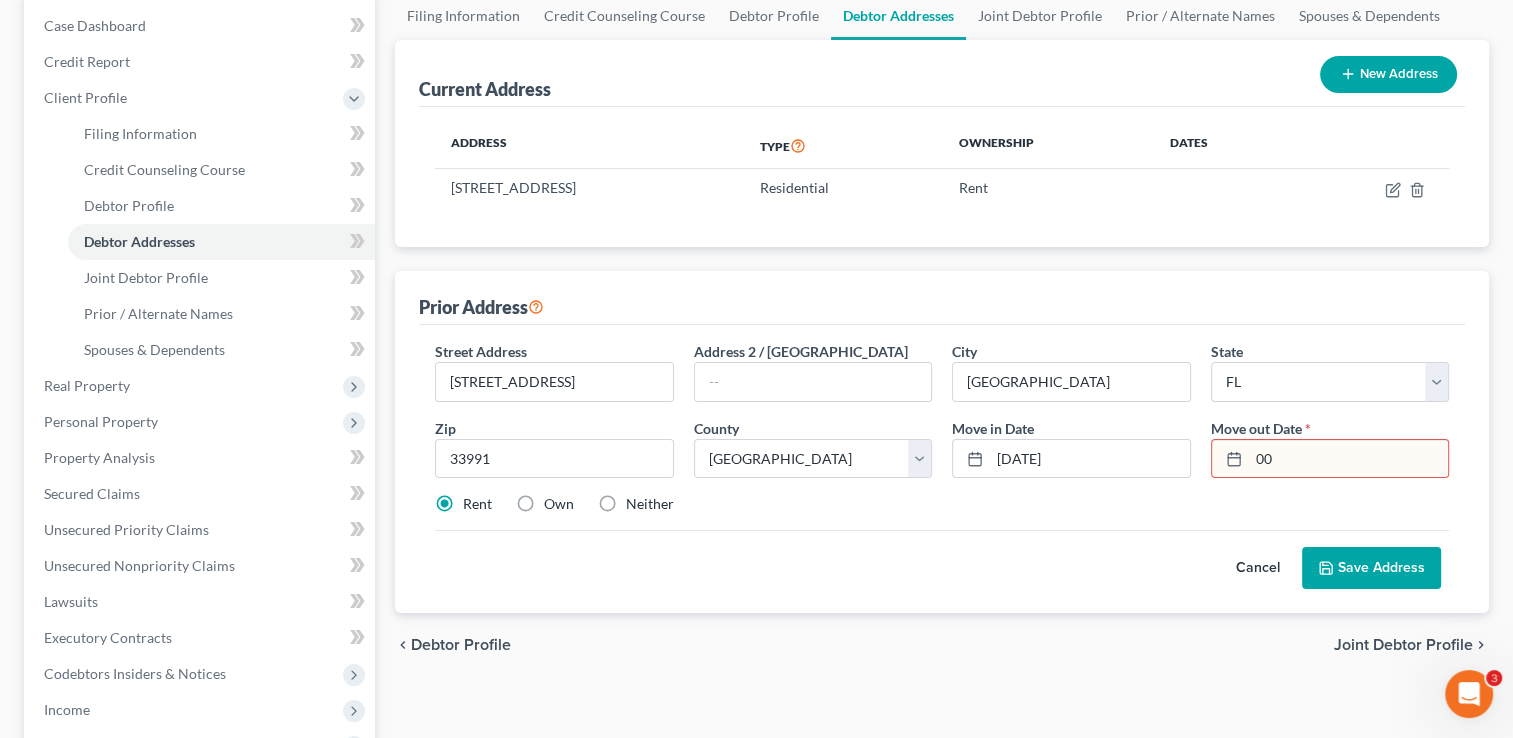 type on "0" 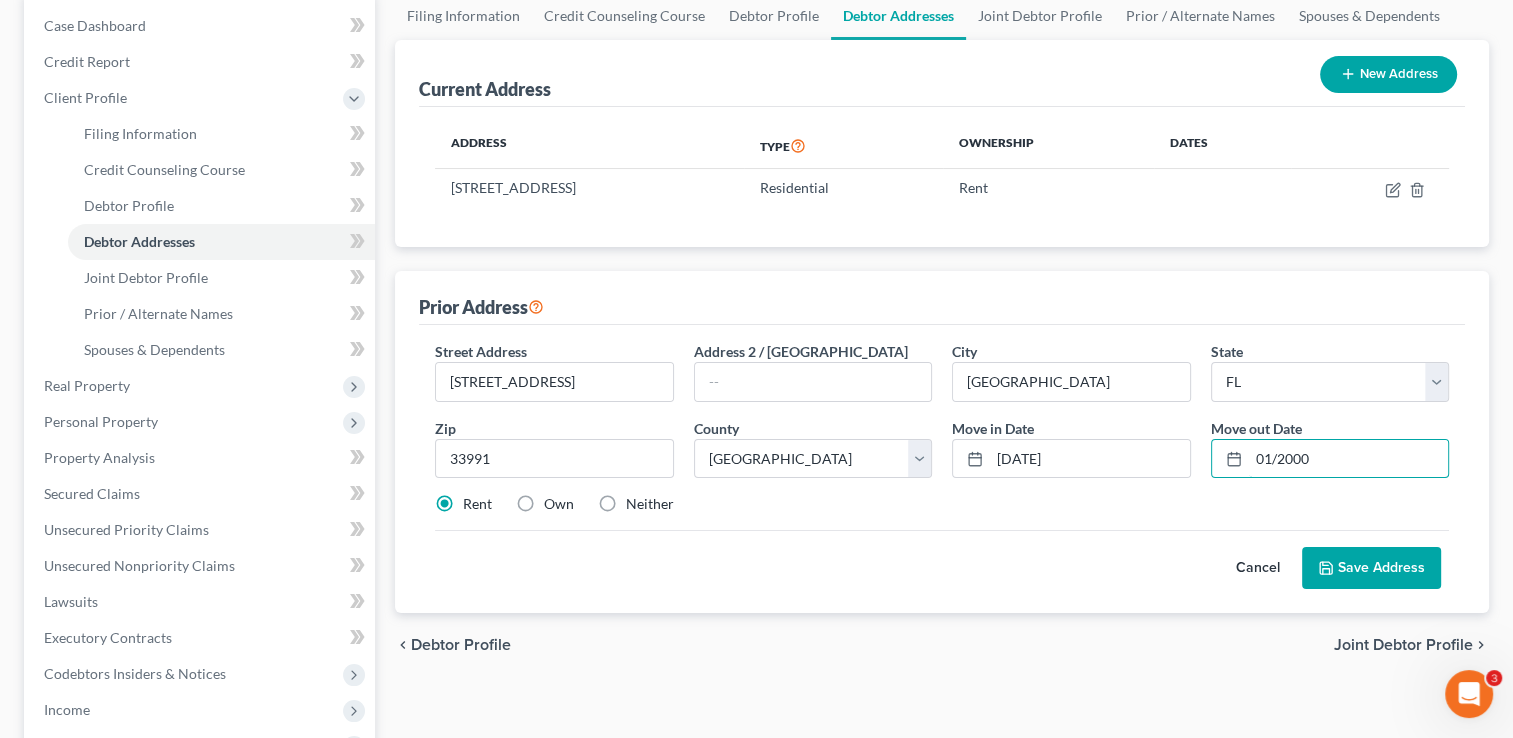 type on "01/2000" 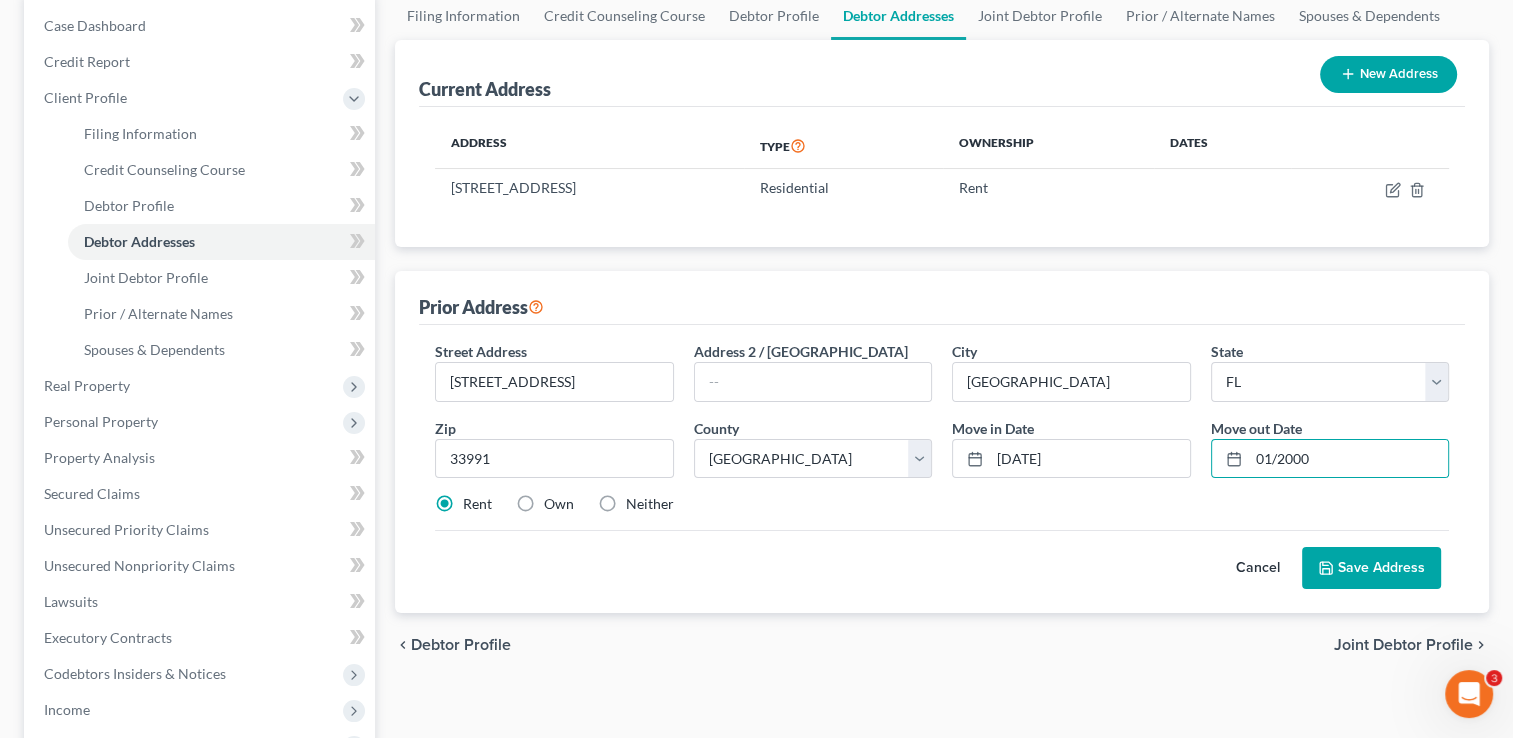 click on "Save Address" at bounding box center [1371, 568] 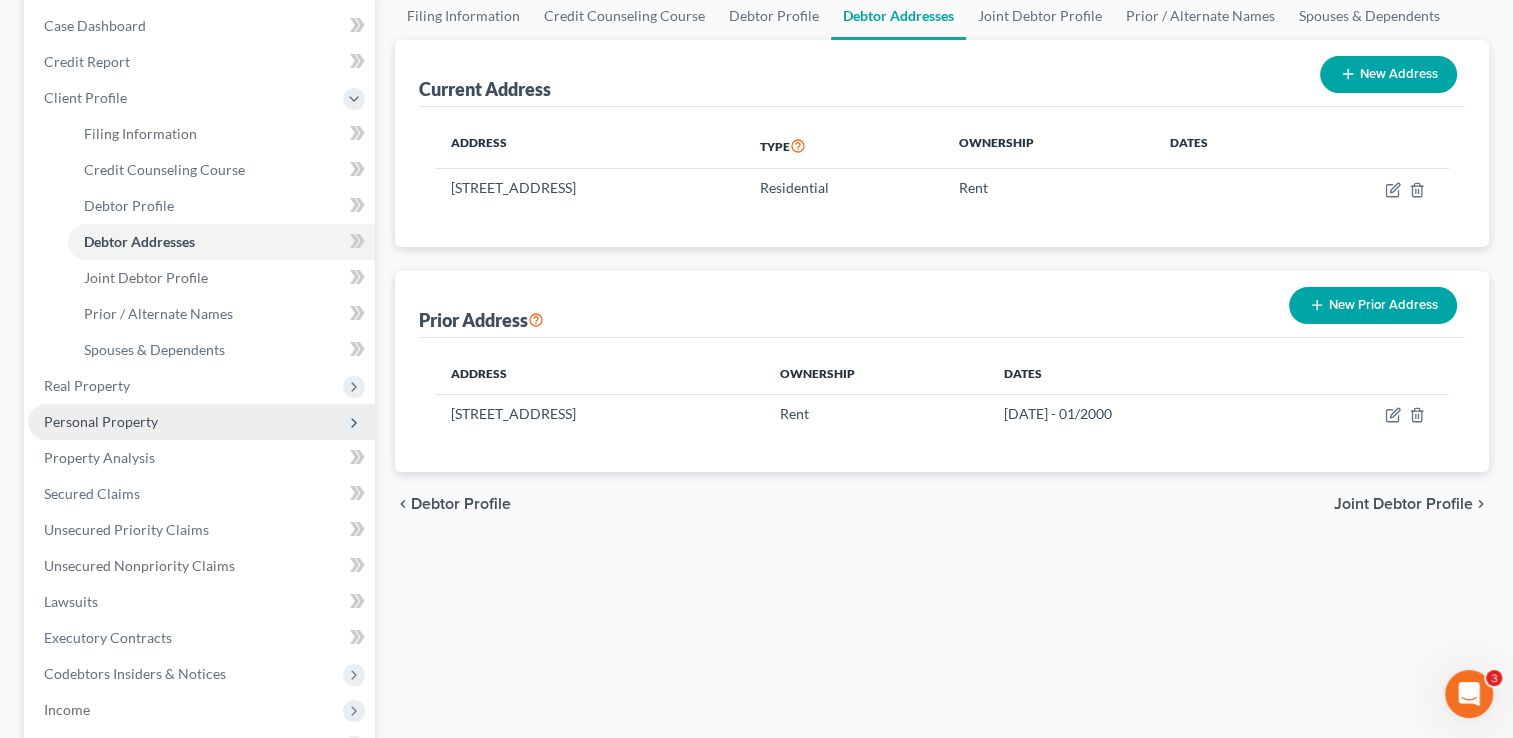click on "Personal Property" at bounding box center [101, 421] 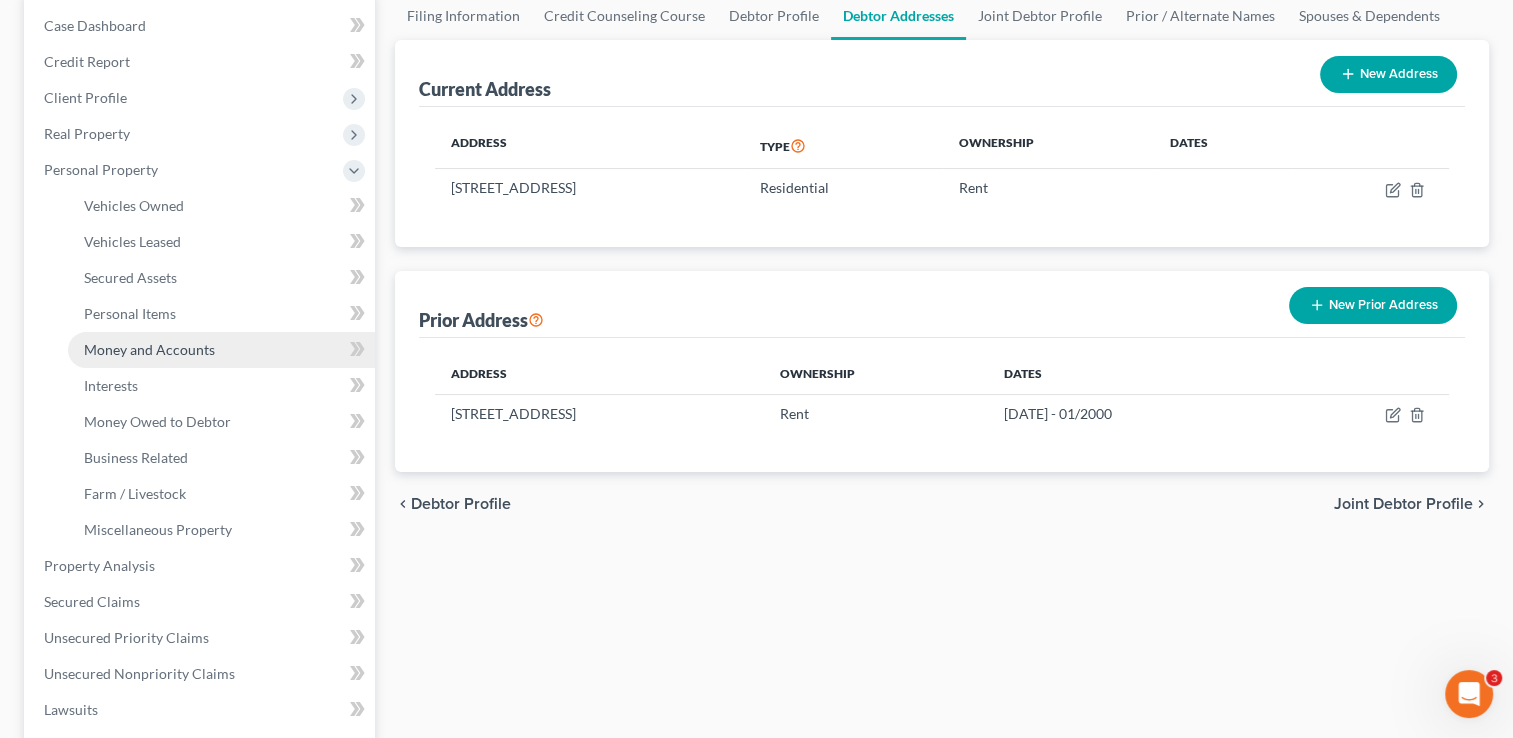 click on "Money and Accounts" at bounding box center [221, 350] 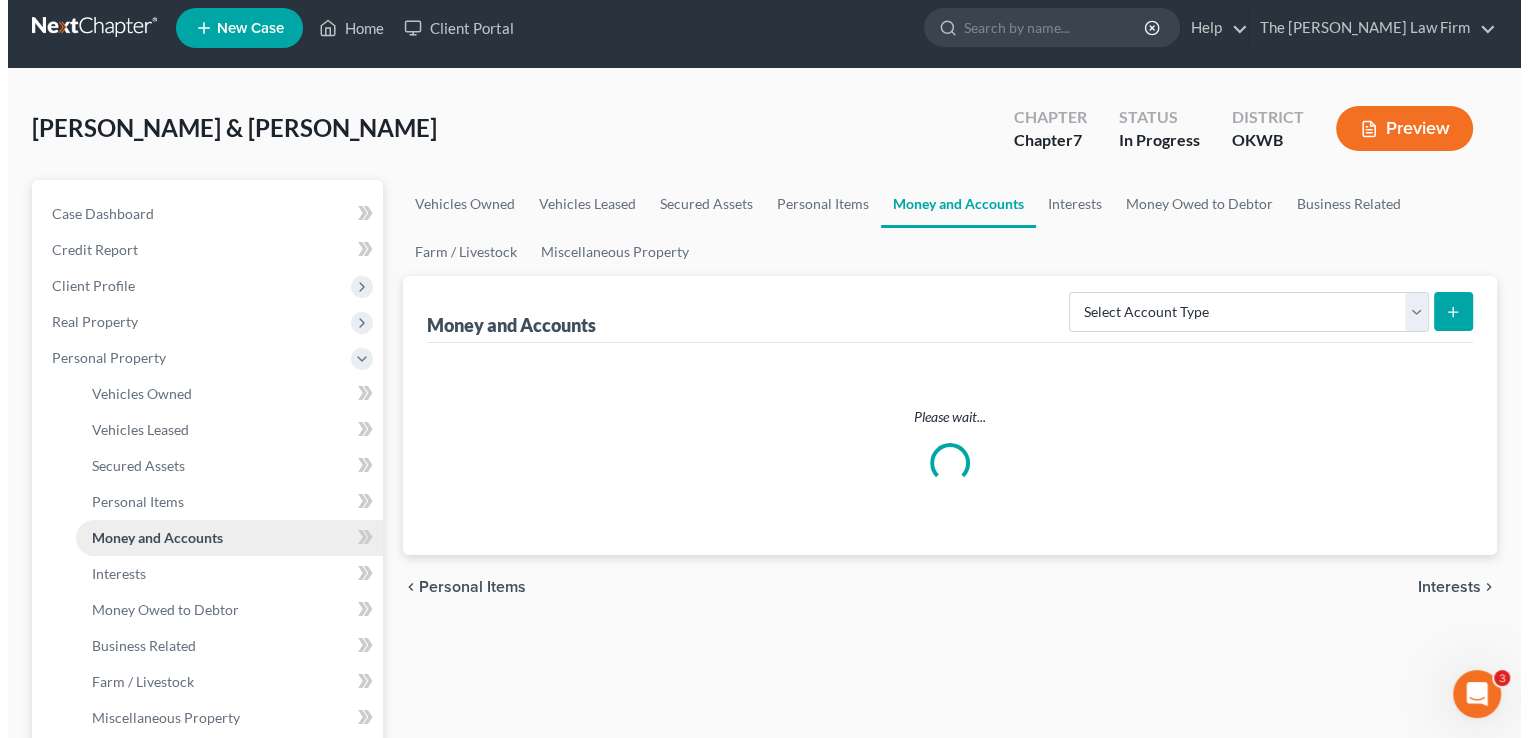 scroll, scrollTop: 0, scrollLeft: 0, axis: both 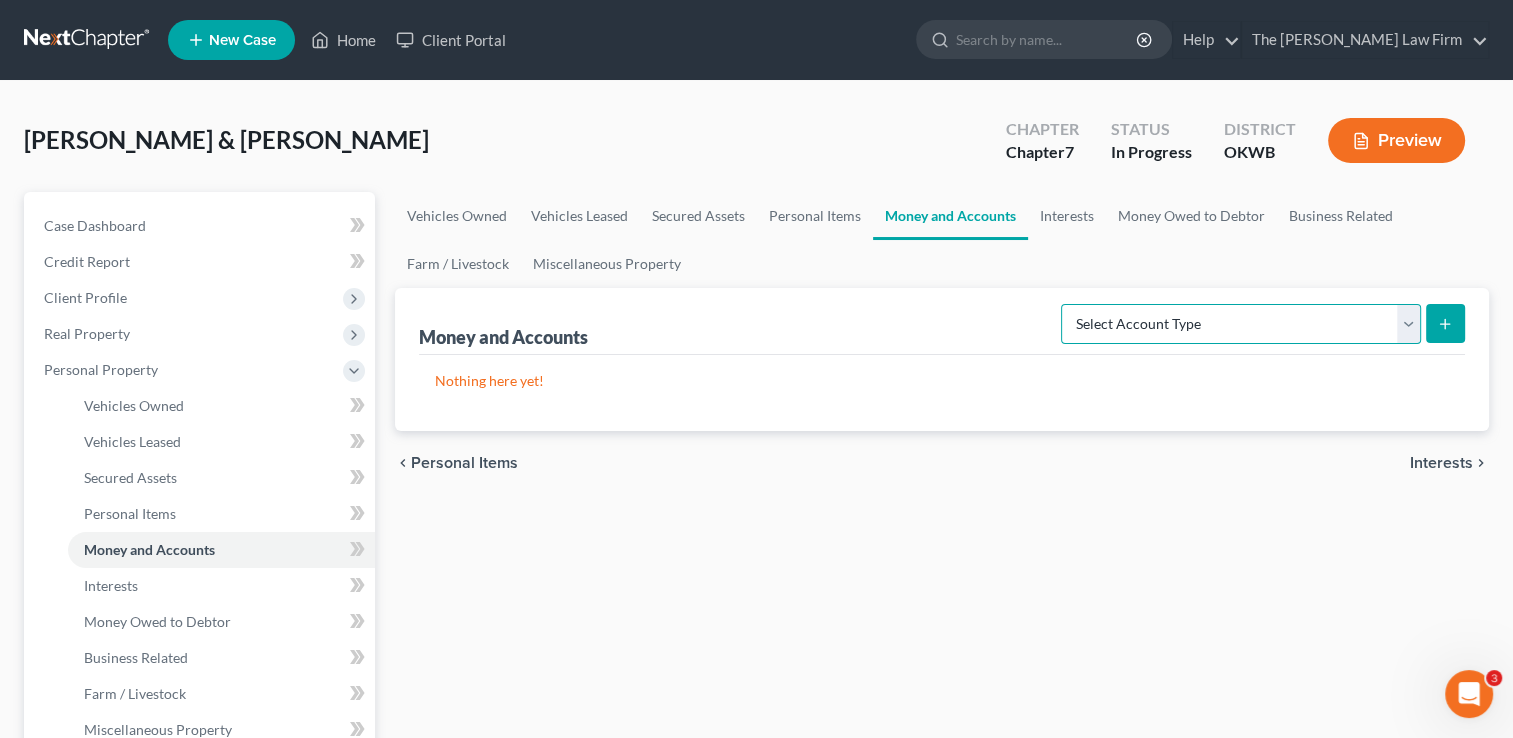 click on "Select Account Type Brokerage Cash on Hand Certificates of Deposit Checking Account Money Market Other (Credit Union, Health Savings Account, etc) Safe Deposit Box Savings Account Security Deposits or Prepayments" at bounding box center [1241, 324] 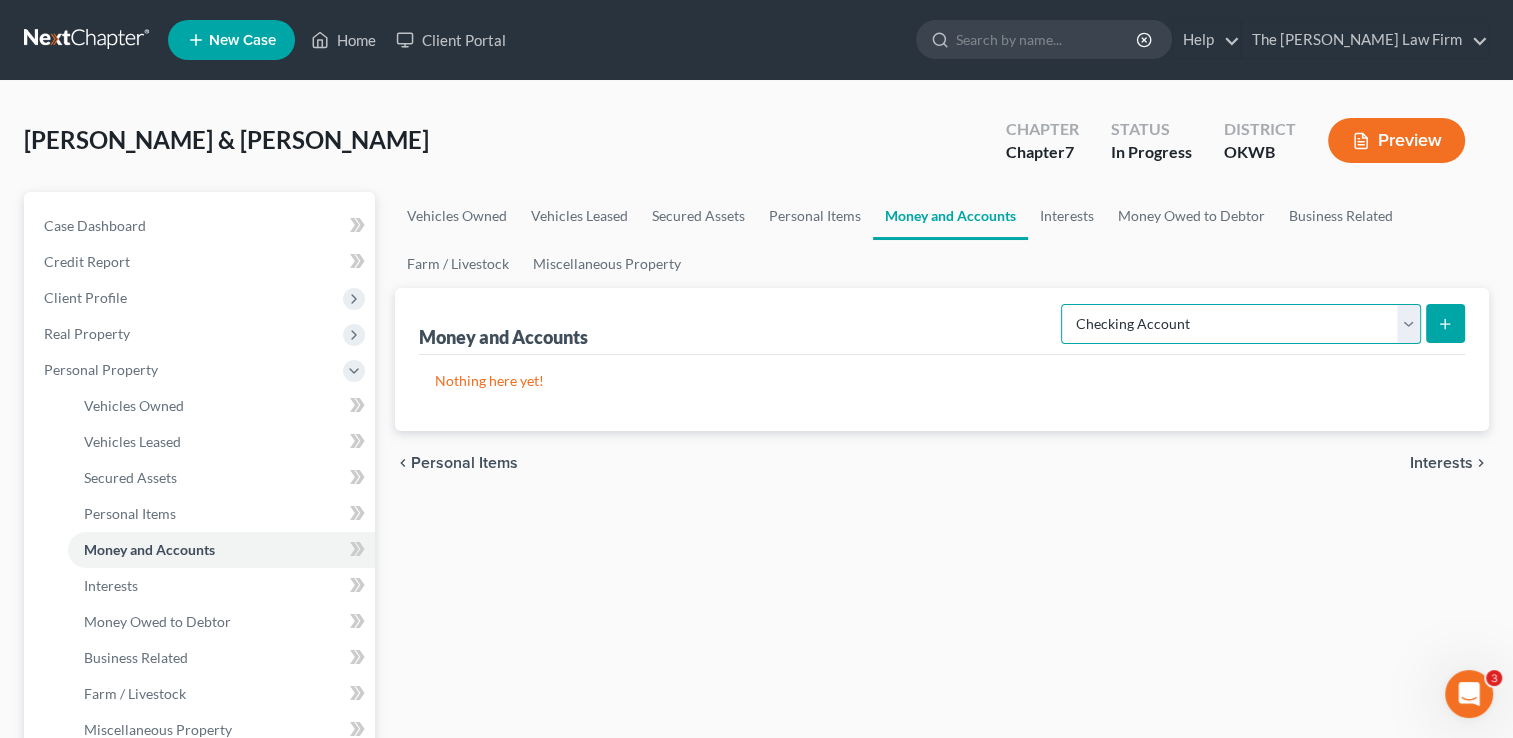 click on "Select Account Type Brokerage Cash on Hand Certificates of Deposit Checking Account Money Market Other (Credit Union, Health Savings Account, etc) Safe Deposit Box Savings Account Security Deposits or Prepayments" at bounding box center [1241, 324] 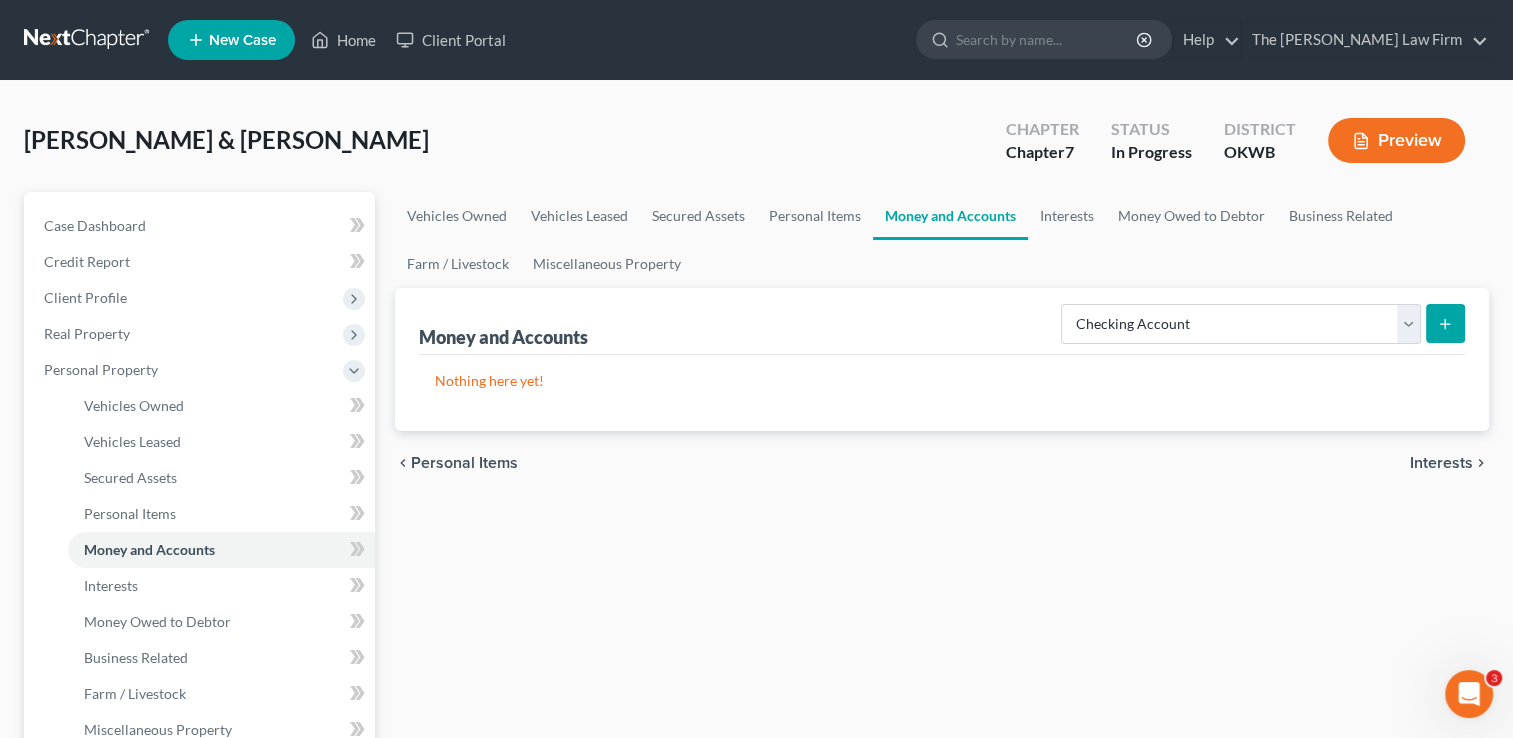click 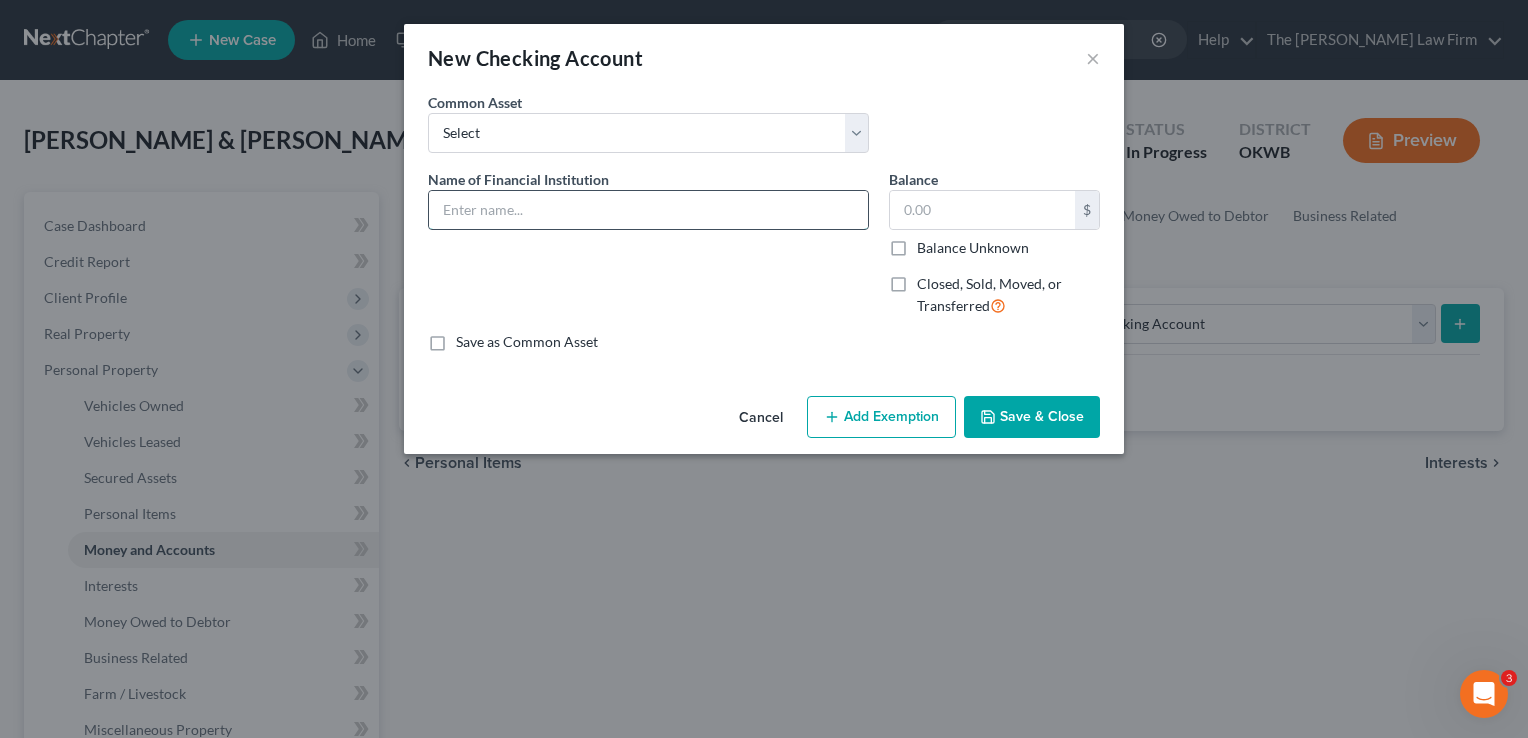 click at bounding box center (648, 210) 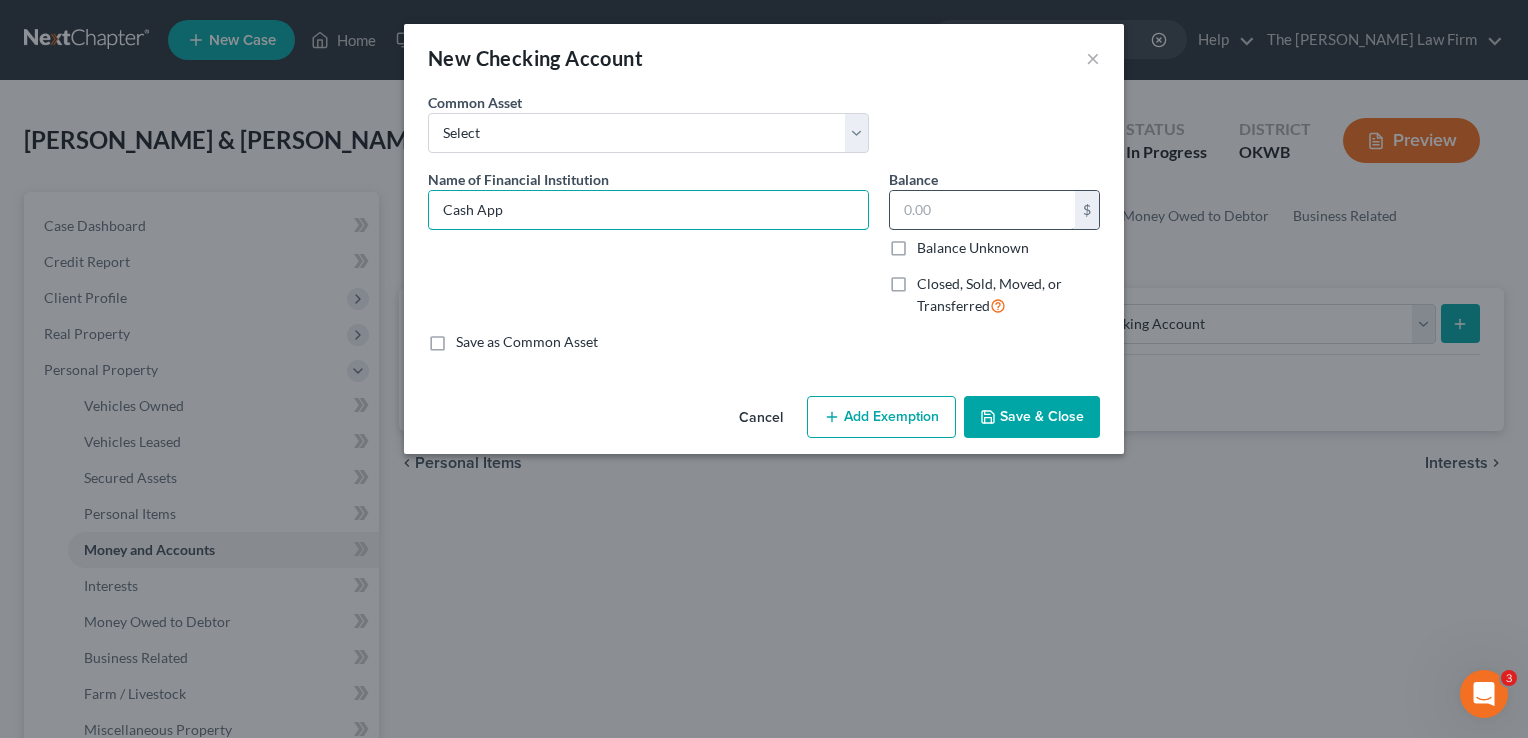 type on "Cash App" 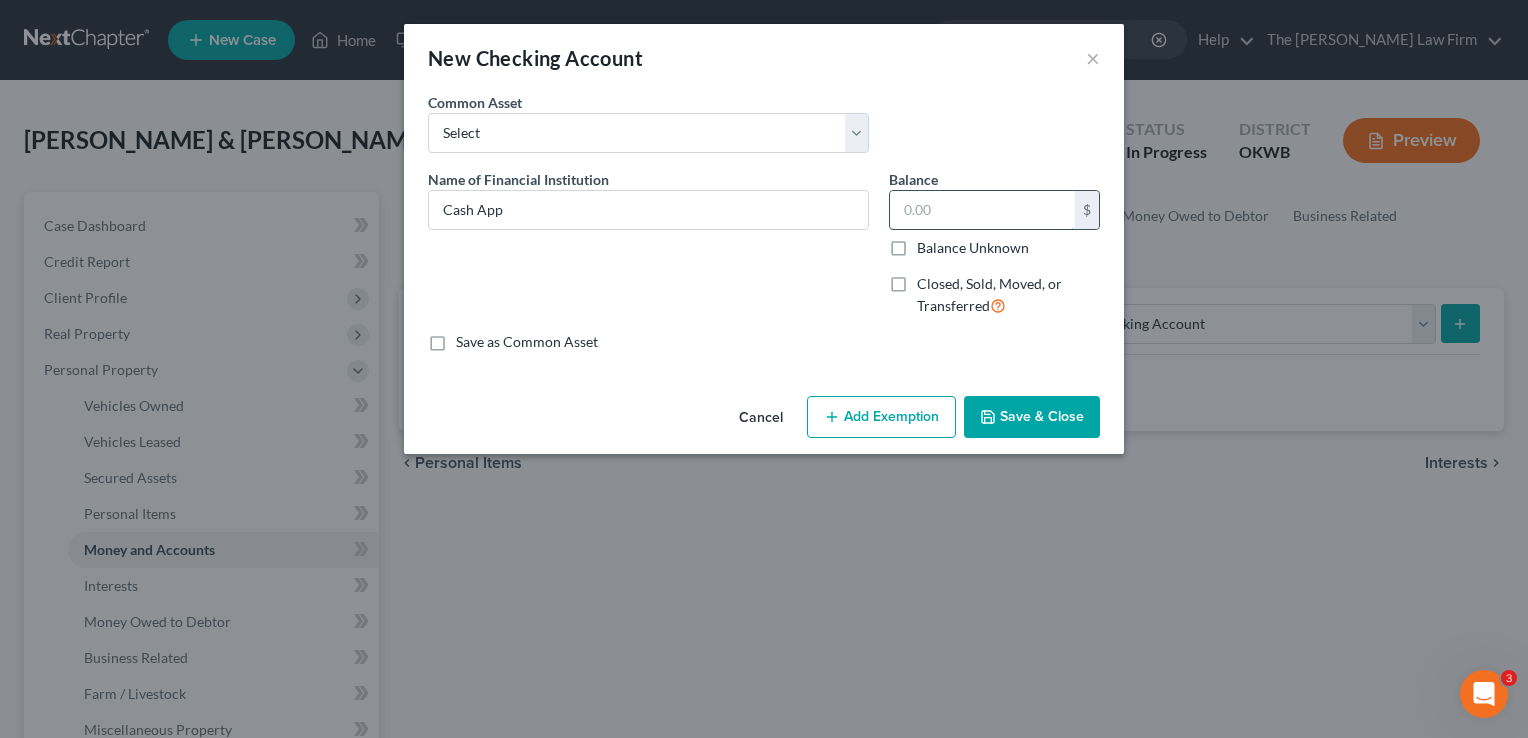 click at bounding box center [982, 210] 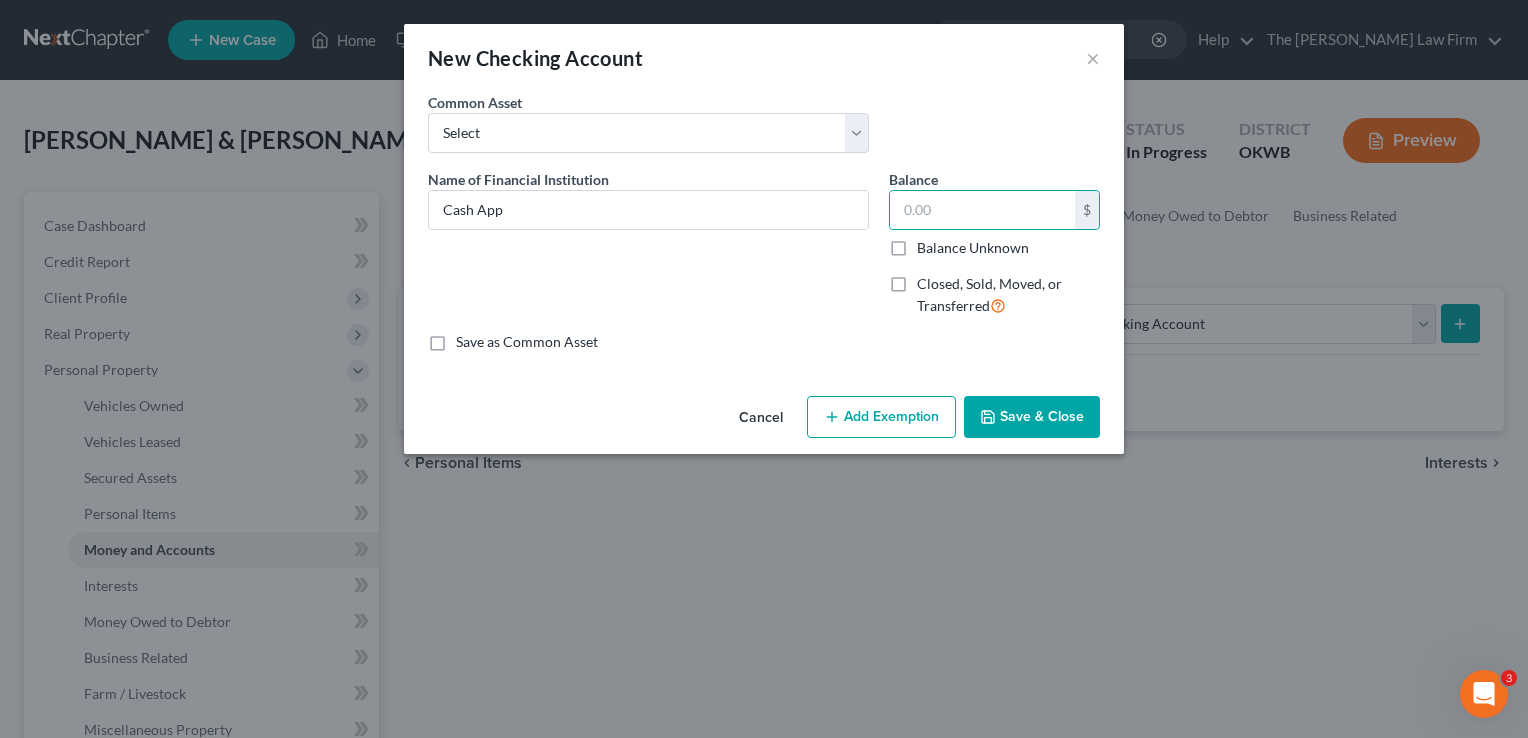 click on "Add Exemption" at bounding box center (881, 417) 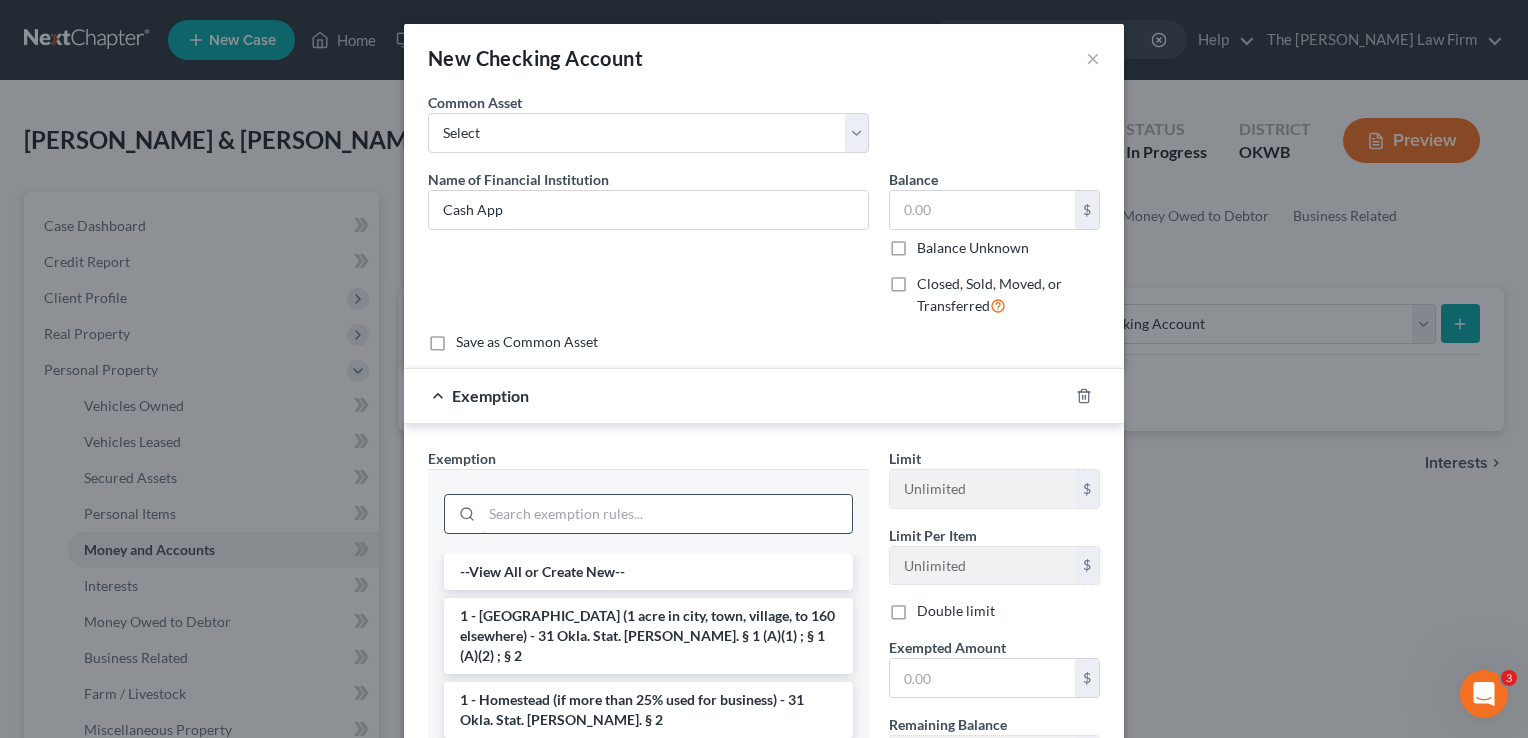 click at bounding box center [667, 514] 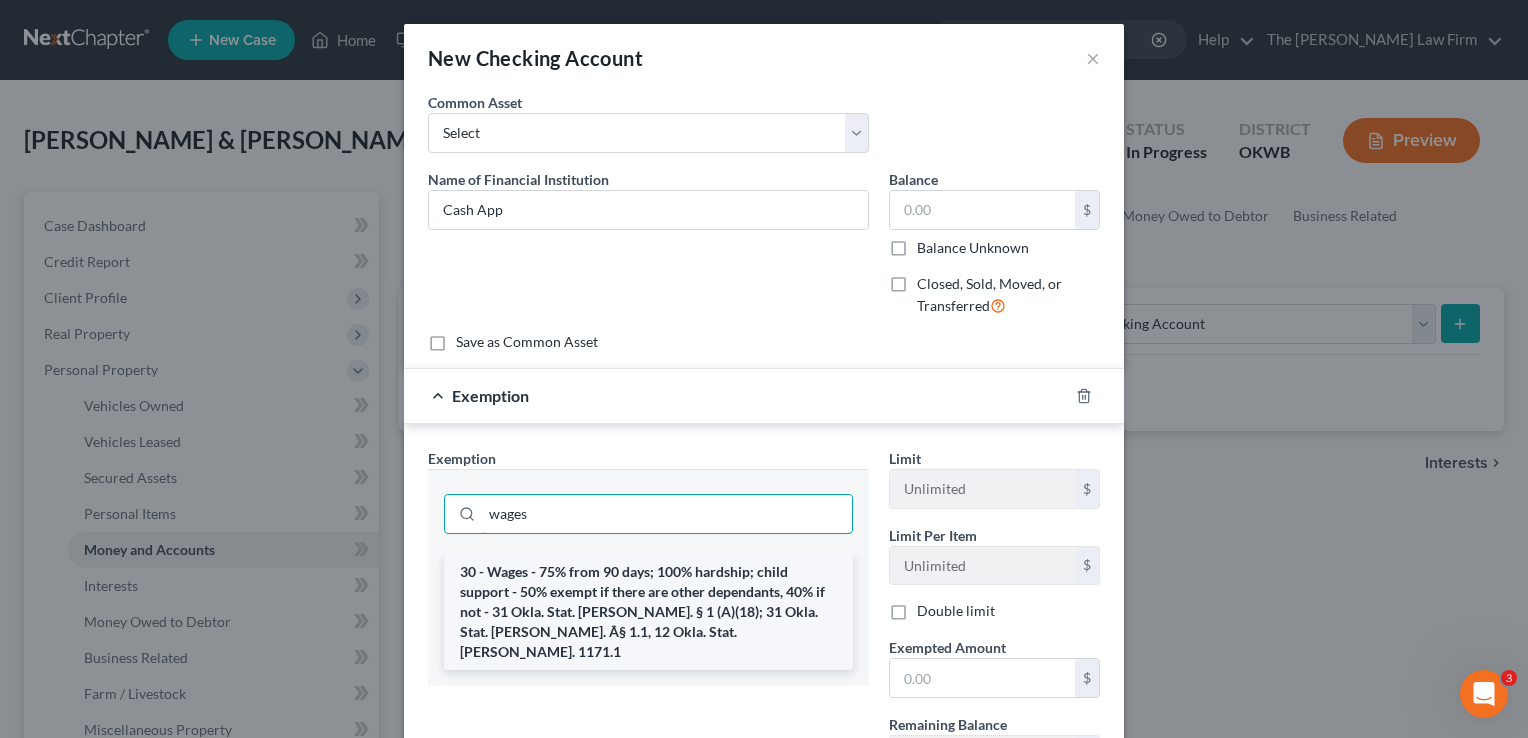 type on "wages" 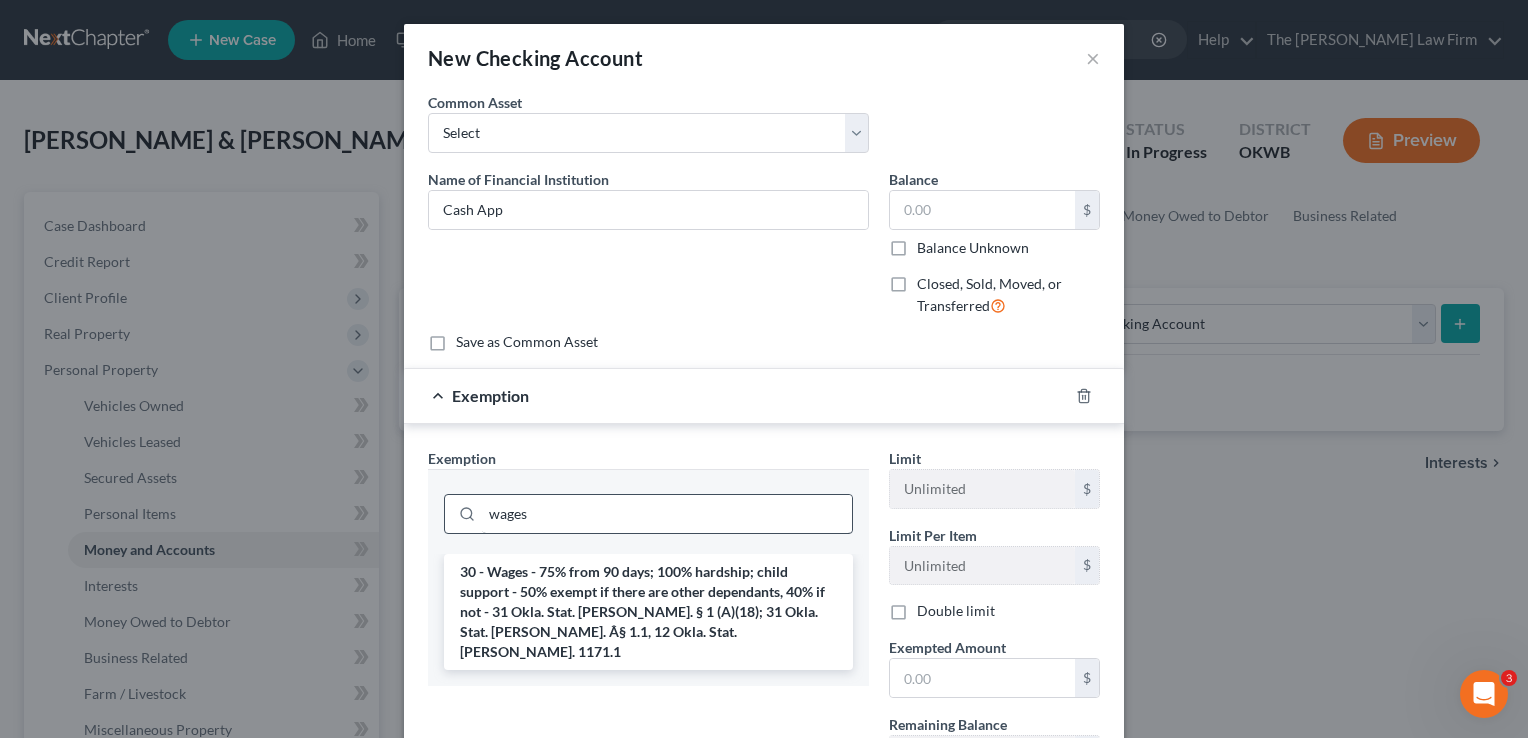 click on "30 - Wages - 75% from 90 days; 100% hardship; child support - 50% exempt if there are other dependants, 40% if not - 31 Okla. Stat. [PERSON_NAME]. § 1 (A)(18); 31 Okla. Stat. [PERSON_NAME]. Â§ 1.1, 12 Okla. Stat. [PERSON_NAME]. 1171.1" at bounding box center [648, 612] 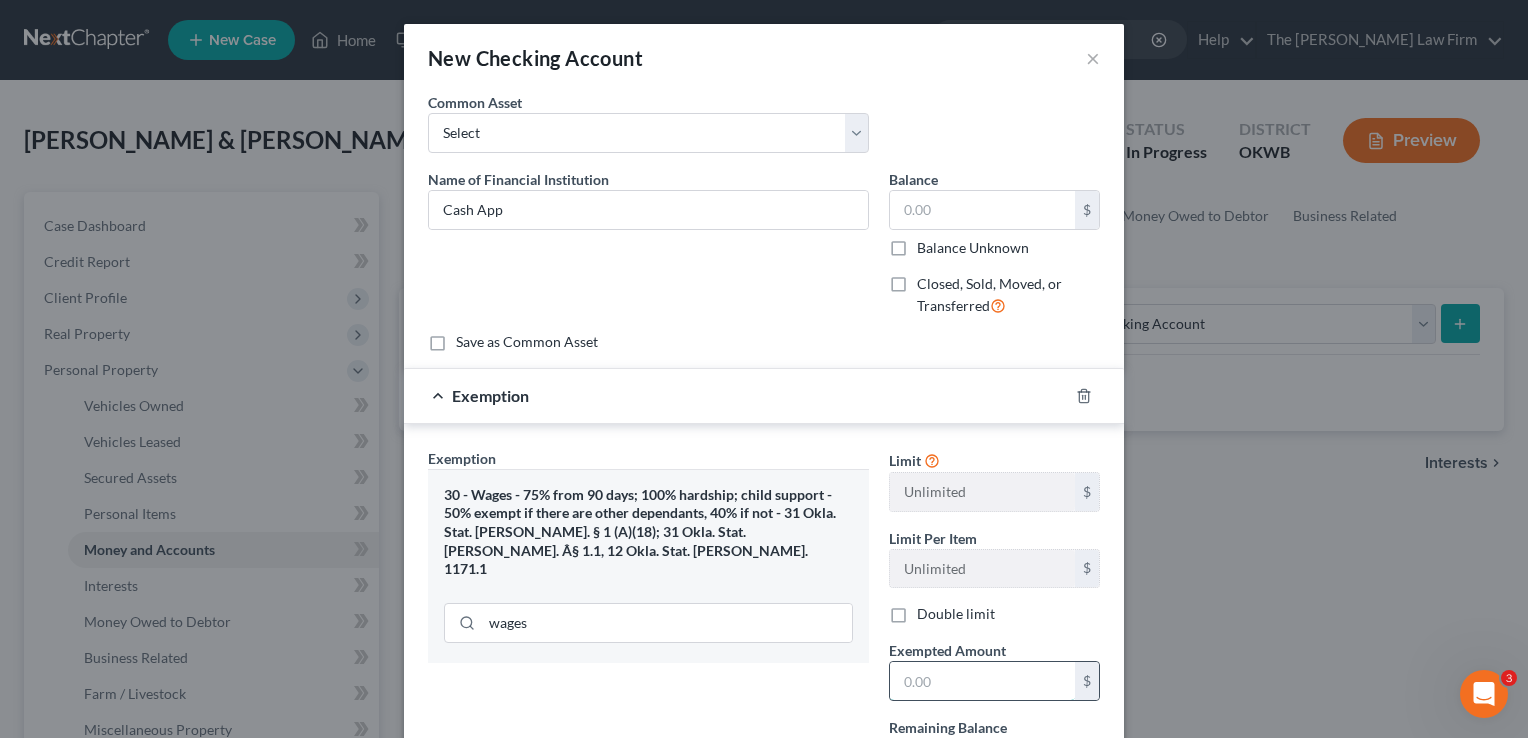 click at bounding box center (982, 681) 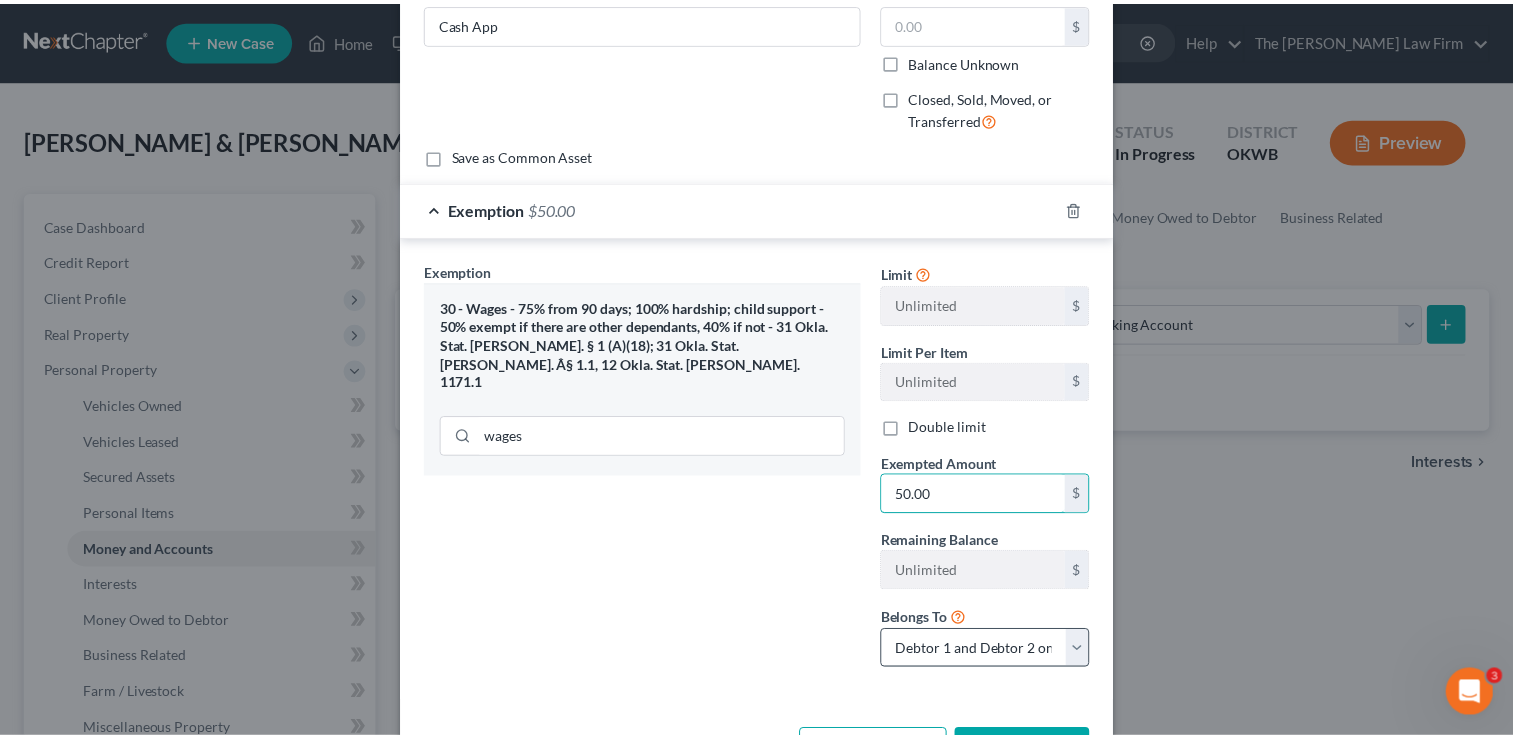 scroll, scrollTop: 258, scrollLeft: 0, axis: vertical 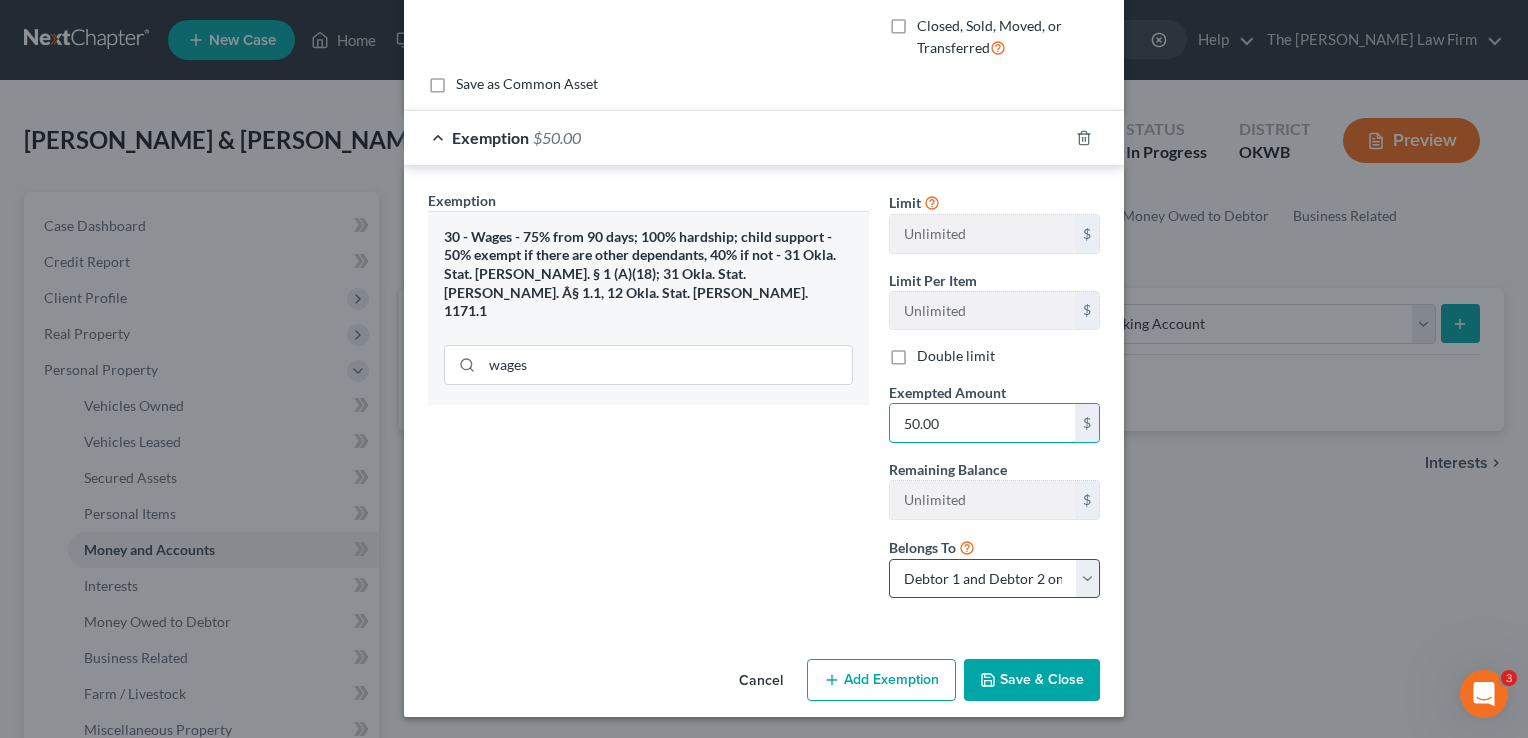 type on "50.00" 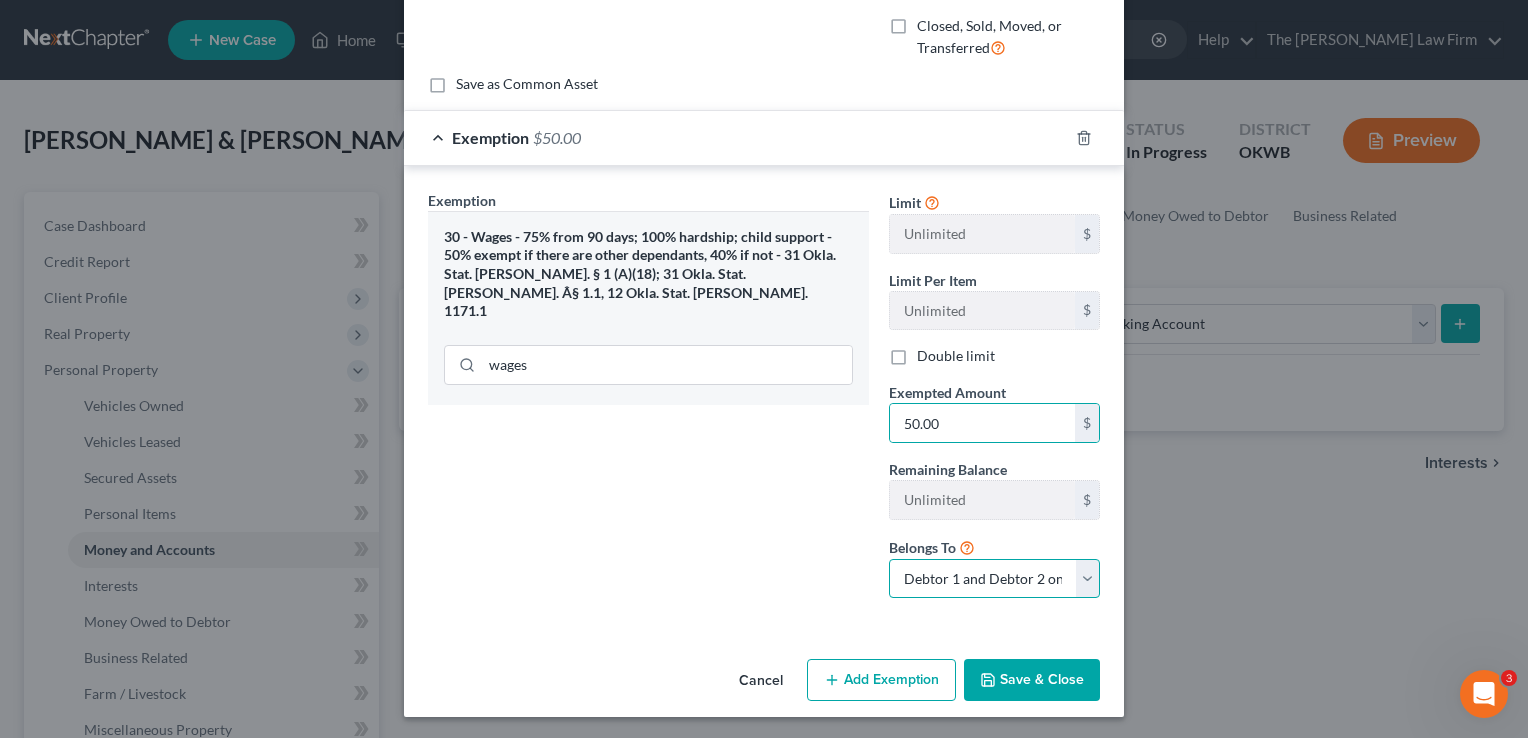 click on "Debtor 1 only Debtor 2 only Debtor 1 and Debtor 2 only" at bounding box center [994, 579] 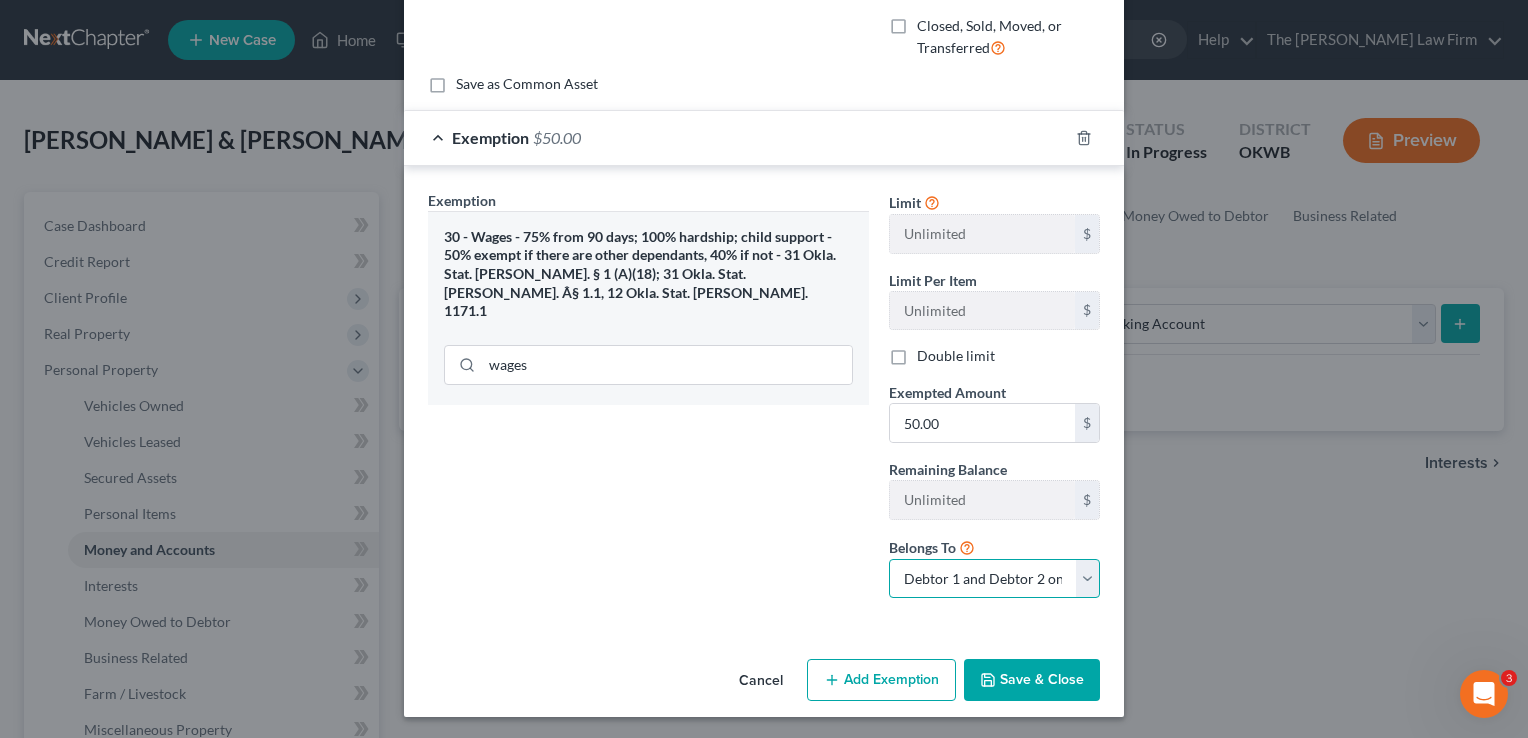 select on "1" 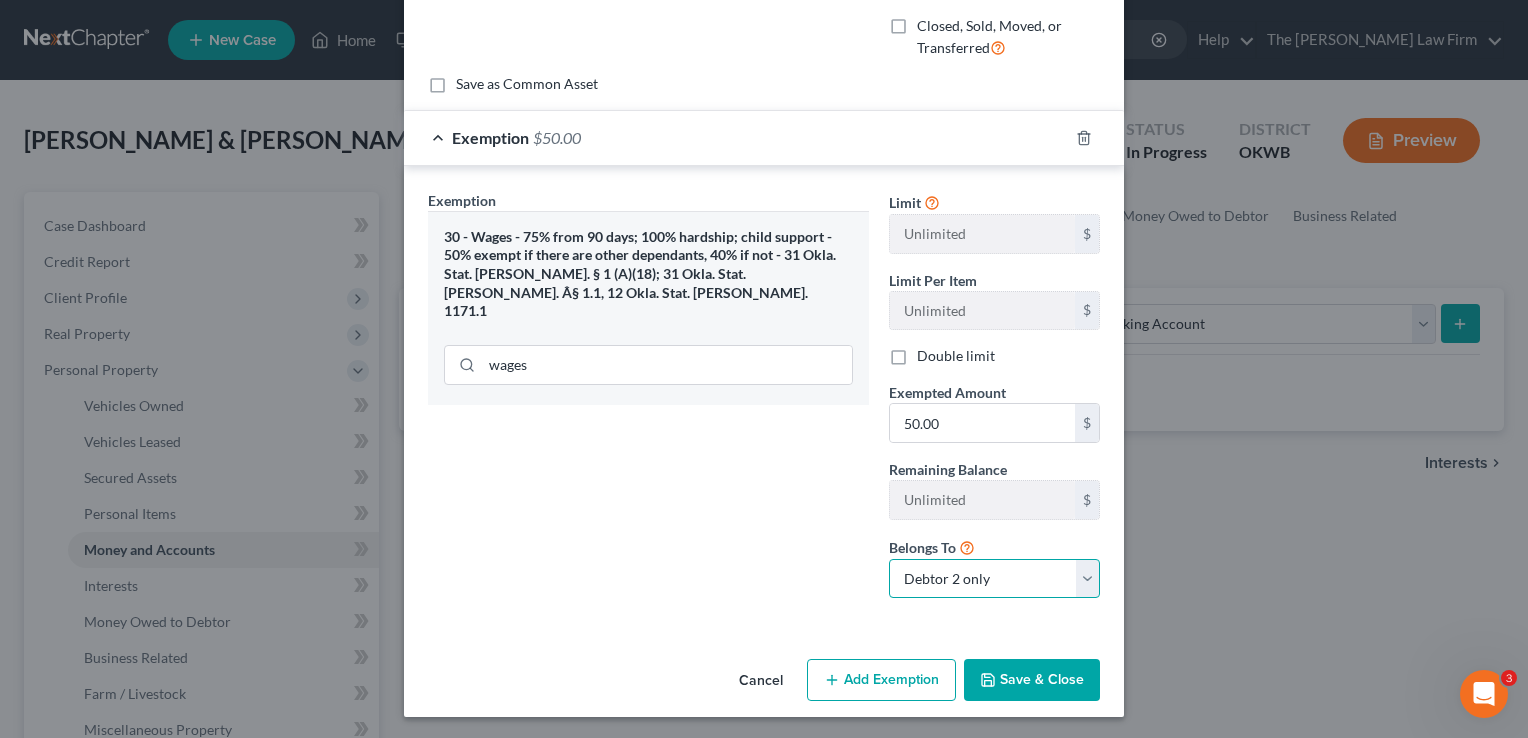 click on "Debtor 1 only Debtor 2 only Debtor 1 and Debtor 2 only" at bounding box center (994, 579) 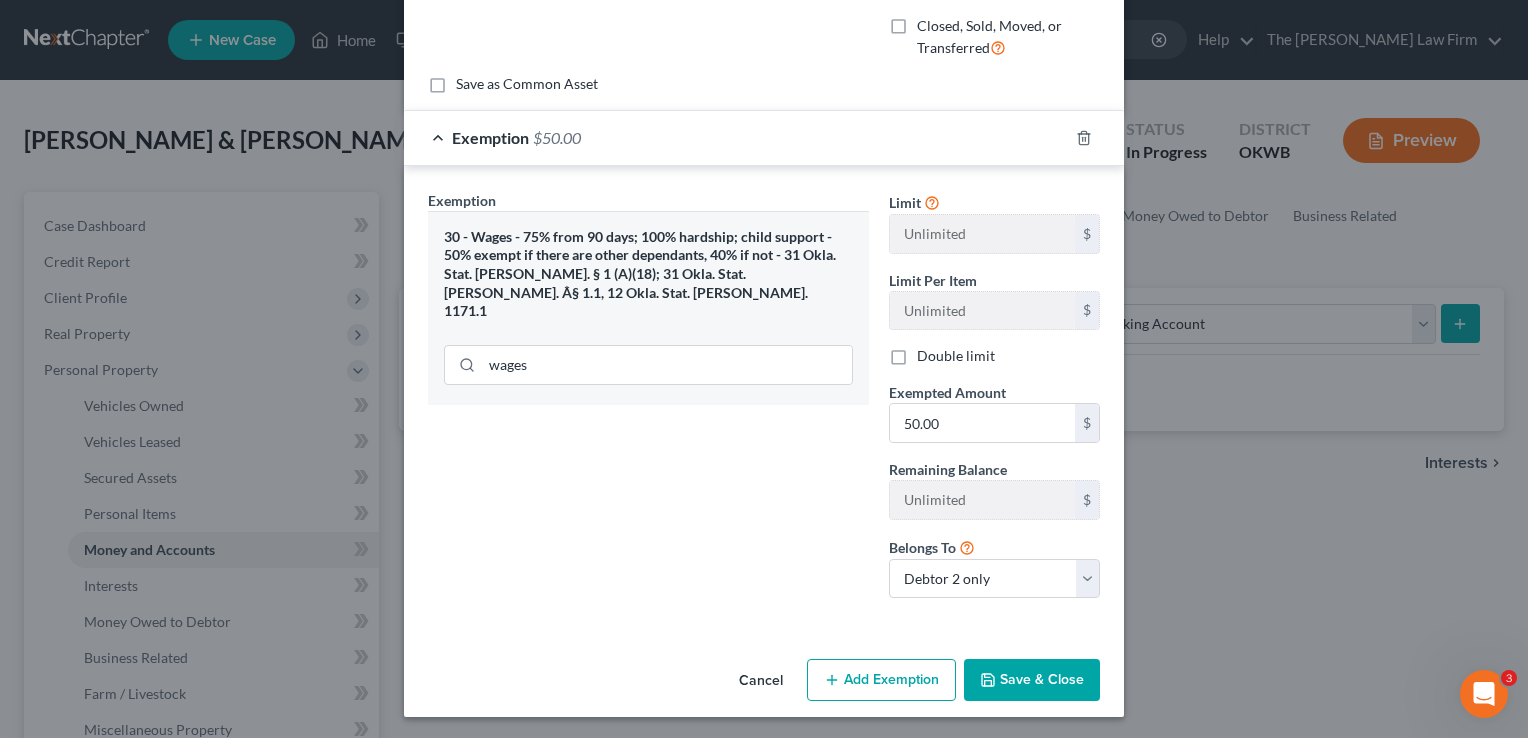 click on "Save & Close" at bounding box center (1032, 680) 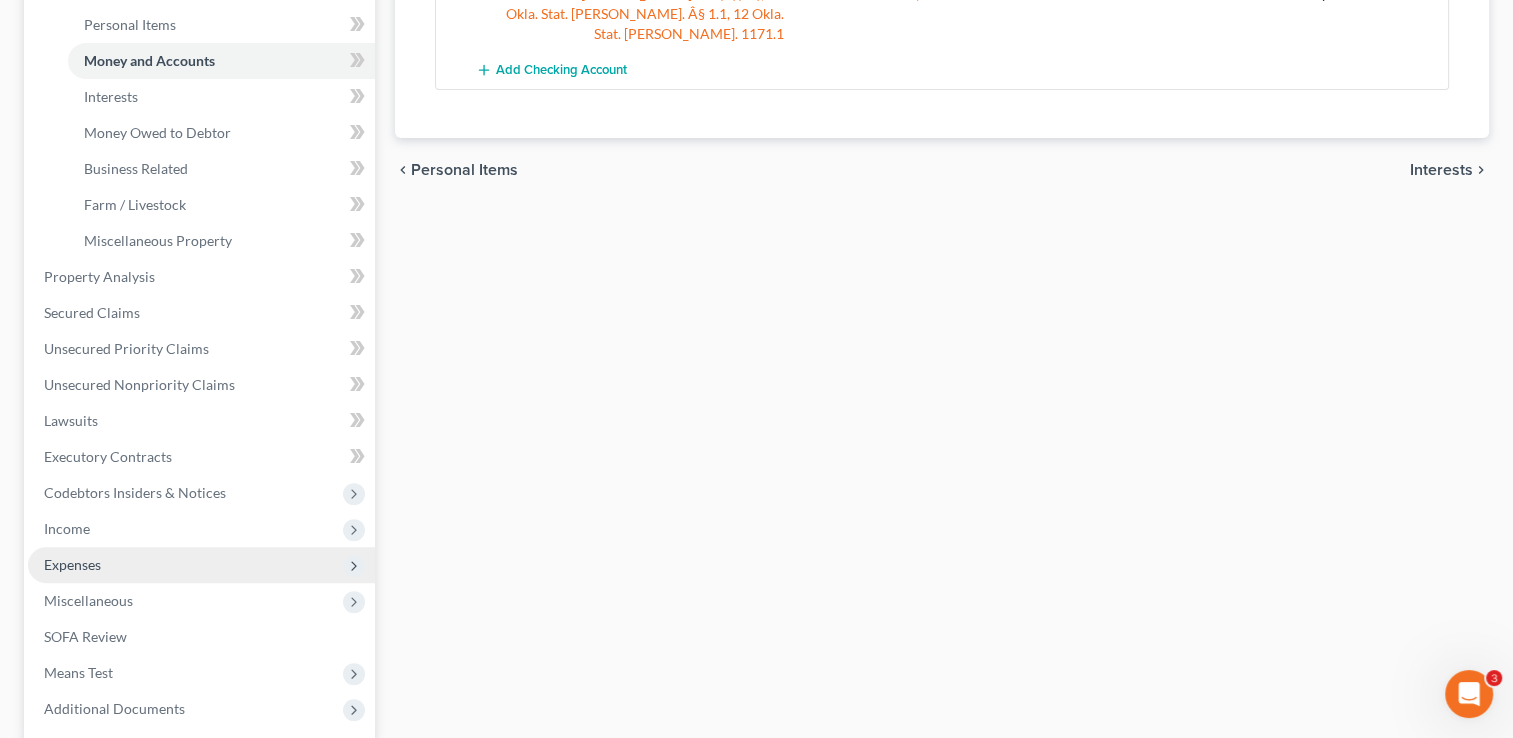 scroll, scrollTop: 500, scrollLeft: 0, axis: vertical 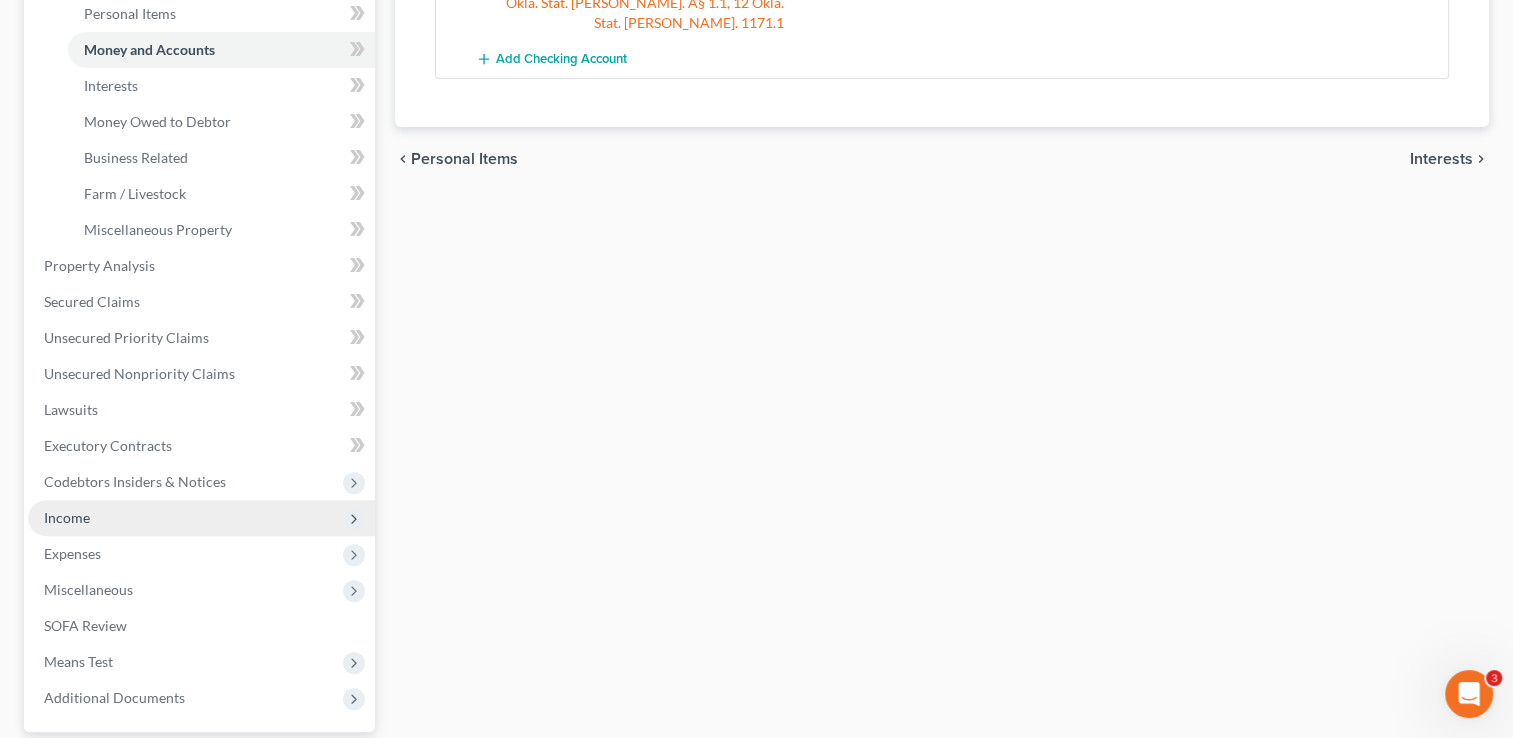 click on "Income" at bounding box center [201, 518] 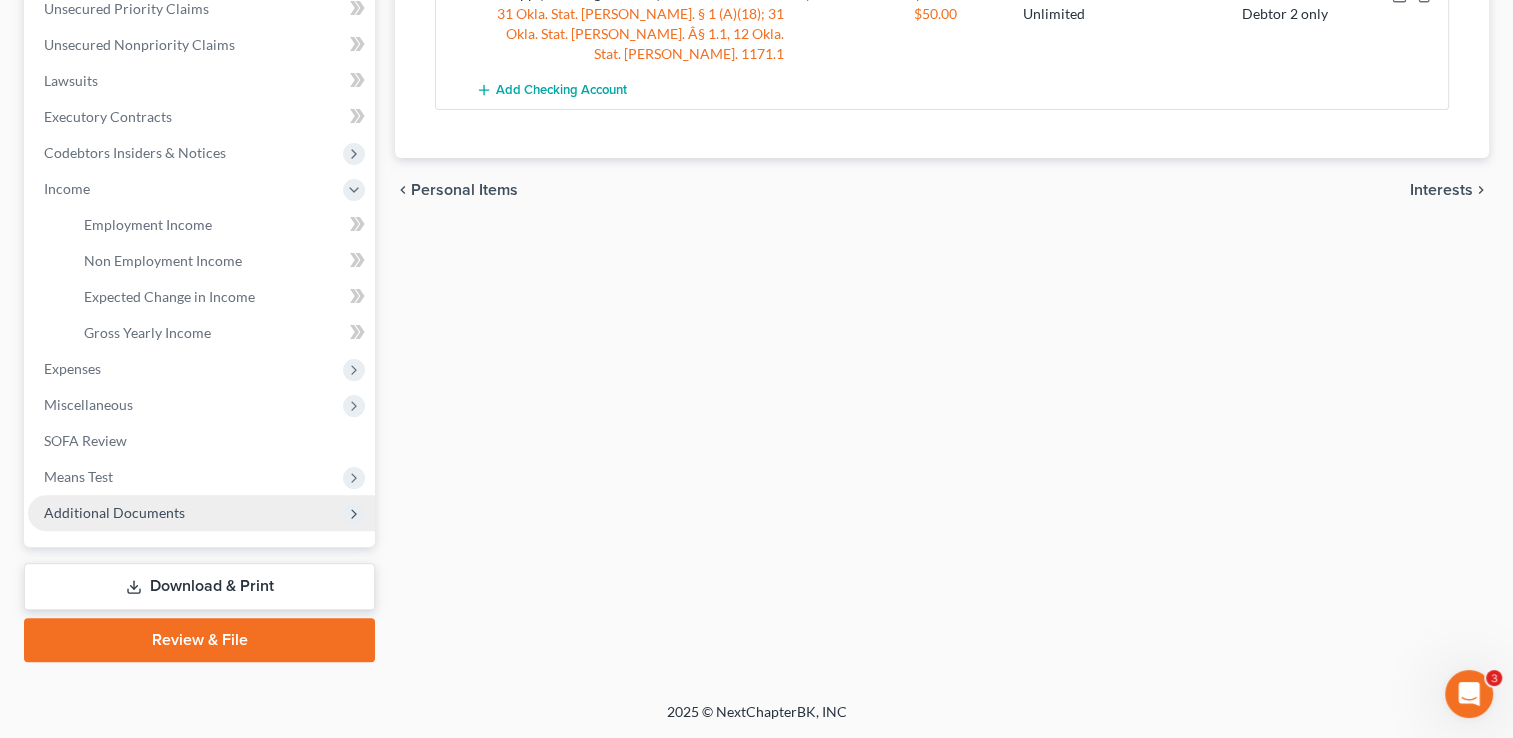 scroll, scrollTop: 467, scrollLeft: 0, axis: vertical 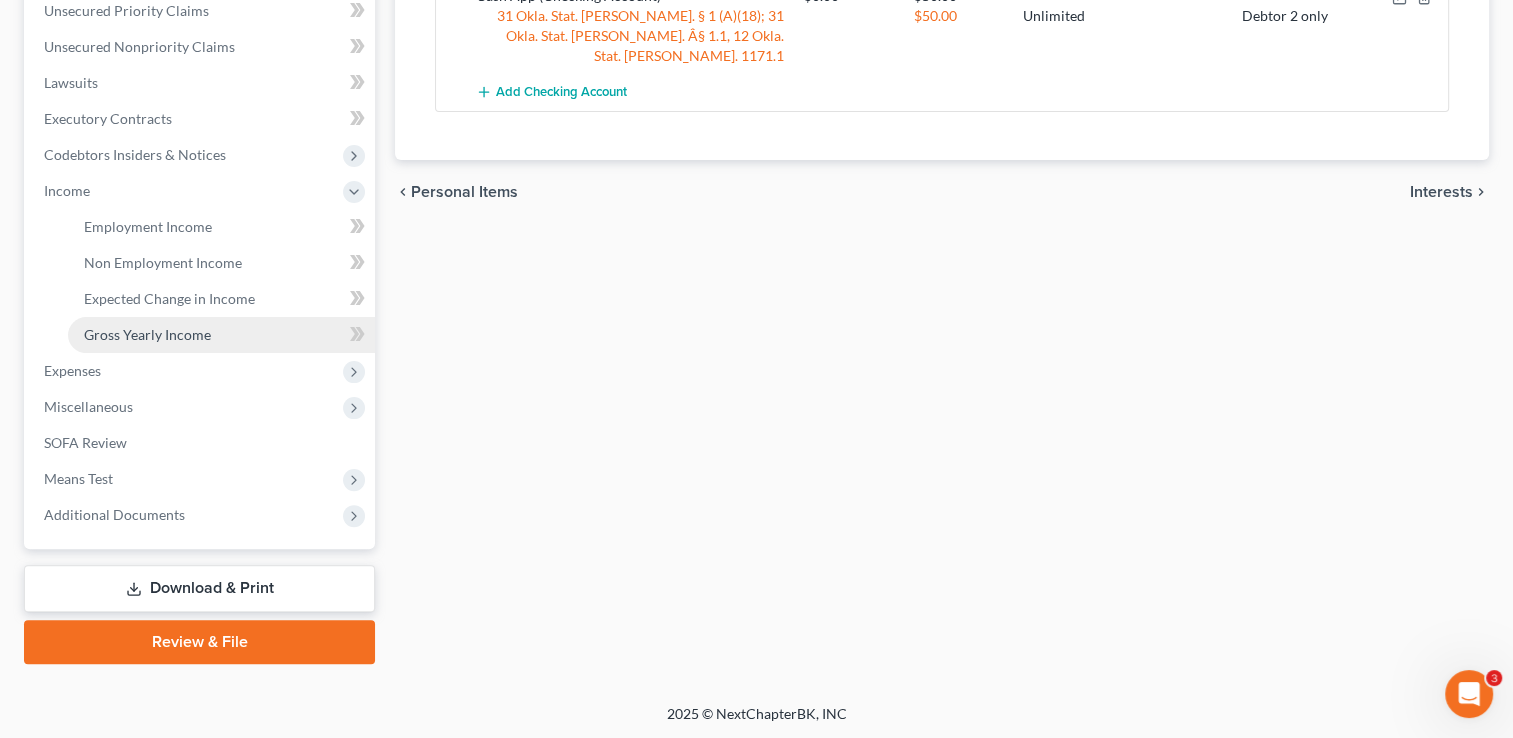 click on "Gross Yearly Income" at bounding box center [147, 334] 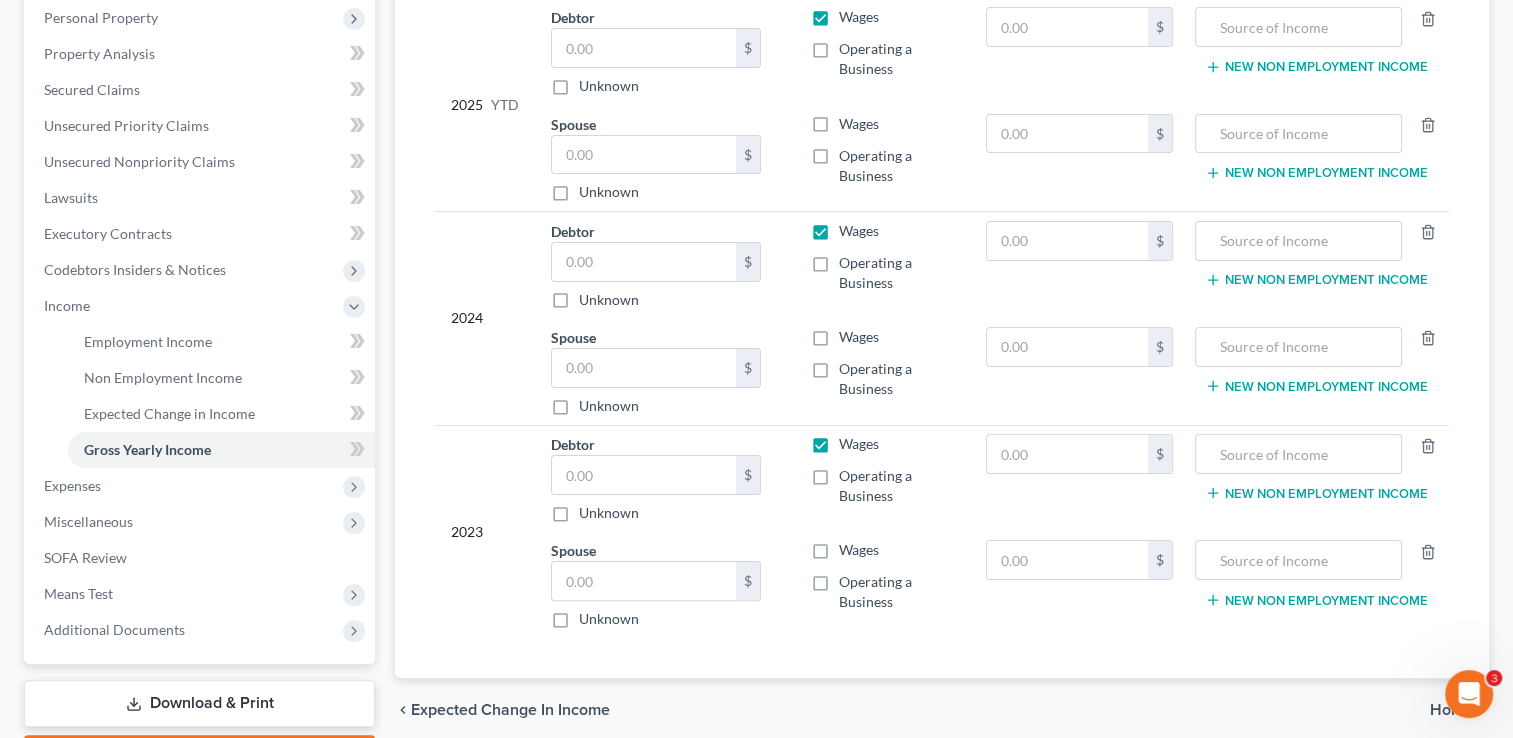 scroll, scrollTop: 400, scrollLeft: 0, axis: vertical 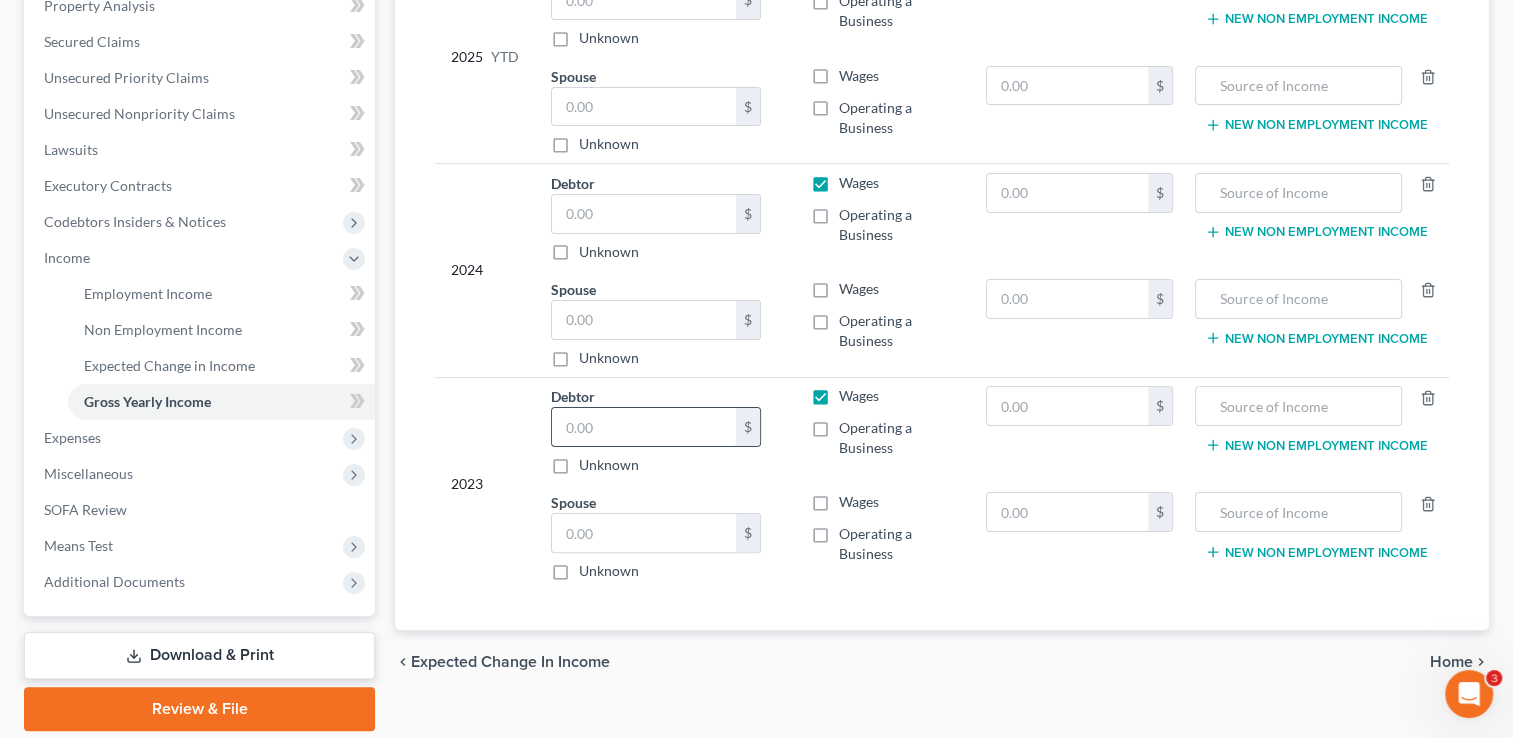 click at bounding box center [644, 427] 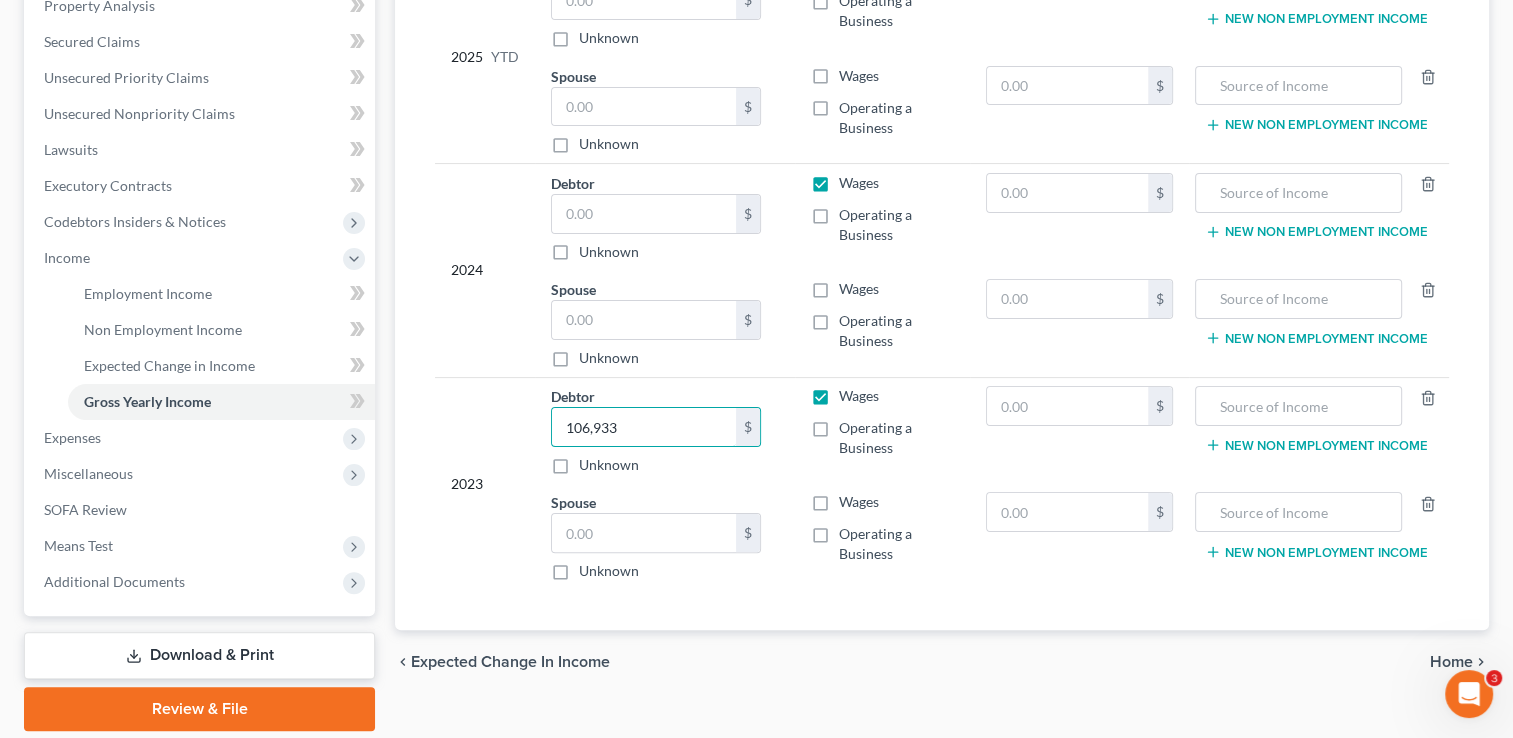 type on "106,933" 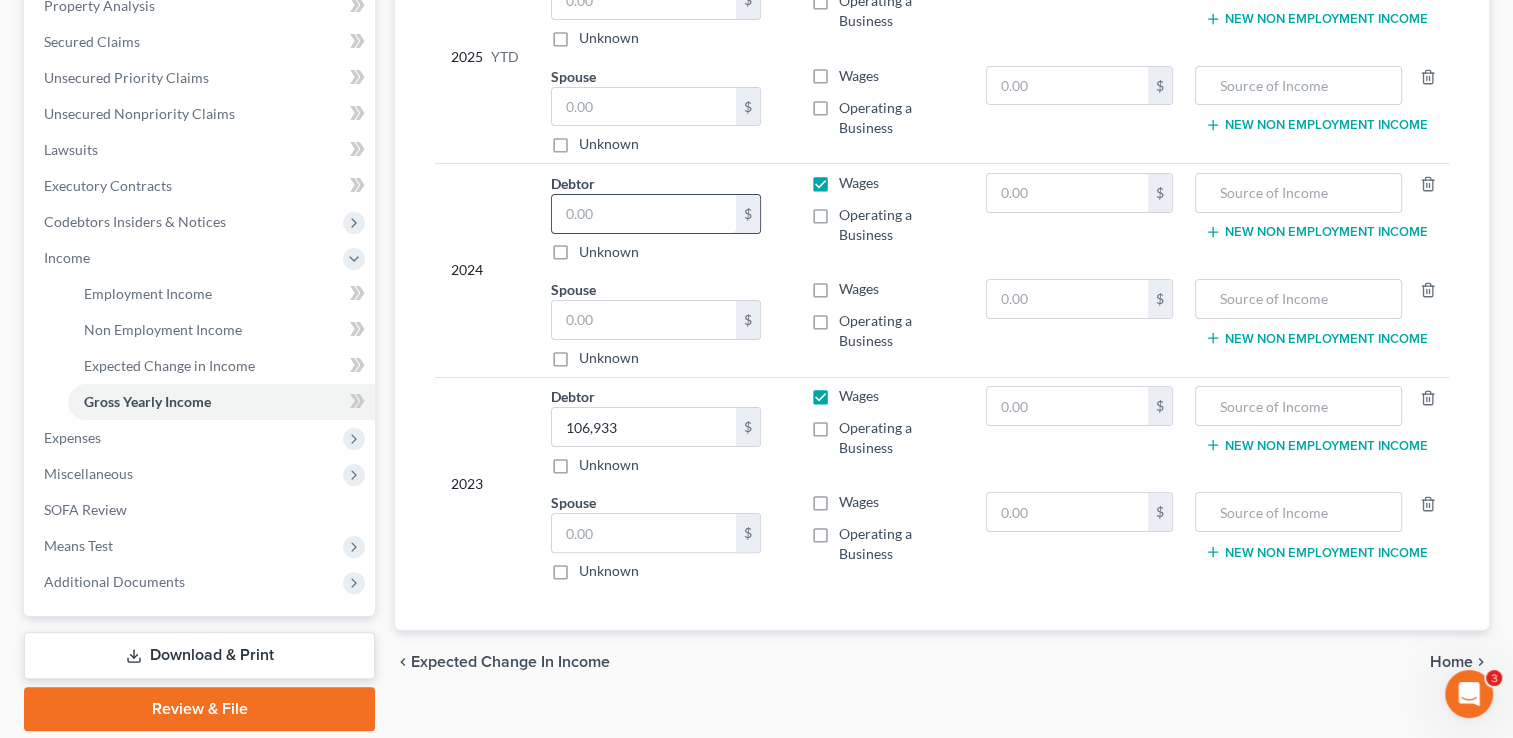click at bounding box center [644, 214] 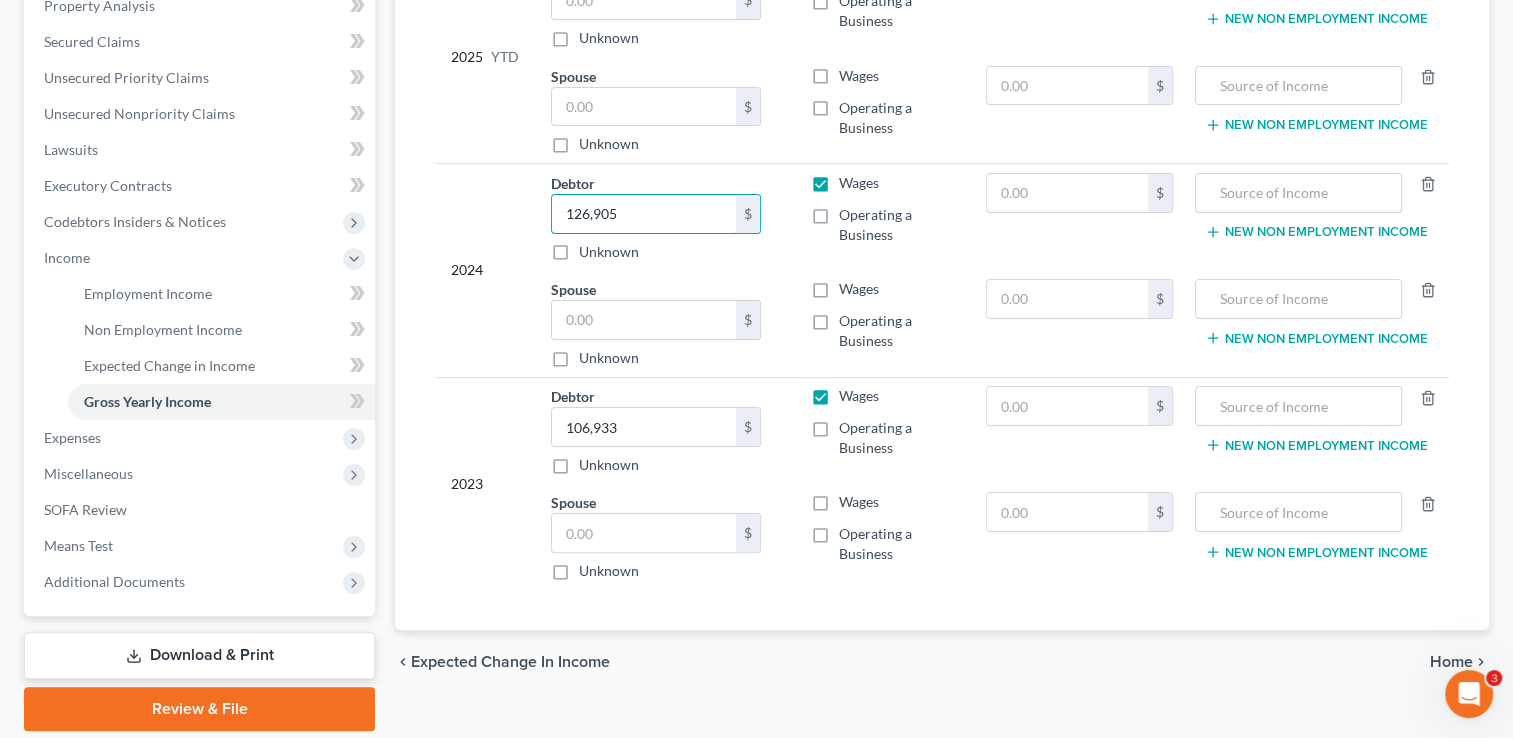 type on "126,905" 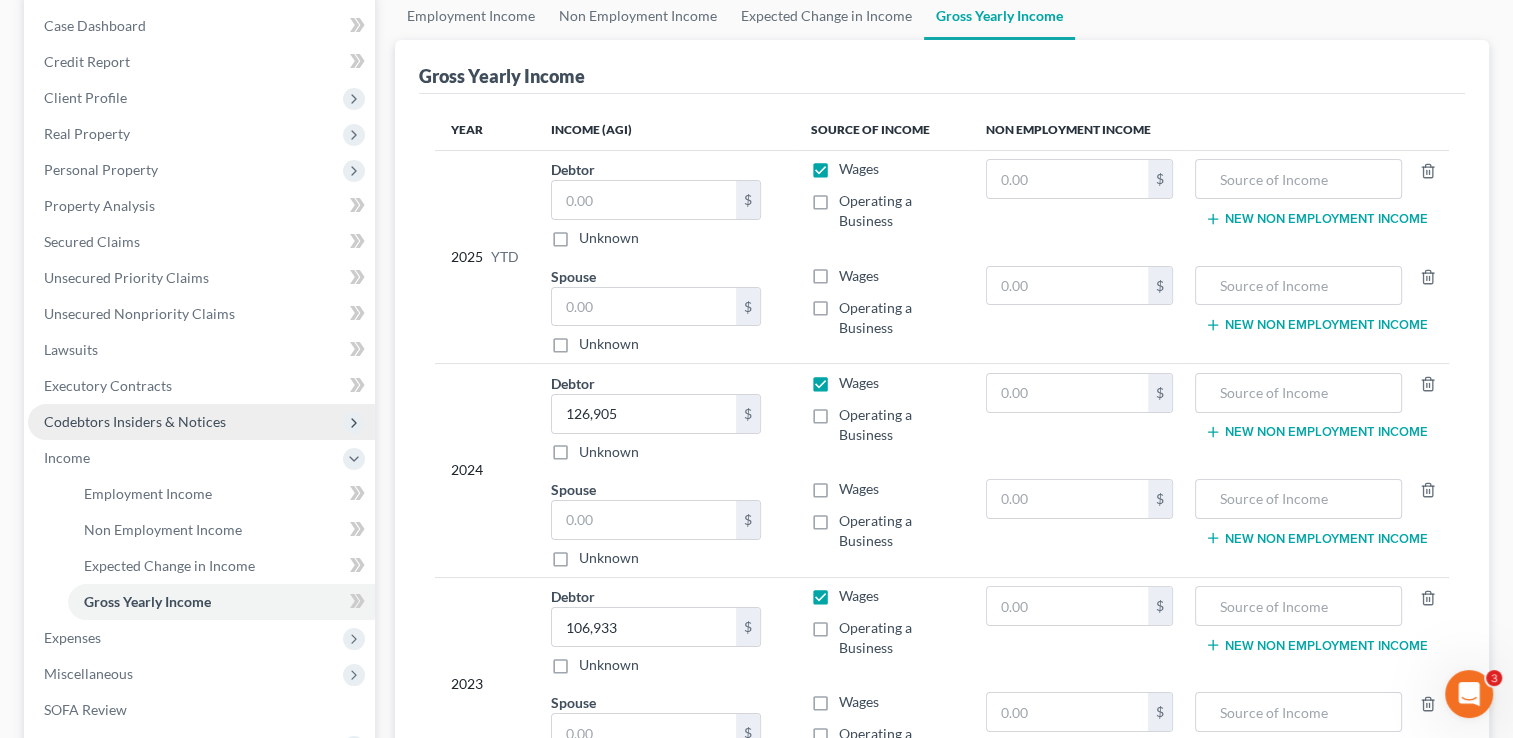 scroll, scrollTop: 200, scrollLeft: 0, axis: vertical 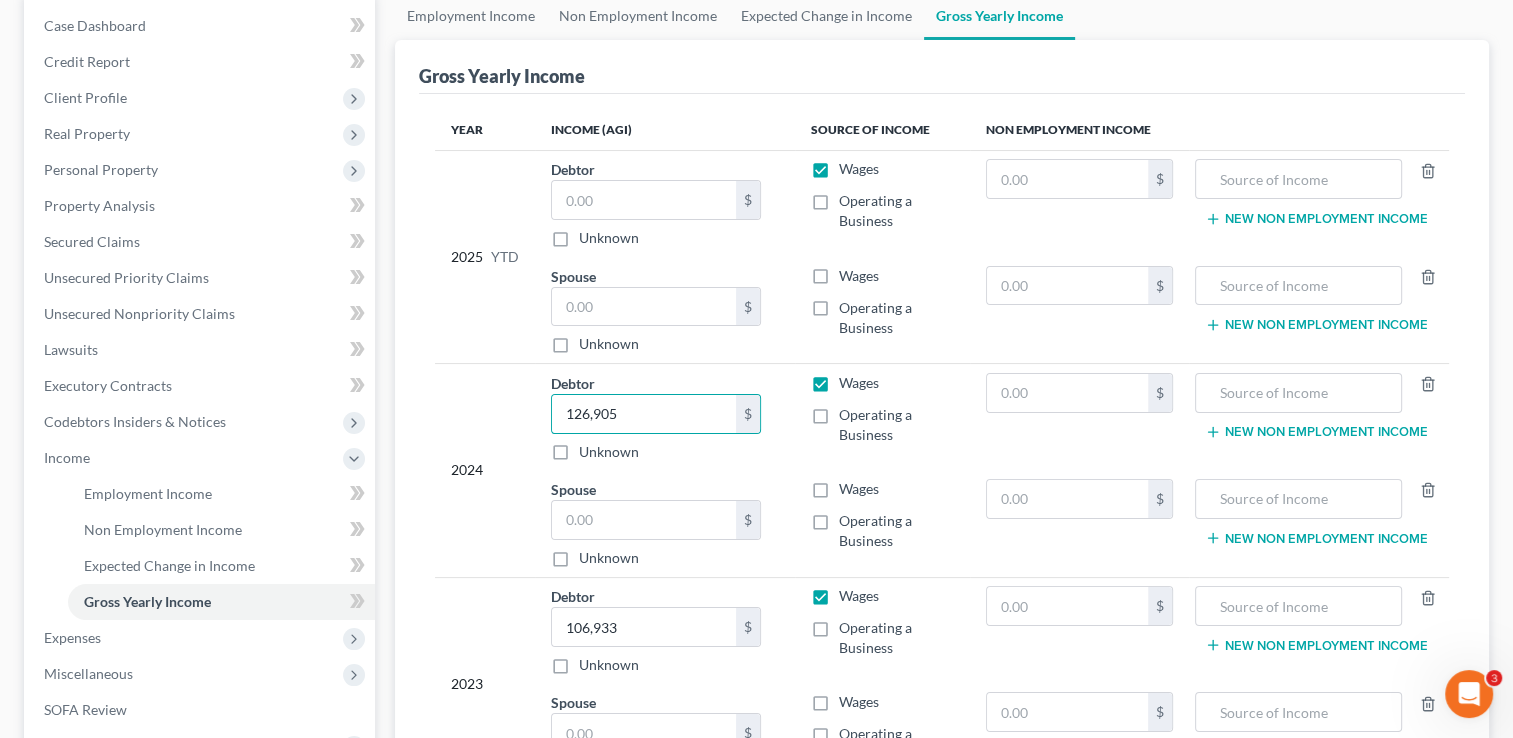 drag, startPoint x: 1027, startPoint y: 546, endPoint x: 1015, endPoint y: 550, distance: 12.649111 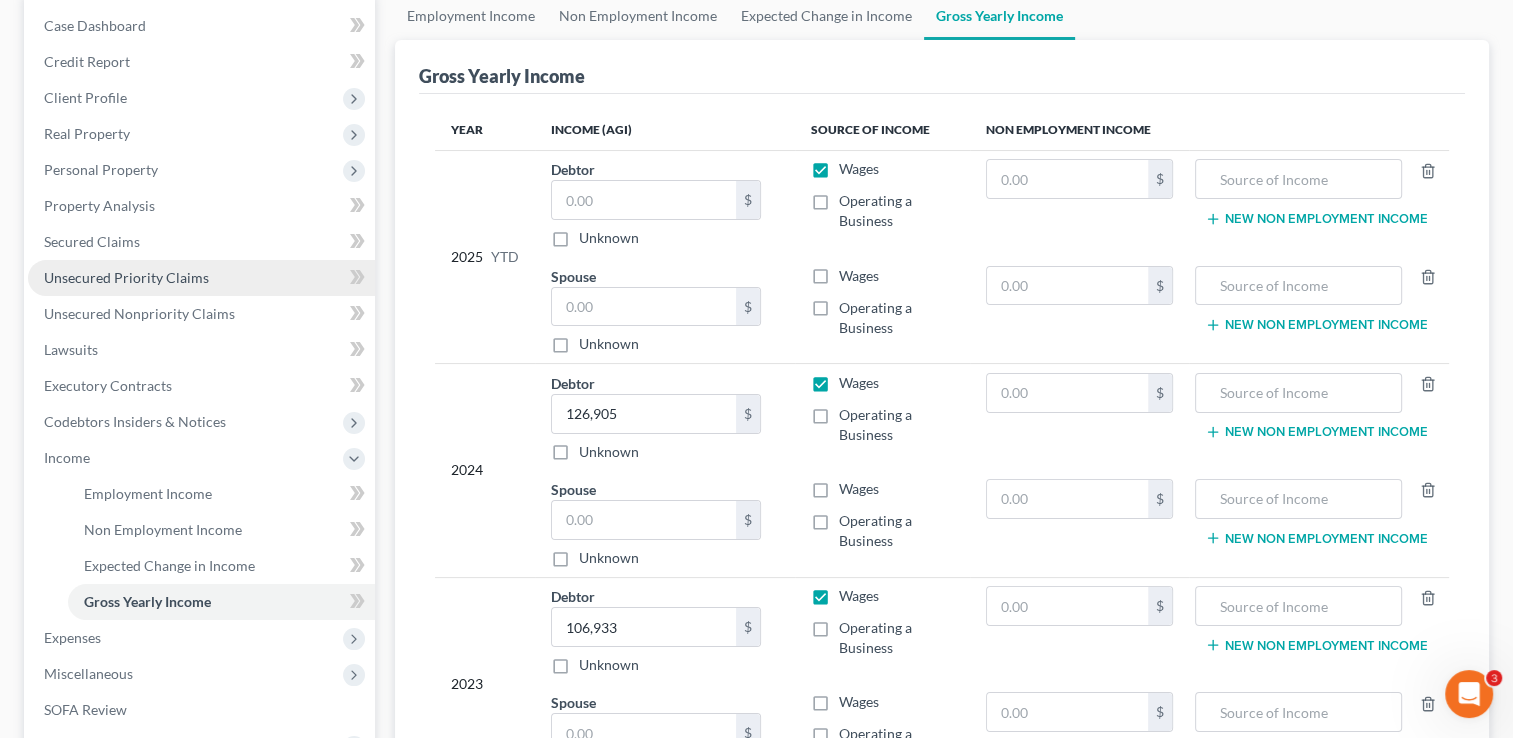 click on "Unsecured Priority Claims" at bounding box center [126, 277] 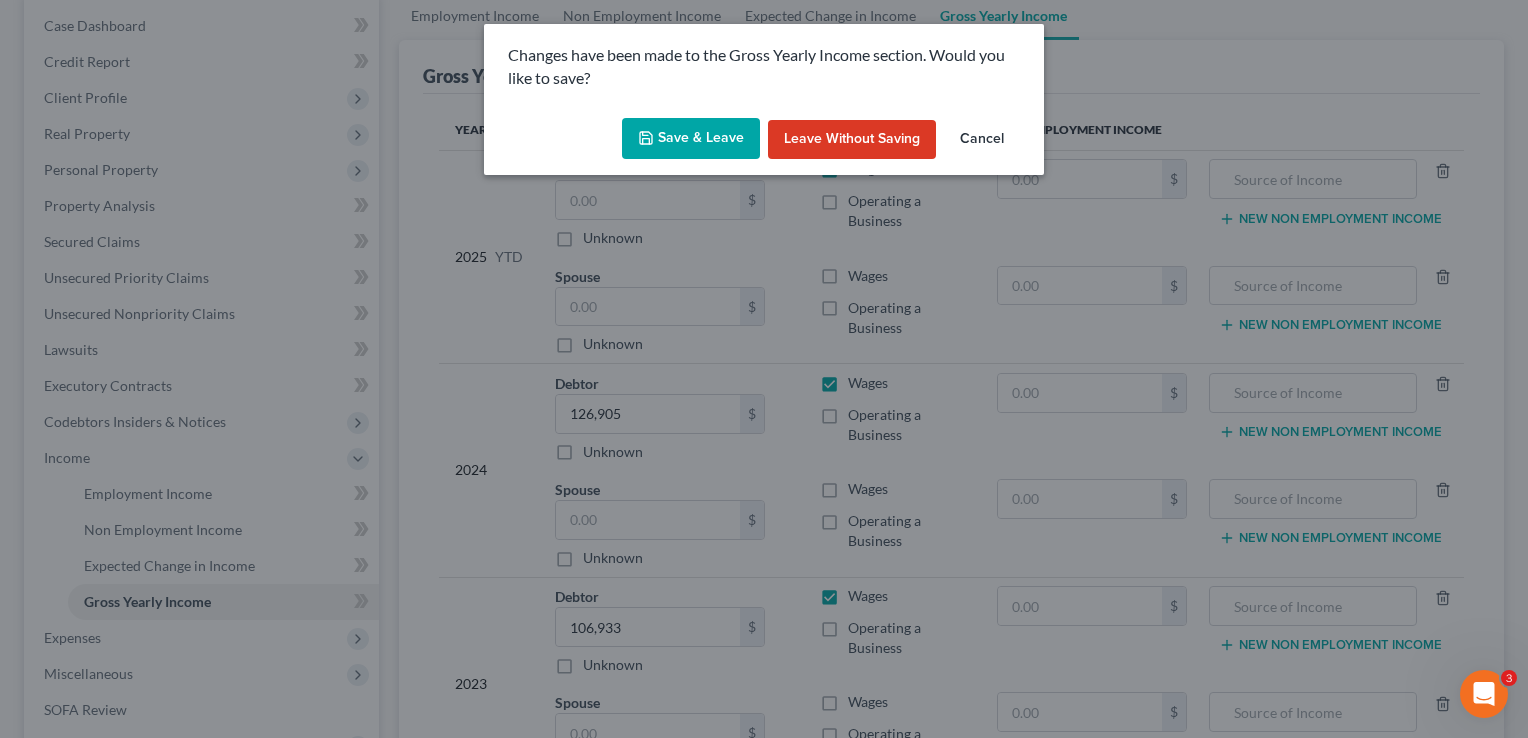 click on "Save & Leave" at bounding box center (691, 139) 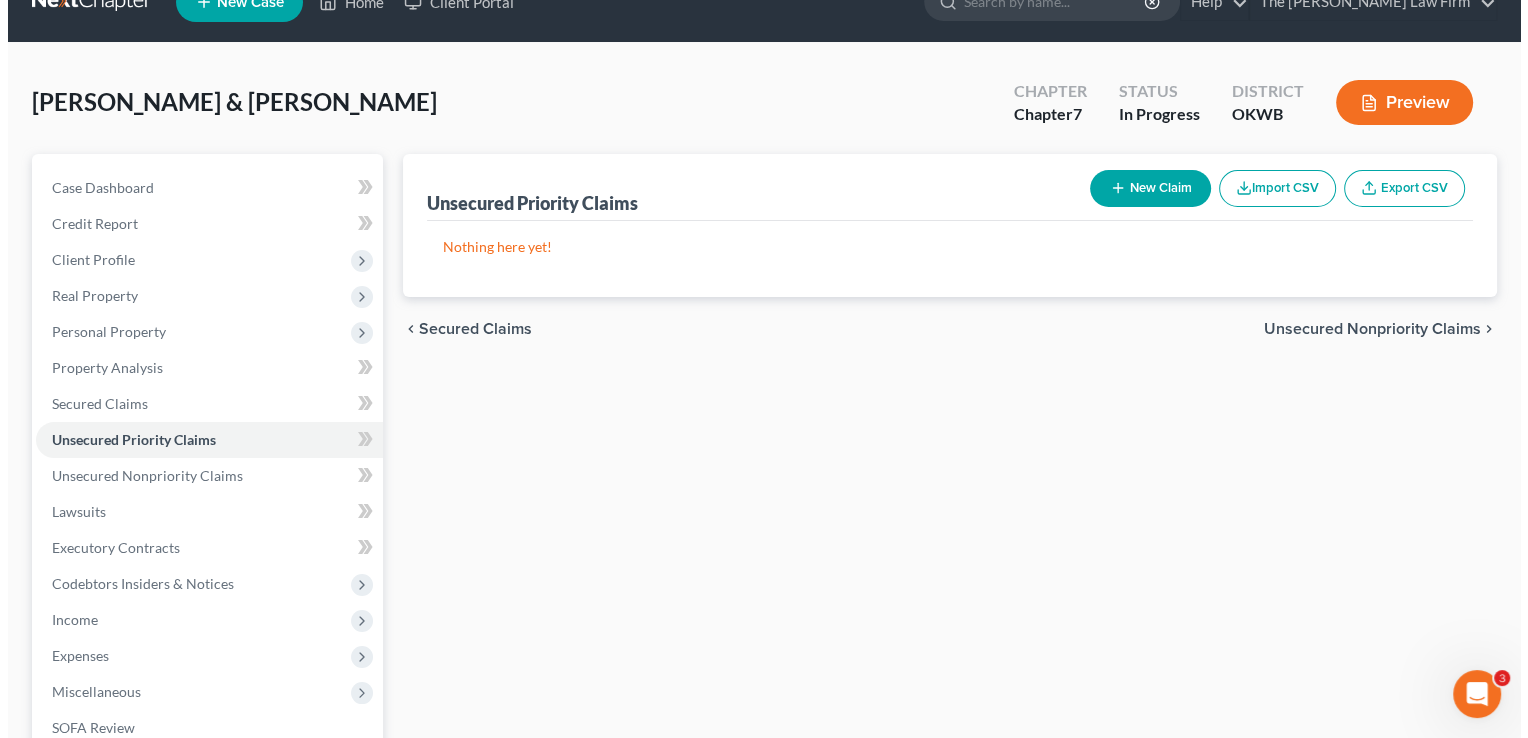 scroll, scrollTop: 0, scrollLeft: 0, axis: both 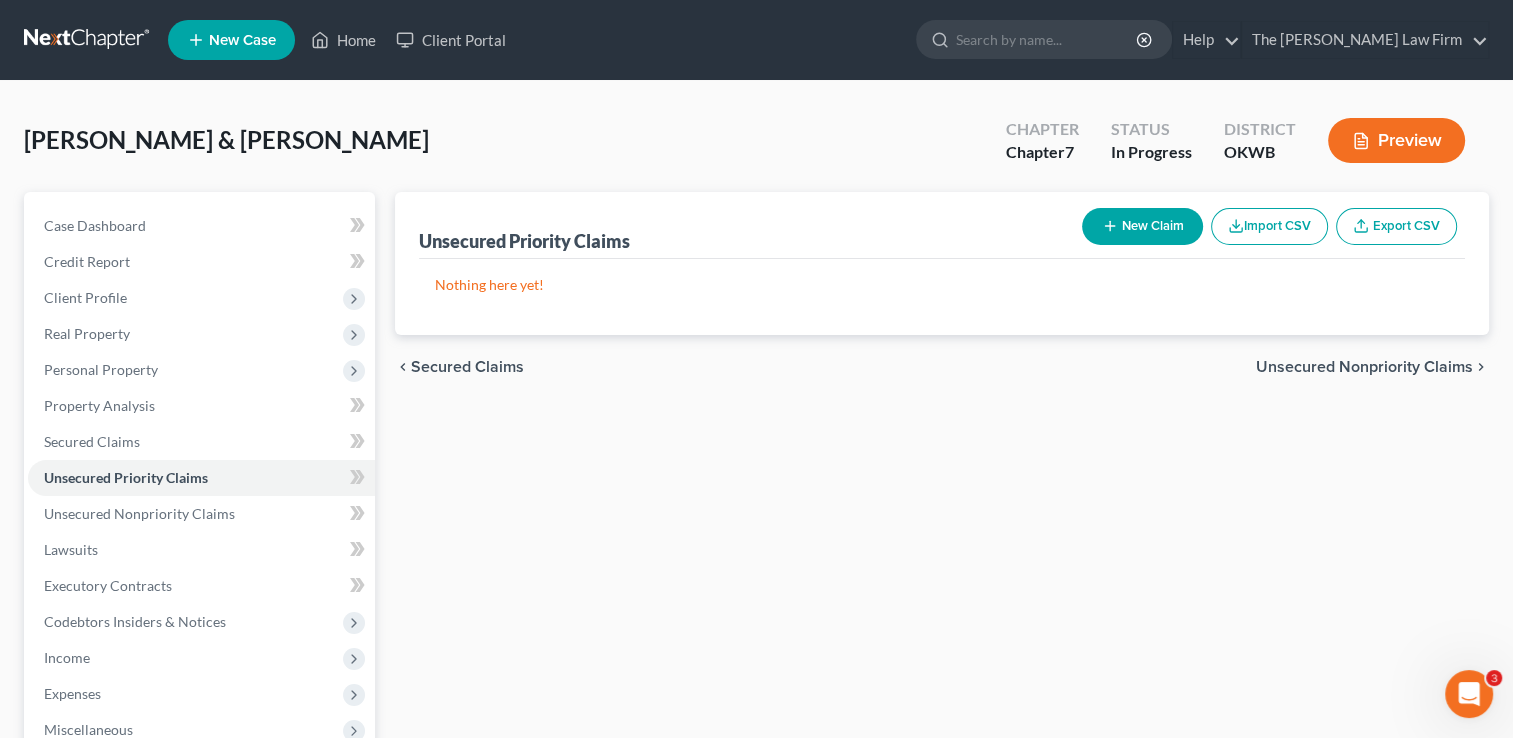click on "New Claim" at bounding box center (1142, 226) 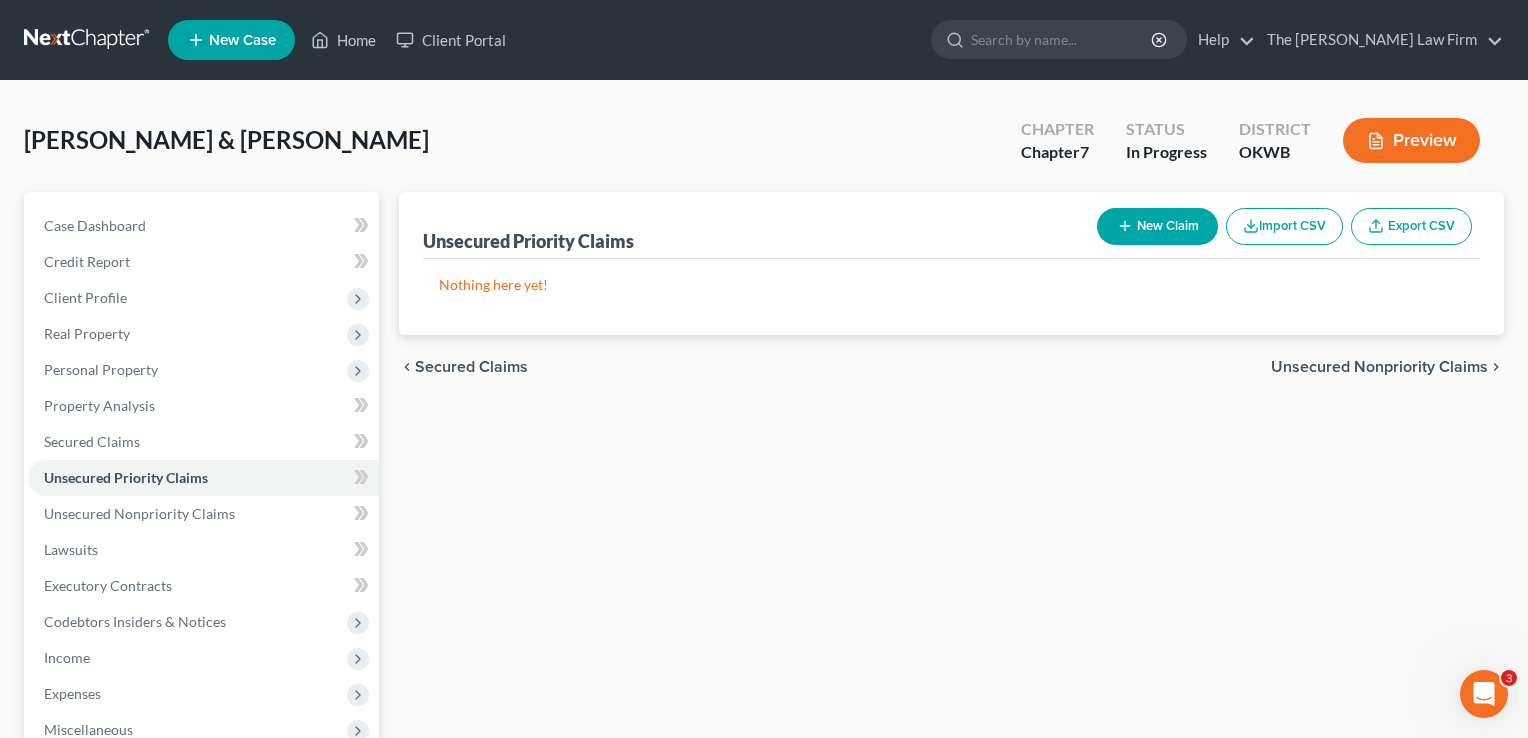 select on "2" 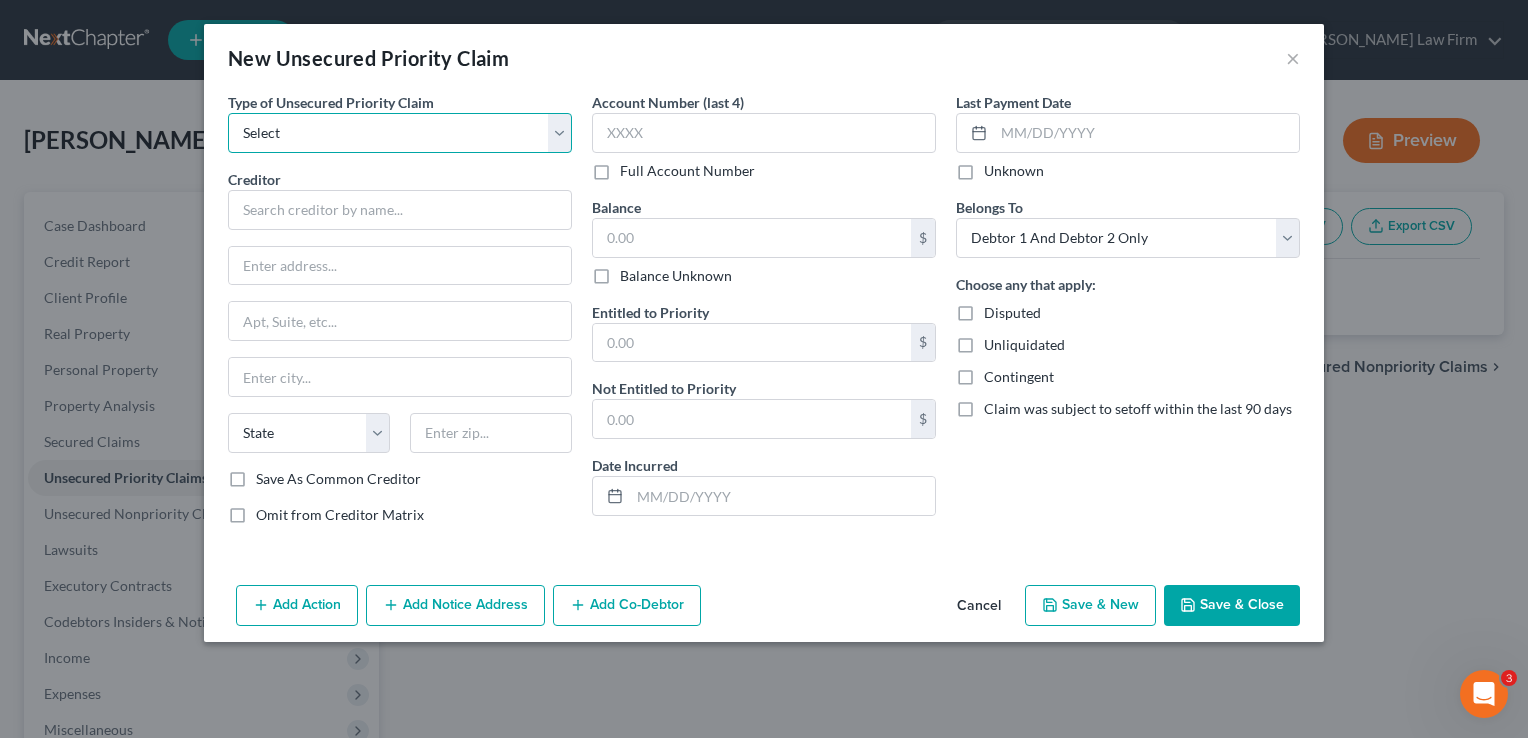 drag, startPoint x: 305, startPoint y: 142, endPoint x: 311, endPoint y: 154, distance: 13.416408 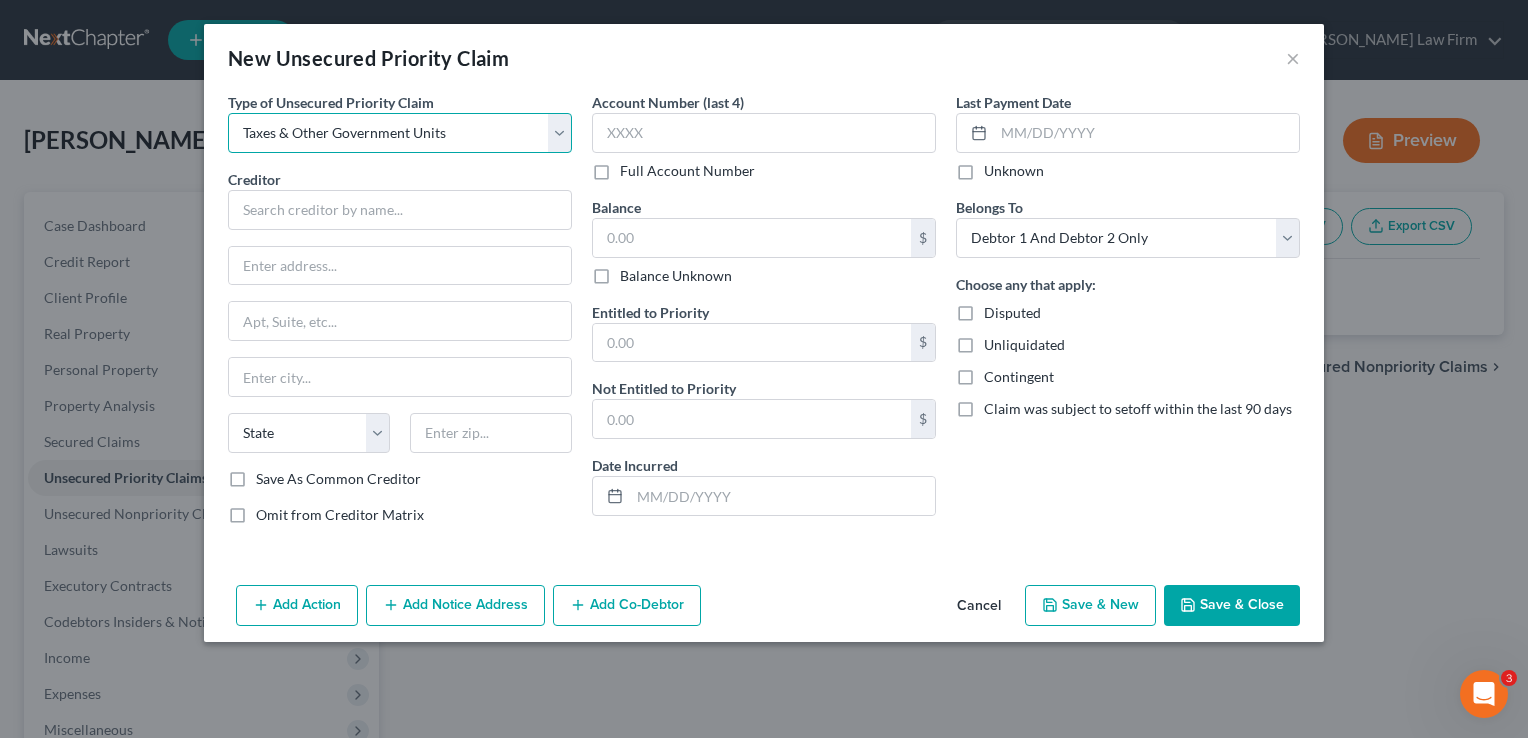 click on "Select Taxes & Other Government Units Domestic Support Obligations Extensions of credit in an involuntary case Wages, Salaries, Commissions Contributions to employee benefits Certain farmers and fisherman Deposits by individuals Commitments to maintain capitals Claims for death or injury while intoxicated Other" at bounding box center (400, 133) 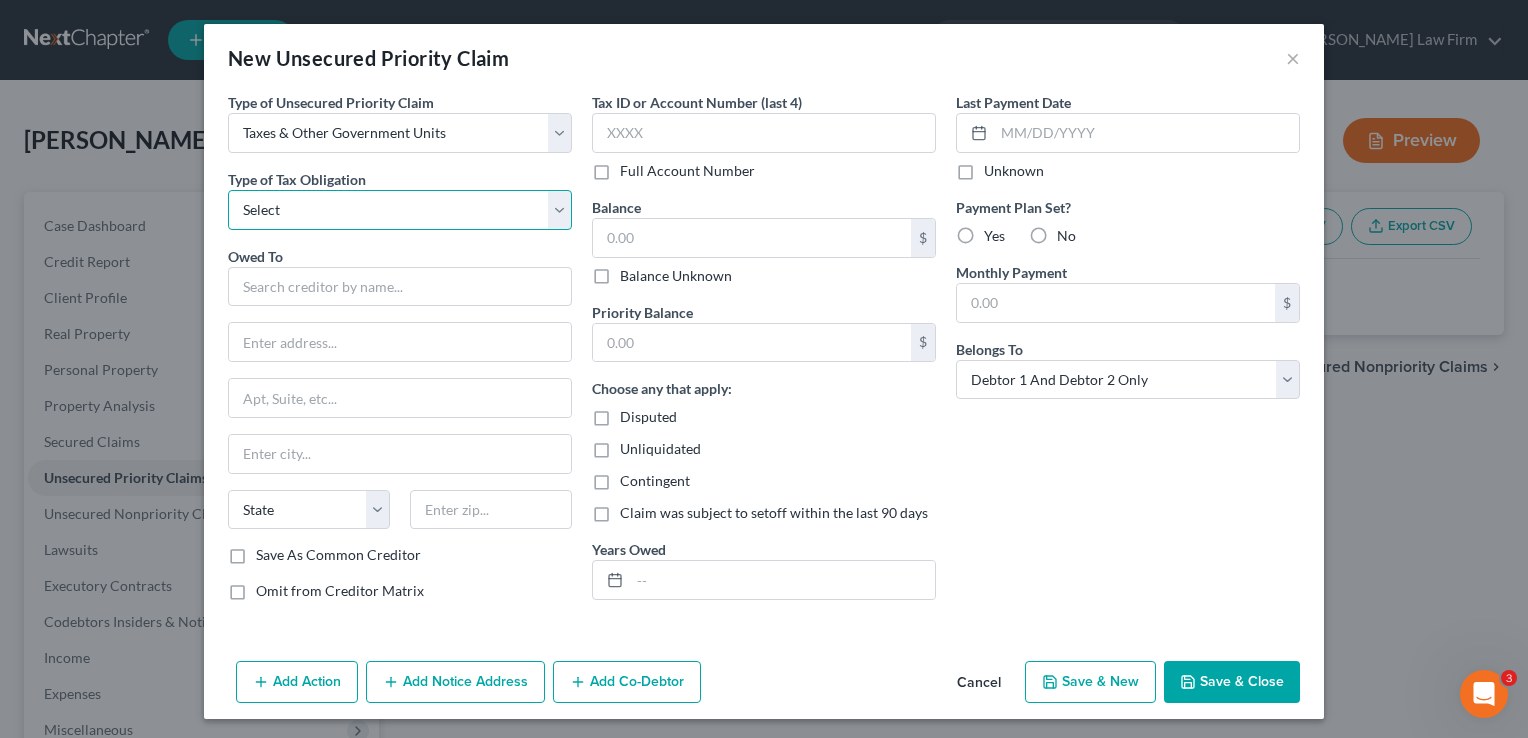 drag, startPoint x: 341, startPoint y: 206, endPoint x: 347, endPoint y: 222, distance: 17.088007 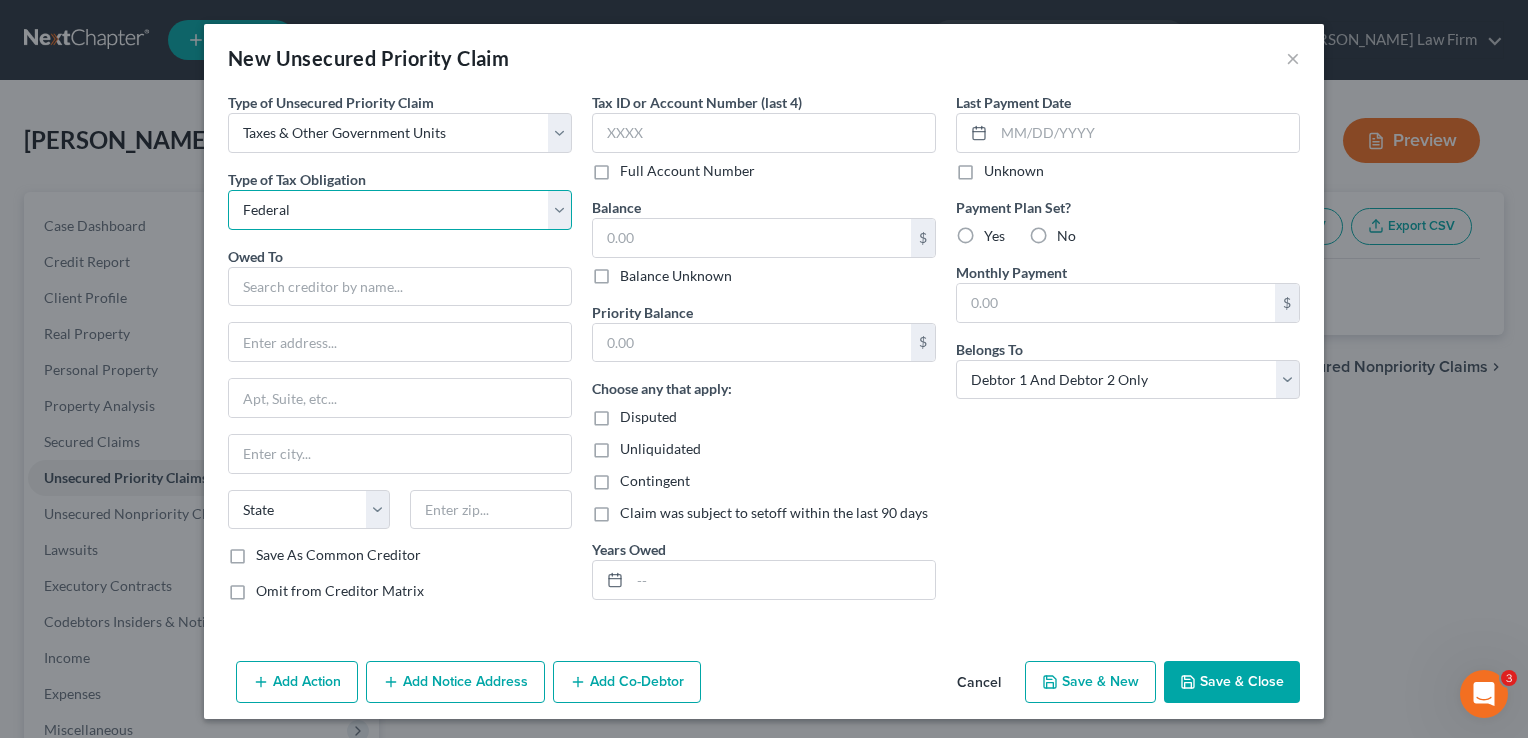 click on "Select Federal City State Franchise Tax Board Other" at bounding box center [400, 210] 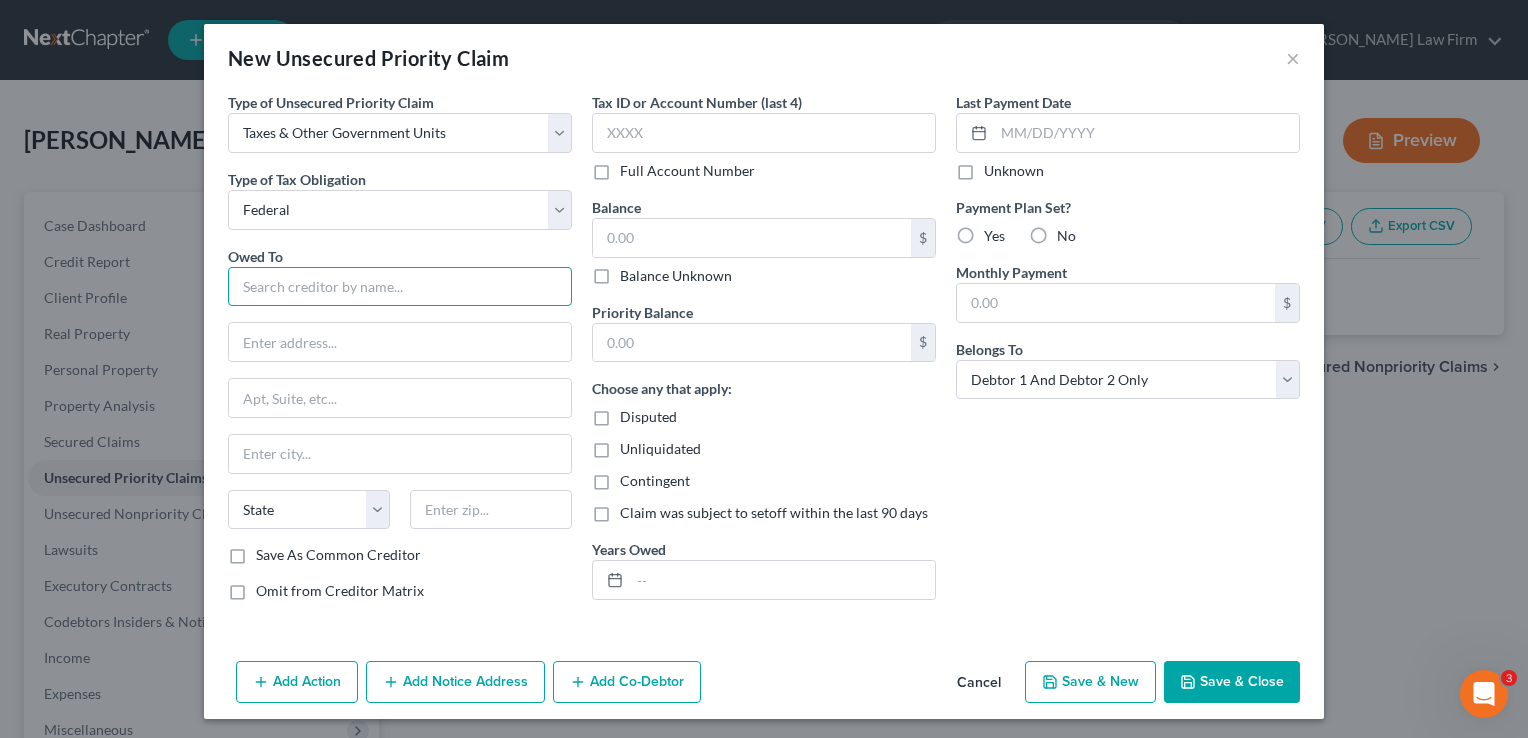 click at bounding box center (400, 287) 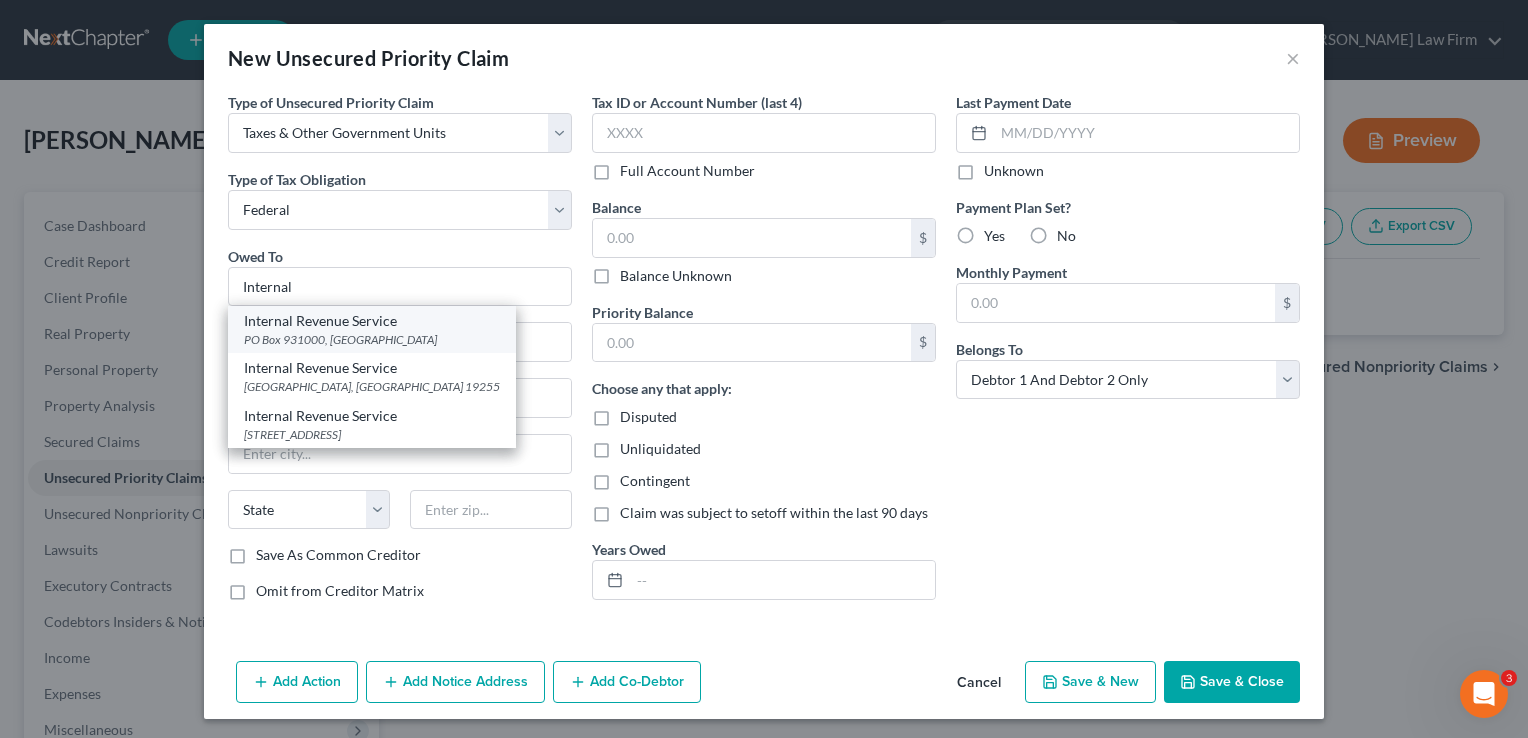click on "PO Box 931000, [GEOGRAPHIC_DATA]" at bounding box center (372, 339) 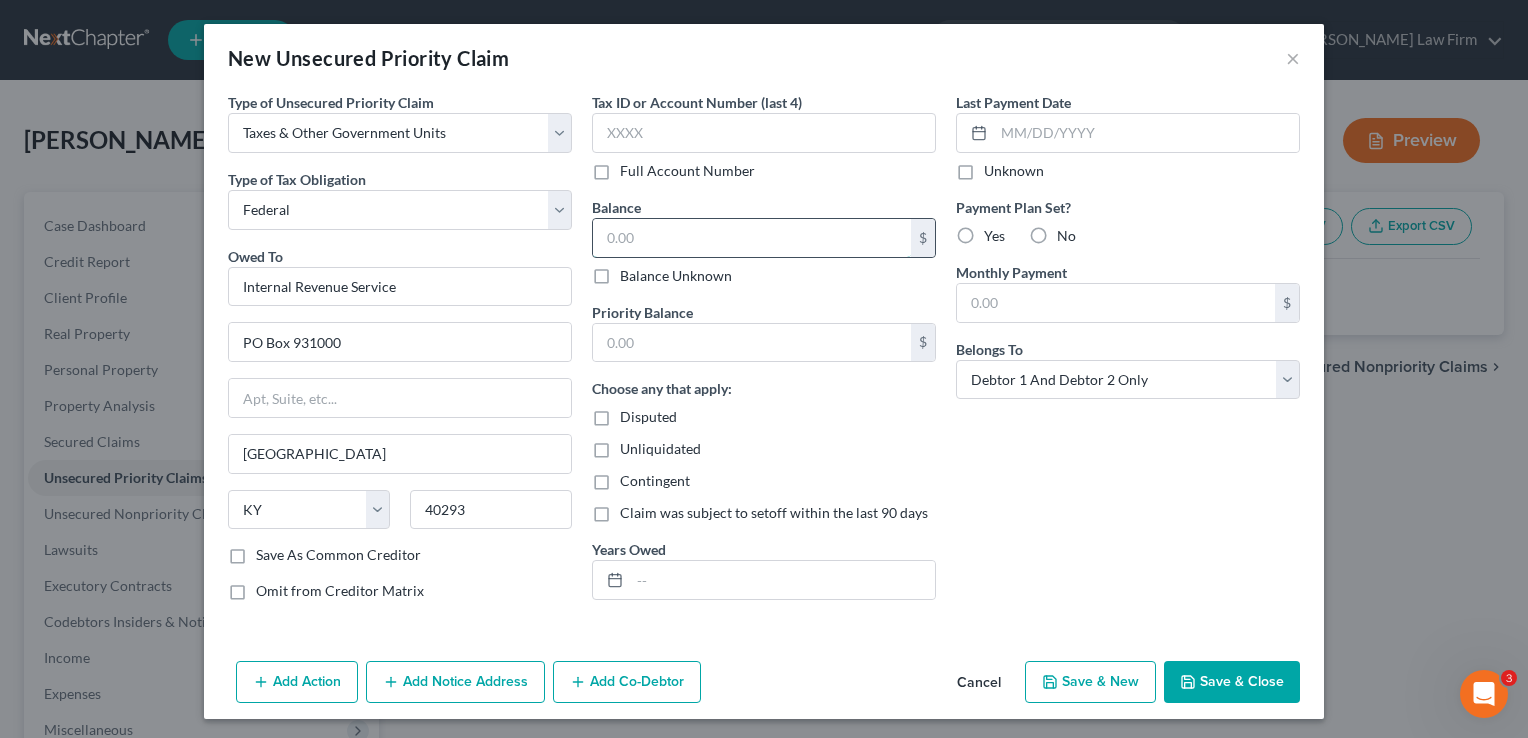 click at bounding box center (752, 238) 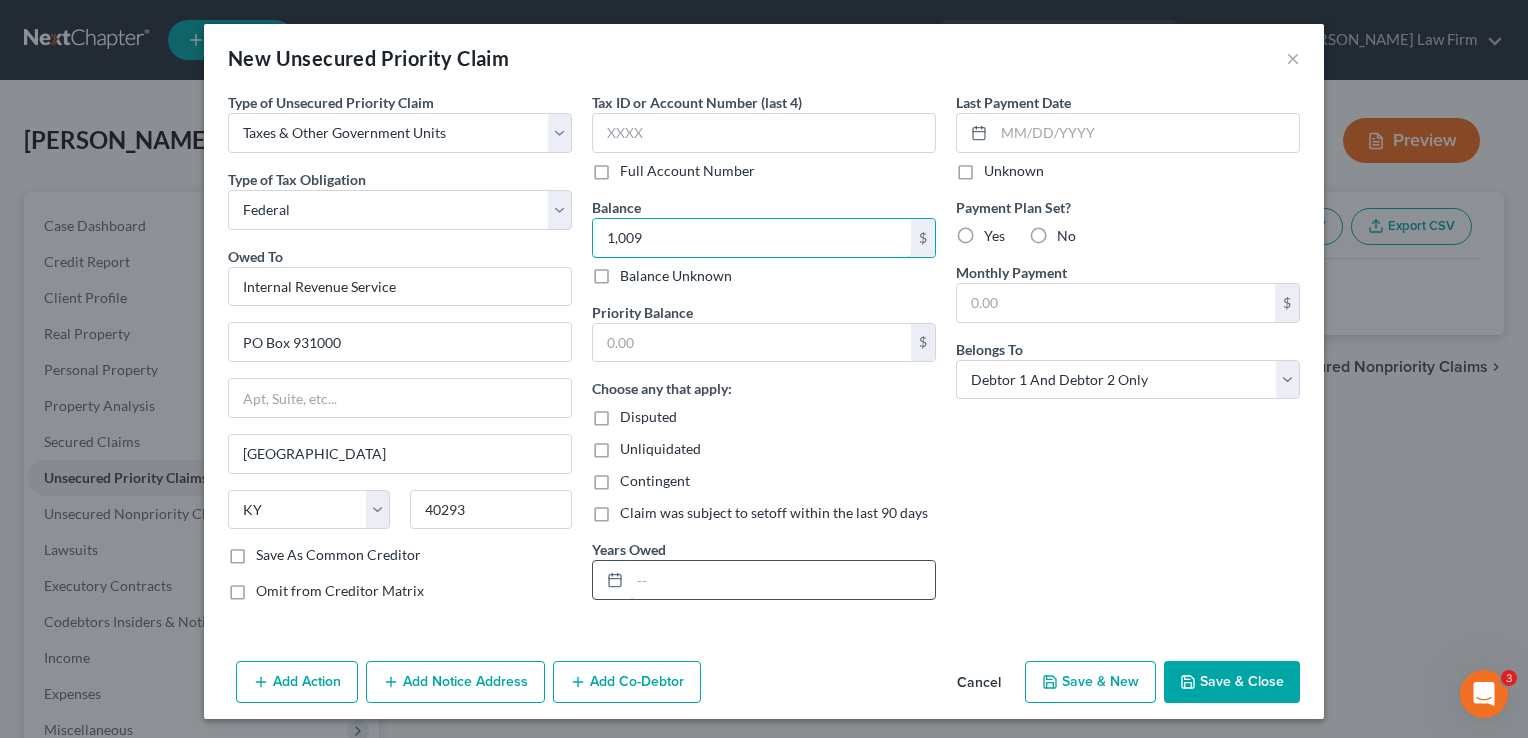 type on "1,009" 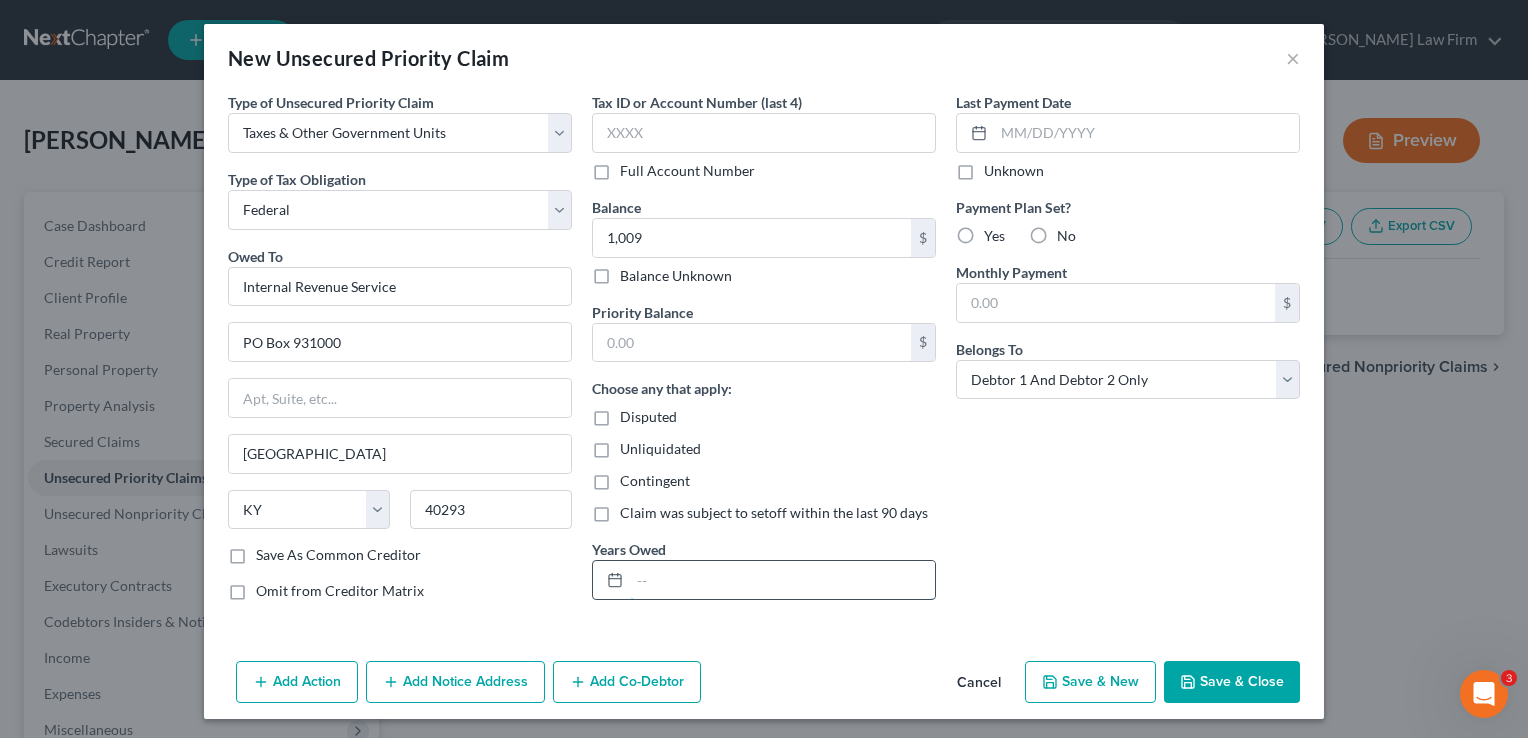 click at bounding box center [782, 580] 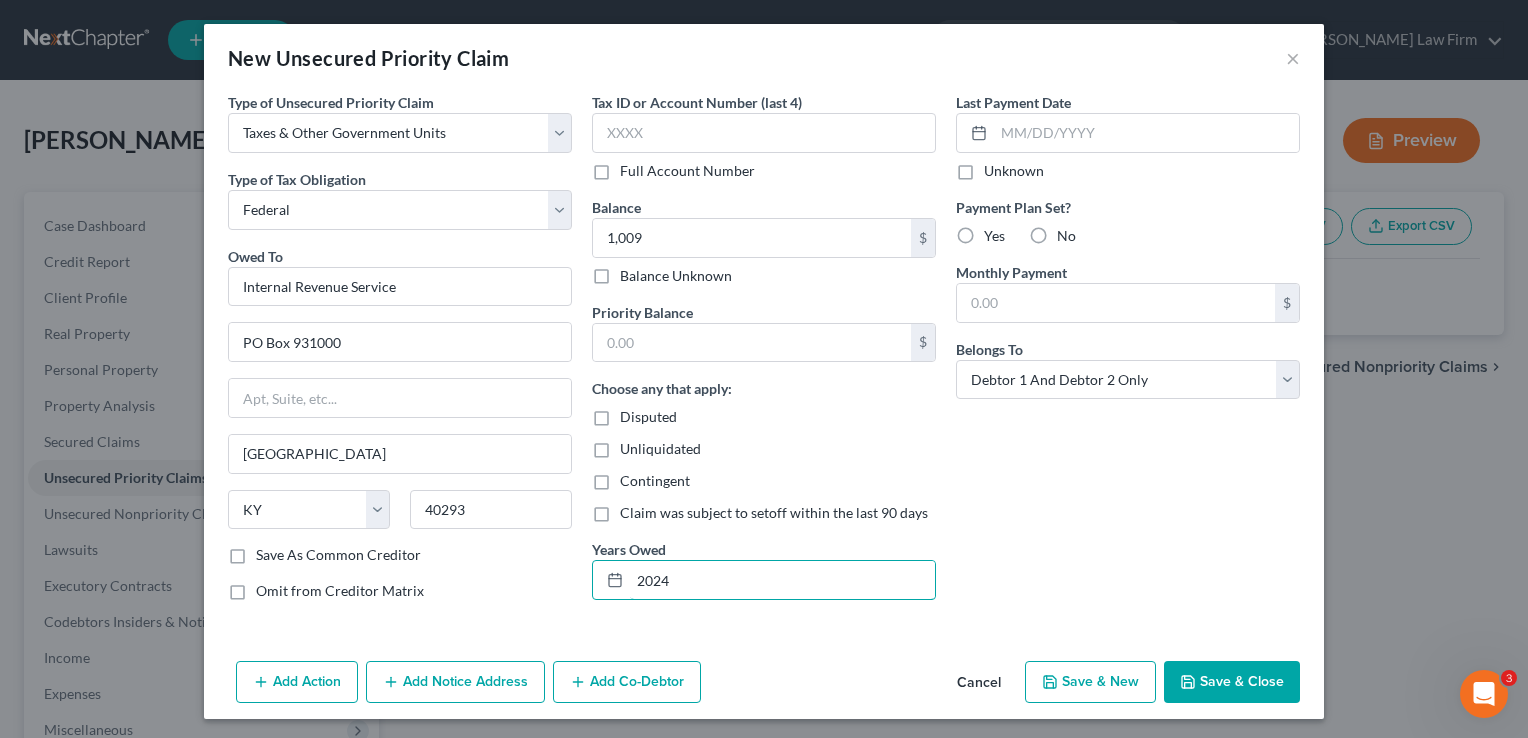 type on "2024" 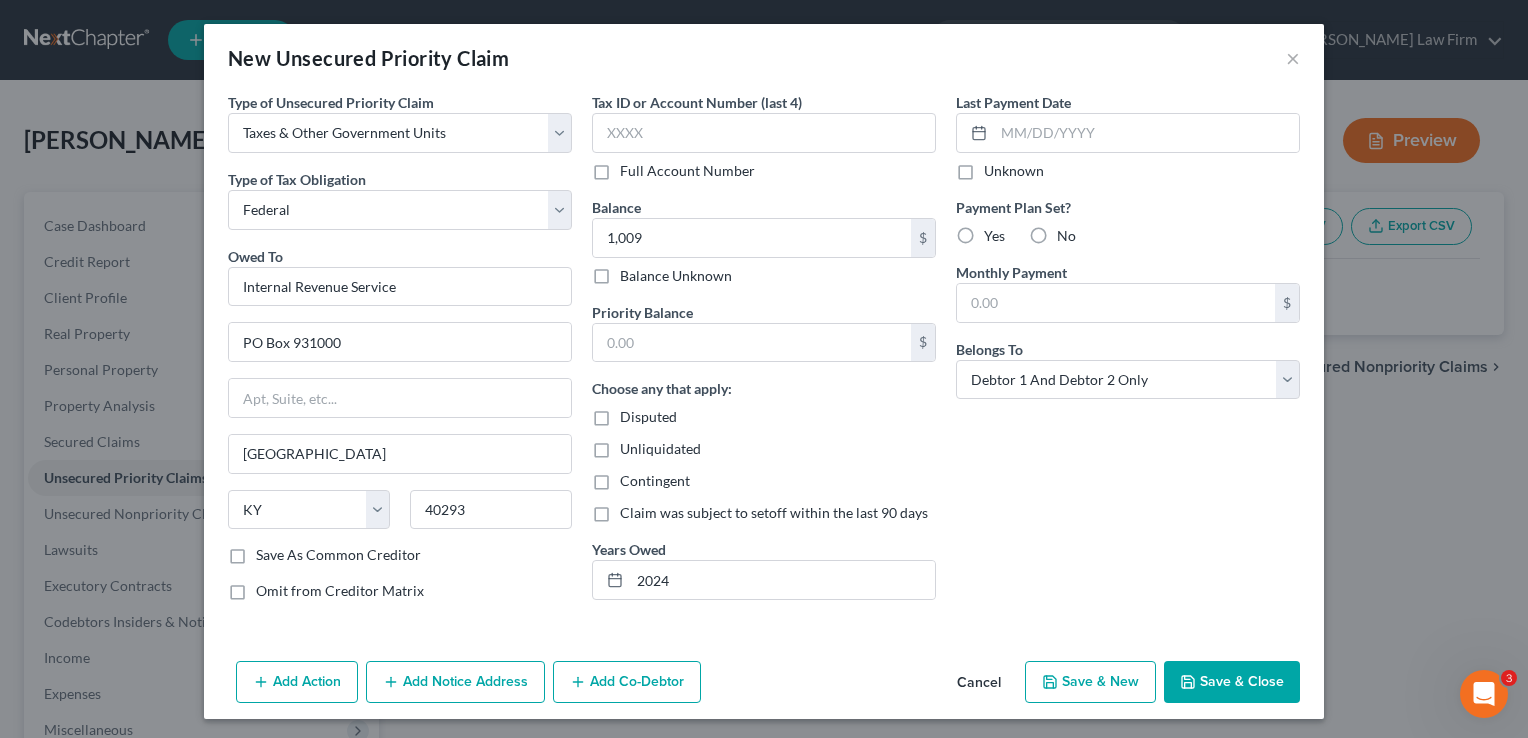 click on "Save & Close" at bounding box center (1232, 682) 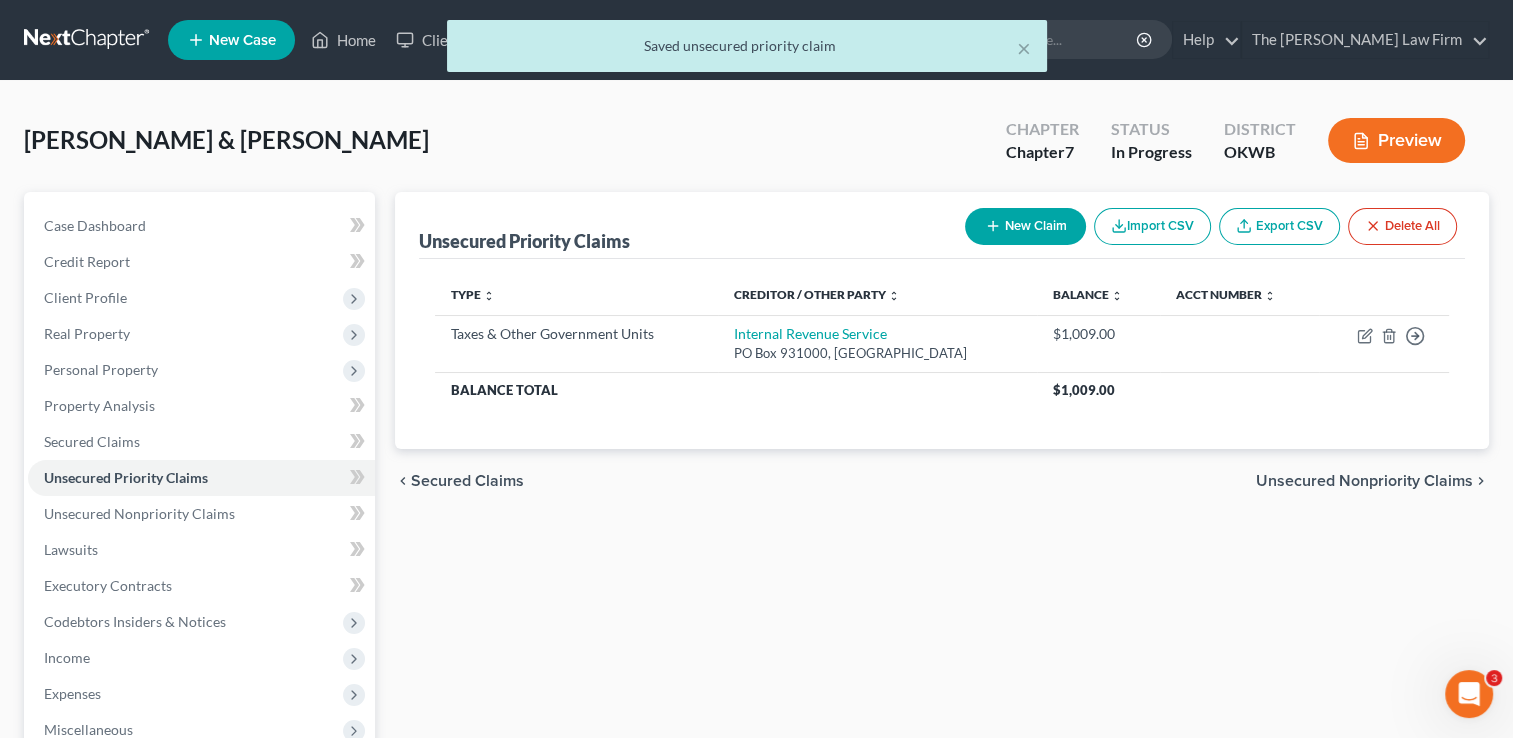 click on "New Claim" at bounding box center [1025, 226] 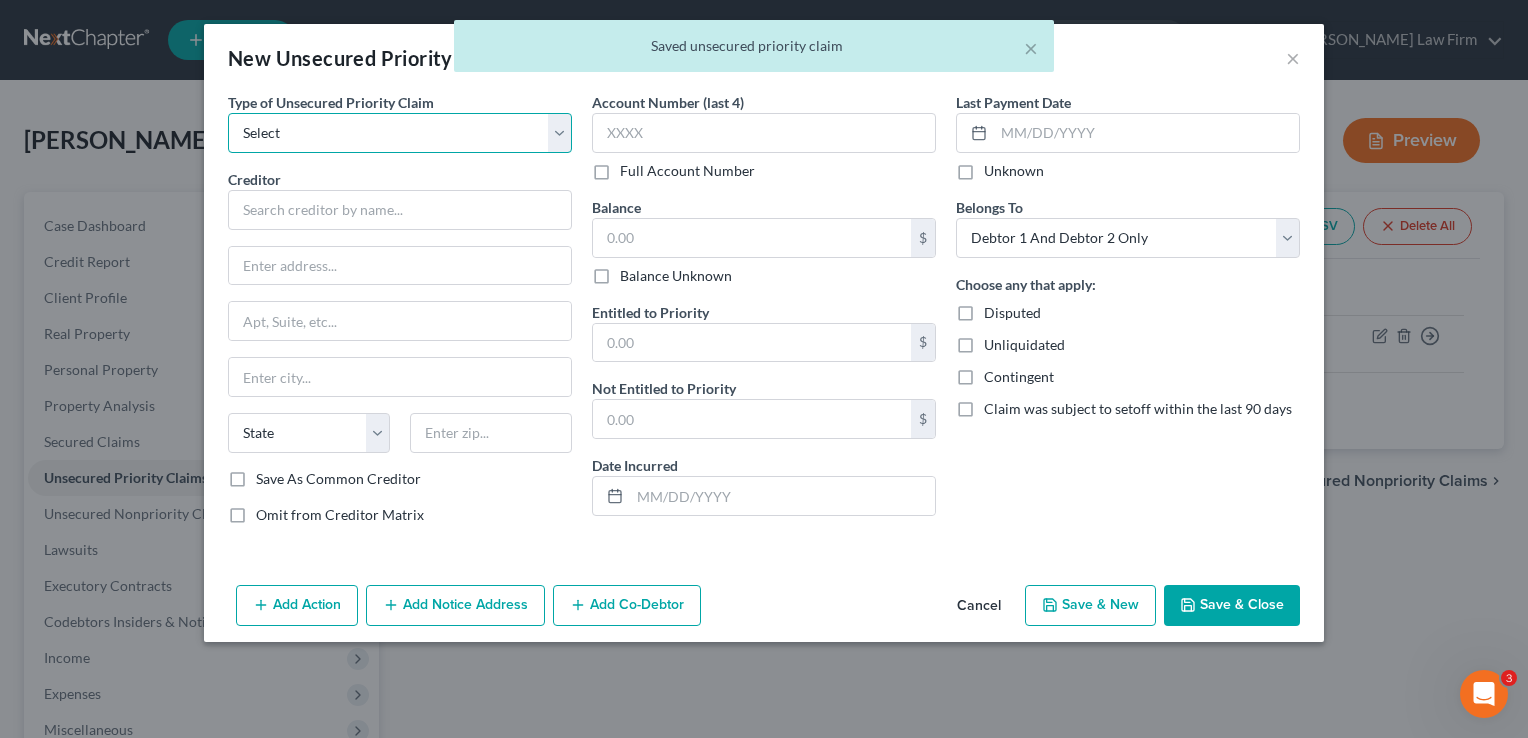 drag, startPoint x: 396, startPoint y: 133, endPoint x: 374, endPoint y: 140, distance: 23.086792 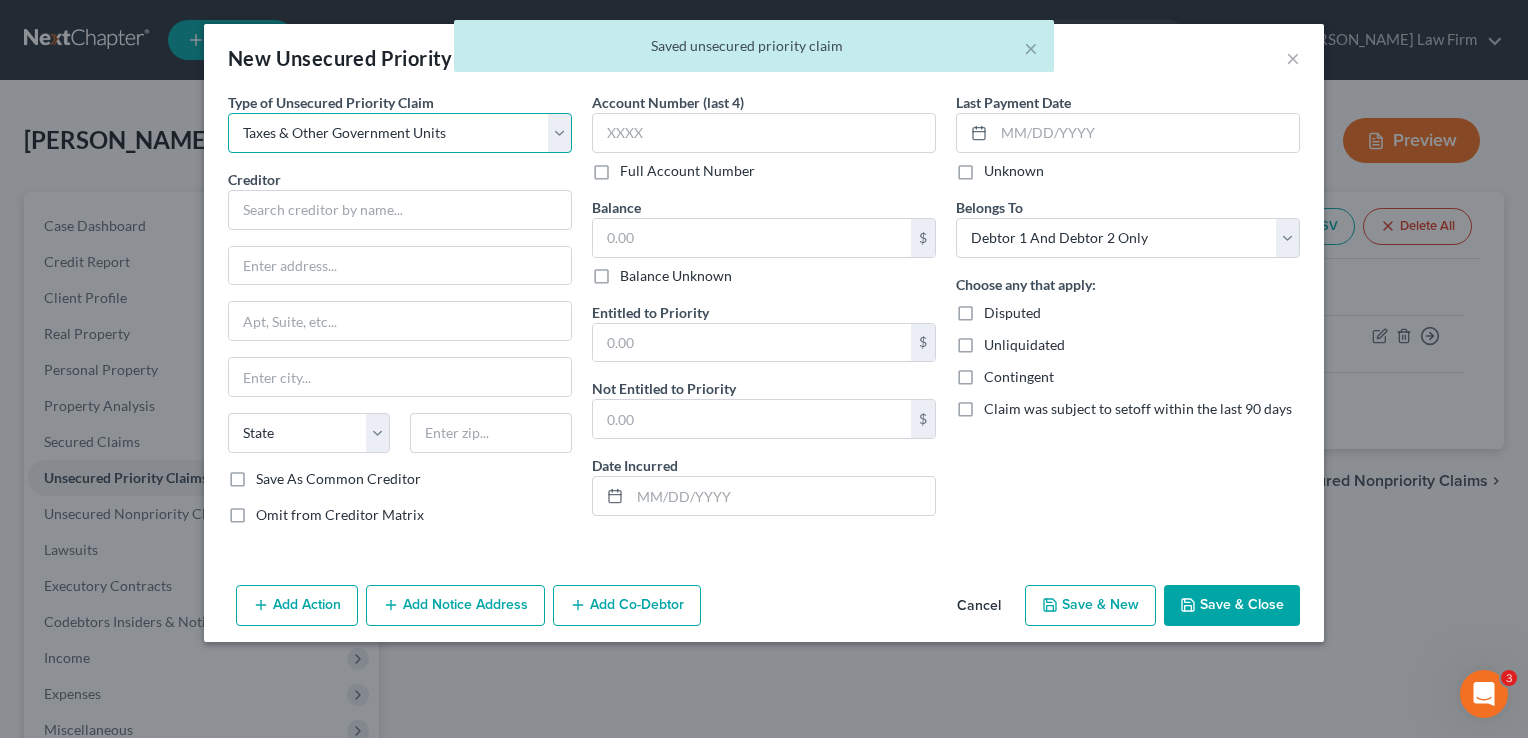 click on "Select Taxes & Other Government Units Domestic Support Obligations Extensions of credit in an involuntary case Wages, Salaries, Commissions Contributions to employee benefits Certain farmers and fisherman Deposits by individuals Commitments to maintain capitals Claims for death or injury while intoxicated Other" at bounding box center [400, 133] 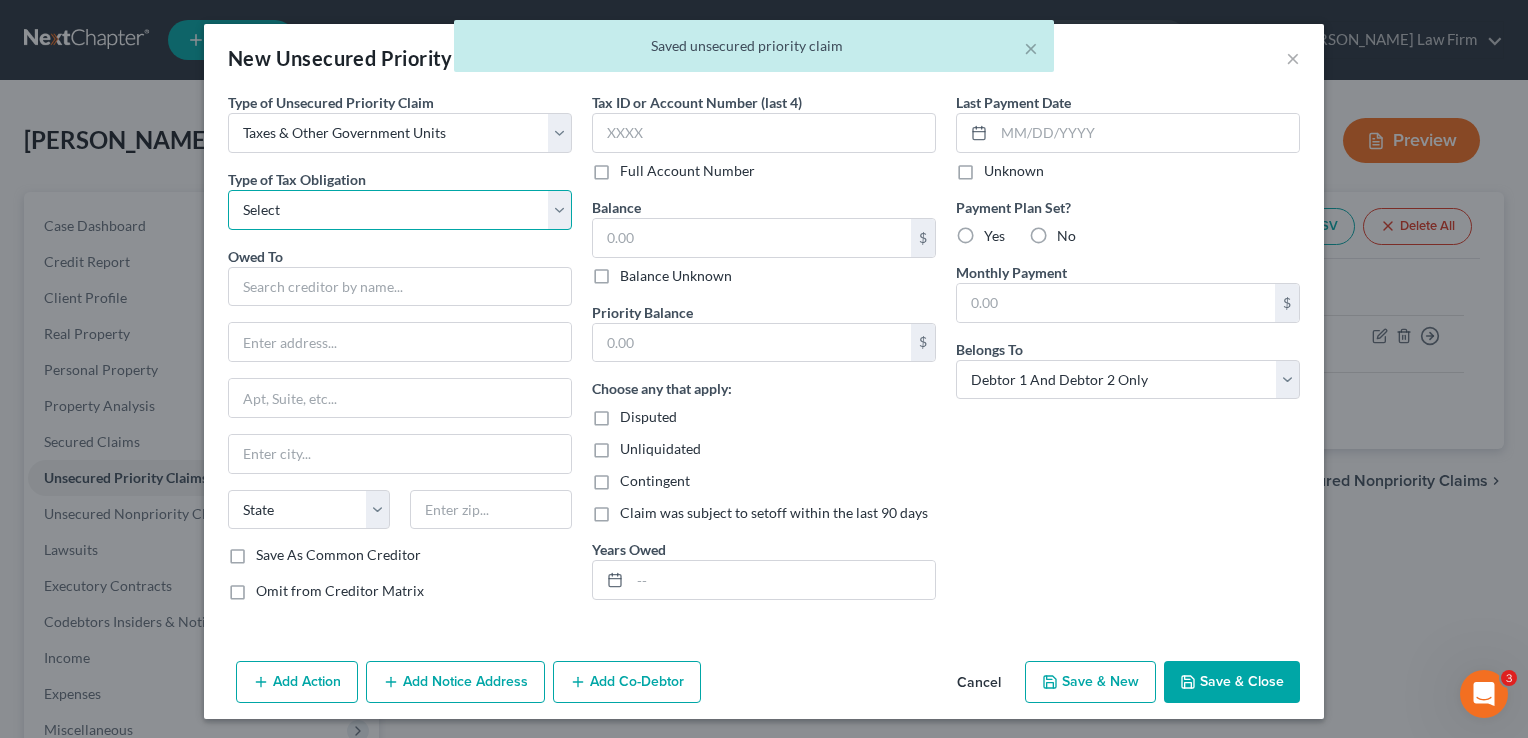 drag, startPoint x: 348, startPoint y: 214, endPoint x: 356, endPoint y: 230, distance: 17.888544 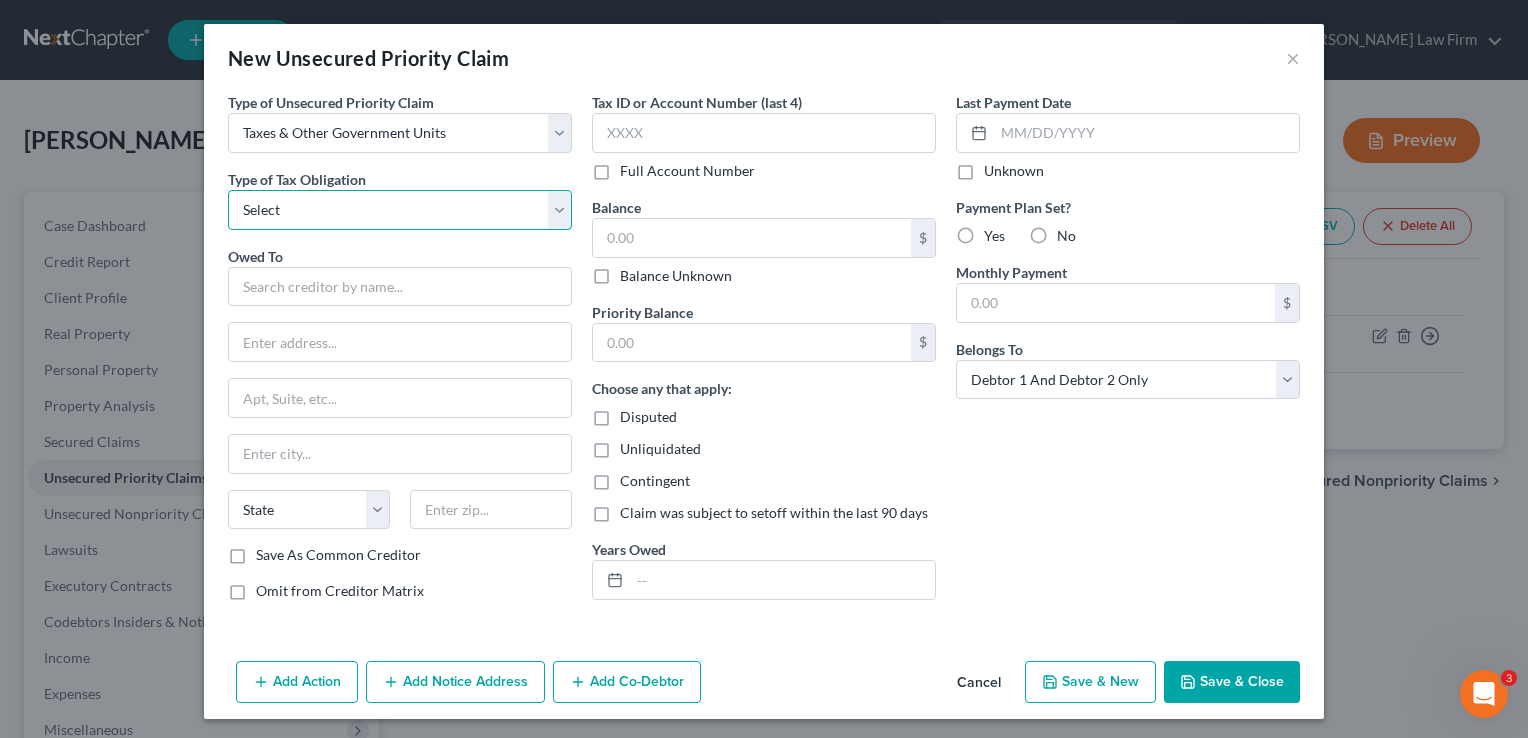 select on "2" 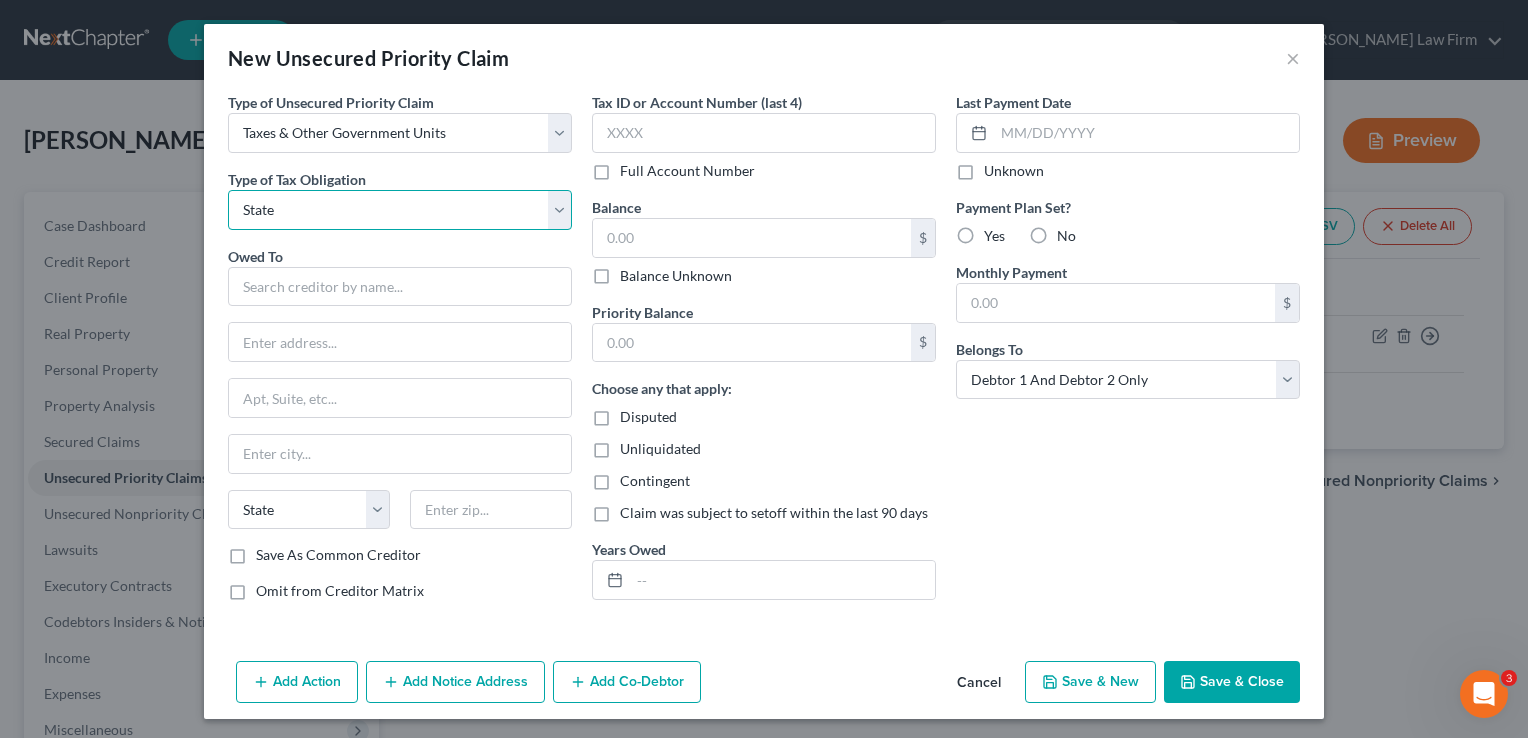 click on "Select Federal City State Franchise Tax Board Other" at bounding box center [400, 210] 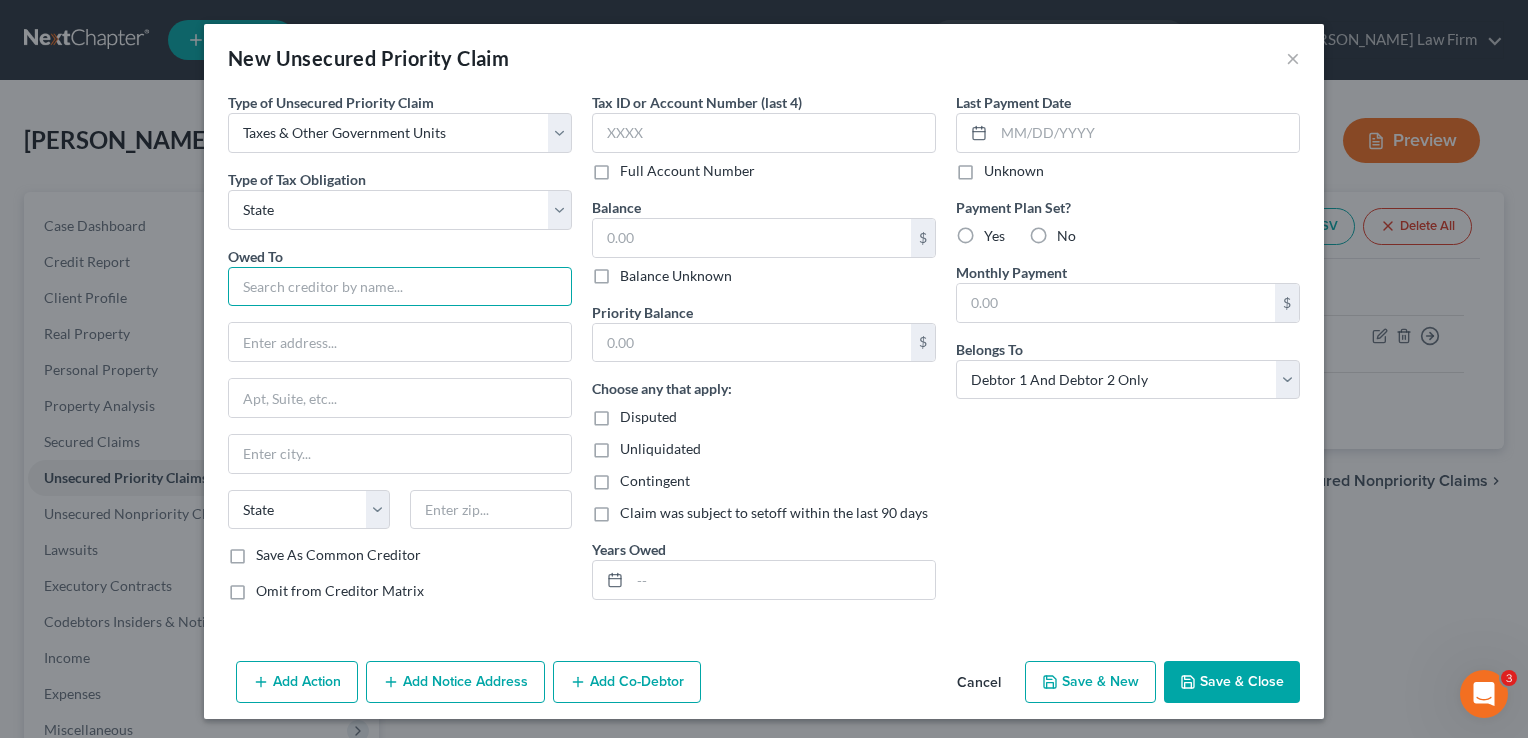 click at bounding box center (400, 287) 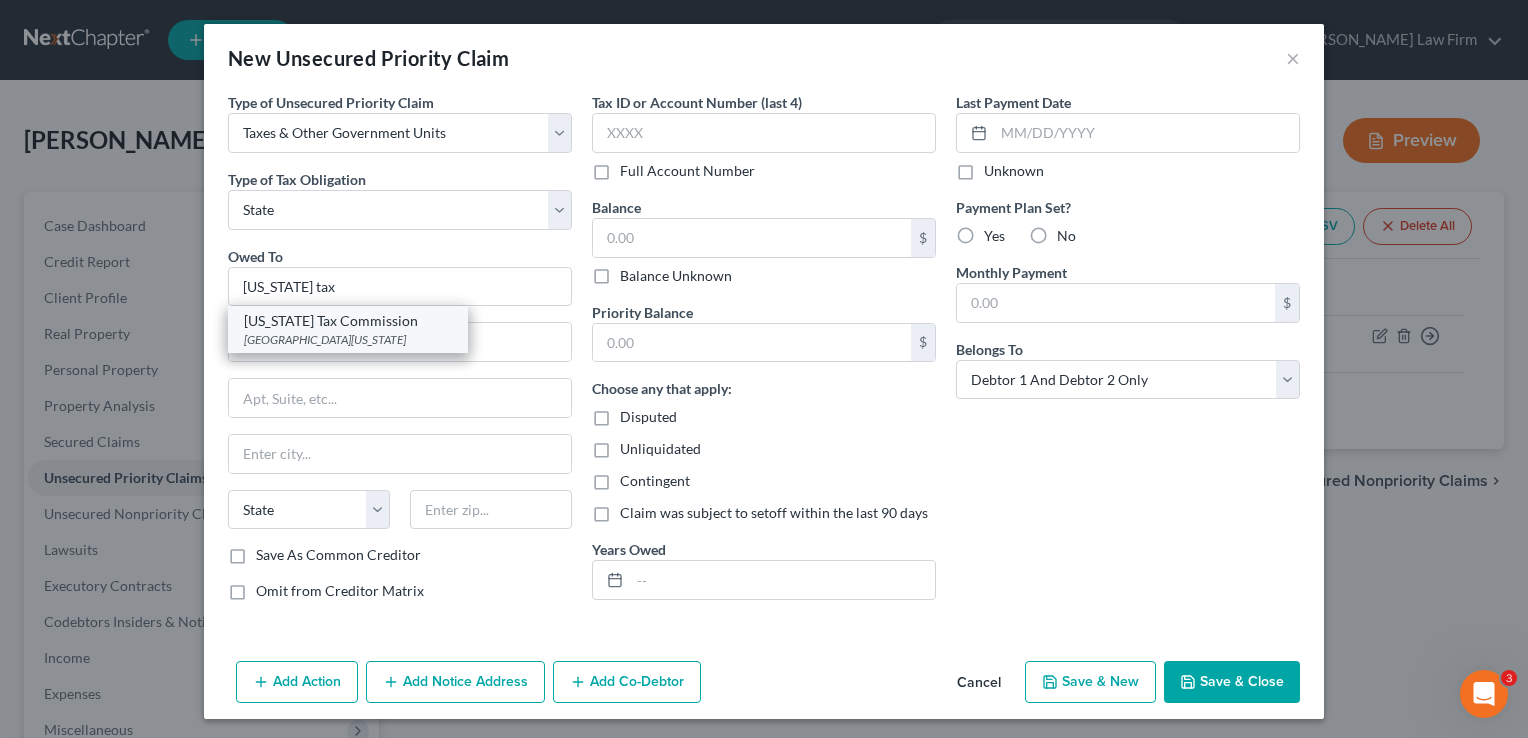 click on "[US_STATE] Tax Commission" at bounding box center (348, 321) 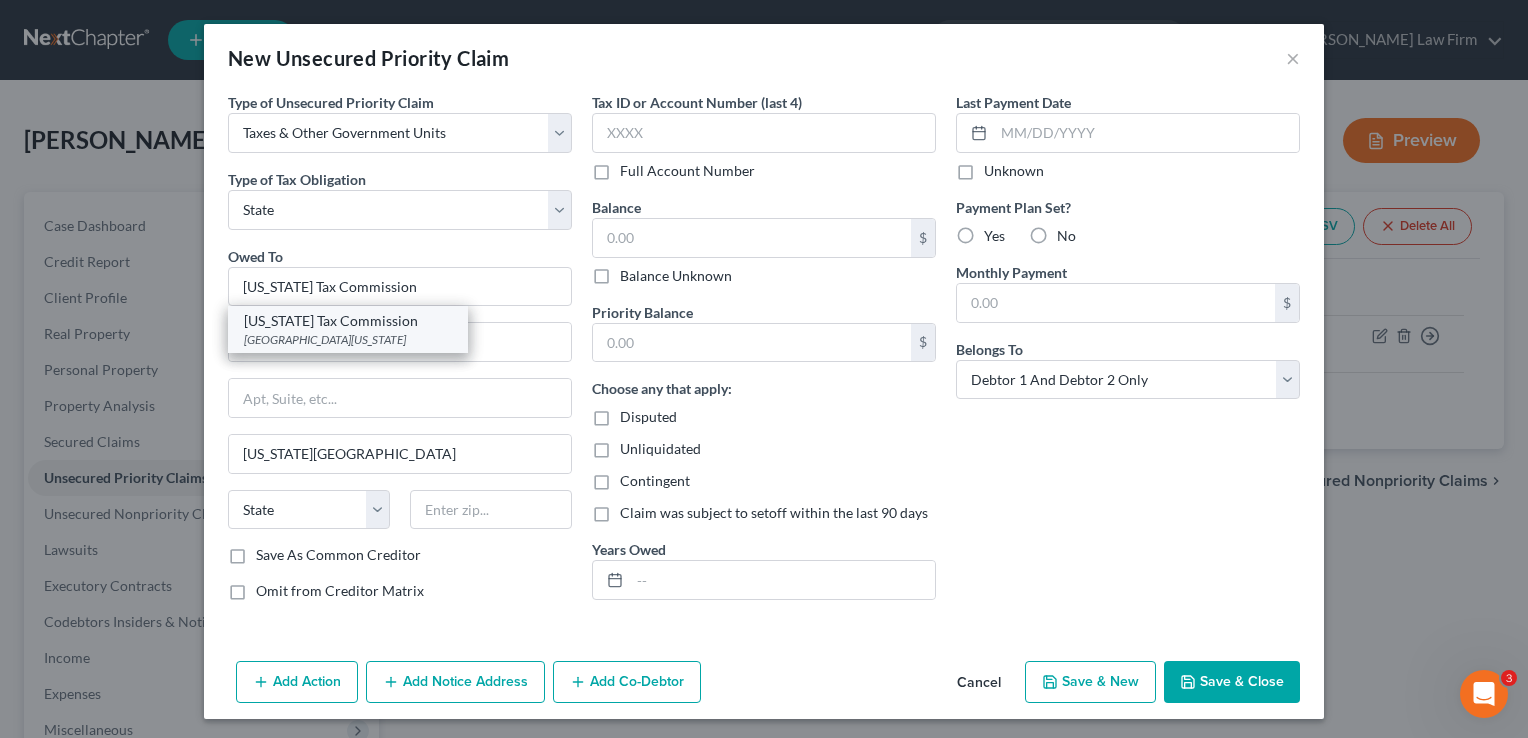 select on "37" 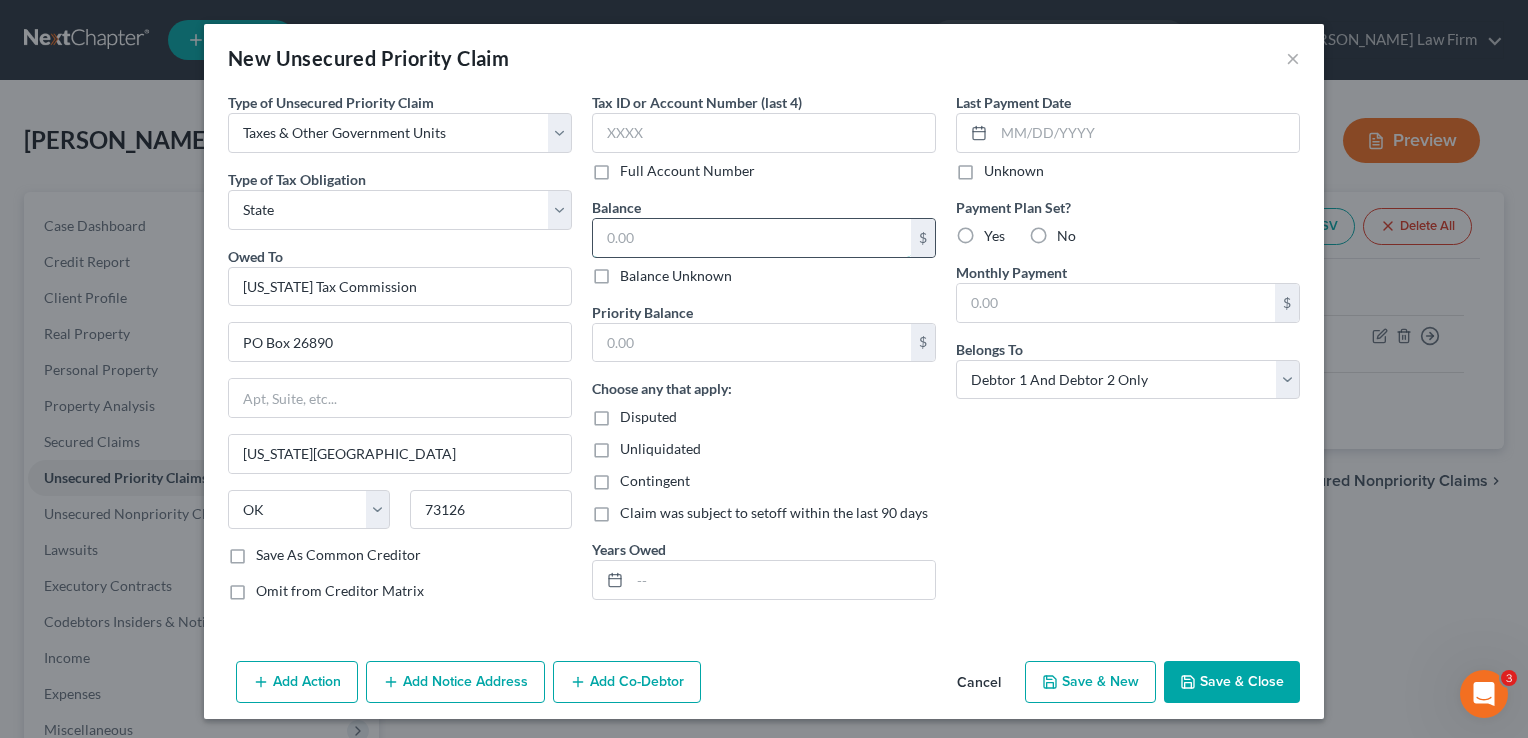click at bounding box center (752, 238) 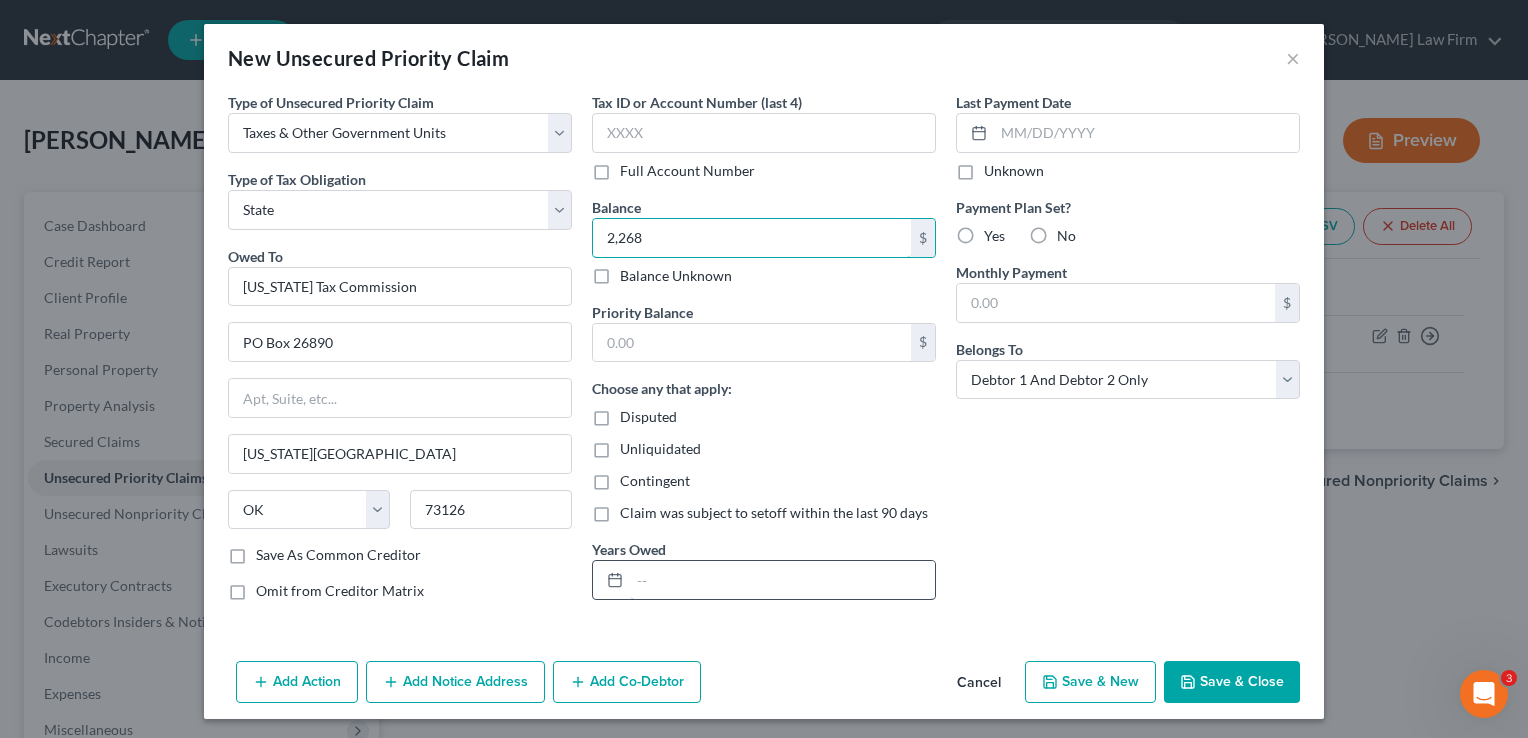 type on "2,268" 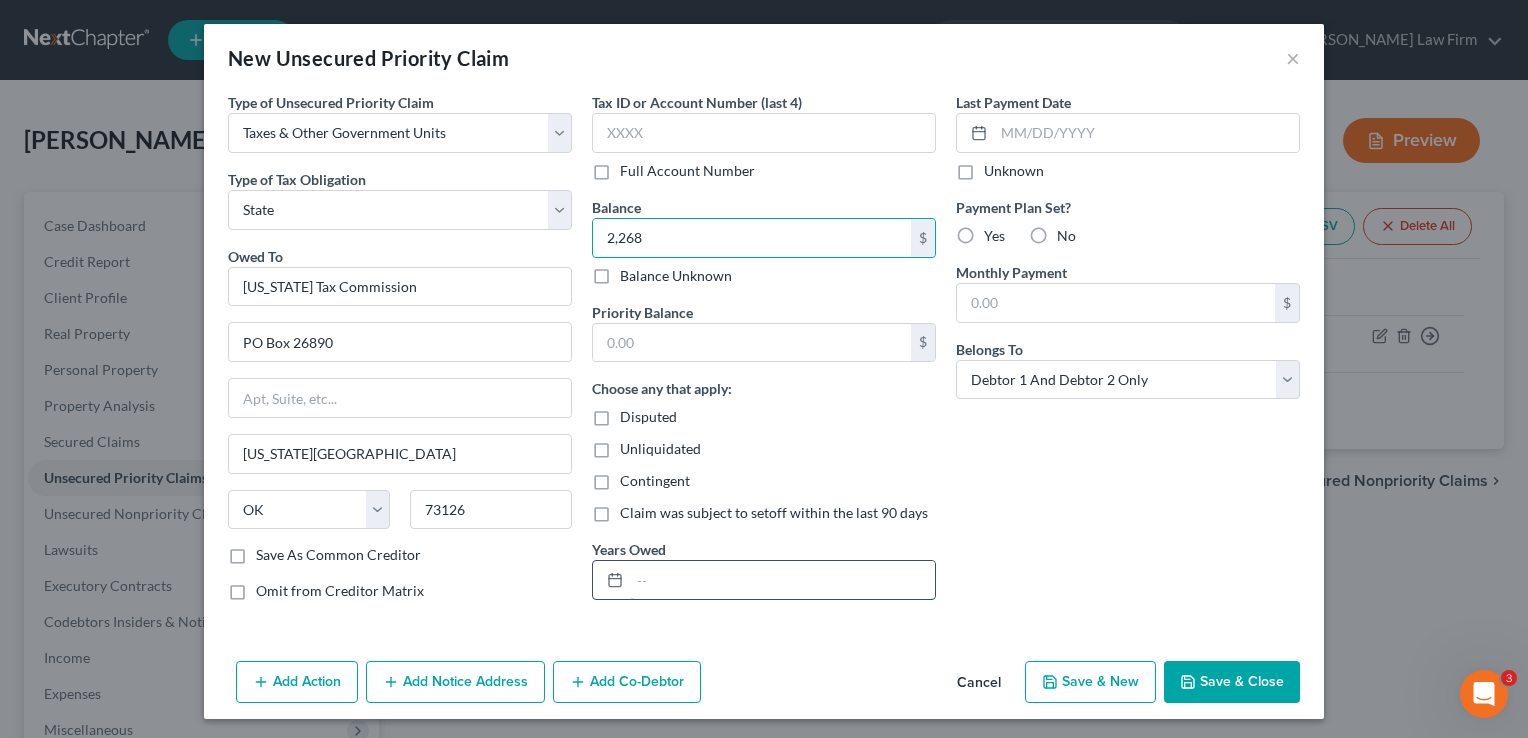 click at bounding box center (782, 580) 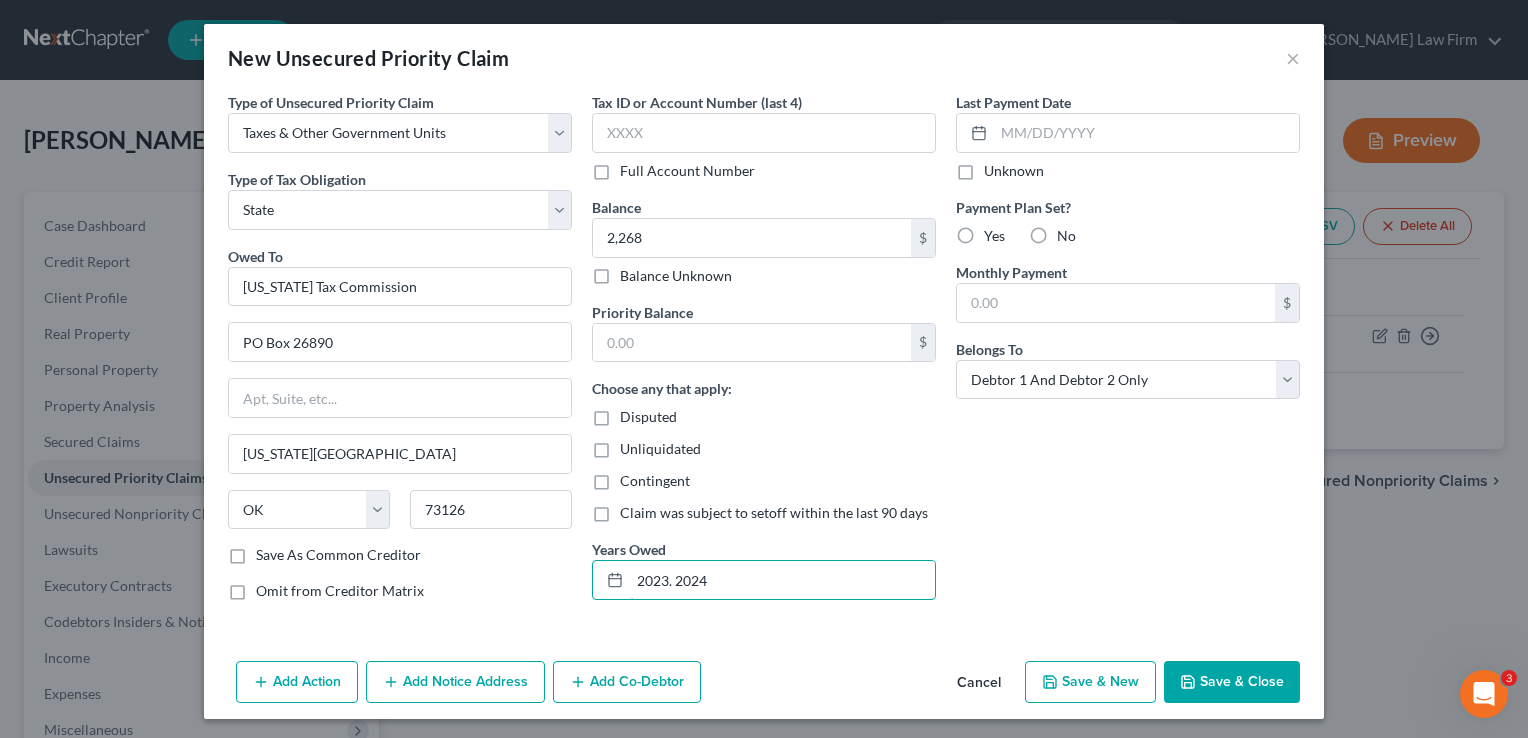 type on "2023. 2024" 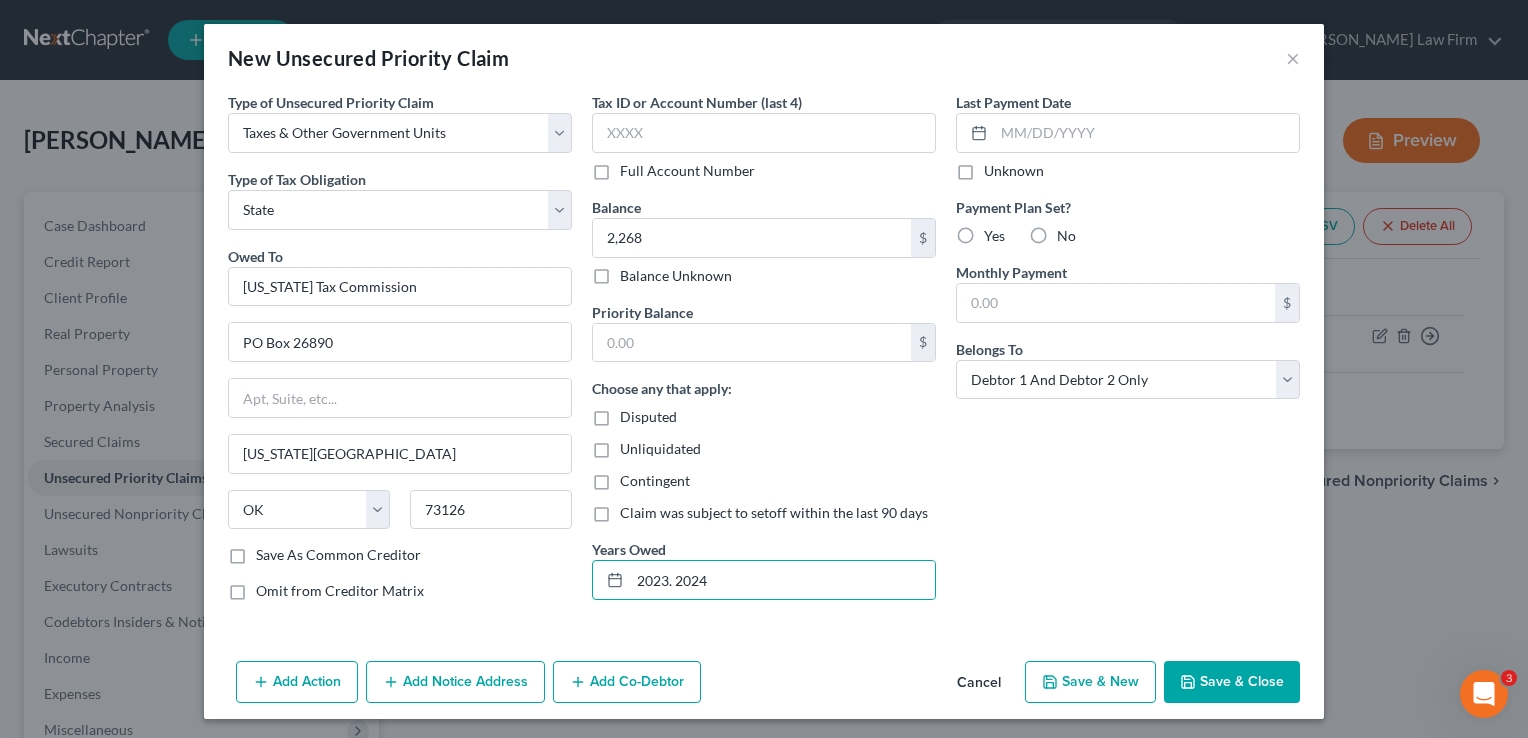 click on "Save & Close" at bounding box center (1232, 682) 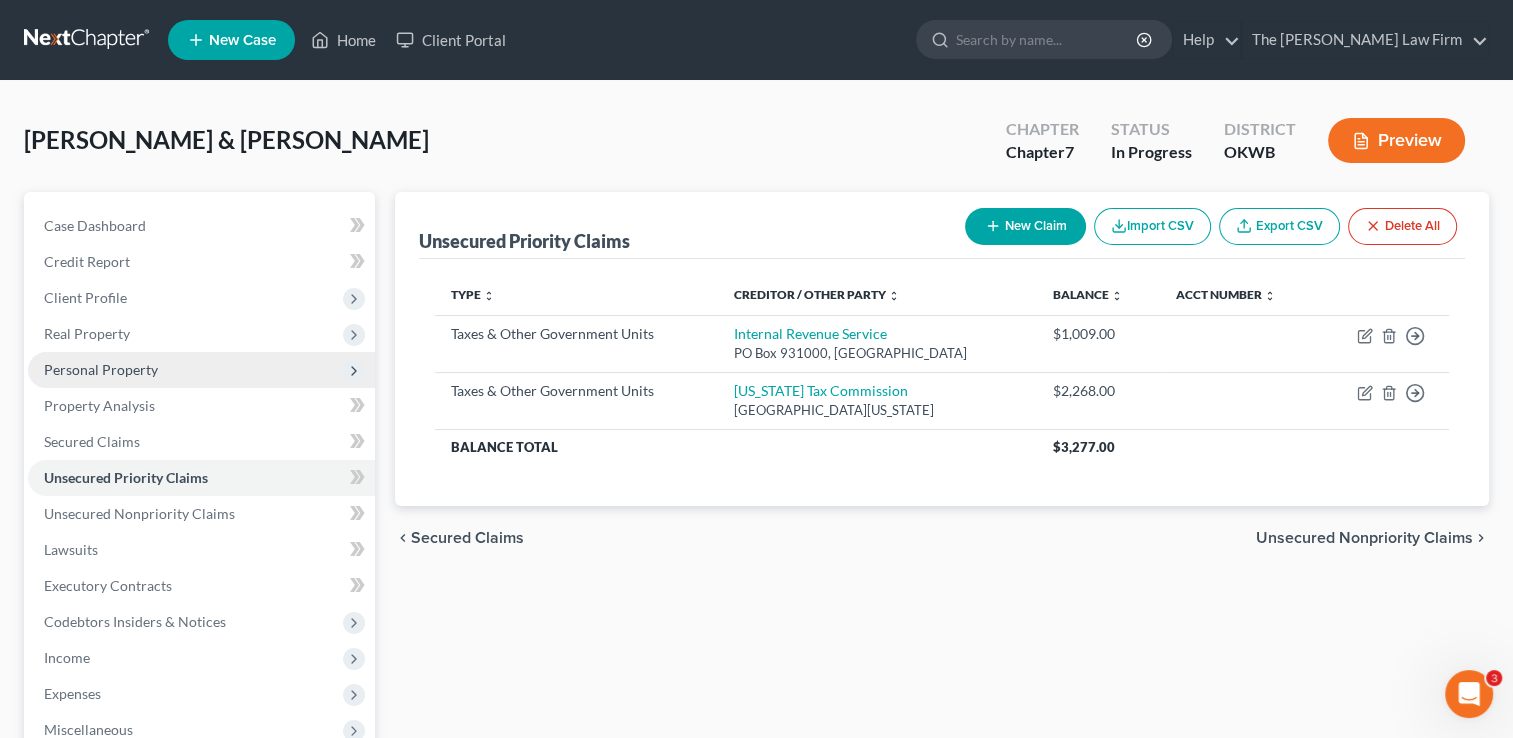 click on "Personal Property" at bounding box center (101, 369) 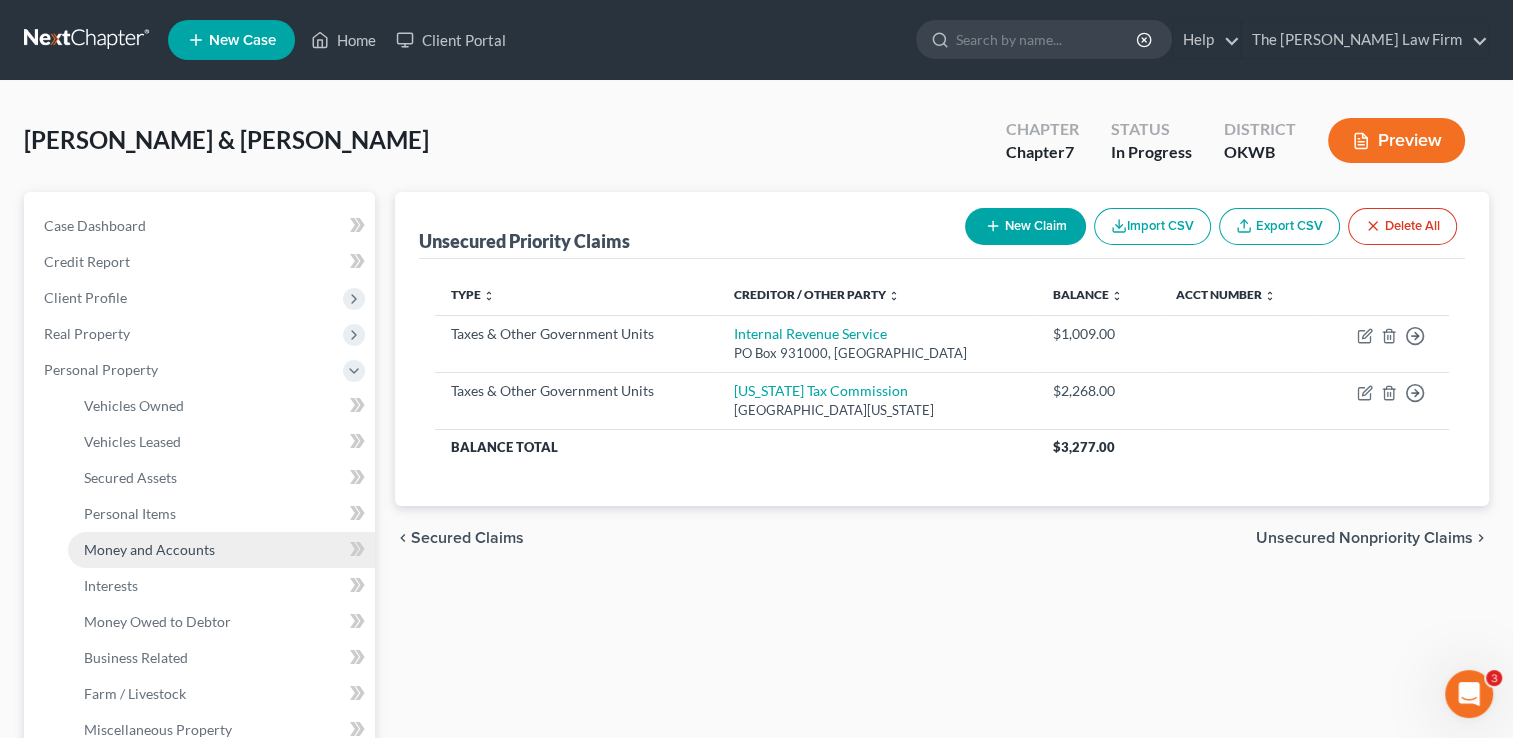 click on "Money and Accounts" at bounding box center (149, 549) 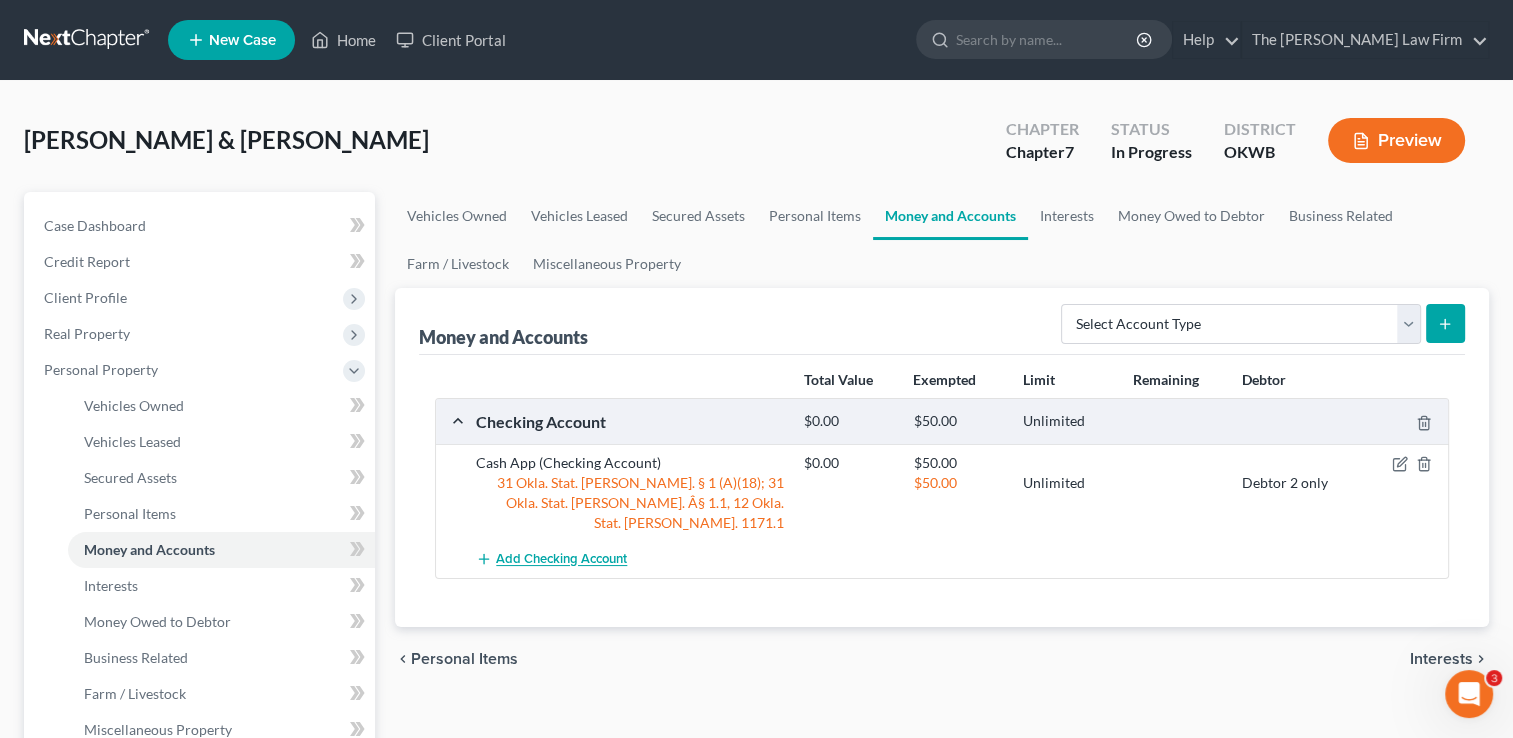 click on "Add Checking Account" at bounding box center (561, 560) 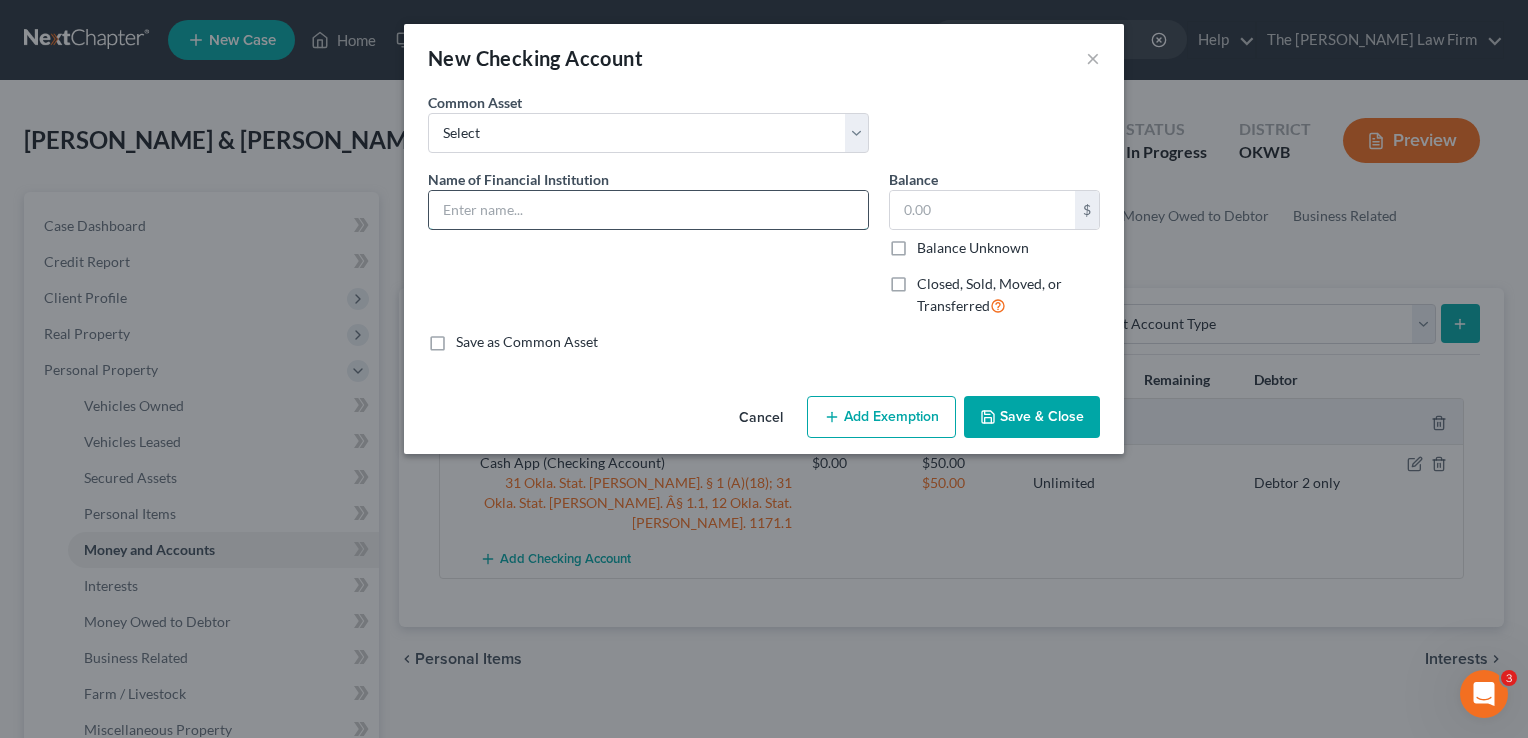 click at bounding box center (648, 210) 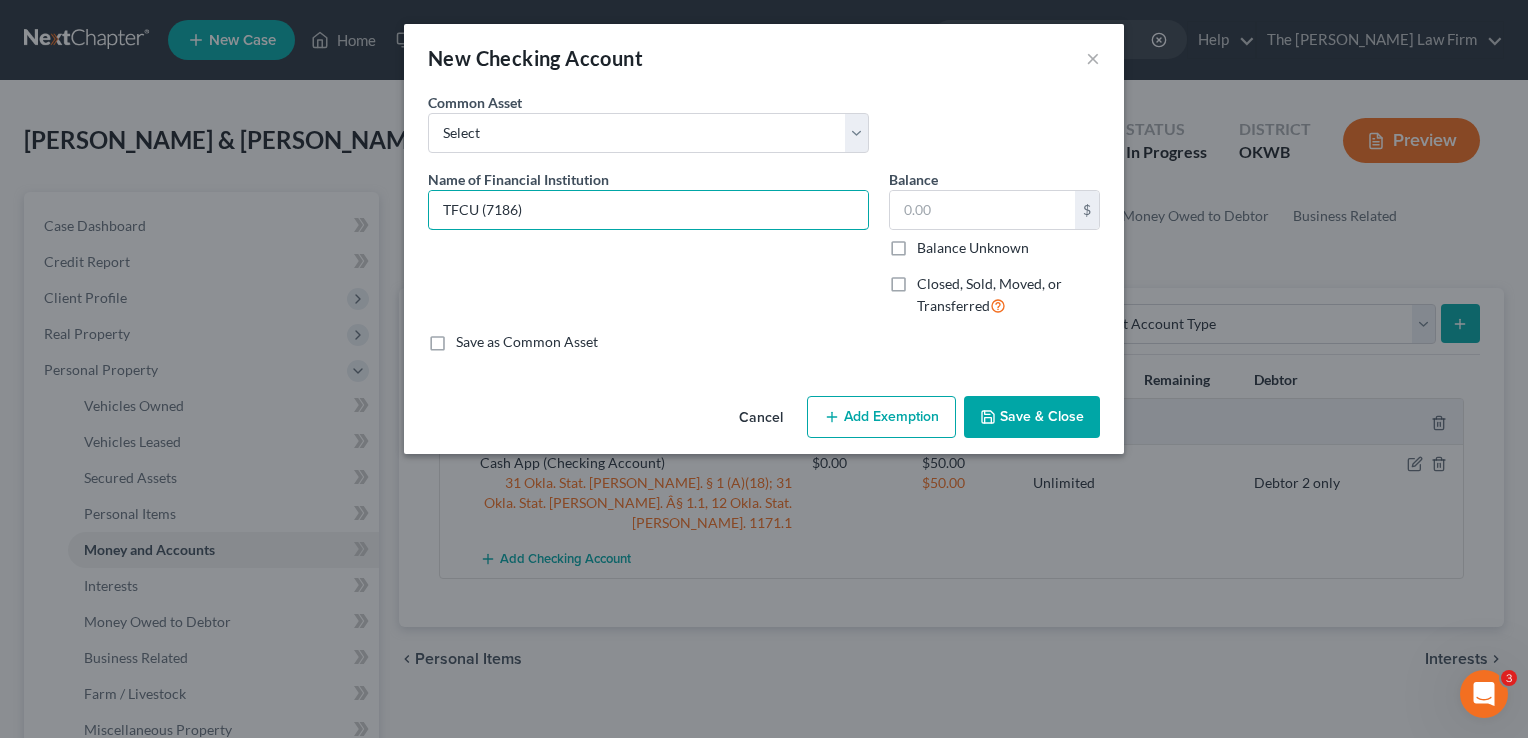 type on "TFCU (7186)" 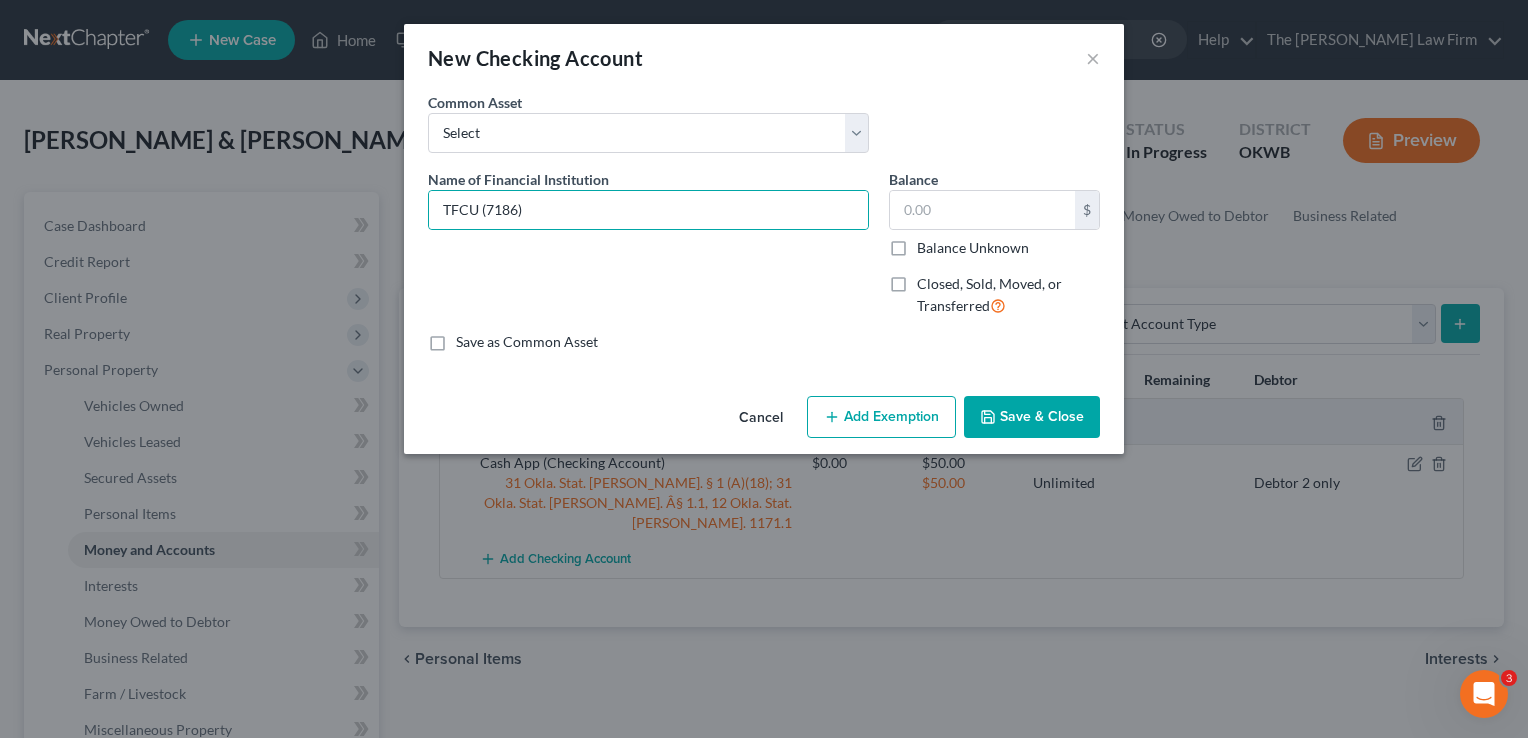 click on "Add Exemption" at bounding box center (881, 417) 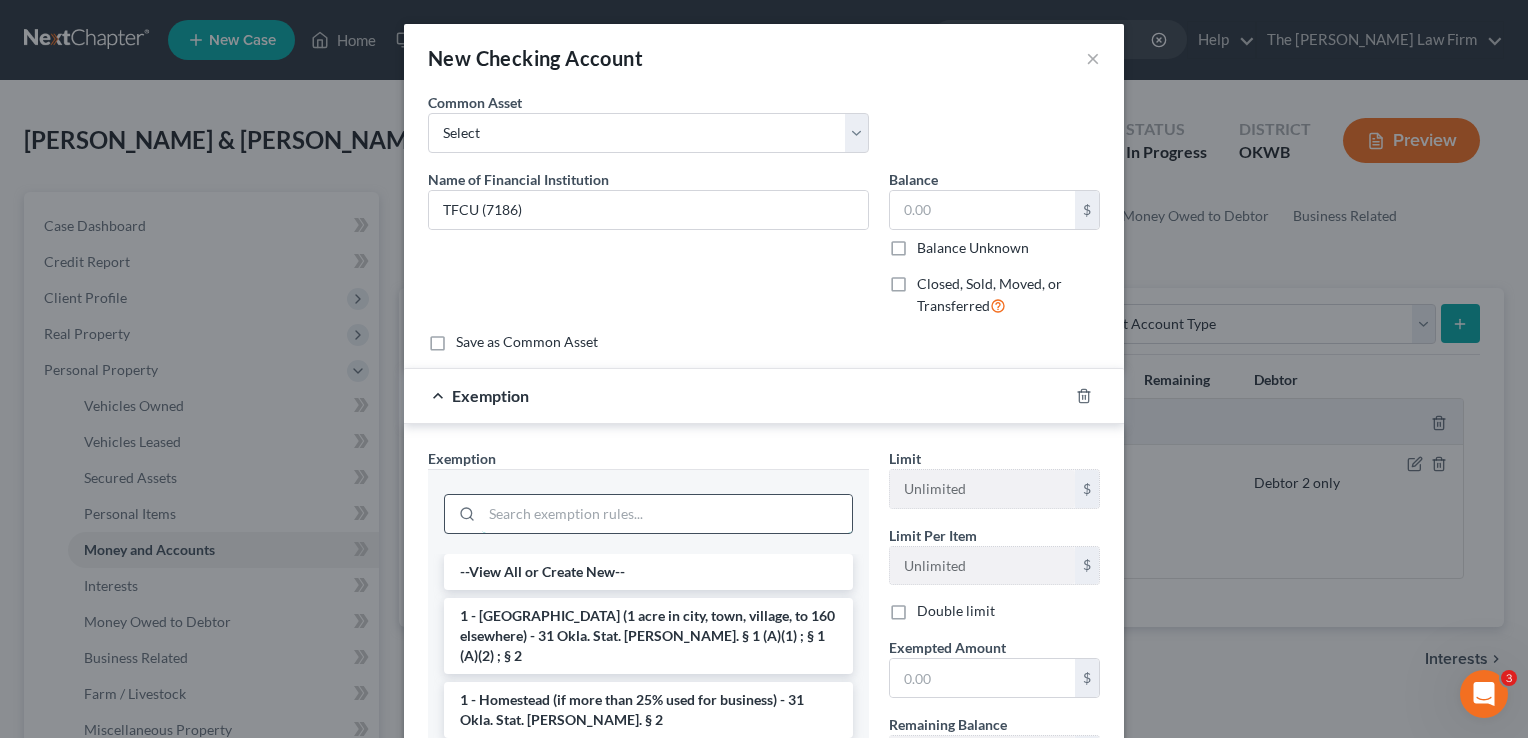 click at bounding box center [667, 514] 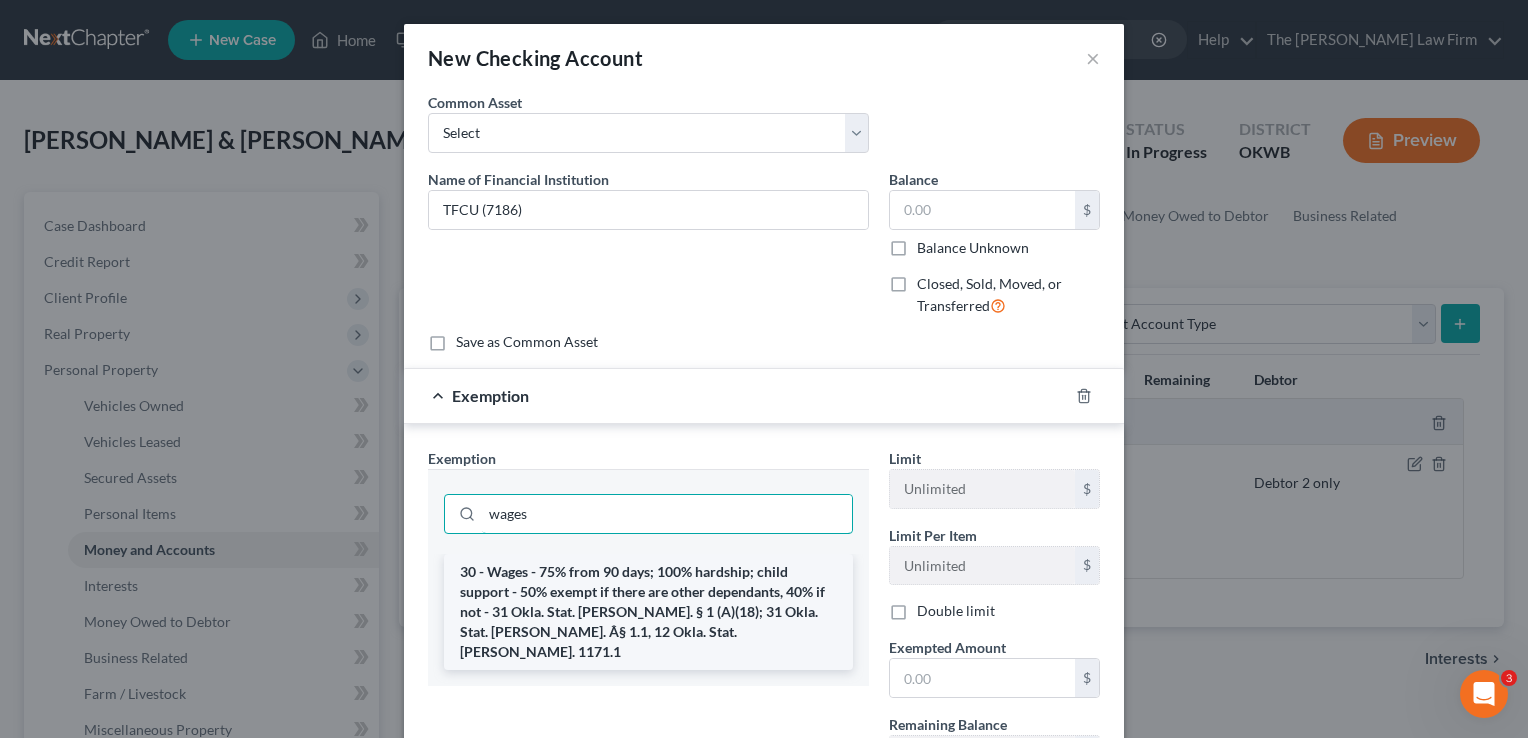 type on "wages" 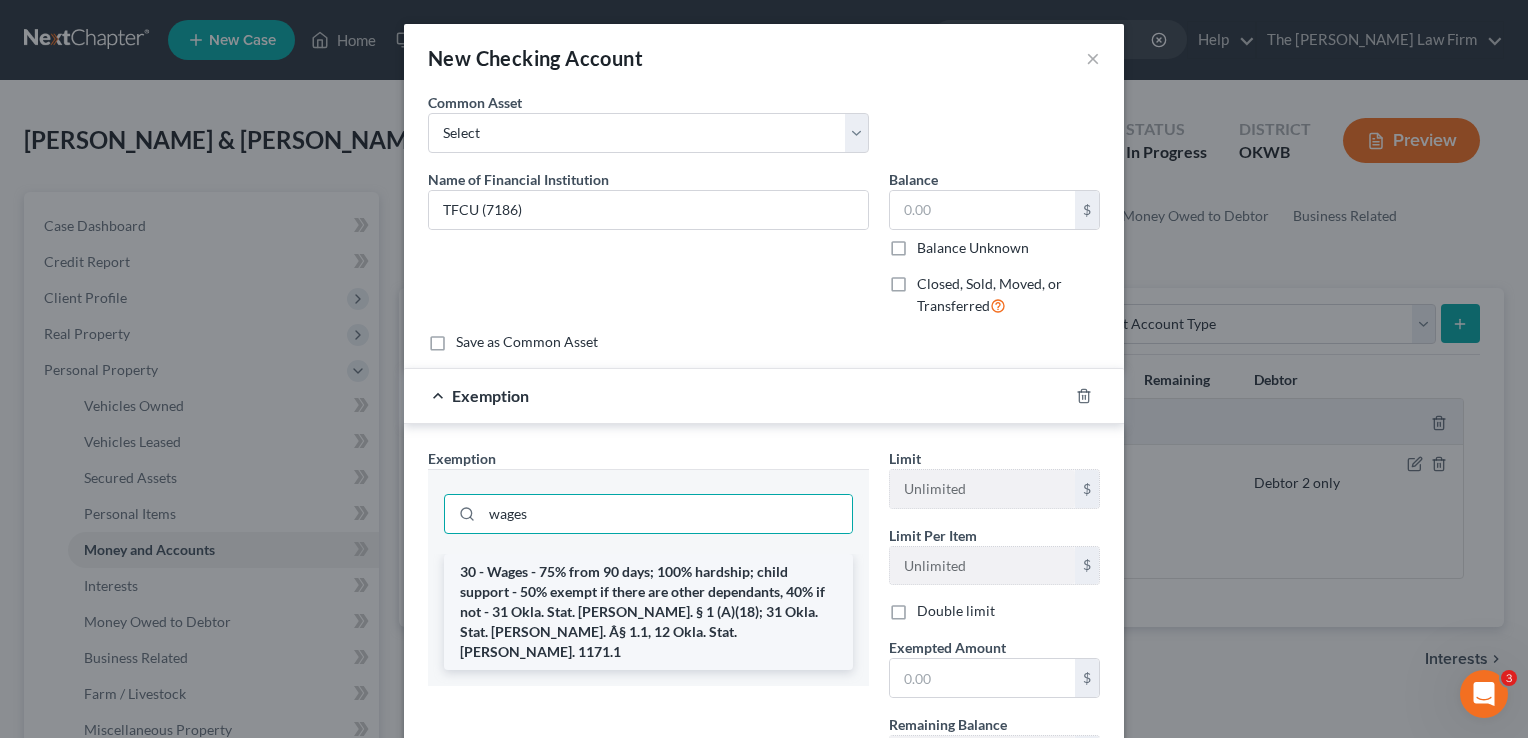 click on "30 - Wages - 75% from 90 days; 100% hardship; child support - 50% exempt if there are other dependants, 40% if not - 31 Okla. Stat. [PERSON_NAME]. § 1 (A)(18); 31 Okla. Stat. [PERSON_NAME]. Â§ 1.1, 12 Okla. Stat. [PERSON_NAME]. 1171.1" at bounding box center [648, 612] 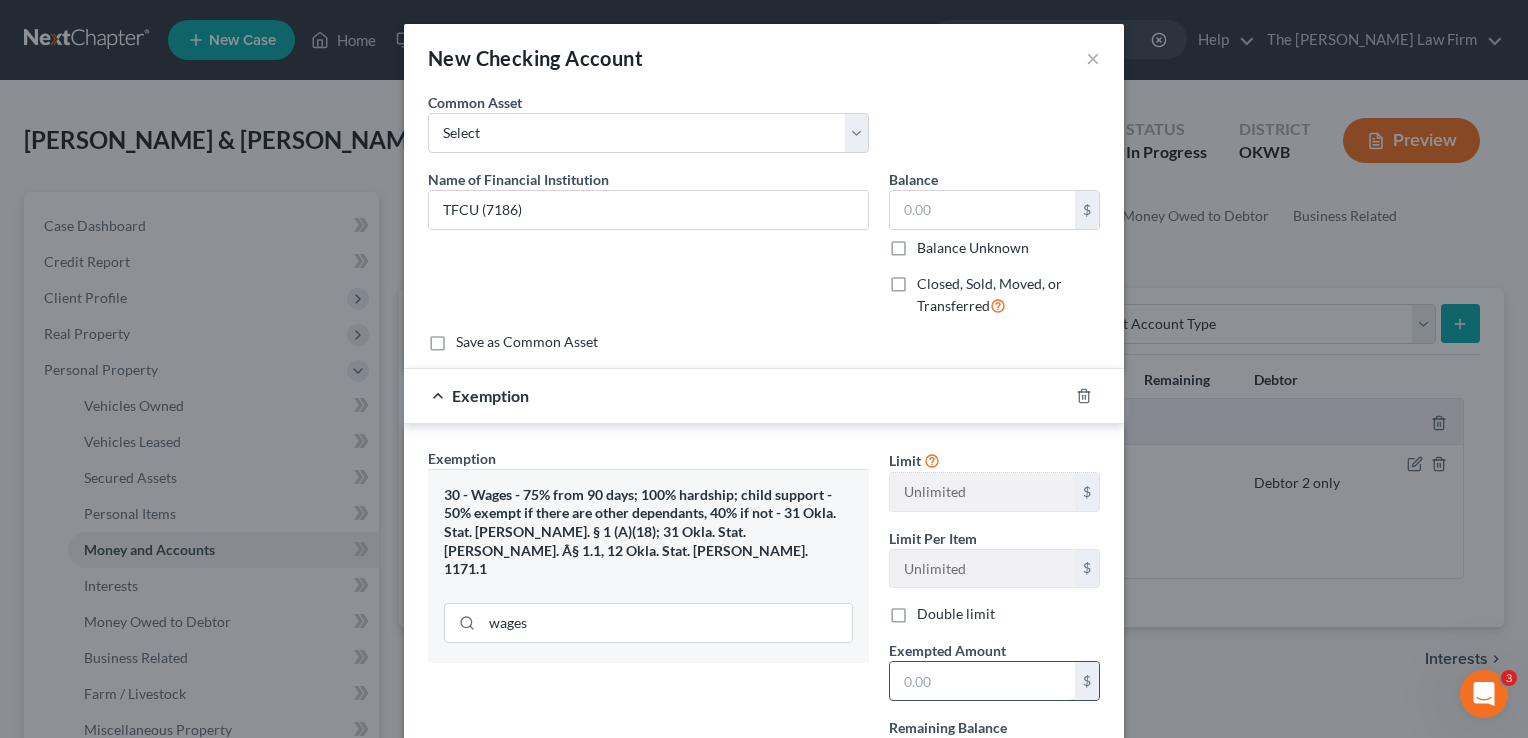 click at bounding box center (982, 681) 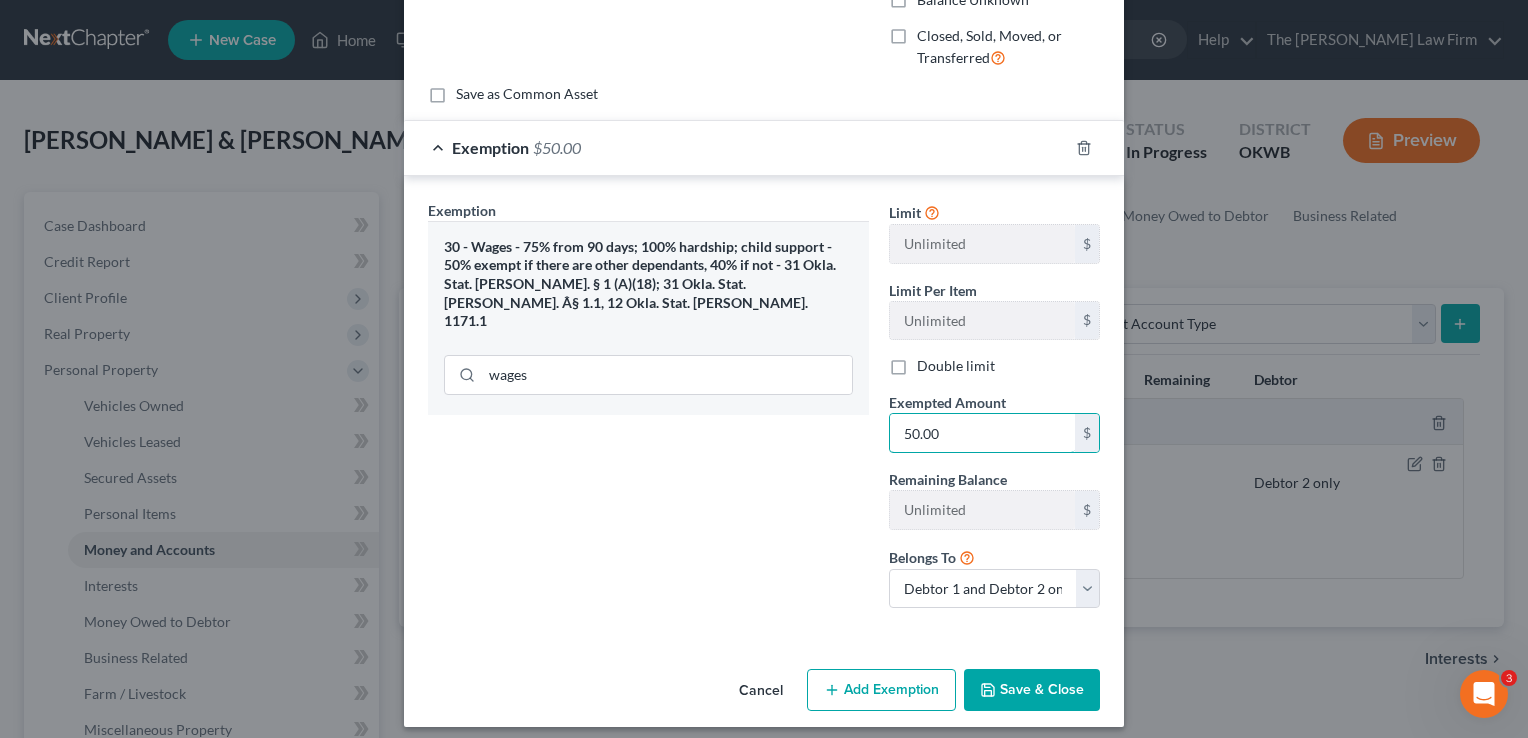 scroll, scrollTop: 258, scrollLeft: 0, axis: vertical 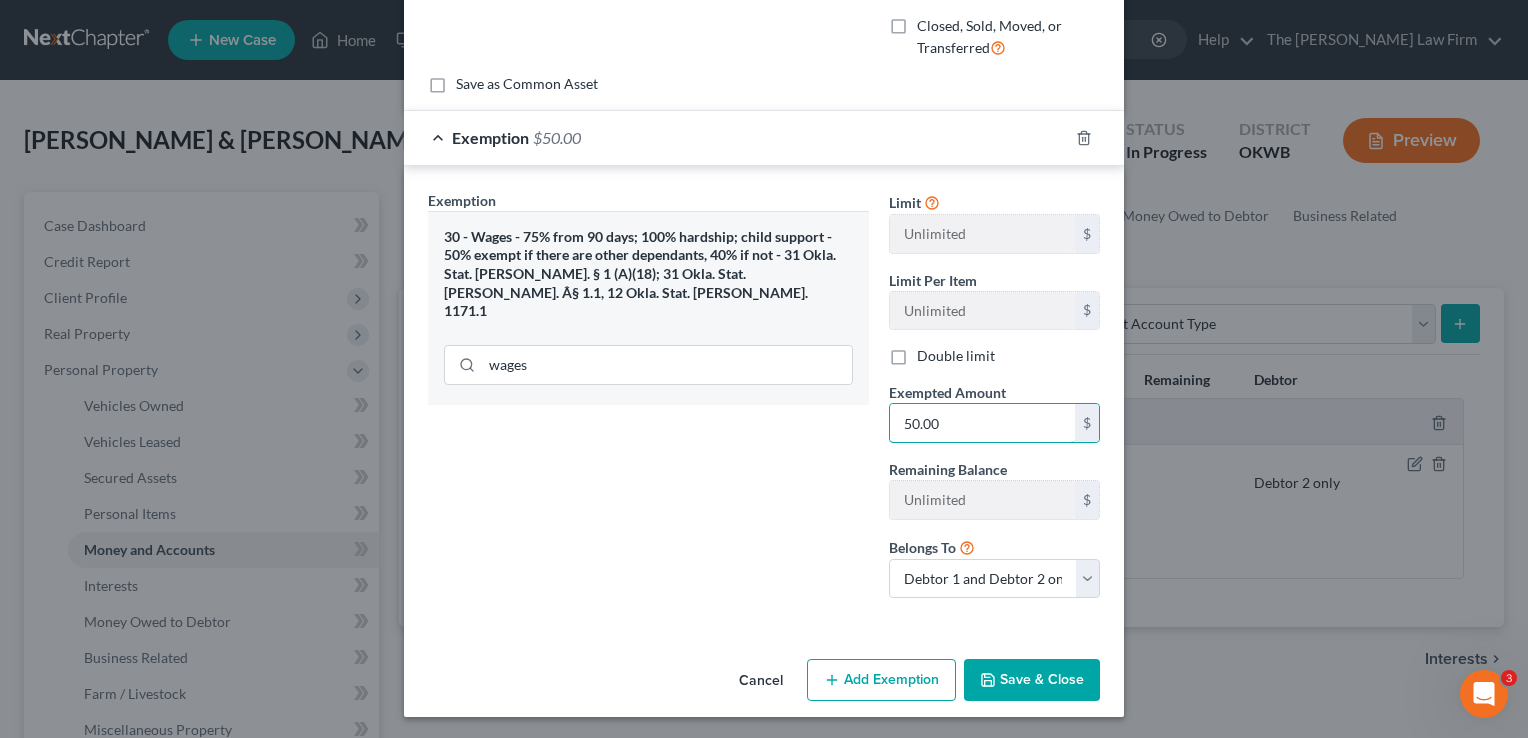 type on "50.00" 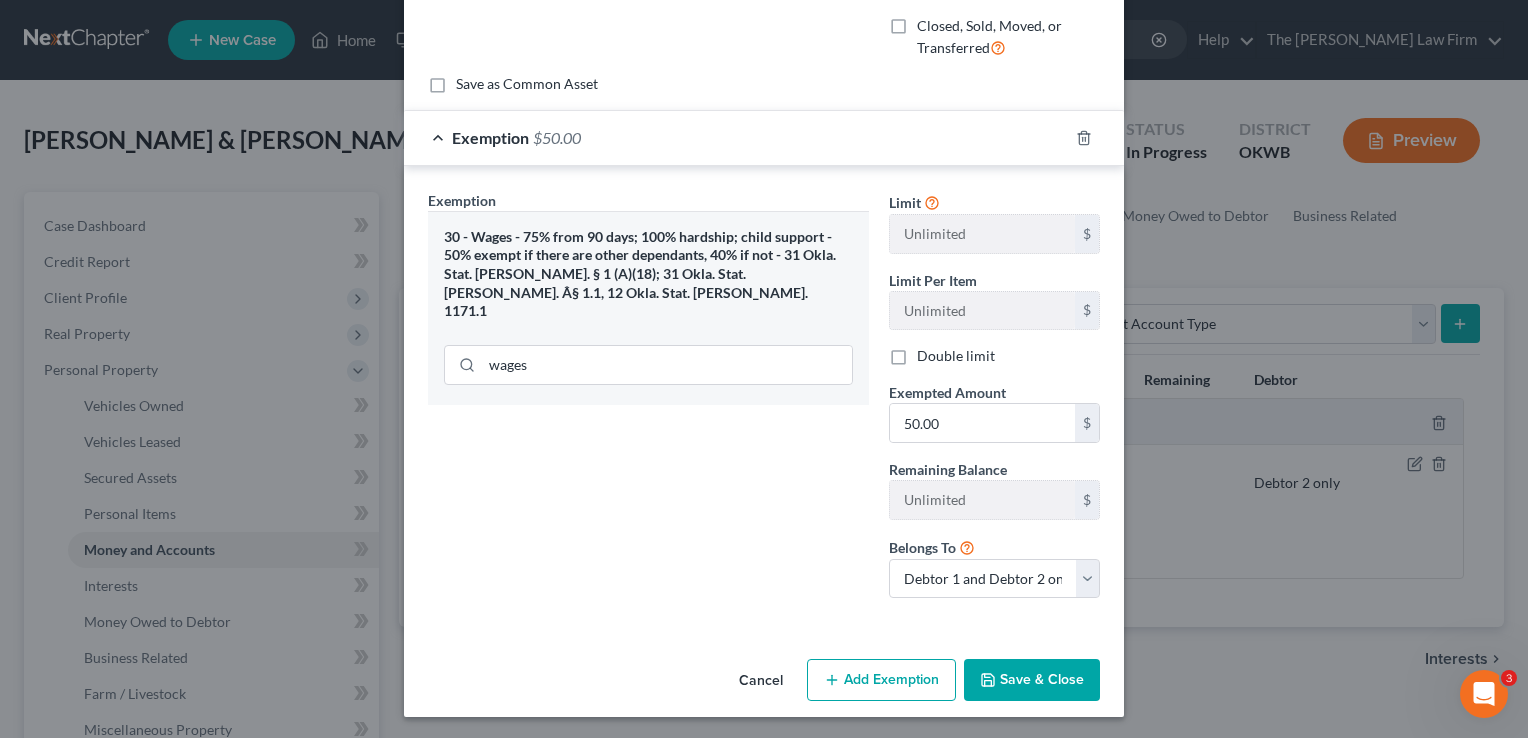 click on "Save & Close" at bounding box center [1032, 680] 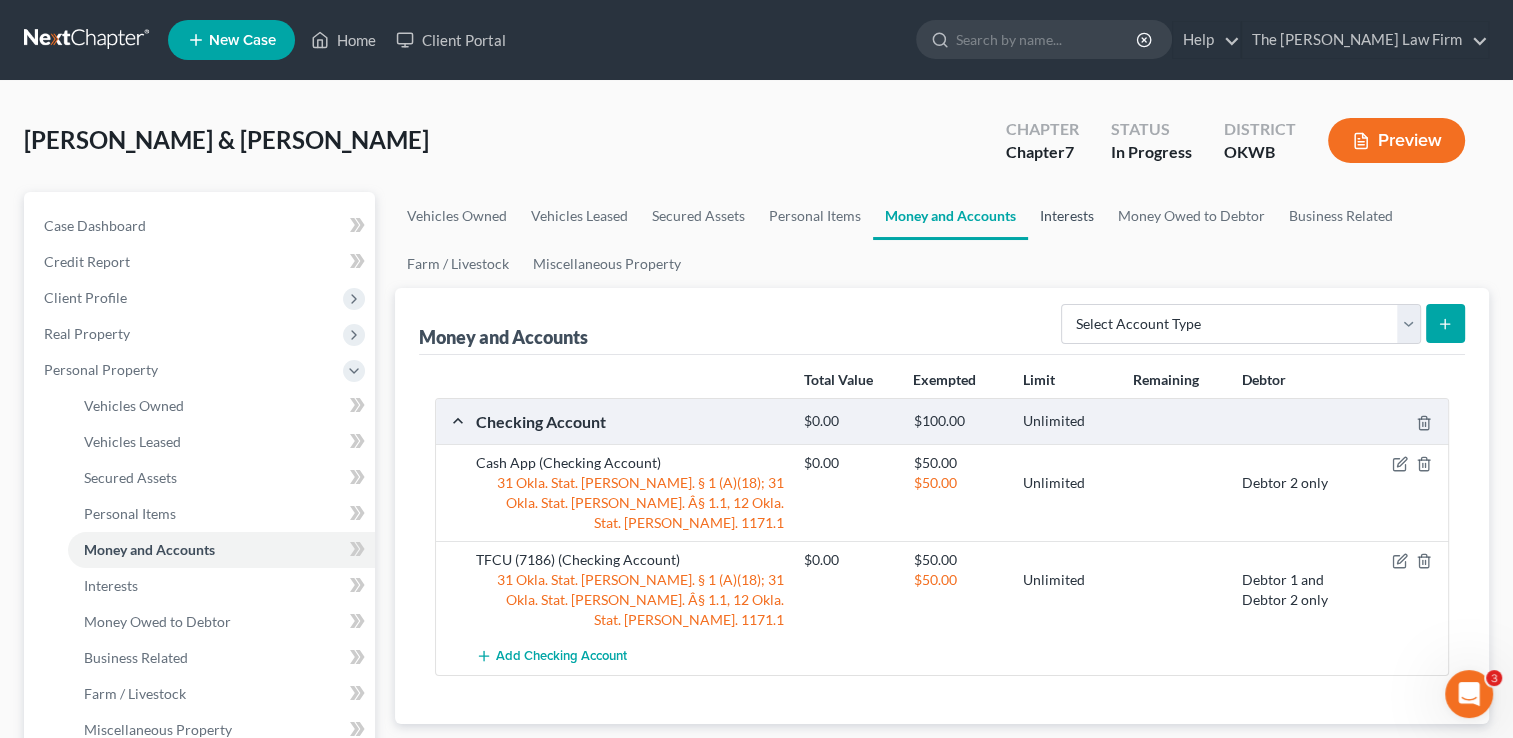 click on "Interests" at bounding box center [1067, 216] 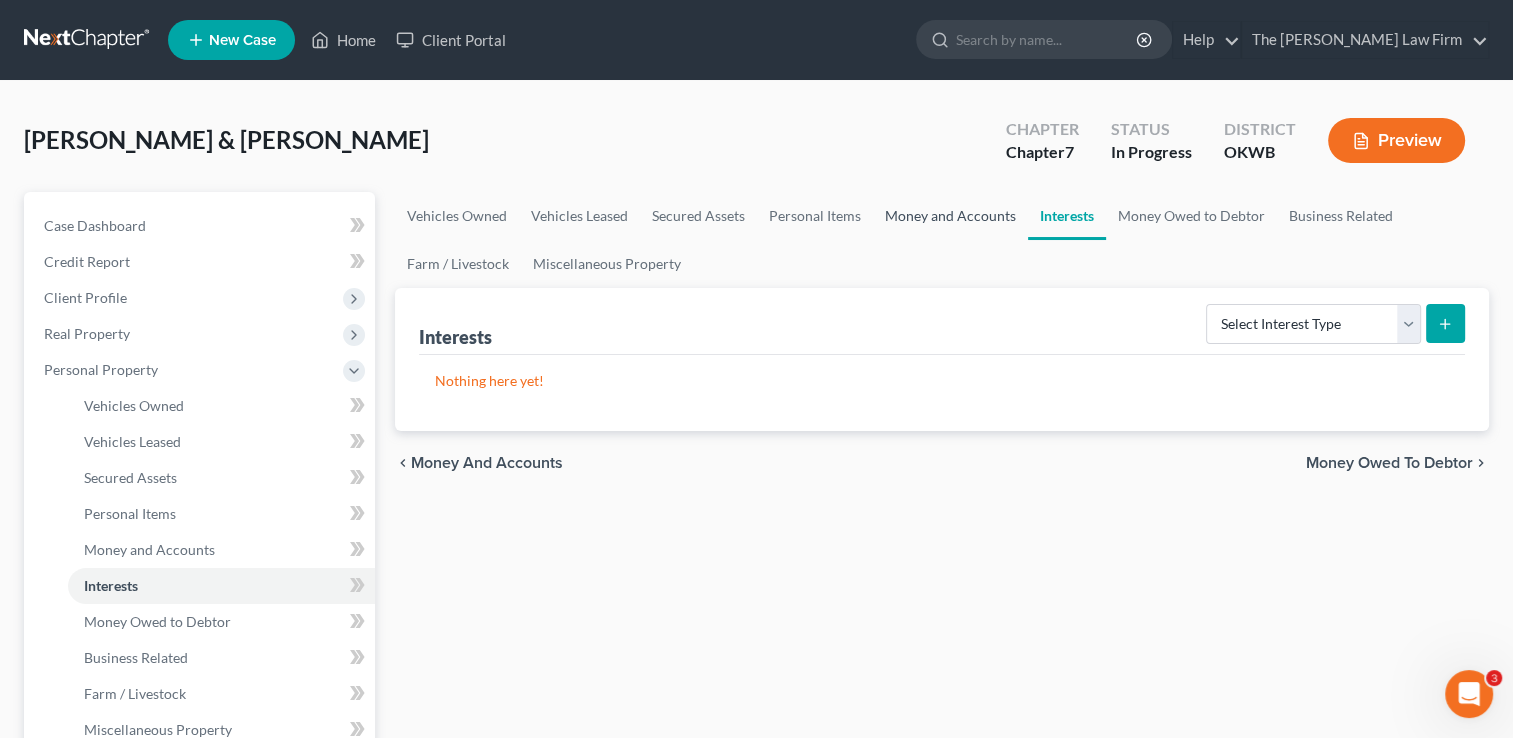 click on "Money and Accounts" at bounding box center [950, 216] 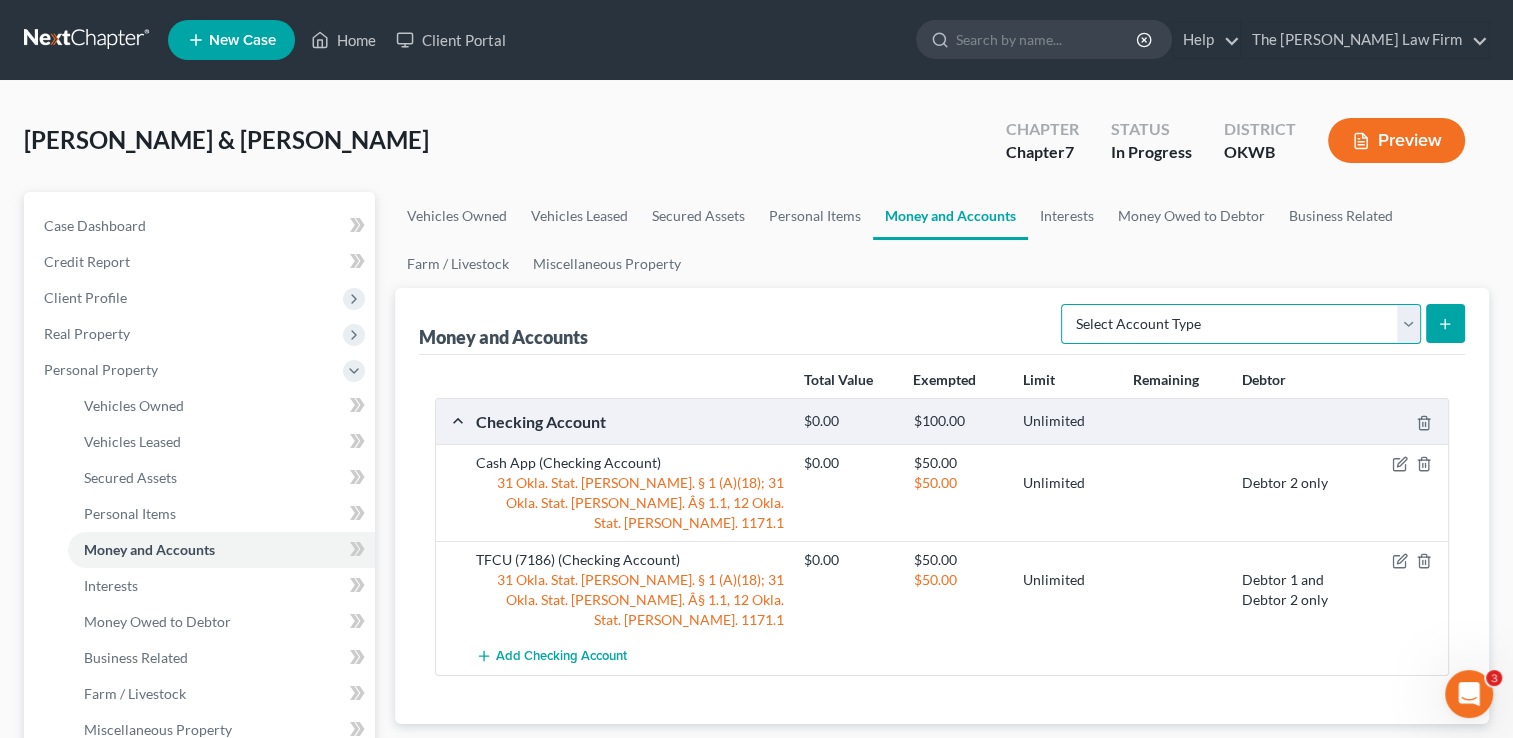 click on "Select Account Type Brokerage Cash on Hand Certificates of Deposit Checking Account Money Market Other (Credit Union, Health Savings Account, etc) Safe Deposit Box Savings Account Security Deposits or Prepayments" at bounding box center [1241, 324] 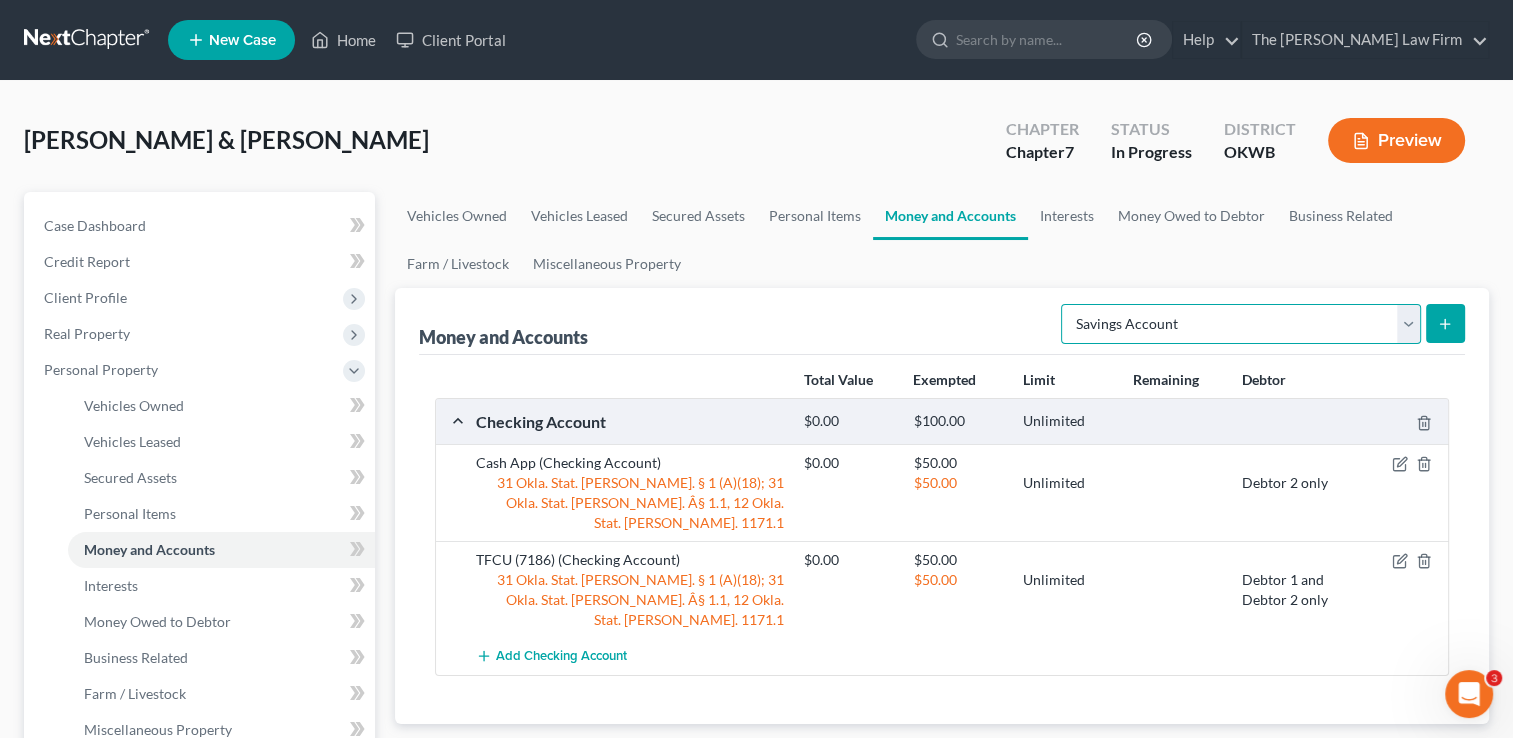 click on "Select Account Type Brokerage Cash on Hand Certificates of Deposit Checking Account Money Market Other (Credit Union, Health Savings Account, etc) Safe Deposit Box Savings Account Security Deposits or Prepayments" at bounding box center (1241, 324) 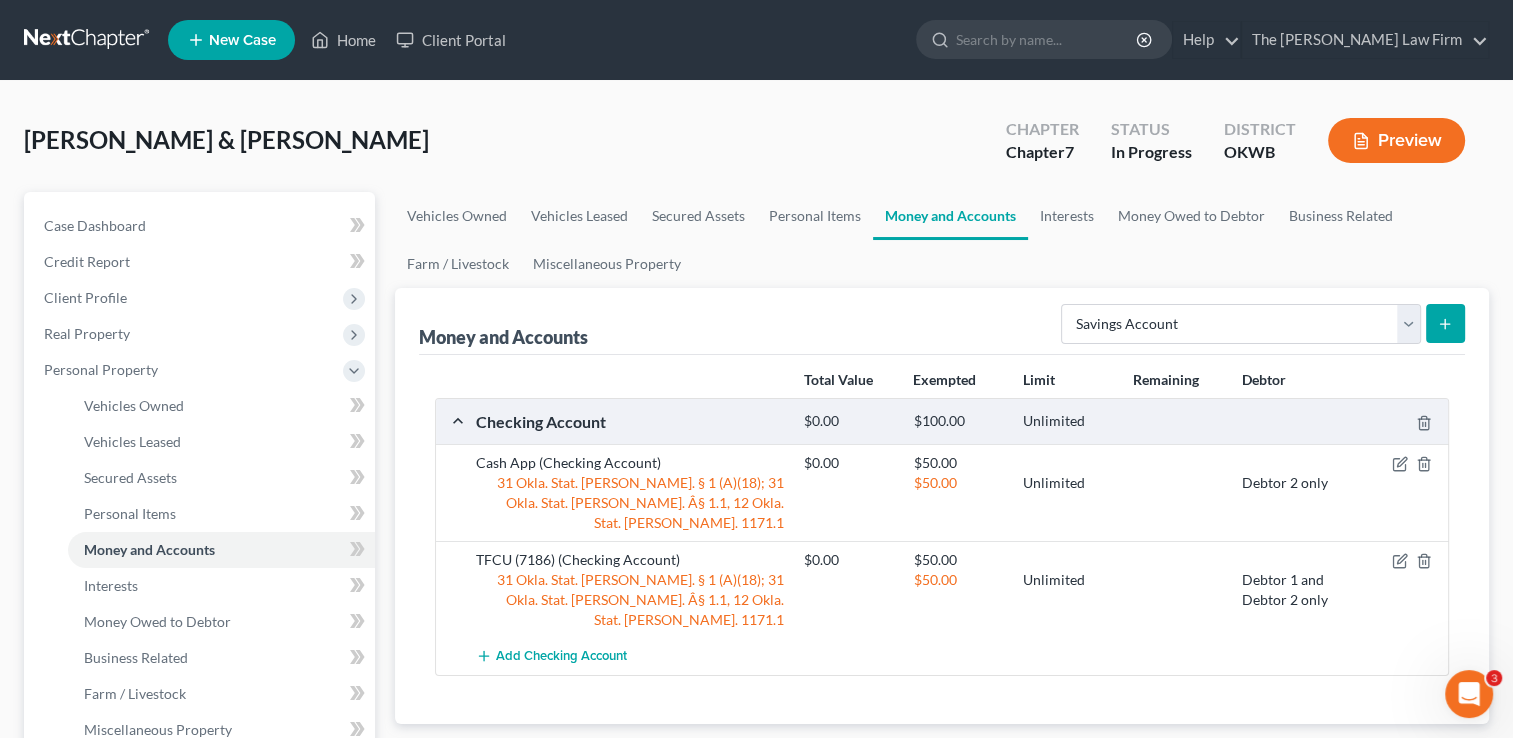 click 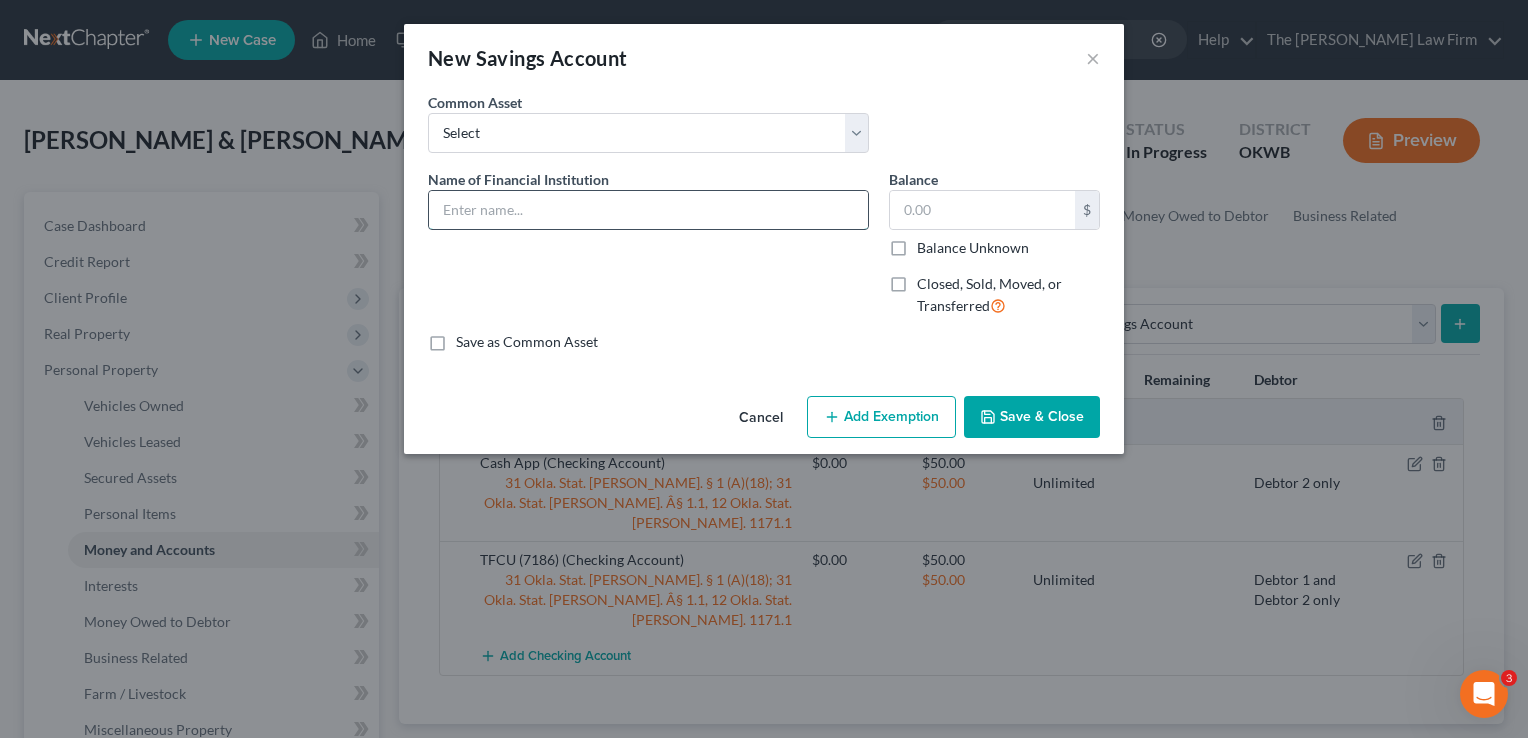 click at bounding box center [648, 210] 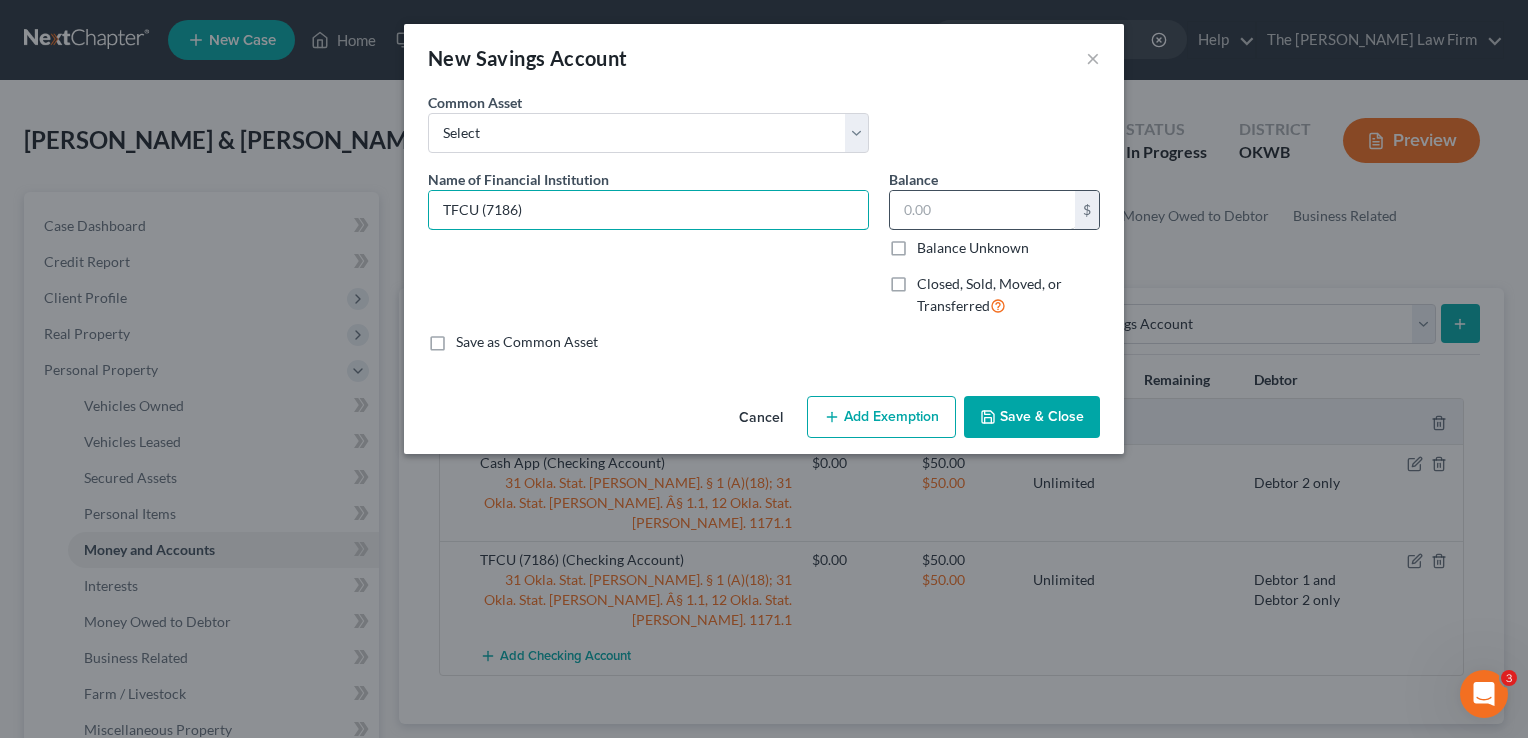 type on "TFCU (7186)" 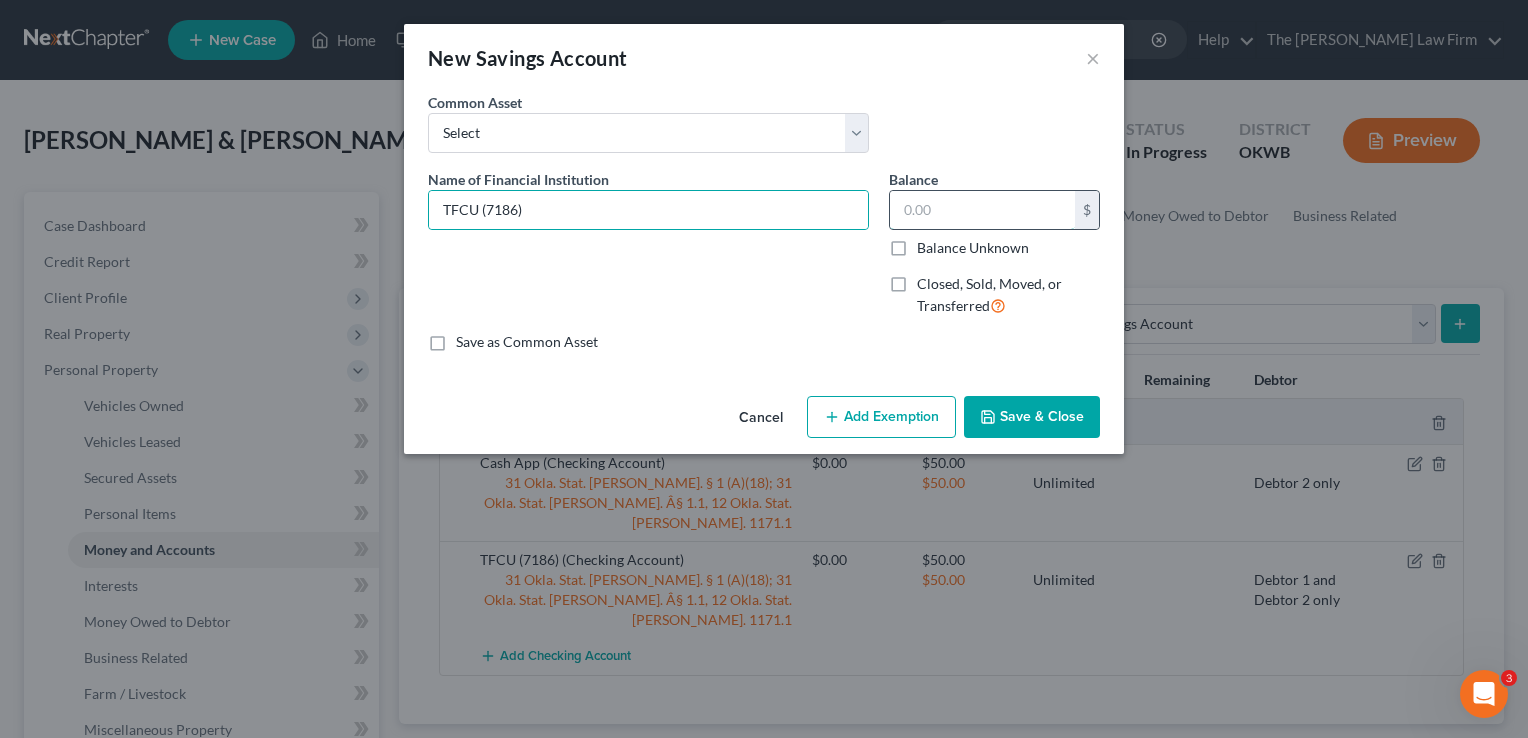 click at bounding box center [982, 210] 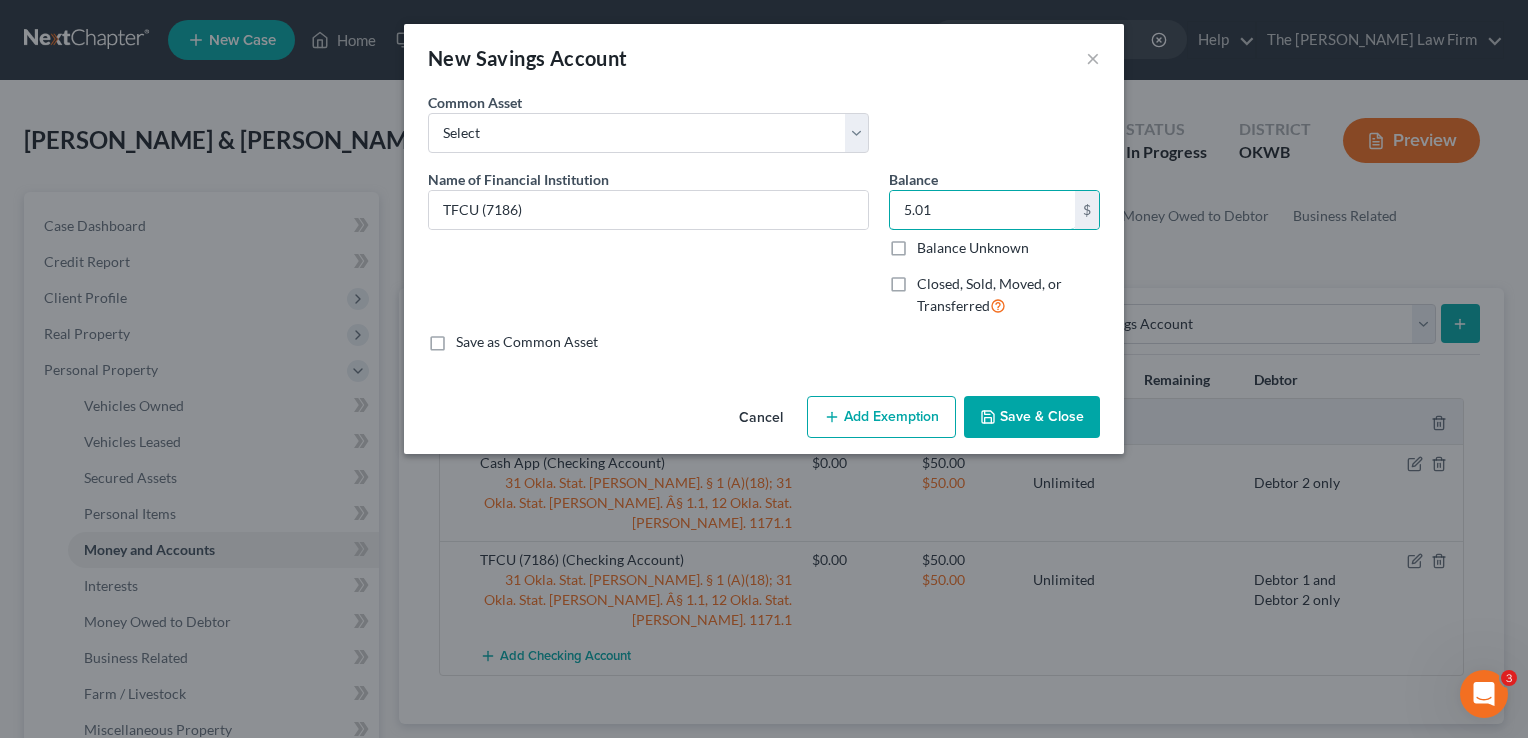 type on "5.01" 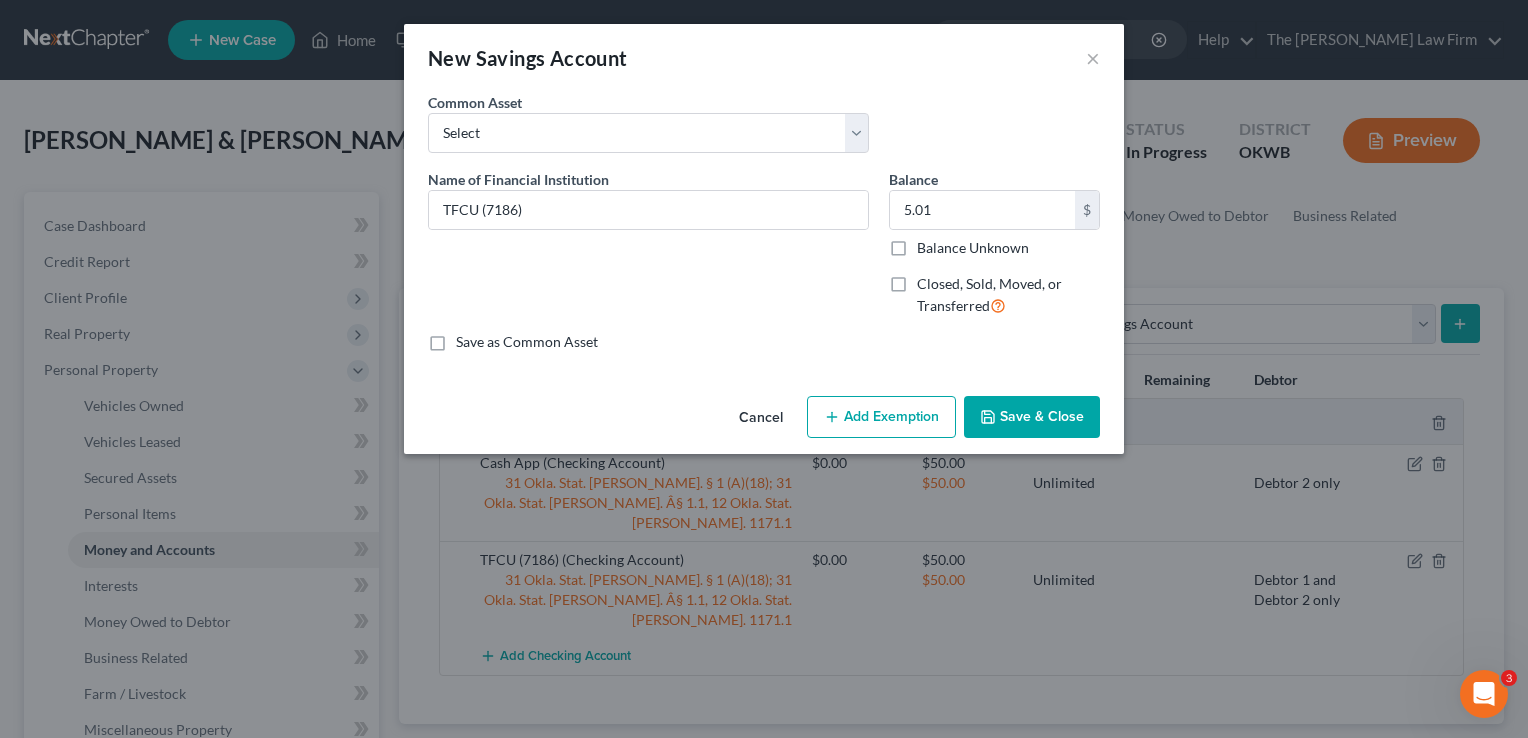 click on "Add Exemption" at bounding box center [881, 417] 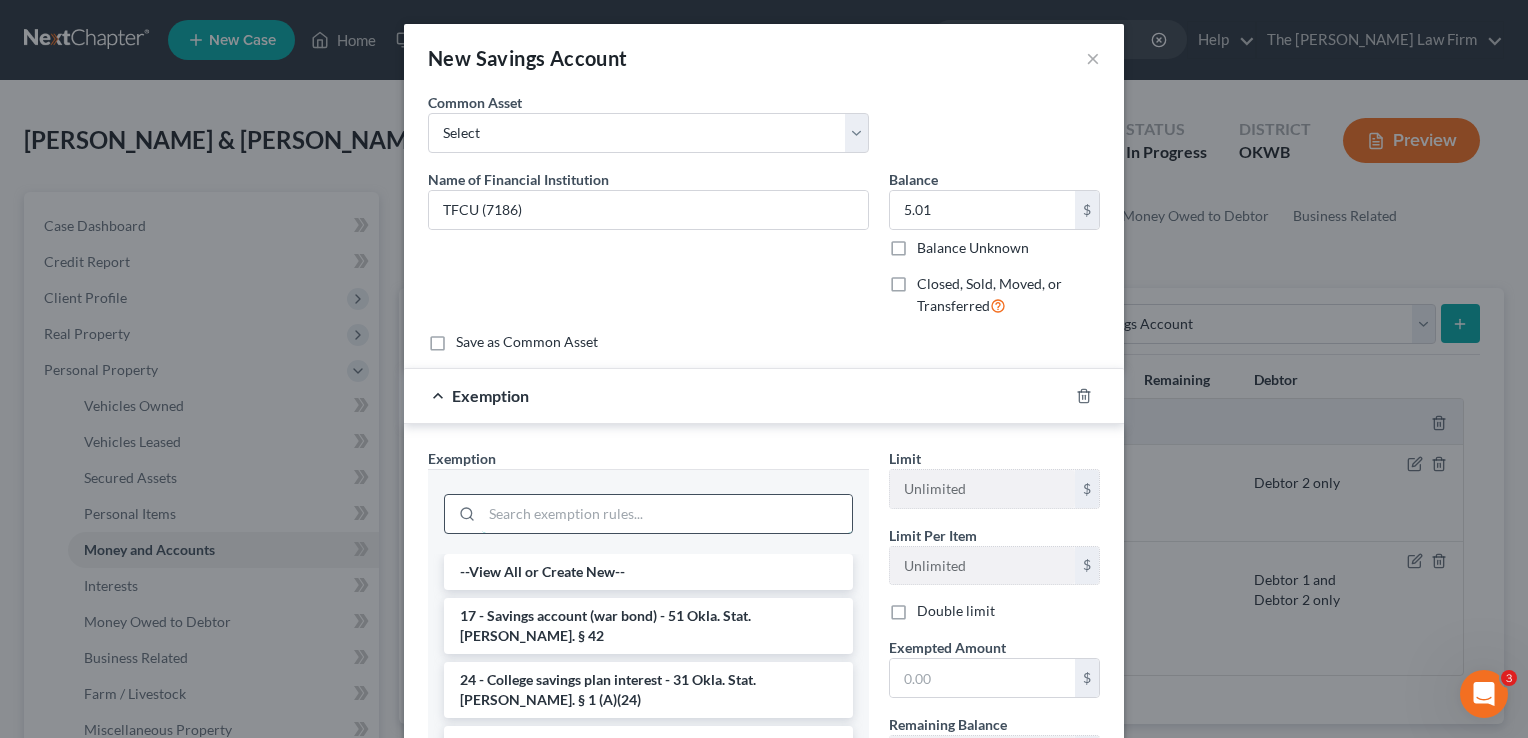click at bounding box center (667, 514) 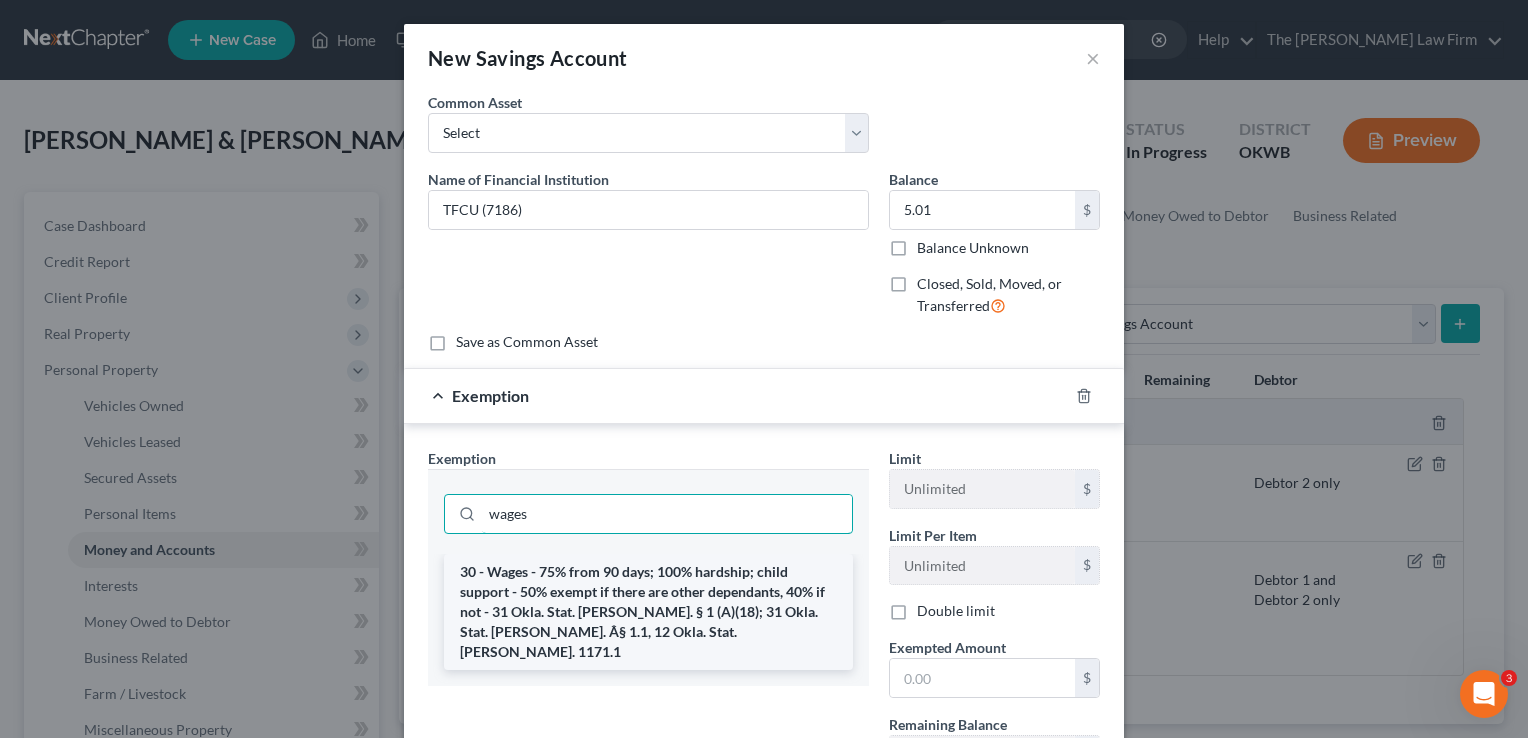 type on "wages" 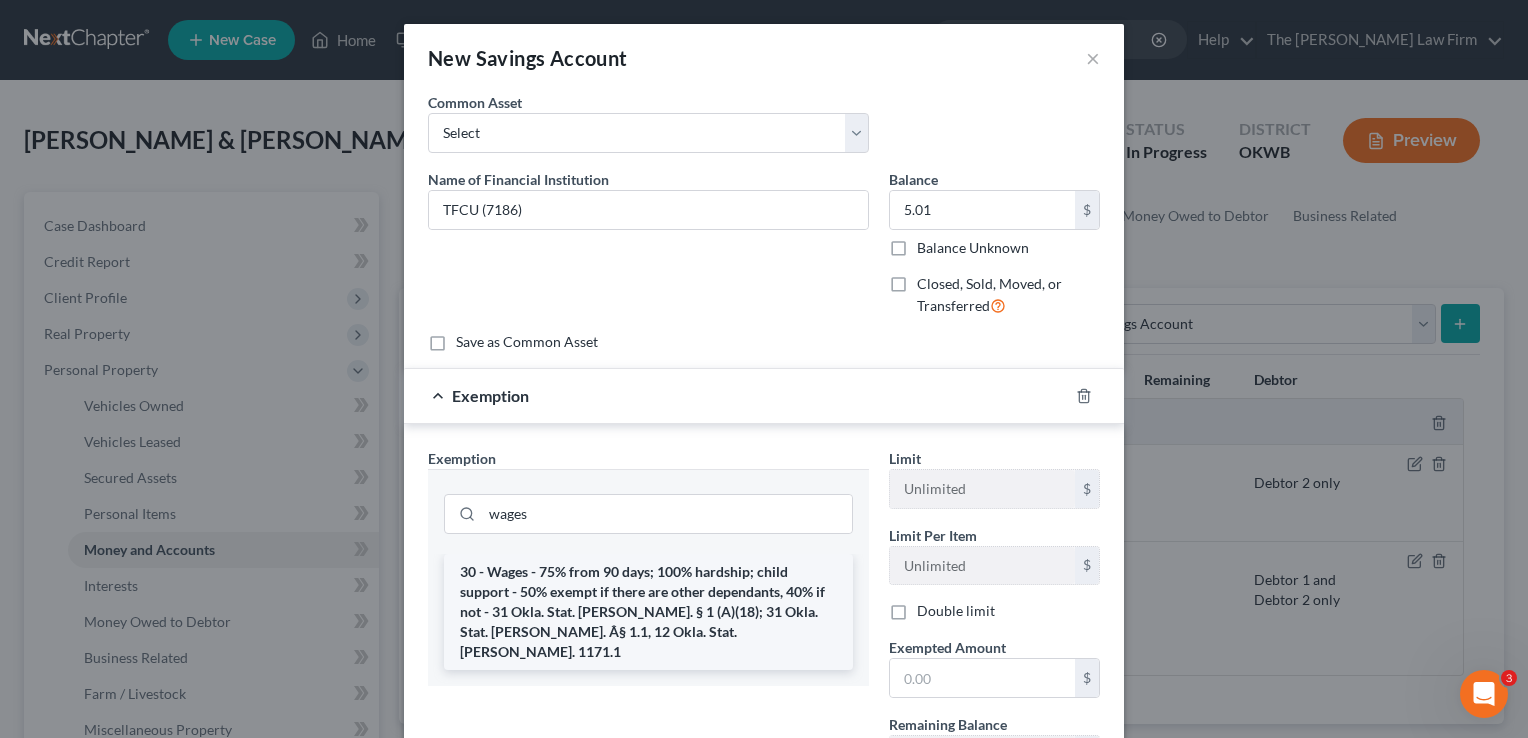 click on "30 - Wages - 75% from 90 days; 100% hardship; child support - 50% exempt if there are other dependants, 40% if not - 31 Okla. Stat. [PERSON_NAME]. § 1 (A)(18); 31 Okla. Stat. [PERSON_NAME]. Â§ 1.1, 12 Okla. Stat. [PERSON_NAME]. 1171.1" at bounding box center [648, 612] 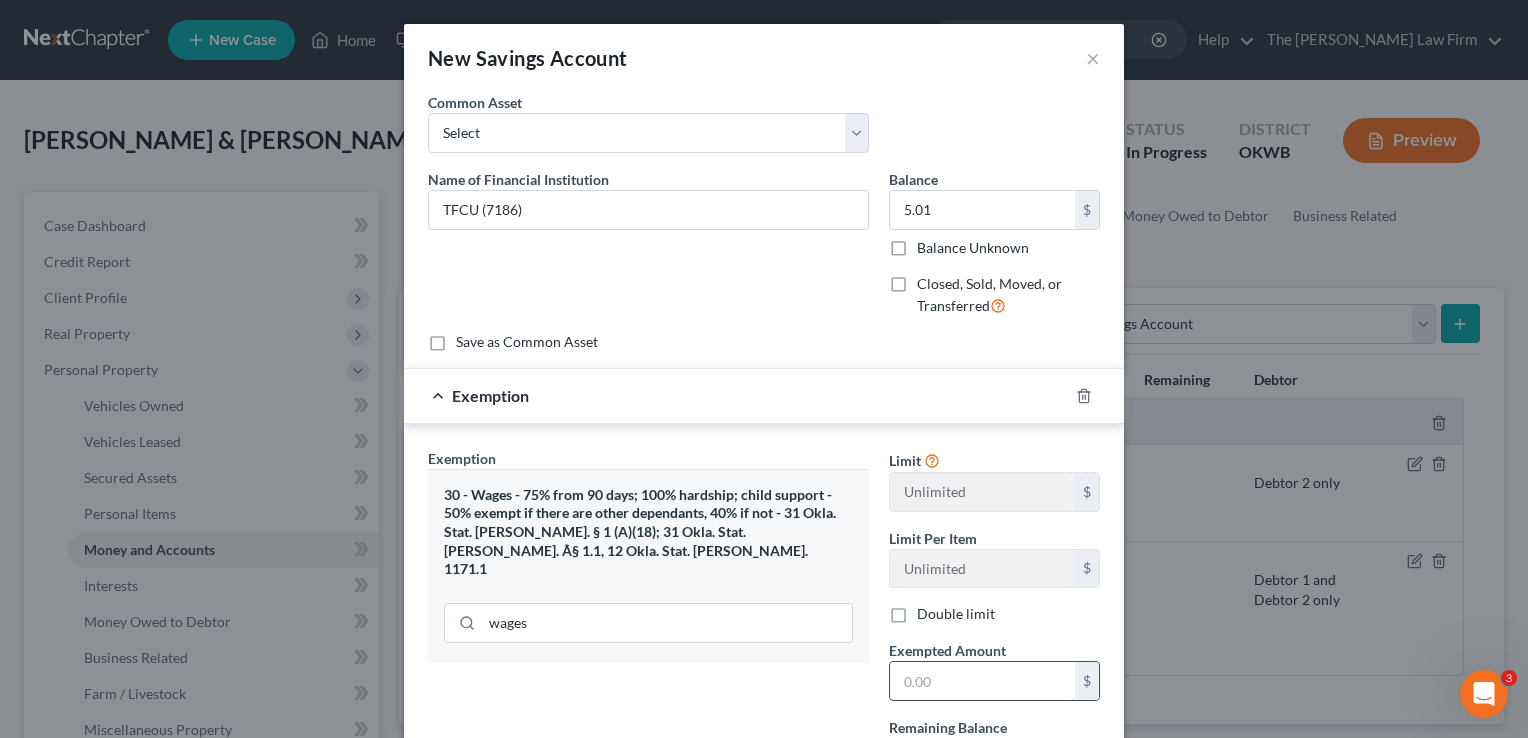 click at bounding box center [982, 681] 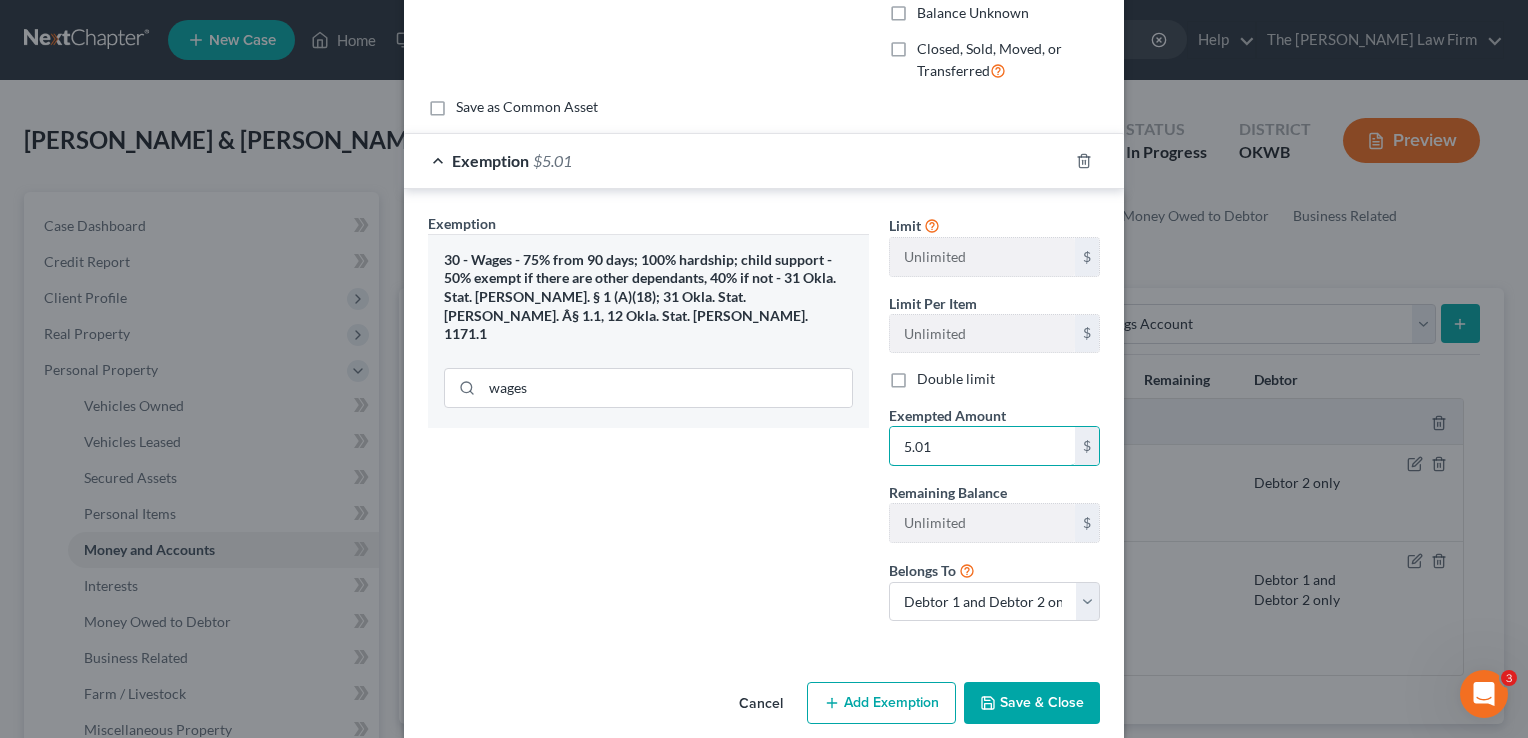 scroll, scrollTop: 258, scrollLeft: 0, axis: vertical 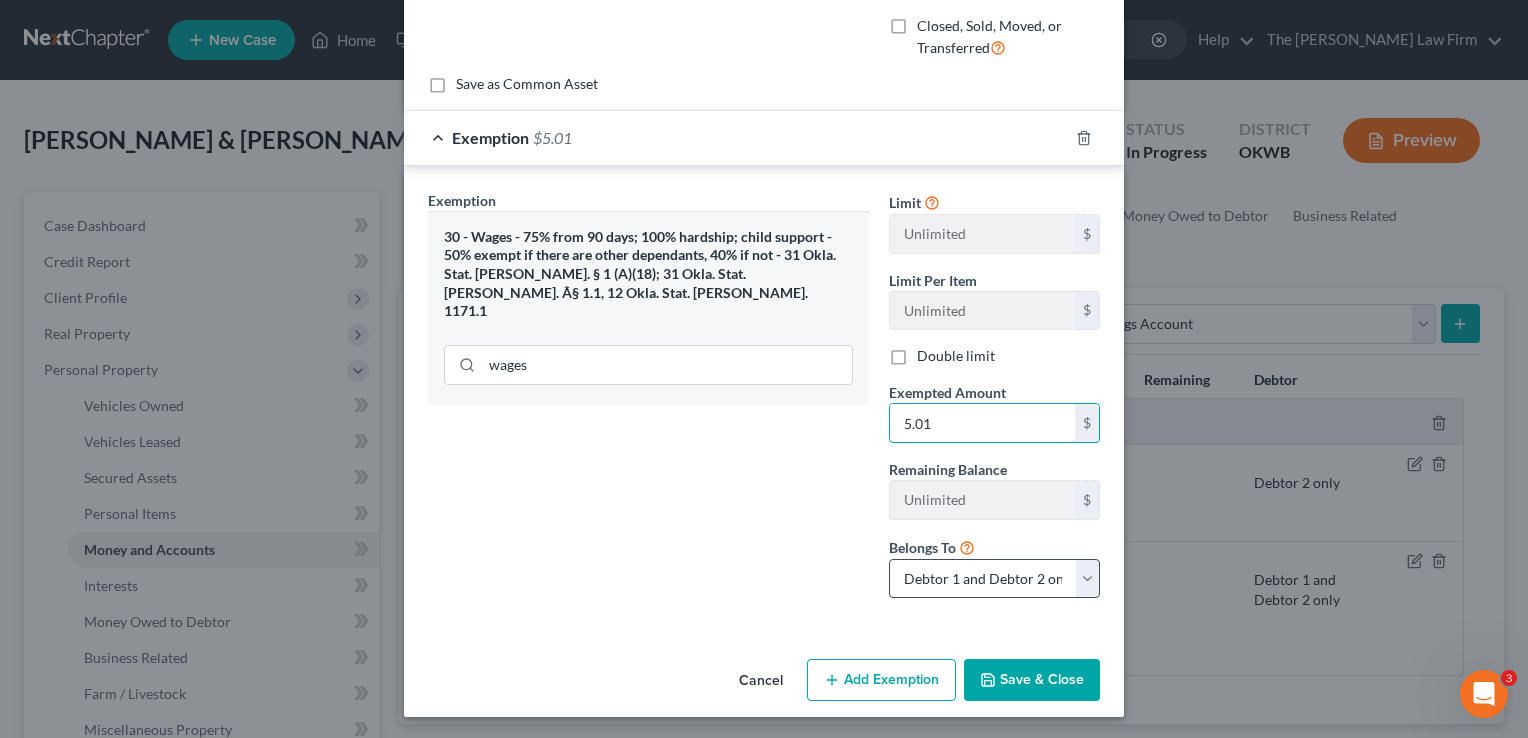 type on "5.01" 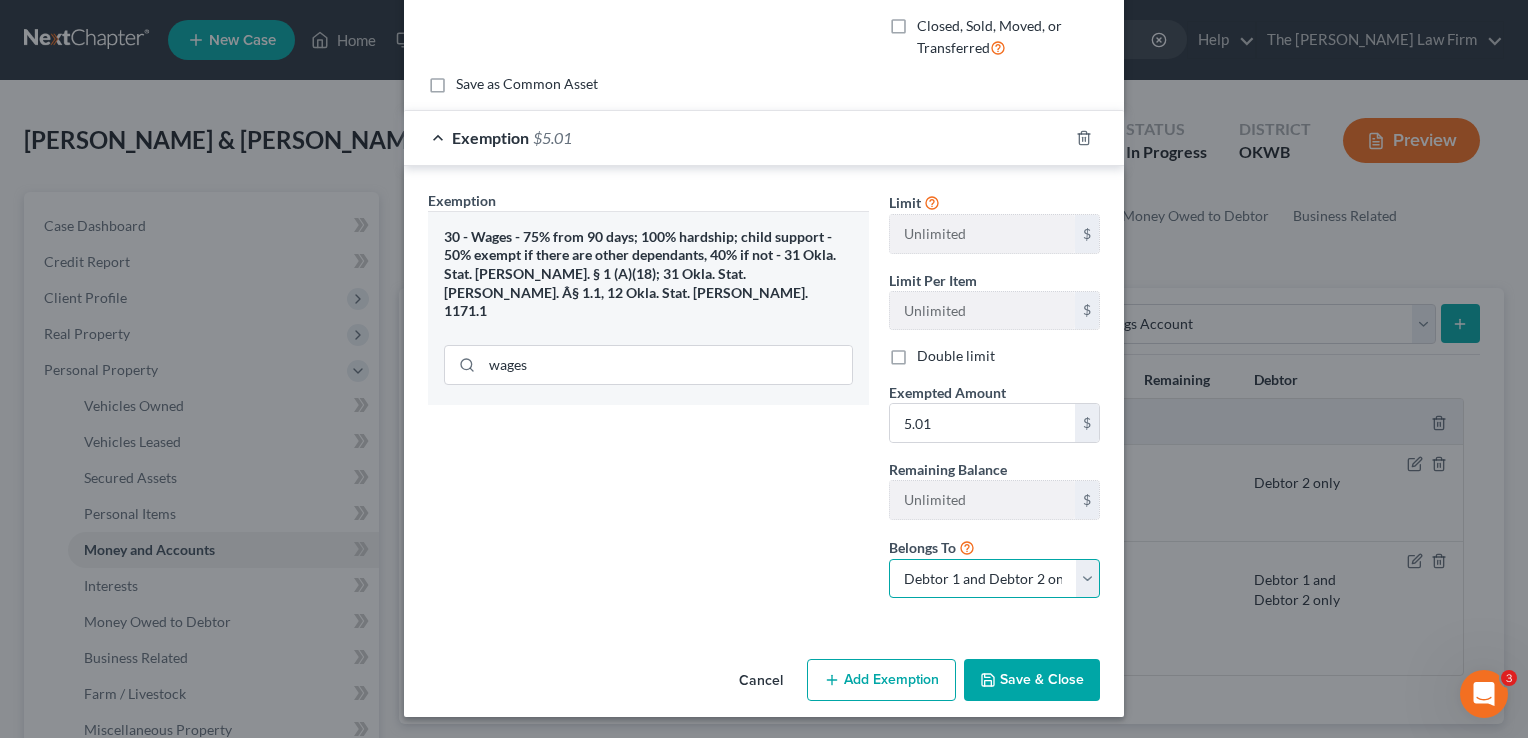 click on "Debtor 1 only Debtor 2 only Debtor 1 and Debtor 2 only" at bounding box center (994, 579) 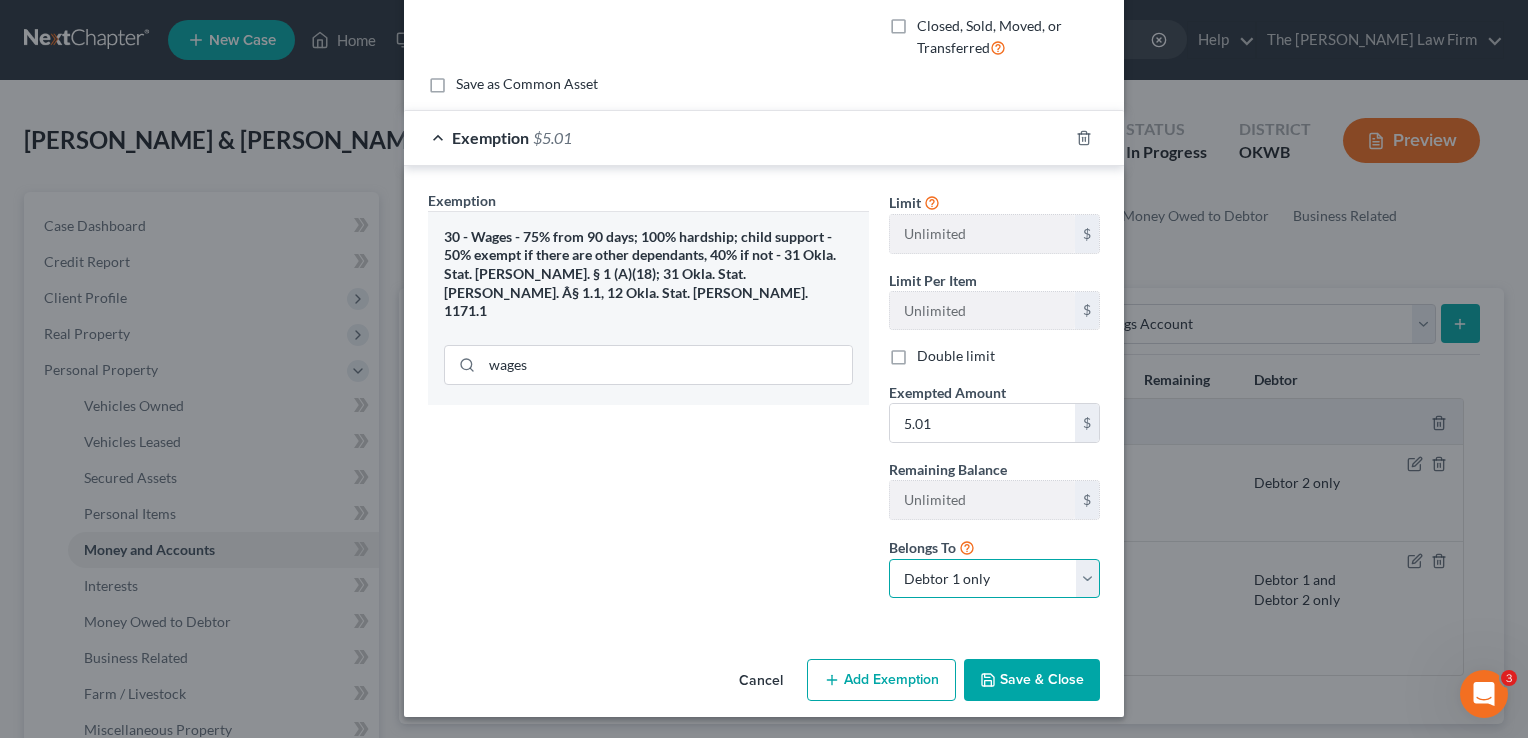 click on "Debtor 1 only Debtor 2 only Debtor 1 and Debtor 2 only" at bounding box center (994, 579) 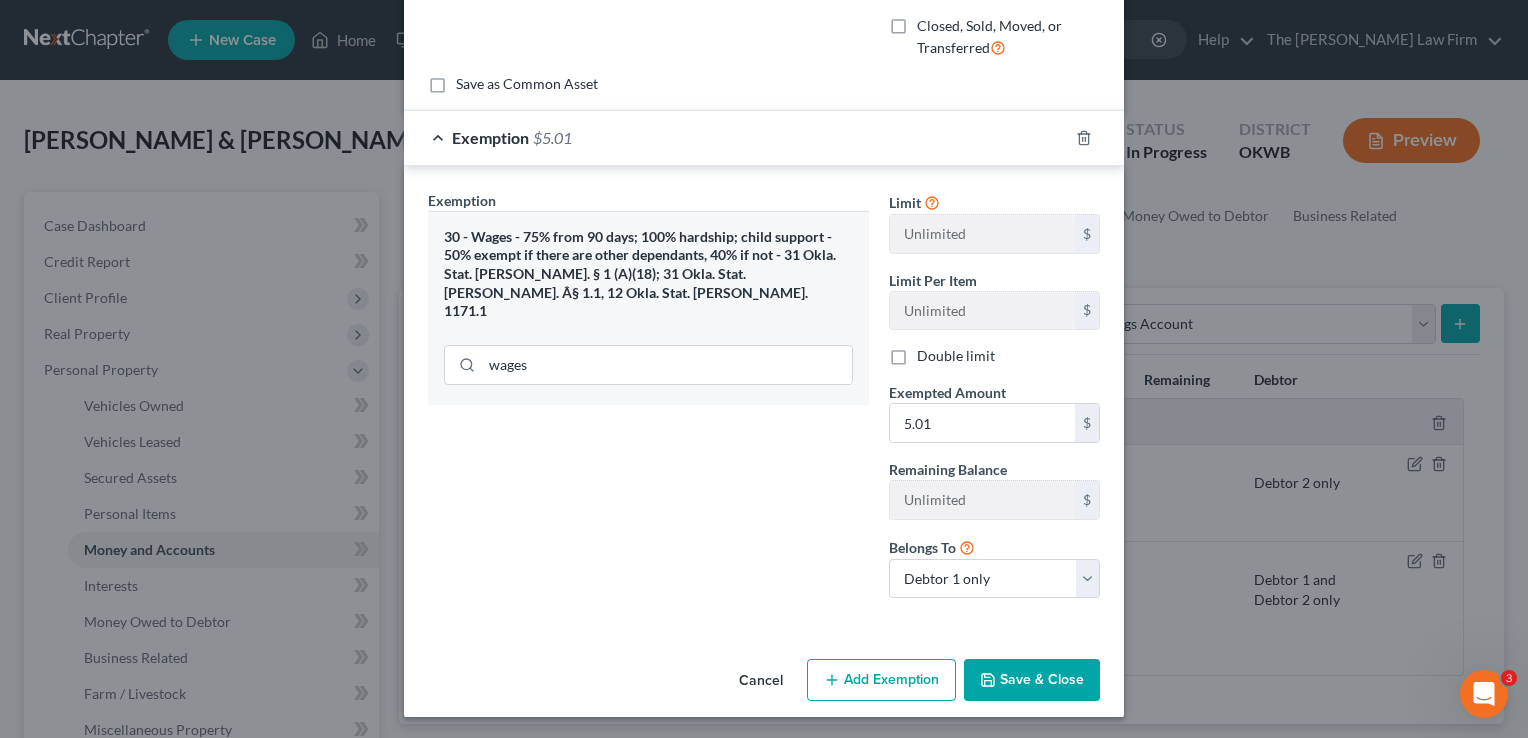 click on "Save & Close" at bounding box center (1032, 680) 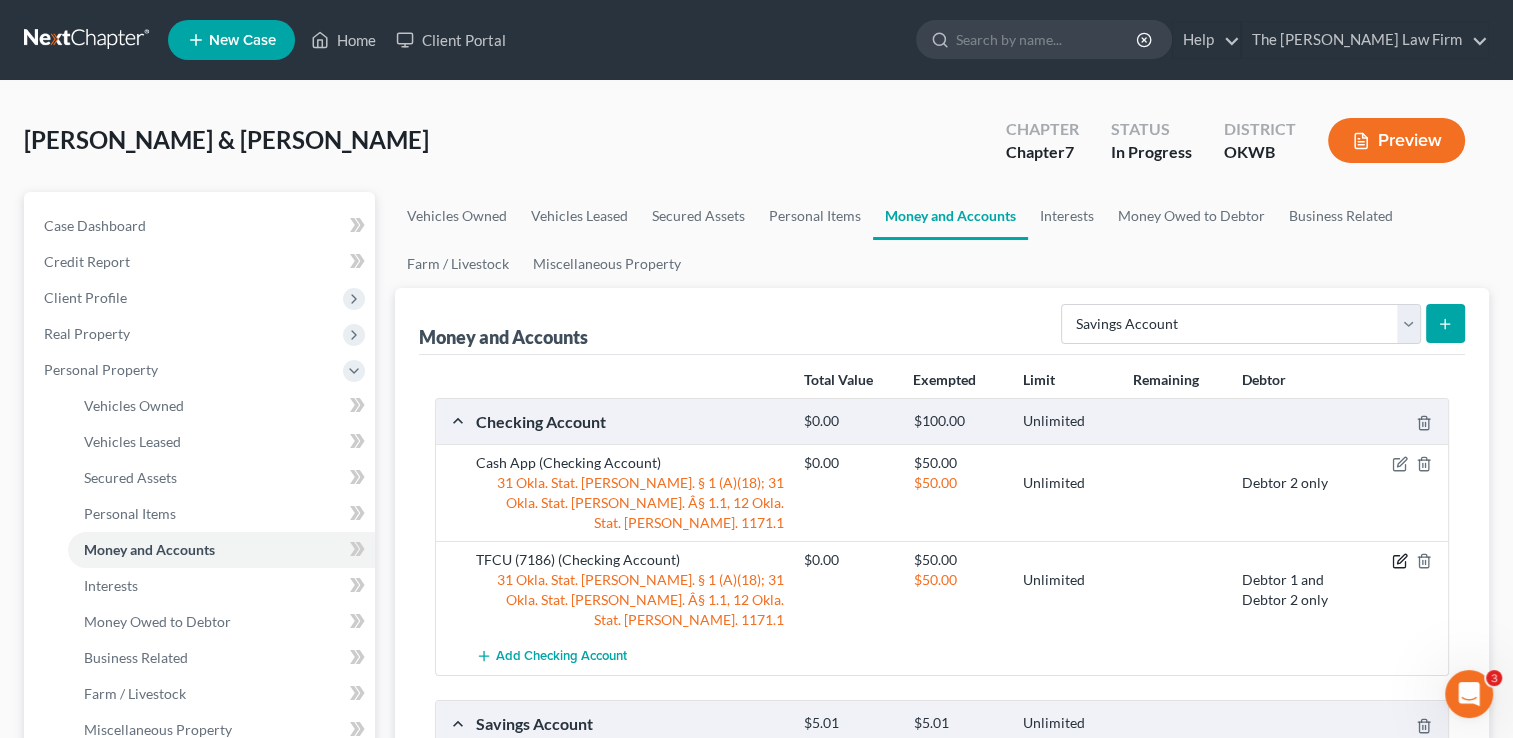 click 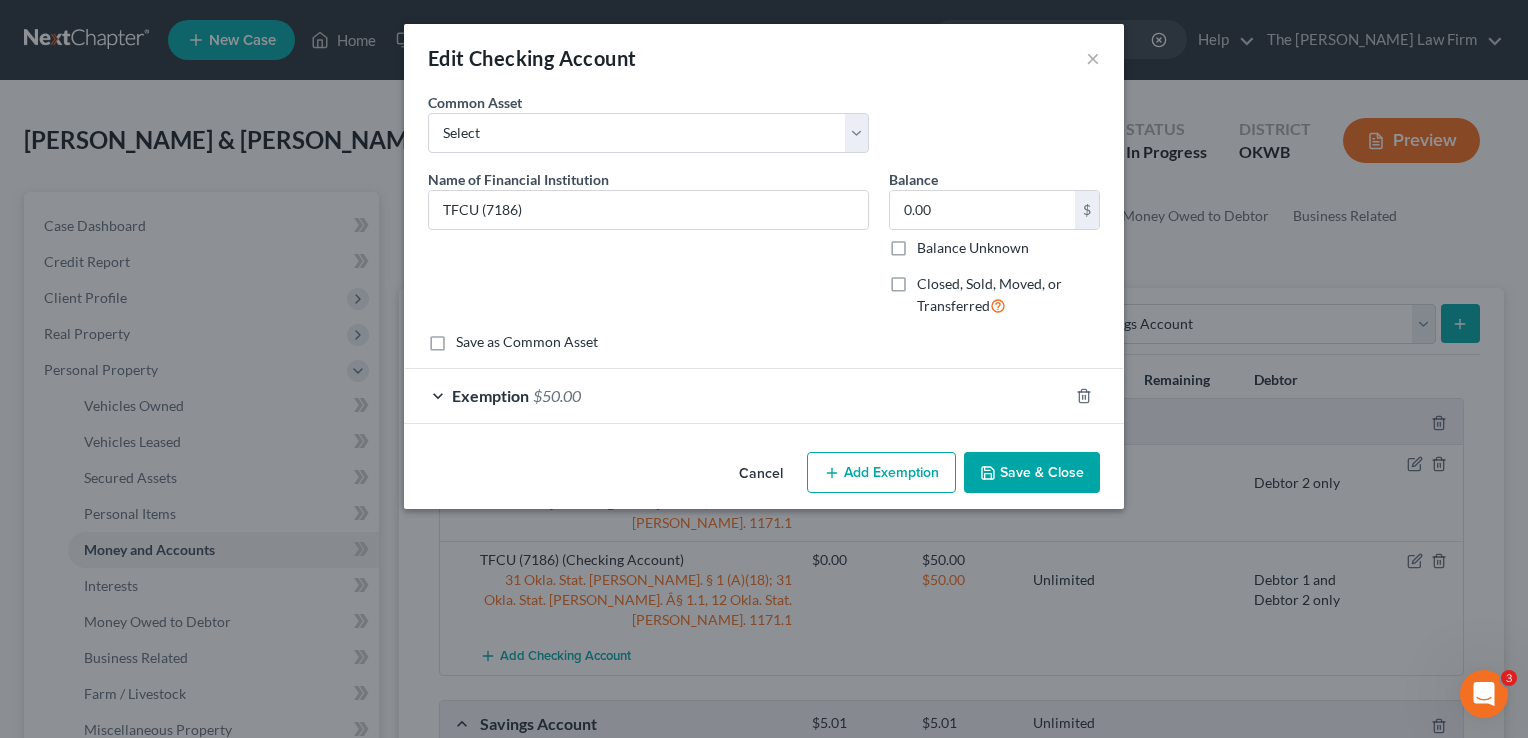 click on "Exemption $50.00" at bounding box center (736, 395) 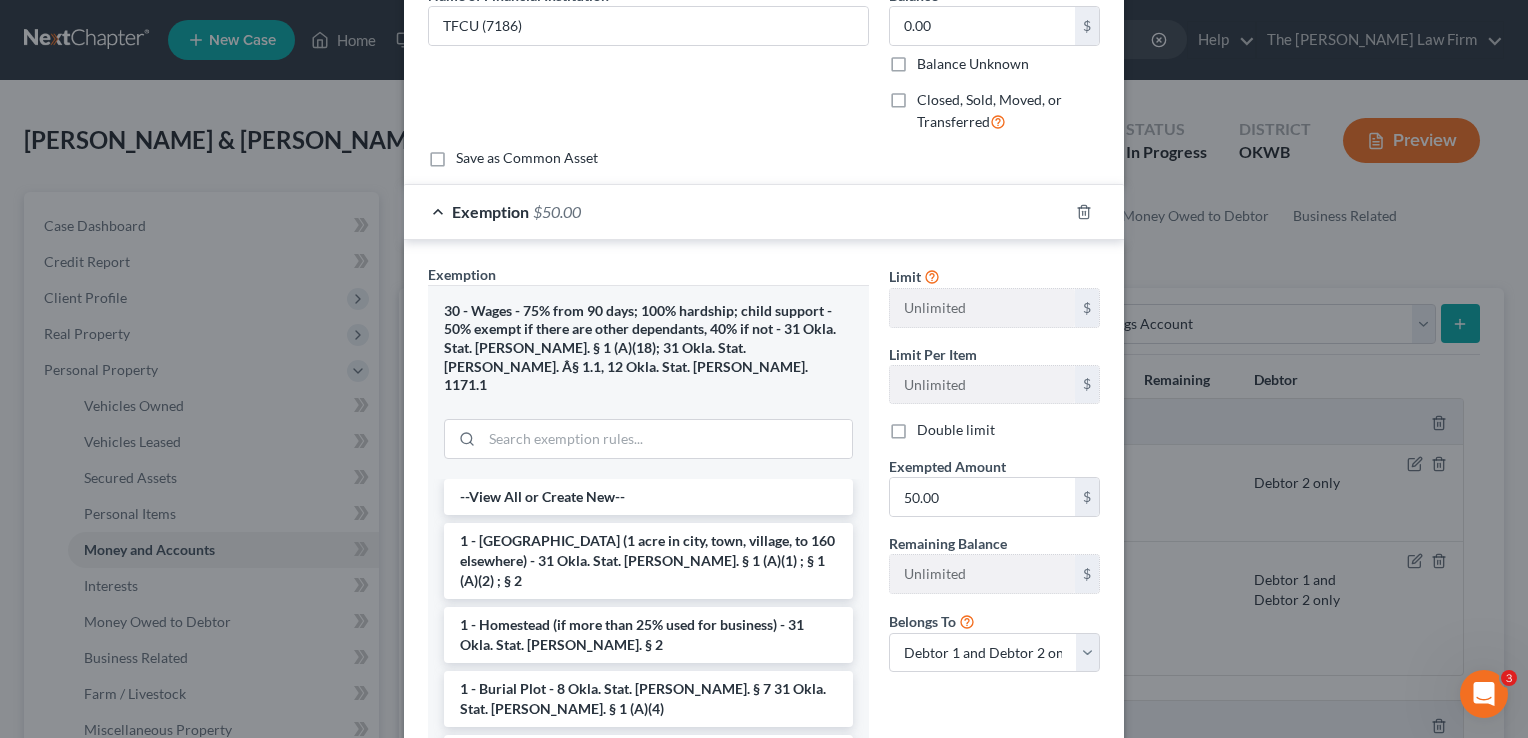 scroll, scrollTop: 300, scrollLeft: 0, axis: vertical 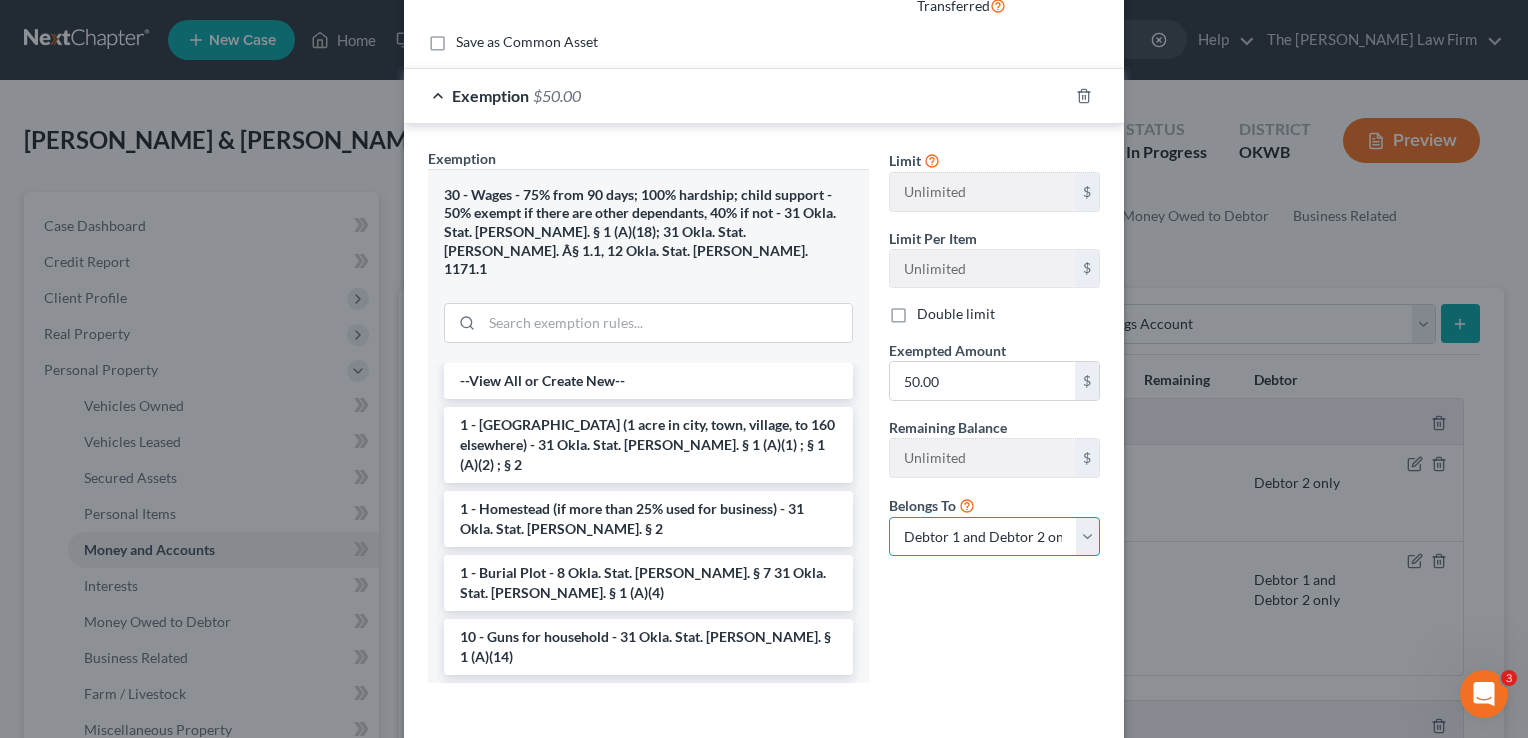 drag, startPoint x: 967, startPoint y: 524, endPoint x: 969, endPoint y: 534, distance: 10.198039 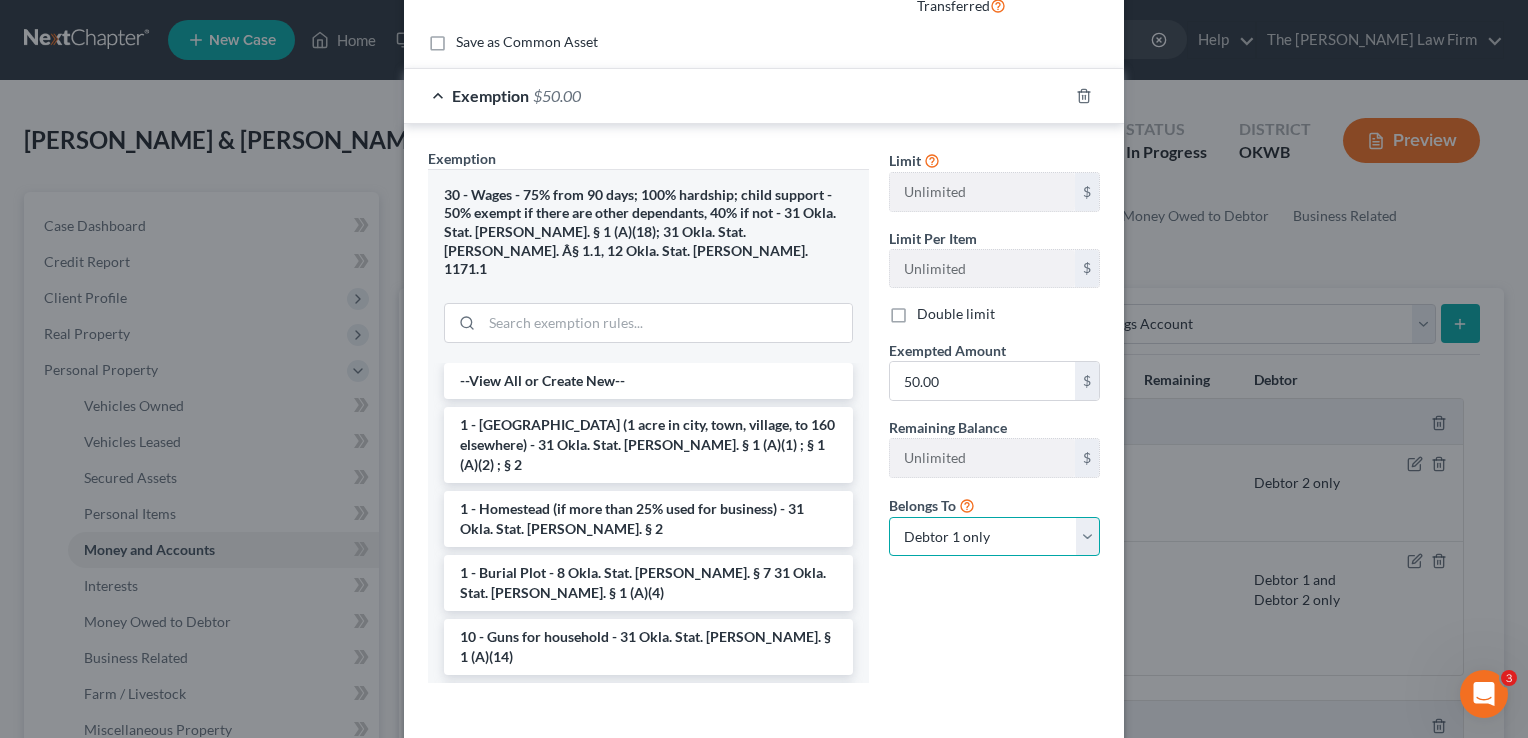 click on "Debtor 1 only Debtor 2 only Debtor 1 and Debtor 2 only" at bounding box center (994, 537) 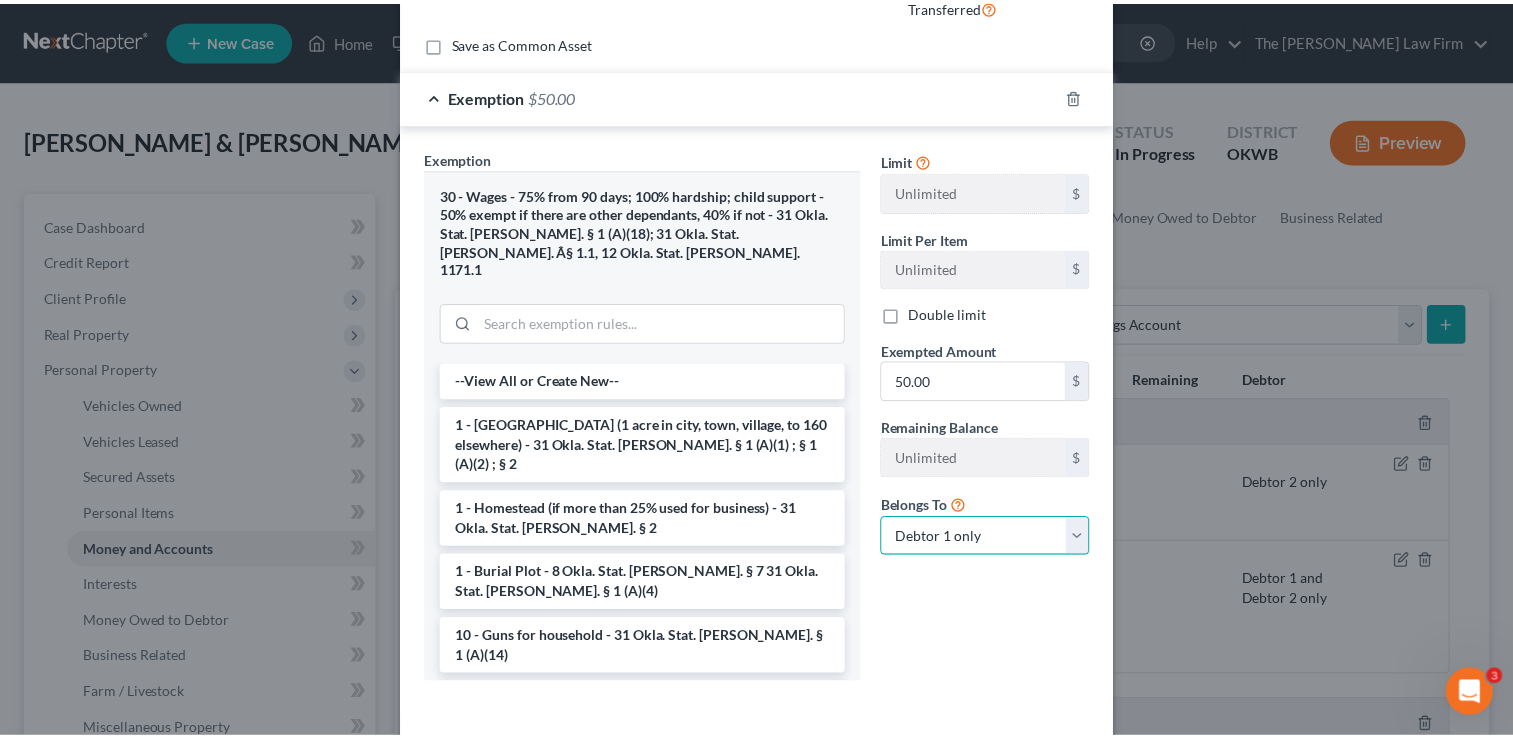 scroll, scrollTop: 366, scrollLeft: 0, axis: vertical 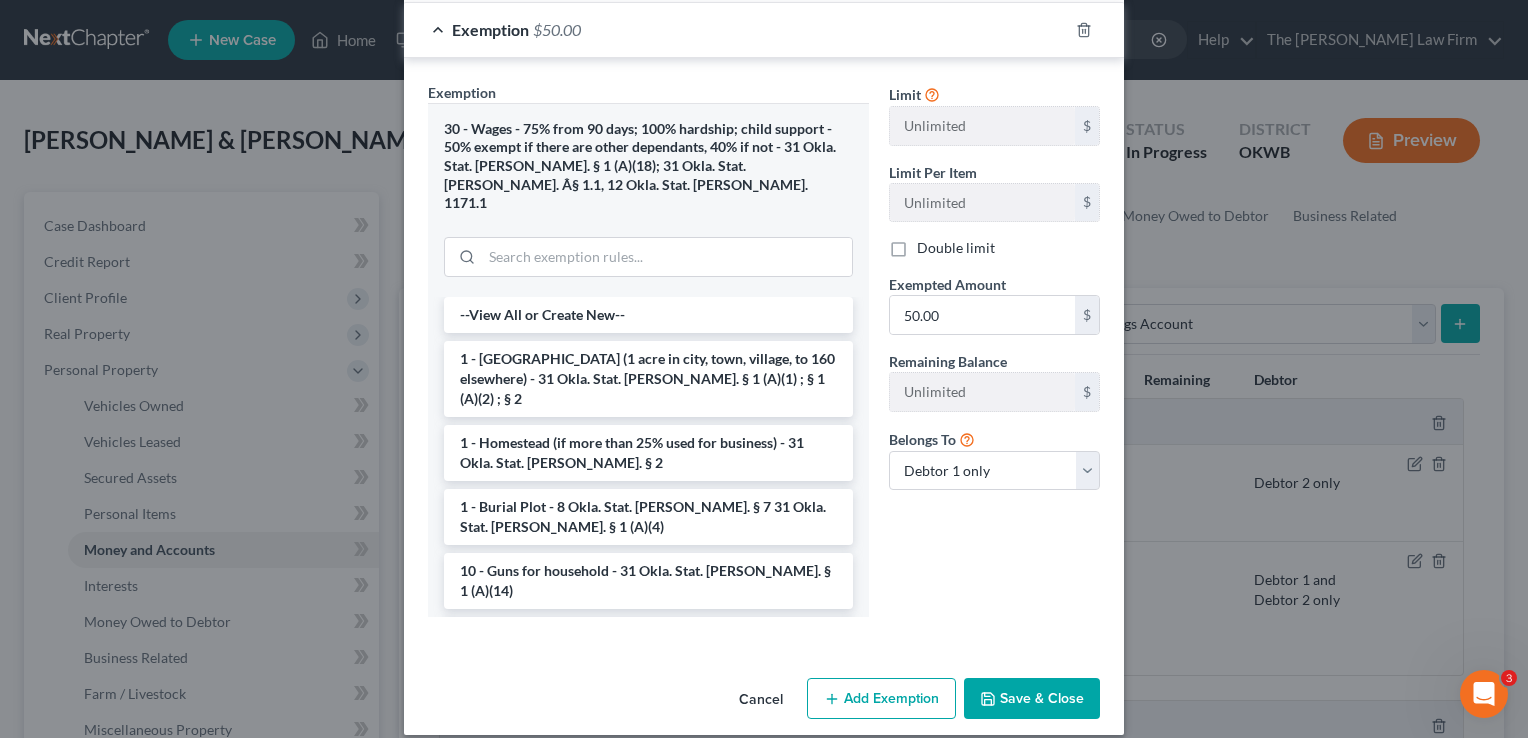 click on "Save & Close" at bounding box center (1032, 699) 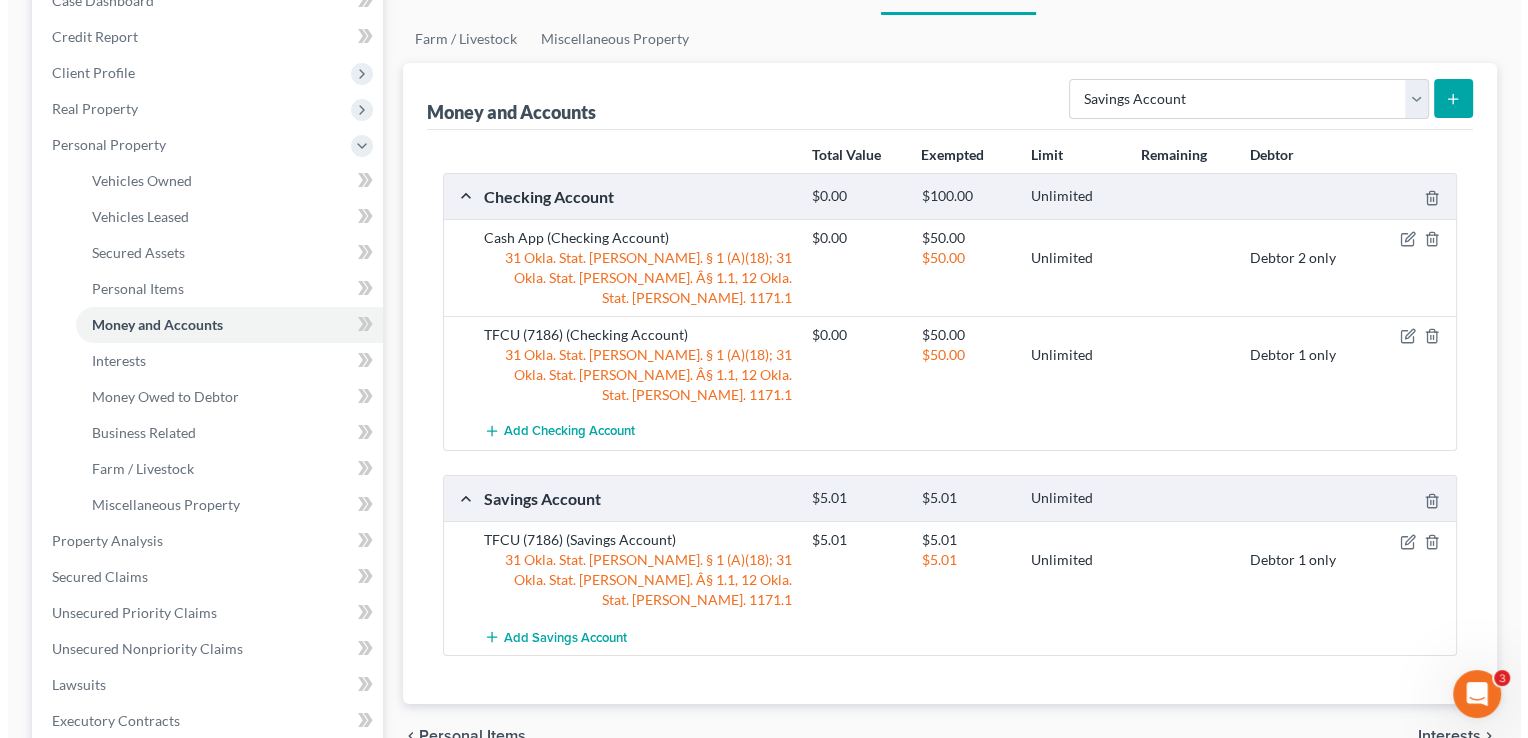 scroll, scrollTop: 300, scrollLeft: 0, axis: vertical 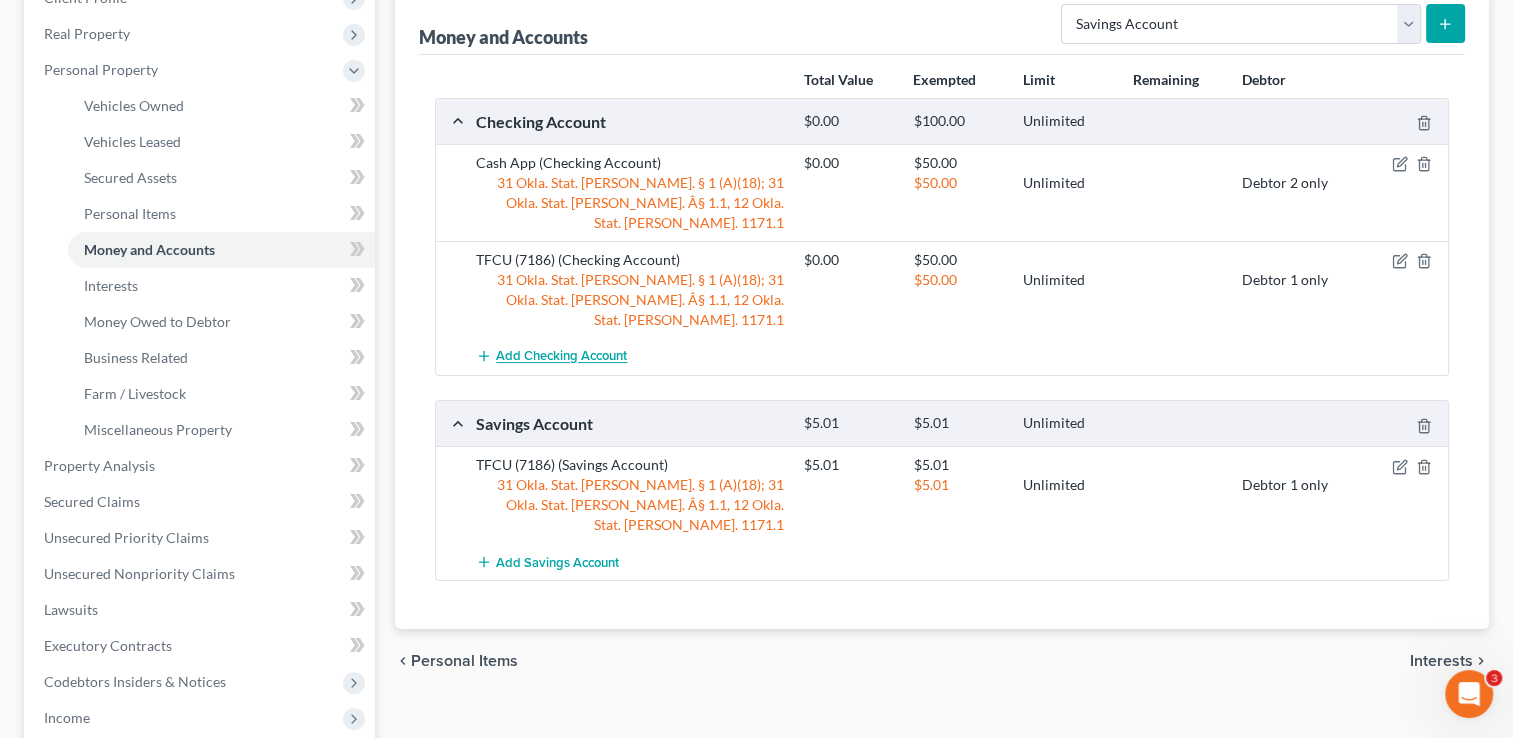 click on "Add Checking Account" at bounding box center (561, 357) 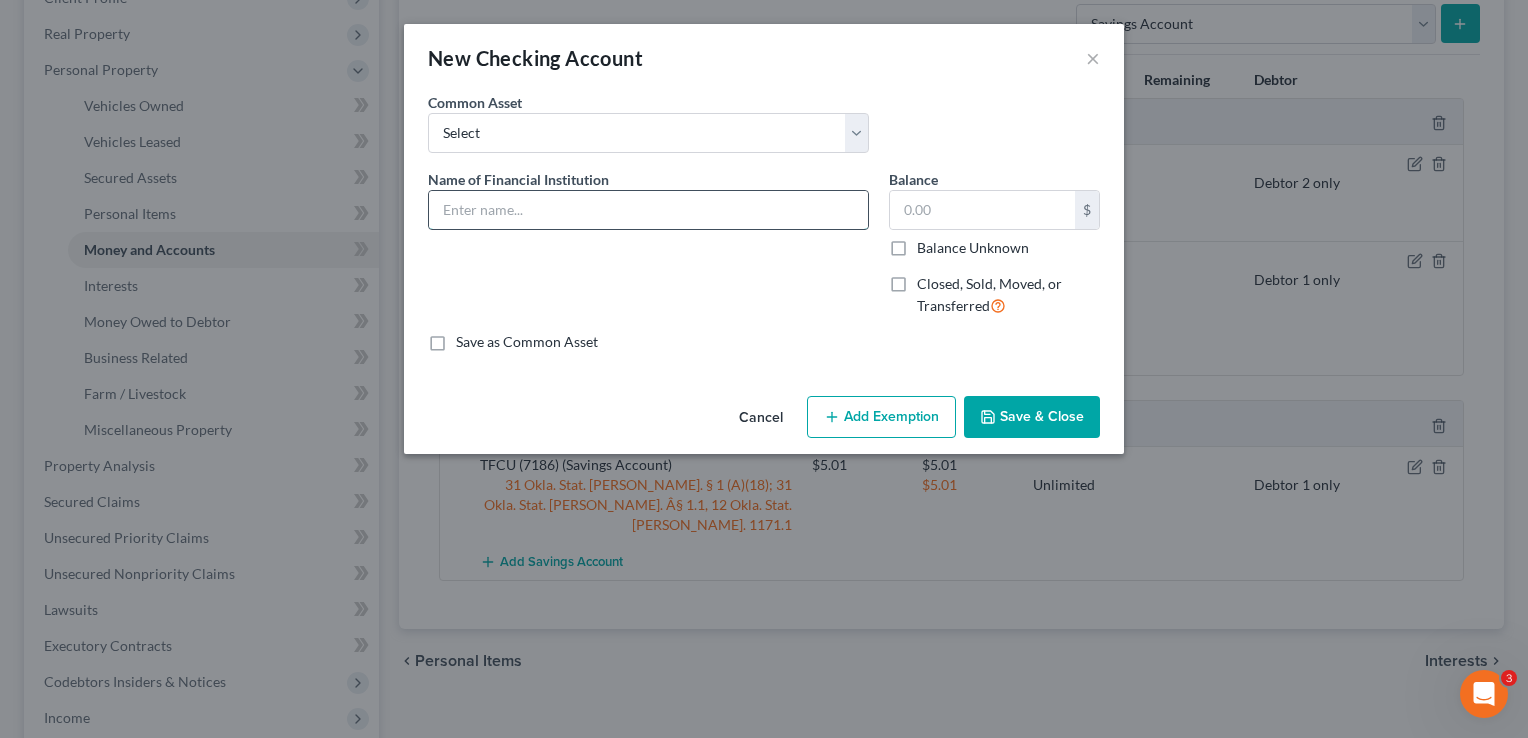 click at bounding box center [648, 210] 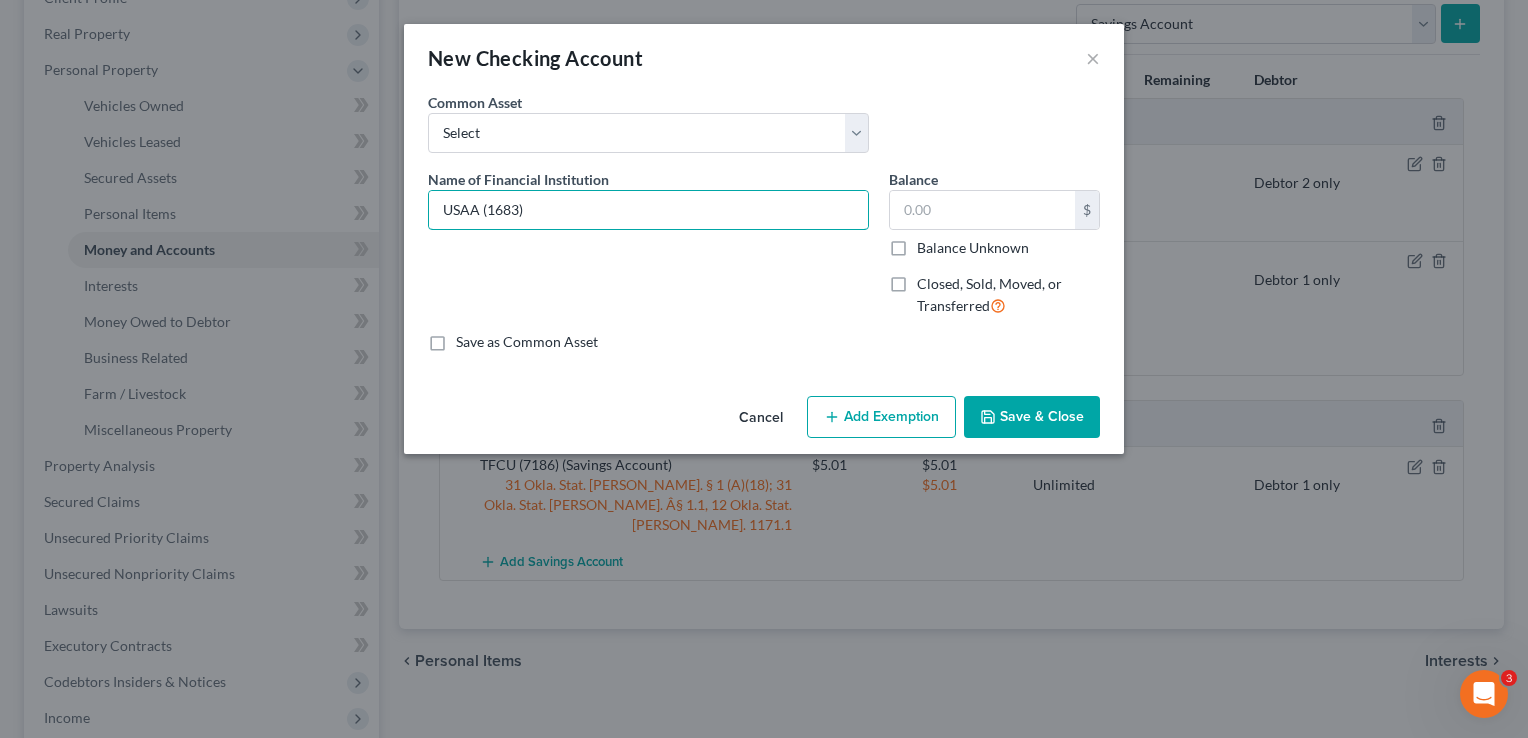 type on "USAA (1683)" 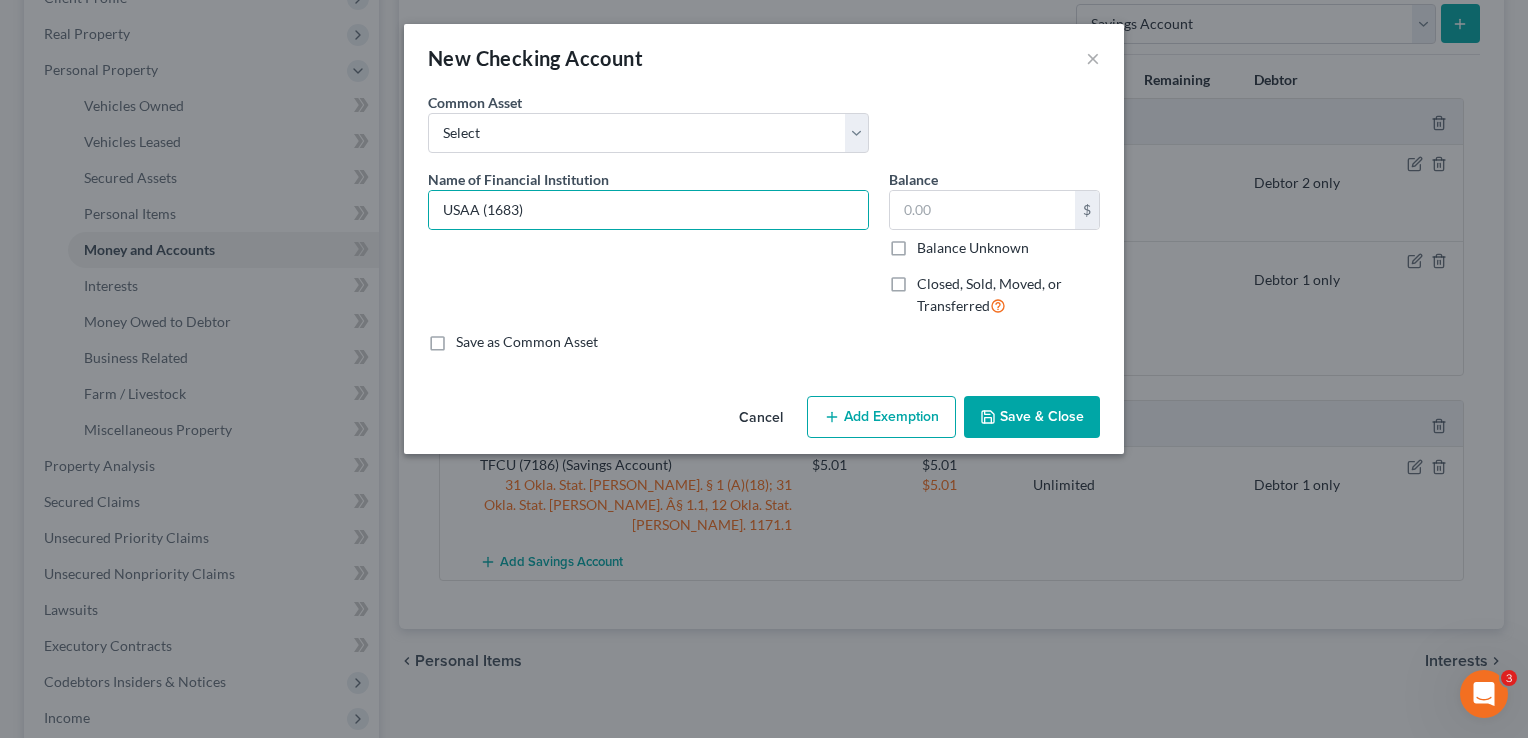 click on "Add Exemption" at bounding box center (881, 417) 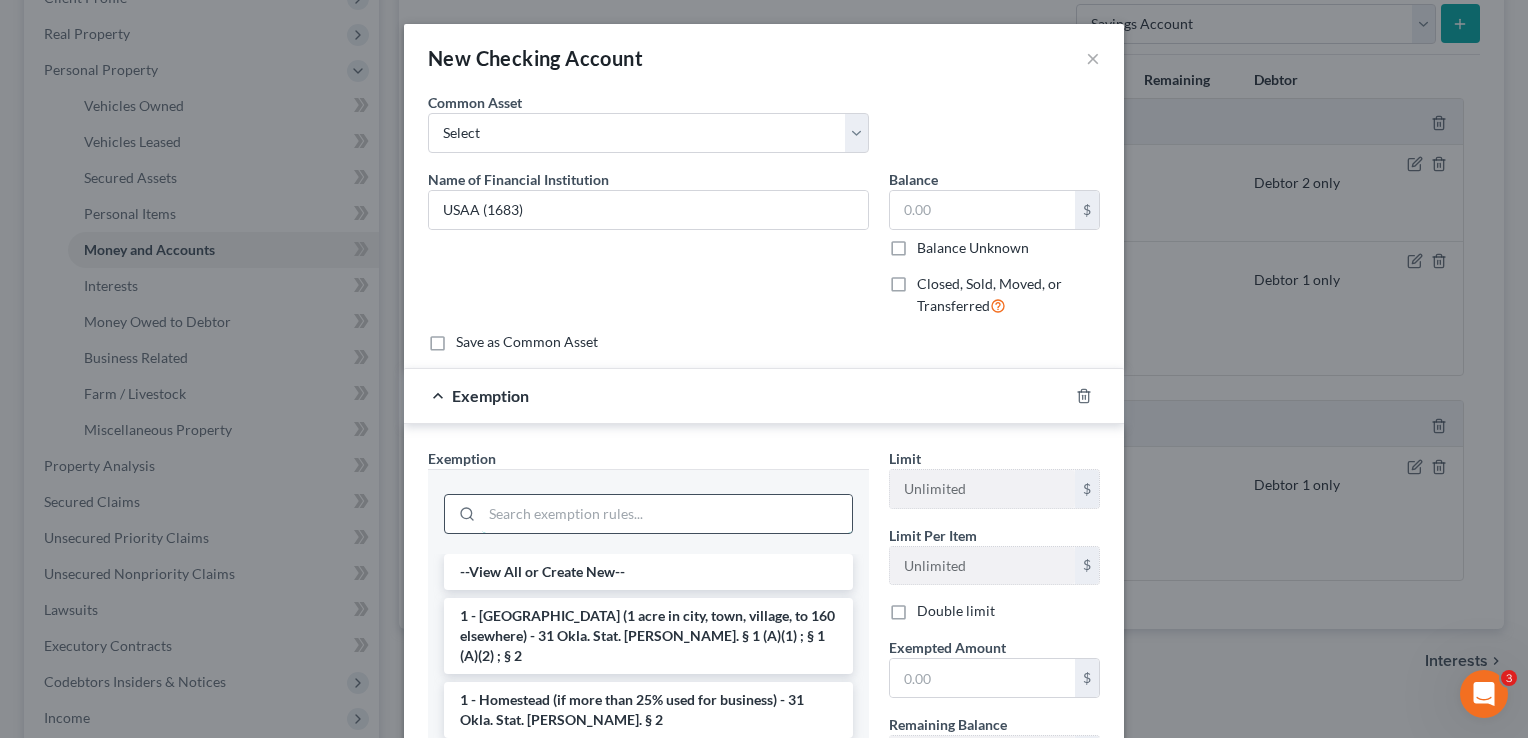 click at bounding box center [667, 514] 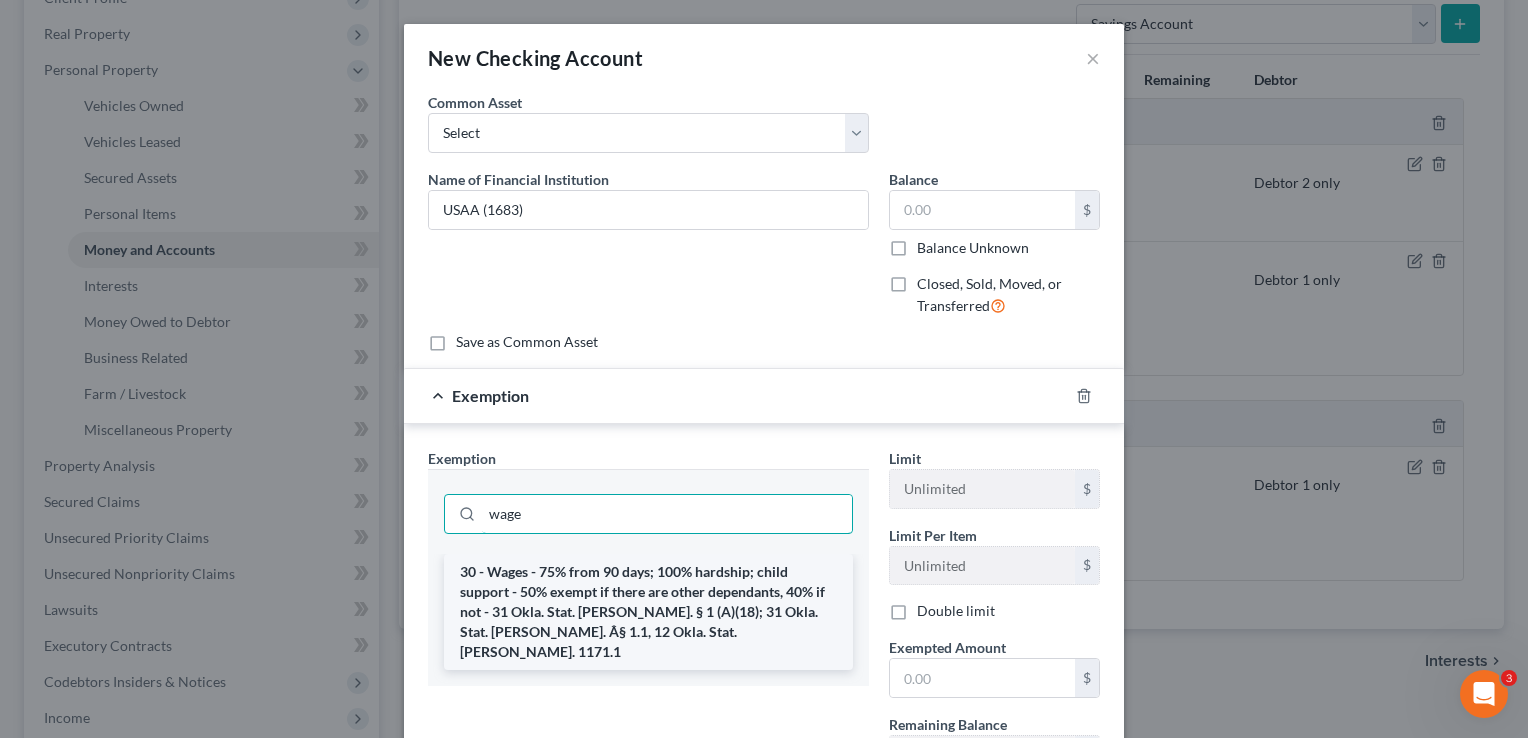 type on "wage" 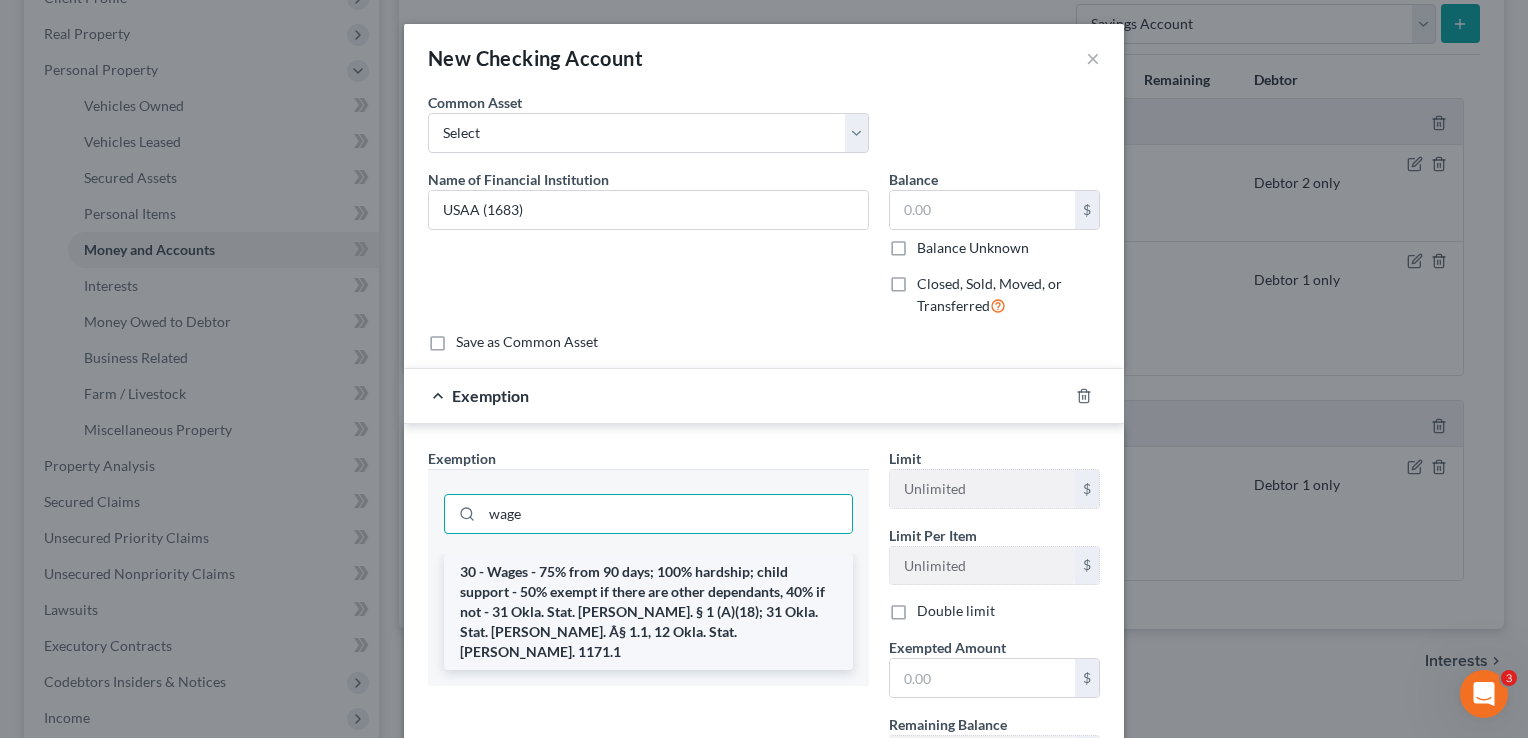 click on "30 - Wages - 75% from 90 days; 100% hardship; child support - 50% exempt if there are other dependants, 40% if not - 31 Okla. Stat. [PERSON_NAME]. § 1 (A)(18); 31 Okla. Stat. [PERSON_NAME]. Â§ 1.1, 12 Okla. Stat. [PERSON_NAME]. 1171.1" at bounding box center [648, 612] 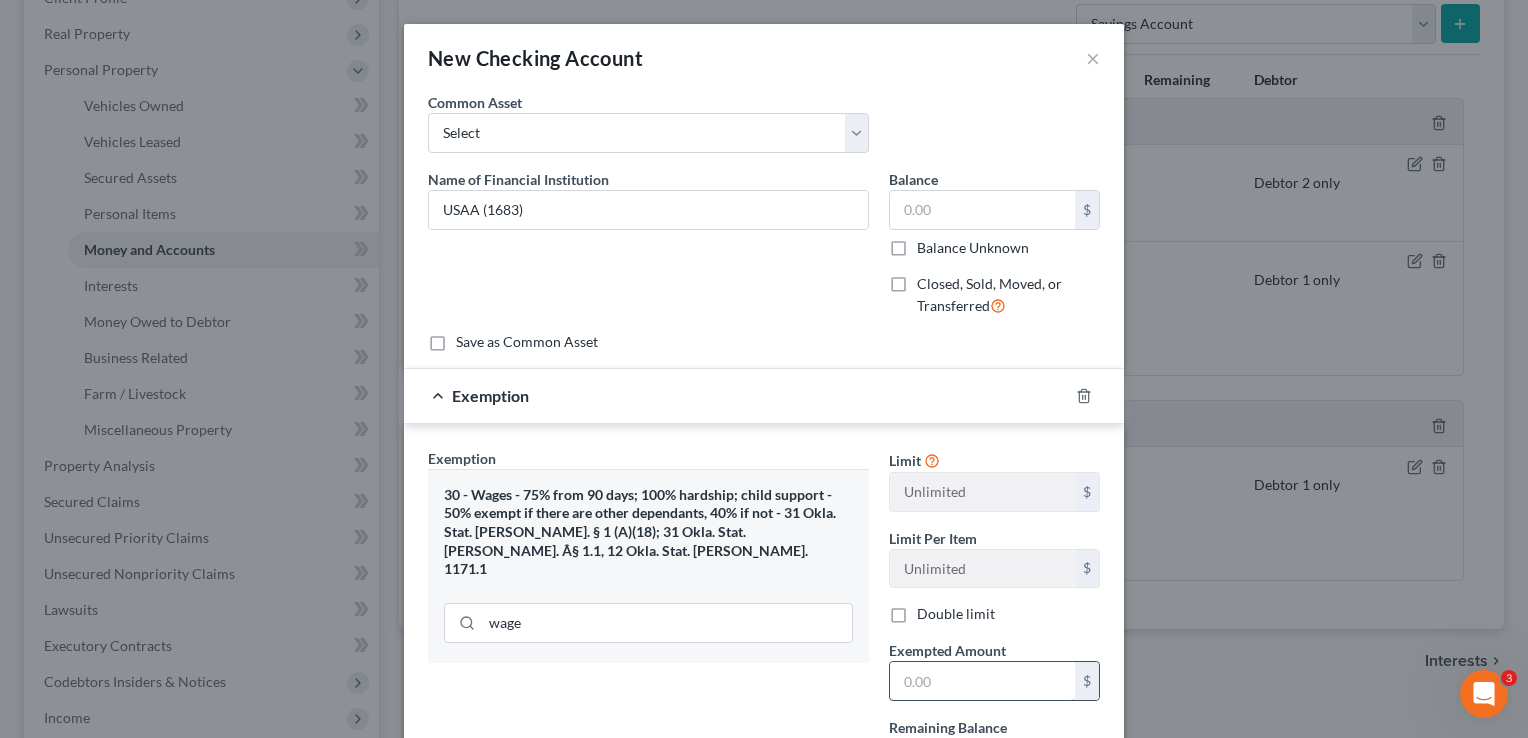 click at bounding box center (982, 681) 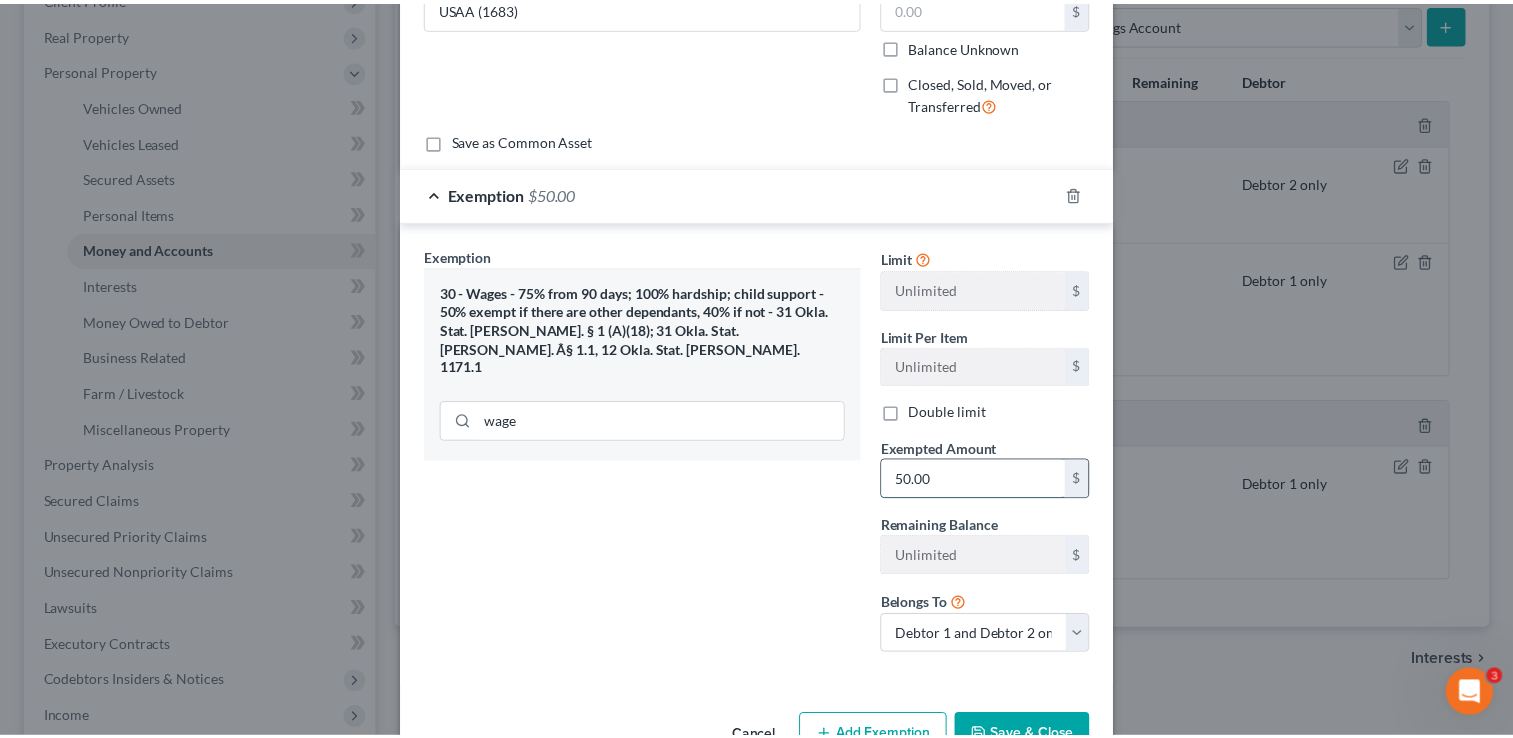 scroll, scrollTop: 258, scrollLeft: 0, axis: vertical 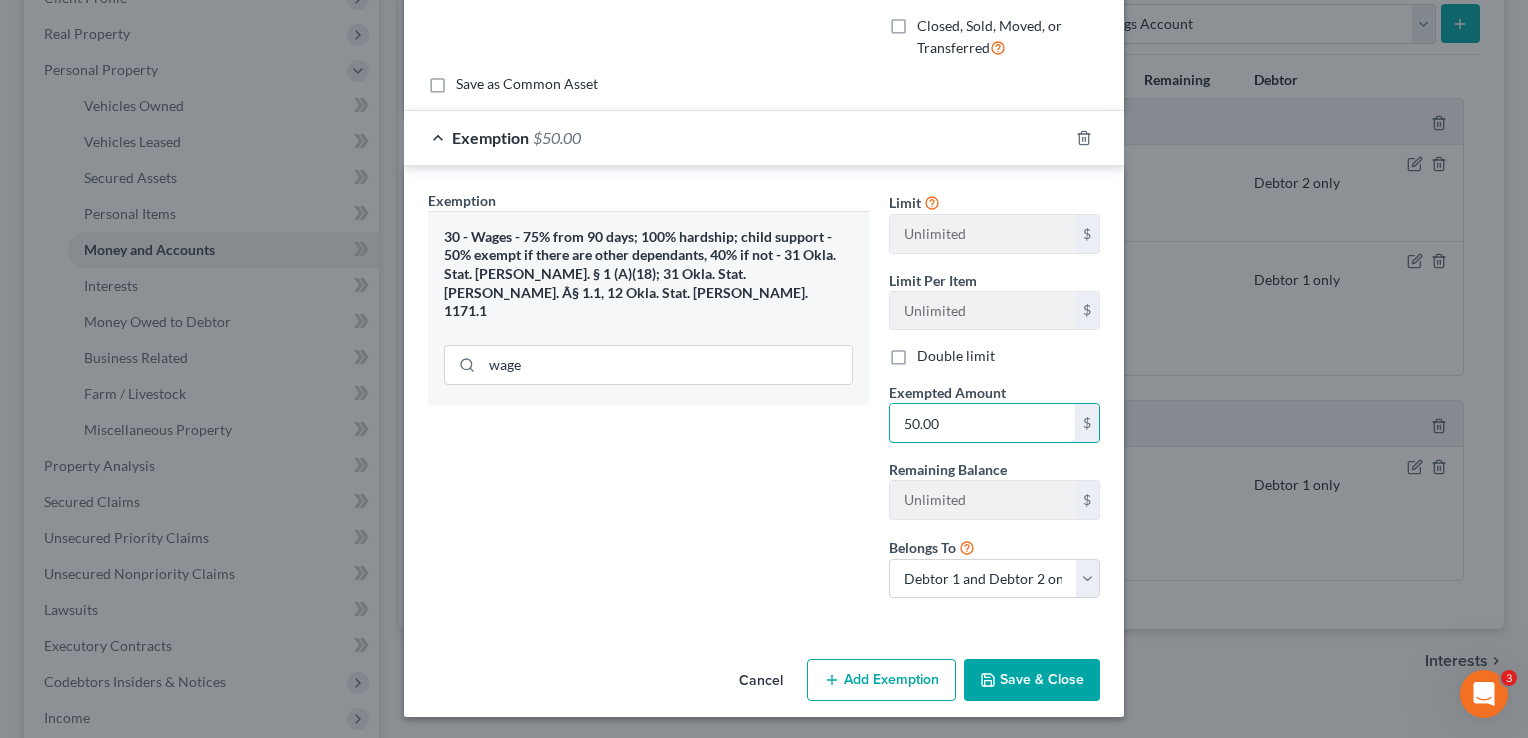 type on "50.00" 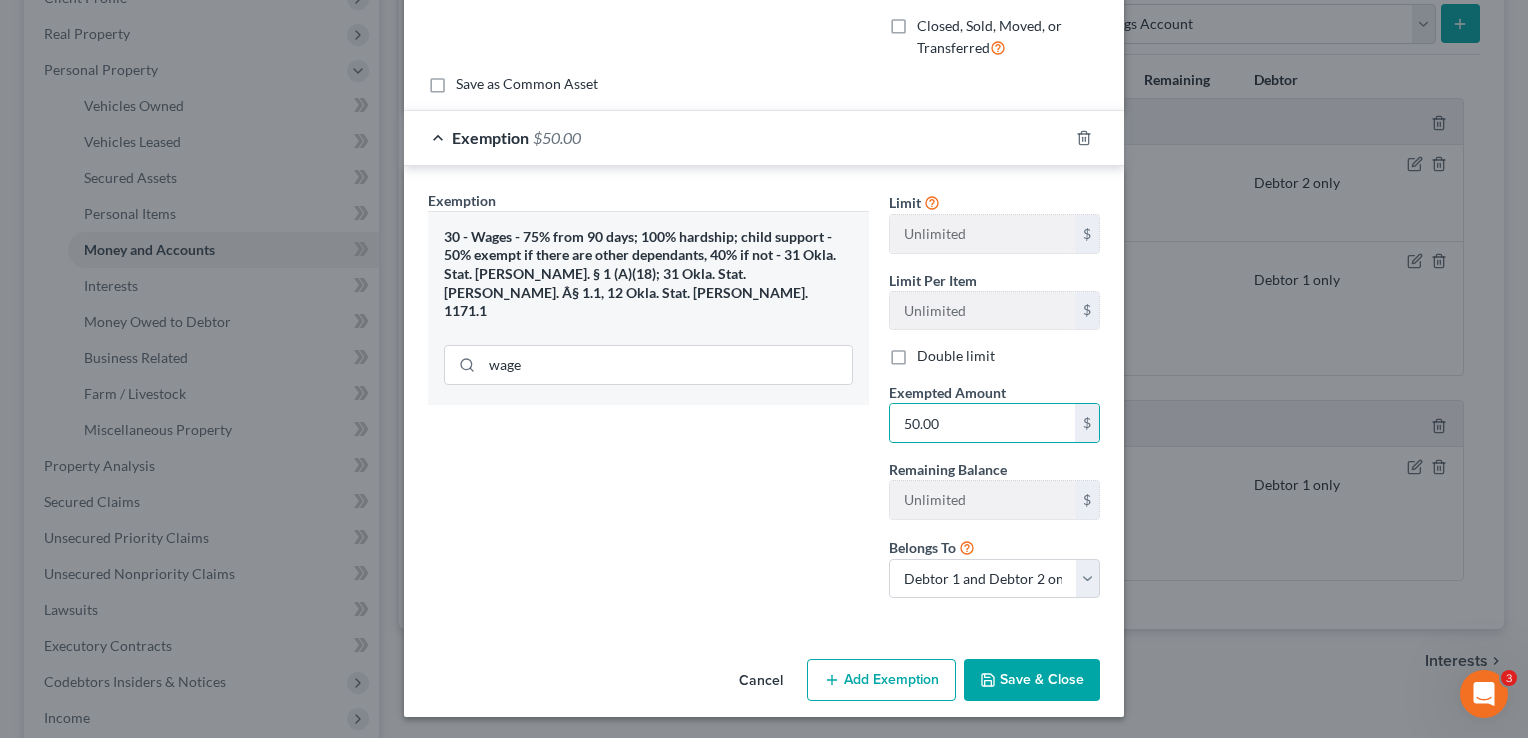 click on "Save & Close" at bounding box center (1032, 680) 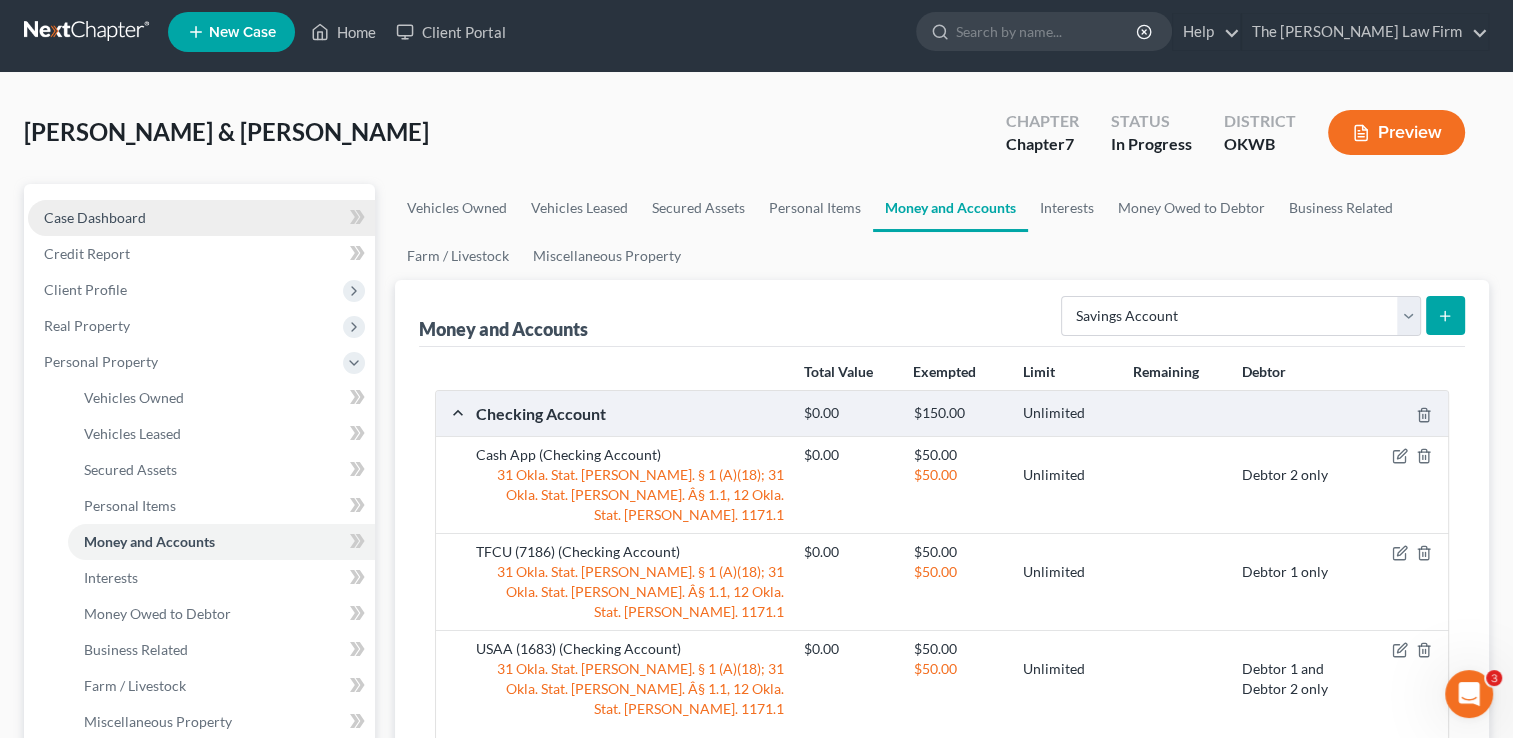 scroll, scrollTop: 0, scrollLeft: 0, axis: both 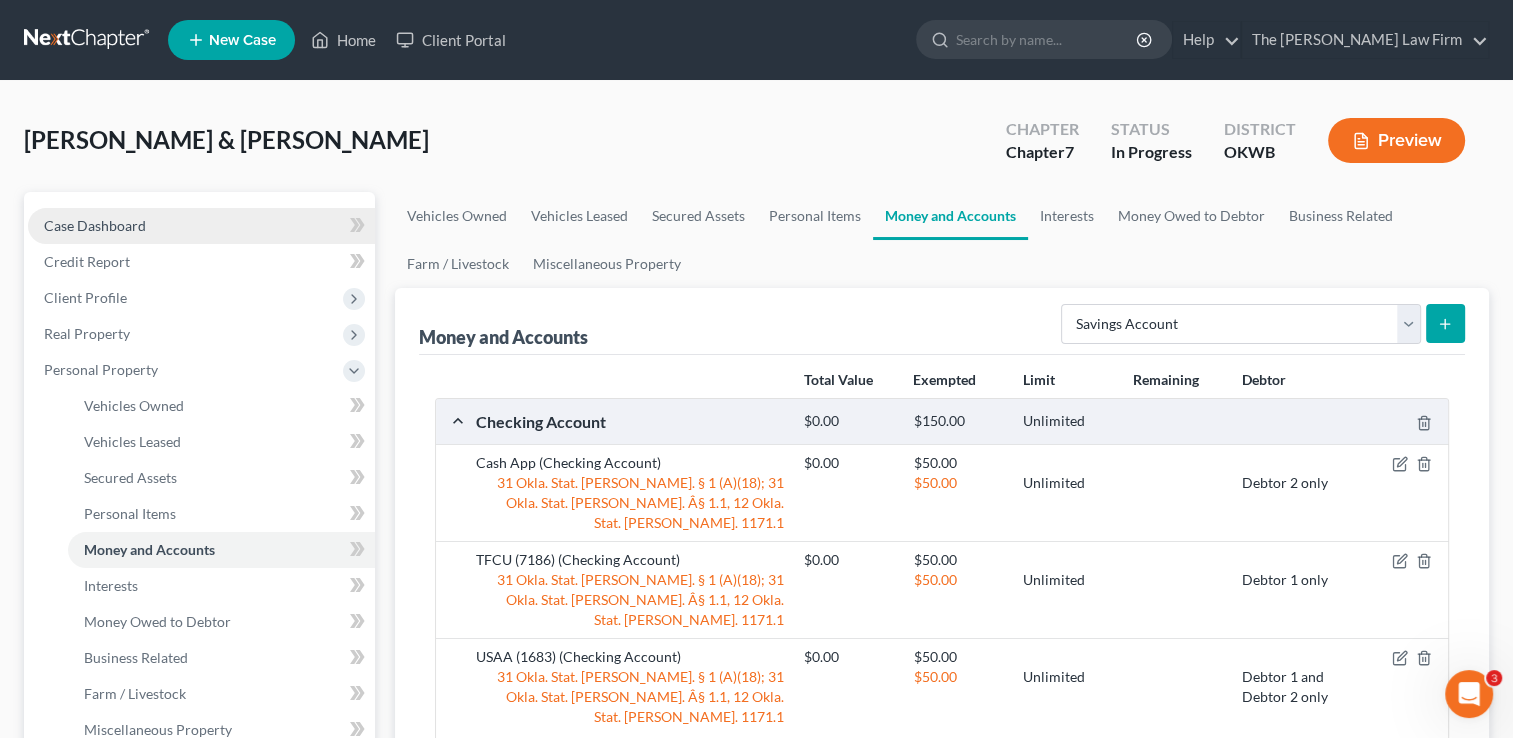 drag, startPoint x: 153, startPoint y: 231, endPoint x: 187, endPoint y: 231, distance: 34 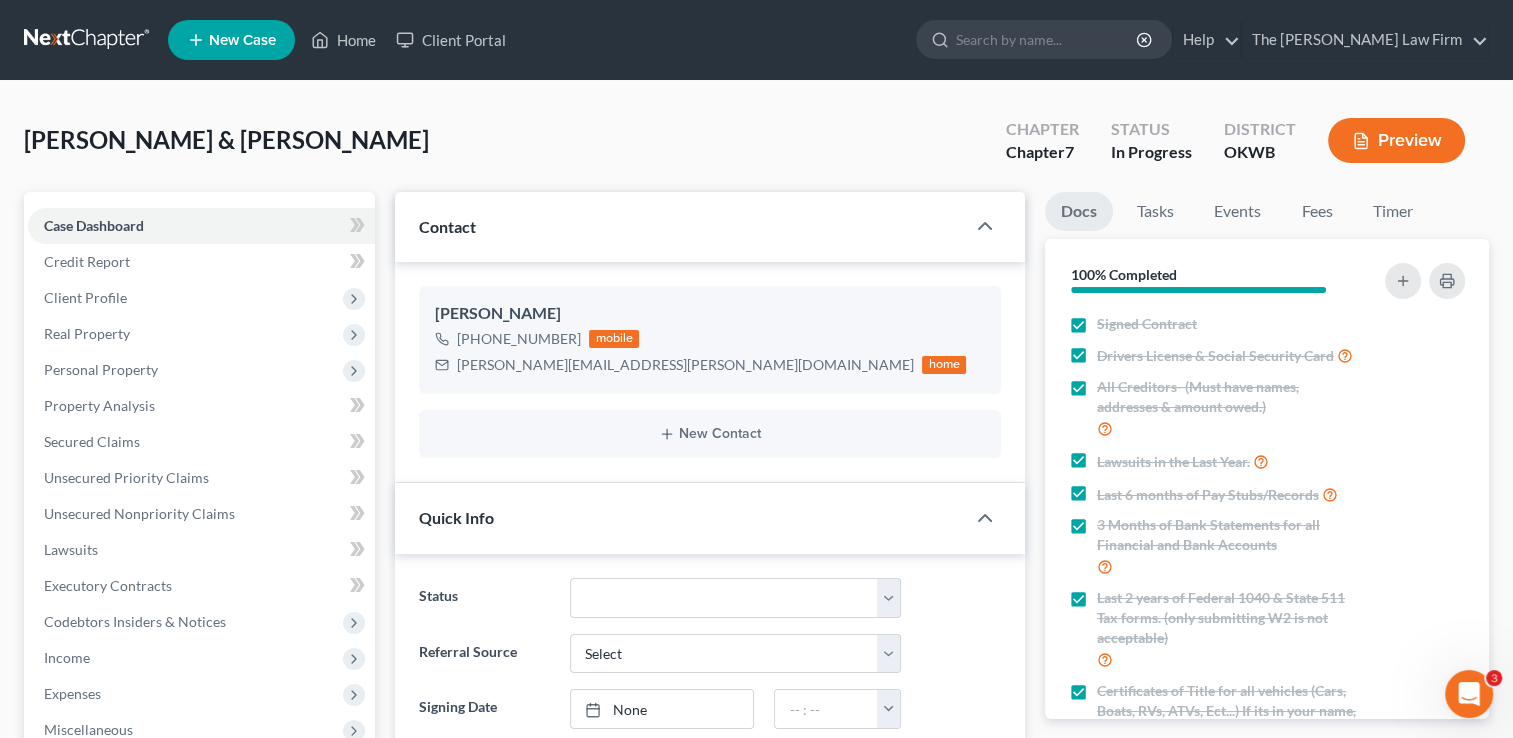scroll, scrollTop: 533, scrollLeft: 0, axis: vertical 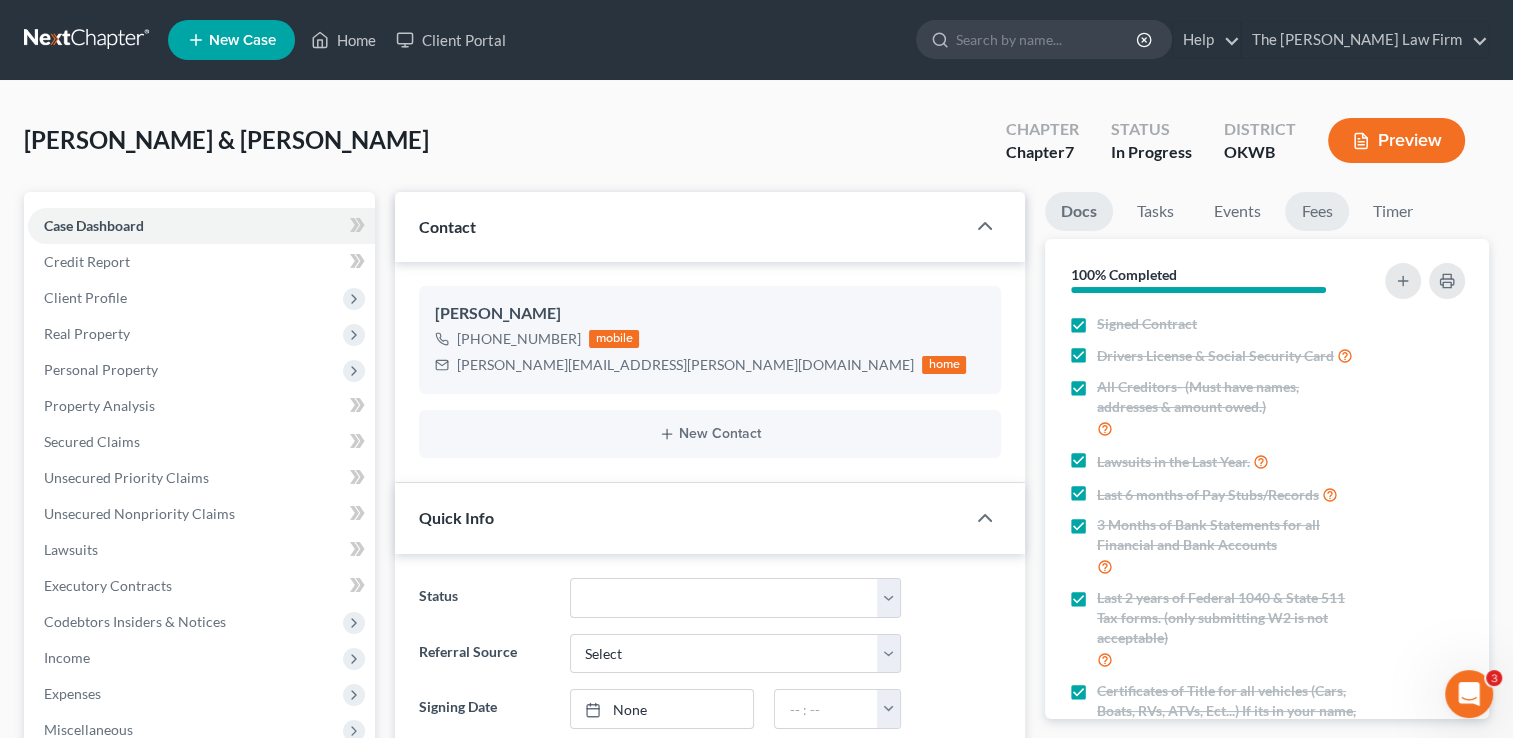 click on "Fees" at bounding box center [1317, 211] 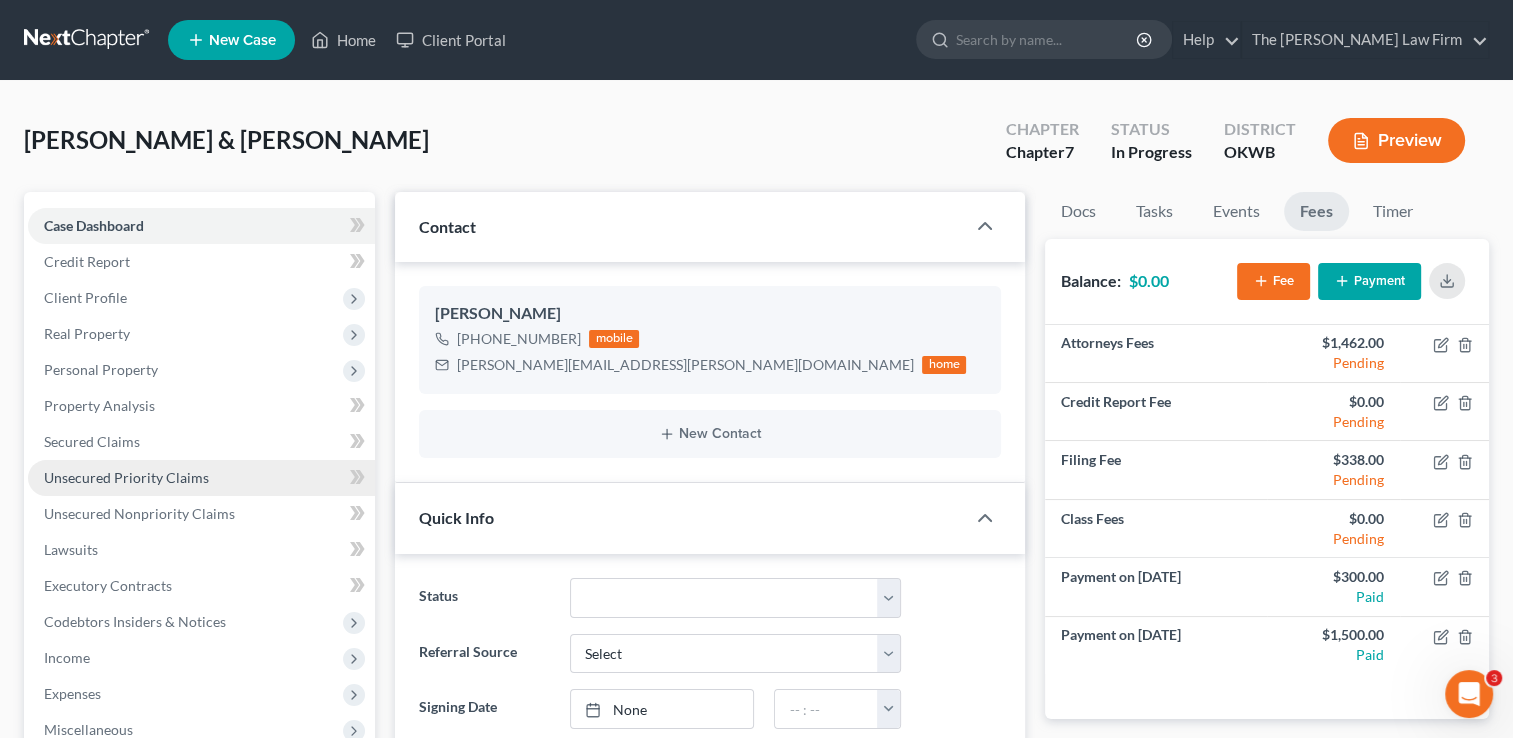 click on "Unsecured Priority Claims" at bounding box center [126, 477] 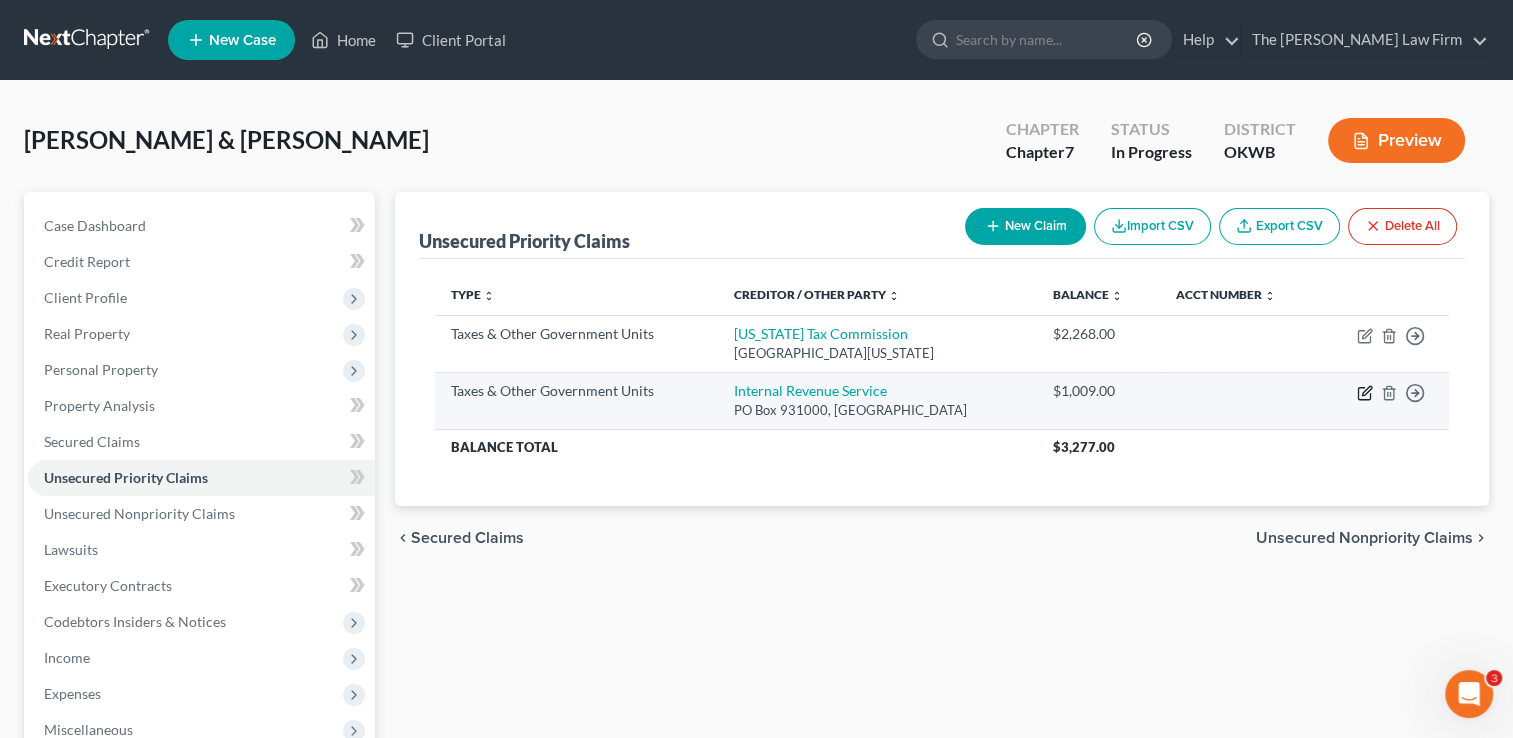 click 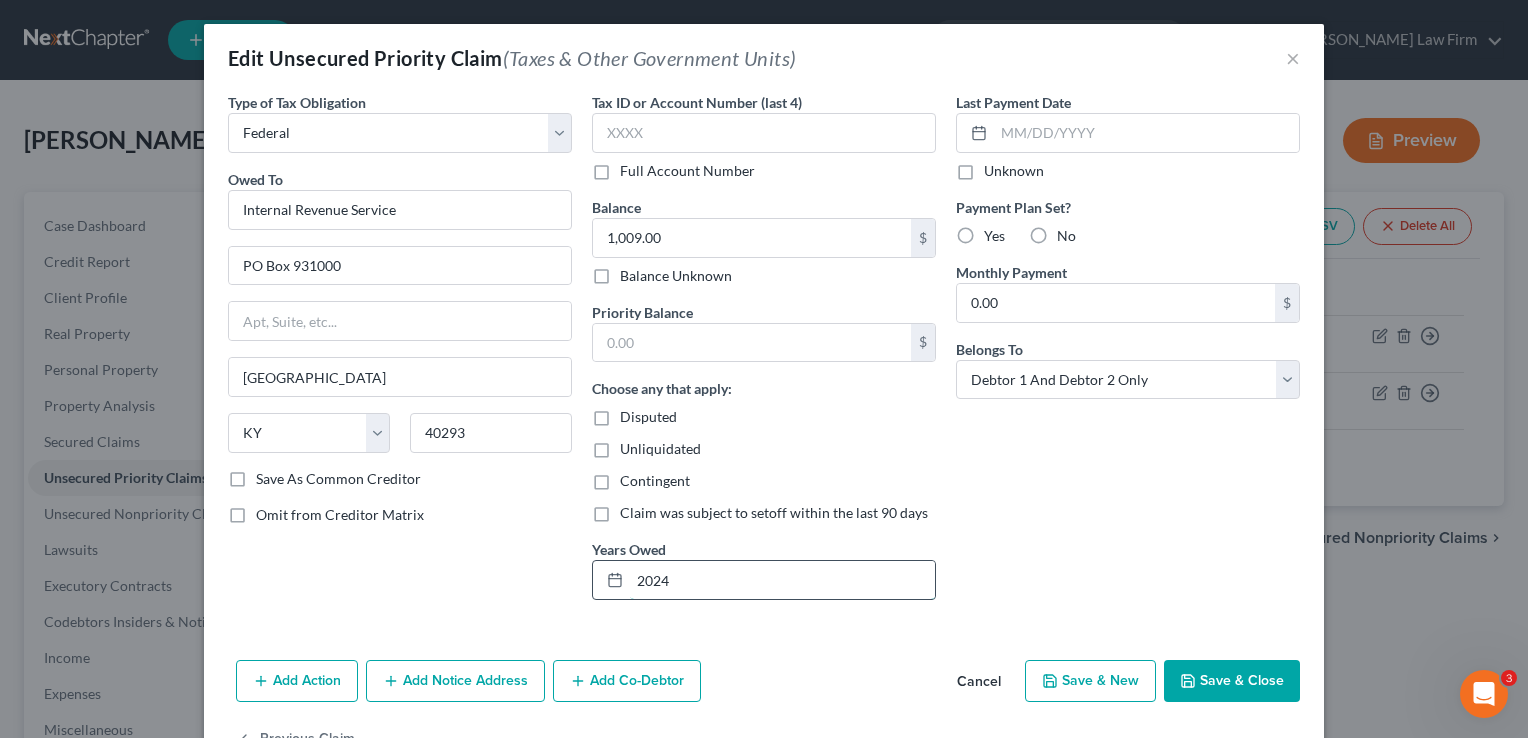 click on "2024" at bounding box center (782, 580) 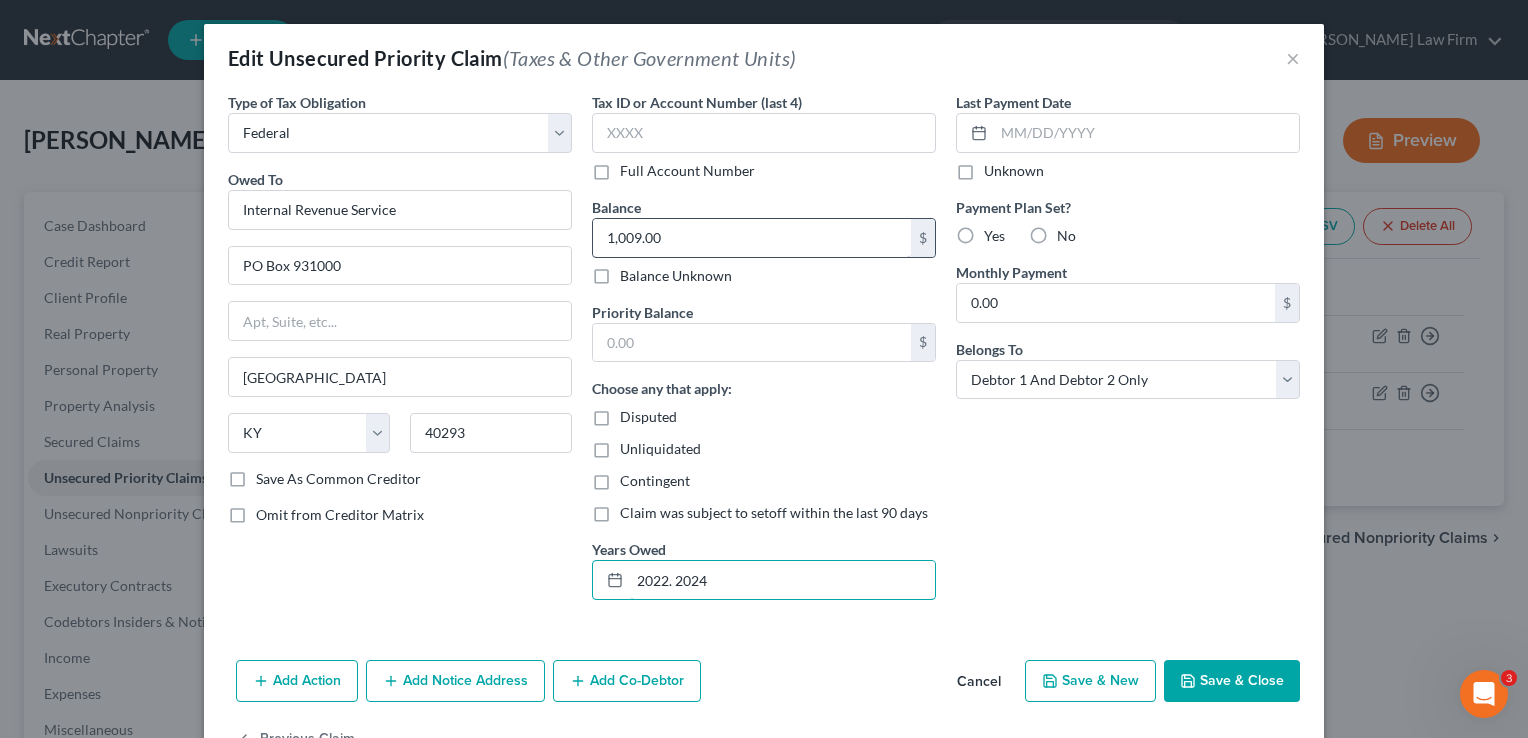 type on "2022. 2024" 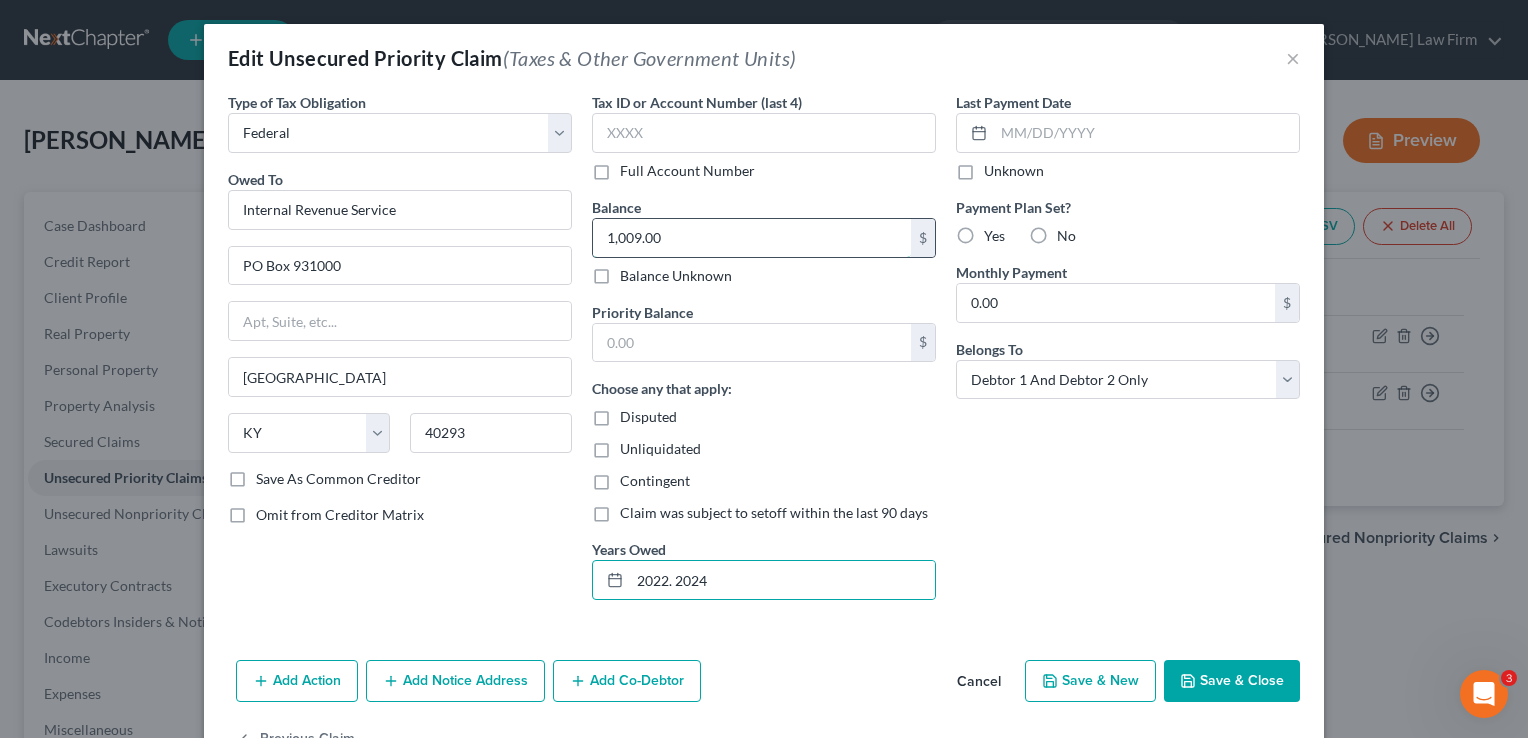 click on "1,009.00" at bounding box center (752, 238) 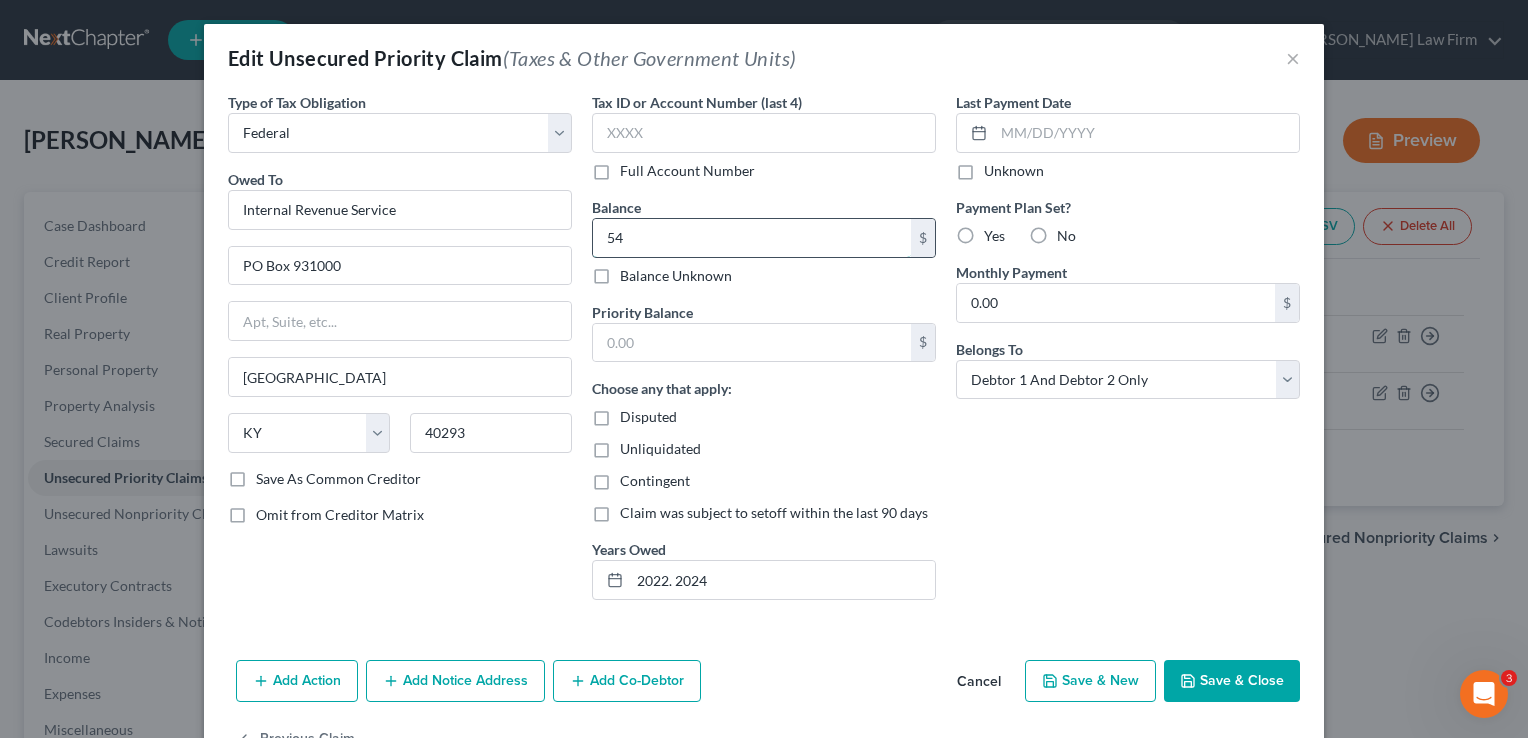 type on "5" 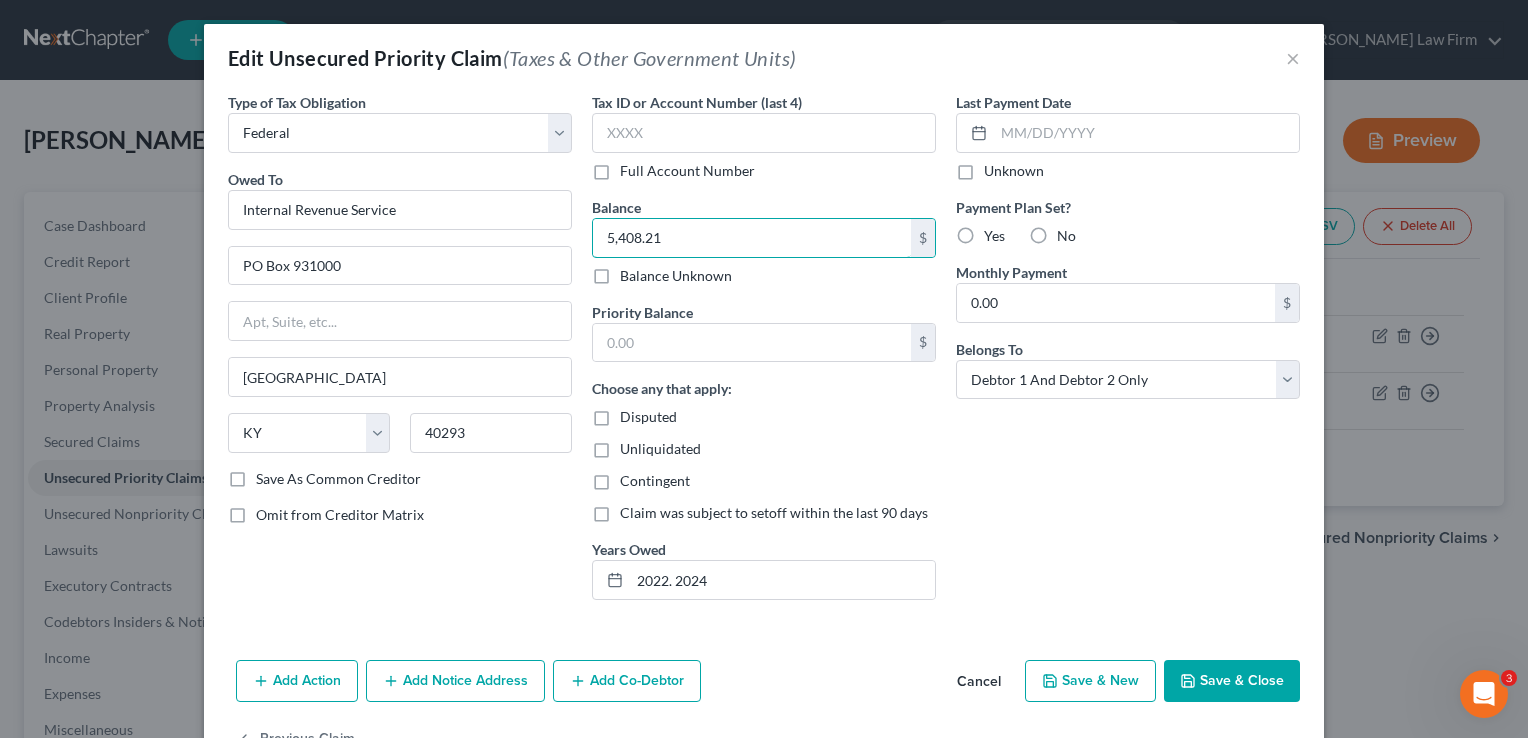 type on "5,408.21" 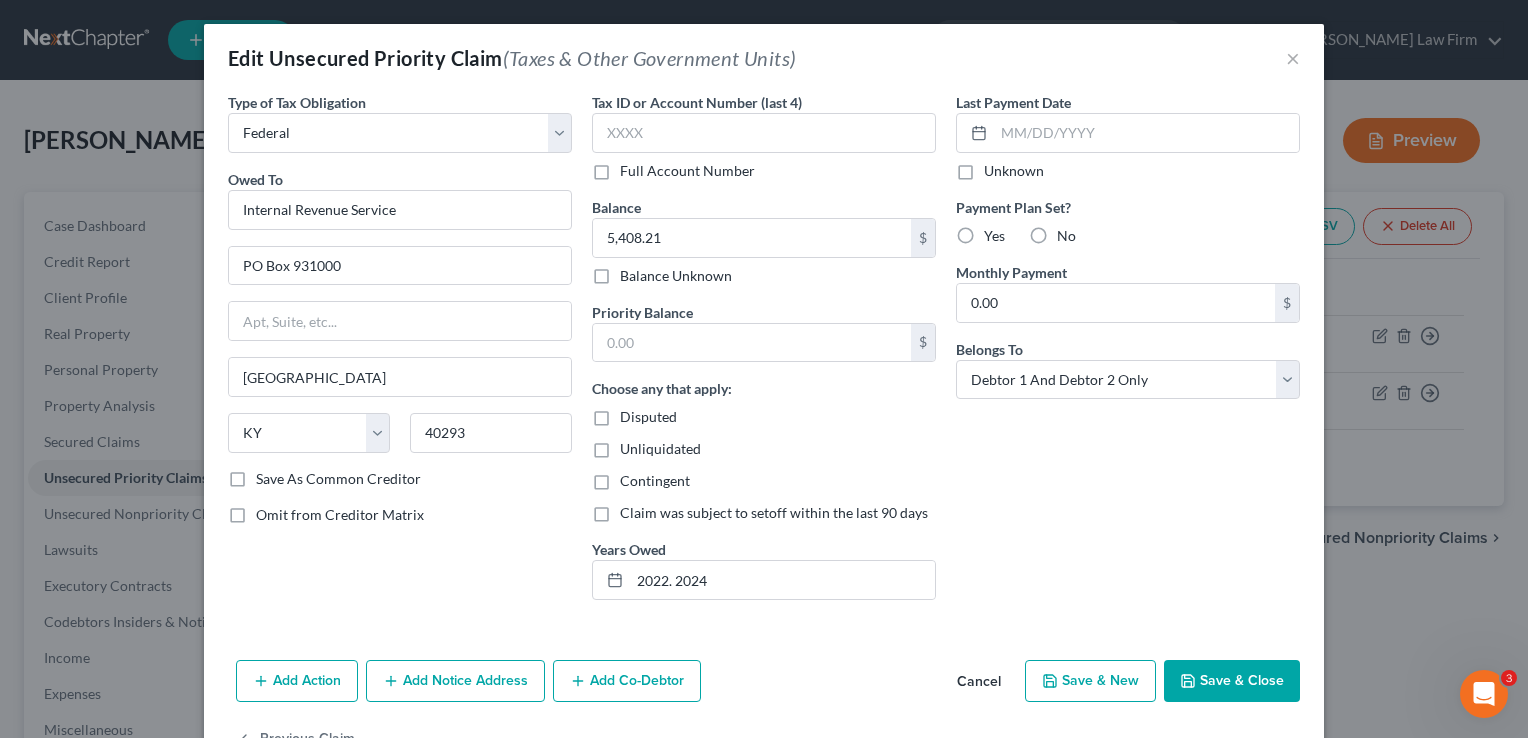 click on "Save & Close" at bounding box center (1232, 681) 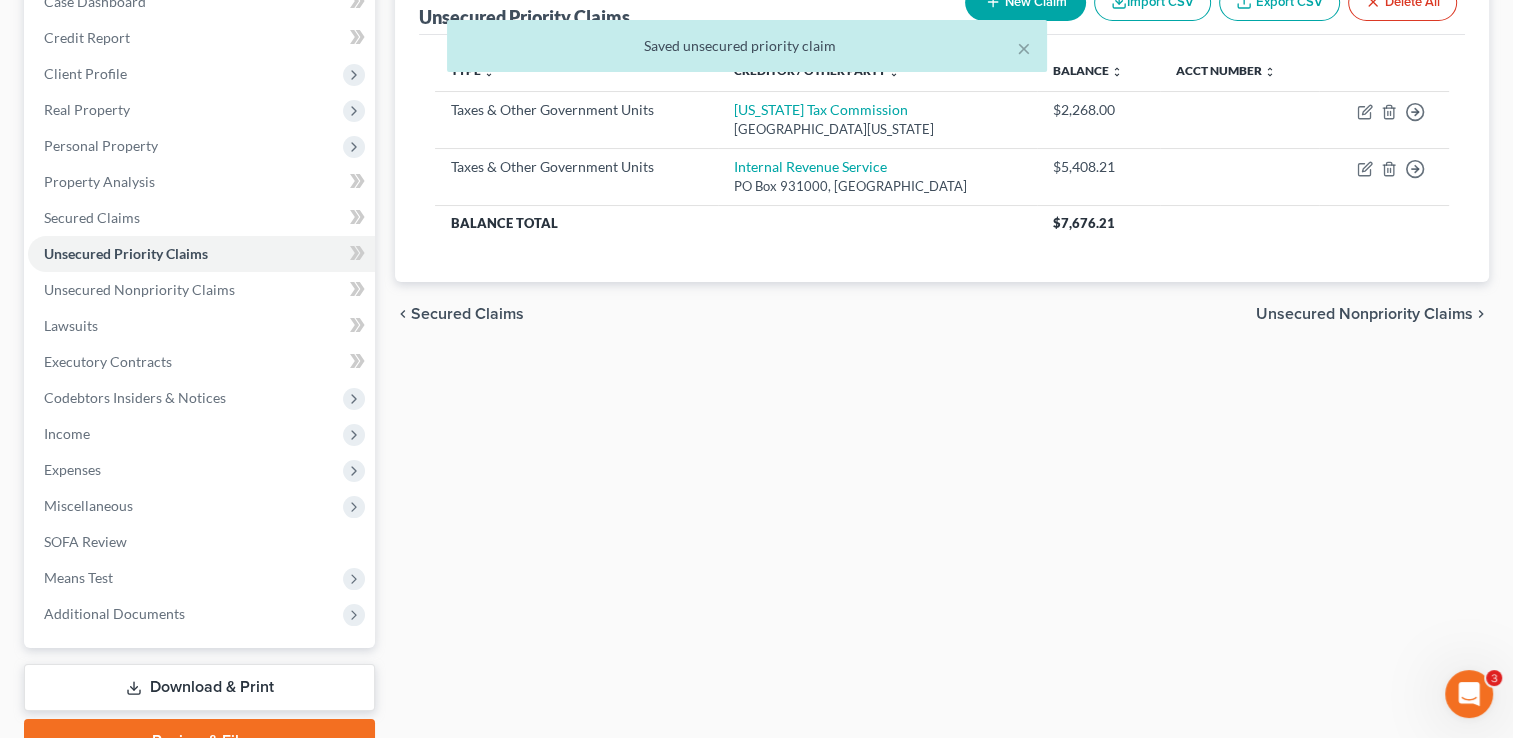 scroll, scrollTop: 323, scrollLeft: 0, axis: vertical 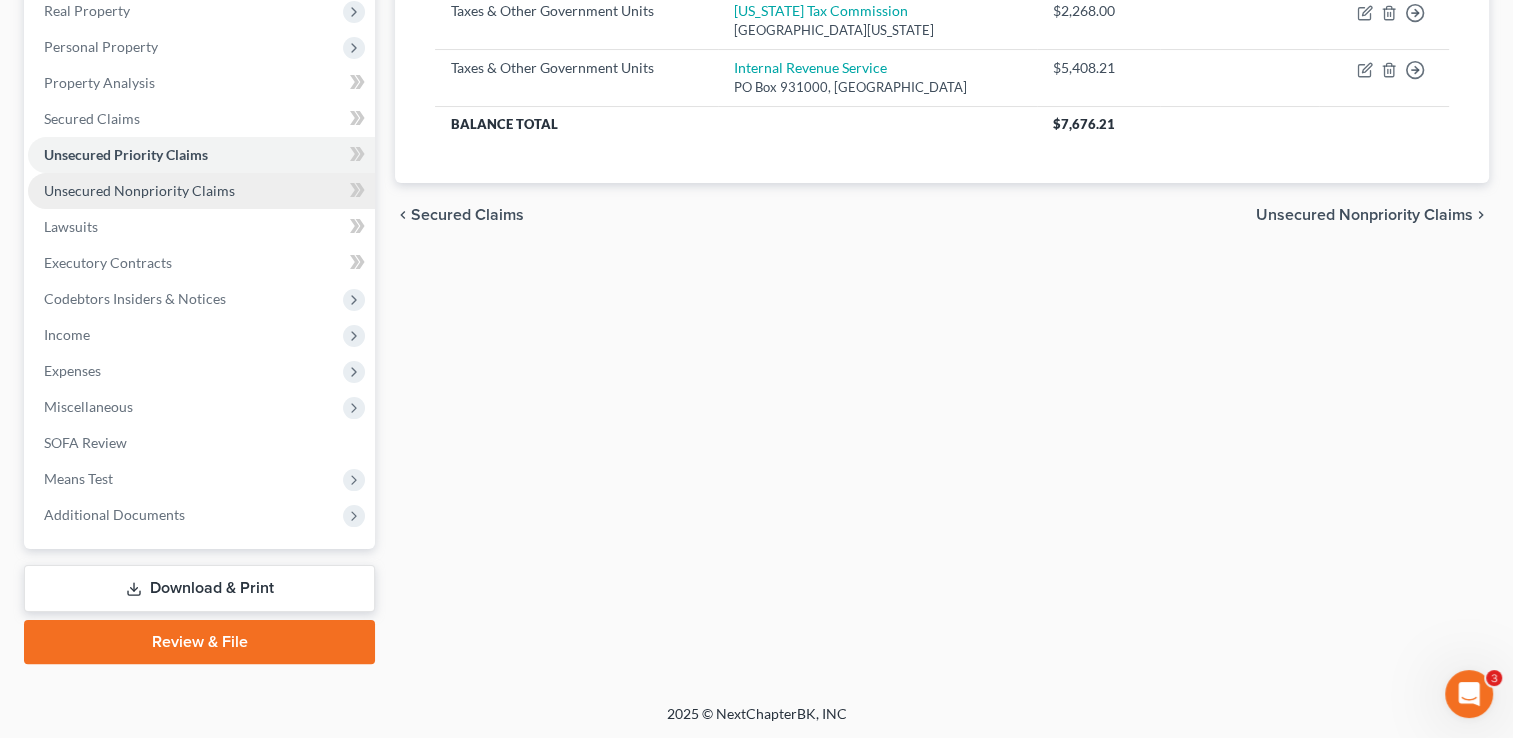 click on "Unsecured Nonpriority Claims" at bounding box center [139, 190] 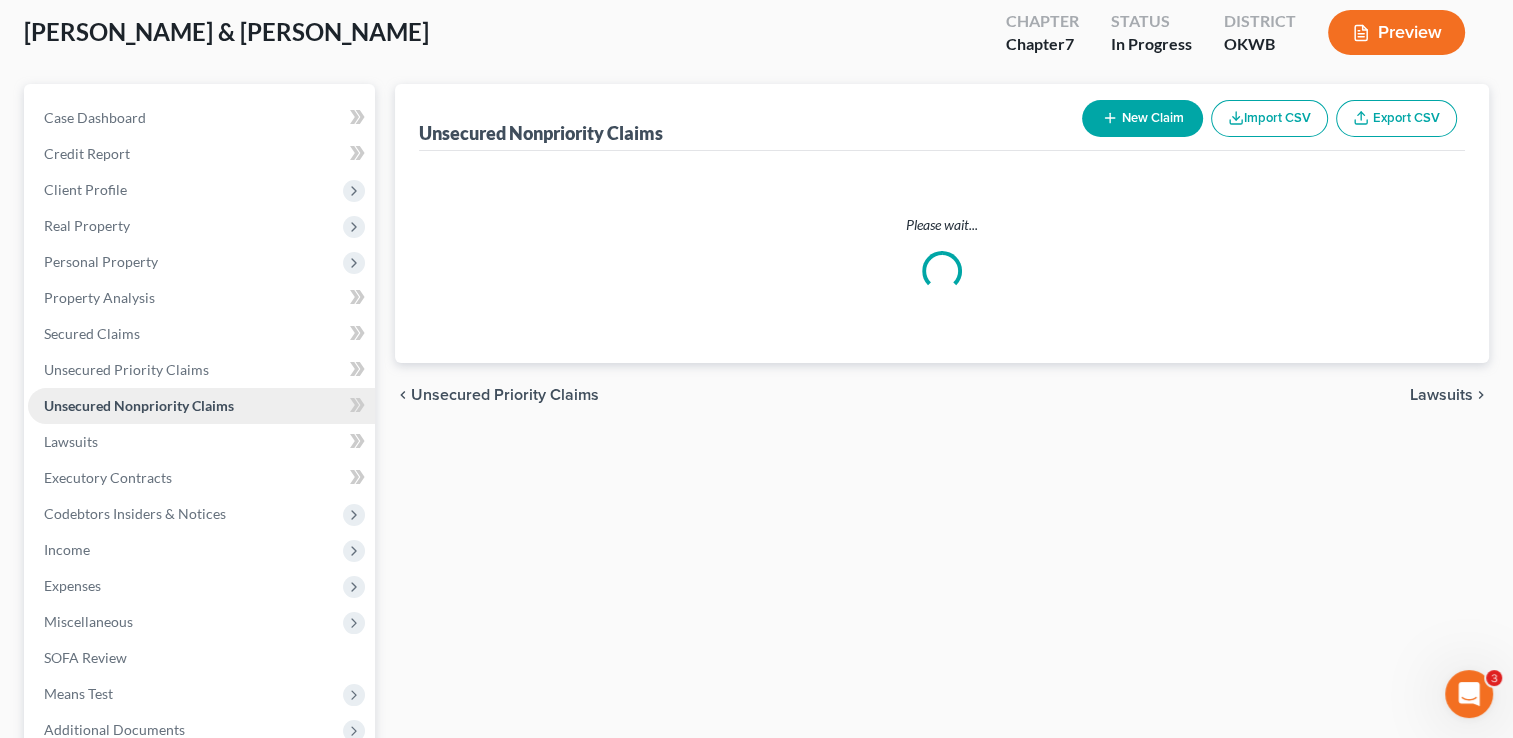 scroll, scrollTop: 0, scrollLeft: 0, axis: both 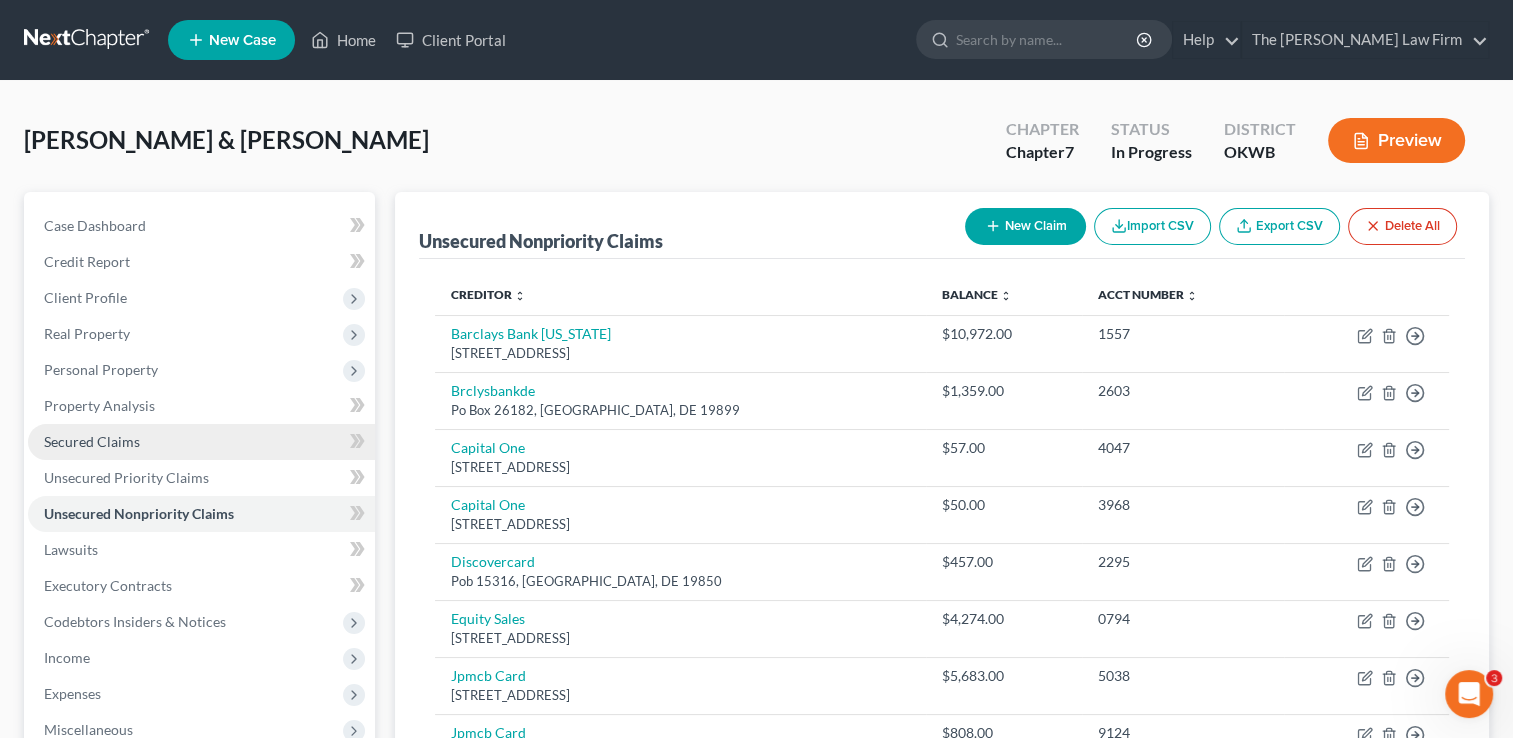 click on "Secured Claims" at bounding box center [92, 441] 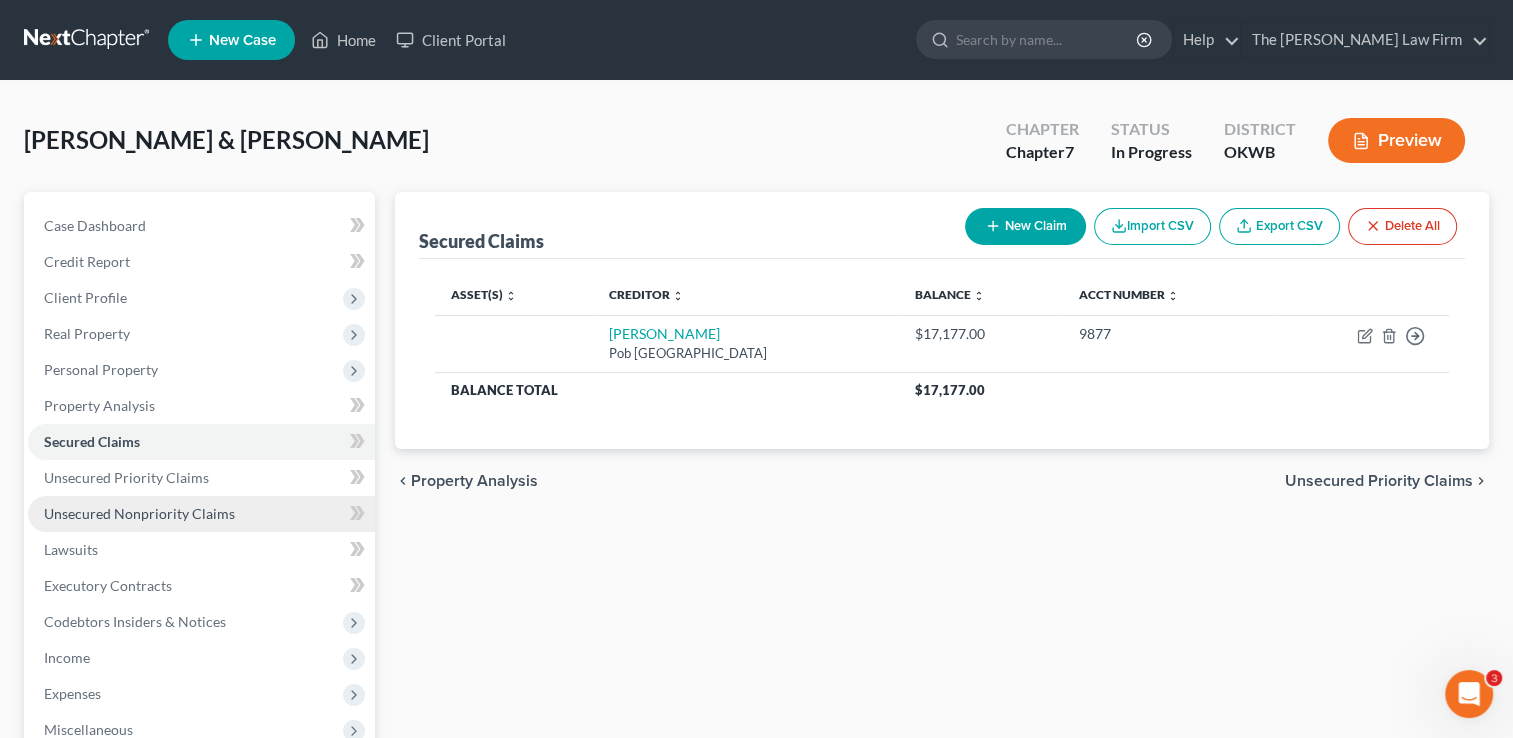 click on "Unsecured Nonpriority Claims" at bounding box center [139, 513] 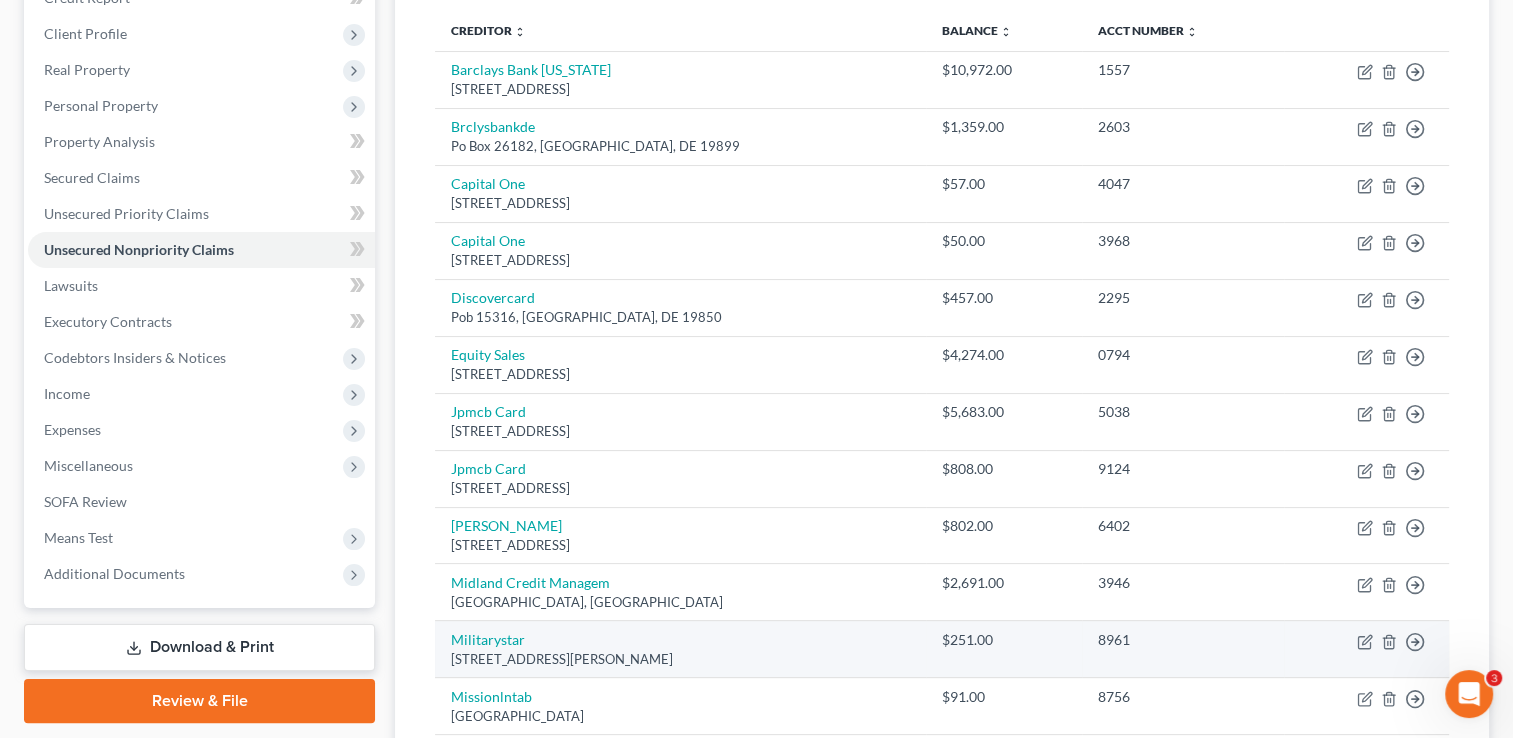 scroll, scrollTop: 300, scrollLeft: 0, axis: vertical 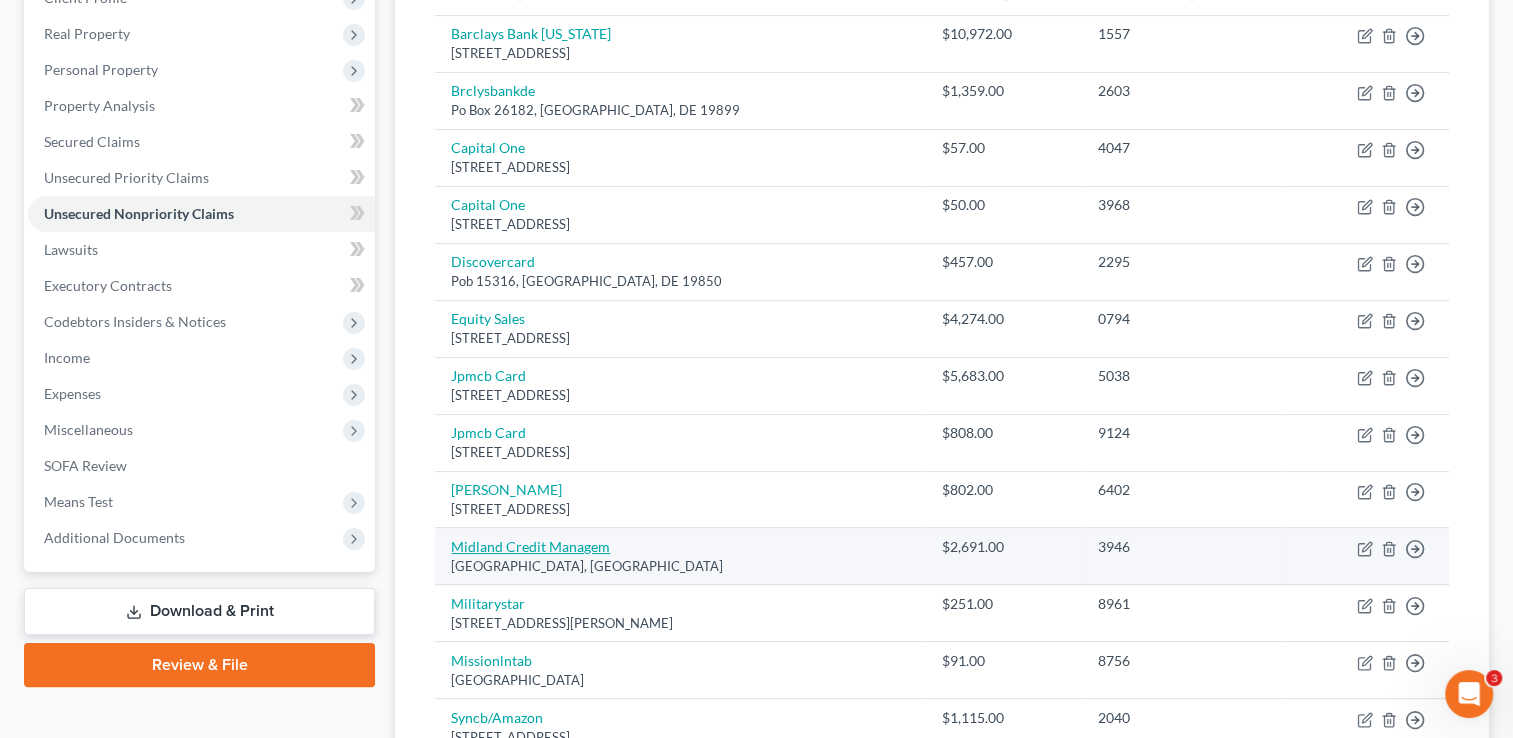 click on "Midland Credit Managem" at bounding box center (530, 546) 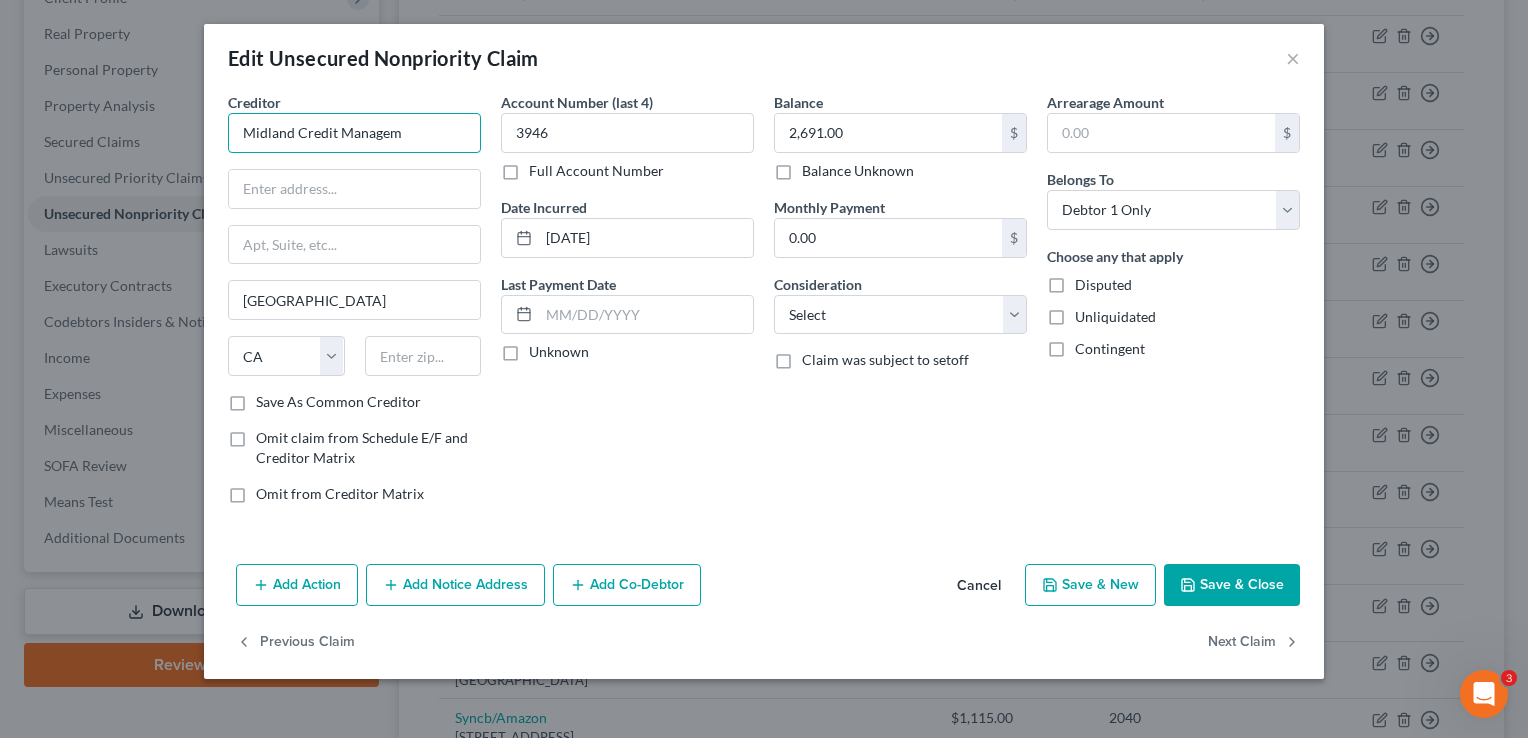 click on "Midland Credit Managem" at bounding box center (354, 133) 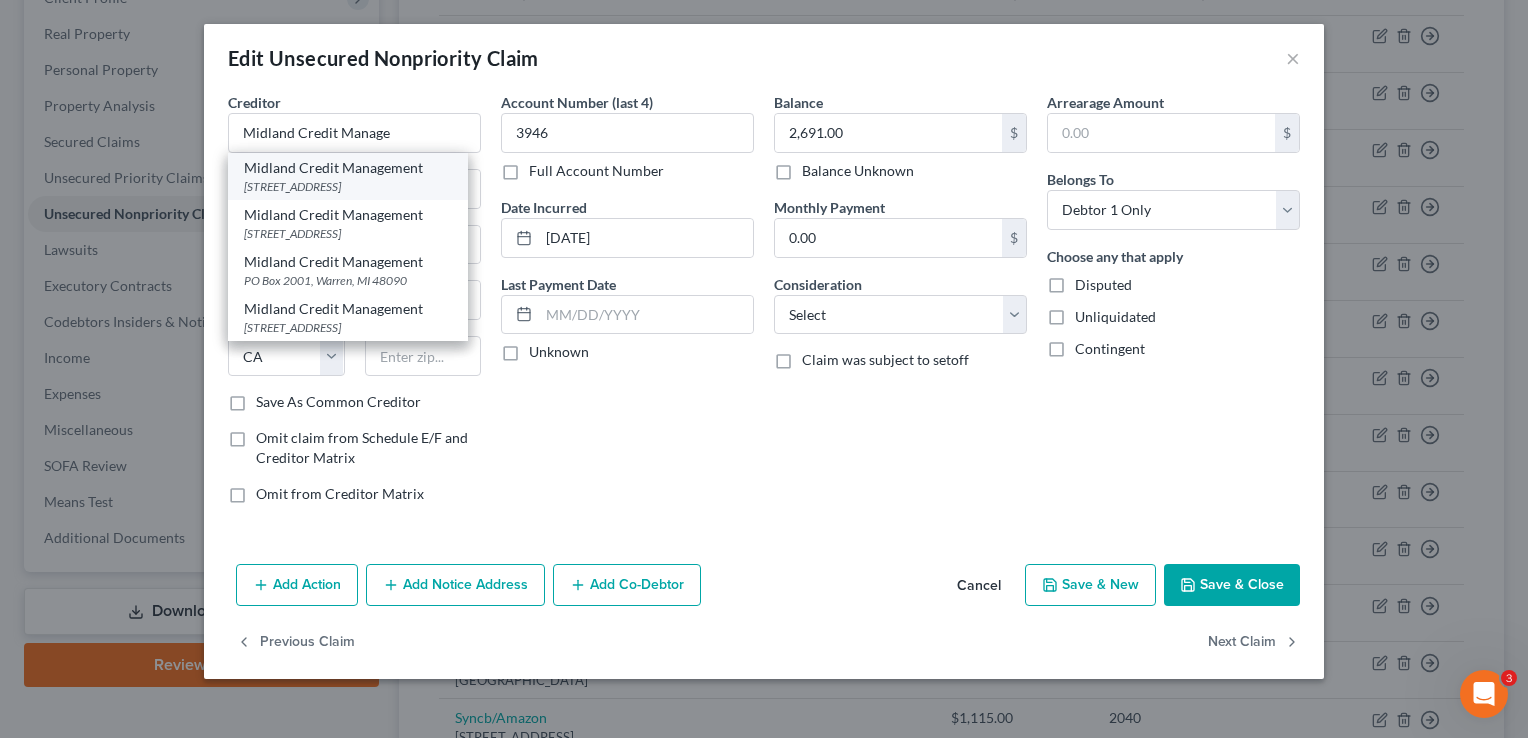 click on "[STREET_ADDRESS]" at bounding box center [348, 186] 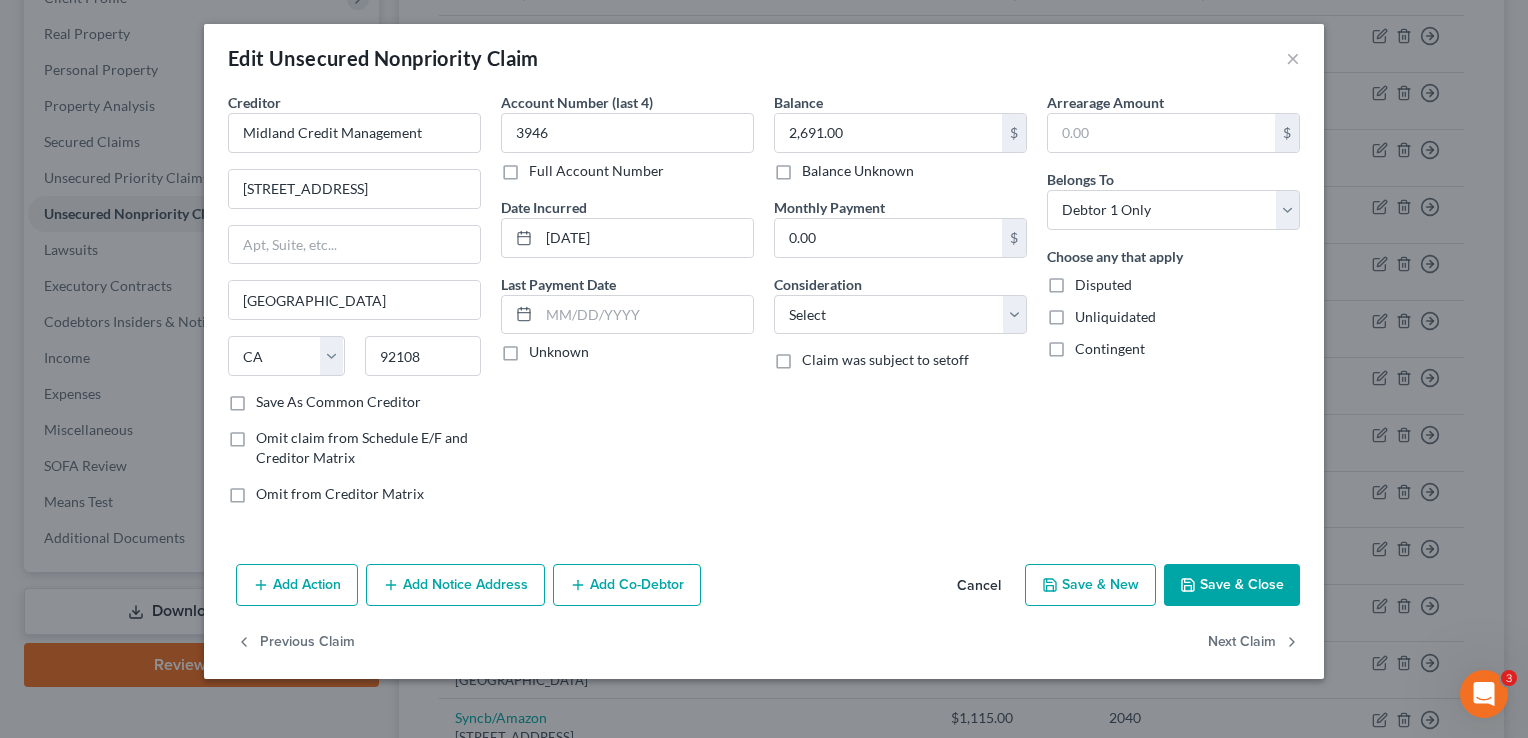 click on "Save & Close" at bounding box center (1232, 585) 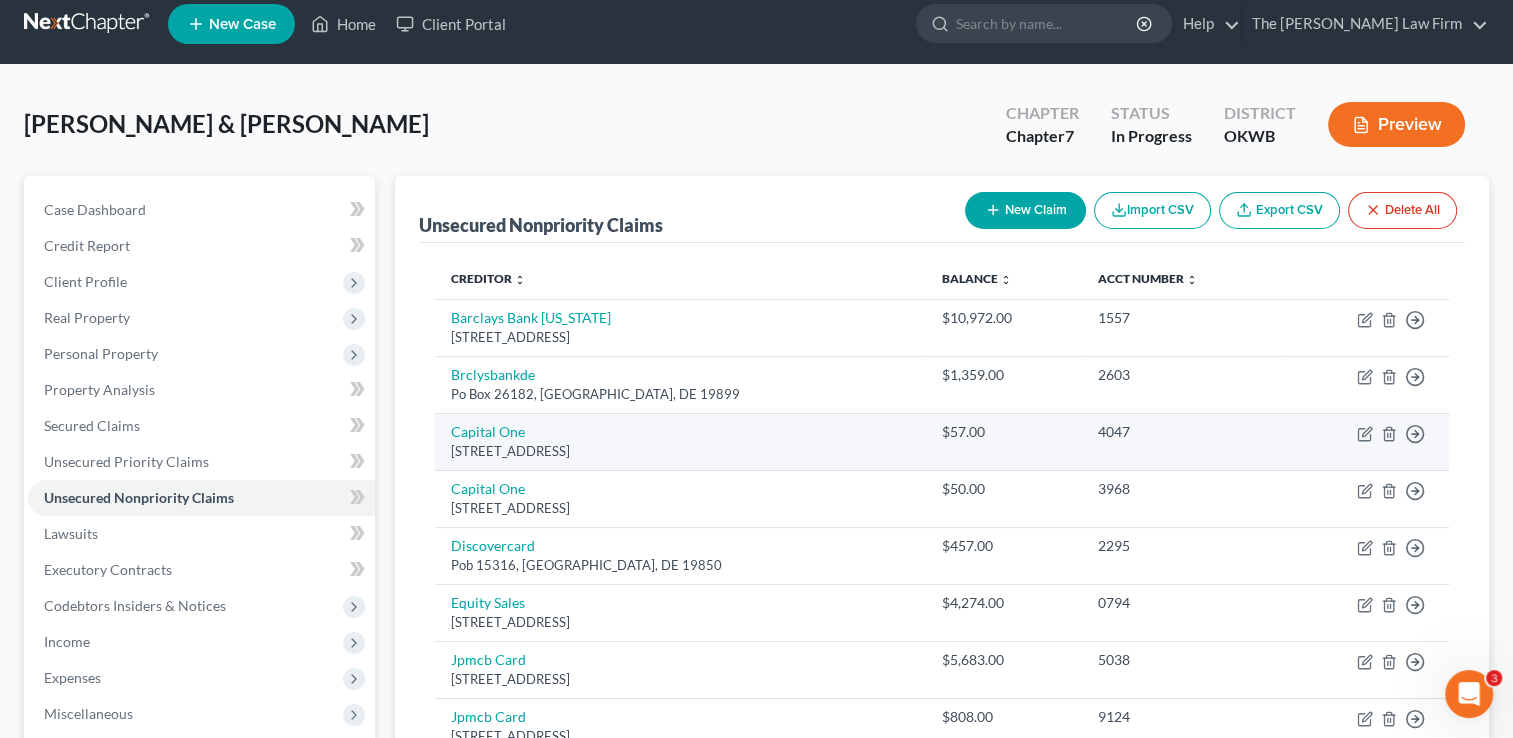 scroll, scrollTop: 0, scrollLeft: 0, axis: both 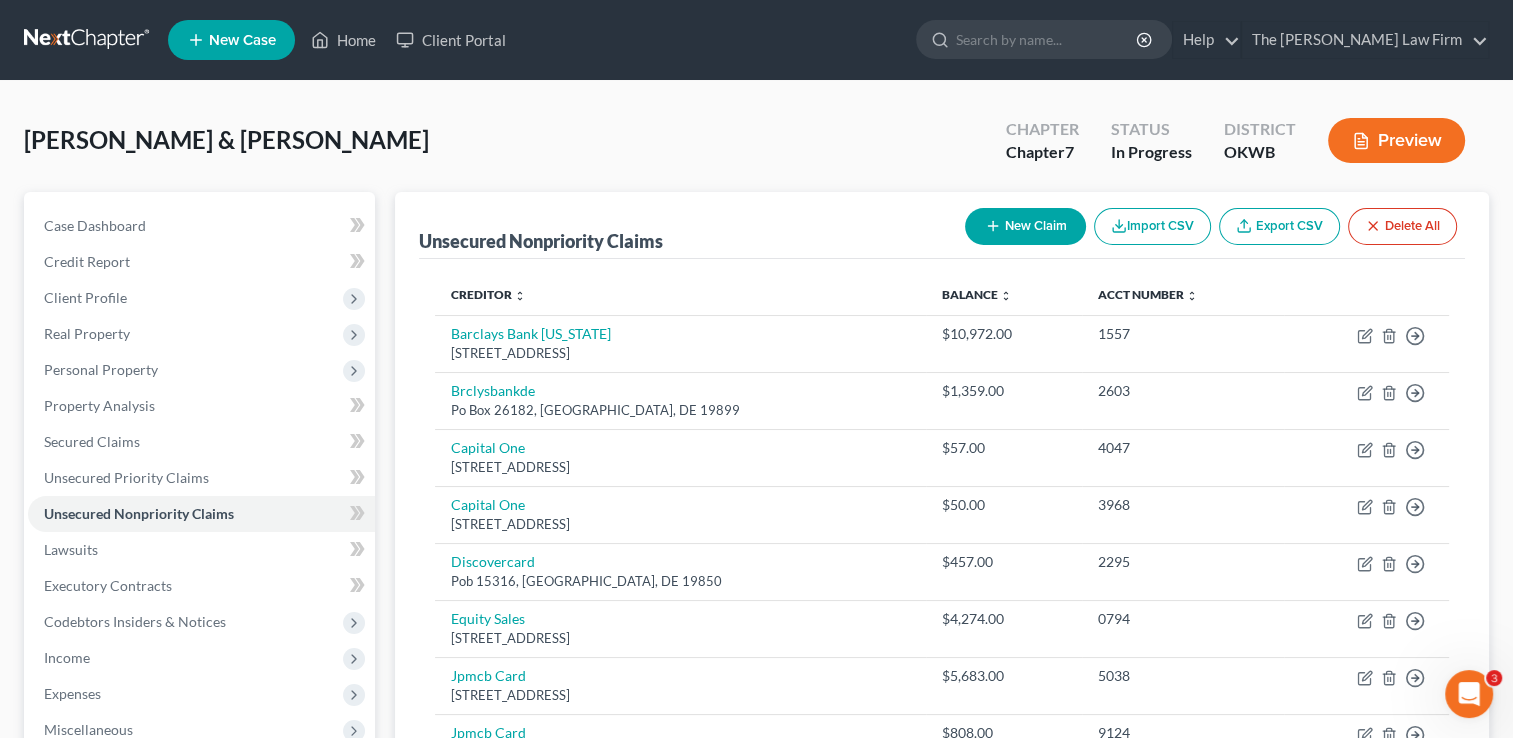 click on "New Claim" at bounding box center [1025, 226] 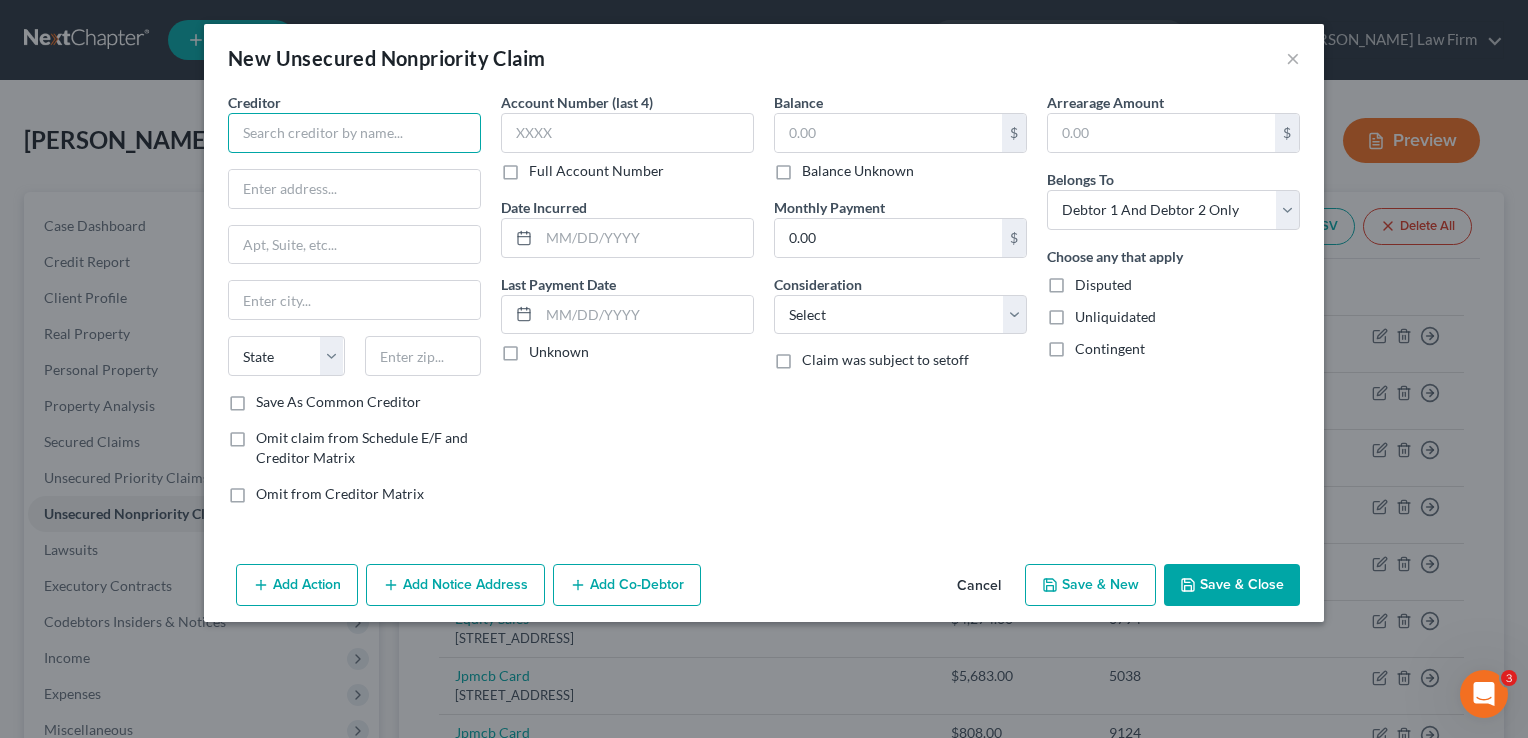 click at bounding box center (354, 133) 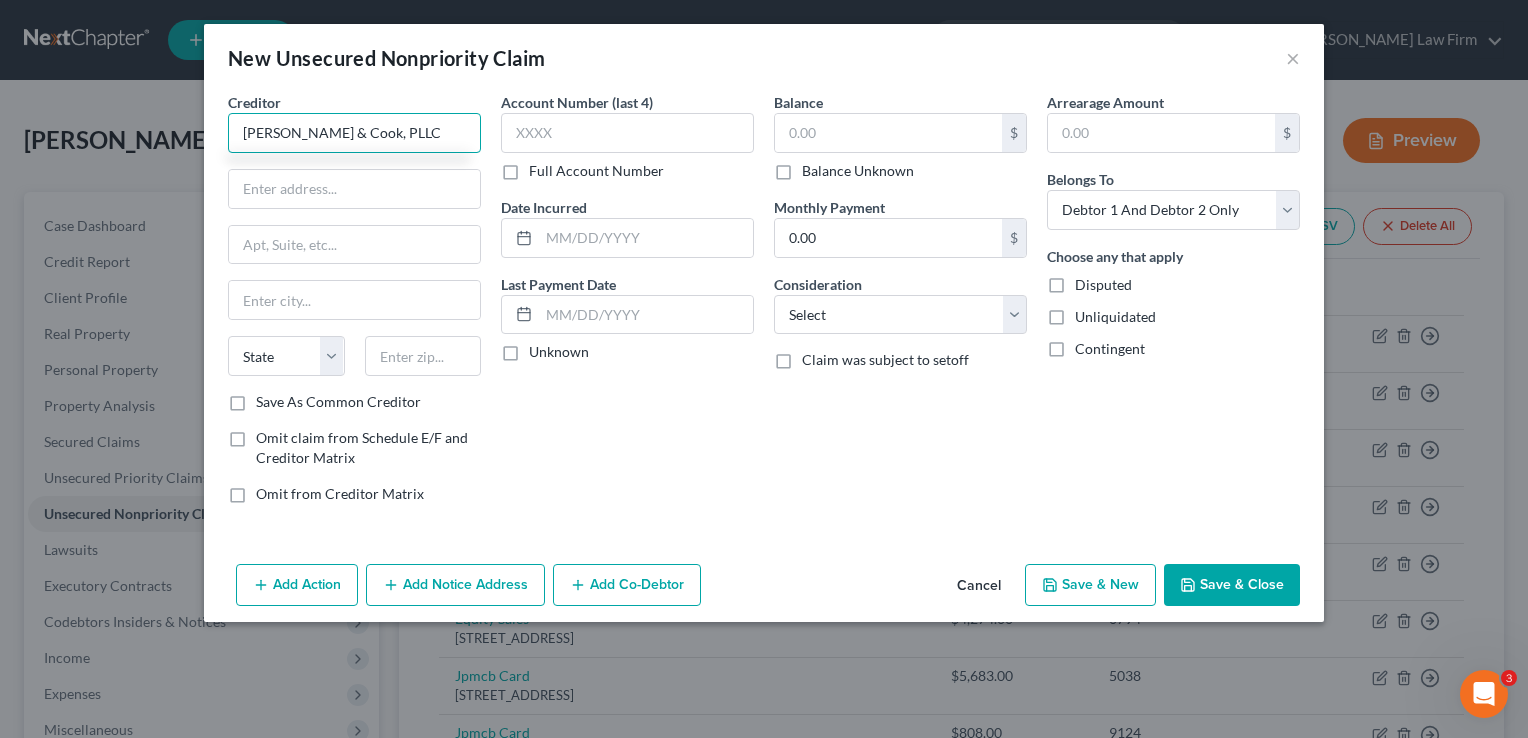 type on "[PERSON_NAME] & Cook, PLLC" 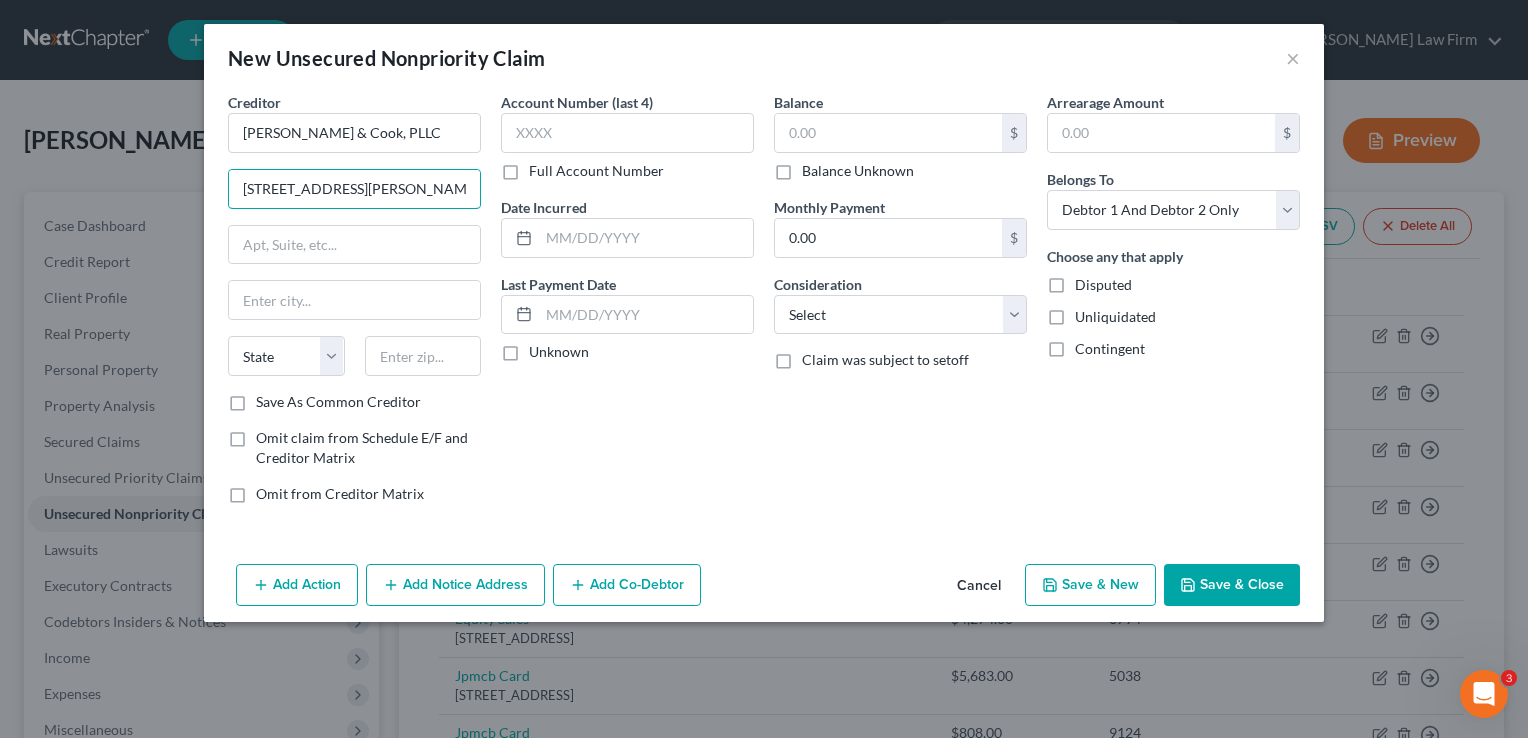 type on "[STREET_ADDRESS][PERSON_NAME]" 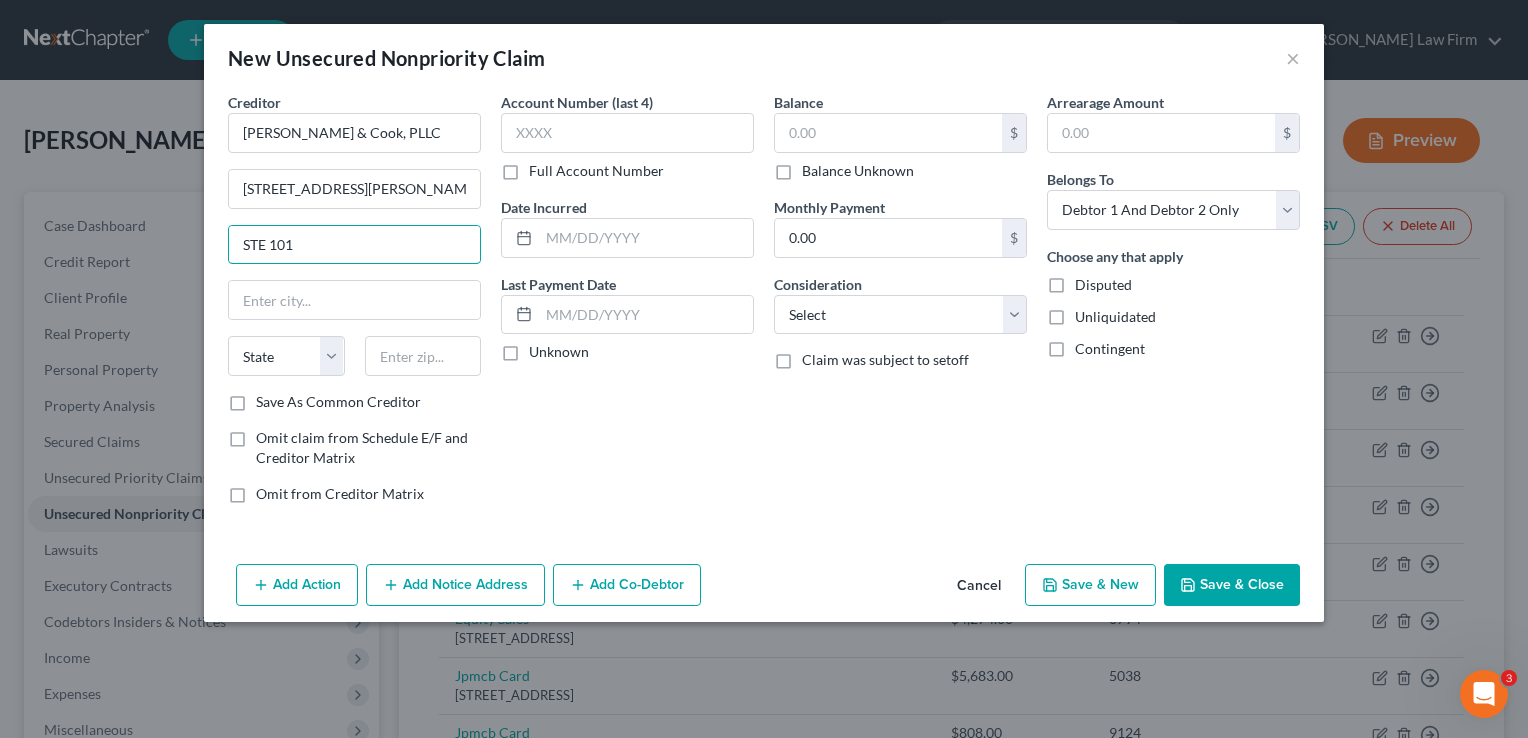 type on "STE 101" 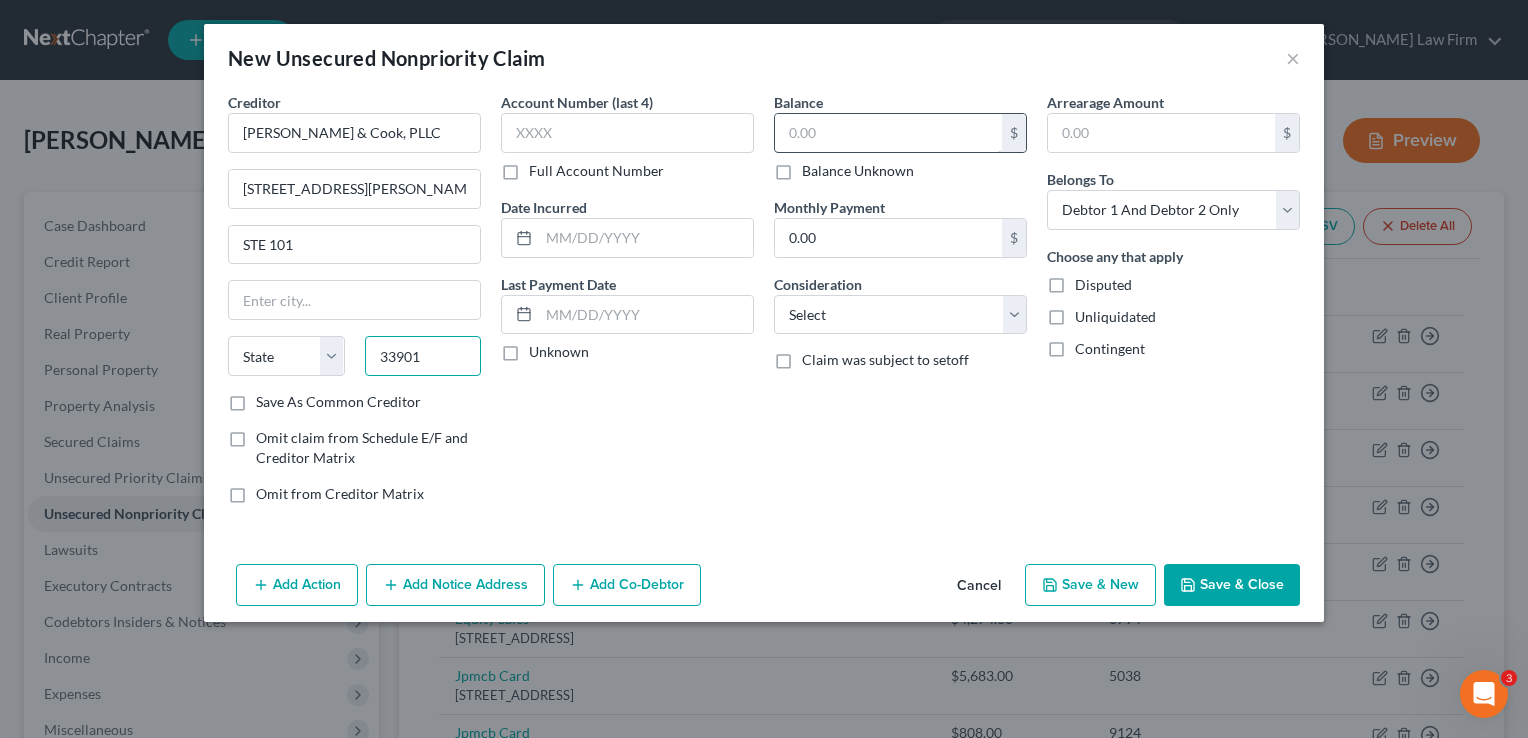 type on "33901" 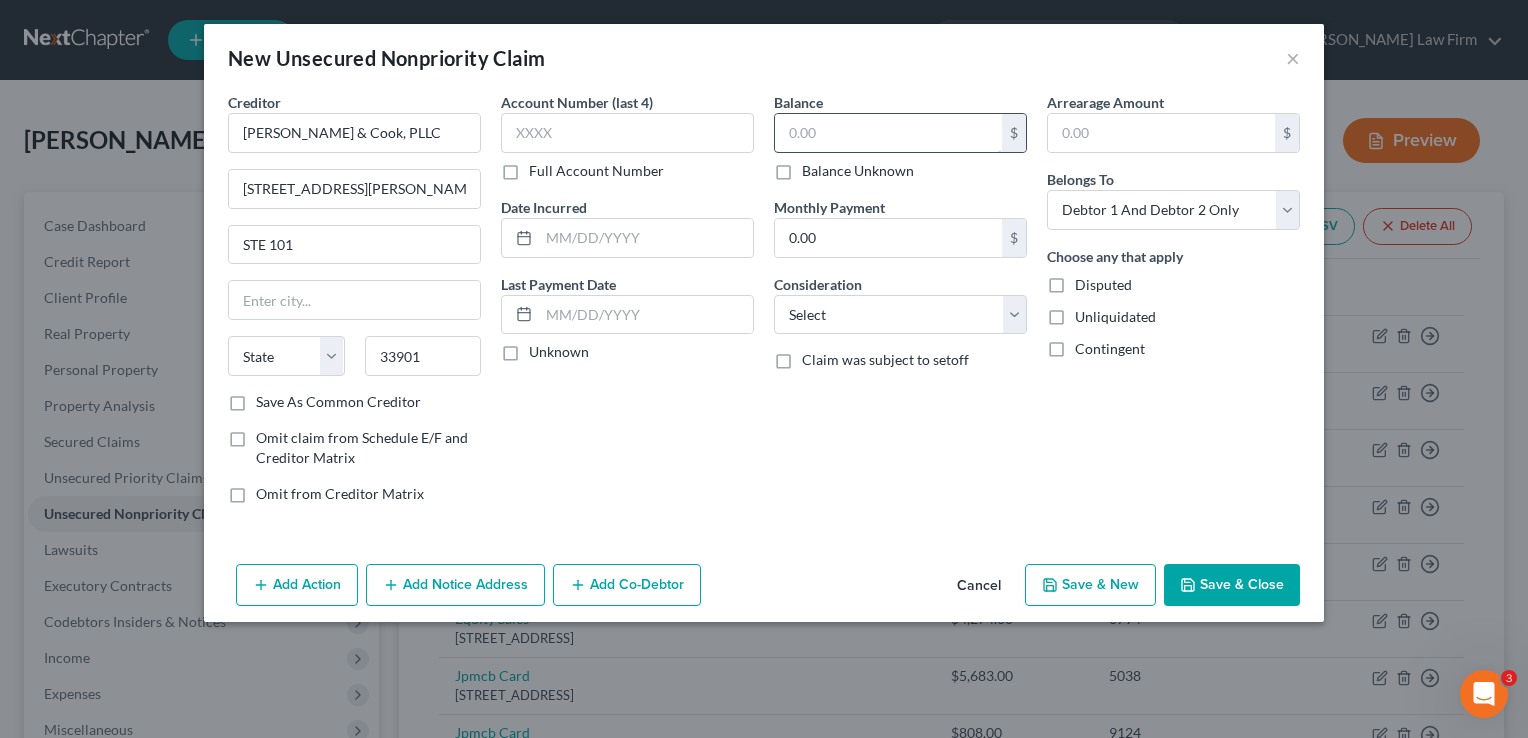 click at bounding box center (888, 133) 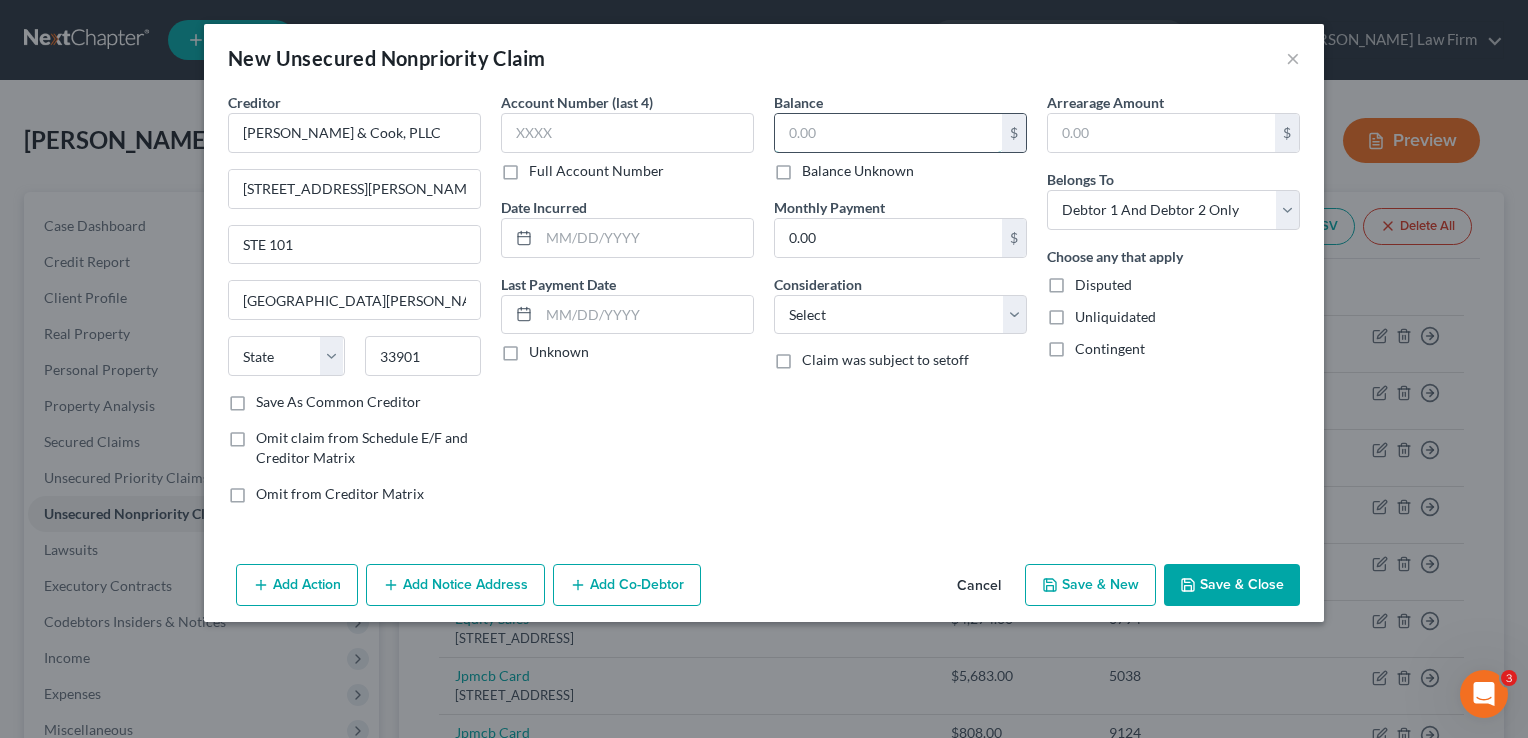 select on "9" 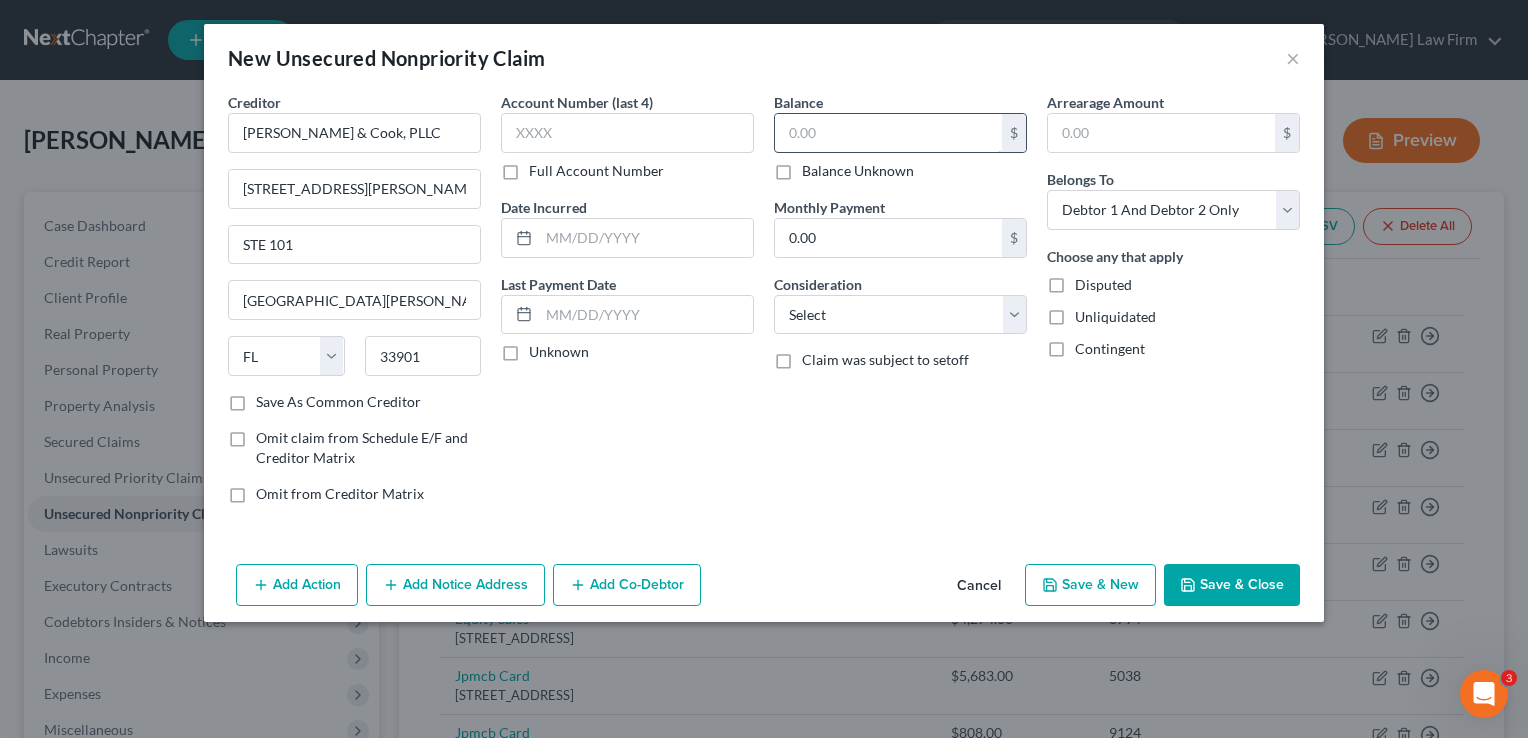 click at bounding box center [888, 133] 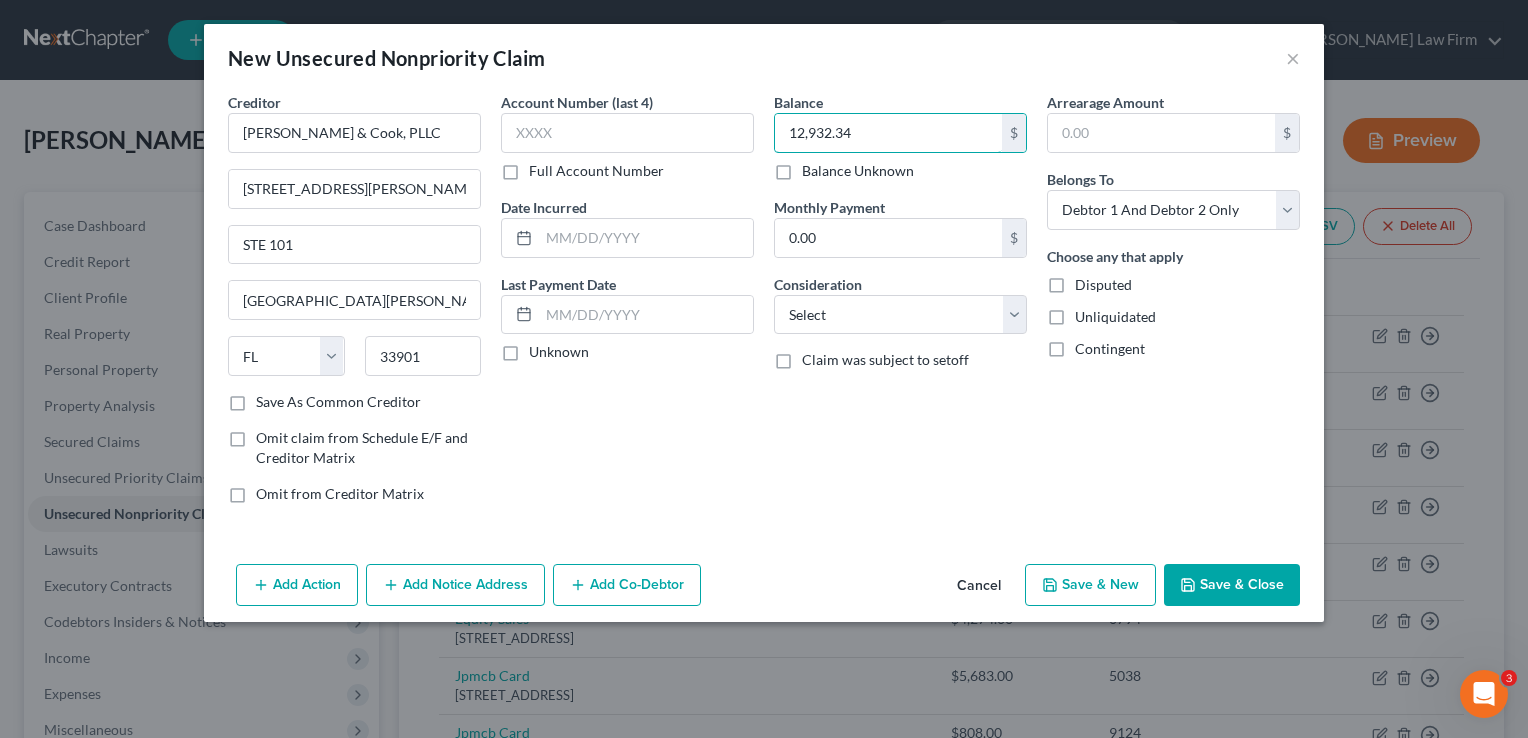 type on "12,932.34" 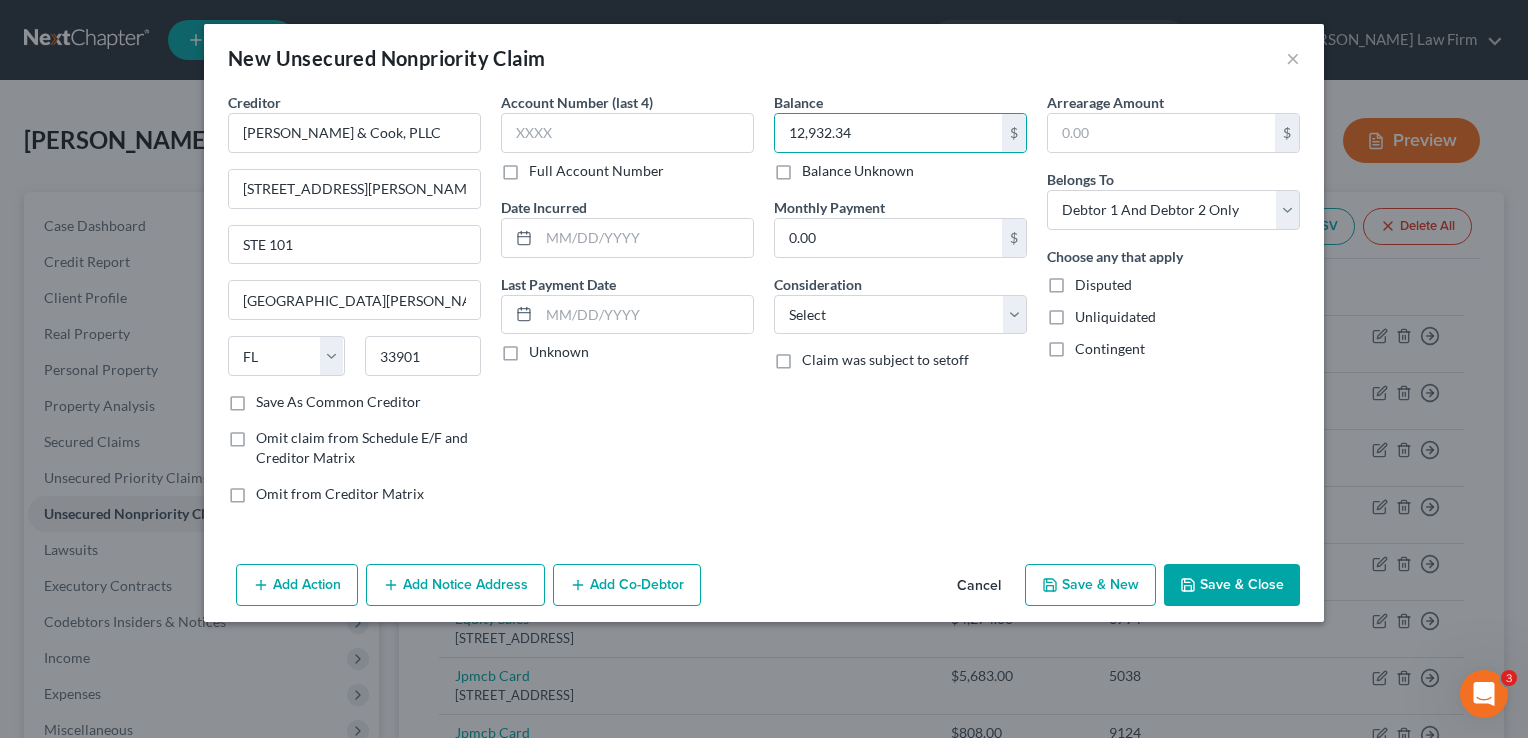 click on "Save & Close" at bounding box center (1232, 585) 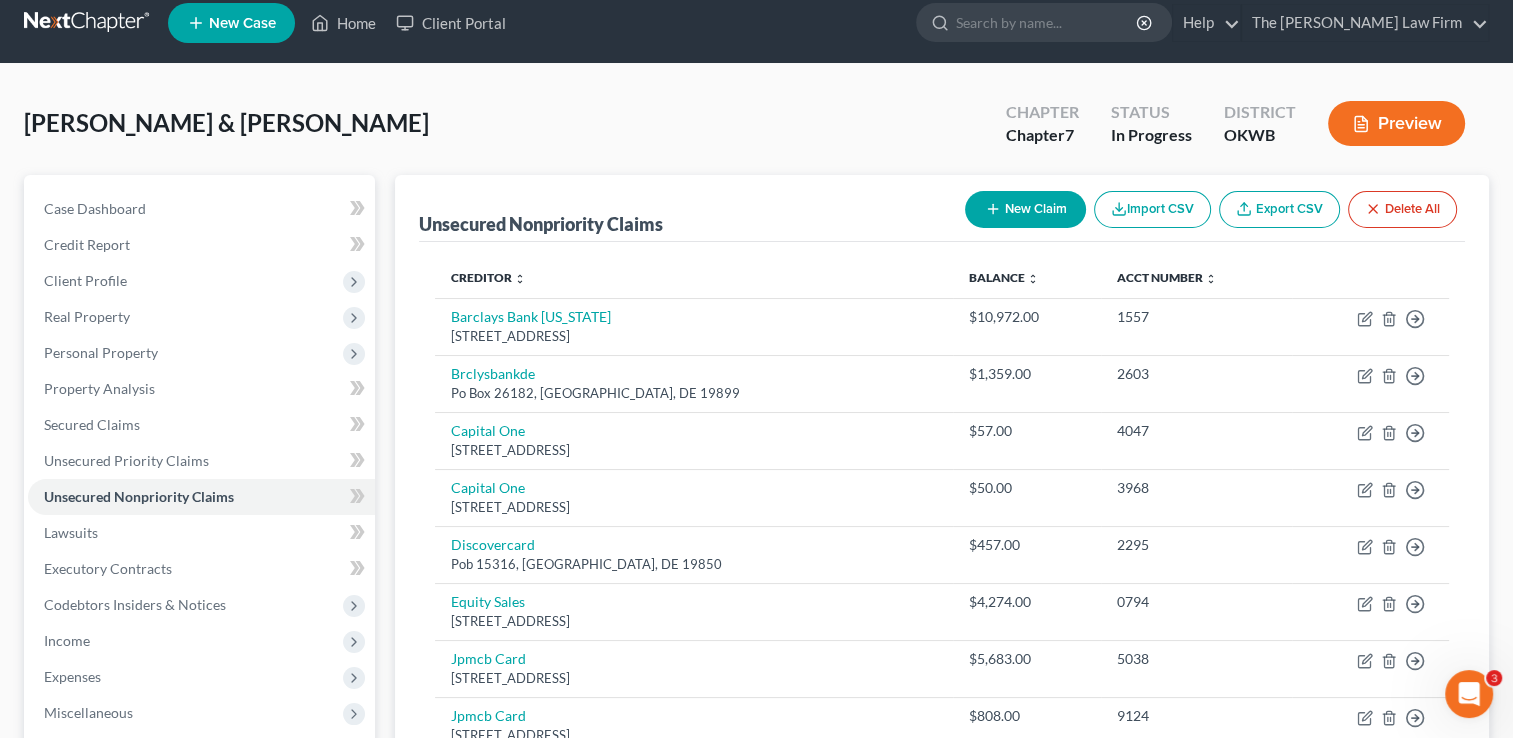 scroll, scrollTop: 0, scrollLeft: 0, axis: both 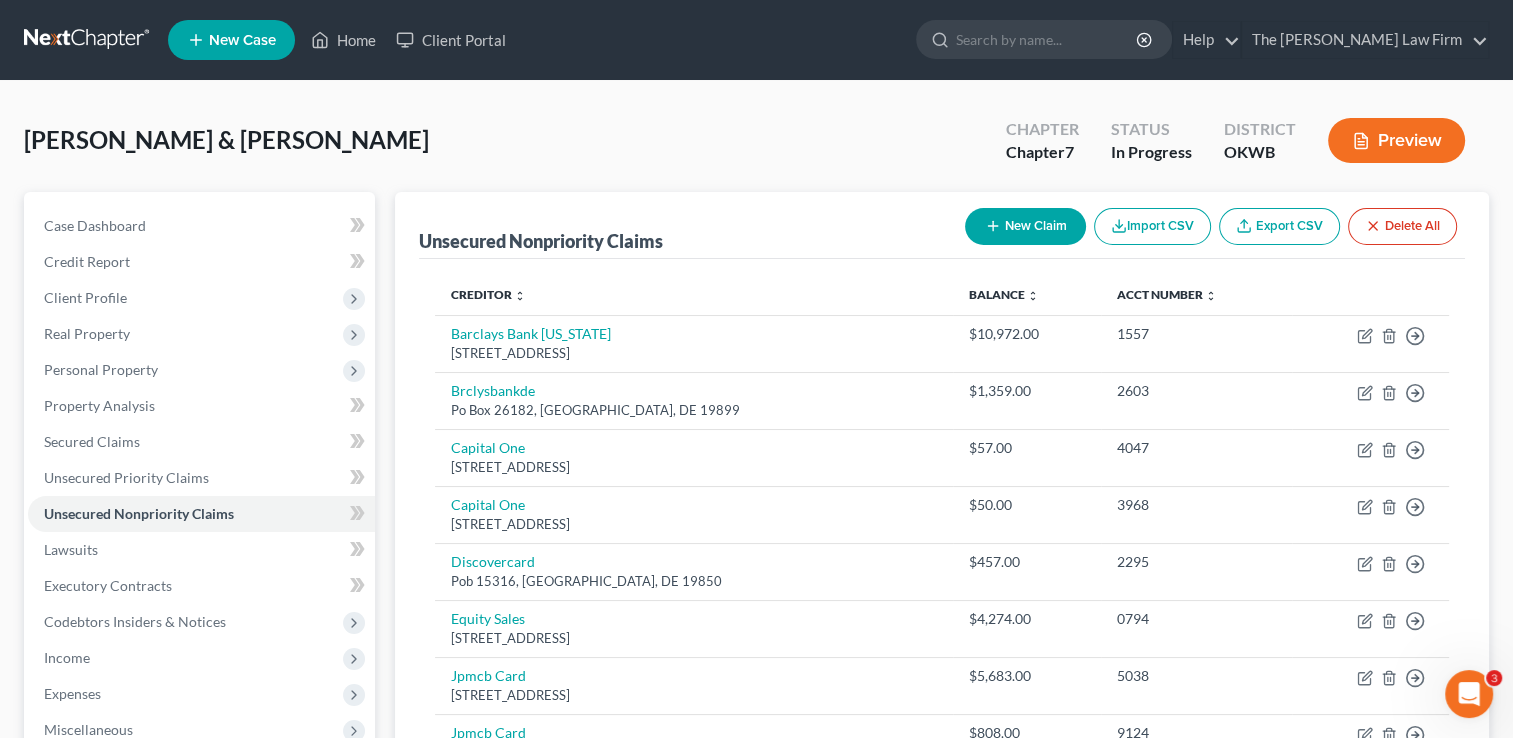 click on "New Claim" at bounding box center [1025, 226] 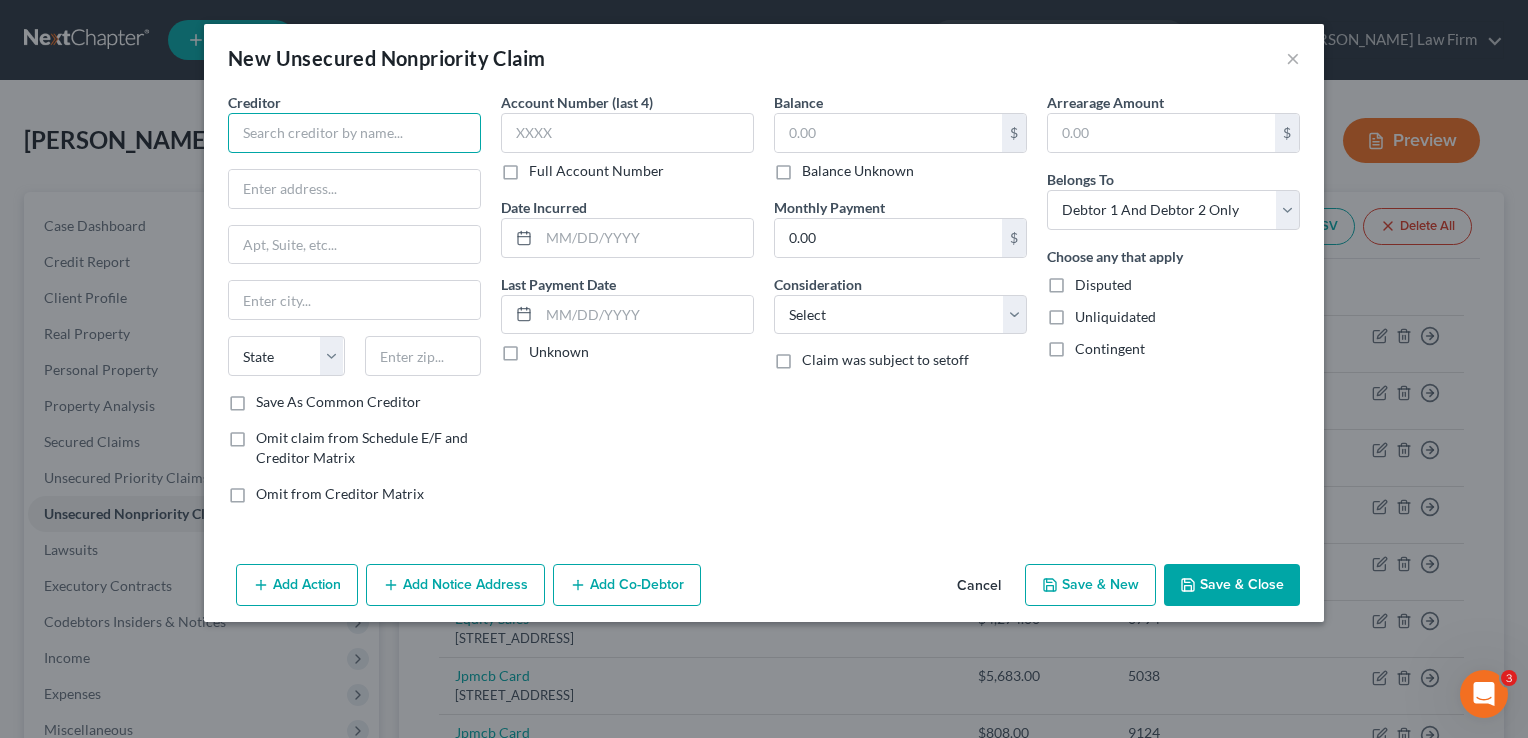 click at bounding box center (354, 133) 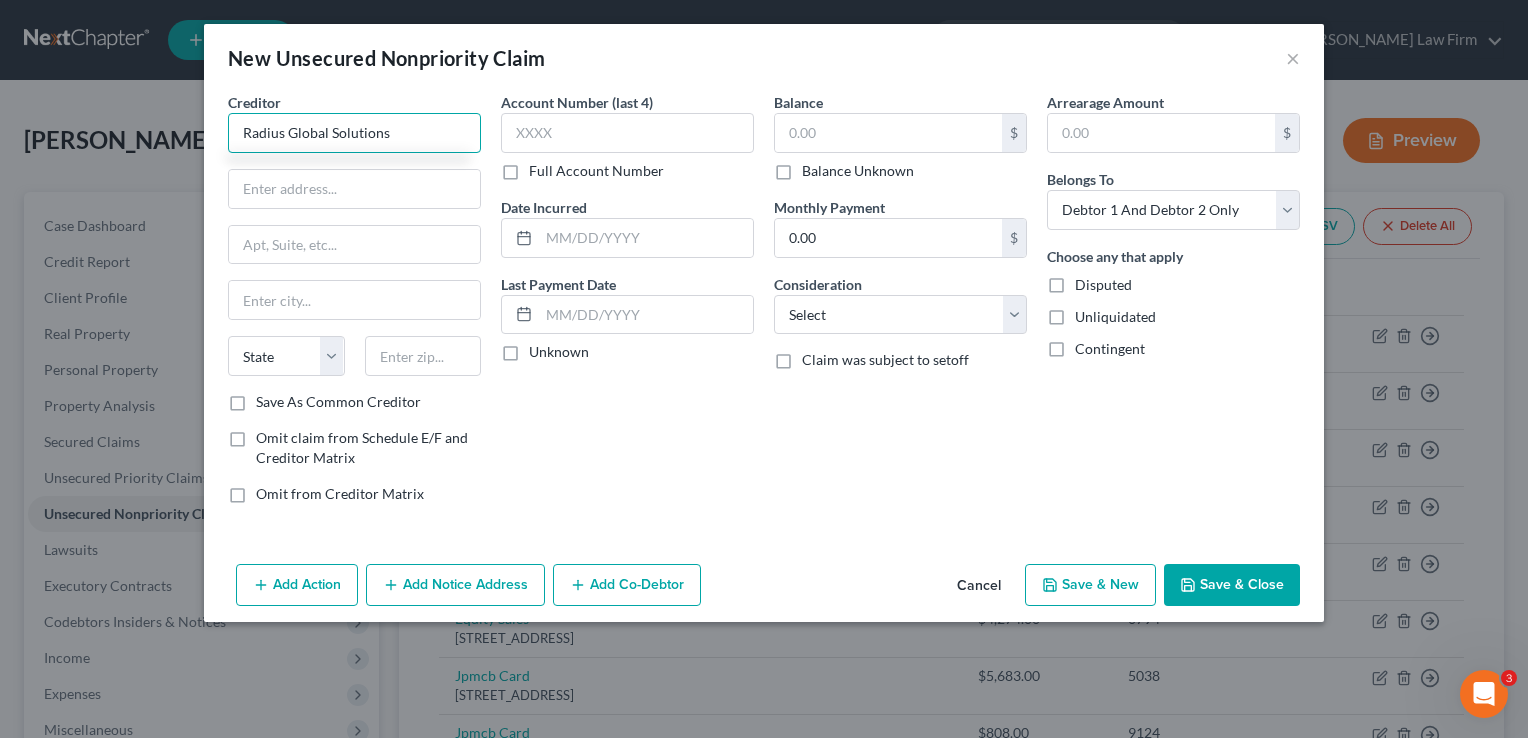 type on "Radius Global Solutions" 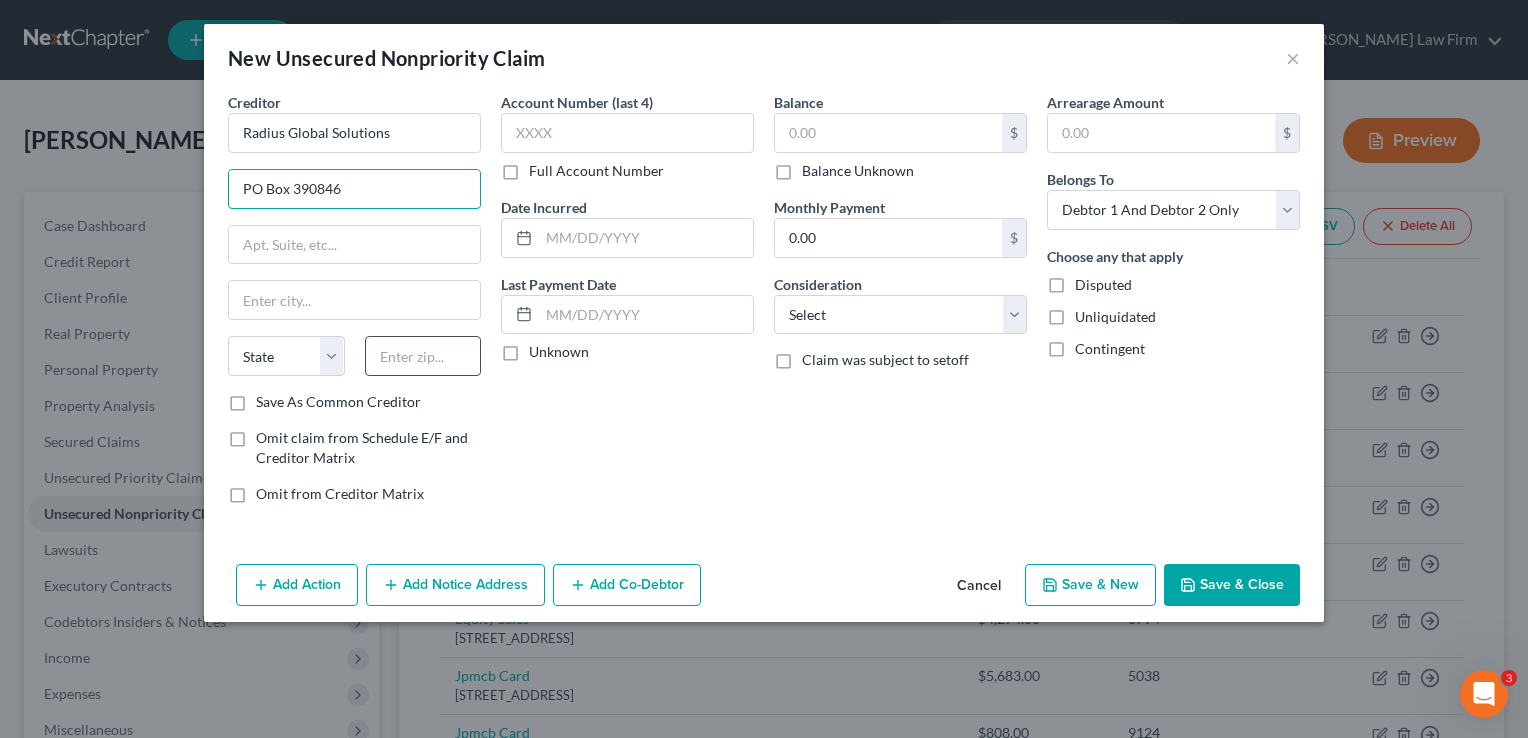 type on "PO Box 390846" 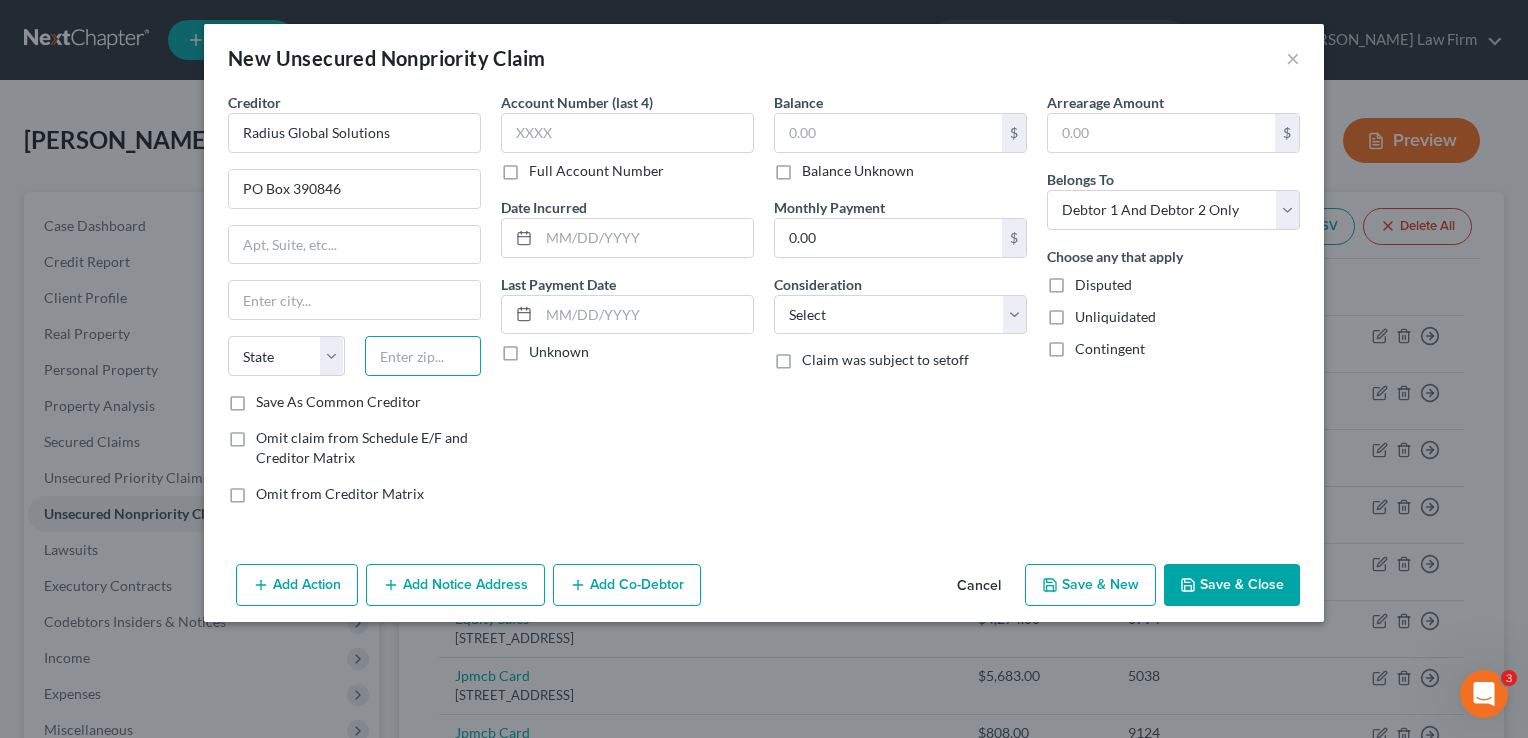 click at bounding box center (423, 356) 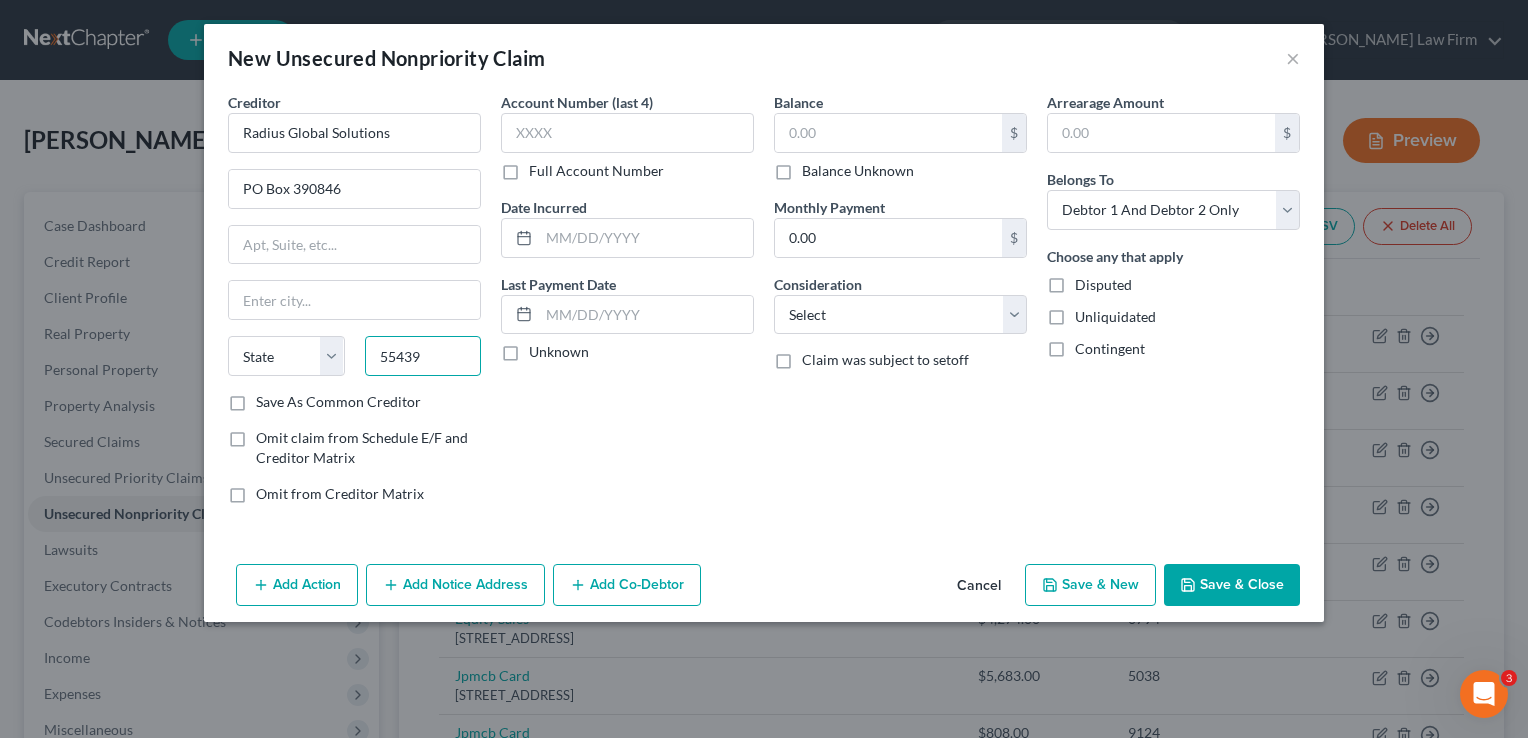 type on "55439" 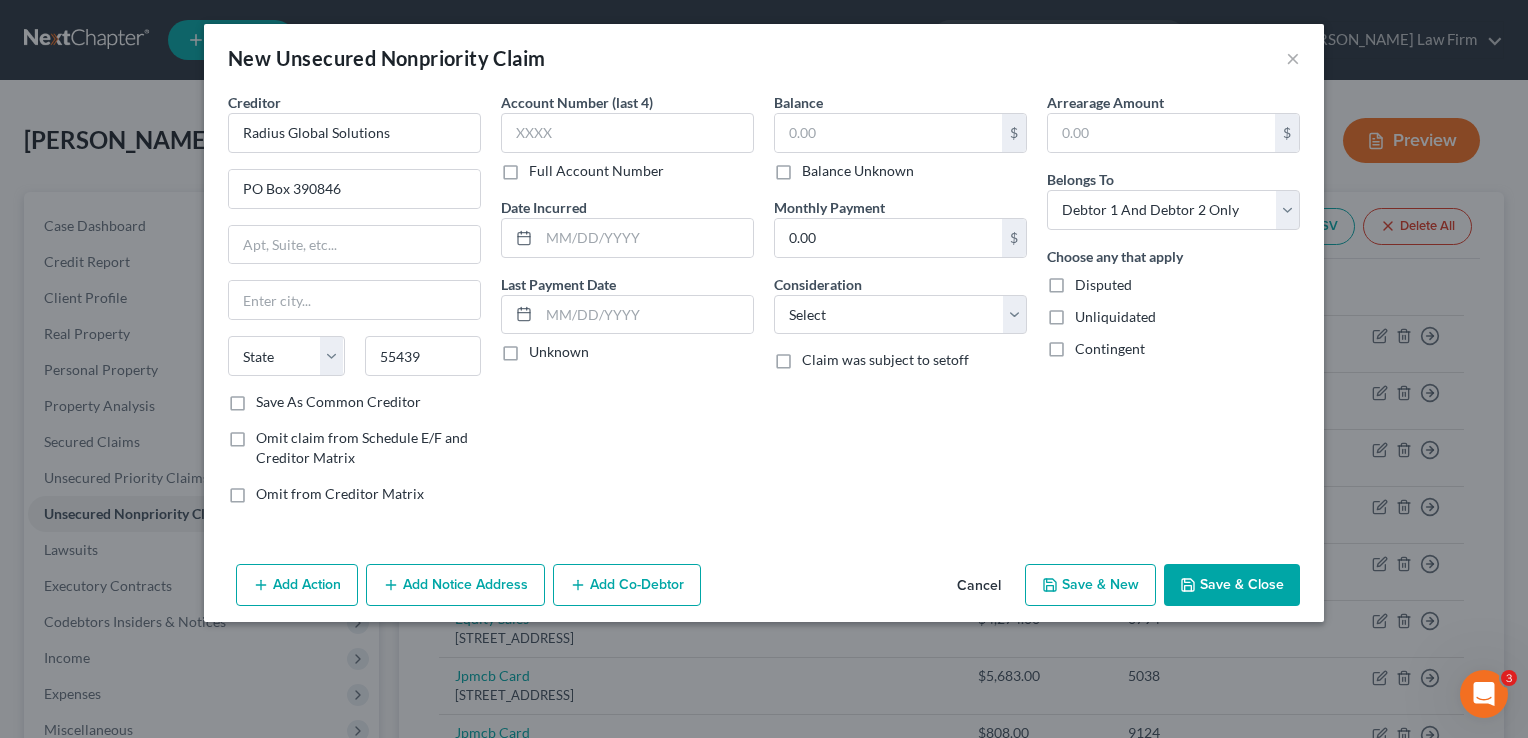 click on "Account Number (last 4)
Full Account Number
Date Incurred         Last Payment Date         Unknown" at bounding box center [627, 306] 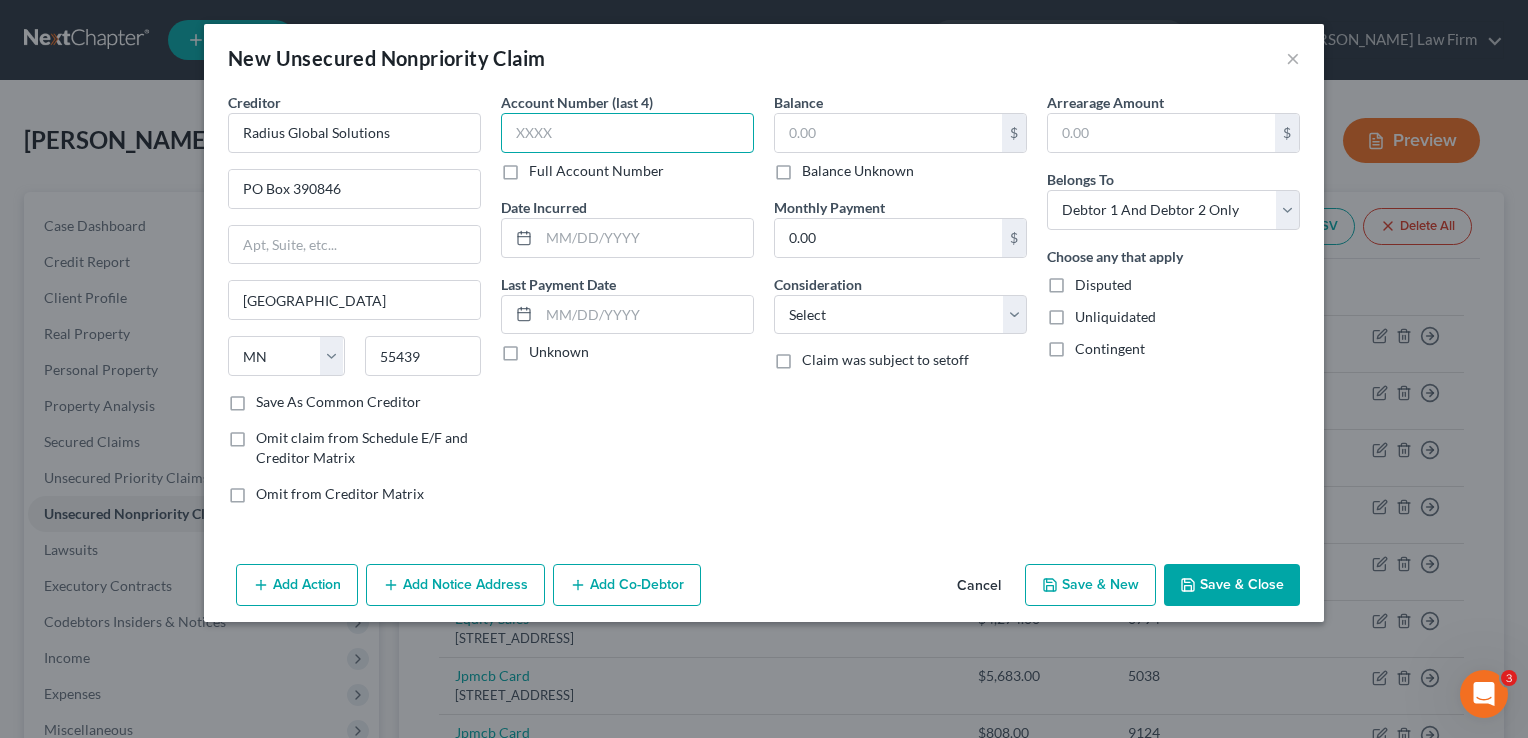 click at bounding box center [627, 133] 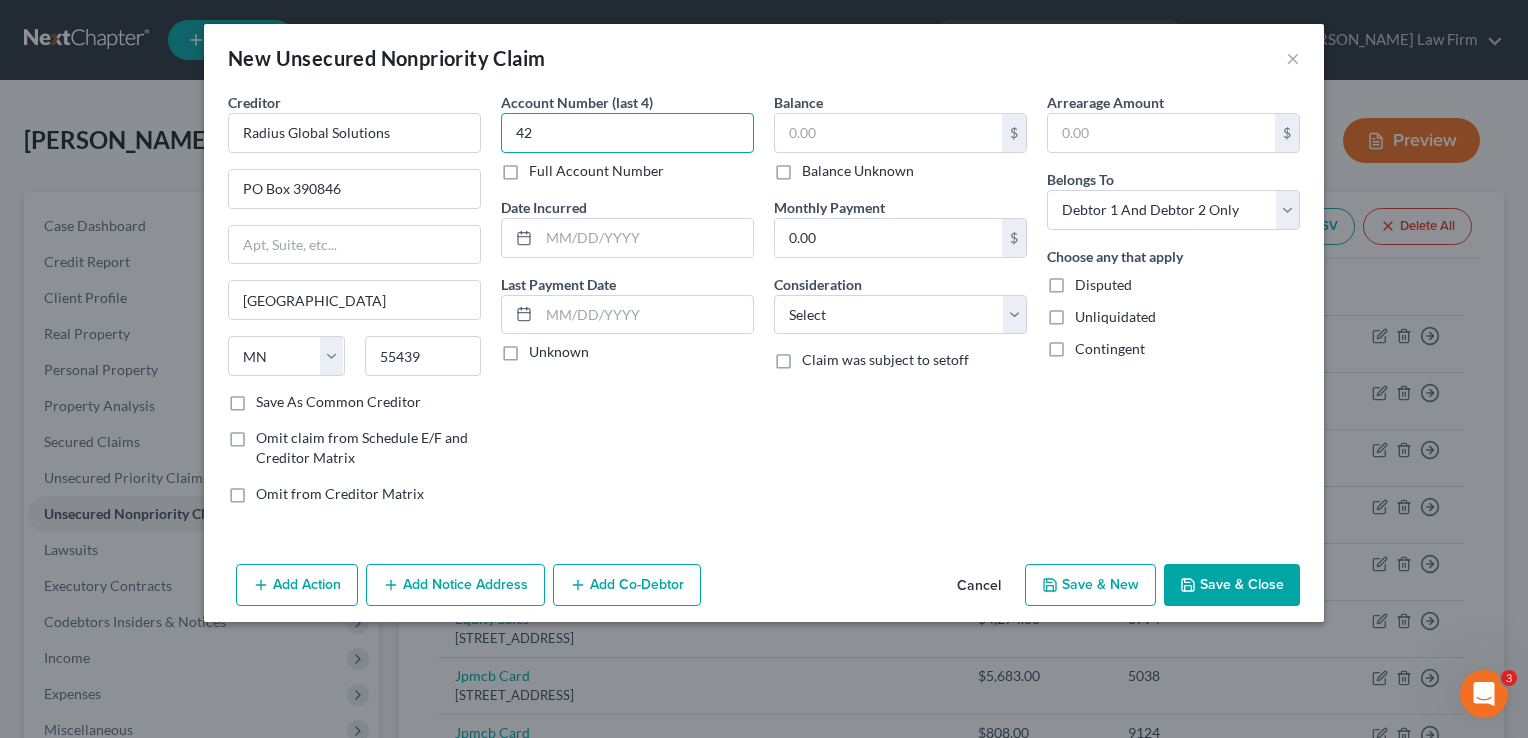 type on "4" 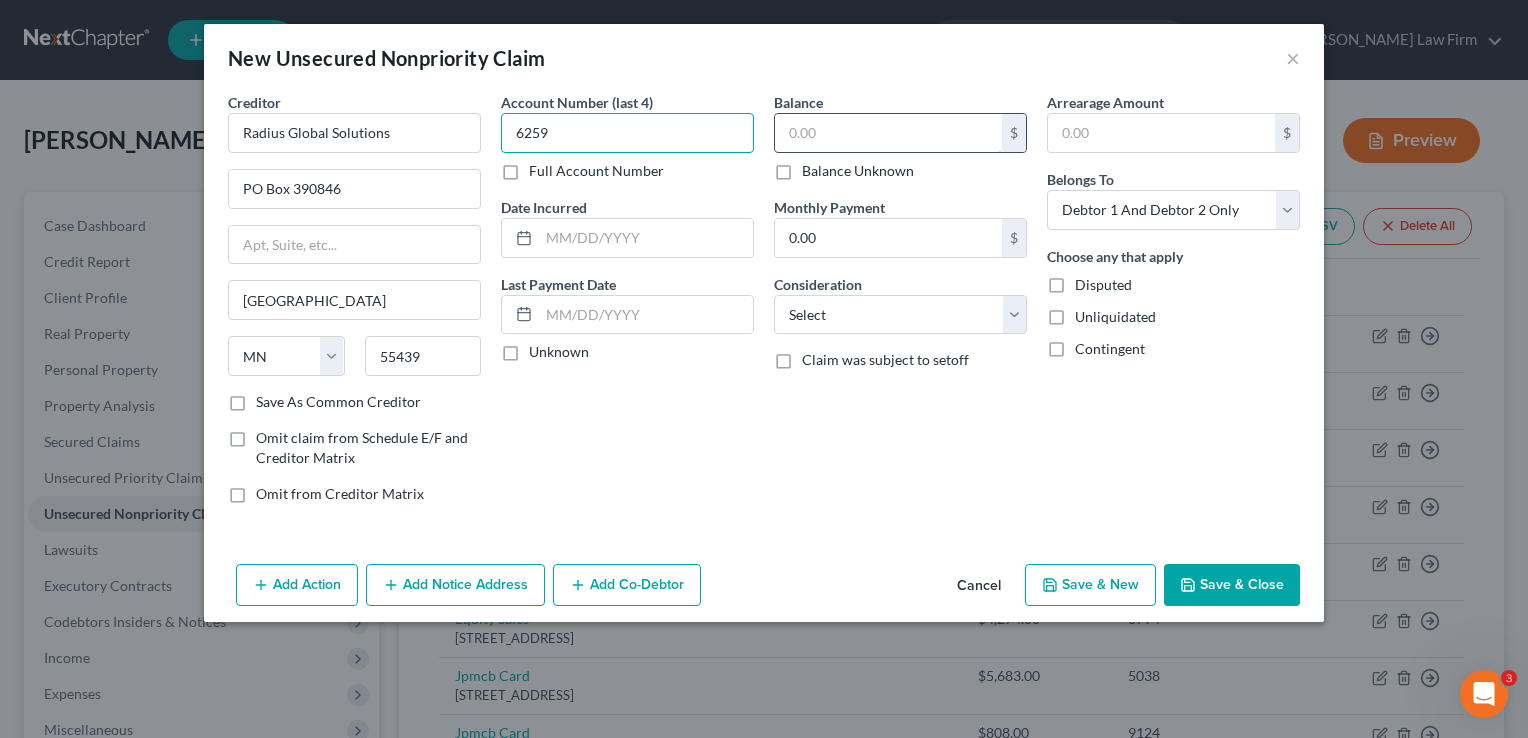 type on "6259" 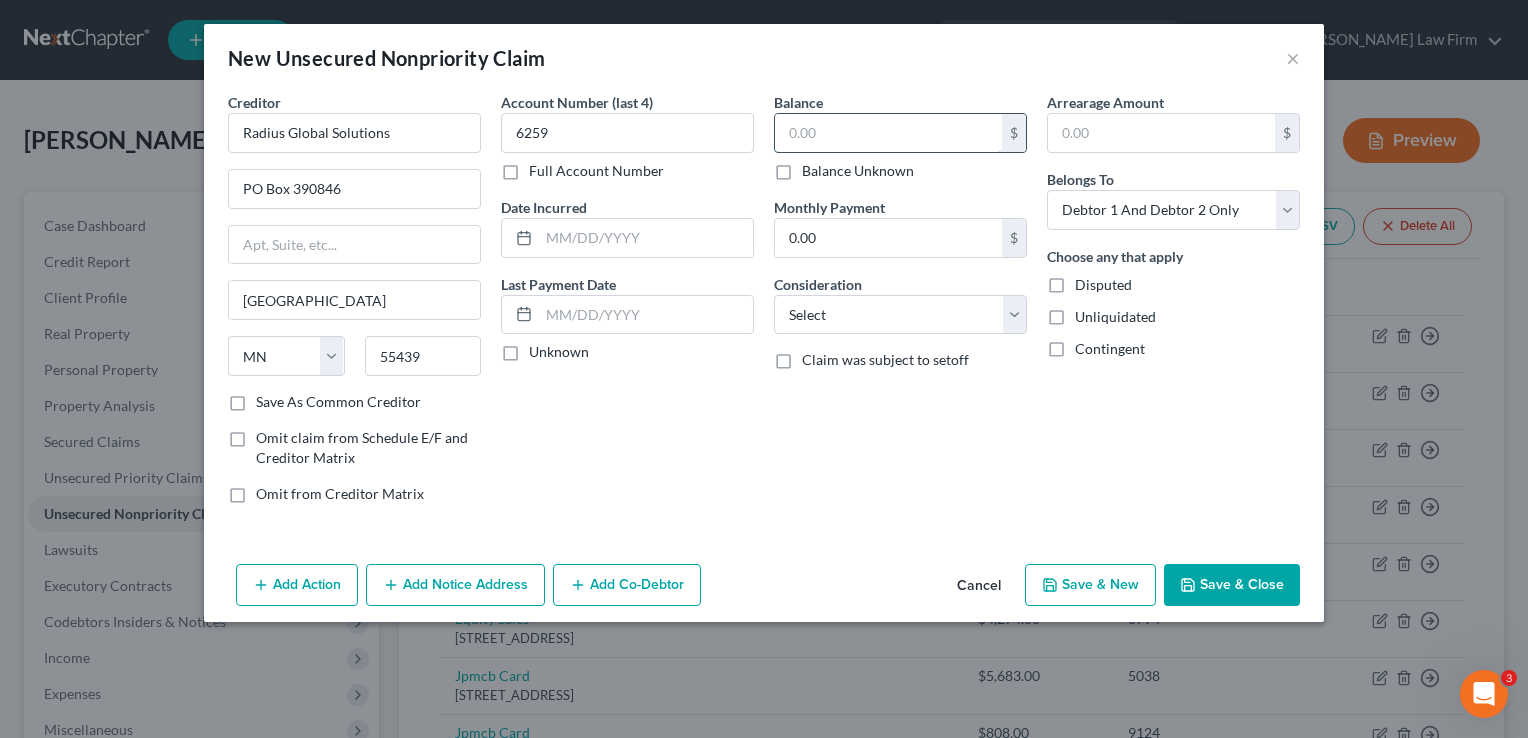 click at bounding box center [888, 133] 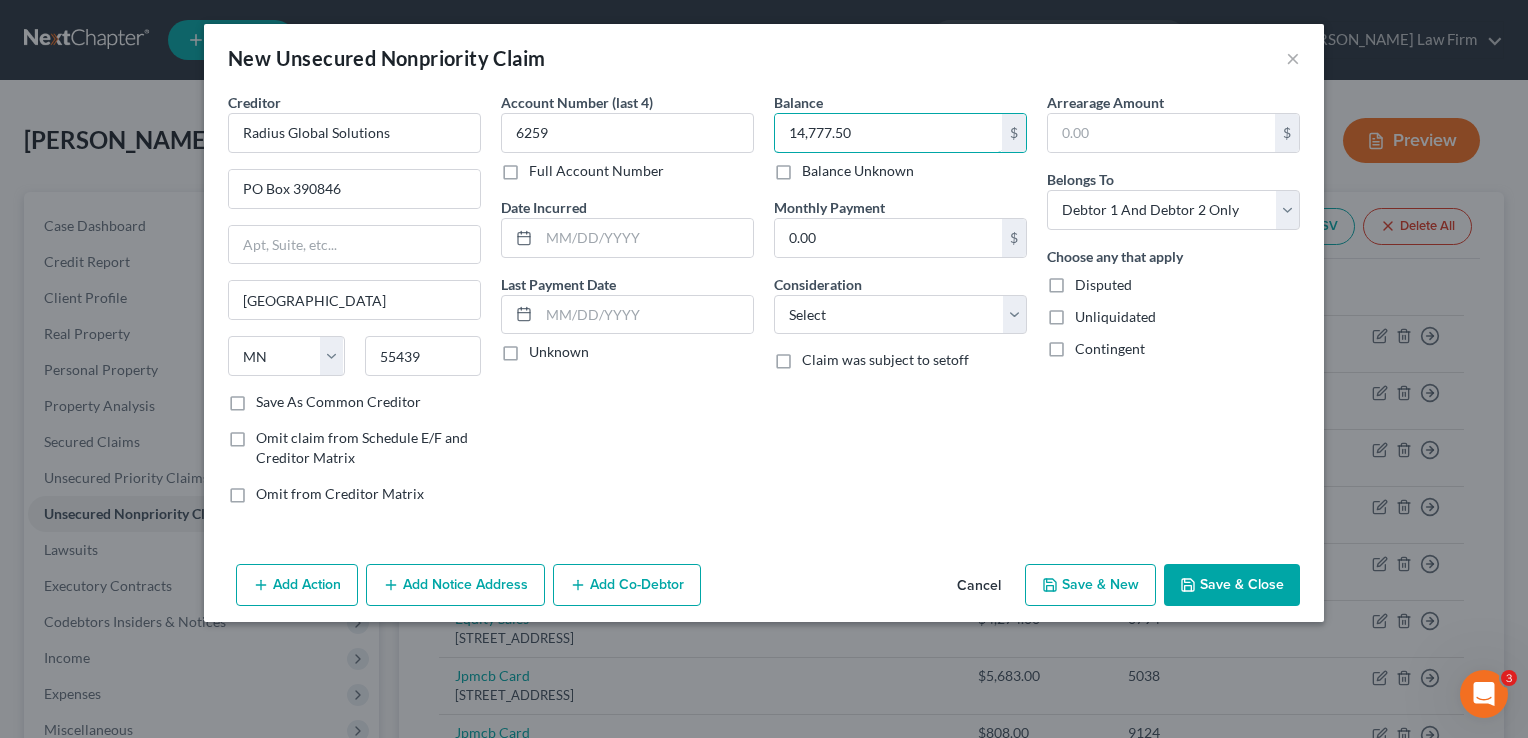 type on "14,777.50" 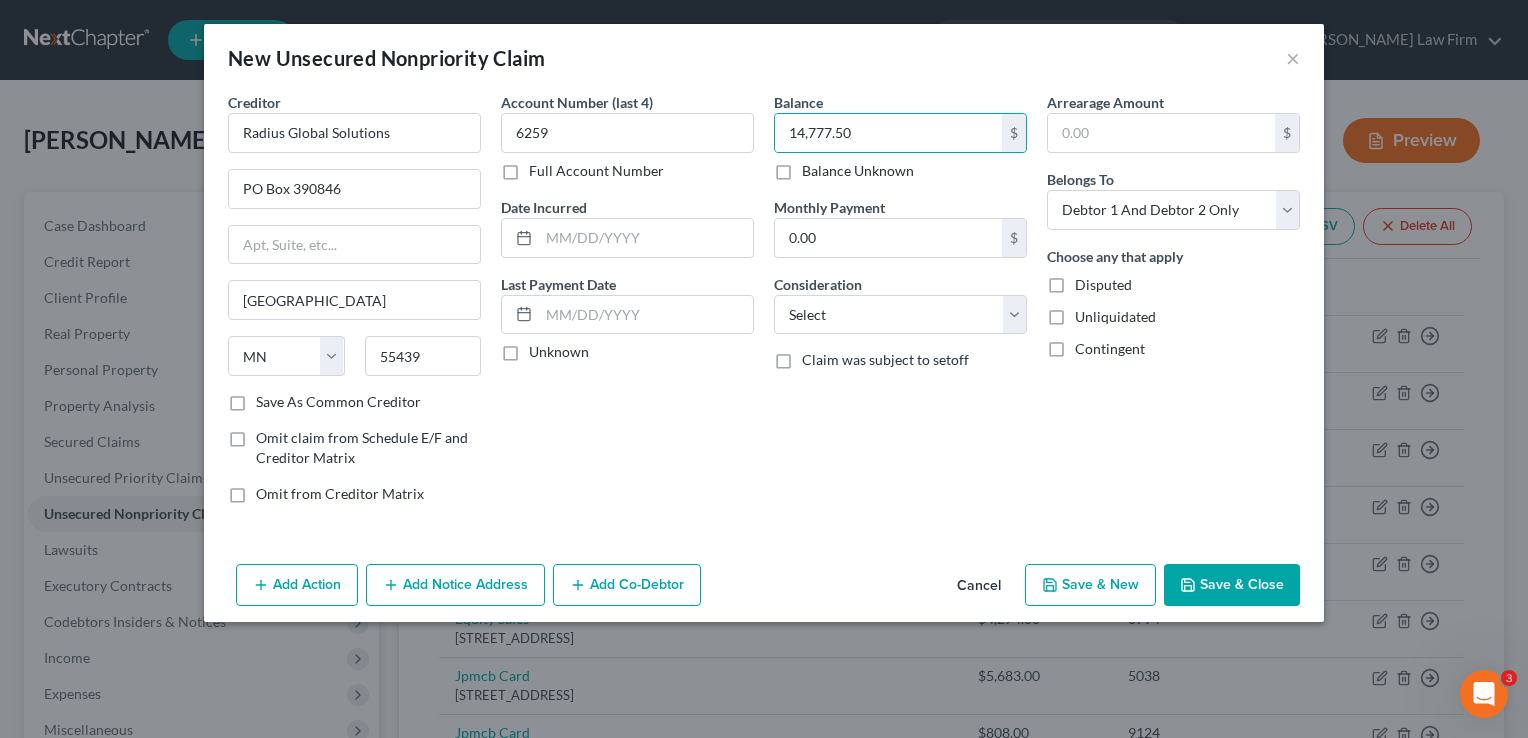 click on "Save & Close" at bounding box center (1232, 585) 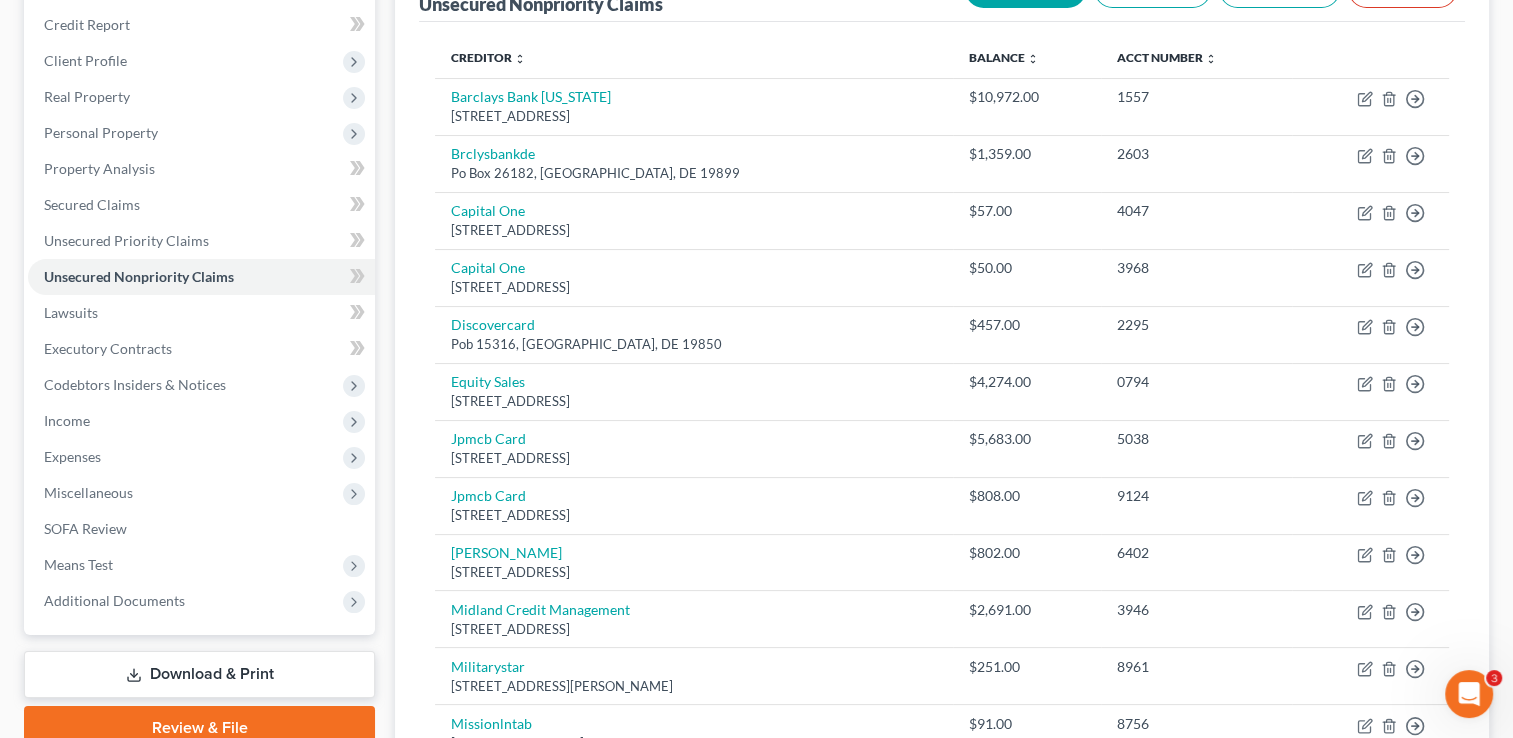 scroll, scrollTop: 228, scrollLeft: 0, axis: vertical 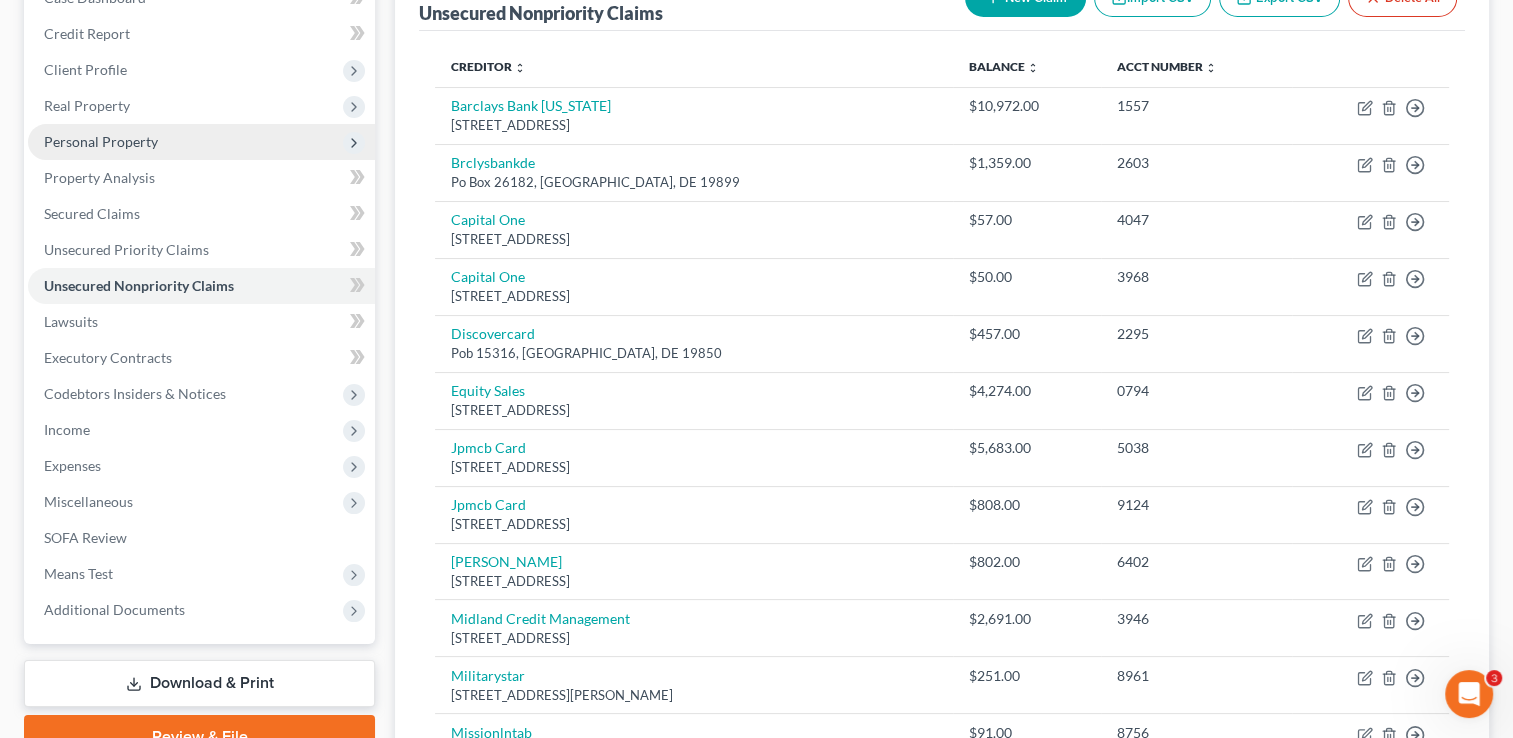 drag, startPoint x: 133, startPoint y: 141, endPoint x: 142, endPoint y: 155, distance: 16.643316 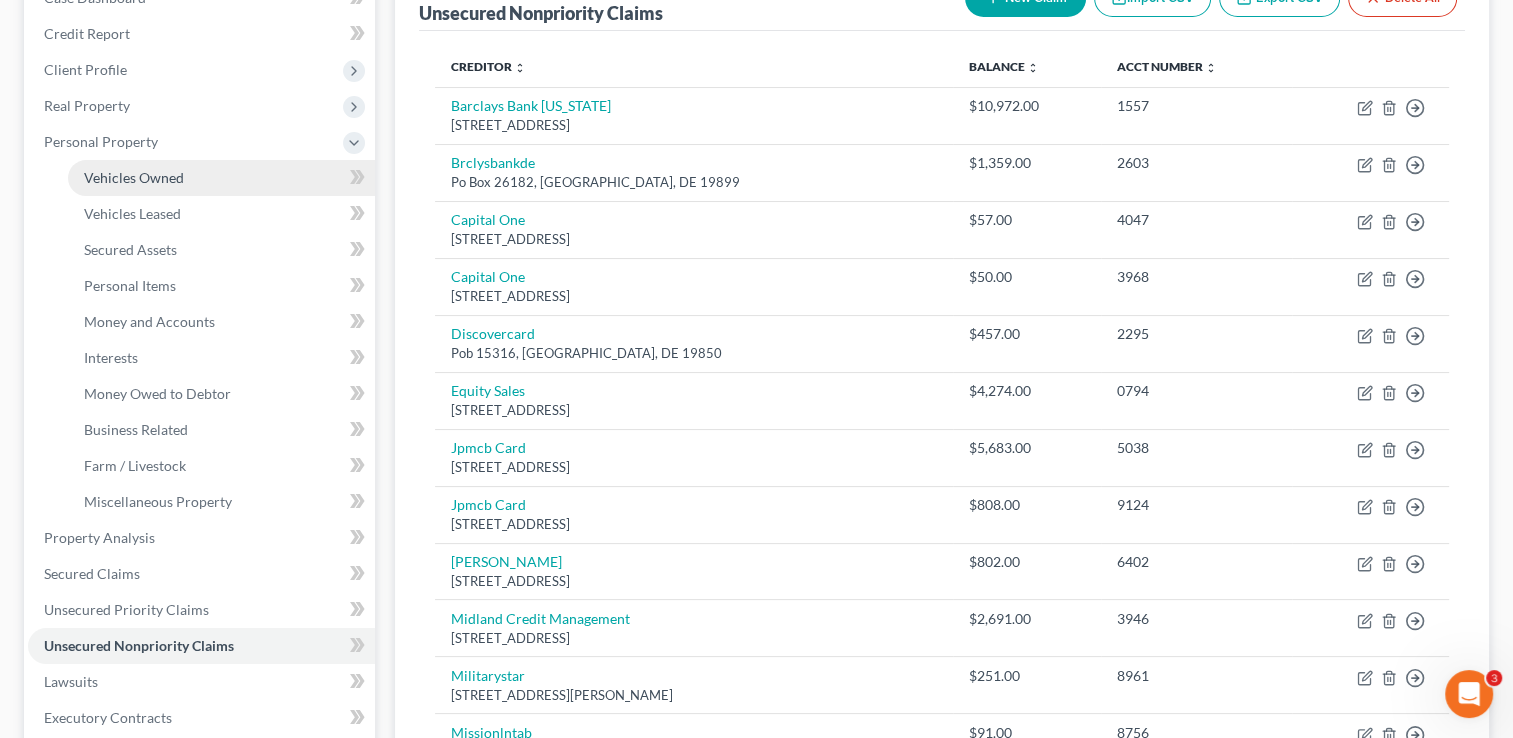 click on "Vehicles Owned" at bounding box center (134, 177) 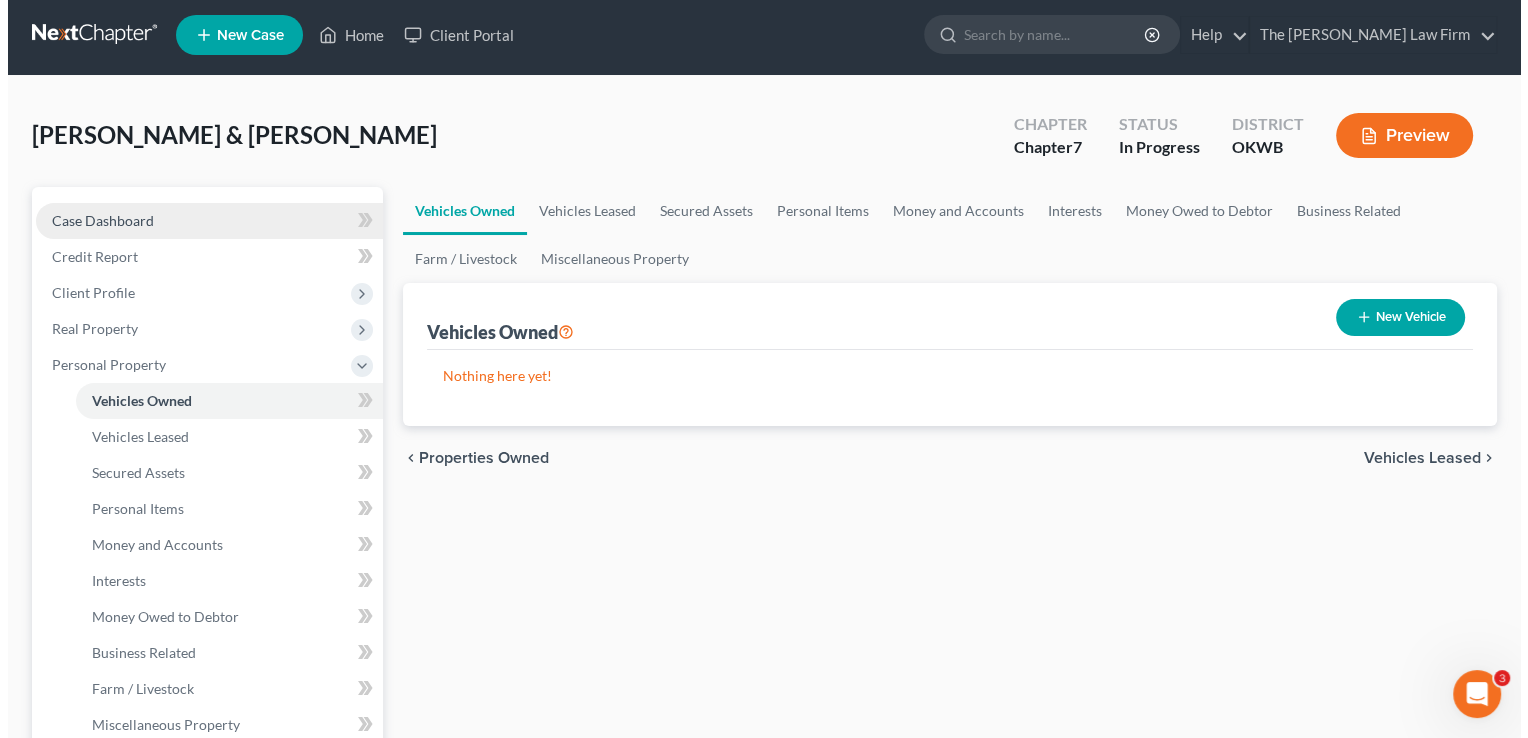 scroll, scrollTop: 0, scrollLeft: 0, axis: both 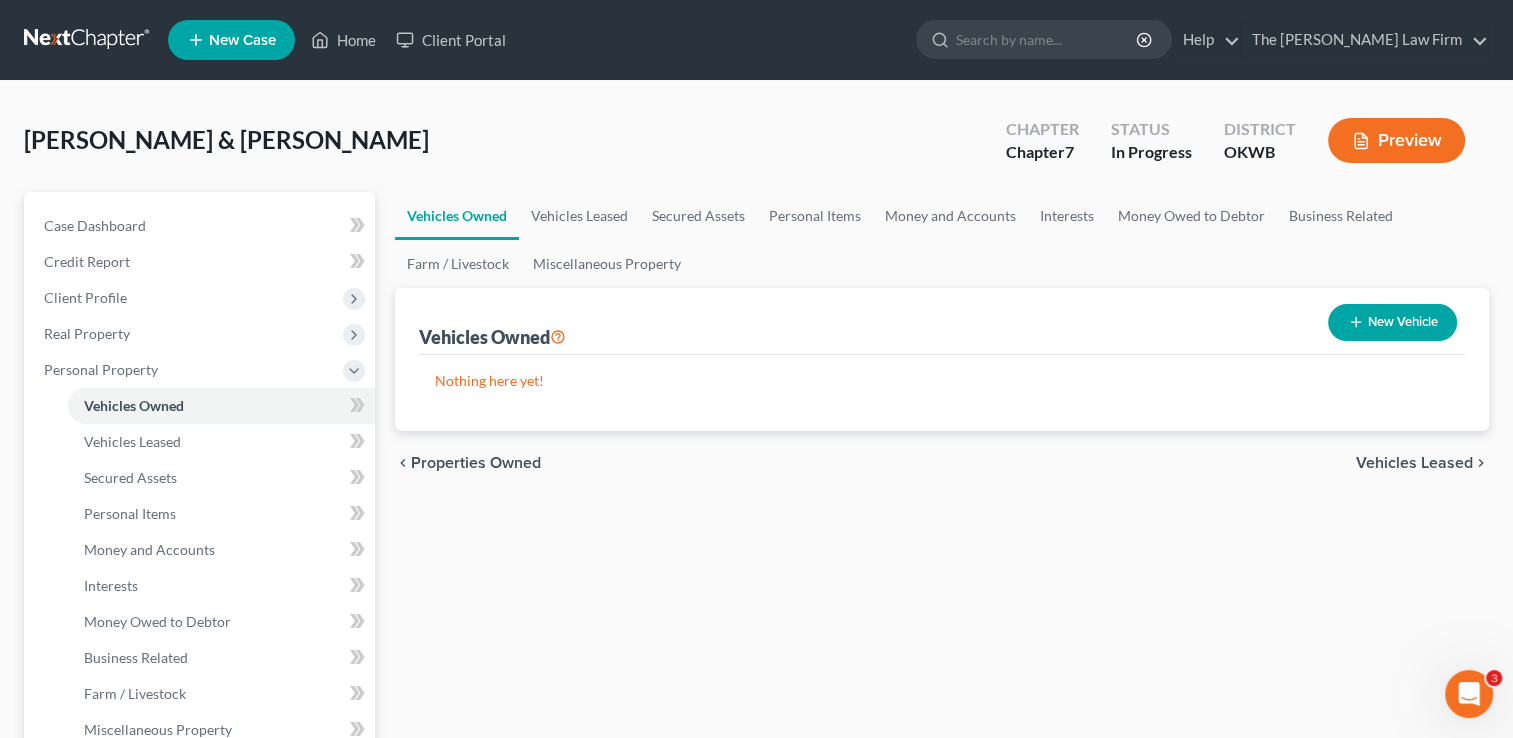 click on "New Vehicle" at bounding box center [1392, 322] 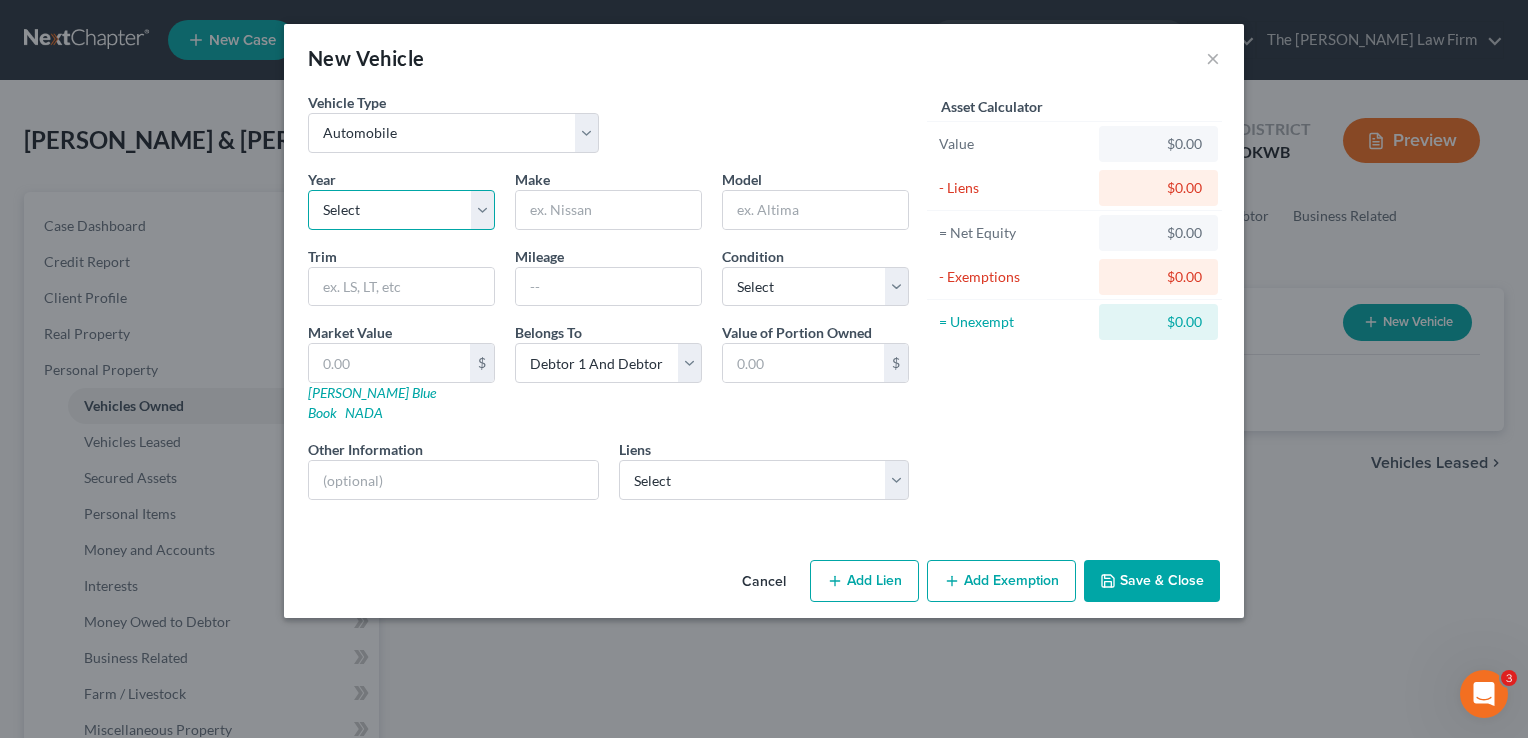click on "Select 2026 2025 2024 2023 2022 2021 2020 2019 2018 2017 2016 2015 2014 2013 2012 2011 2010 2009 2008 2007 2006 2005 2004 2003 2002 2001 2000 1999 1998 1997 1996 1995 1994 1993 1992 1991 1990 1989 1988 1987 1986 1985 1984 1983 1982 1981 1980 1979 1978 1977 1976 1975 1974 1973 1972 1971 1970 1969 1968 1967 1966 1965 1964 1963 1962 1961 1960 1959 1958 1957 1956 1955 1954 1953 1952 1951 1950 1949 1948 1947 1946 1945 1944 1943 1942 1941 1940 1939 1938 1937 1936 1935 1934 1933 1932 1931 1930 1929 1928 1927 1926 1925 1924 1923 1922 1921 1920 1919 1918 1917 1916 1915 1914 1913 1912 1911 1910 1909 1908 1907 1906 1905 1904 1903 1902 1901" at bounding box center [401, 210] 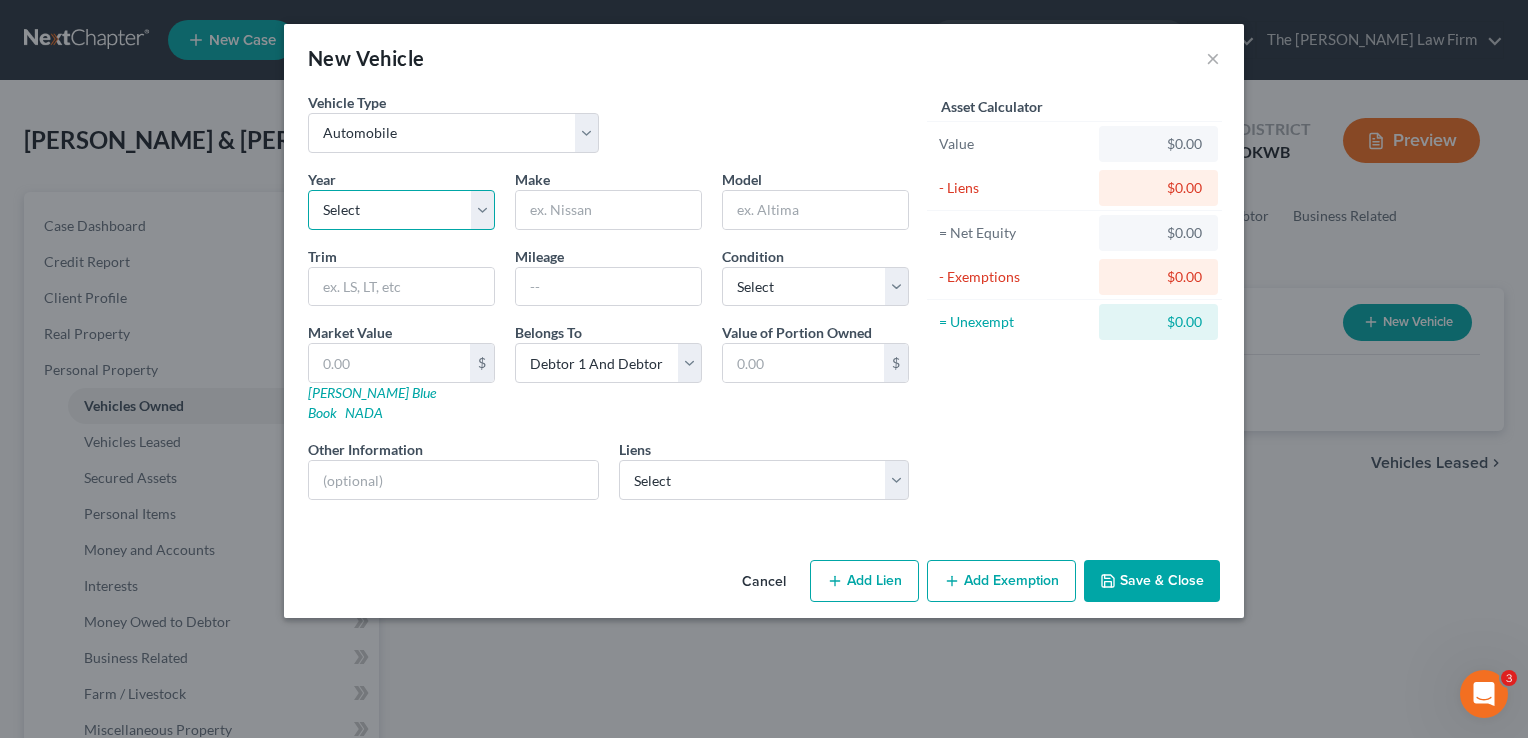 select on "14" 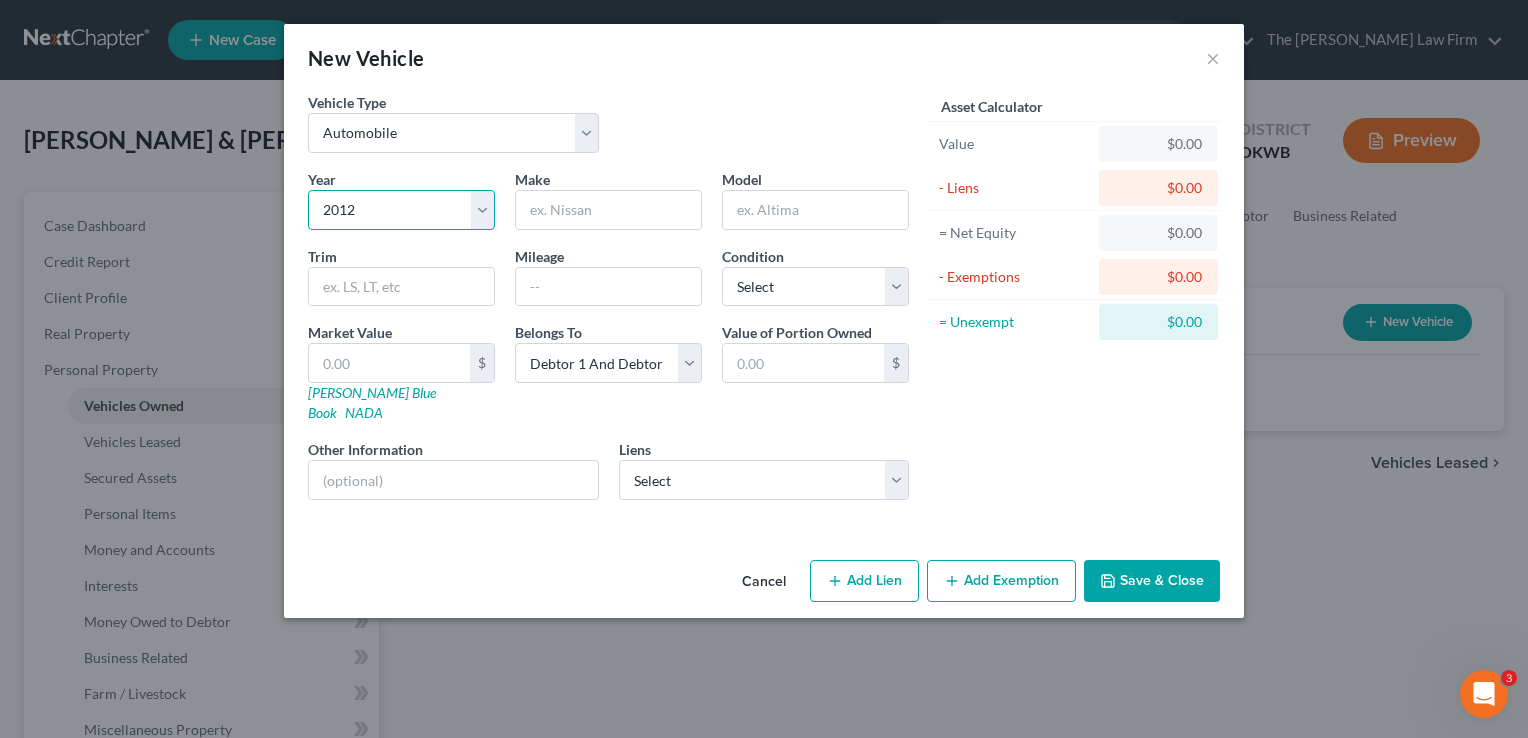 click on "Select 2026 2025 2024 2023 2022 2021 2020 2019 2018 2017 2016 2015 2014 2013 2012 2011 2010 2009 2008 2007 2006 2005 2004 2003 2002 2001 2000 1999 1998 1997 1996 1995 1994 1993 1992 1991 1990 1989 1988 1987 1986 1985 1984 1983 1982 1981 1980 1979 1978 1977 1976 1975 1974 1973 1972 1971 1970 1969 1968 1967 1966 1965 1964 1963 1962 1961 1960 1959 1958 1957 1956 1955 1954 1953 1952 1951 1950 1949 1948 1947 1946 1945 1944 1943 1942 1941 1940 1939 1938 1937 1936 1935 1934 1933 1932 1931 1930 1929 1928 1927 1926 1925 1924 1923 1922 1921 1920 1919 1918 1917 1916 1915 1914 1913 1912 1911 1910 1909 1908 1907 1906 1905 1904 1903 1902 1901" at bounding box center [401, 210] 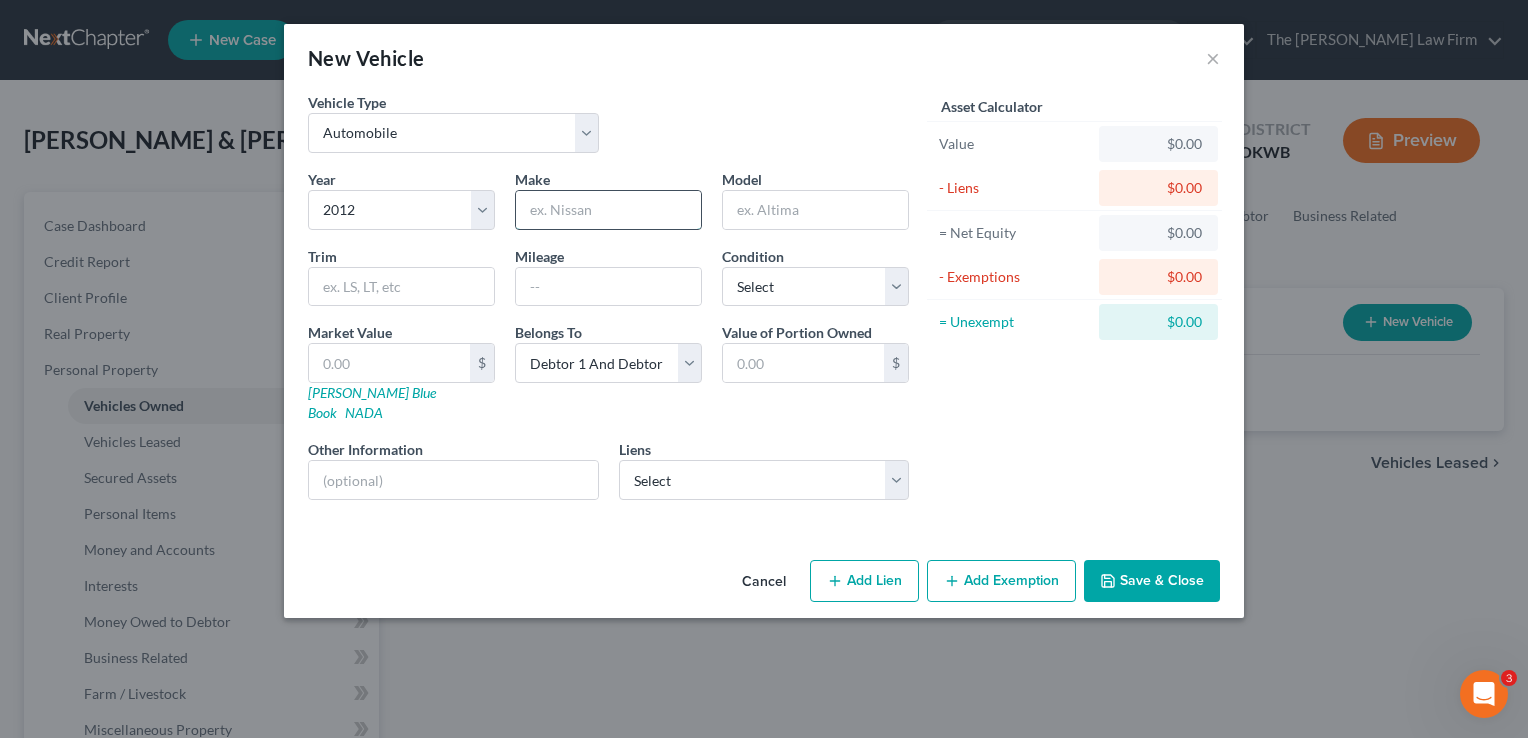 click at bounding box center [608, 210] 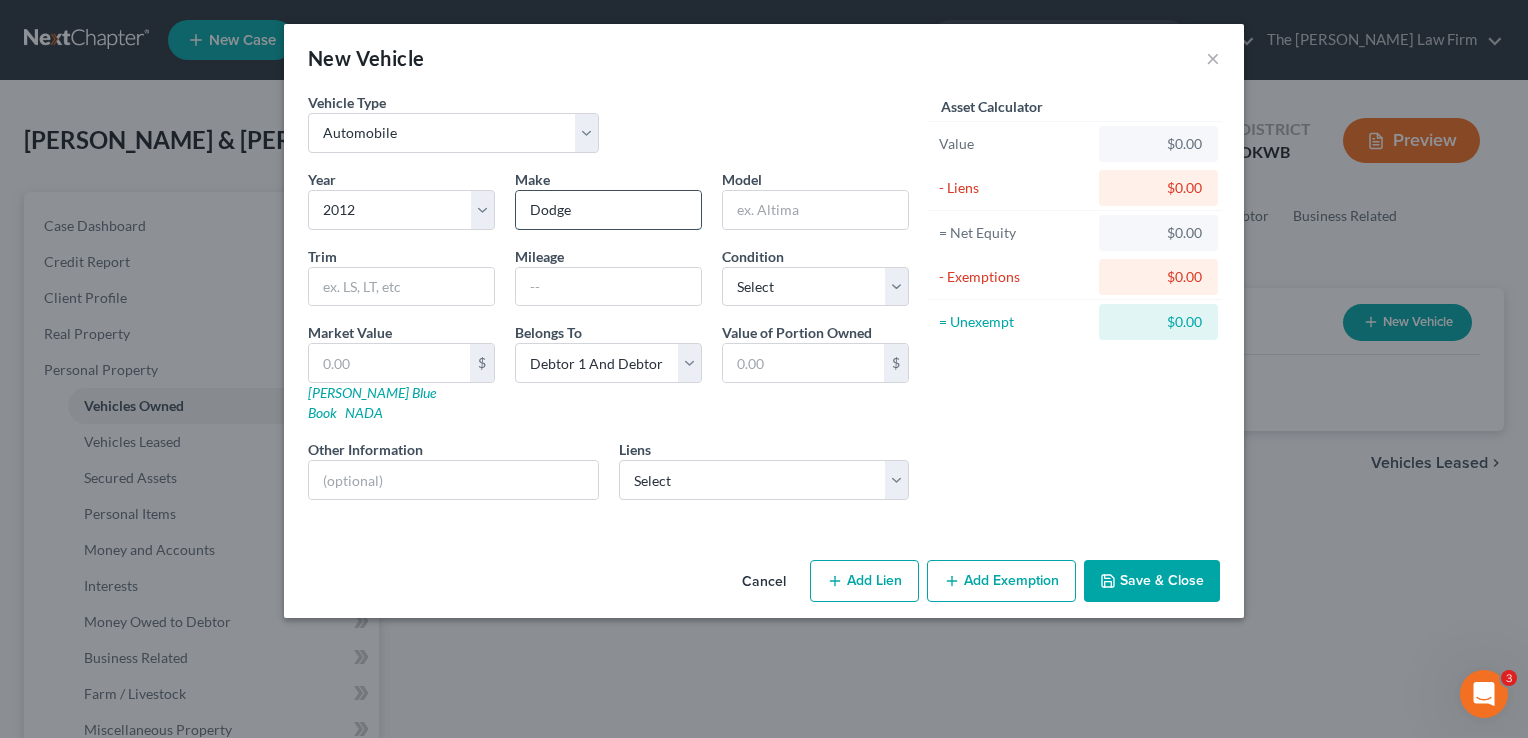 type on "Dodge" 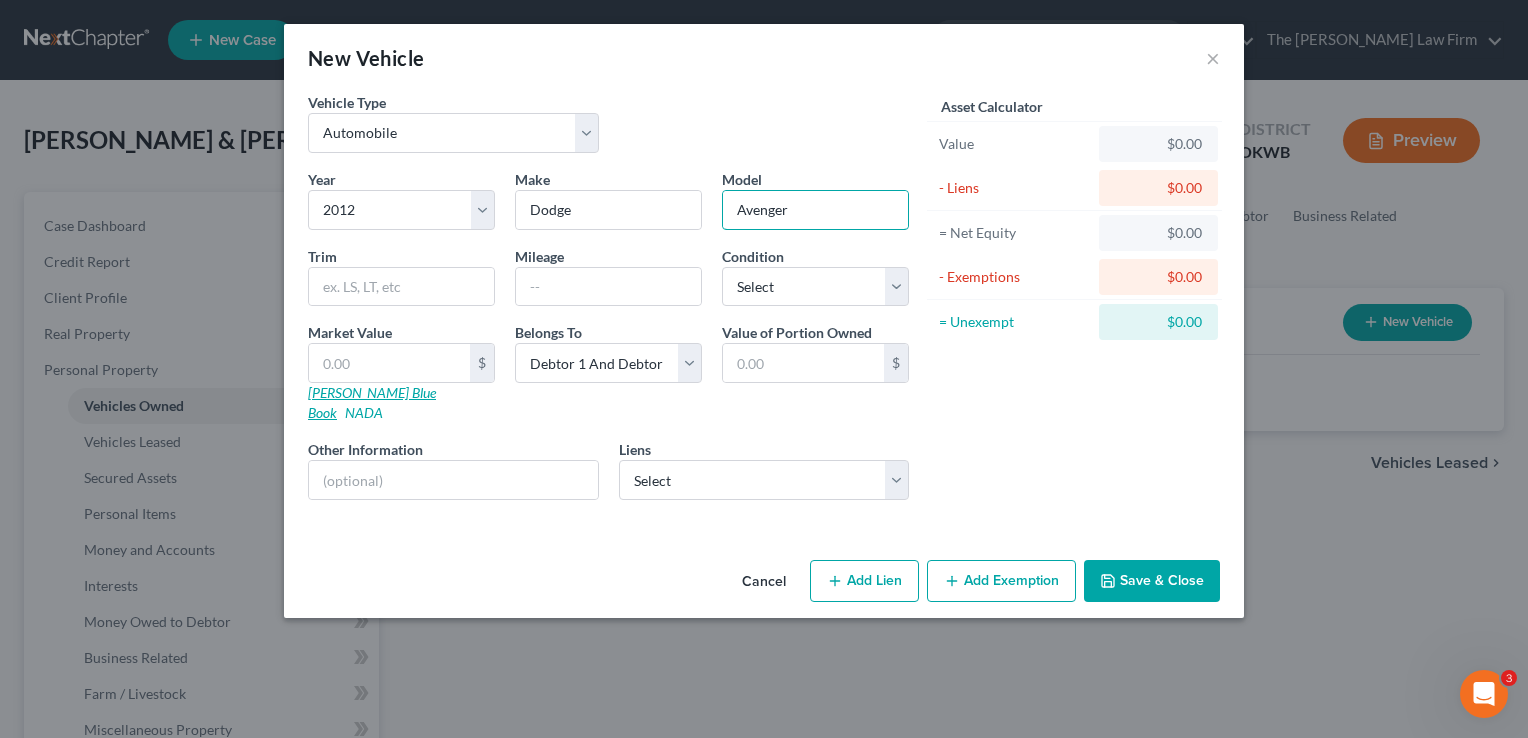 type on "Avenger" 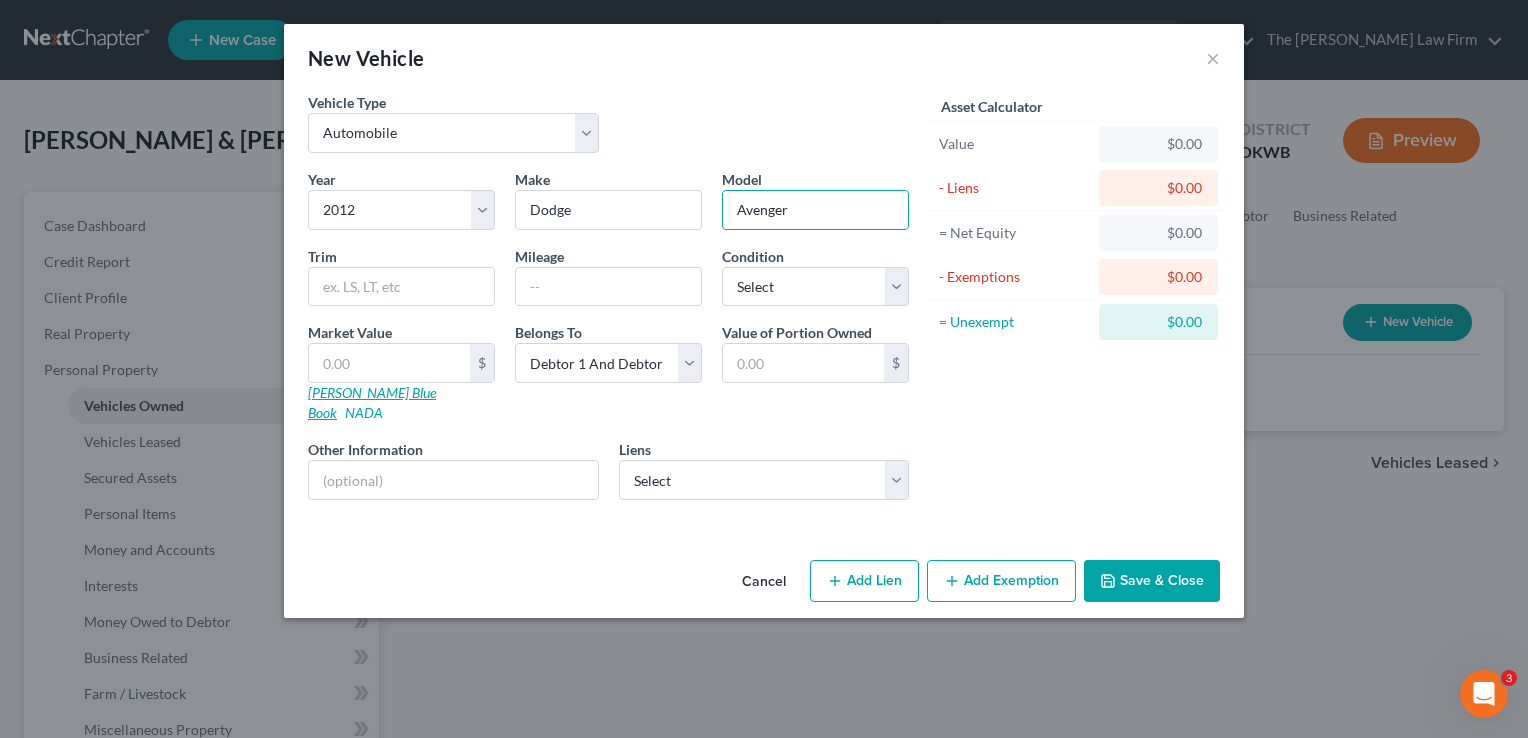 click on "[PERSON_NAME] Blue Book" at bounding box center (372, 402) 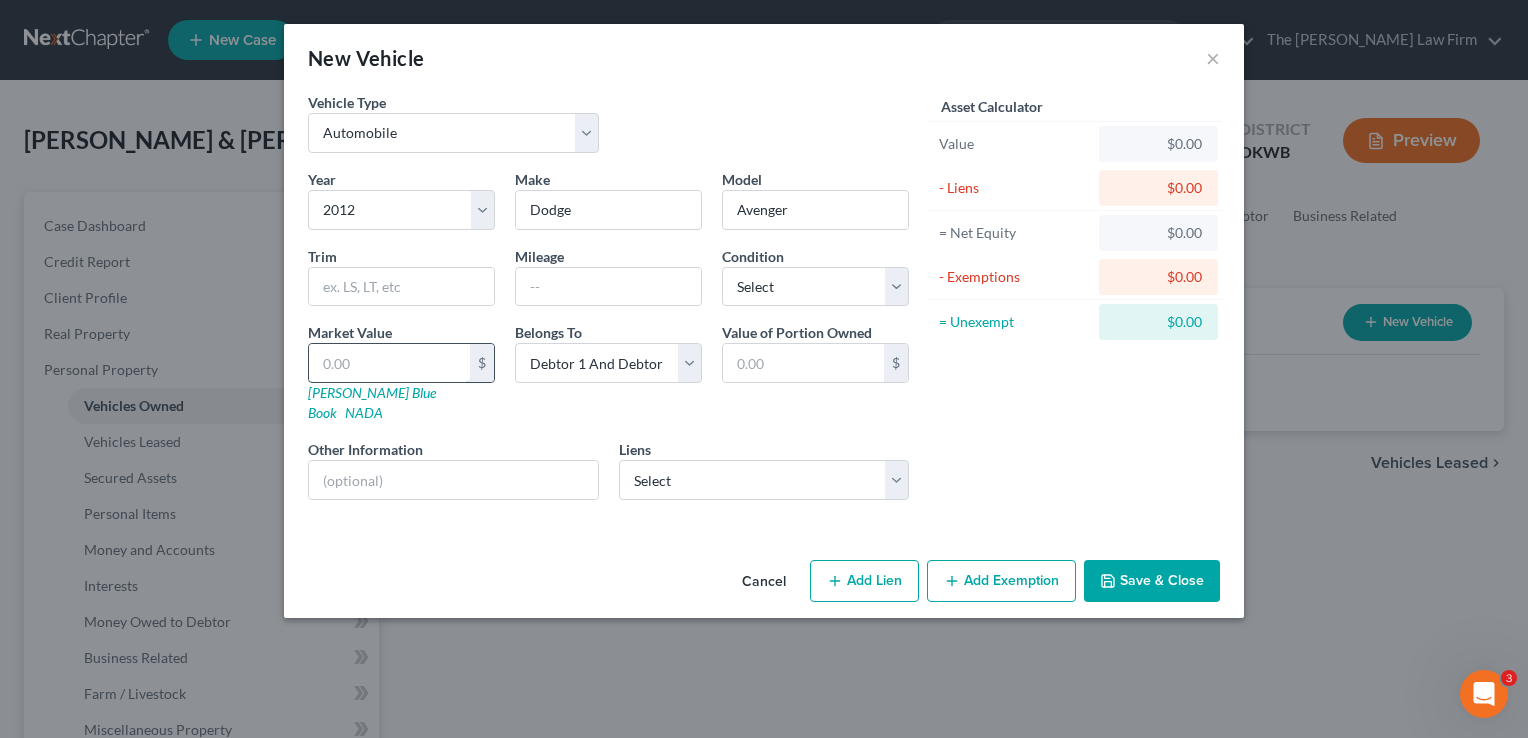 click at bounding box center (389, 363) 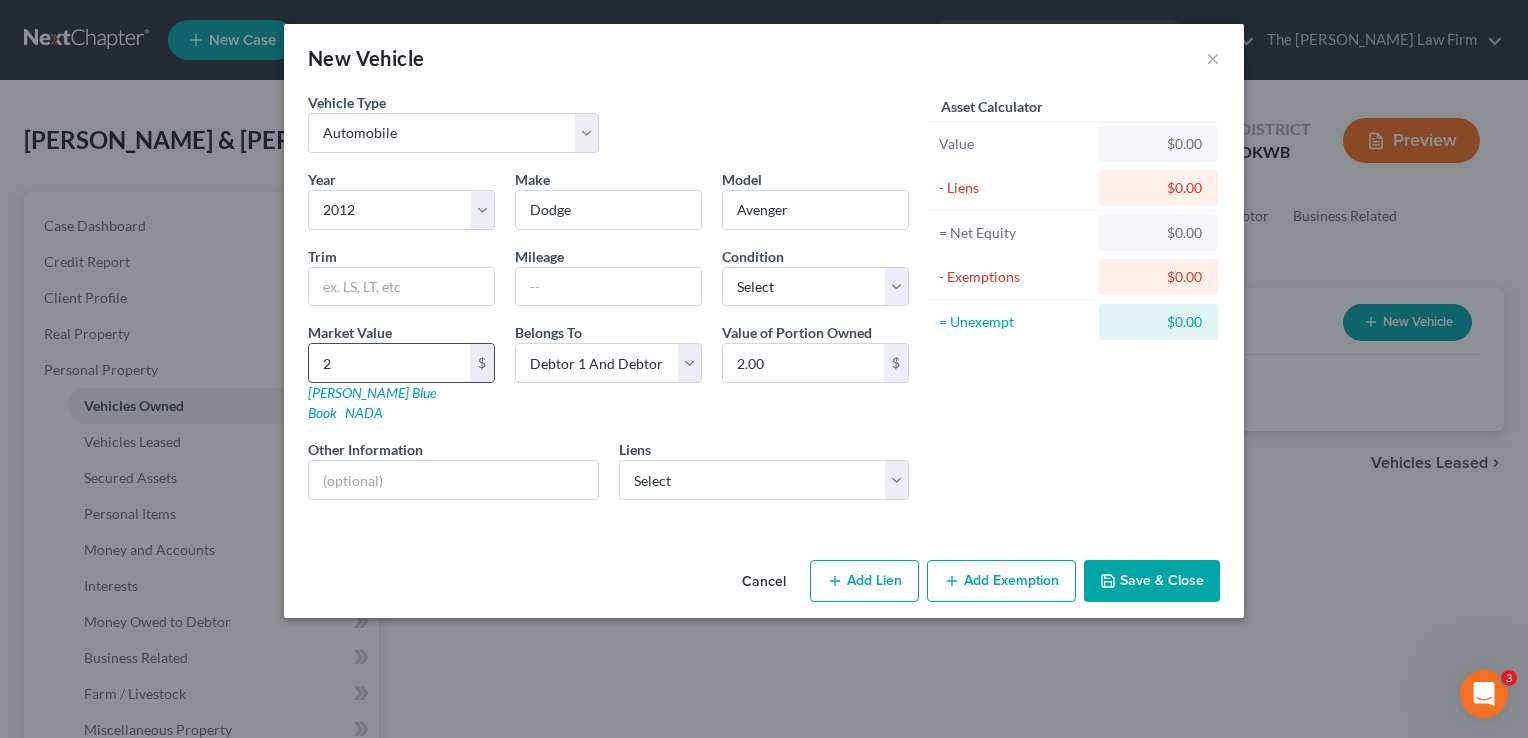 type on "20" 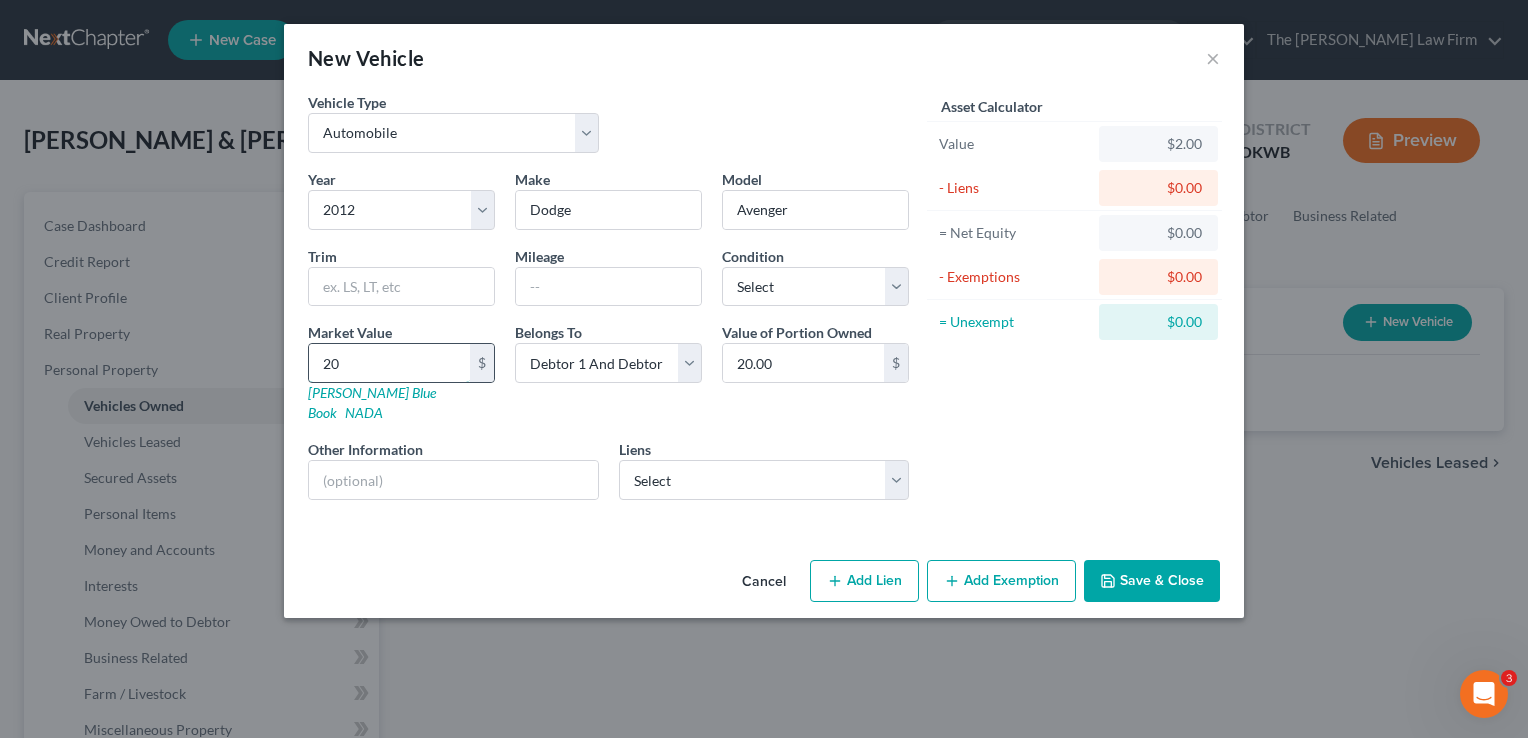 type on "200" 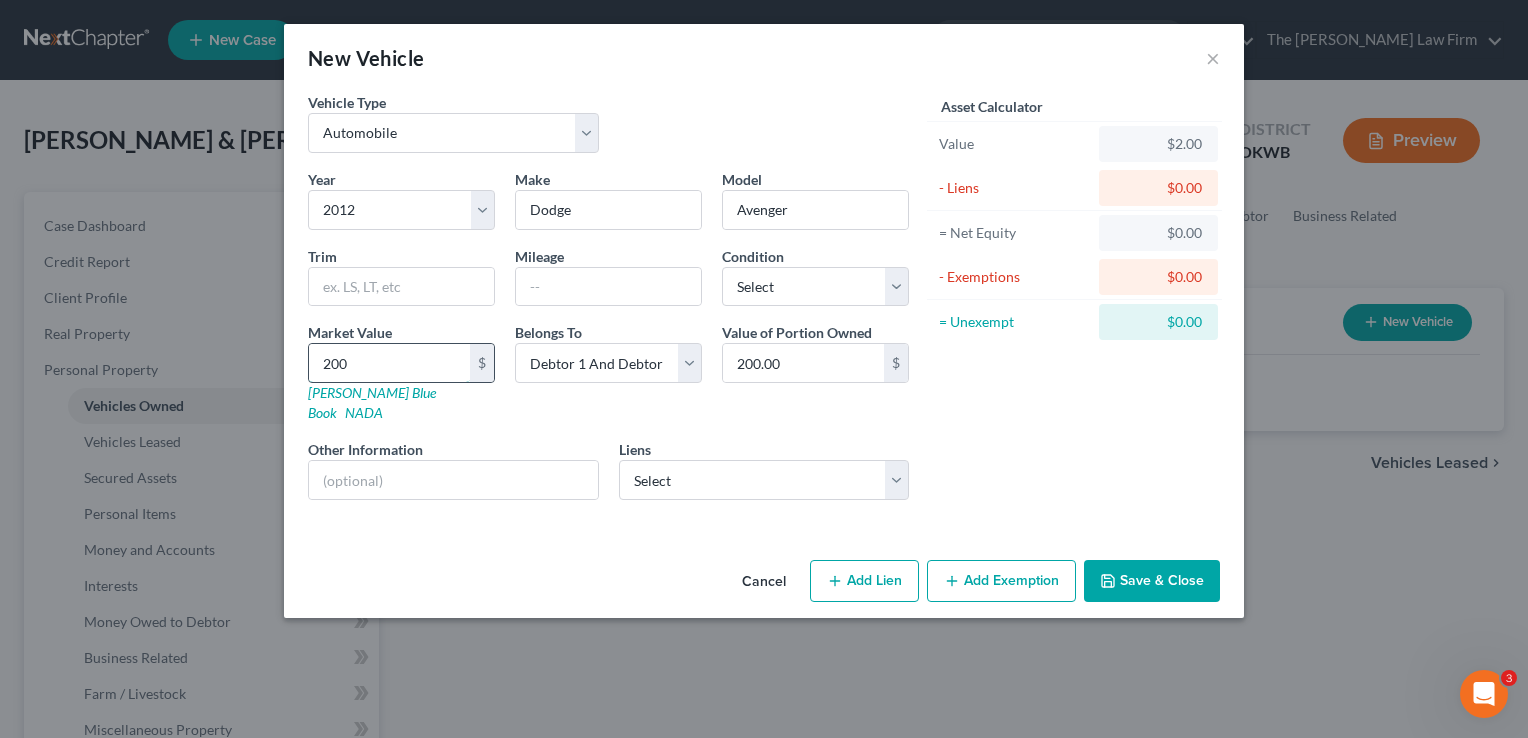 type on "2000" 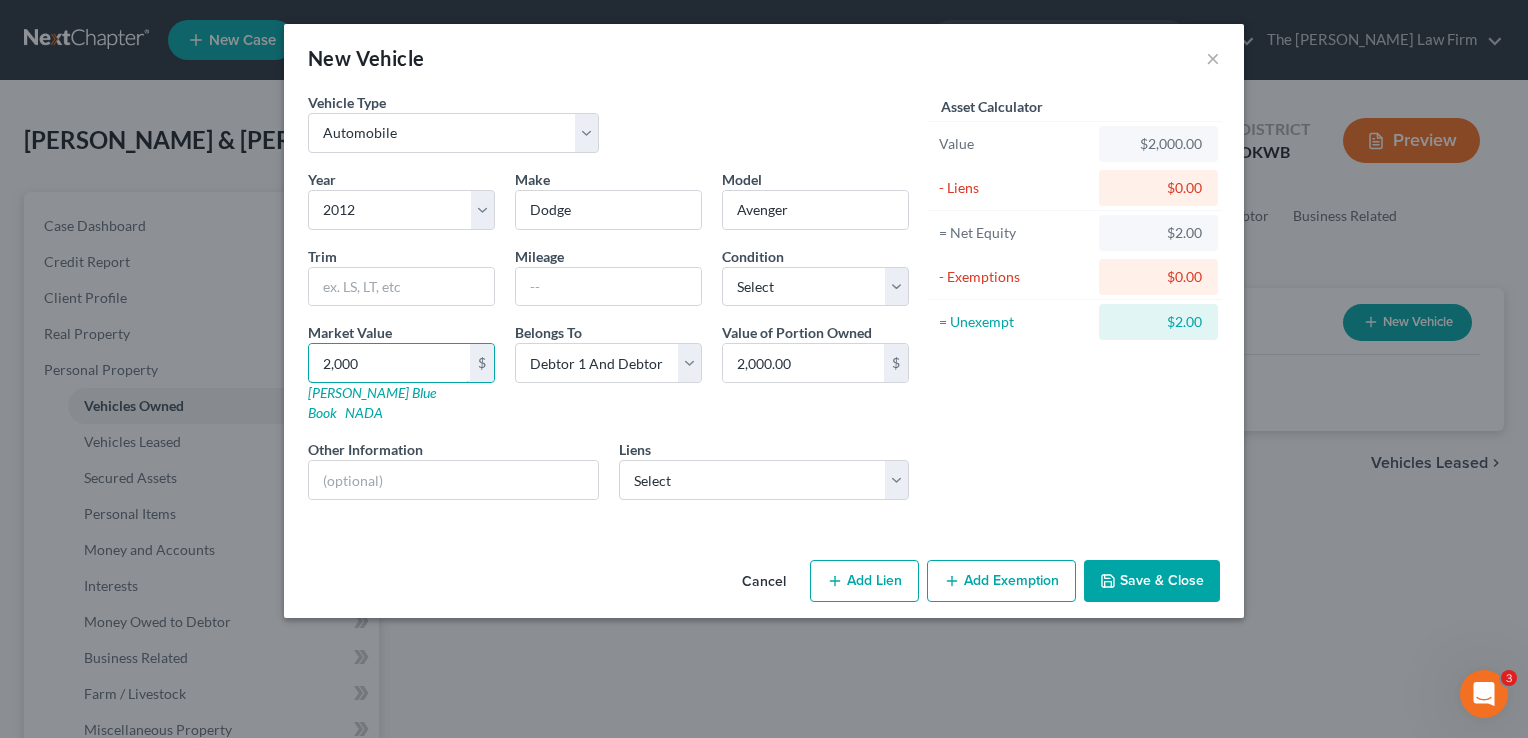 type on "2,000" 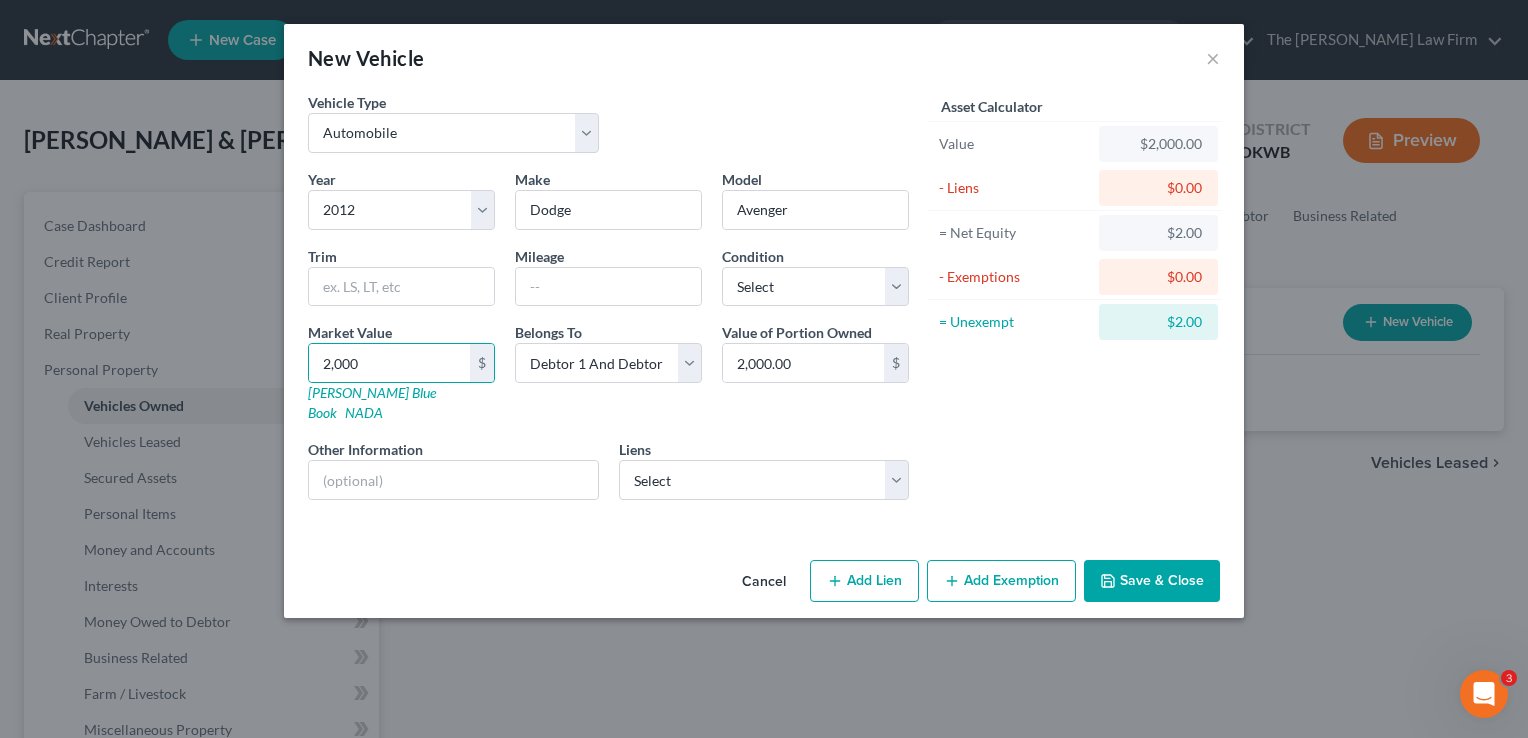 click on "Save & Close" at bounding box center (1152, 581) 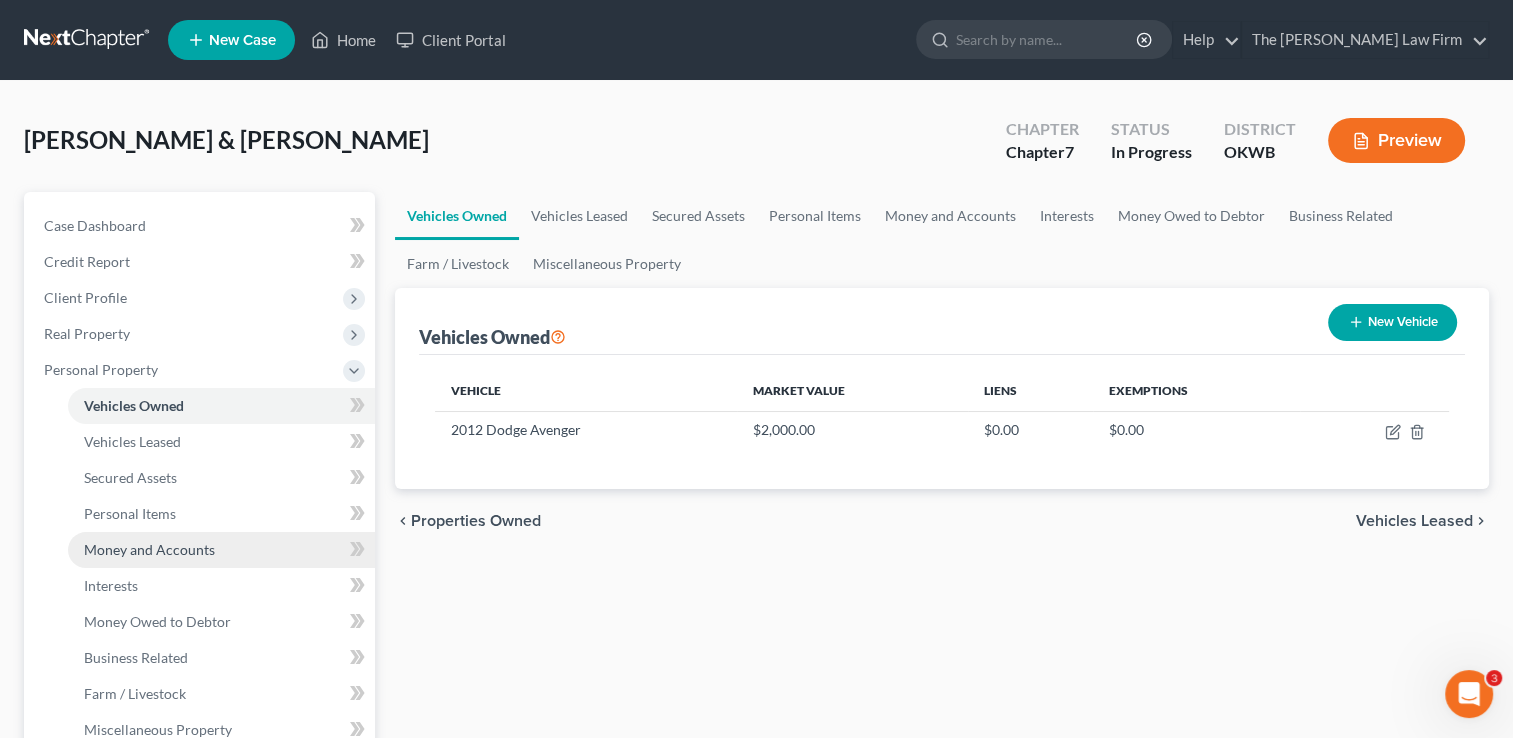 click on "Money and Accounts" at bounding box center [149, 549] 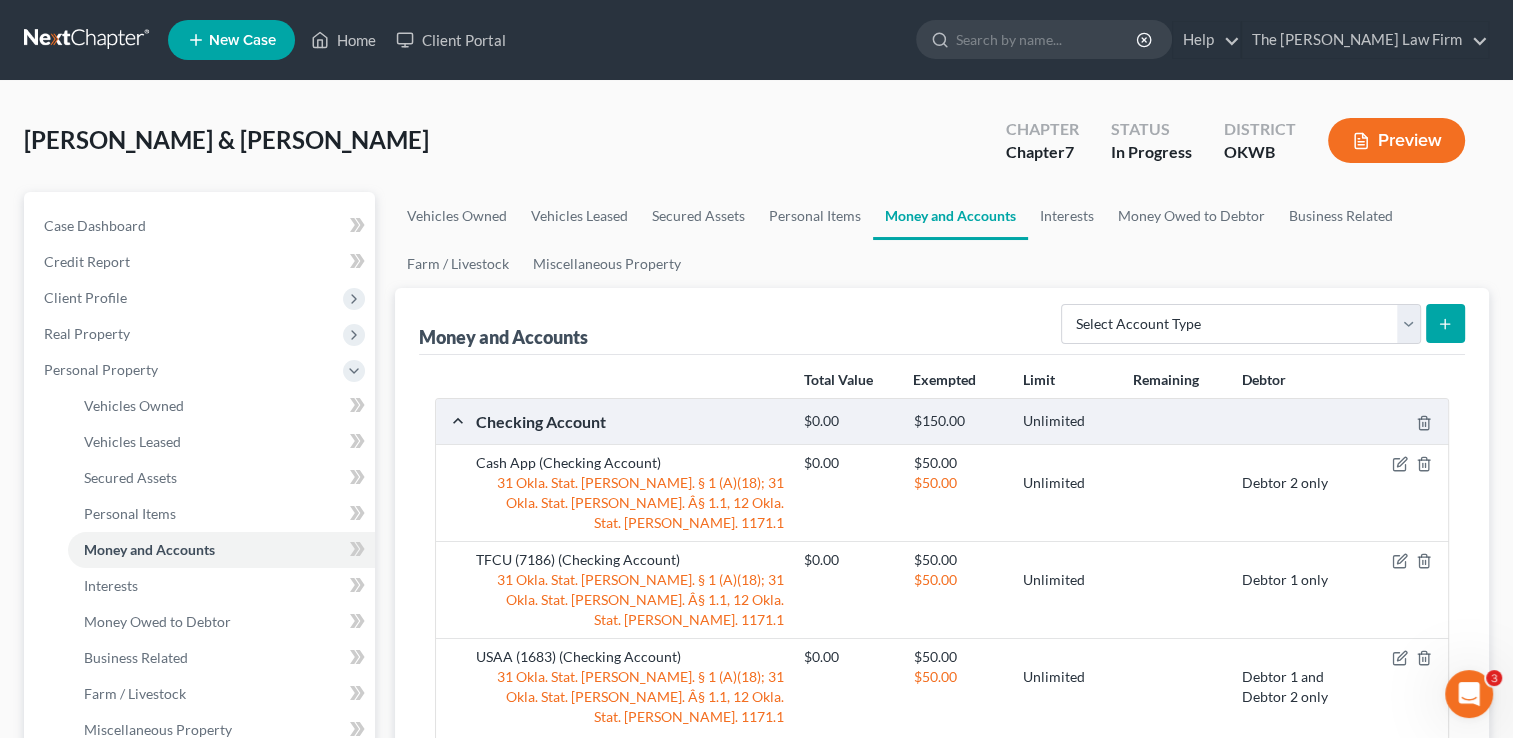 click on "Add Checking Account" at bounding box center (561, 754) 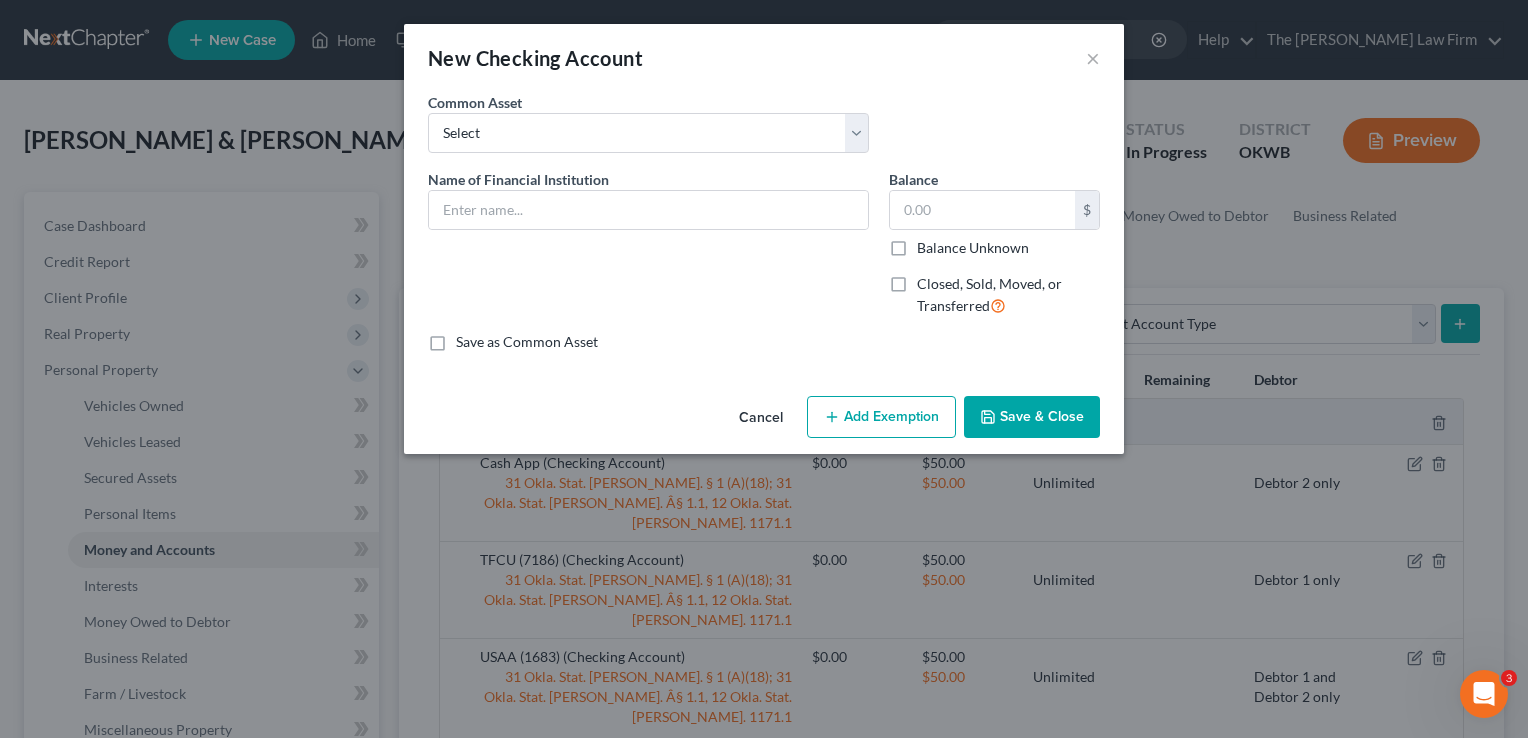 click on "Add Exemption" at bounding box center [881, 417] 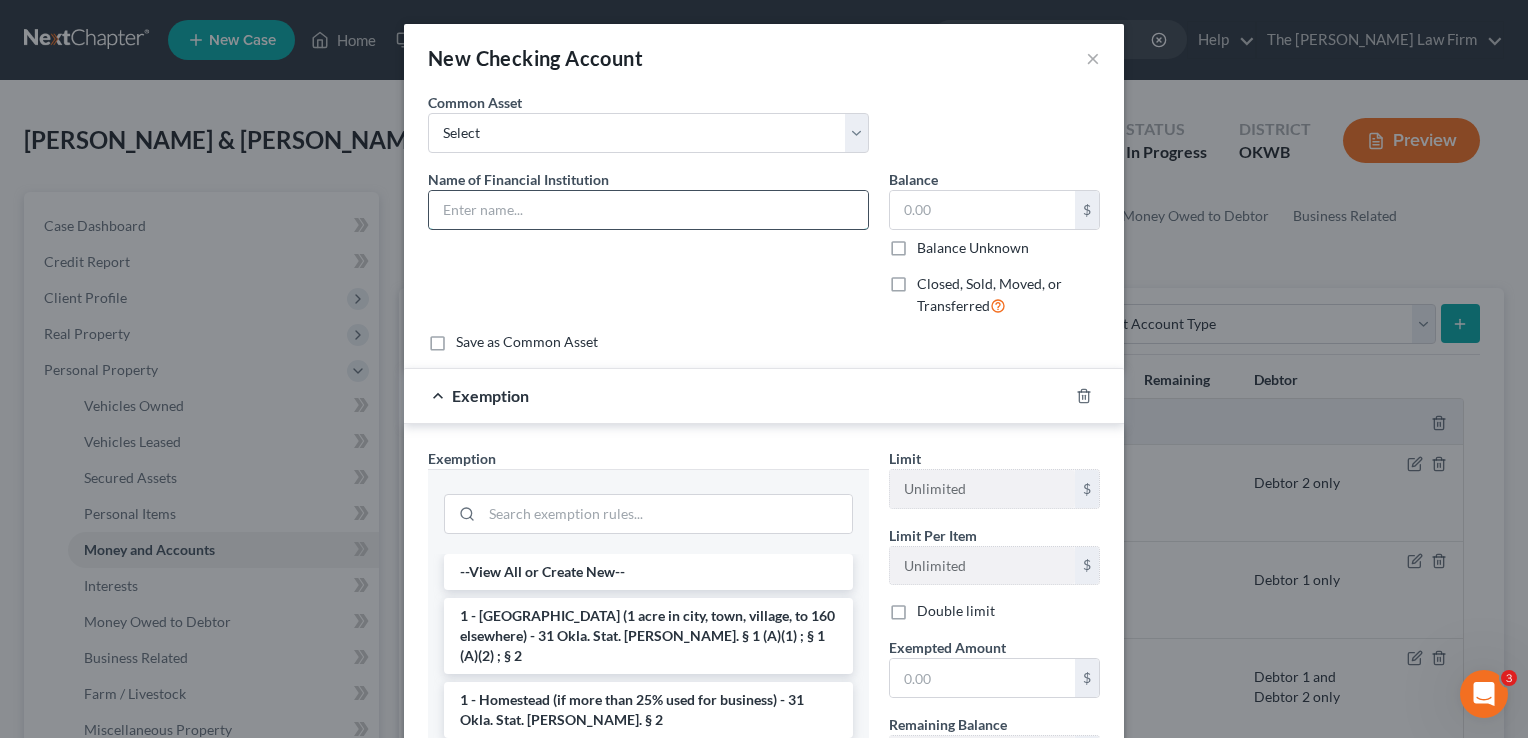 click at bounding box center (648, 210) 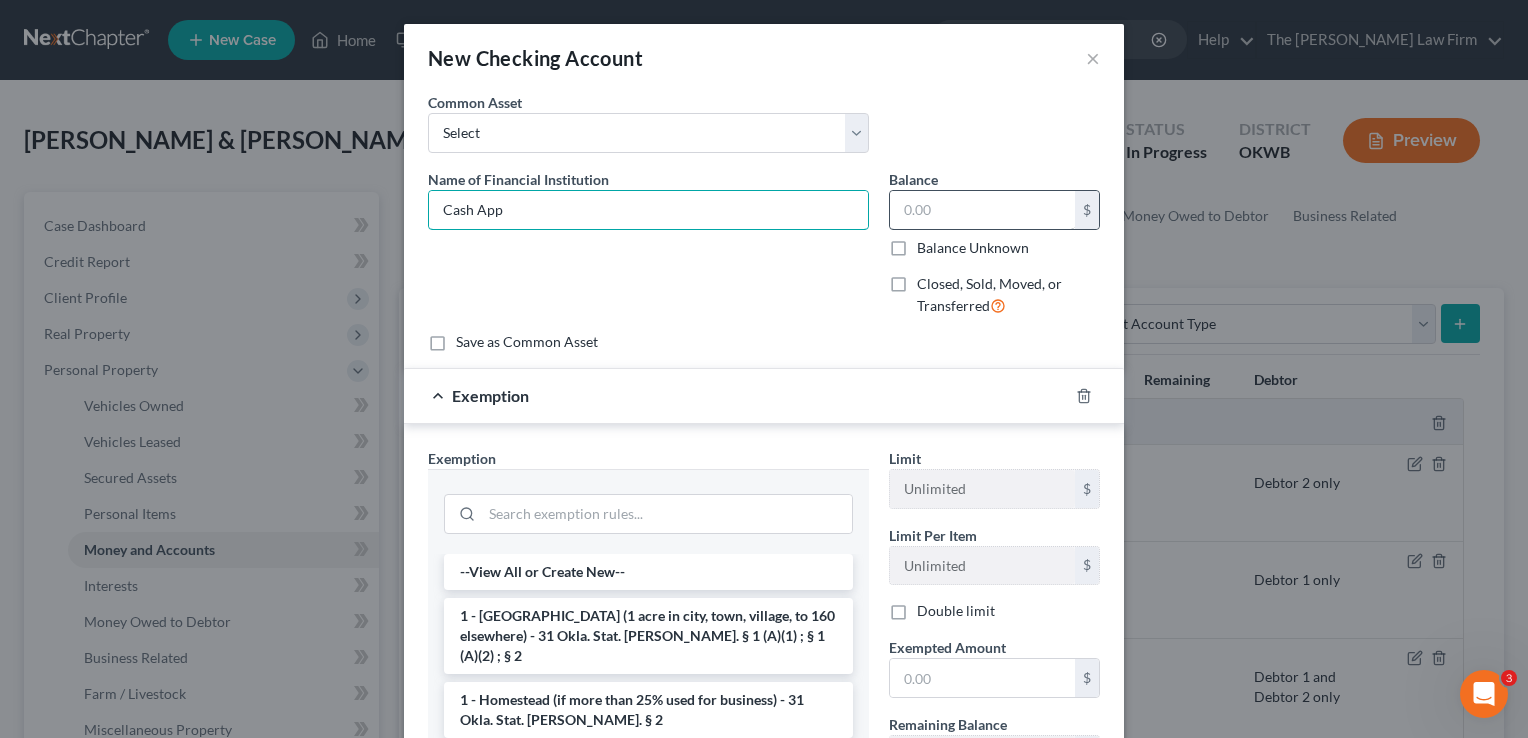 type on "Cash App" 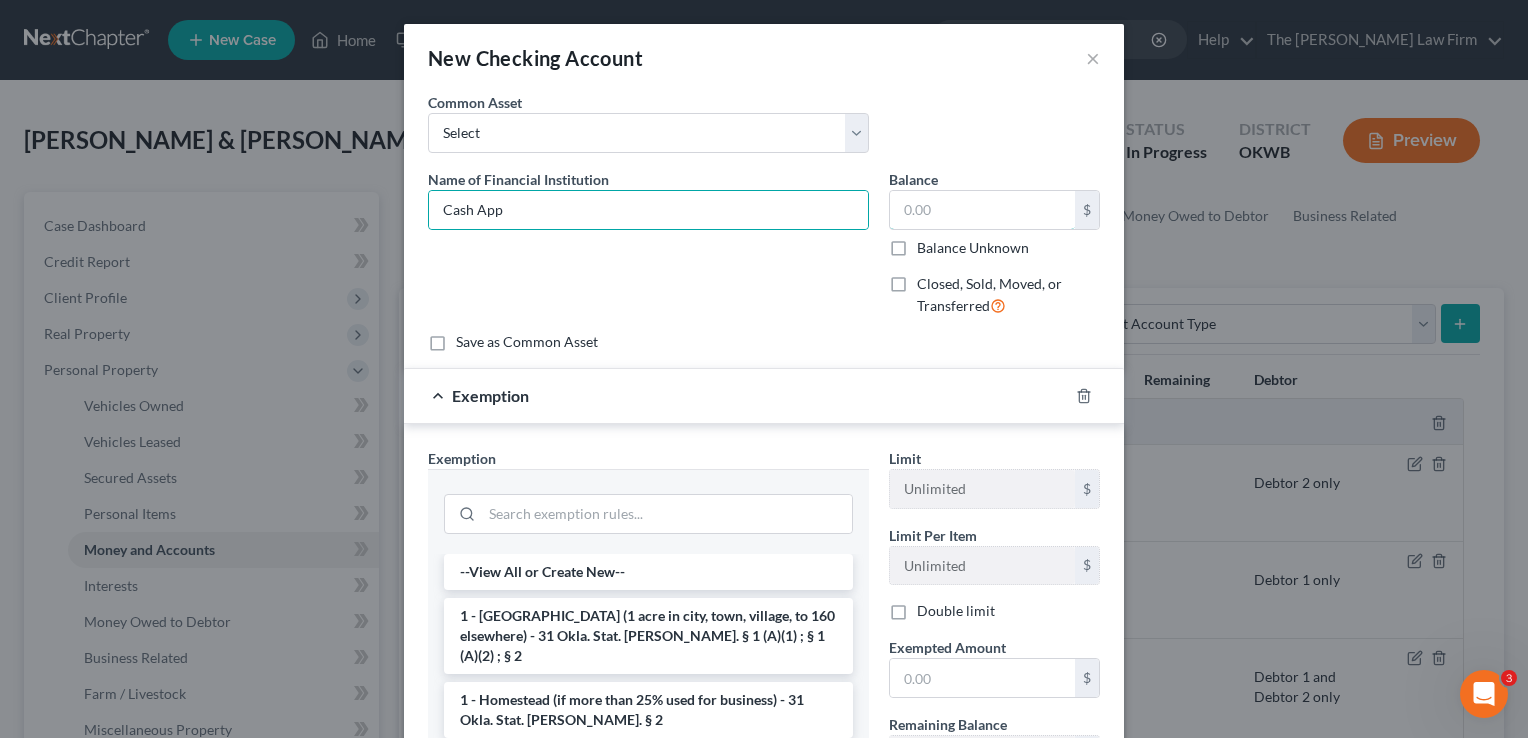 drag, startPoint x: 934, startPoint y: 210, endPoint x: 957, endPoint y: 167, distance: 48.76474 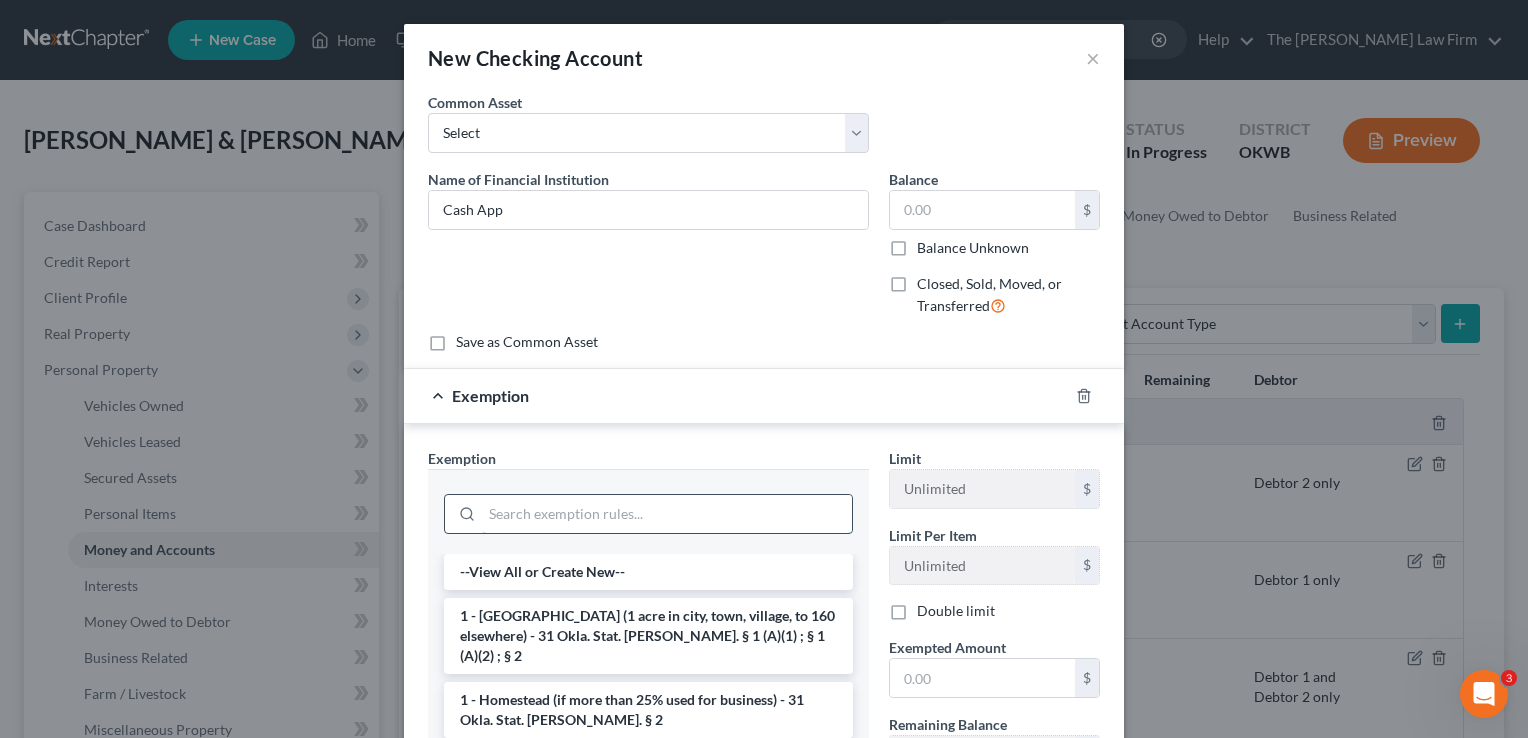 click at bounding box center (667, 514) 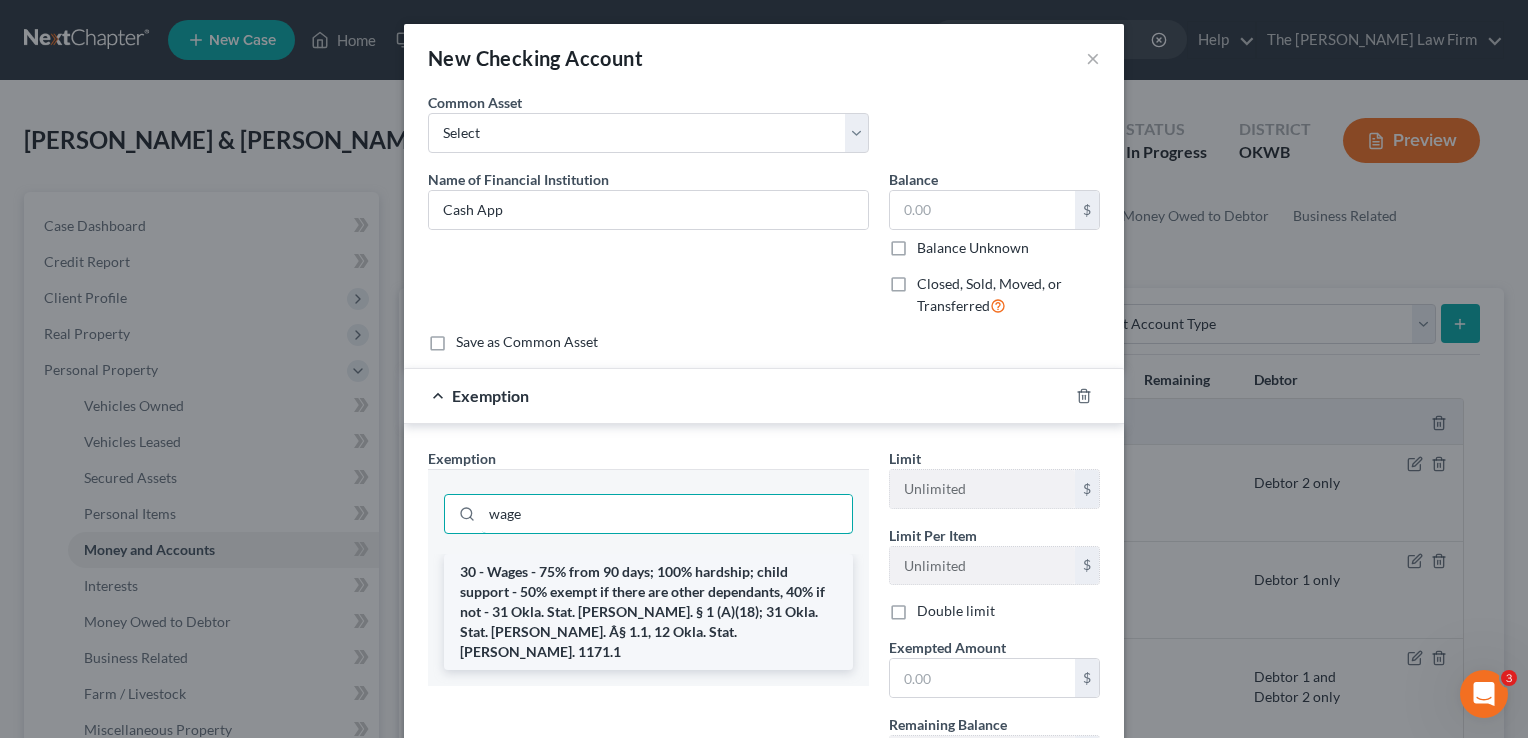 type on "wage" 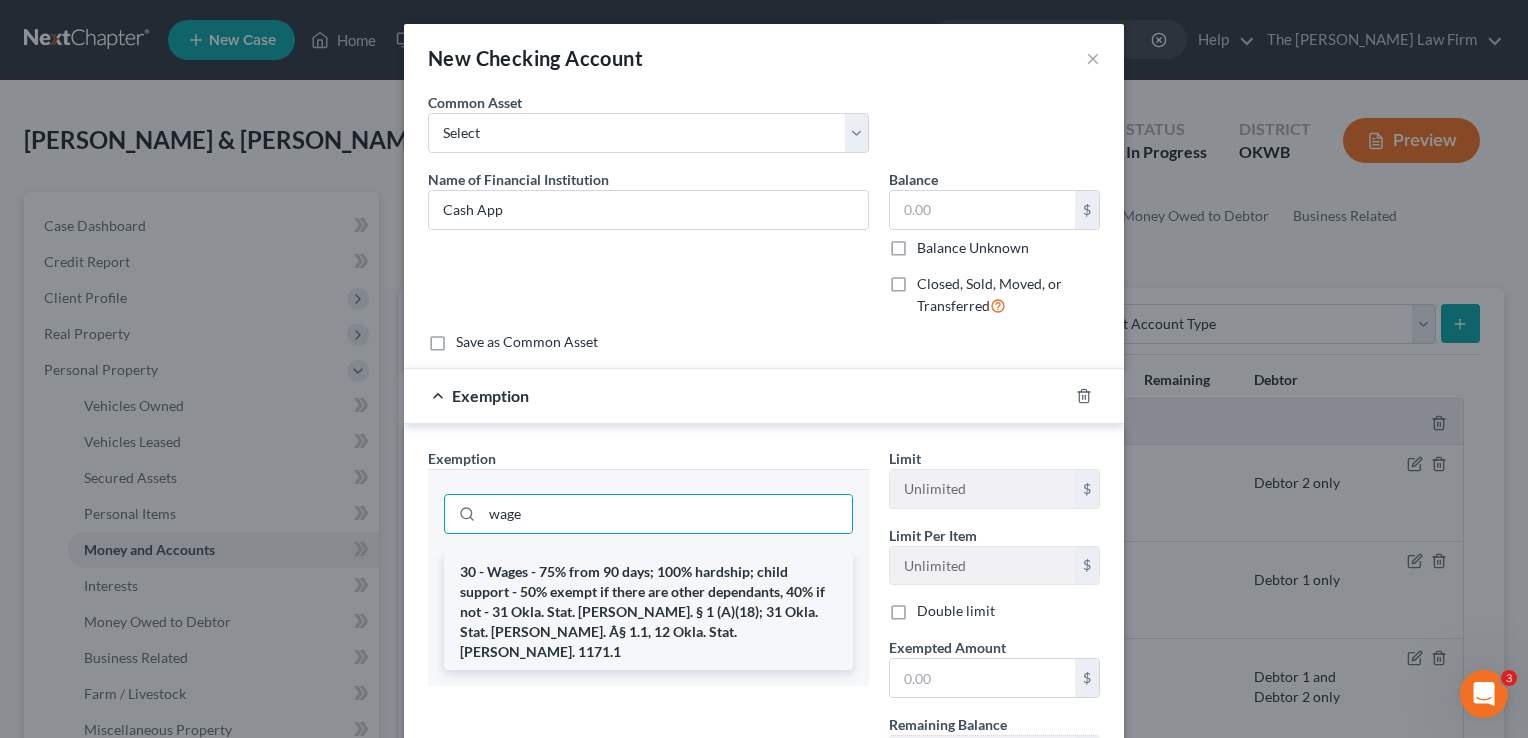click on "30 - Wages - 75% from 90 days; 100% hardship; child support - 50% exempt if there are other dependants, 40% if not - 31 Okla. Stat. [PERSON_NAME]. § 1 (A)(18); 31 Okla. Stat. [PERSON_NAME]. Â§ 1.1, 12 Okla. Stat. [PERSON_NAME]. 1171.1" at bounding box center (648, 612) 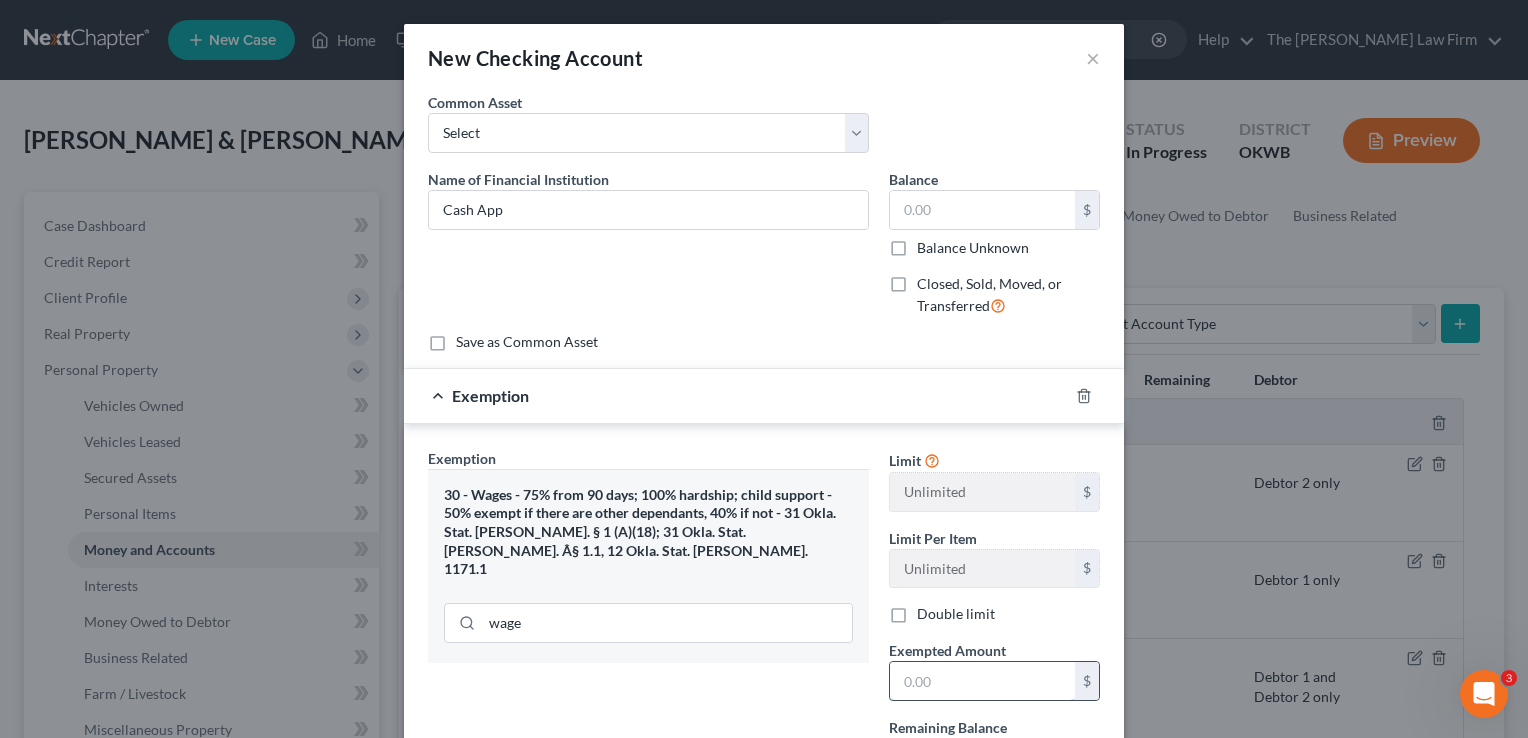click at bounding box center (982, 681) 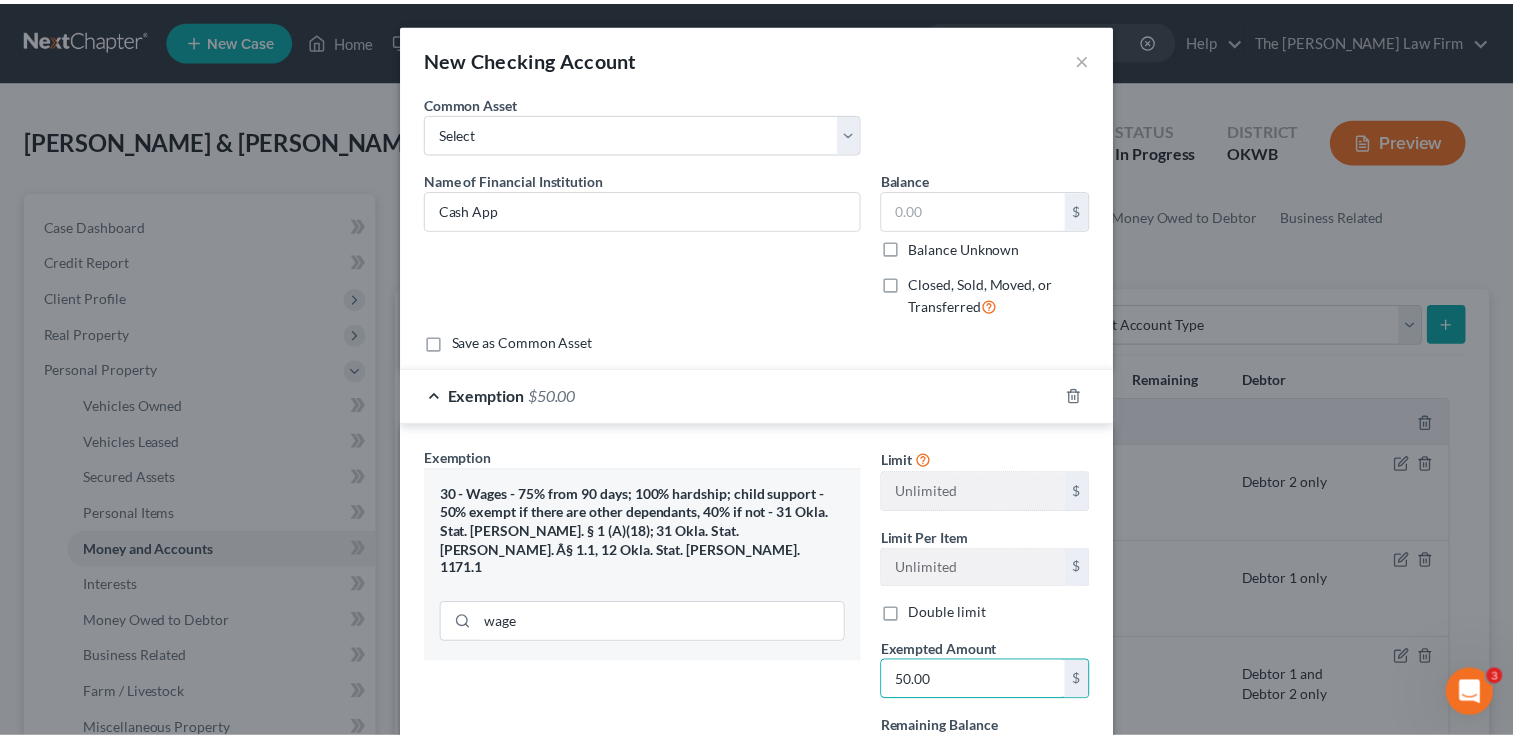 scroll, scrollTop: 200, scrollLeft: 0, axis: vertical 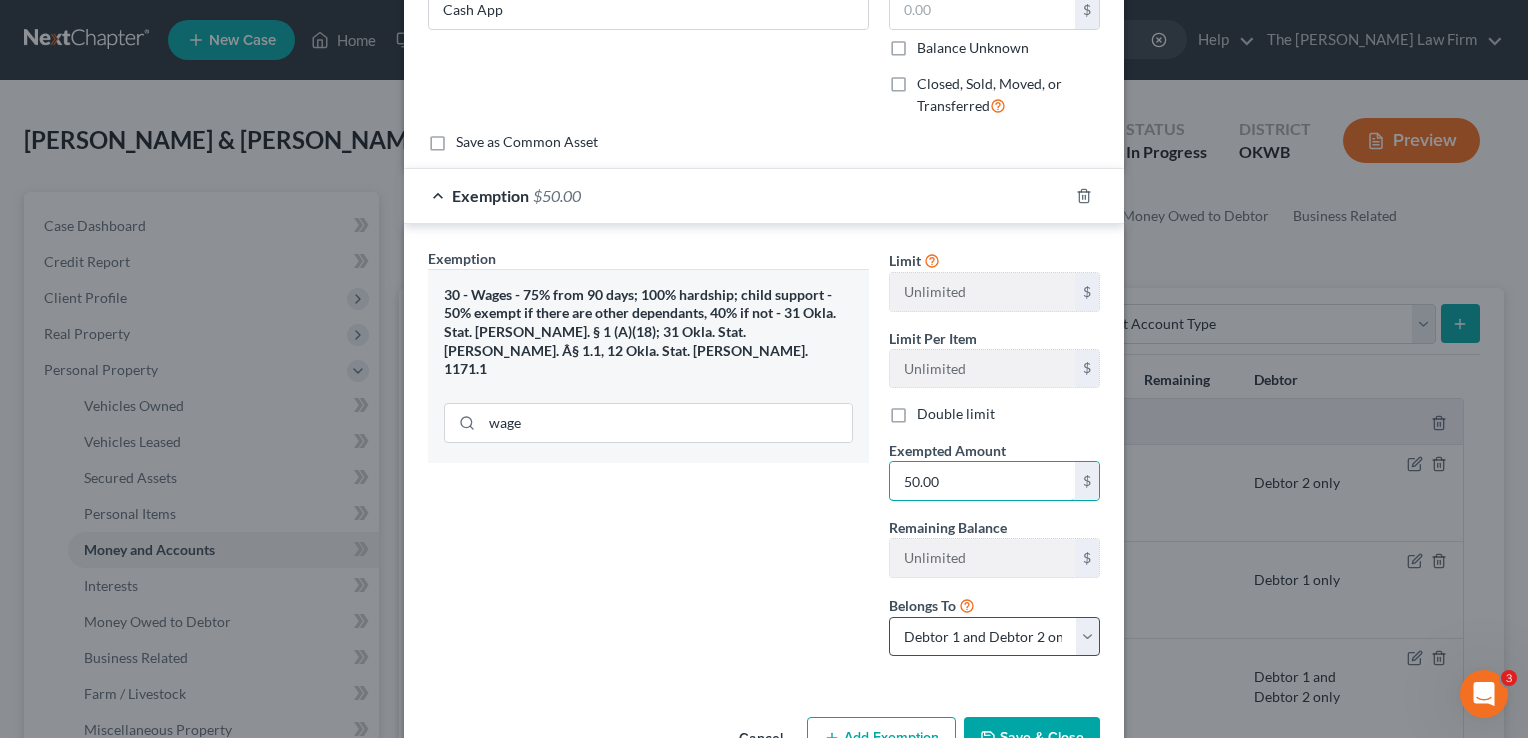 type on "50.00" 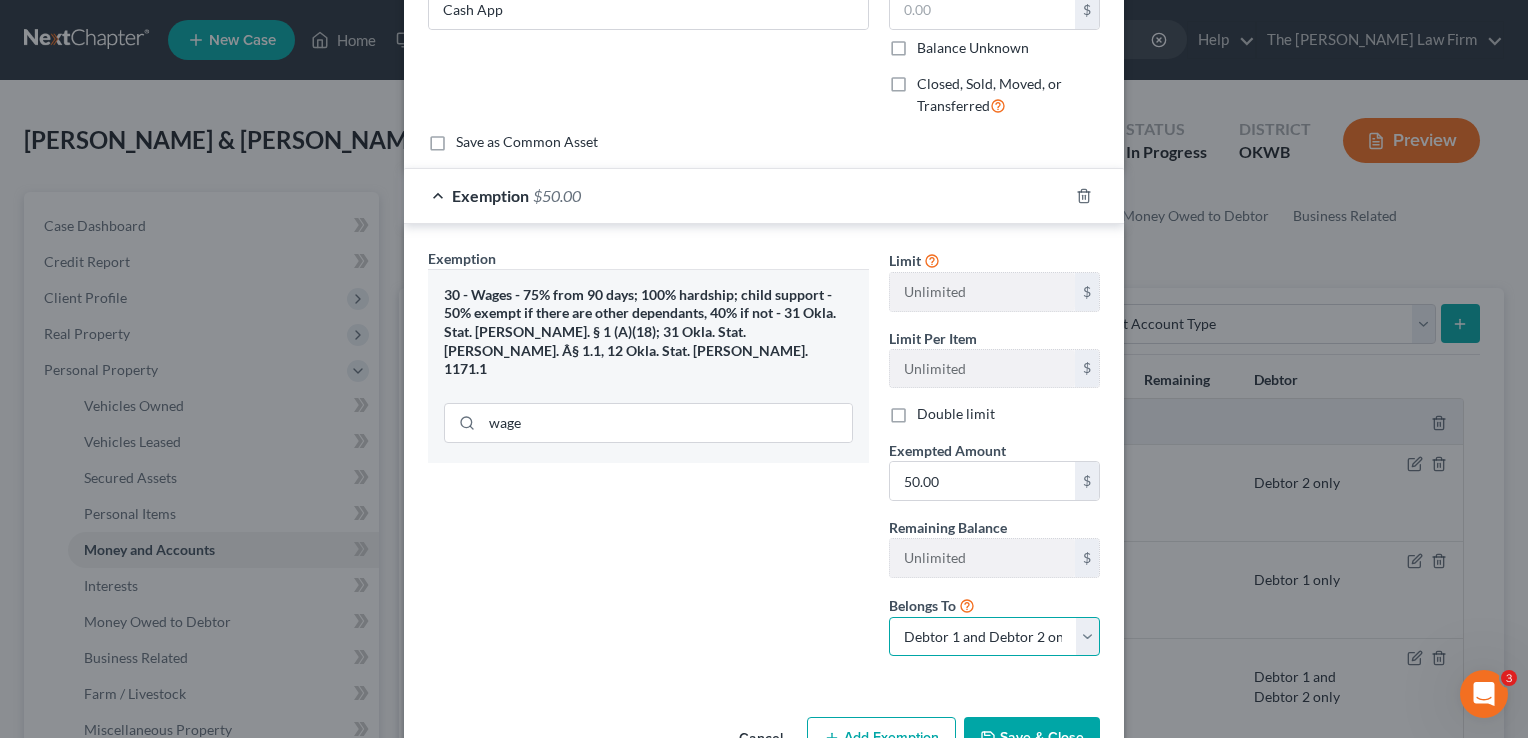 click on "Debtor 1 only Debtor 2 only Debtor 1 and Debtor 2 only" at bounding box center (994, 637) 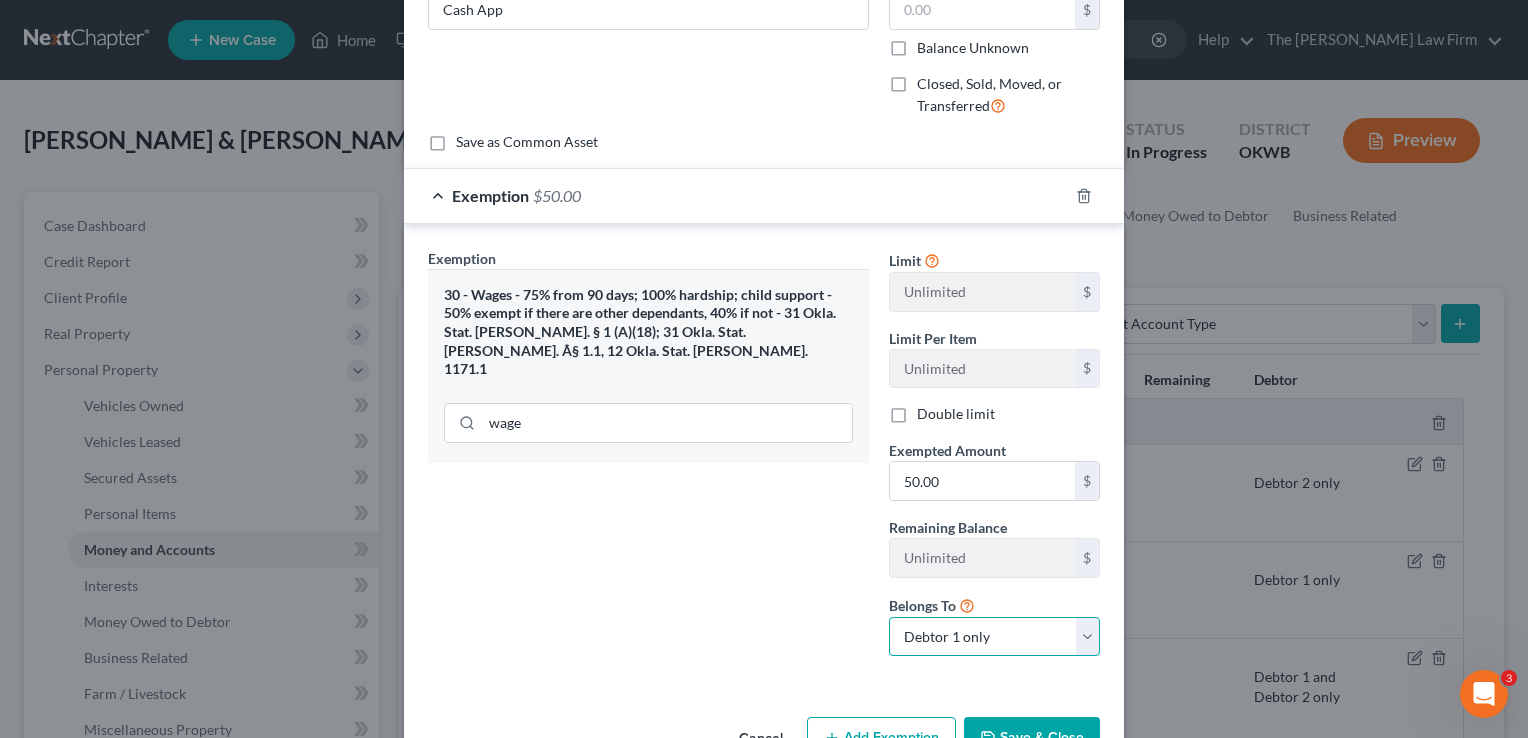 click on "Debtor 1 only Debtor 2 only Debtor 1 and Debtor 2 only" at bounding box center [994, 637] 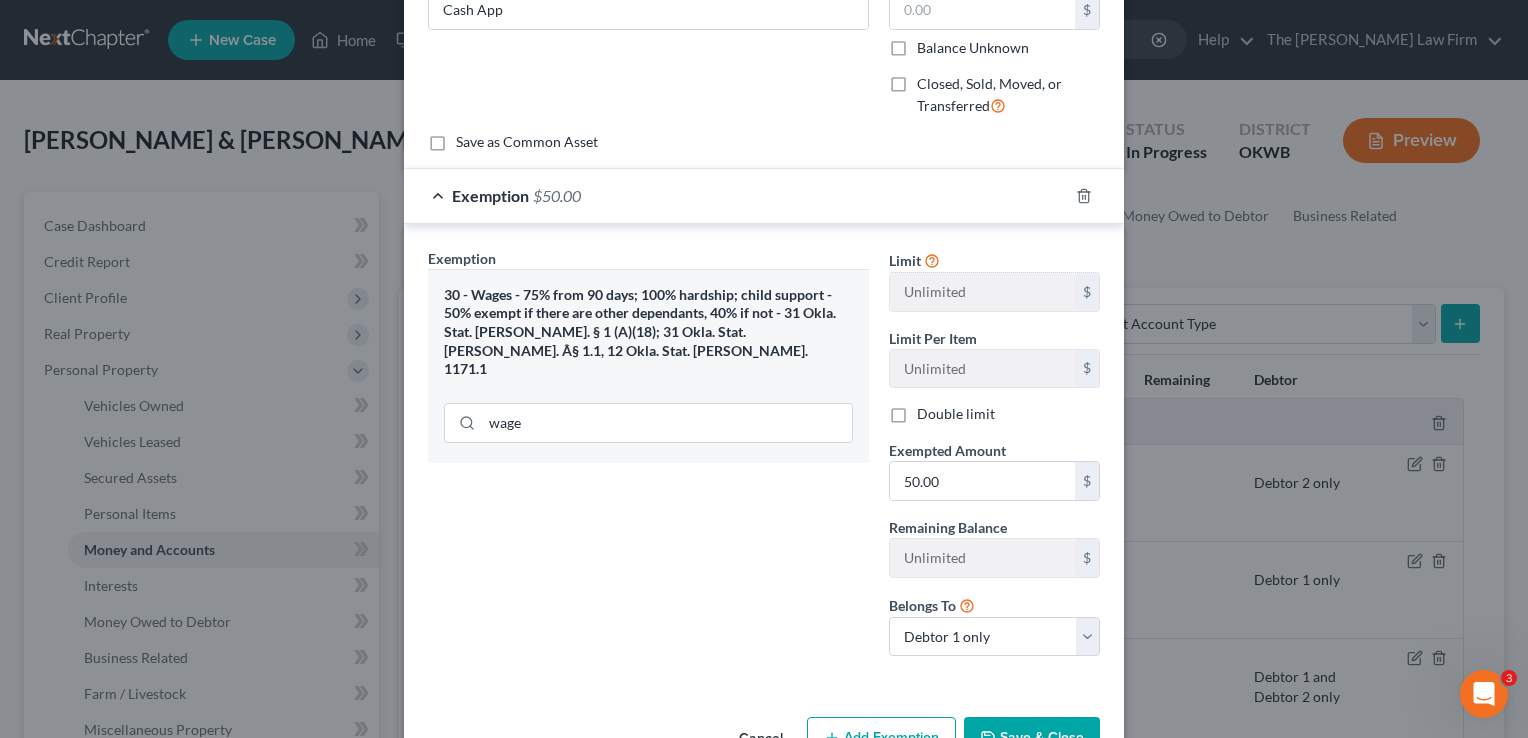 click on "Exemption Set must be selected for CA.
Exemption
*
30 - Wages - 75% from 90 days; 100% hardship; child support - 50% exempt if there are other dependants, 40% if not - 31 Okla. Stat. [PERSON_NAME]. § 1 (A)(18); 31 Okla. Stat. [PERSON_NAME]. Â§ 1.1, 12 Okla. Stat. [PERSON_NAME]. 1171.1         wage Limit     Unlimited $ Limit Per Item Unlimited $ Double limit
Exempted Amount
*
50.00 $ Remaining Balance Unlimited $
Belongs To
*
Debtor 1 only Debtor 2 only Debtor 1 and Debtor 2 only" at bounding box center (764, 457) 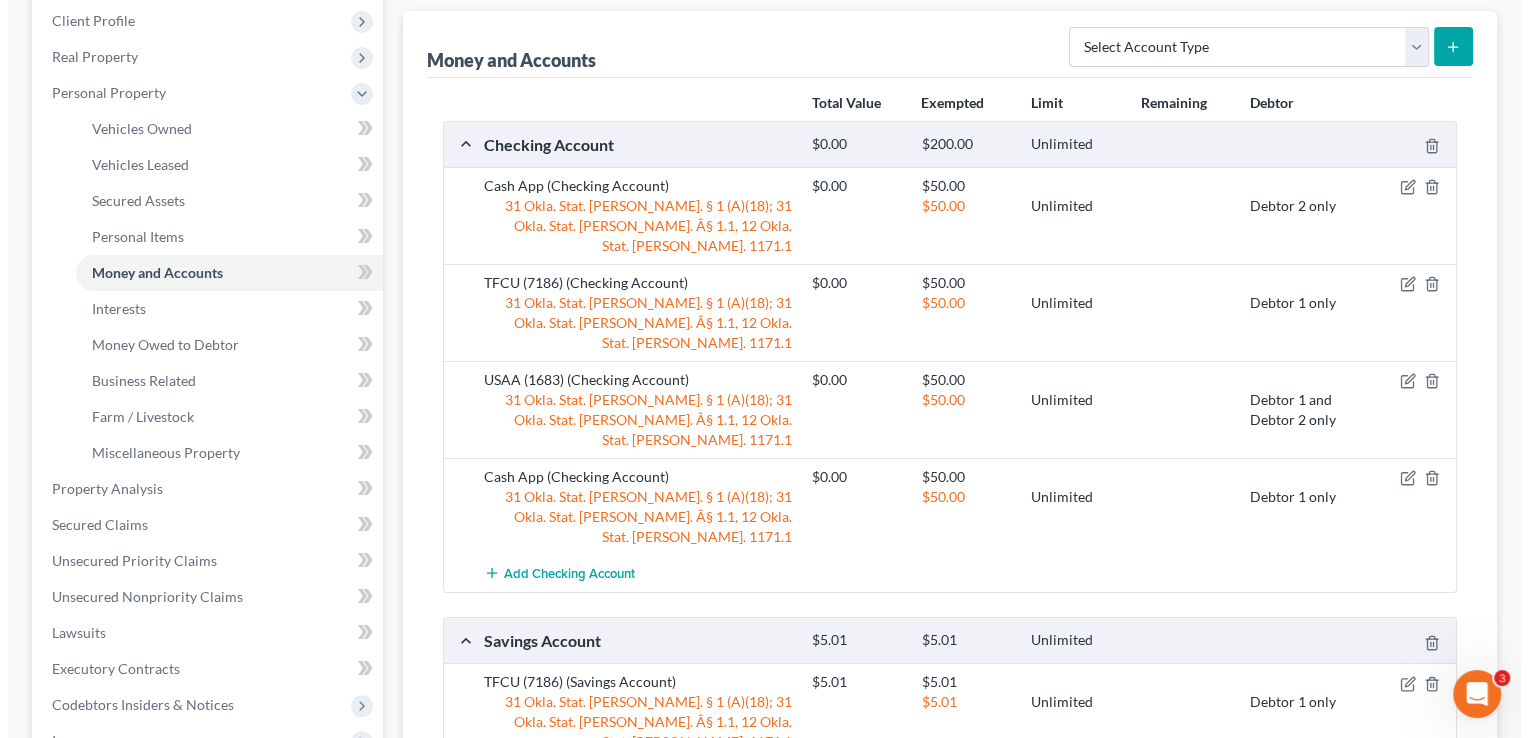 scroll, scrollTop: 400, scrollLeft: 0, axis: vertical 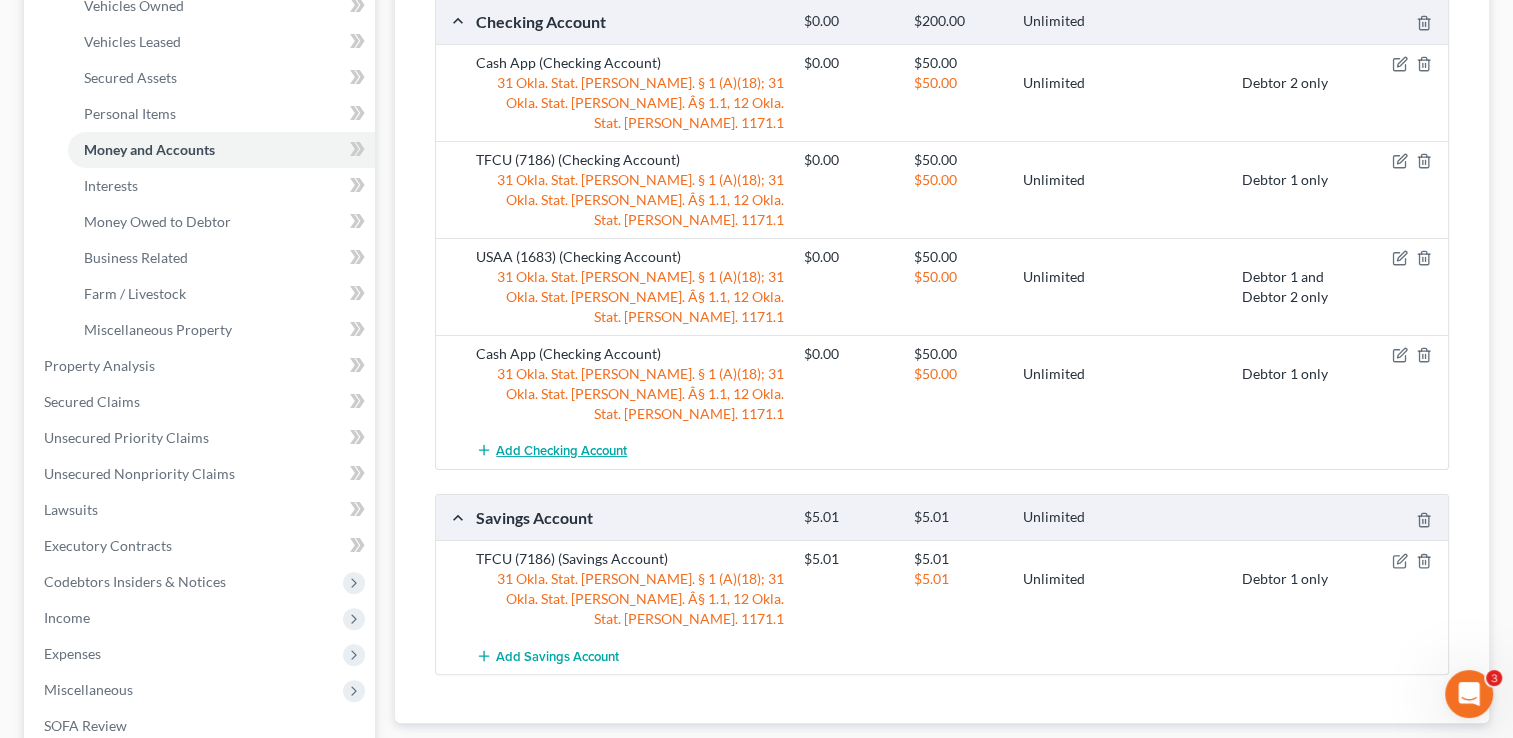 click on "Add Checking Account" at bounding box center [561, 451] 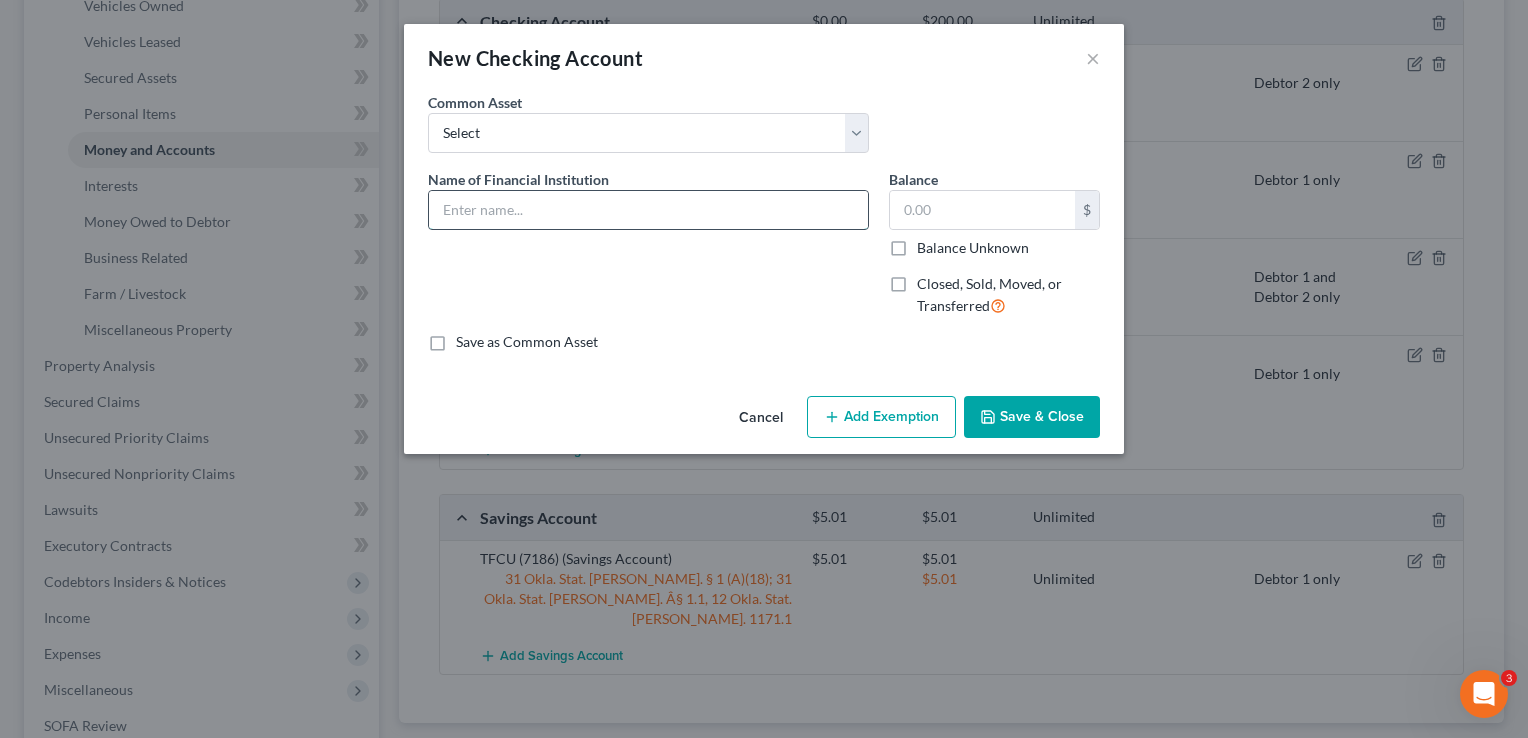 click at bounding box center [648, 210] 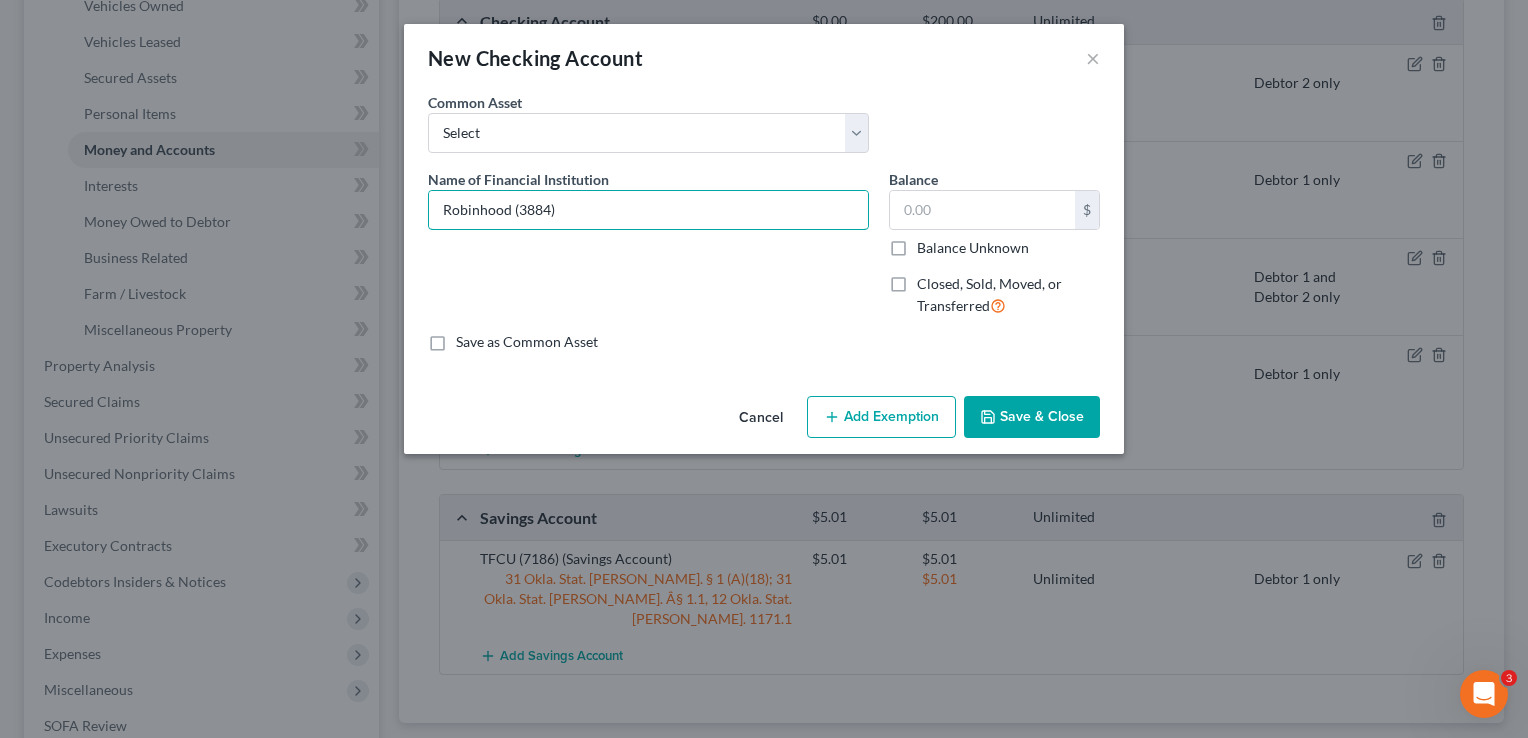 type on "Robinhood (3884)" 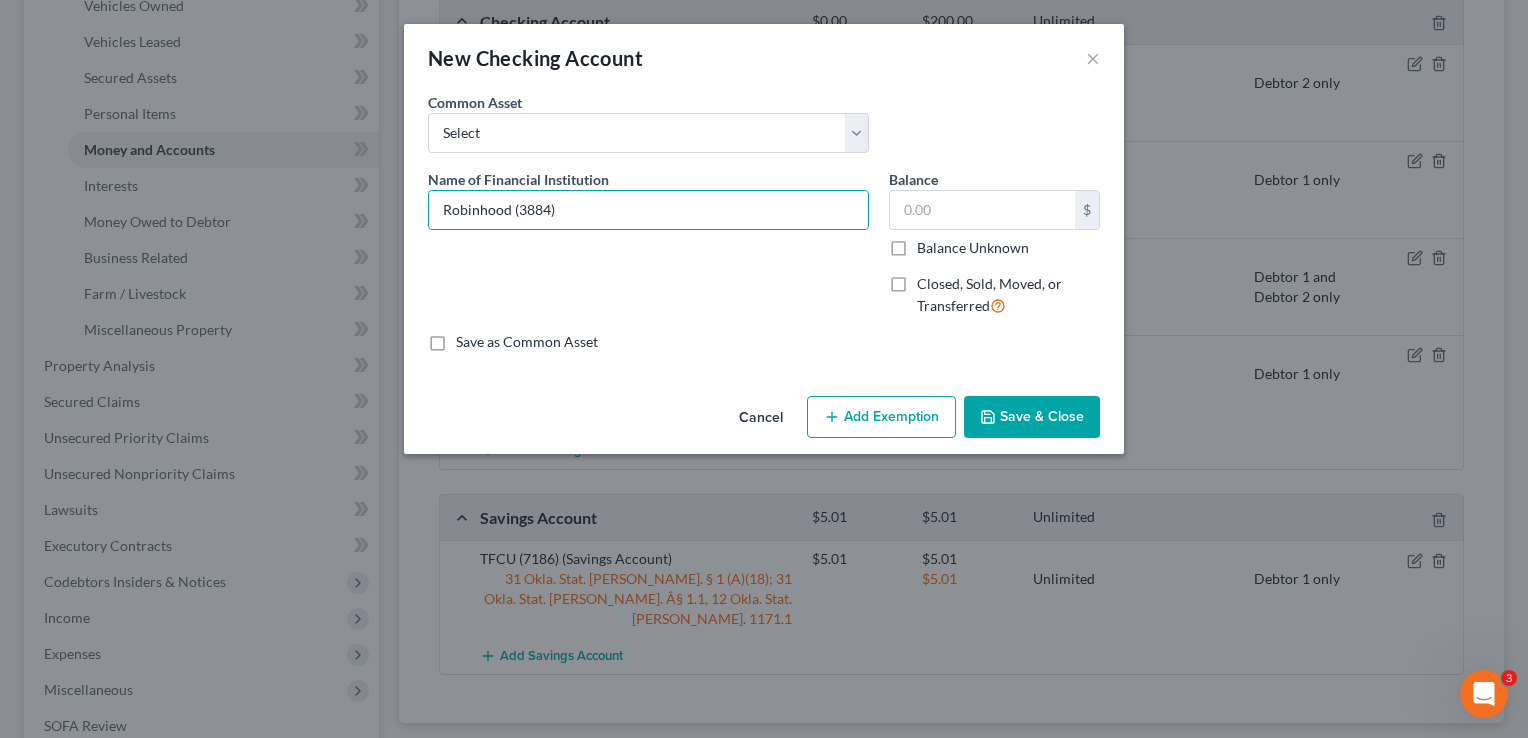 click on "Add Exemption" at bounding box center [881, 417] 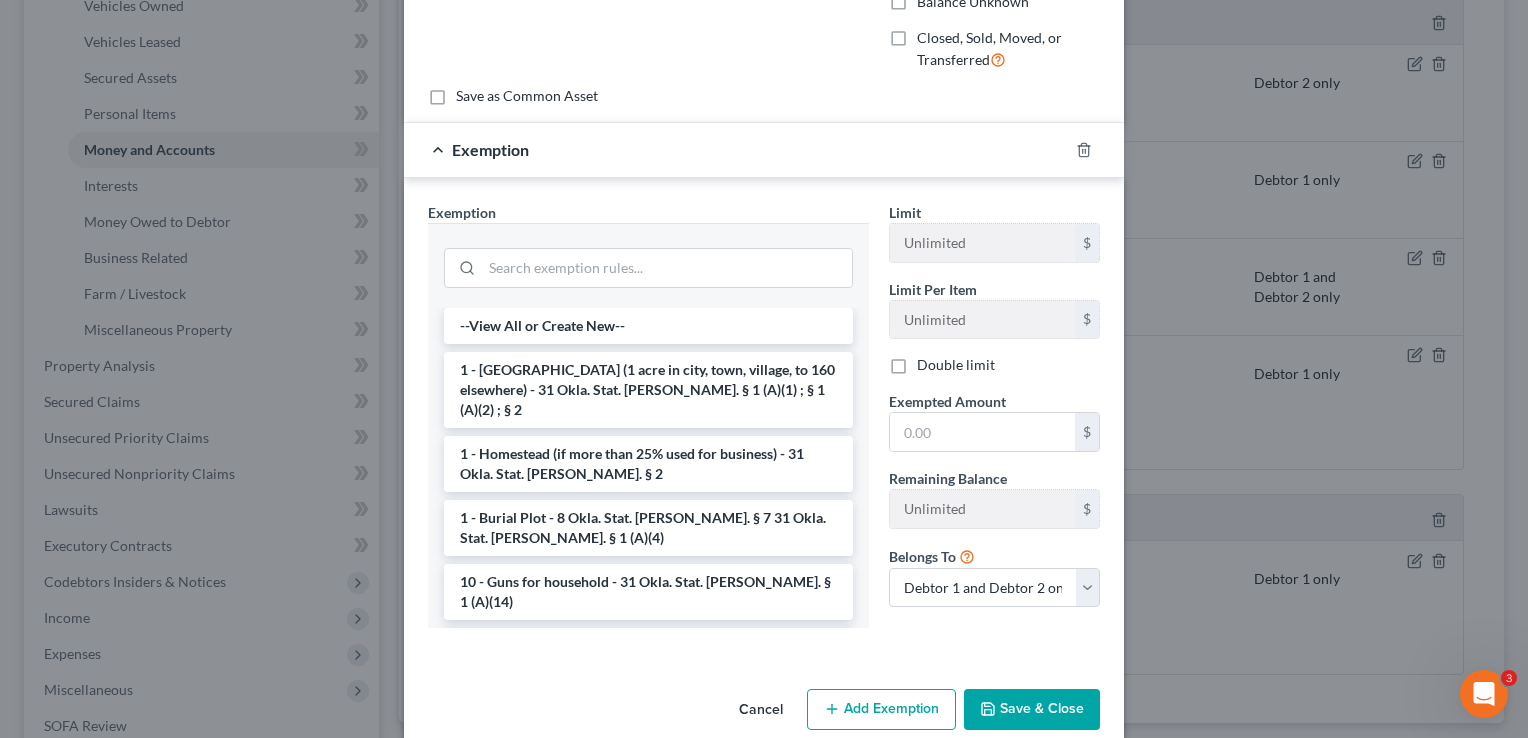 scroll, scrollTop: 276, scrollLeft: 0, axis: vertical 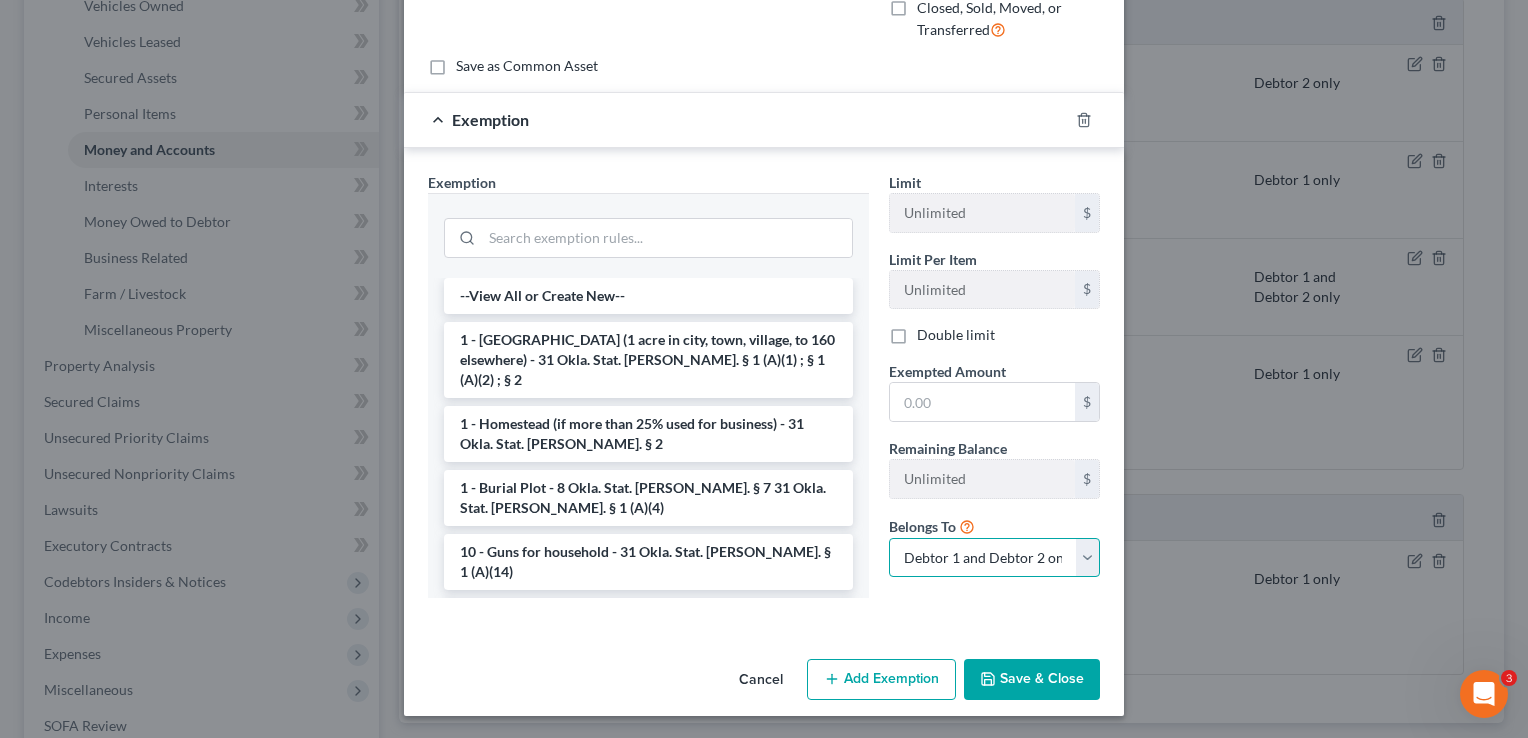 click on "Debtor 1 only Debtor 2 only Debtor 1 and Debtor 2 only" at bounding box center [994, 558] 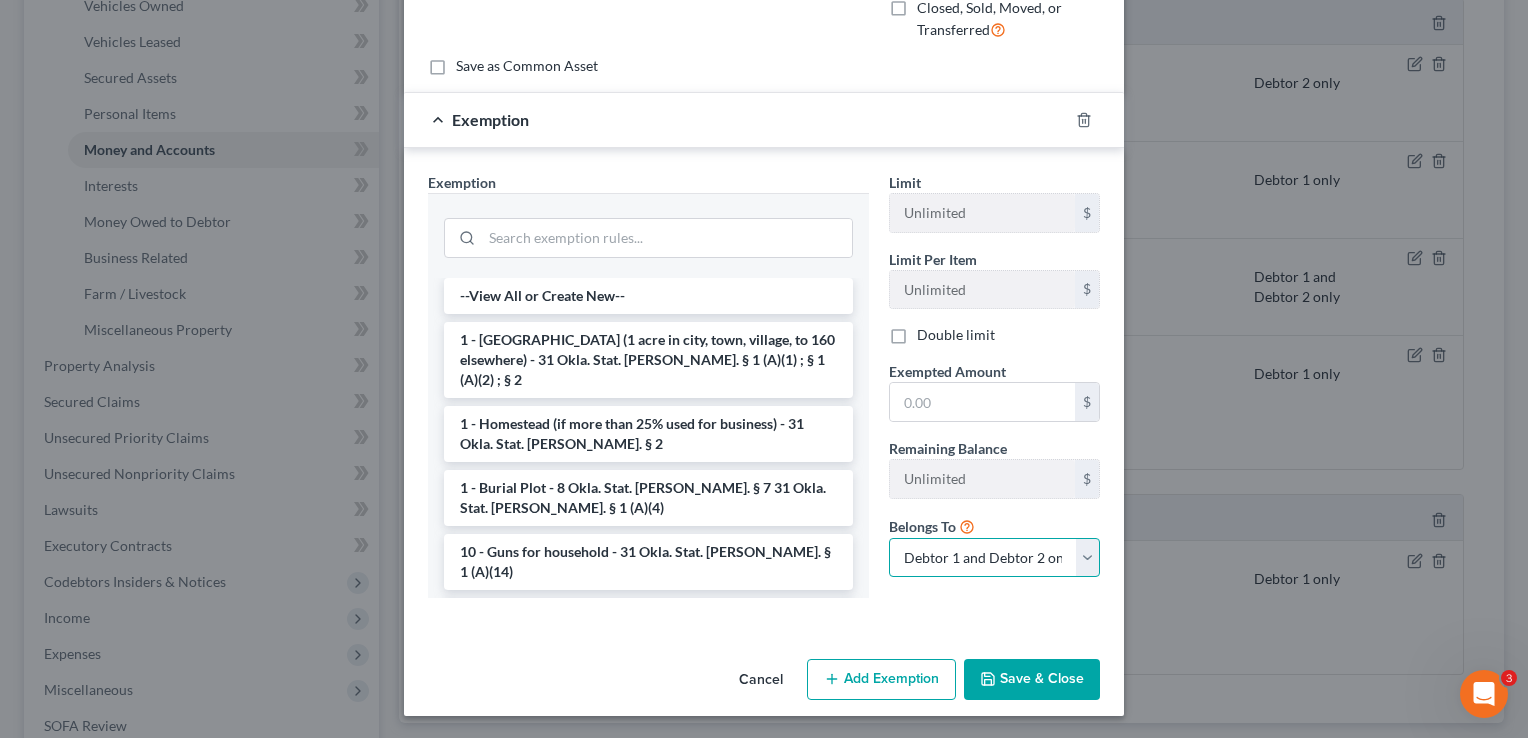select on "0" 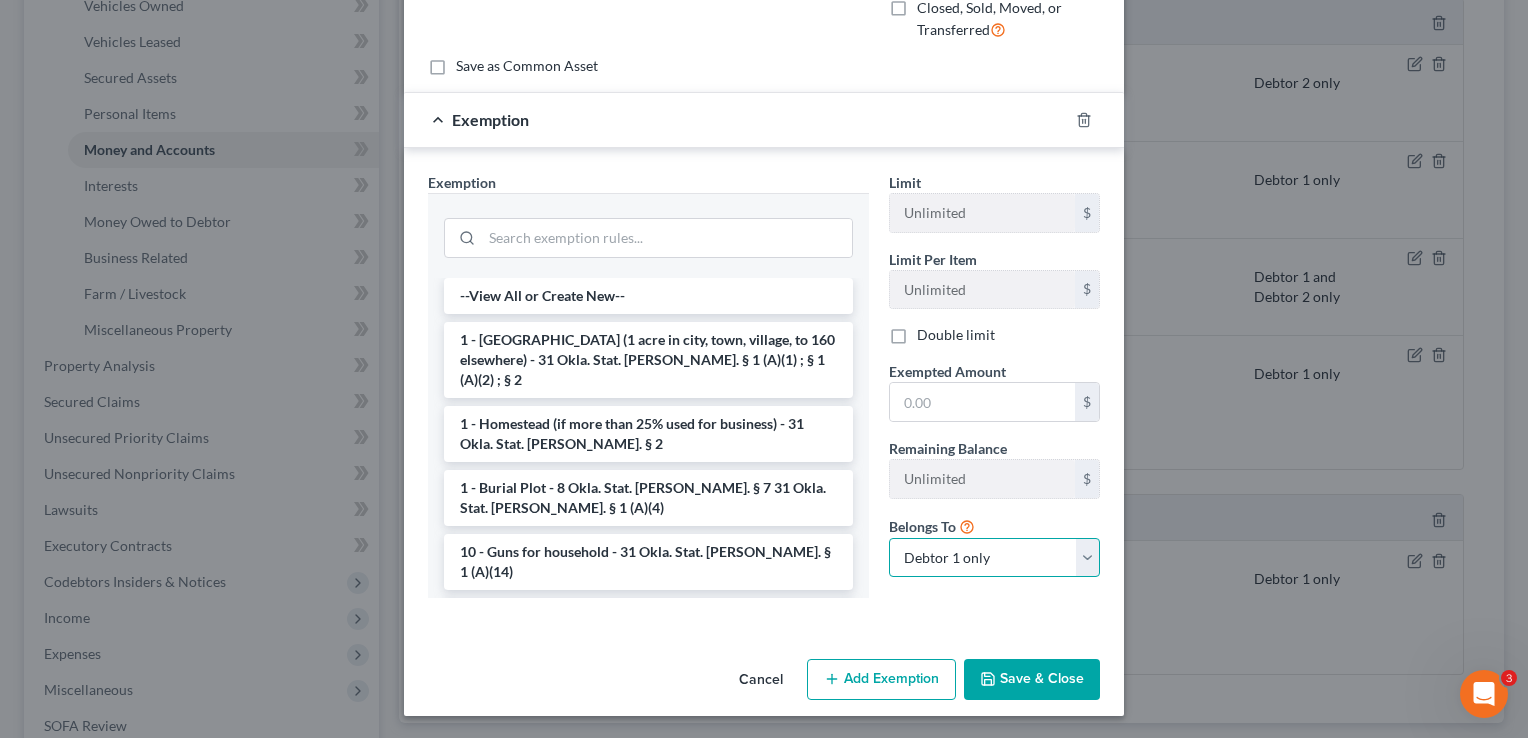 click on "Debtor 1 only Debtor 2 only Debtor 1 and Debtor 2 only" at bounding box center [994, 558] 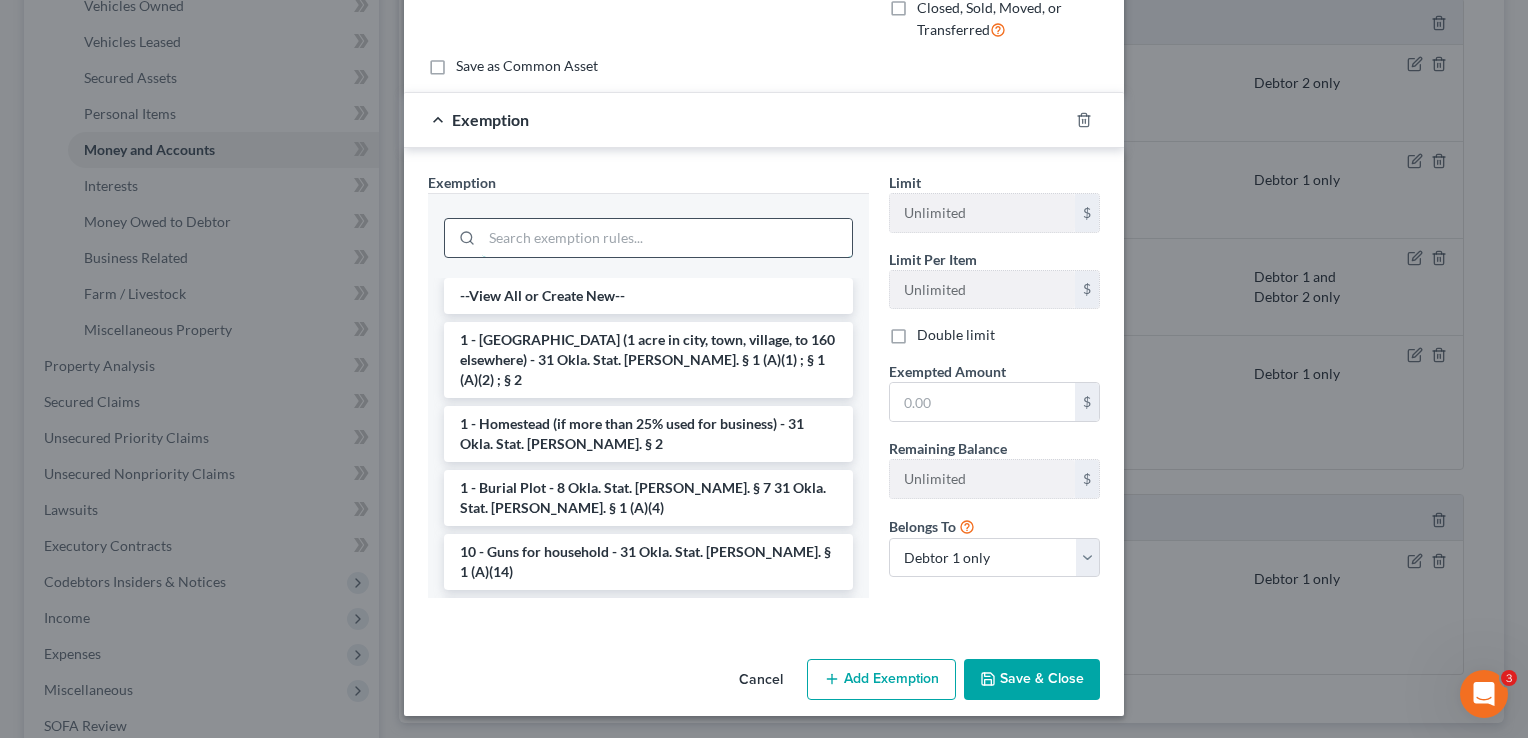 click at bounding box center (667, 238) 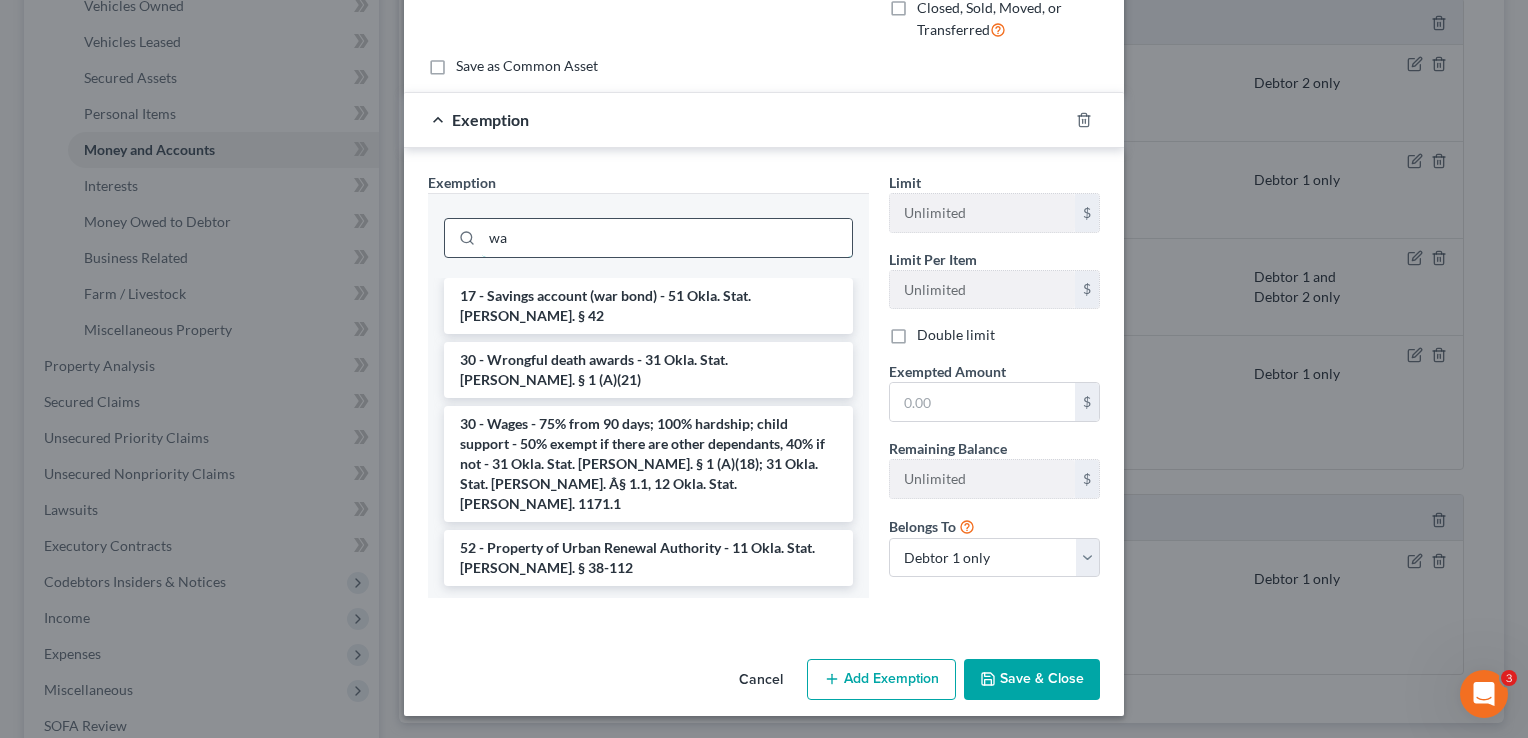 scroll, scrollTop: 255, scrollLeft: 0, axis: vertical 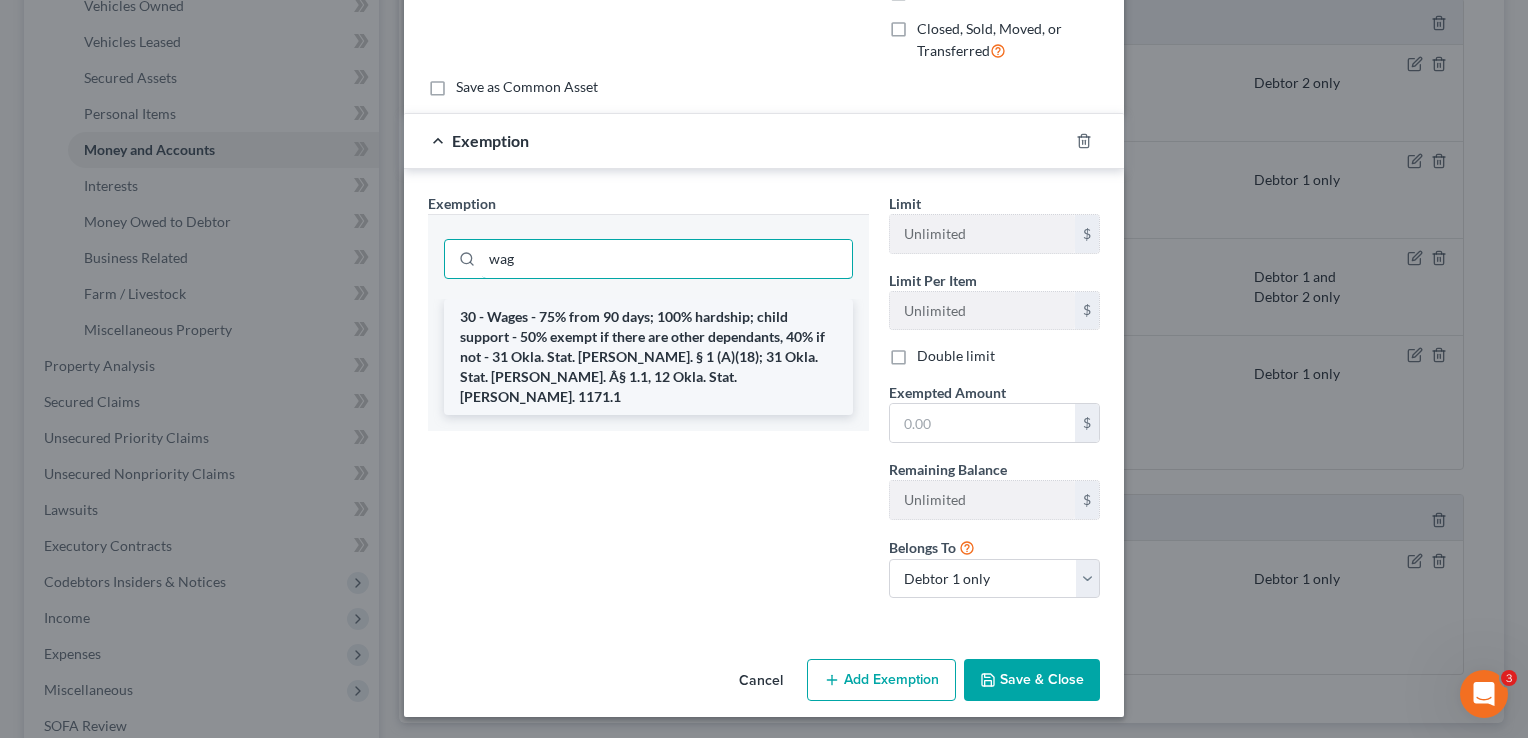 type on "wag" 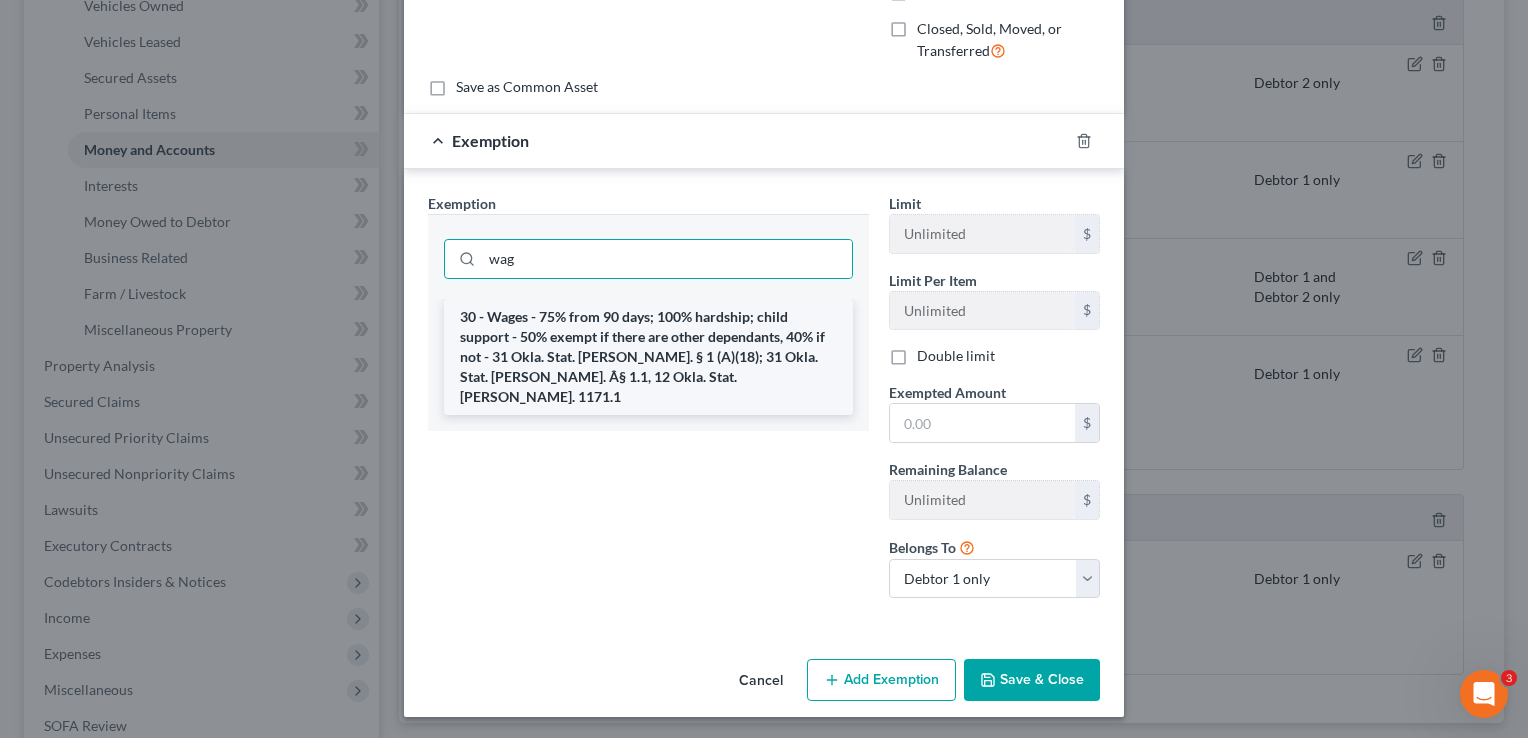 click on "30 - Wages - 75% from 90 days; 100% hardship; child support - 50% exempt if there are other dependants, 40% if not - 31 Okla. Stat. [PERSON_NAME]. § 1 (A)(18); 31 Okla. Stat. [PERSON_NAME]. Â§ 1.1, 12 Okla. Stat. [PERSON_NAME]. 1171.1" at bounding box center [648, 357] 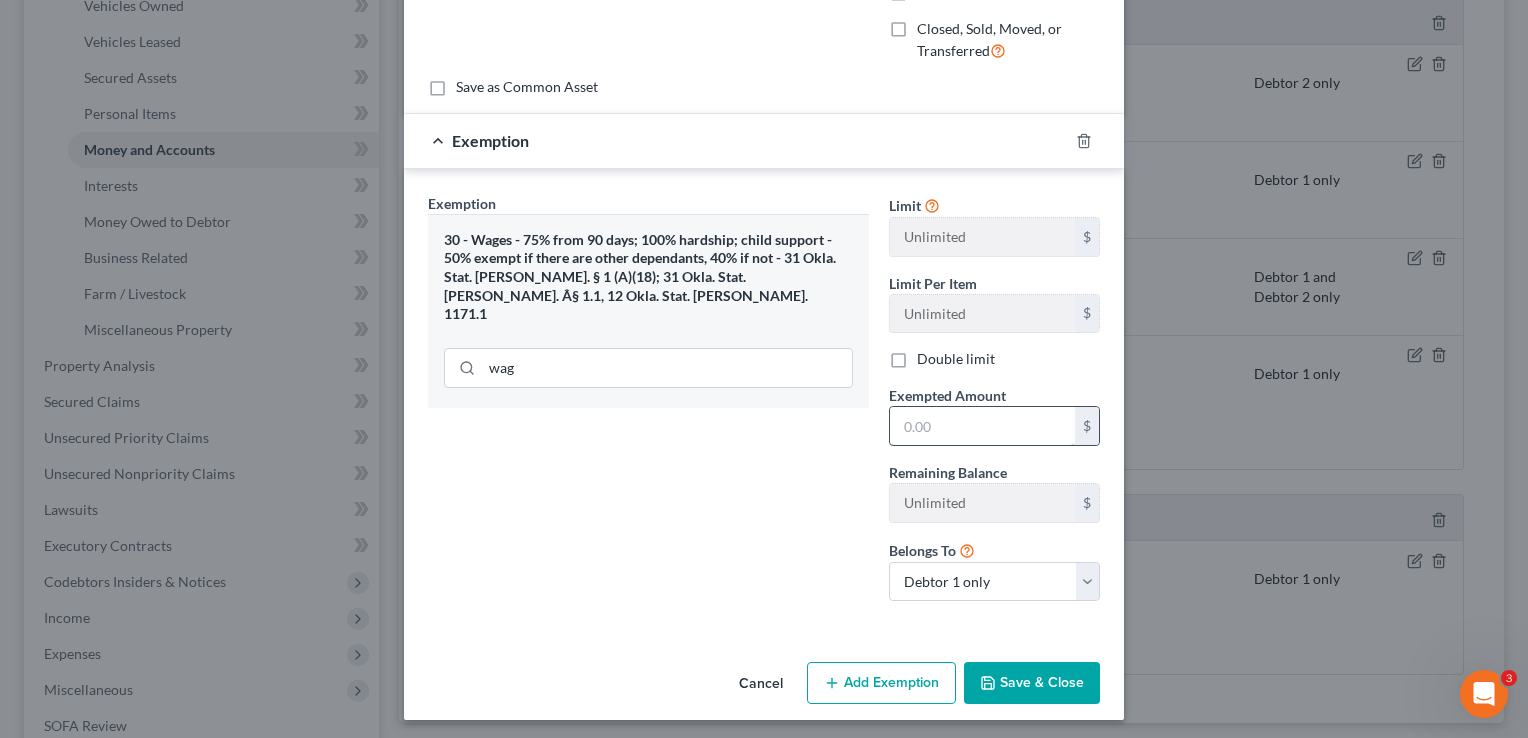 click at bounding box center [982, 426] 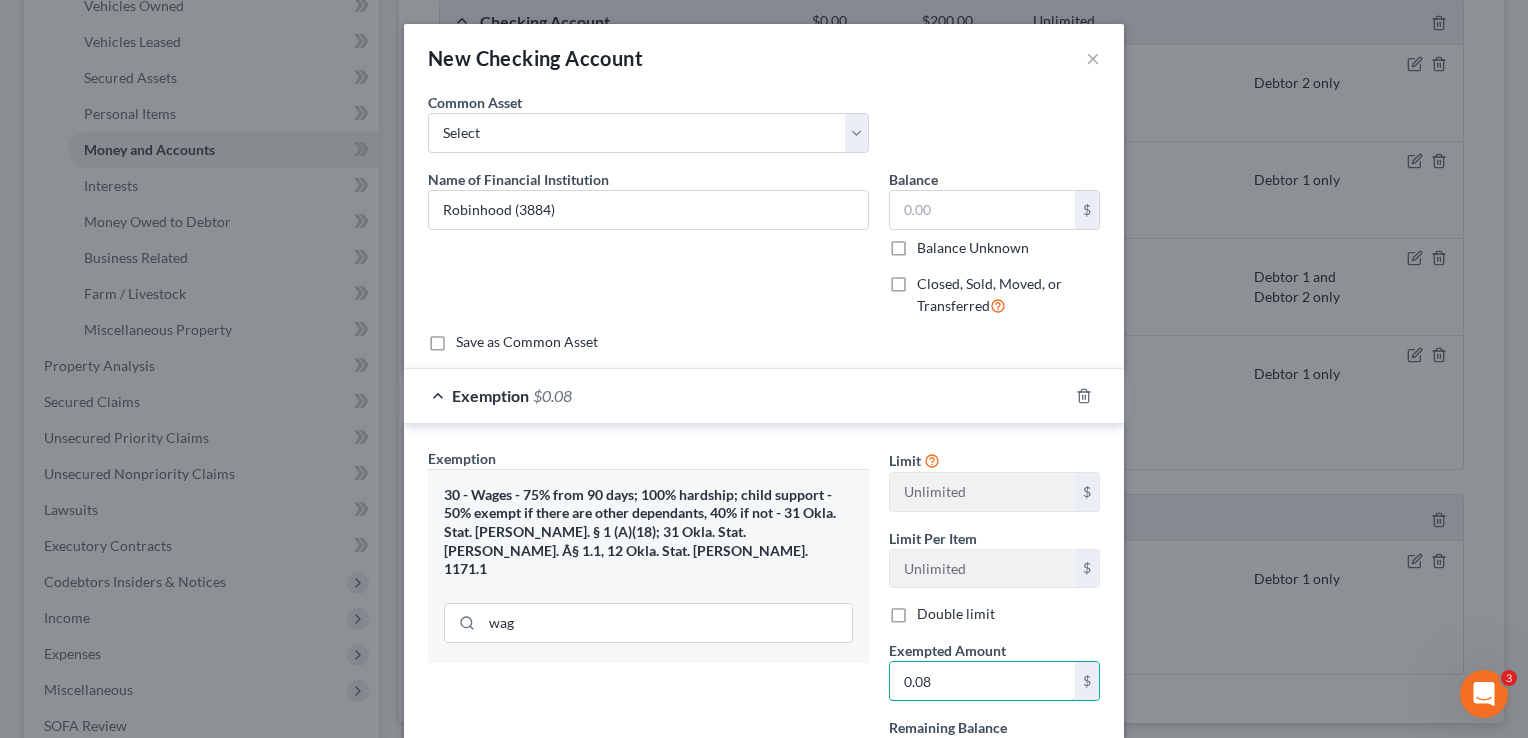 scroll, scrollTop: 0, scrollLeft: 0, axis: both 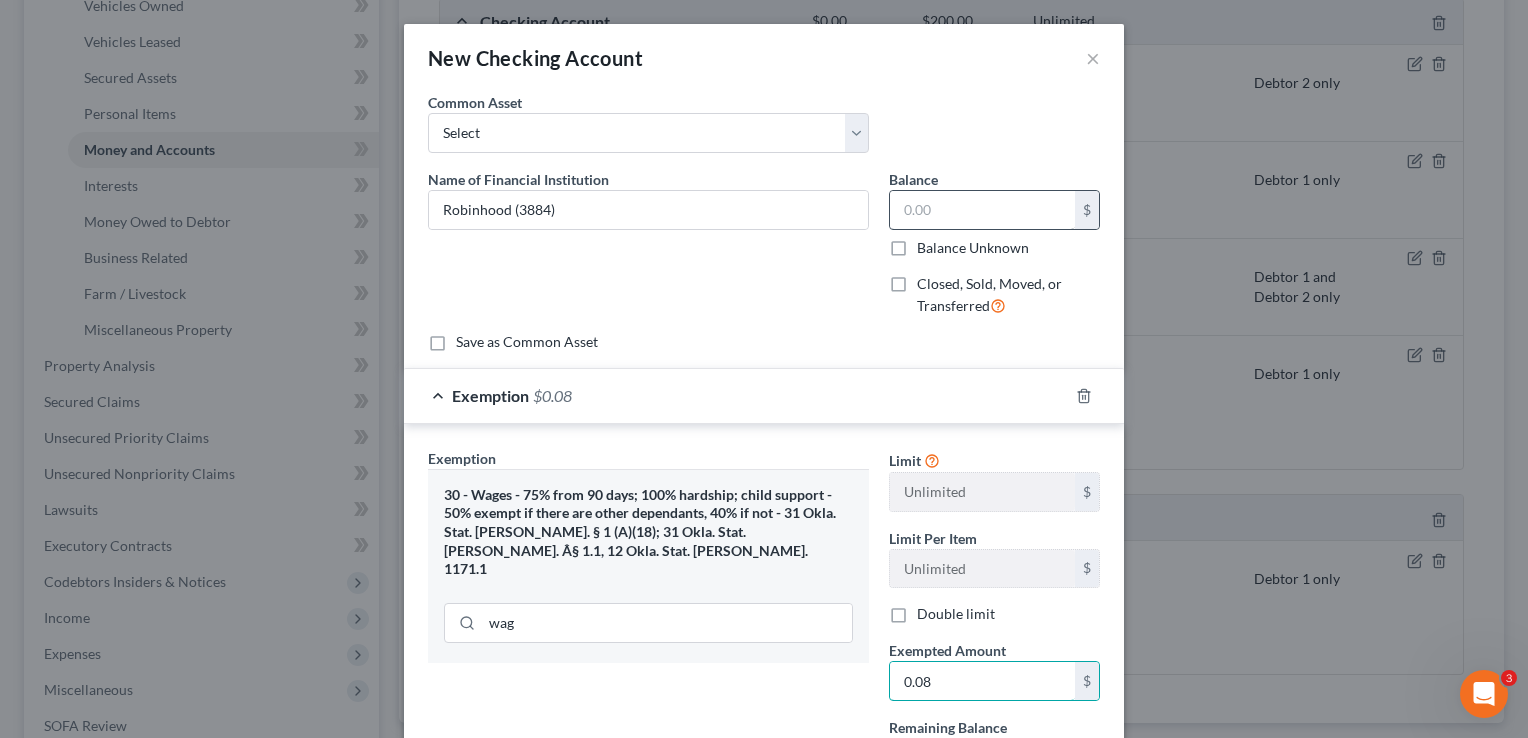 type on "0.08" 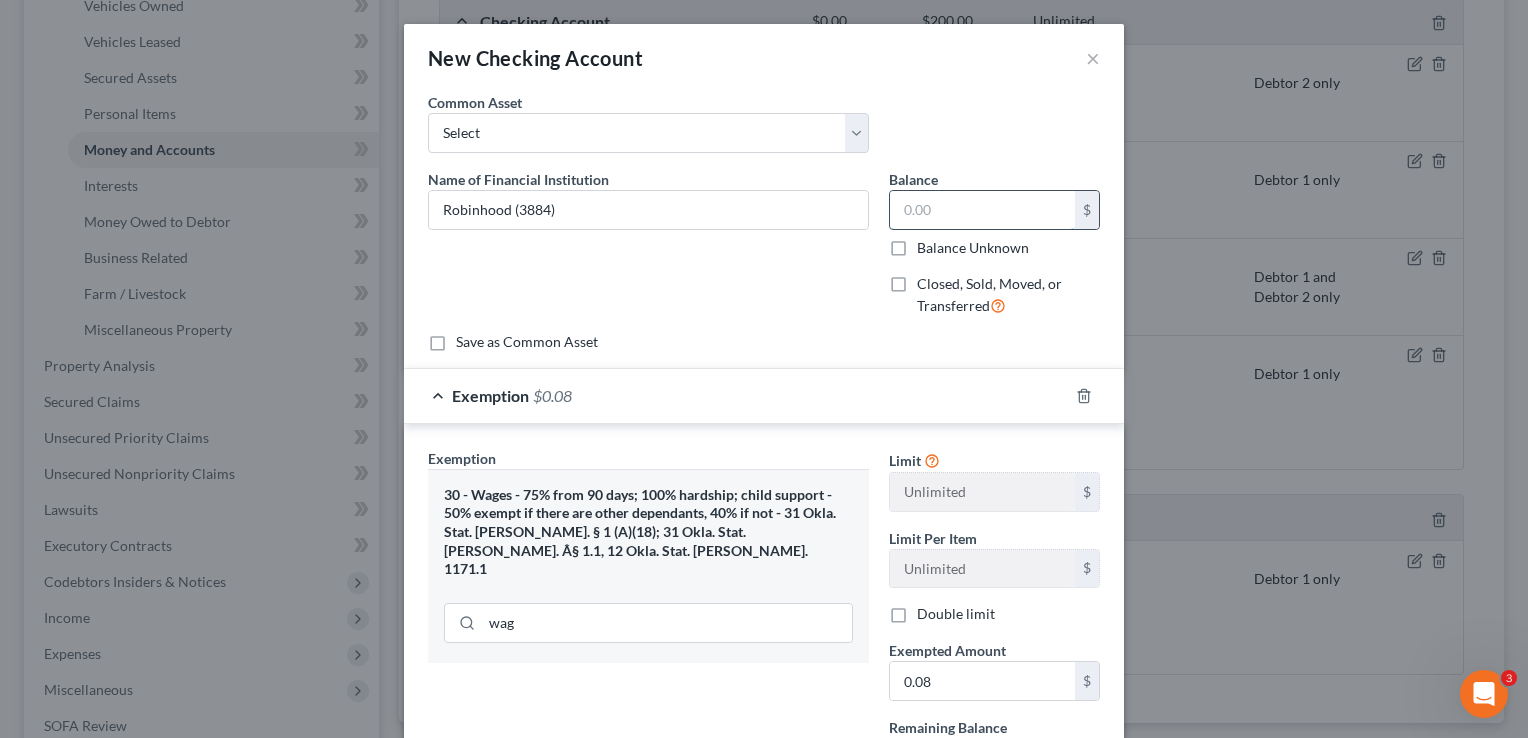 click at bounding box center [982, 210] 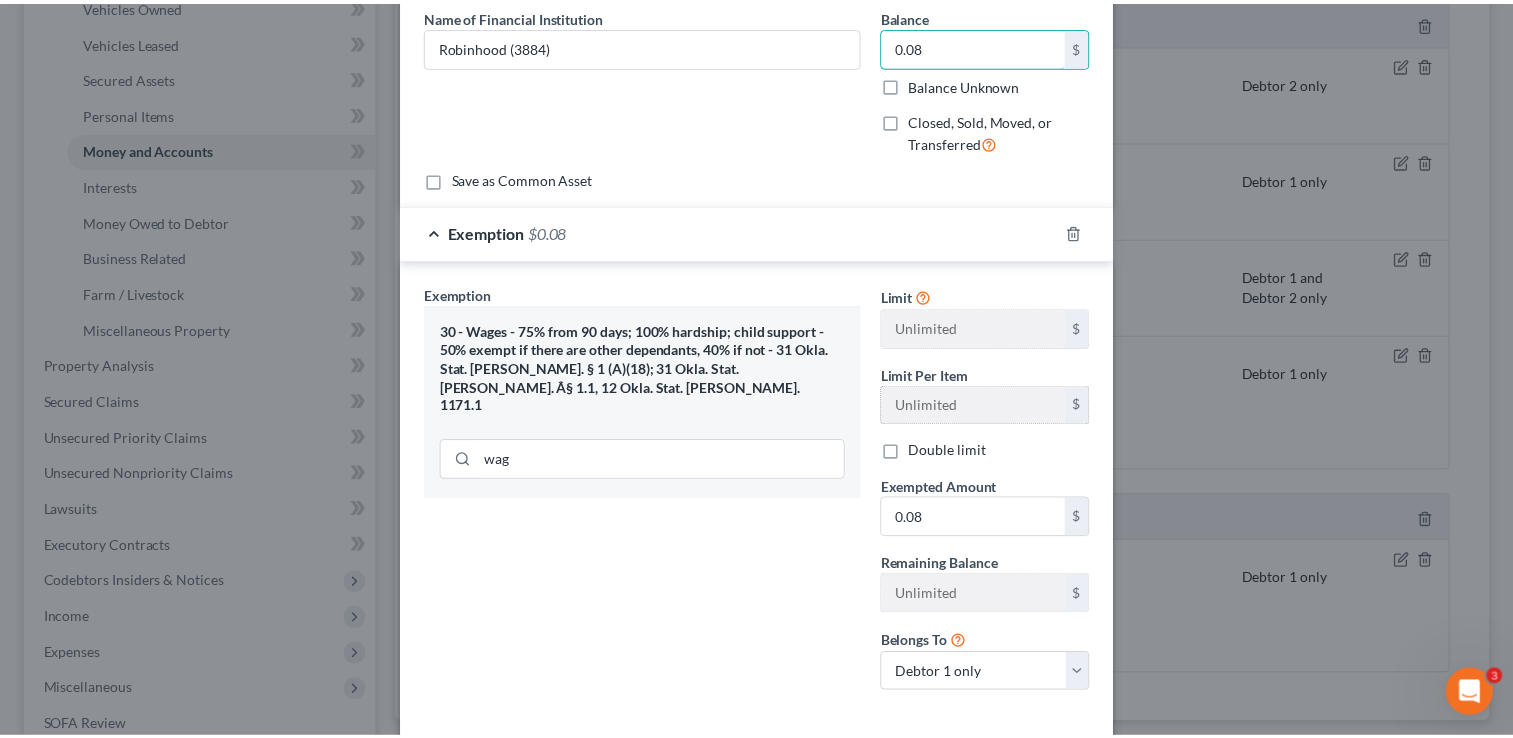 scroll, scrollTop: 258, scrollLeft: 0, axis: vertical 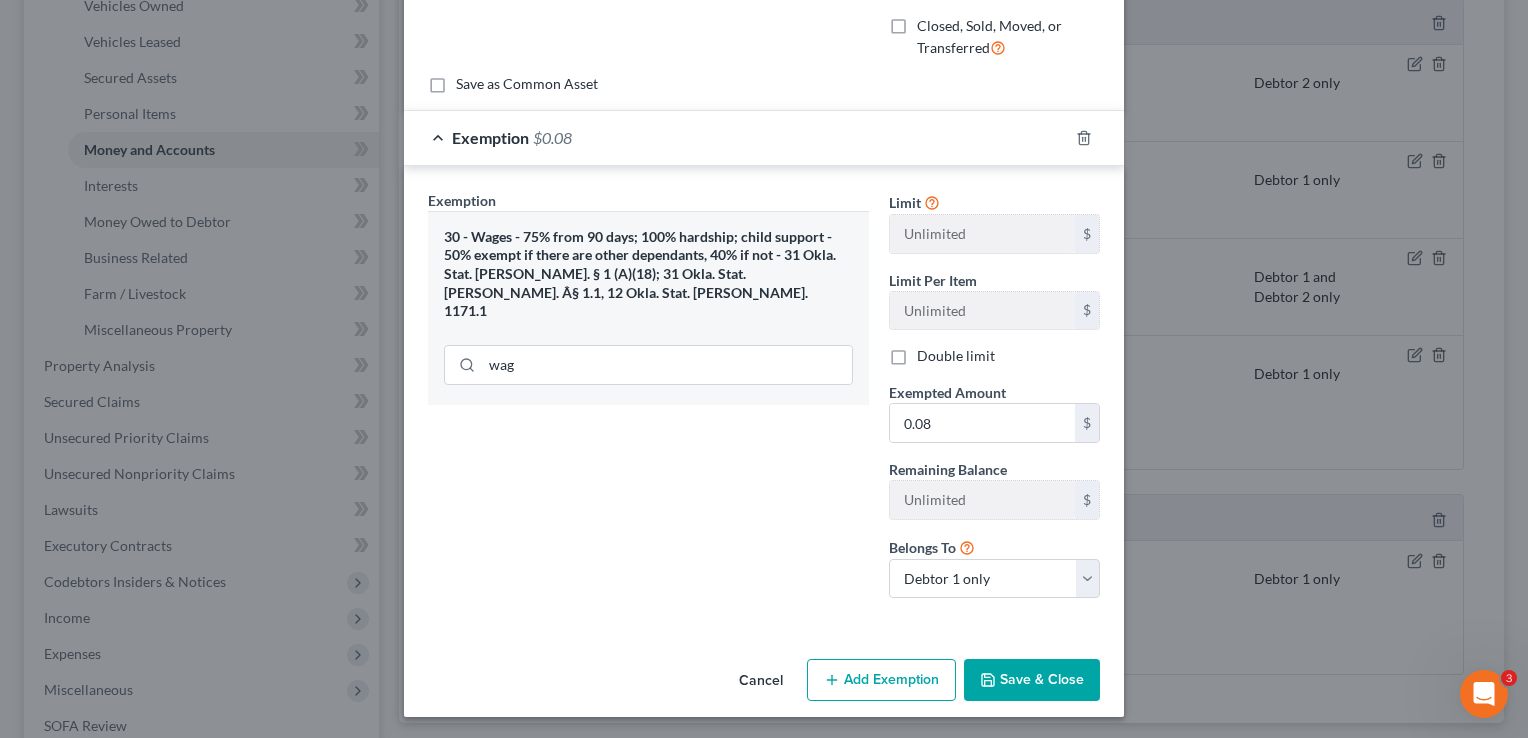 type on "0.08" 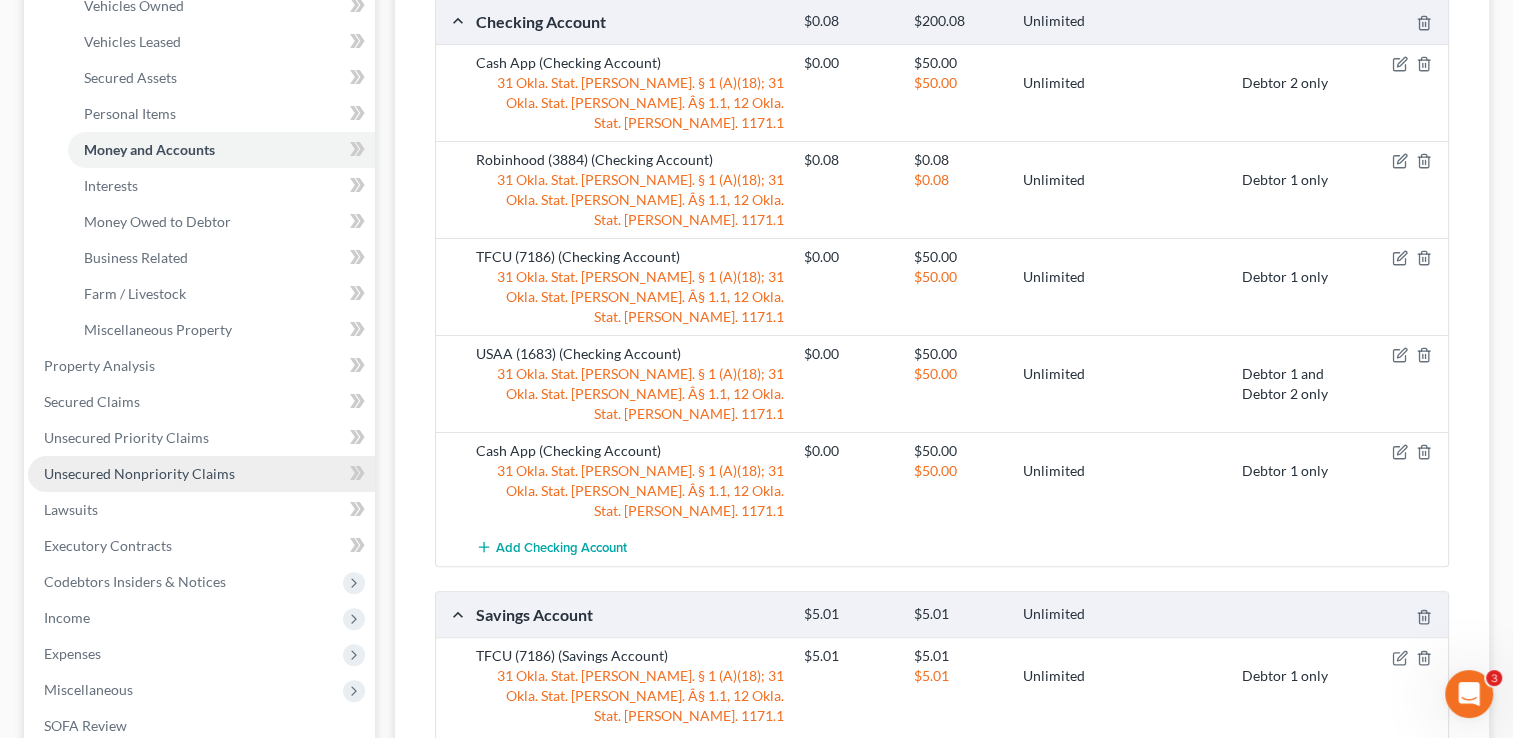 click on "Unsecured Nonpriority Claims" at bounding box center [139, 473] 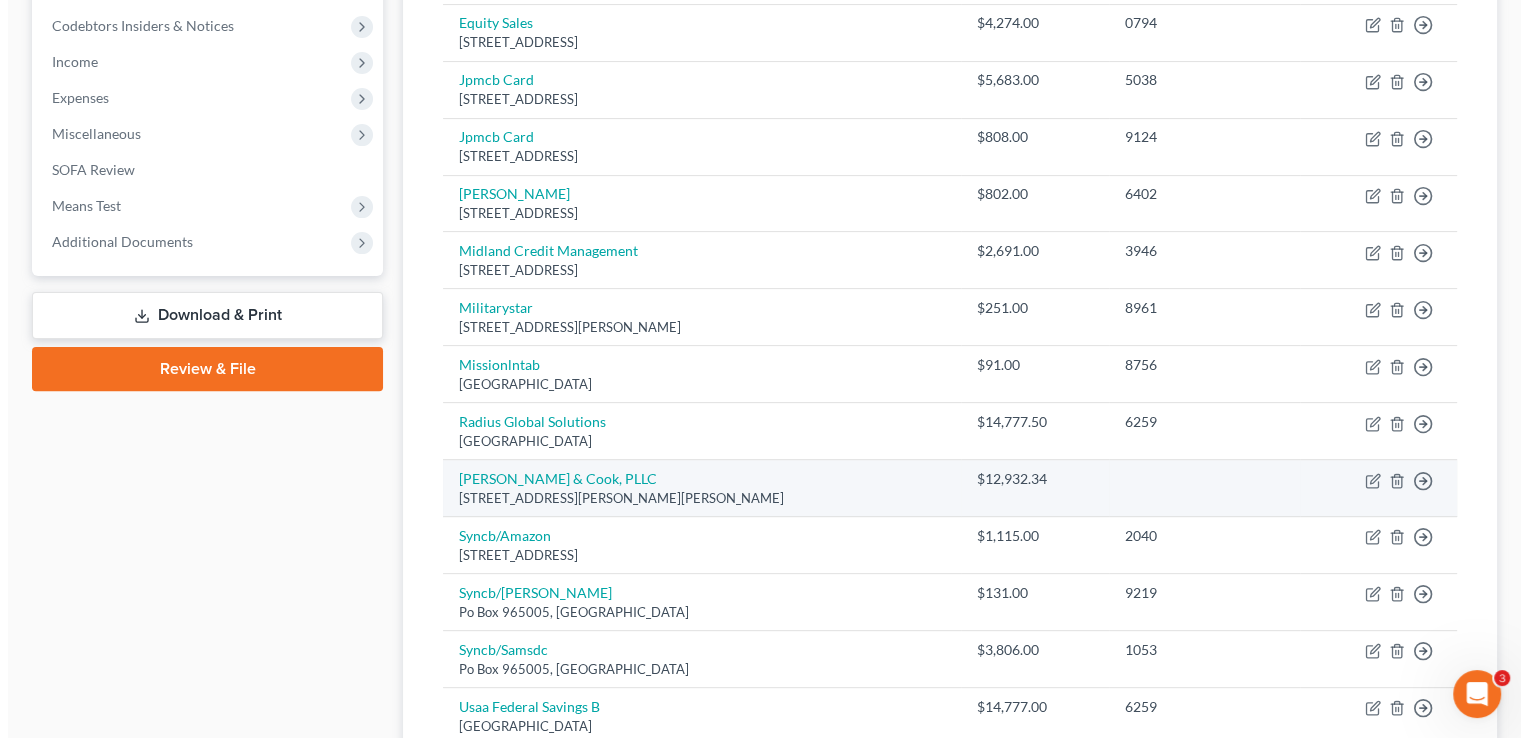 scroll, scrollTop: 600, scrollLeft: 0, axis: vertical 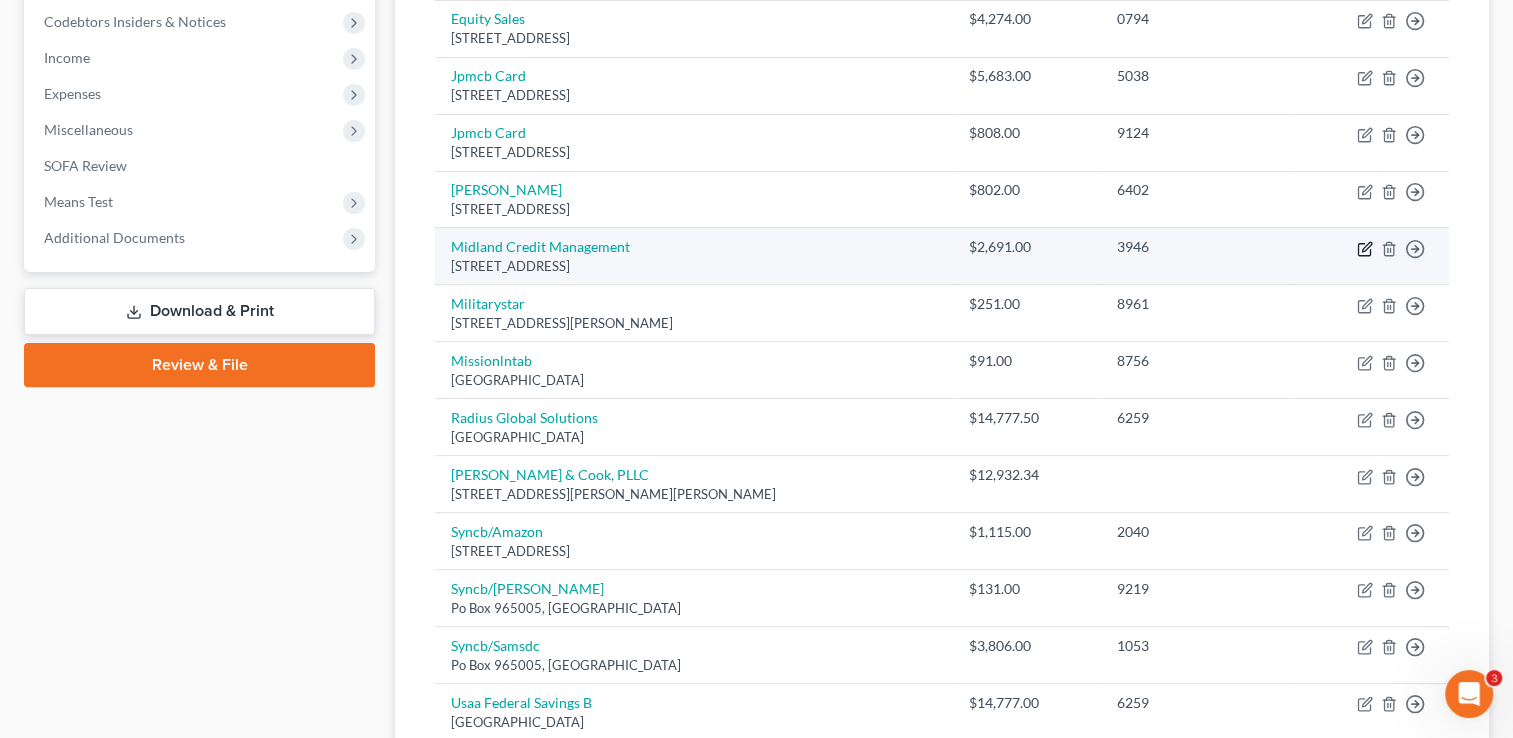 click 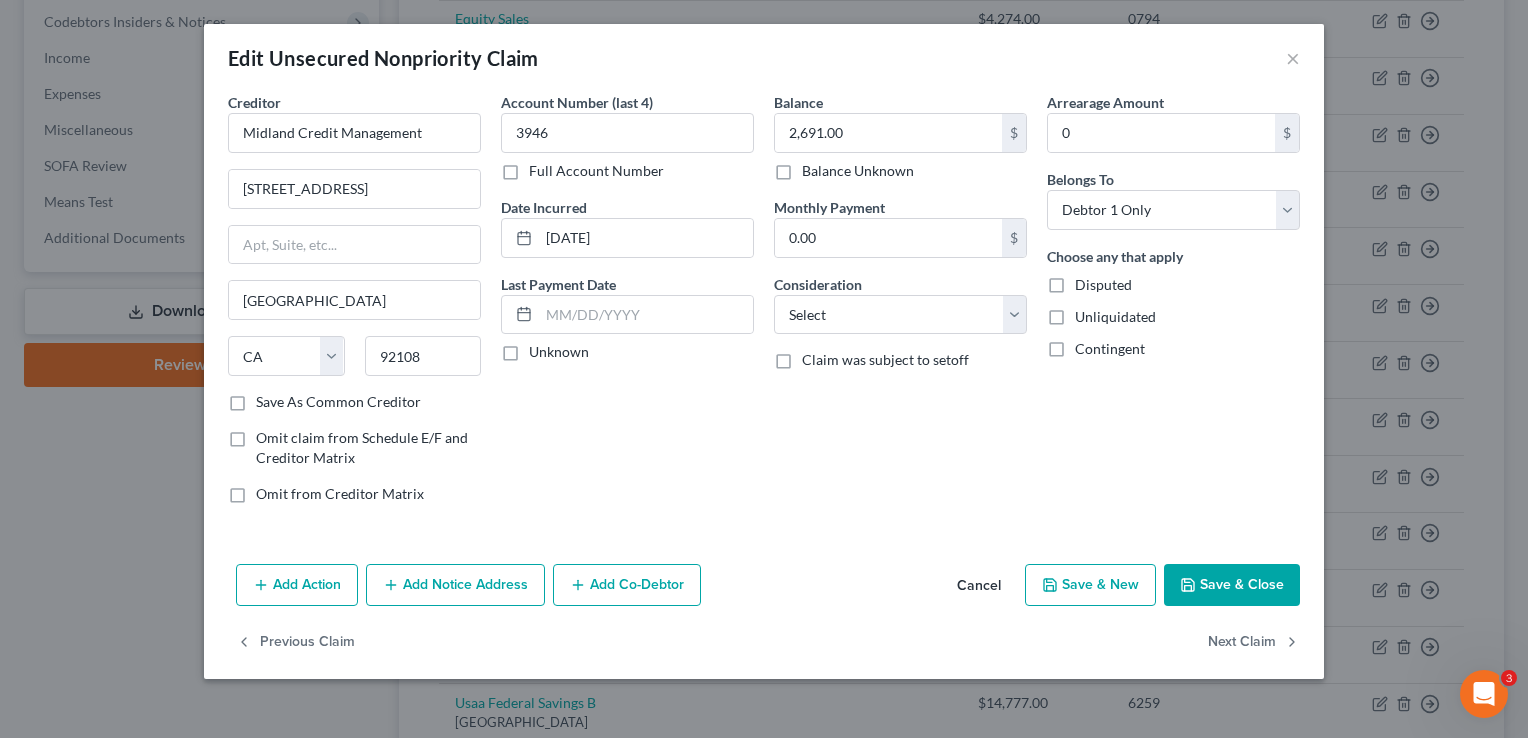 click on "Add Notice Address" at bounding box center [455, 585] 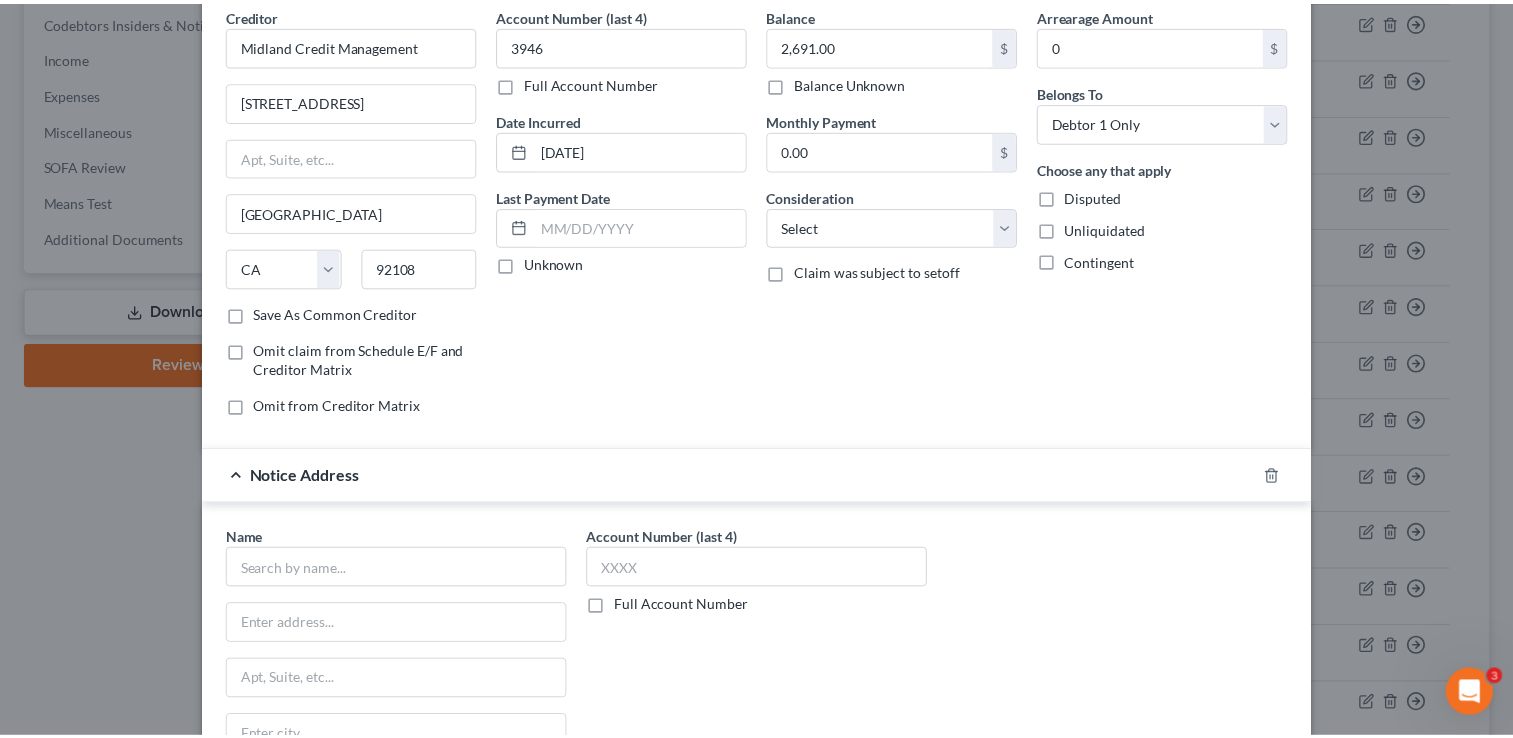 scroll, scrollTop: 300, scrollLeft: 0, axis: vertical 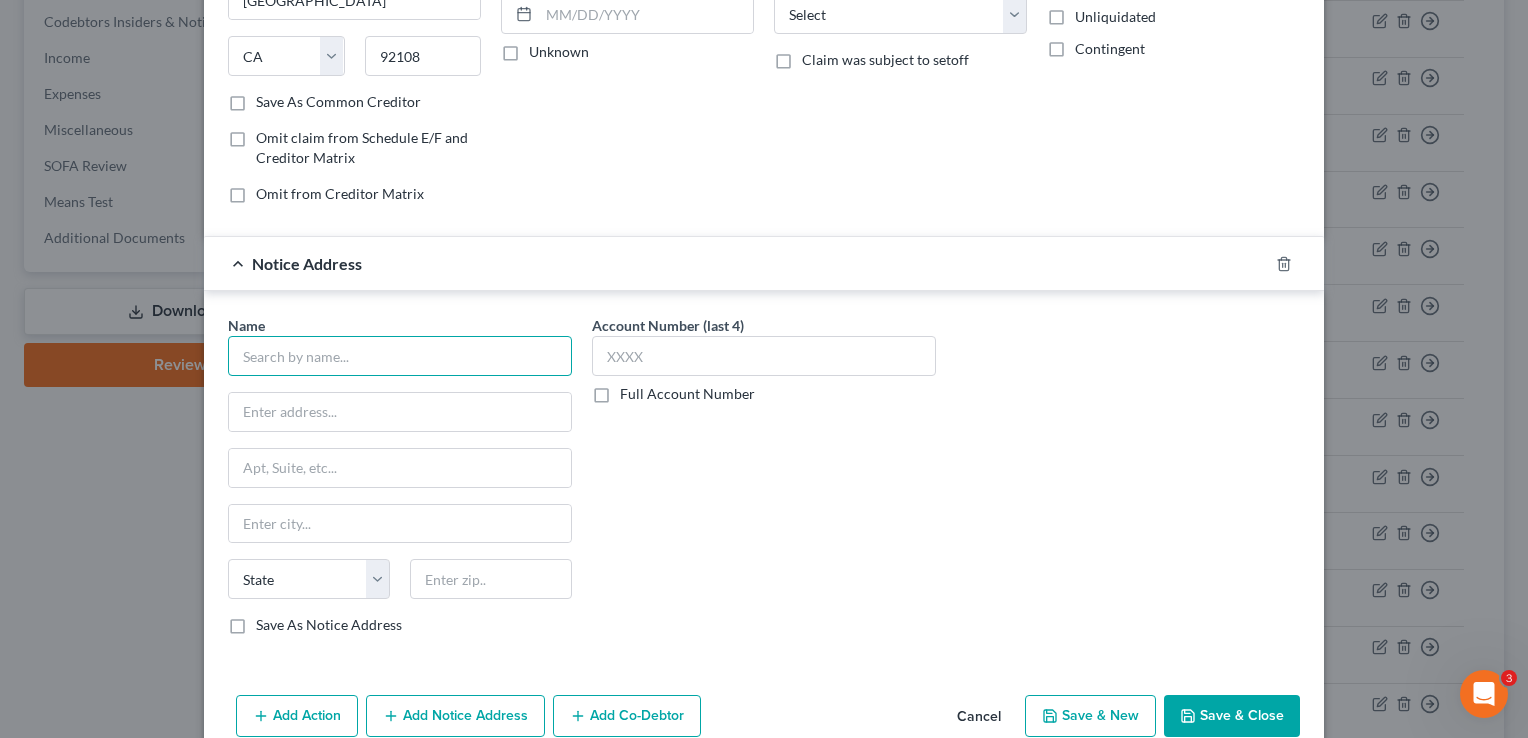 click at bounding box center [400, 356] 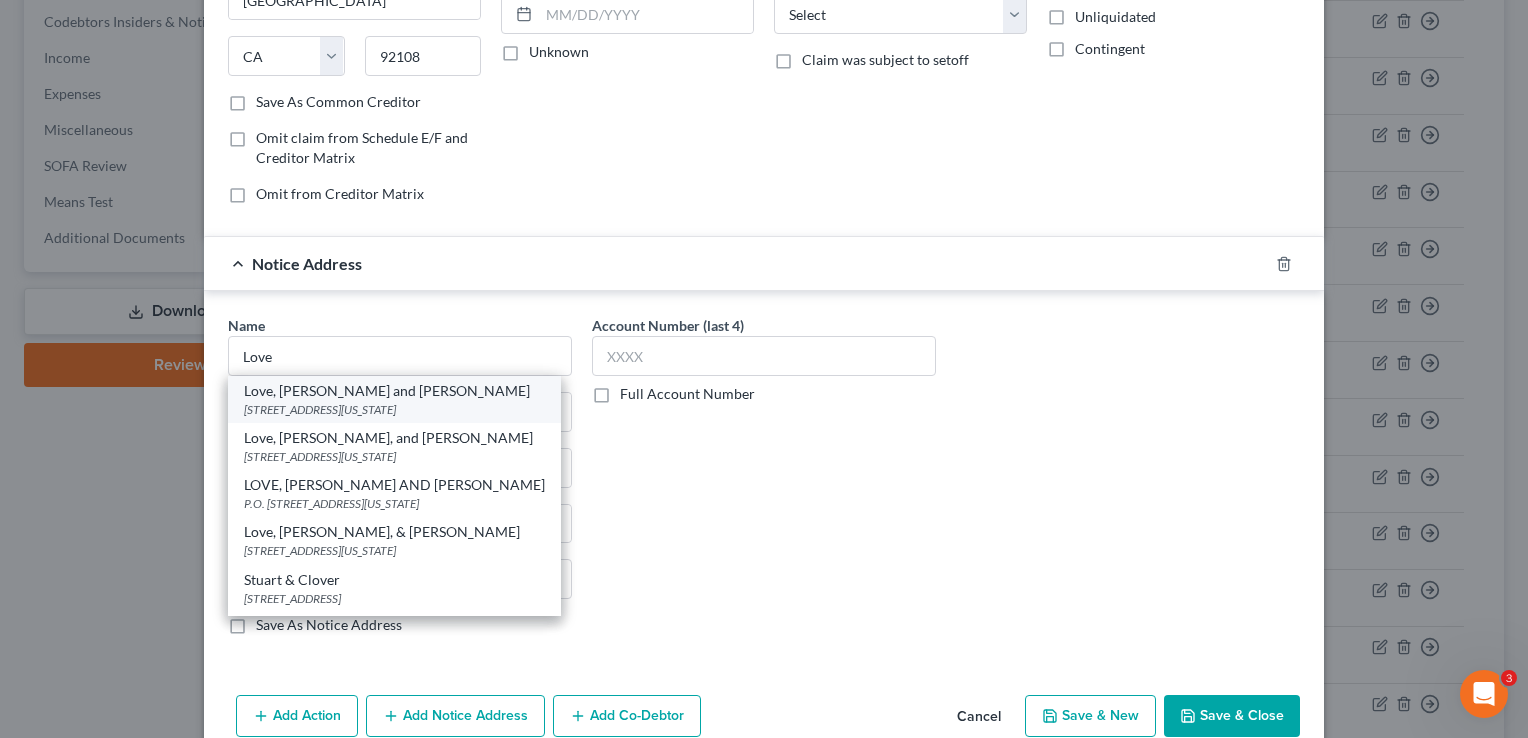 click on "[STREET_ADDRESS][US_STATE]" at bounding box center (394, 409) 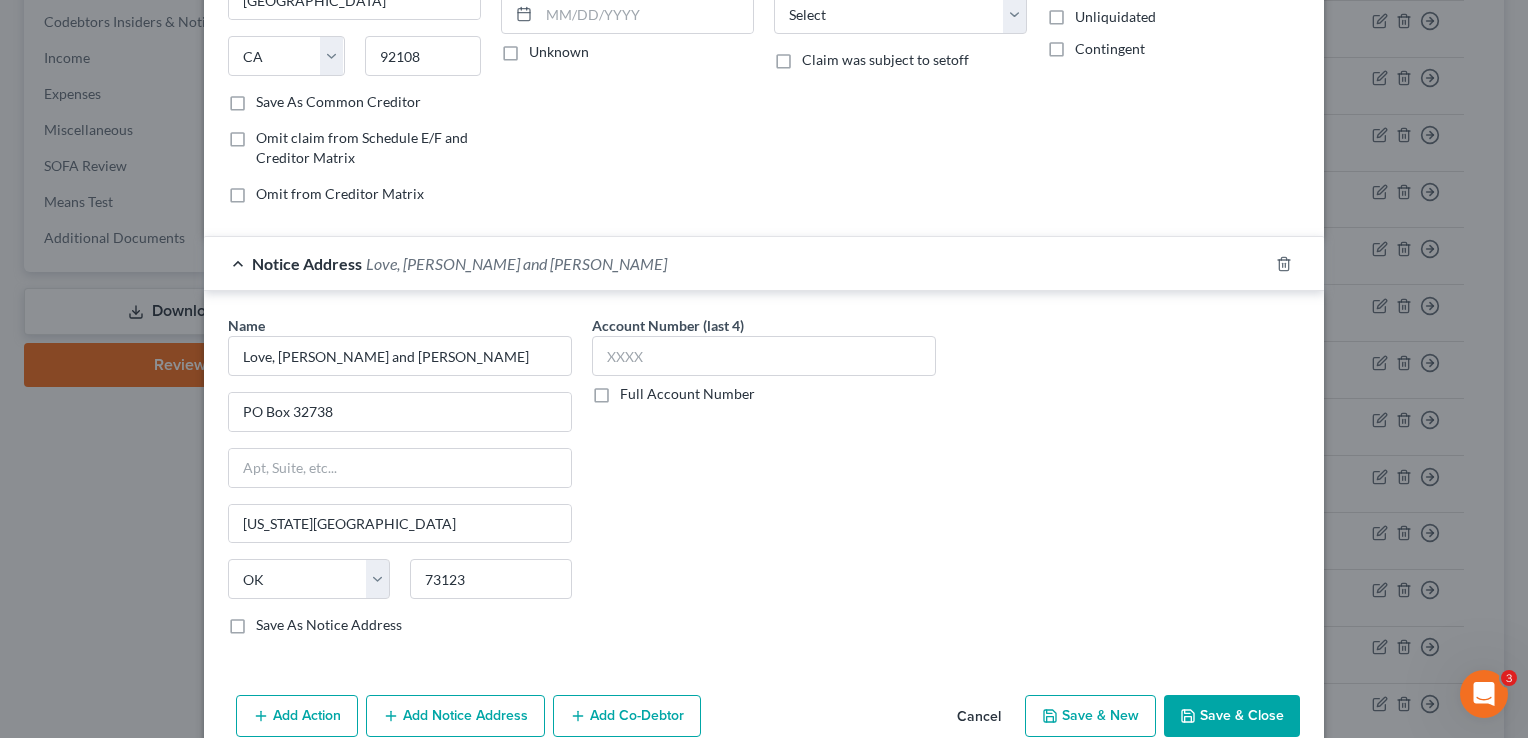 click on "Save & Close" at bounding box center [1232, 716] 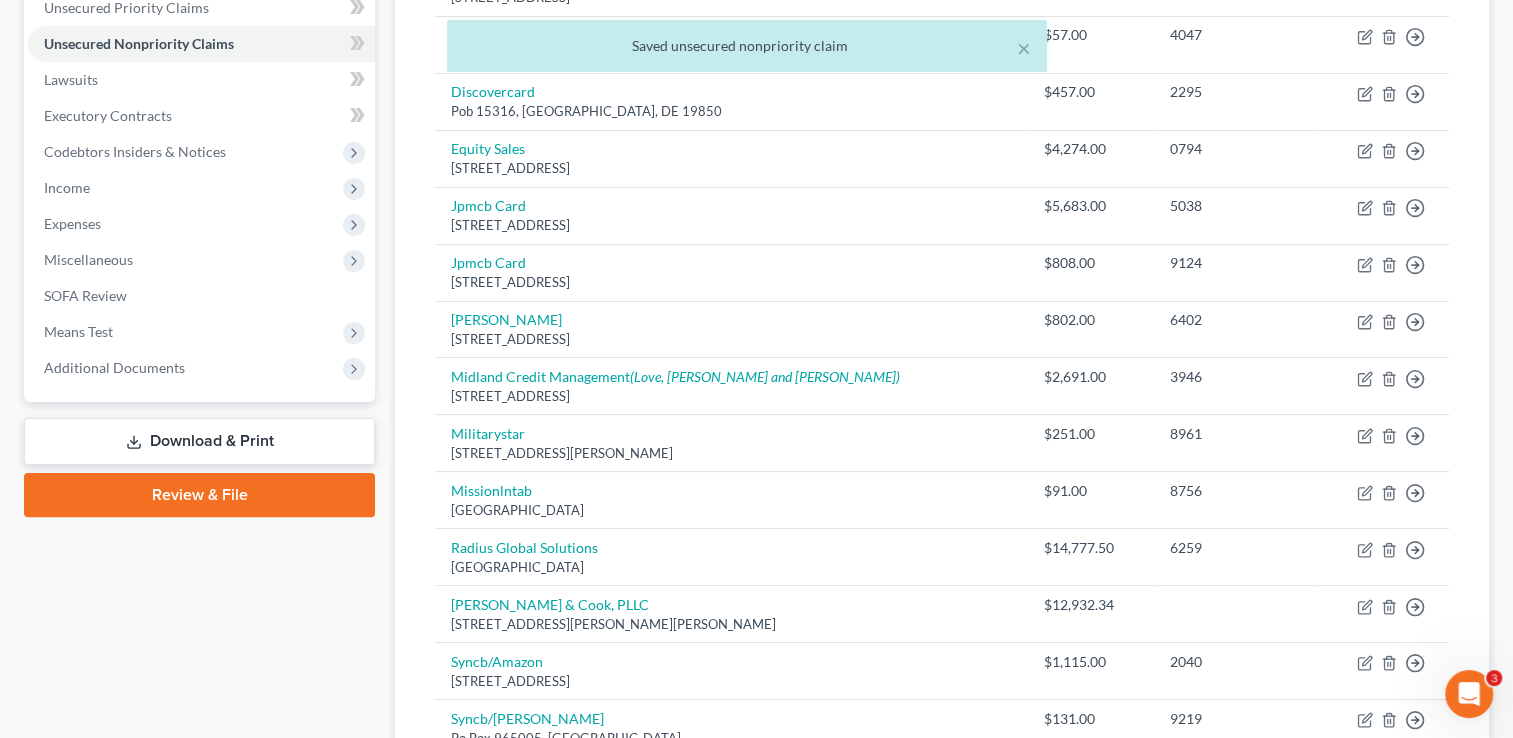 scroll, scrollTop: 400, scrollLeft: 0, axis: vertical 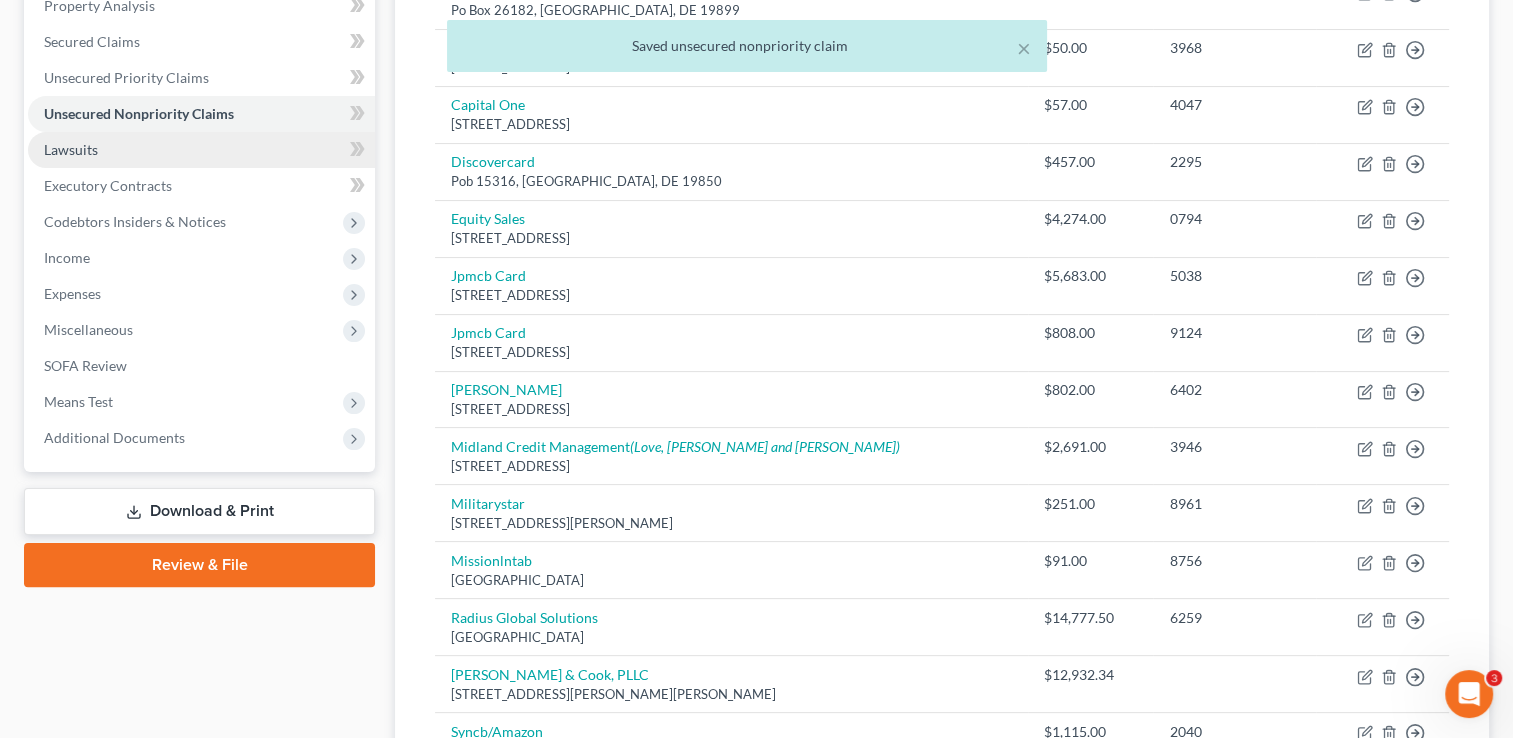 click on "Lawsuits" at bounding box center (71, 149) 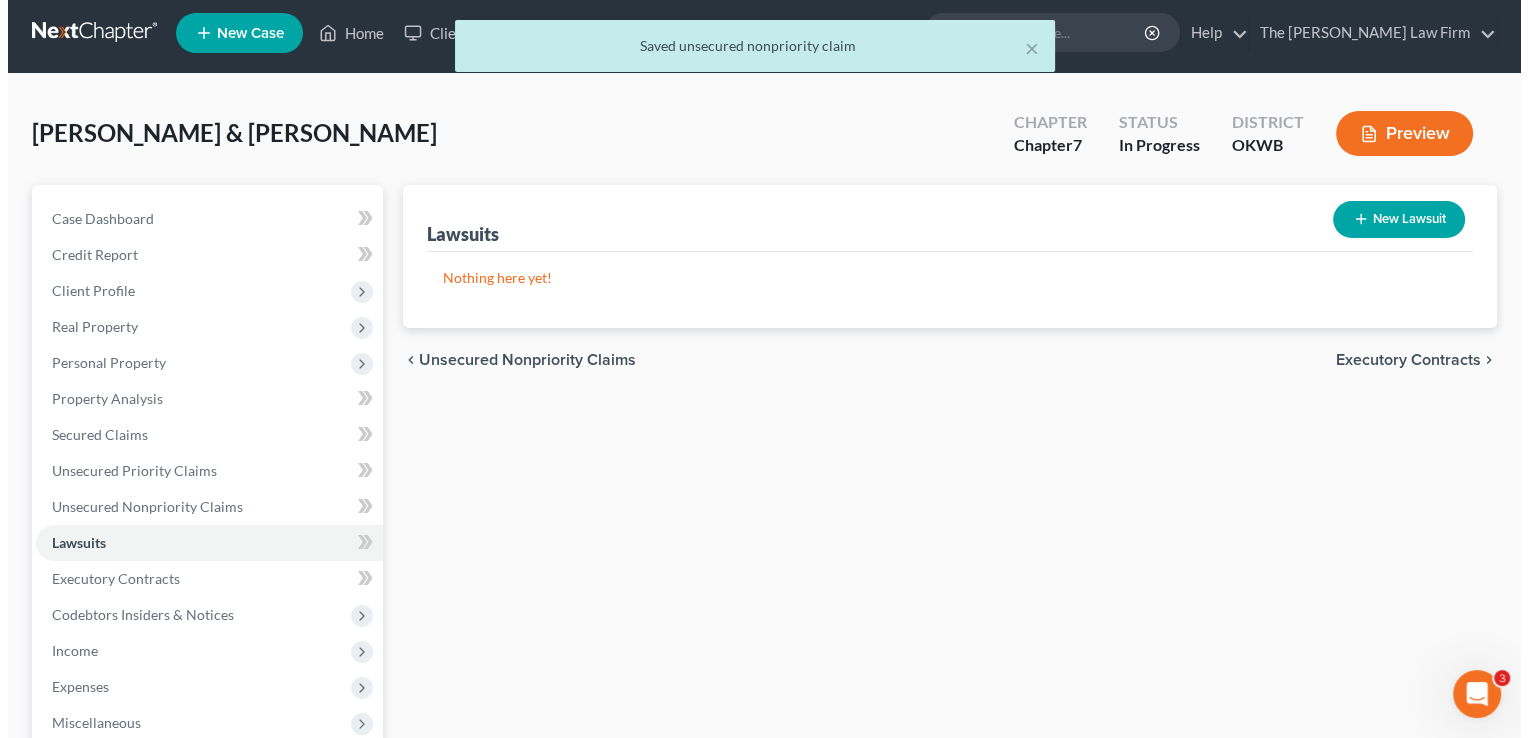 scroll, scrollTop: 0, scrollLeft: 0, axis: both 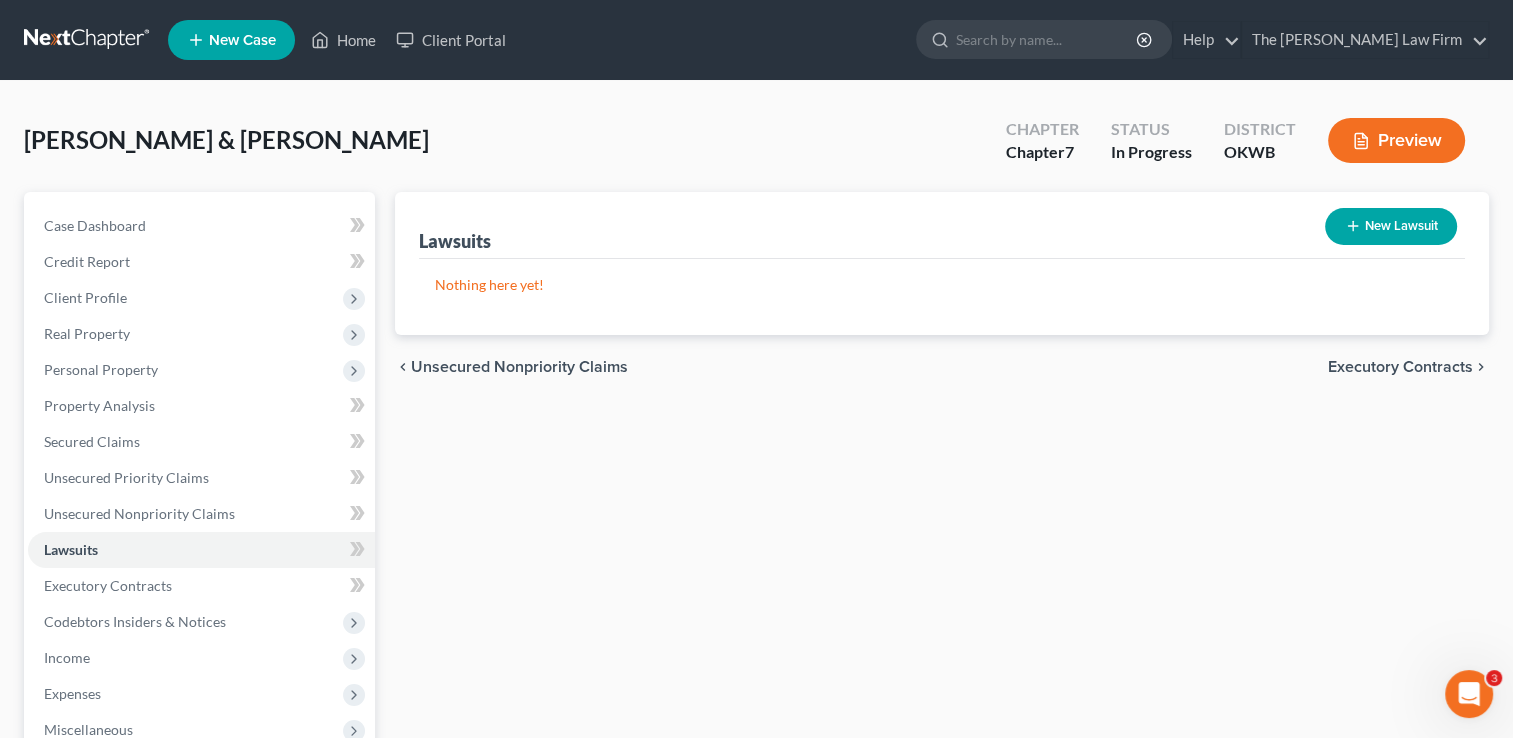 click on "New Lawsuit" at bounding box center (1391, 226) 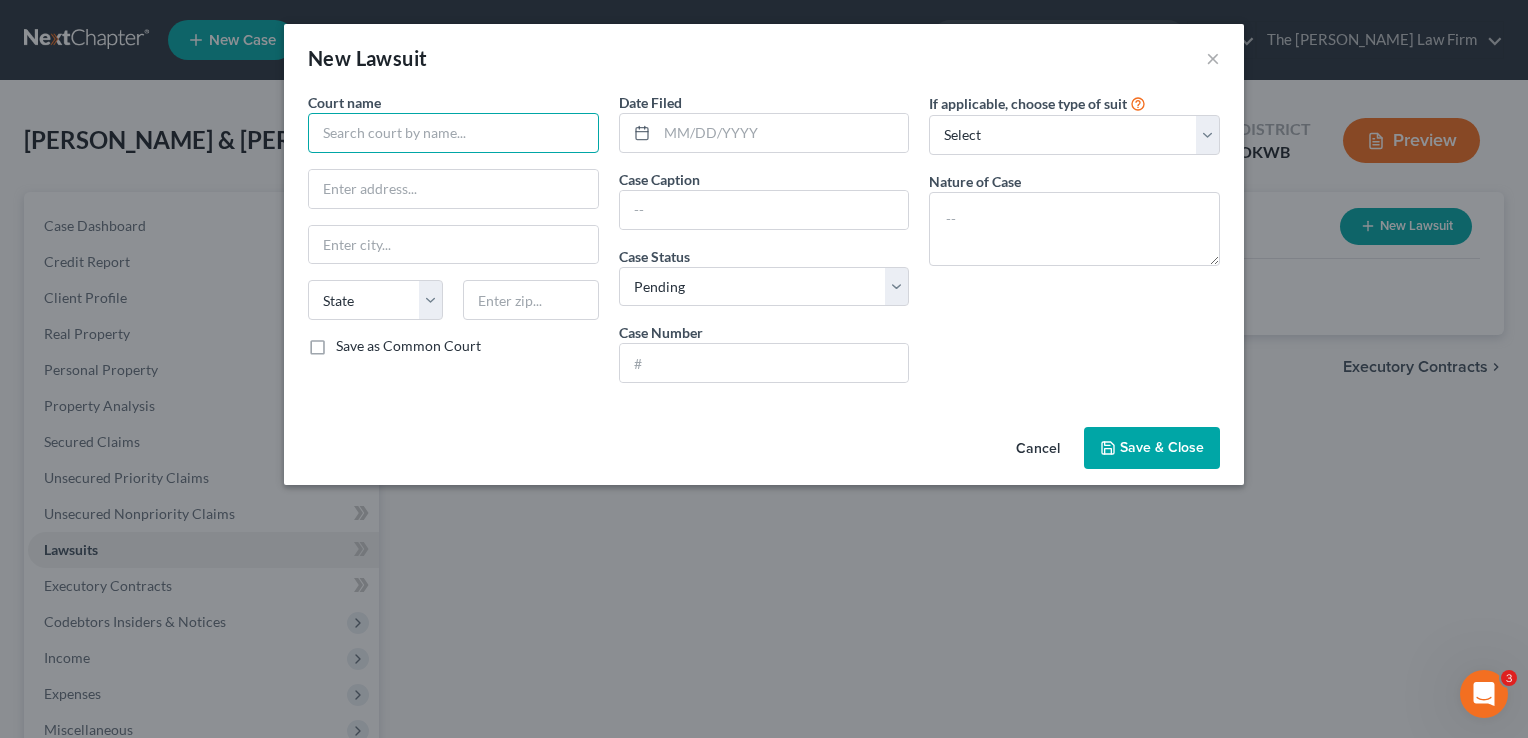 click at bounding box center (453, 133) 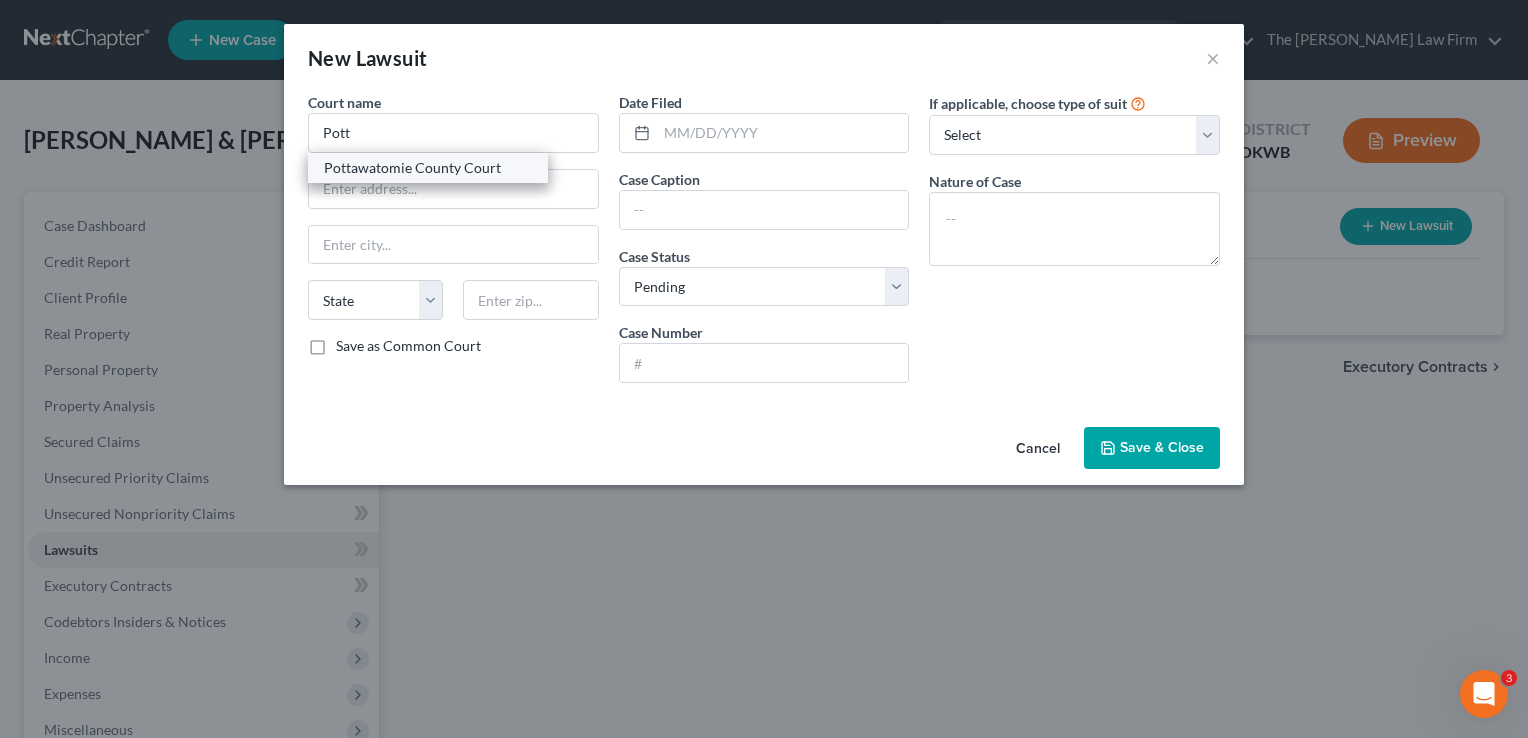 click on "Pottawatomie County Court" at bounding box center [428, 168] 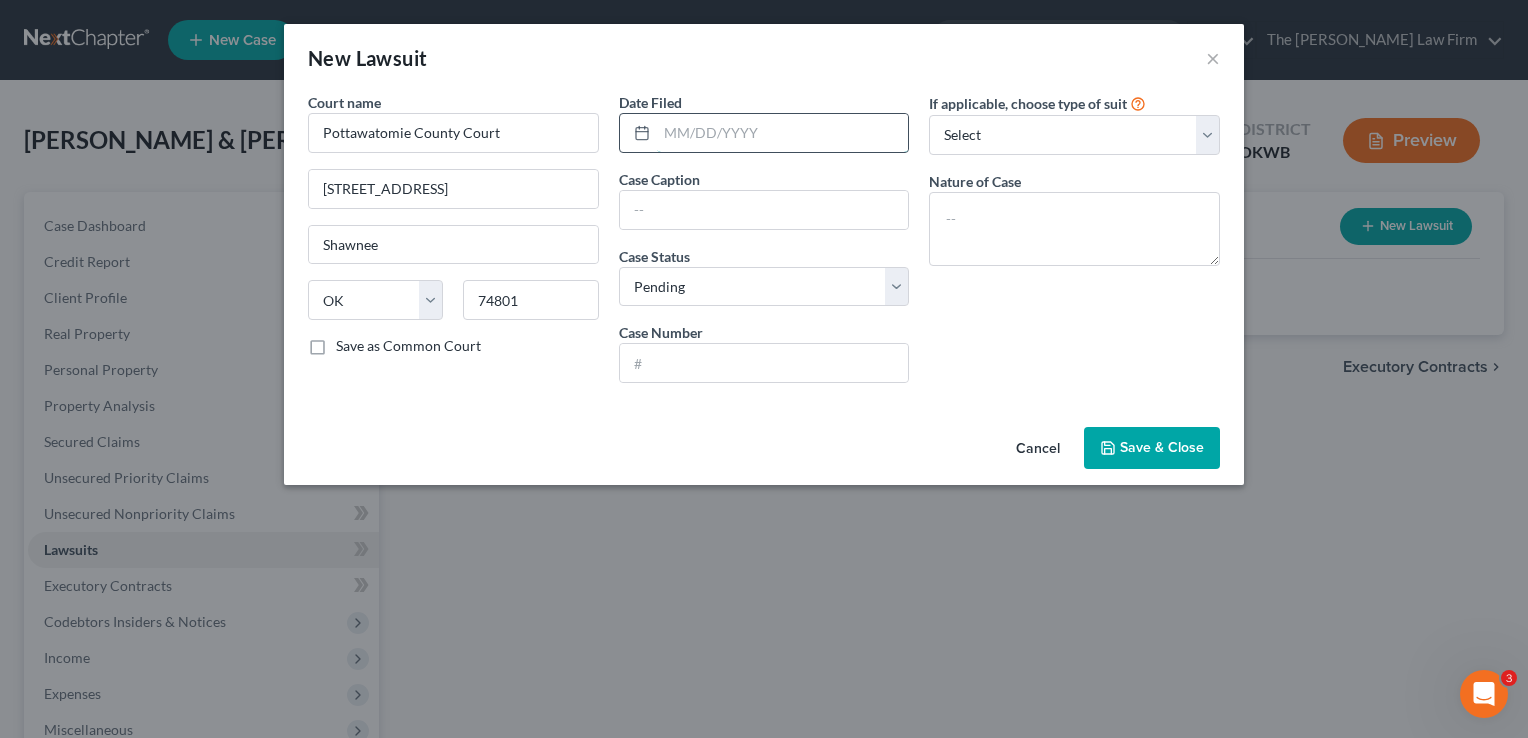 click at bounding box center (783, 133) 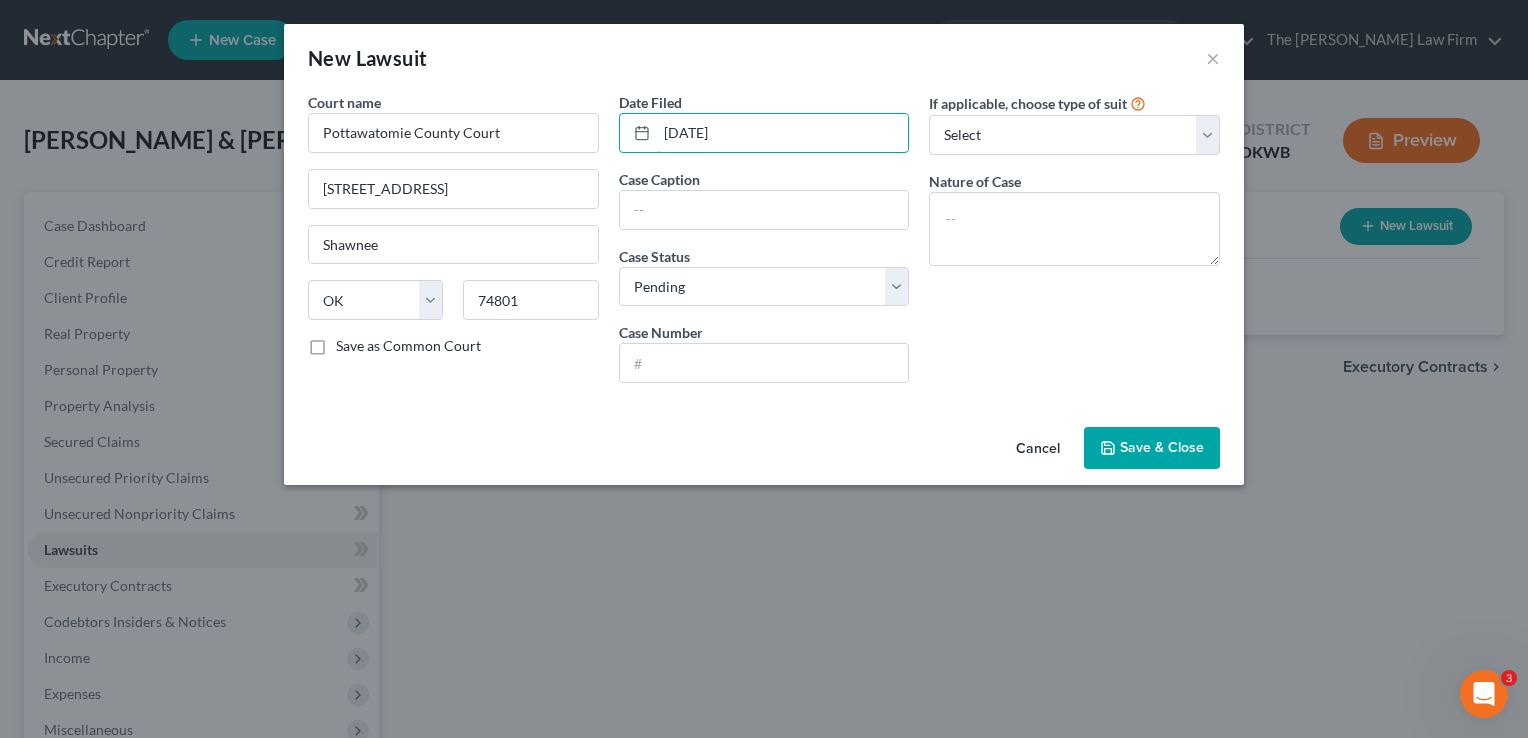 type on "[DATE]" 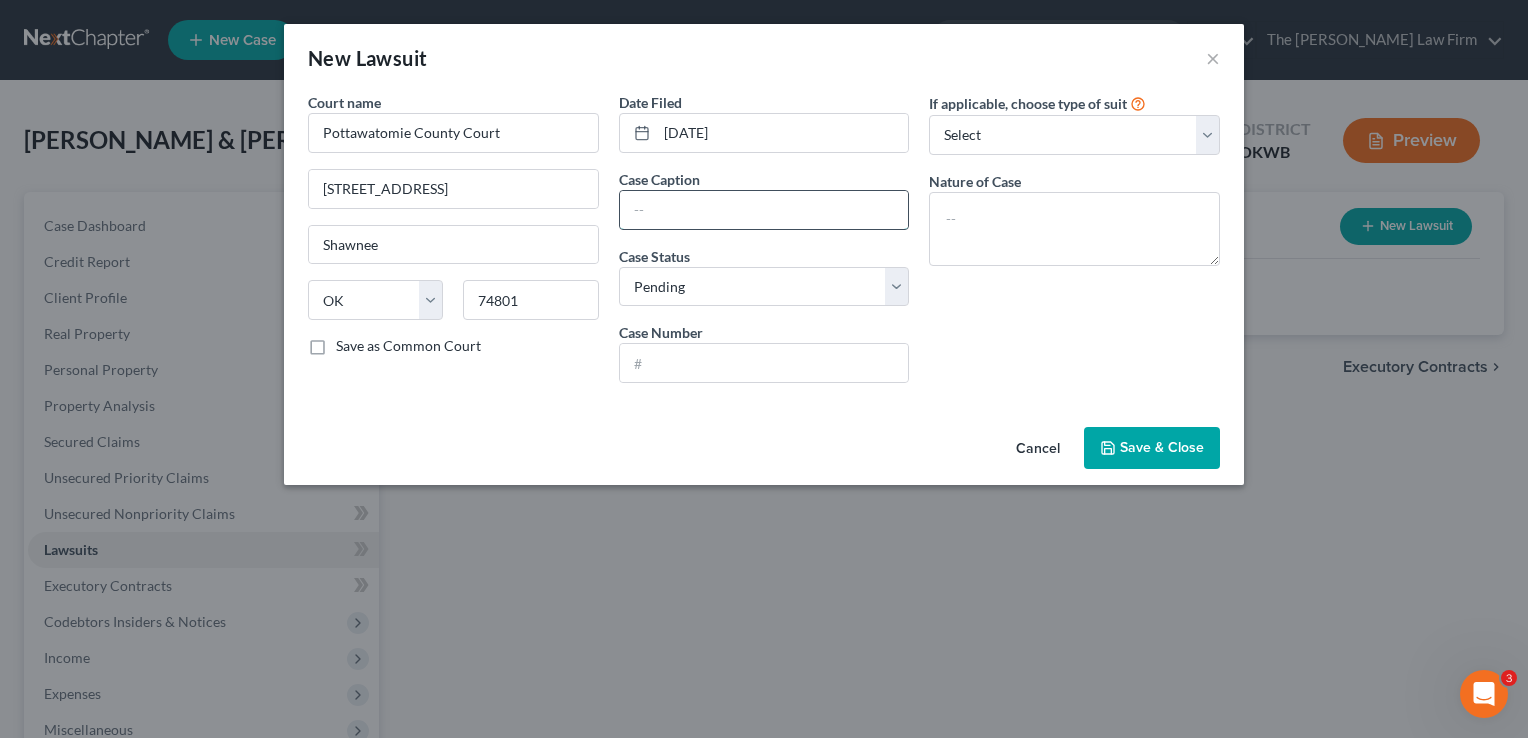 paste on "MIDLAND CREDIT MANAGEMENT, INC VS. [PERSON_NAME], [PERSON_NAME]" 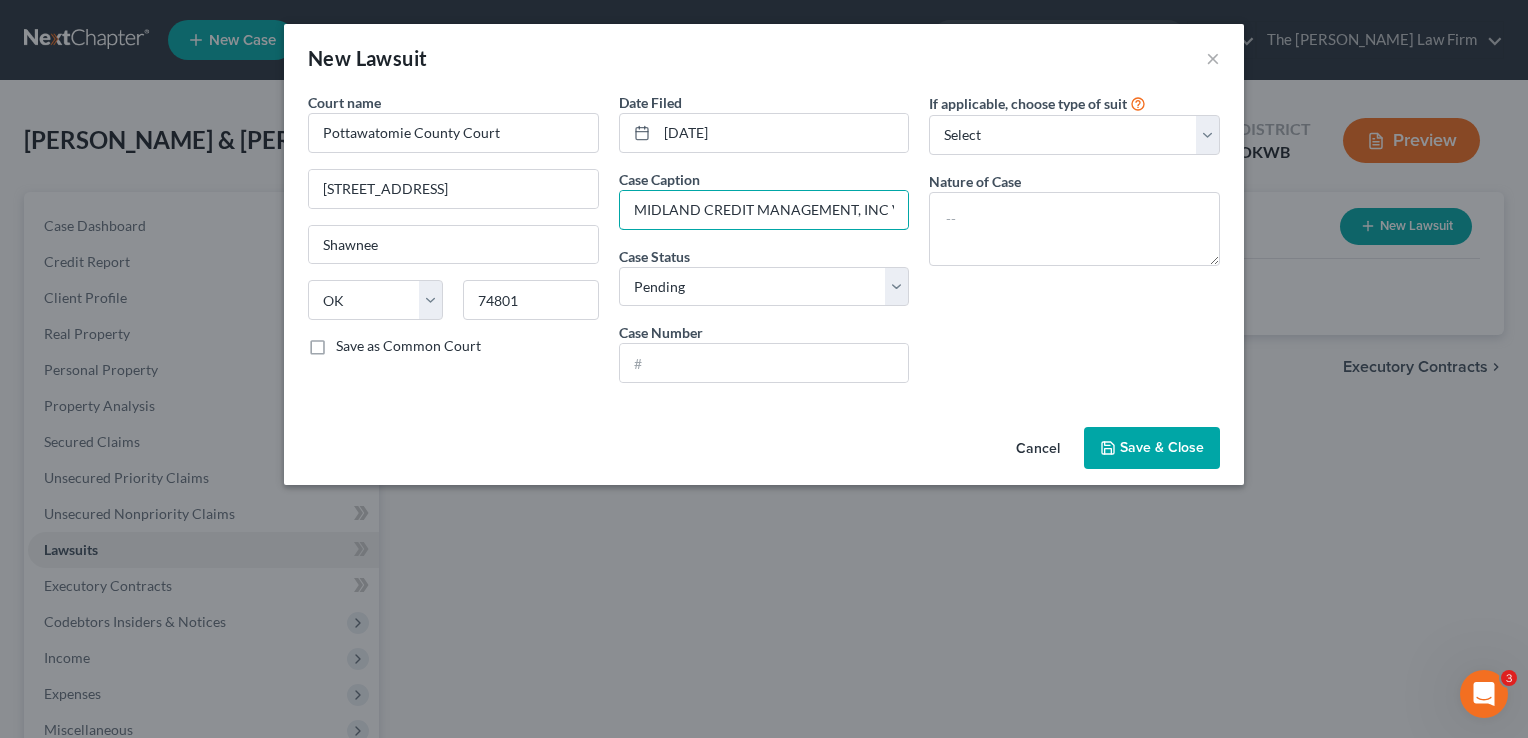 scroll, scrollTop: 0, scrollLeft: 188, axis: horizontal 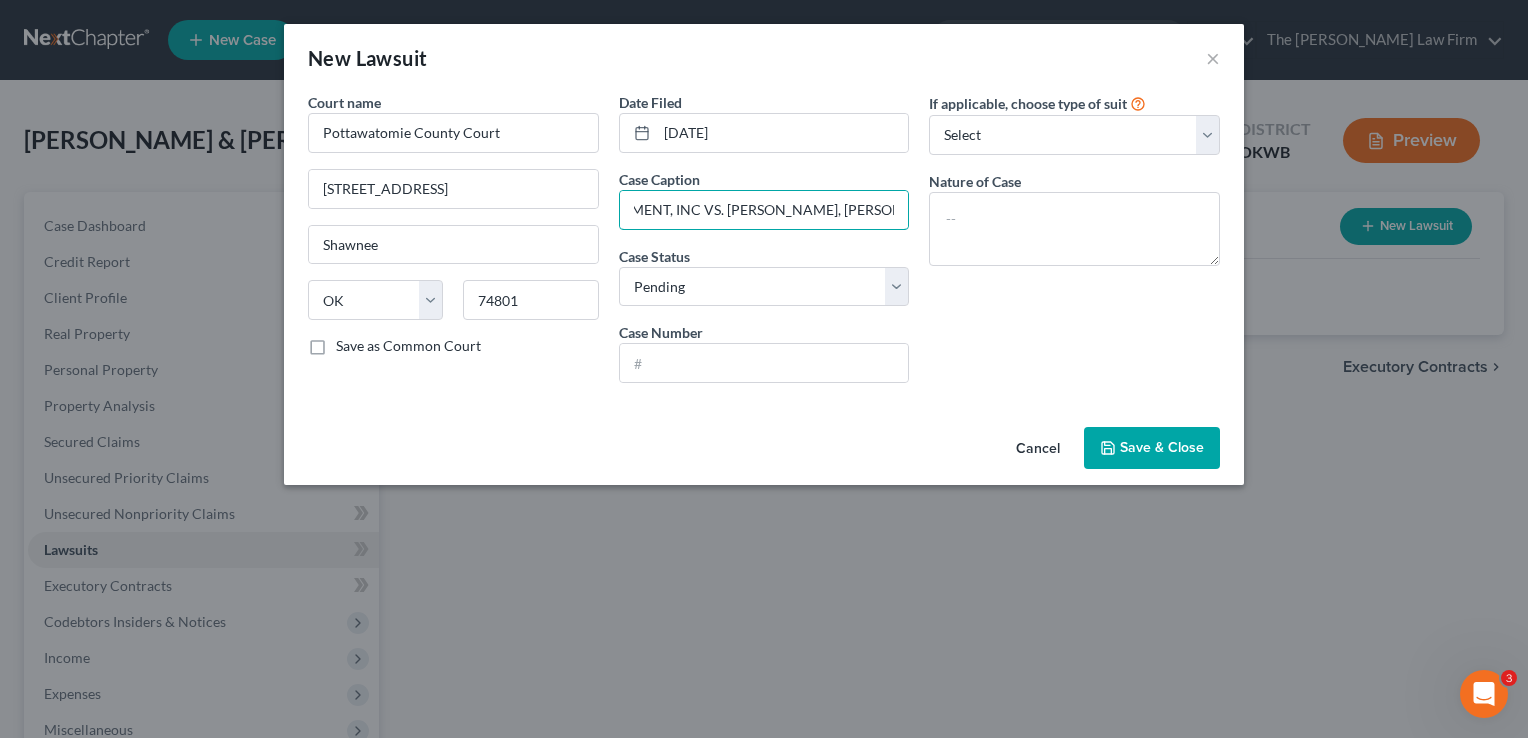 type on "MIDLAND CREDIT MANAGEMENT, INC VS. [PERSON_NAME], [PERSON_NAME]" 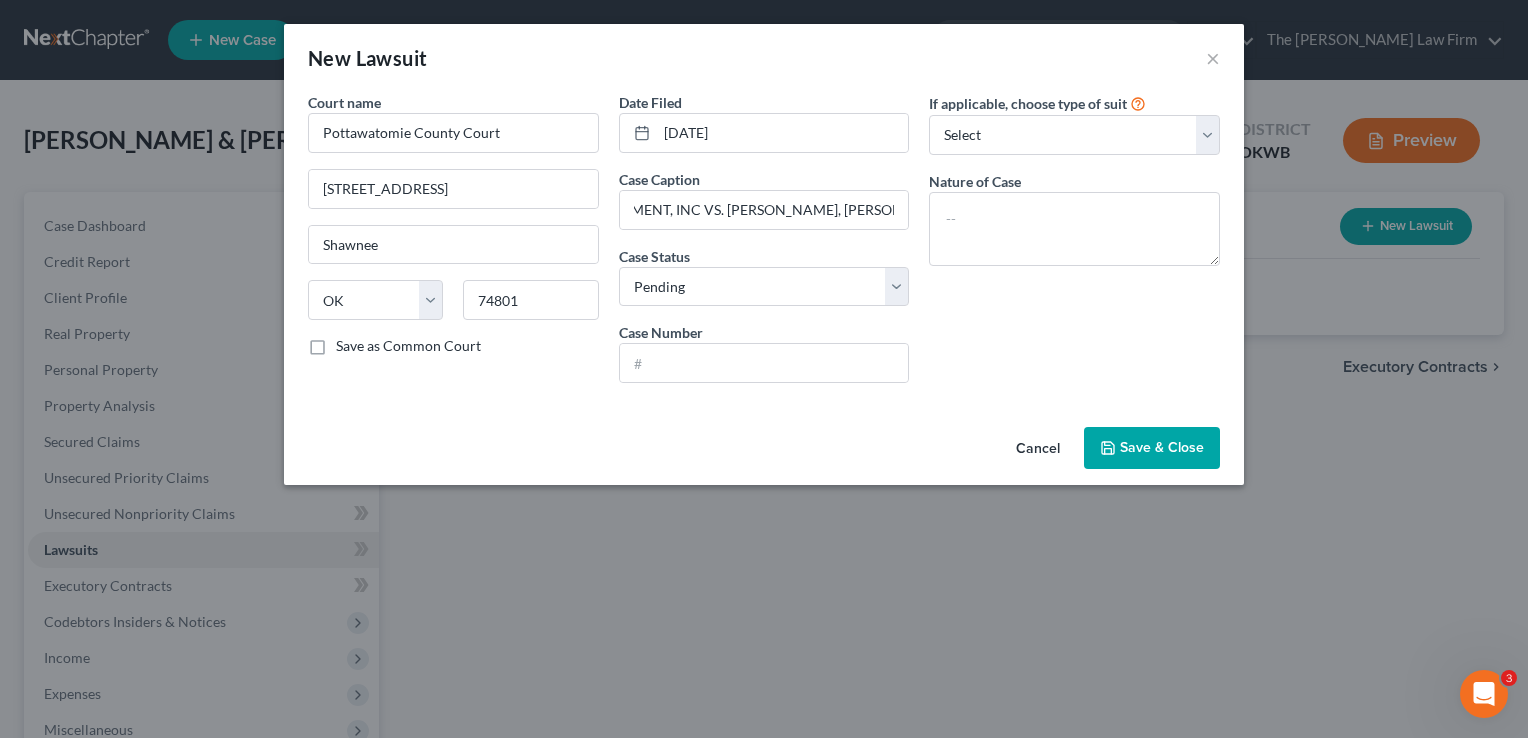 scroll, scrollTop: 0, scrollLeft: 0, axis: both 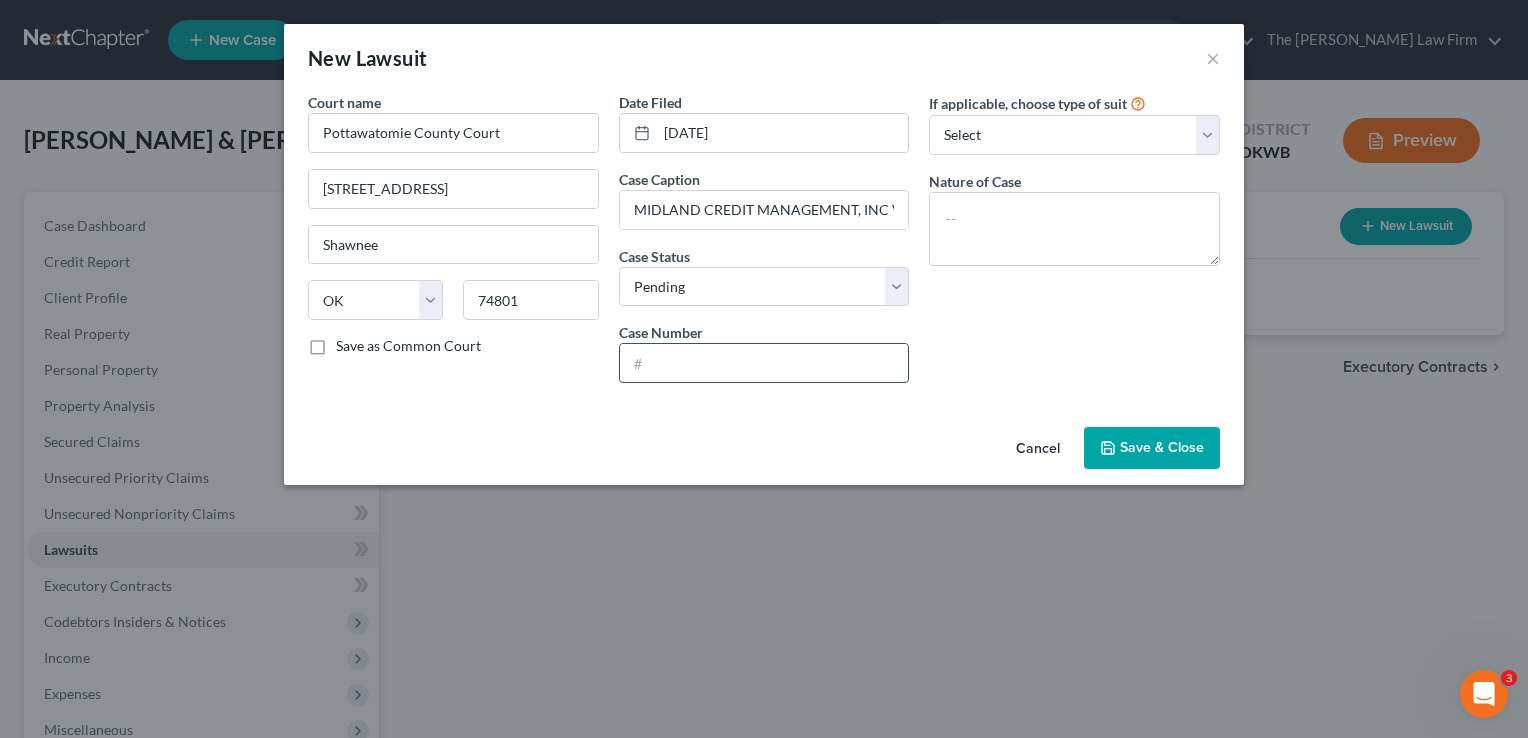 paste on "CS-2024-00762" 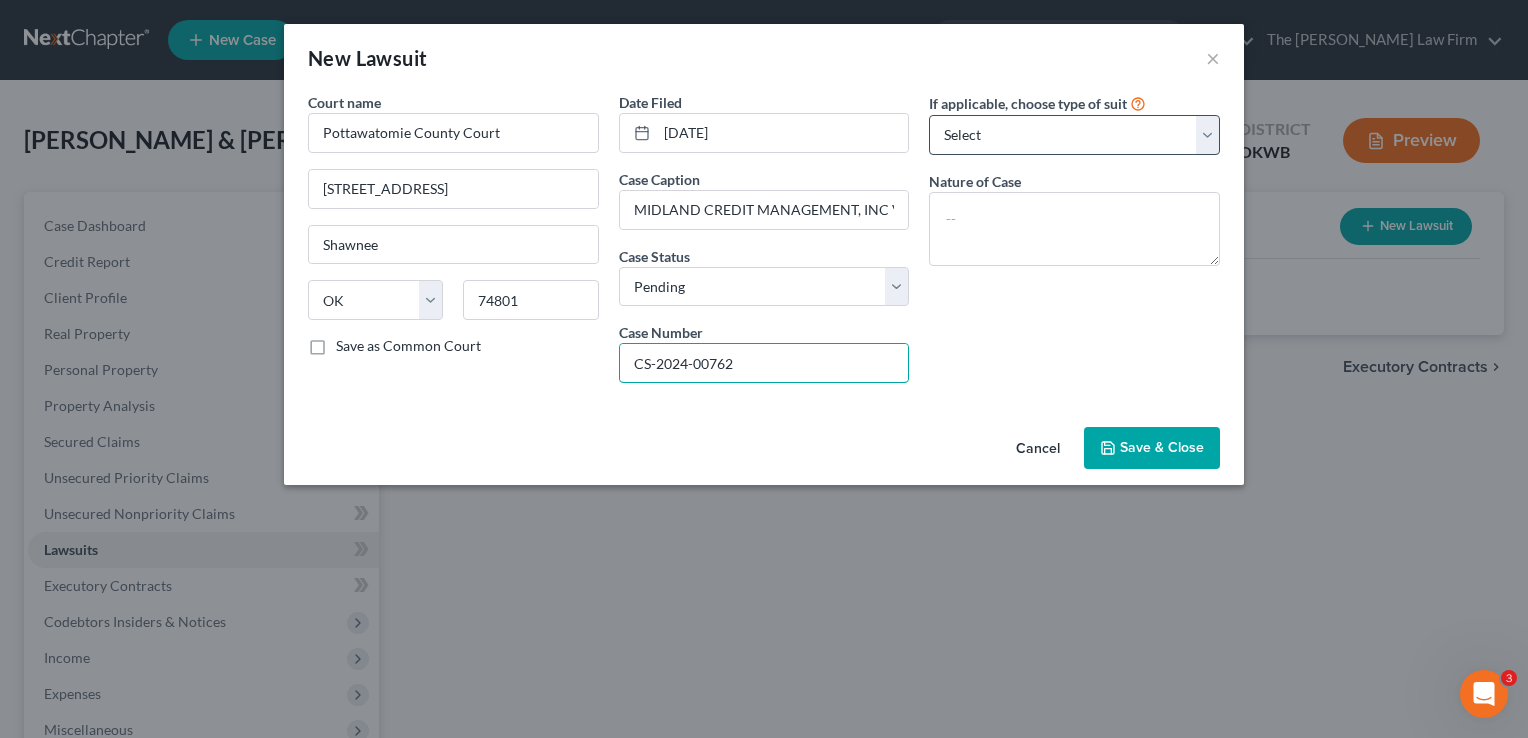 type on "CS-2024-00762" 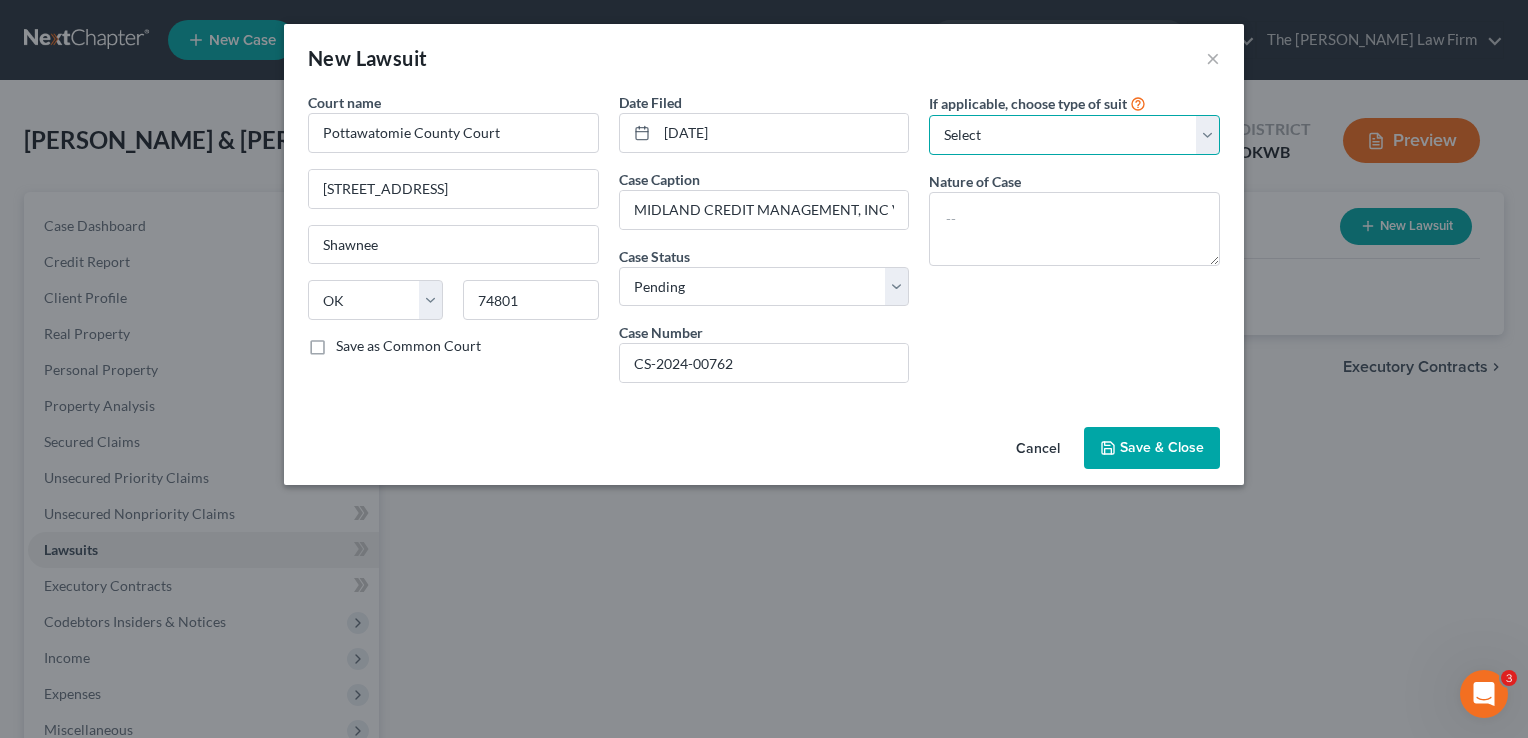 click on "Select Repossession Garnishment Foreclosure Attached, Seized, Or Levied Other" at bounding box center [1074, 135] 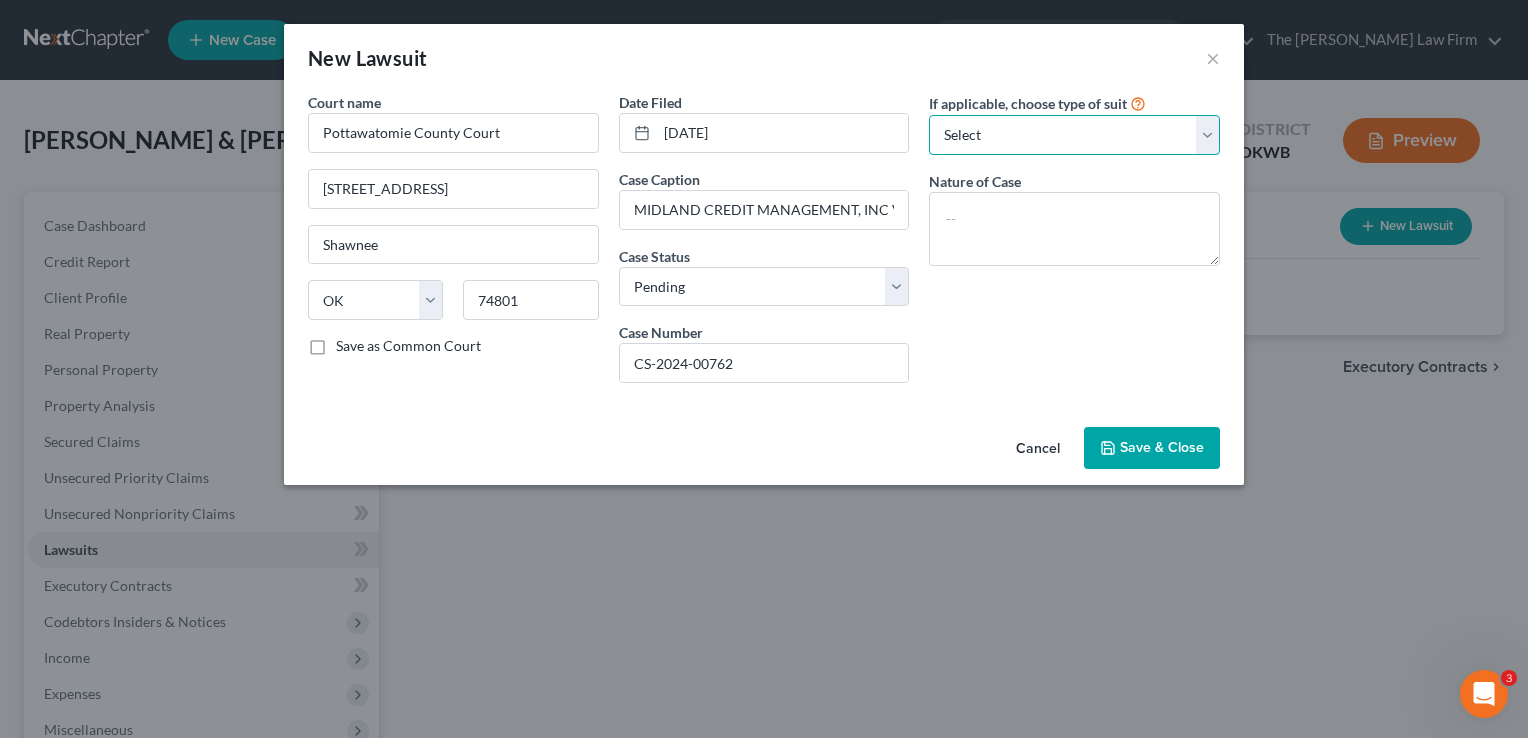 select on "1" 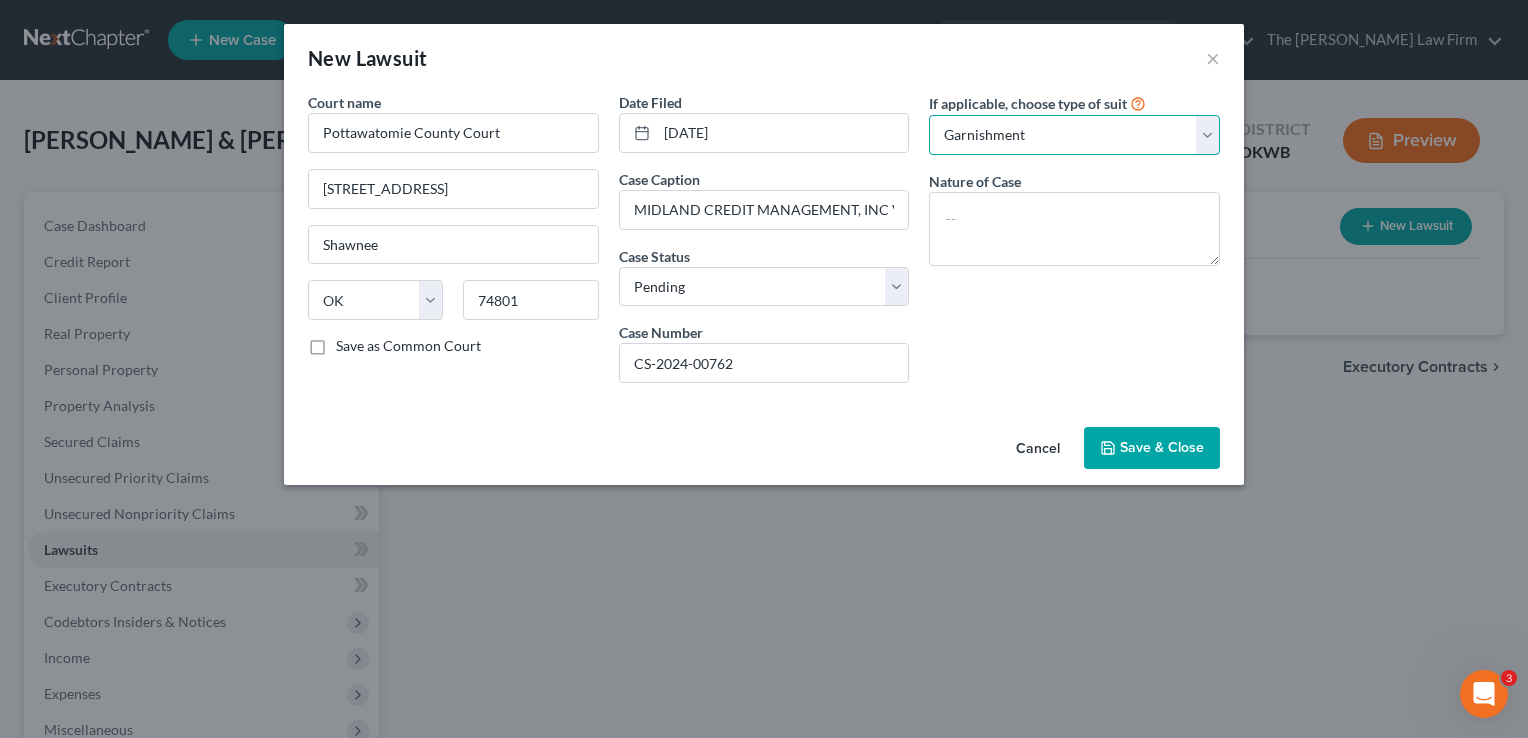 click on "Select Repossession Garnishment Foreclosure Attached, Seized, Or Levied Other" at bounding box center (1074, 135) 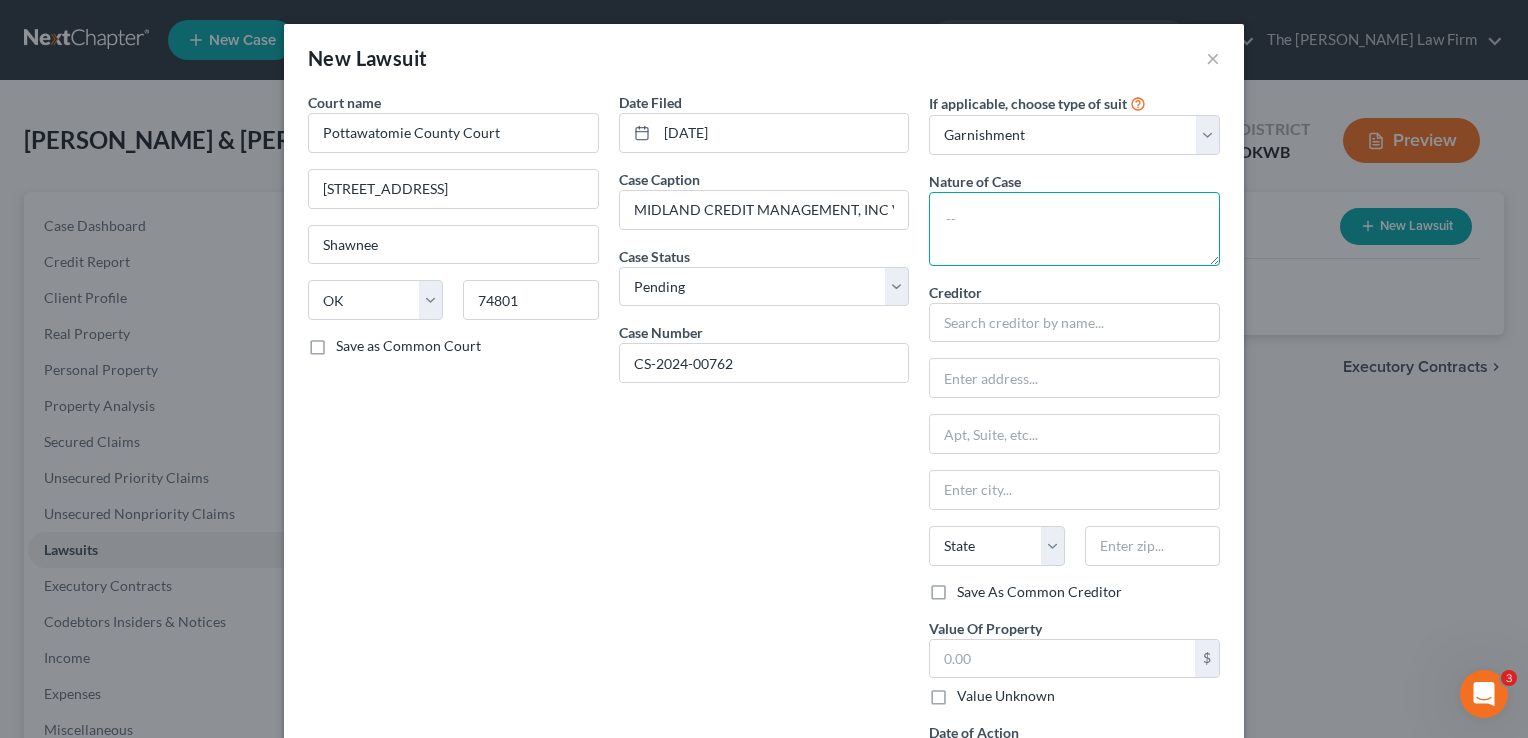 click at bounding box center (1074, 229) 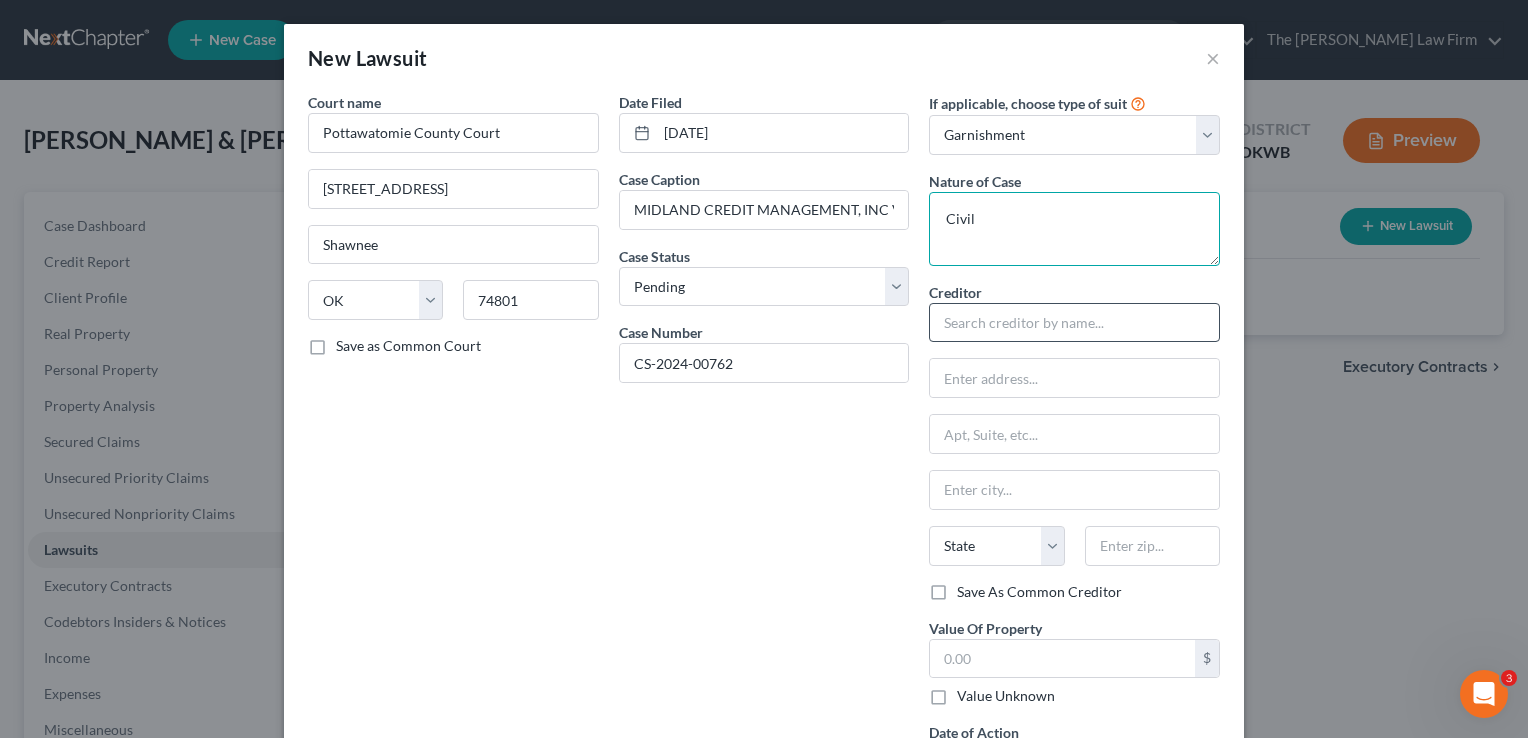 type on "Civil" 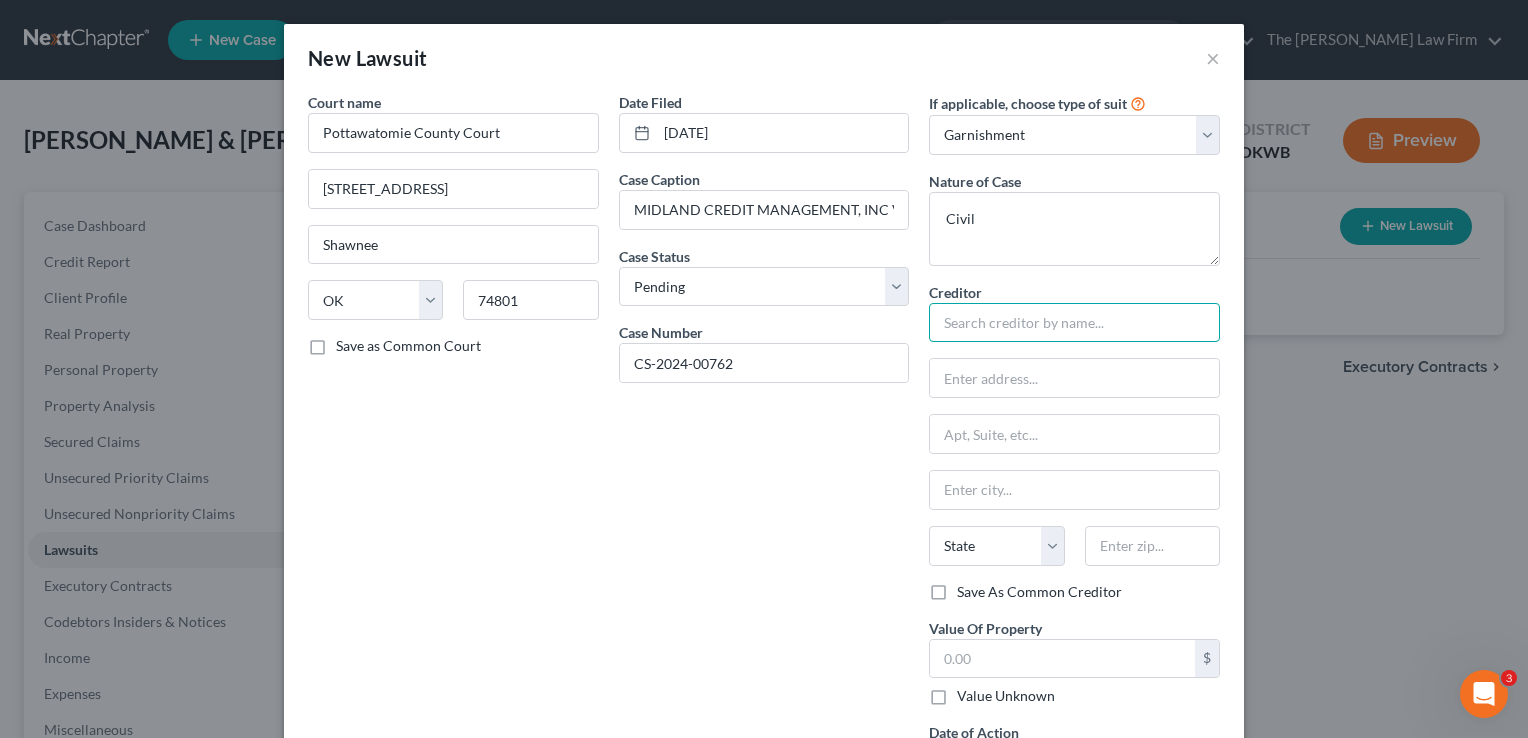 click at bounding box center (1074, 323) 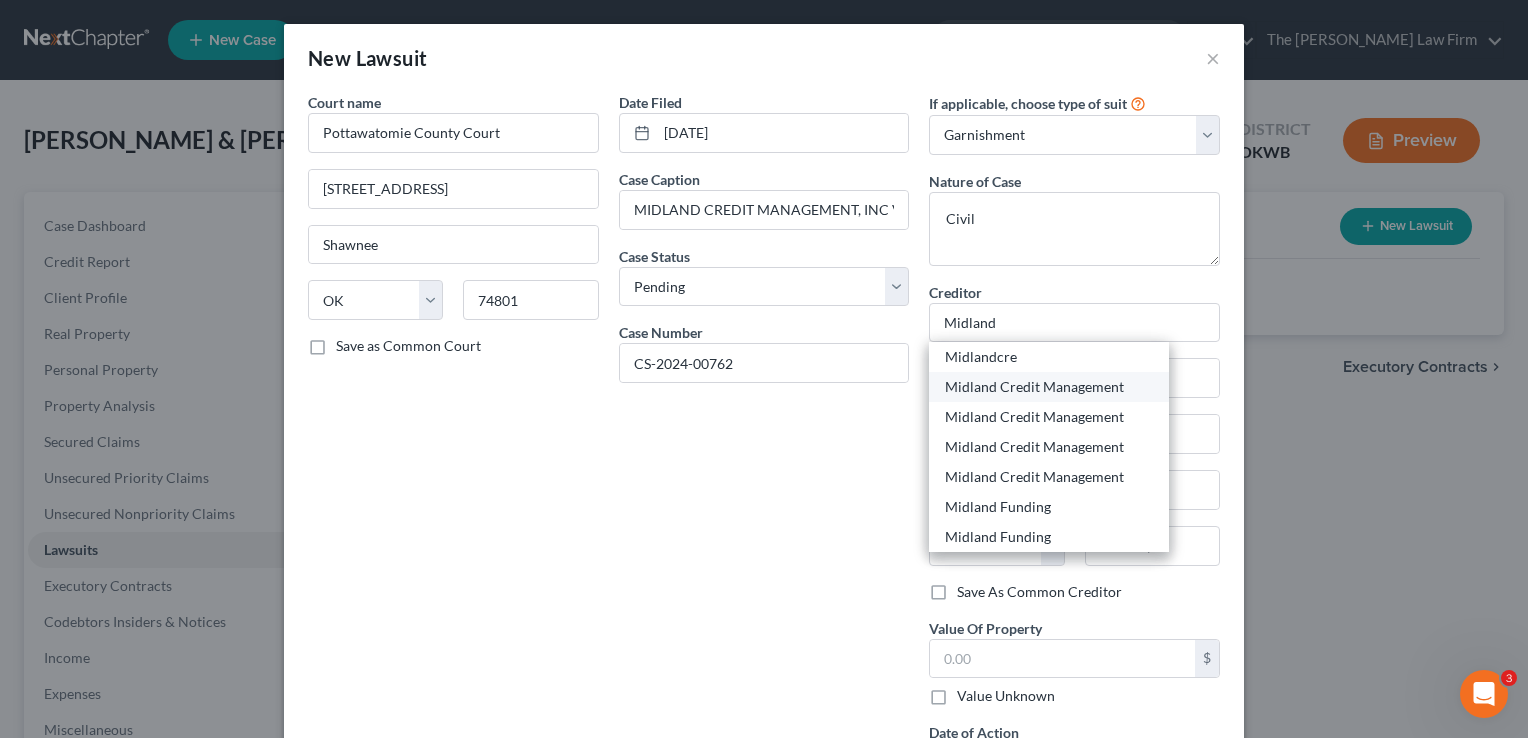 click on "Midland Credit Management" at bounding box center (1049, 387) 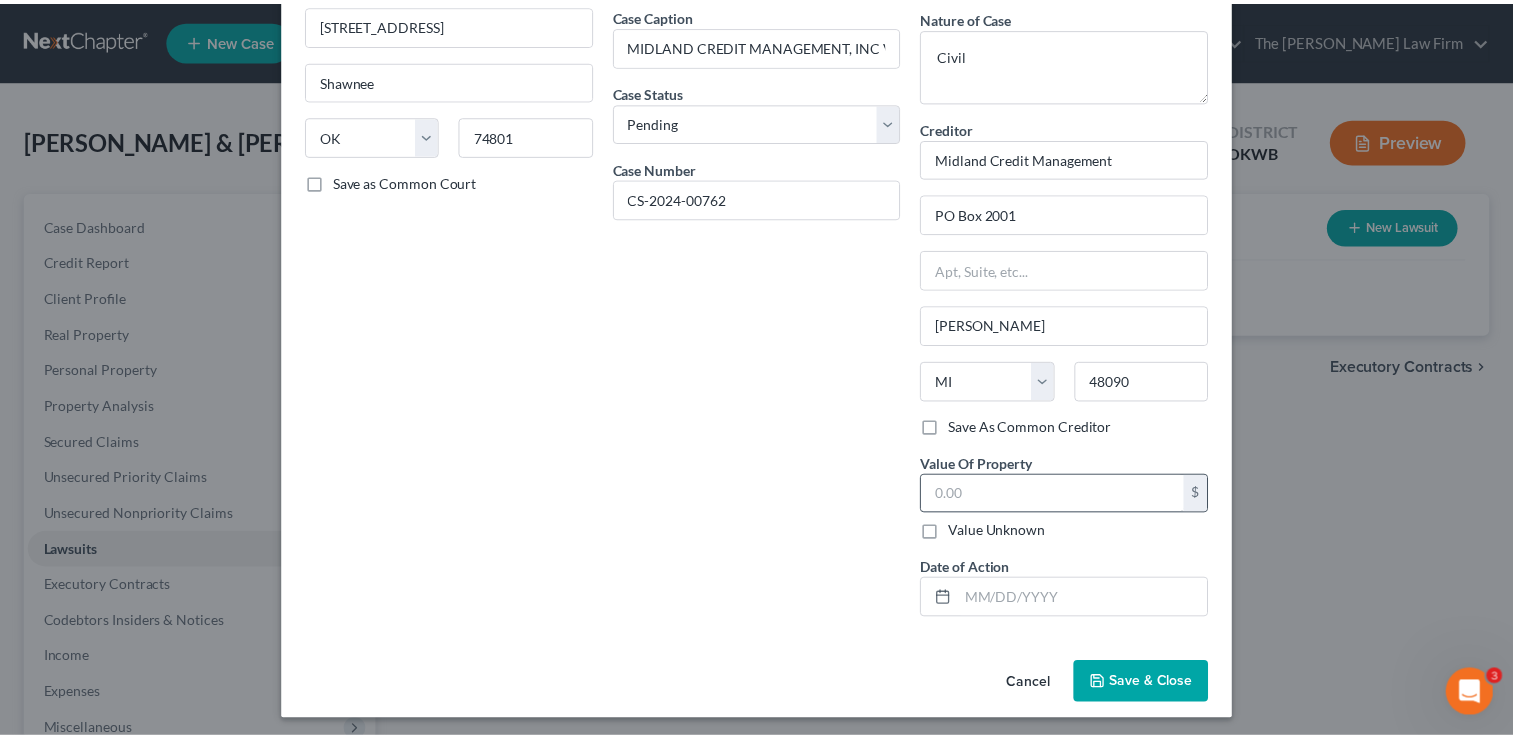 scroll, scrollTop: 167, scrollLeft: 0, axis: vertical 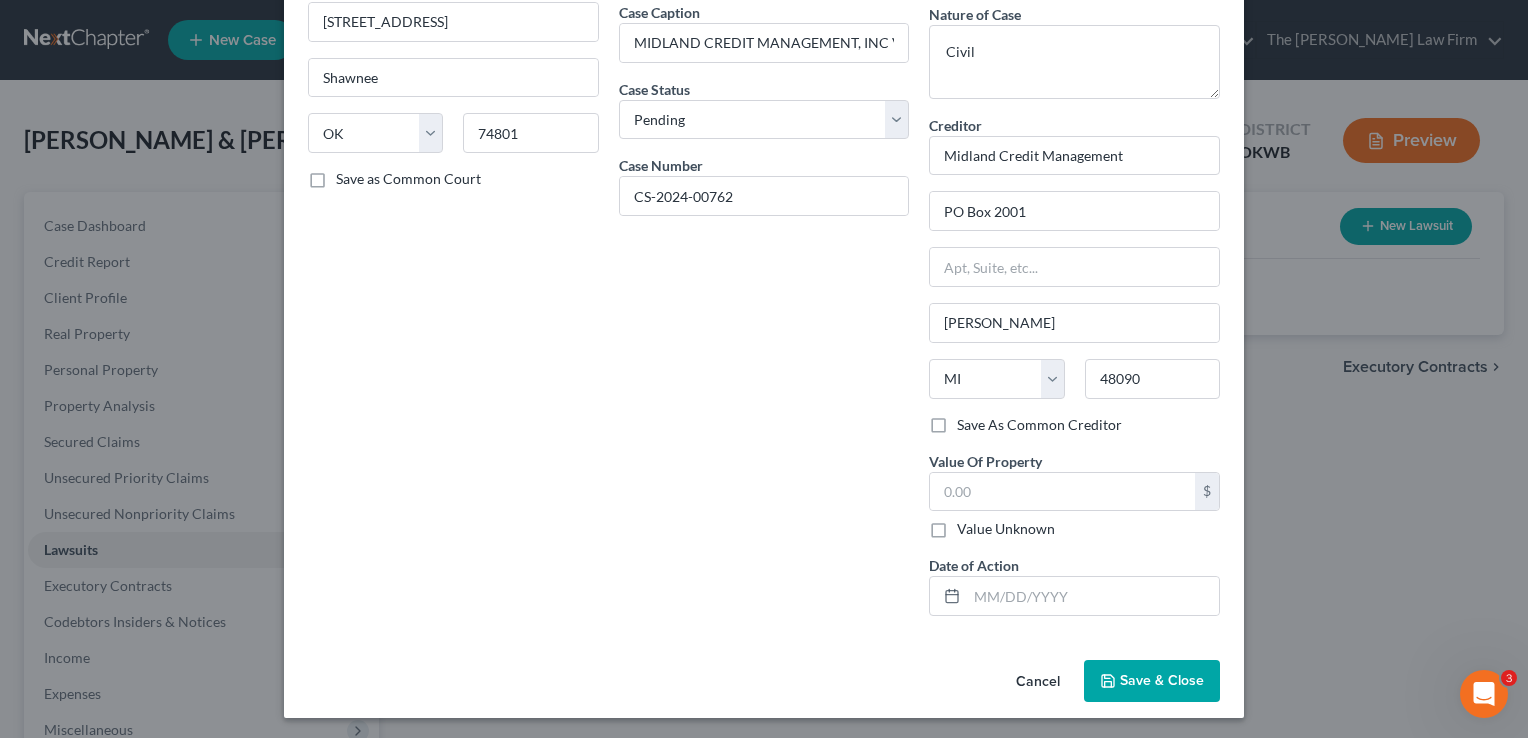 click on "Save & Close" at bounding box center [1162, 680] 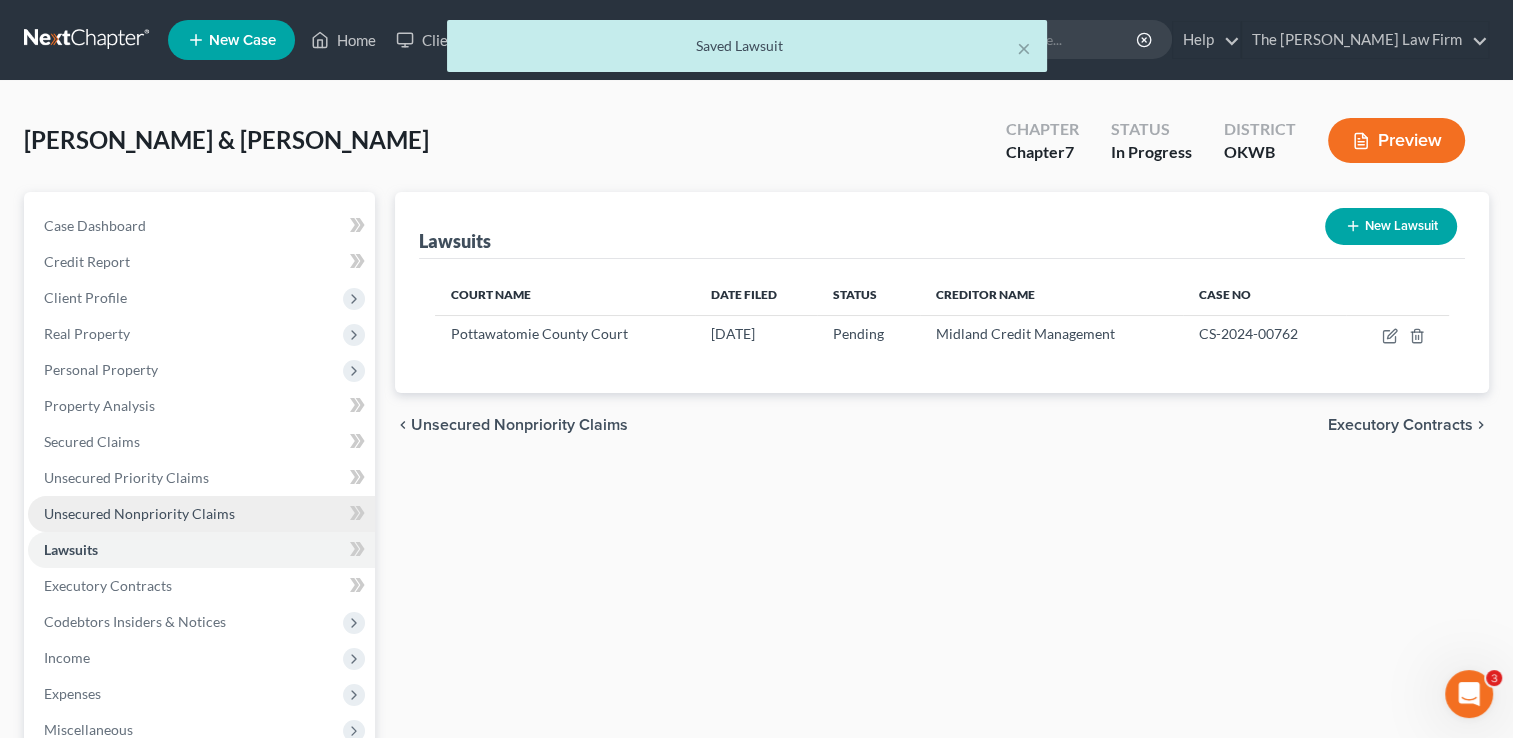 click on "Unsecured Nonpriority Claims" at bounding box center (139, 513) 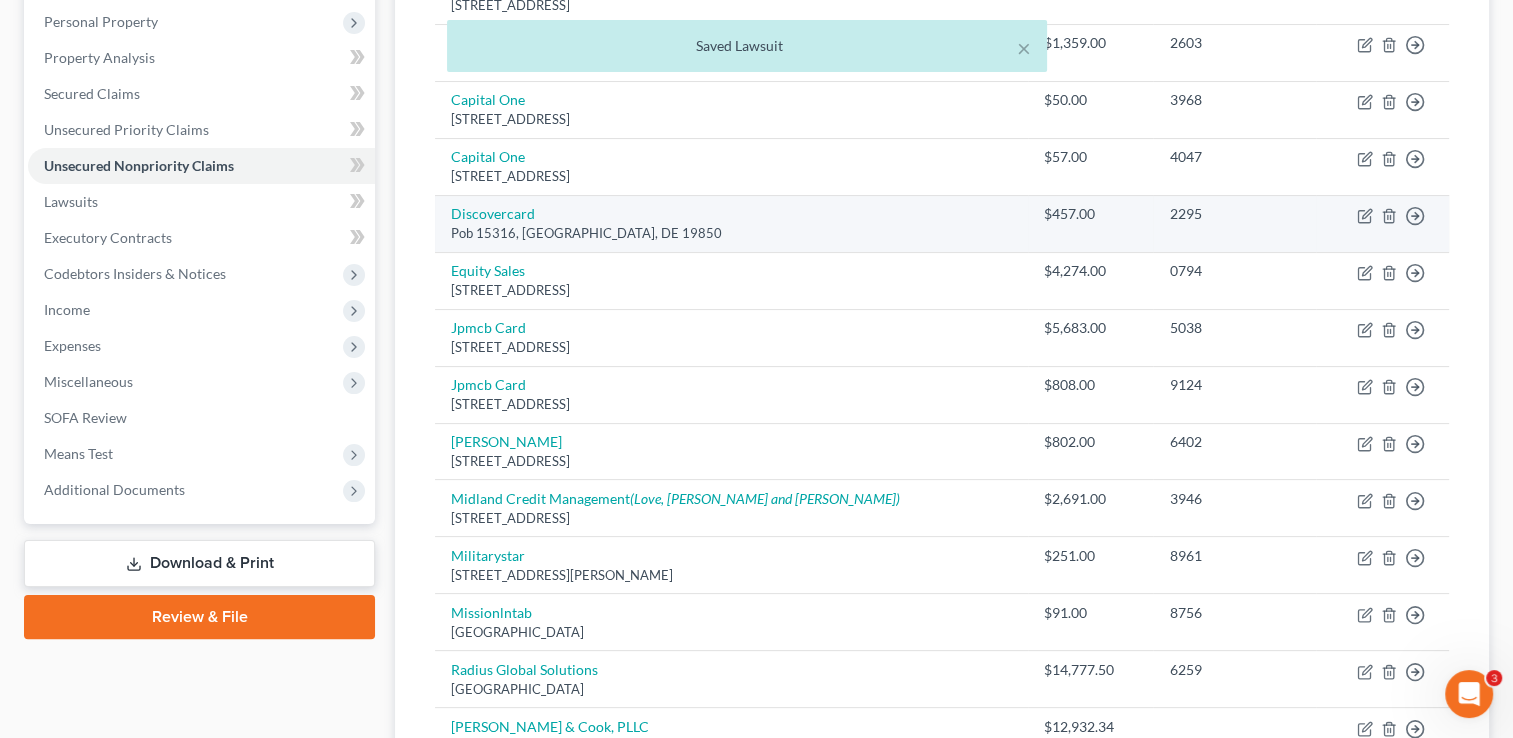 scroll, scrollTop: 500, scrollLeft: 0, axis: vertical 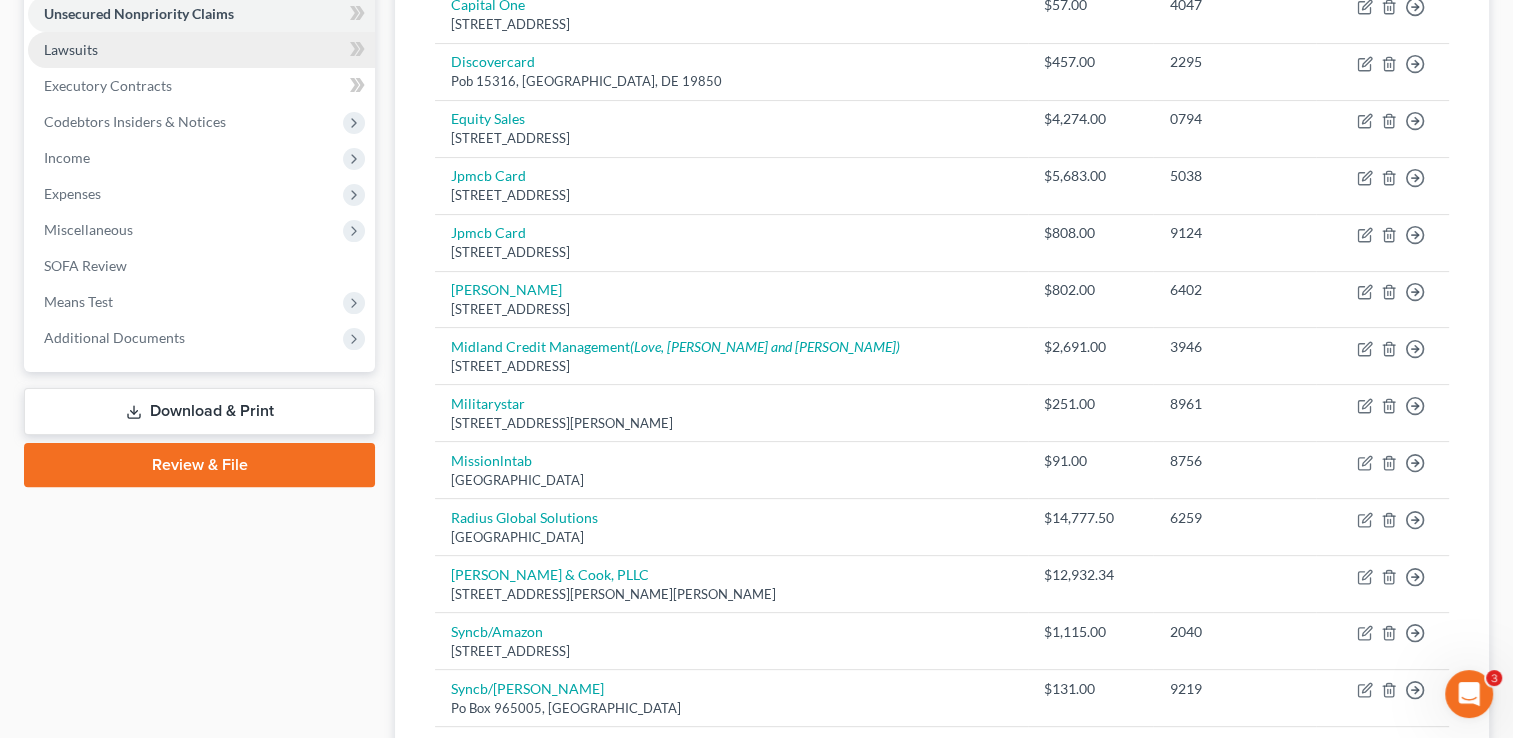 click on "Lawsuits" at bounding box center (201, 50) 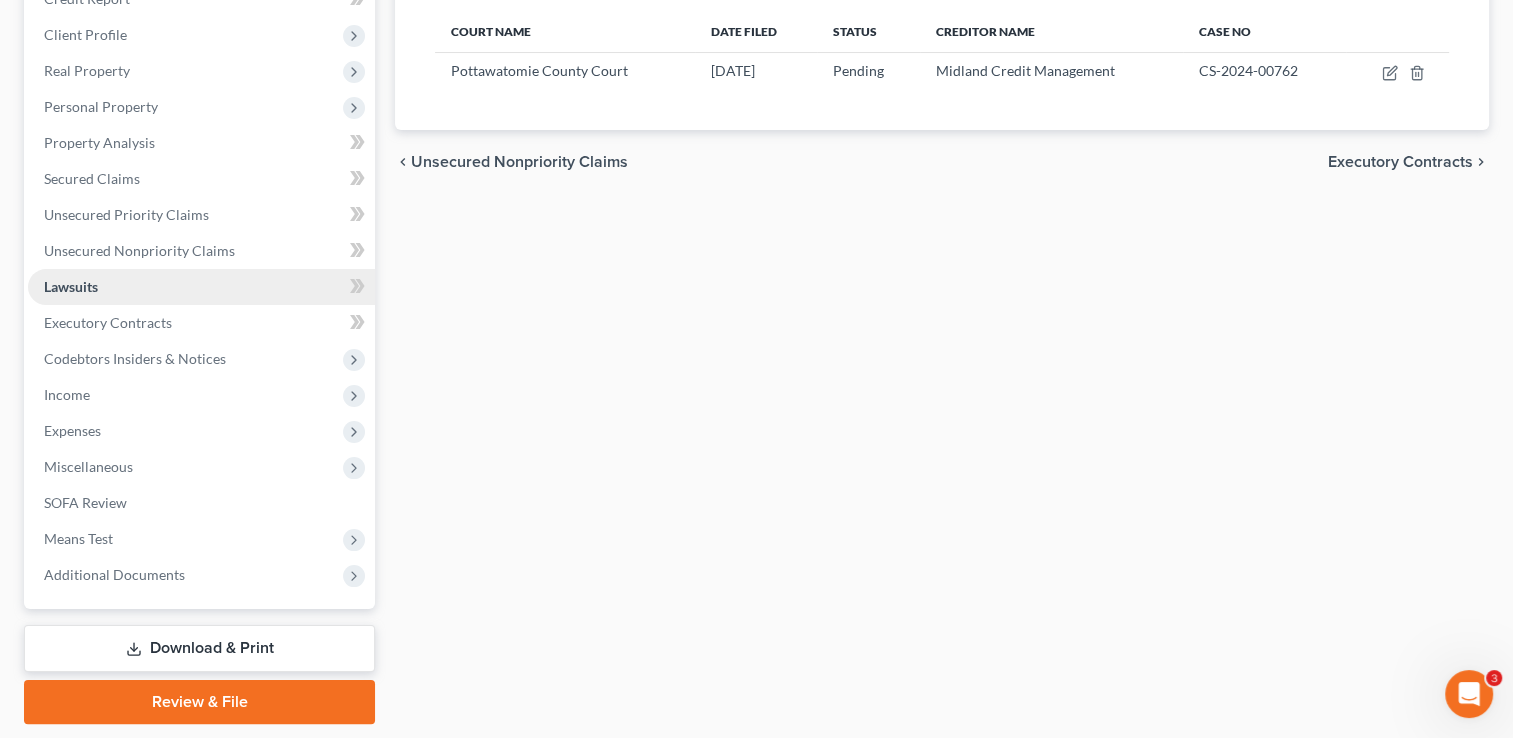 scroll, scrollTop: 0, scrollLeft: 0, axis: both 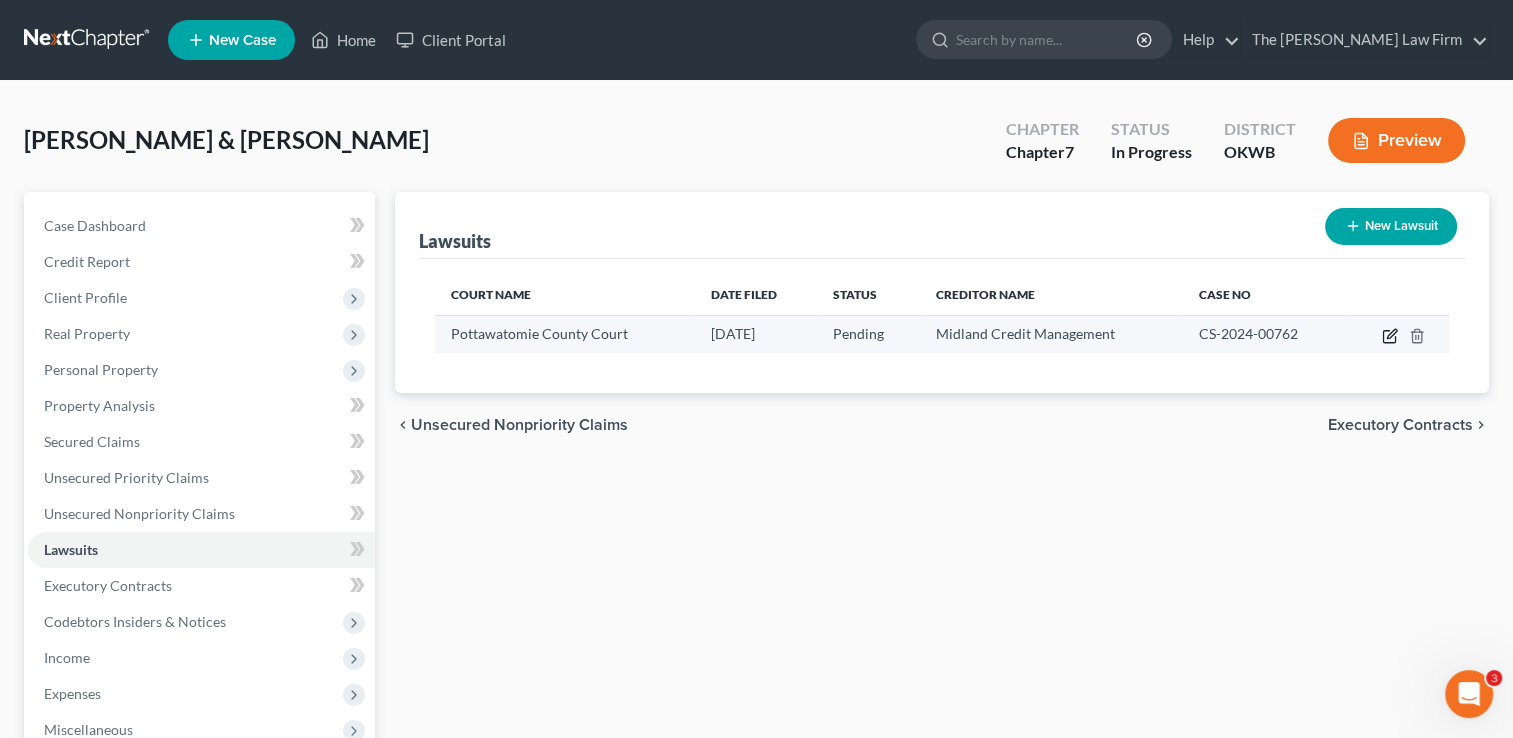 click 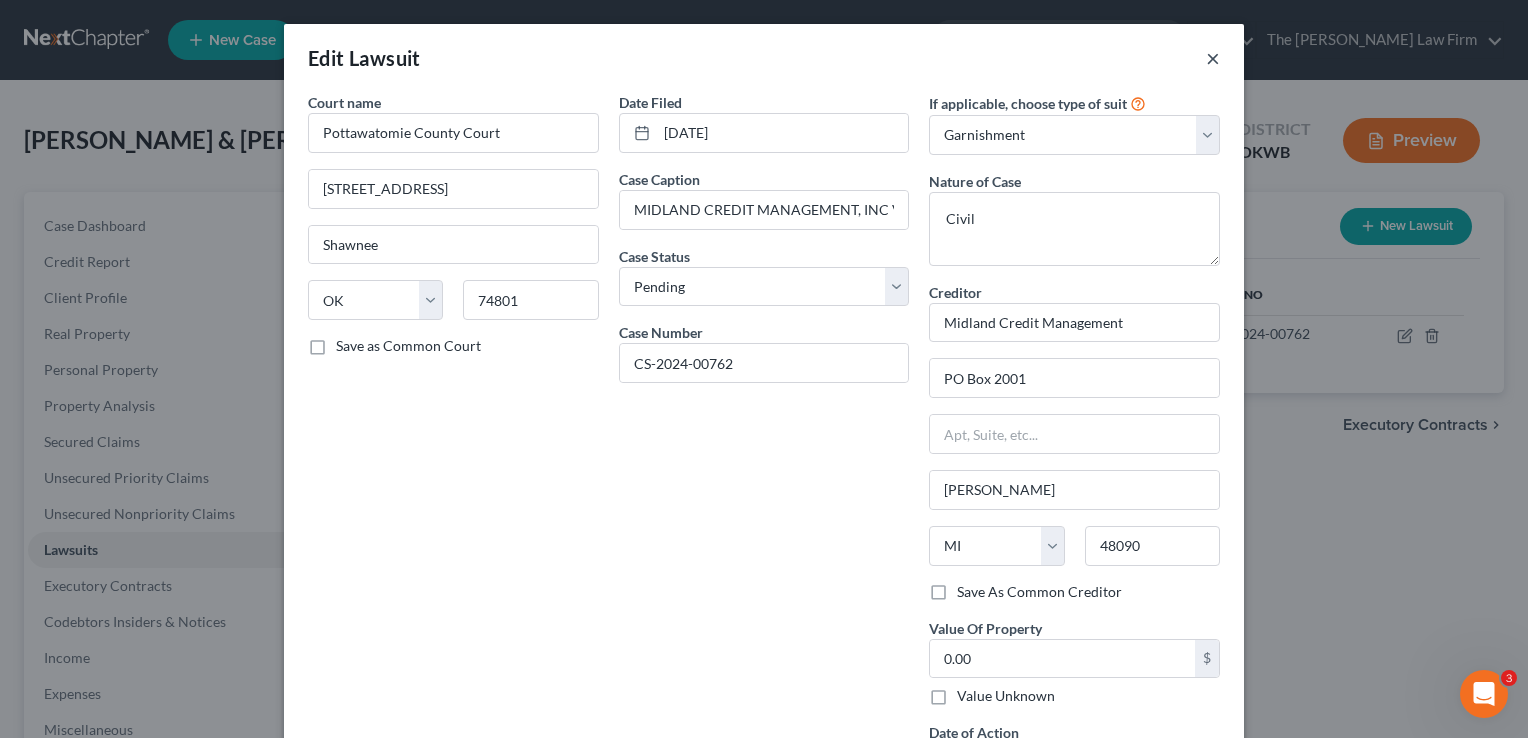click on "×" at bounding box center [1213, 58] 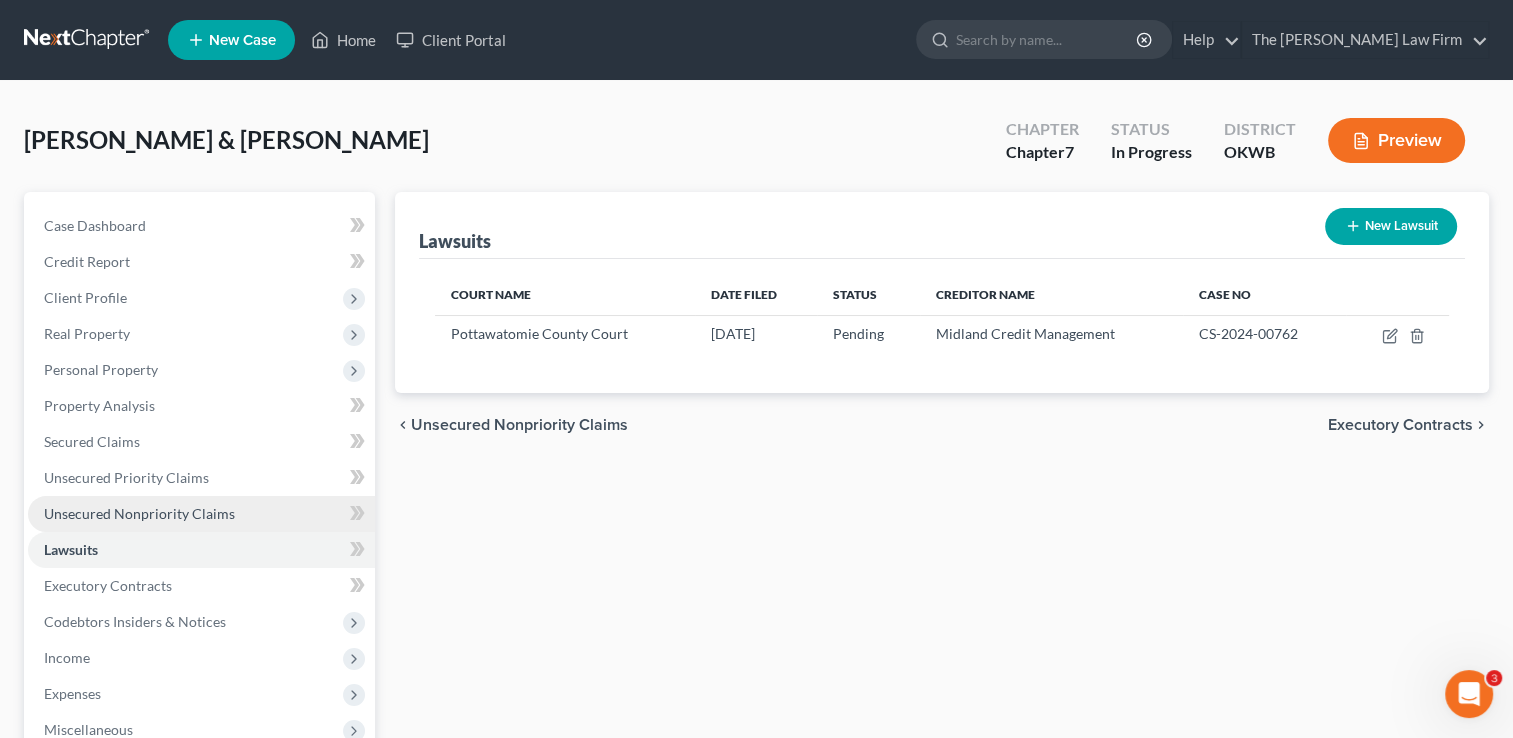 click on "Unsecured Nonpriority Claims" at bounding box center [139, 513] 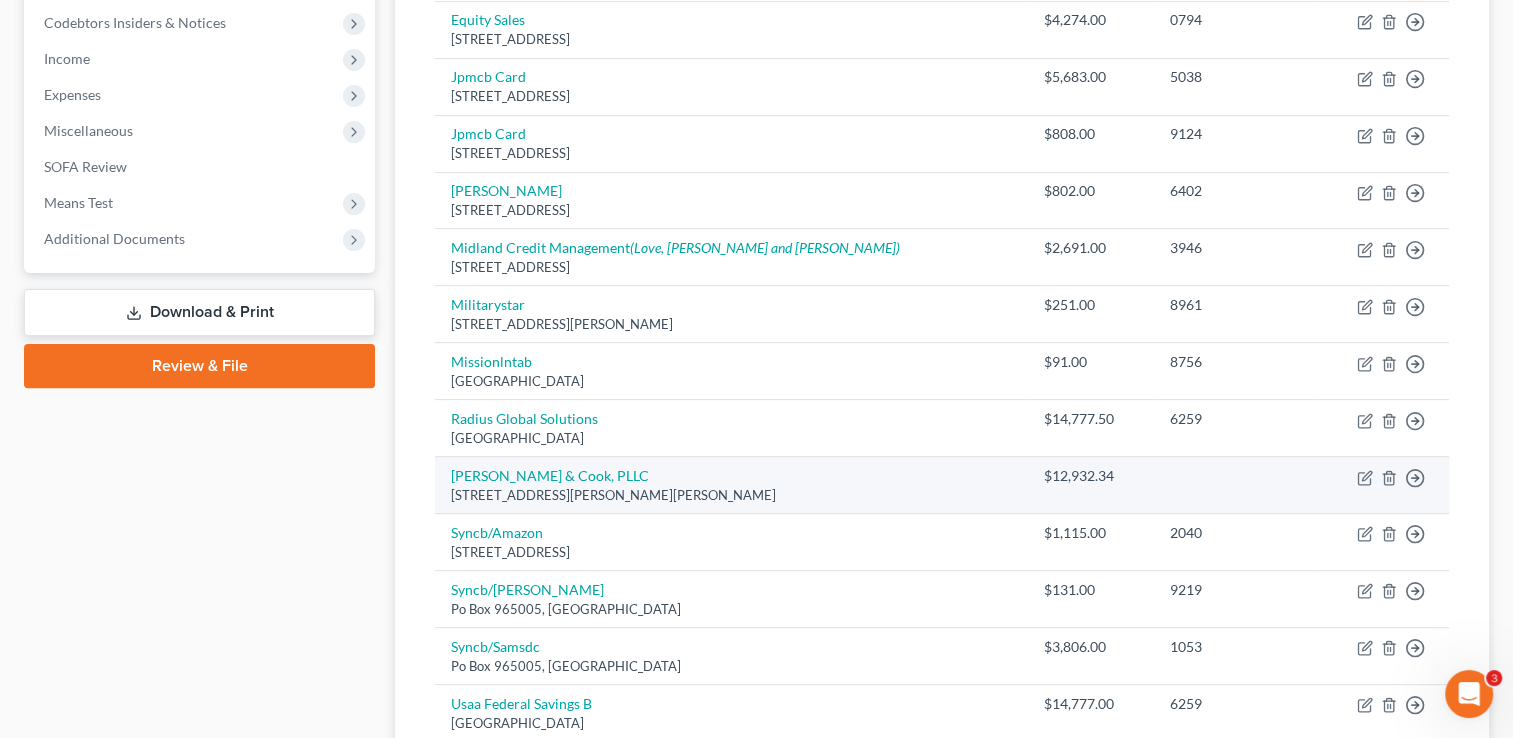 scroll, scrollTop: 600, scrollLeft: 0, axis: vertical 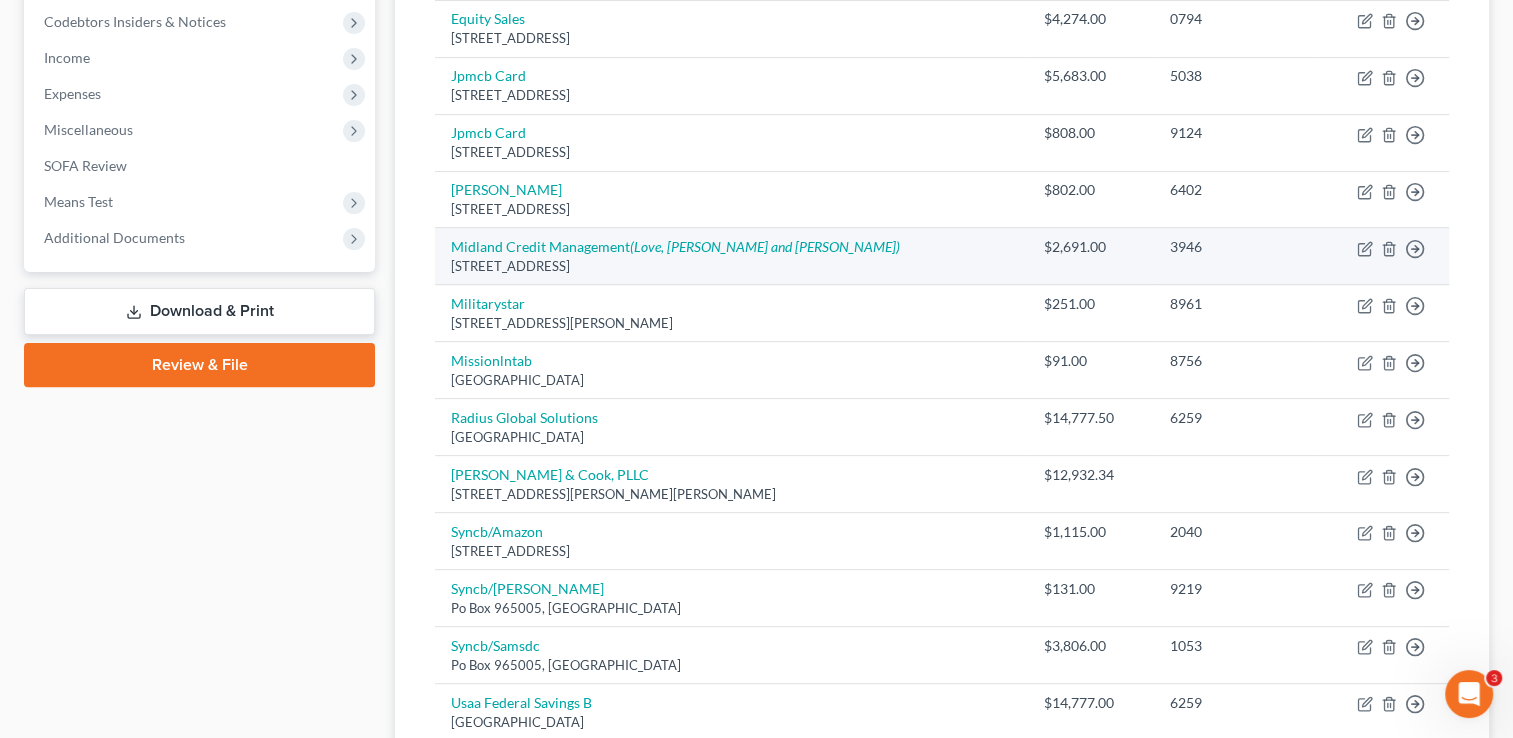 drag, startPoint x: 453, startPoint y: 267, endPoint x: 742, endPoint y: 268, distance: 289.00174 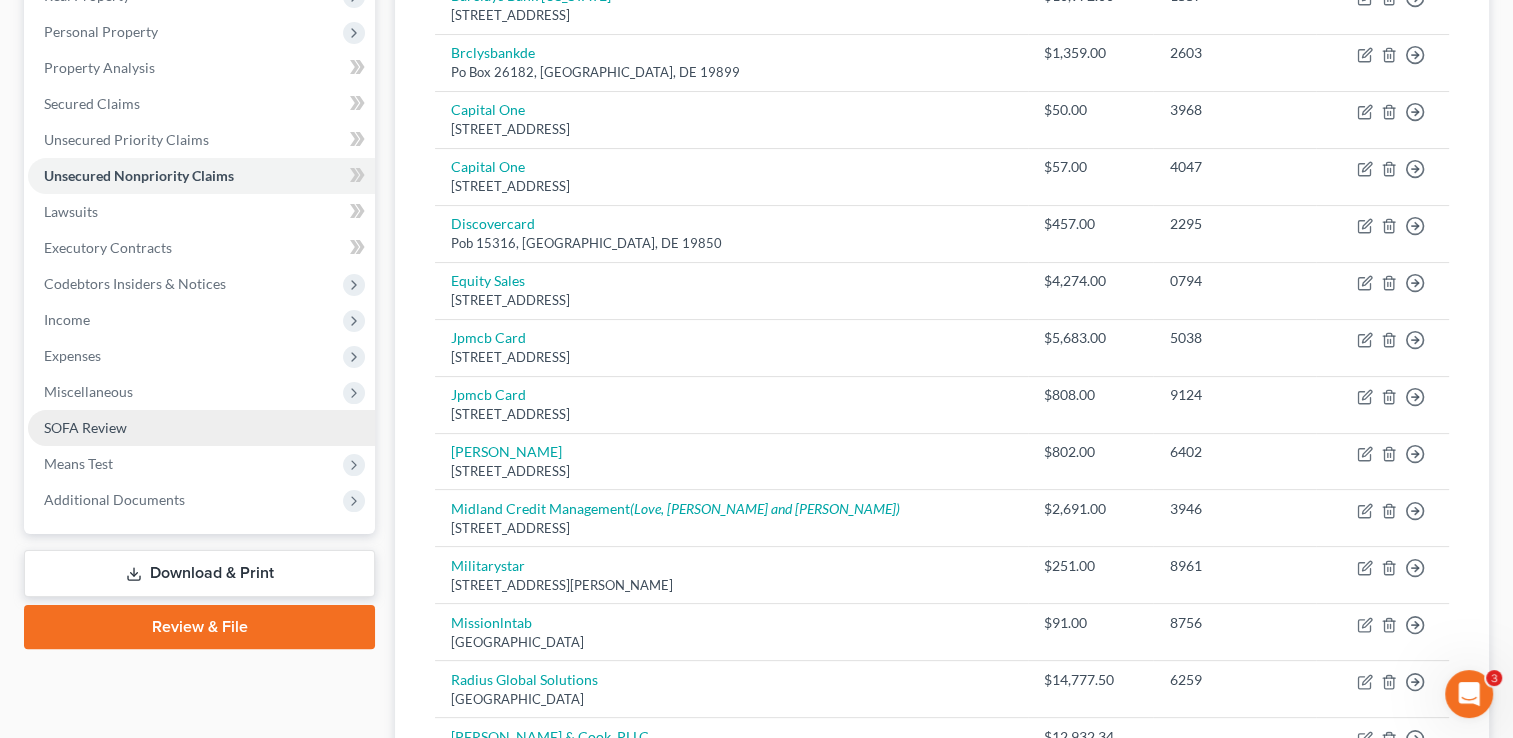 scroll, scrollTop: 300, scrollLeft: 0, axis: vertical 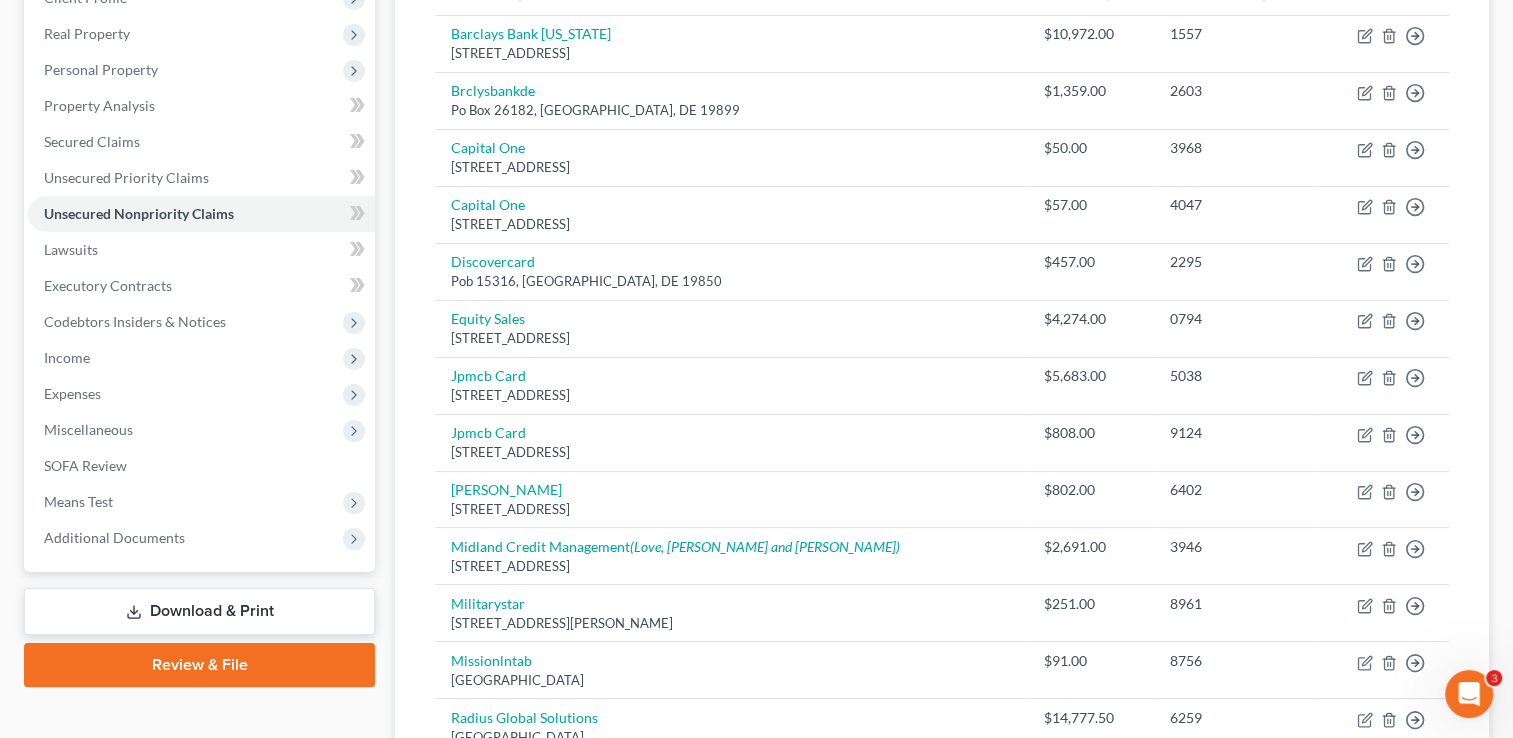 click on "Case Dashboard
Payments
Invoices
Payments
Payments
Credit Report
Client Profile" at bounding box center [199, 593] 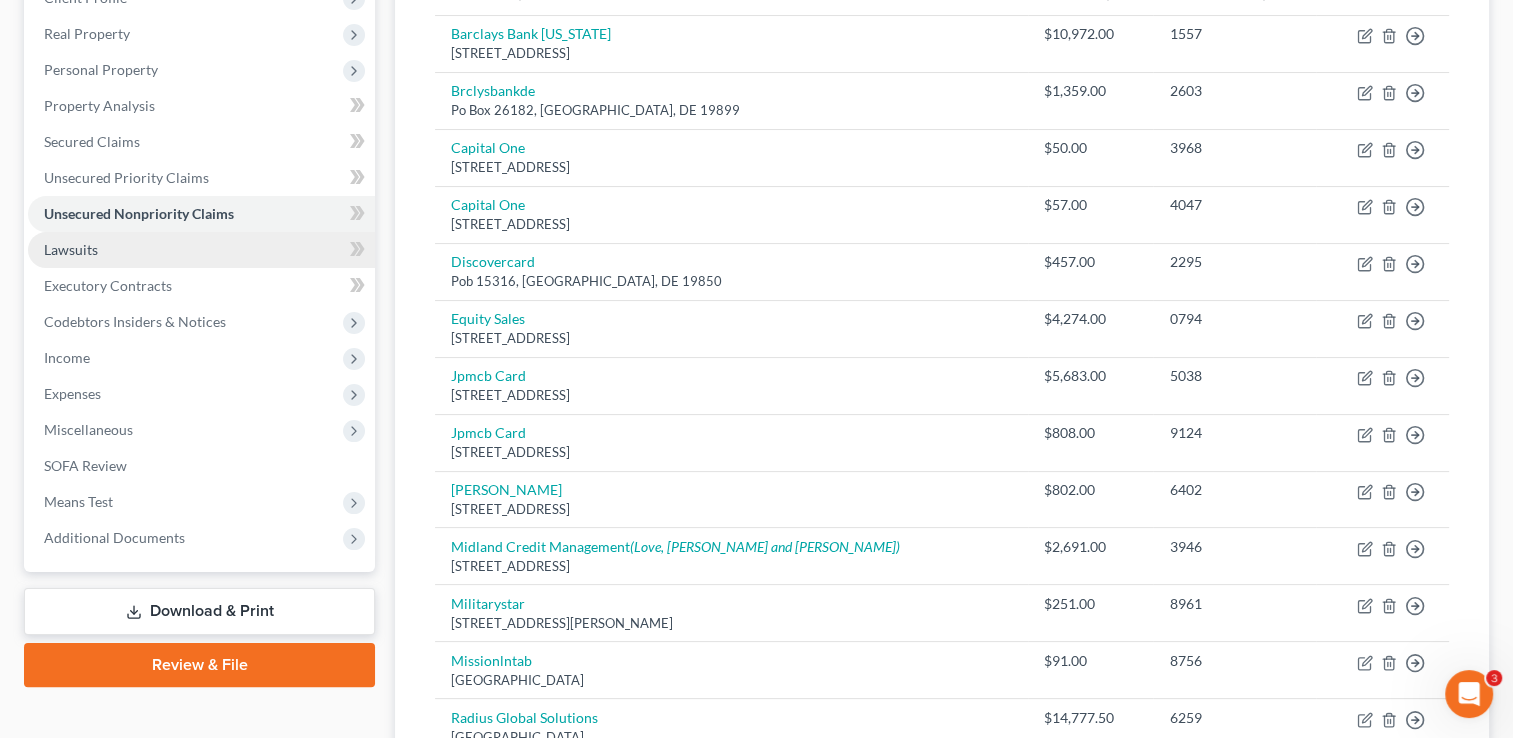 click on "Lawsuits" at bounding box center [201, 250] 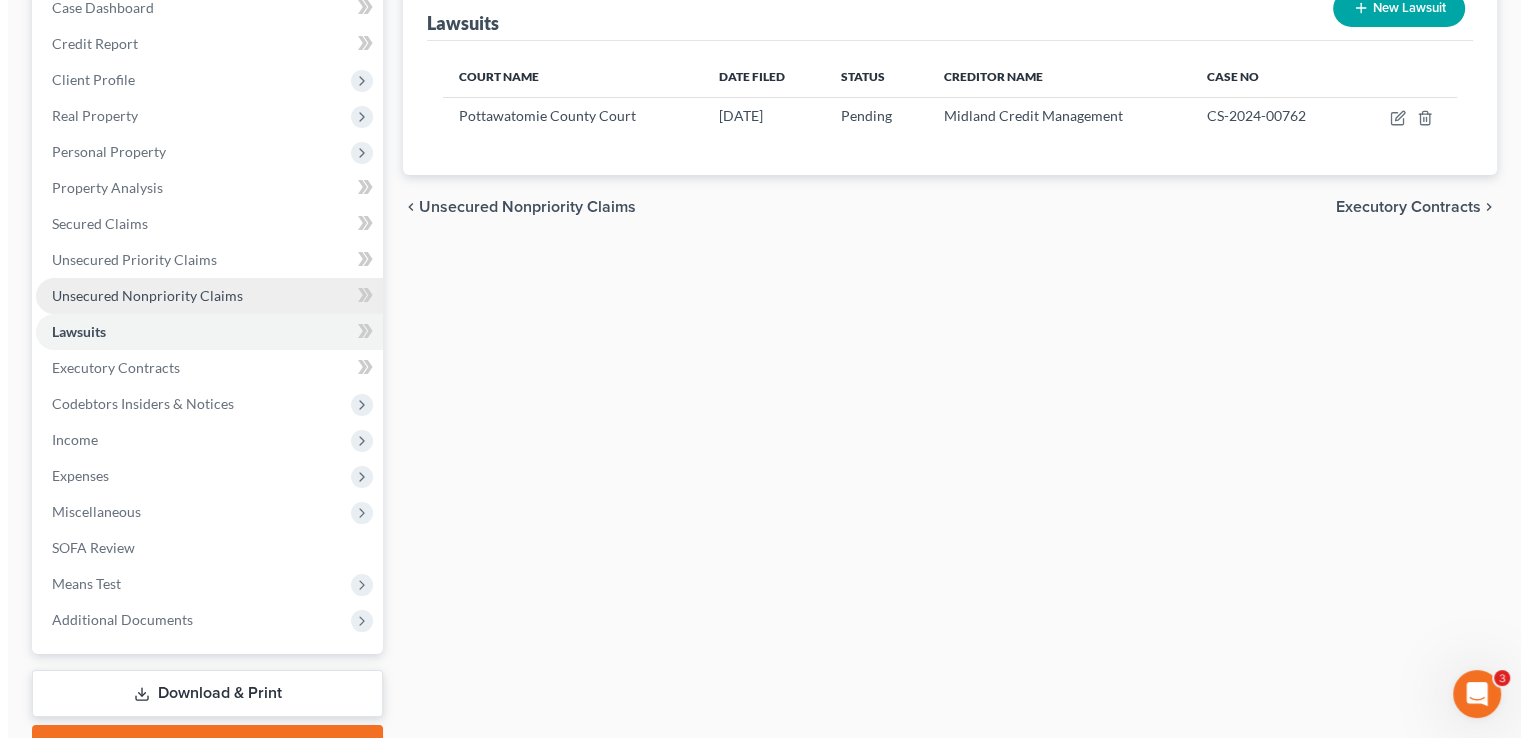 scroll, scrollTop: 0, scrollLeft: 0, axis: both 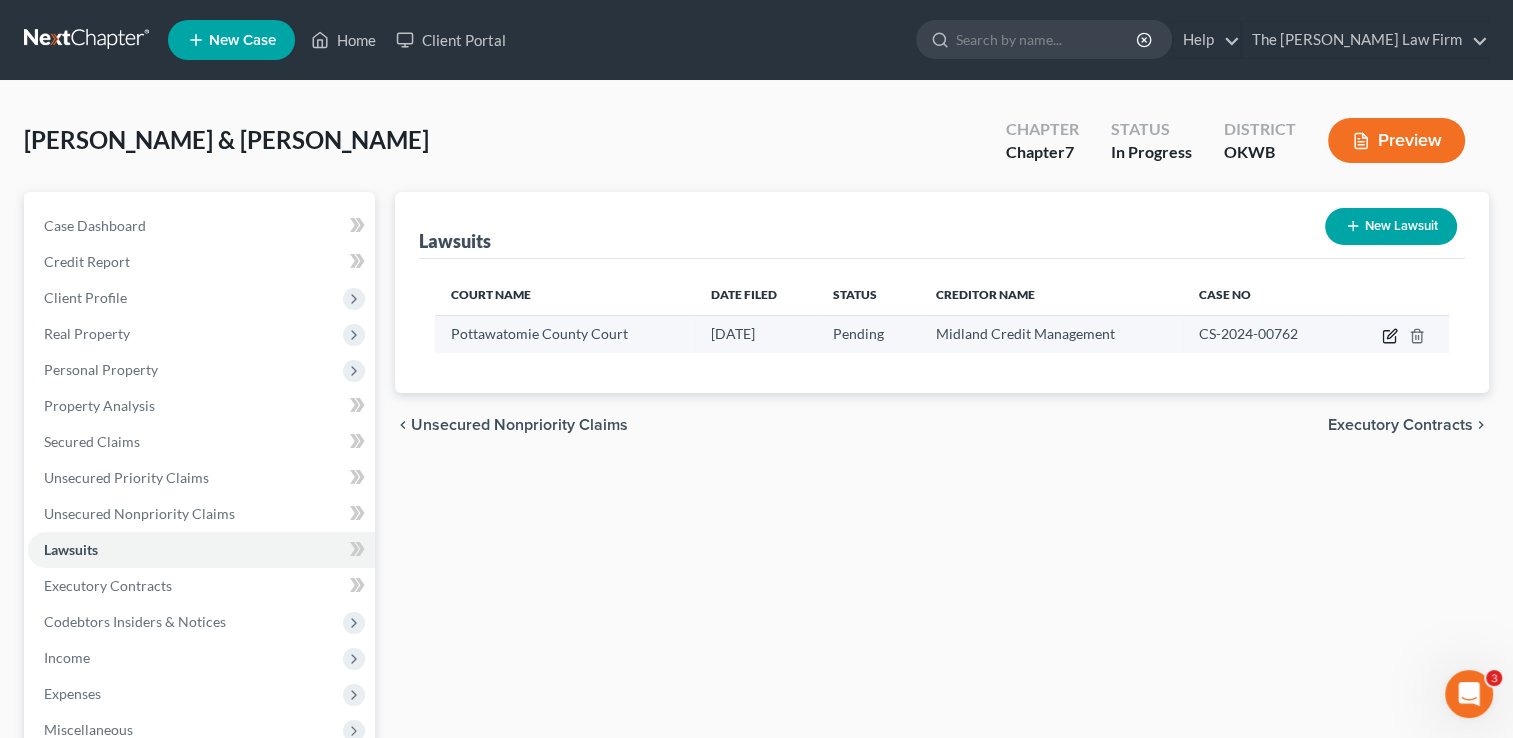 click 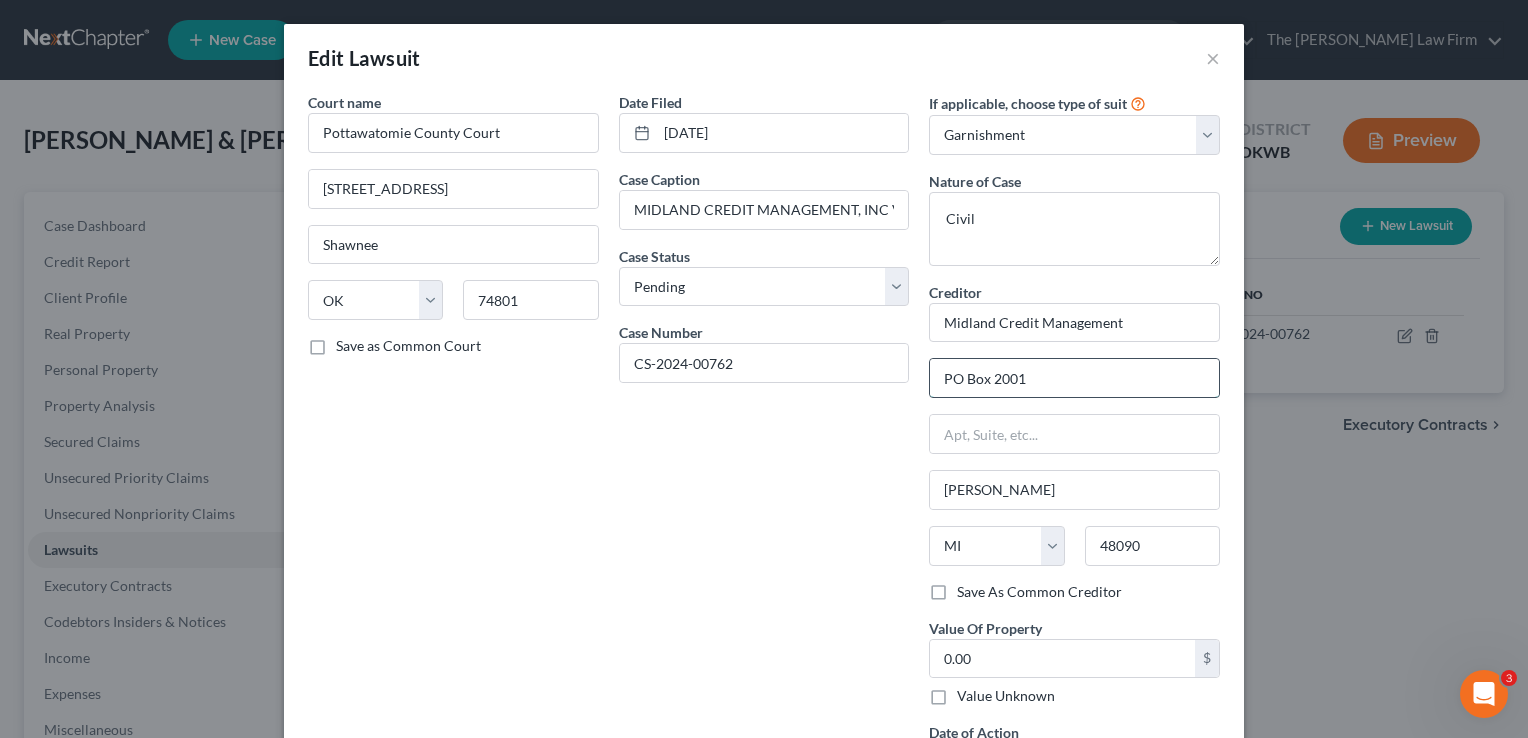 drag, startPoint x: 1044, startPoint y: 378, endPoint x: 934, endPoint y: 374, distance: 110.0727 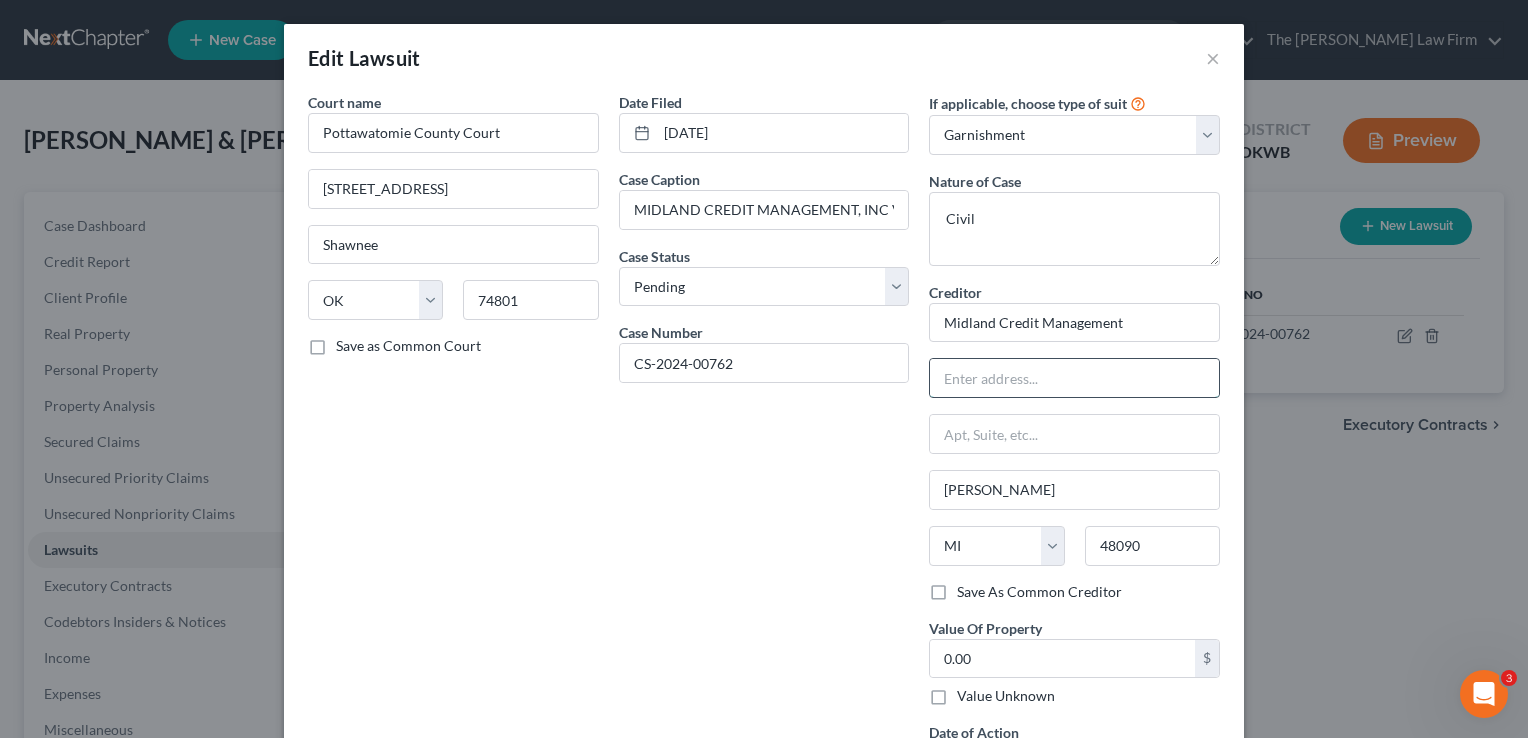 paste on "[STREET_ADDRESS]" 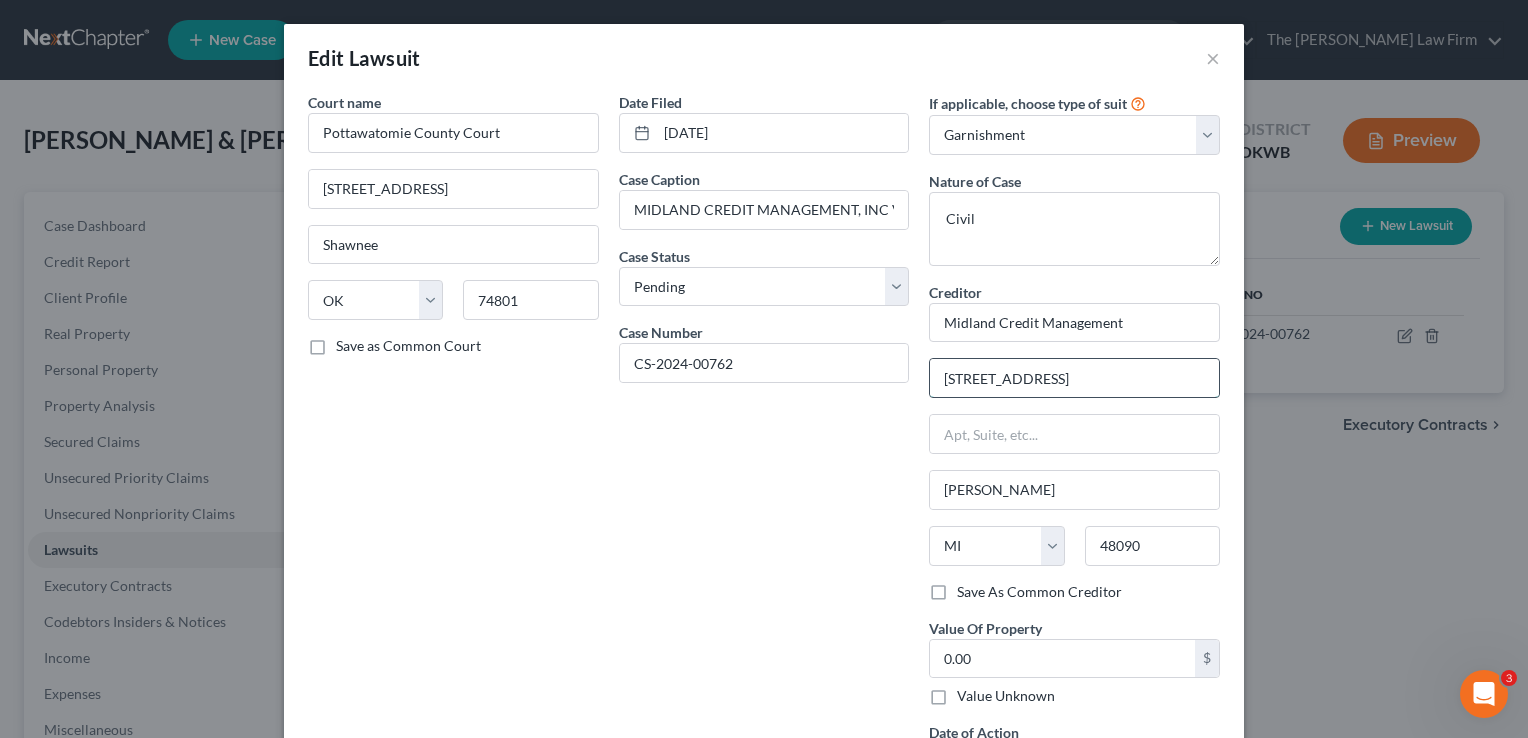 scroll, scrollTop: 0, scrollLeft: 42, axis: horizontal 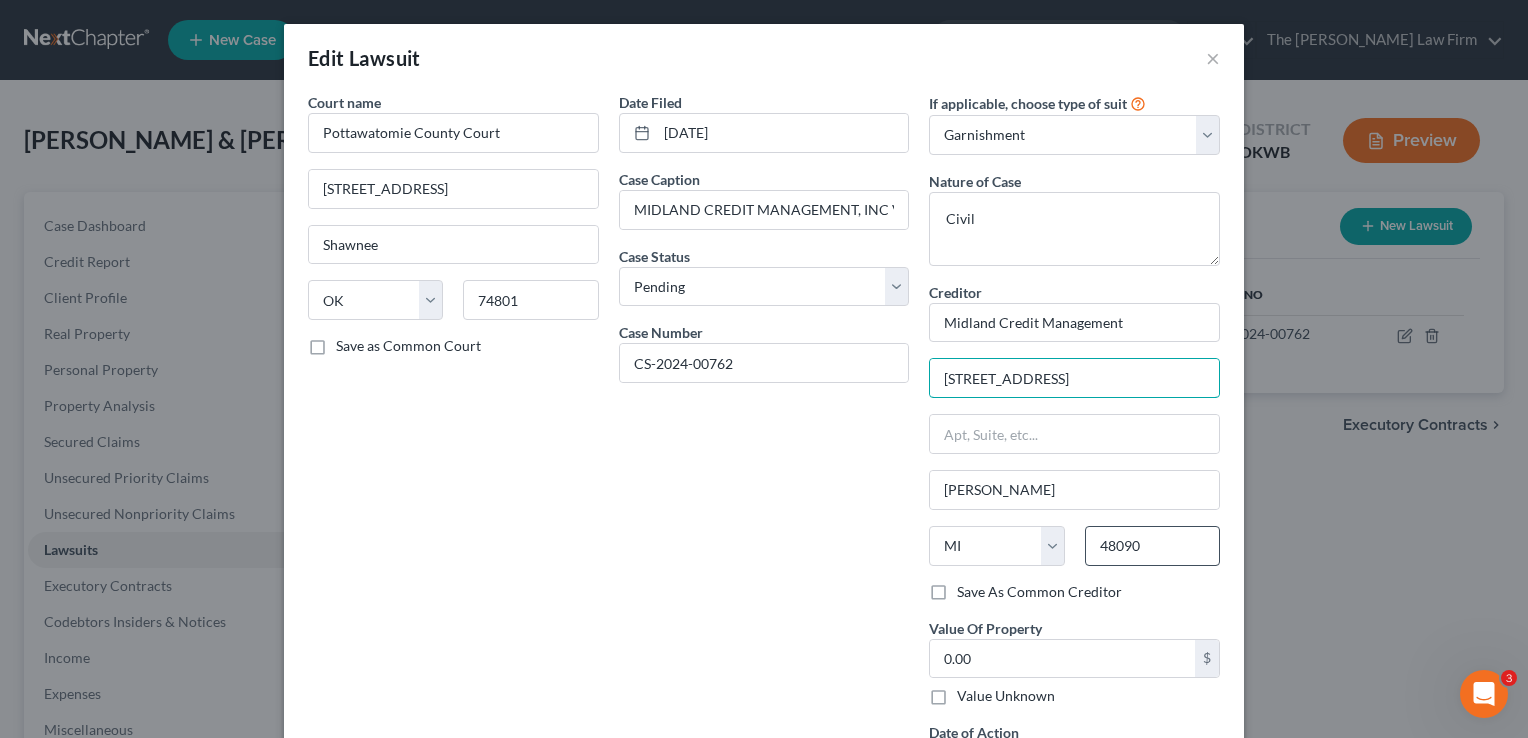 type on "[STREET_ADDRESS]" 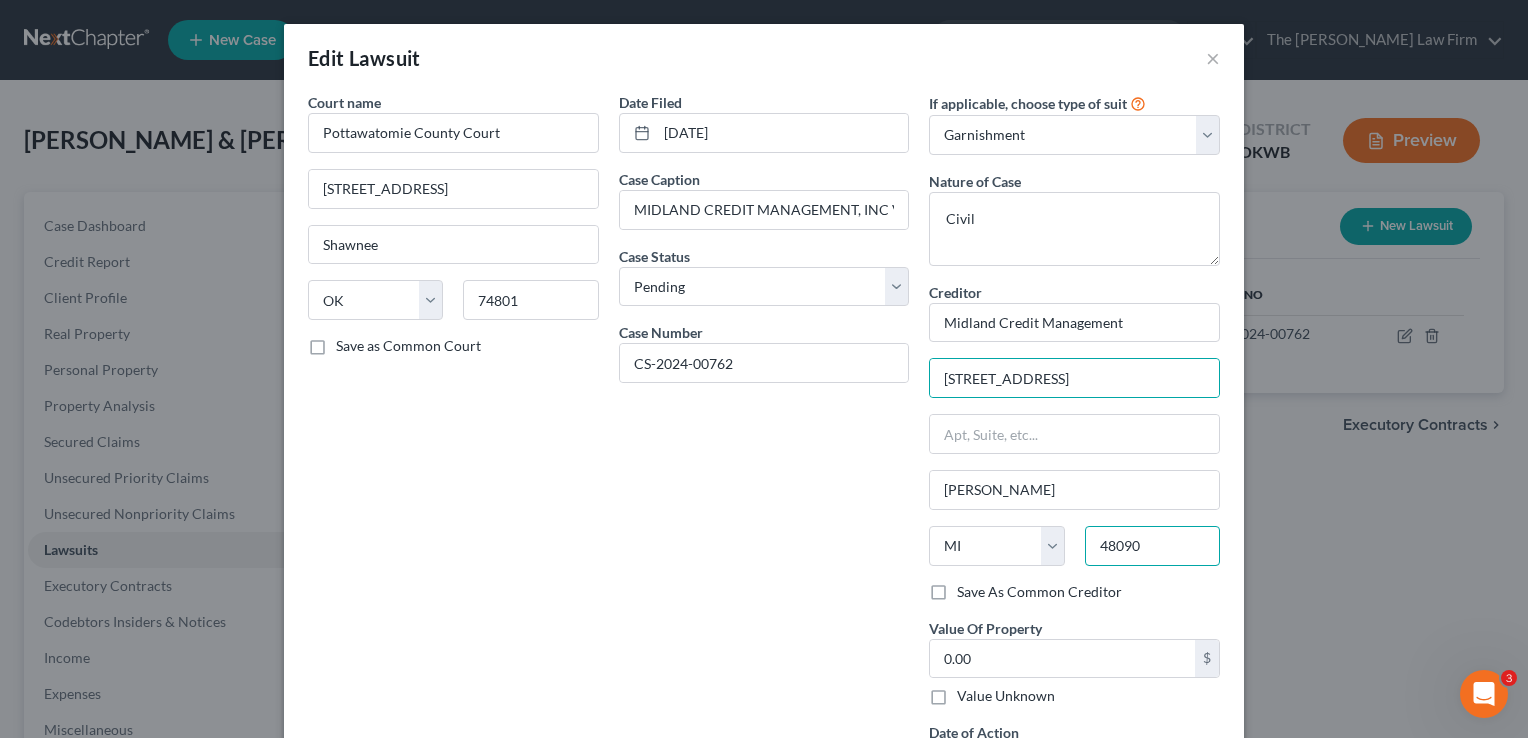 click on "48090" at bounding box center [1152, 546] 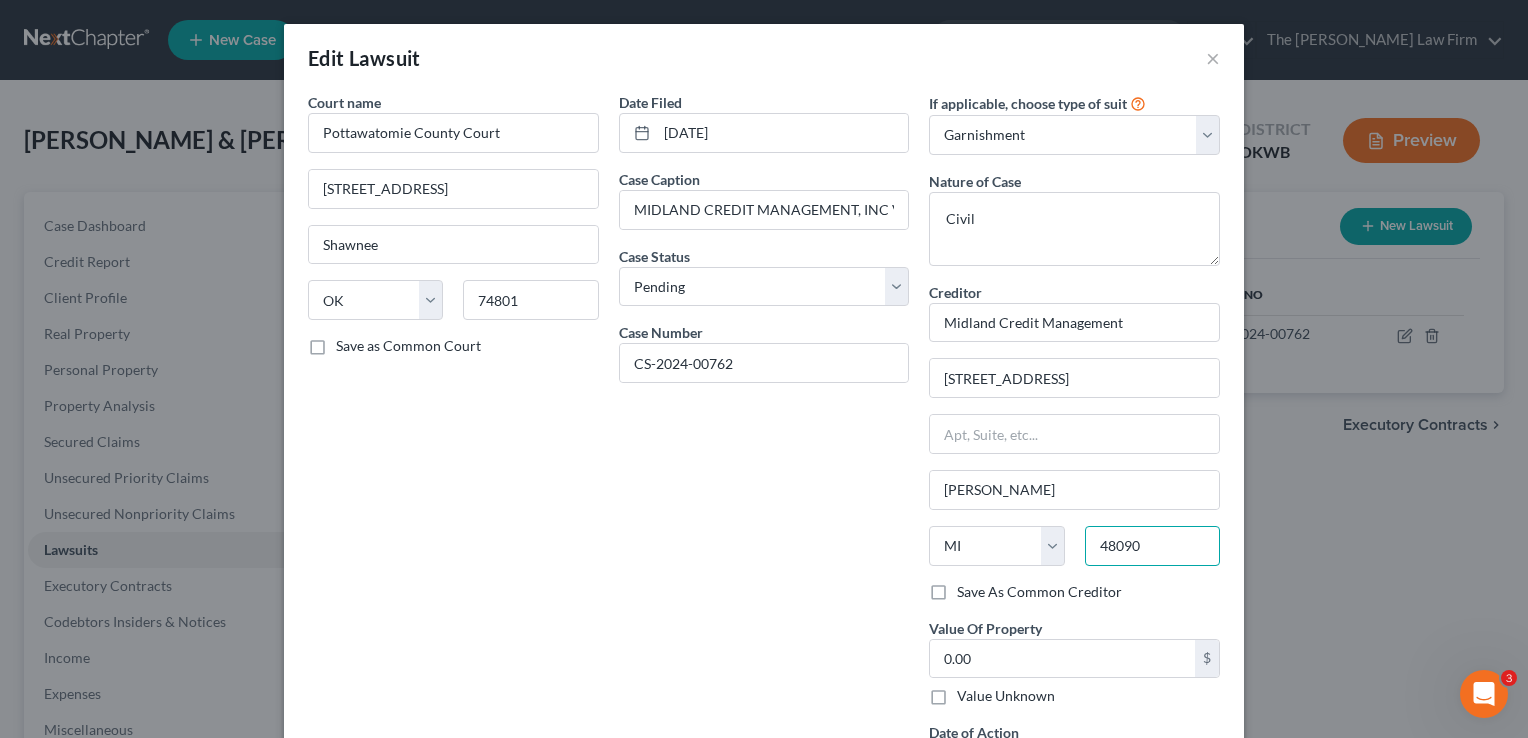 scroll, scrollTop: 0, scrollLeft: 0, axis: both 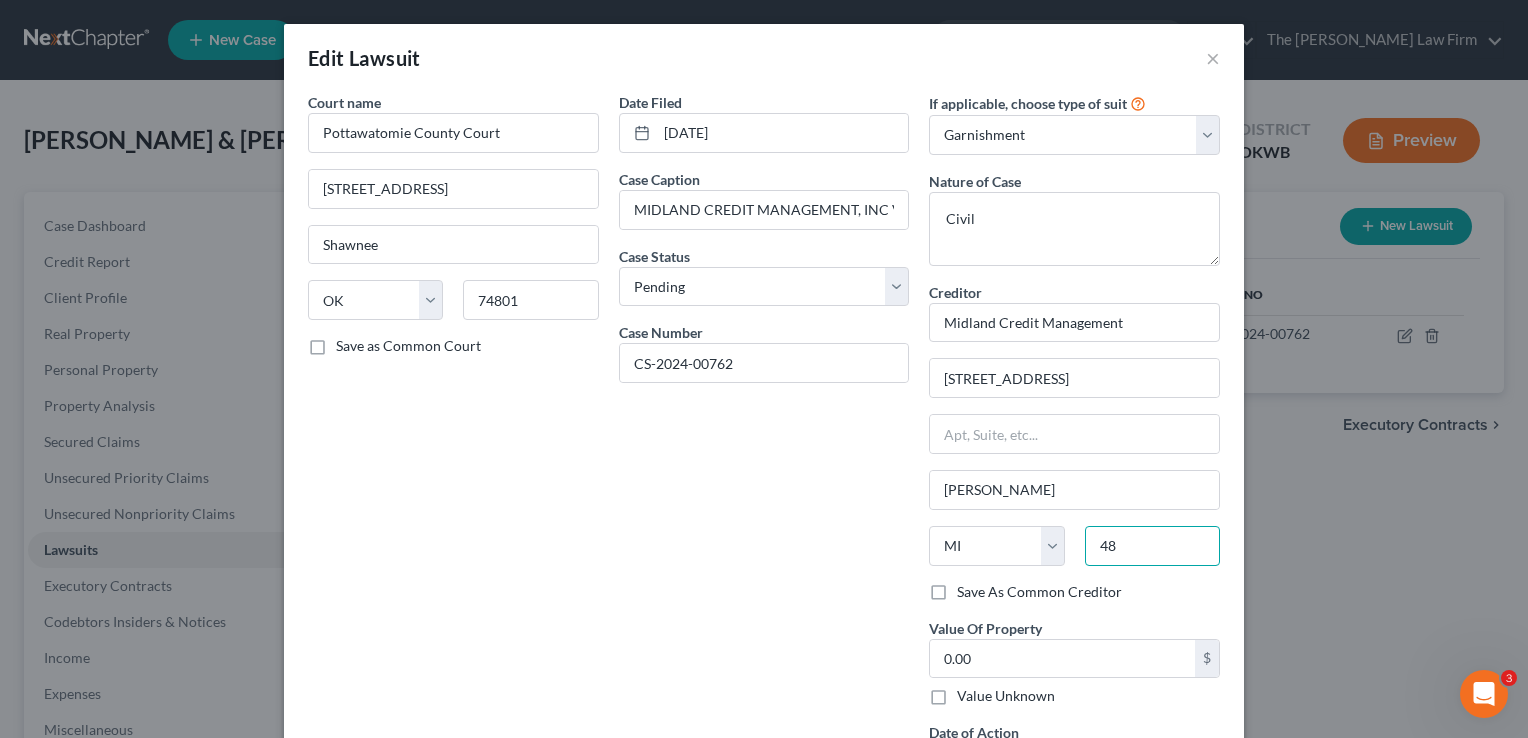 type on "4" 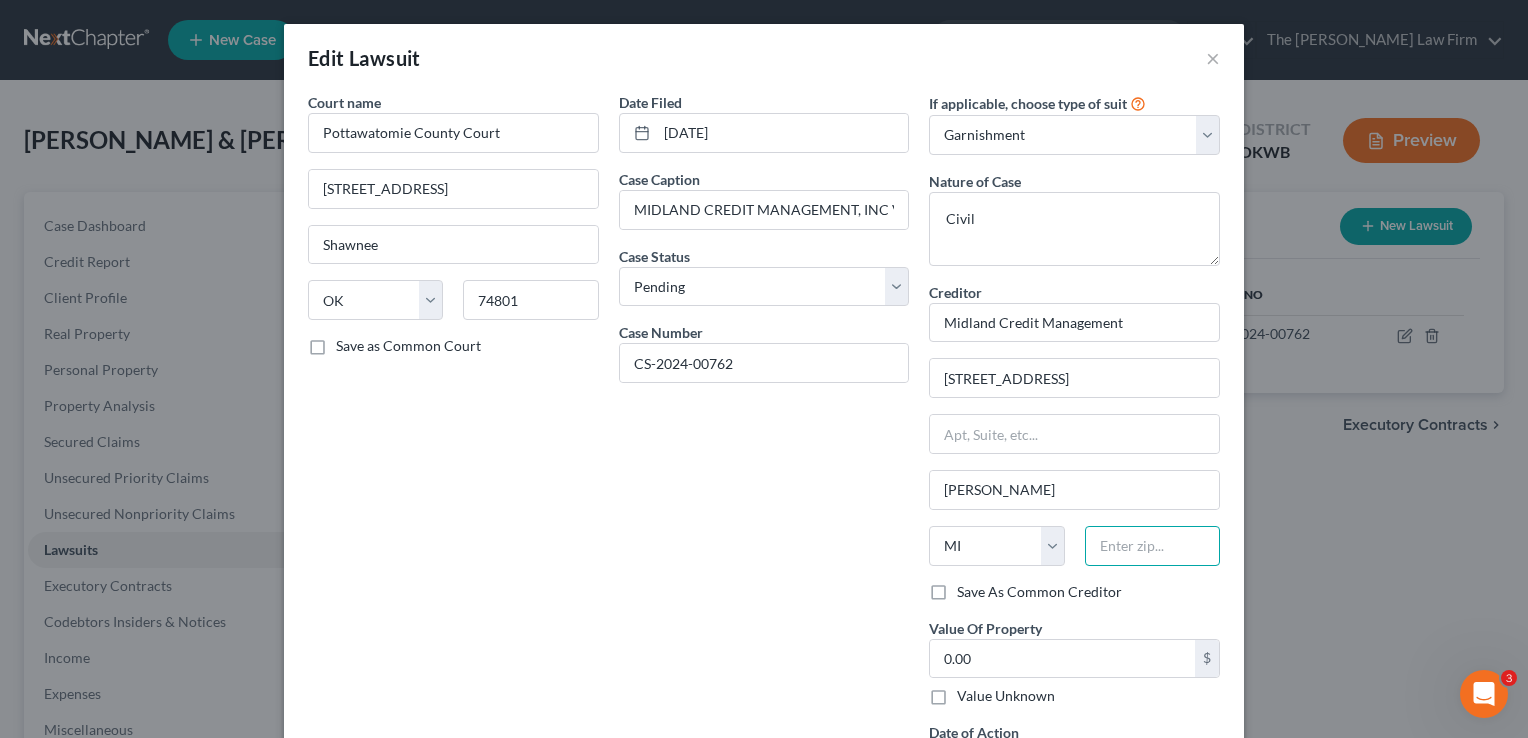 paste on "92108" 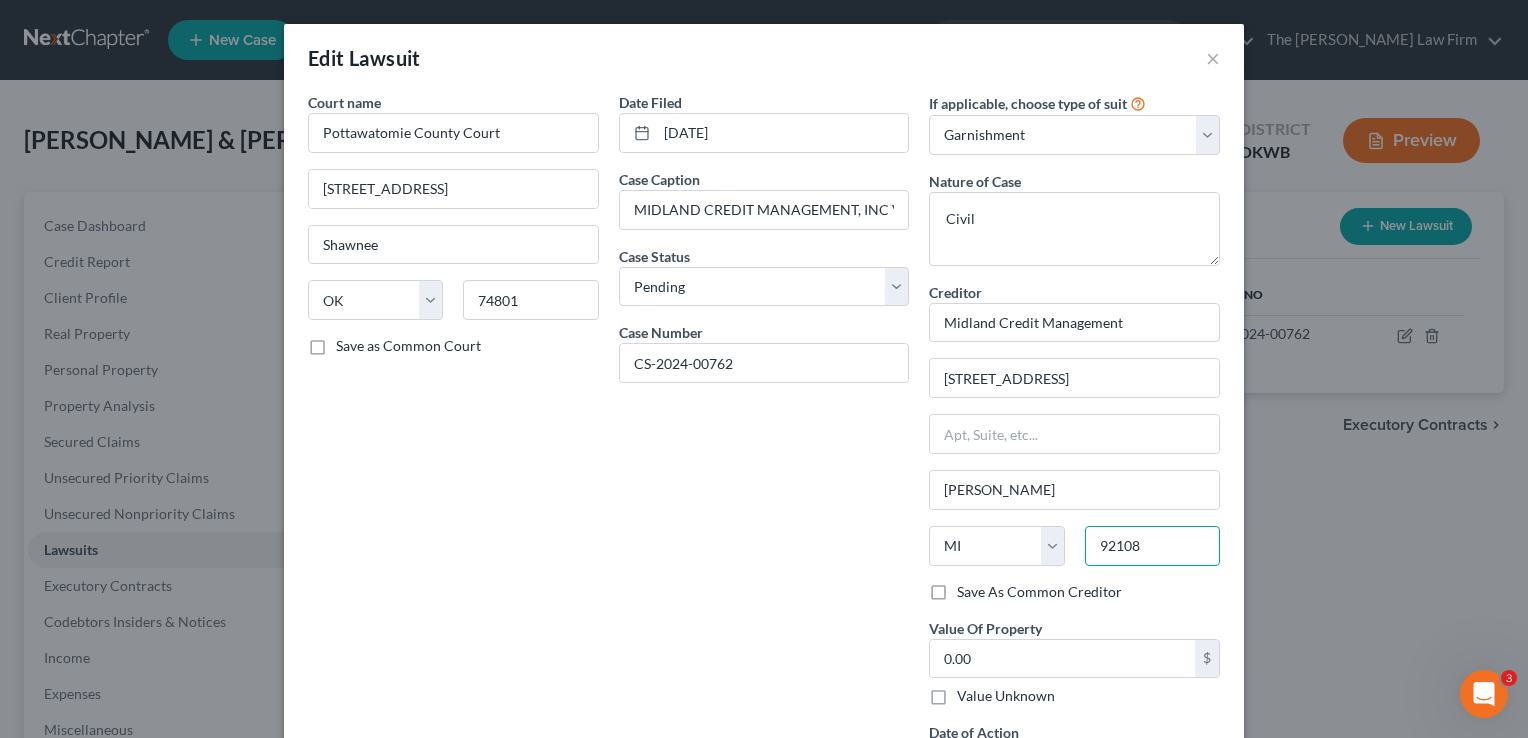 type on "92108" 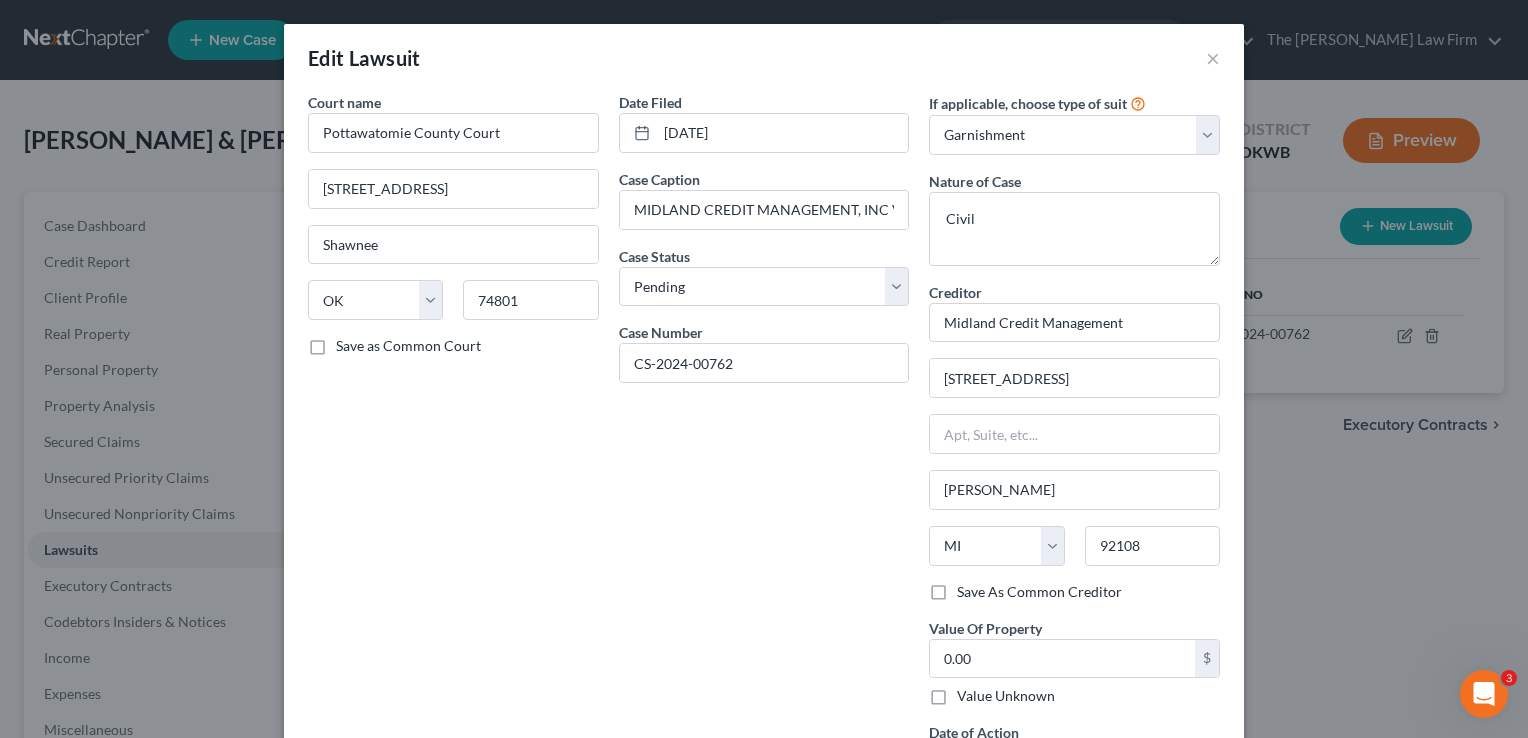 drag, startPoint x: 741, startPoint y: 540, endPoint x: 820, endPoint y: 532, distance: 79.40403 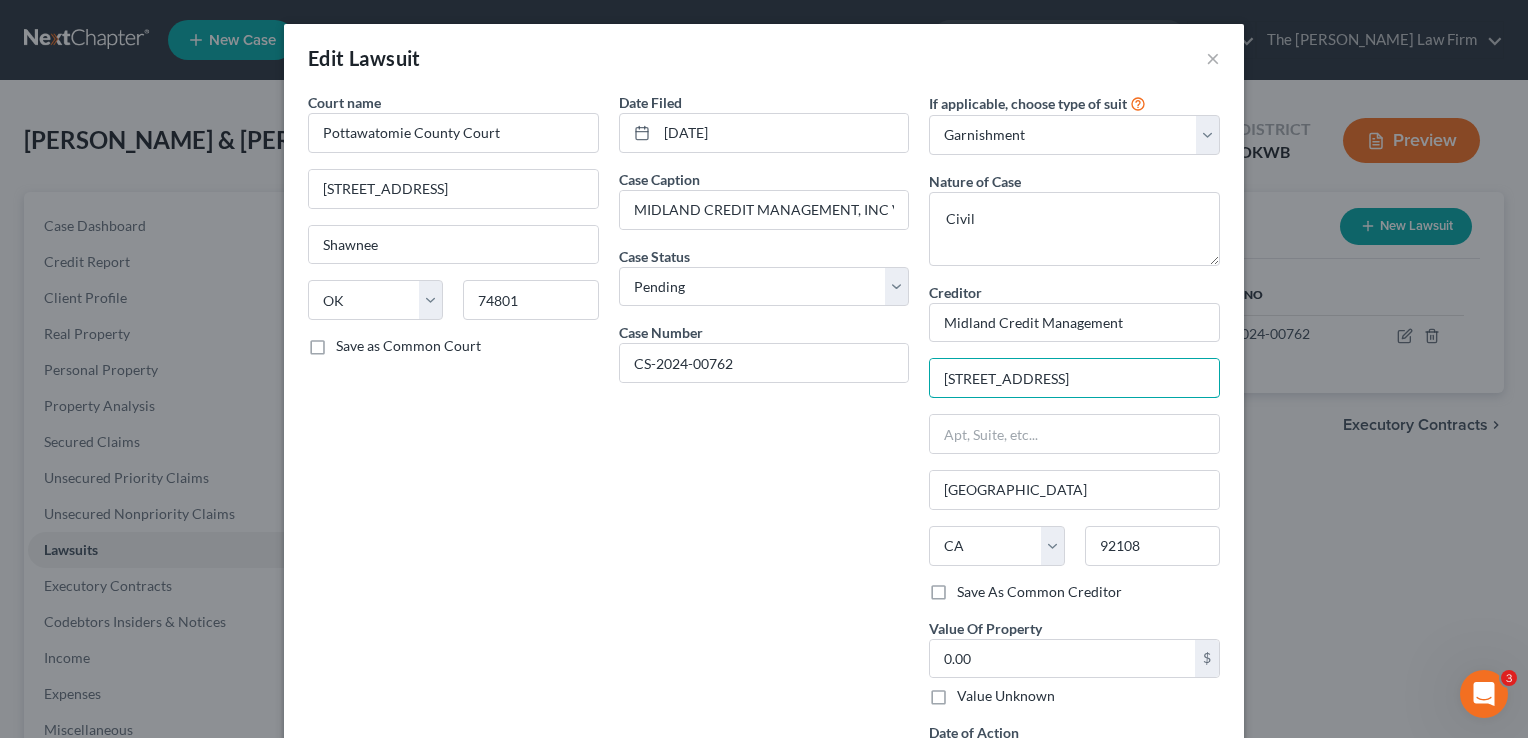 scroll, scrollTop: 0, scrollLeft: 42, axis: horizontal 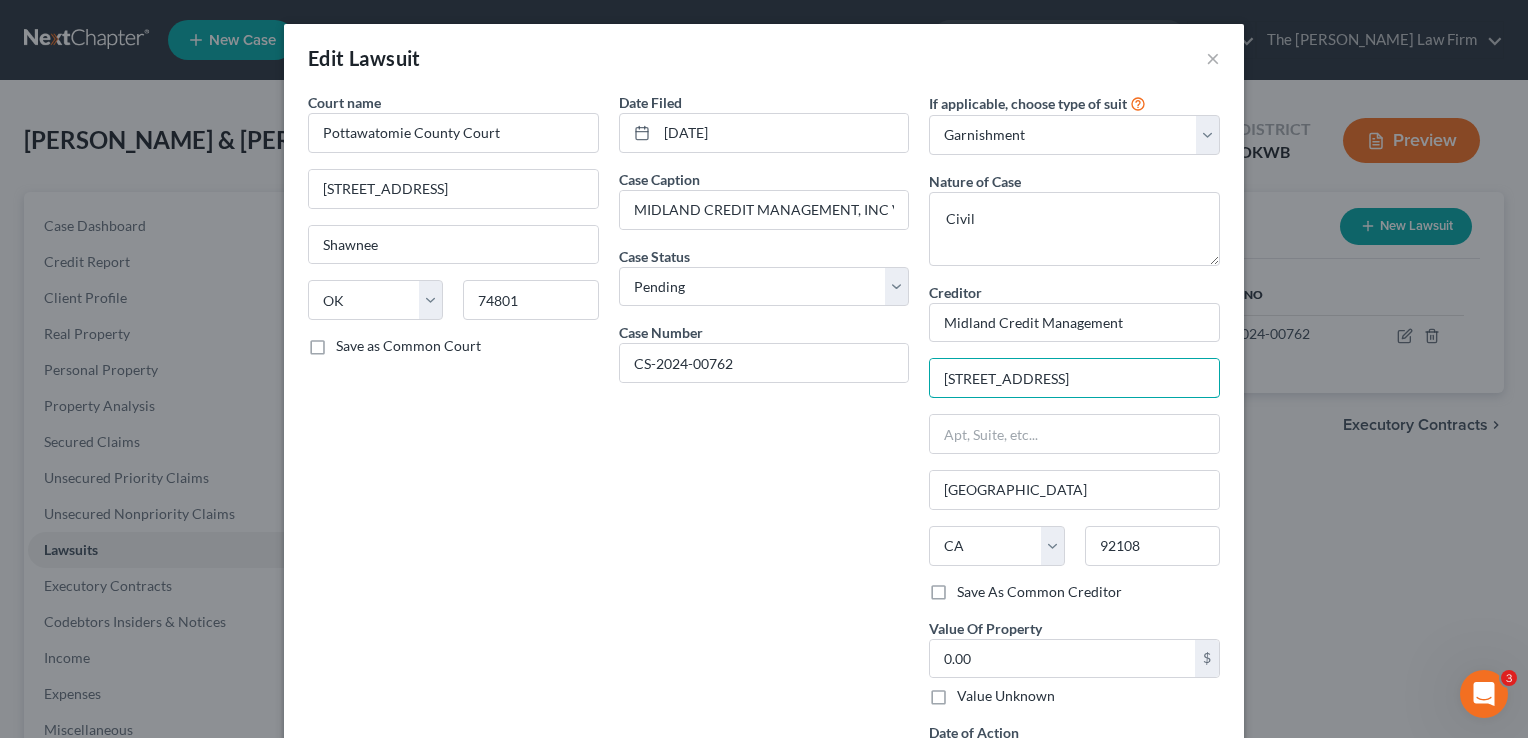 drag, startPoint x: 1108, startPoint y: 379, endPoint x: 1294, endPoint y: 434, distance: 193.96133 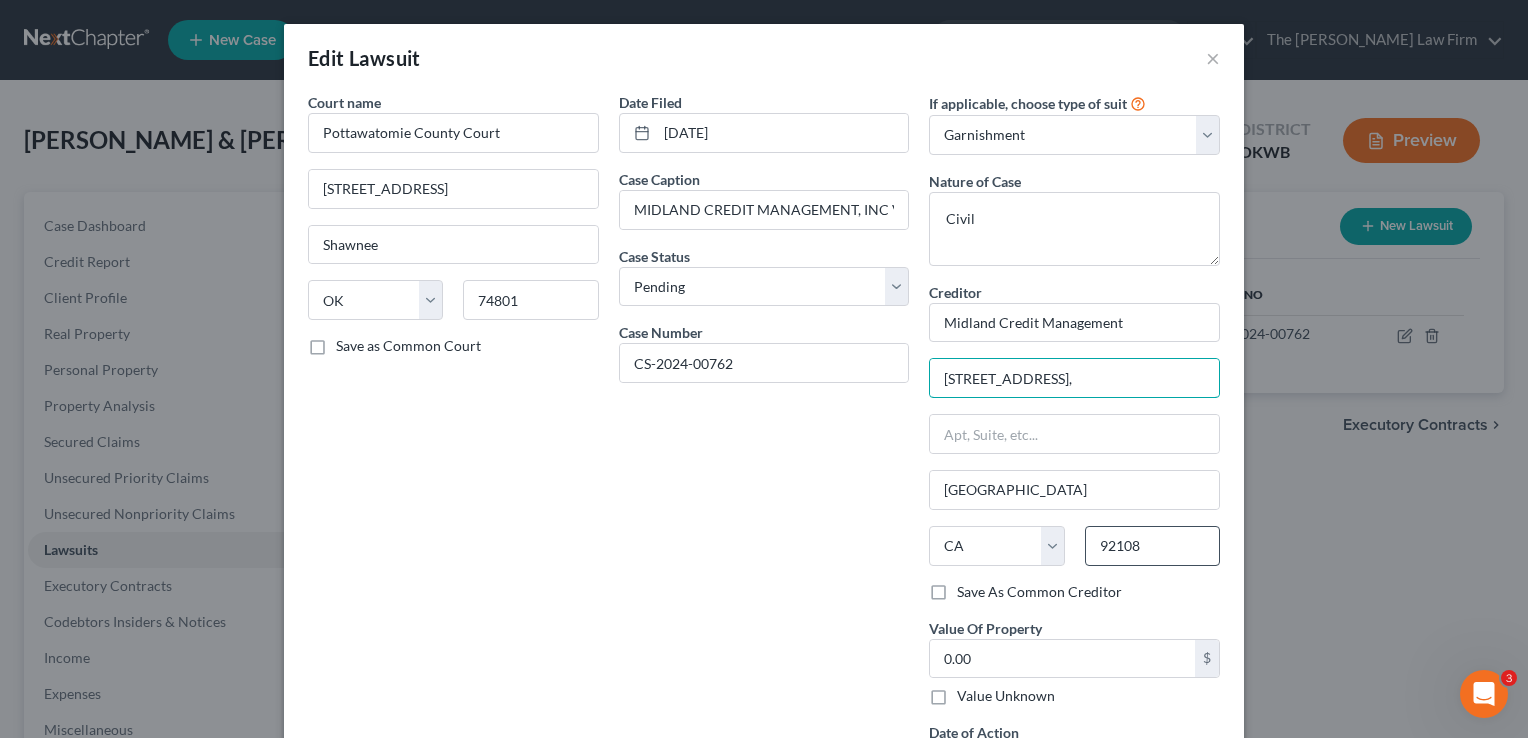 scroll, scrollTop: 0, scrollLeft: 0, axis: both 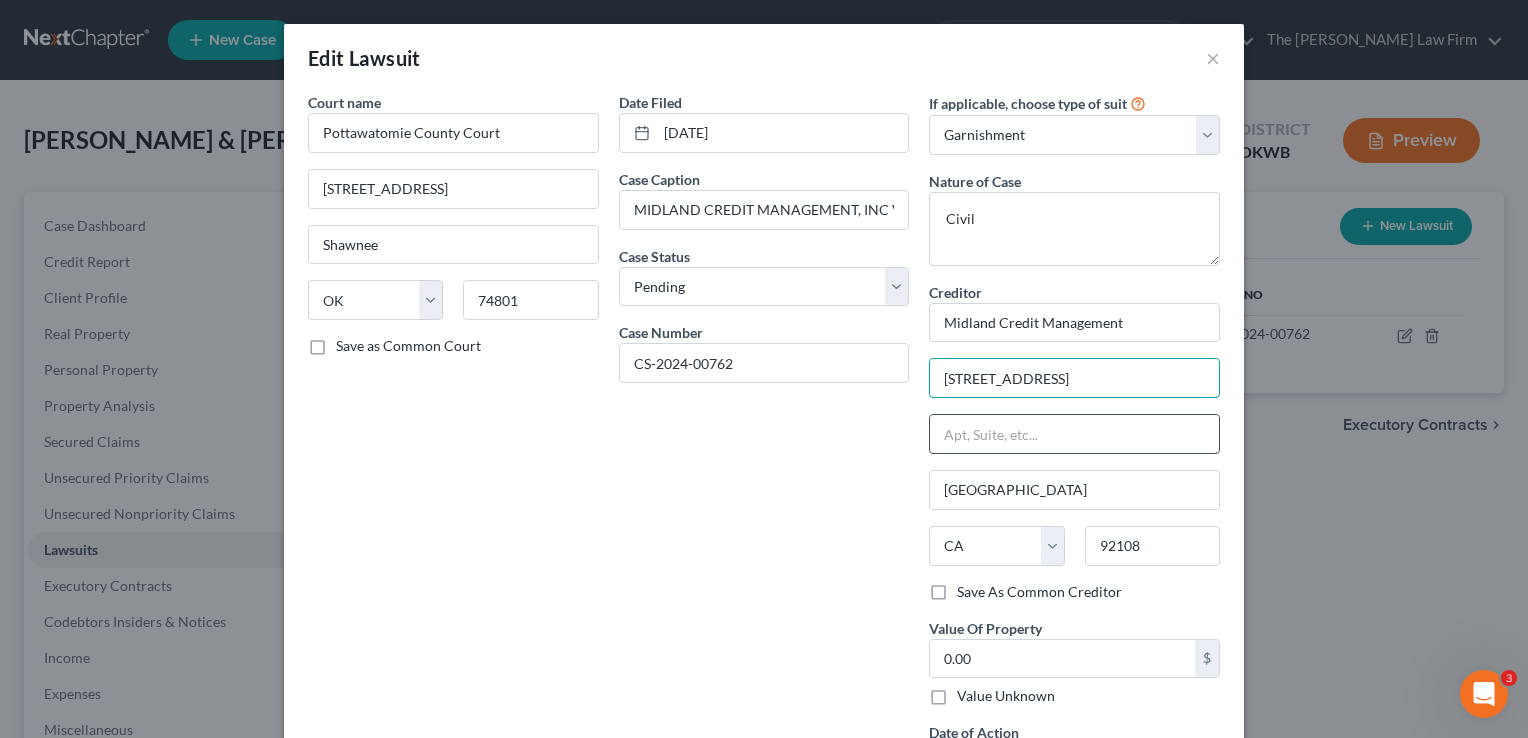 type on "[STREET_ADDRESS]" 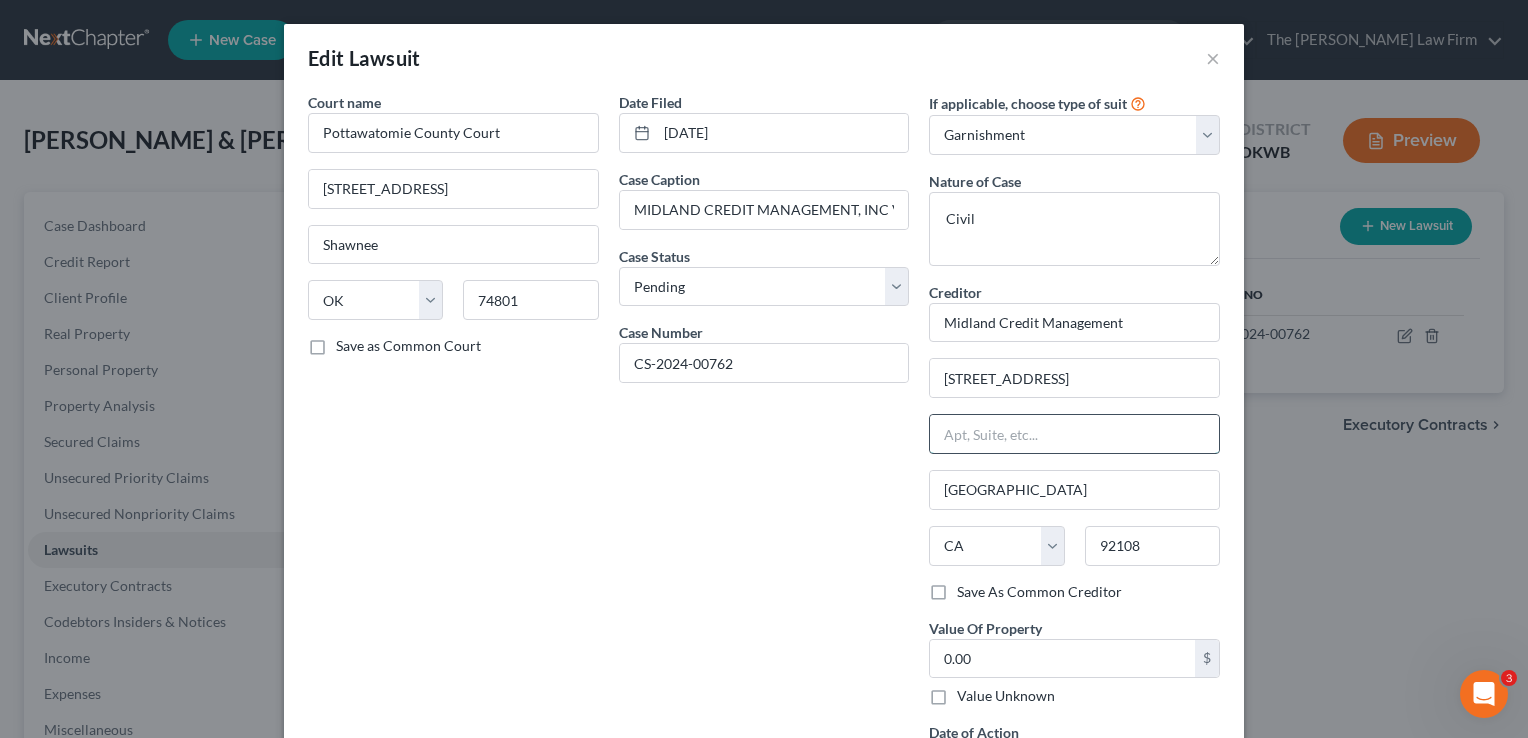 click at bounding box center [1074, 434] 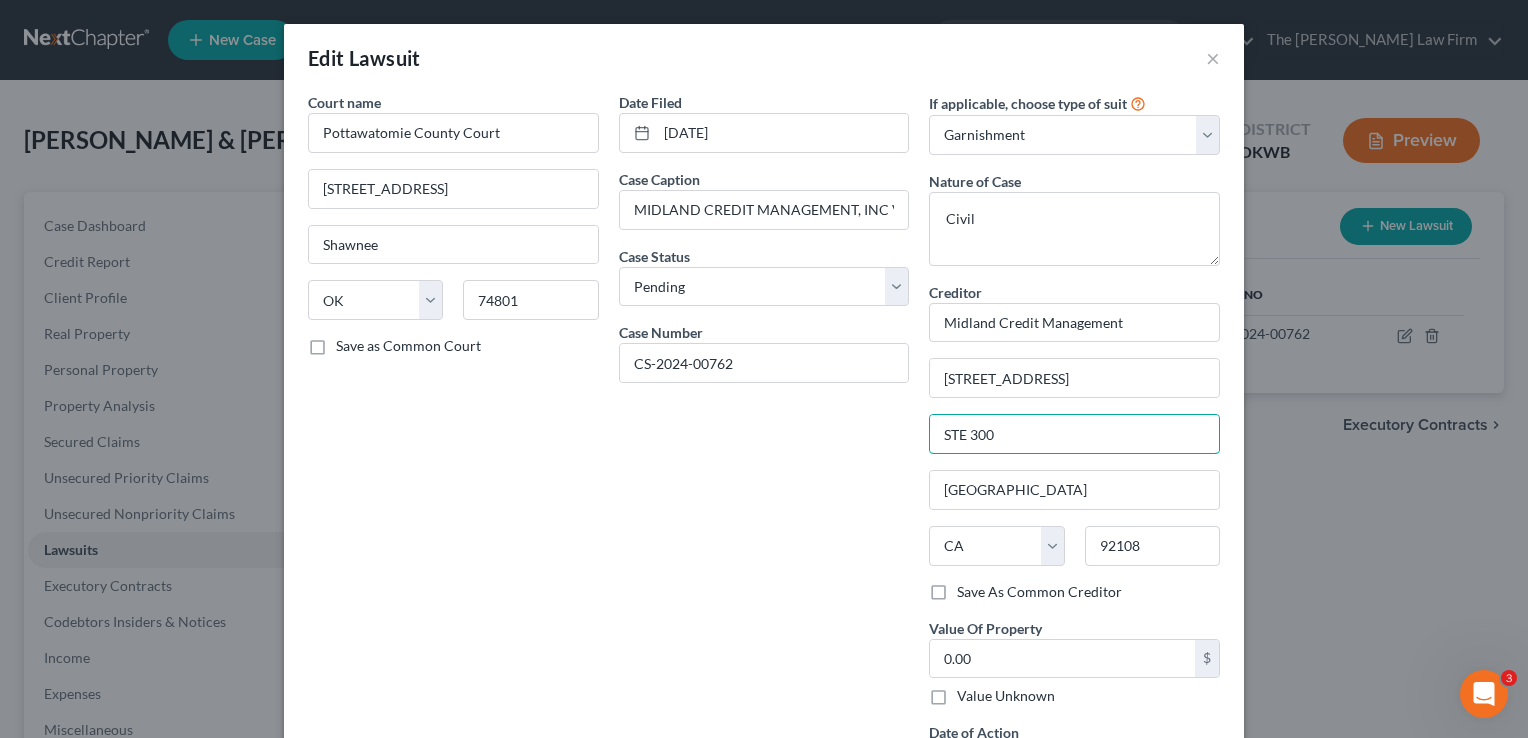 type on "STE 300" 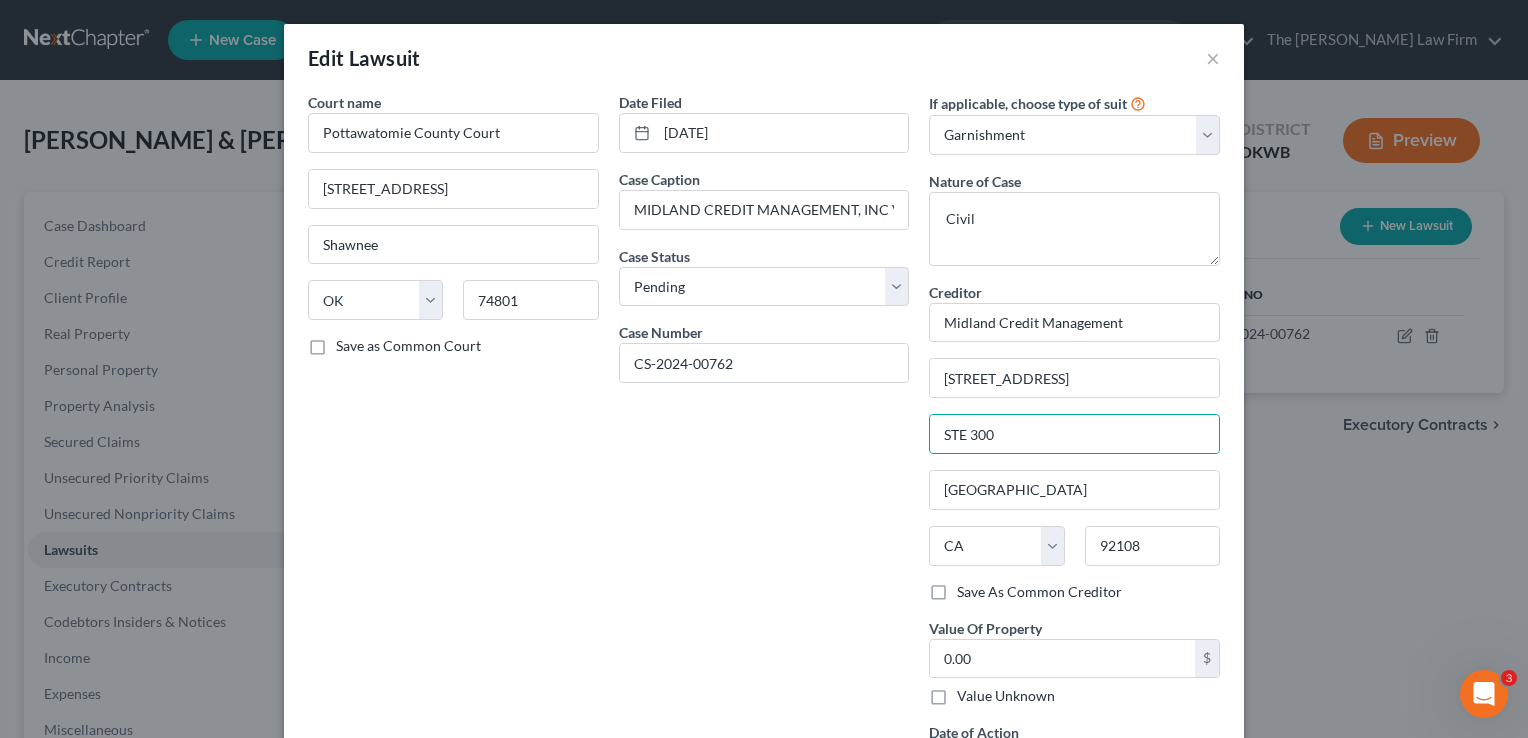 click on "Date Filed         [DATE] Case Caption MIDLAND CREDIT MANAGEMENT, INC VS. [PERSON_NAME], [PERSON_NAME]
Case Status
*
Select Pending On Appeal Concluded Case Number CS-2024-00762" at bounding box center [764, 445] 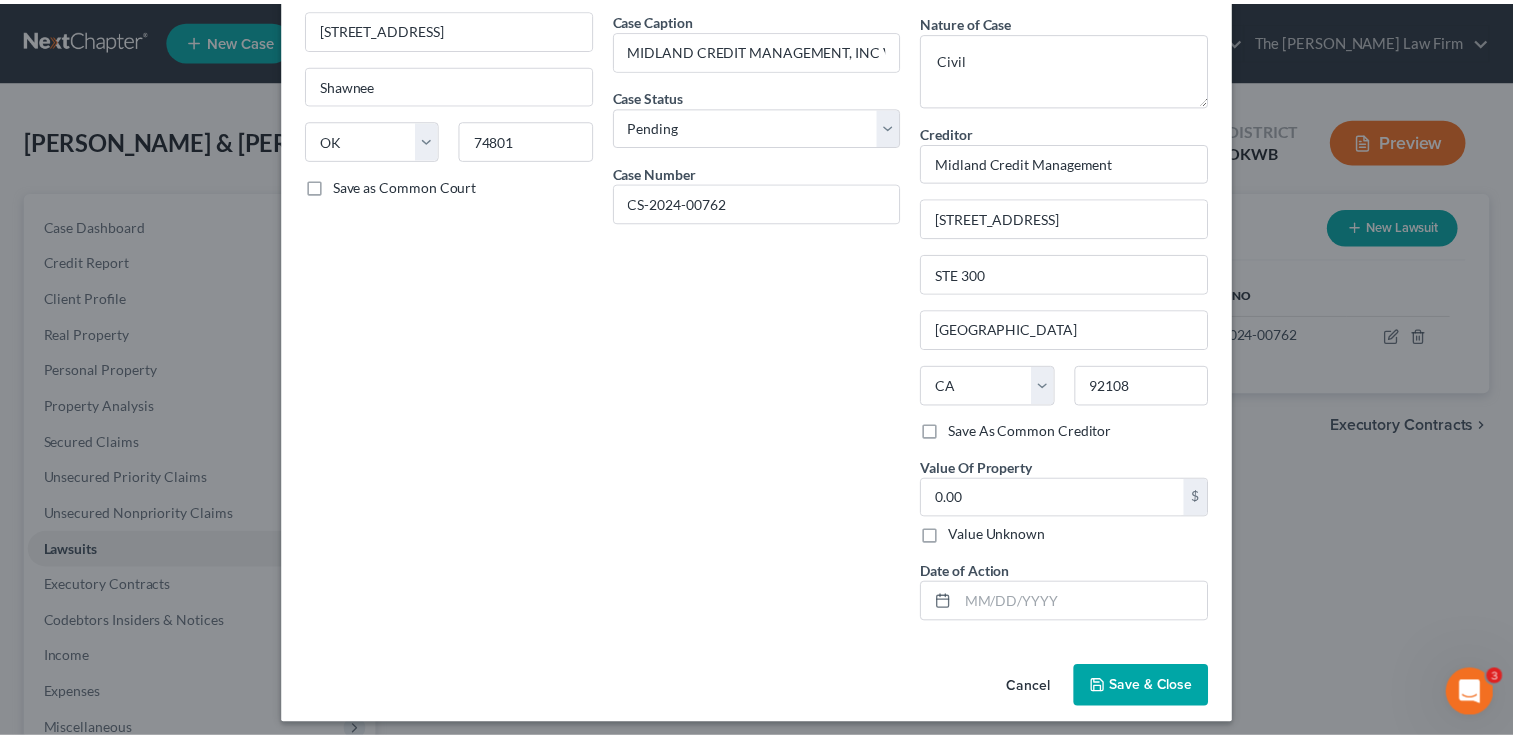 scroll, scrollTop: 167, scrollLeft: 0, axis: vertical 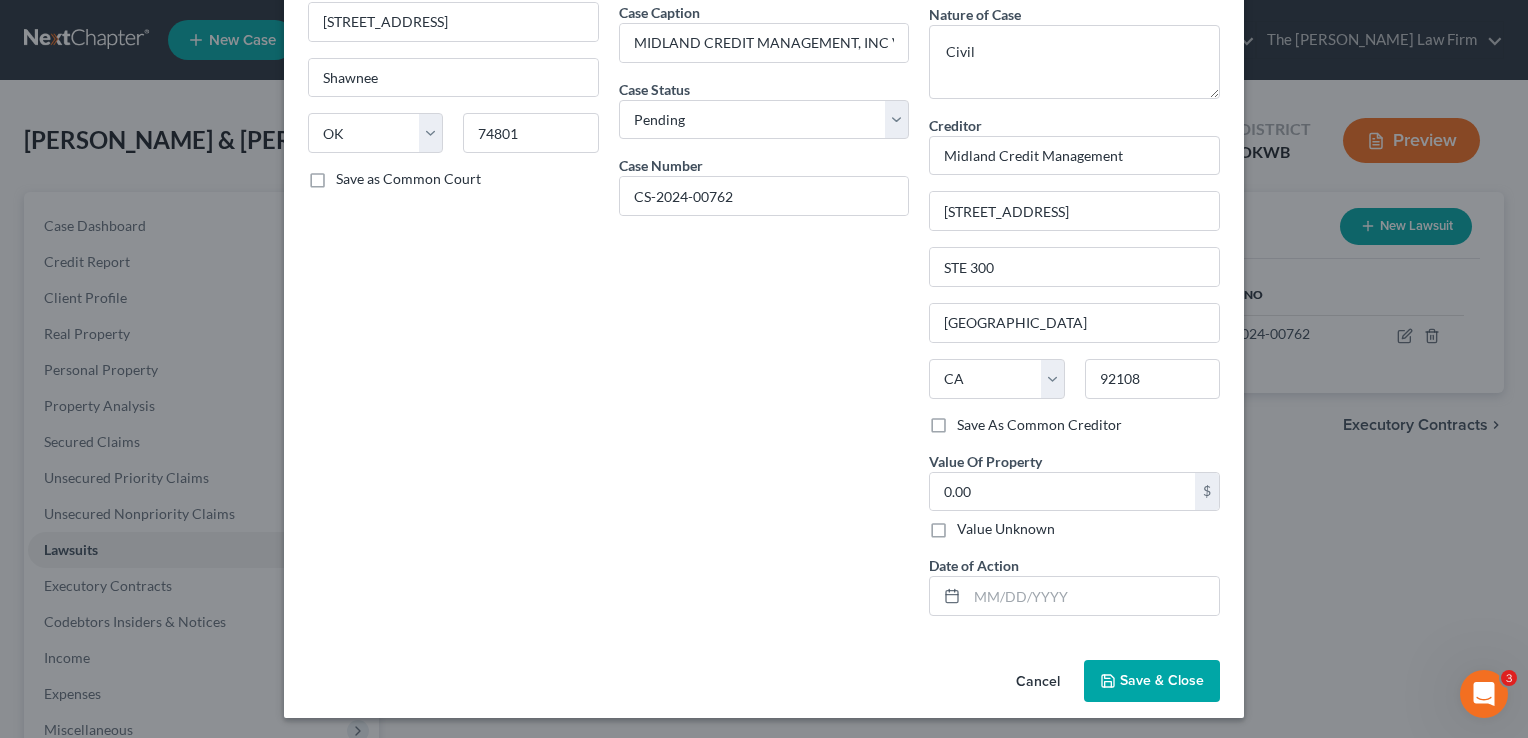 click on "Save & Close" at bounding box center (1162, 680) 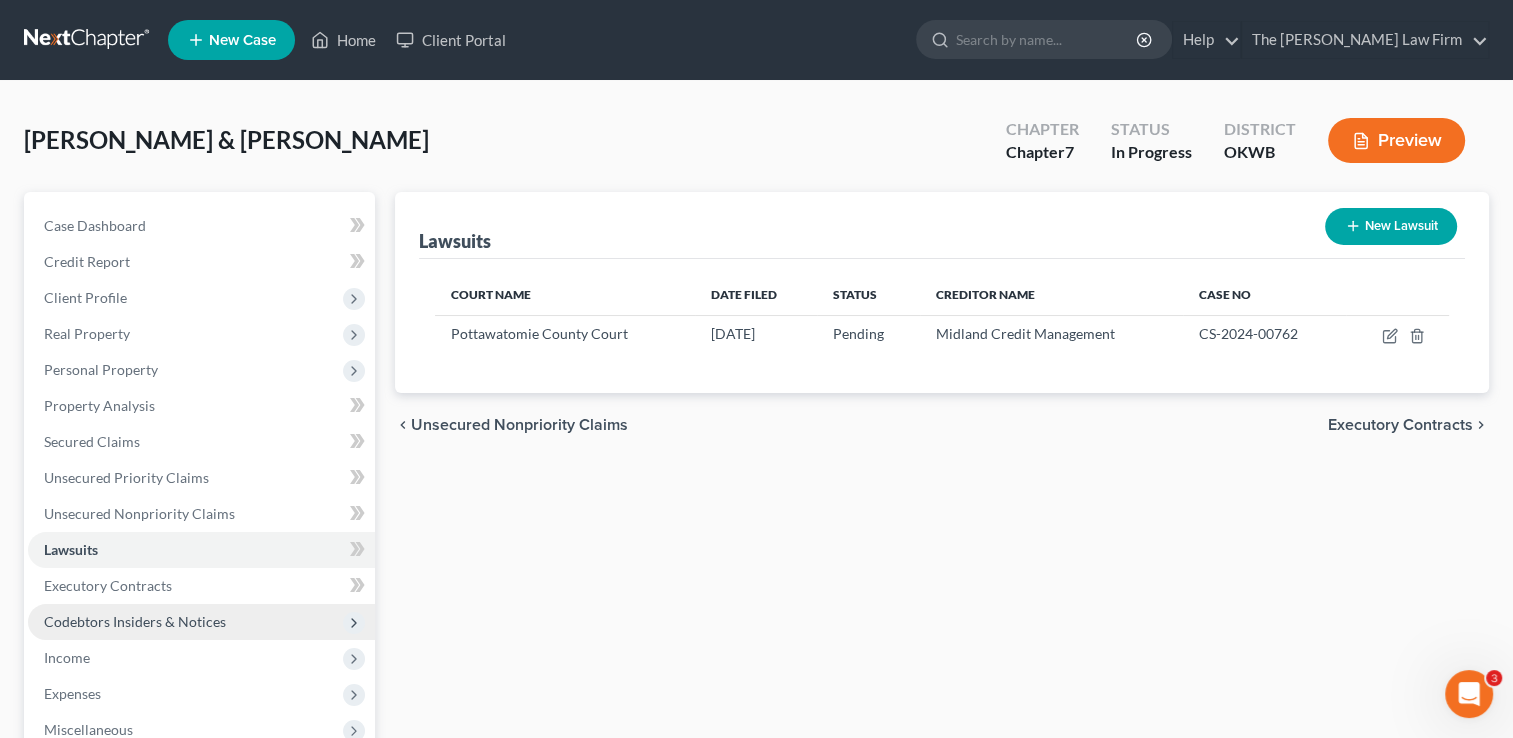click on "Codebtors Insiders & Notices" at bounding box center [135, 621] 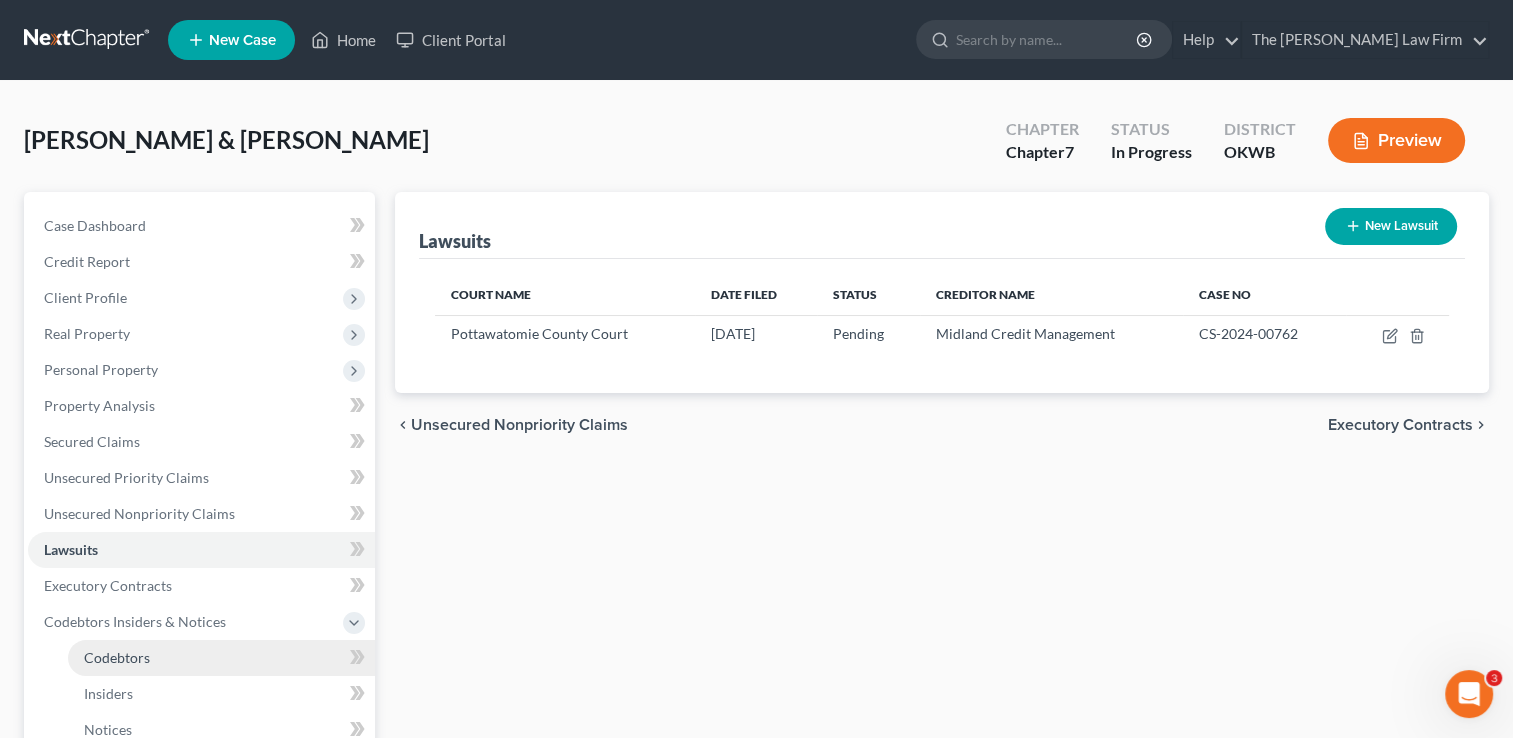 click on "Codebtors" at bounding box center [117, 657] 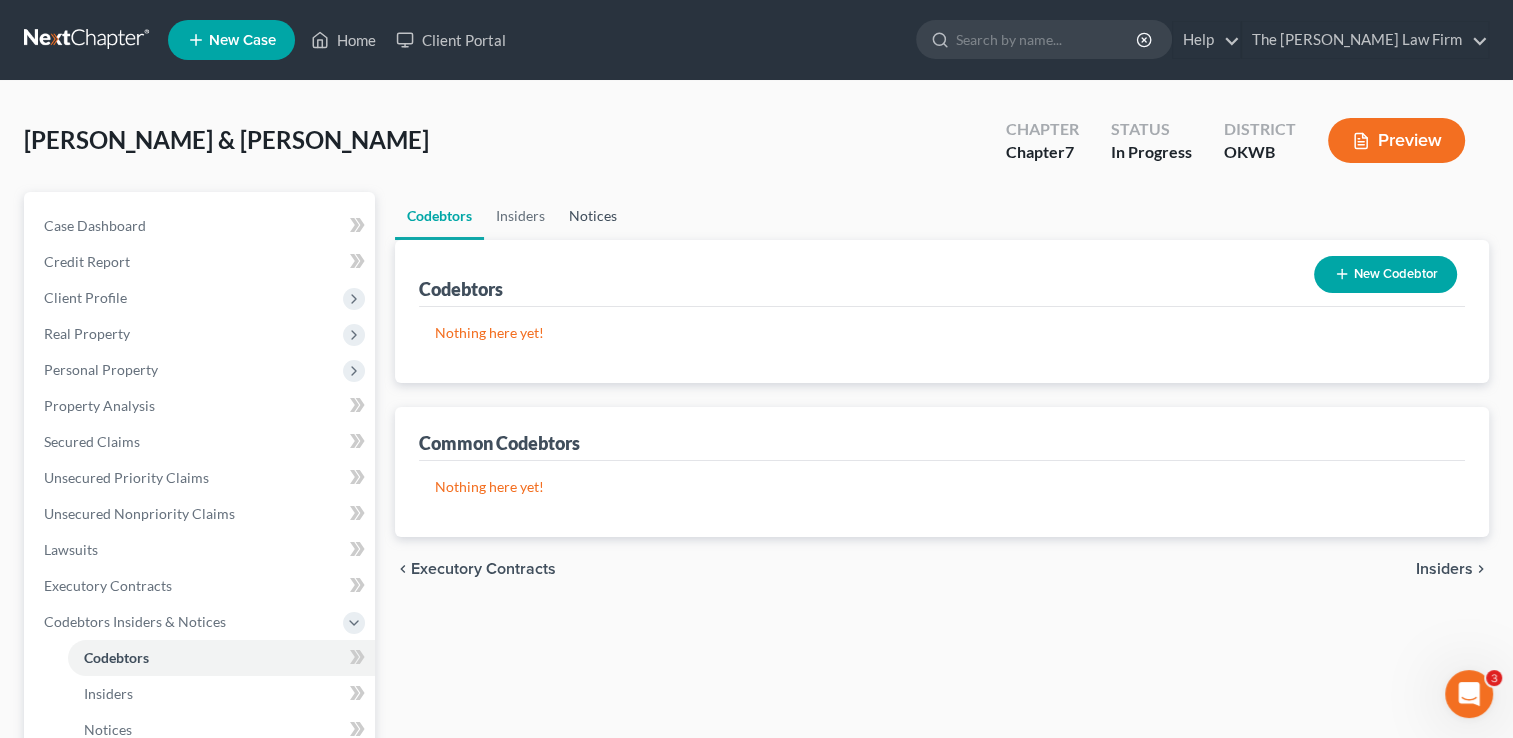 click on "Notices" at bounding box center (593, 216) 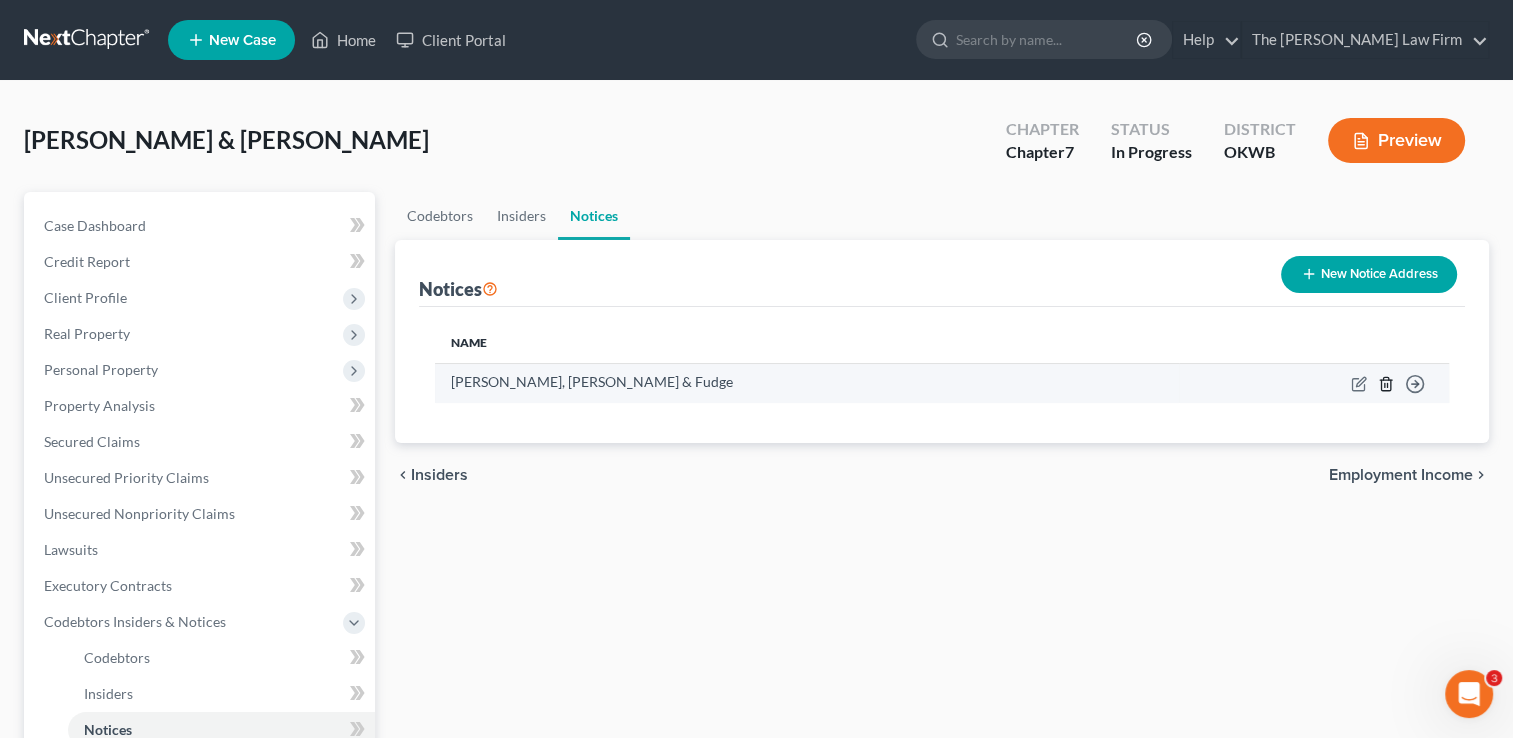 click 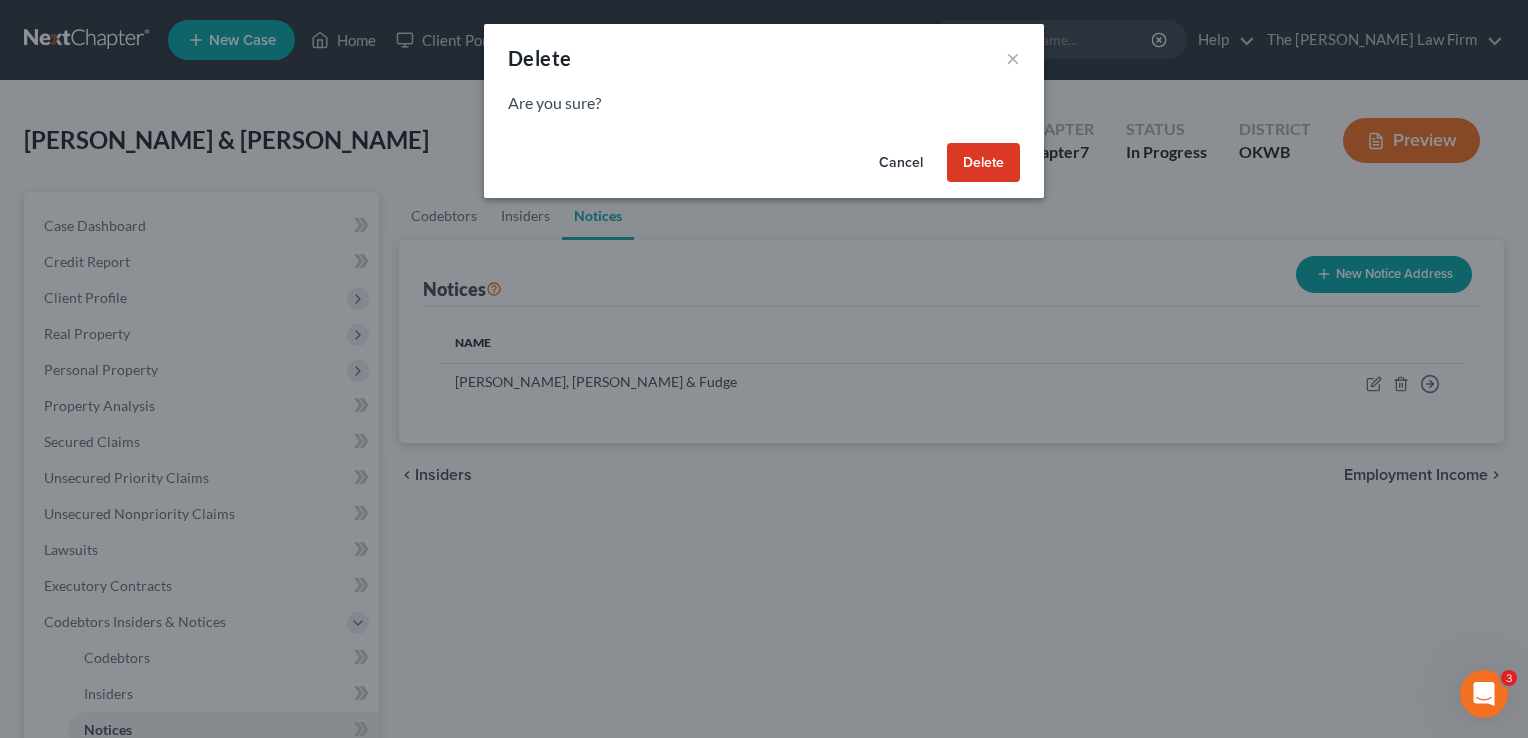 click on "Delete" at bounding box center [983, 163] 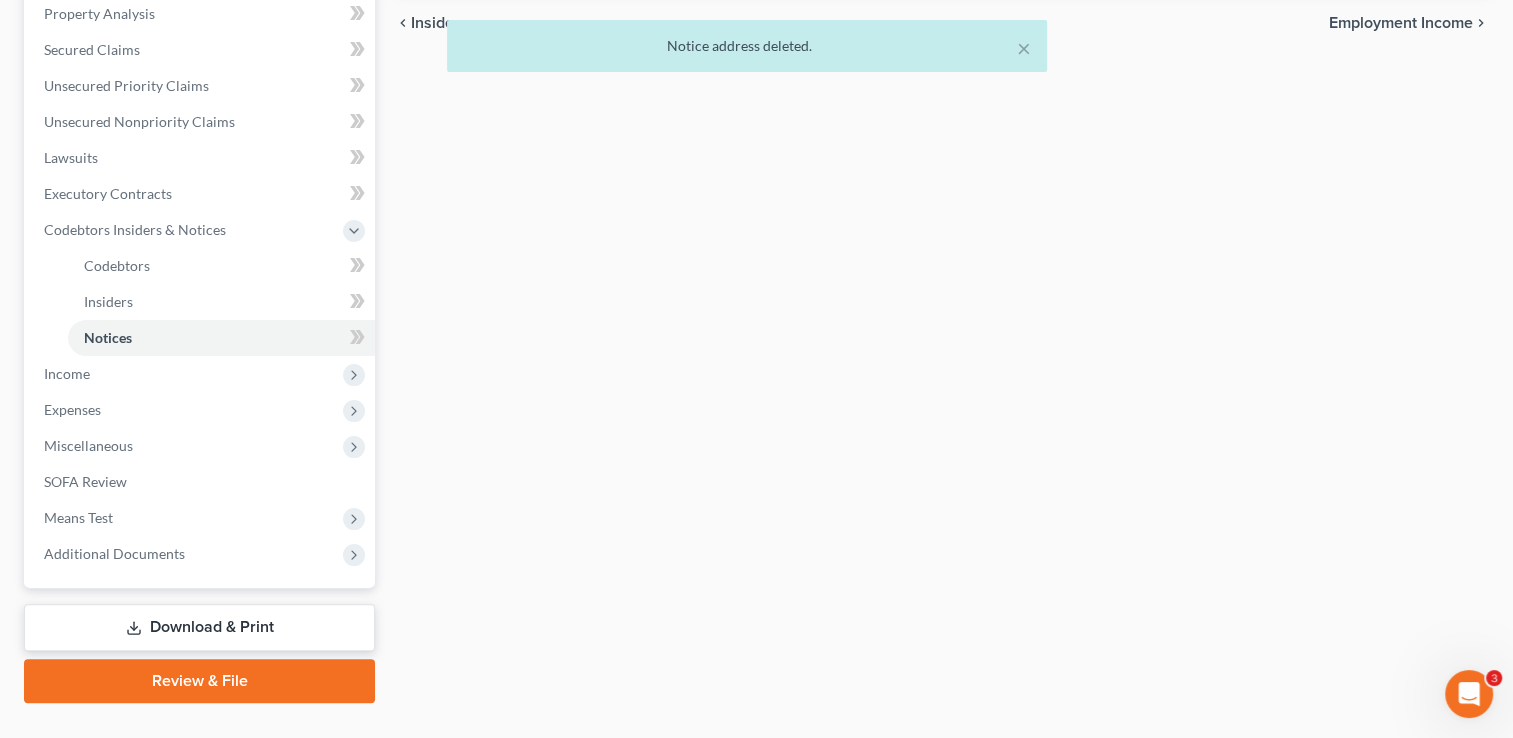 scroll, scrollTop: 400, scrollLeft: 0, axis: vertical 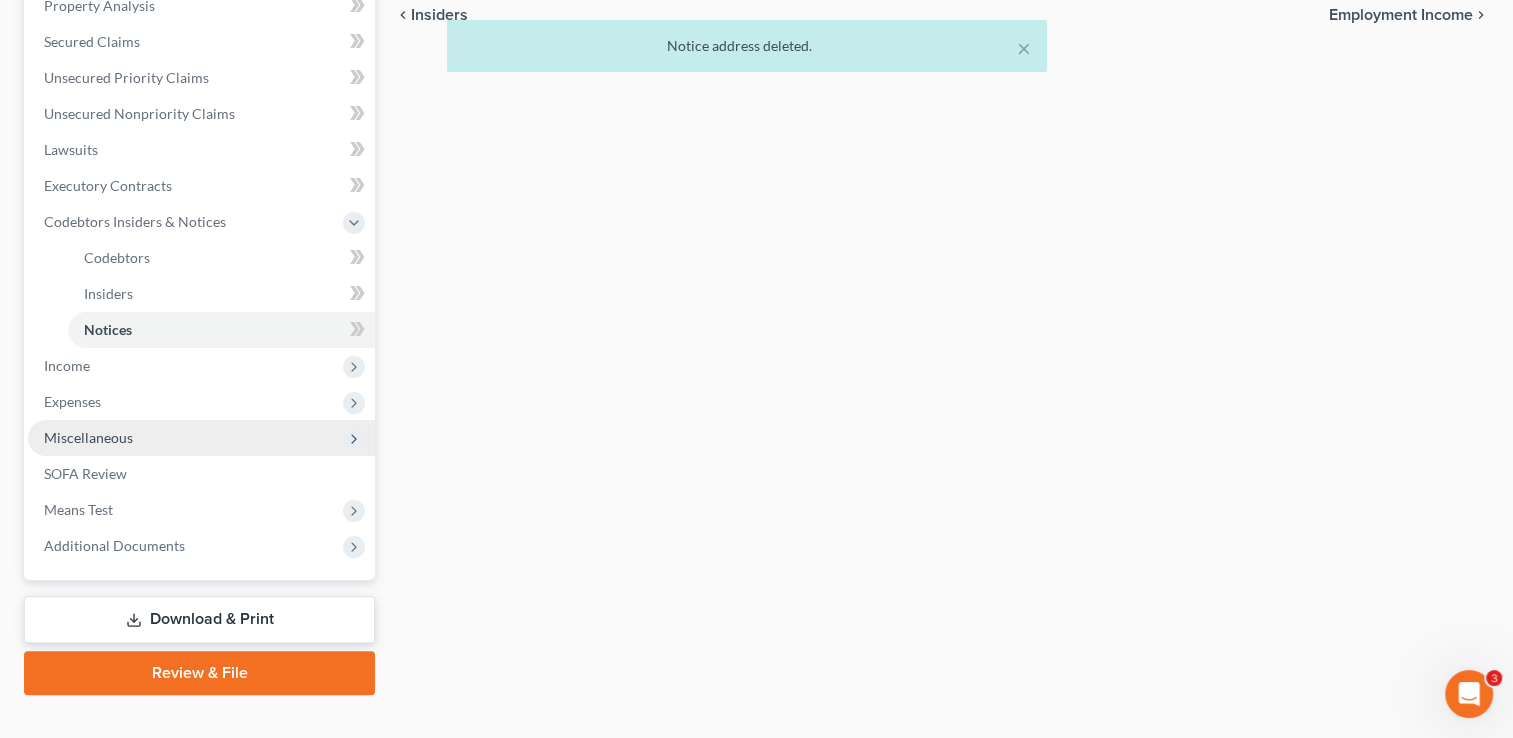 click on "Miscellaneous" at bounding box center [88, 437] 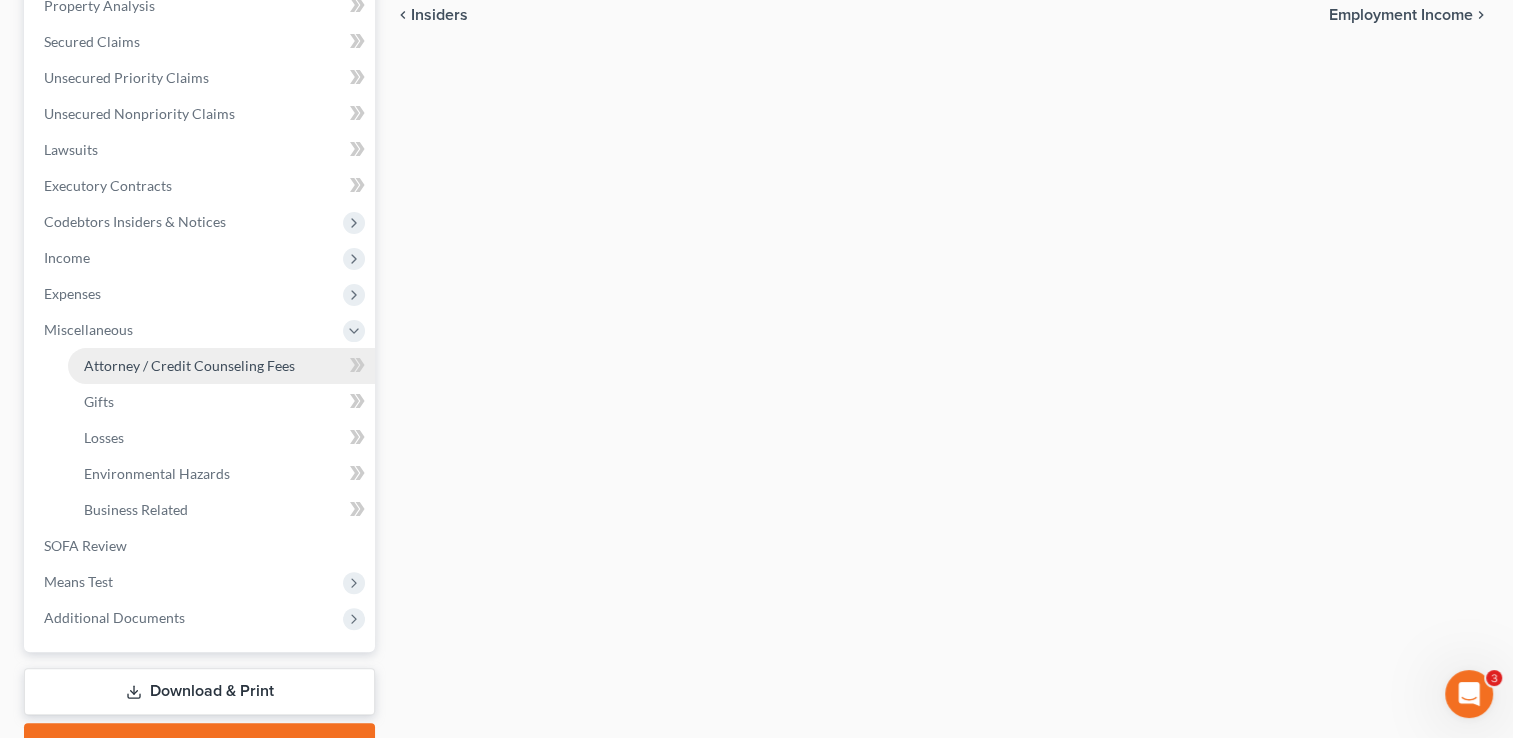 click on "Attorney / Credit Counseling Fees" at bounding box center [189, 365] 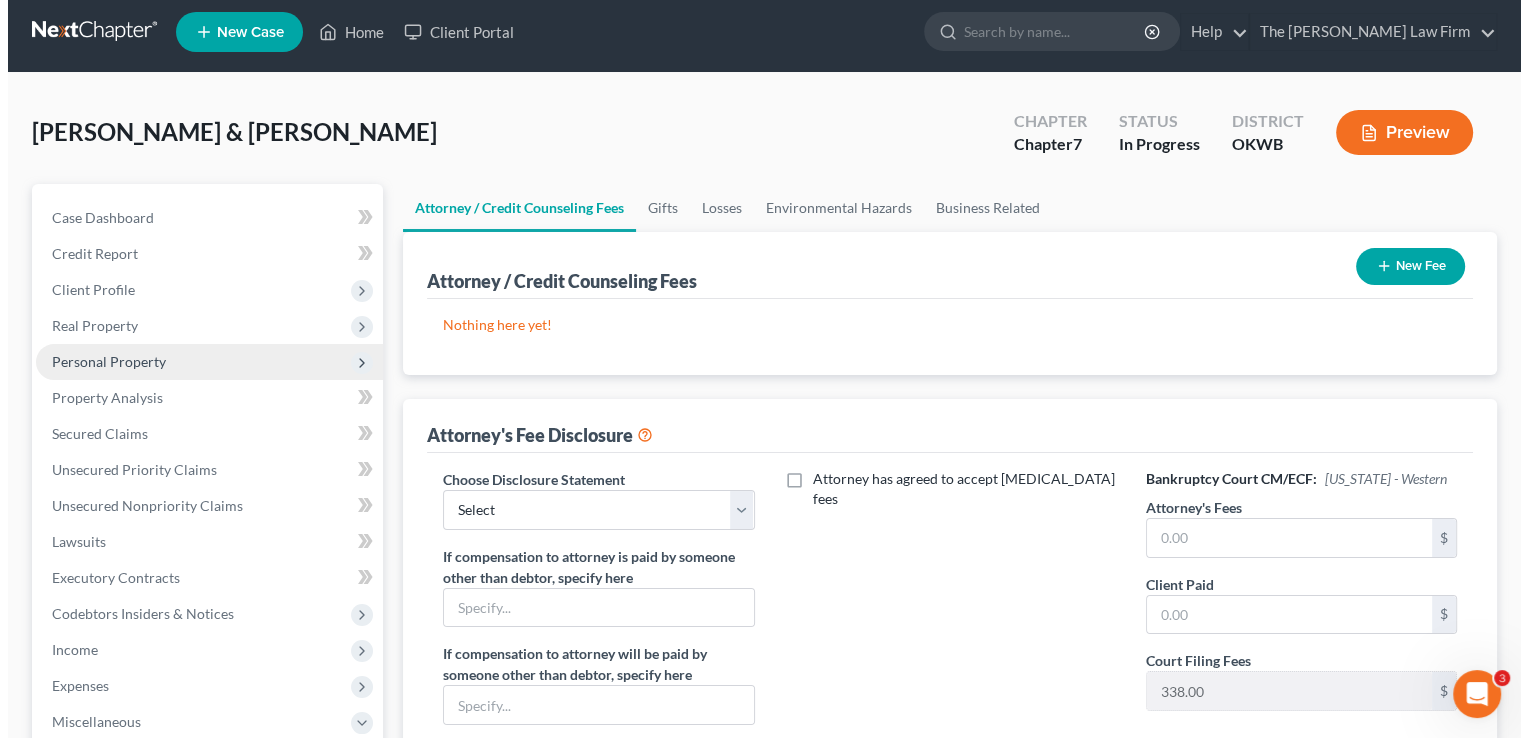 scroll, scrollTop: 0, scrollLeft: 0, axis: both 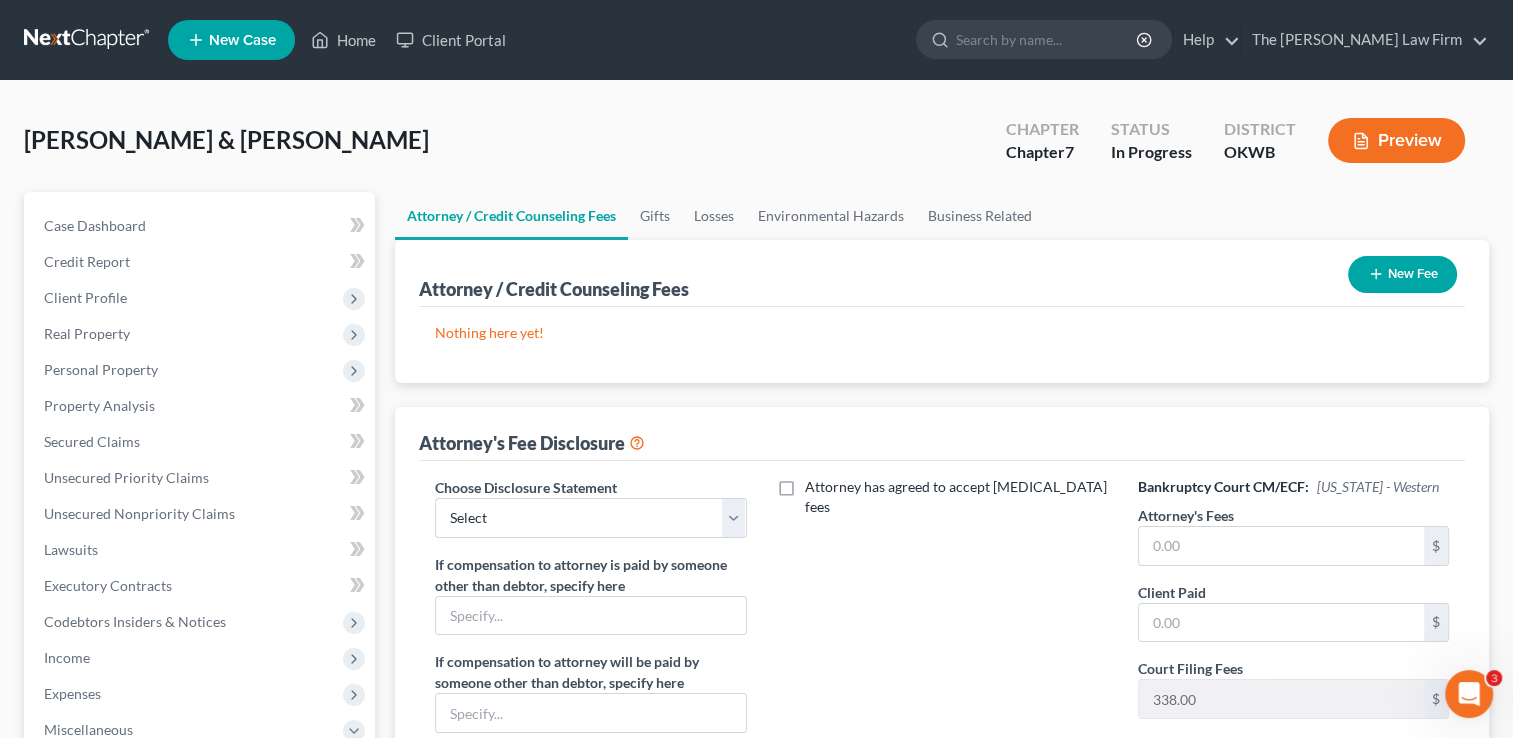 click on "New Fee" at bounding box center (1402, 274) 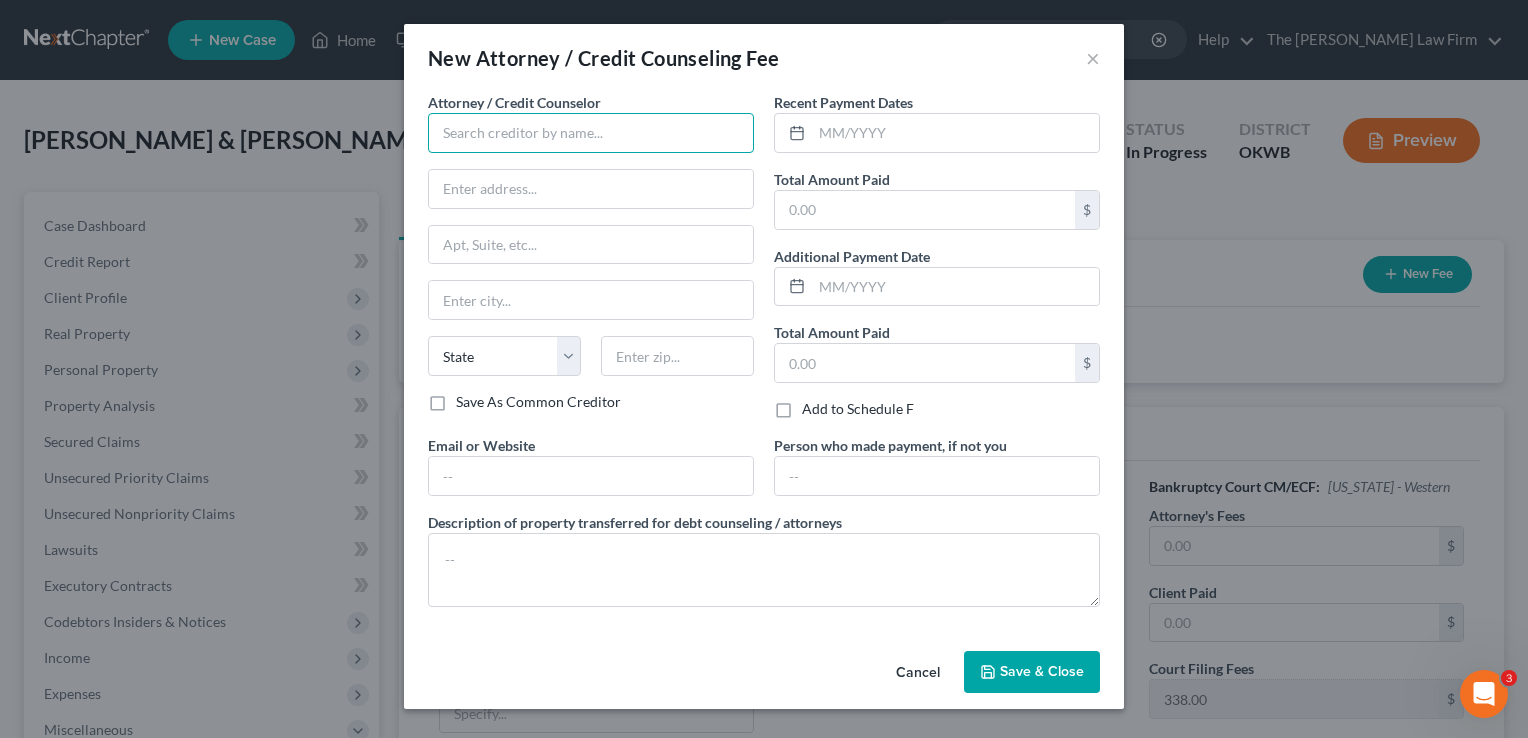 click at bounding box center (591, 133) 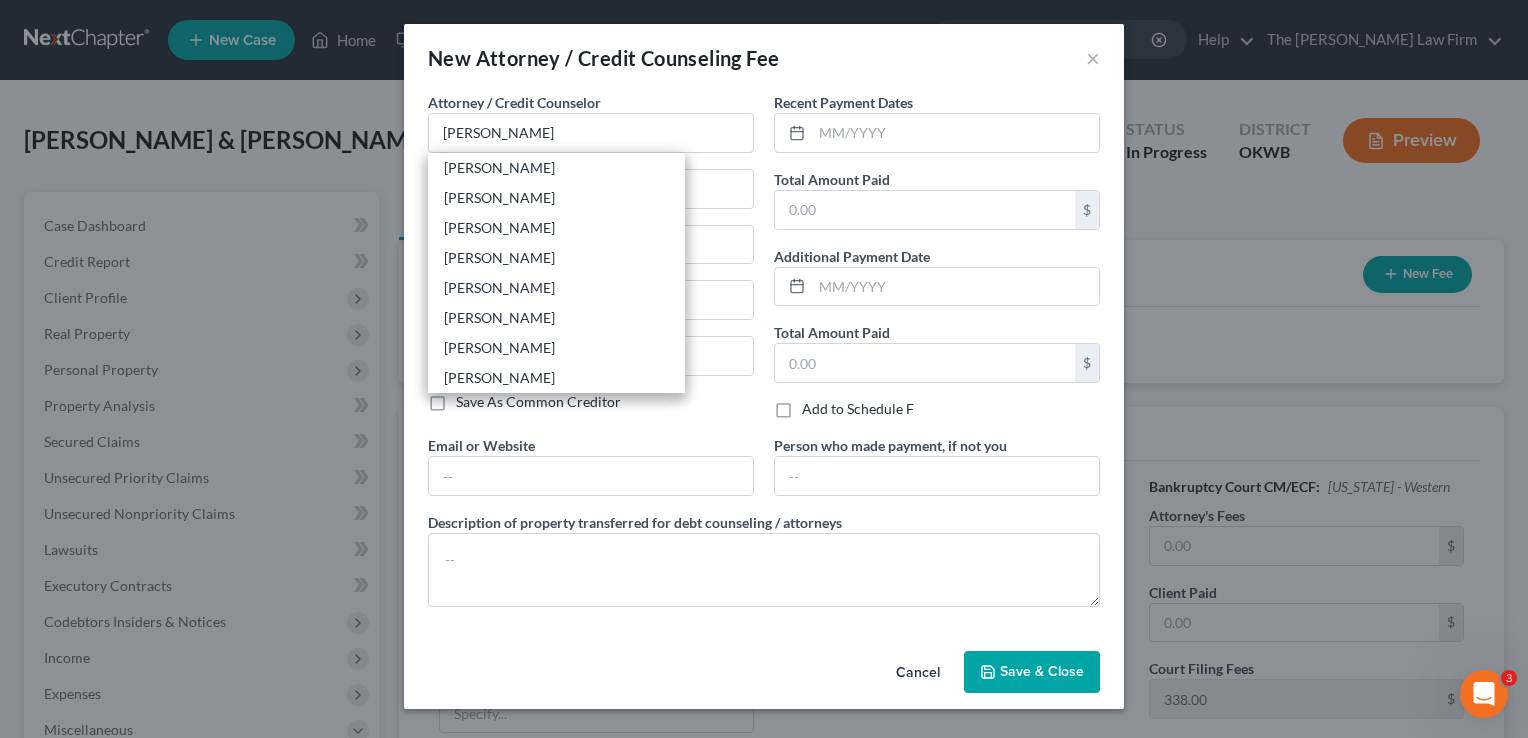 click on "[PERSON_NAME]" at bounding box center [556, 168] 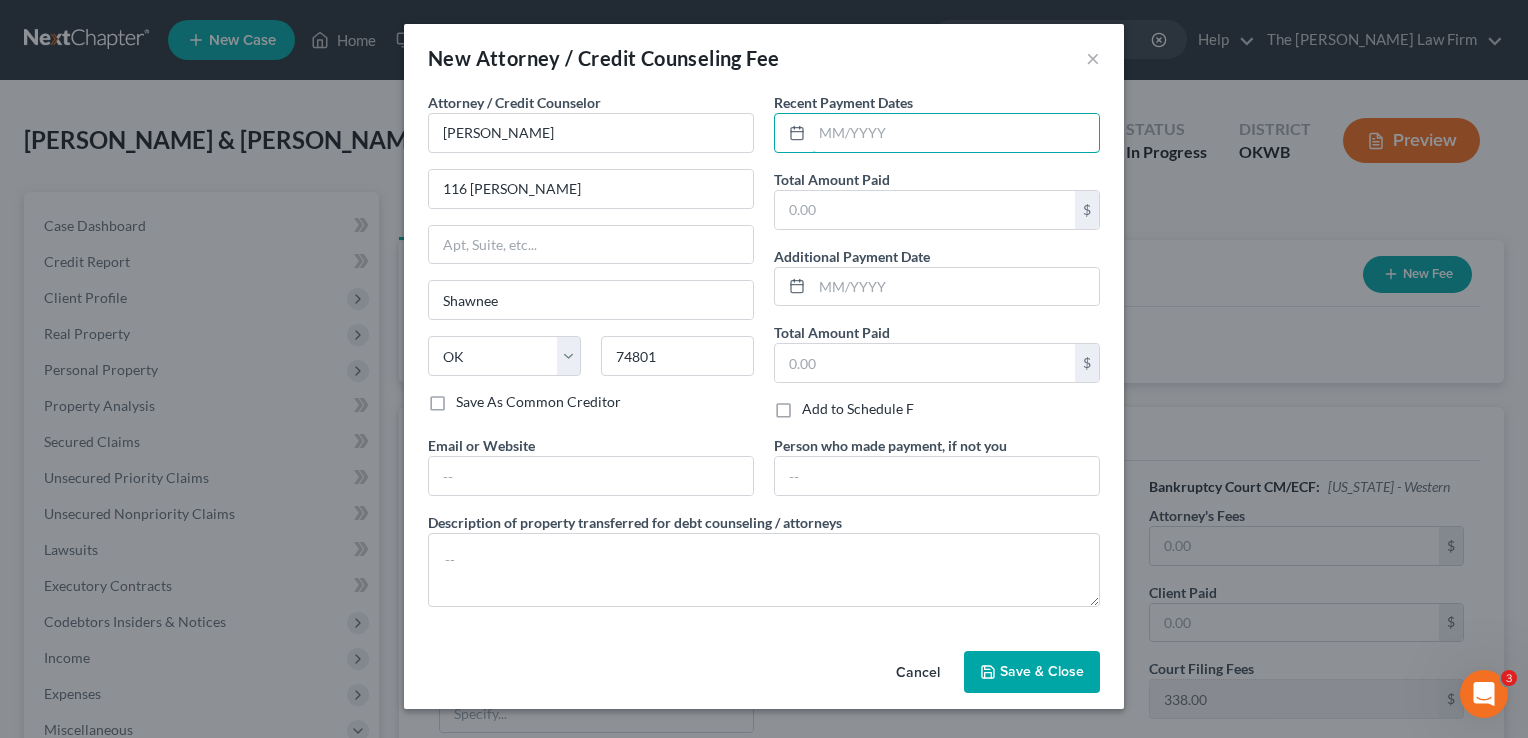 drag, startPoint x: 892, startPoint y: 137, endPoint x: 909, endPoint y: 102, distance: 38.910152 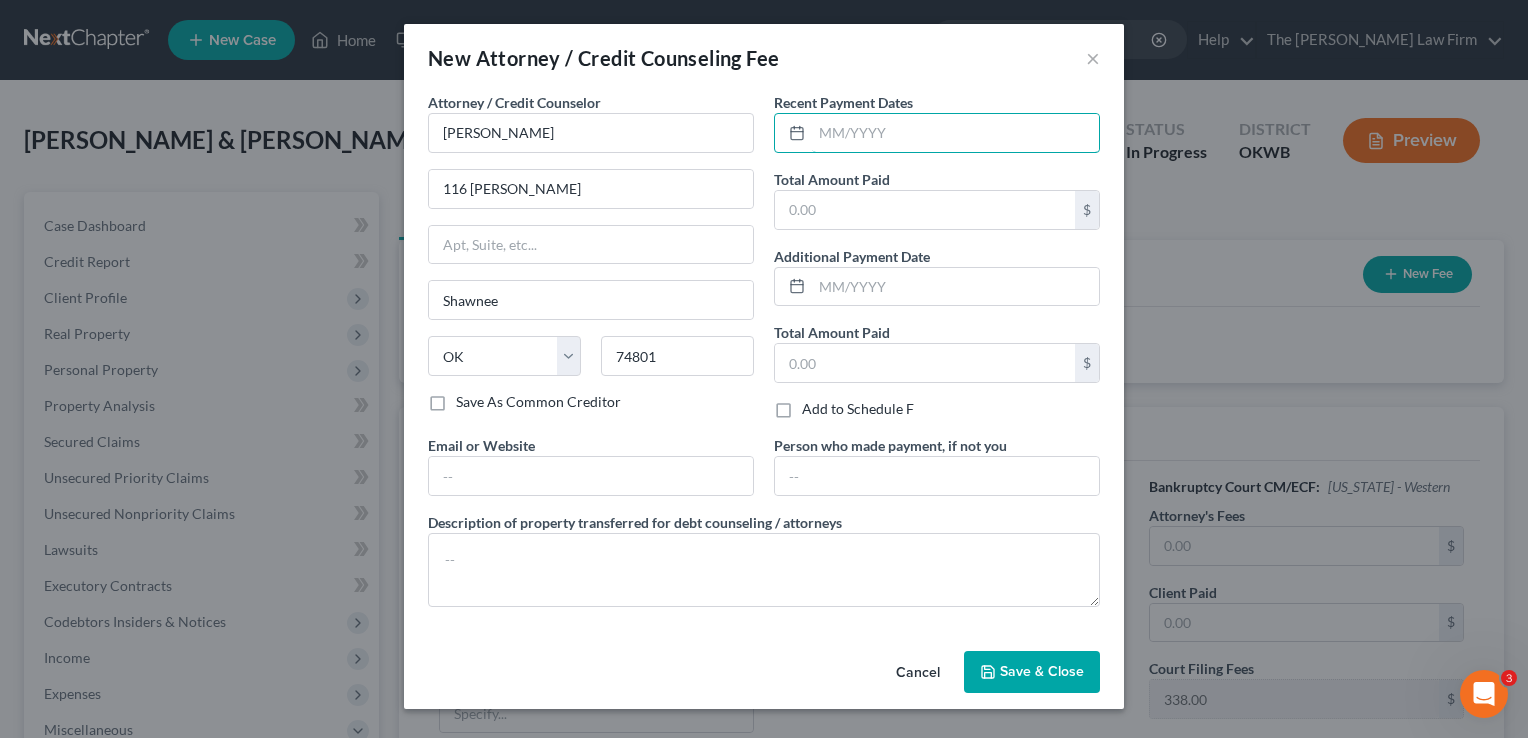 type on "1" 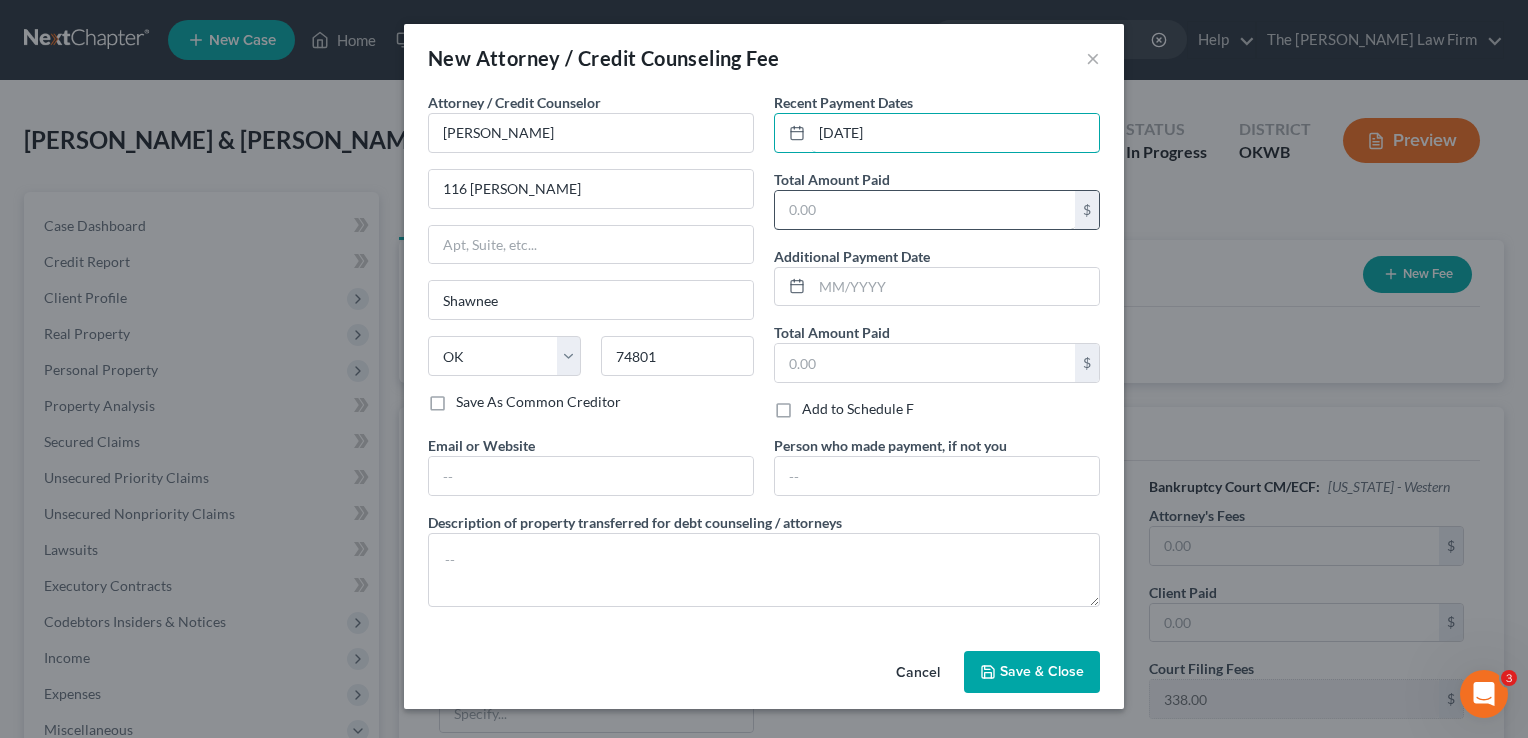type 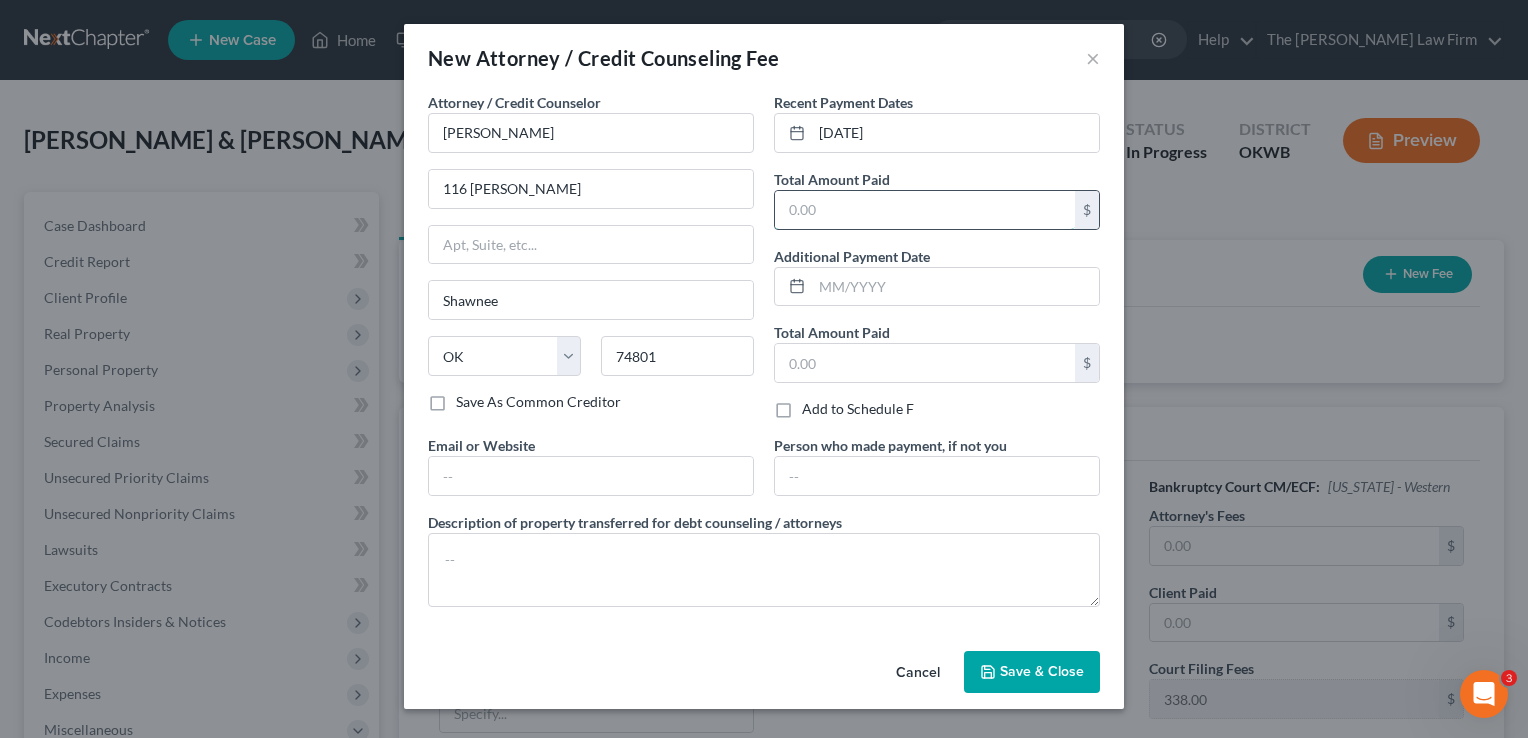 click at bounding box center [925, 210] 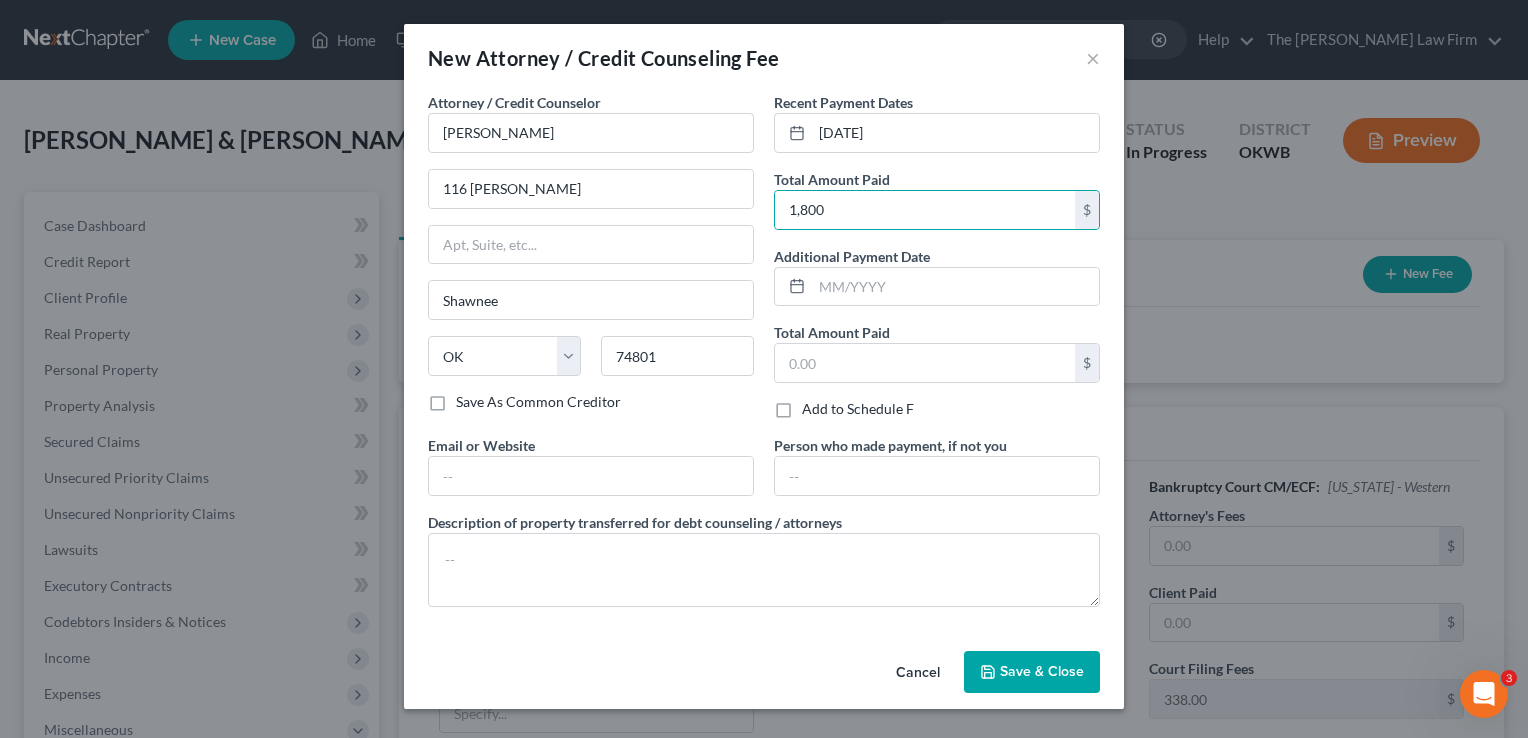 click on "Save & Close" at bounding box center [1042, 671] 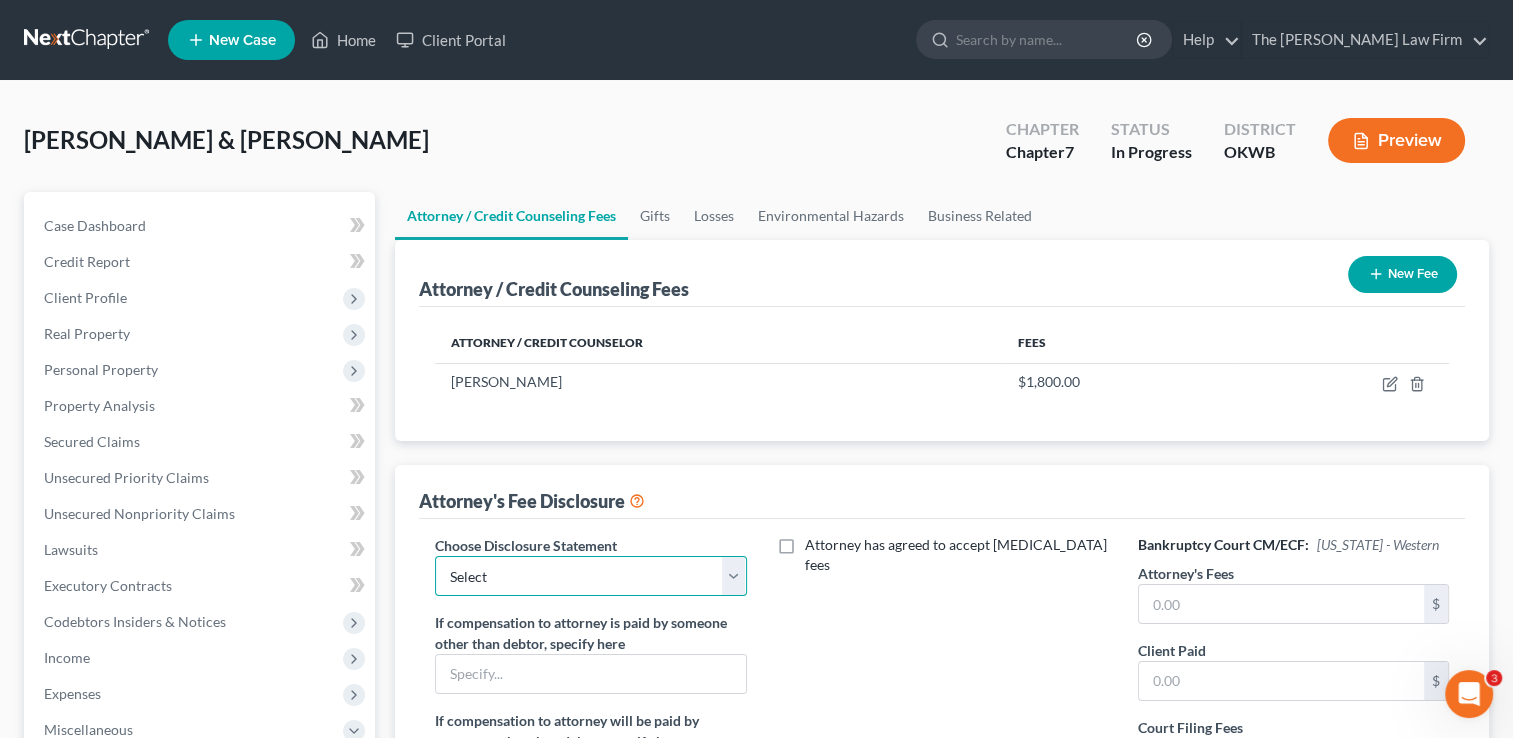 drag, startPoint x: 534, startPoint y: 570, endPoint x: 536, endPoint y: 593, distance: 23.086792 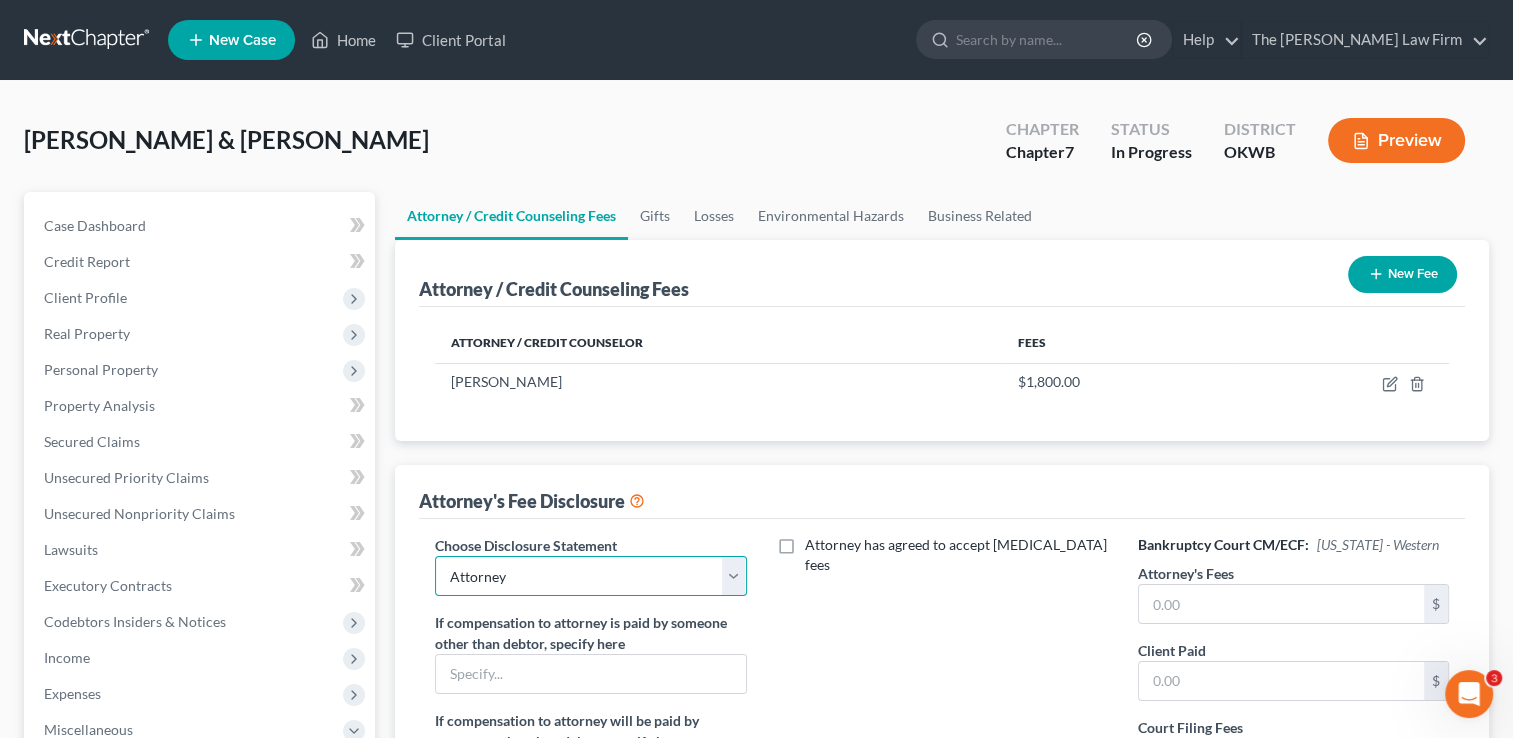 click on "Select Attorney" at bounding box center (590, 576) 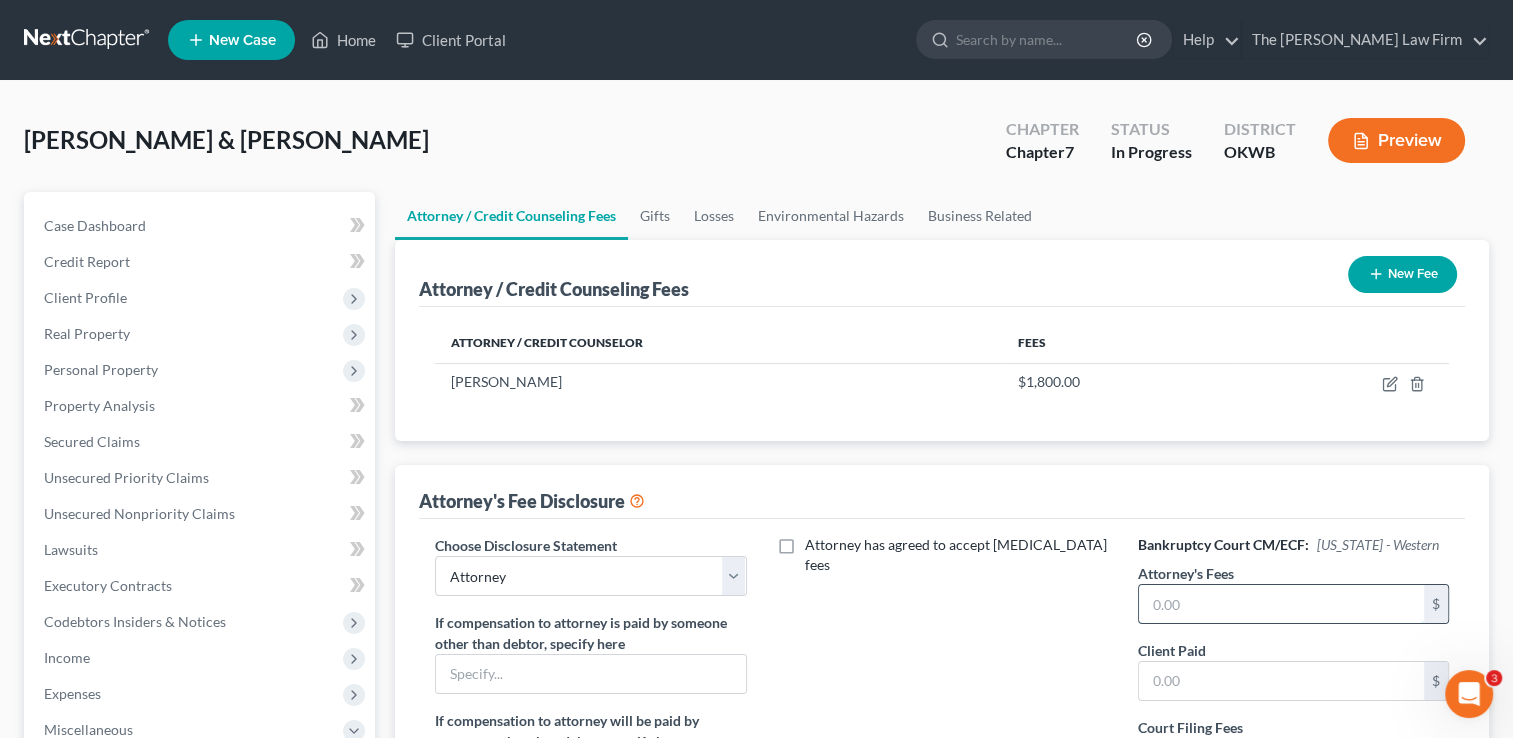 click at bounding box center [1281, 604] 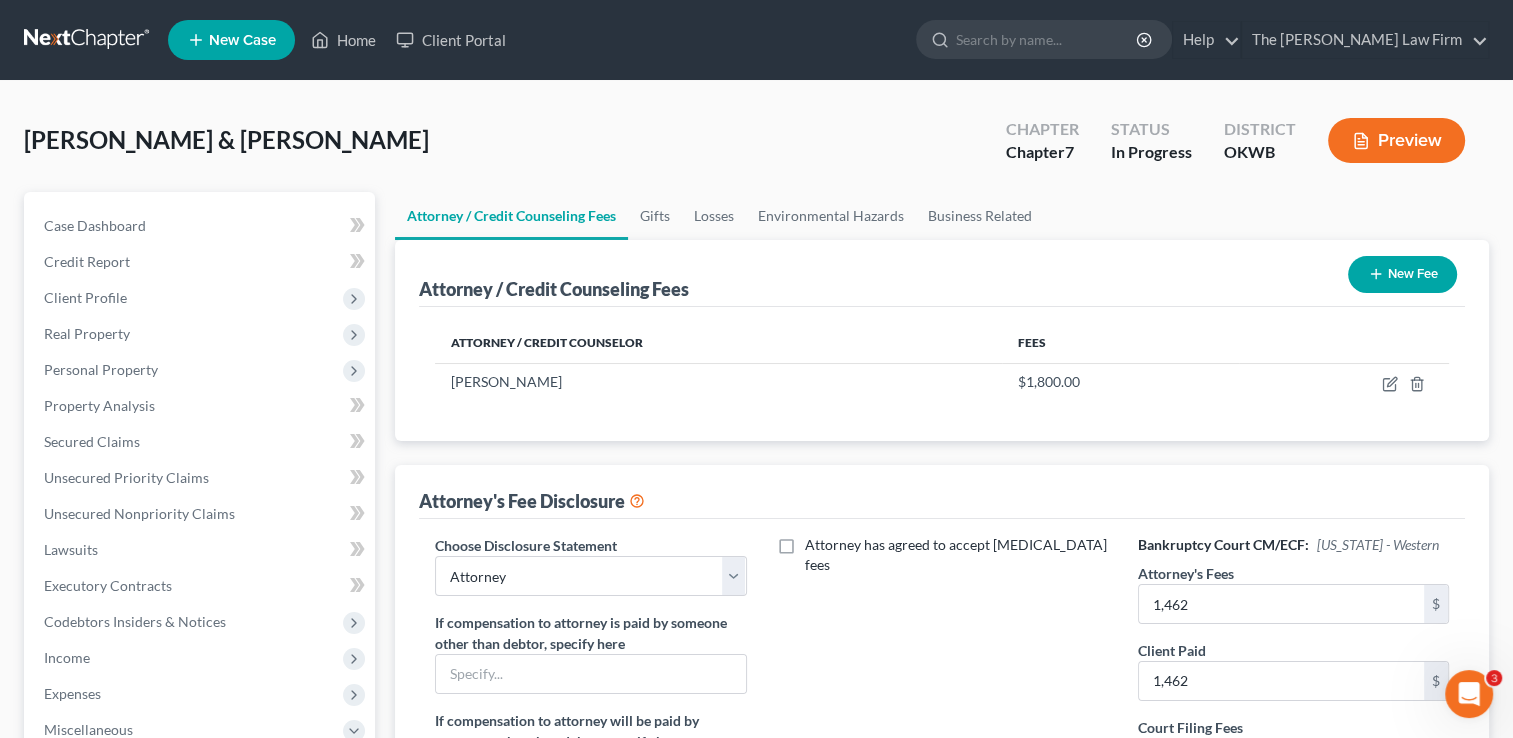 click on "Attorney has agreed to accept [MEDICAL_DATA] fees" at bounding box center [942, 720] 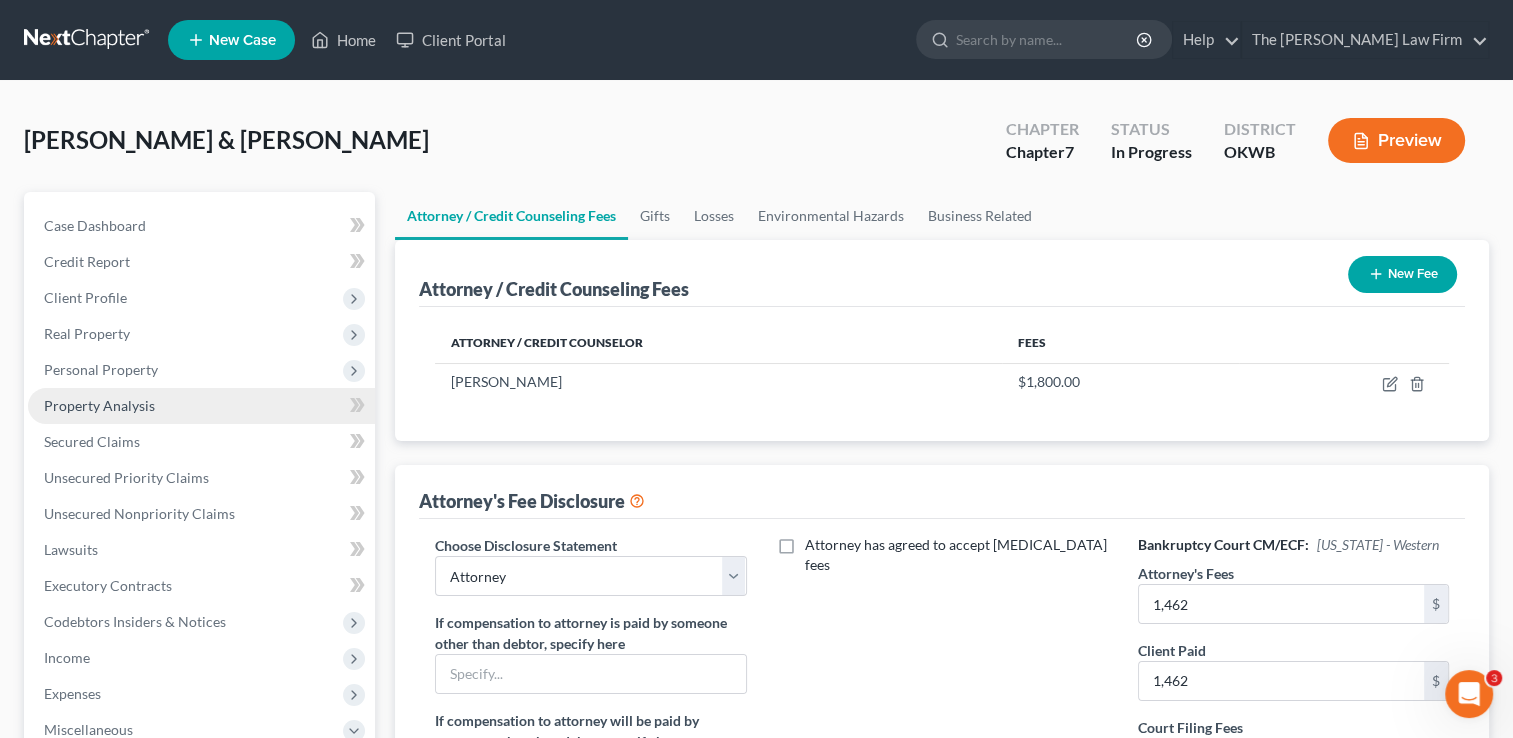 drag, startPoint x: 129, startPoint y: 370, endPoint x: 136, endPoint y: 390, distance: 21.189621 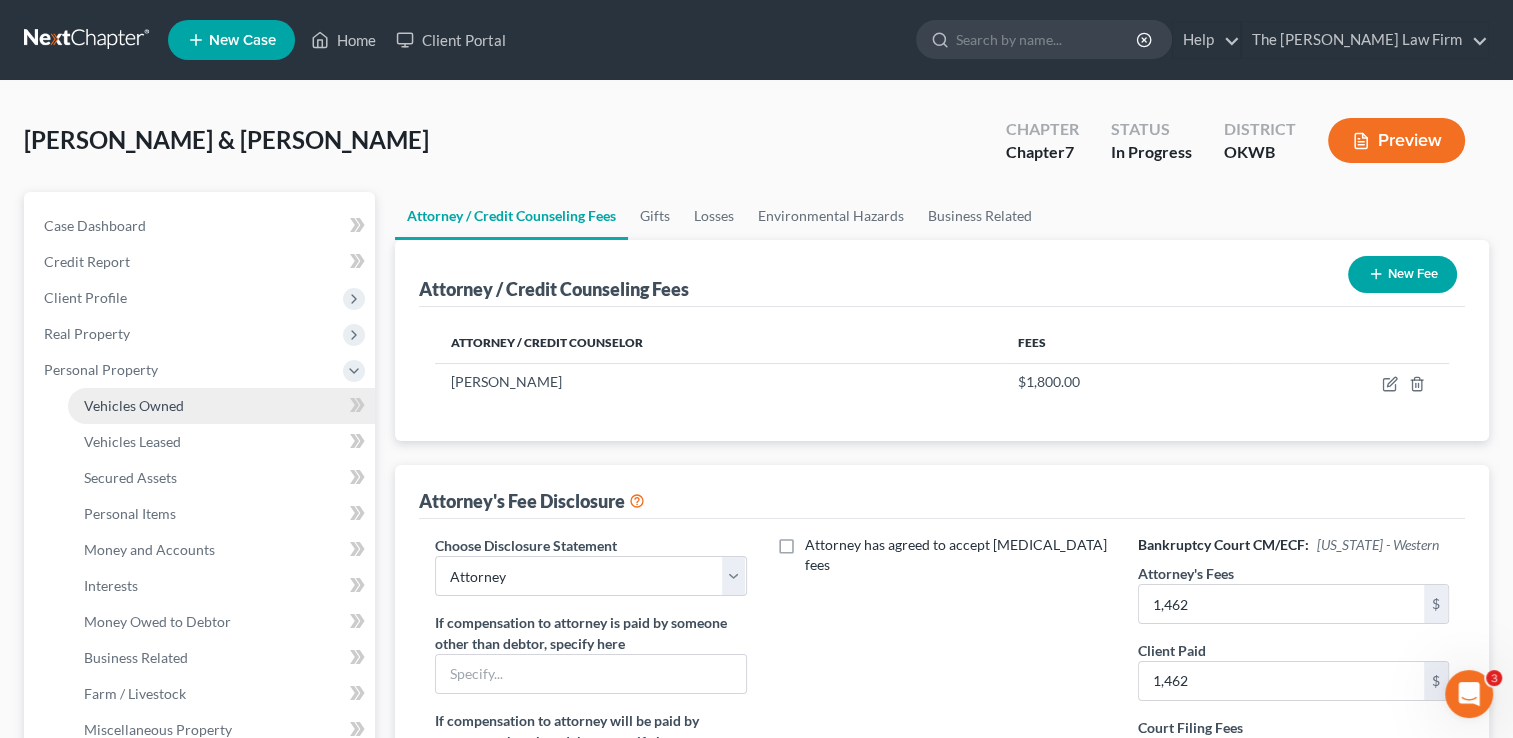 click on "Vehicles Owned" at bounding box center [221, 406] 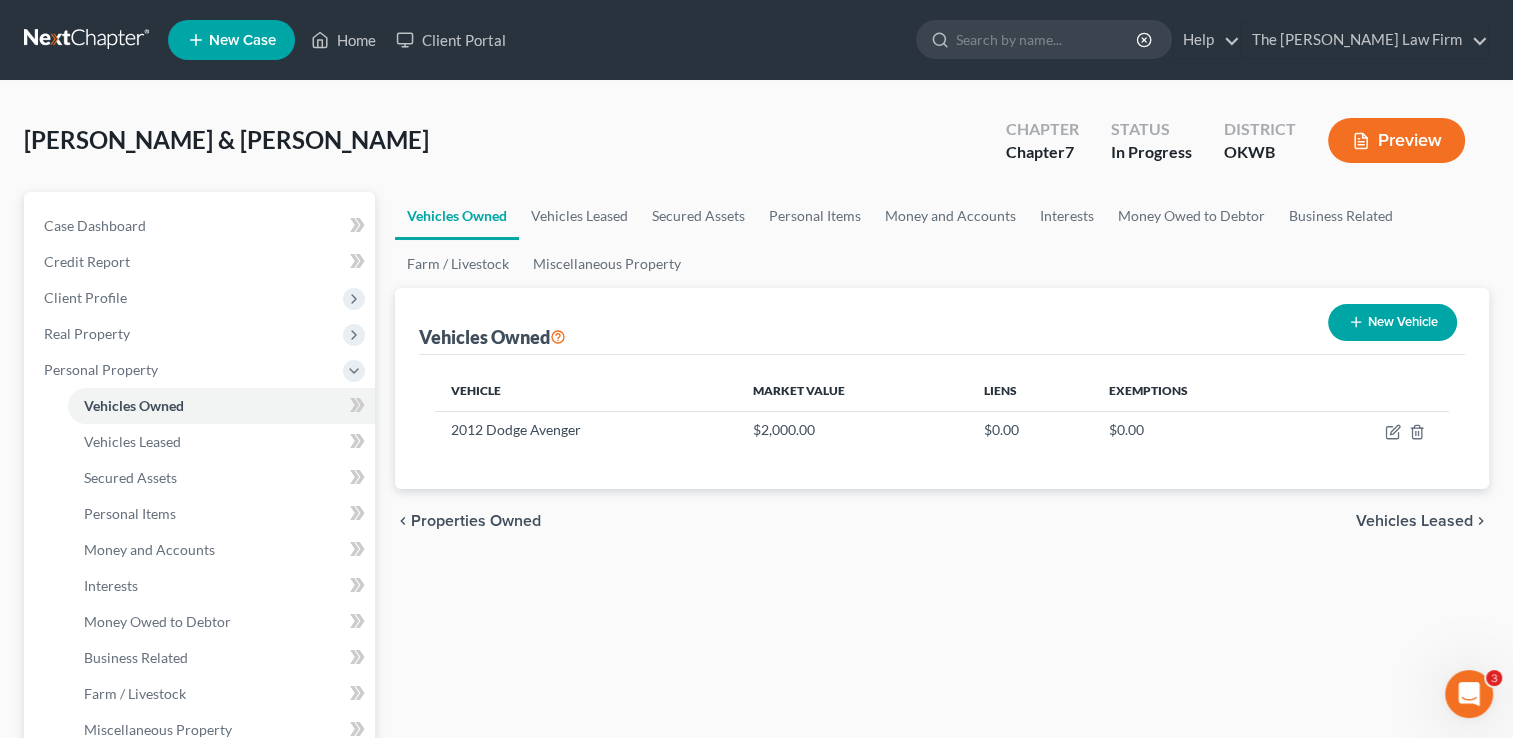click on "New Vehicle" at bounding box center [1392, 322] 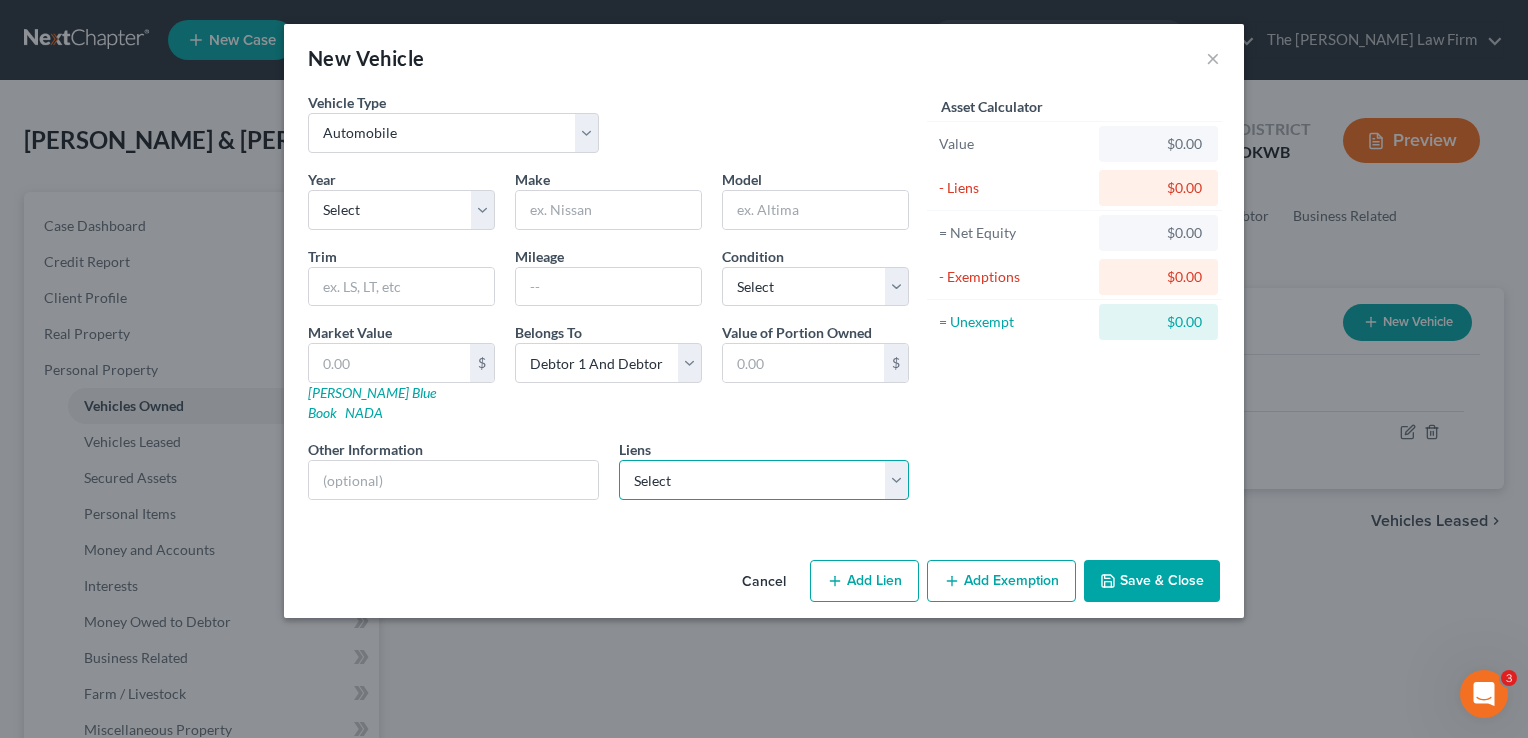 click on "Select Usaa Fsb - $17,177.00" at bounding box center [764, 480] 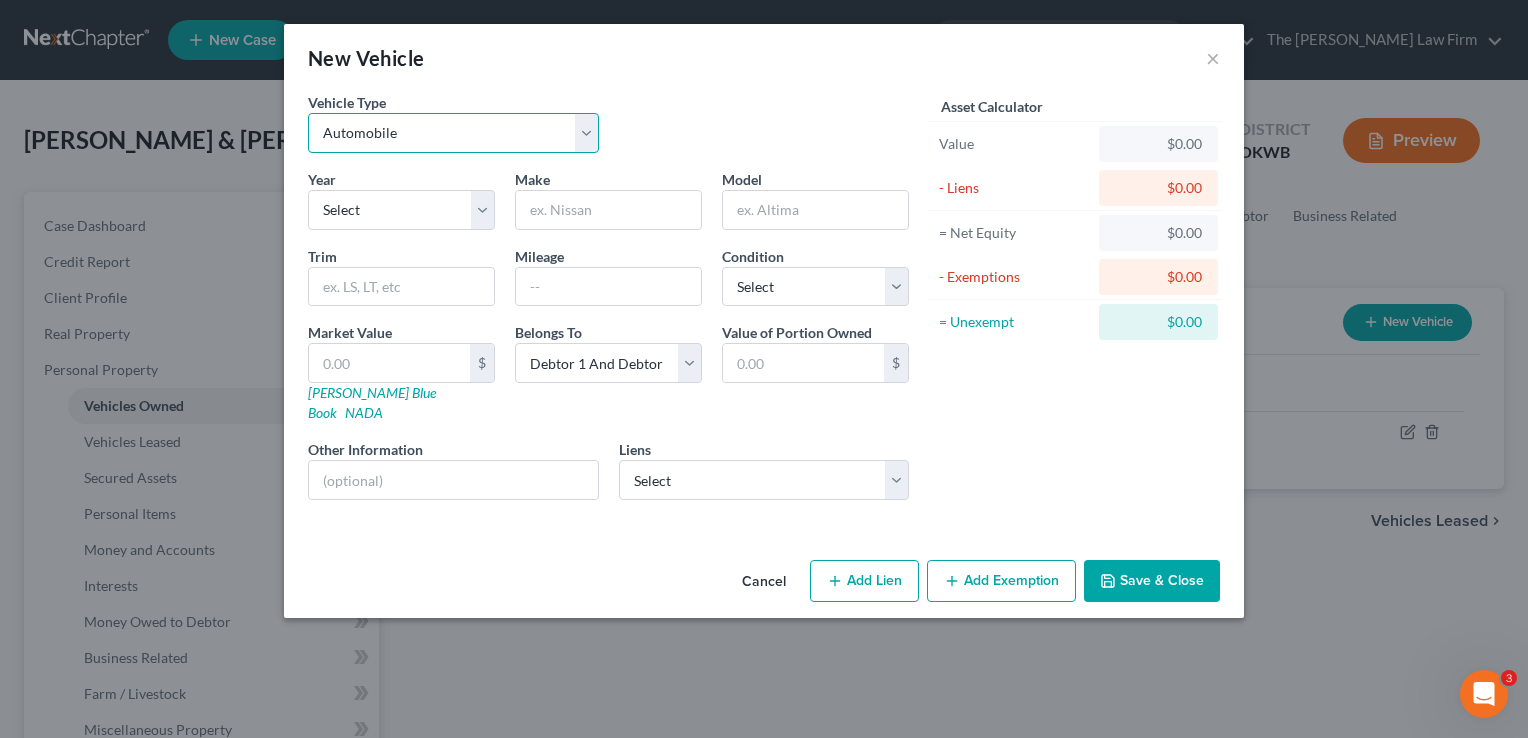click on "Select Automobile Truck Trailer Watercraft Aircraft Motor Home Atv Other Vehicle" at bounding box center [453, 133] 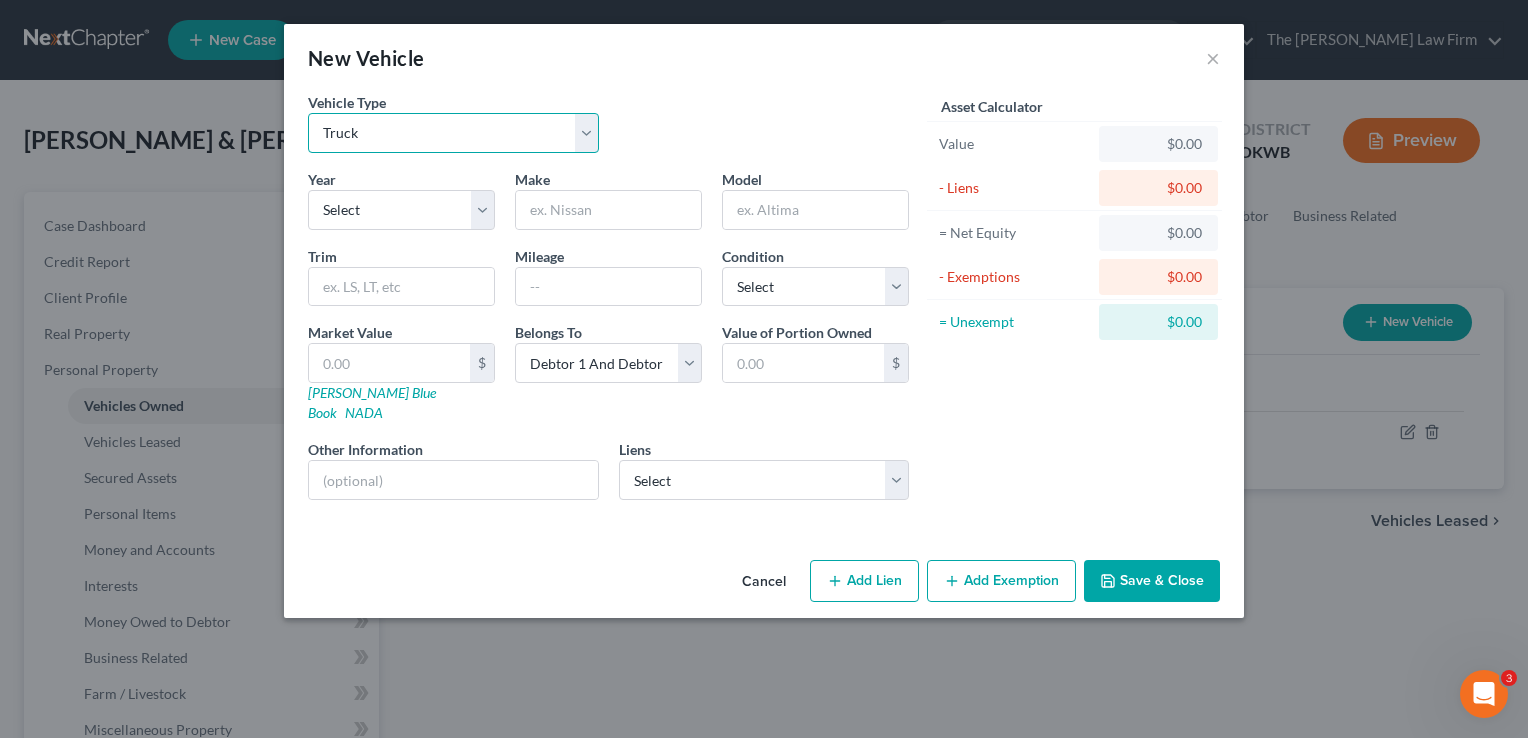 click on "Select Automobile Truck Trailer Watercraft Aircraft Motor Home Atv Other Vehicle" at bounding box center (453, 133) 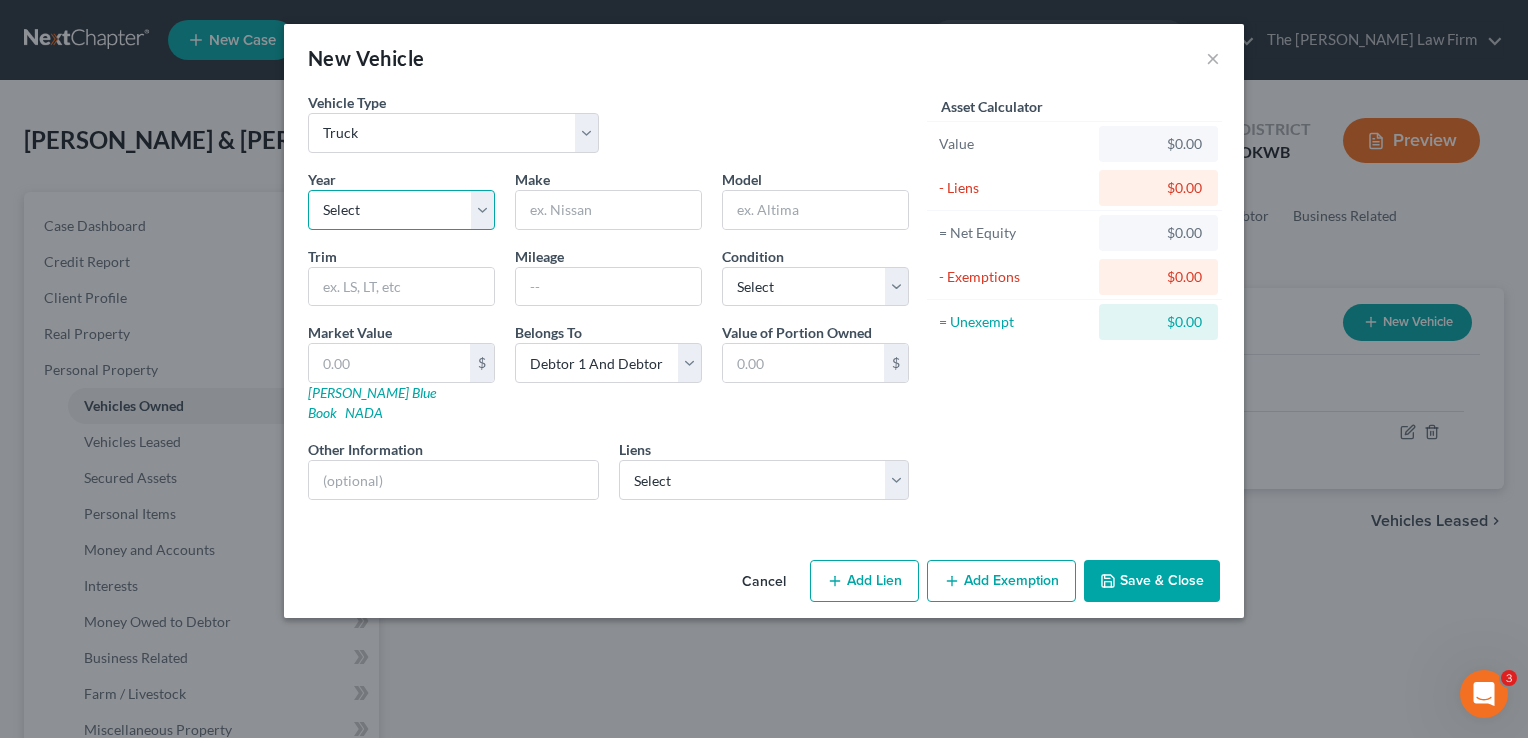 click on "Select 2026 2025 2024 2023 2022 2021 2020 2019 2018 2017 2016 2015 2014 2013 2012 2011 2010 2009 2008 2007 2006 2005 2004 2003 2002 2001 2000 1999 1998 1997 1996 1995 1994 1993 1992 1991 1990 1989 1988 1987 1986 1985 1984 1983 1982 1981 1980 1979 1978 1977 1976 1975 1974 1973 1972 1971 1970 1969 1968 1967 1966 1965 1964 1963 1962 1961 1960 1959 1958 1957 1956 1955 1954 1953 1952 1951 1950 1949 1948 1947 1946 1945 1944 1943 1942 1941 1940 1939 1938 1937 1936 1935 1934 1933 1932 1931 1930 1929 1928 1927 1926 1925 1924 1923 1922 1921 1920 1919 1918 1917 1916 1915 1914 1913 1912 1911 1910 1909 1908 1907 1906 1905 1904 1903 1902 1901" at bounding box center [401, 210] 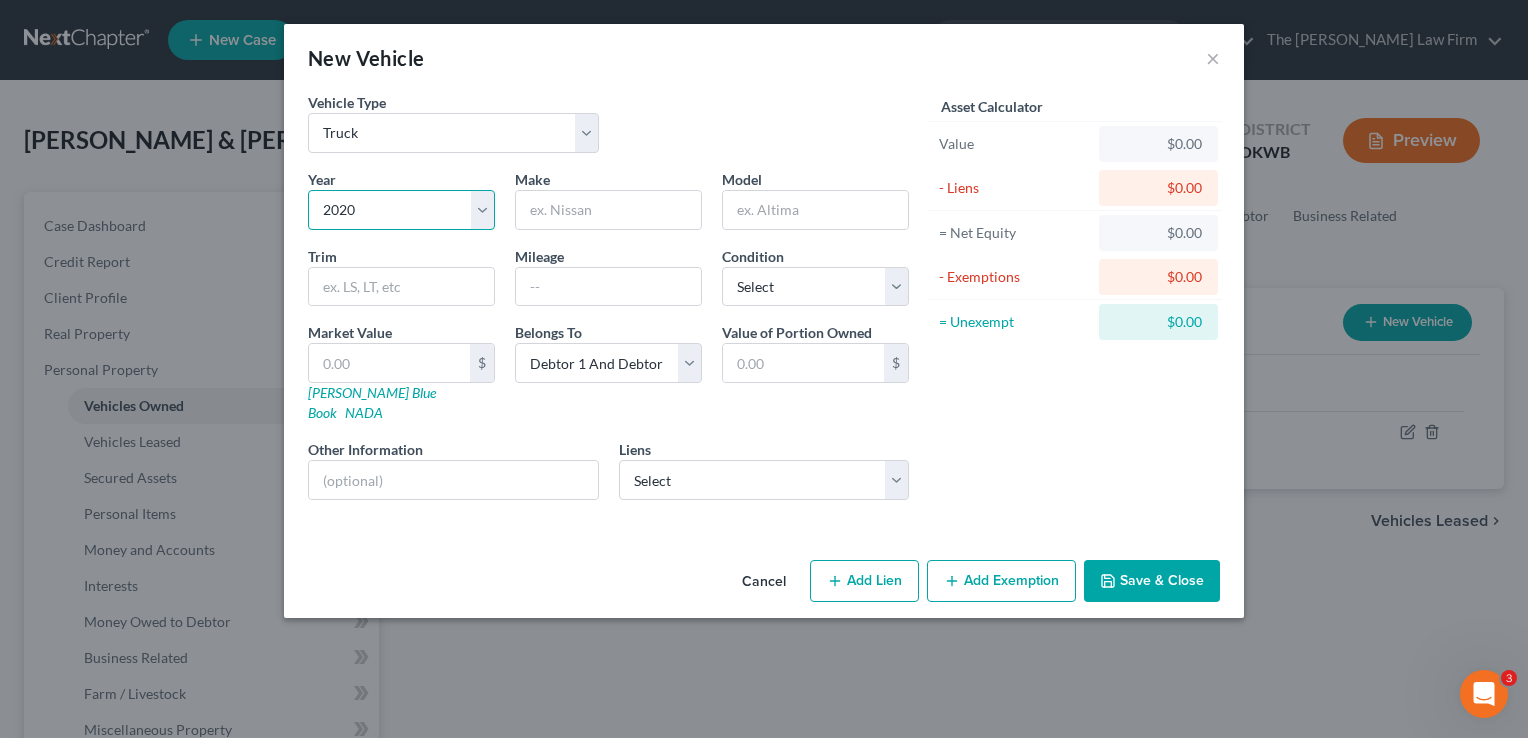 click on "Select 2026 2025 2024 2023 2022 2021 2020 2019 2018 2017 2016 2015 2014 2013 2012 2011 2010 2009 2008 2007 2006 2005 2004 2003 2002 2001 2000 1999 1998 1997 1996 1995 1994 1993 1992 1991 1990 1989 1988 1987 1986 1985 1984 1983 1982 1981 1980 1979 1978 1977 1976 1975 1974 1973 1972 1971 1970 1969 1968 1967 1966 1965 1964 1963 1962 1961 1960 1959 1958 1957 1956 1955 1954 1953 1952 1951 1950 1949 1948 1947 1946 1945 1944 1943 1942 1941 1940 1939 1938 1937 1936 1935 1934 1933 1932 1931 1930 1929 1928 1927 1926 1925 1924 1923 1922 1921 1920 1919 1918 1917 1916 1915 1914 1913 1912 1911 1910 1909 1908 1907 1906 1905 1904 1903 1902 1901" at bounding box center (401, 210) 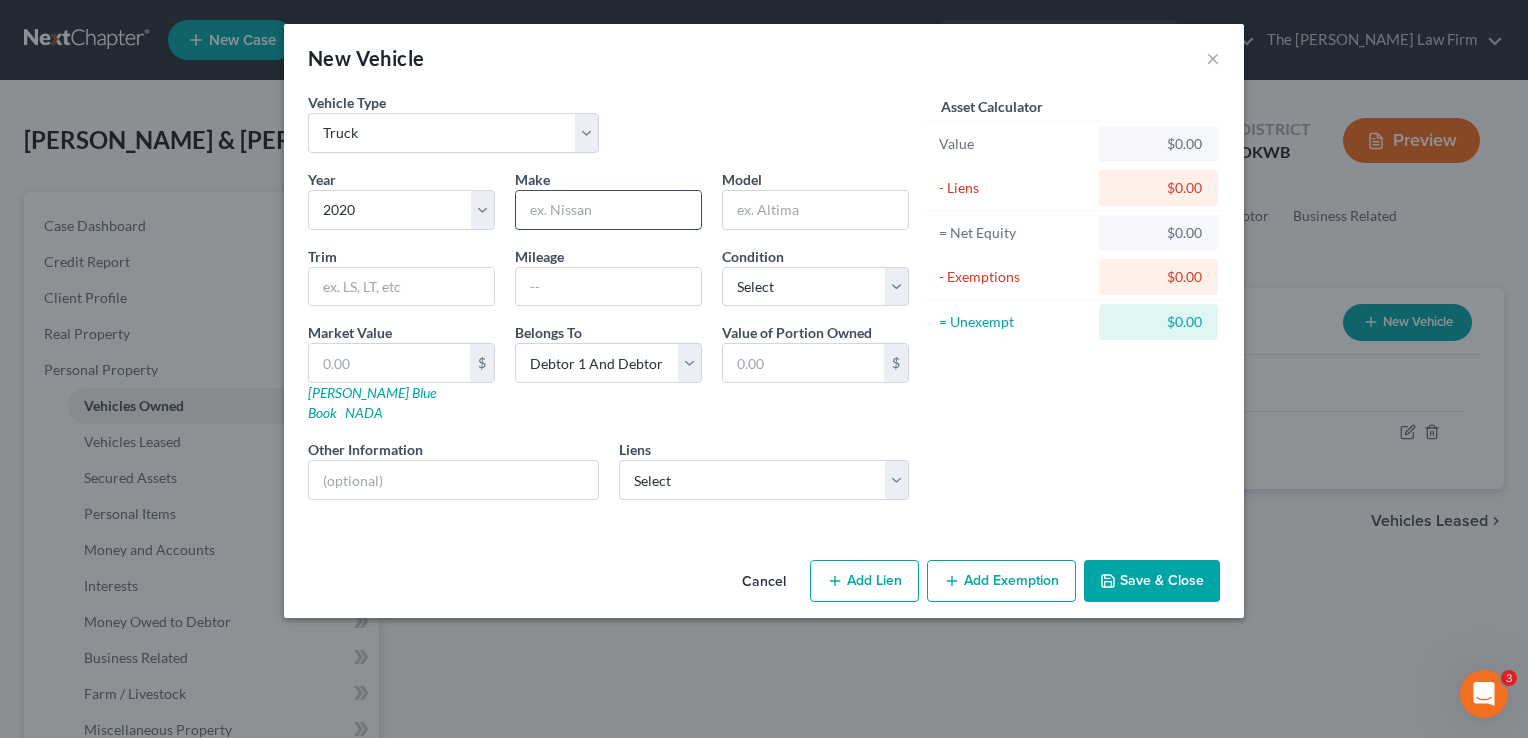 click at bounding box center [608, 210] 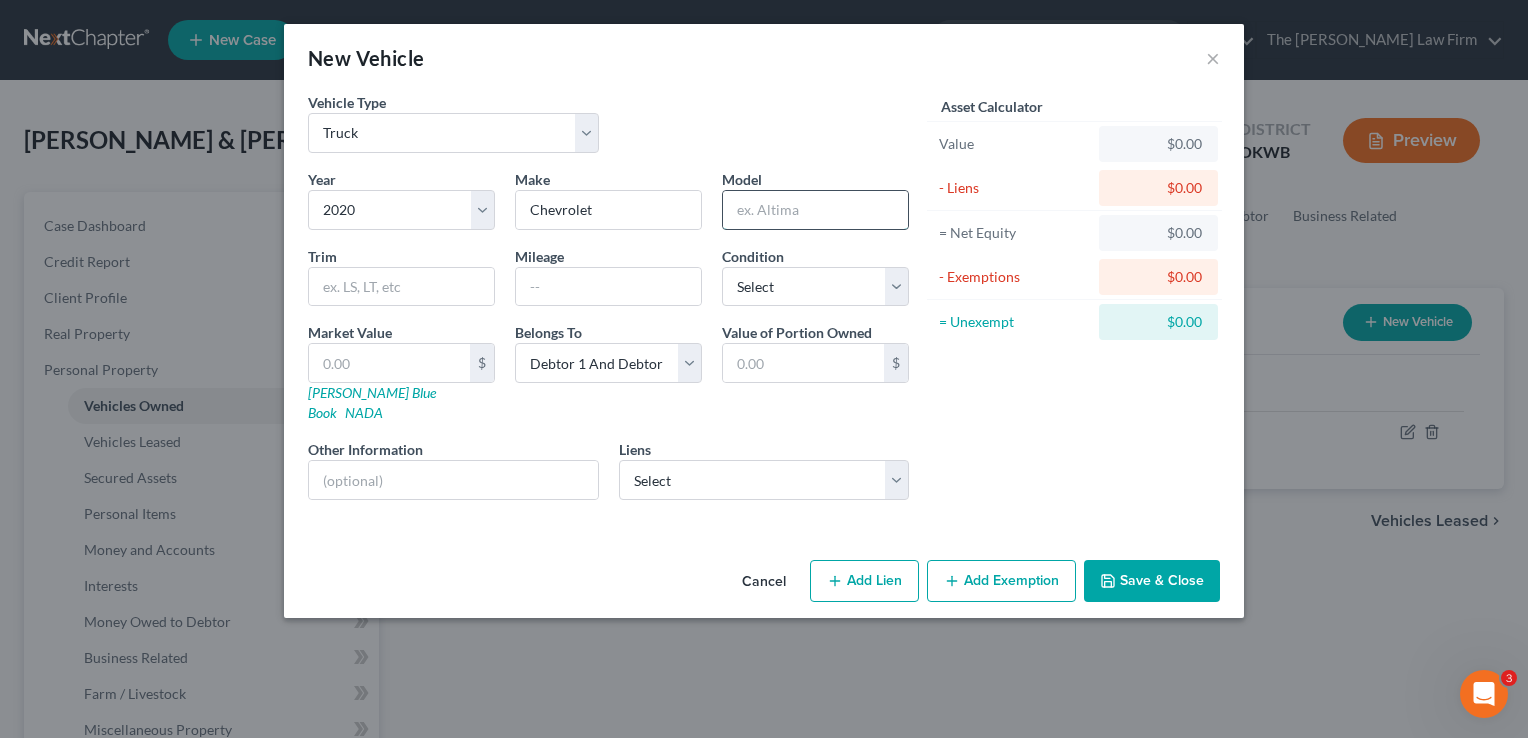 click at bounding box center [815, 210] 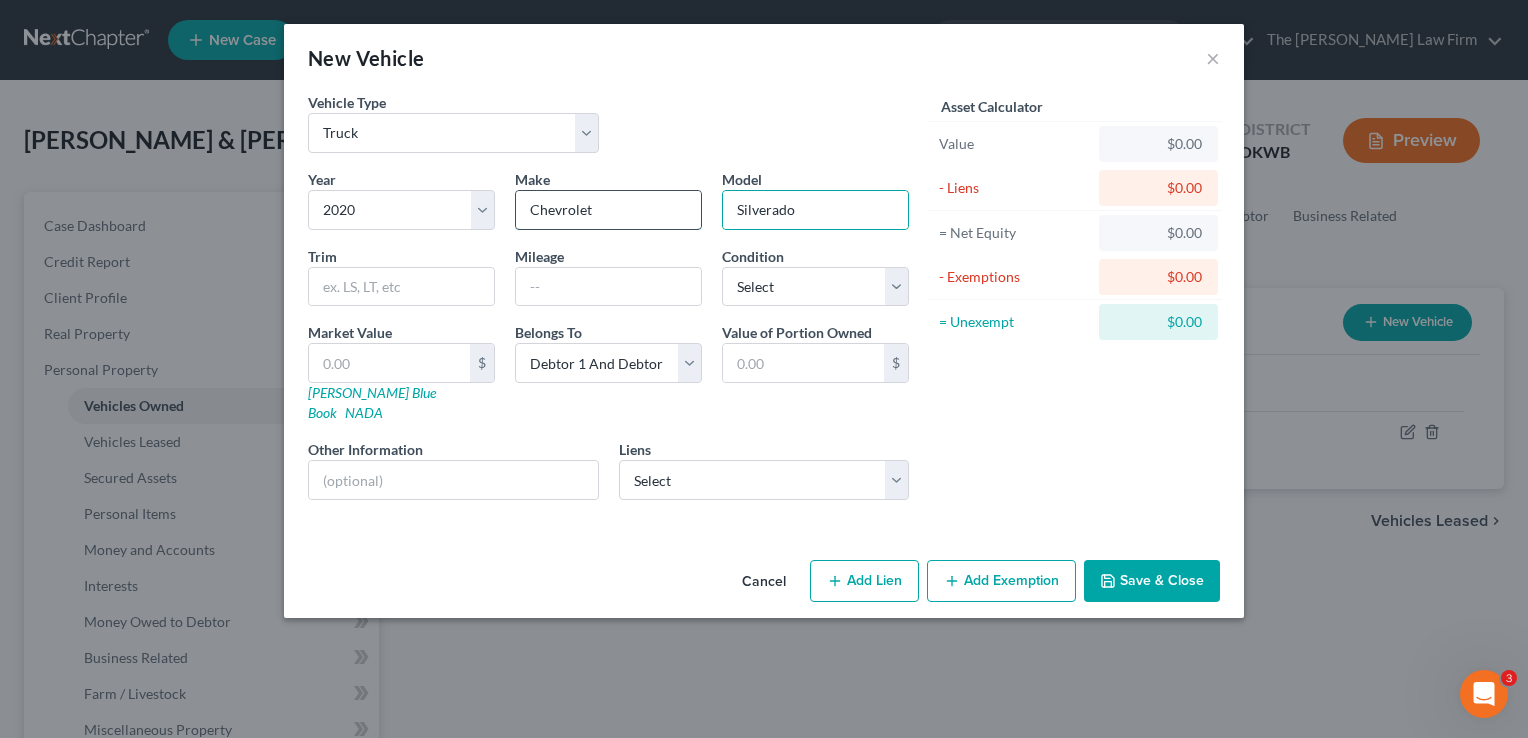 click on "Chevrolet" at bounding box center (608, 210) 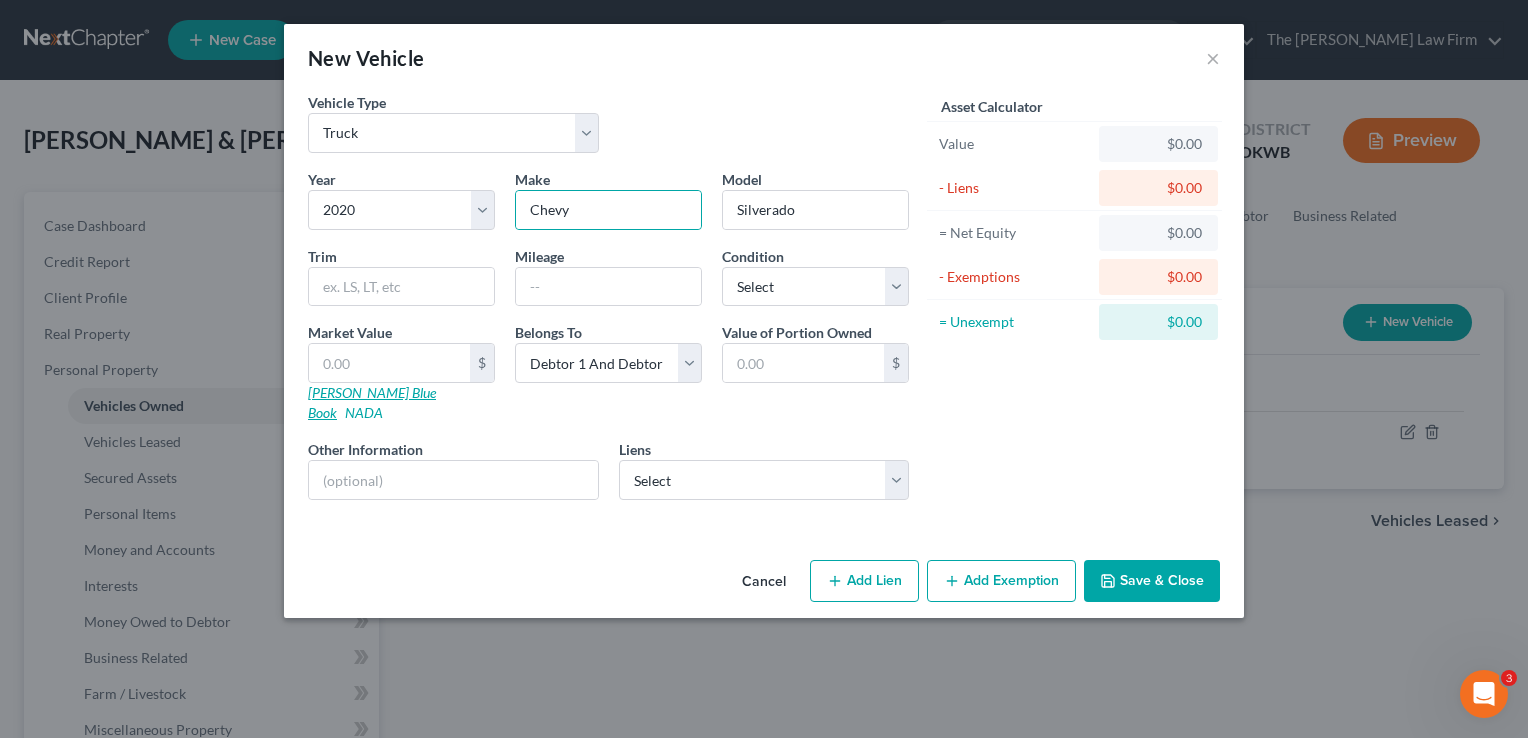 click on "[PERSON_NAME] Blue Book" at bounding box center [372, 402] 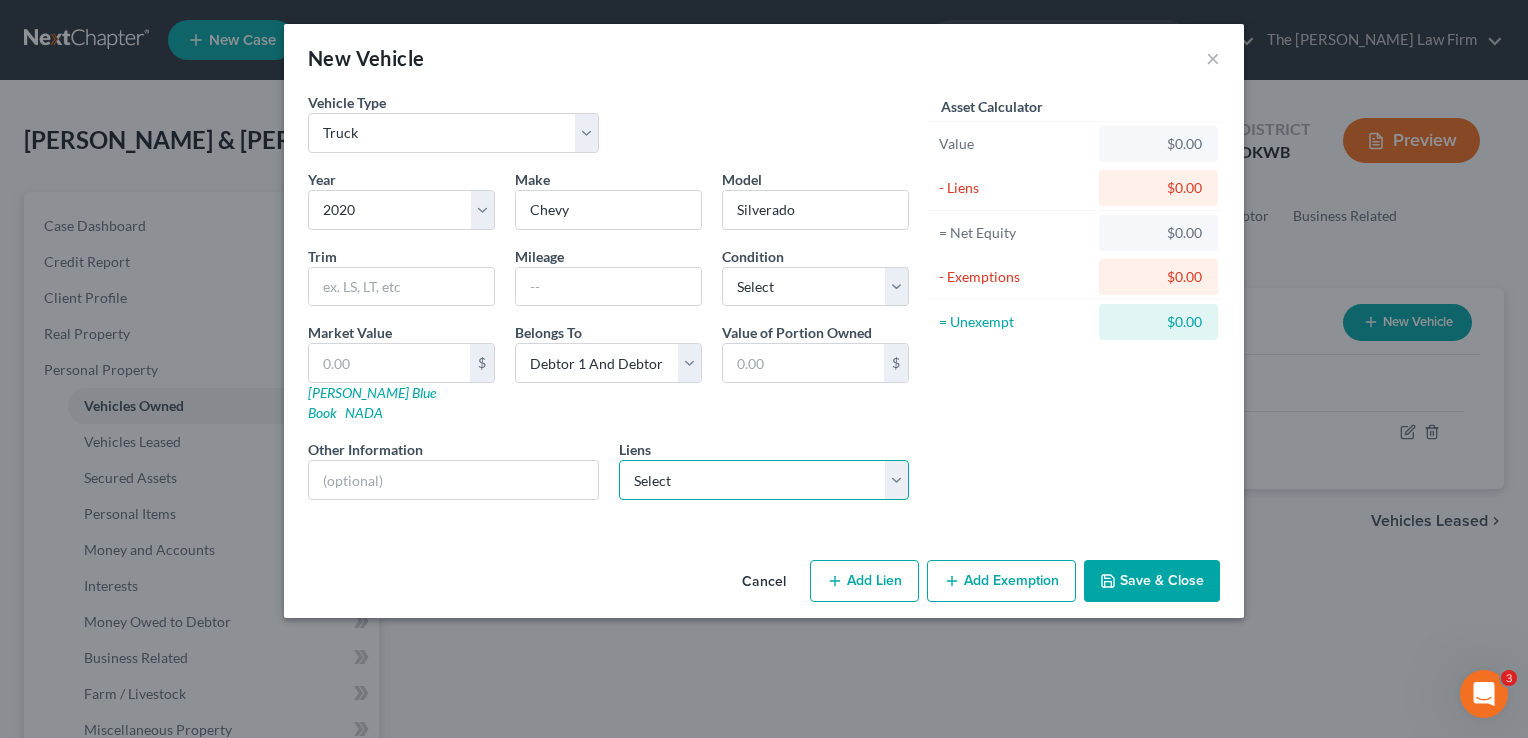 click on "Select Usaa Fsb - $17,177.00" at bounding box center [764, 480] 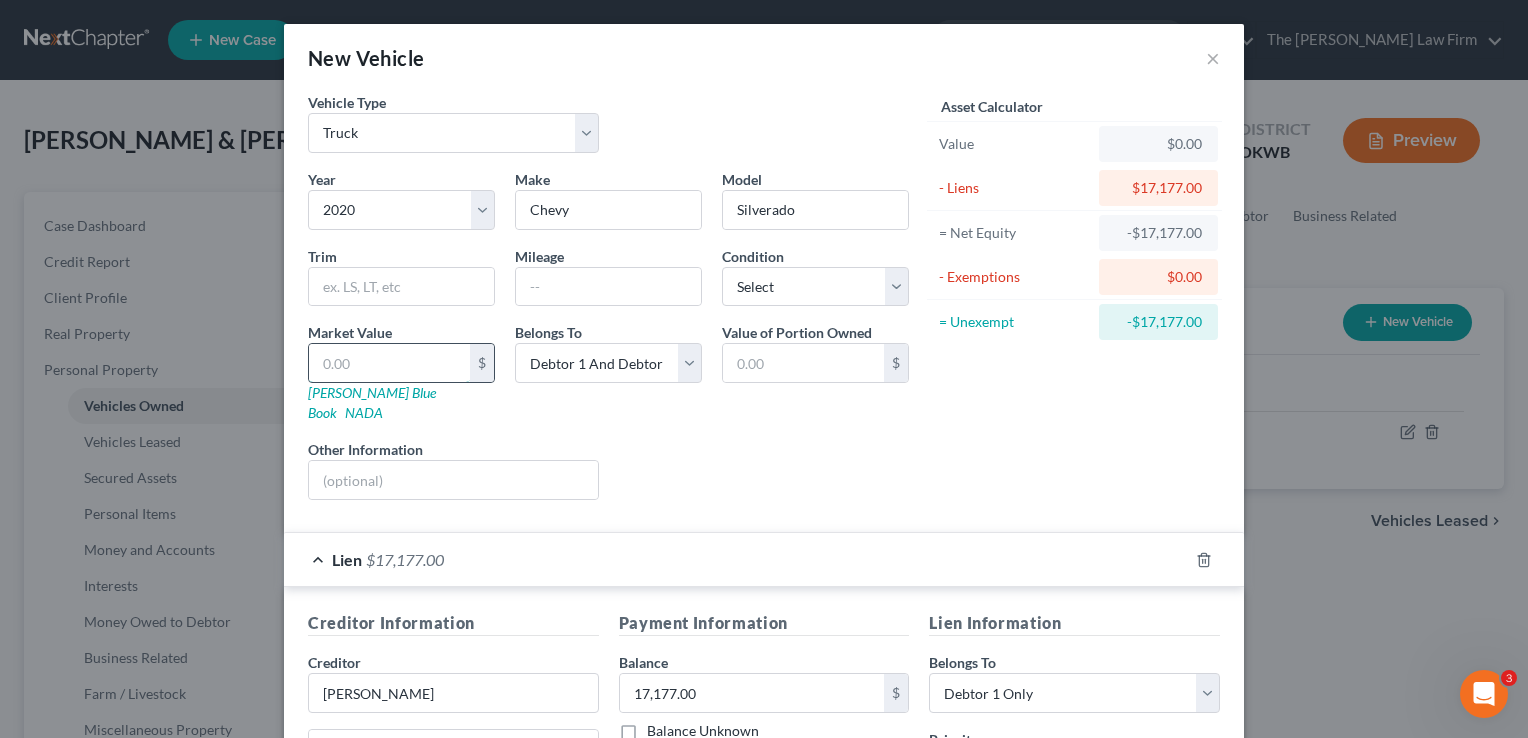 click at bounding box center (389, 363) 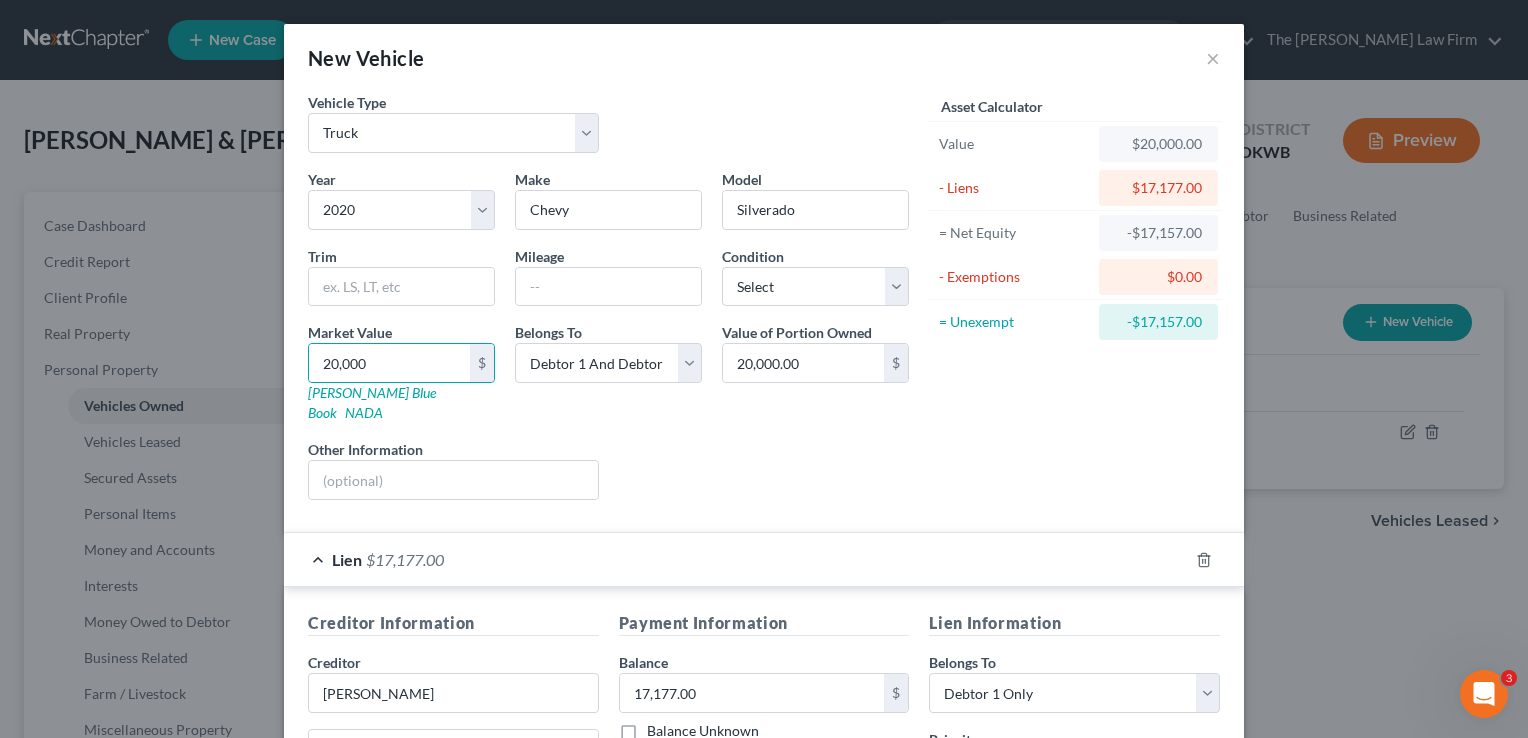 click on "Liens
Select" at bounding box center [764, 469] 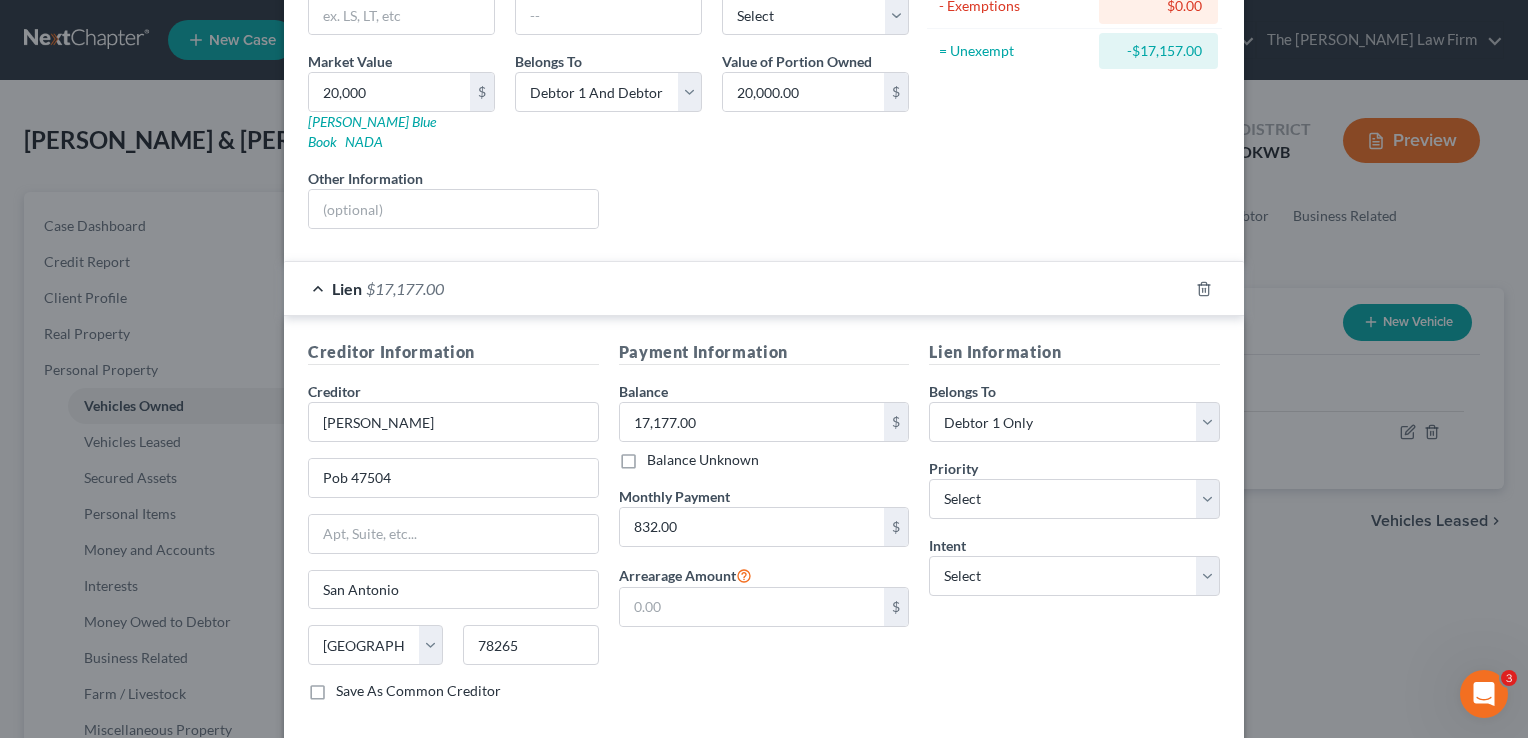 scroll, scrollTop: 351, scrollLeft: 0, axis: vertical 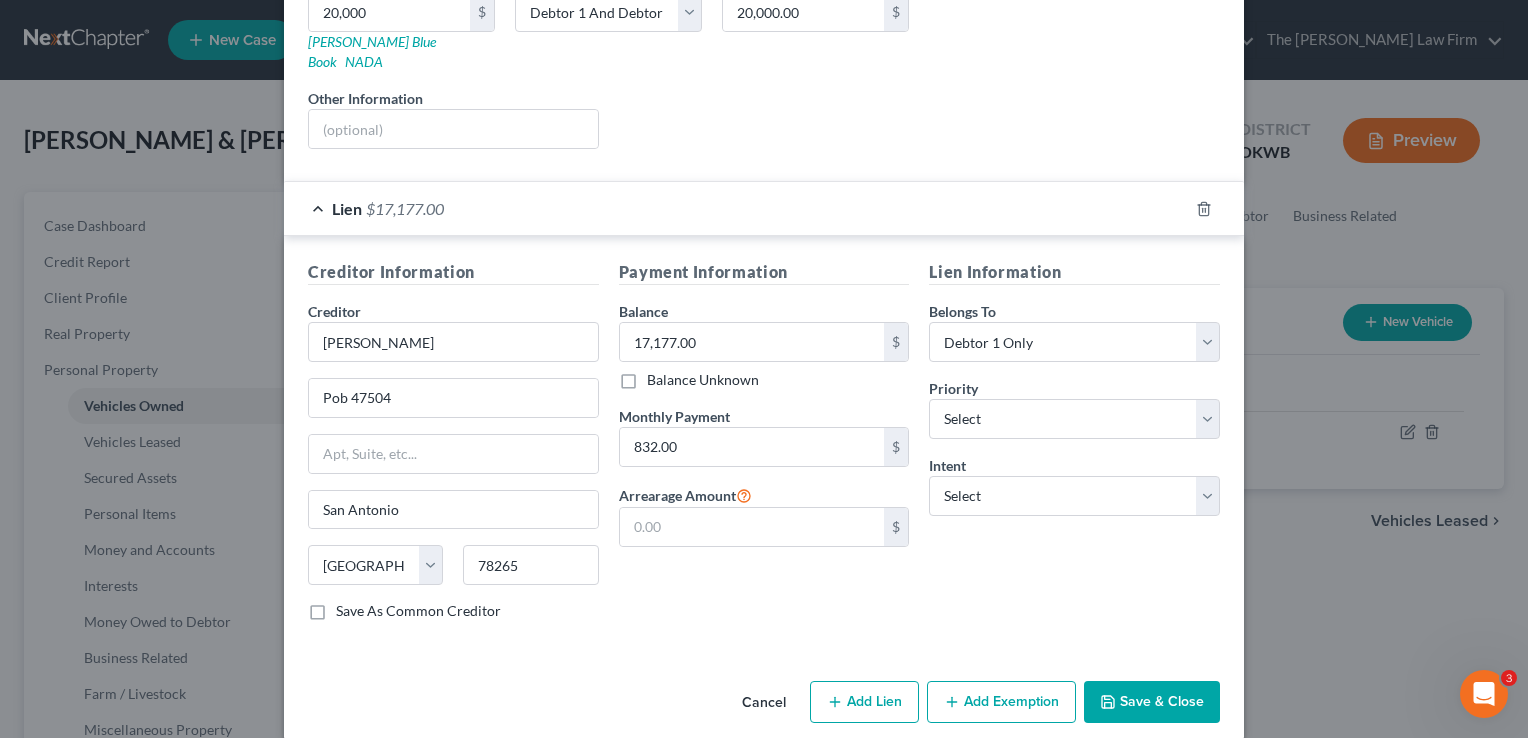 click on "Add Exemption" at bounding box center (1001, 702) 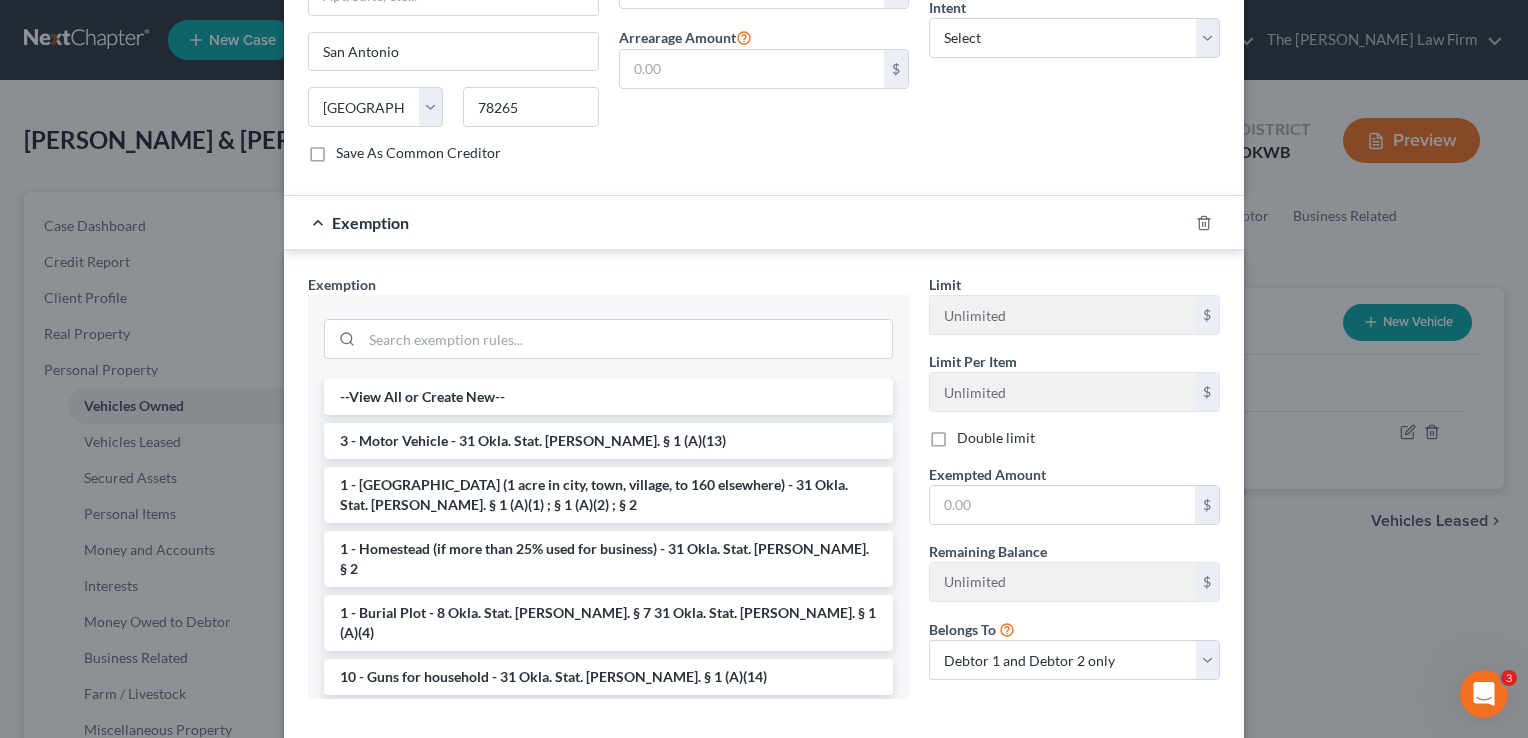 scroll, scrollTop: 851, scrollLeft: 0, axis: vertical 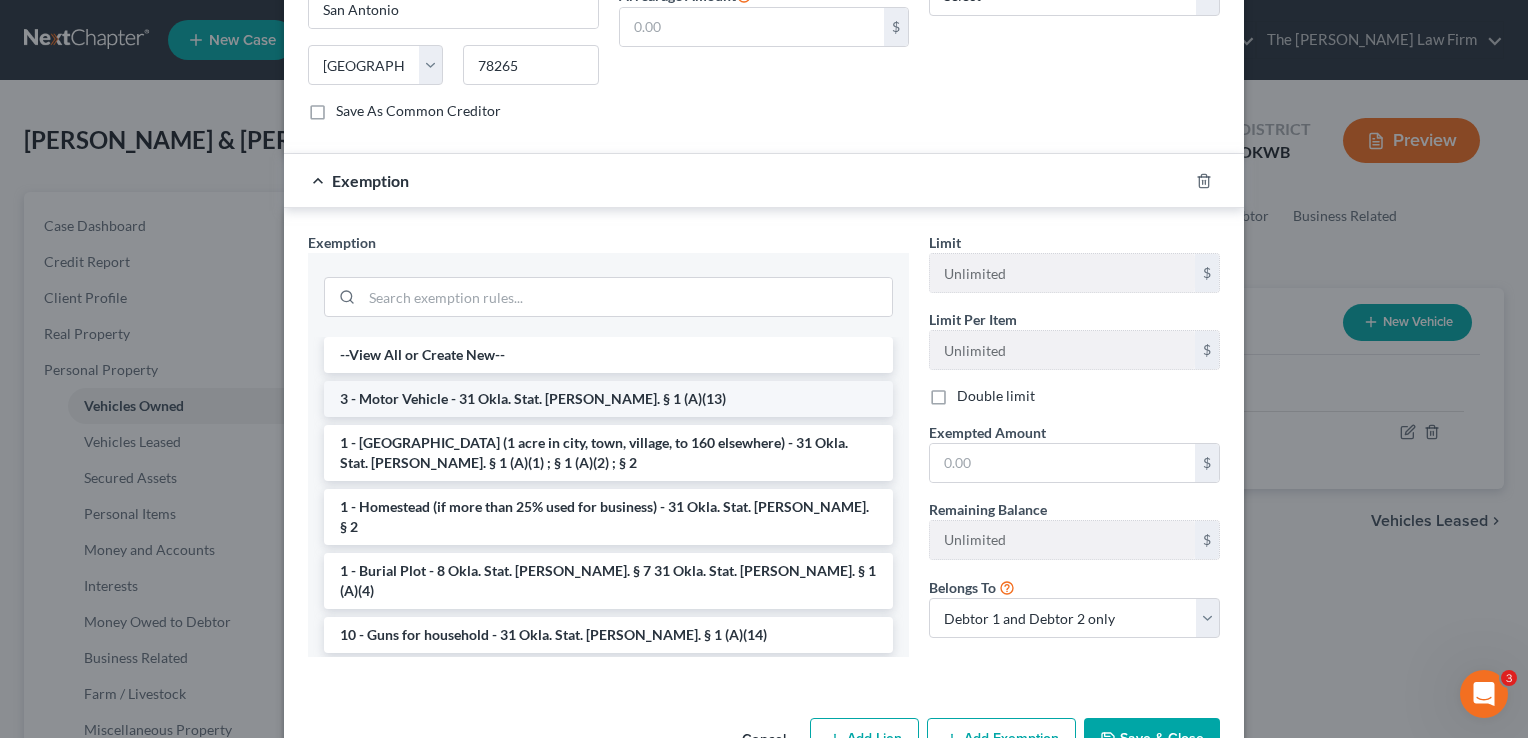 click on "3 - Motor Vehicle - 31 Okla. Stat. [PERSON_NAME]. § 1 (A)(13)" at bounding box center (608, 399) 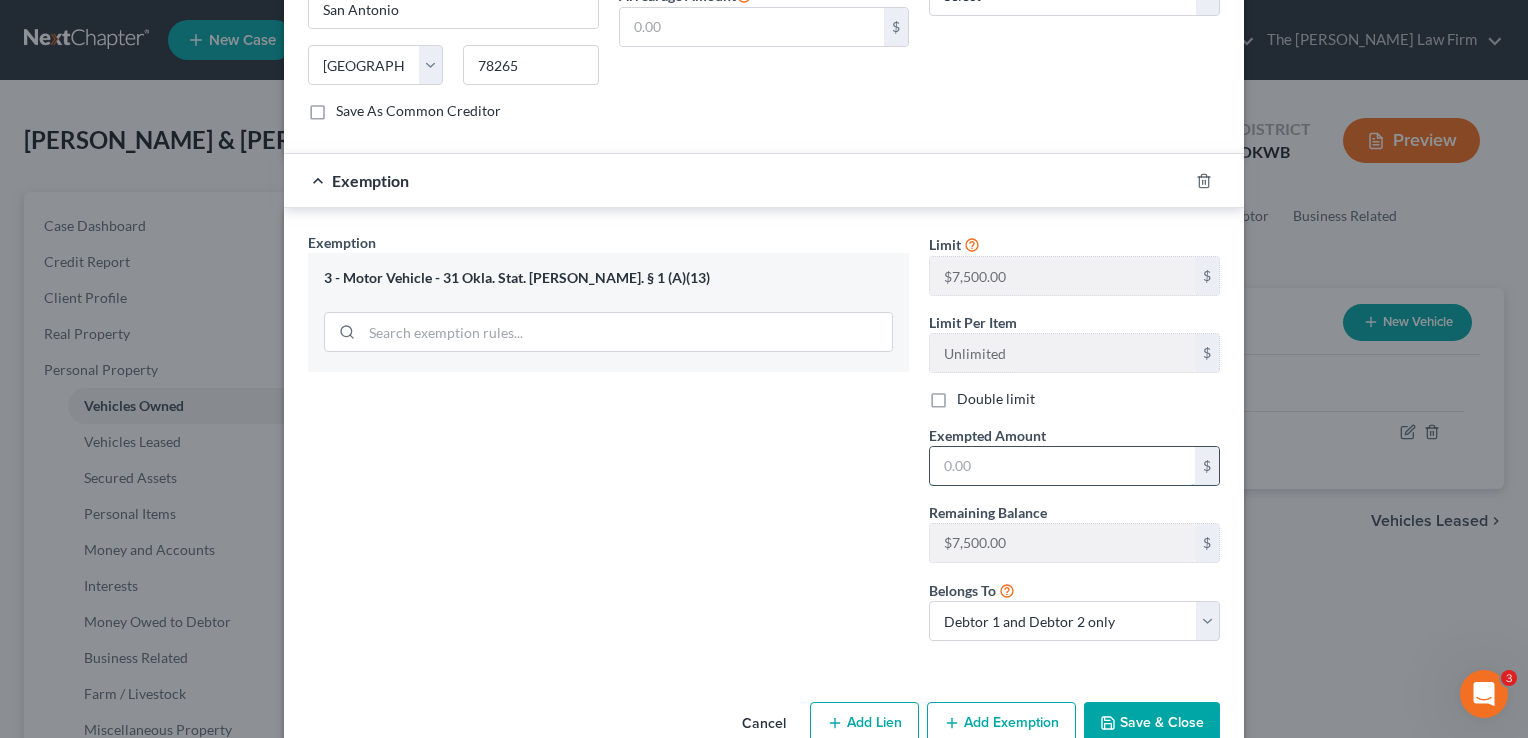 click at bounding box center (1062, 466) 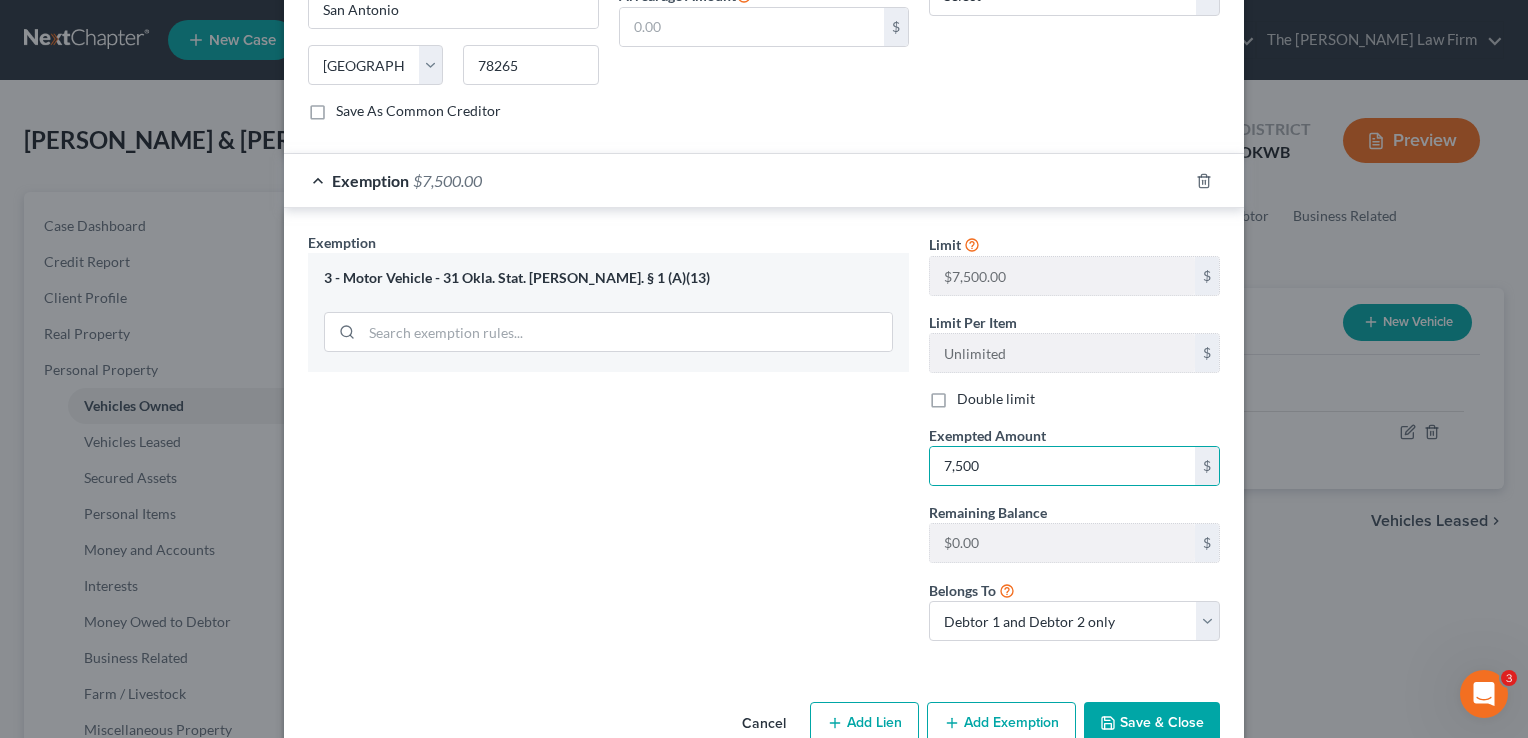 click on "Save & Close" at bounding box center [1152, 723] 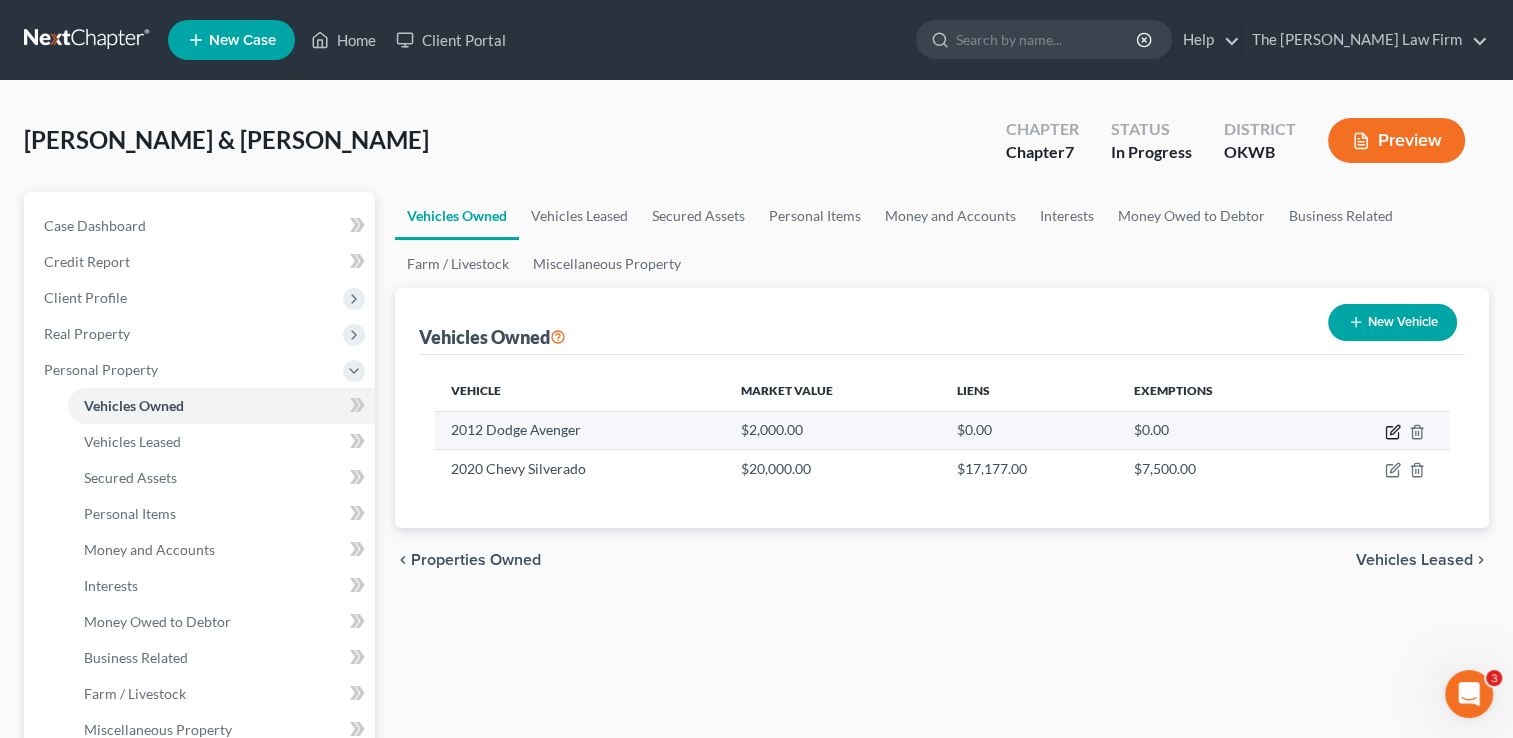 click 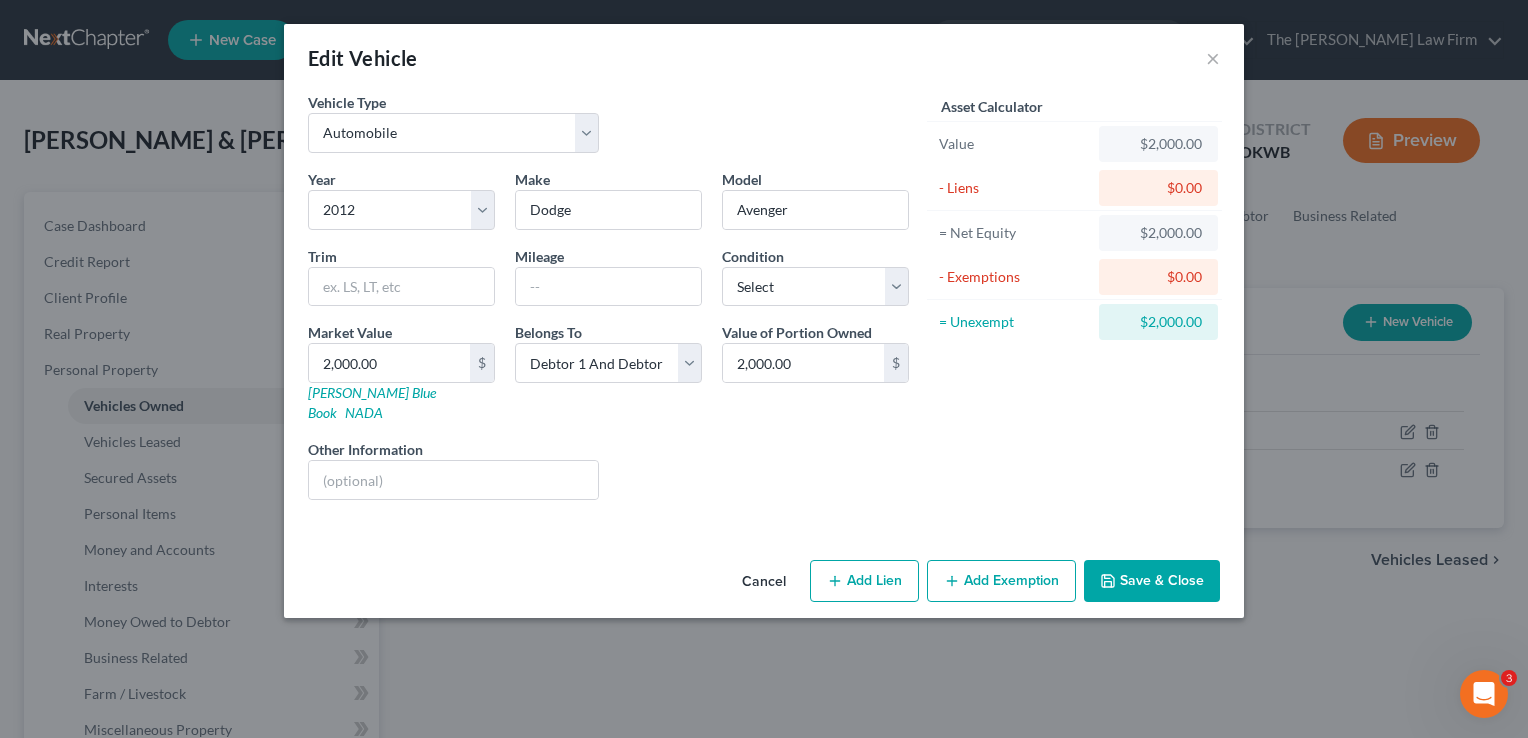 click on "Add Exemption" at bounding box center (1001, 581) 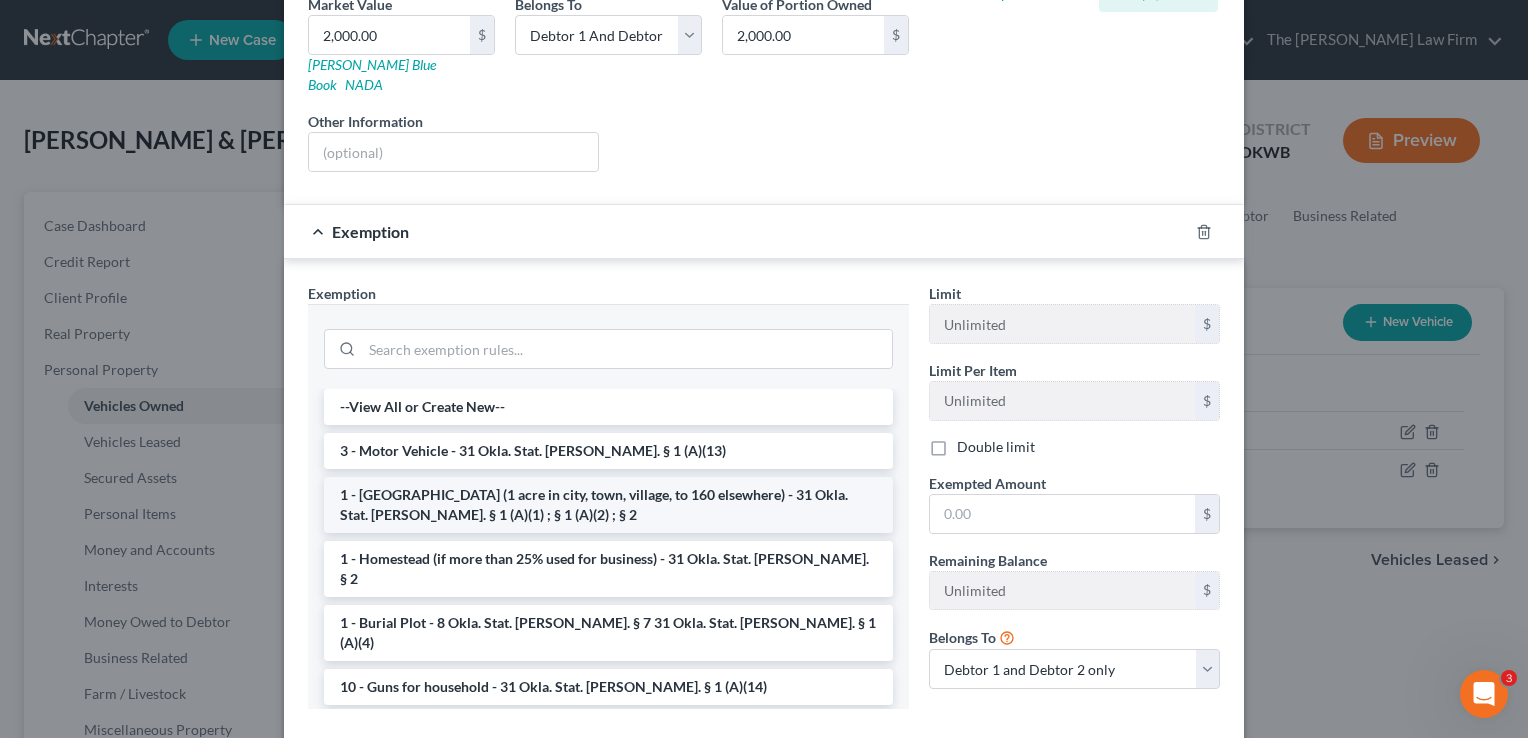 scroll, scrollTop: 400, scrollLeft: 0, axis: vertical 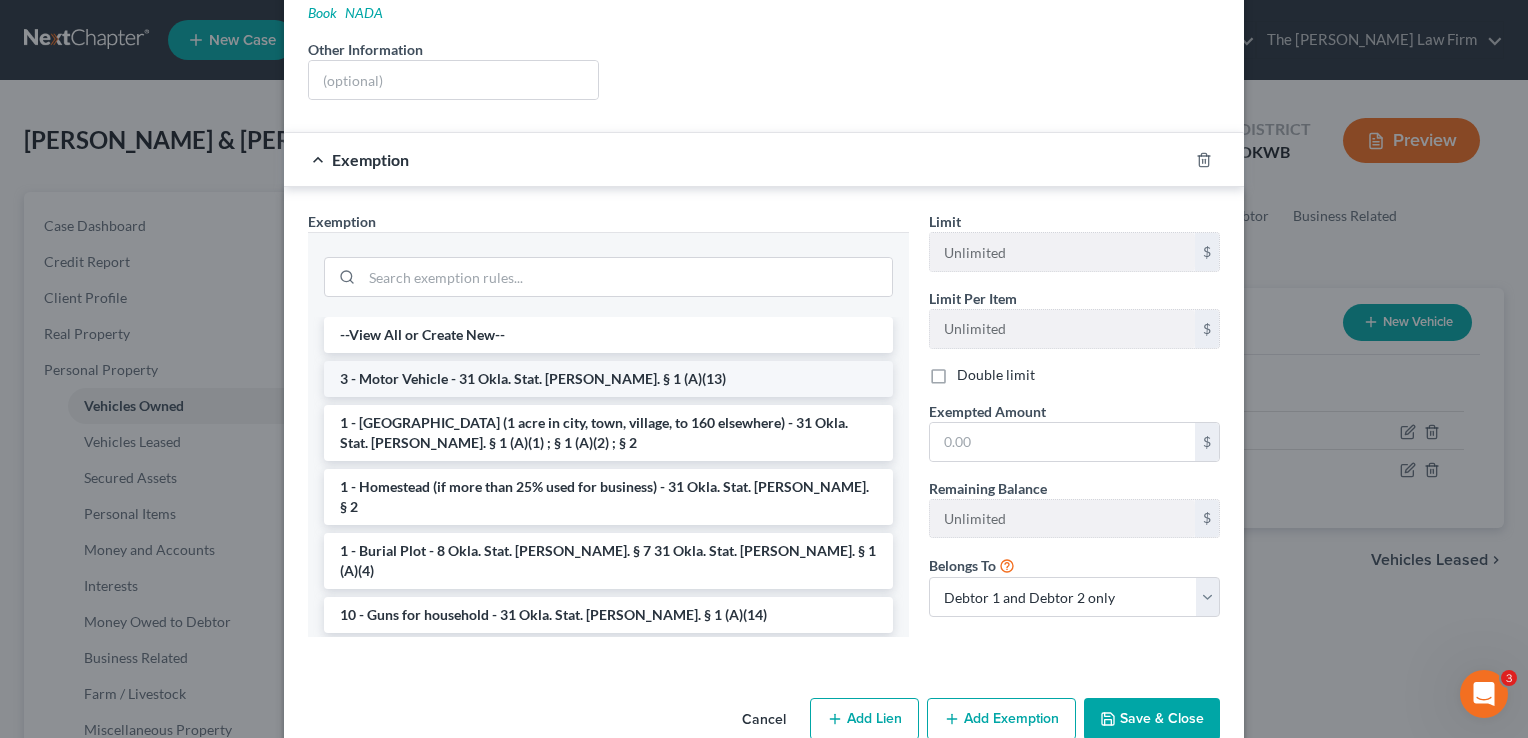 click on "3 - Motor Vehicle - 31 Okla. Stat. [PERSON_NAME]. § 1 (A)(13)" at bounding box center (608, 379) 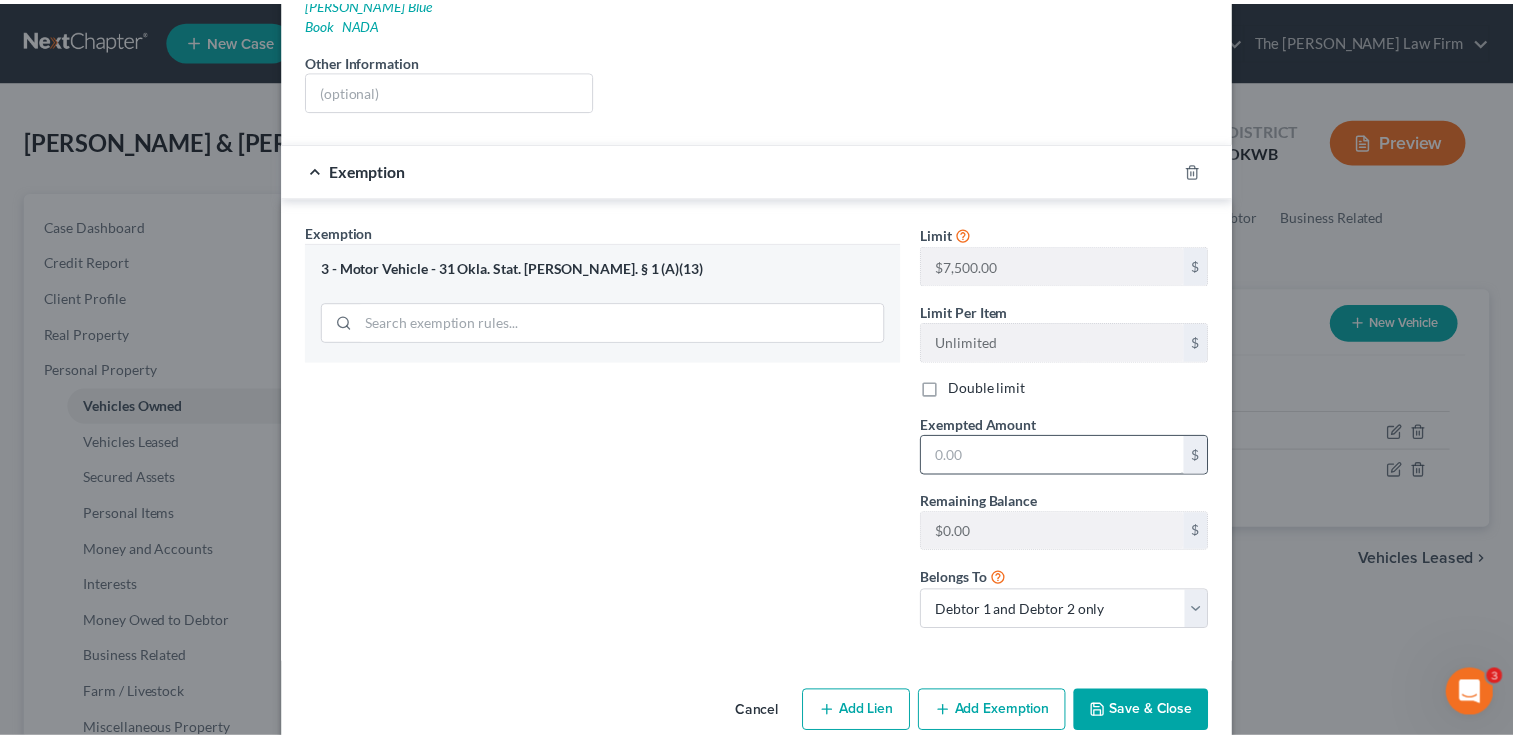 scroll, scrollTop: 400, scrollLeft: 0, axis: vertical 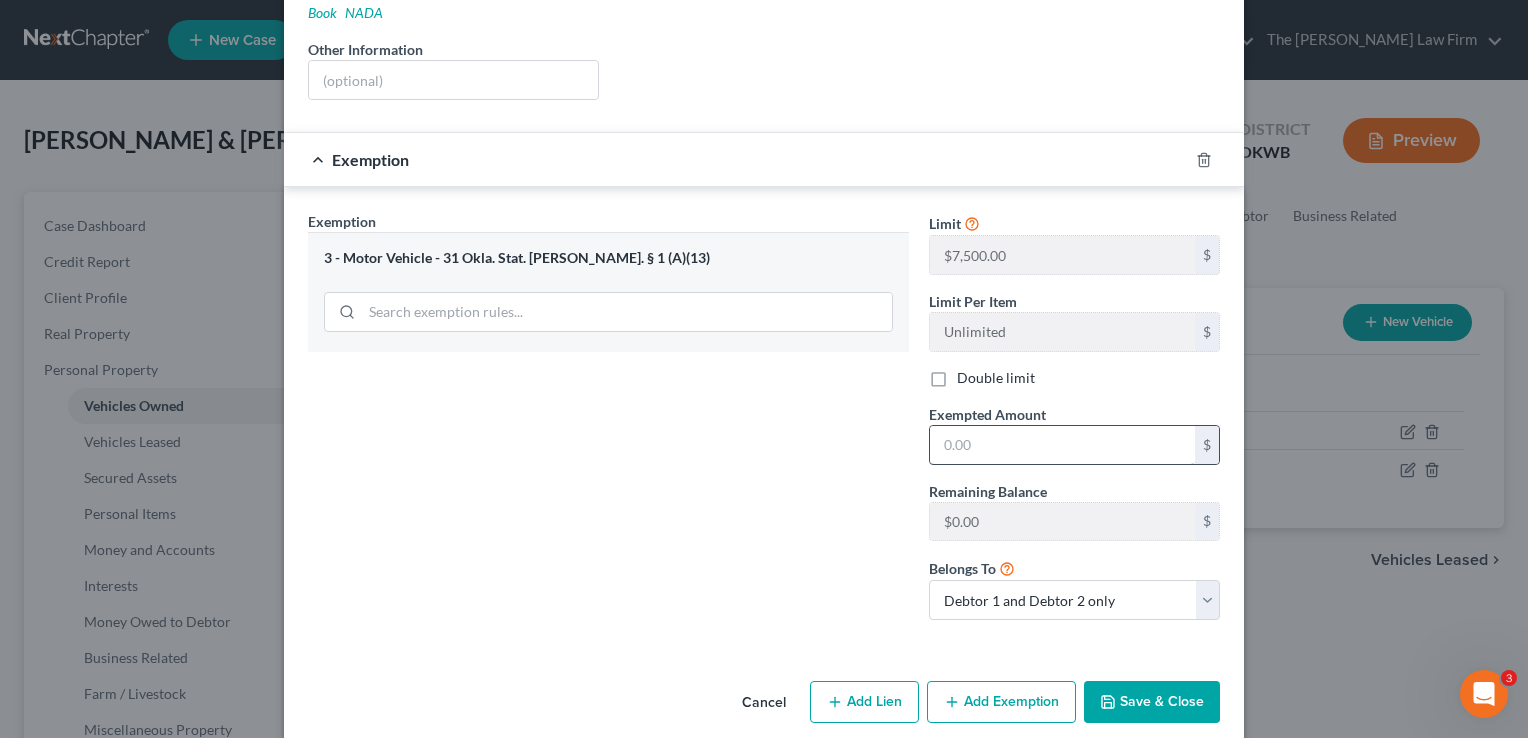 click at bounding box center (1062, 445) 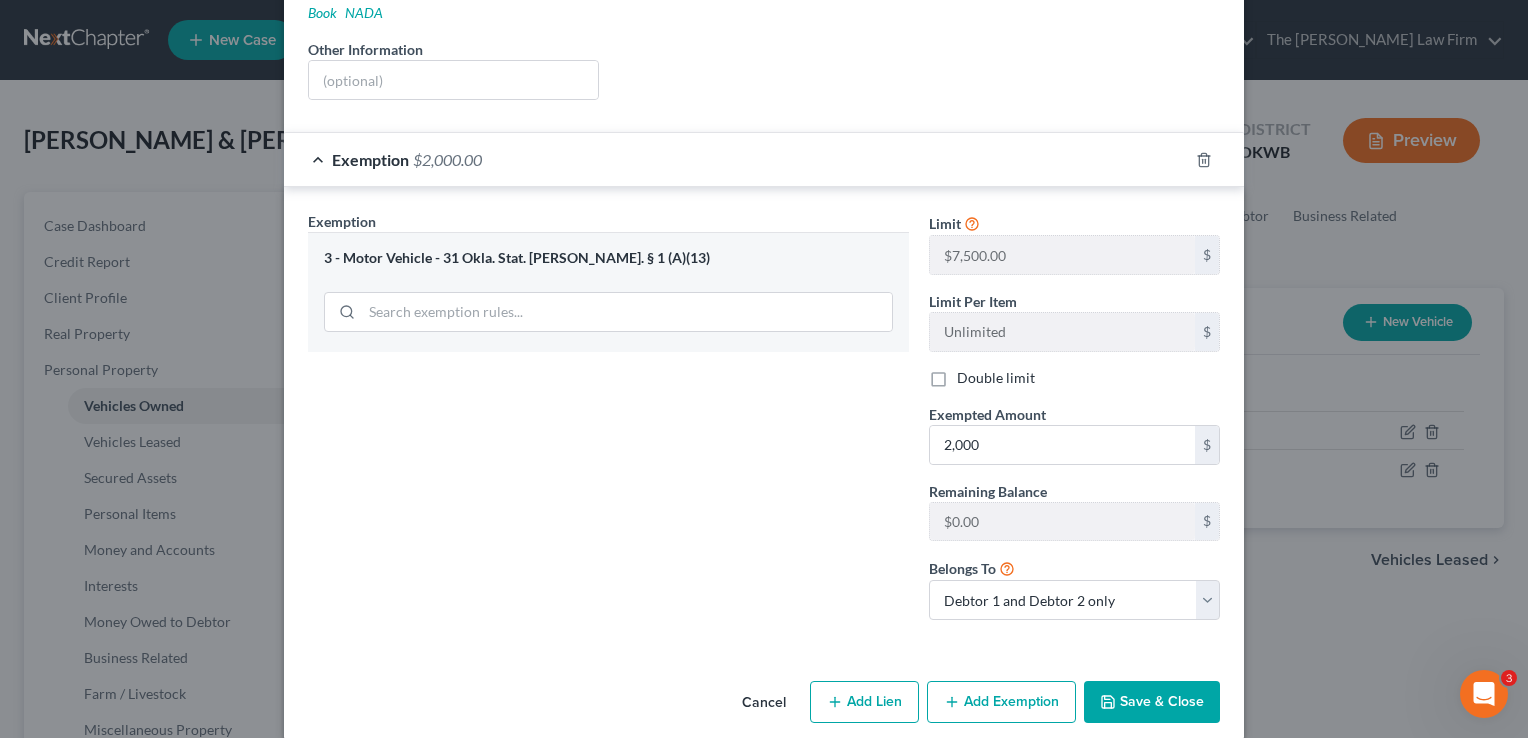 click on "Save & Close" at bounding box center (1152, 702) 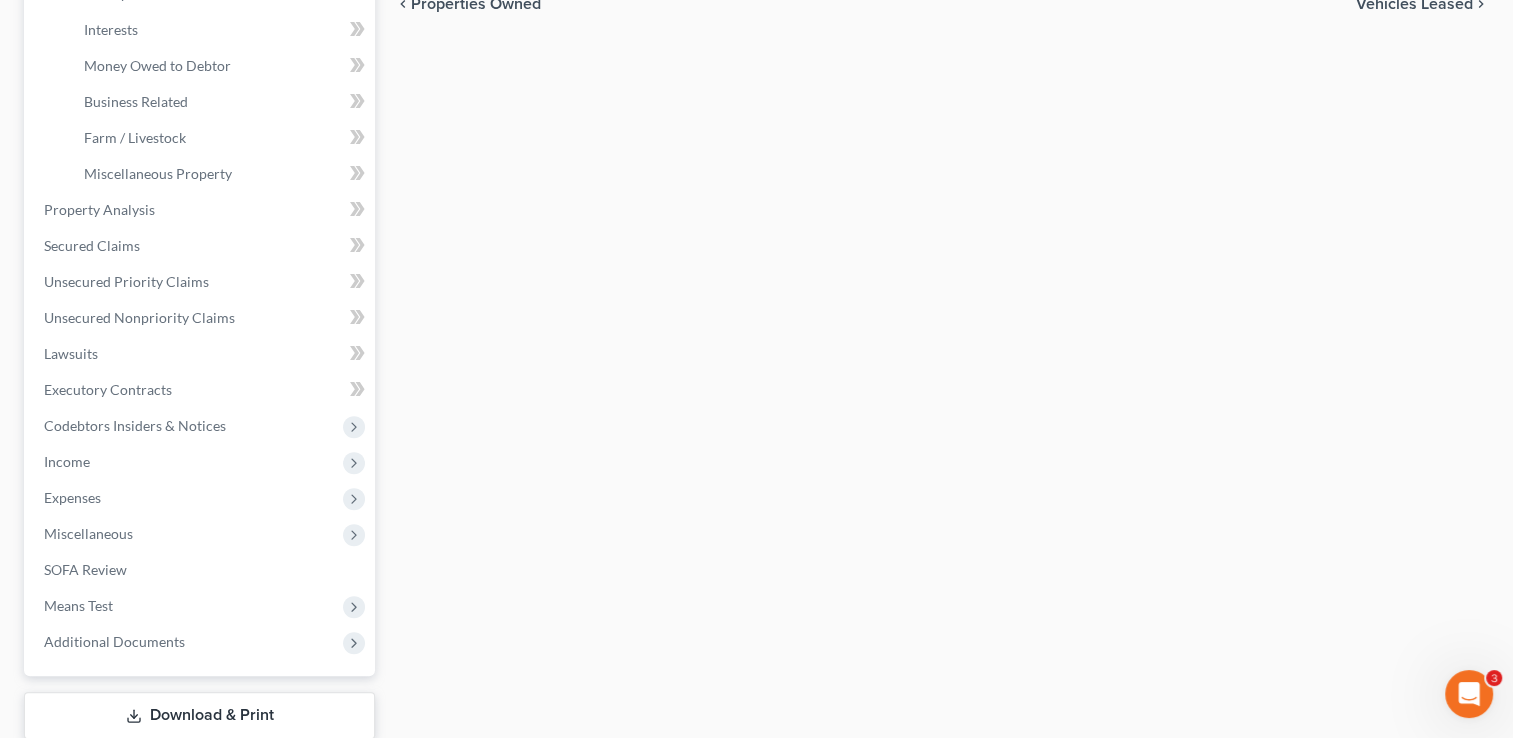 scroll, scrollTop: 600, scrollLeft: 0, axis: vertical 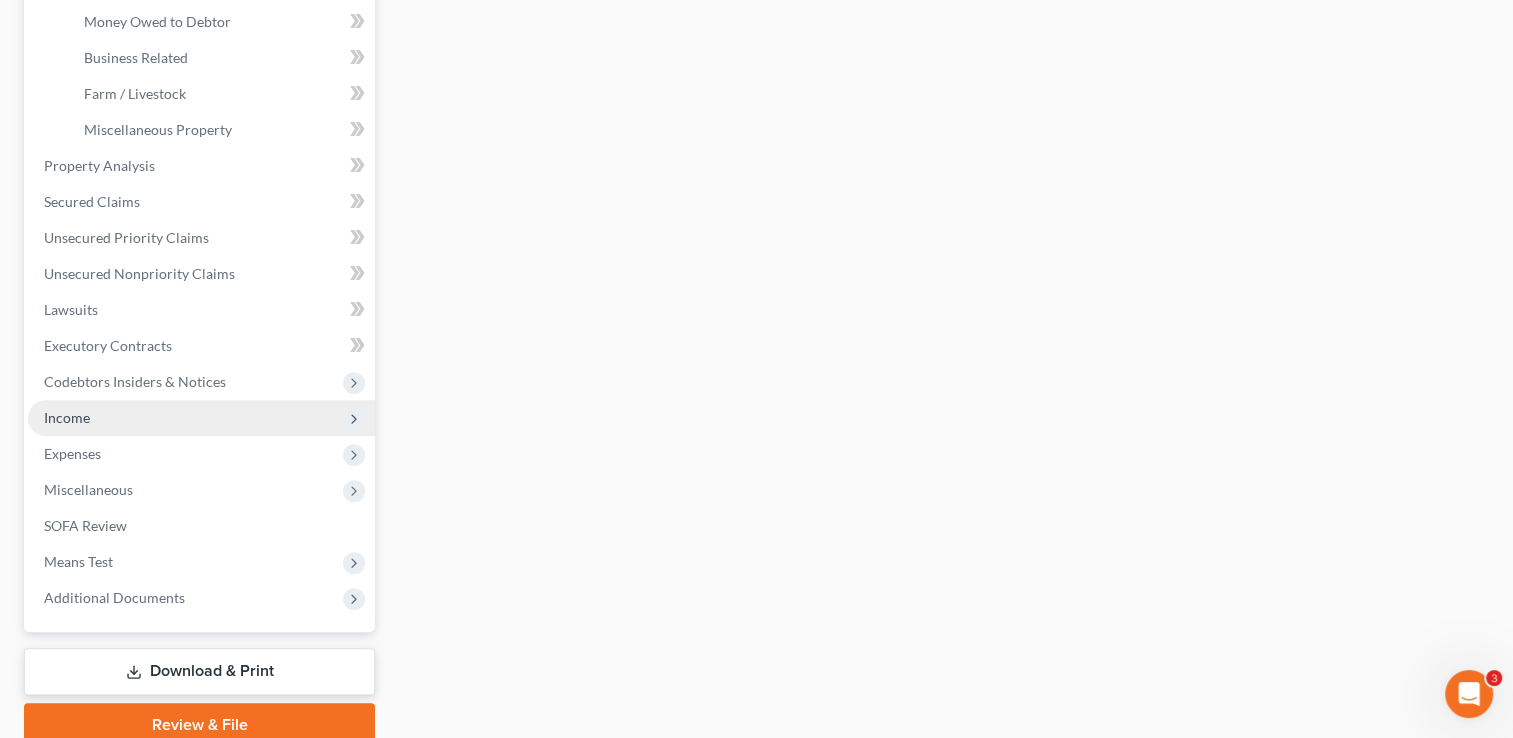 click on "Income" at bounding box center [201, 418] 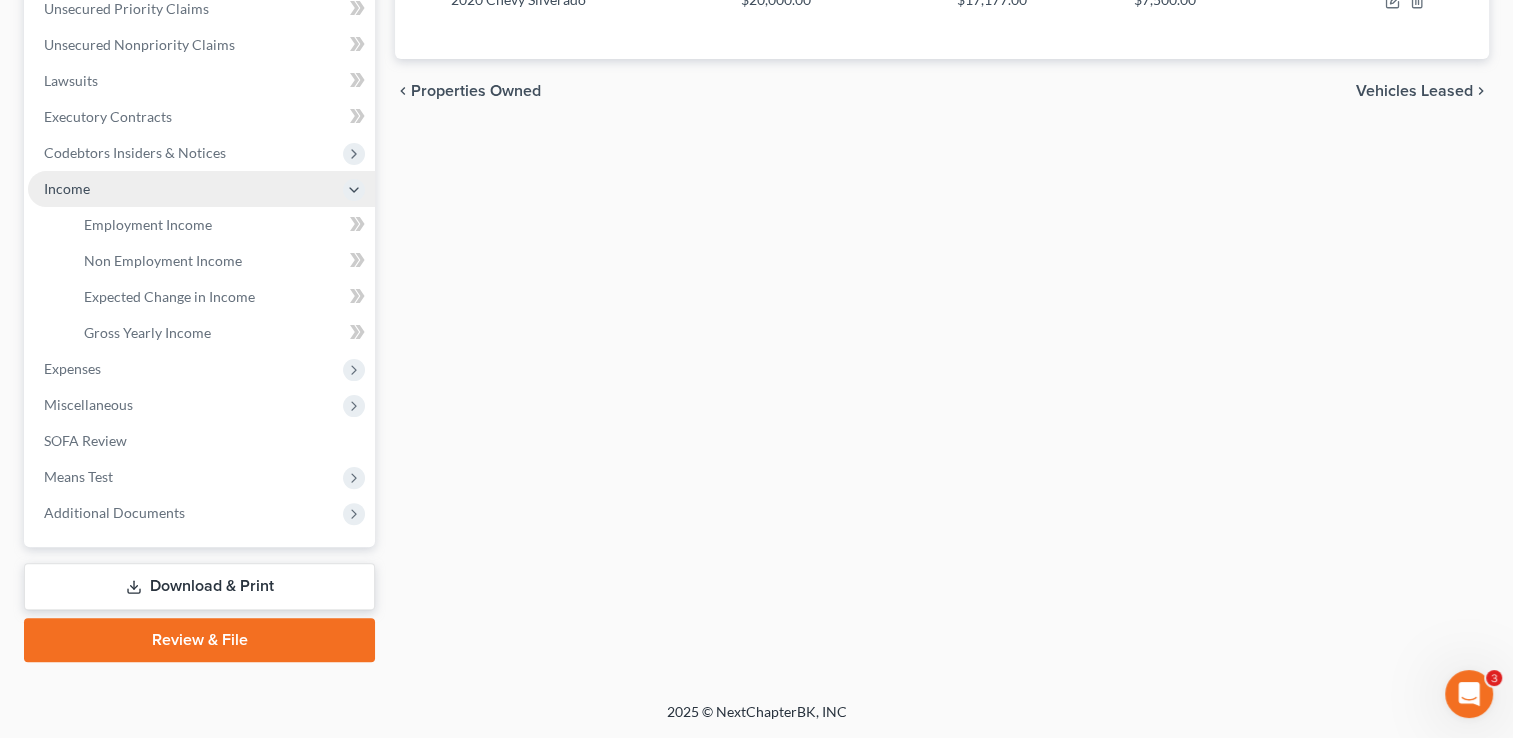 scroll, scrollTop: 467, scrollLeft: 0, axis: vertical 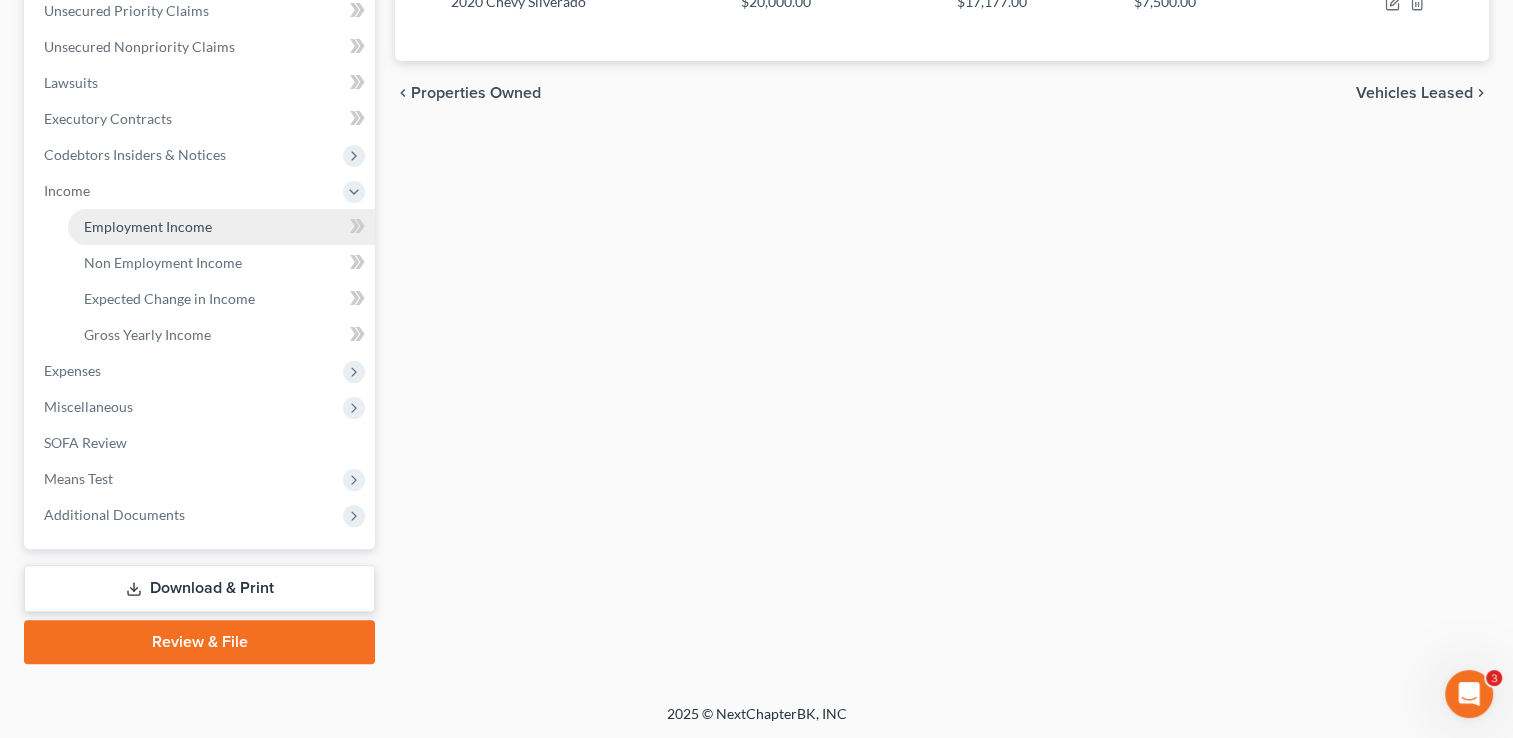 click on "Employment Income" at bounding box center (148, 226) 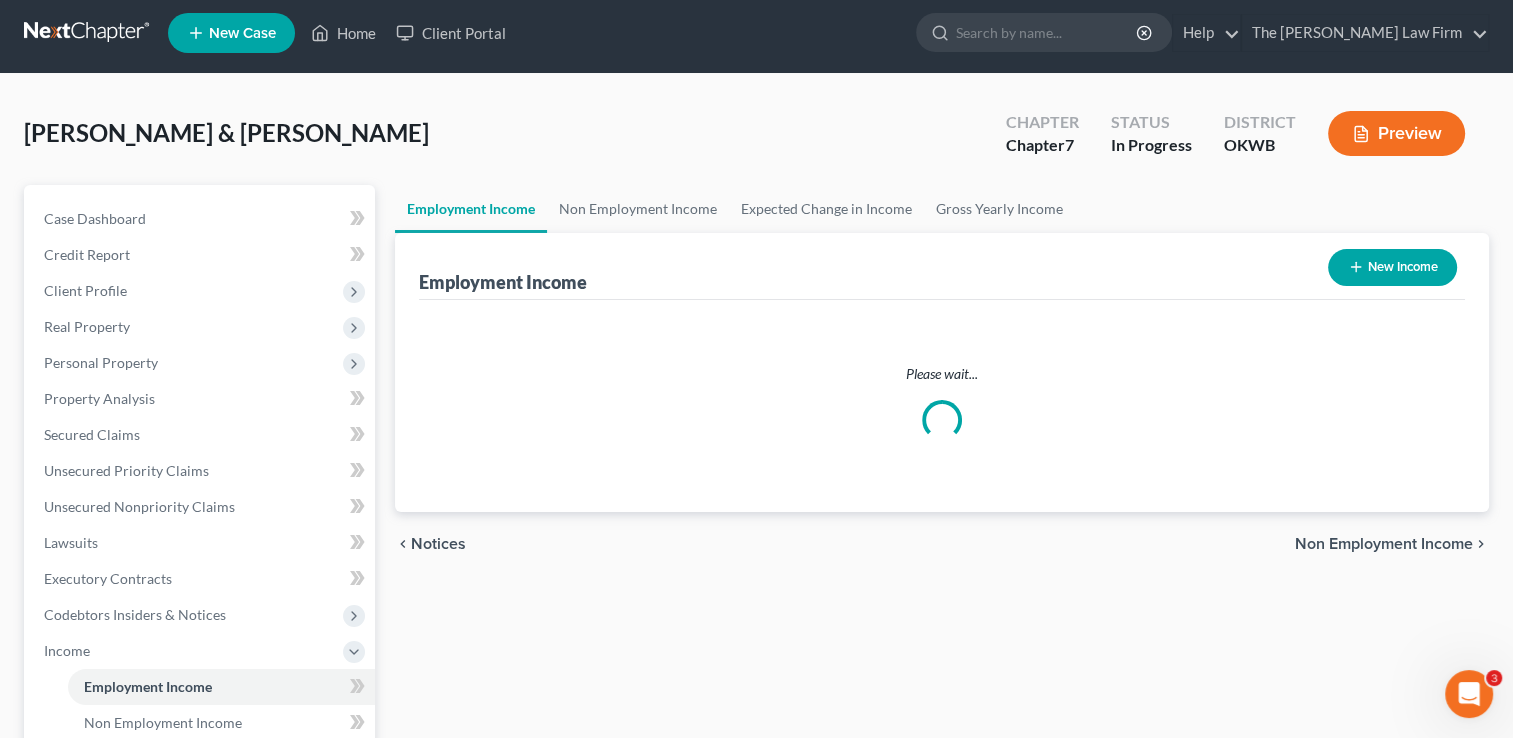 scroll, scrollTop: 0, scrollLeft: 0, axis: both 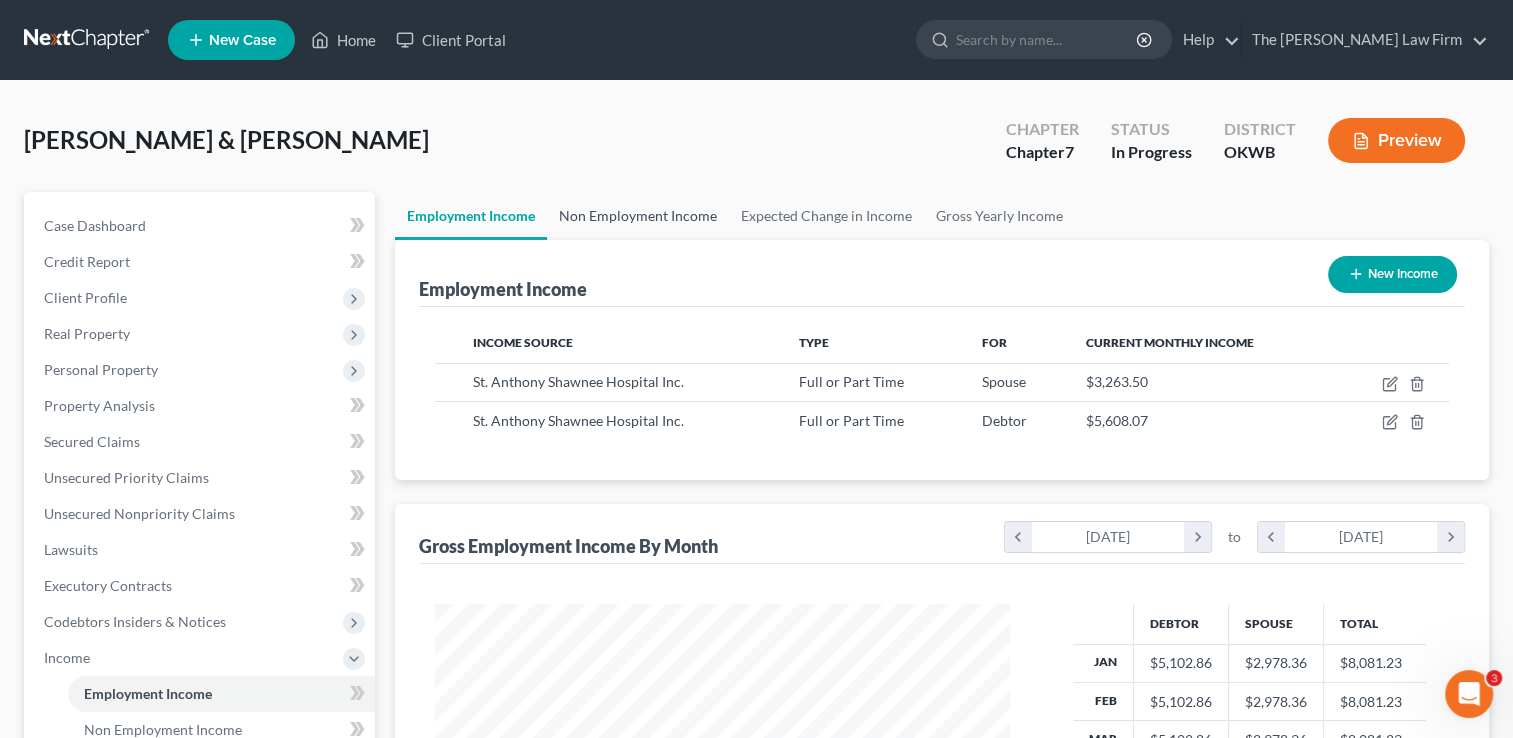 click on "Non Employment Income" at bounding box center (638, 216) 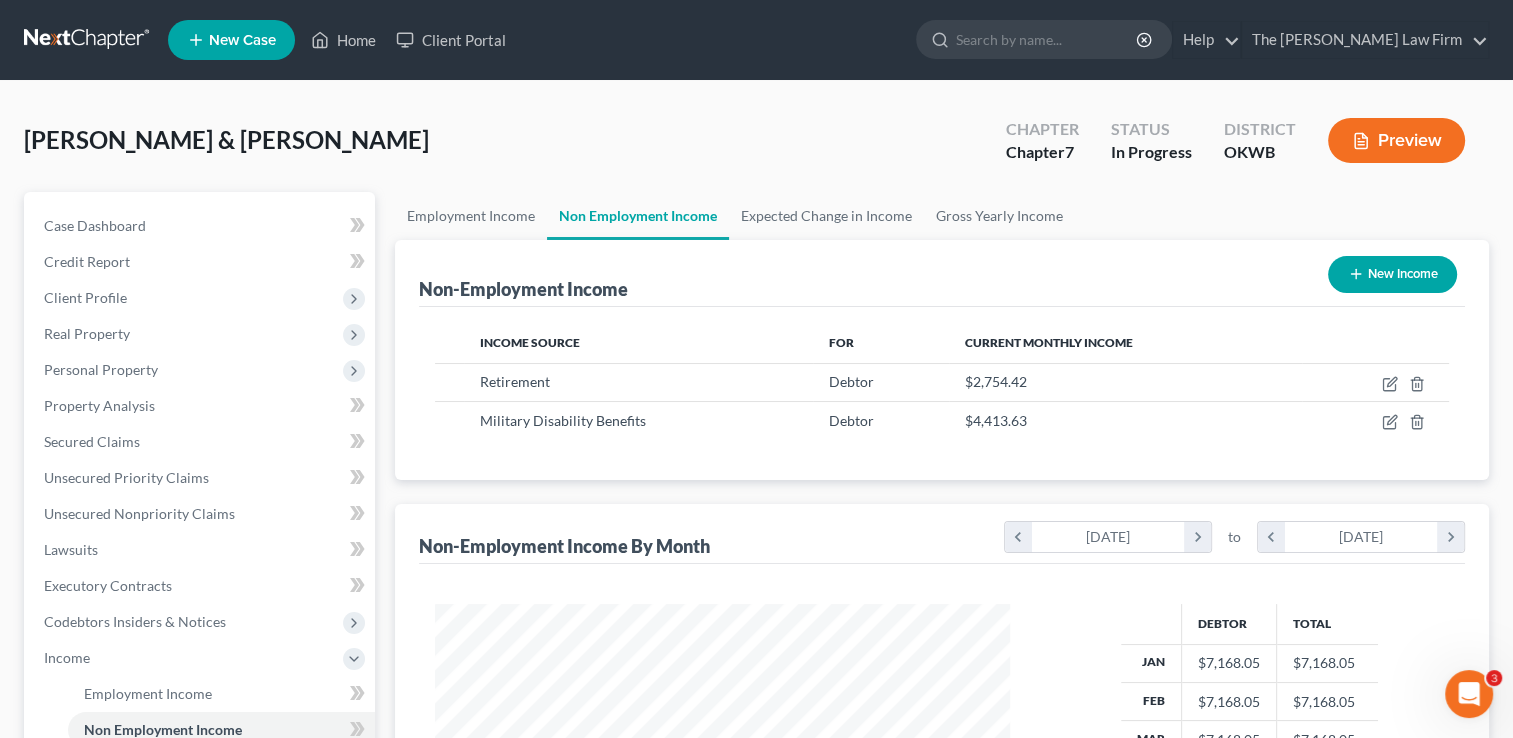 scroll, scrollTop: 999643, scrollLeft: 999385, axis: both 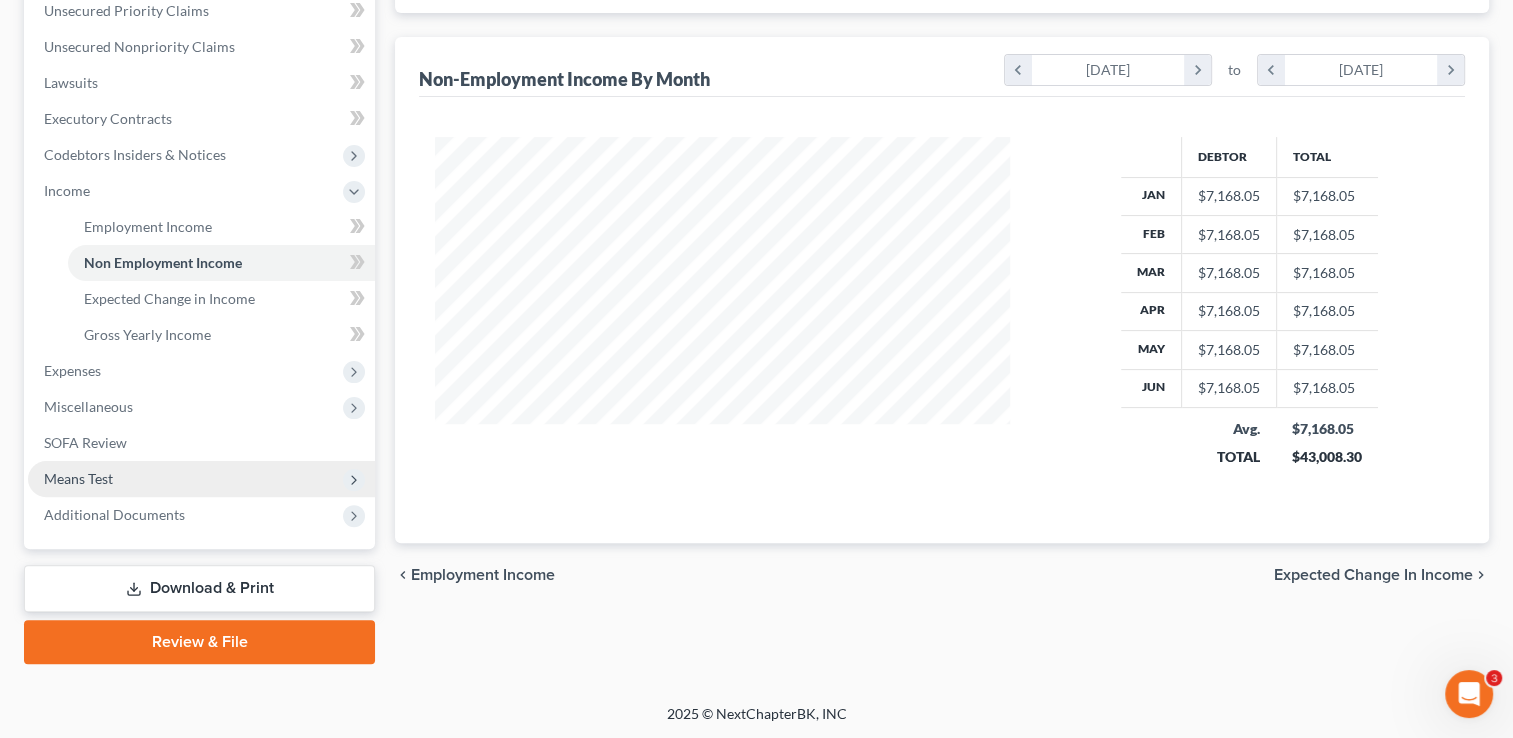 click on "Means Test" at bounding box center (201, 479) 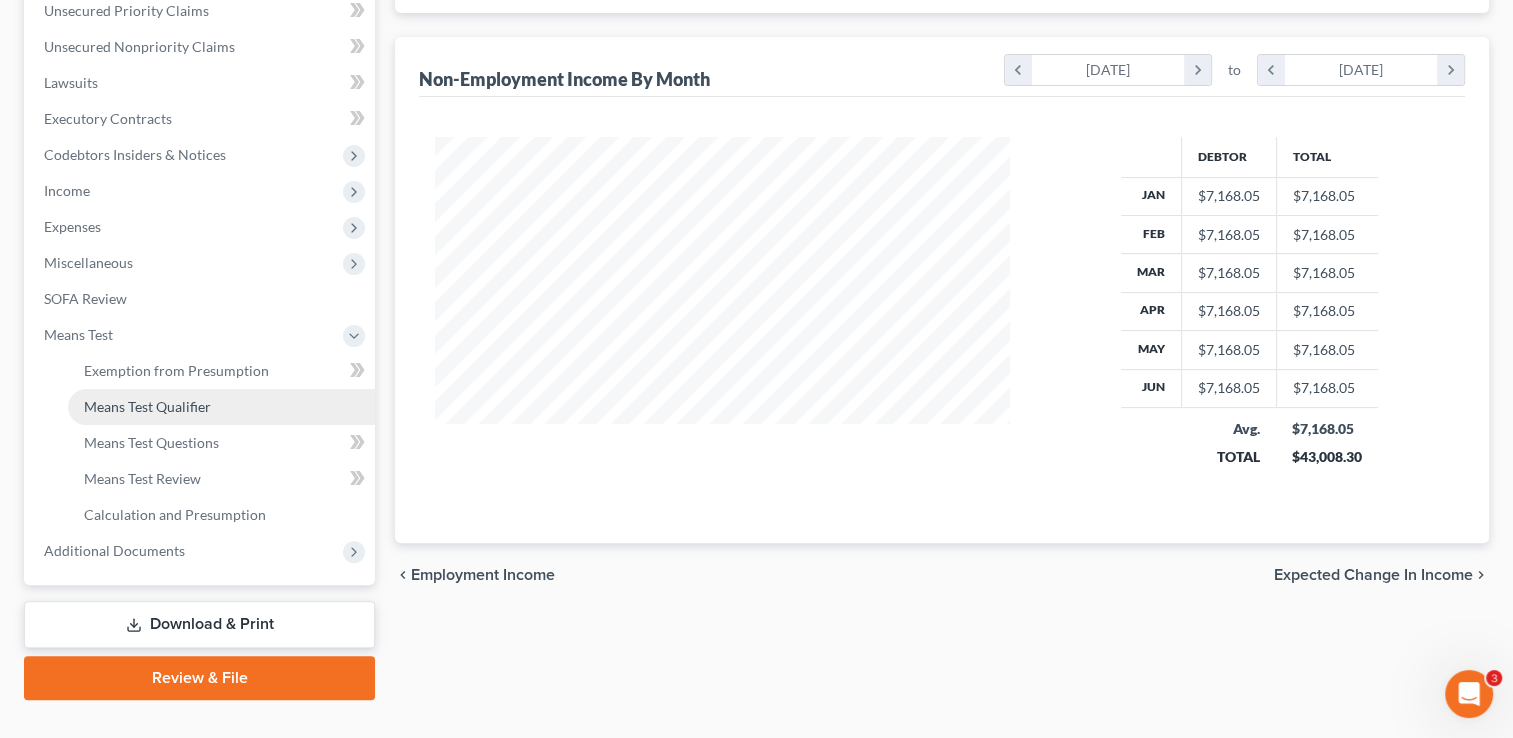click on "Means Test Qualifier" at bounding box center [221, 407] 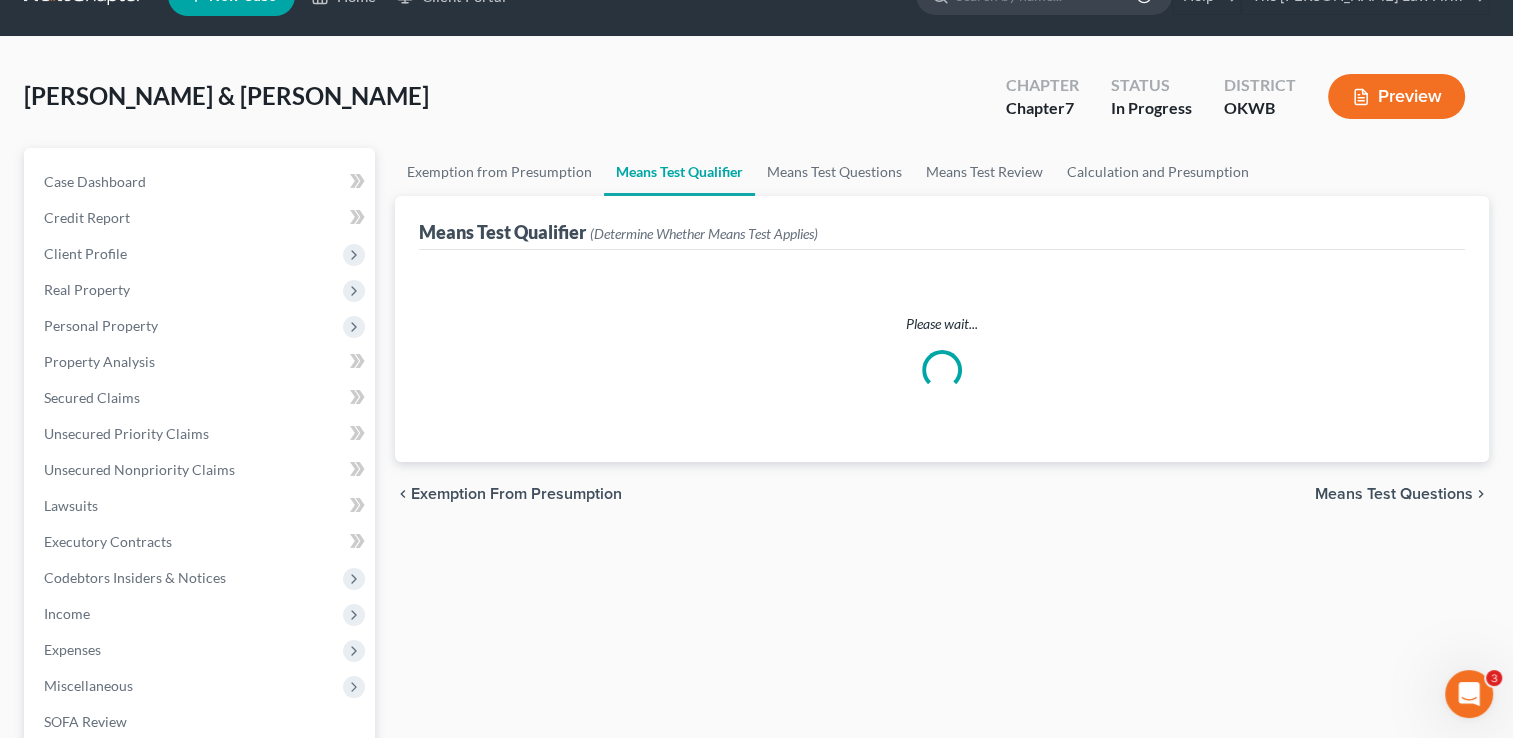 scroll, scrollTop: 0, scrollLeft: 0, axis: both 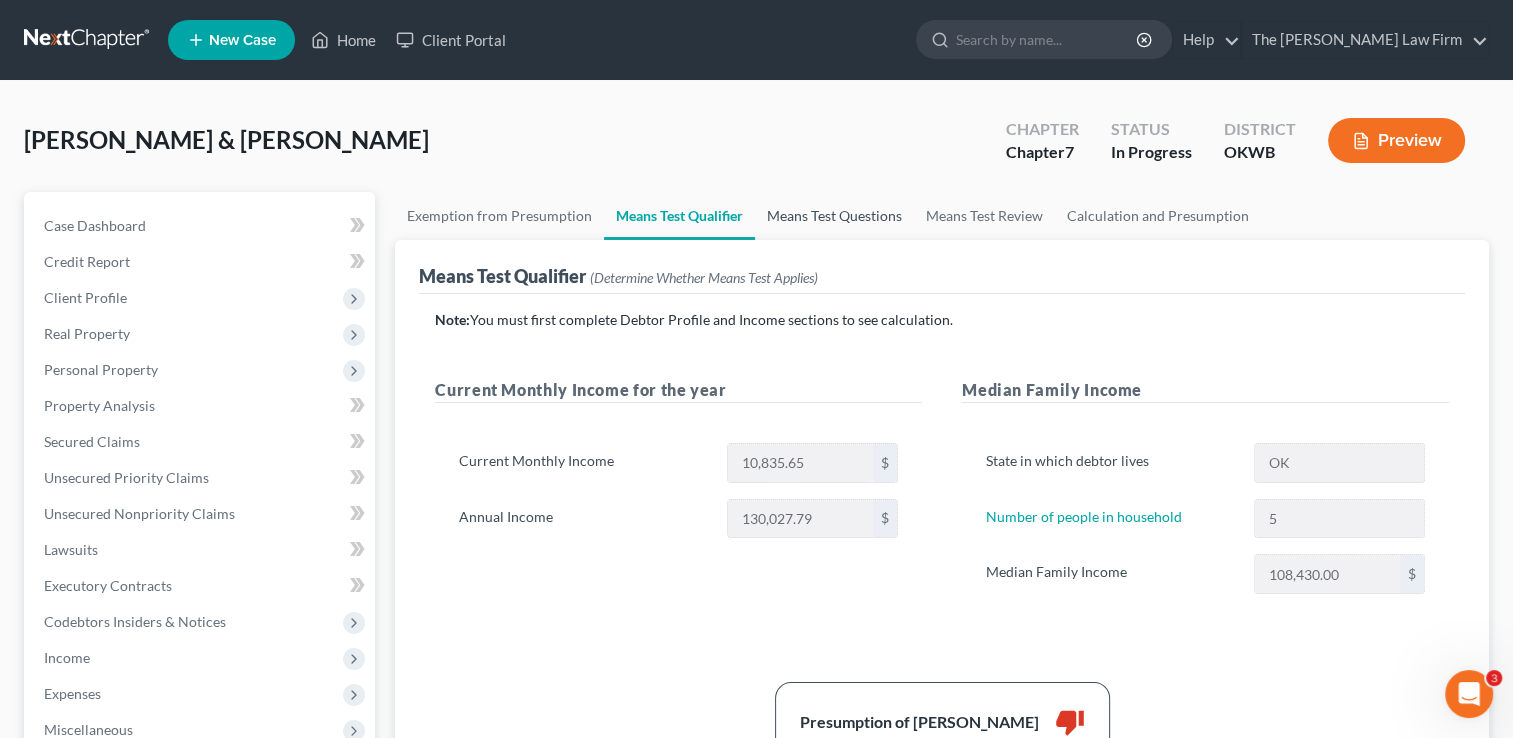 click on "Means Test Questions" at bounding box center [834, 216] 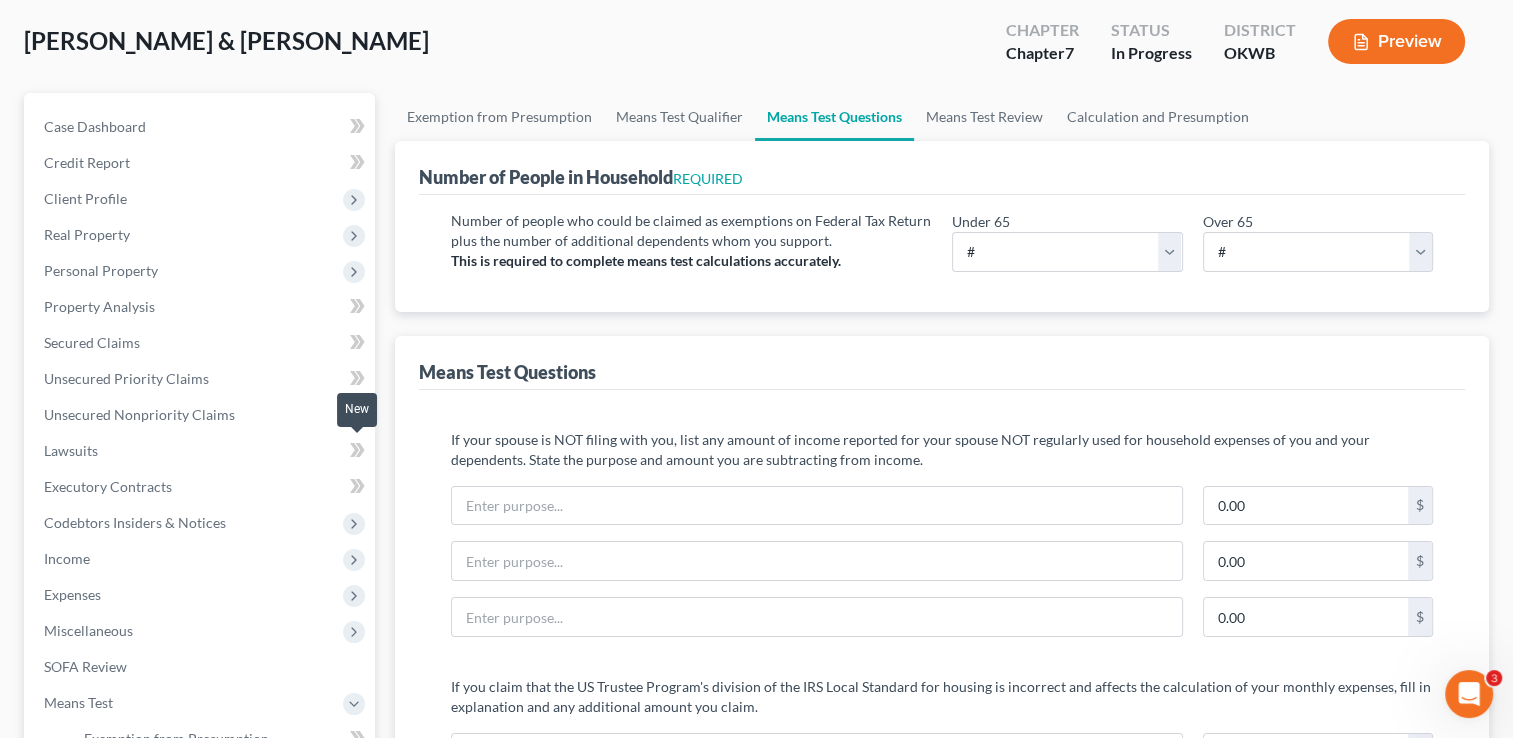 scroll, scrollTop: 100, scrollLeft: 0, axis: vertical 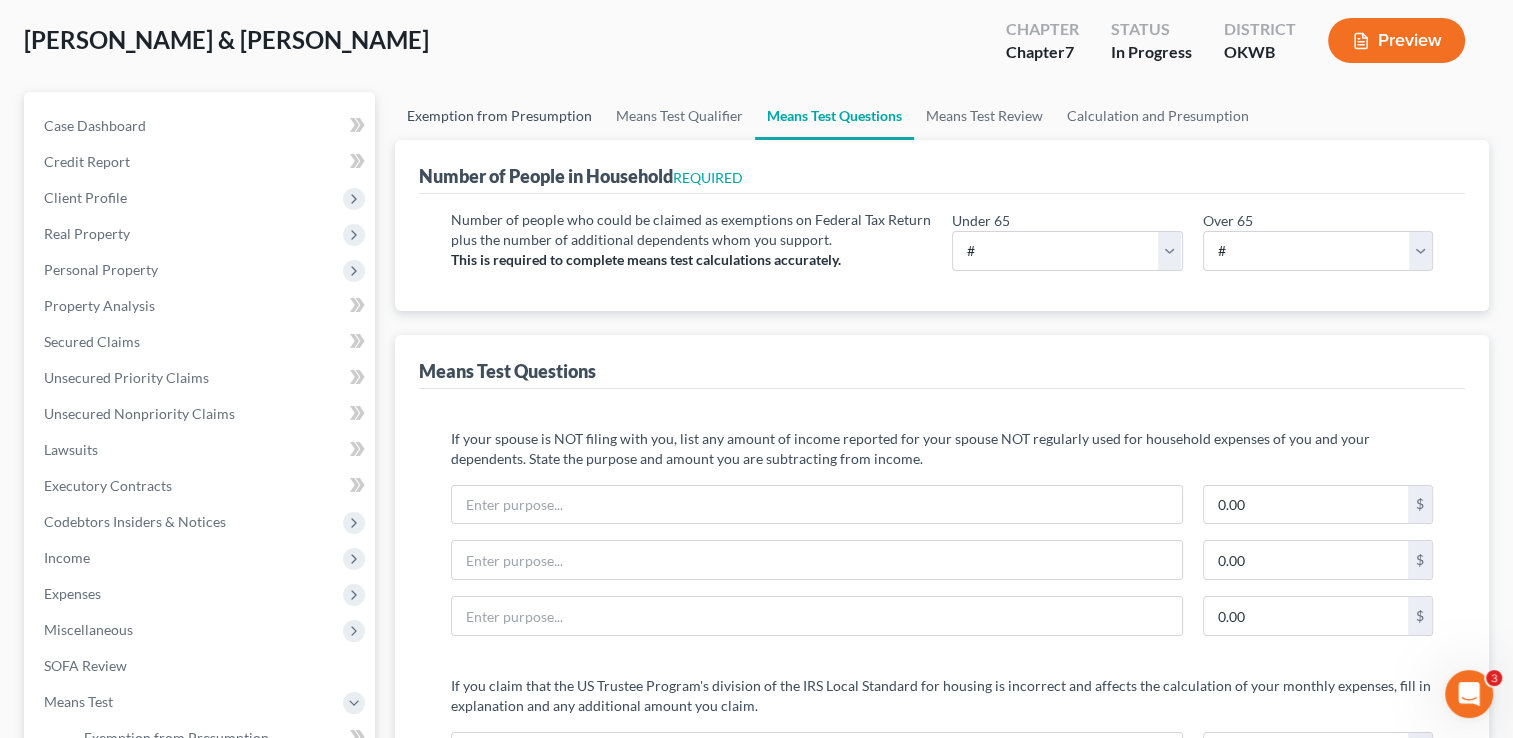 click on "Exemption from Presumption" at bounding box center (499, 116) 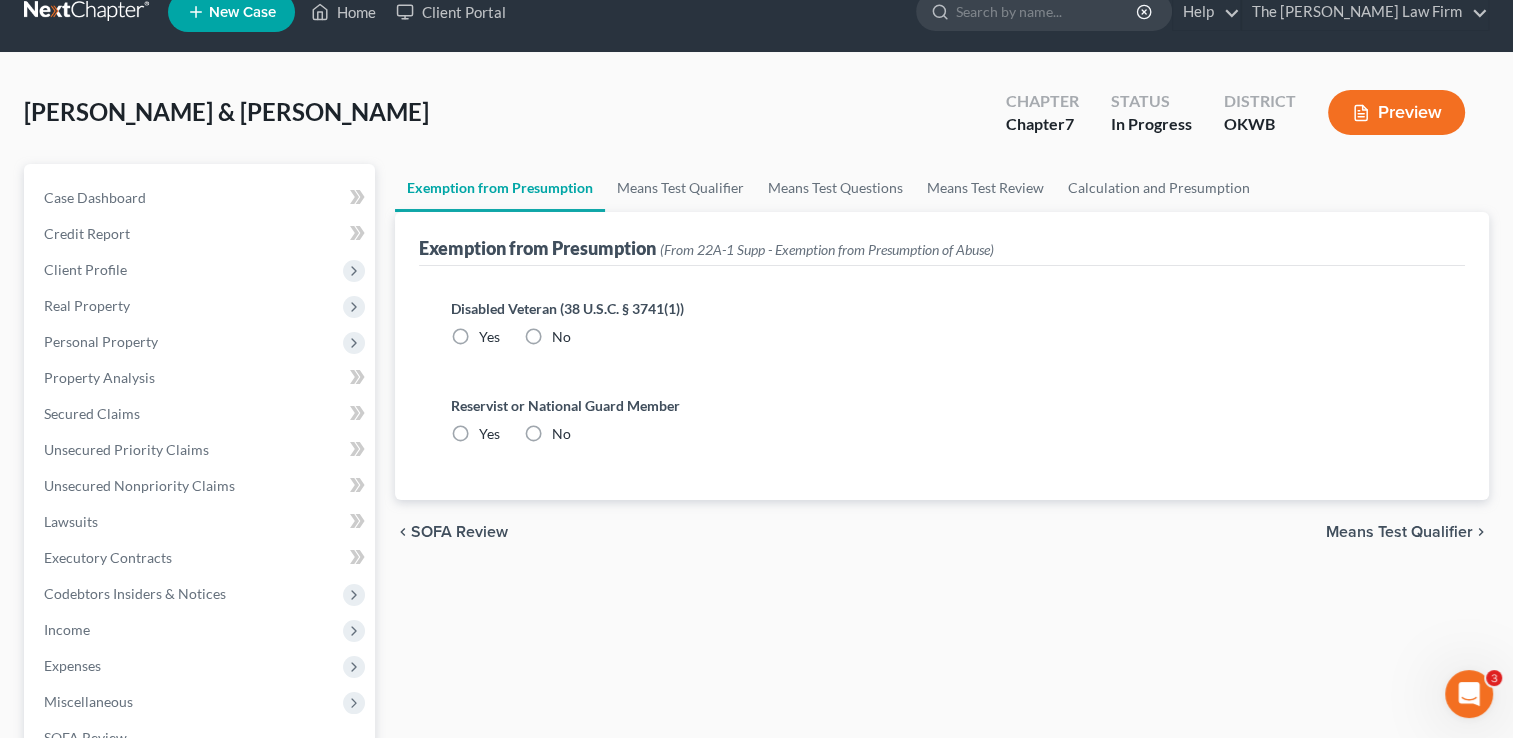 scroll, scrollTop: 0, scrollLeft: 0, axis: both 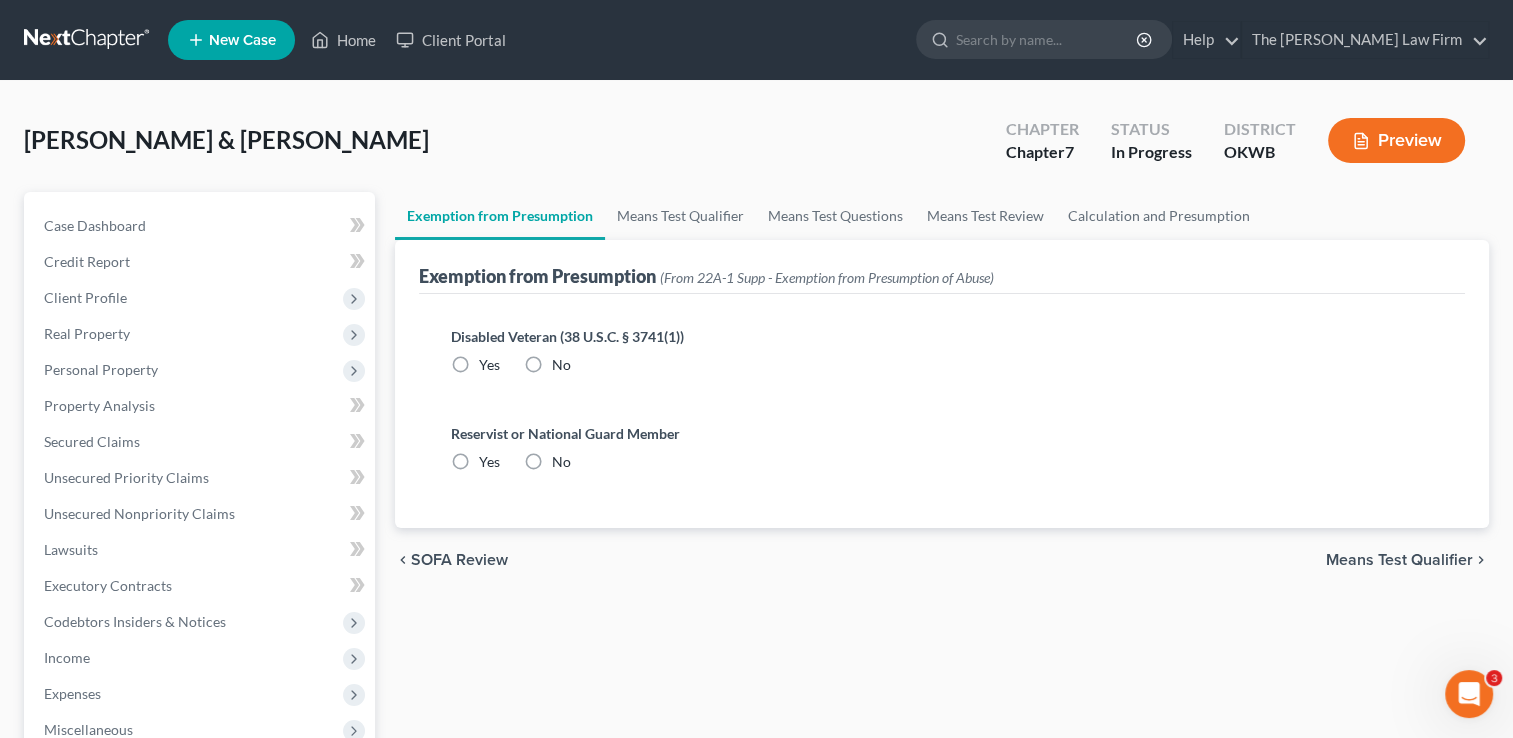 click on "Yes" at bounding box center (489, 365) 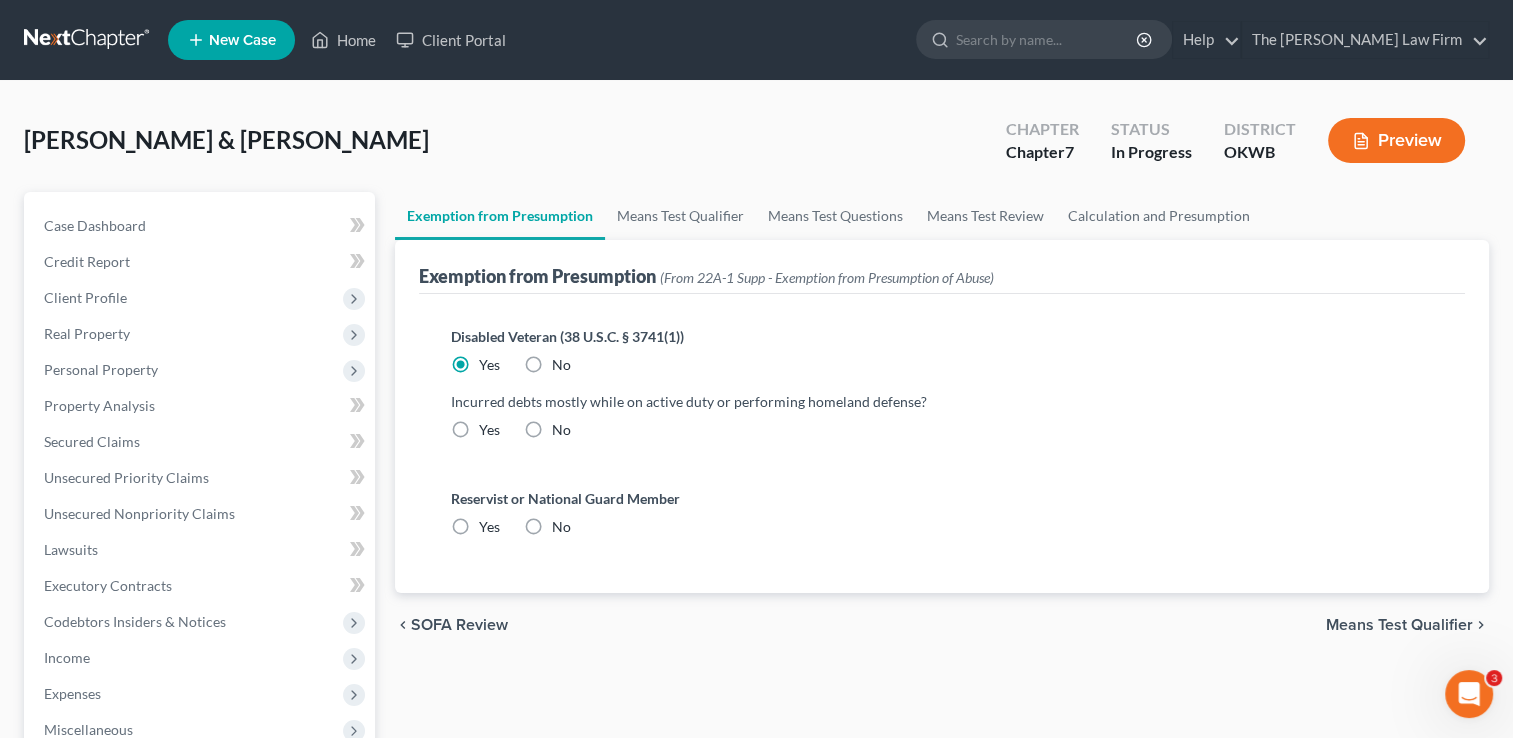 click on "[PERSON_NAME] & [PERSON_NAME] Upgraded Chapter Chapter  7 Status In Progress District OKWB Preview" at bounding box center (756, 148) 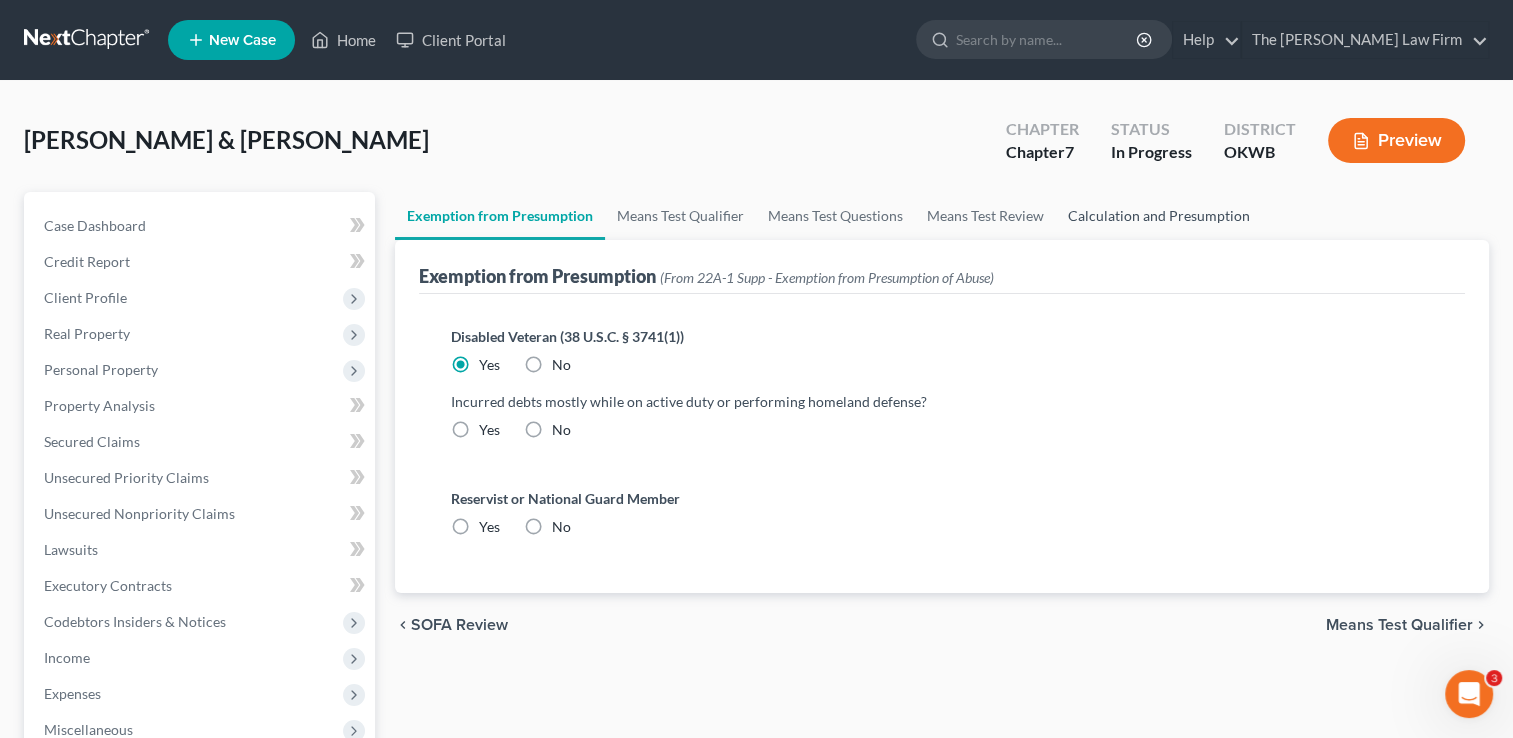 click on "Calculation and Presumption" at bounding box center (1159, 216) 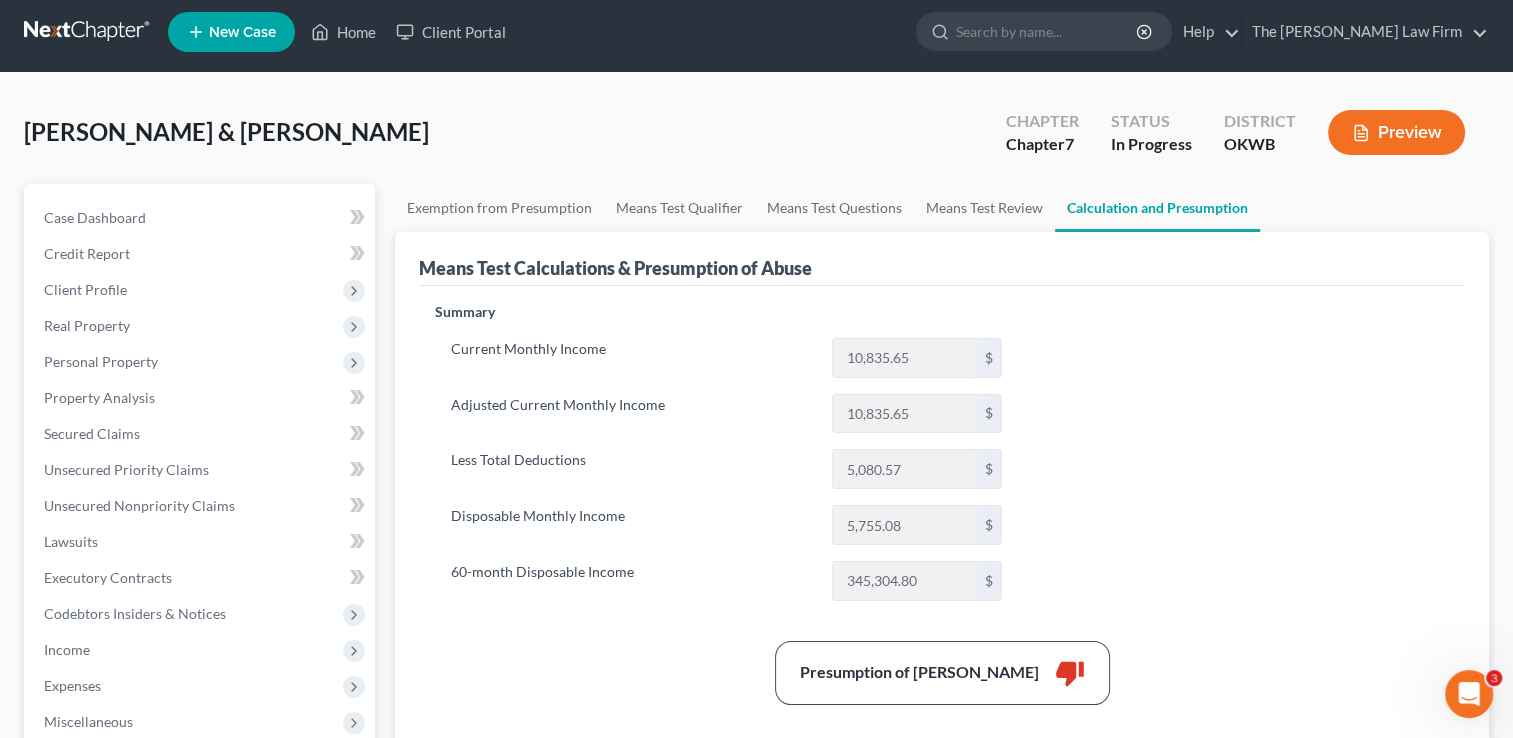 scroll, scrollTop: 0, scrollLeft: 0, axis: both 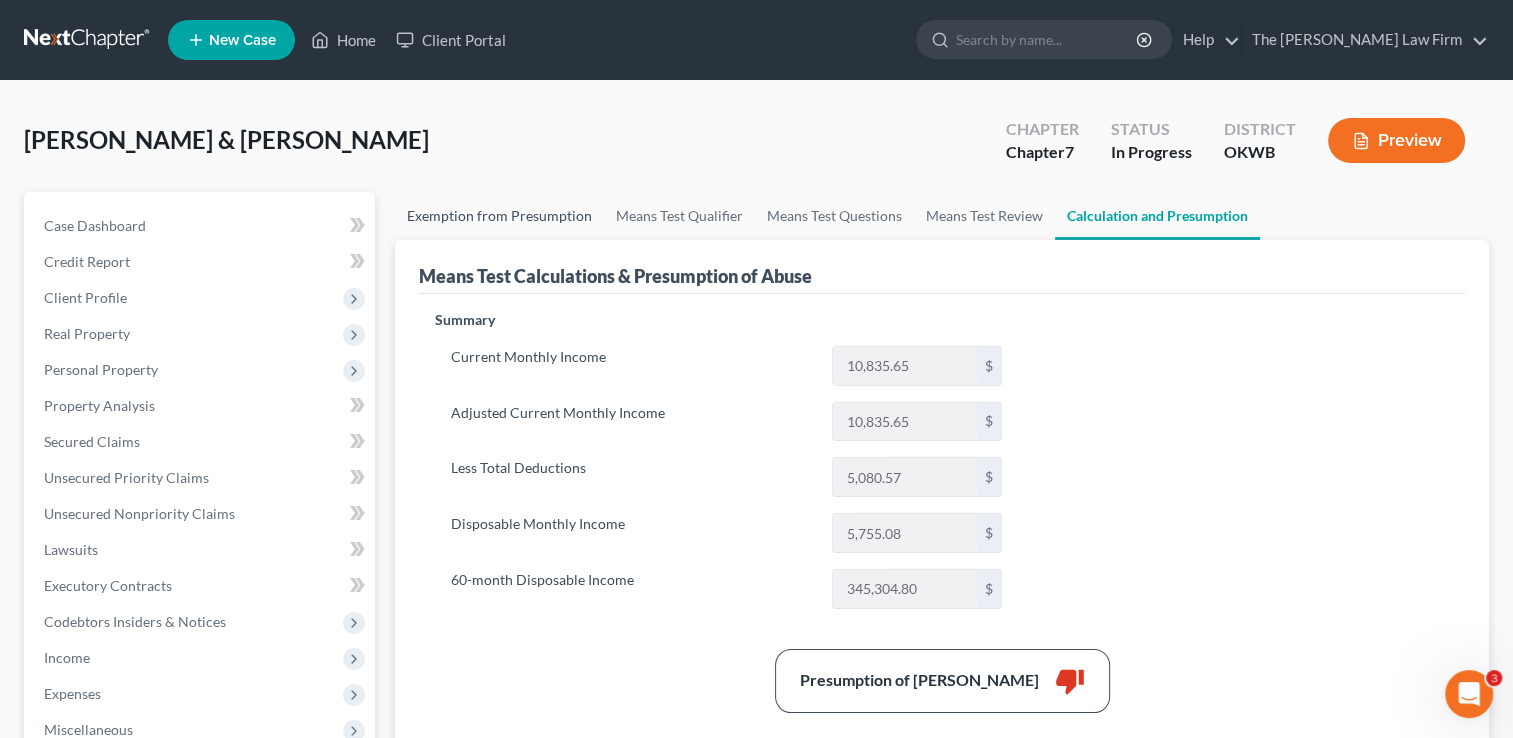 click on "Exemption from Presumption" at bounding box center (499, 216) 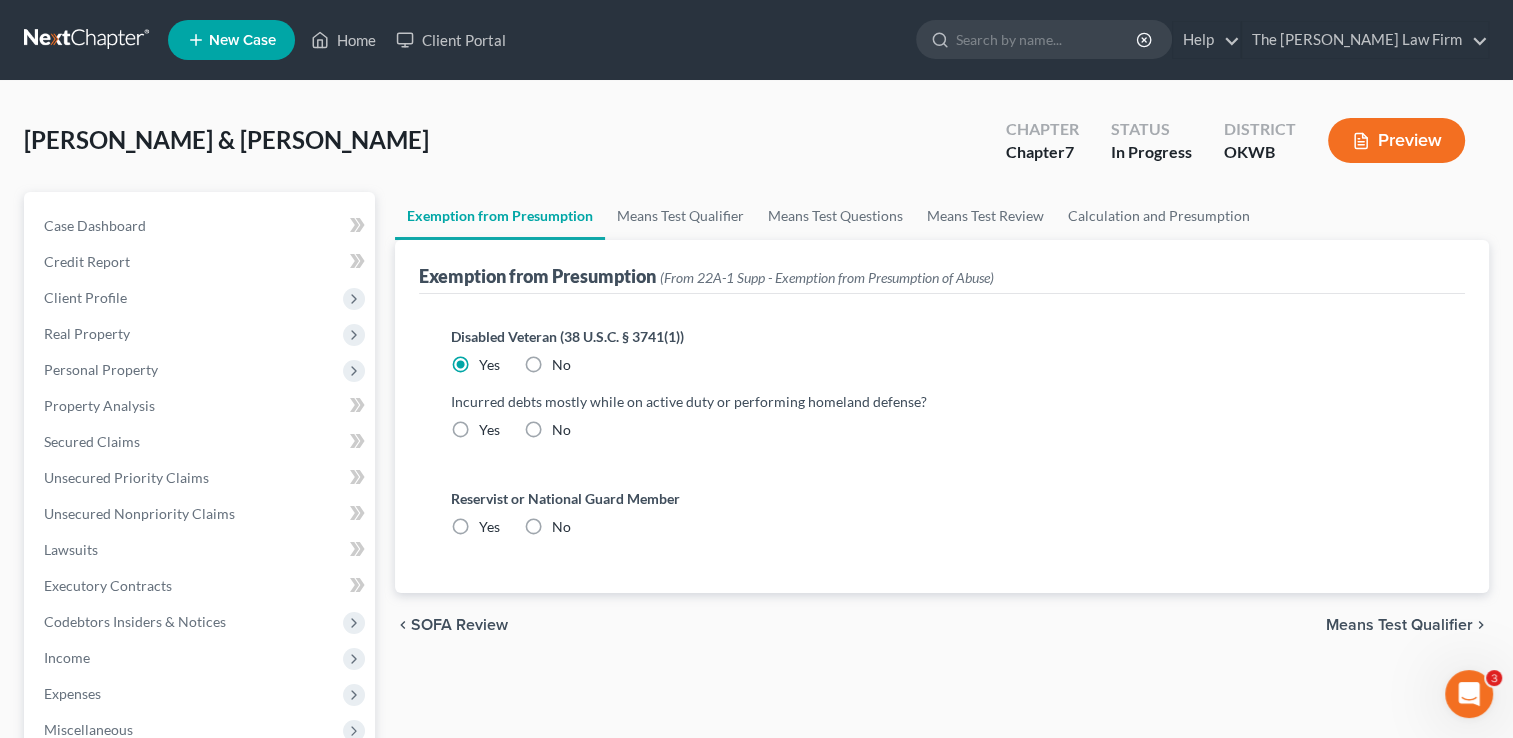 click on "Yes" at bounding box center [489, 430] 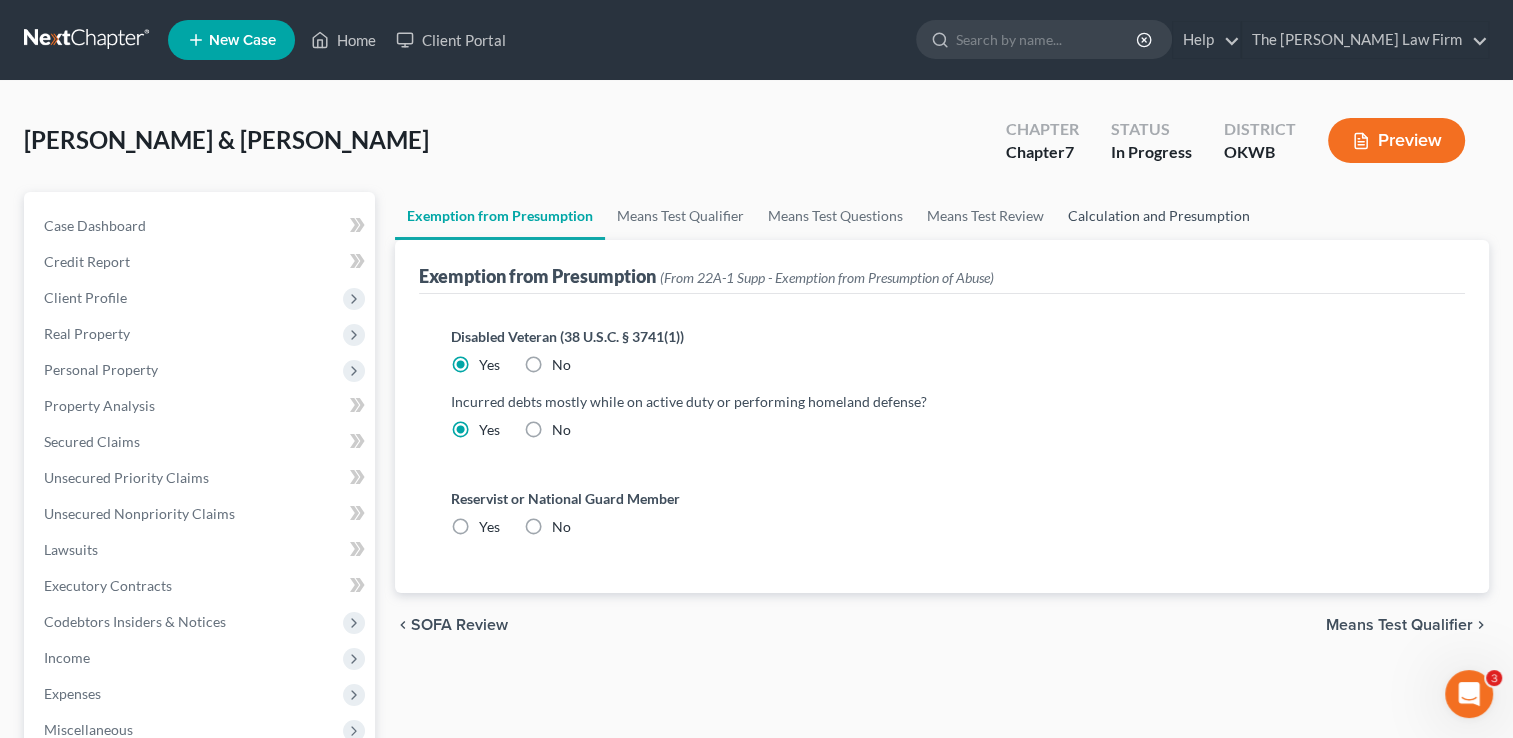 click on "Calculation and Presumption" at bounding box center [1159, 216] 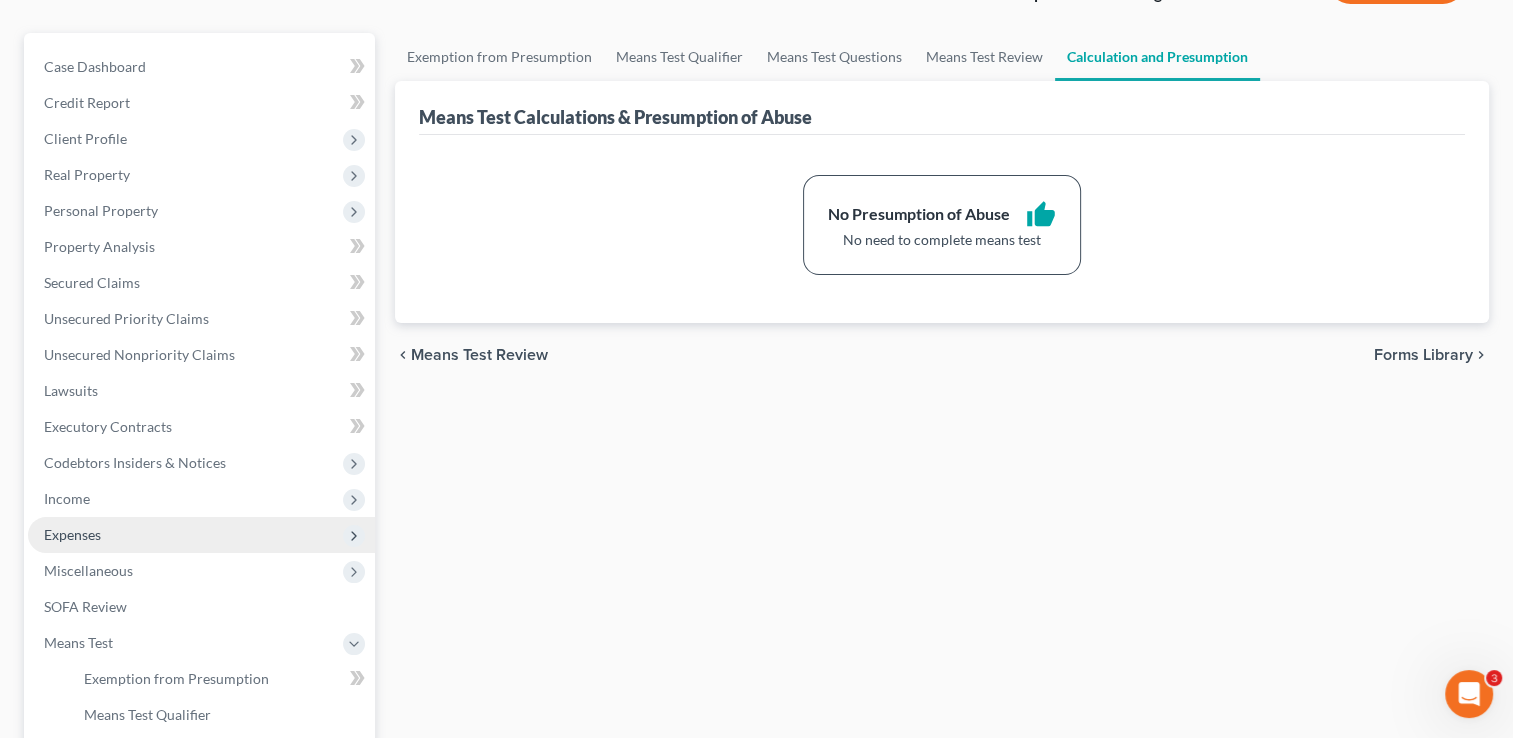 scroll, scrollTop: 200, scrollLeft: 0, axis: vertical 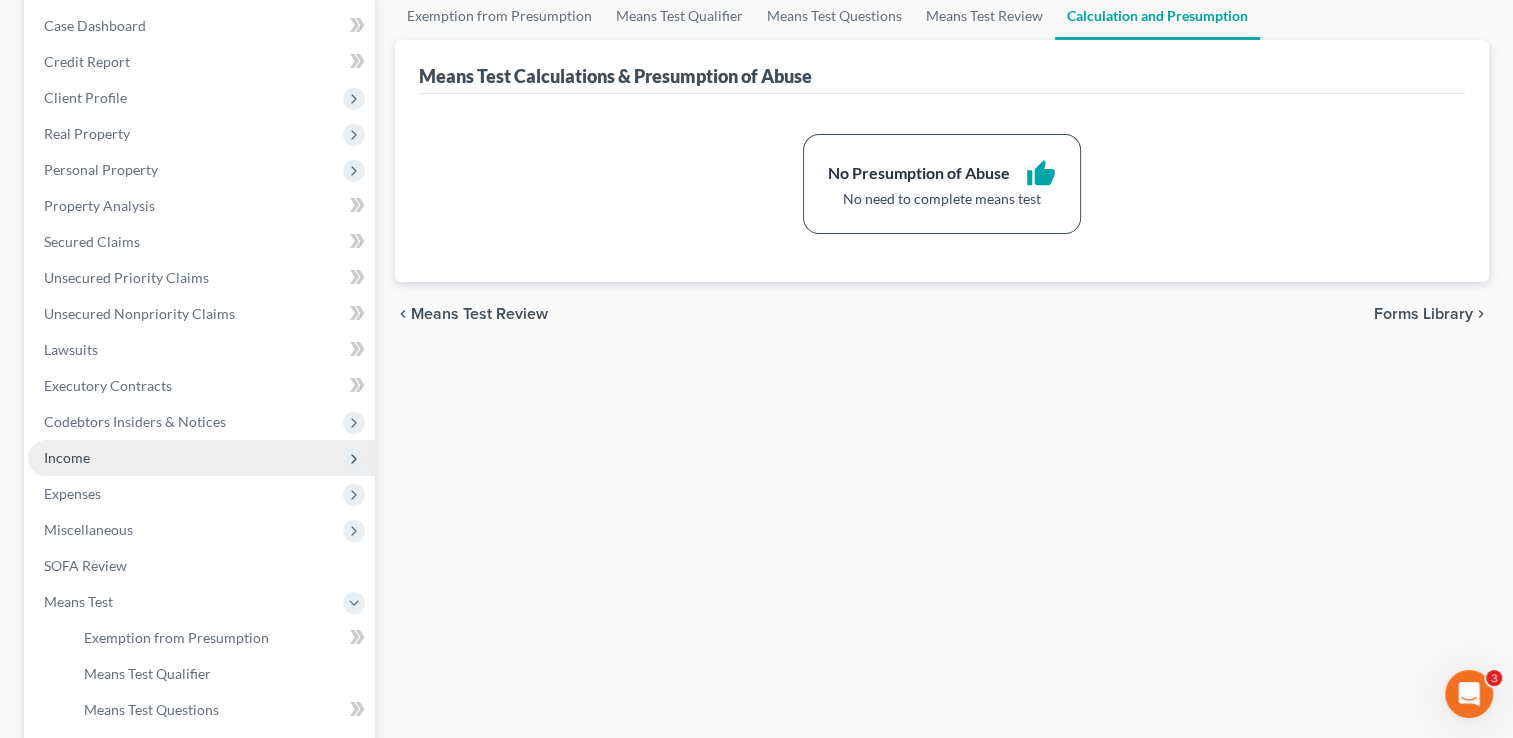 click on "Income" at bounding box center [201, 458] 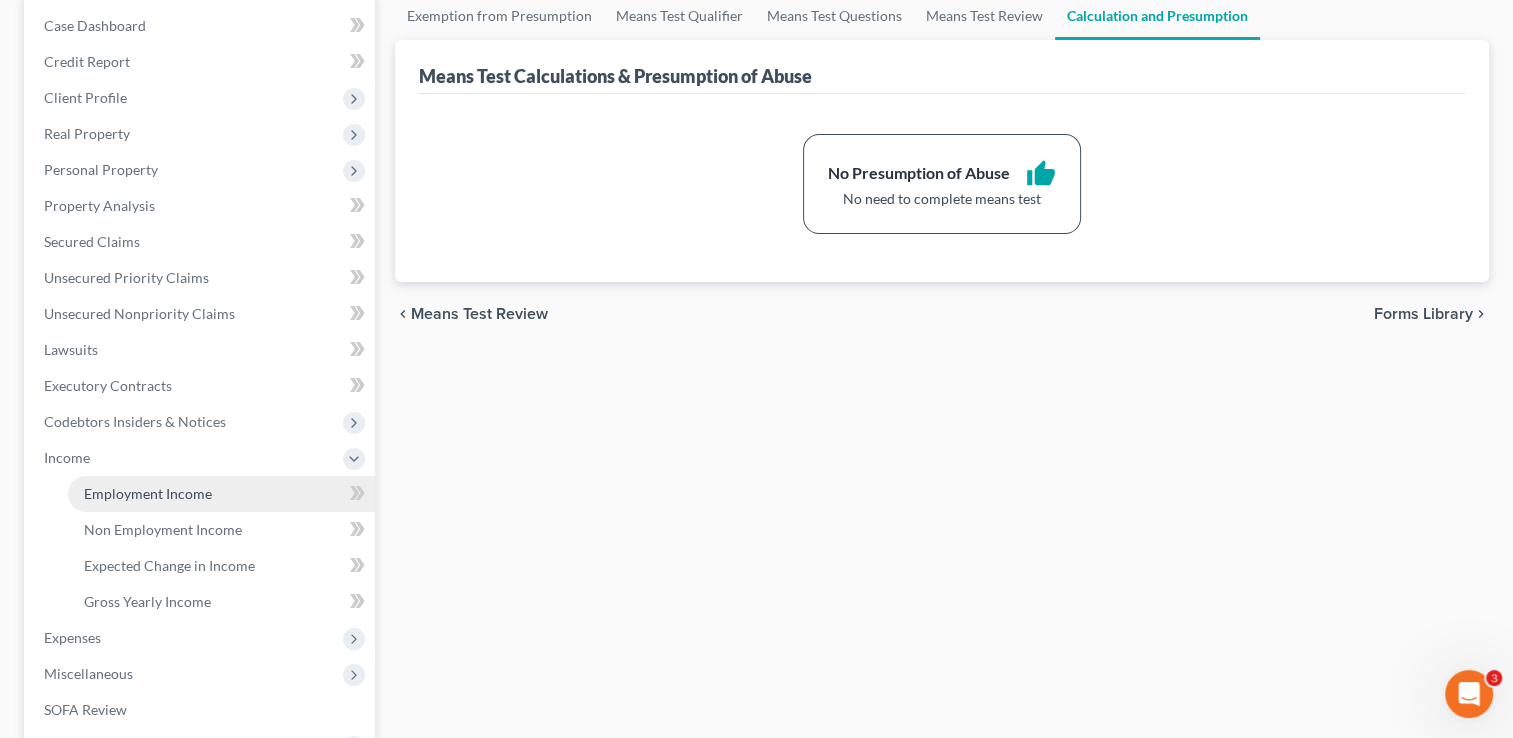 click on "Employment Income" at bounding box center [148, 493] 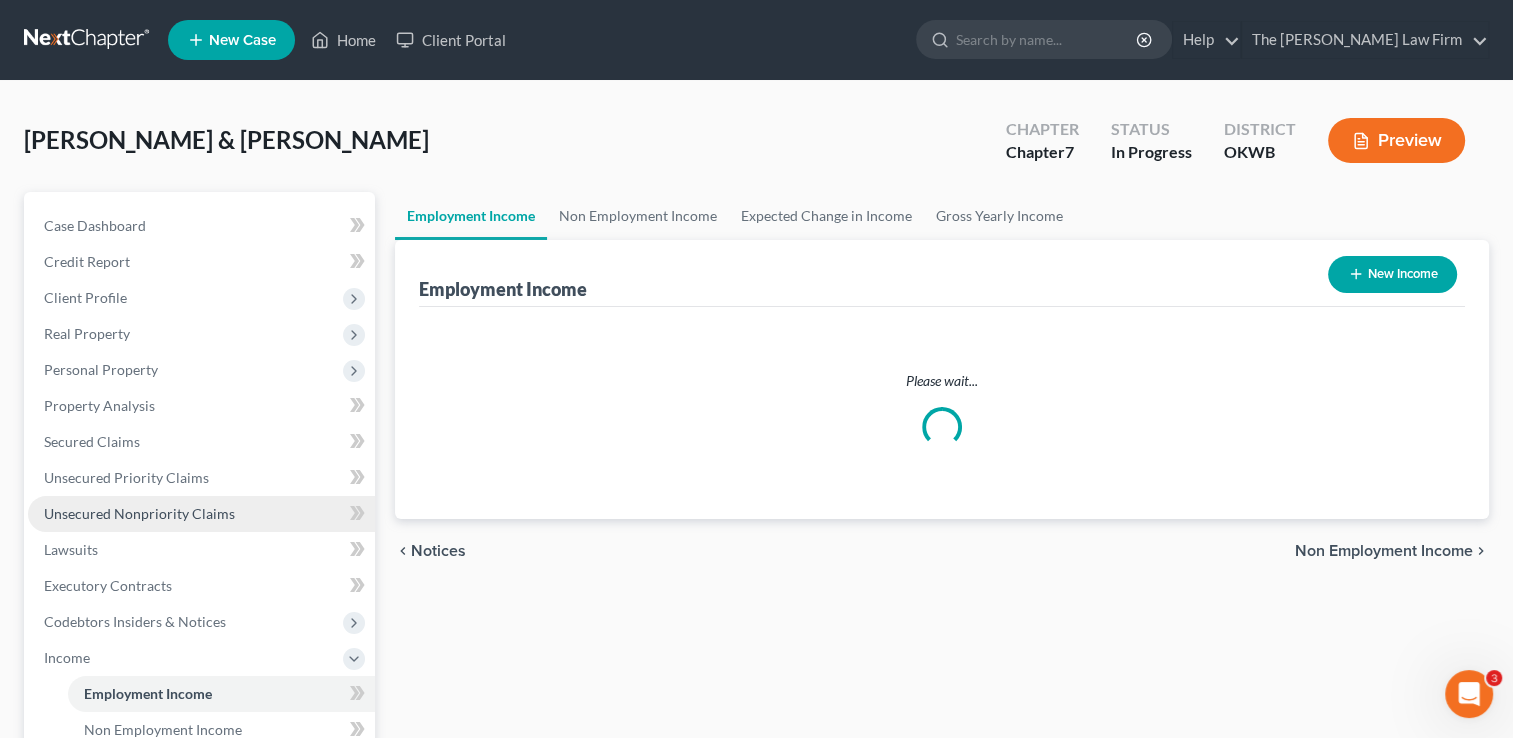 scroll, scrollTop: 0, scrollLeft: 0, axis: both 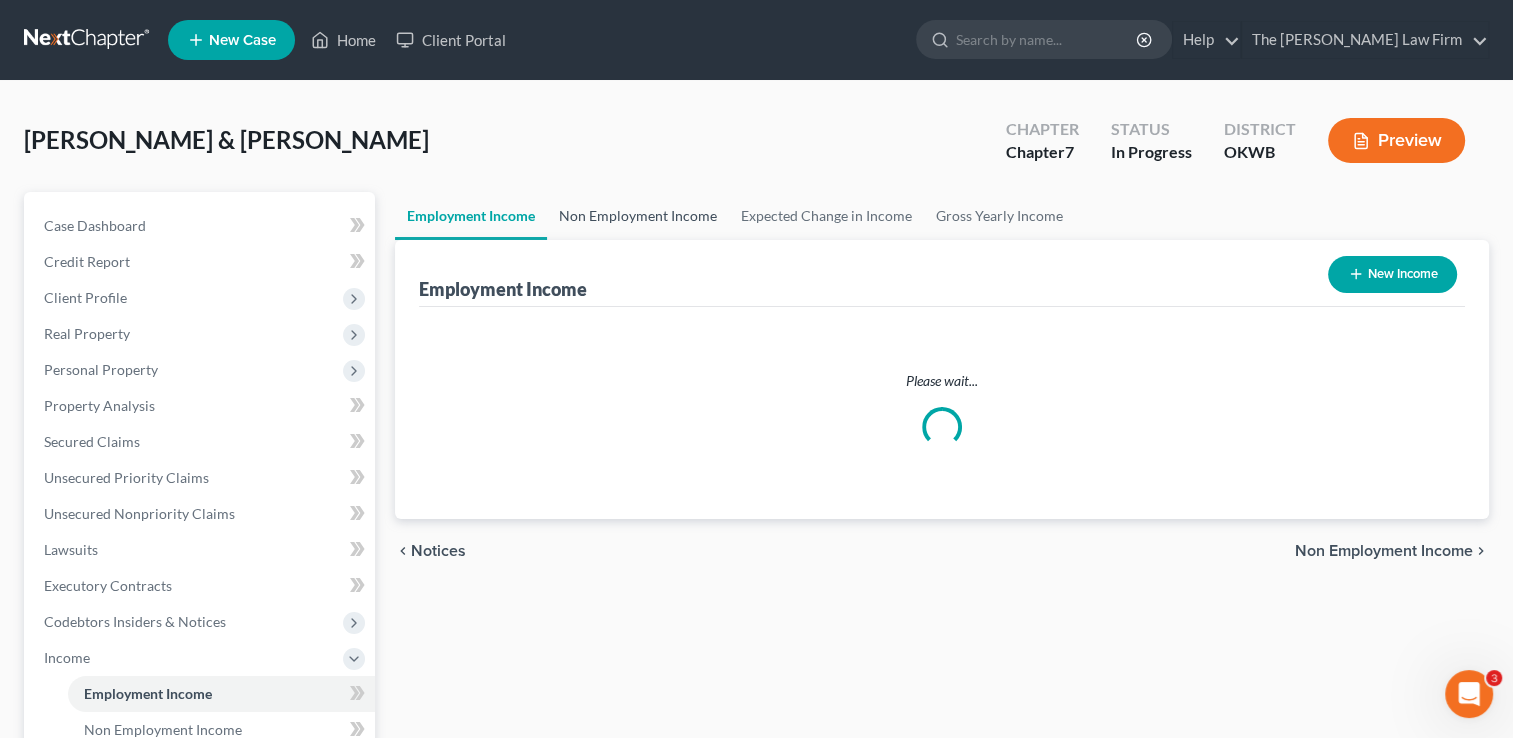 click on "Non Employment Income" at bounding box center [638, 216] 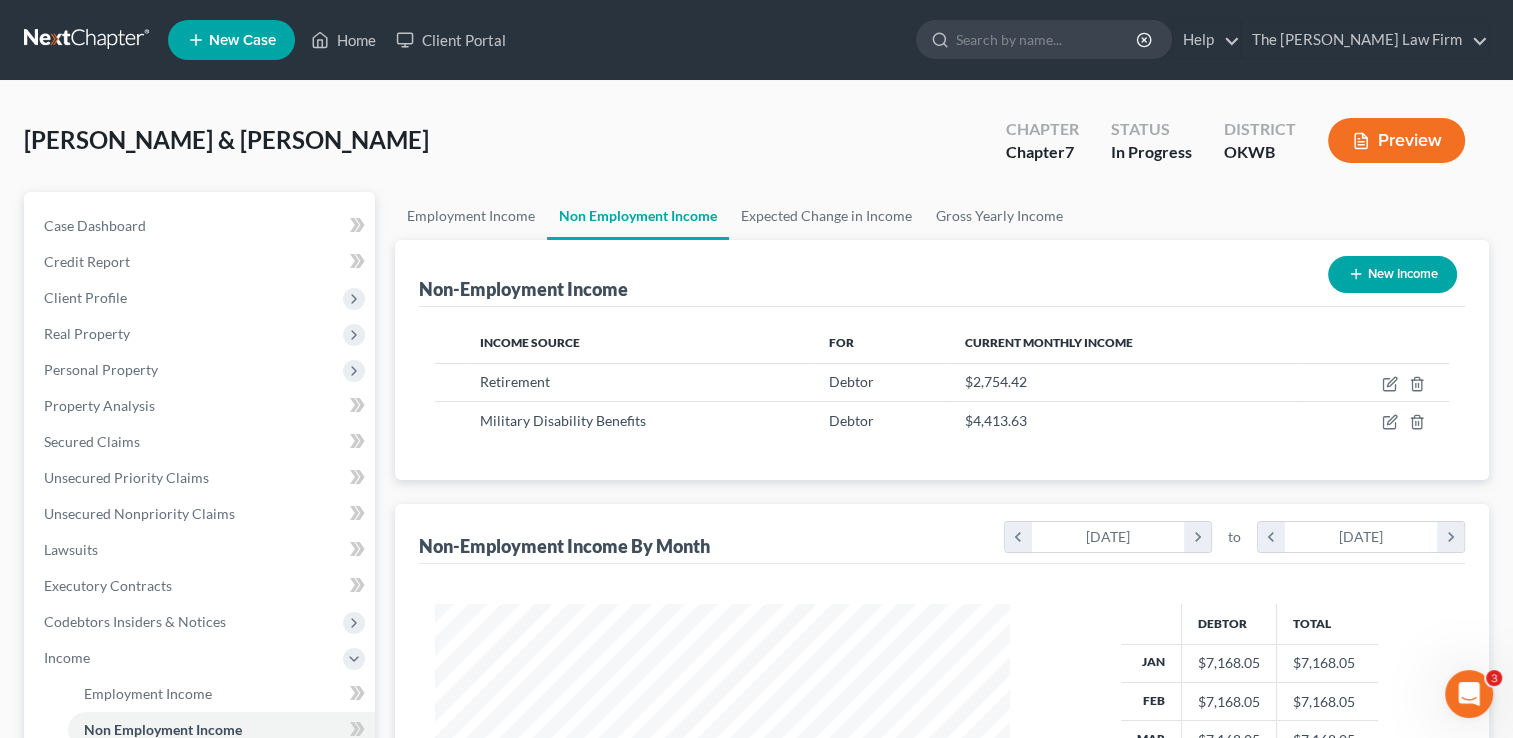 scroll, scrollTop: 999643, scrollLeft: 999385, axis: both 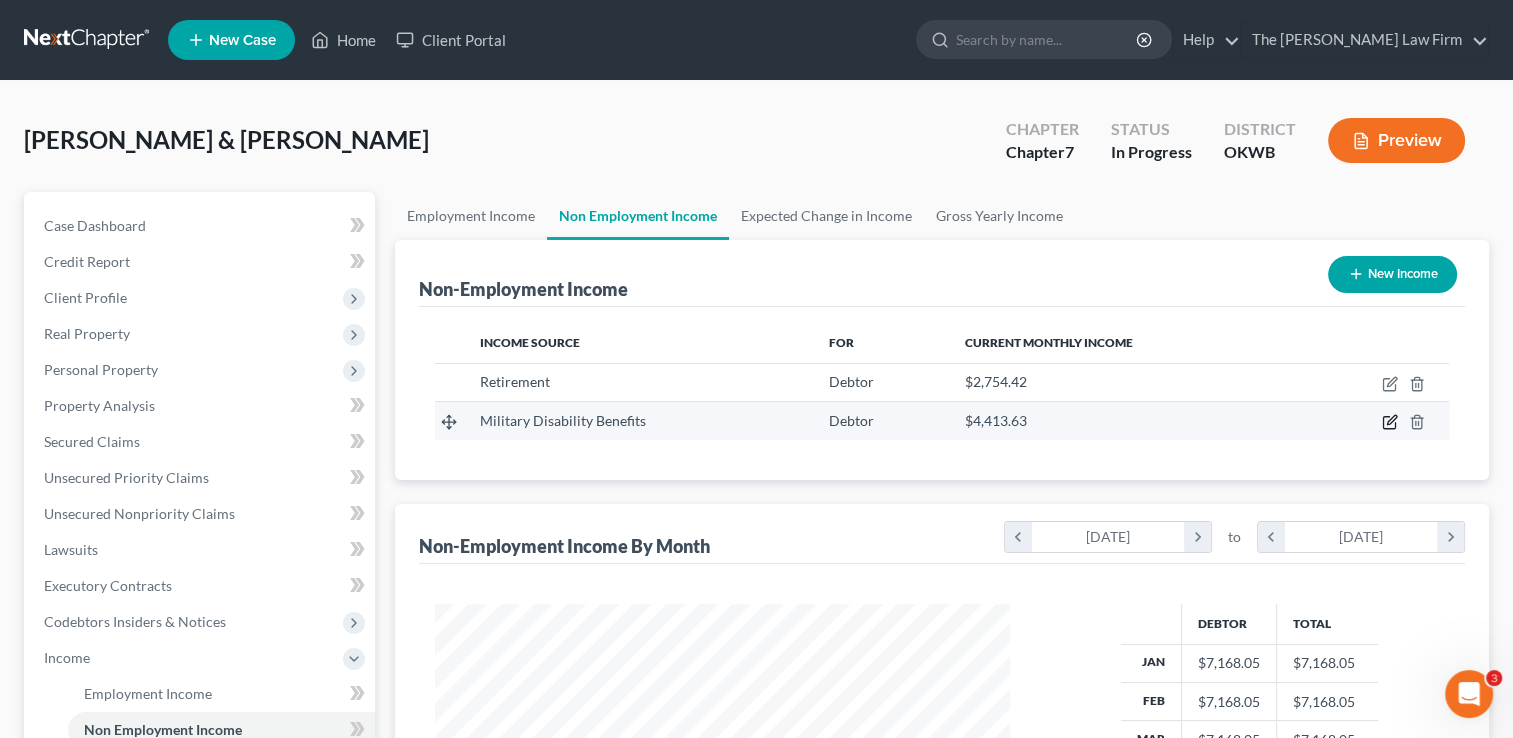 click 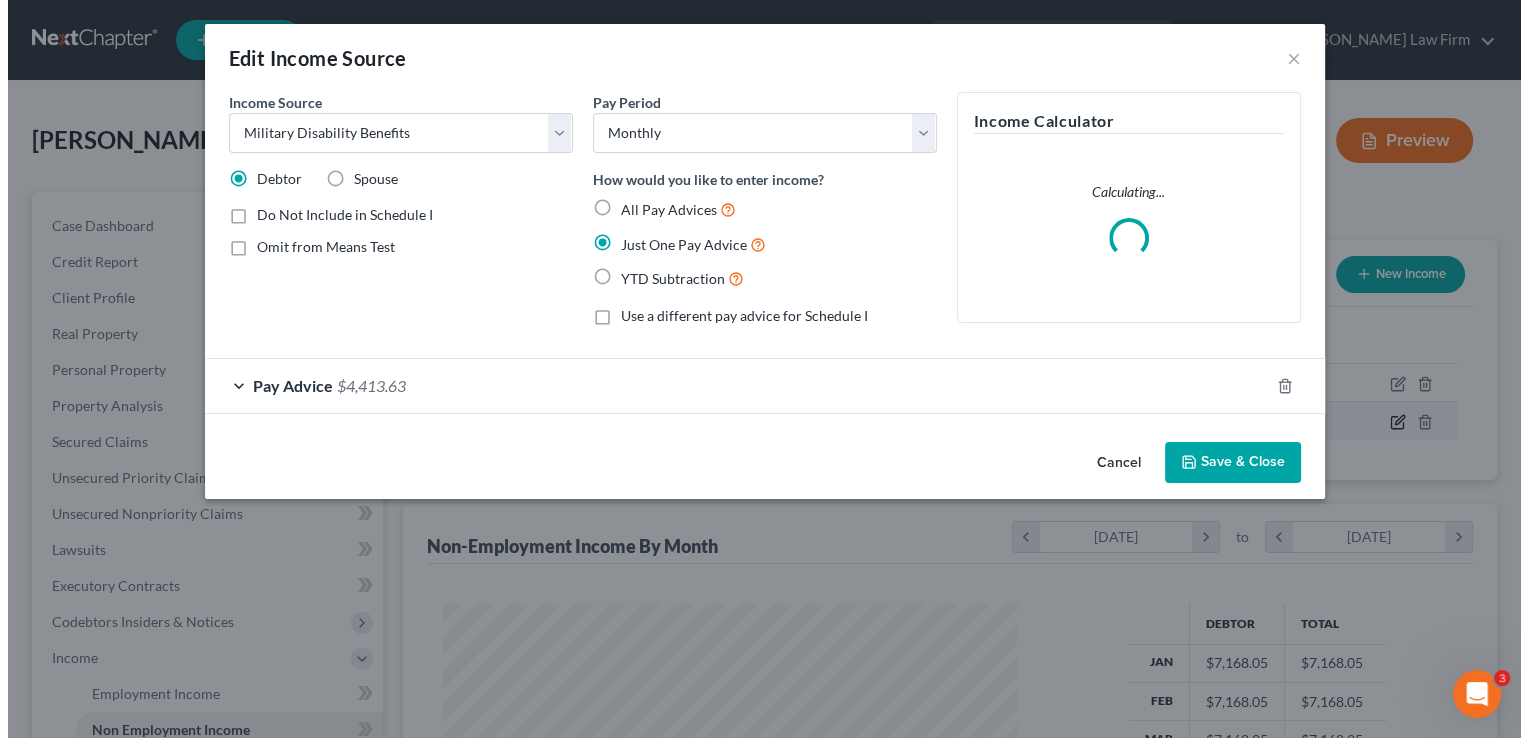 scroll, scrollTop: 999643, scrollLeft: 999378, axis: both 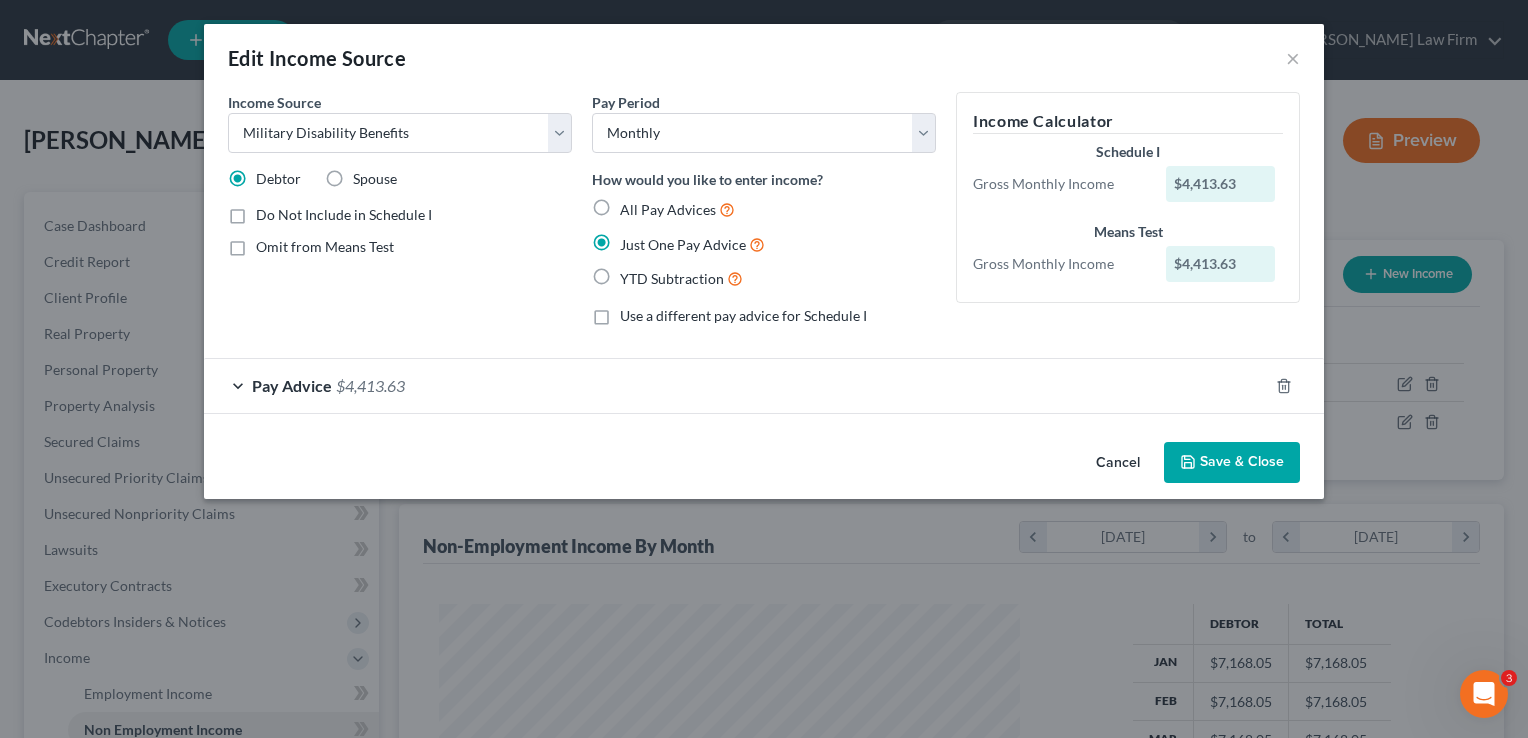 click on "Save & Close" at bounding box center (1232, 463) 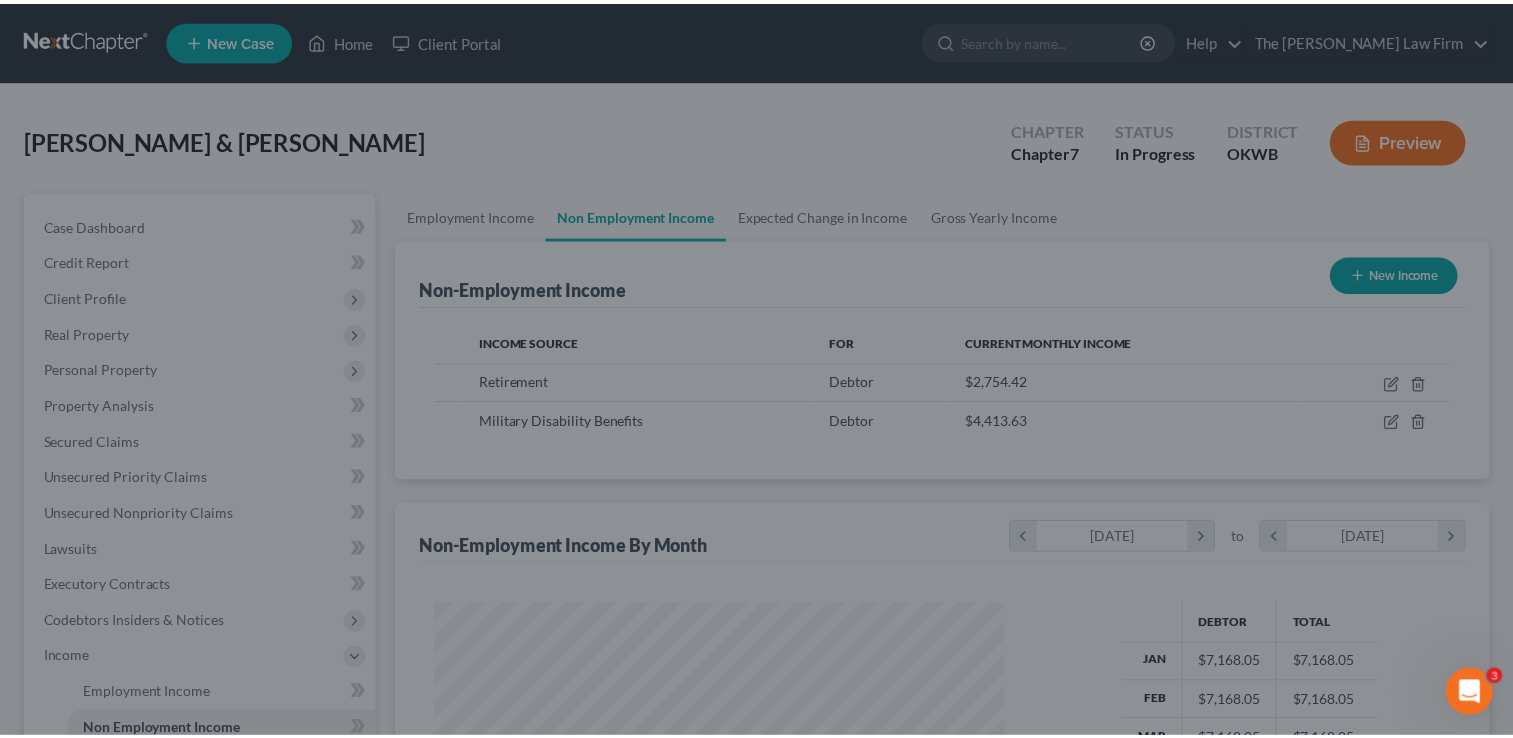 scroll, scrollTop: 356, scrollLeft: 615, axis: both 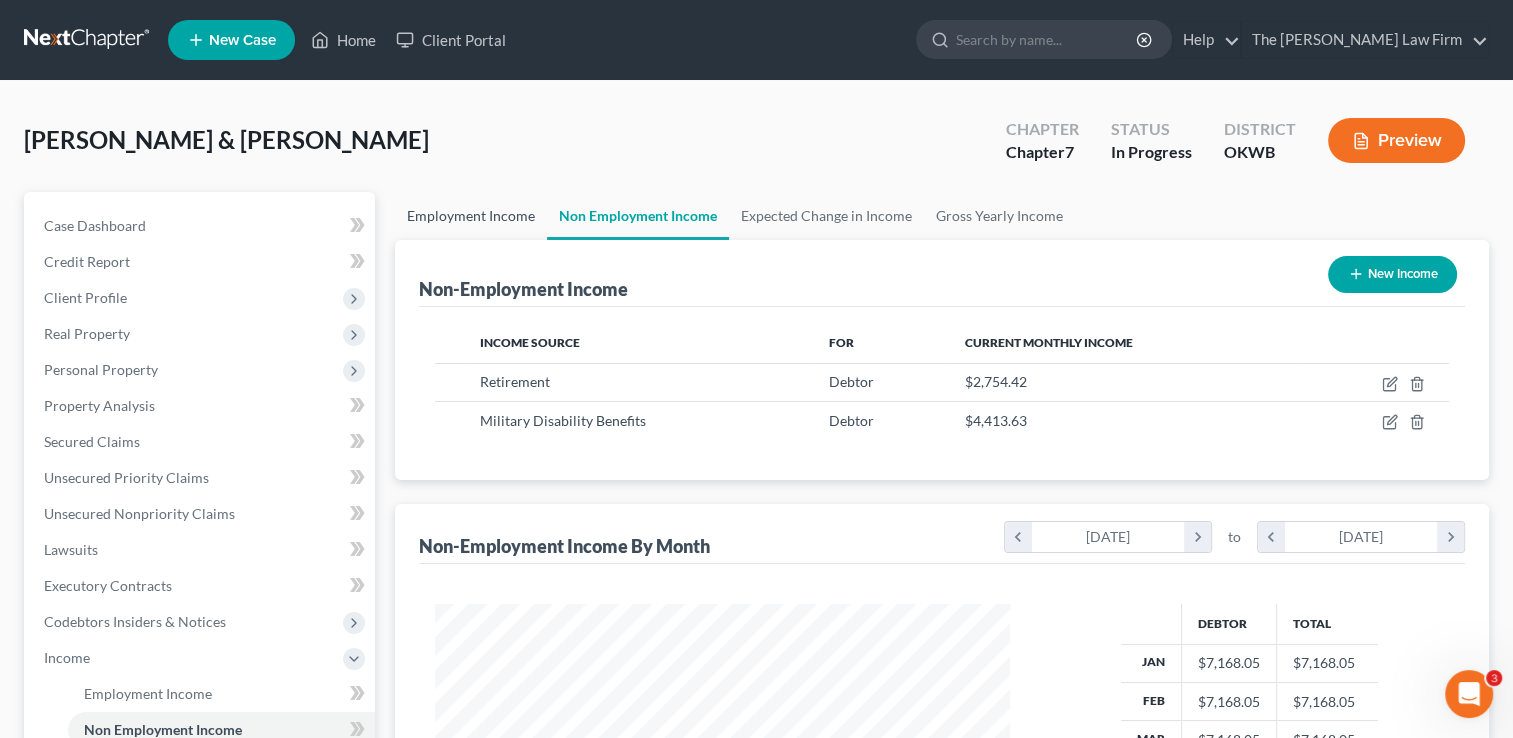 click on "Employment Income" at bounding box center [471, 216] 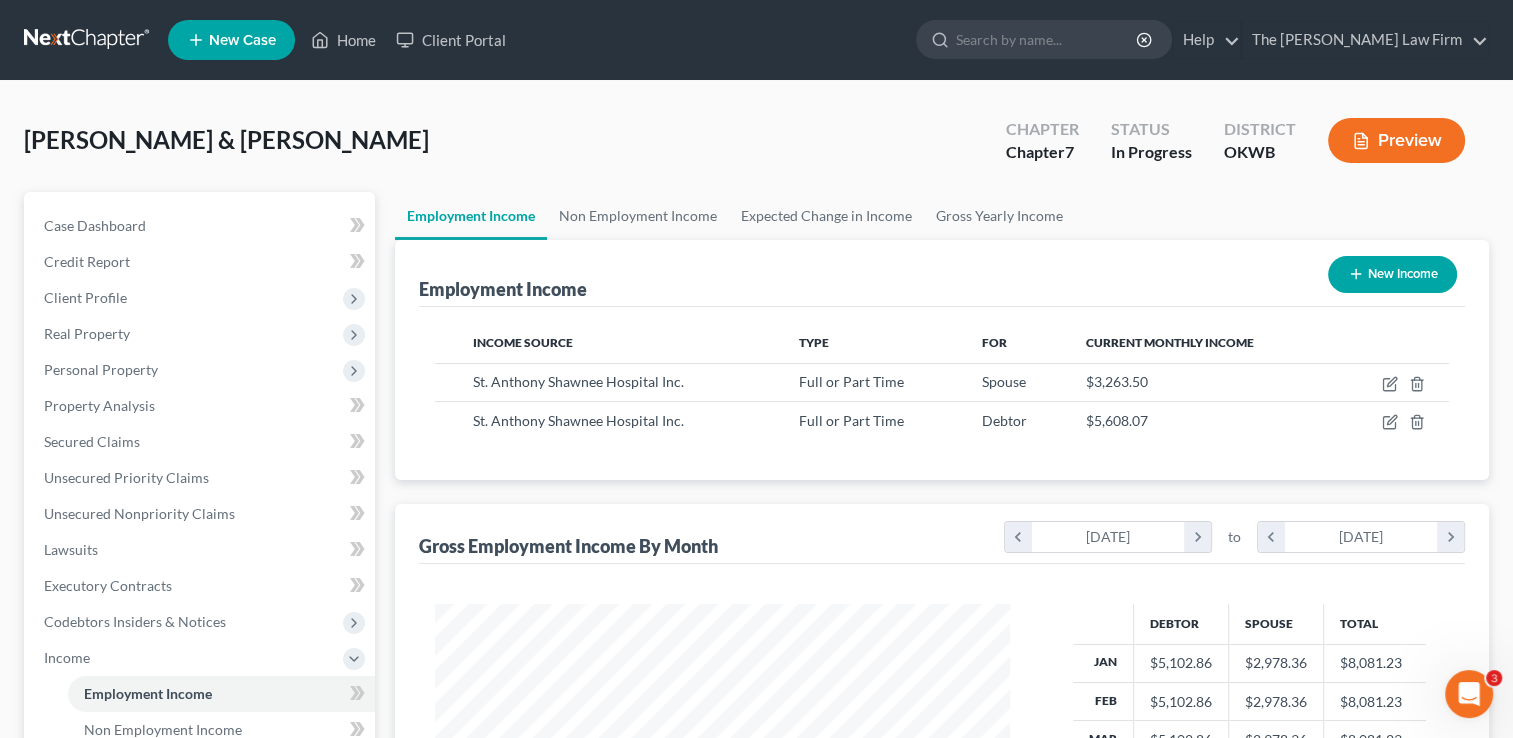 scroll, scrollTop: 999643, scrollLeft: 999385, axis: both 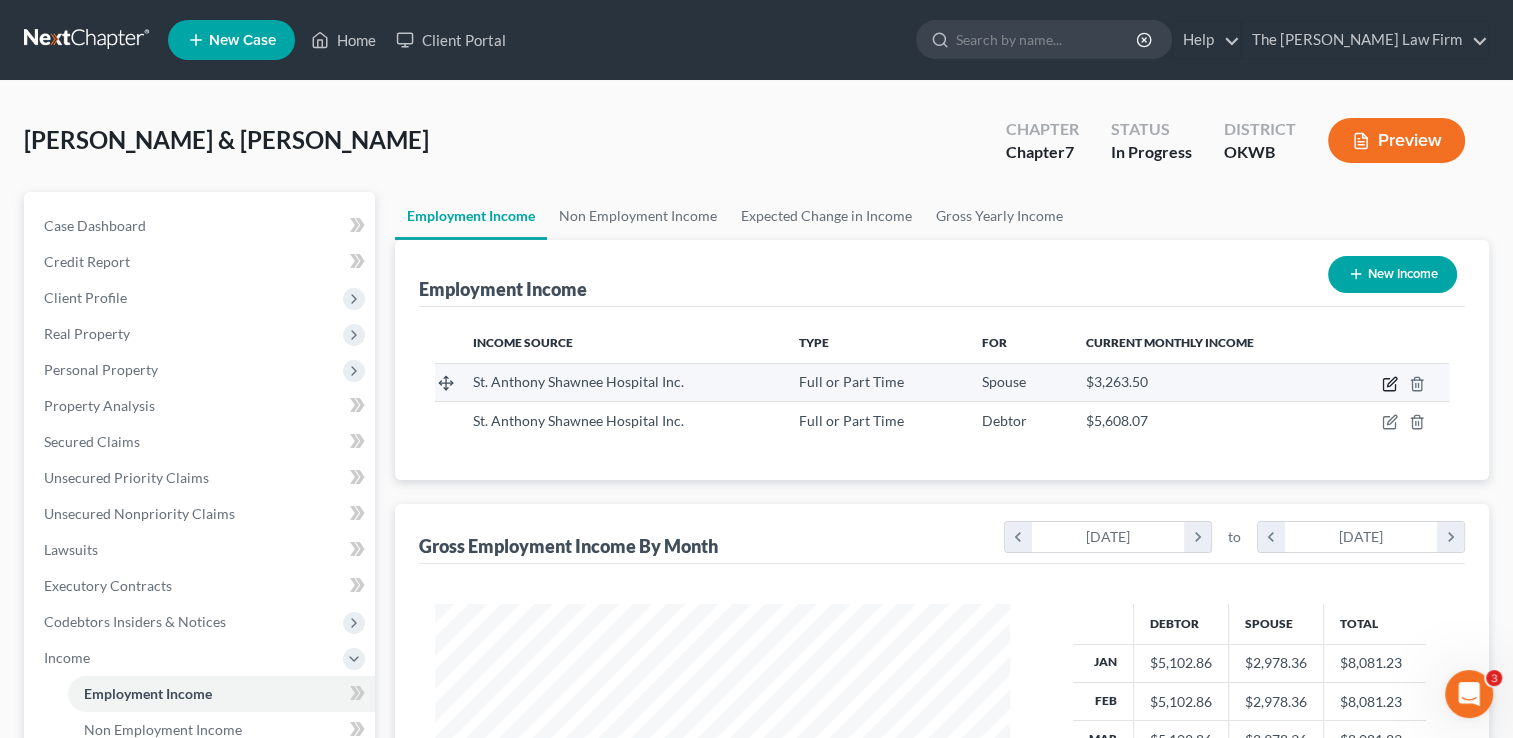 click 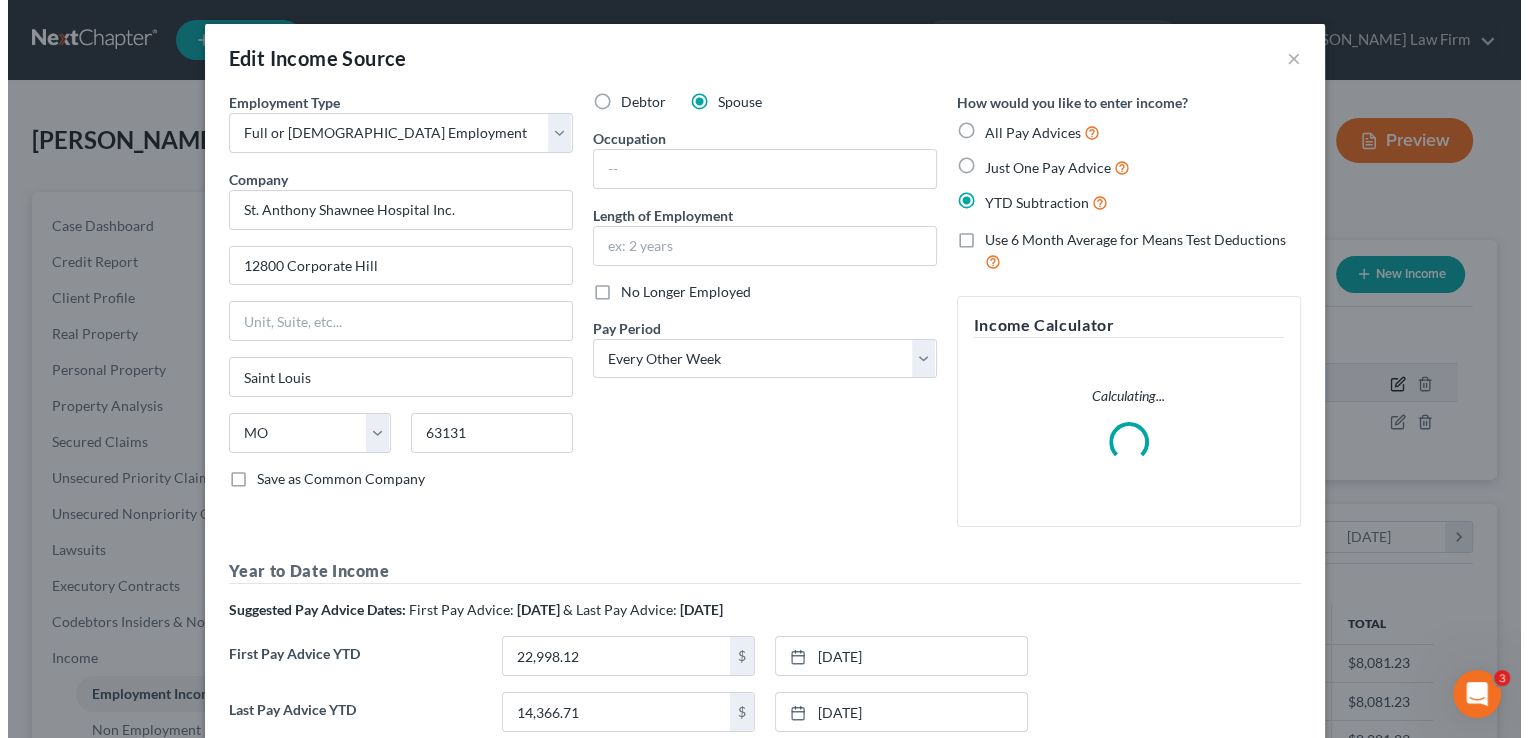 scroll, scrollTop: 999643, scrollLeft: 999378, axis: both 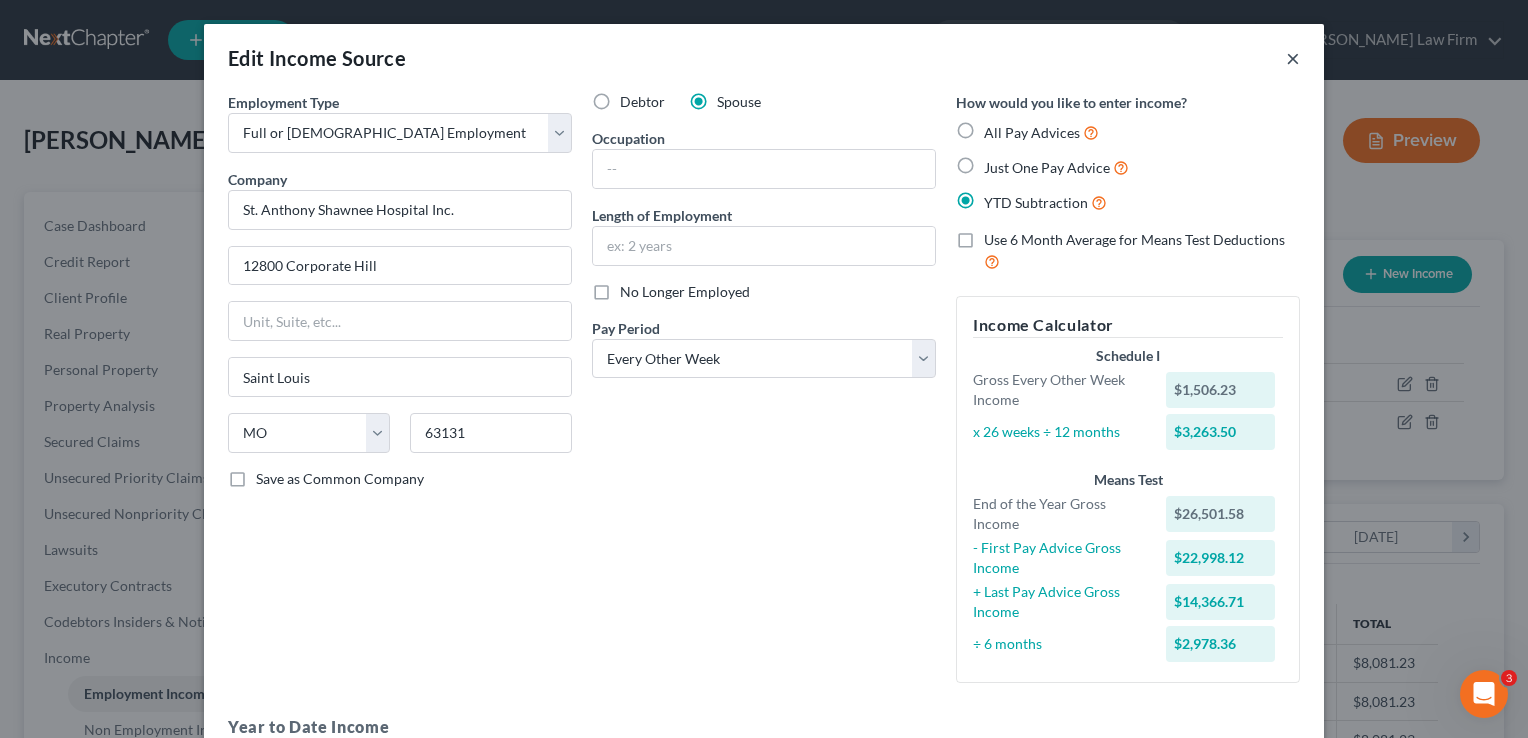 click on "×" at bounding box center (1293, 58) 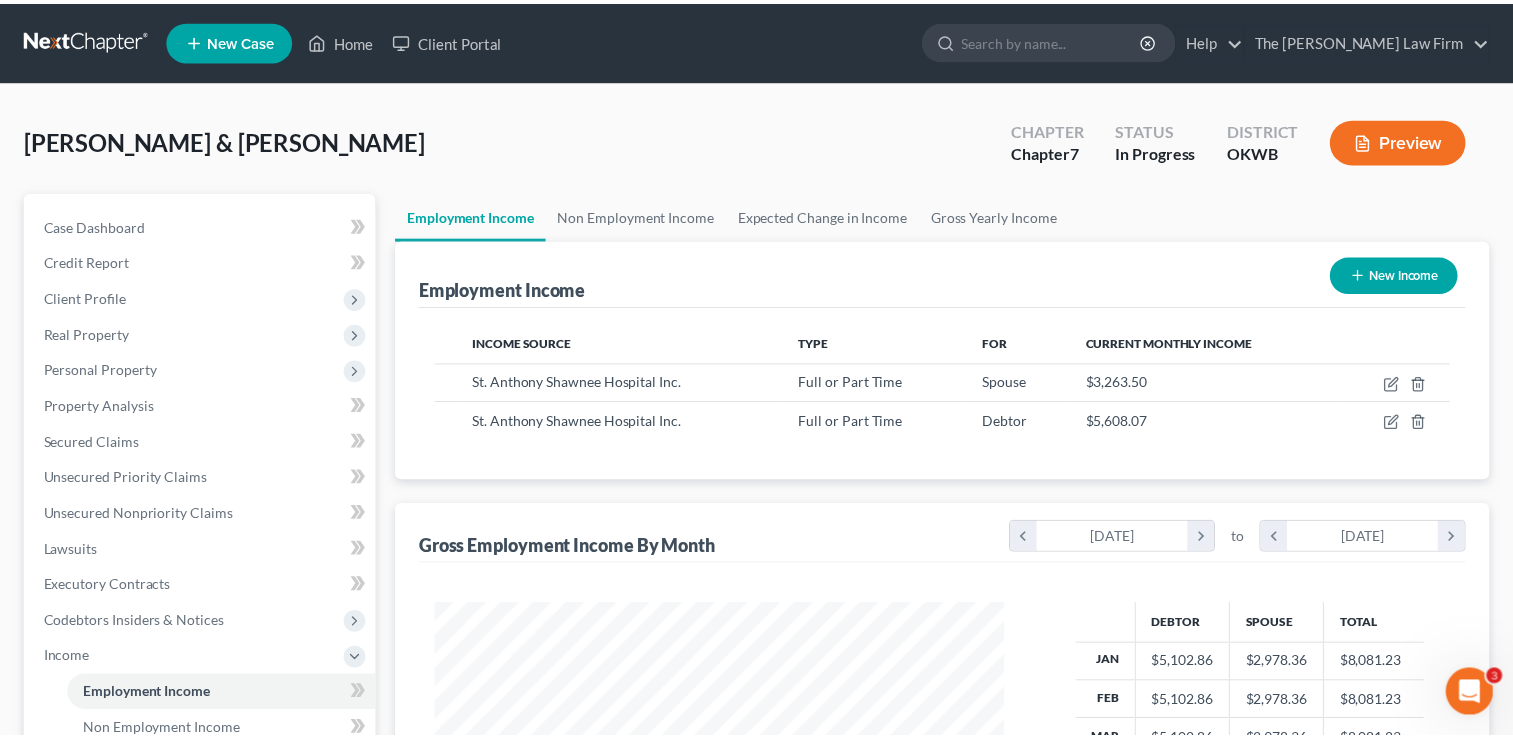scroll, scrollTop: 356, scrollLeft: 615, axis: both 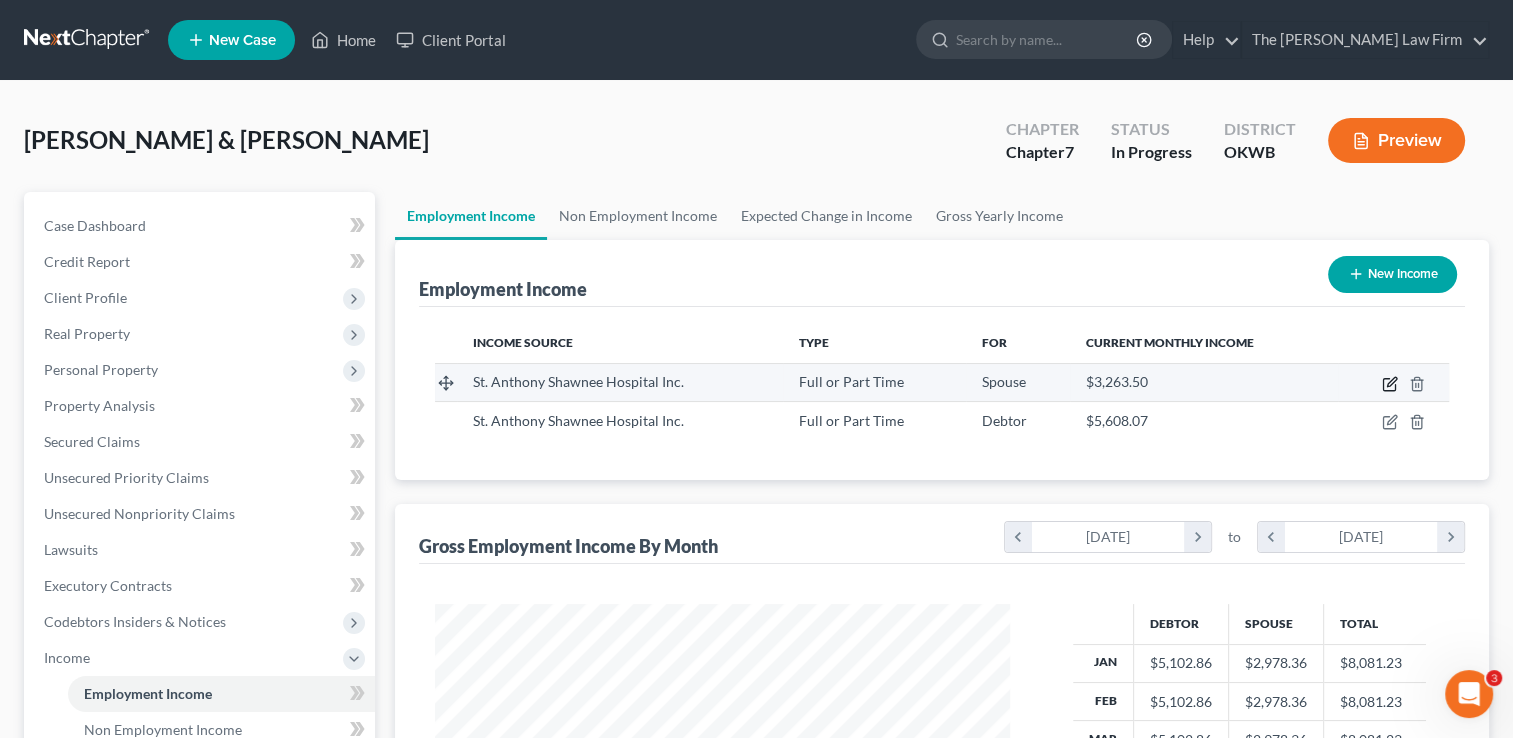 click 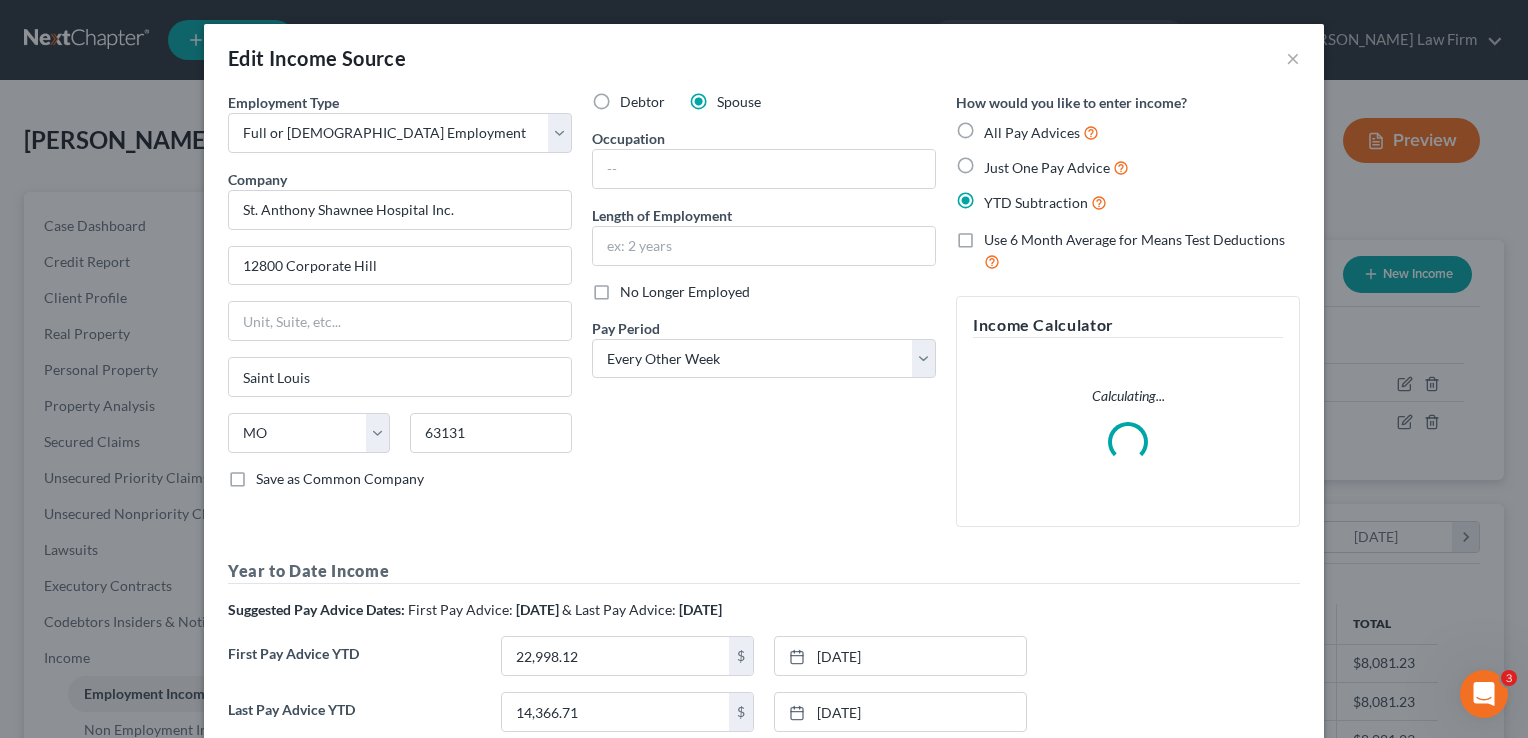 scroll, scrollTop: 999643, scrollLeft: 999378, axis: both 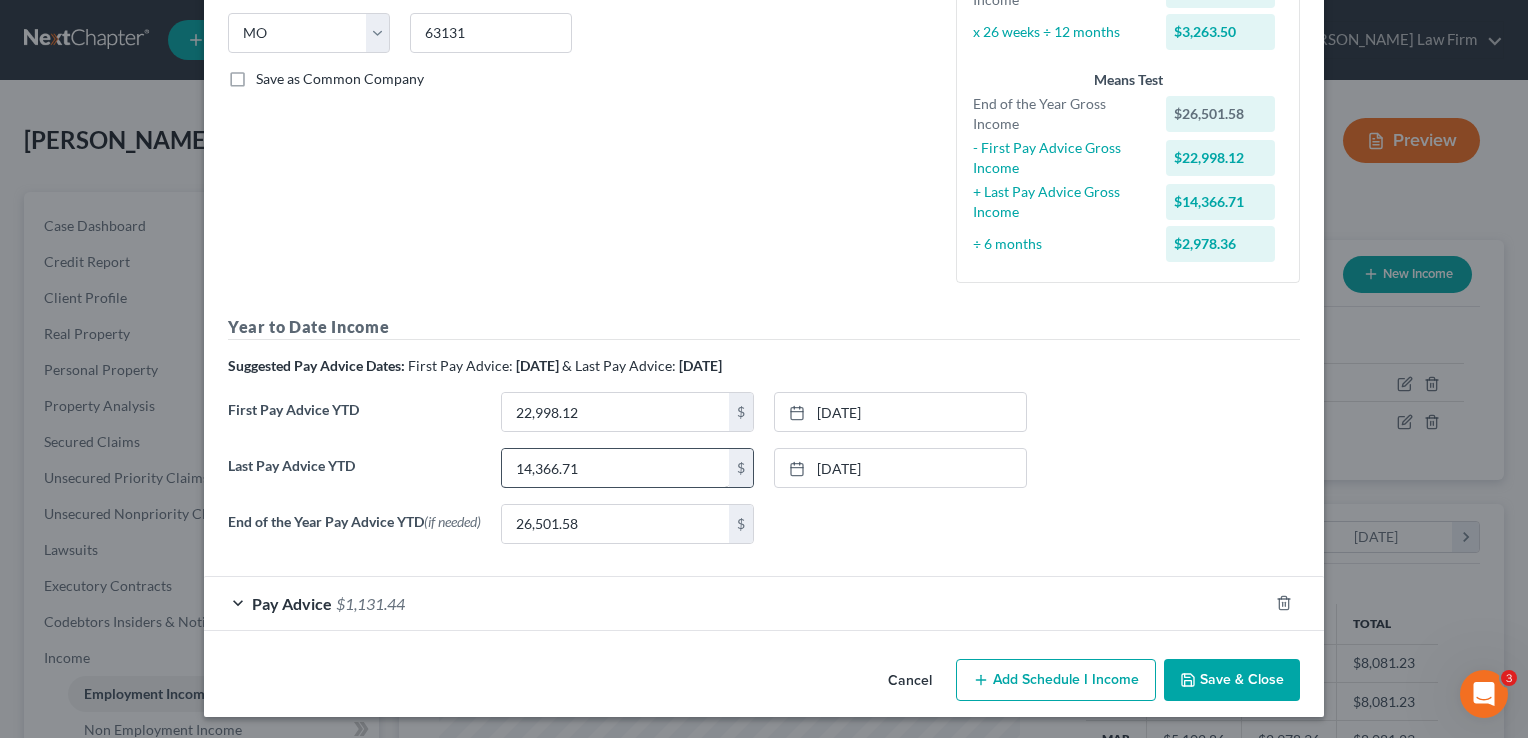 drag, startPoint x: 664, startPoint y: 610, endPoint x: 676, endPoint y: 462, distance: 148.48569 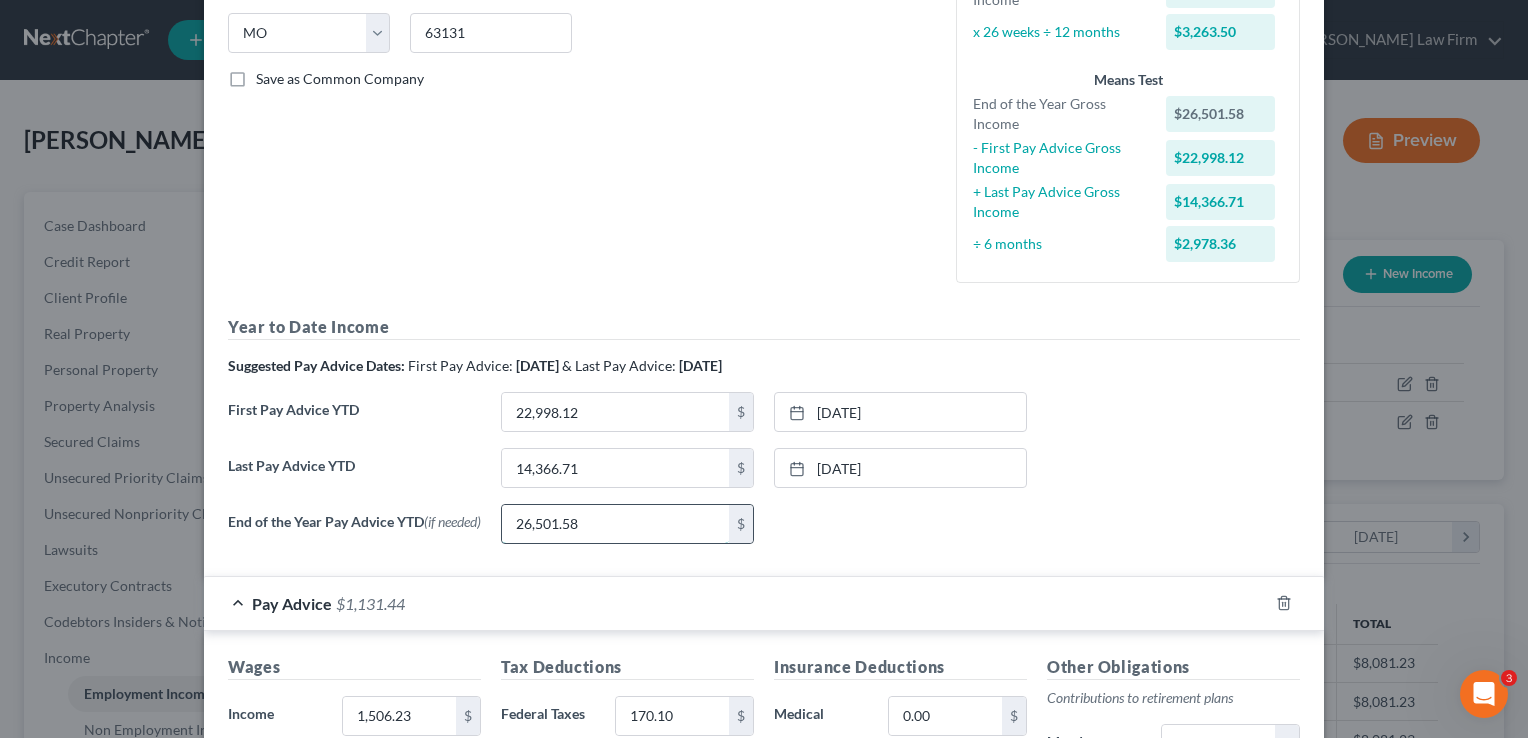 click on "26,501.58" at bounding box center [615, 524] 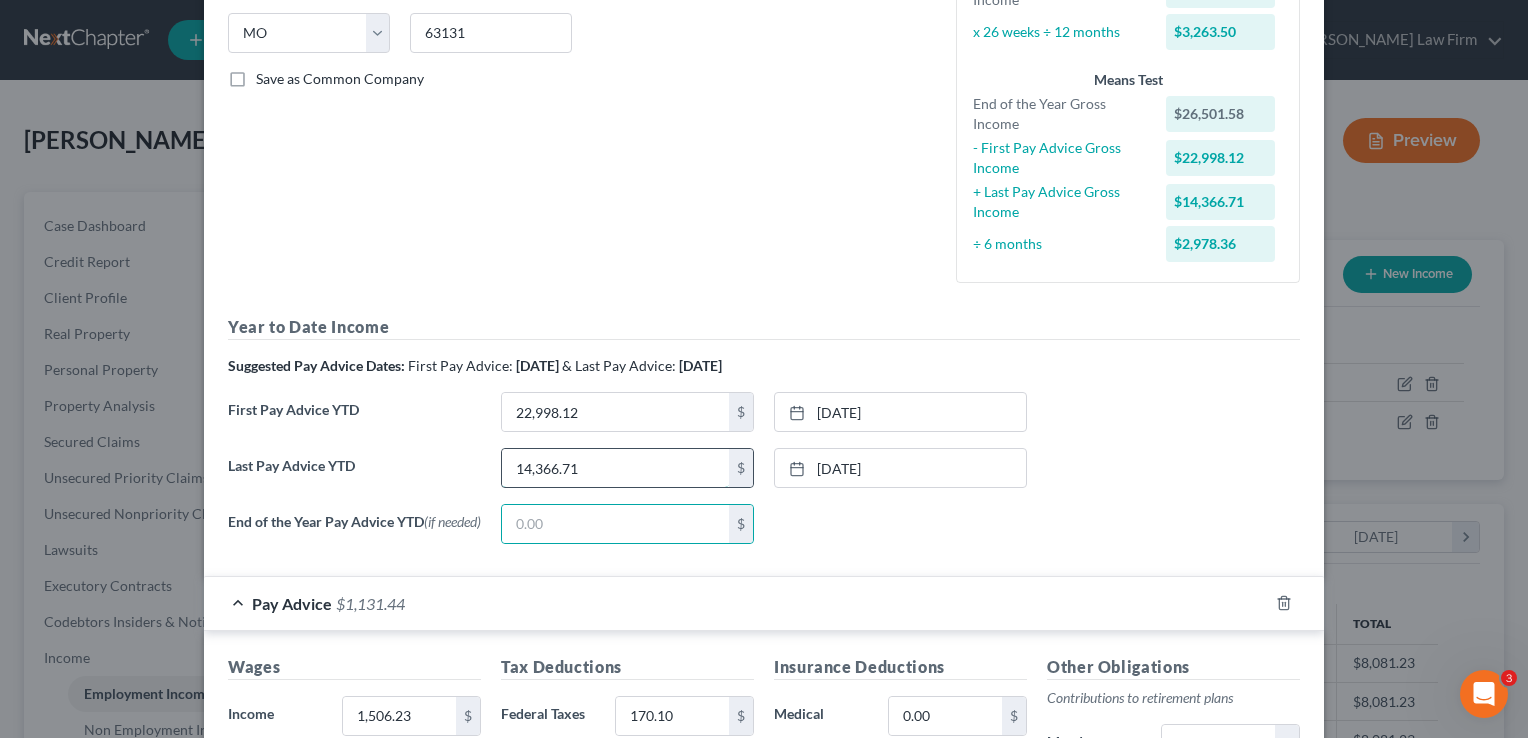 click on "14,366.71" at bounding box center [615, 468] 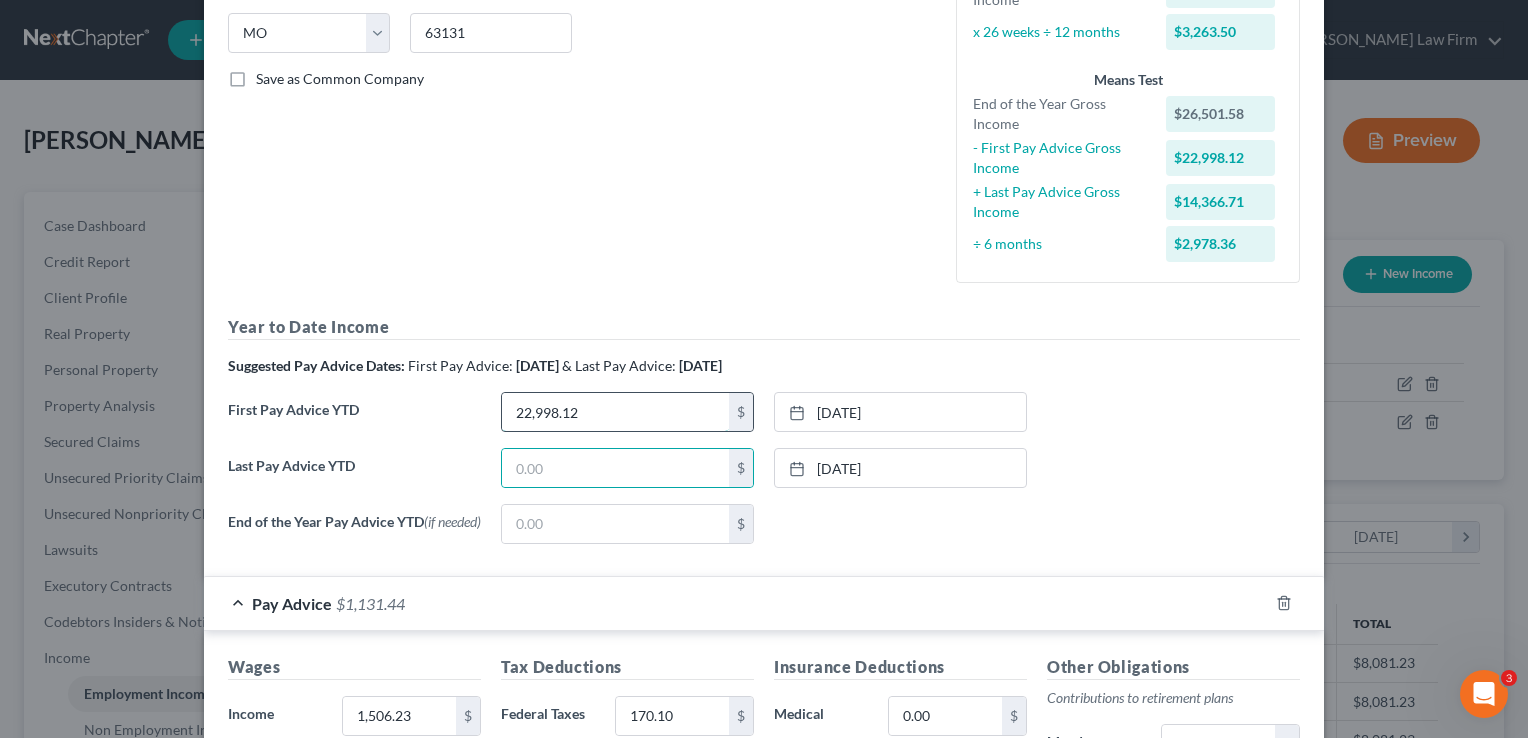 click on "22,998.12" at bounding box center (615, 412) 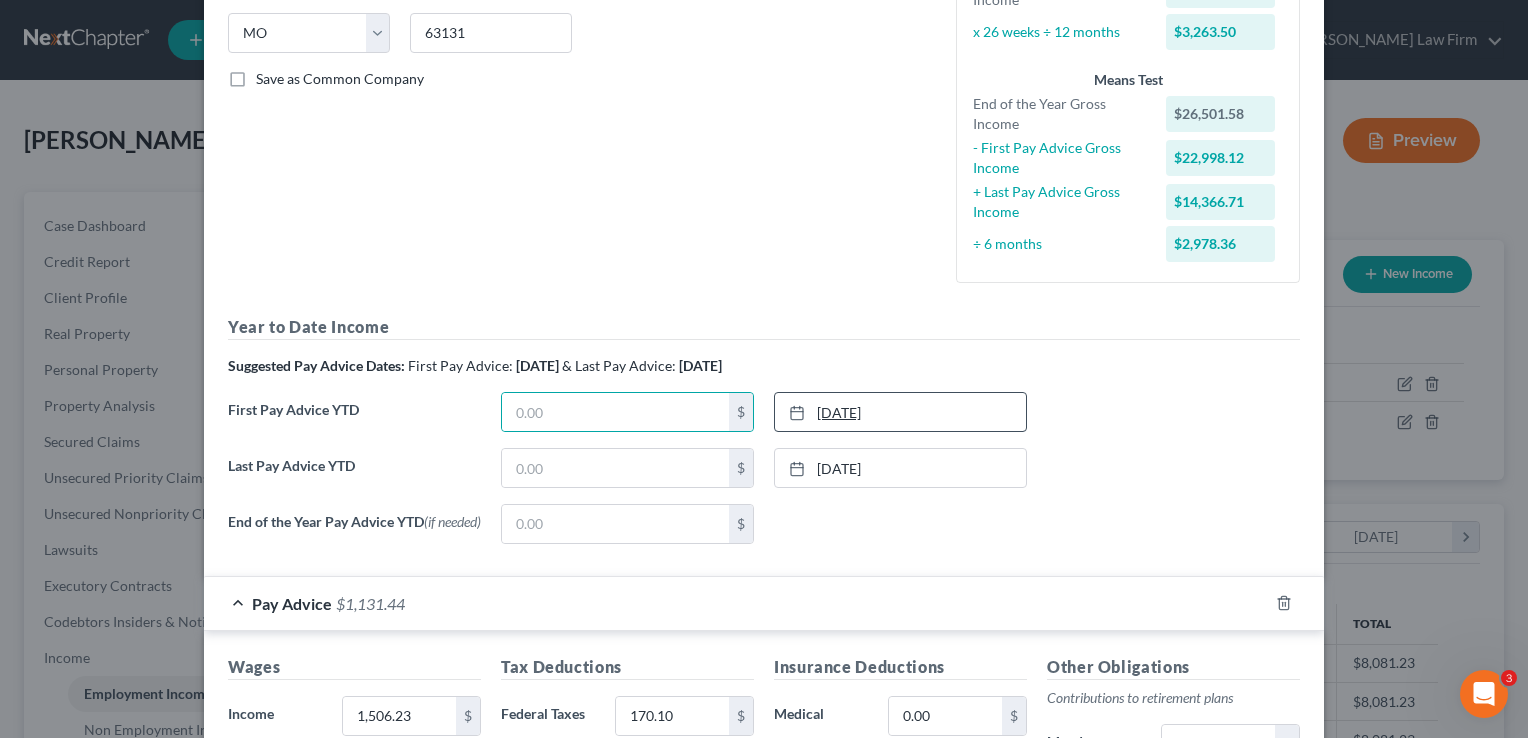 click on "[DATE]" at bounding box center [900, 412] 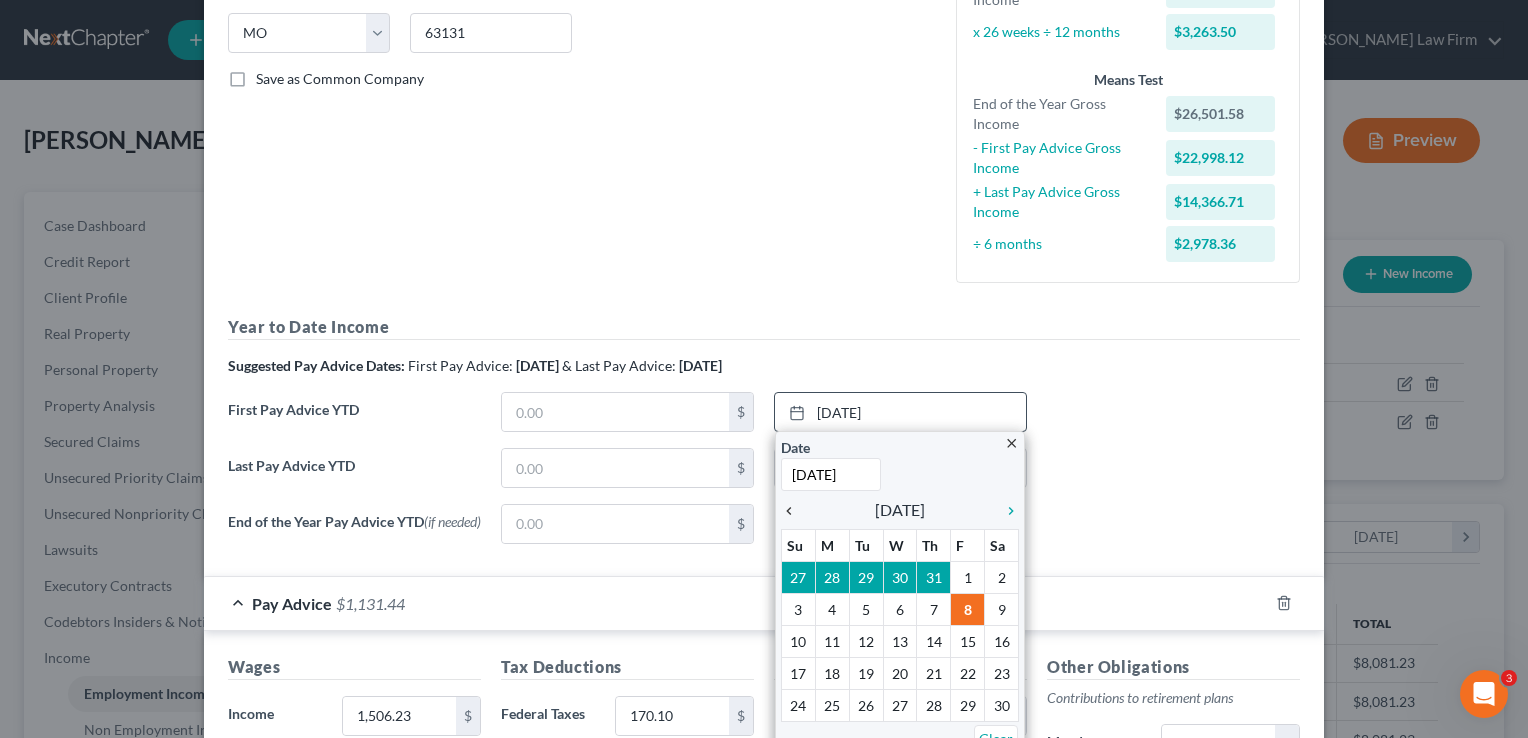 click on "chevron_left" at bounding box center (794, 511) 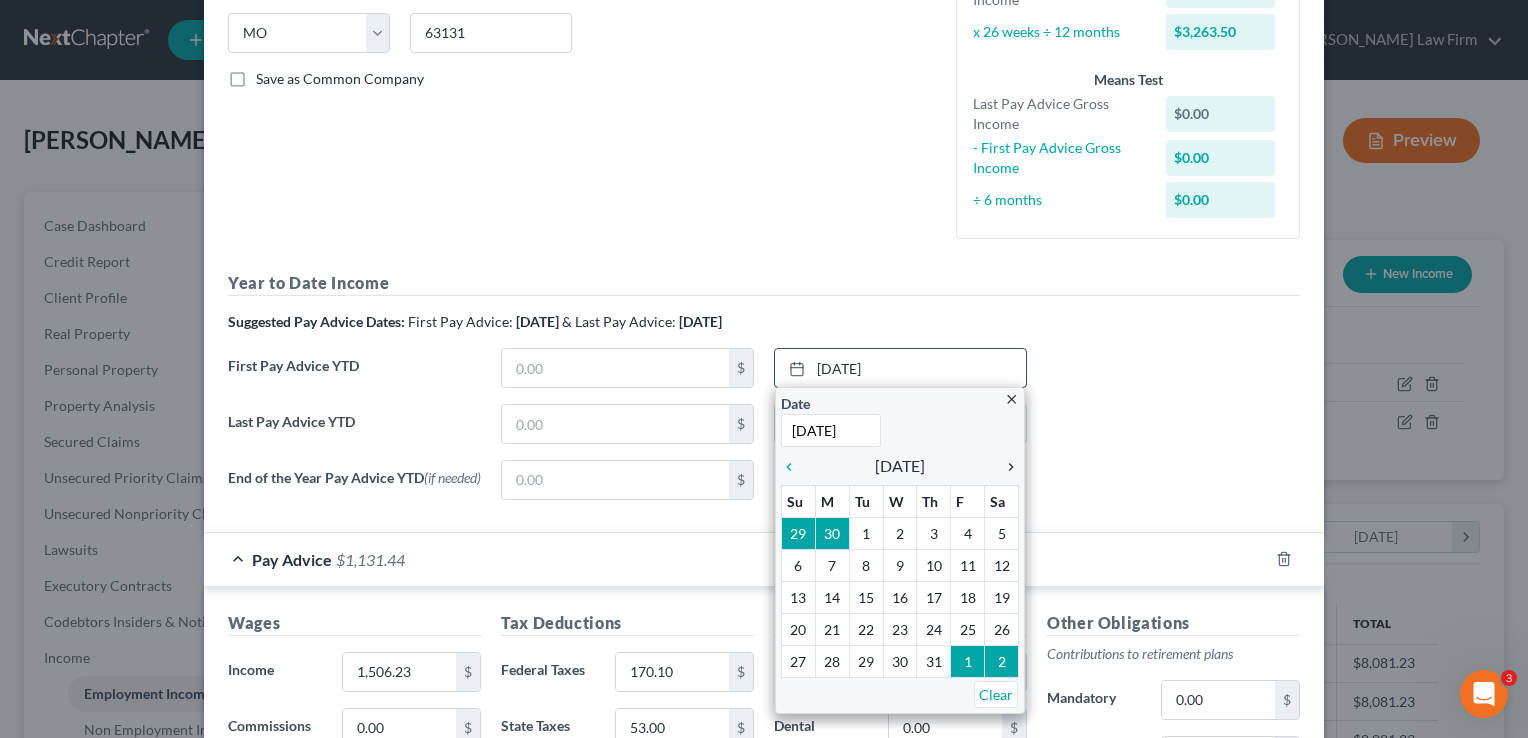 click on "chevron_right" at bounding box center [1006, 467] 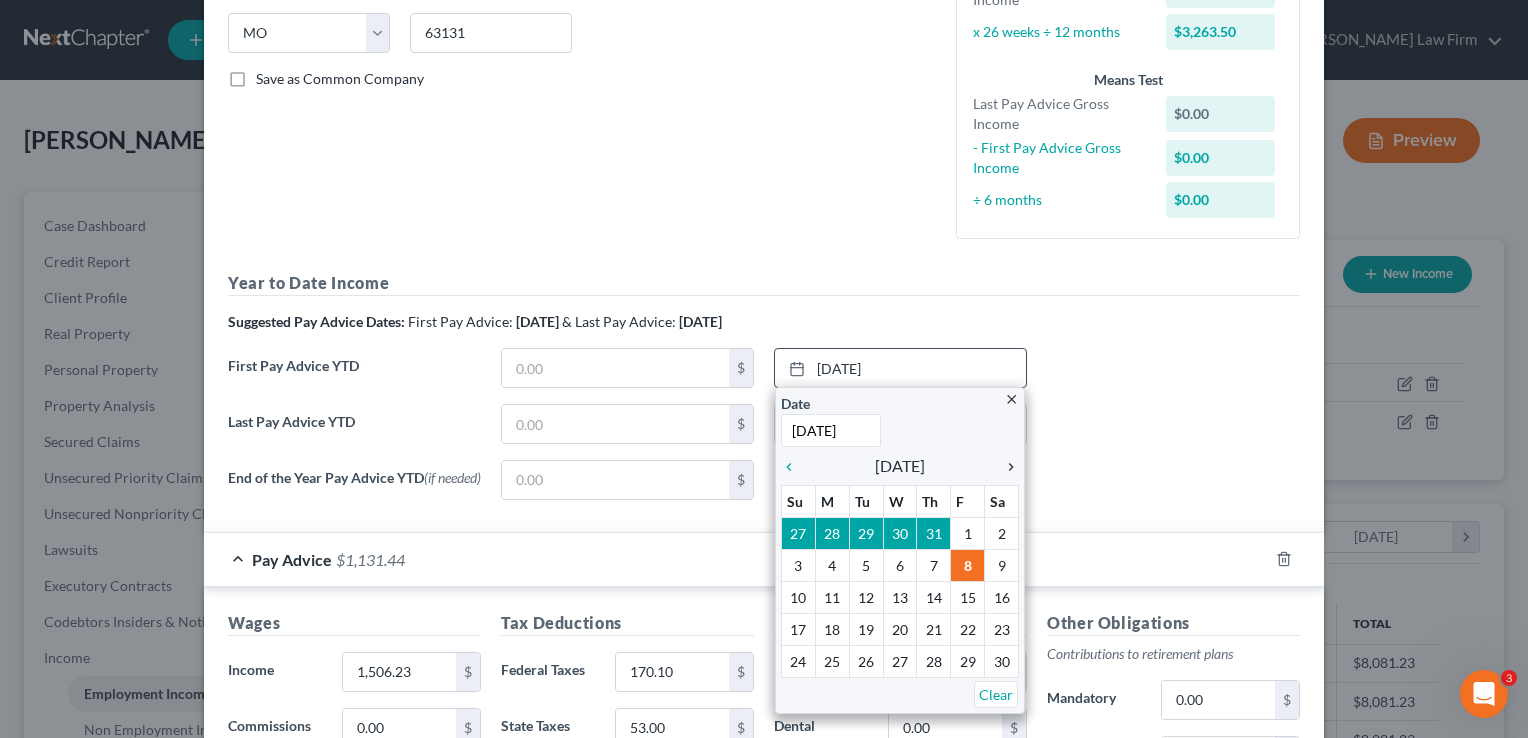 click on "chevron_right" at bounding box center [1006, 467] 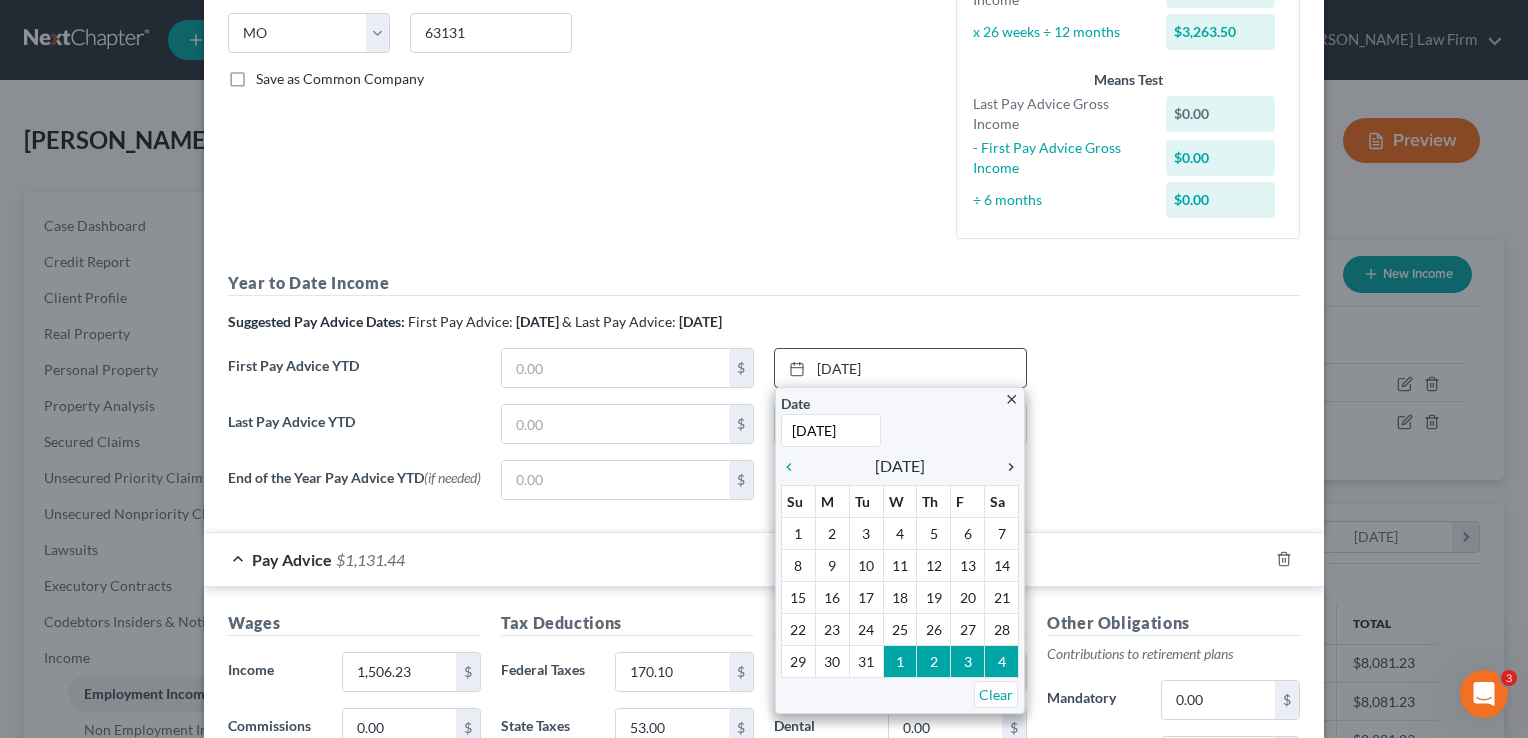 click on "chevron_right" at bounding box center (1006, 467) 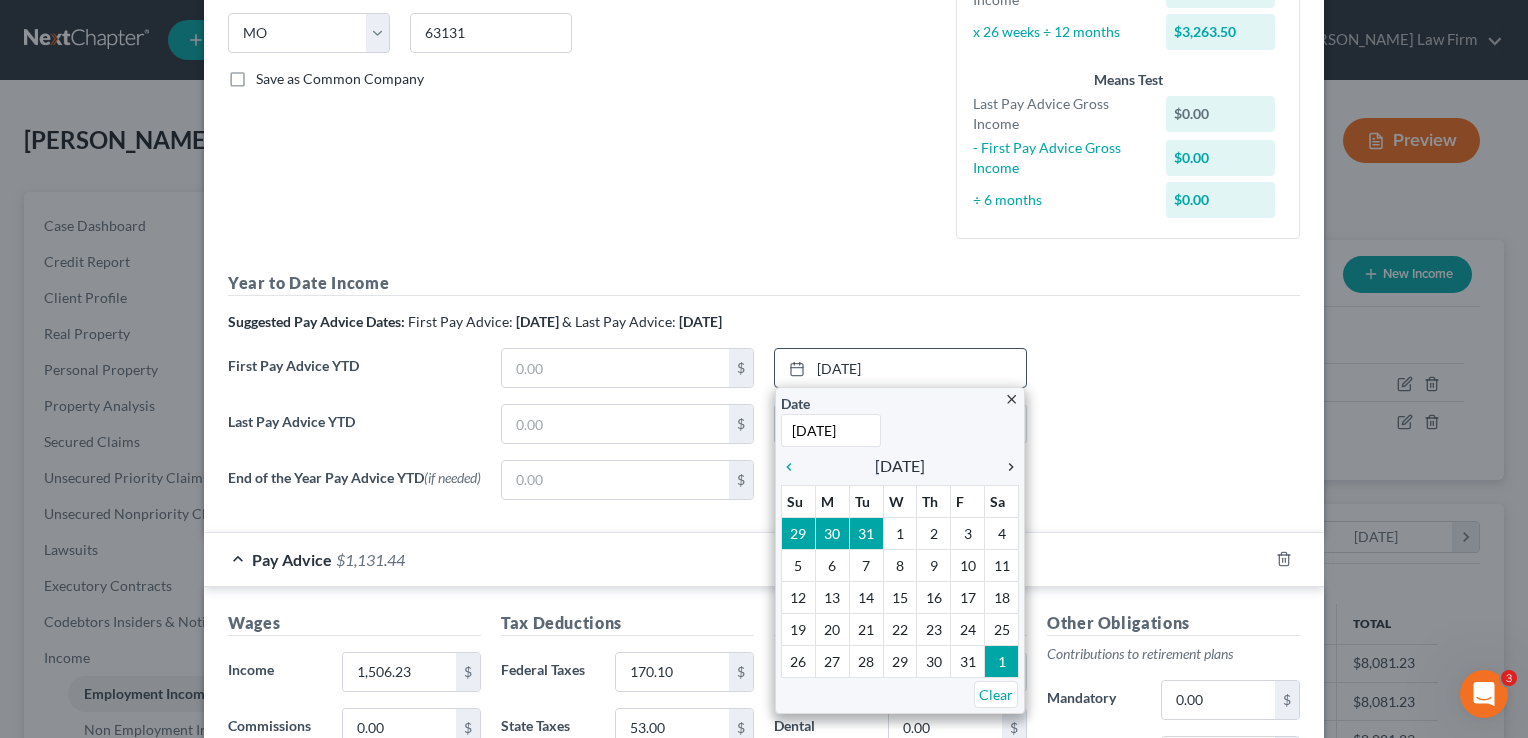 click on "chevron_right" at bounding box center [1006, 467] 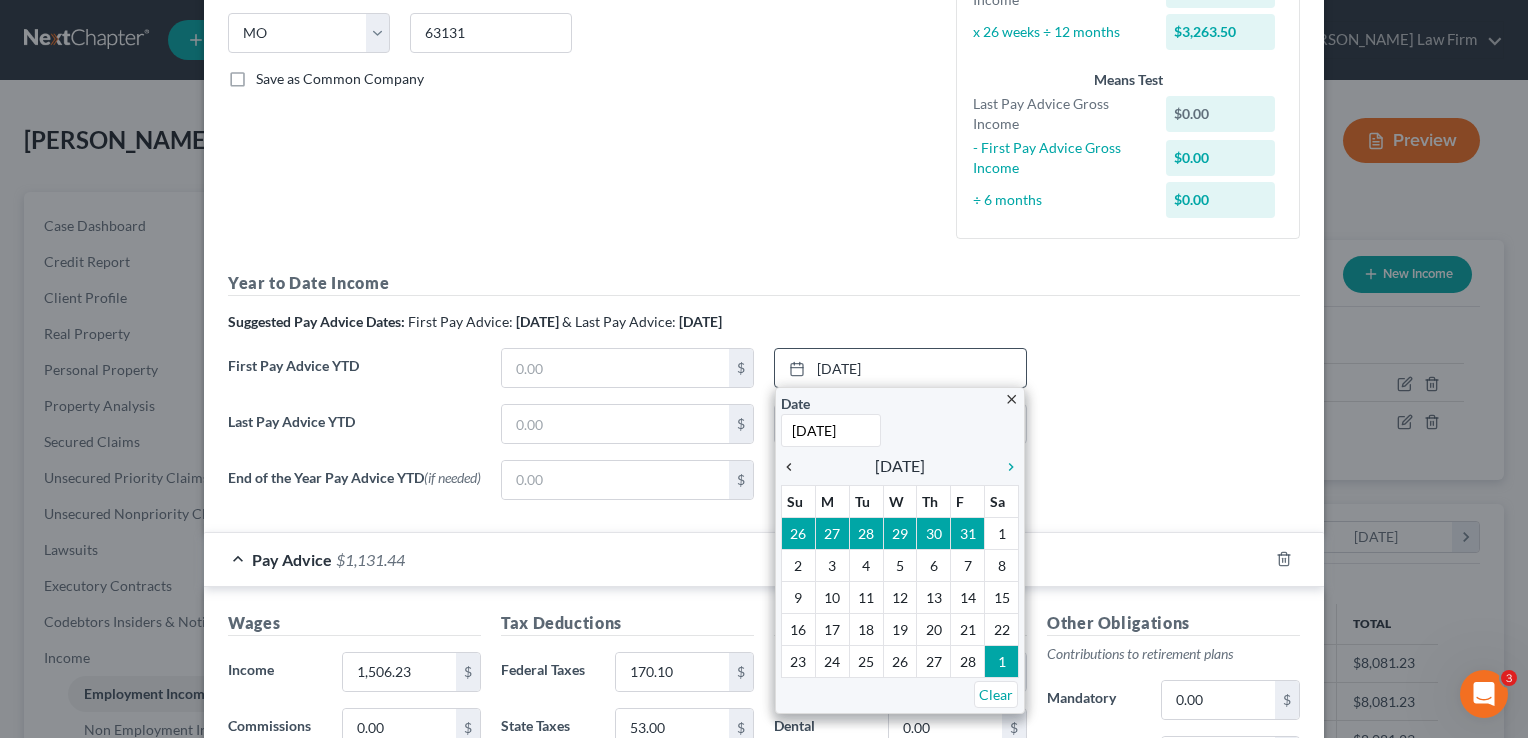 click on "chevron_left" at bounding box center [794, 467] 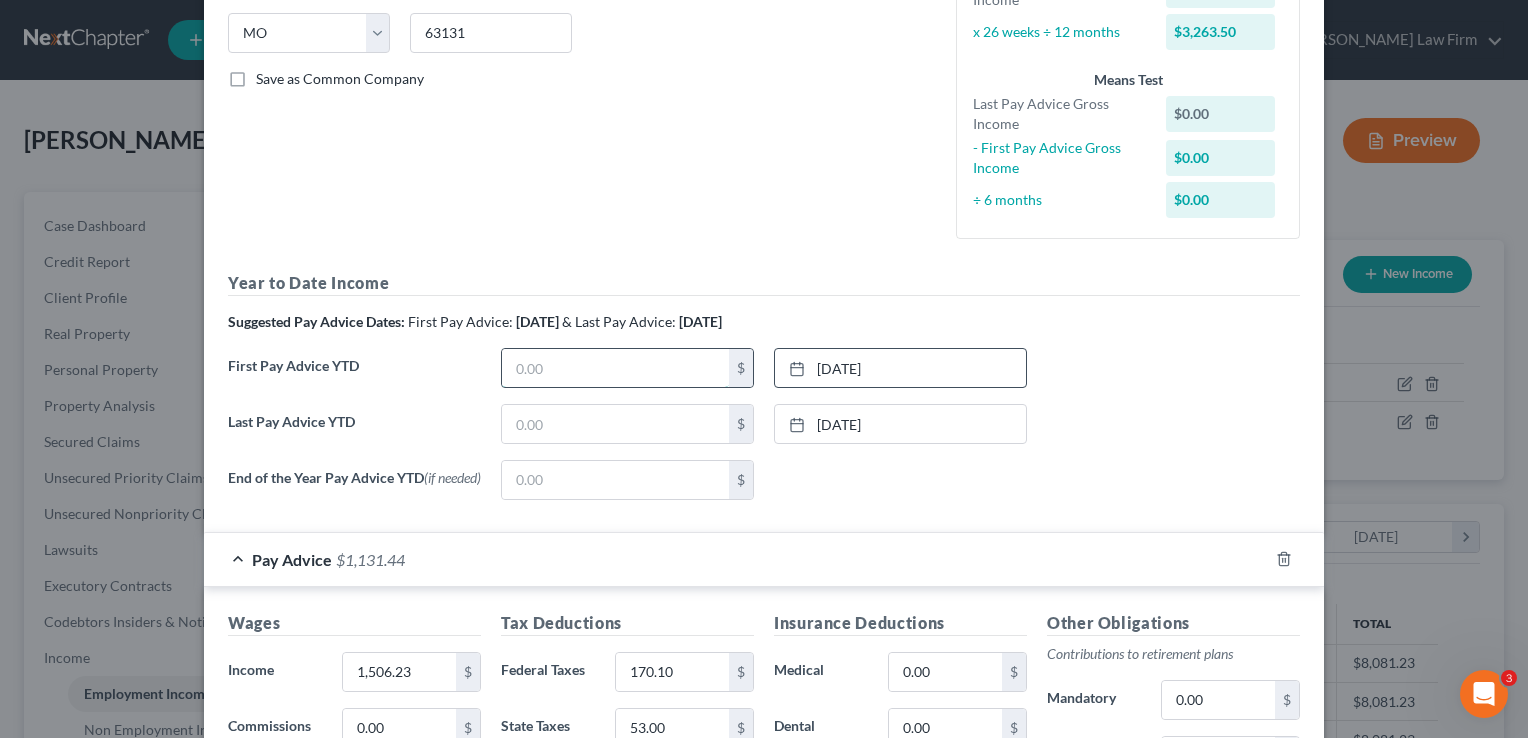 click at bounding box center (615, 368) 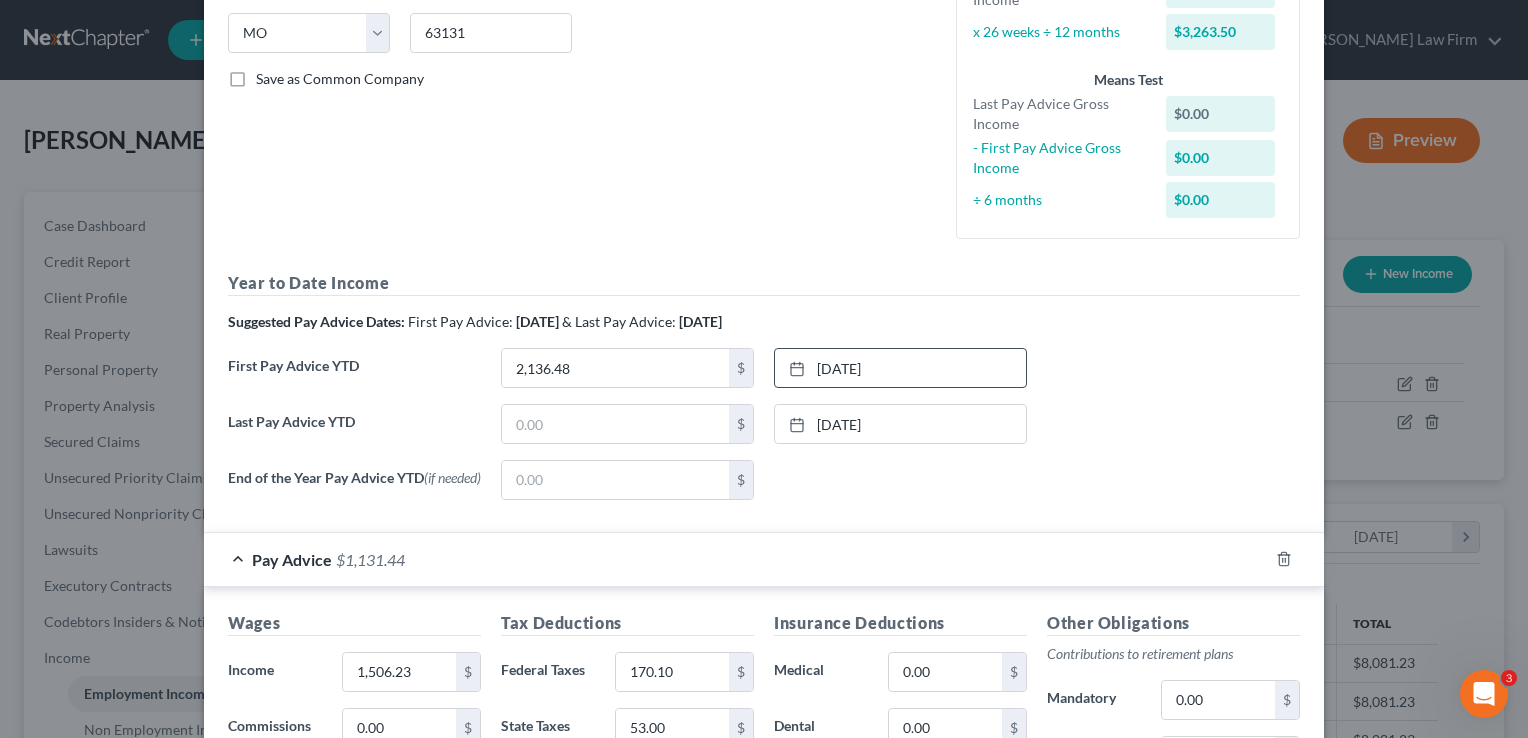 click on "Suggested Pay Advice Dates:   First Pay Advice:   [DATE]   & Last Pay Advice:   [DATE]" at bounding box center (764, 322) 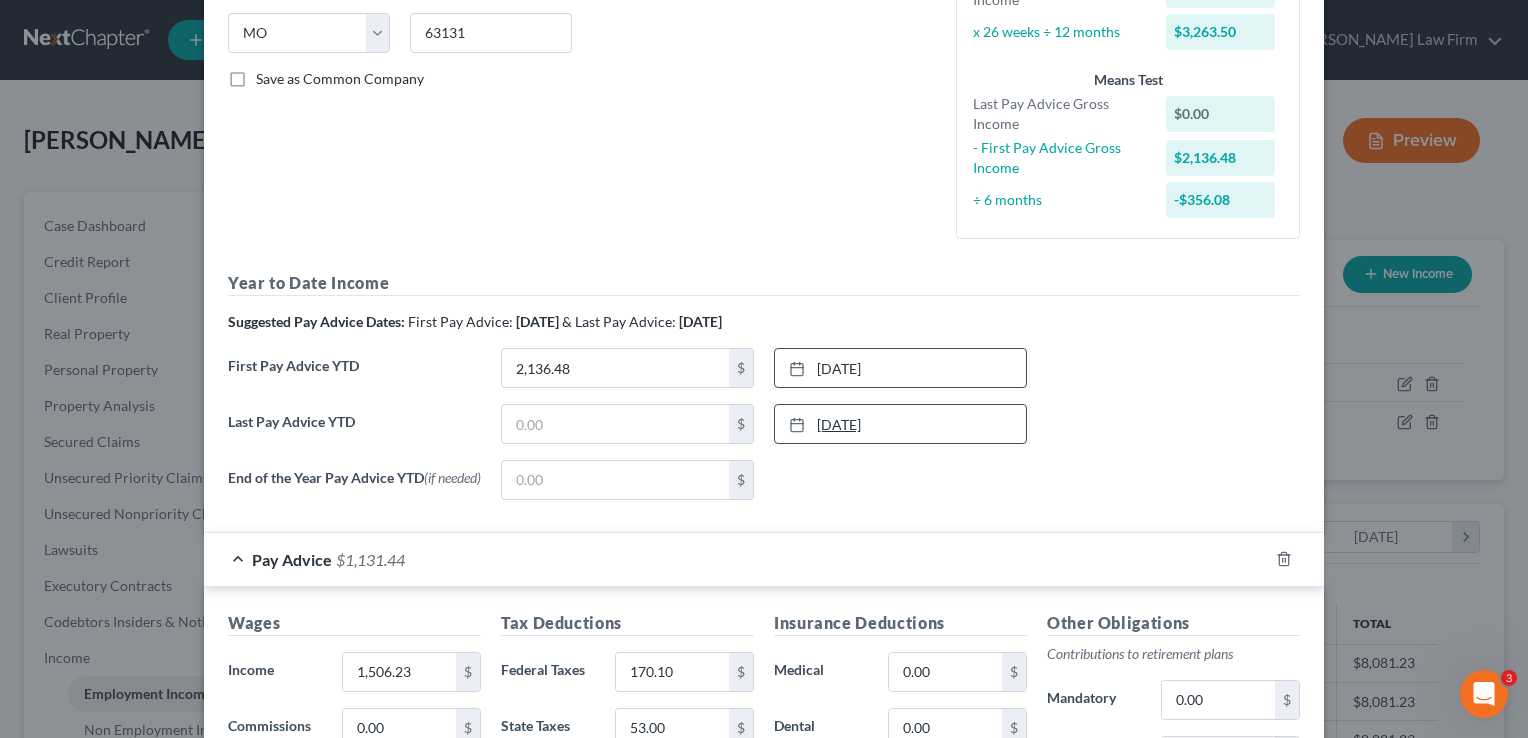 click on "[DATE]" at bounding box center (900, 424) 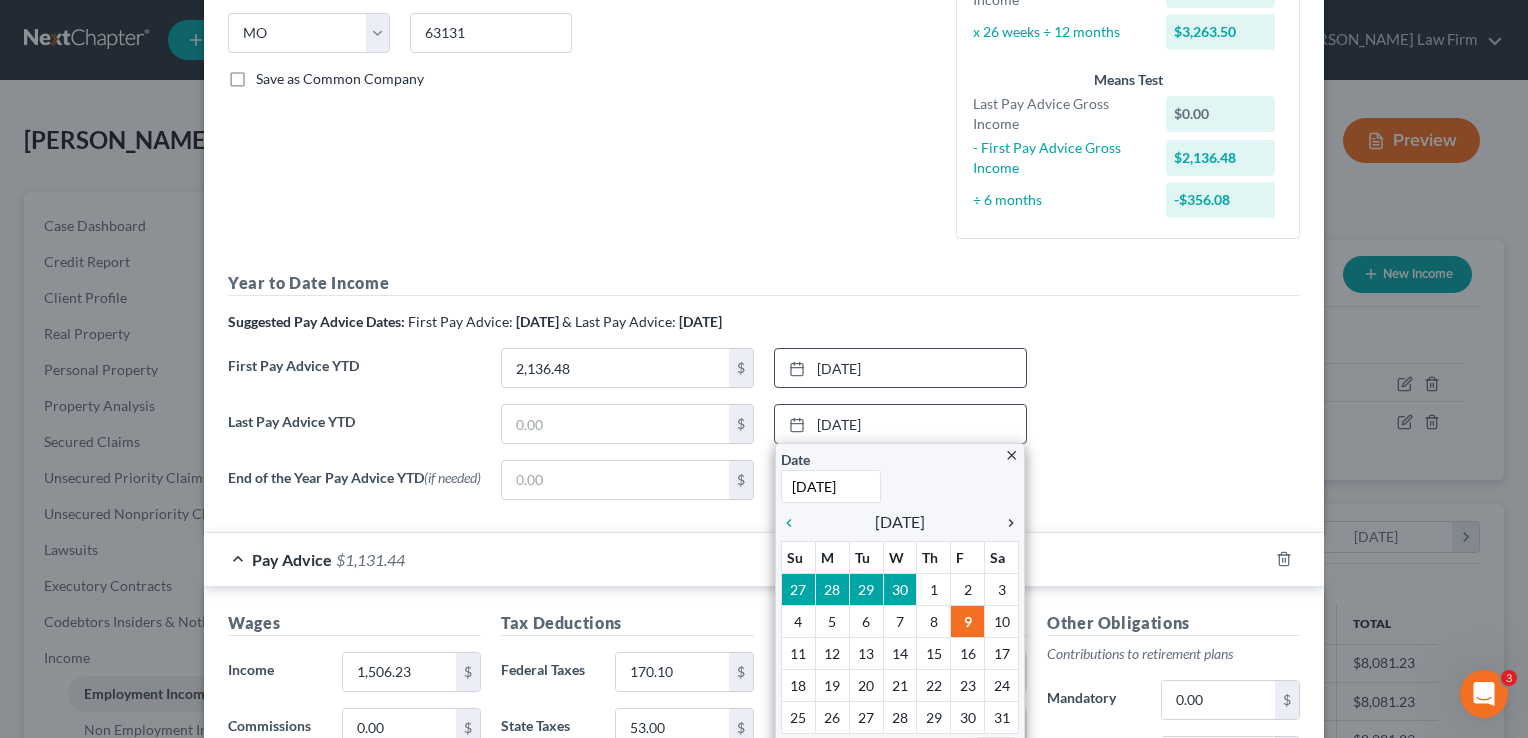 click on "chevron_right" at bounding box center [1006, 523] 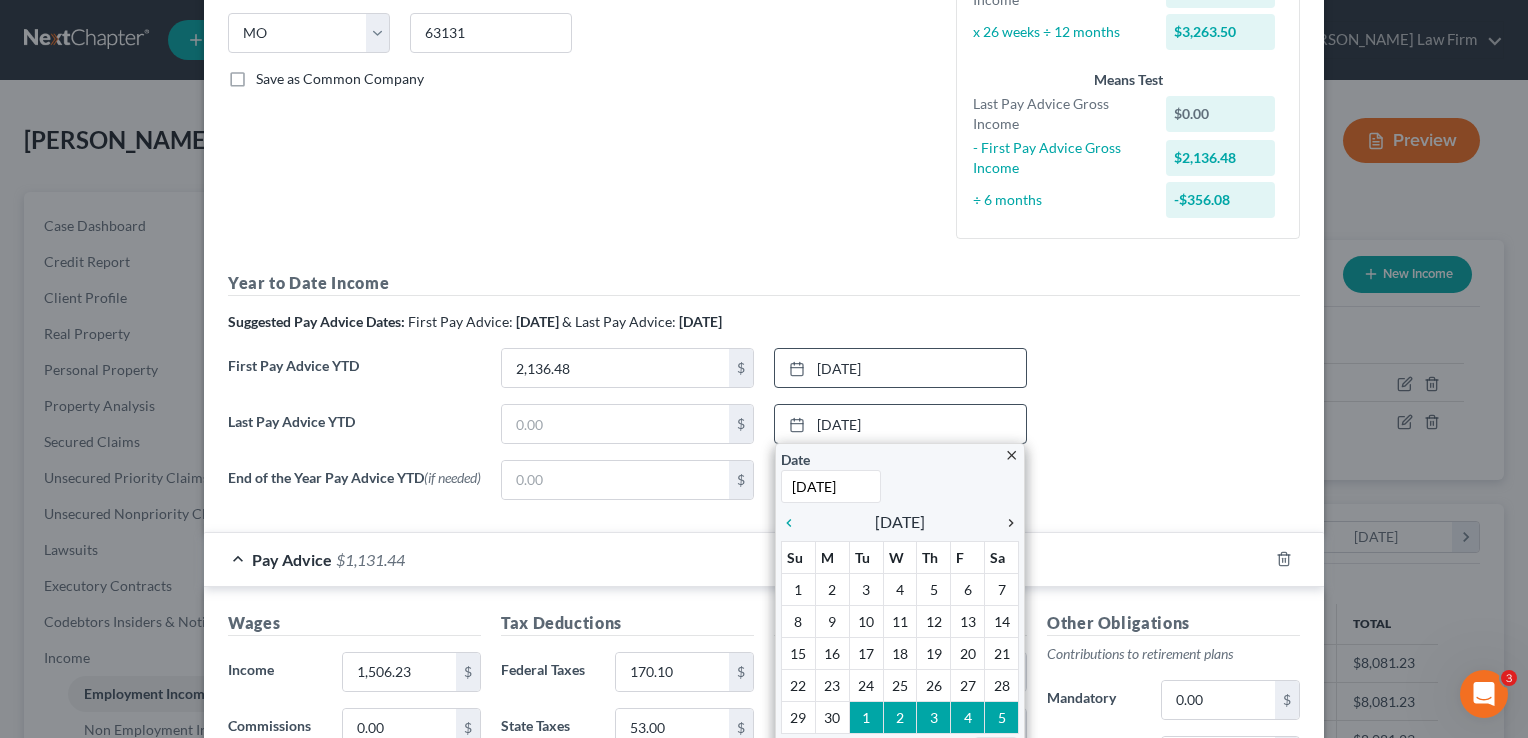 click on "chevron_right" at bounding box center (1006, 523) 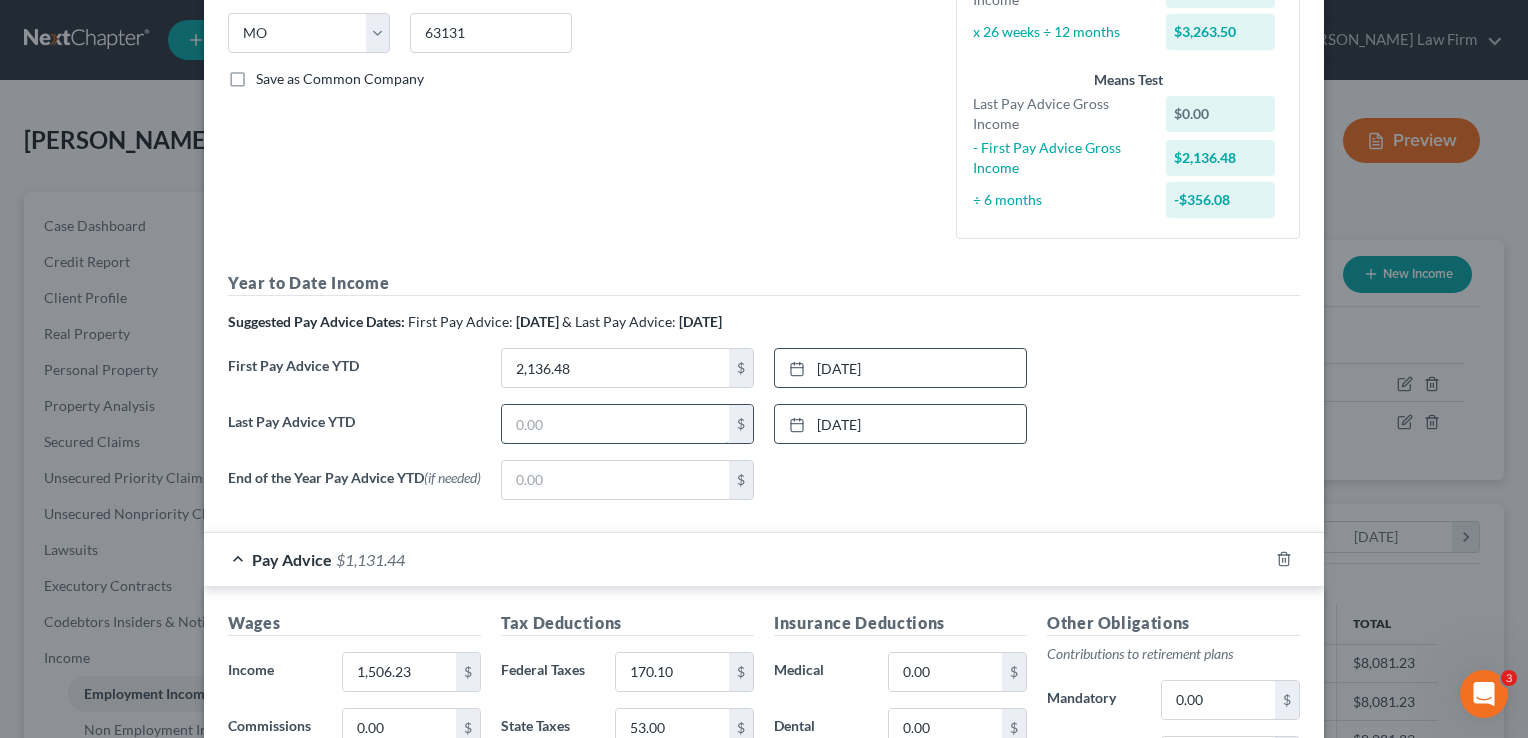 click at bounding box center (615, 424) 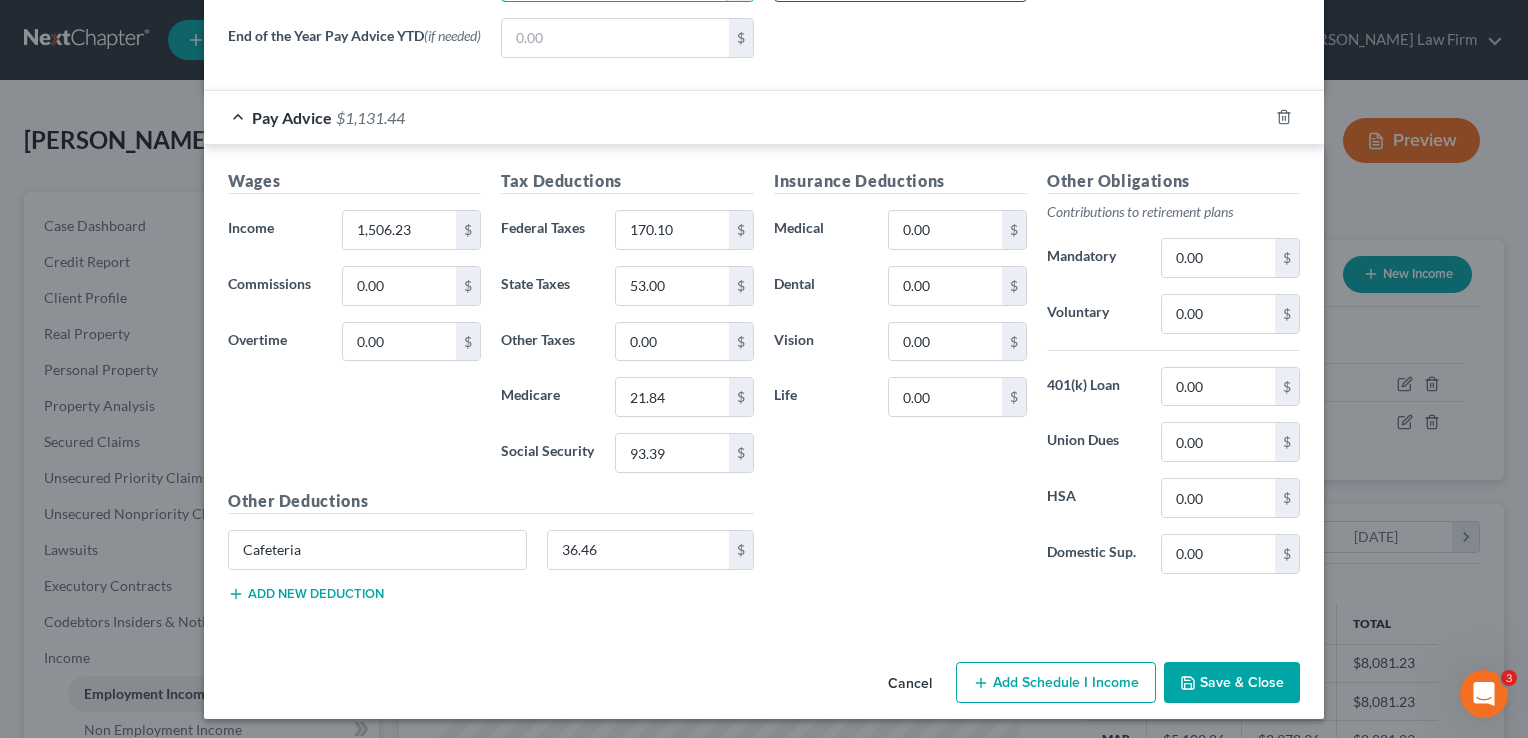 scroll, scrollTop: 846, scrollLeft: 0, axis: vertical 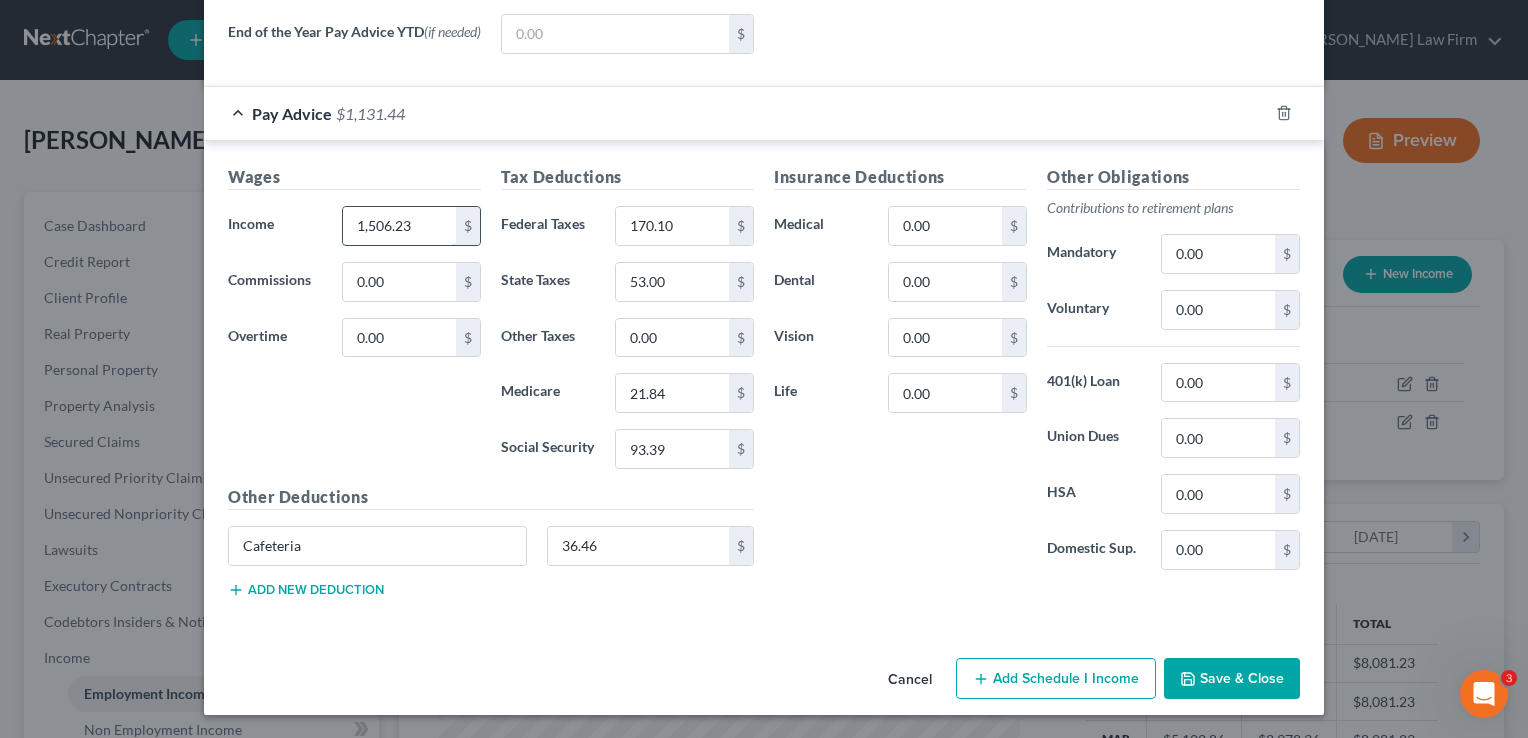 click on "1,506.23" at bounding box center [399, 226] 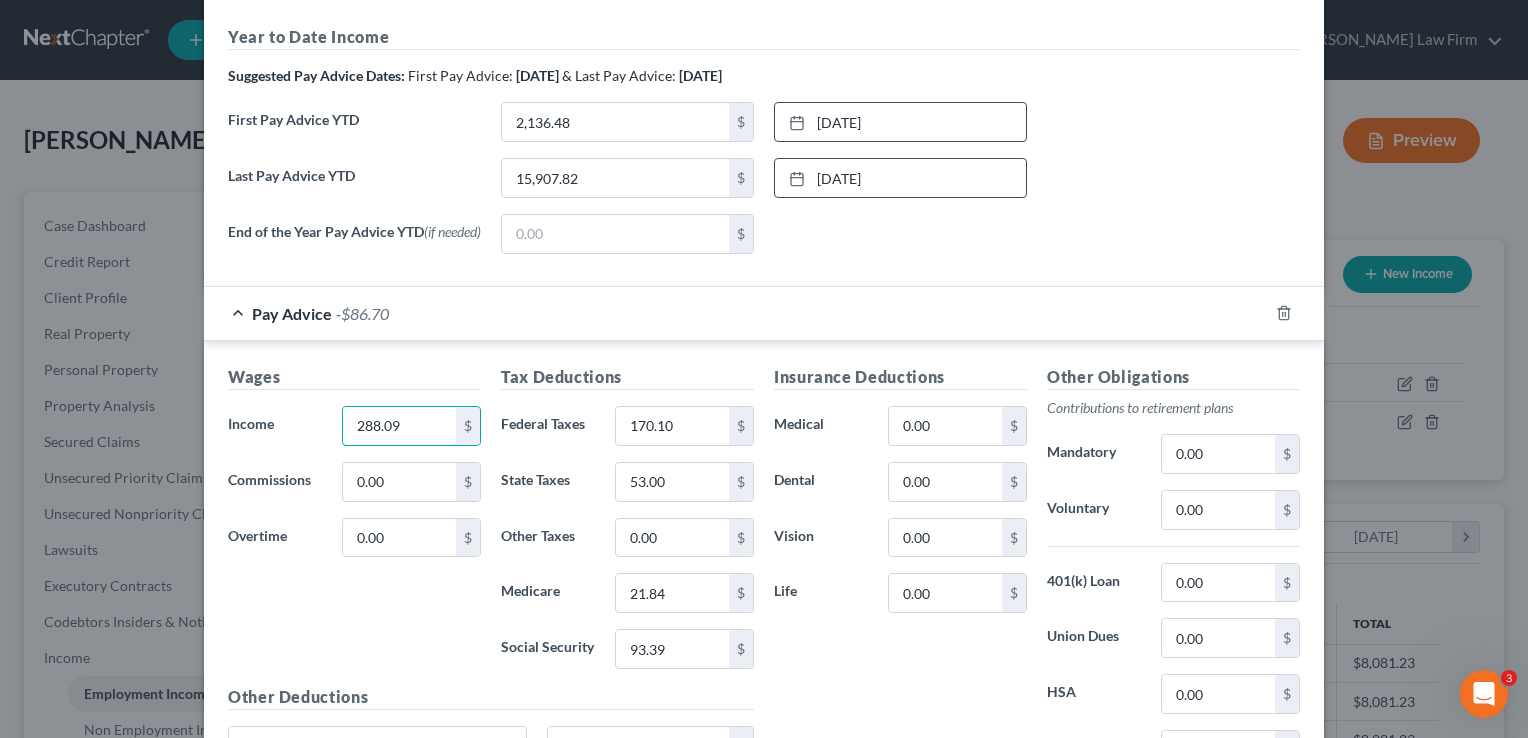 scroll, scrollTop: 746, scrollLeft: 0, axis: vertical 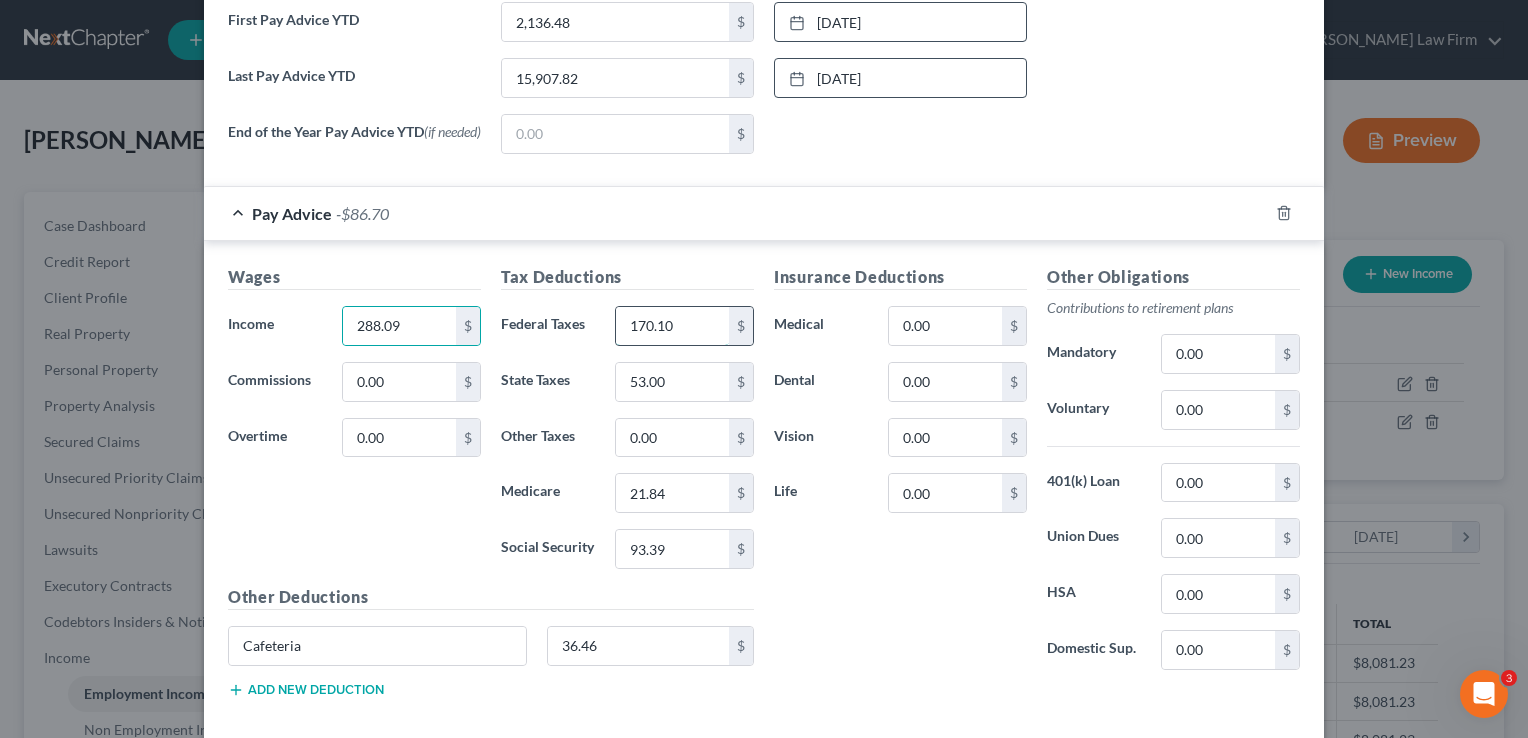 click on "170.10" at bounding box center (672, 326) 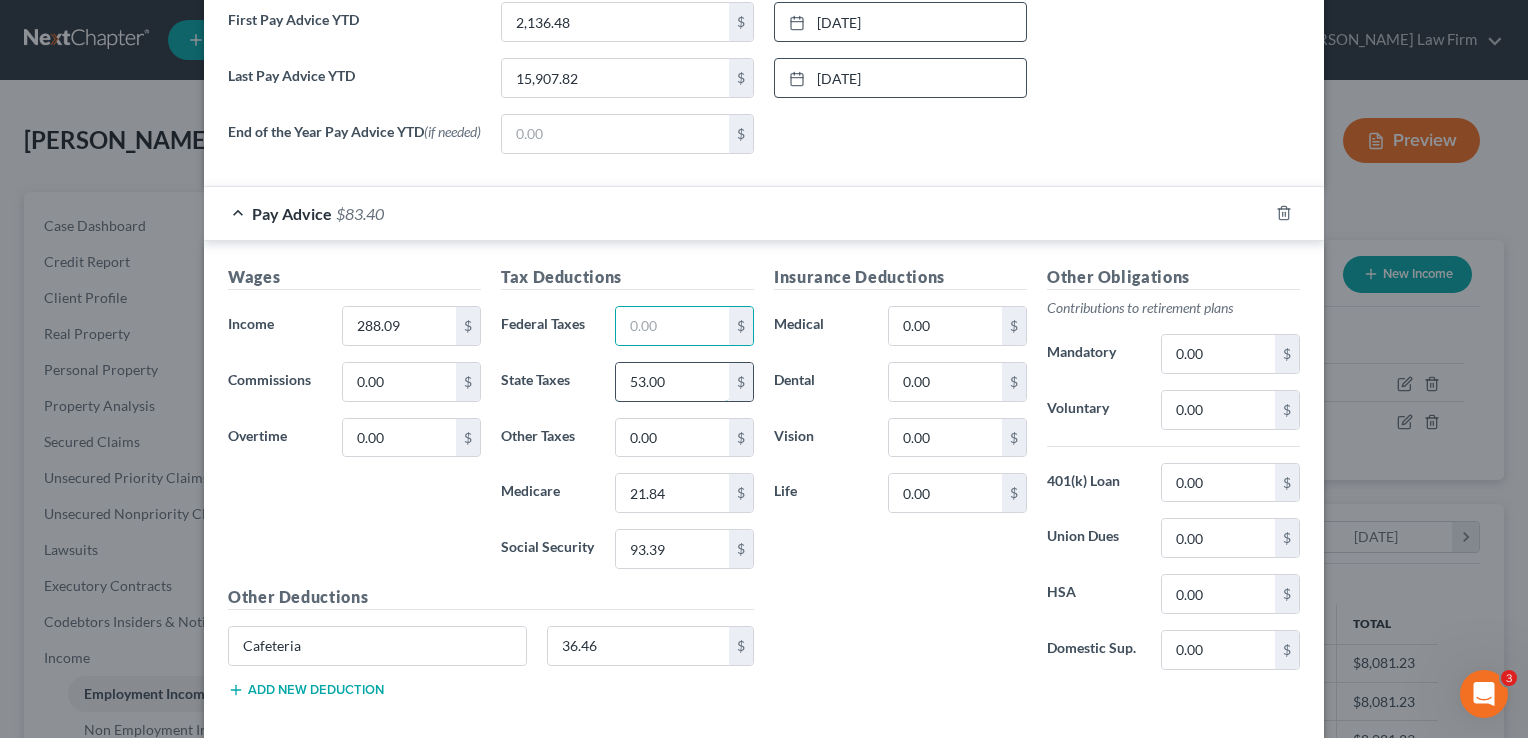 click on "53.00" at bounding box center (672, 382) 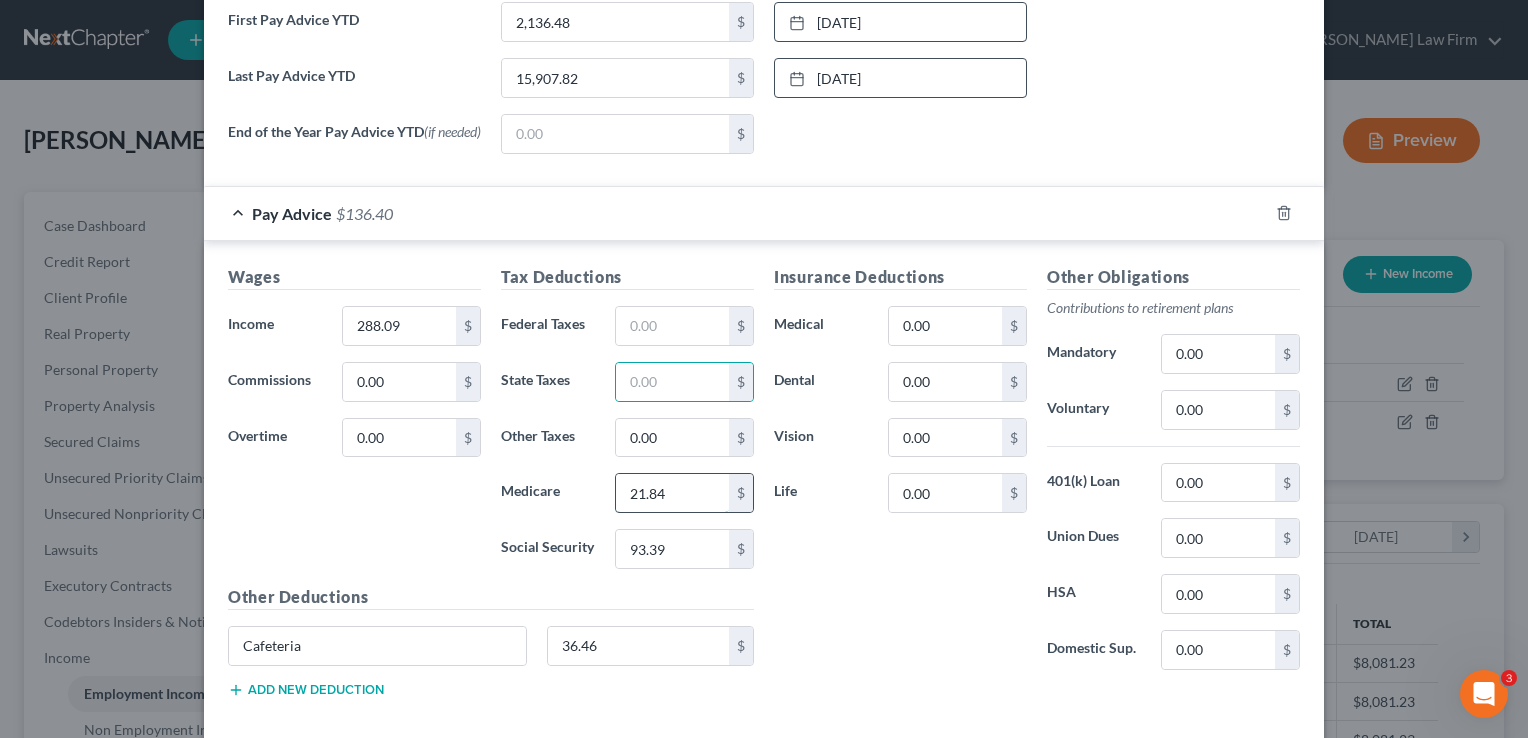 click on "21.84" at bounding box center (672, 493) 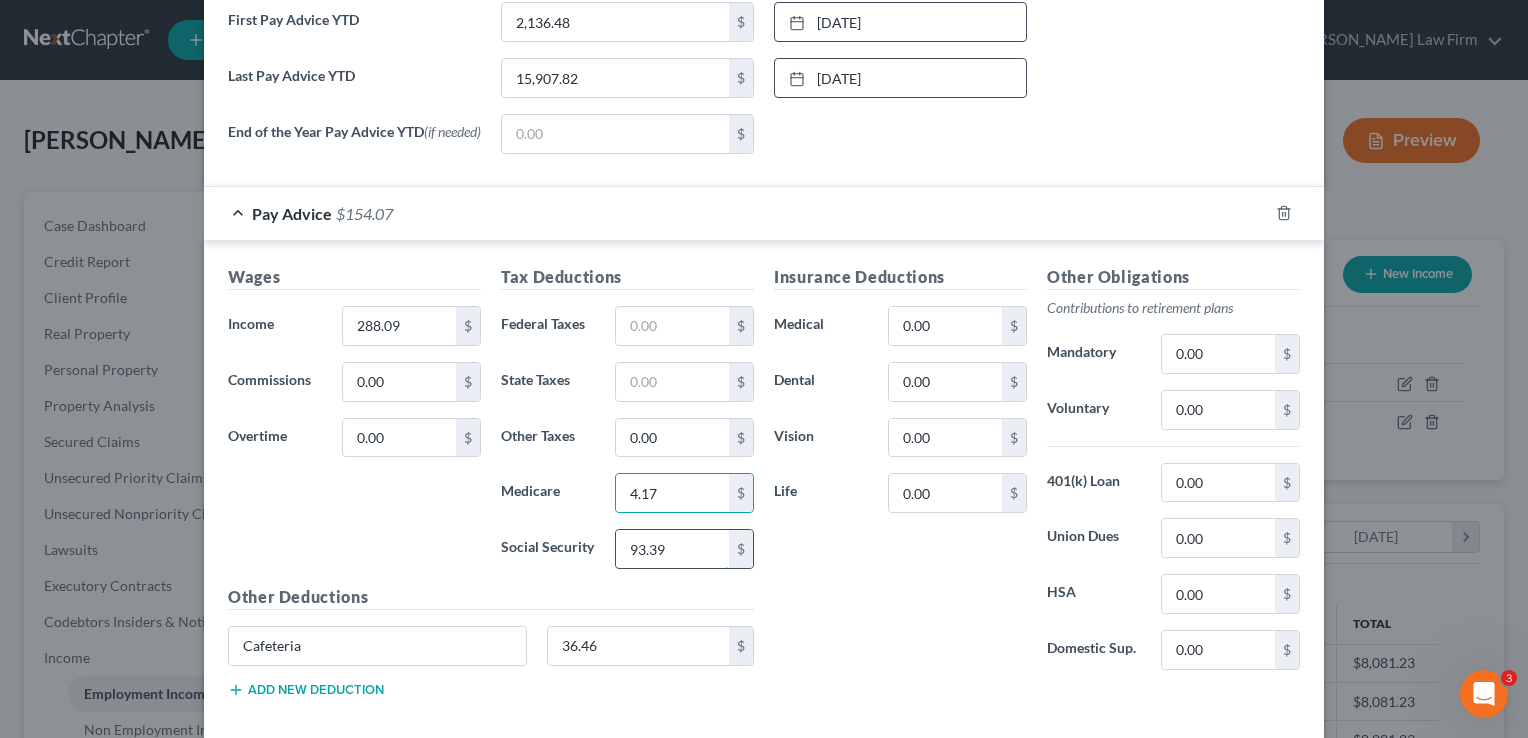 click on "93.39" at bounding box center (672, 549) 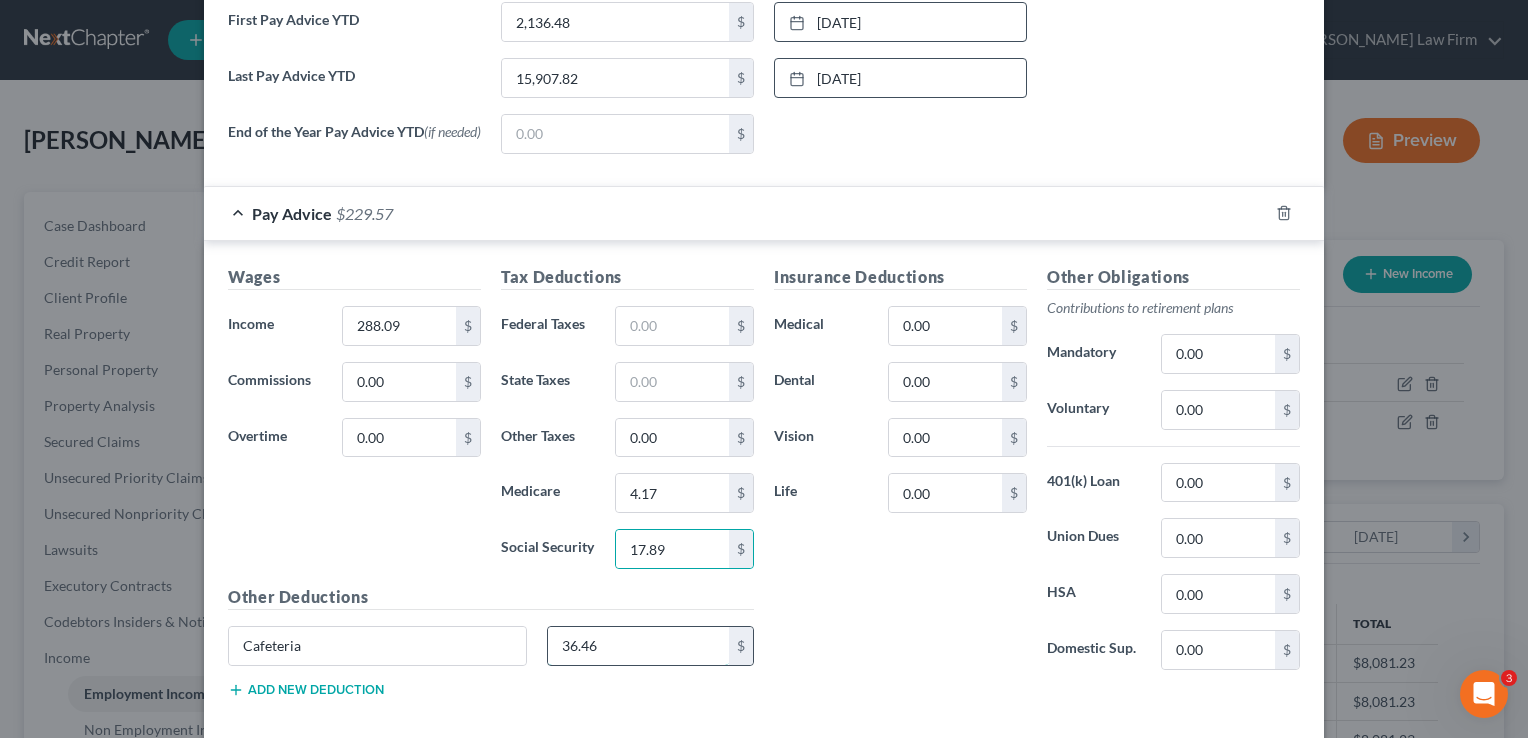click on "36.46" at bounding box center (639, 646) 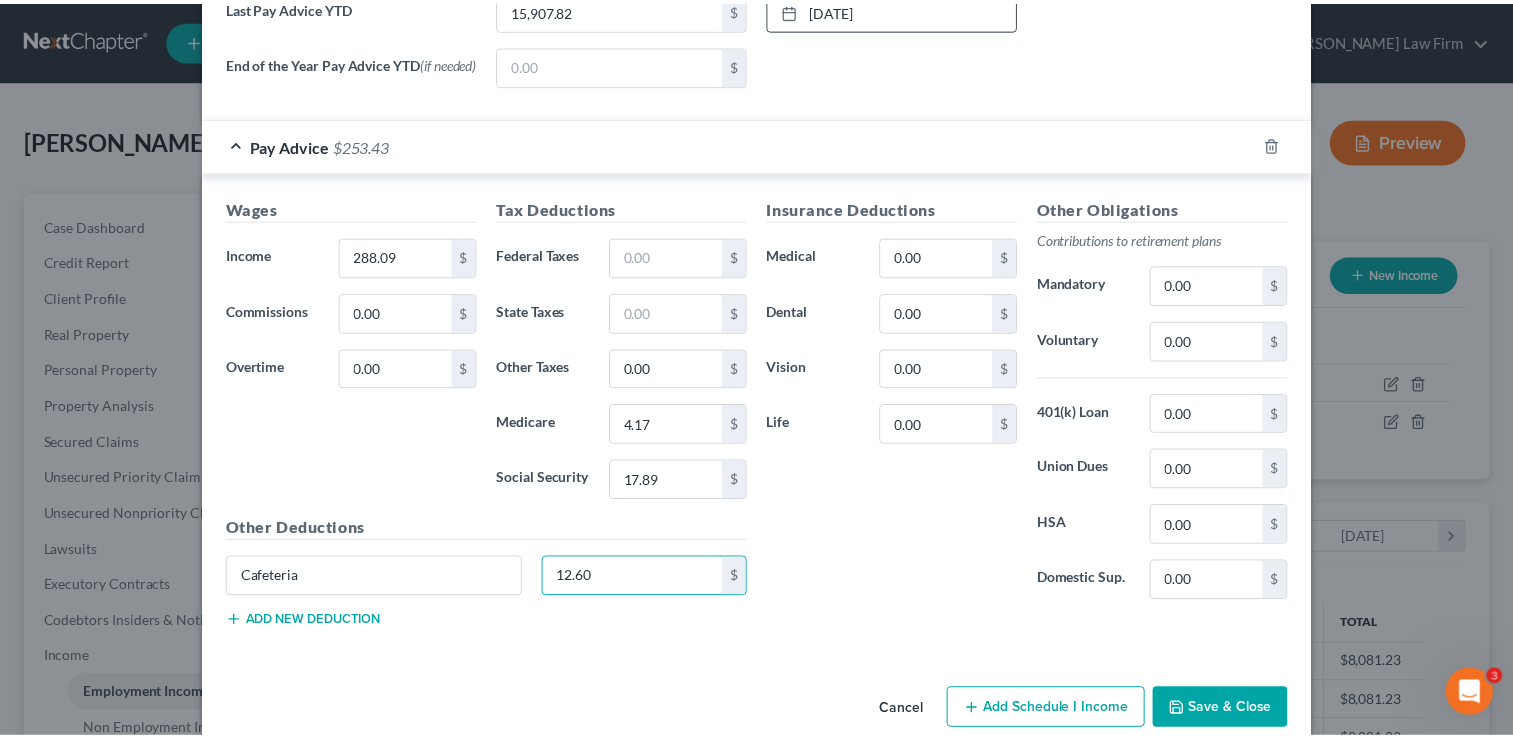 scroll, scrollTop: 846, scrollLeft: 0, axis: vertical 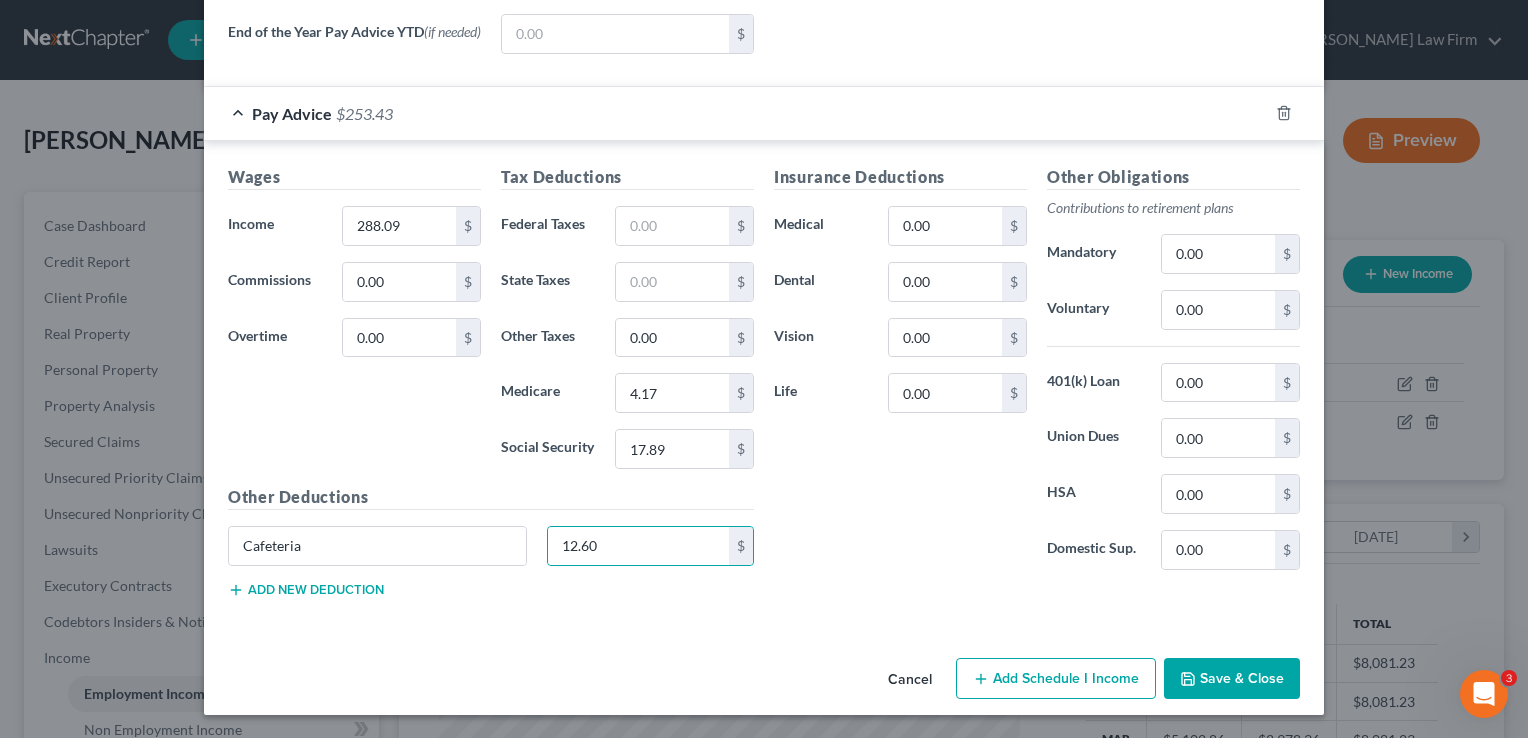 click on "Save & Close" at bounding box center [1232, 679] 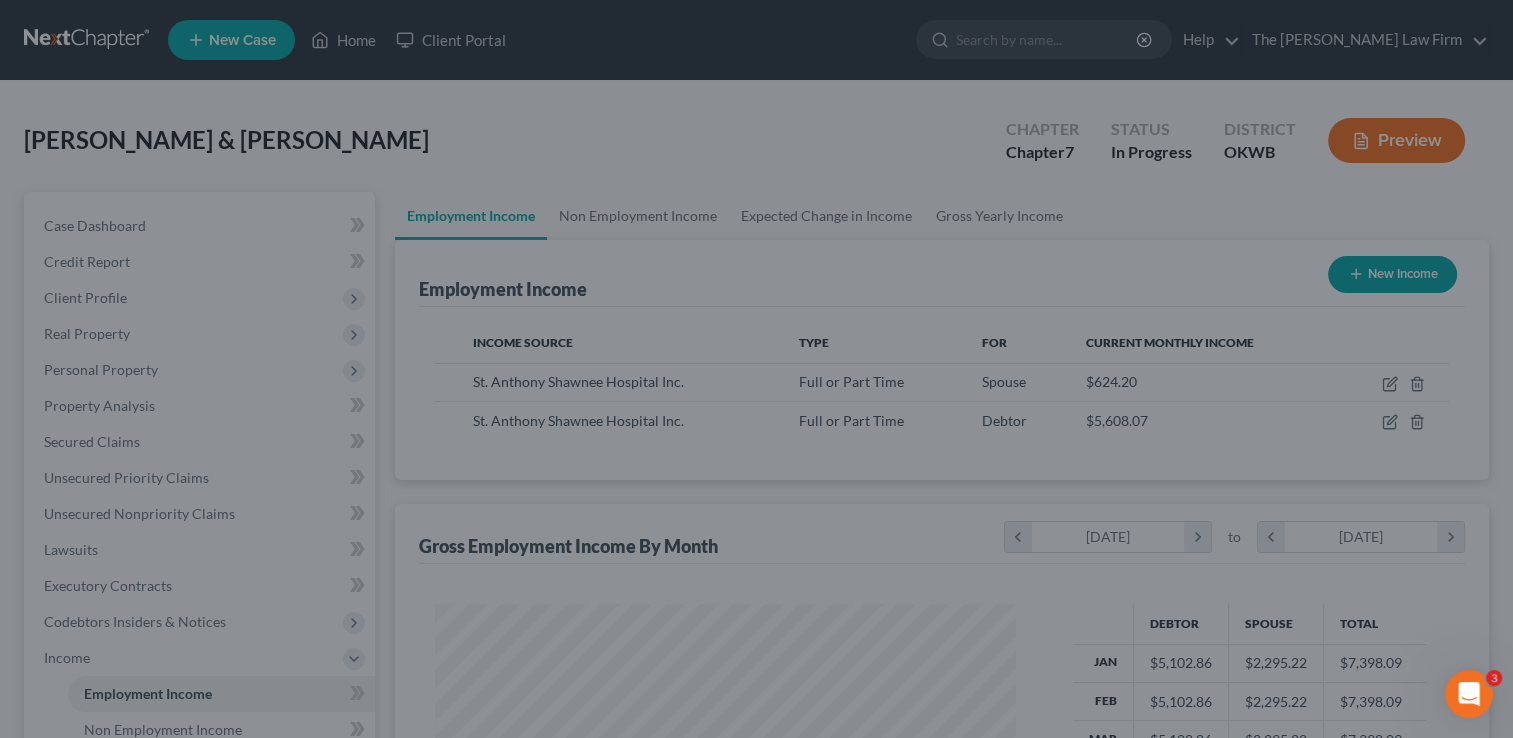 scroll, scrollTop: 356, scrollLeft: 615, axis: both 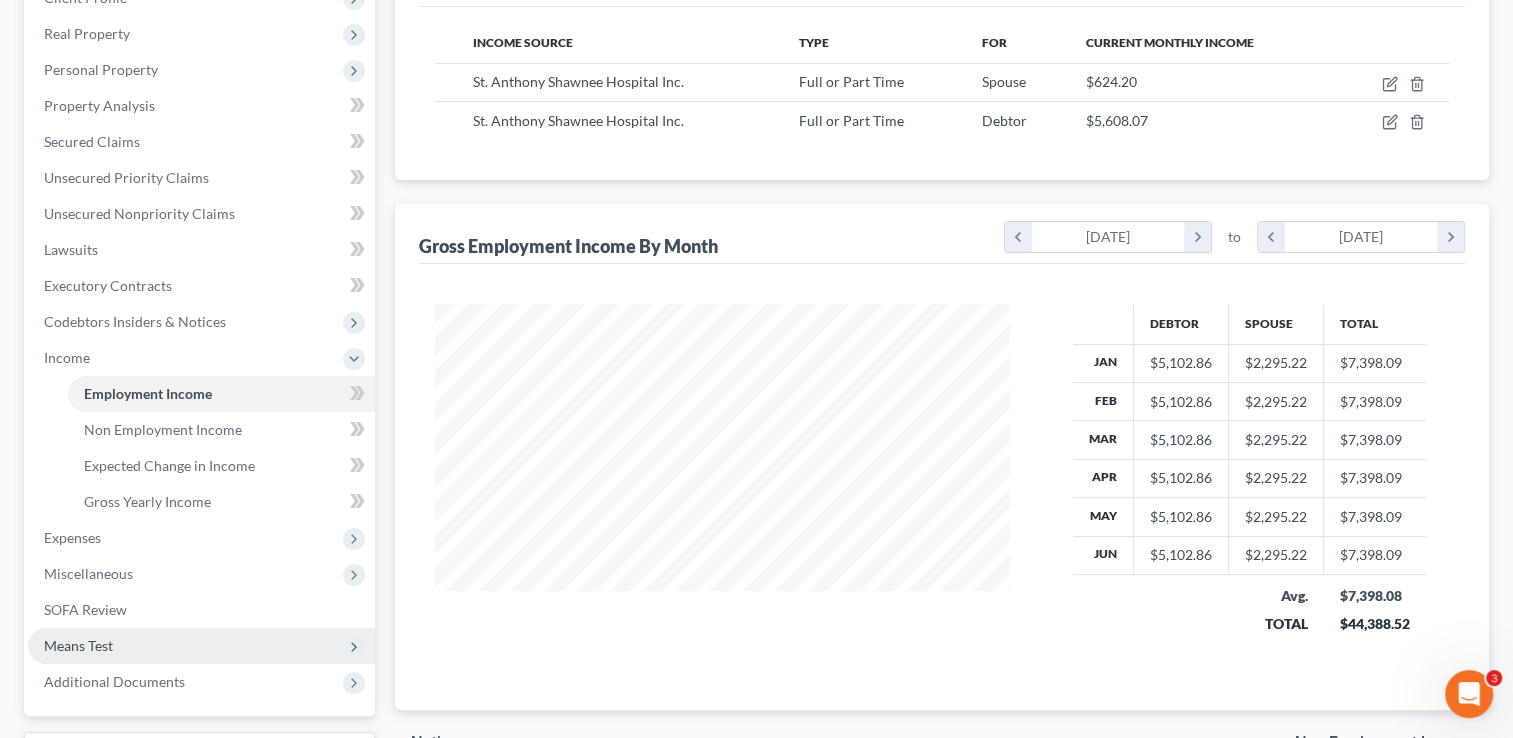 click on "Means Test" at bounding box center (201, 646) 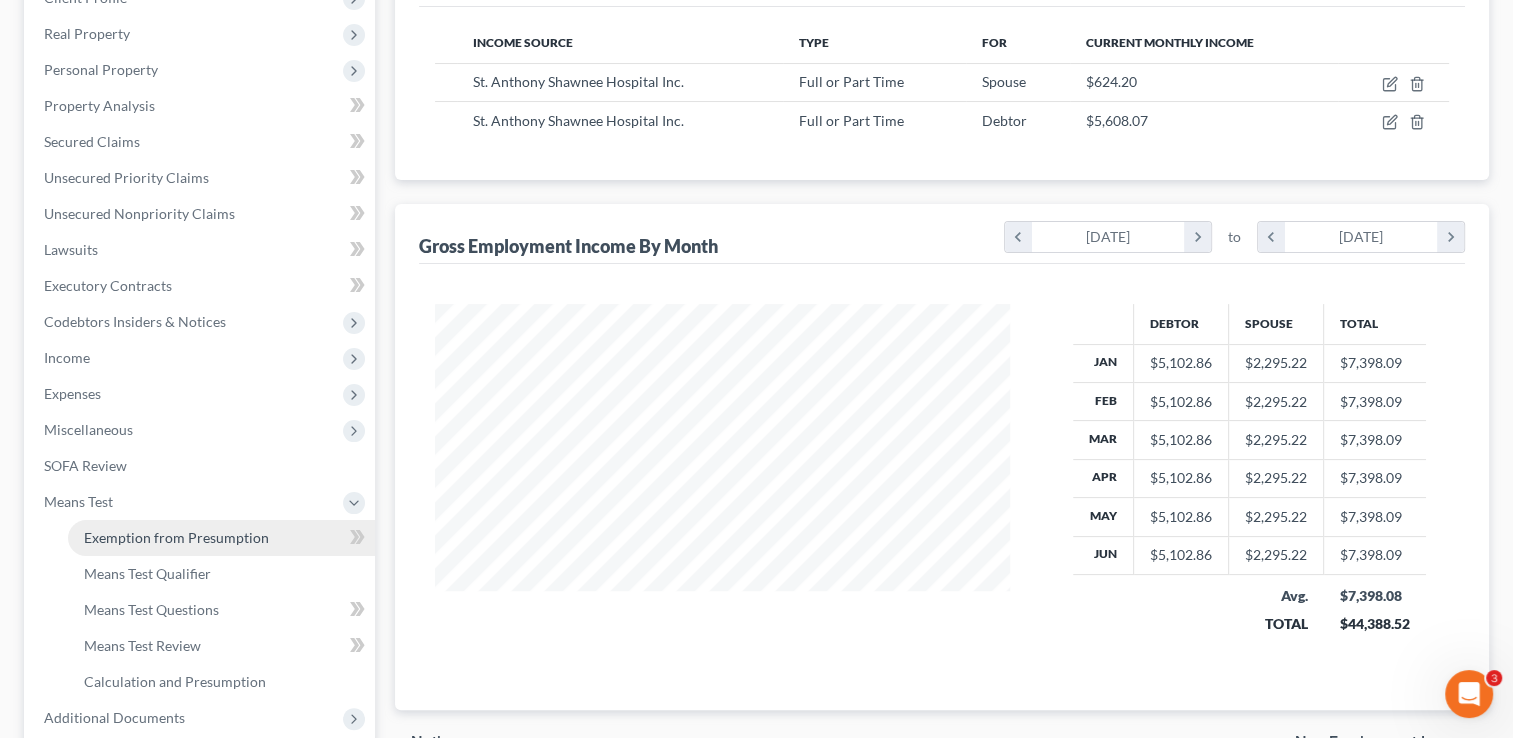 click on "Exemption from Presumption" at bounding box center [176, 537] 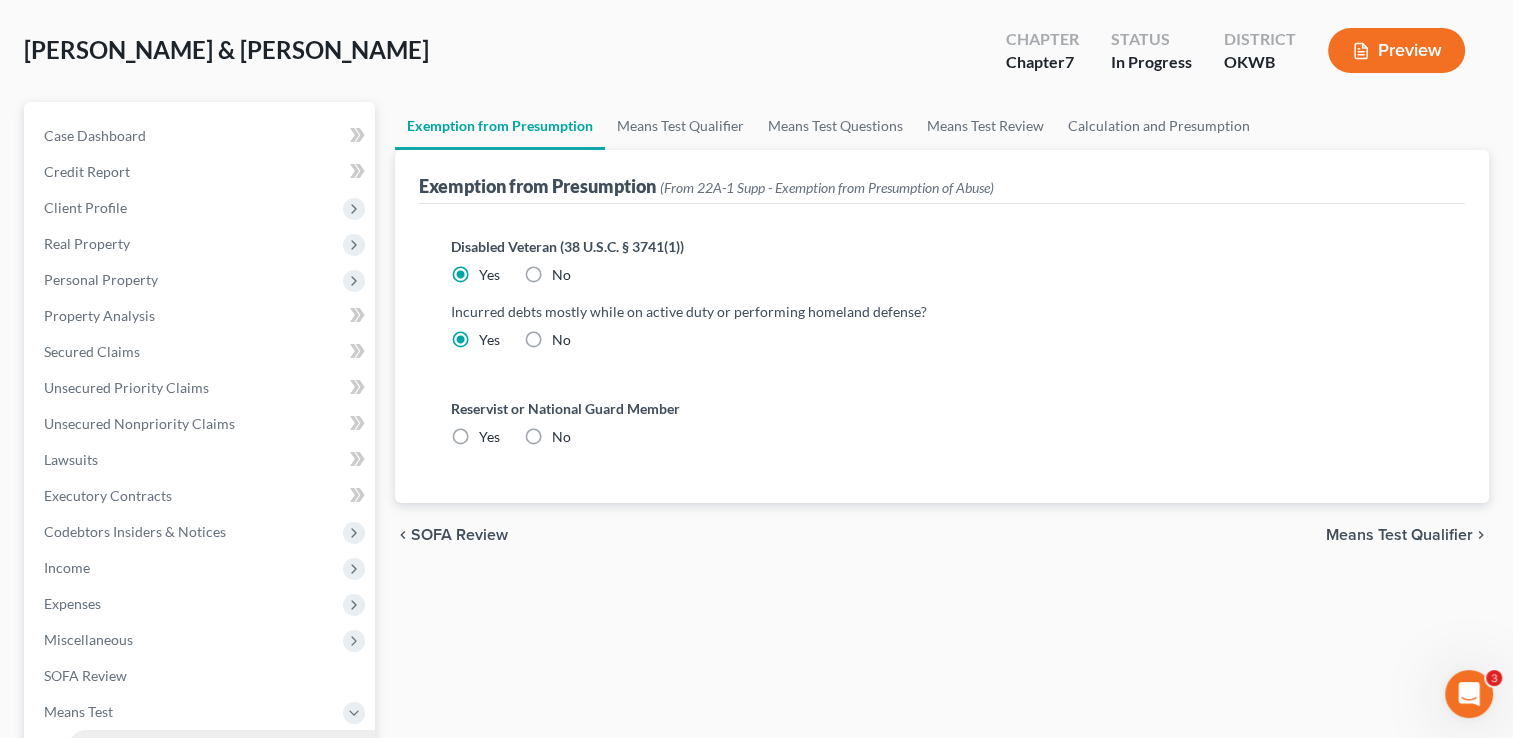 scroll, scrollTop: 0, scrollLeft: 0, axis: both 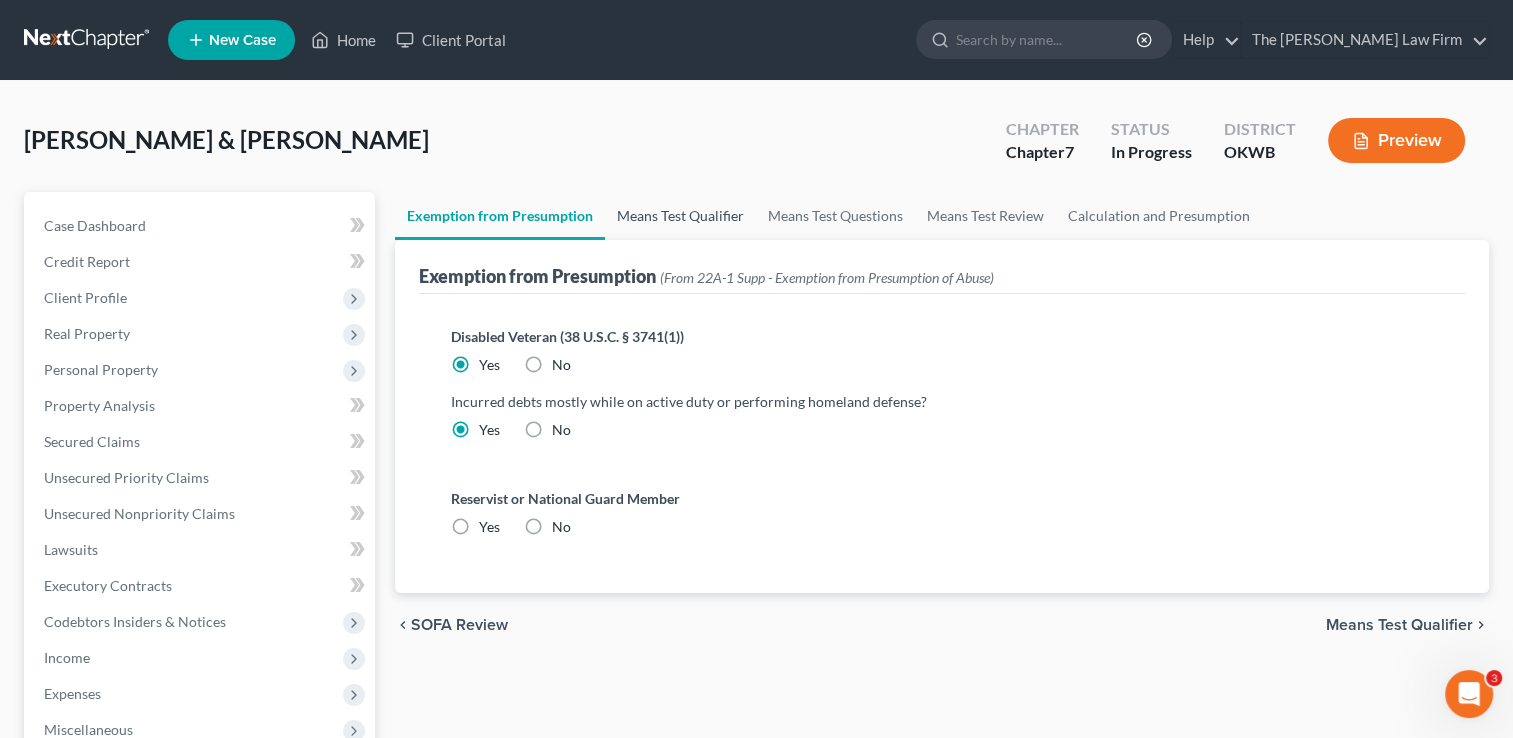 click on "Means Test Qualifier" at bounding box center (680, 216) 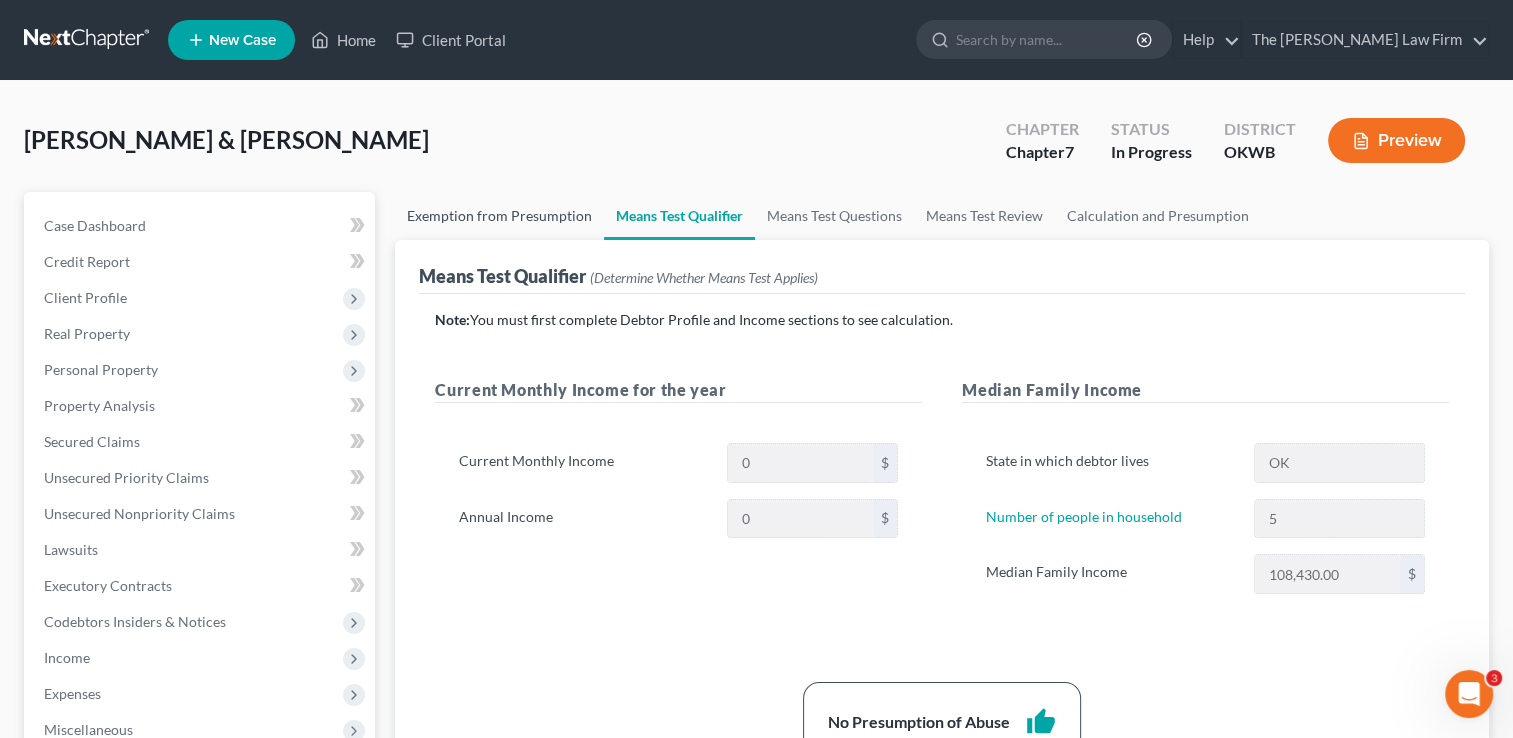 click on "Exemption from Presumption" at bounding box center [499, 216] 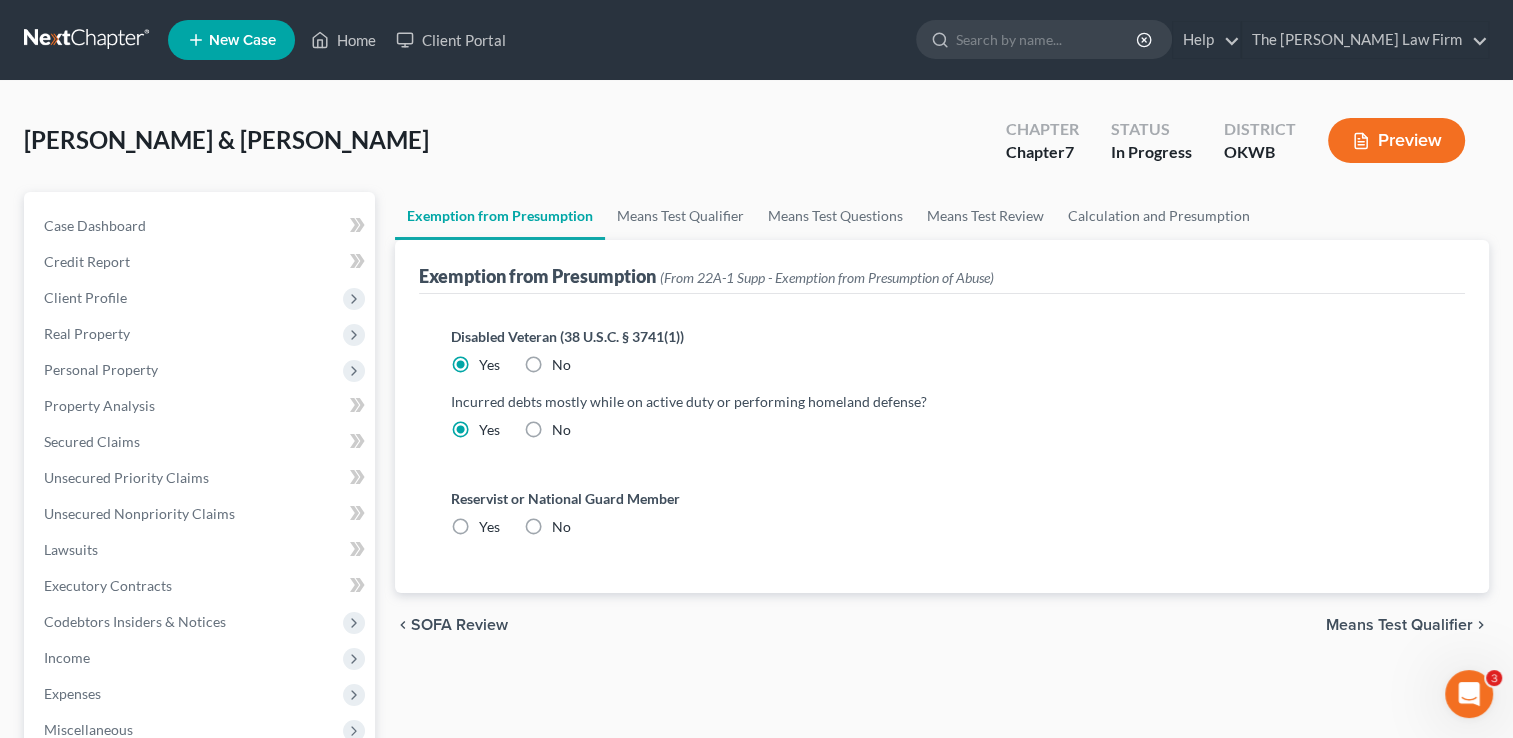 click on "No" at bounding box center [561, 365] 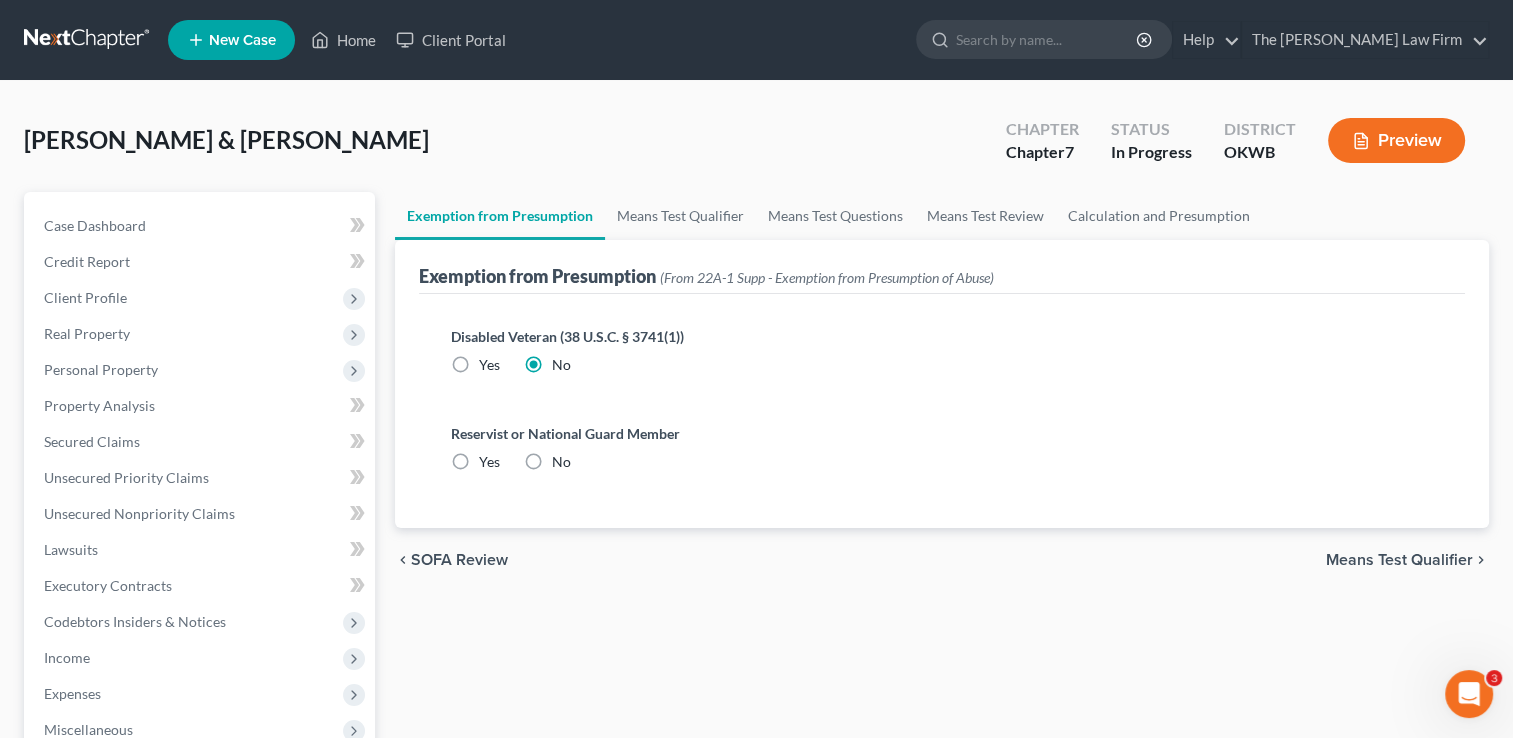 click on "Yes" at bounding box center [489, 365] 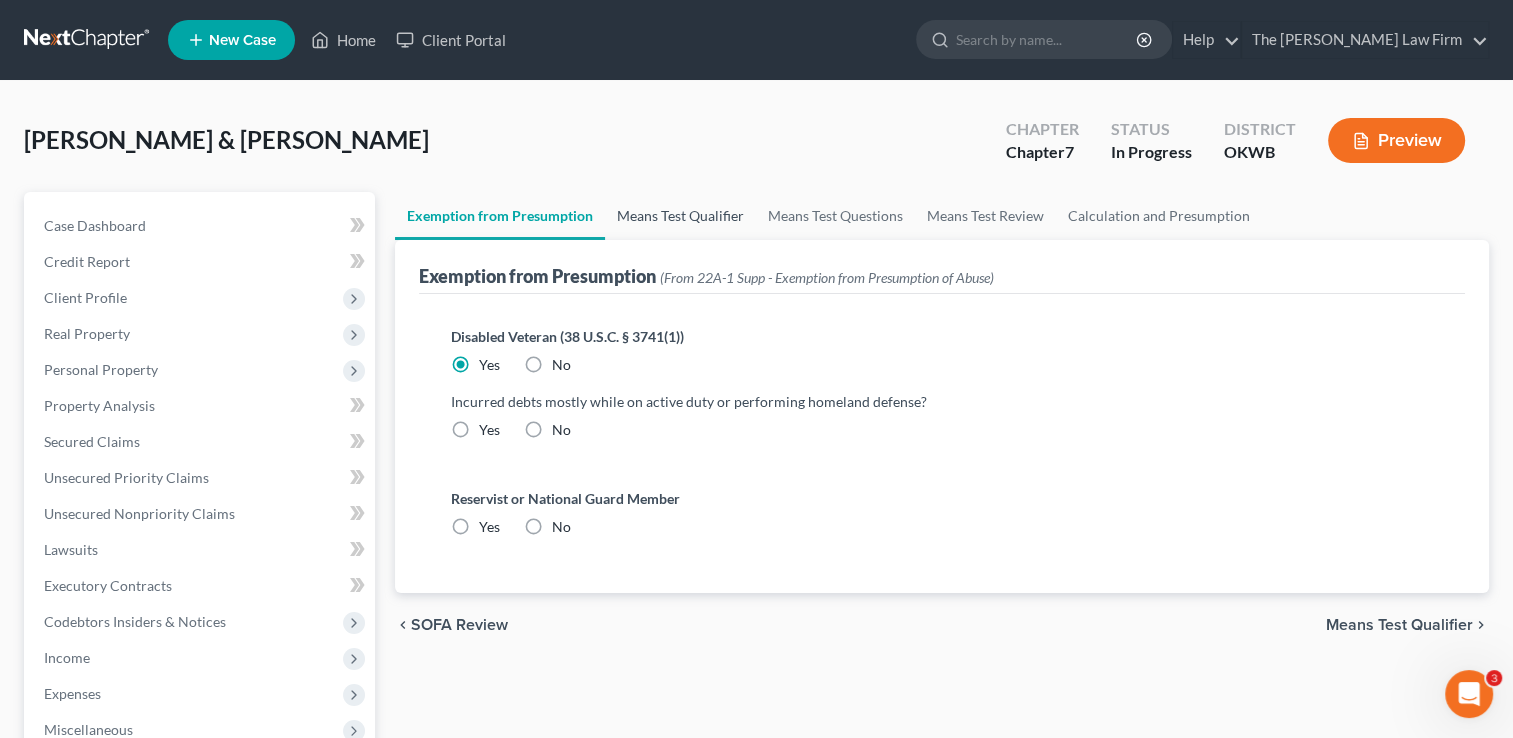 click on "Means Test Qualifier" at bounding box center (680, 216) 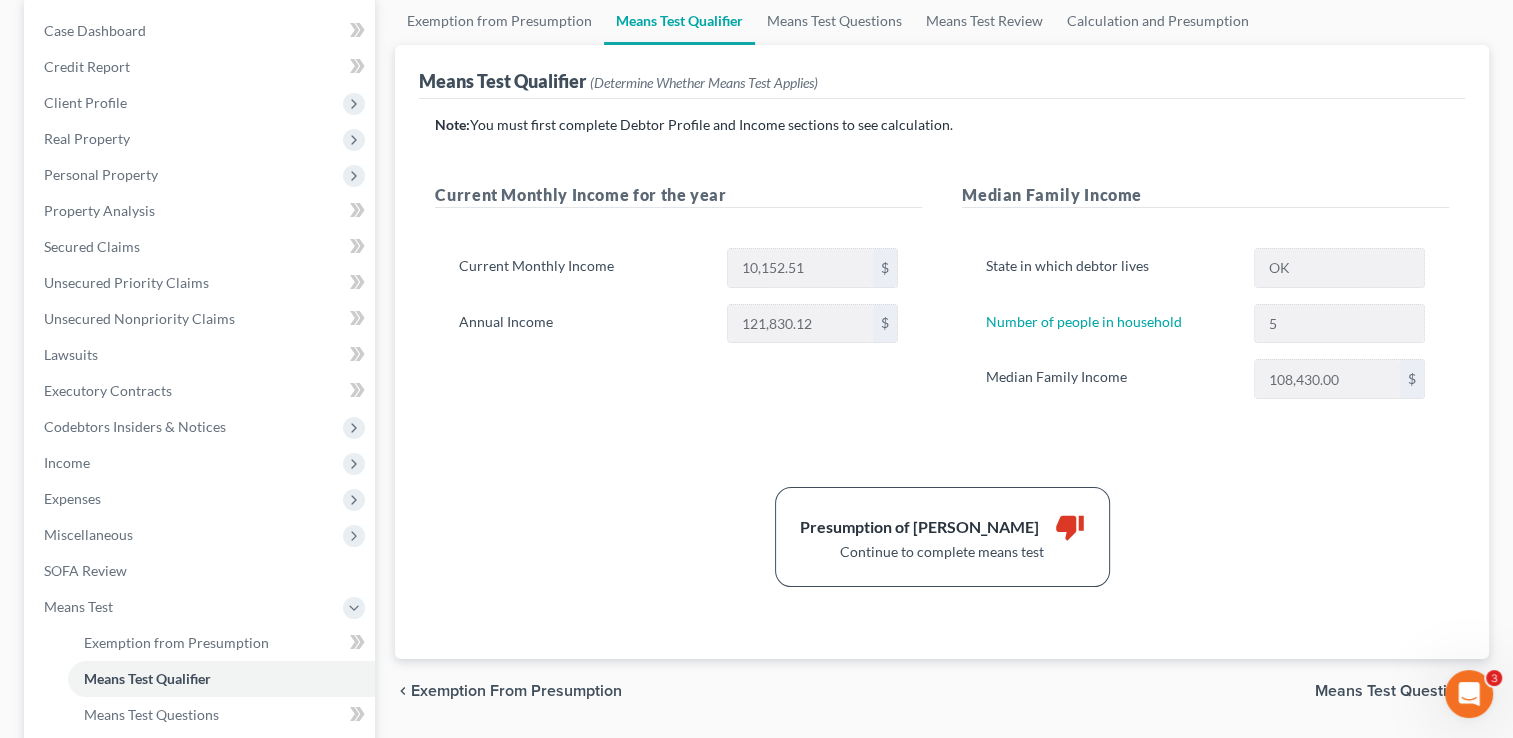 scroll, scrollTop: 200, scrollLeft: 0, axis: vertical 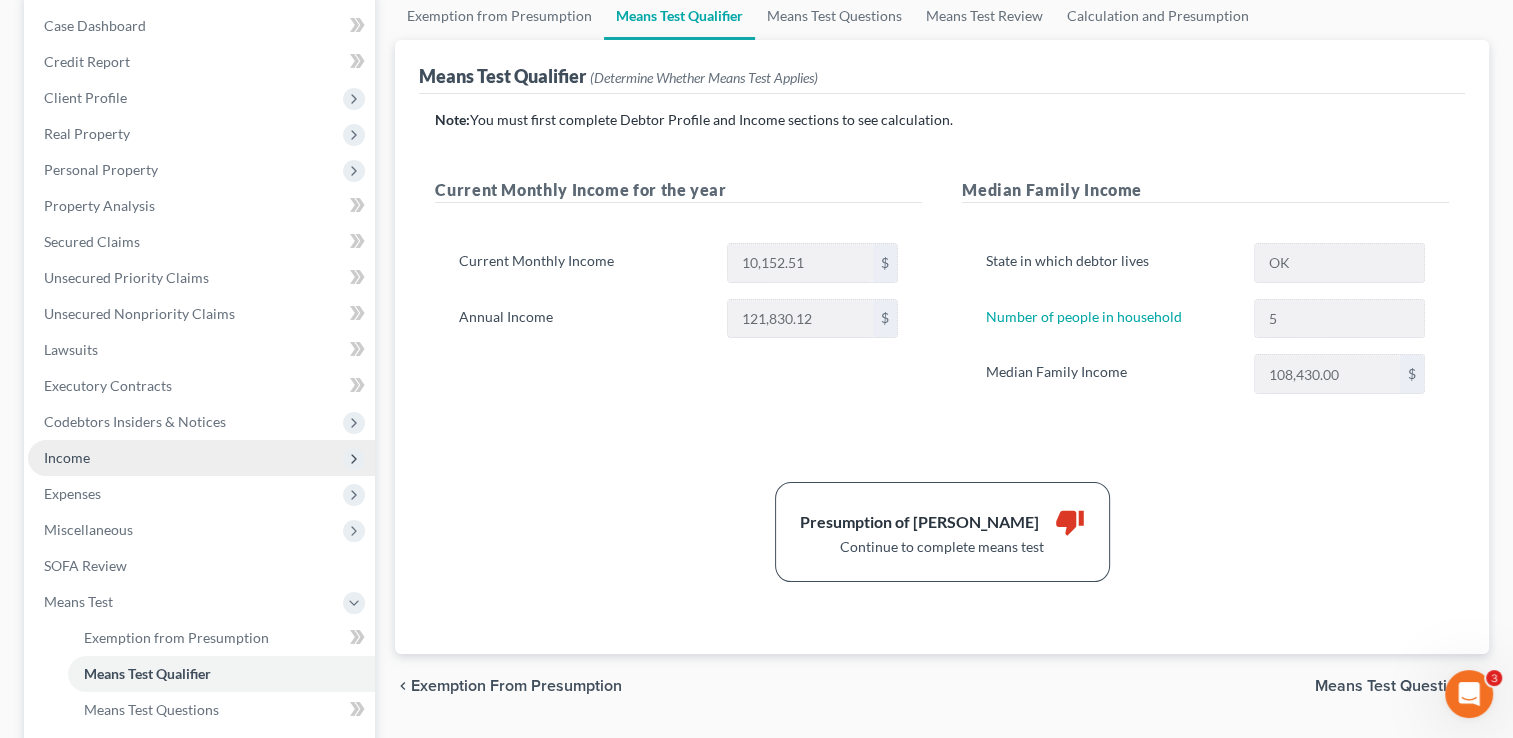 click on "Income" at bounding box center (67, 457) 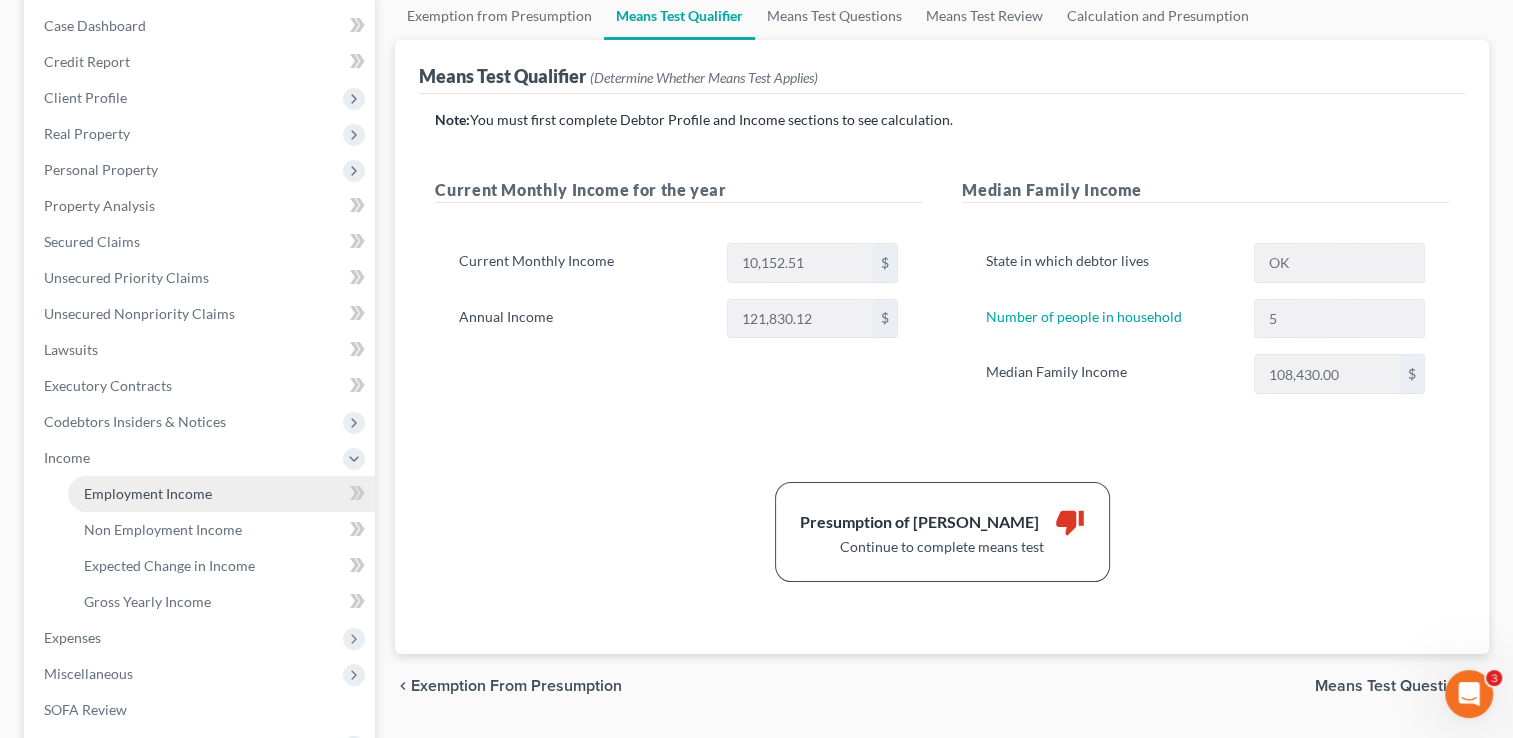 click on "Employment Income" at bounding box center [148, 493] 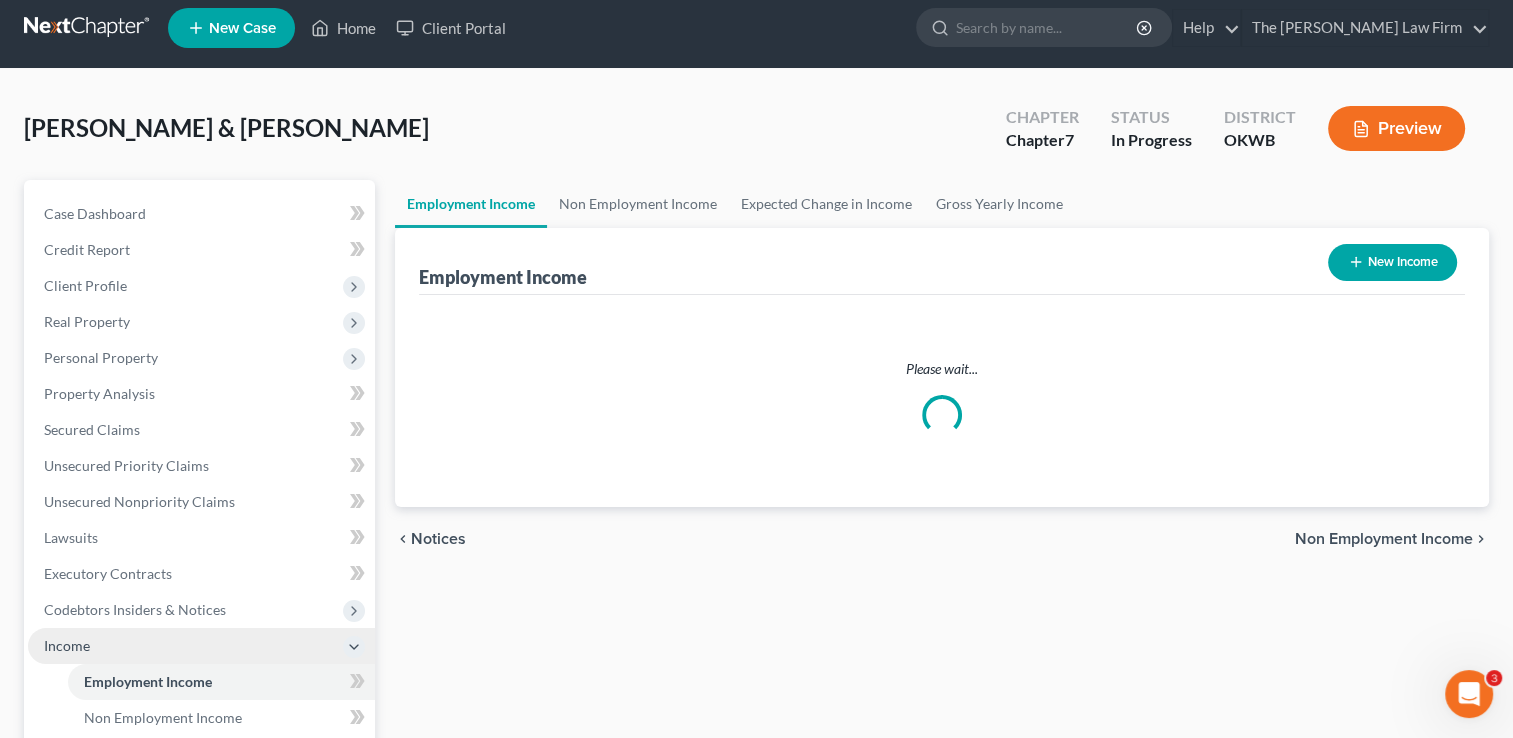 scroll, scrollTop: 0, scrollLeft: 0, axis: both 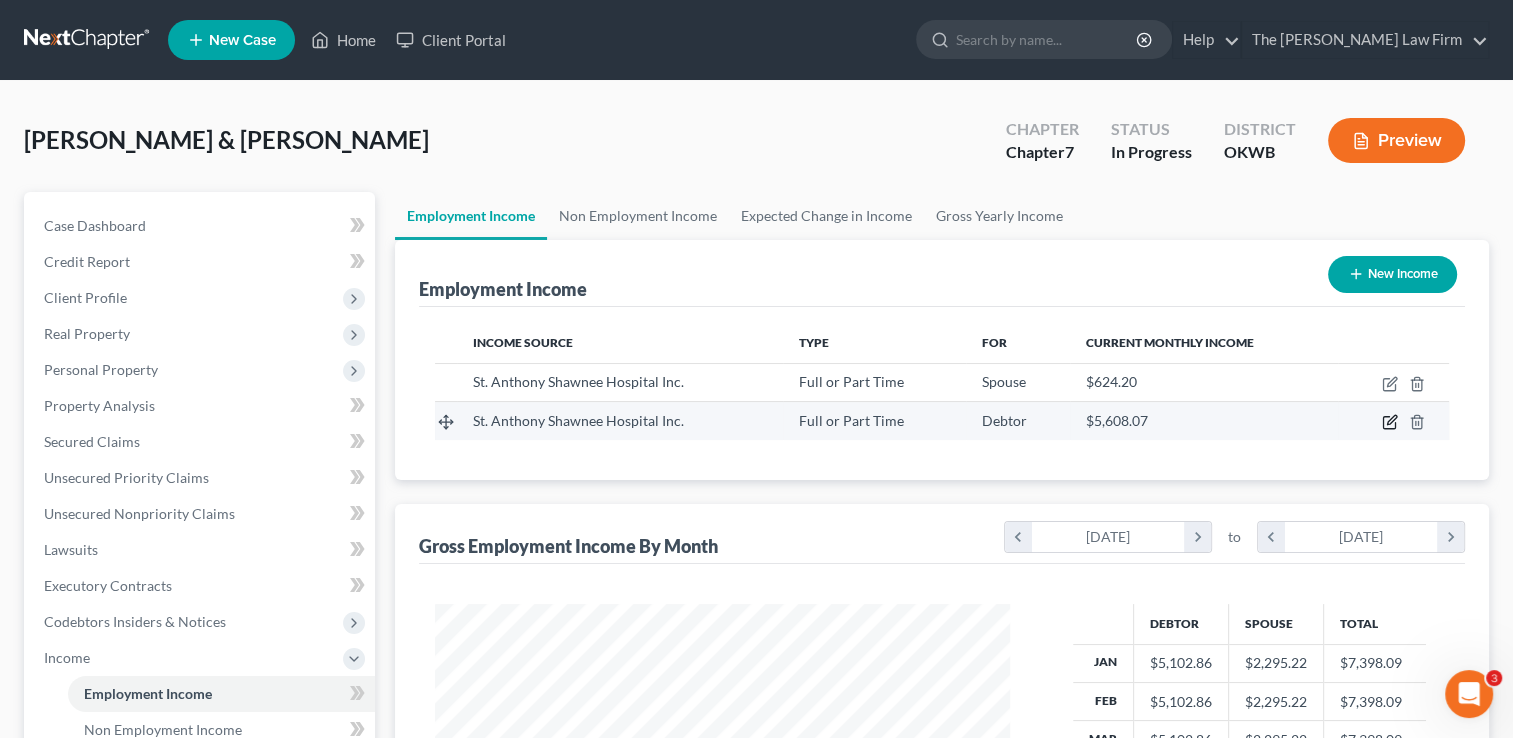 click 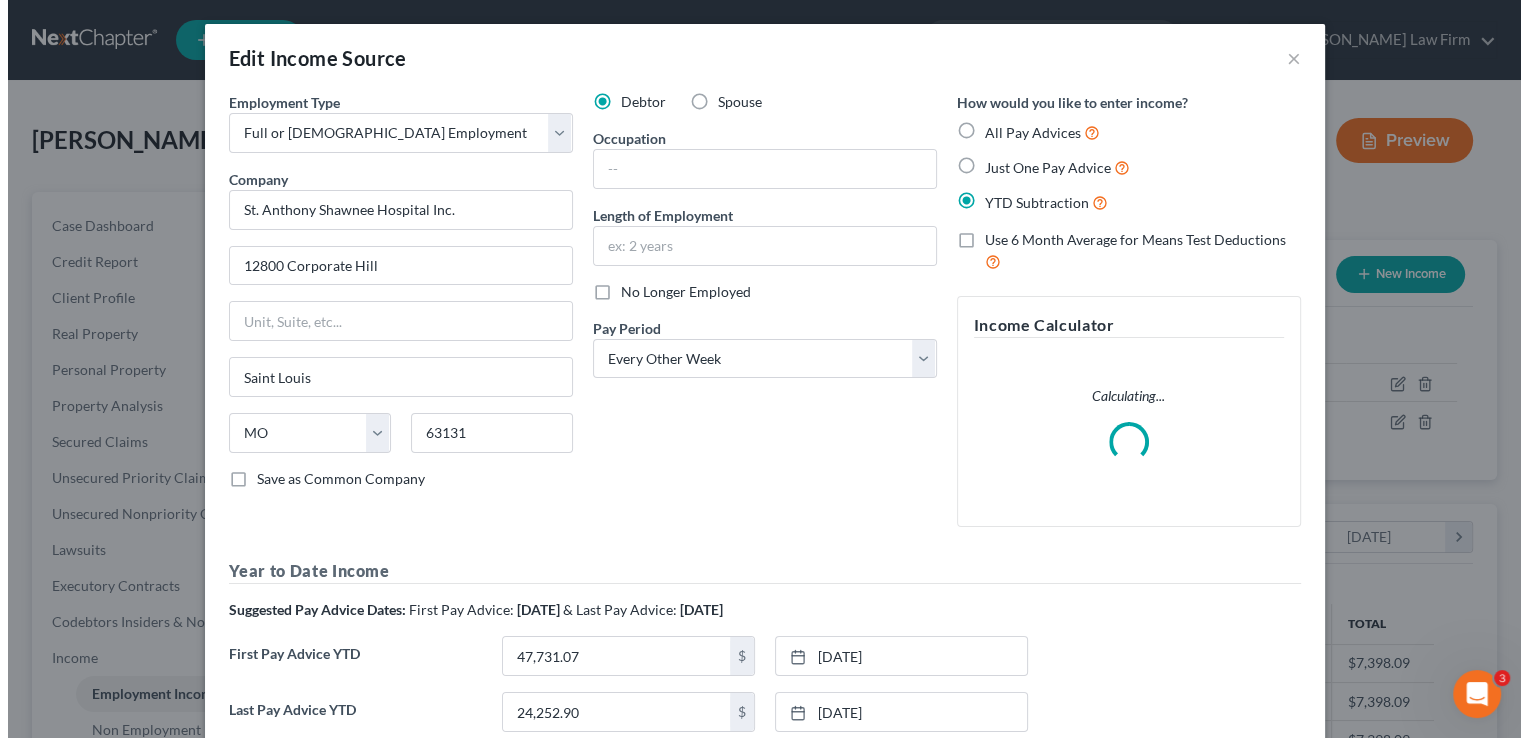 scroll, scrollTop: 999643, scrollLeft: 999378, axis: both 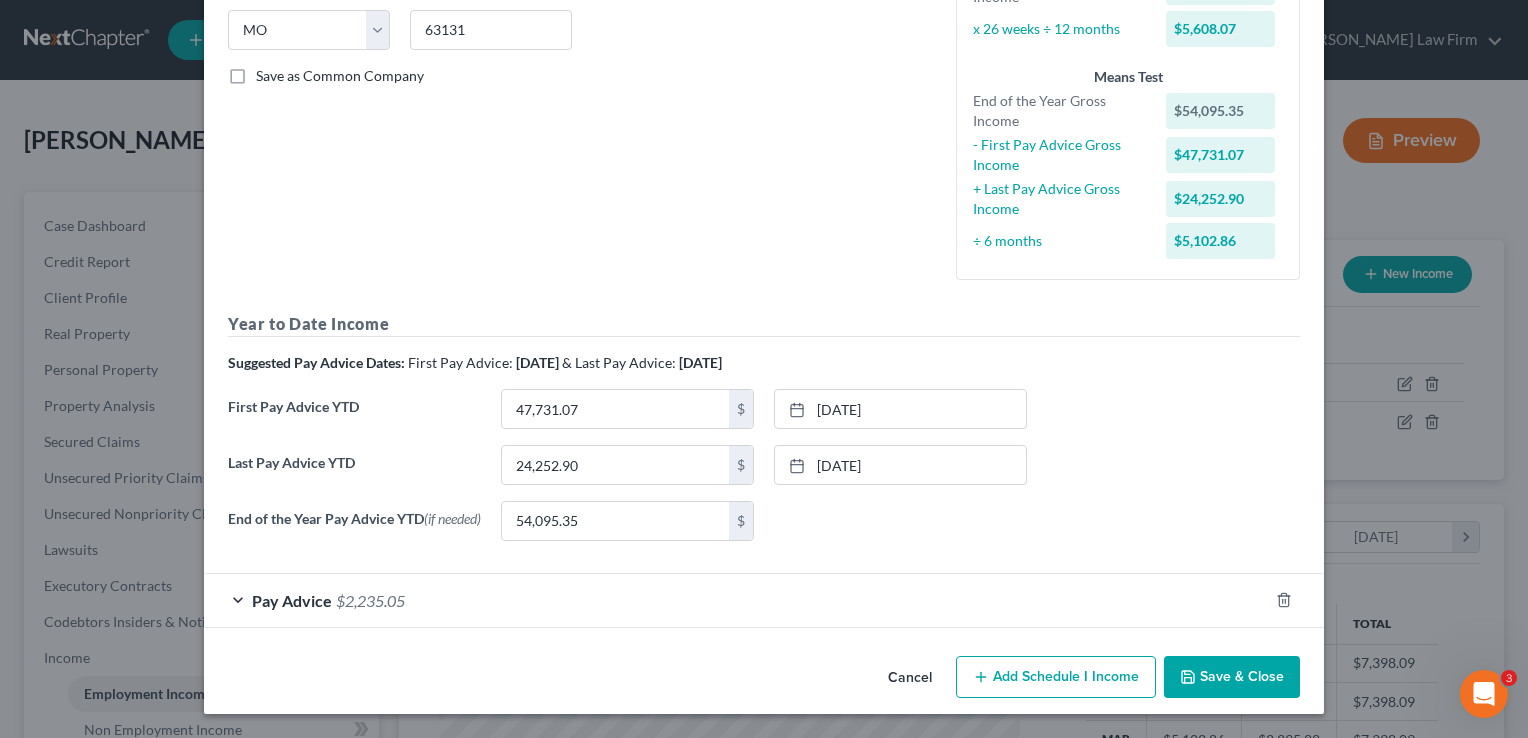 click on "Pay Advice $2,235.05" at bounding box center [736, 600] 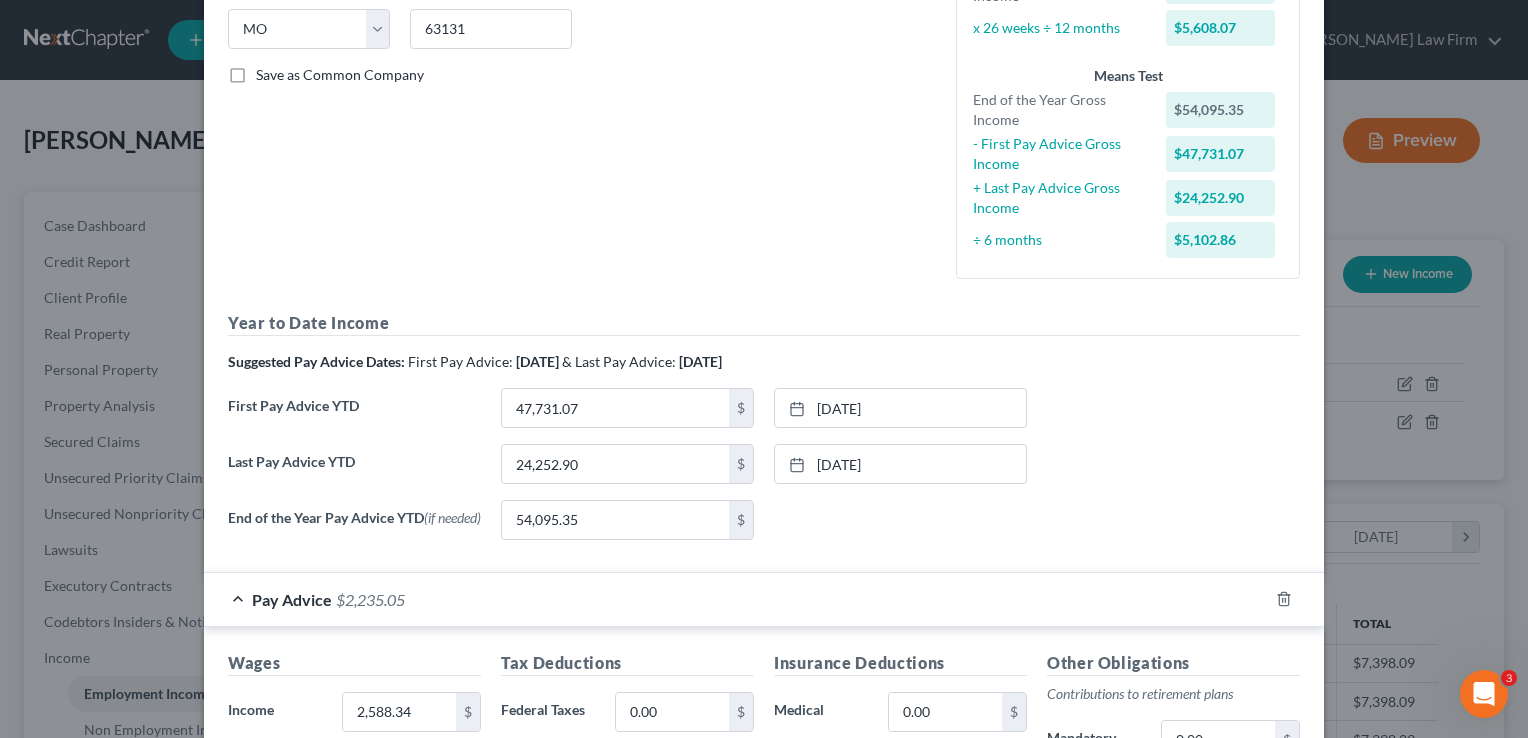 scroll, scrollTop: 504, scrollLeft: 0, axis: vertical 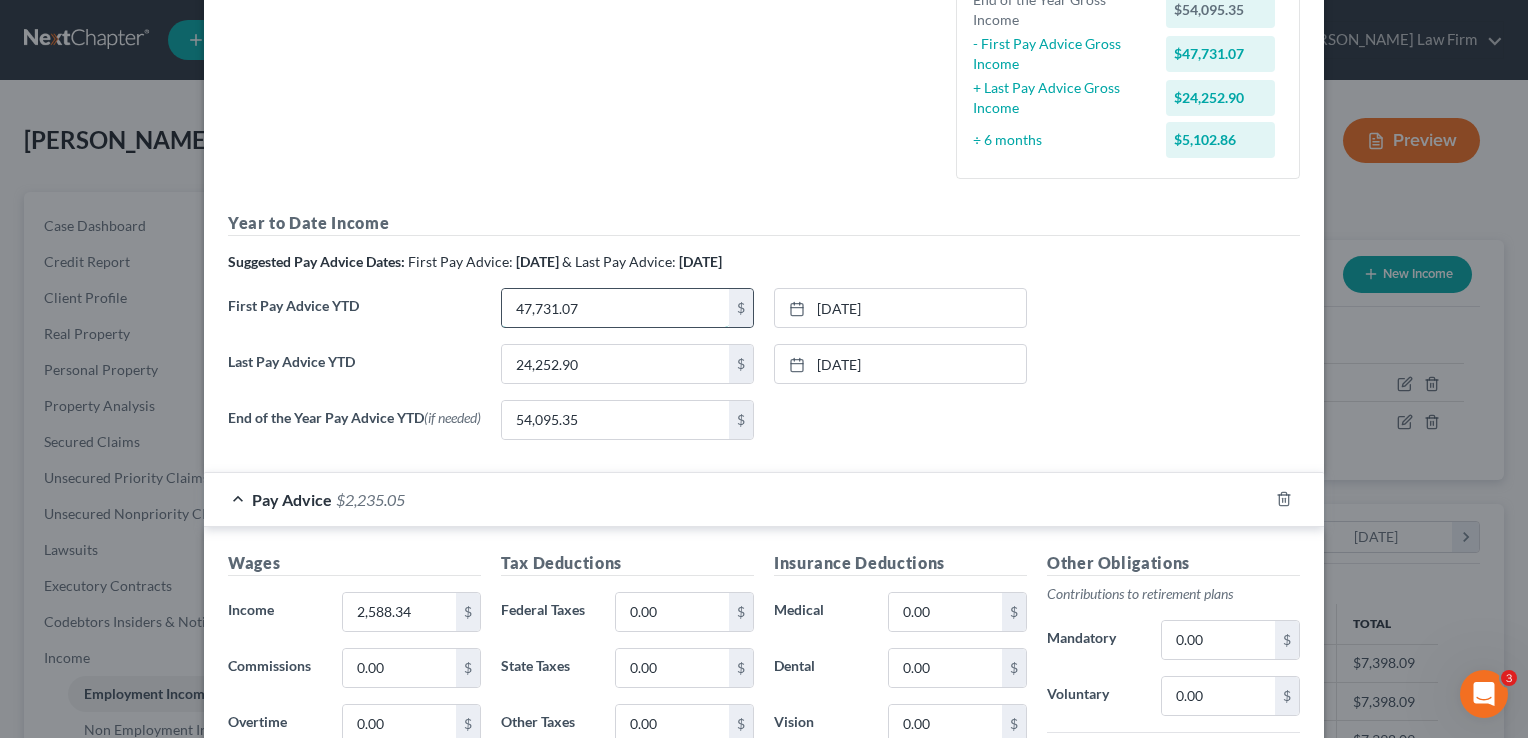 click on "47,731.07" at bounding box center (615, 308) 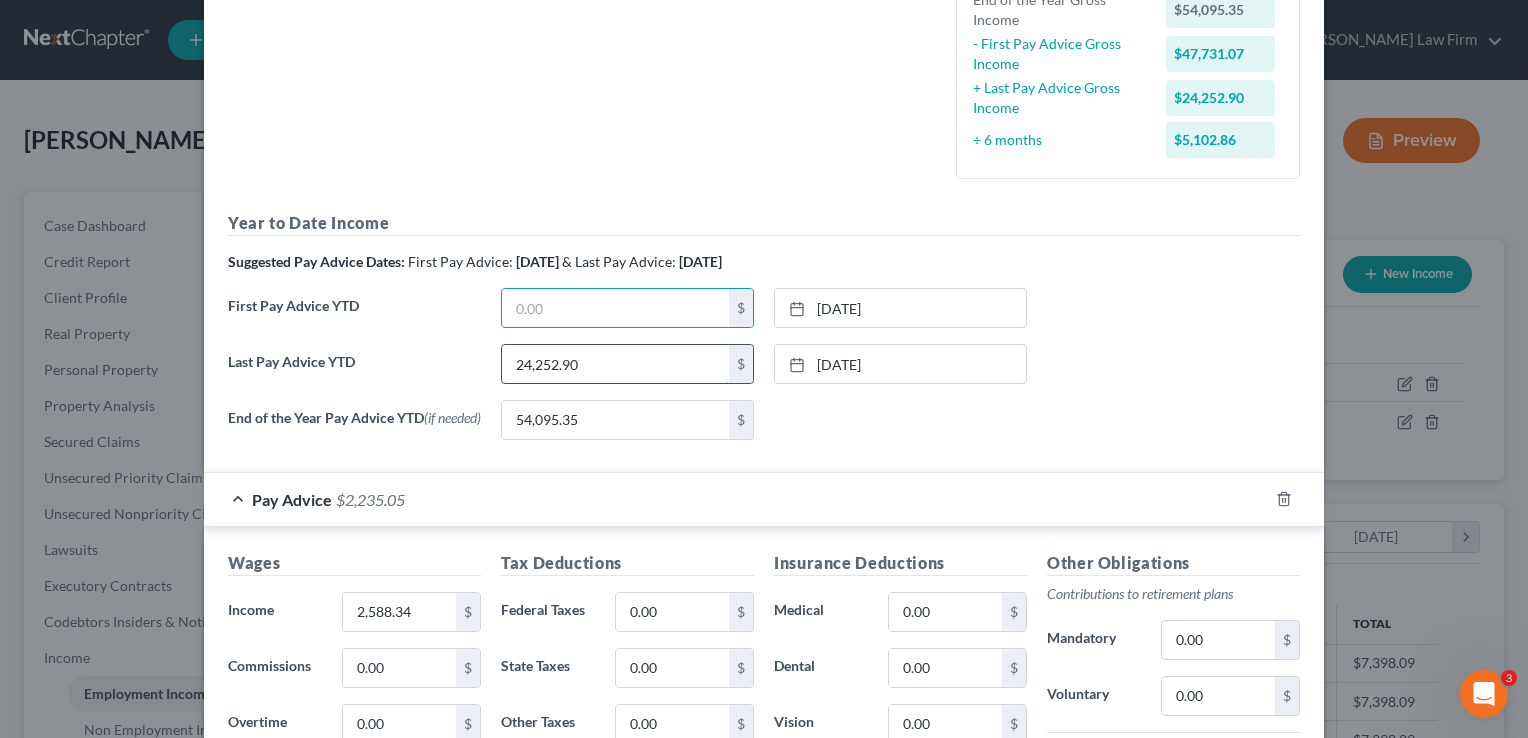 click on "24,252.90" at bounding box center [615, 364] 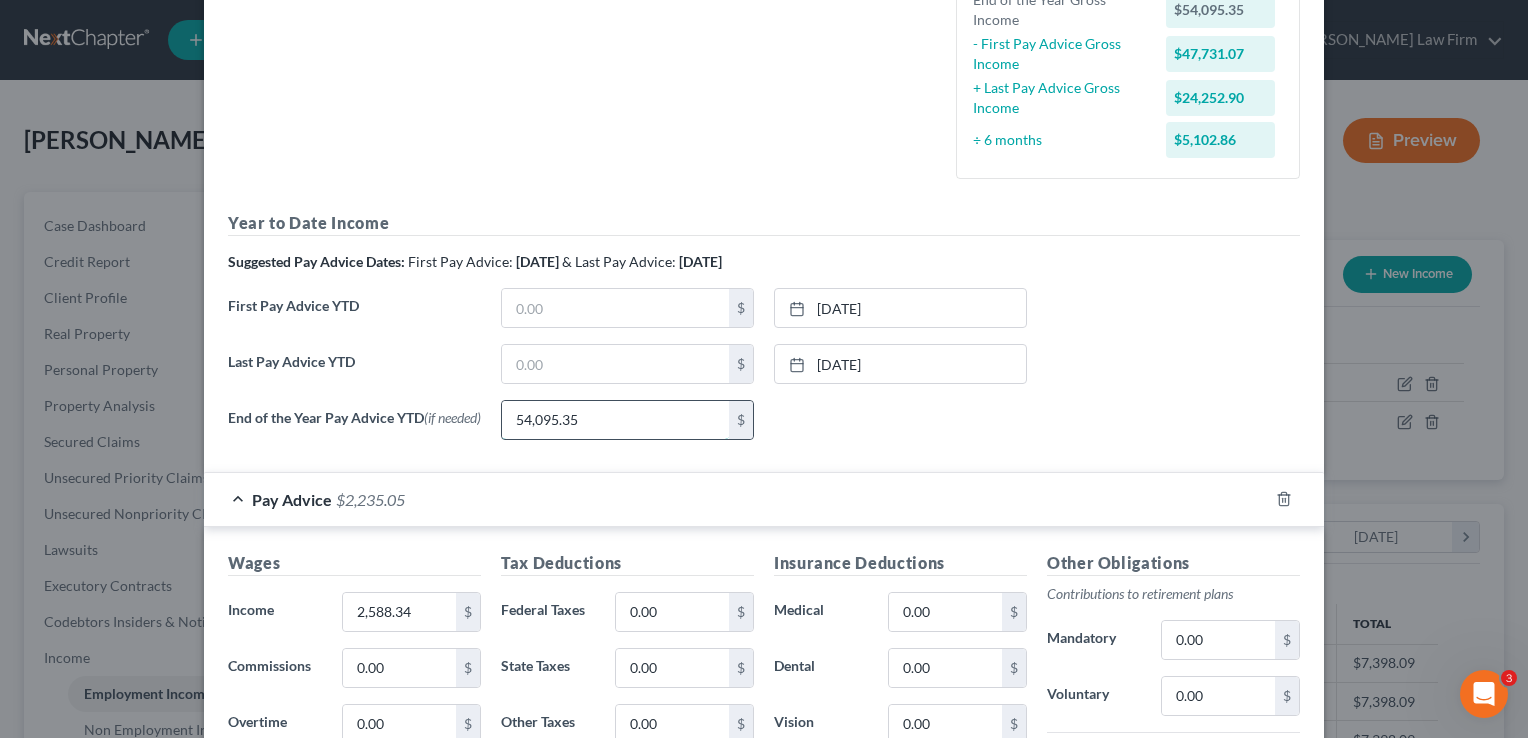 click on "54,095.35" at bounding box center [615, 420] 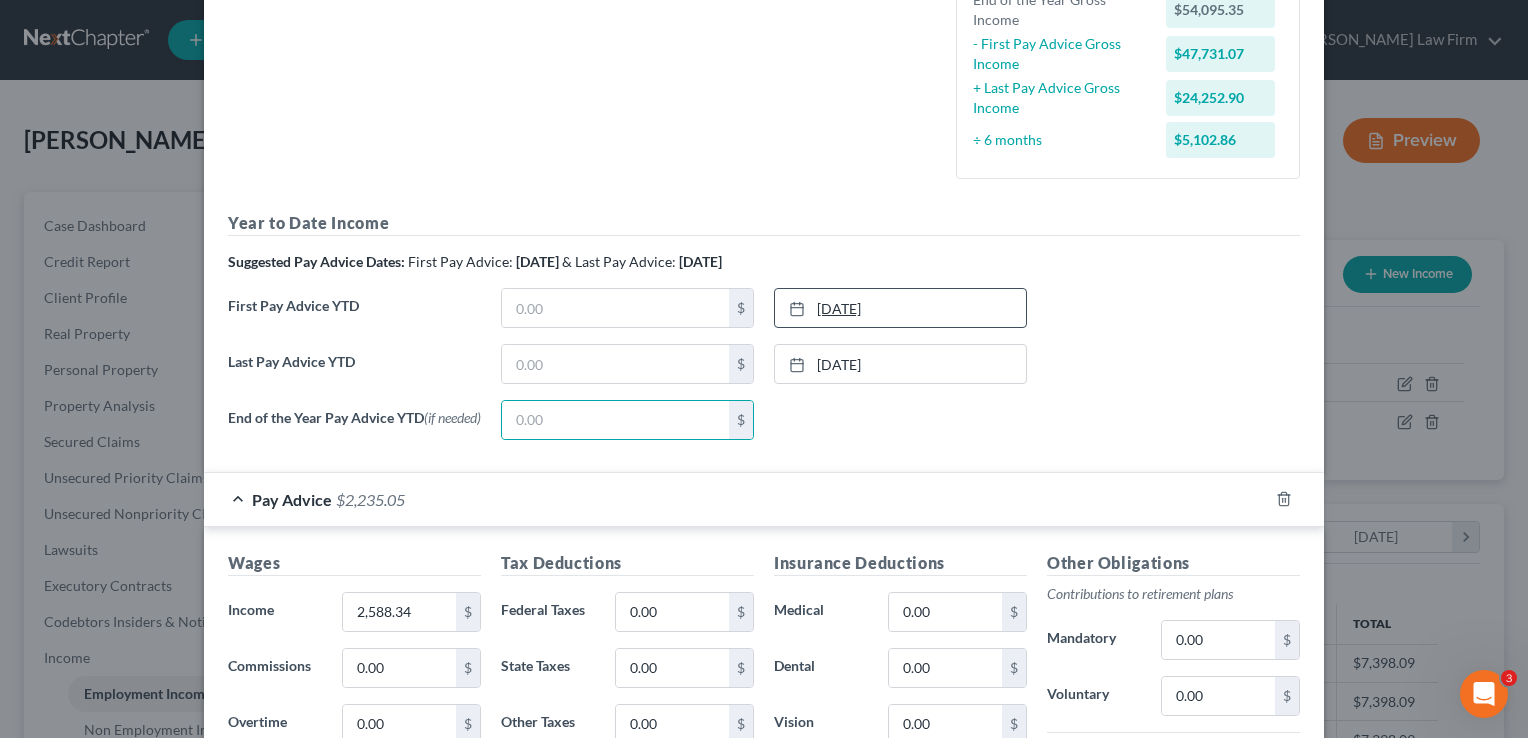 click on "[DATE]" at bounding box center [900, 308] 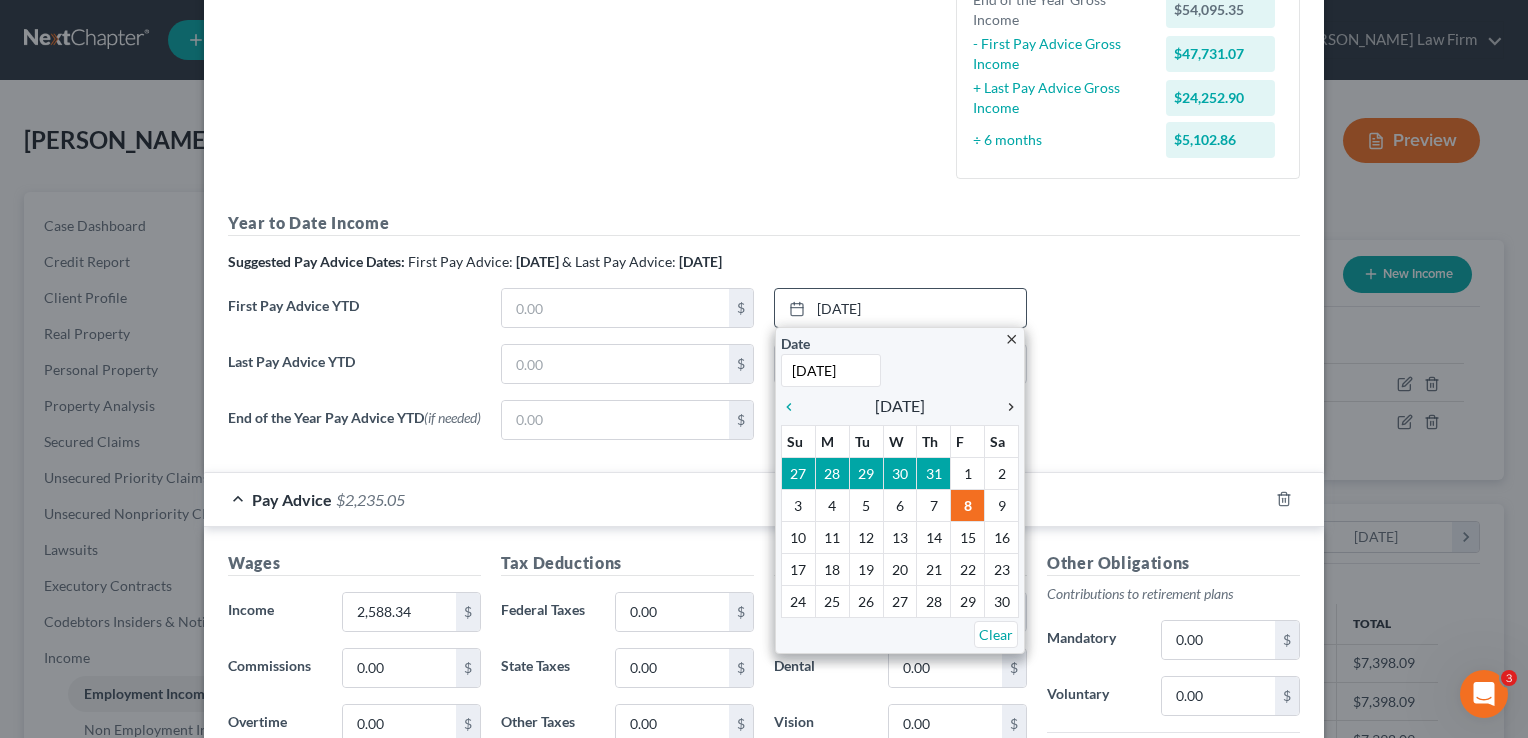 click on "chevron_right" at bounding box center [1006, 407] 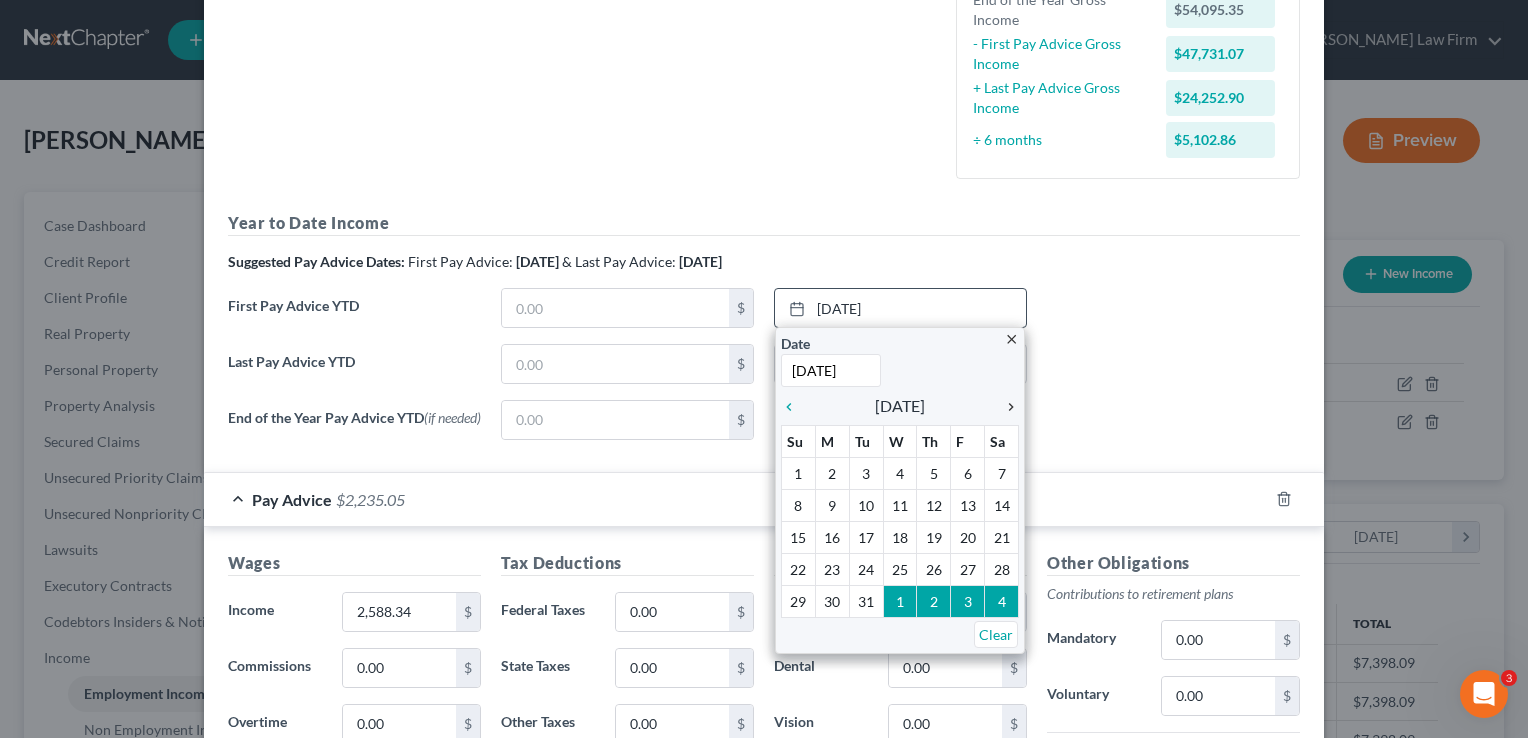 click on "chevron_right" at bounding box center [1006, 407] 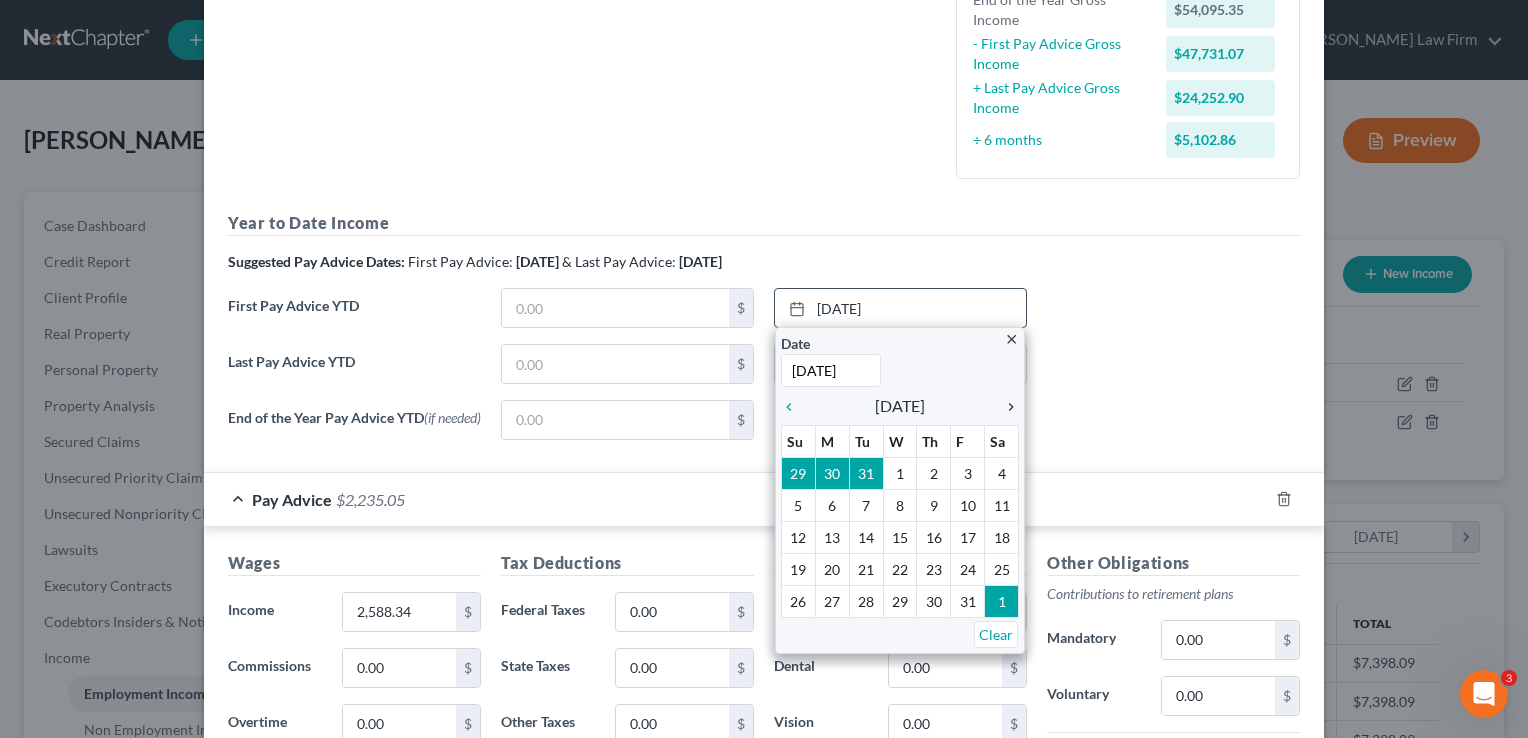 click on "chevron_right" at bounding box center (1006, 407) 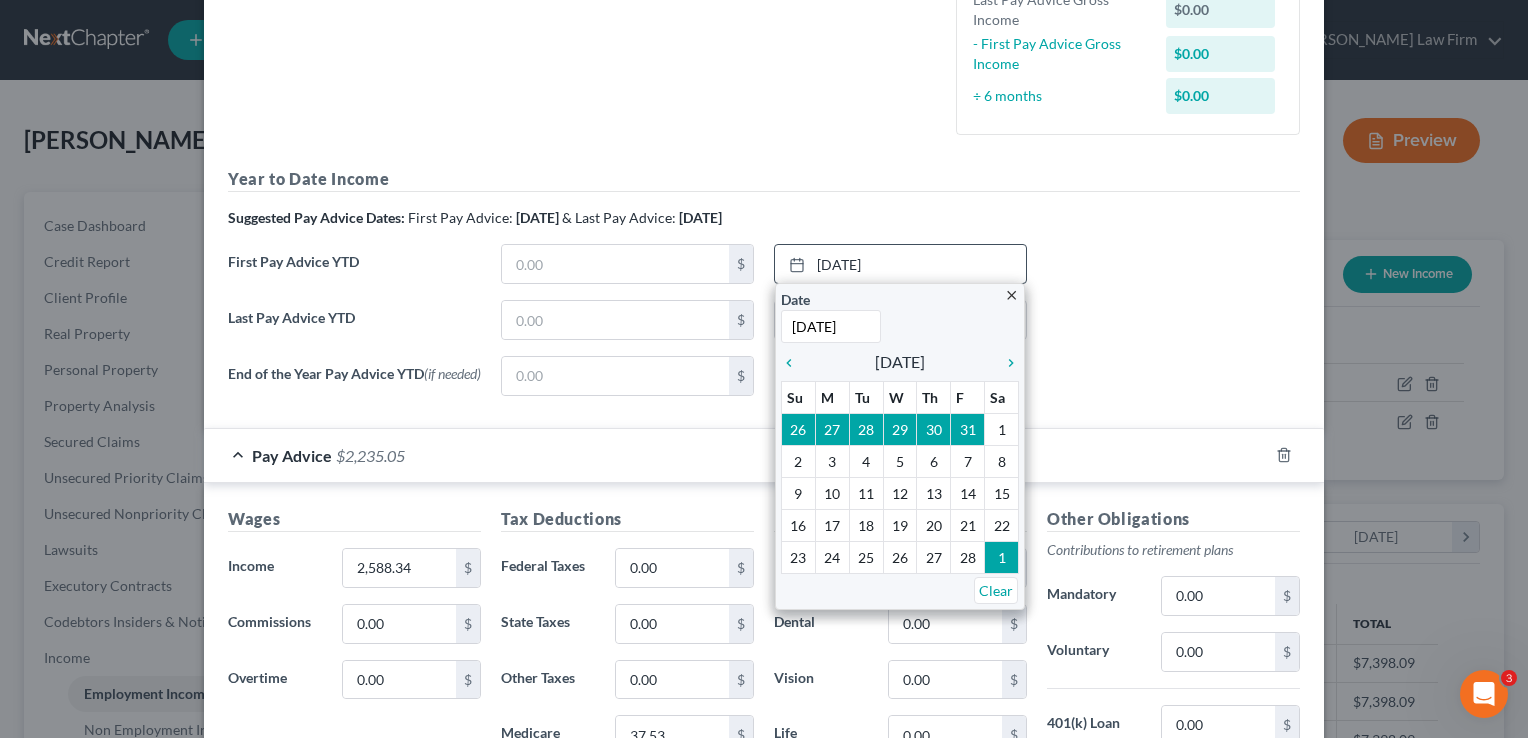 click on "chevron_left" at bounding box center (794, 363) 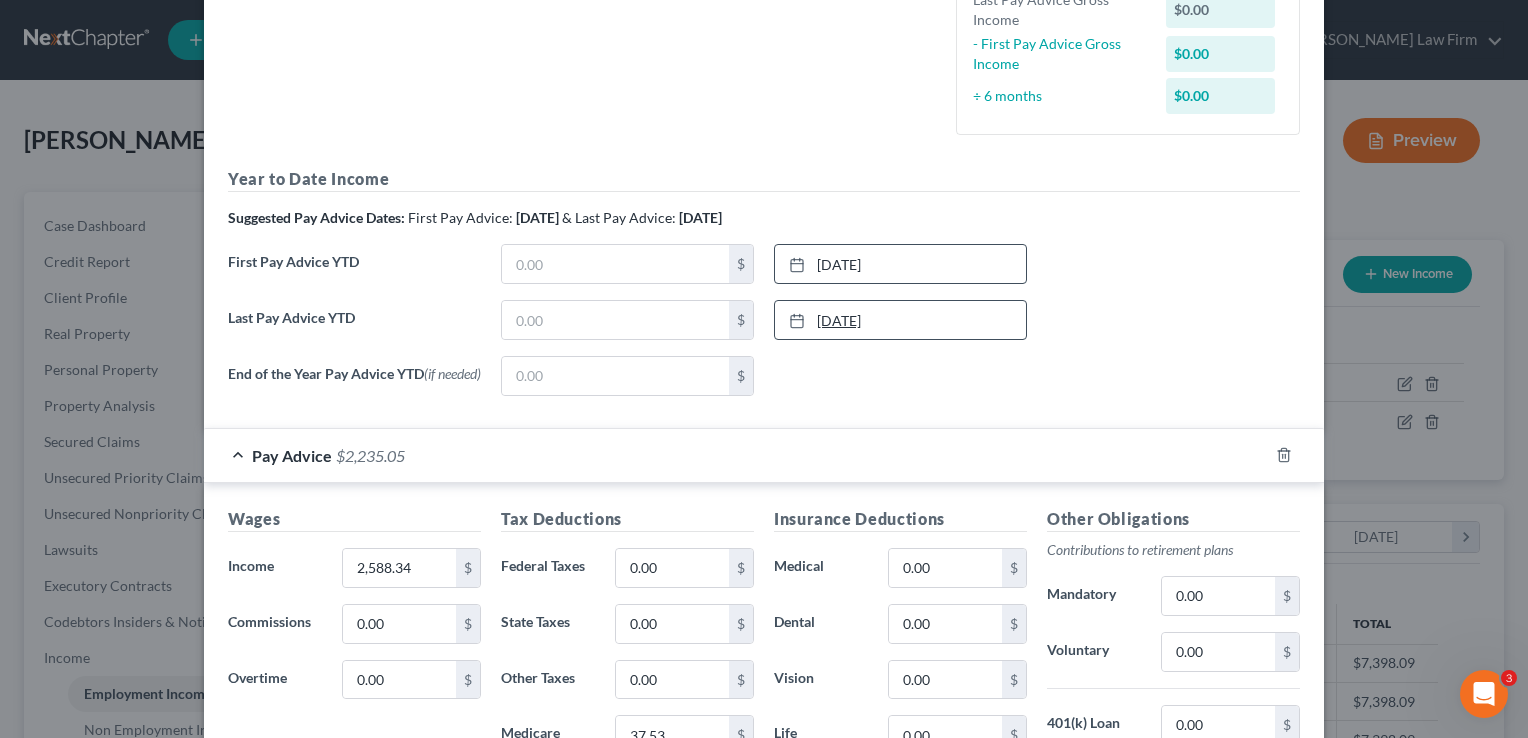 click on "[DATE]" at bounding box center (900, 320) 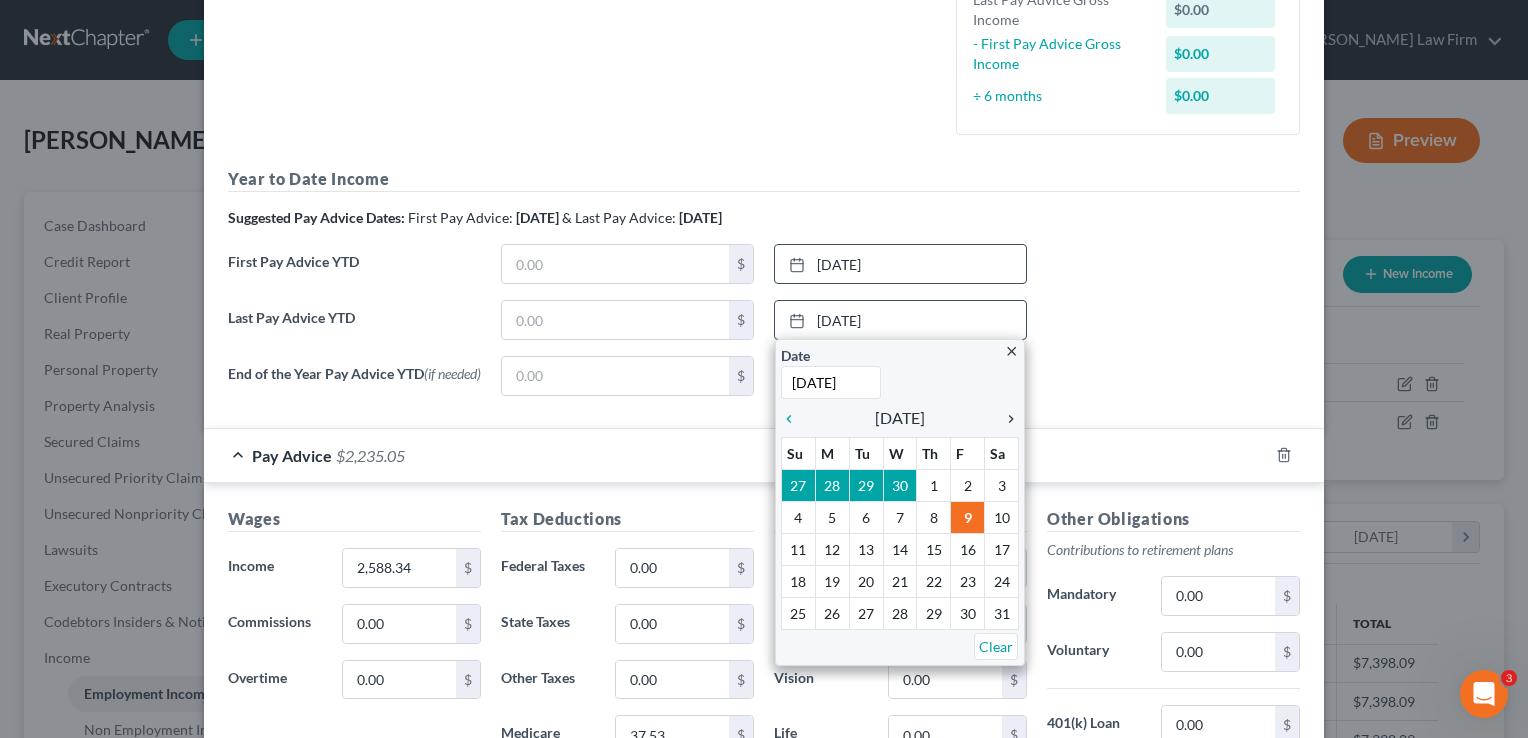 click on "chevron_right" at bounding box center (1006, 419) 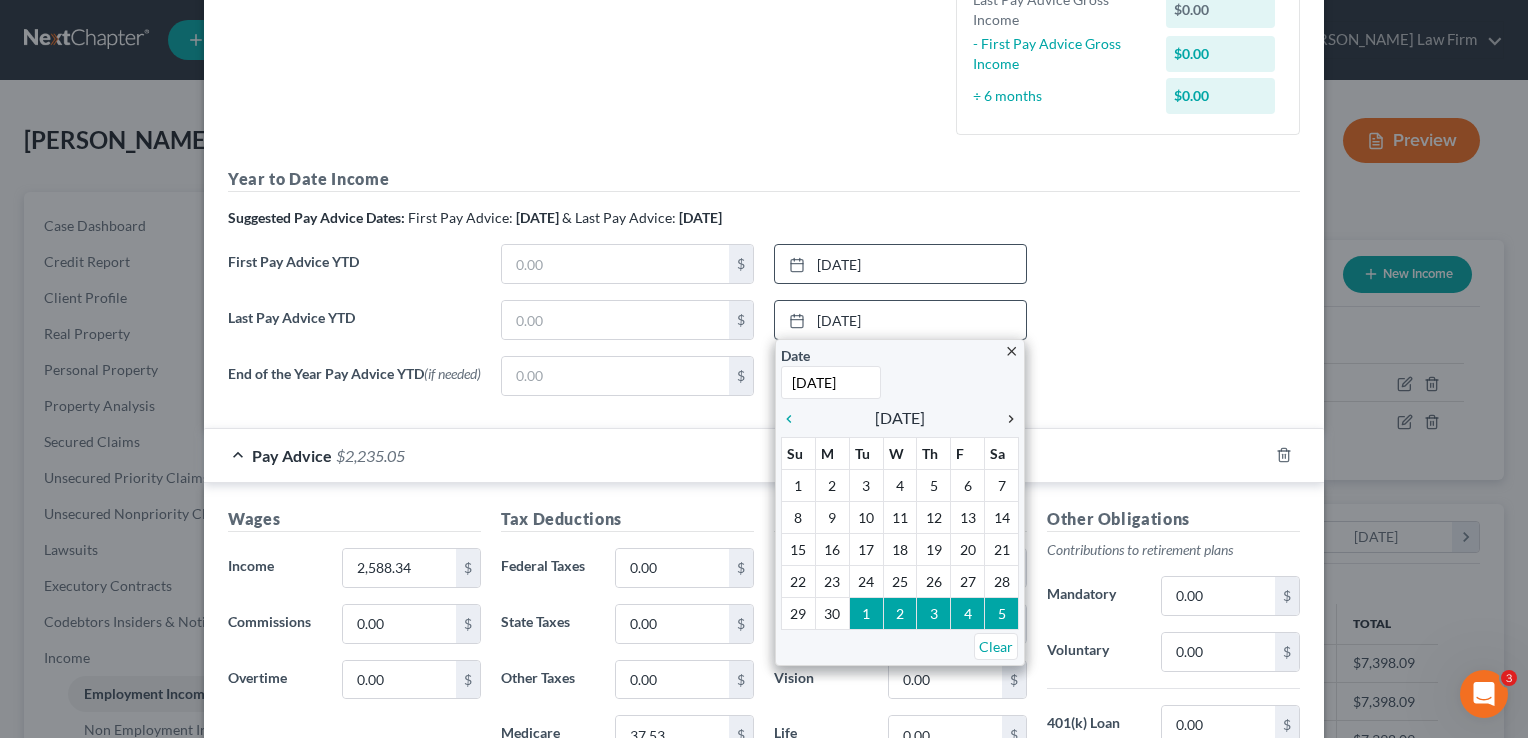 click on "chevron_right" at bounding box center [1006, 419] 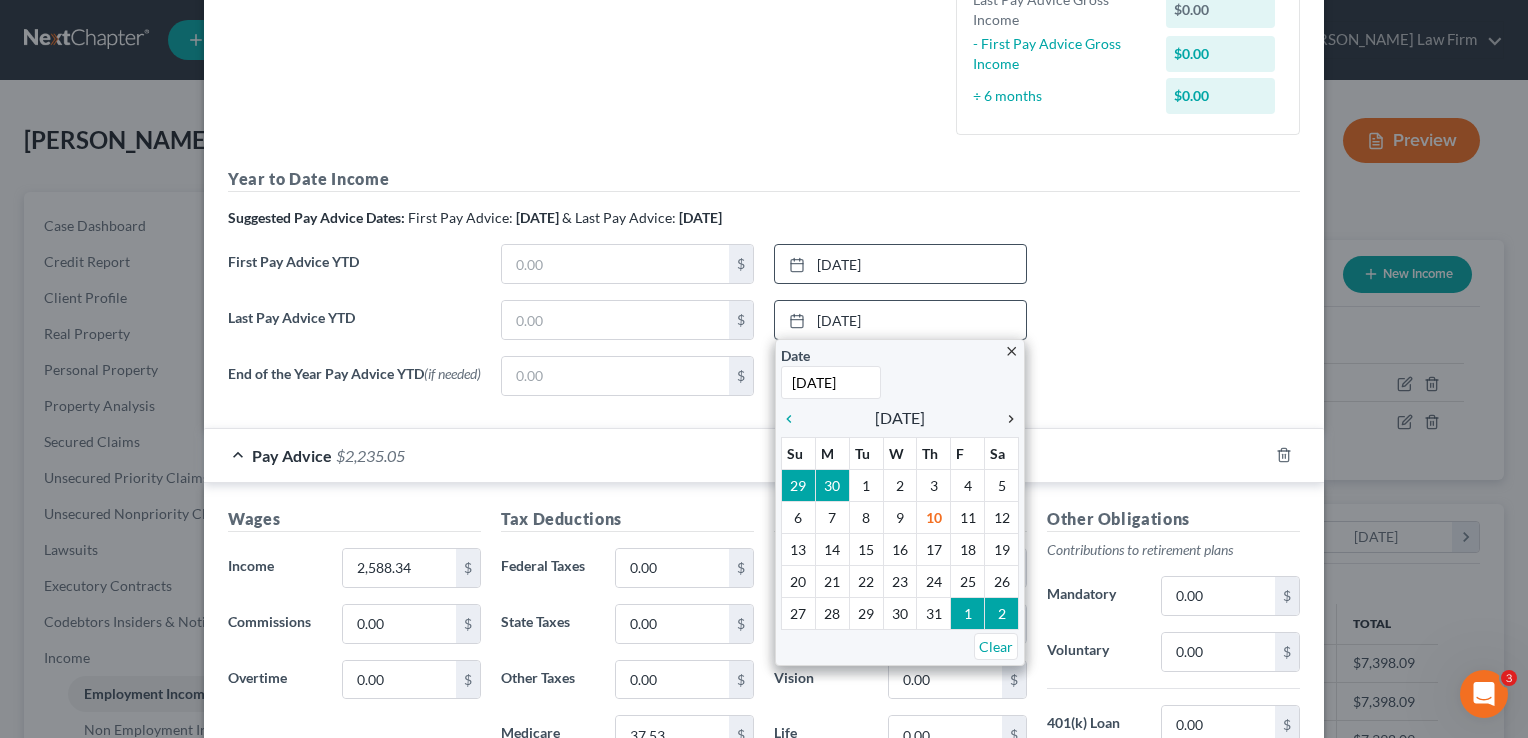 click on "chevron_right" at bounding box center (1006, 419) 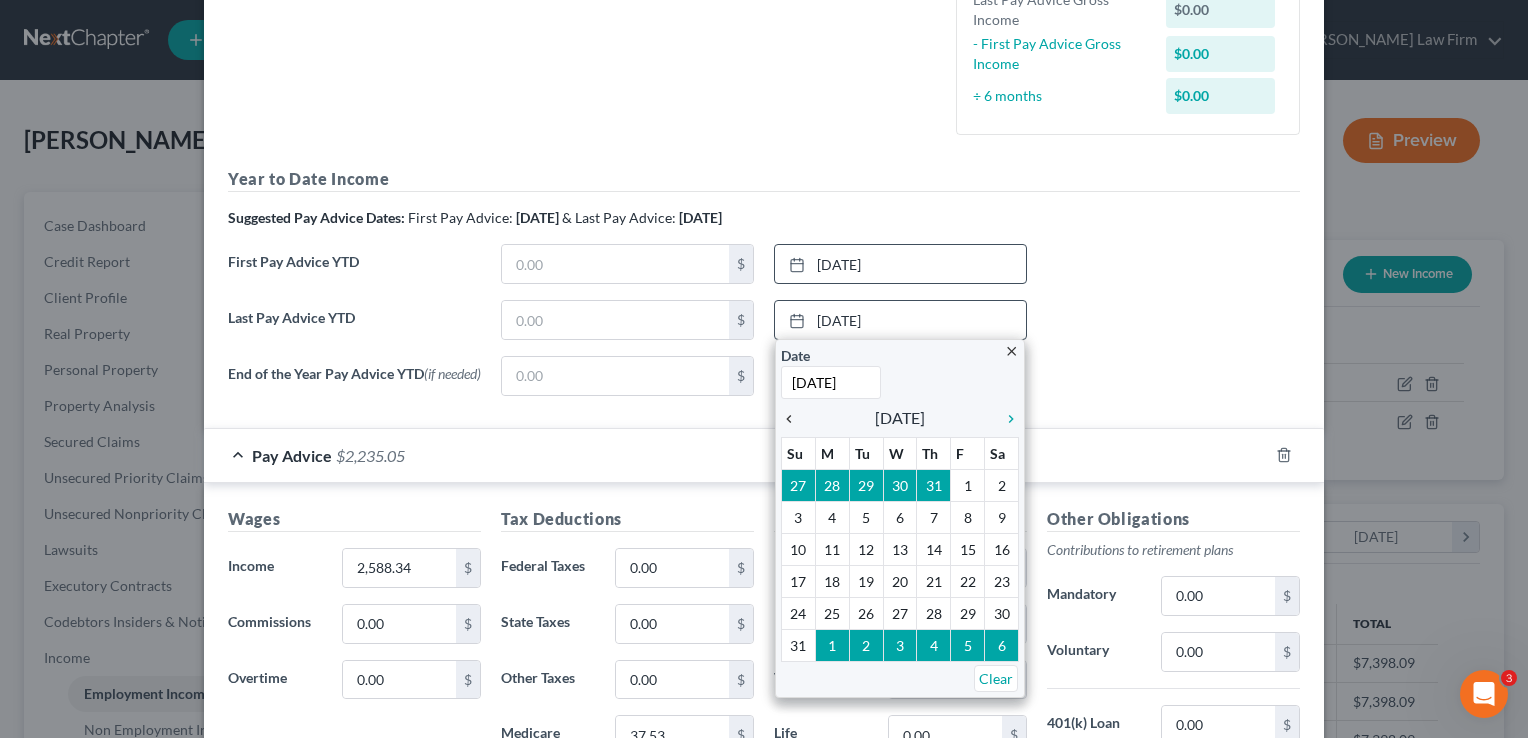 click on "chevron_left" at bounding box center (794, 419) 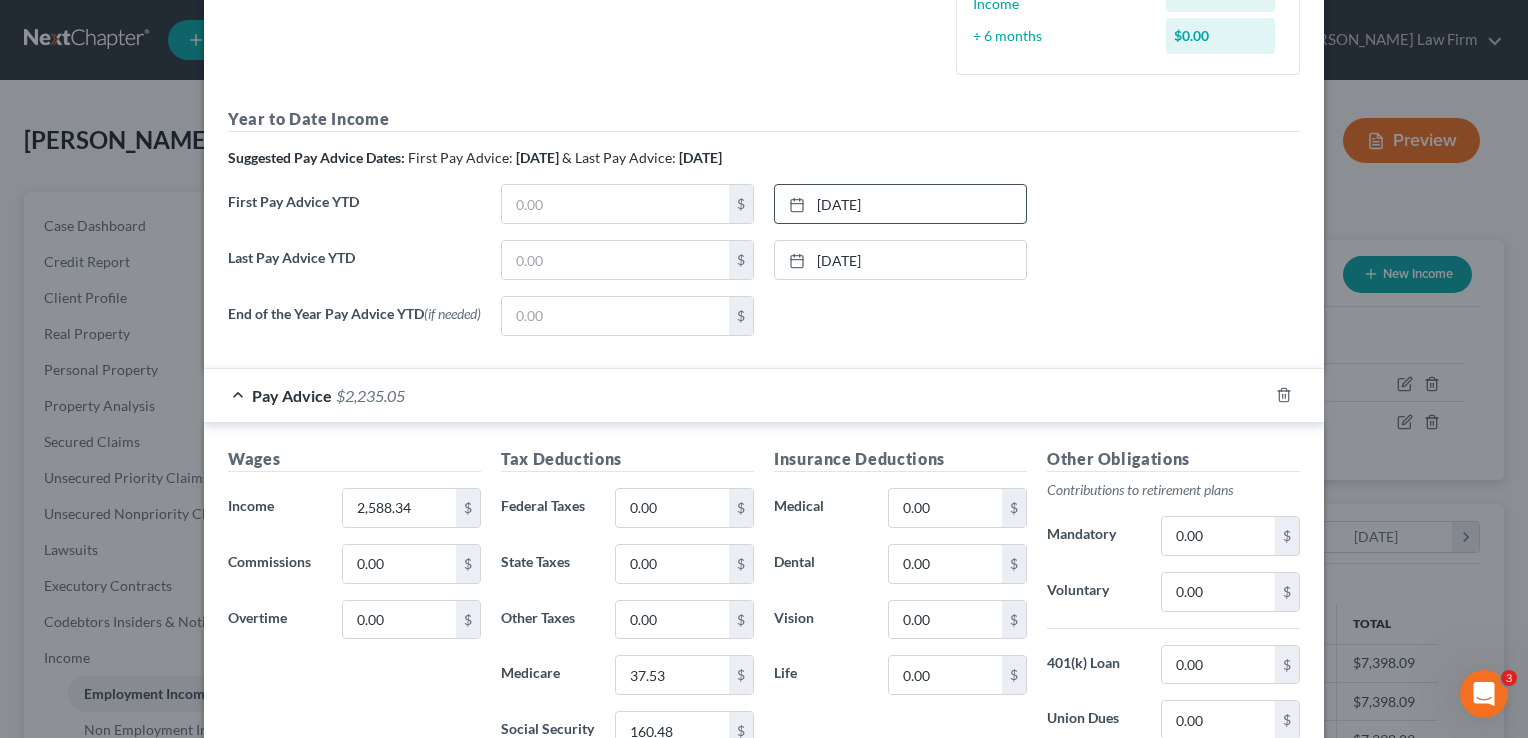 scroll, scrollTop: 504, scrollLeft: 0, axis: vertical 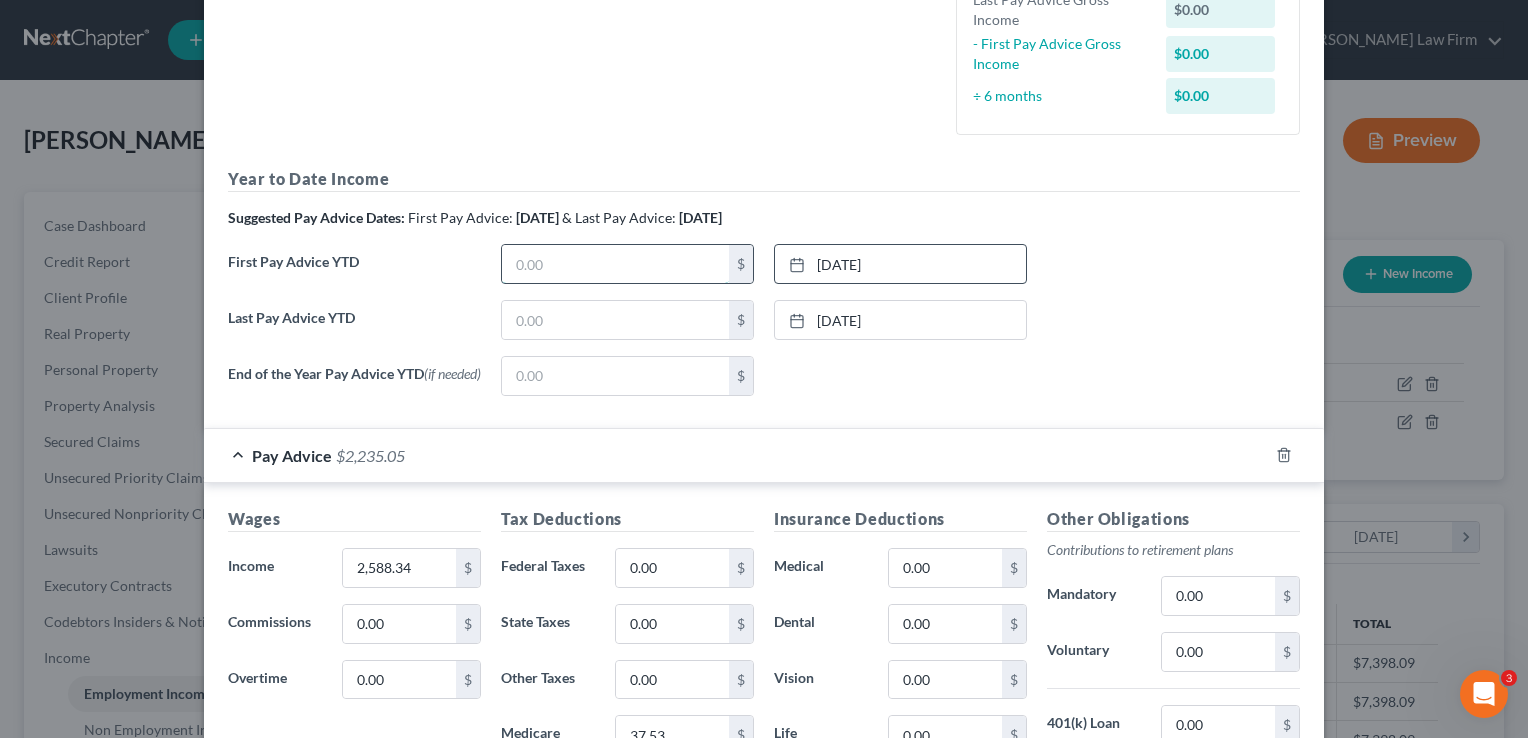 click at bounding box center [615, 264] 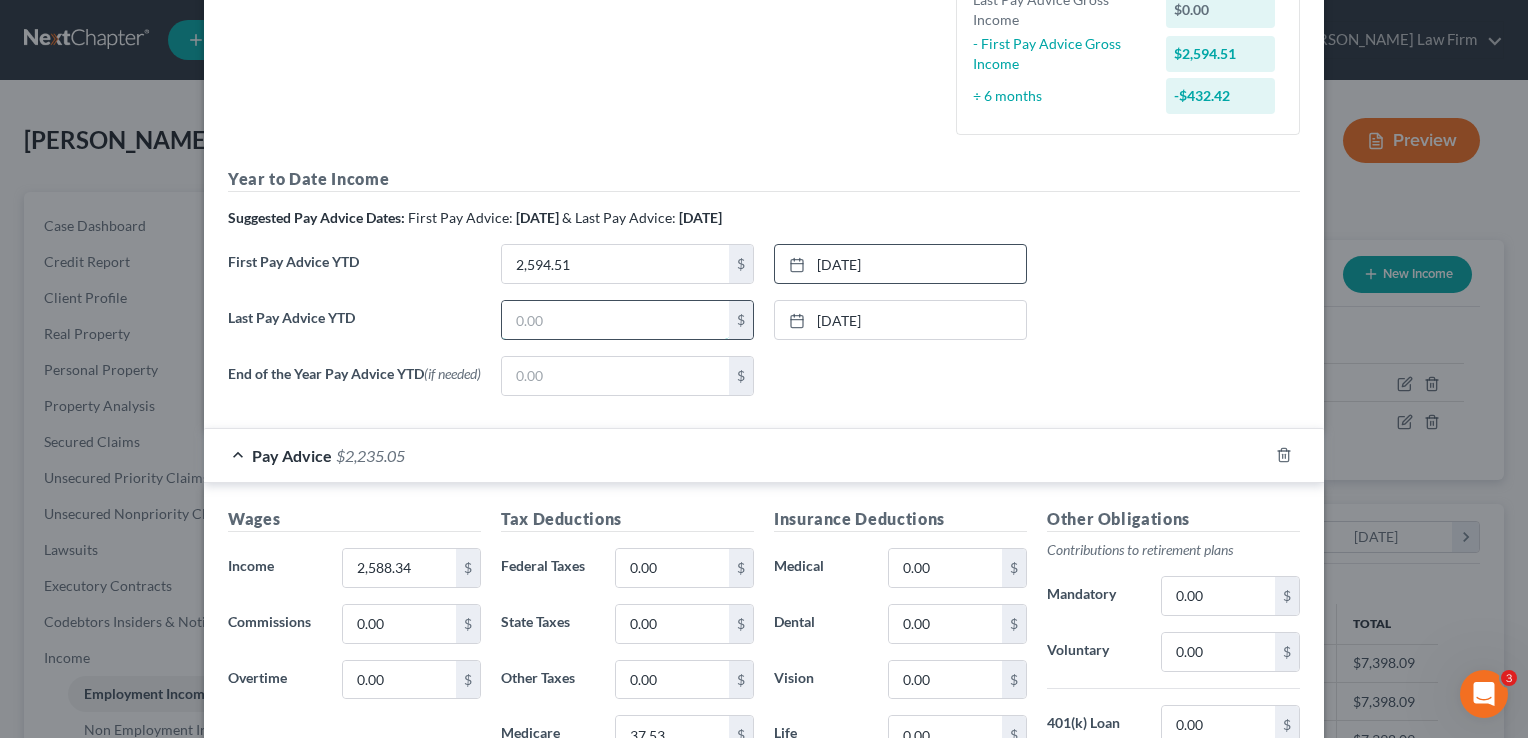 click at bounding box center [615, 320] 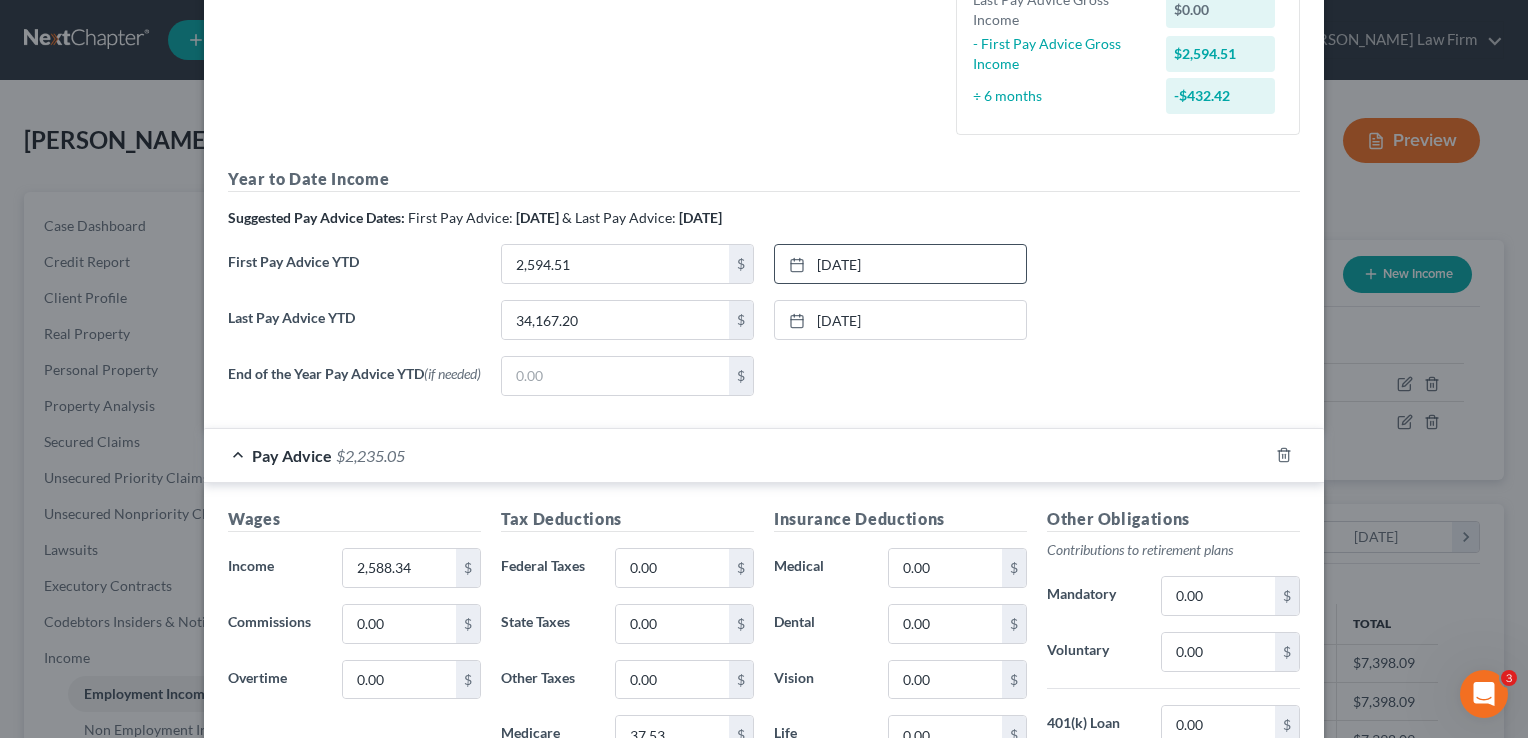 click on "[DATE]
close
Date
[DATE]
Time
12:00 AM
chevron_left
[DATE]
chevron_right
Su M Tu W Th F Sa
1 2 3 4 5 6 7
8 9 10 11 12 13 14
15 16 17 18 19 20 21
22 23 24 25 26 27 28
29 30 31 1 2 3 4
Clear" at bounding box center [900, 376] 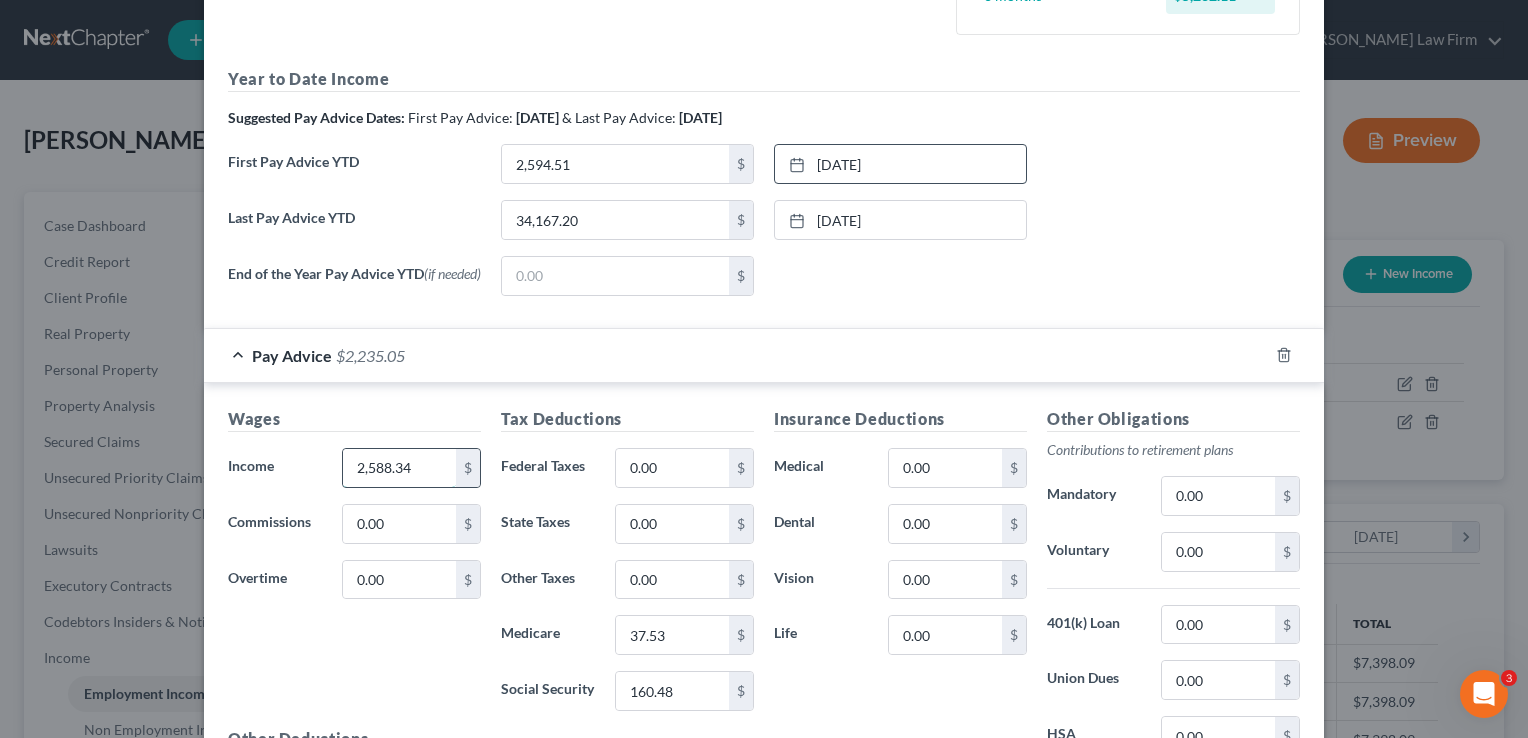 click on "2,588.34" at bounding box center [399, 468] 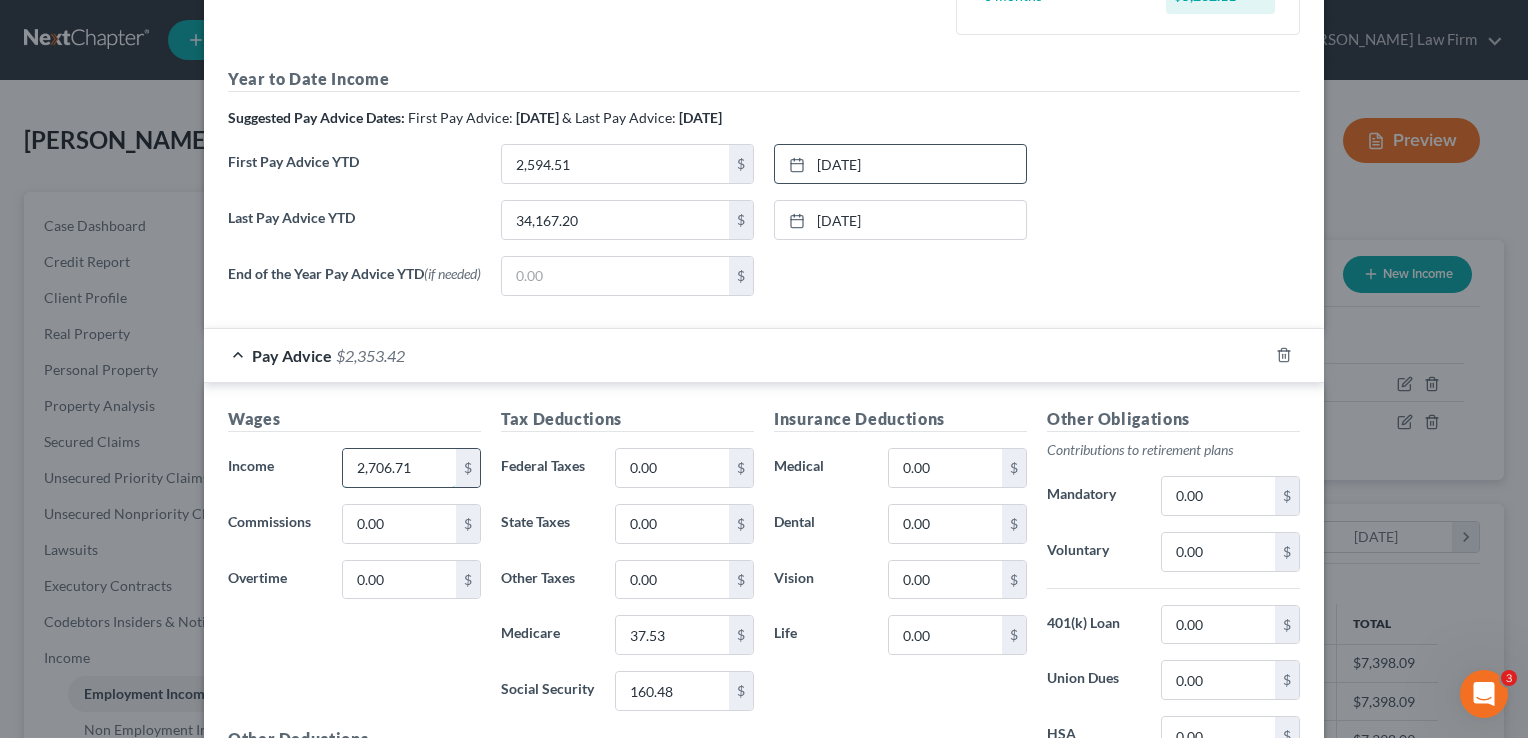 click on "2,706.71" at bounding box center (399, 468) 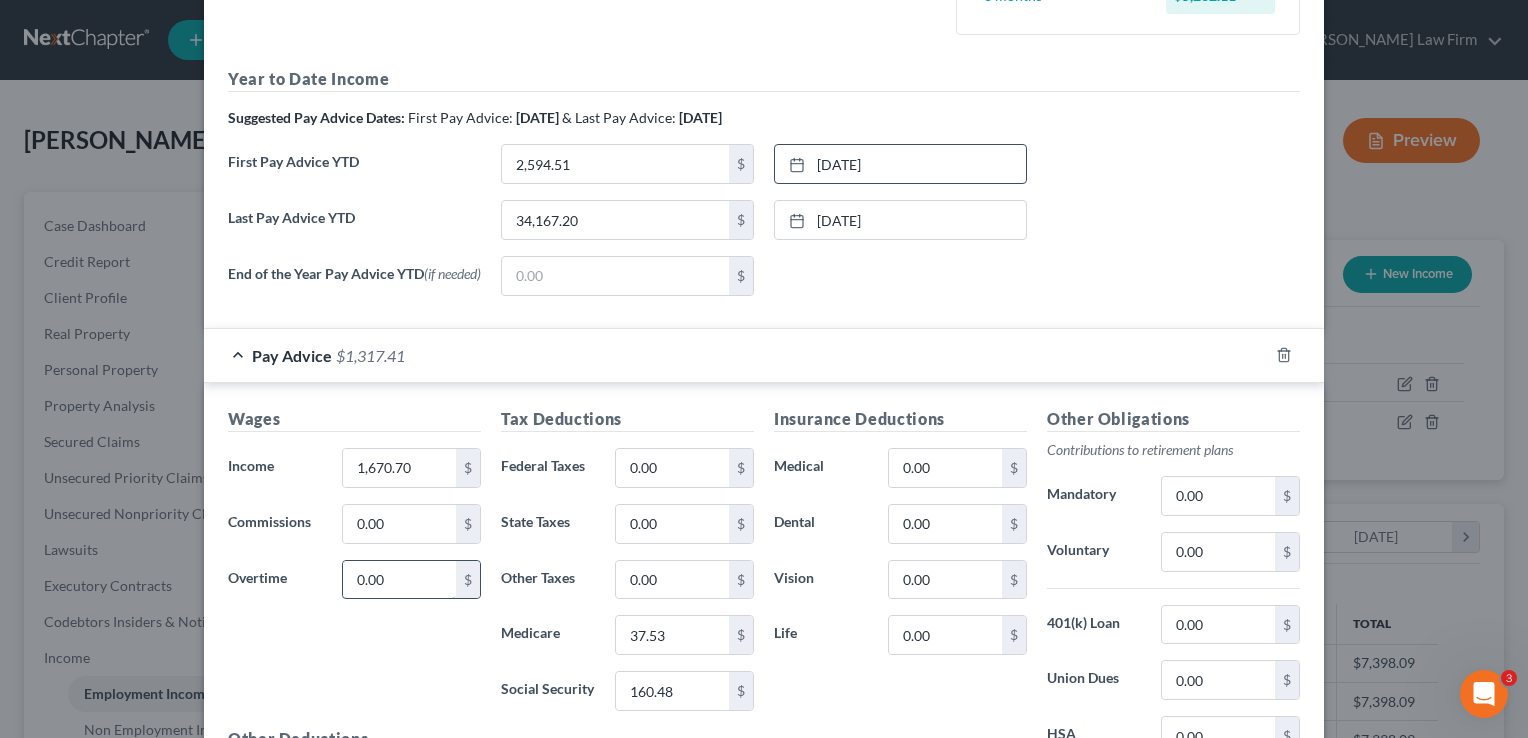 click on "0.00" at bounding box center (399, 580) 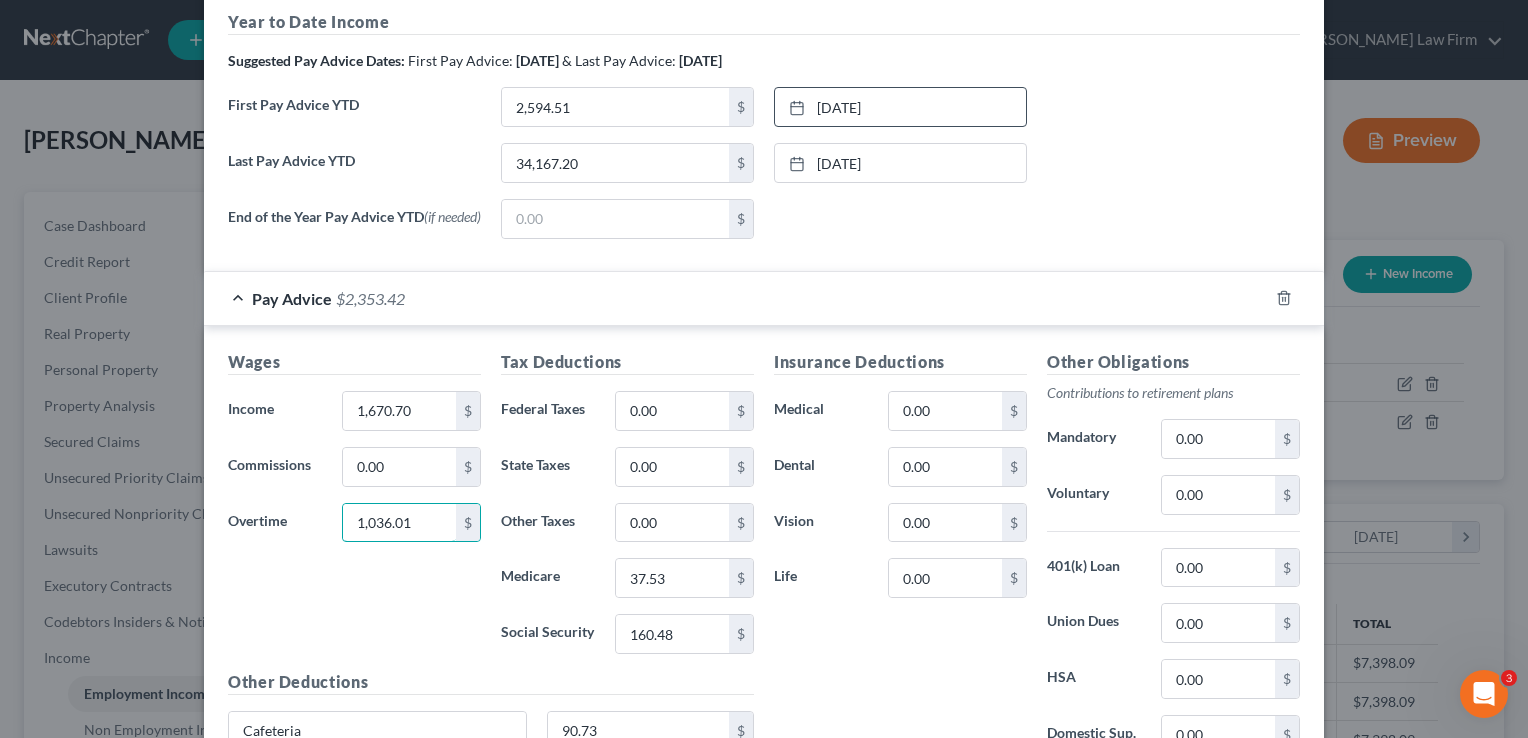 scroll, scrollTop: 704, scrollLeft: 0, axis: vertical 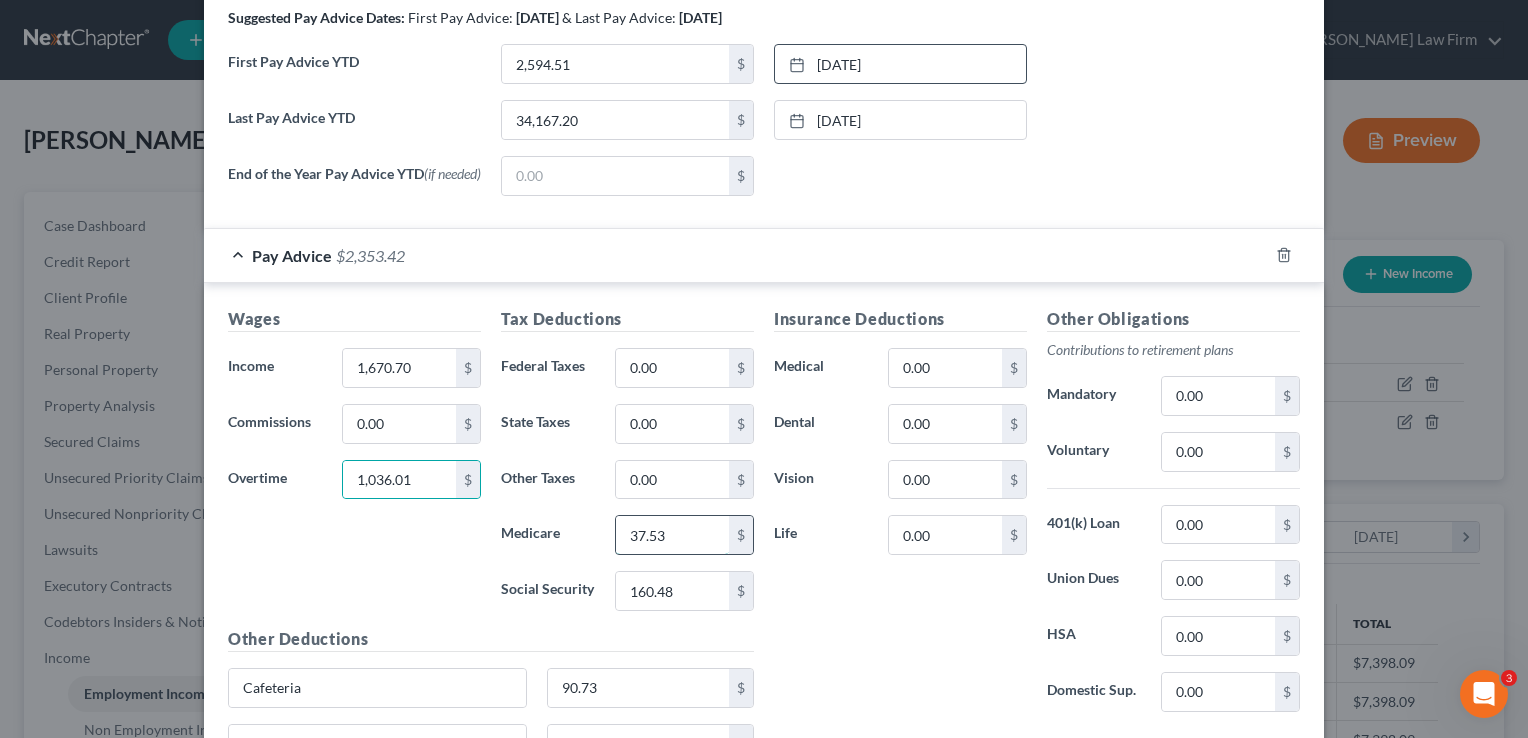 click on "37.53" at bounding box center [672, 535] 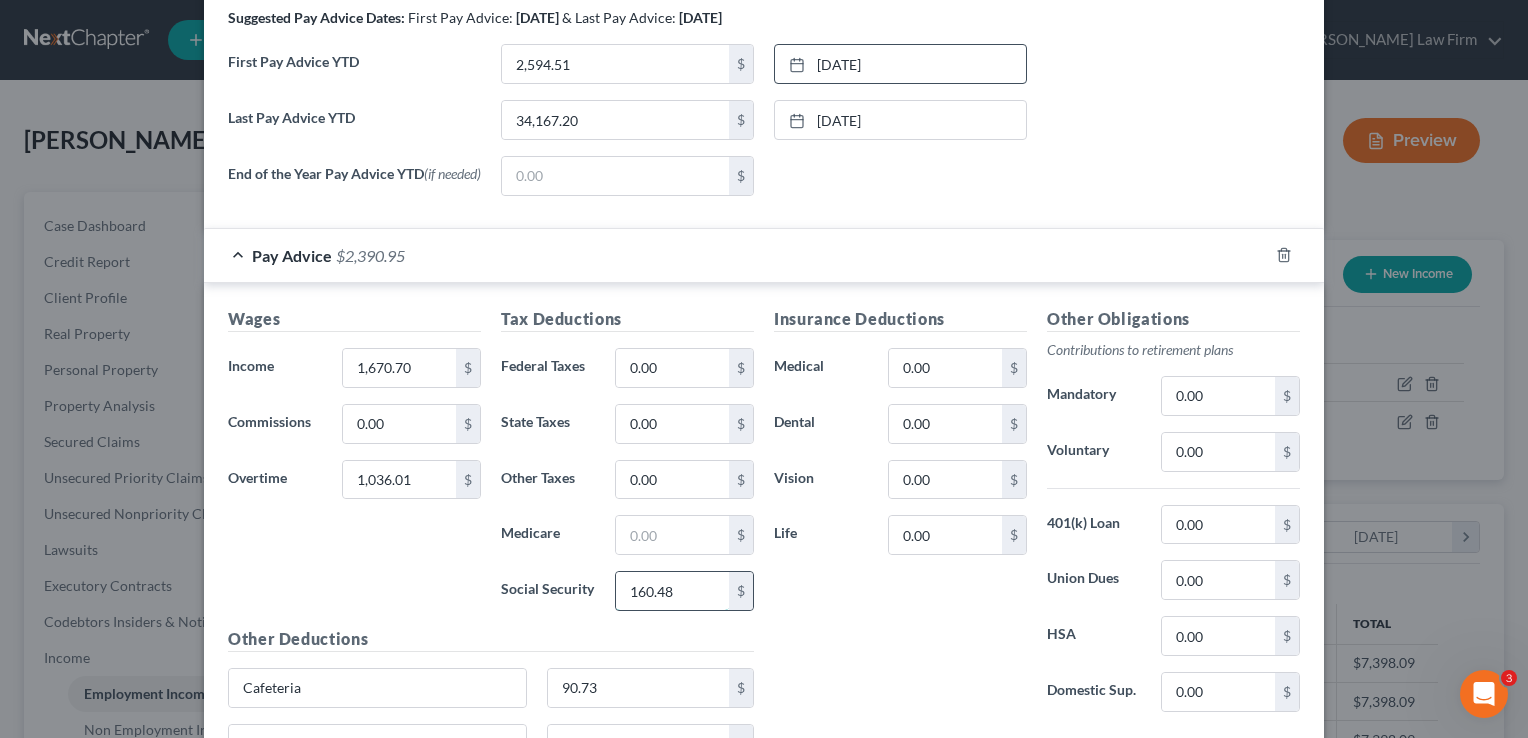 click on "160.48" at bounding box center [672, 591] 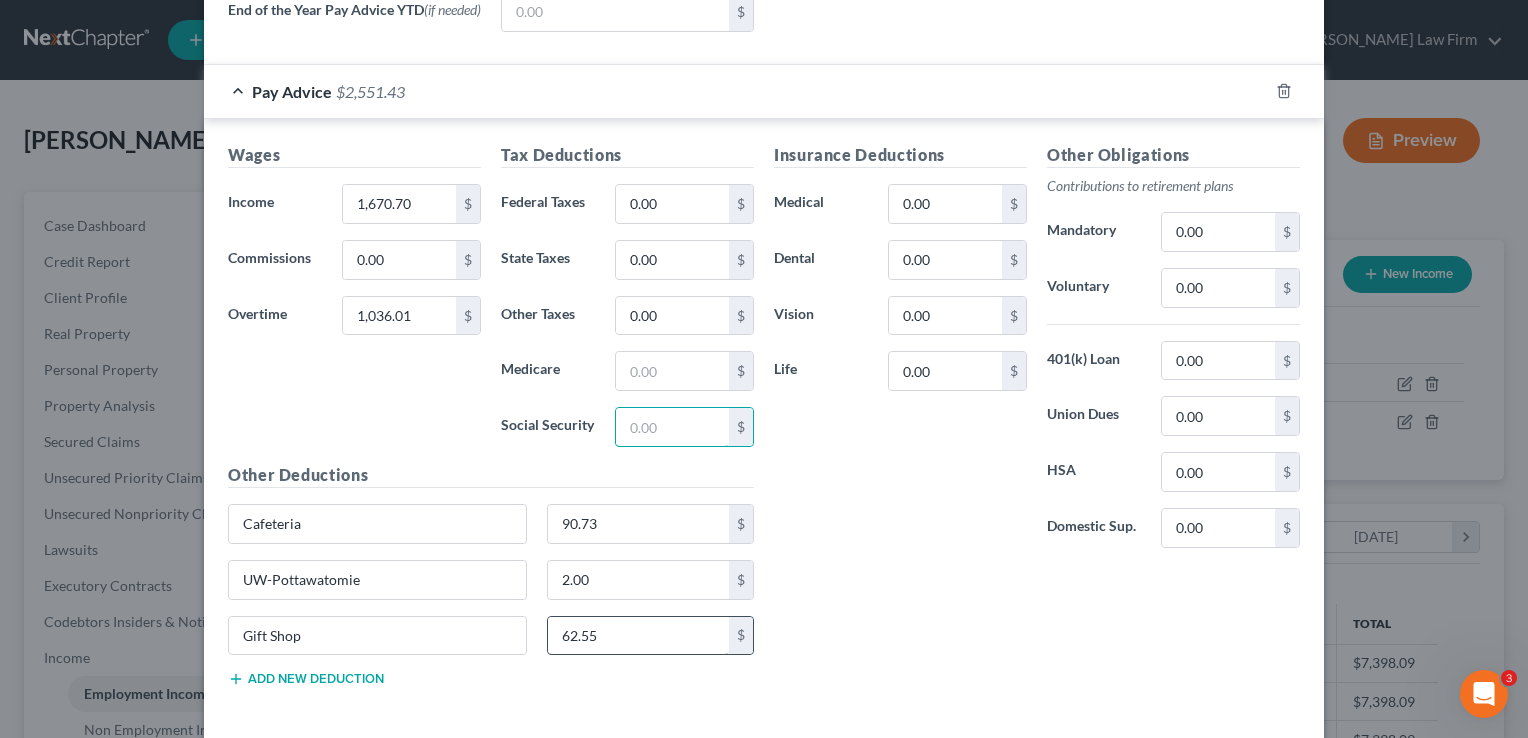 scroll, scrollTop: 904, scrollLeft: 0, axis: vertical 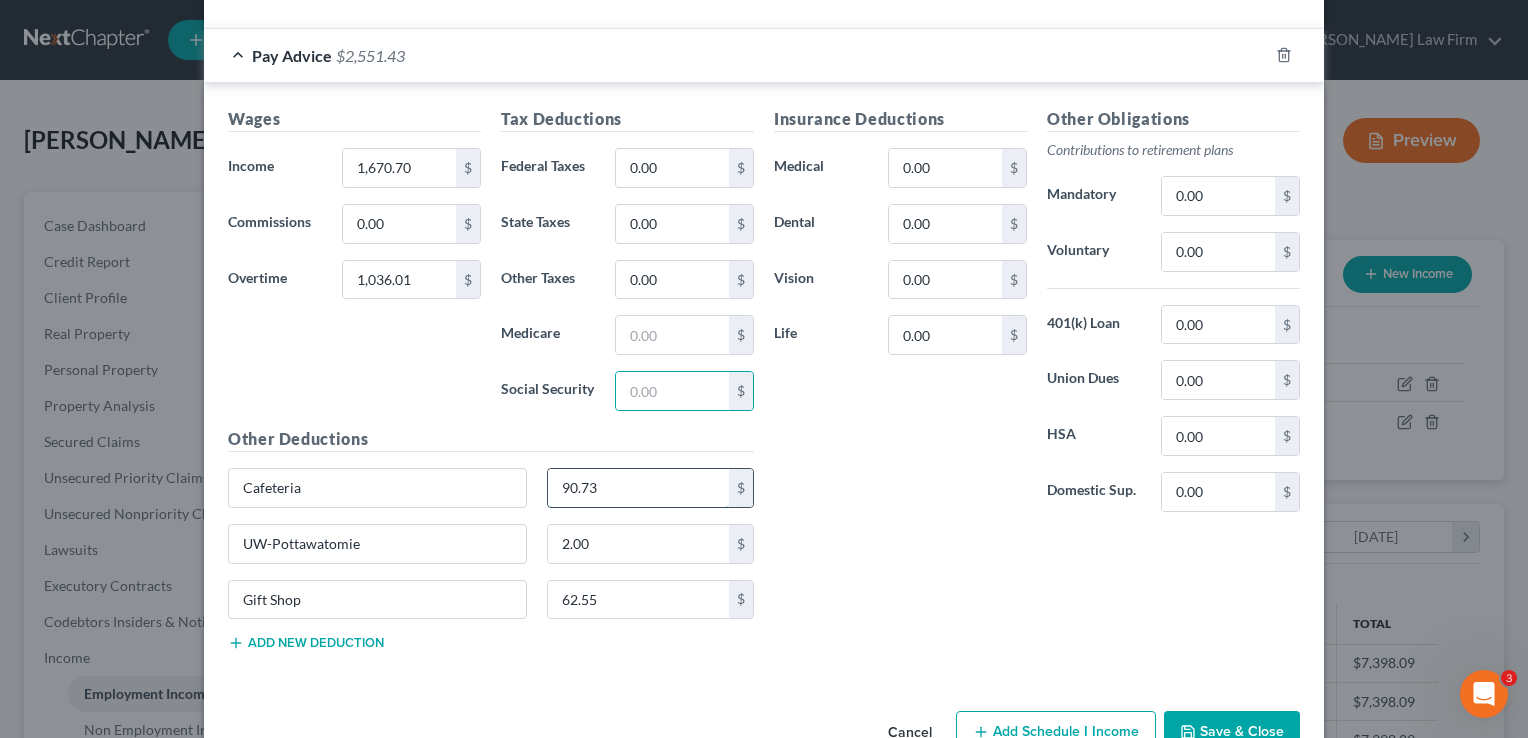 click on "90.73" at bounding box center (639, 488) 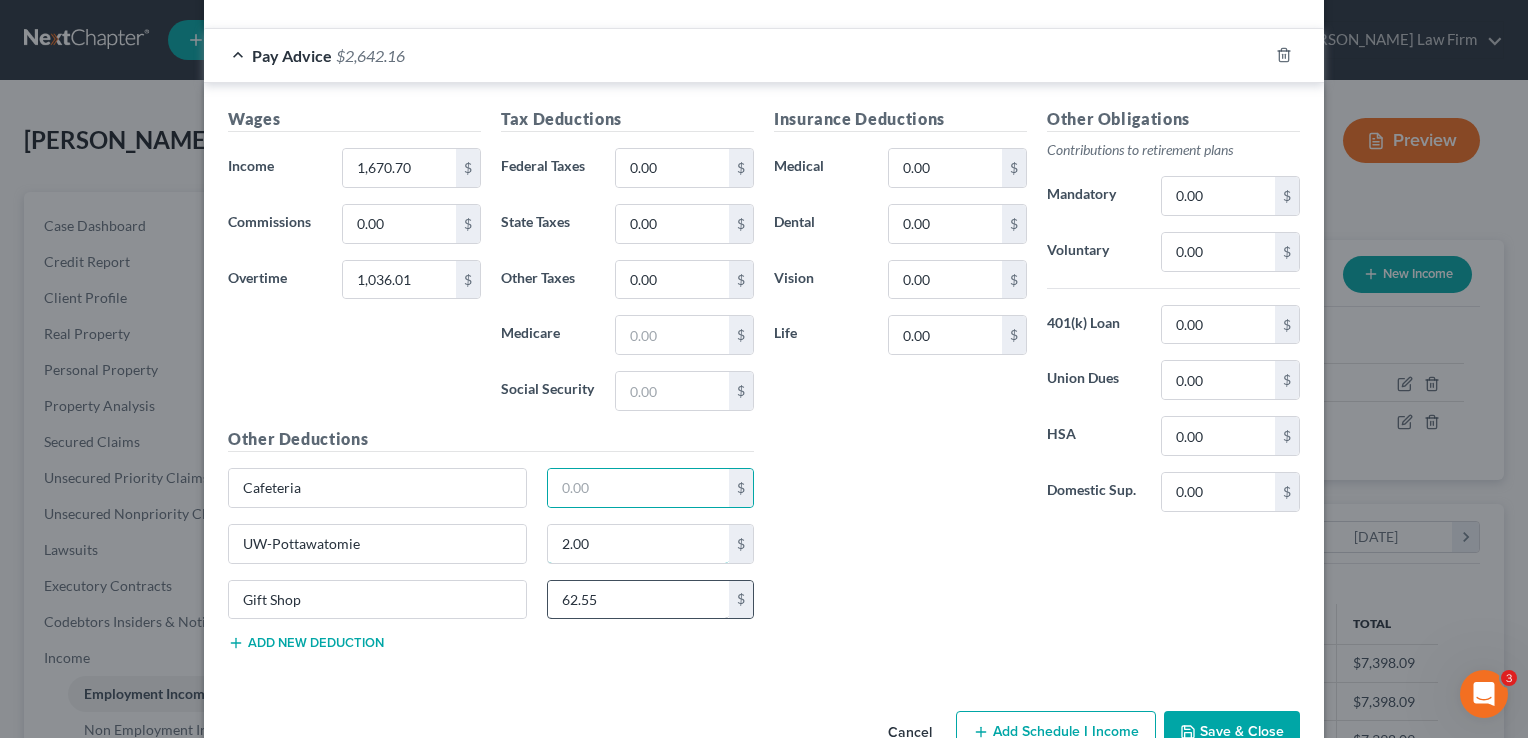 click on "2.00" at bounding box center (639, 544) 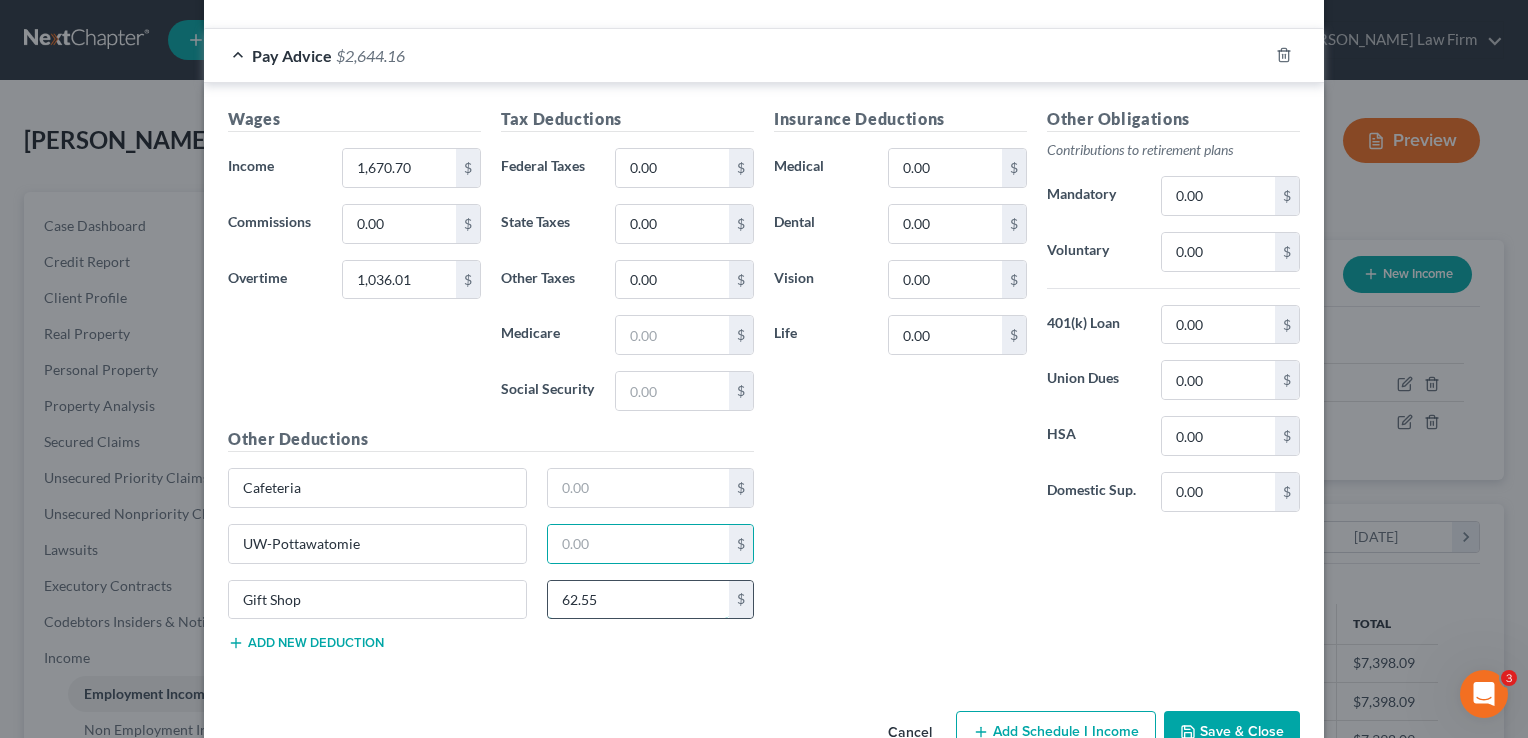 click on "62.55" at bounding box center [639, 600] 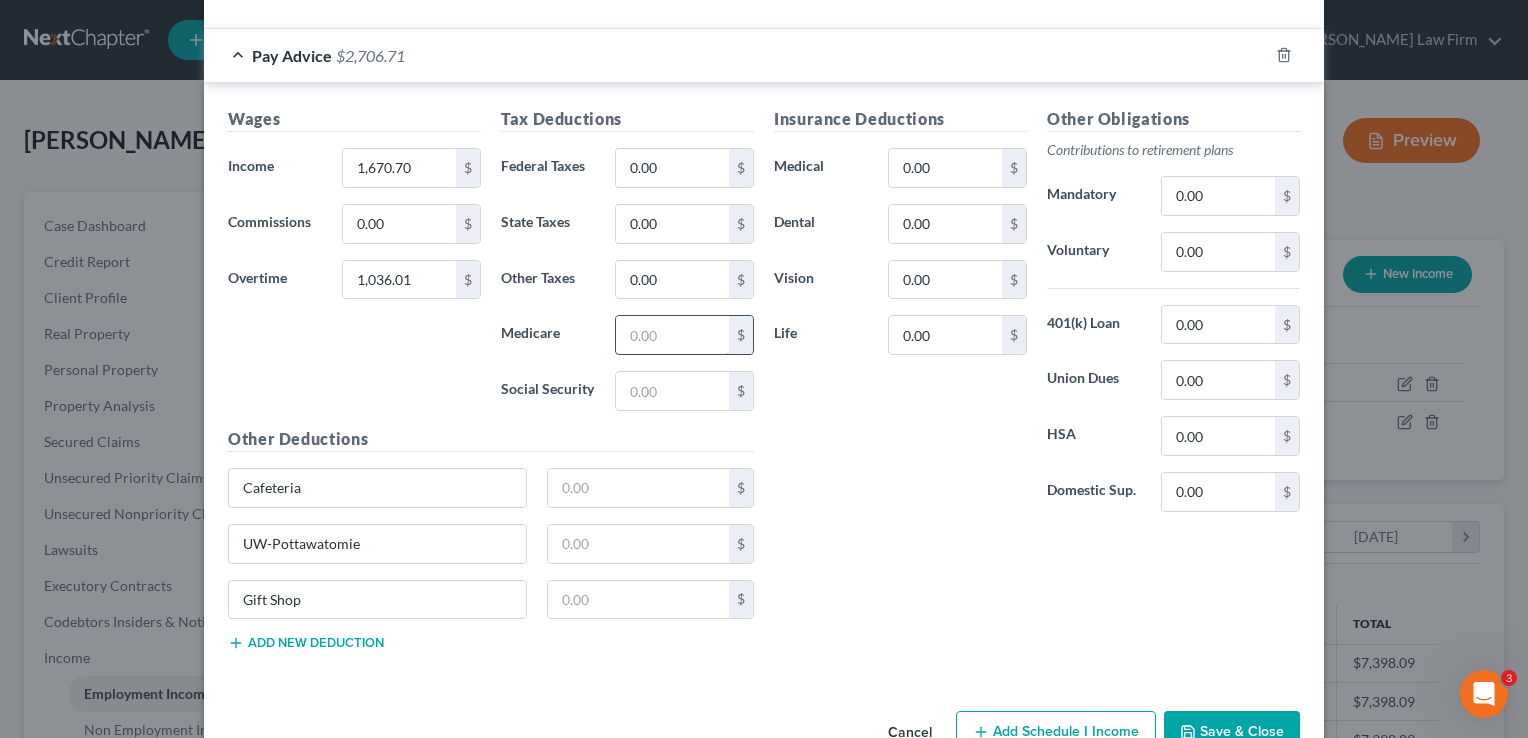 click at bounding box center [672, 335] 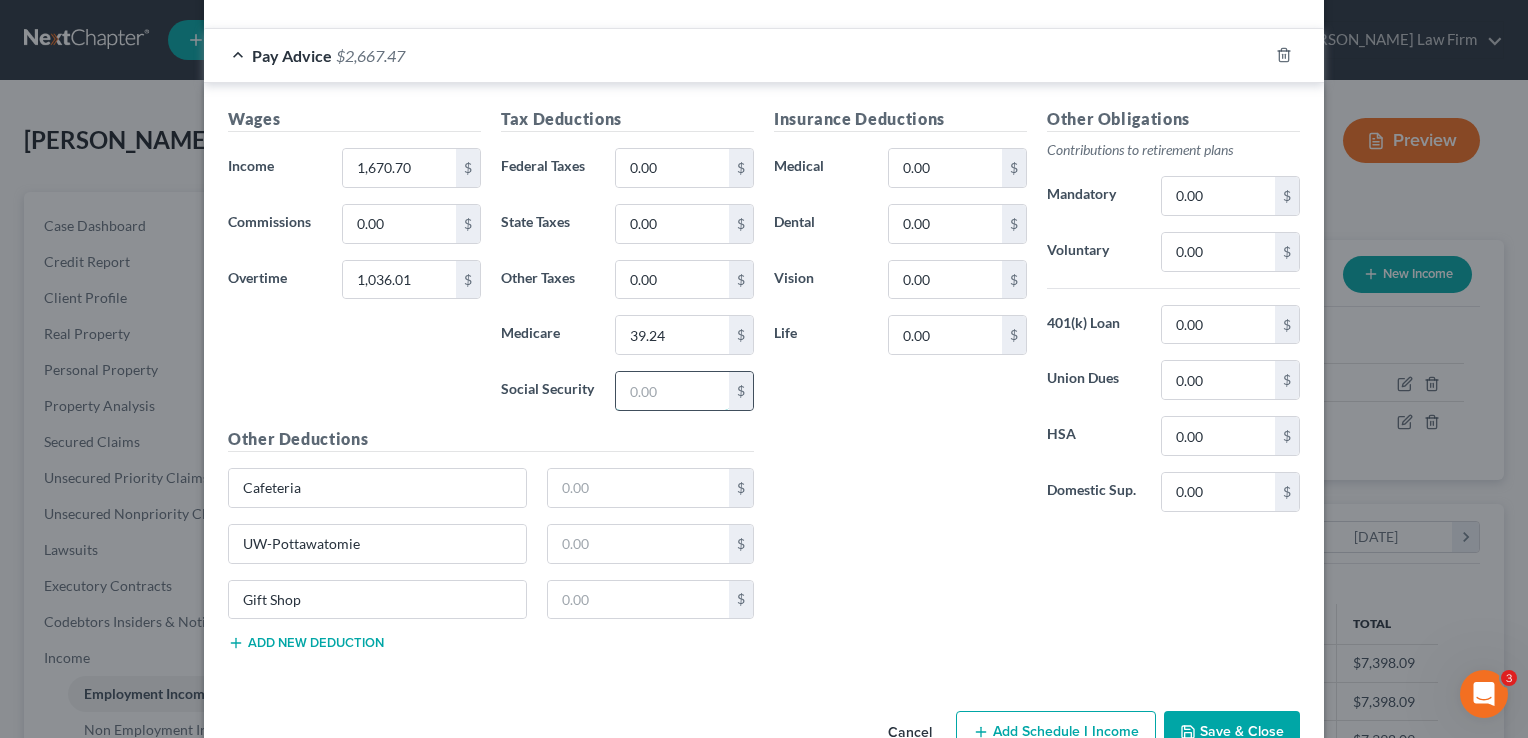 click at bounding box center [672, 391] 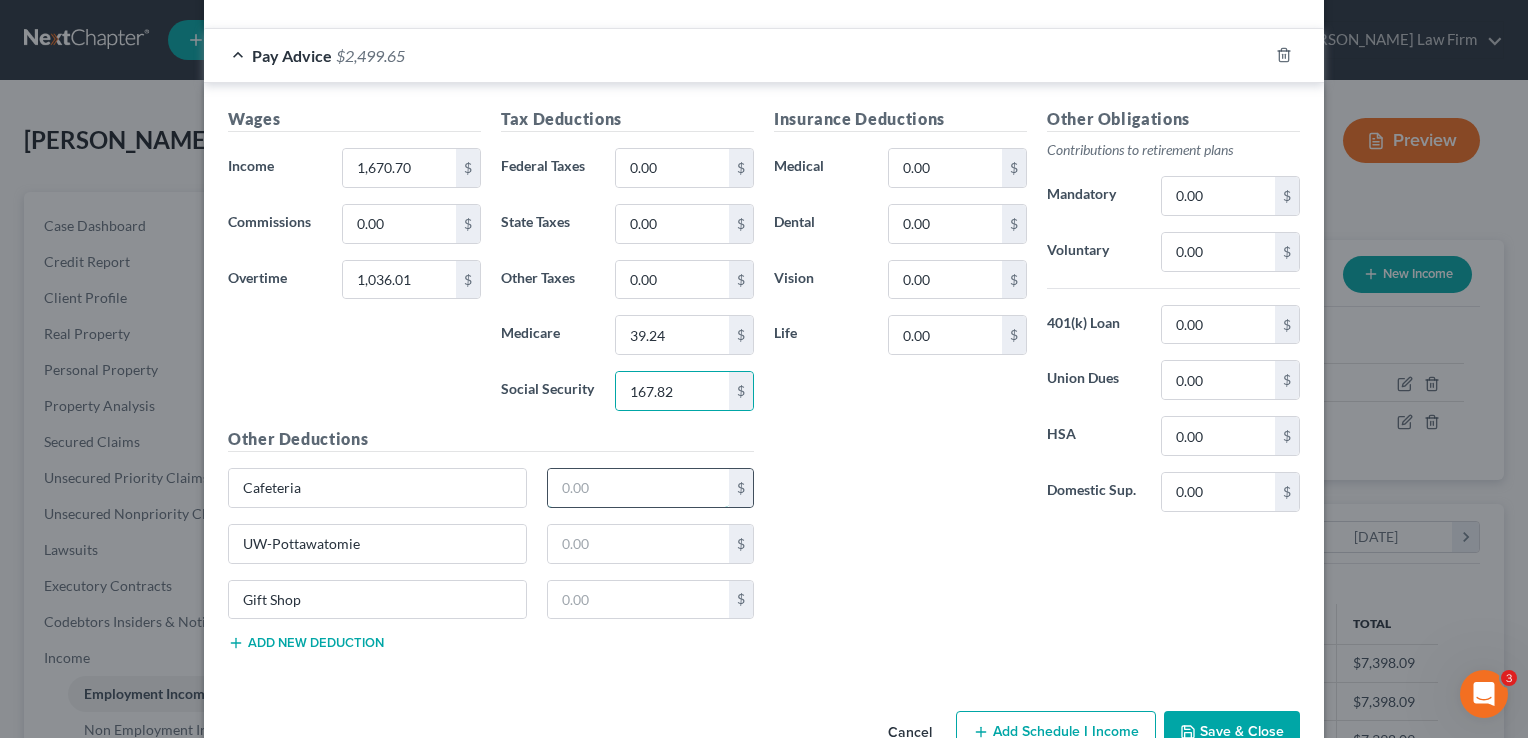 click at bounding box center [639, 488] 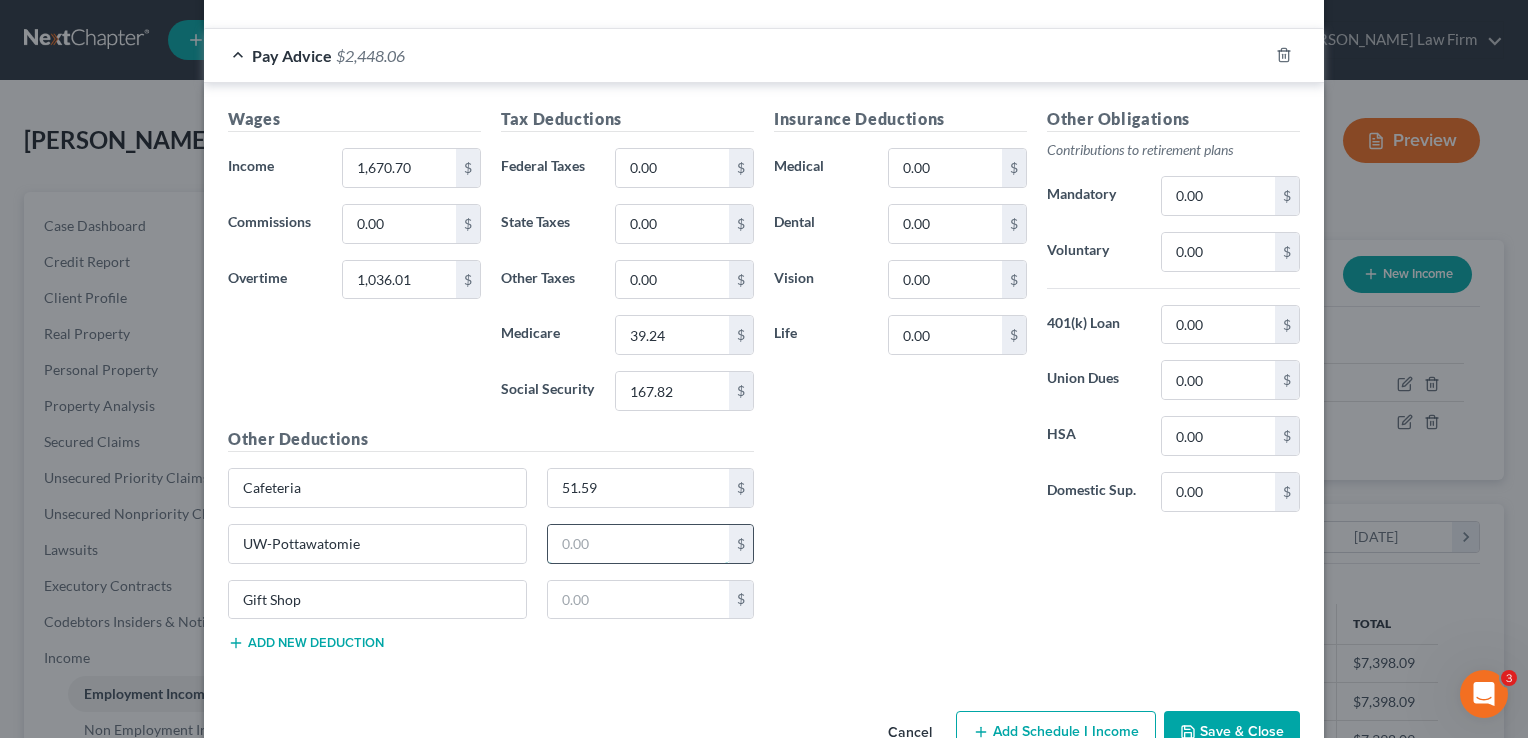 click at bounding box center [639, 544] 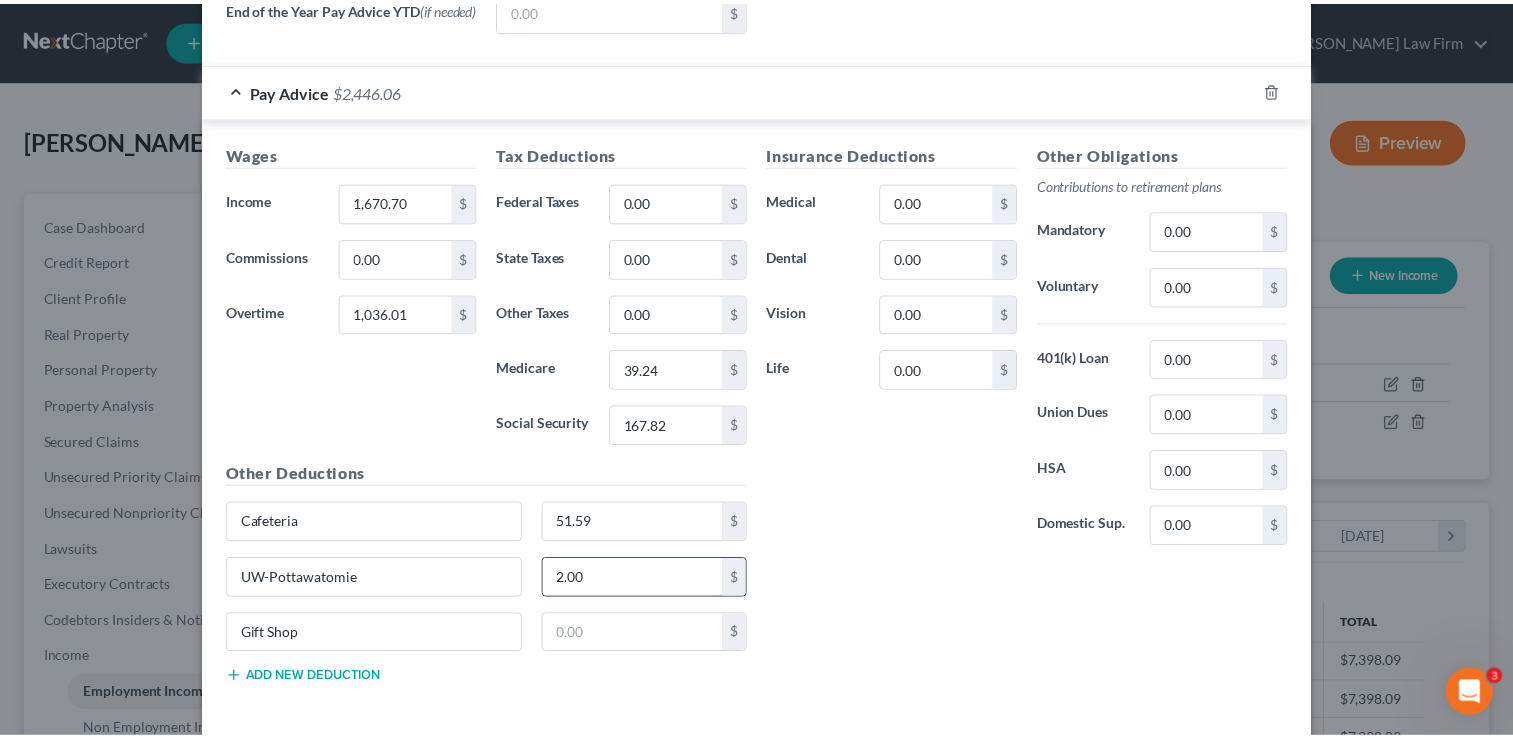 scroll, scrollTop: 904, scrollLeft: 0, axis: vertical 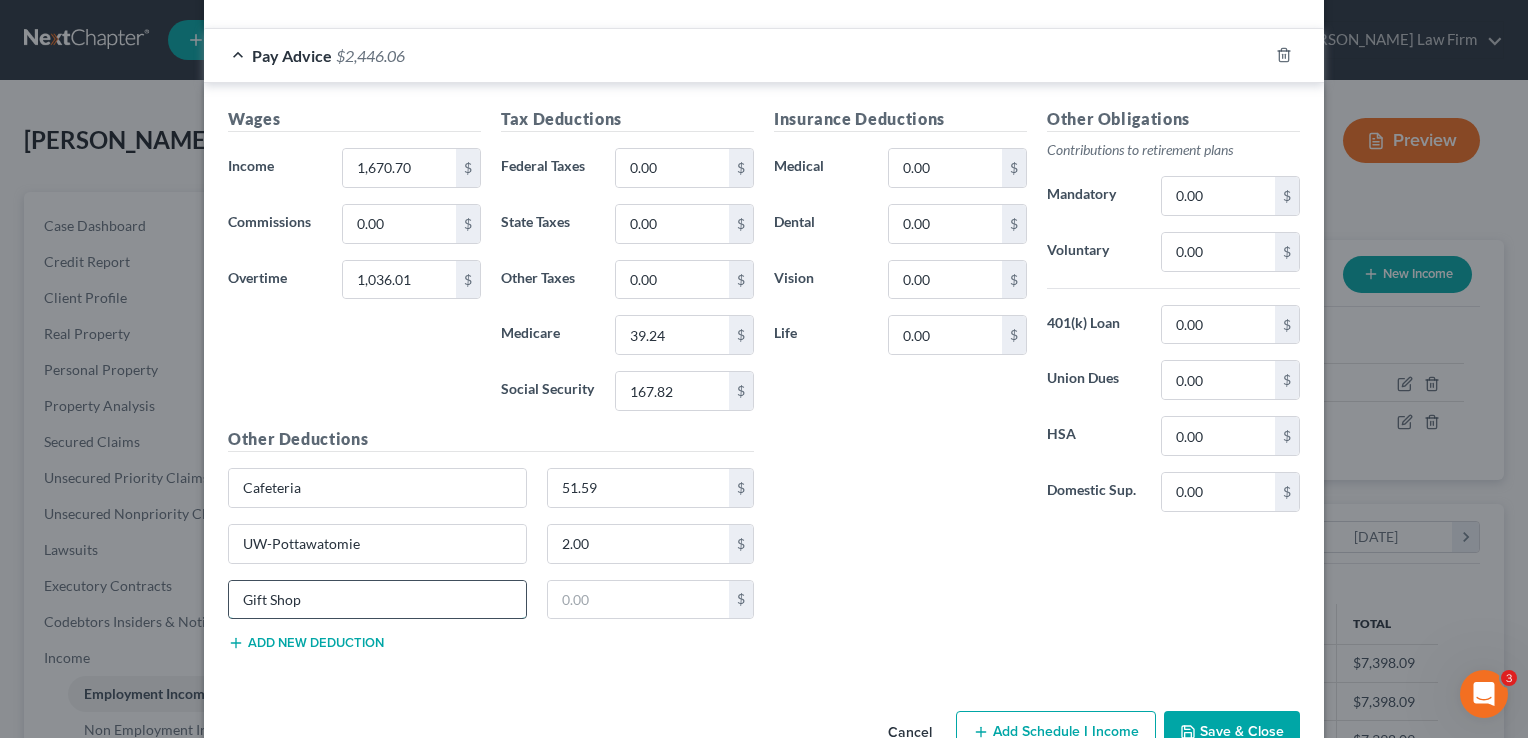 drag, startPoint x: 309, startPoint y: 597, endPoint x: 244, endPoint y: 604, distance: 65.37584 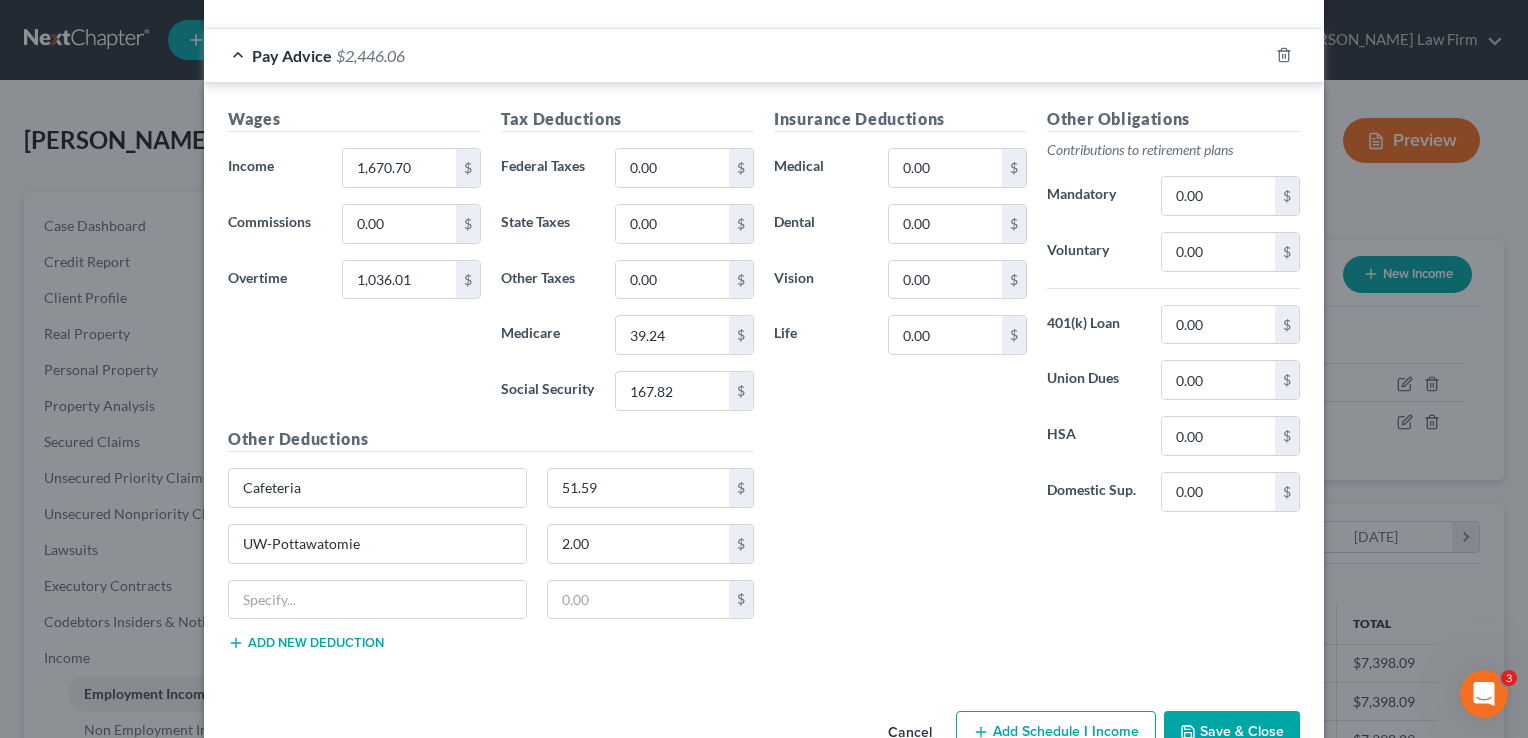 click on "Insurance Deductions Medical 0.00 $ Dental 0.00 $ Vision 0.00 $ Life 0.00 $ Other Obligations Contributions to retirement plans Mandatory 0.00 $ Voluntary 0.00 $ 401(k) Loan 0.00 $ Union Dues 0.00 $ HSA 0.00 $ Domestic Sup. 0.00 $" at bounding box center [1037, 387] 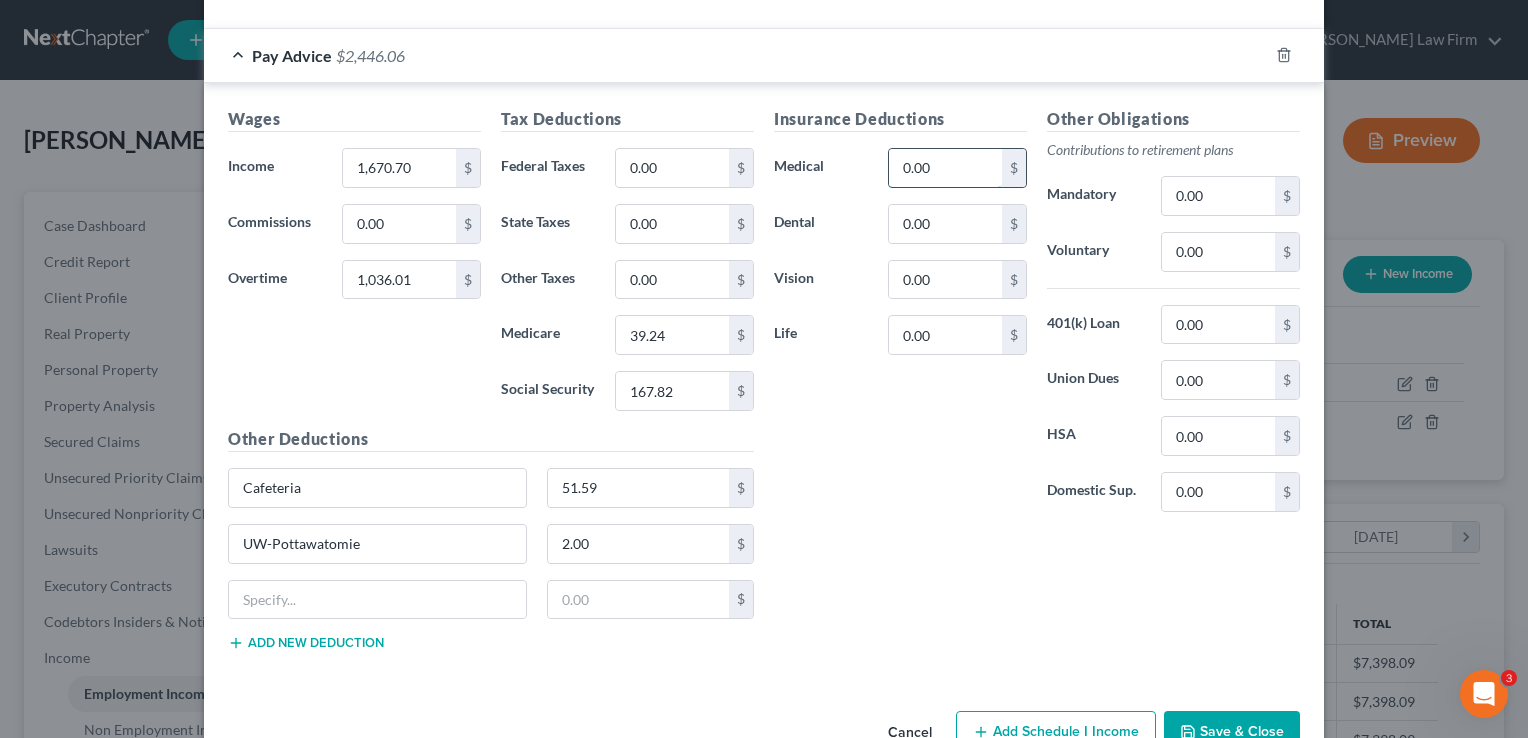 click on "0.00" at bounding box center (945, 168) 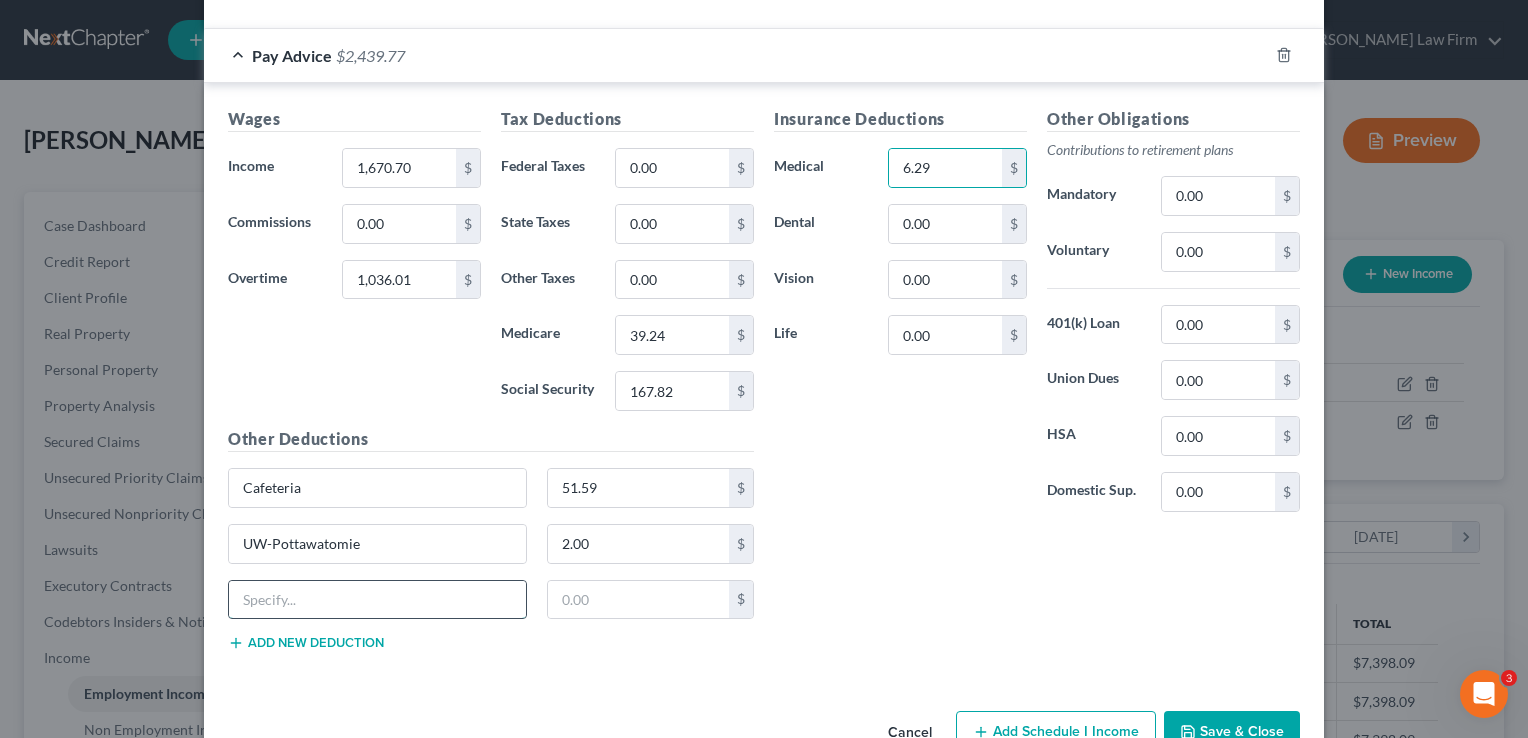 click at bounding box center [377, 600] 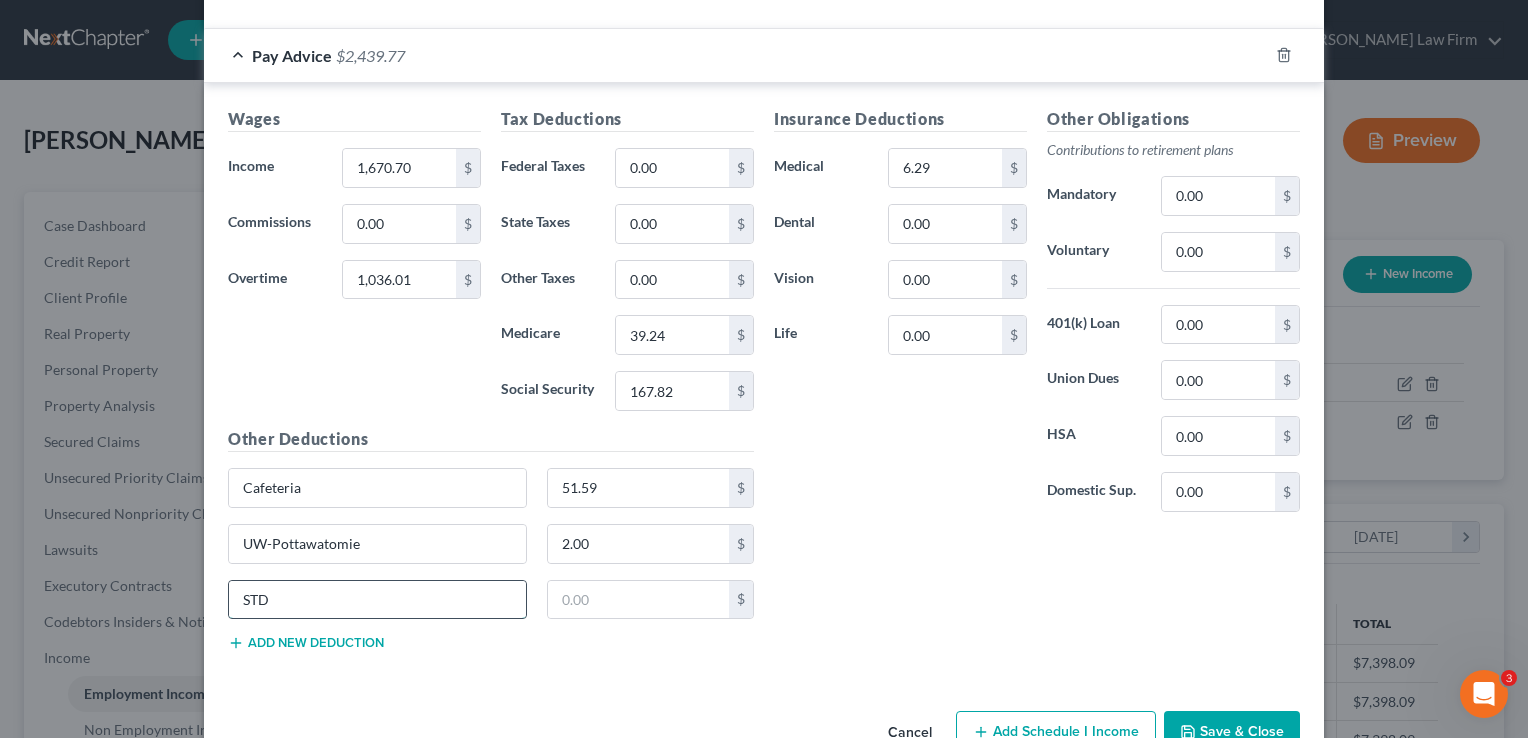 drag, startPoint x: 249, startPoint y: 598, endPoint x: 266, endPoint y: 596, distance: 17.117243 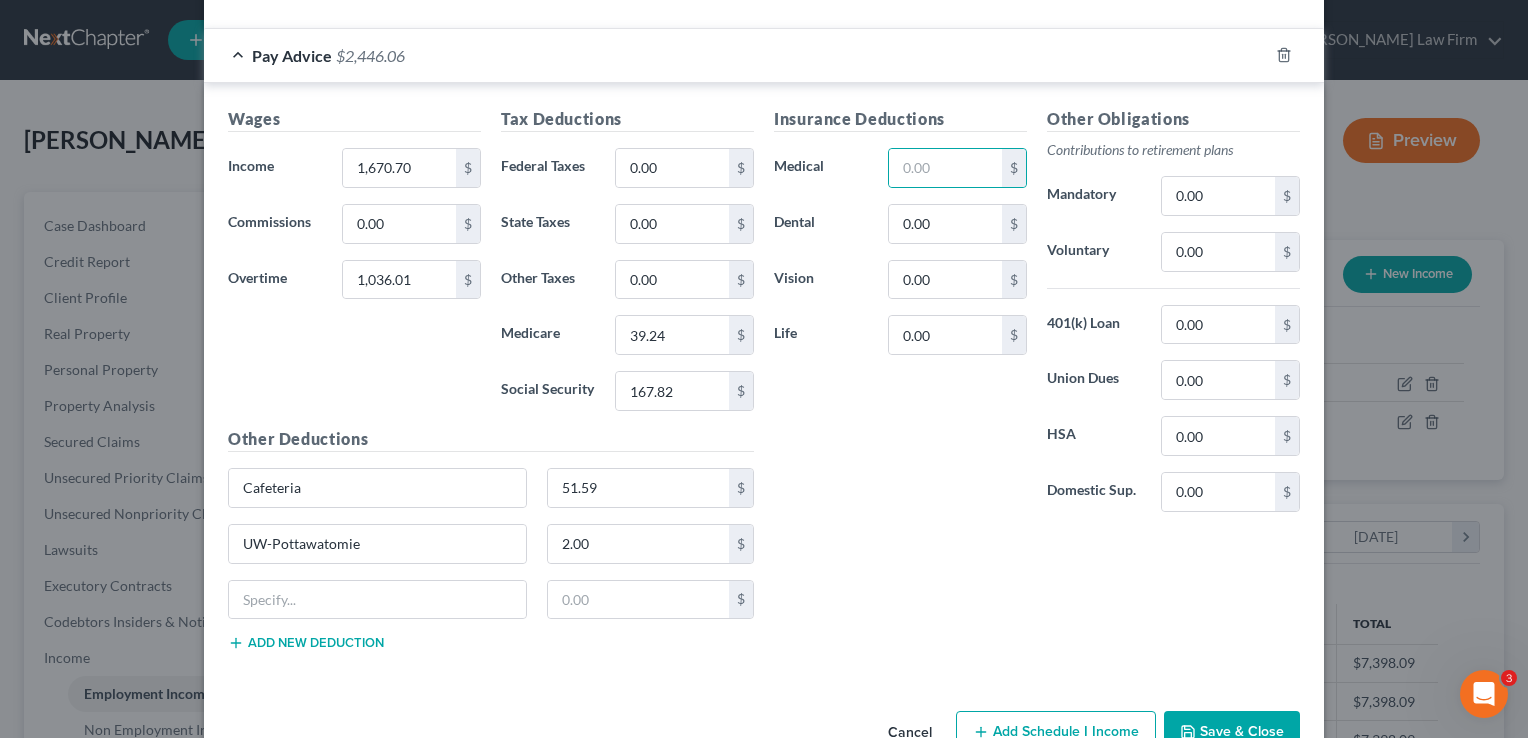 click on "Insurance Deductions Medical $ Dental 0.00 $ Vision 0.00 $ Life 0.00 $" at bounding box center (900, 317) 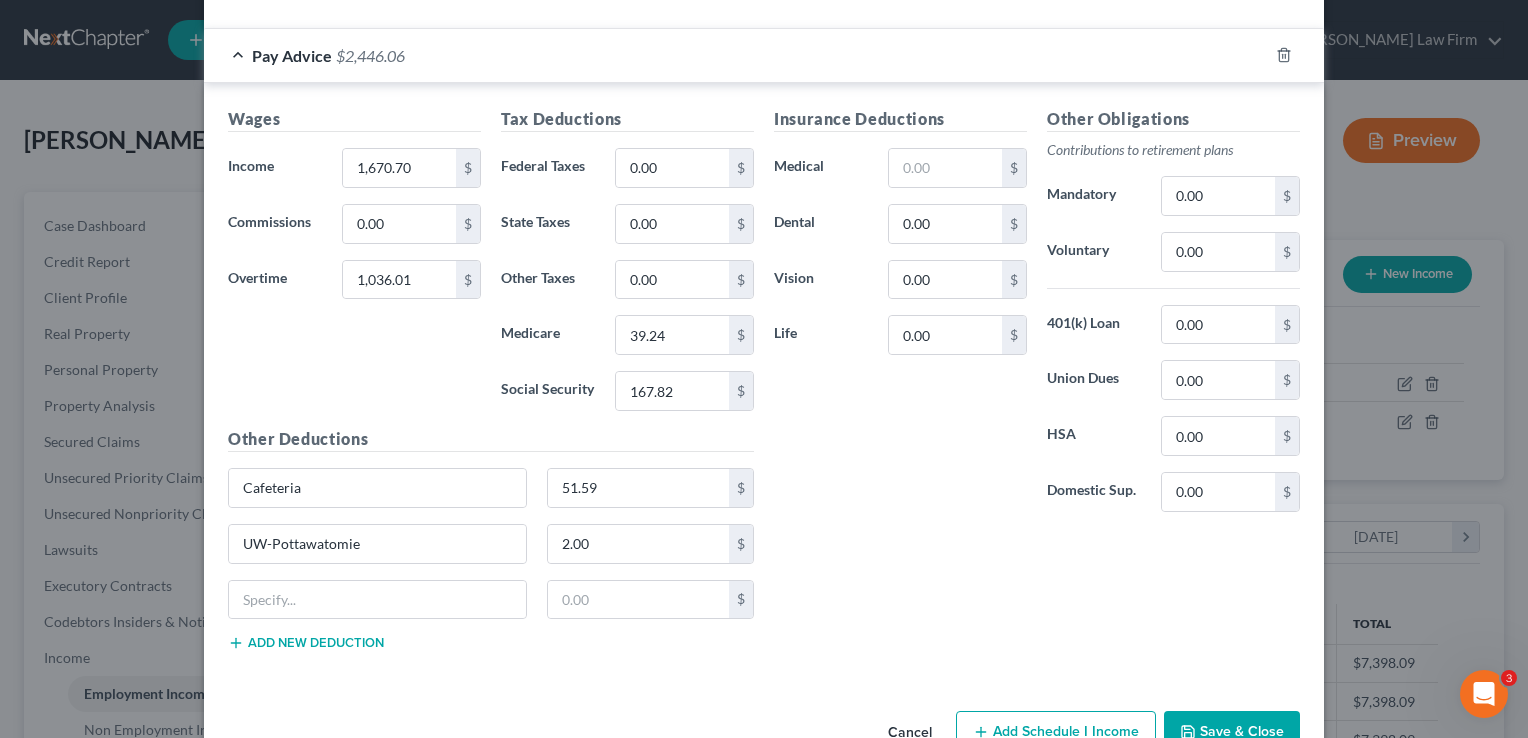 click on "Save & Close" at bounding box center (1232, 732) 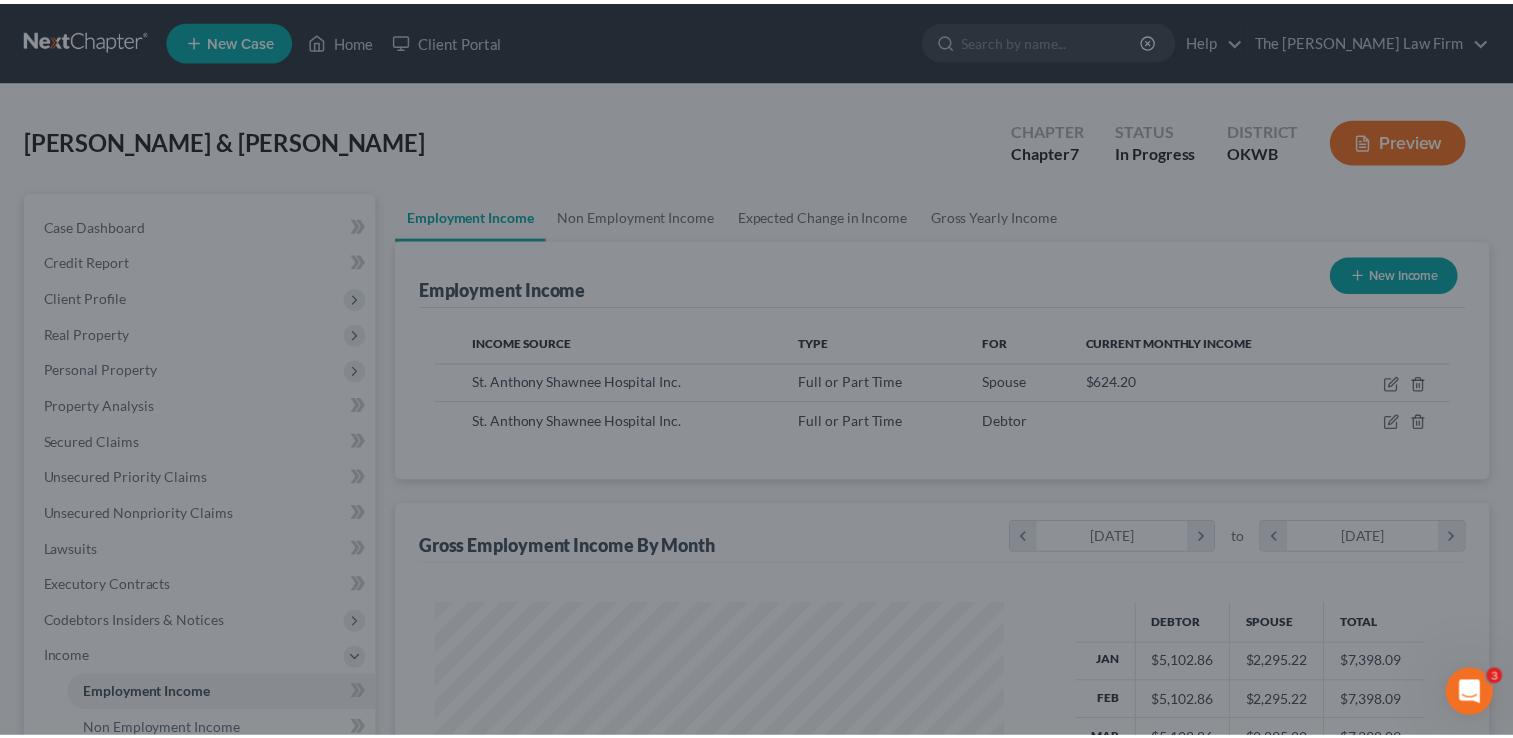 scroll, scrollTop: 356, scrollLeft: 615, axis: both 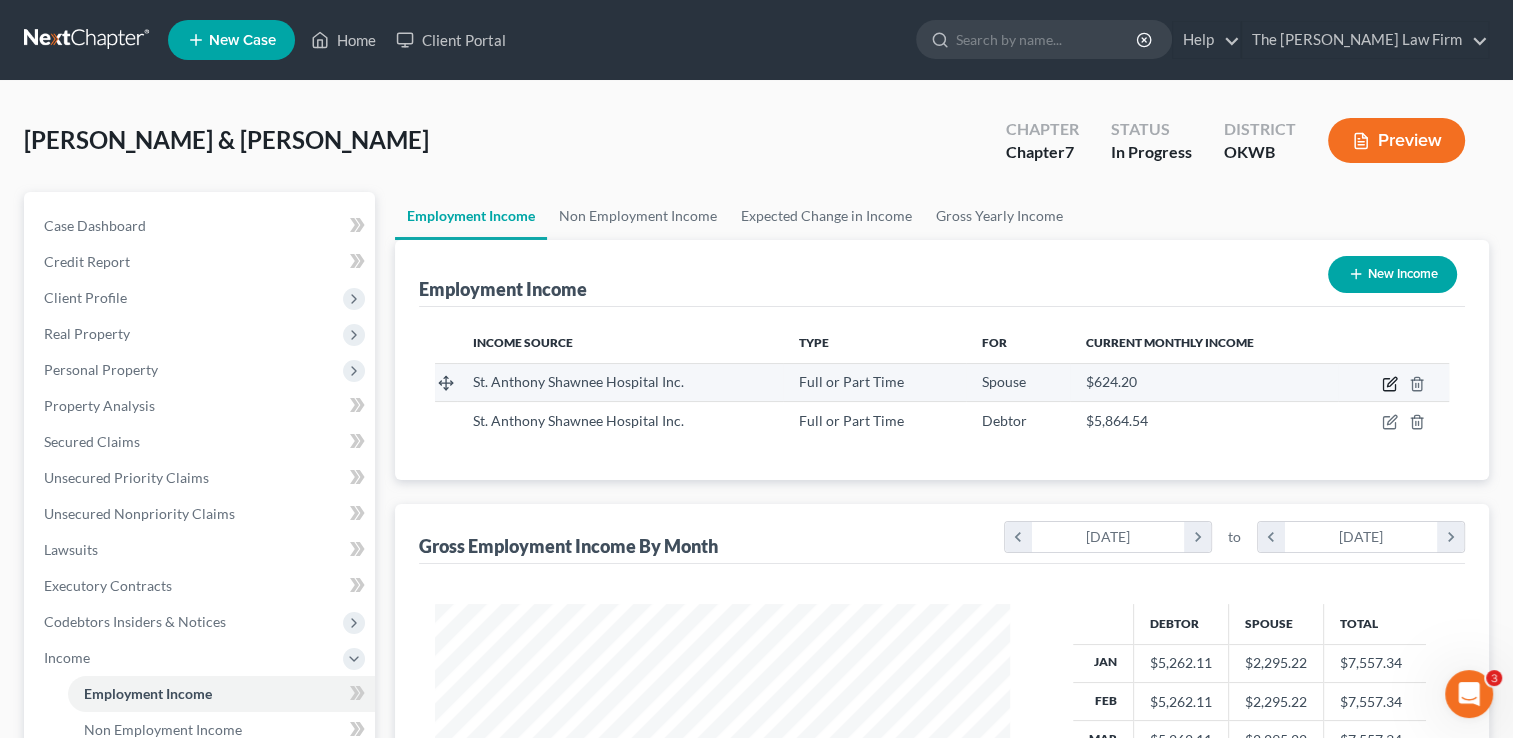 click 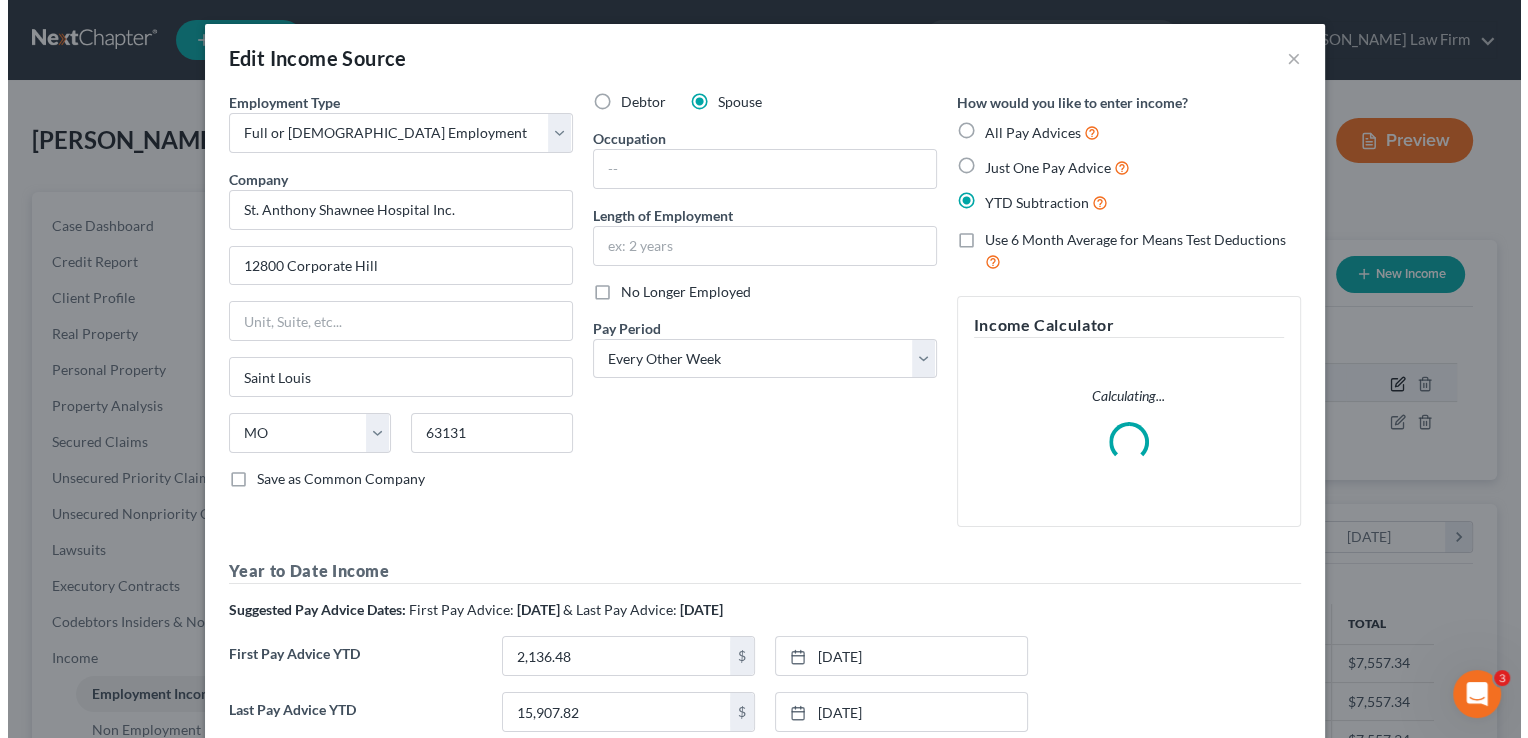 scroll, scrollTop: 999643, scrollLeft: 999378, axis: both 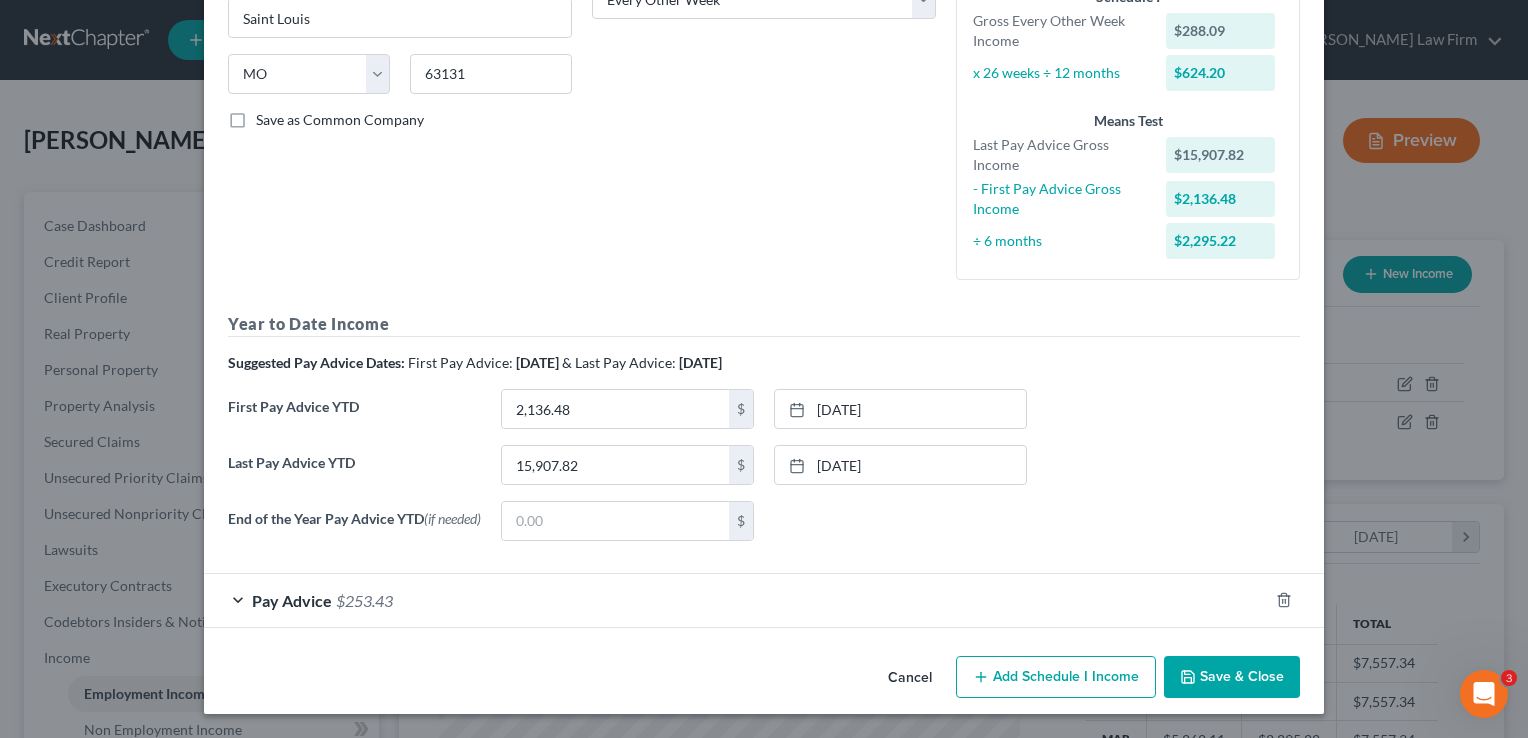 click on "Save & Close" at bounding box center (1232, 677) 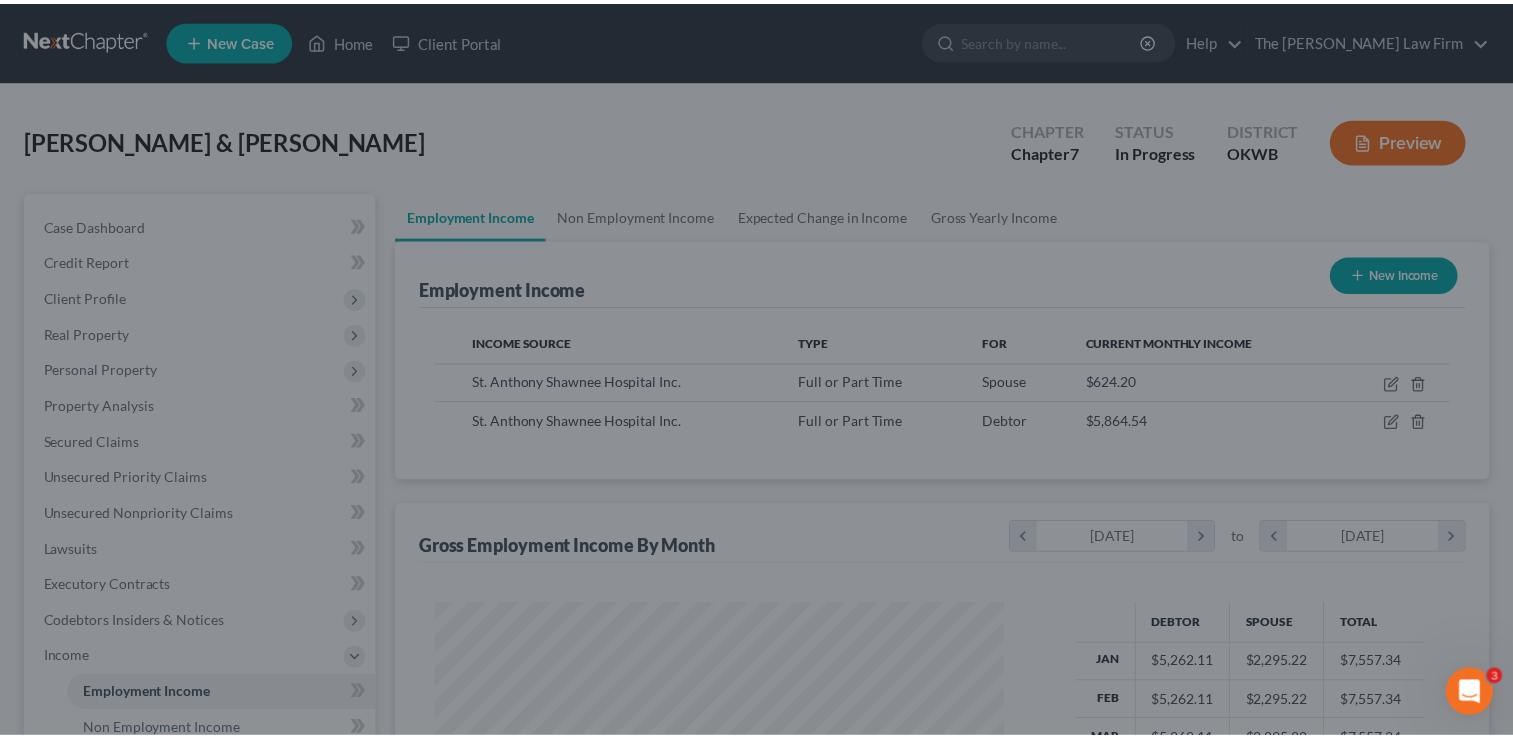 scroll, scrollTop: 356, scrollLeft: 615, axis: both 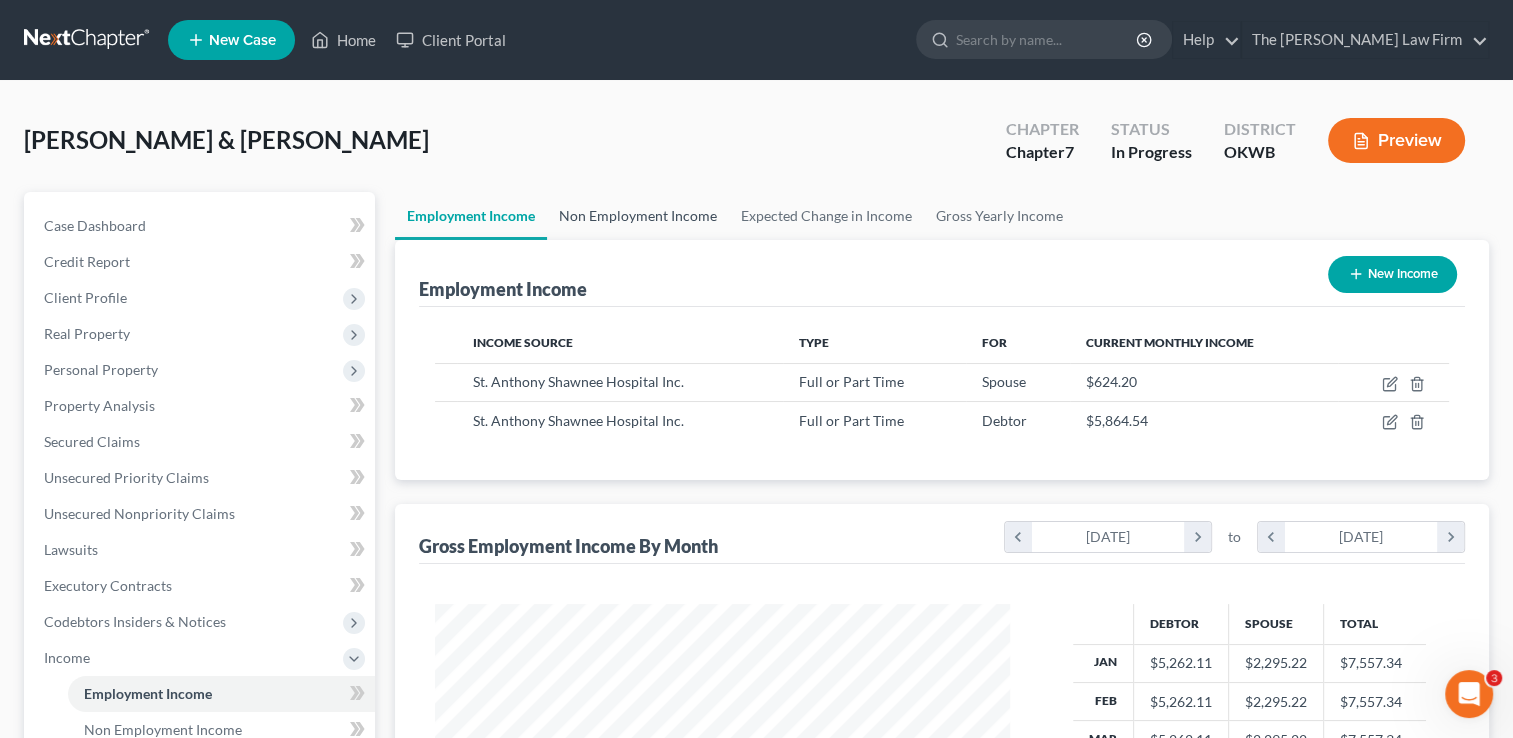 click on "Non Employment Income" at bounding box center [638, 216] 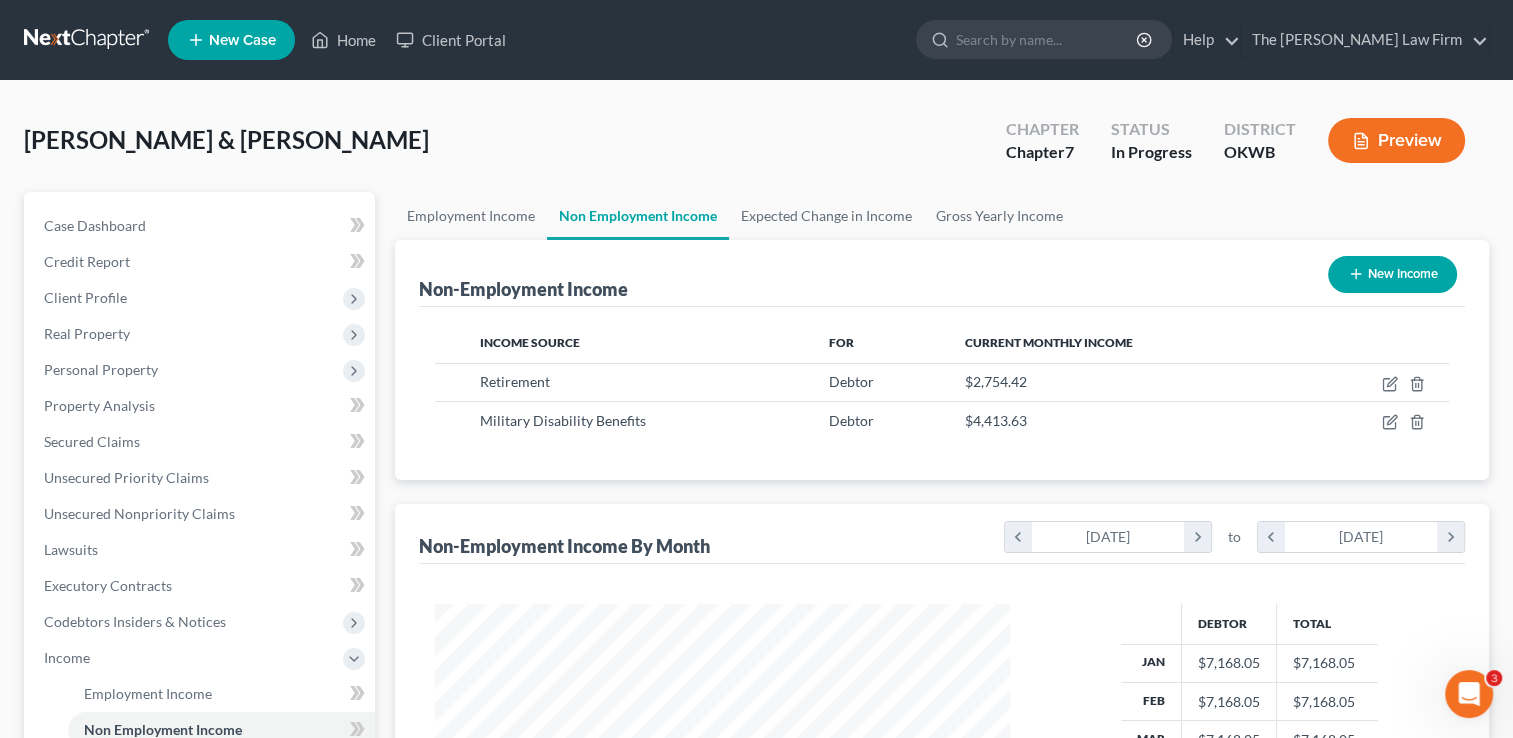 scroll, scrollTop: 999643, scrollLeft: 999385, axis: both 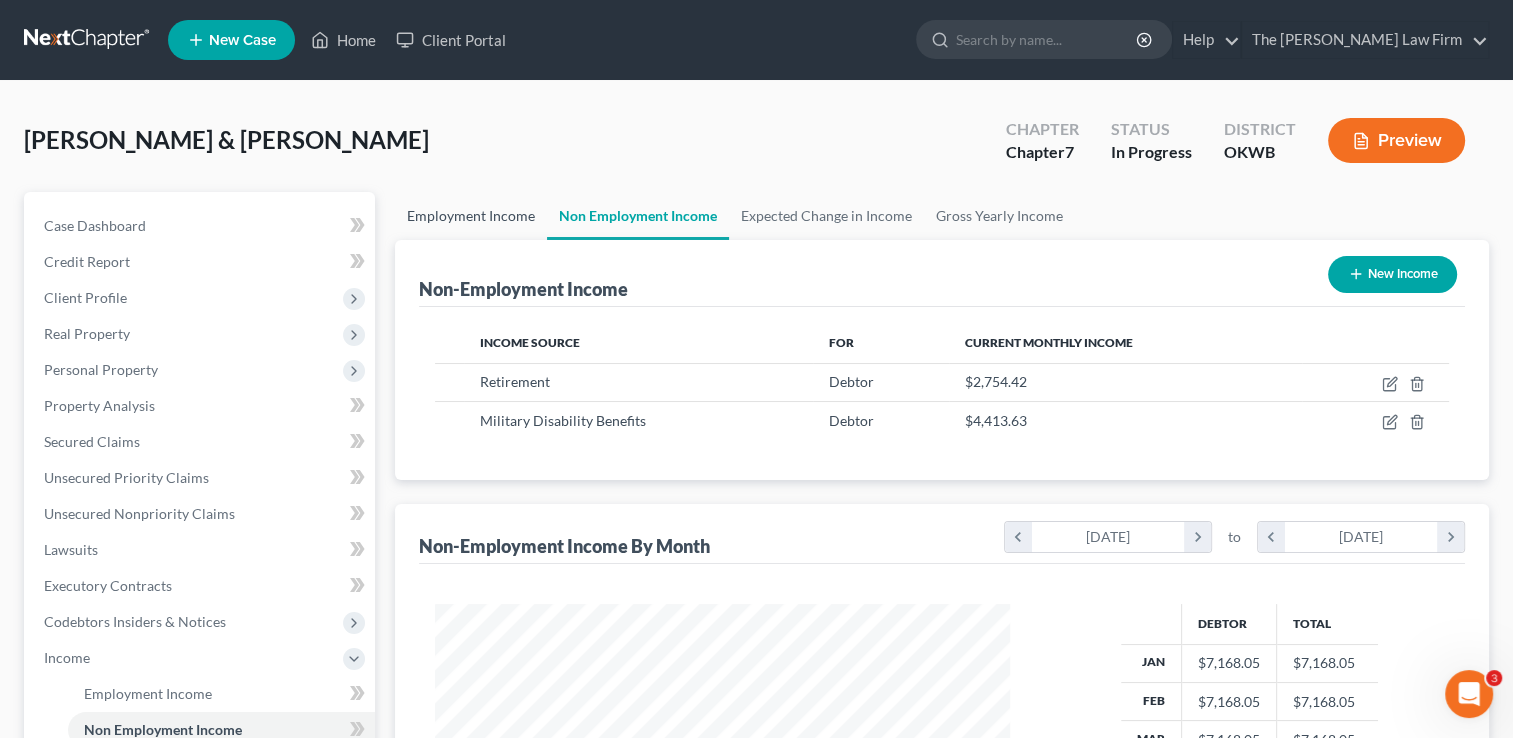 click on "Employment Income" at bounding box center (471, 216) 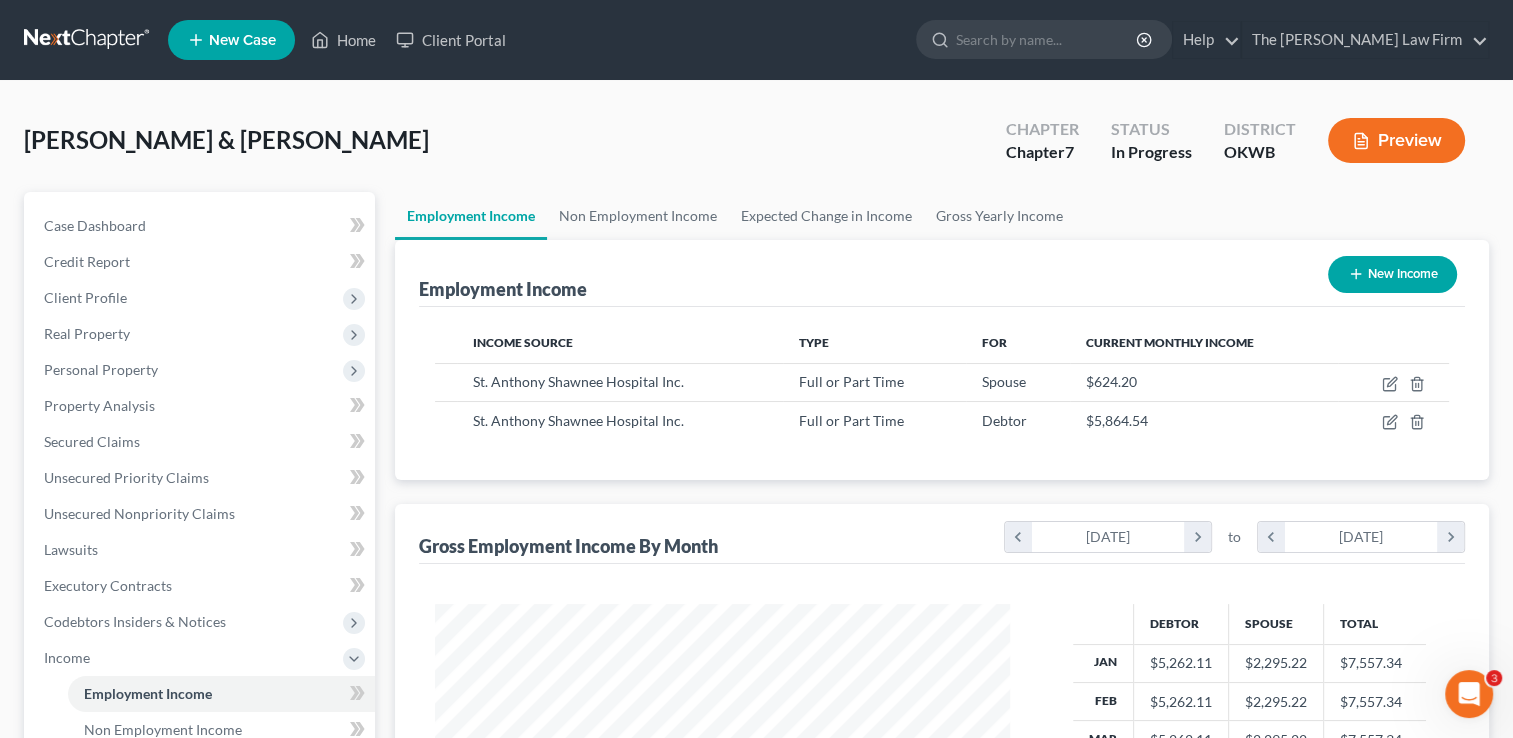 scroll, scrollTop: 999643, scrollLeft: 999385, axis: both 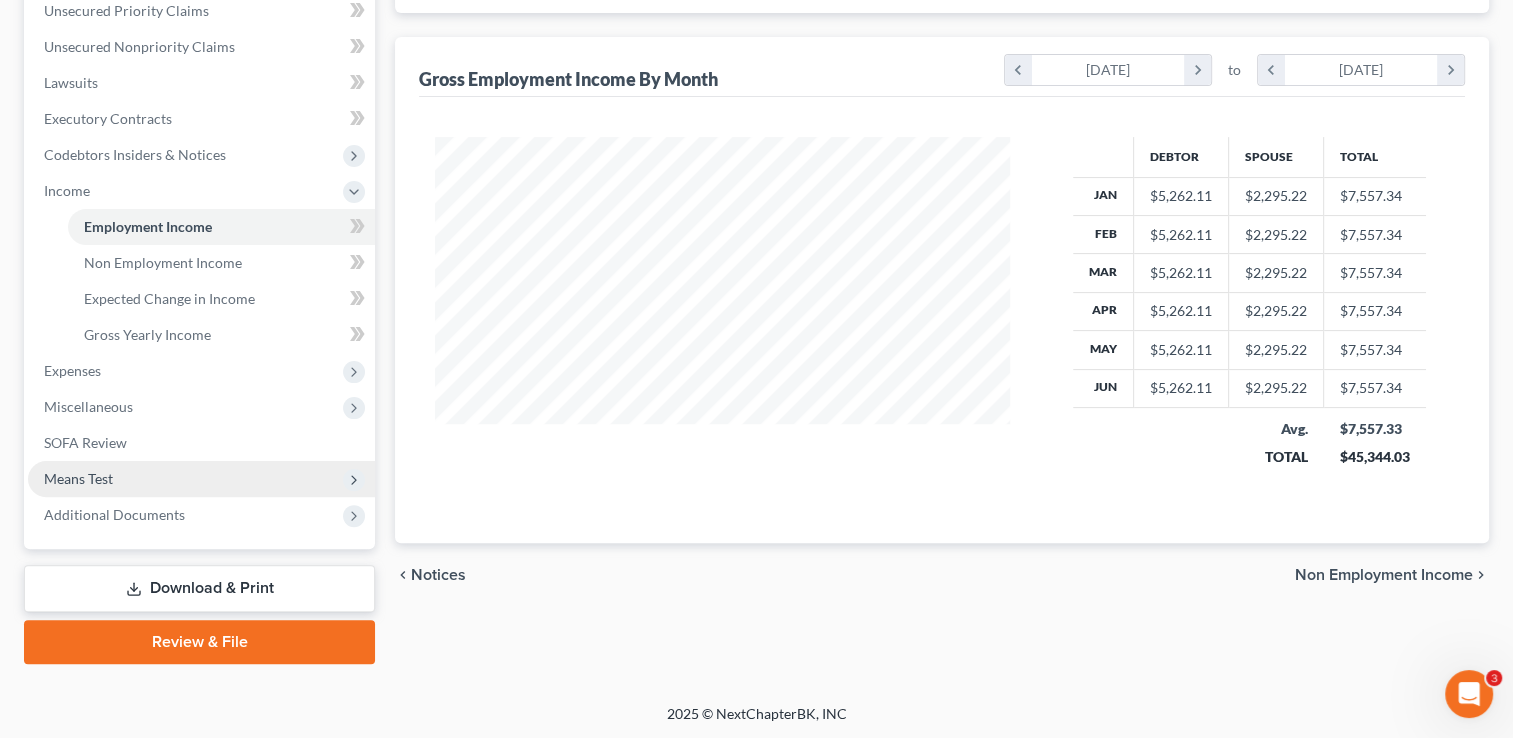 click on "Means Test" at bounding box center (78, 478) 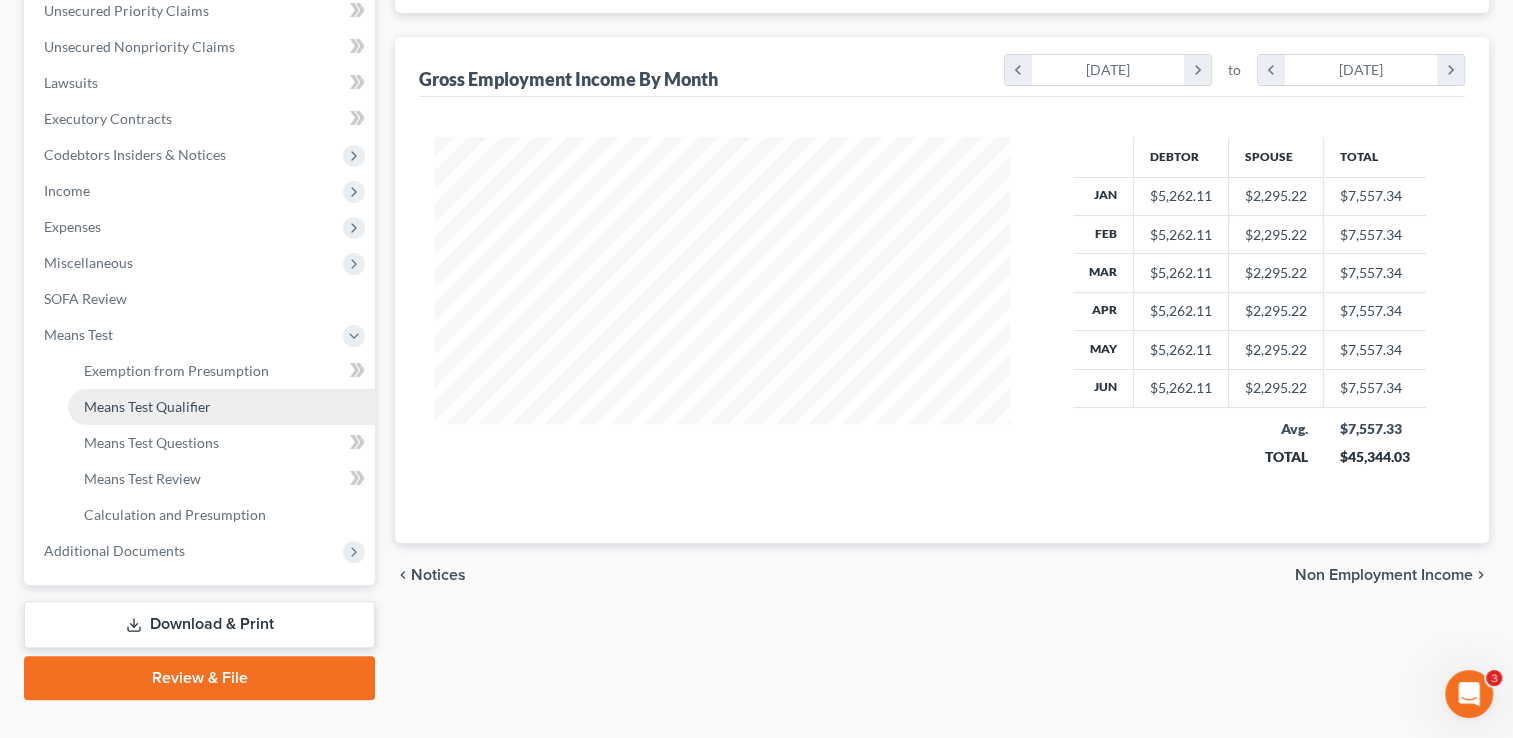 click on "Means Test Qualifier" at bounding box center (147, 406) 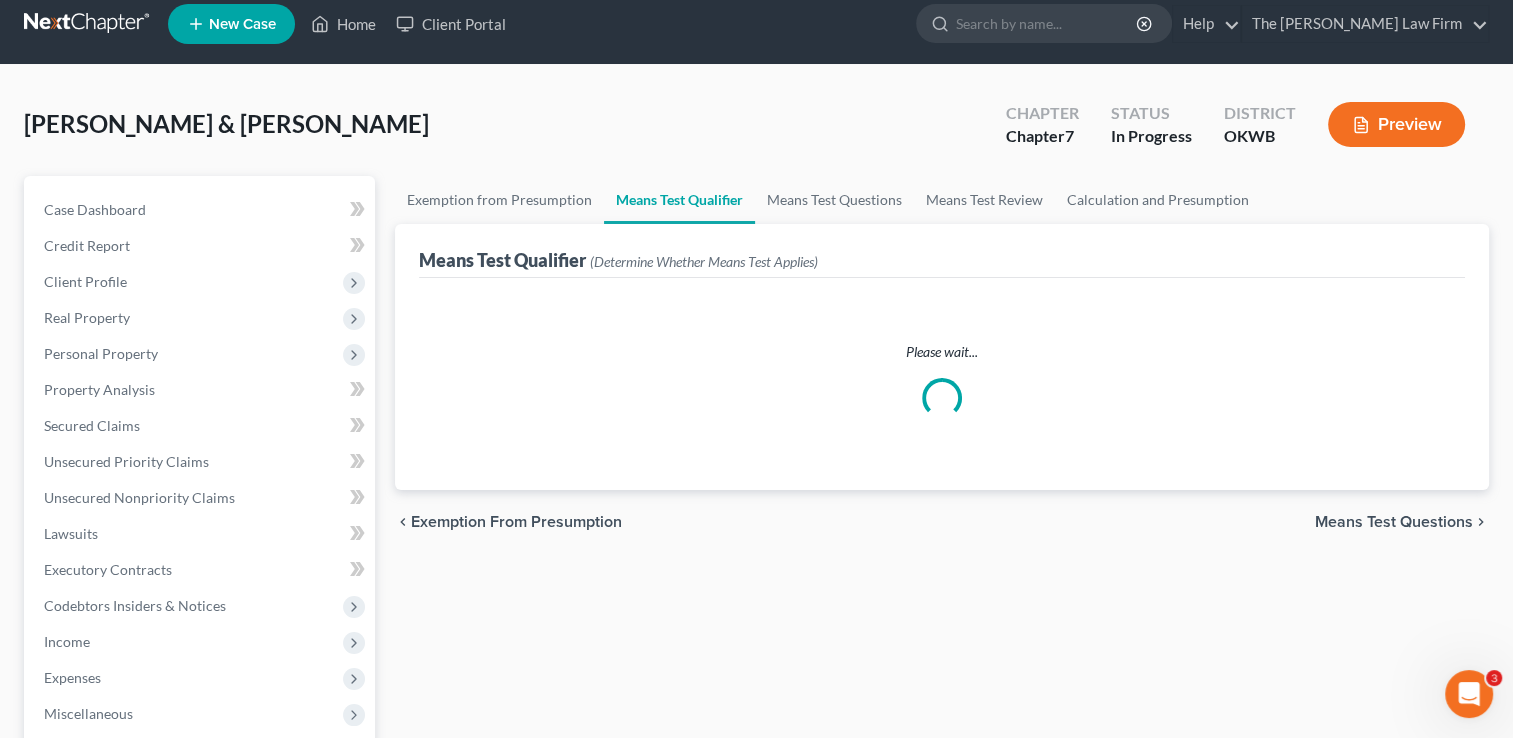 scroll, scrollTop: 0, scrollLeft: 0, axis: both 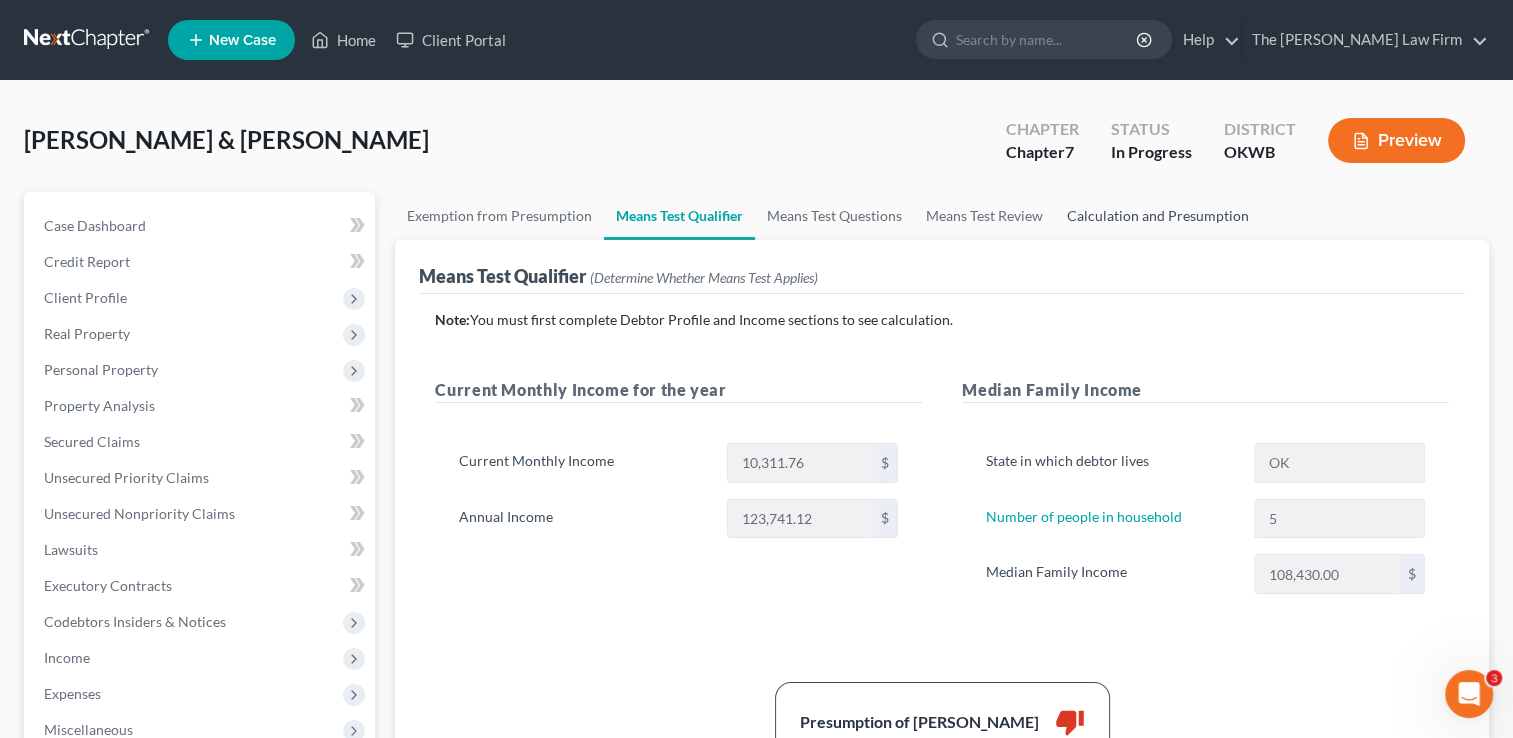 click on "Calculation and Presumption" at bounding box center (1158, 216) 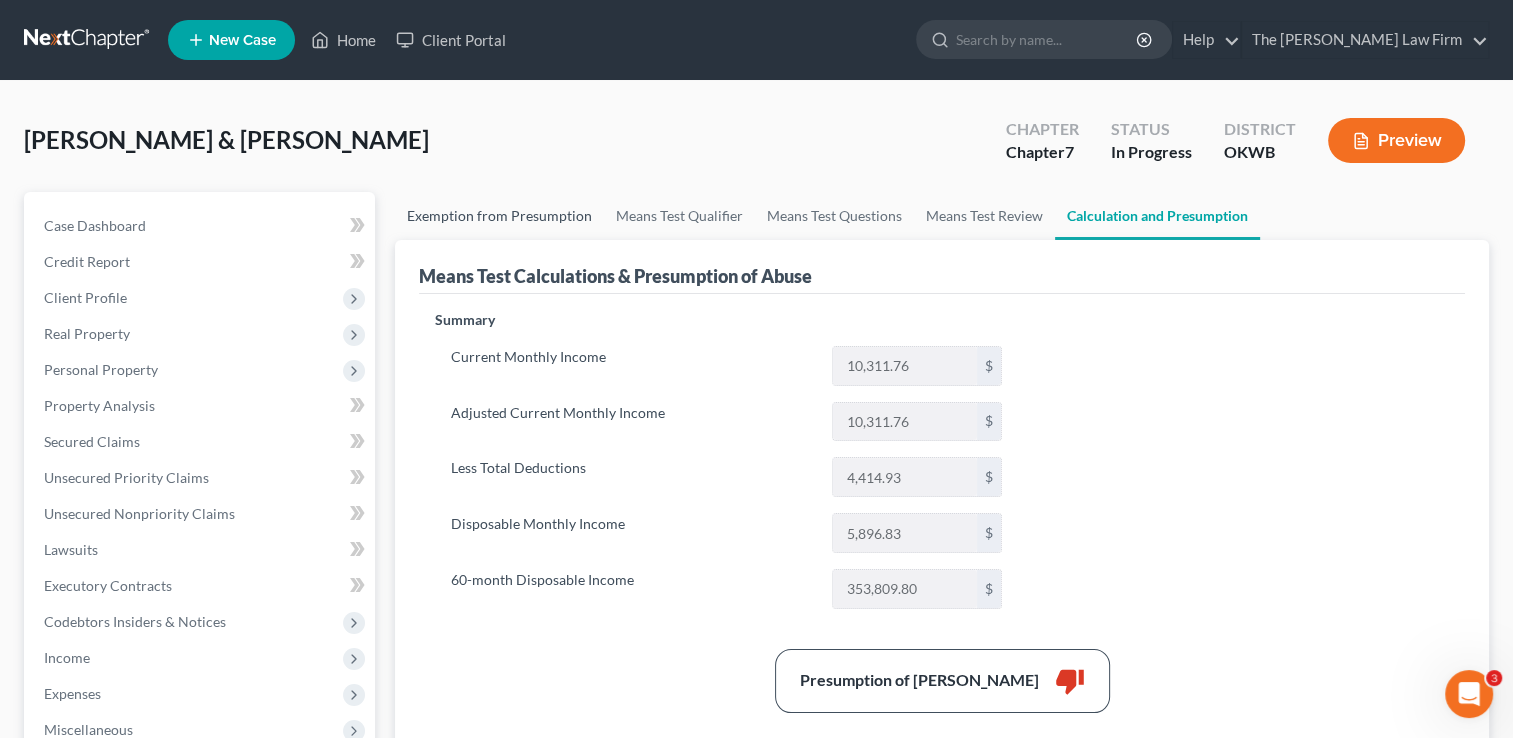 click on "Exemption from Presumption" at bounding box center [499, 216] 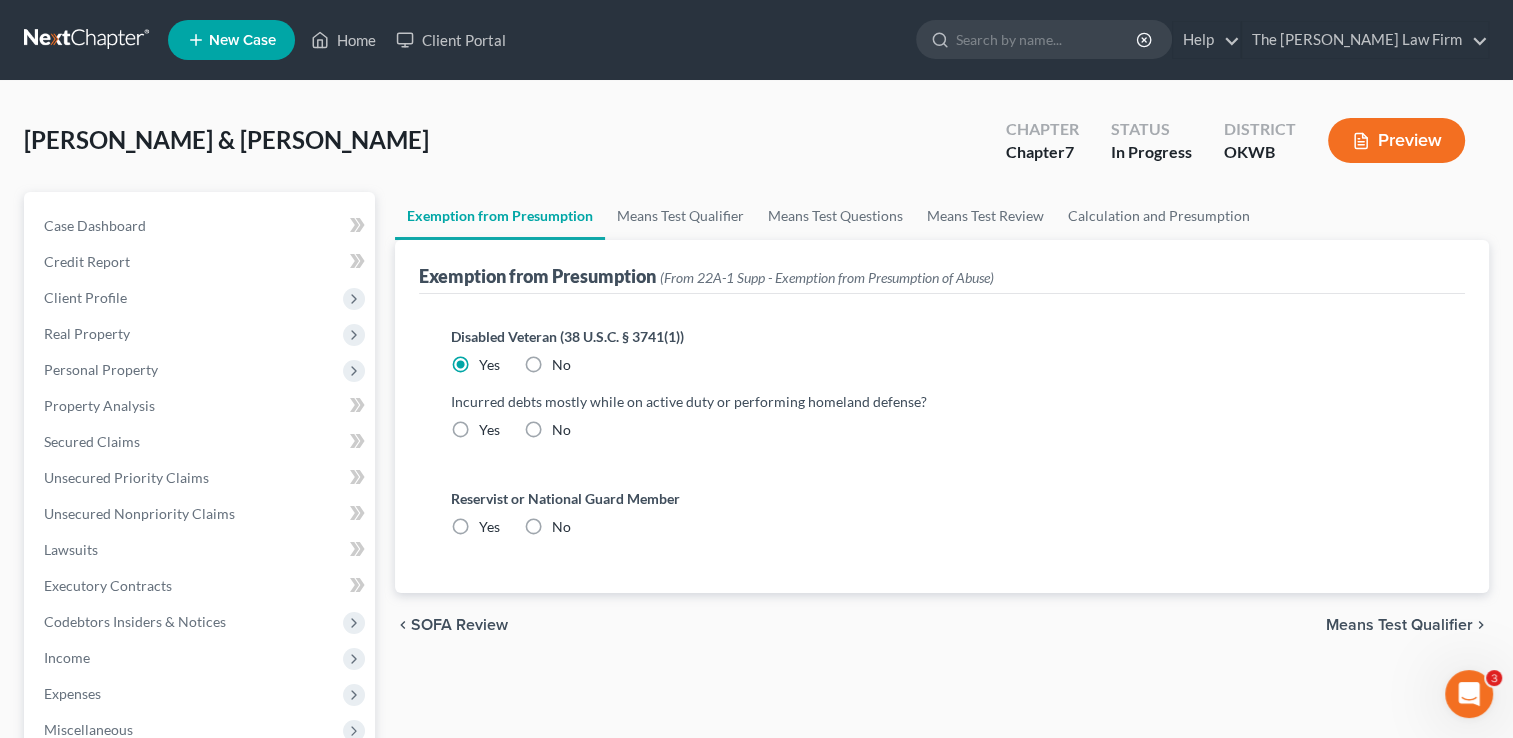 click on "Yes" at bounding box center [489, 430] 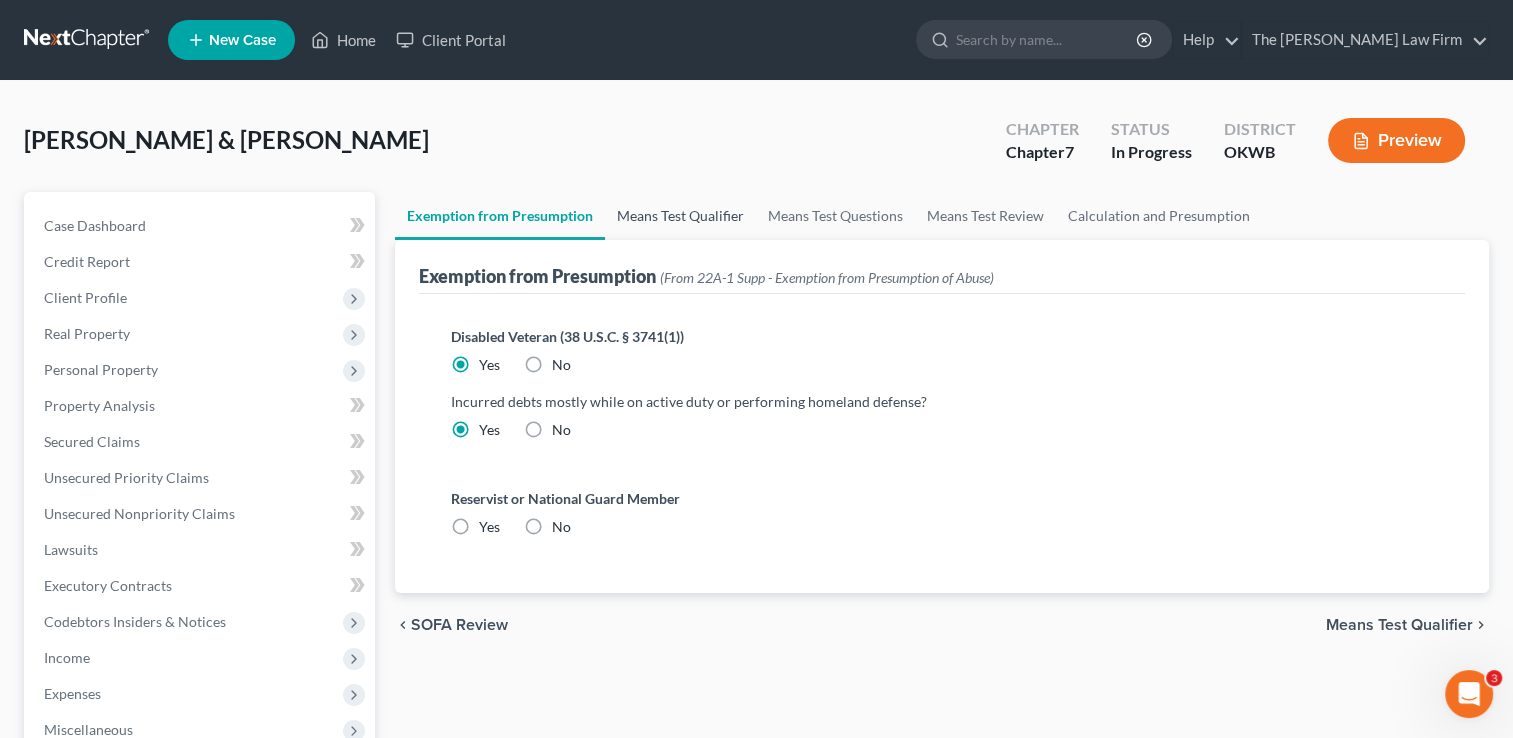 click on "Means Test Qualifier" at bounding box center [680, 216] 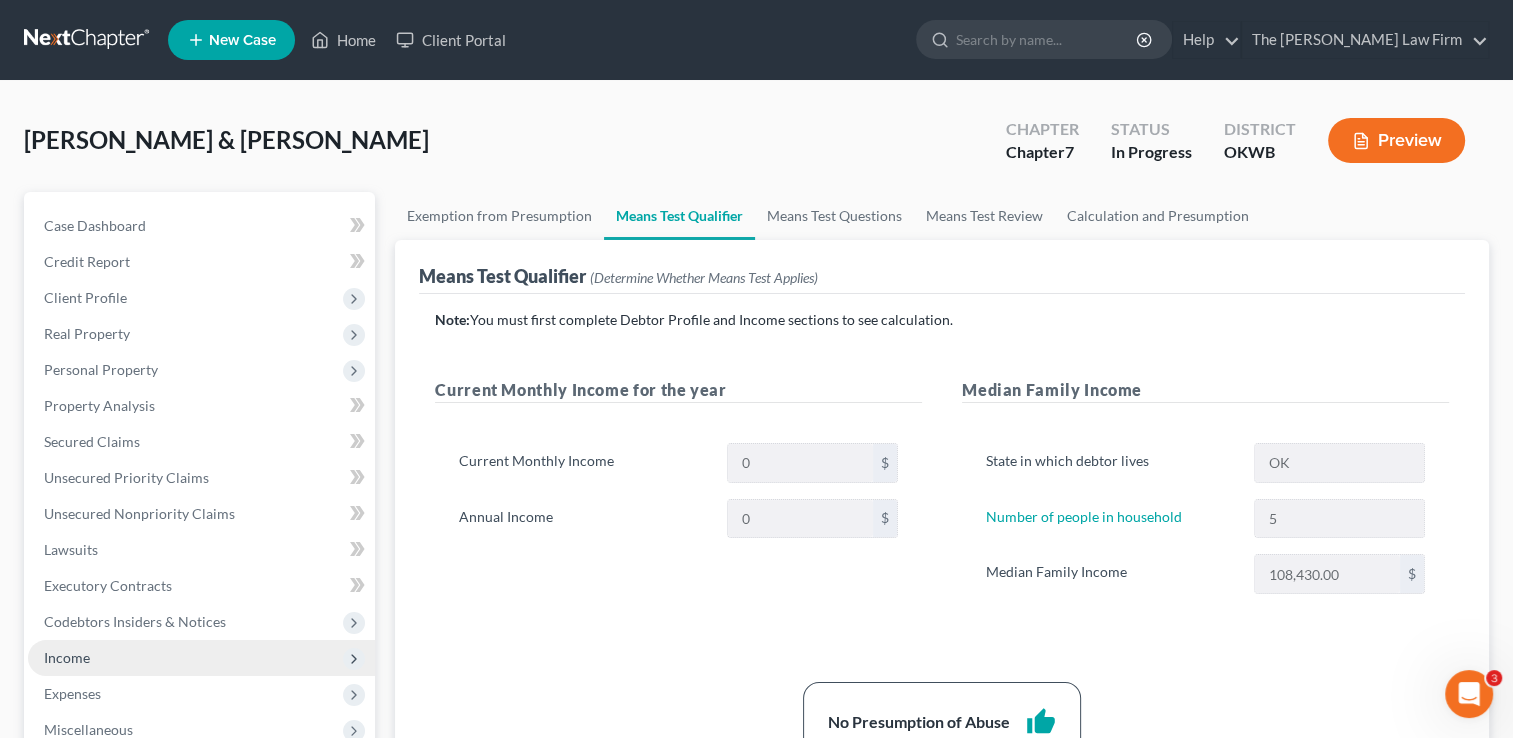 drag, startPoint x: 84, startPoint y: 654, endPoint x: 101, endPoint y: 650, distance: 17.464249 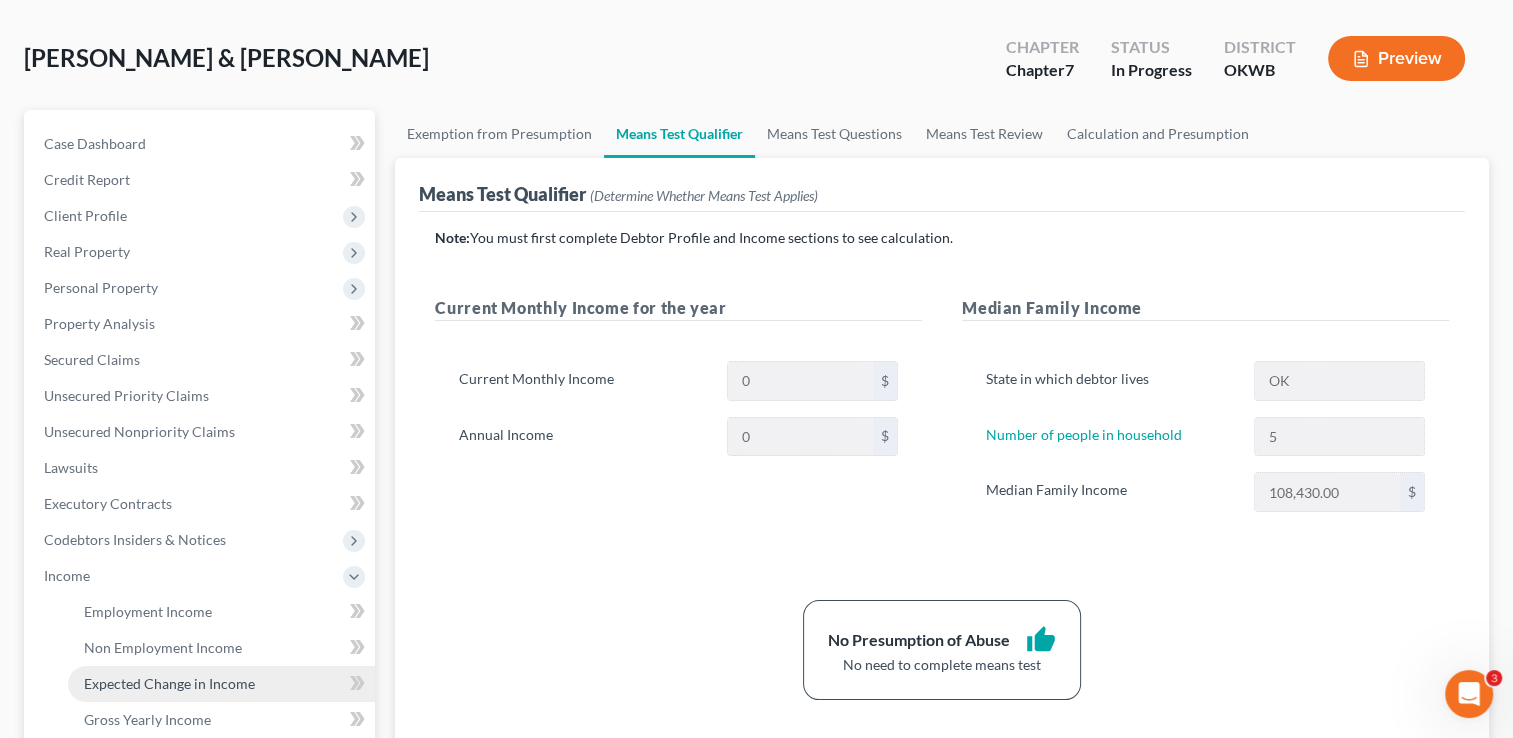scroll, scrollTop: 200, scrollLeft: 0, axis: vertical 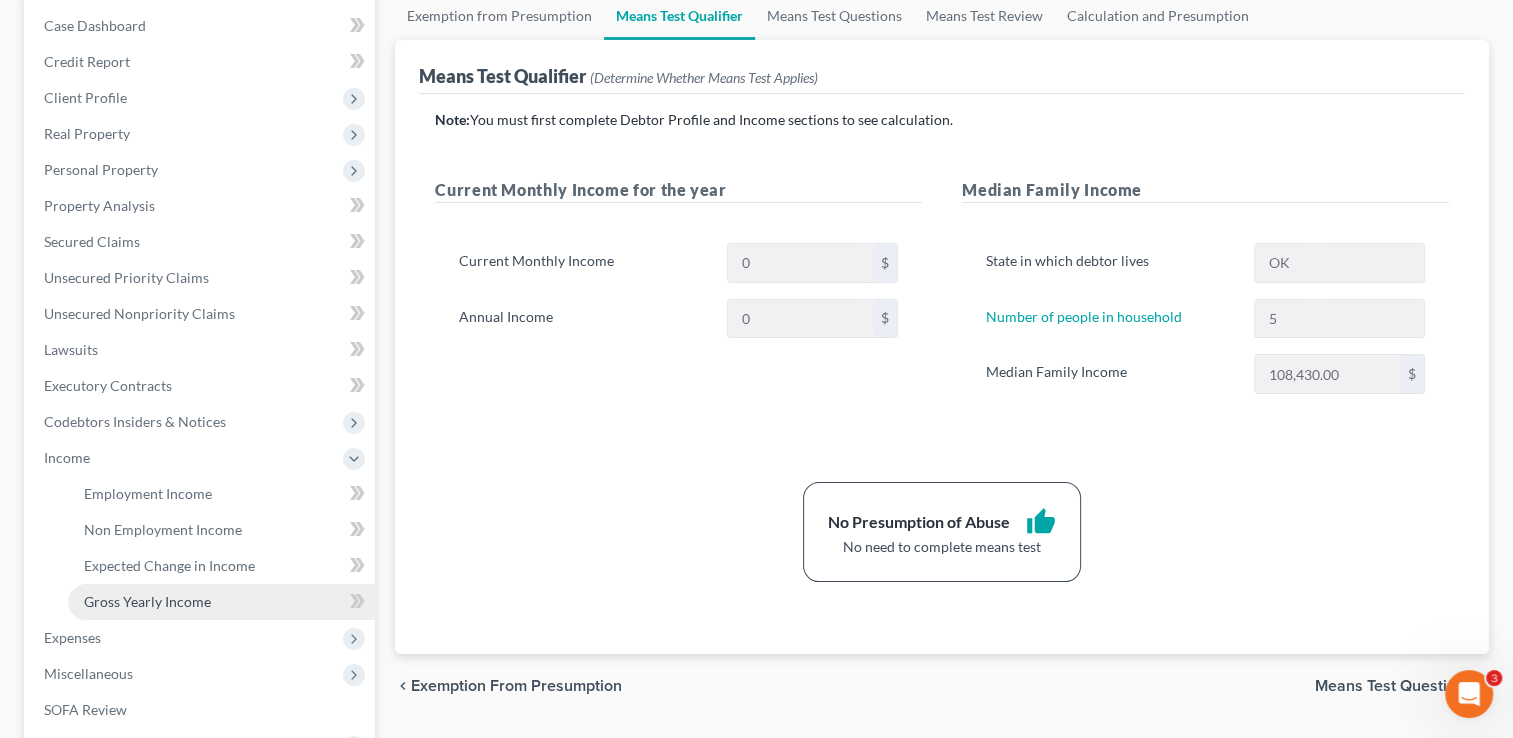 click on "Gross Yearly Income" at bounding box center (147, 601) 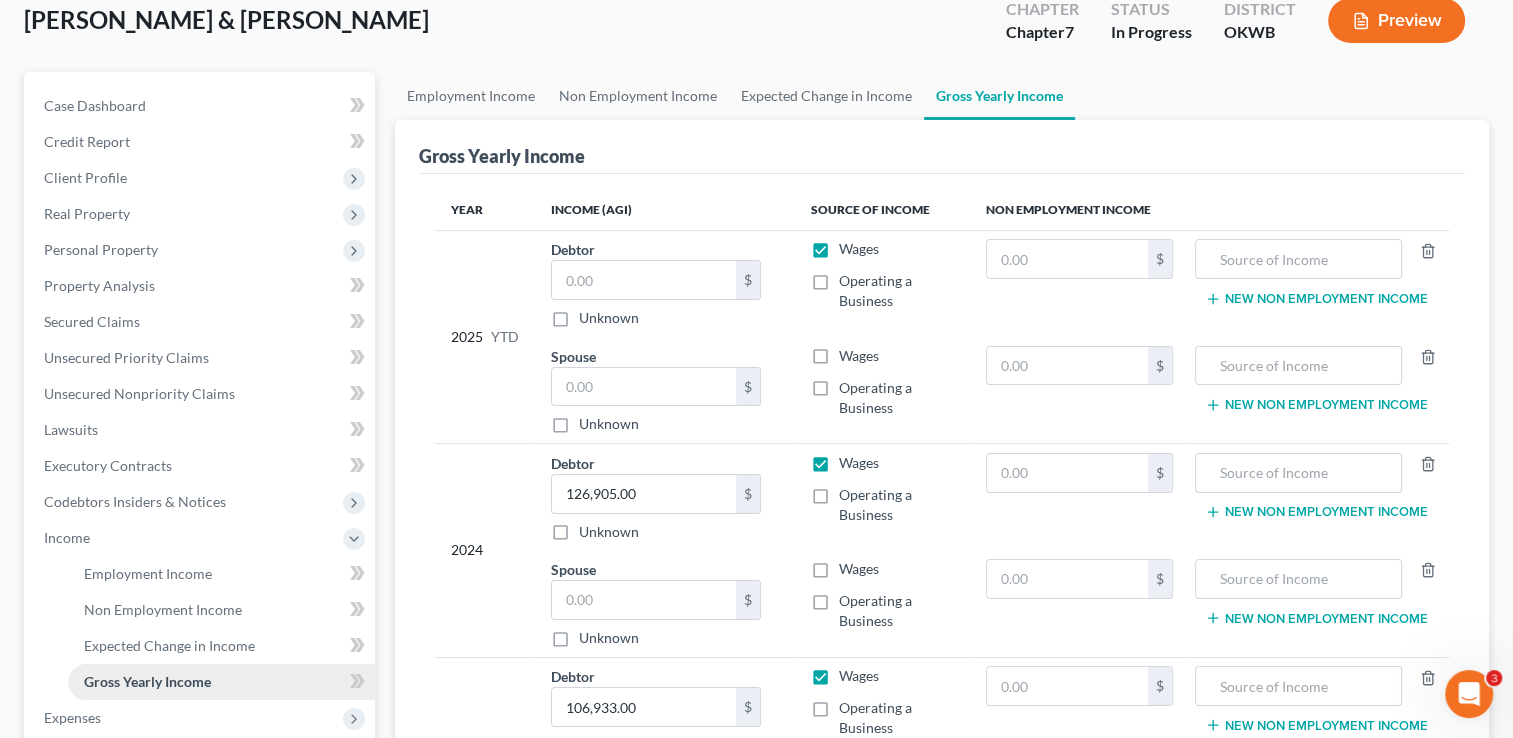 scroll, scrollTop: 0, scrollLeft: 0, axis: both 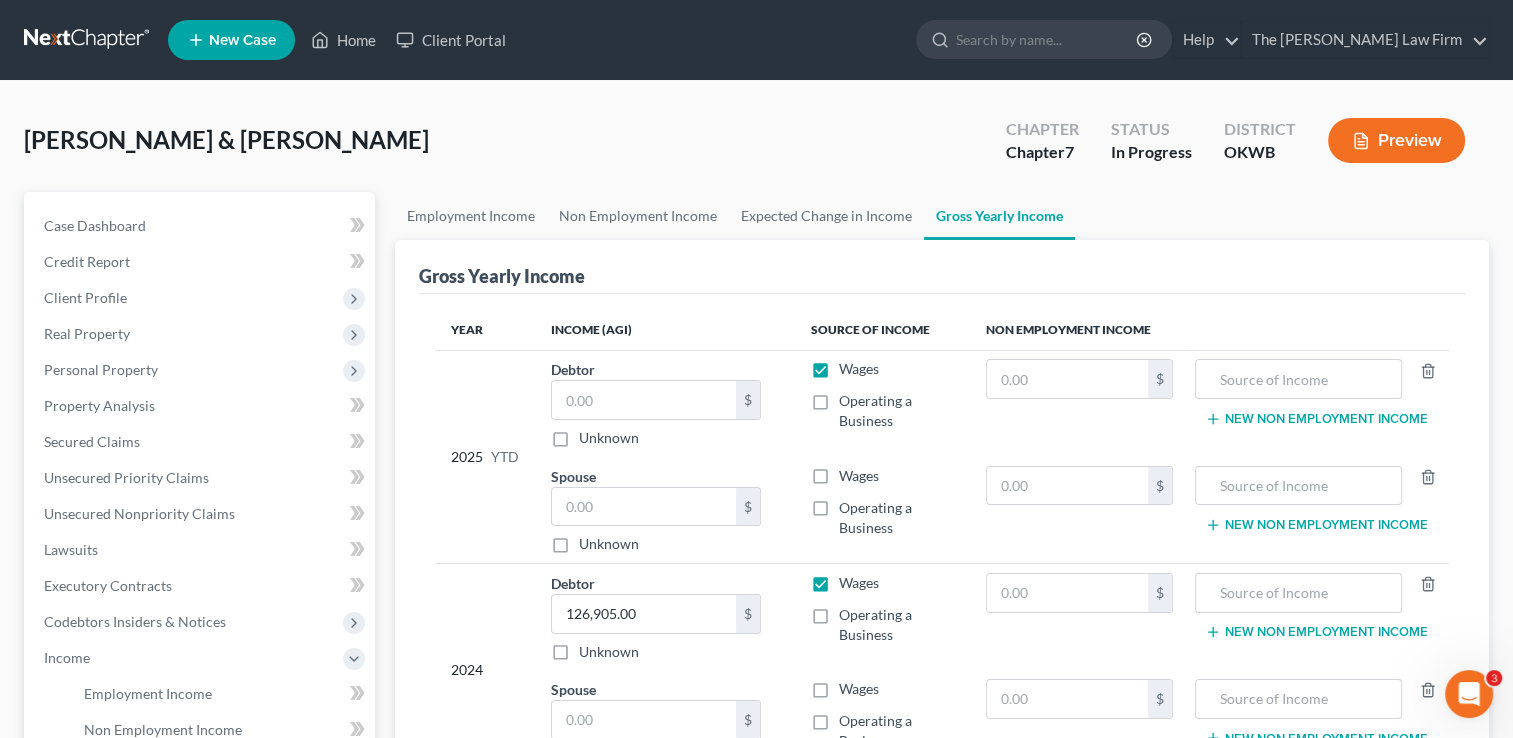 click on "Wages" at bounding box center (859, 476) 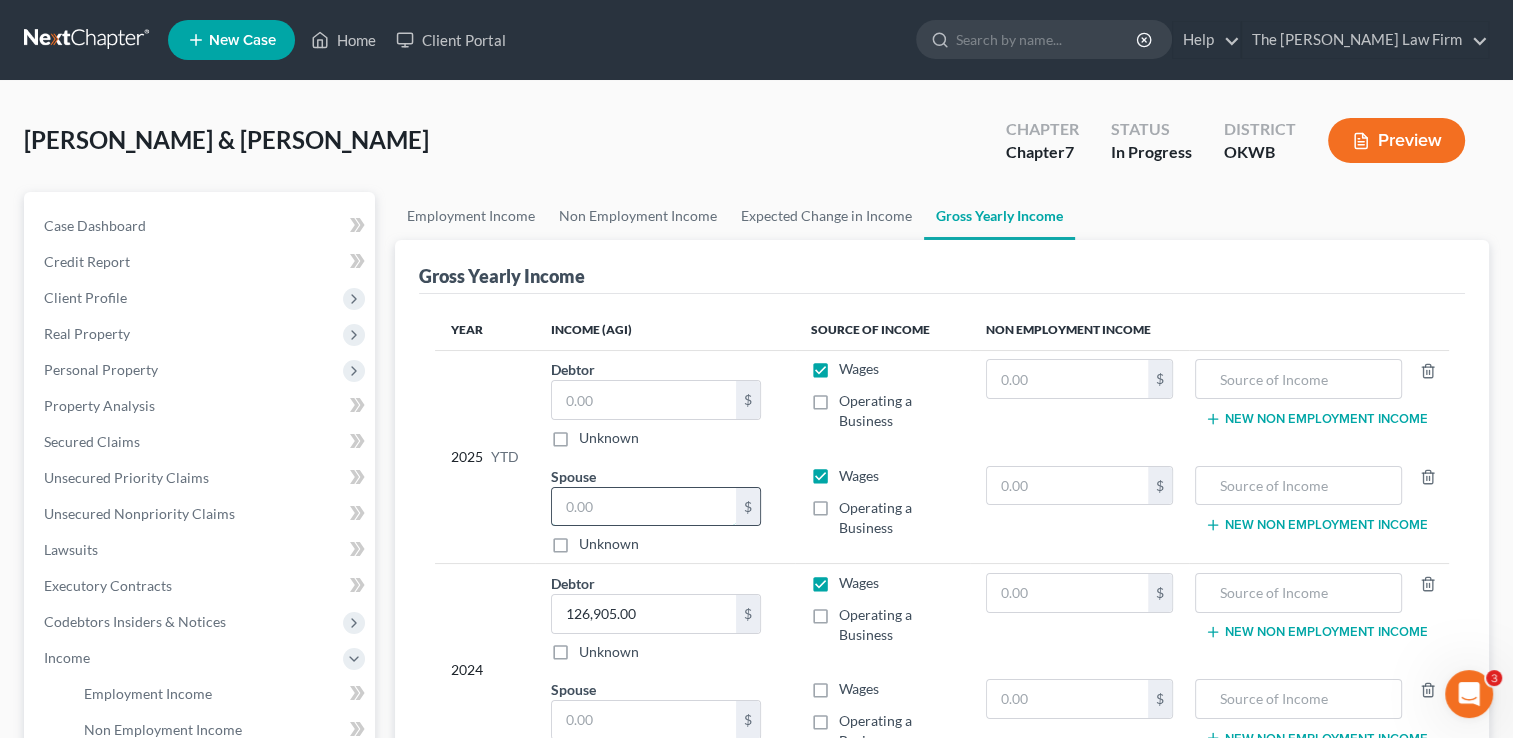 click at bounding box center (644, 507) 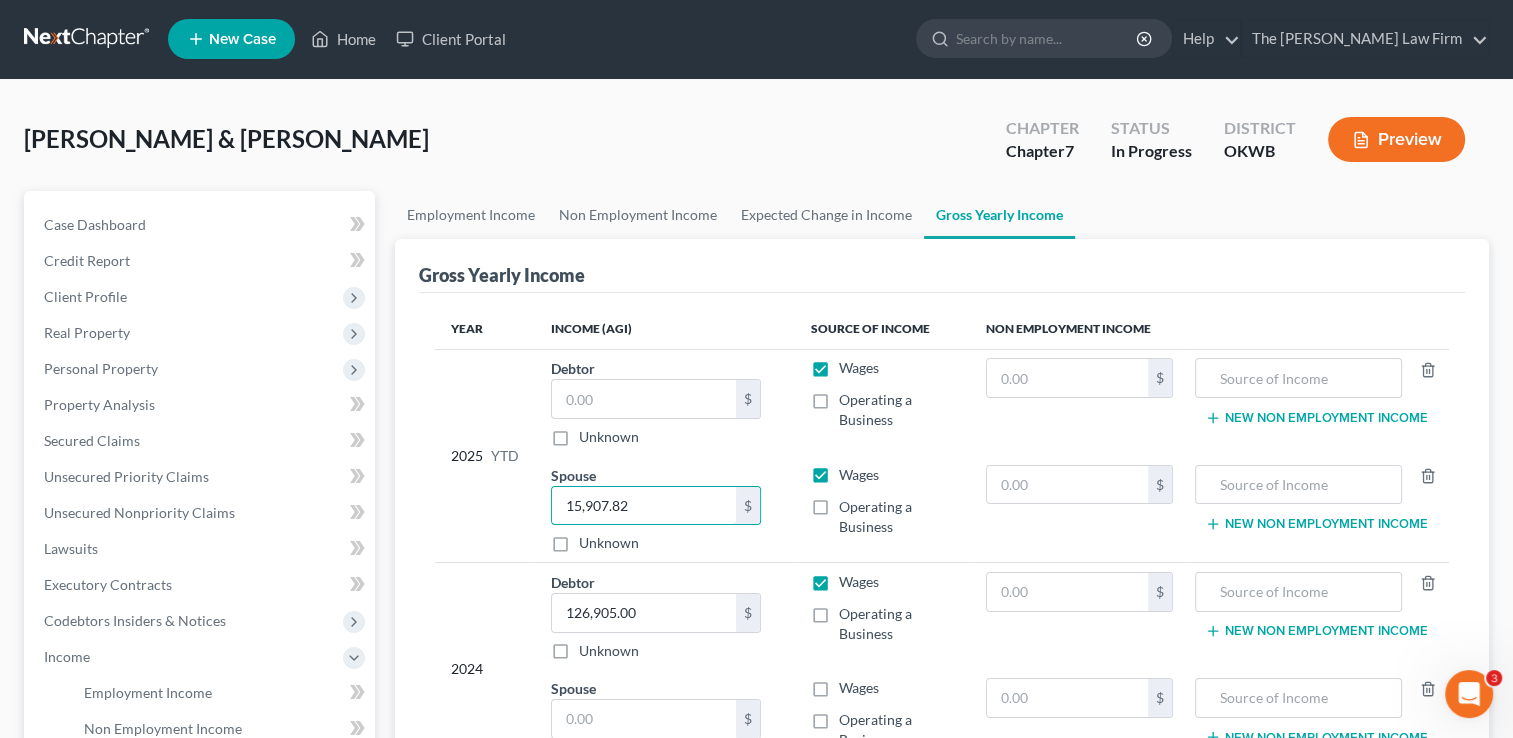 scroll, scrollTop: 0, scrollLeft: 0, axis: both 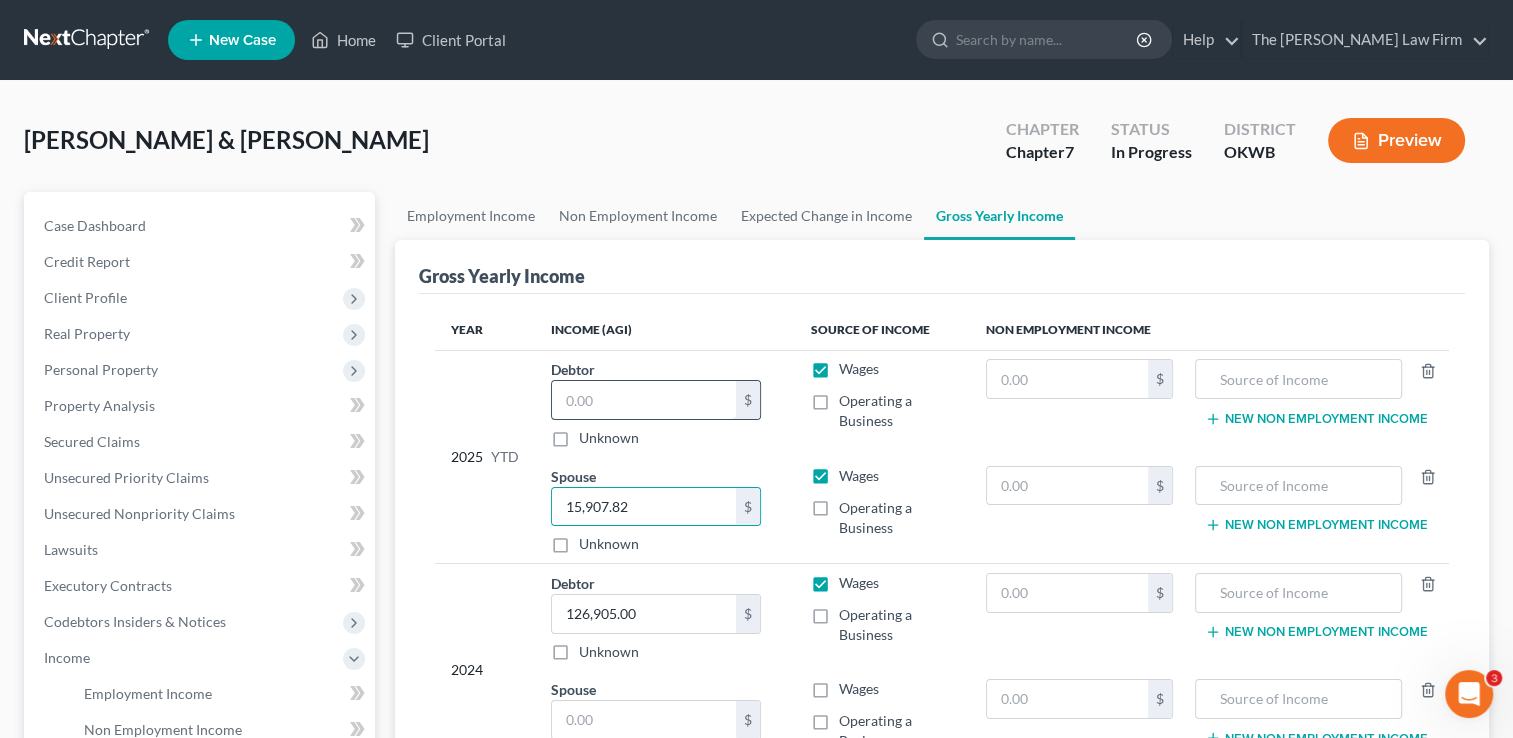 click at bounding box center [644, 400] 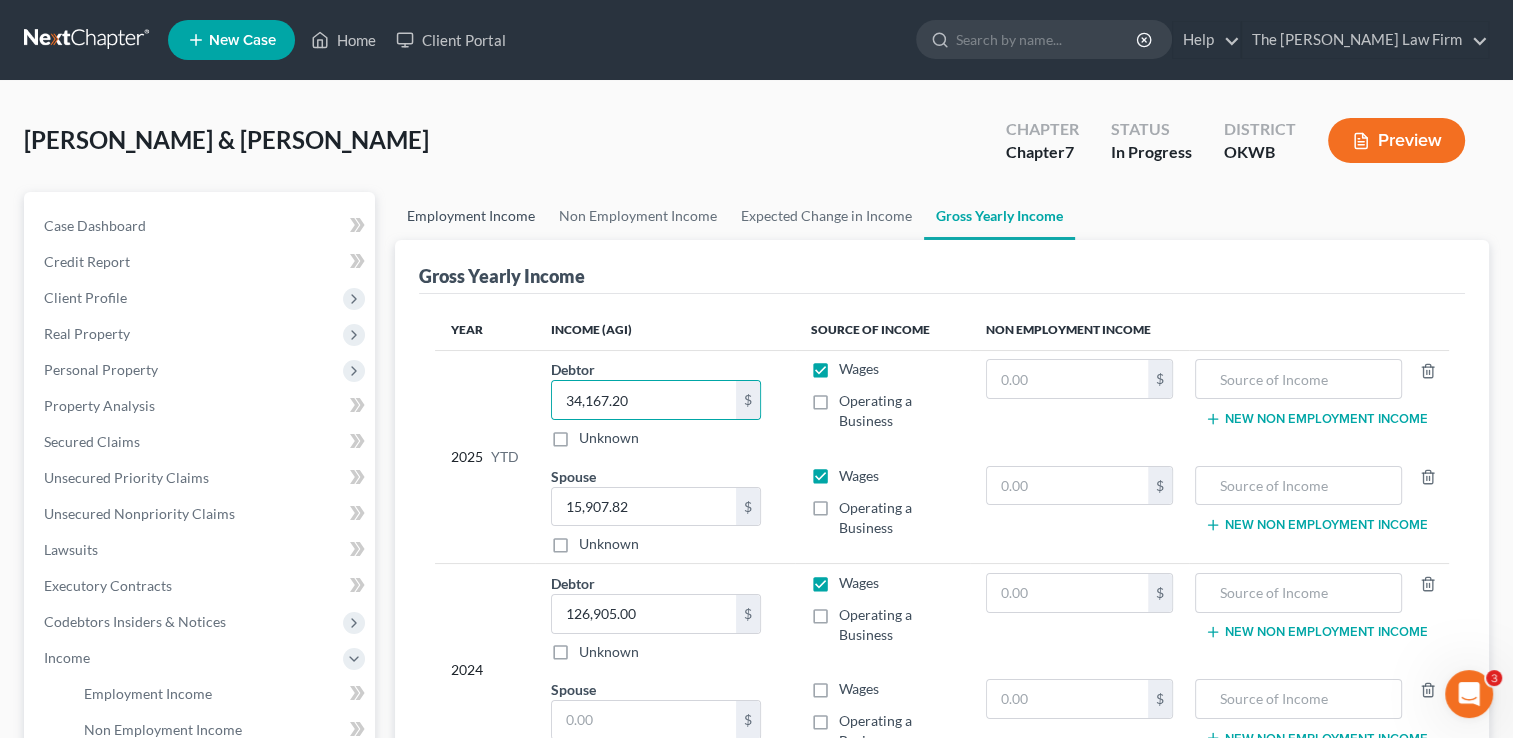 click on "Employment Income" at bounding box center [471, 216] 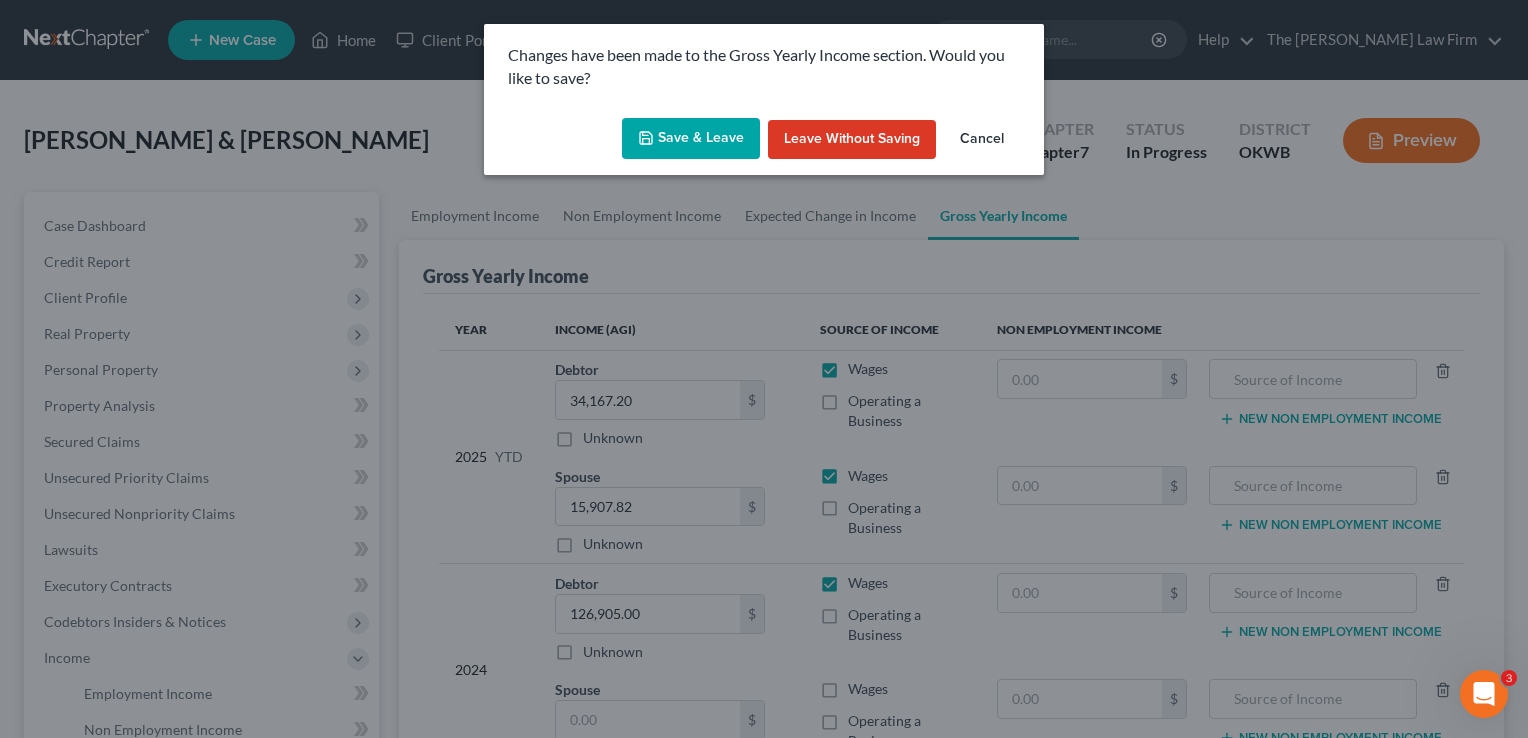 click on "Save & Leave" at bounding box center [691, 139] 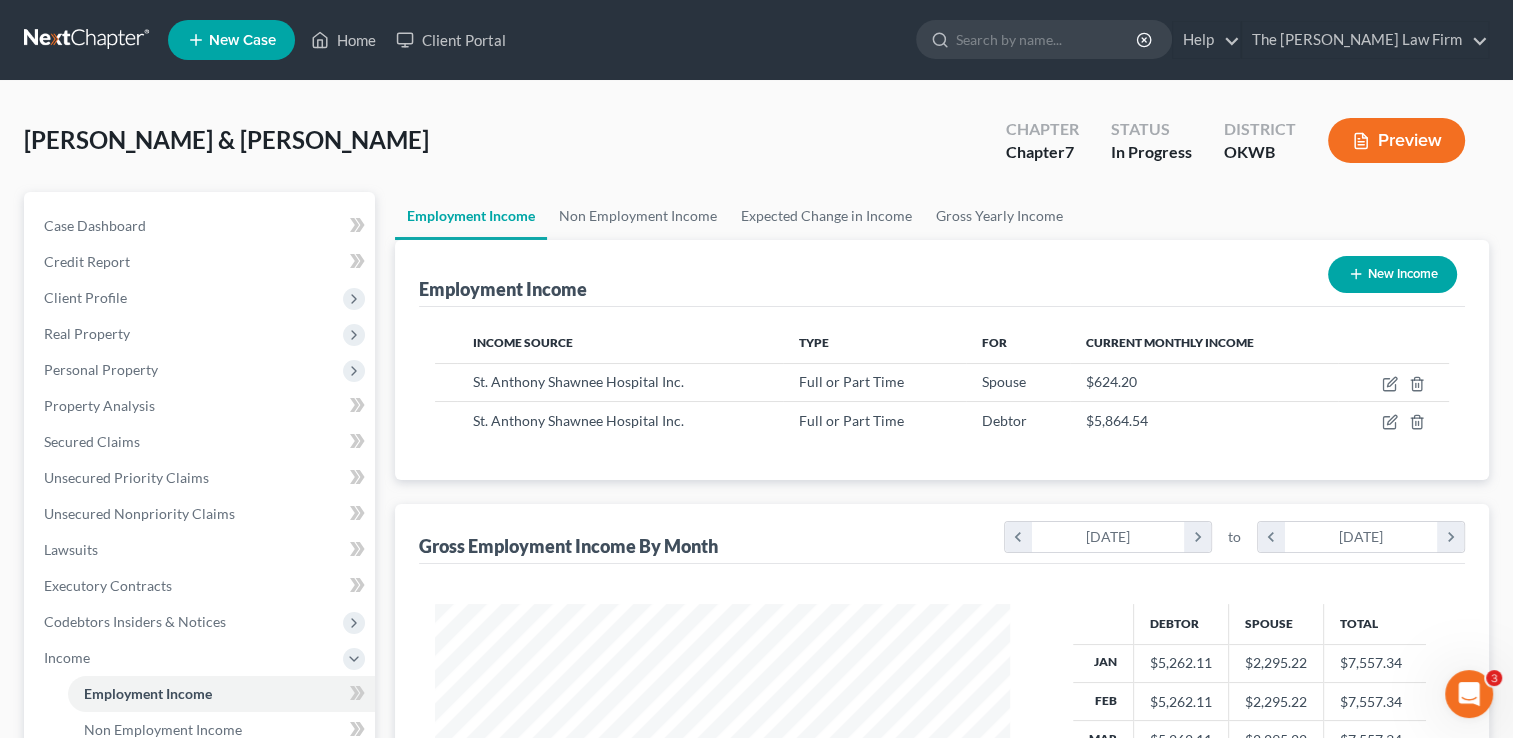 scroll, scrollTop: 999643, scrollLeft: 999385, axis: both 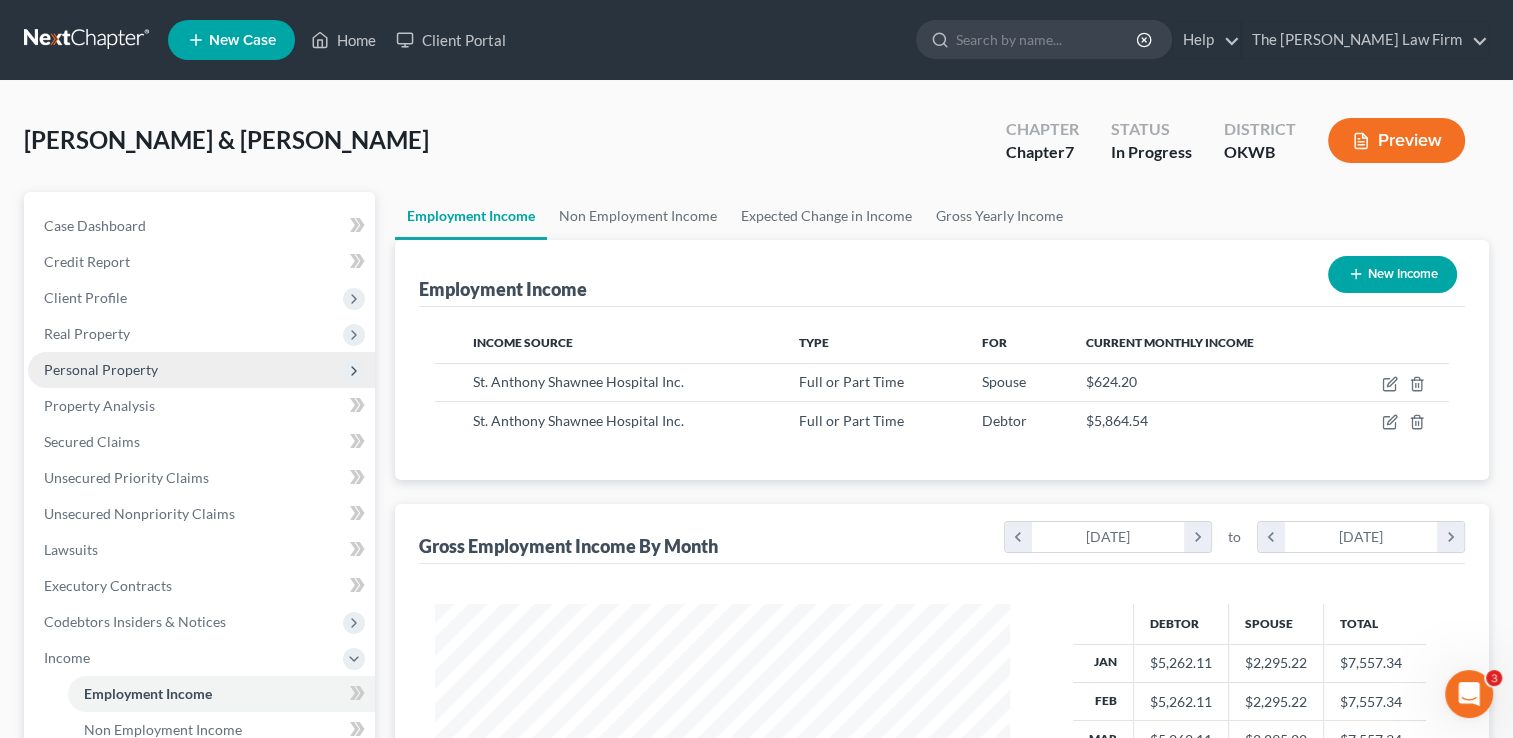 click on "Personal Property" at bounding box center [101, 369] 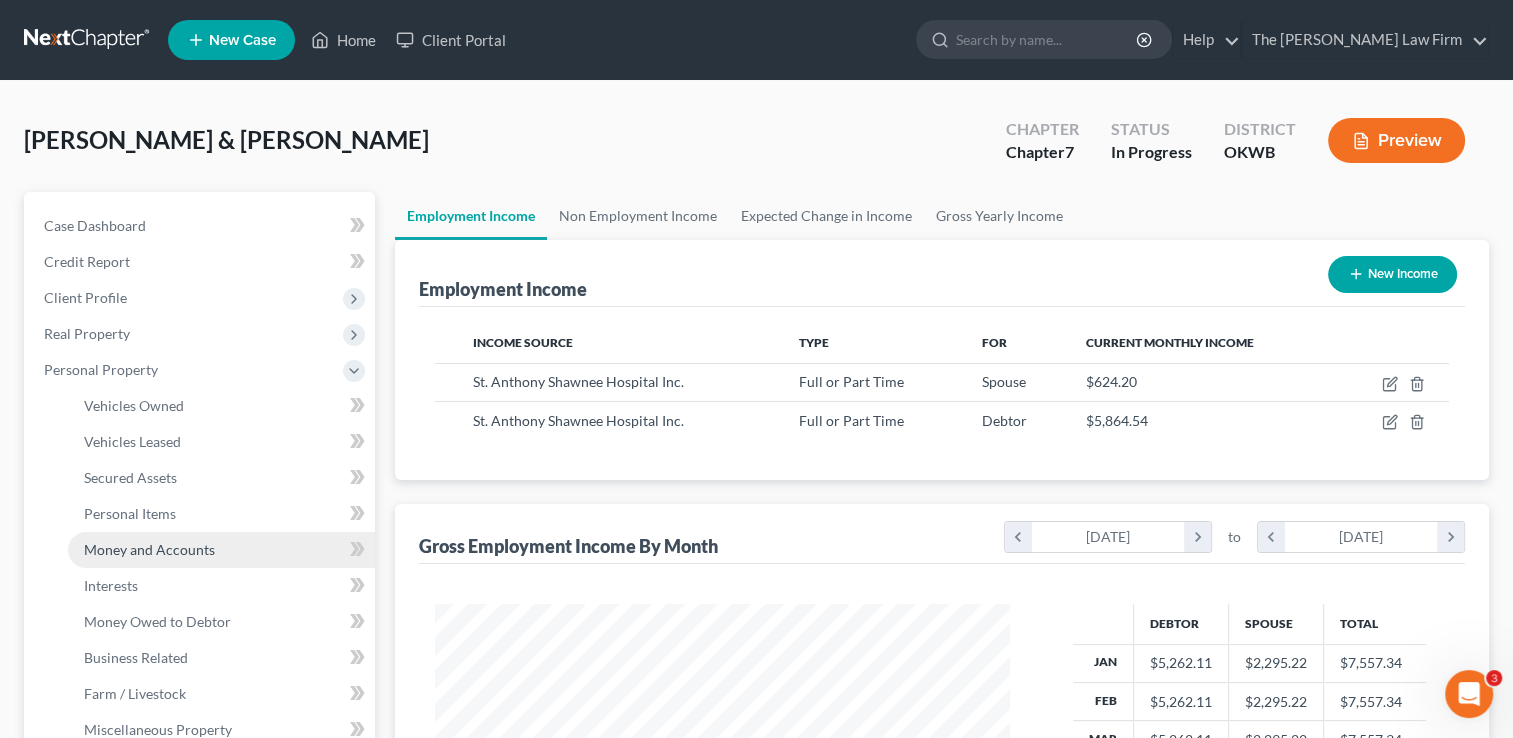 click on "Money and Accounts" at bounding box center [149, 549] 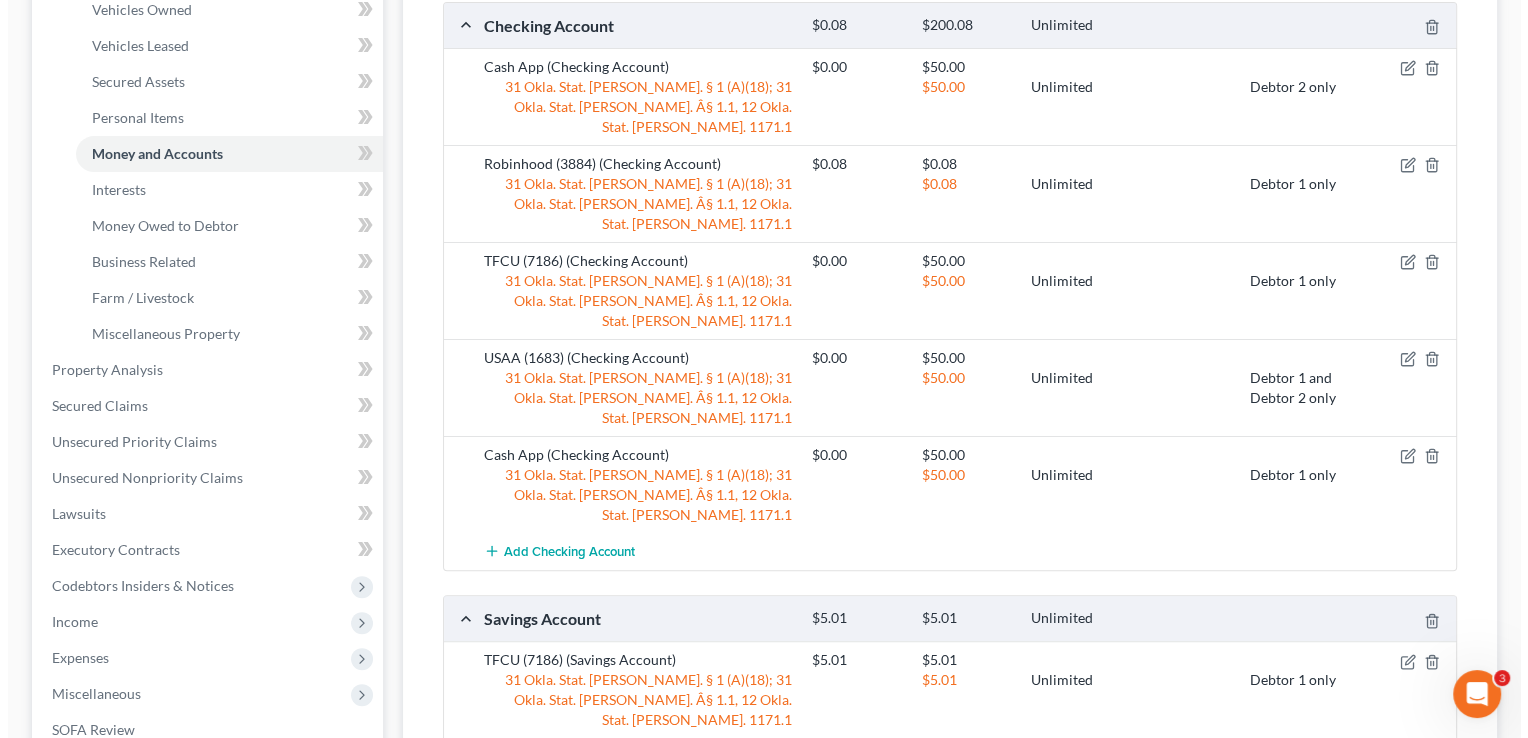 scroll, scrollTop: 400, scrollLeft: 0, axis: vertical 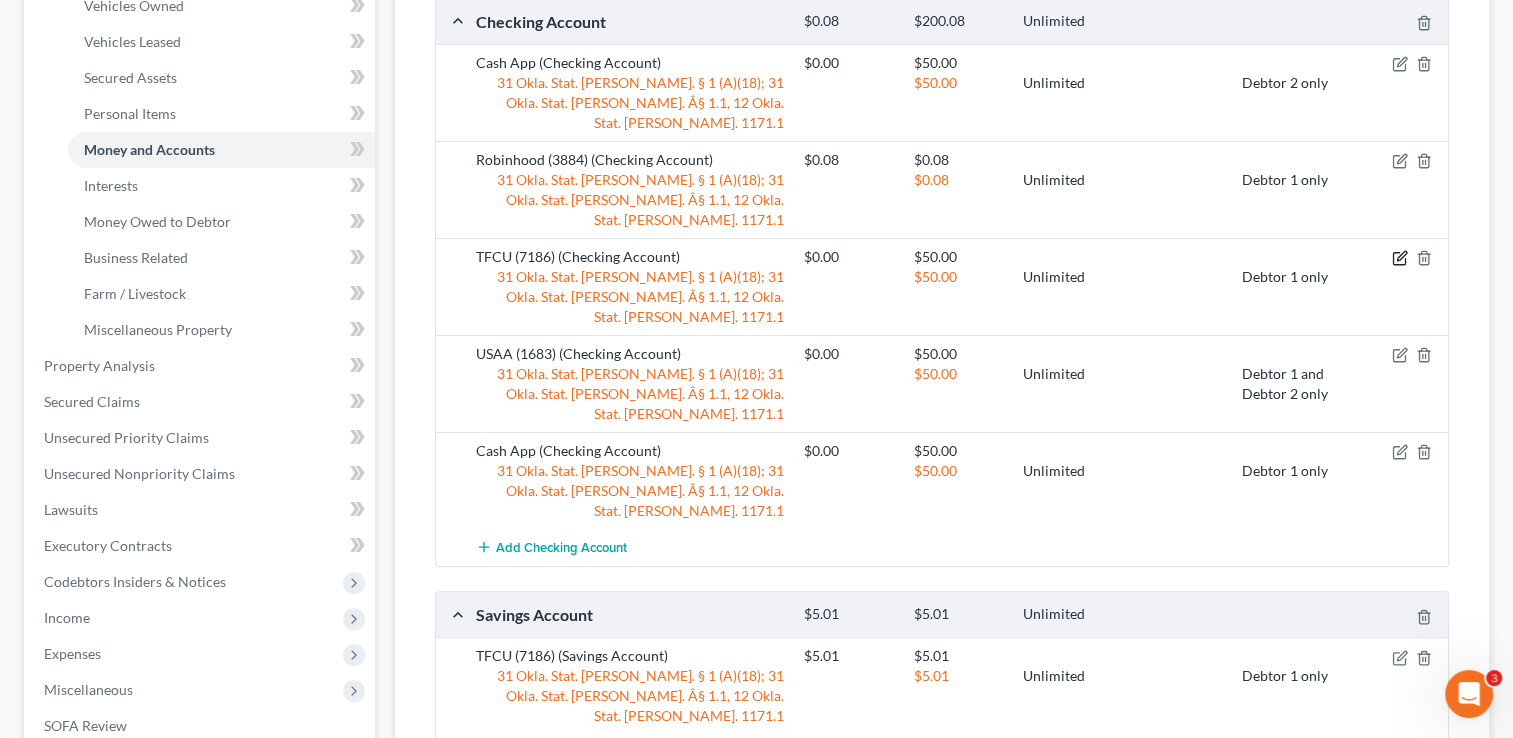 click 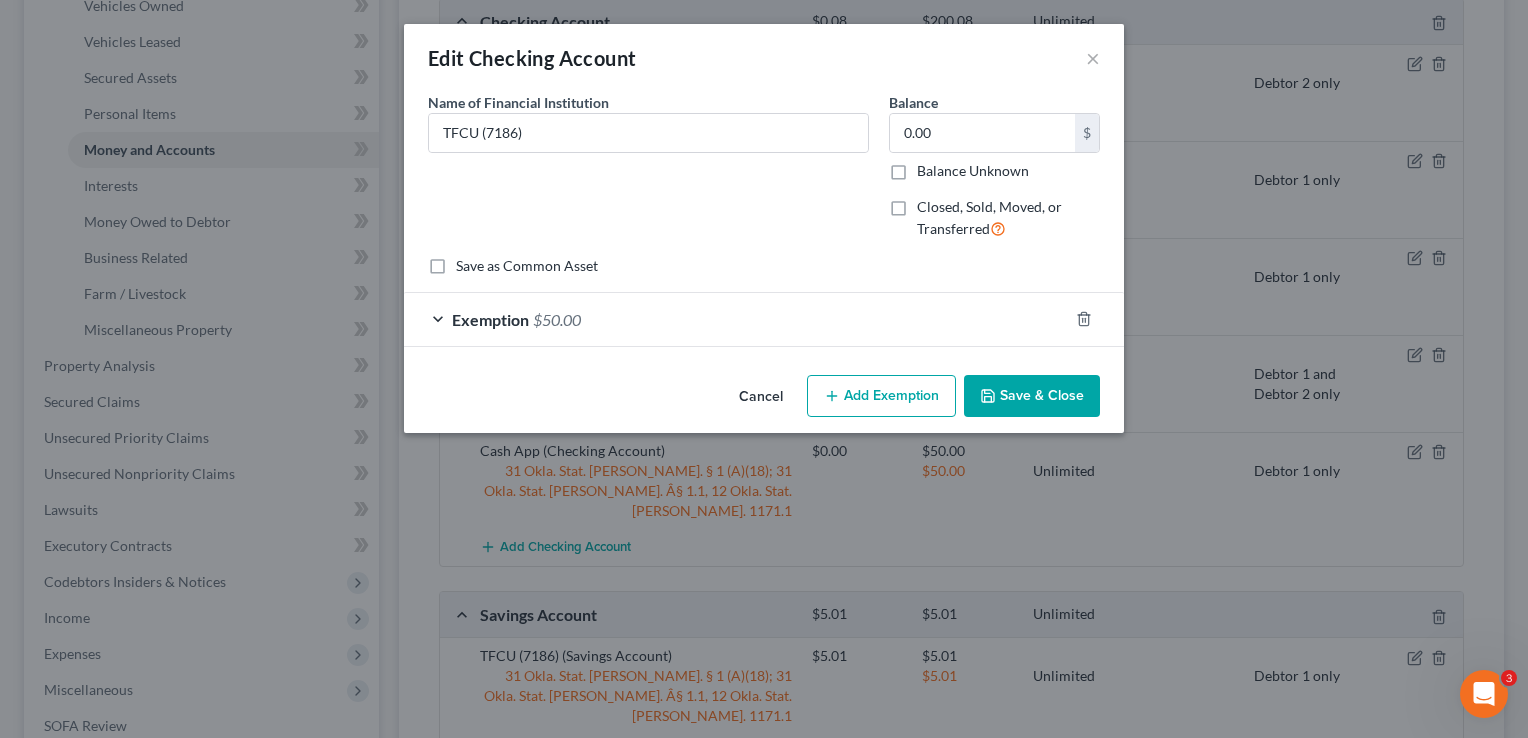 click on "Exemption $50.00" at bounding box center [736, 319] 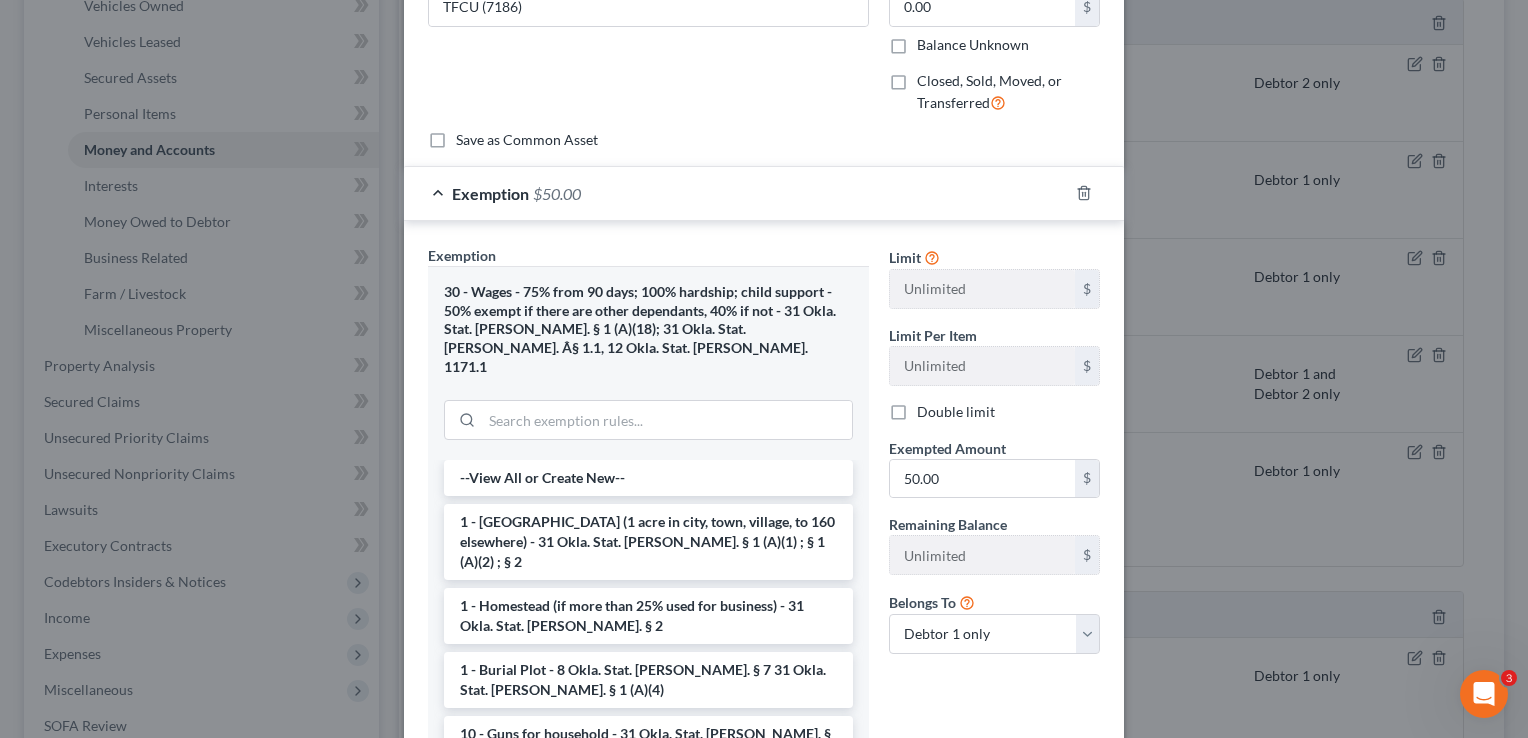 scroll, scrollTop: 290, scrollLeft: 0, axis: vertical 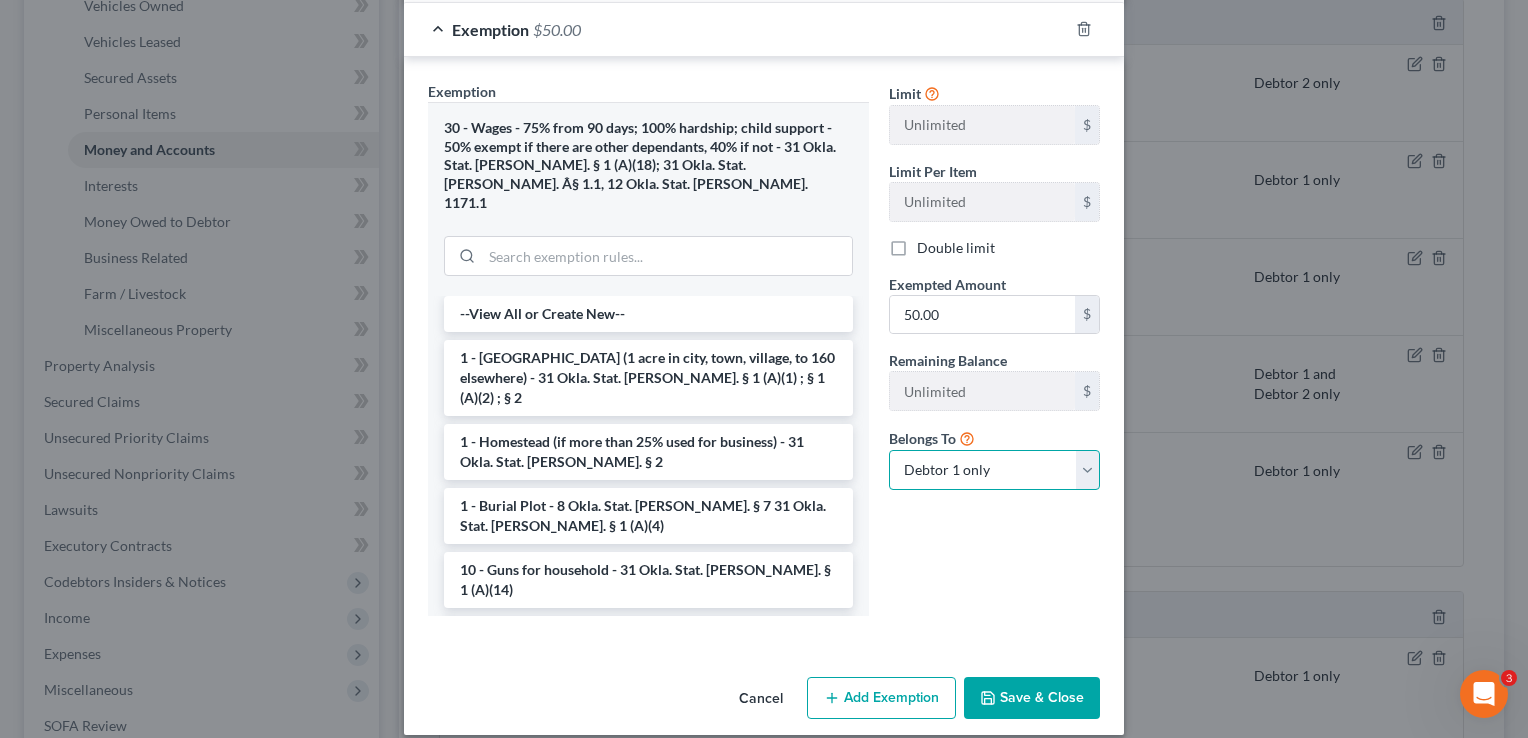 click on "Debtor 1 only Debtor 2 only Debtor 1 and Debtor 2 only" at bounding box center [994, 470] 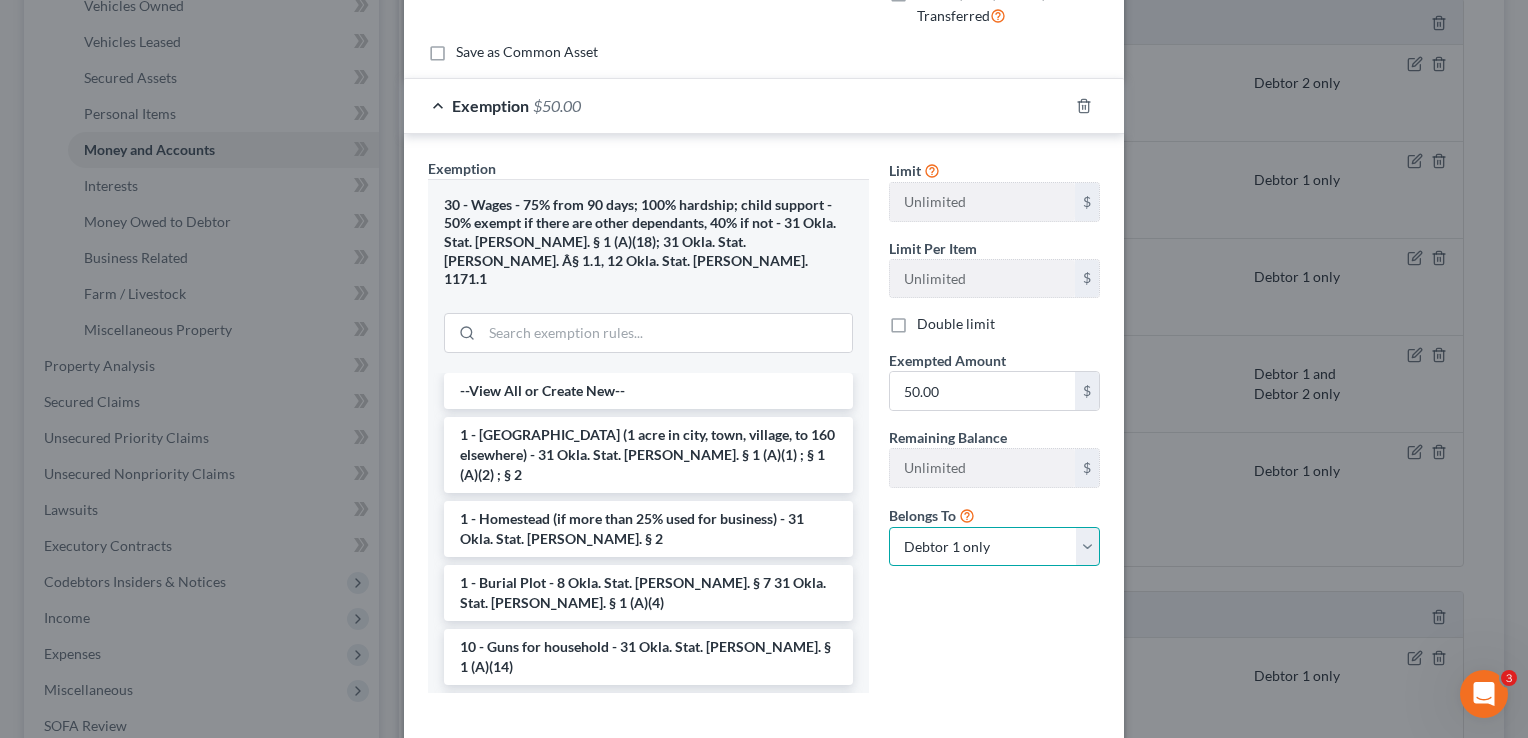 scroll, scrollTop: 366, scrollLeft: 0, axis: vertical 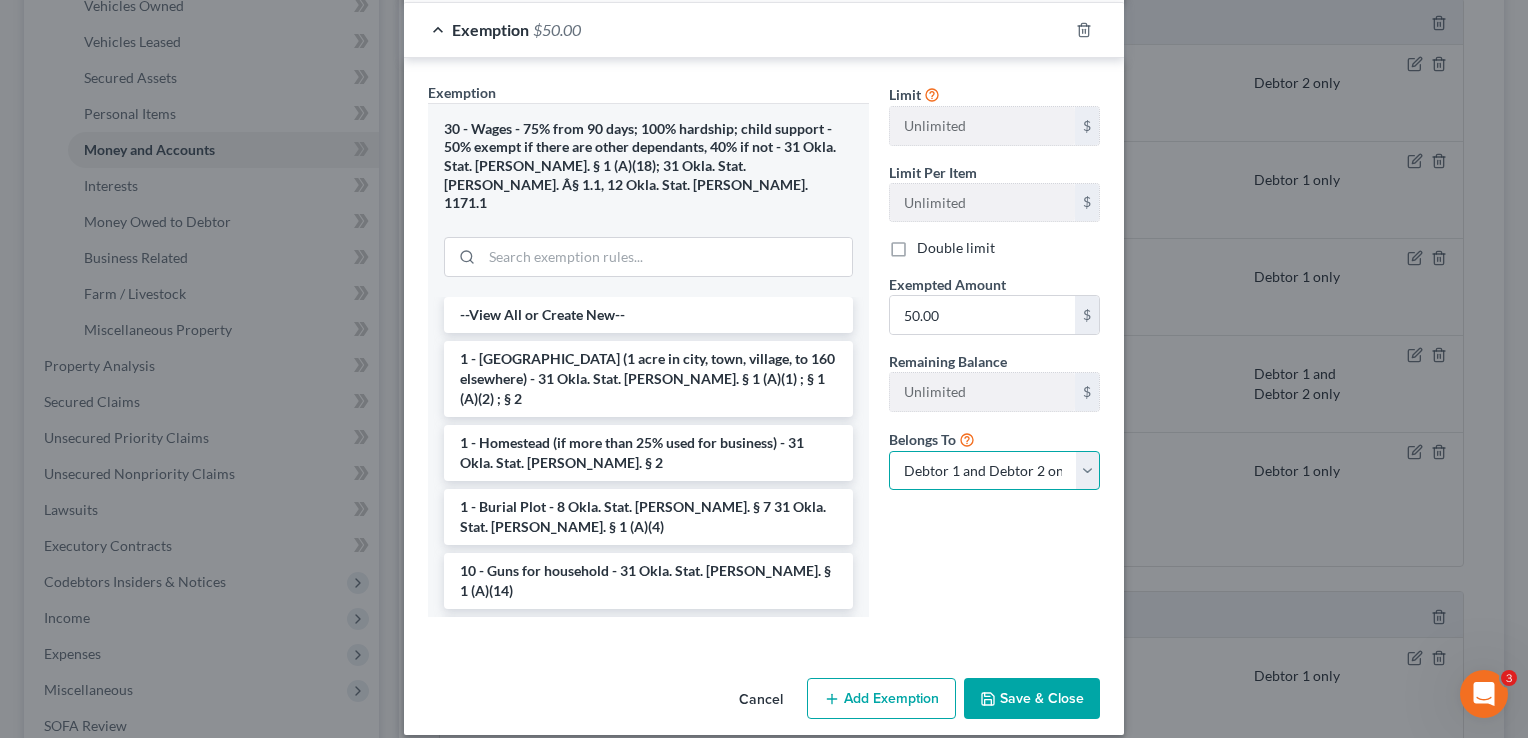click on "Debtor 1 only Debtor 2 only Debtor 1 and Debtor 2 only" at bounding box center (994, 471) 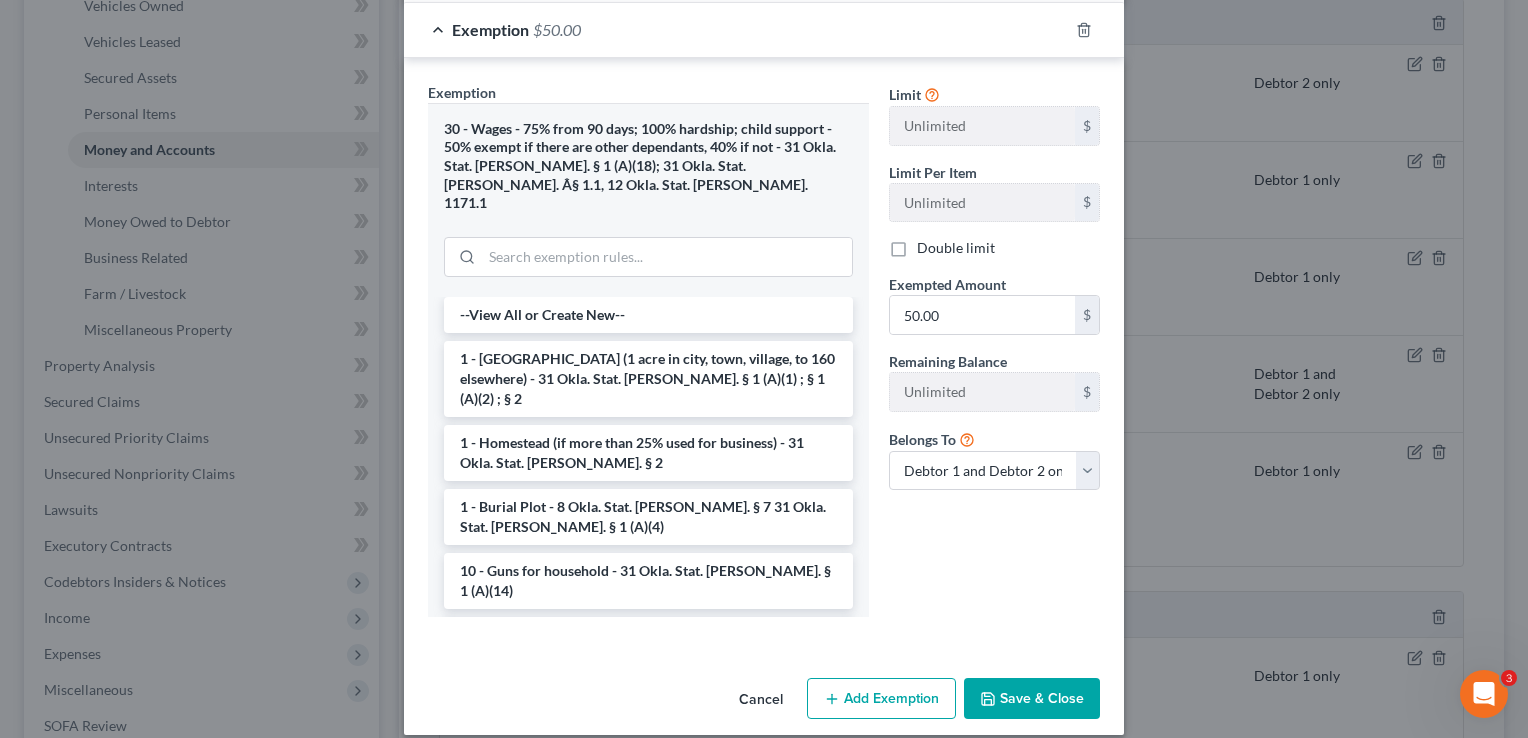 drag, startPoint x: 1017, startPoint y: 672, endPoint x: 1052, endPoint y: 669, distance: 35.128338 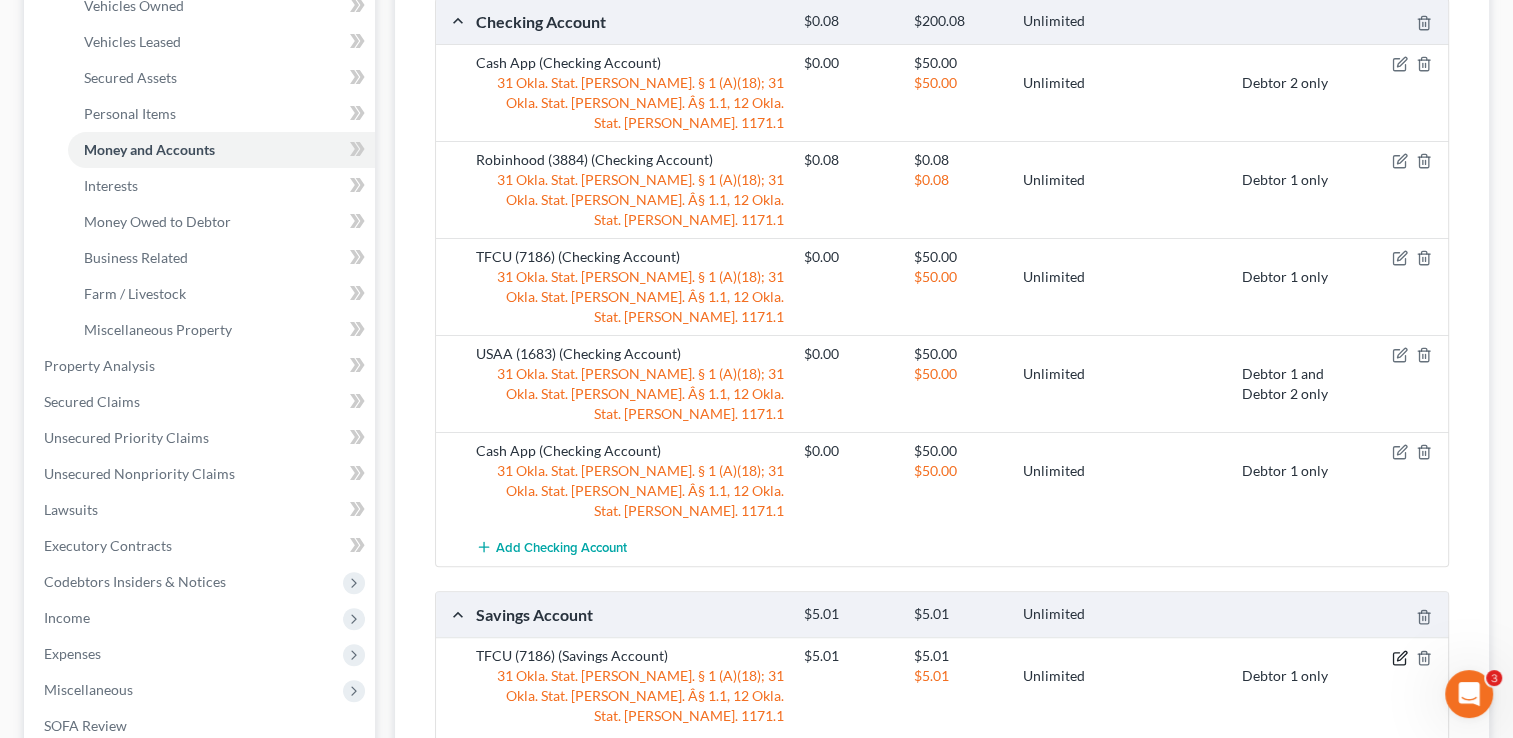 click 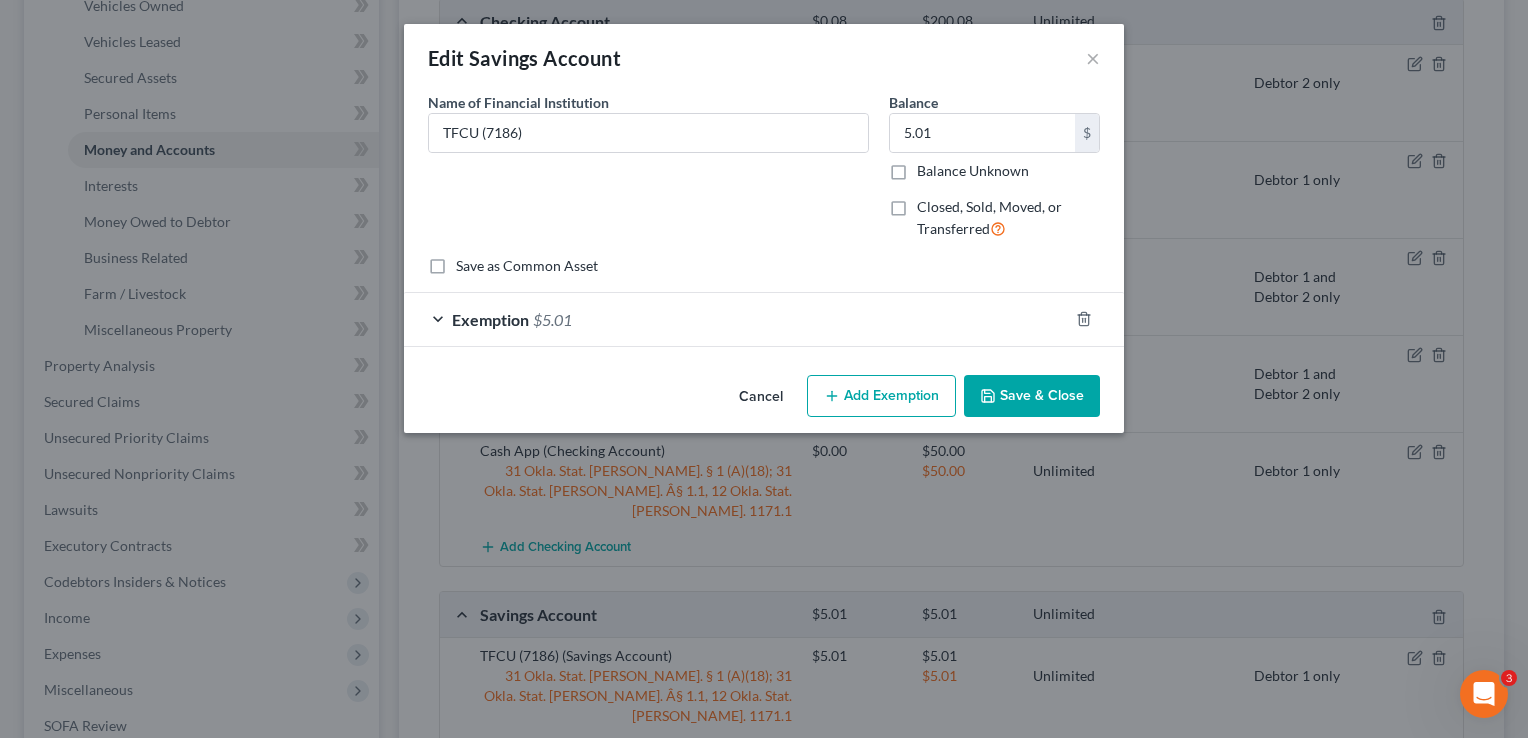 click on "An exemption set must first be selected from the Filing Information section. Common Asset Select
Name of Financial Institution
*
TFCU (7186) Balance
5.01 $
Balance Unknown
Balance Undetermined
5.01 $
Balance Unknown
Closed, Sold, Moved, or Transferred  Save as Common Asset
Exemption $5.01
Exemption Set must be selected for CA.
Exemption
*
30 - Wages - 75% from 90 days; 100% hardship; child support - 50% exempt if there are other dependants, 40% if not - 31 Okla. Stat. [PERSON_NAME]. § 1 (A)(18); 31 Okla. Stat. [PERSON_NAME]. Â§ 1.1, 12 Okla. Stat. [PERSON_NAME]. 1171.1         --View All or Create New-- 17 - Savings account (war bond) - 51 Okla. Stat. [PERSON_NAME]. § 42 24 - College savings plan interest - 31 Okla. Stat. [PERSON_NAME]. § 1 (A)(24) 1 - [GEOGRAPHIC_DATA] (1 acre in city, town, village, to 160 elsewhere) - 31 Okla. Stat. [PERSON_NAME]. § 1 (A)(1) ; § 1 (A)(2) ;  § 2 Limit     $ $" at bounding box center (764, 219) 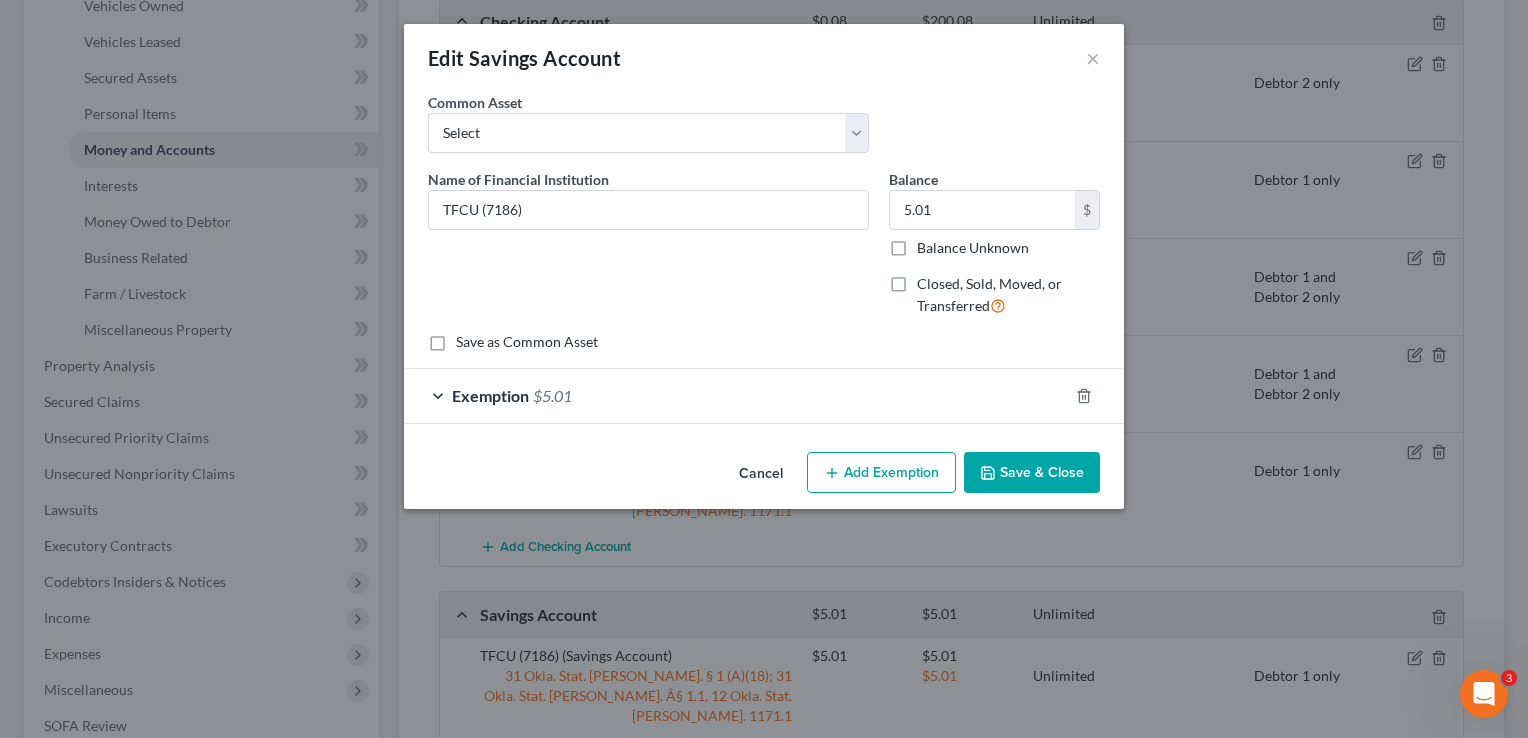 click on "Exemption $5.01" at bounding box center [736, 395] 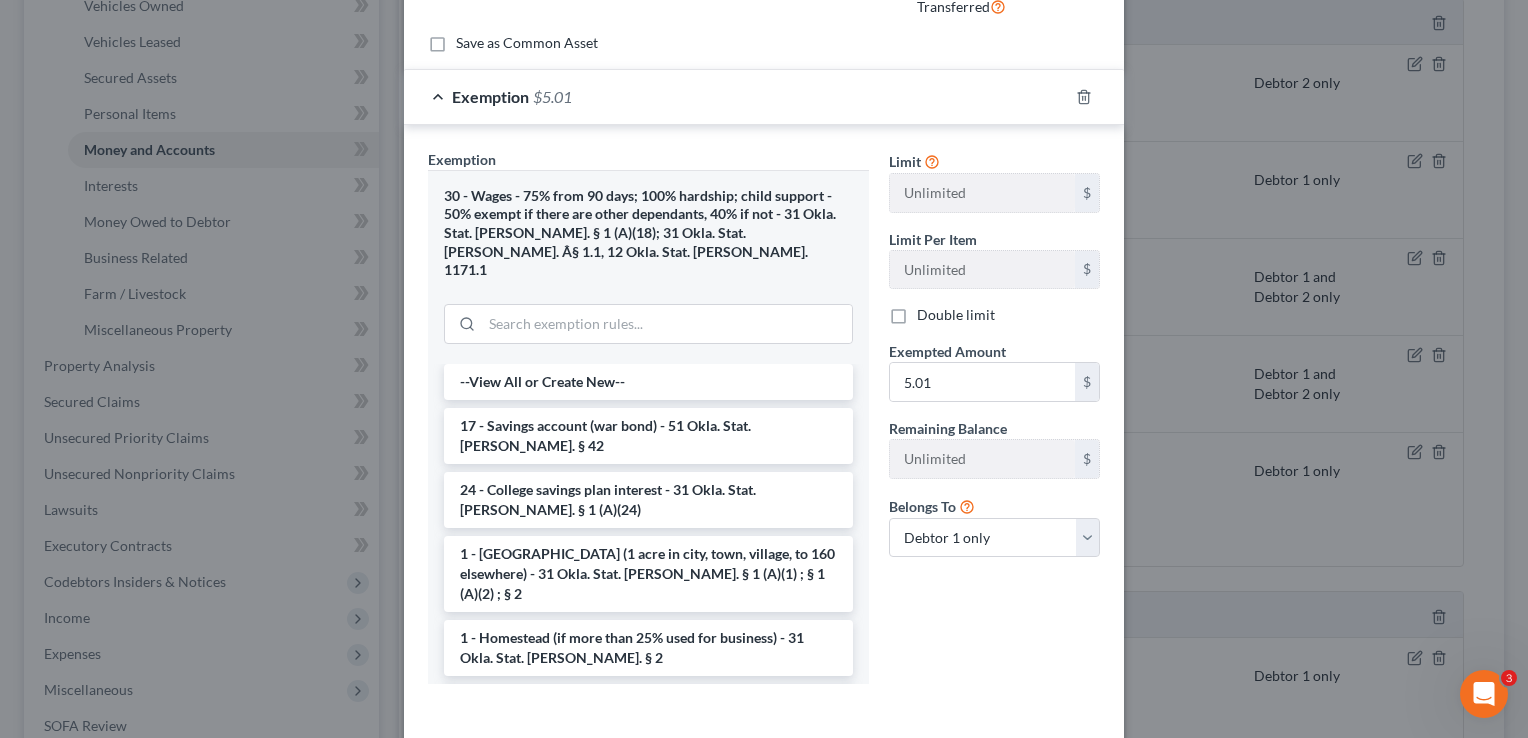 scroll, scrollTop: 300, scrollLeft: 0, axis: vertical 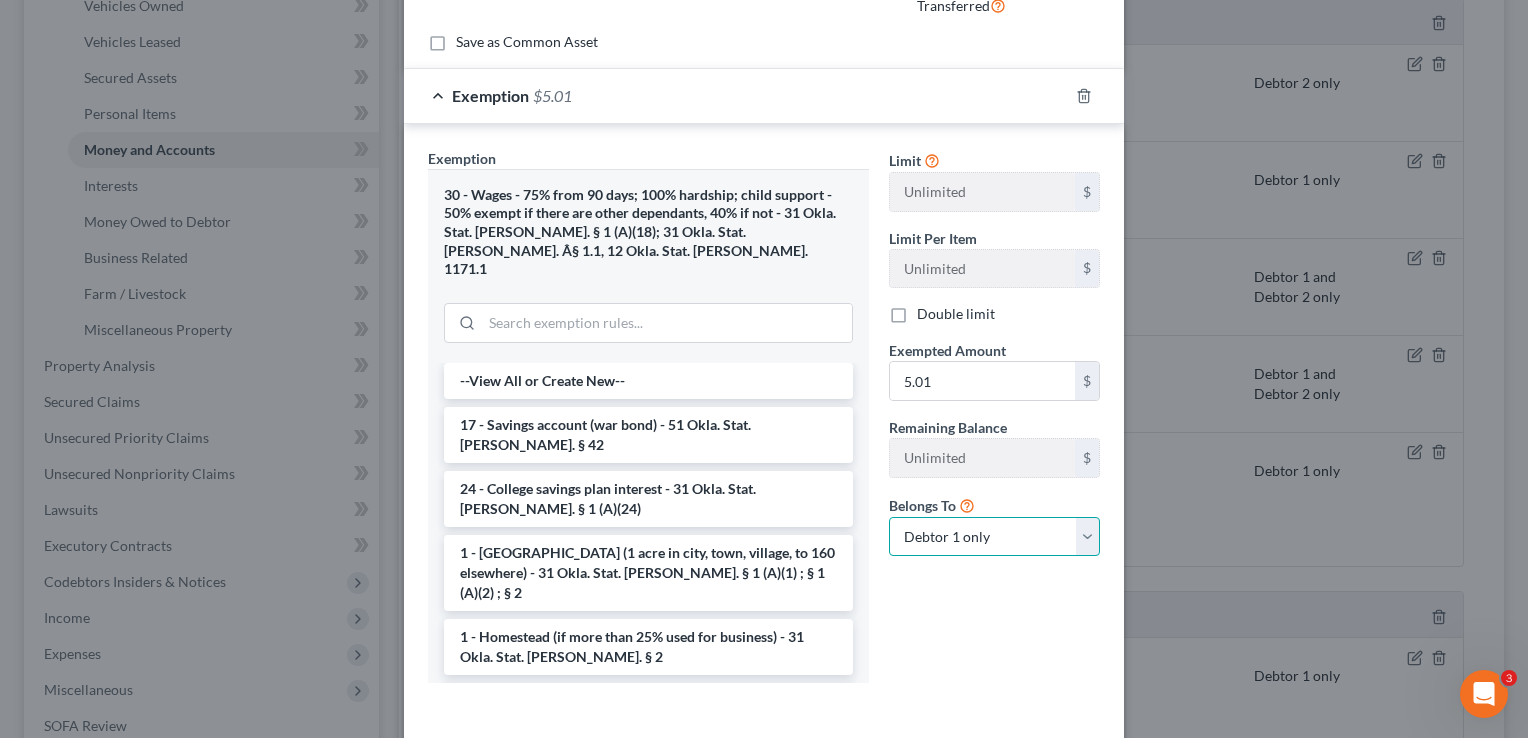 click on "Debtor 1 only Debtor 2 only Debtor 1 and Debtor 2 only" at bounding box center [994, 537] 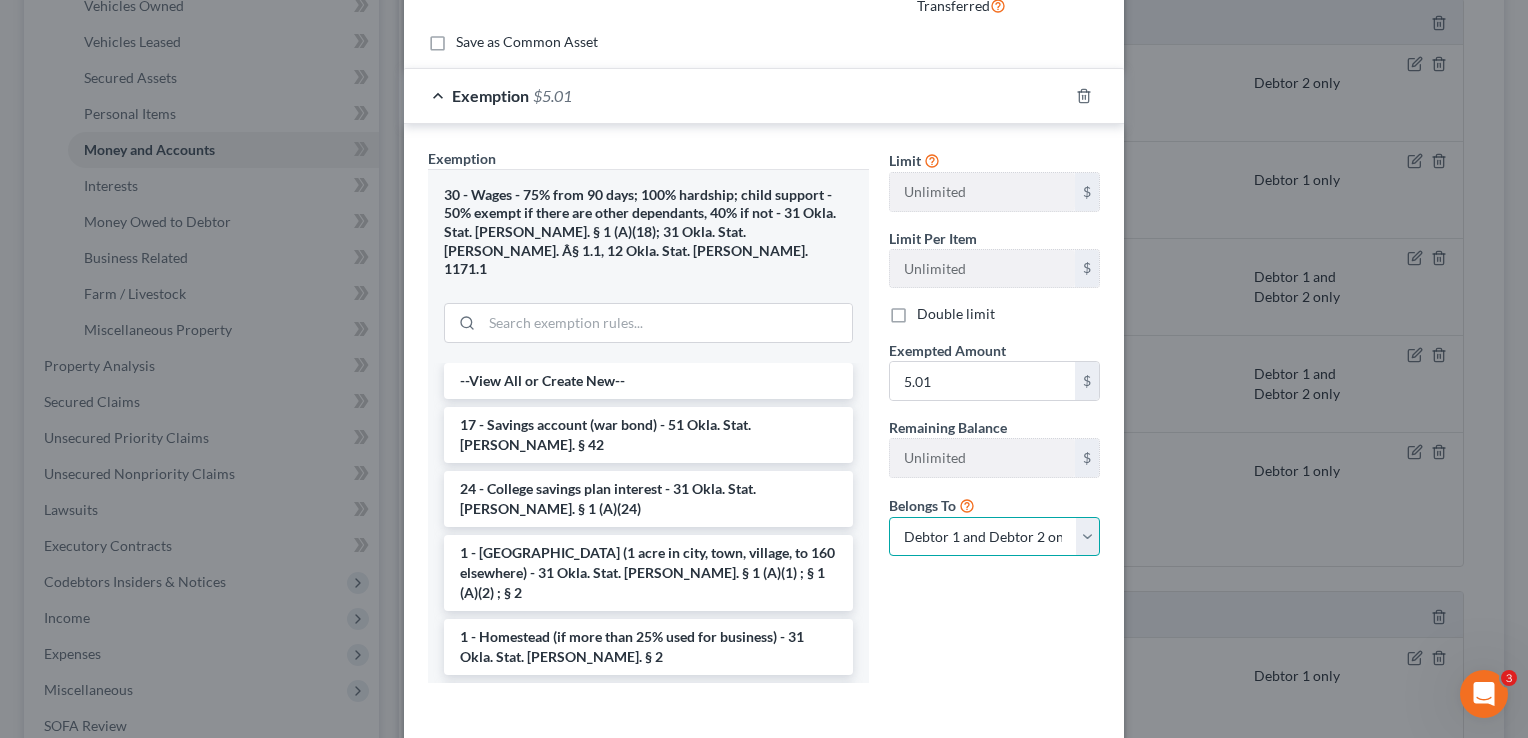 click on "Debtor 1 only Debtor 2 only Debtor 1 and Debtor 2 only" at bounding box center (994, 537) 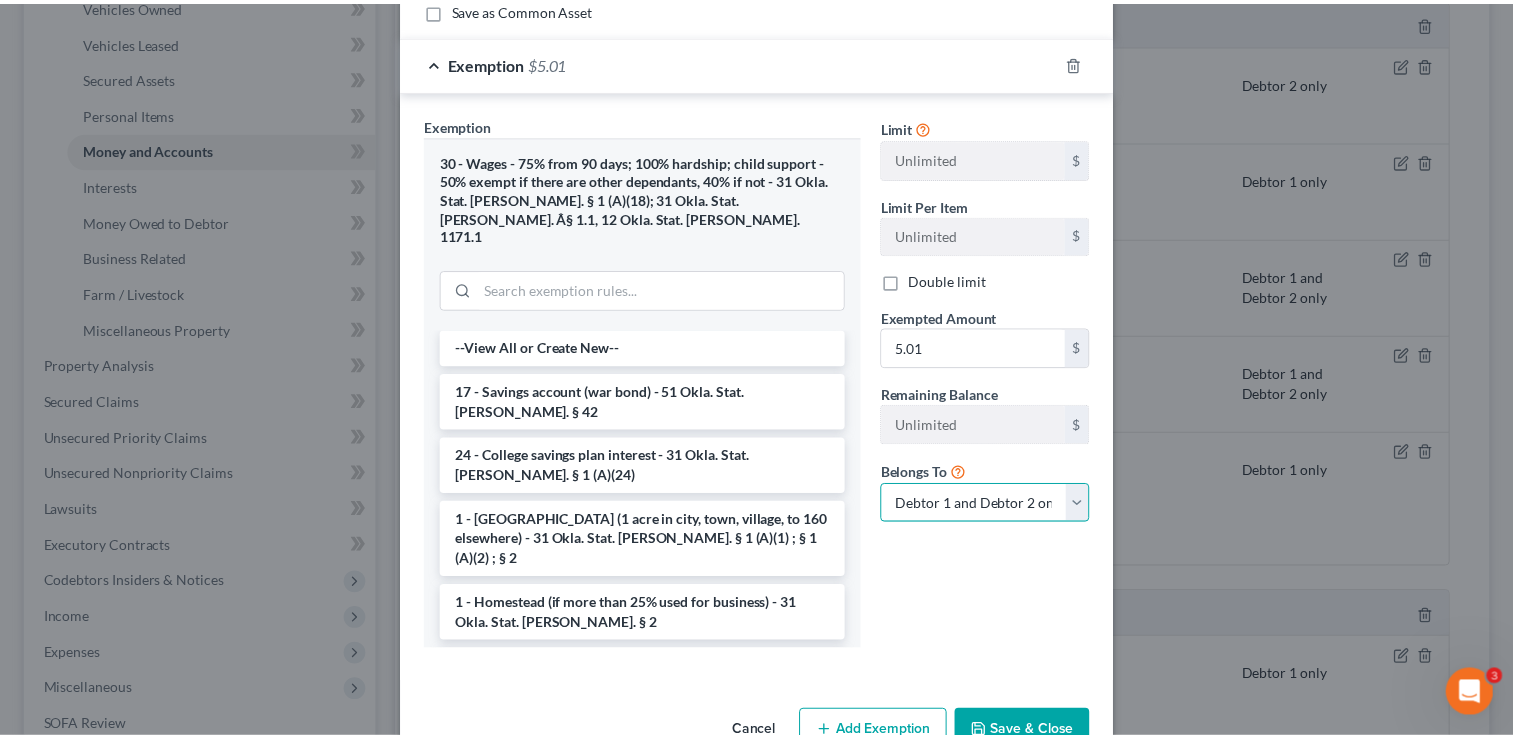 scroll, scrollTop: 366, scrollLeft: 0, axis: vertical 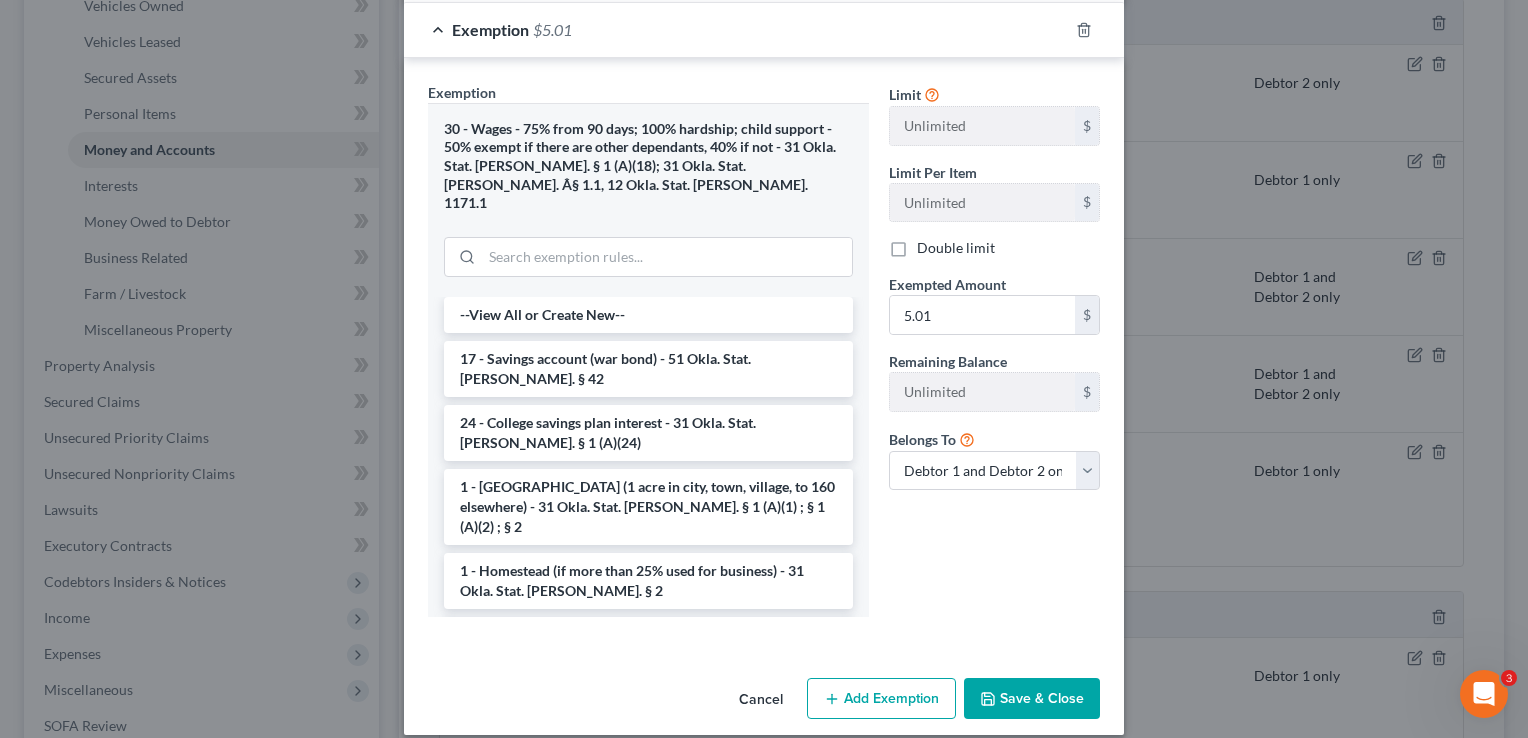 click on "Save & Close" at bounding box center [1032, 699] 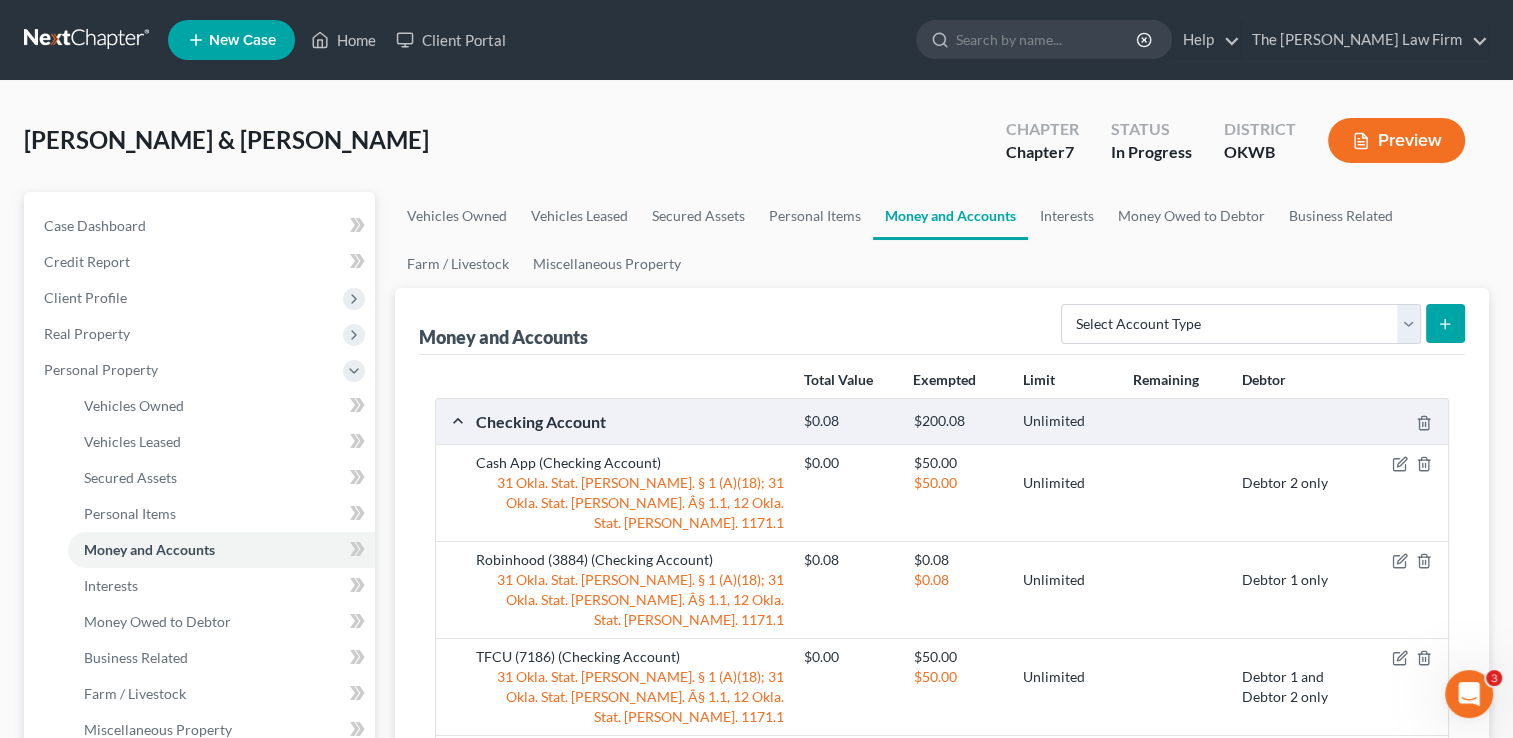 scroll, scrollTop: 0, scrollLeft: 0, axis: both 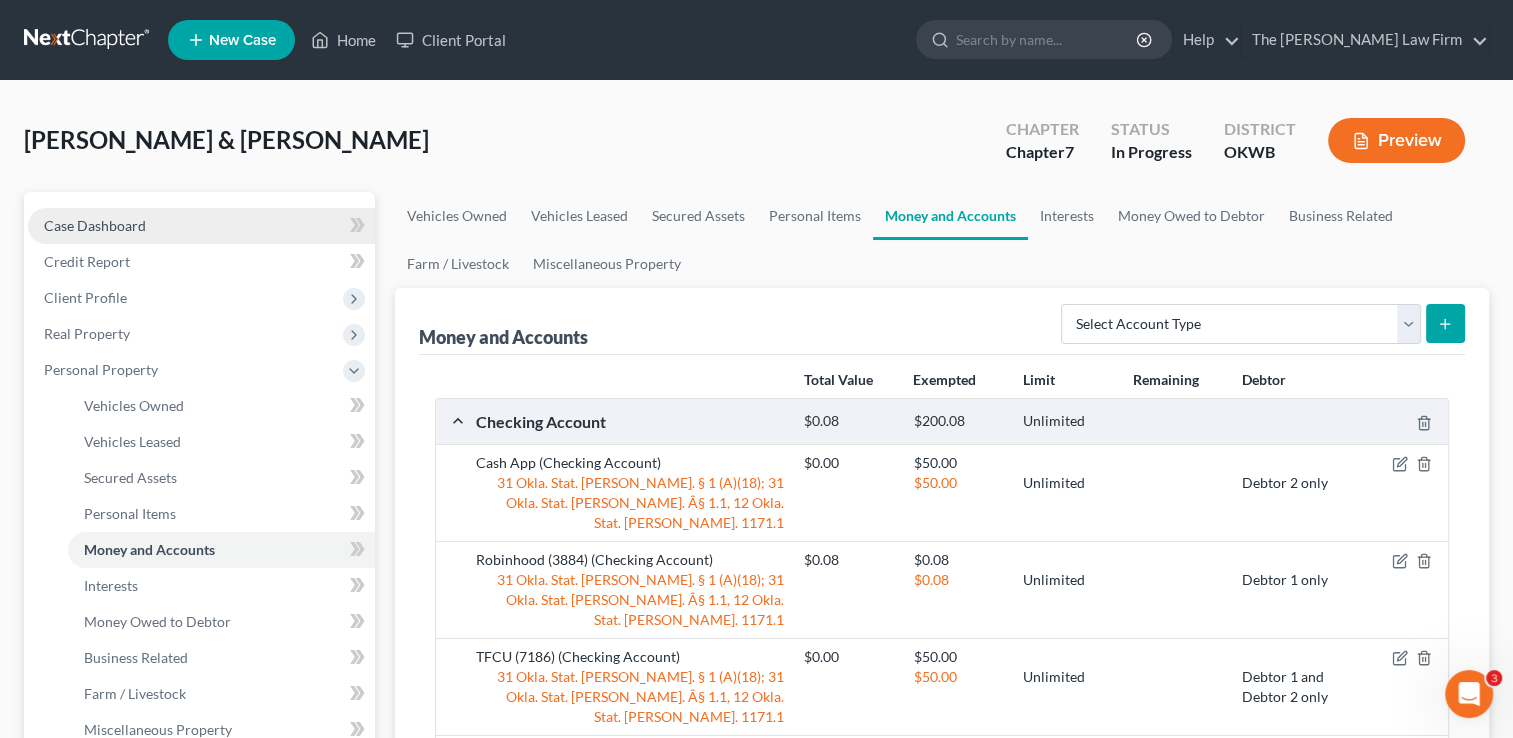 drag, startPoint x: 110, startPoint y: 222, endPoint x: 176, endPoint y: 217, distance: 66.189125 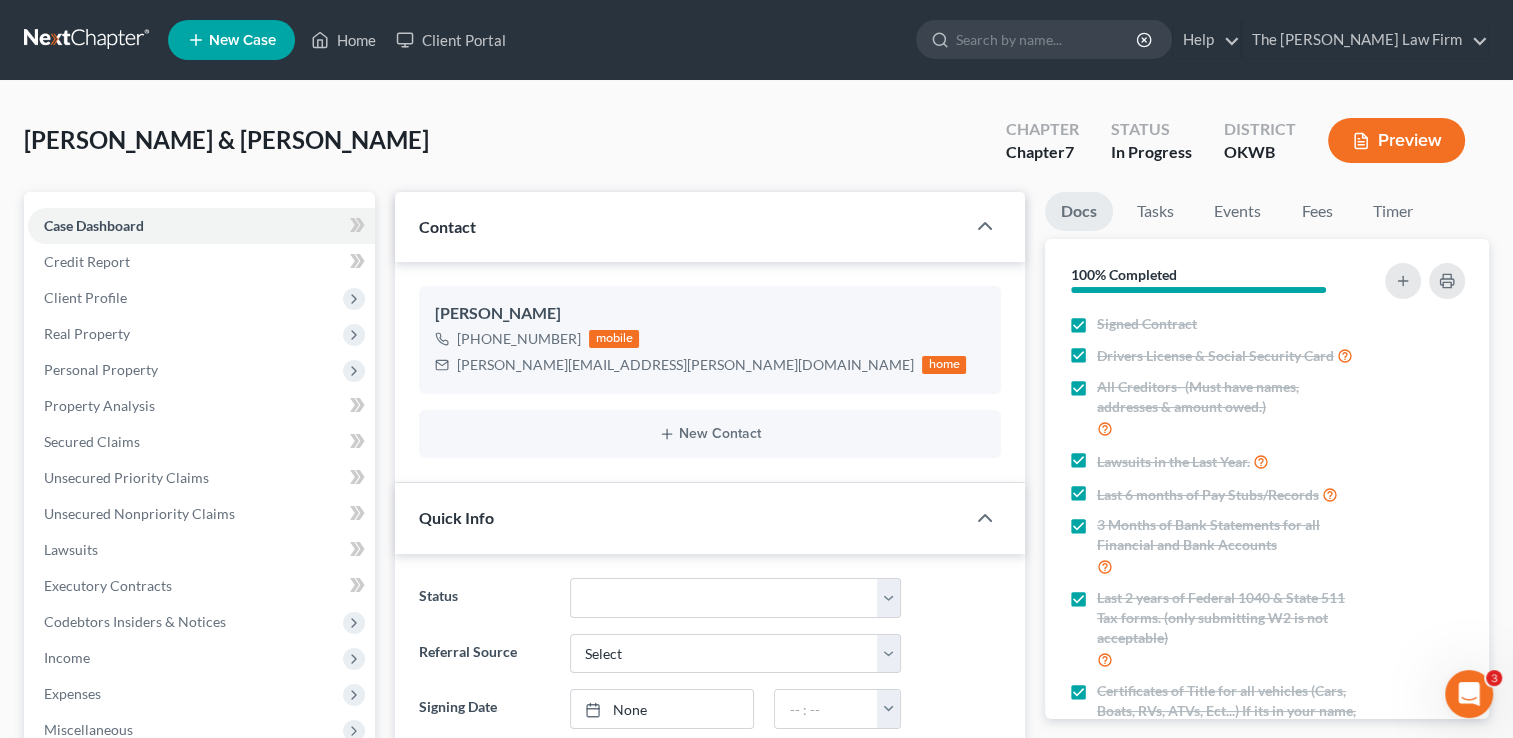 scroll, scrollTop: 533, scrollLeft: 0, axis: vertical 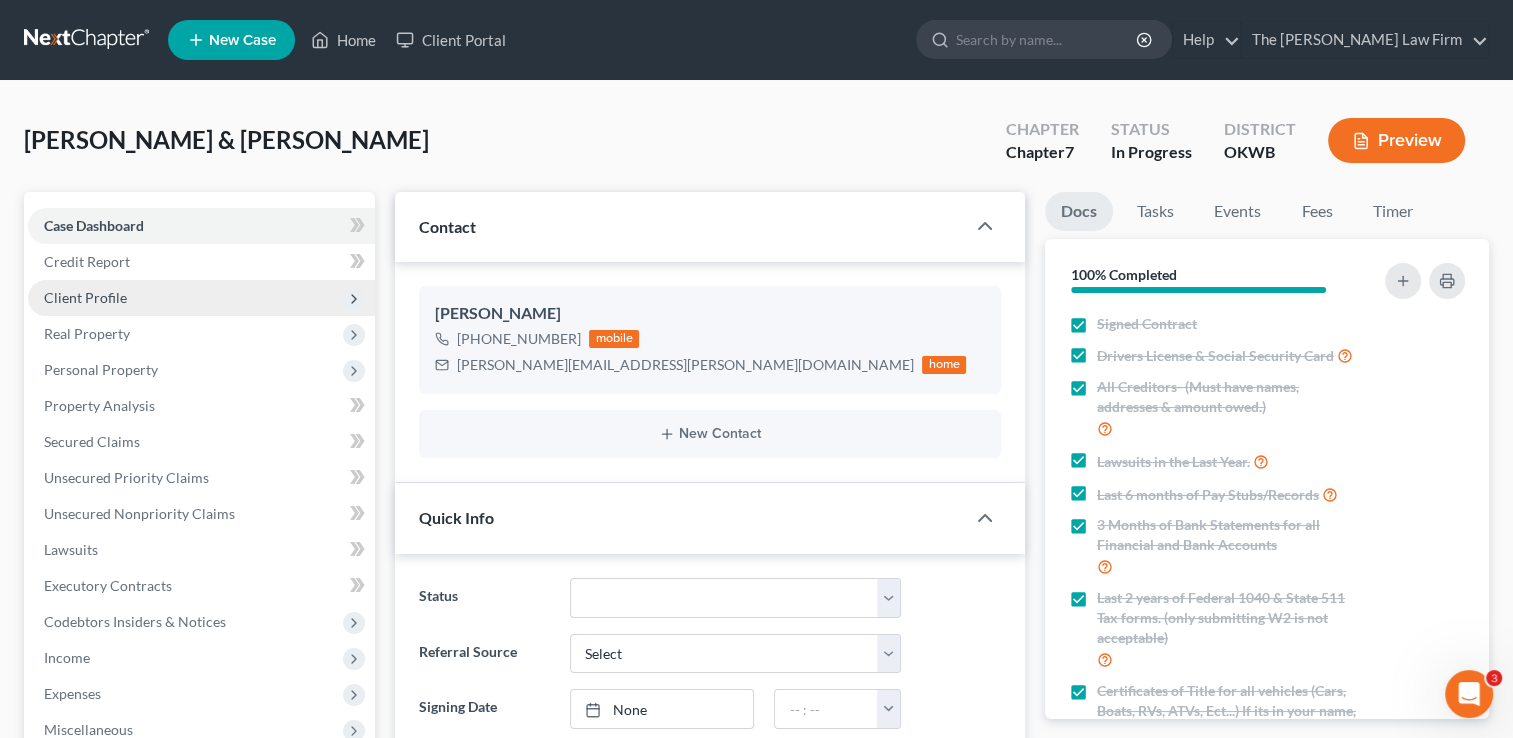 drag, startPoint x: 132, startPoint y: 295, endPoint x: 134, endPoint y: 308, distance: 13.152946 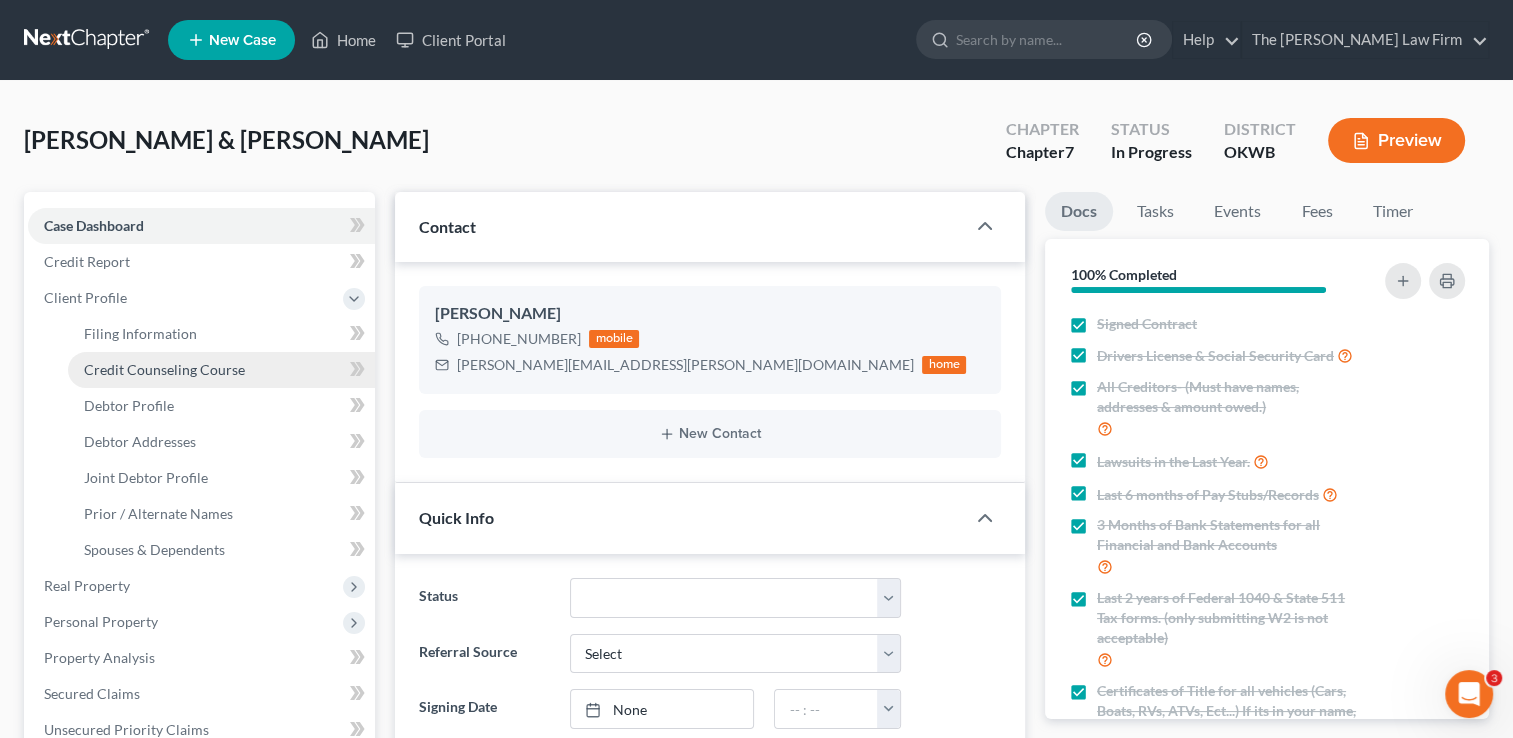 click on "Credit Counseling Course" at bounding box center [164, 369] 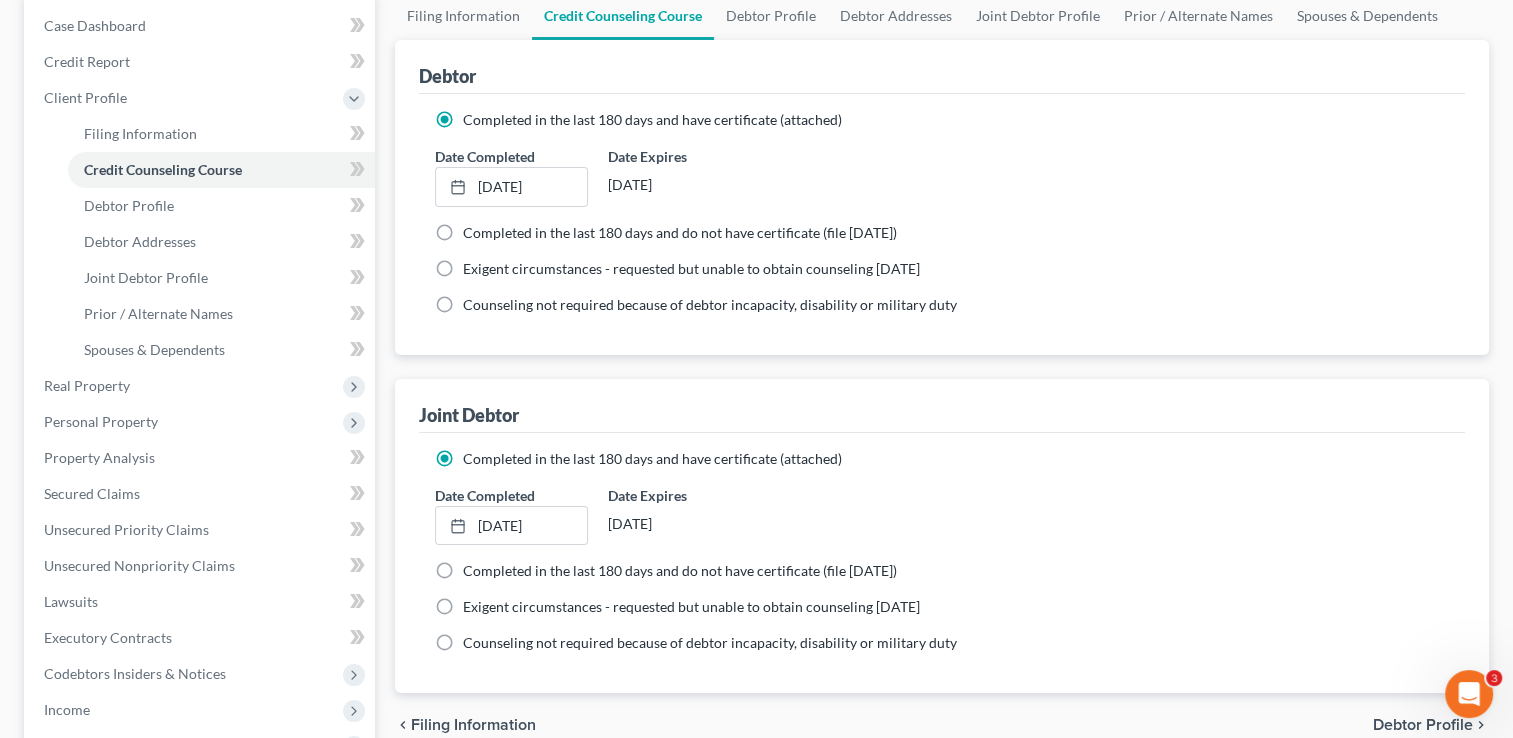 scroll, scrollTop: 0, scrollLeft: 0, axis: both 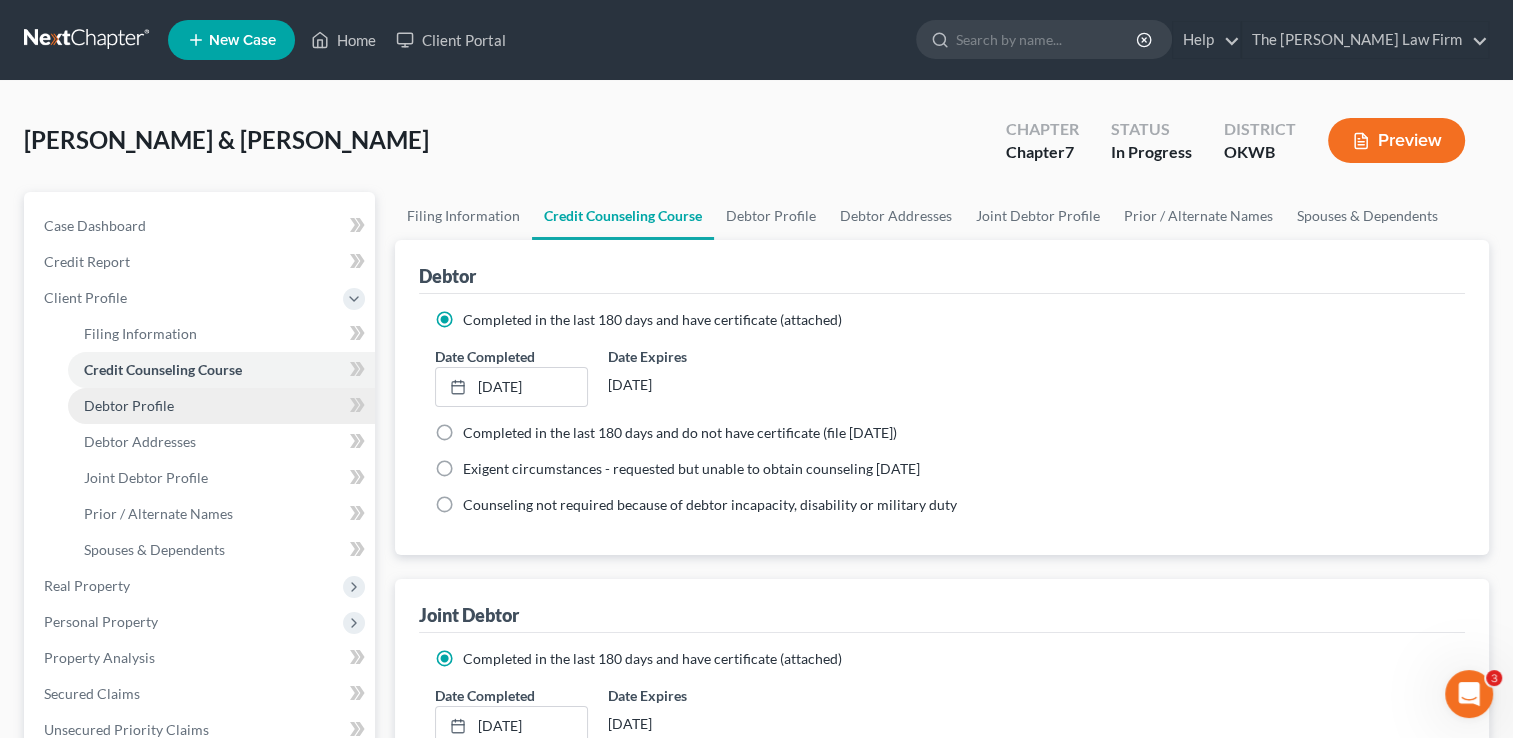 click on "Debtor Profile" at bounding box center (129, 405) 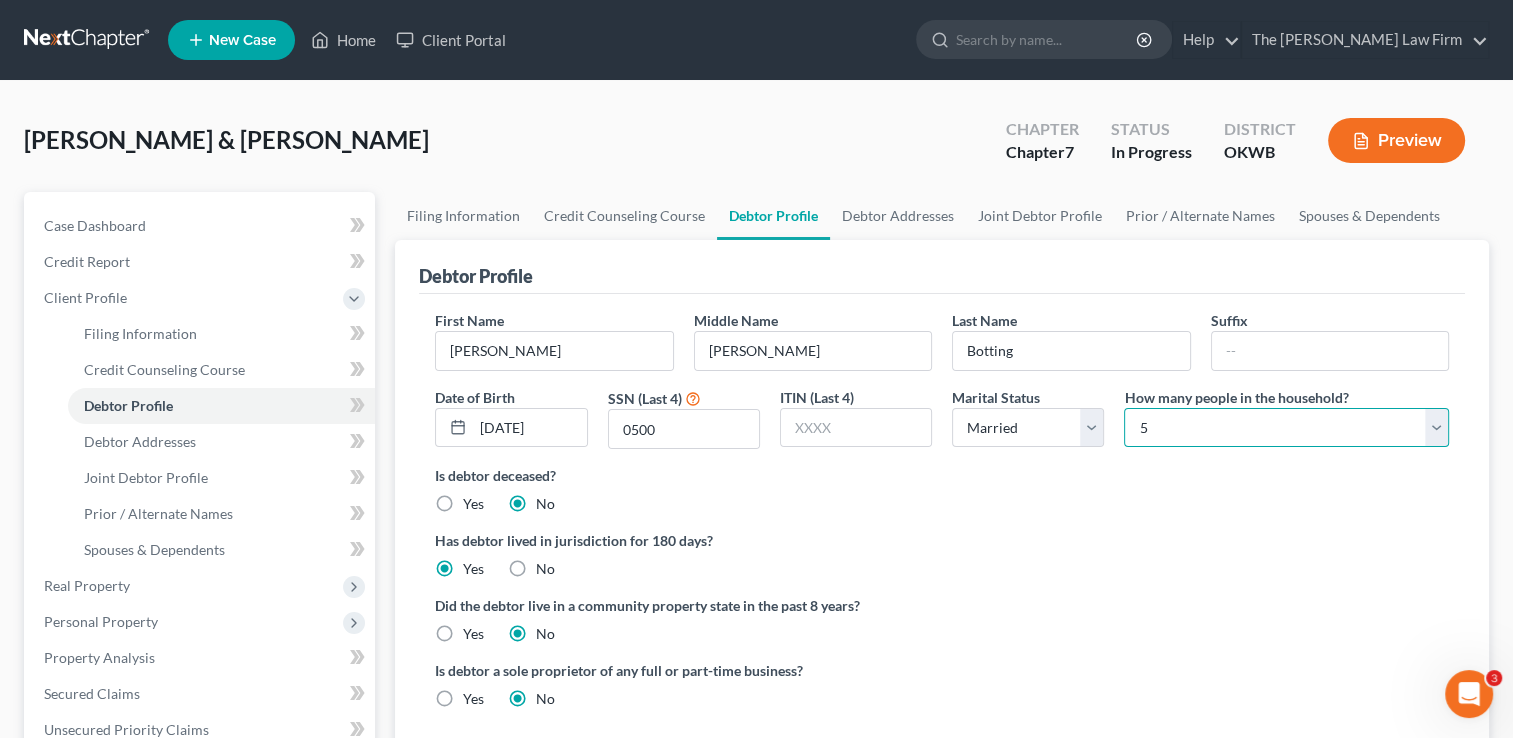 click on "Select 1 2 3 4 5 6 7 8 9 10 11 12 13 14 15 16 17 18 19 20" at bounding box center (1286, 428) 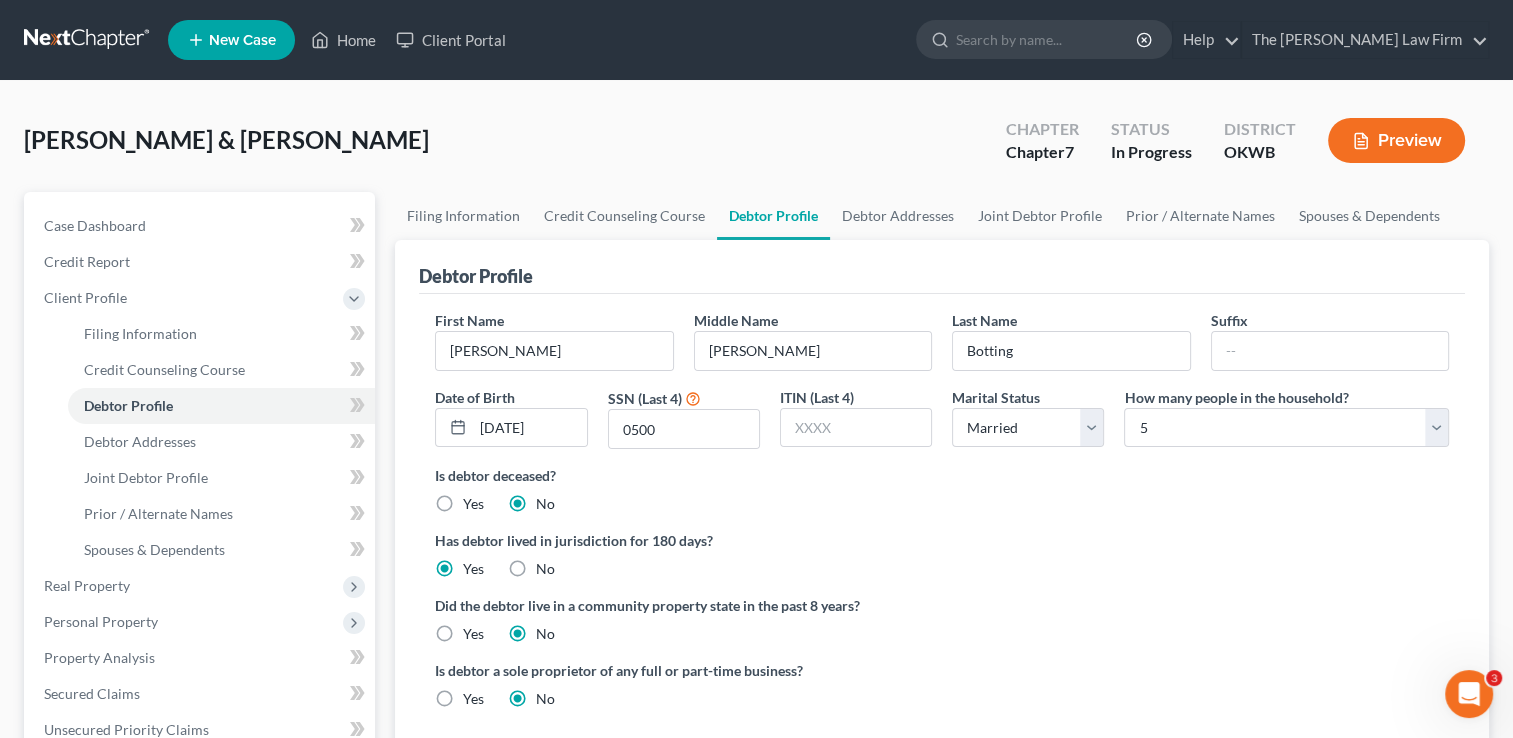 click on "First Name [PERSON_NAME] Middle Name [PERSON_NAME] Last Name [PERSON_NAME] Suffix Date of Birth         [DEMOGRAPHIC_DATA] SSN (Last 4)   0500 ITIN (Last 4) Marital Status Select [DEMOGRAPHIC_DATA] Married [DEMOGRAPHIC_DATA] Divorced Widowed How many people in the household? Select 1 2 3 4 5 6 7 8 9 10 11 12 13 14 15 16 17 18 19 20 Is debtor deceased? Yes No Has debtor lived in jurisdiction for 180 days? Yes No Debtor must reside in jurisdiction for 180 prior to filing bankruptcy pursuant to U.S.C. 11 28 USC § 1408.   More Info Explain: Did the debtor live in a community property state in the past 8 years? Yes No Is debtor a sole proprietor of any full or part-time business? Yes No" at bounding box center [942, 517] 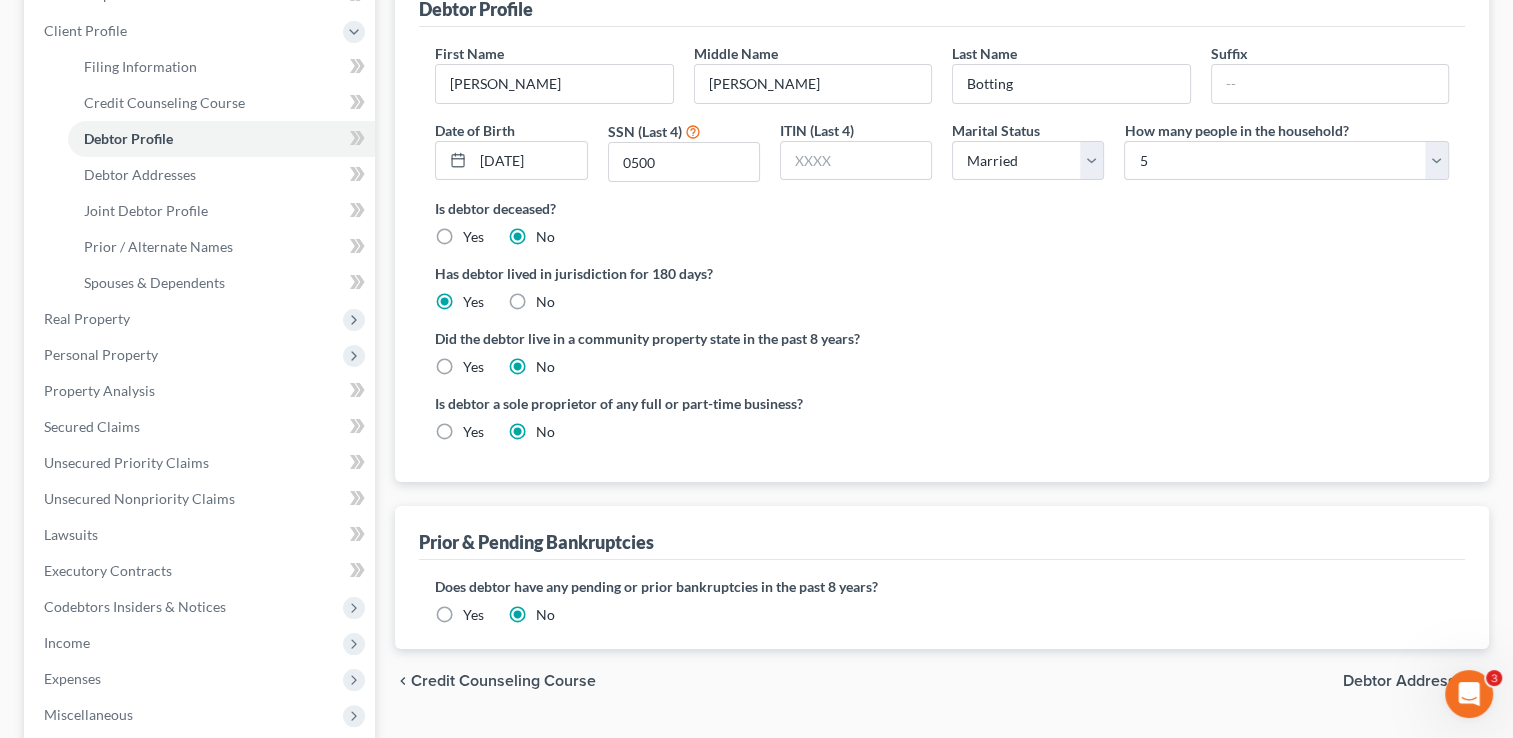 scroll, scrollTop: 300, scrollLeft: 0, axis: vertical 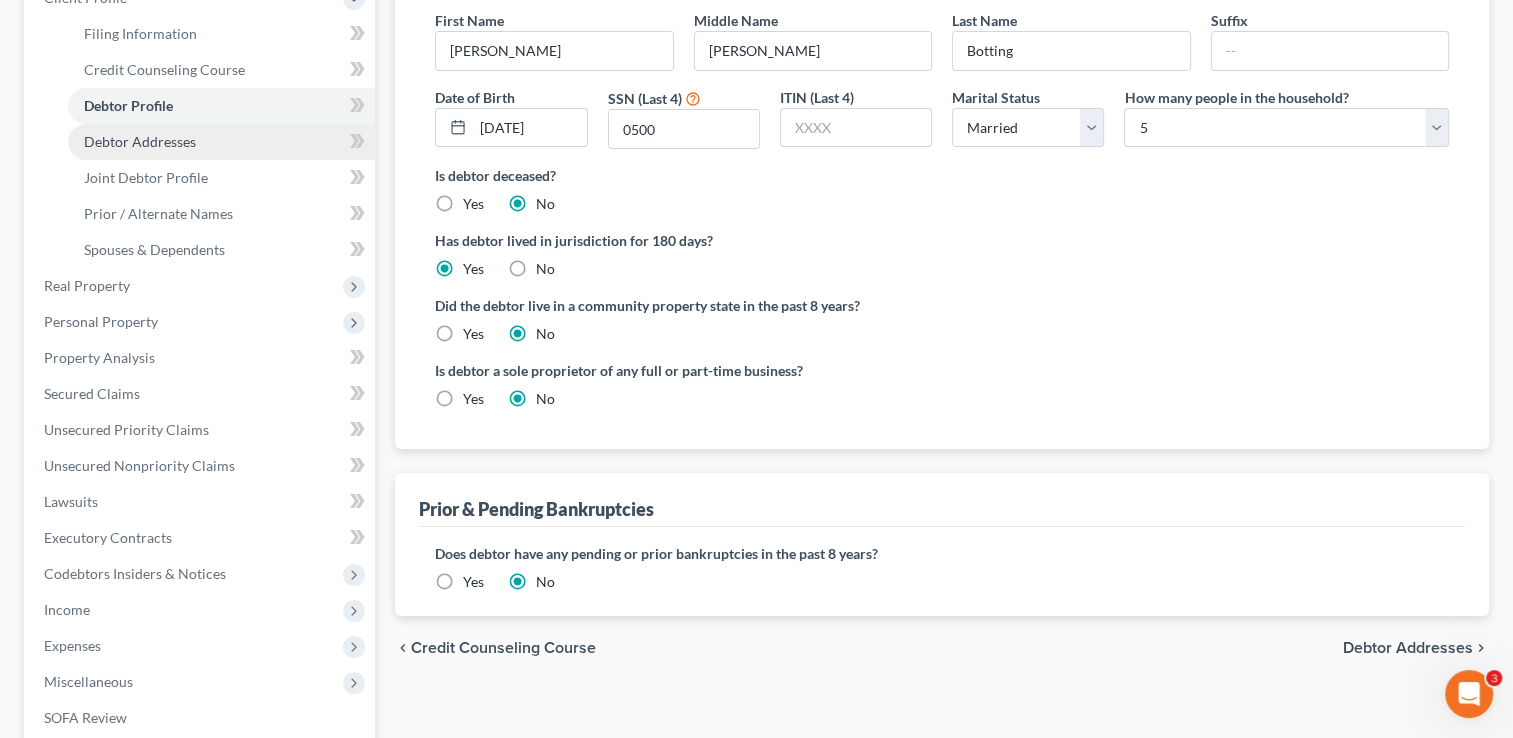 click on "Debtor Addresses" at bounding box center (140, 141) 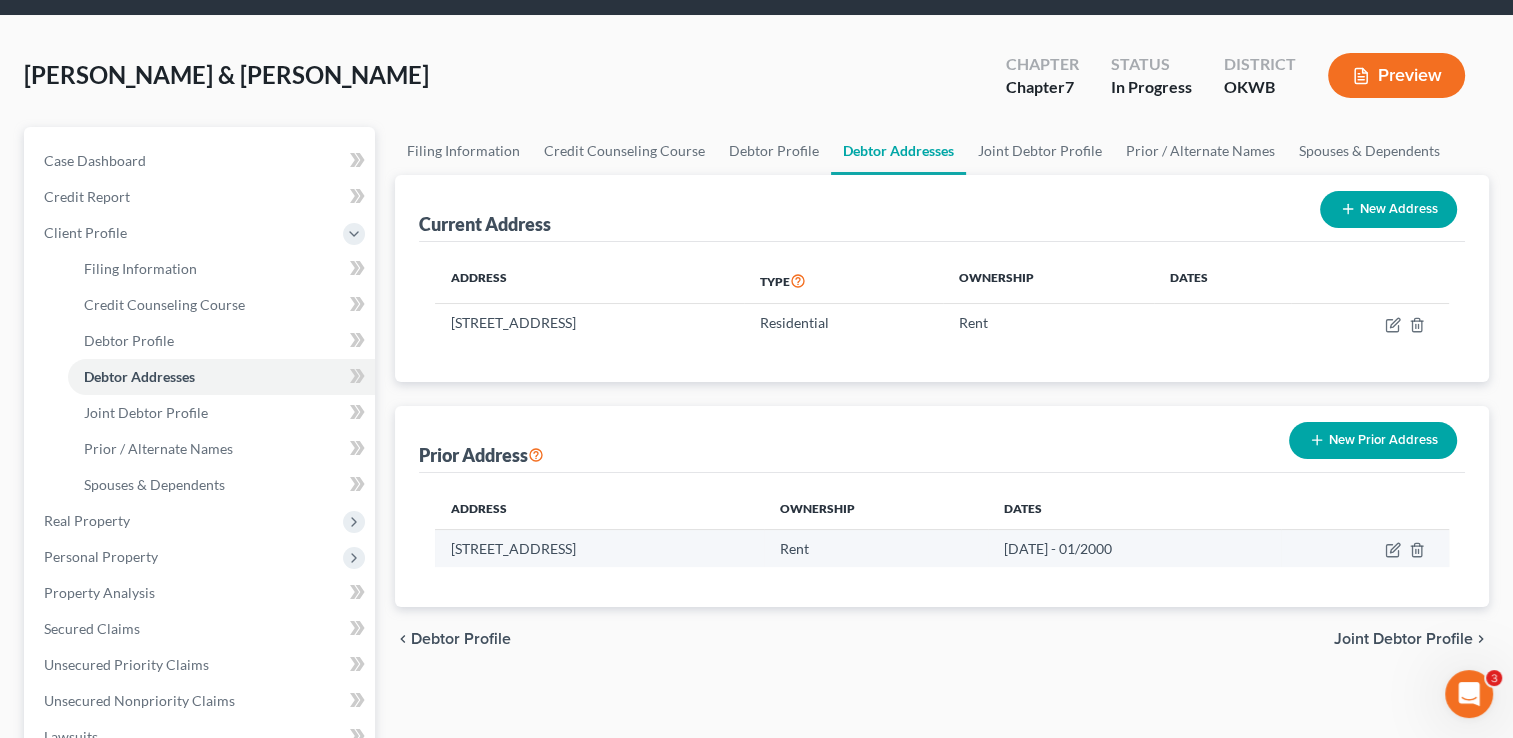 scroll, scrollTop: 100, scrollLeft: 0, axis: vertical 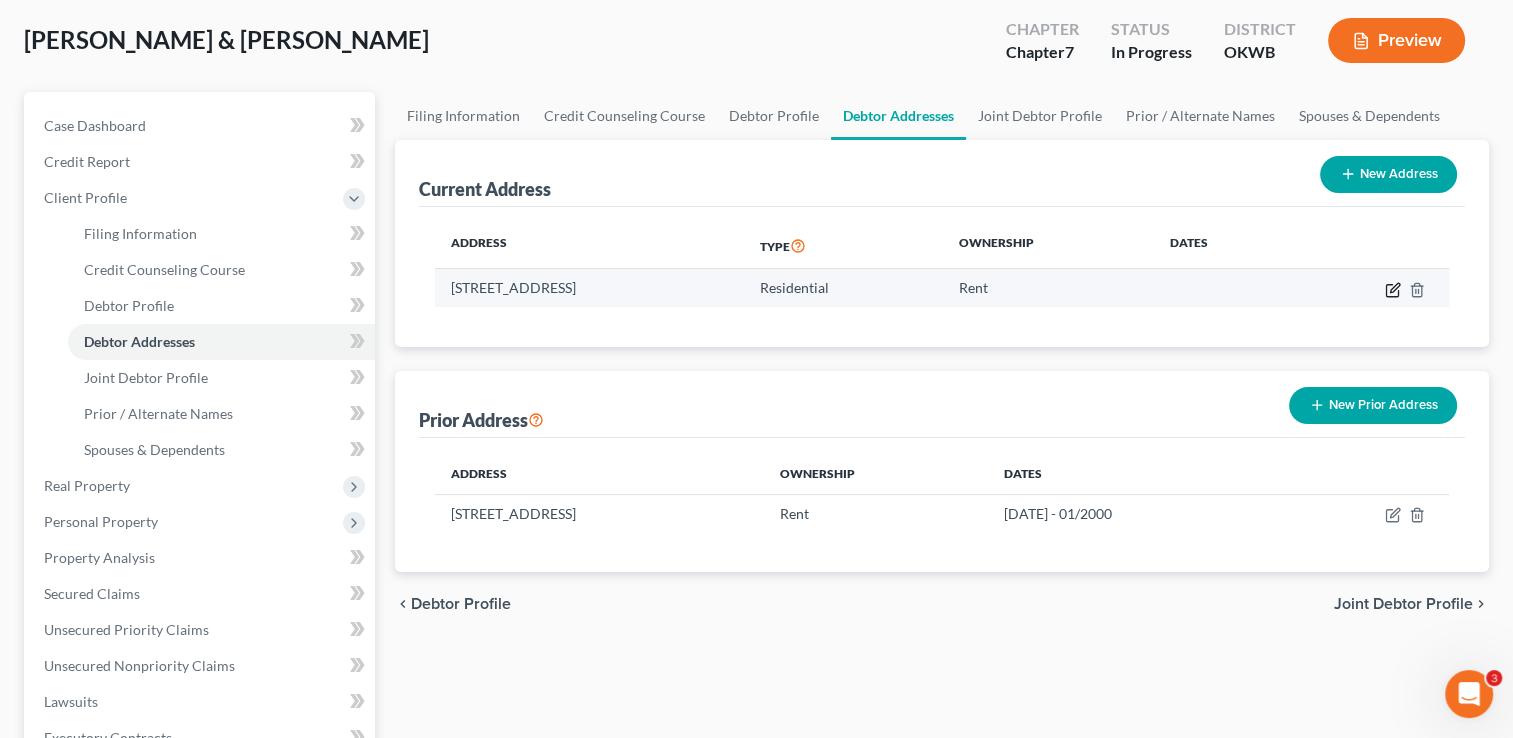 click 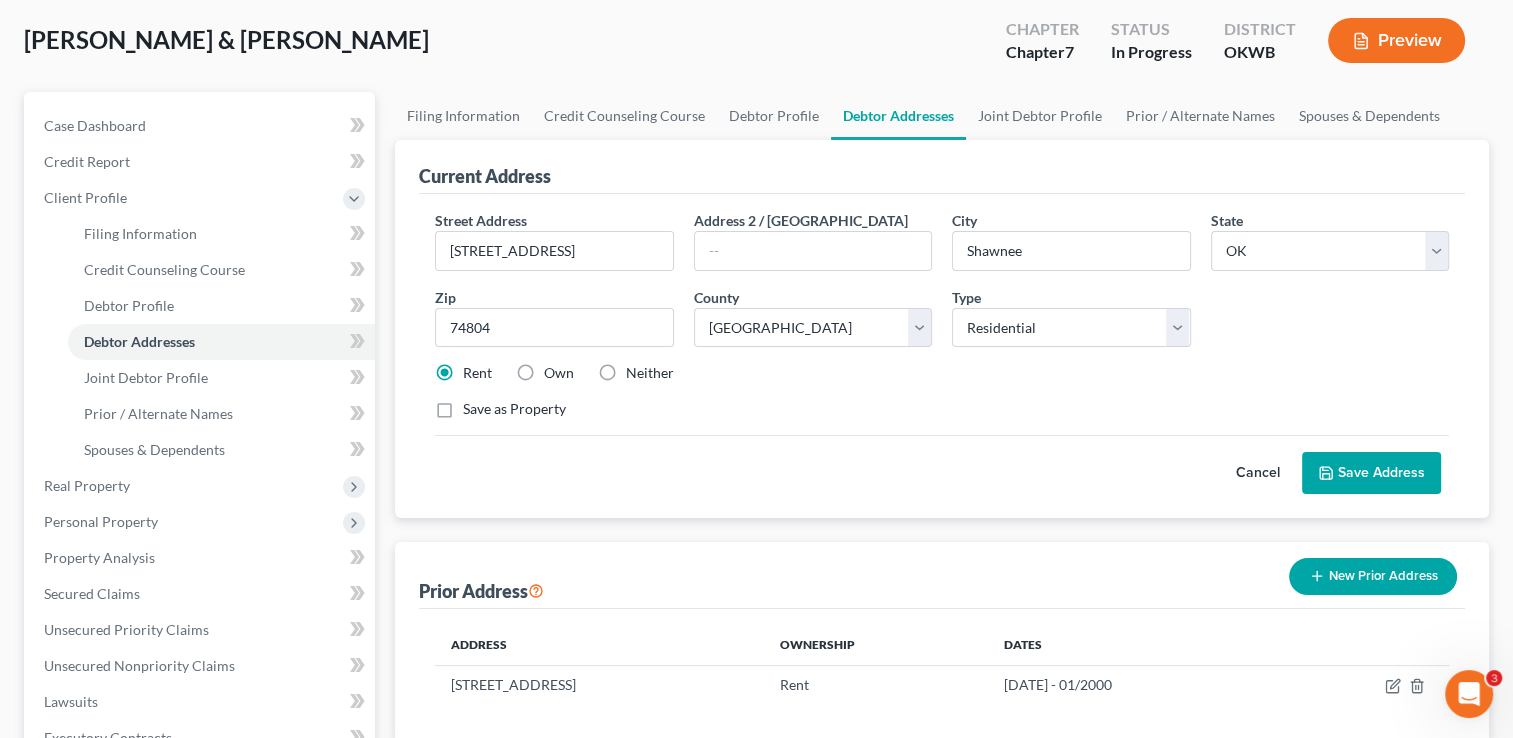 click on "Save Address" at bounding box center (1371, 473) 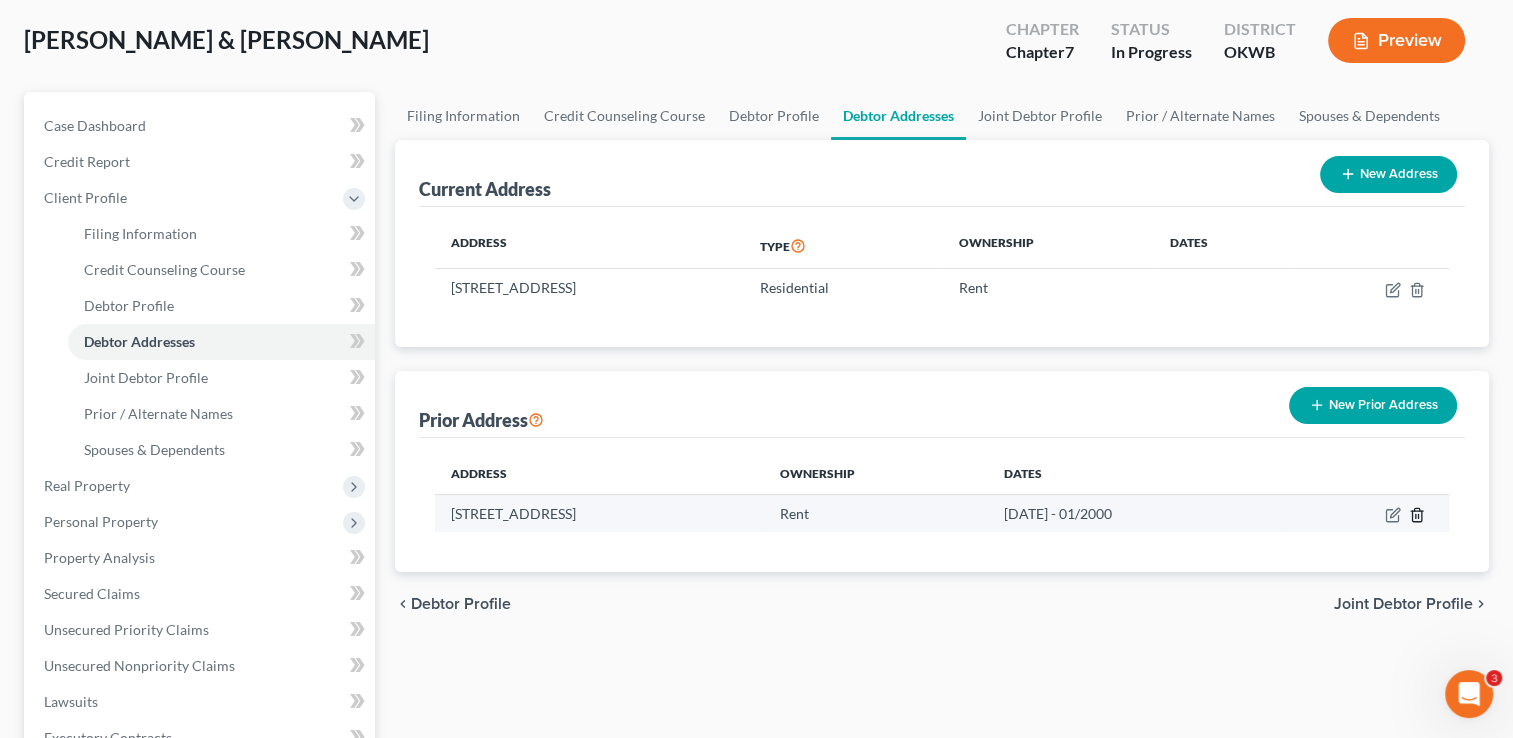 click 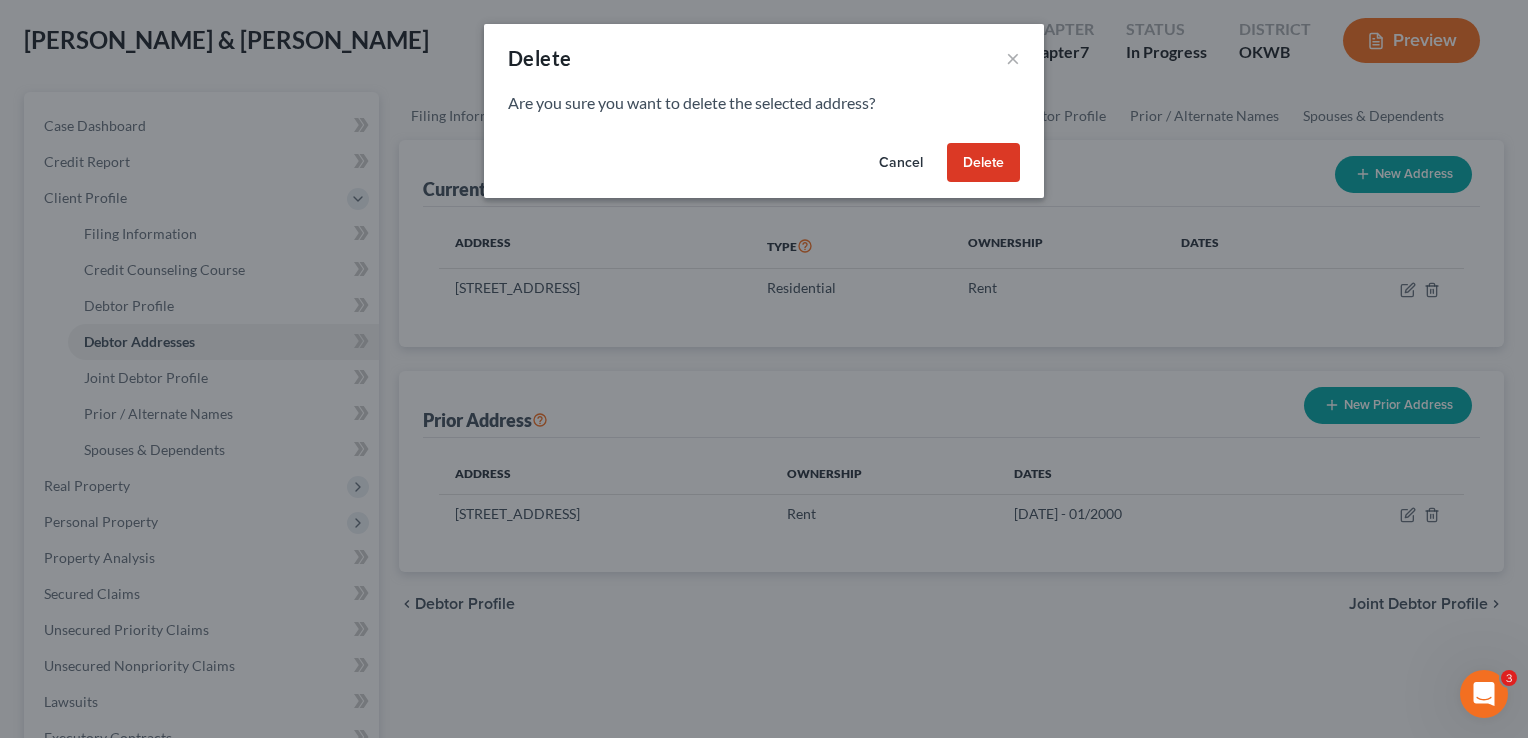 click on "Delete" at bounding box center [983, 163] 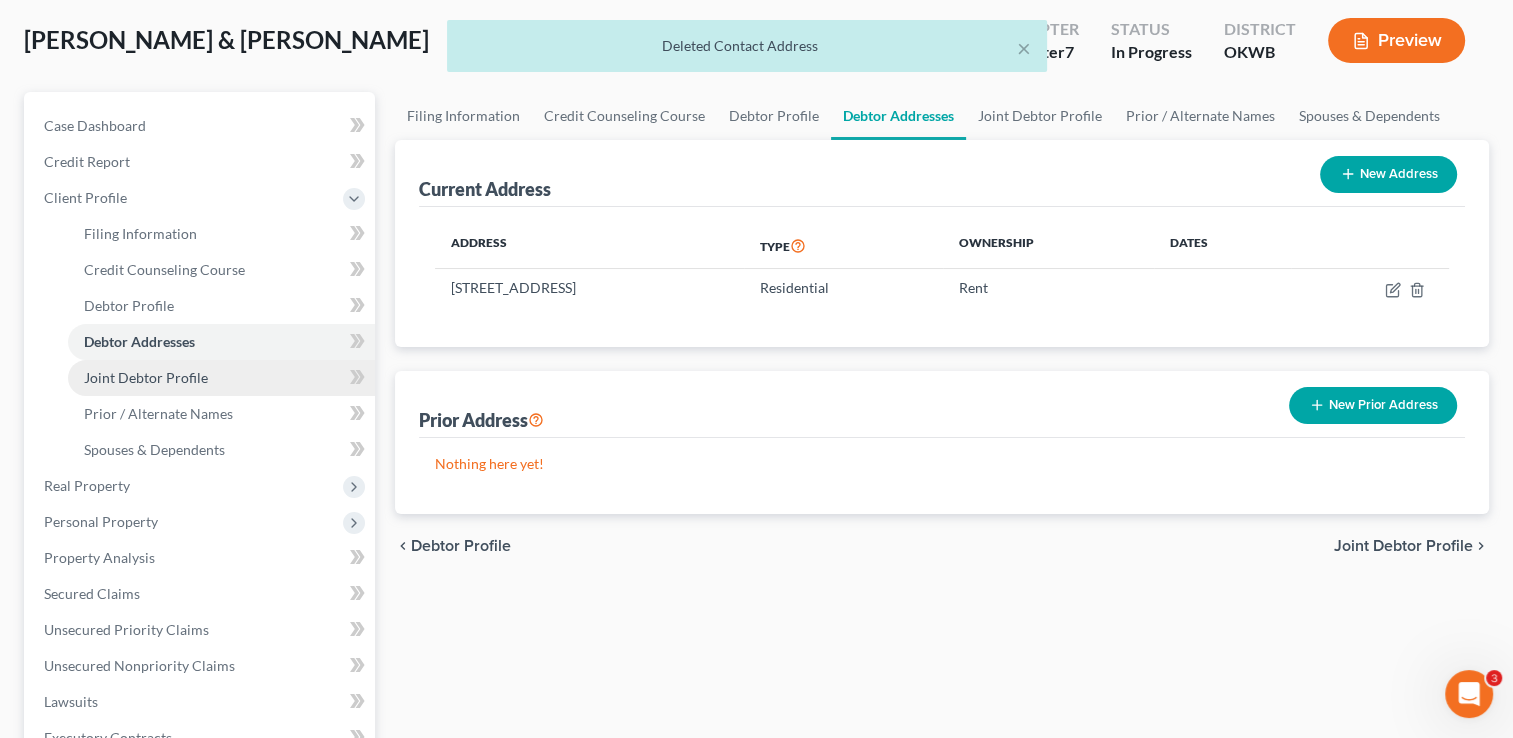 click on "Joint Debtor Profile" at bounding box center (146, 377) 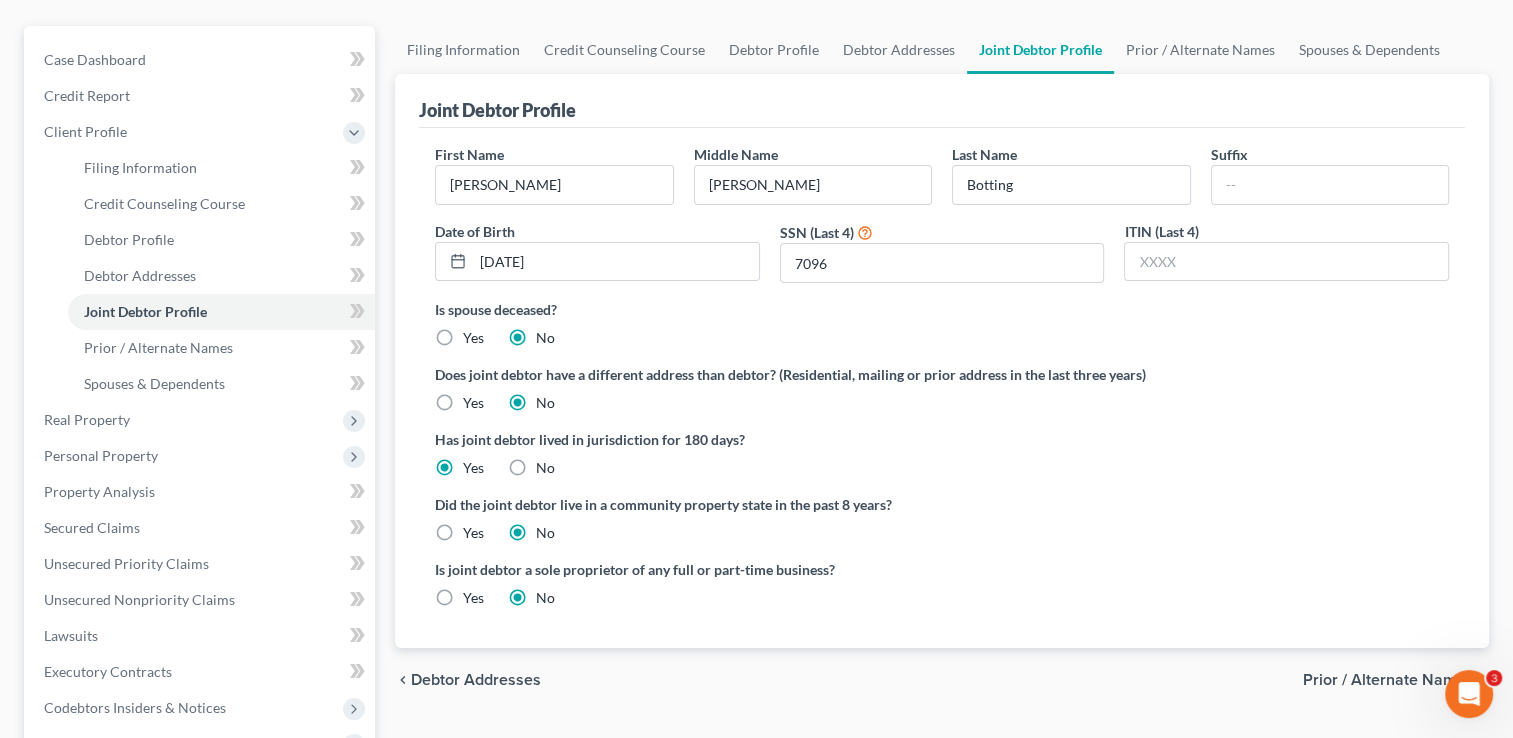scroll, scrollTop: 200, scrollLeft: 0, axis: vertical 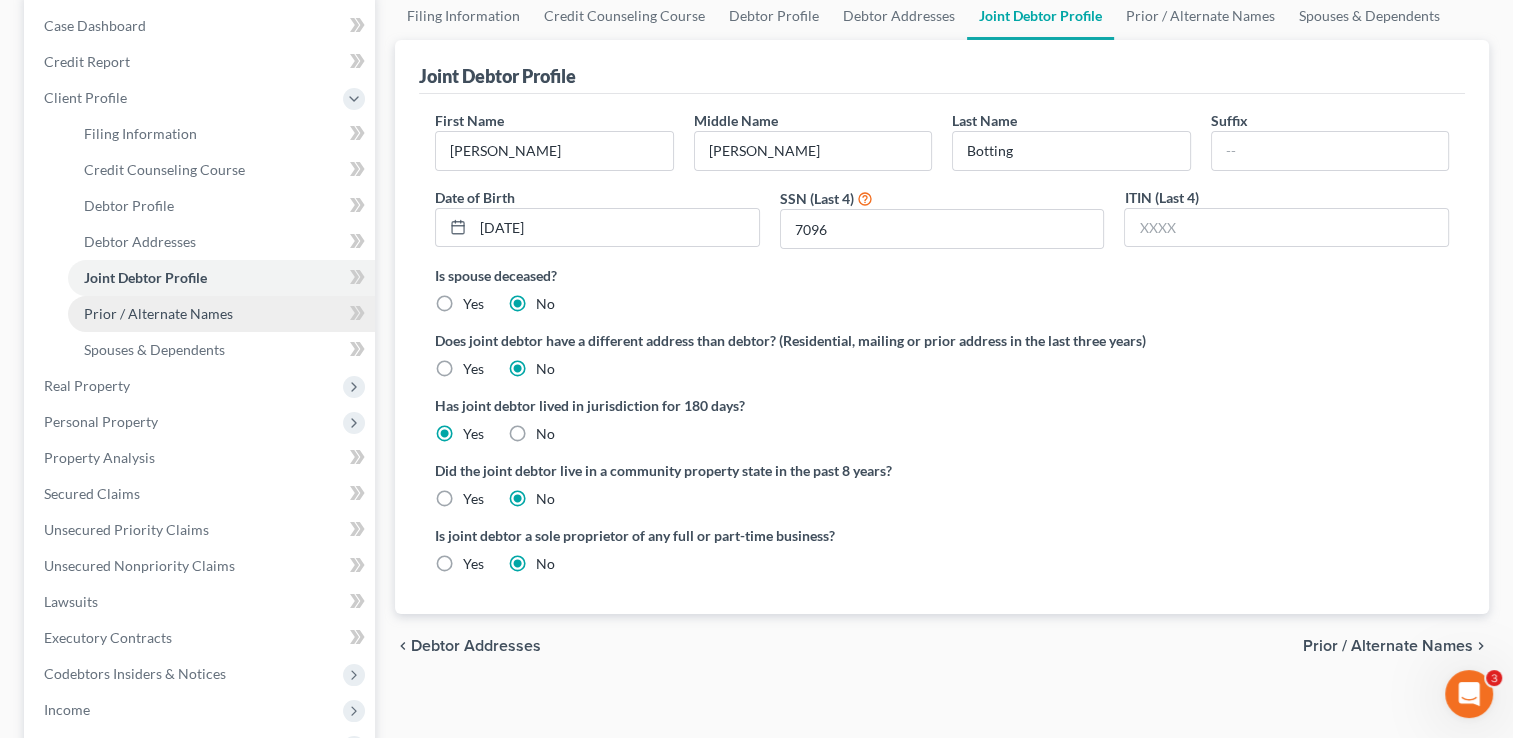 click on "Prior / Alternate Names" at bounding box center (158, 313) 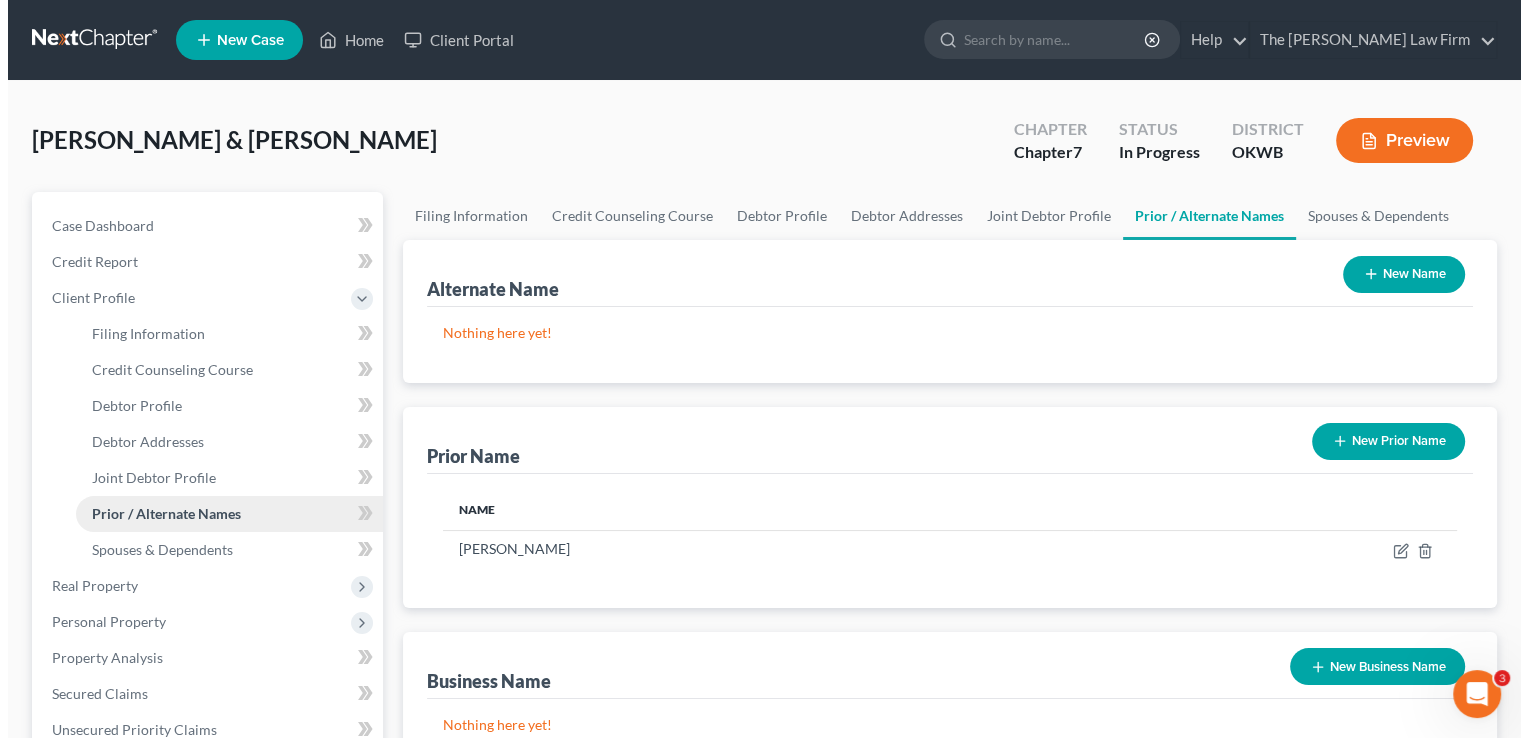 scroll, scrollTop: 0, scrollLeft: 0, axis: both 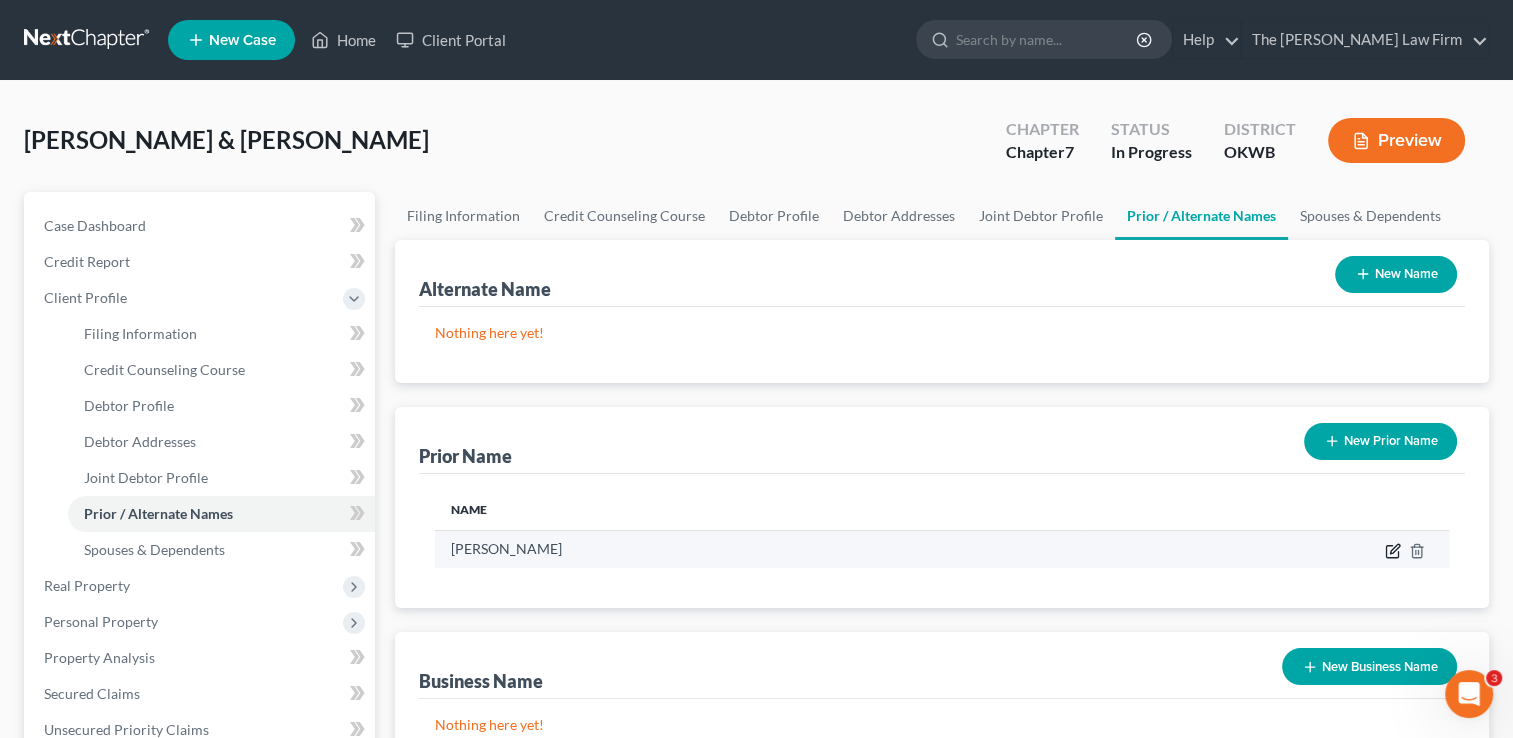 click 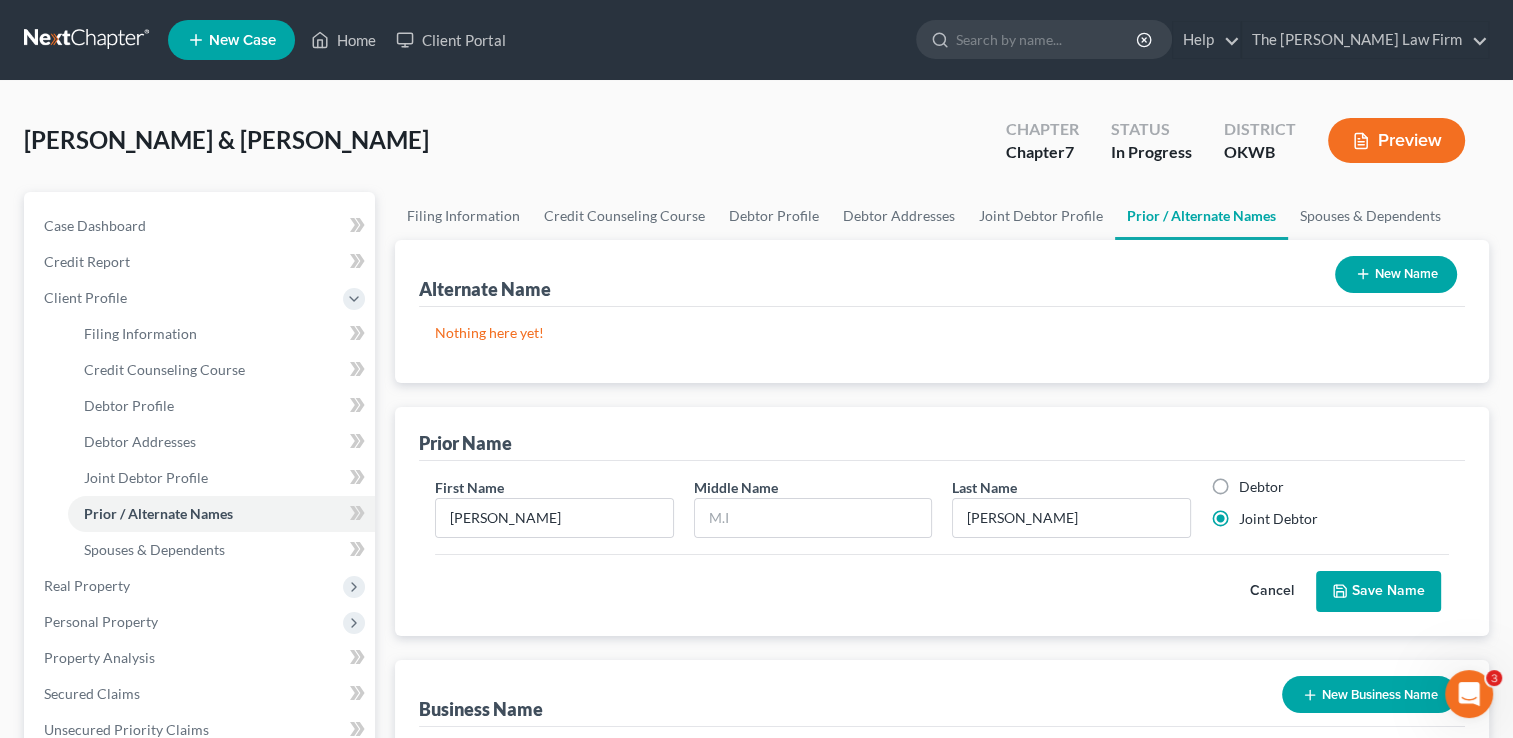 click on "Cancel" at bounding box center (1272, 592) 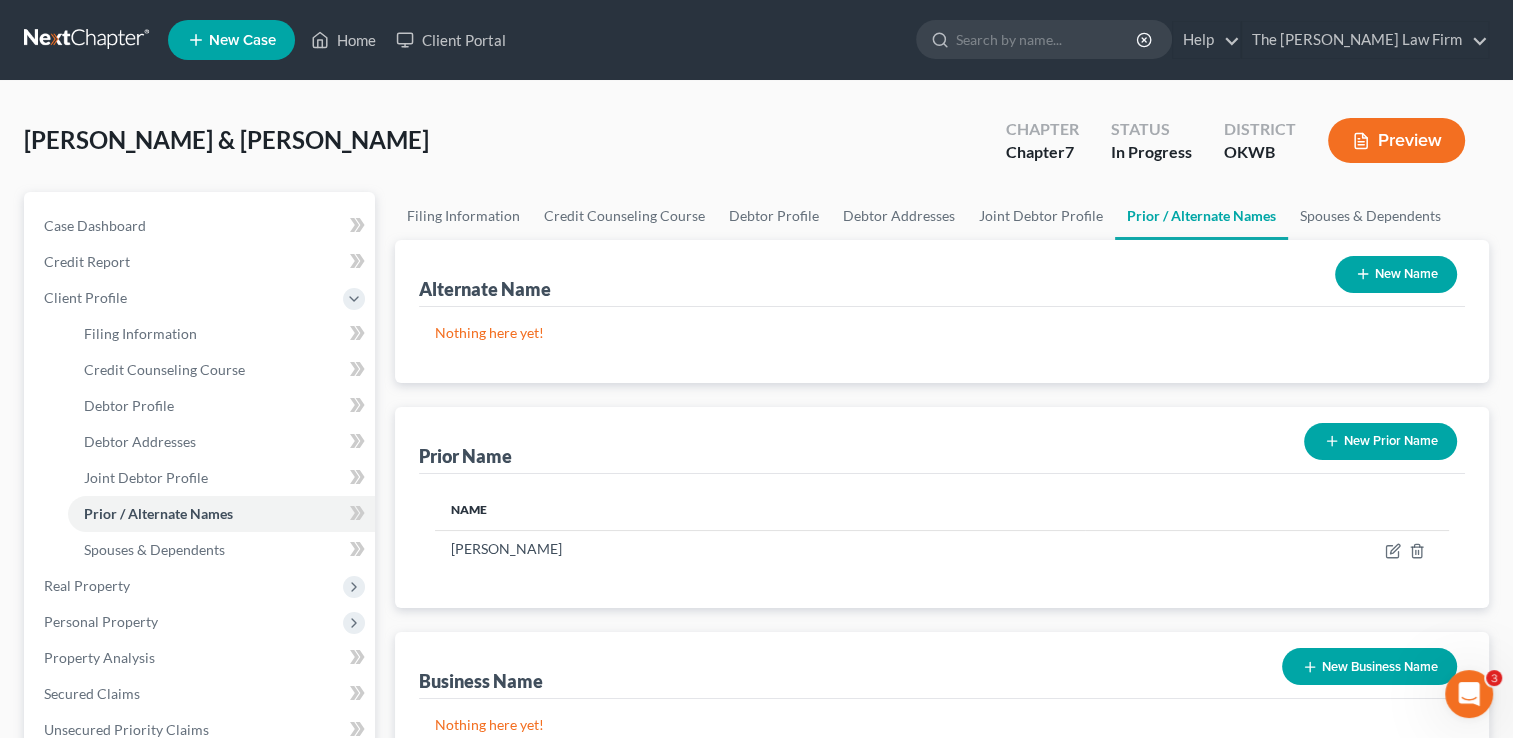 click on "New Prior Name" at bounding box center [1380, 441] 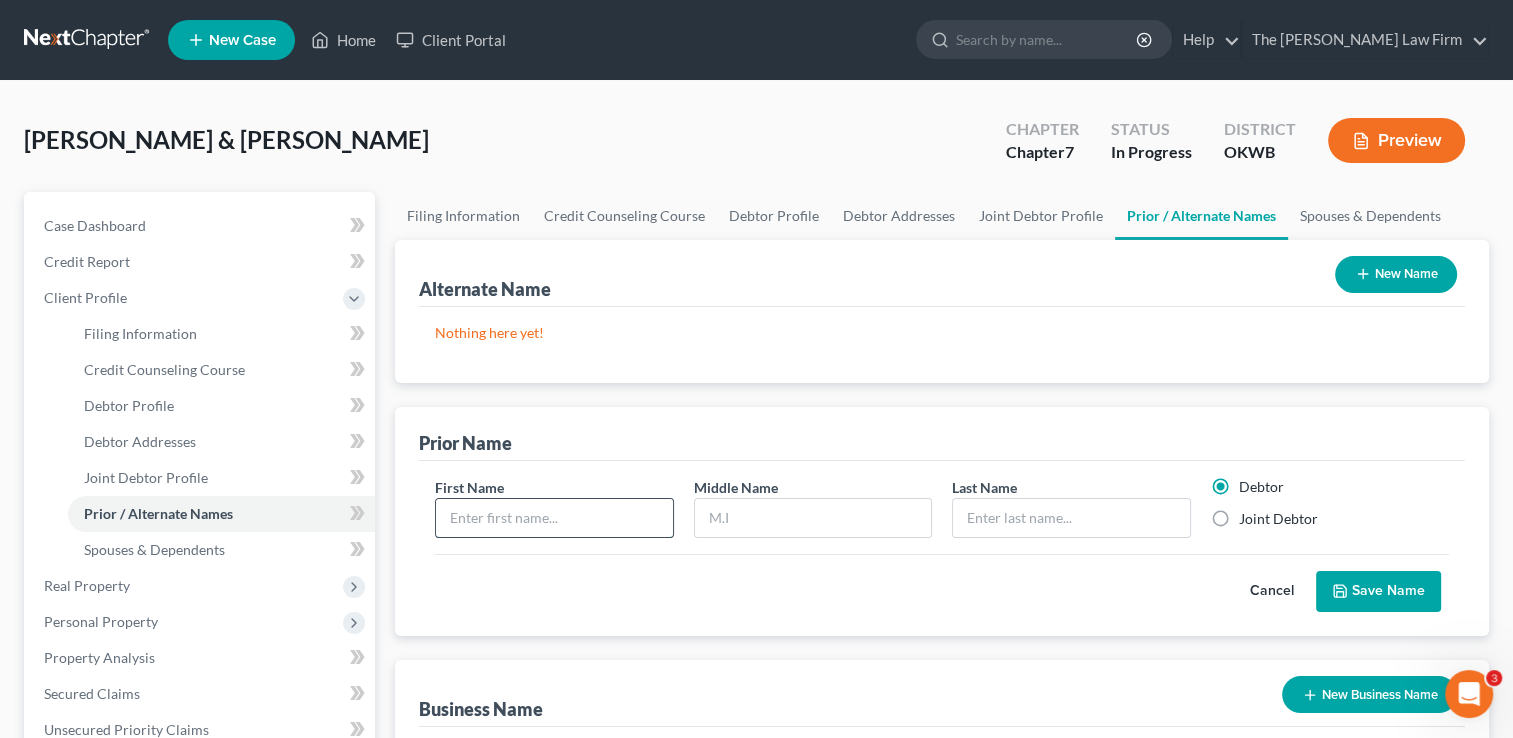 click at bounding box center (554, 518) 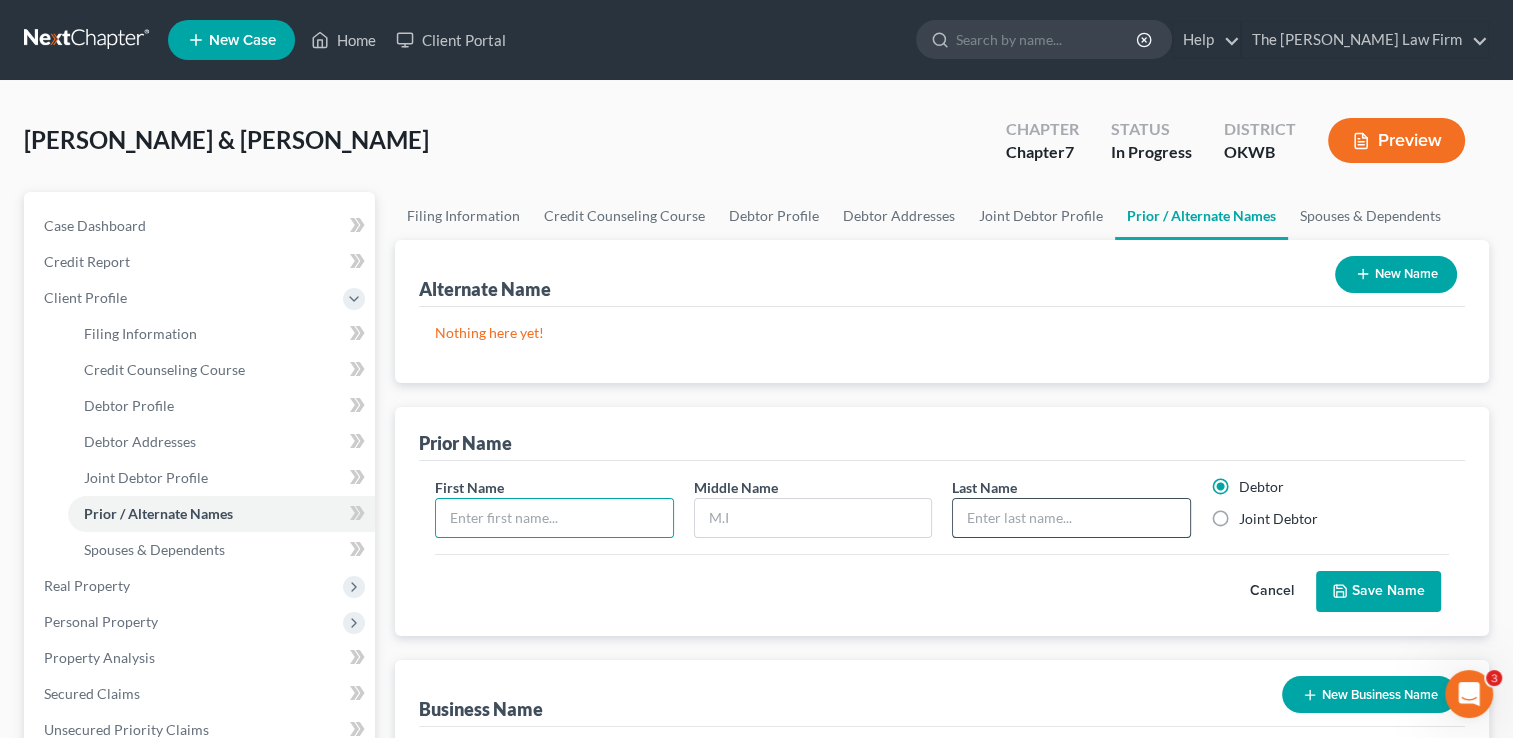 click at bounding box center [1071, 518] 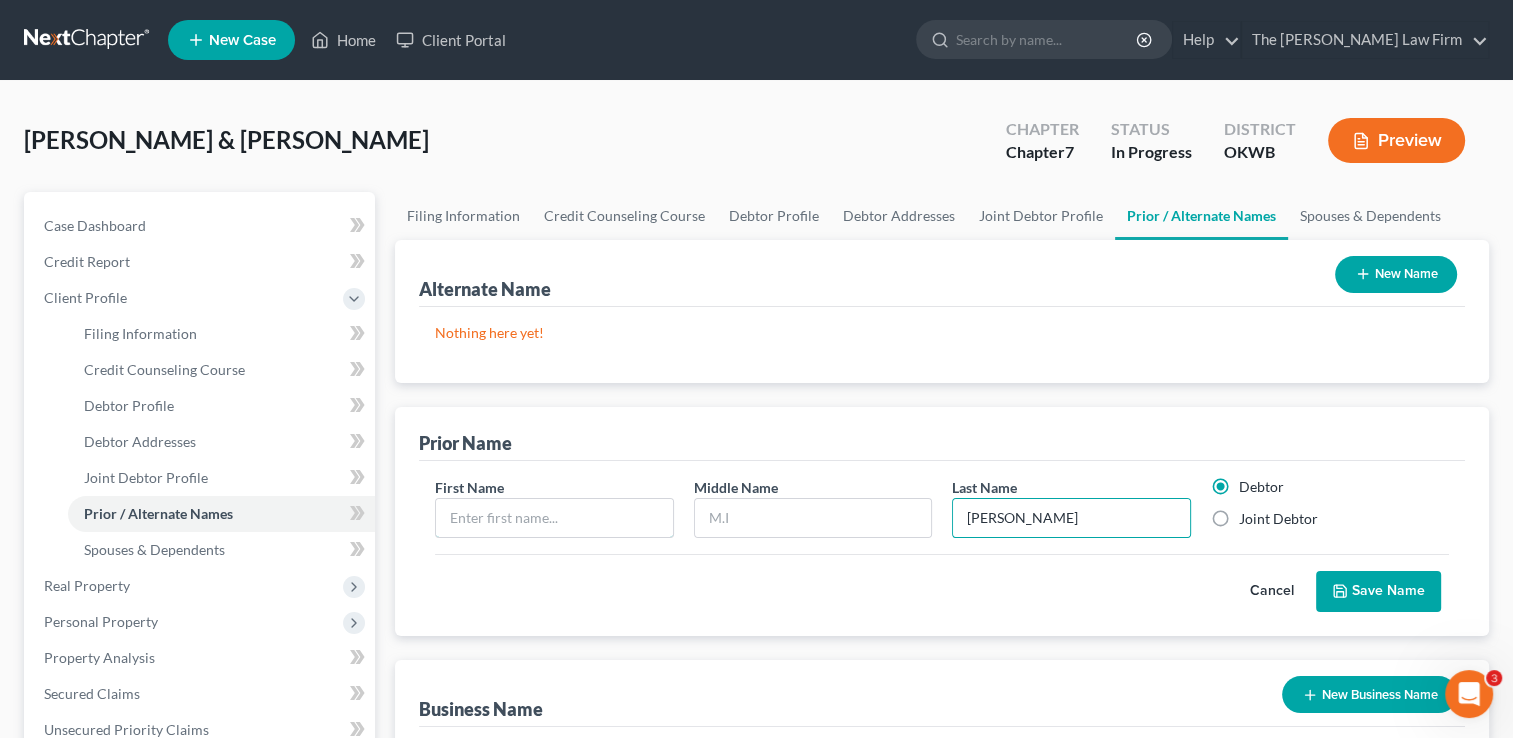 drag, startPoint x: 582, startPoint y: 515, endPoint x: 627, endPoint y: 466, distance: 66.52819 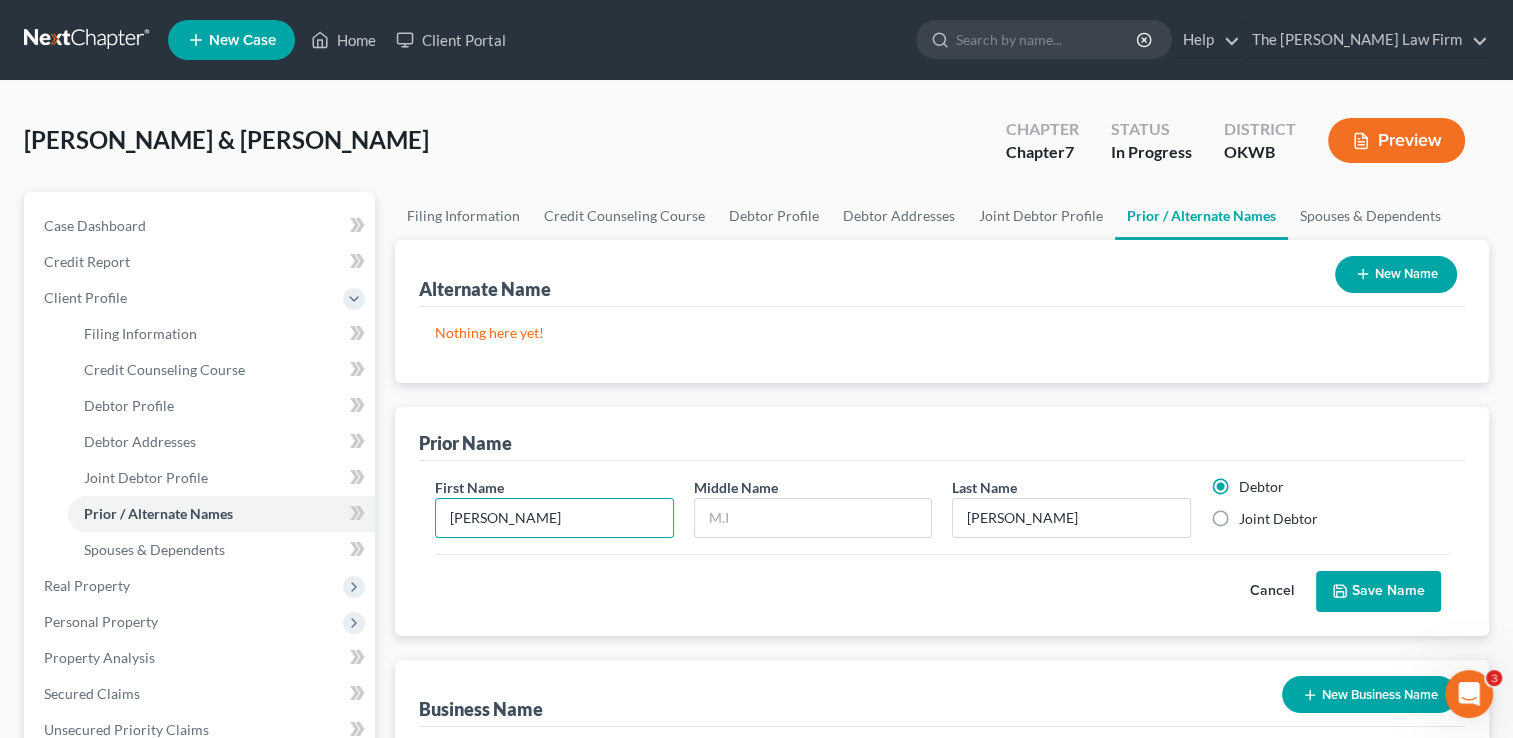 click on "Joint Debtor" at bounding box center (1278, 519) 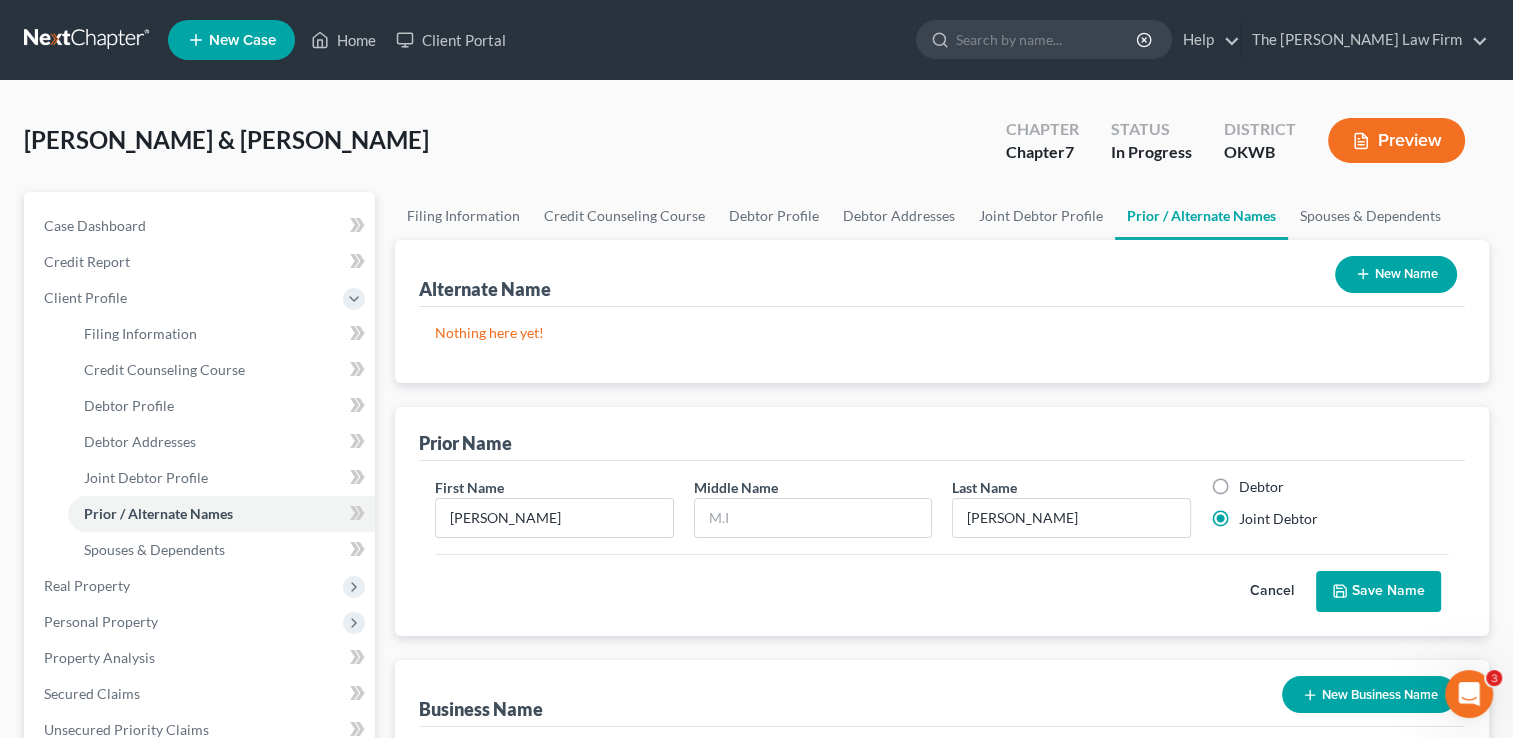 click on "Save Name" at bounding box center (1378, 592) 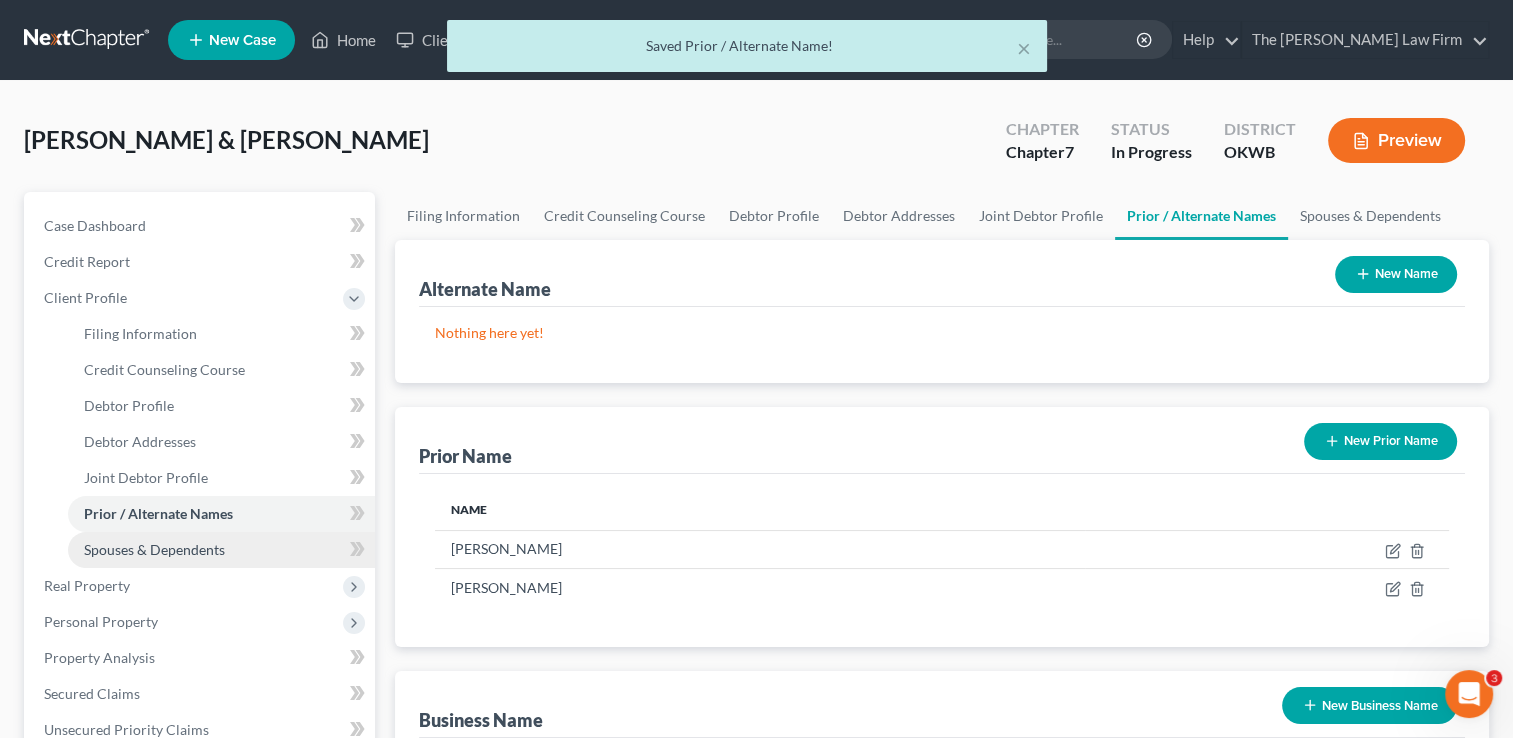 click on "Spouses & Dependents" at bounding box center [221, 550] 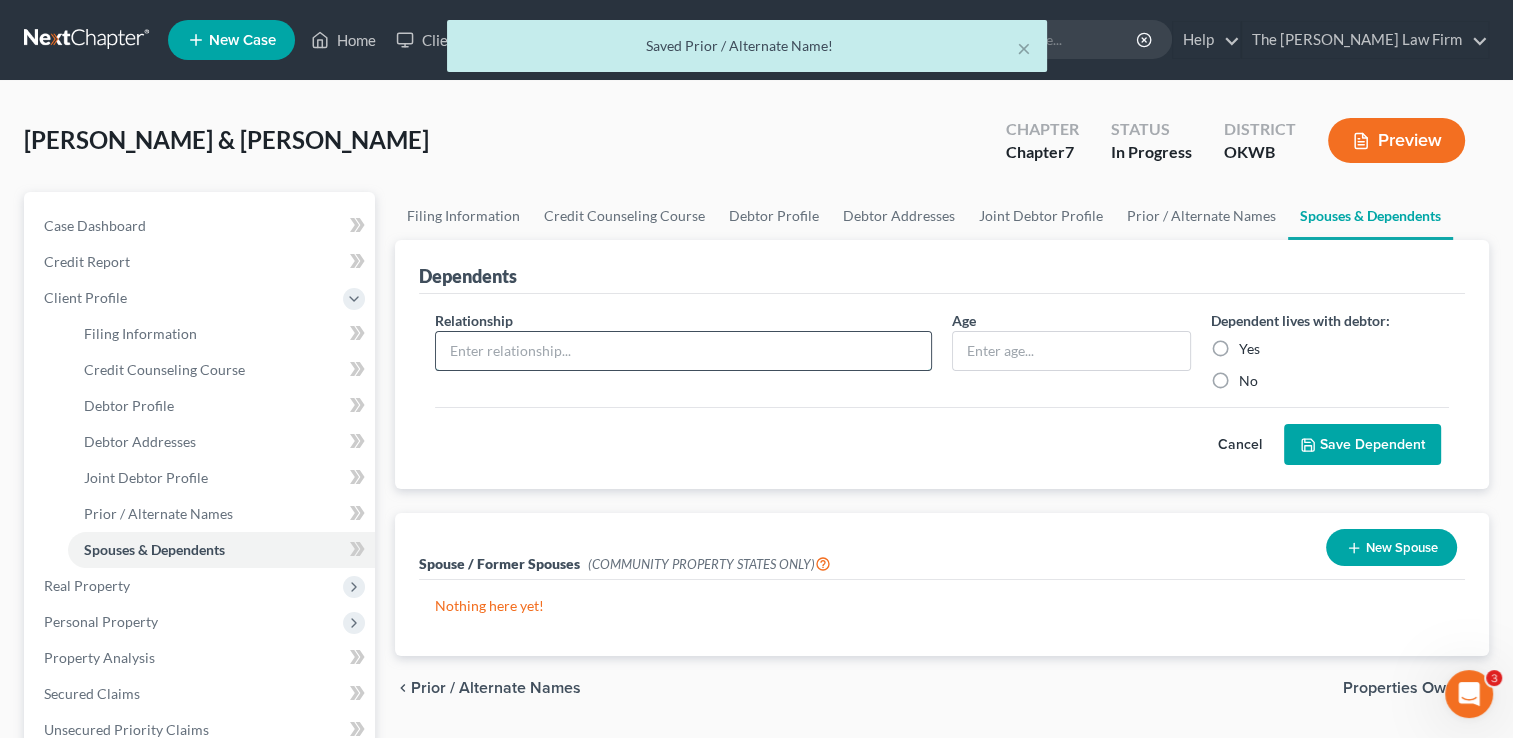 click at bounding box center [683, 351] 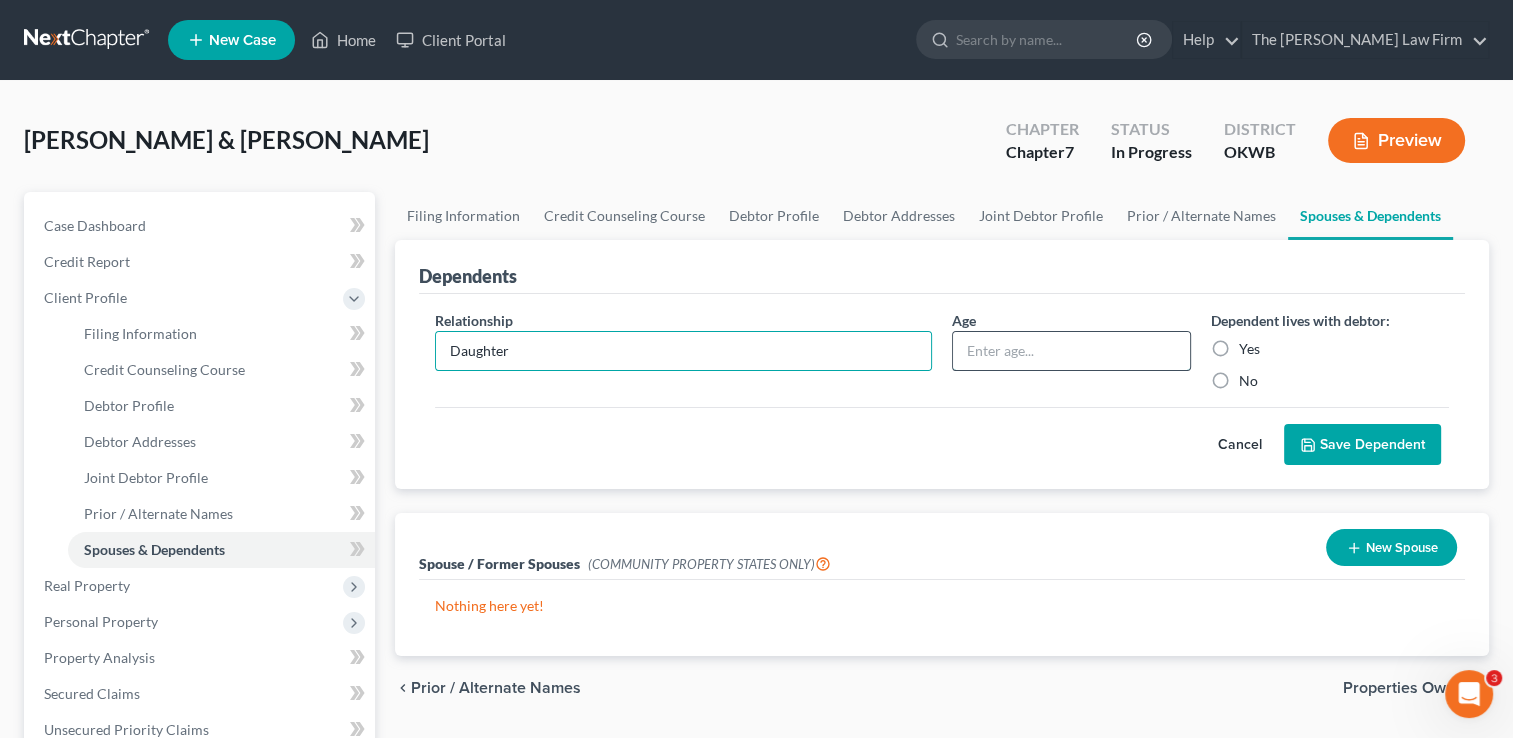 click at bounding box center [1071, 351] 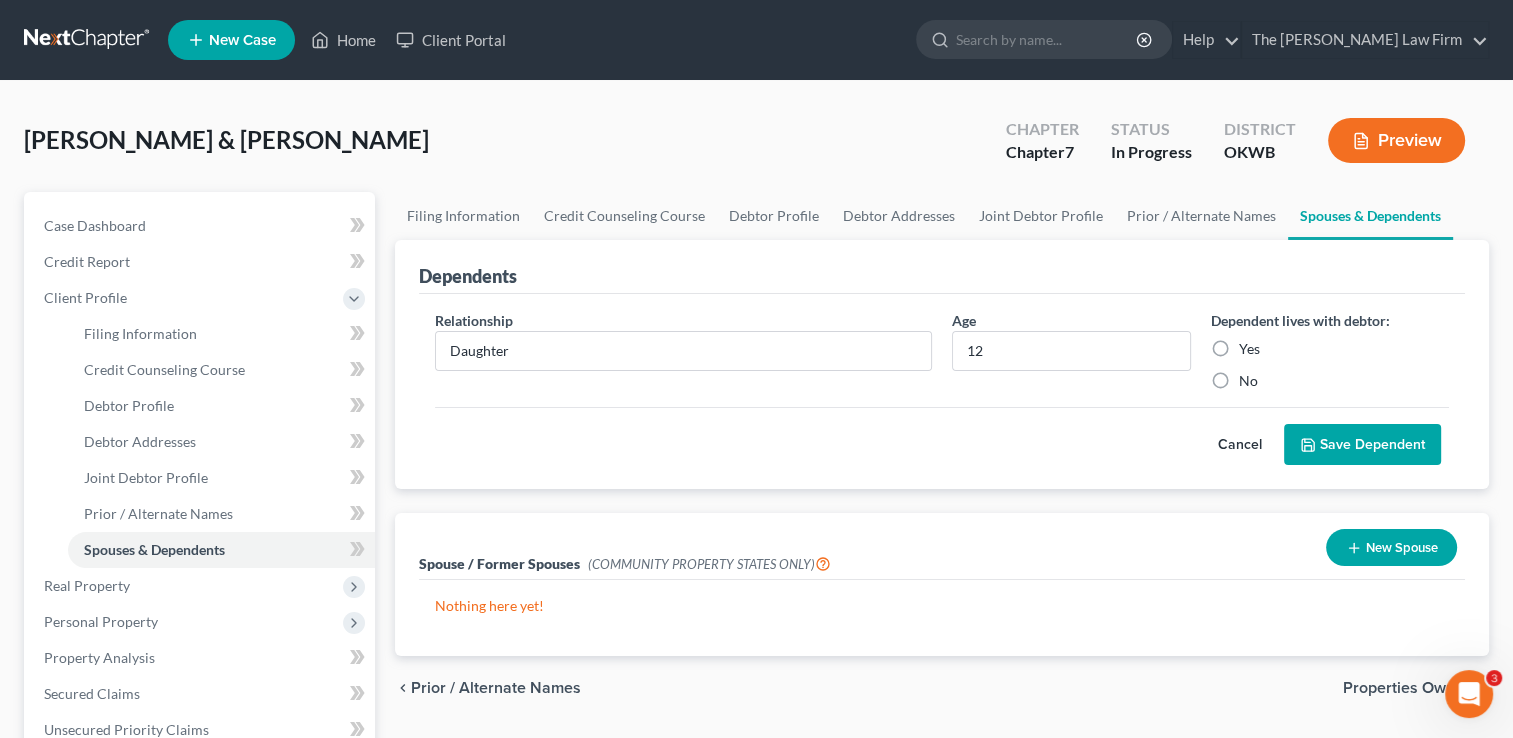 click on "Yes" at bounding box center (1249, 349) 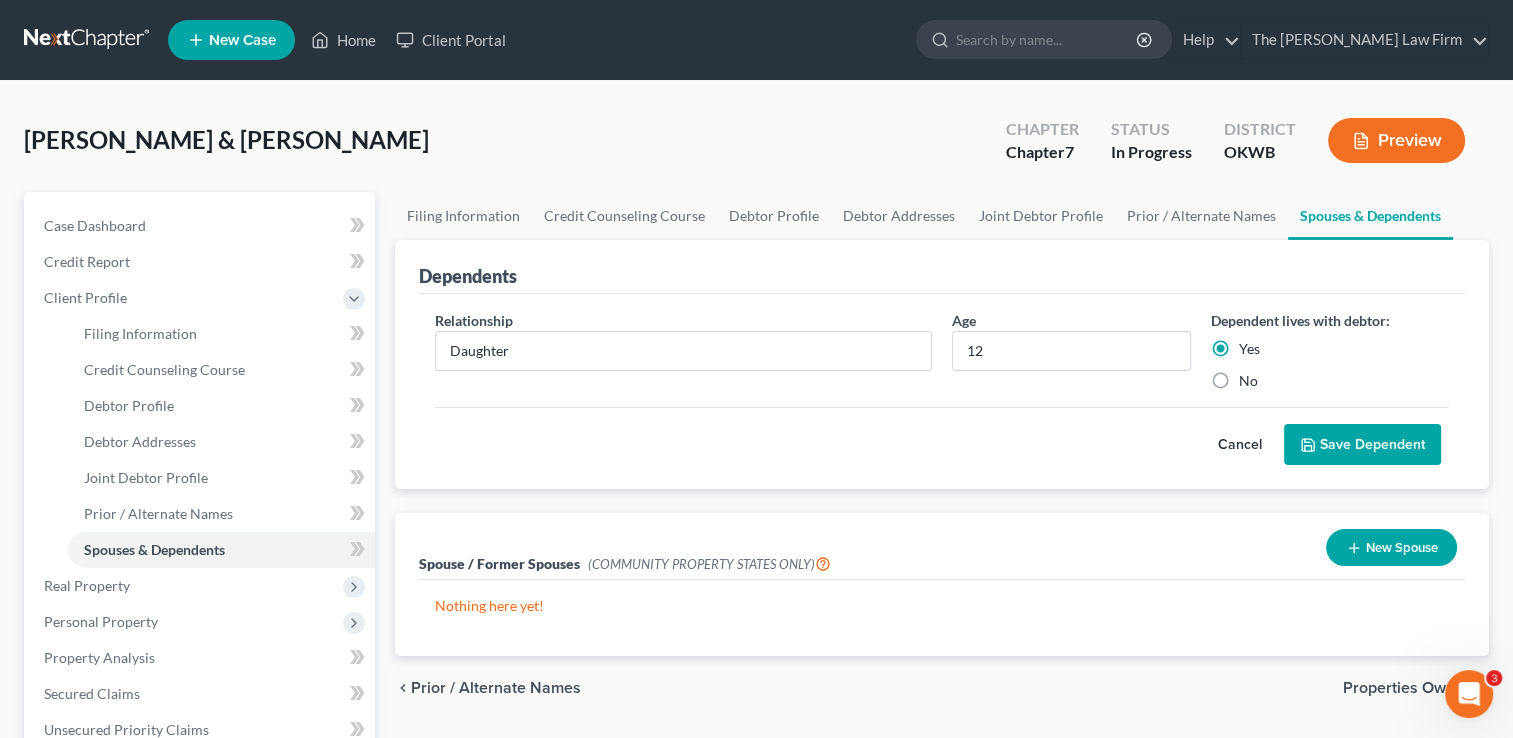 click on "Save Dependent" at bounding box center [1362, 445] 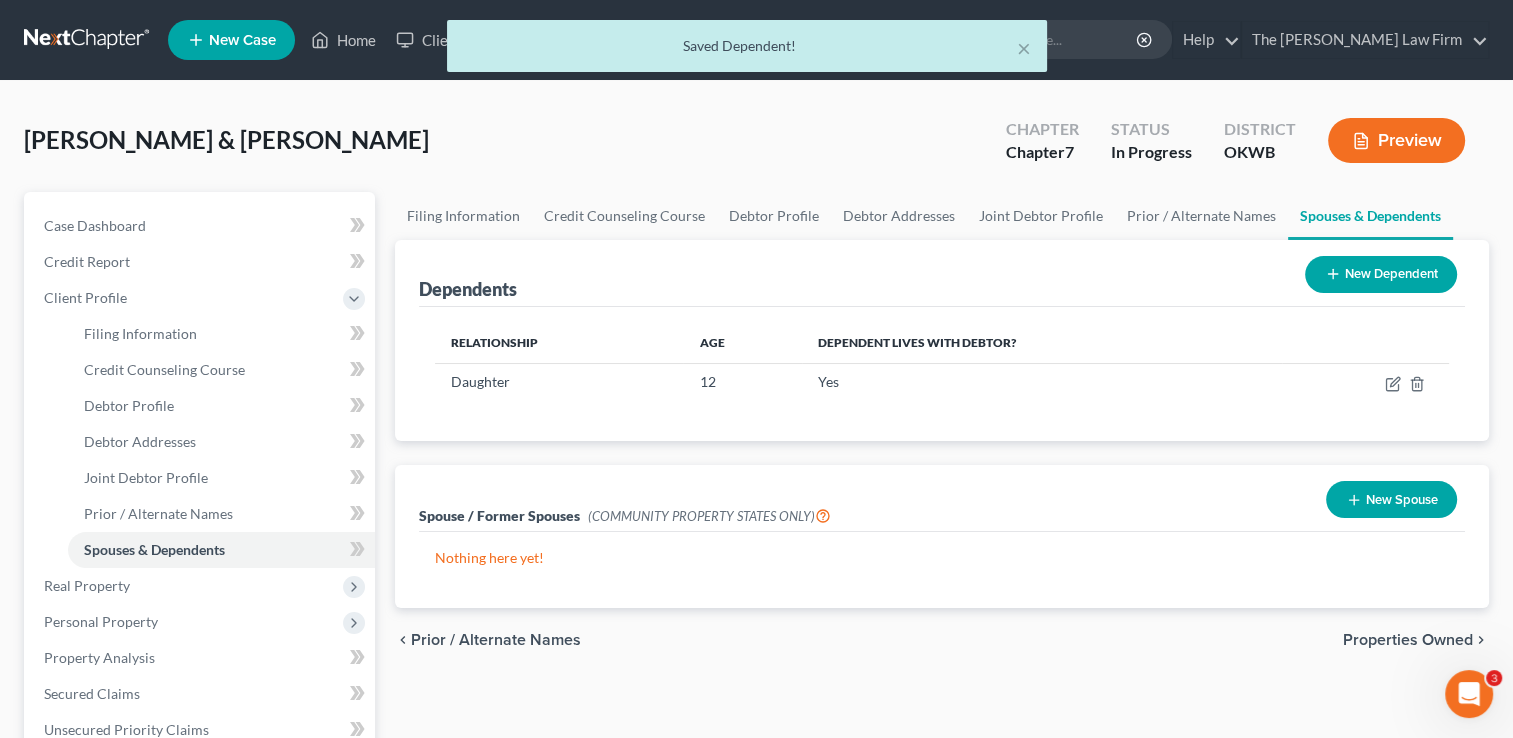 click on "New Dependent" at bounding box center [1381, 274] 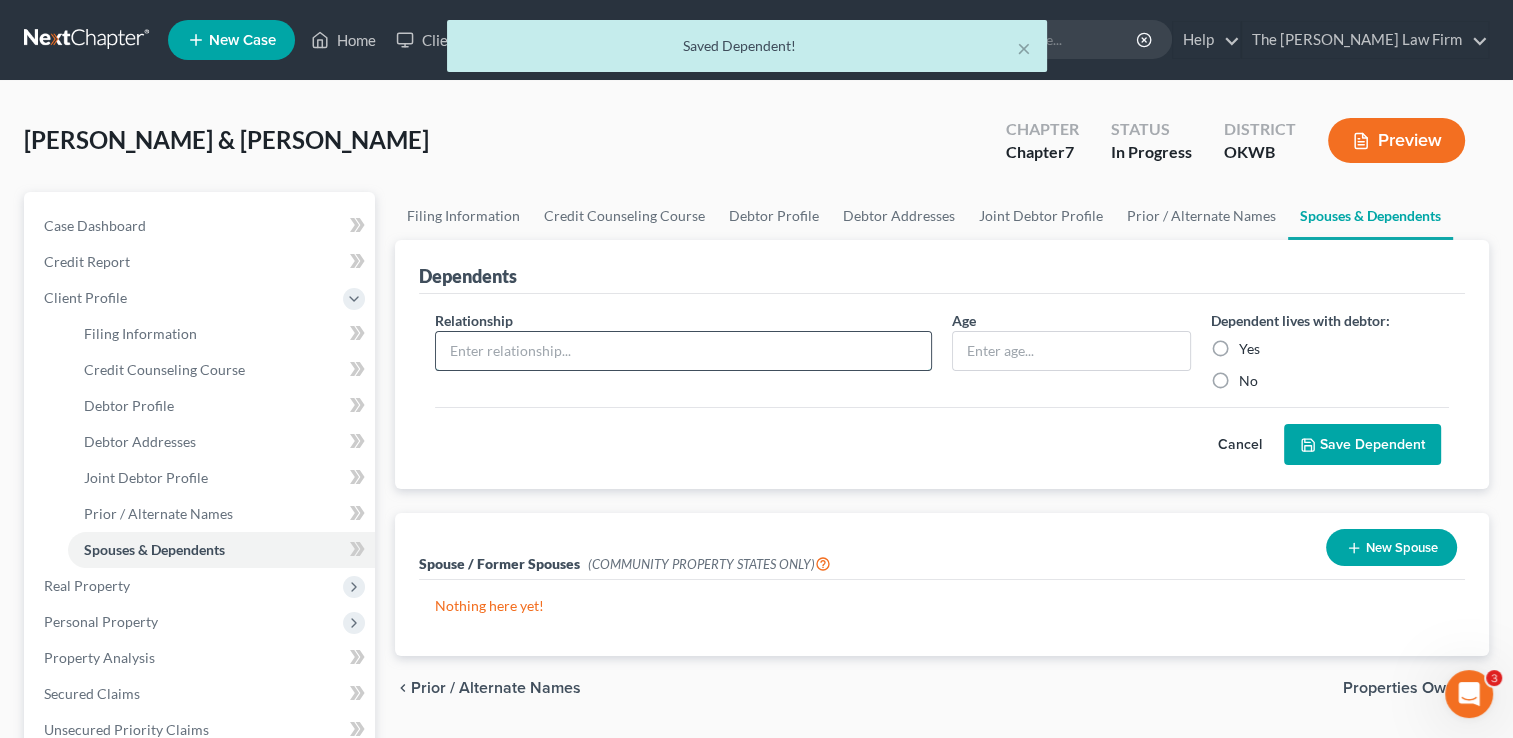 click at bounding box center (683, 351) 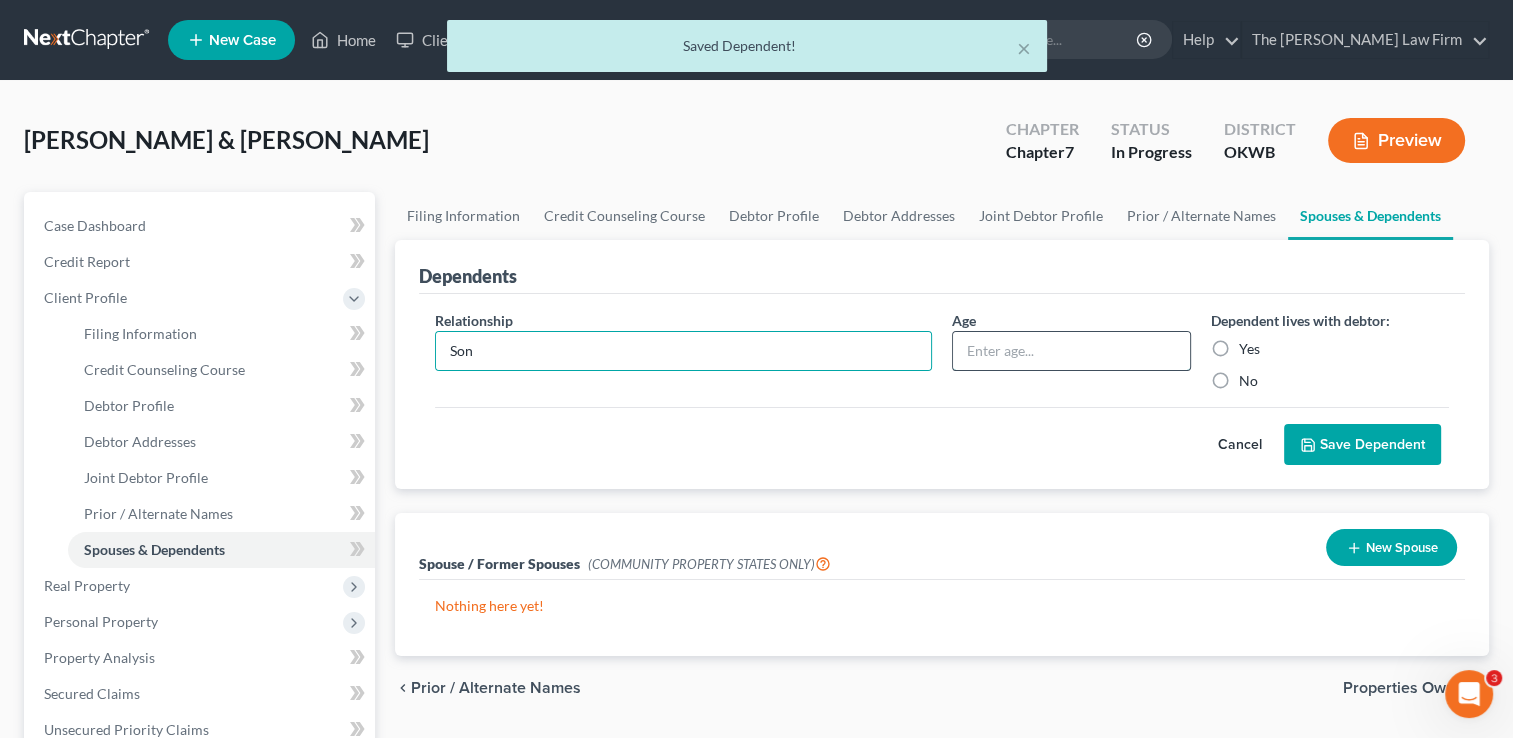 click at bounding box center (1071, 351) 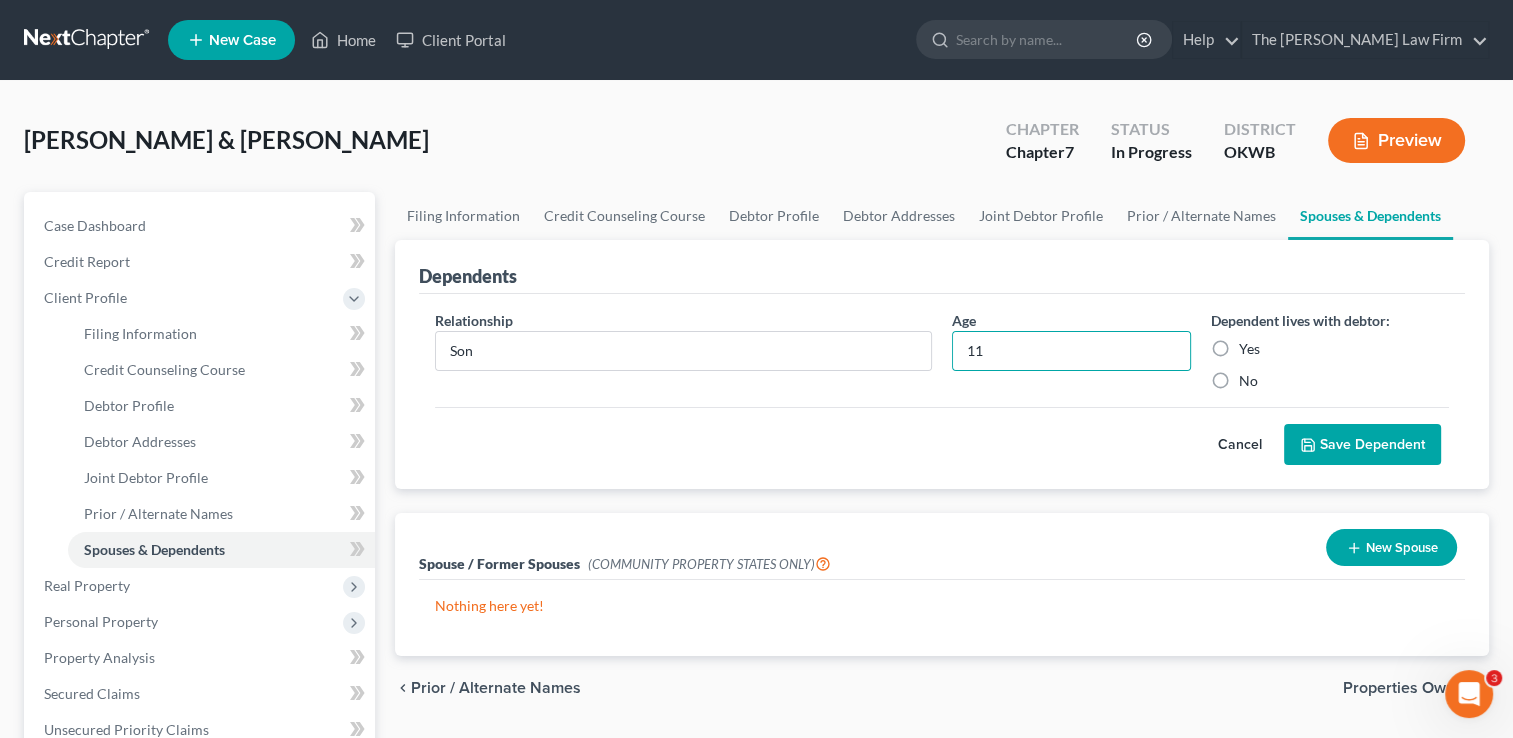 click on "Yes" at bounding box center [1249, 349] 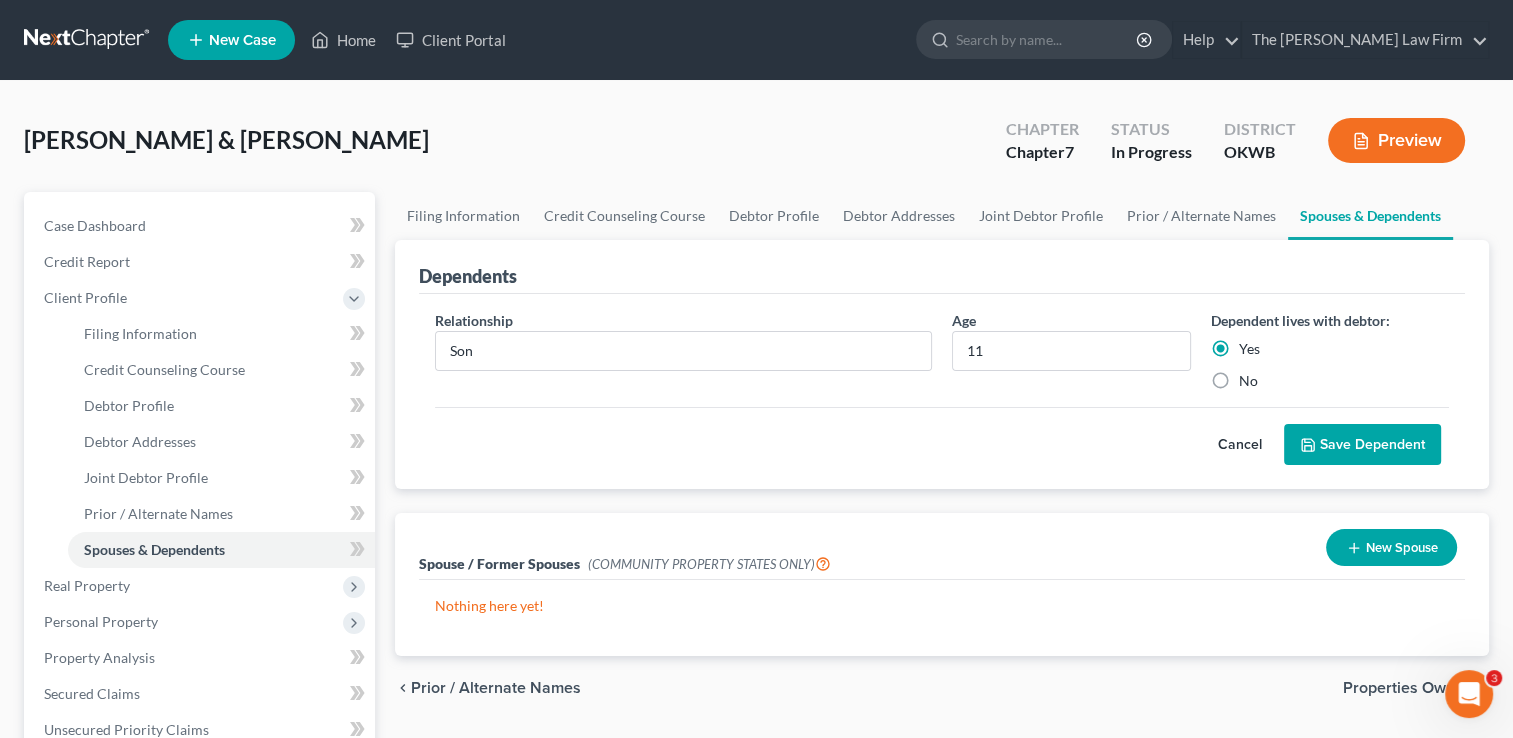 click on "Save Dependent" at bounding box center [1362, 445] 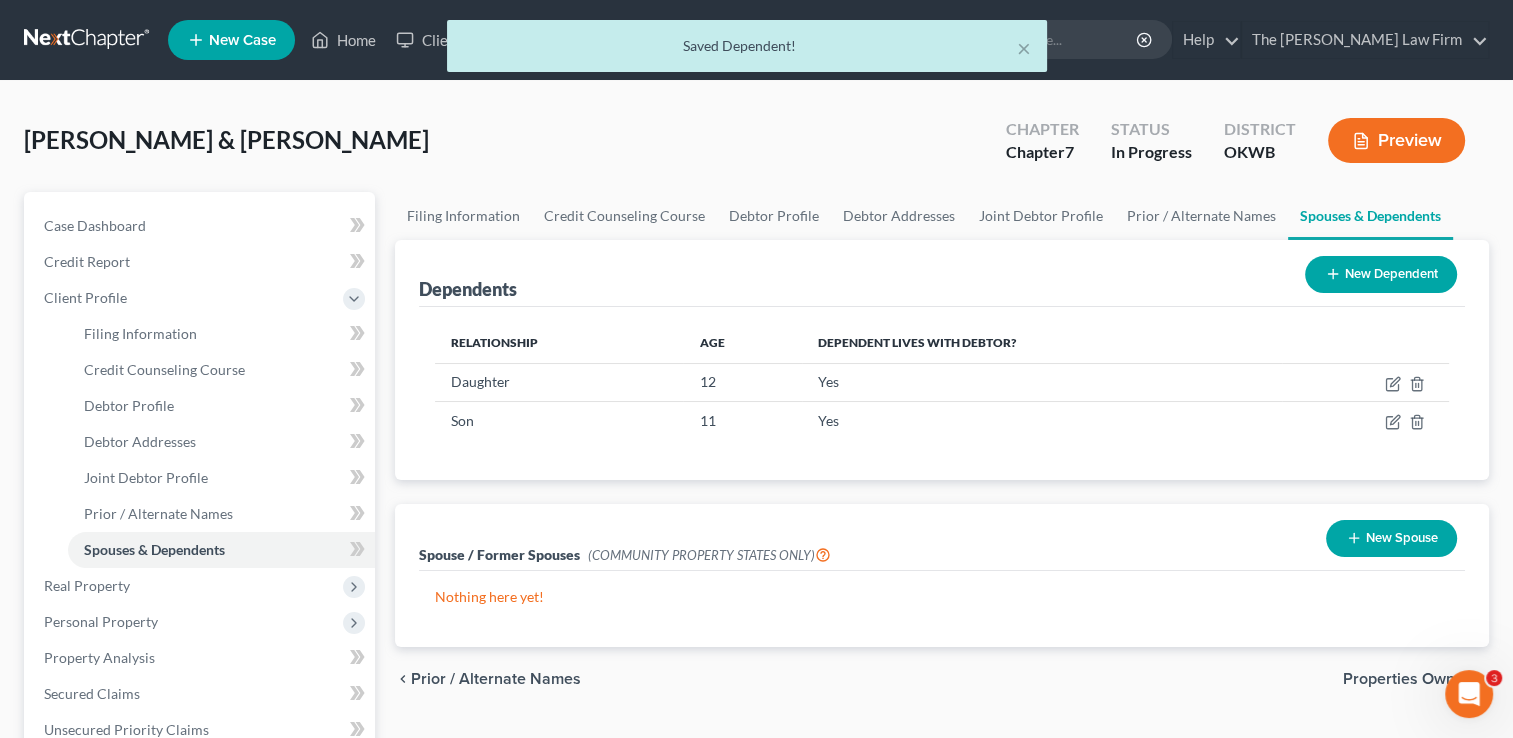 click on "New Dependent" at bounding box center [1381, 274] 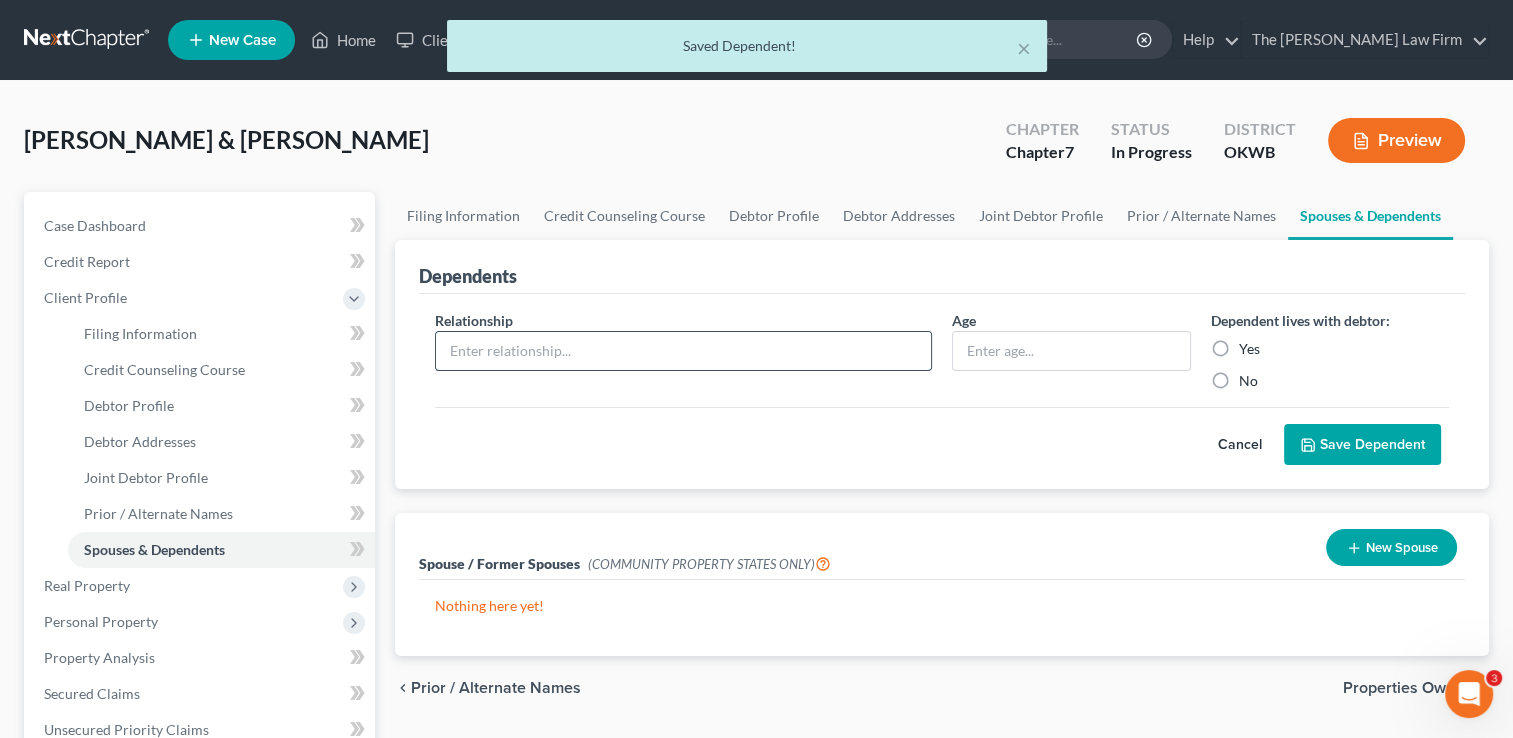 click at bounding box center [683, 351] 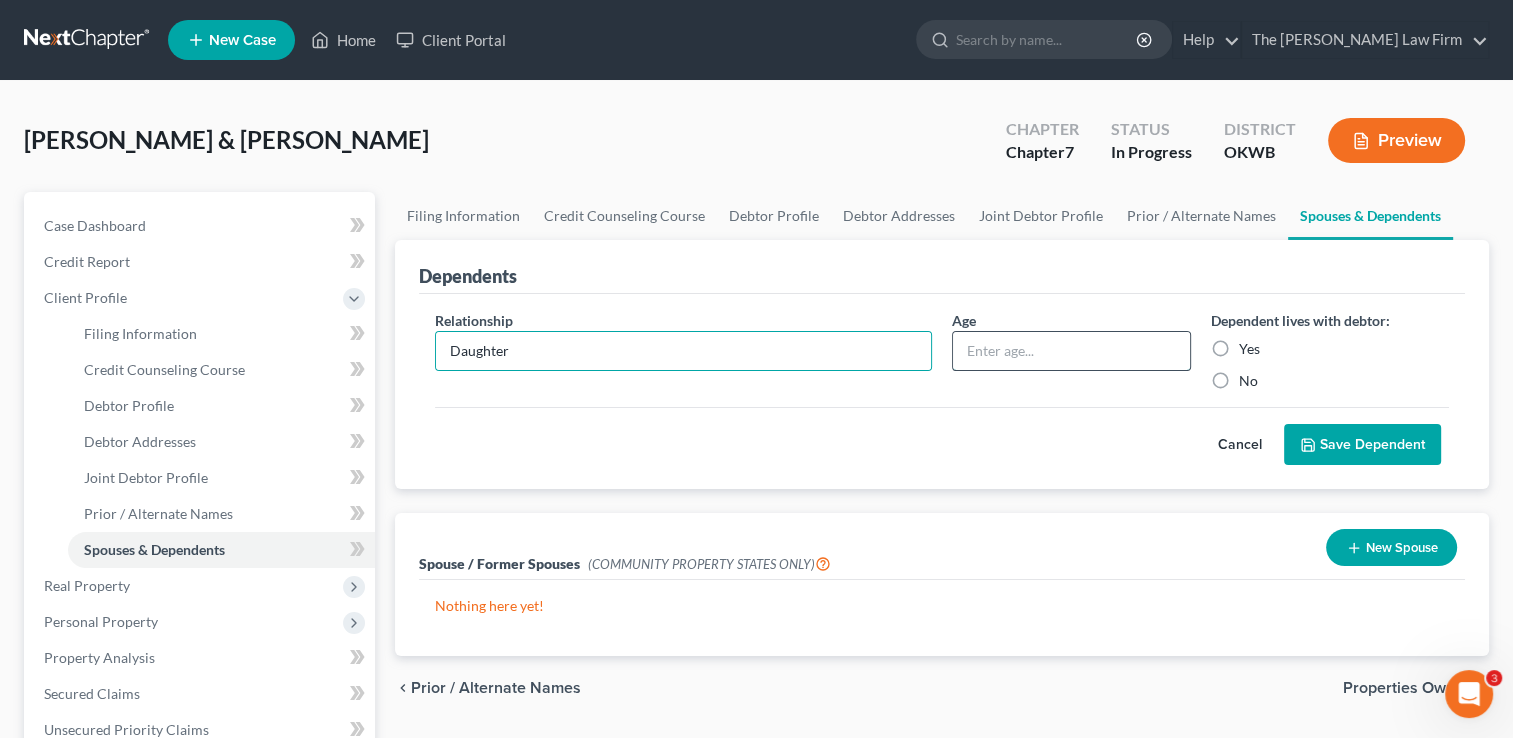 click at bounding box center (1071, 351) 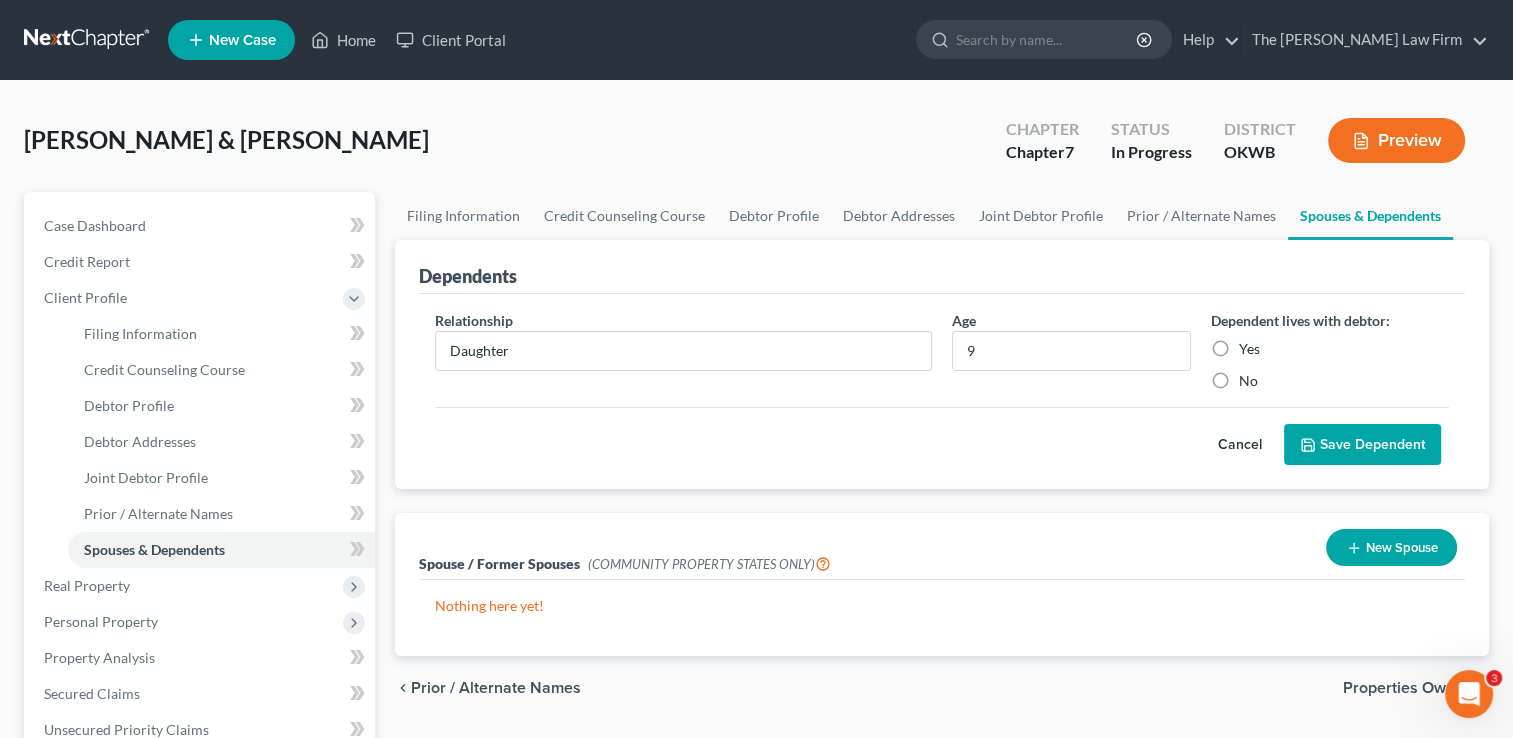 click on "Yes" at bounding box center (1249, 349) 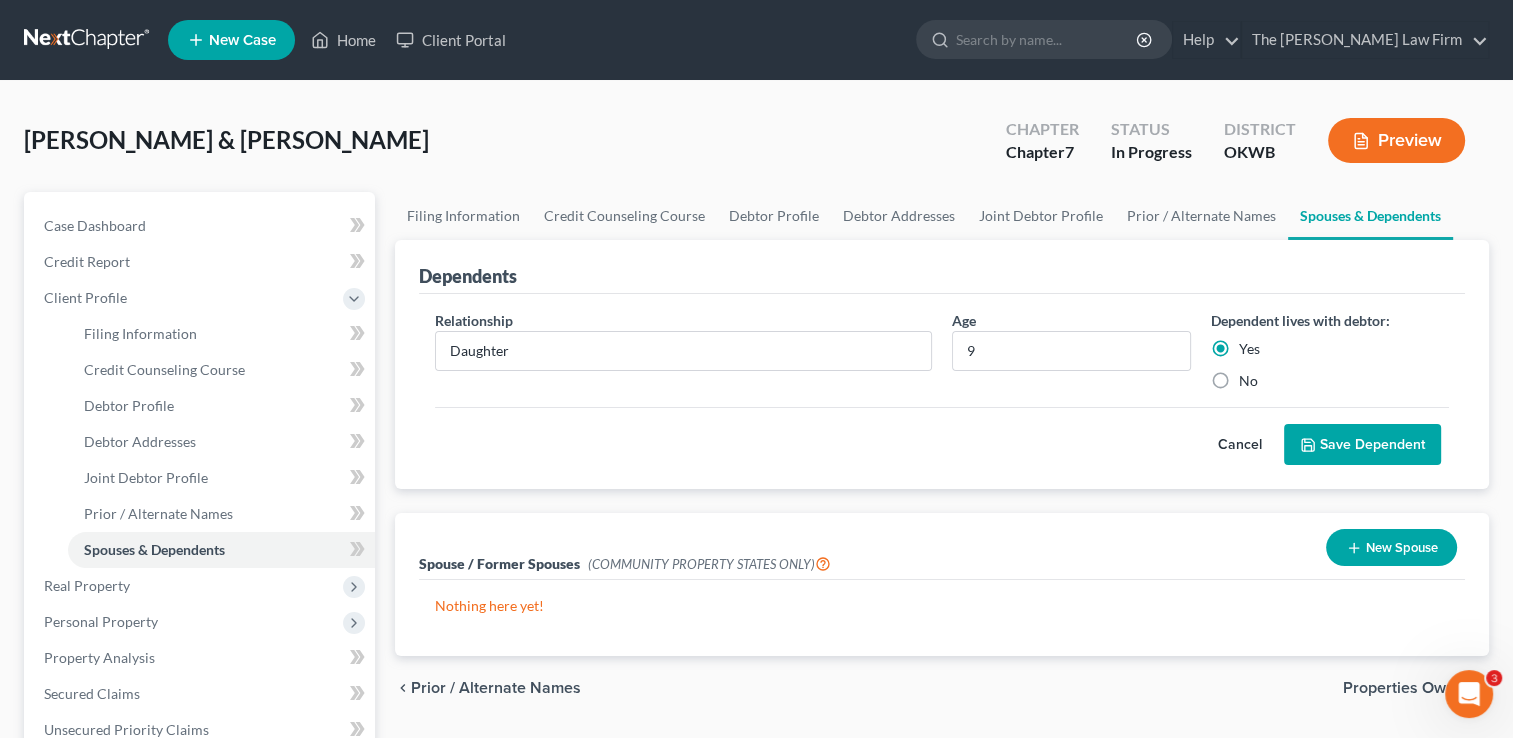 click on "Save Dependent" at bounding box center (1362, 445) 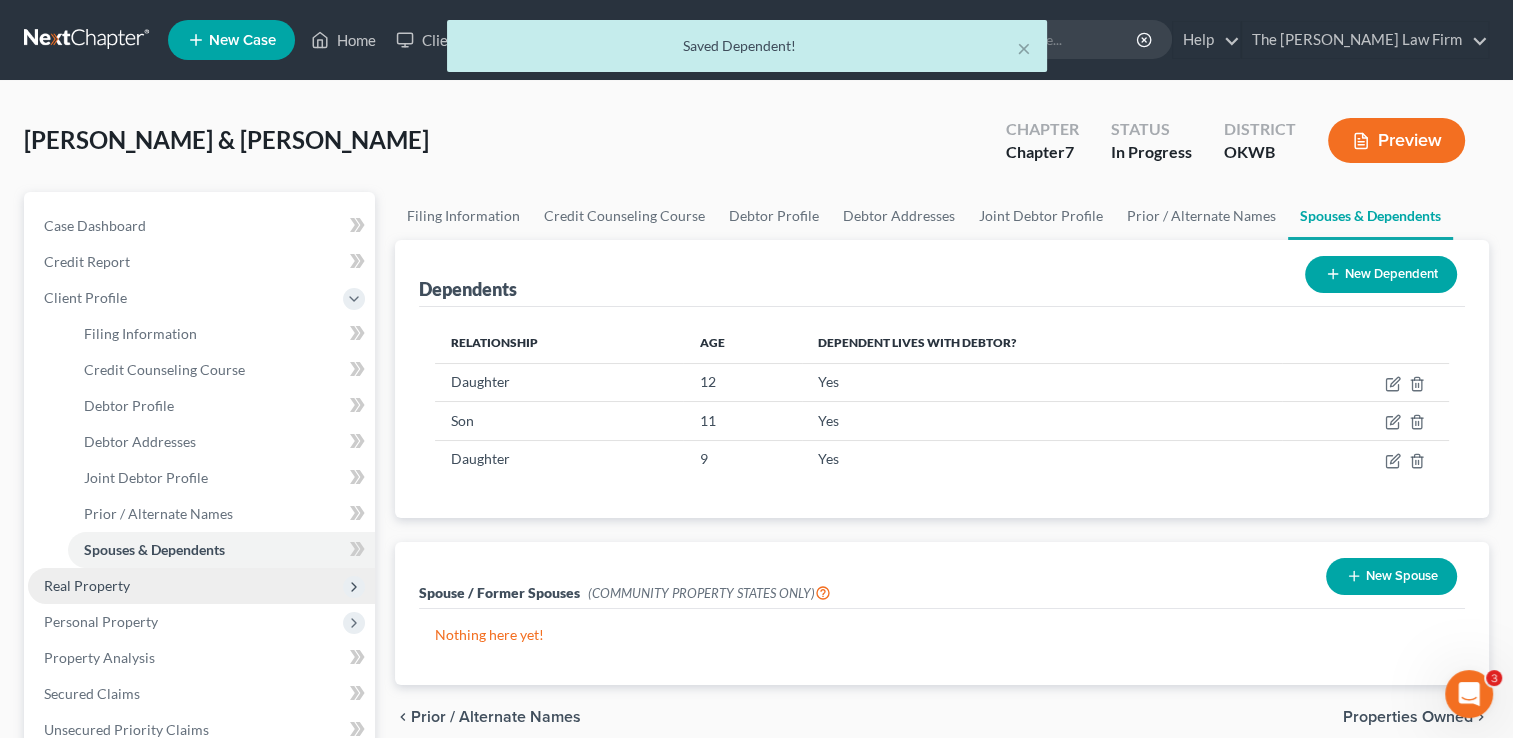 click on "Real Property" at bounding box center (87, 585) 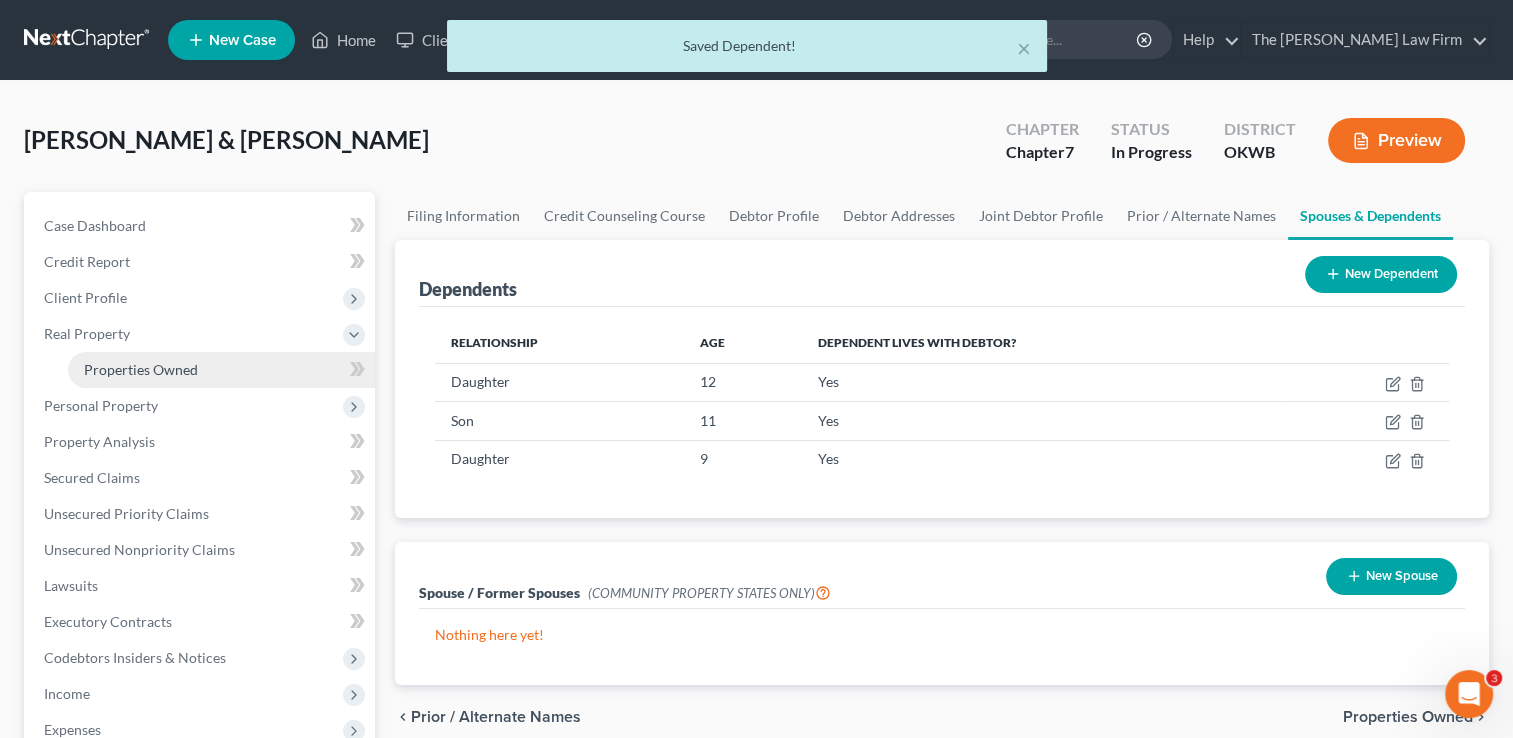 click on "Properties Owned" at bounding box center [141, 369] 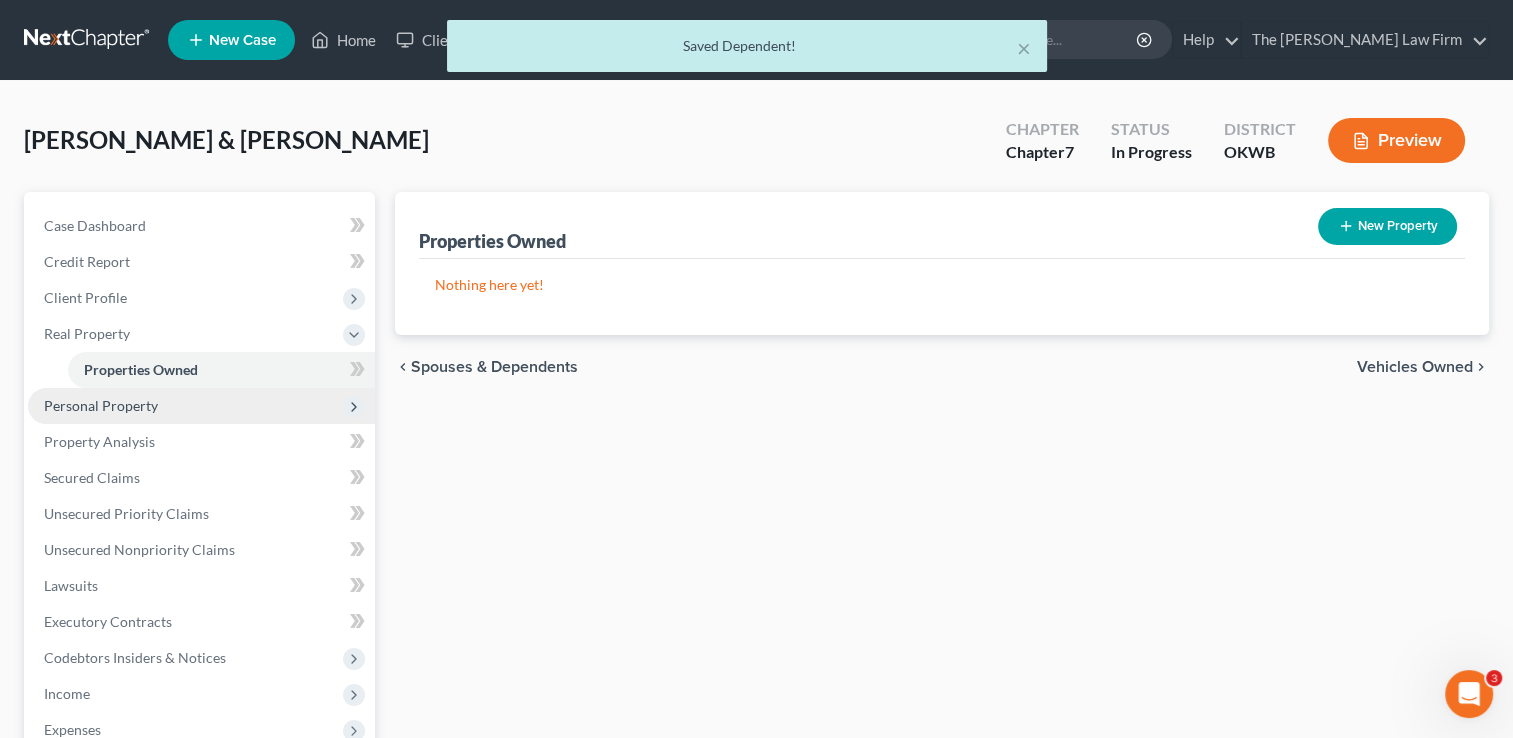 click on "Personal Property" at bounding box center [101, 405] 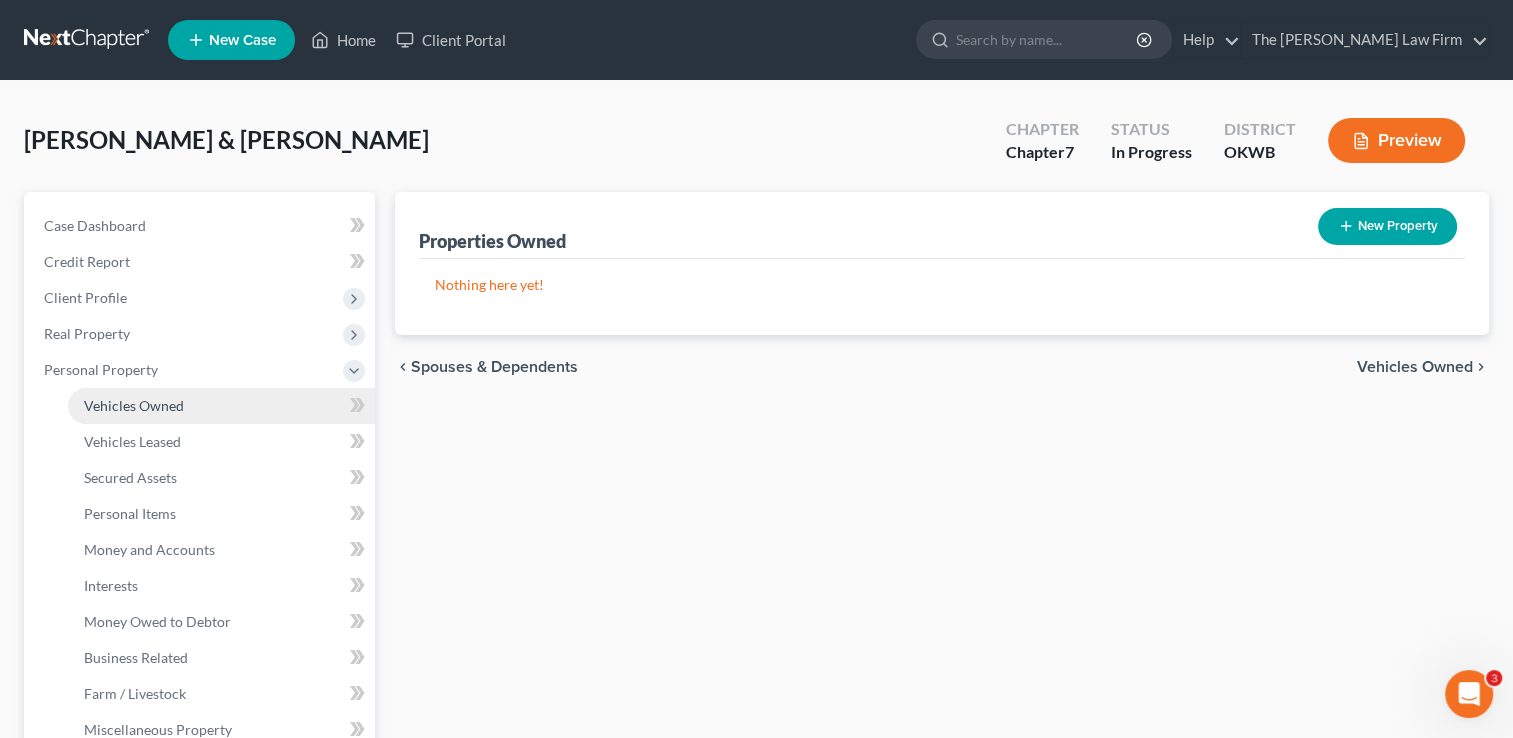 click on "Vehicles Owned" at bounding box center (134, 405) 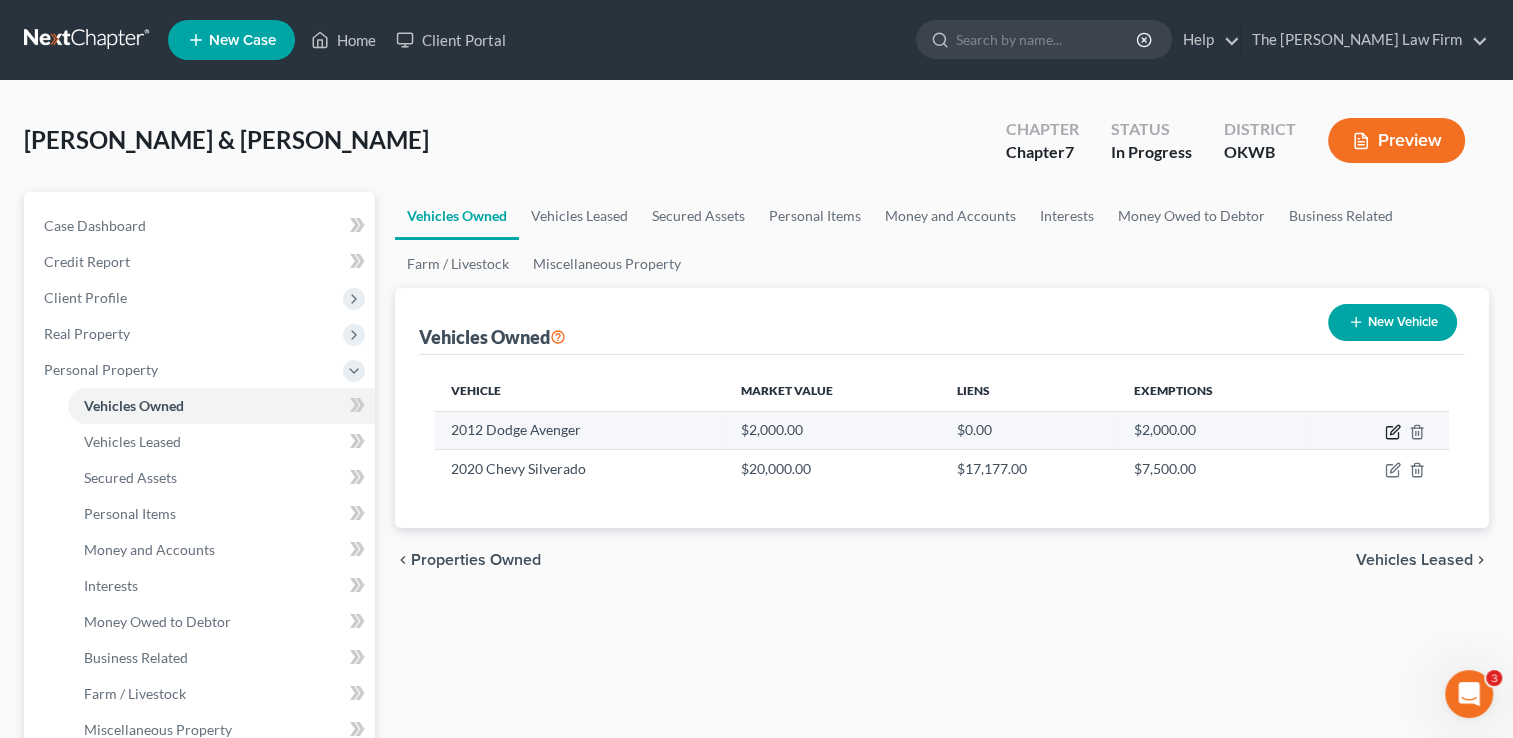 click 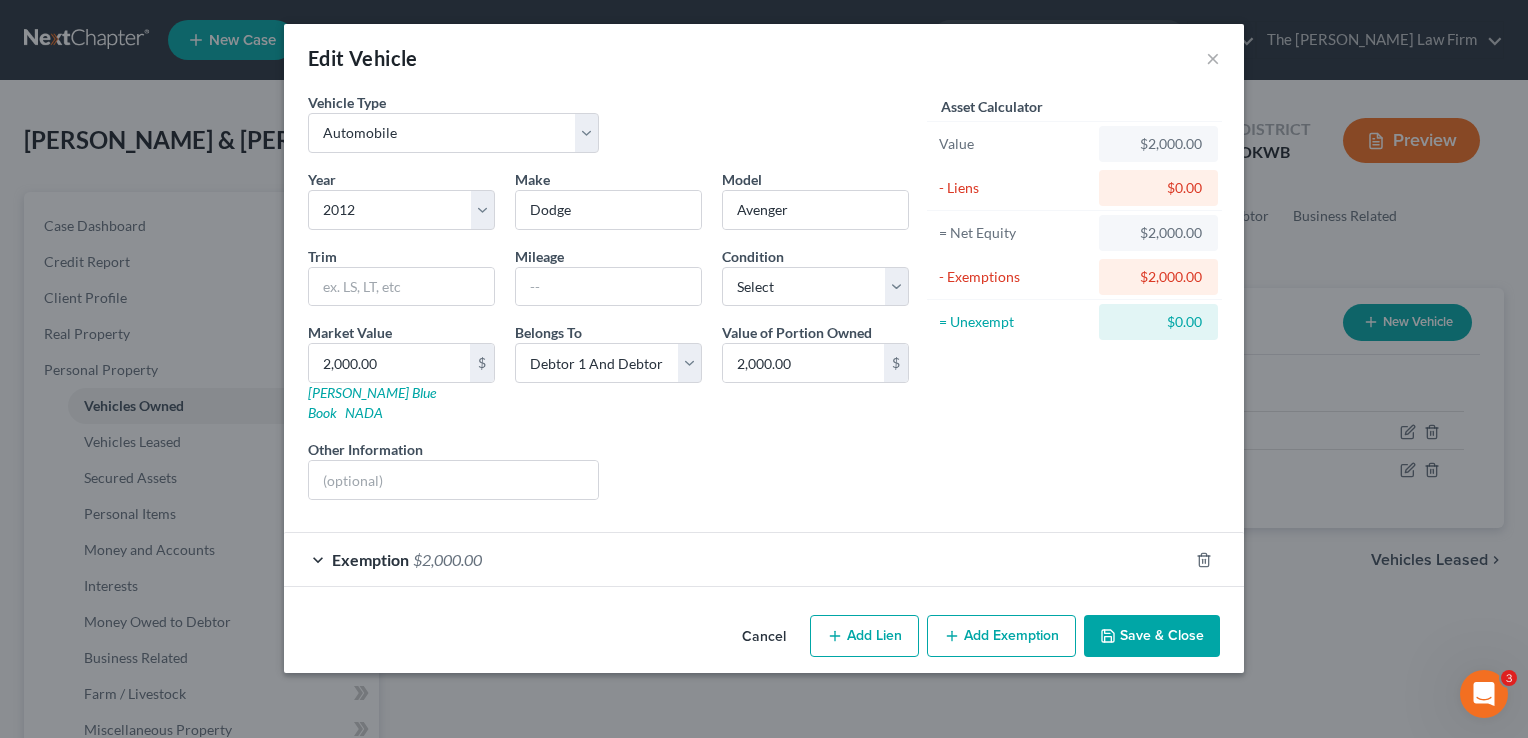 click on "Save & Close" at bounding box center (1152, 636) 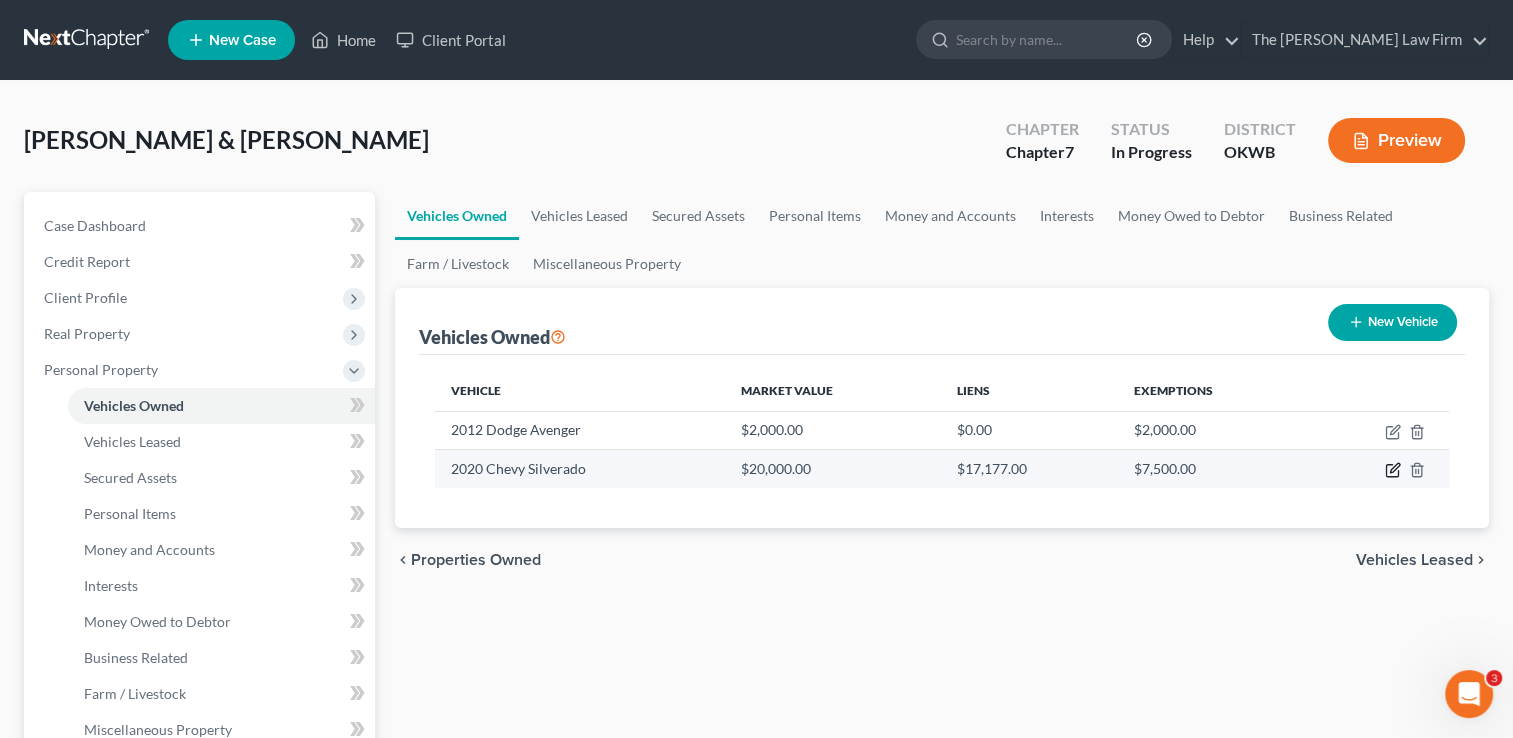 click 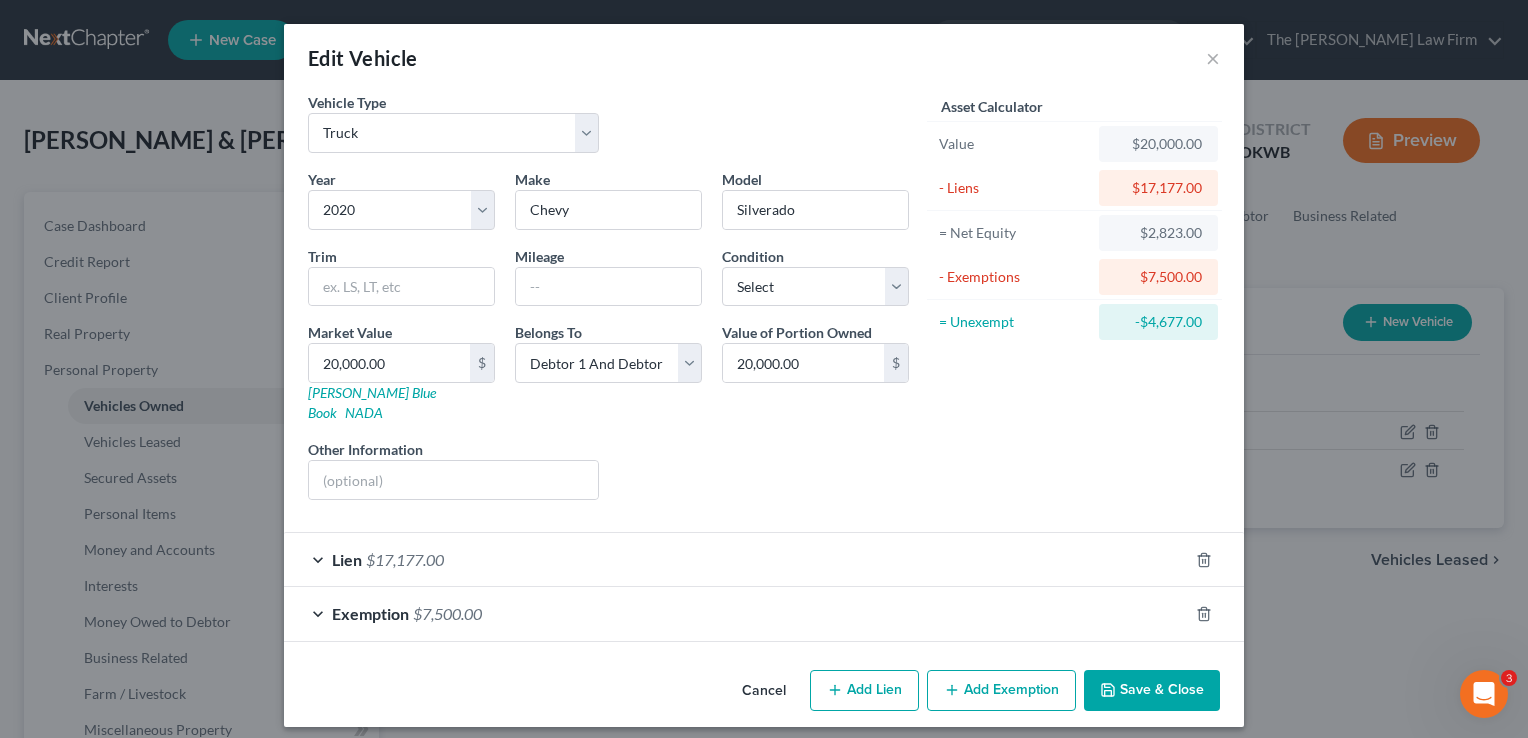 click on "Lien $17,177.00" at bounding box center [736, 559] 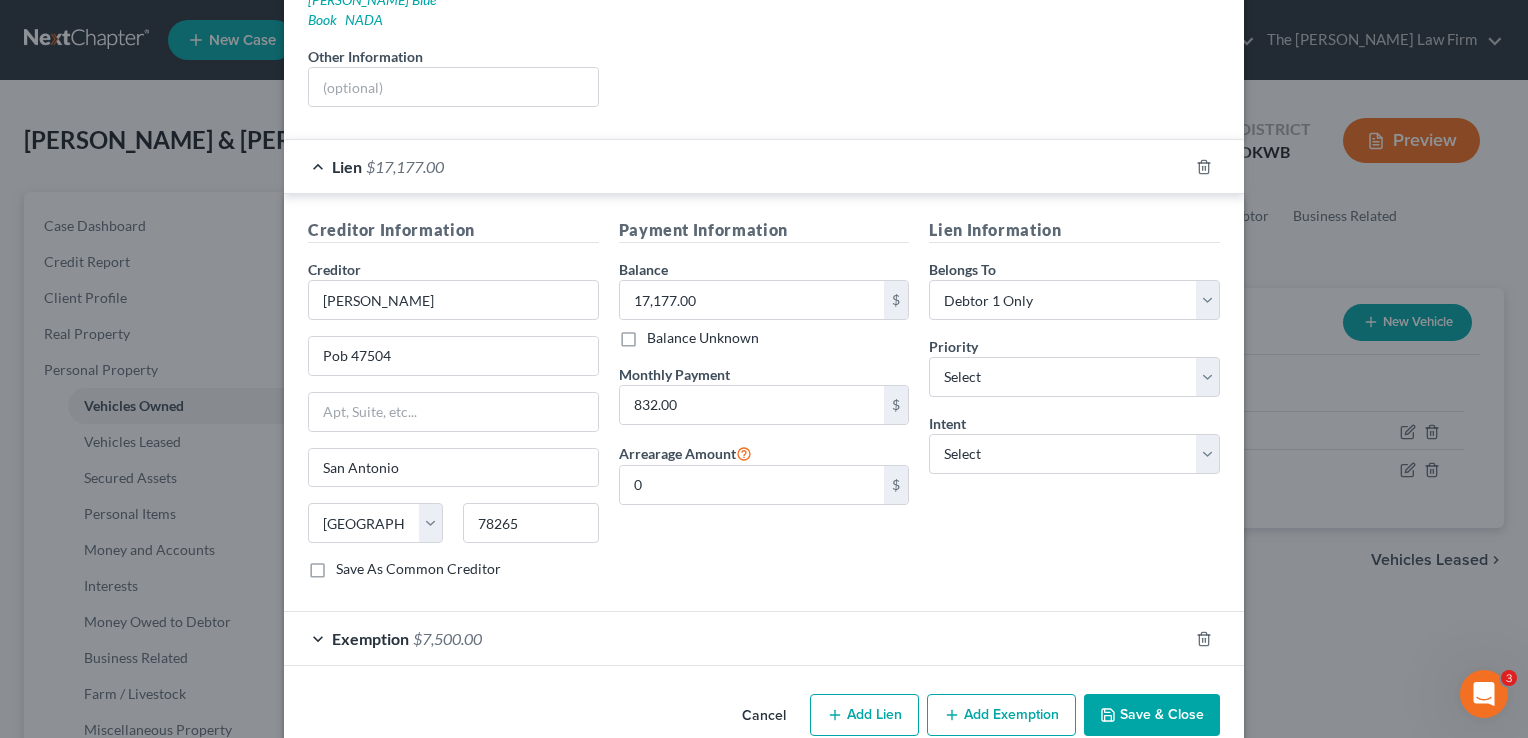 scroll, scrollTop: 400, scrollLeft: 0, axis: vertical 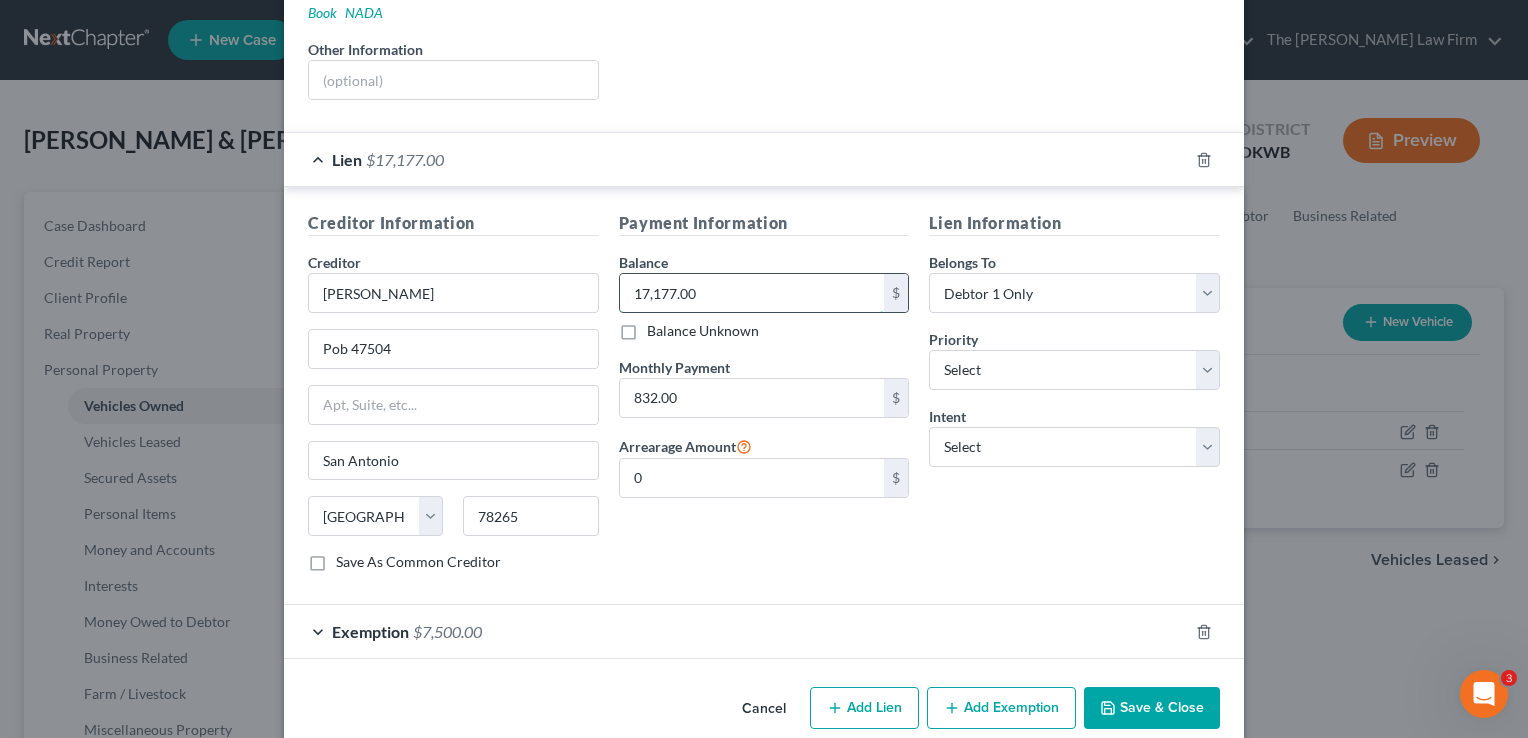 click on "17,177.00" at bounding box center [752, 293] 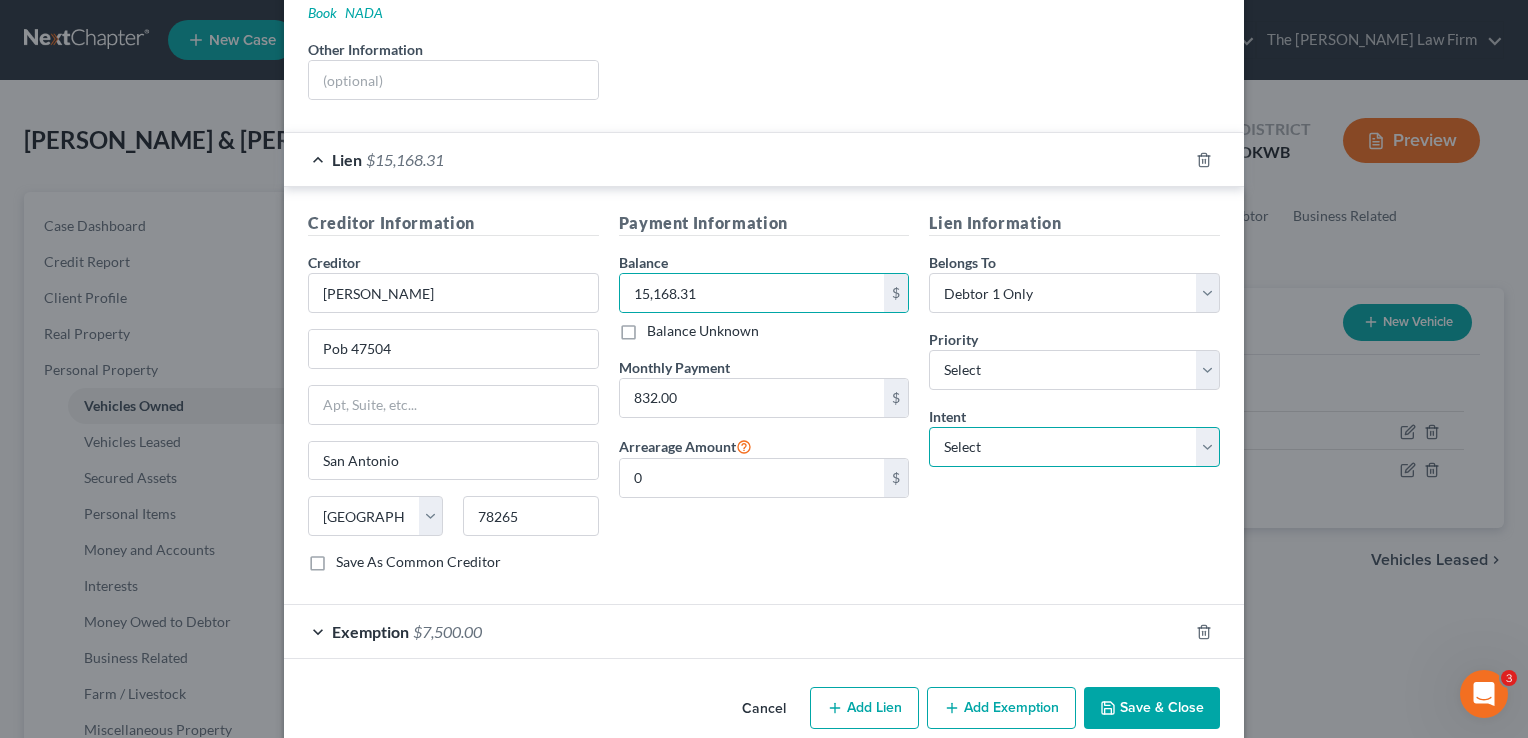 click on "Select Surrender Redeem Reaffirm Avoid Other" at bounding box center [1074, 447] 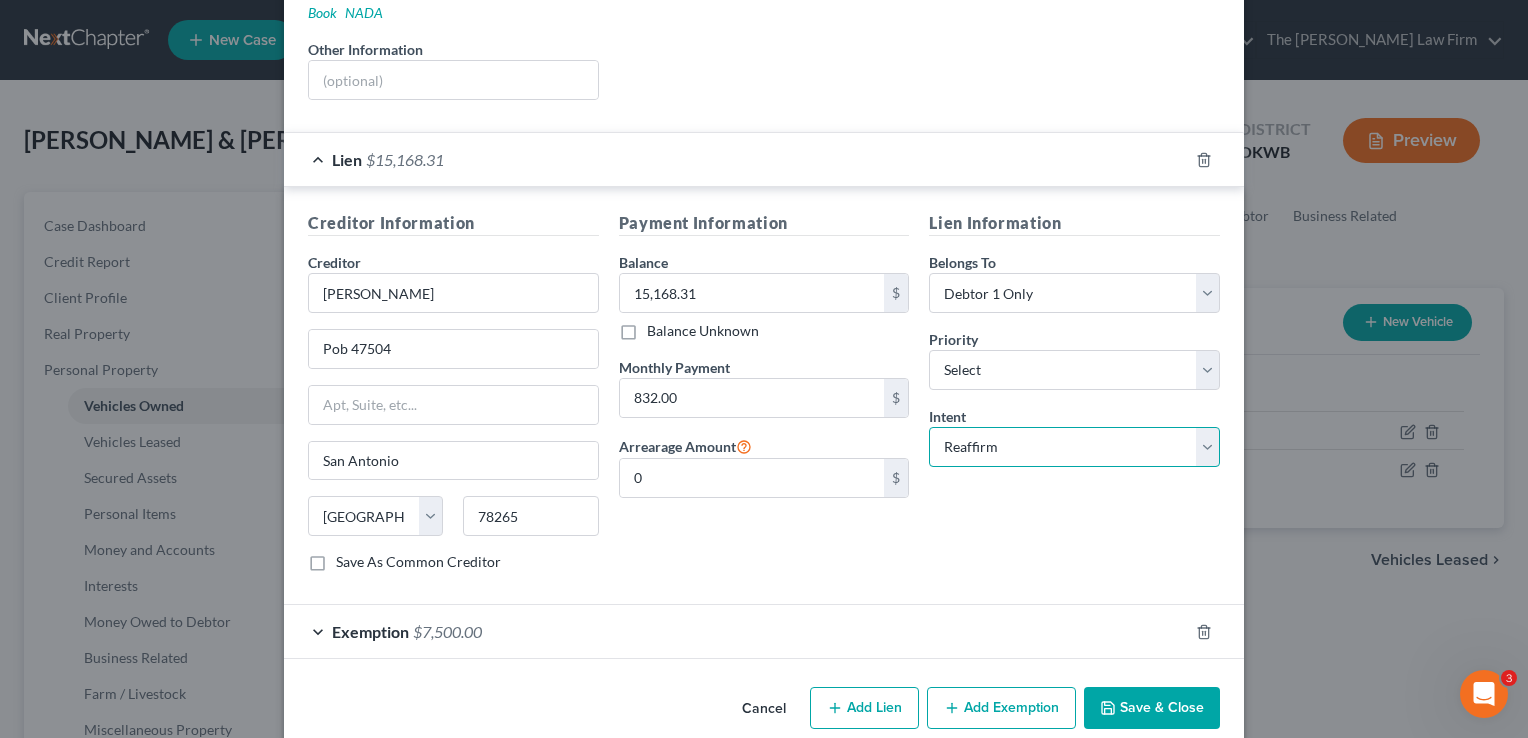 click on "Select Surrender Redeem Reaffirm Avoid Other" at bounding box center (1074, 447) 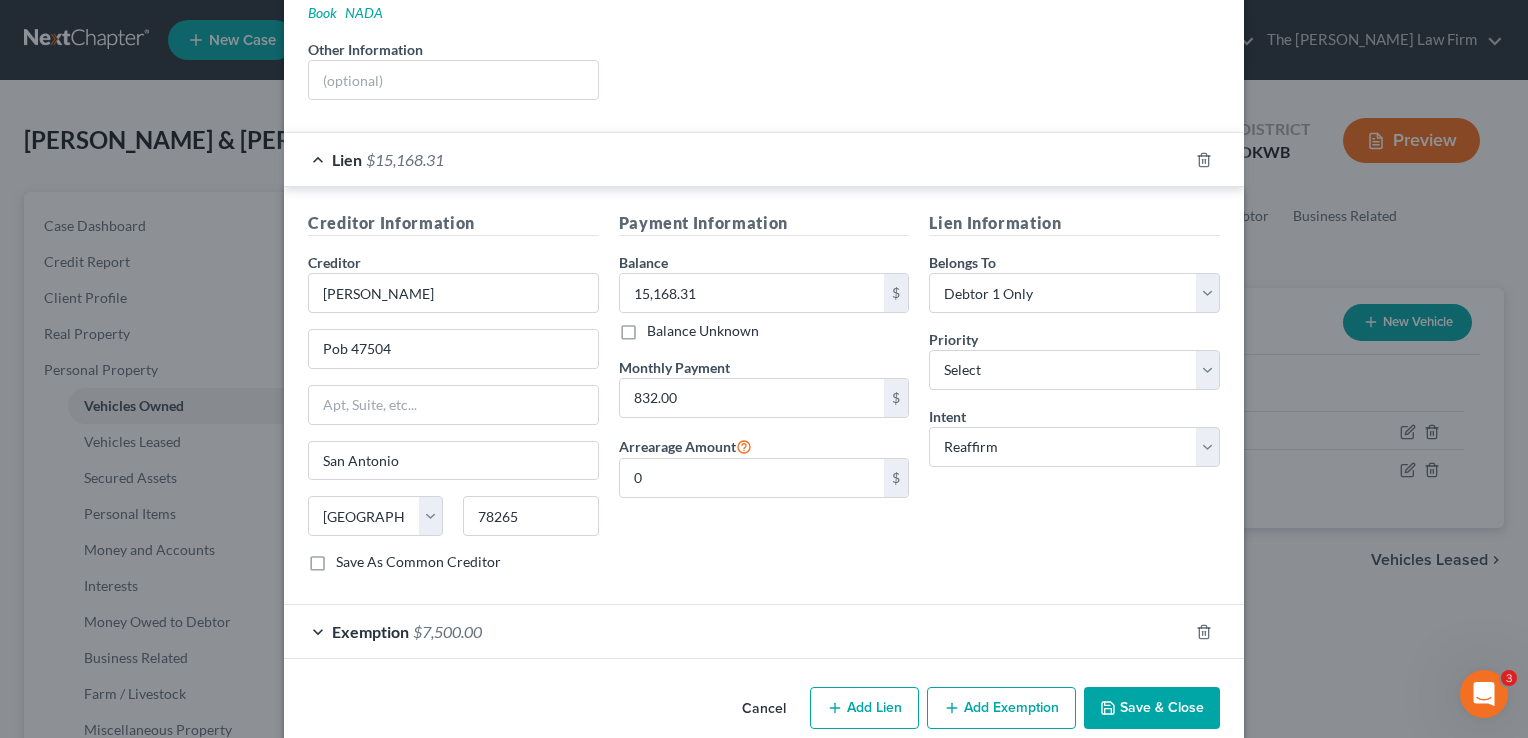 click on "Lien Information
Belongs To
*
Select Debtor 1 Only Debtor 2 Only Debtor 1 And Debtor 2 Only At Least One Of The Debtors And Another Community Property
Priority
*
Select 1st 2nd 3rd 4th 5th 6th 7th 8th 9th 10th 11th 12th 13th 14th 15th 16th 17th 18th 19th 20th 21th 22th 23th 24th 25th 26th 27th 28th 29th 30th
Intent
Select Surrender Redeem Reaffirm Avoid Other" at bounding box center [1074, 399] 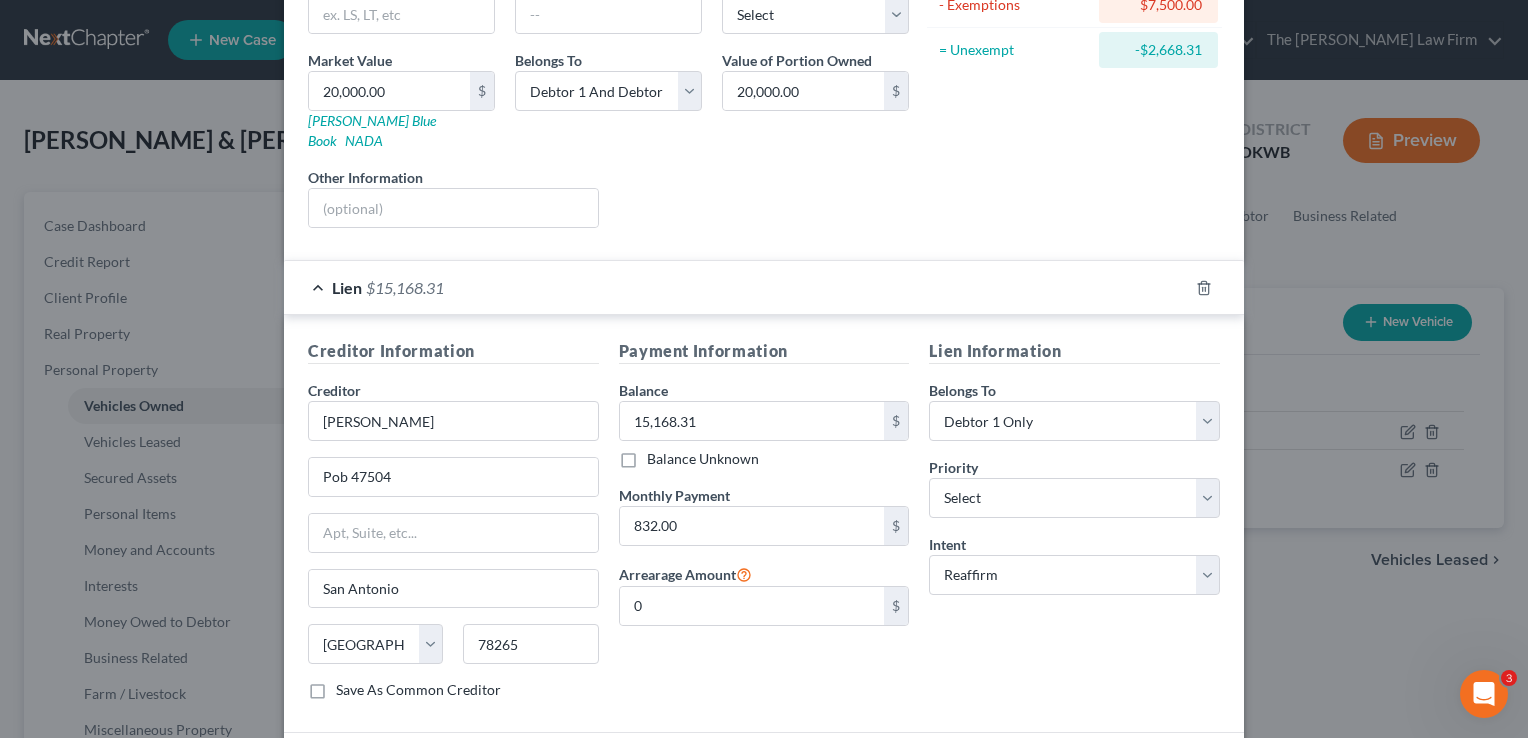 scroll, scrollTop: 405, scrollLeft: 0, axis: vertical 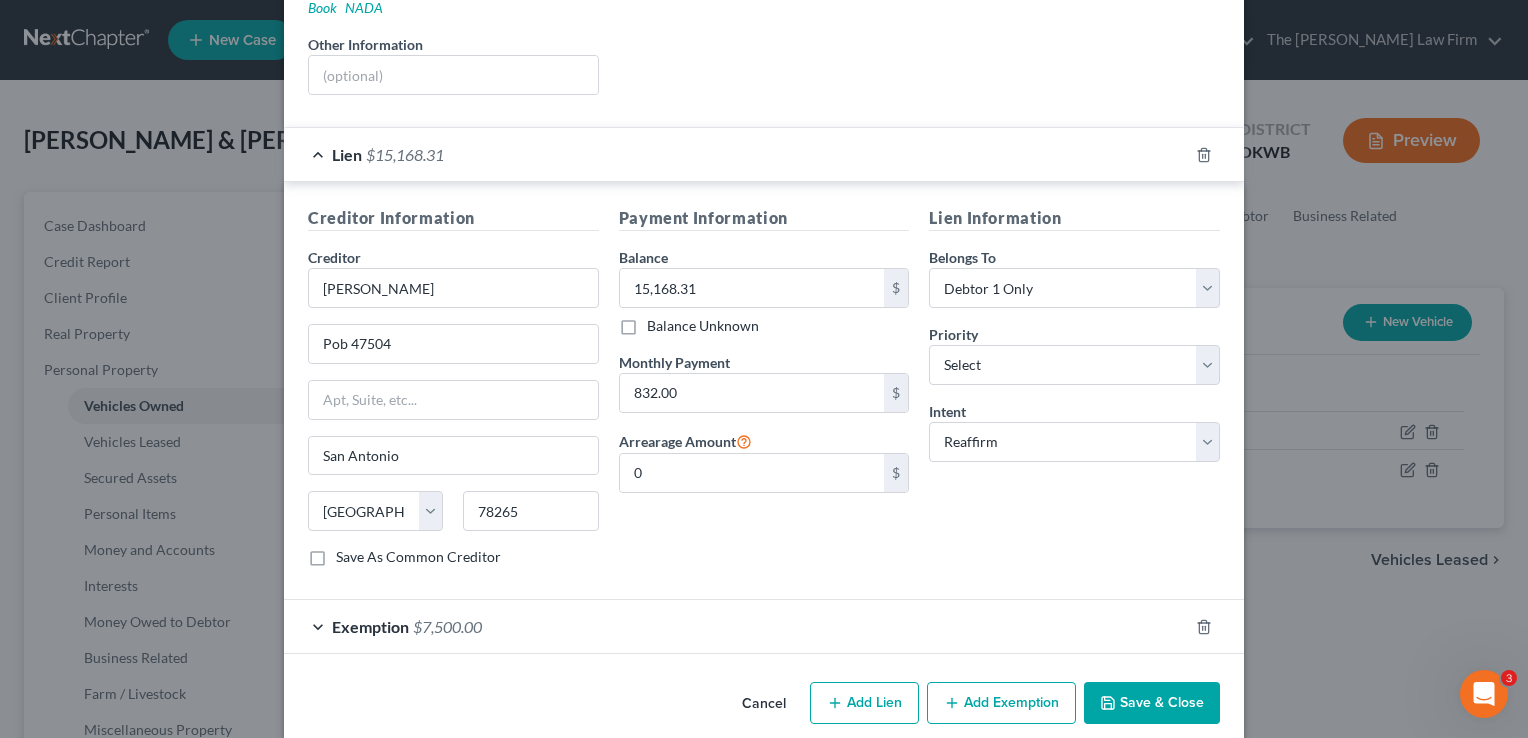 click on "Exemption $7,500.00" at bounding box center [736, 626] 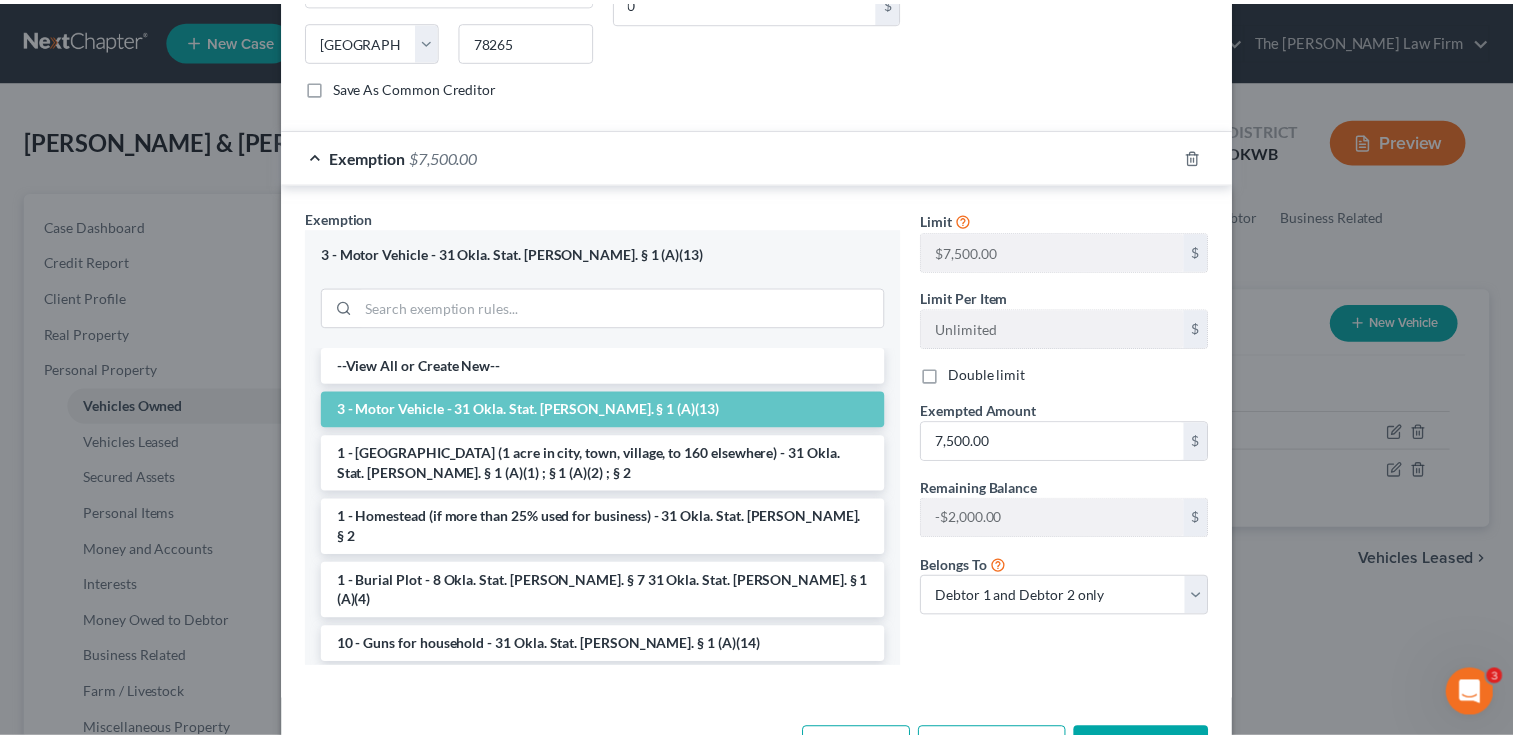 scroll, scrollTop: 921, scrollLeft: 0, axis: vertical 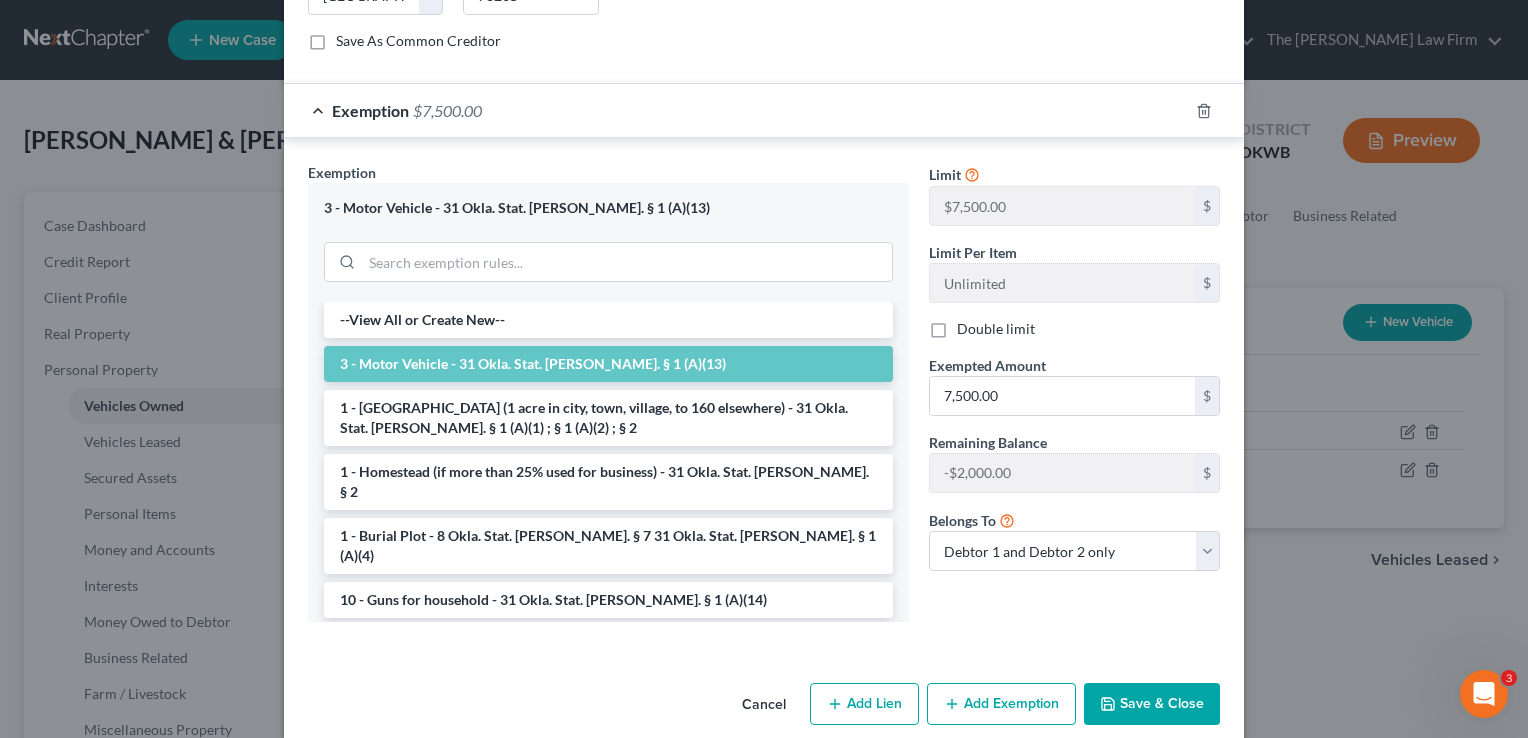 click on "Save & Close" at bounding box center (1152, 704) 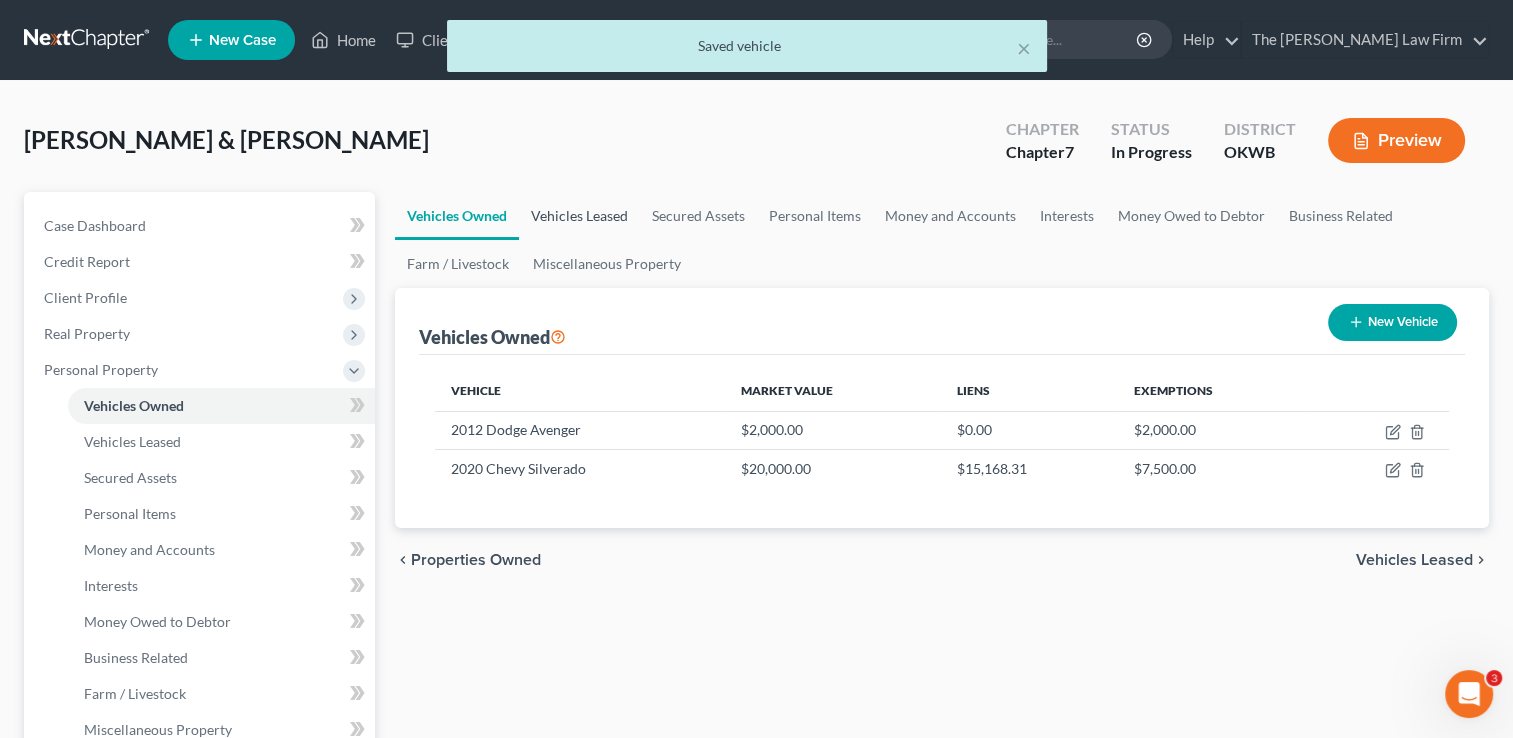 click on "Vehicles Leased" at bounding box center [579, 216] 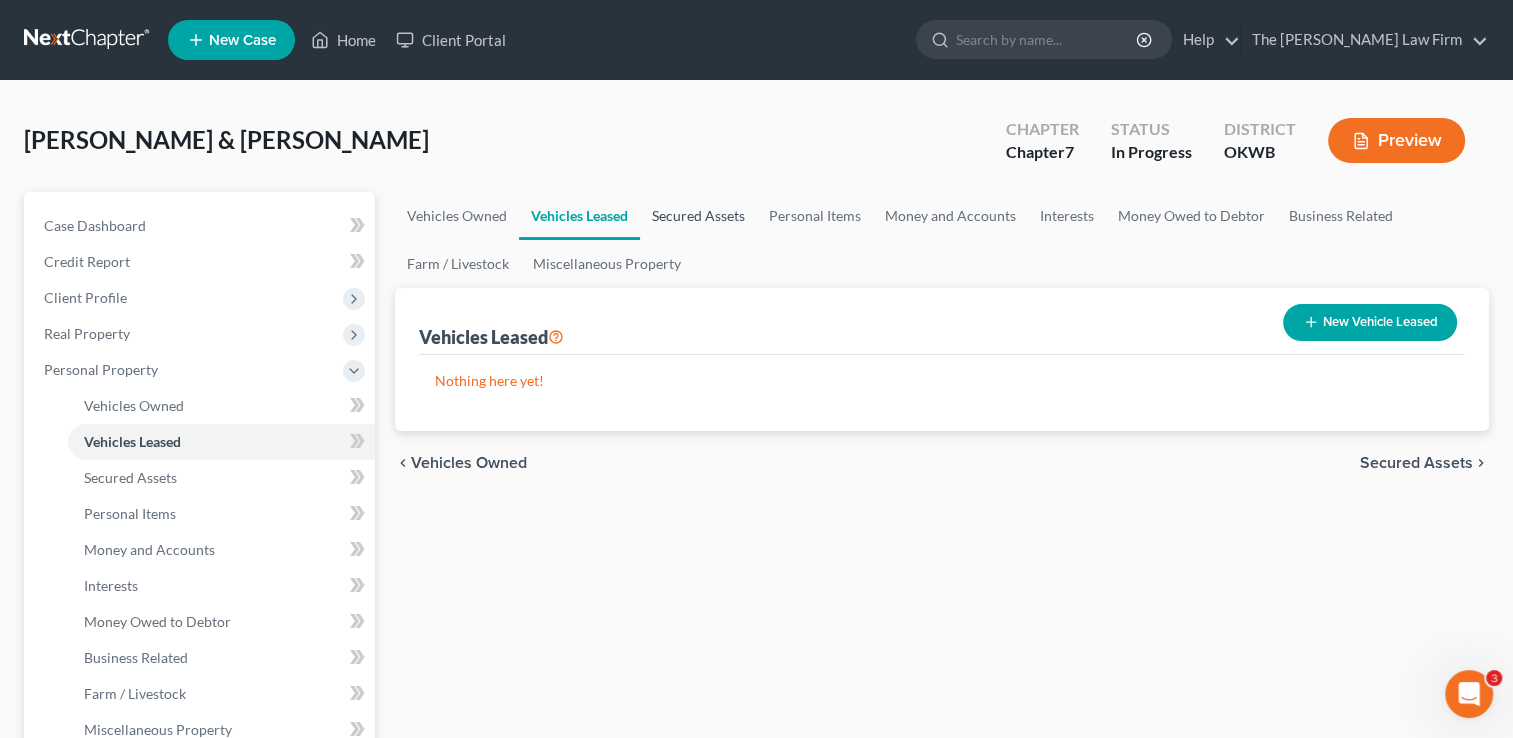 click on "Secured Assets" at bounding box center (698, 216) 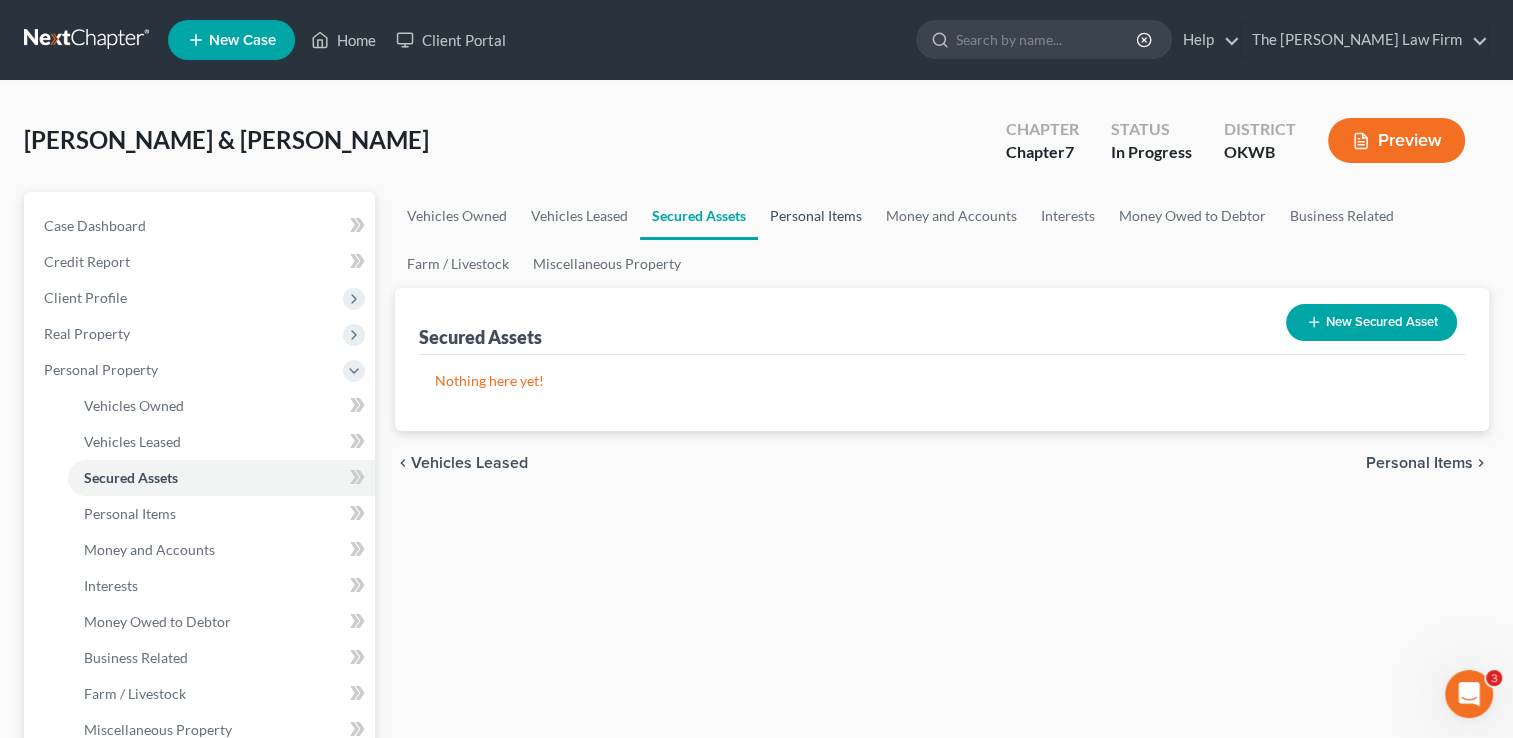 click on "Personal Items" at bounding box center (816, 216) 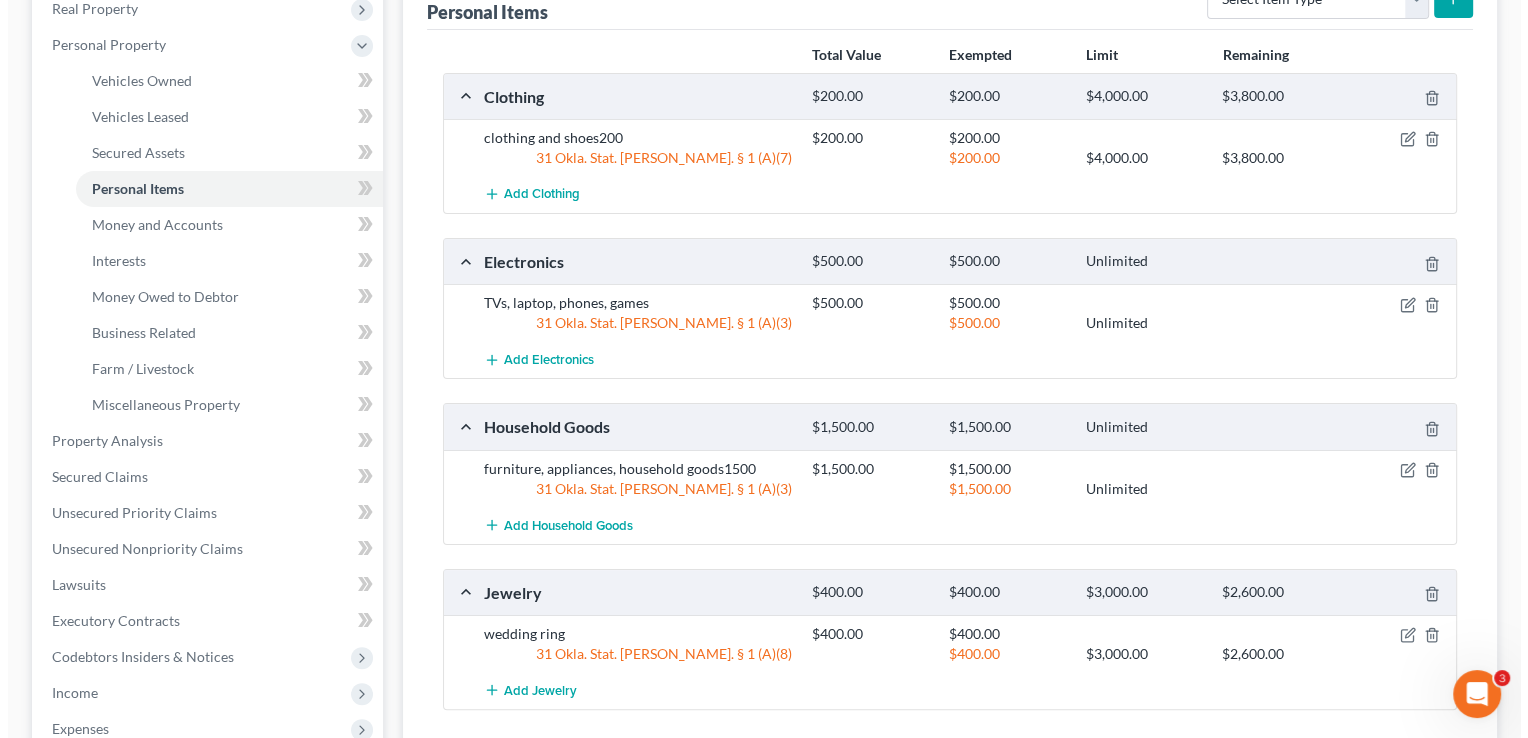 scroll, scrollTop: 0, scrollLeft: 0, axis: both 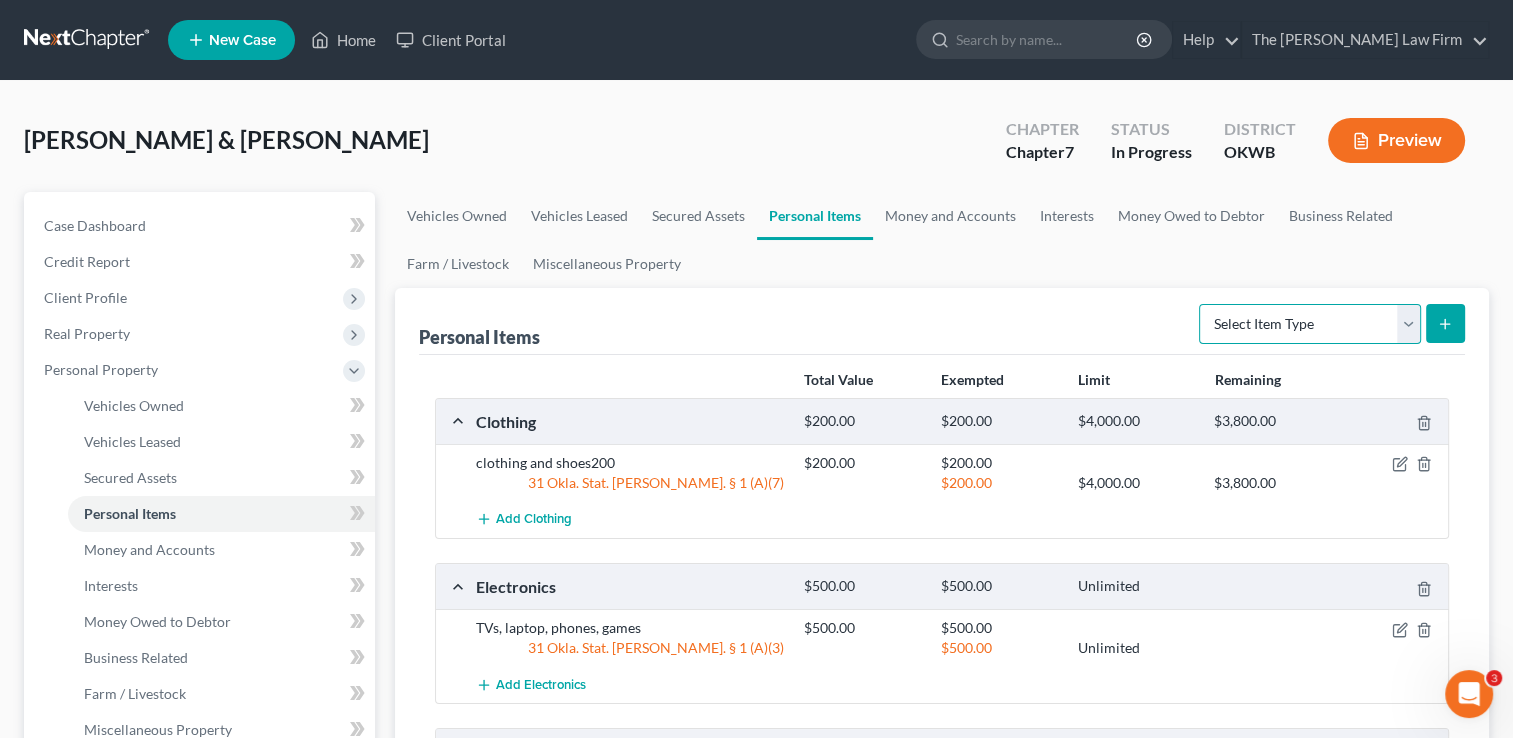 click on "Select Item Type Clothing Collectibles Of Value Electronics Firearms Household Goods Jewelry Other Pet(s) Sports & Hobby Equipment" at bounding box center [1310, 324] 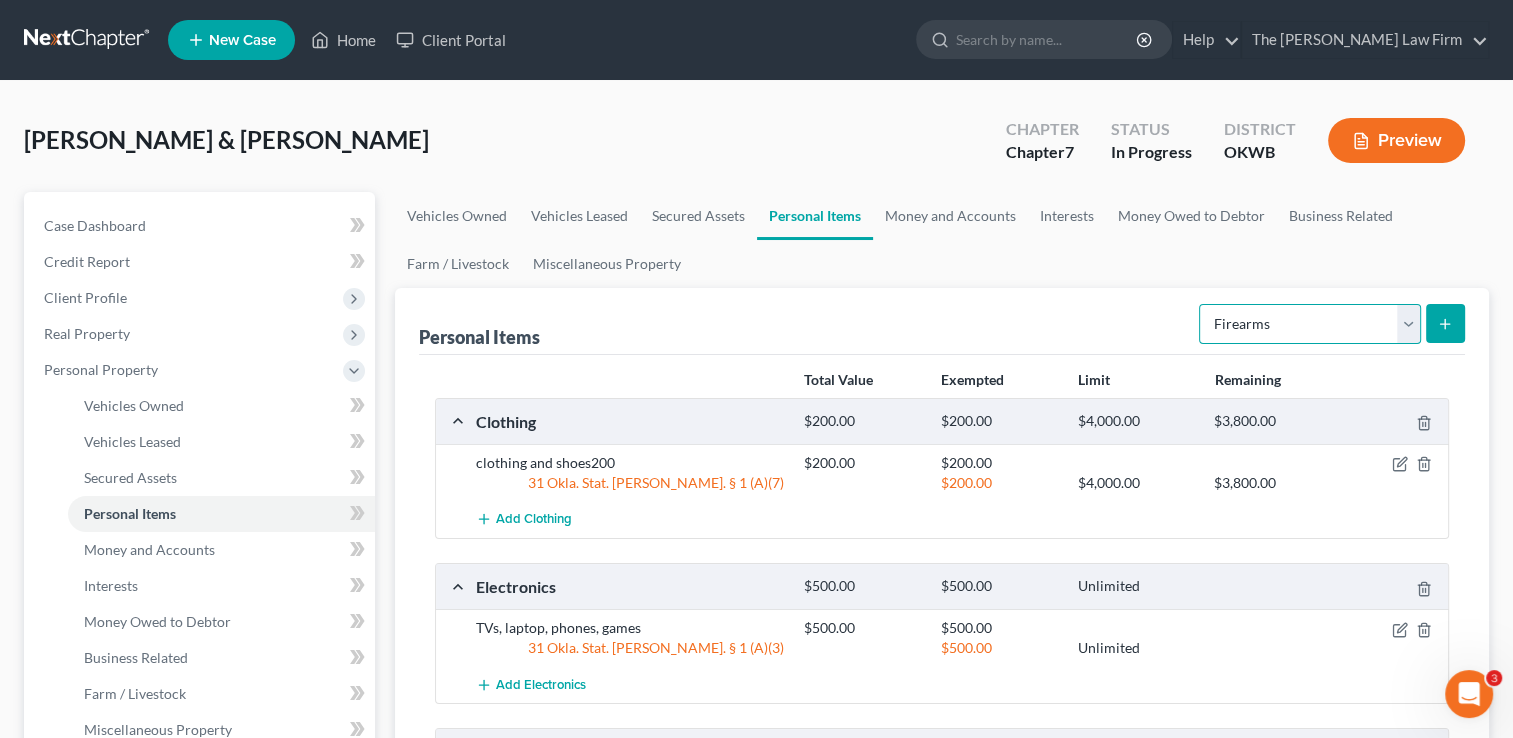 click on "Select Item Type Clothing Collectibles Of Value Electronics Firearms Household Goods Jewelry Other Pet(s) Sports & Hobby Equipment" at bounding box center (1310, 324) 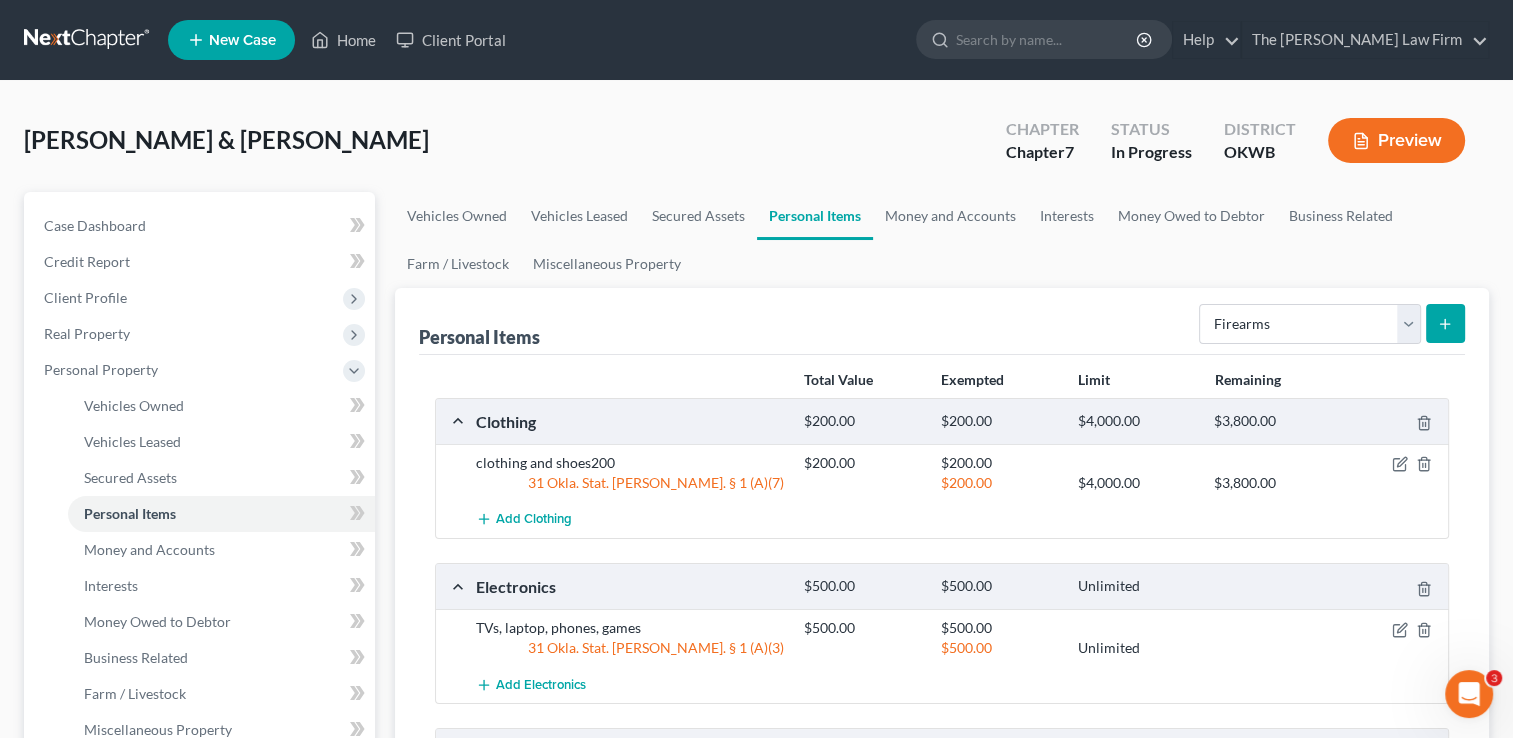 click 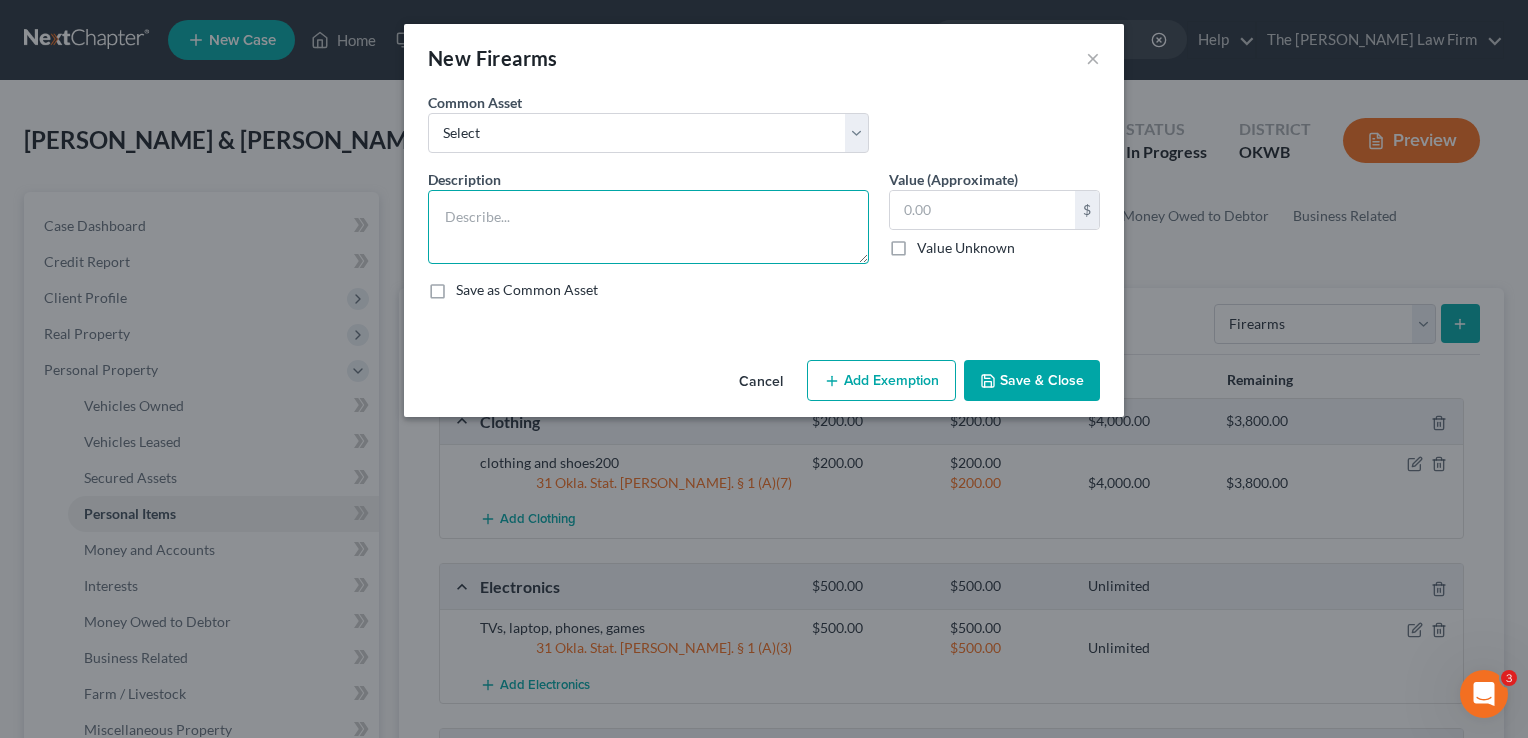 click at bounding box center [648, 227] 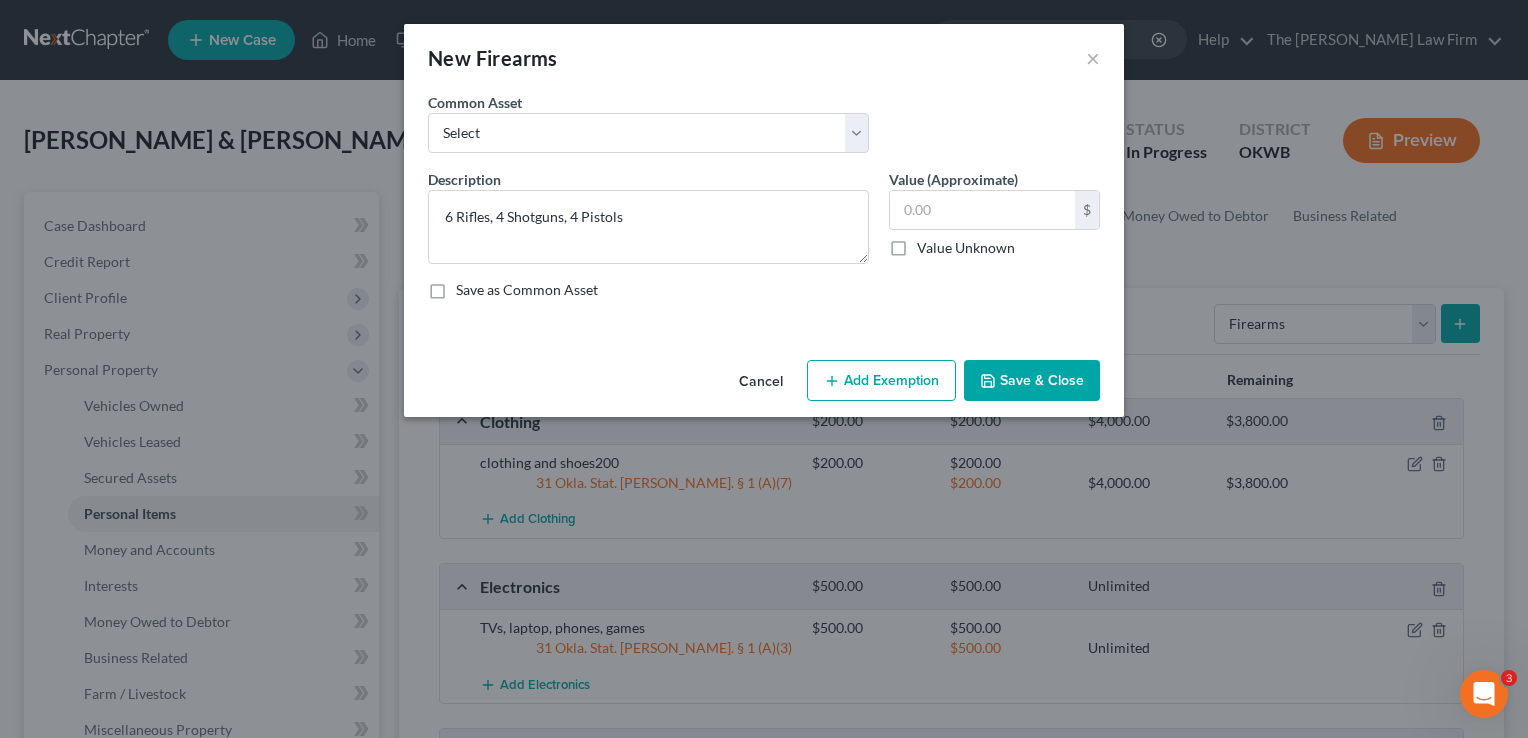 click on "Add Exemption" at bounding box center (881, 381) 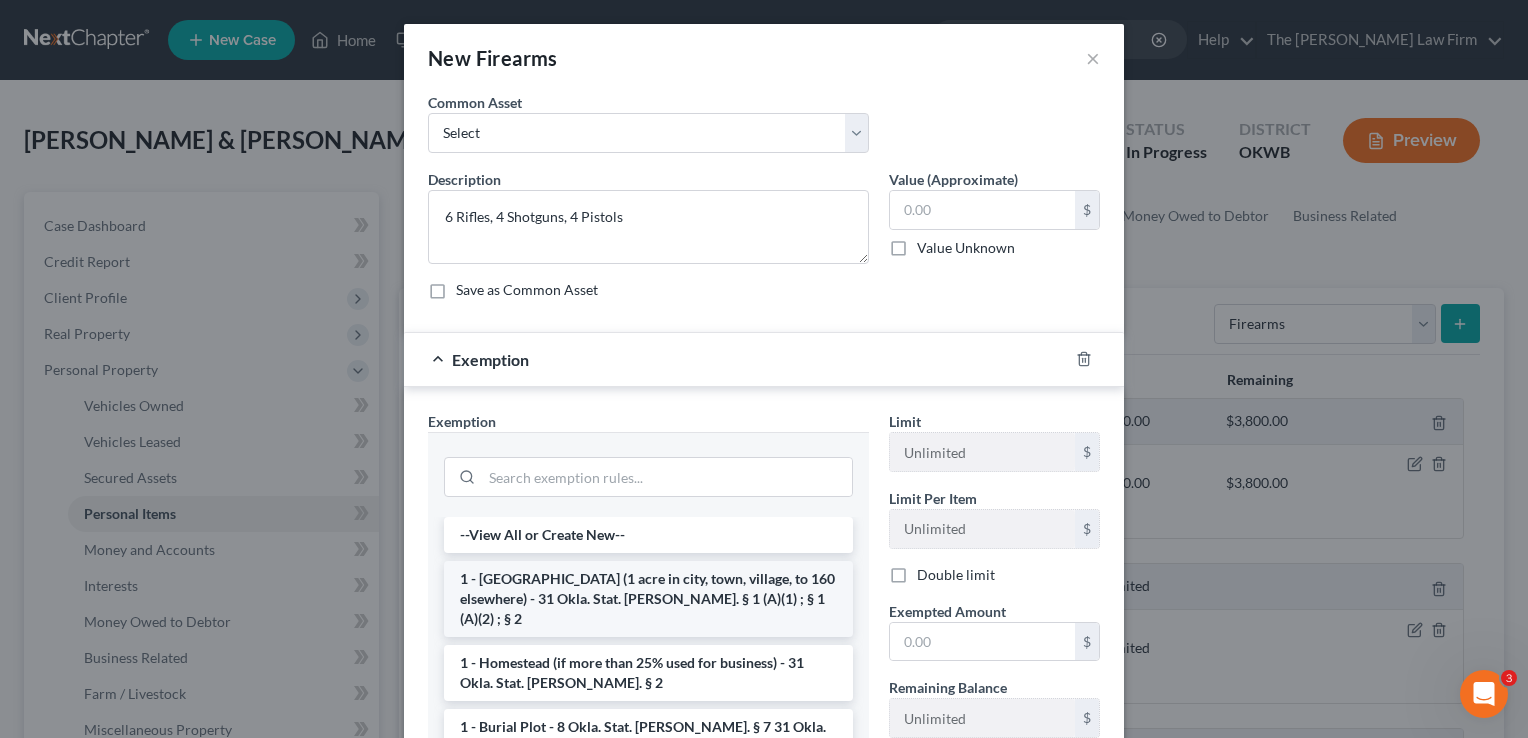 scroll, scrollTop: 200, scrollLeft: 0, axis: vertical 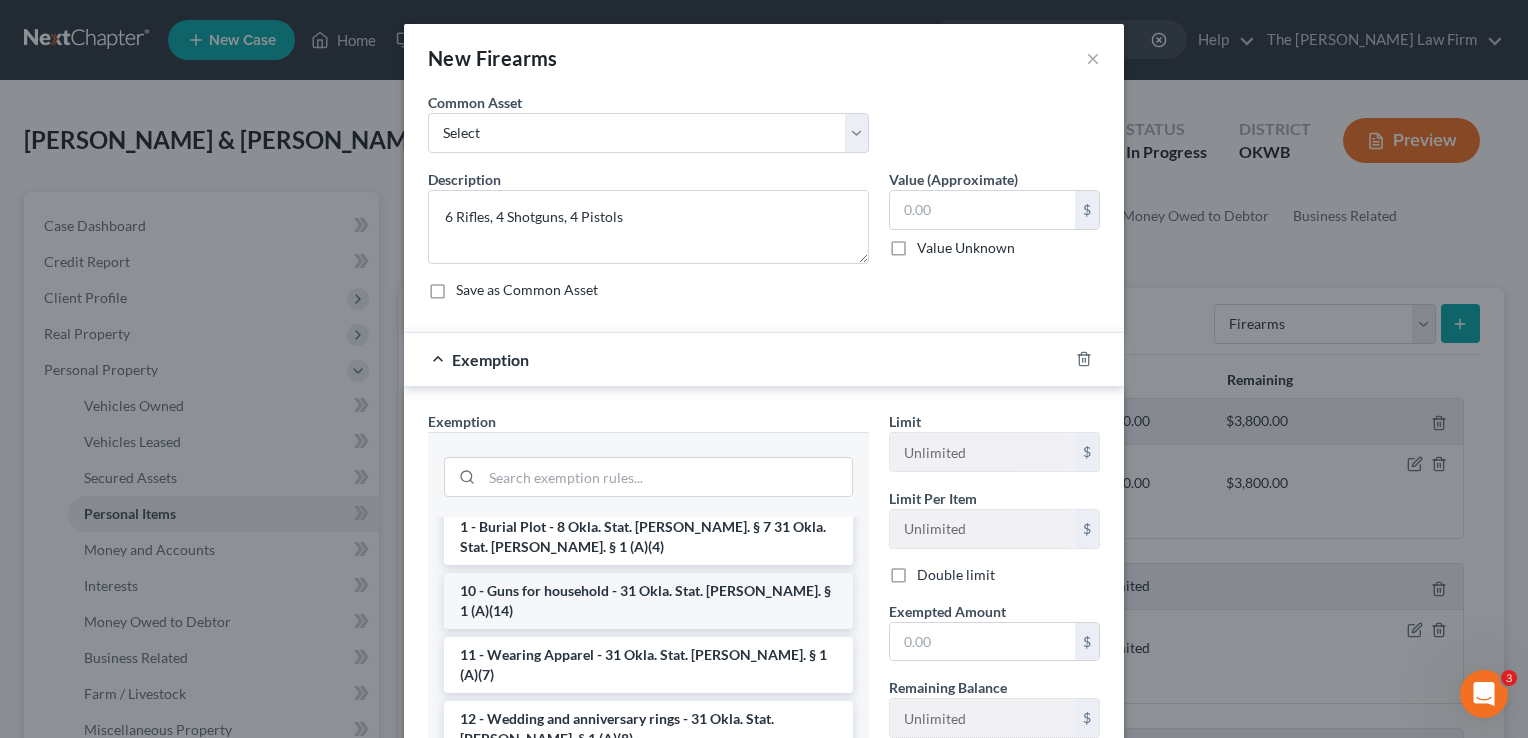 click on "10 - Guns for household - 31 Okla. Stat. [PERSON_NAME]. § 1 (A)(14)" at bounding box center (648, 601) 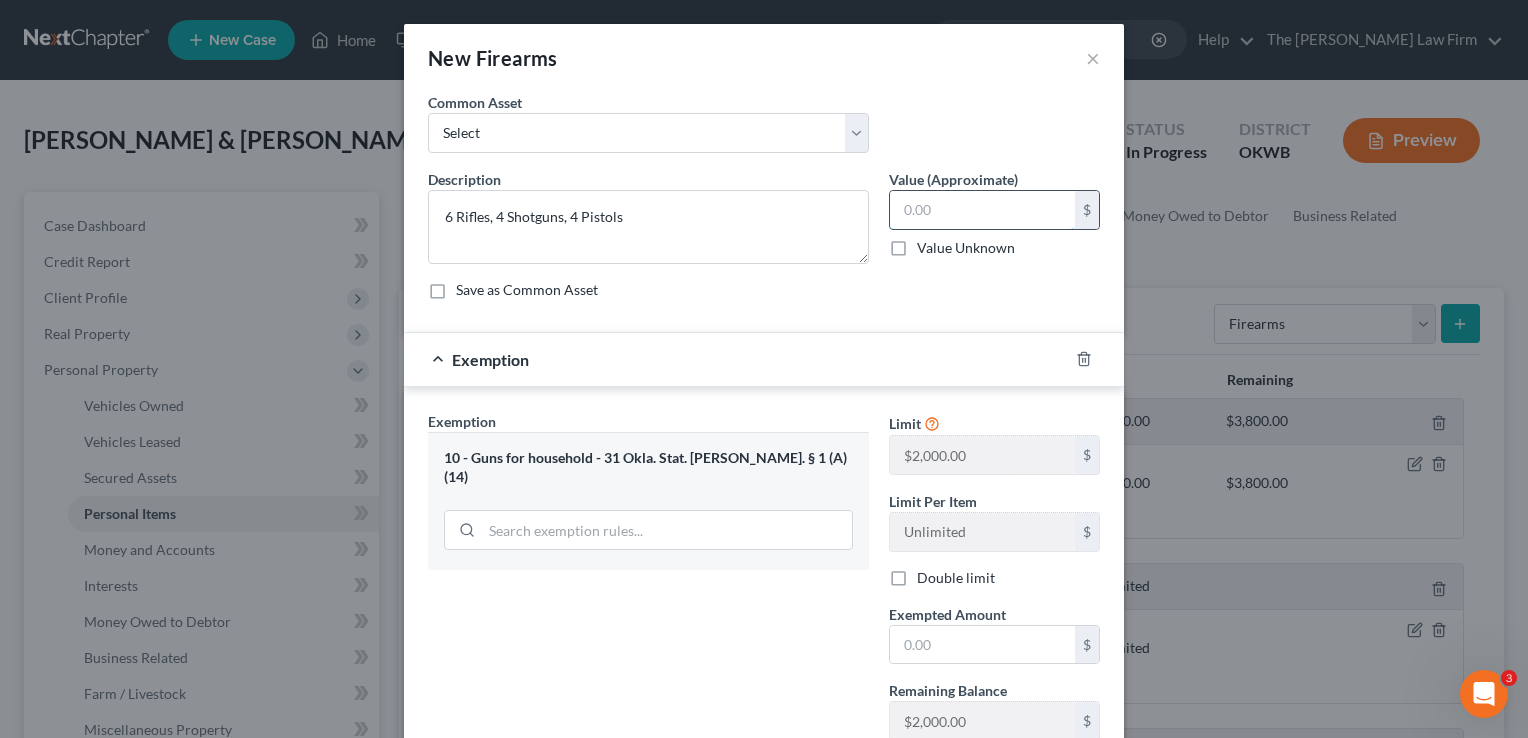 click at bounding box center (982, 210) 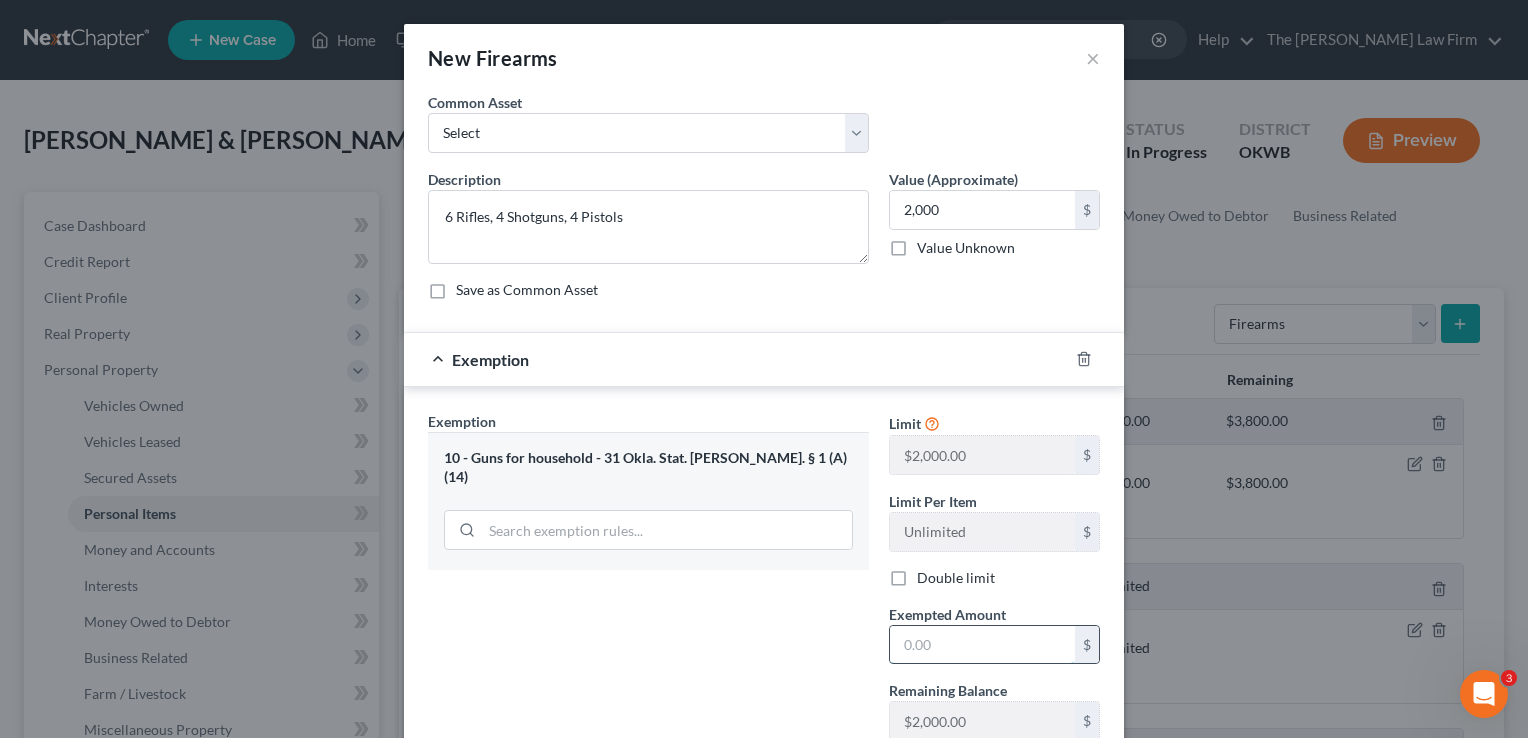 click at bounding box center [982, 645] 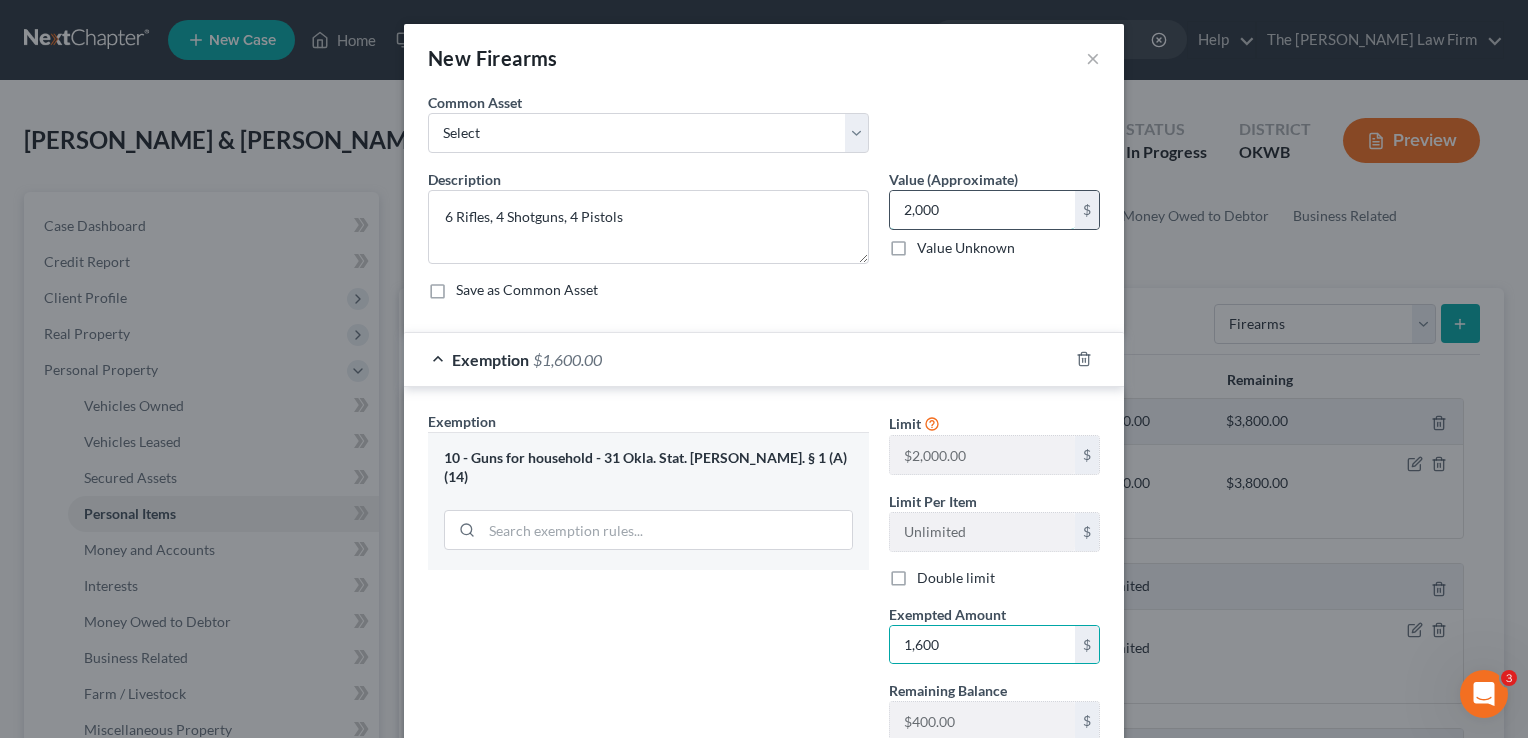 click on "2,000" at bounding box center (982, 210) 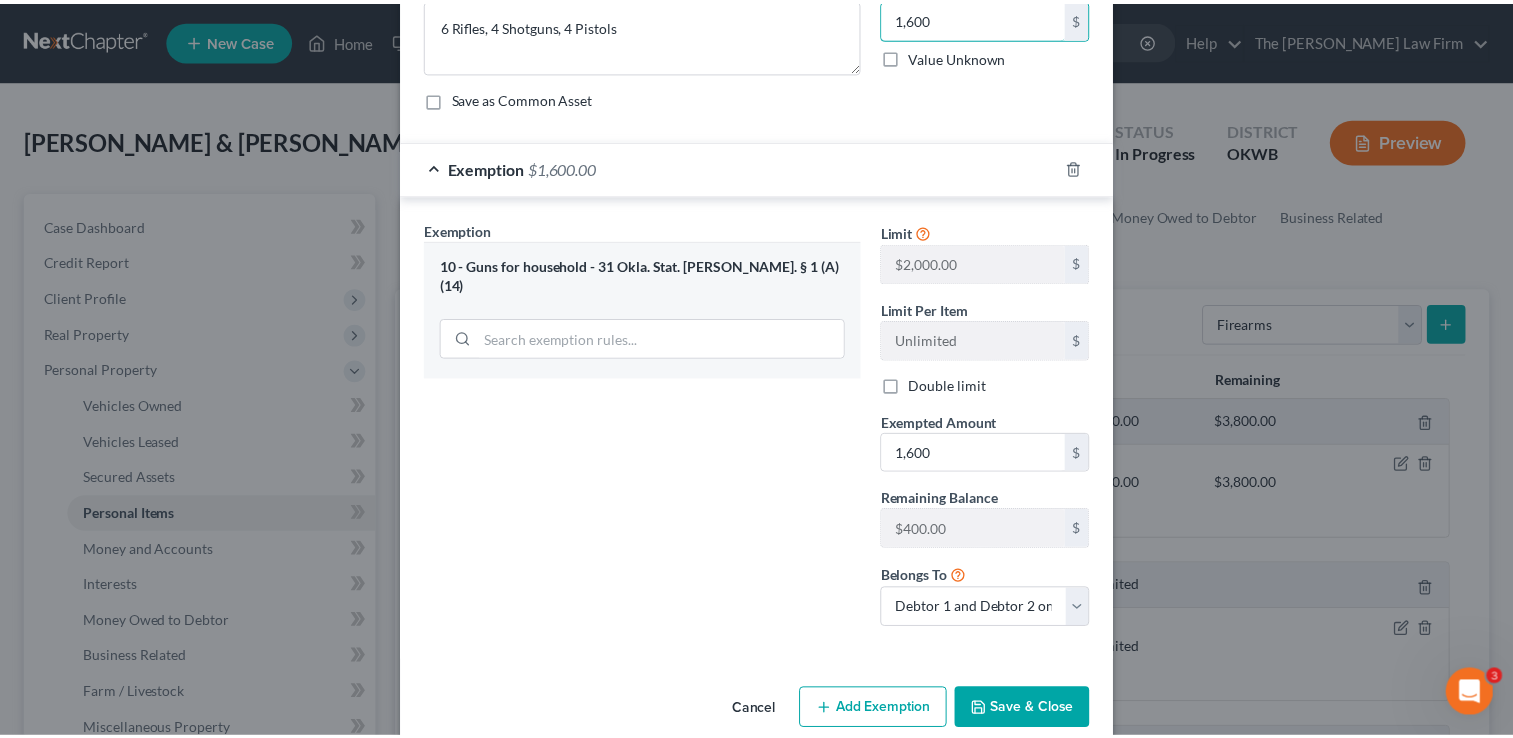 scroll, scrollTop: 200, scrollLeft: 0, axis: vertical 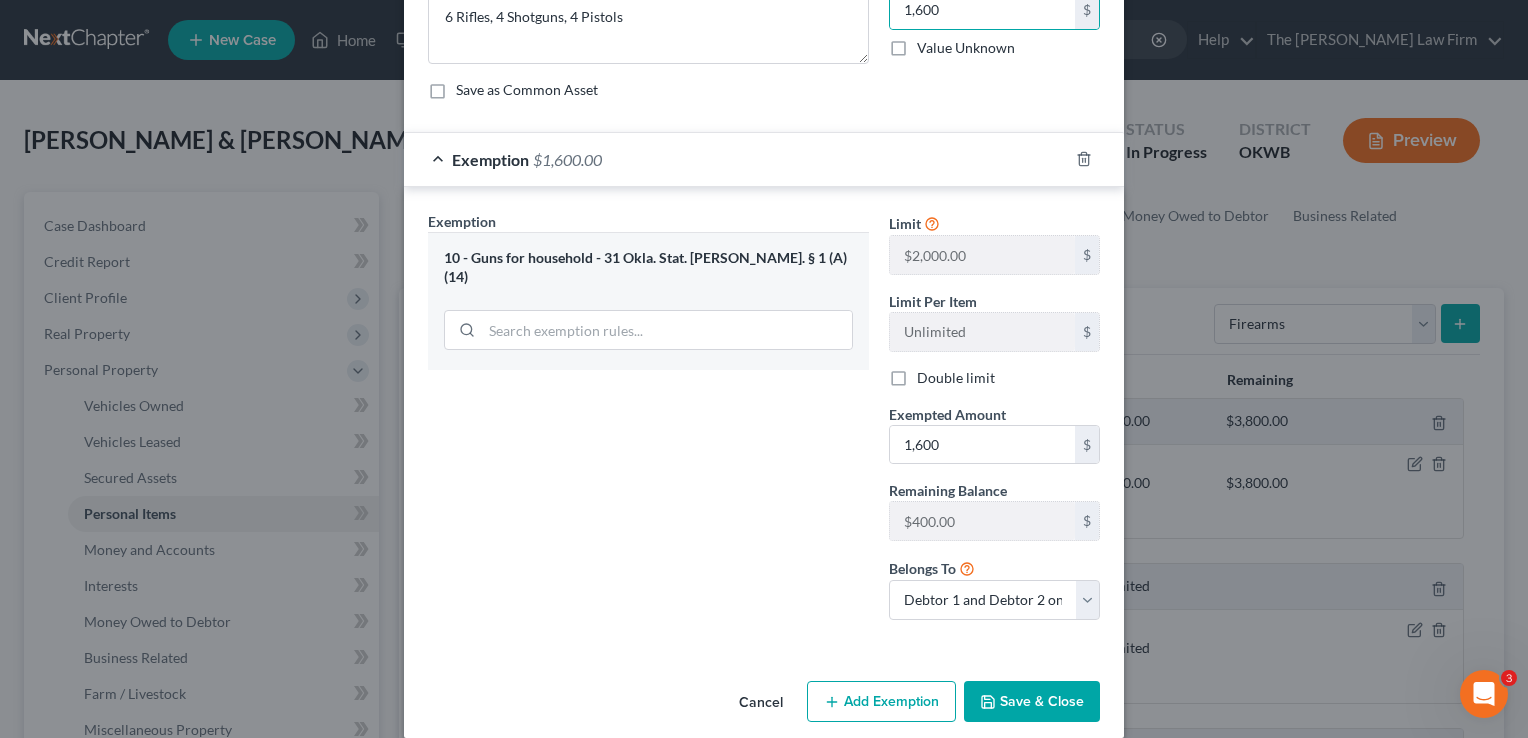 click on "Save & Close" at bounding box center (1032, 702) 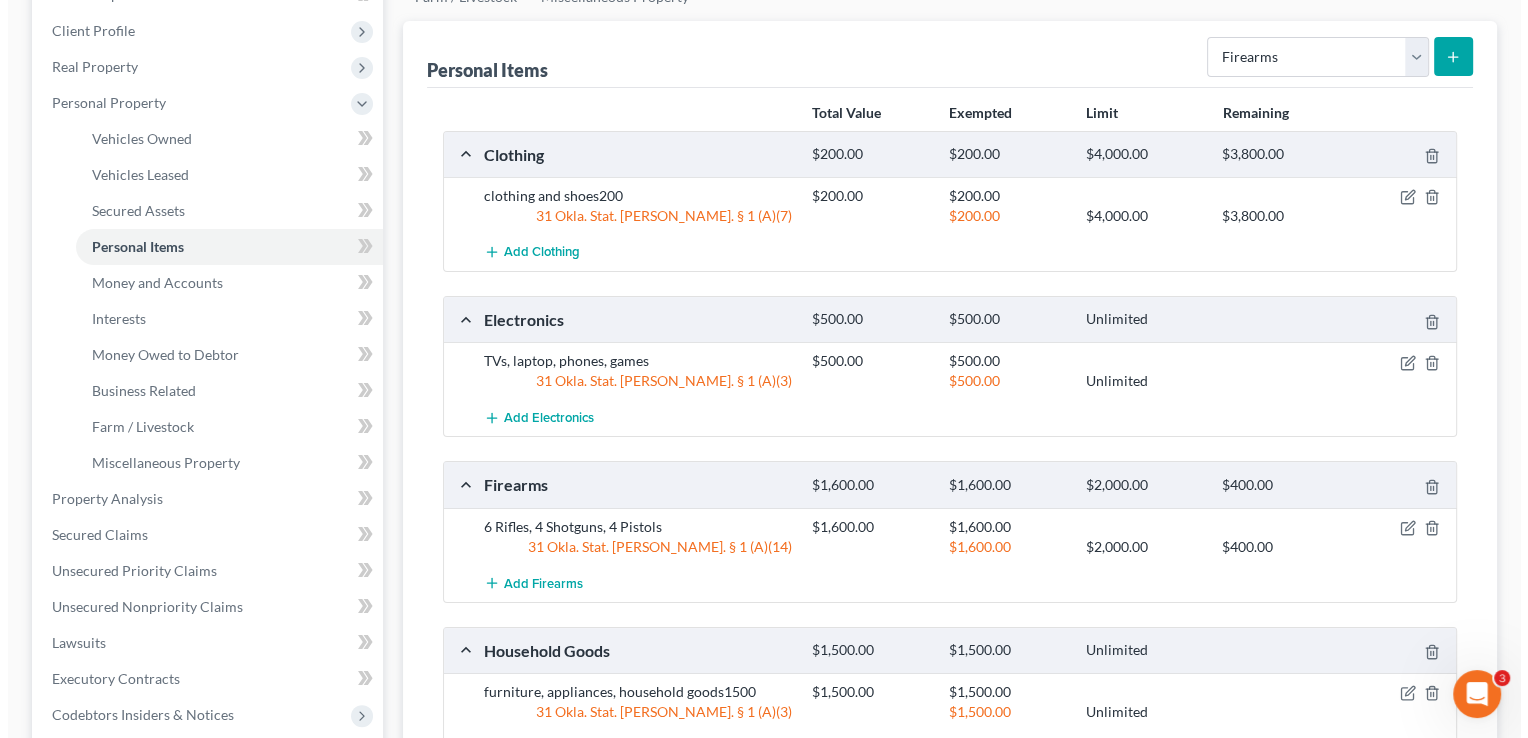 scroll, scrollTop: 300, scrollLeft: 0, axis: vertical 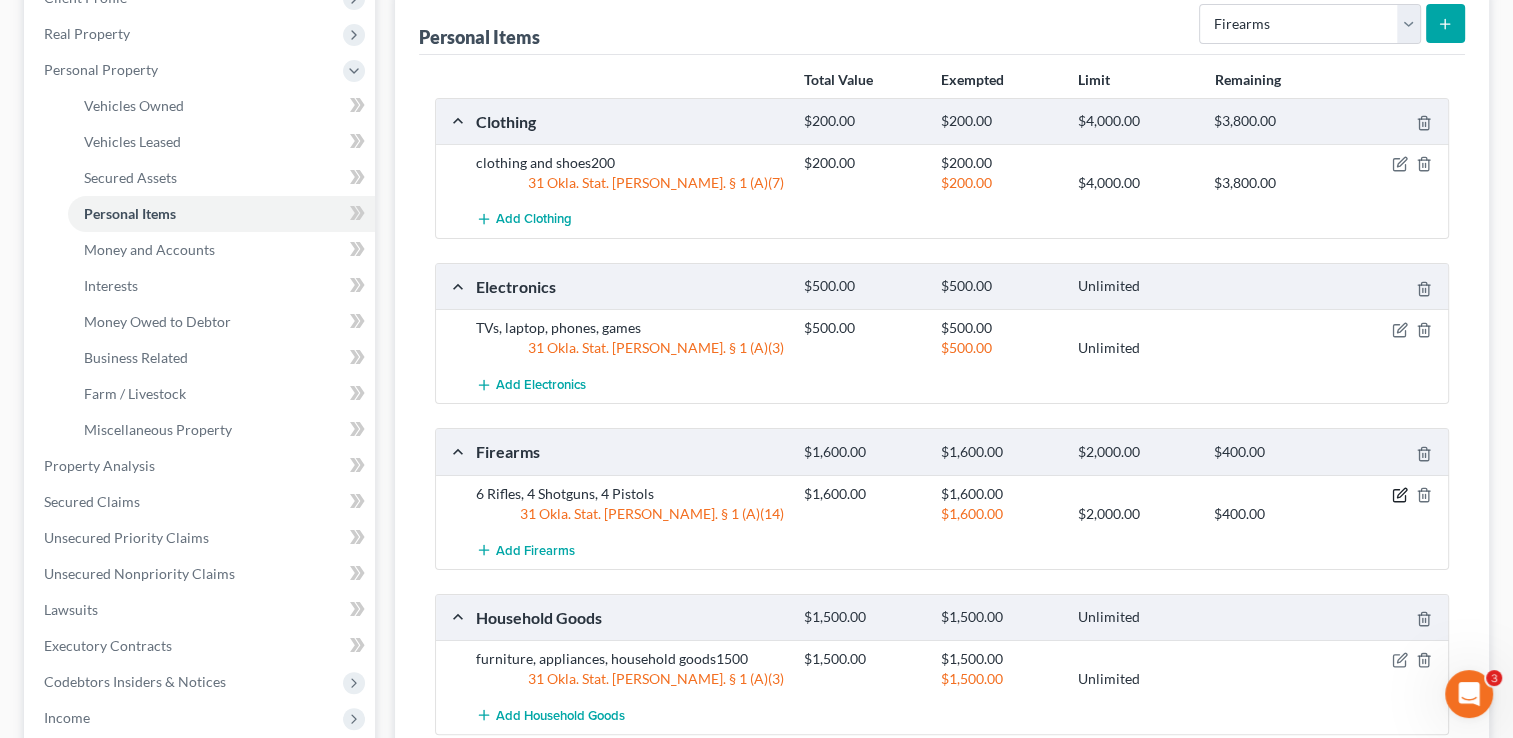 click 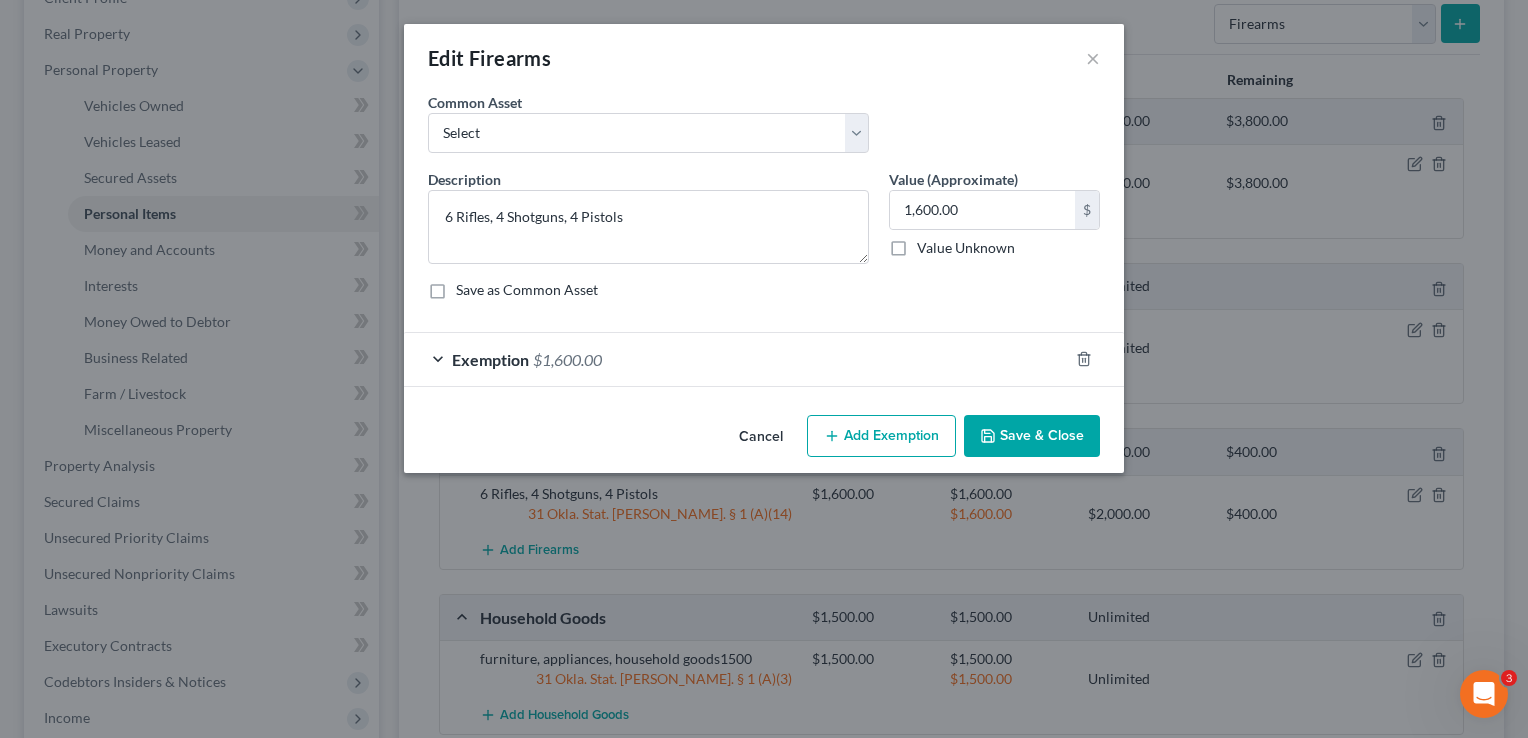 click on "Exemption $1,600.00" at bounding box center (736, 359) 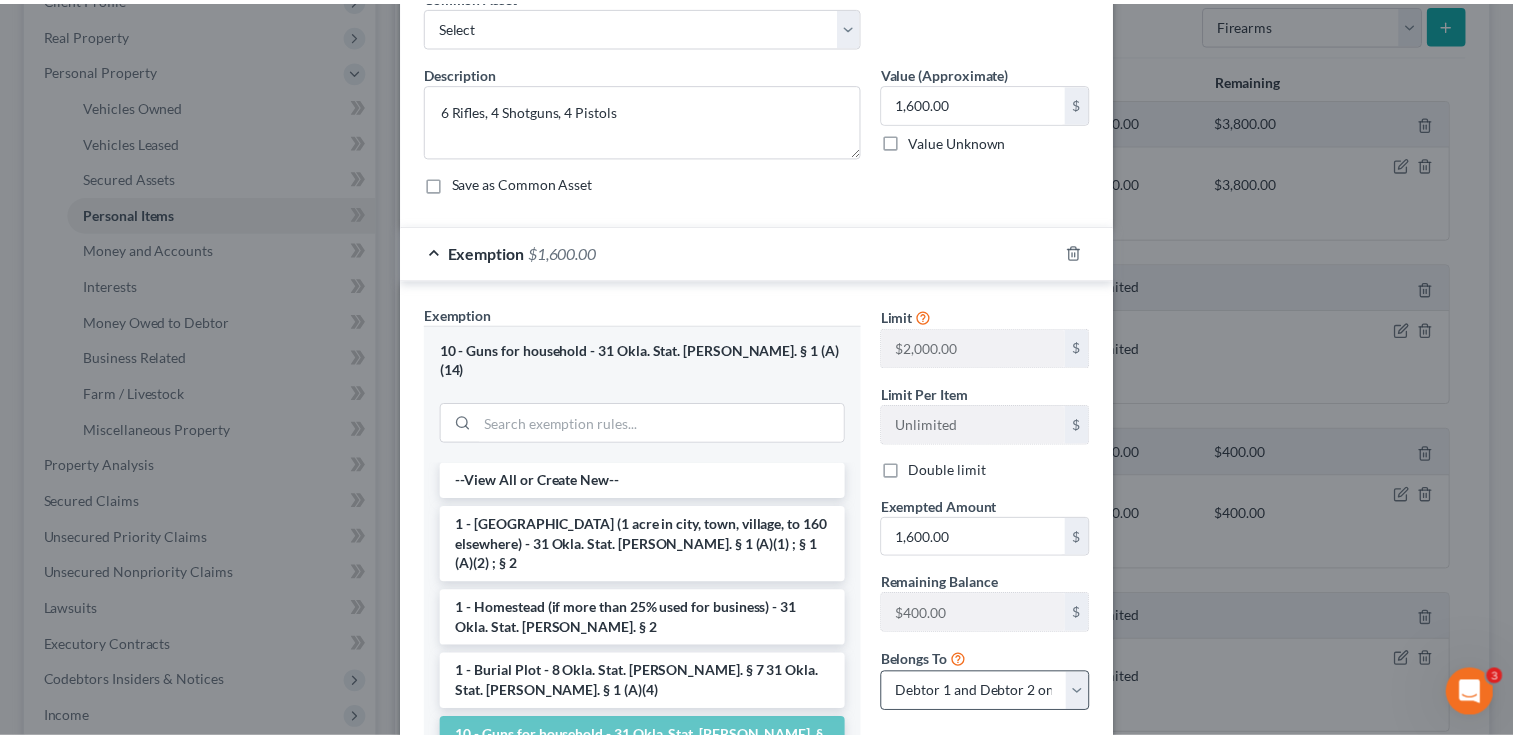 scroll, scrollTop: 273, scrollLeft: 0, axis: vertical 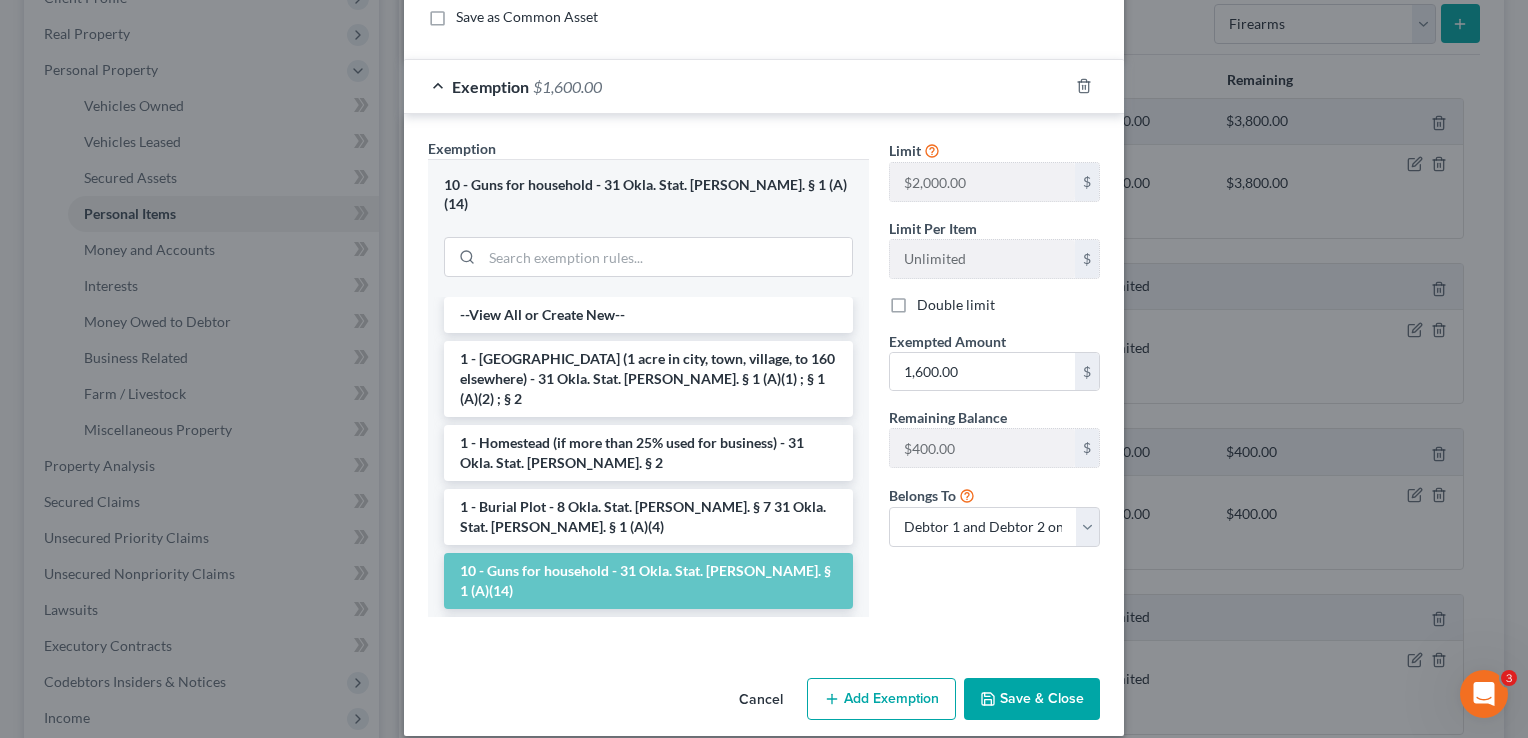 click on "Save & Close" at bounding box center [1032, 699] 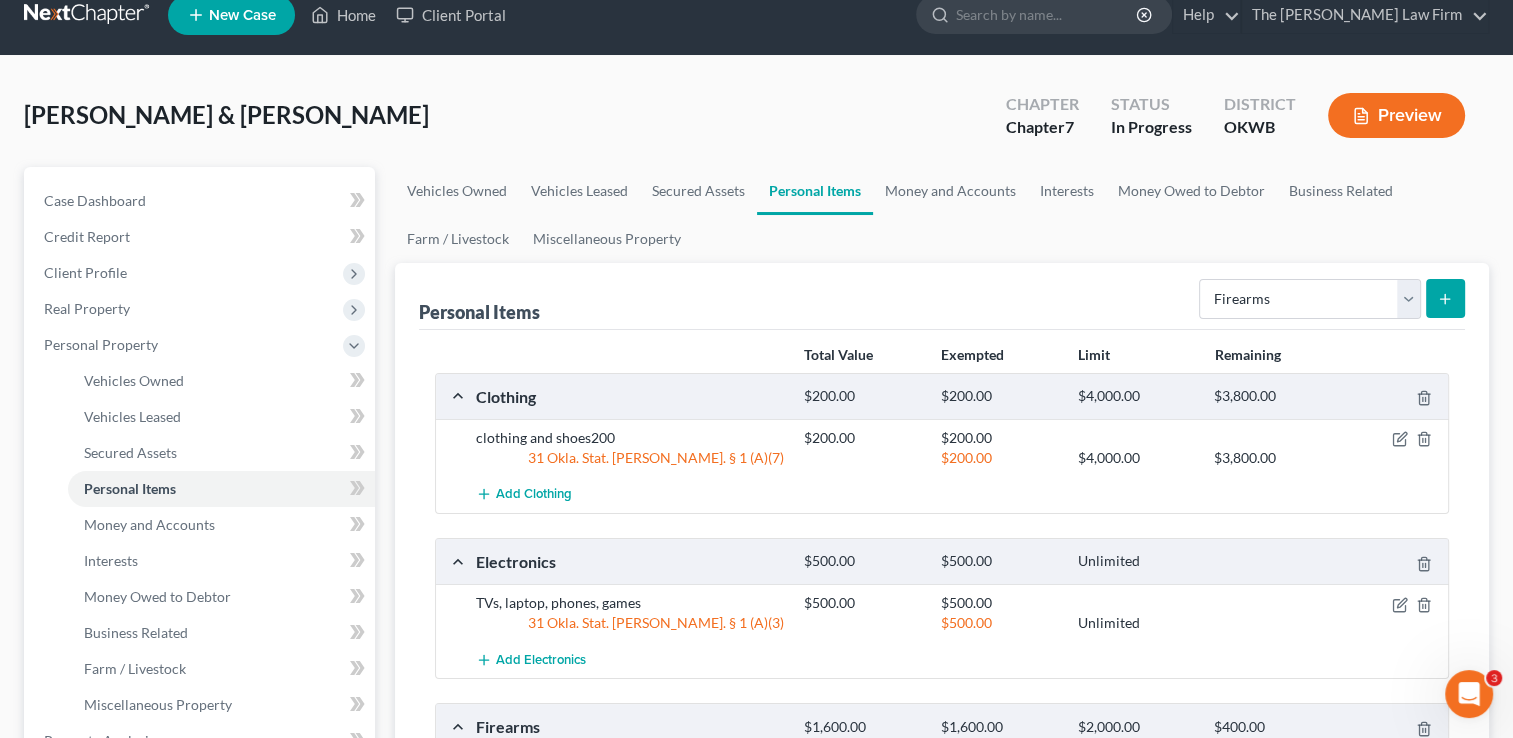 scroll, scrollTop: 0, scrollLeft: 0, axis: both 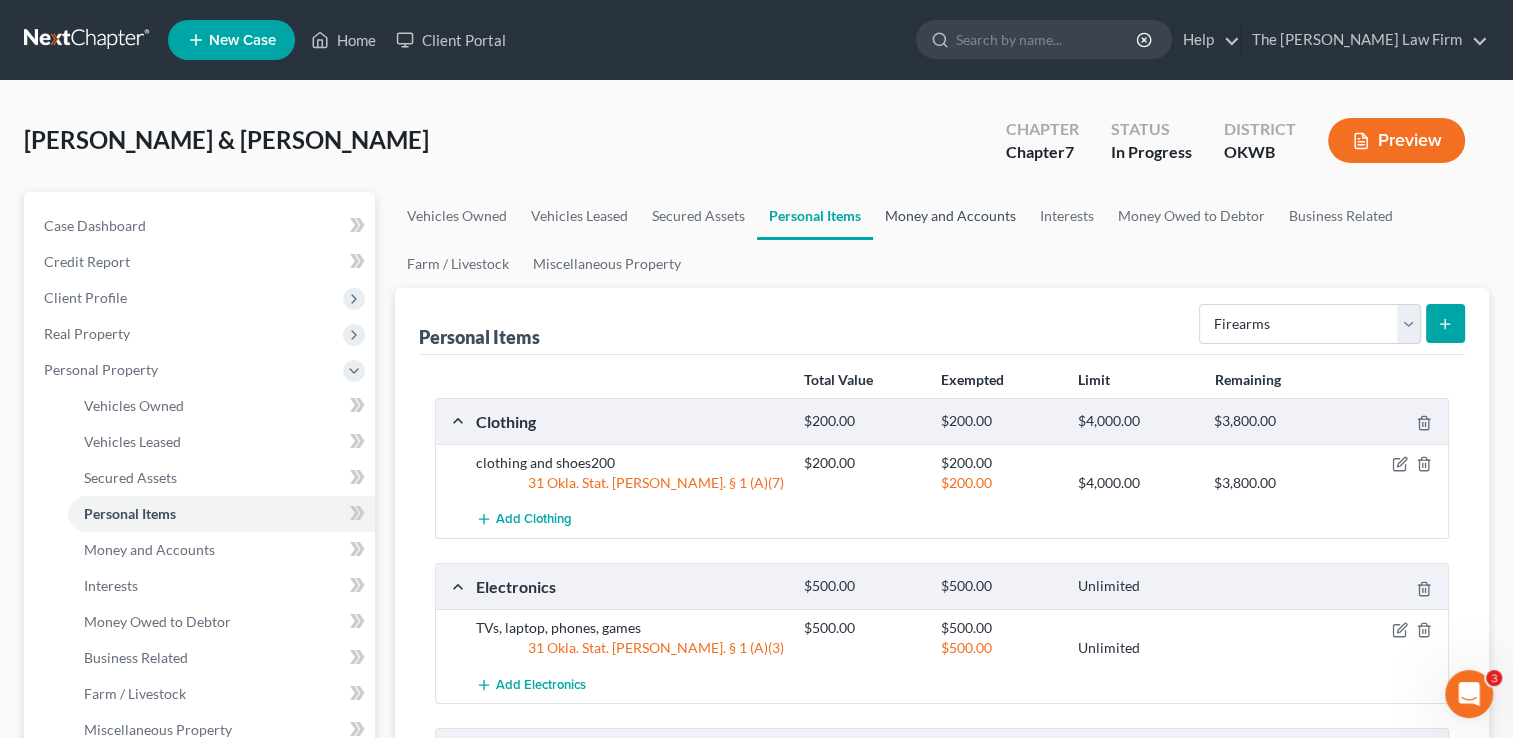 click on "Money and Accounts" at bounding box center (950, 216) 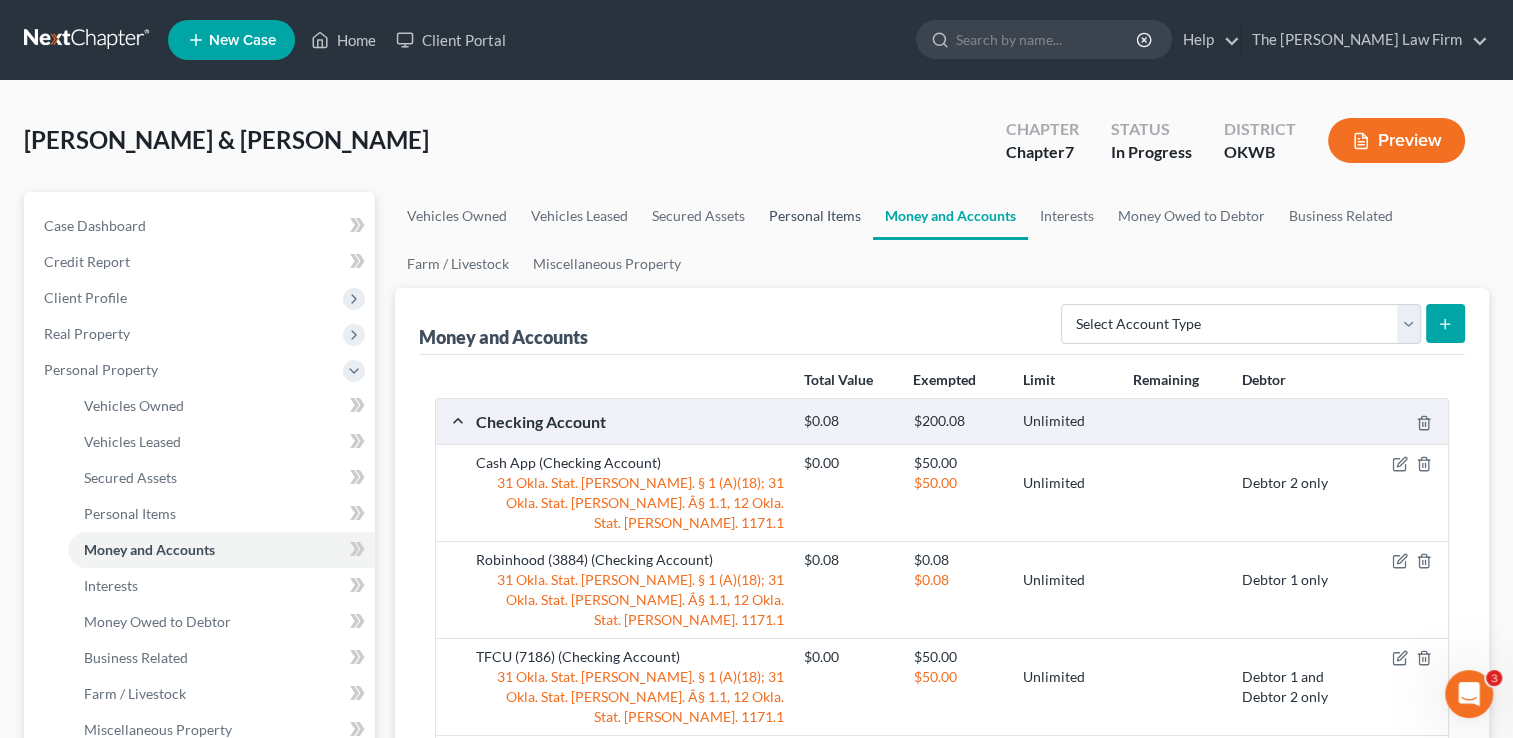 click on "Personal Items" at bounding box center (815, 216) 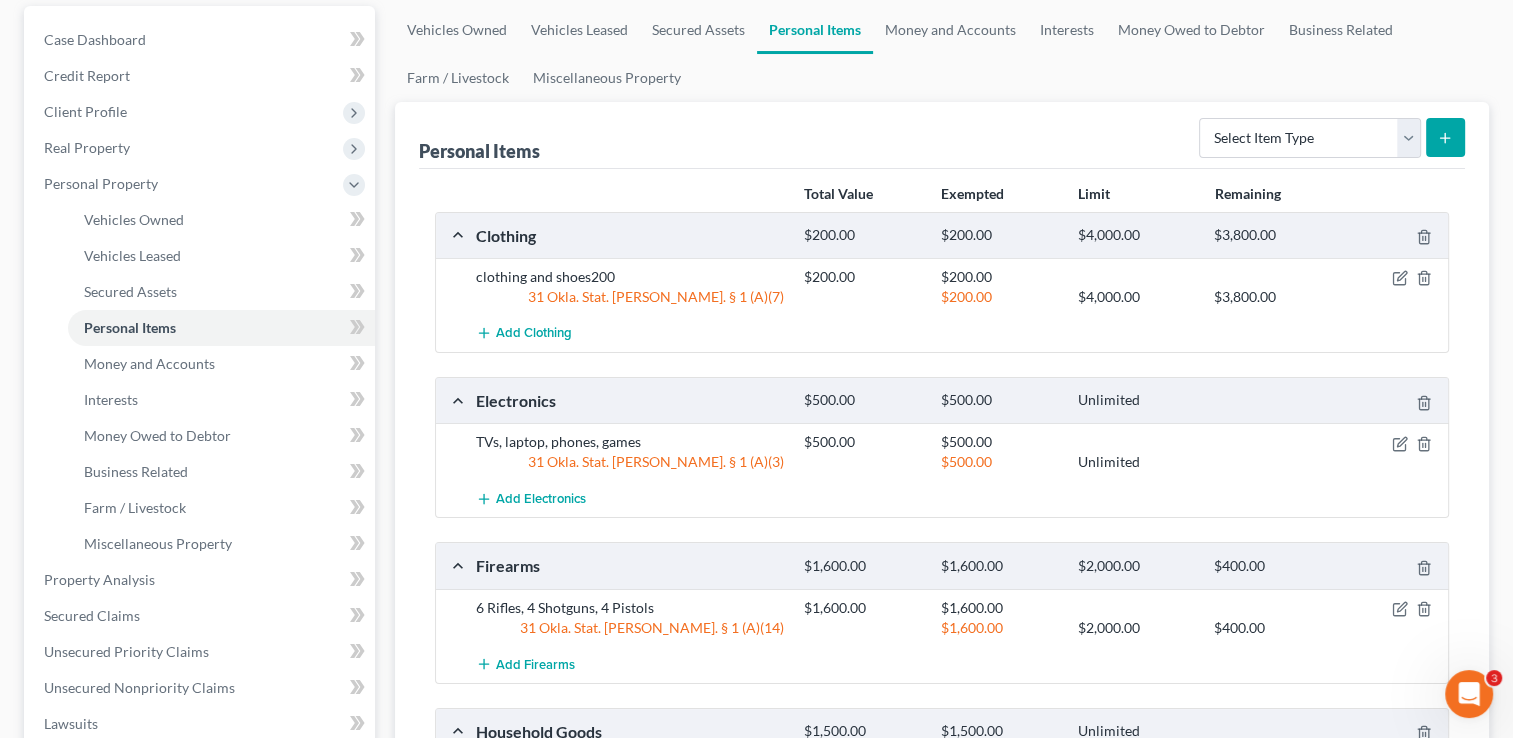 scroll, scrollTop: 100, scrollLeft: 0, axis: vertical 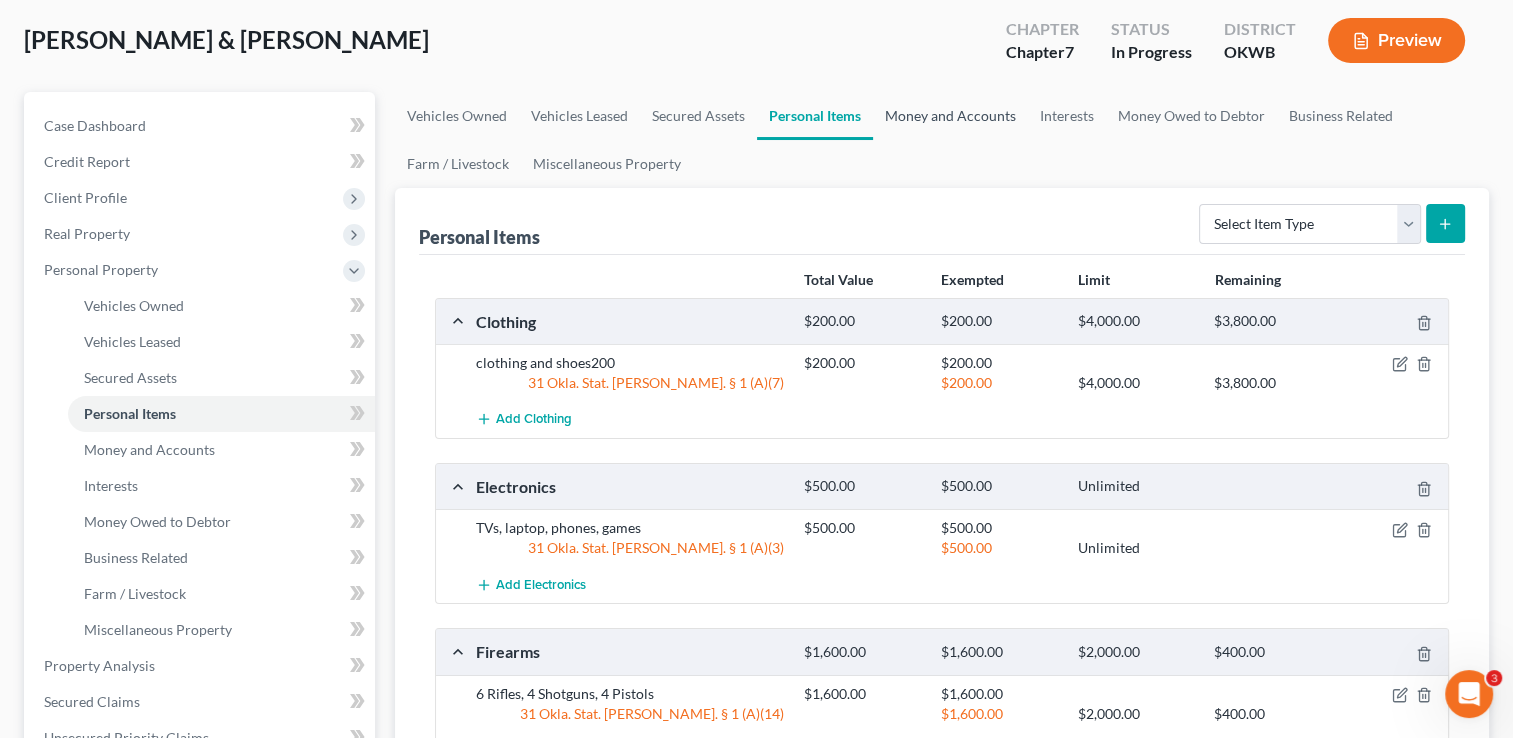 click on "Money and Accounts" at bounding box center [950, 116] 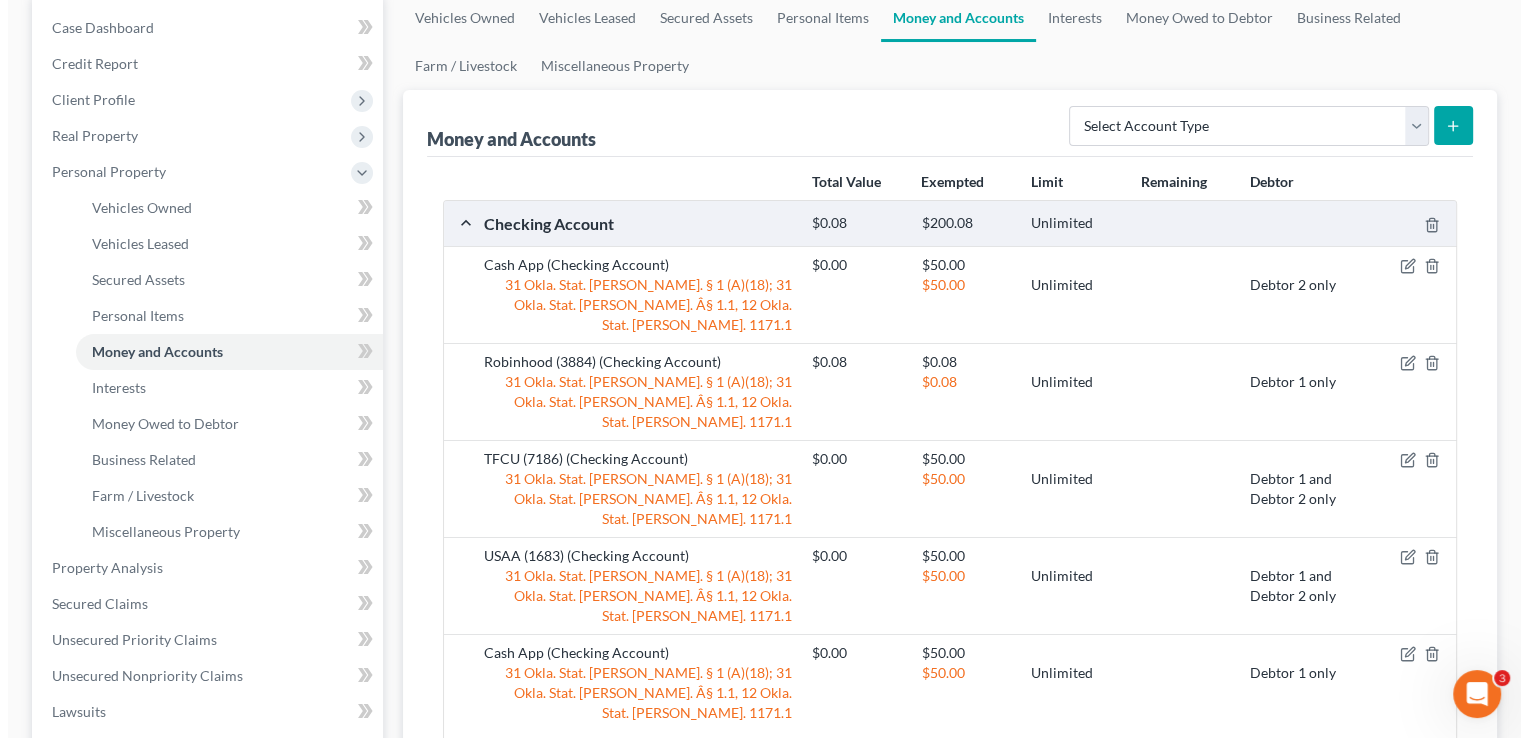 scroll, scrollTop: 200, scrollLeft: 0, axis: vertical 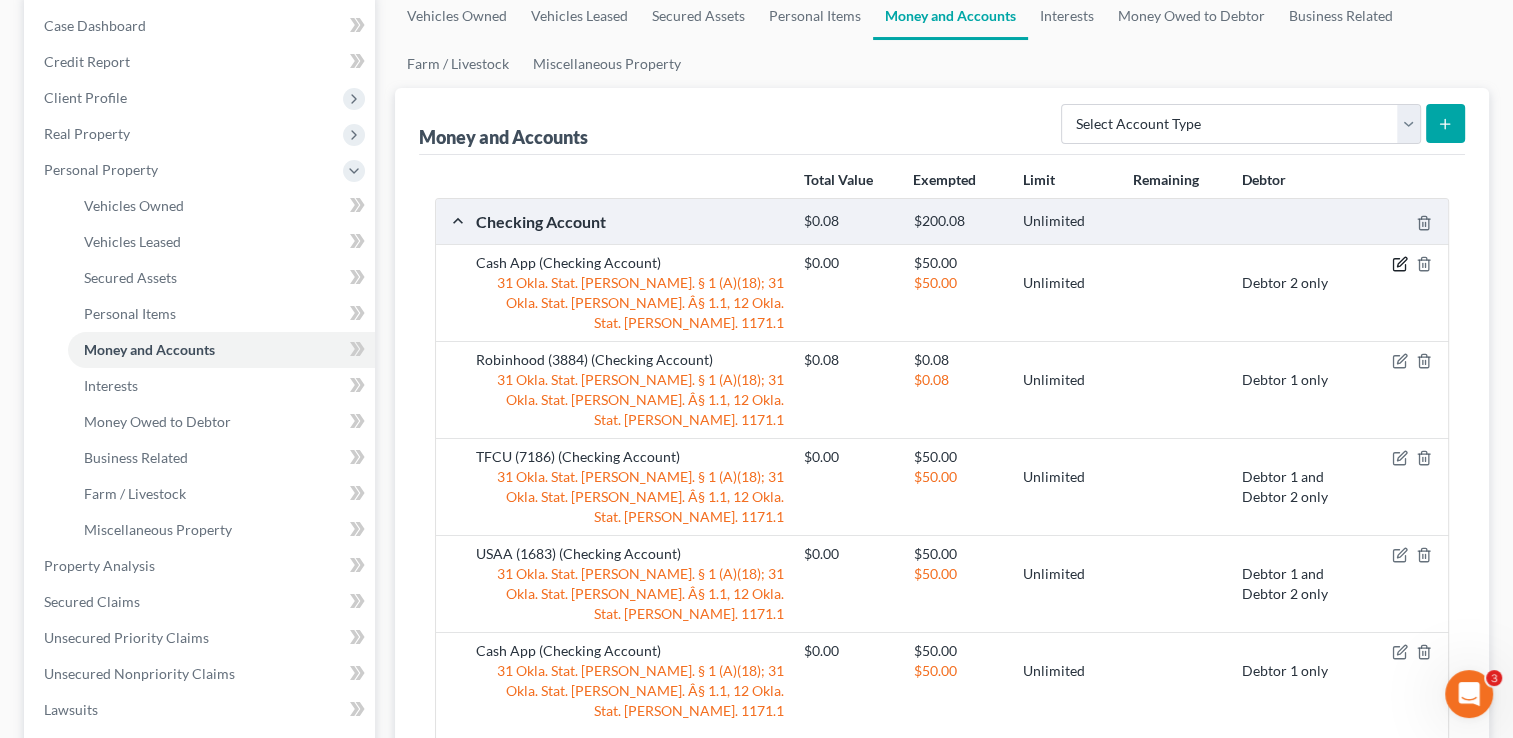 click 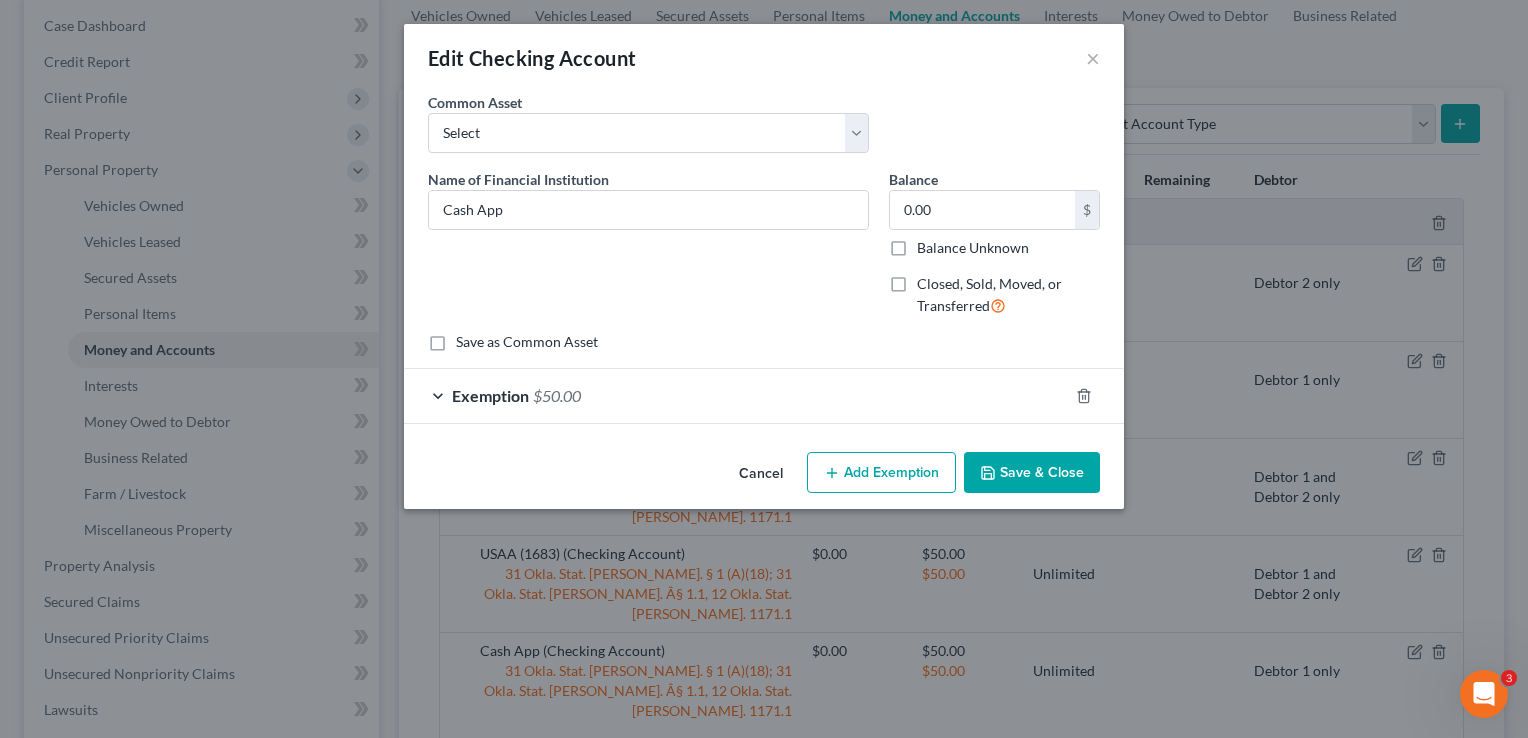 click on "Exemption $50.00" at bounding box center [736, 395] 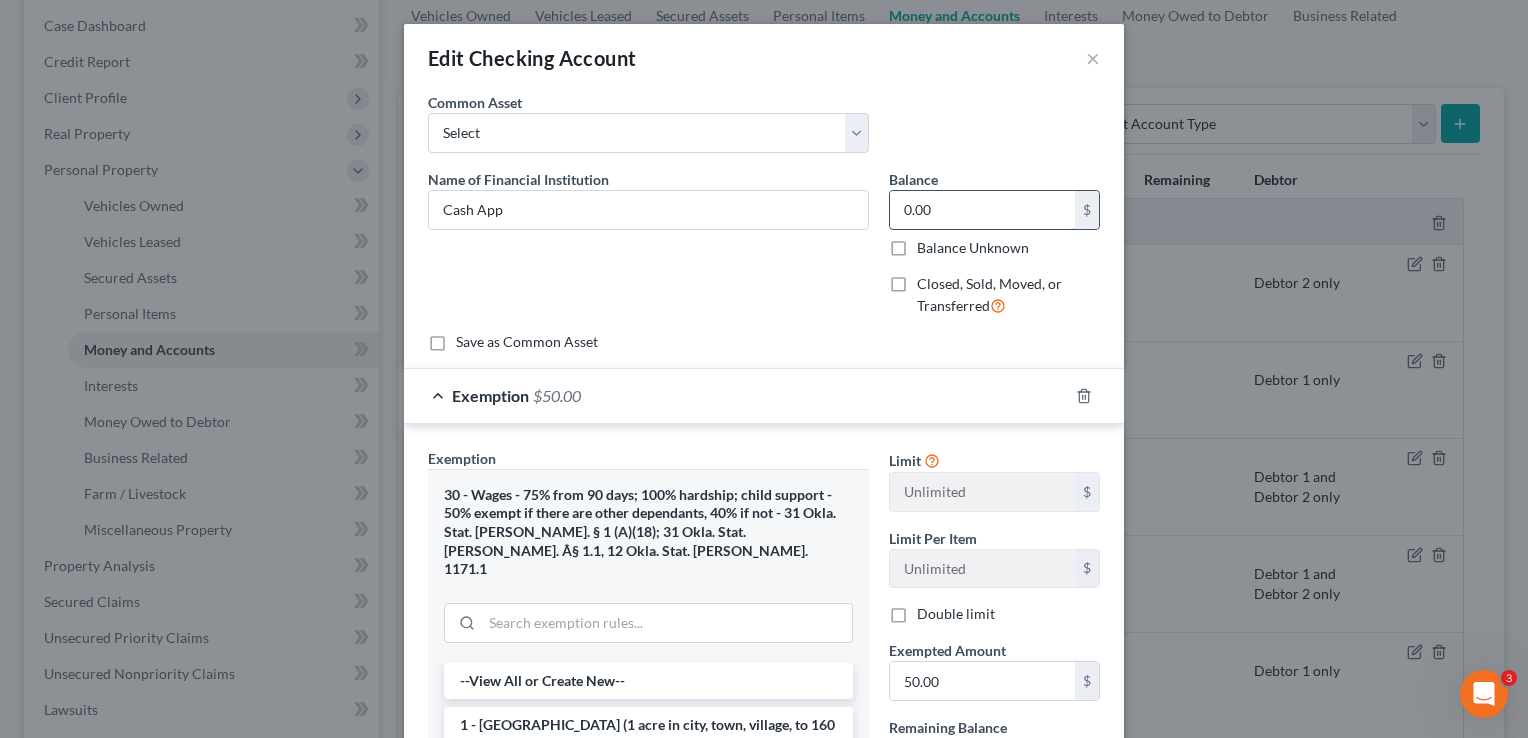 click on "0.00" at bounding box center (982, 210) 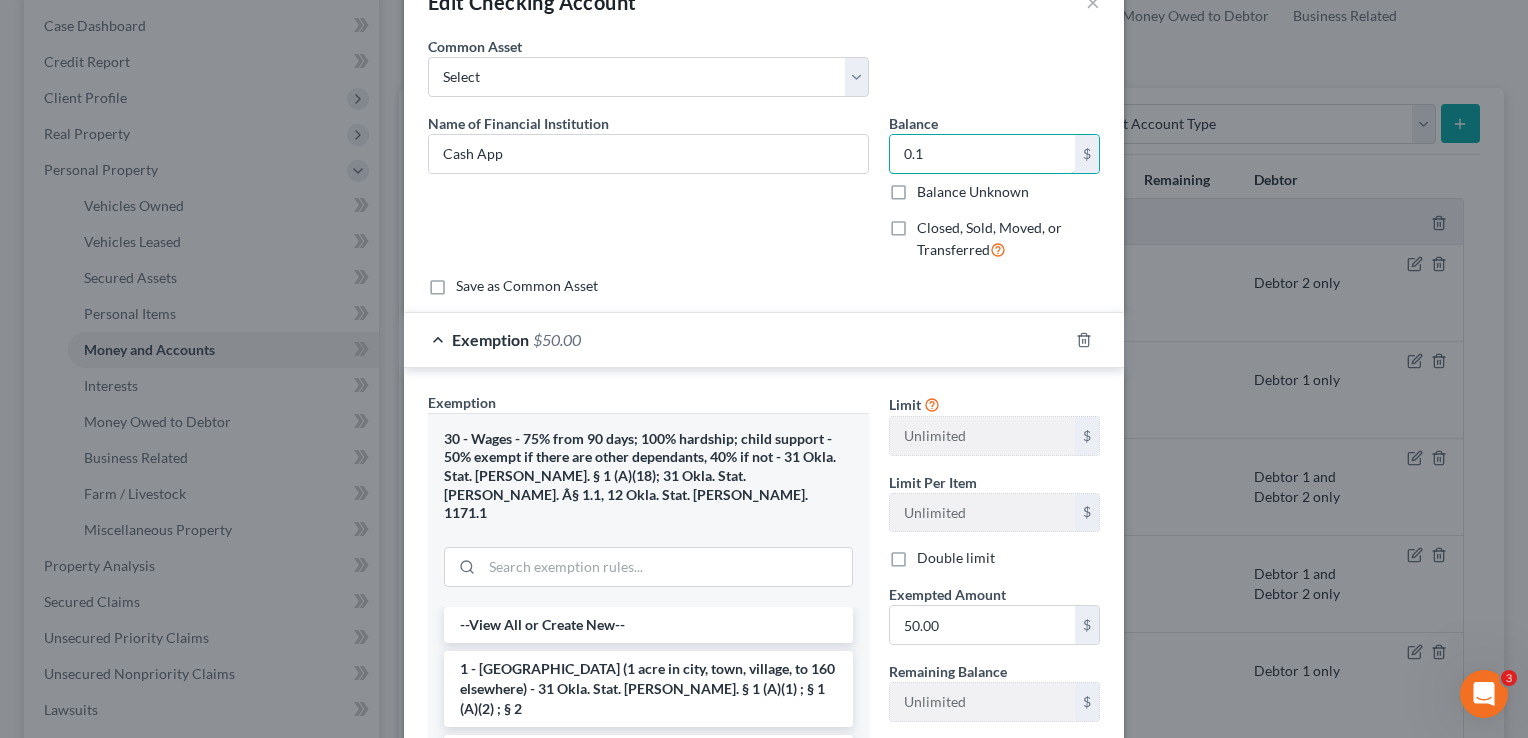 scroll, scrollTop: 100, scrollLeft: 0, axis: vertical 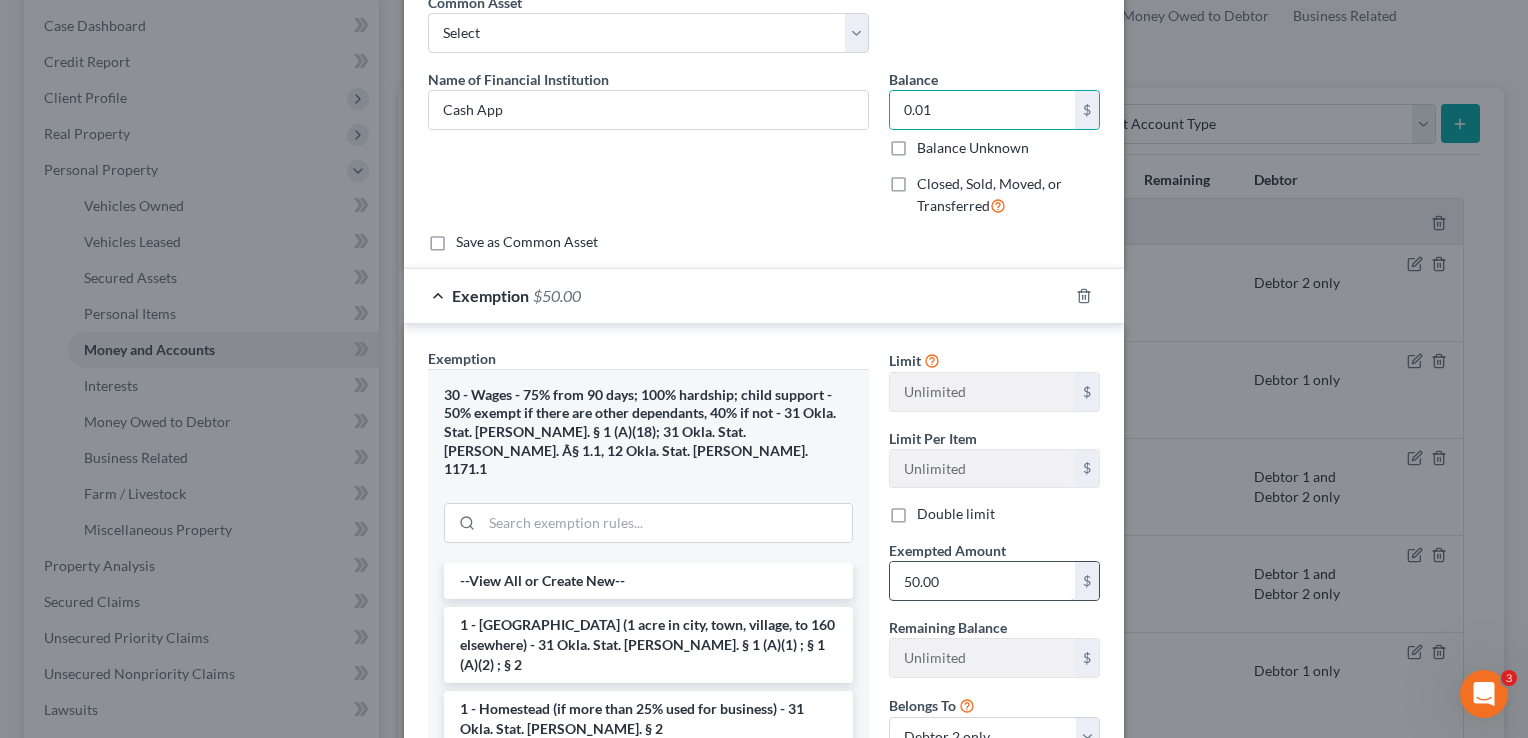 click on "50.00" at bounding box center [982, 581] 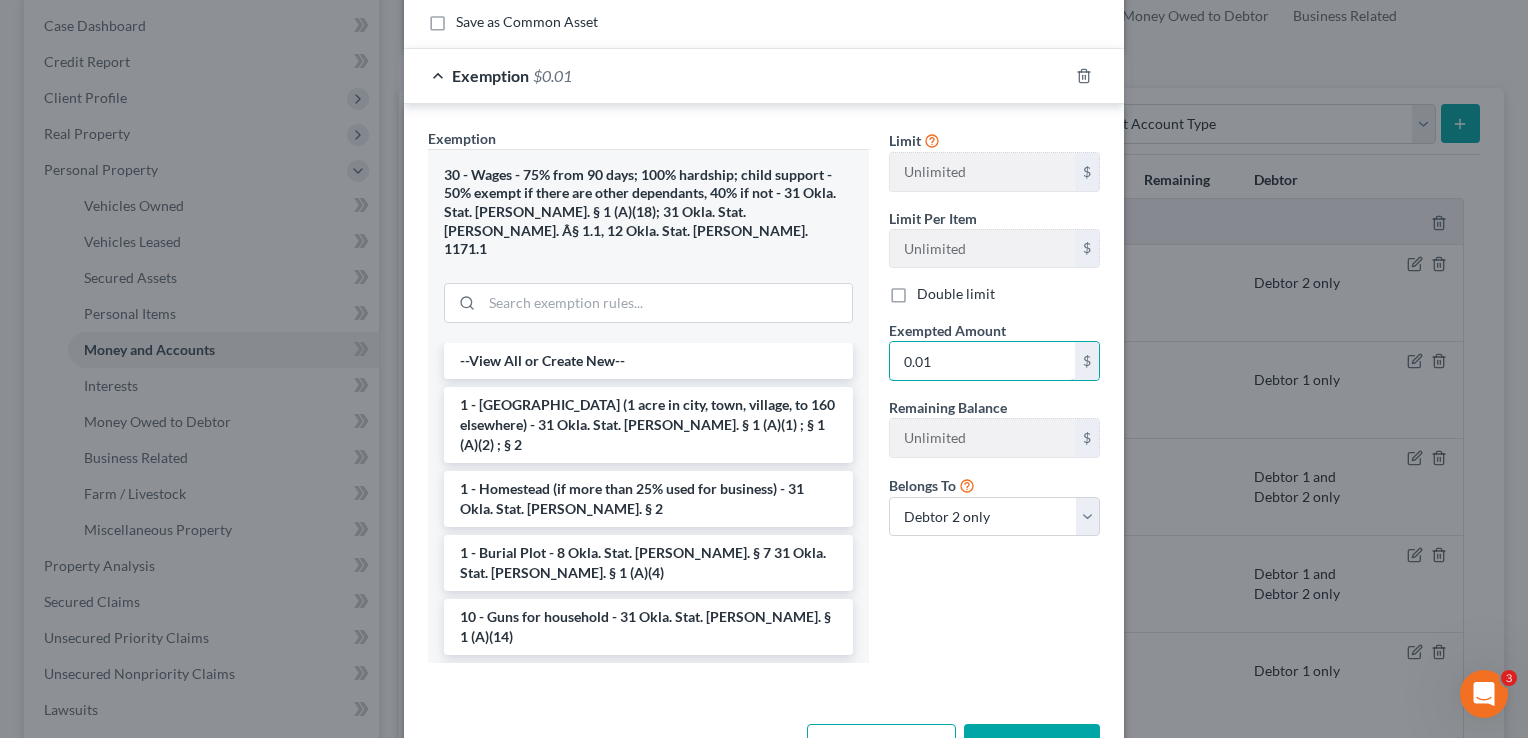 scroll, scrollTop: 366, scrollLeft: 0, axis: vertical 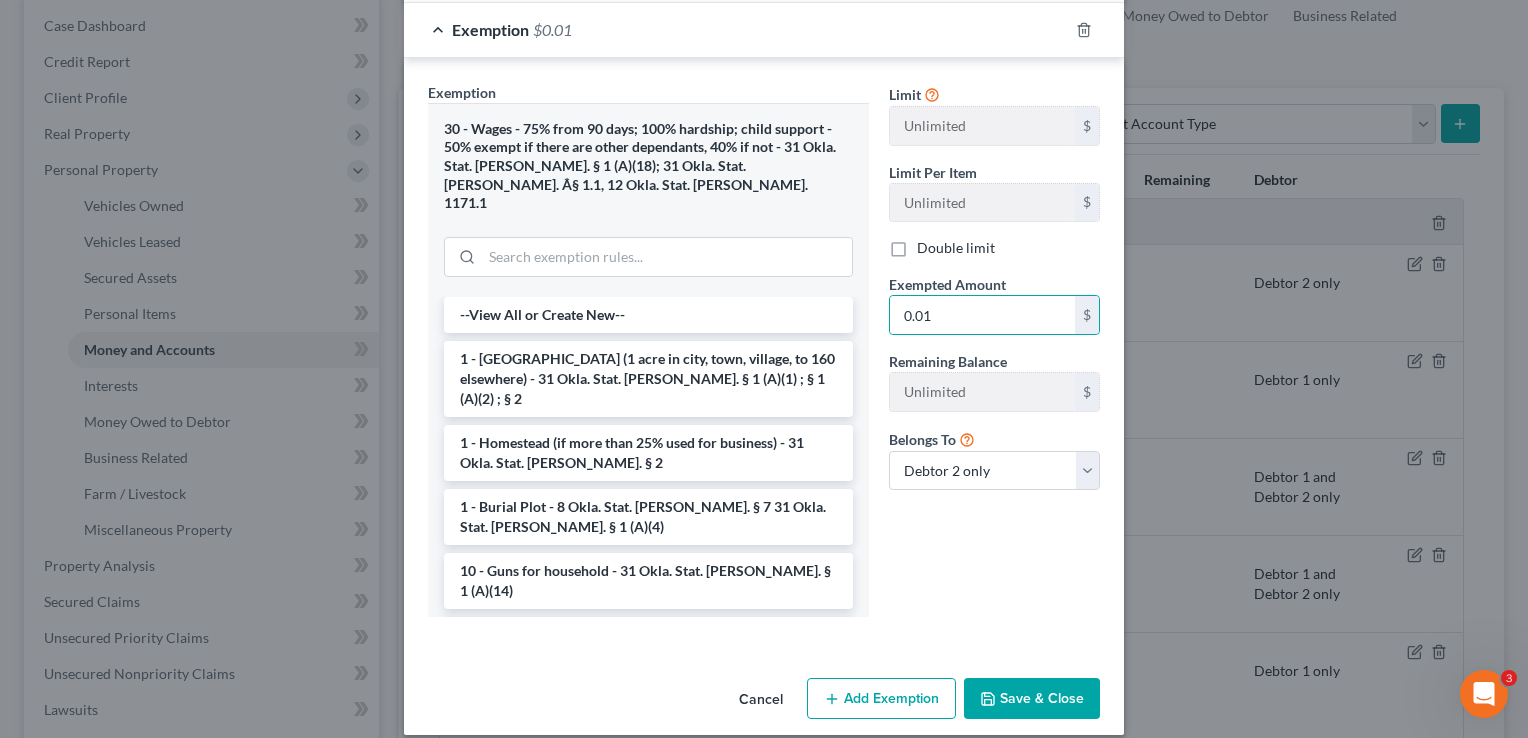 click on "Limit     Unlimited $ Limit Per Item Unlimited $ Double limit
Exempted Amount
*
0.01 $ Remaining Balance Unlimited $
Belongs To
*
Debtor 1 only Debtor 2 only Debtor 1 and Debtor 2 only" at bounding box center [994, 357] 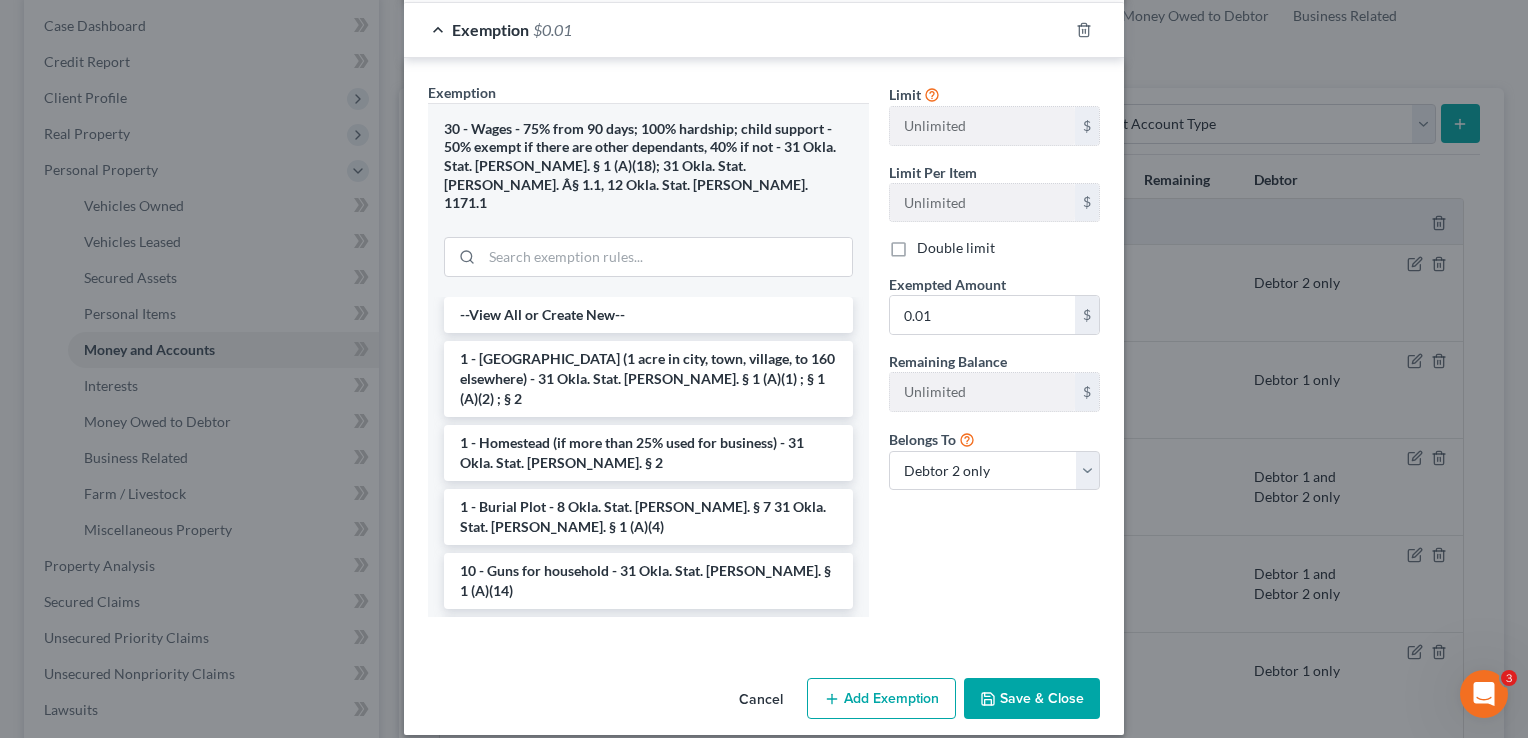 click on "Save & Close" at bounding box center (1032, 699) 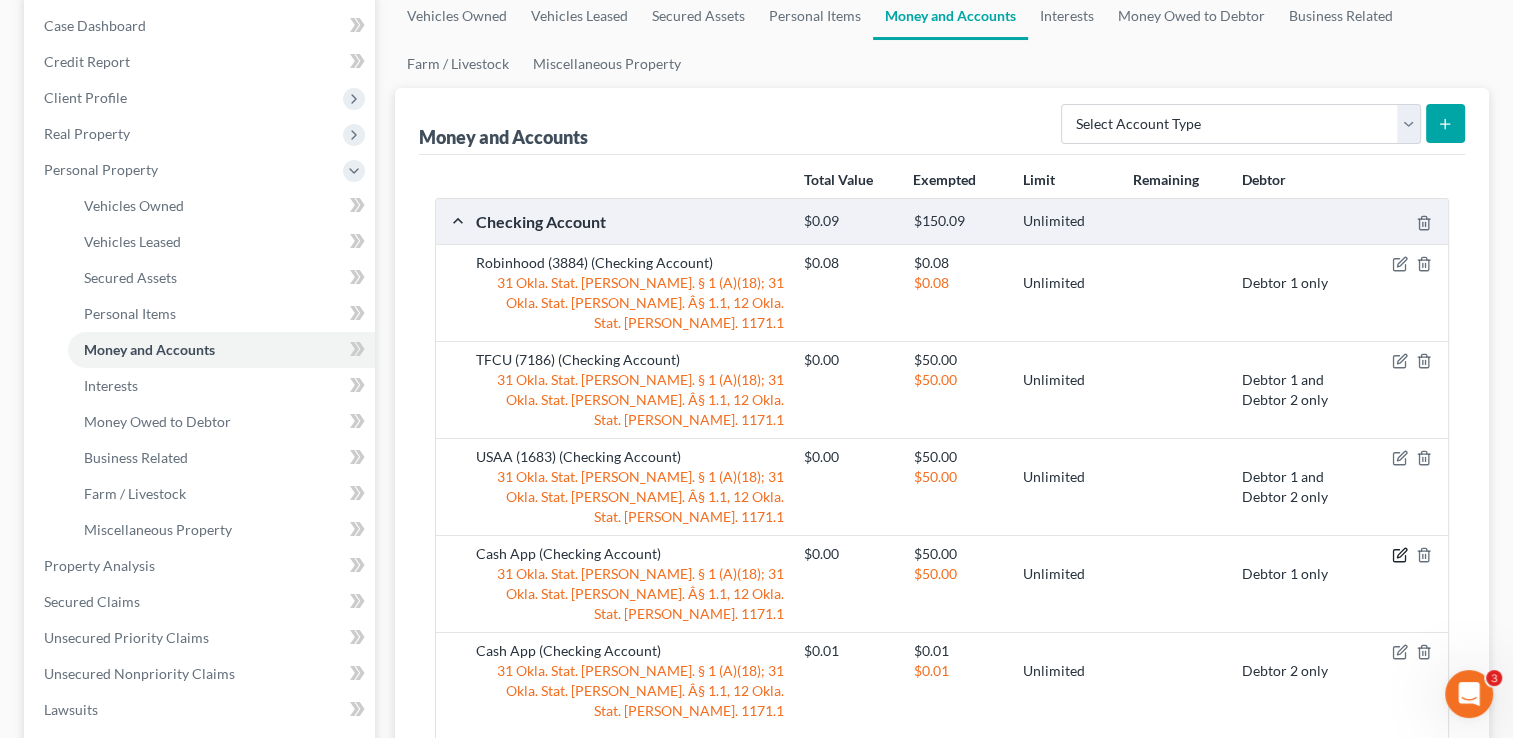 click 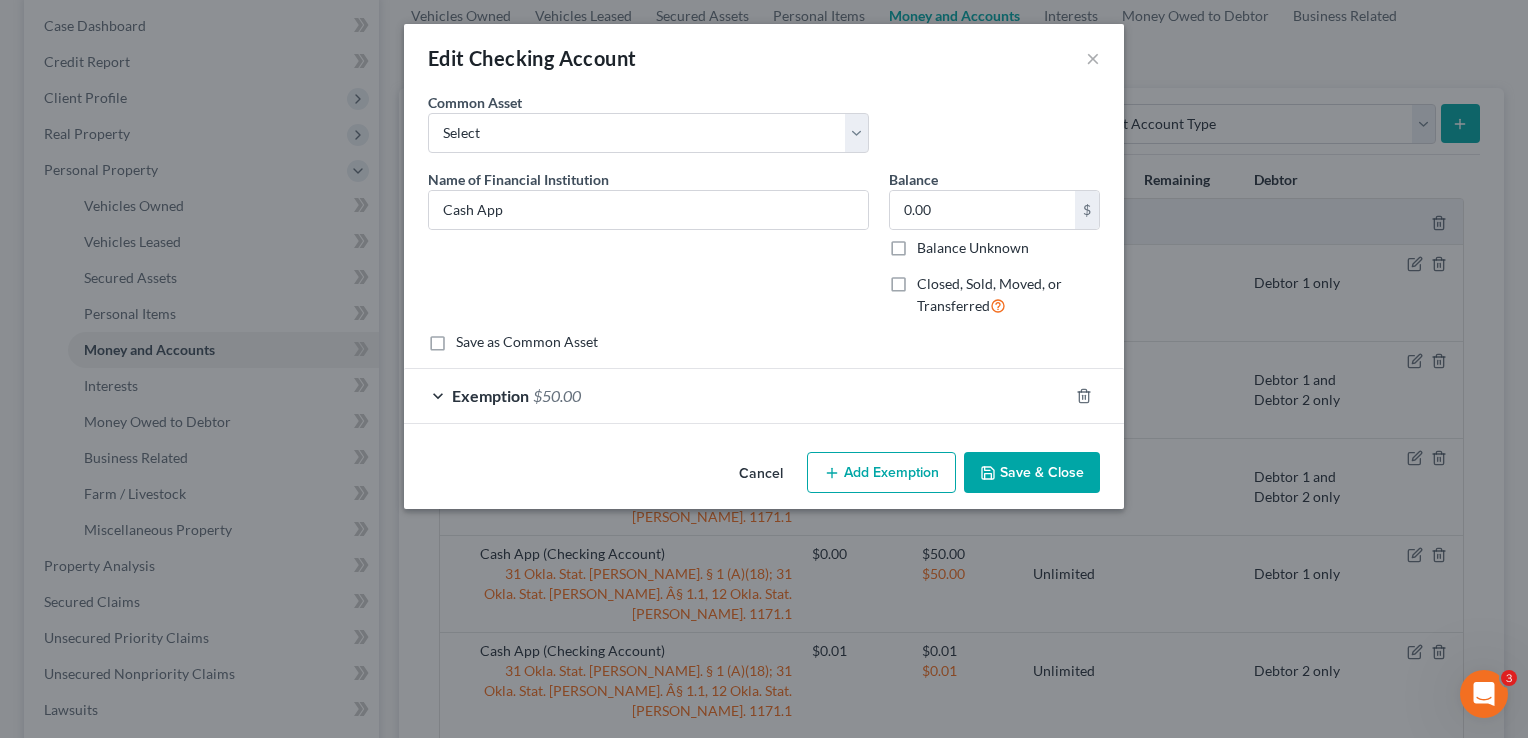 click on "Exemption $50.00" at bounding box center [736, 395] 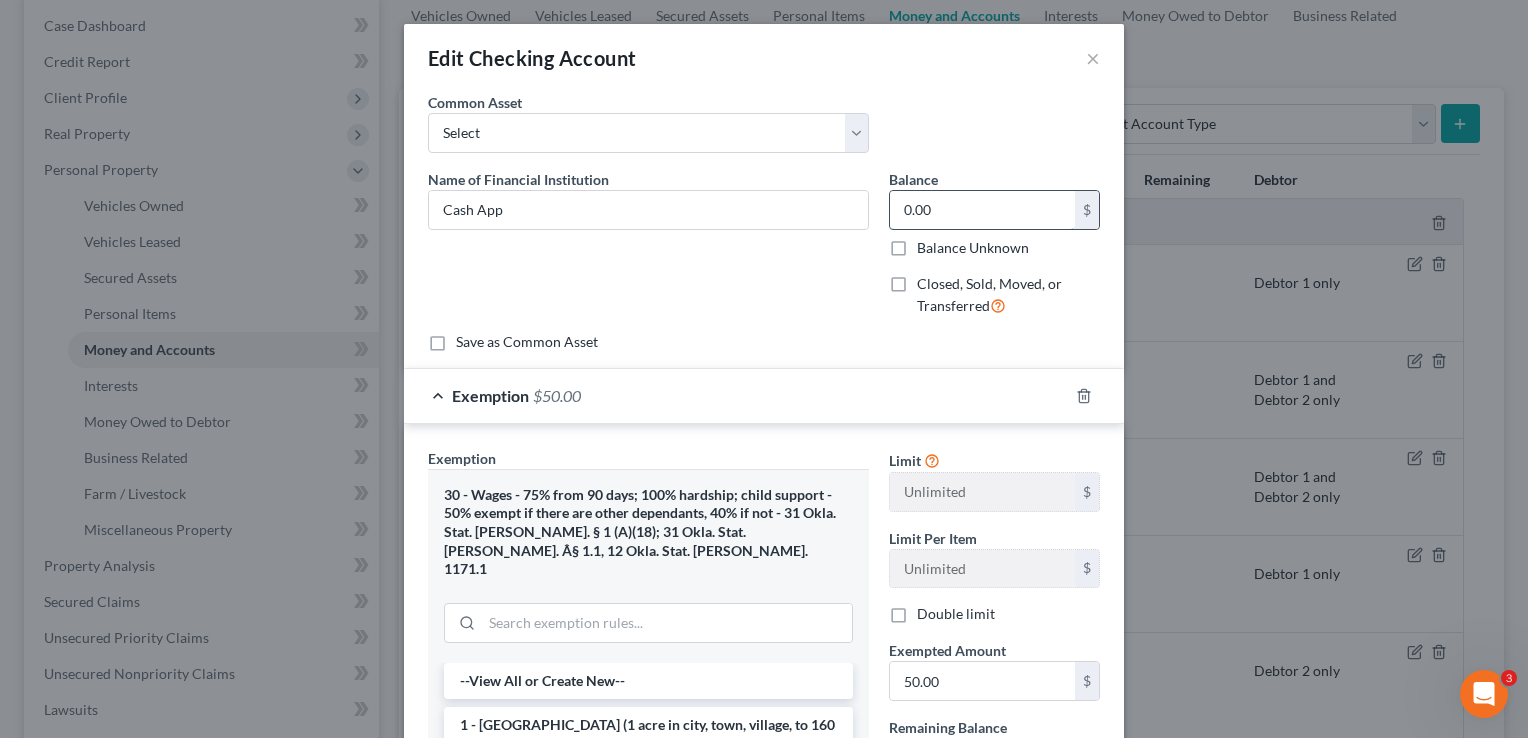 click on "0.00" at bounding box center [982, 210] 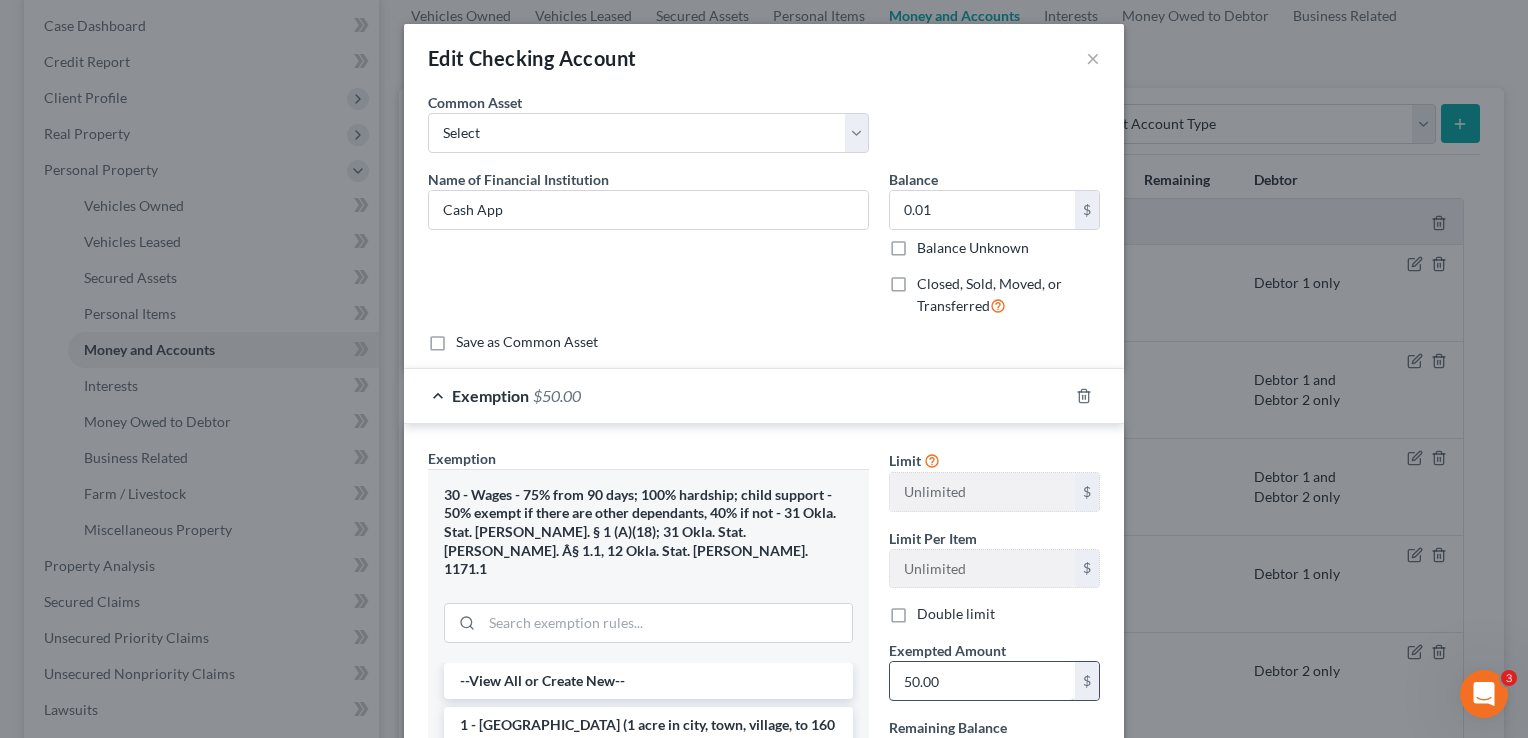 click on "50.00" at bounding box center (982, 681) 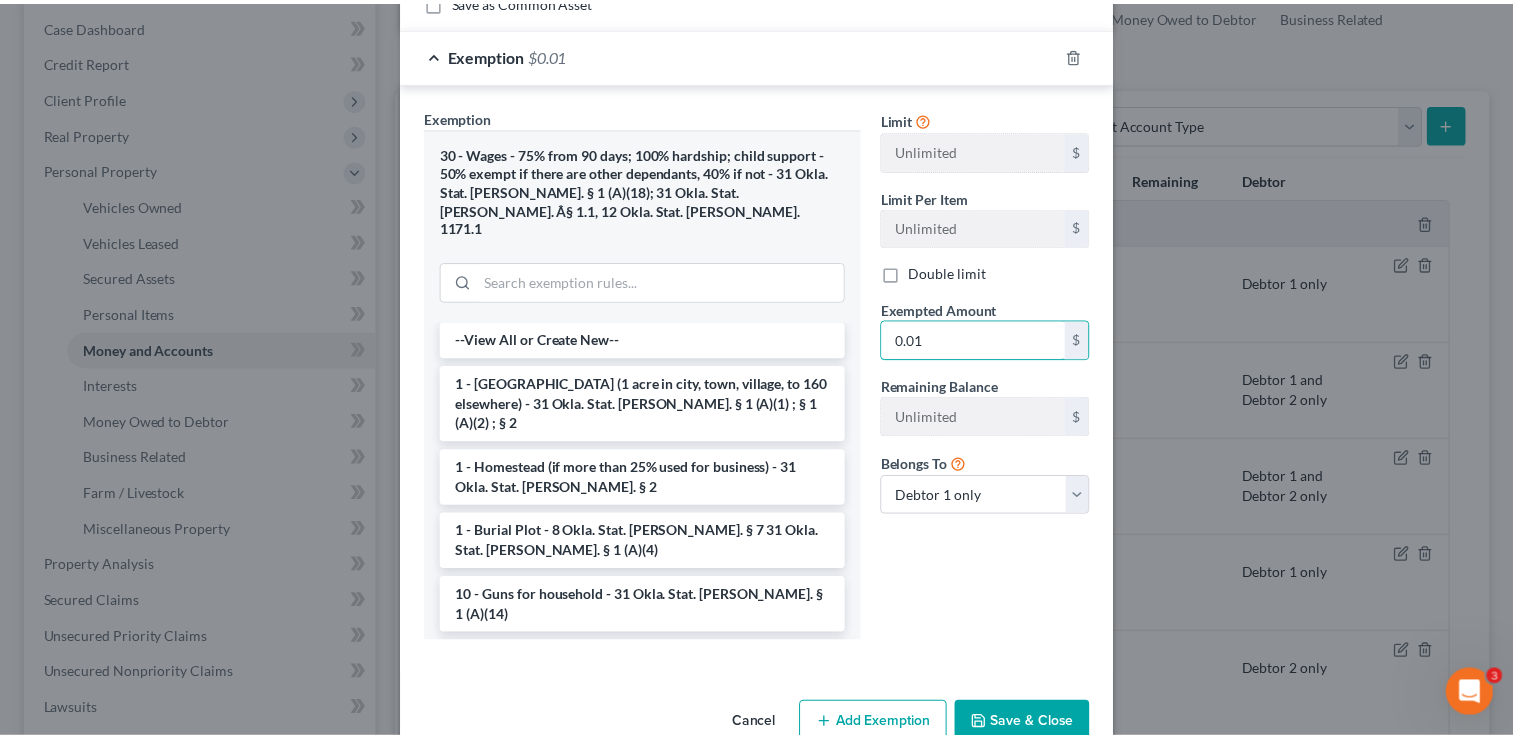 scroll, scrollTop: 366, scrollLeft: 0, axis: vertical 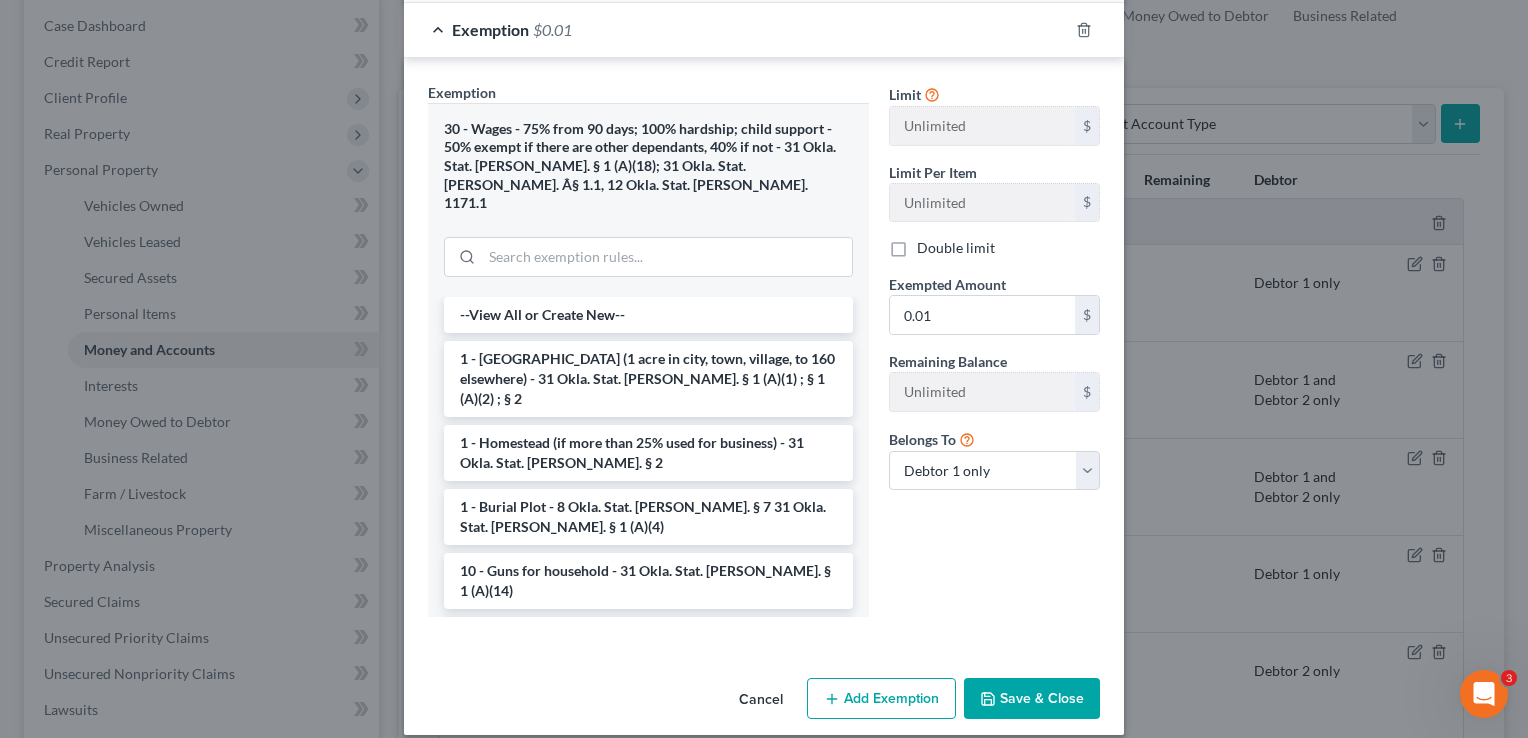 click on "Save & Close" at bounding box center [1032, 699] 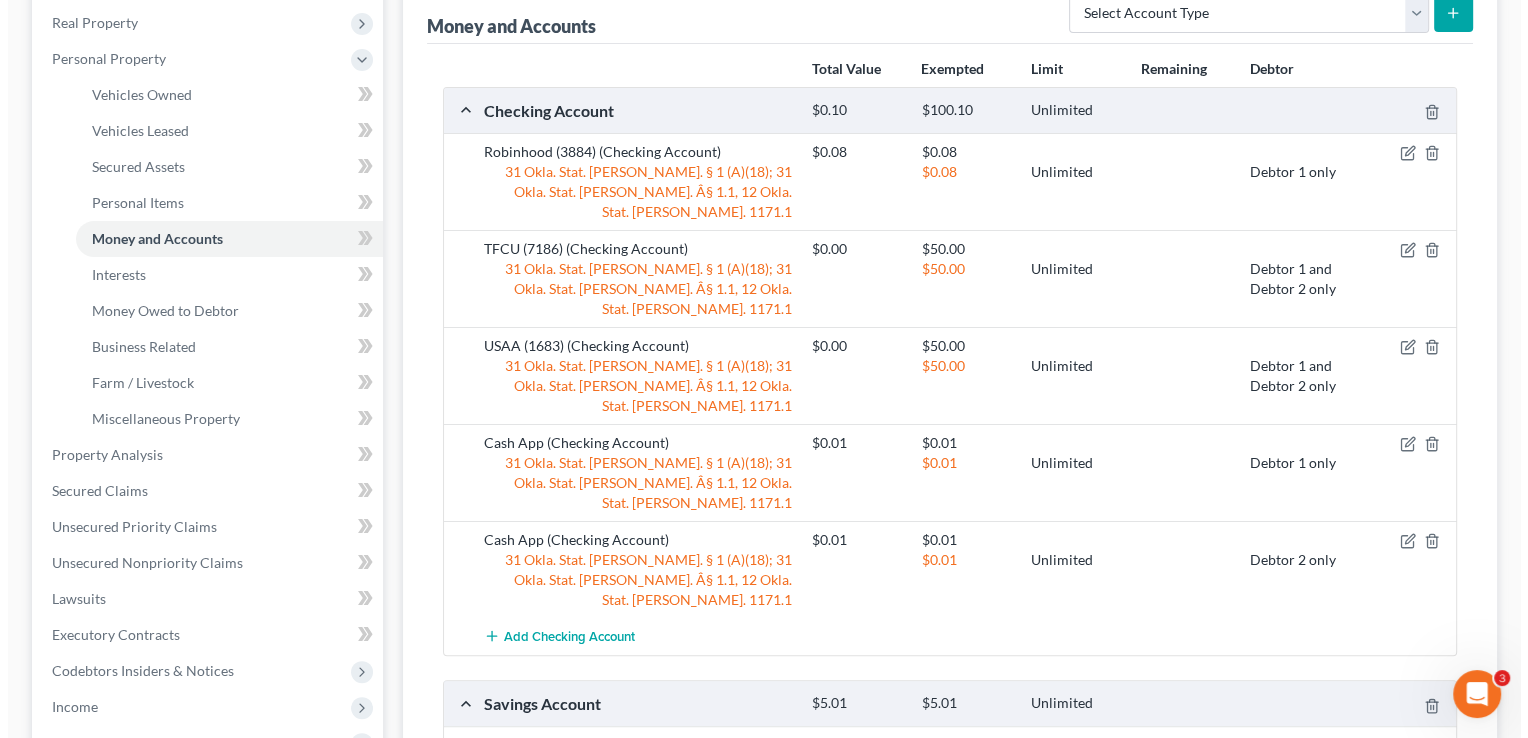 scroll, scrollTop: 300, scrollLeft: 0, axis: vertical 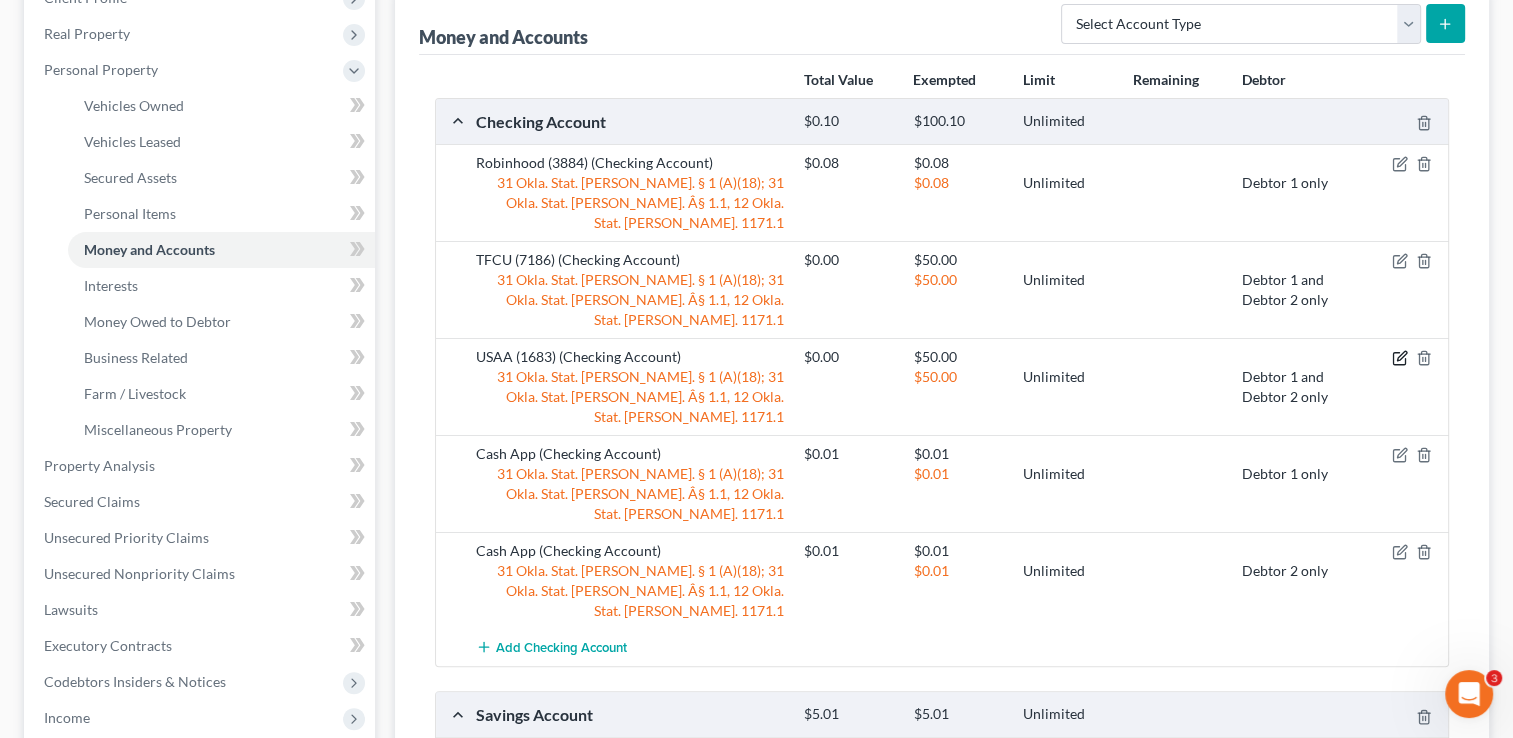 drag, startPoint x: 1398, startPoint y: 314, endPoint x: 1320, endPoint y: 336, distance: 81.0432 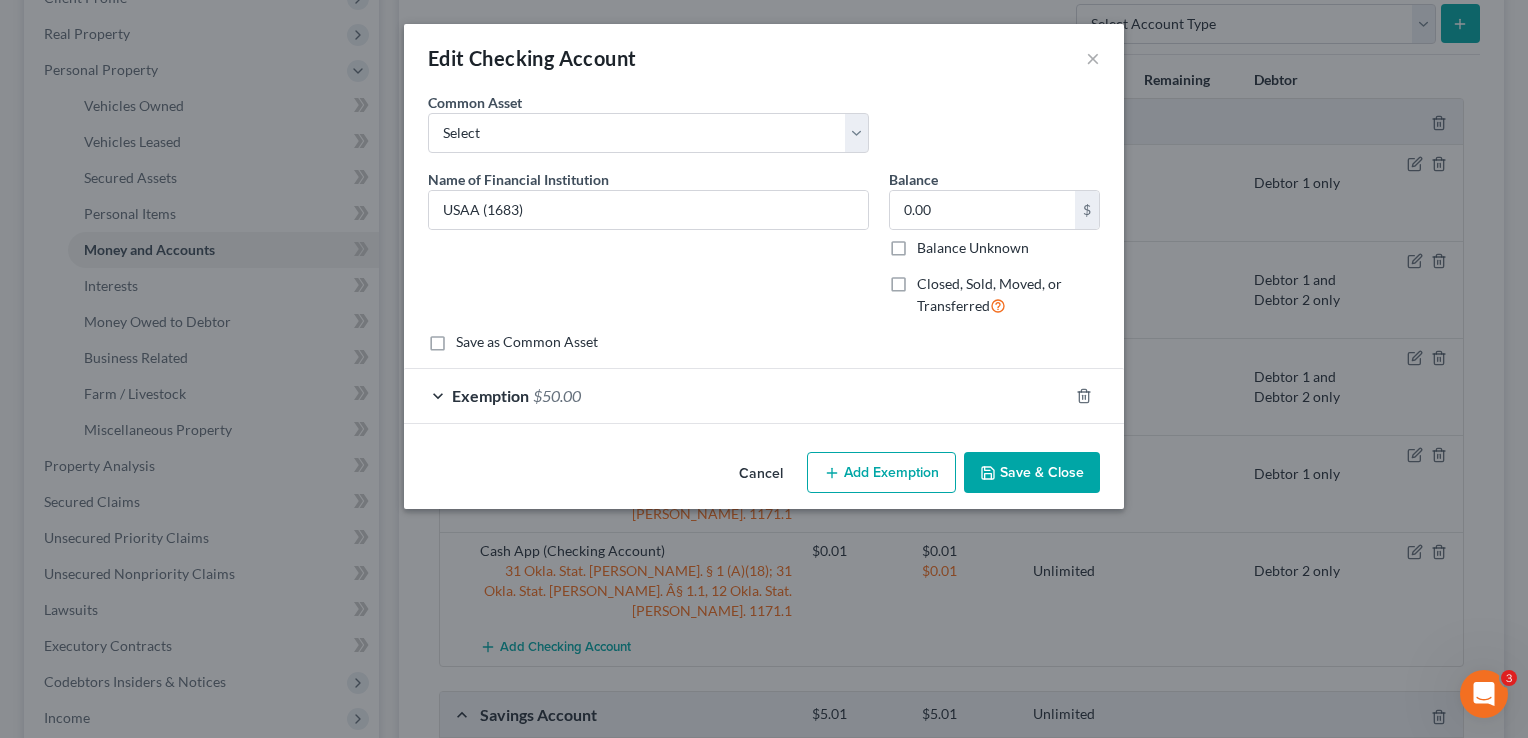click on "Exemption $50.00" at bounding box center (736, 395) 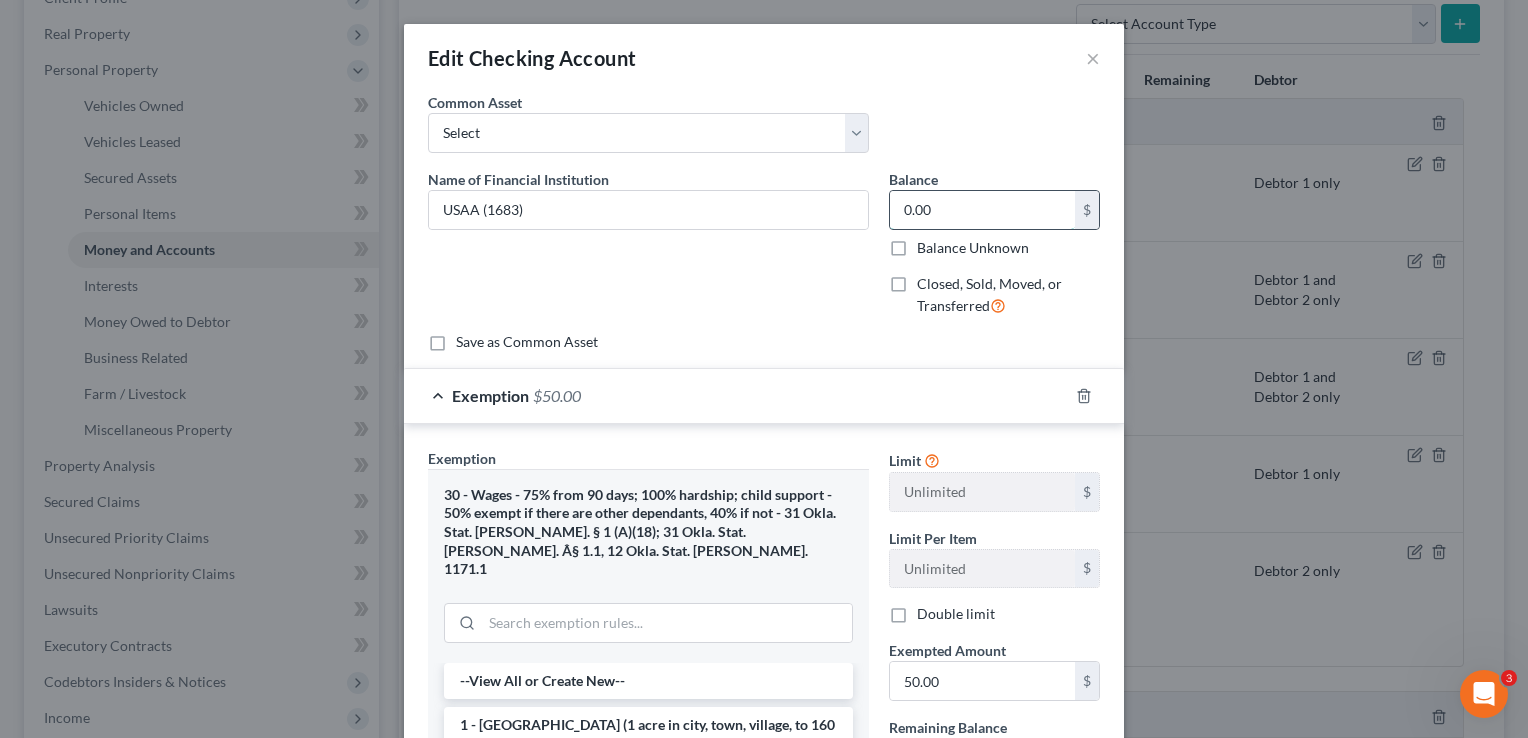 click on "0.00" at bounding box center [982, 210] 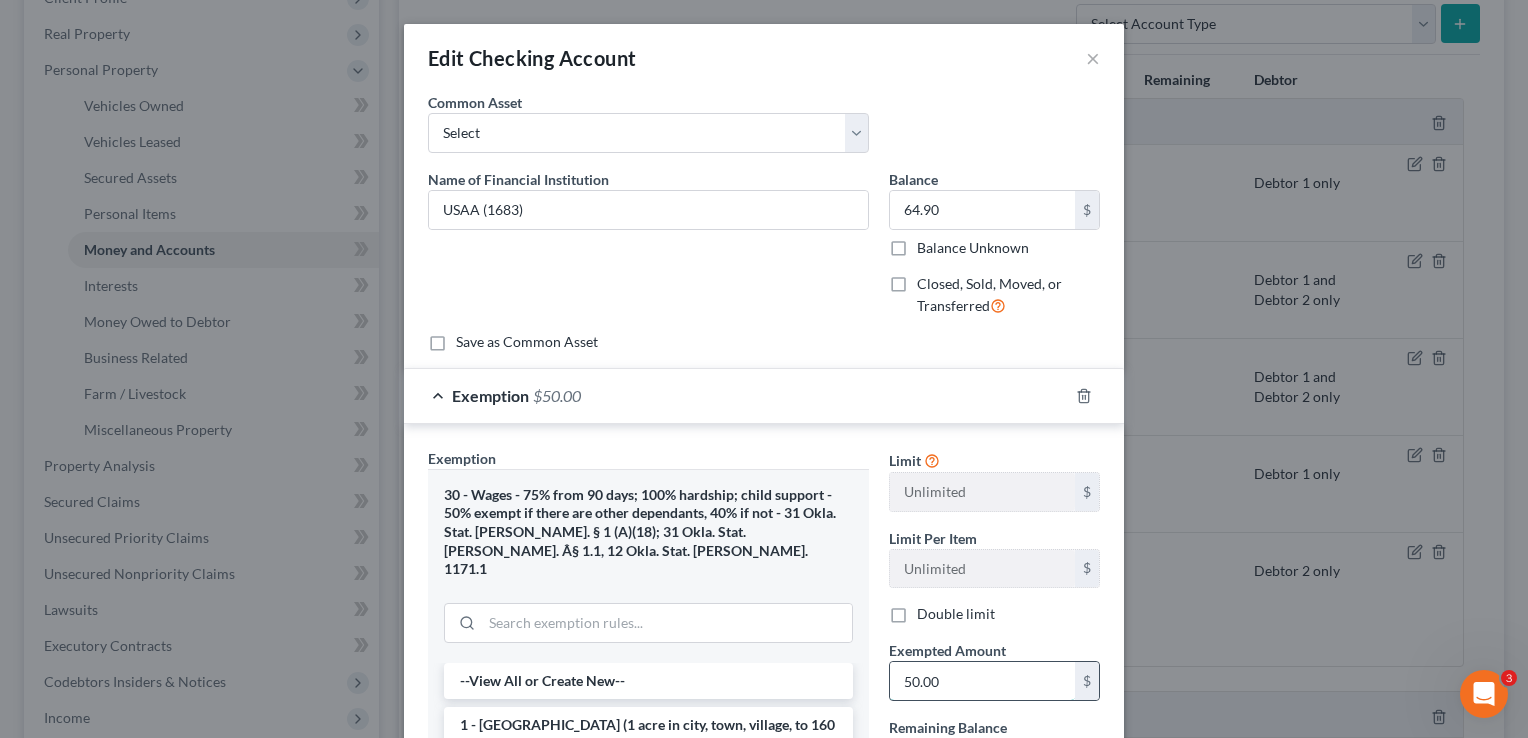 click on "50.00" at bounding box center (982, 681) 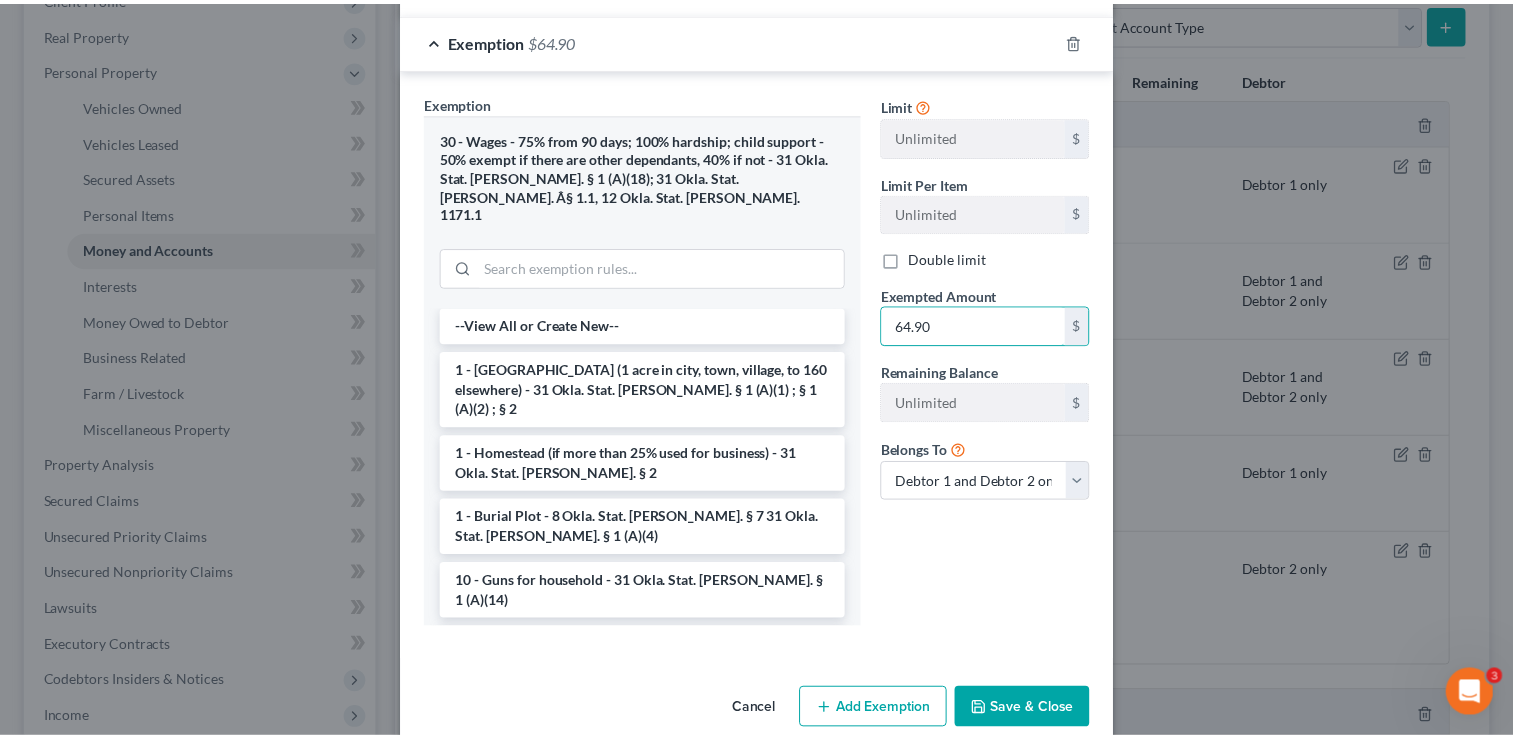scroll, scrollTop: 366, scrollLeft: 0, axis: vertical 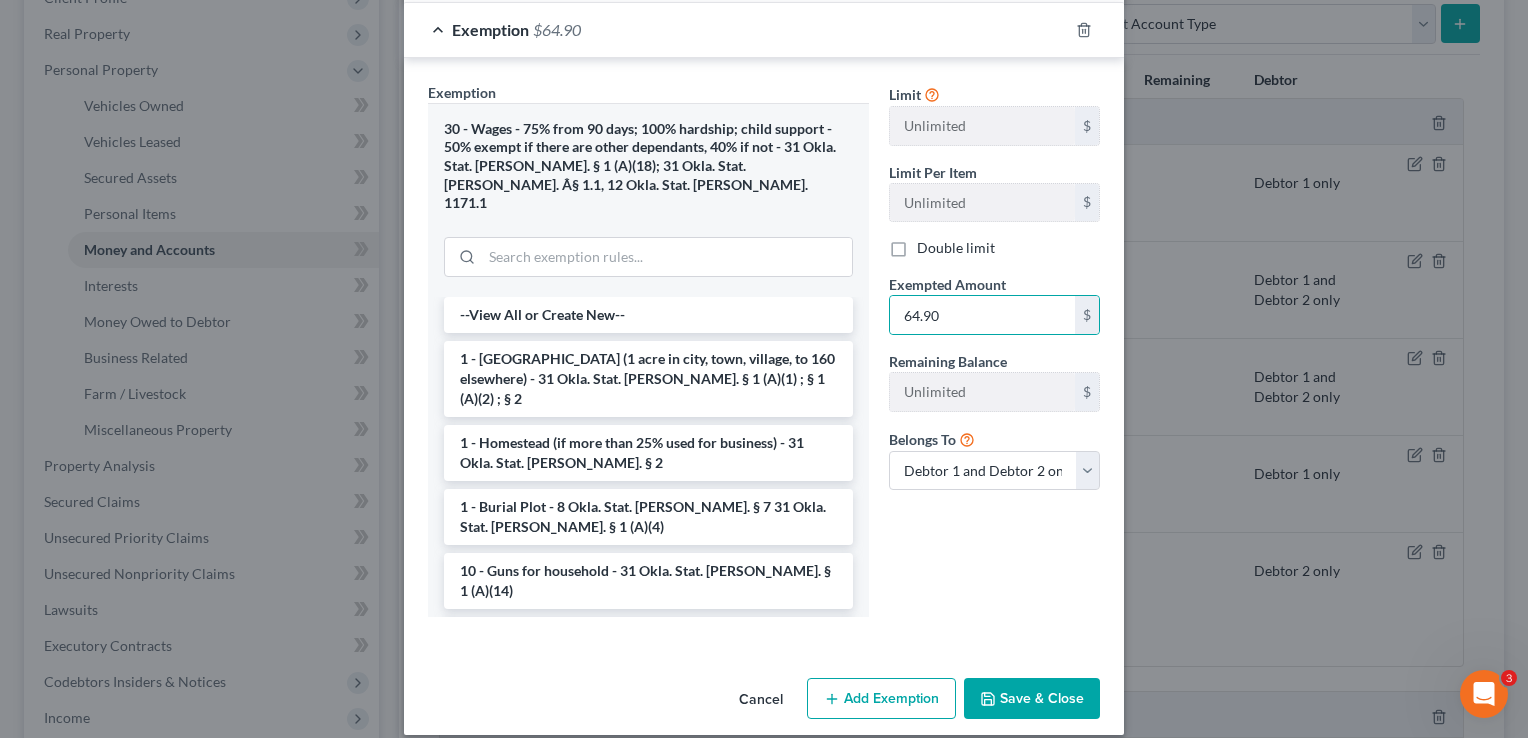 click on "Save & Close" at bounding box center [1032, 699] 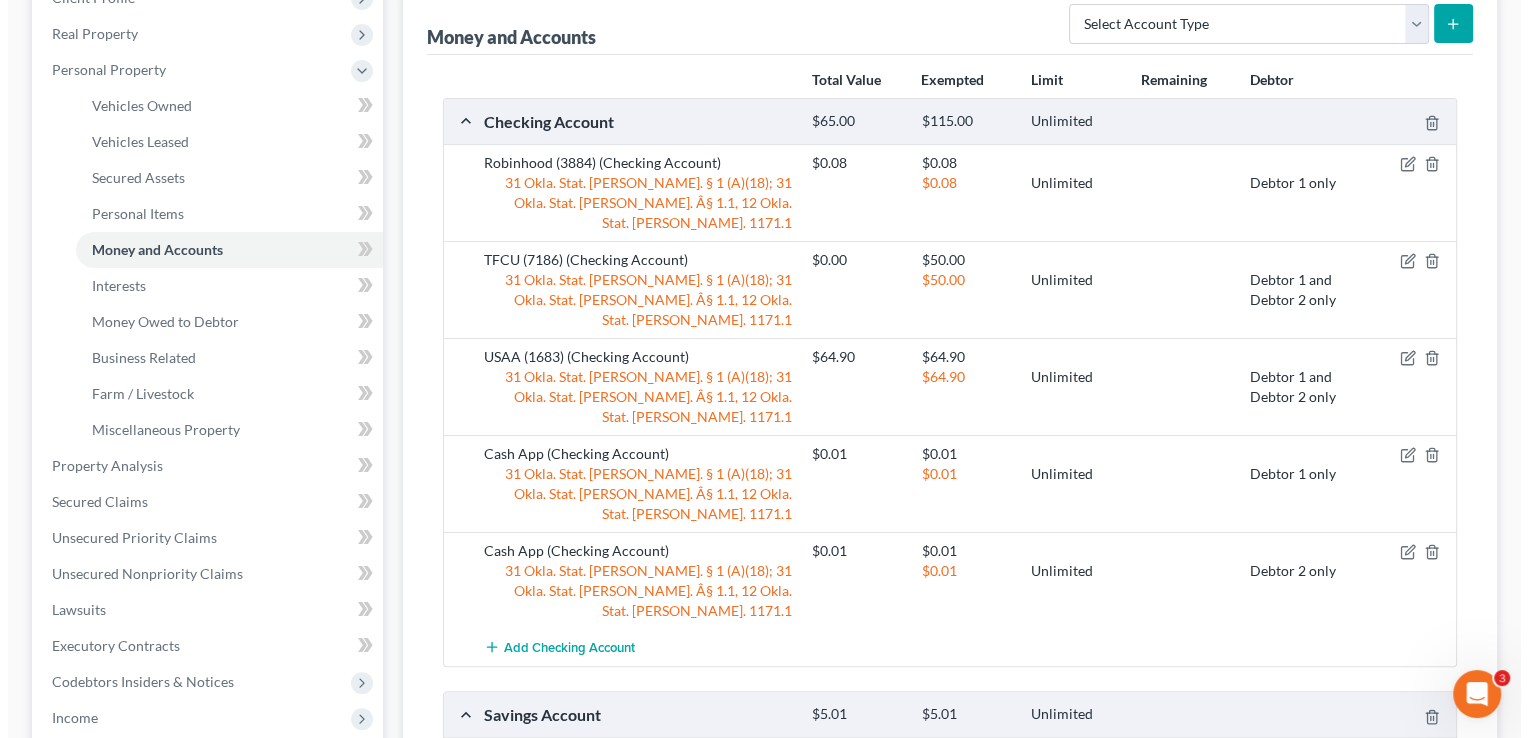 scroll, scrollTop: 400, scrollLeft: 0, axis: vertical 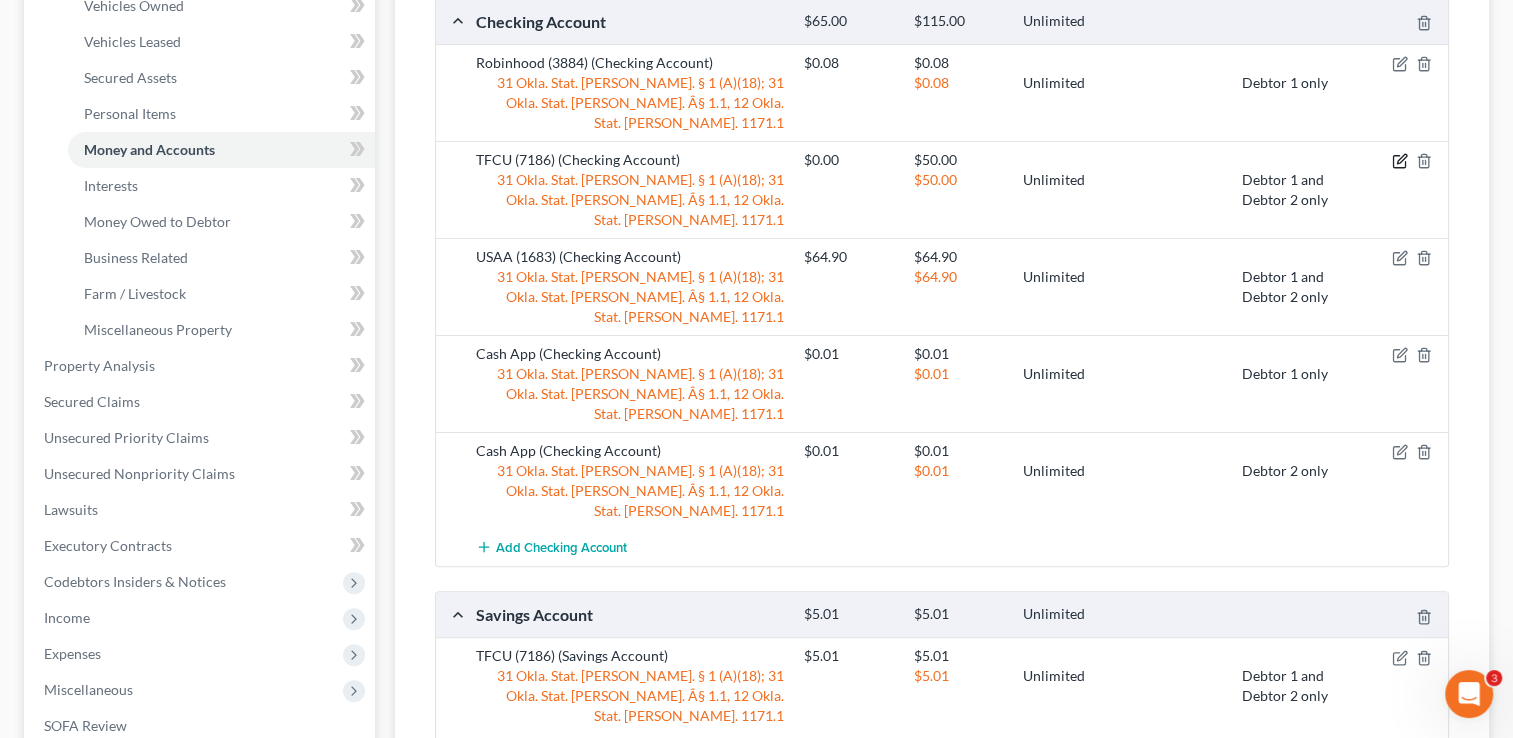 click 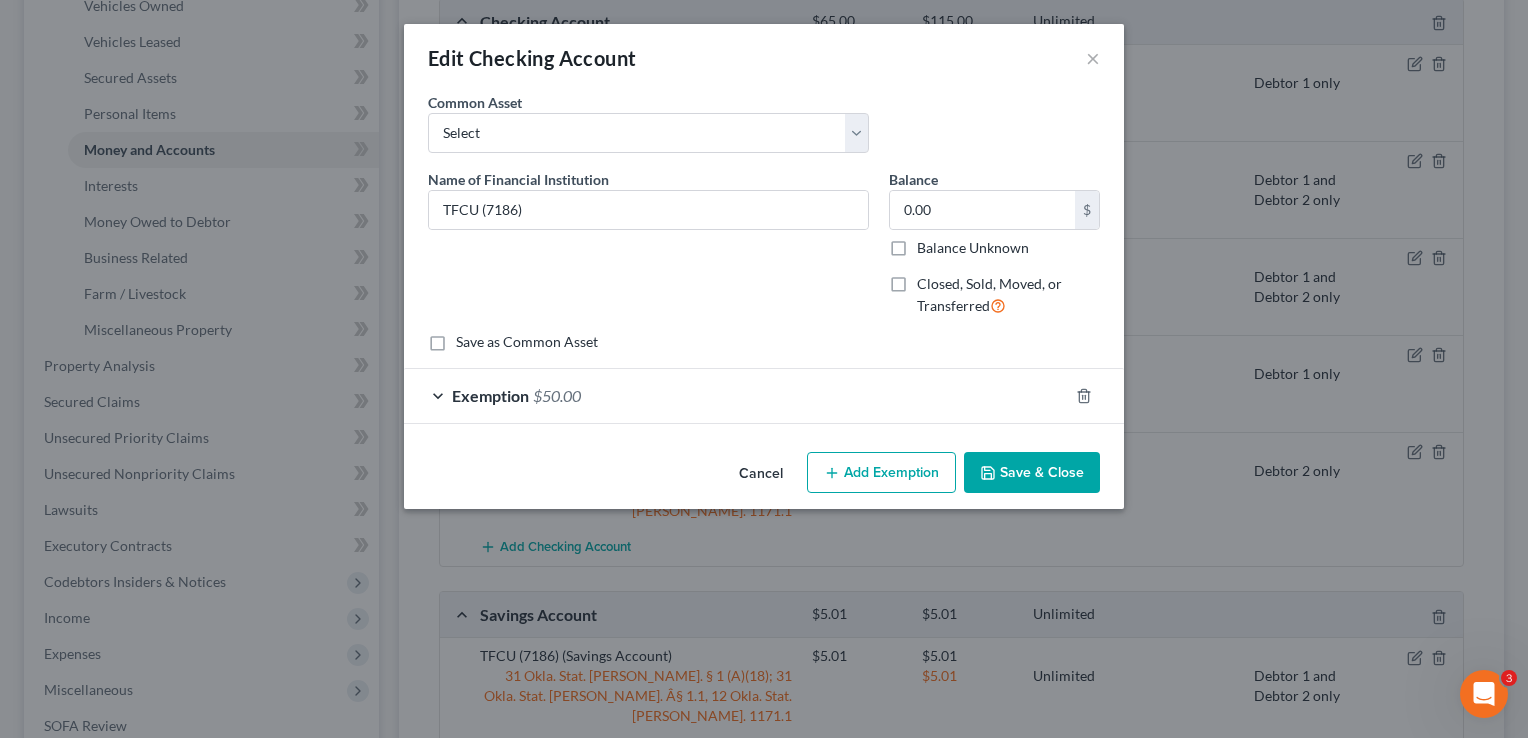 click on "Exemption $50.00" at bounding box center [736, 395] 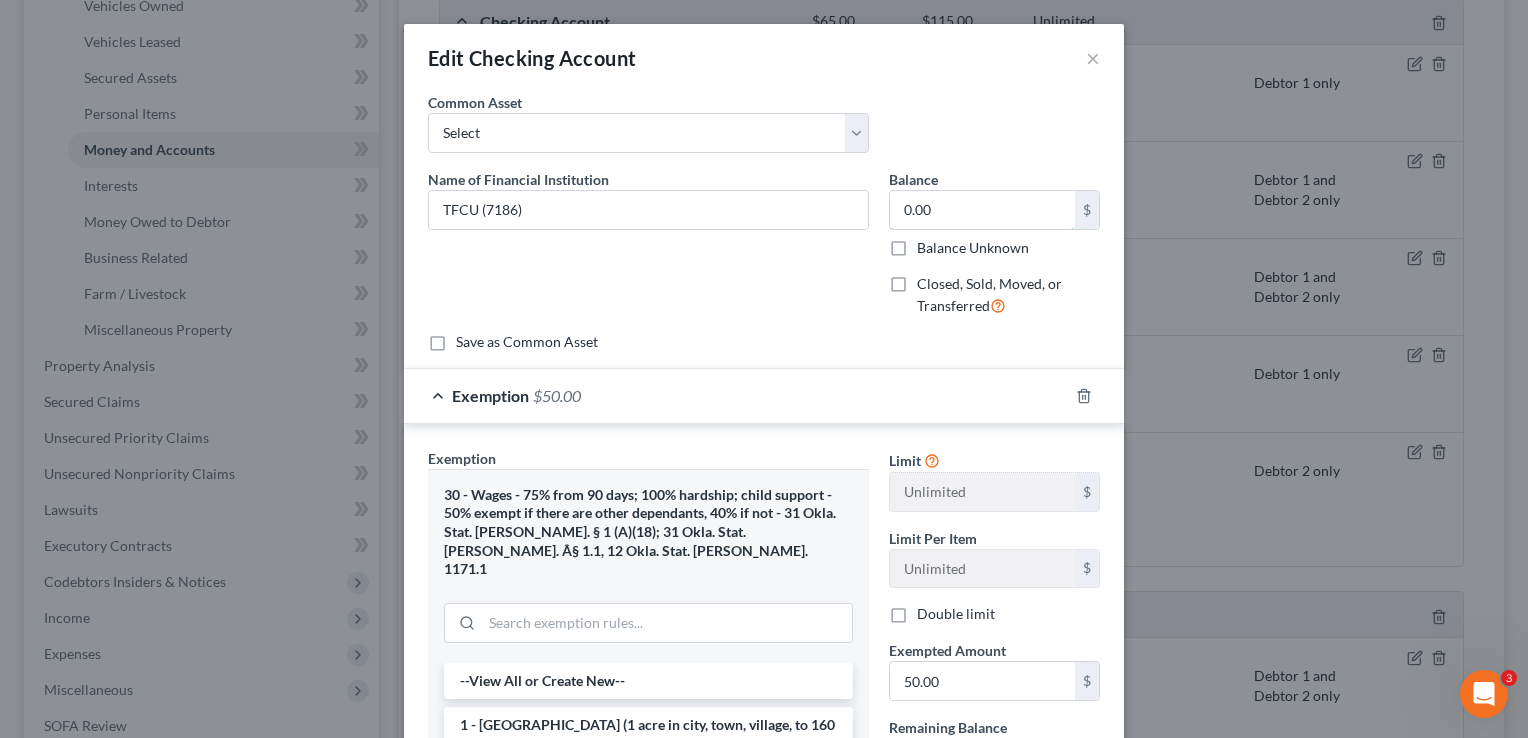 click on "0.00" at bounding box center (982, 210) 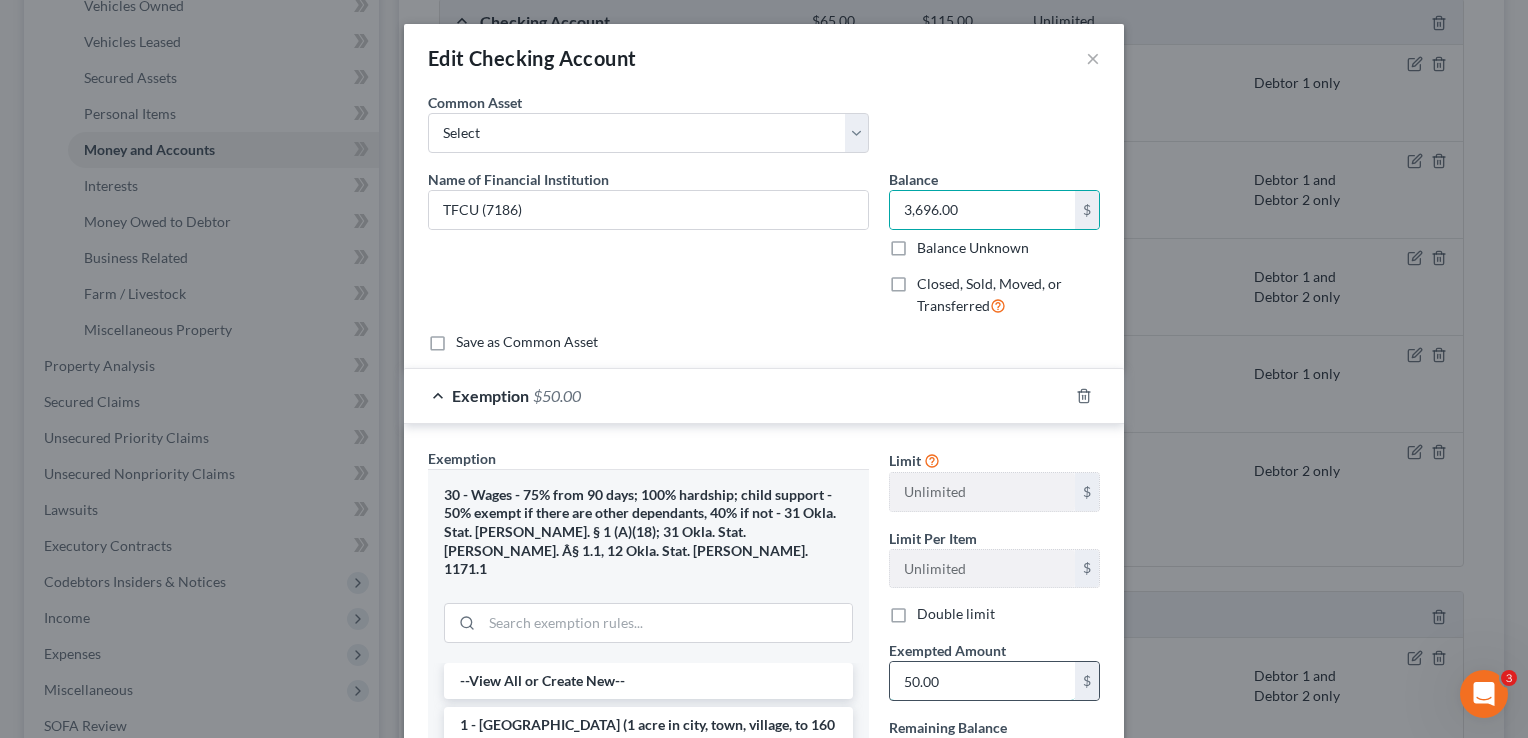 click on "50.00" at bounding box center [982, 681] 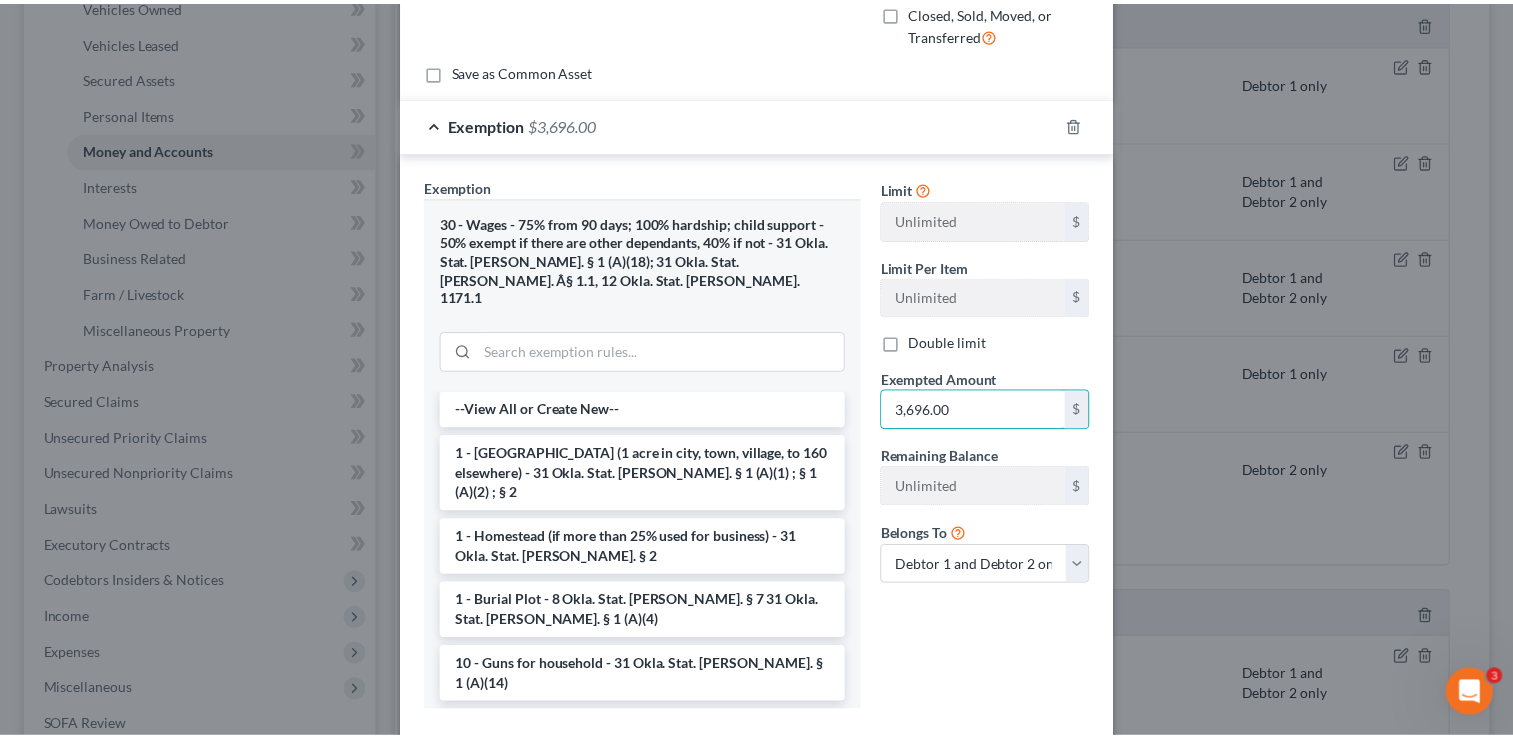 scroll, scrollTop: 366, scrollLeft: 0, axis: vertical 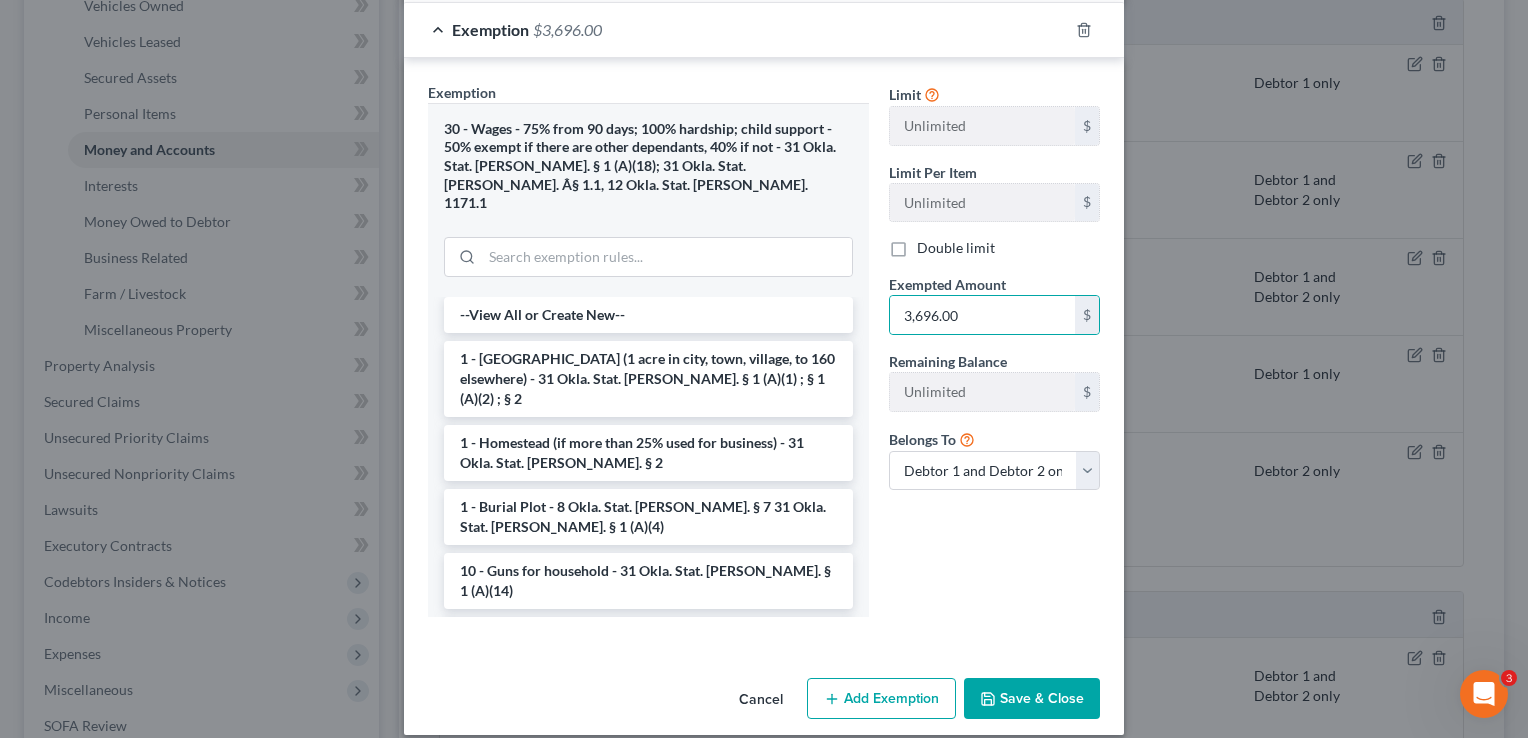 click on "Save & Close" at bounding box center (1032, 699) 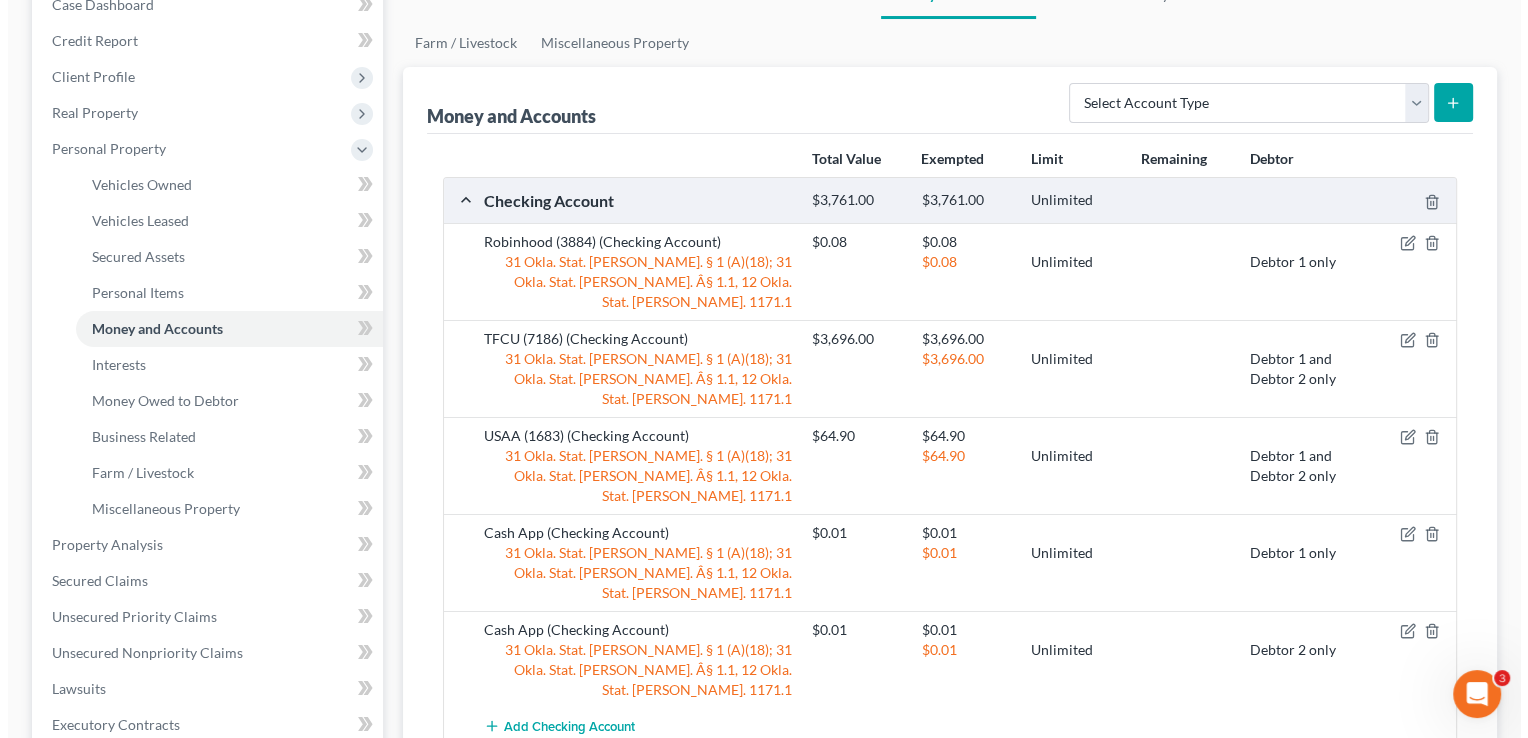 scroll, scrollTop: 200, scrollLeft: 0, axis: vertical 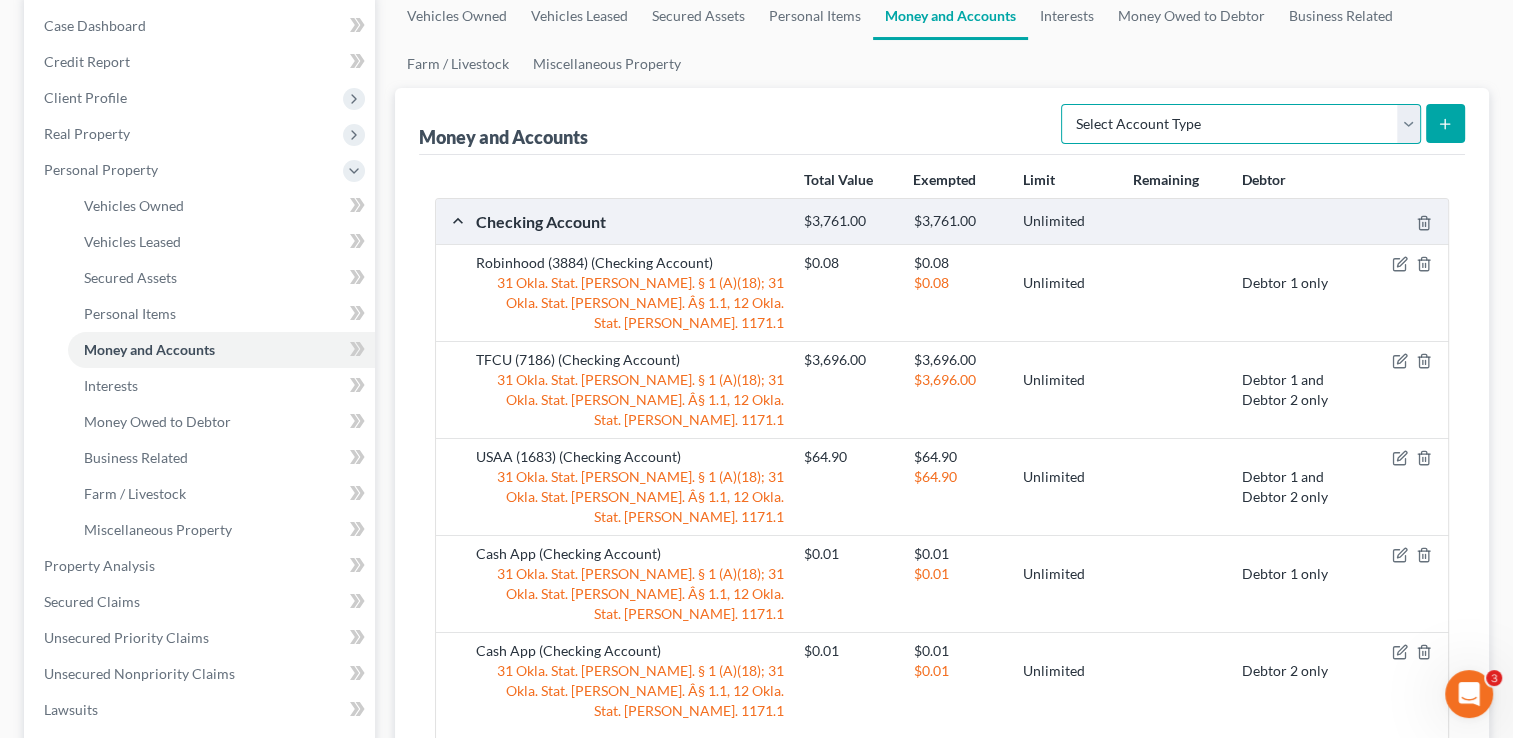 drag, startPoint x: 1413, startPoint y: 125, endPoint x: 1385, endPoint y: 131, distance: 28.635643 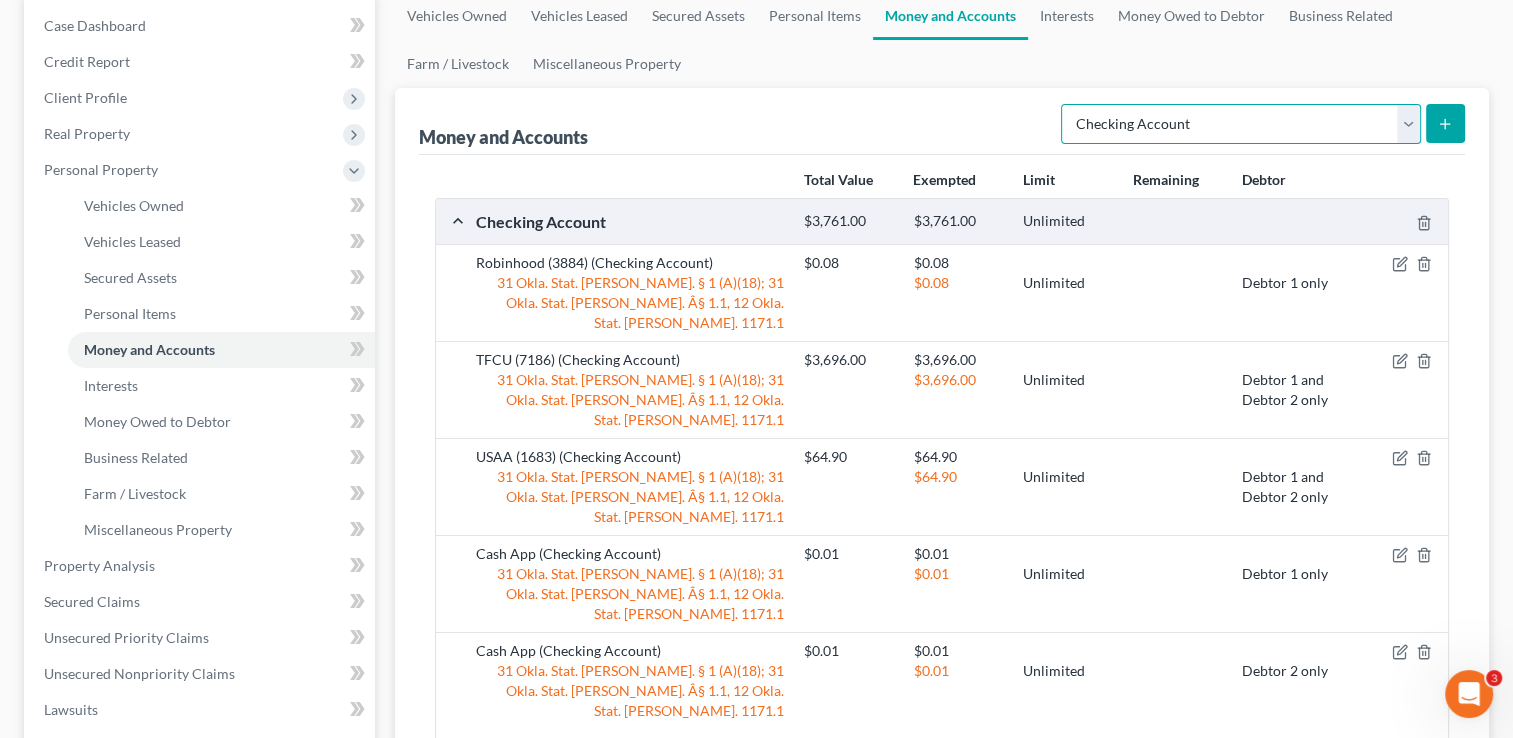 click on "Select Account Type Brokerage Cash on Hand Certificates of Deposit Checking Account Money Market Other (Credit Union, Health Savings Account, etc) Safe Deposit Box Savings Account Security Deposits or Prepayments" at bounding box center [1241, 124] 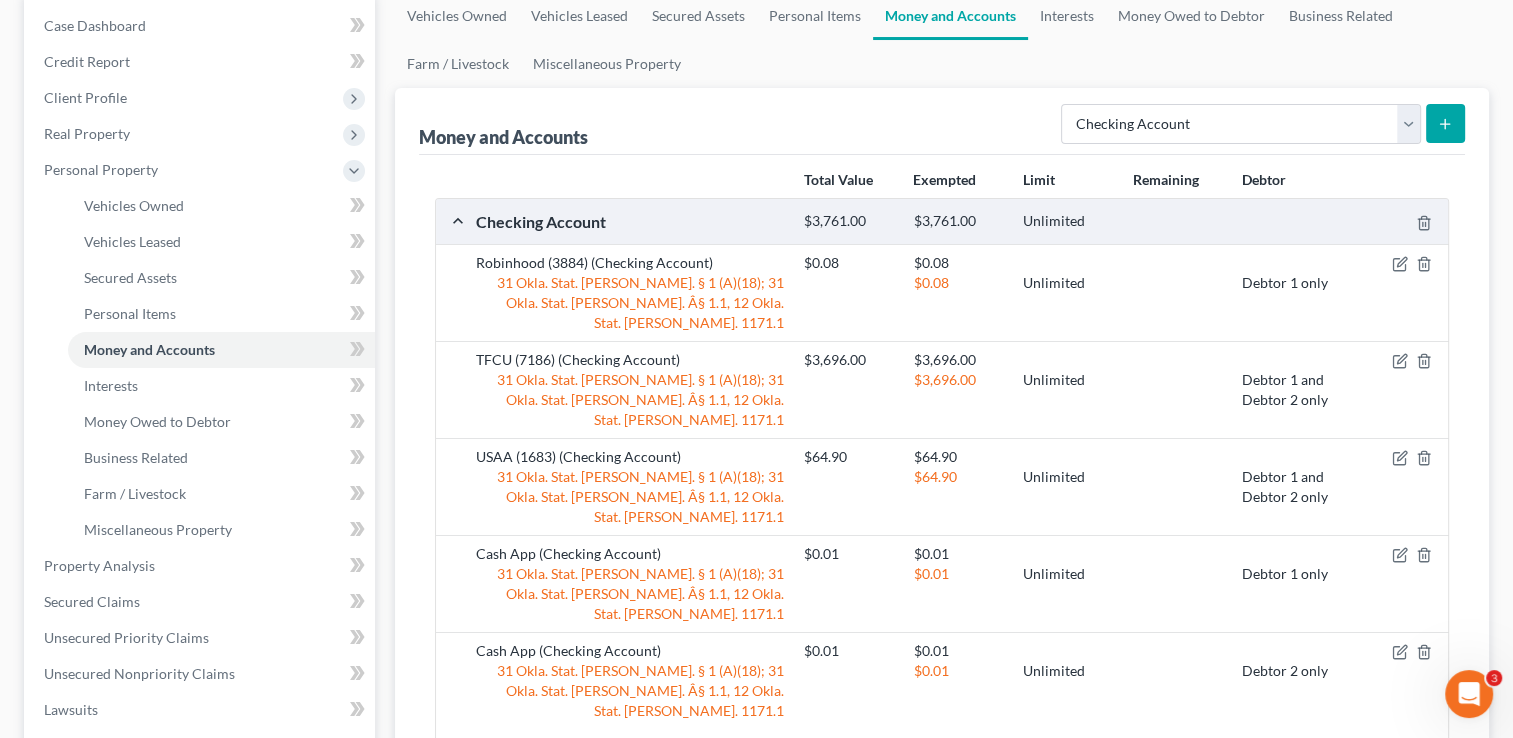 click 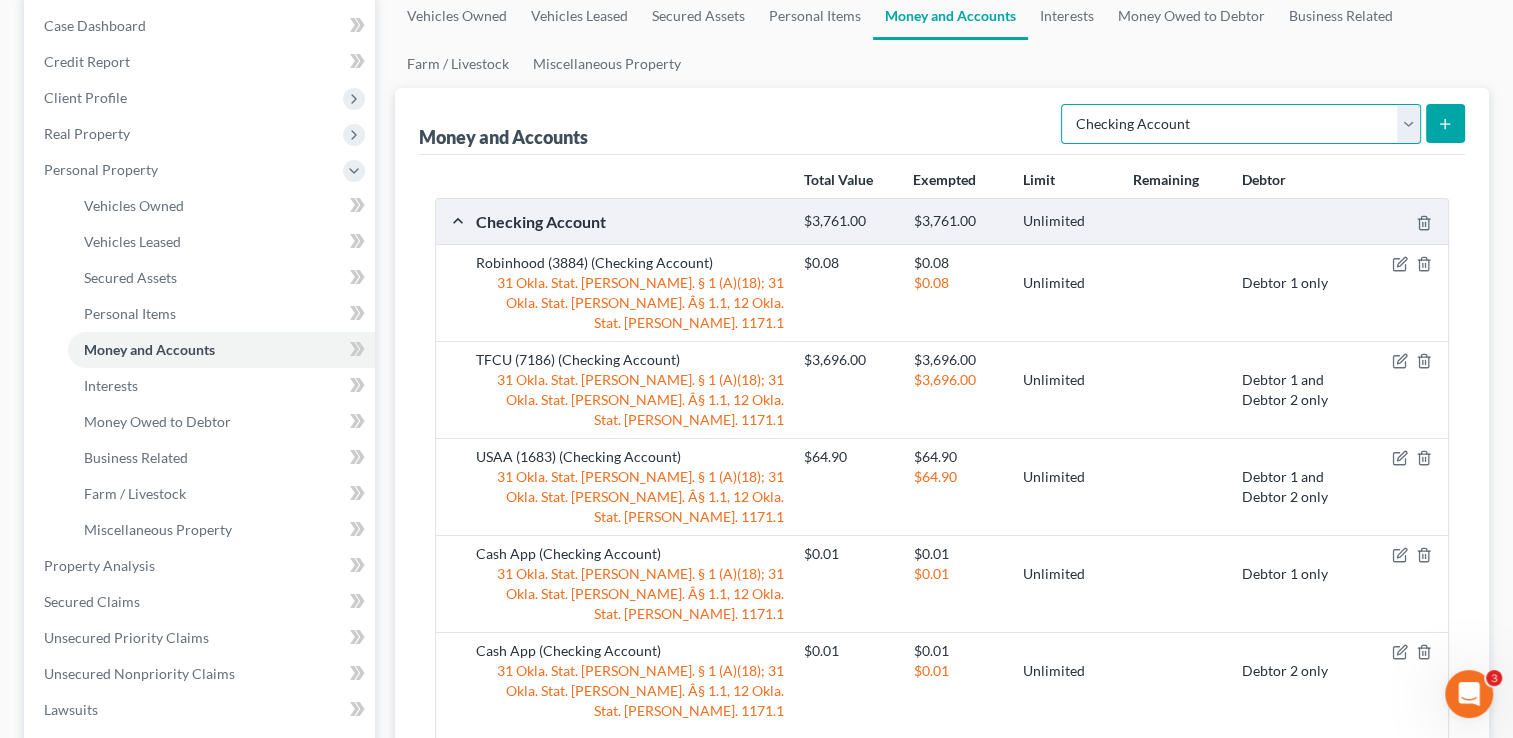 click on "Select Account Type Brokerage Cash on Hand Certificates of Deposit Checking Account Money Market Other (Credit Union, Health Savings Account, etc) Safe Deposit Box Savings Account Security Deposits or Prepayments" at bounding box center (1241, 124) 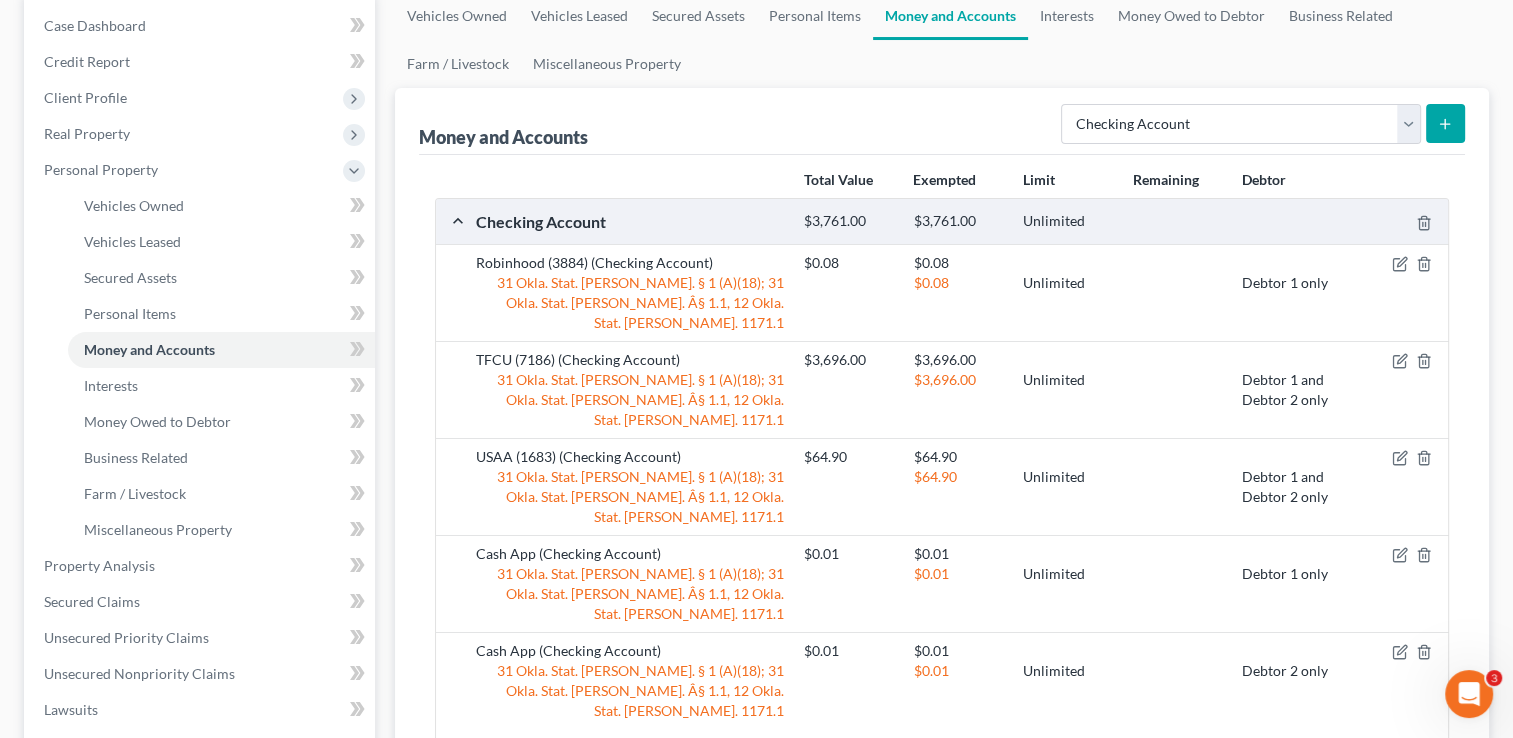 click on "Money and Accounts Select Account Type Brokerage Cash on Hand Certificates of Deposit Checking Account Money Market Other (Credit Union, Health Savings Account, etc) Safe Deposit Box Savings Account Security Deposits or Prepayments" at bounding box center (942, 121) 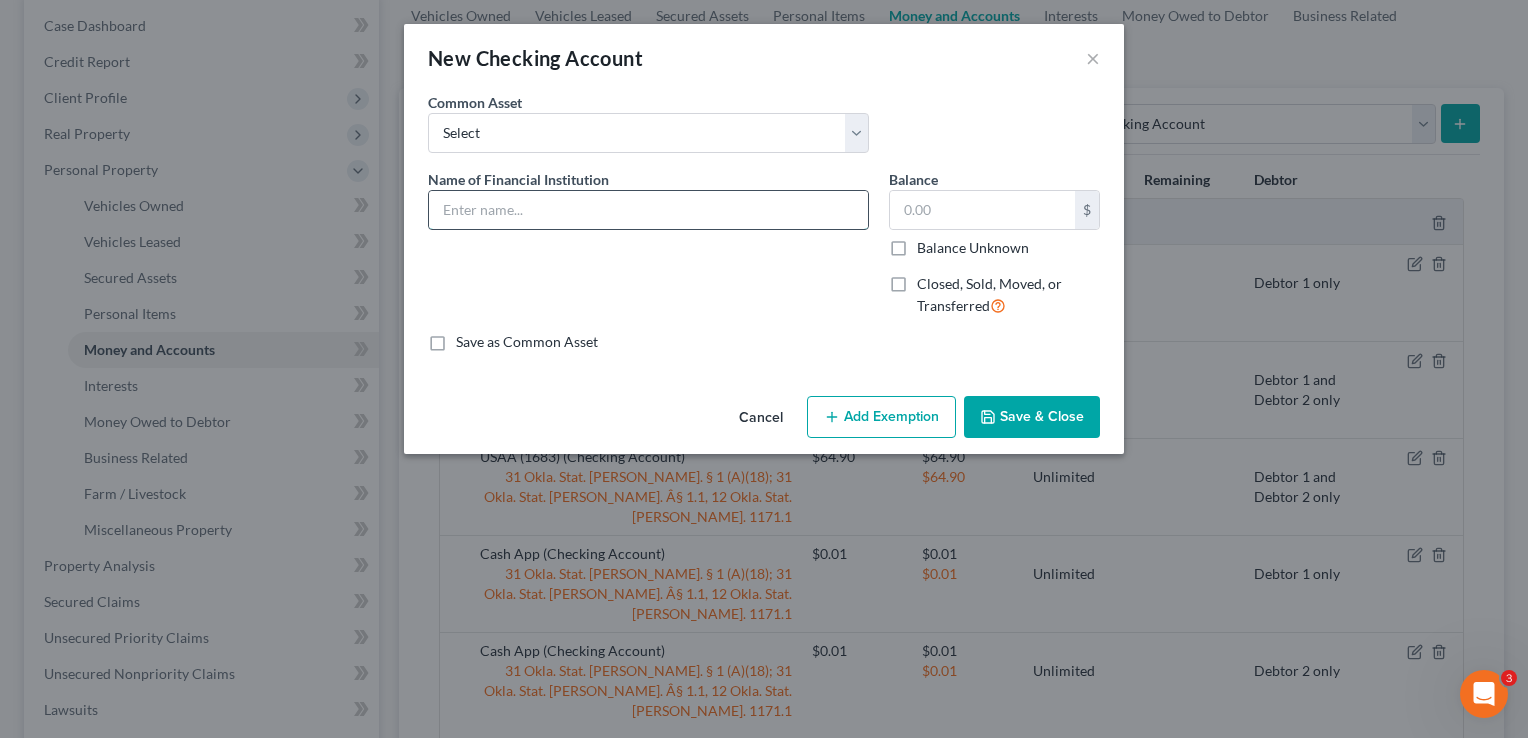 click at bounding box center [648, 210] 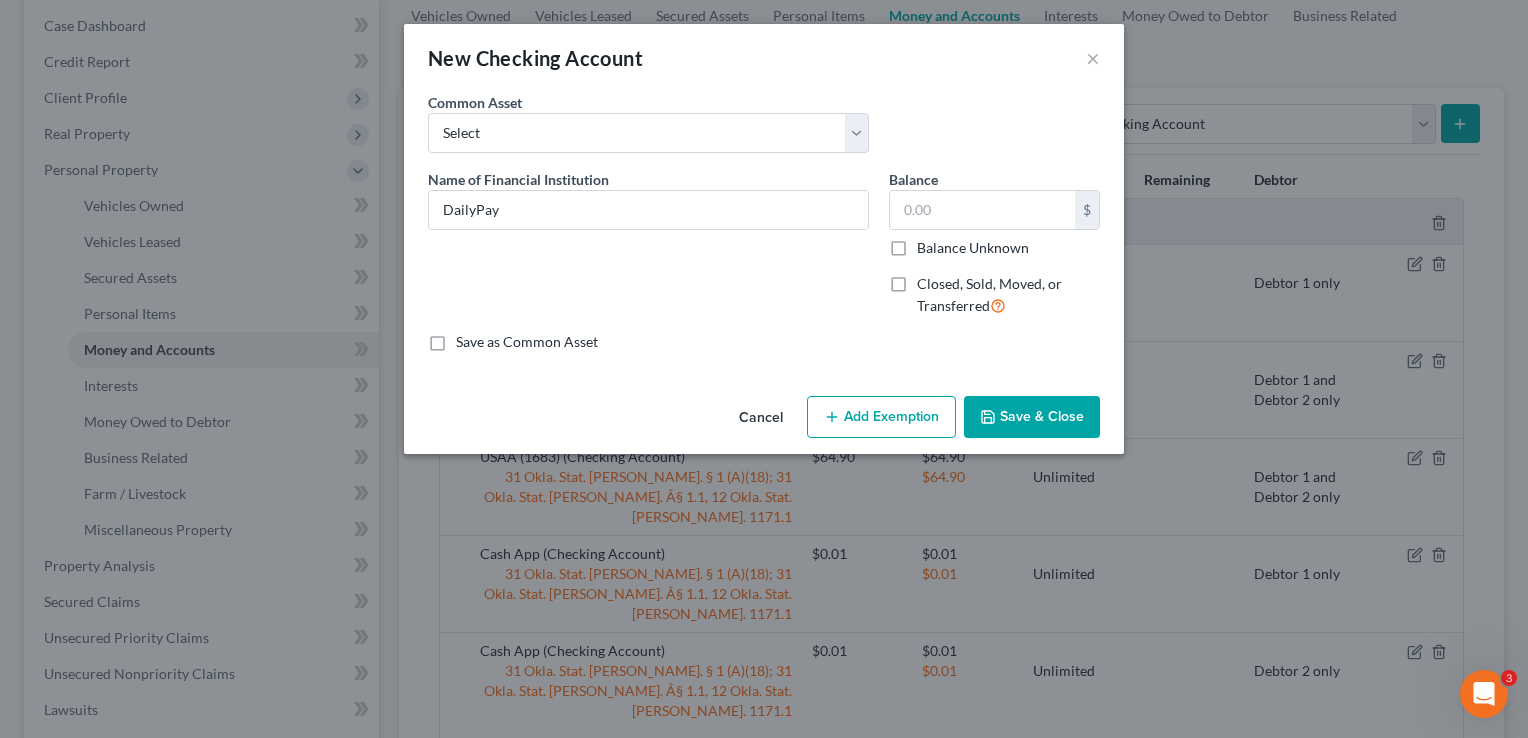 click on "Add Exemption" at bounding box center [881, 417] 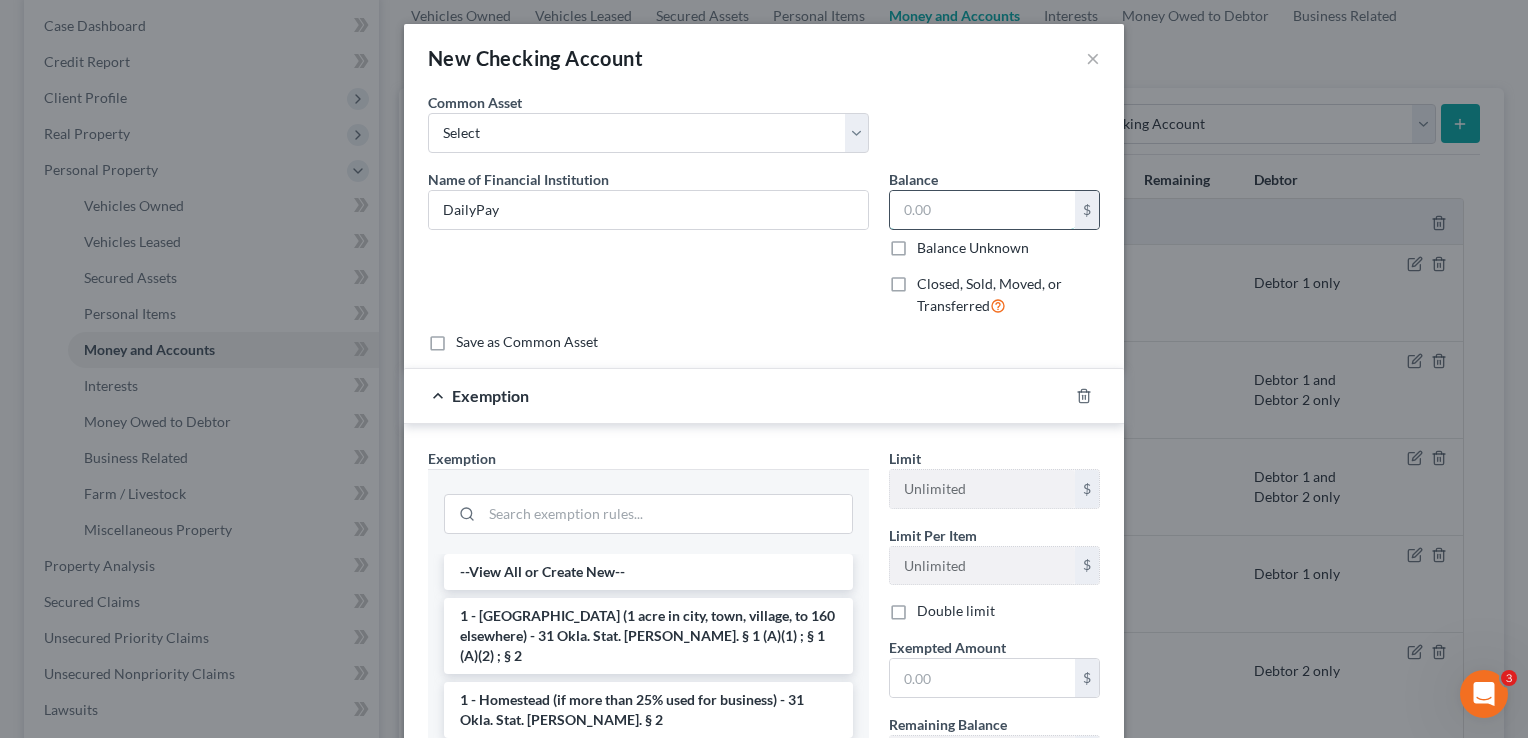 click at bounding box center (982, 210) 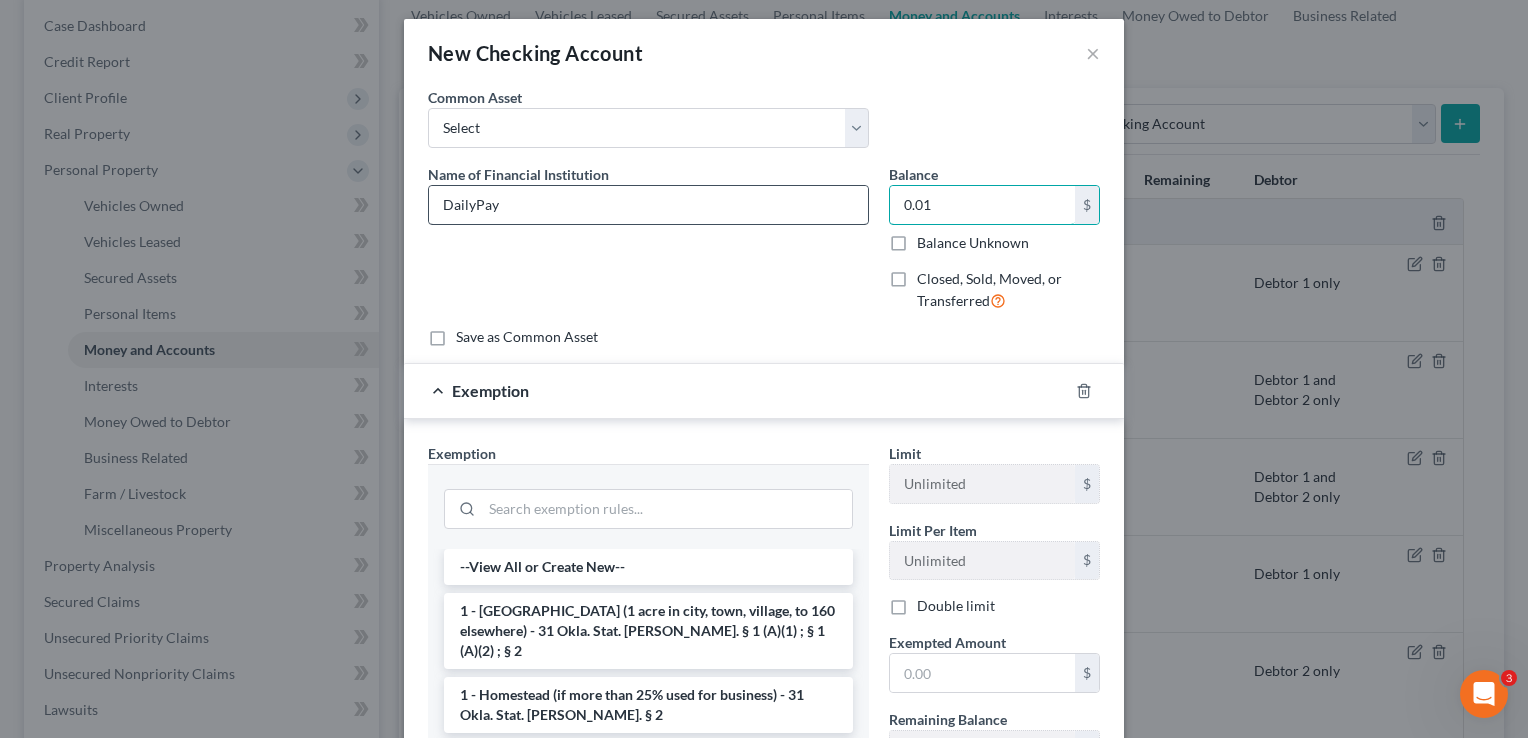 scroll, scrollTop: 0, scrollLeft: 0, axis: both 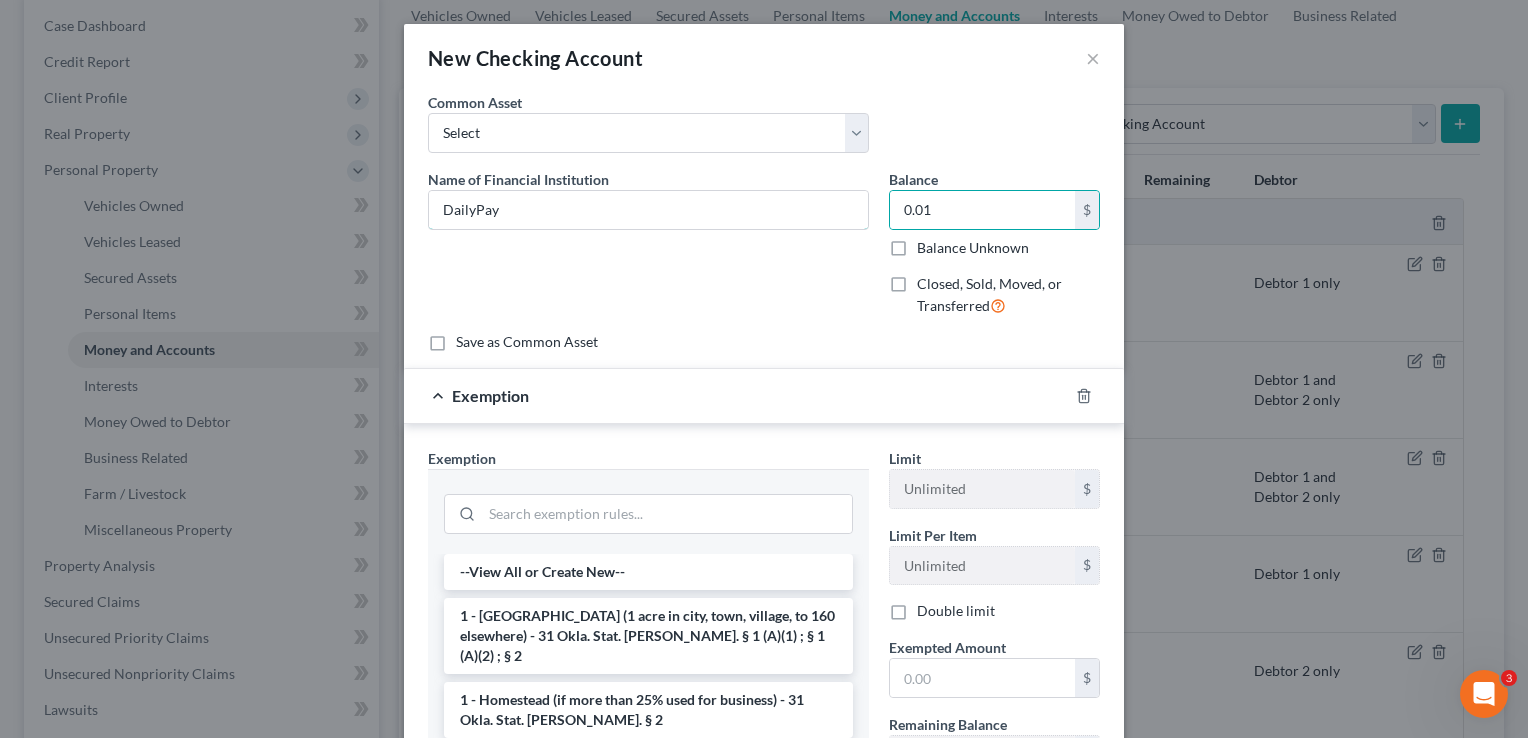 drag, startPoint x: 521, startPoint y: 206, endPoint x: 693, endPoint y: 310, distance: 200.99751 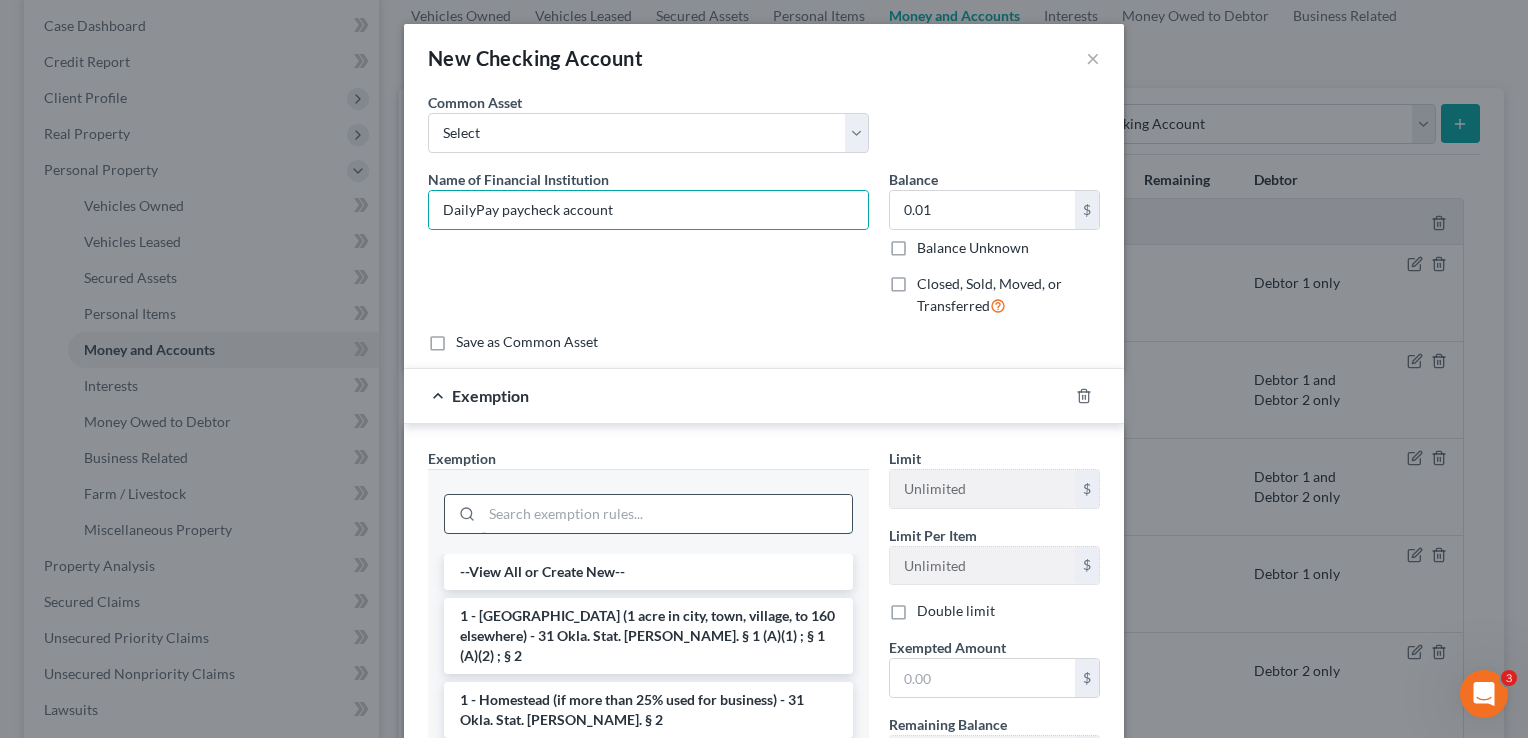 click at bounding box center (667, 514) 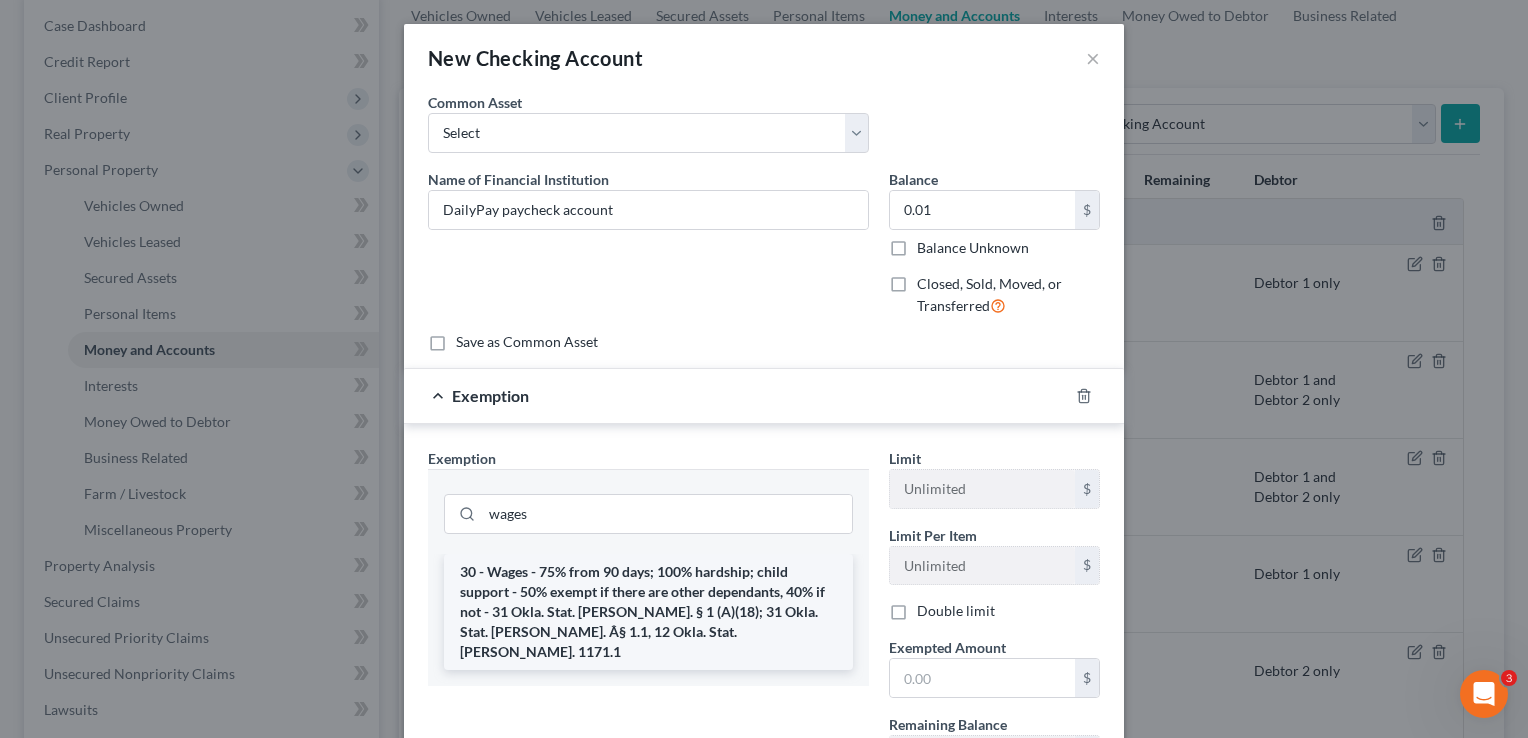 click on "30 - Wages - 75% from 90 days; 100% hardship; child support - 50% exempt if there are other dependants, 40% if not - 31 Okla. Stat. [PERSON_NAME]. § 1 (A)(18); 31 Okla. Stat. [PERSON_NAME]. Â§ 1.1, 12 Okla. Stat. [PERSON_NAME]. 1171.1" at bounding box center [648, 612] 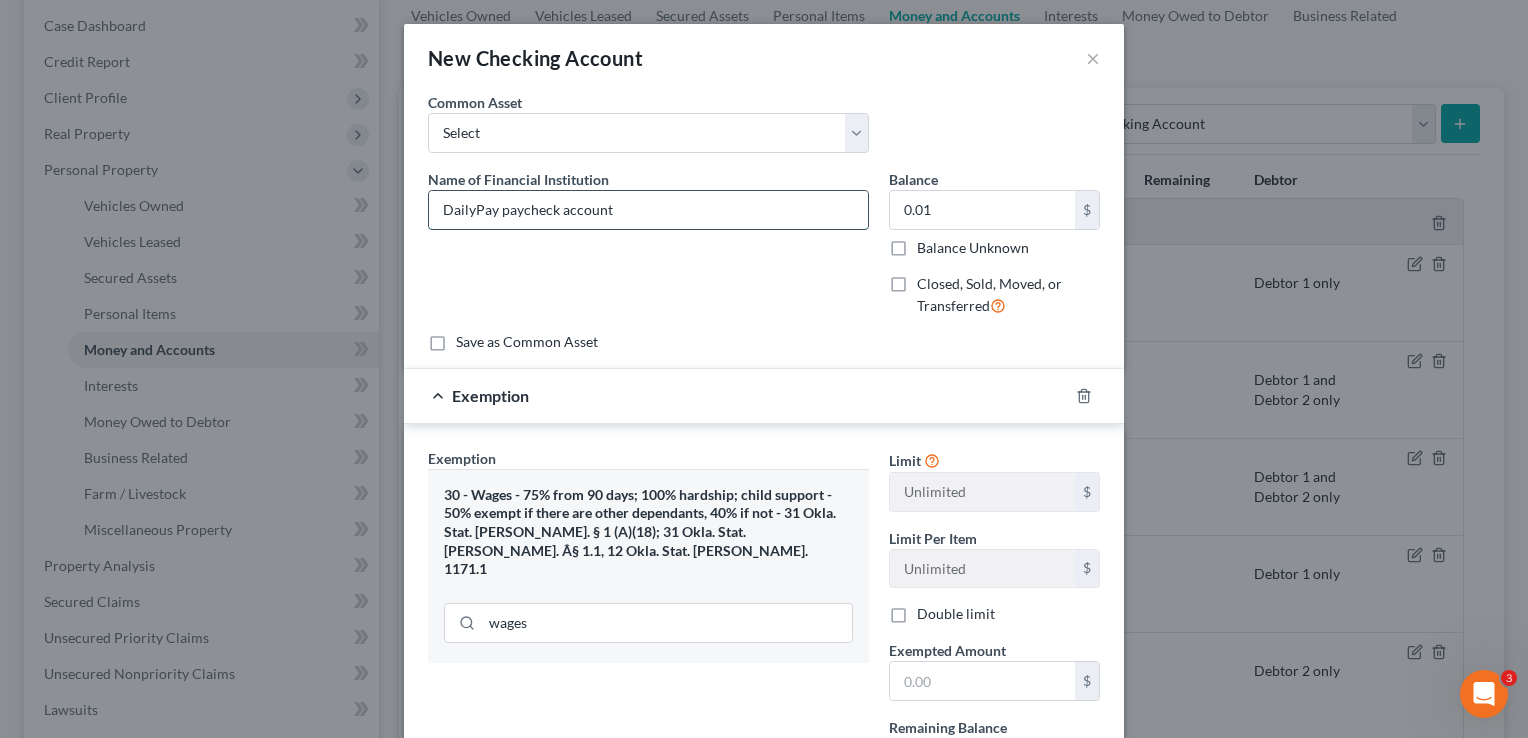 click on "DailyPay paycheck account" at bounding box center (648, 210) 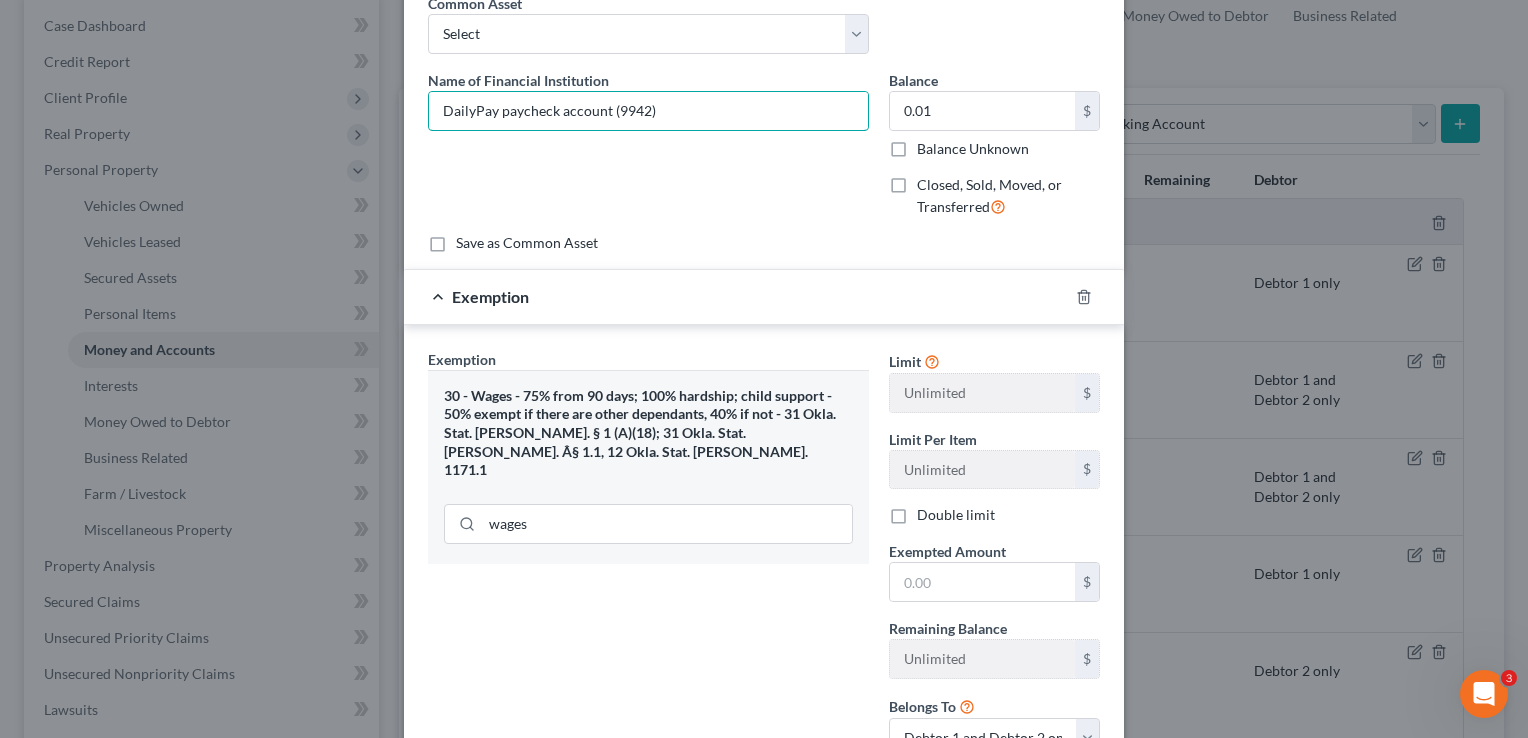 scroll, scrollTop: 100, scrollLeft: 0, axis: vertical 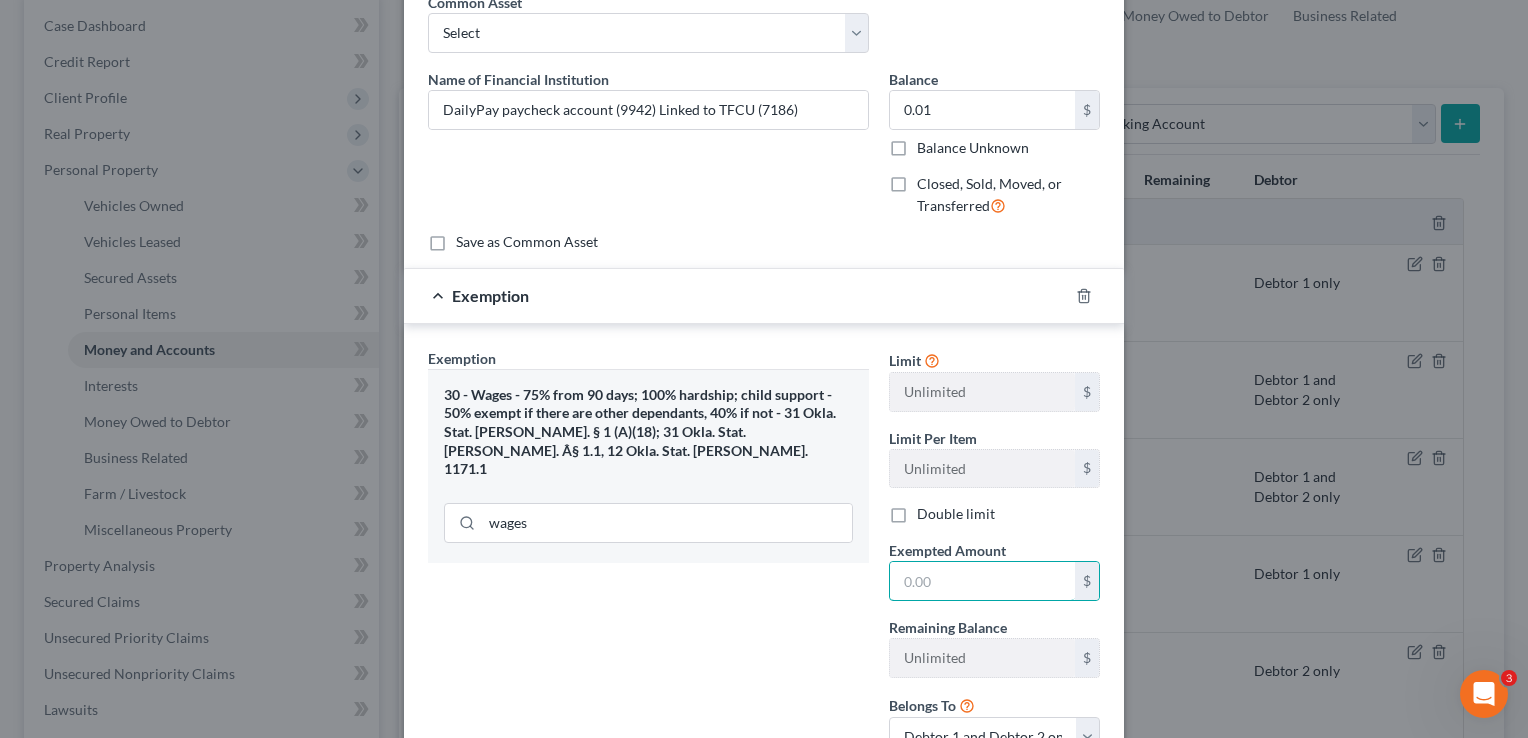 drag, startPoint x: 956, startPoint y: 578, endPoint x: 800, endPoint y: 605, distance: 158.31929 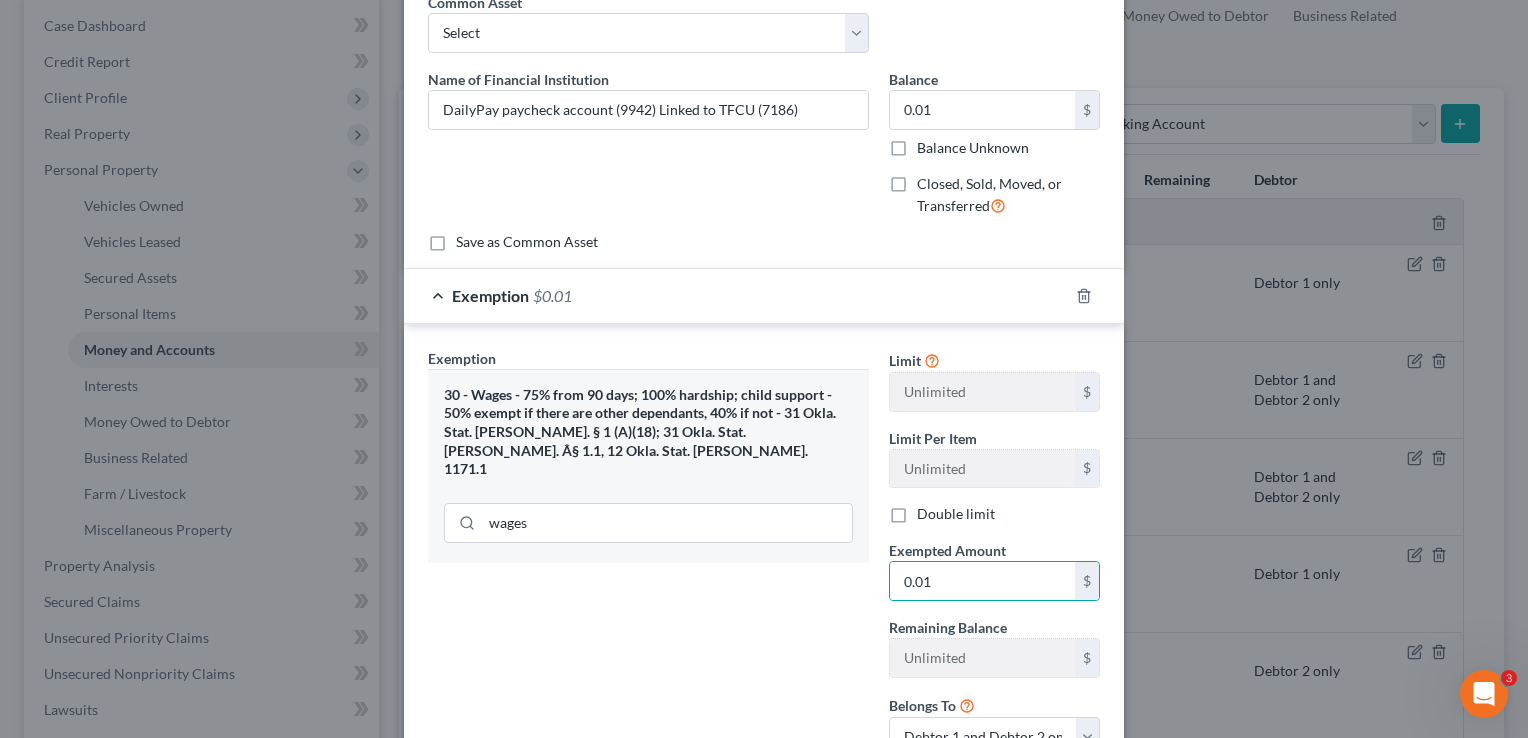 click on "Exemption Set must be selected for CA.
Exemption
*
30 - Wages - 75% from 90 days; 100% hardship; child support - 50% exempt if there are other dependants, 40% if not - 31 Okla. Stat. [PERSON_NAME]. § 1 (A)(18); 31 Okla. Stat. [PERSON_NAME]. Â§ 1.1, 12 Okla. Stat. [PERSON_NAME]. 1171.1         wages" at bounding box center (648, 560) 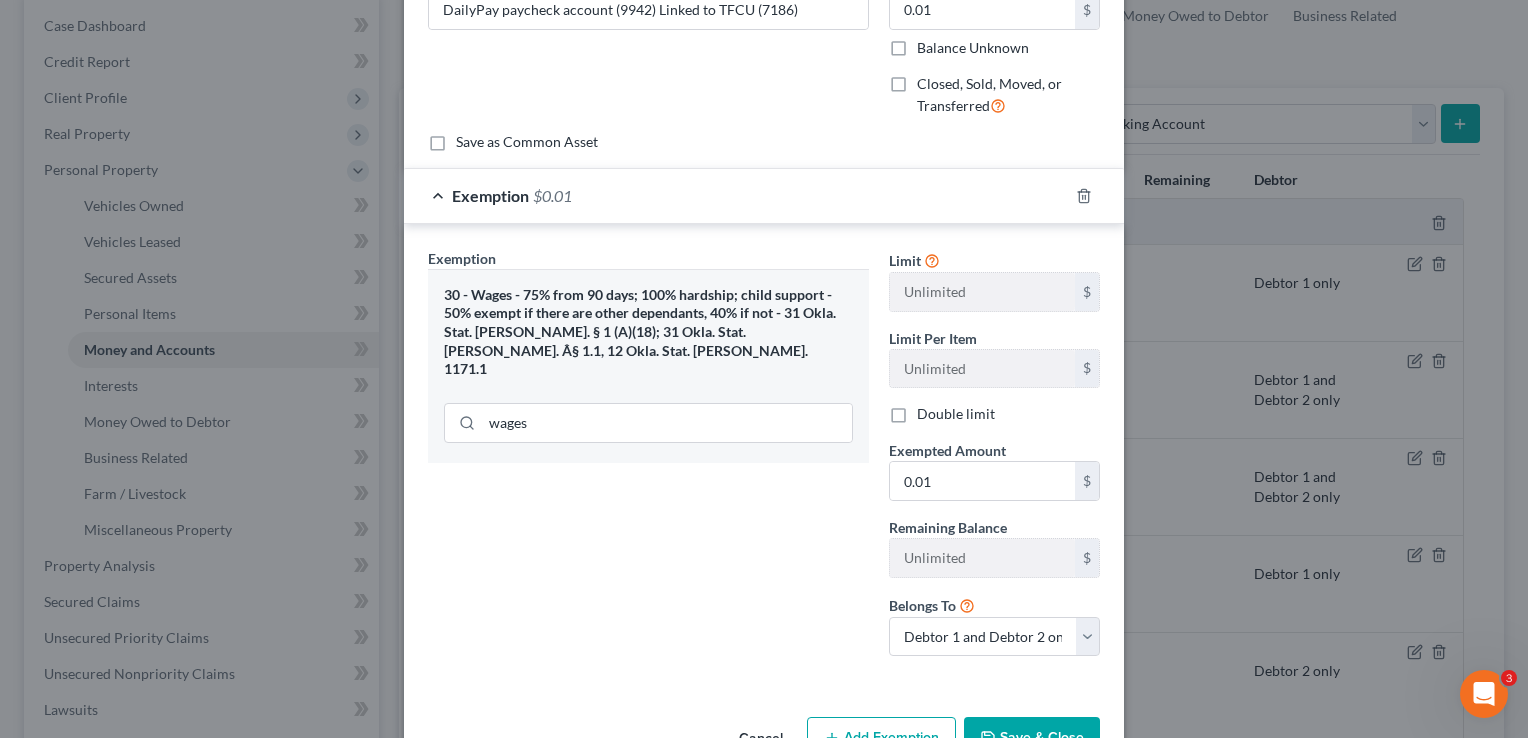 scroll, scrollTop: 100, scrollLeft: 0, axis: vertical 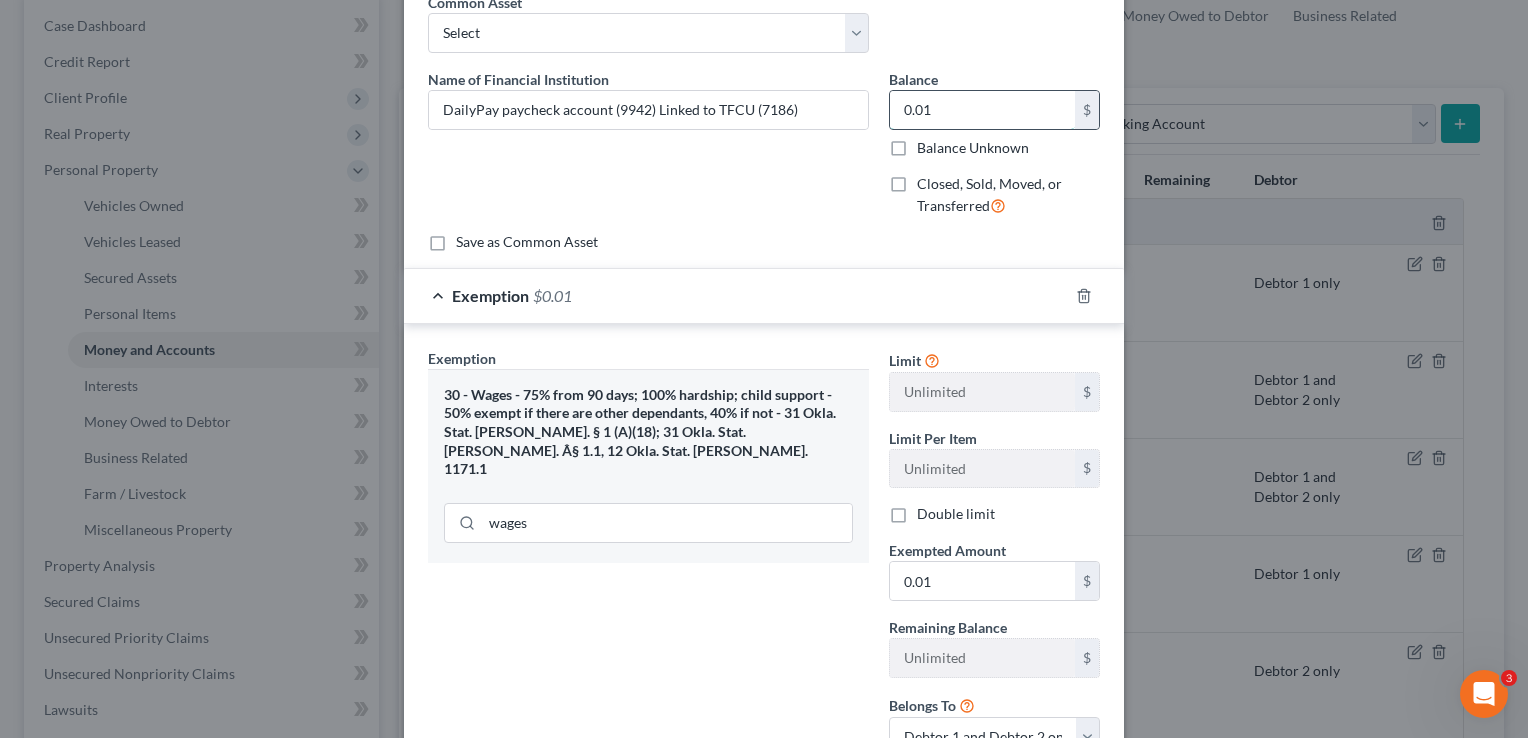 click on "0.01" at bounding box center (982, 110) 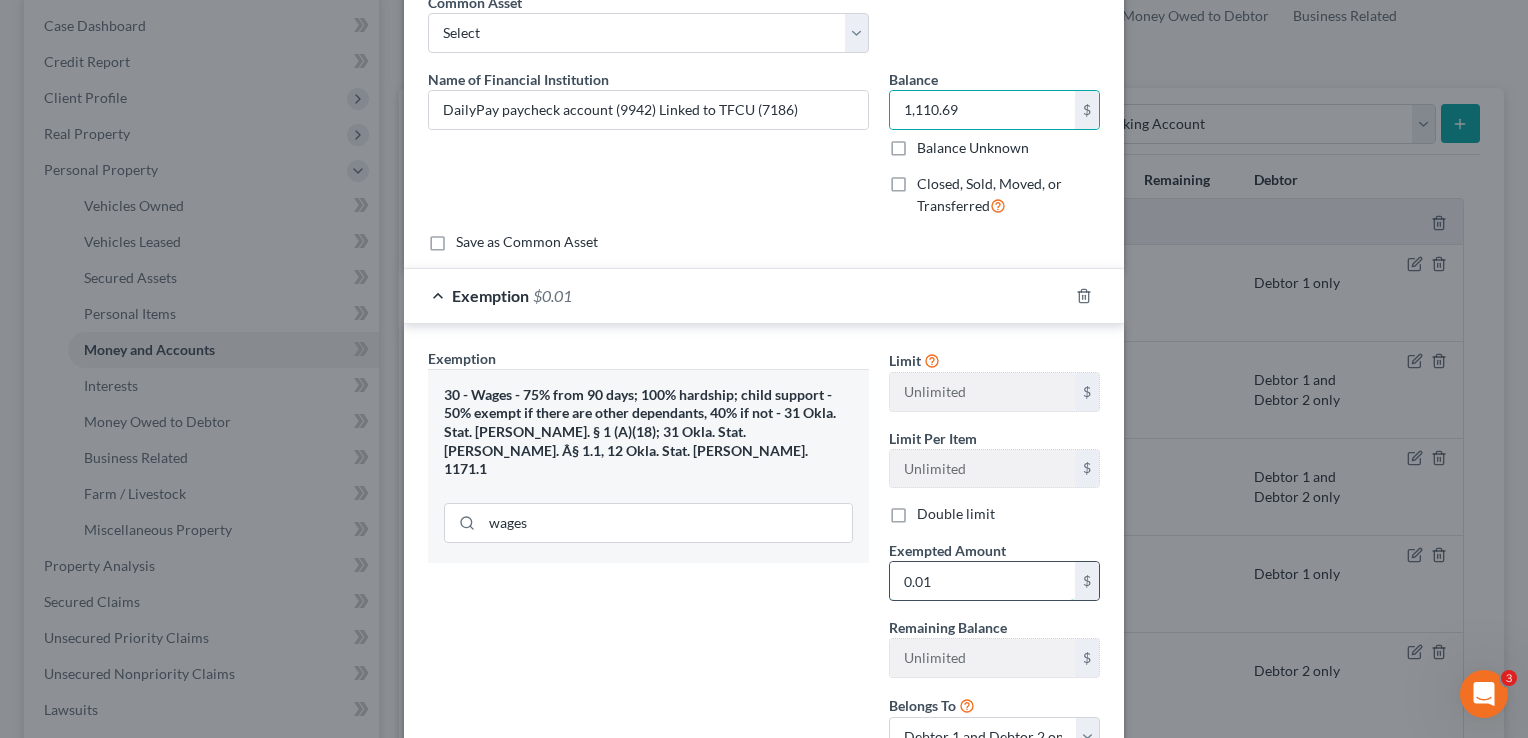 click on "0.01" at bounding box center [982, 581] 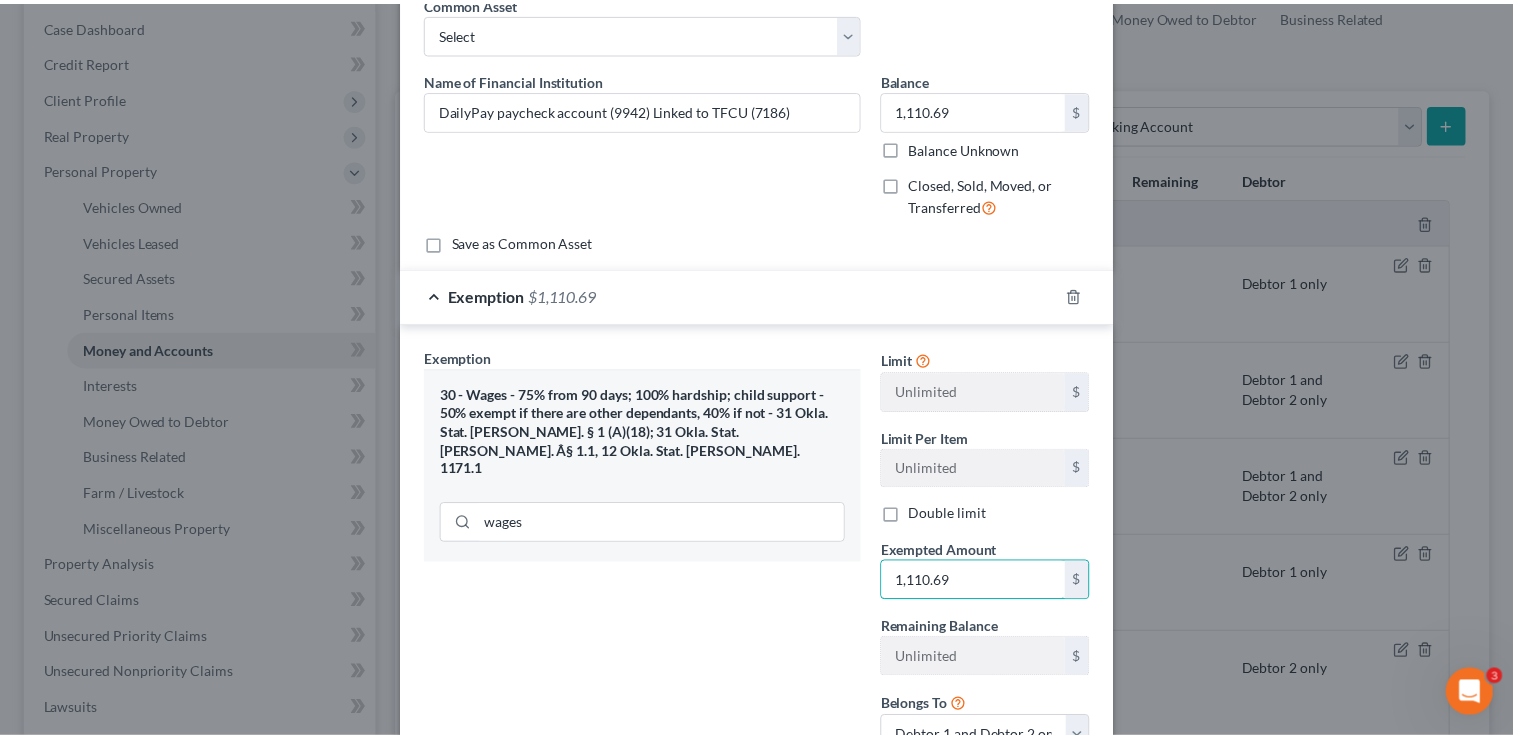 scroll, scrollTop: 200, scrollLeft: 0, axis: vertical 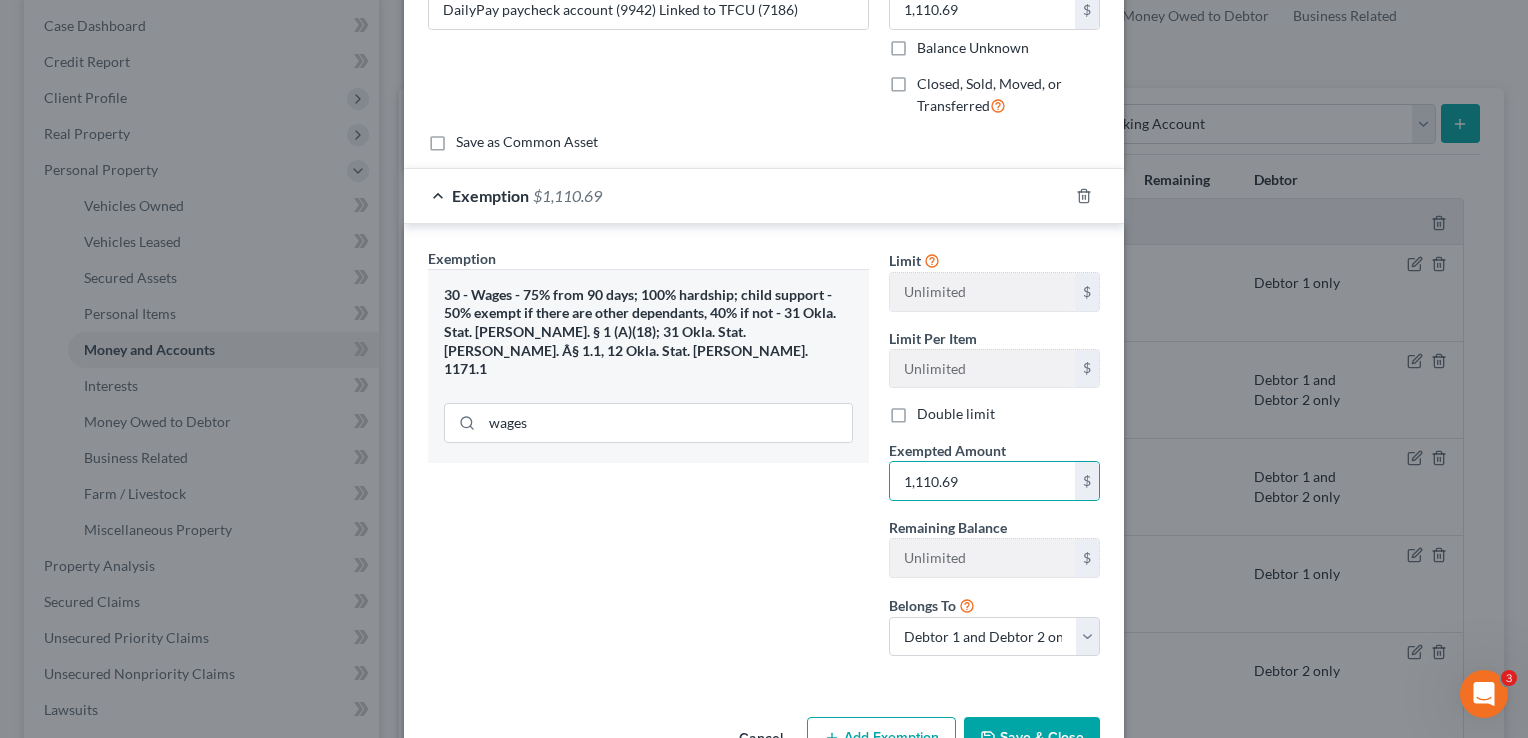 click on "Save & Close" at bounding box center (1032, 738) 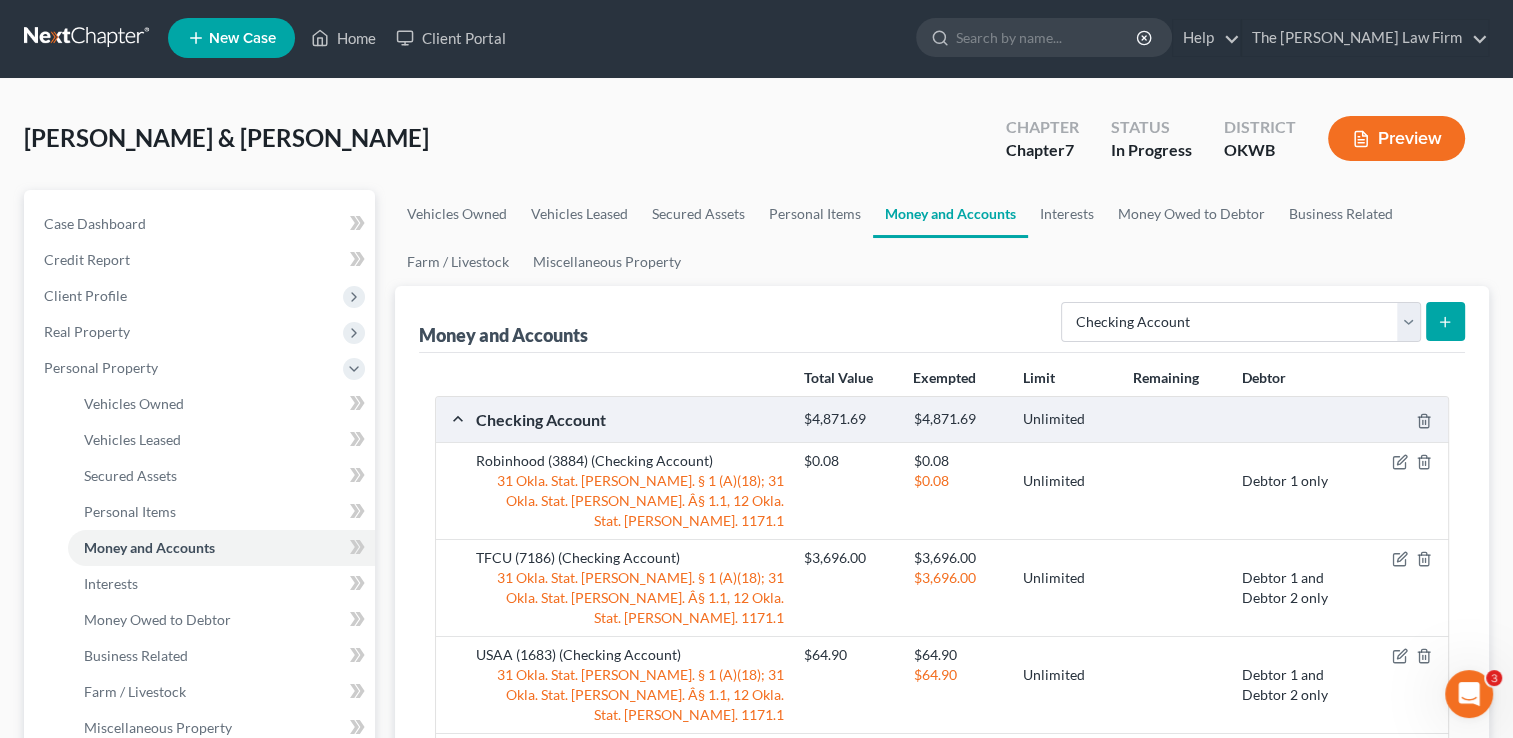 scroll, scrollTop: 0, scrollLeft: 0, axis: both 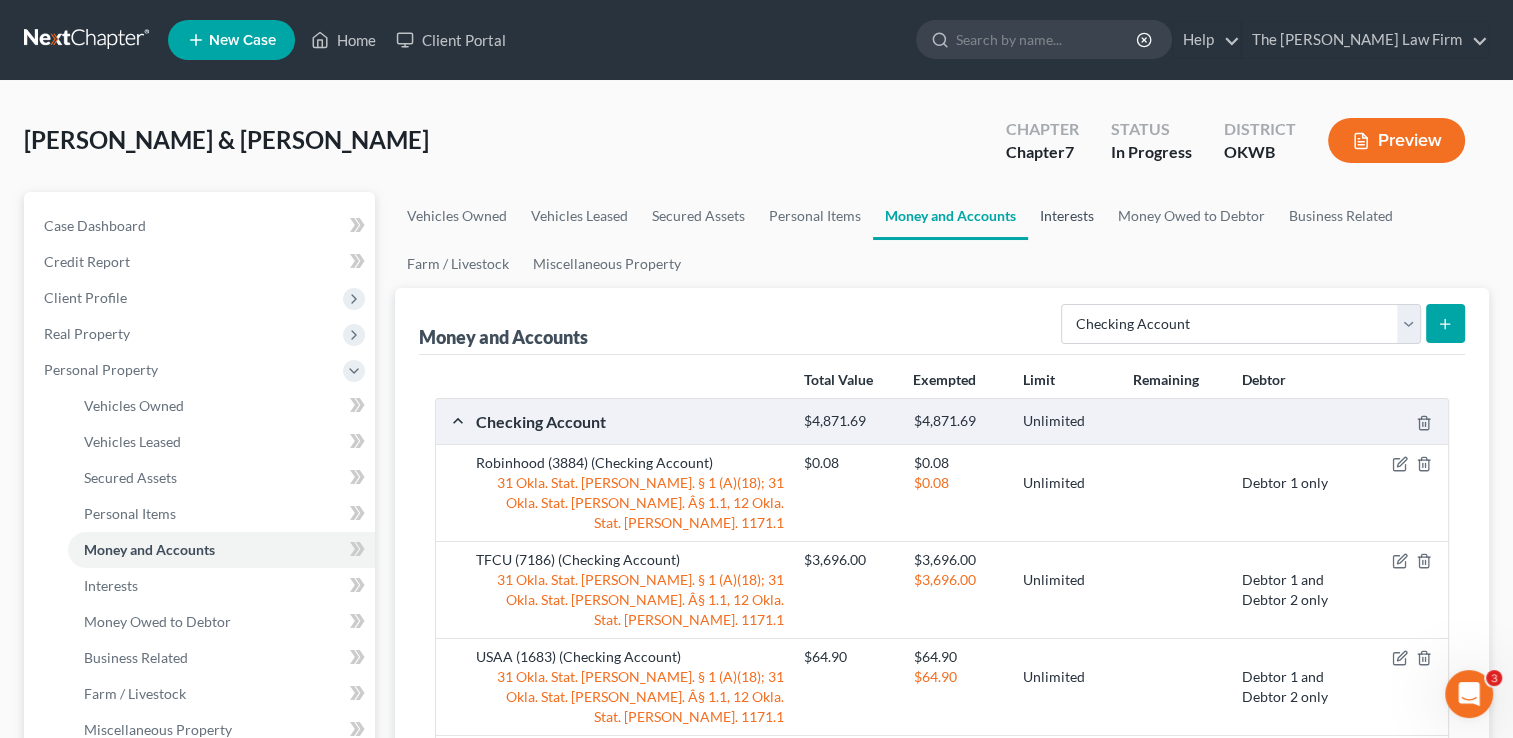 drag, startPoint x: 1067, startPoint y: 214, endPoint x: 1159, endPoint y: 250, distance: 98.79271 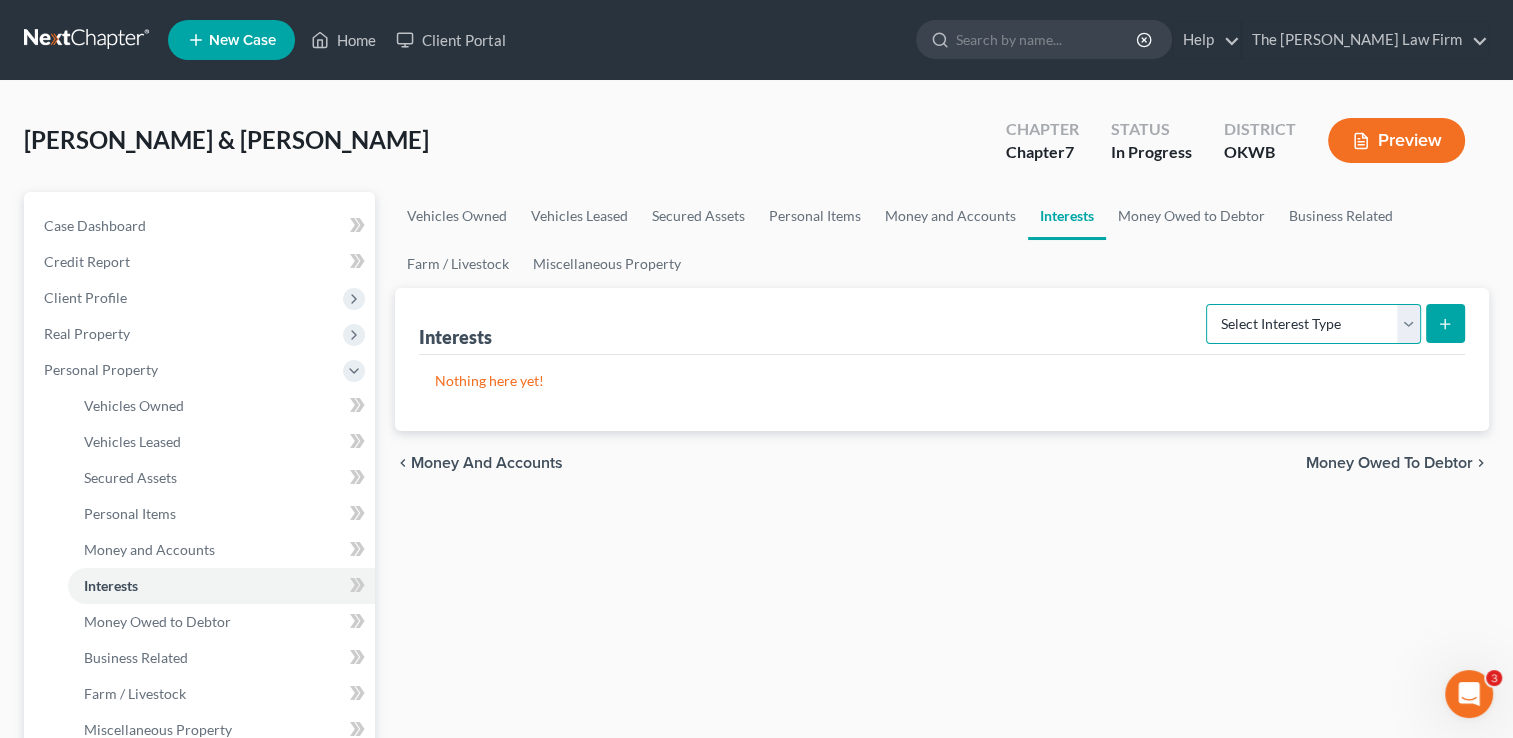 click on "Select Interest Type 401K Annuity Bond Education IRA Government Bond Government Pension Plan Incorporated Business IRA Joint Venture (Active) Joint Venture (Inactive) [PERSON_NAME] Mutual Fund Other Retirement Plan Partnership (Active) Partnership (Inactive) Pension Plan Stock Term Life Insurance Unincorporated Business Whole Life Insurance" at bounding box center (1313, 324) 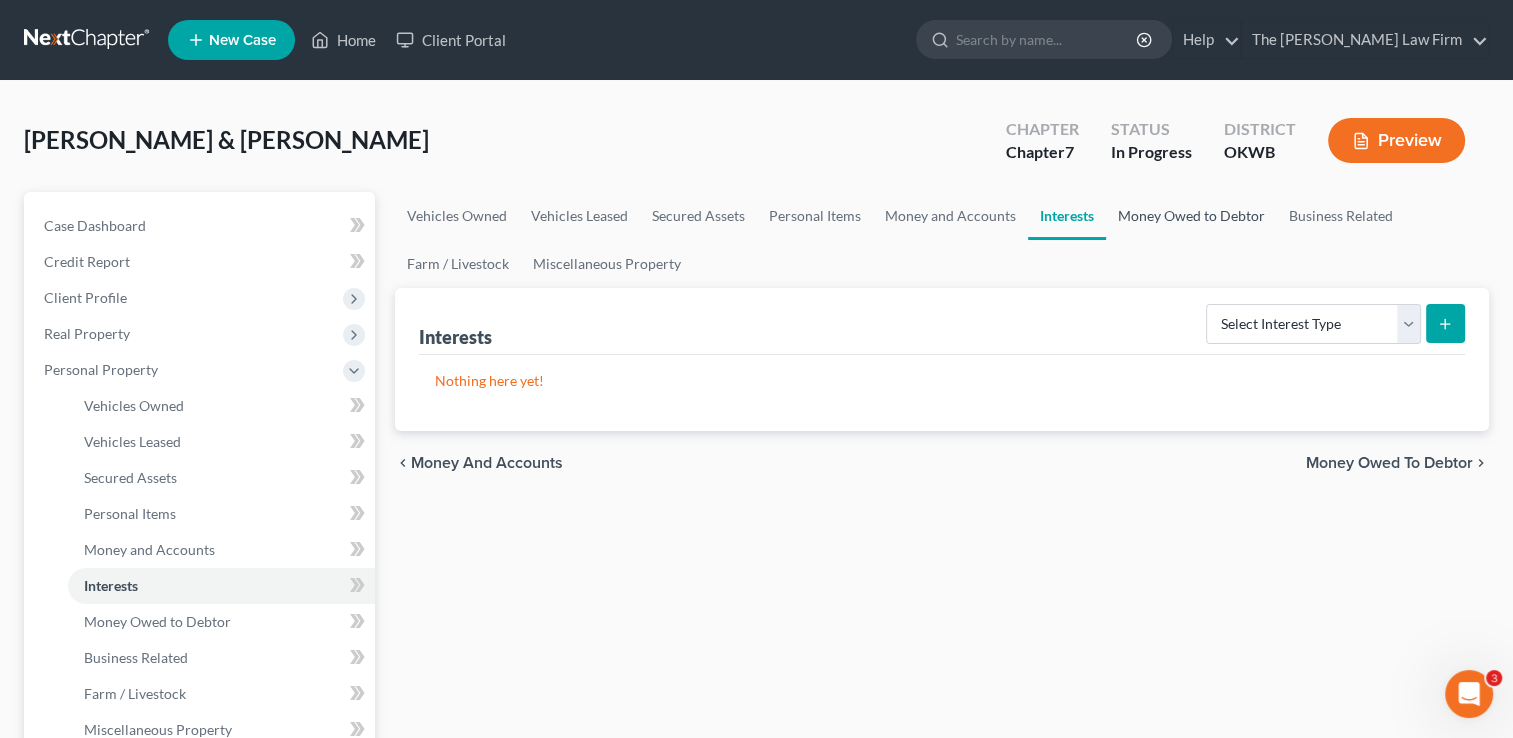click on "Money Owed to Debtor" at bounding box center (1191, 216) 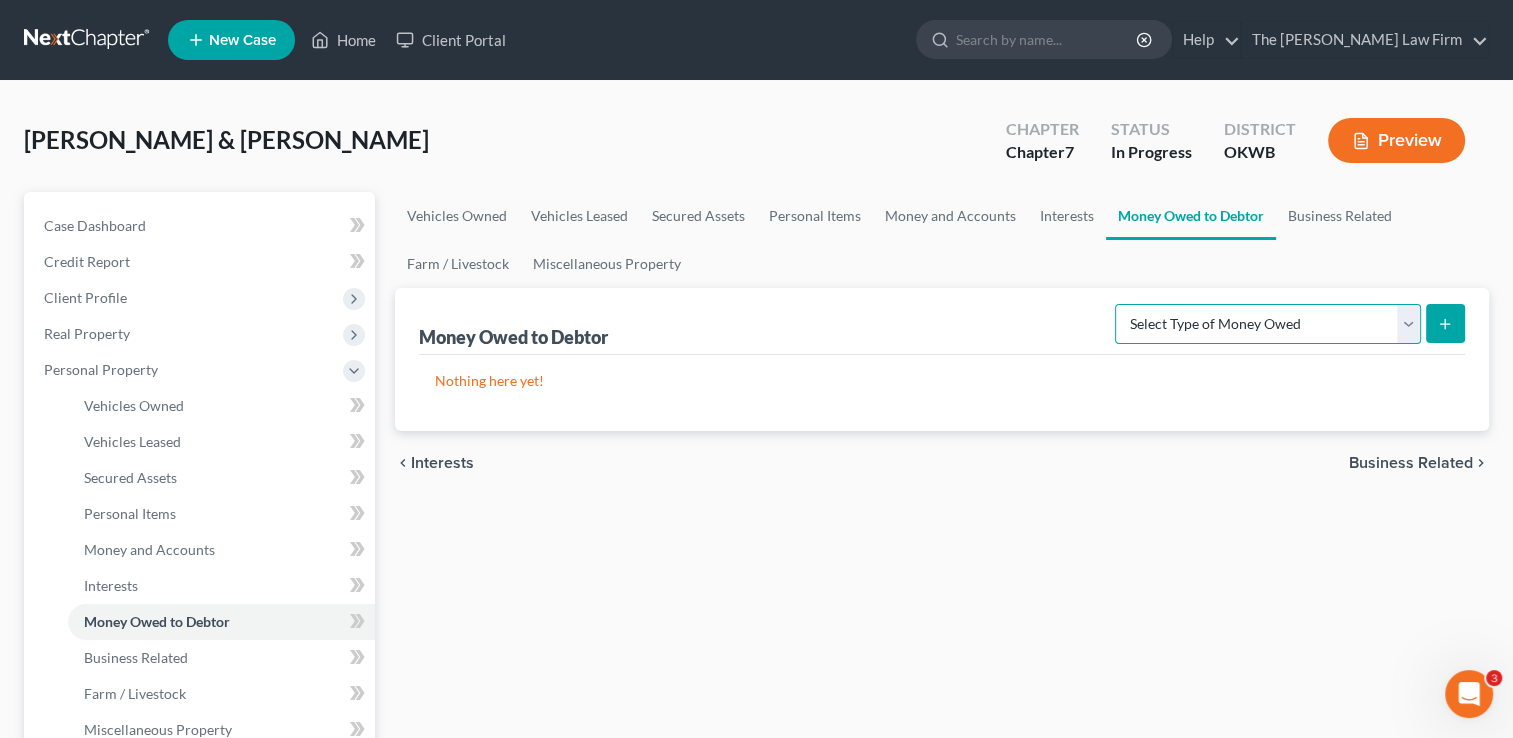 click on "Select Type of Money Owed Accounts Receivable Alimony Child Support Claims Against Third Parties Disability Benefits Disability Insurance Payments Divorce Settlements Equitable or Future Interests Expected Tax Refund and Unused NOLs Financial Assets Not Yet Listed Life Estate of Descendants Maintenance Other Contingent & Unliquidated Claims Property Settlements Sick or Vacation Pay Social Security Benefits Trusts Unpaid Loans Unpaid Wages Workers Compensation" at bounding box center (1268, 324) 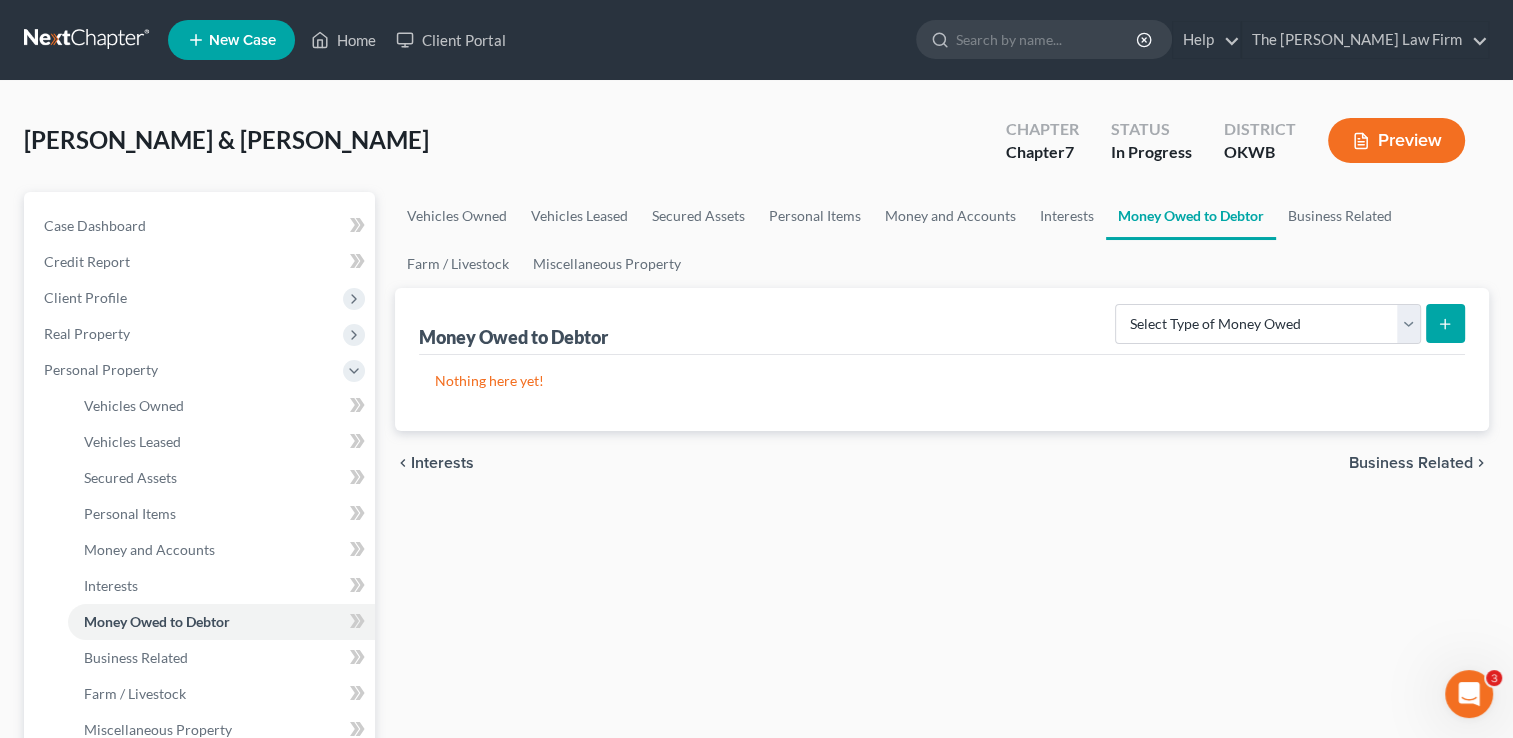 click on "Vehicles Owned
Vehicles Leased
Secured Assets
Personal Items
Money and Accounts
Interests
Money Owed to Debtor
Business Related
Farm / Livestock
Miscellaneous Property
Money Owed to Debtor Select Type of Money Owed Accounts Receivable Alimony Child Support Claims Against Third Parties Disability Benefits Disability Insurance Payments Divorce Settlements Equitable or Future Interests Expected Tax Refund and Unused NOLs Financial Assets Not Yet Listed Life Estate of Descendants Maintenance Other Contingent & Unliquidated Claims Property Settlements Sick or Vacation Pay Social Security Benefits Trusts Unpaid Loans Unpaid Wages Workers Compensation
Nothing here yet!
chevron_left
Interests
Business Related
chevron_right" at bounding box center (942, 769) 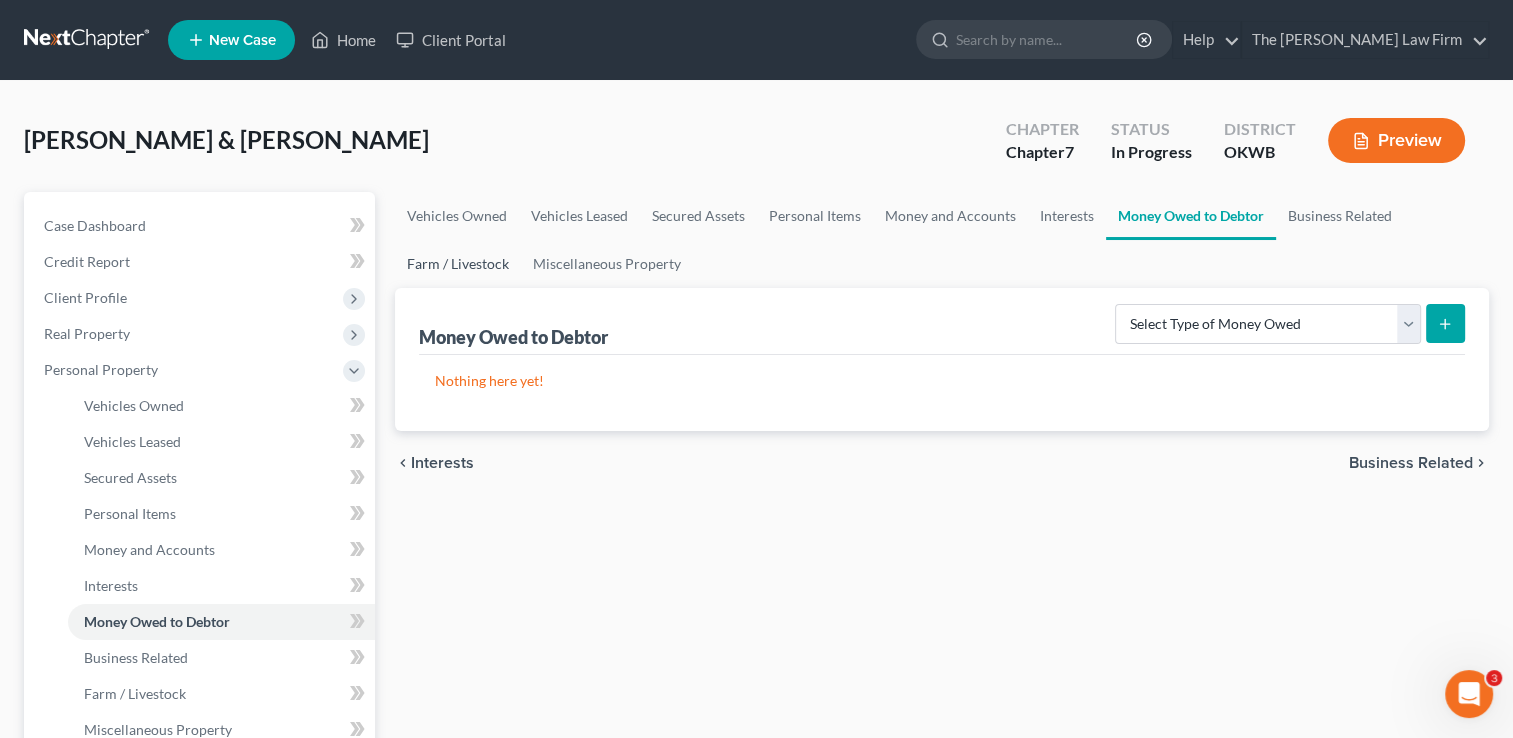 click on "Farm / Livestock" at bounding box center (458, 264) 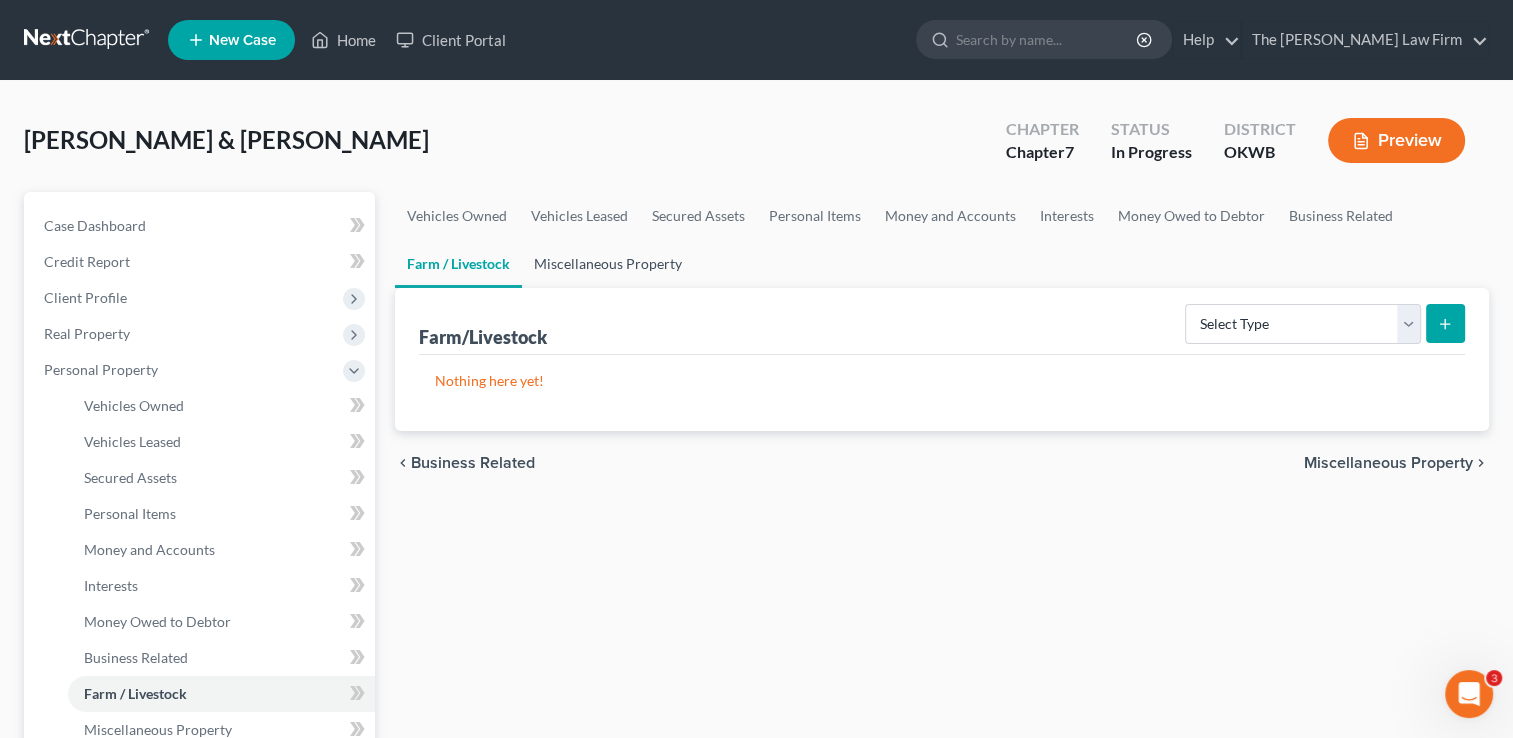 click on "Miscellaneous Property" at bounding box center [608, 264] 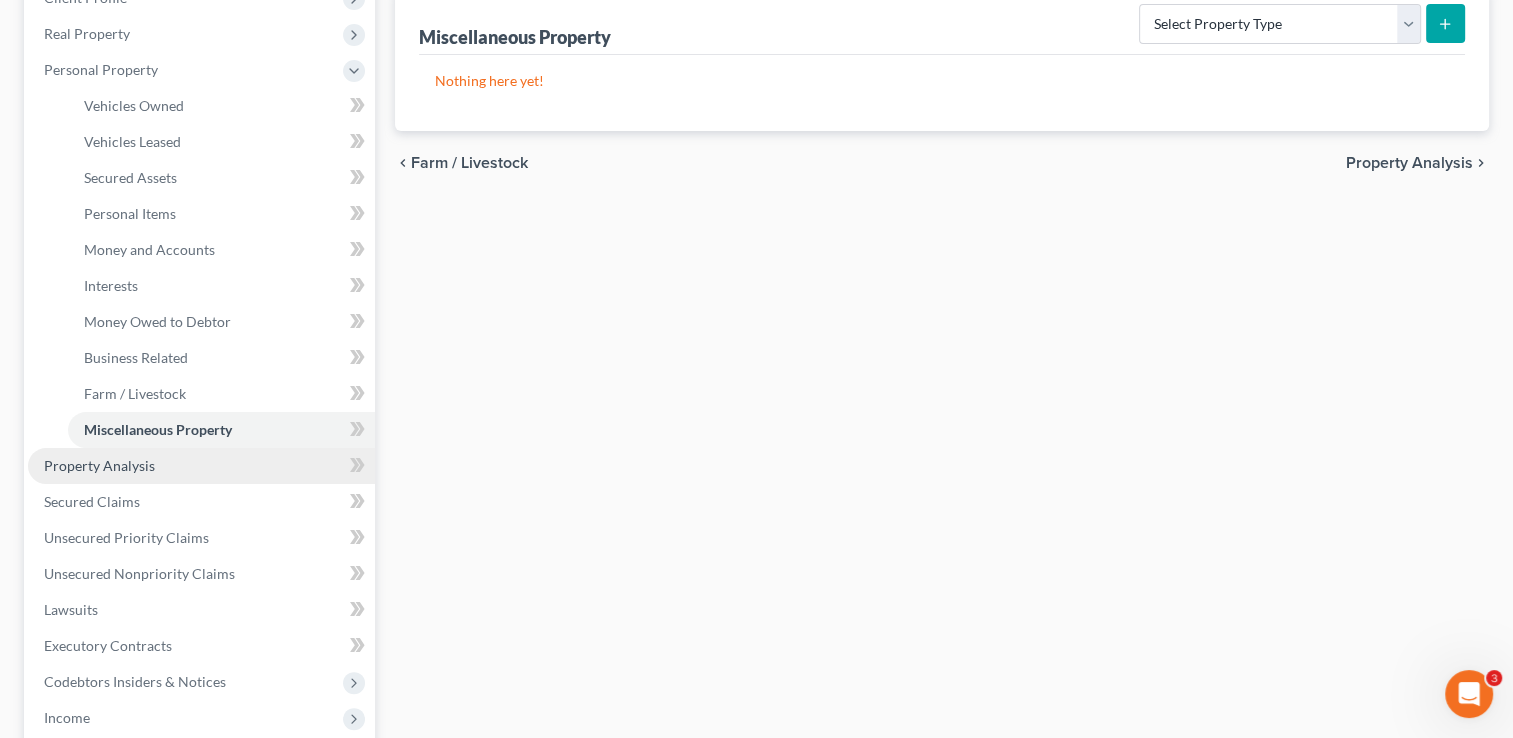 click on "Property Analysis" at bounding box center [201, 466] 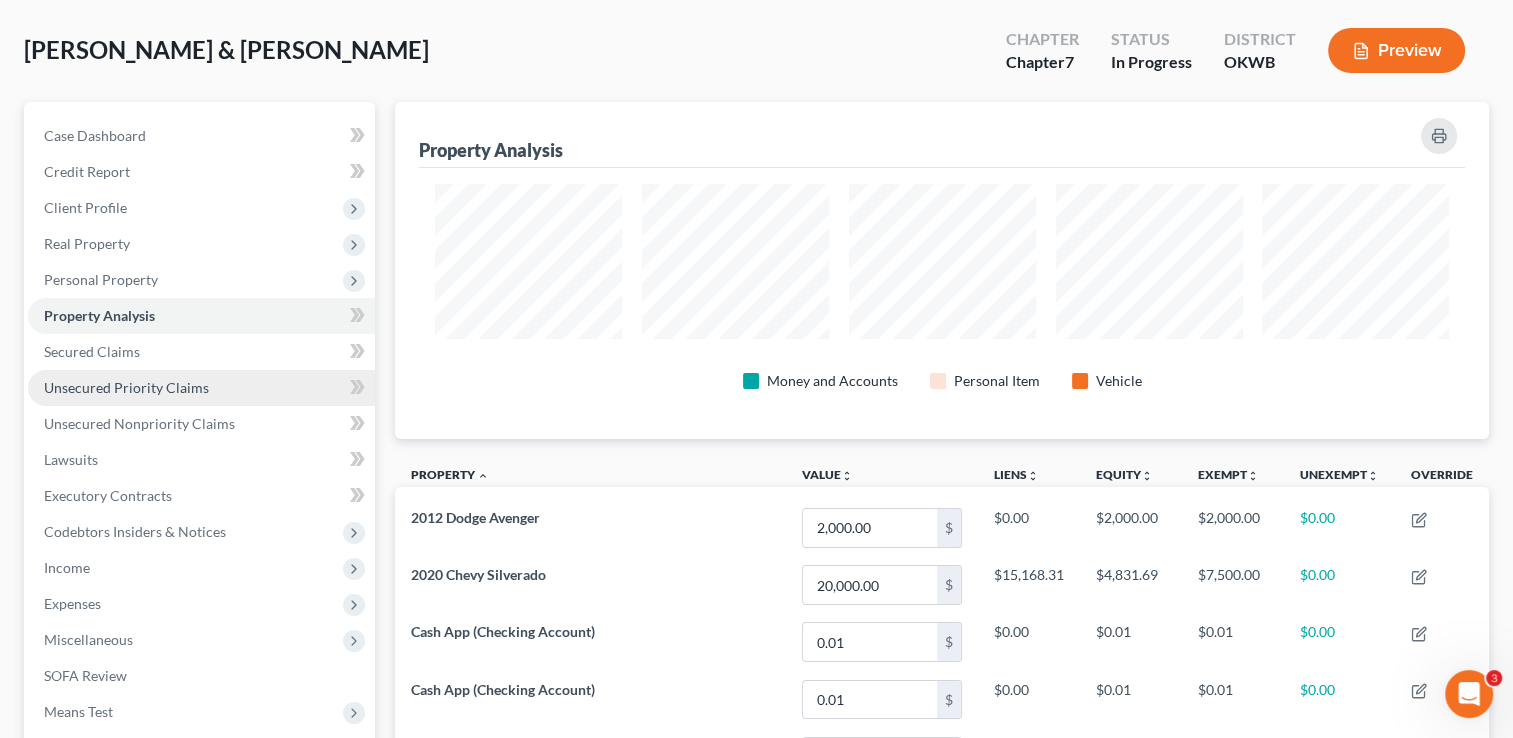 scroll, scrollTop: 0, scrollLeft: 0, axis: both 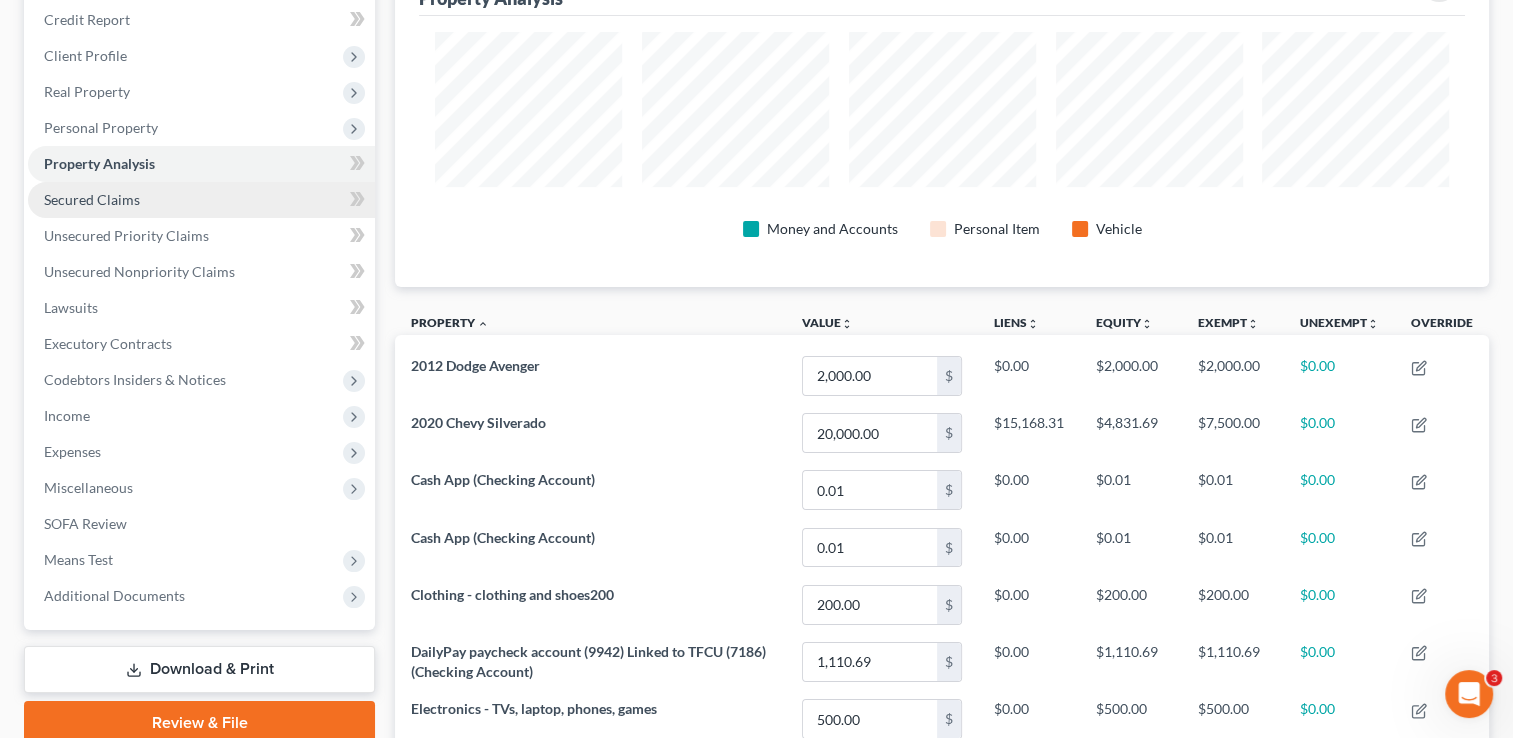 click on "Secured Claims" at bounding box center (201, 200) 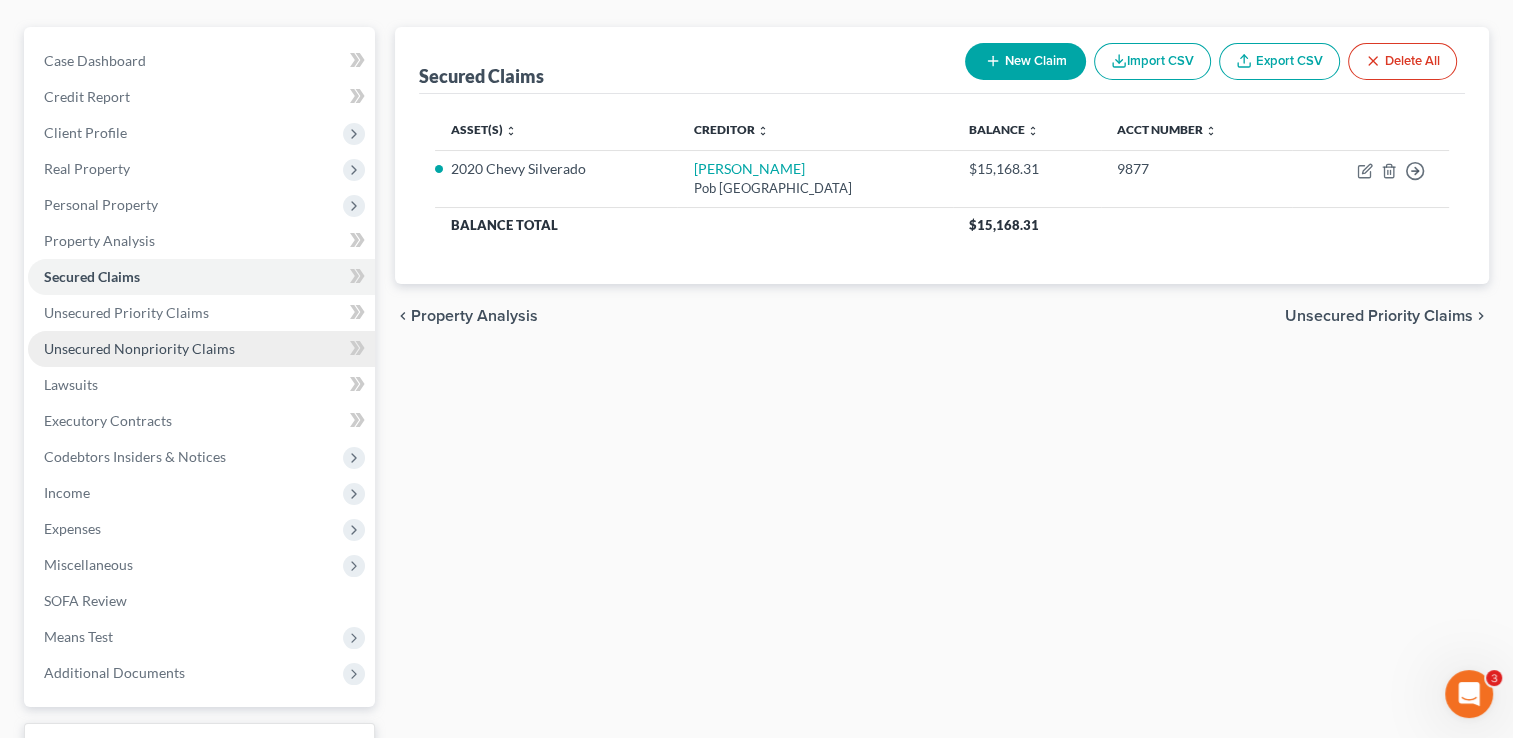 scroll, scrollTop: 200, scrollLeft: 0, axis: vertical 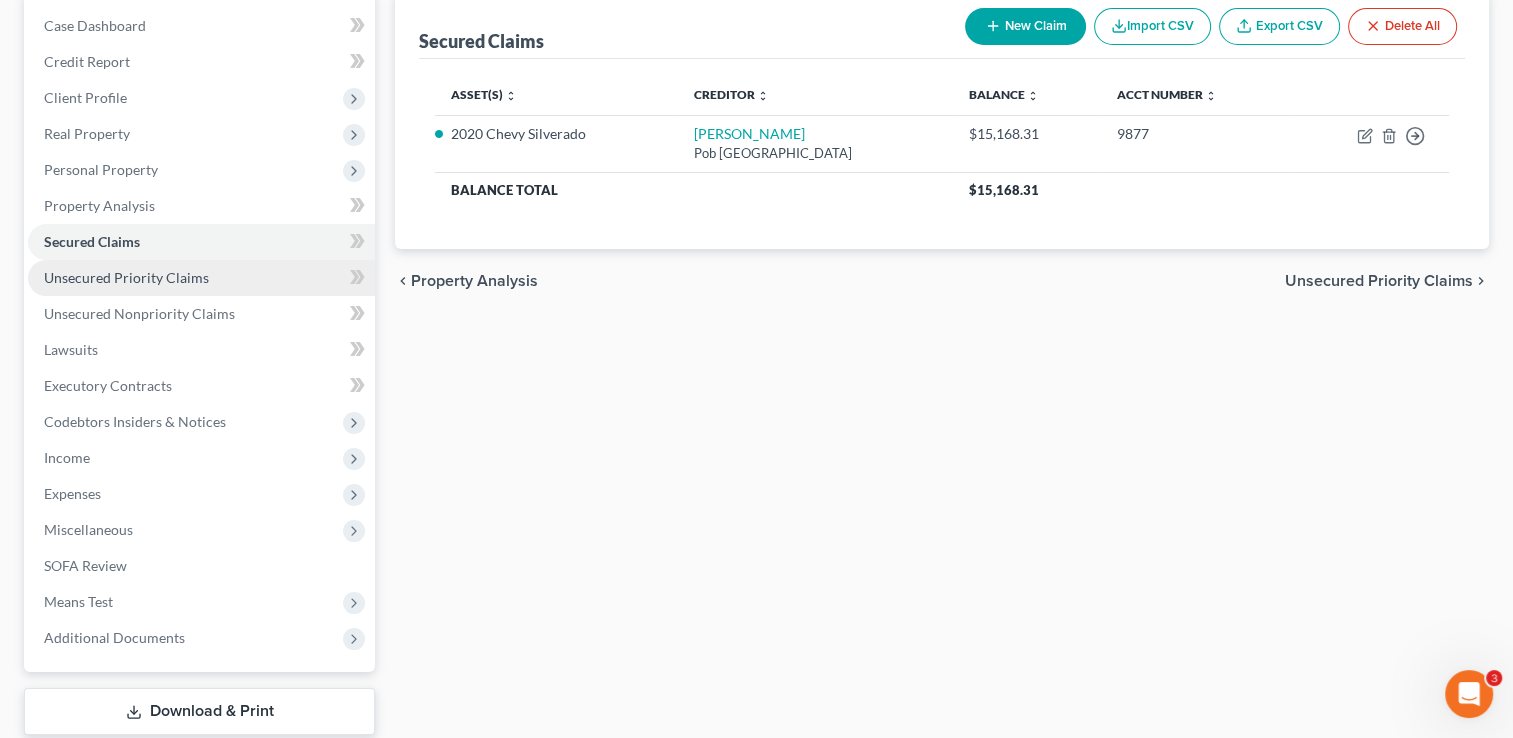 click on "Unsecured Priority Claims" at bounding box center (126, 277) 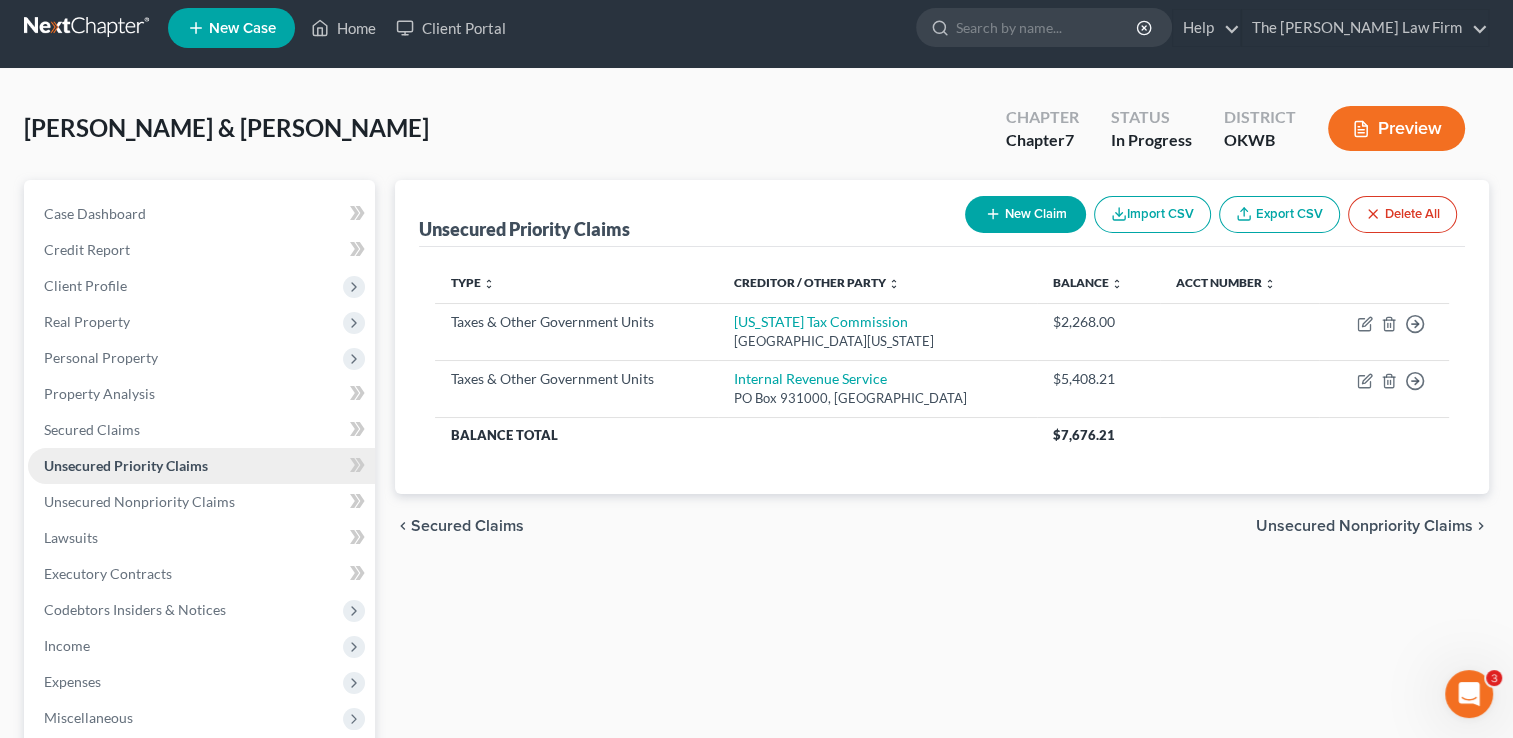 scroll, scrollTop: 0, scrollLeft: 0, axis: both 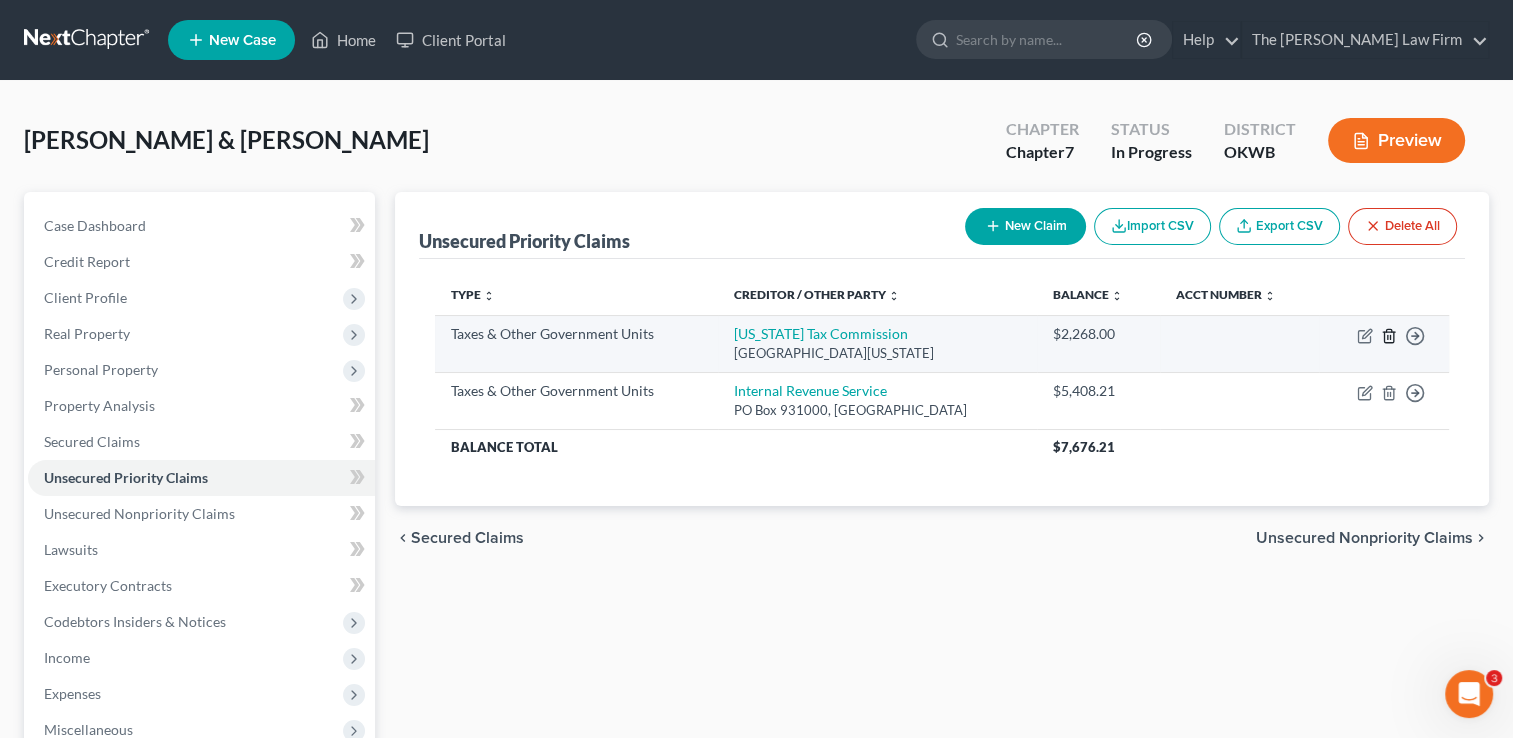 click 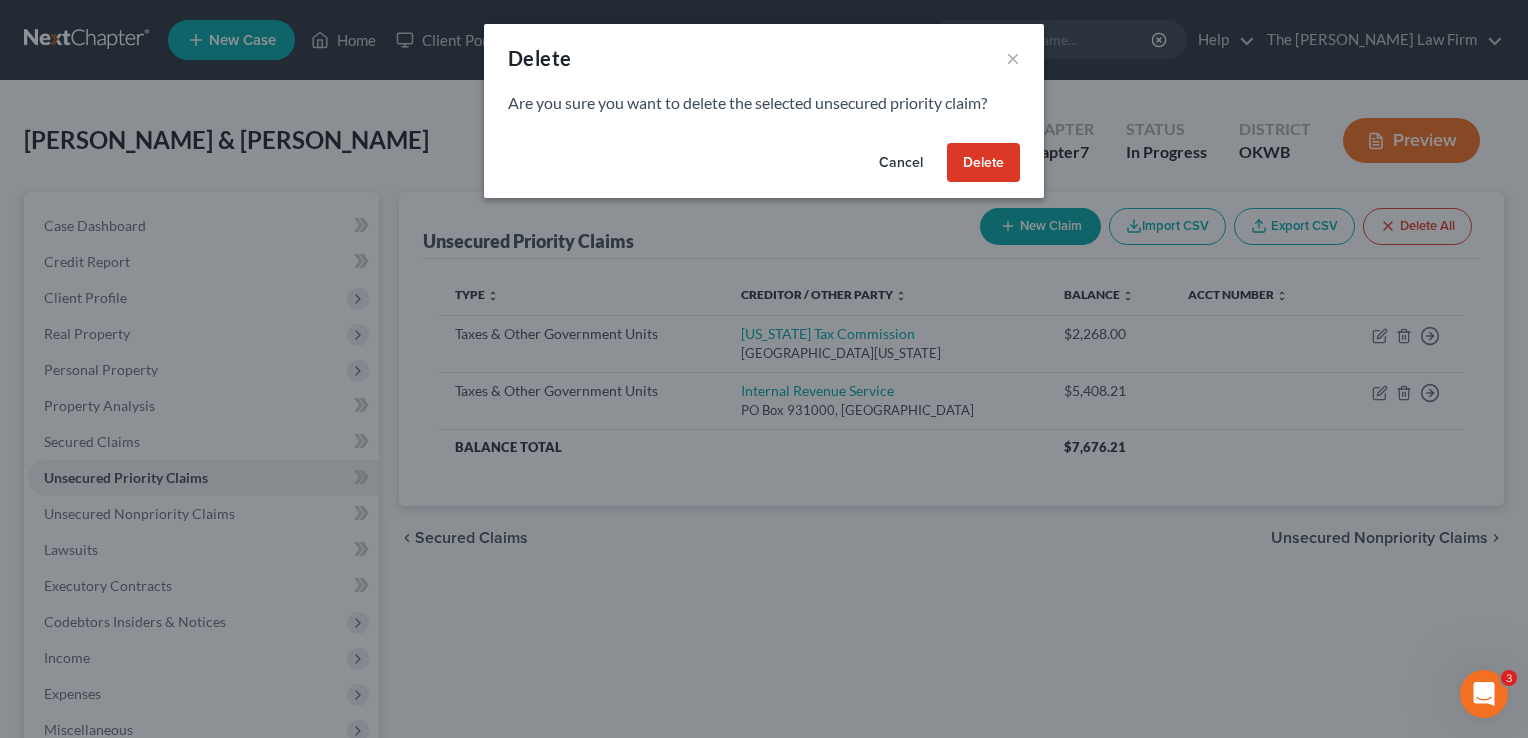 click on "Delete" at bounding box center (983, 163) 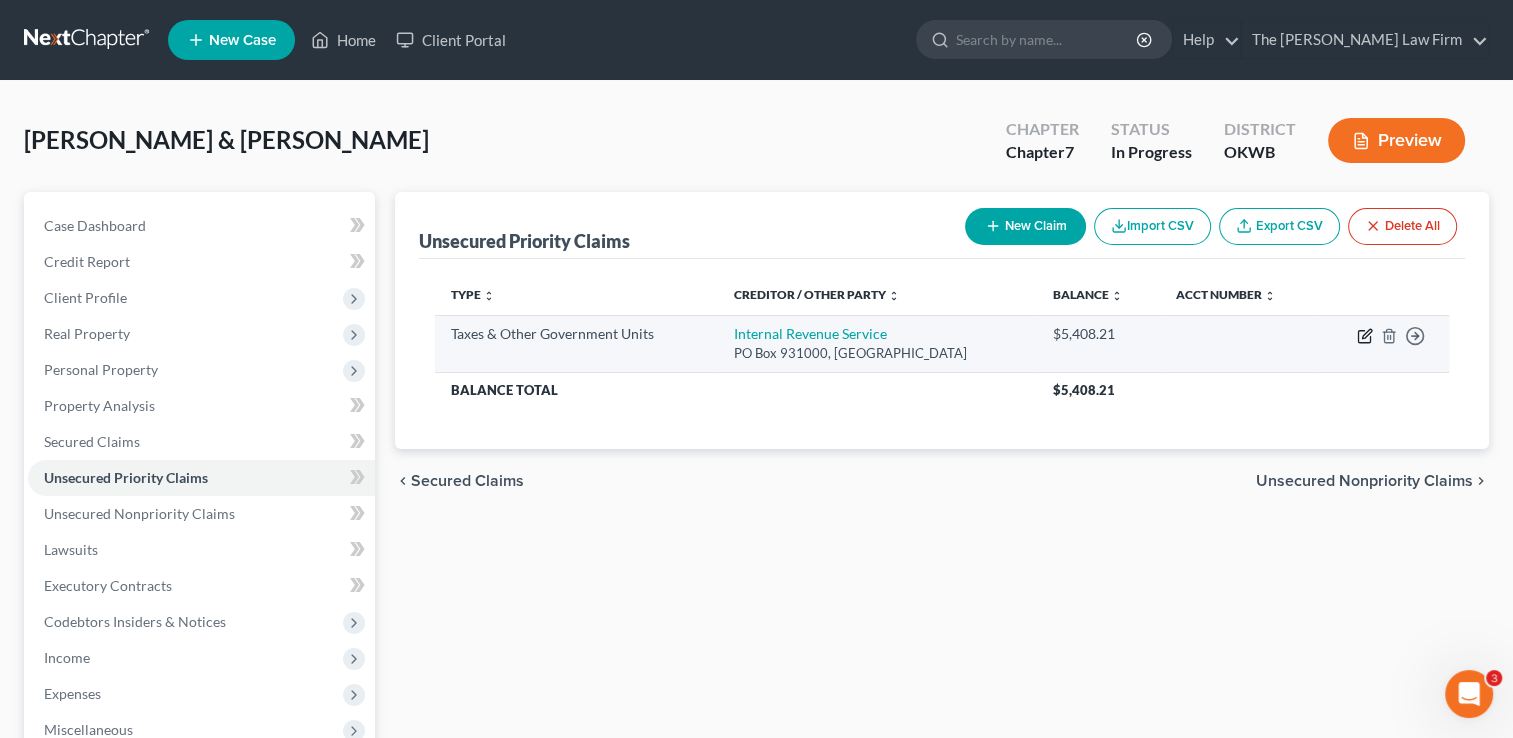 click 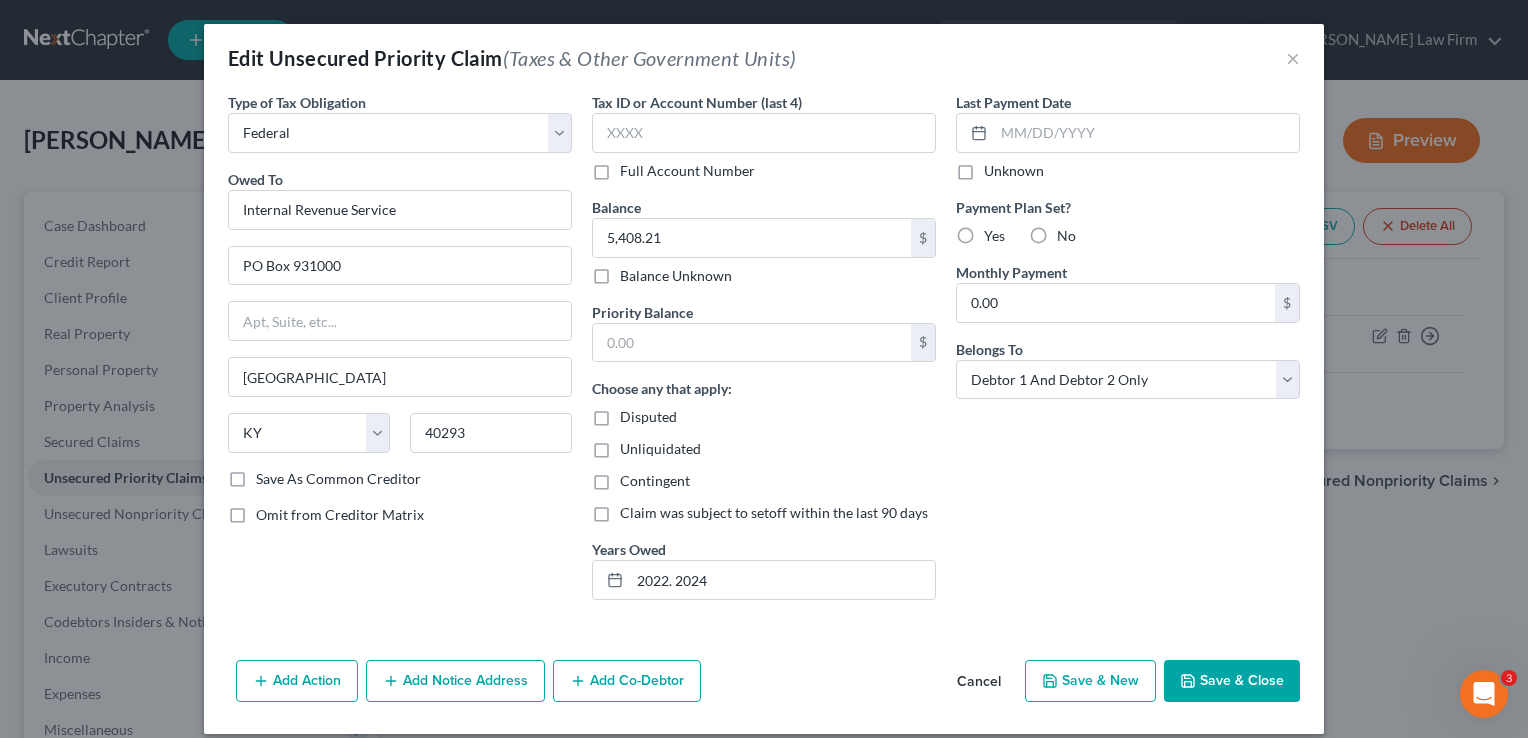 click on "Save & Close" at bounding box center (1232, 681) 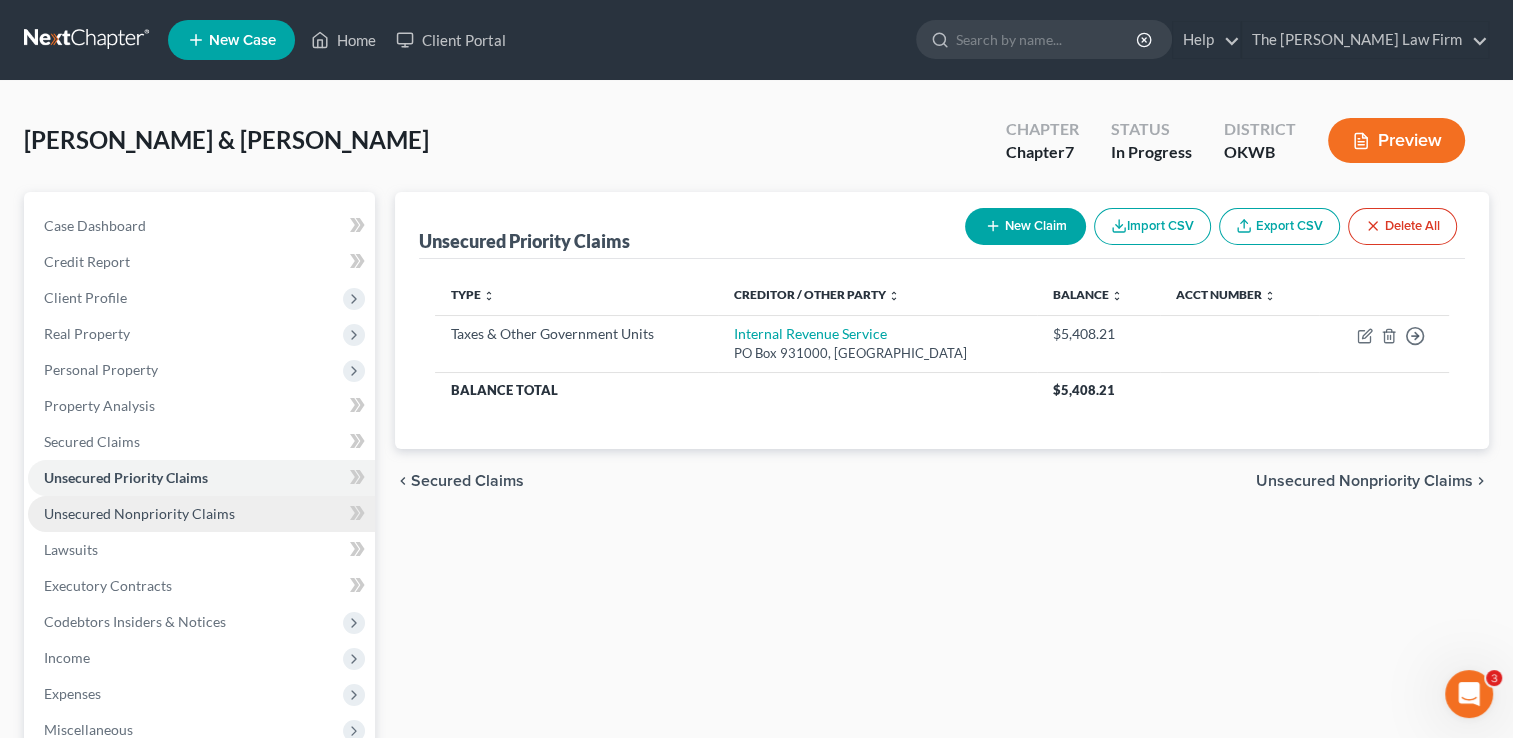 click on "Unsecured Nonpriority Claims" at bounding box center (139, 513) 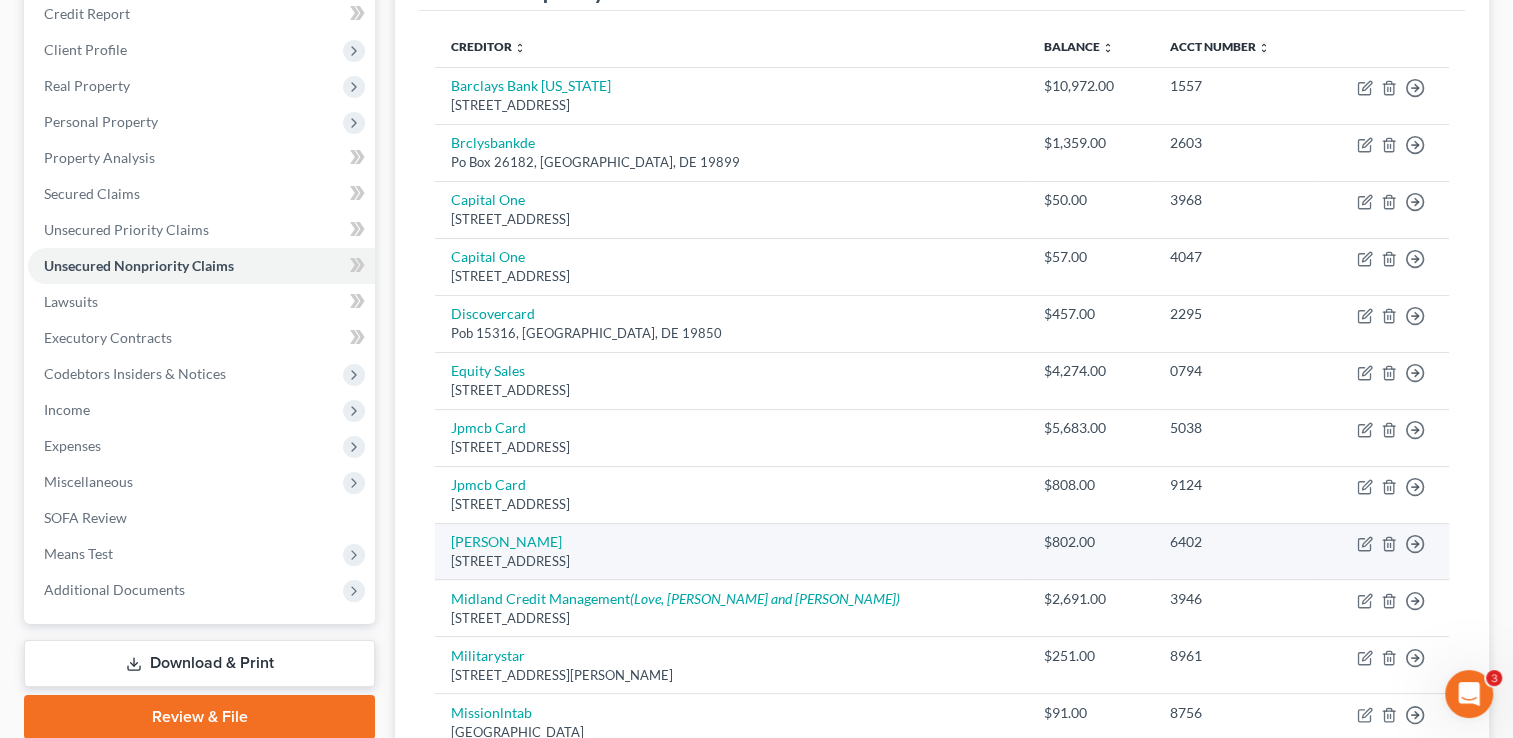 scroll, scrollTop: 228, scrollLeft: 0, axis: vertical 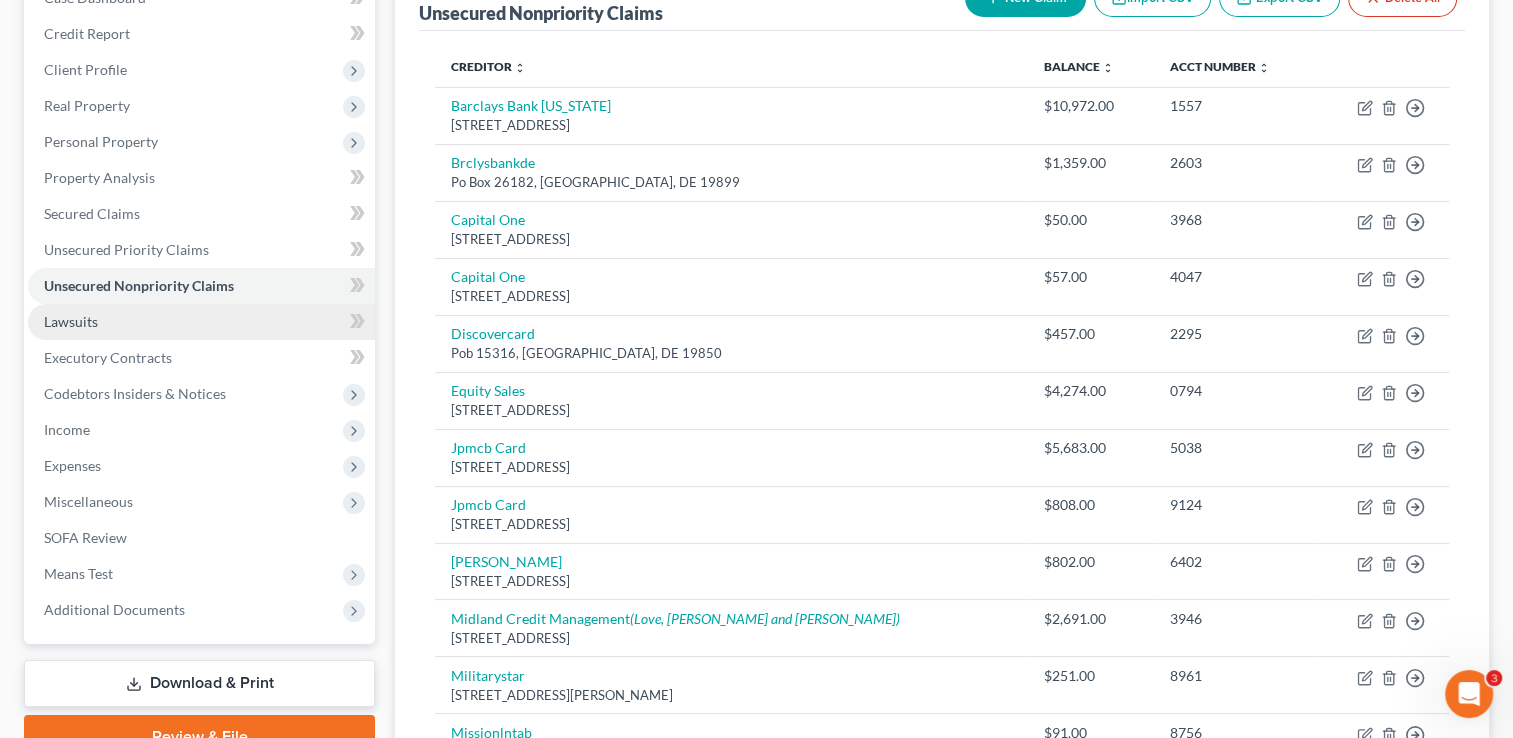 click on "Lawsuits" at bounding box center [201, 322] 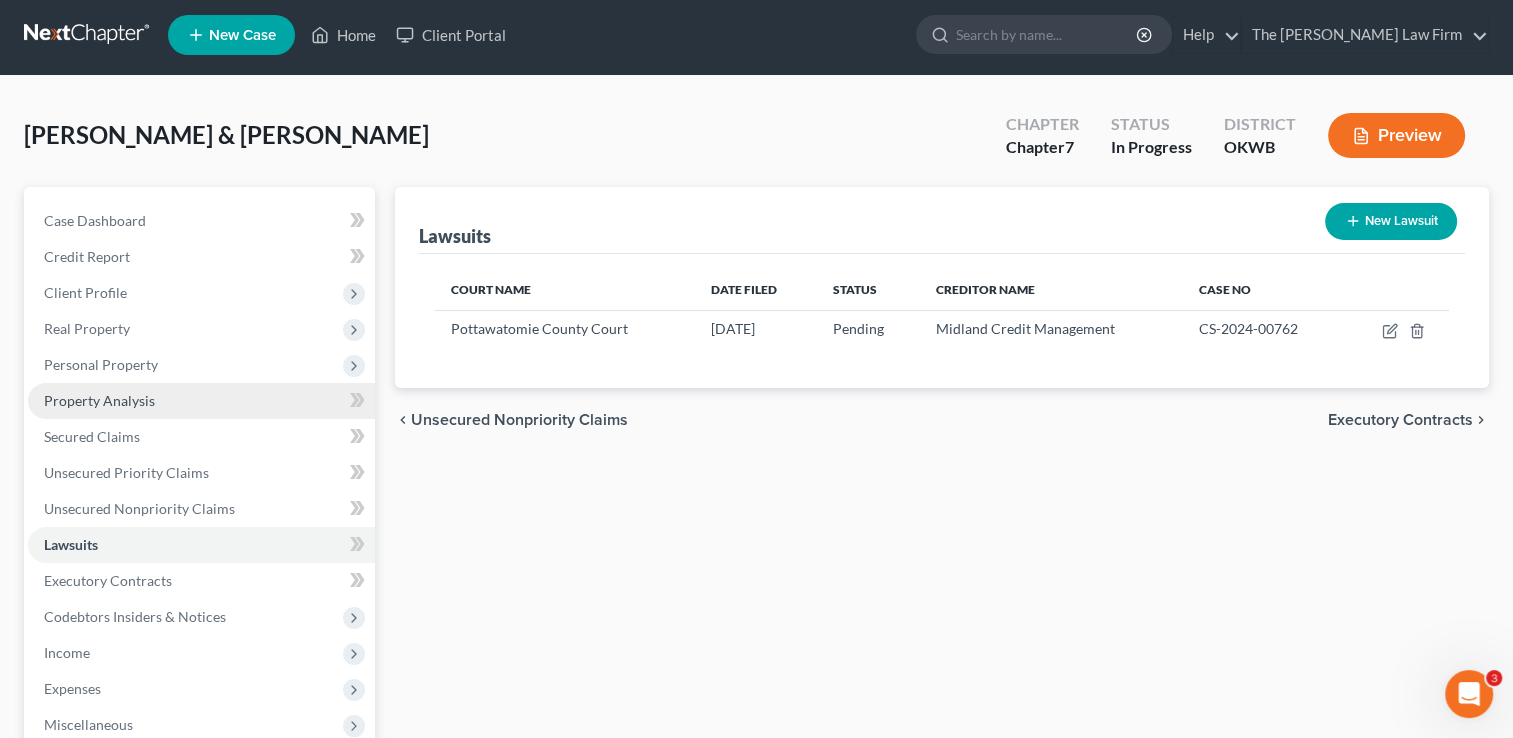 scroll, scrollTop: 0, scrollLeft: 0, axis: both 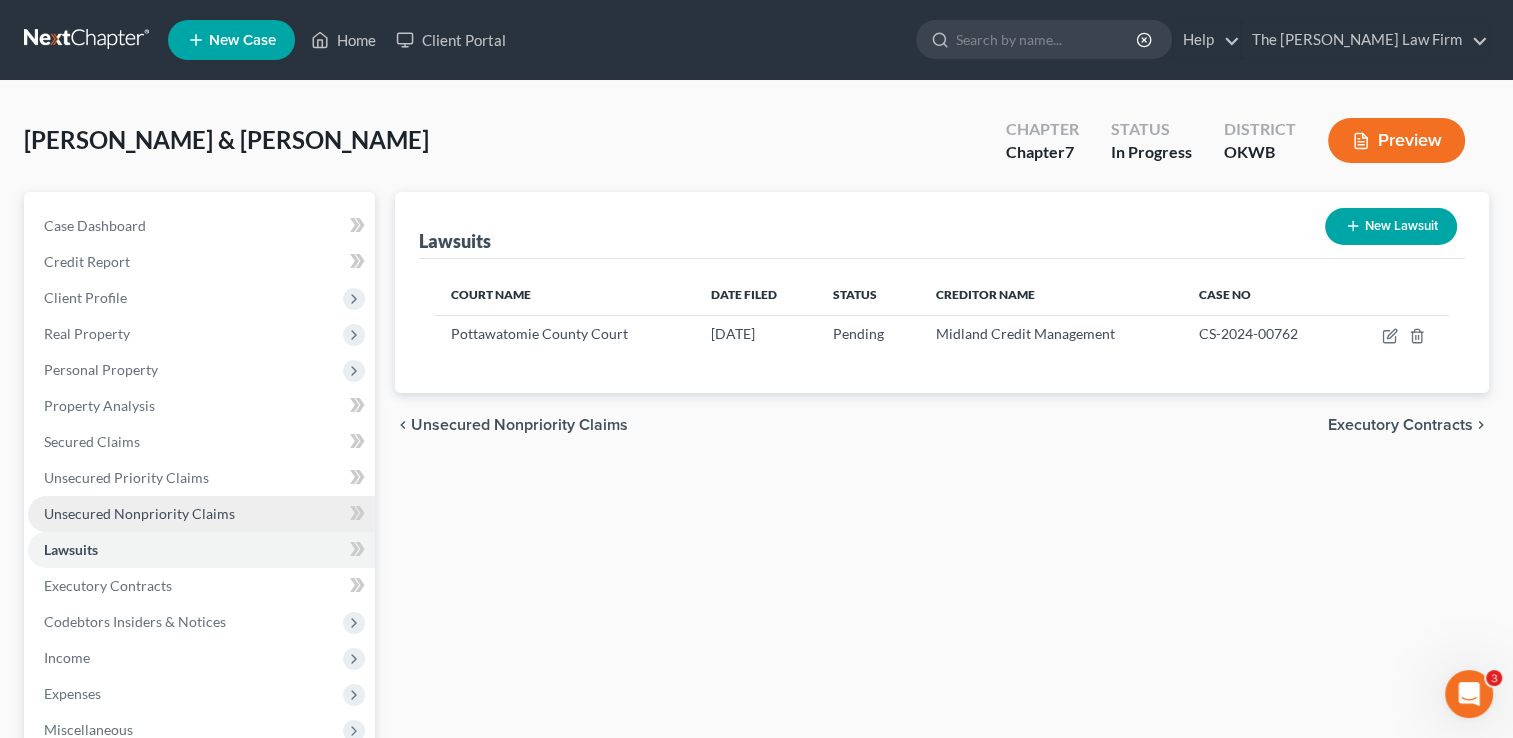 click on "Unsecured Nonpriority Claims" at bounding box center [139, 513] 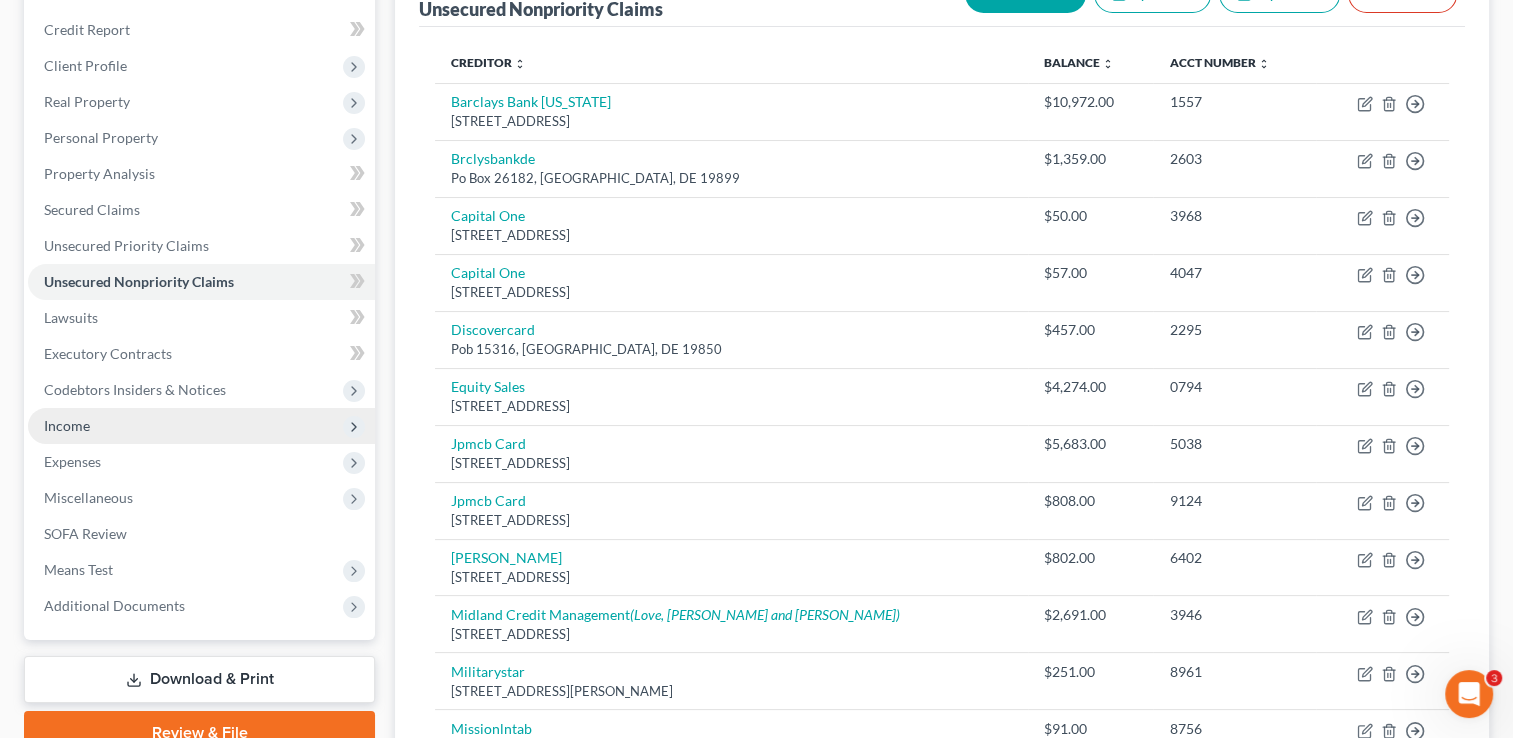 scroll, scrollTop: 200, scrollLeft: 0, axis: vertical 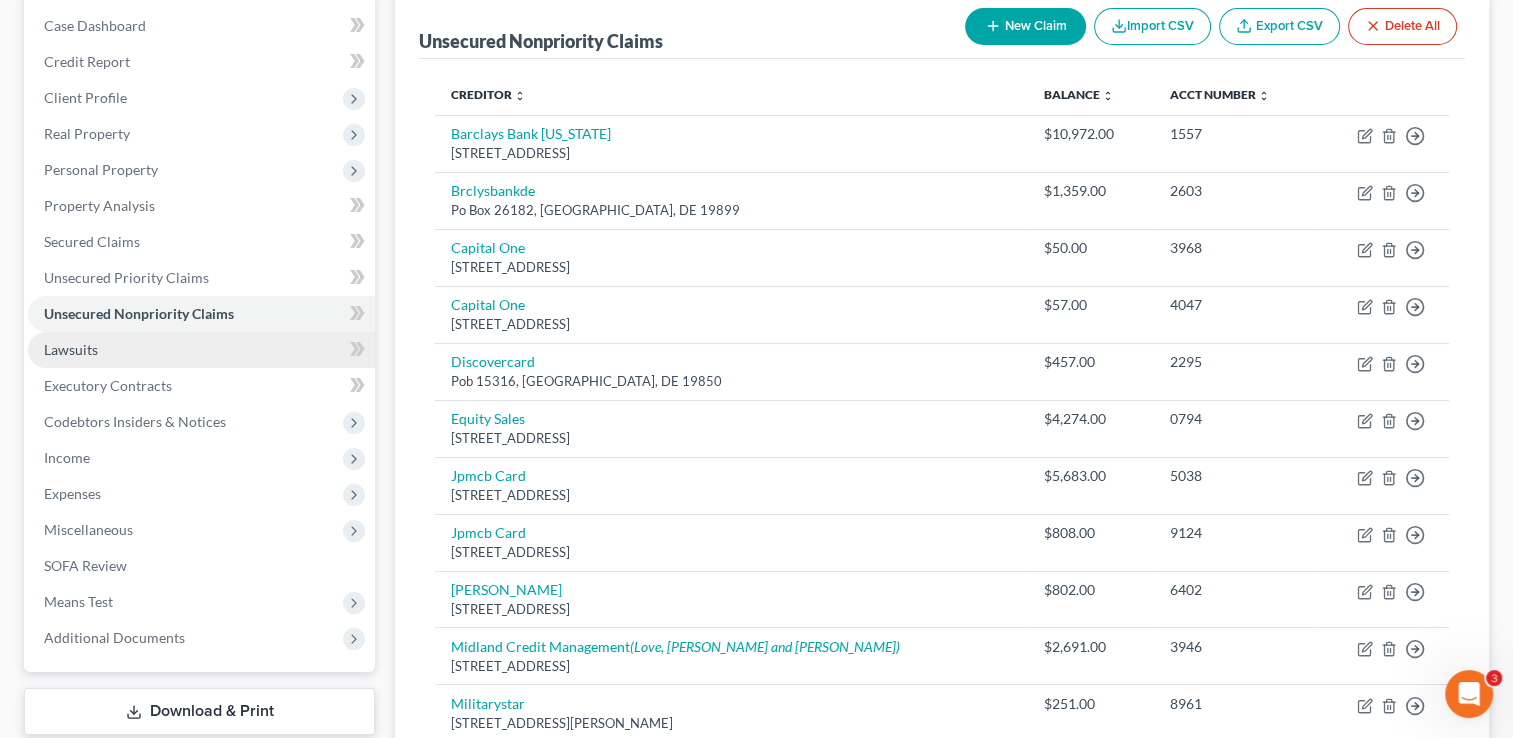 click on "Lawsuits" at bounding box center [71, 349] 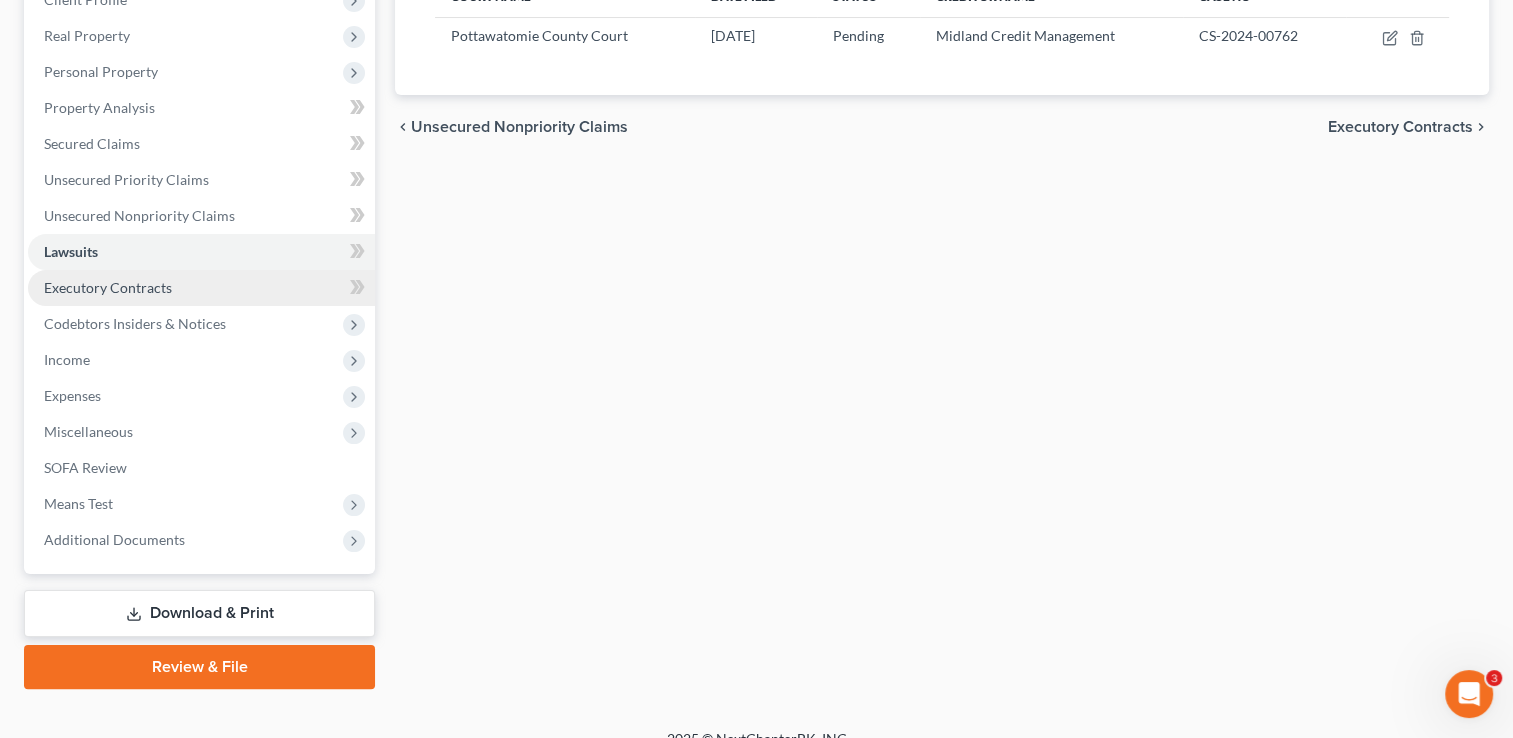 scroll, scrollTop: 300, scrollLeft: 0, axis: vertical 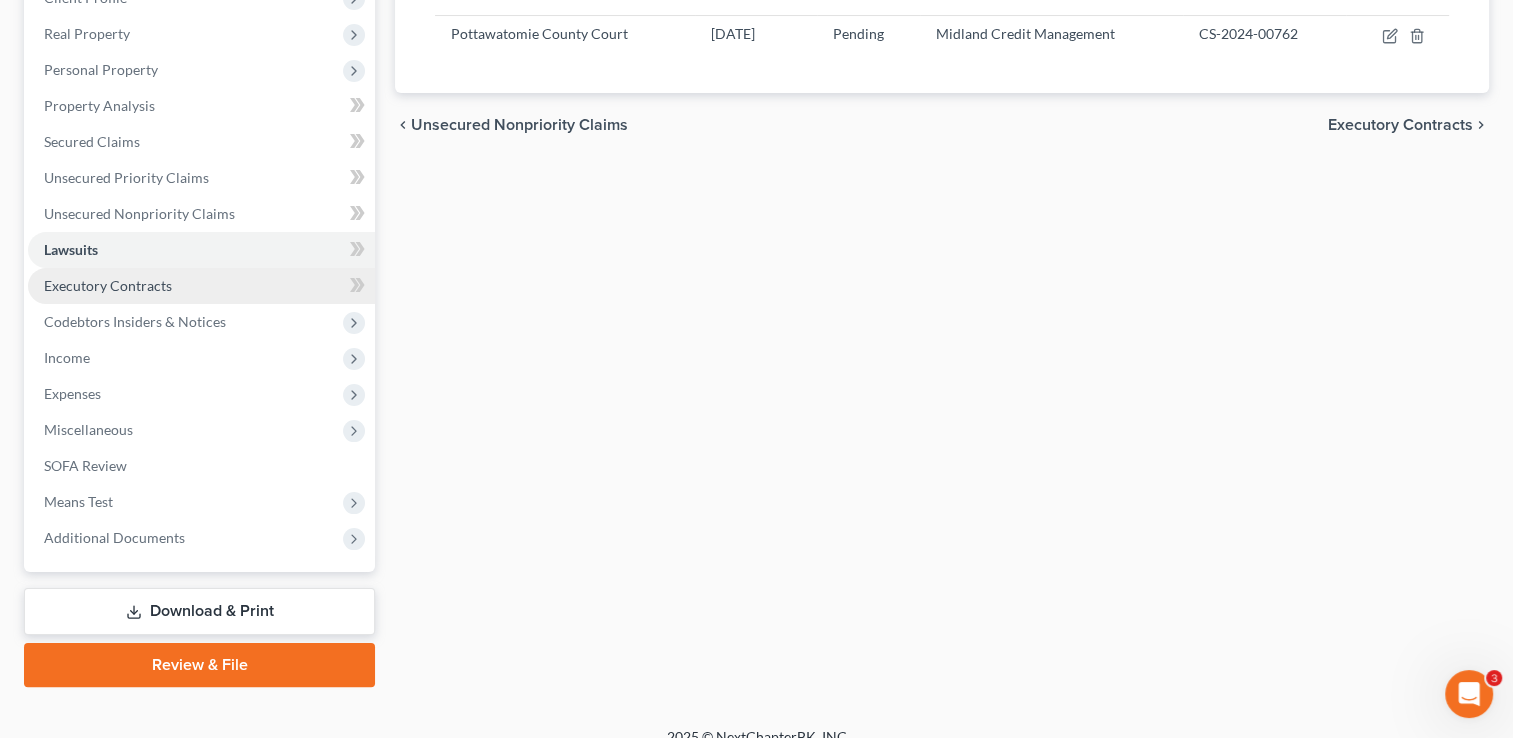 click on "Executory Contracts" at bounding box center (108, 285) 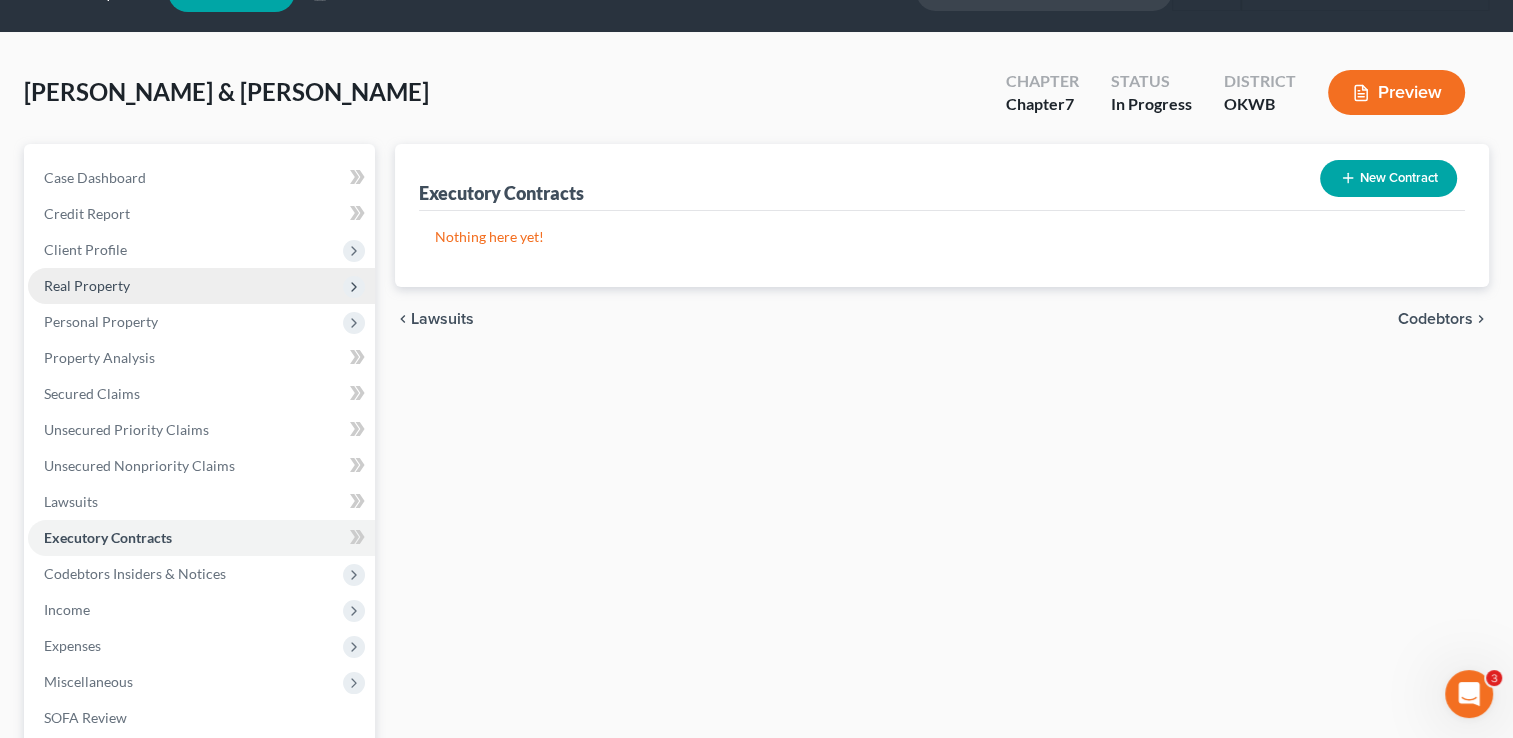 scroll, scrollTop: 0, scrollLeft: 0, axis: both 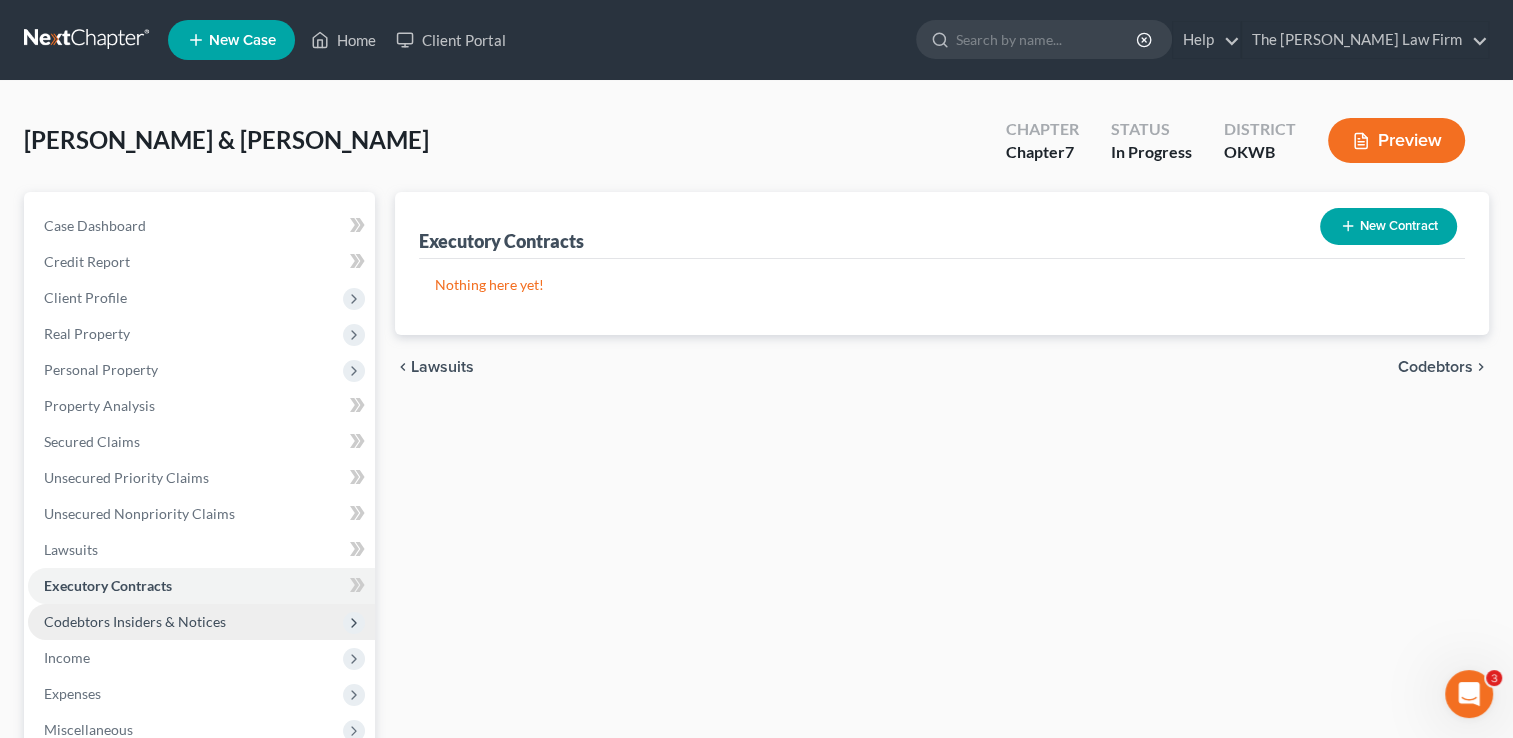 click on "Codebtors Insiders & Notices" at bounding box center [135, 621] 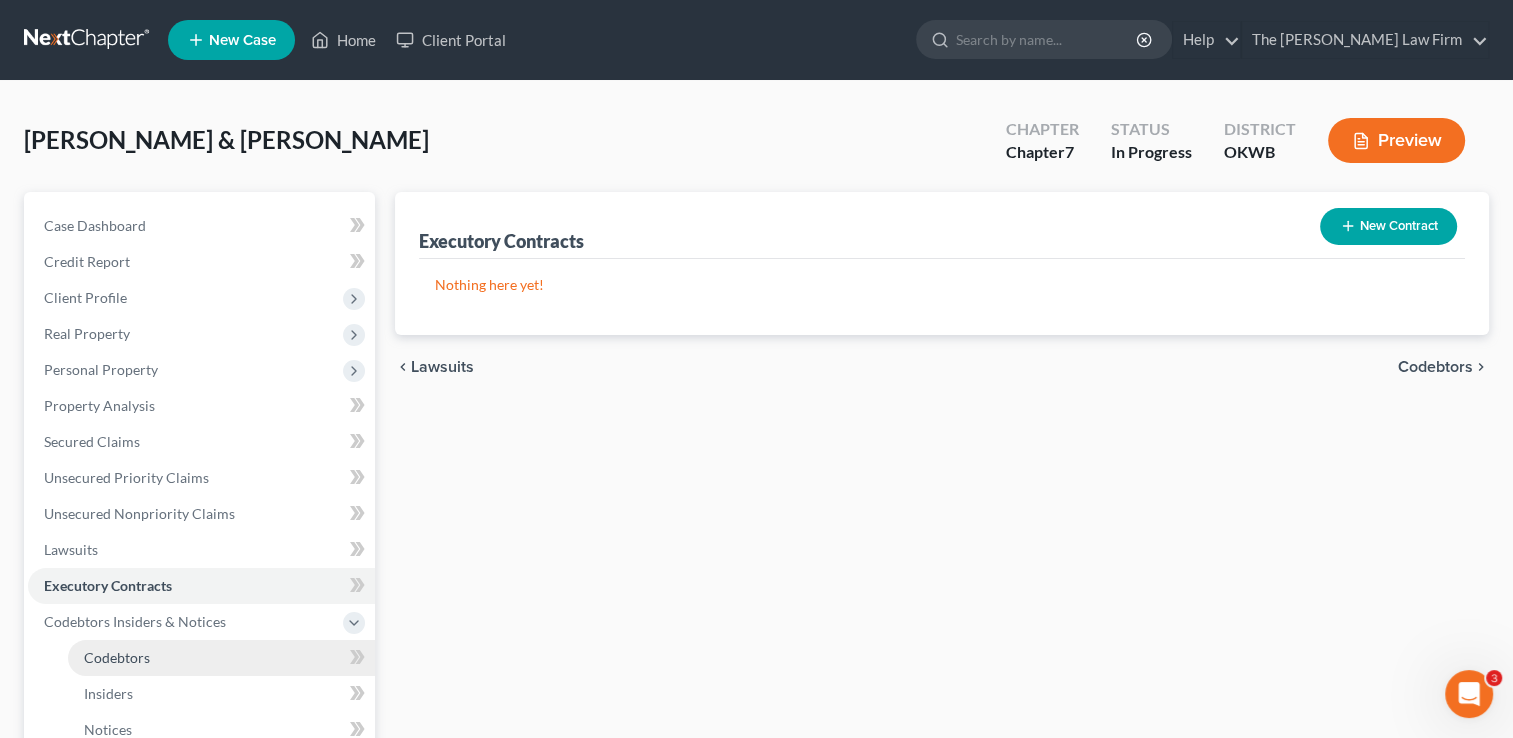 click on "Codebtors" at bounding box center (117, 657) 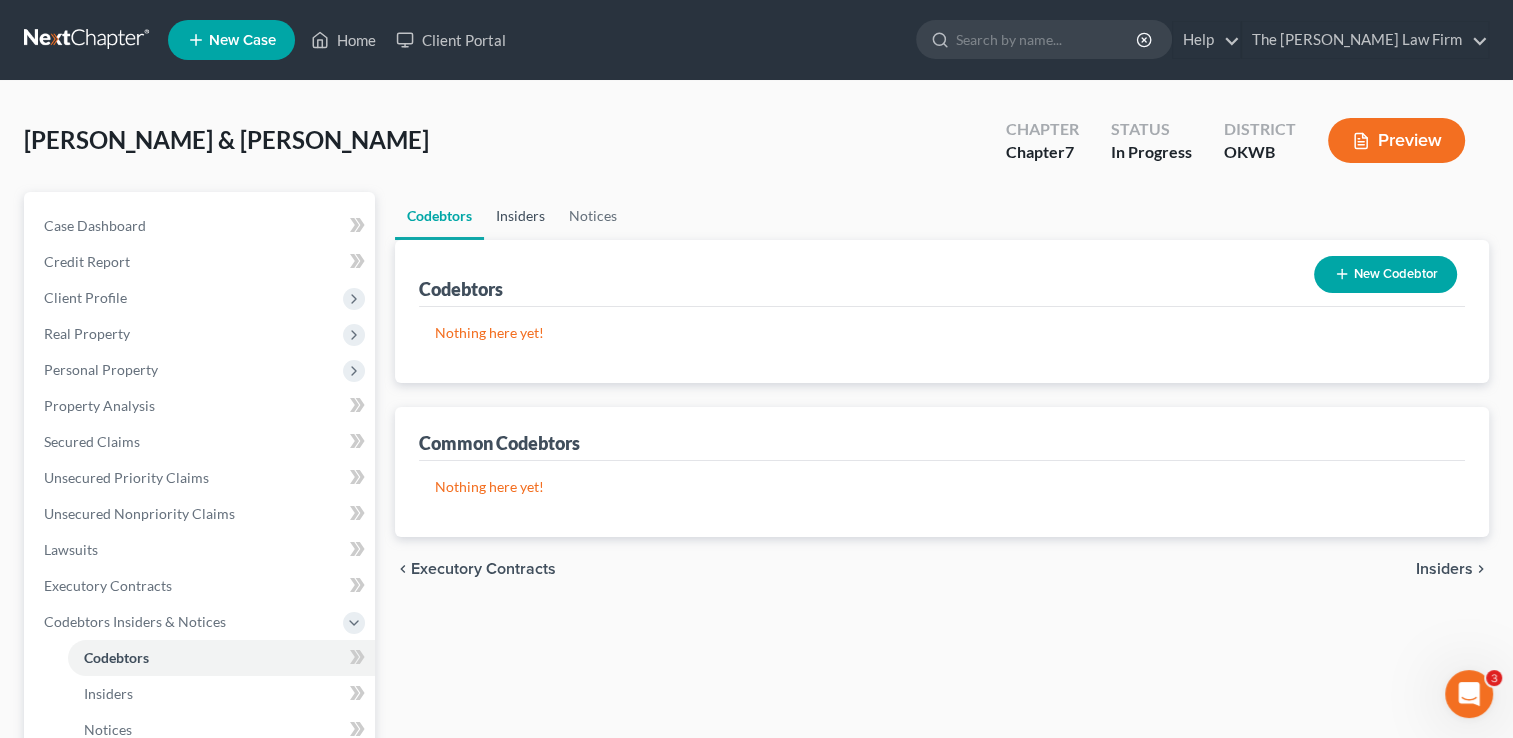 click on "Insiders" at bounding box center [520, 216] 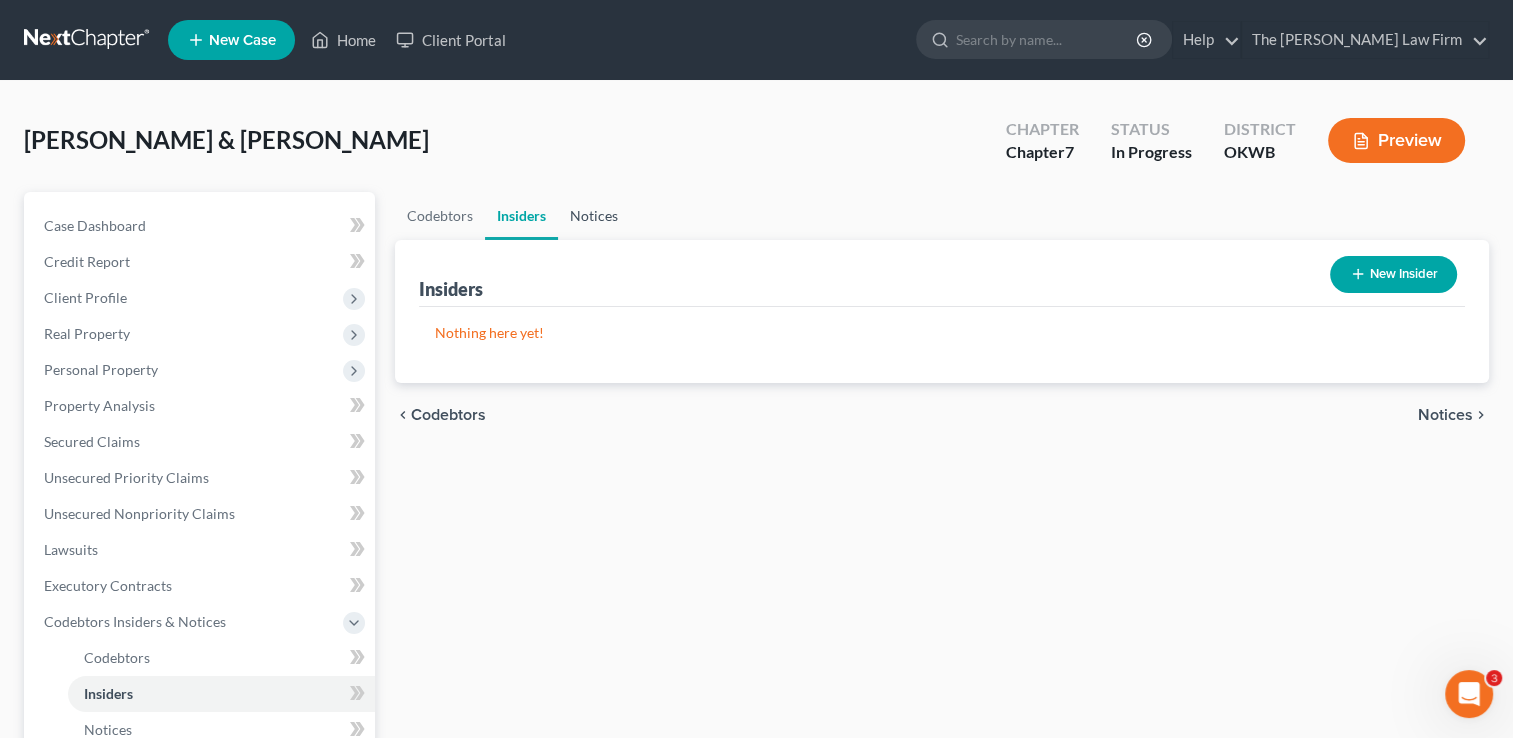 click on "Notices" at bounding box center [594, 216] 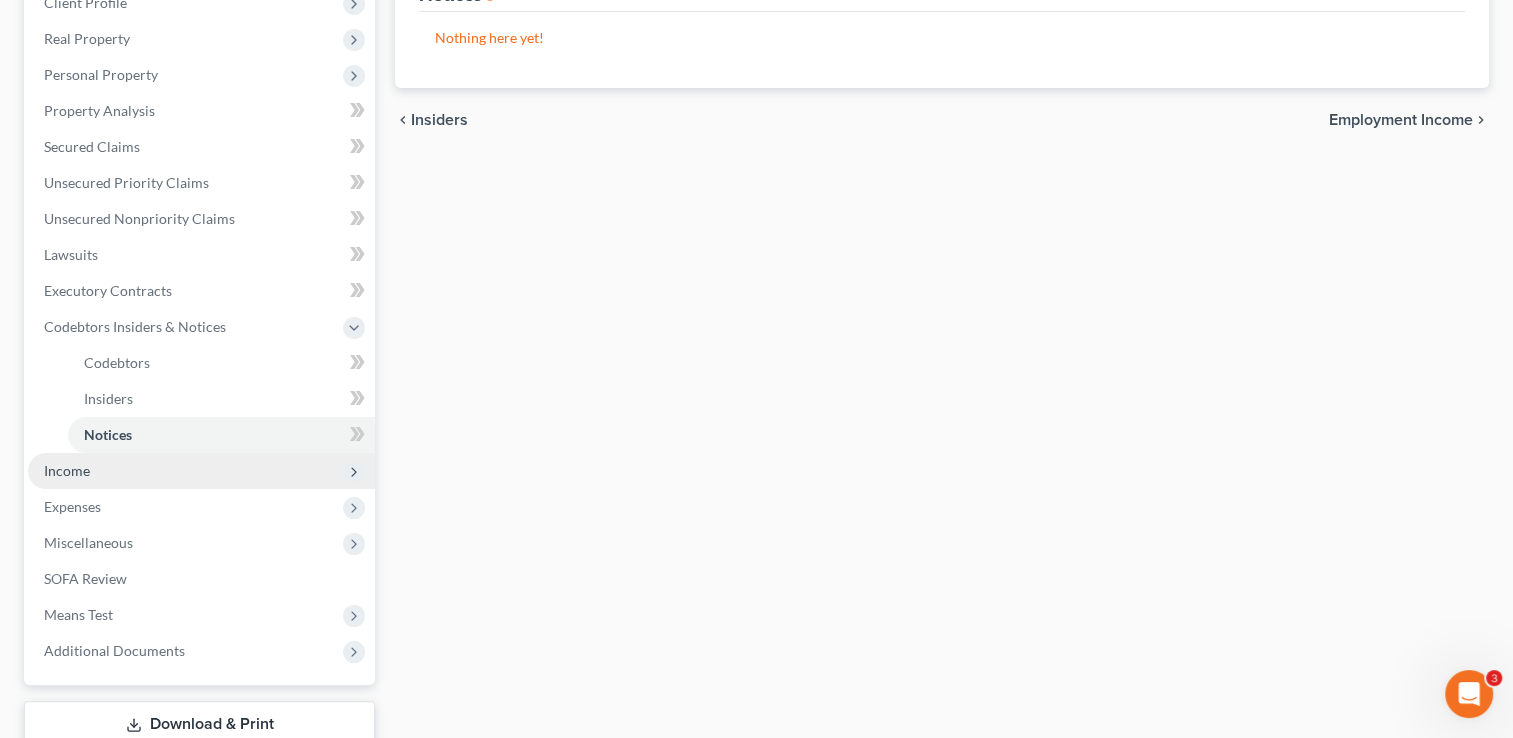 scroll, scrollTop: 300, scrollLeft: 0, axis: vertical 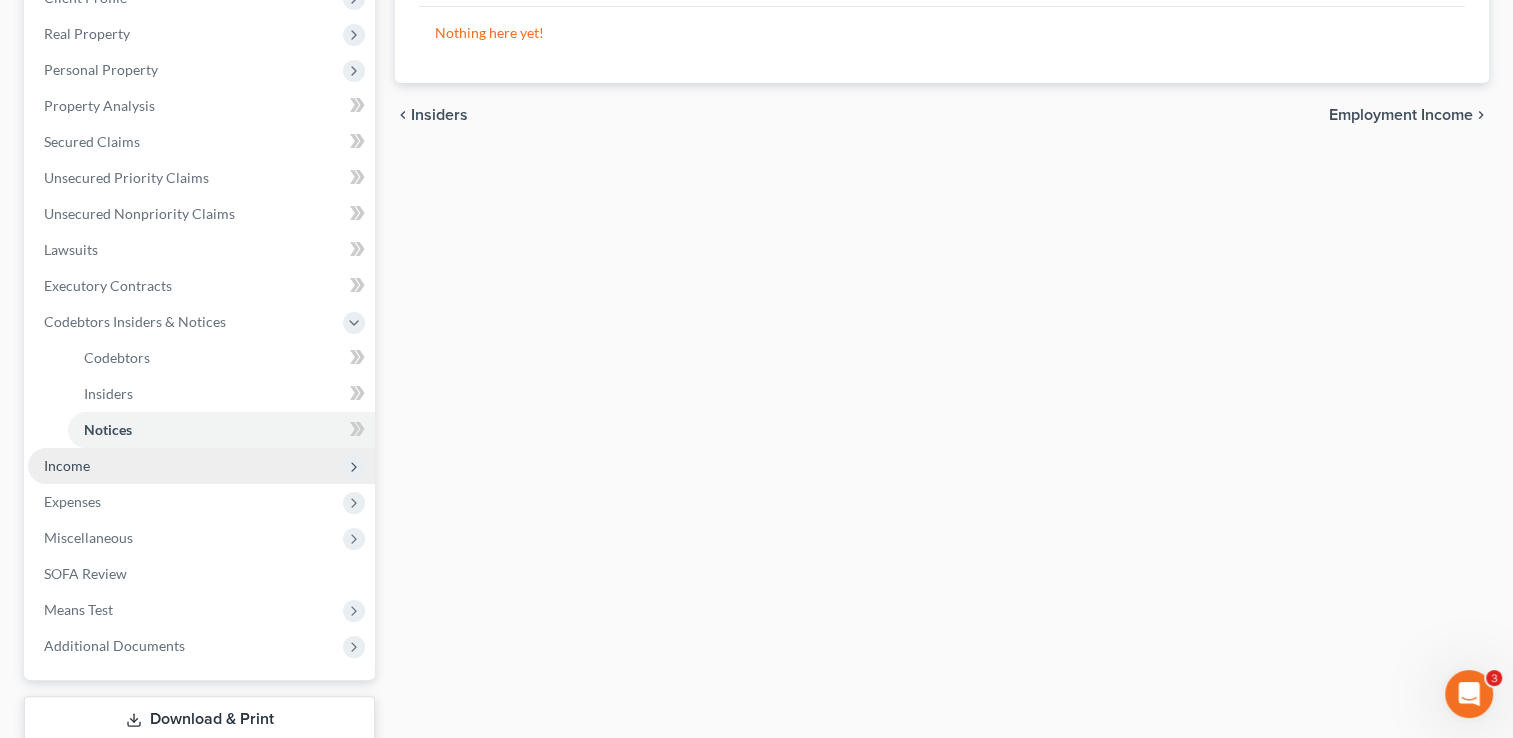click on "Income" at bounding box center (67, 465) 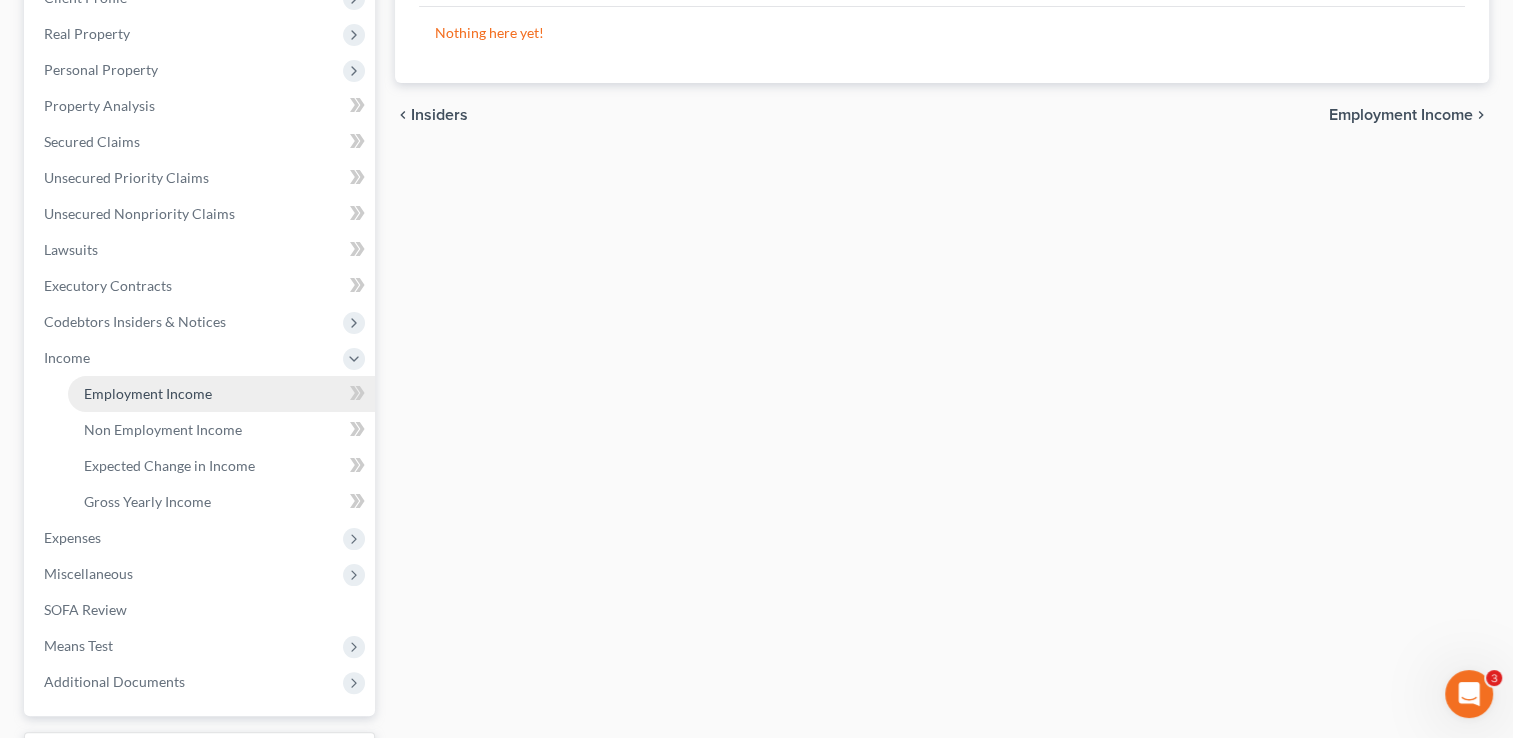 click on "Employment Income" at bounding box center (148, 393) 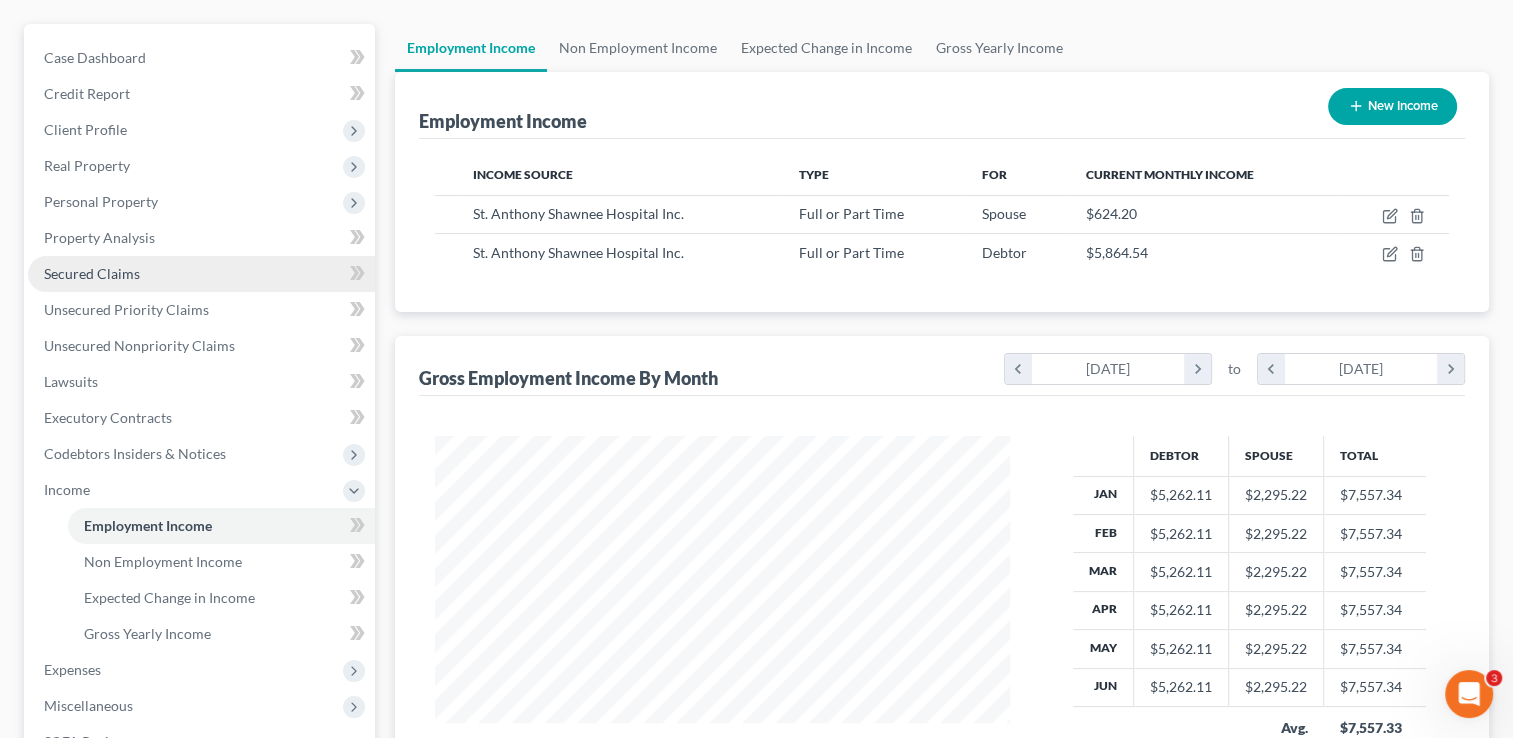 scroll, scrollTop: 48, scrollLeft: 0, axis: vertical 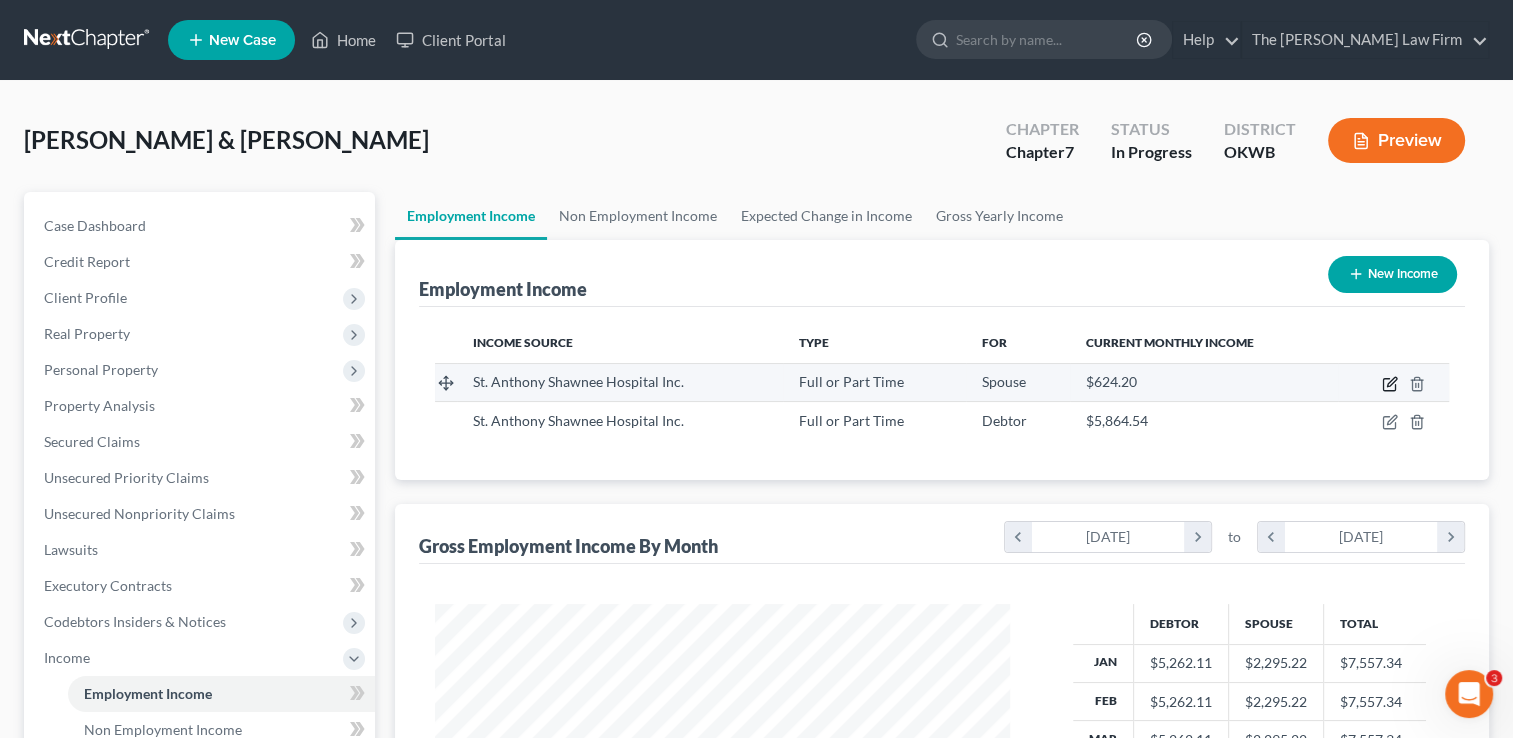 click 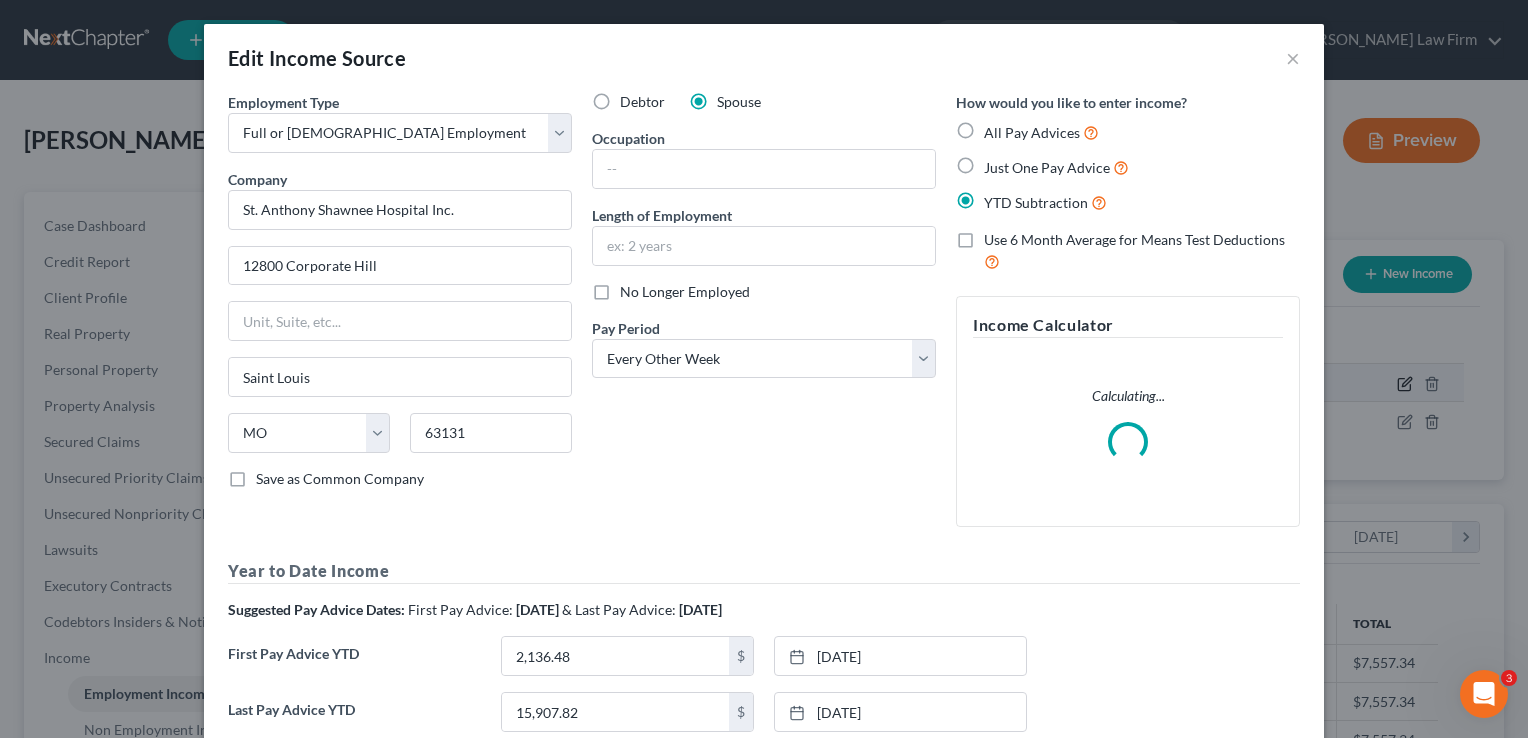 scroll, scrollTop: 999643, scrollLeft: 999378, axis: both 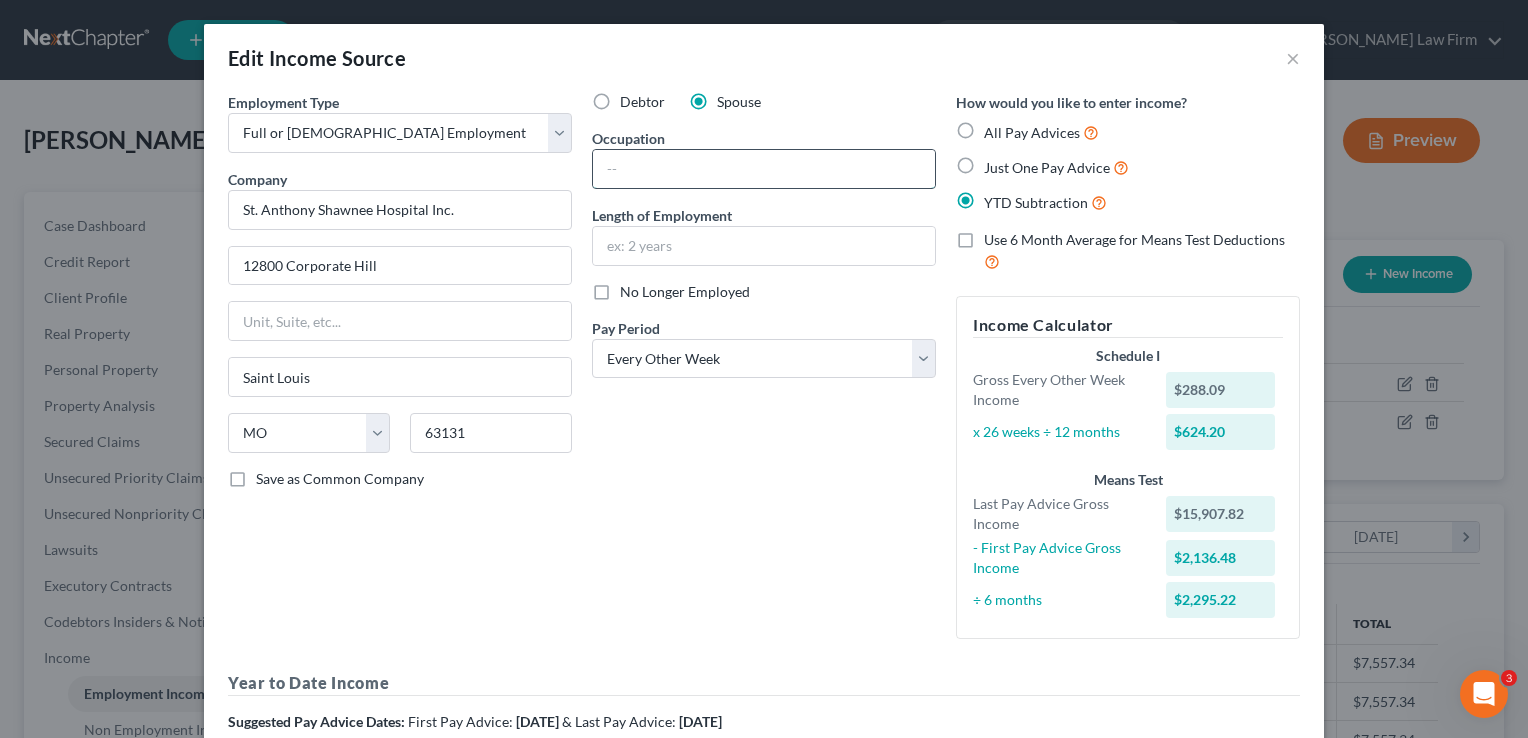 click at bounding box center (764, 169) 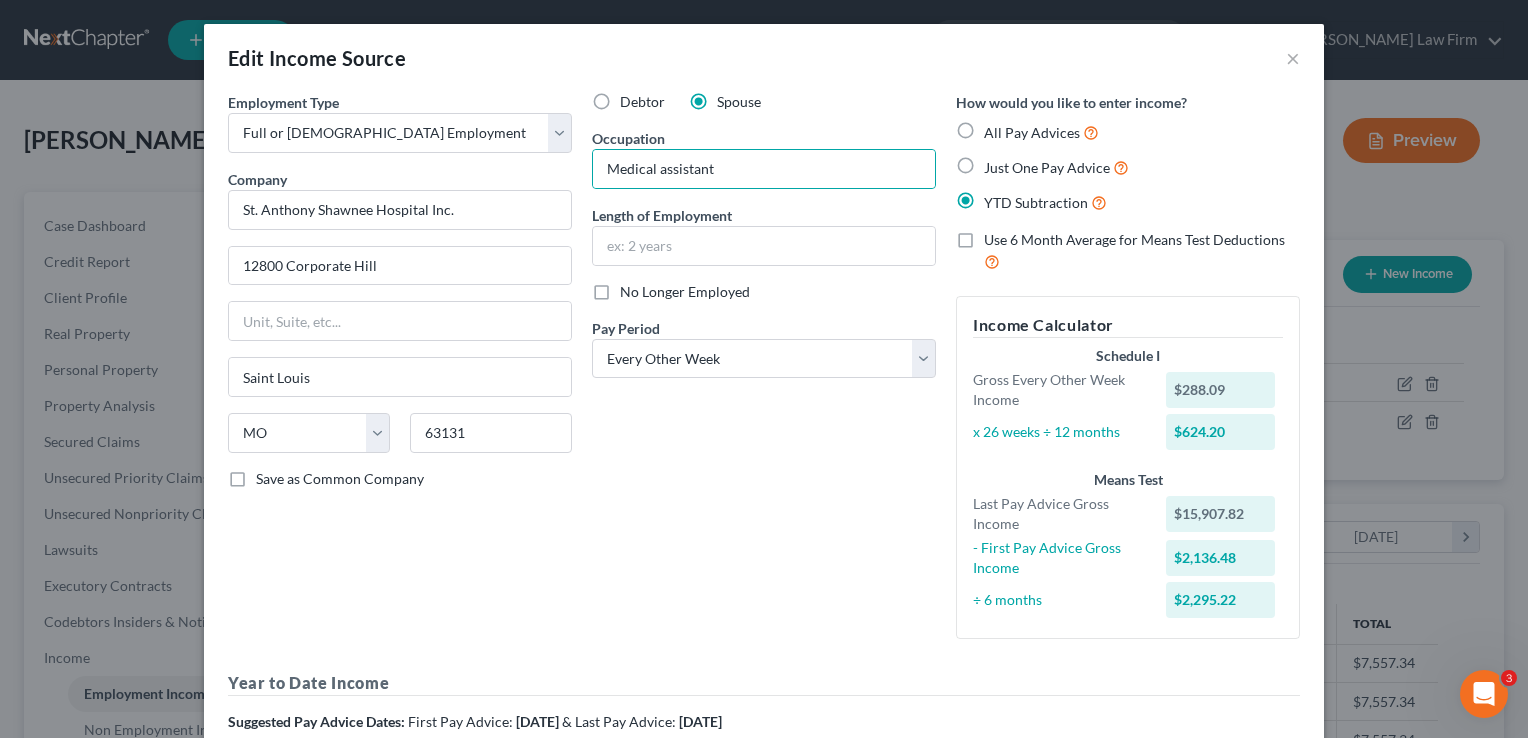 click on "Debtor Spouse Occupation Medical assistant Length of Employment No Longer Employed
Pay Period
*
Select Monthly Twice Monthly Every Other Week Weekly" at bounding box center [764, 373] 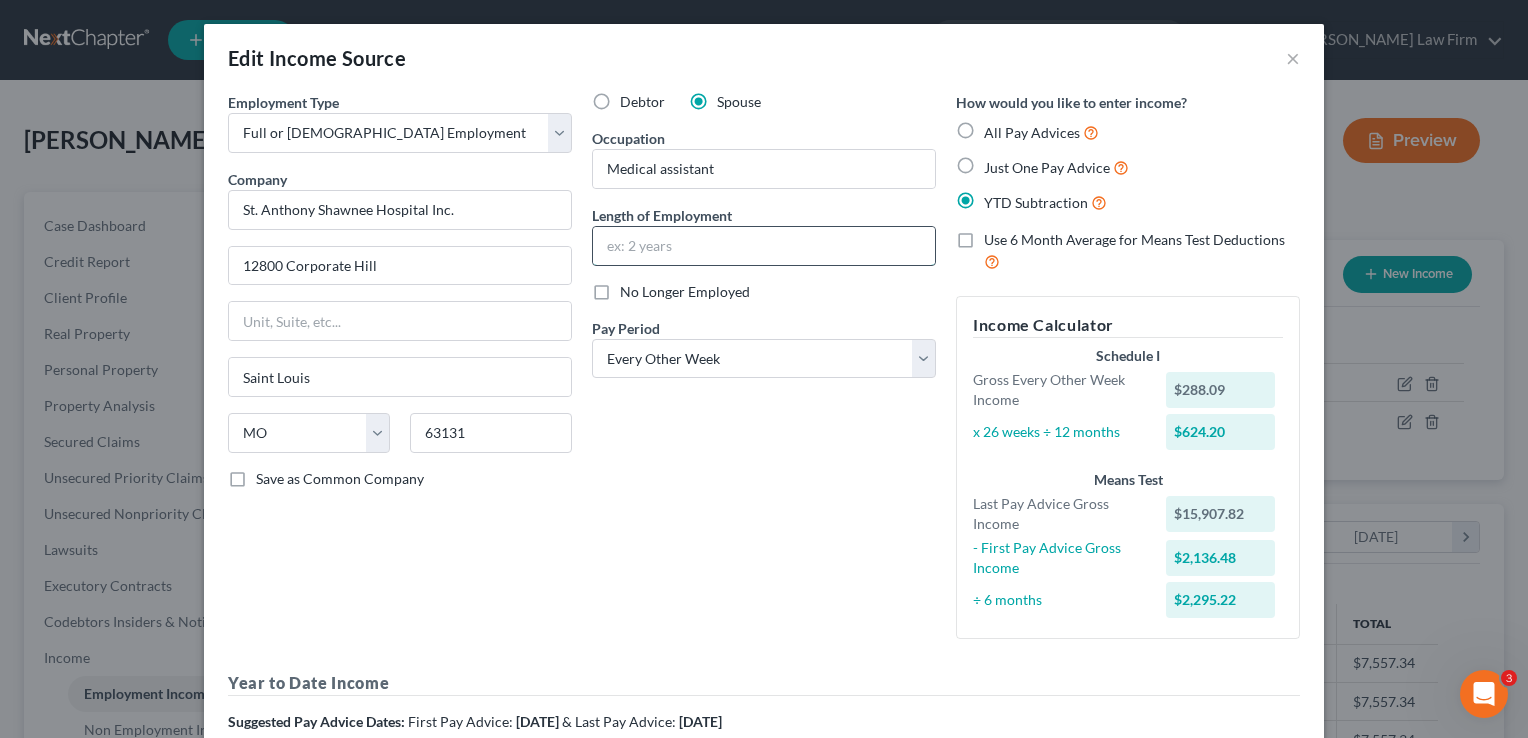 click at bounding box center [764, 246] 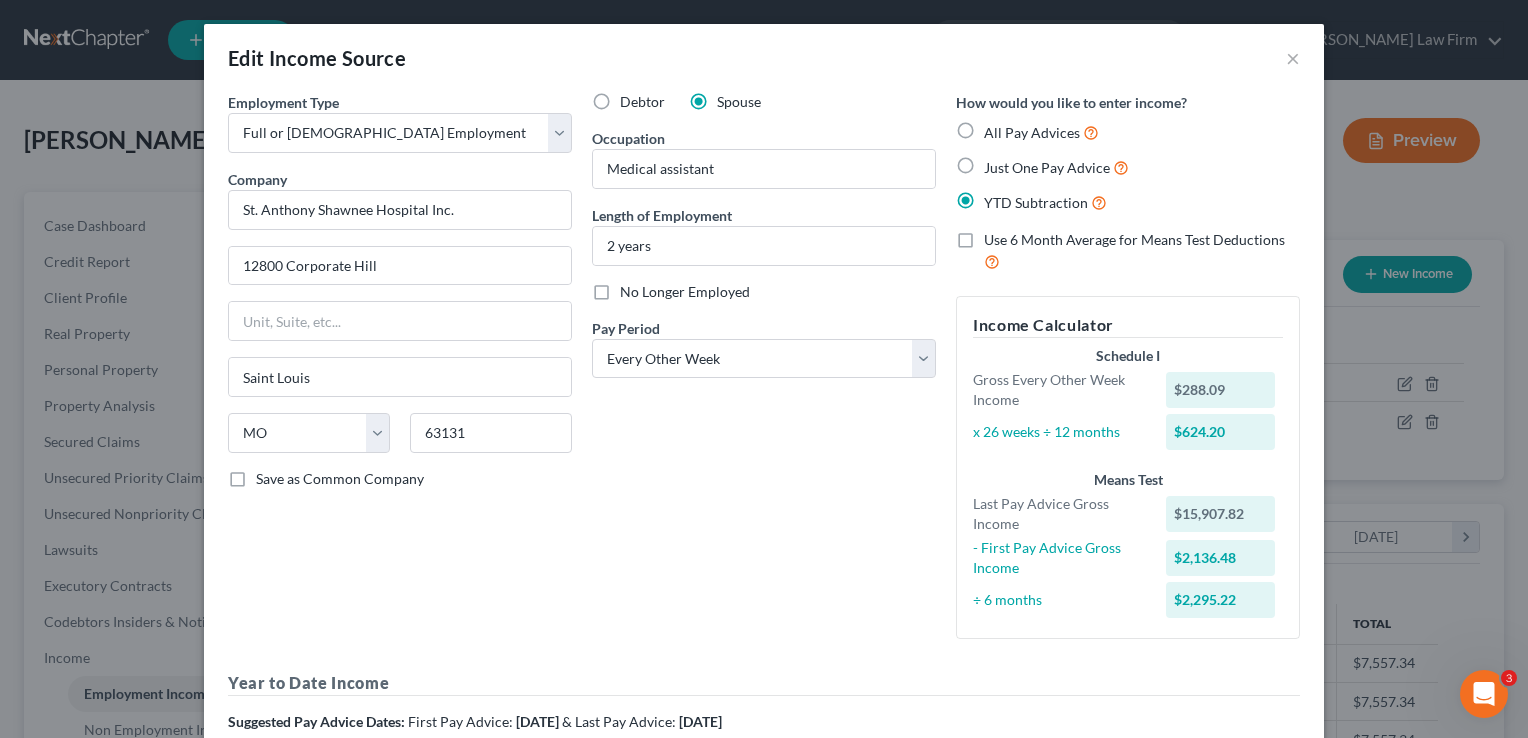 click on "Debtor Spouse Occupation Medical assistant Length of Employment 2 years No Longer Employed
Pay Period
*
Select Monthly Twice Monthly Every Other Week Weekly" at bounding box center [764, 373] 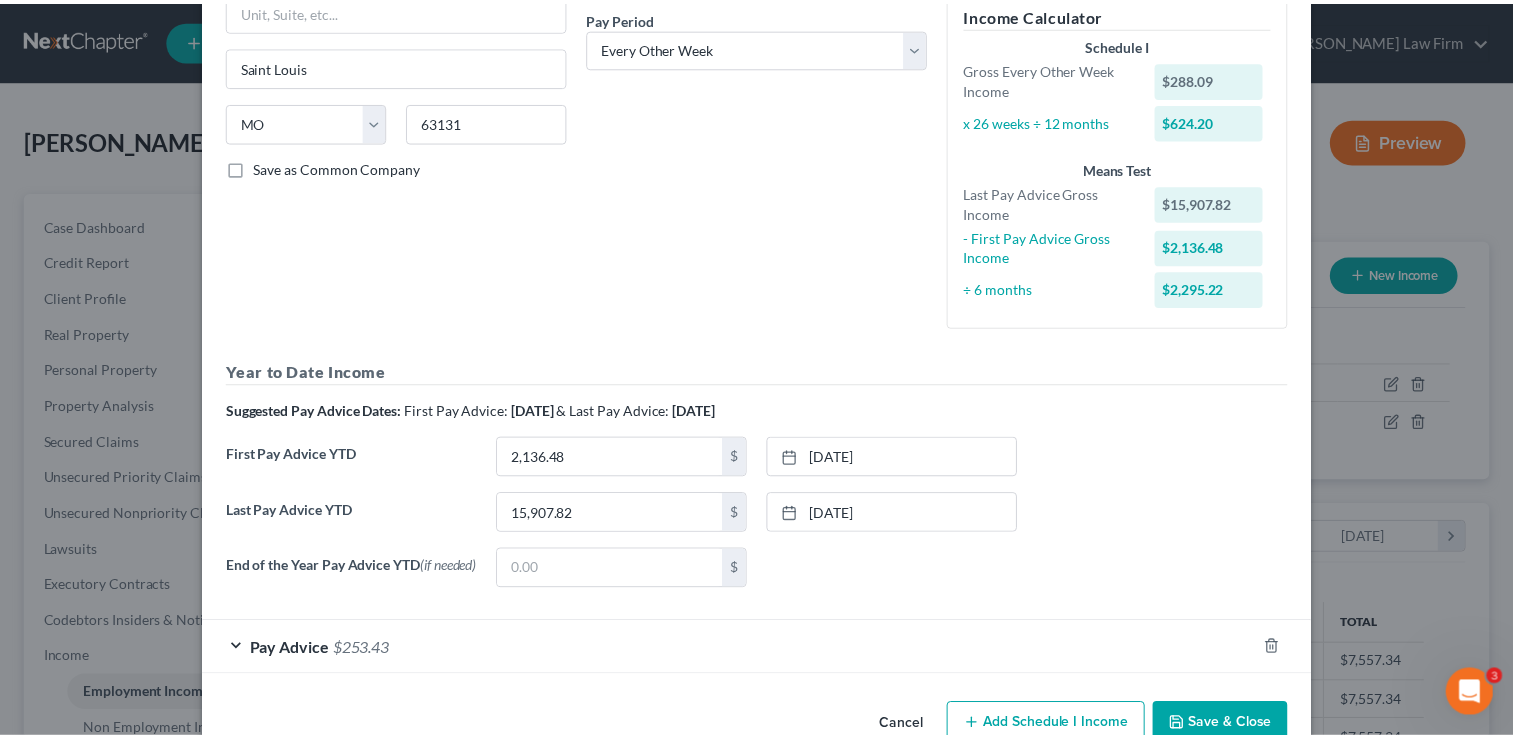 scroll, scrollTop: 360, scrollLeft: 0, axis: vertical 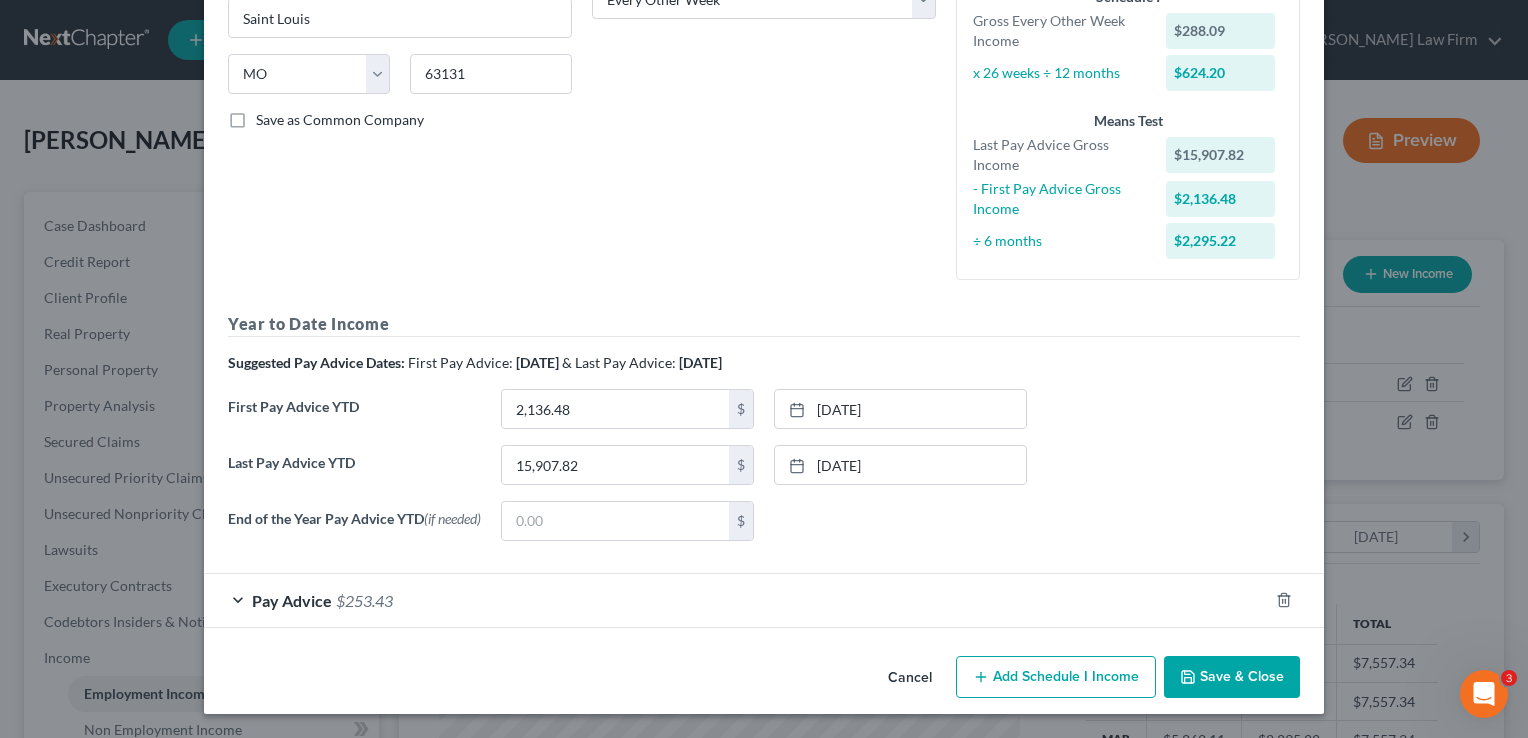 click on "Save & Close" at bounding box center [1232, 677] 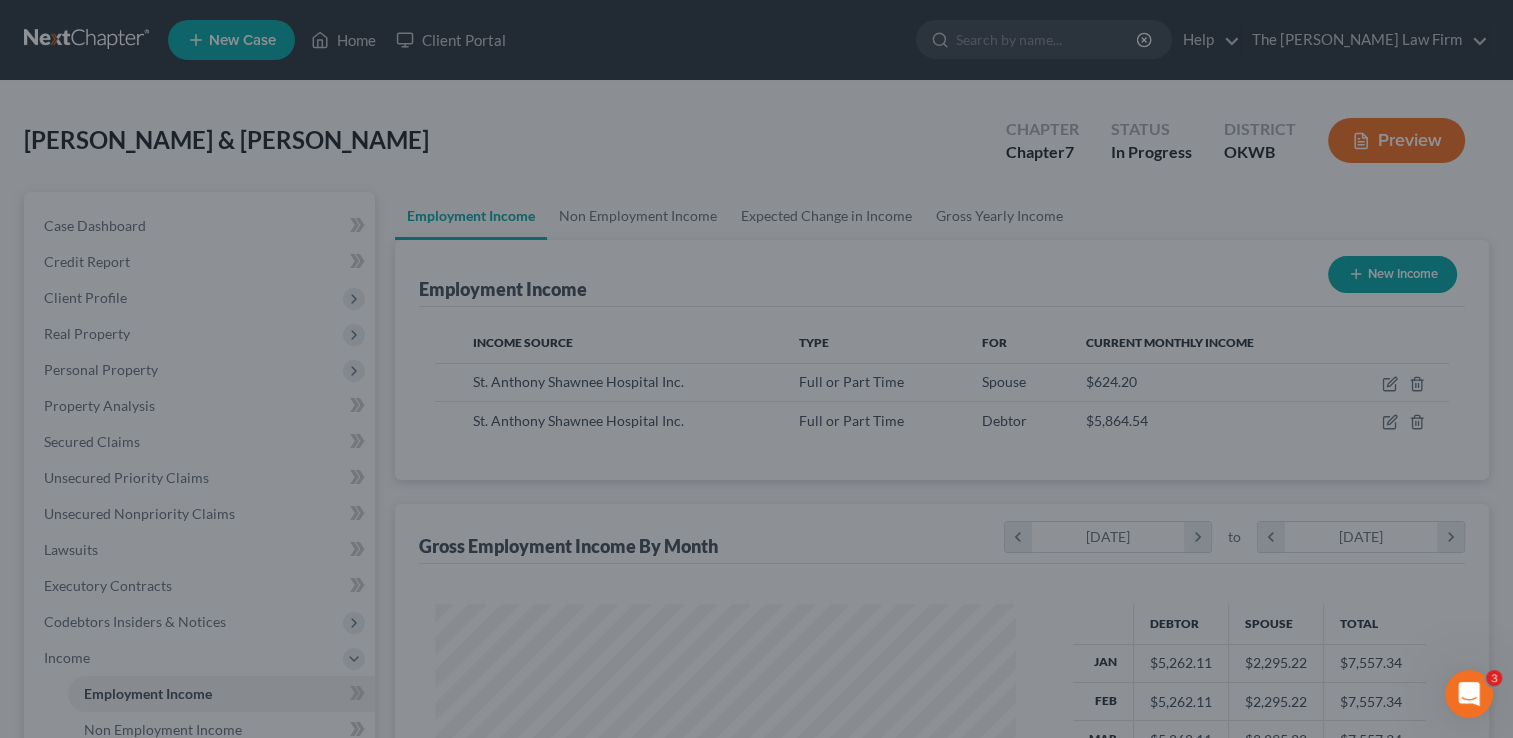 scroll, scrollTop: 356, scrollLeft: 615, axis: both 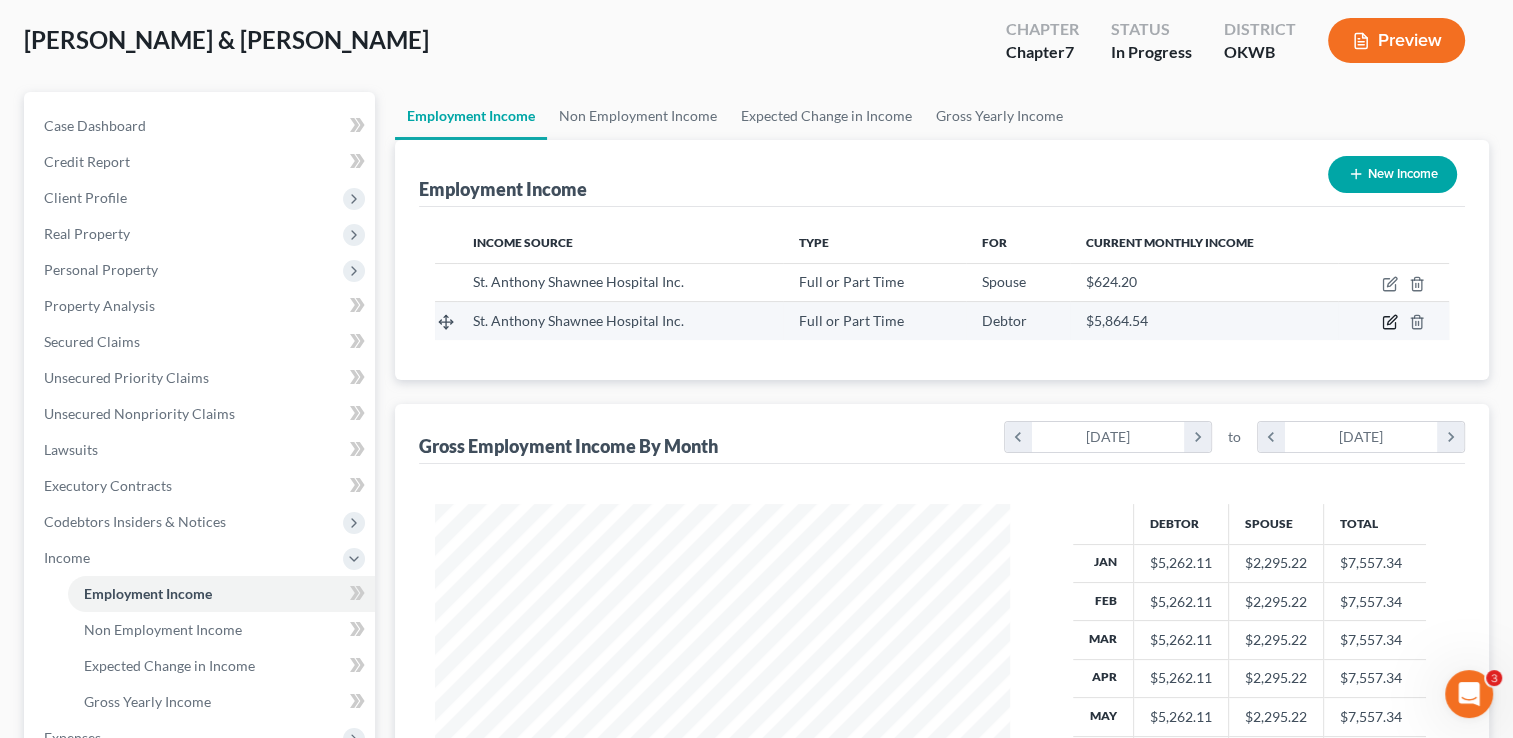 click 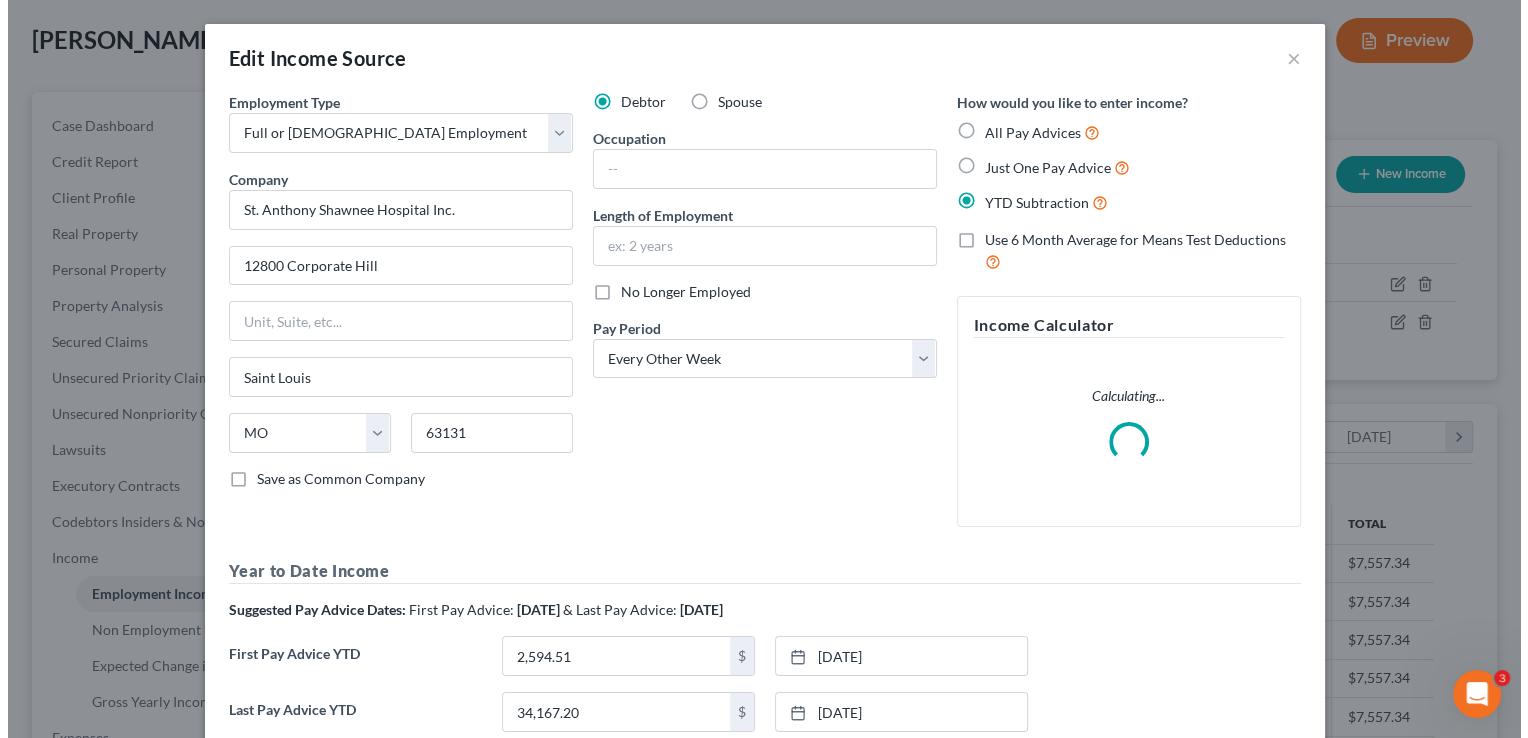 scroll, scrollTop: 999643, scrollLeft: 999378, axis: both 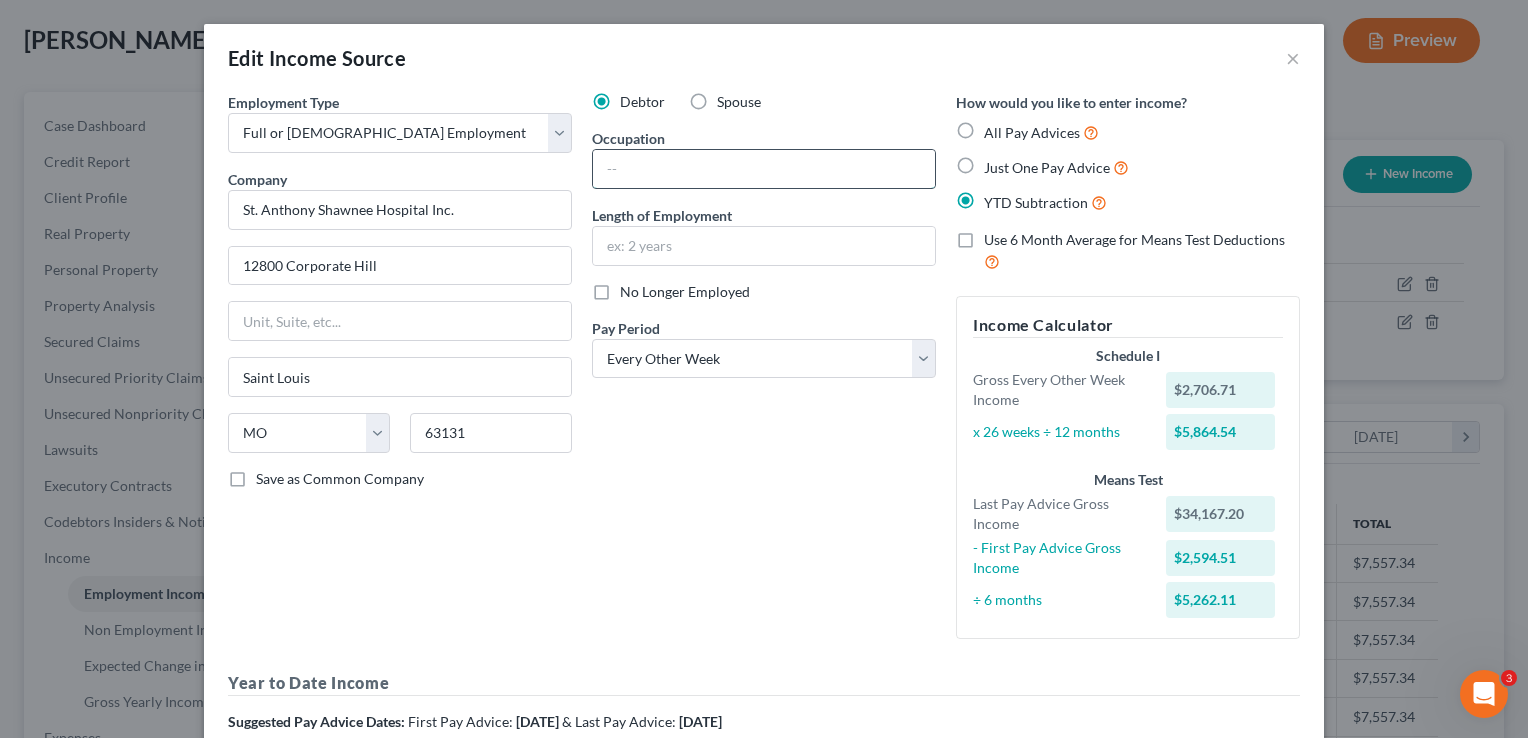 drag, startPoint x: 680, startPoint y: 171, endPoint x: 792, endPoint y: 161, distance: 112.44554 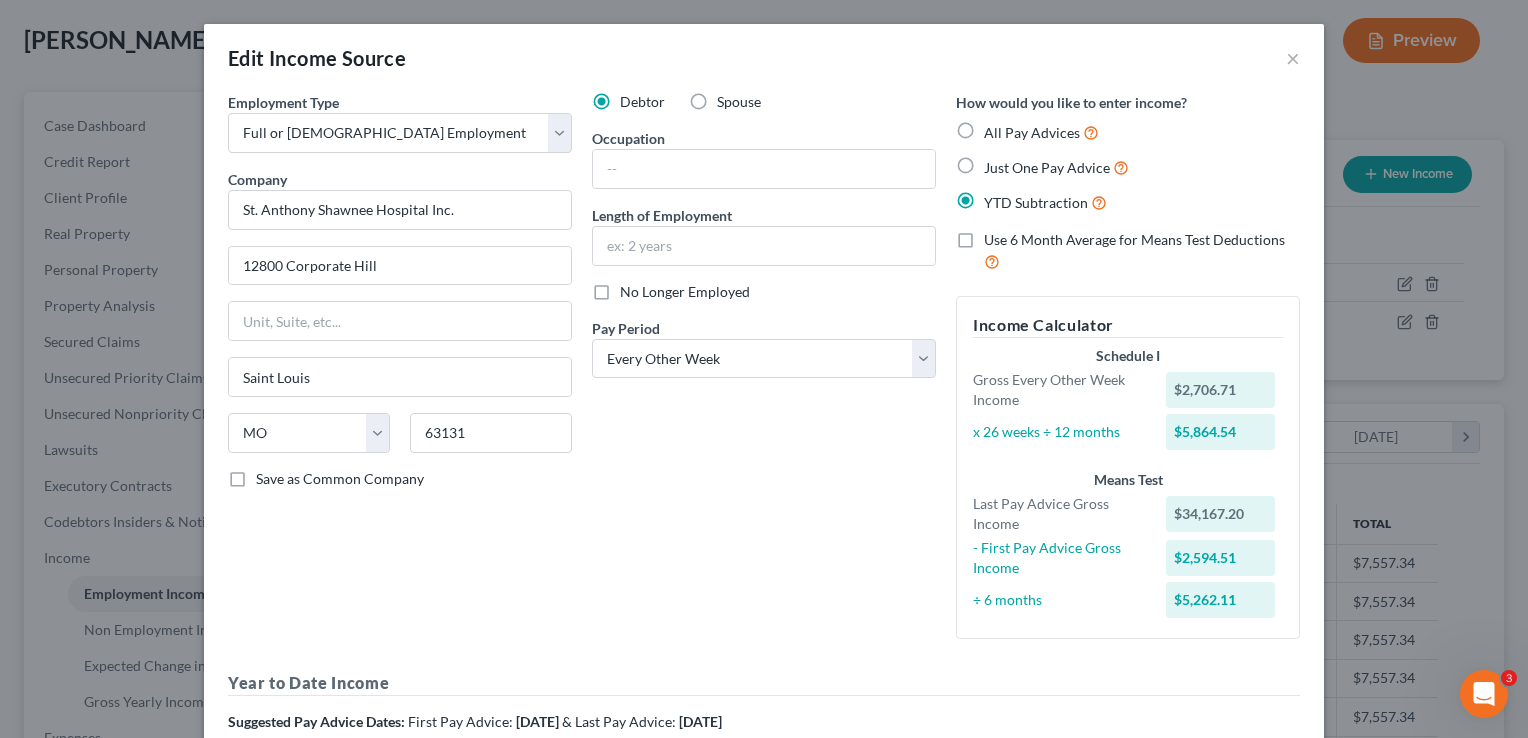 drag, startPoint x: 626, startPoint y: 563, endPoint x: 673, endPoint y: 608, distance: 65.06919 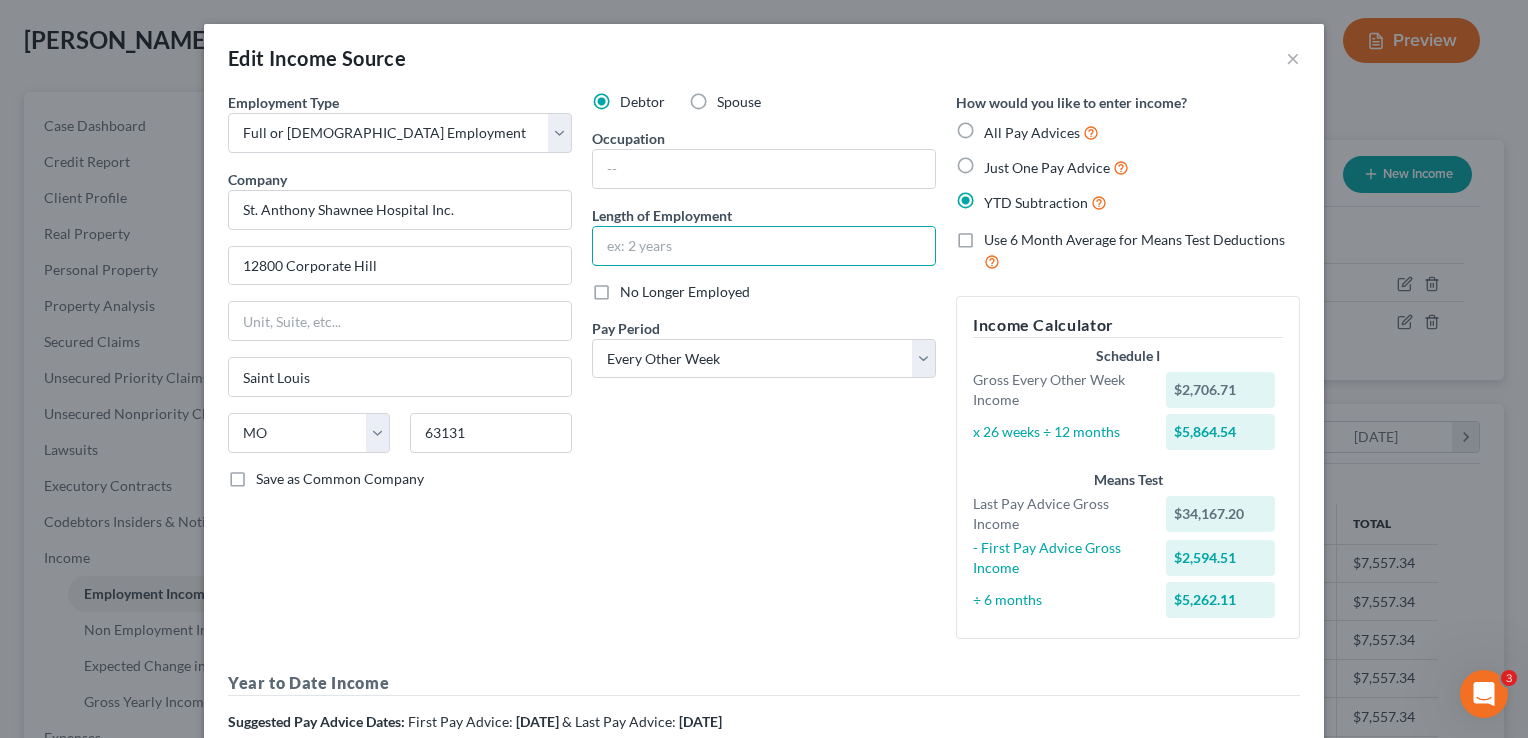 drag, startPoint x: 675, startPoint y: 242, endPoint x: 795, endPoint y: 94, distance: 190.53609 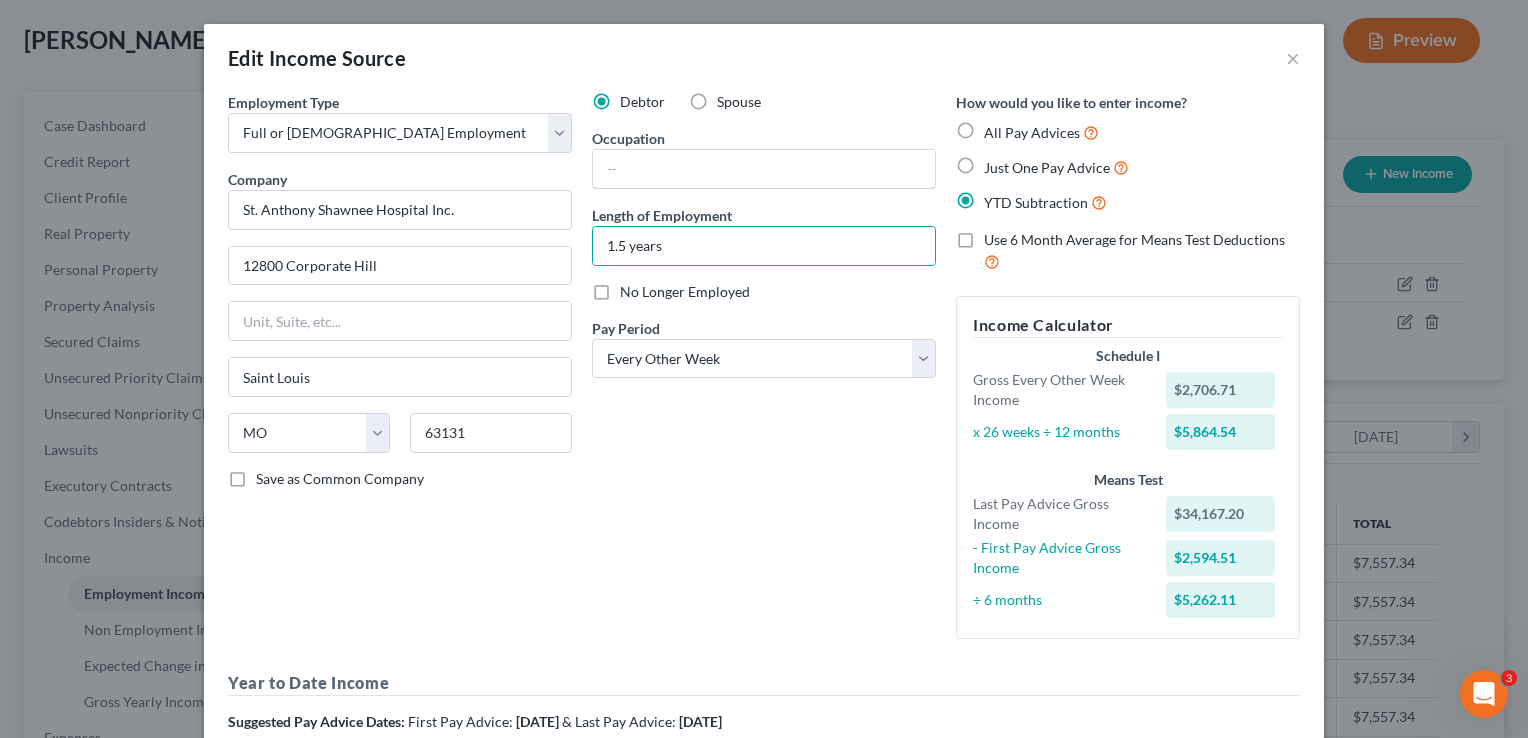 drag, startPoint x: 734, startPoint y: 170, endPoint x: 808, endPoint y: 106, distance: 97.8366 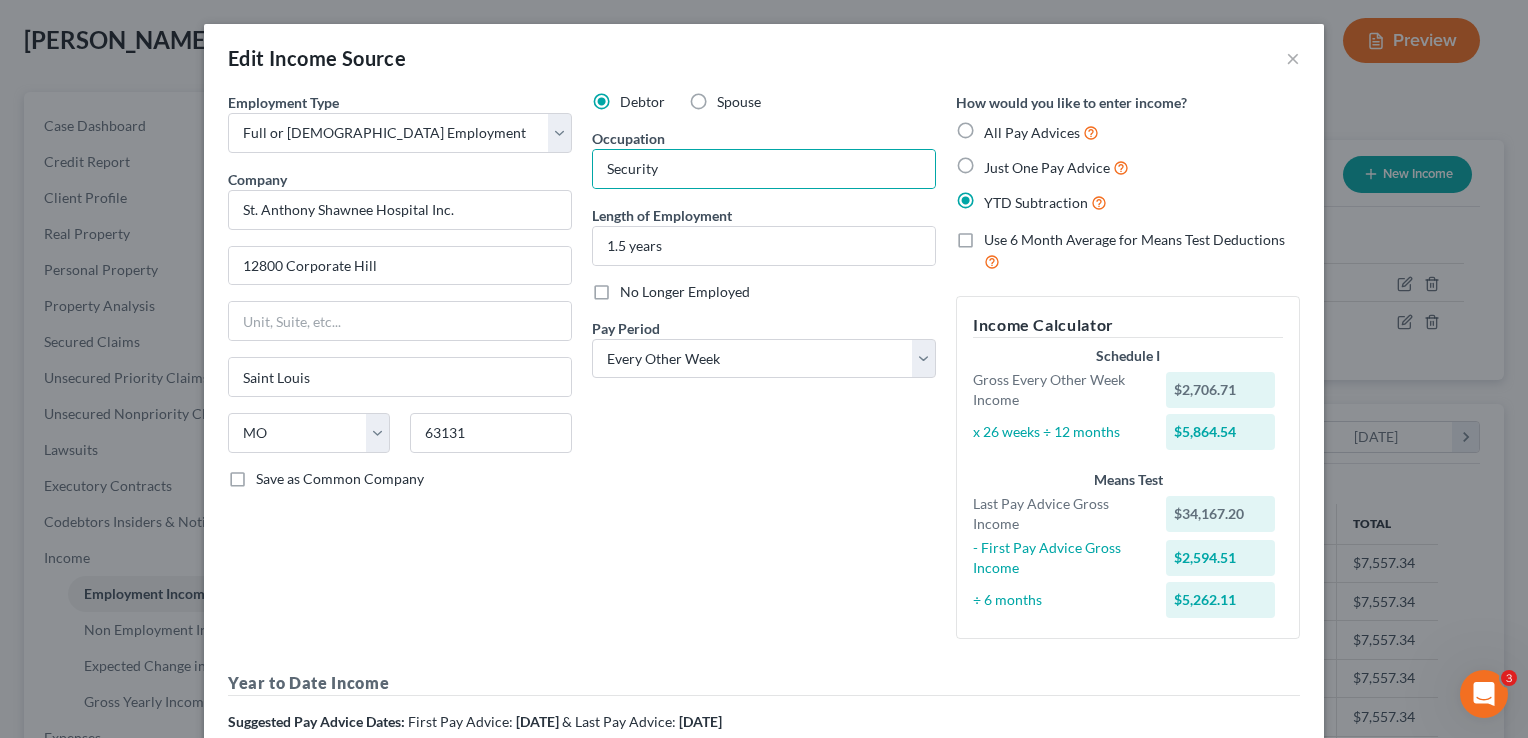 click on "Debtor Spouse Occupation Security Length of Employment 1.5 years No Longer Employed
Pay Period
*
Select Monthly Twice Monthly Every Other Week Weekly" at bounding box center [764, 373] 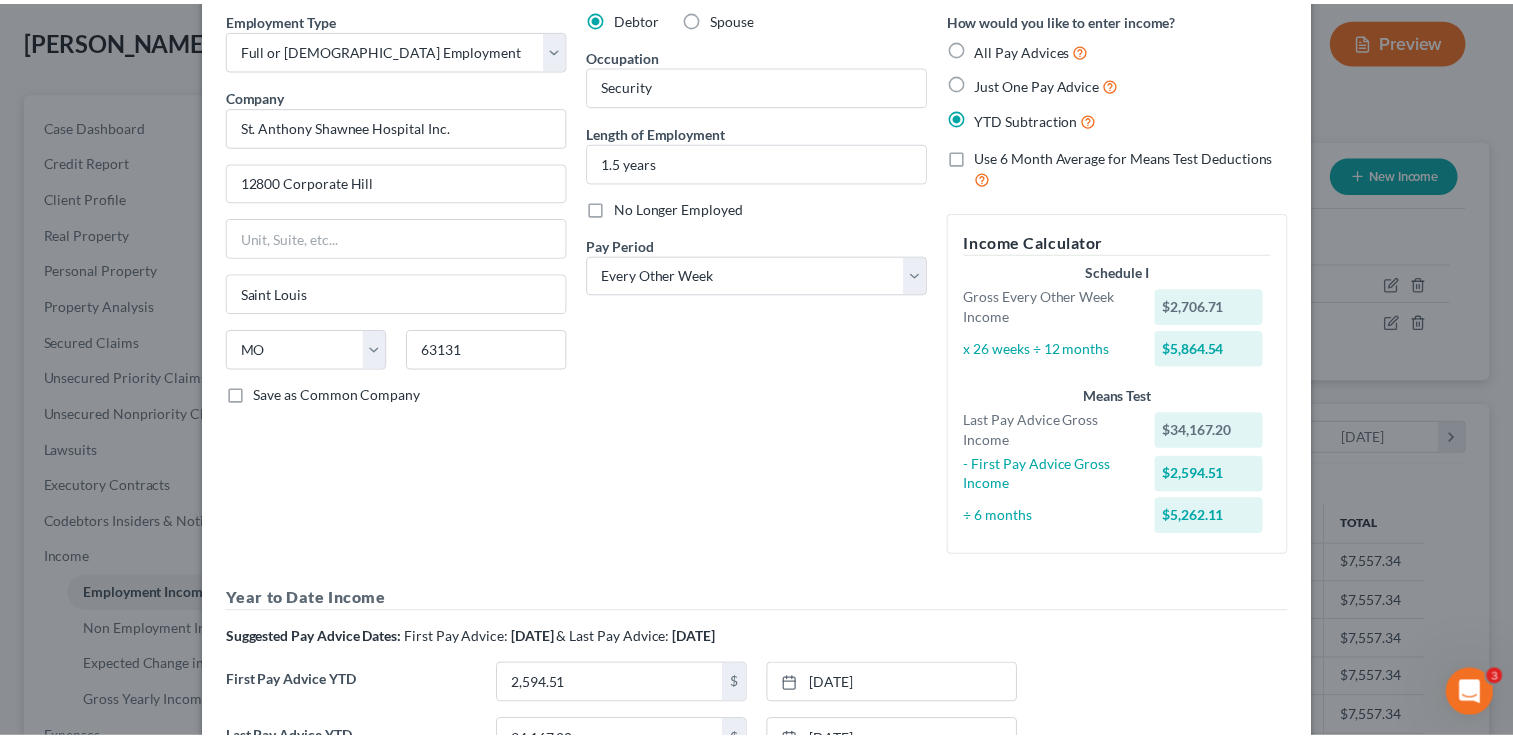 scroll, scrollTop: 360, scrollLeft: 0, axis: vertical 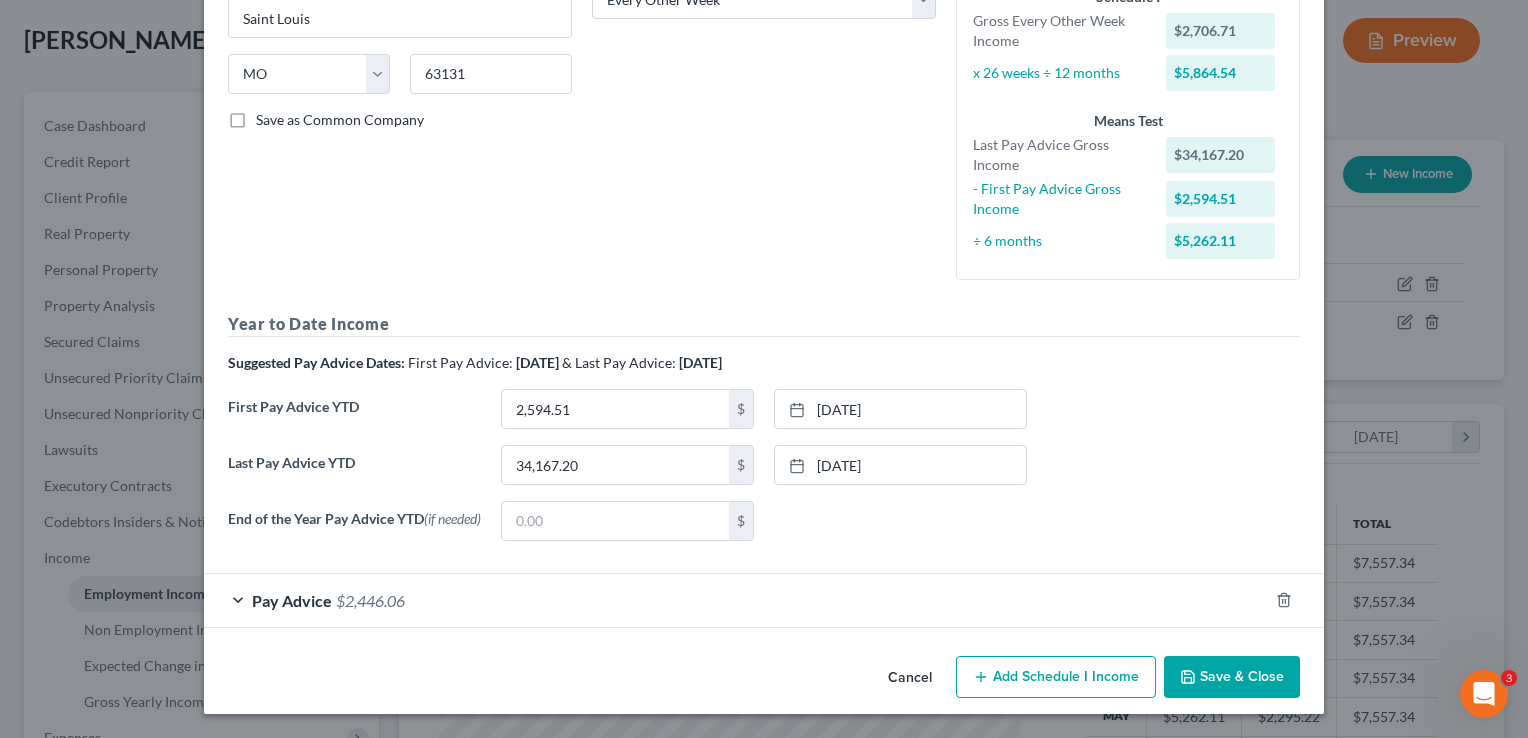 click on "Save & Close" at bounding box center (1232, 677) 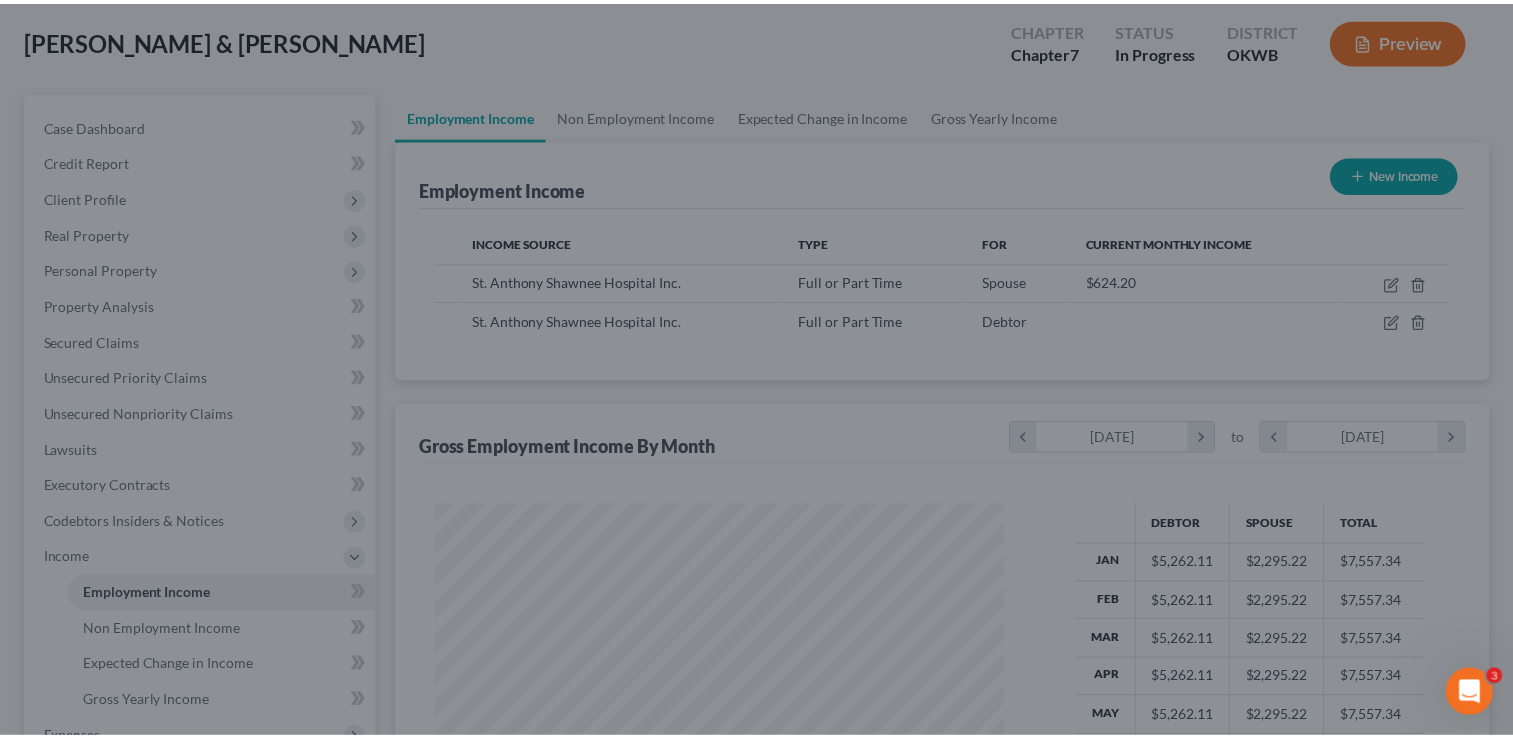 scroll, scrollTop: 356, scrollLeft: 615, axis: both 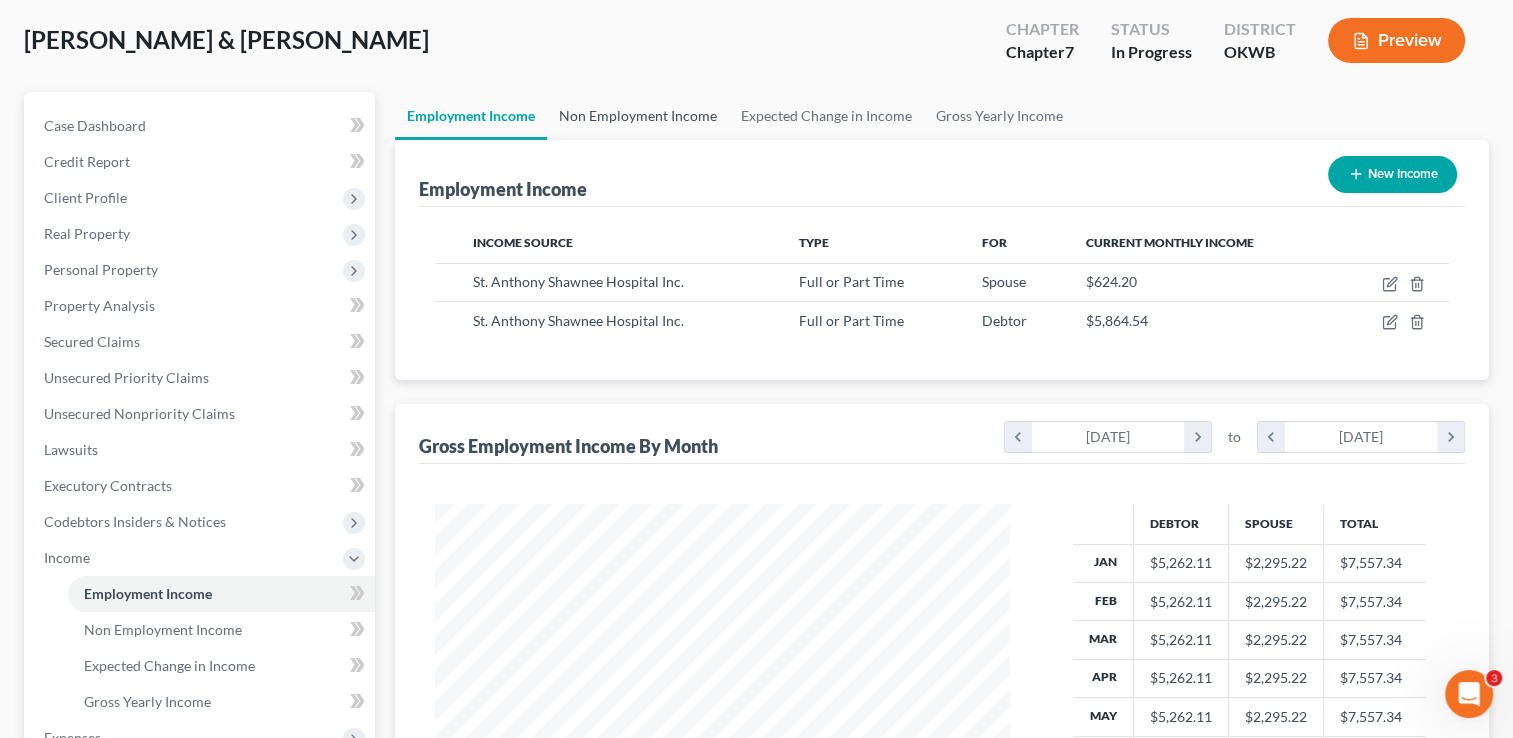 click on "Non Employment Income" at bounding box center (638, 116) 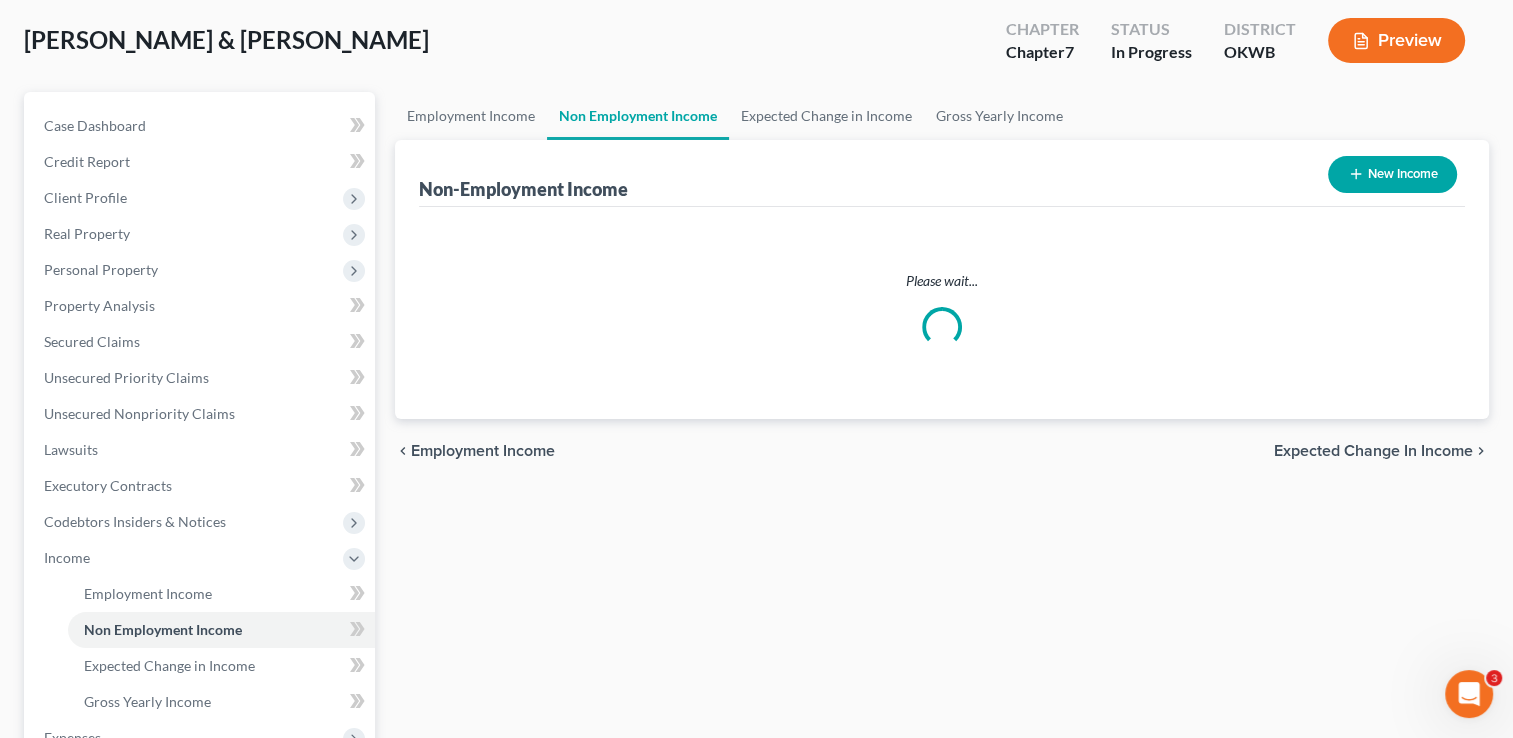 scroll, scrollTop: 0, scrollLeft: 0, axis: both 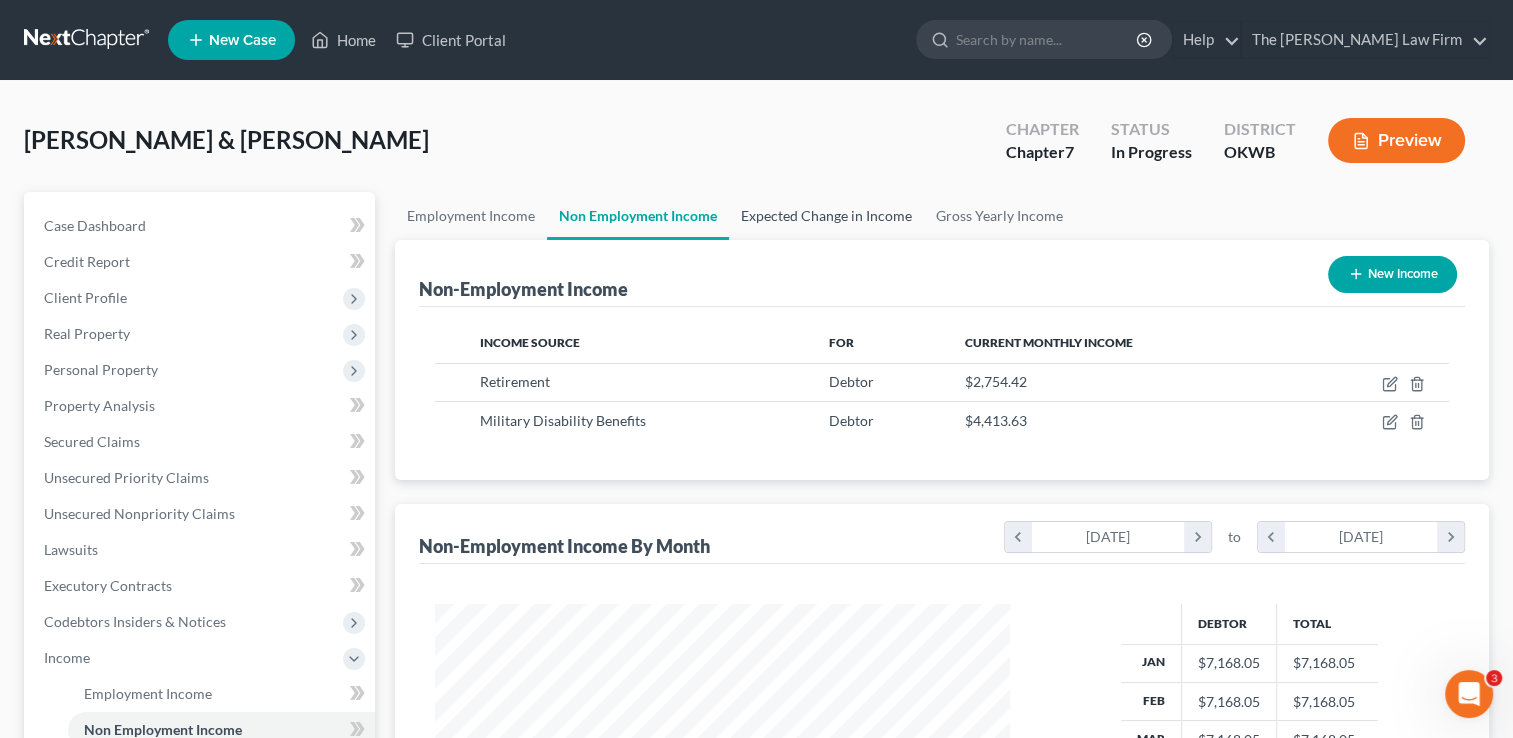 click on "Expected Change in Income" at bounding box center (826, 216) 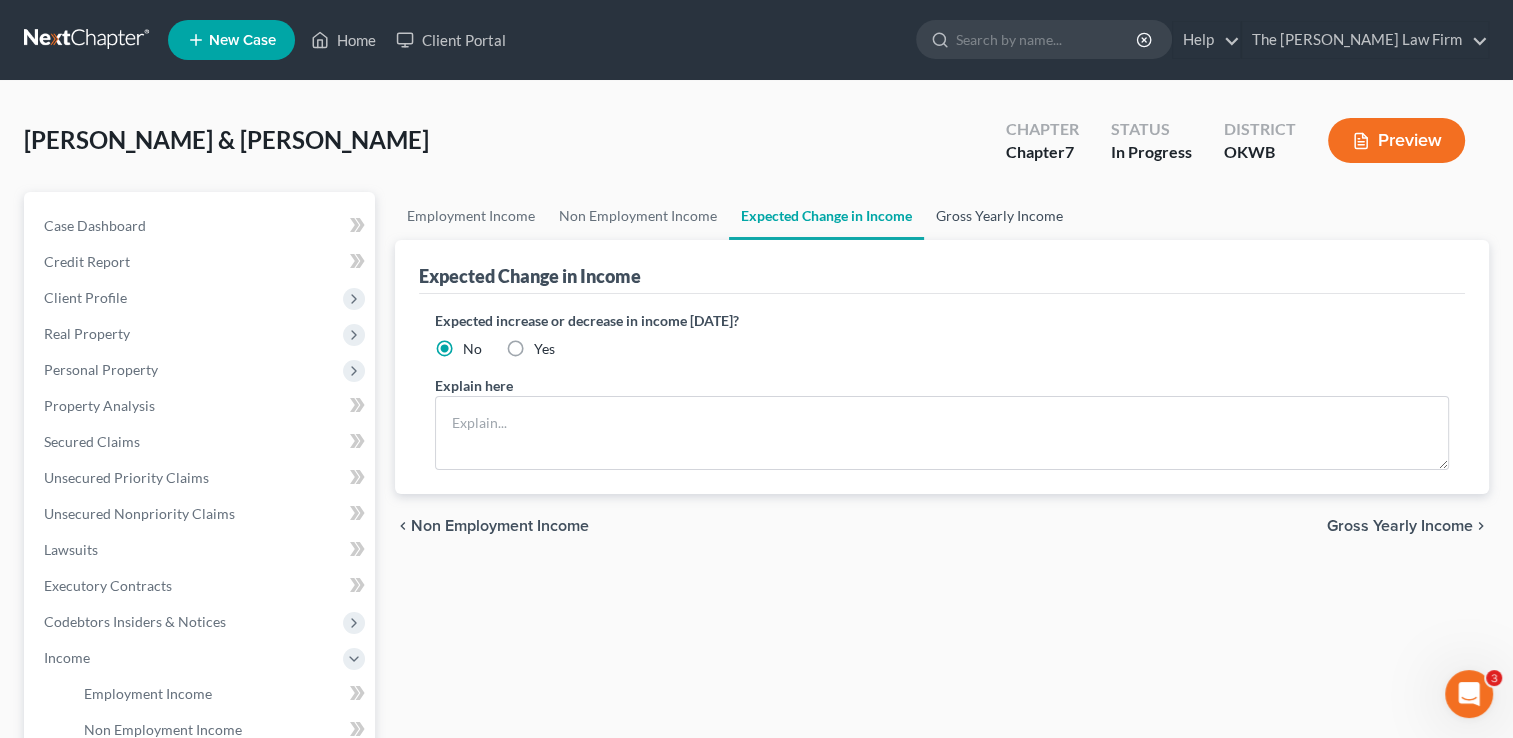 click on "Gross Yearly Income" at bounding box center [999, 216] 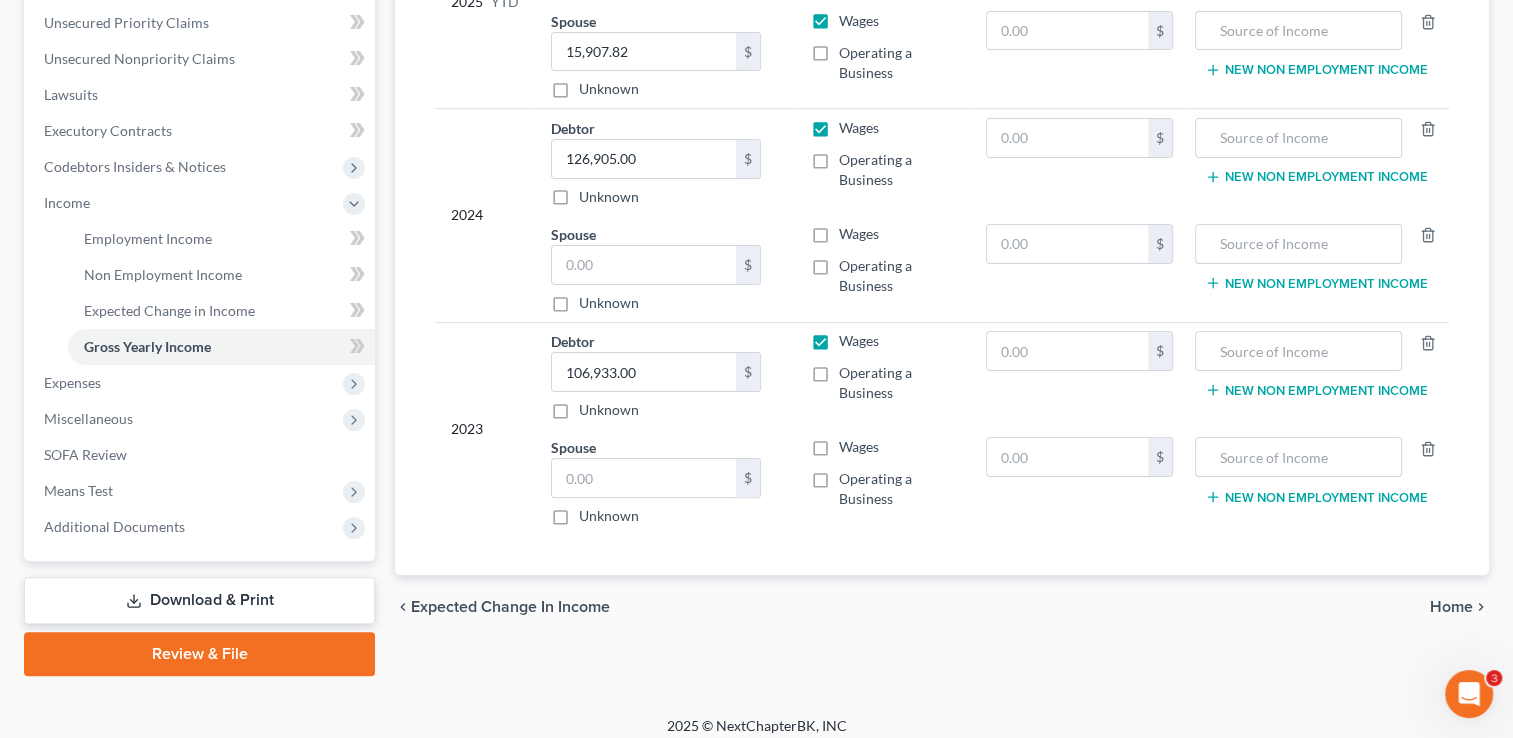 scroll, scrollTop: 467, scrollLeft: 0, axis: vertical 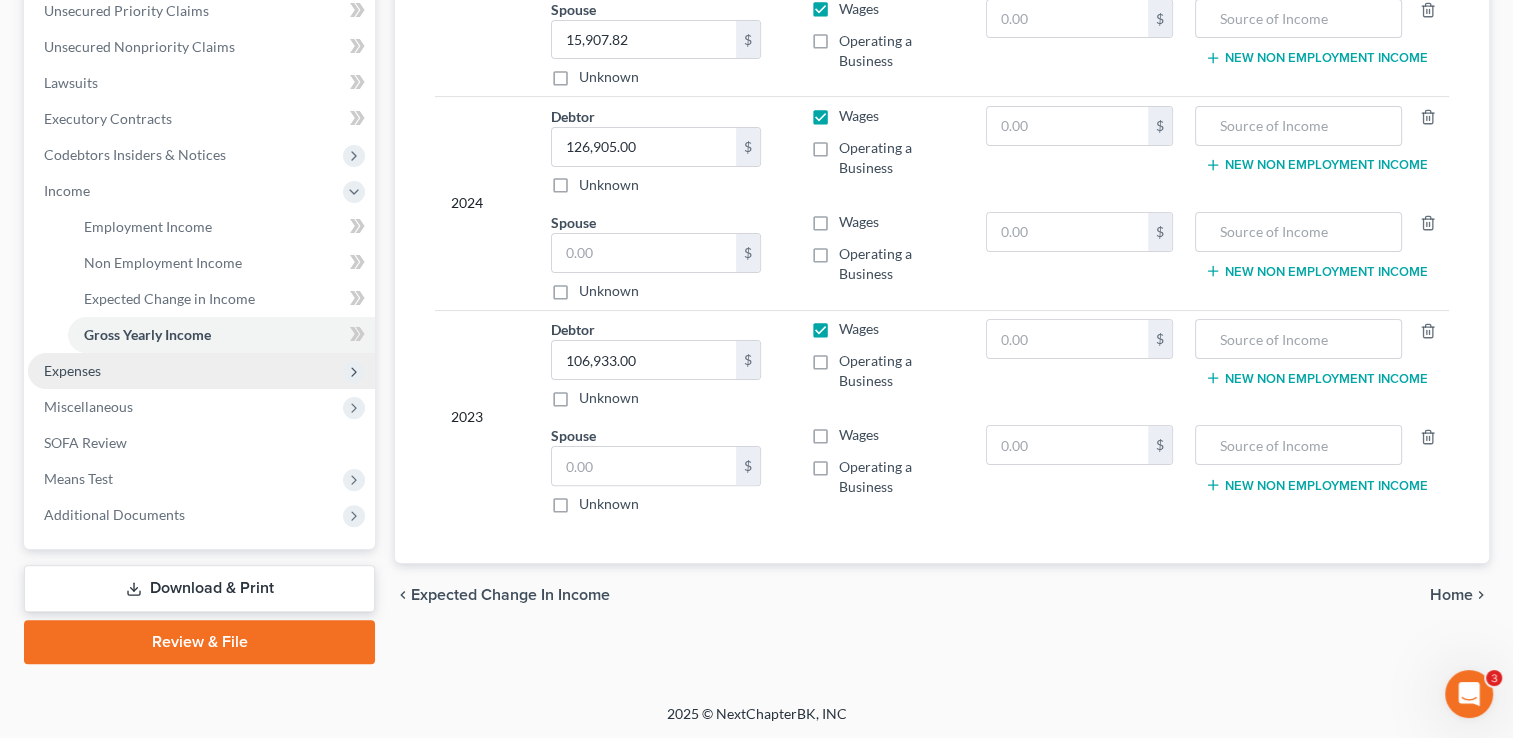 click on "Expenses" at bounding box center (72, 370) 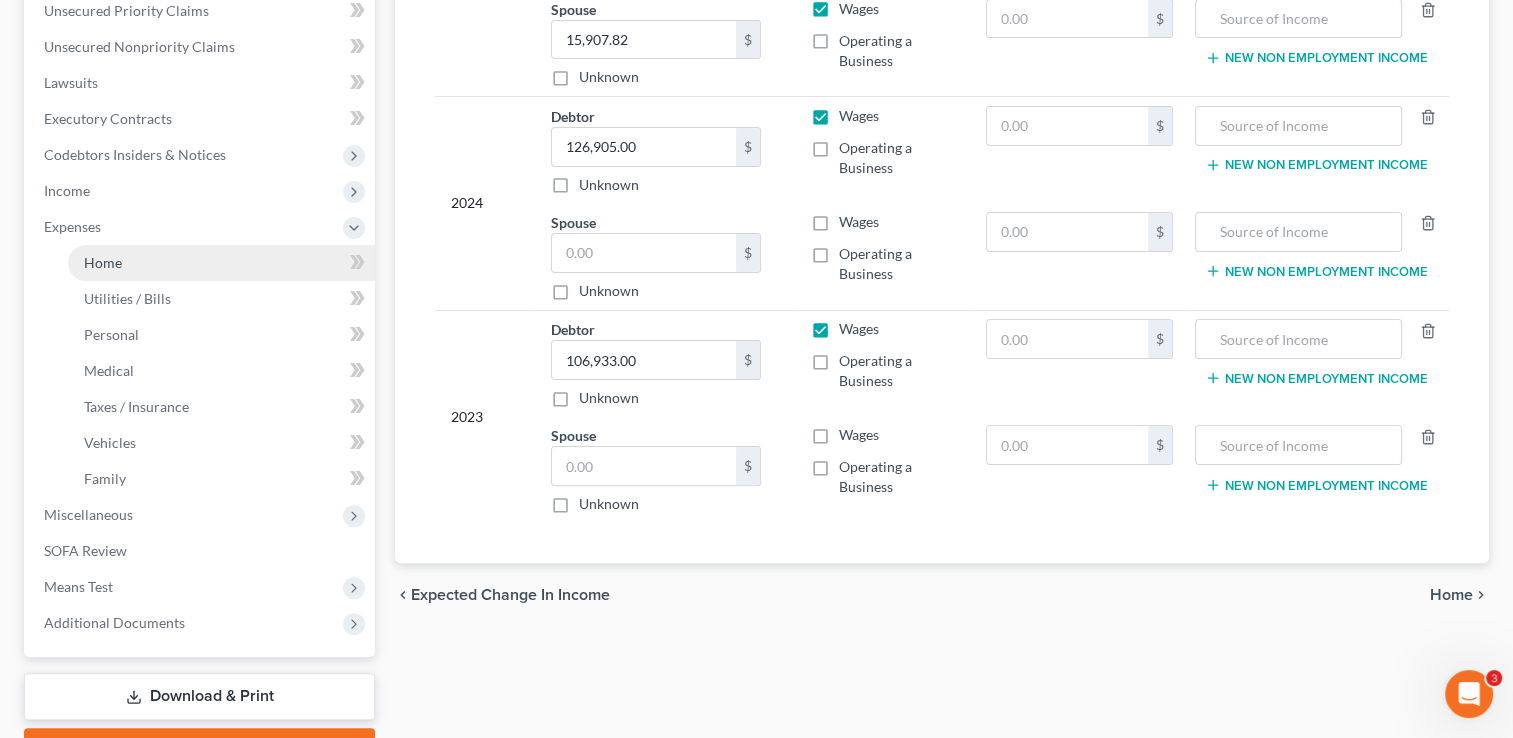 click on "Home" at bounding box center [221, 263] 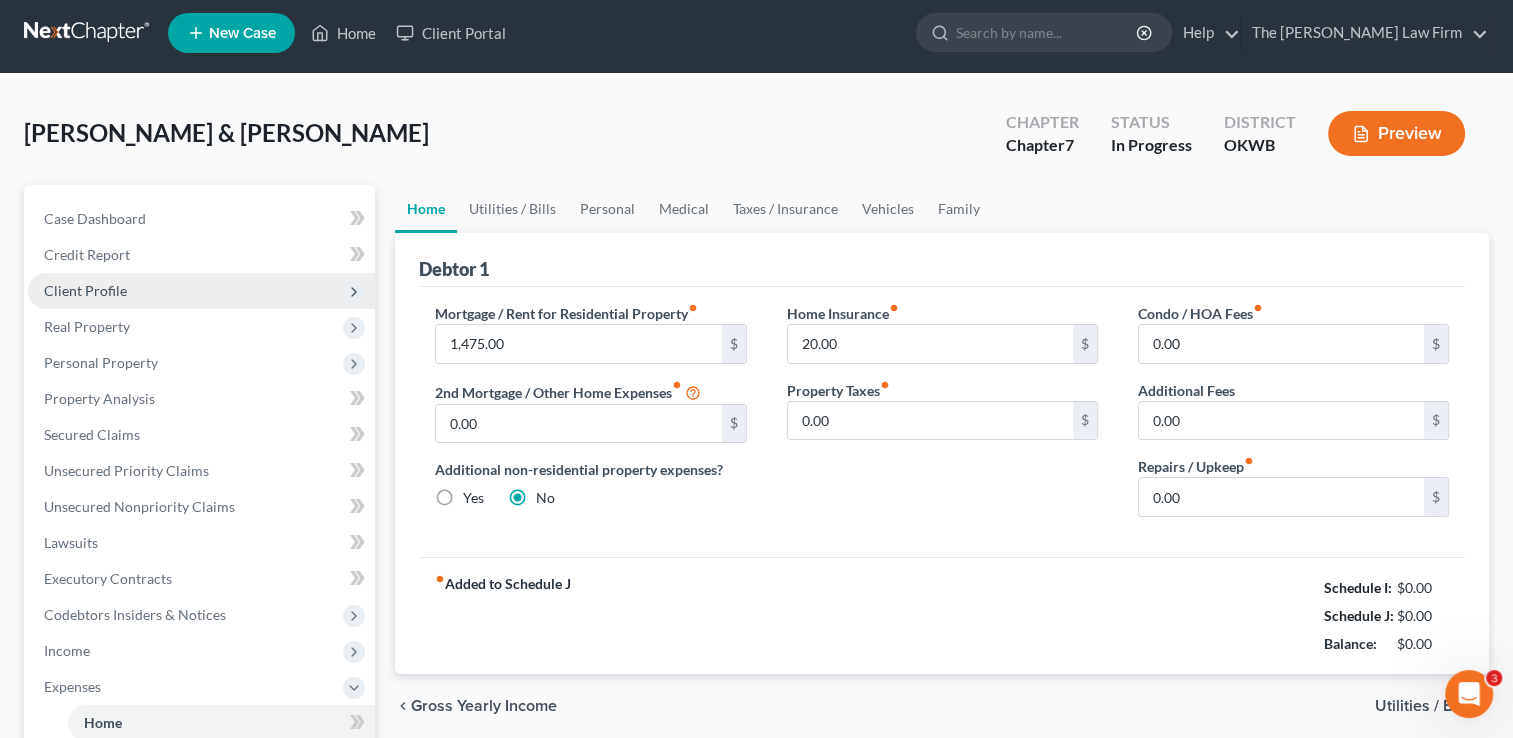 scroll, scrollTop: 0, scrollLeft: 0, axis: both 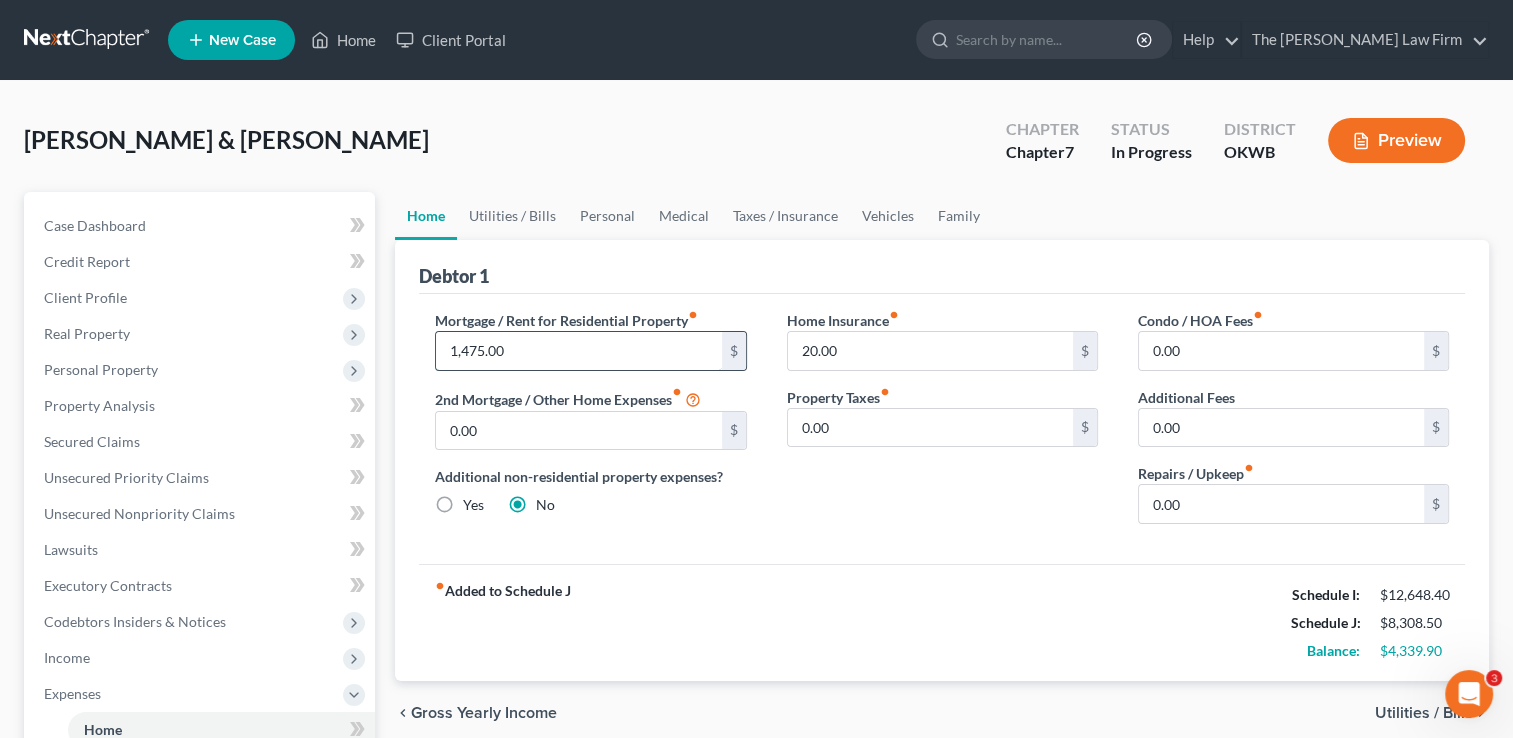 click on "1,475.00" at bounding box center [578, 351] 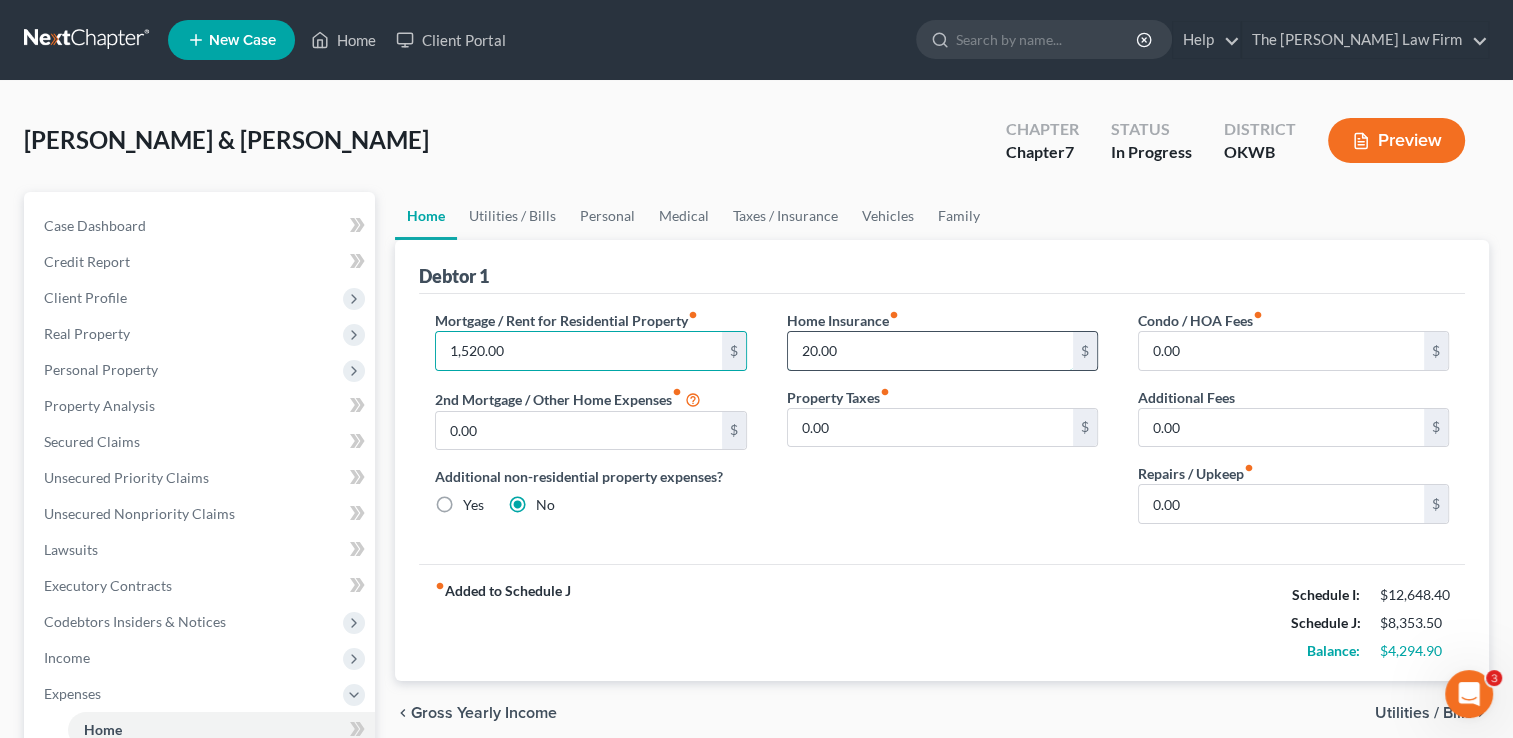 click on "20.00" at bounding box center [930, 351] 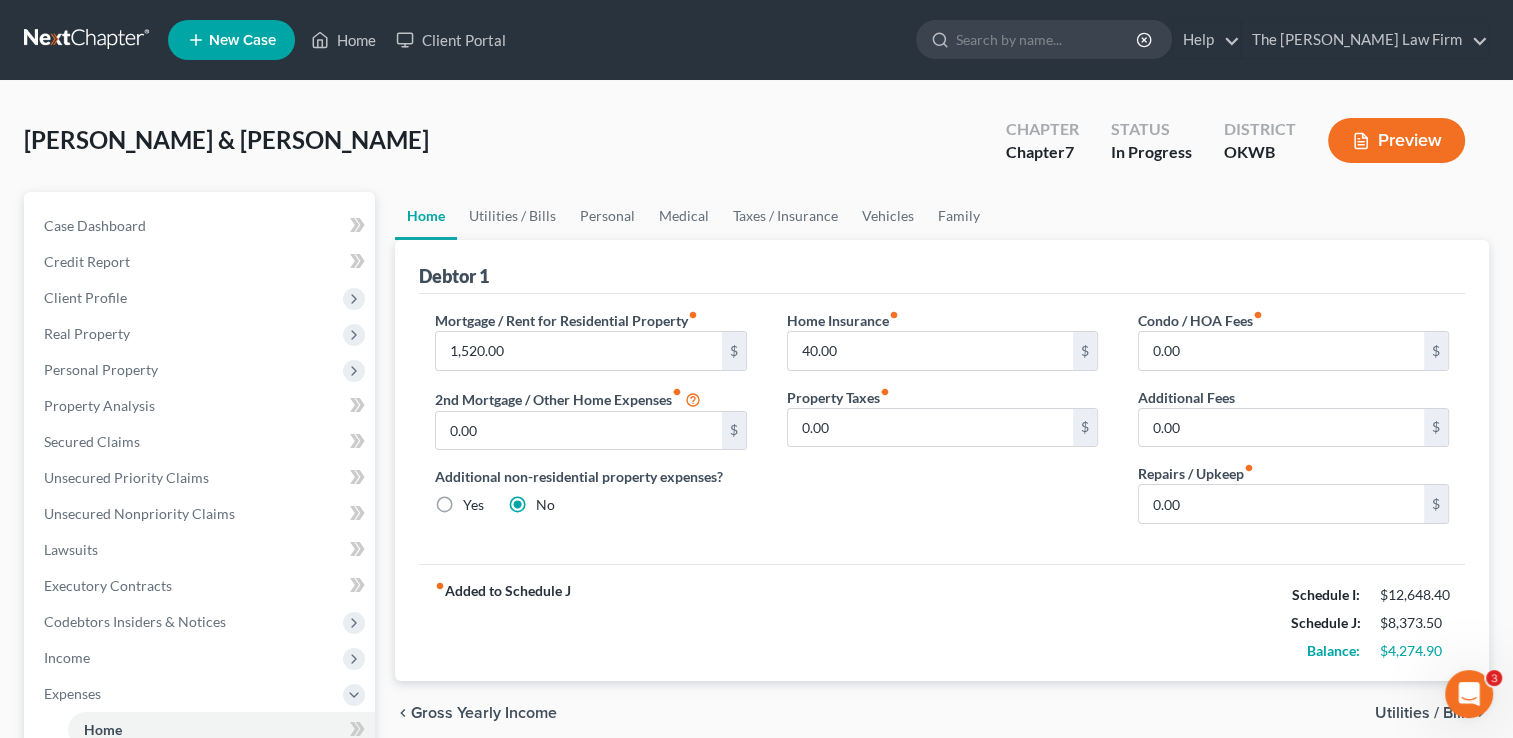 click on "Debtor 1" at bounding box center [942, 267] 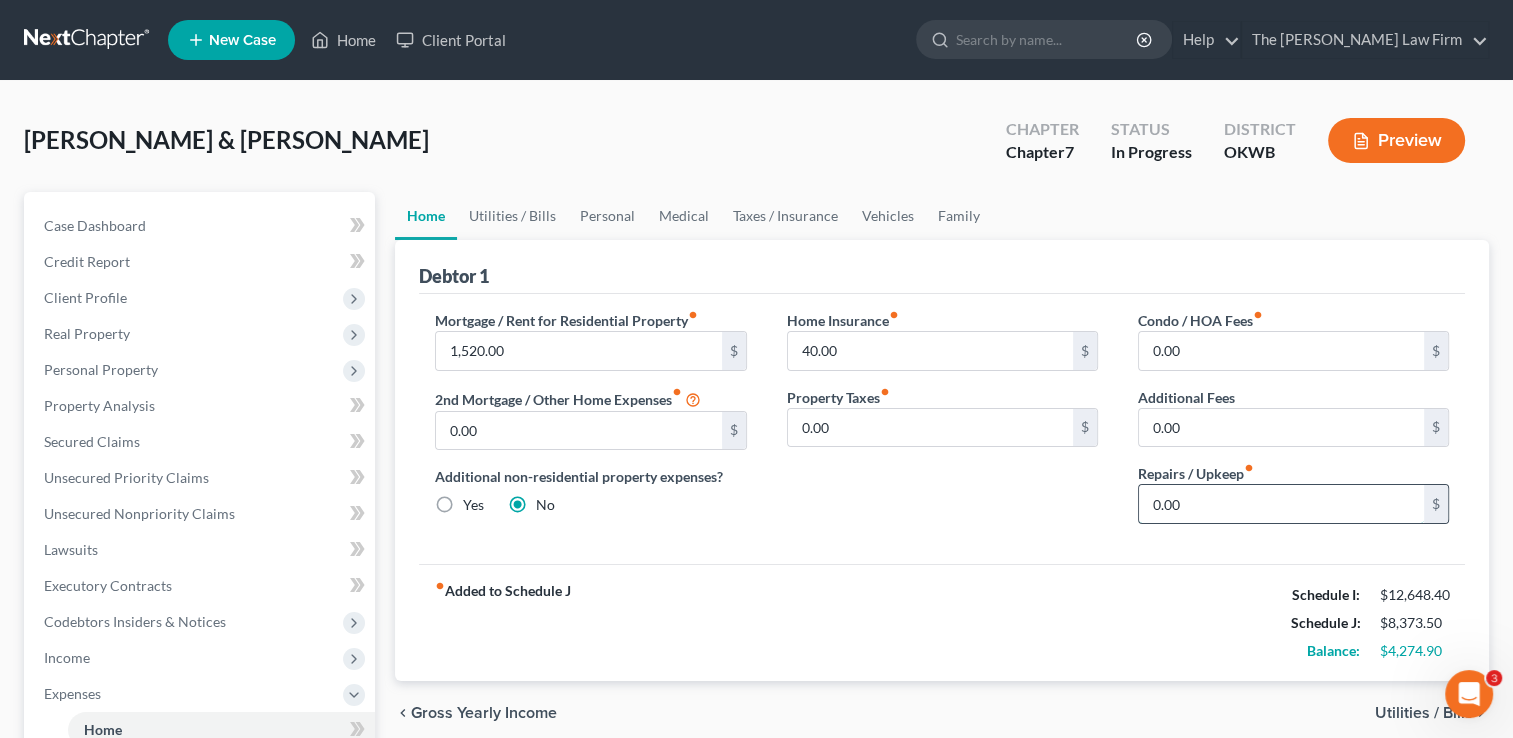 click on "0.00" at bounding box center [1281, 504] 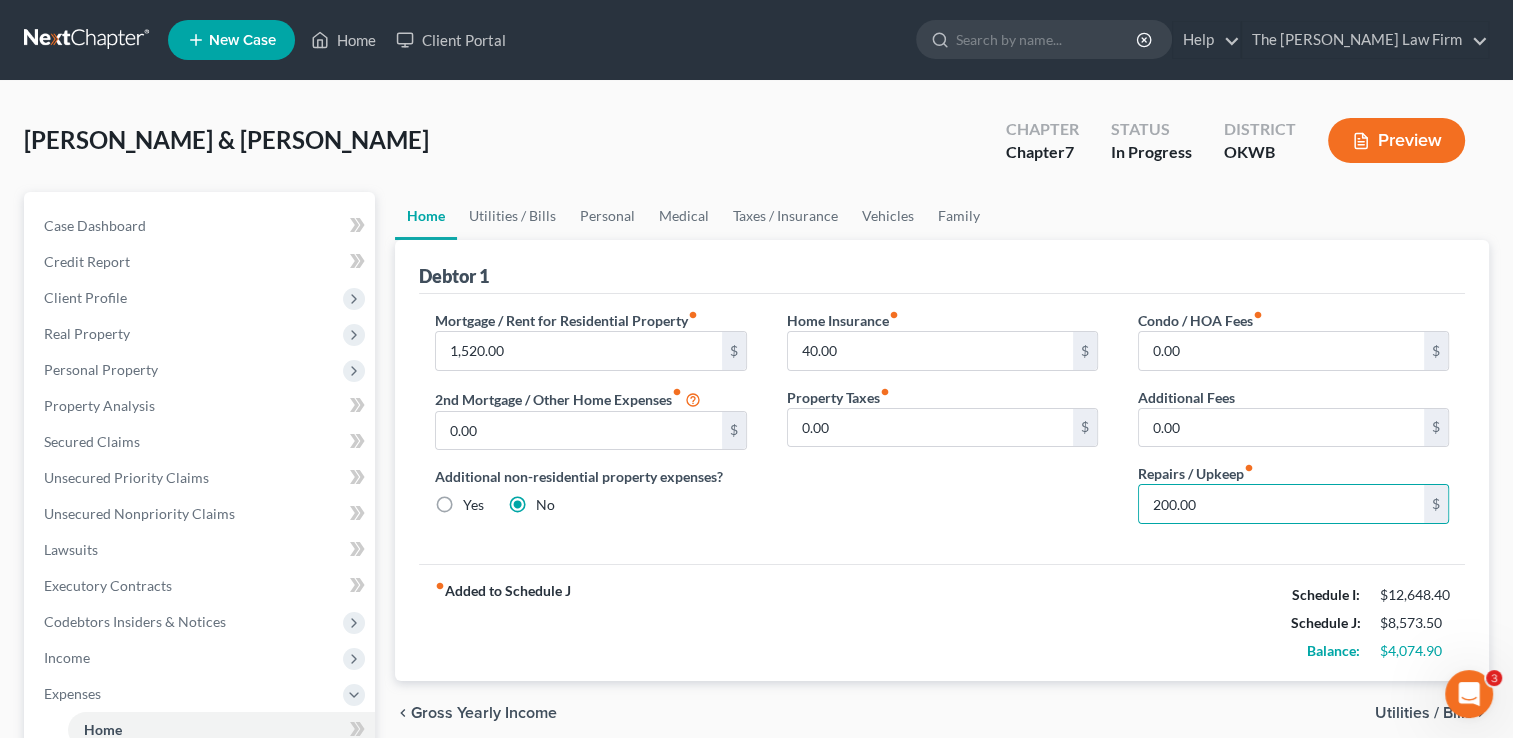 click on "Home Insurance  fiber_manual_record 40.00 $ Property Taxes  fiber_manual_record 0.00 $" at bounding box center [942, 425] 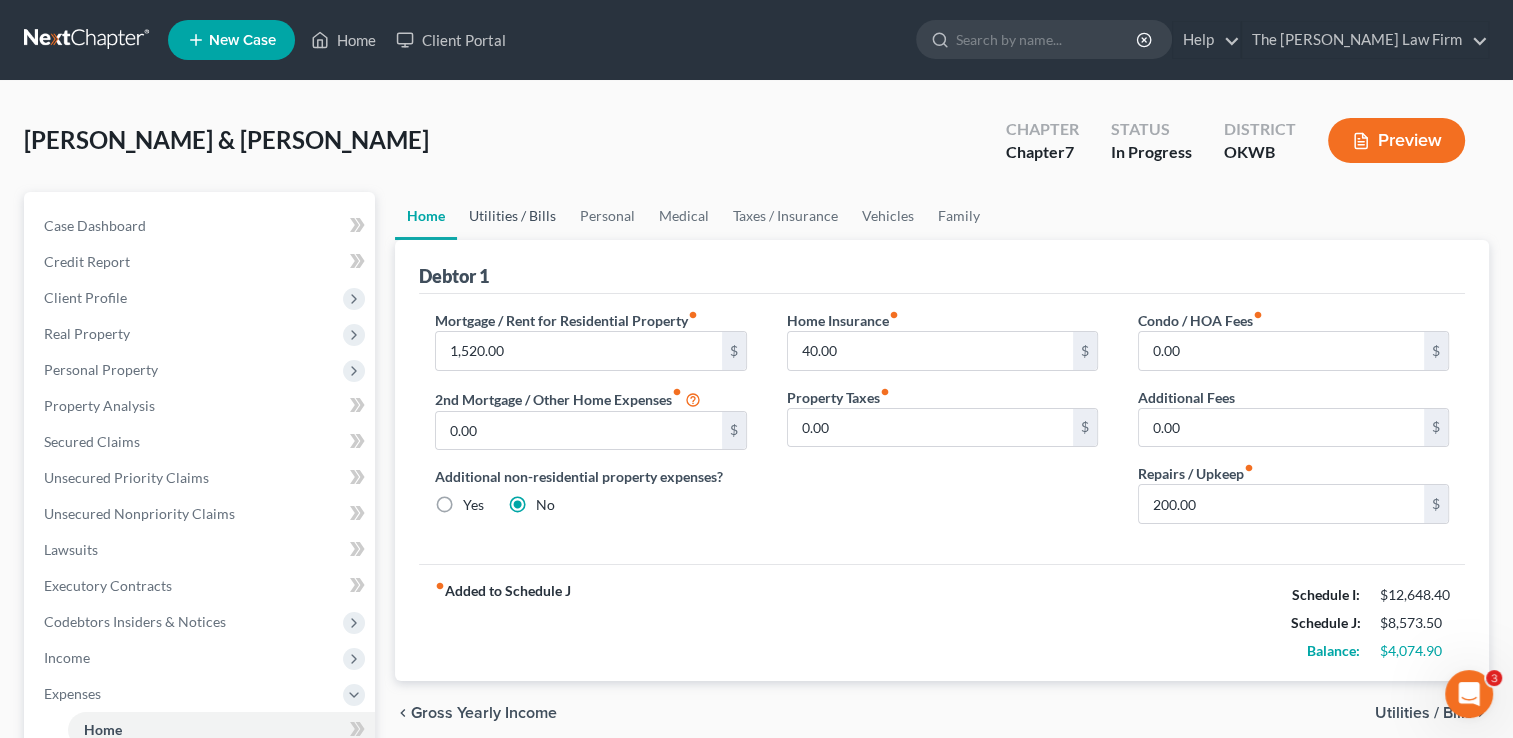 click on "Utilities / Bills" at bounding box center [512, 216] 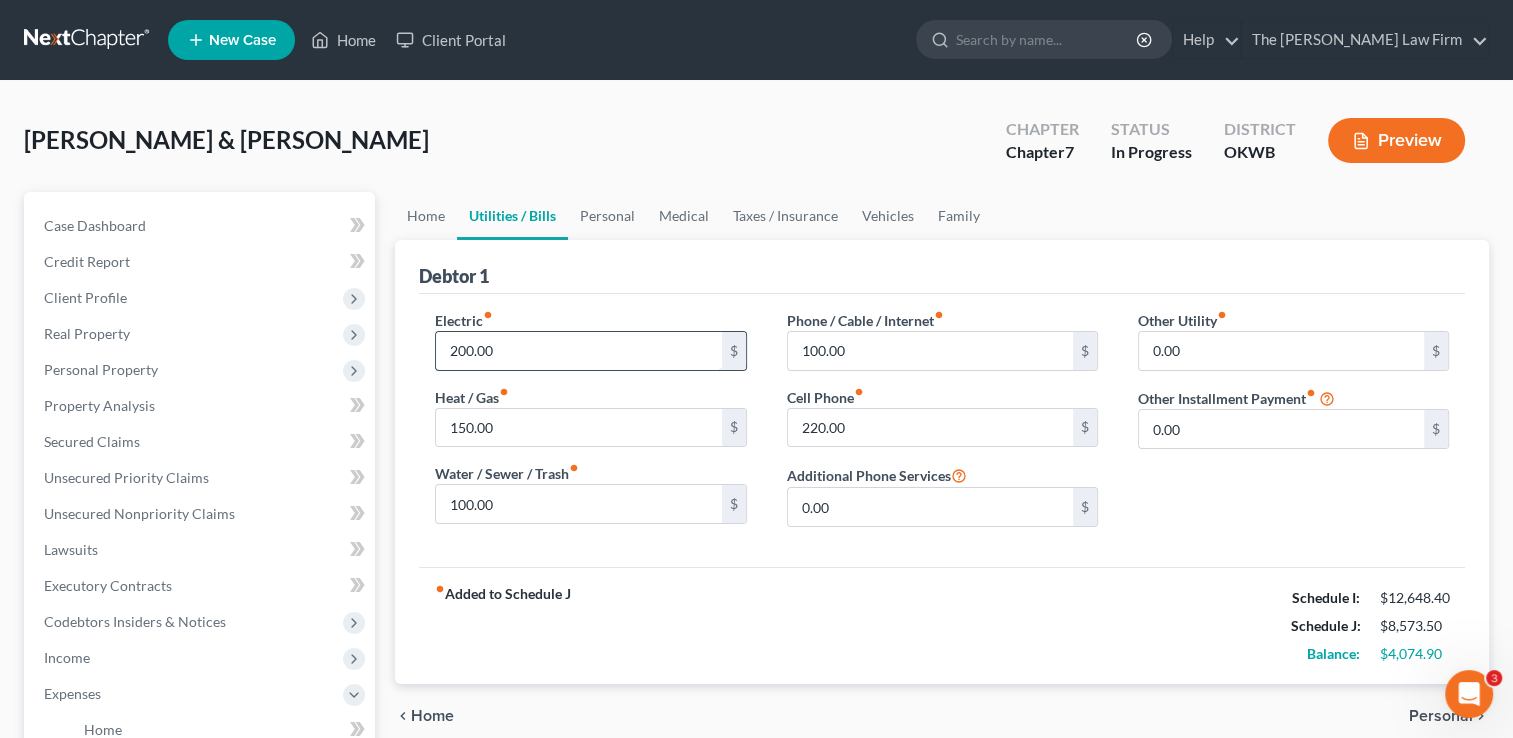 click on "200.00" at bounding box center (578, 351) 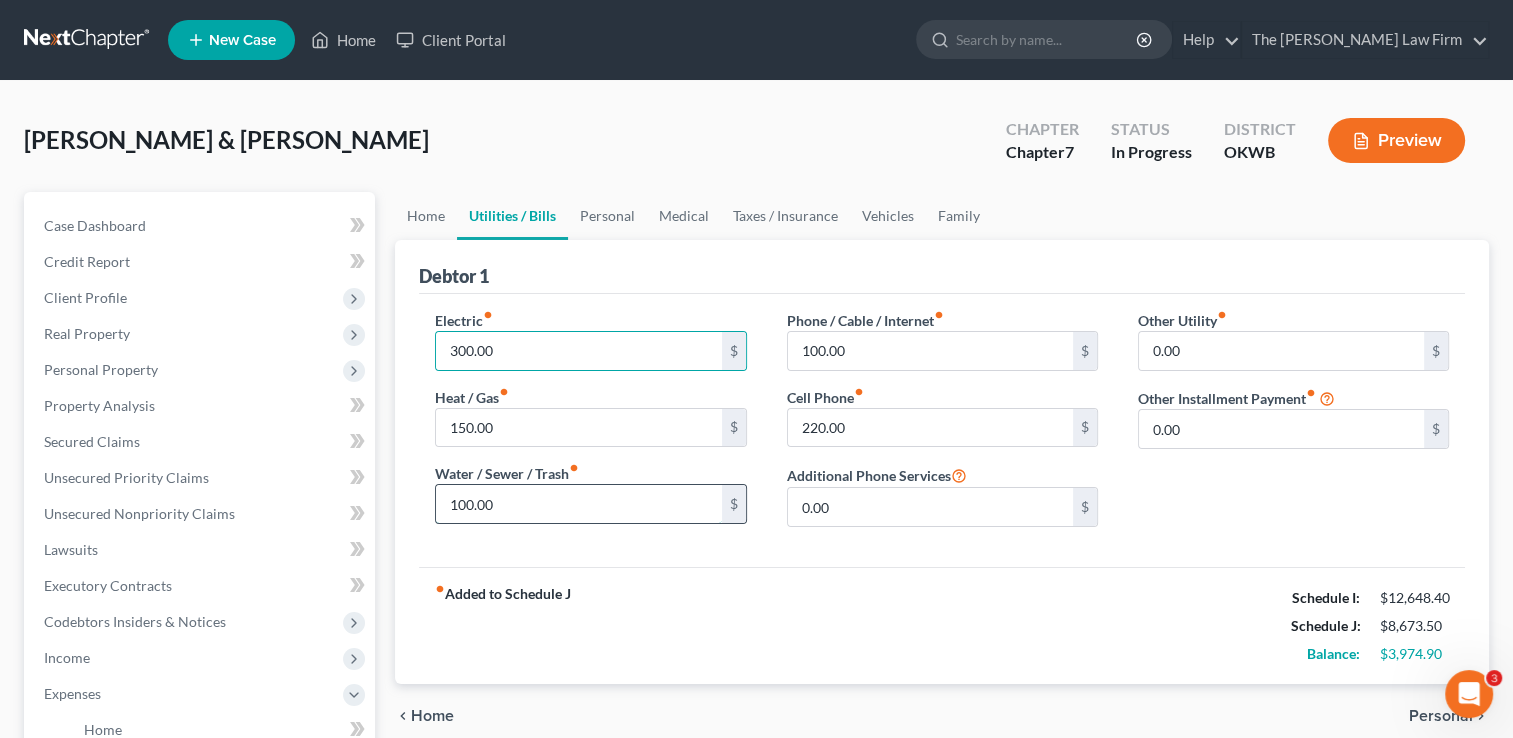 click on "100.00" at bounding box center [578, 504] 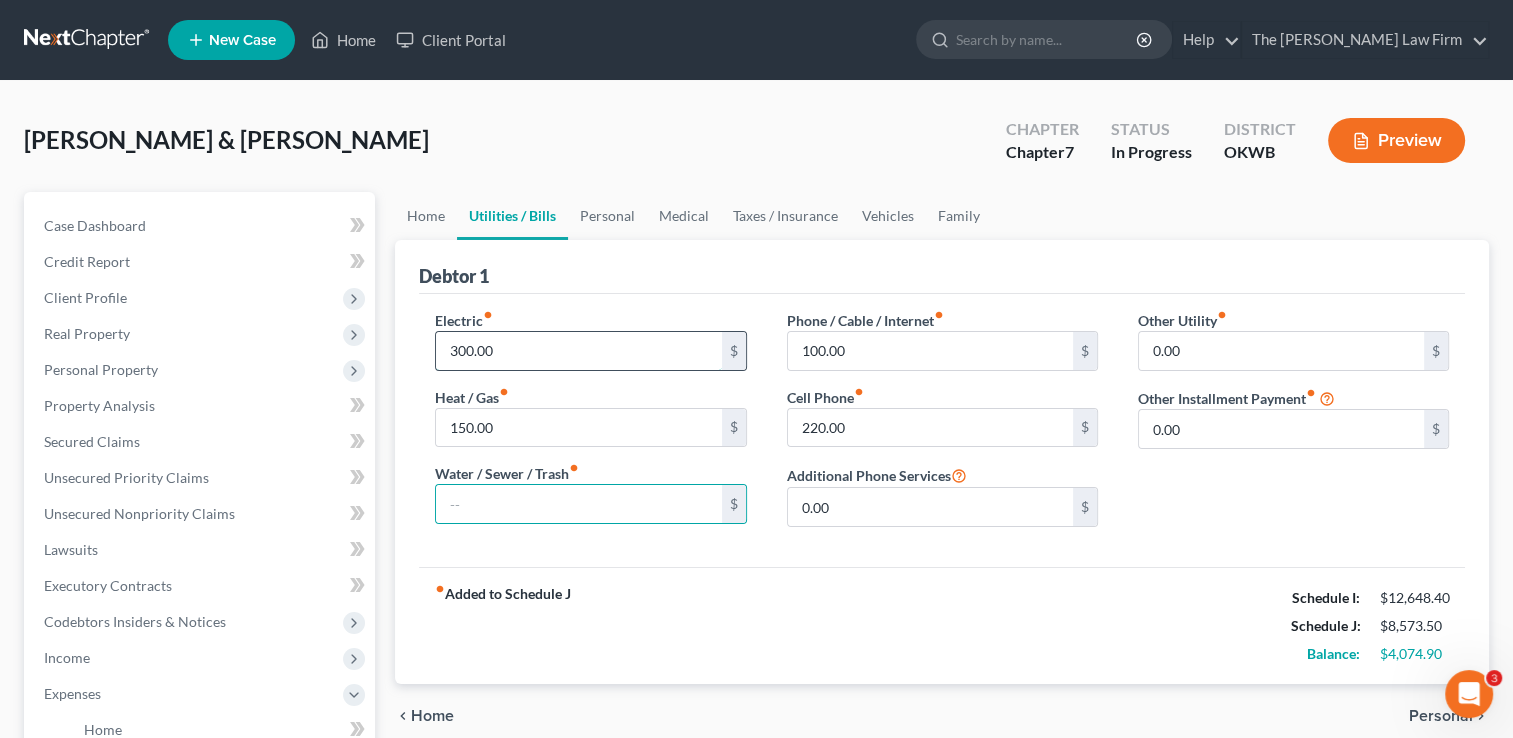 click on "300.00" at bounding box center (578, 351) 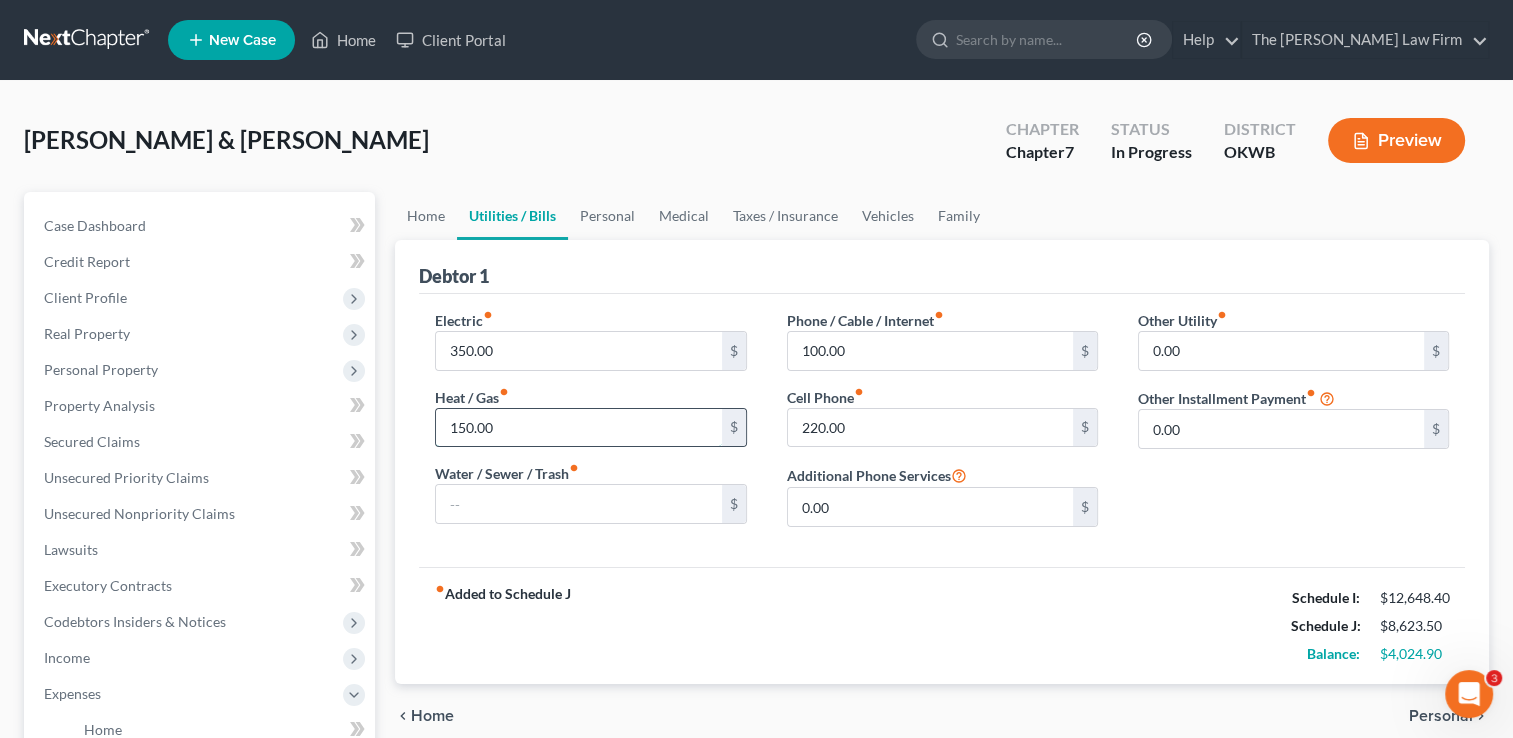 click on "150.00" at bounding box center (578, 428) 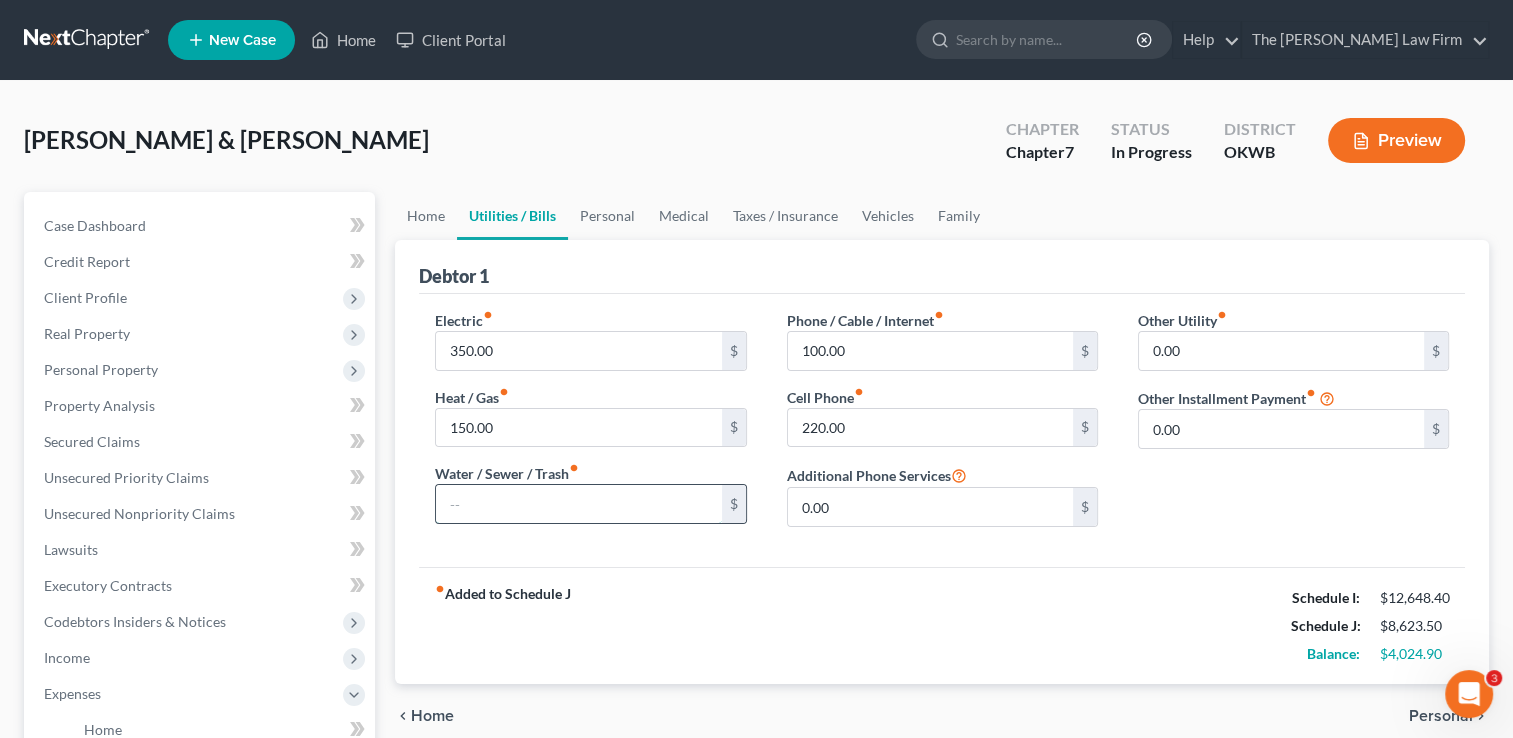 click at bounding box center (578, 504) 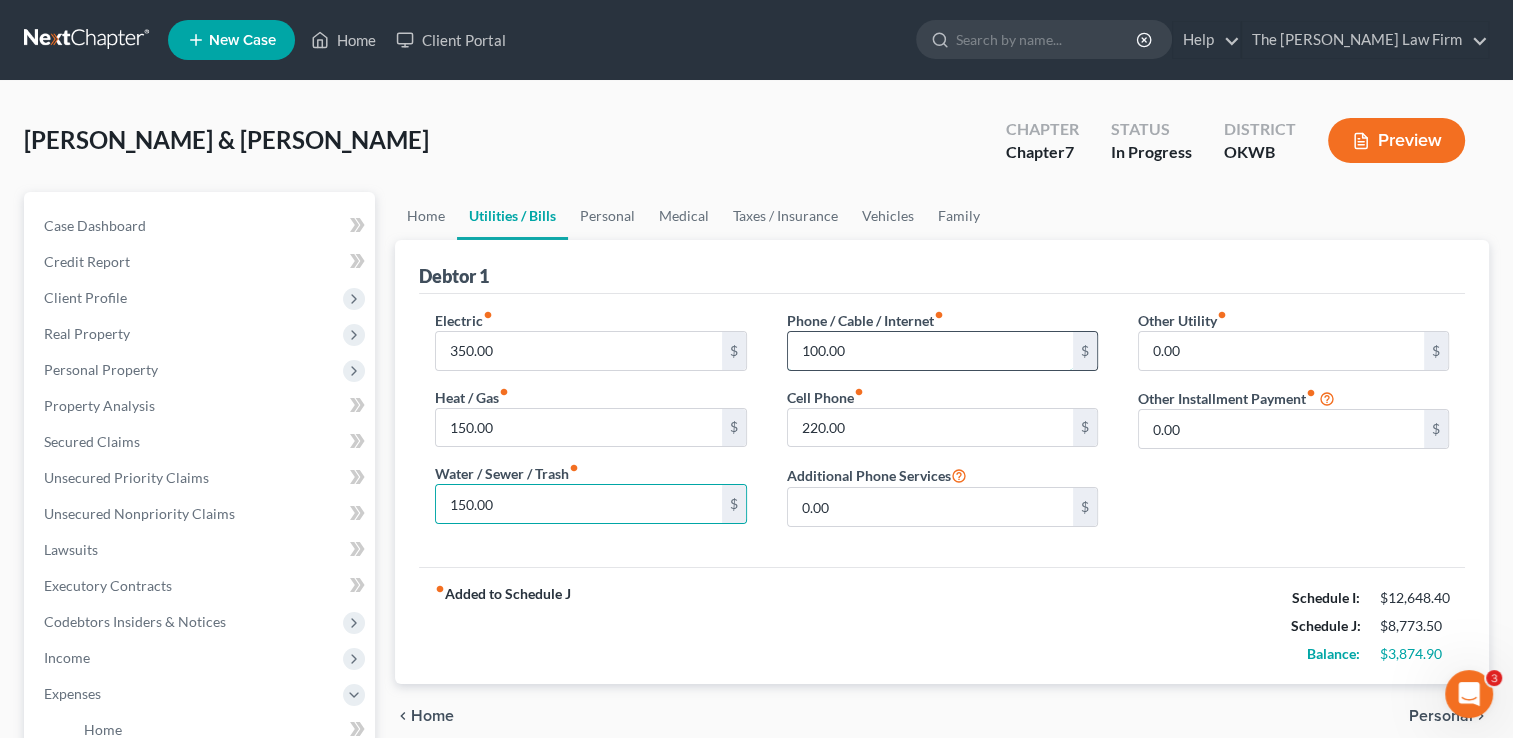 click on "100.00" at bounding box center [930, 351] 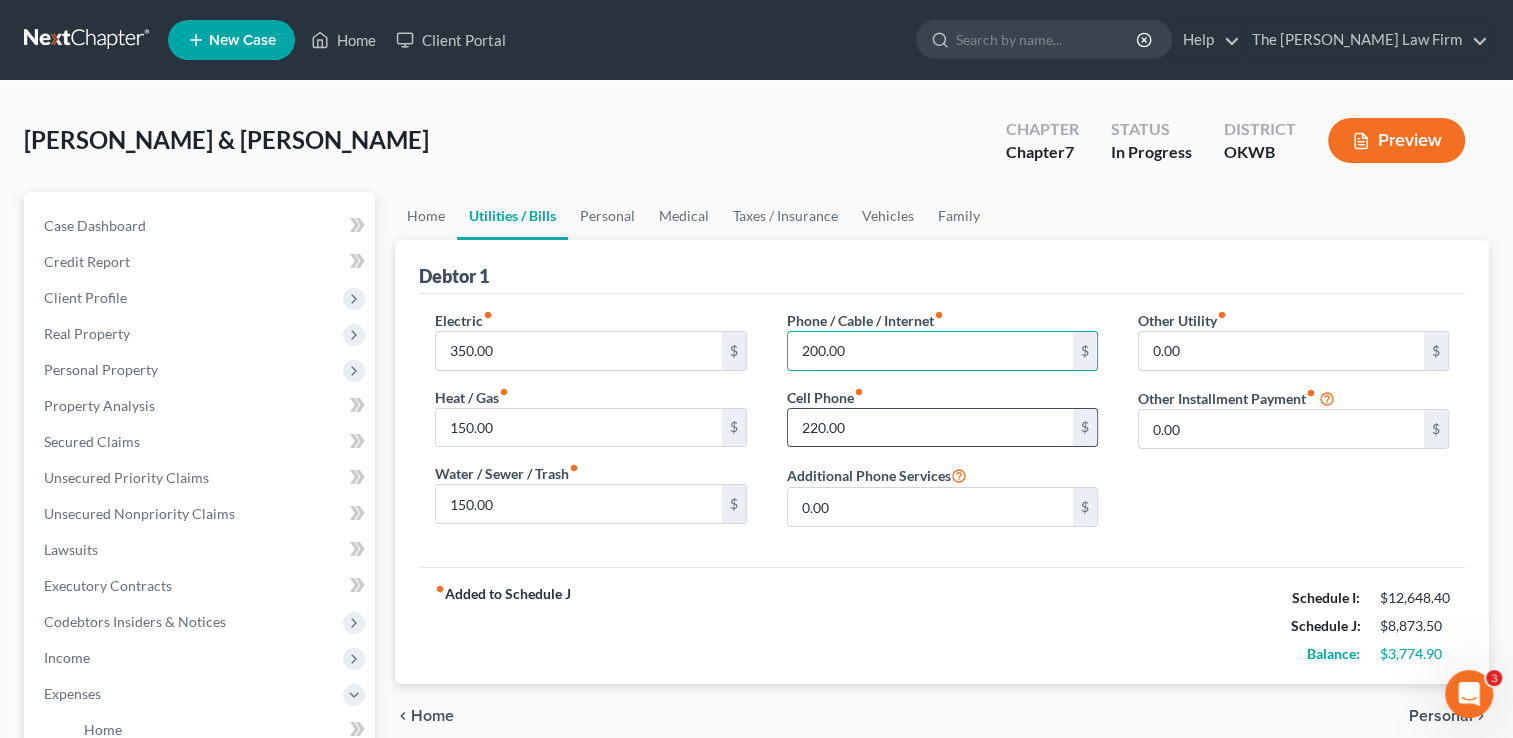 click on "220.00" at bounding box center (930, 428) 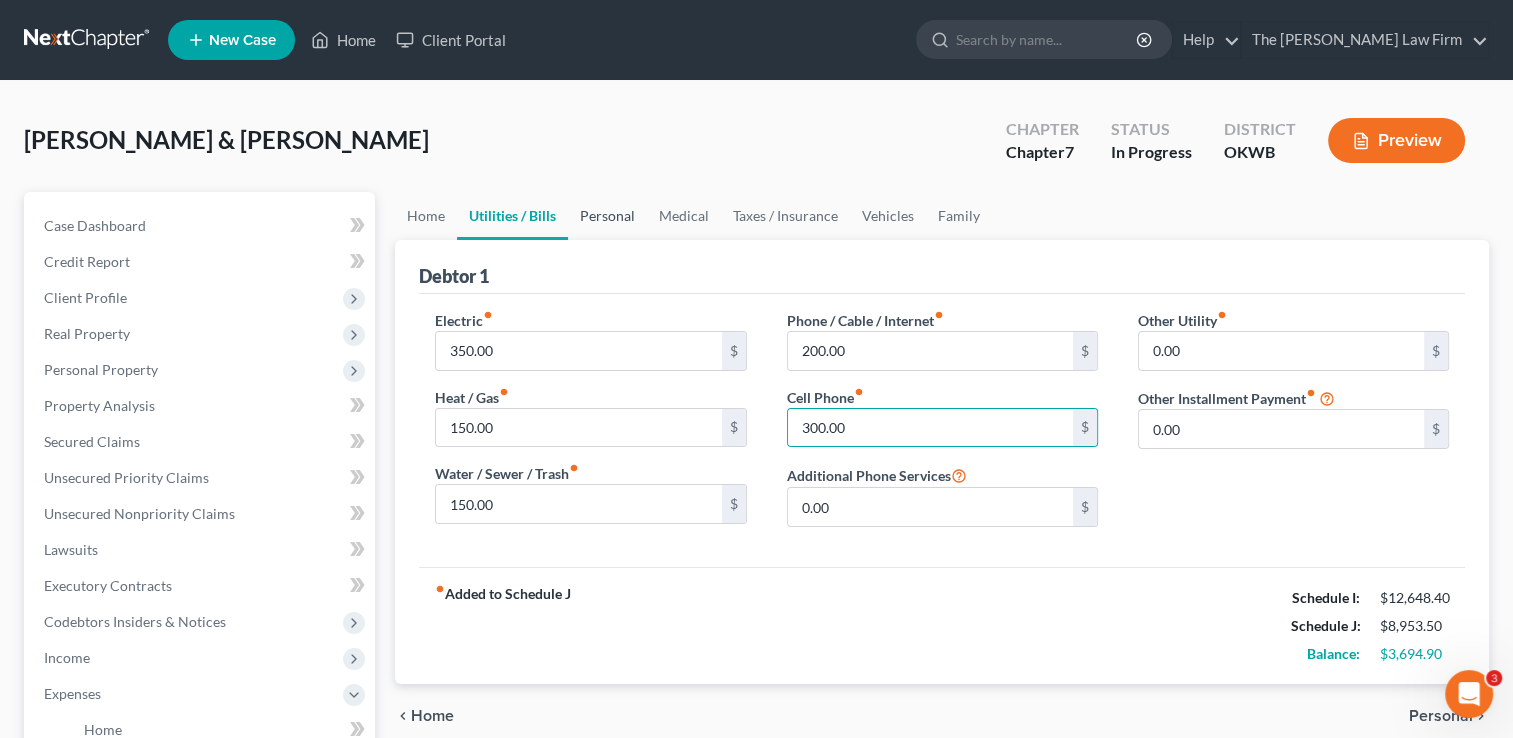 click on "Personal" at bounding box center (607, 216) 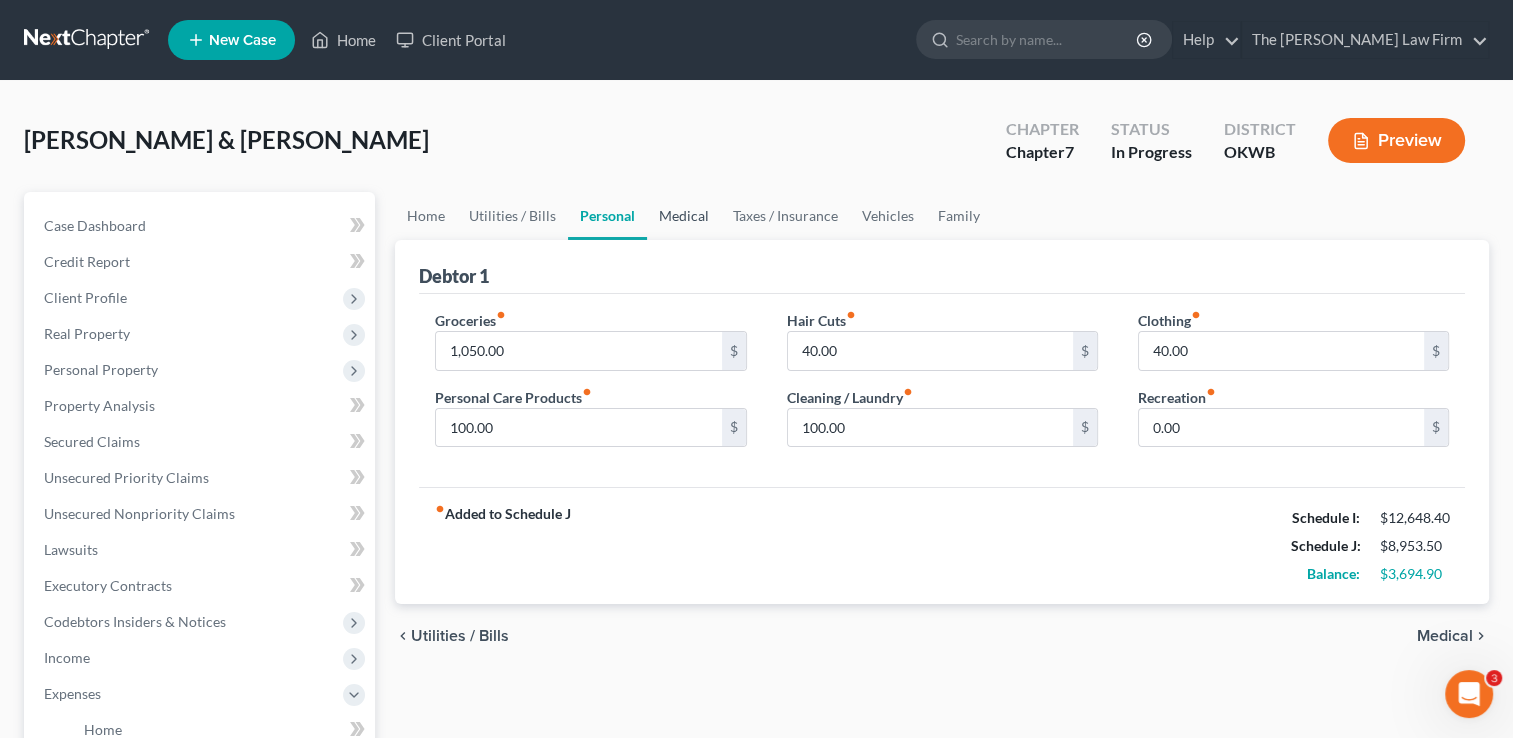 click on "Medical" at bounding box center [684, 216] 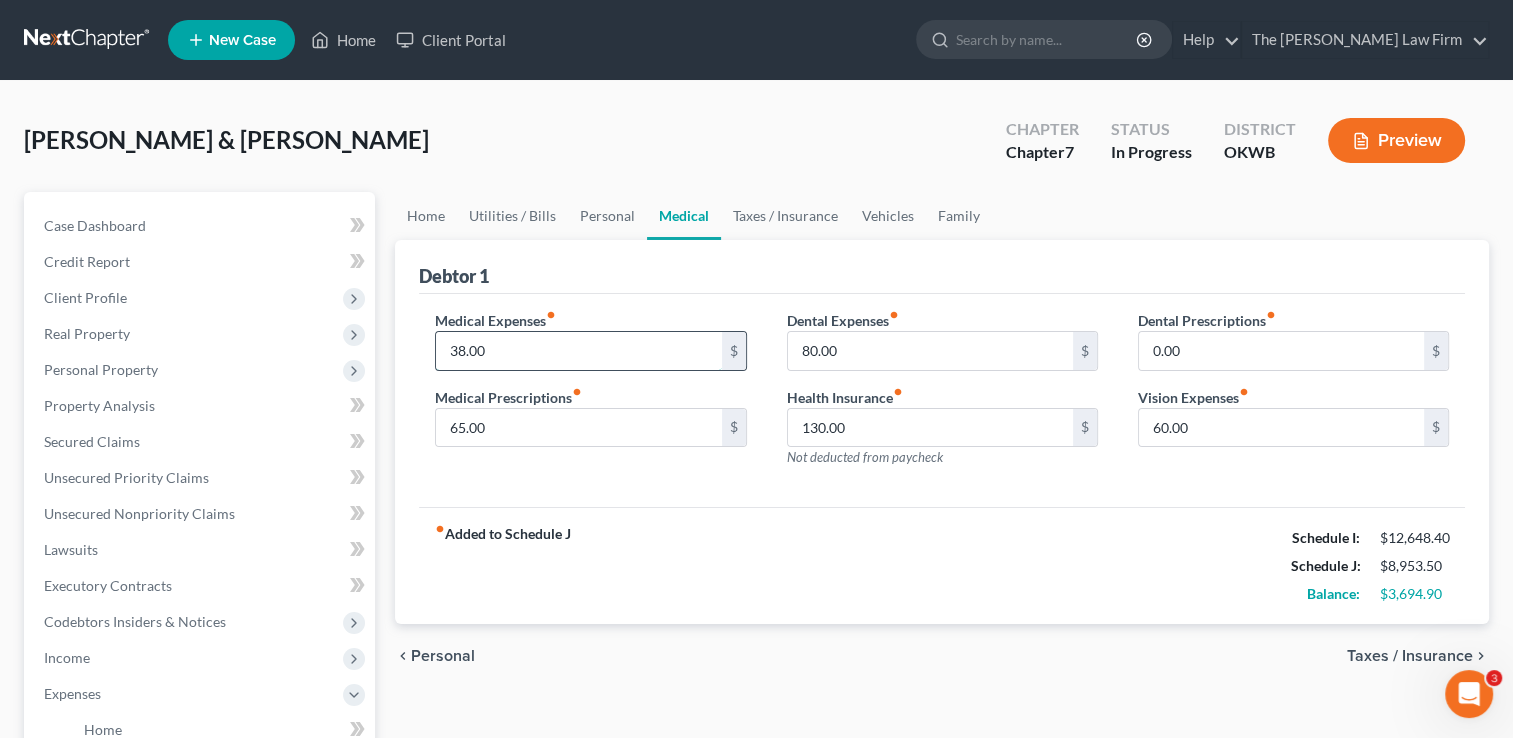 click on "38.00" at bounding box center (578, 351) 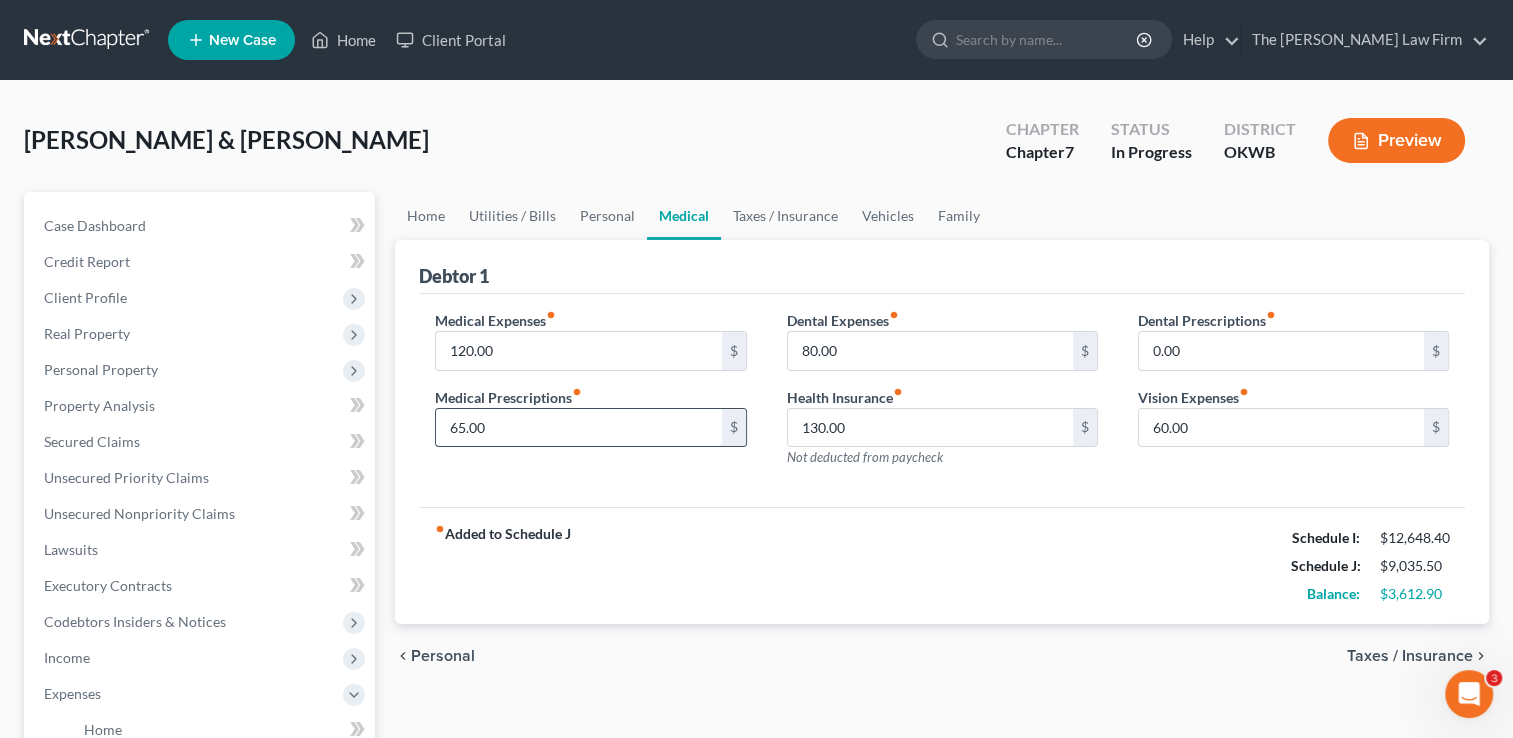 click on "65.00" at bounding box center [578, 428] 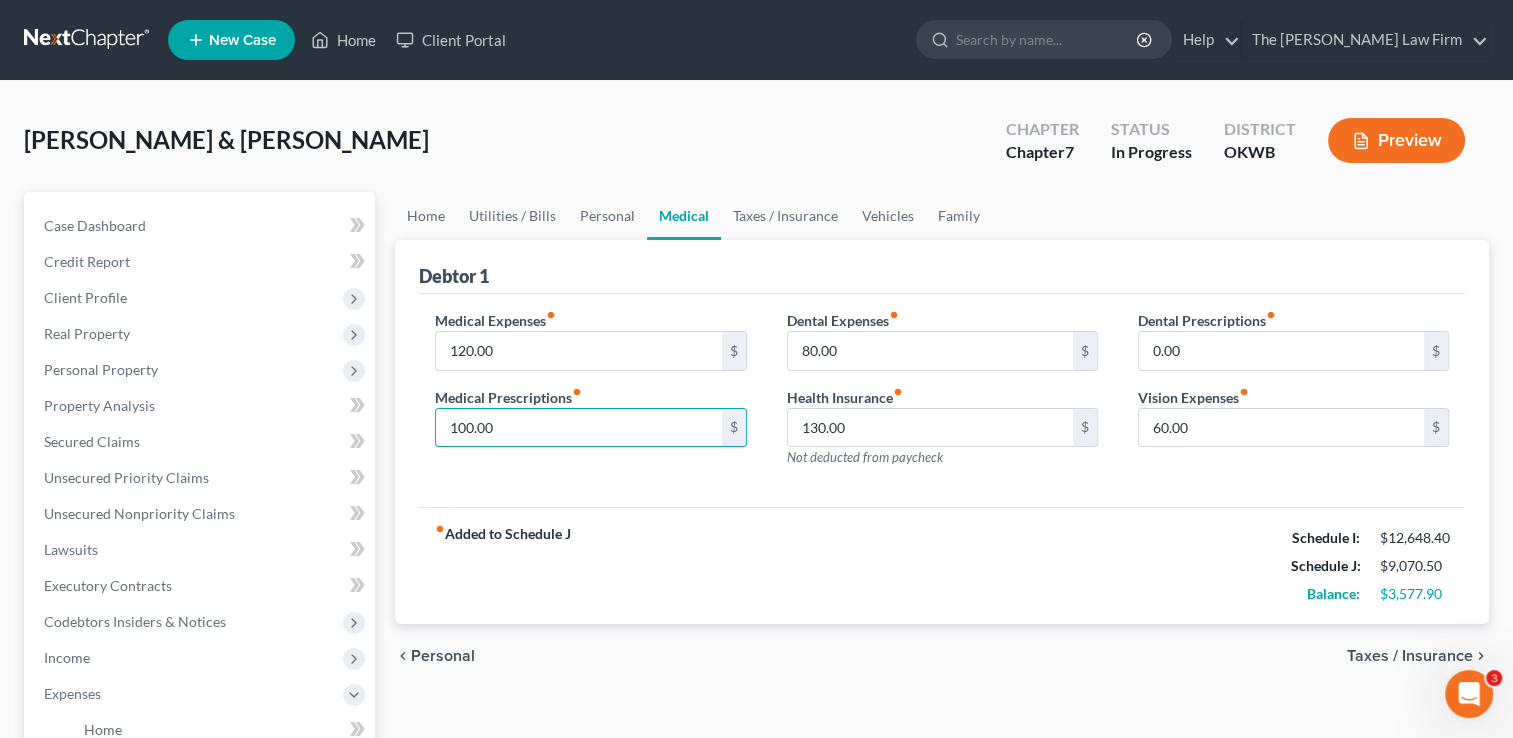 click on "Dental Expenses  fiber_manual_record 80.00 $ Health Insurance  fiber_manual_record 130.00 $ Not deducted from paycheck" at bounding box center [942, 397] 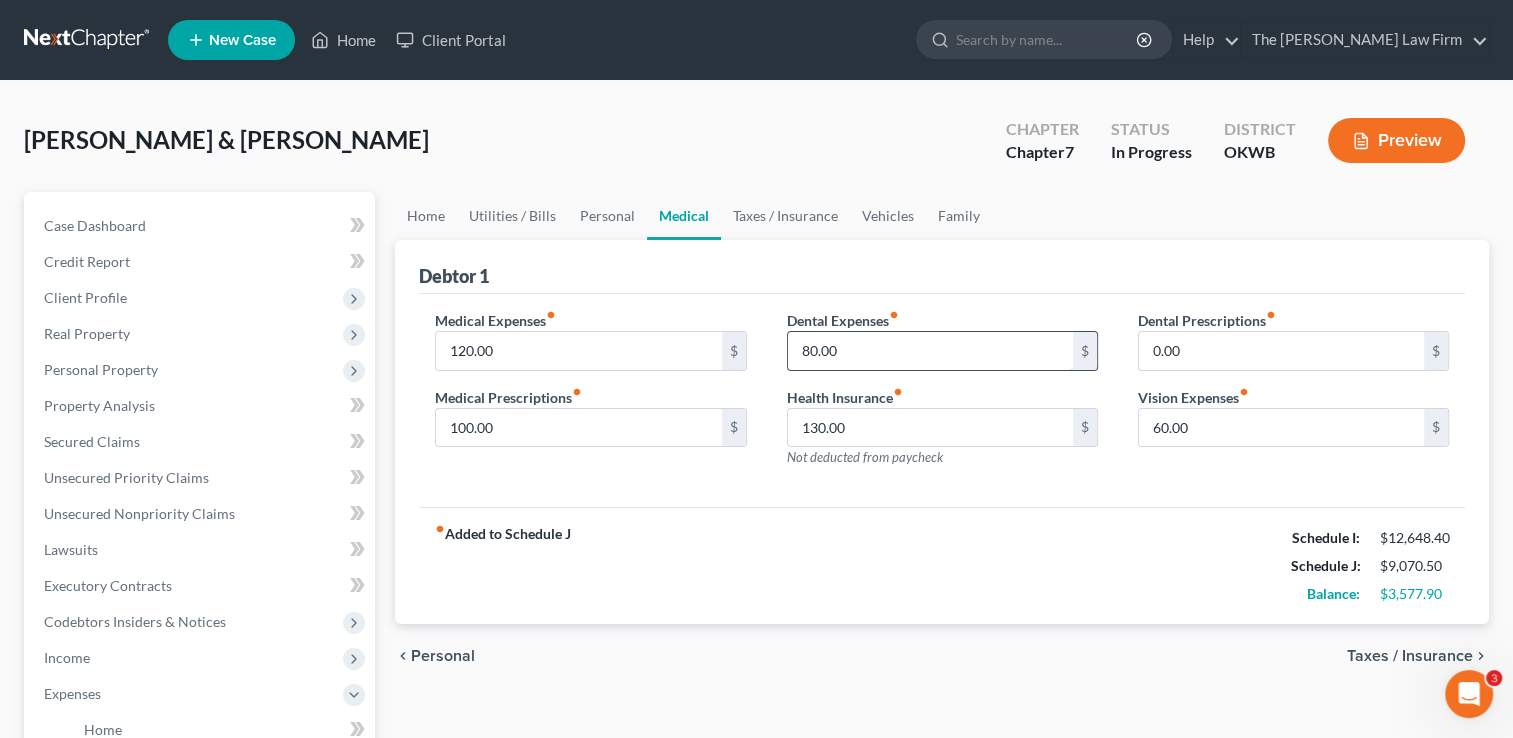 click on "80.00" at bounding box center (930, 351) 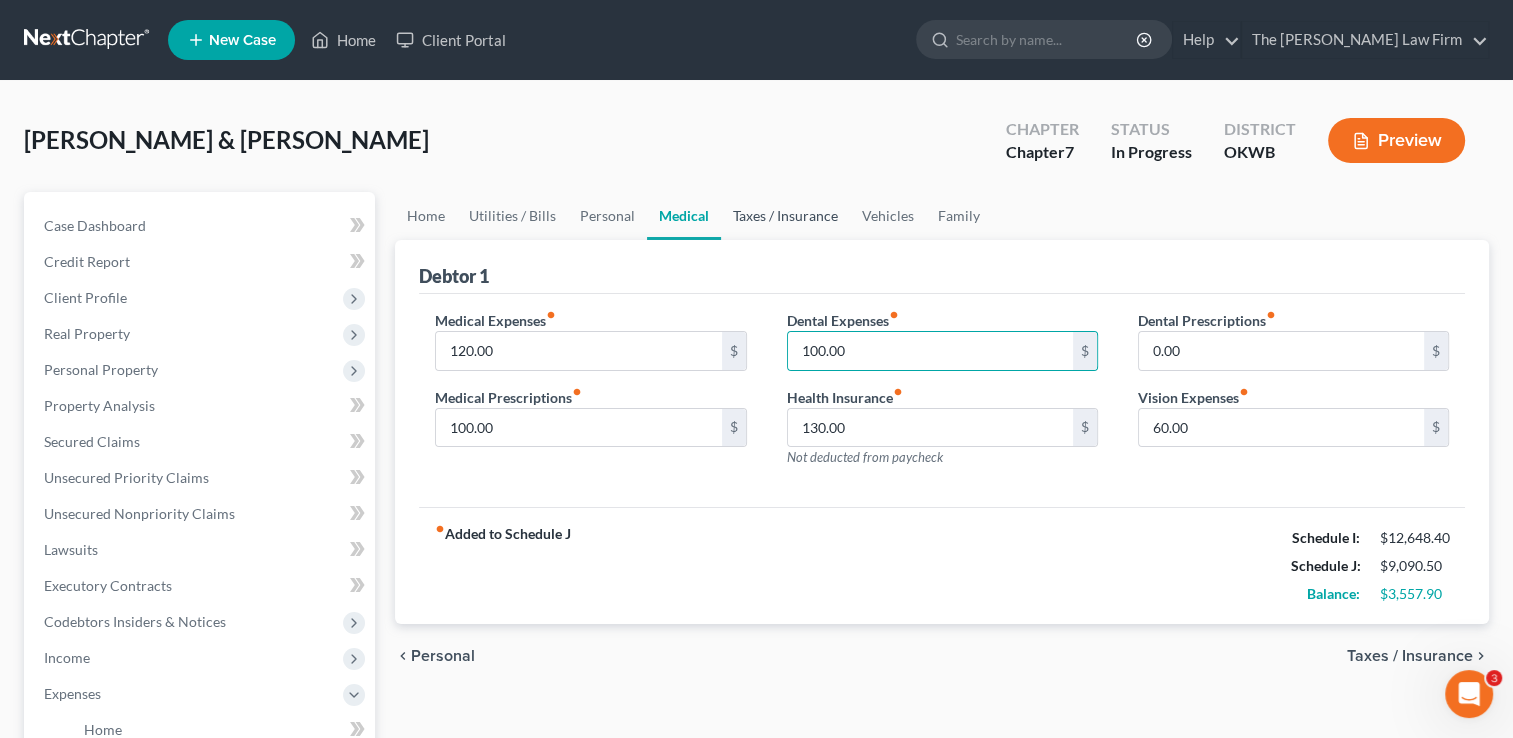 click on "Taxes / Insurance" at bounding box center (785, 216) 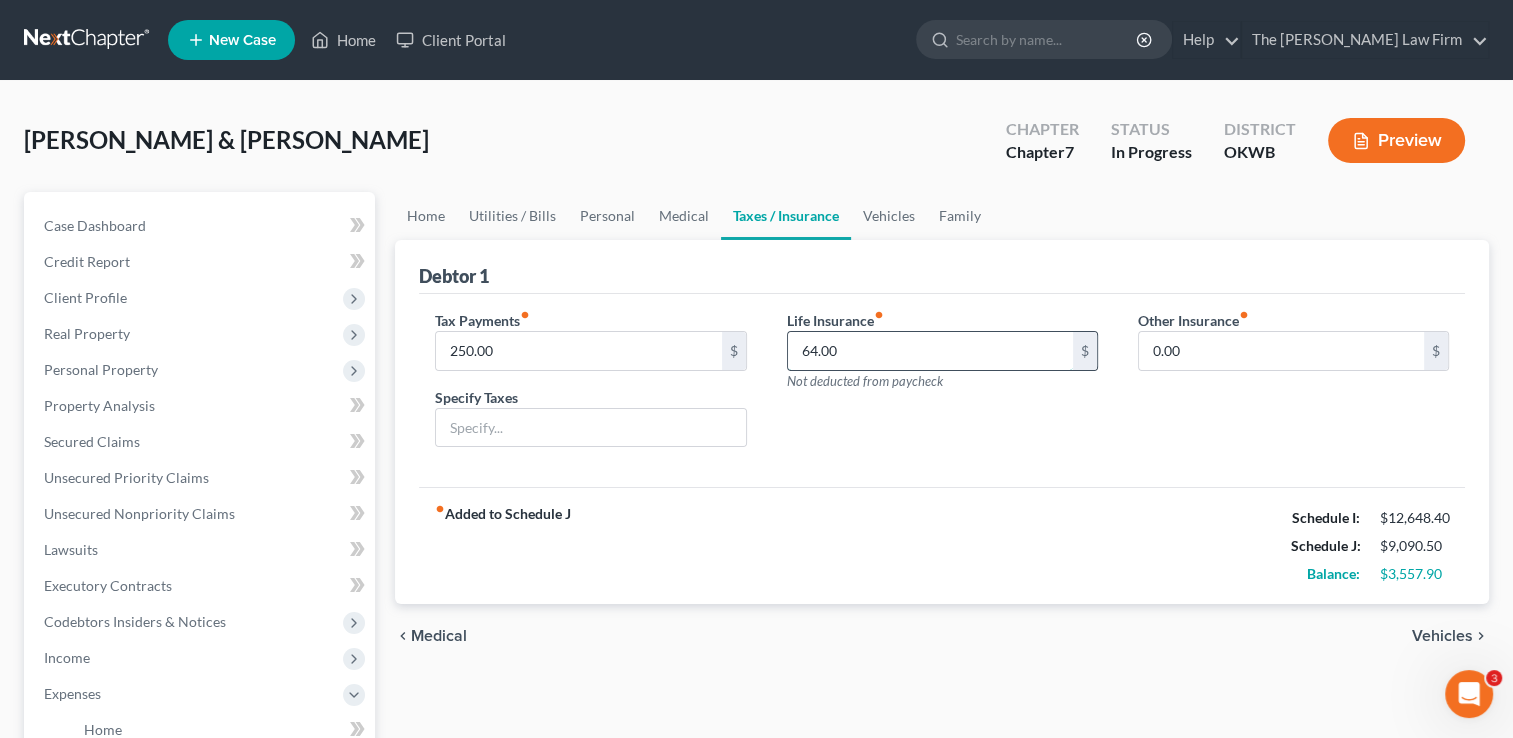 click on "64.00" at bounding box center (930, 351) 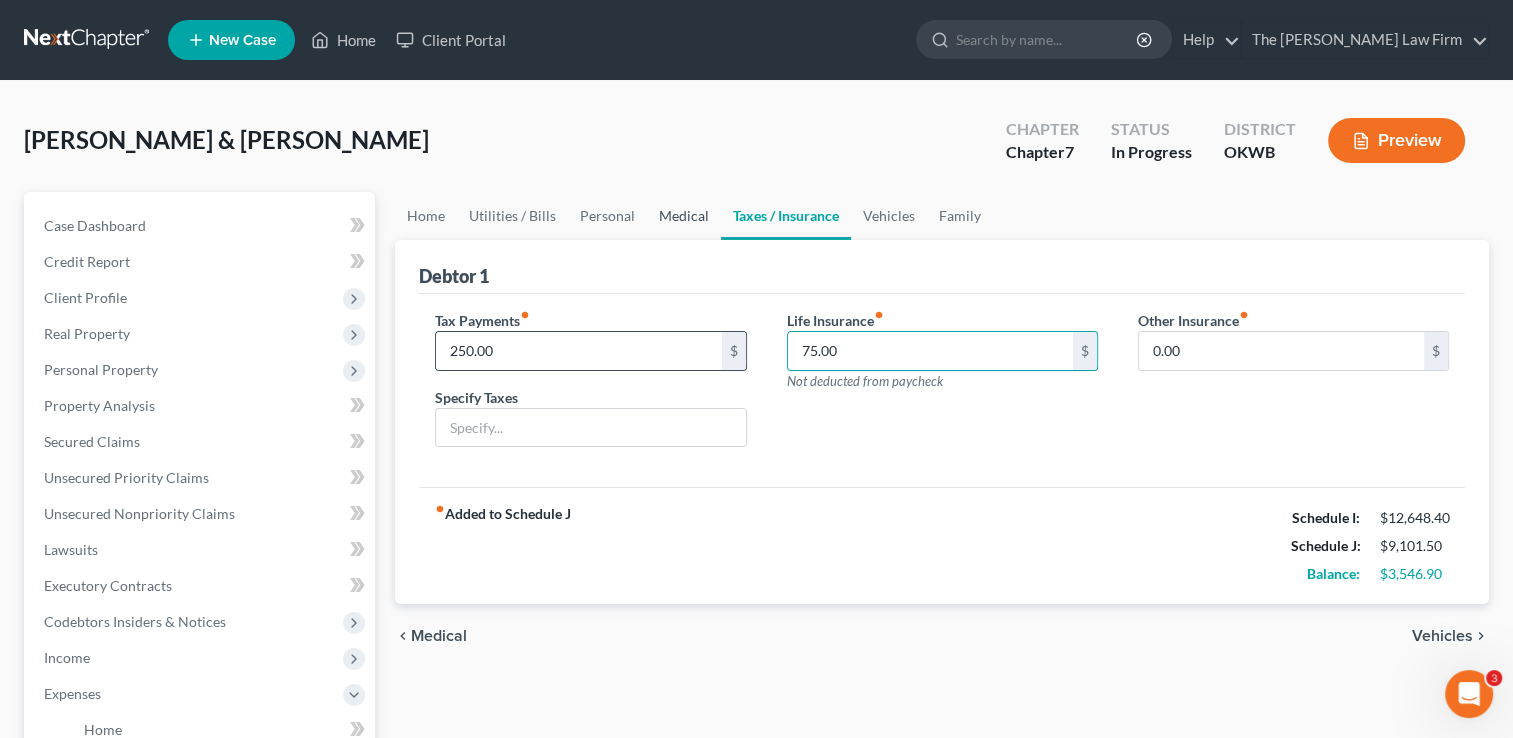 drag, startPoint x: 684, startPoint y: 215, endPoint x: 724, endPoint y: 334, distance: 125.54282 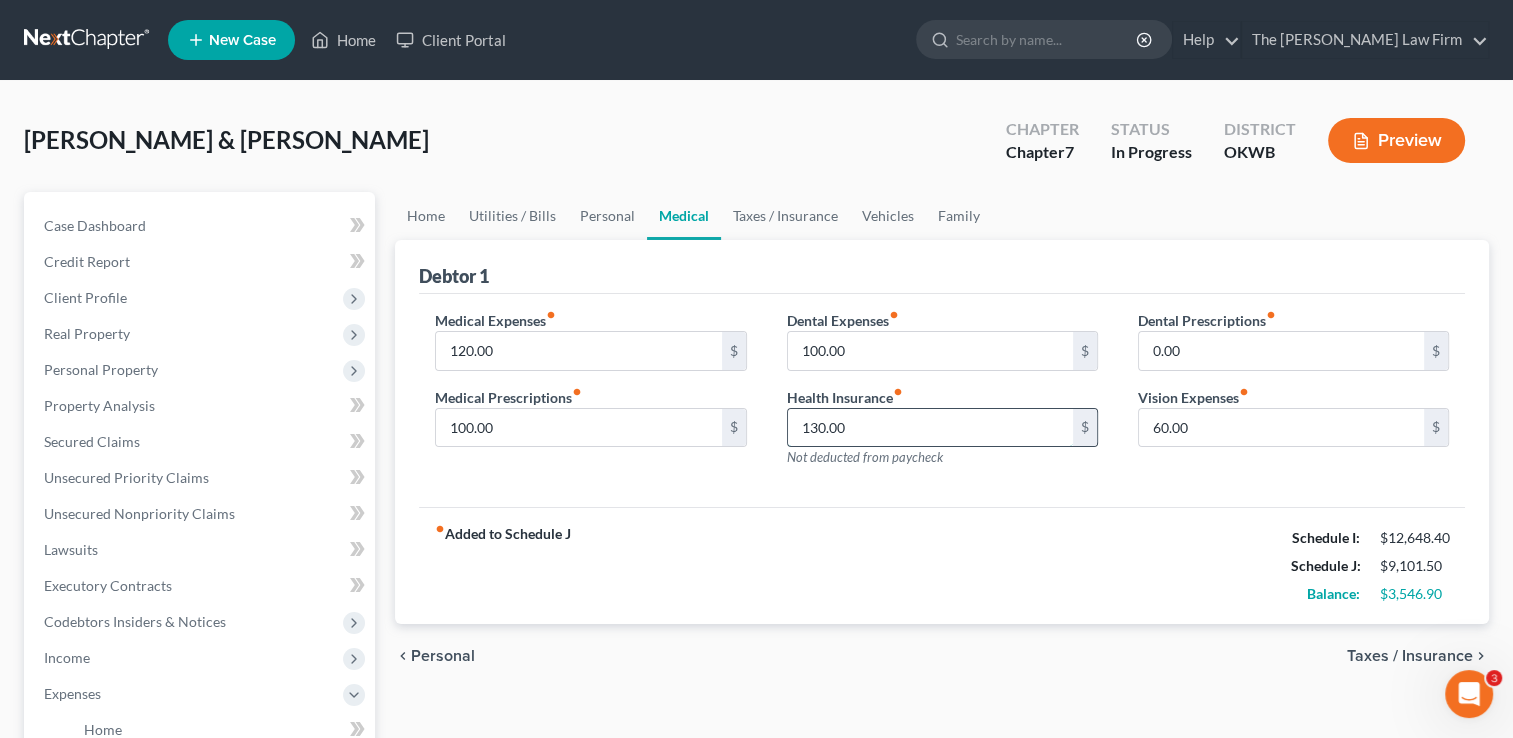 click on "130.00" at bounding box center [930, 428] 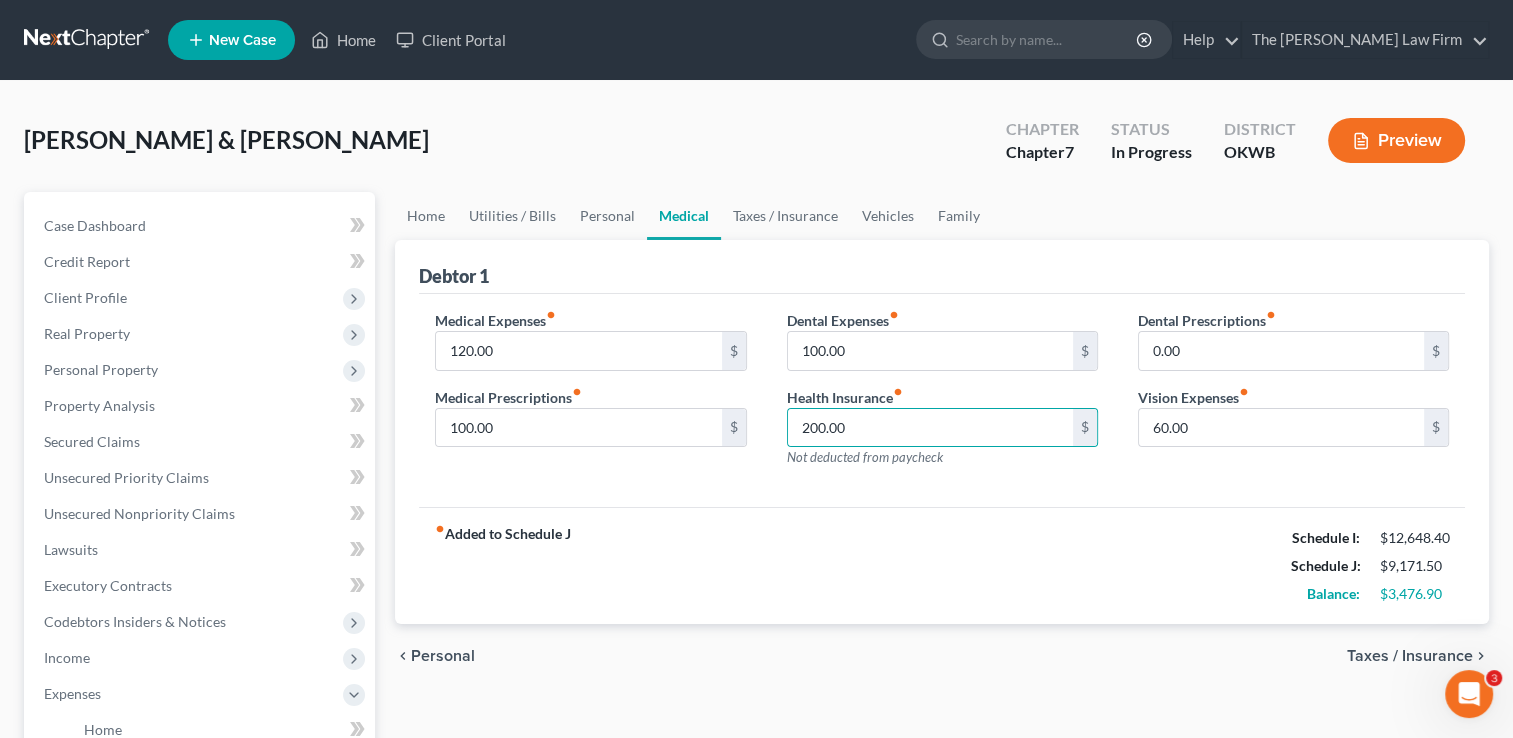 click on "Dental Expenses  fiber_manual_record 100.00 $ Health Insurance  fiber_manual_record 200.00 $ Not deducted from paycheck" at bounding box center [942, 397] 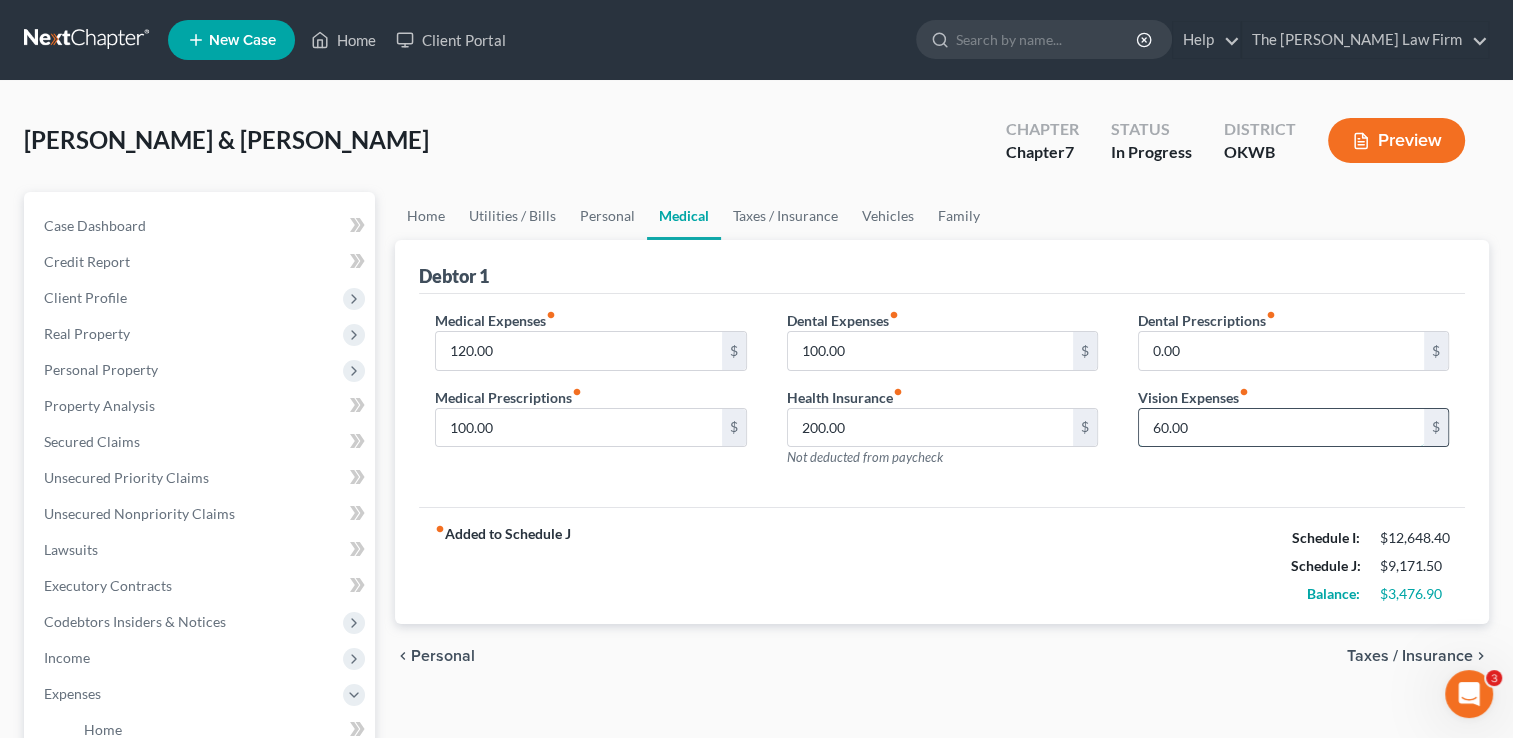 click on "60.00" at bounding box center [1281, 428] 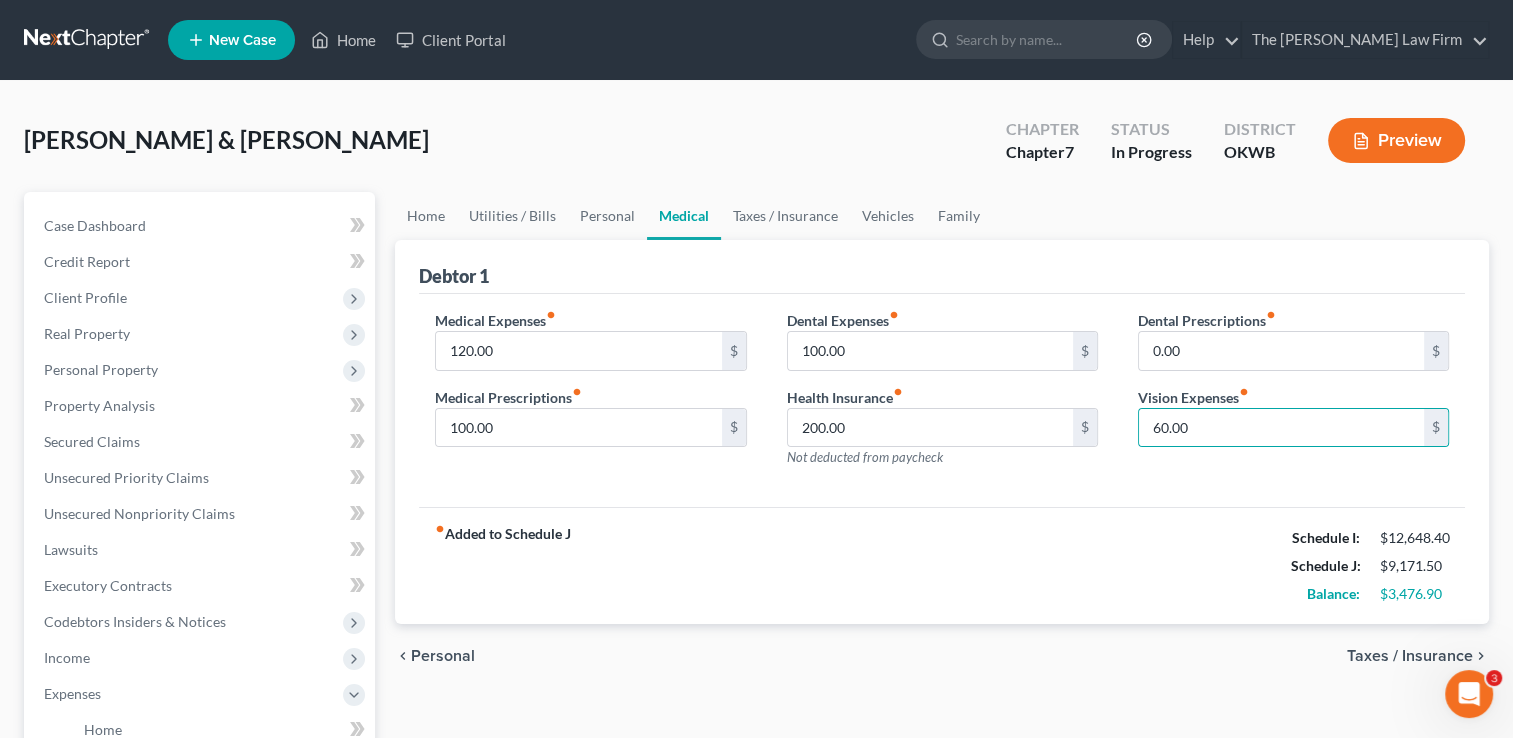 click on "Dental Expenses  fiber_manual_record 100.00 $ Health Insurance  fiber_manual_record 200.00 $ Not deducted from paycheck" at bounding box center (942, 397) 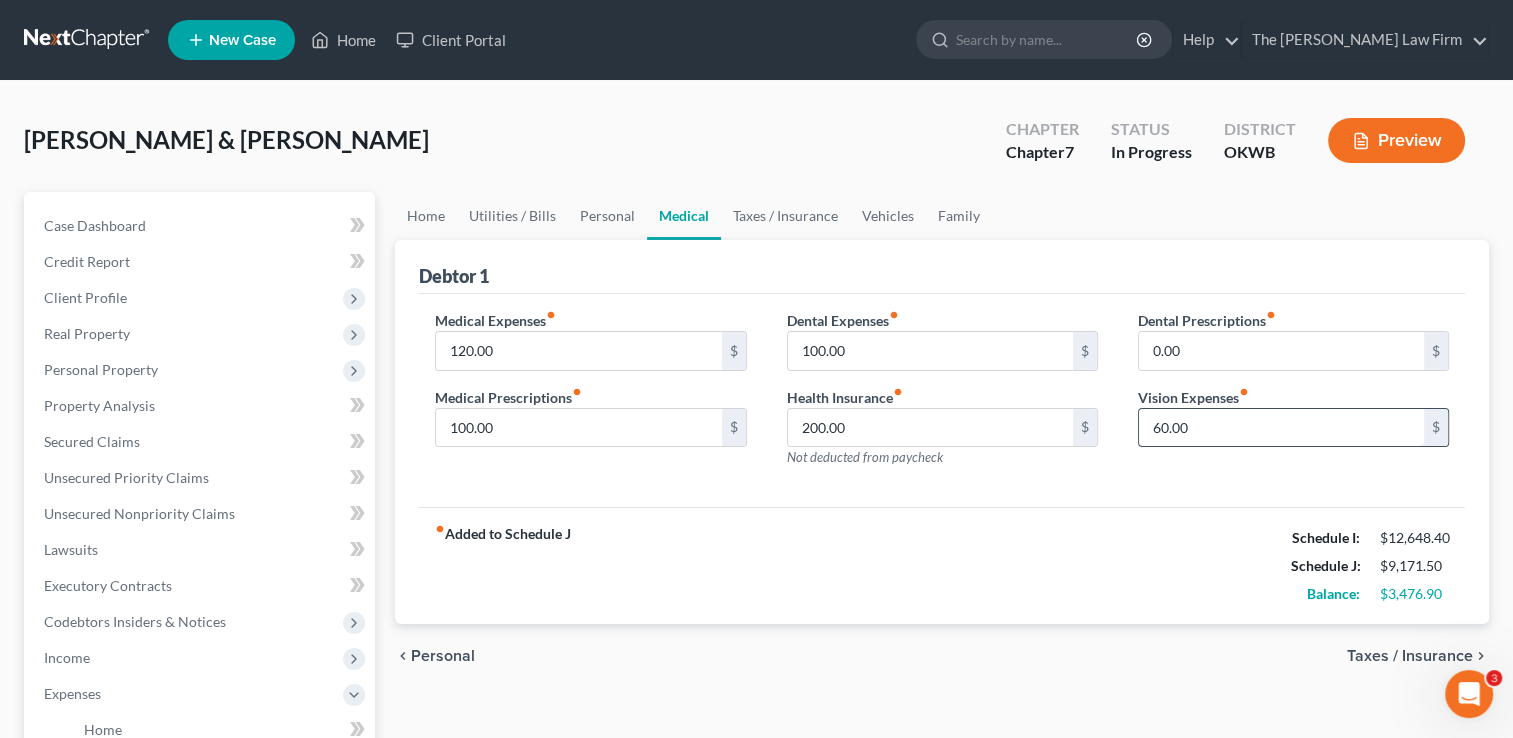 click on "60.00" at bounding box center [1281, 428] 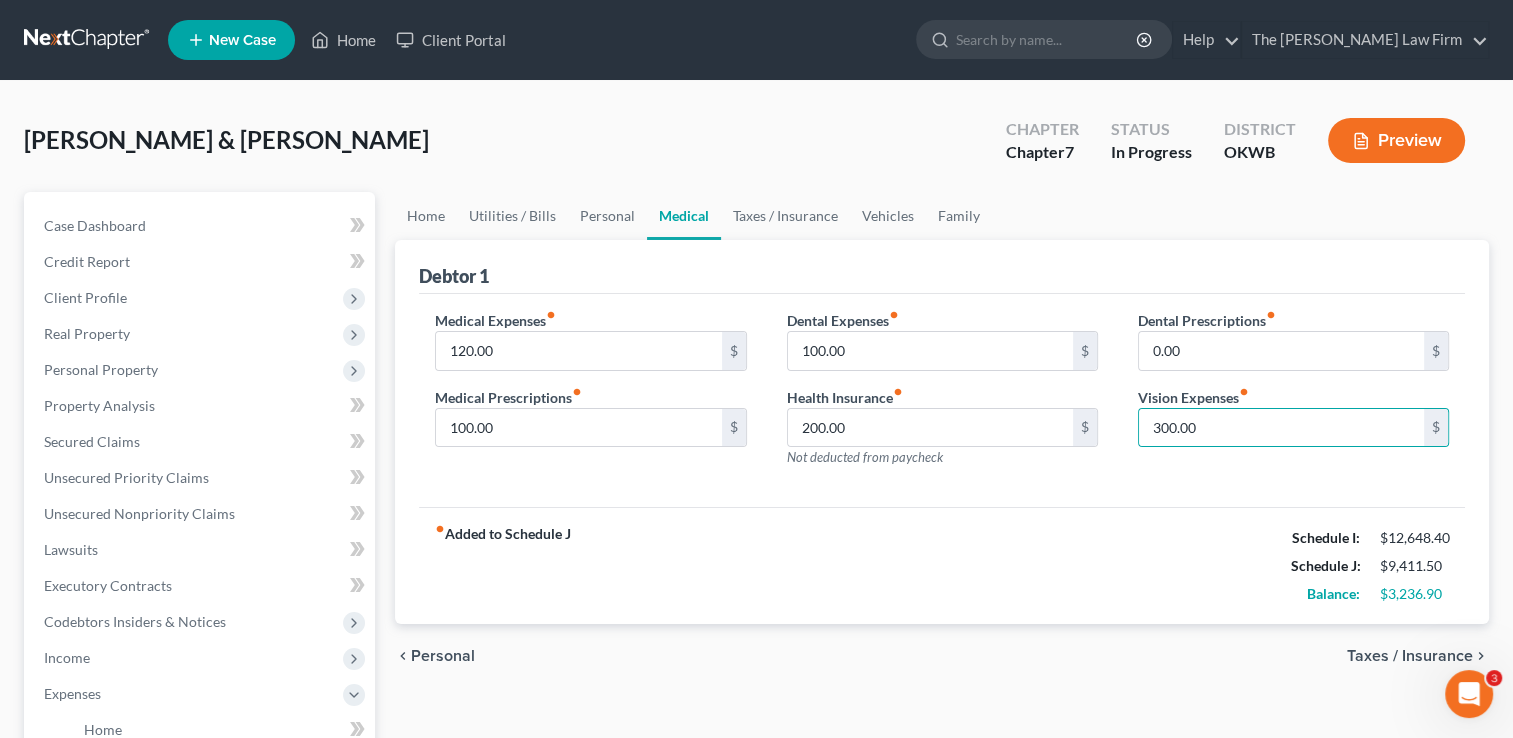 click on "Medical Expenses  fiber_manual_record 120.00 $ Medical Prescriptions  fiber_manual_record 100.00 $ Dental Expenses  fiber_manual_record 100.00 $ Health Insurance  fiber_manual_record 200.00 $ Not deducted from paycheck Dental Prescriptions  fiber_manual_record 0.00 $ Vision Expenses  fiber_manual_record 300.00 $" at bounding box center [942, 401] 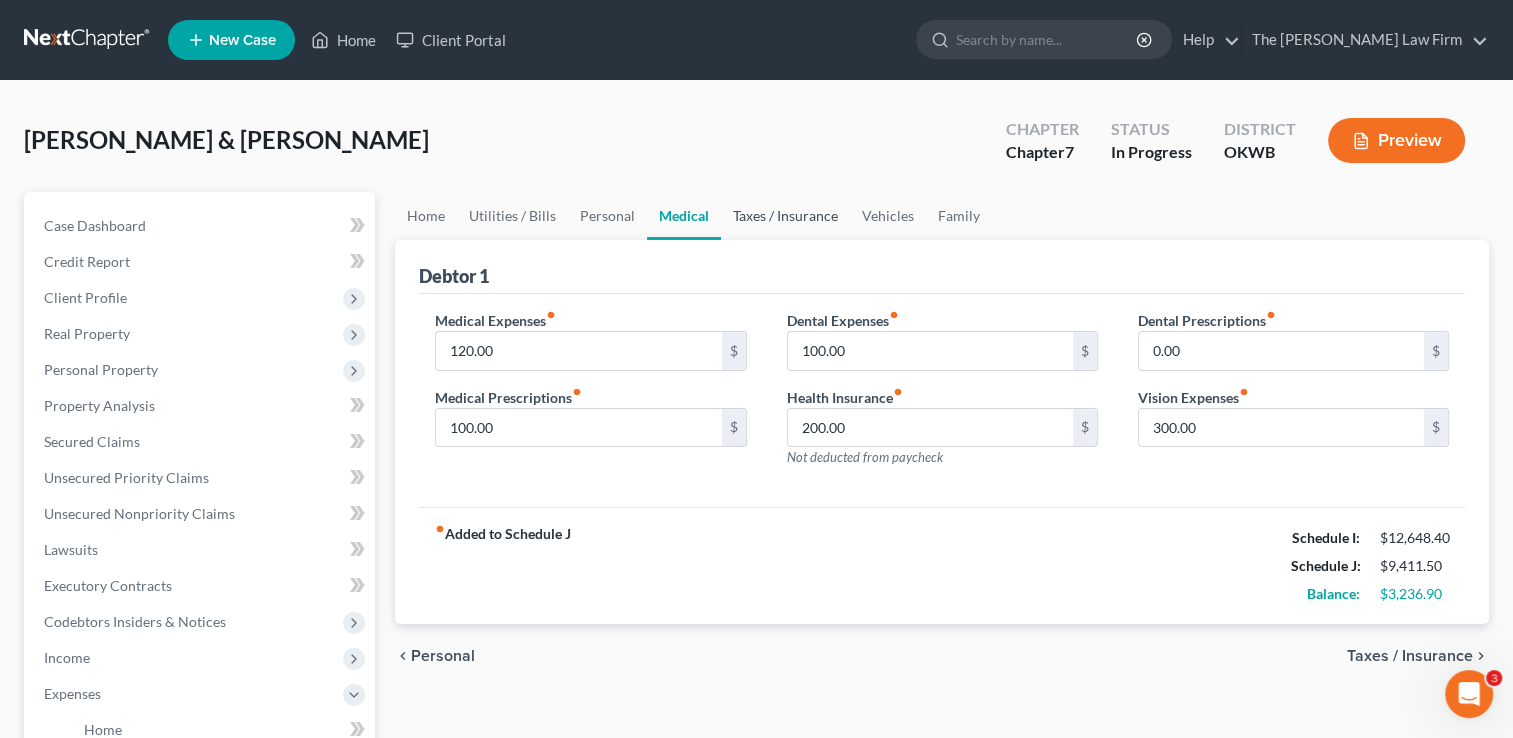 click on "Taxes / Insurance" at bounding box center [785, 216] 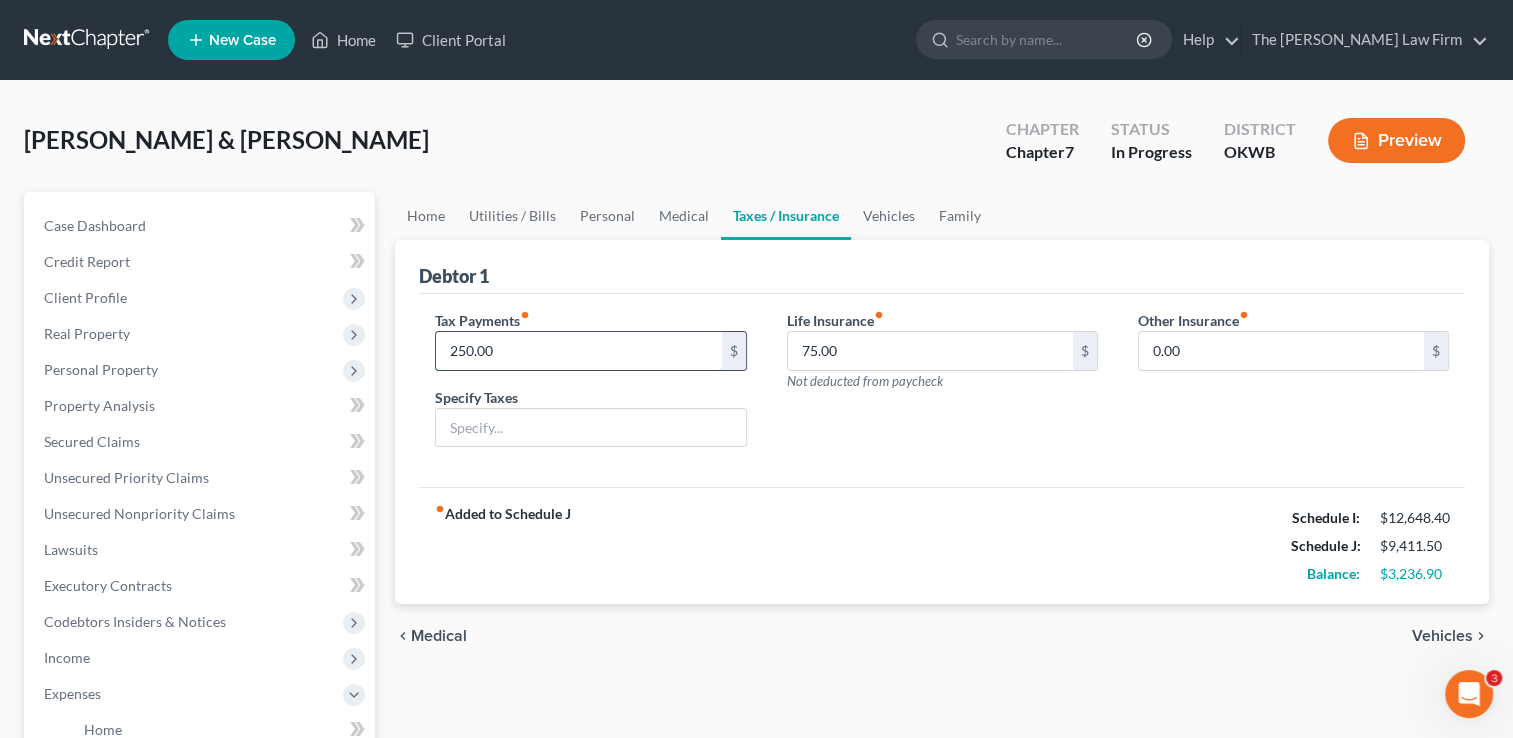 click on "250.00" at bounding box center [578, 351] 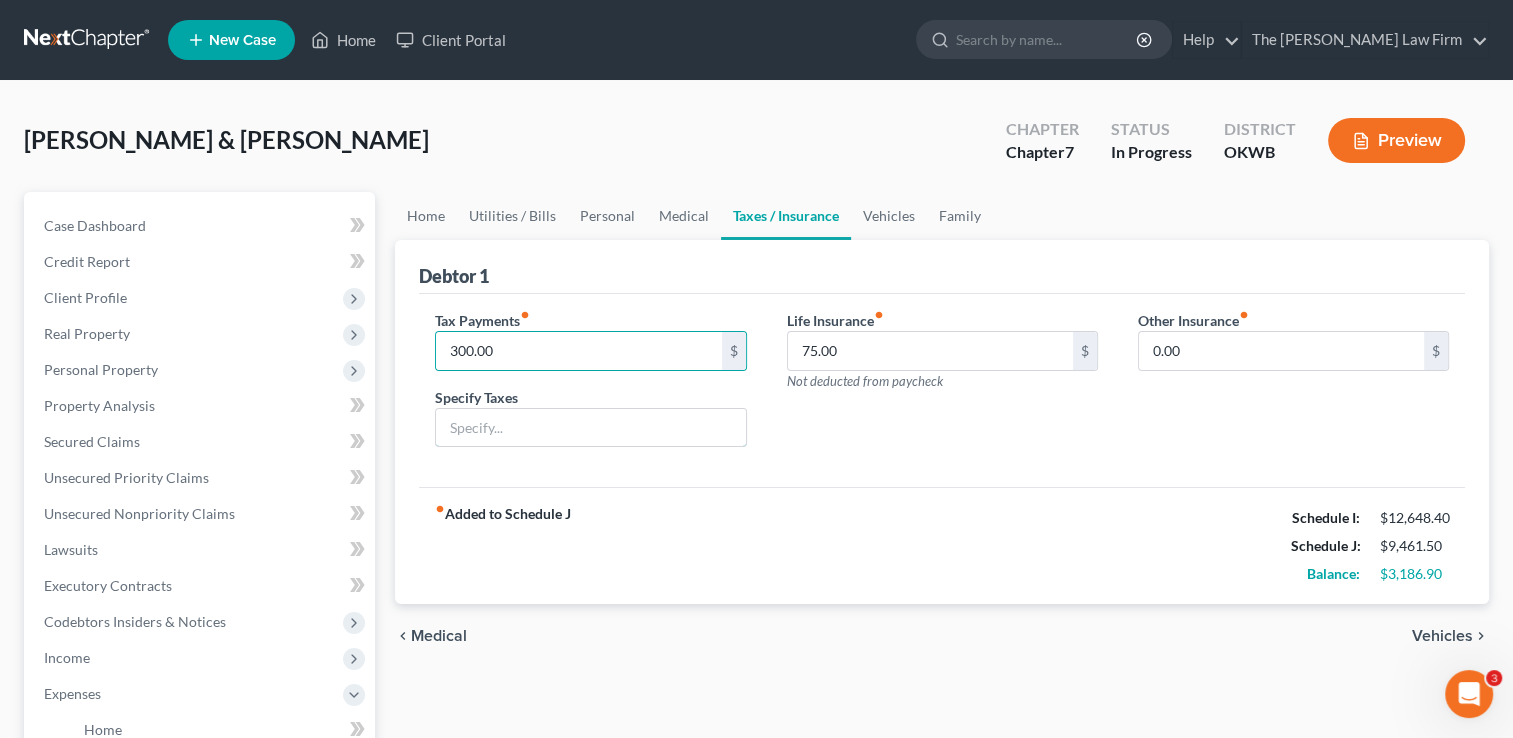 drag, startPoint x: 624, startPoint y: 439, endPoint x: 964, endPoint y: 482, distance: 342.70834 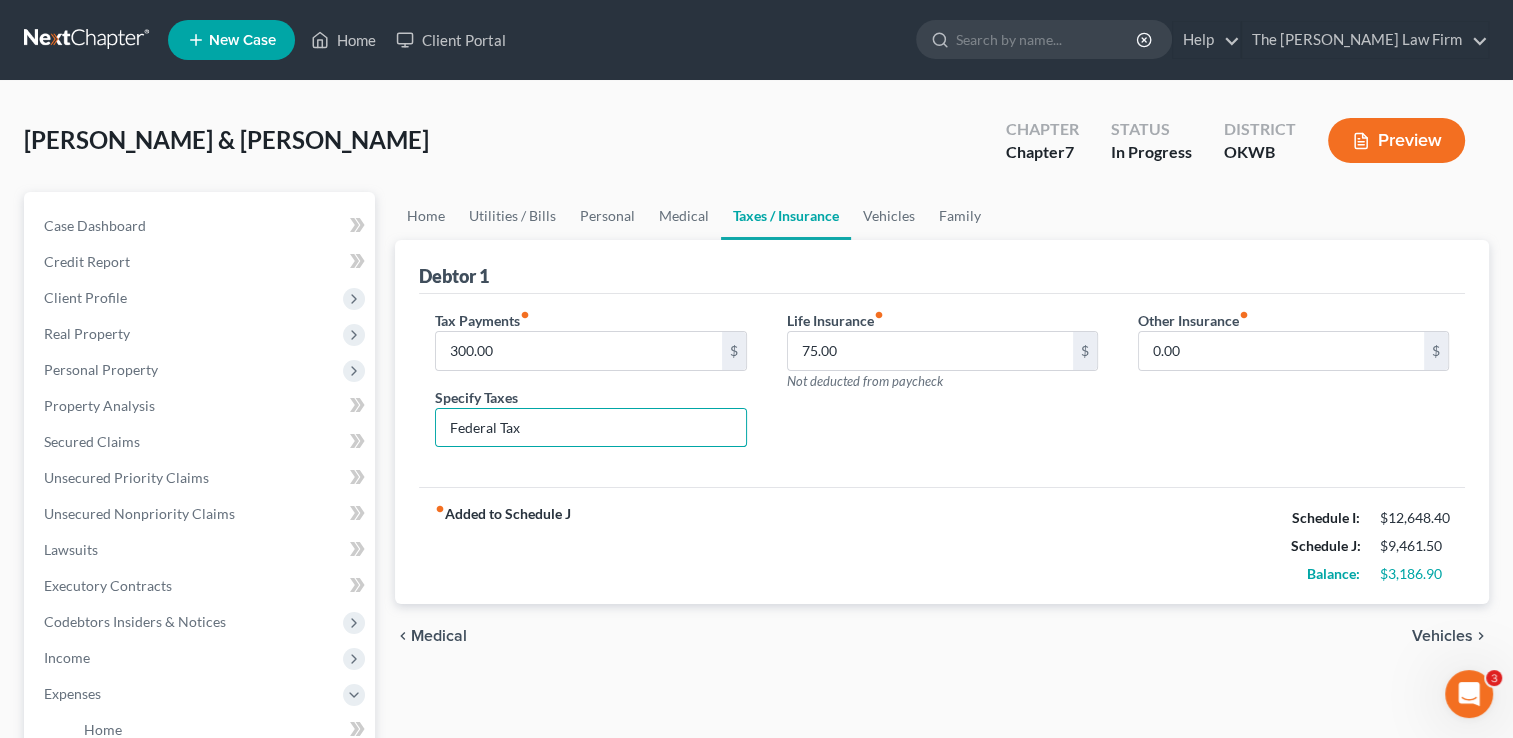 click on "Life Insurance  fiber_manual_record 75.00 $ Not deducted from paycheck" at bounding box center (942, 387) 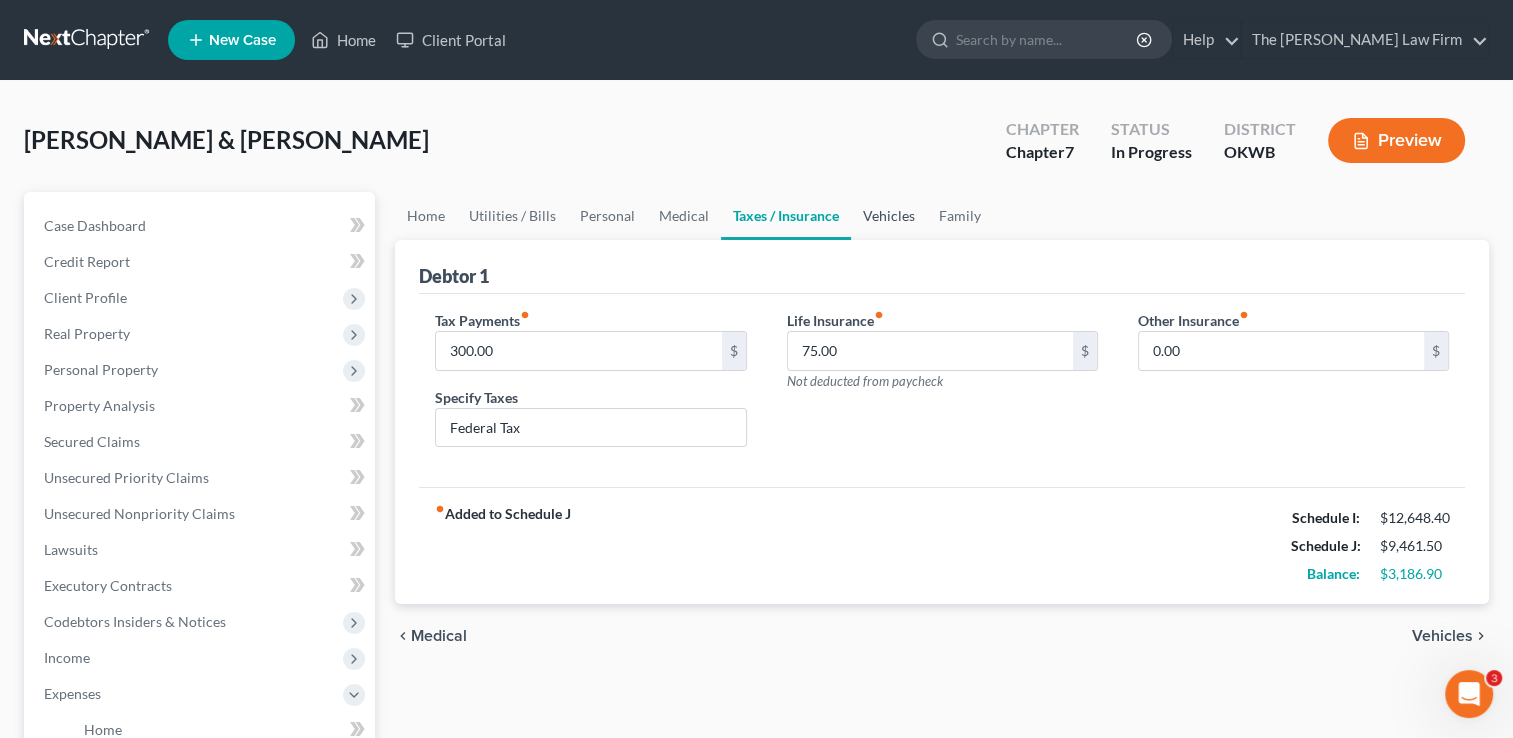 click on "Vehicles" at bounding box center [889, 216] 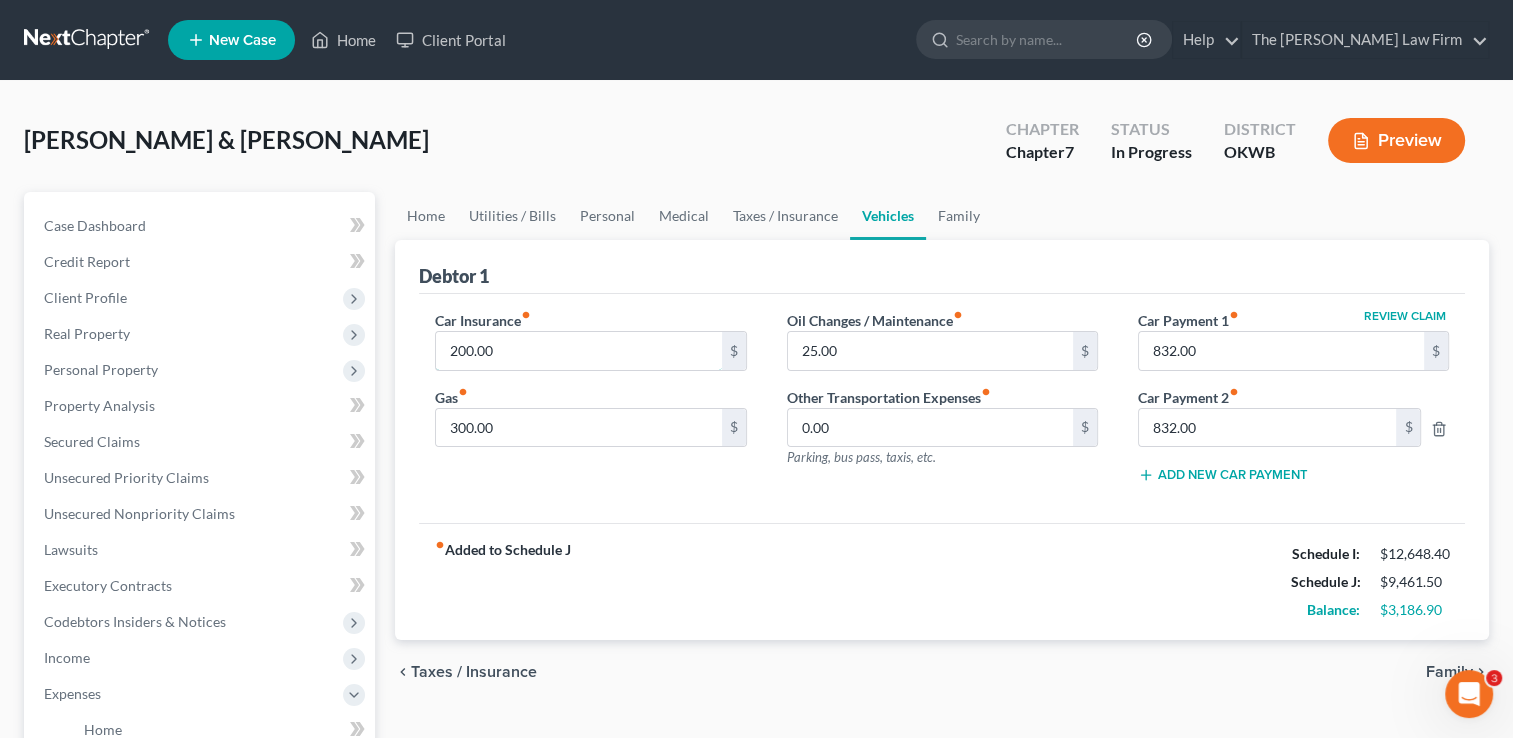click on "200.00" at bounding box center [578, 351] 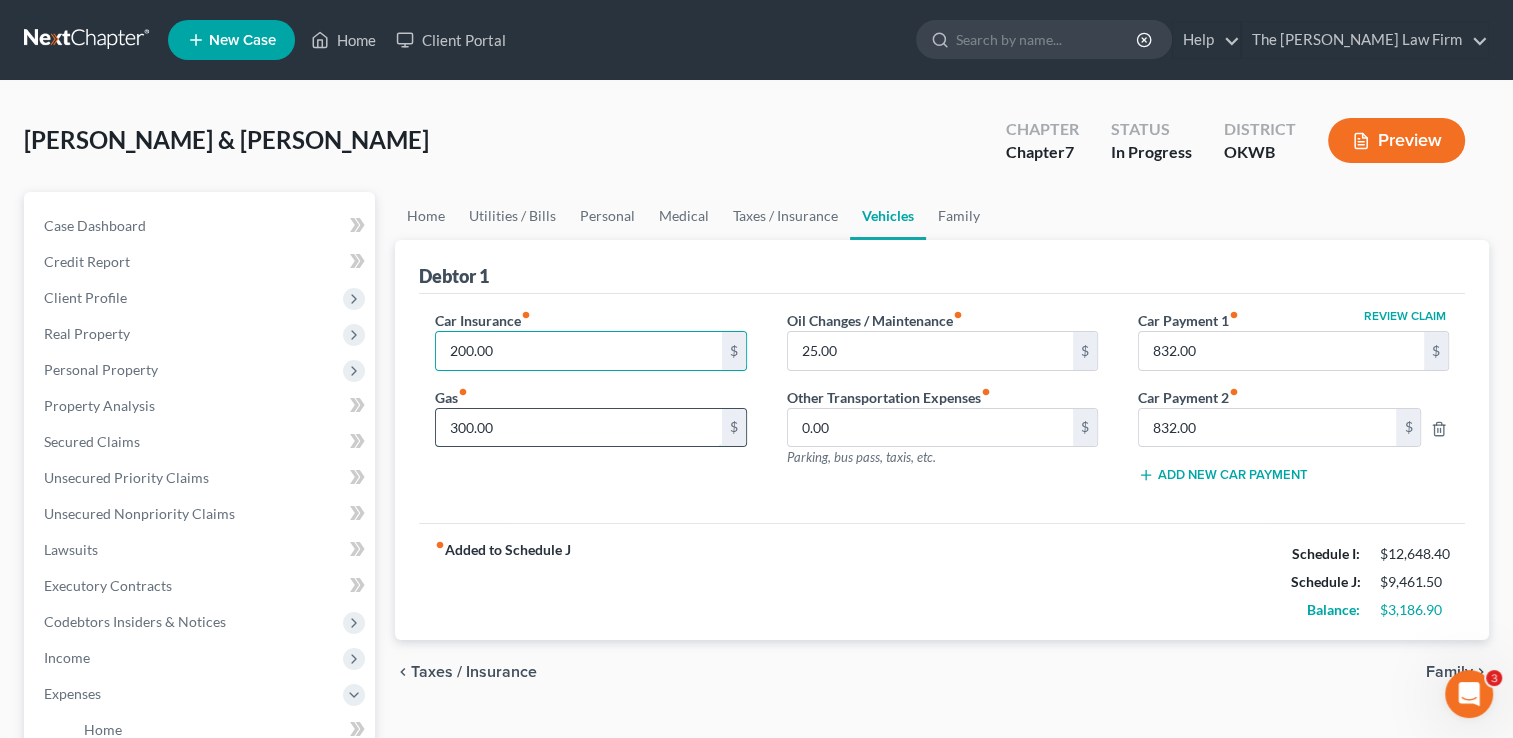 click on "300.00" at bounding box center (578, 428) 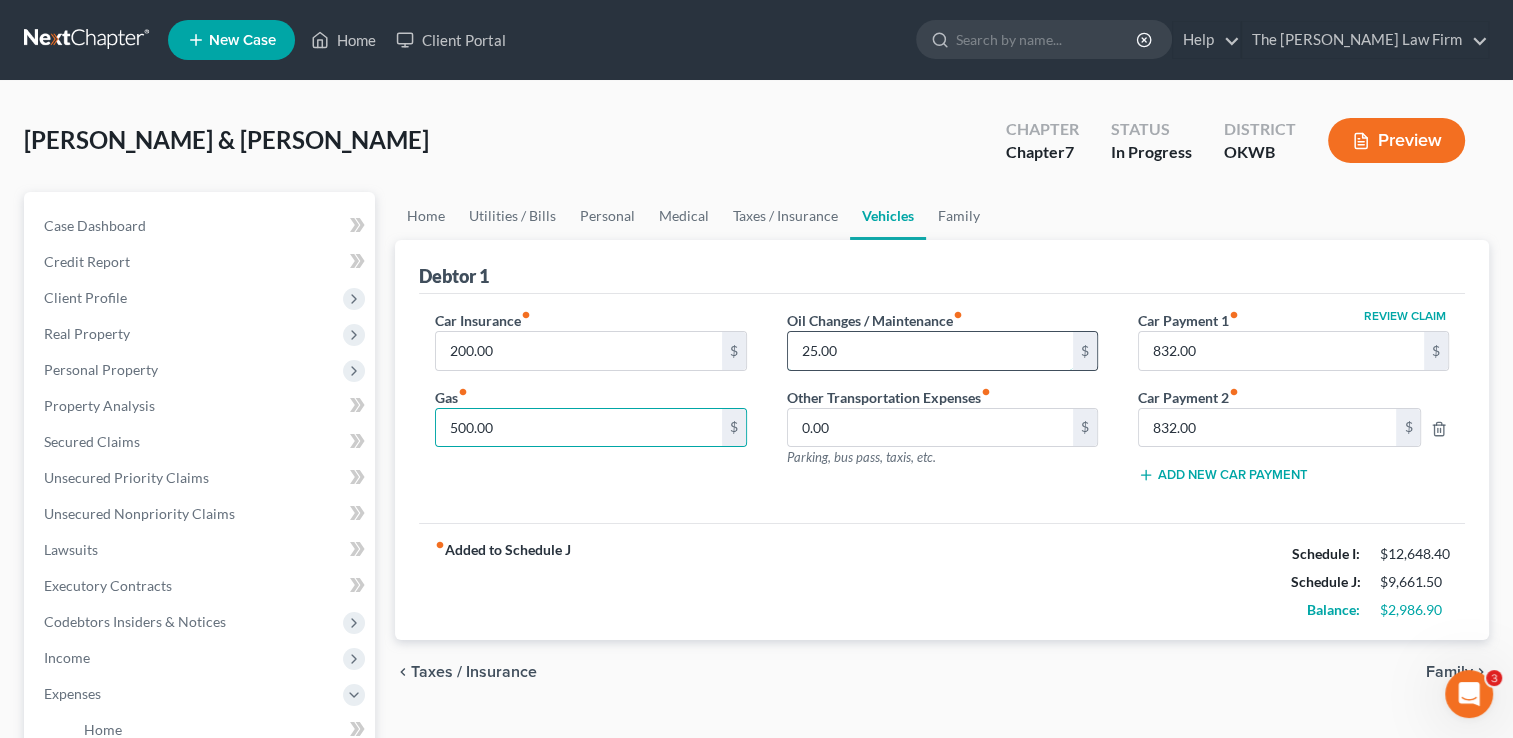 click on "25.00" at bounding box center (930, 351) 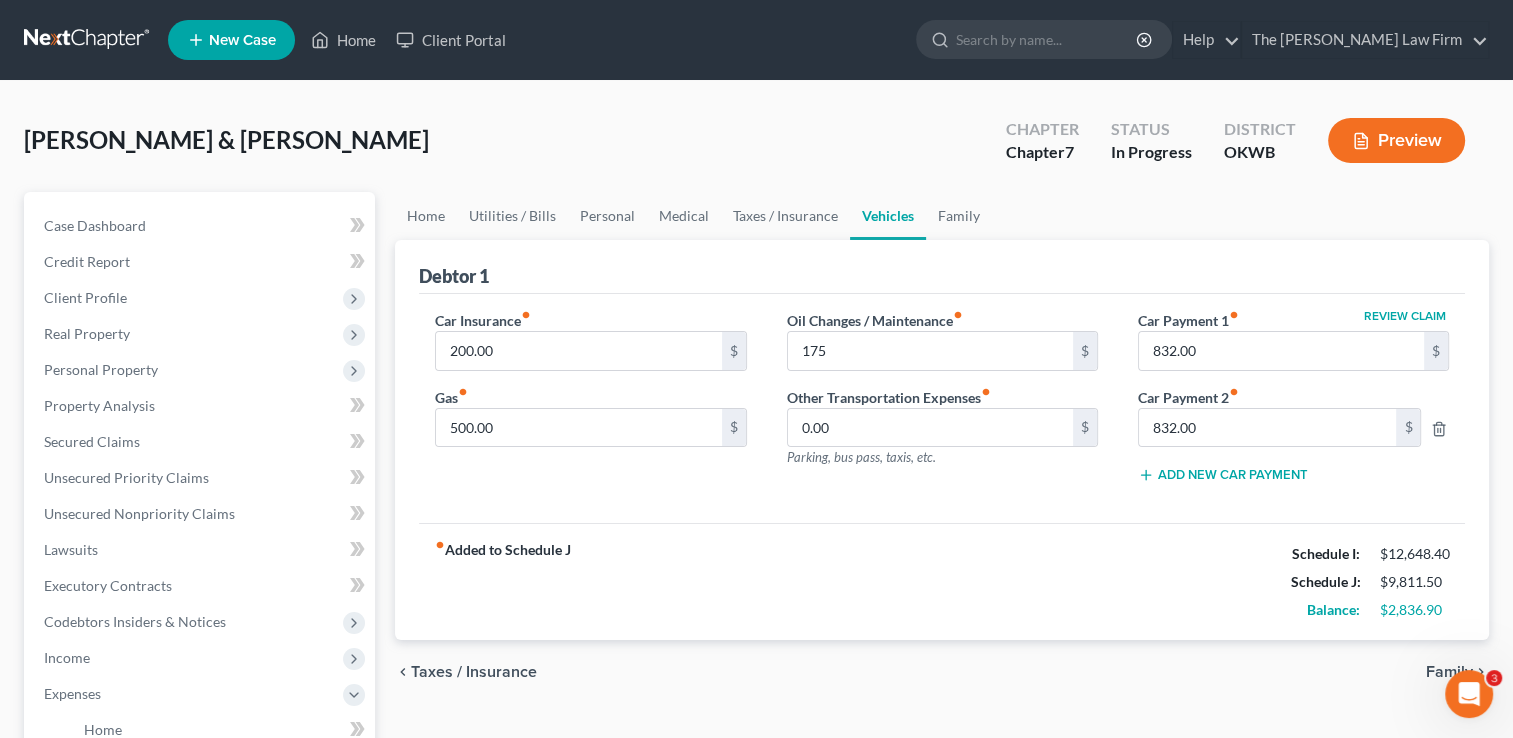 click on "Car Insurance  fiber_manual_record 200.00 $ Gas  fiber_manual_record 500.00 $ Oil Changes / Maintenance  fiber_manual_record 175 $ Other Transportation Expenses  fiber_manual_record 0.00 $ Parking, bus pass, taxis, etc. Review Claim Car Payment 1  fiber_manual_record 832.00 $ Car Payment 2  fiber_manual_record 832.00 $ Add New Car Payment" at bounding box center (942, 409) 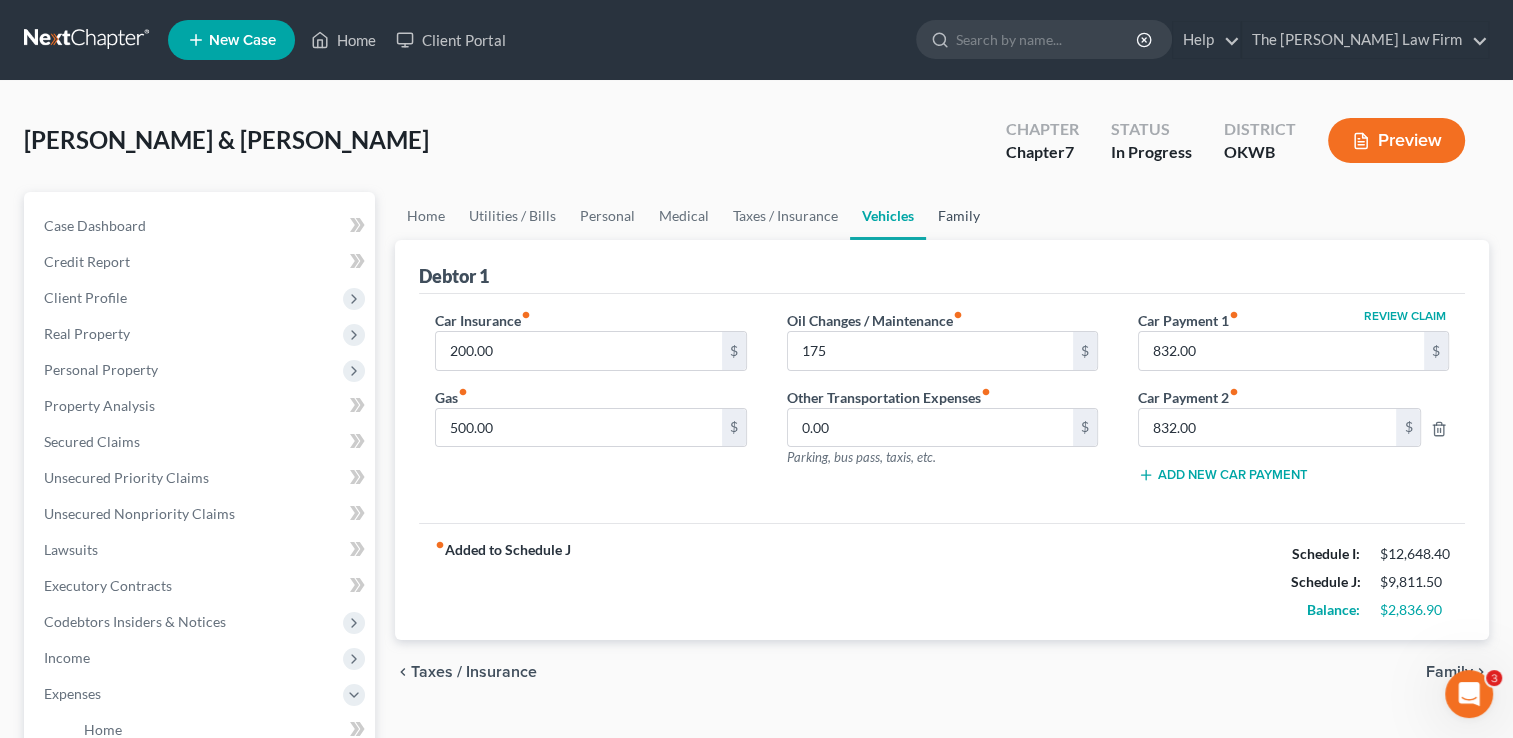 click on "Family" at bounding box center [959, 216] 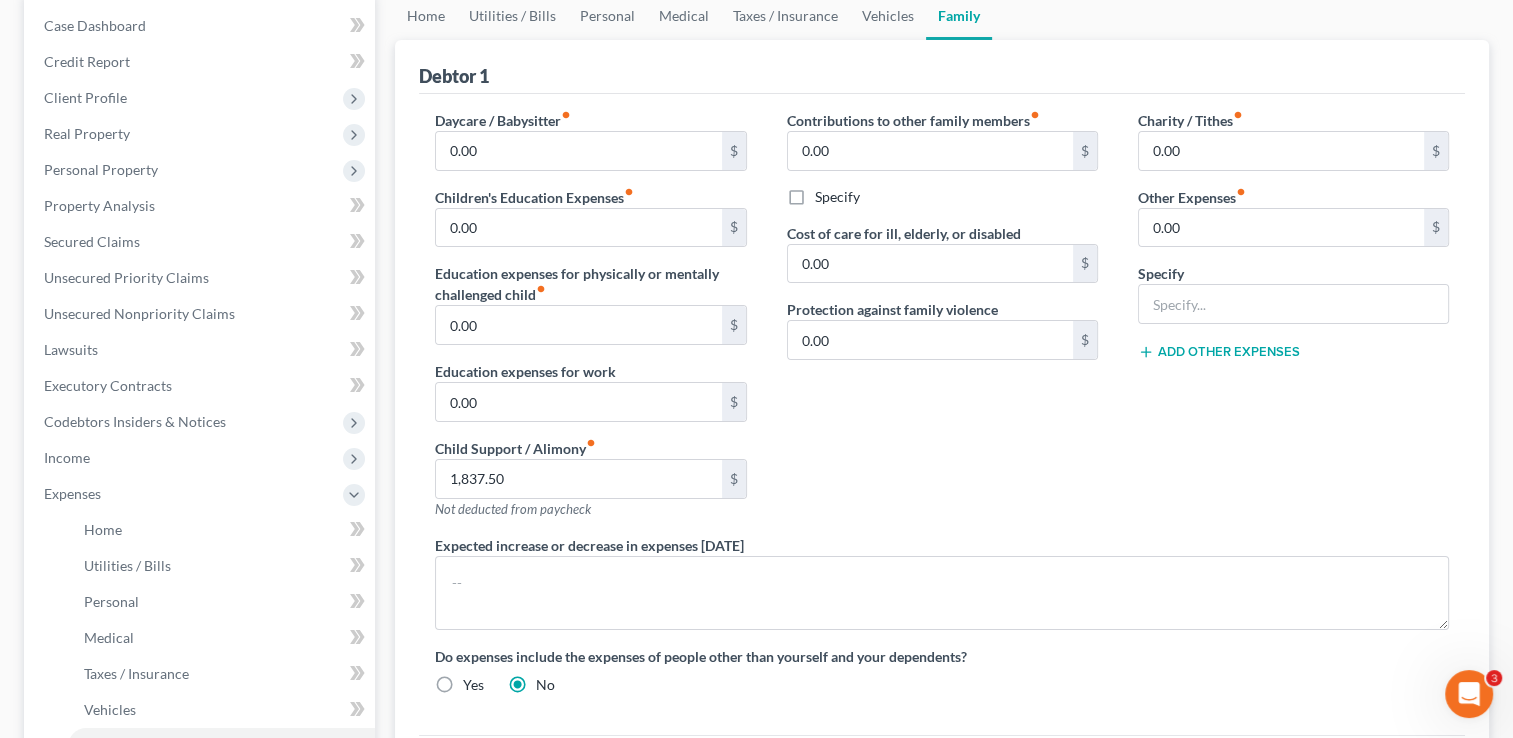 scroll, scrollTop: 100, scrollLeft: 0, axis: vertical 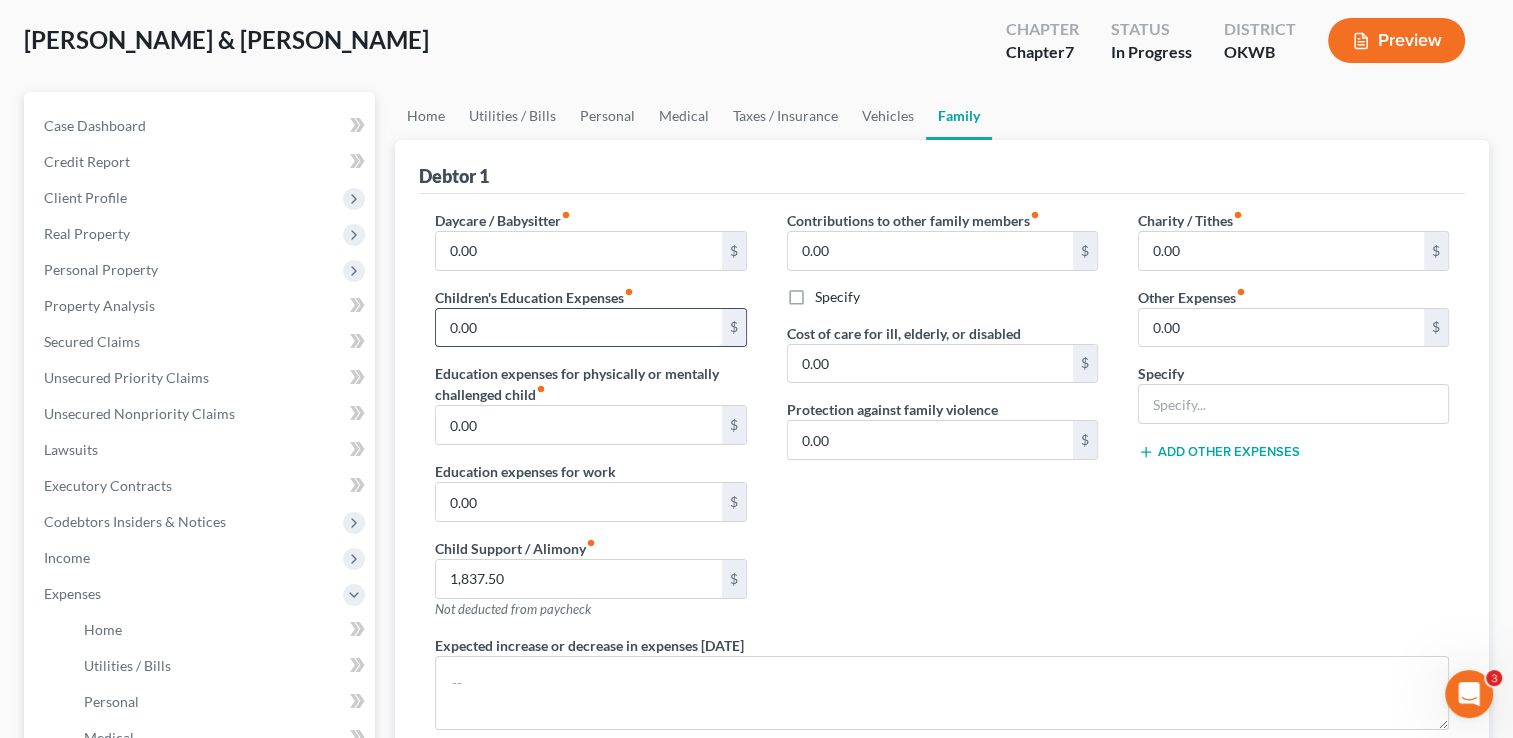 click on "0.00" at bounding box center (578, 328) 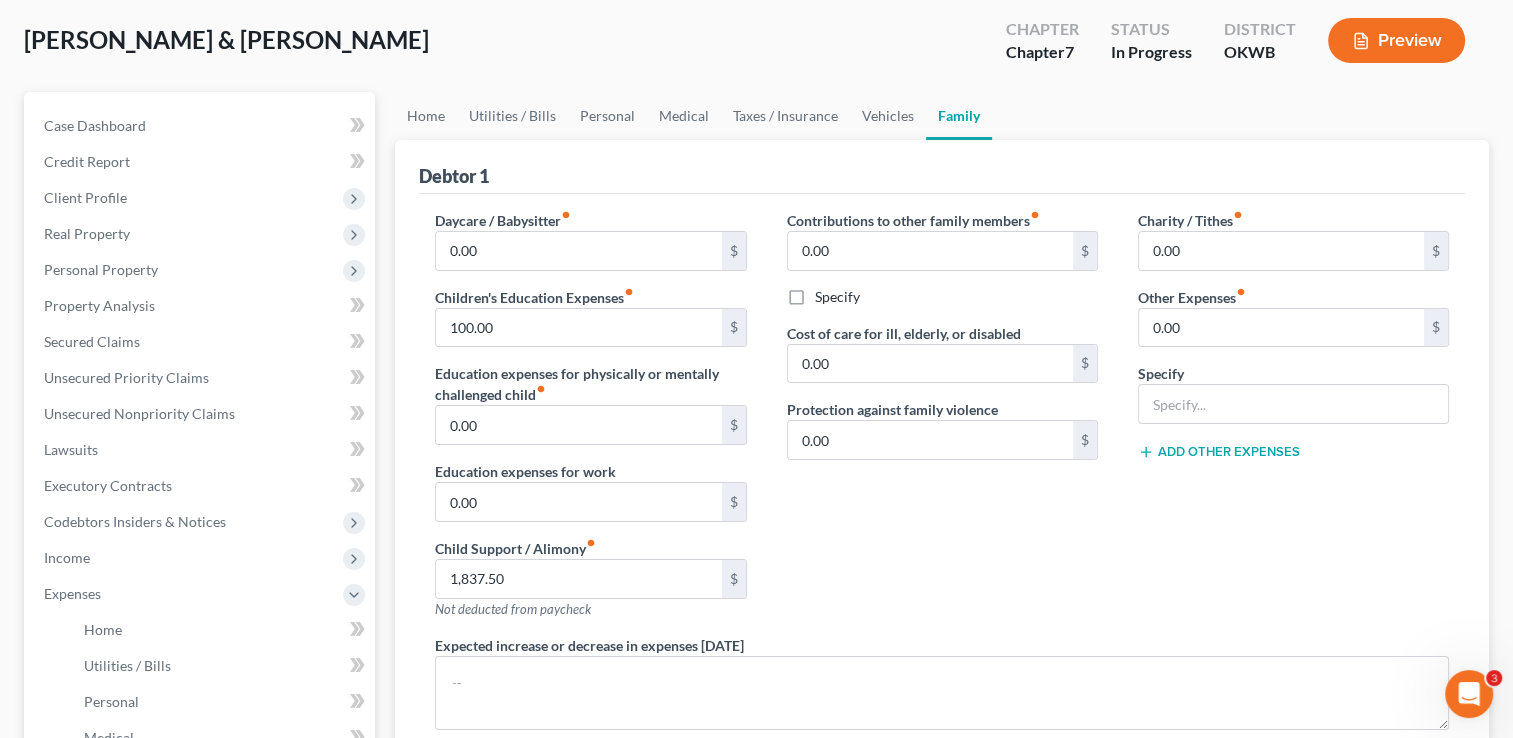 click on "Contributions to other family members  fiber_manual_record 0.00 $ Specify Cost of care for ill, elderly, or disabled 0.00 $ Protection against family violence 0.00 $" at bounding box center [942, 422] 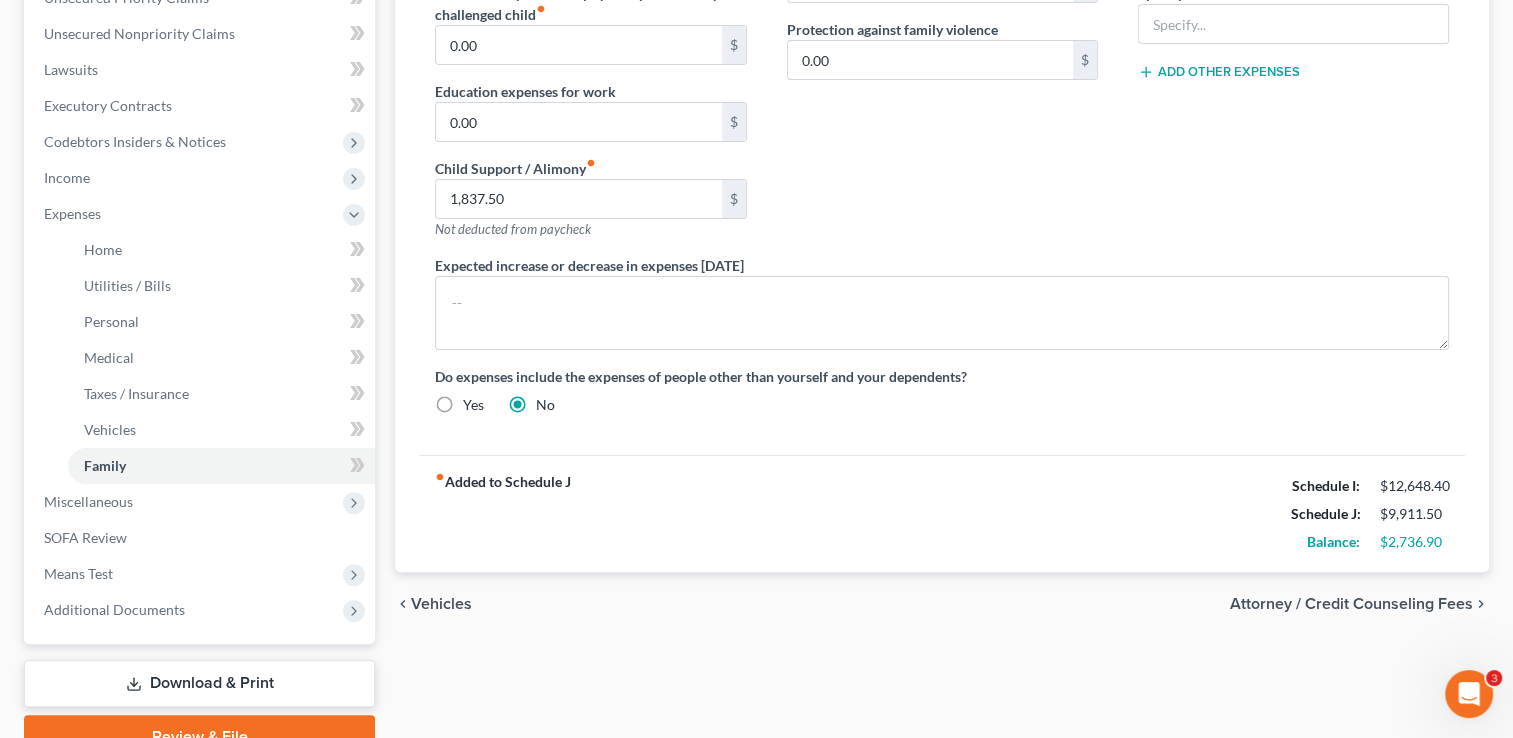 scroll, scrollTop: 575, scrollLeft: 0, axis: vertical 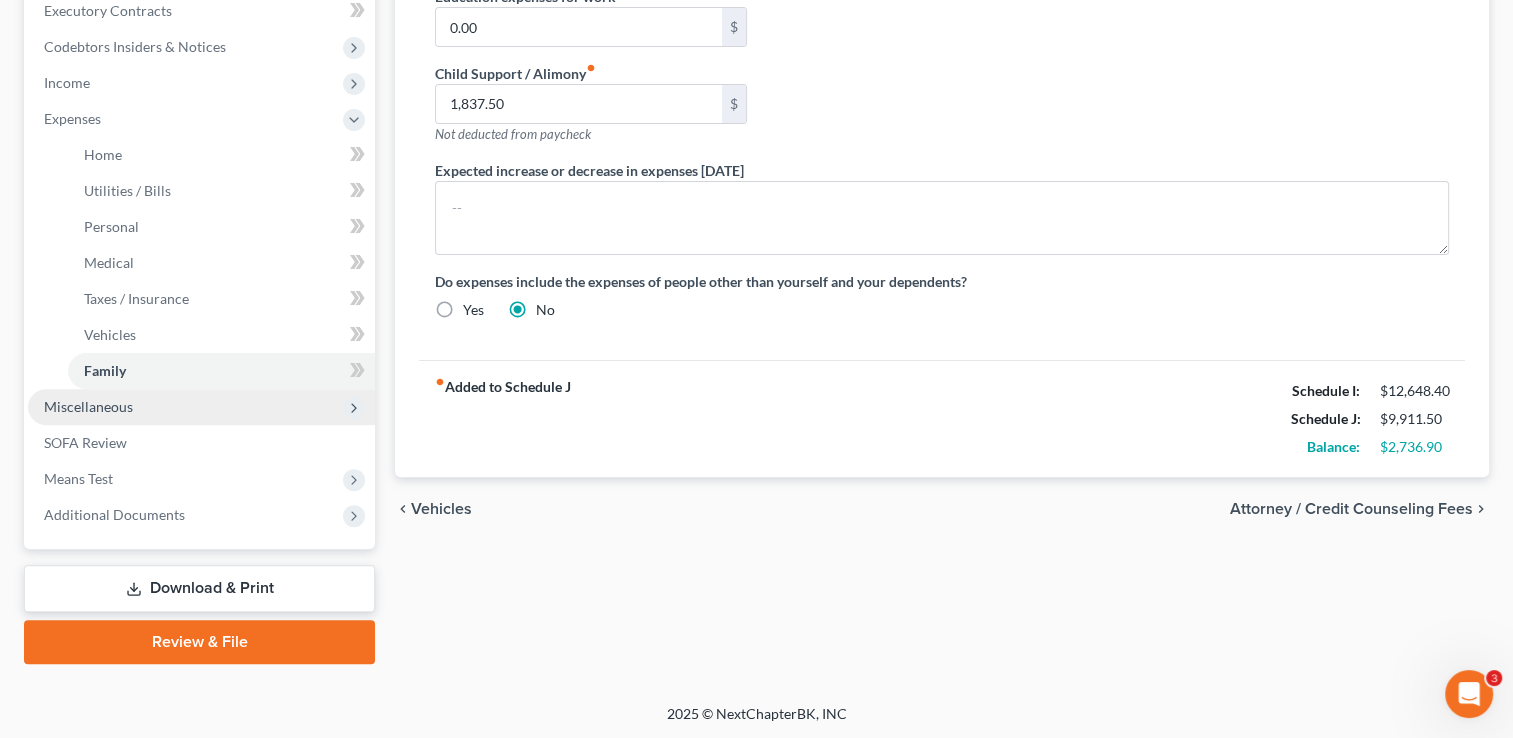click on "Miscellaneous" at bounding box center [88, 406] 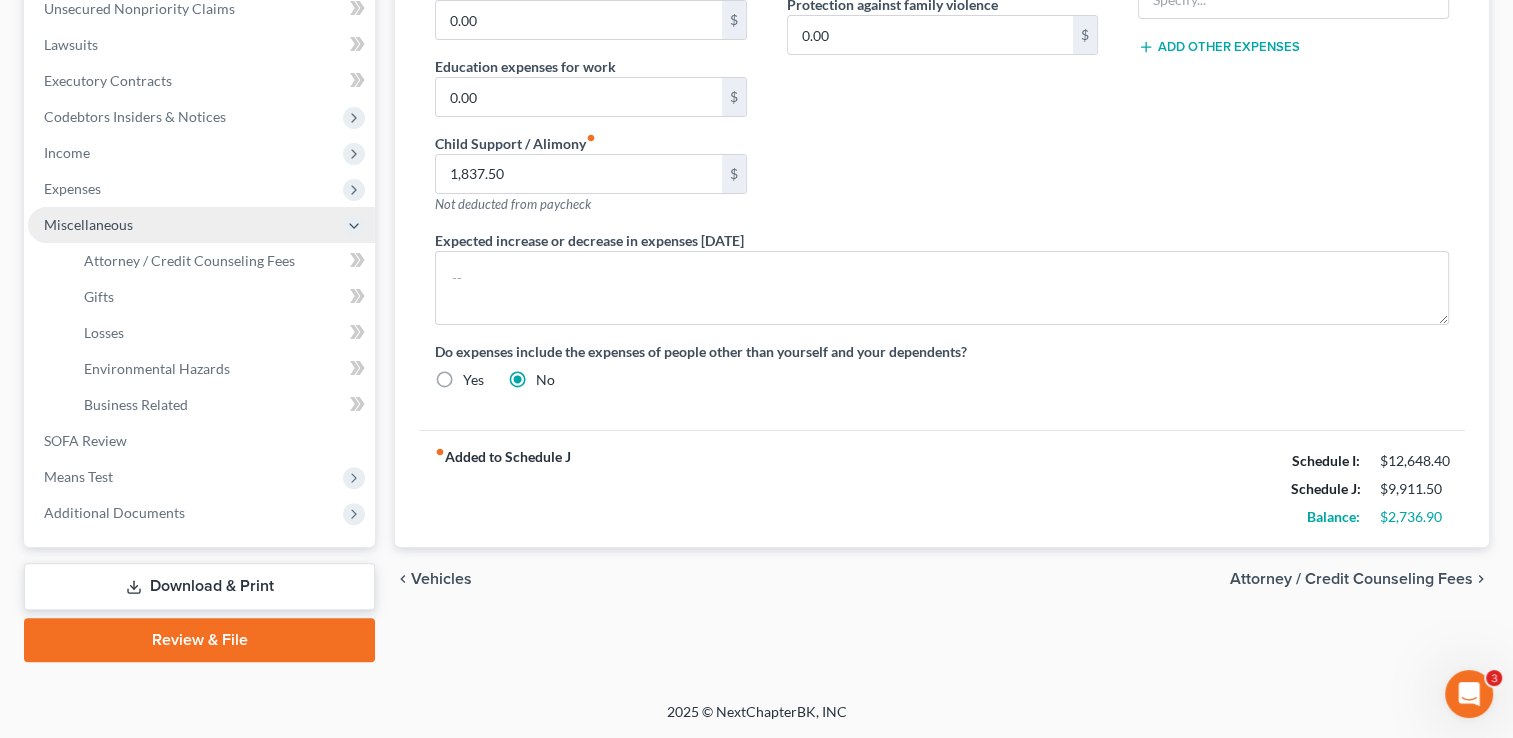 scroll, scrollTop: 503, scrollLeft: 0, axis: vertical 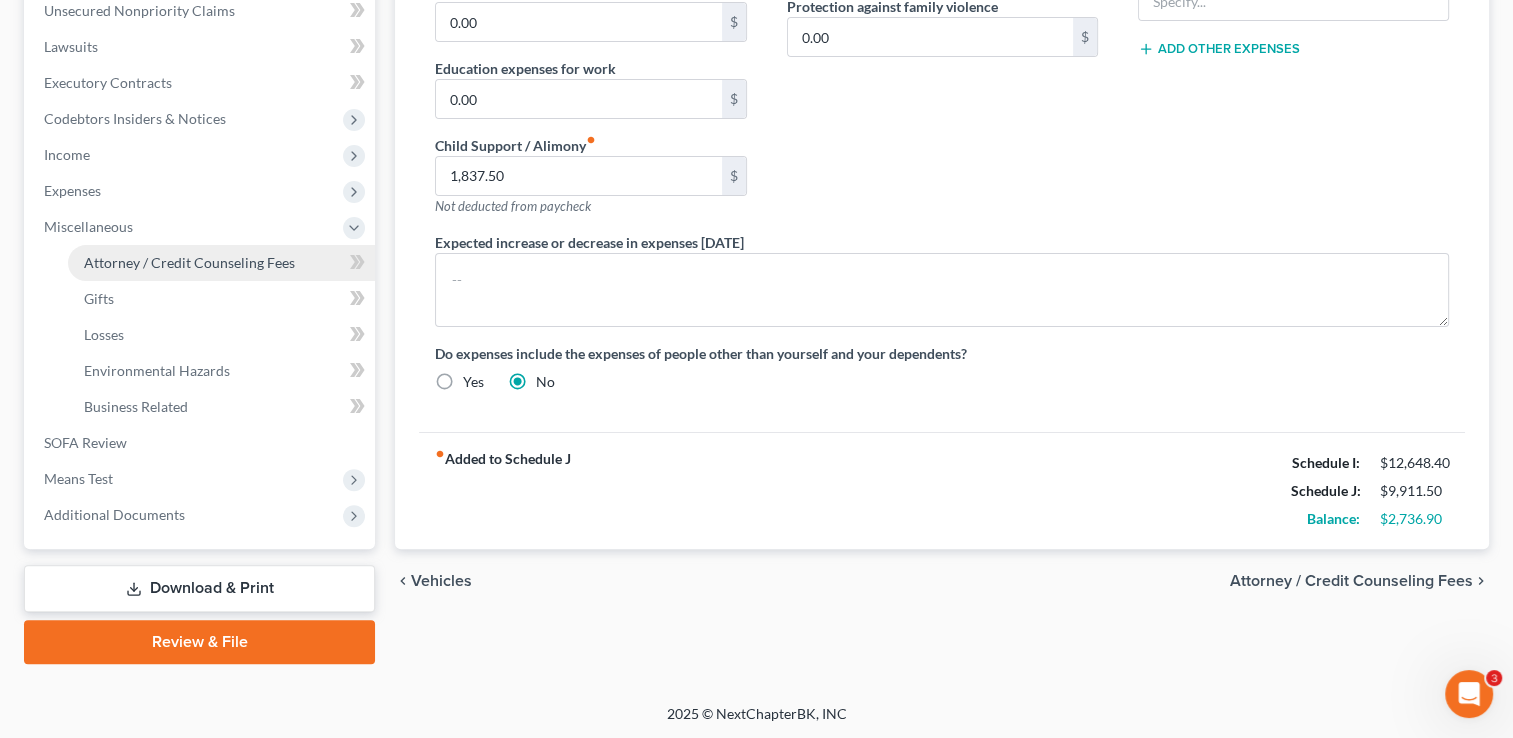 click on "Attorney / Credit Counseling Fees" at bounding box center (189, 262) 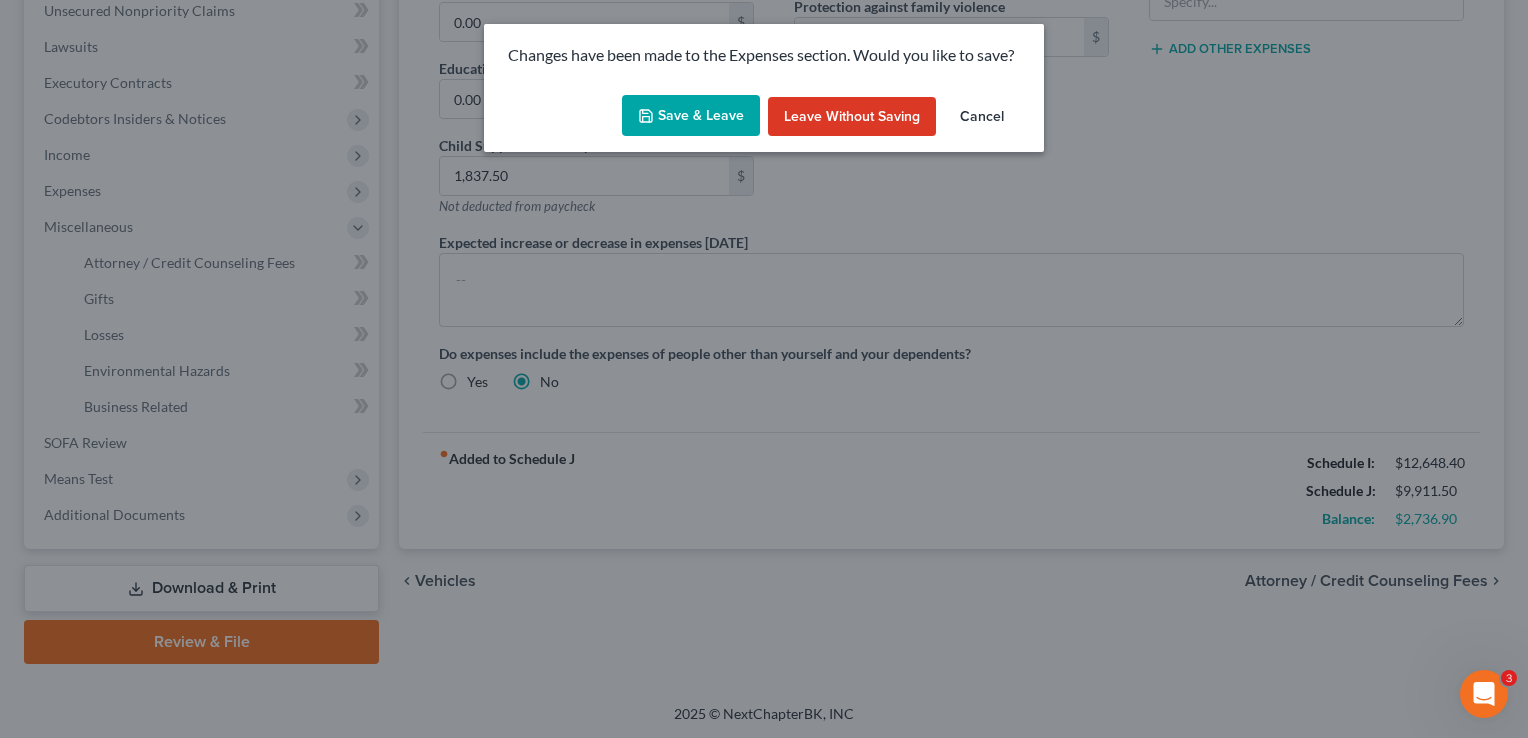 click on "Save & Leave" at bounding box center (691, 116) 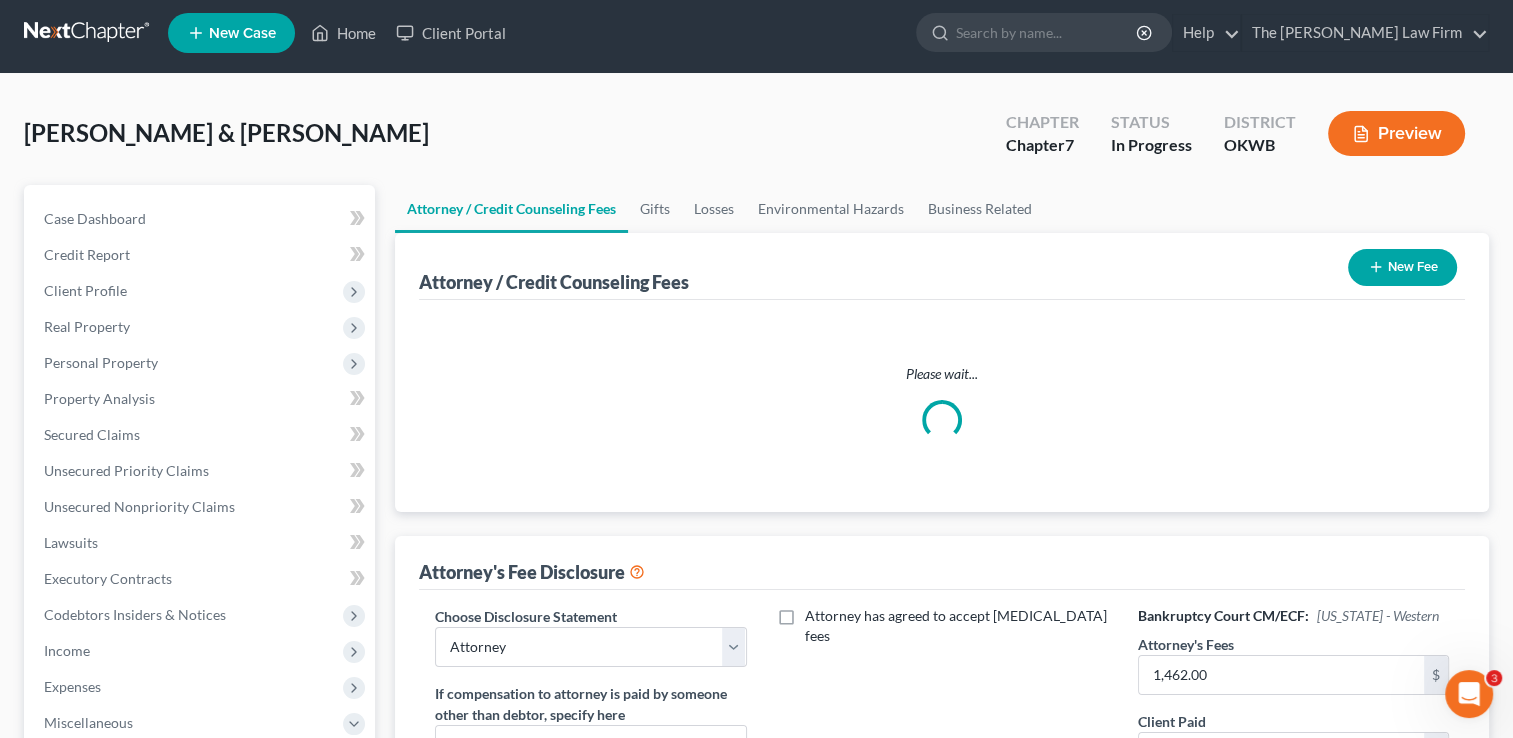 scroll, scrollTop: 0, scrollLeft: 0, axis: both 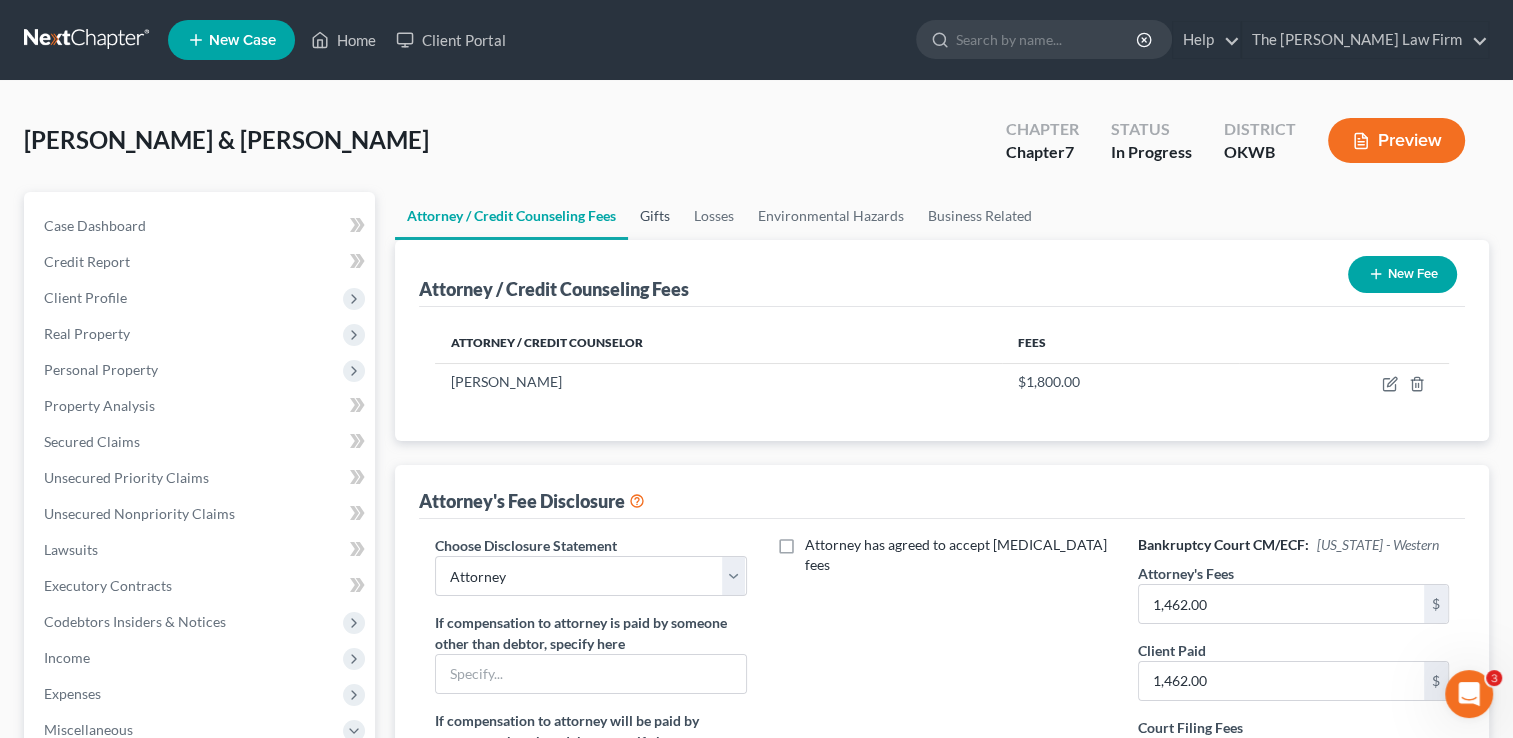 click on "Gifts" at bounding box center (655, 216) 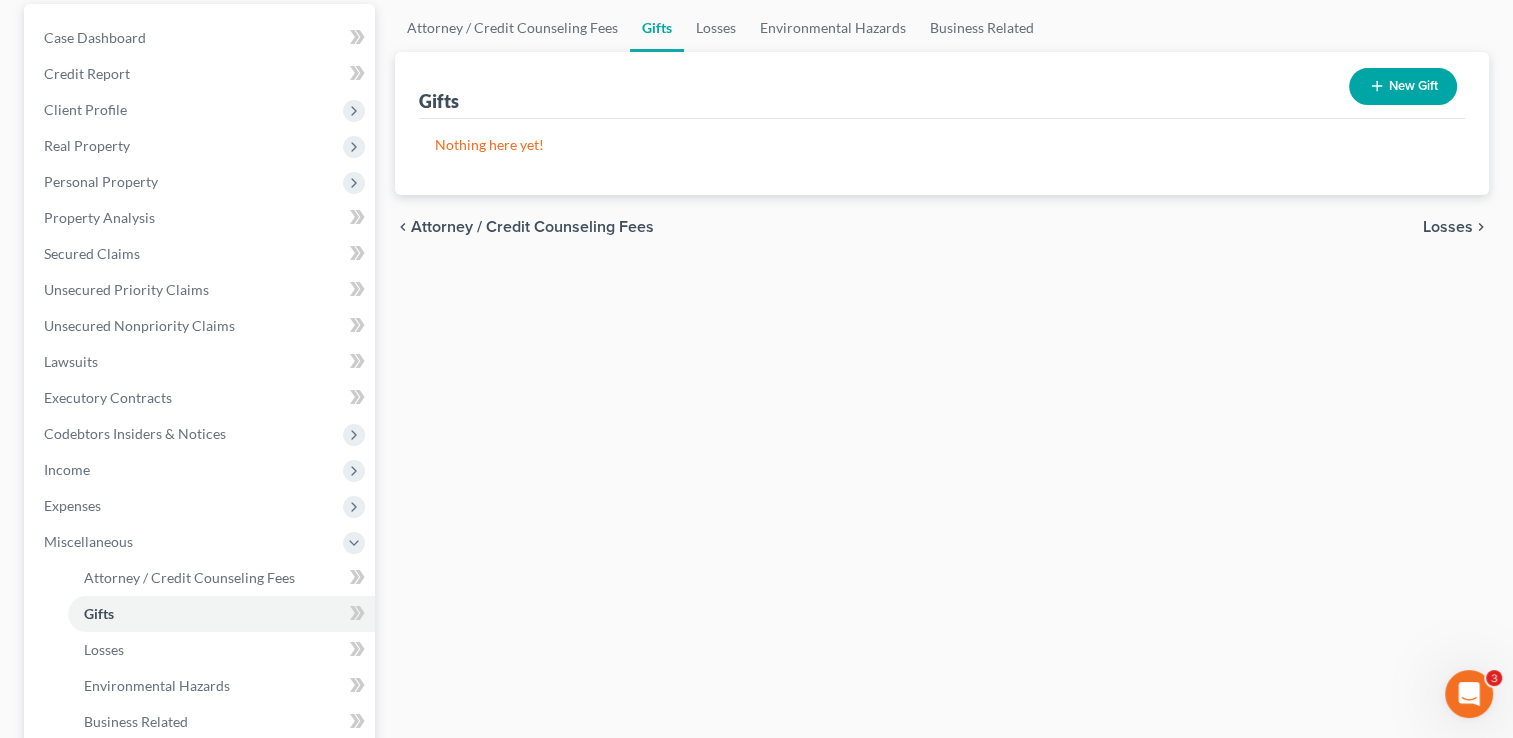 scroll, scrollTop: 200, scrollLeft: 0, axis: vertical 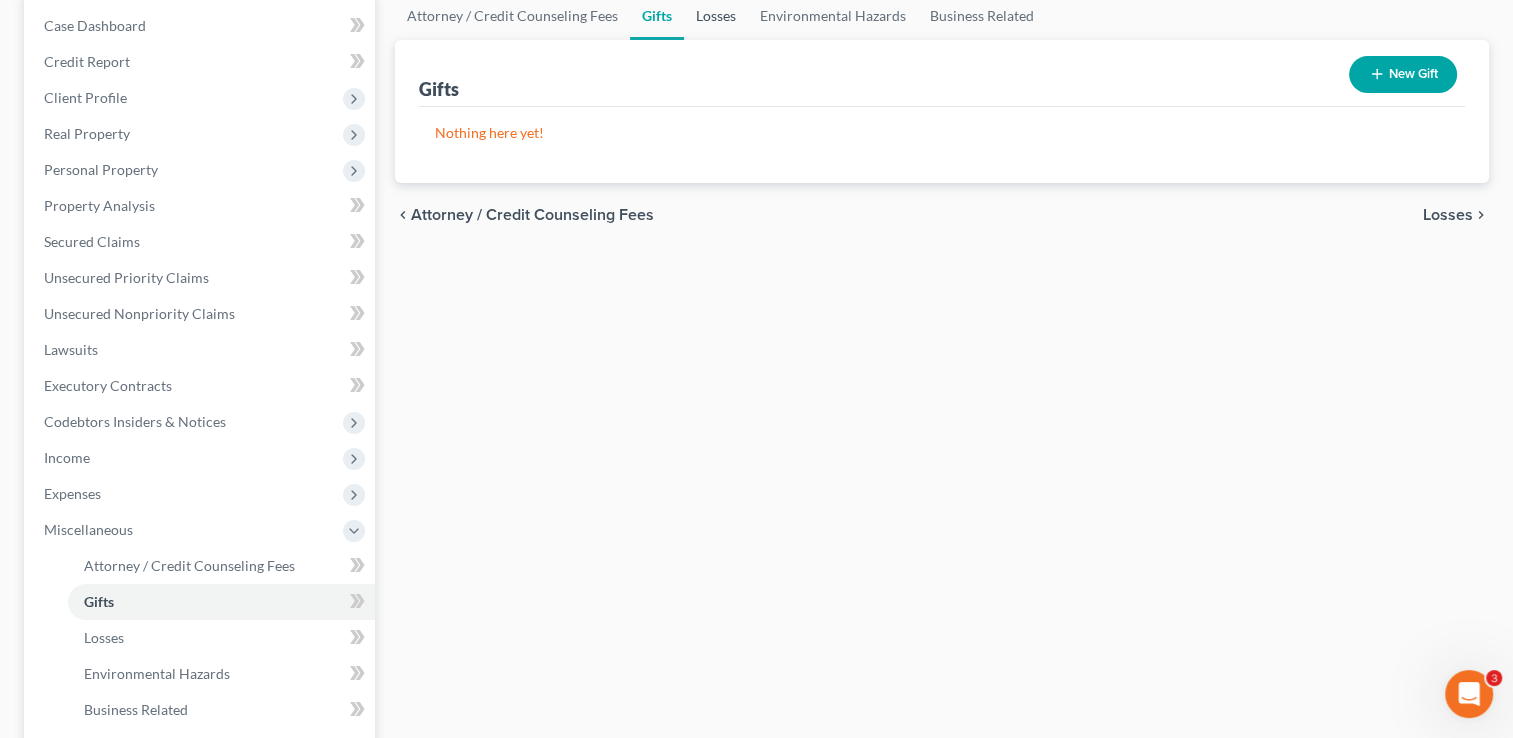 click on "Losses" at bounding box center [716, 16] 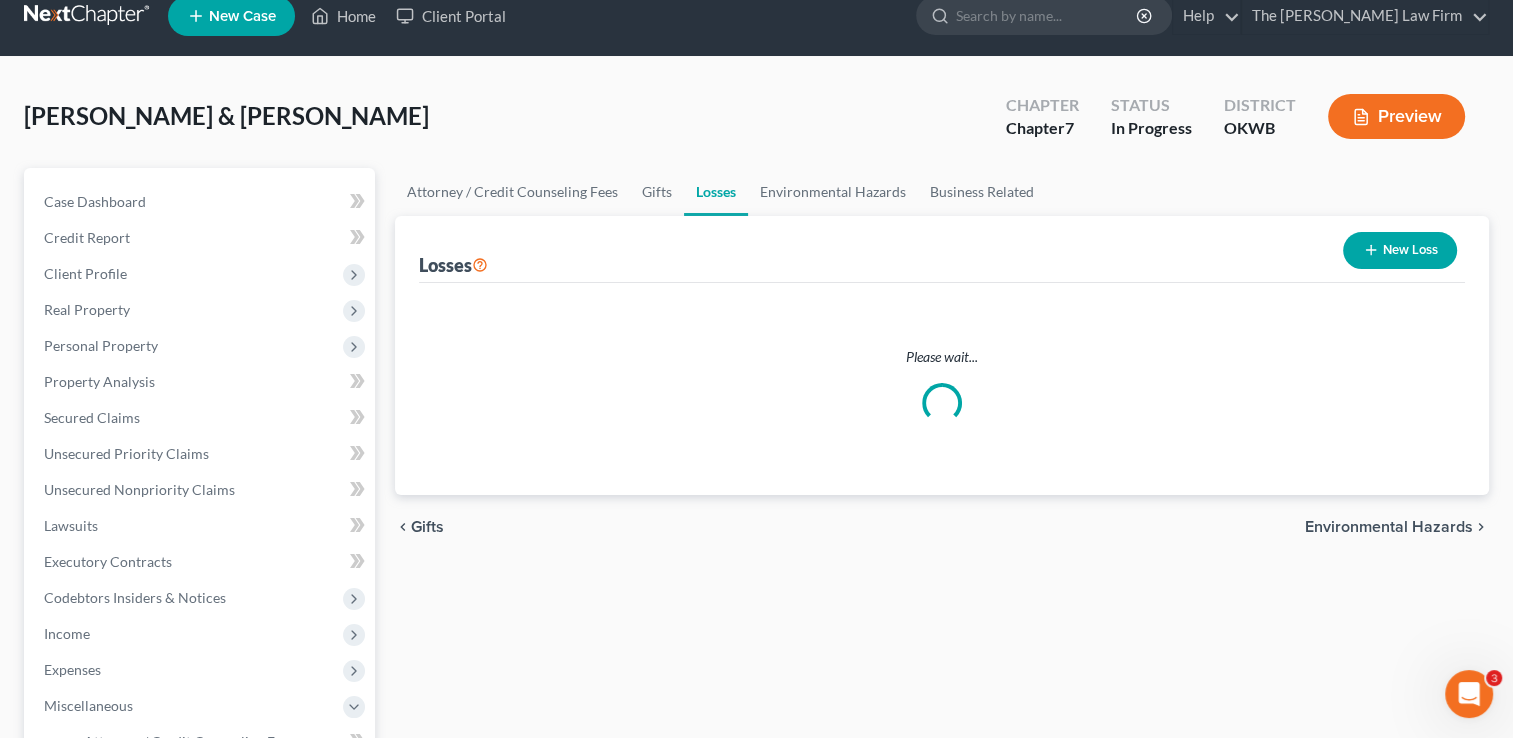 scroll, scrollTop: 0, scrollLeft: 0, axis: both 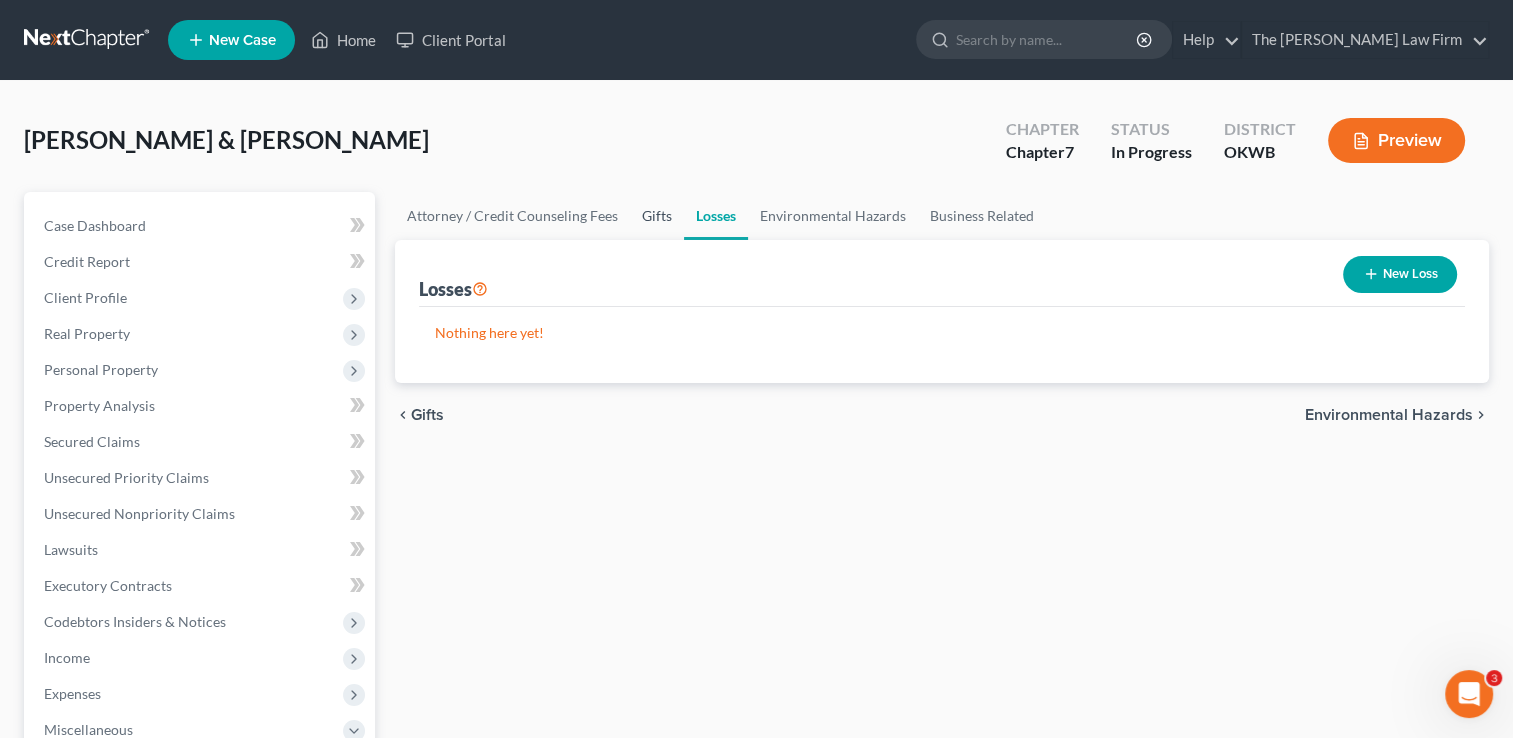 click on "Gifts" at bounding box center [657, 216] 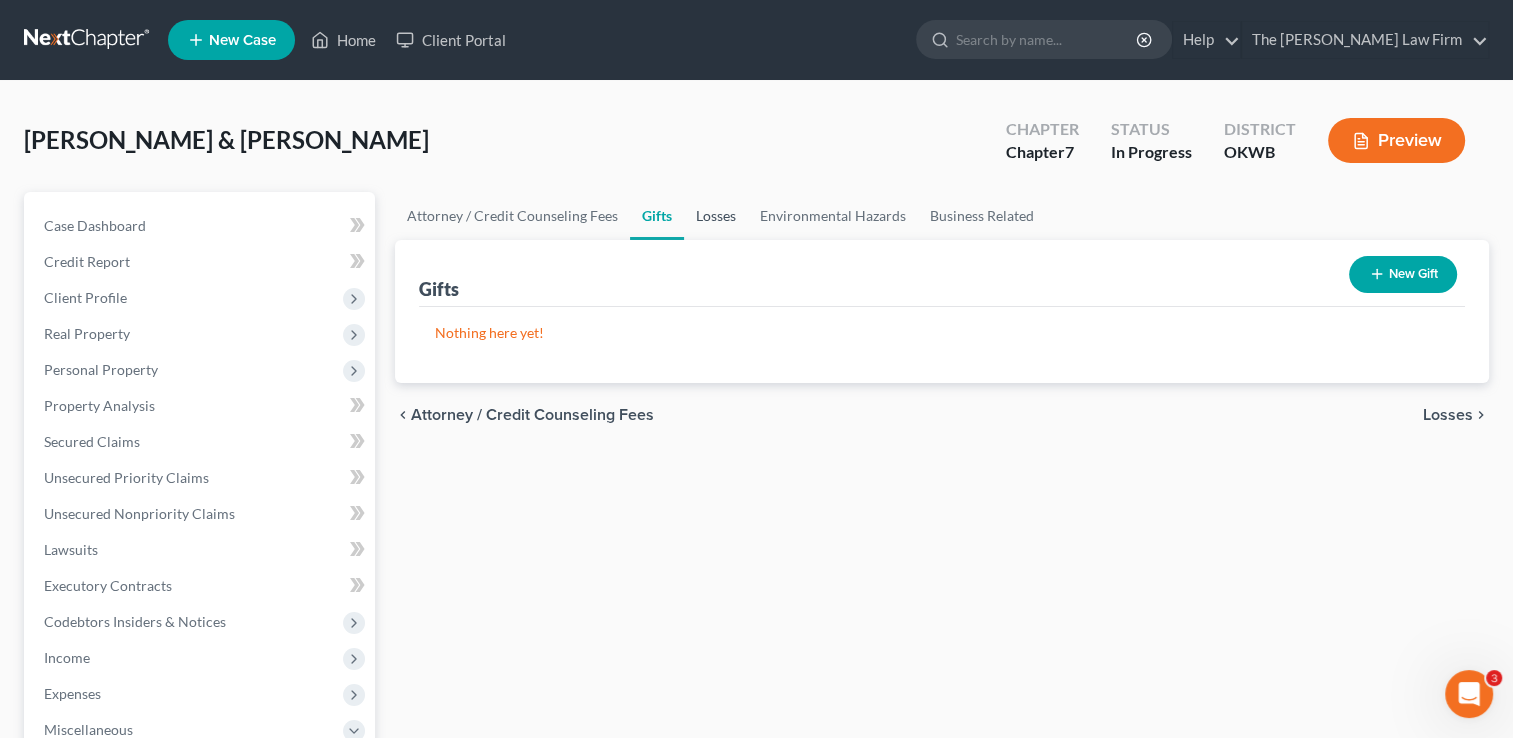 click on "Losses" at bounding box center [716, 216] 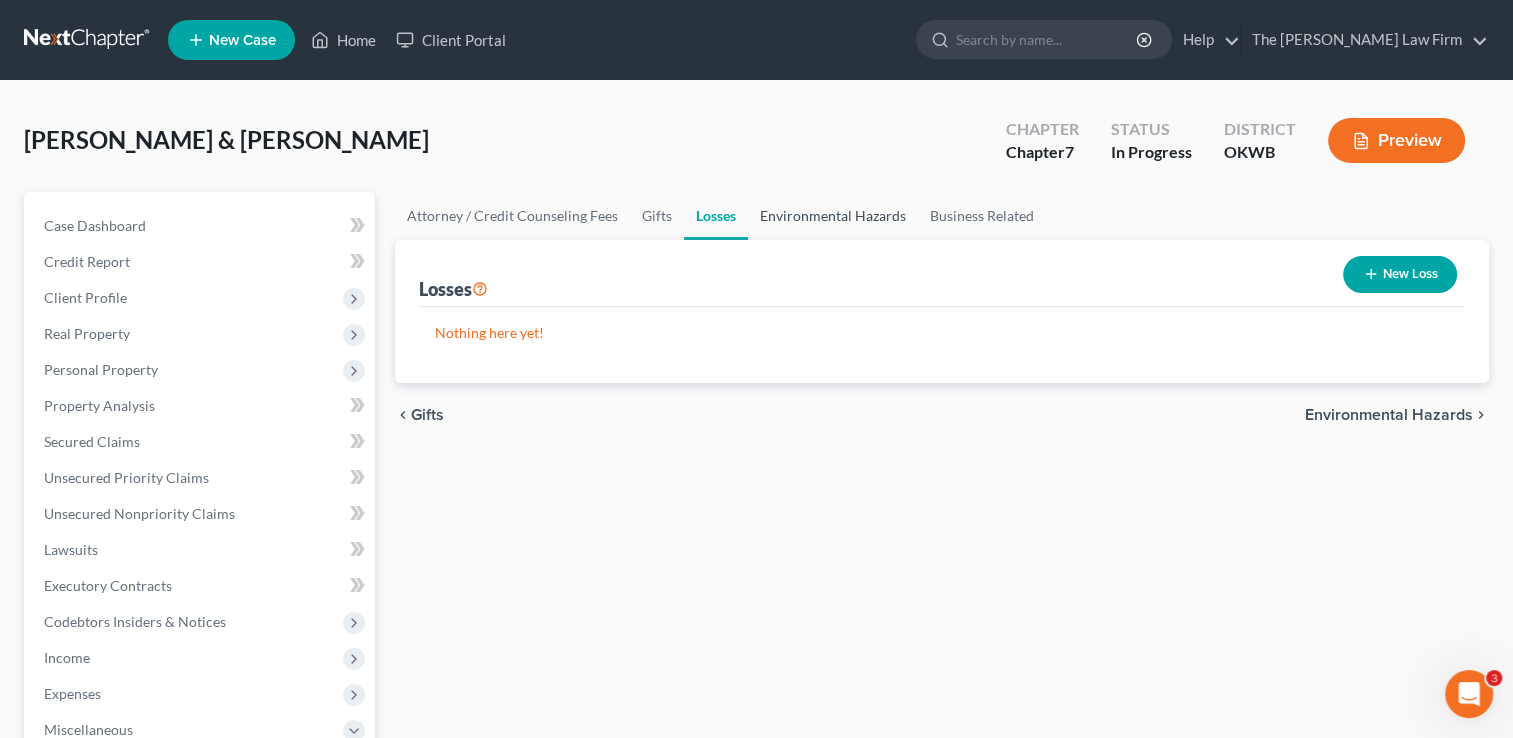 click on "Environmental Hazards" at bounding box center (833, 216) 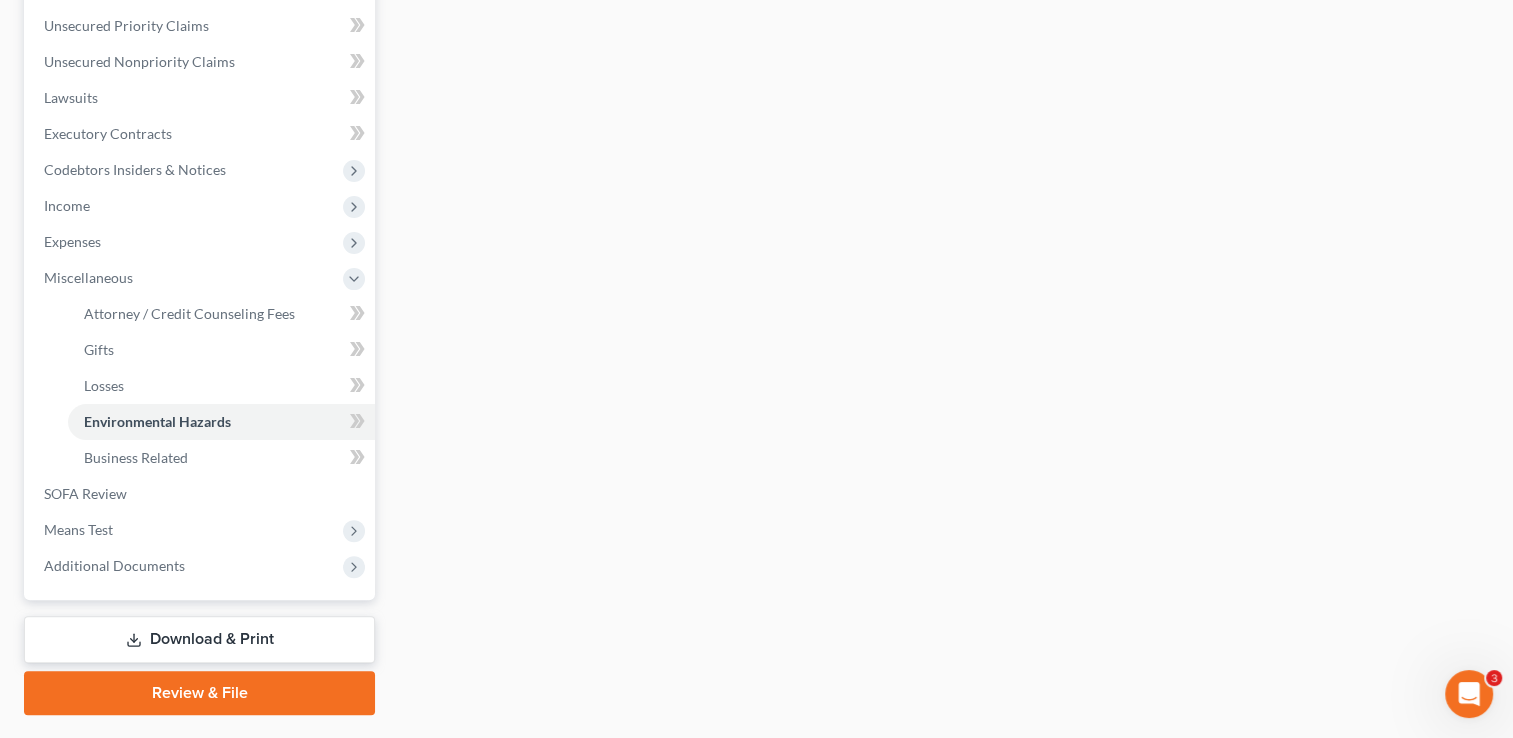 scroll, scrollTop: 500, scrollLeft: 0, axis: vertical 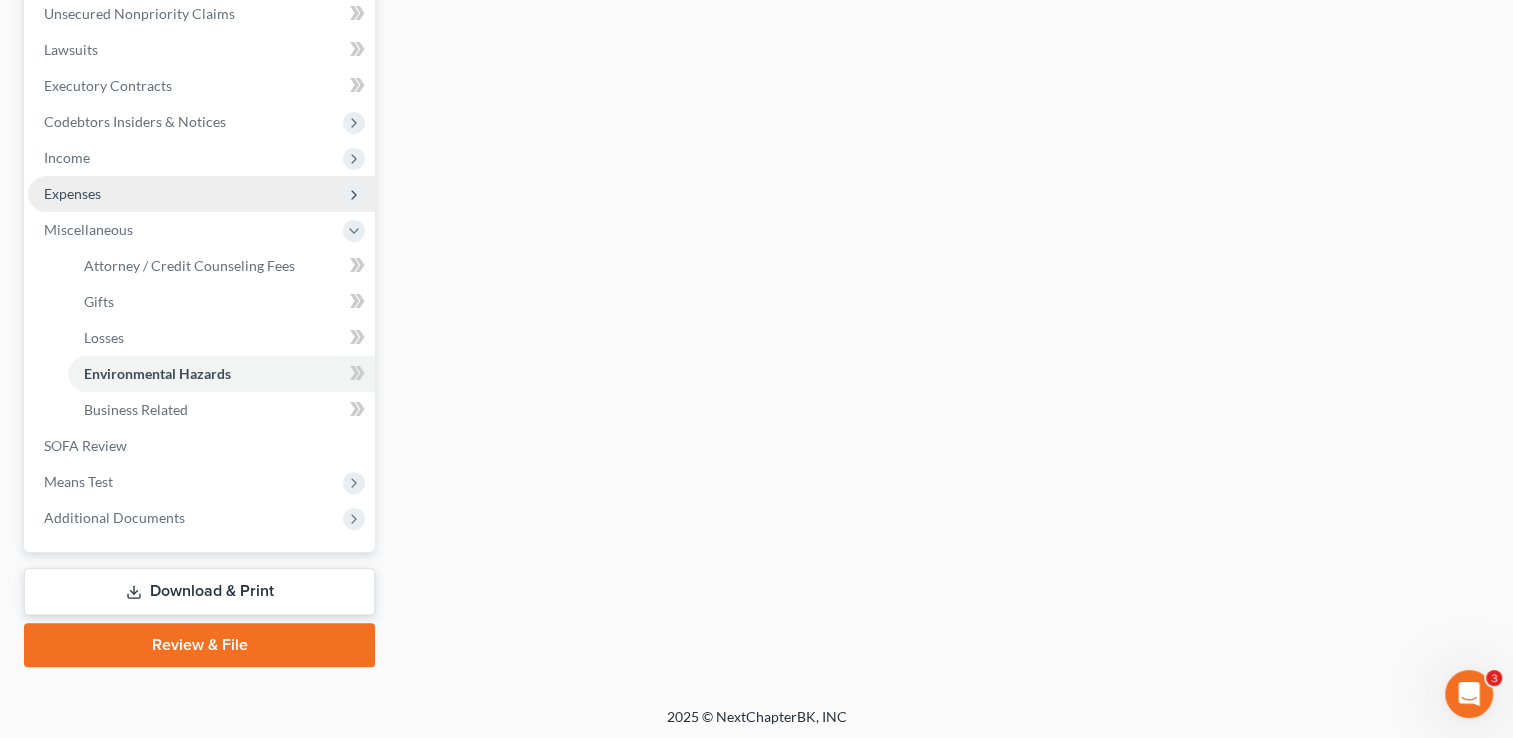click on "Expenses" at bounding box center [72, 193] 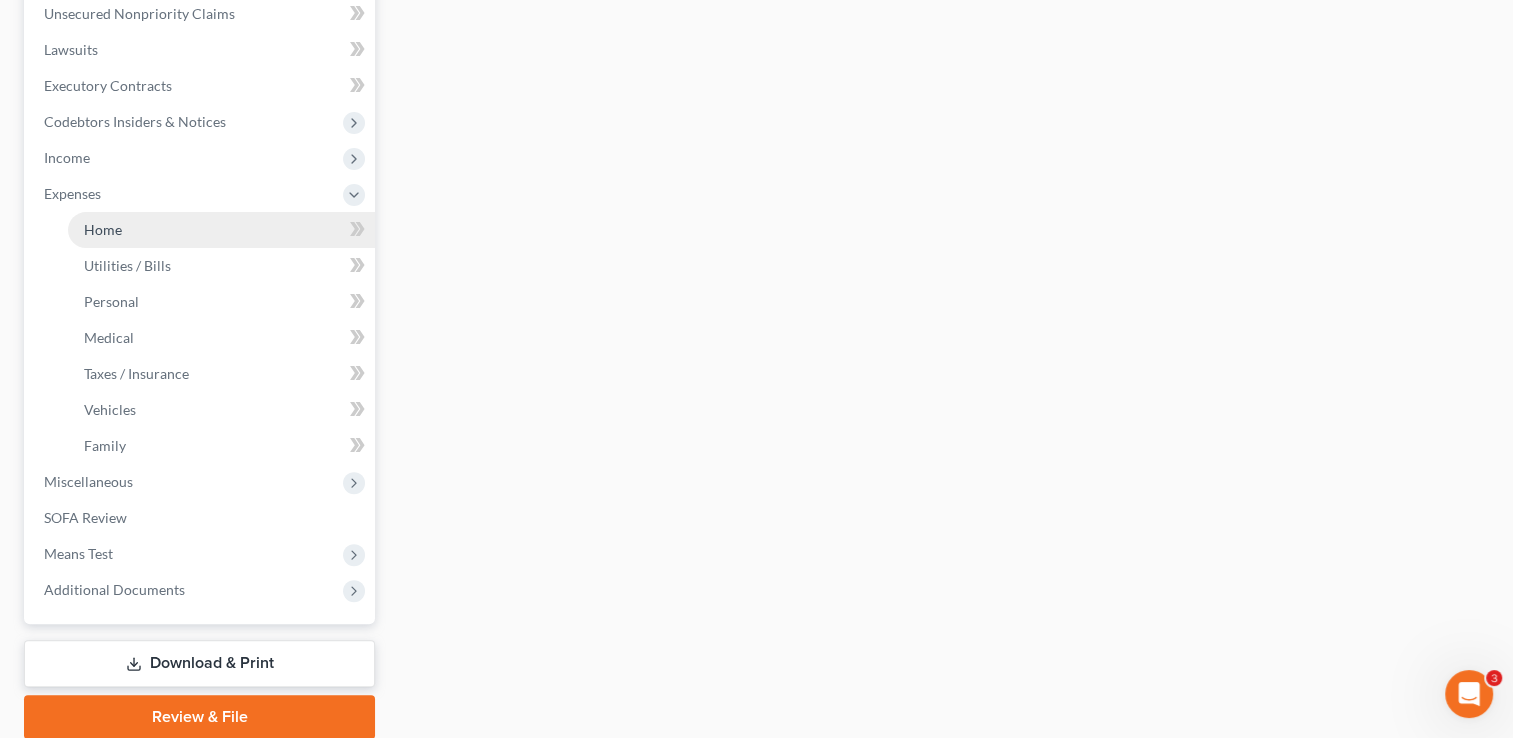 click on "Home" at bounding box center [221, 230] 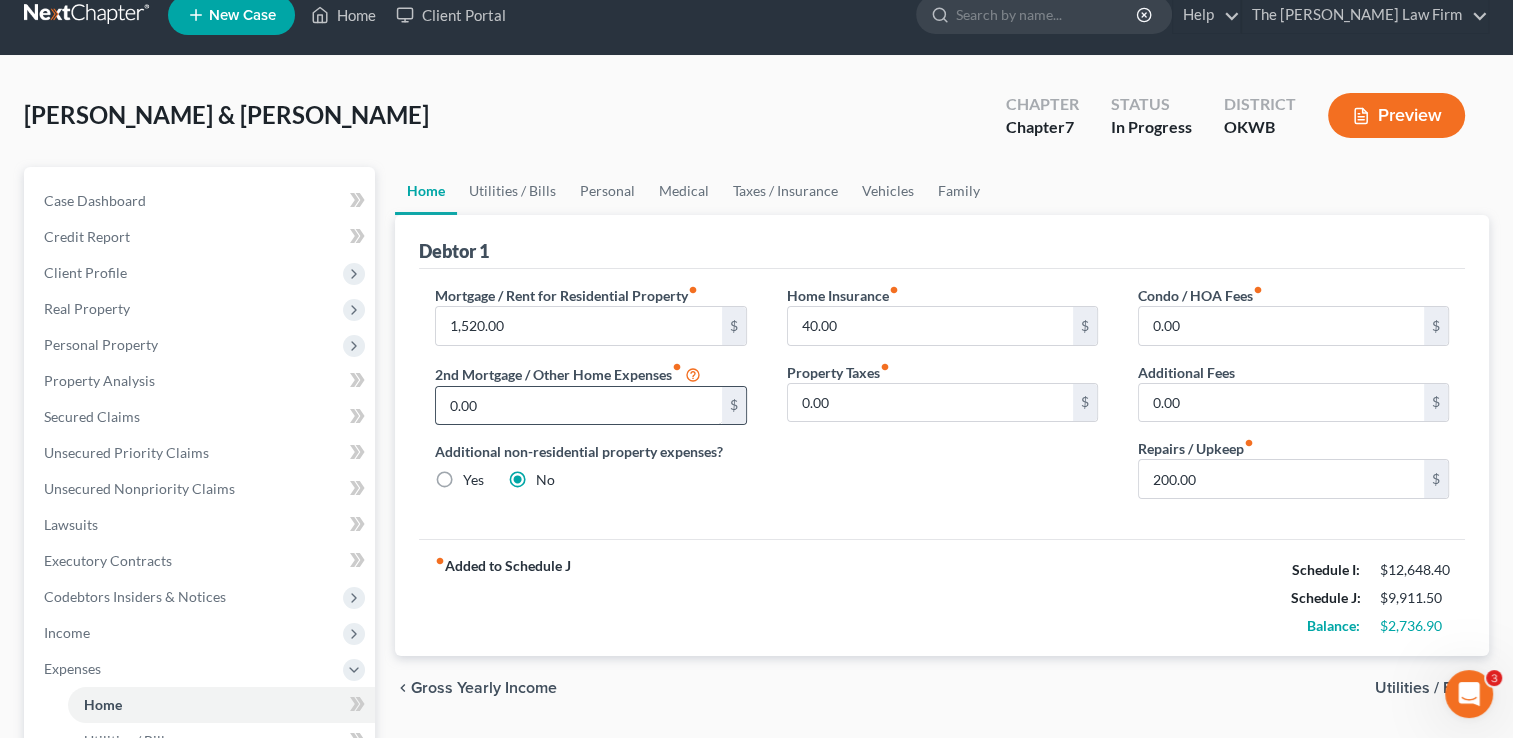 scroll, scrollTop: 0, scrollLeft: 0, axis: both 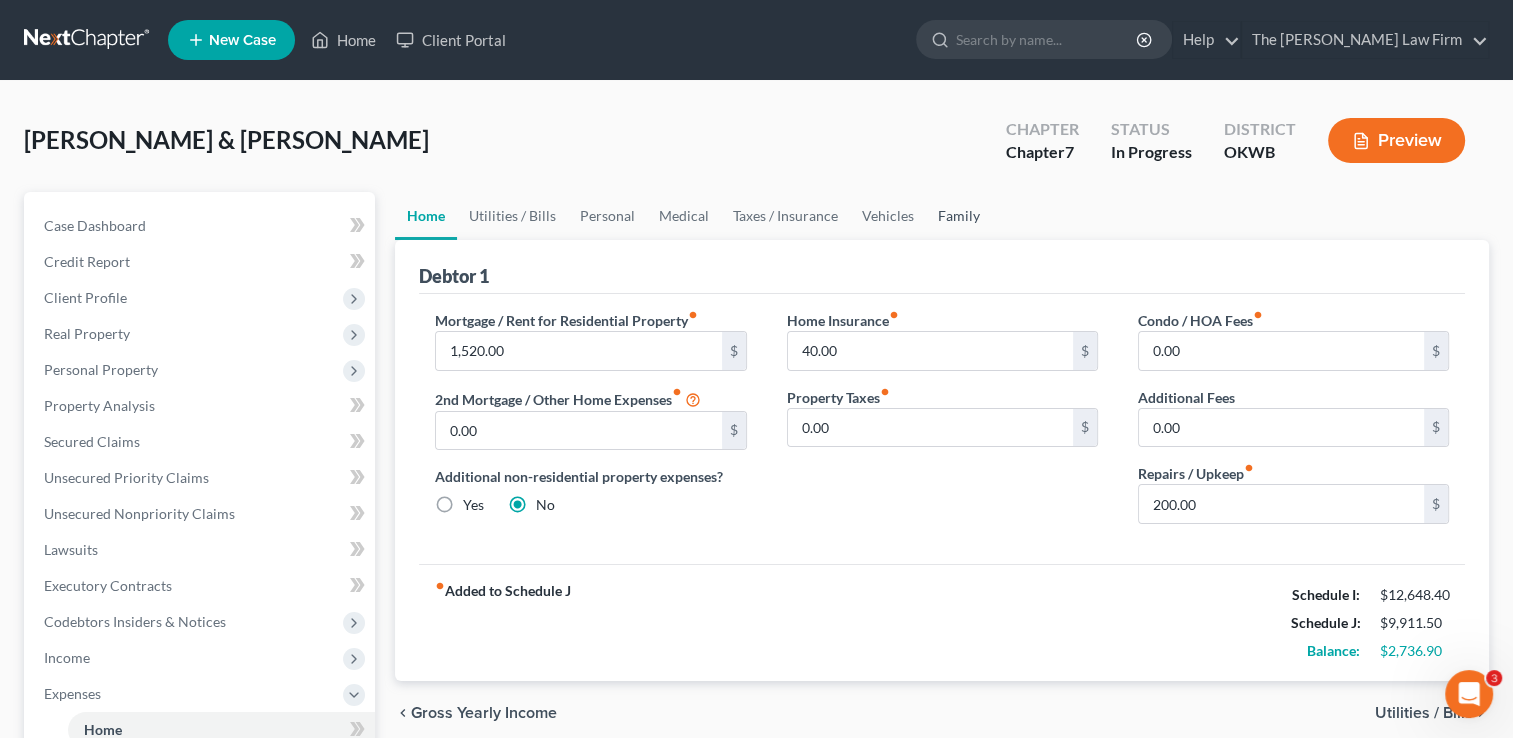 click on "Family" at bounding box center (959, 216) 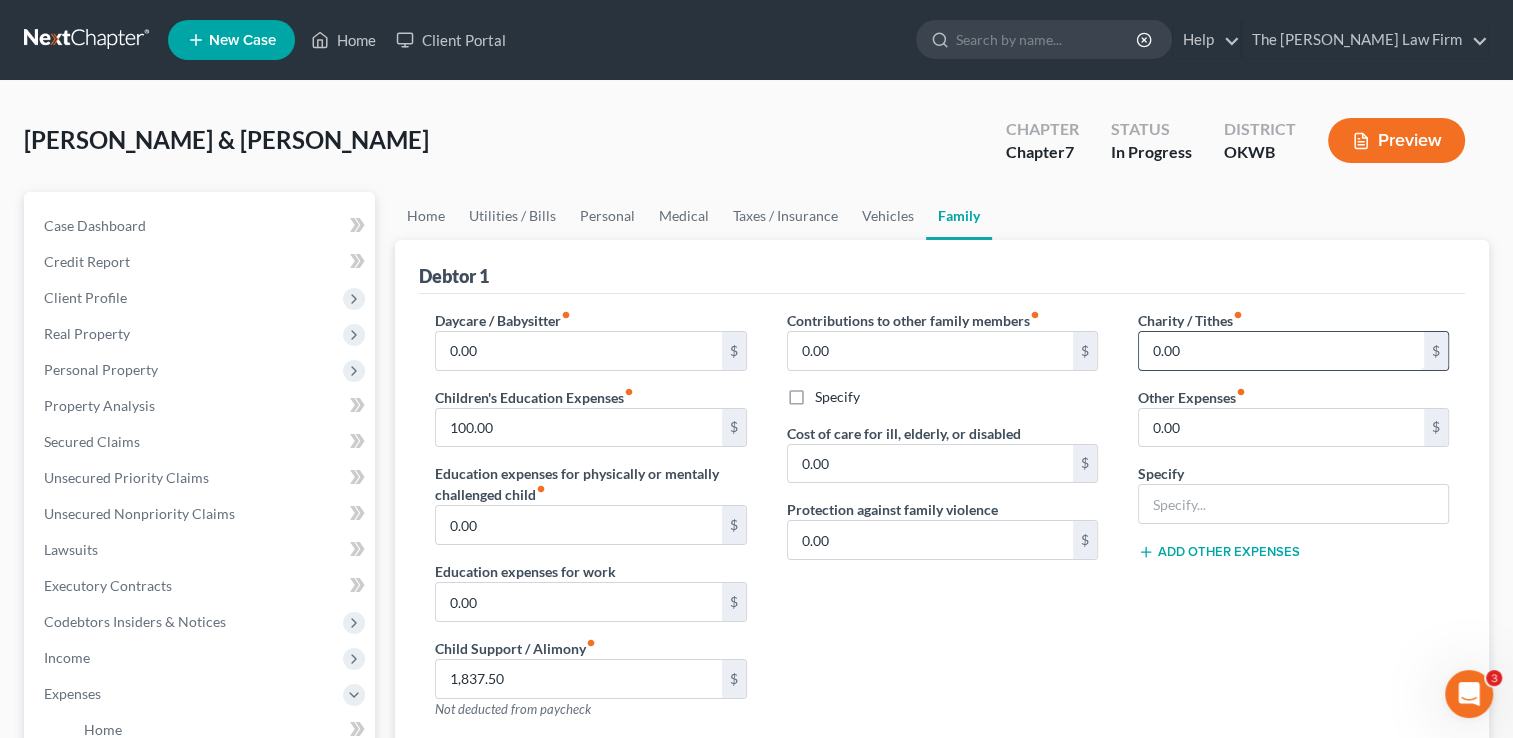 click on "0.00" at bounding box center [1281, 351] 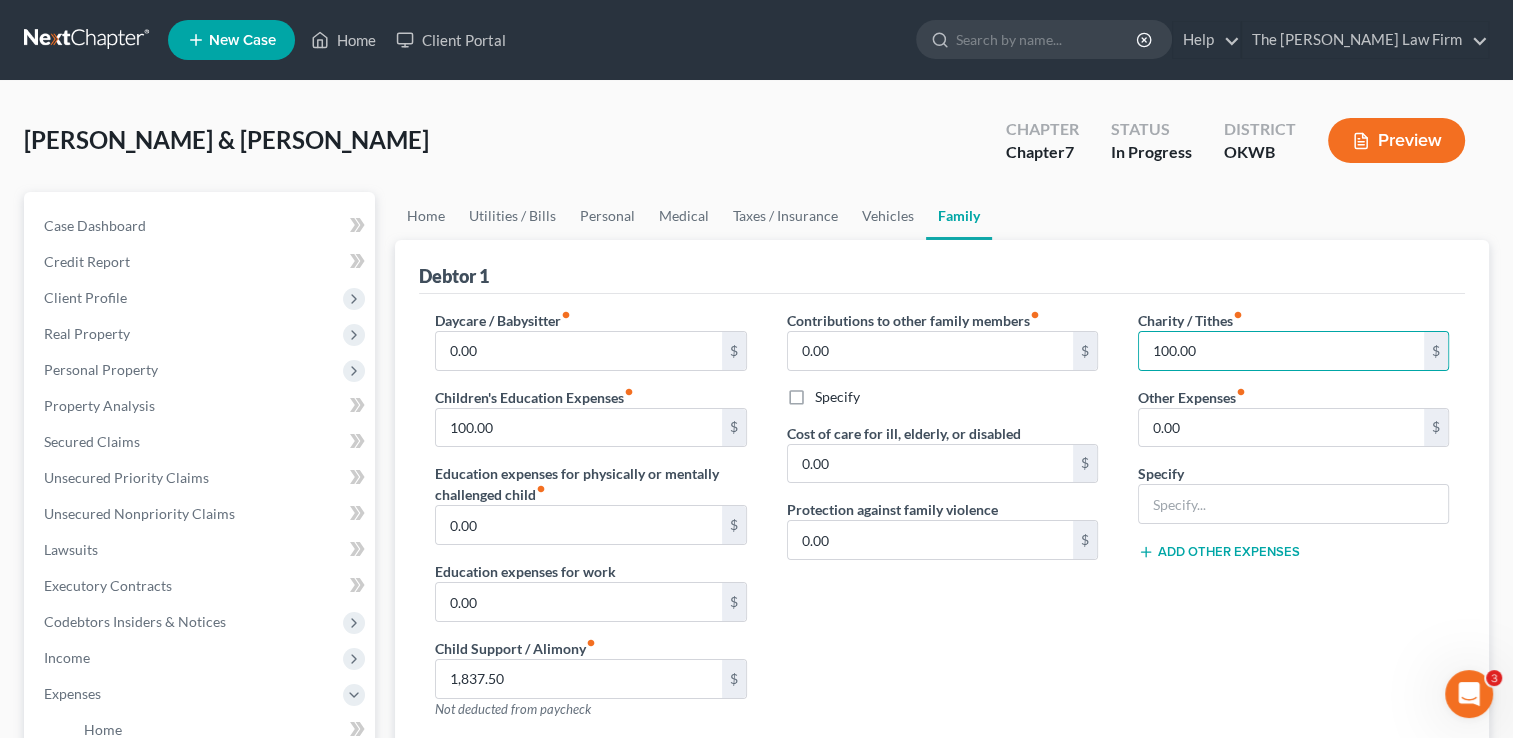 click on "Home
Utilities / Bills
Personal
Medical
Taxes / Insurance
Vehicles
Family" at bounding box center [942, 216] 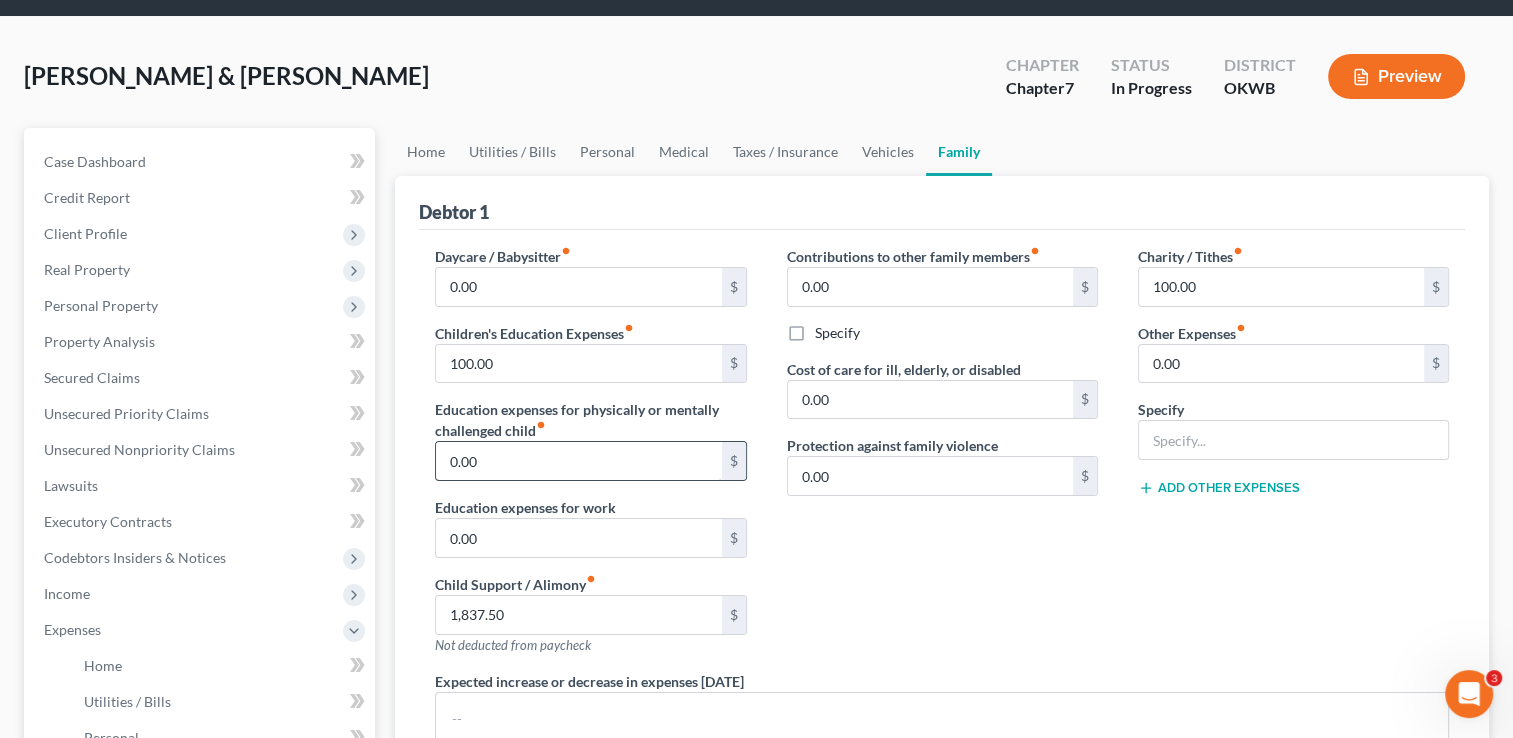 scroll, scrollTop: 0, scrollLeft: 0, axis: both 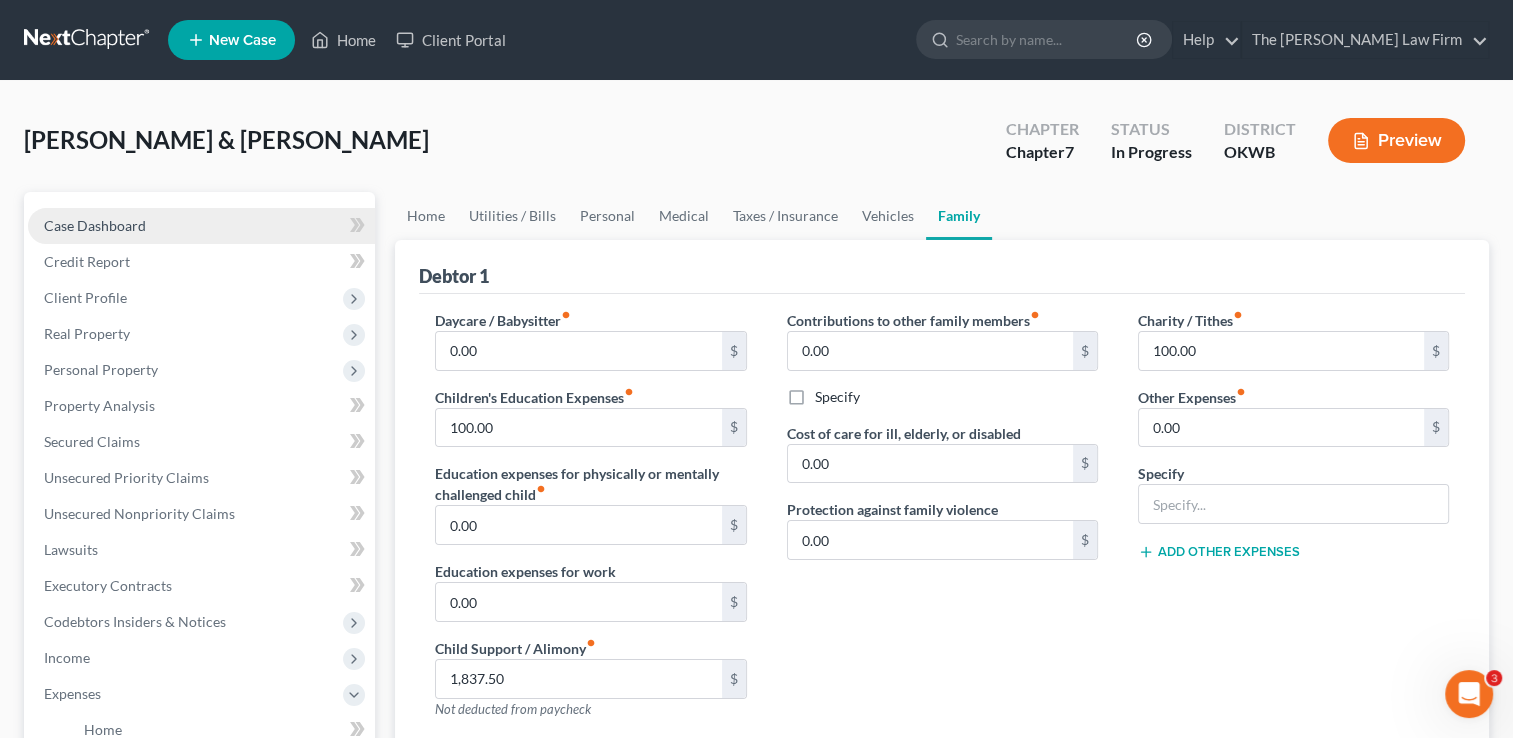 click on "Case Dashboard" at bounding box center (95, 225) 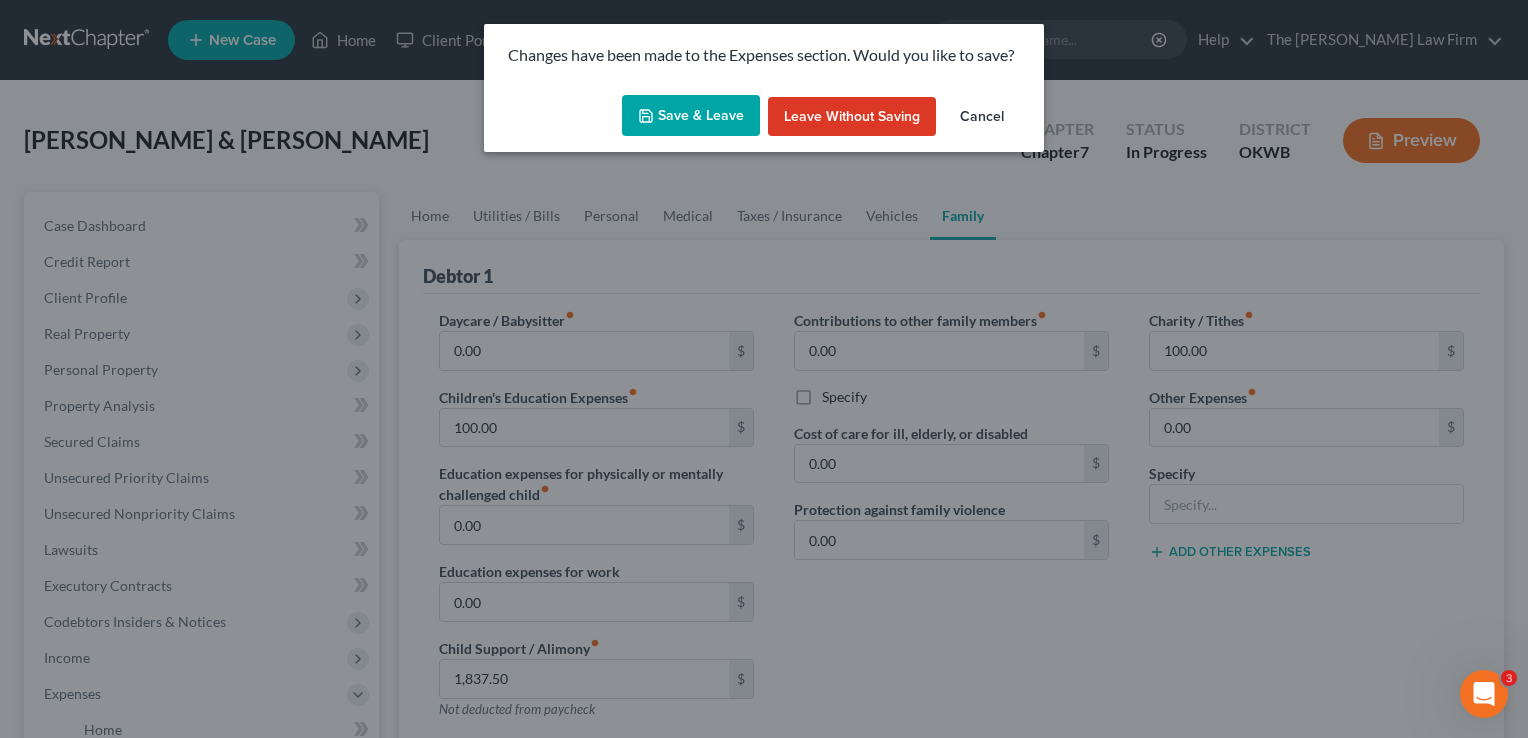 click on "Save & Leave" at bounding box center (691, 116) 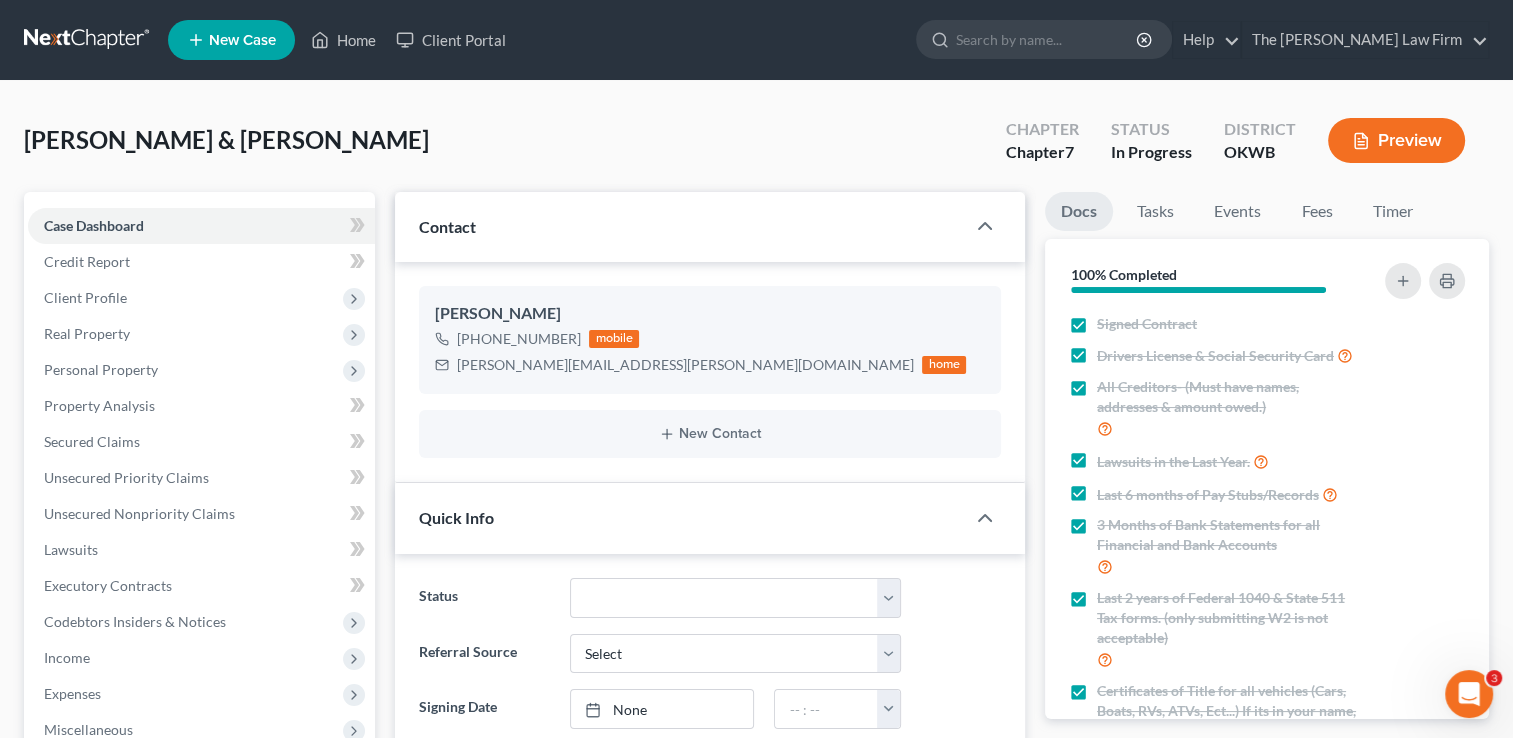 scroll, scrollTop: 533, scrollLeft: 0, axis: vertical 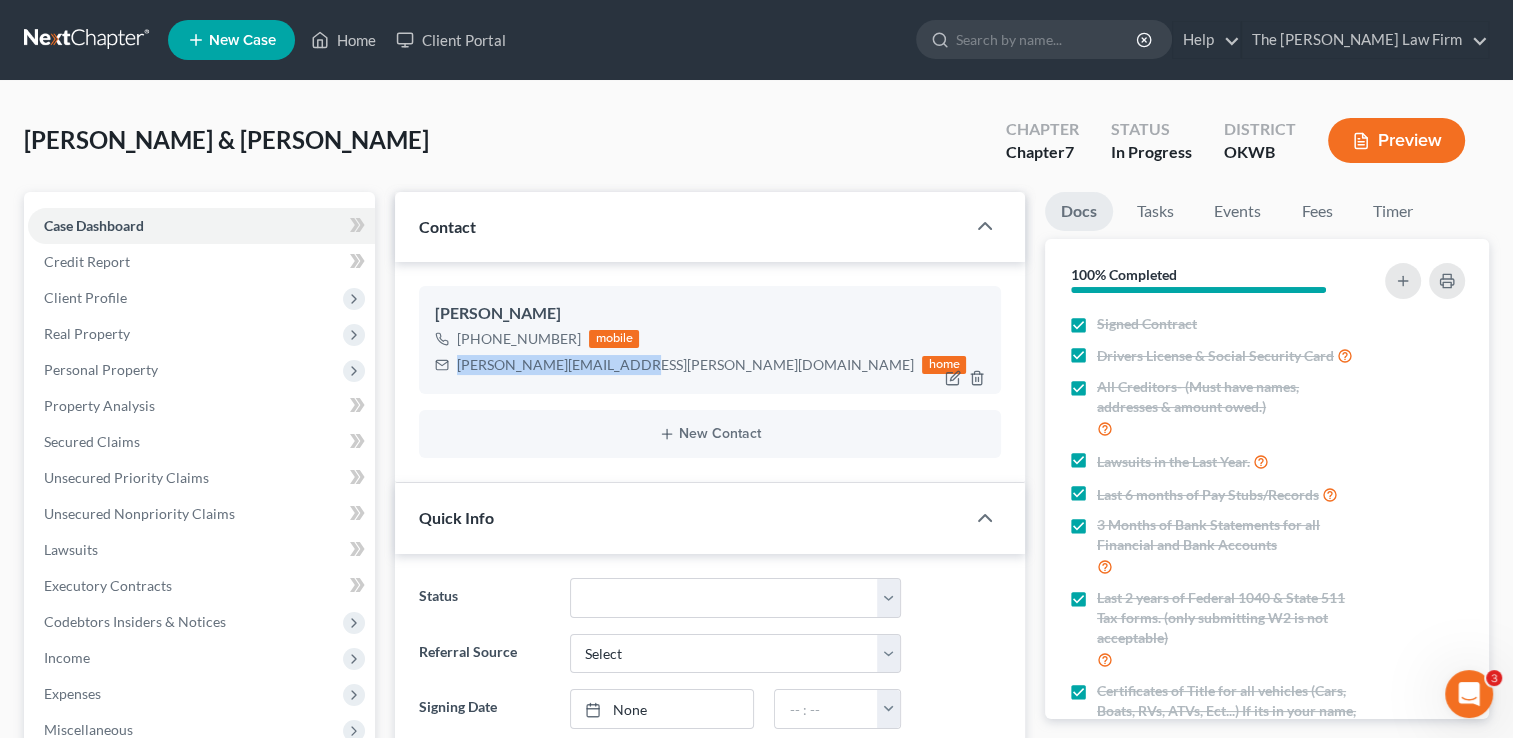 drag, startPoint x: 456, startPoint y: 366, endPoint x: 628, endPoint y: 366, distance: 172 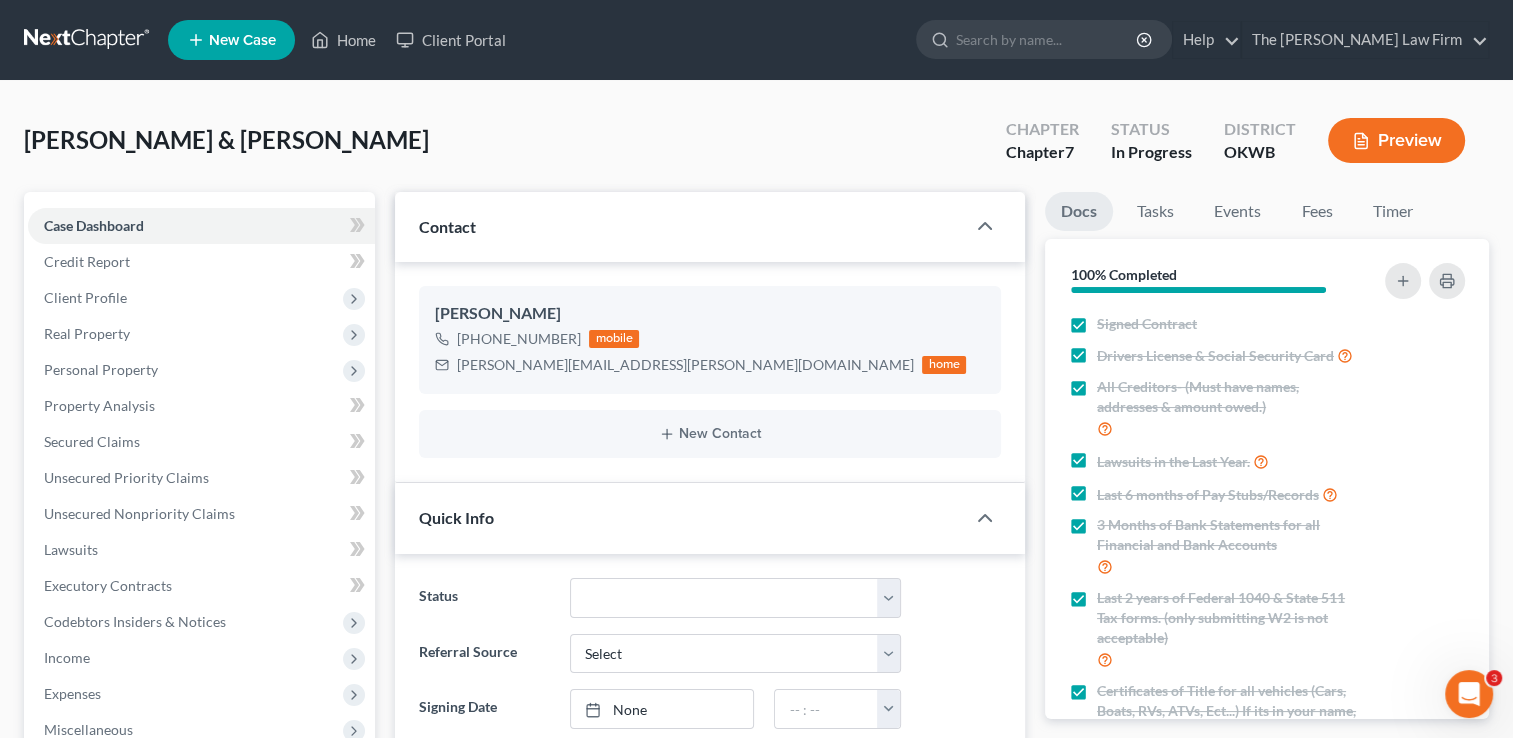 click on "[PERSON_NAME] & [PERSON_NAME] Upgraded Chapter Chapter  7 Status In Progress District OKWB Preview" at bounding box center (756, 148) 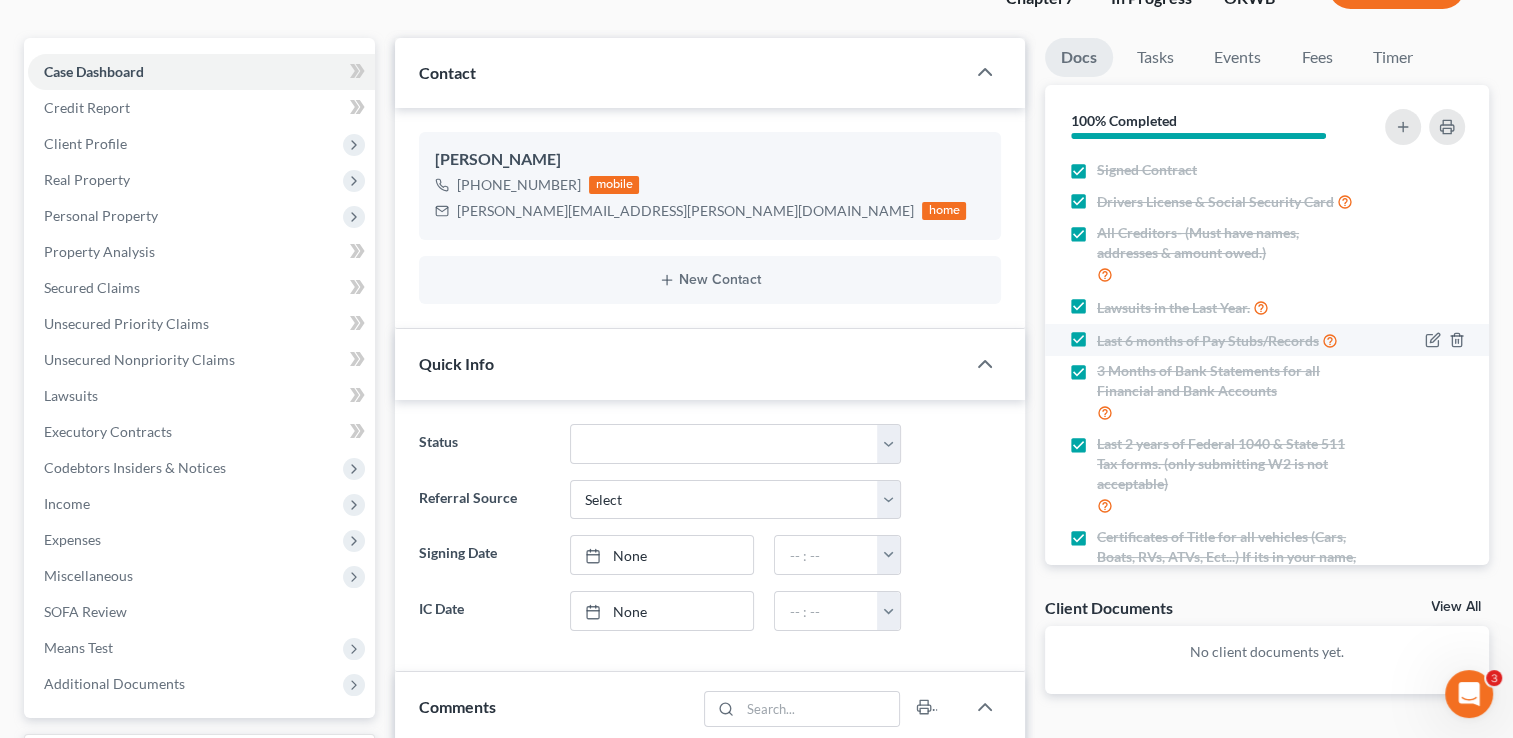 scroll, scrollTop: 200, scrollLeft: 0, axis: vertical 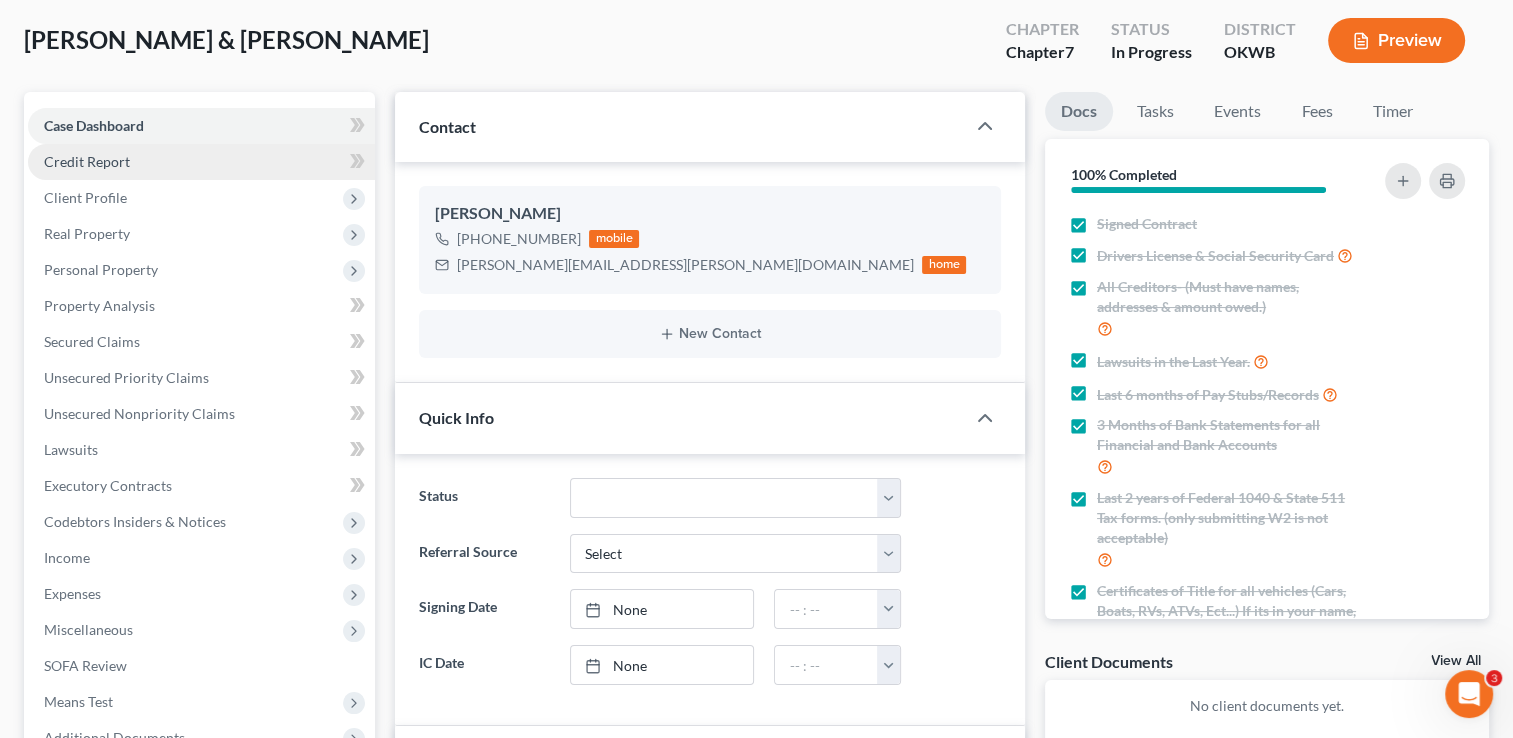click on "Credit Report" at bounding box center [87, 161] 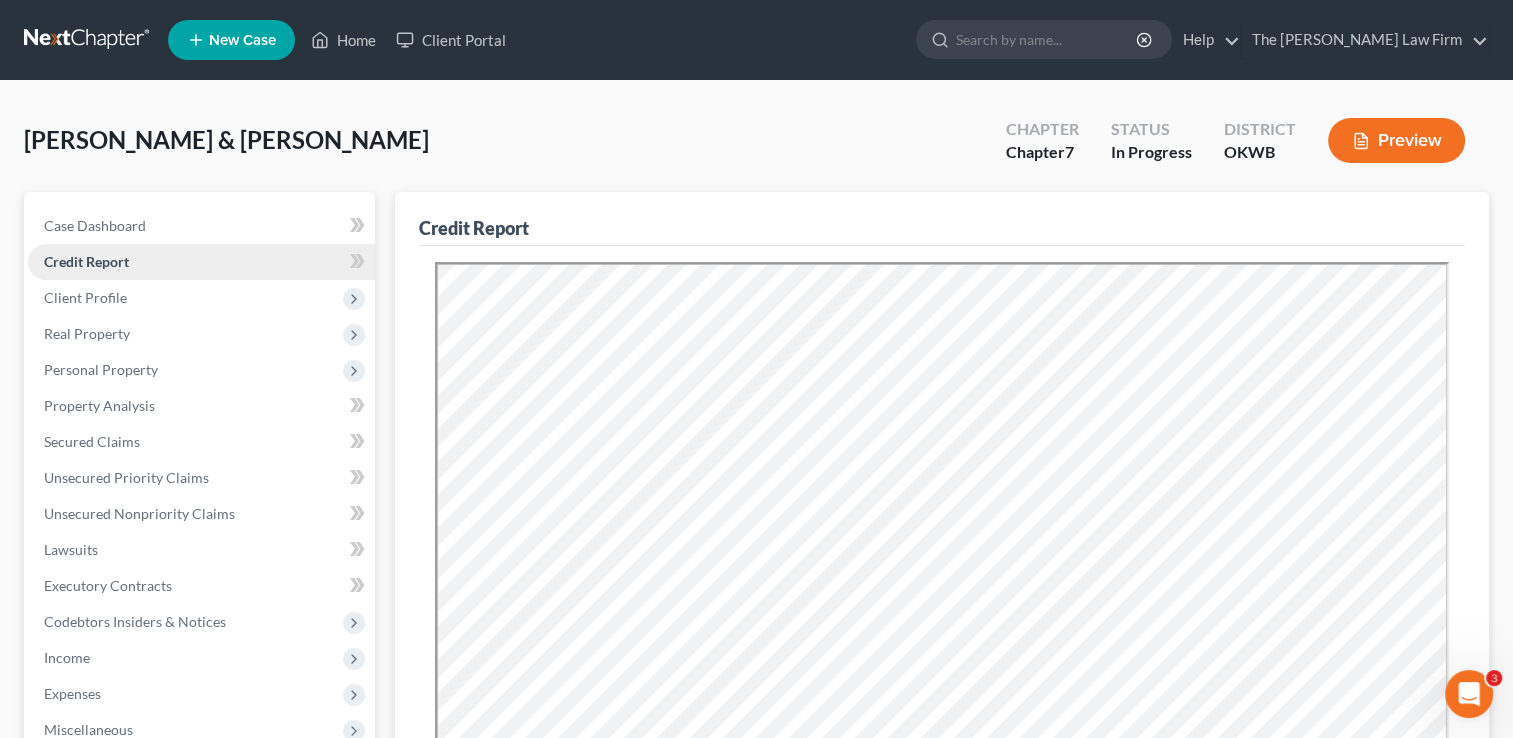 scroll, scrollTop: 0, scrollLeft: 0, axis: both 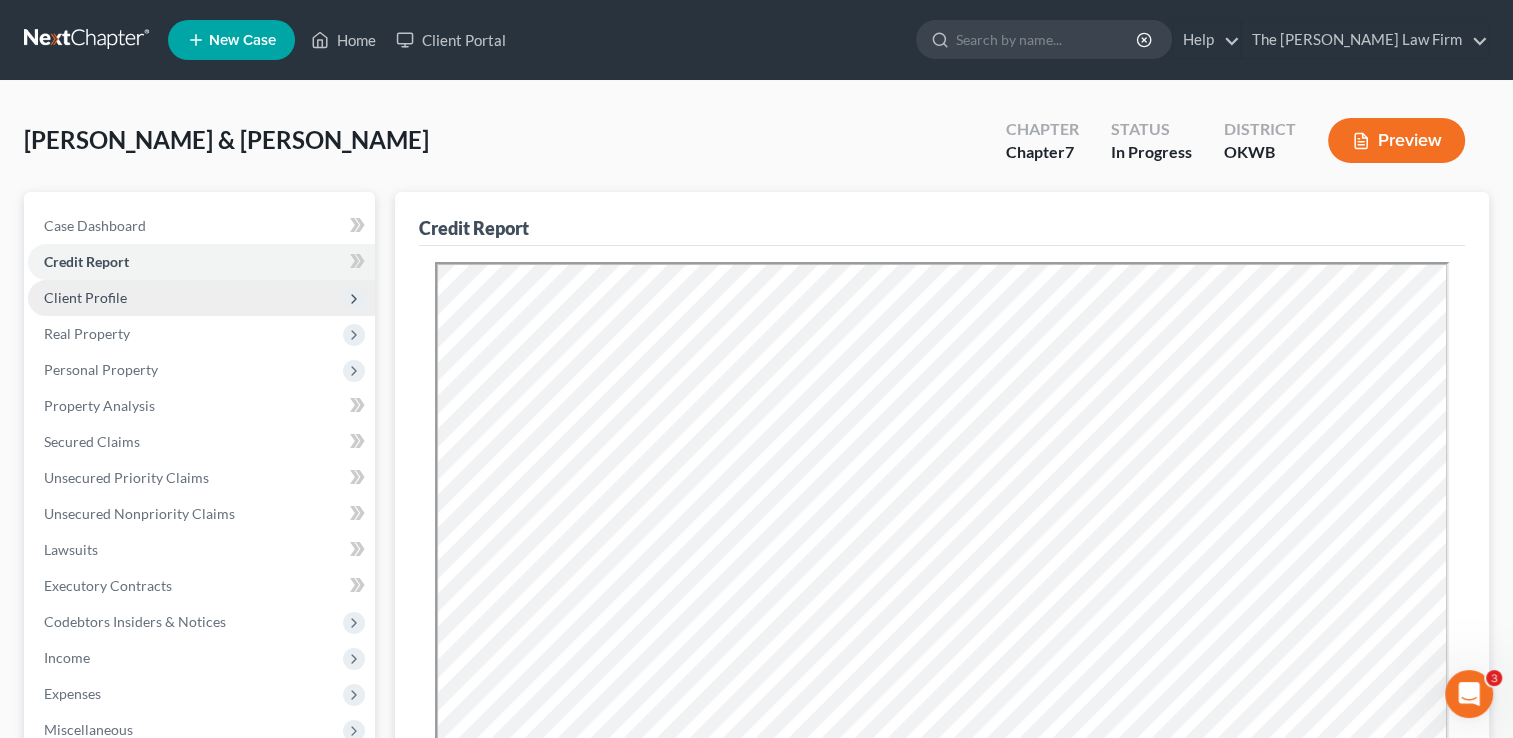 click on "Client Profile" at bounding box center (201, 298) 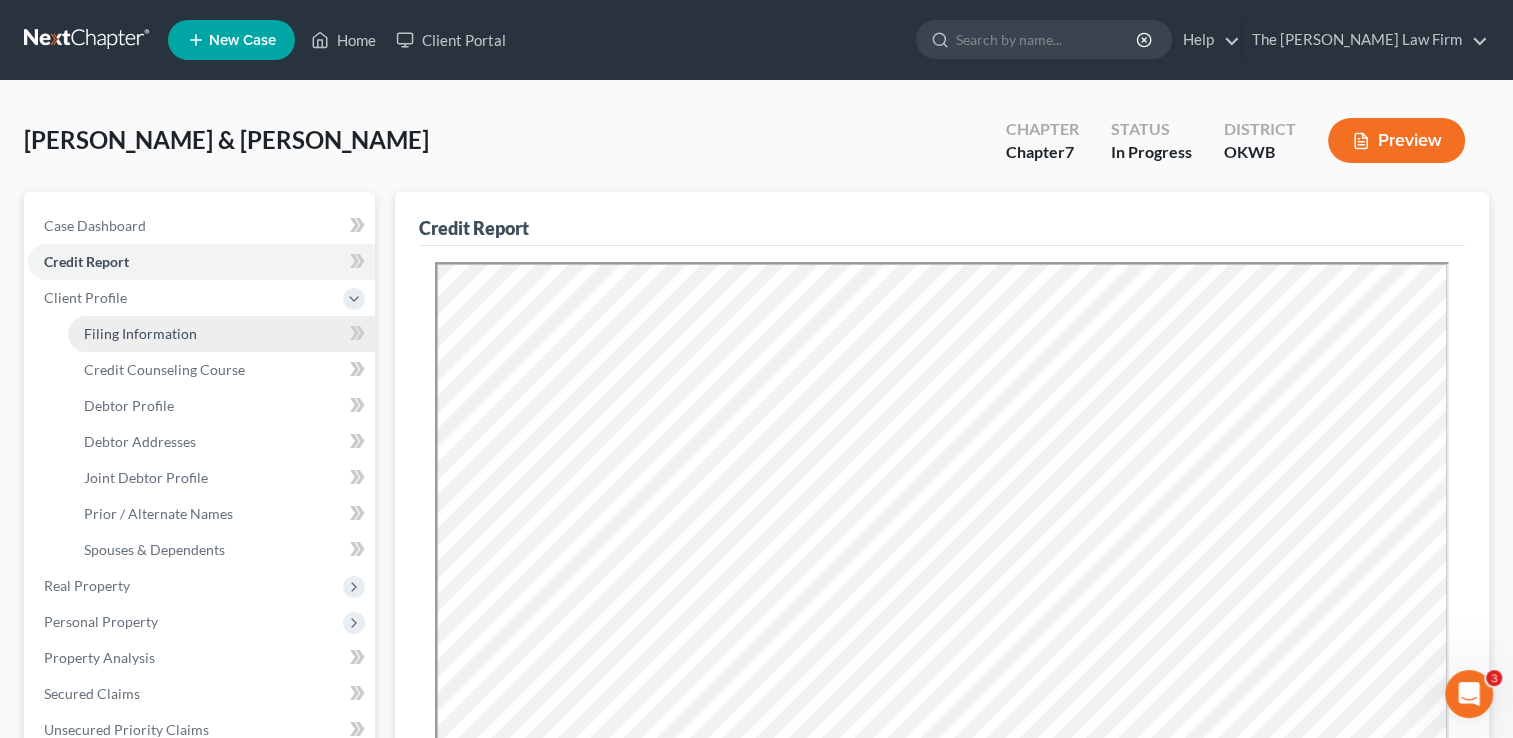 click on "Filing Information" at bounding box center (140, 333) 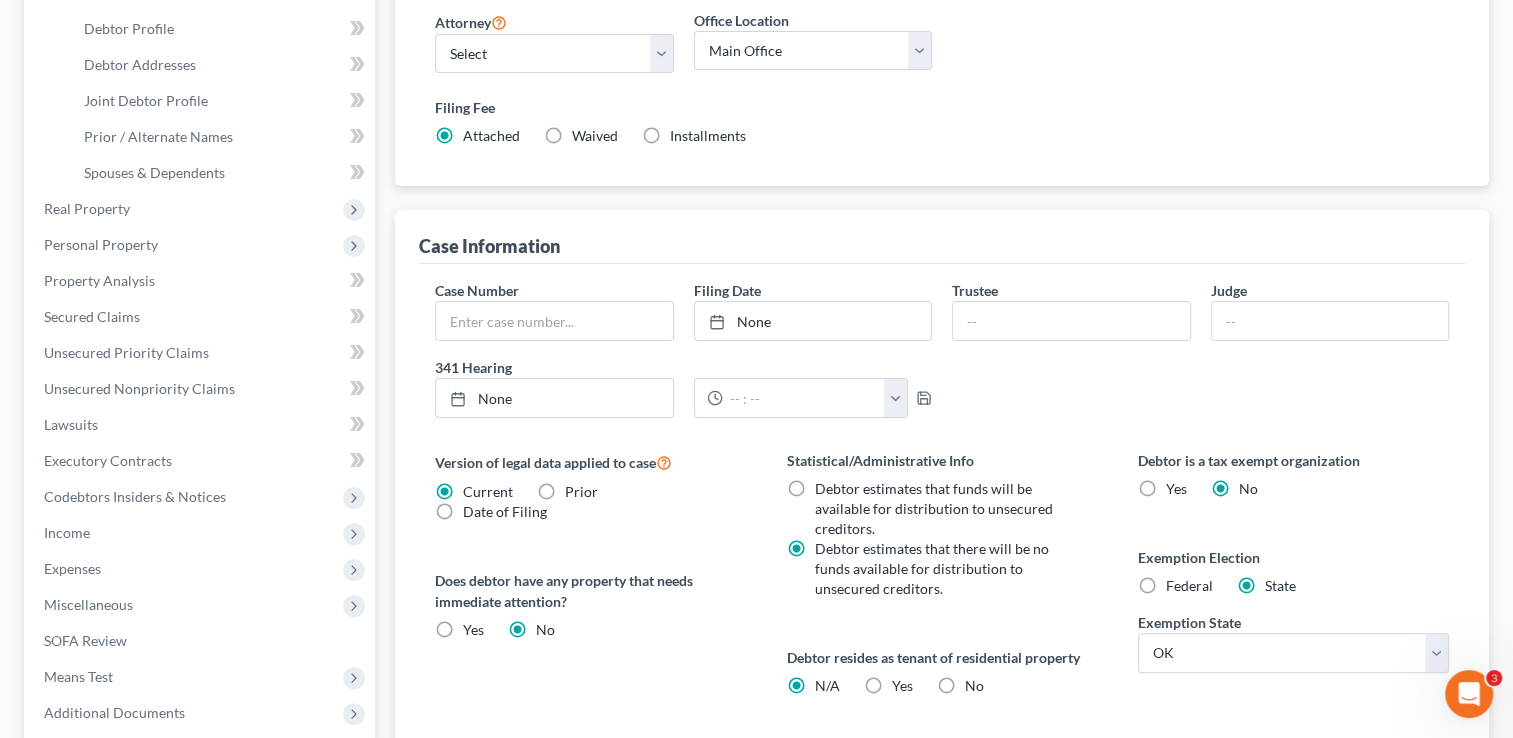 scroll, scrollTop: 400, scrollLeft: 0, axis: vertical 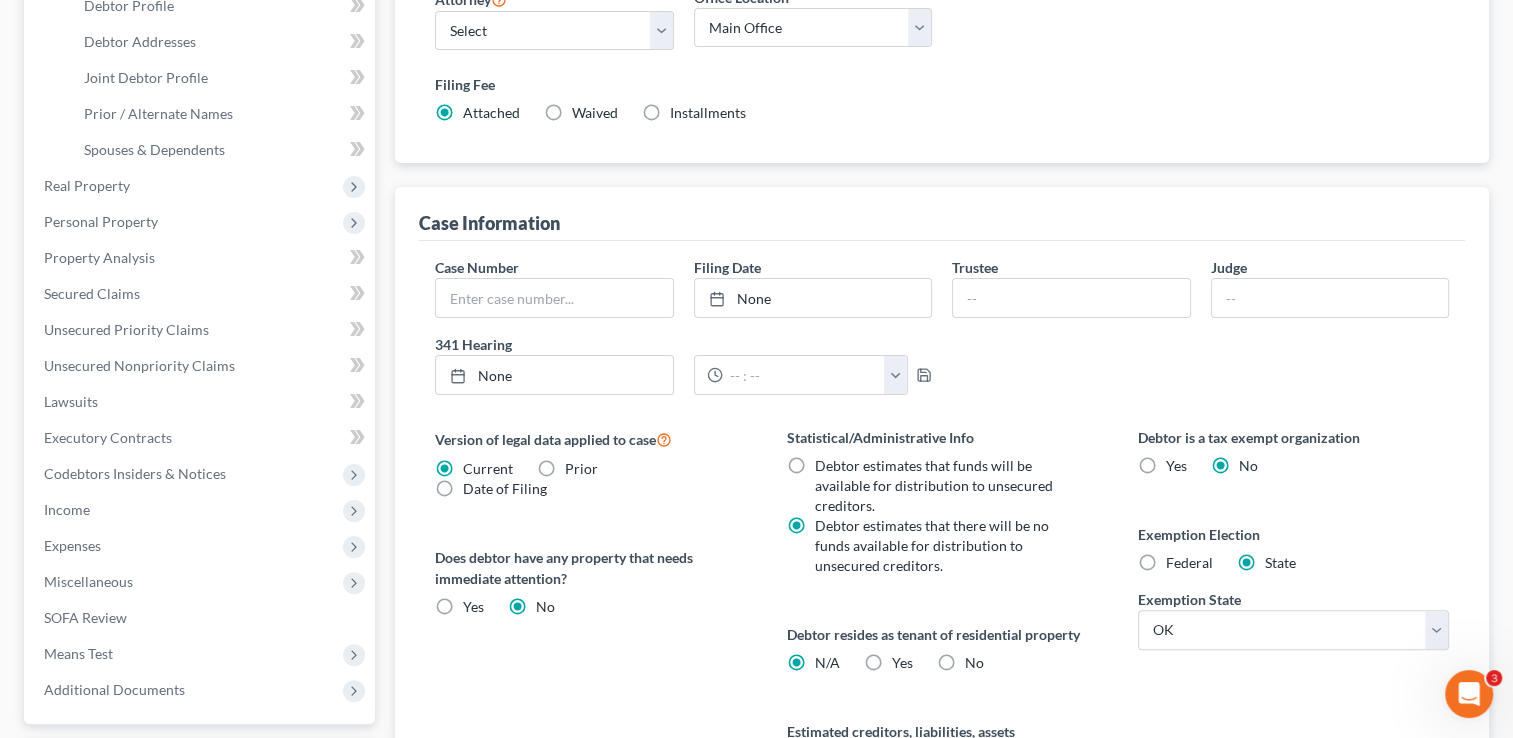 click on "Yes Yes" at bounding box center (902, 663) 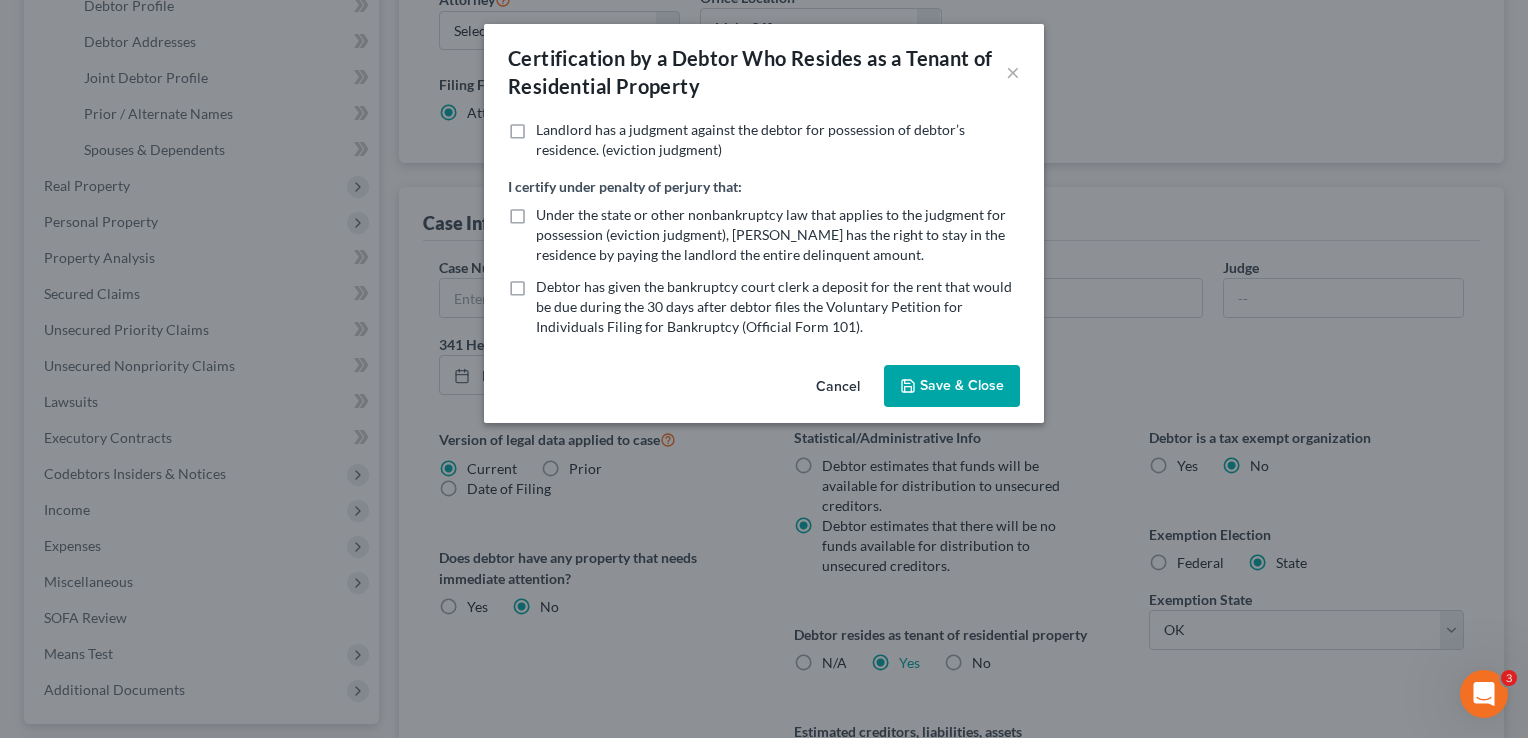 click on "Save & Close" at bounding box center [952, 386] 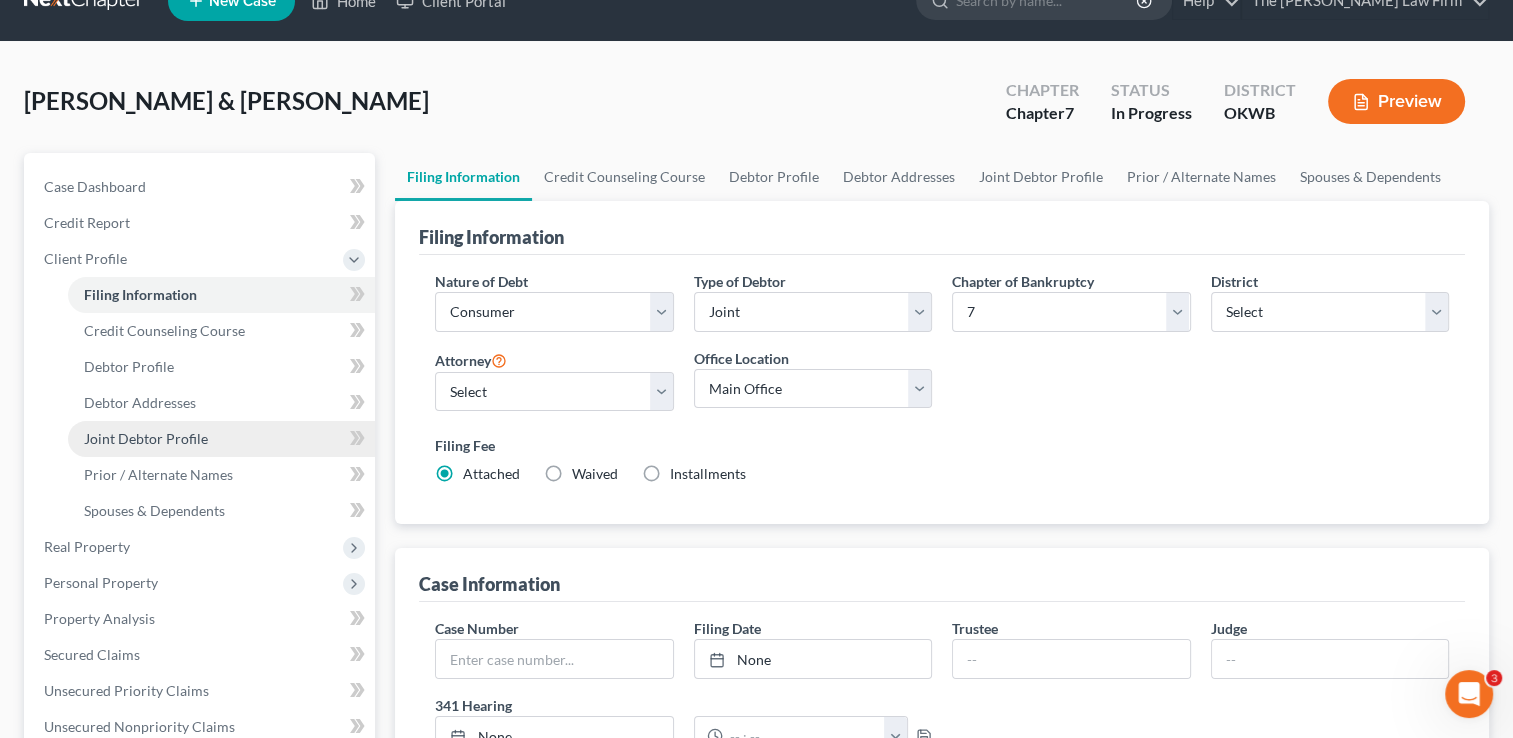 scroll, scrollTop: 36, scrollLeft: 0, axis: vertical 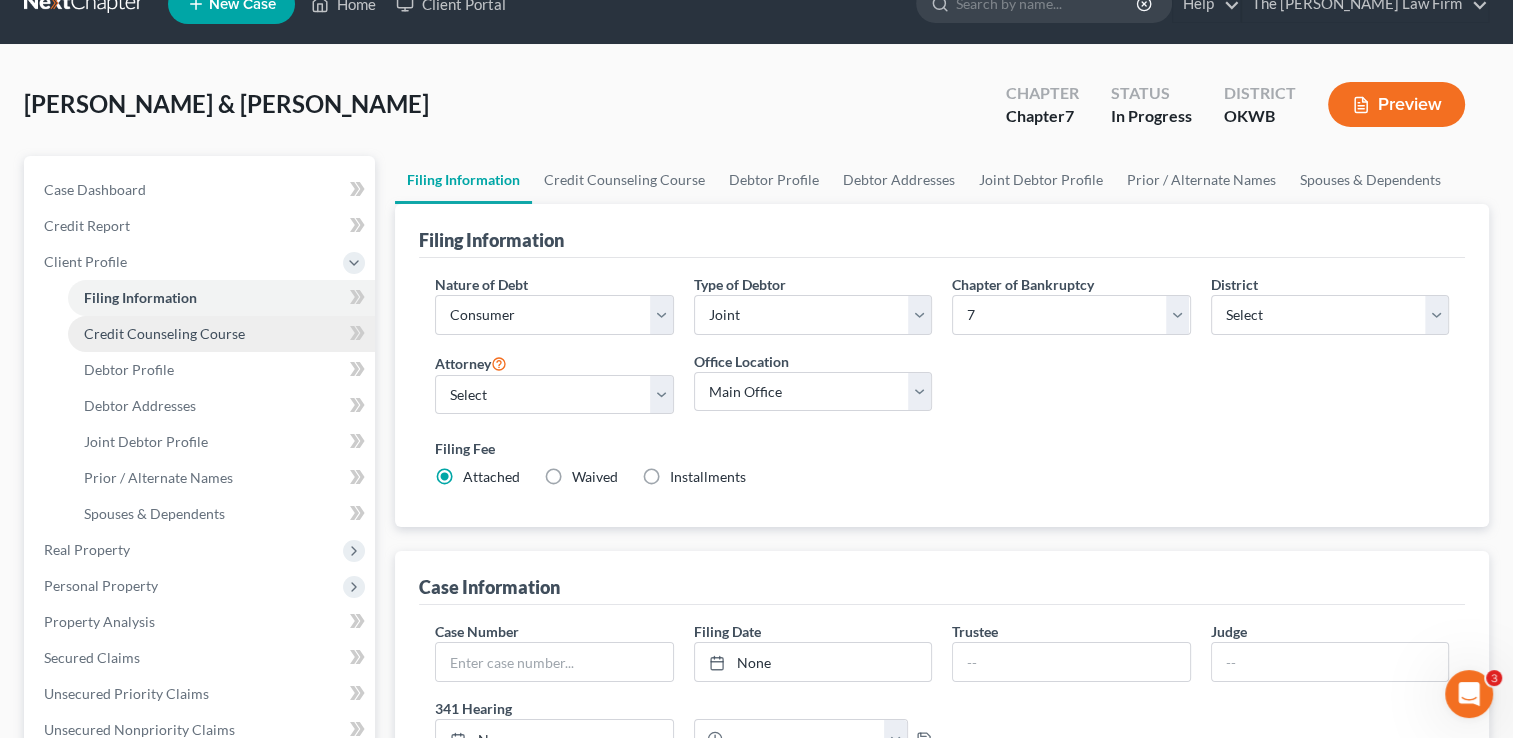 click on "Credit Counseling Course" at bounding box center [164, 333] 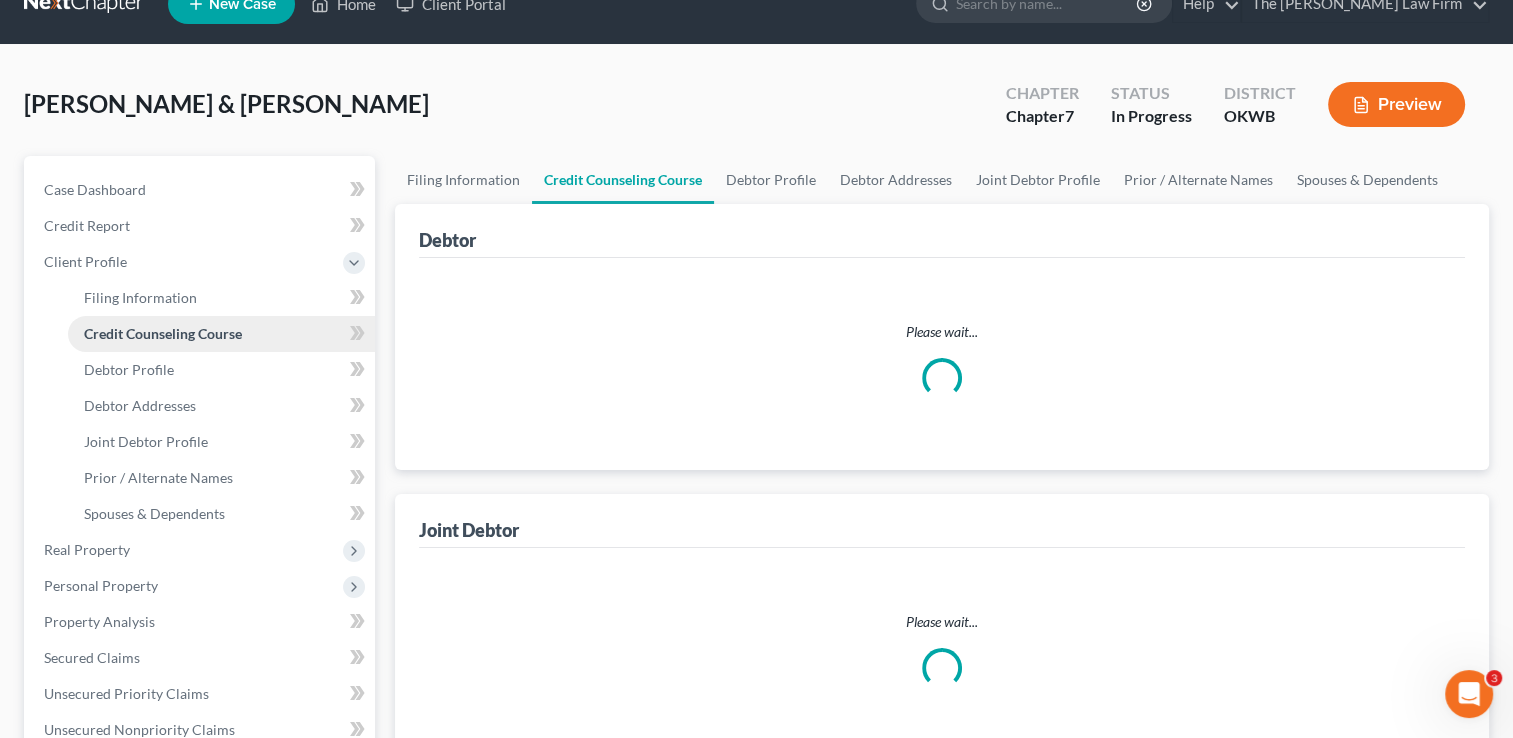 scroll, scrollTop: 0, scrollLeft: 0, axis: both 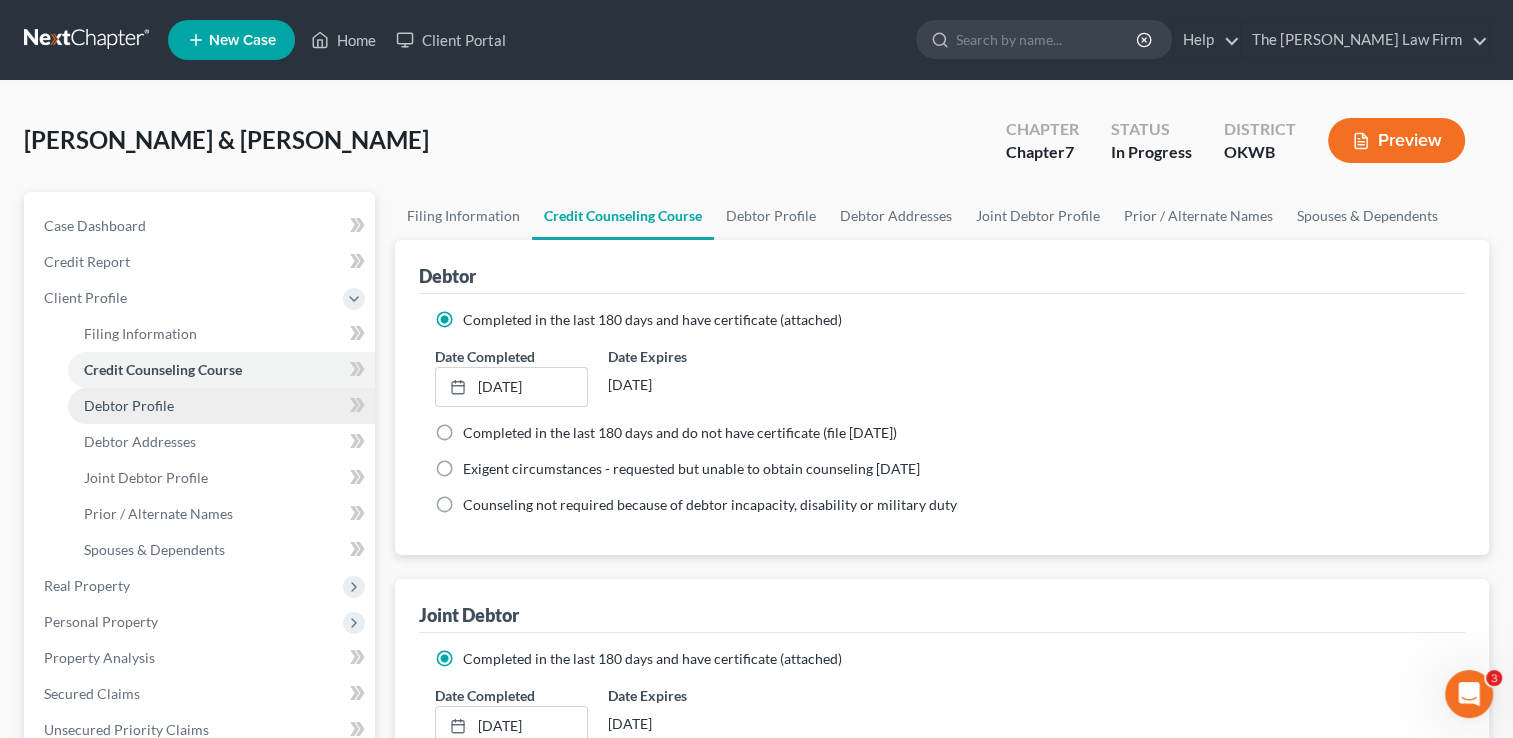 click on "Debtor Profile" at bounding box center (129, 405) 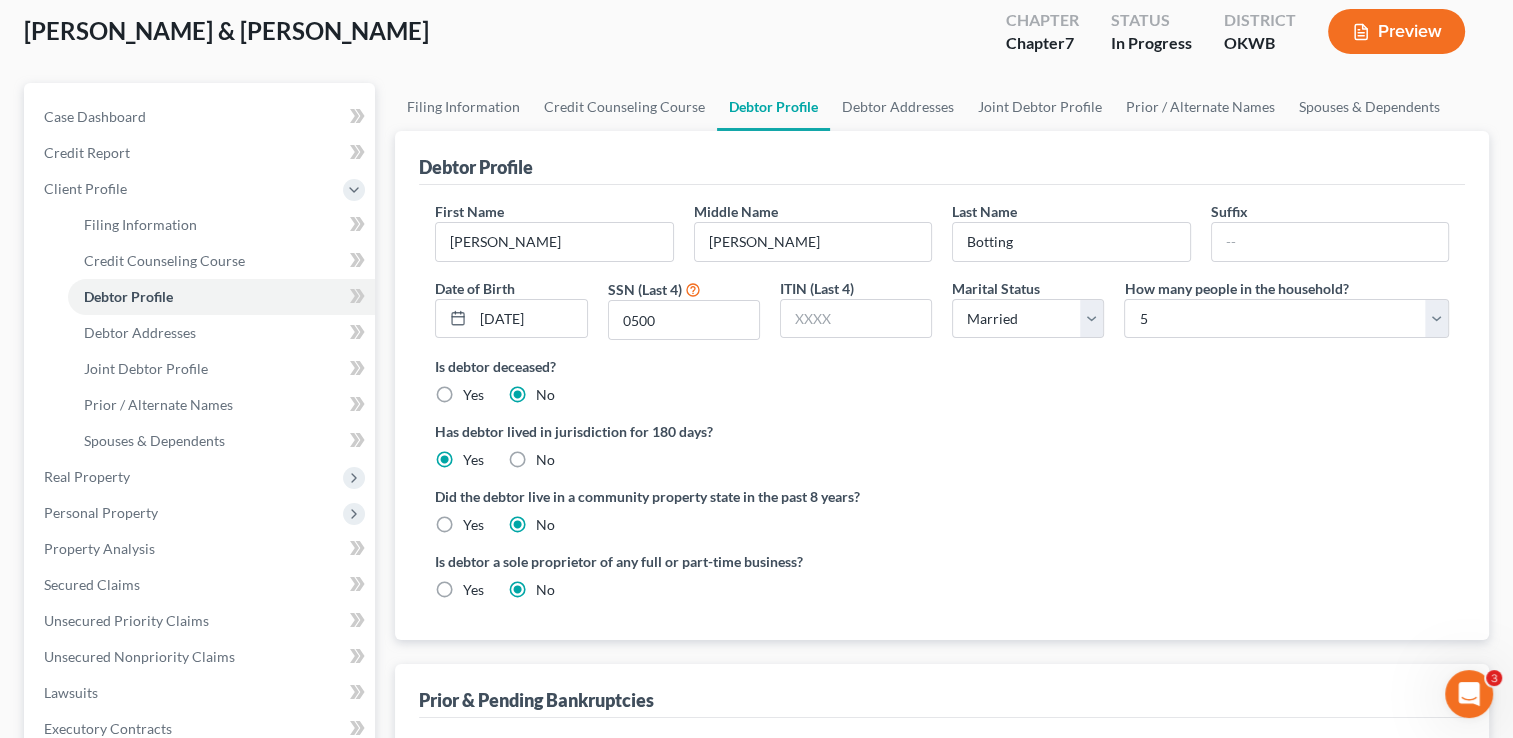 scroll, scrollTop: 100, scrollLeft: 0, axis: vertical 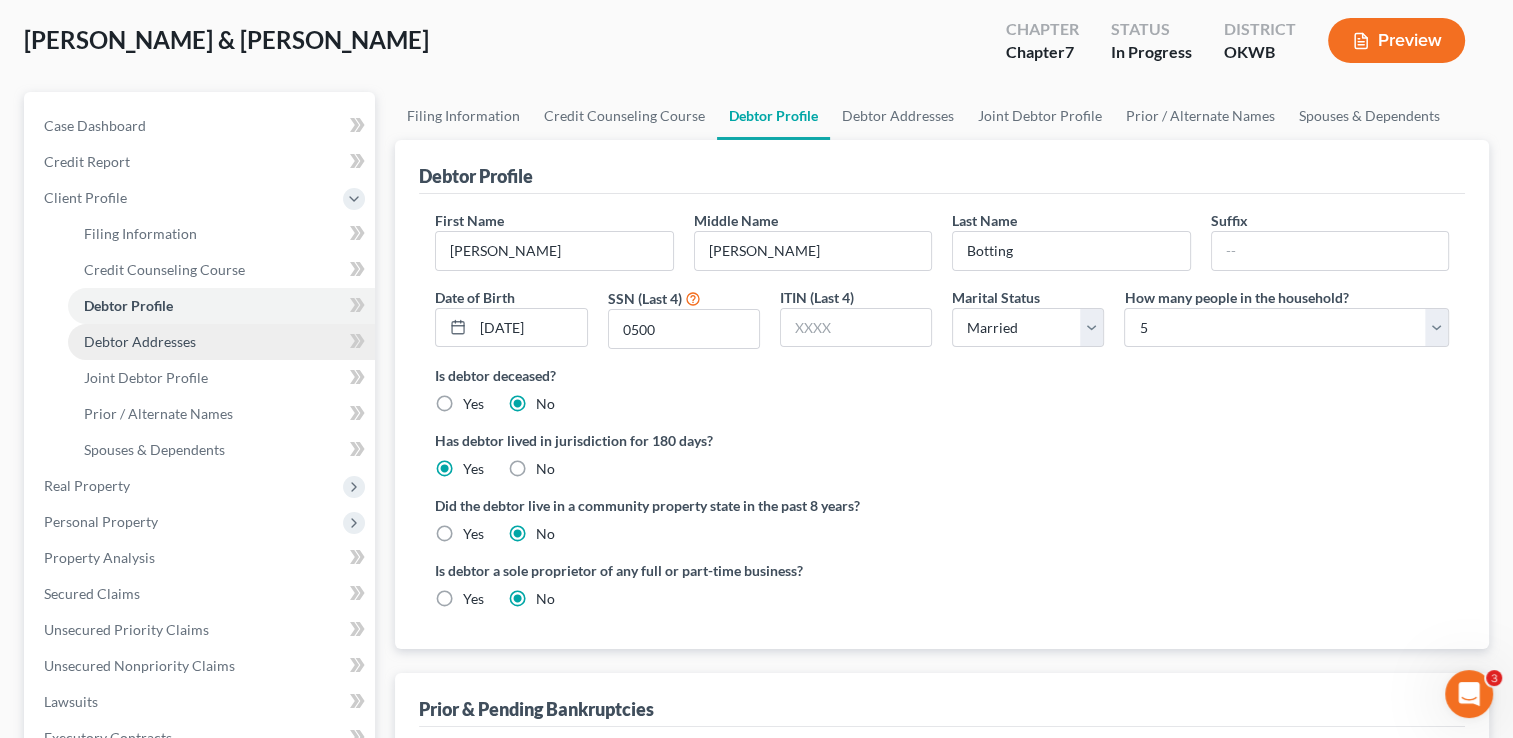 click on "Debtor Addresses" at bounding box center (140, 341) 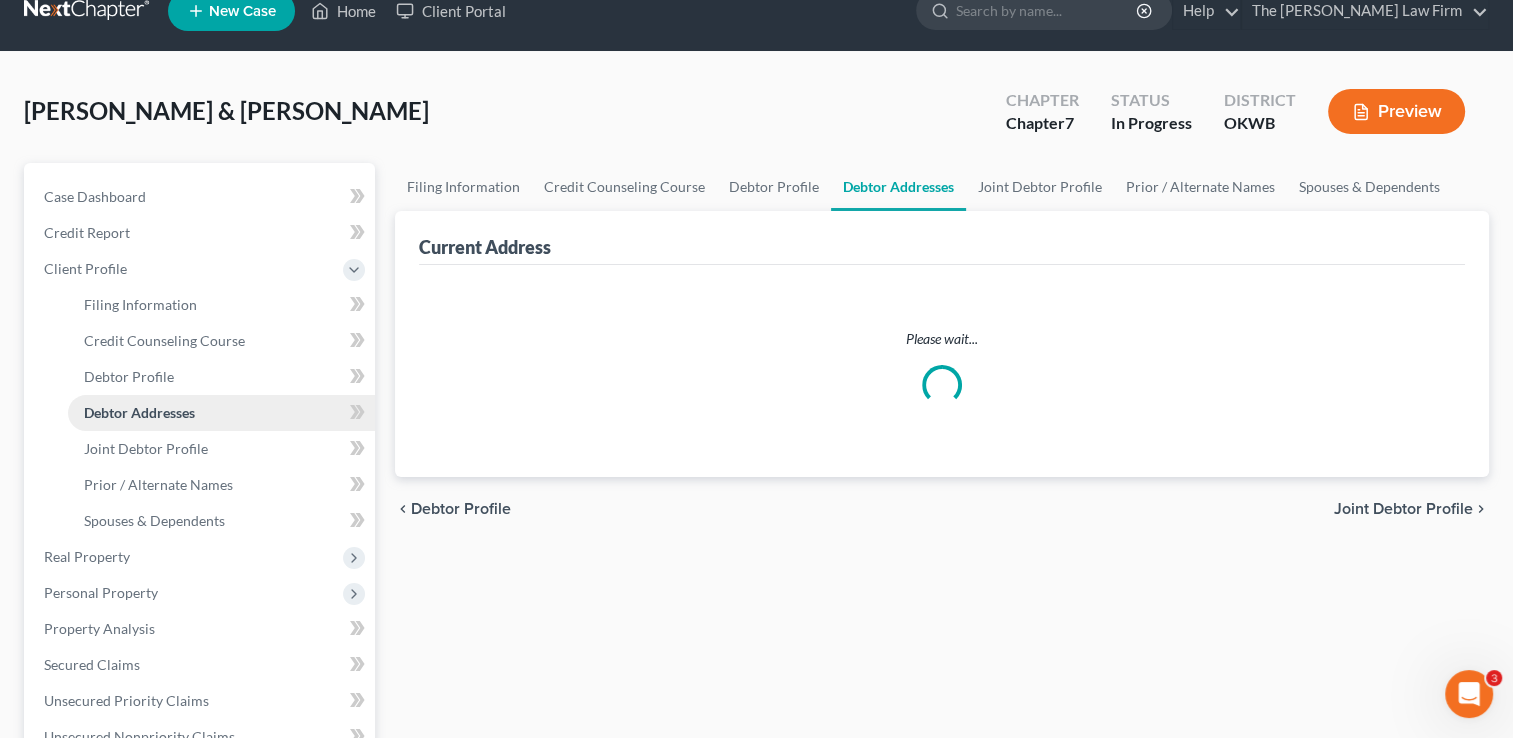 scroll, scrollTop: 0, scrollLeft: 0, axis: both 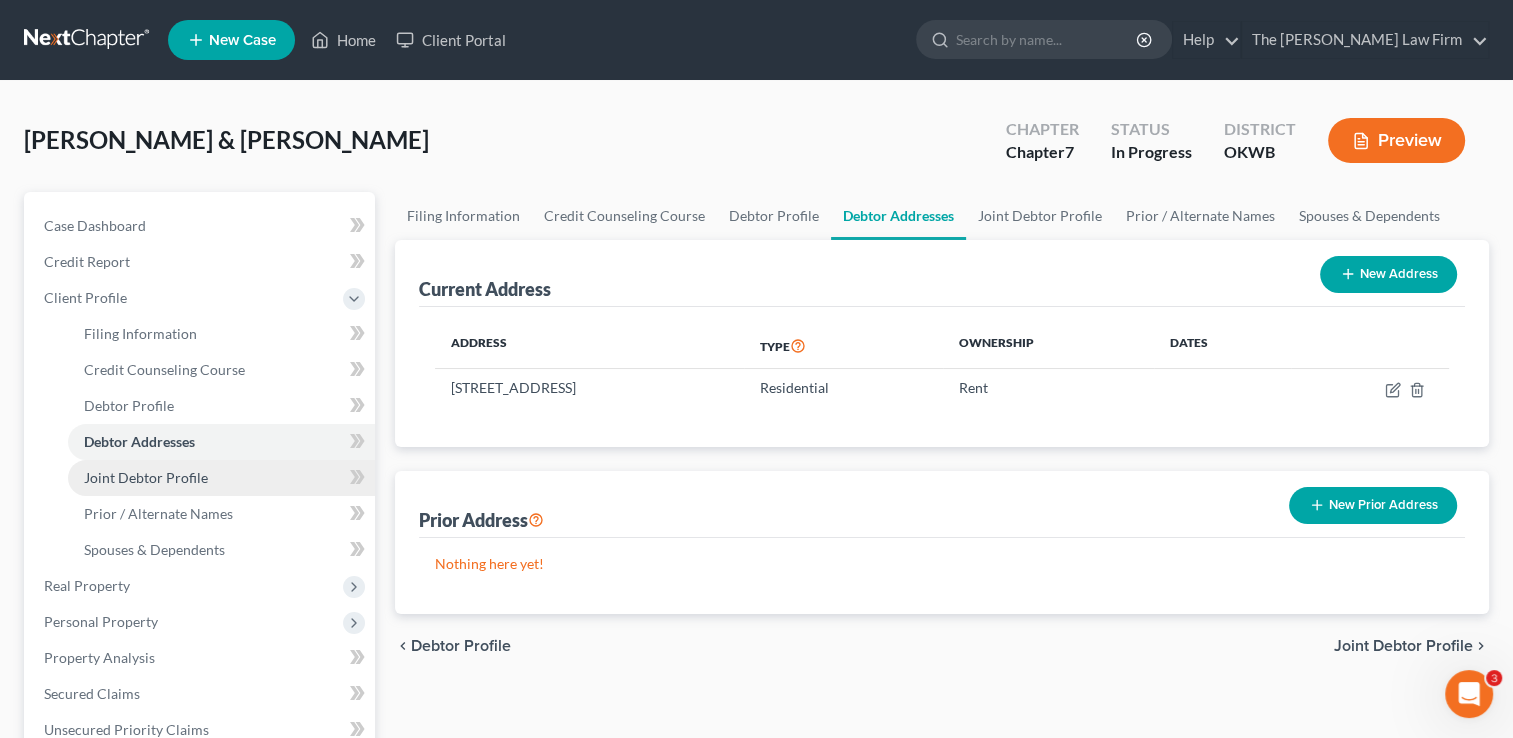 click on "Joint Debtor Profile" at bounding box center [146, 477] 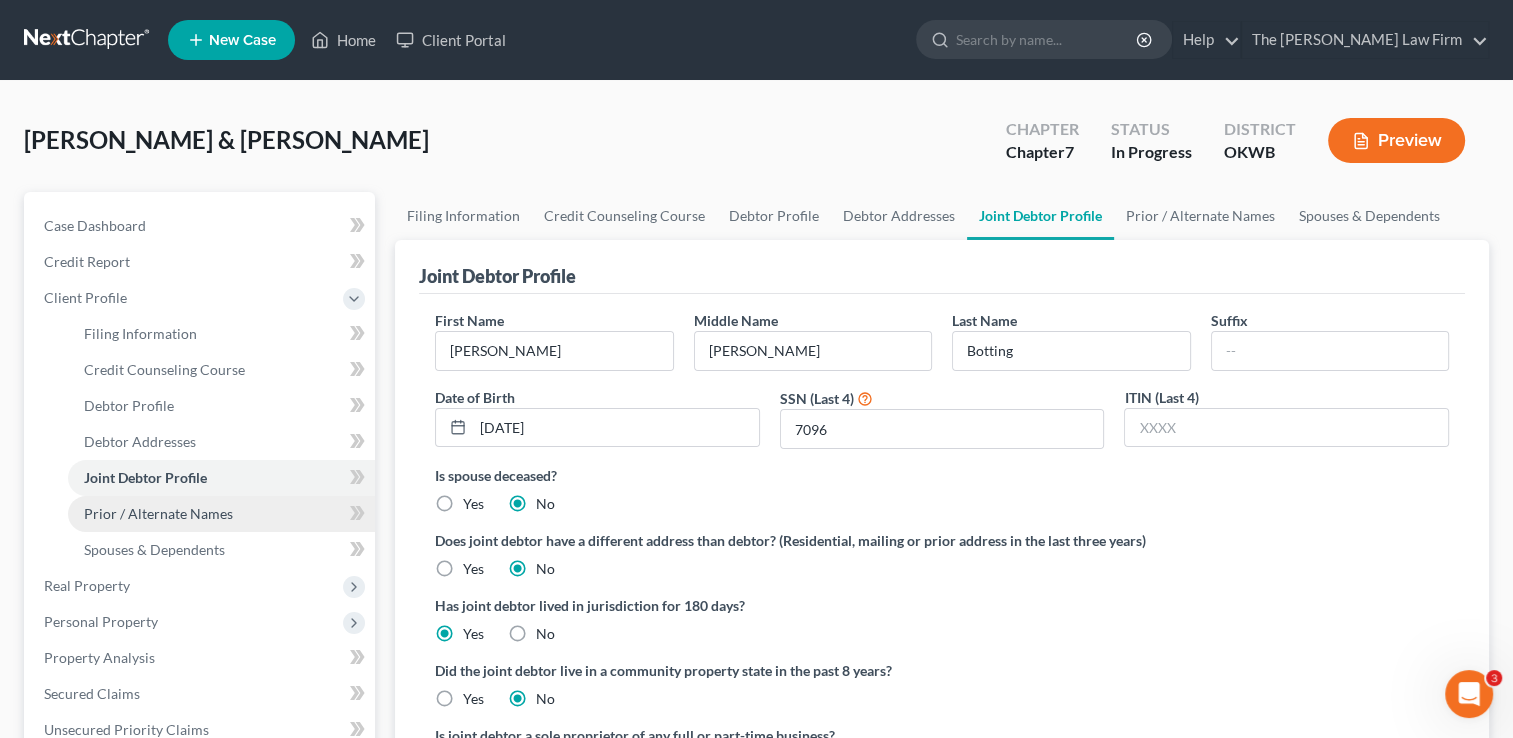 click on "Prior / Alternate Names" at bounding box center (158, 513) 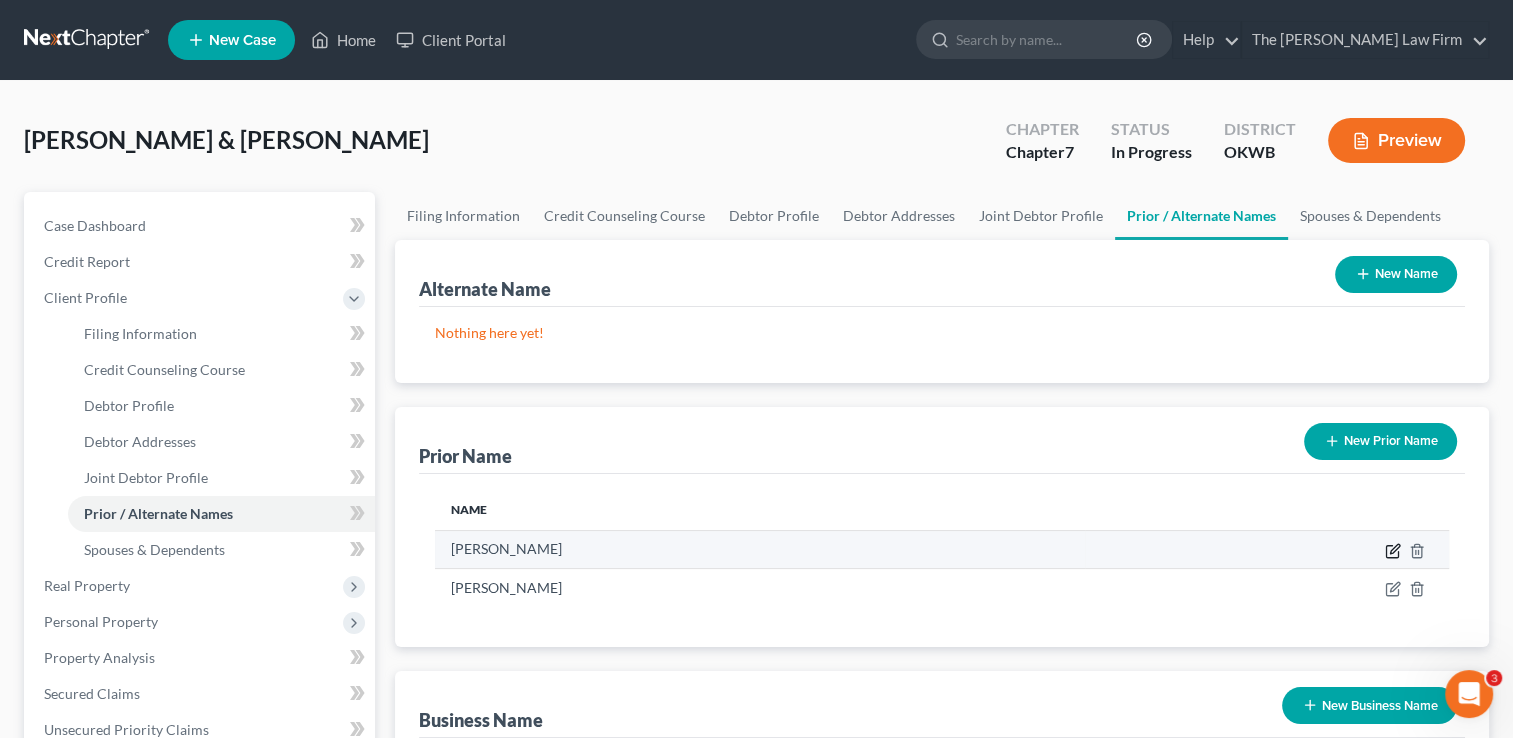 click 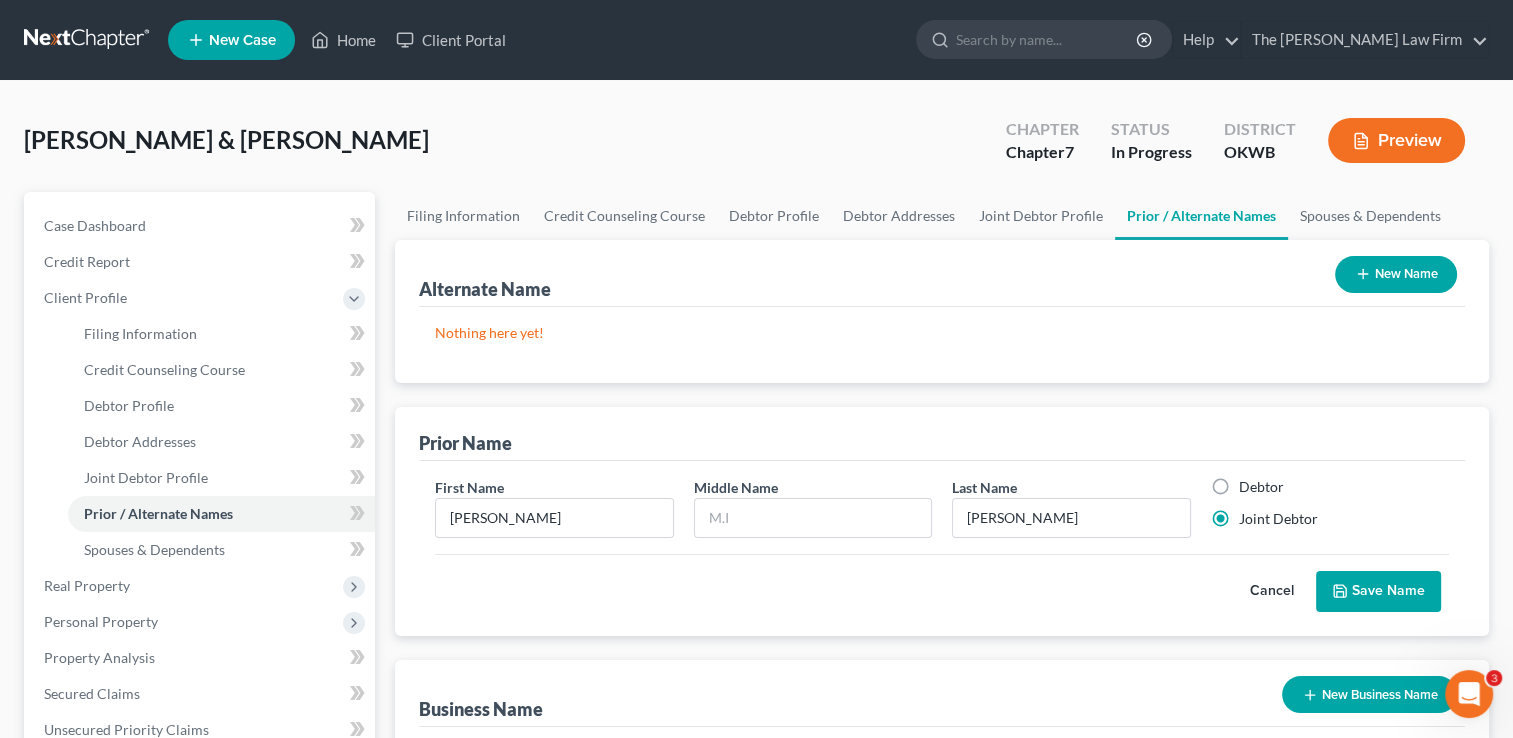 click on "Cancel" at bounding box center (1272, 592) 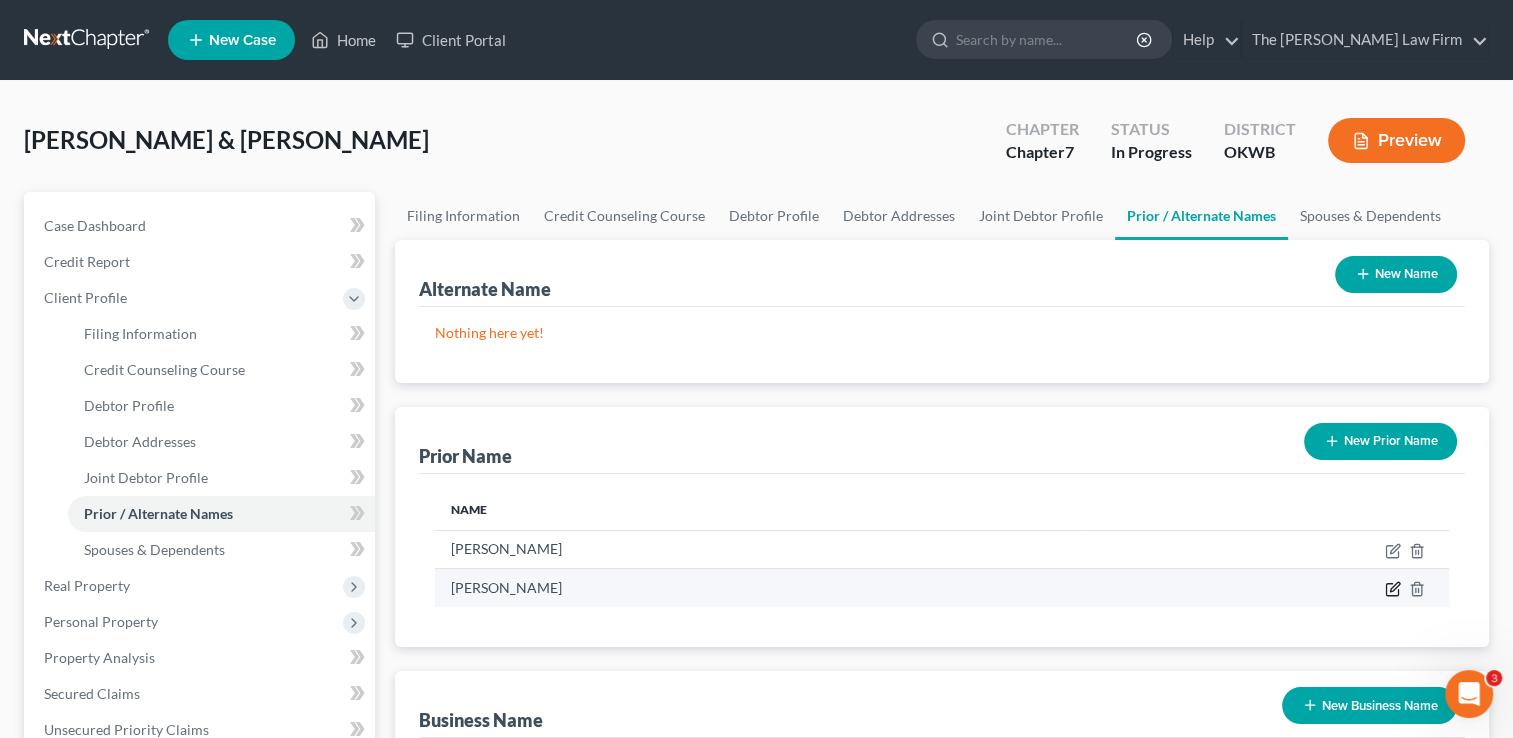 click 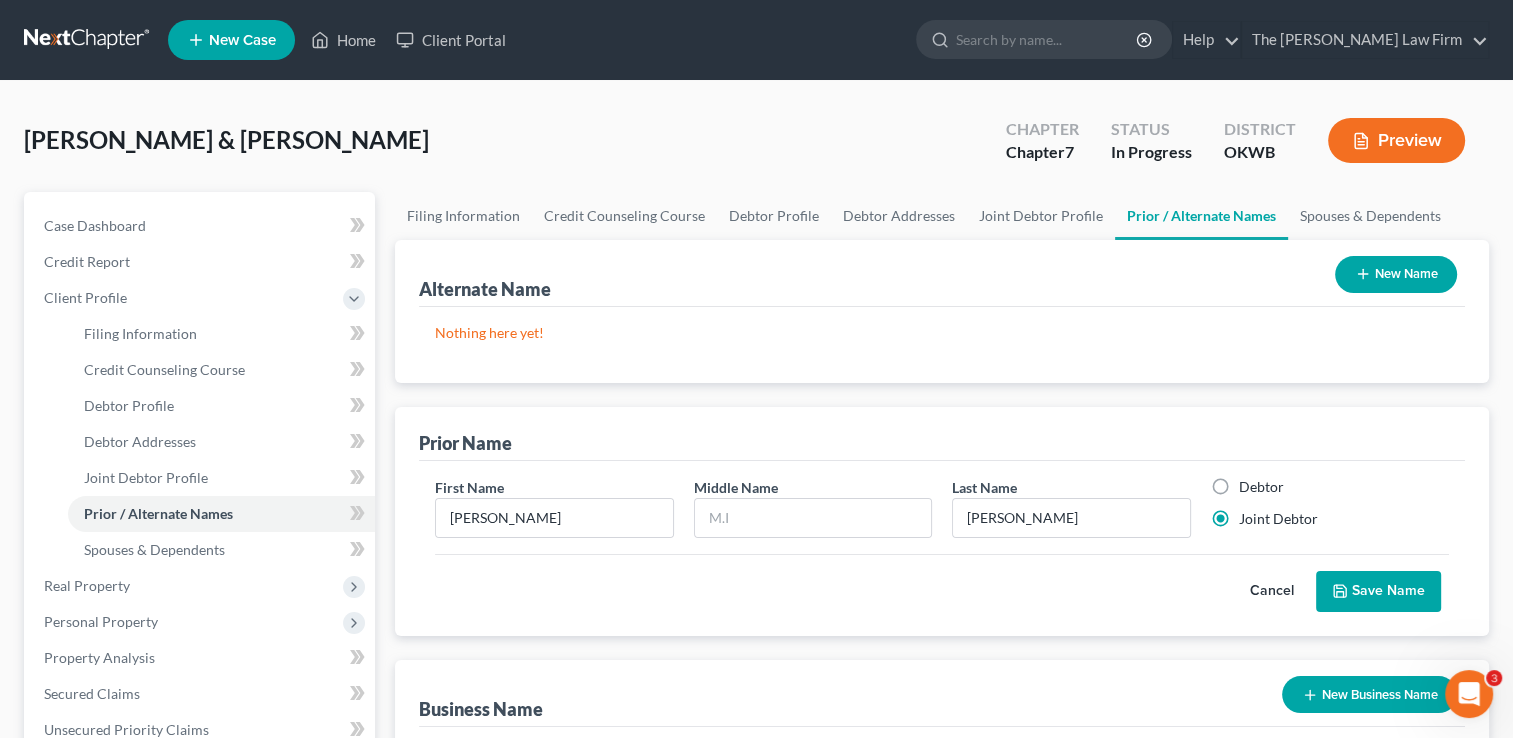 click on "Cancel" at bounding box center [1272, 592] 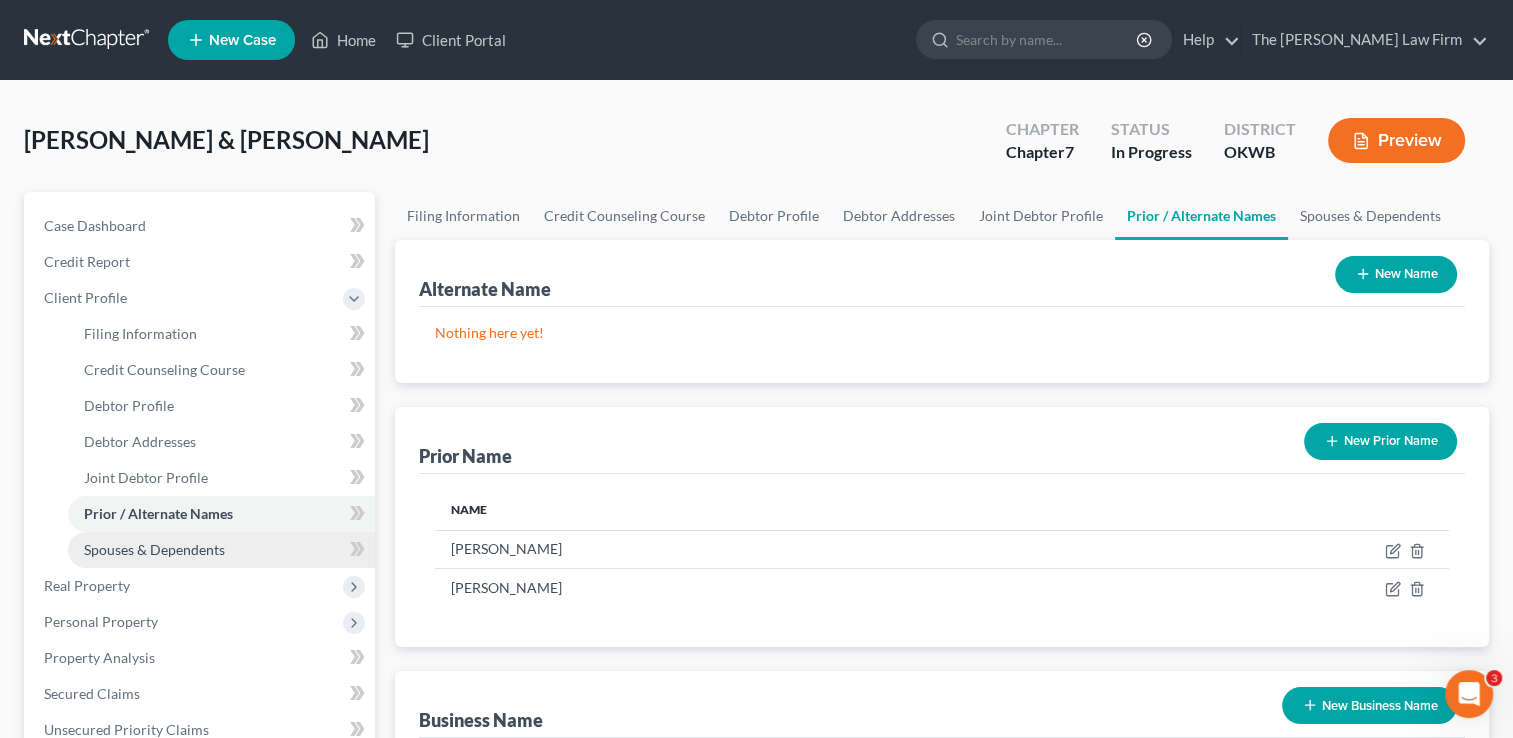click on "Spouses & Dependents" at bounding box center [154, 549] 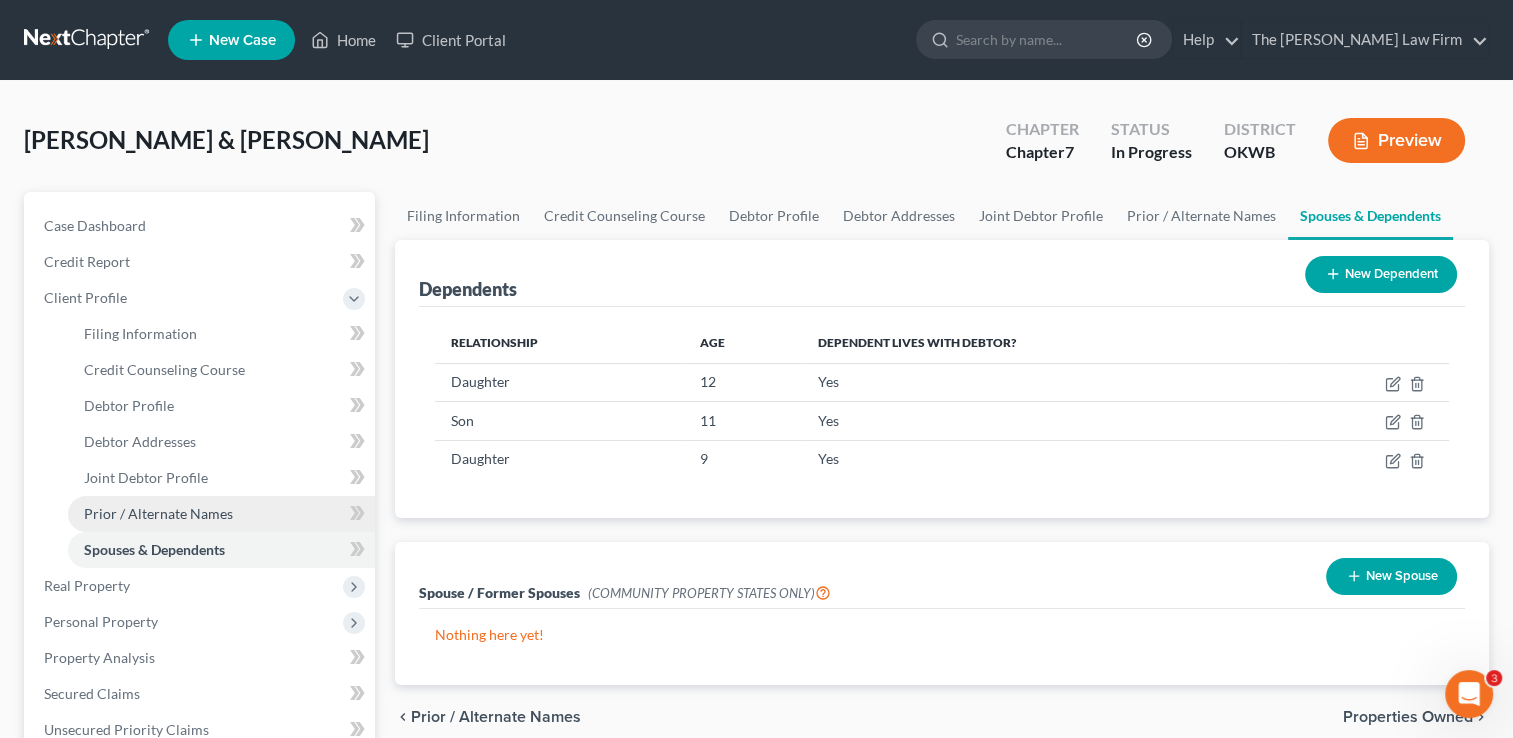 click on "Prior / Alternate Names" at bounding box center [158, 513] 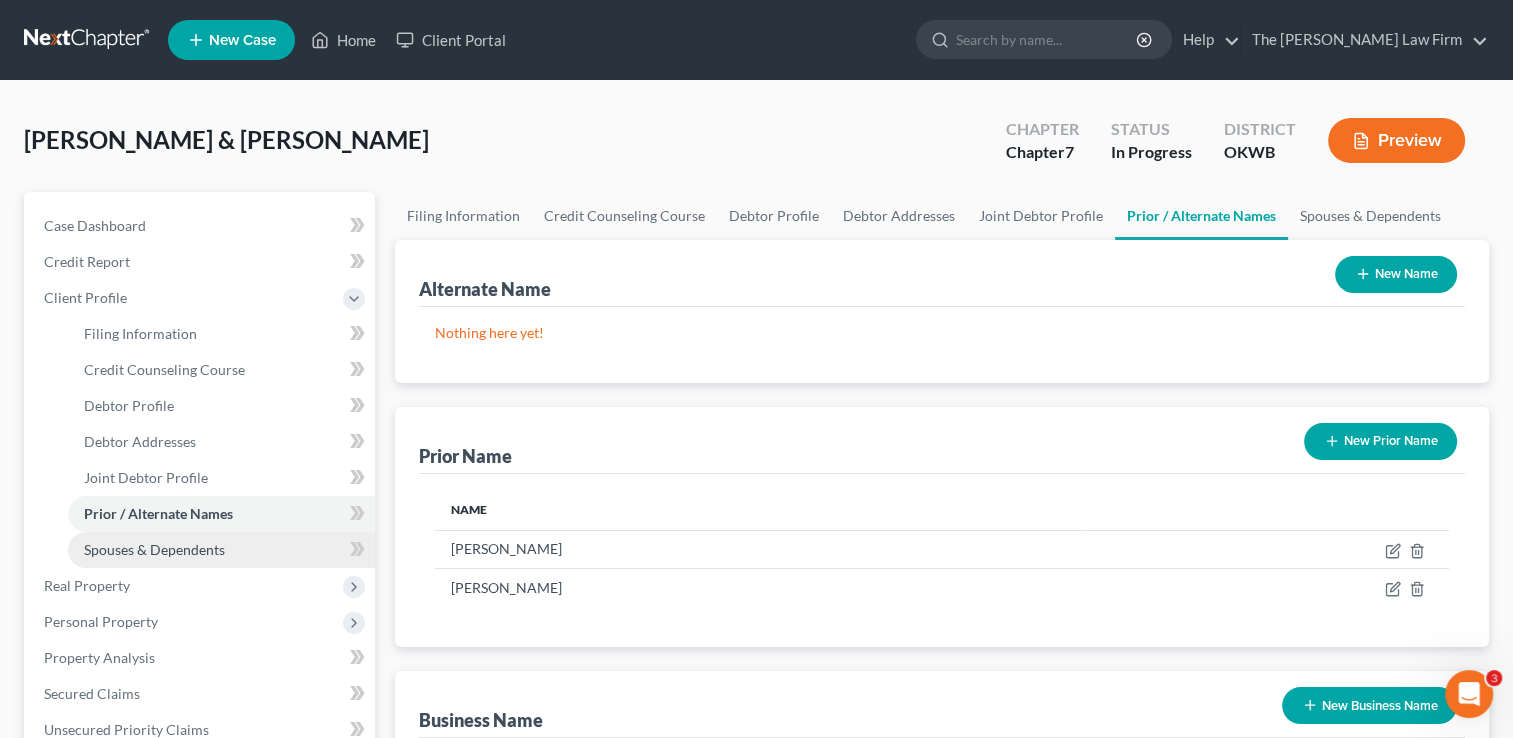 click on "Spouses & Dependents" at bounding box center [154, 549] 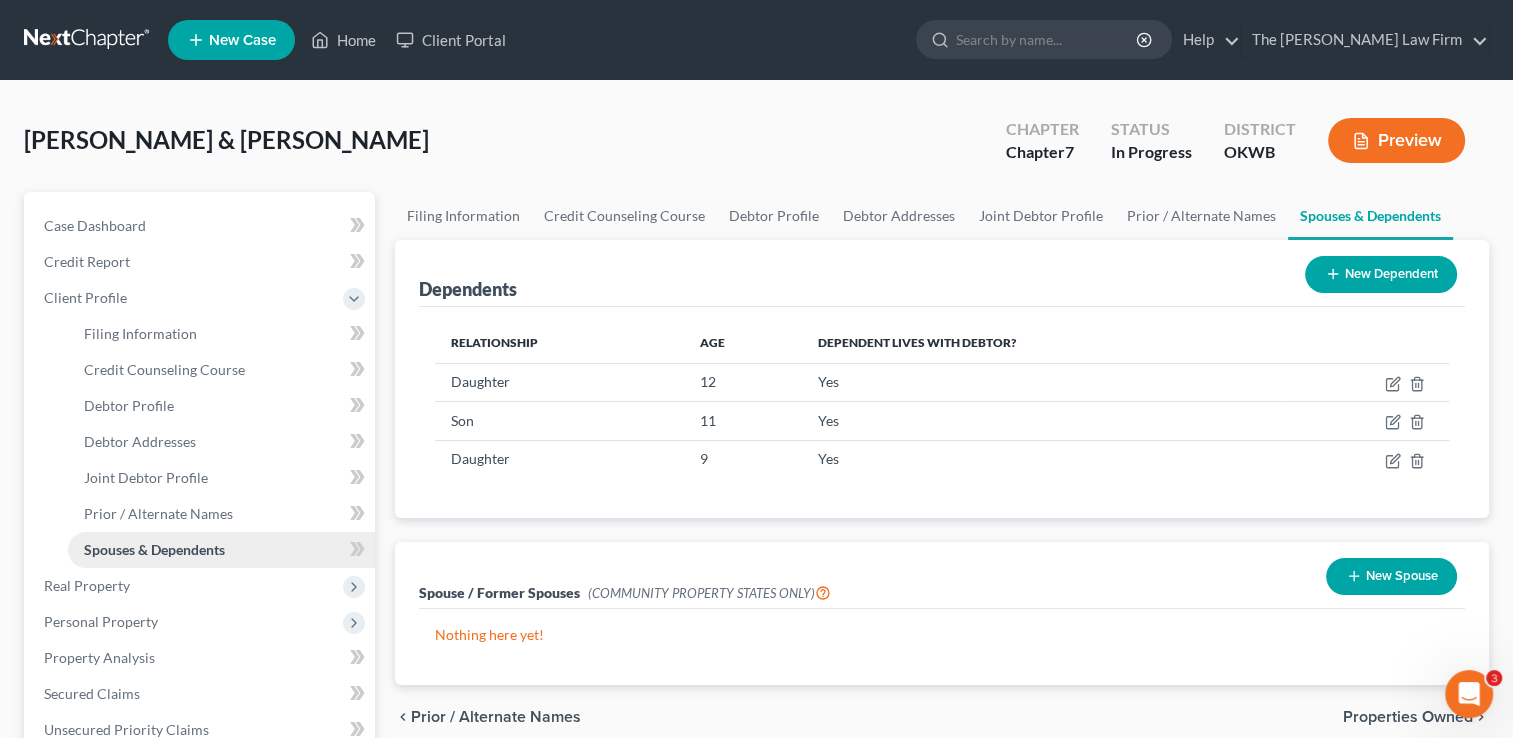 scroll, scrollTop: 100, scrollLeft: 0, axis: vertical 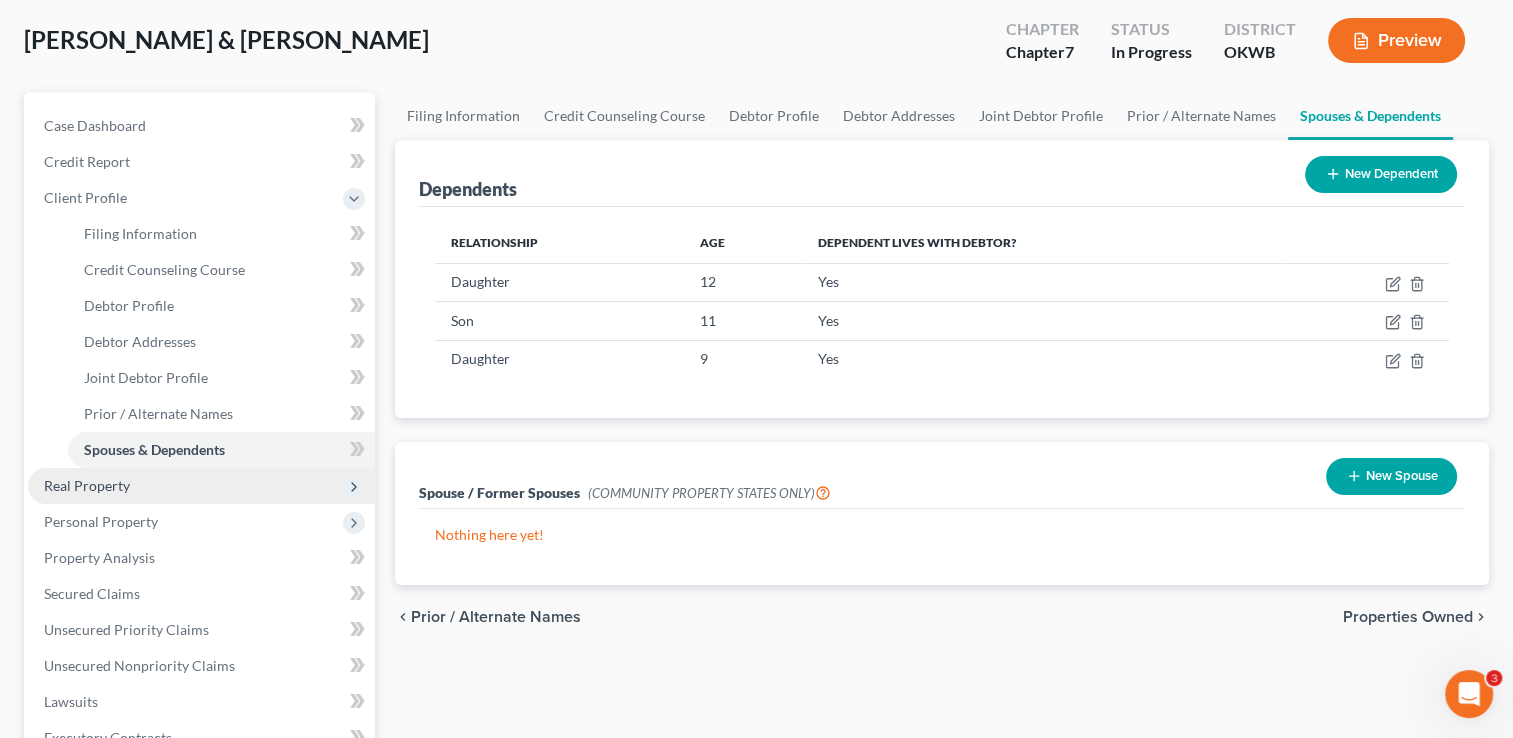 click on "Real Property" at bounding box center (87, 485) 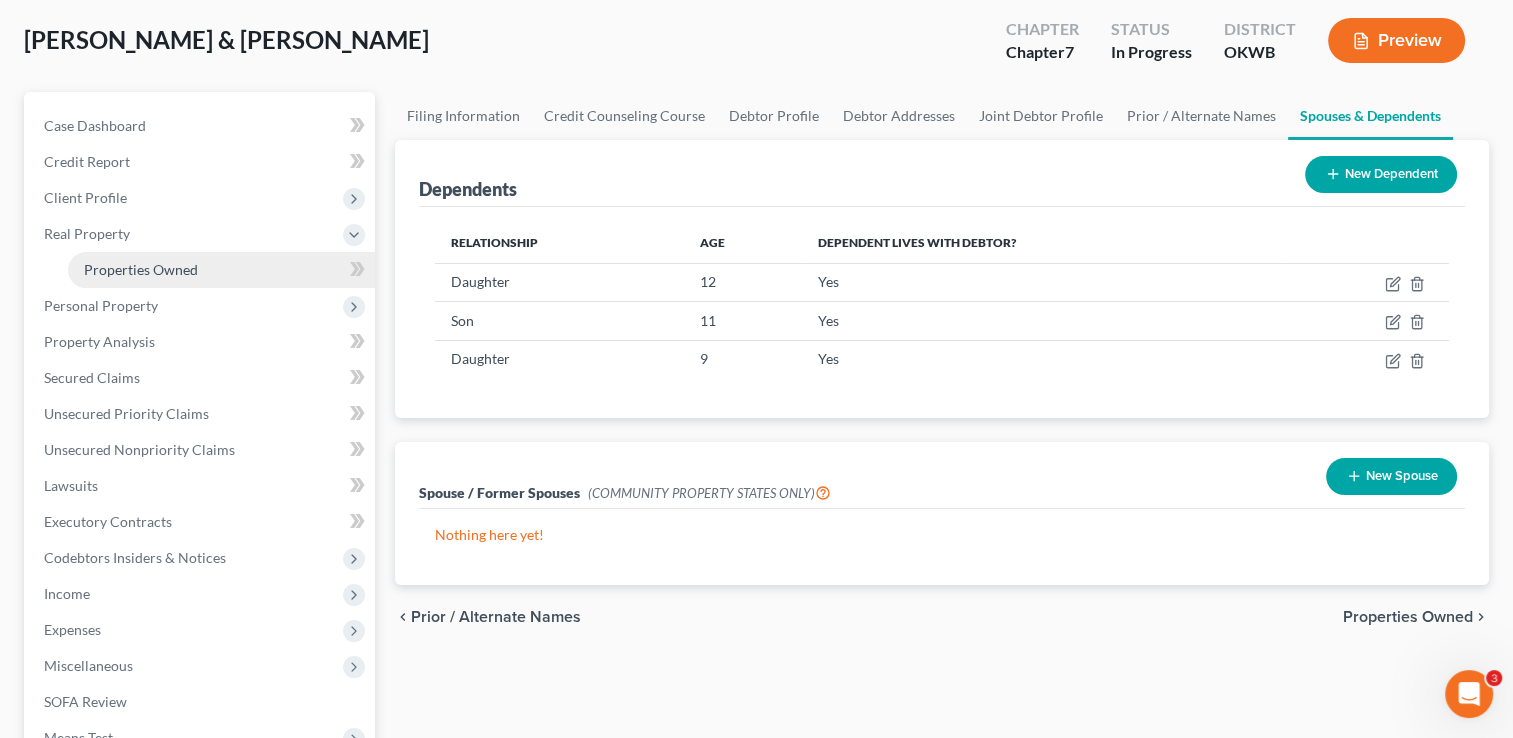 click on "Properties Owned" at bounding box center [141, 269] 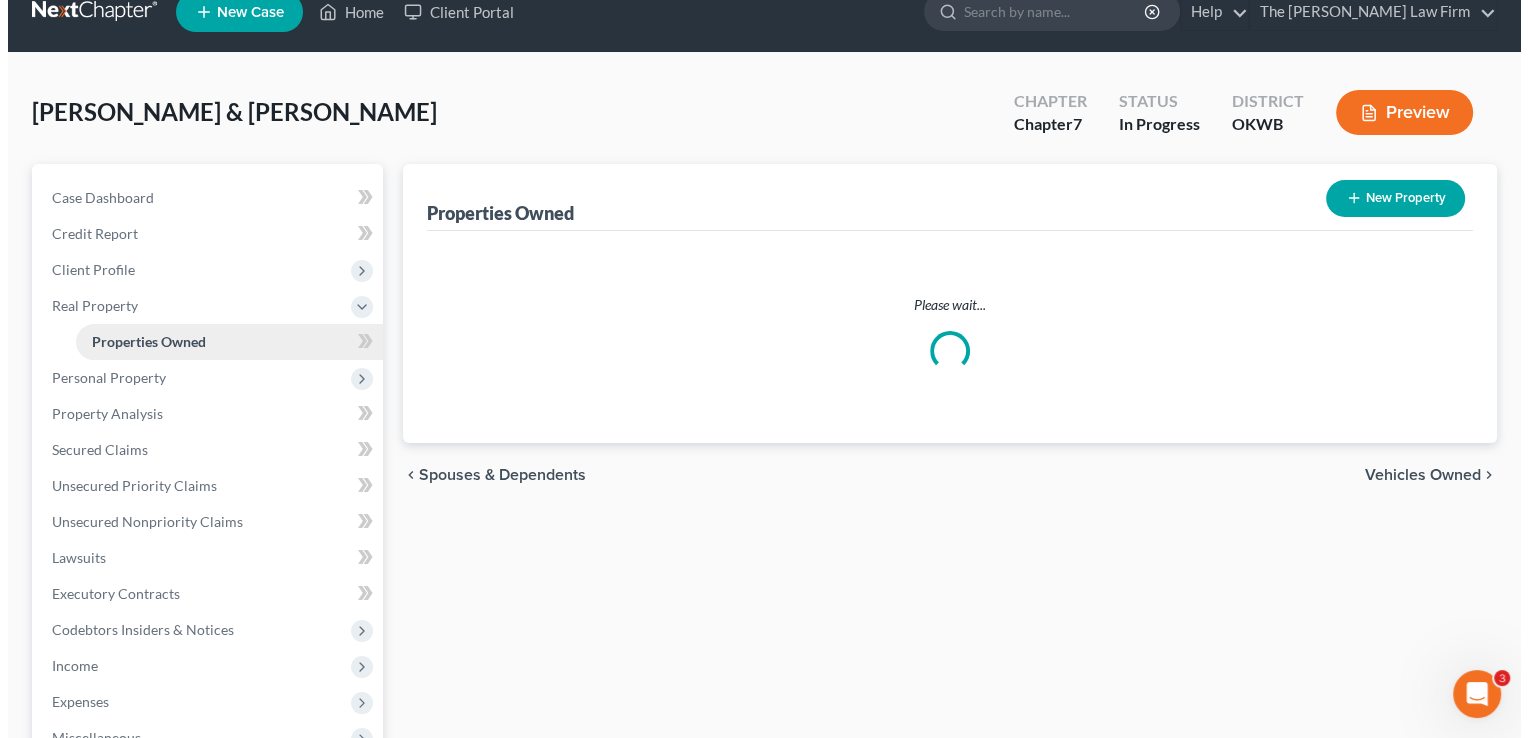 scroll, scrollTop: 0, scrollLeft: 0, axis: both 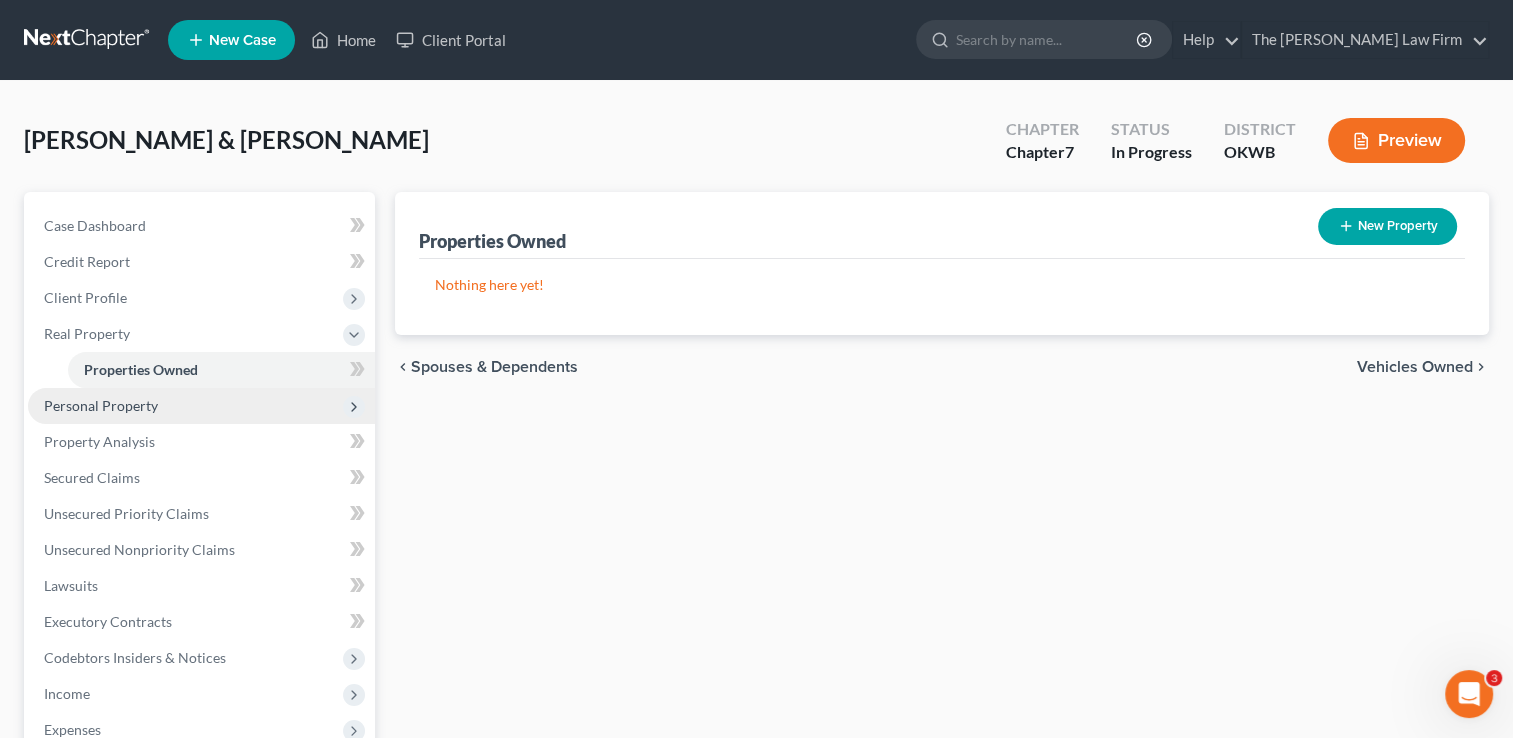 click on "Personal Property" at bounding box center (201, 406) 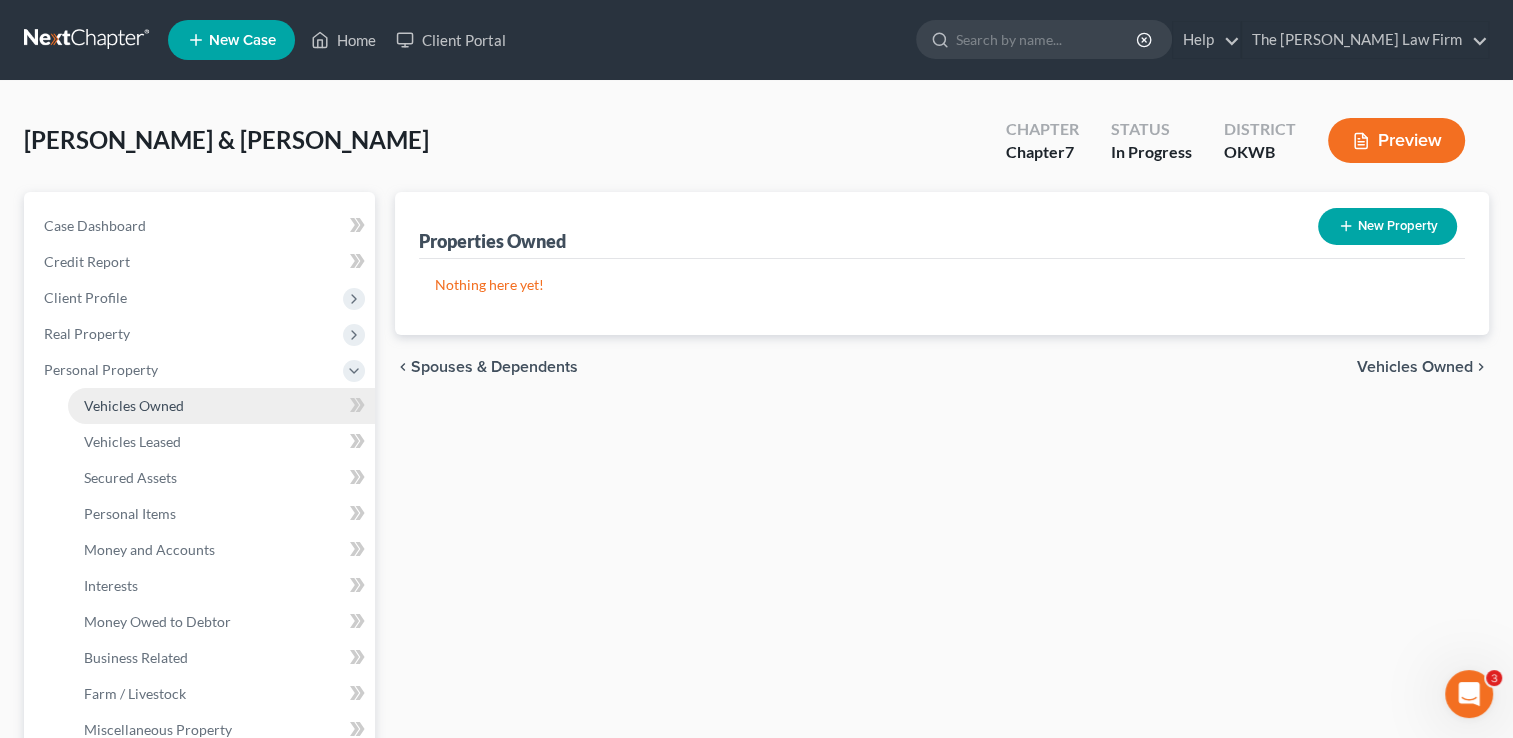 click on "Vehicles Owned" at bounding box center [221, 406] 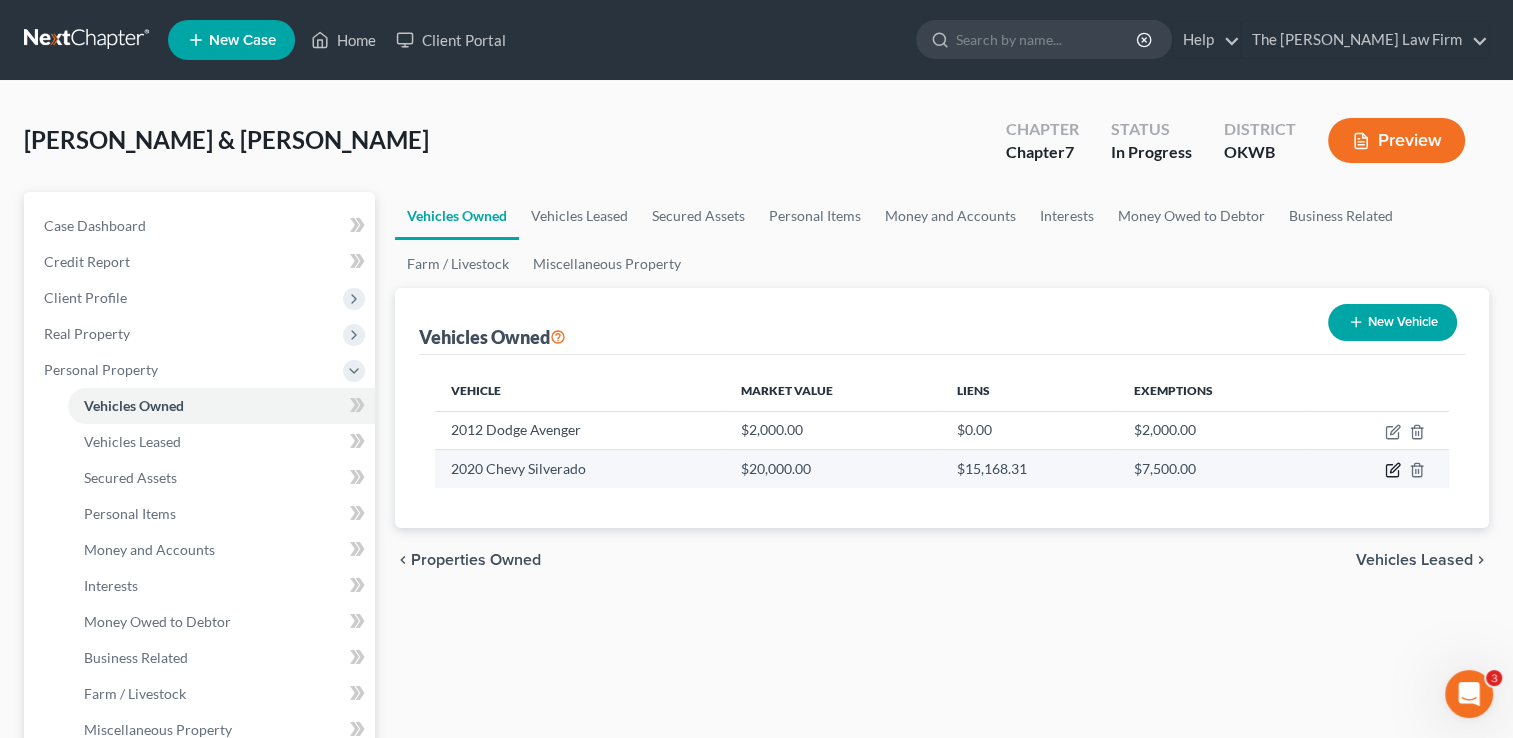 click 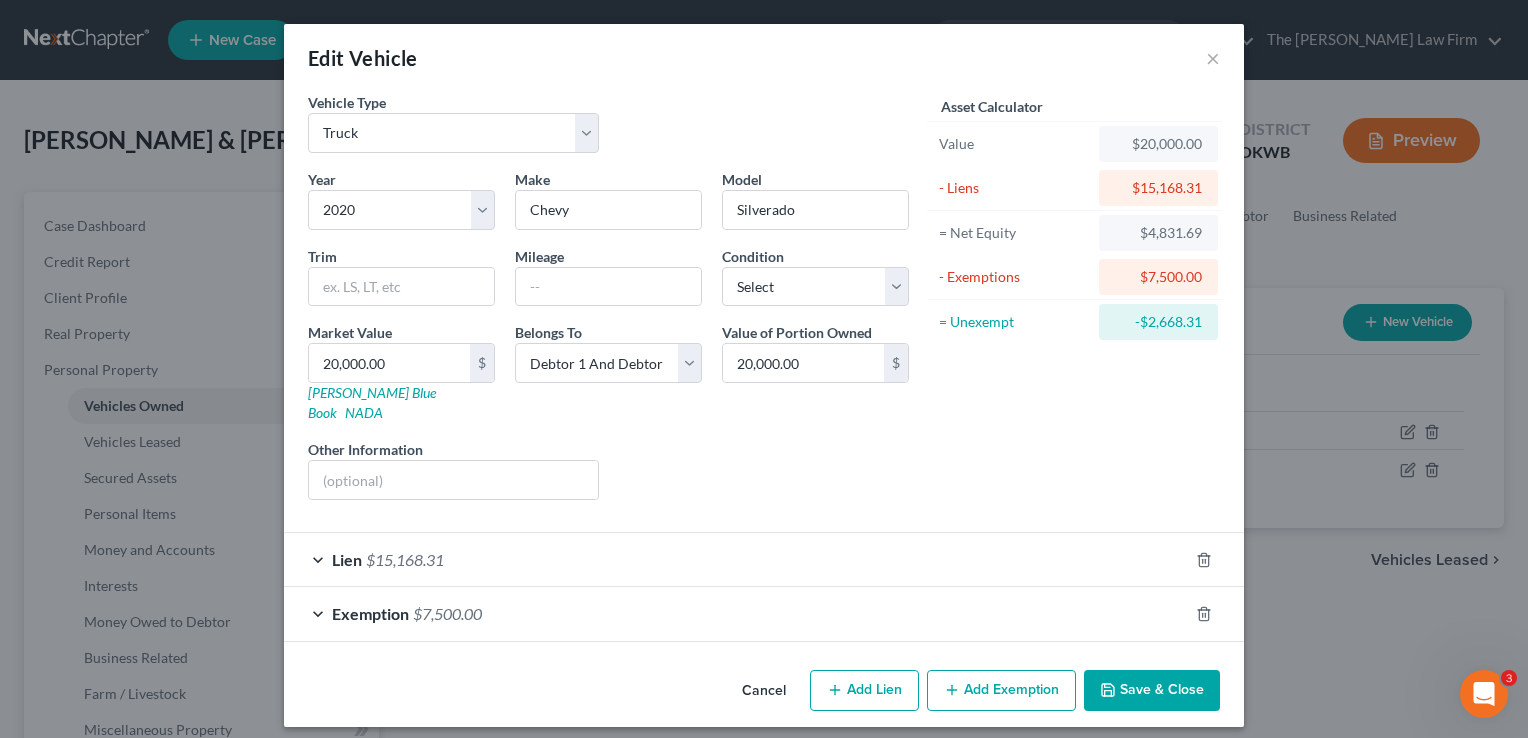 click on "Lien $15,168.31" at bounding box center (736, 559) 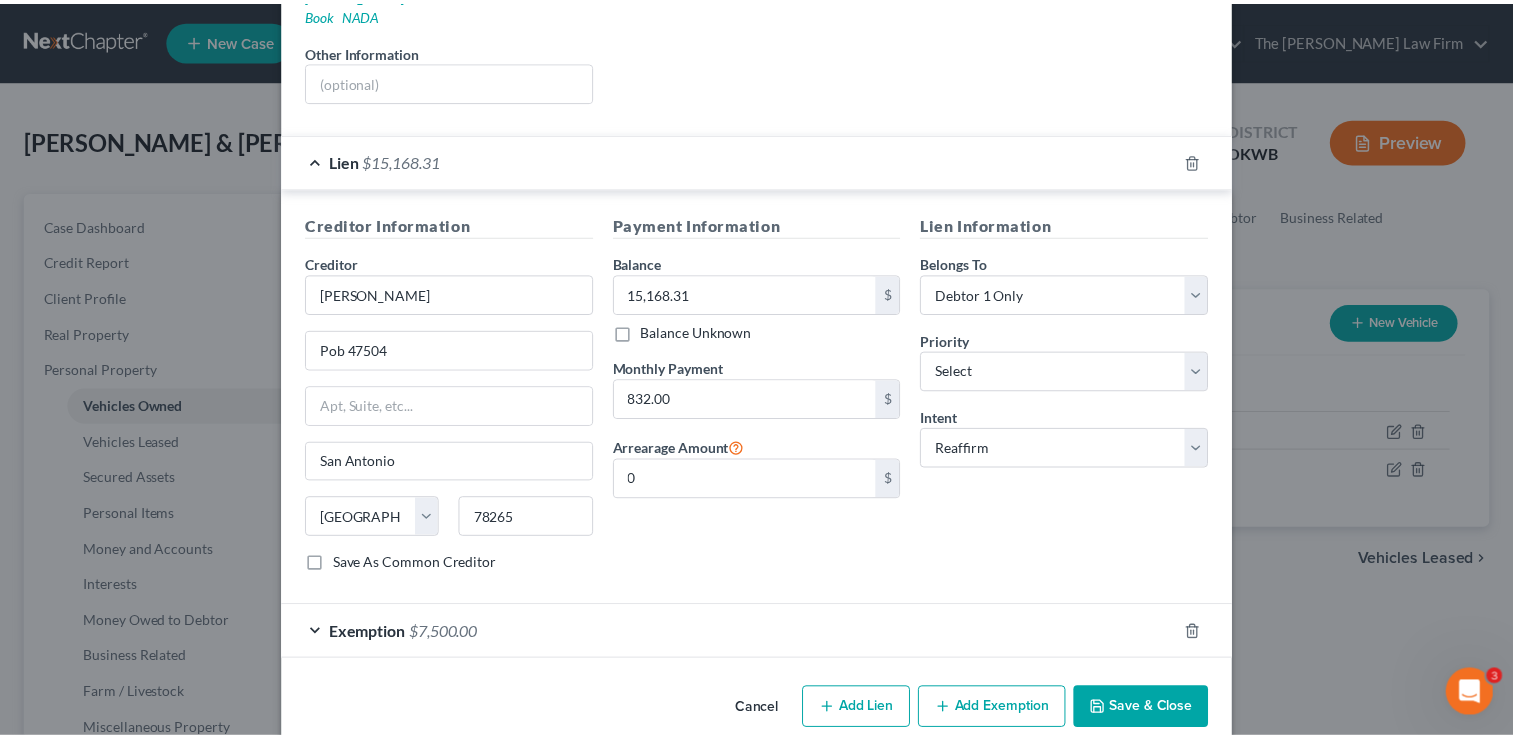 scroll, scrollTop: 400, scrollLeft: 0, axis: vertical 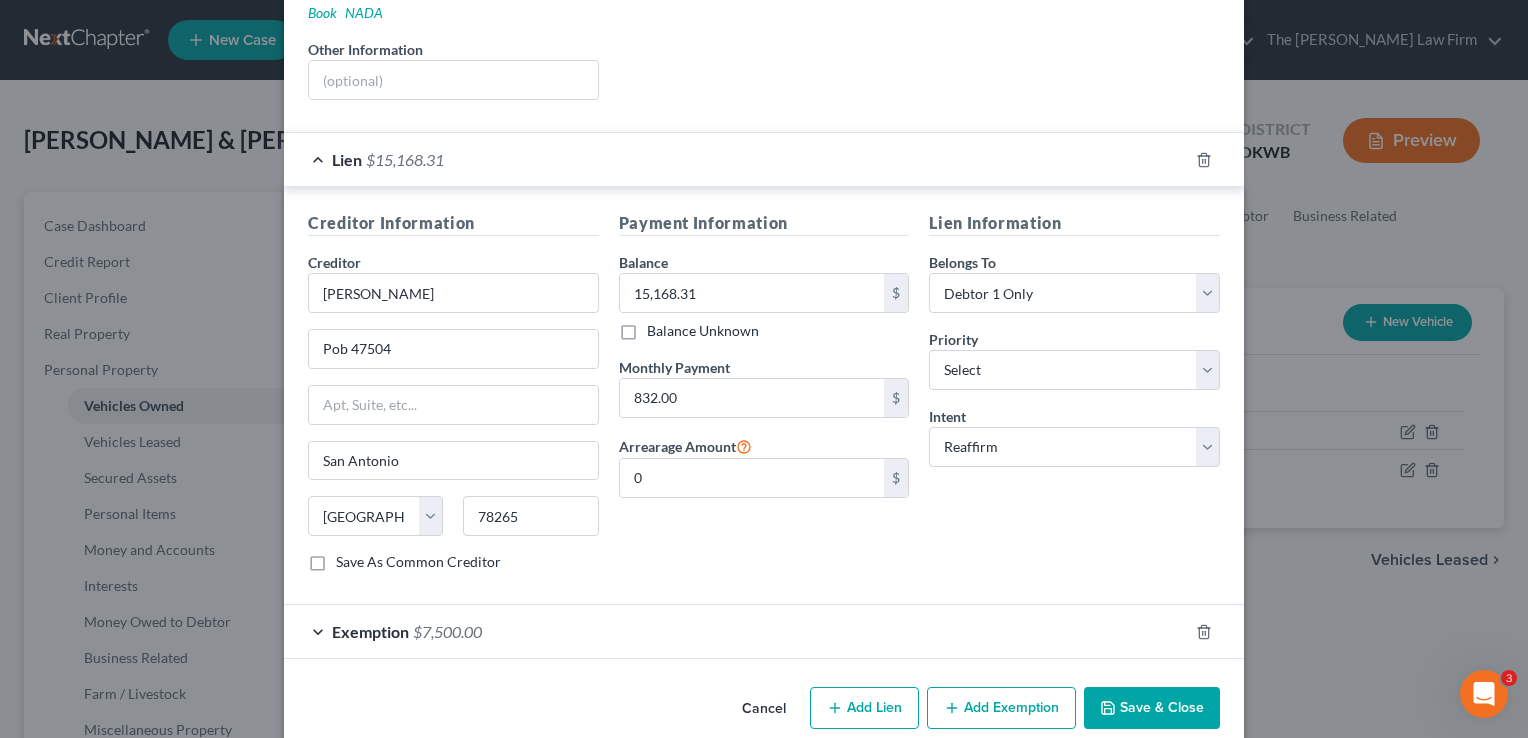 click on "Save & Close" at bounding box center [1152, 708] 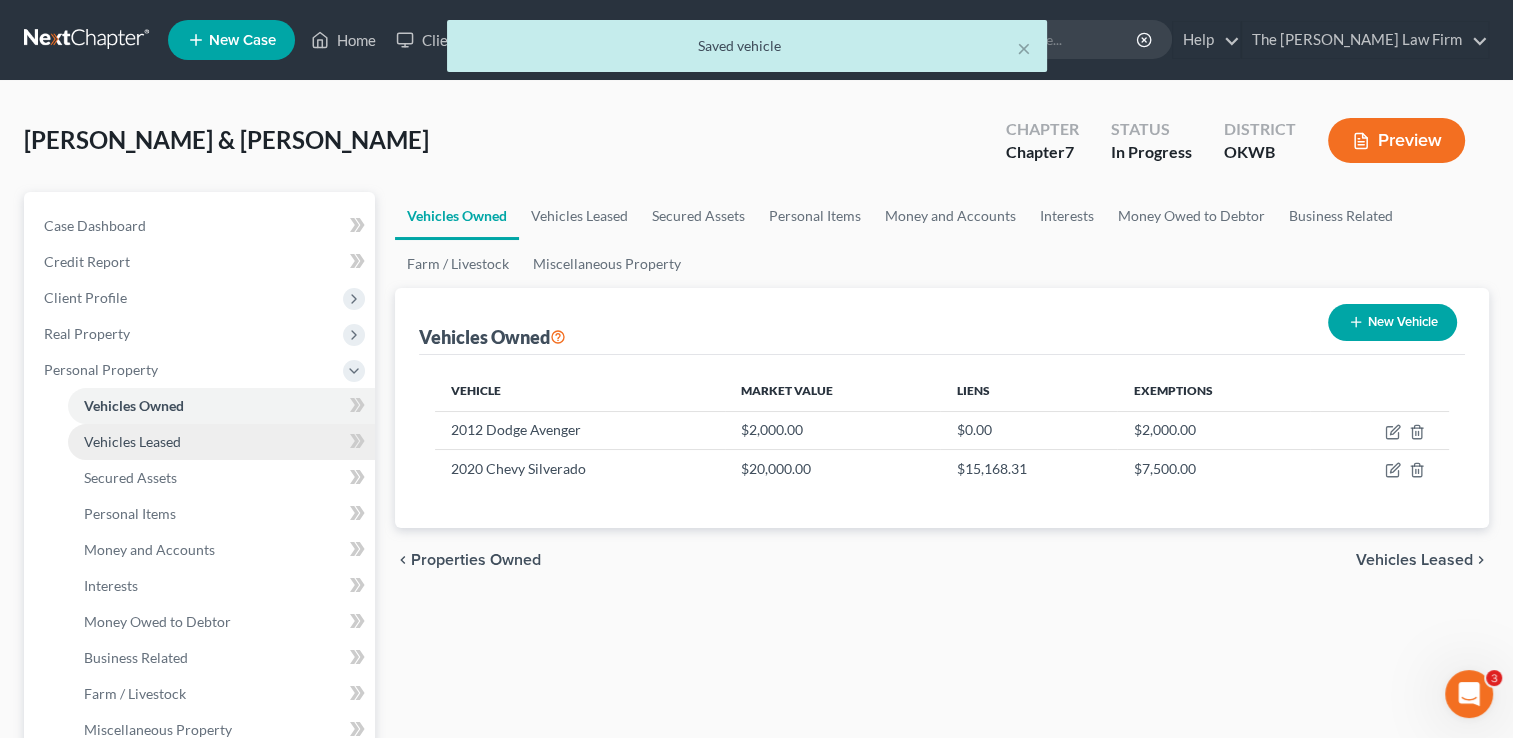 click on "Vehicles Leased" at bounding box center (221, 442) 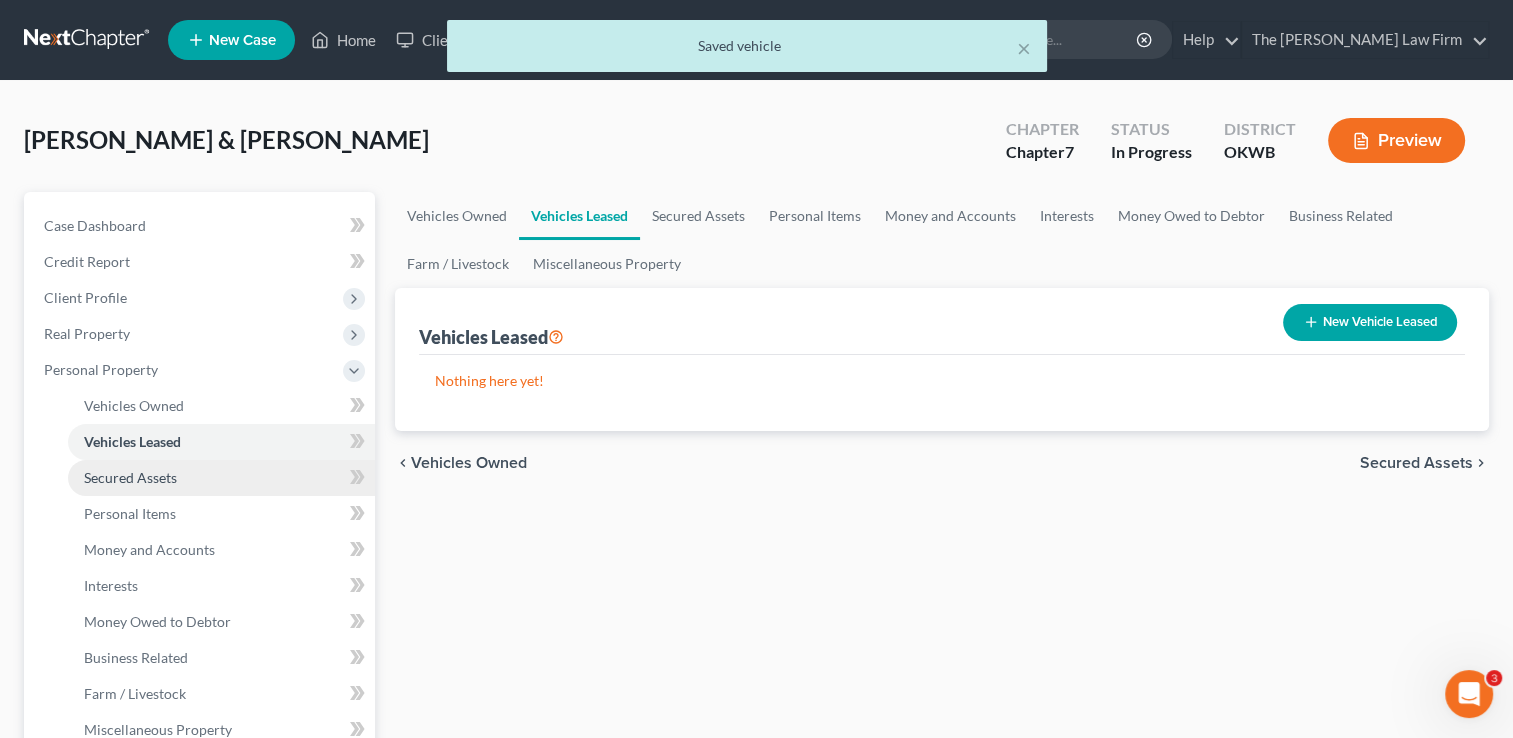 click on "Secured Assets" at bounding box center (221, 478) 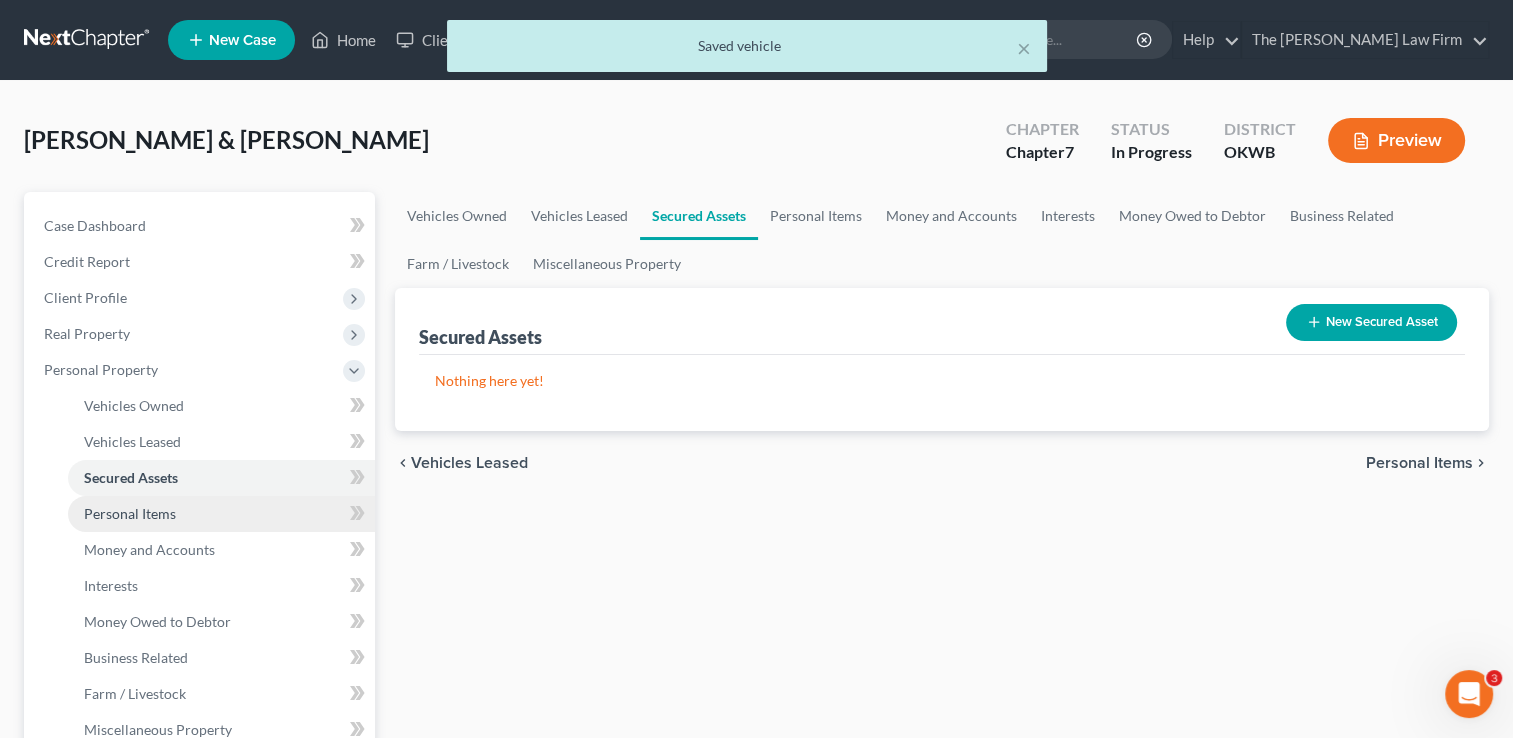 click on "Personal Items" at bounding box center [221, 514] 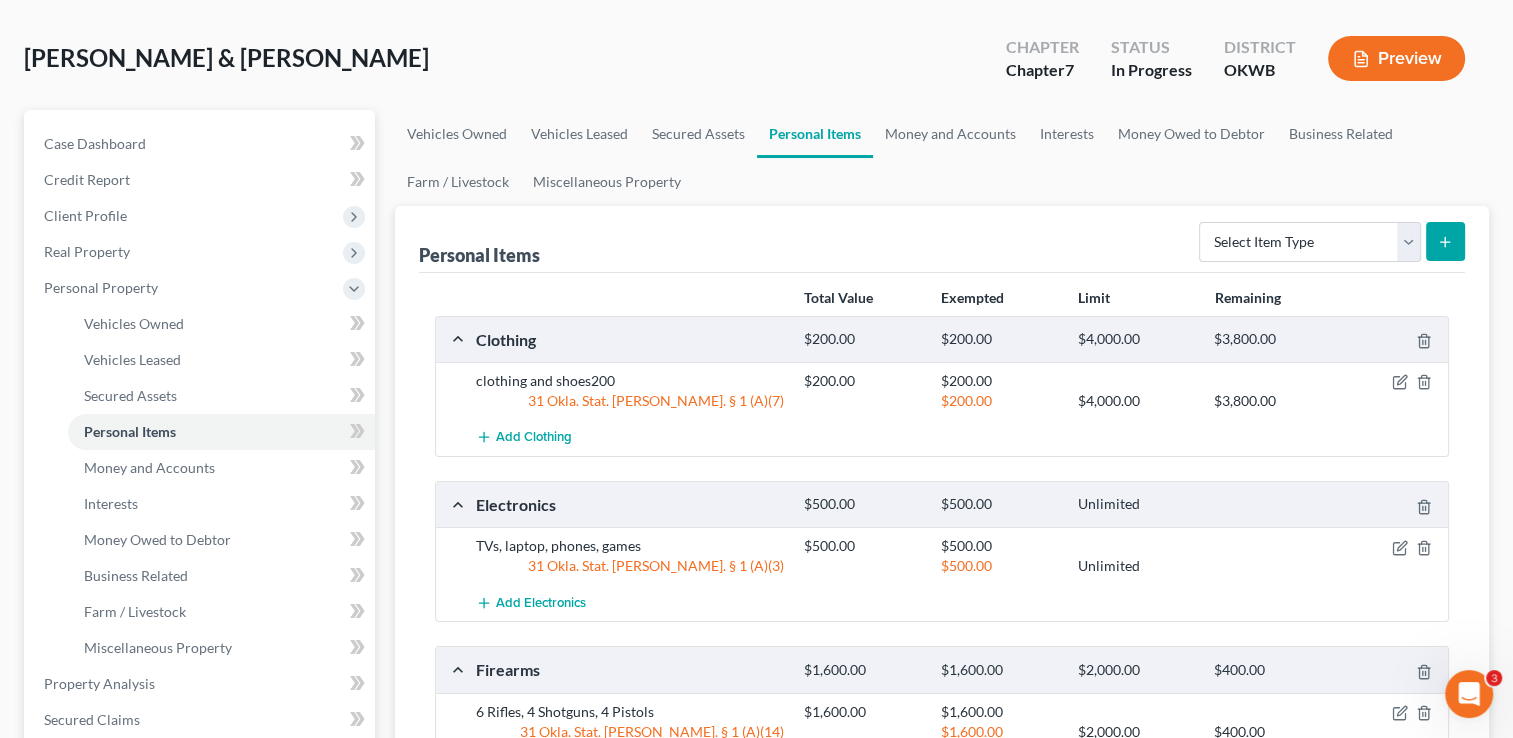 scroll, scrollTop: 0, scrollLeft: 0, axis: both 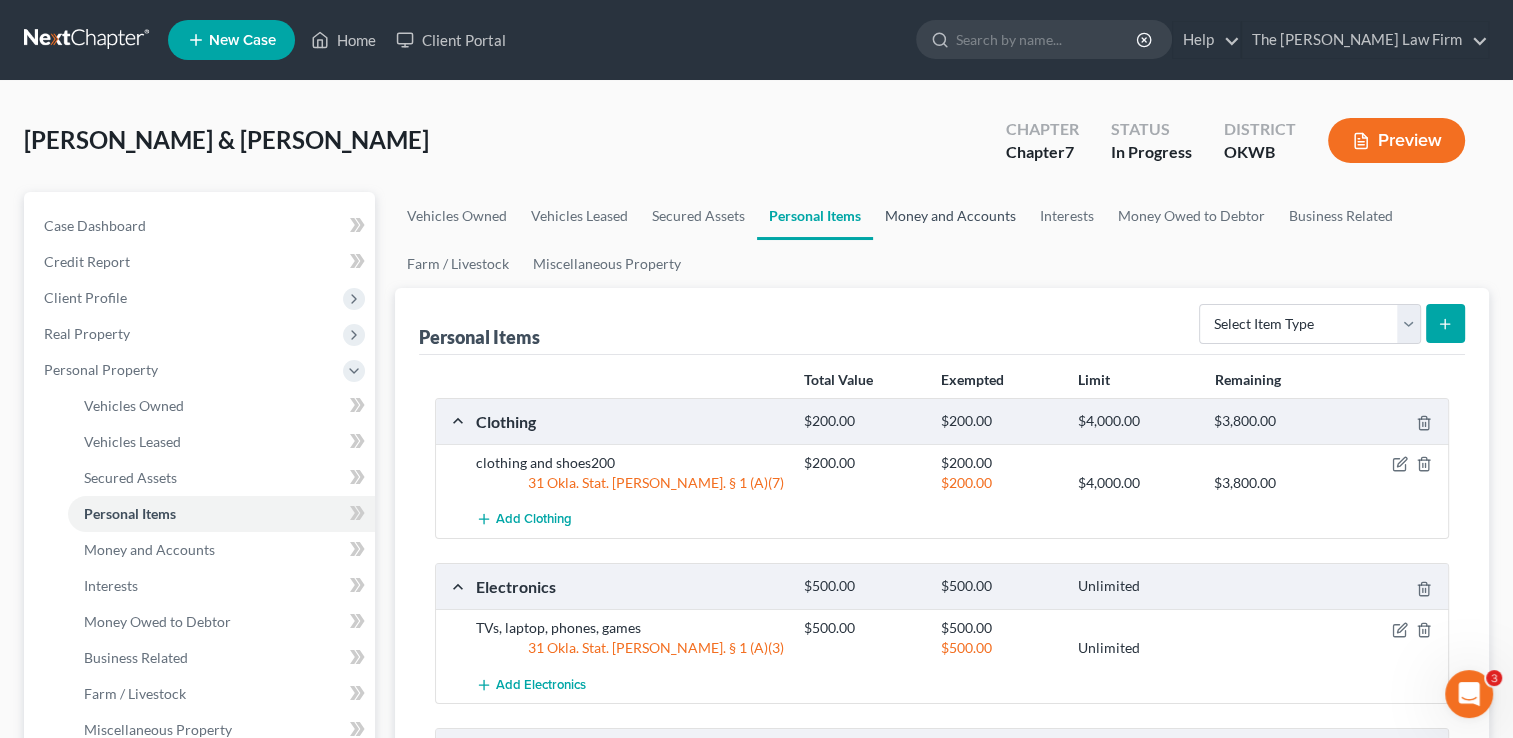 click on "Money and Accounts" at bounding box center [950, 216] 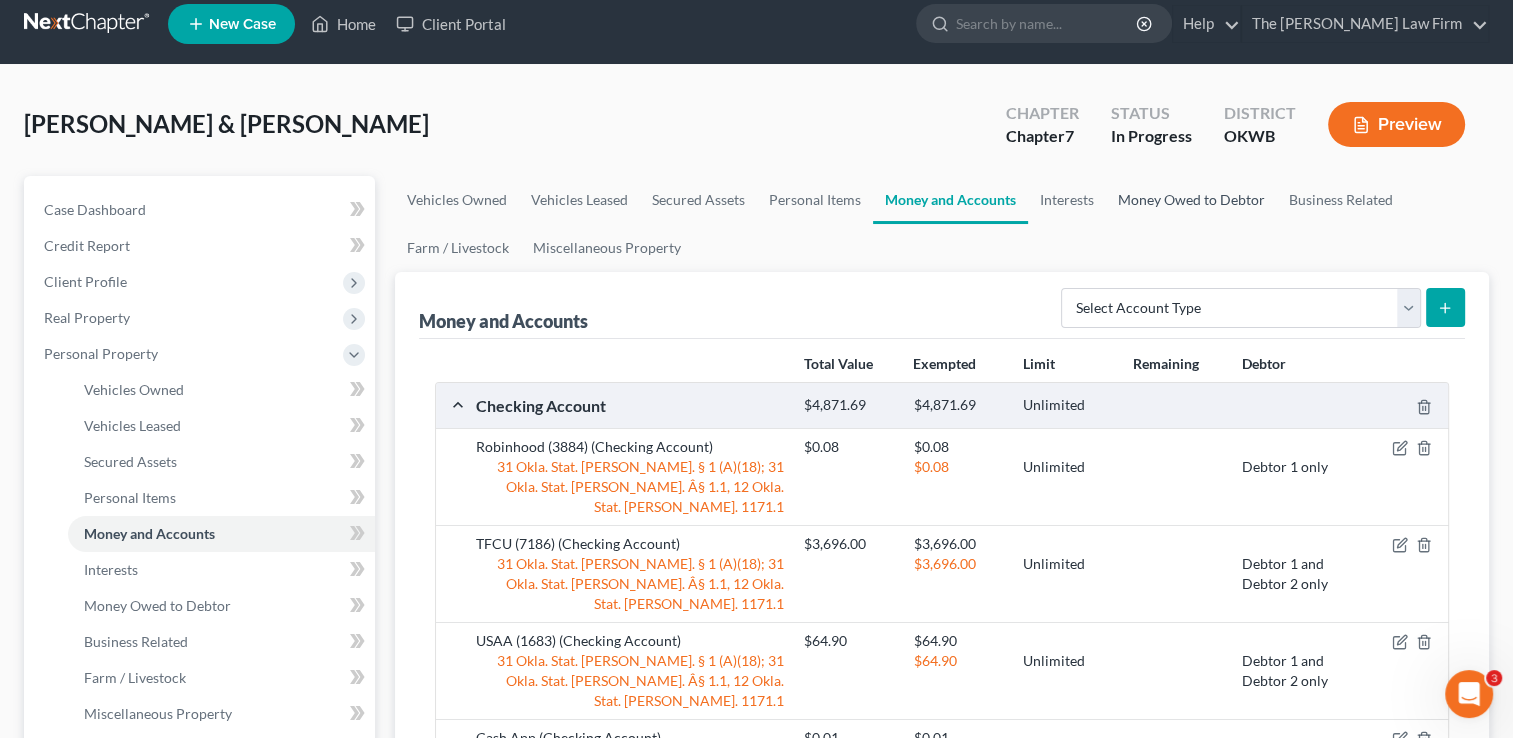 scroll, scrollTop: 0, scrollLeft: 0, axis: both 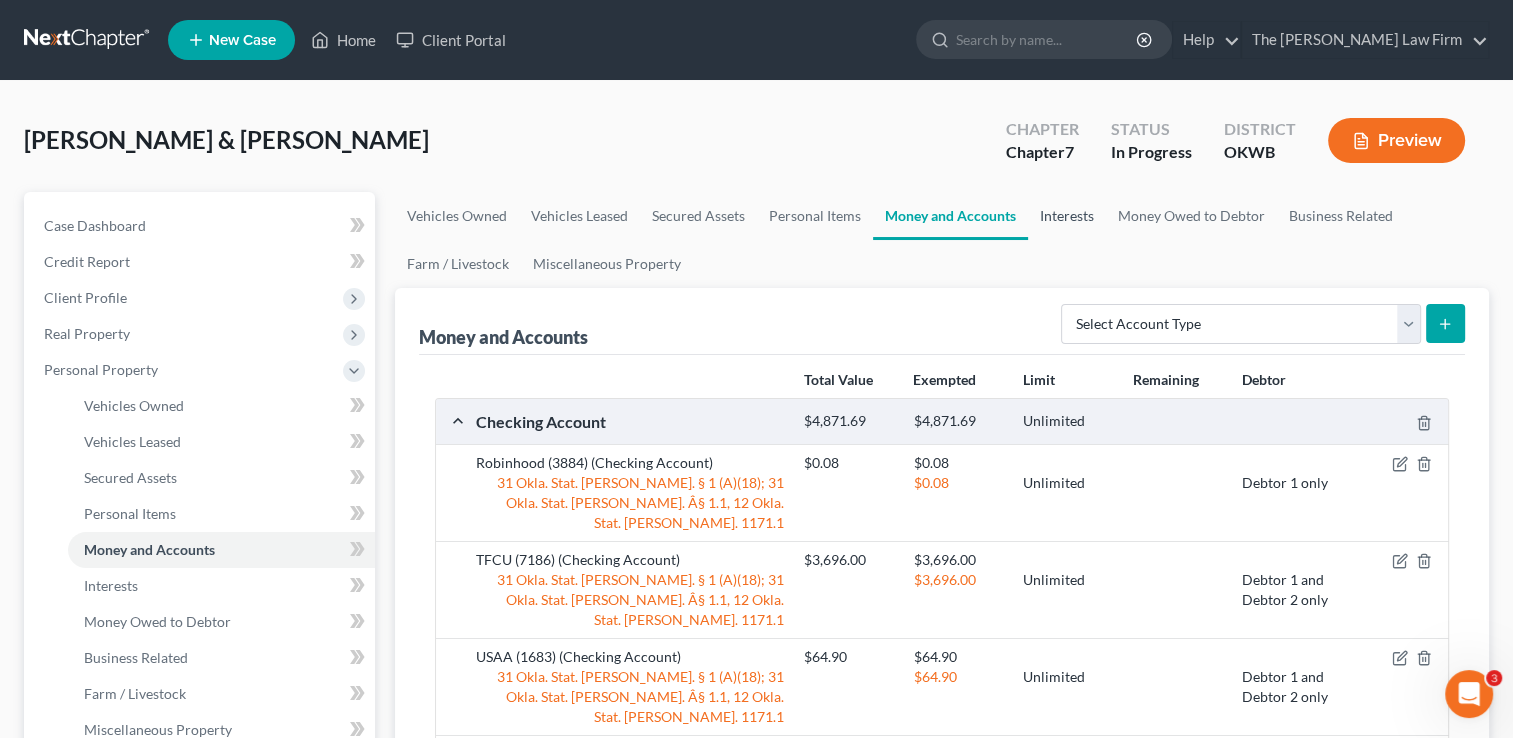 click on "Interests" at bounding box center [1067, 216] 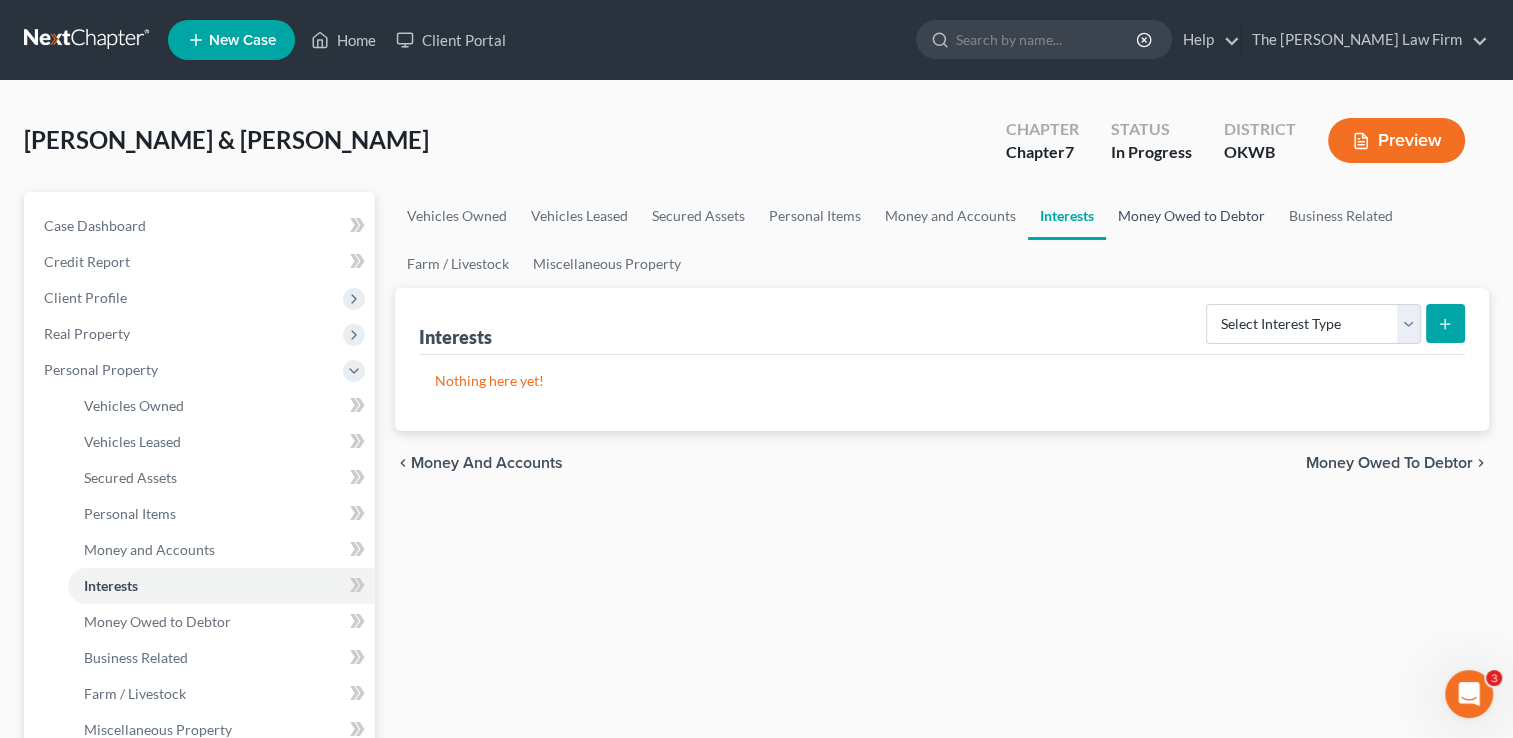 click on "Money Owed to Debtor" at bounding box center (1191, 216) 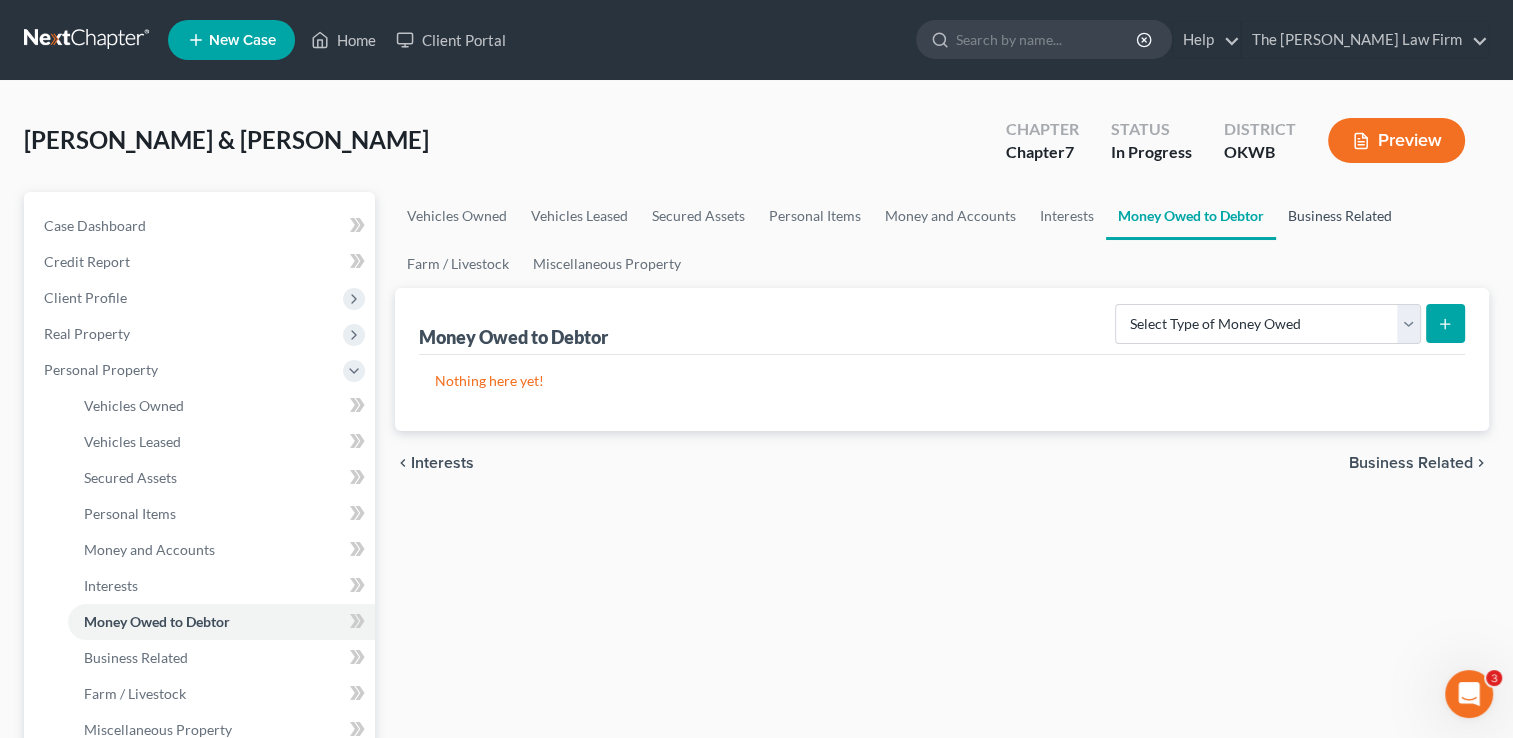 click on "Business Related" at bounding box center (1340, 216) 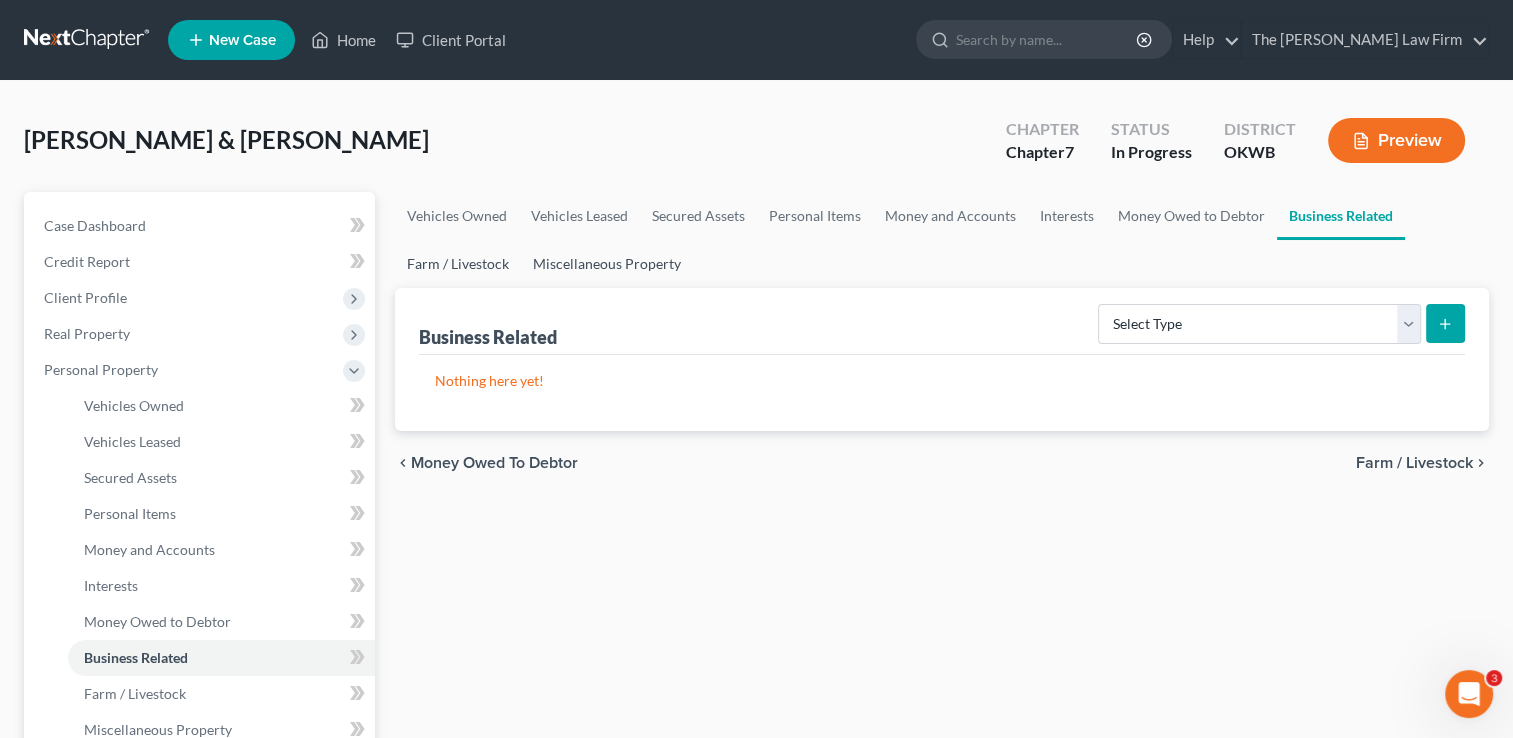 click on "Farm / Livestock" at bounding box center [458, 264] 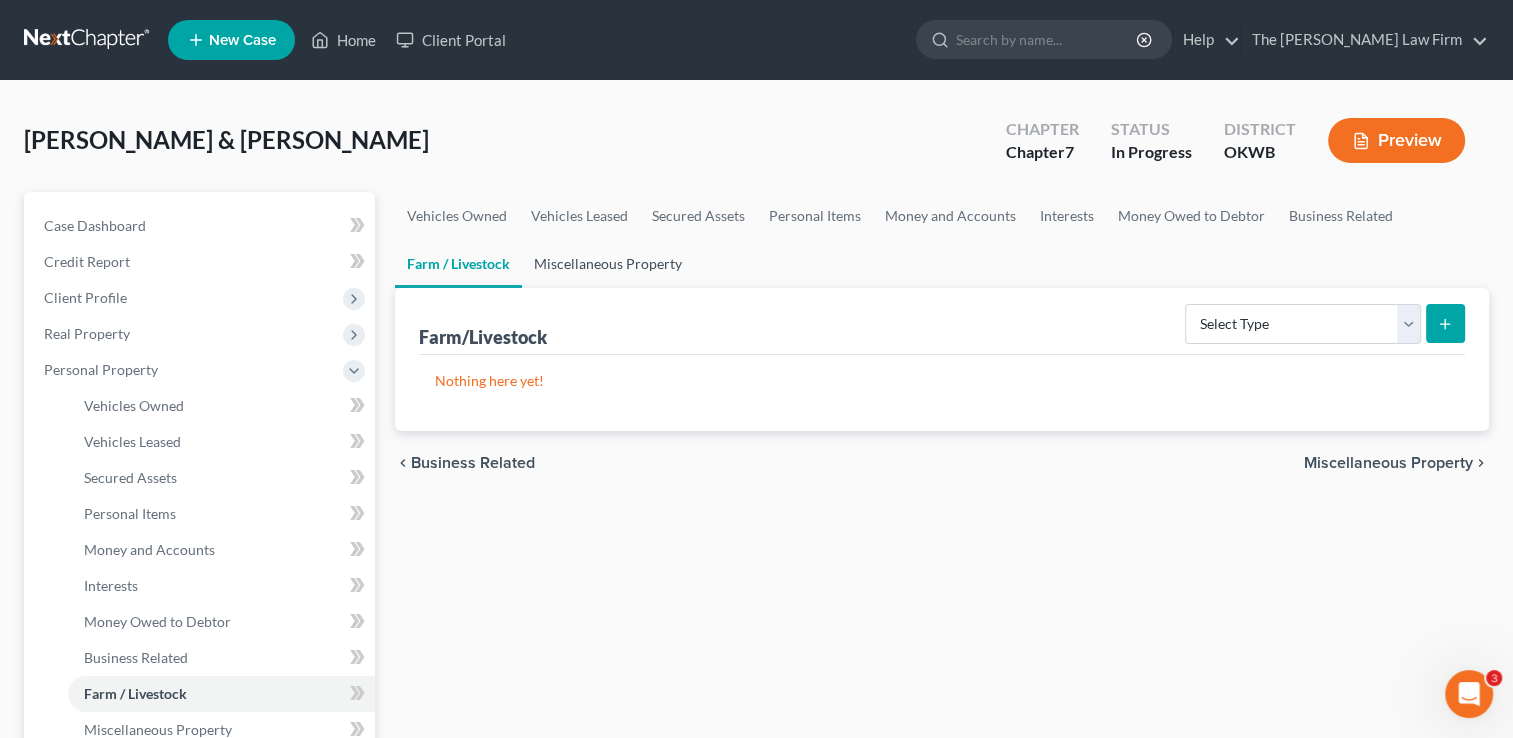 click on "Miscellaneous Property" at bounding box center [608, 264] 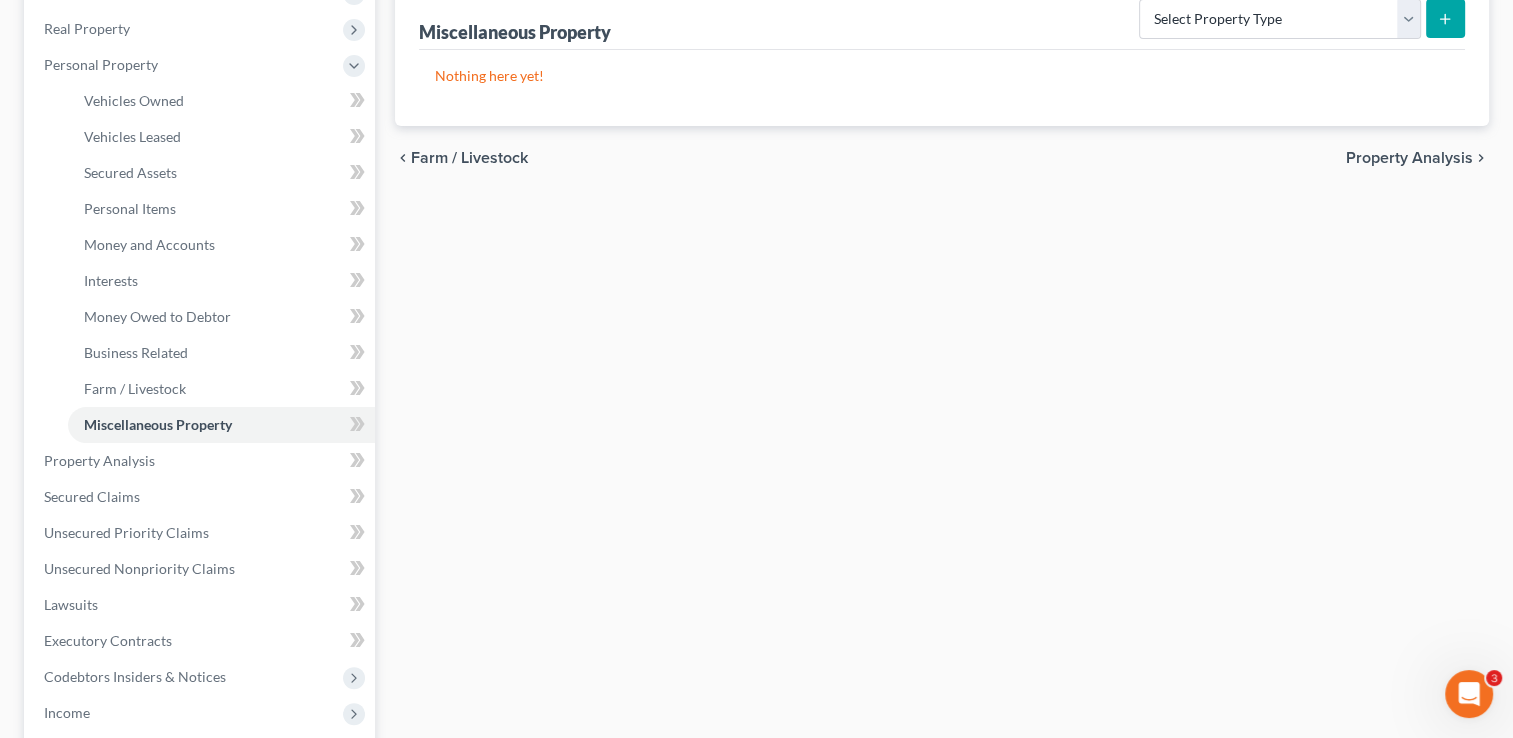 scroll, scrollTop: 400, scrollLeft: 0, axis: vertical 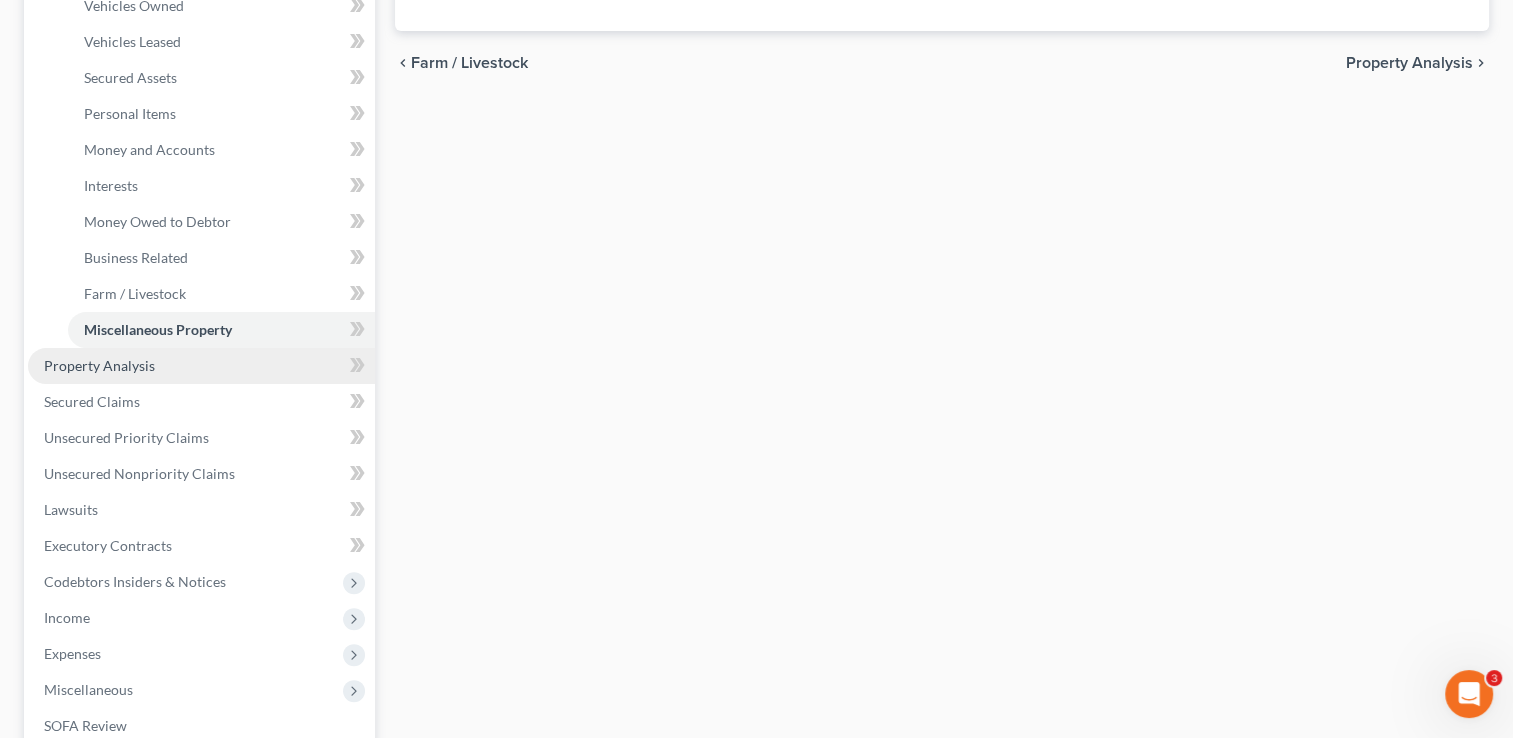 click on "Property Analysis" at bounding box center (99, 365) 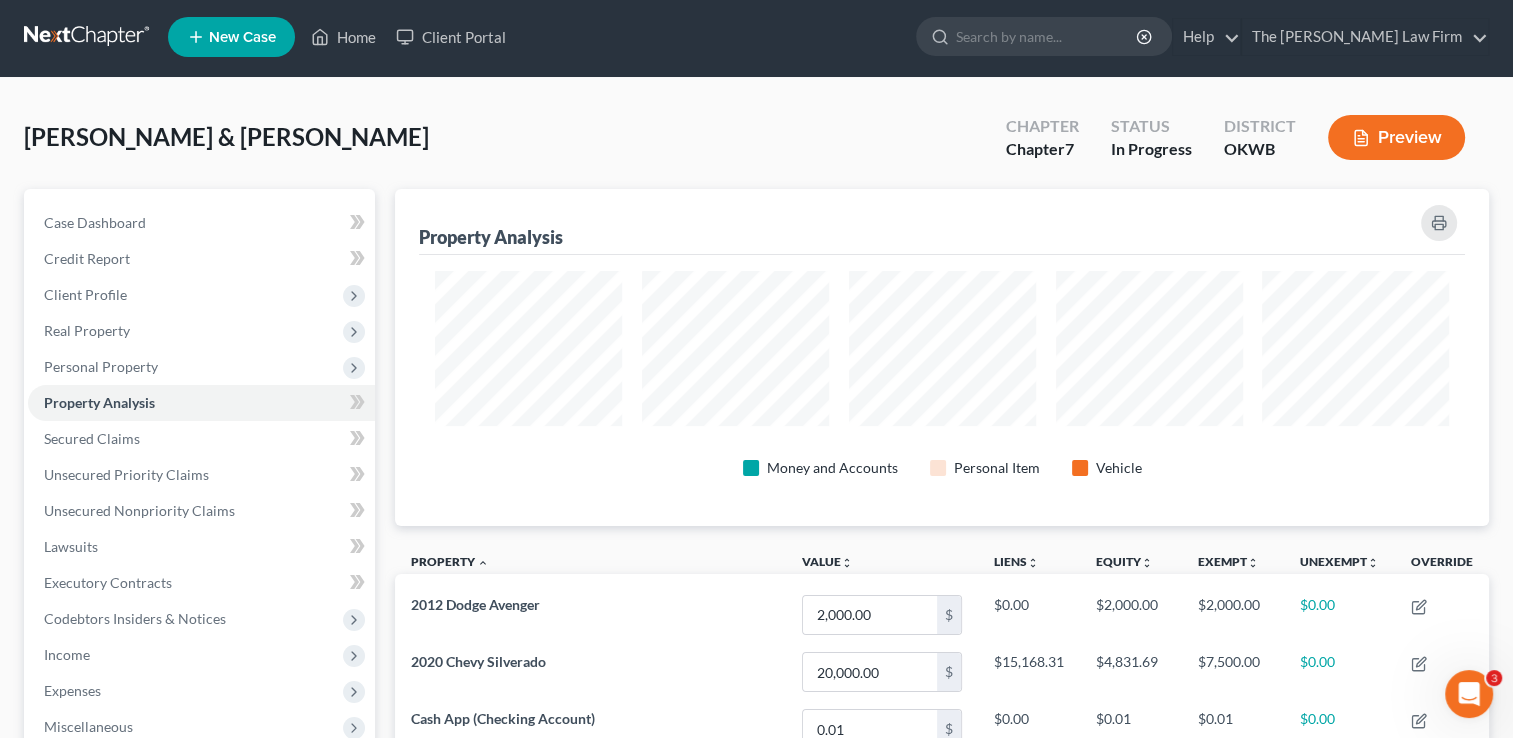 scroll, scrollTop: 0, scrollLeft: 0, axis: both 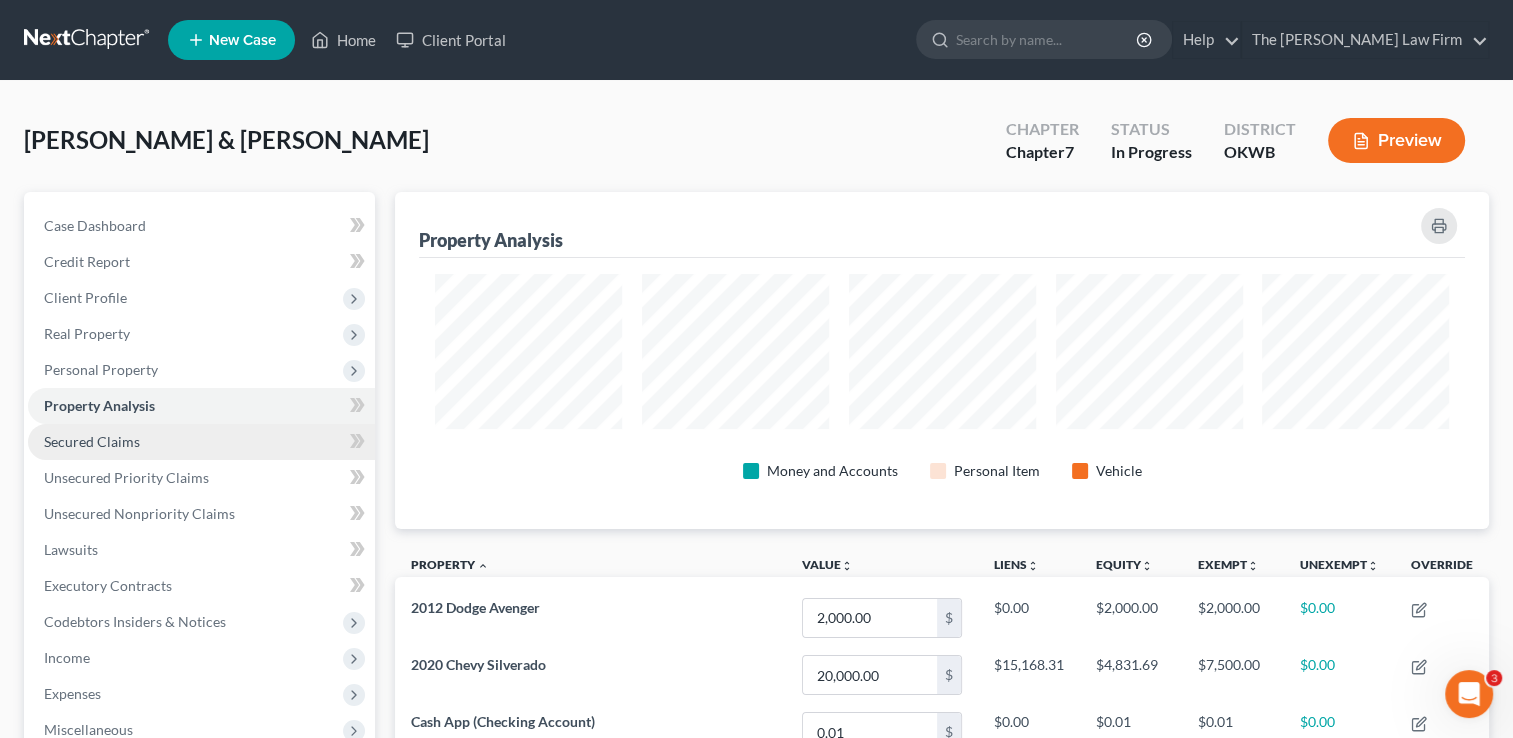 click on "Secured Claims" at bounding box center (92, 441) 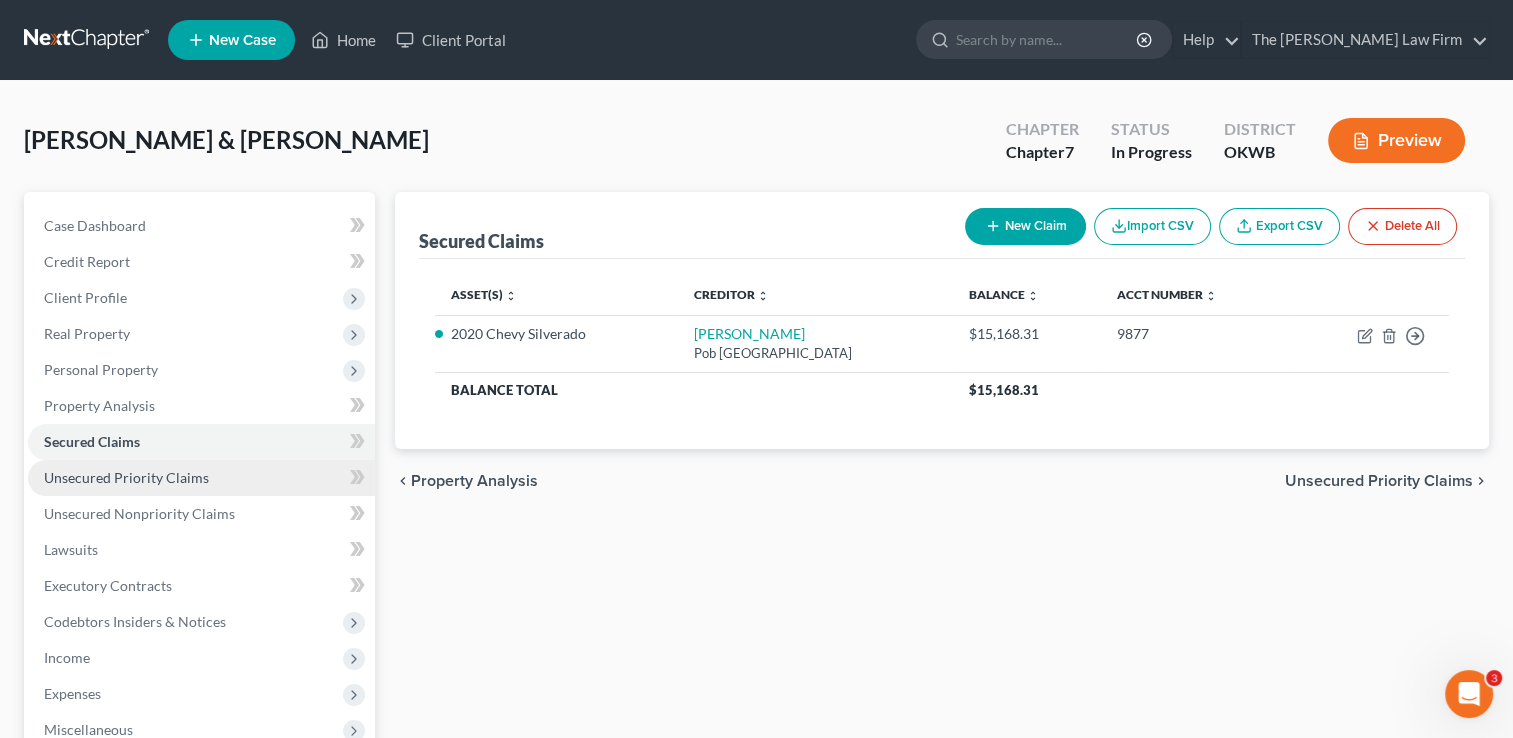 click on "Unsecured Priority Claims" at bounding box center (126, 477) 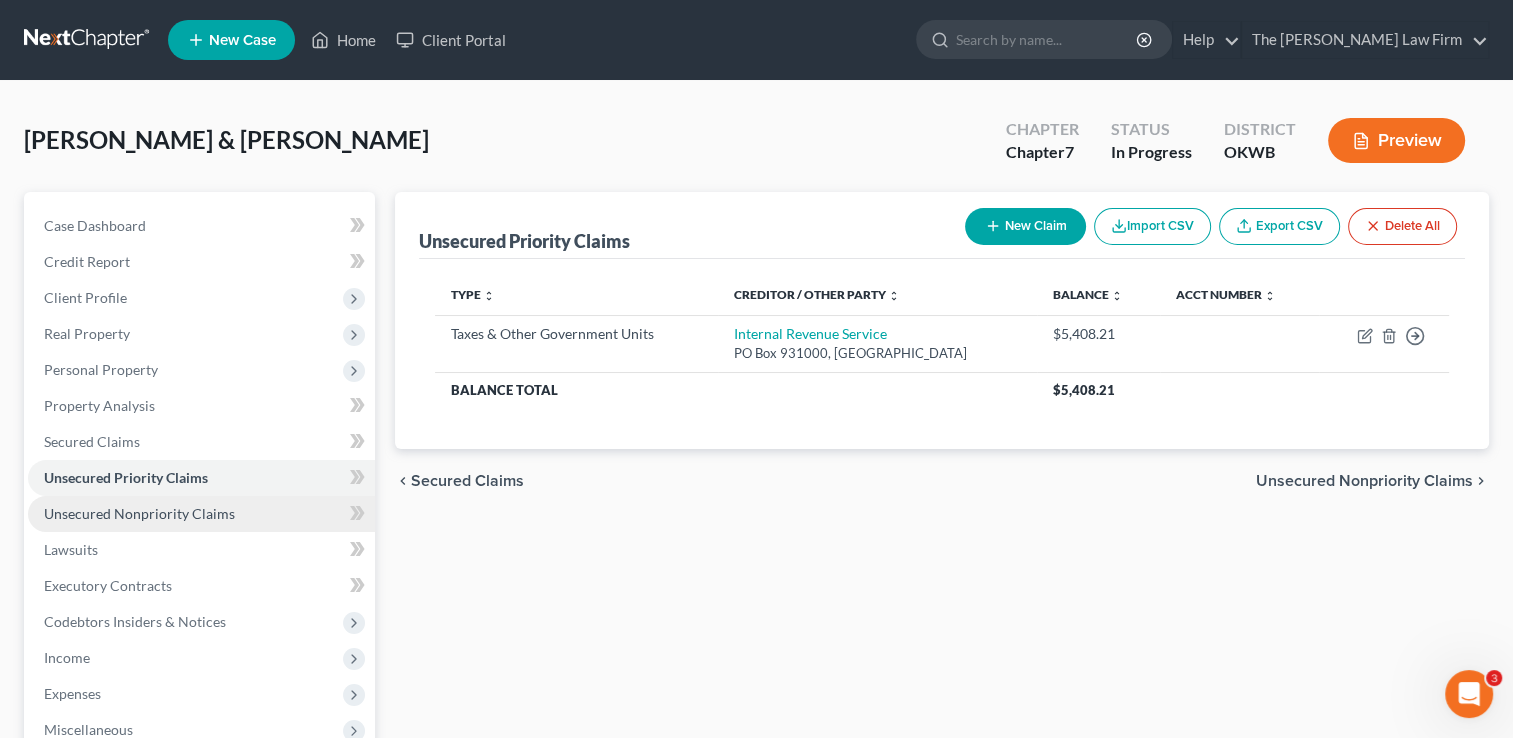 click on "Unsecured Nonpriority Claims" at bounding box center [139, 513] 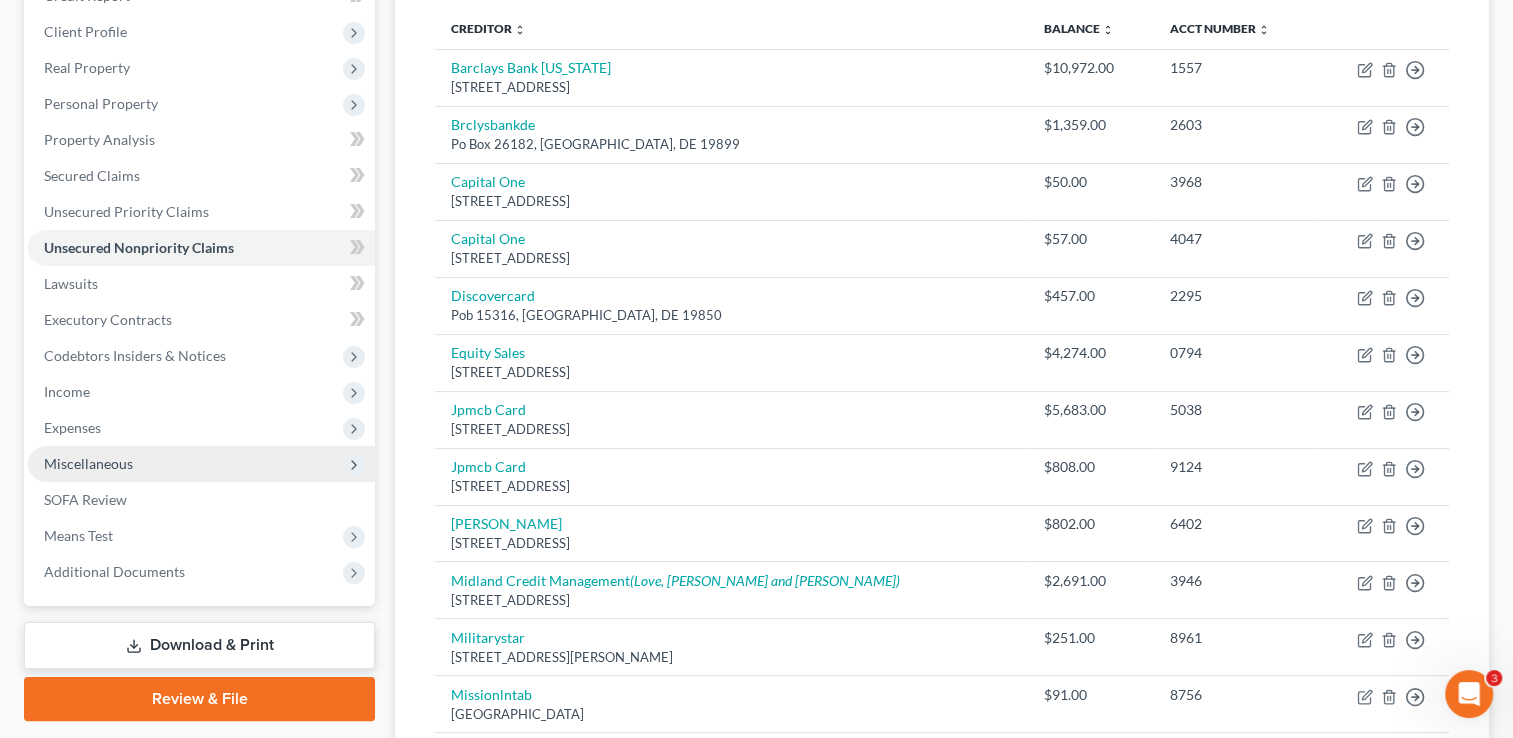 scroll, scrollTop: 228, scrollLeft: 0, axis: vertical 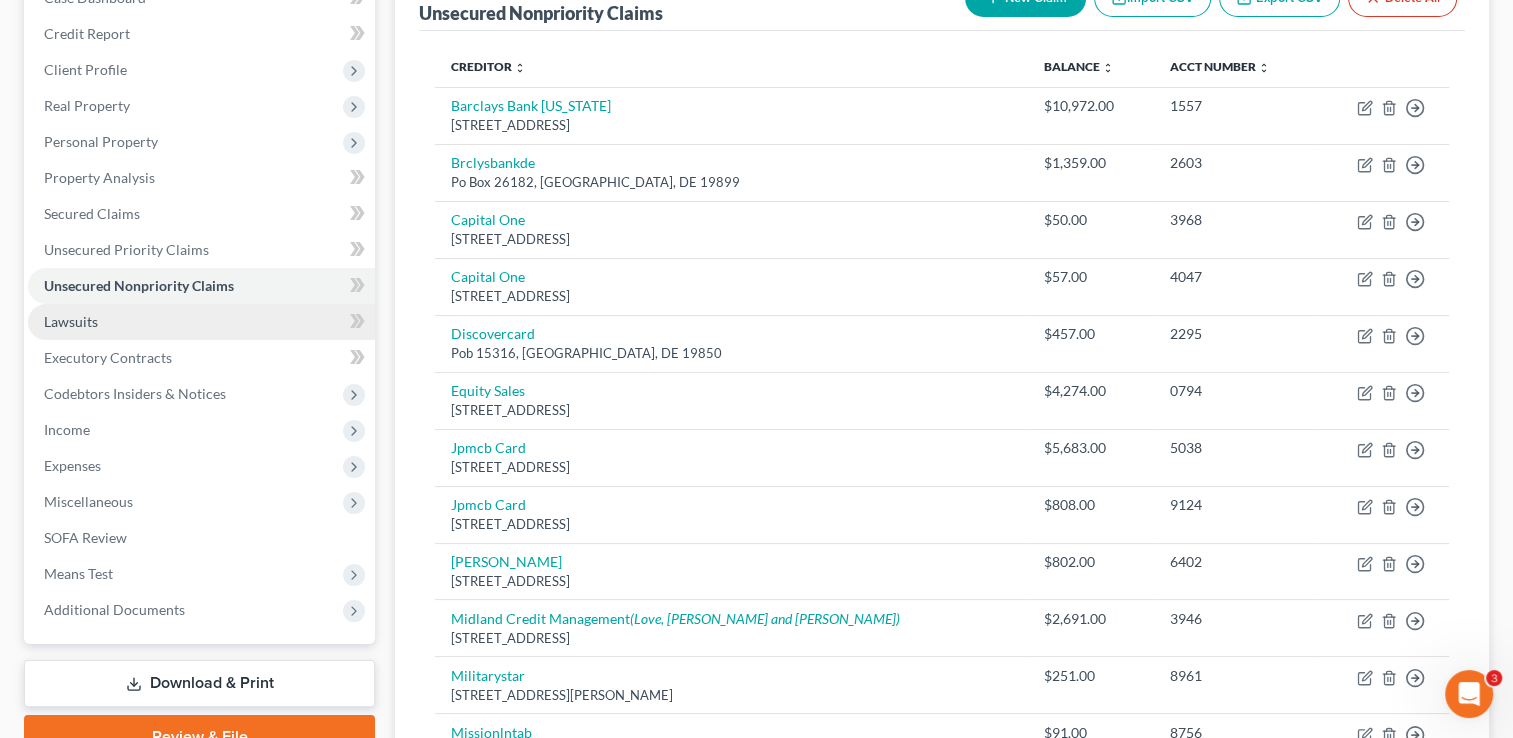 click on "Lawsuits" at bounding box center (71, 321) 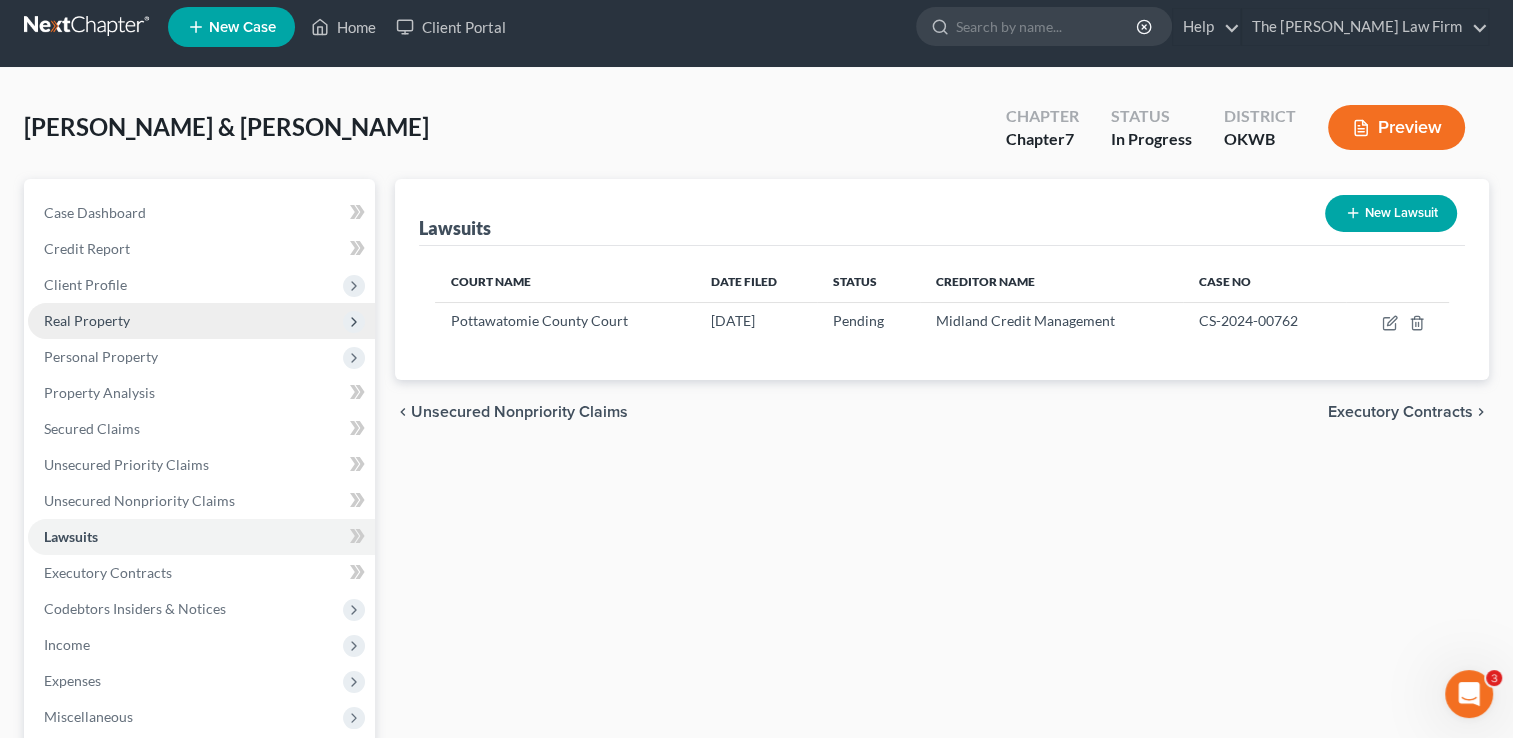scroll, scrollTop: 0, scrollLeft: 0, axis: both 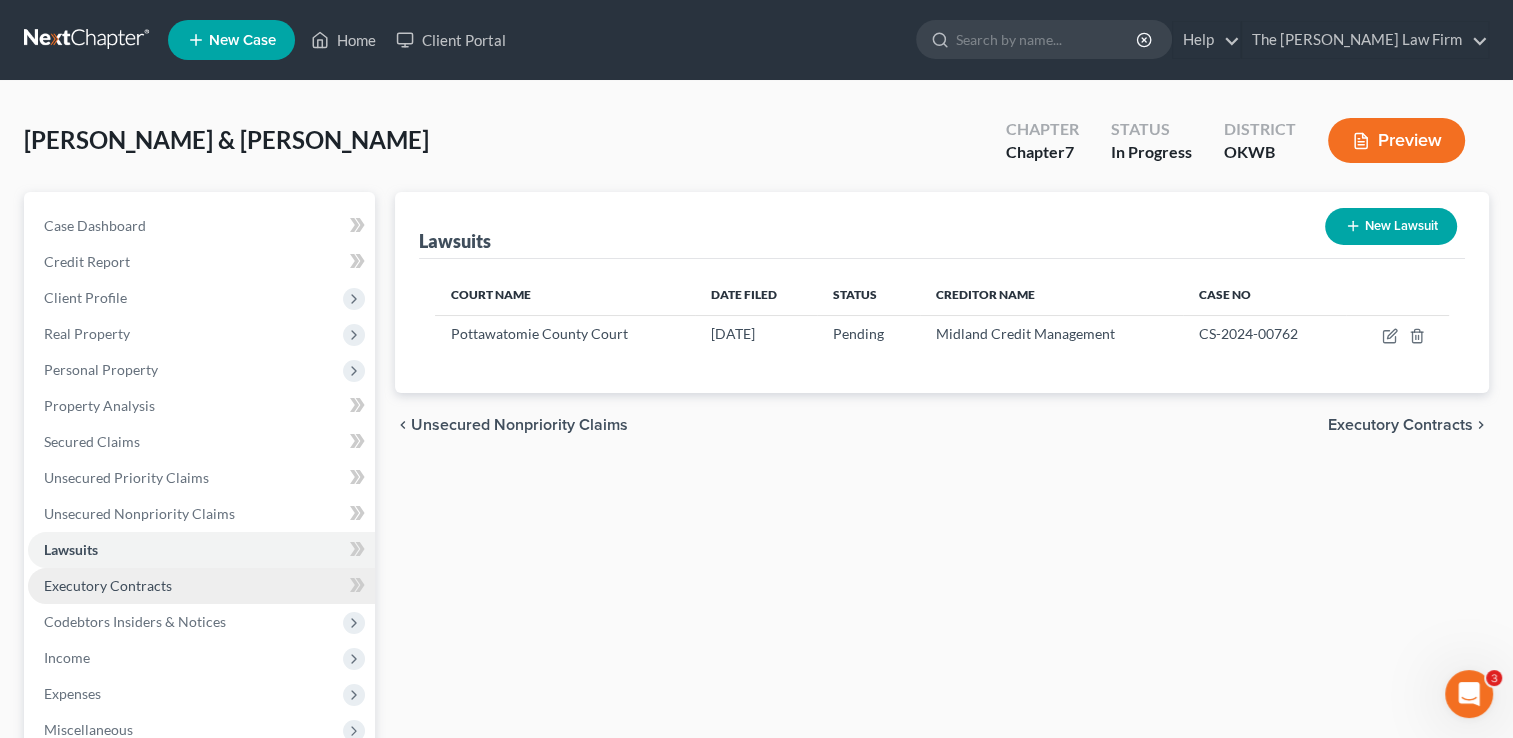 click on "Executory Contracts" at bounding box center [108, 585] 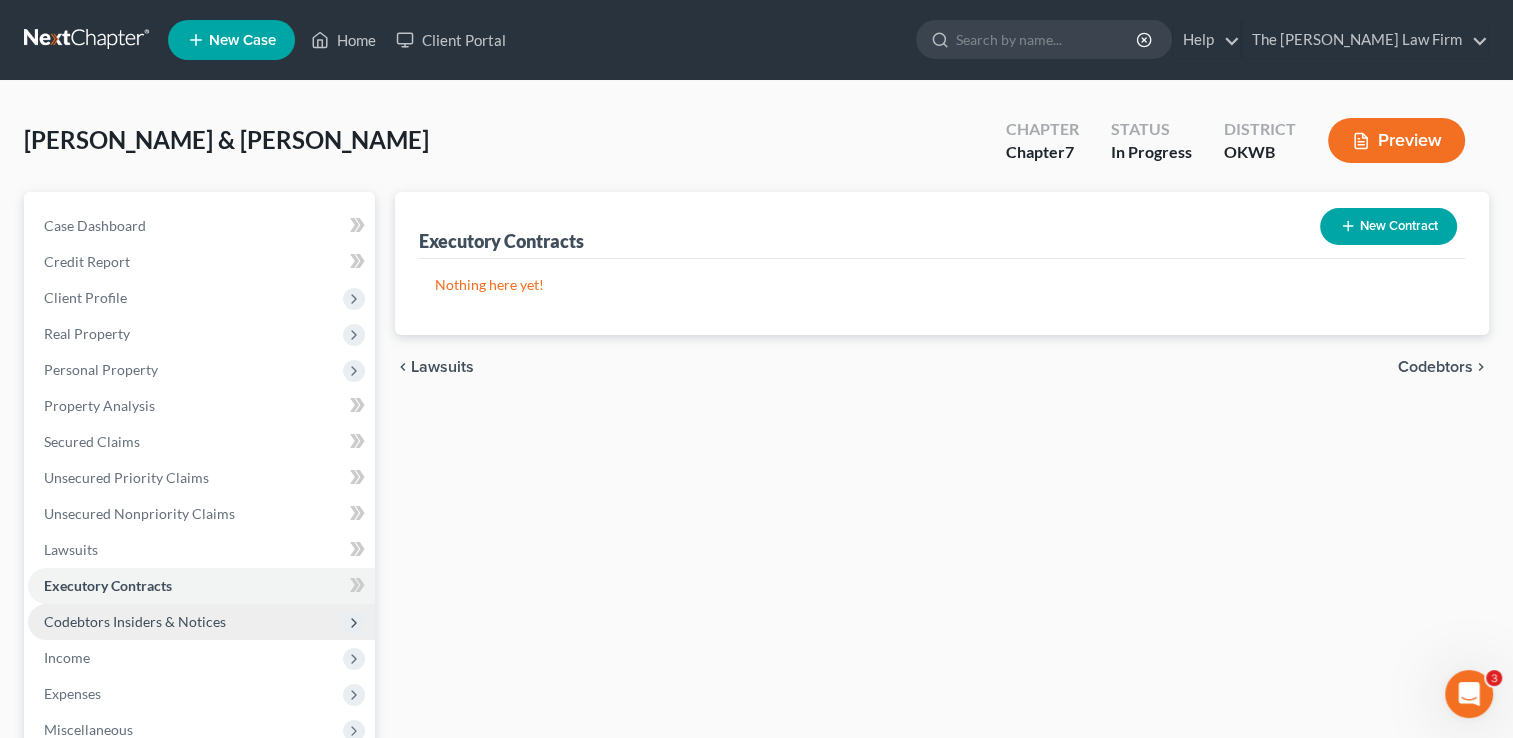click on "Codebtors Insiders & Notices" at bounding box center (135, 621) 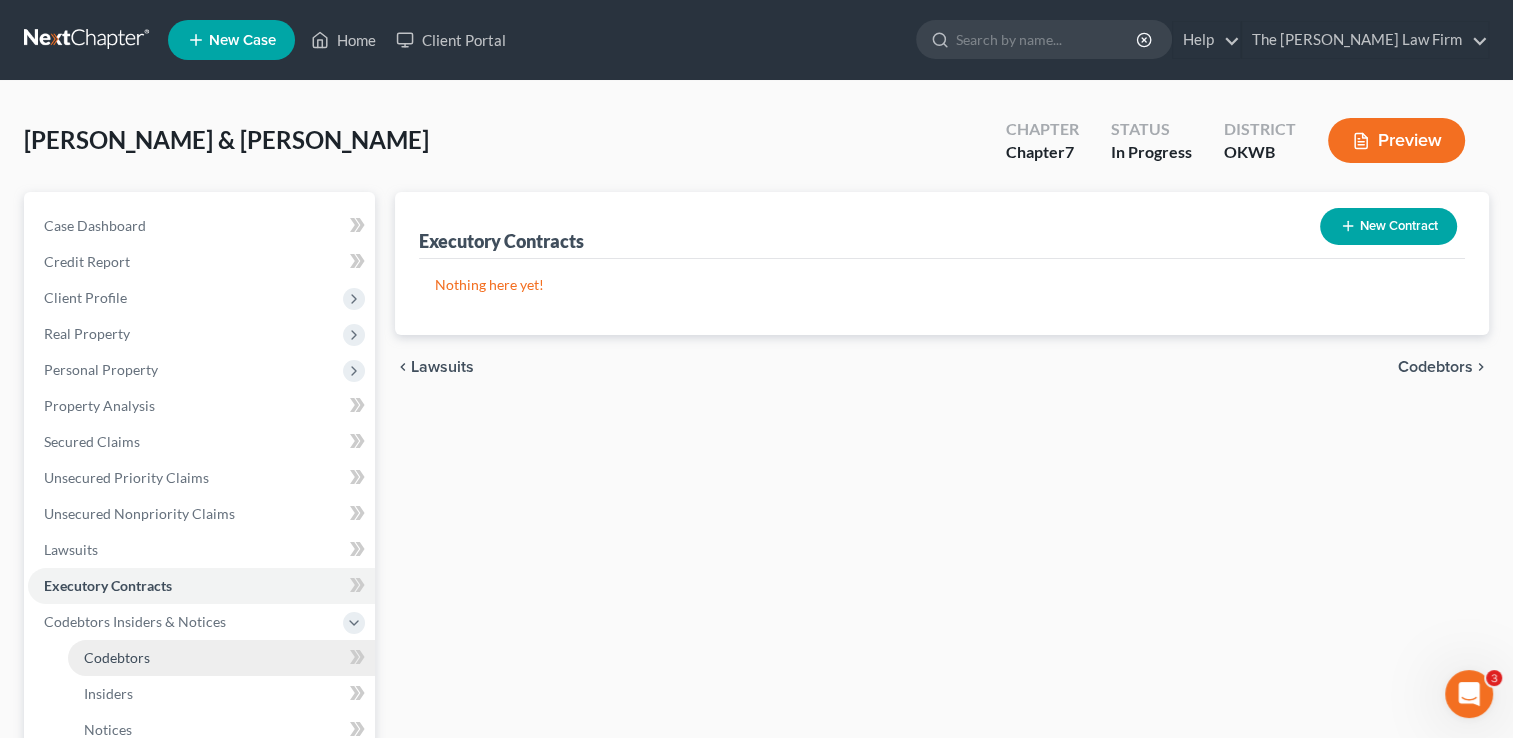 click on "Codebtors" at bounding box center [221, 658] 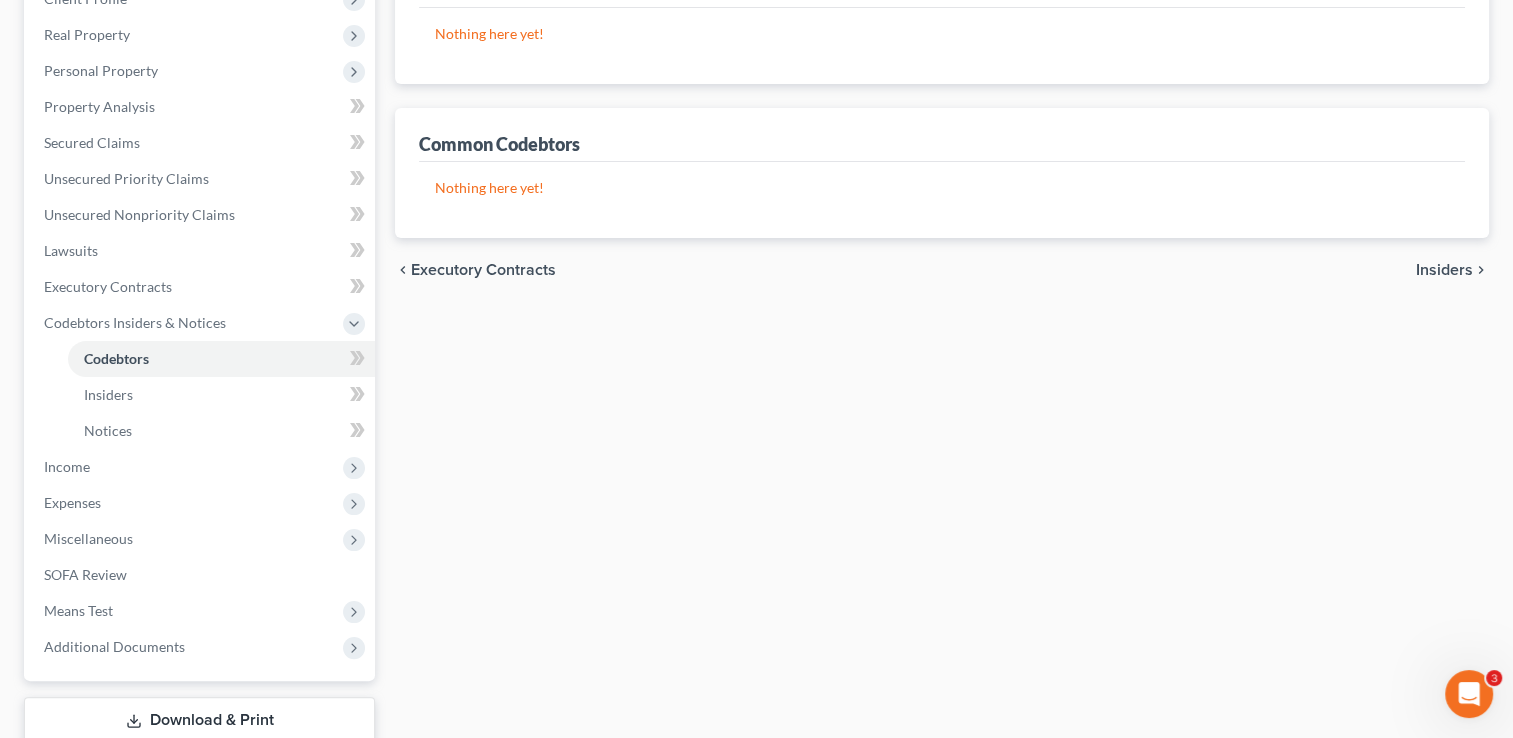 scroll, scrollTop: 300, scrollLeft: 0, axis: vertical 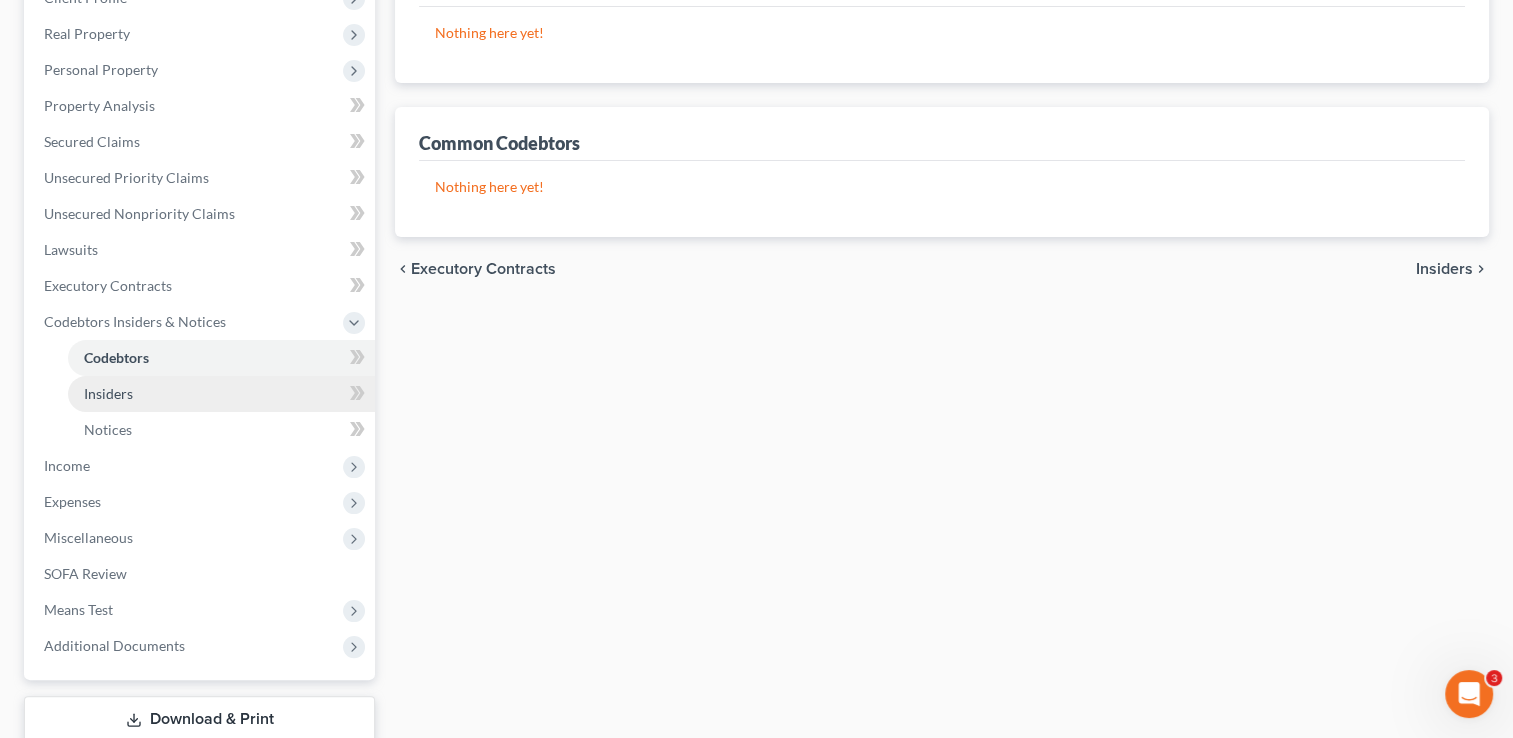 click on "Insiders" at bounding box center (221, 394) 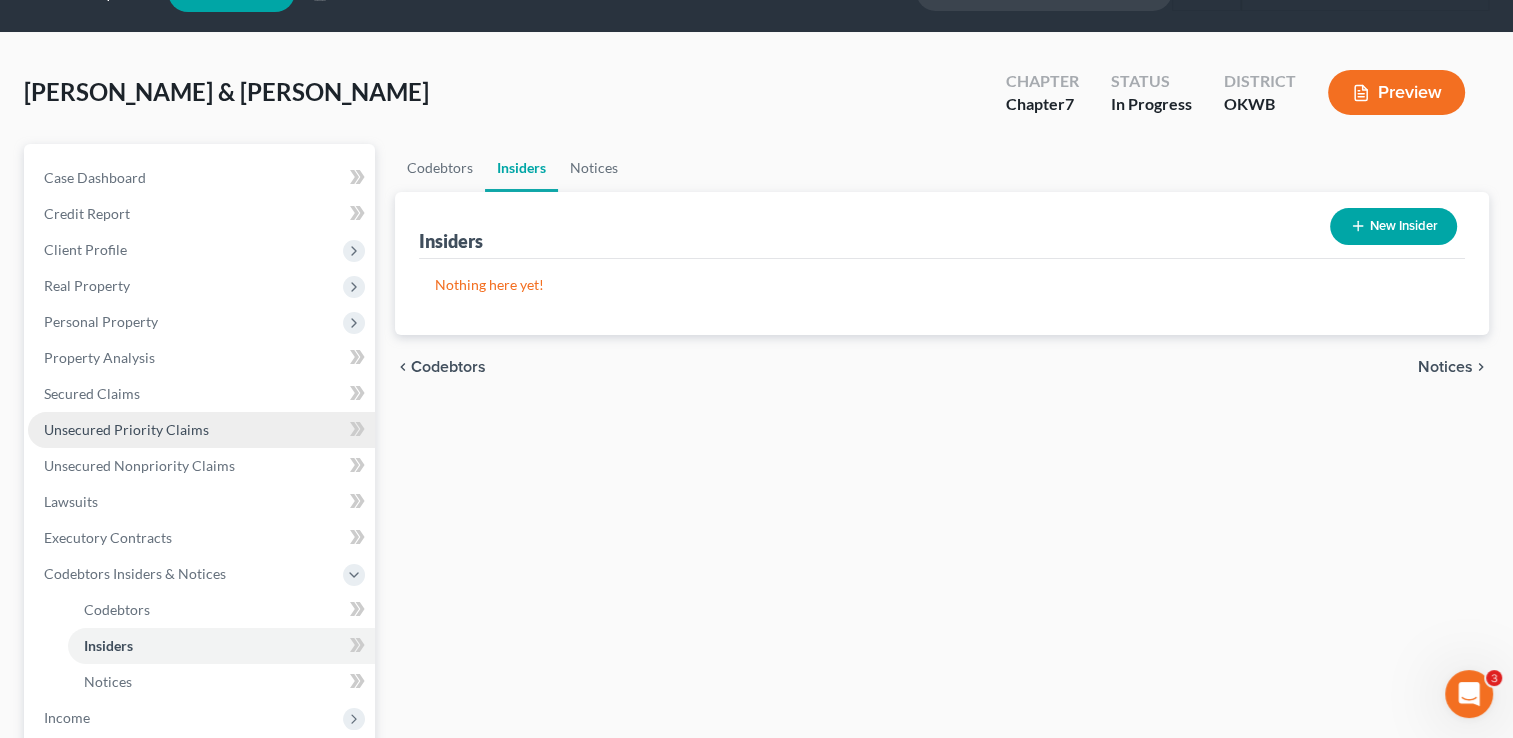 scroll, scrollTop: 0, scrollLeft: 0, axis: both 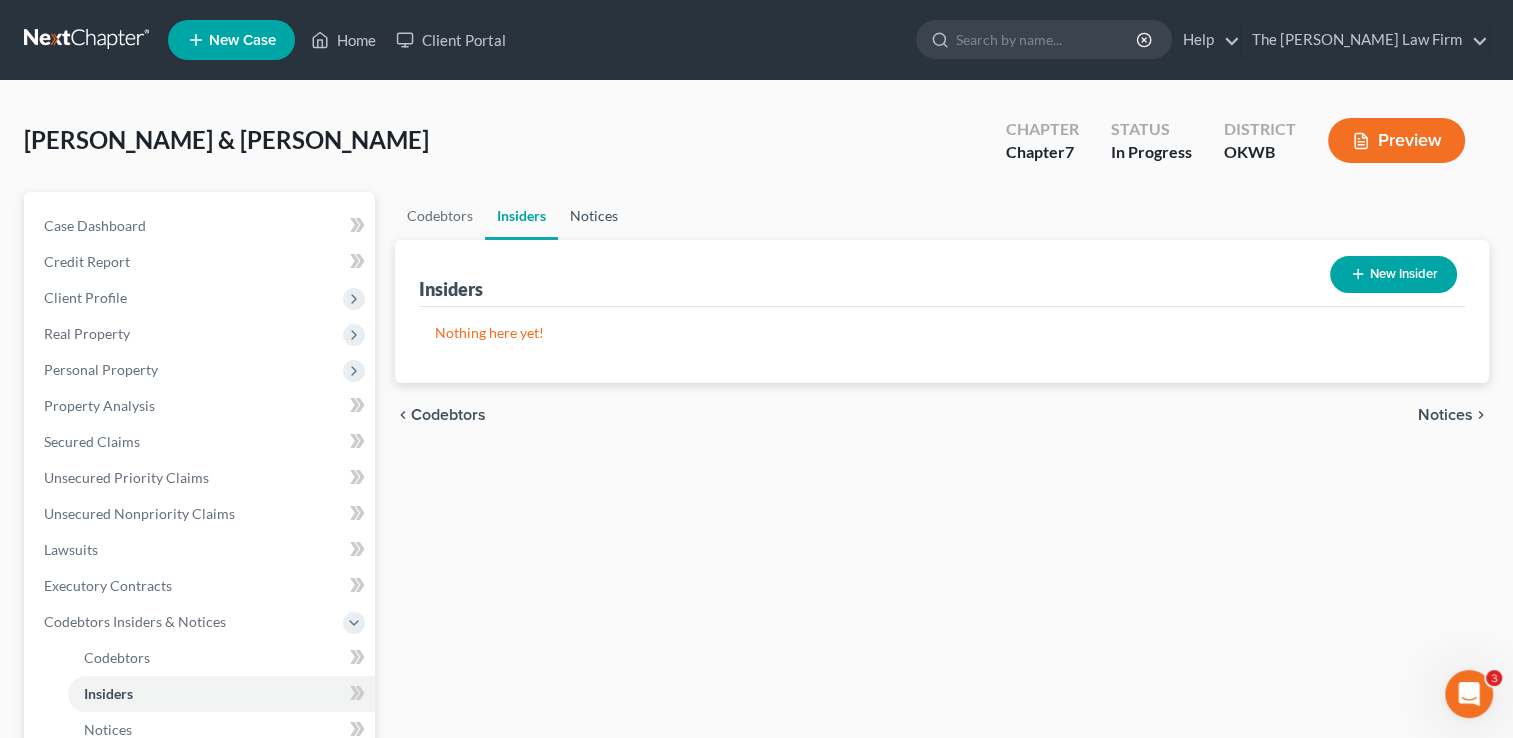 click on "Notices" at bounding box center (594, 216) 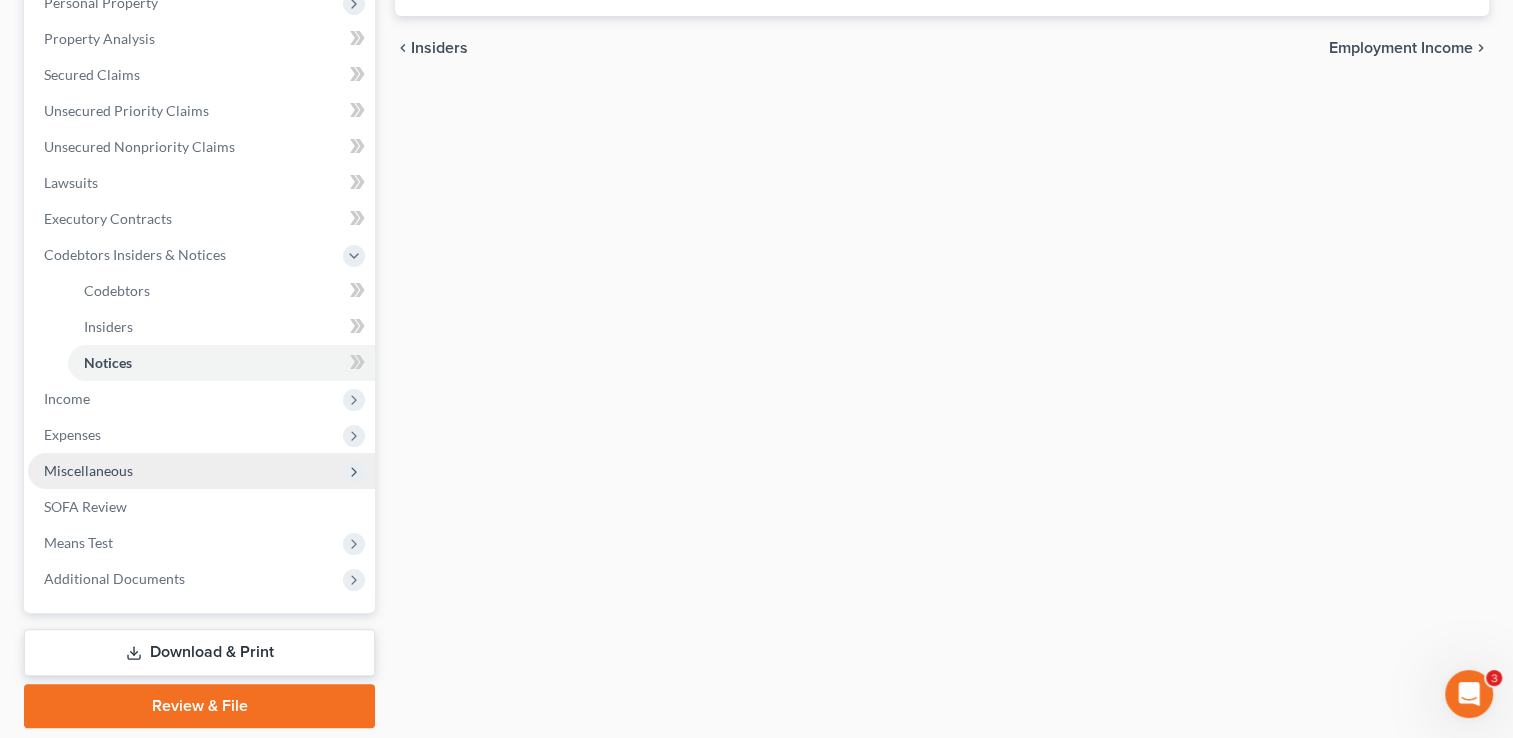 scroll, scrollTop: 400, scrollLeft: 0, axis: vertical 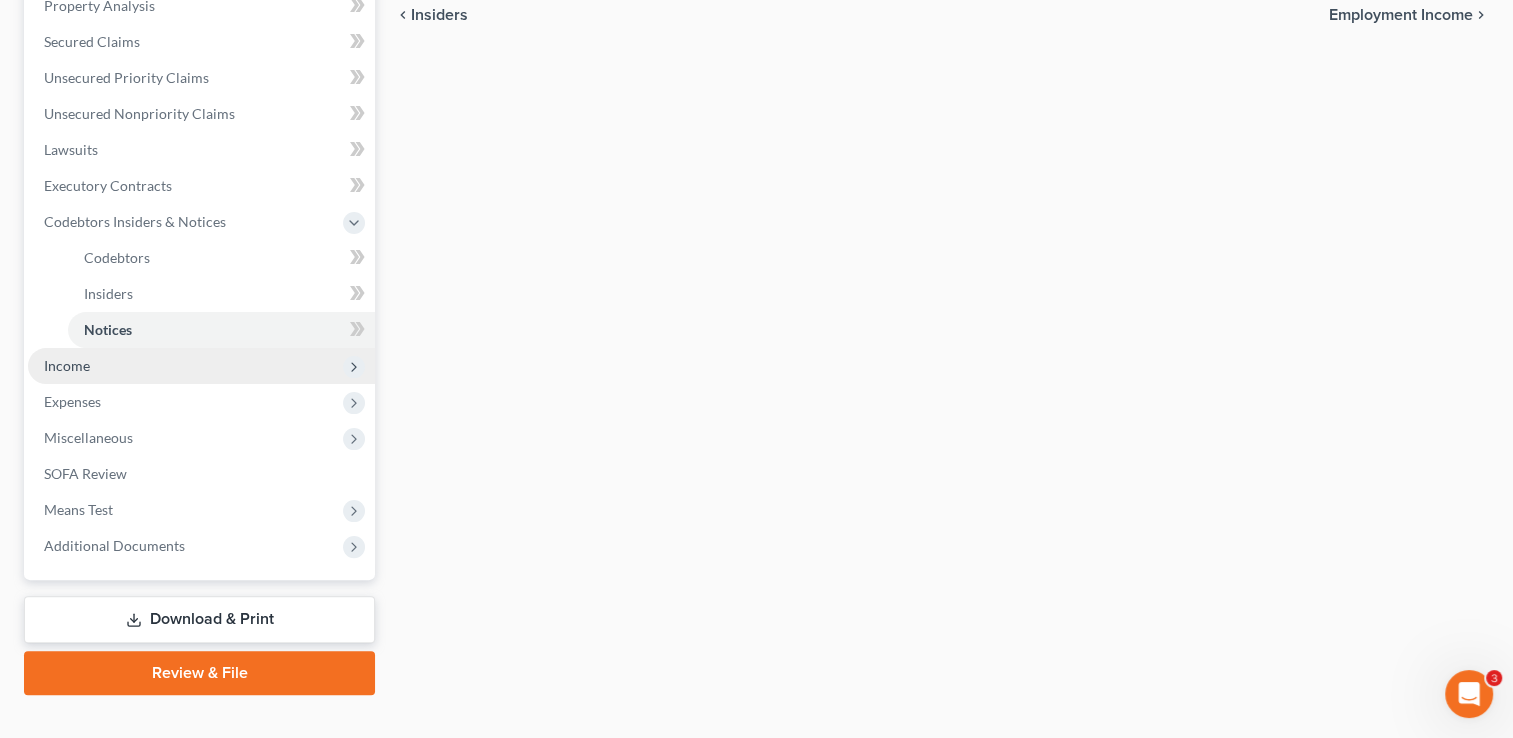 click on "Income" at bounding box center (201, 366) 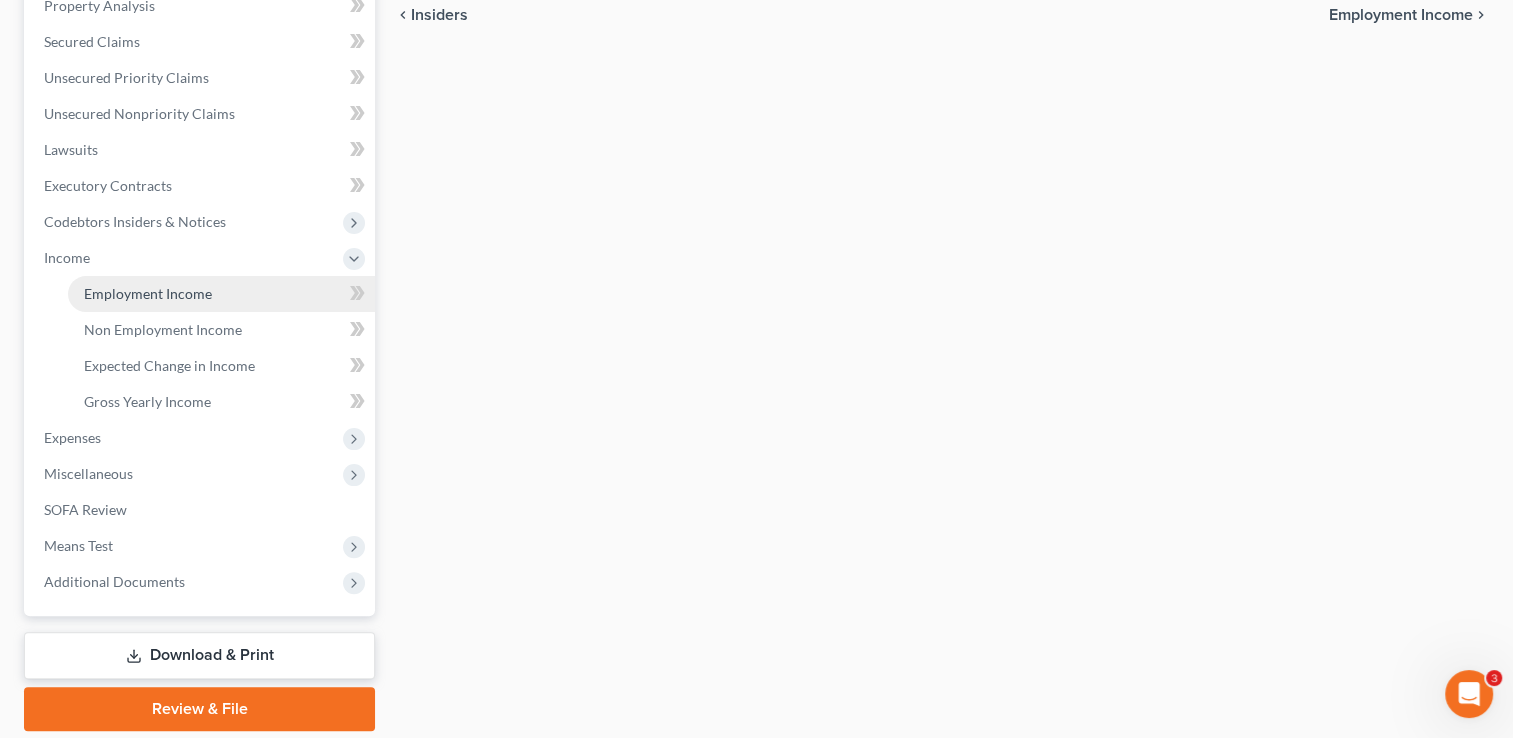 click on "Employment Income" at bounding box center (148, 293) 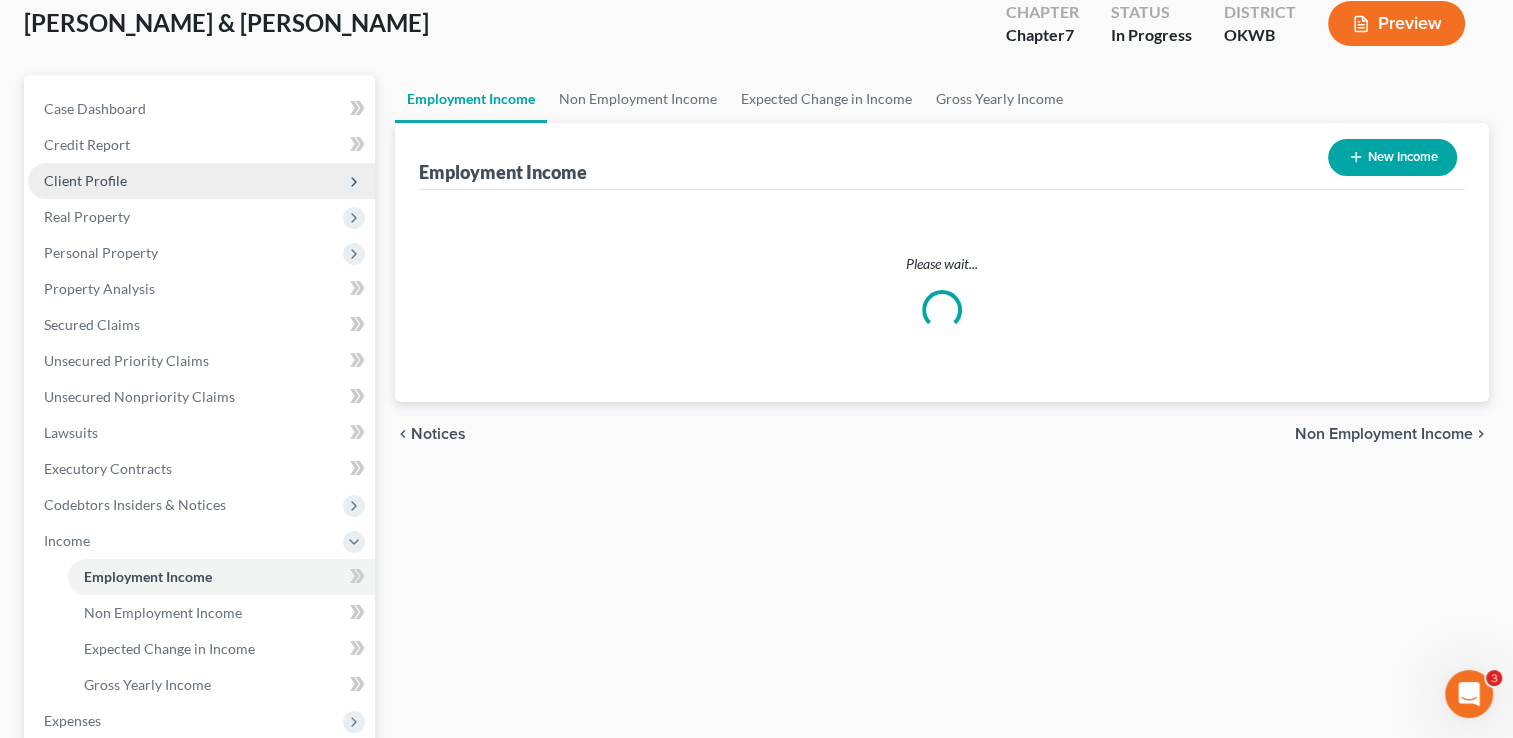 scroll, scrollTop: 0, scrollLeft: 0, axis: both 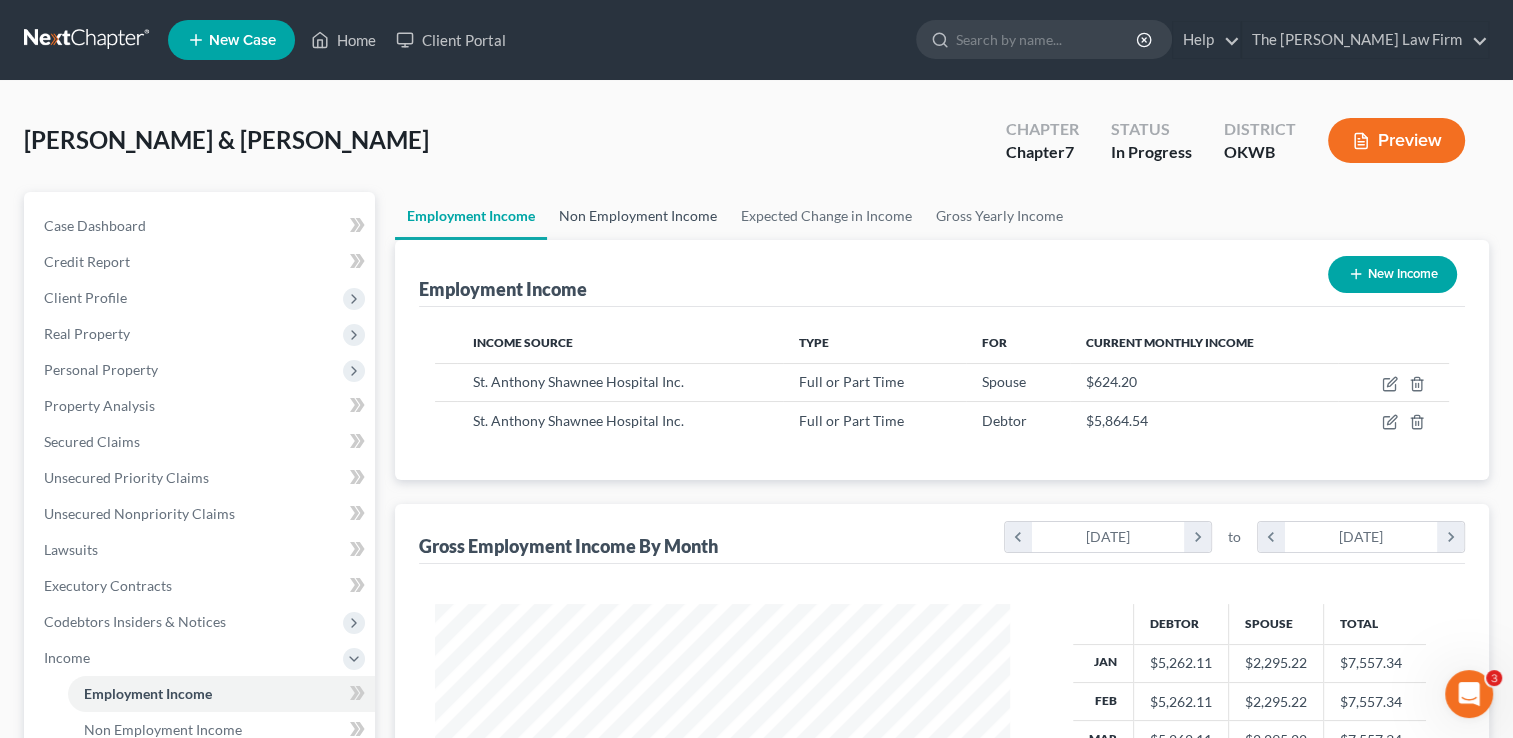 click on "Non Employment Income" at bounding box center [638, 216] 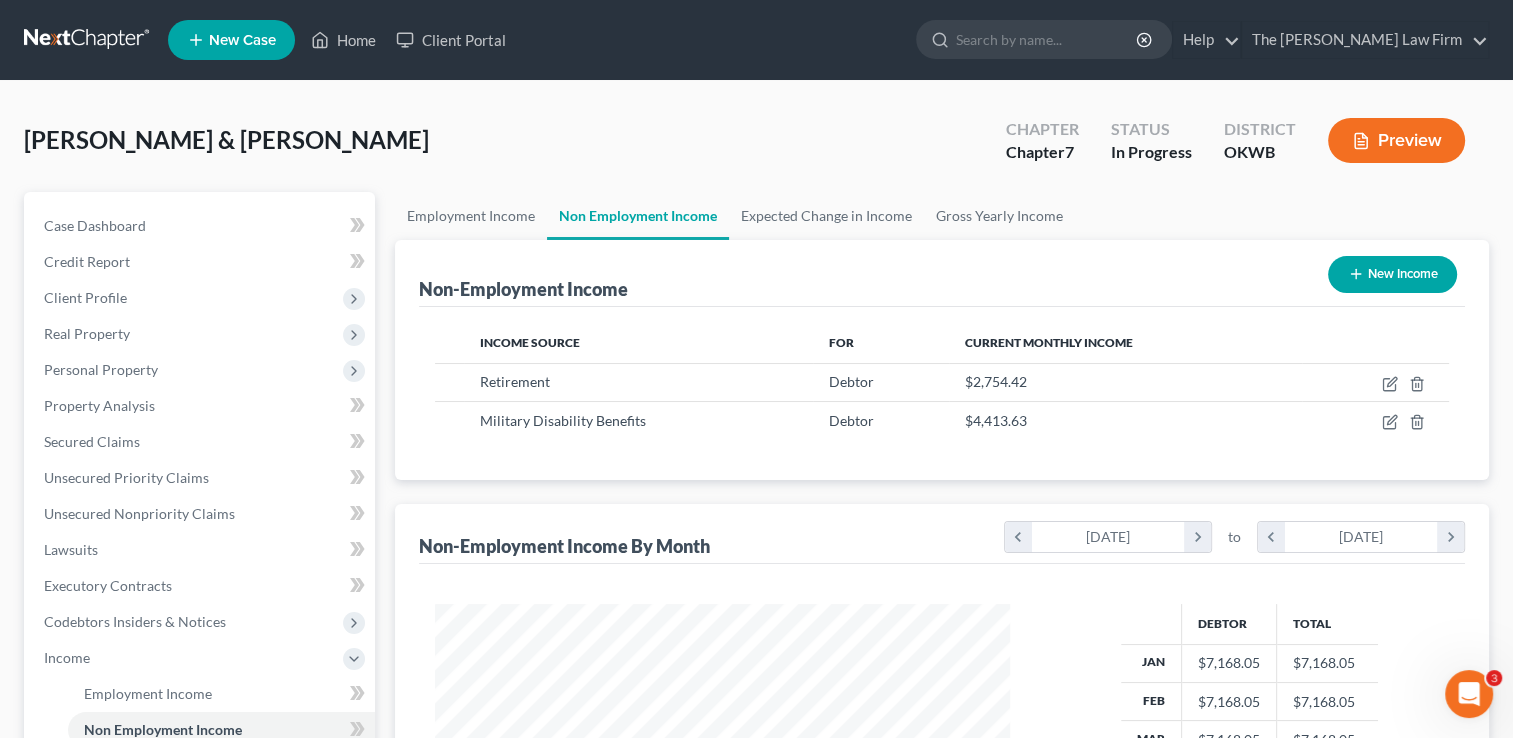 scroll, scrollTop: 999643, scrollLeft: 999385, axis: both 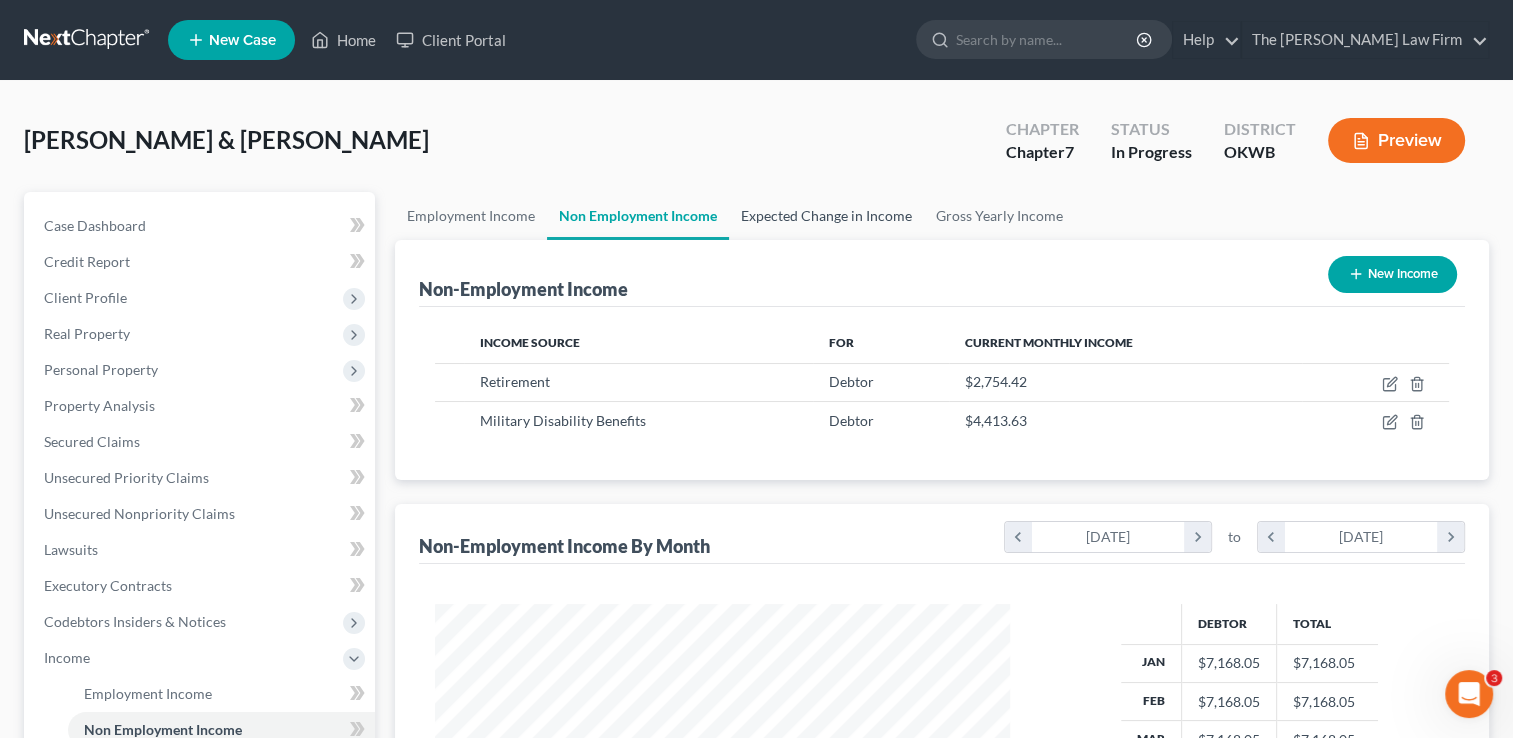 click on "Expected Change in Income" at bounding box center [826, 216] 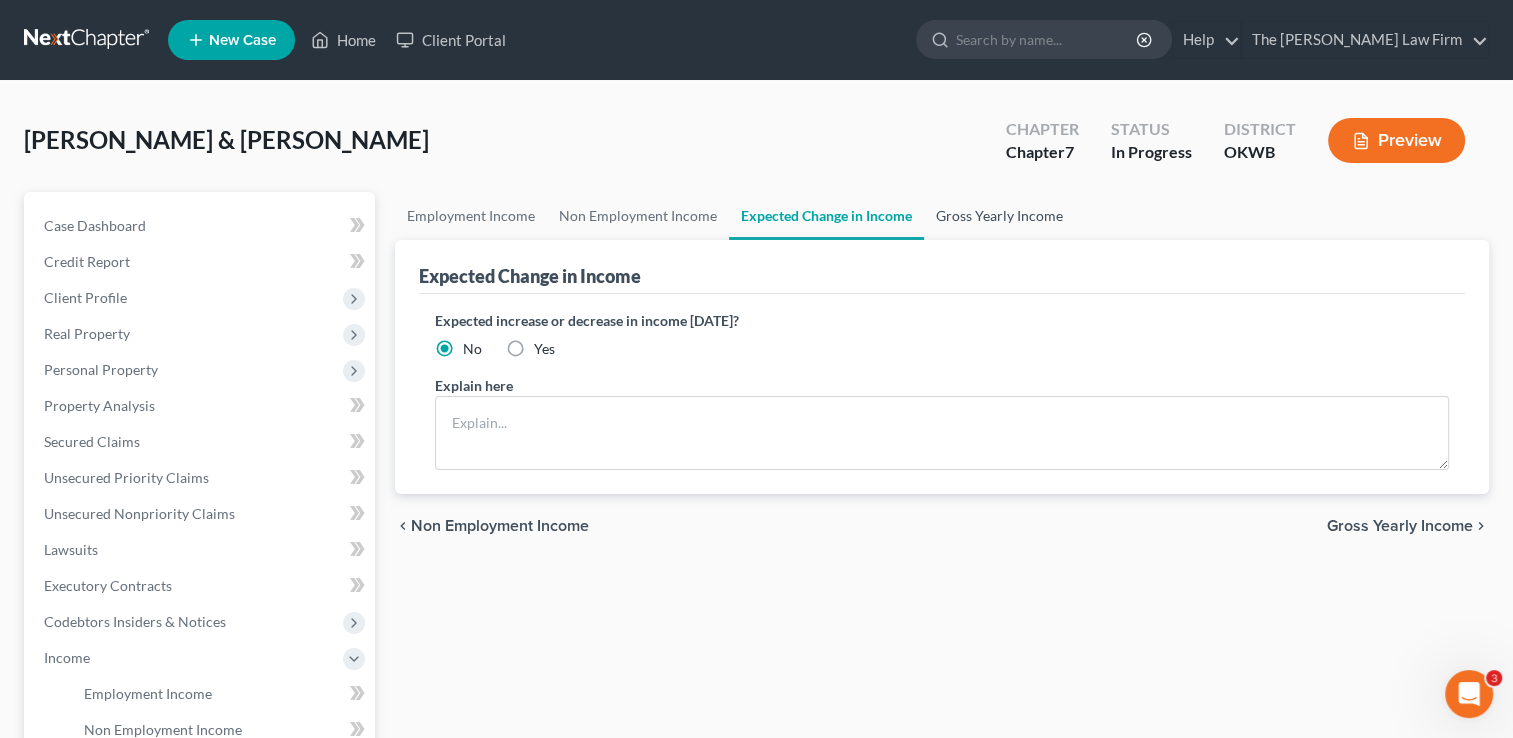 click on "Gross Yearly Income" at bounding box center (999, 216) 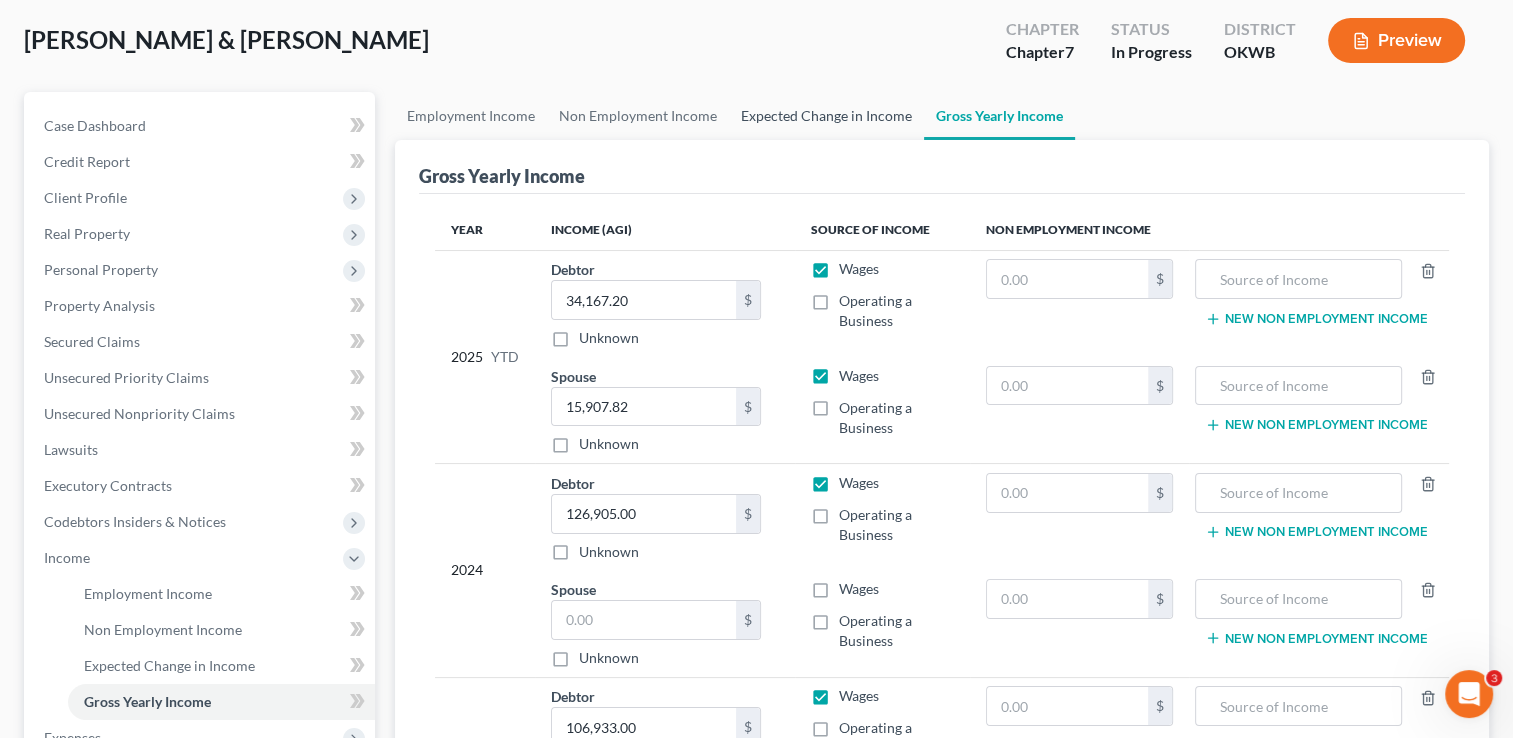 click on "Expected Change in Income" at bounding box center (826, 116) 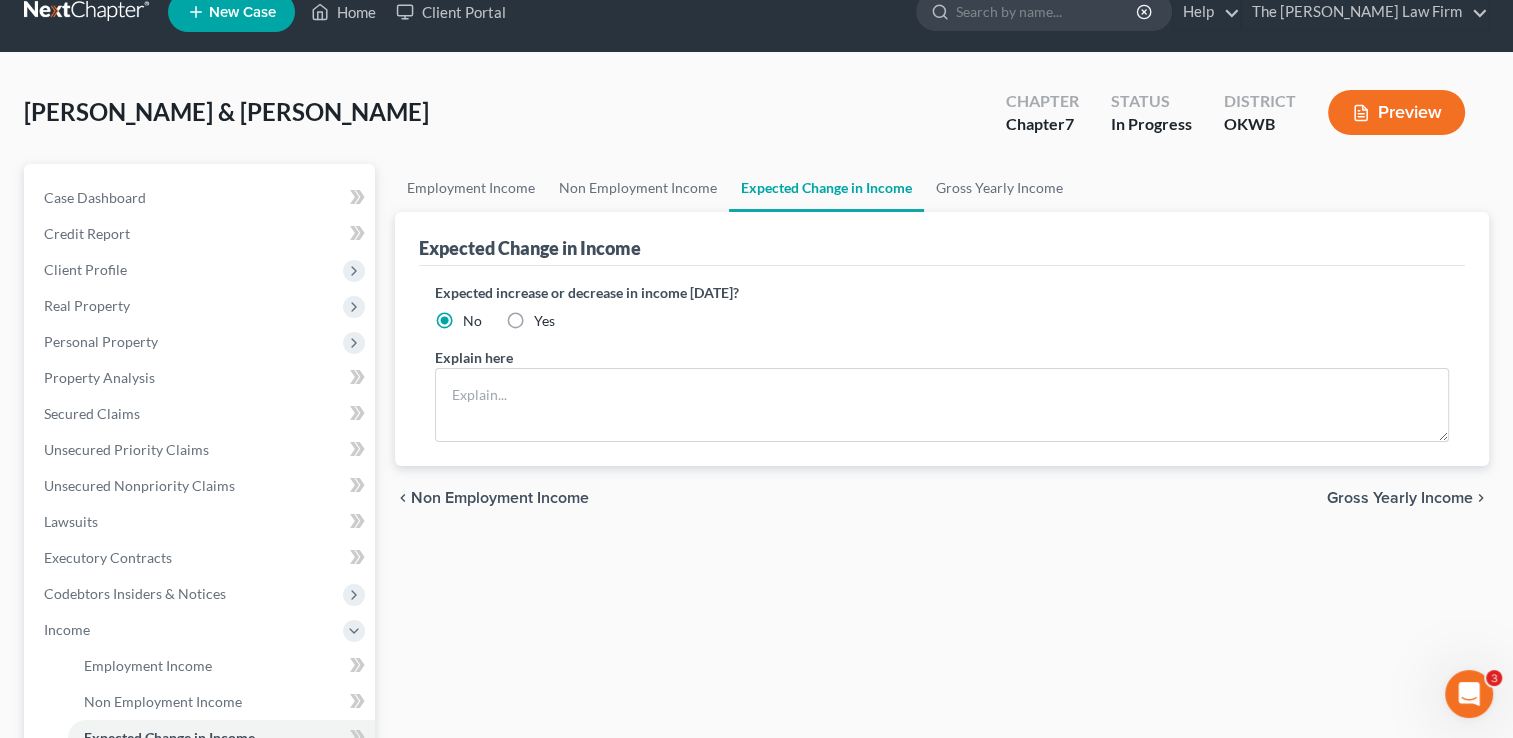 scroll, scrollTop: 0, scrollLeft: 0, axis: both 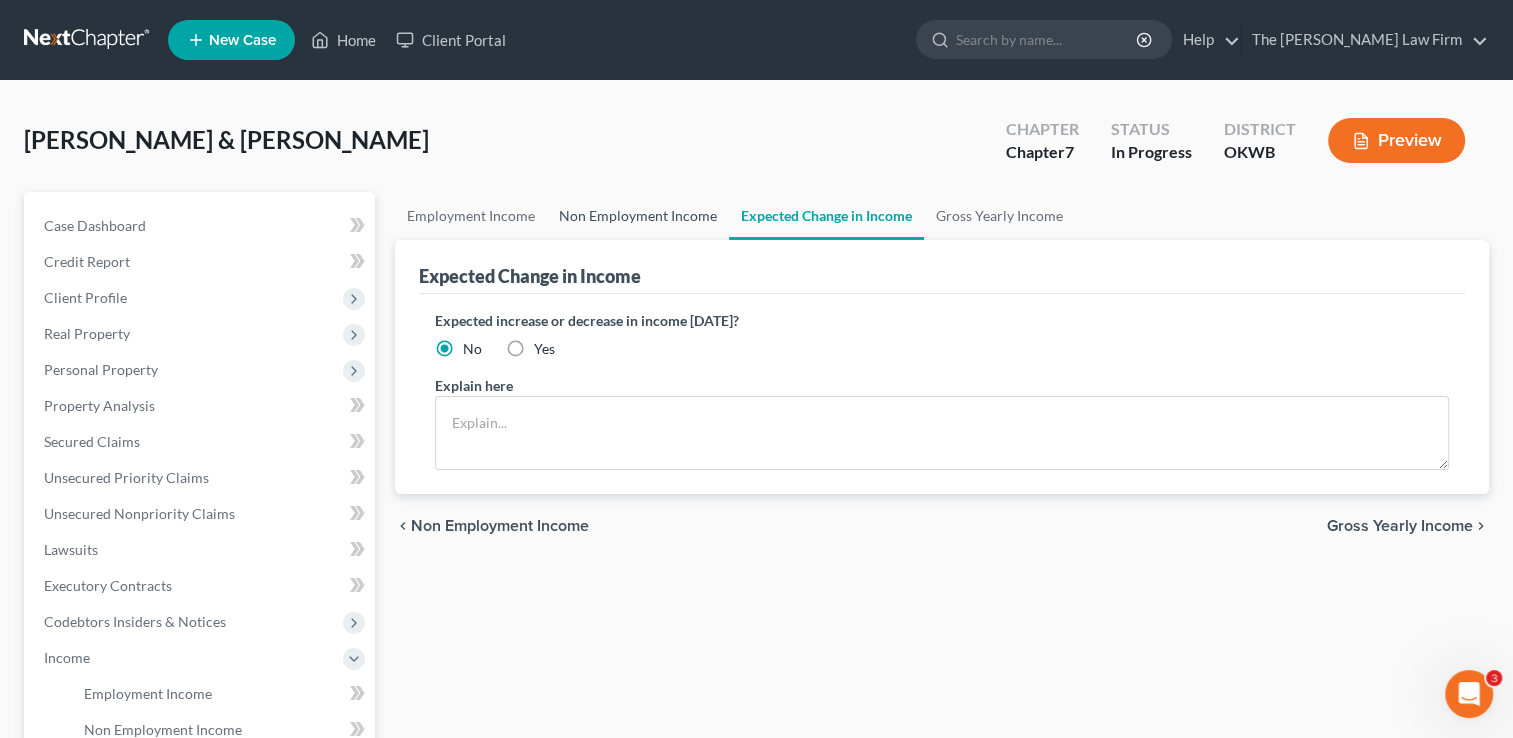 click on "Non Employment Income" at bounding box center (638, 216) 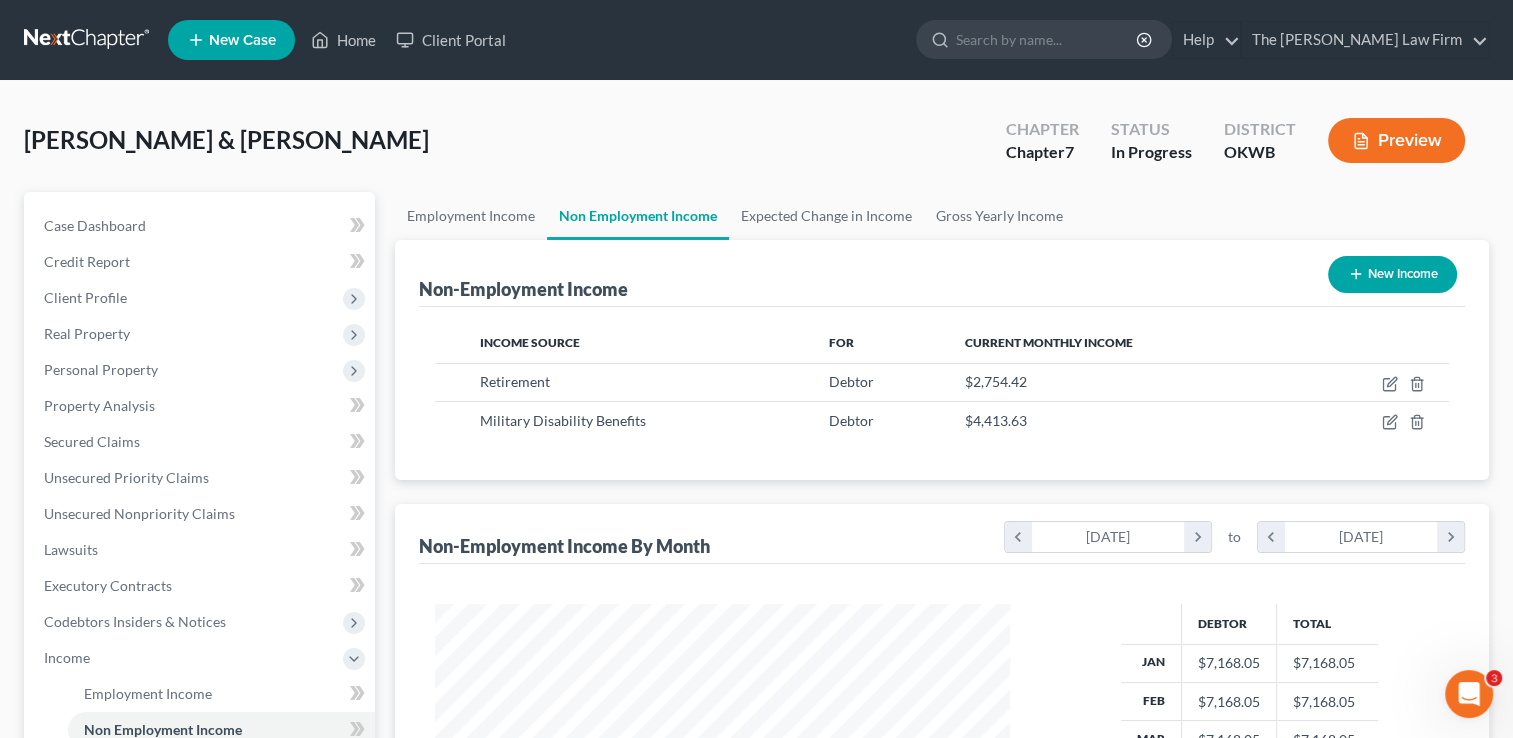scroll, scrollTop: 999643, scrollLeft: 999385, axis: both 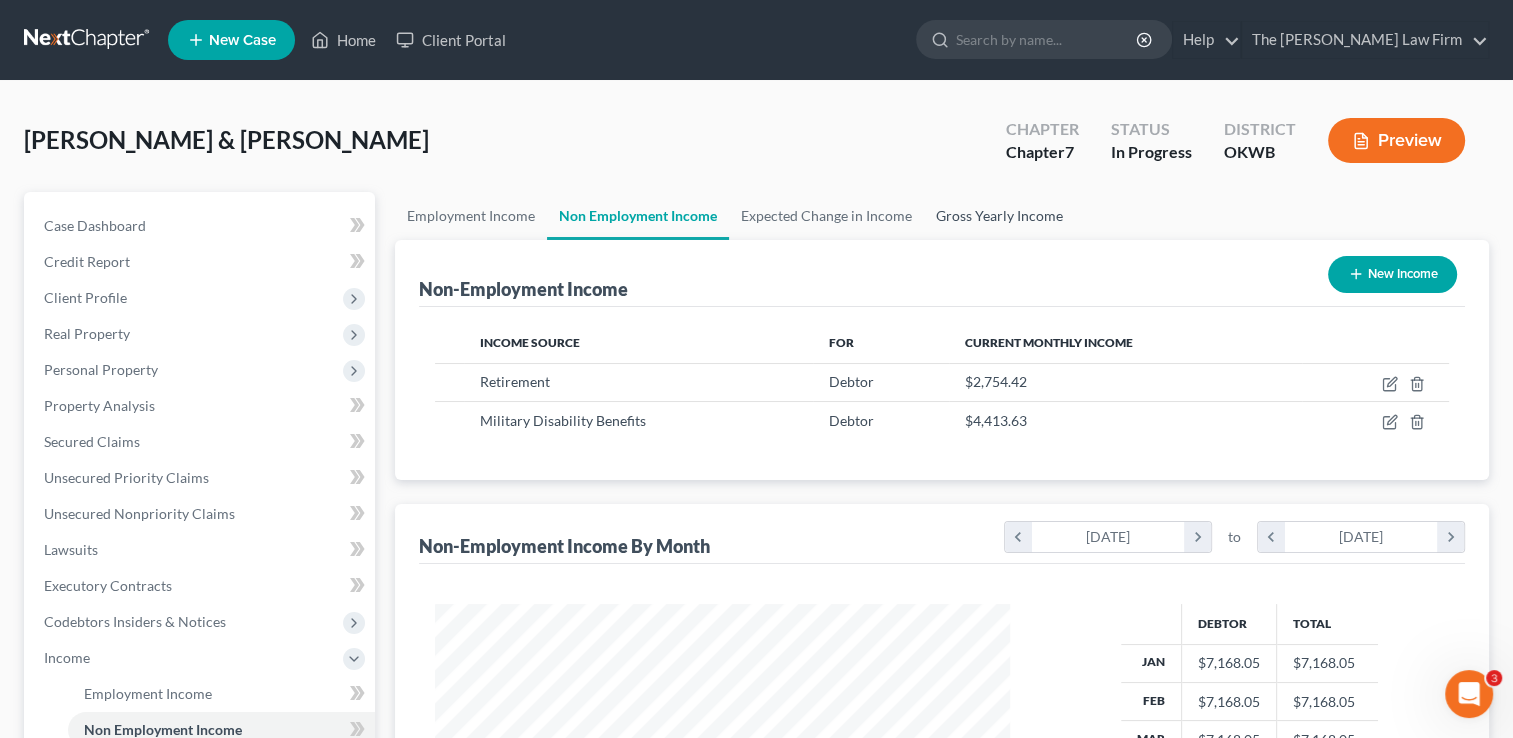click on "Gross Yearly Income" at bounding box center (999, 216) 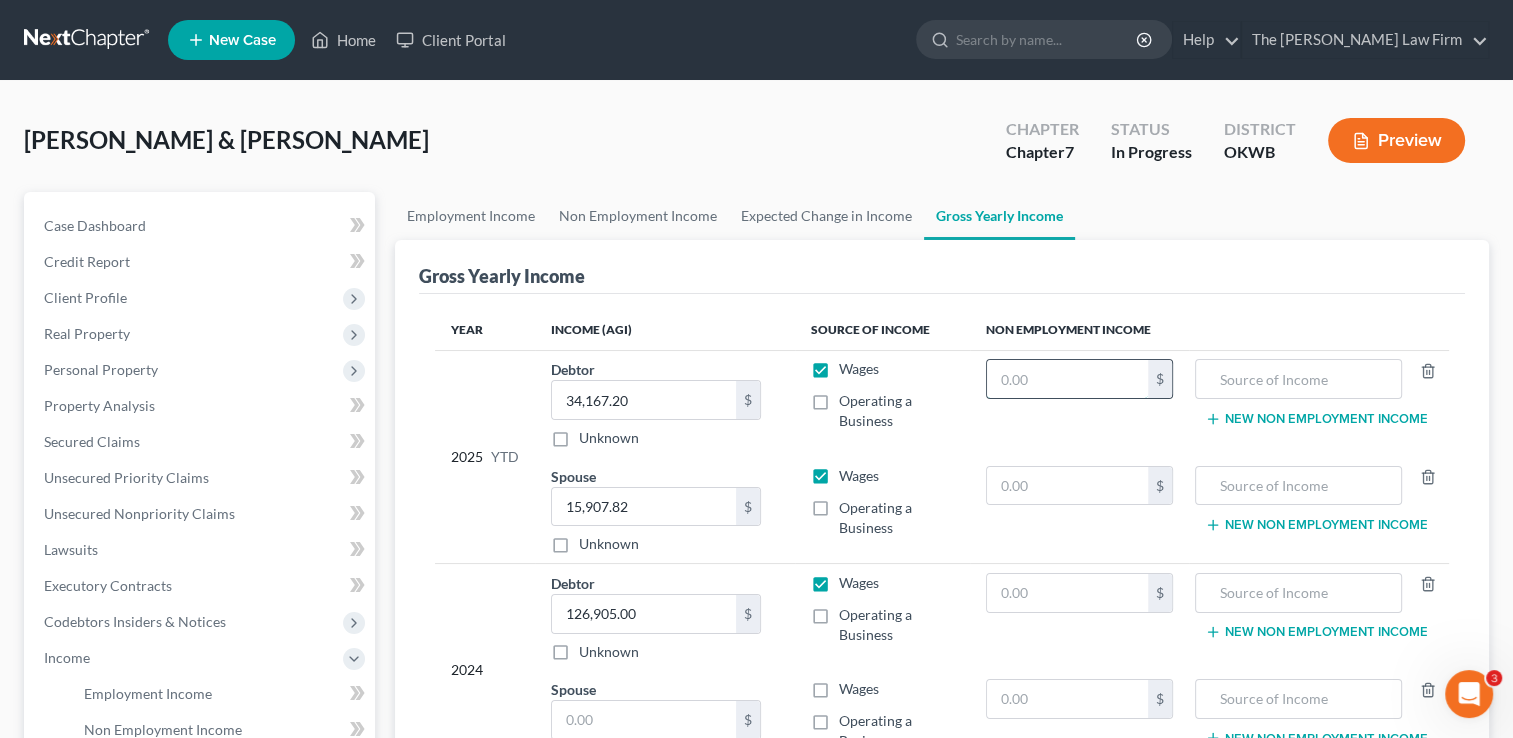 click at bounding box center [1067, 379] 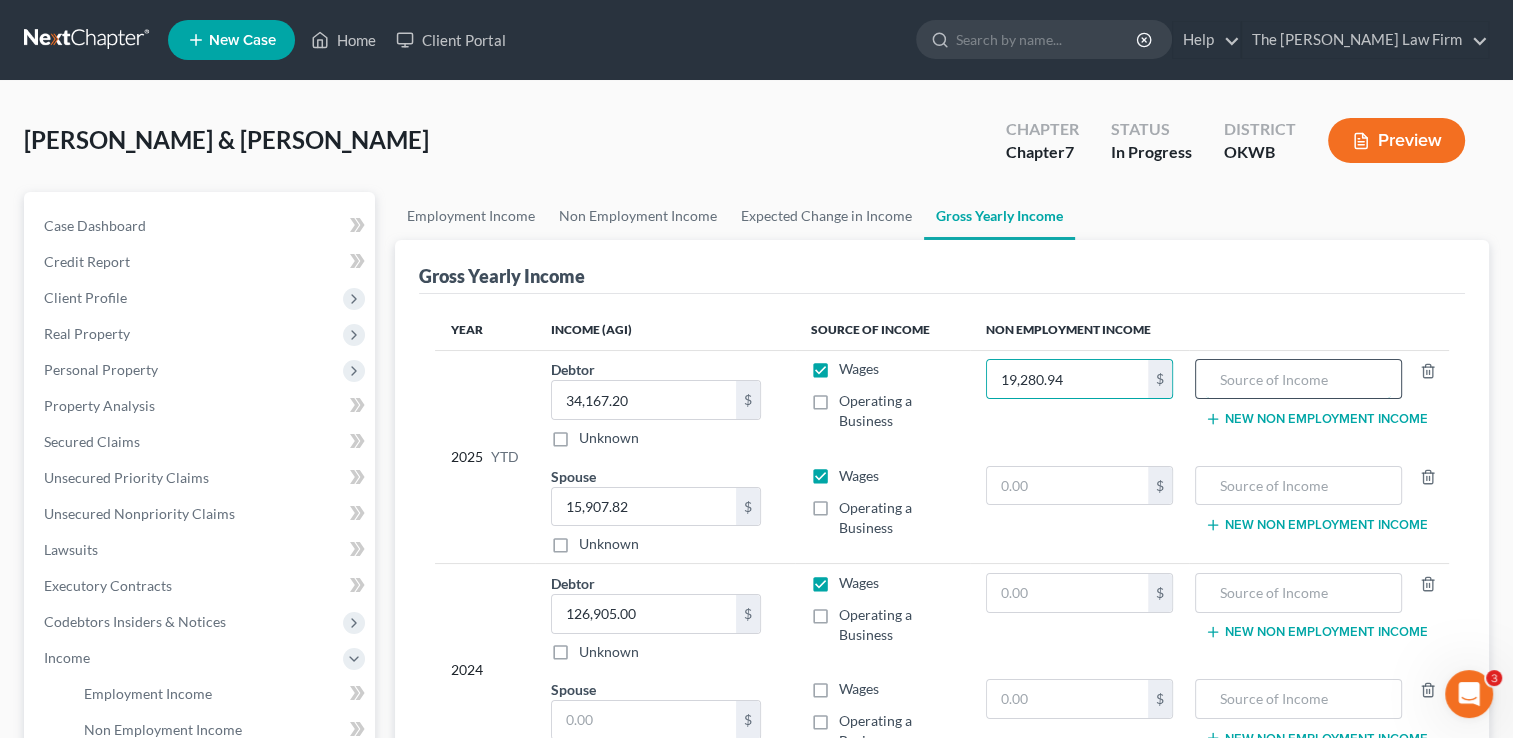 click at bounding box center (1298, 379) 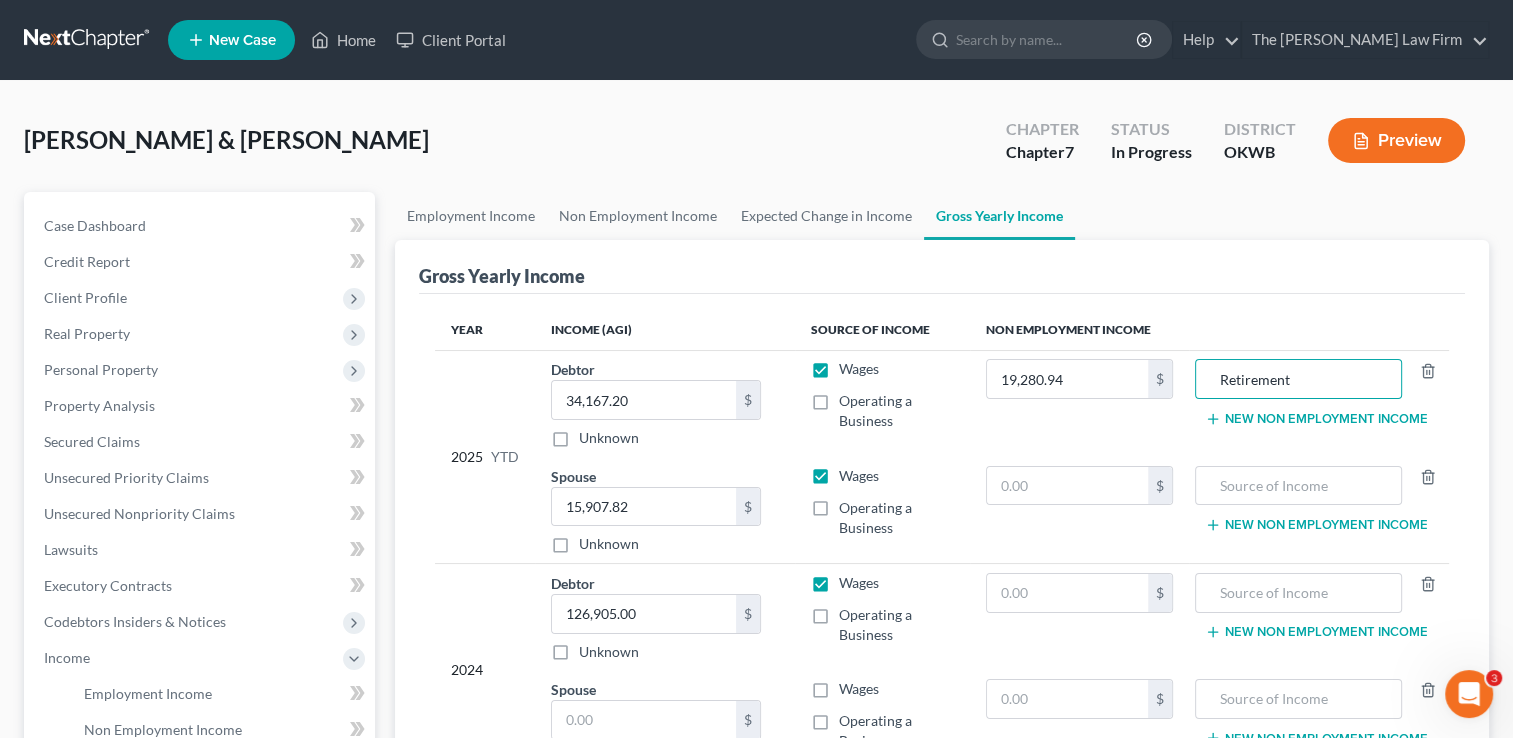 click on "New Non Employment Income" at bounding box center (1316, 419) 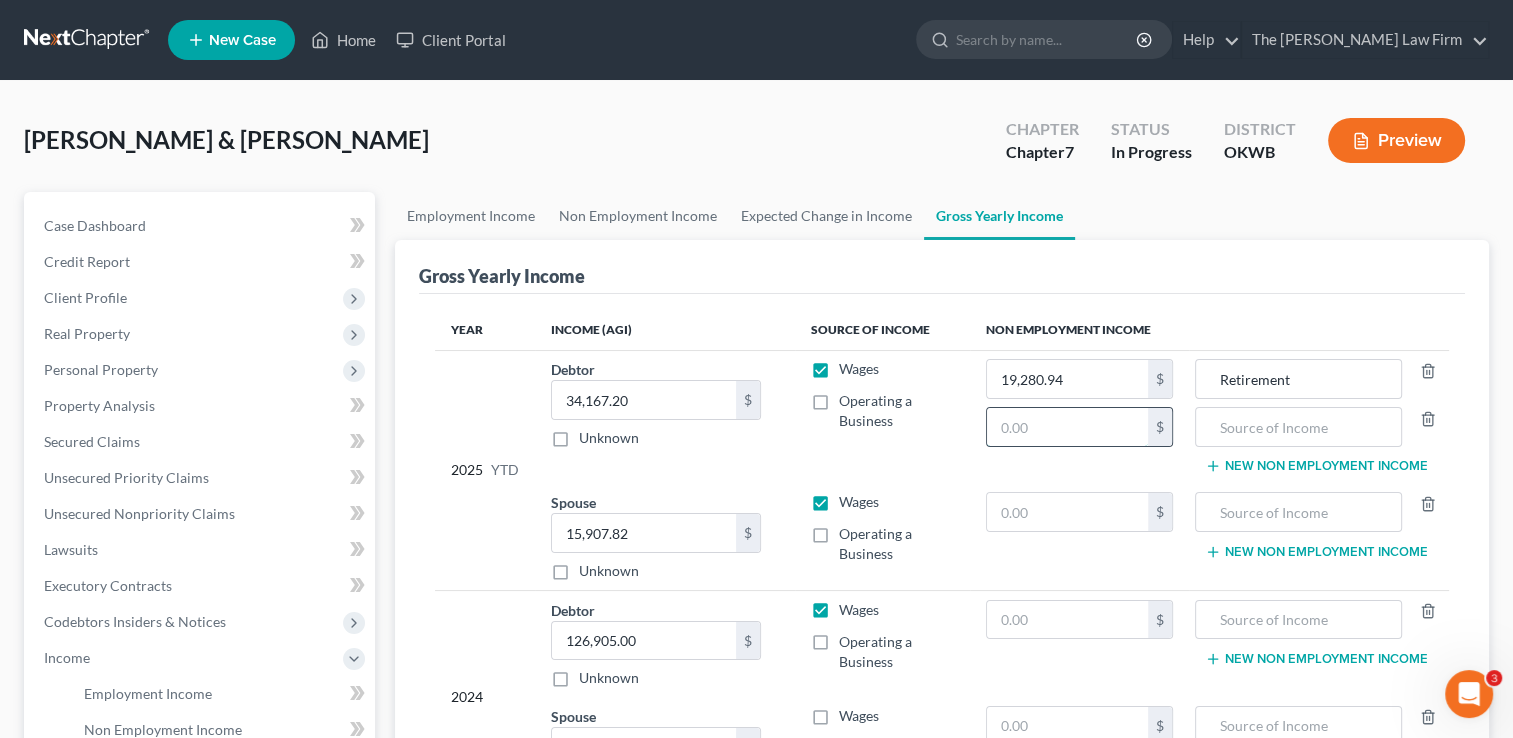 click at bounding box center (1067, 427) 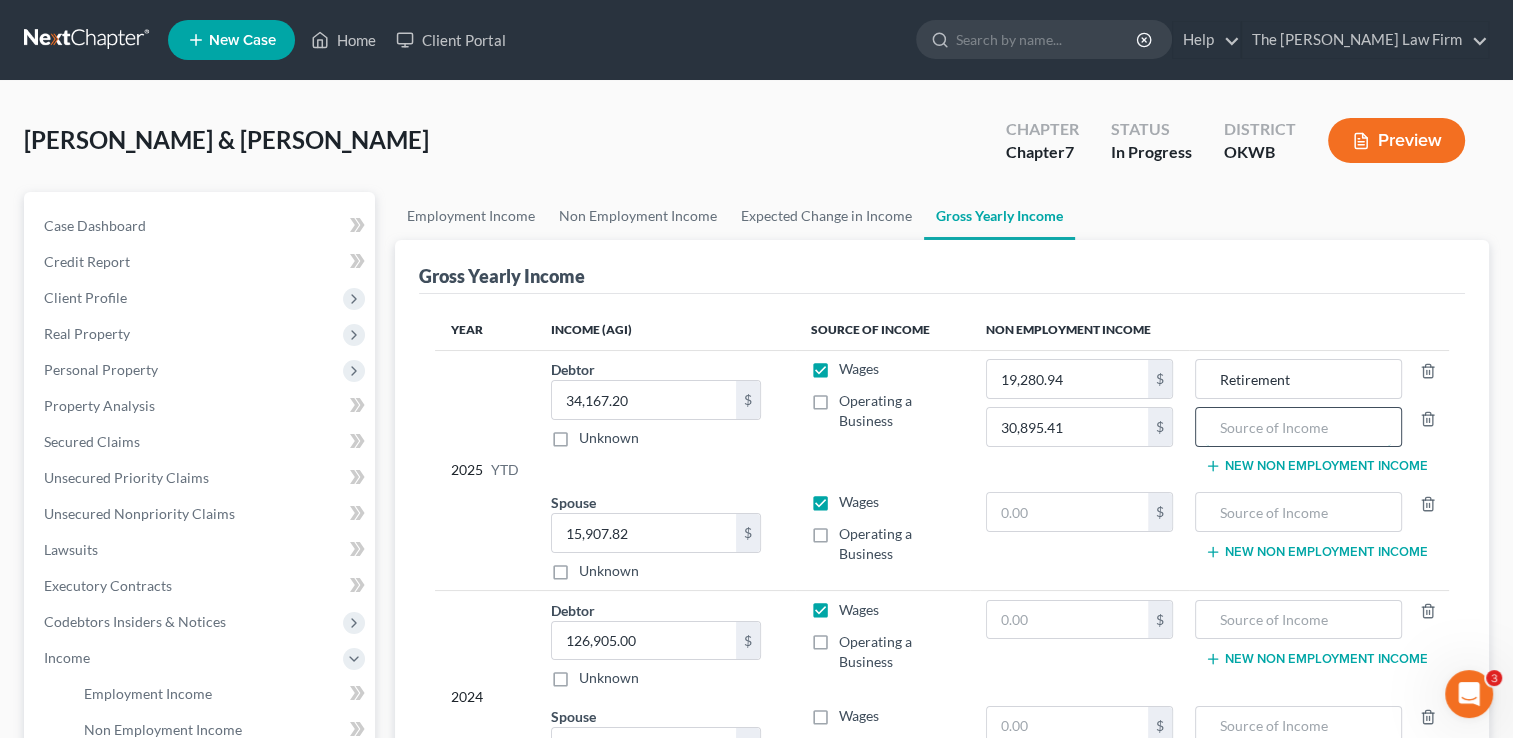 click at bounding box center (1298, 427) 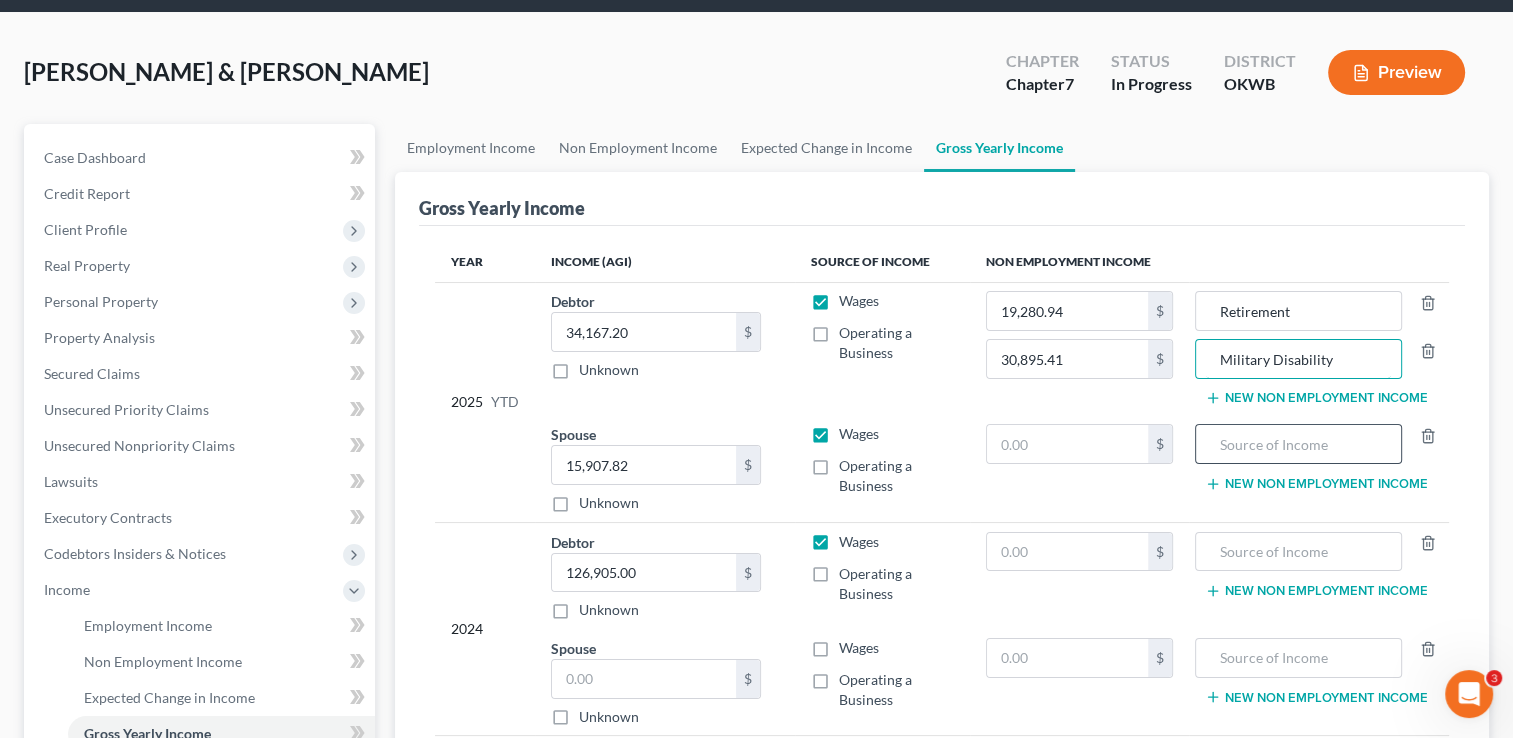 scroll, scrollTop: 100, scrollLeft: 0, axis: vertical 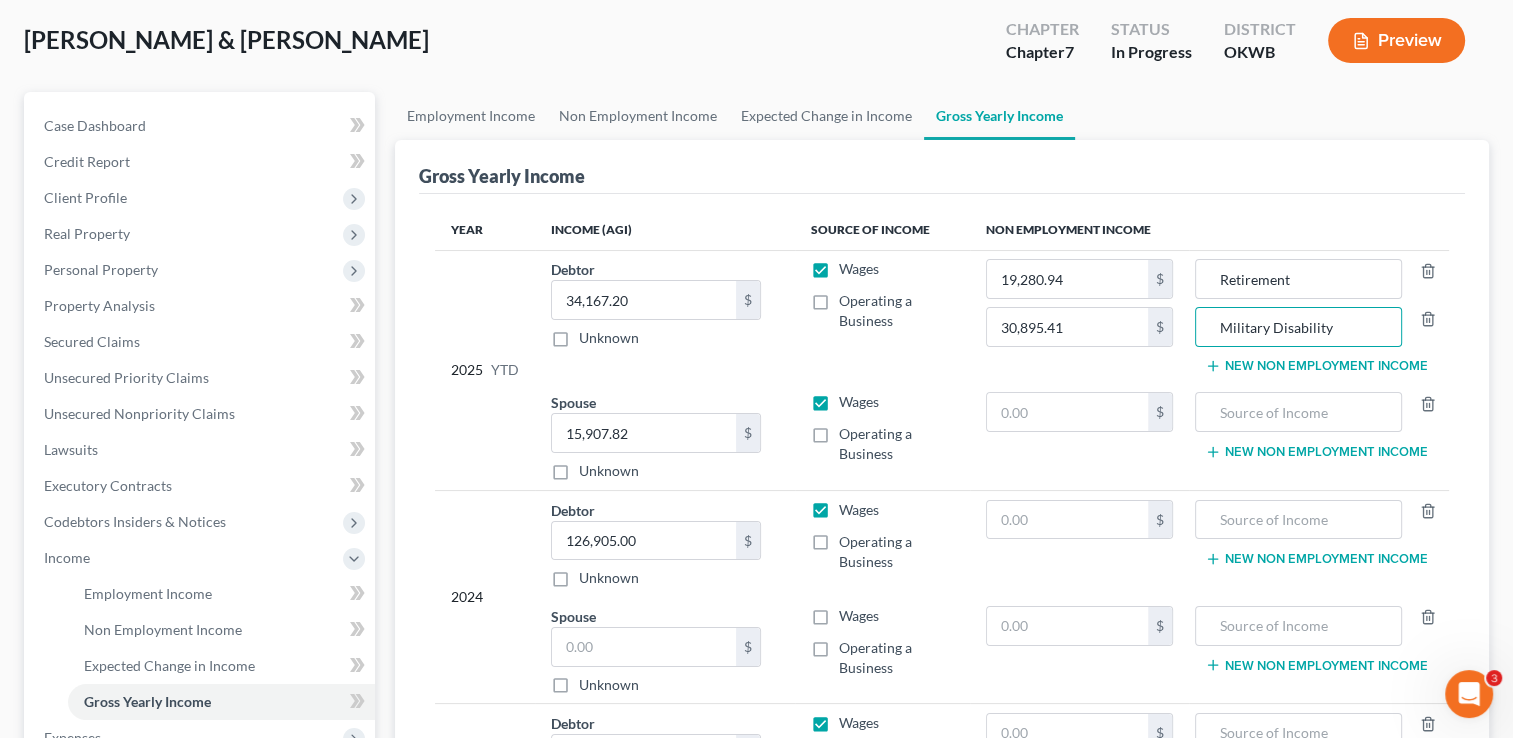 click on "Employment Income
Non Employment Income
Expected Change in Income
Gross Yearly Income" at bounding box center (942, 116) 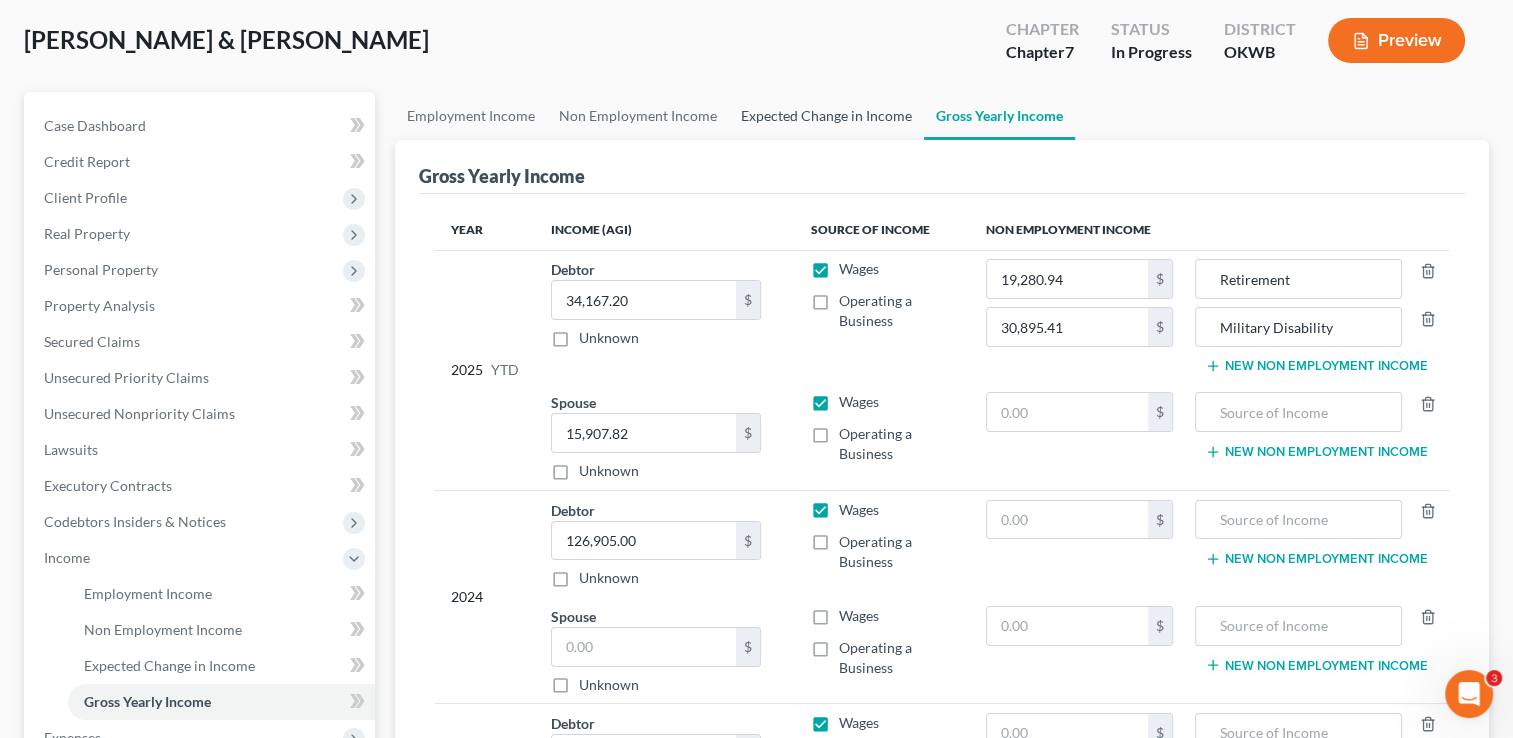click on "Expected Change in Income" at bounding box center [826, 116] 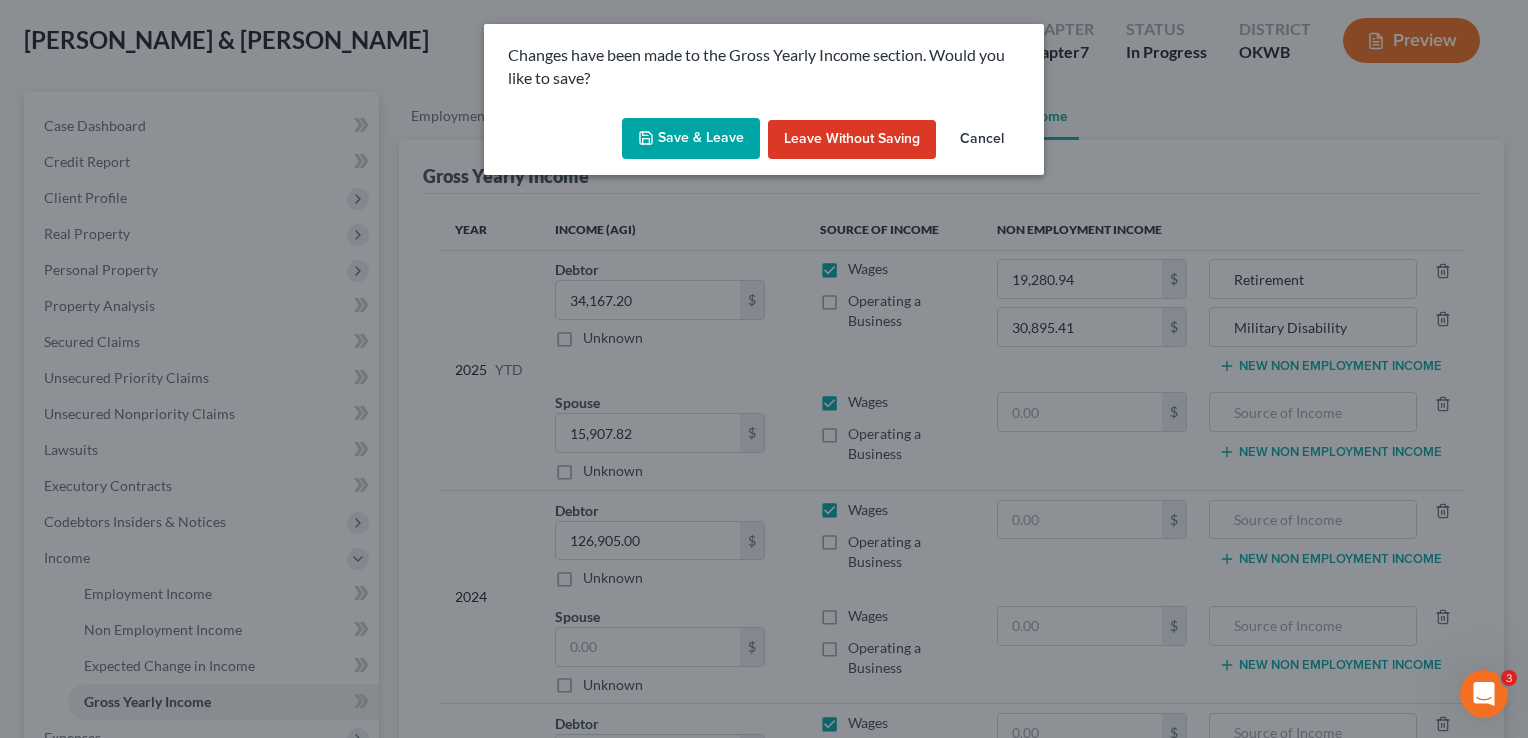 click on "Save & Leave" at bounding box center [691, 139] 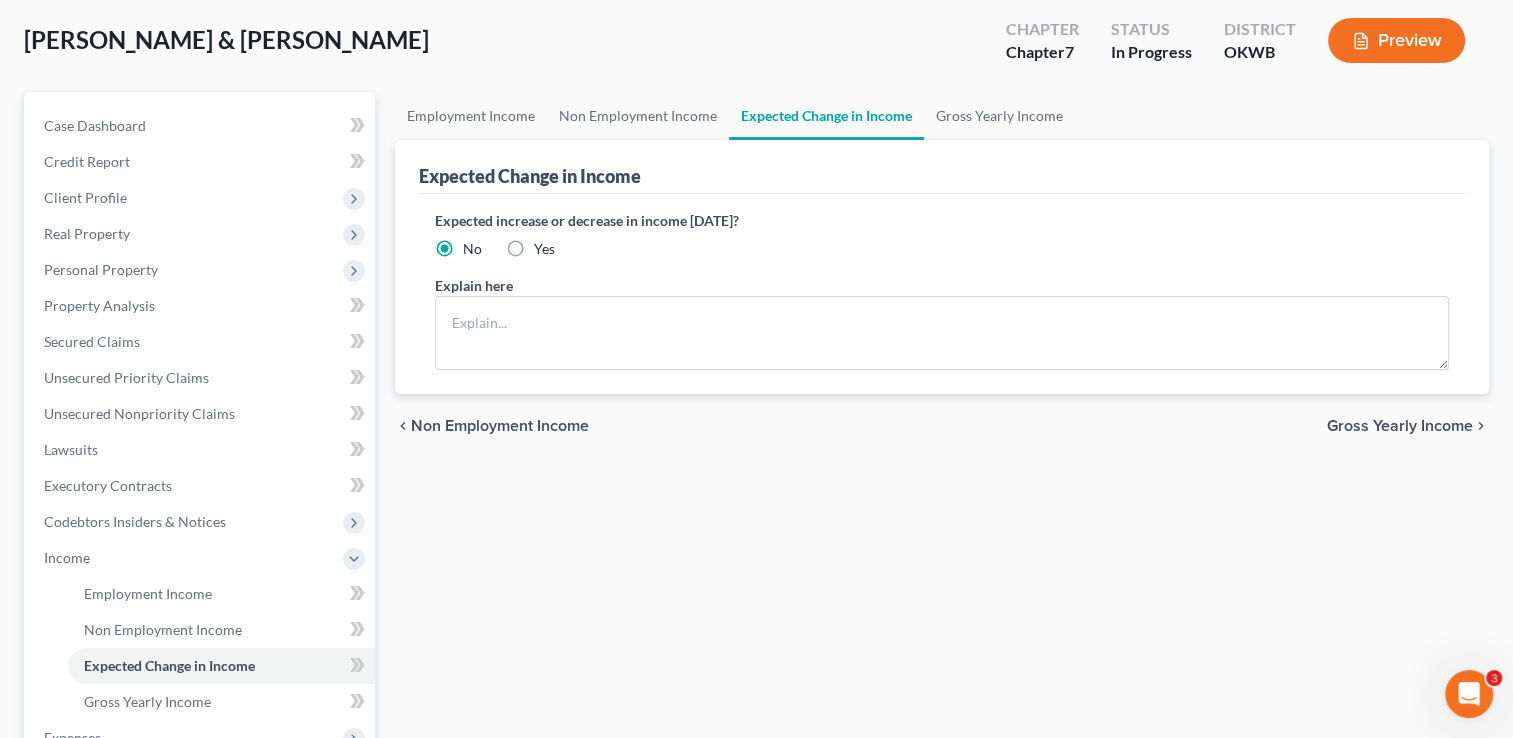 scroll, scrollTop: 0, scrollLeft: 0, axis: both 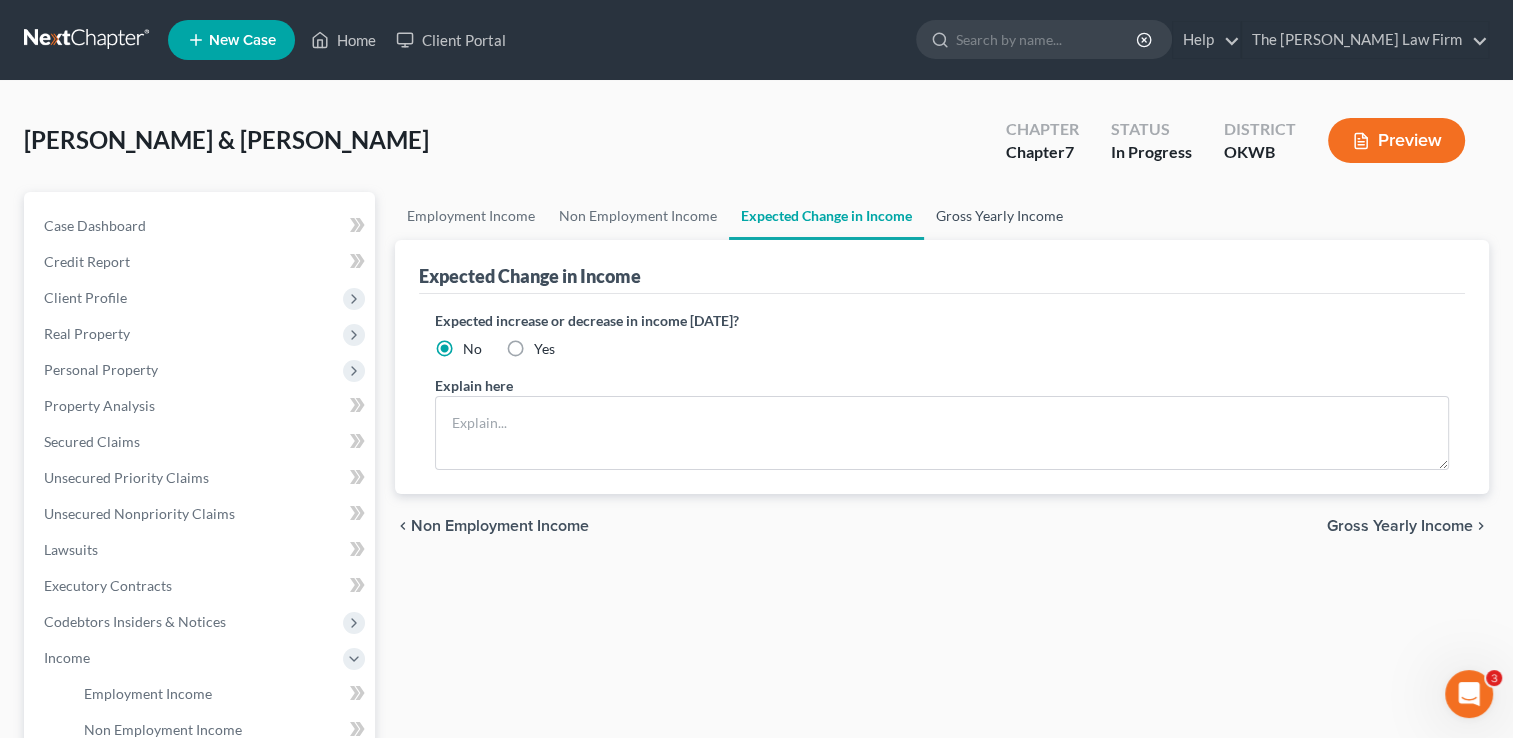 click on "Gross Yearly Income" at bounding box center [999, 216] 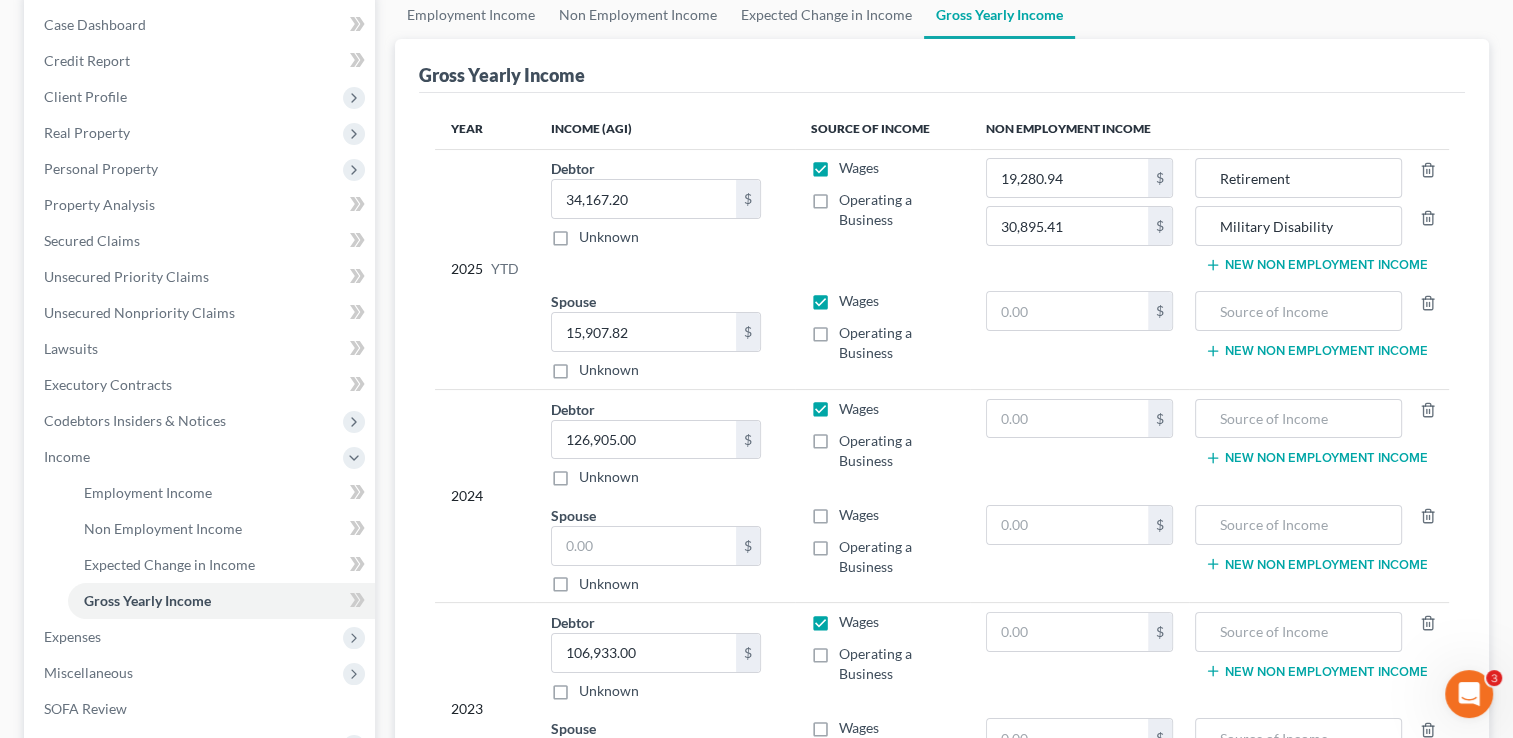 scroll, scrollTop: 300, scrollLeft: 0, axis: vertical 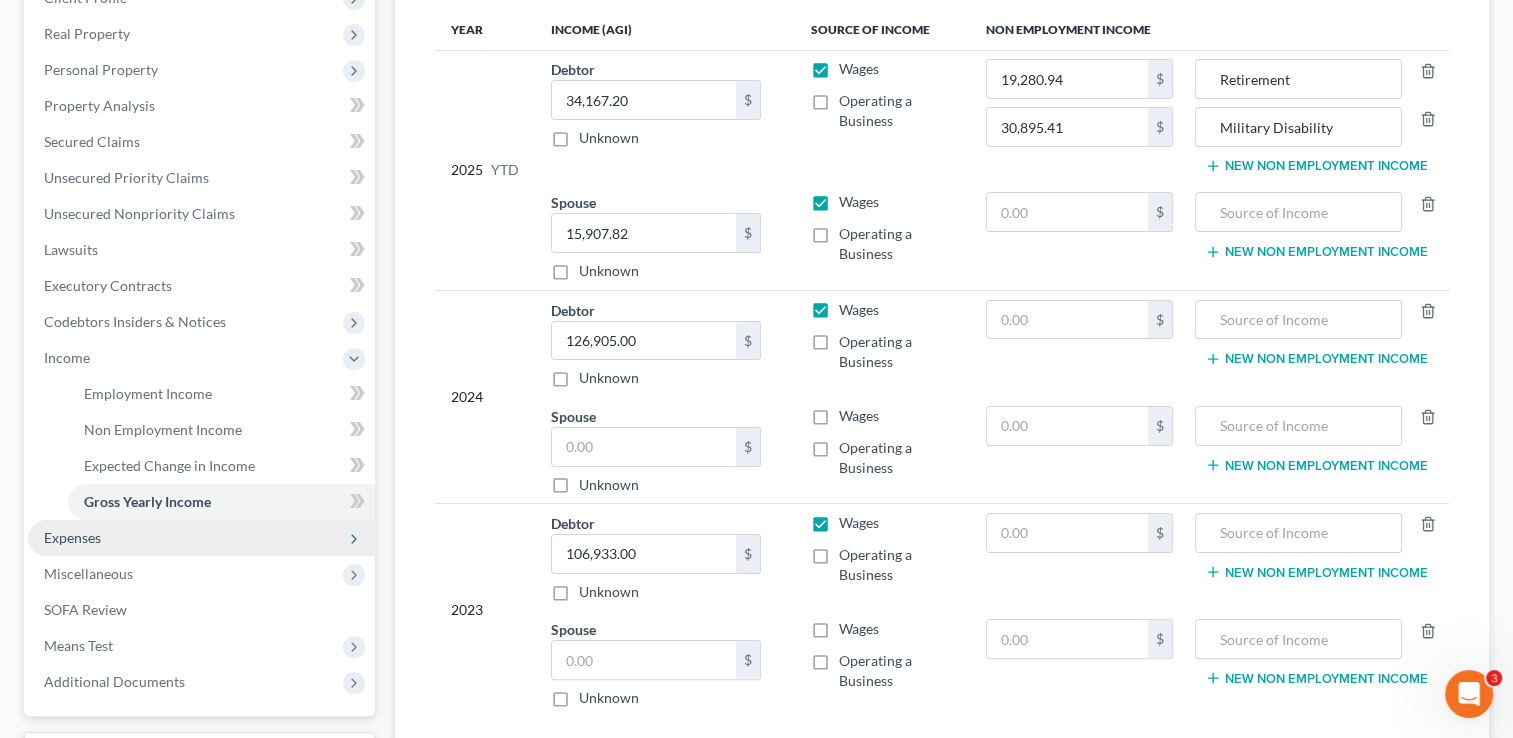 click on "Expenses" at bounding box center (72, 537) 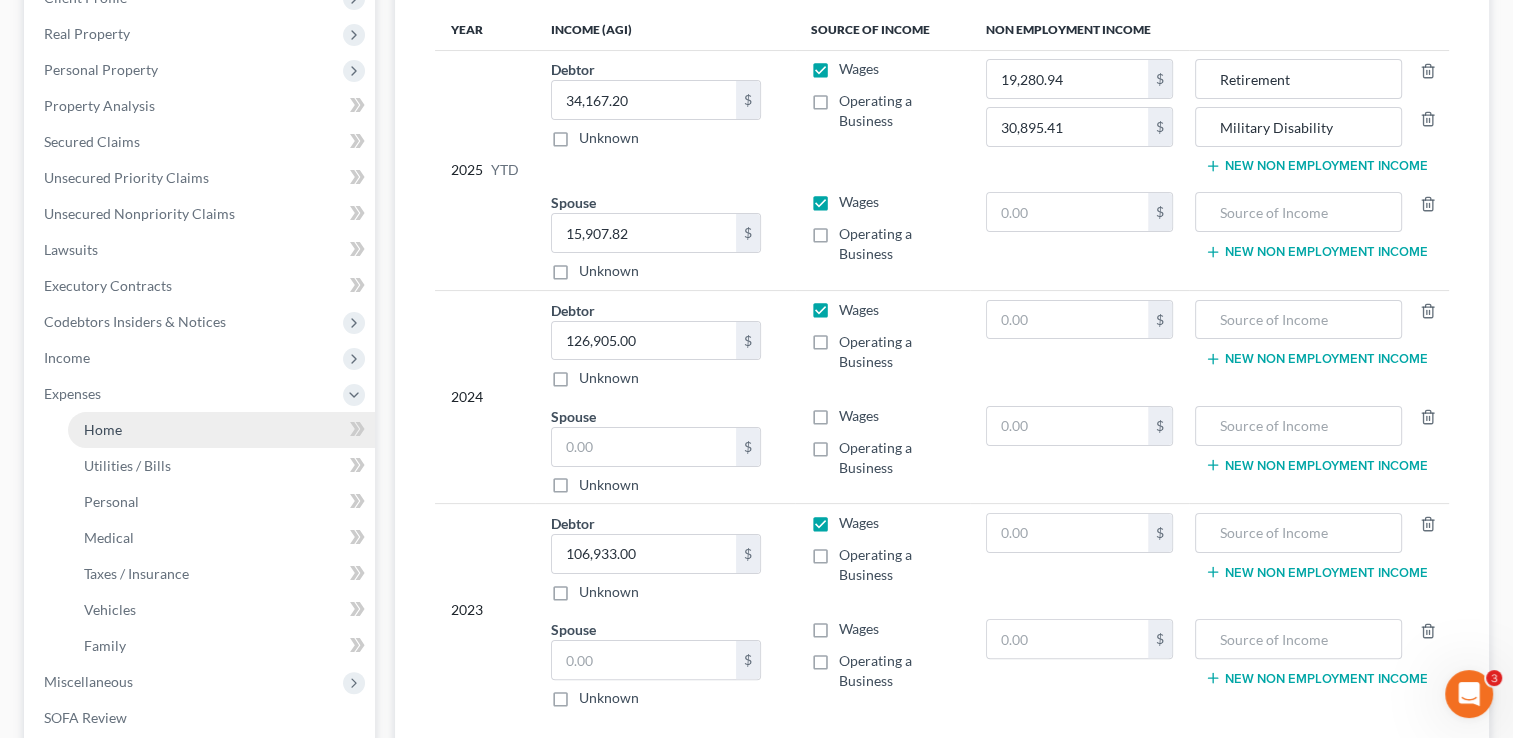 click on "Home" at bounding box center (221, 430) 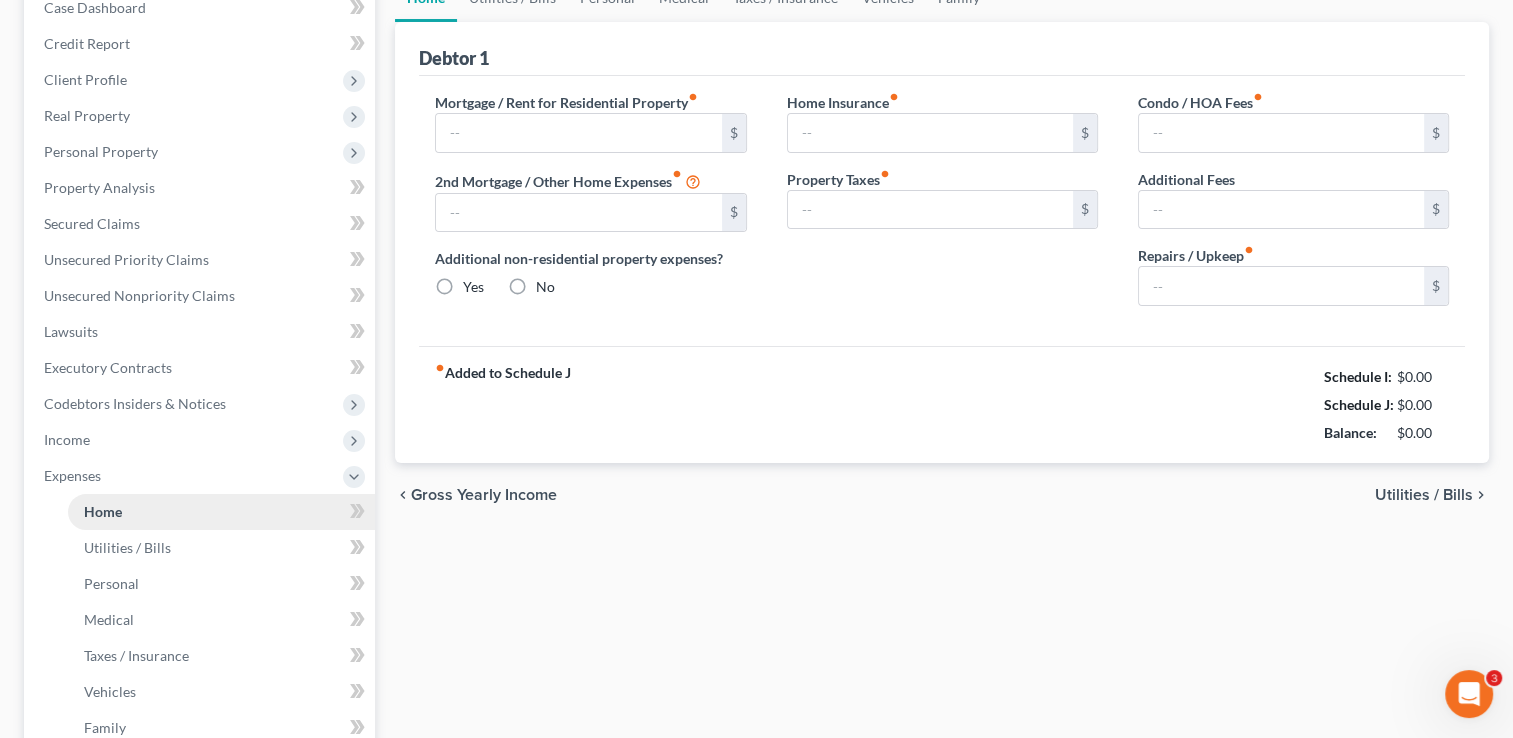 scroll, scrollTop: 0, scrollLeft: 0, axis: both 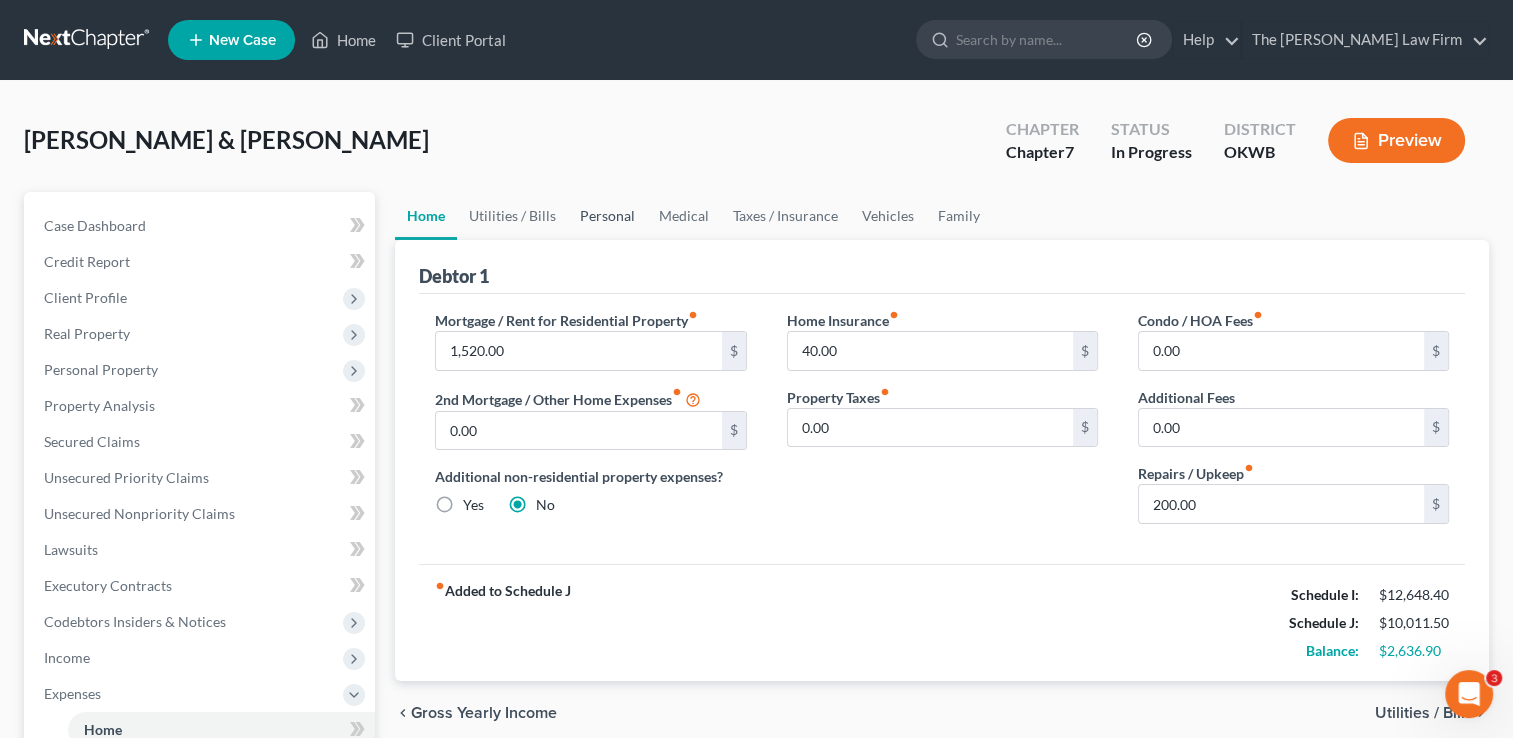 click on "Personal" at bounding box center [607, 216] 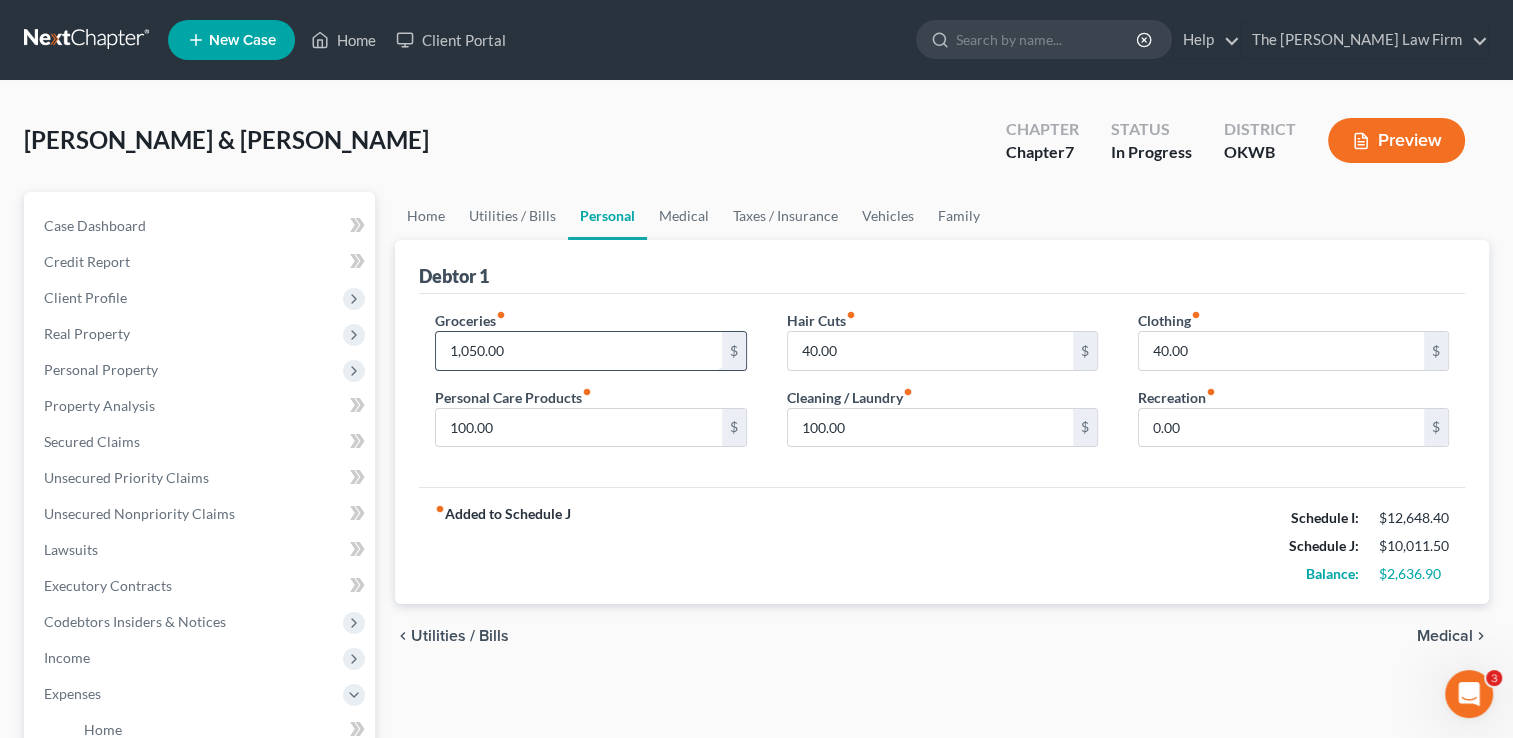 click on "1,050.00" at bounding box center (578, 351) 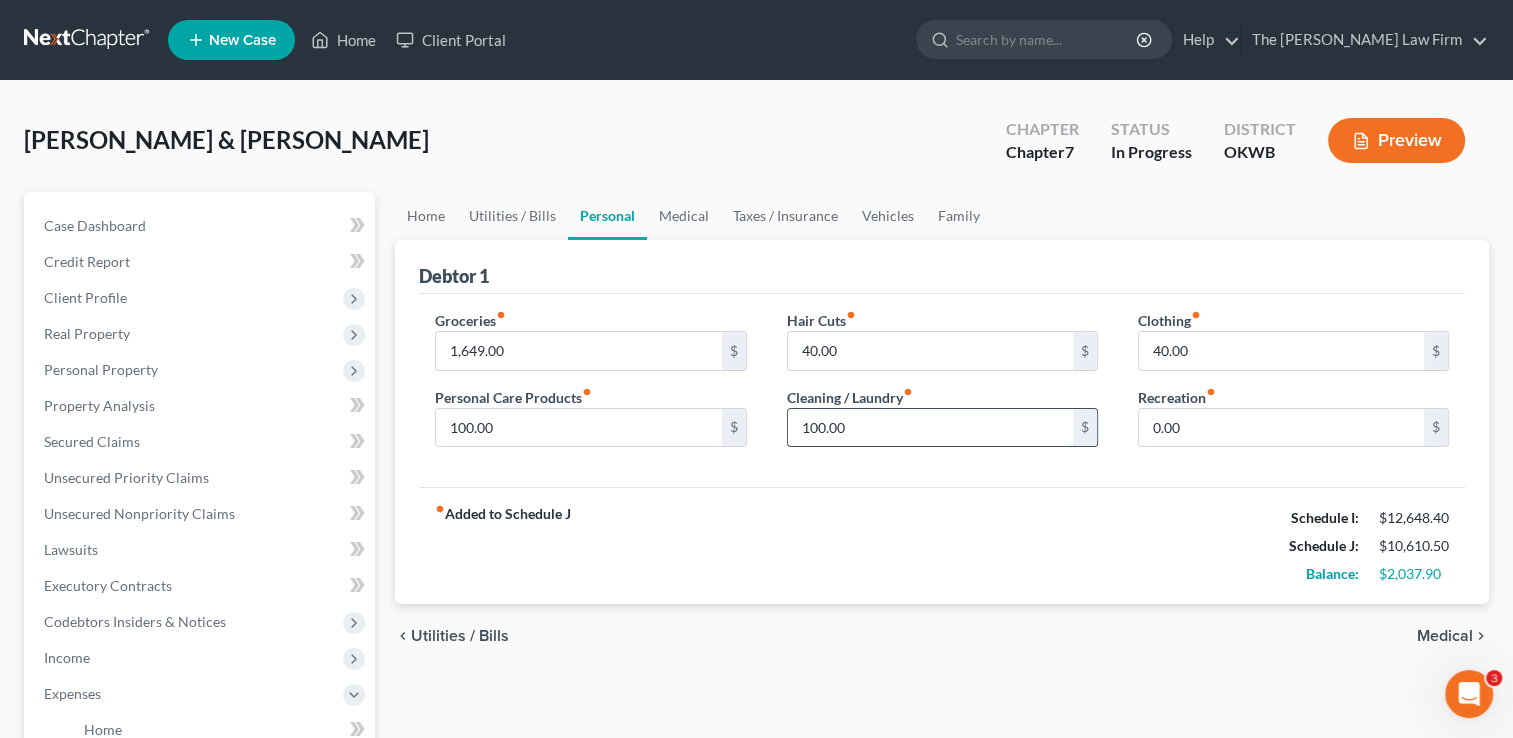 click on "100.00" at bounding box center (930, 428) 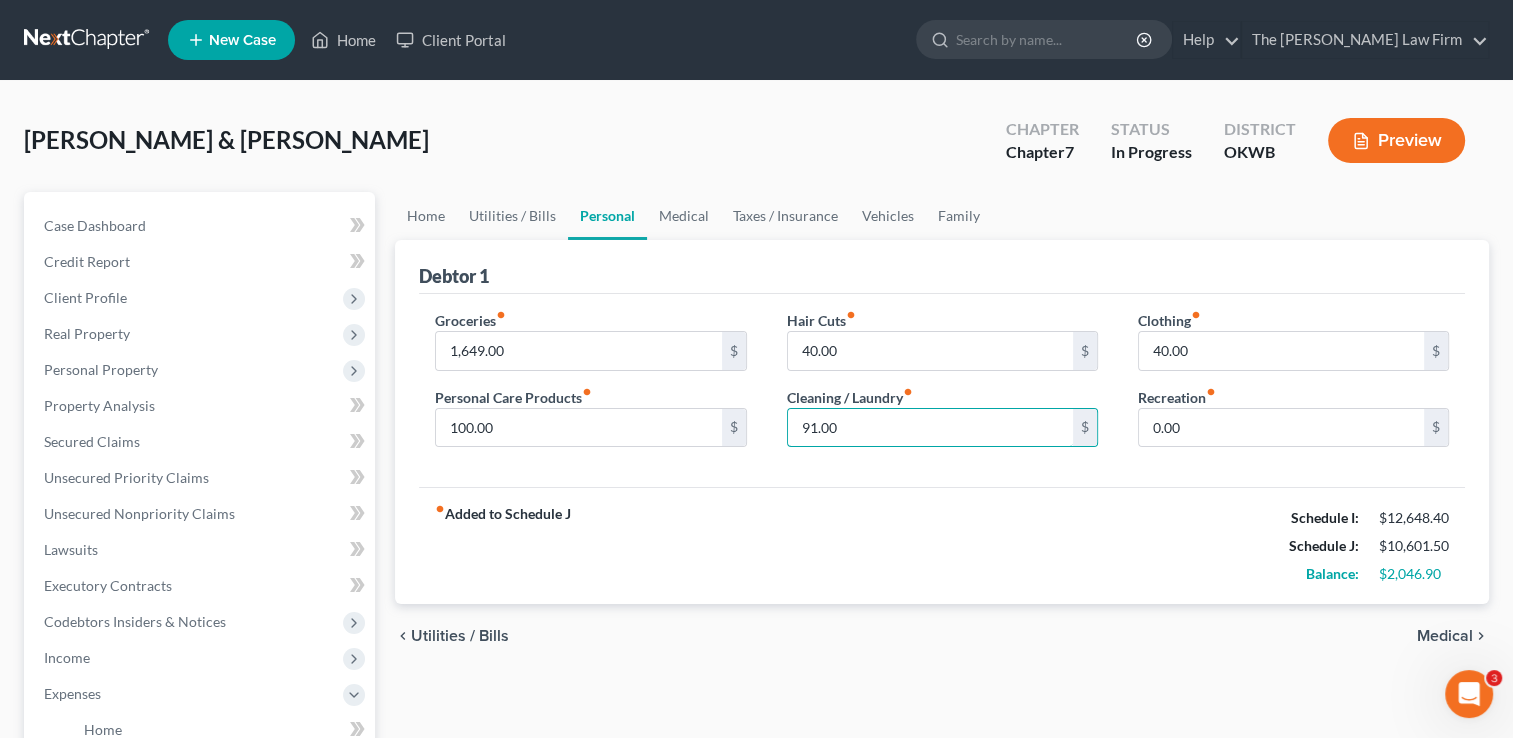 drag, startPoint x: 852, startPoint y: 428, endPoint x: 788, endPoint y: 514, distance: 107.200745 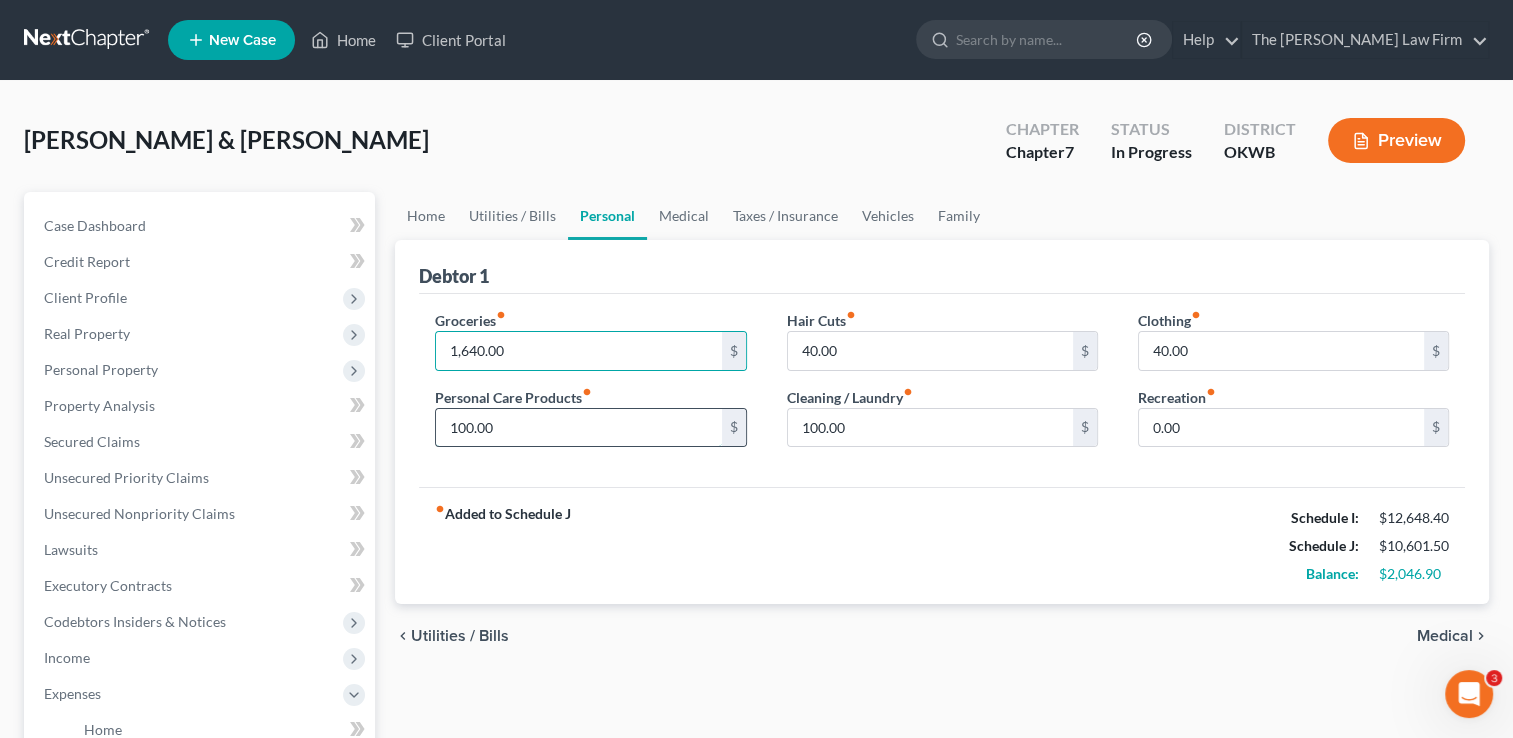 click on "100.00" at bounding box center (578, 428) 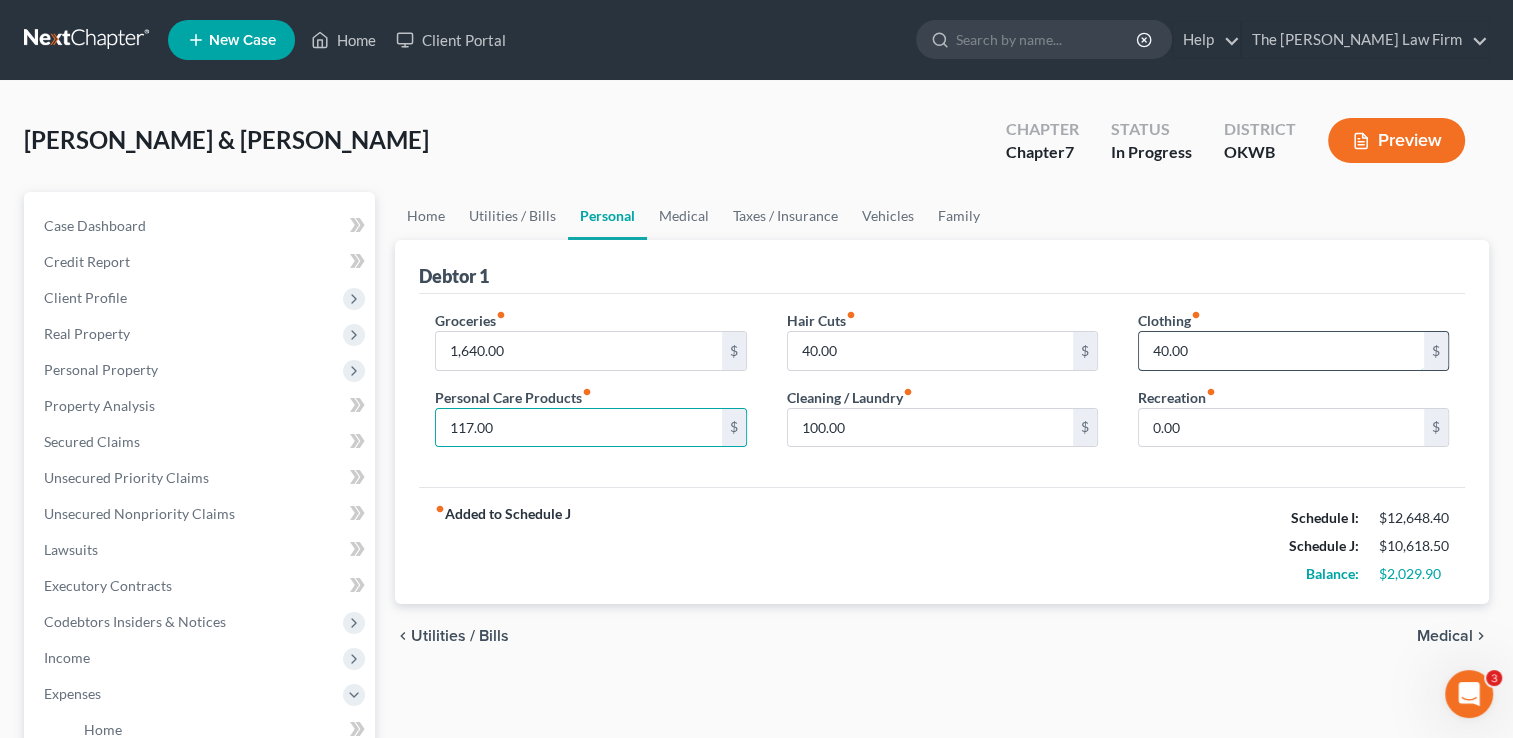 click on "40.00" at bounding box center [1281, 351] 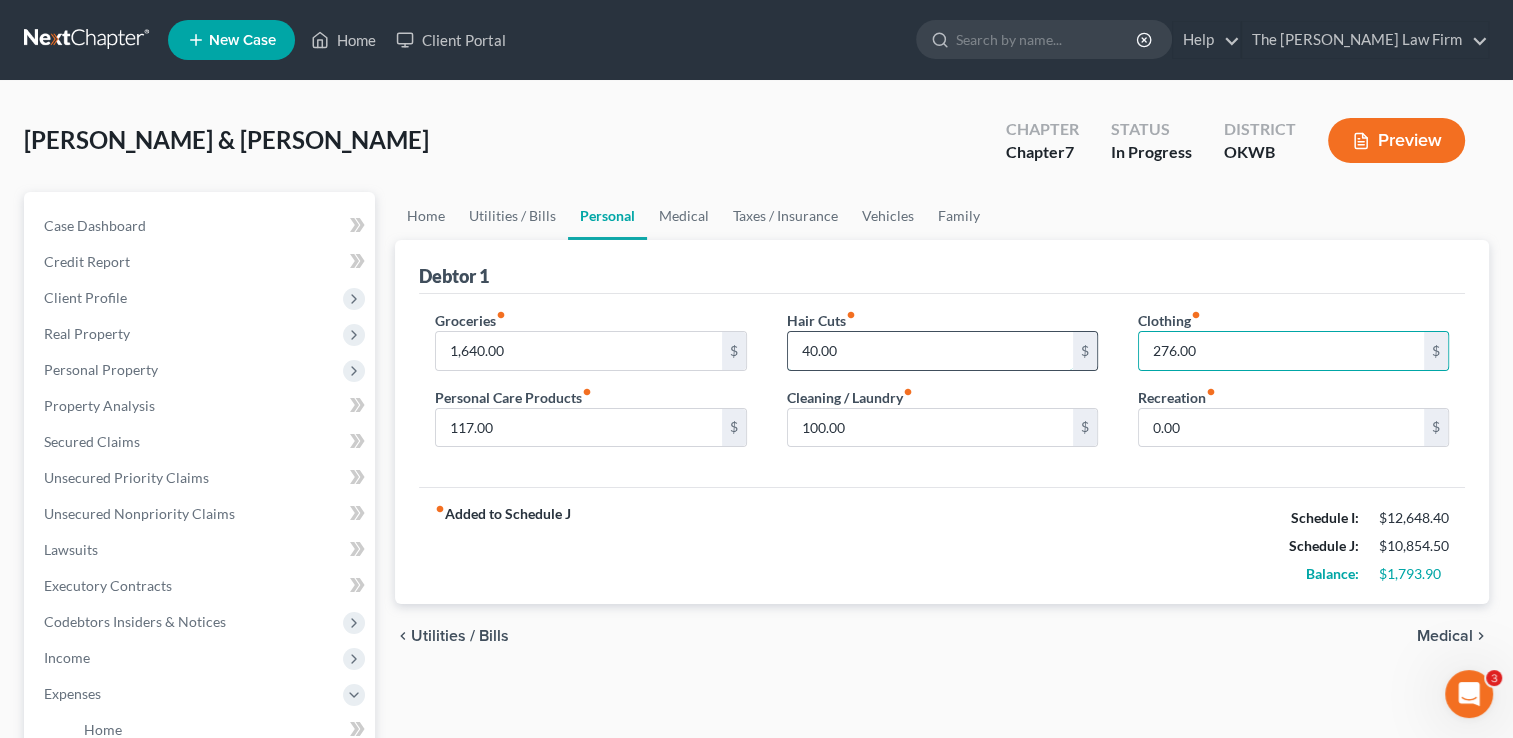 click on "40.00" at bounding box center (930, 351) 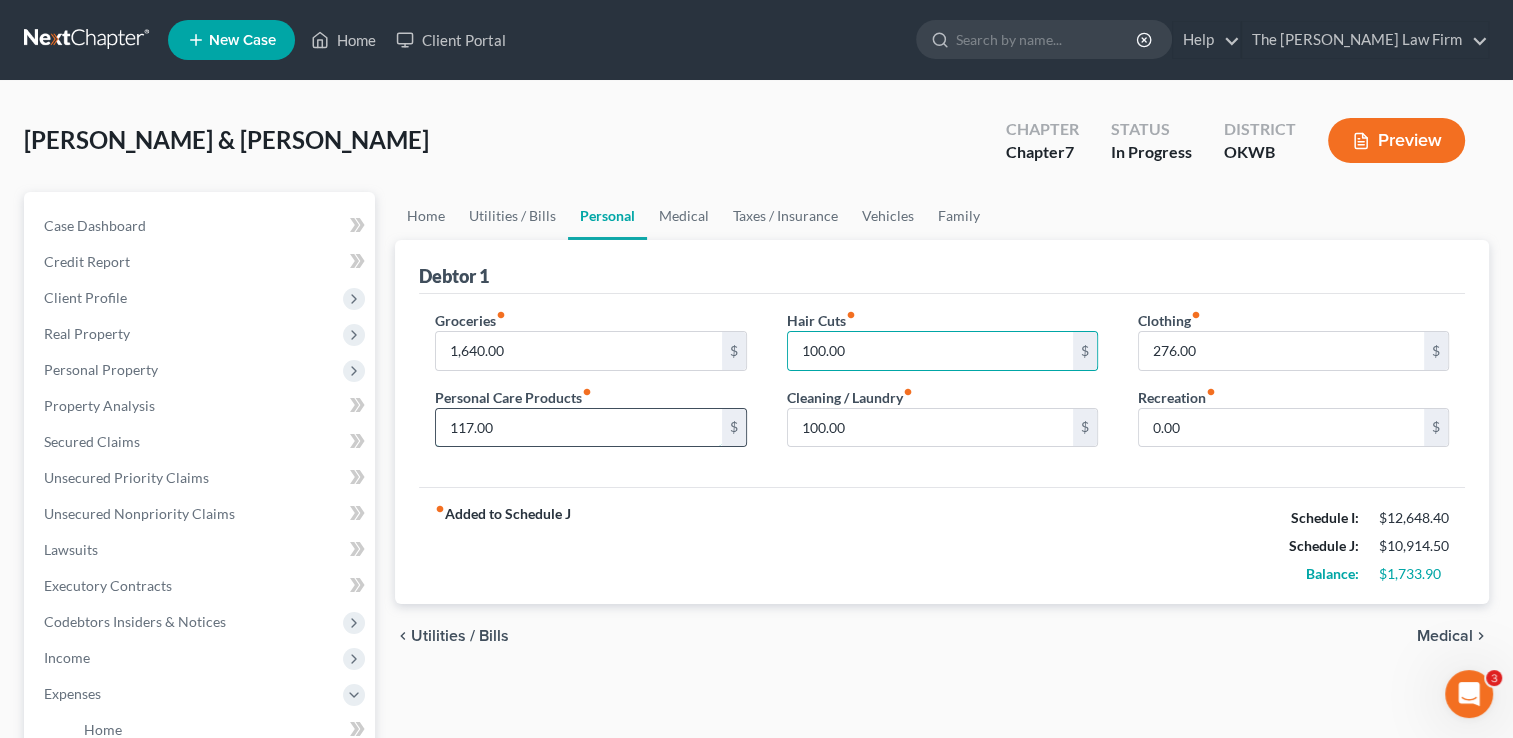 click on "117.00" at bounding box center (578, 428) 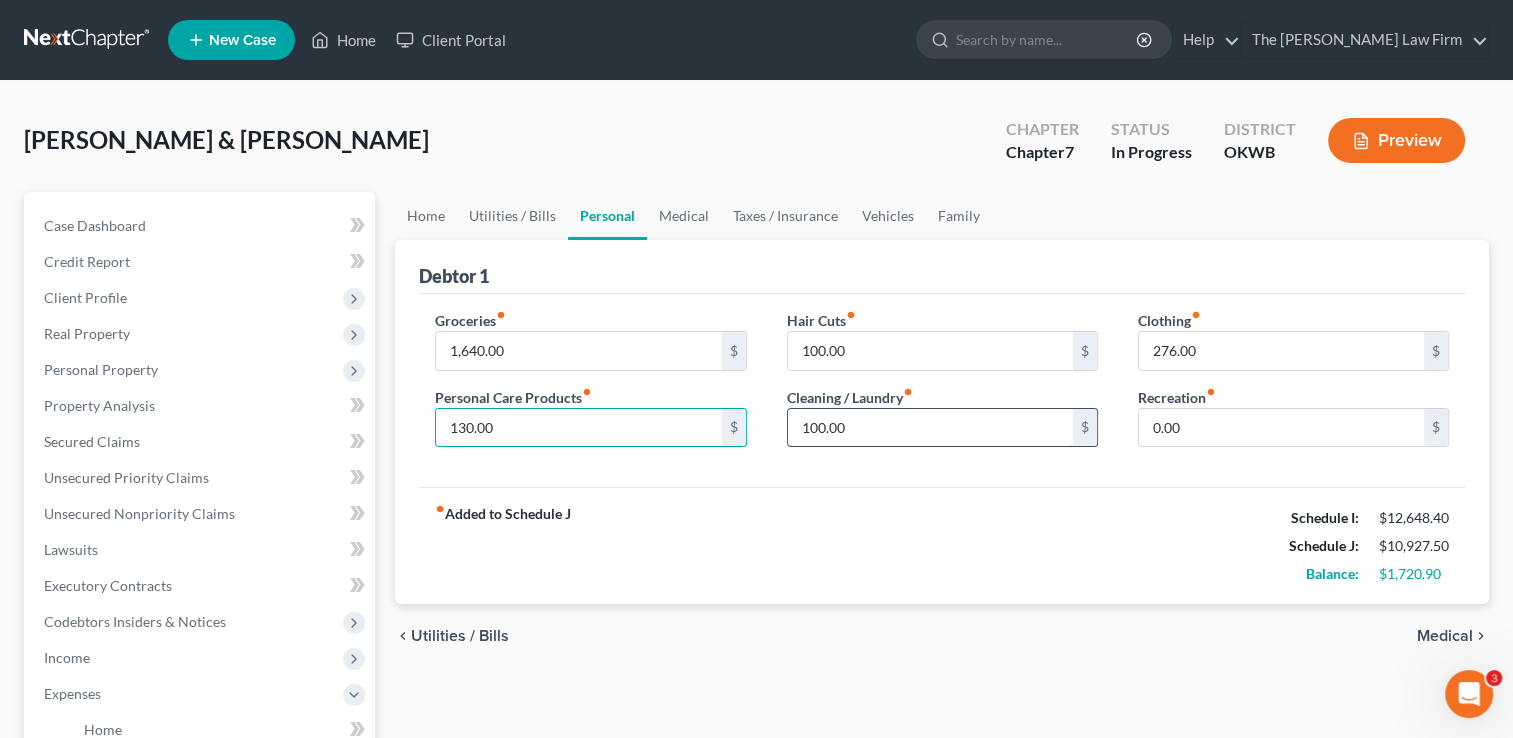 click on "100.00" at bounding box center [930, 428] 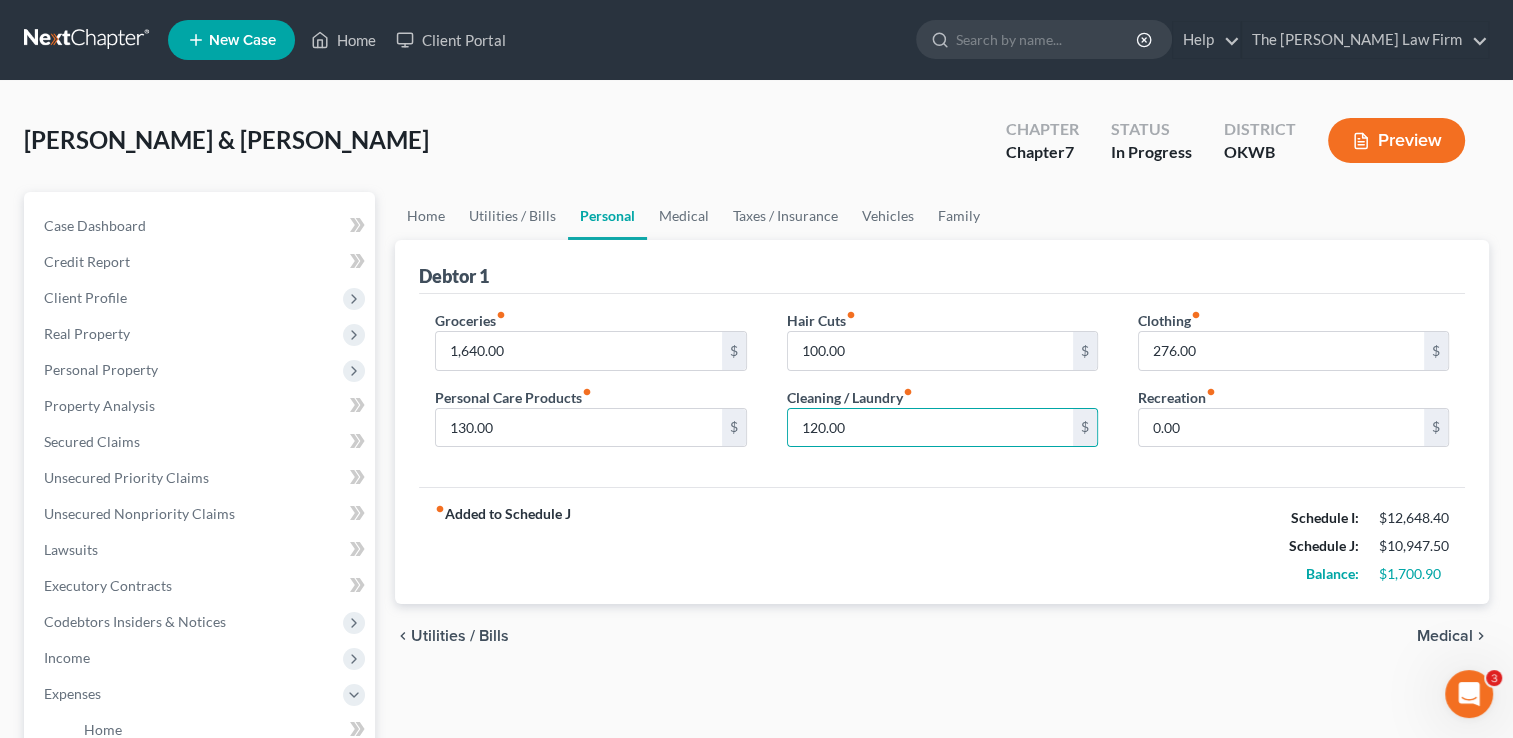 click on "Hair Cuts  fiber_manual_record 100.00 $ Cleaning / Laundry  fiber_manual_record 120.00 $" at bounding box center [942, 387] 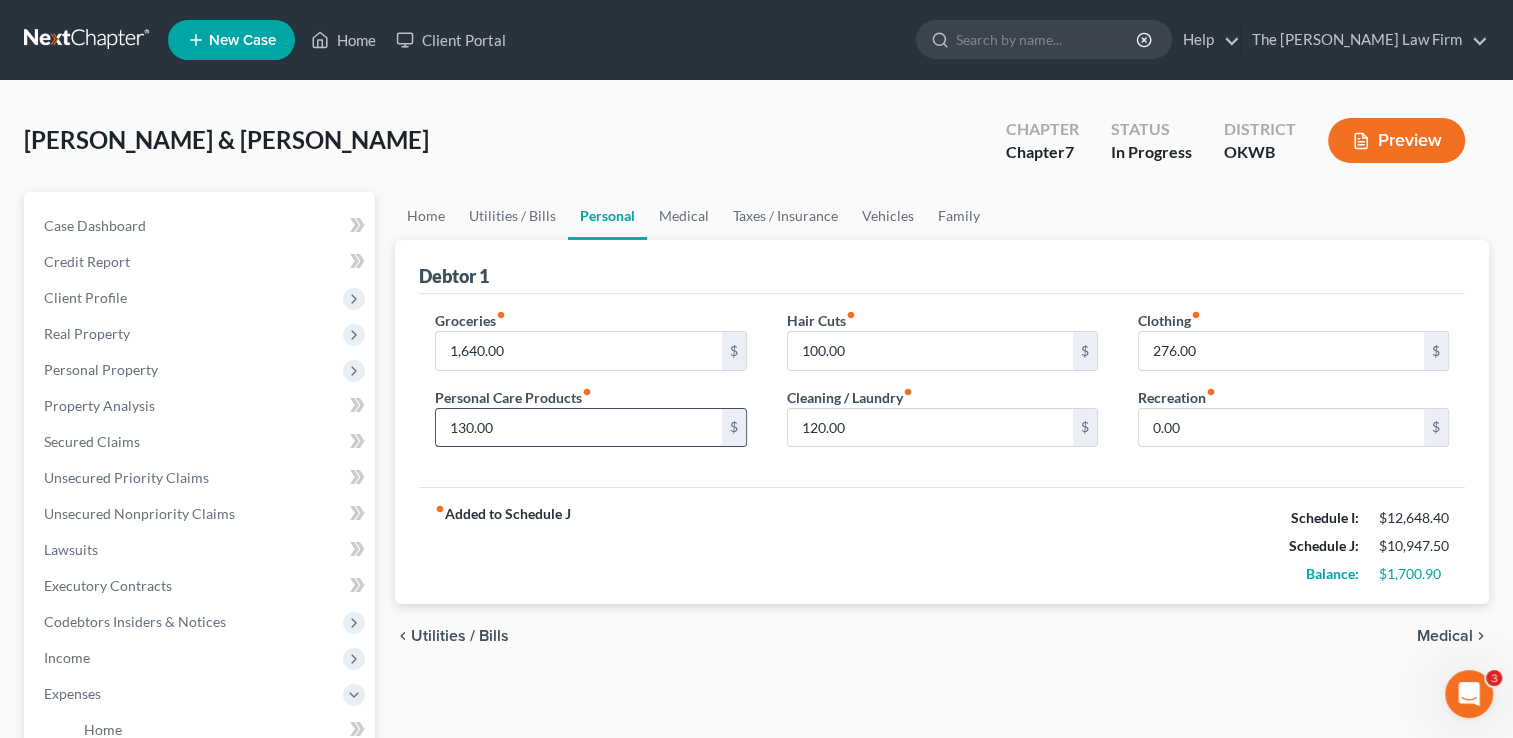 click on "130.00" at bounding box center (578, 428) 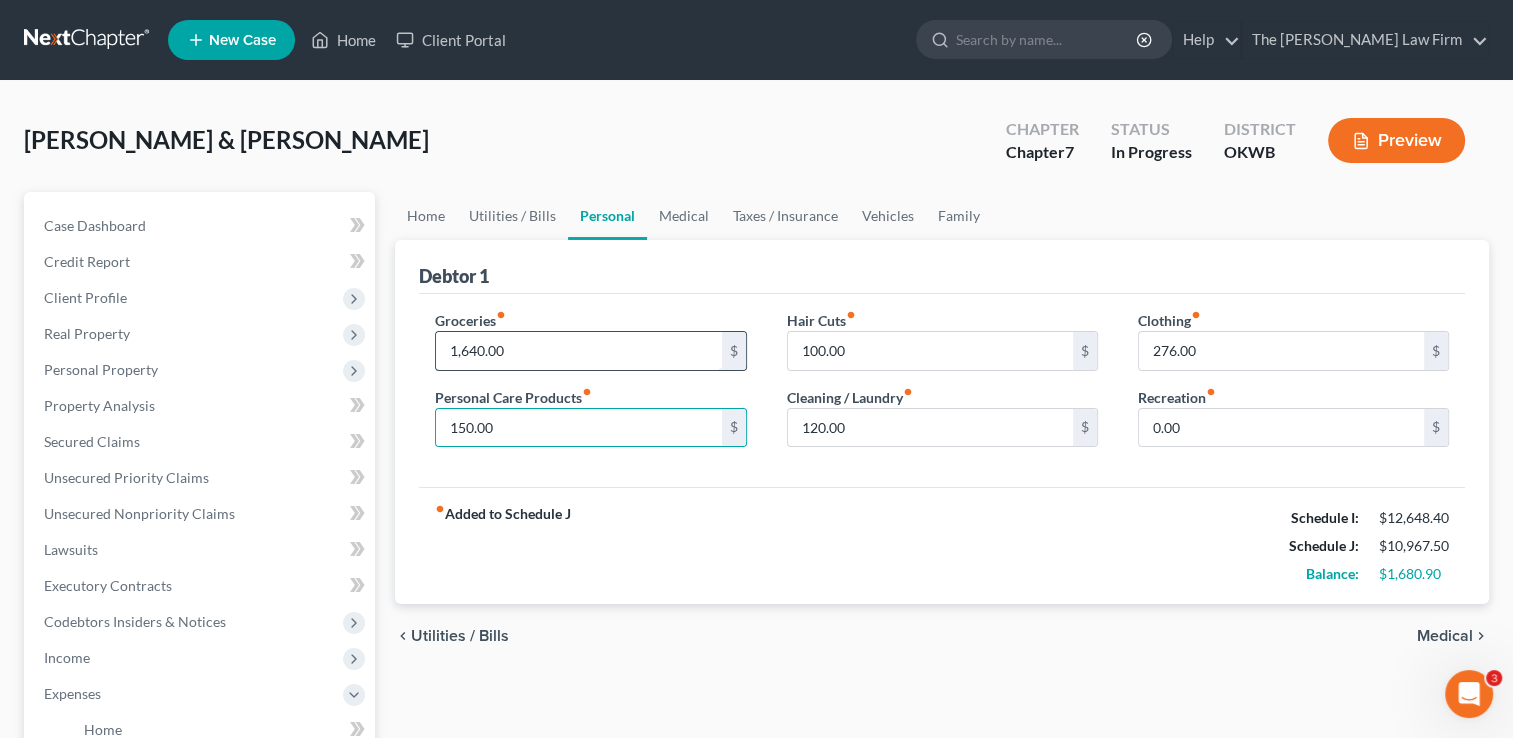 click on "1,640.00" at bounding box center [578, 351] 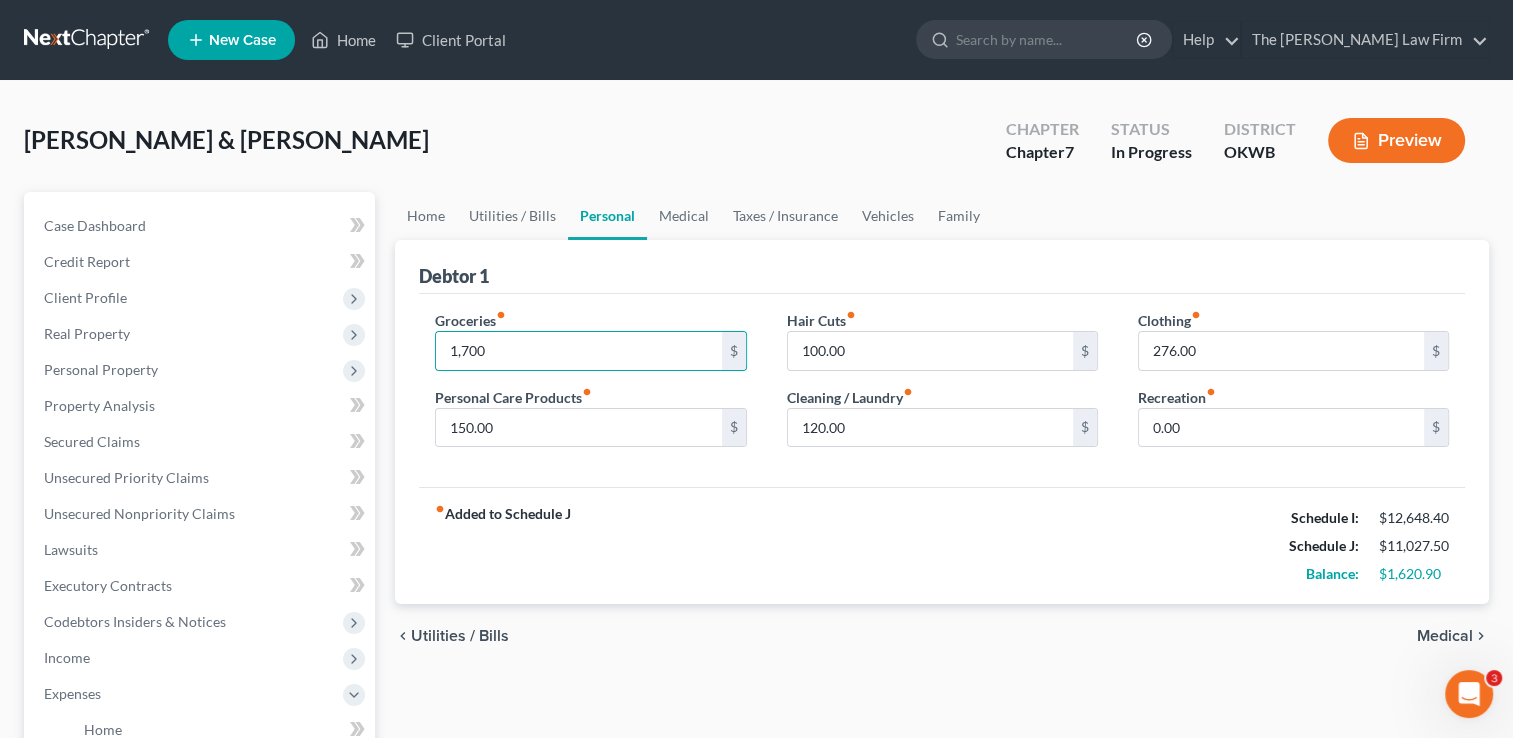 click on "fiber_manual_record  Added to Schedule J Schedule I: $12,648.40 Schedule J: $11,027.50 Balance: $1,620.90" at bounding box center (942, 545) 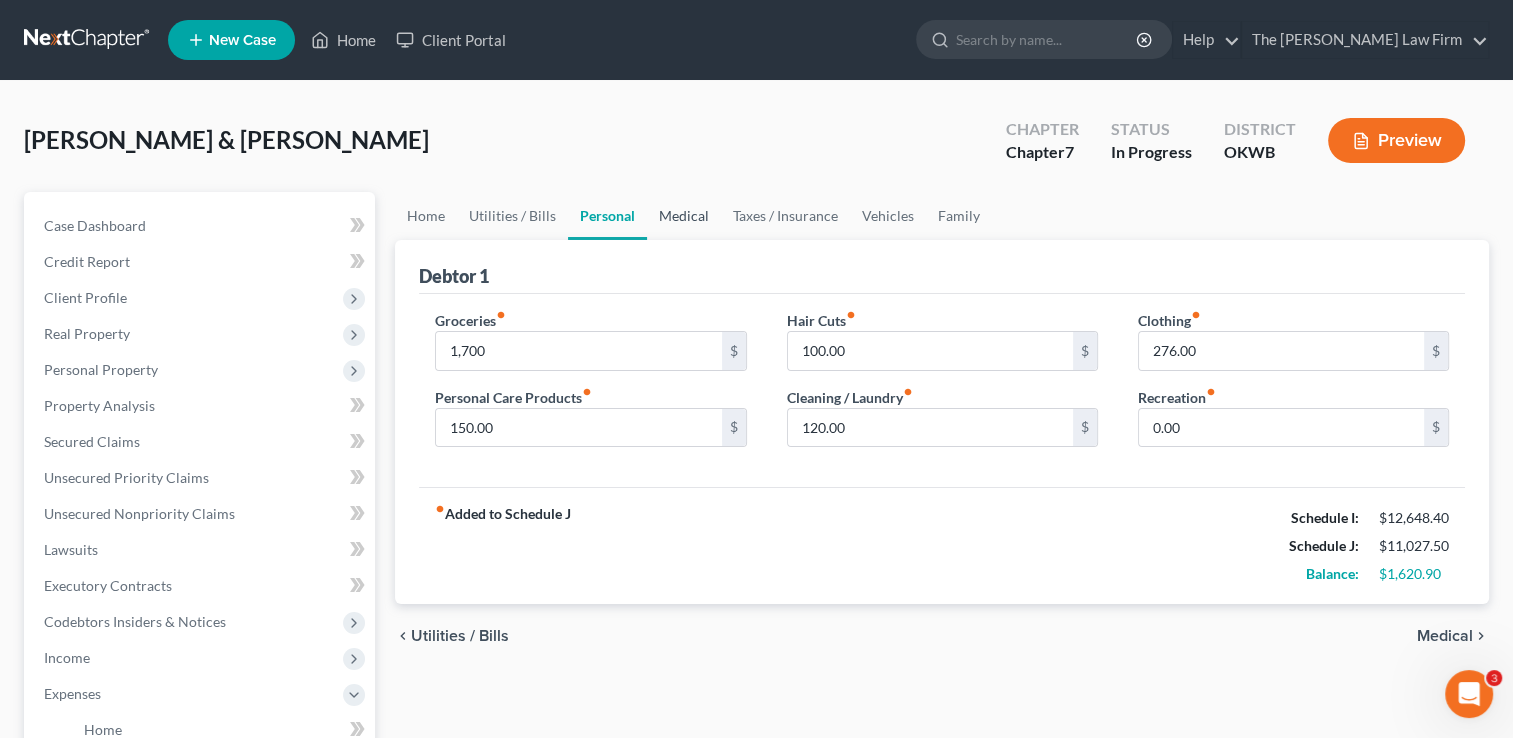 click on "Medical" at bounding box center [684, 216] 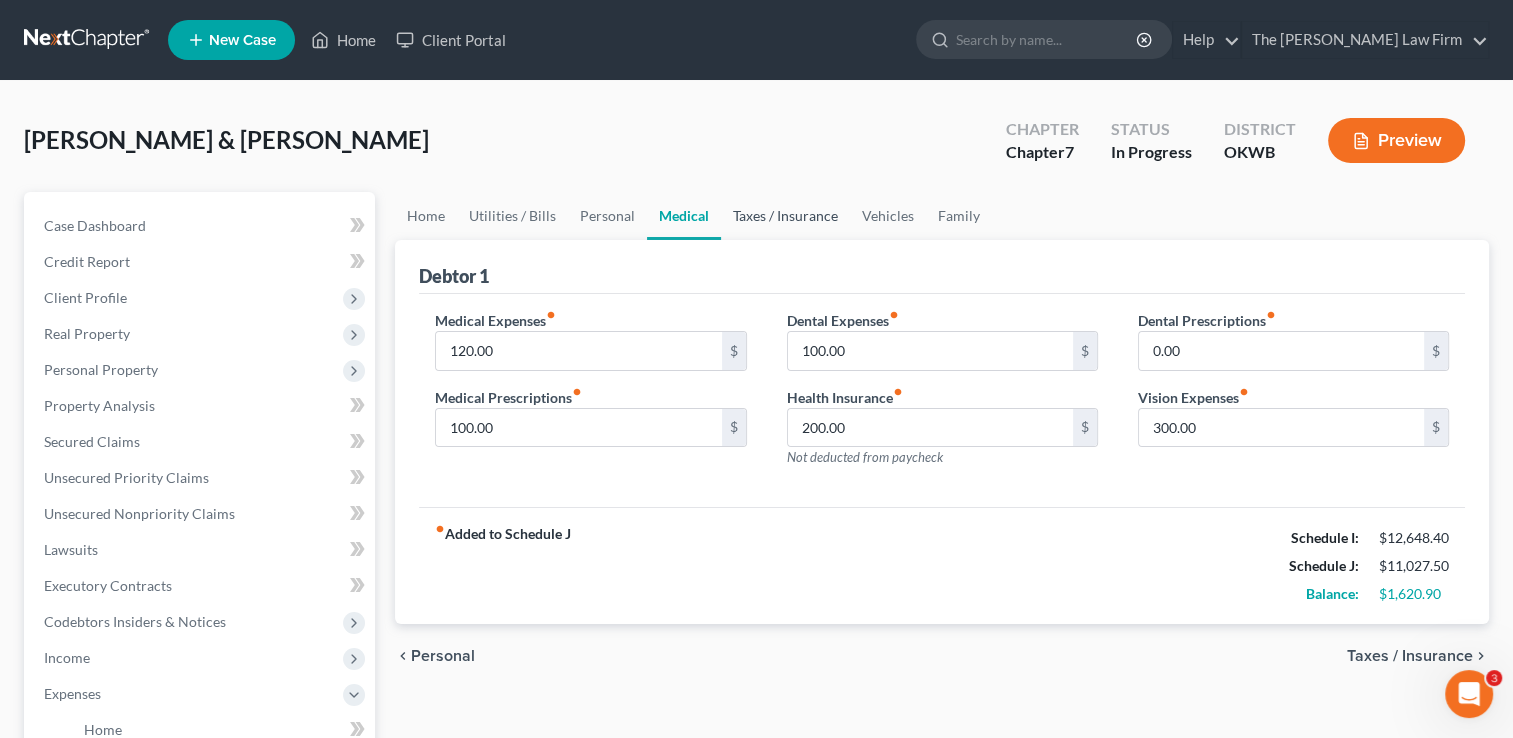 click on "Taxes / Insurance" at bounding box center [785, 216] 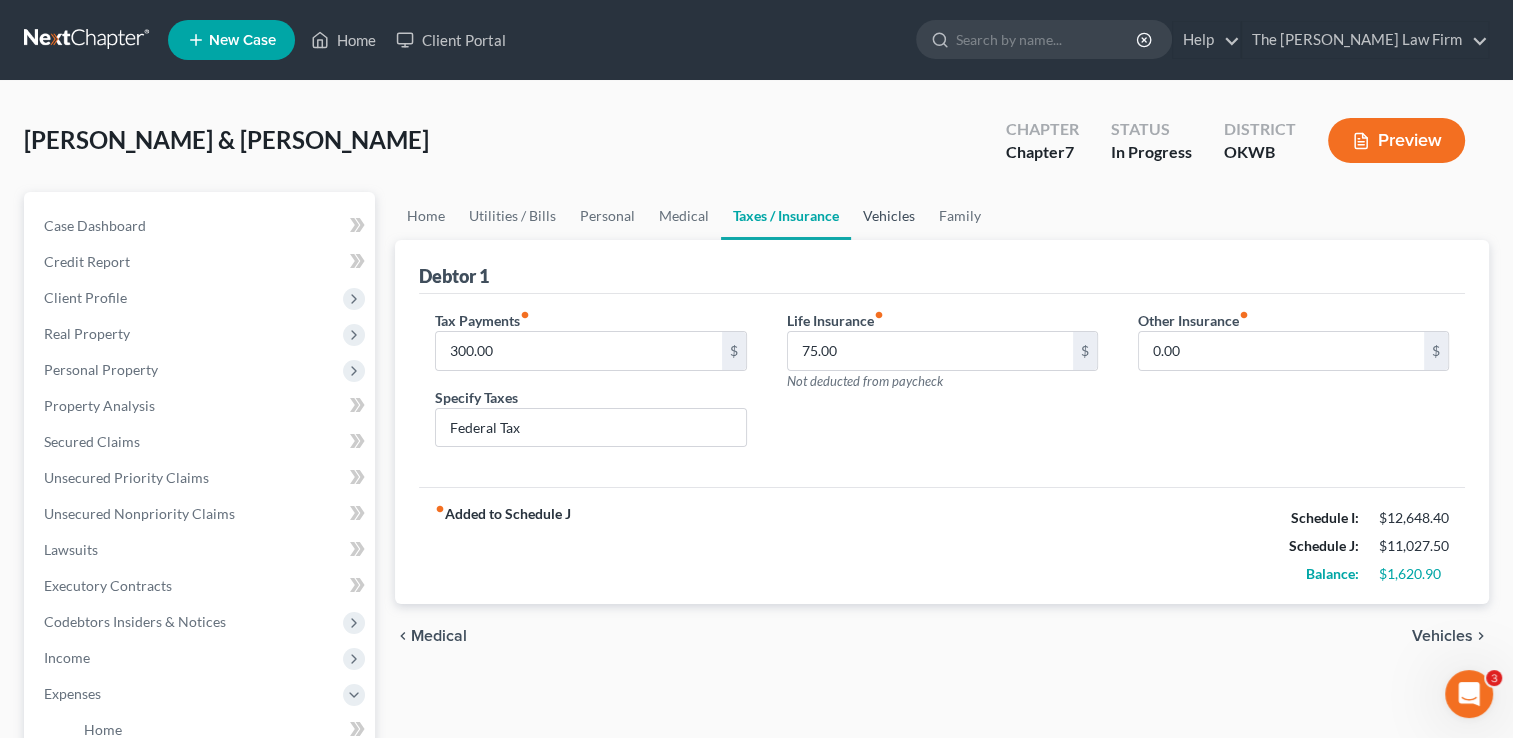 click on "Vehicles" at bounding box center (889, 216) 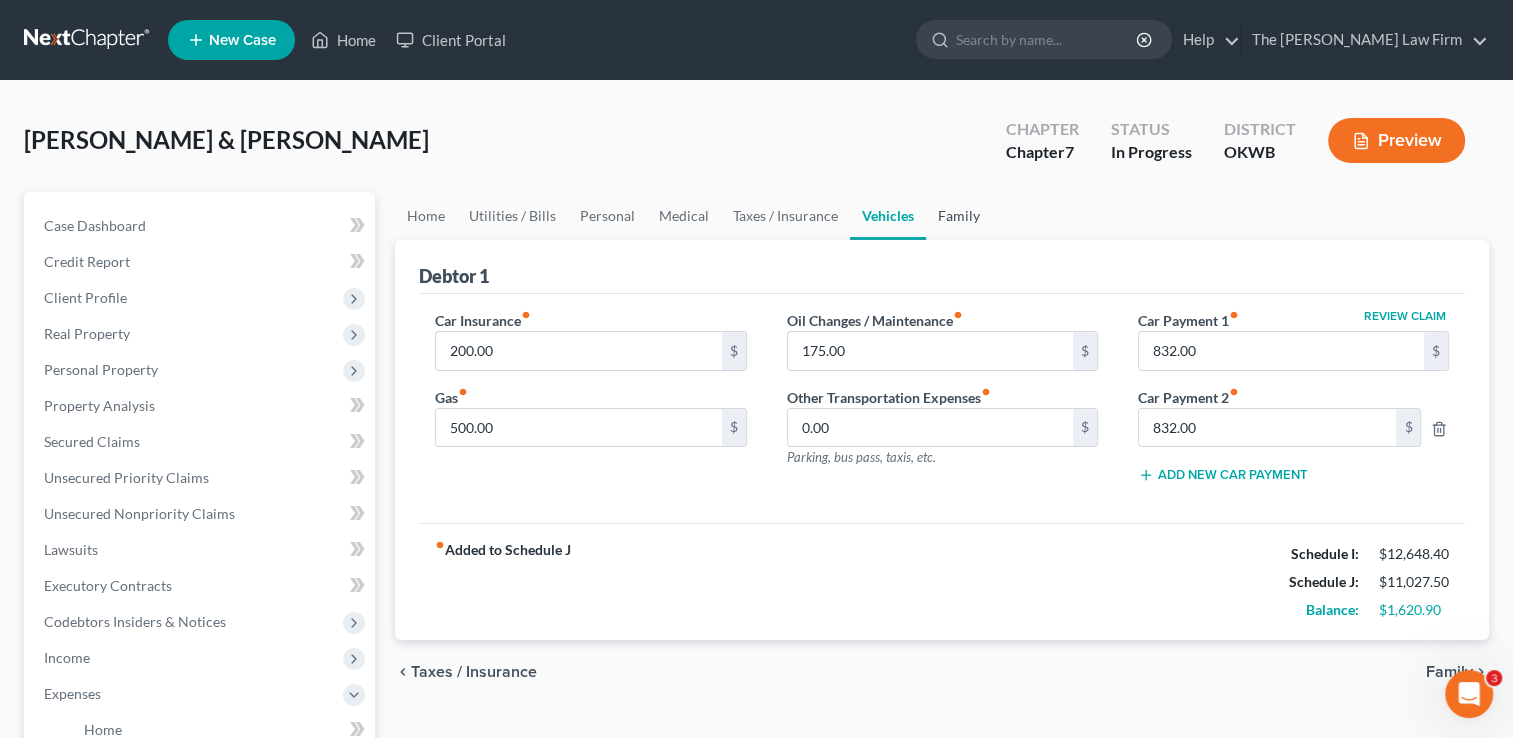 click on "Family" at bounding box center (959, 216) 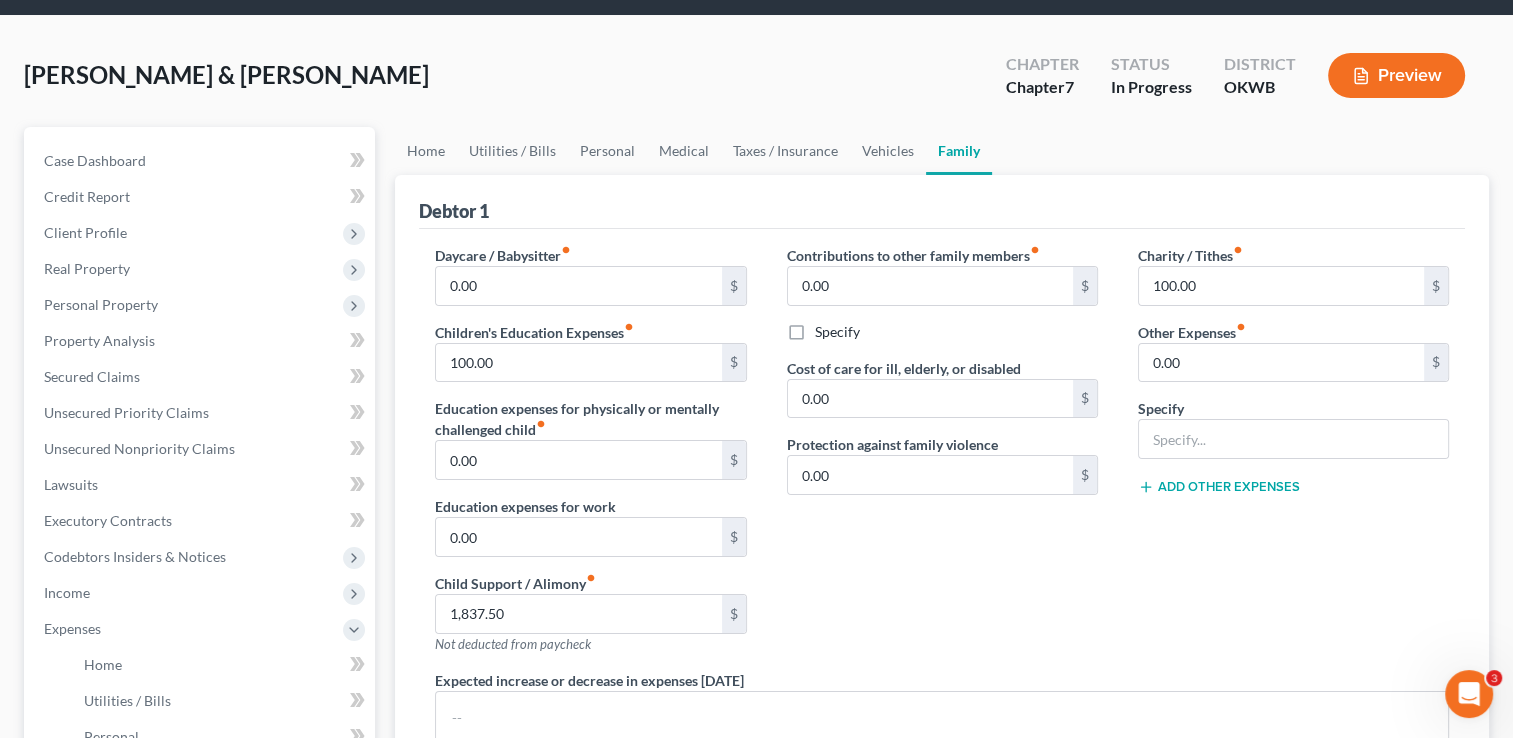 scroll, scrollTop: 100, scrollLeft: 0, axis: vertical 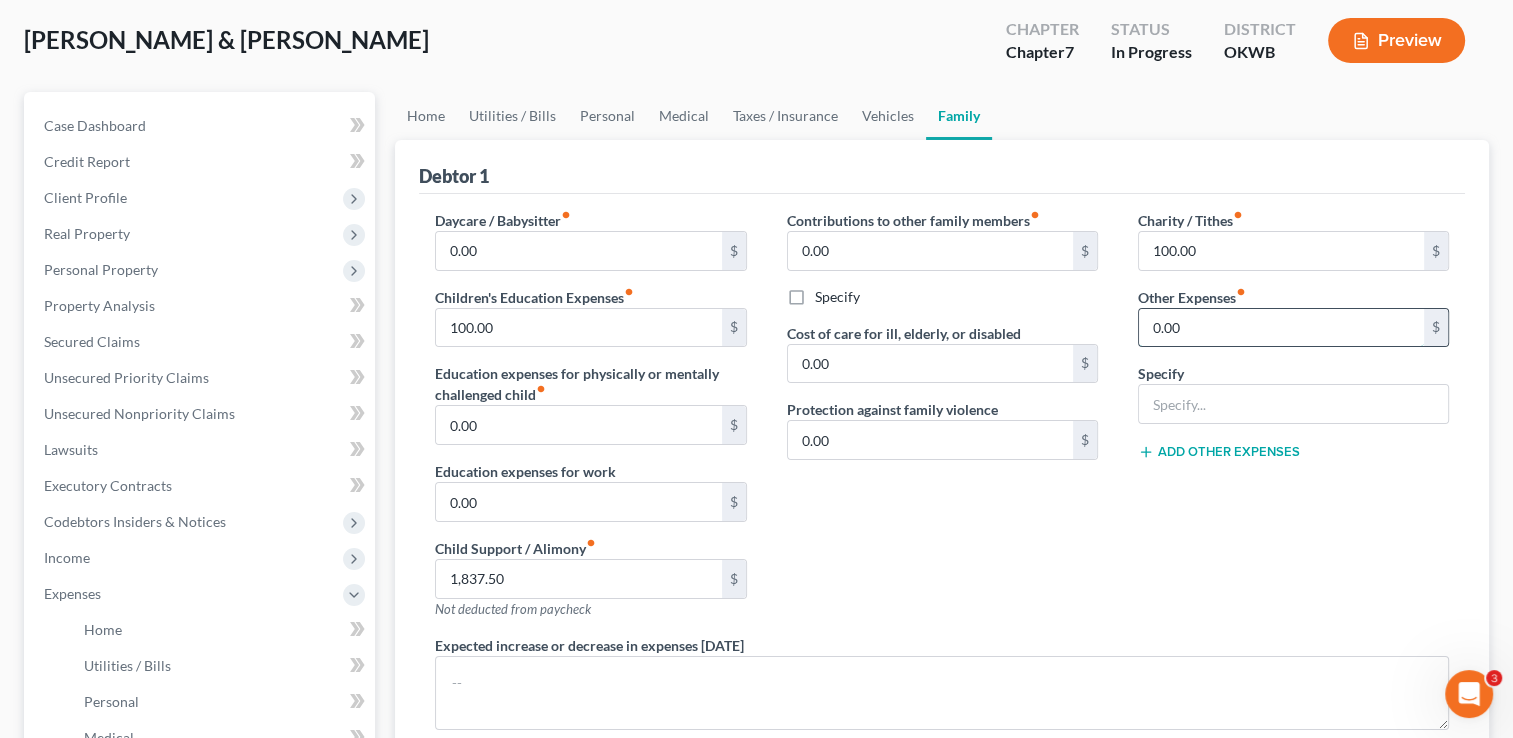 click on "0.00" at bounding box center (1281, 328) 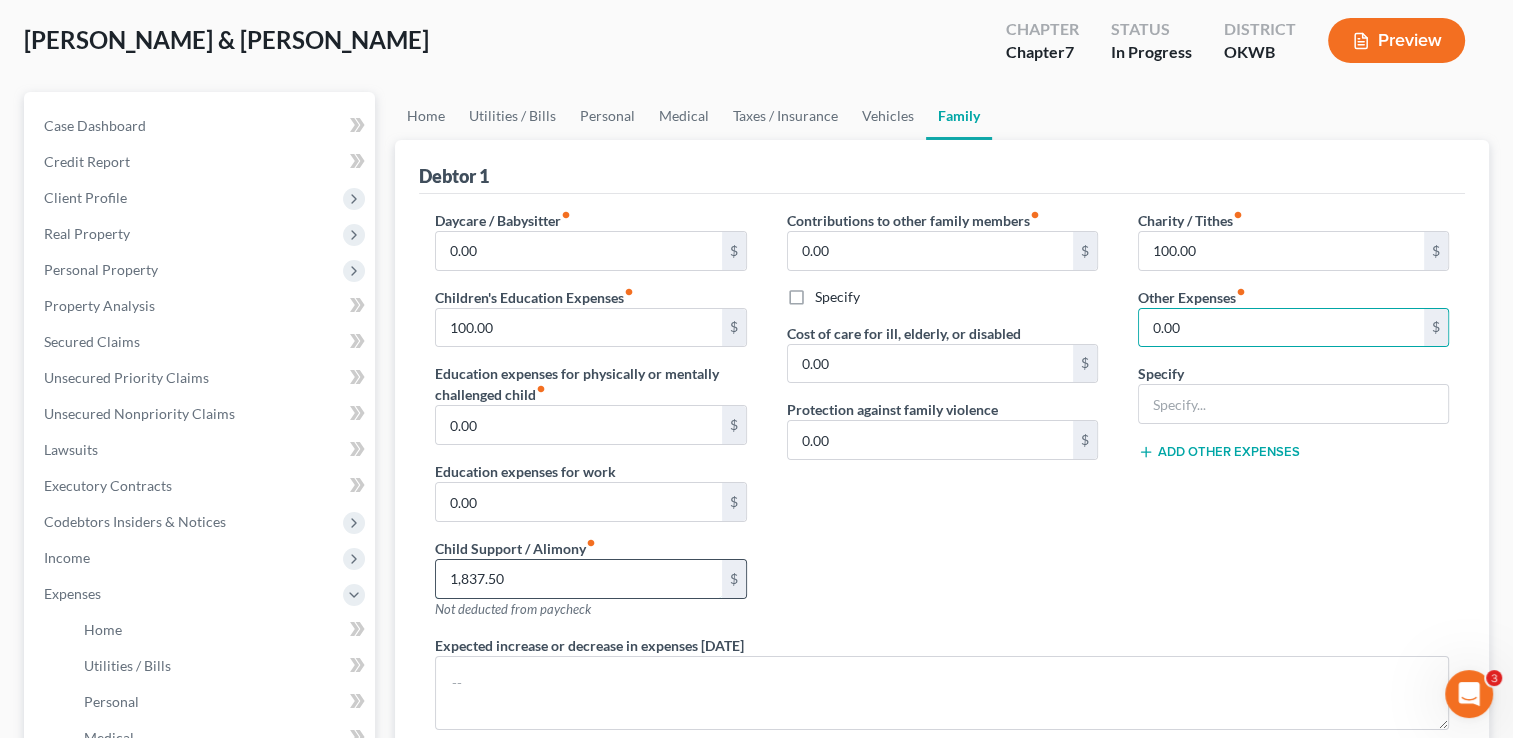 click on "1,837.50" at bounding box center [578, 579] 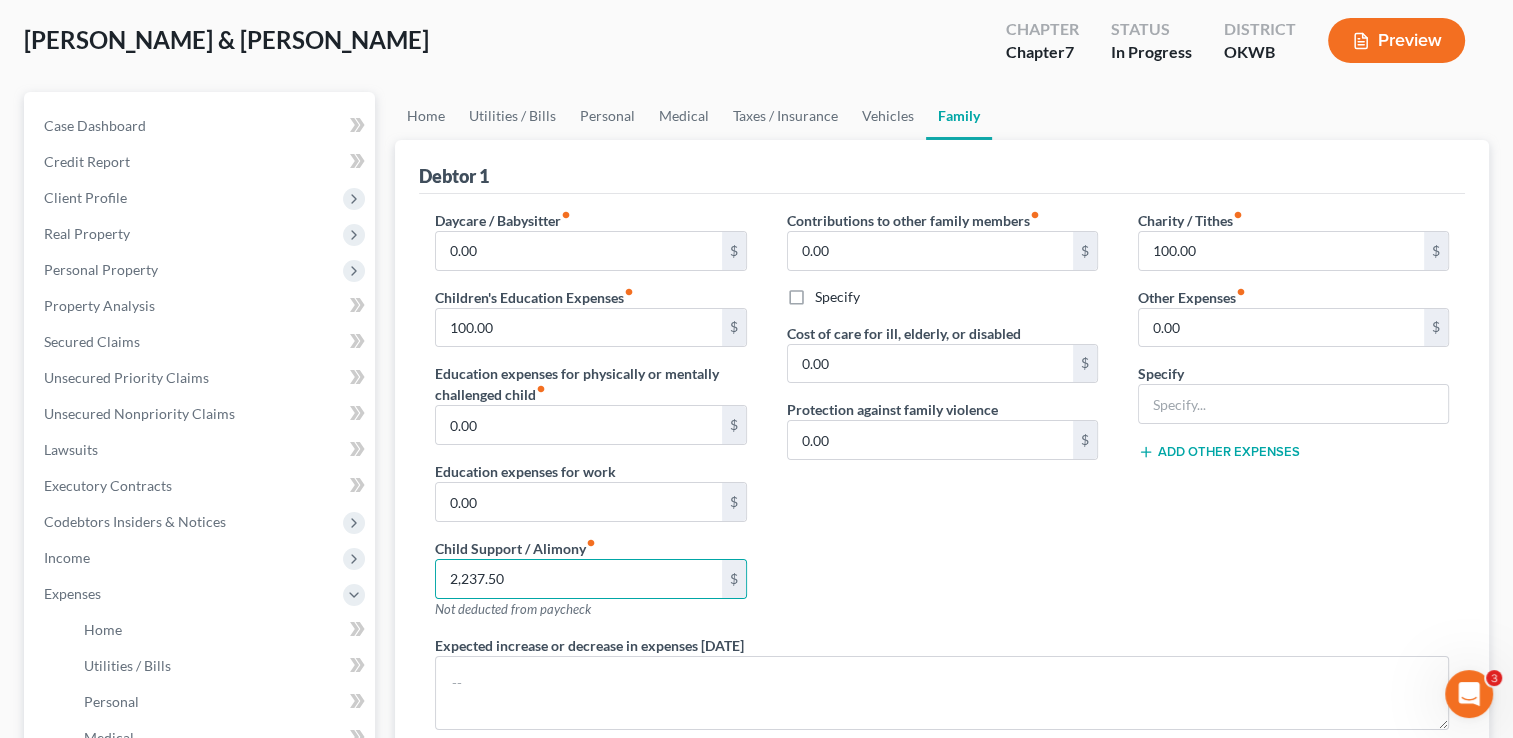 click on "Contributions to other family members  fiber_manual_record 0.00 $ Specify Cost of care for ill, elderly, or disabled 0.00 $ Protection against family violence 0.00 $" at bounding box center (942, 422) 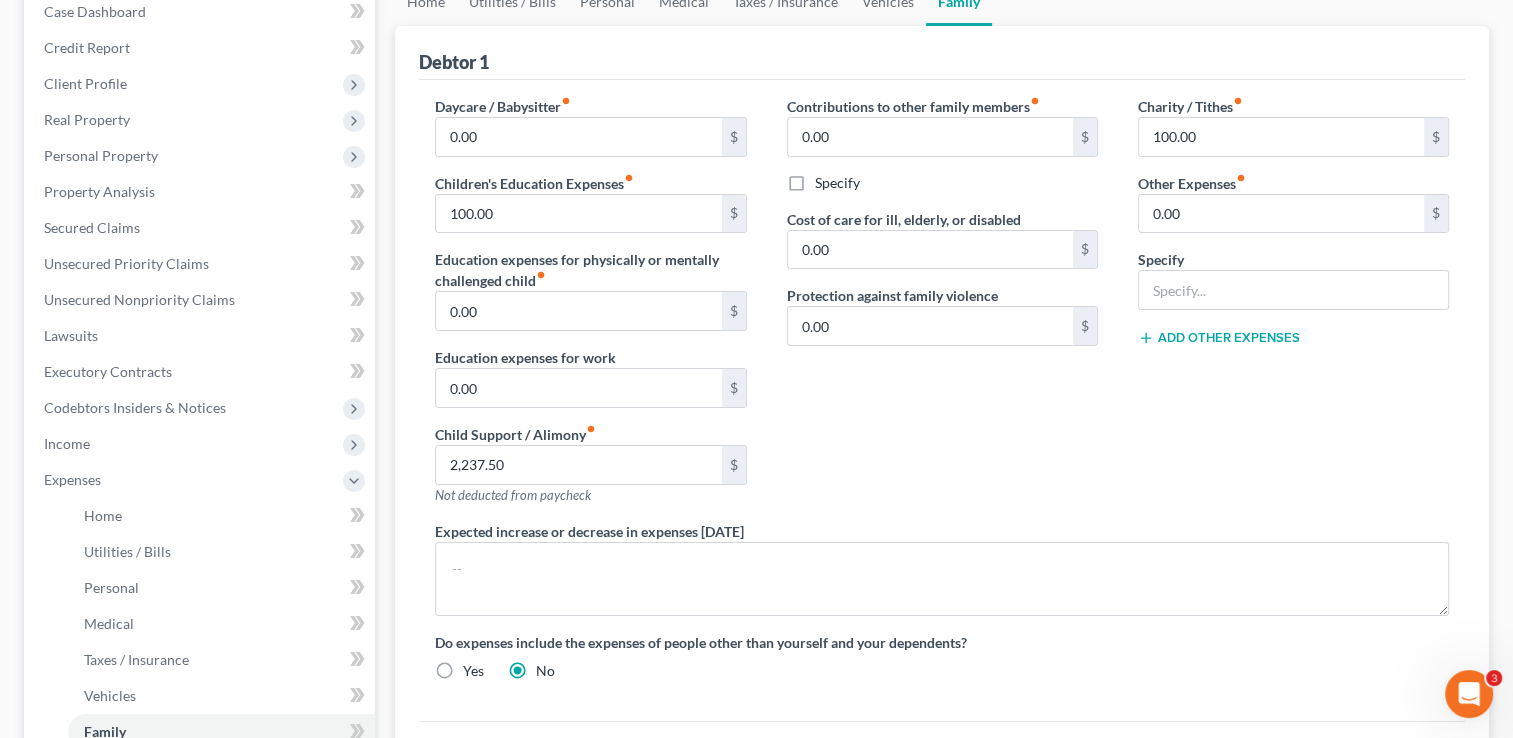scroll, scrollTop: 200, scrollLeft: 0, axis: vertical 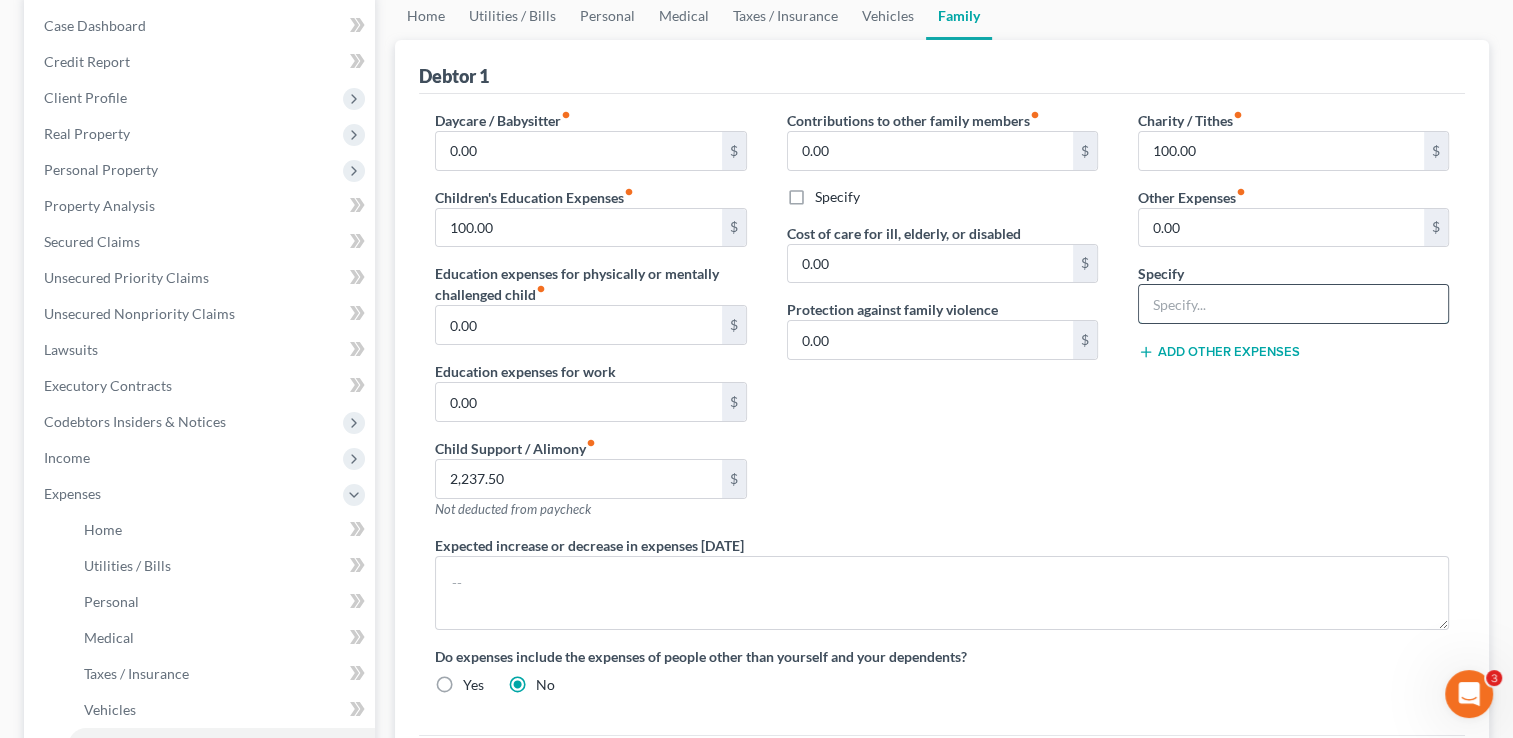drag, startPoint x: 1211, startPoint y: 298, endPoint x: 1327, endPoint y: 313, distance: 116.965805 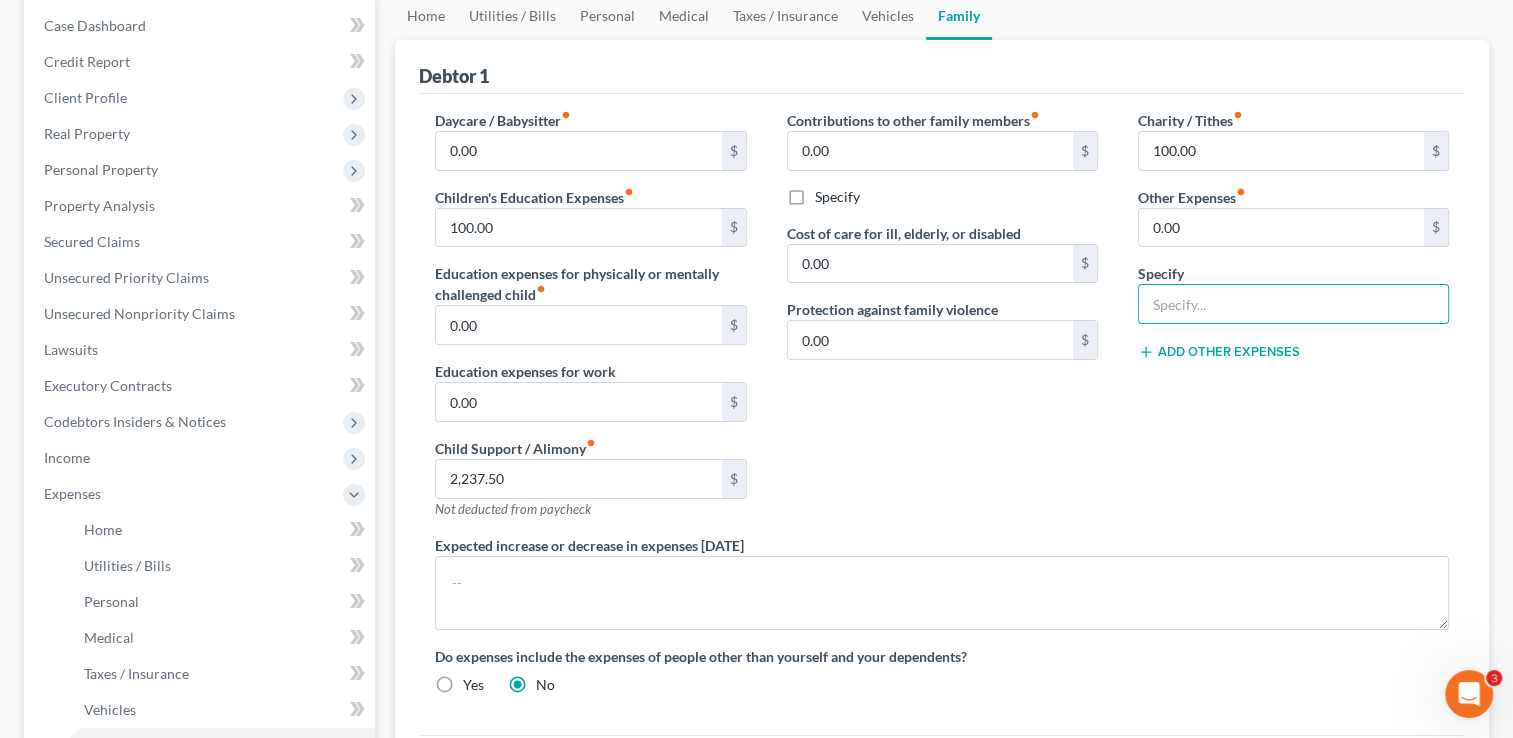 drag, startPoint x: 1072, startPoint y: 441, endPoint x: 1055, endPoint y: 458, distance: 24.04163 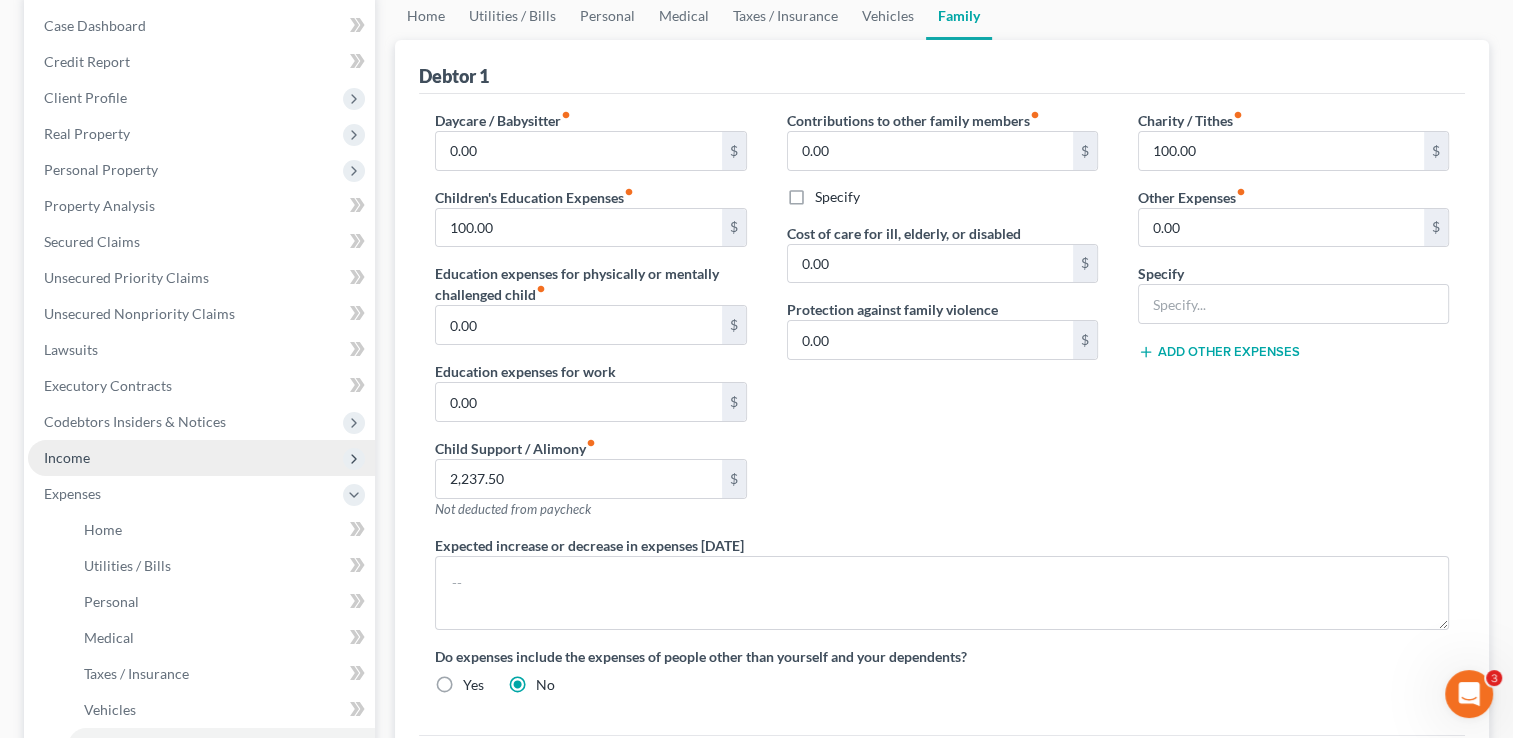 click on "Income" at bounding box center [67, 457] 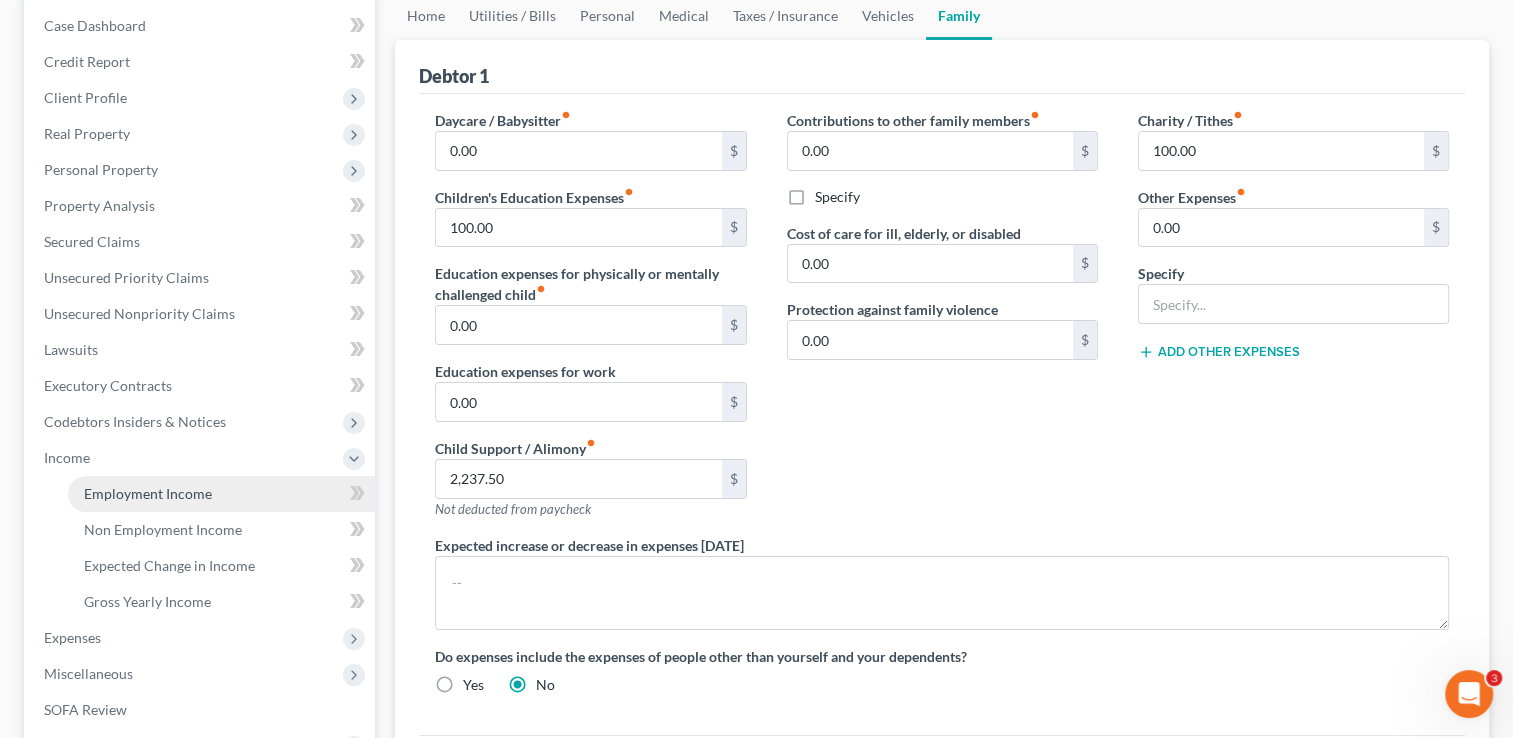 click on "Employment Income" at bounding box center [148, 493] 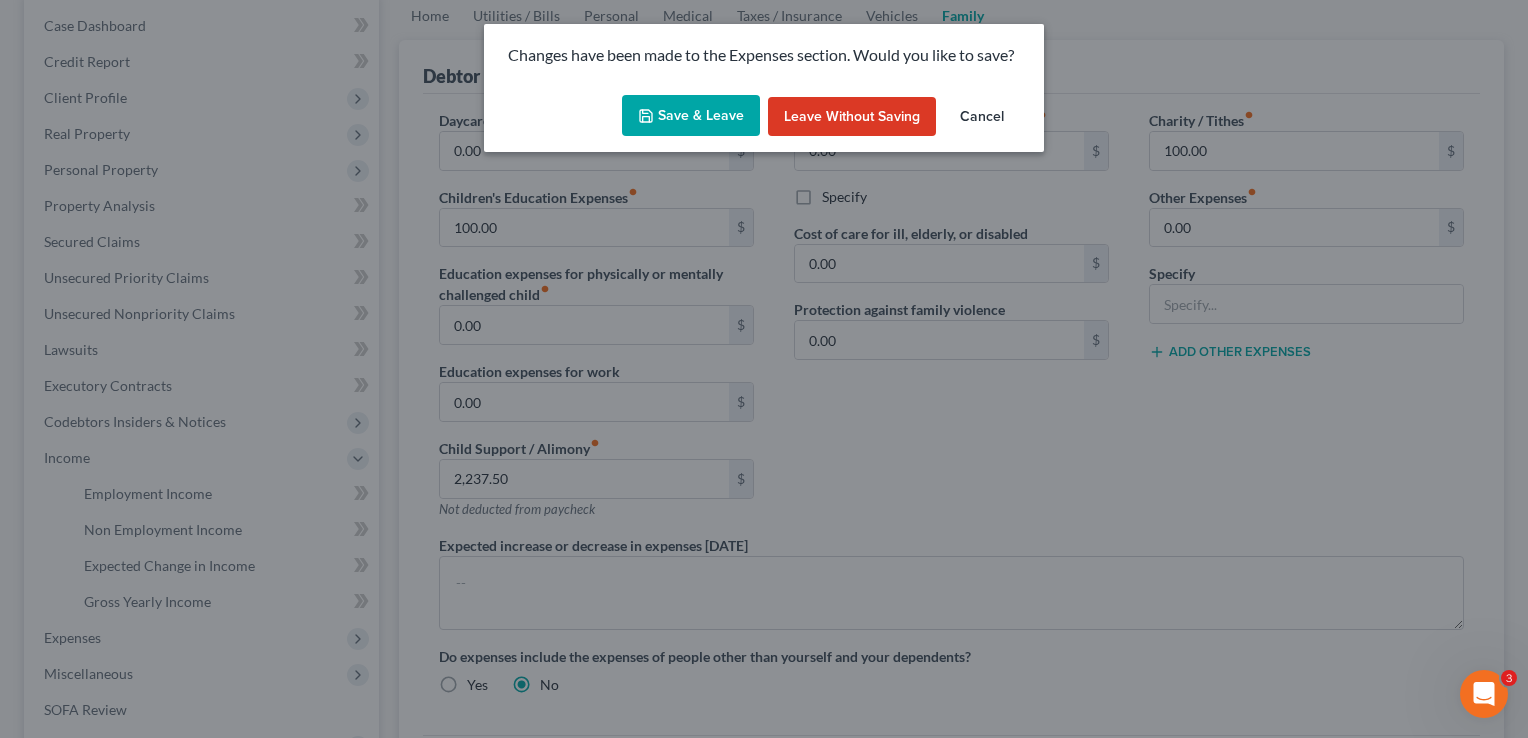 click on "Save & Leave" at bounding box center (691, 116) 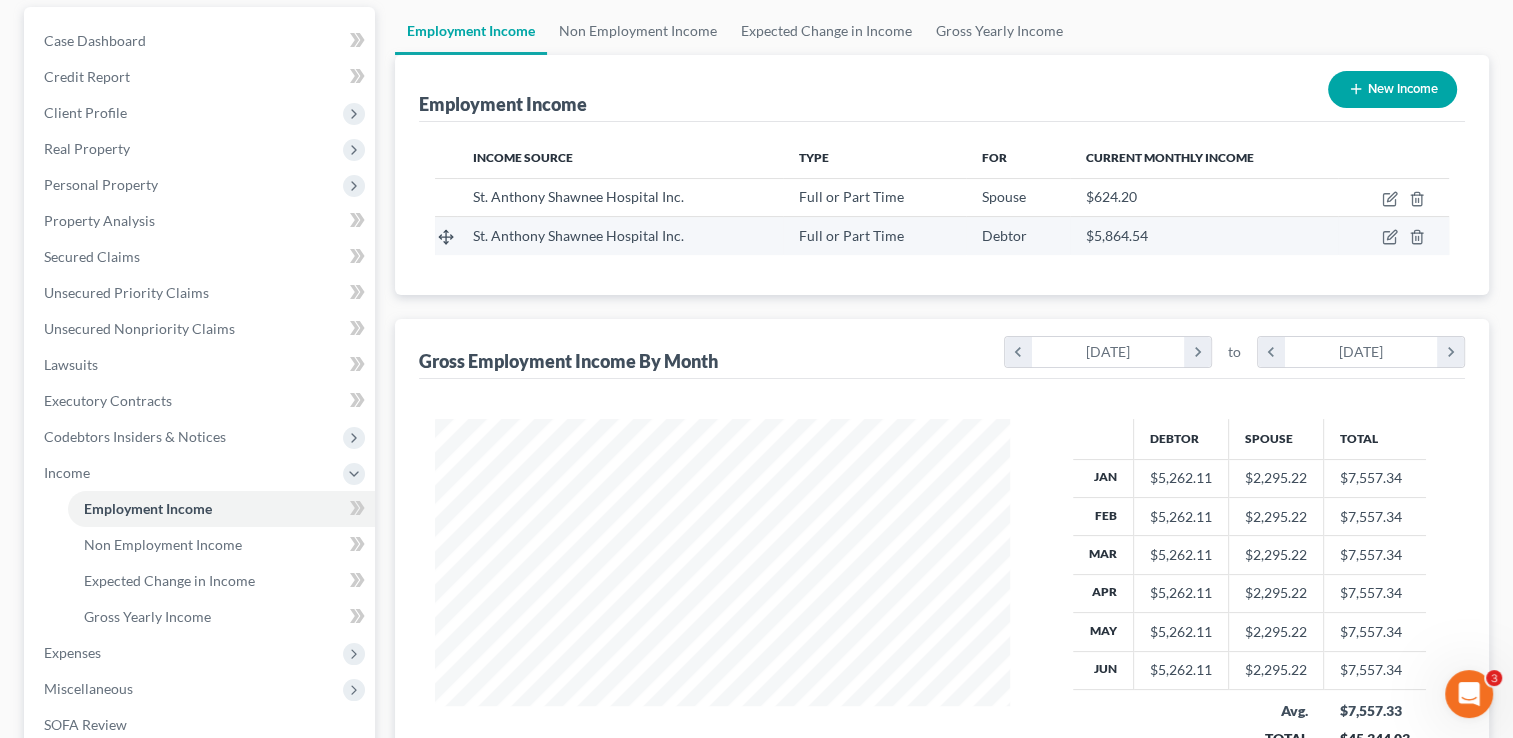 scroll, scrollTop: 0, scrollLeft: 0, axis: both 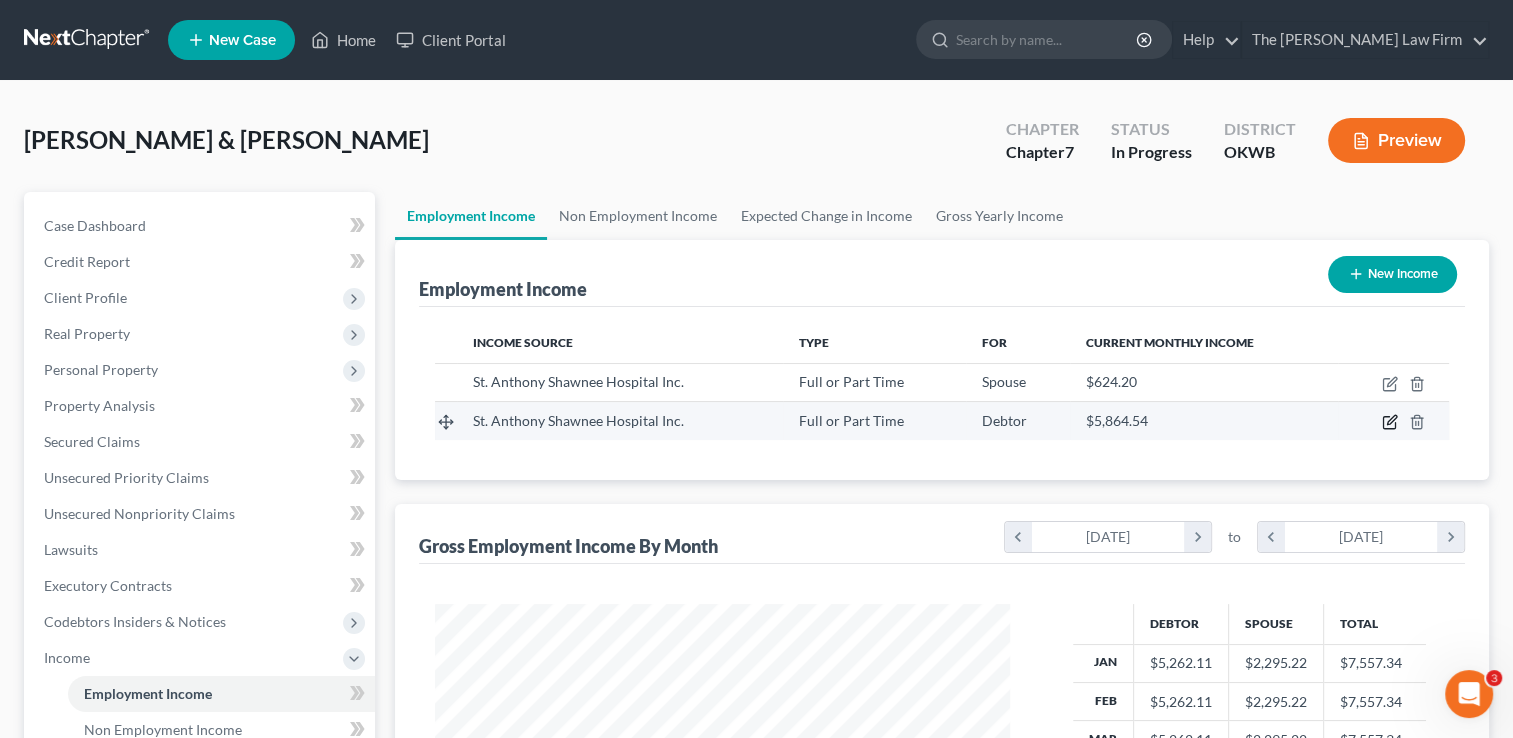 click 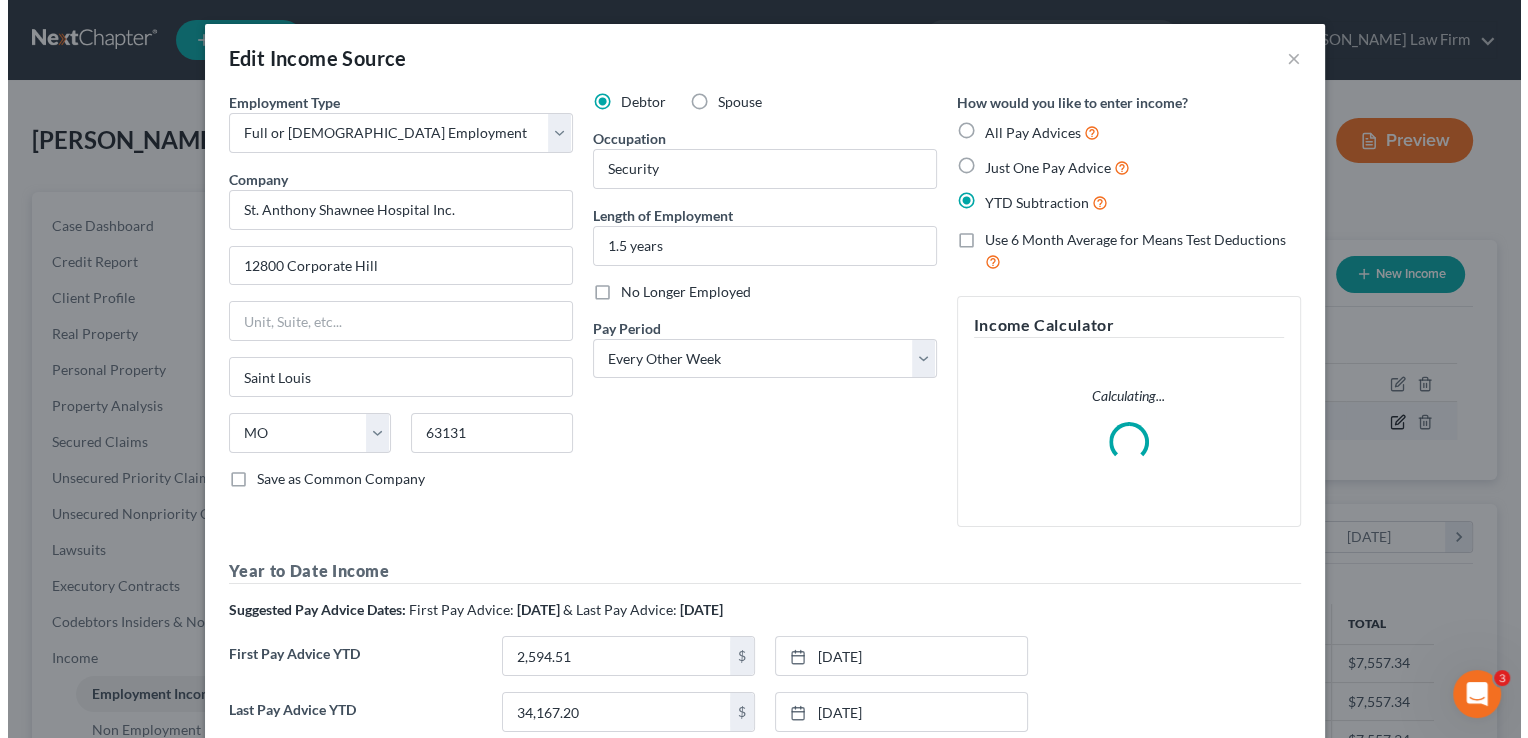 scroll, scrollTop: 999643, scrollLeft: 999378, axis: both 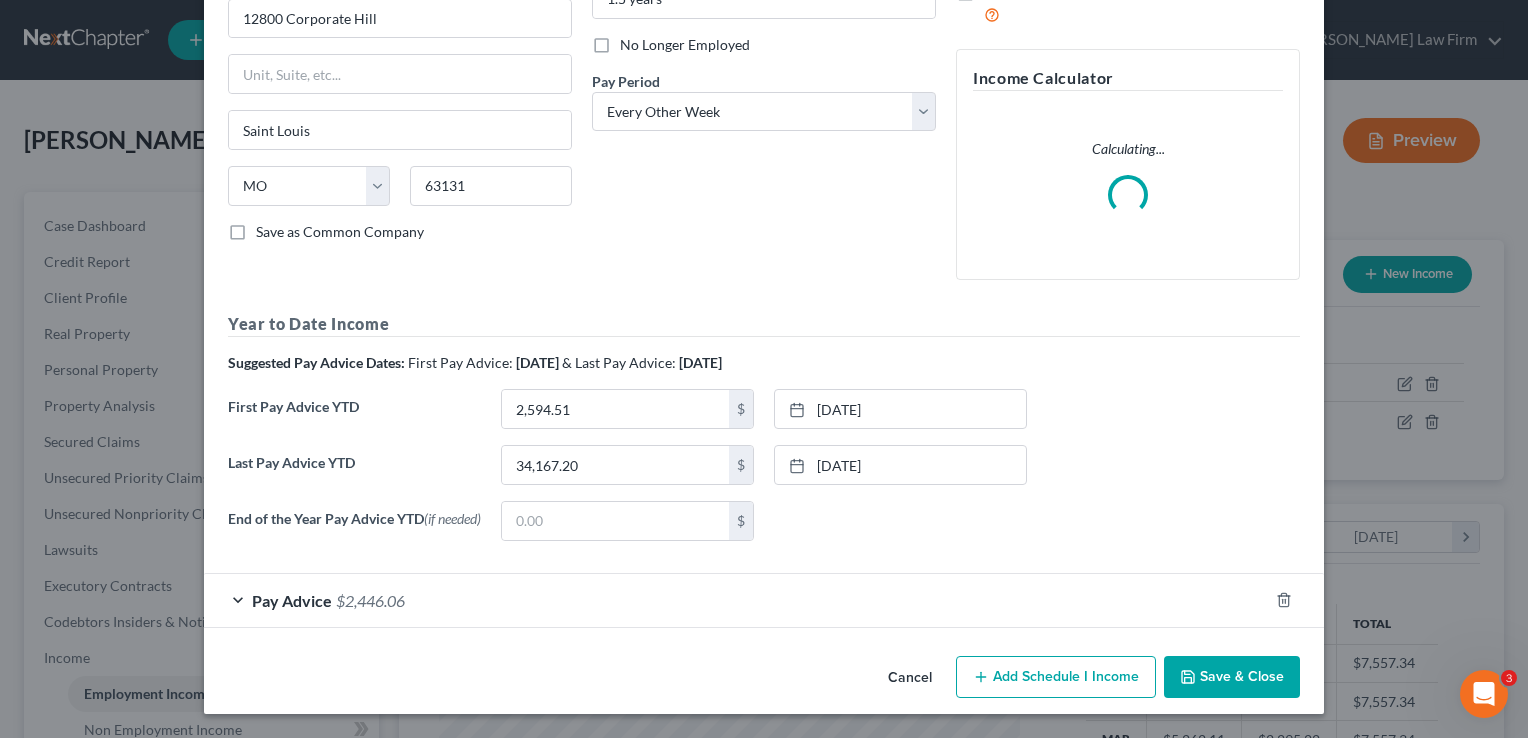 click on "Pay Advice $2,446.06" at bounding box center (736, 600) 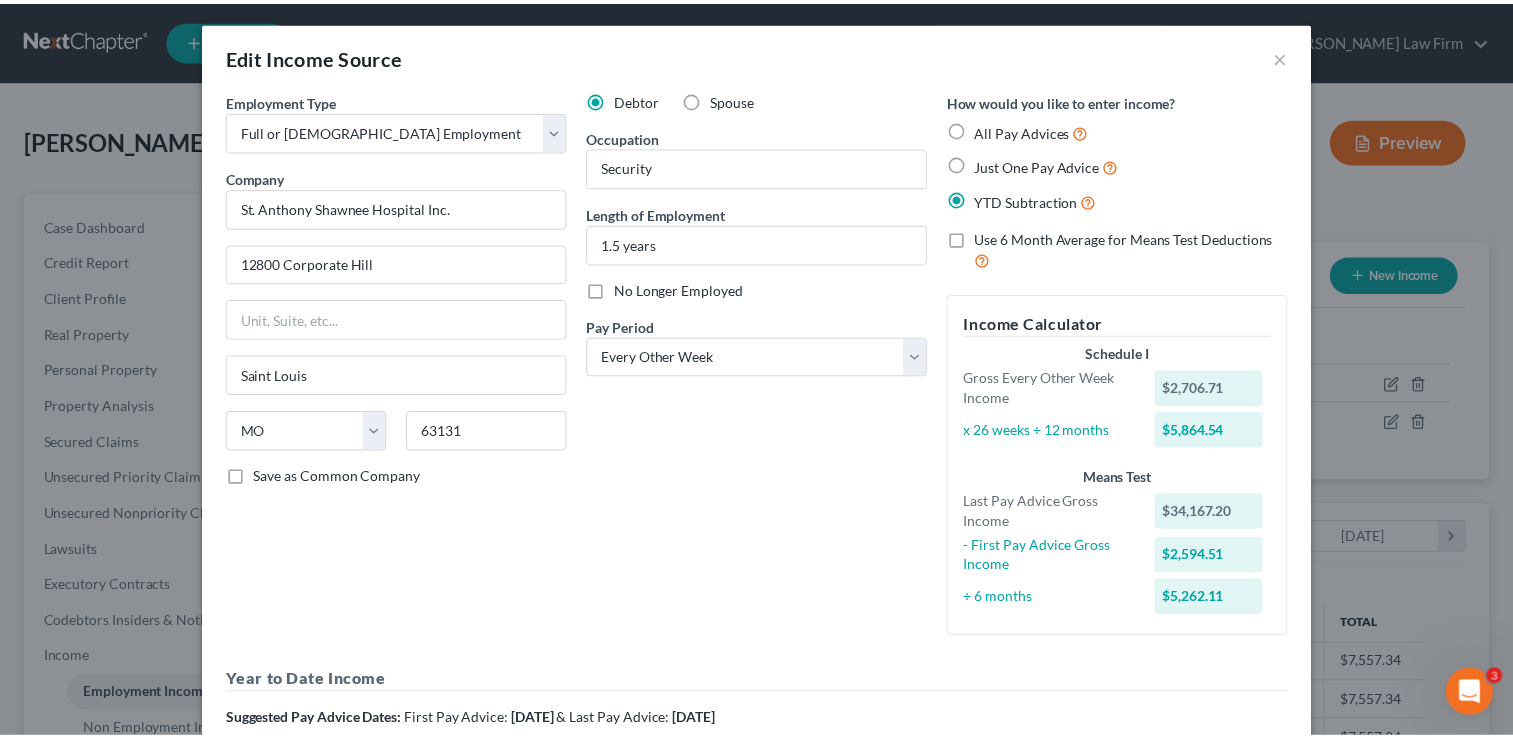 scroll, scrollTop: 0, scrollLeft: 0, axis: both 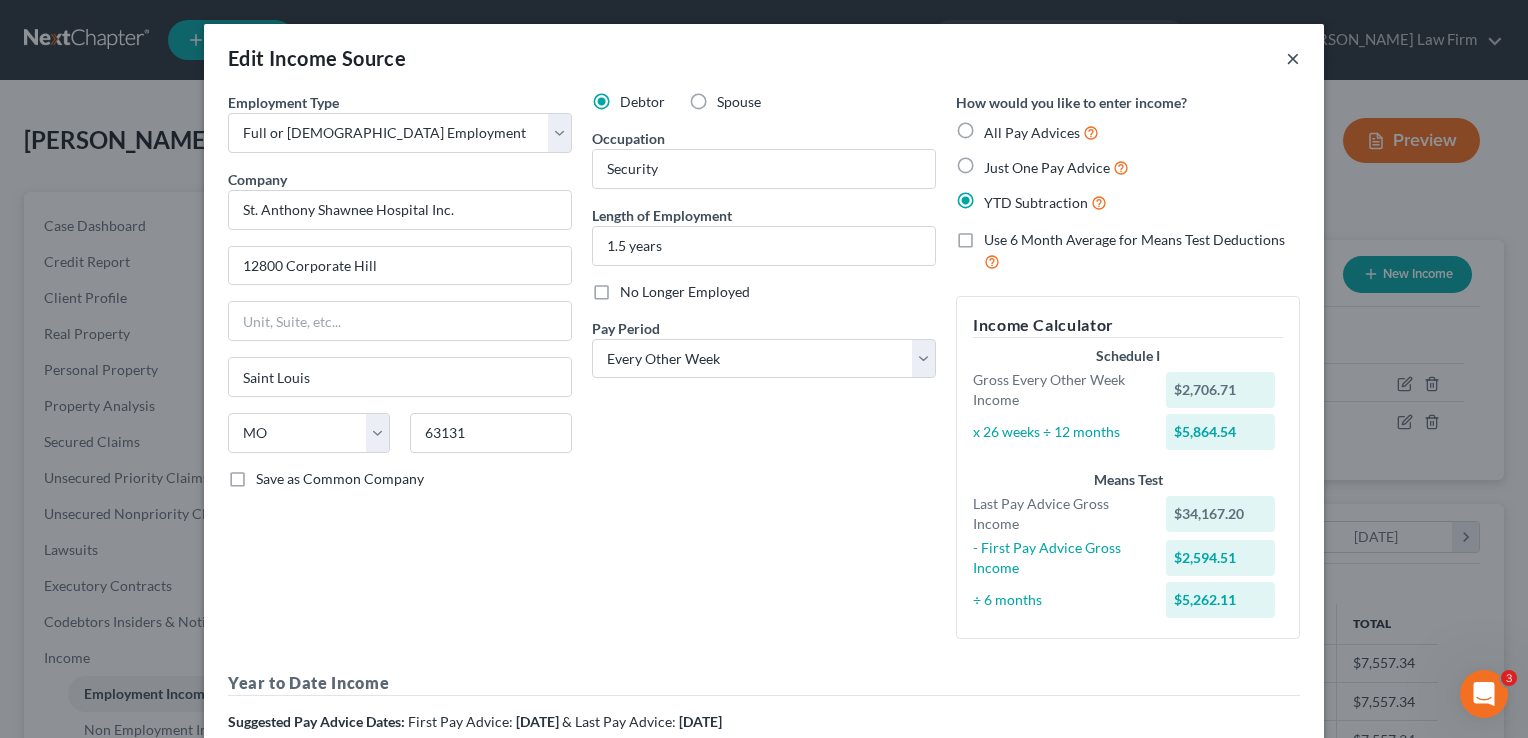click on "×" at bounding box center [1293, 58] 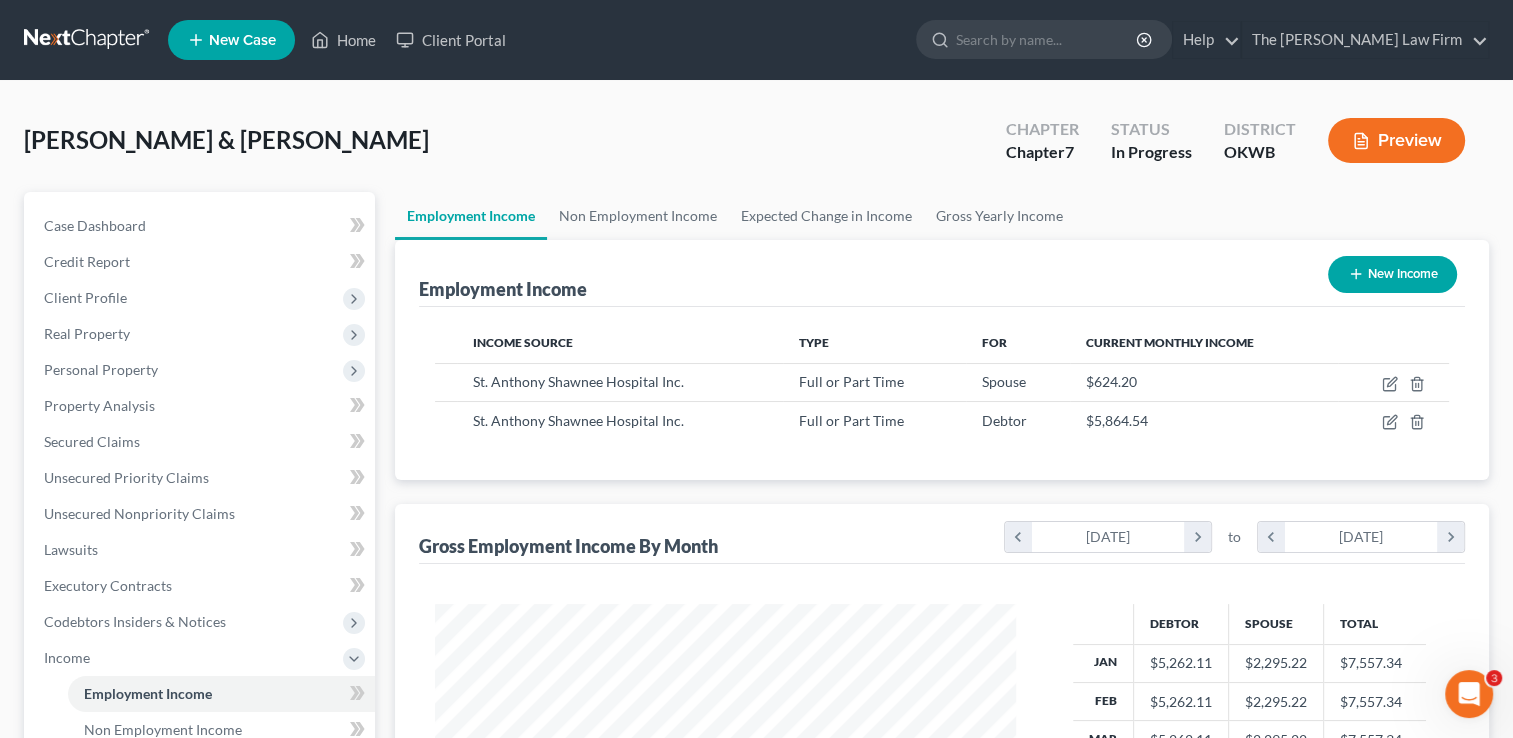 scroll, scrollTop: 356, scrollLeft: 615, axis: both 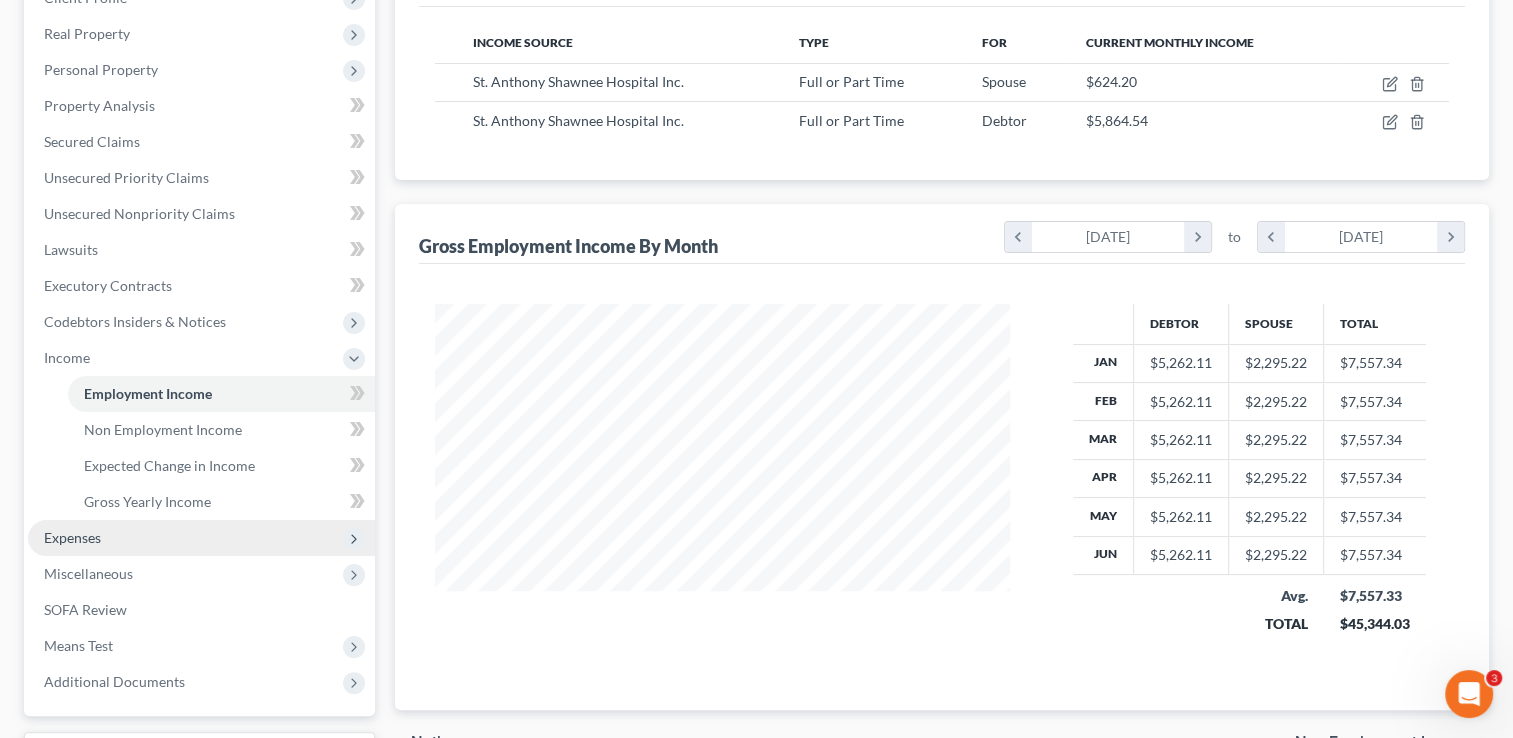 click on "Expenses" at bounding box center [201, 538] 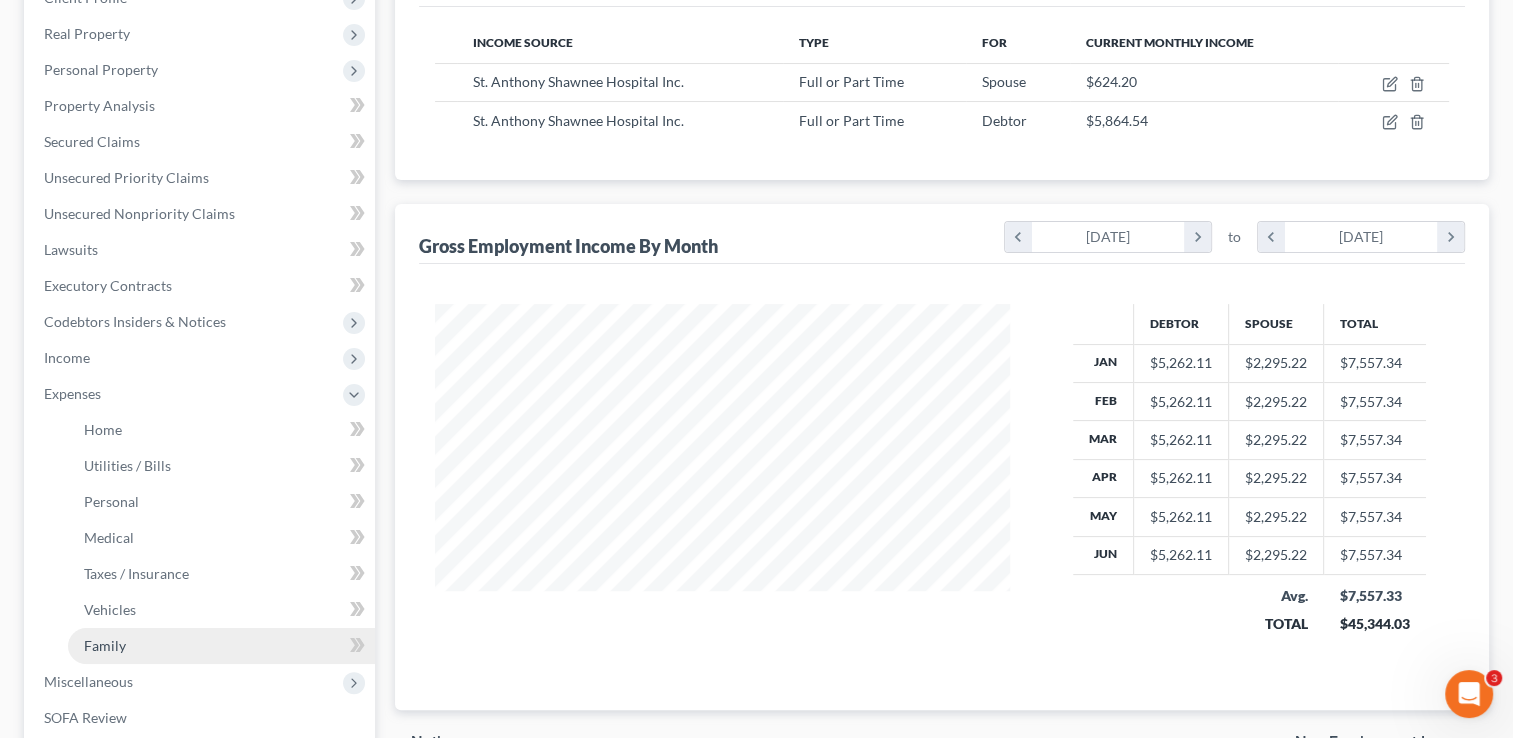 click on "Family" at bounding box center (105, 645) 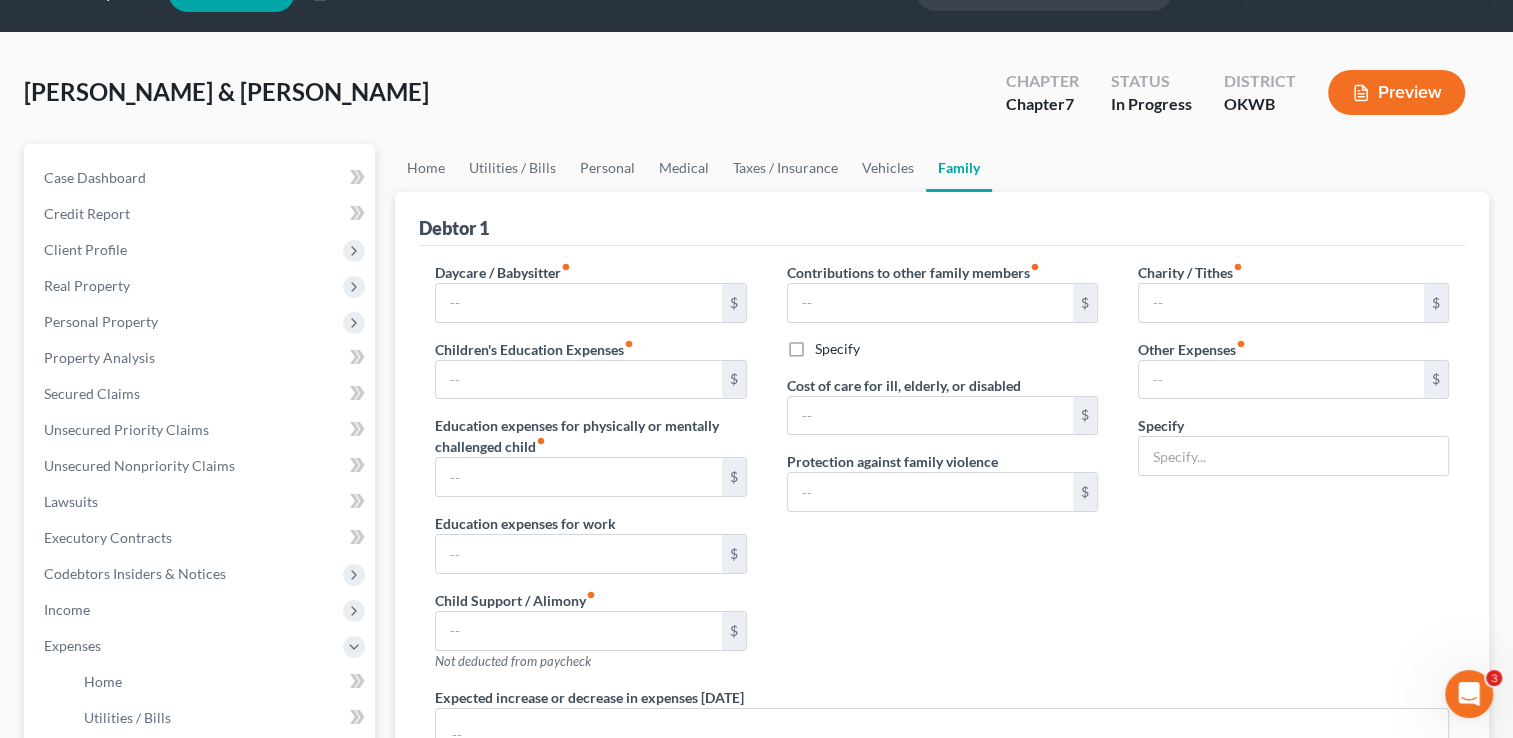 scroll, scrollTop: 0, scrollLeft: 0, axis: both 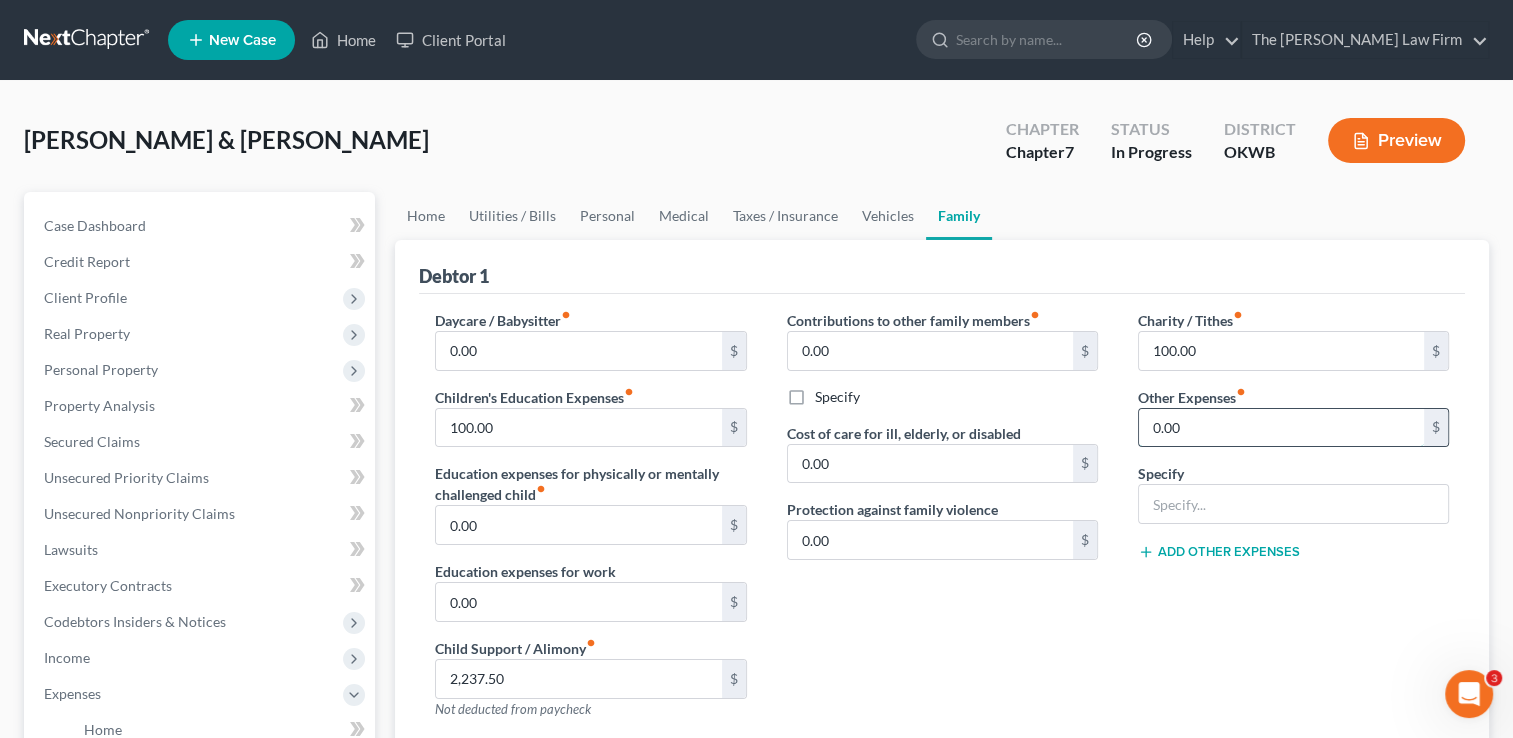 click on "0.00" at bounding box center [1281, 428] 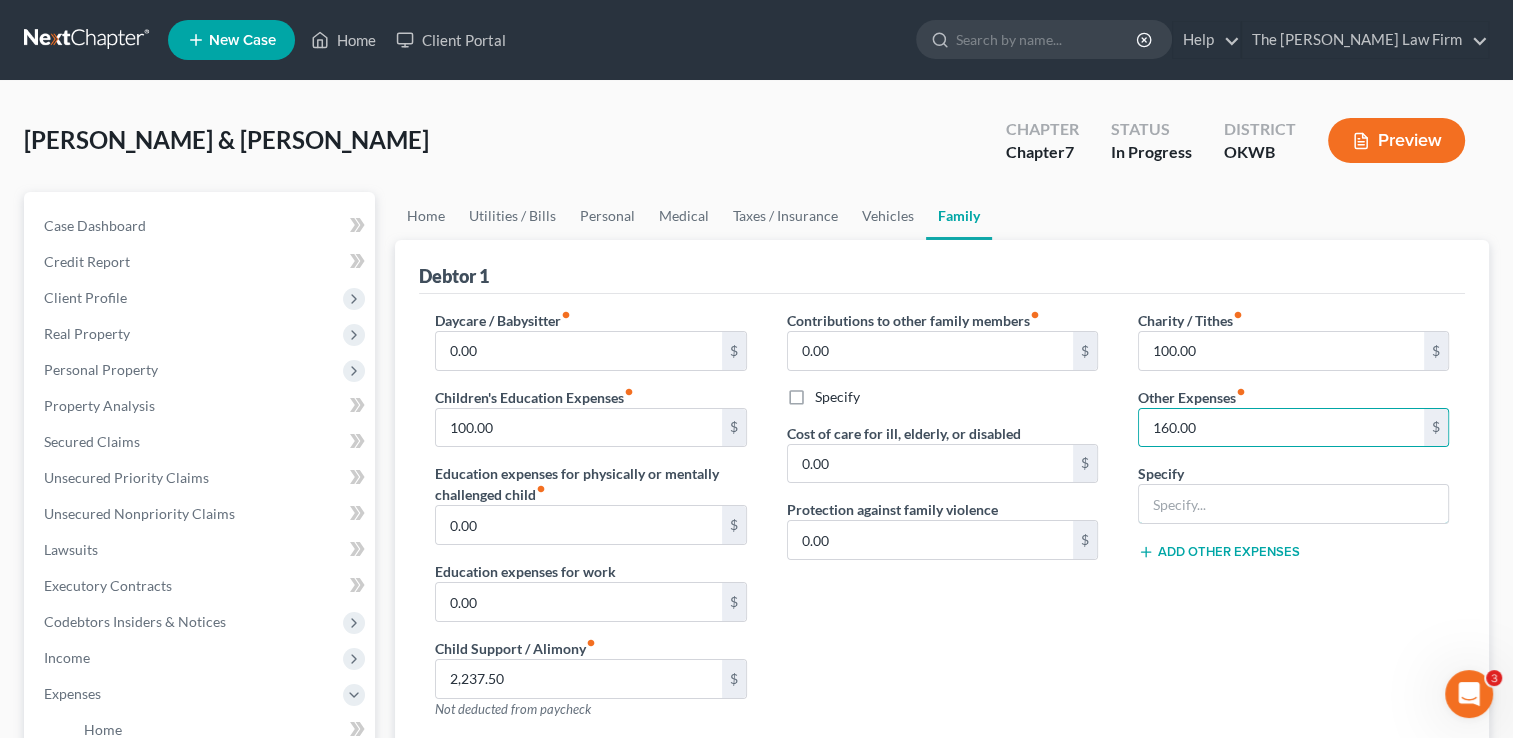 drag, startPoint x: 1228, startPoint y: 506, endPoint x: 1120, endPoint y: 634, distance: 167.47537 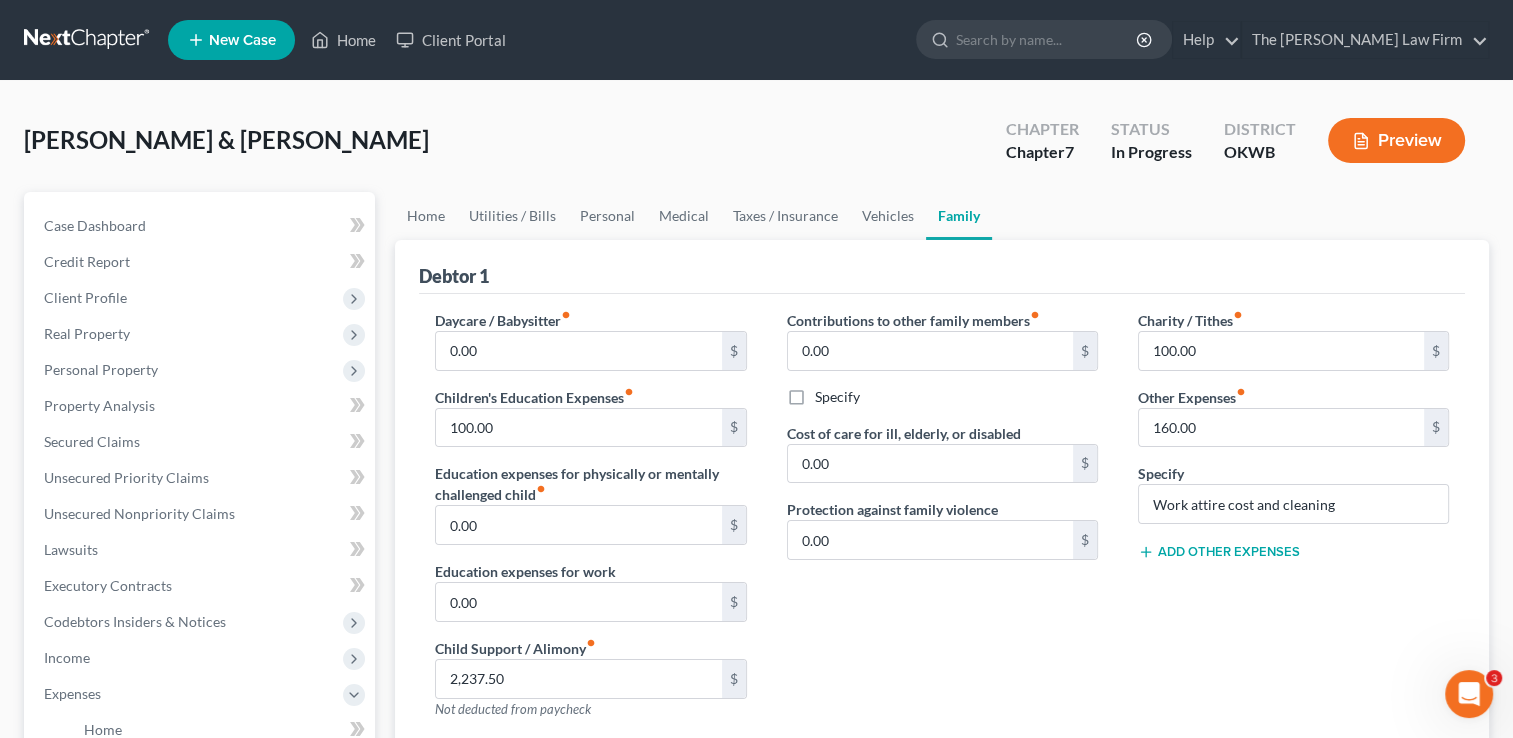 click on "Contributions to other family members  fiber_manual_record 0.00 $ Specify Cost of care for ill, elderly, or disabled 0.00 $ Protection against family violence 0.00 $" at bounding box center [942, 522] 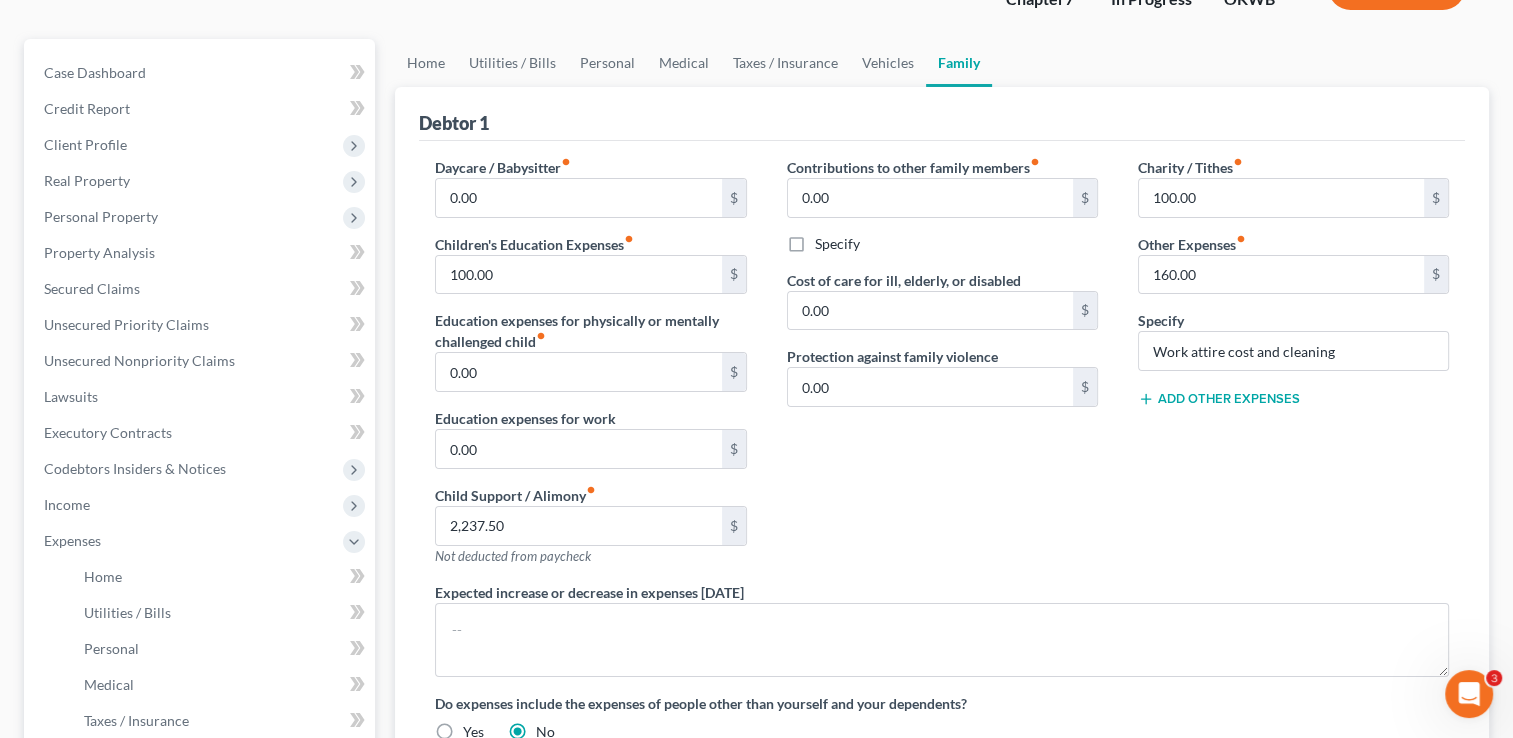 scroll, scrollTop: 100, scrollLeft: 0, axis: vertical 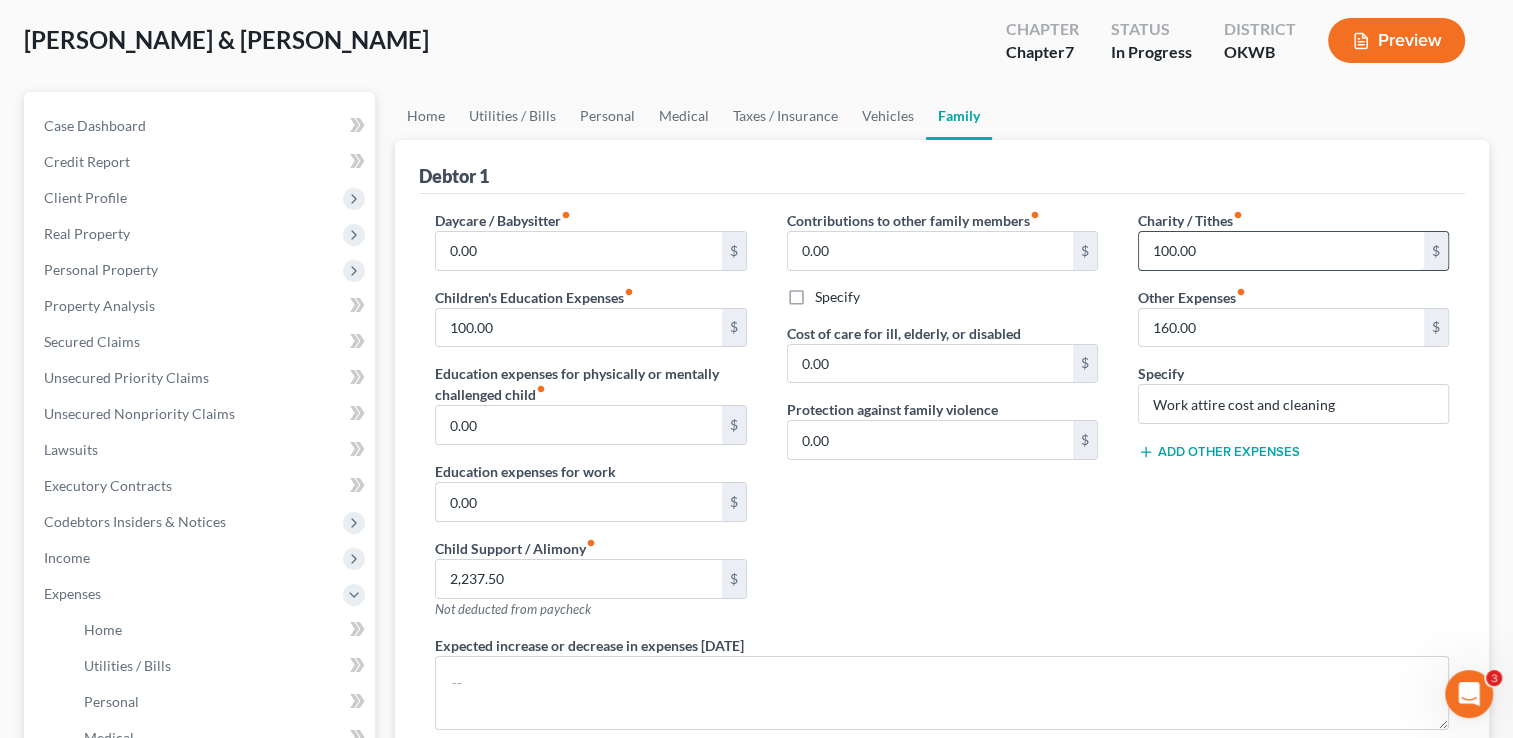 click on "100.00" at bounding box center (1281, 251) 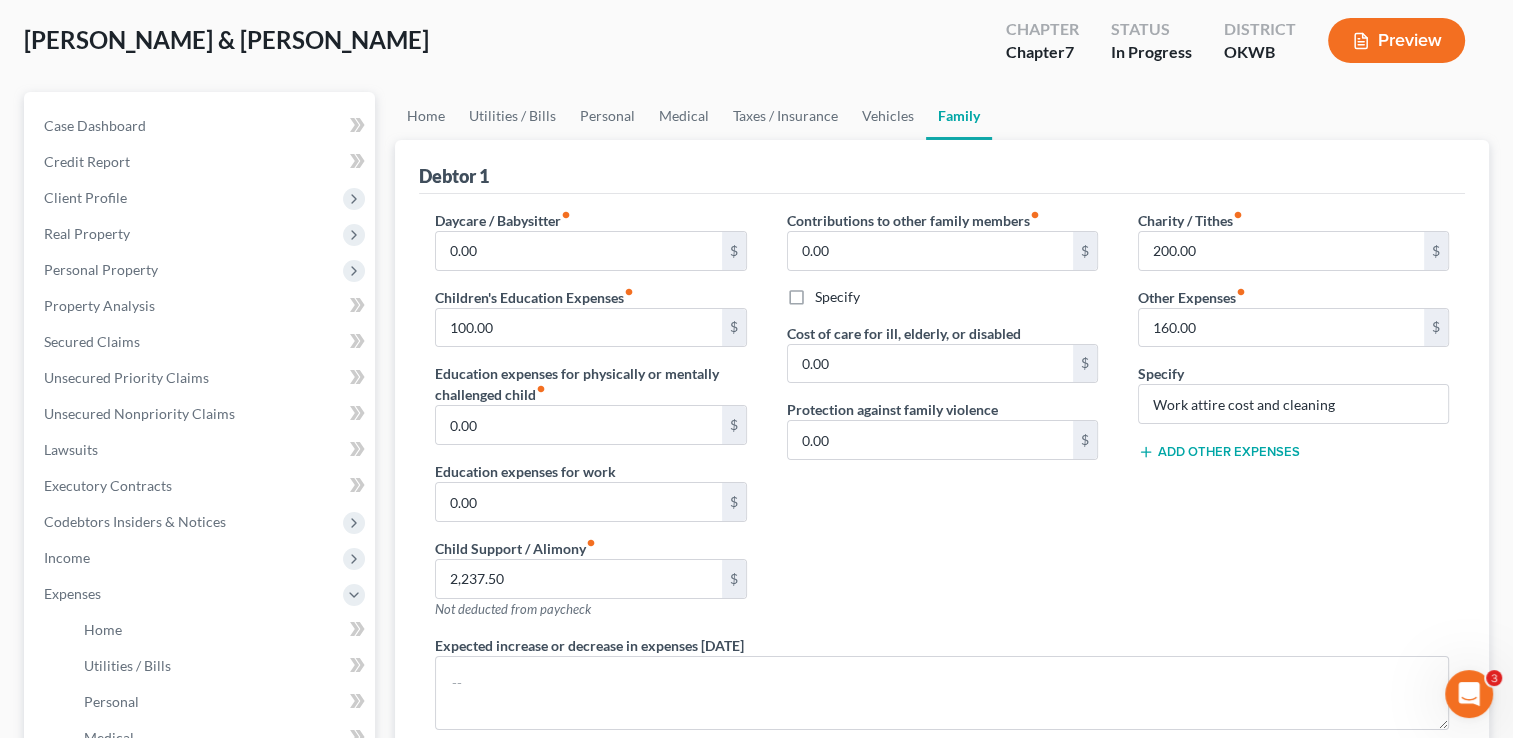 click on "Contributions to other family members  fiber_manual_record 0.00 $ Specify Cost of care for ill, elderly, or disabled 0.00 $ Protection against family violence 0.00 $" at bounding box center [942, 422] 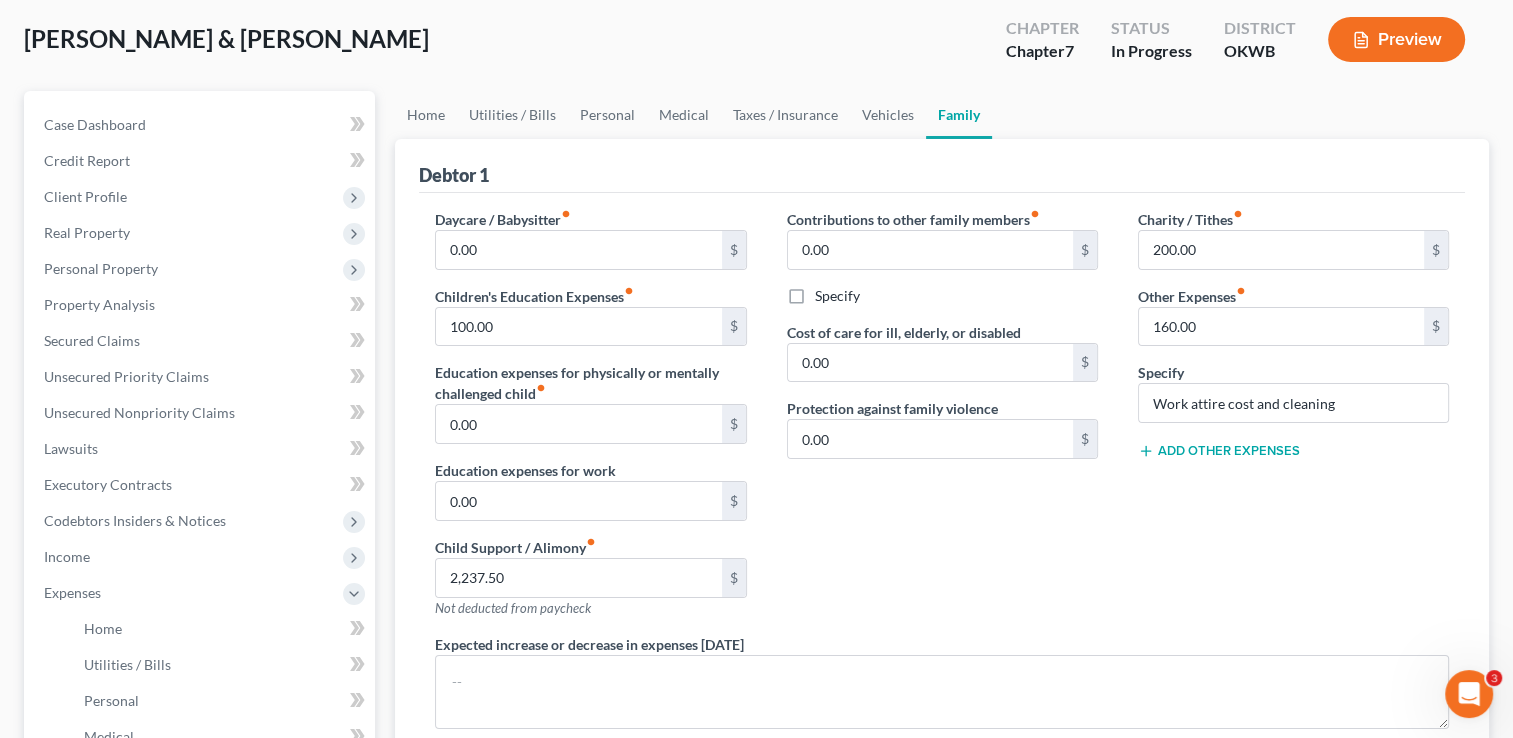 scroll, scrollTop: 100, scrollLeft: 0, axis: vertical 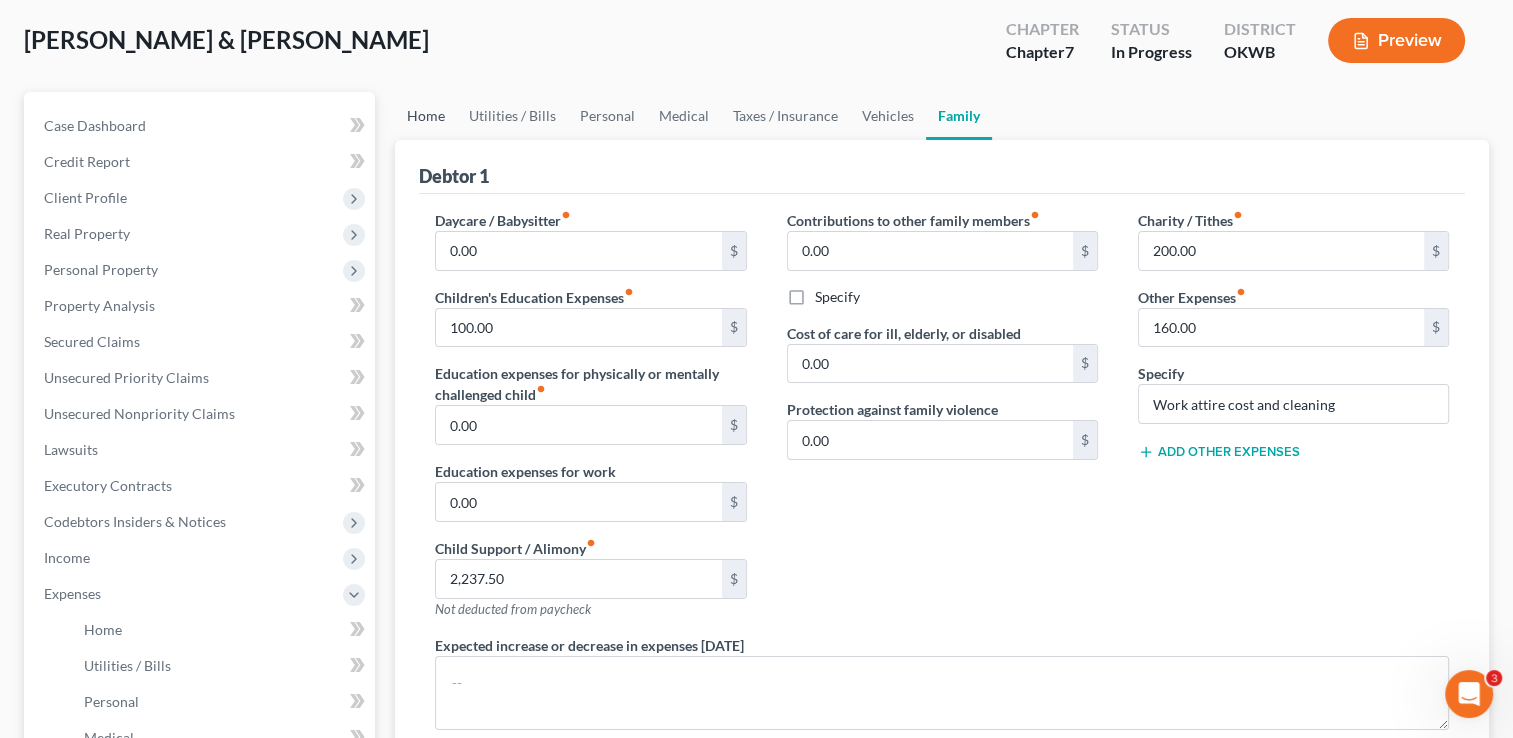 click on "Home" at bounding box center [426, 116] 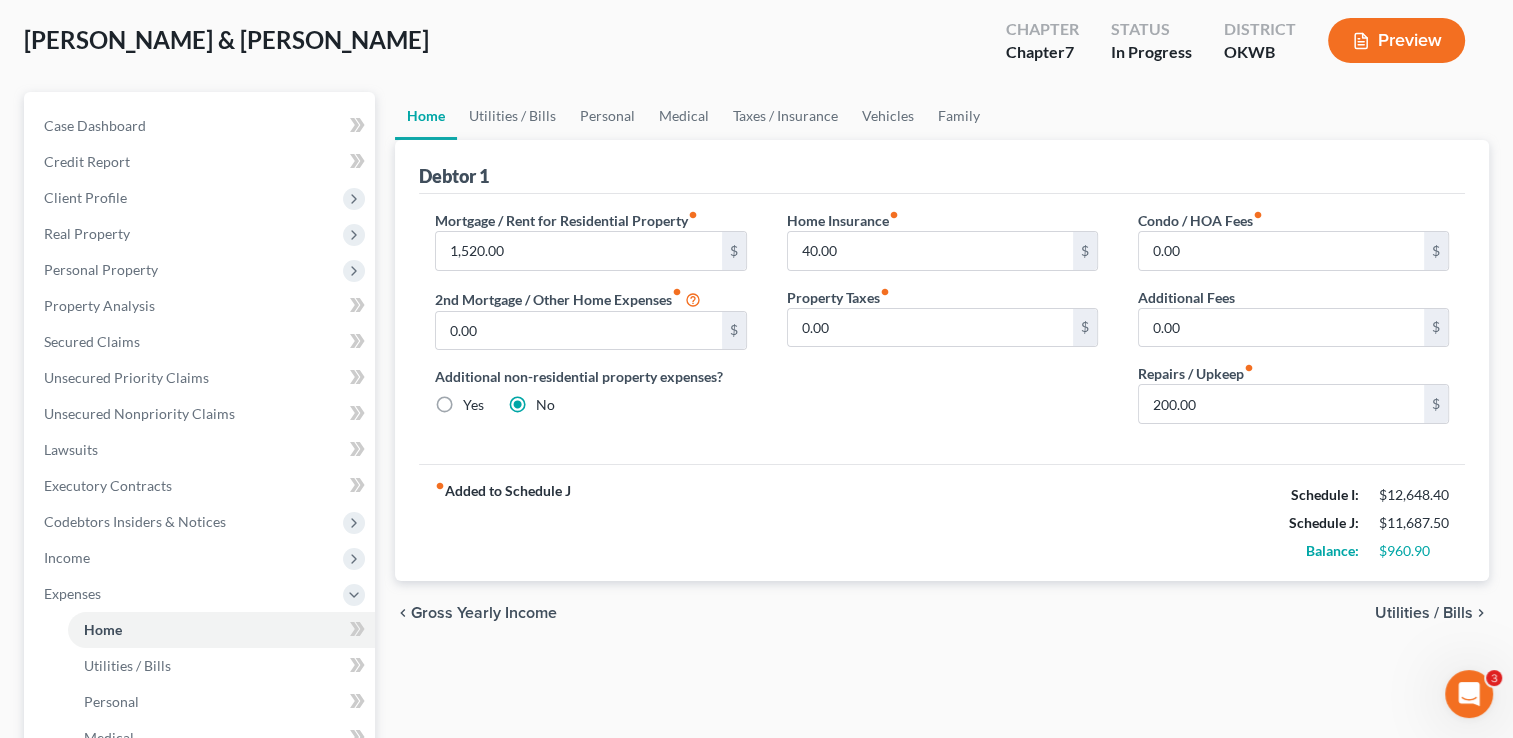 scroll, scrollTop: 0, scrollLeft: 0, axis: both 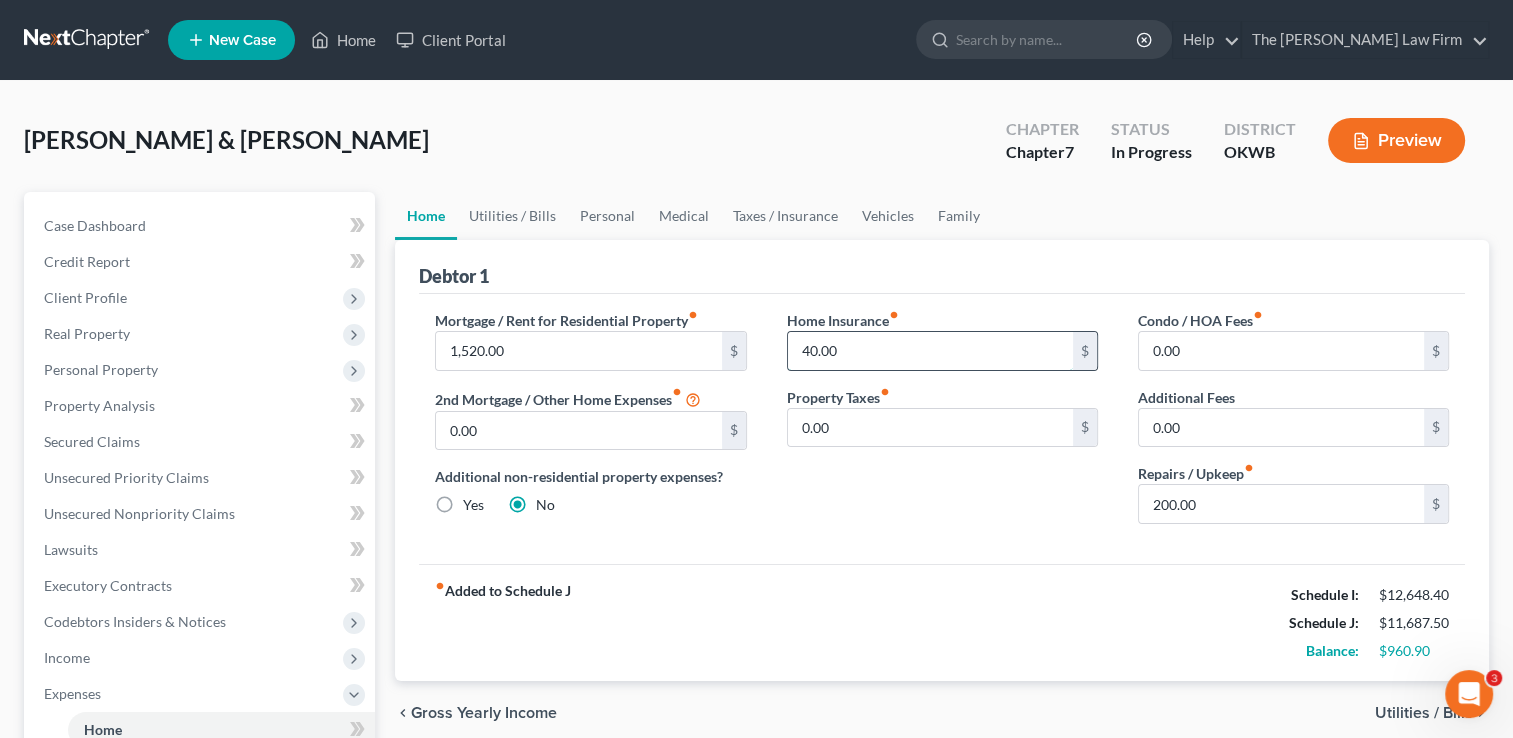 click on "40.00" at bounding box center (930, 351) 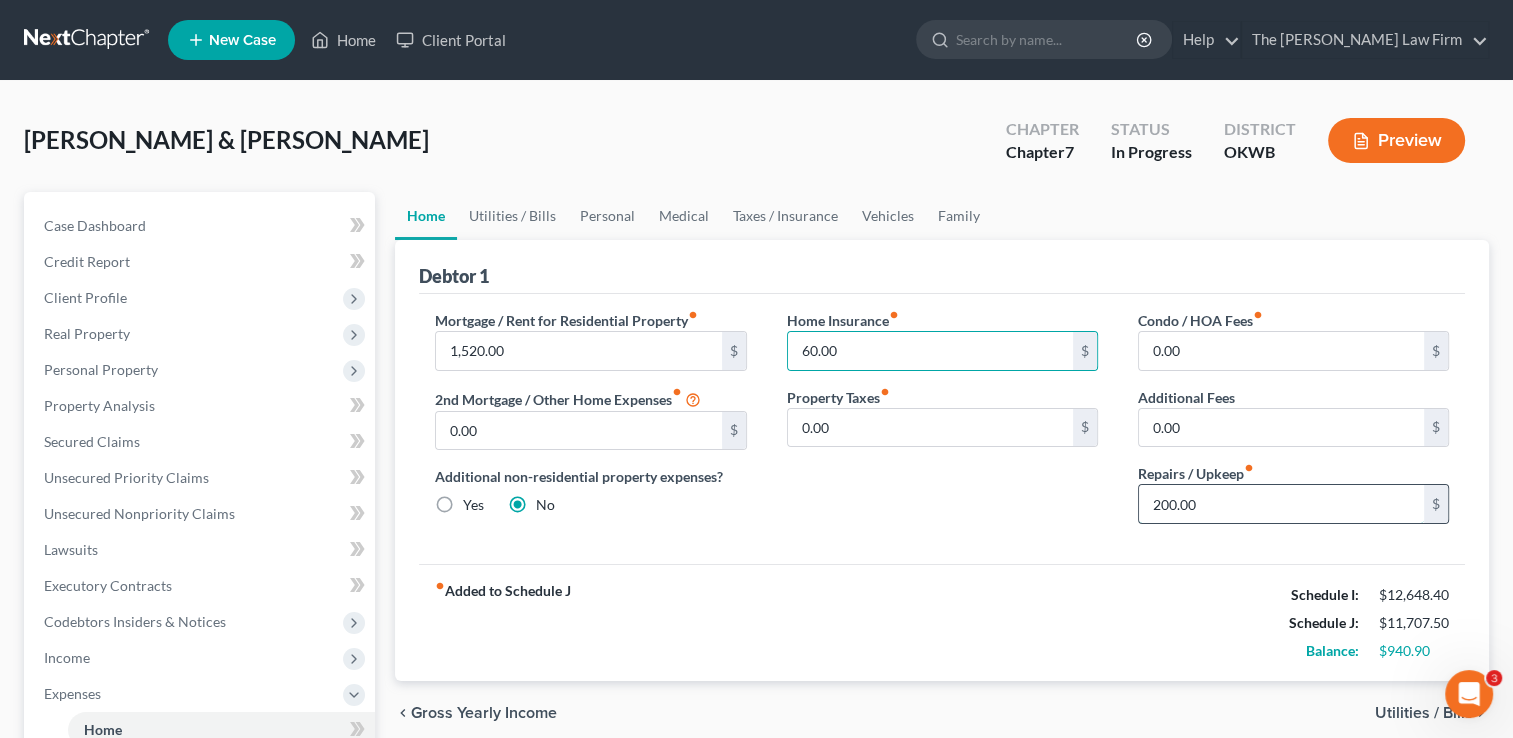 click on "200.00" at bounding box center [1281, 504] 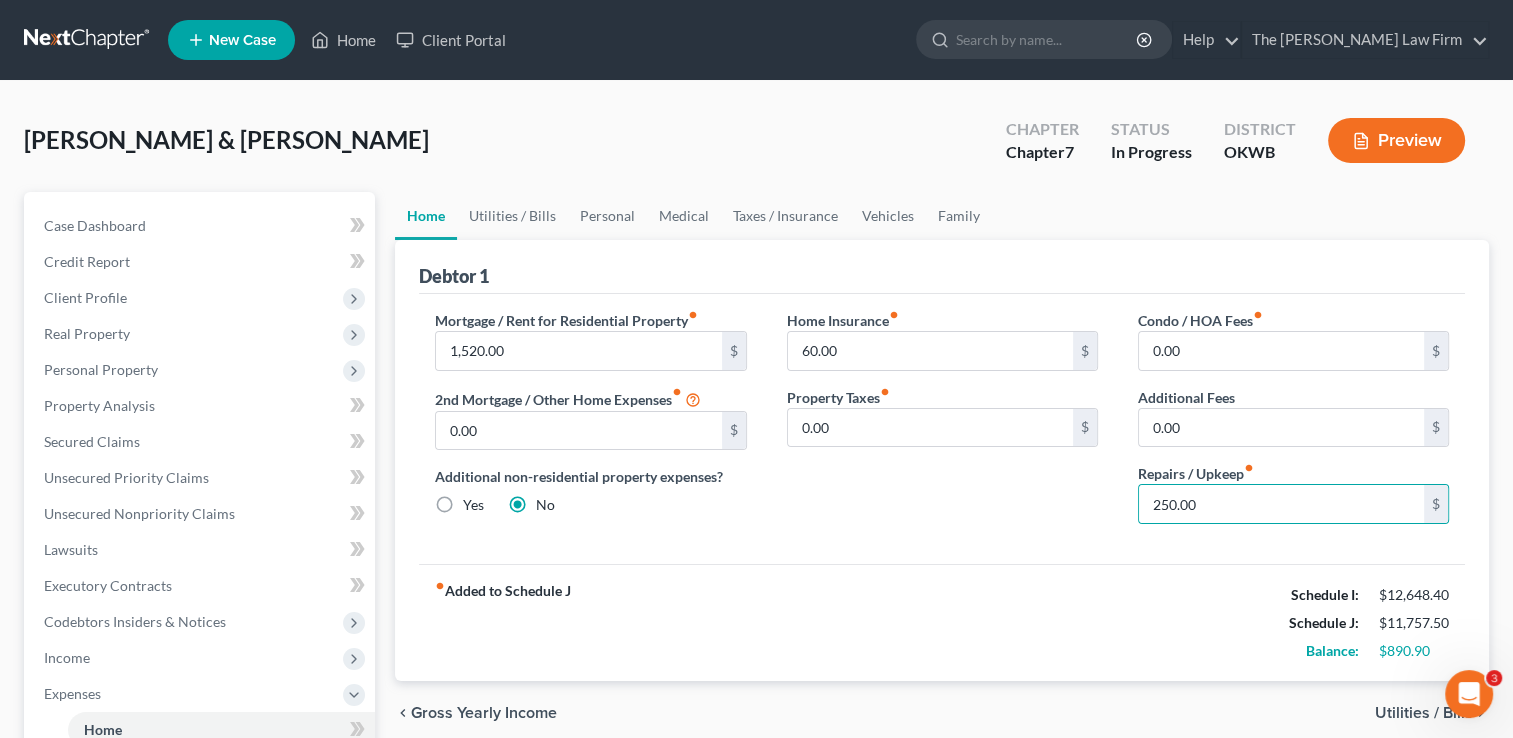 drag, startPoint x: 984, startPoint y: 522, endPoint x: 903, endPoint y: 518, distance: 81.09871 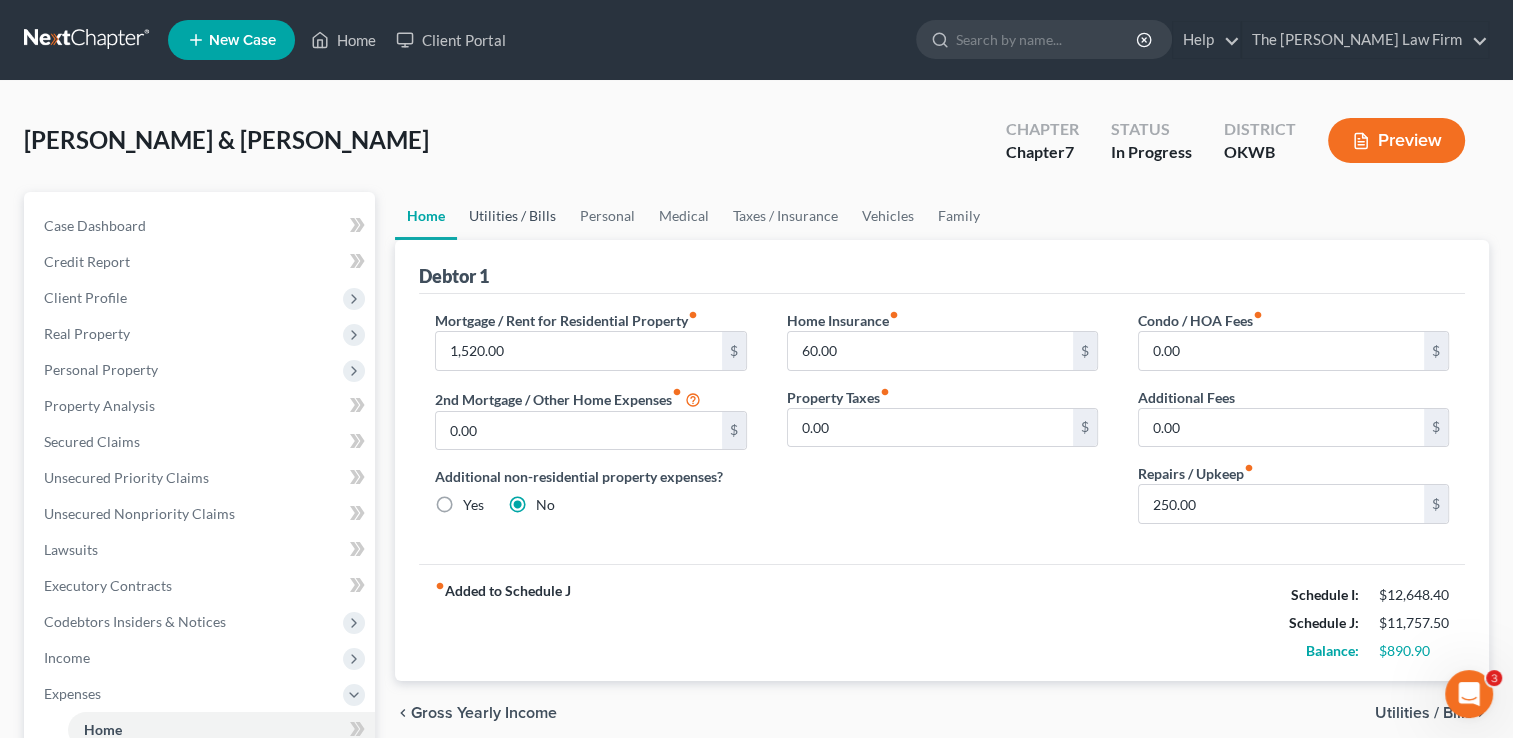 click on "Utilities / Bills" at bounding box center [512, 216] 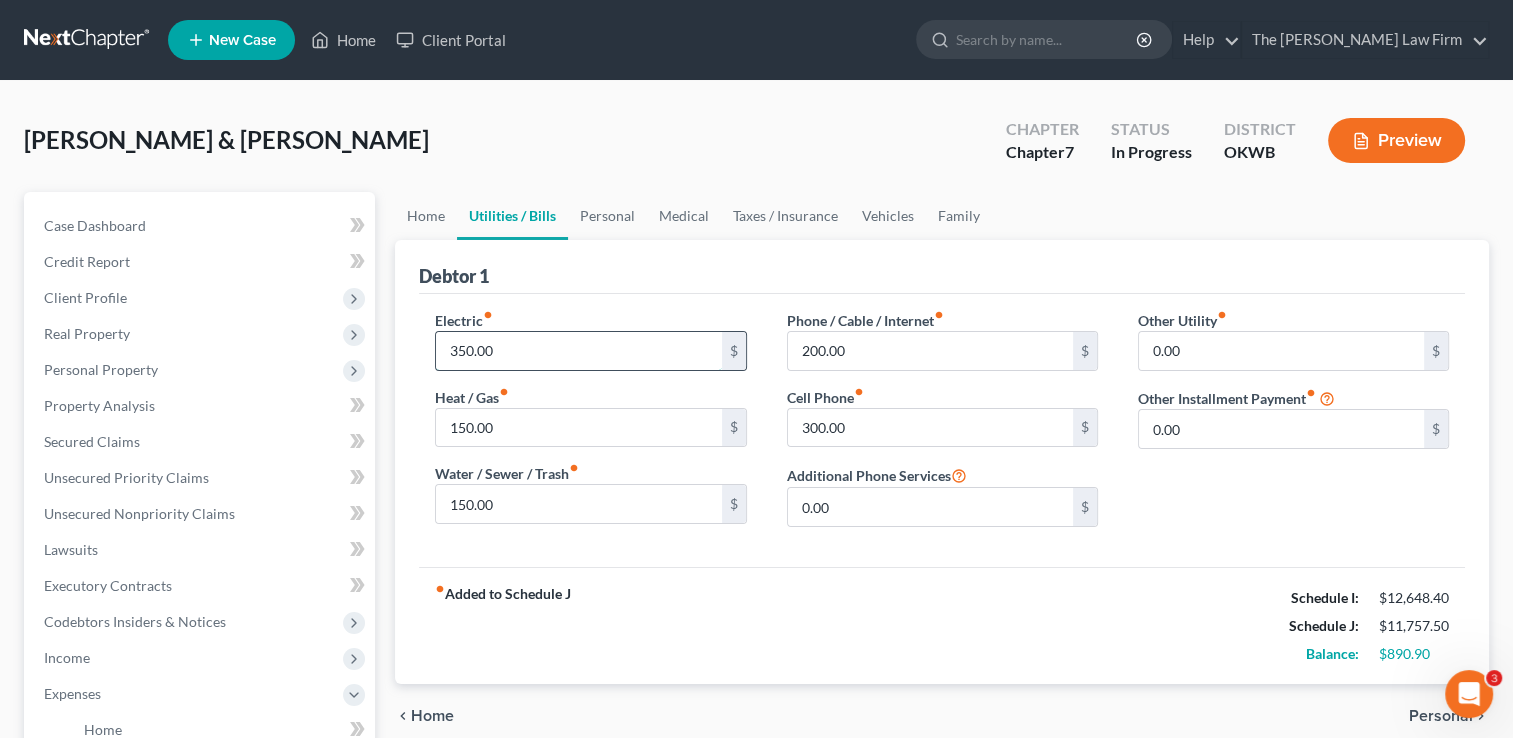 click on "350.00" at bounding box center [578, 351] 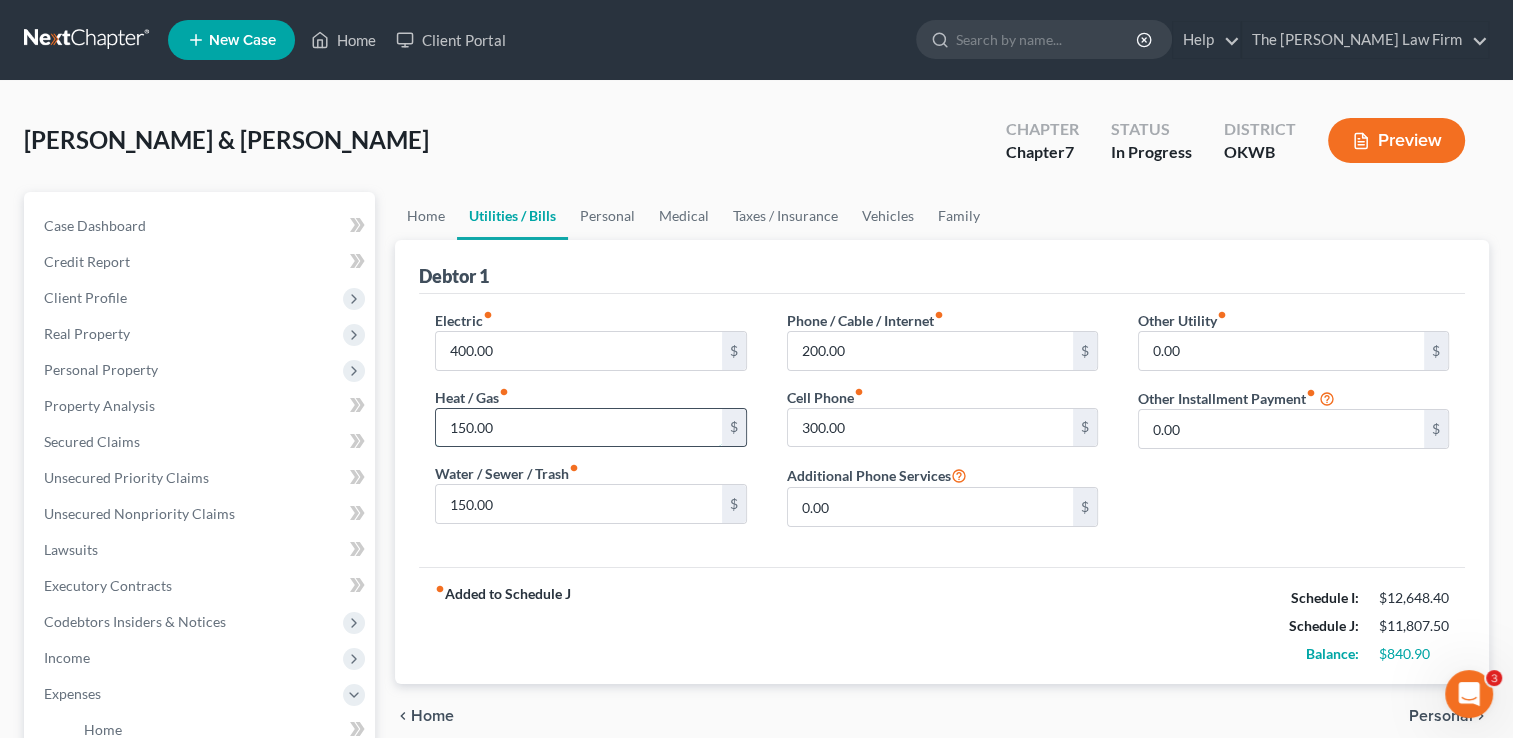 click on "150.00" at bounding box center (578, 428) 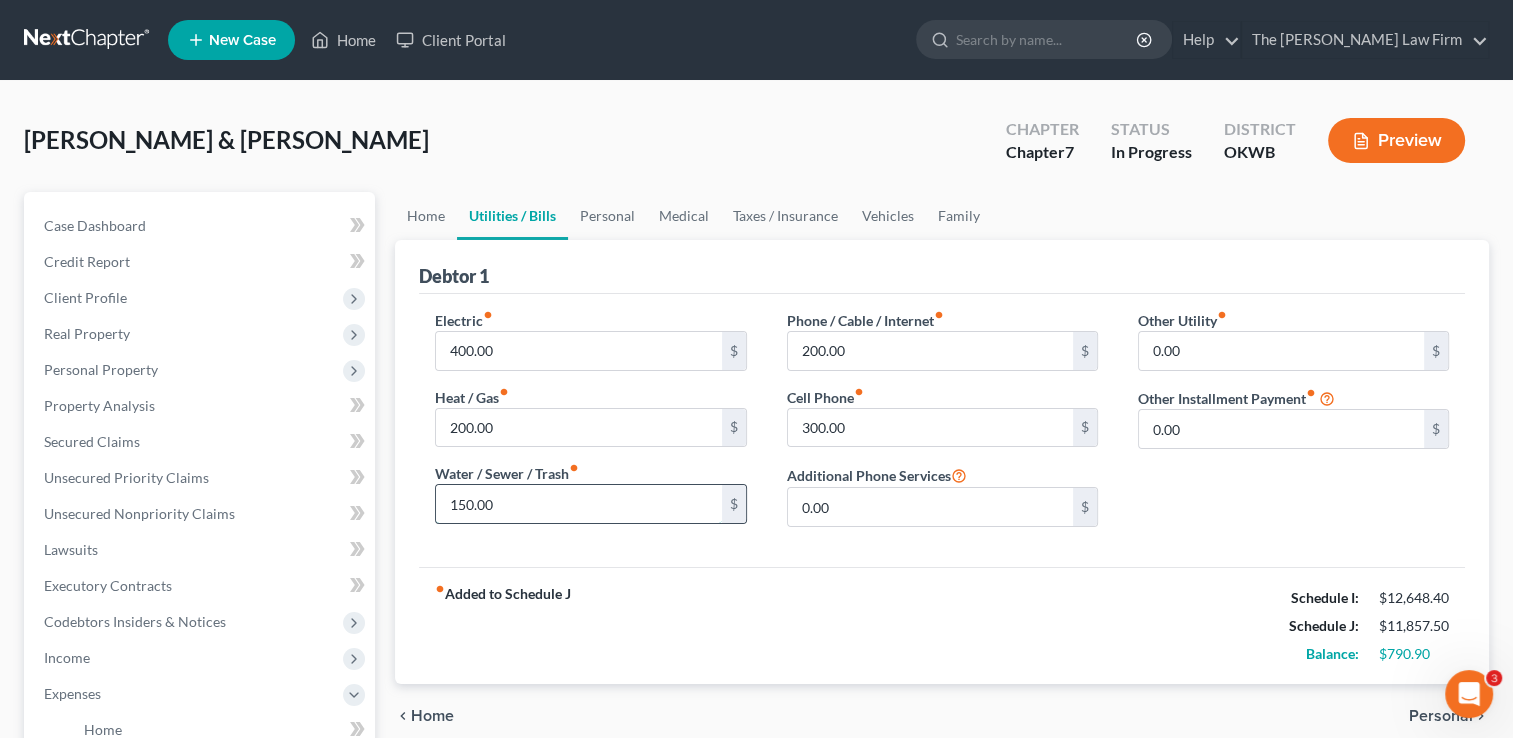 click on "150.00" at bounding box center [578, 504] 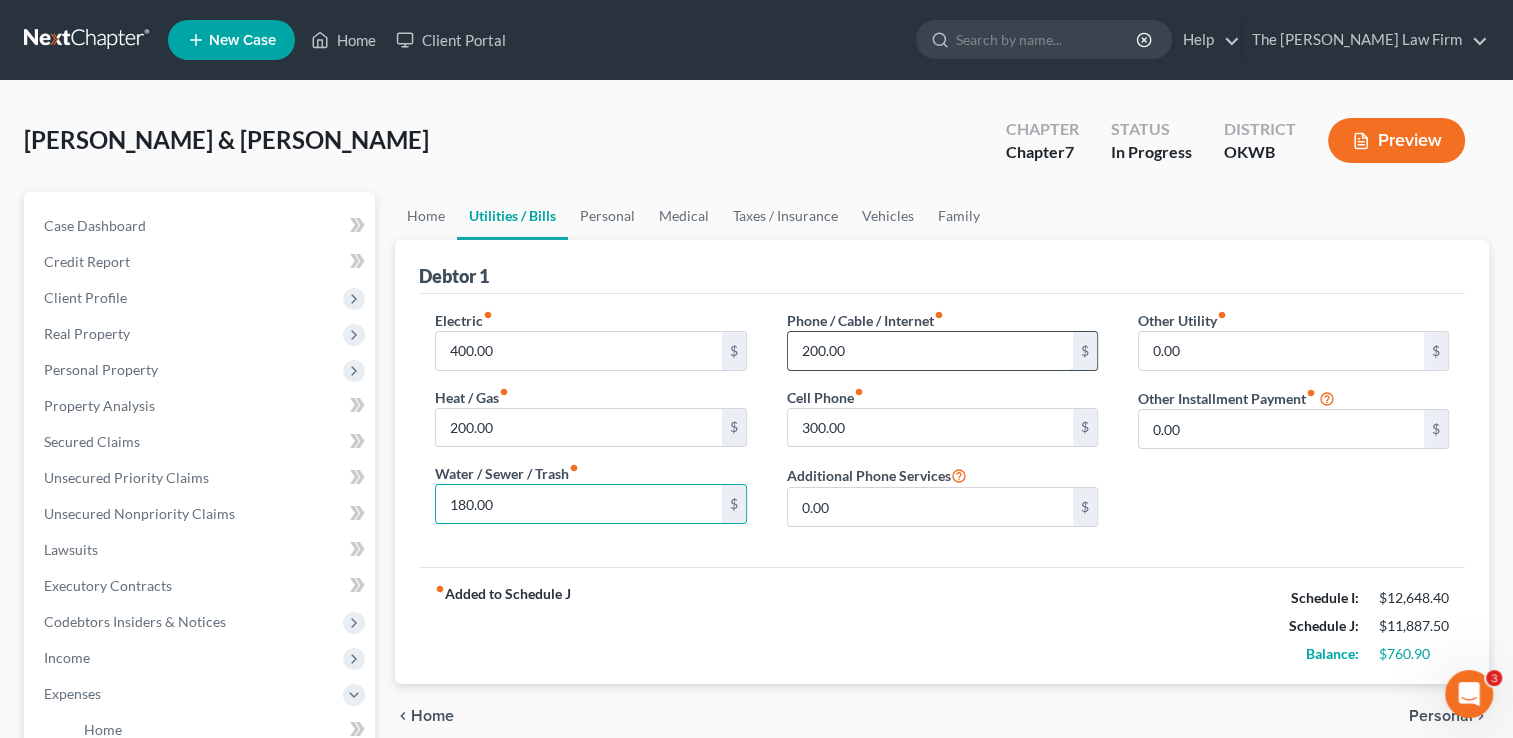 click on "200.00" at bounding box center (930, 351) 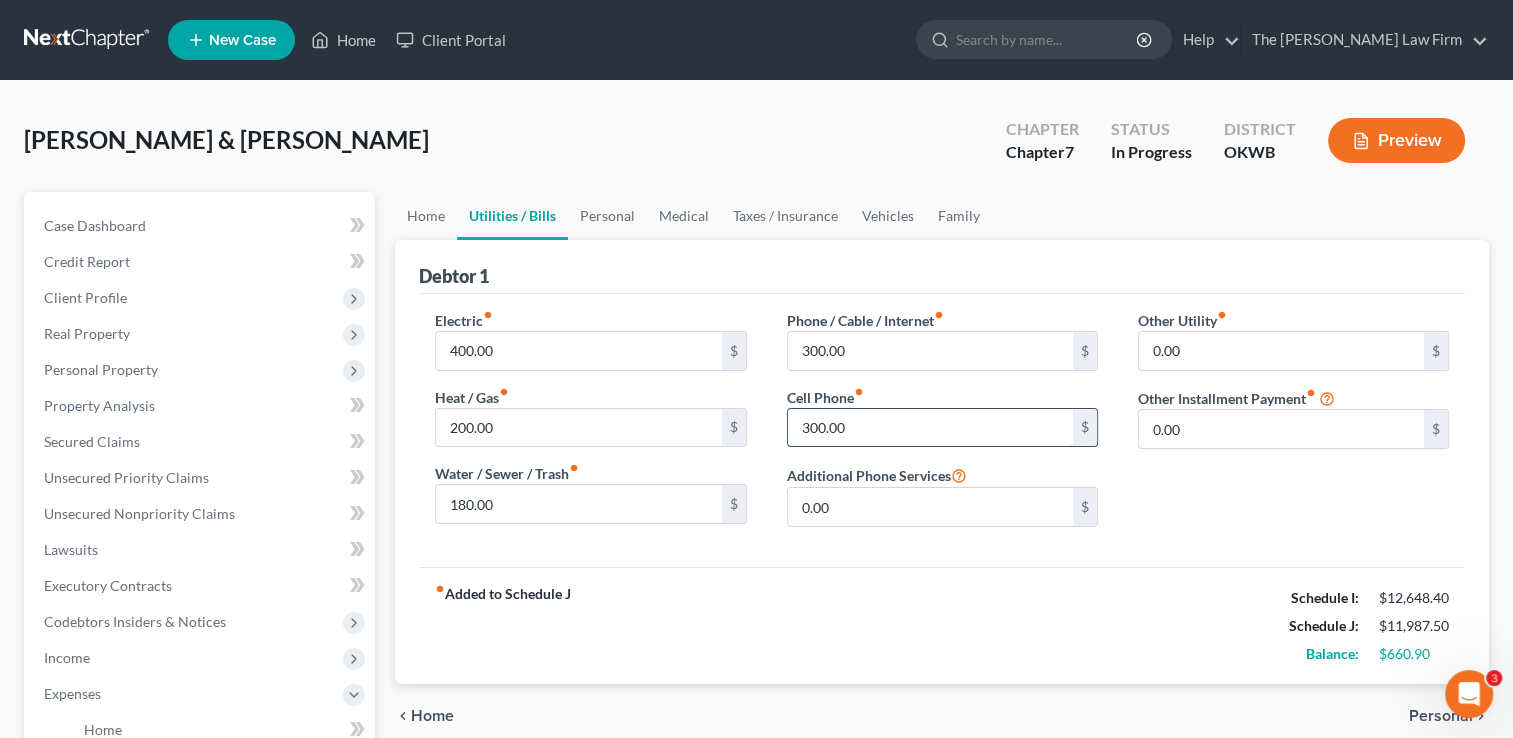 click on "300.00" at bounding box center (930, 428) 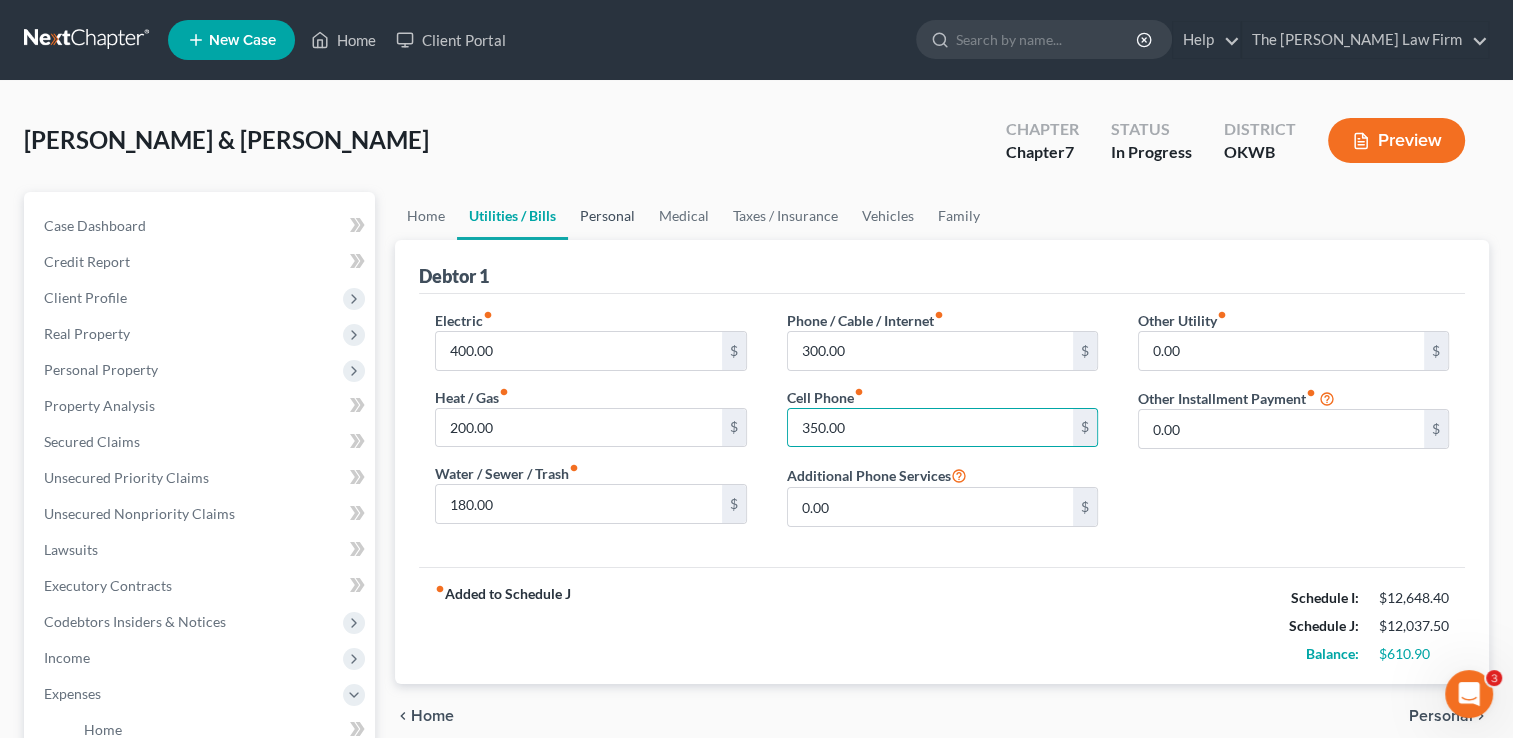 click on "Personal" at bounding box center [607, 216] 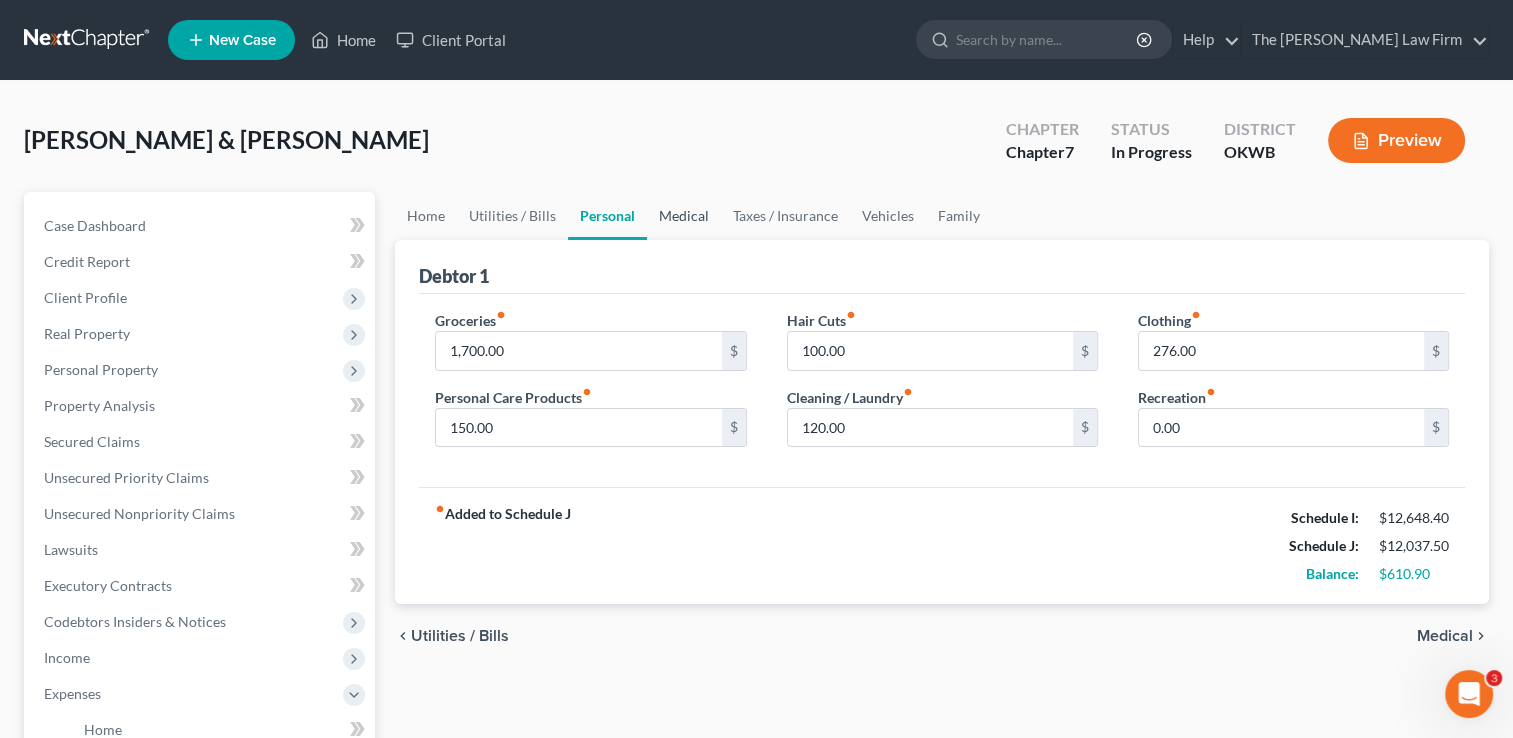 click on "Medical" at bounding box center [684, 216] 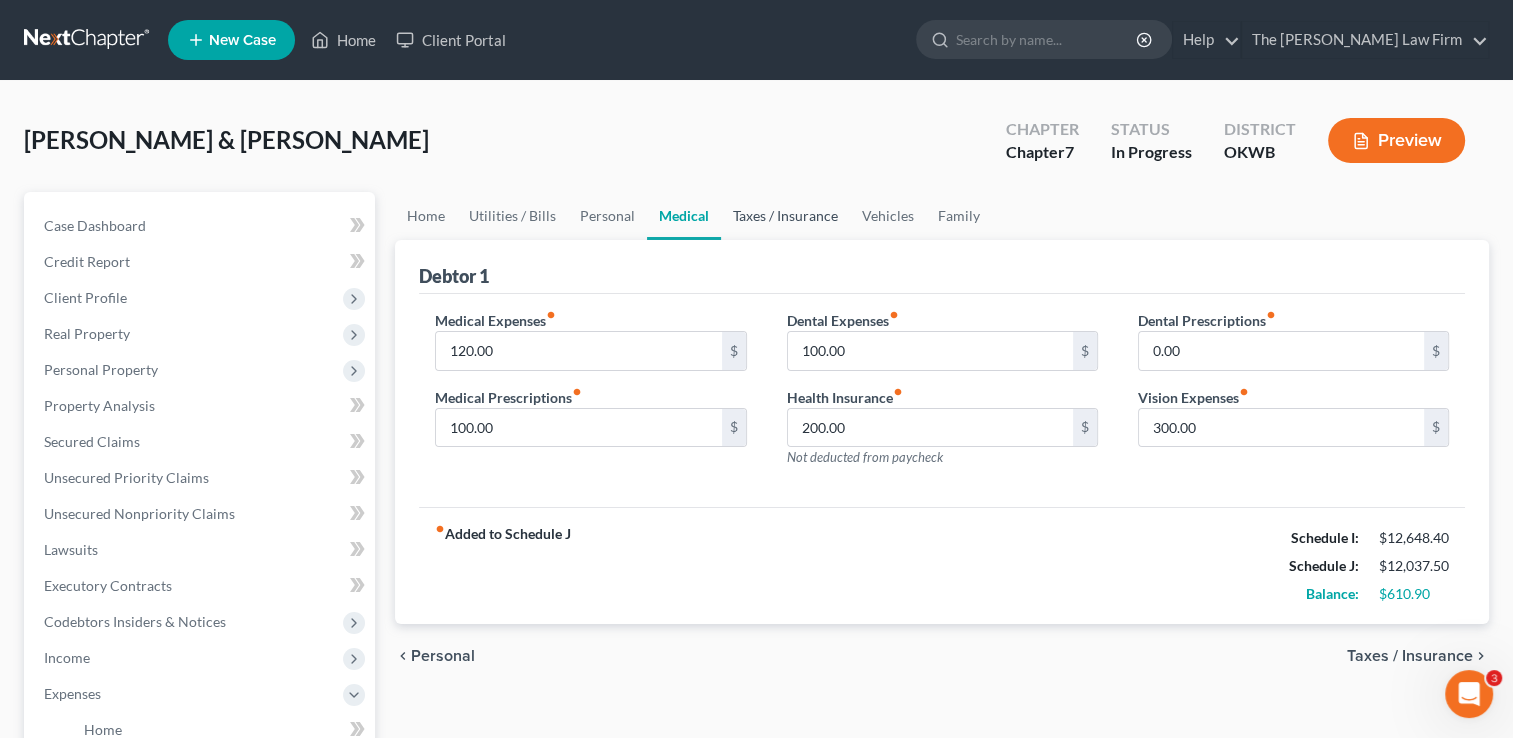 click on "Taxes / Insurance" at bounding box center (785, 216) 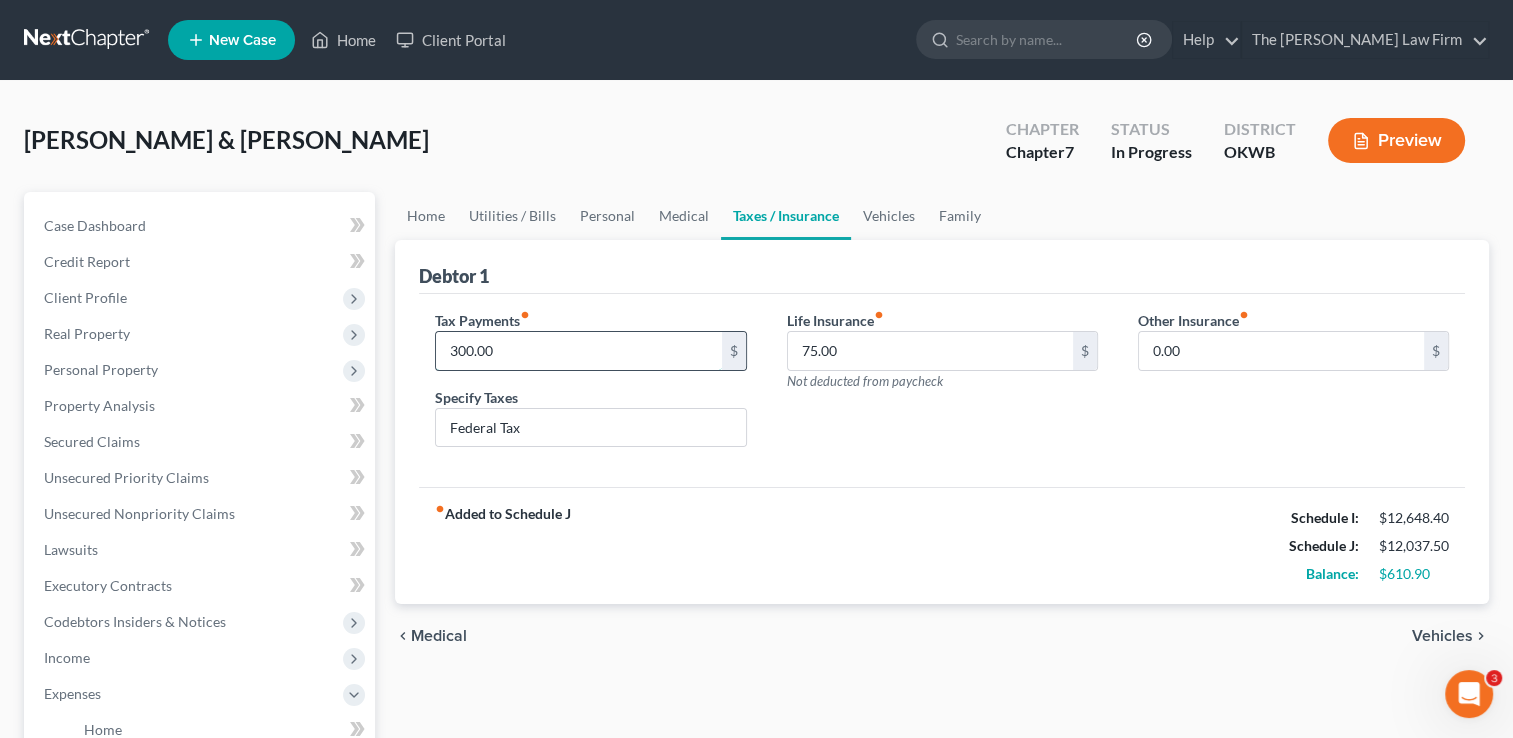 click on "300.00" at bounding box center (578, 351) 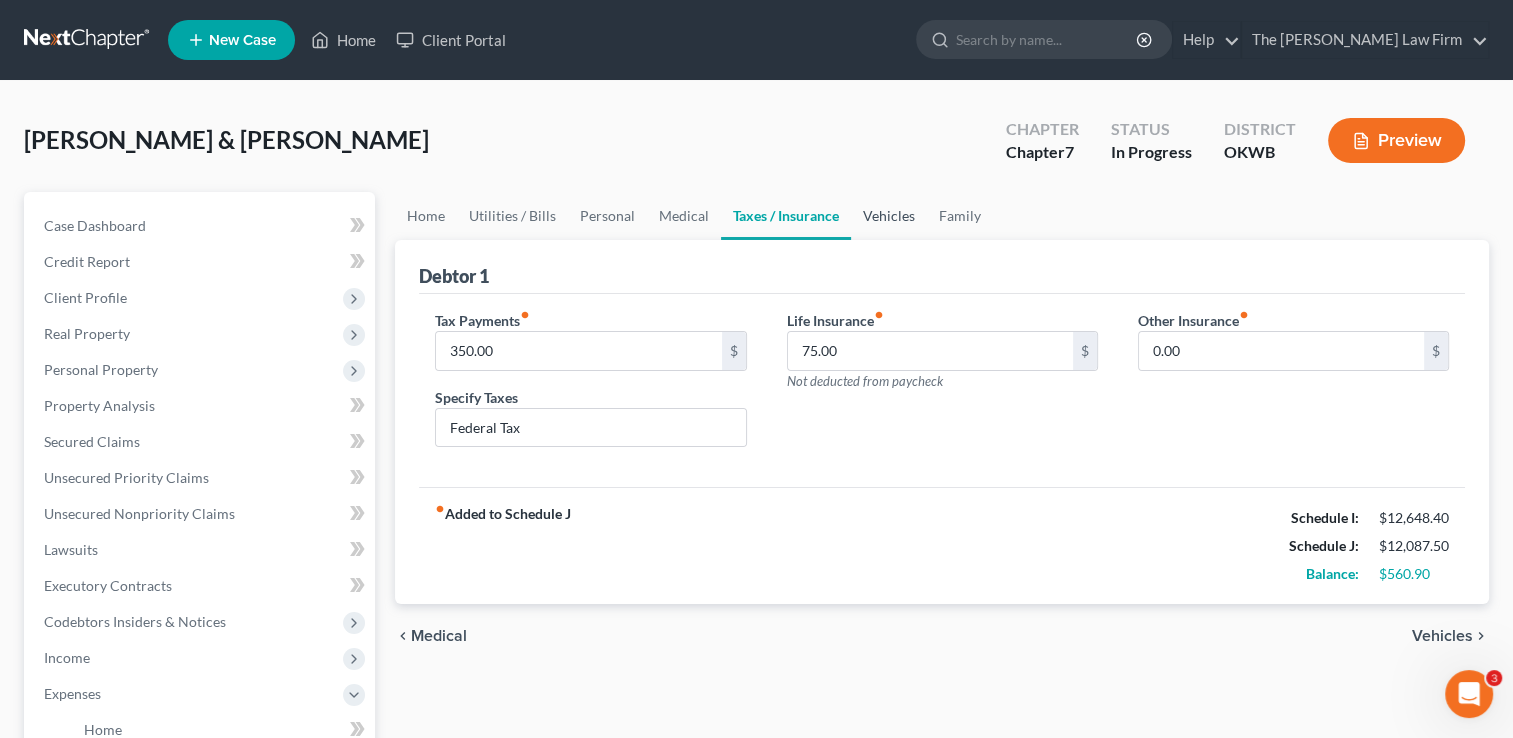 click on "Vehicles" at bounding box center (889, 216) 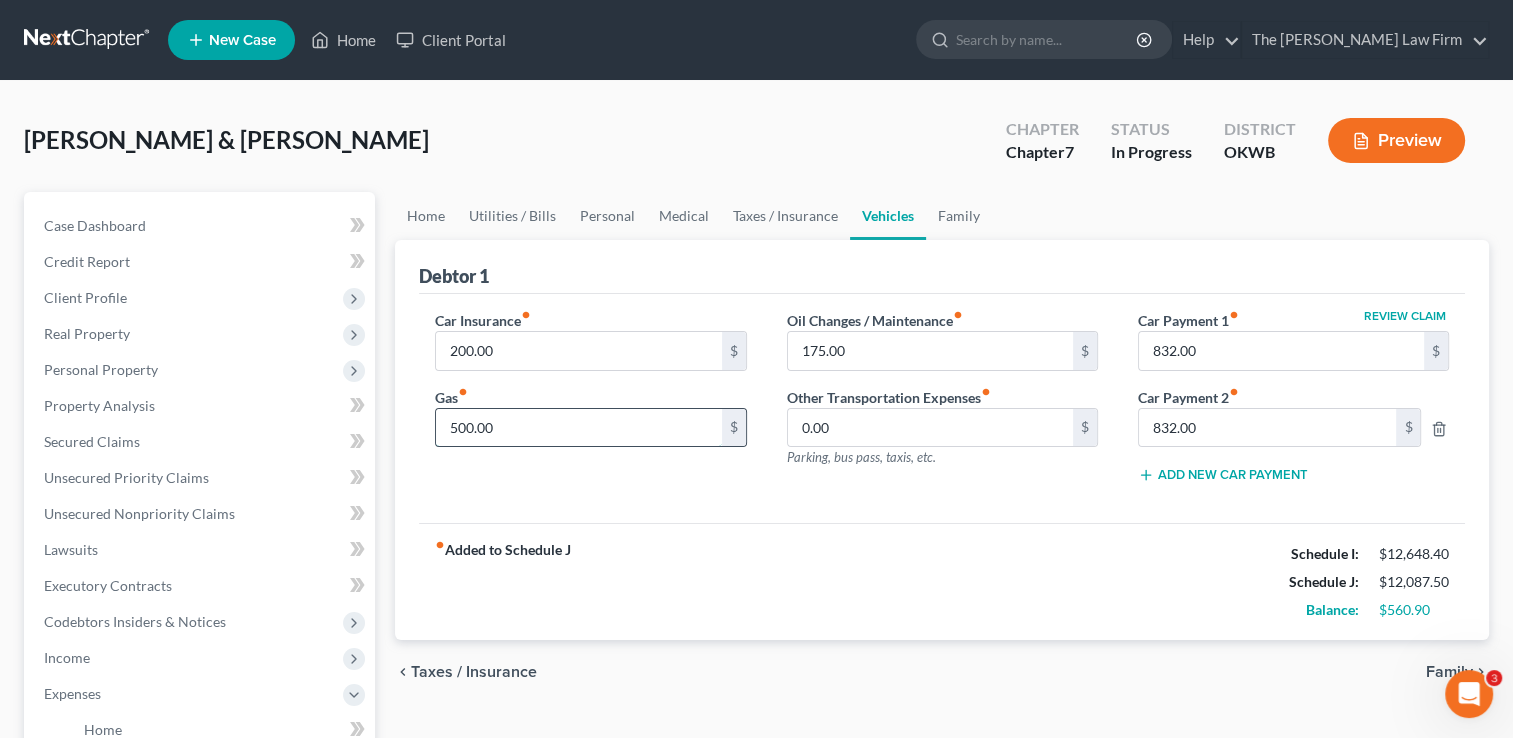 click on "500.00" at bounding box center [578, 428] 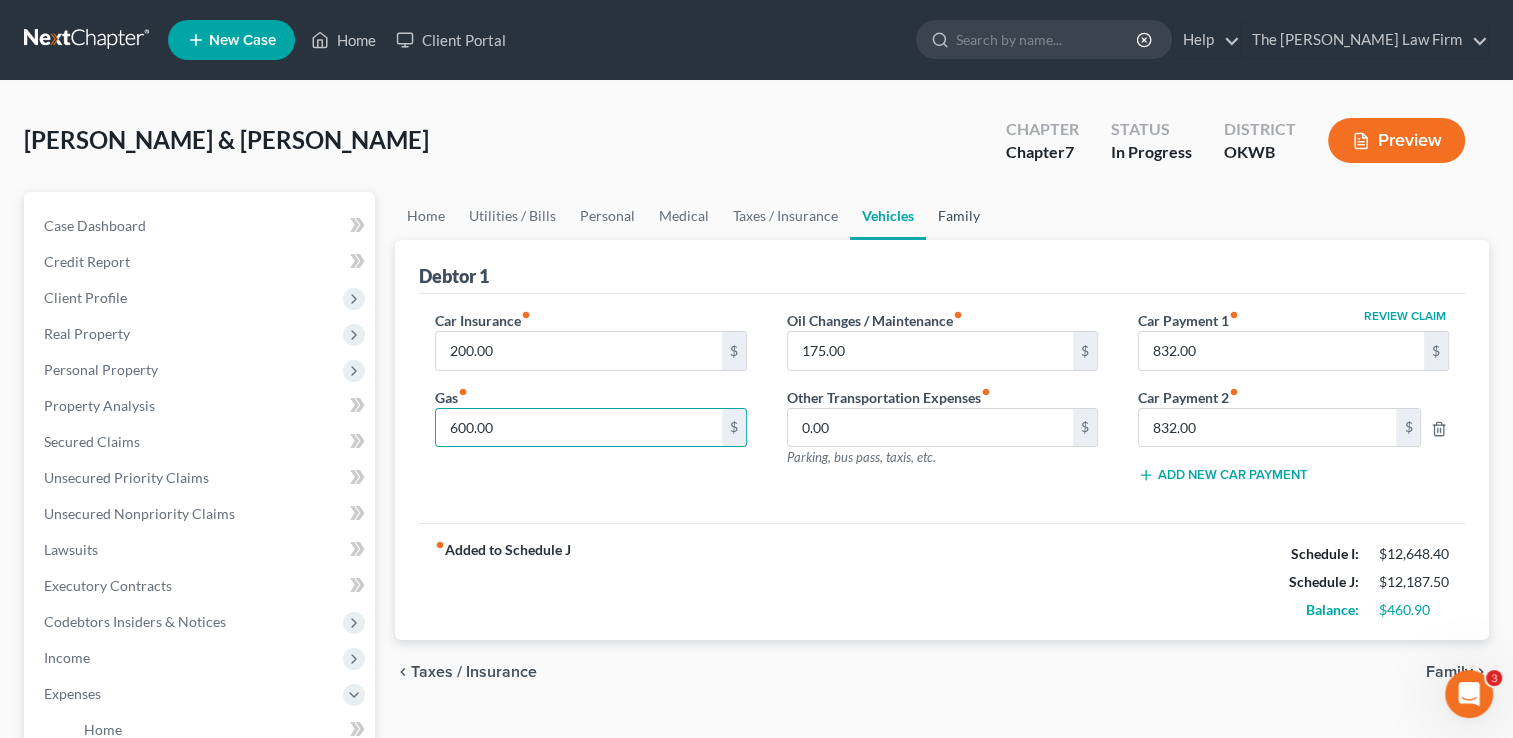 click on "Family" at bounding box center (959, 216) 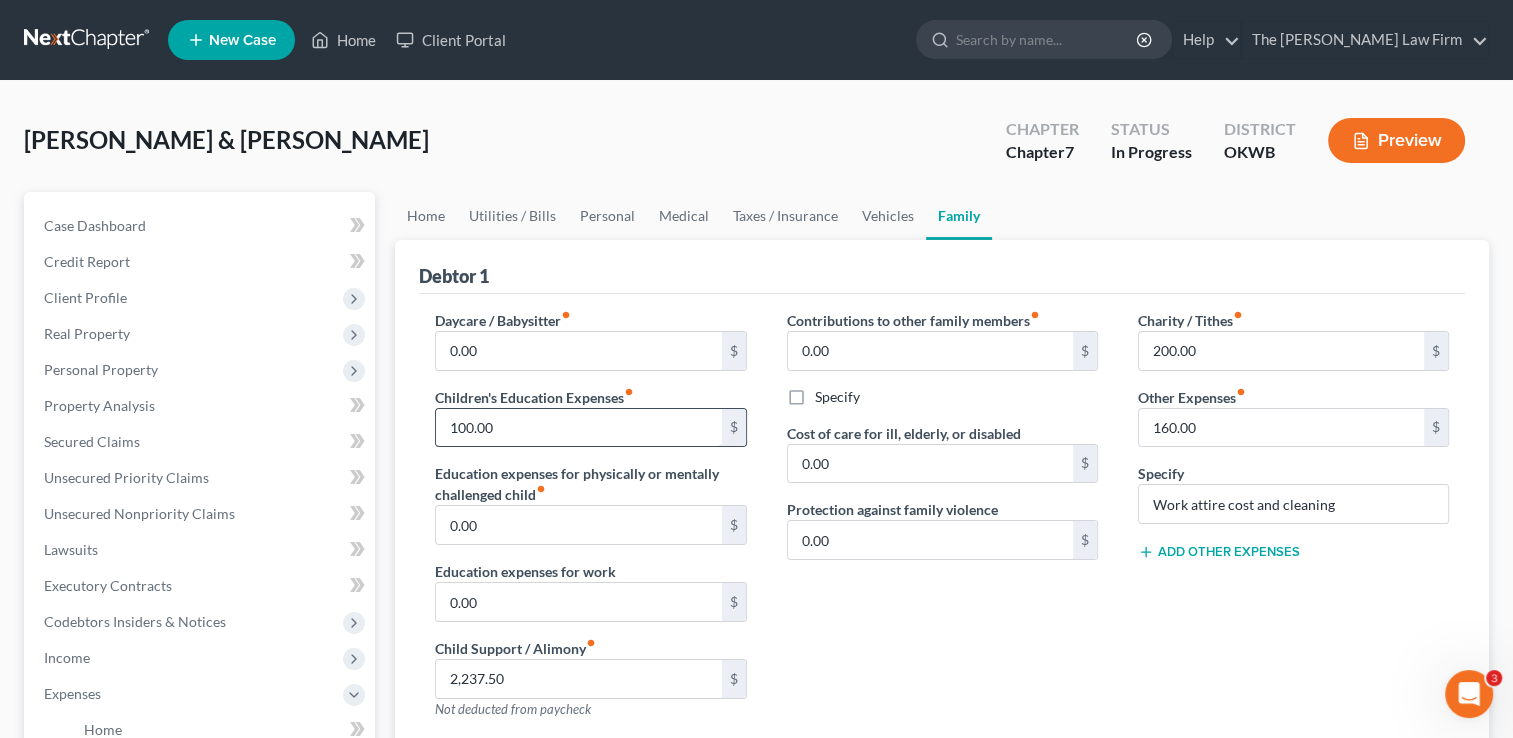click on "100.00" at bounding box center [578, 428] 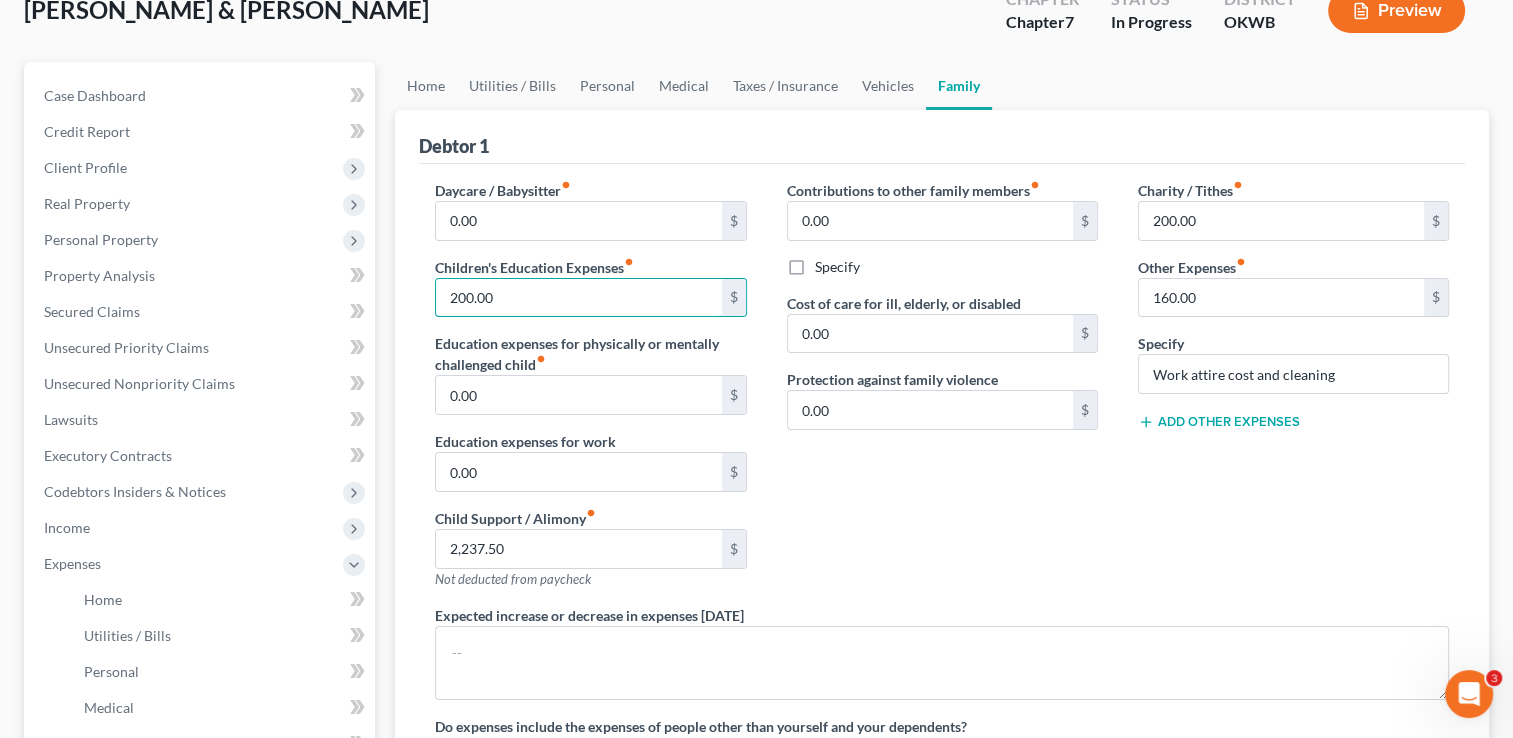 scroll, scrollTop: 100, scrollLeft: 0, axis: vertical 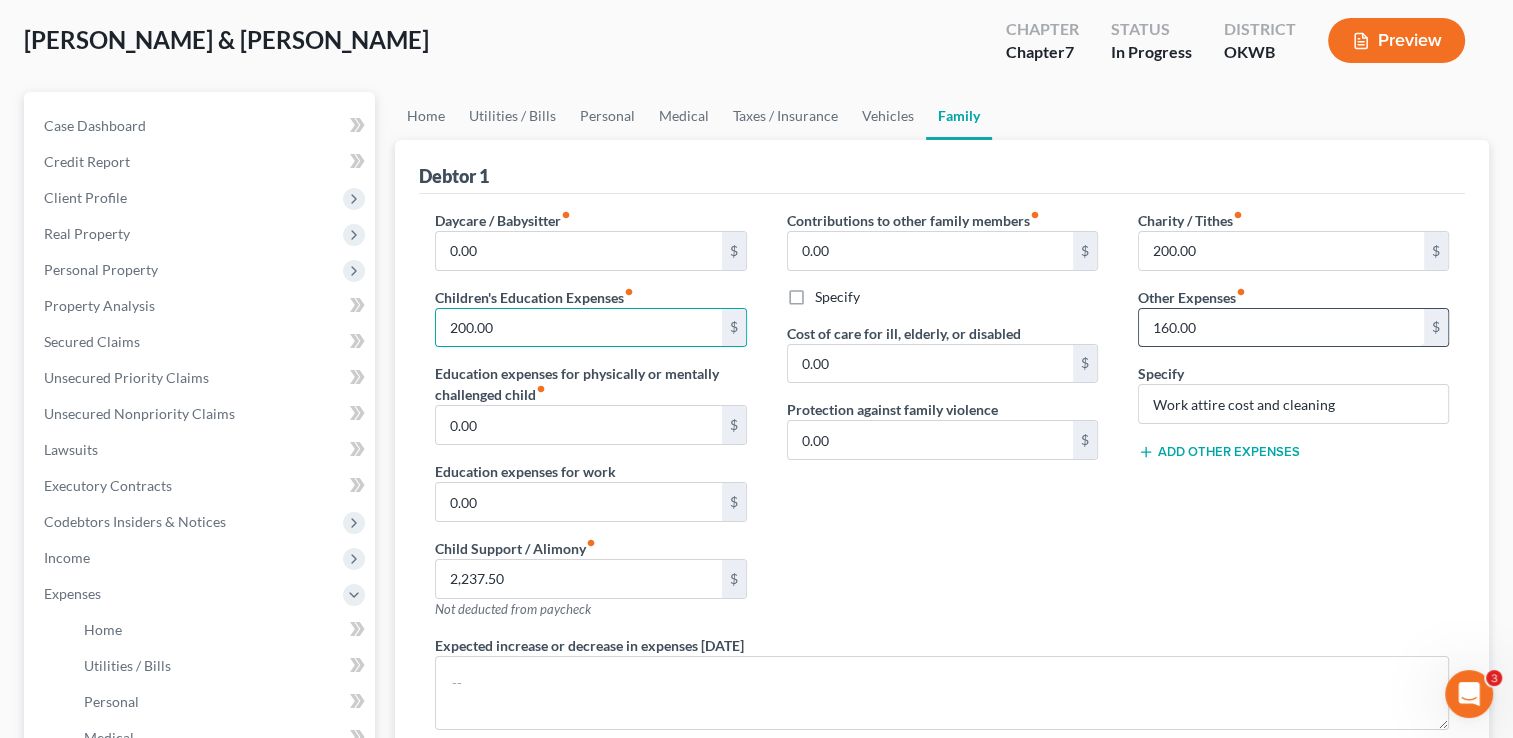 click on "160.00" at bounding box center (1281, 328) 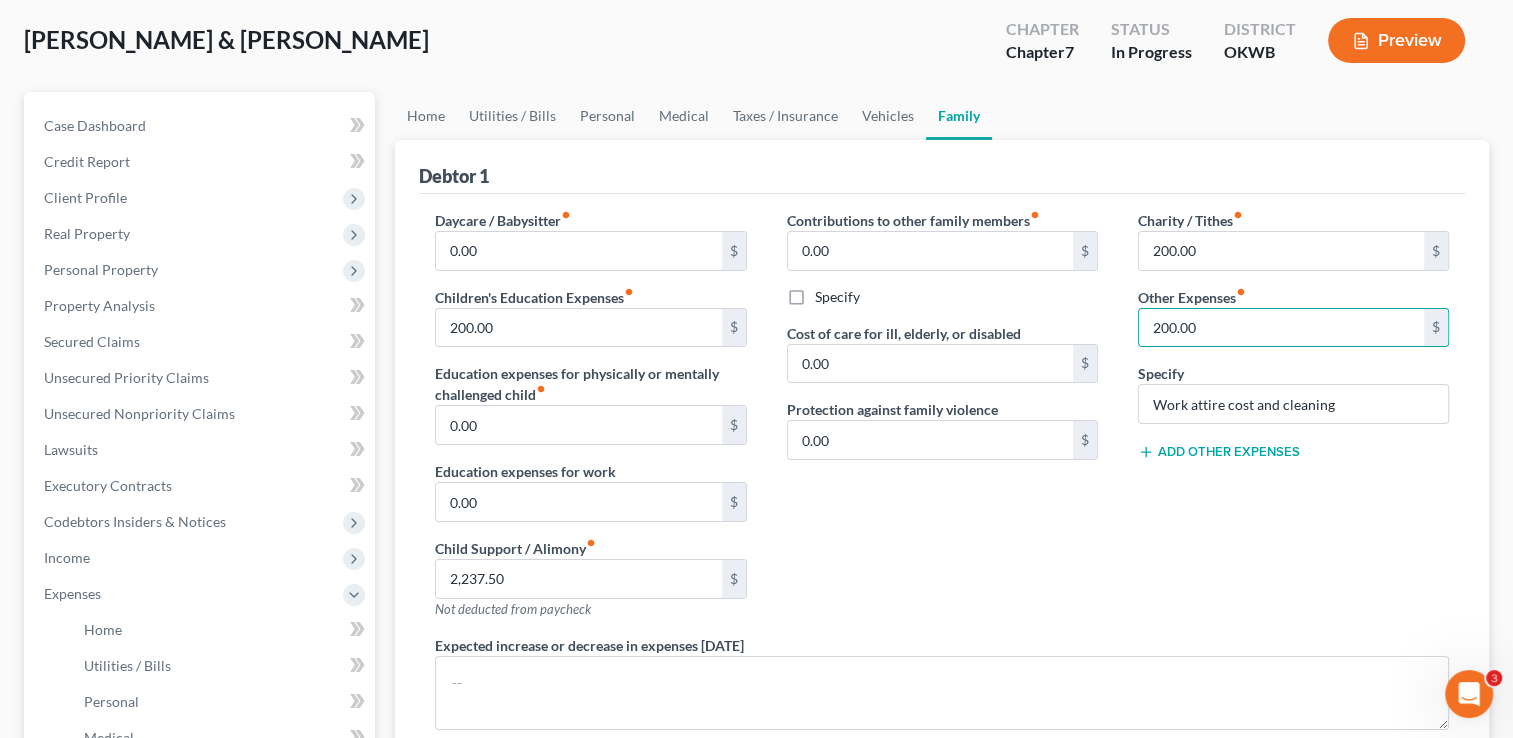 click on "Charity / Tithes  fiber_manual_record 200.00 $ Other Expenses  fiber_manual_record 200.00 $ Specify Work attire cost and cleaning Add Other Expenses" at bounding box center [1293, 422] 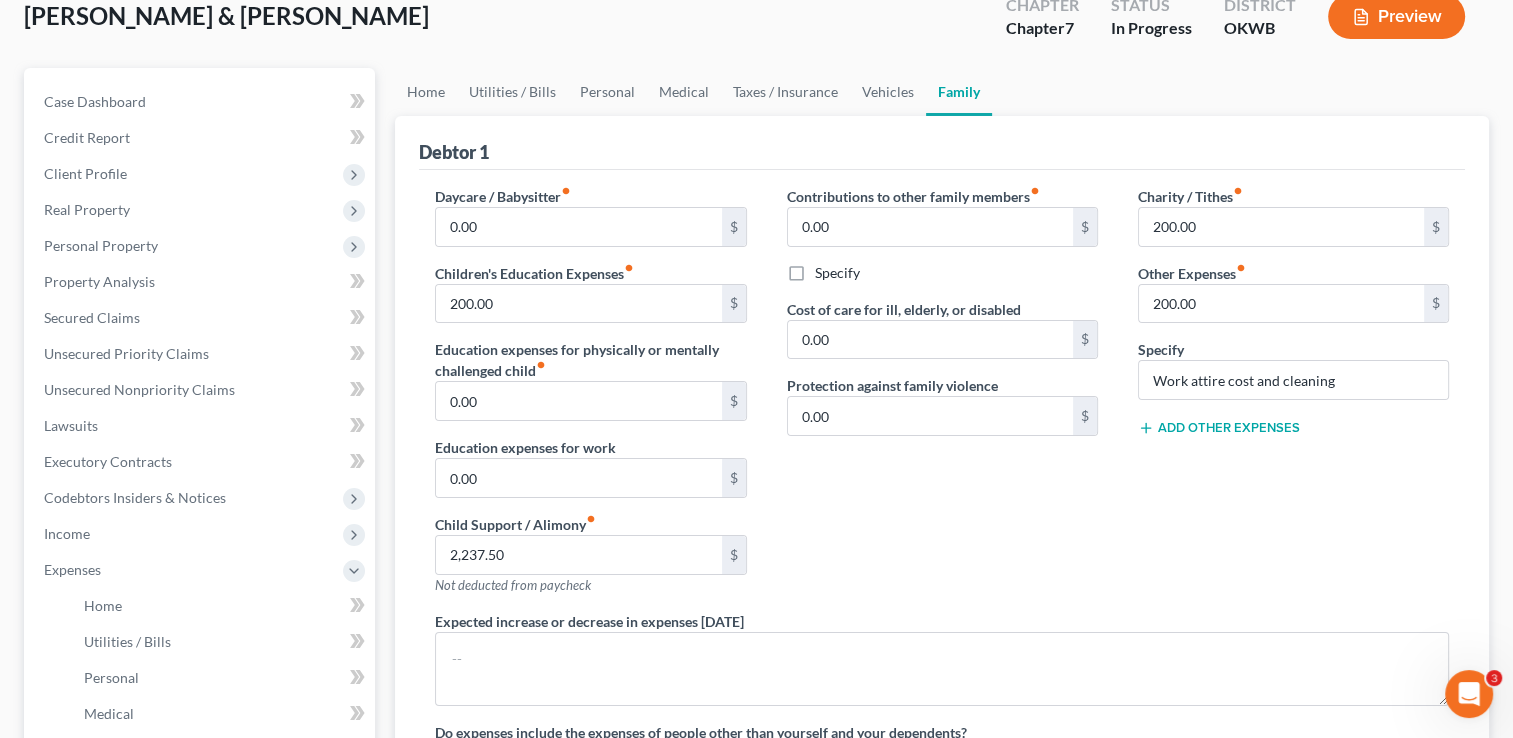 scroll, scrollTop: 100, scrollLeft: 0, axis: vertical 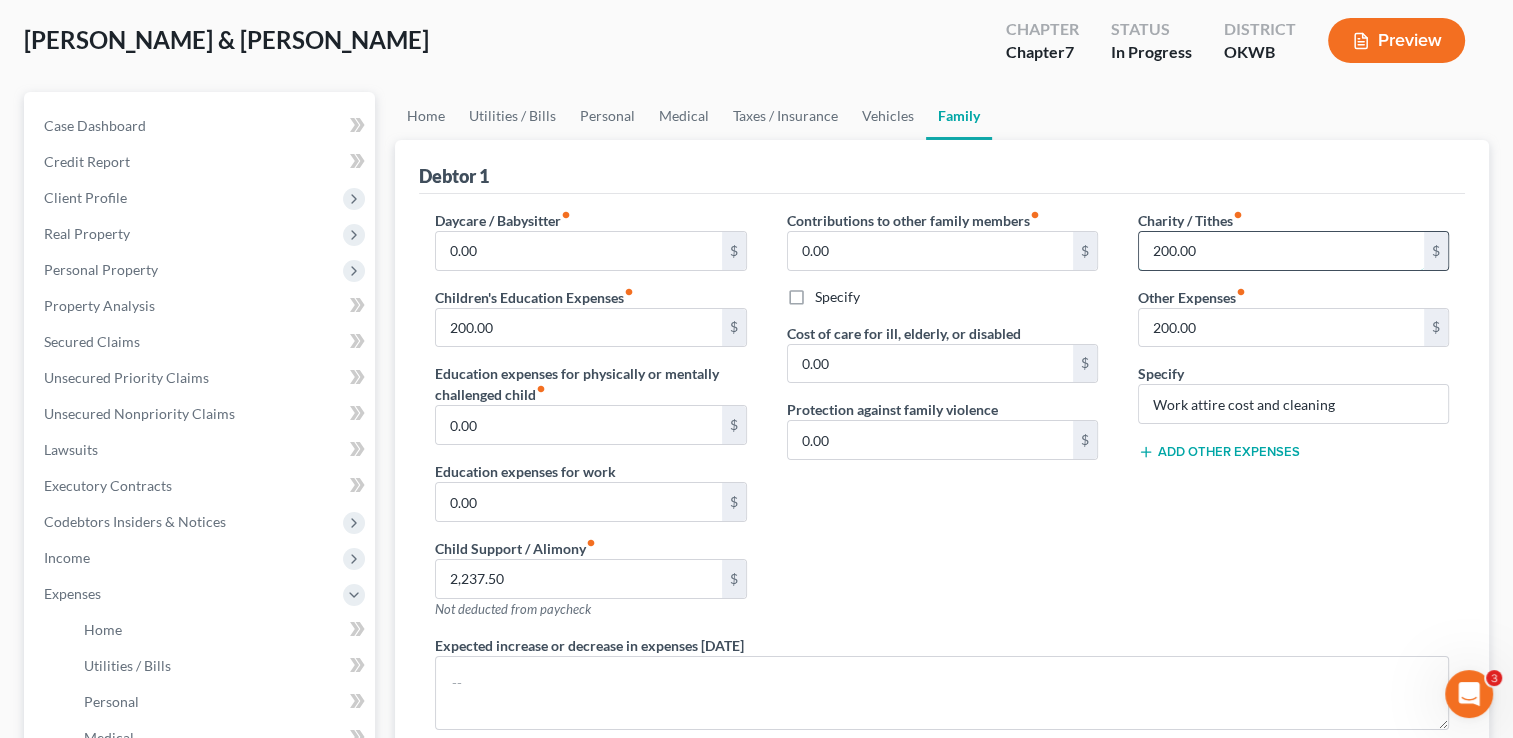 click on "200.00" at bounding box center [1281, 251] 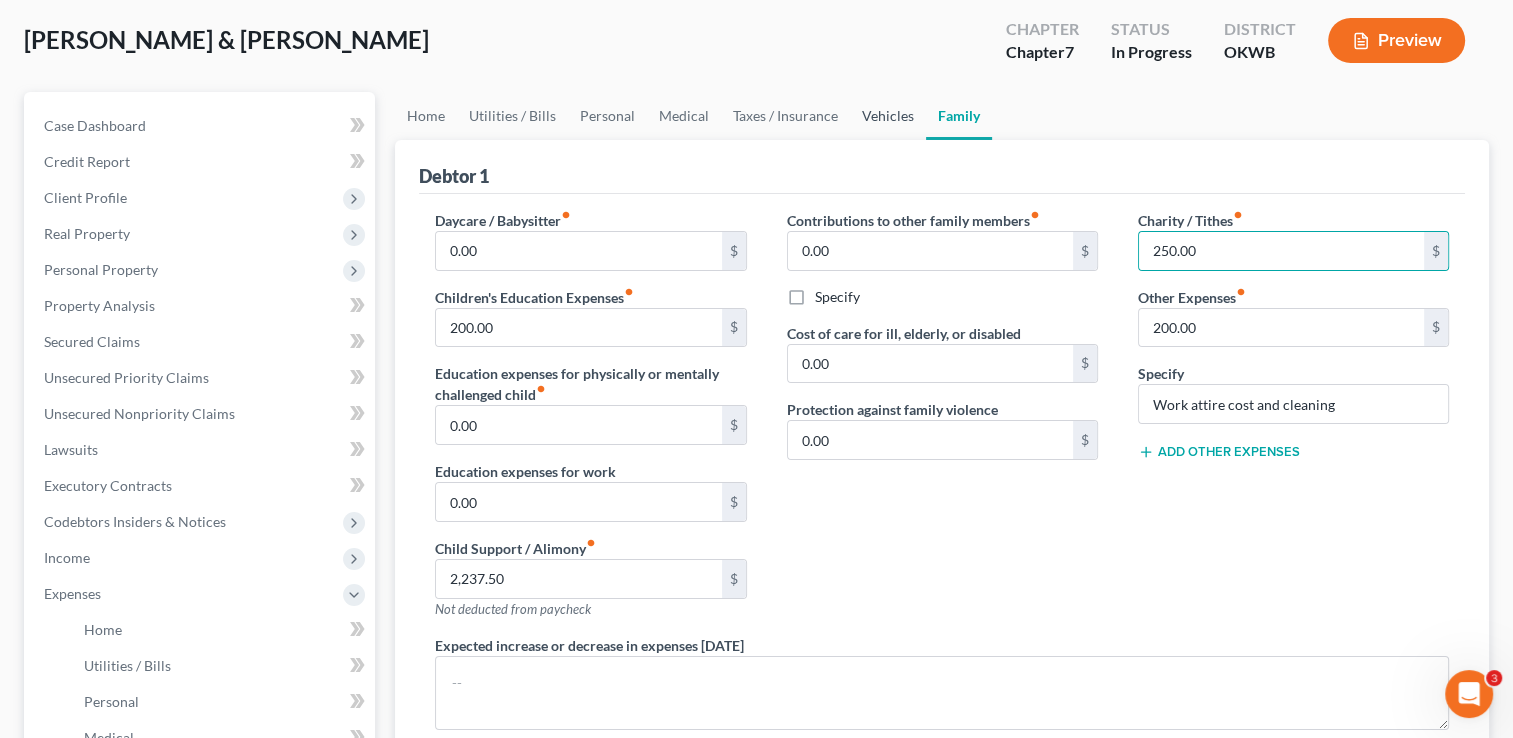 click on "Vehicles" at bounding box center (888, 116) 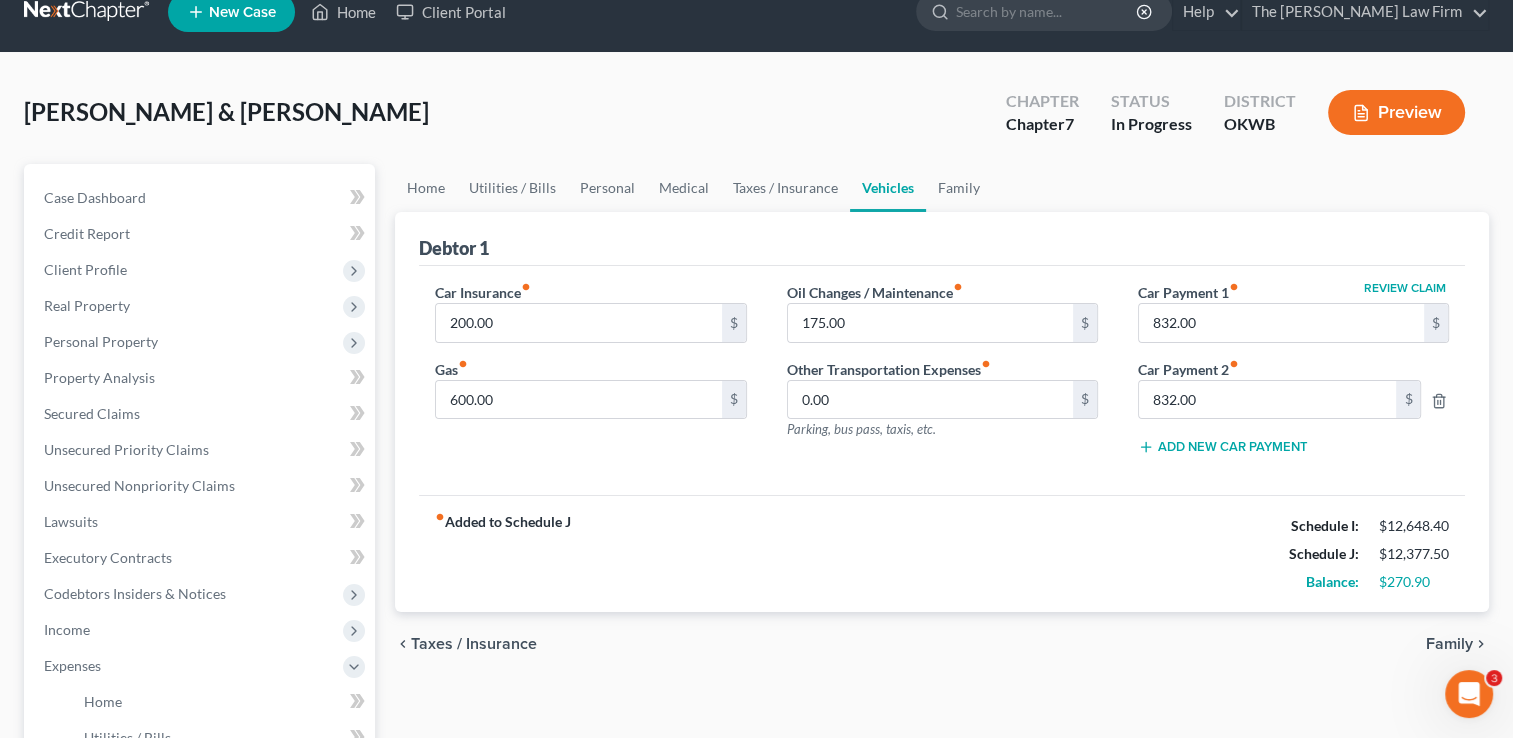 scroll, scrollTop: 0, scrollLeft: 0, axis: both 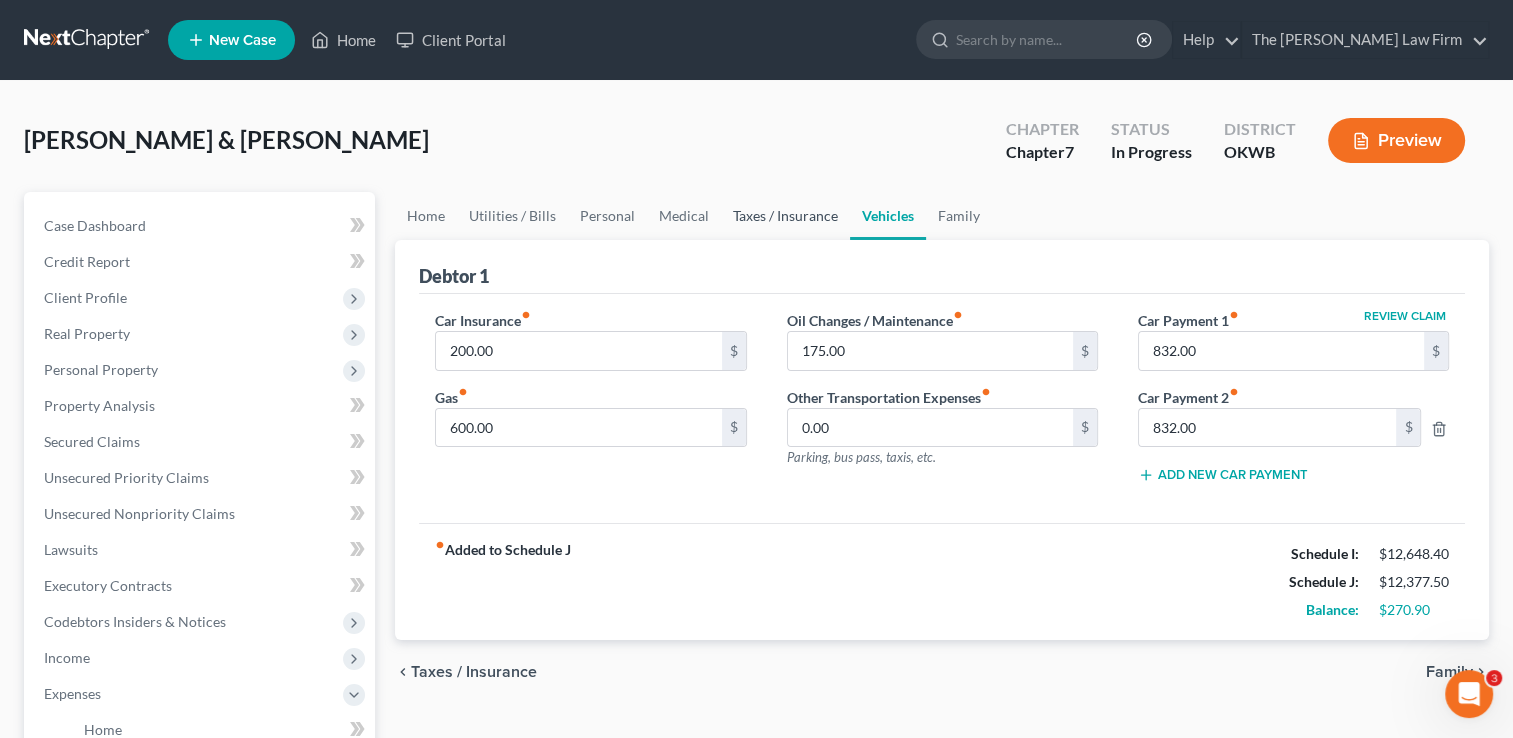 click on "Taxes / Insurance" at bounding box center (785, 216) 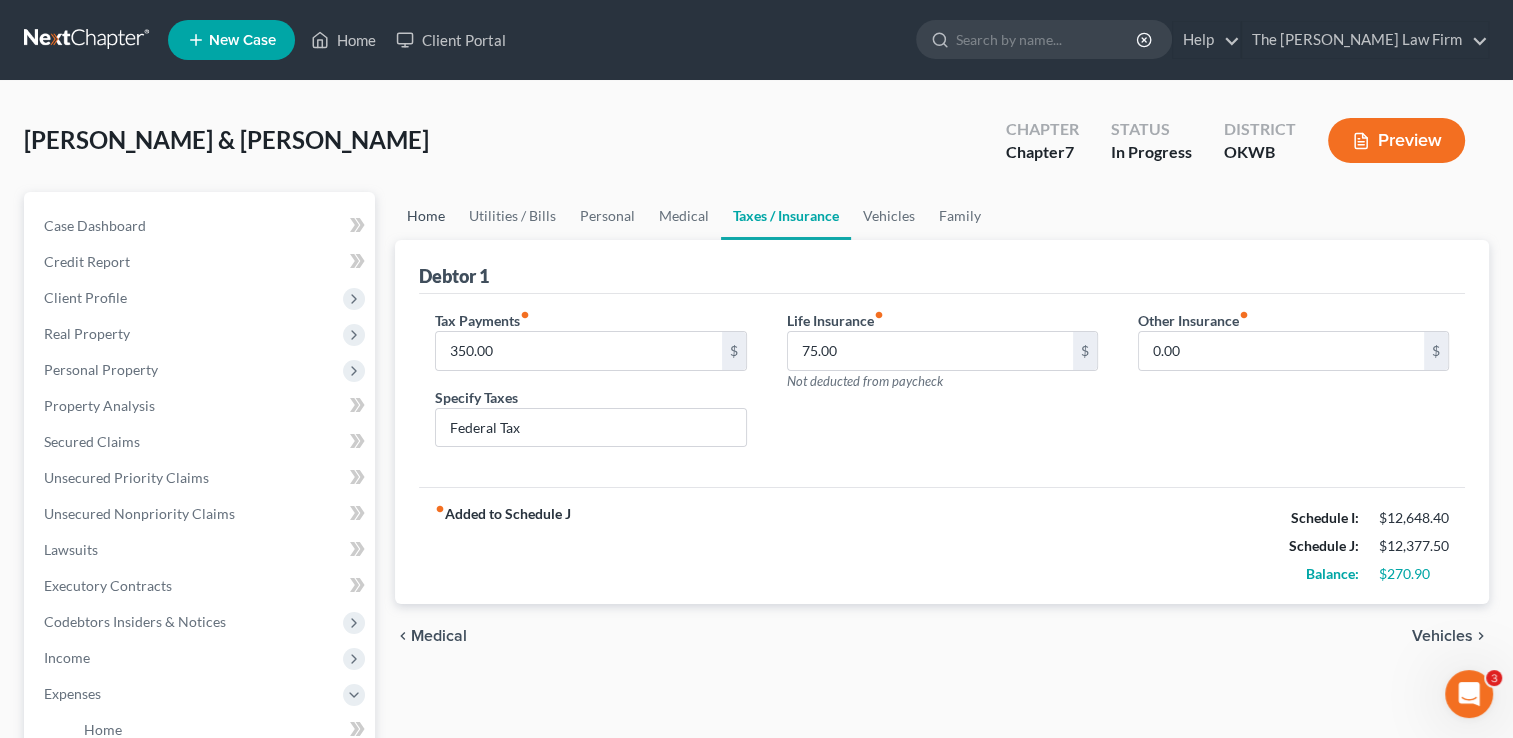 click on "Home" at bounding box center [426, 216] 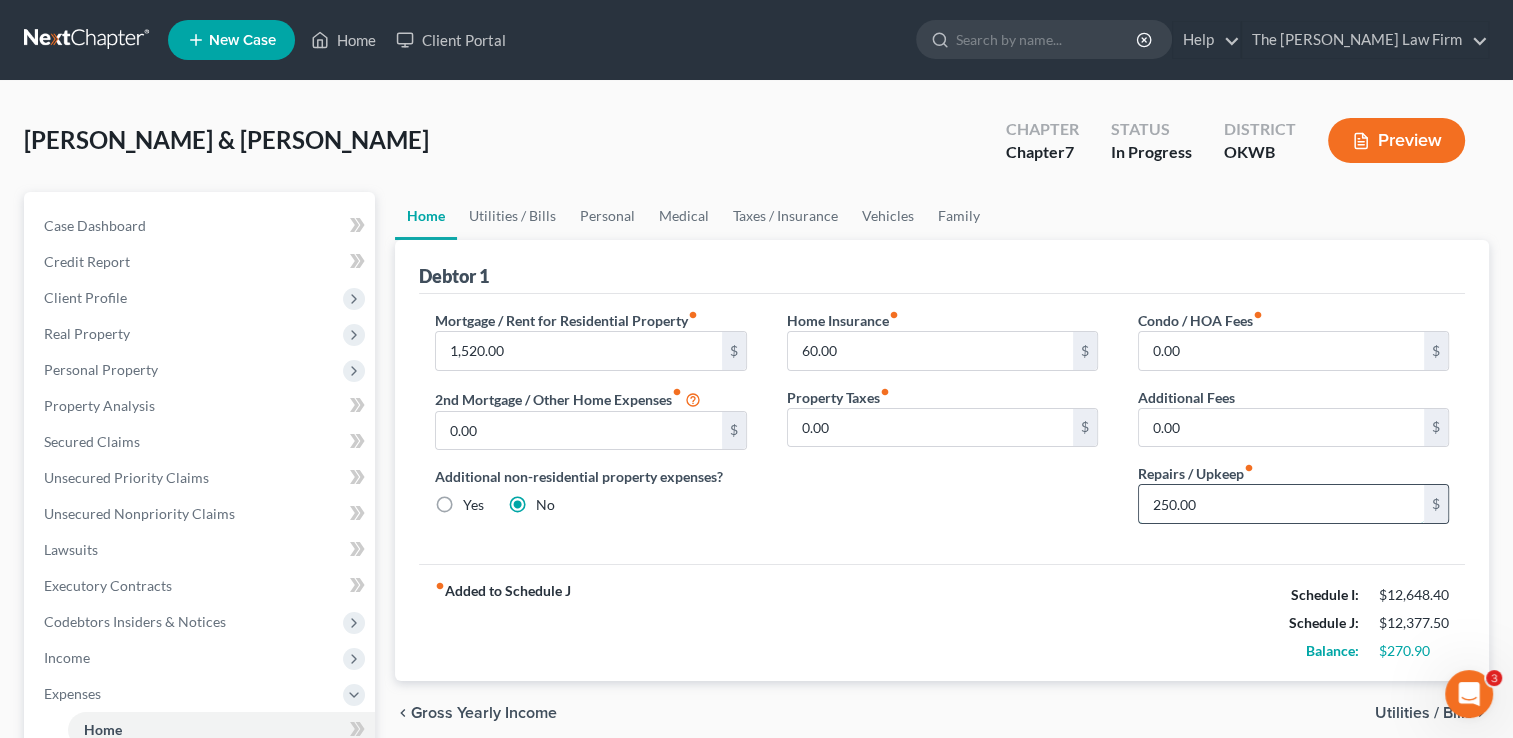 click on "250.00" at bounding box center [1281, 504] 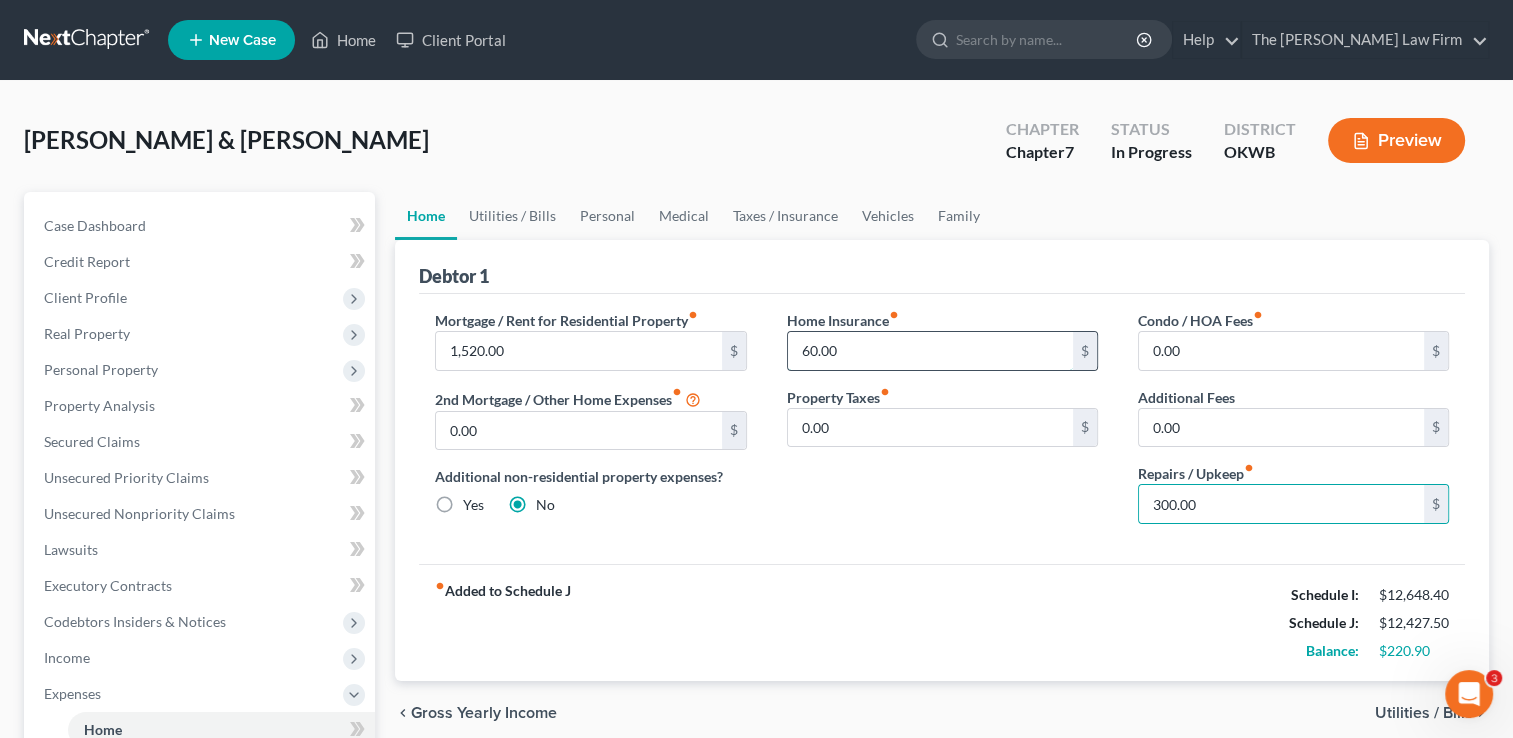 click on "60.00" at bounding box center [930, 351] 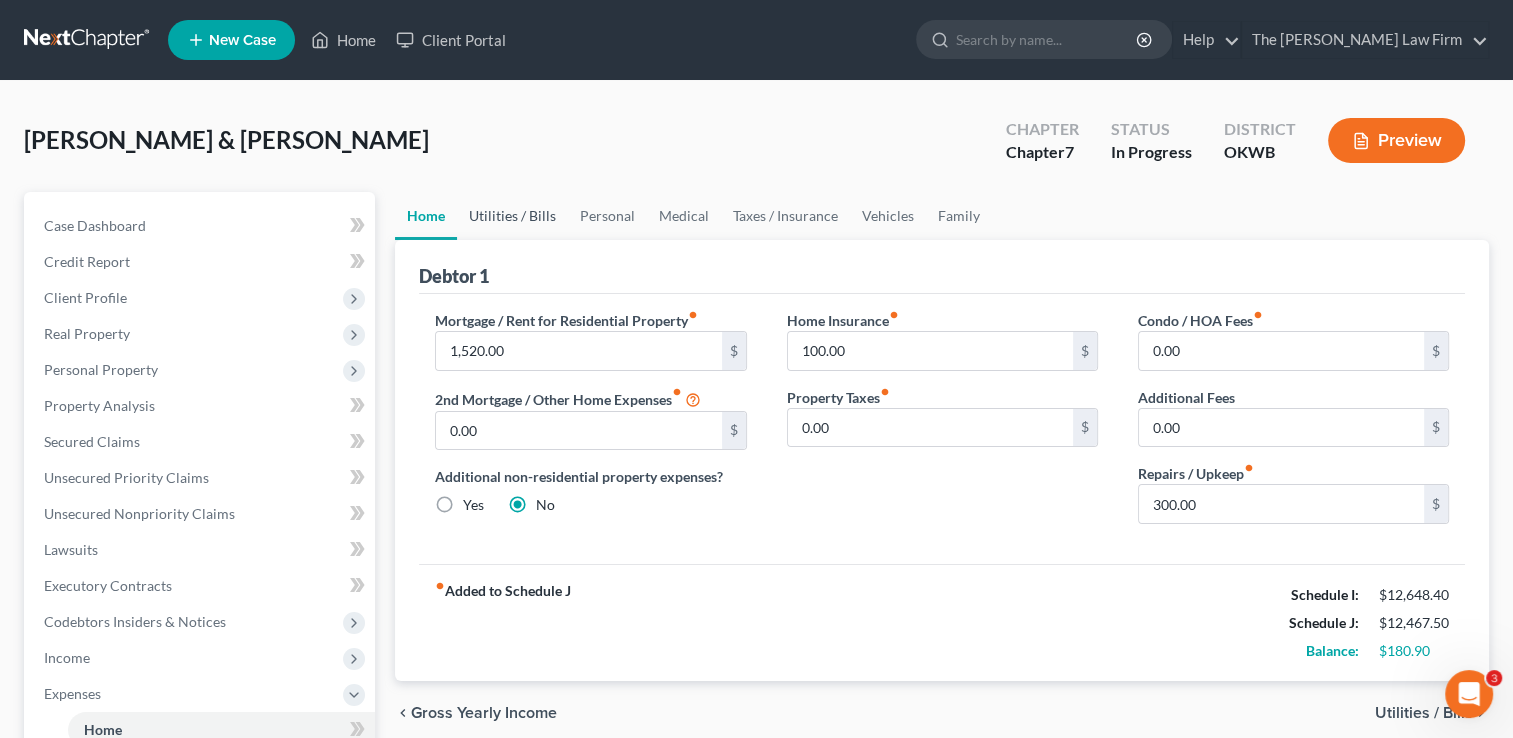 click on "Utilities / Bills" at bounding box center (512, 216) 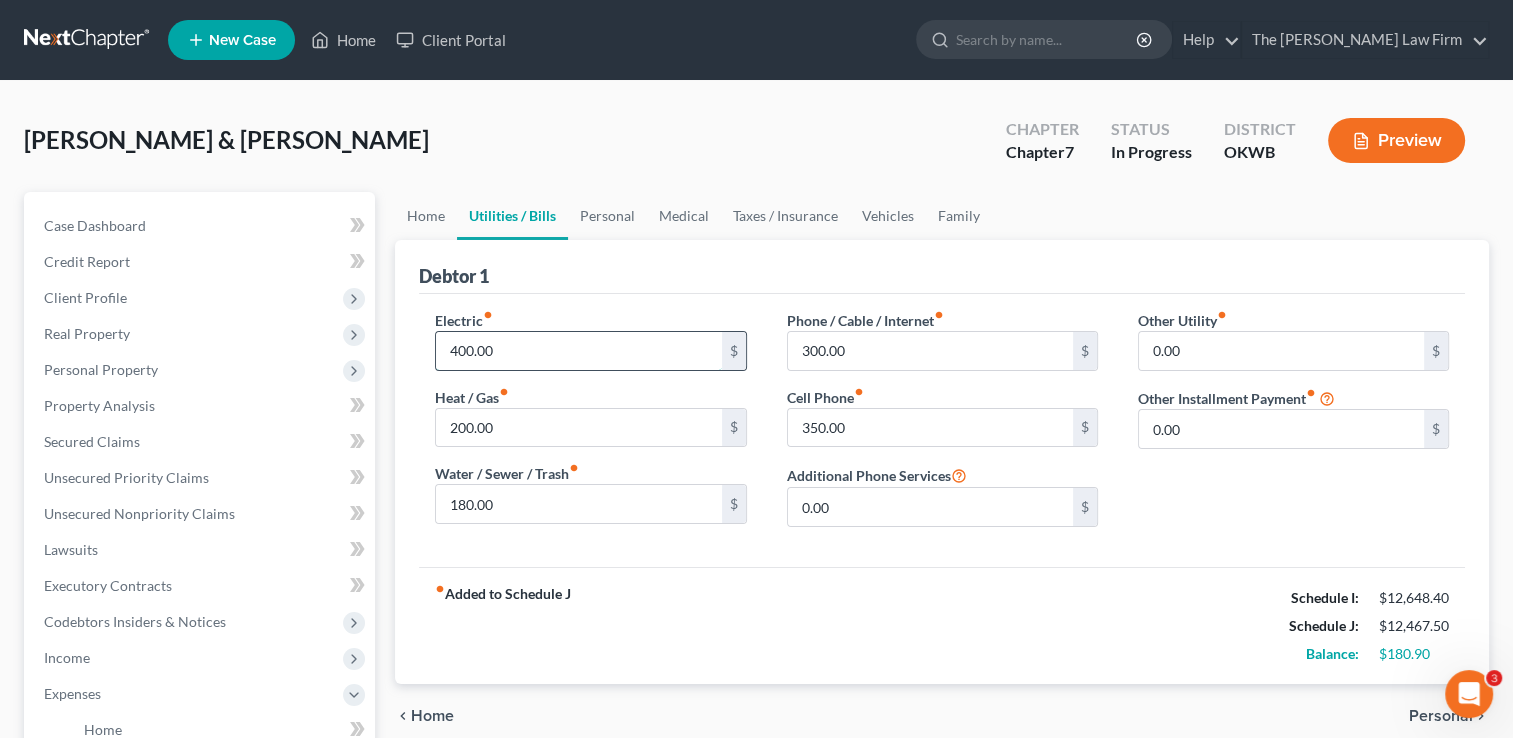 click on "400.00" at bounding box center (578, 351) 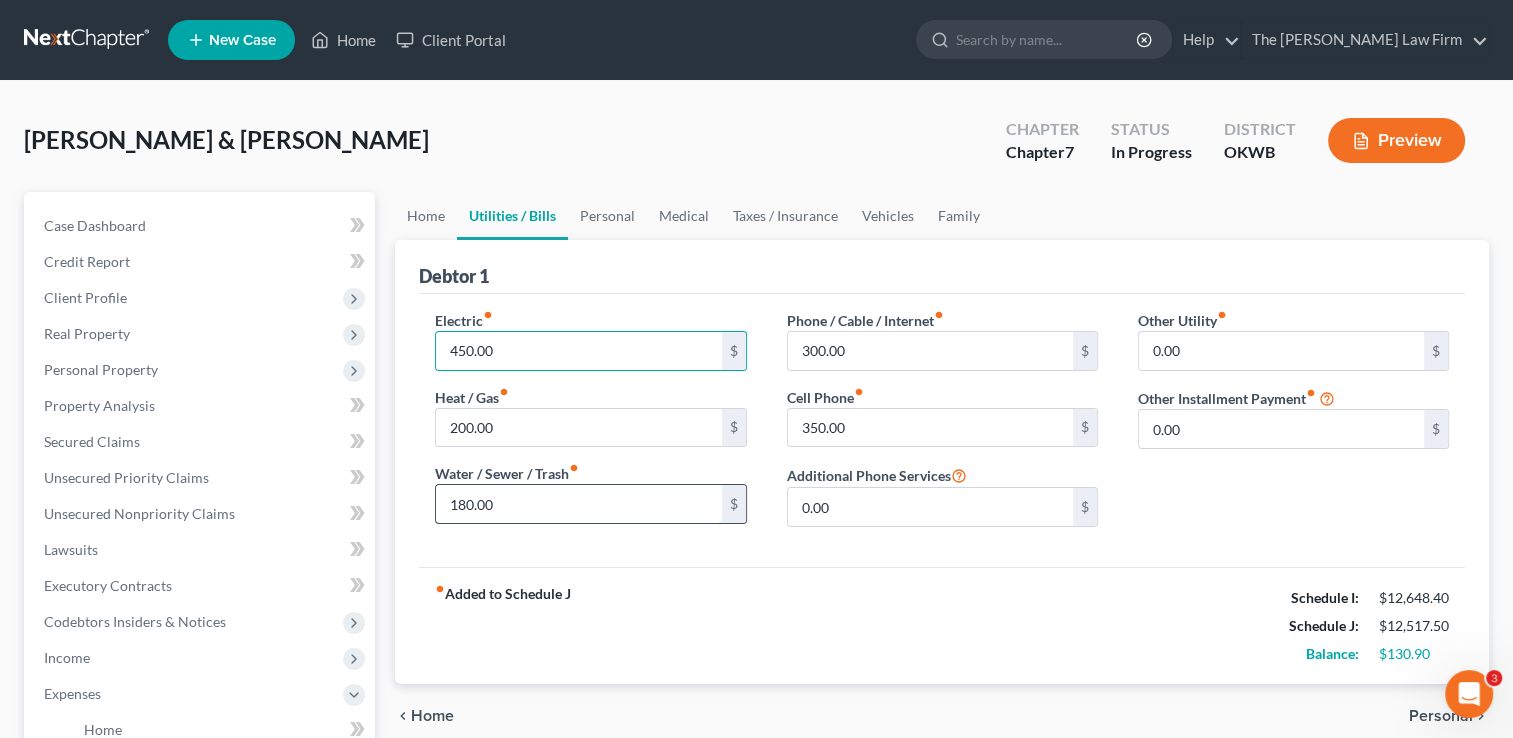 click on "180.00" at bounding box center [578, 504] 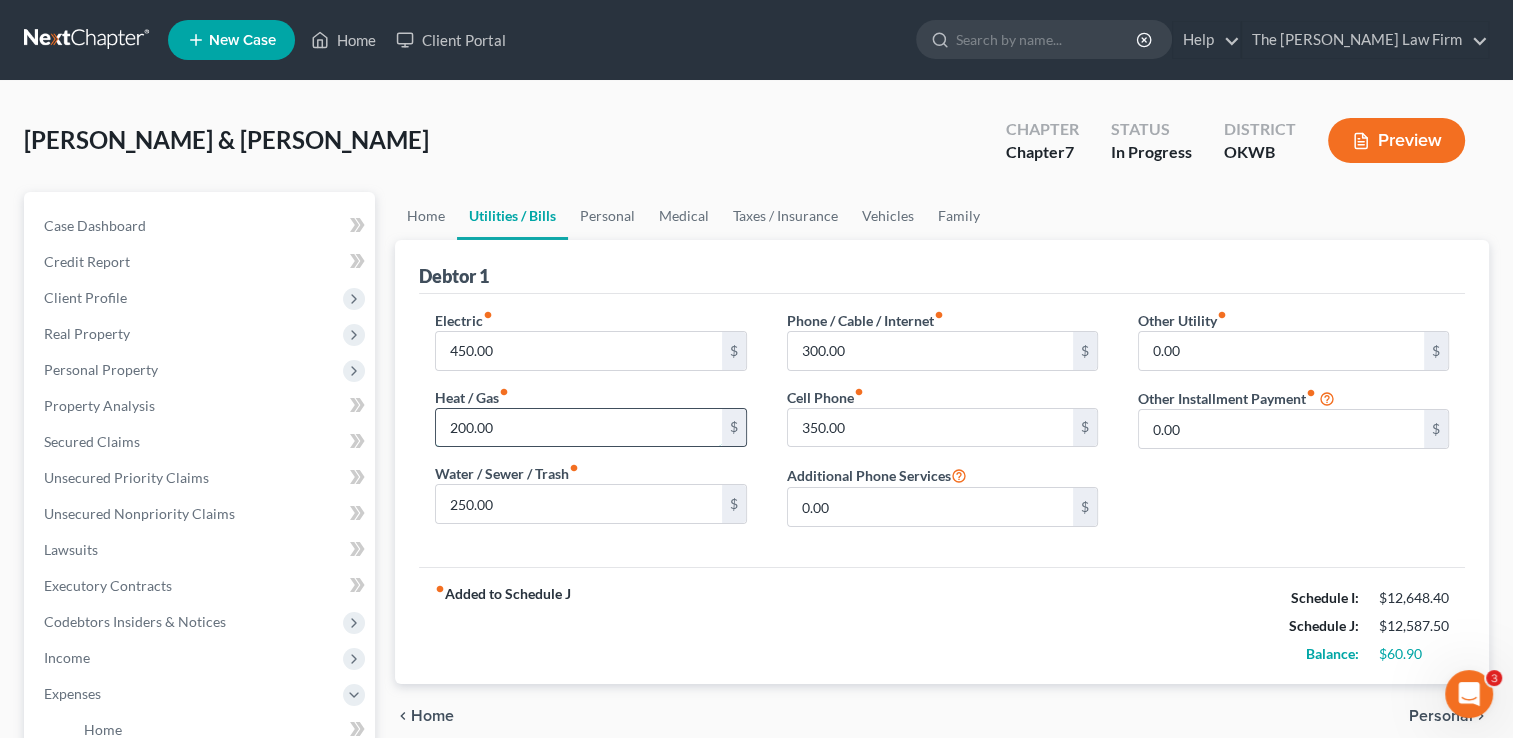 click on "200.00" at bounding box center [578, 428] 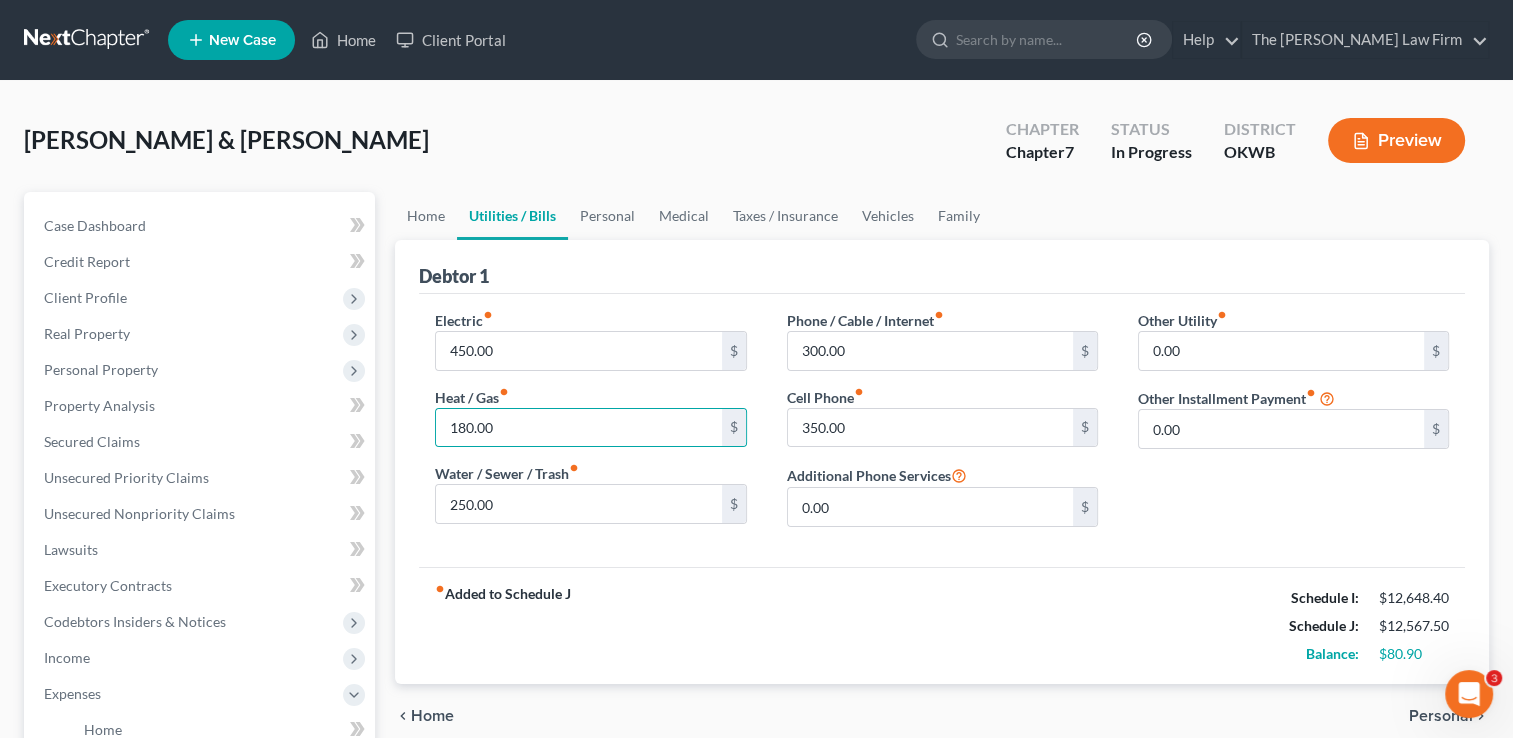 click on "fiber_manual_record  Added to Schedule J Schedule I: $12,648.40 Schedule J: $12,567.50 Balance: $80.90" at bounding box center (942, 625) 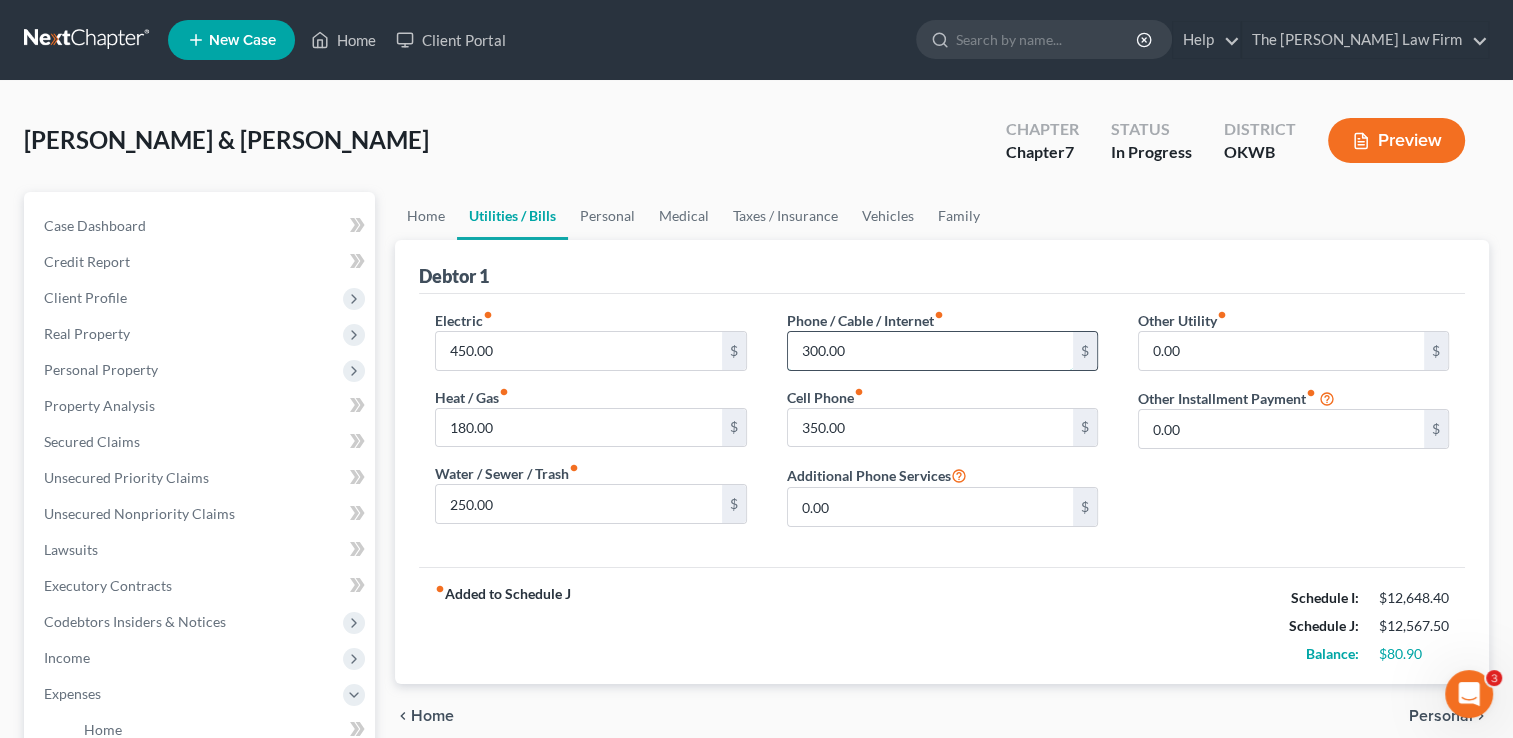 click on "300.00" at bounding box center [930, 351] 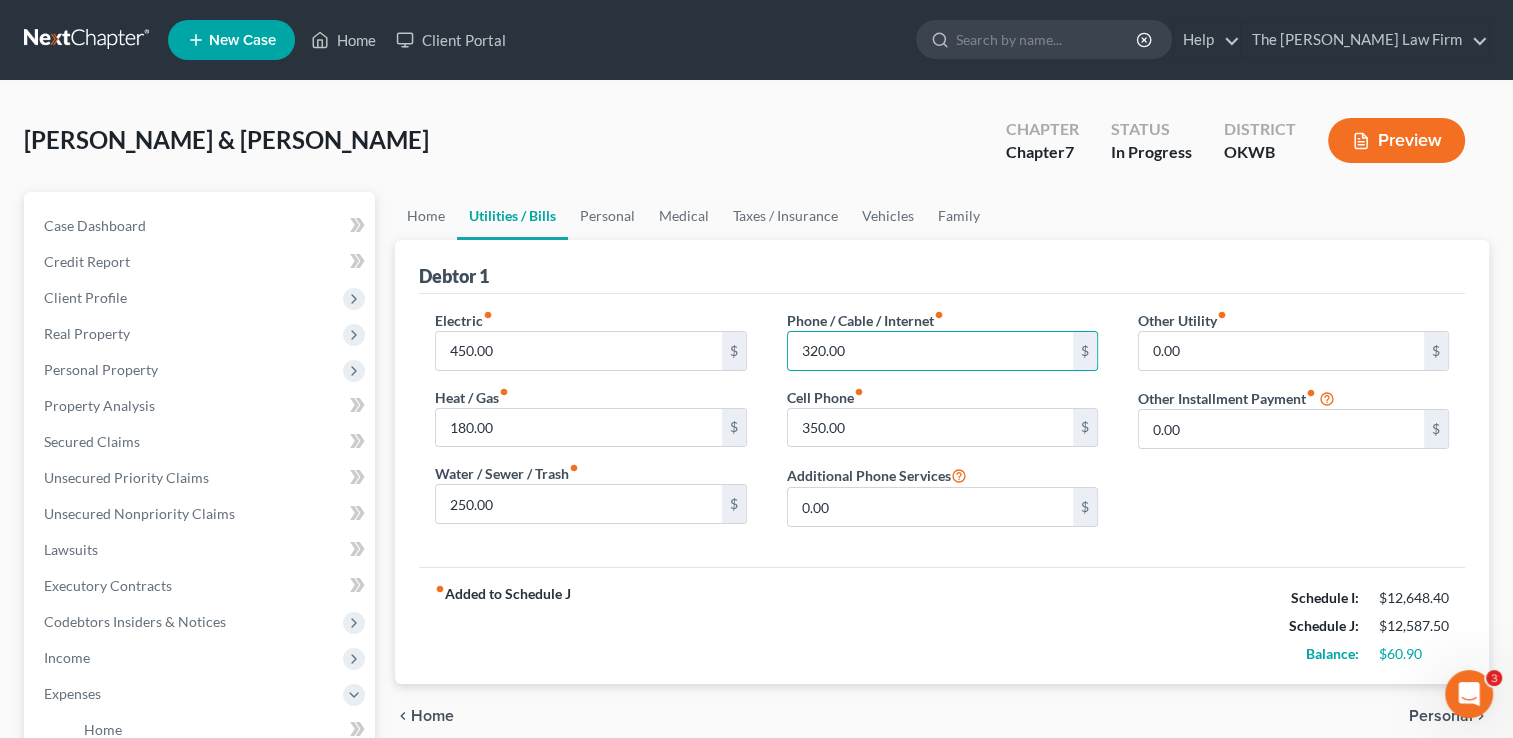 click on "Debtor 1" at bounding box center [942, 267] 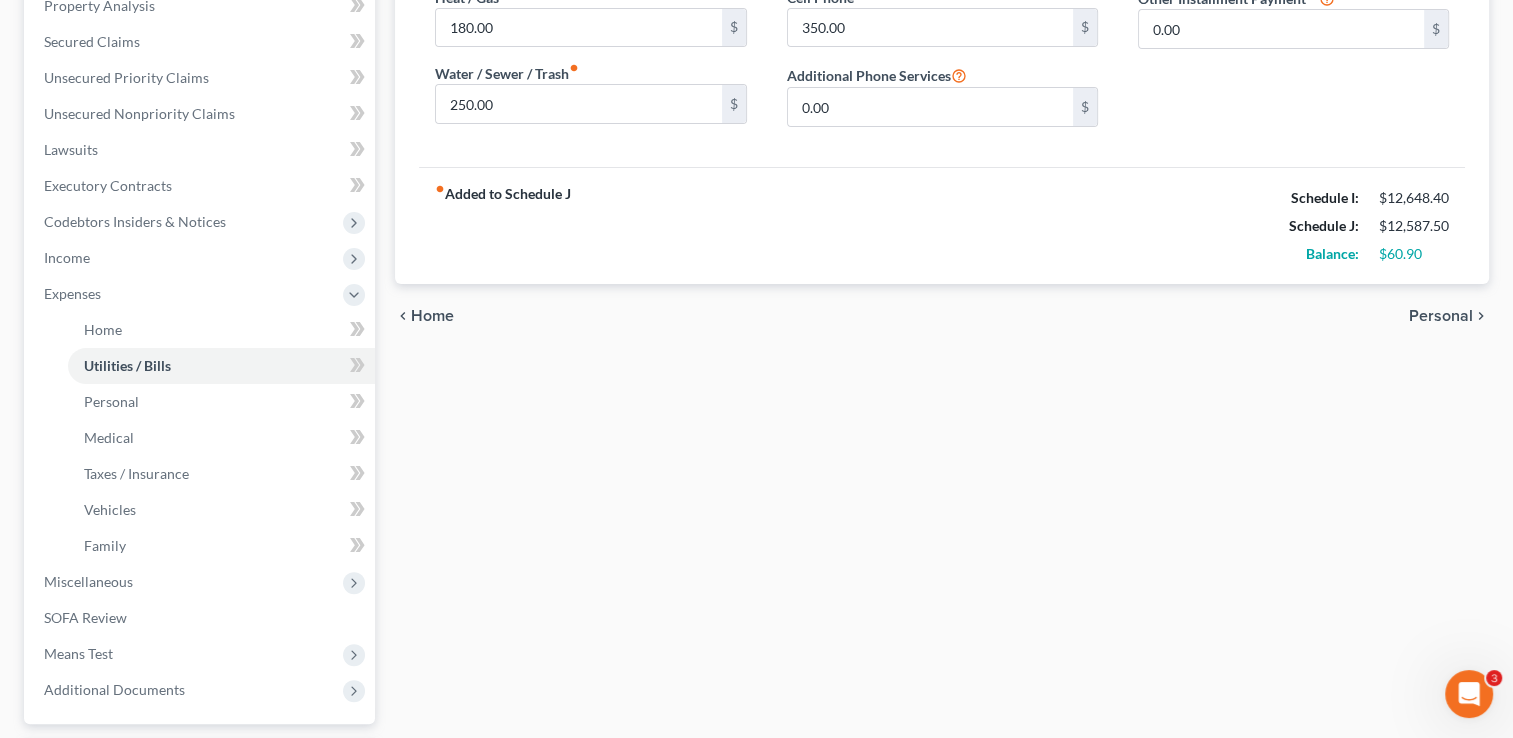 scroll, scrollTop: 500, scrollLeft: 0, axis: vertical 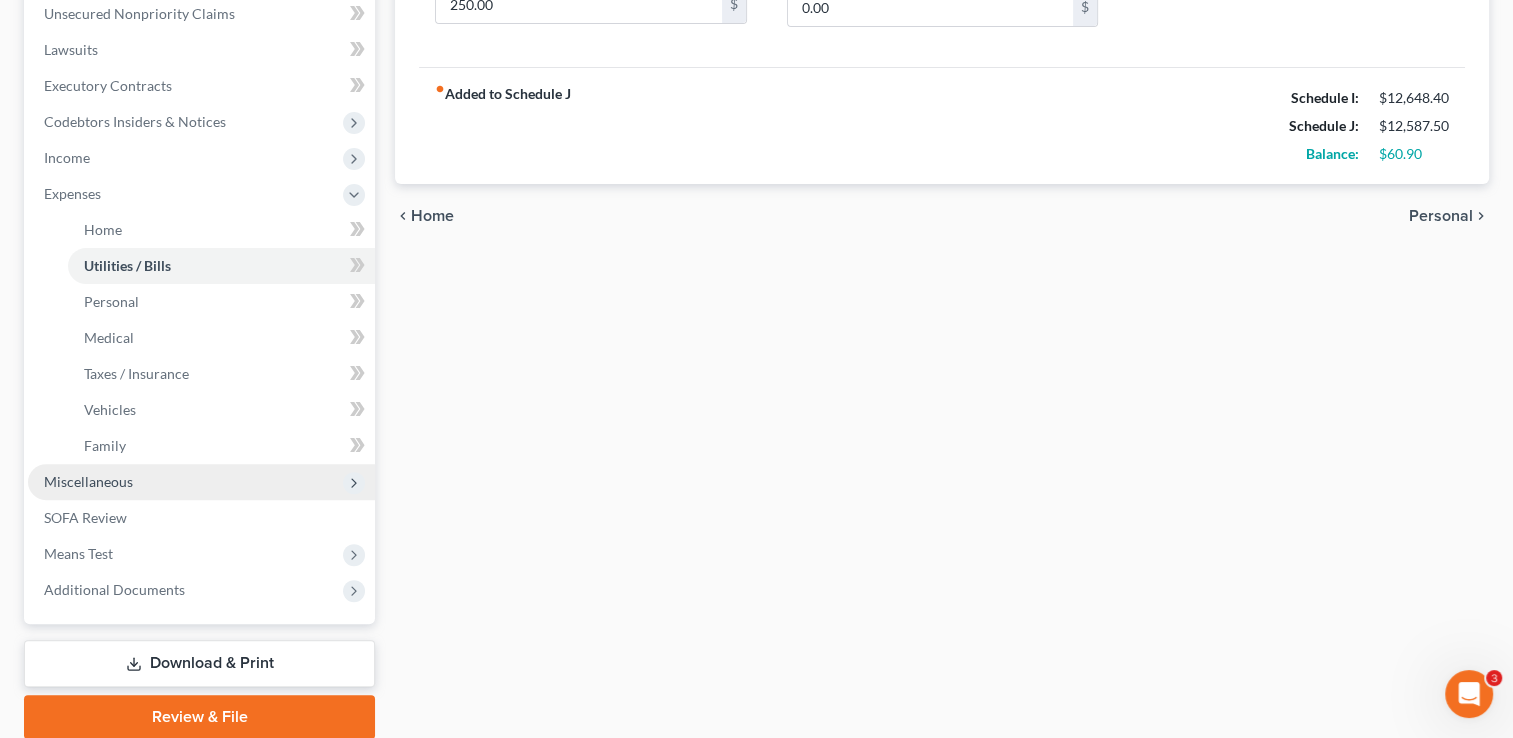 click on "Miscellaneous" at bounding box center [201, 482] 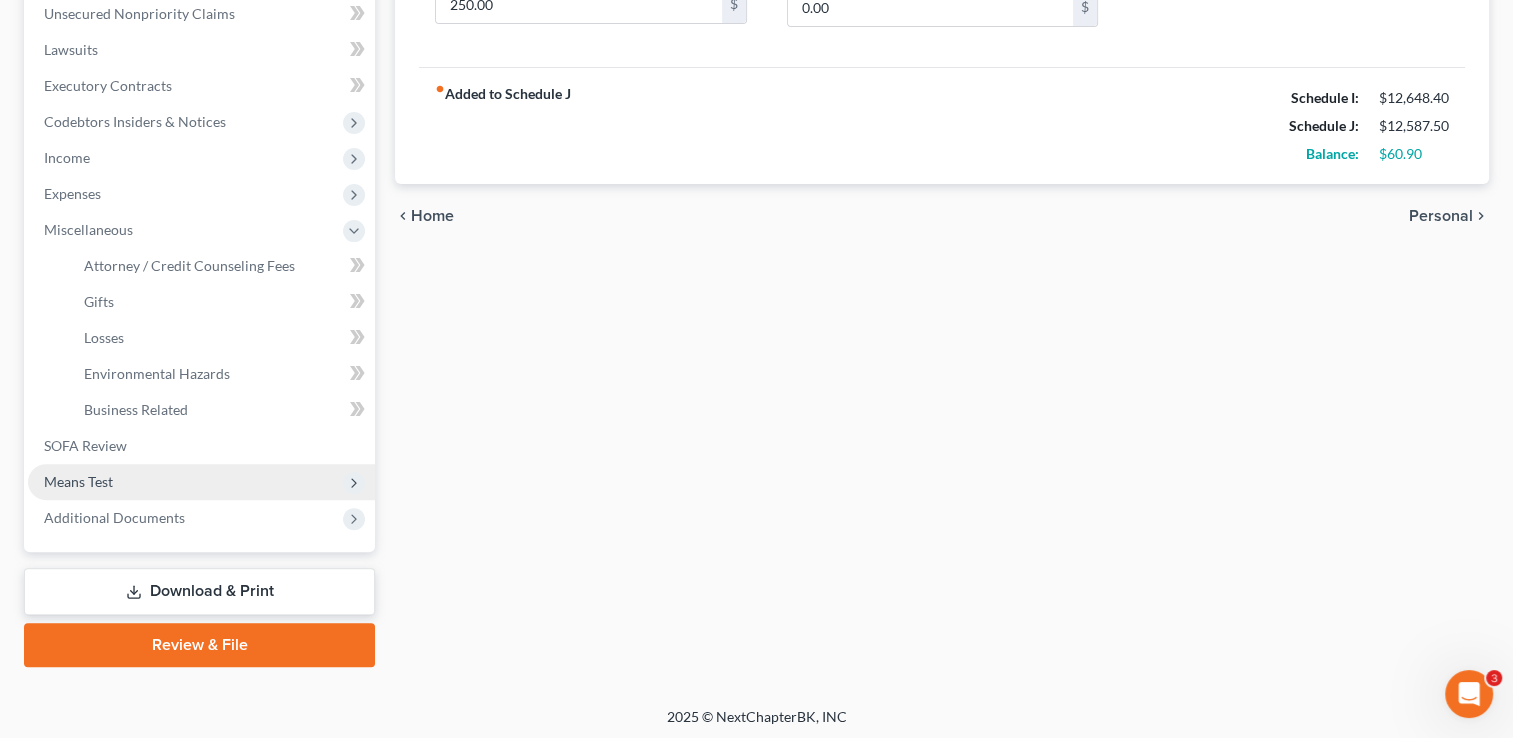 click on "Means Test" at bounding box center [201, 482] 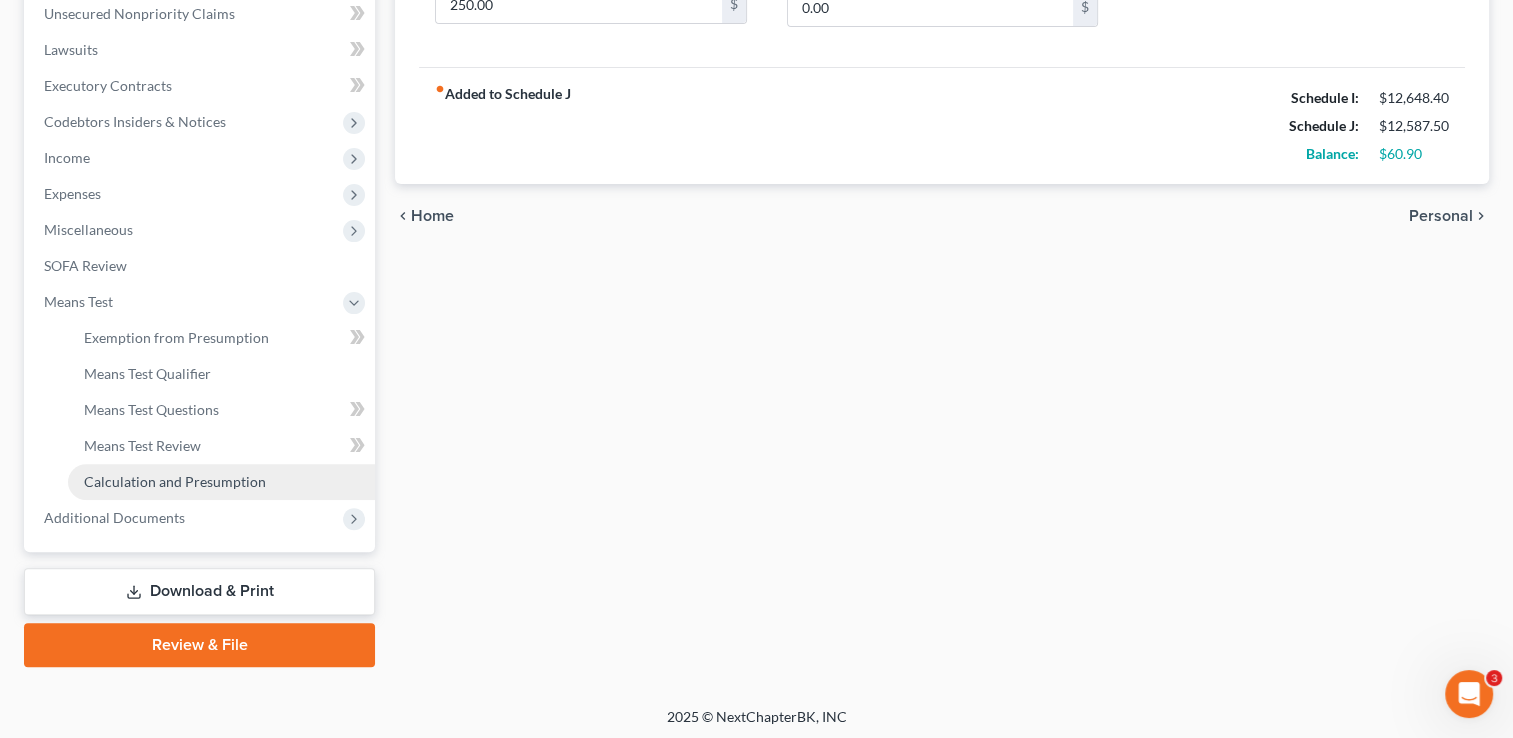 click on "Calculation and Presumption" at bounding box center [175, 481] 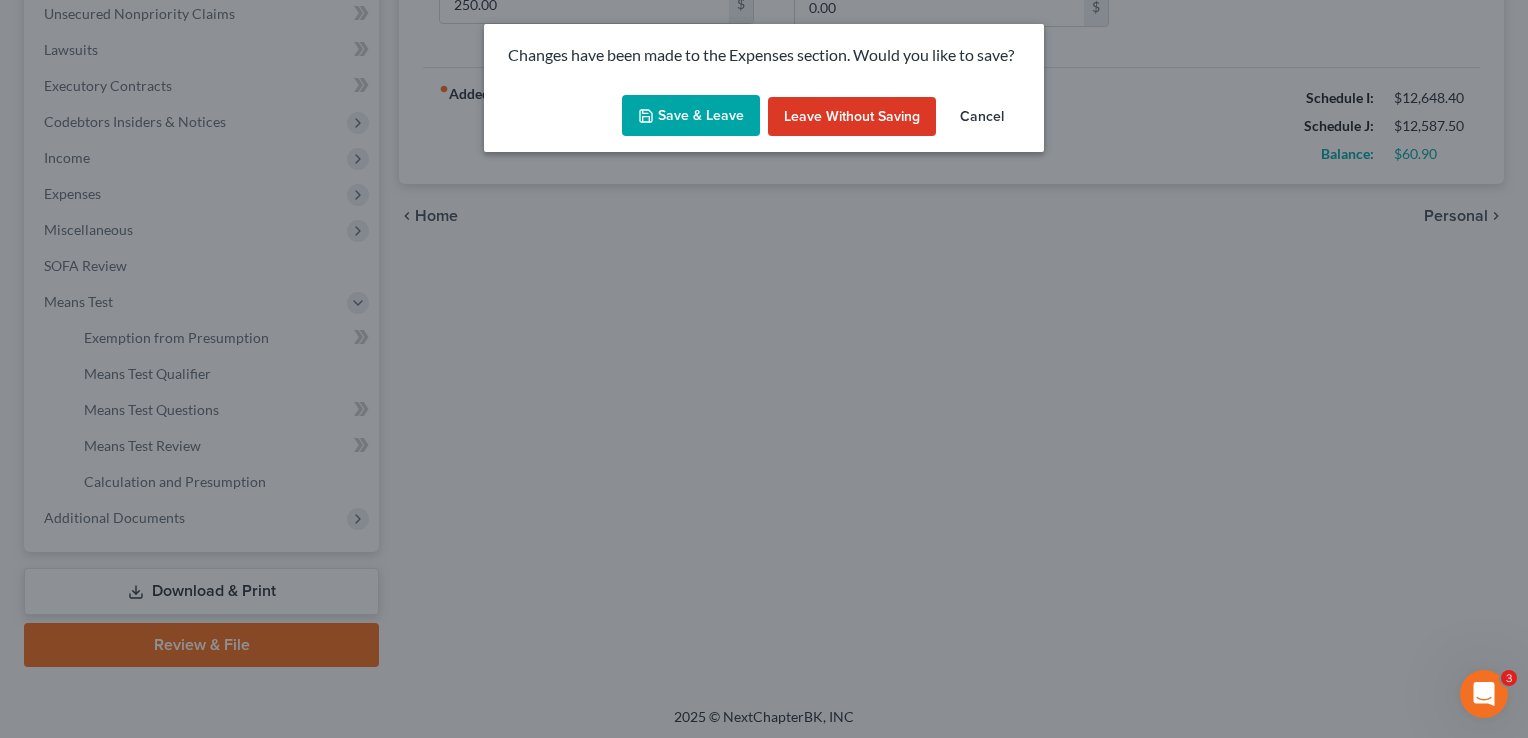 click on "Save & Leave" at bounding box center (691, 116) 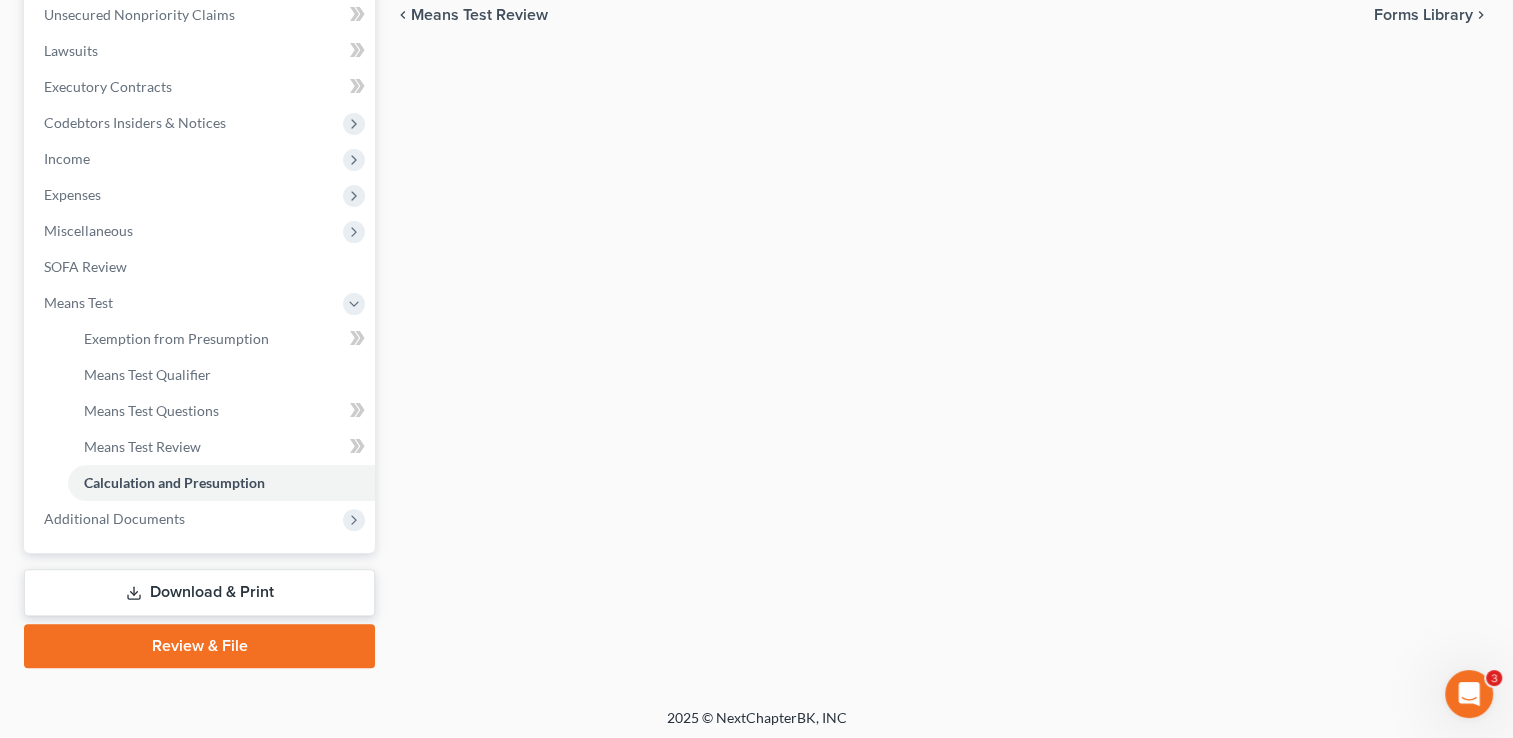 scroll, scrollTop: 500, scrollLeft: 0, axis: vertical 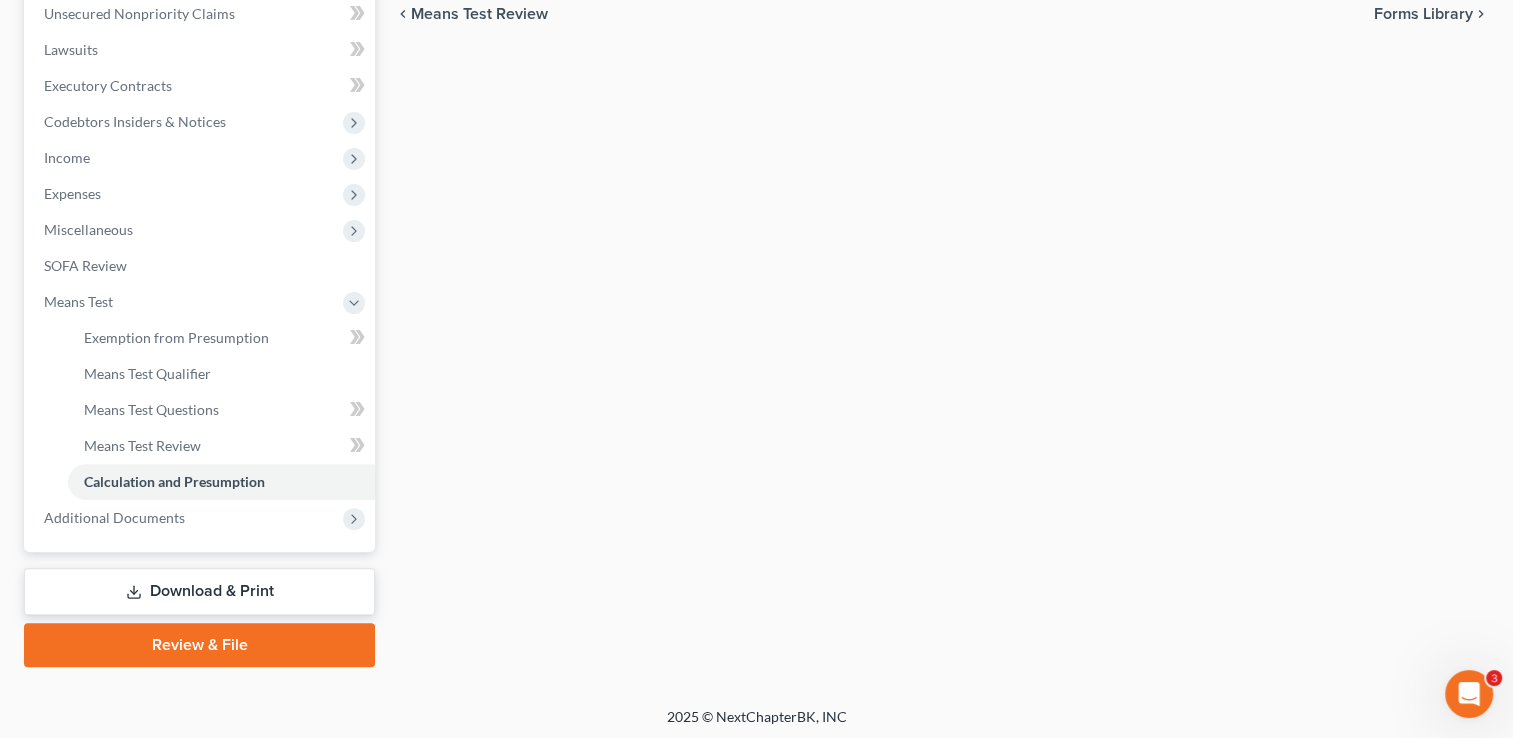 click on "Download & Print" at bounding box center (199, 591) 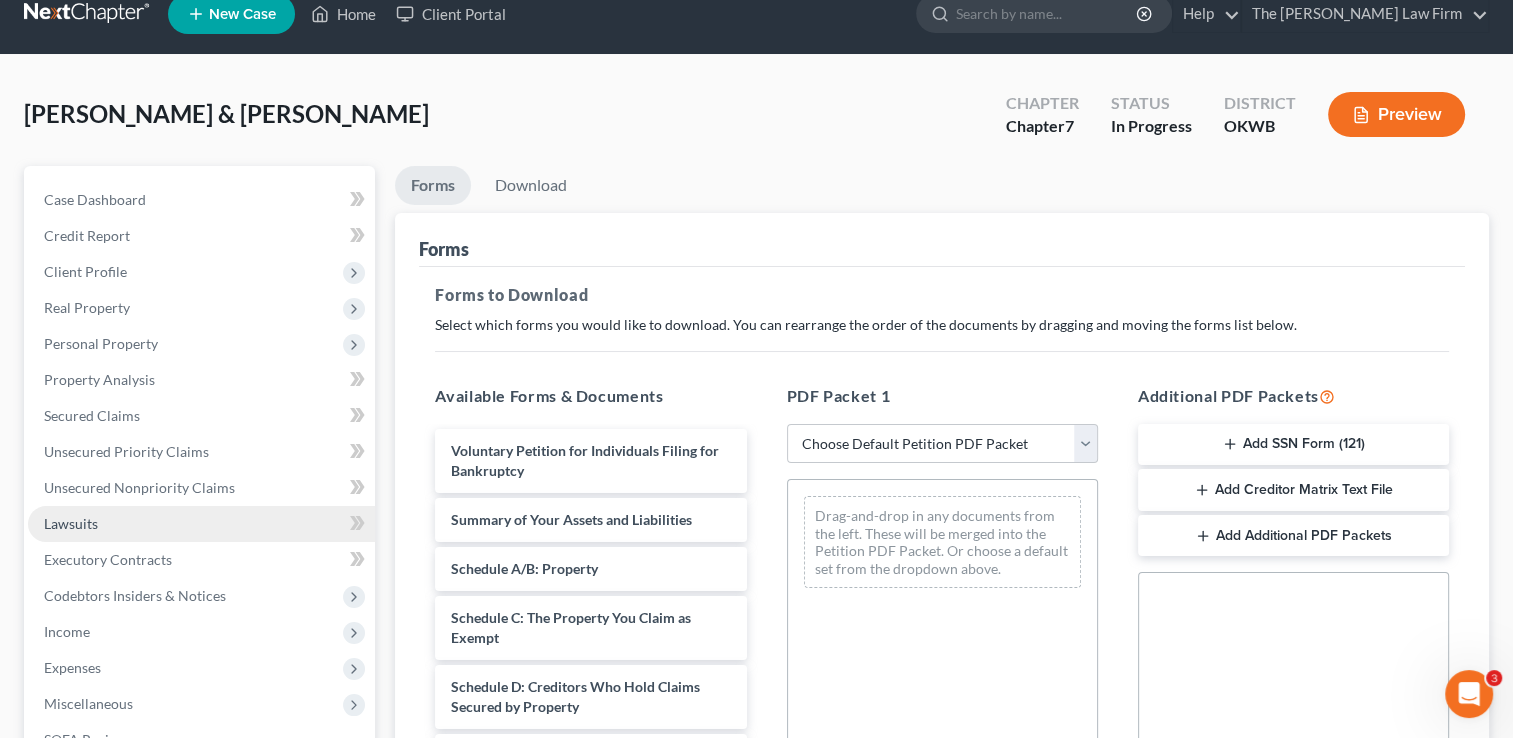scroll, scrollTop: 0, scrollLeft: 0, axis: both 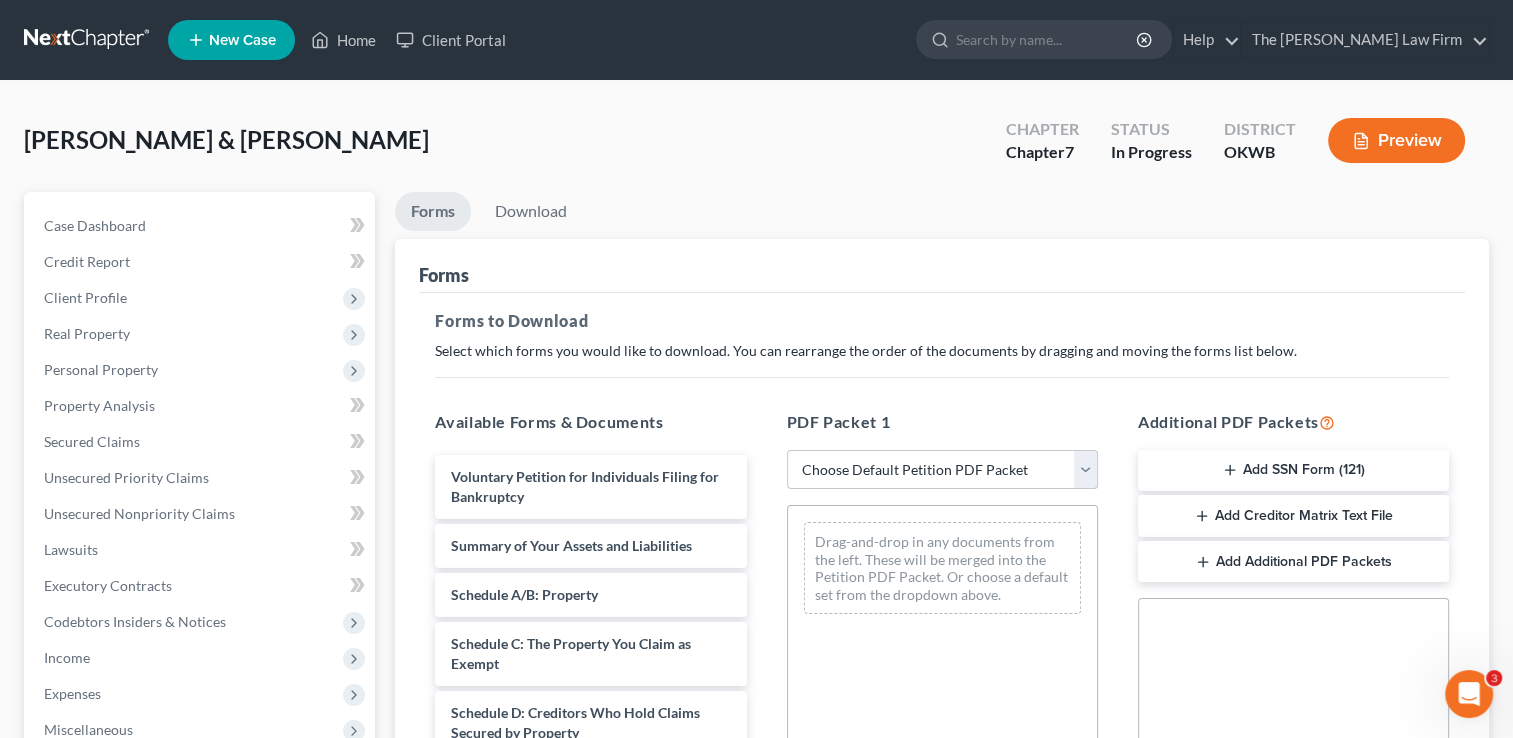 click on "Choose Default Petition PDF Packet Complete Bankruptcy Petition (all forms and schedules) Emergency Filing Forms (Petition and Creditor List Only) Amended Forms Signature Pages Only" at bounding box center (942, 470) 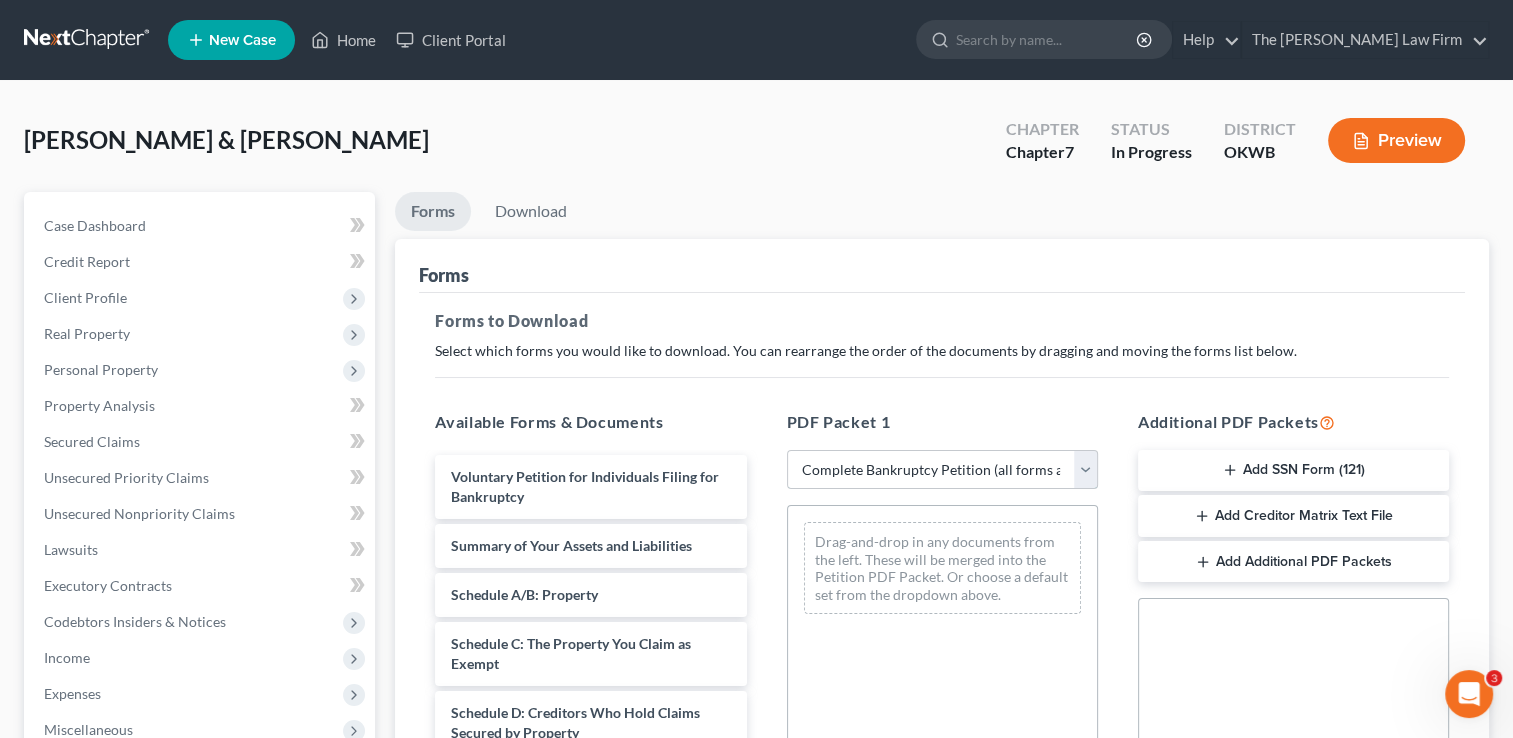 click on "Choose Default Petition PDF Packet Complete Bankruptcy Petition (all forms and schedules) Emergency Filing Forms (Petition and Creditor List Only) Amended Forms Signature Pages Only" at bounding box center (942, 470) 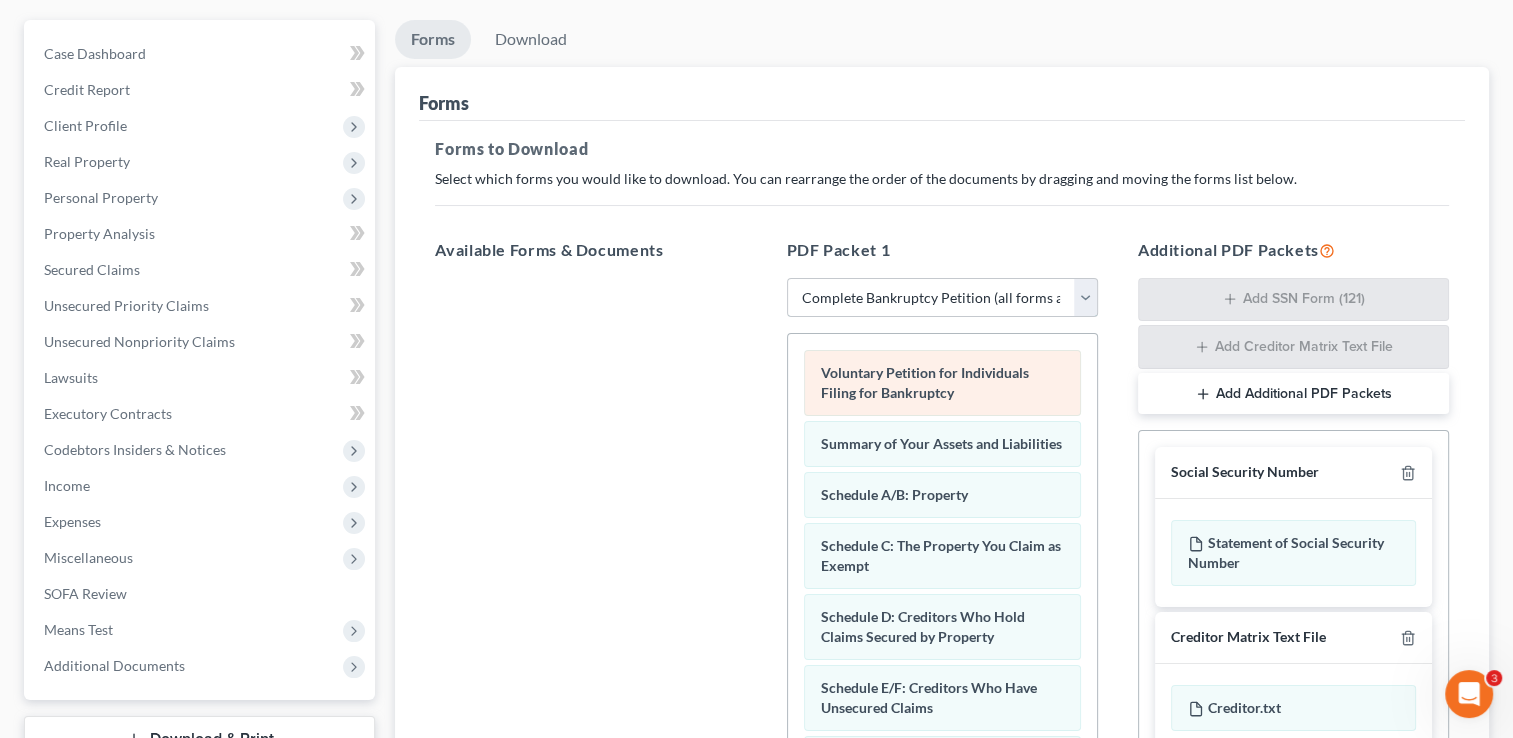 scroll, scrollTop: 0, scrollLeft: 0, axis: both 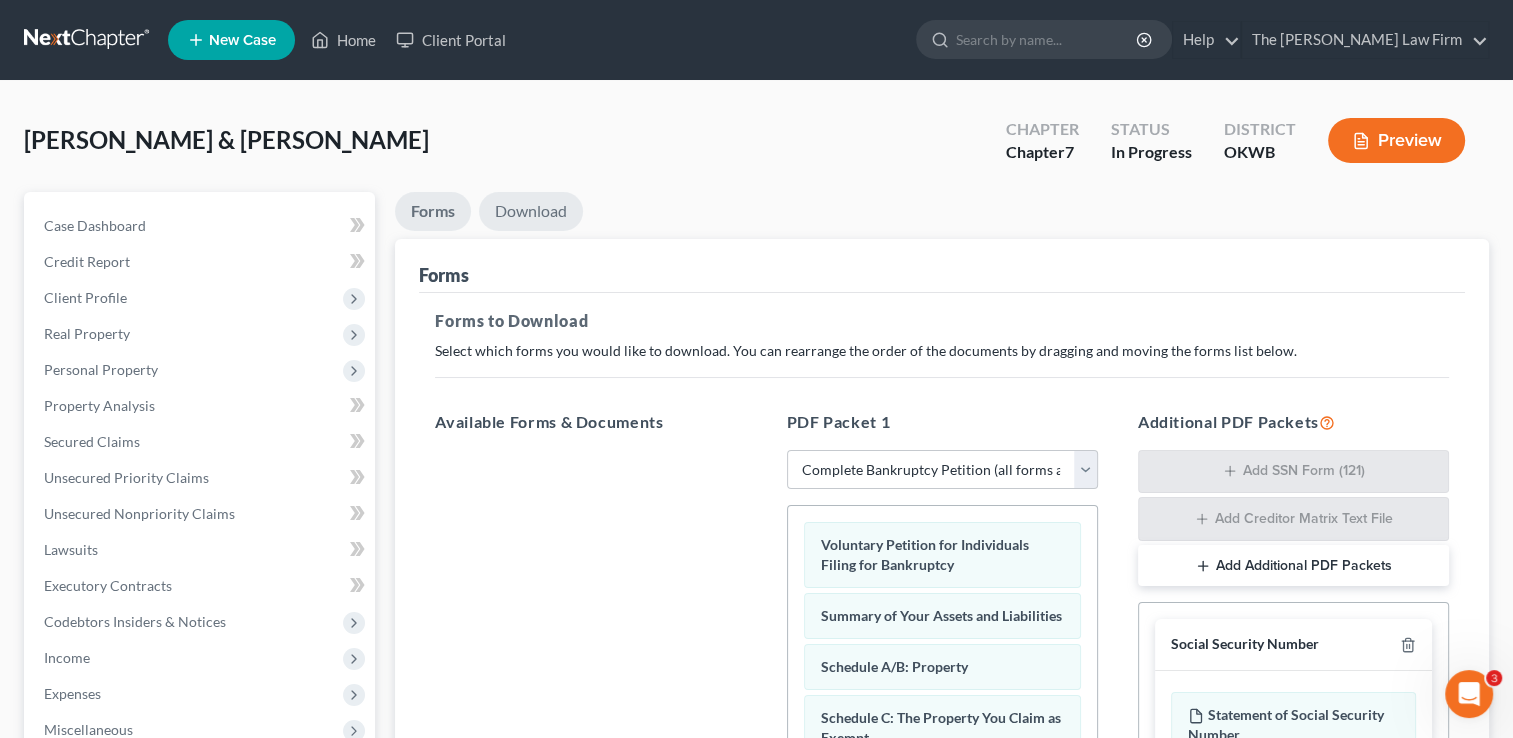 click on "Download" at bounding box center [531, 211] 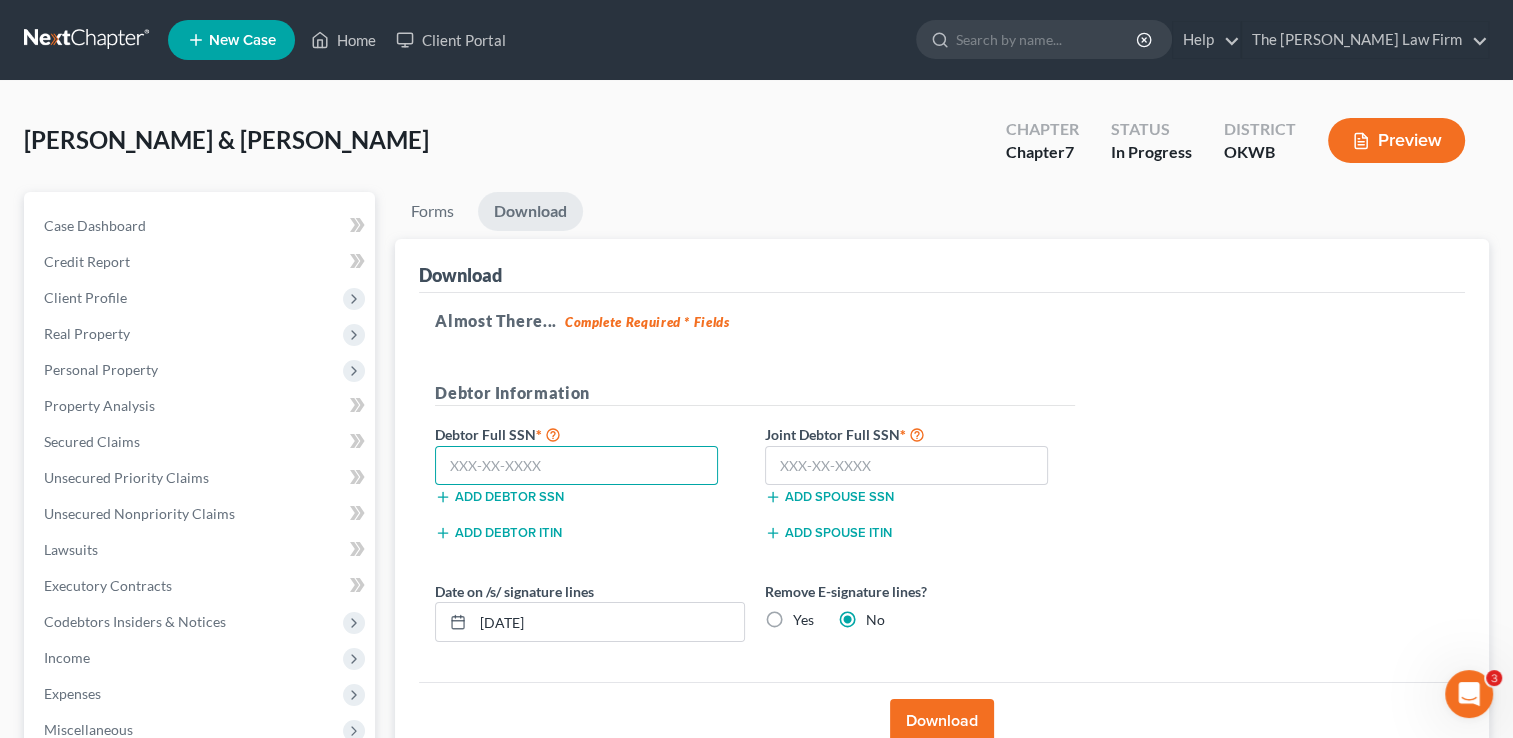 click at bounding box center (576, 466) 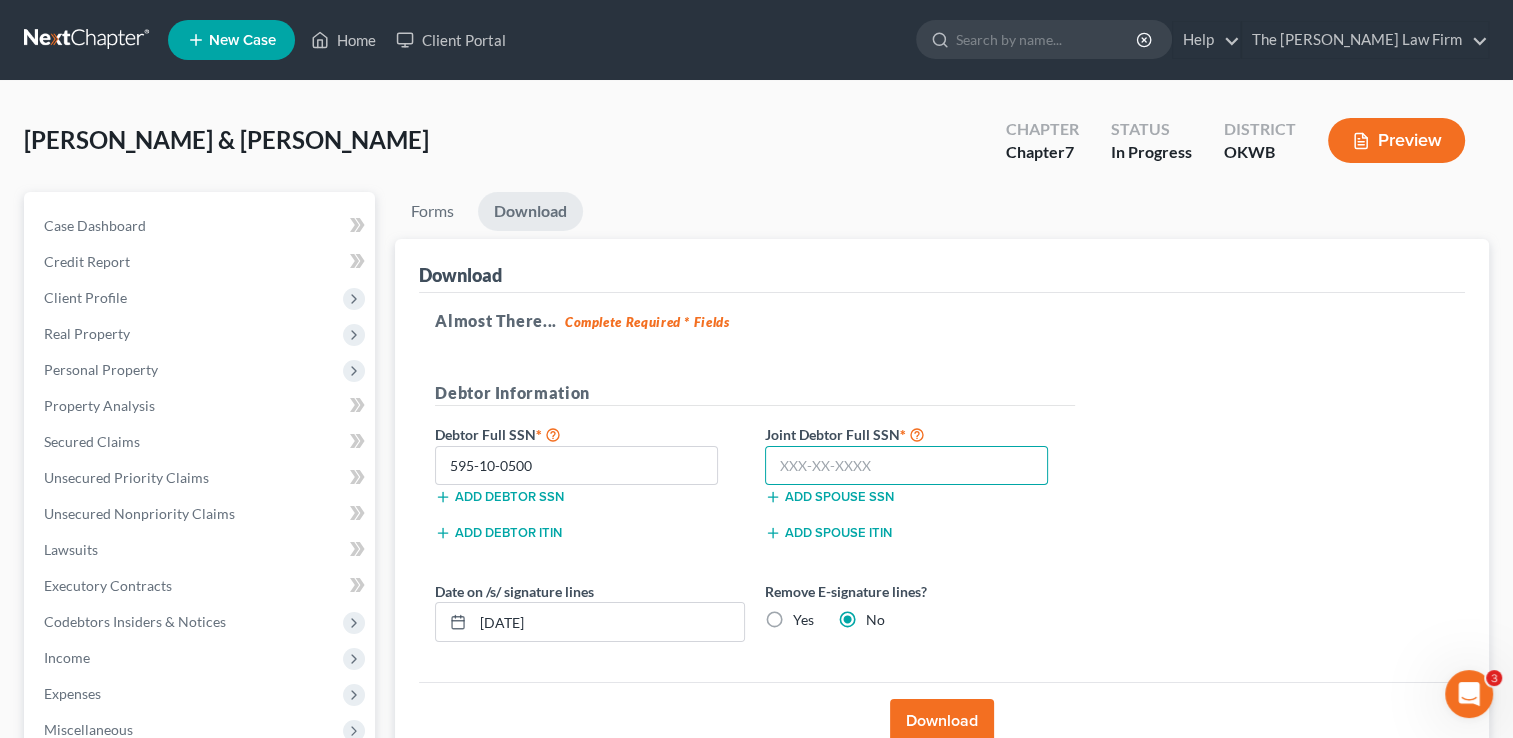 click at bounding box center [906, 466] 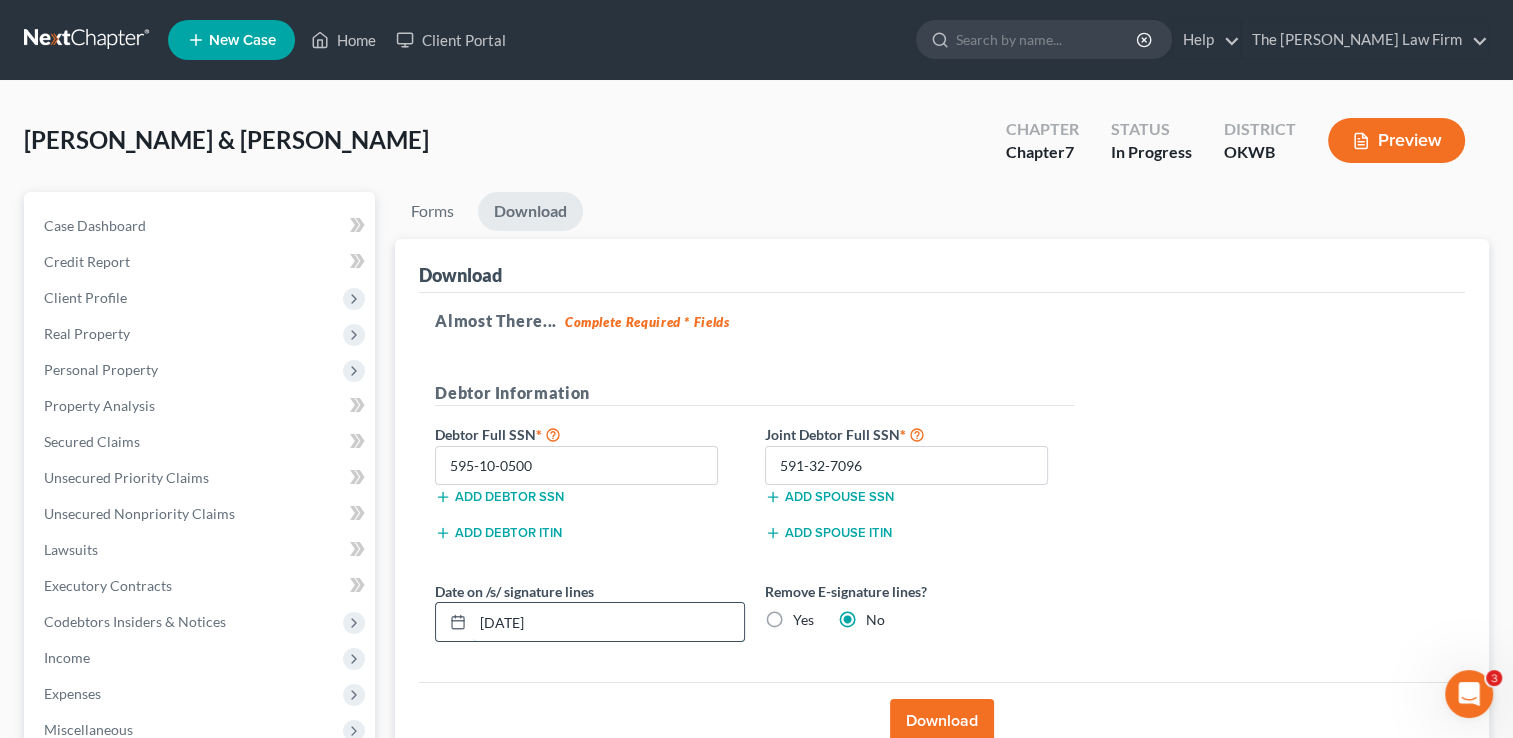 click on "[DATE]" at bounding box center (608, 622) 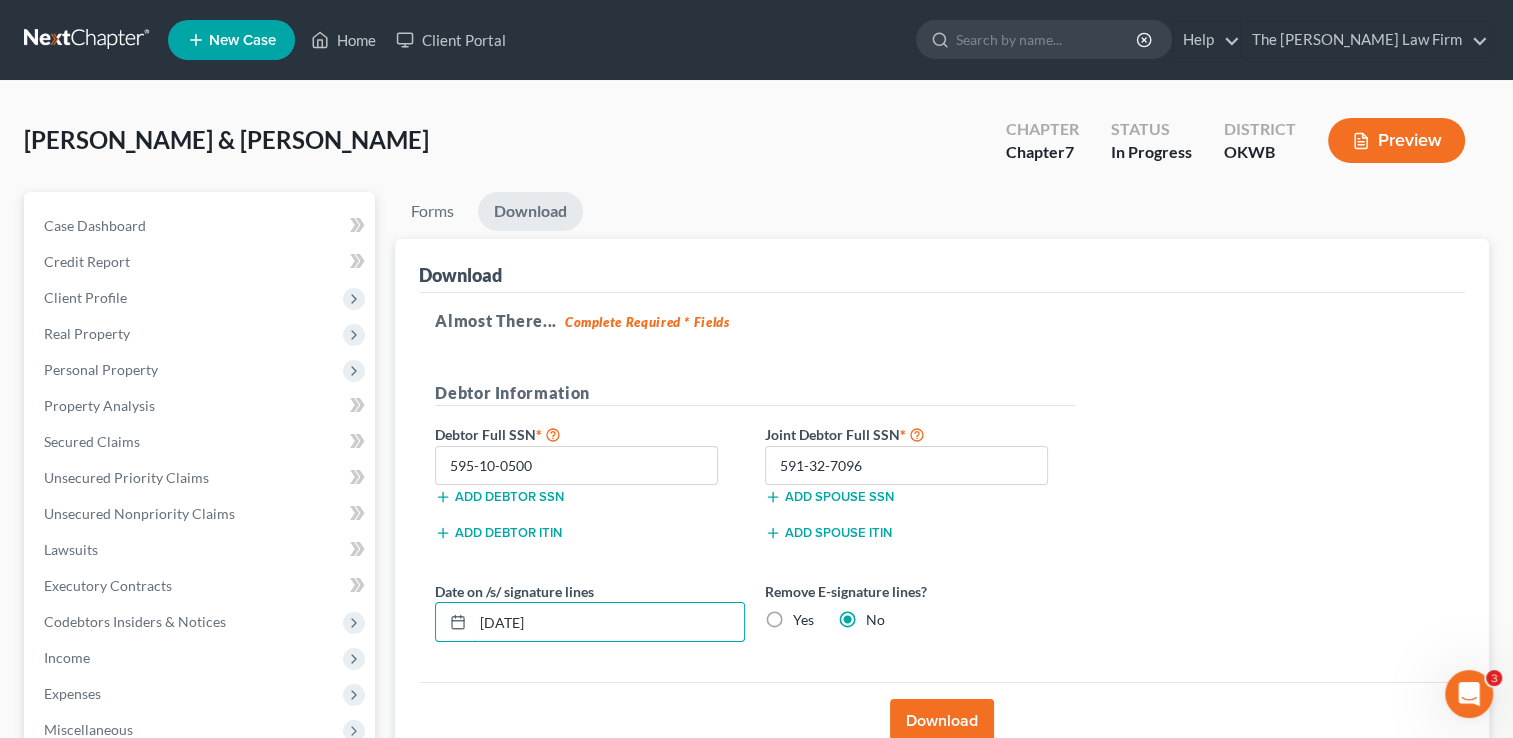 drag, startPoint x: 577, startPoint y: 613, endPoint x: 492, endPoint y: 708, distance: 127.47549 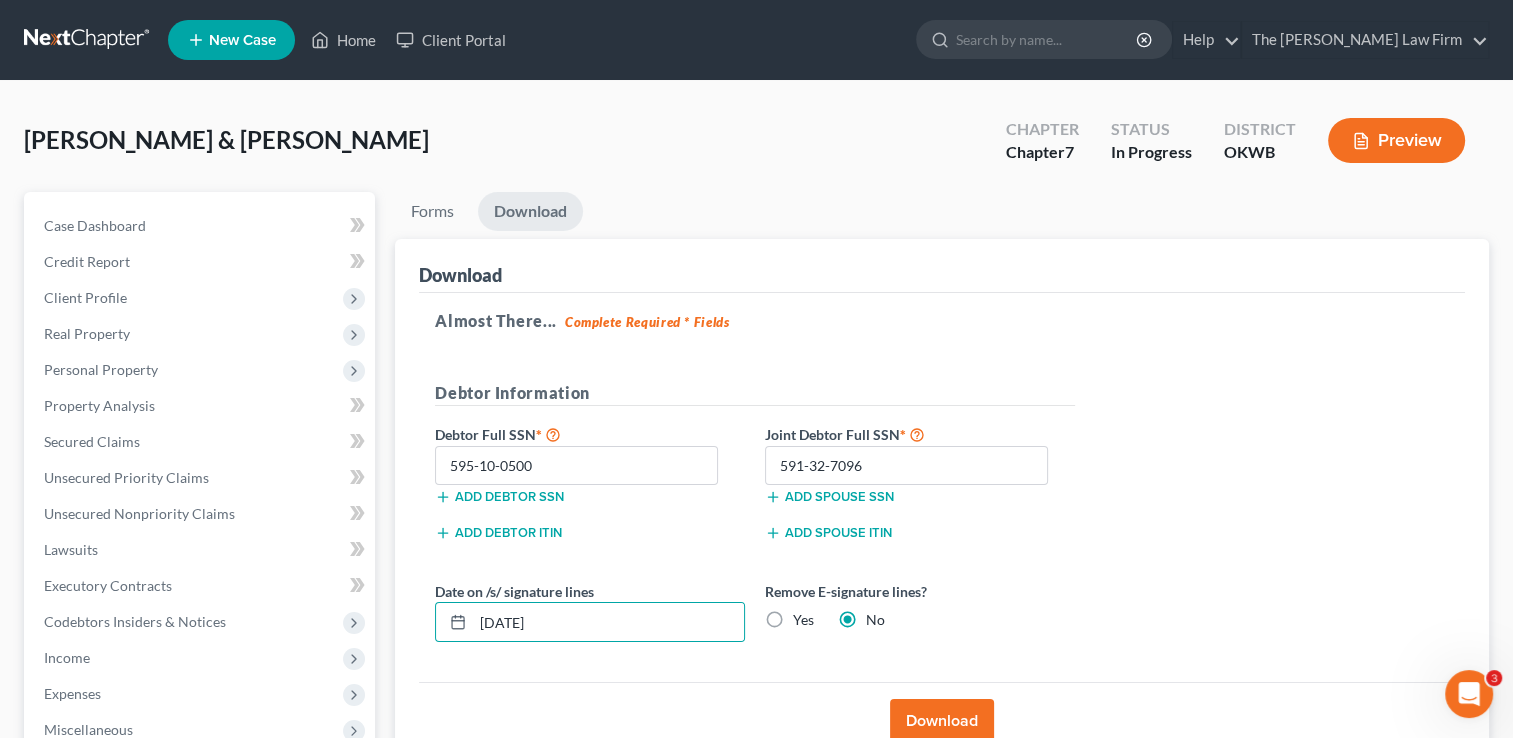 click on "Download" at bounding box center (942, 721) 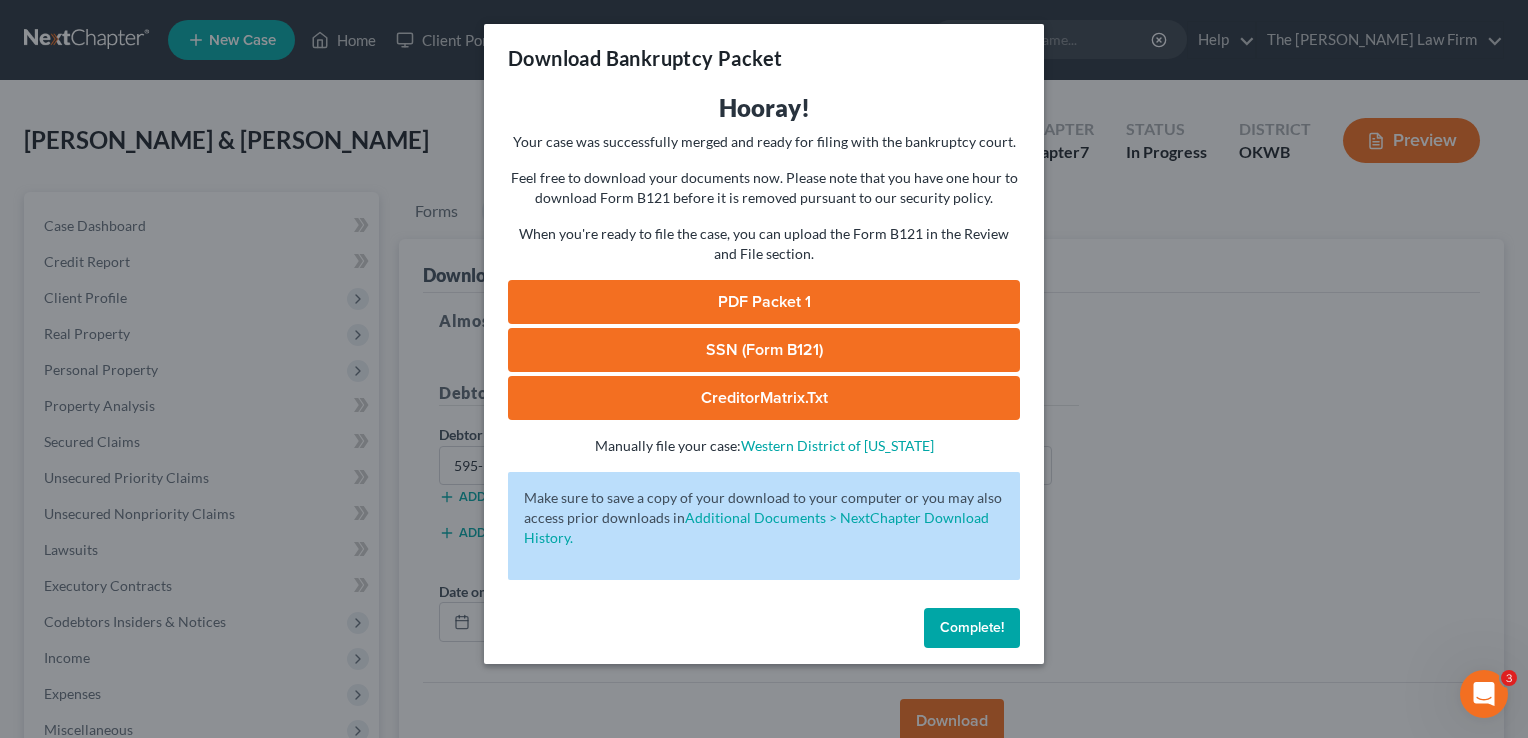 click on "SSN (Form B121)" at bounding box center [764, 350] 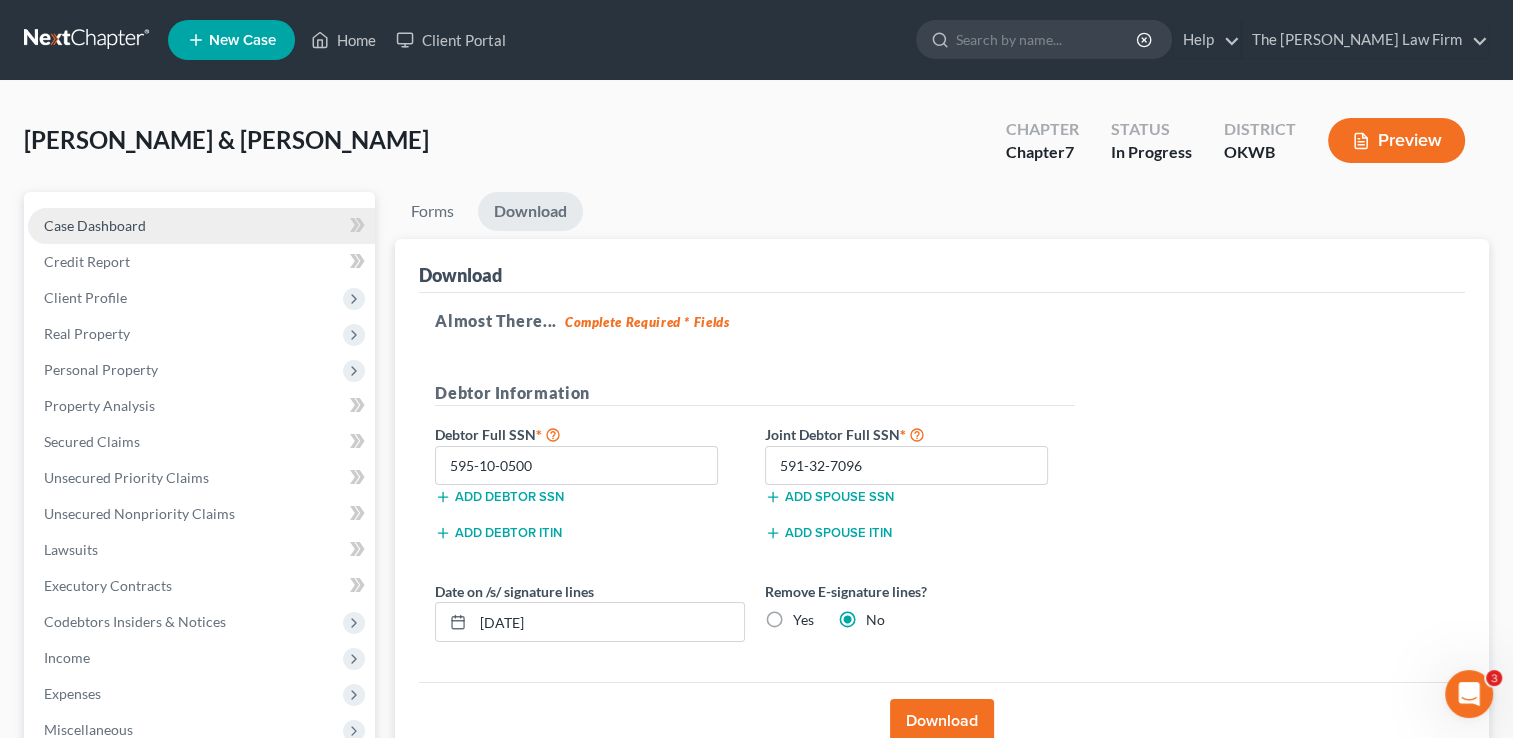 click on "Case Dashboard" at bounding box center (95, 225) 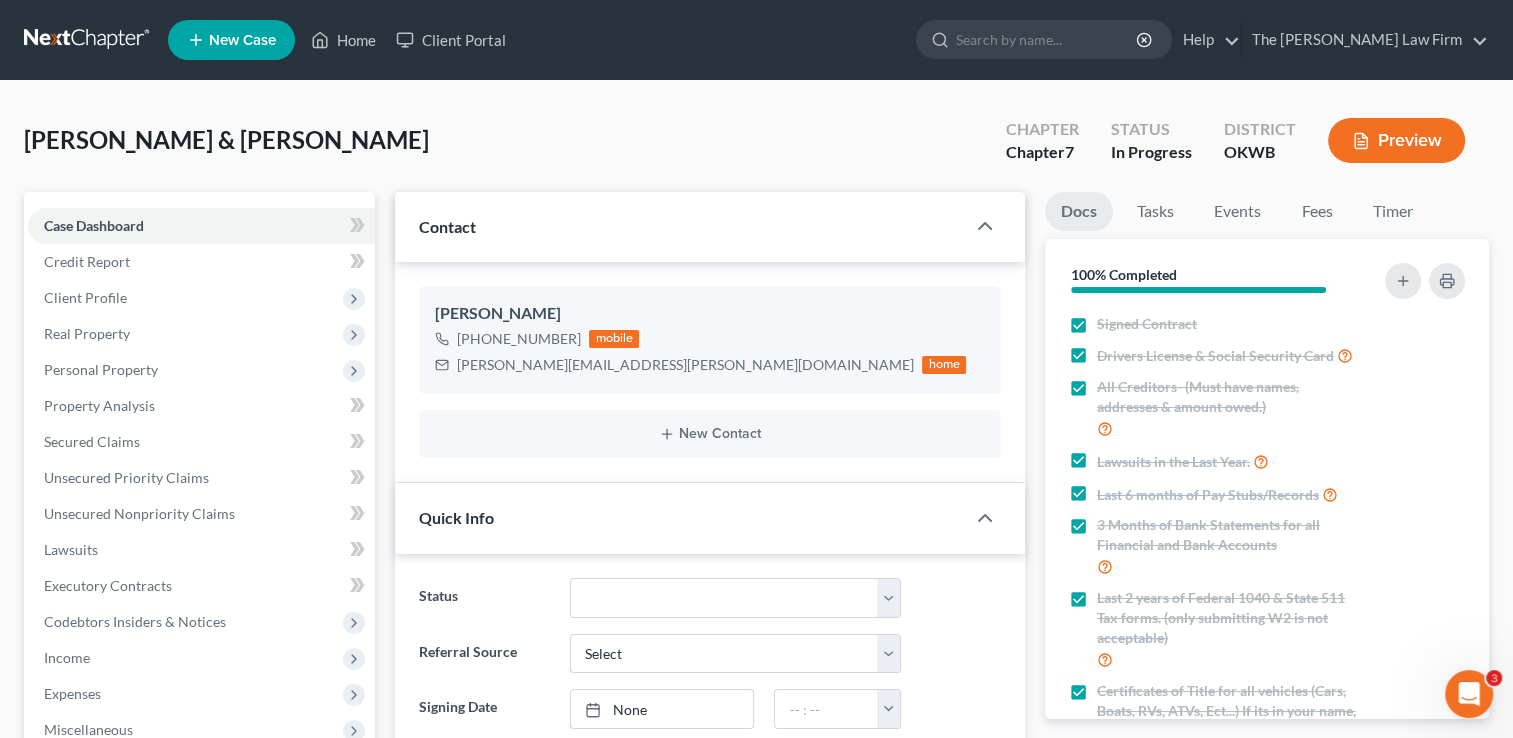 scroll, scrollTop: 533, scrollLeft: 0, axis: vertical 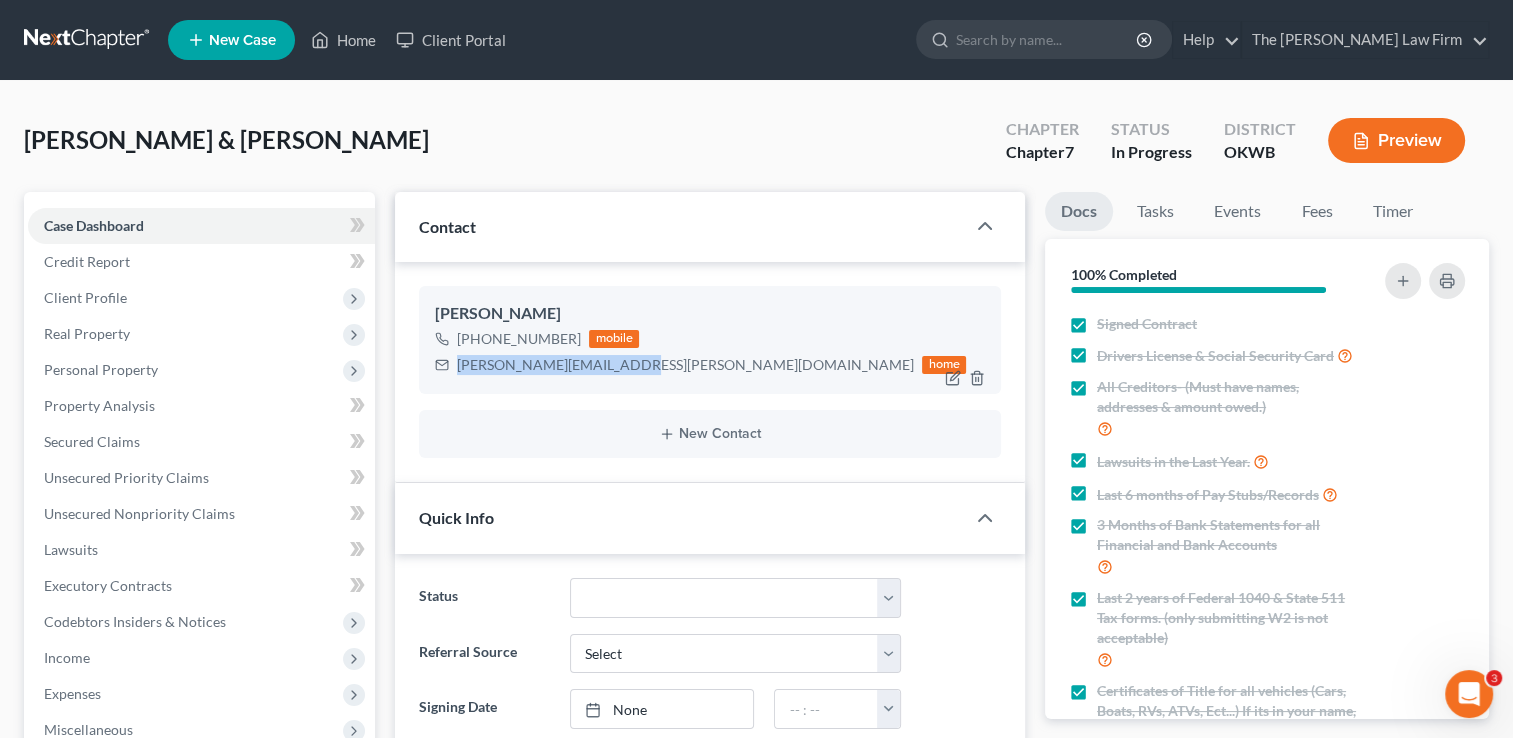 drag, startPoint x: 460, startPoint y: 362, endPoint x: 628, endPoint y: 373, distance: 168.35974 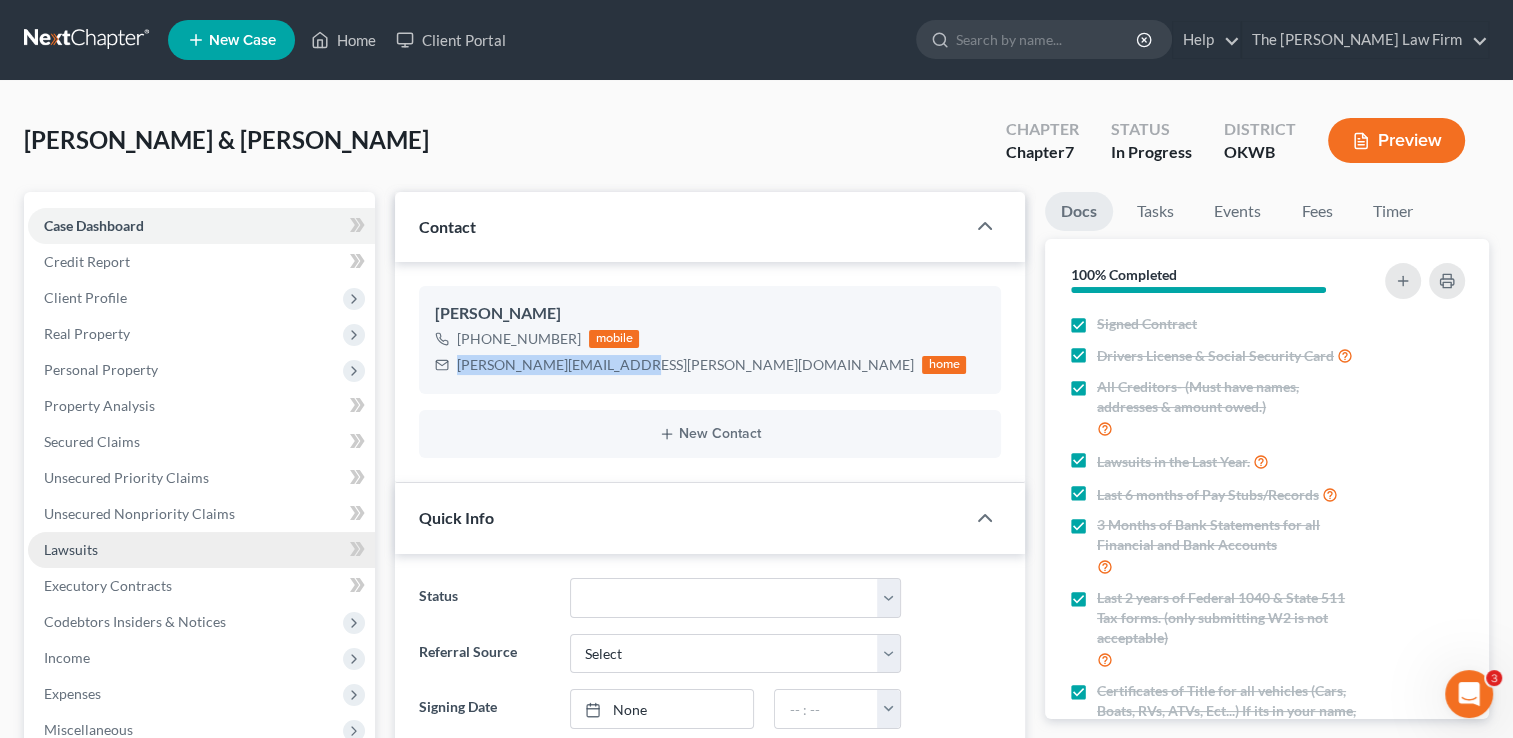 click on "Lawsuits" at bounding box center (71, 549) 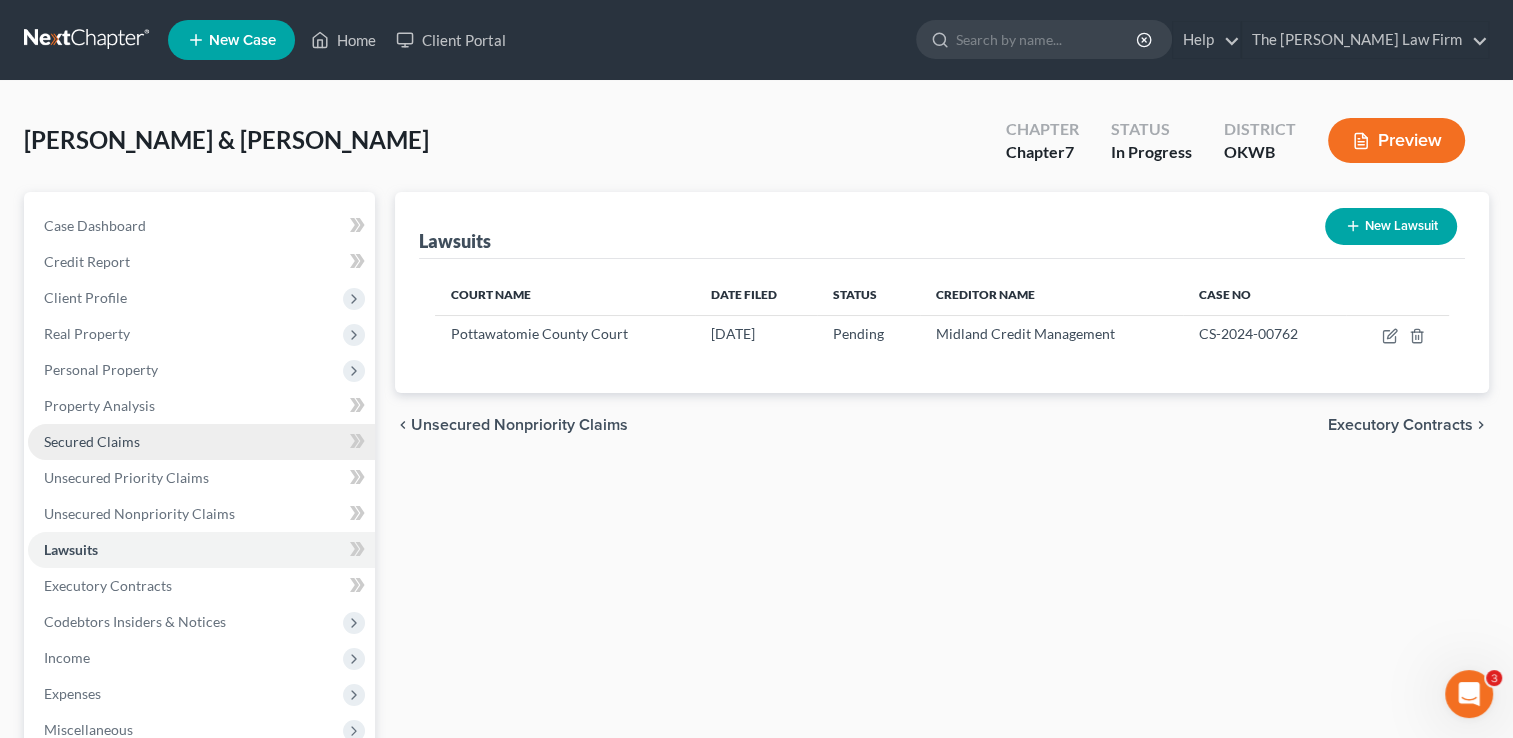 click on "Secured Claims" at bounding box center (92, 441) 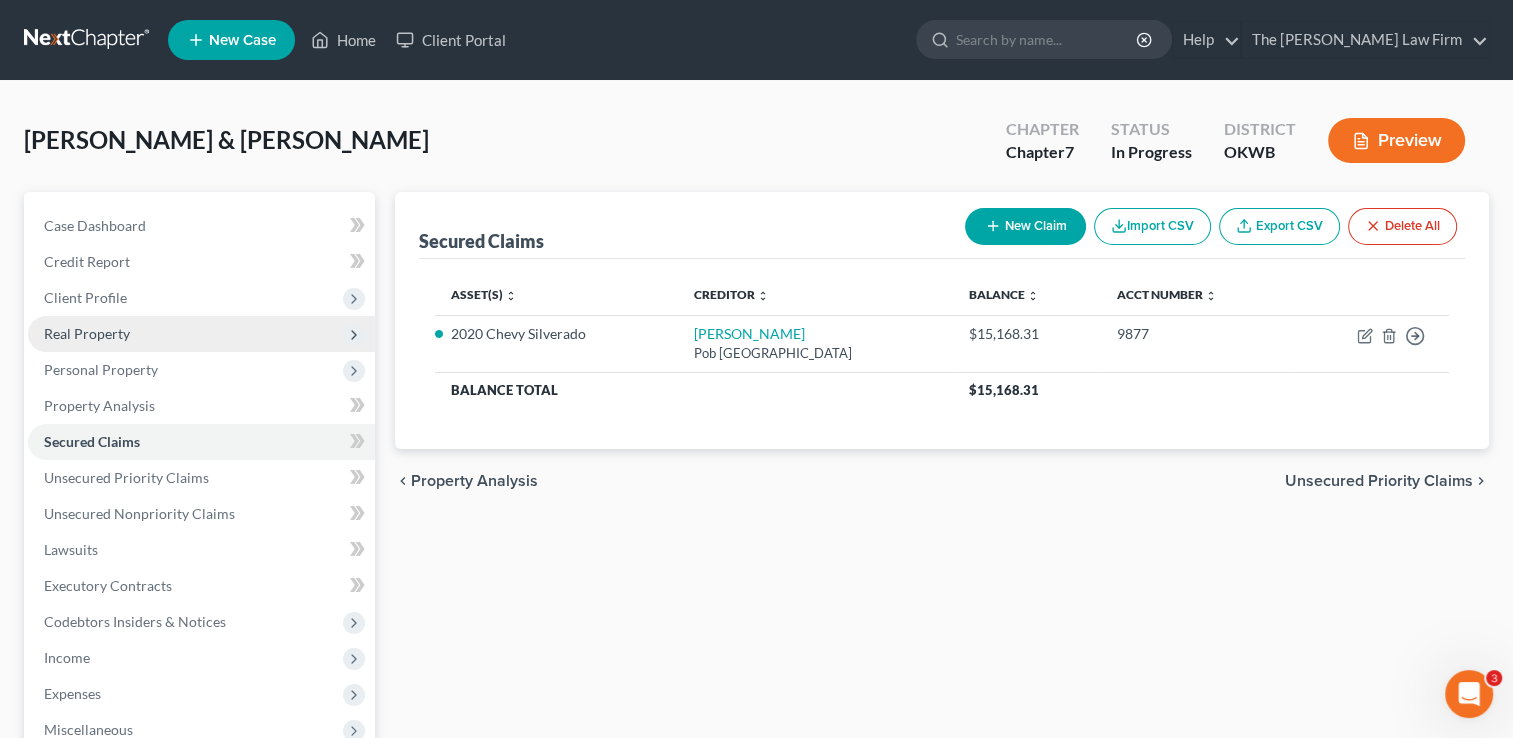 click on "Real Property" at bounding box center (87, 333) 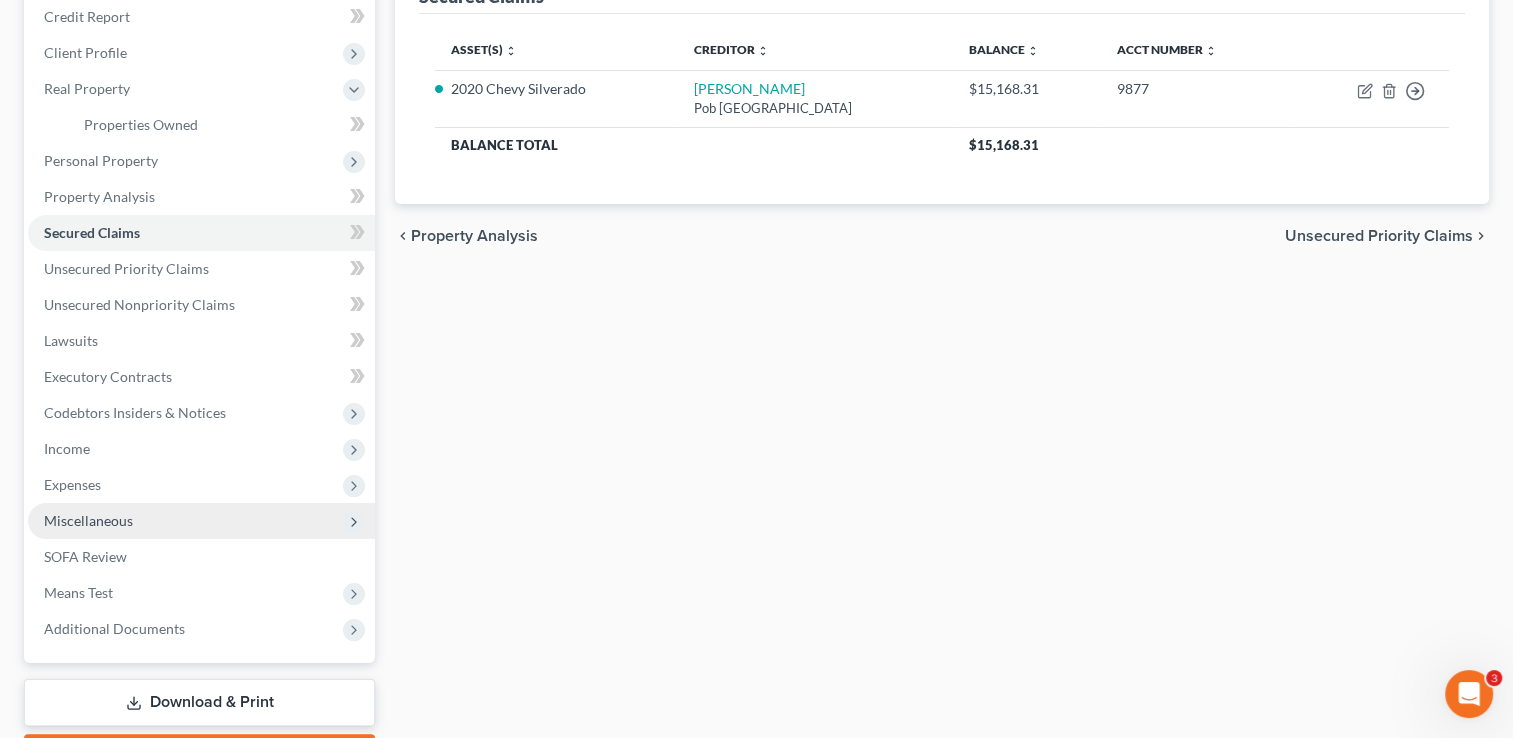 scroll, scrollTop: 300, scrollLeft: 0, axis: vertical 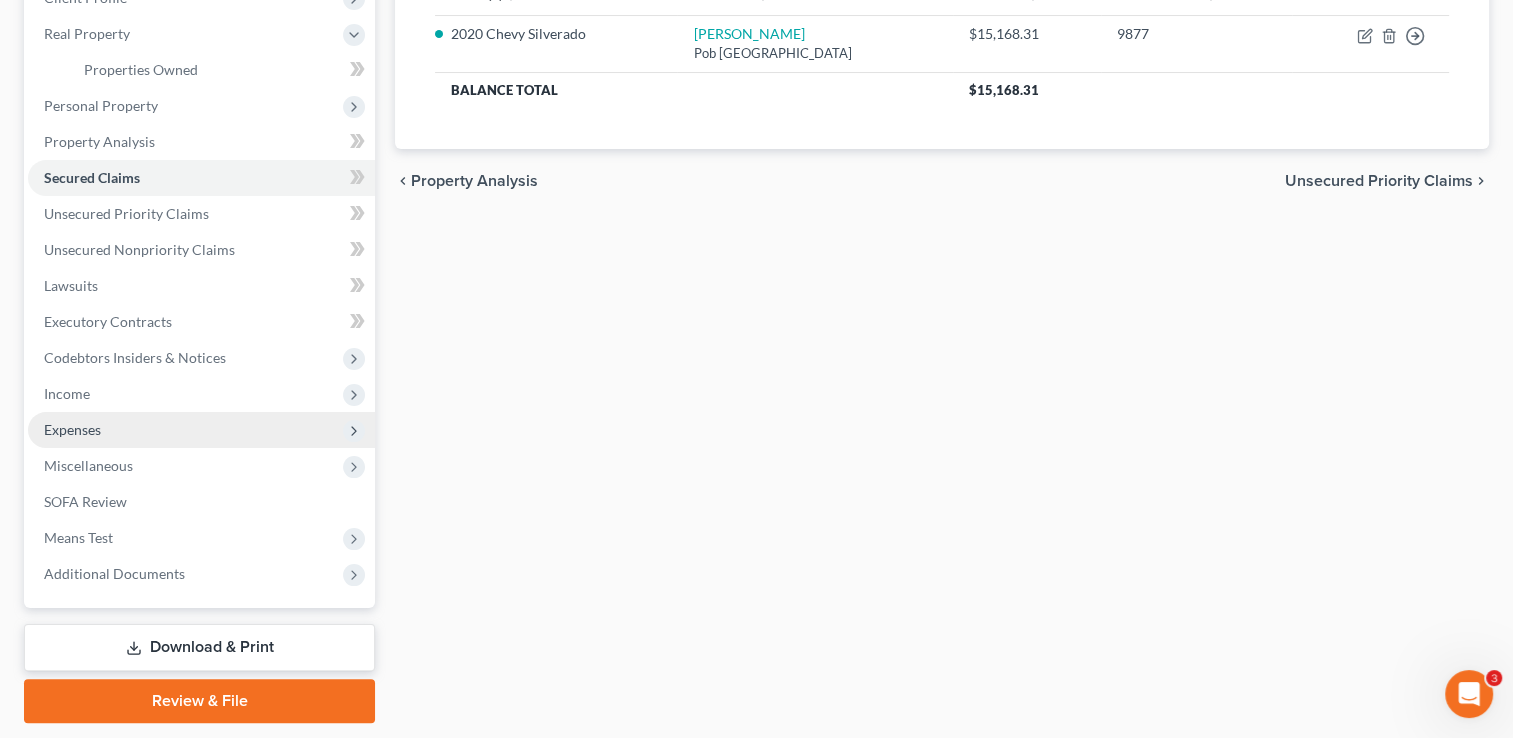 click on "Expenses" at bounding box center [201, 430] 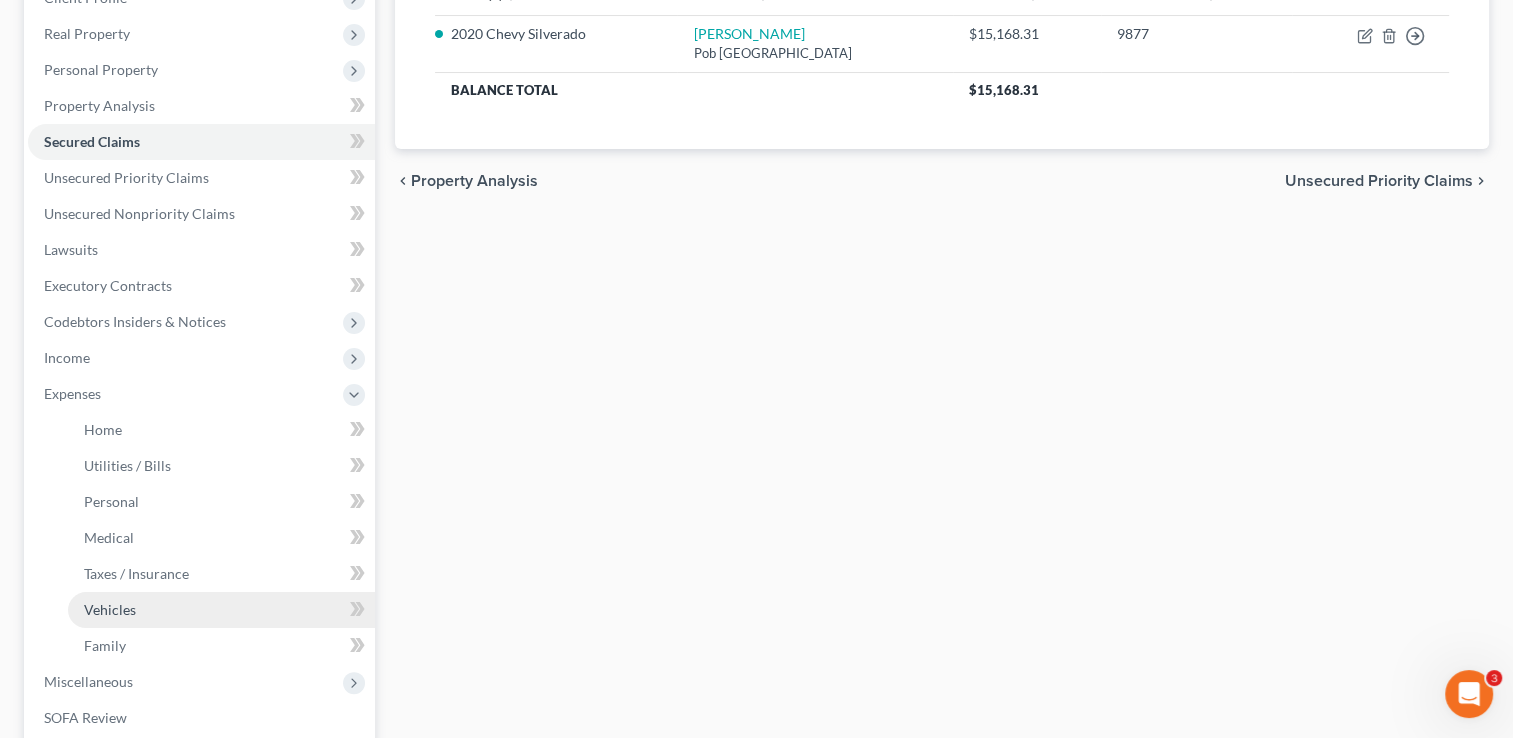 click on "Vehicles" at bounding box center (110, 609) 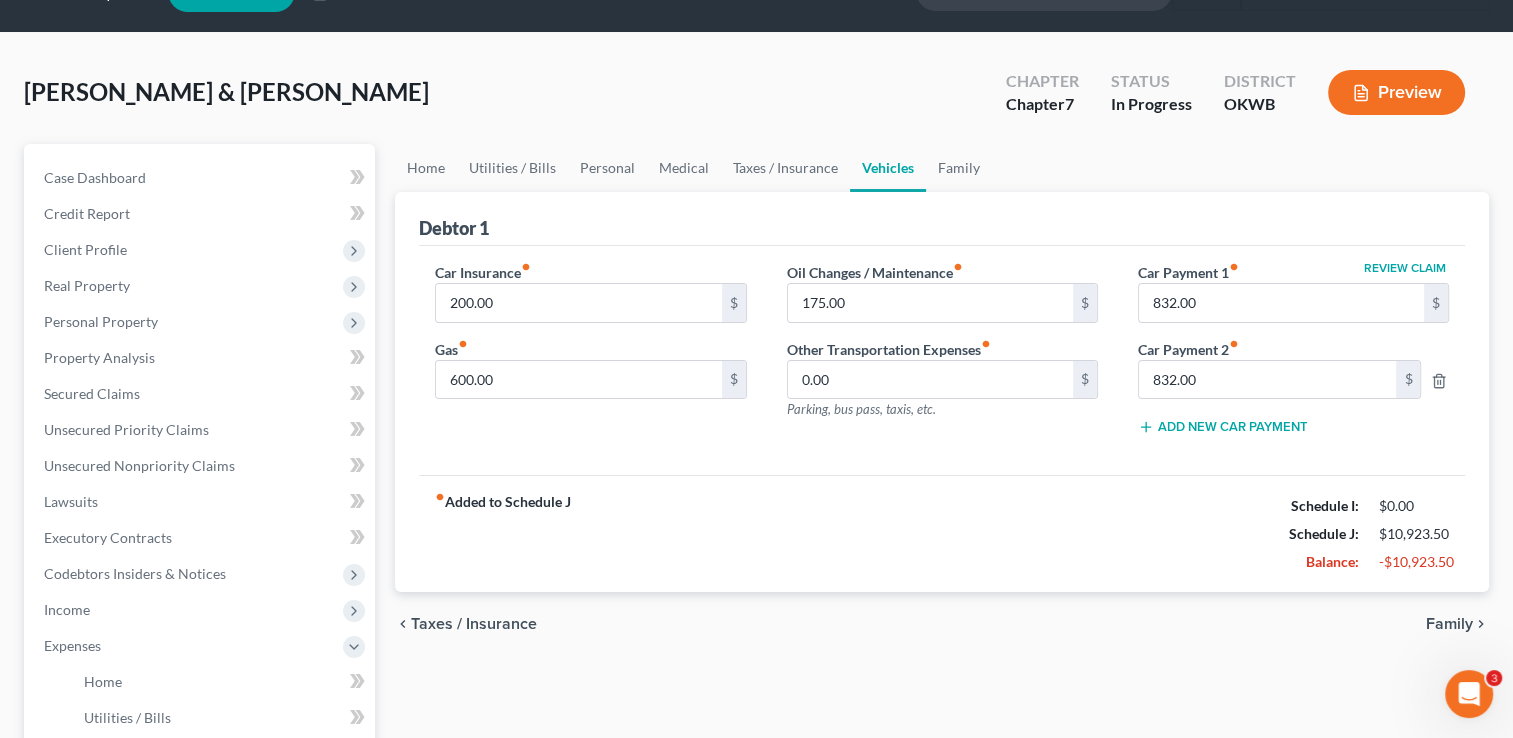 scroll, scrollTop: 0, scrollLeft: 0, axis: both 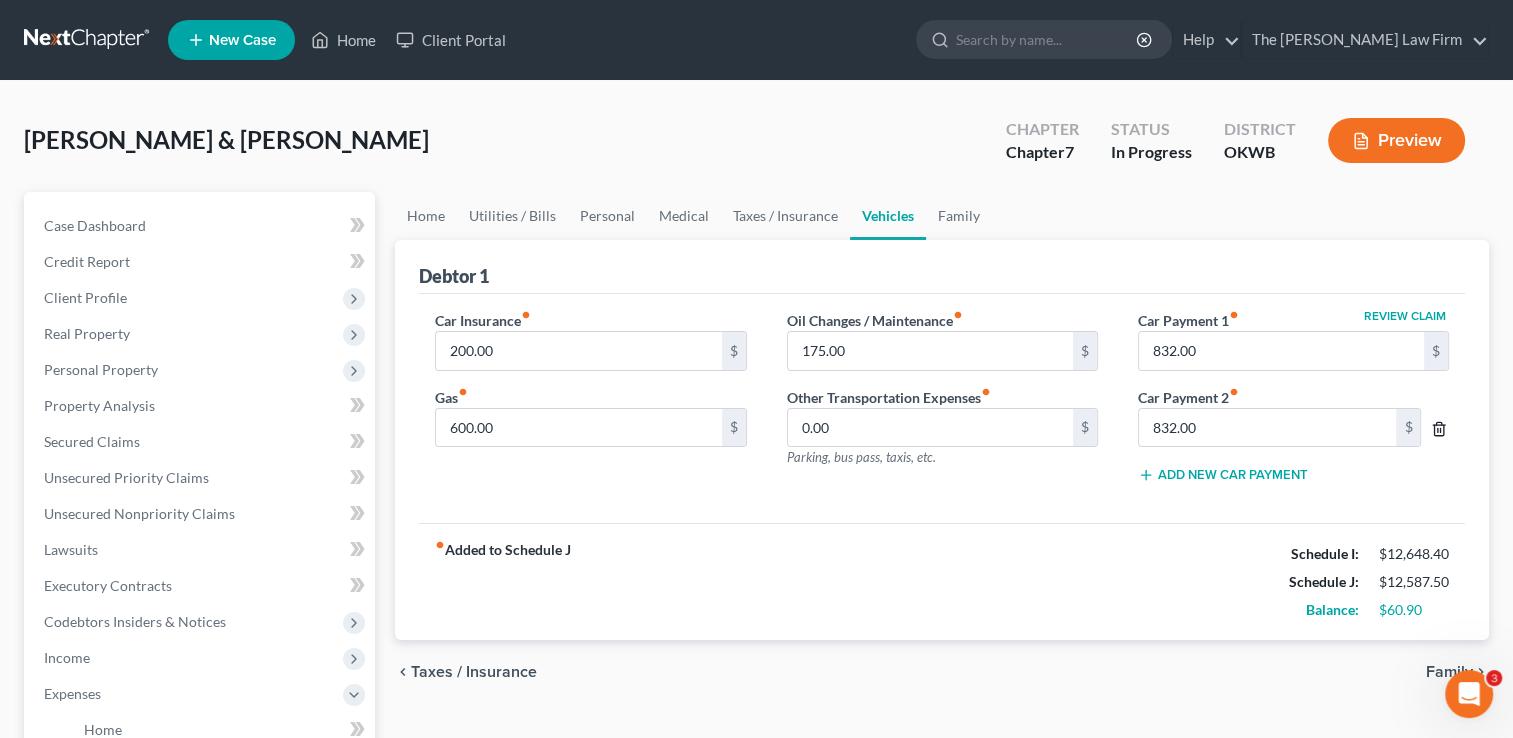 click 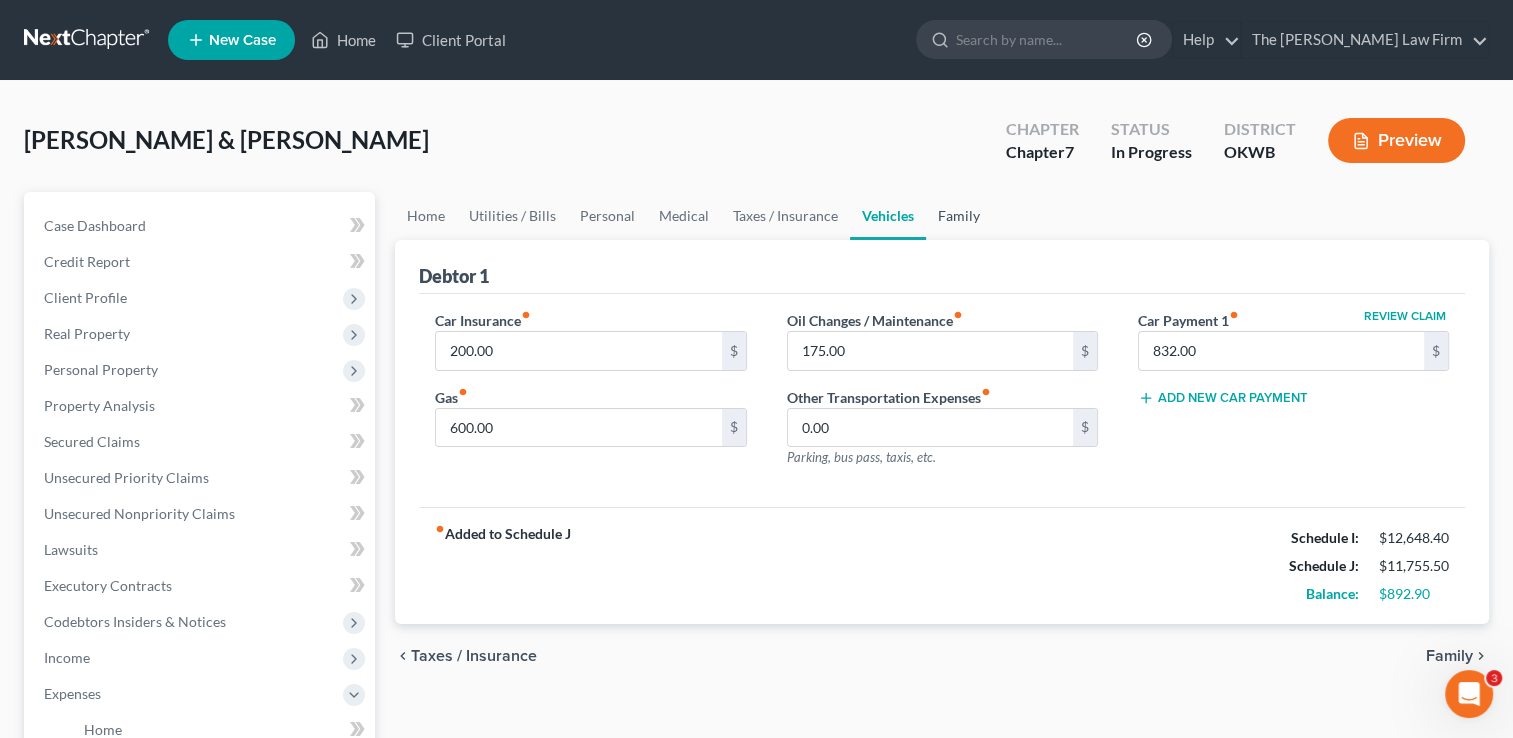 click on "Family" at bounding box center (959, 216) 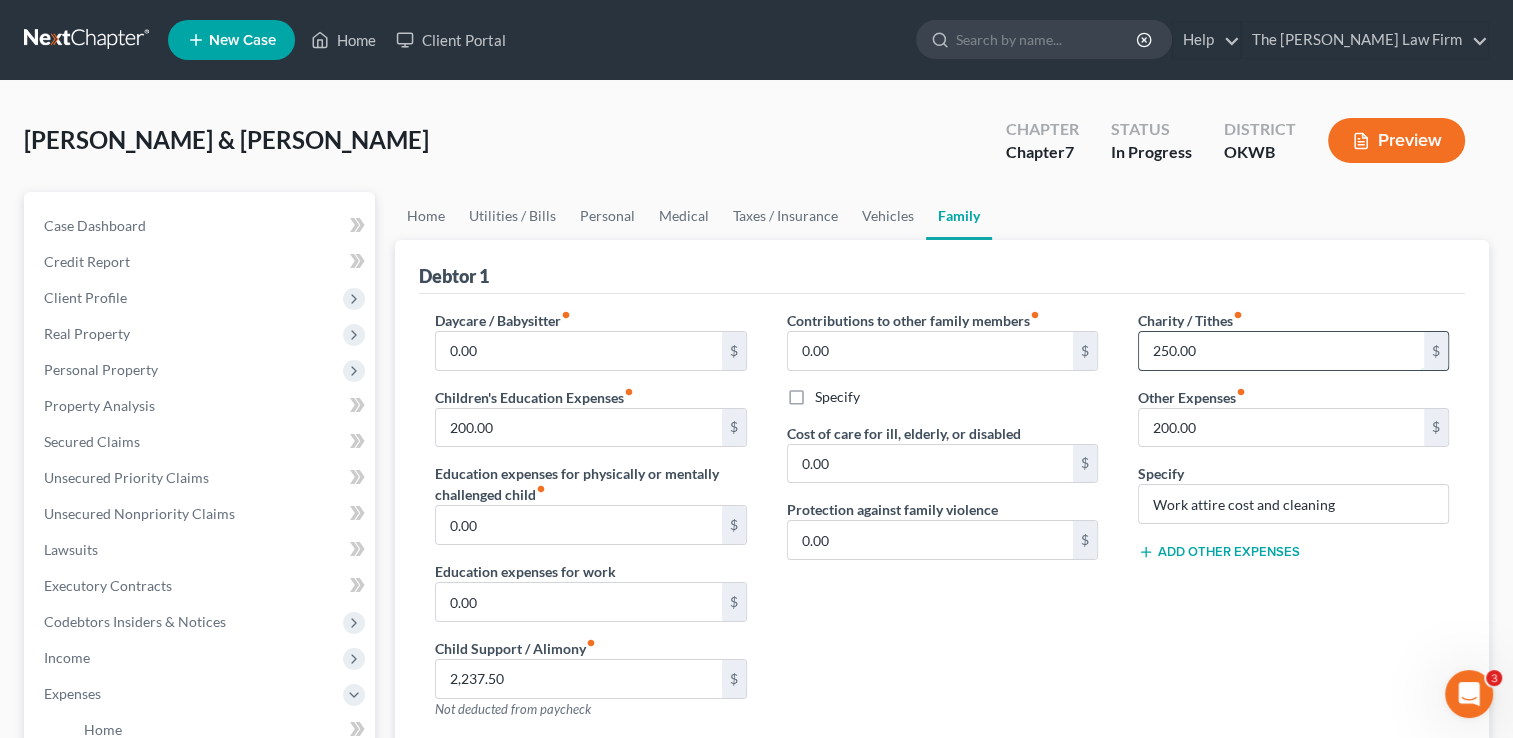 click on "250.00" at bounding box center (1281, 351) 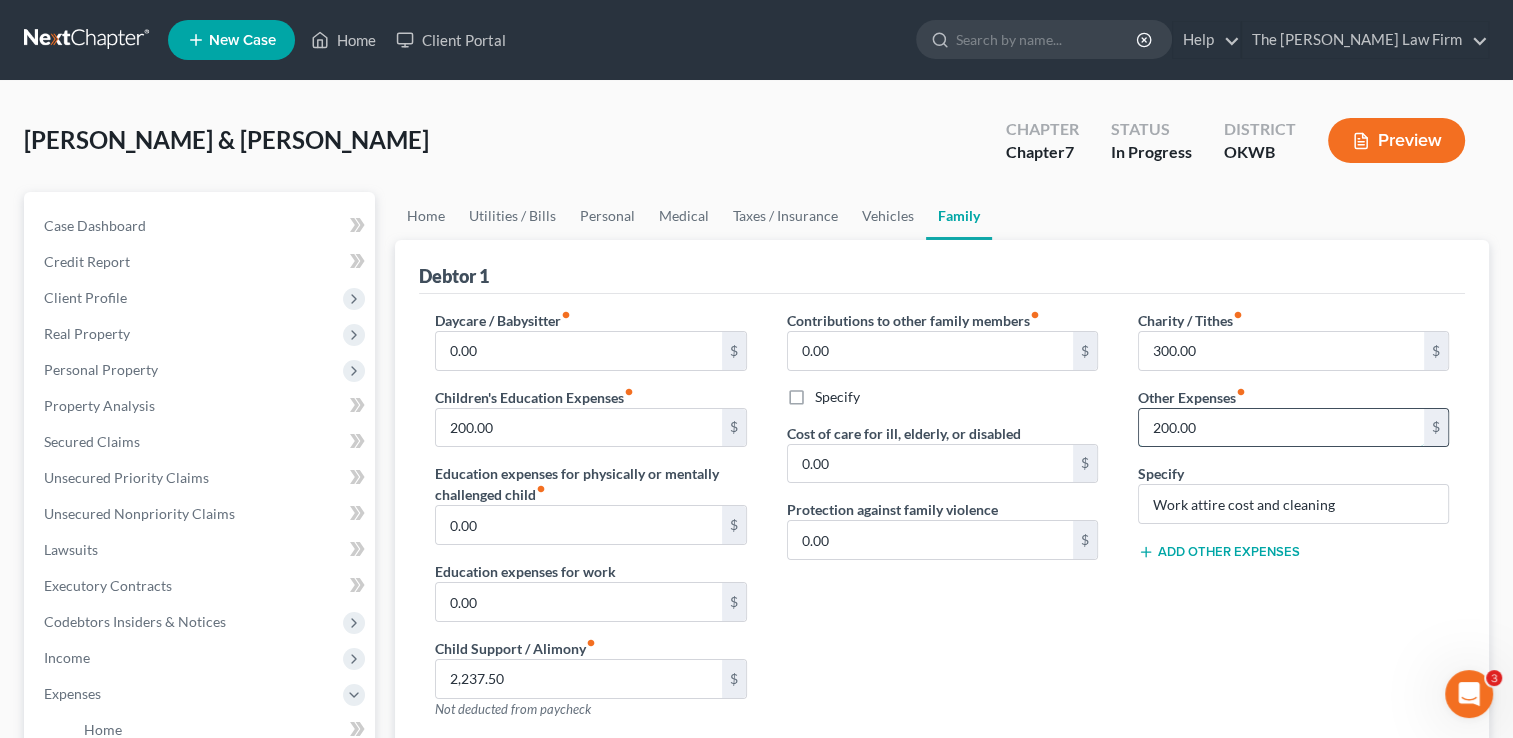 click on "200.00" at bounding box center [1281, 428] 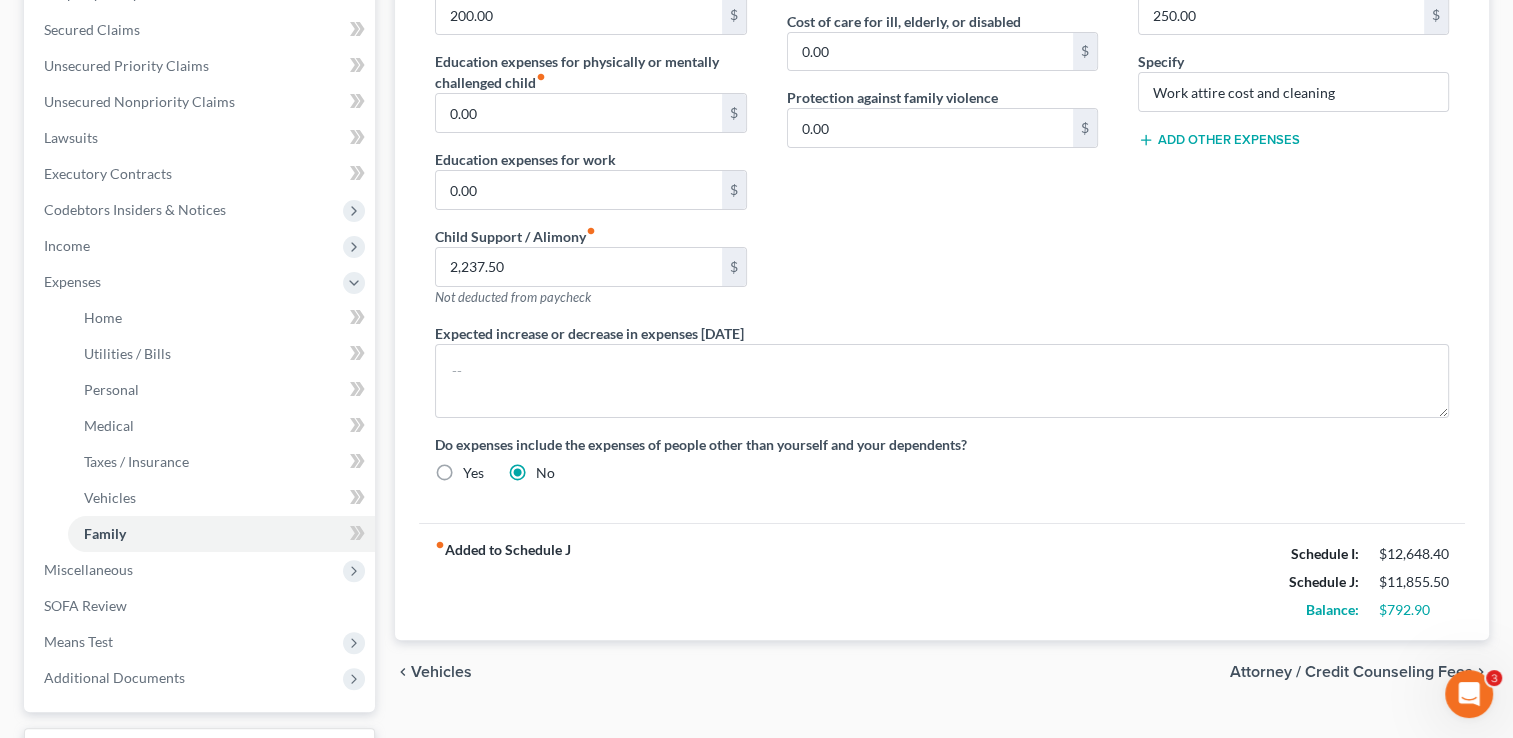 scroll, scrollTop: 500, scrollLeft: 0, axis: vertical 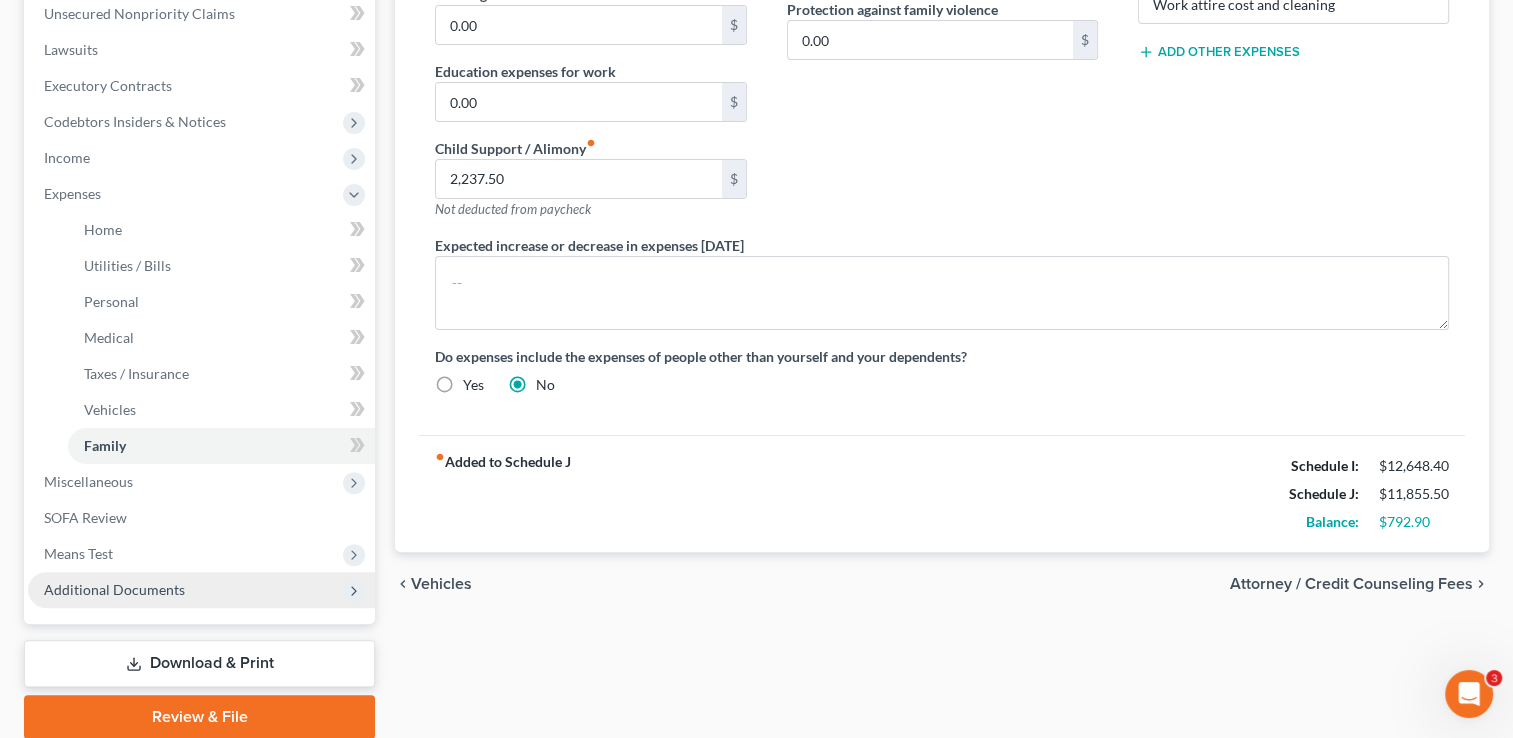click on "Additional Documents" at bounding box center [114, 589] 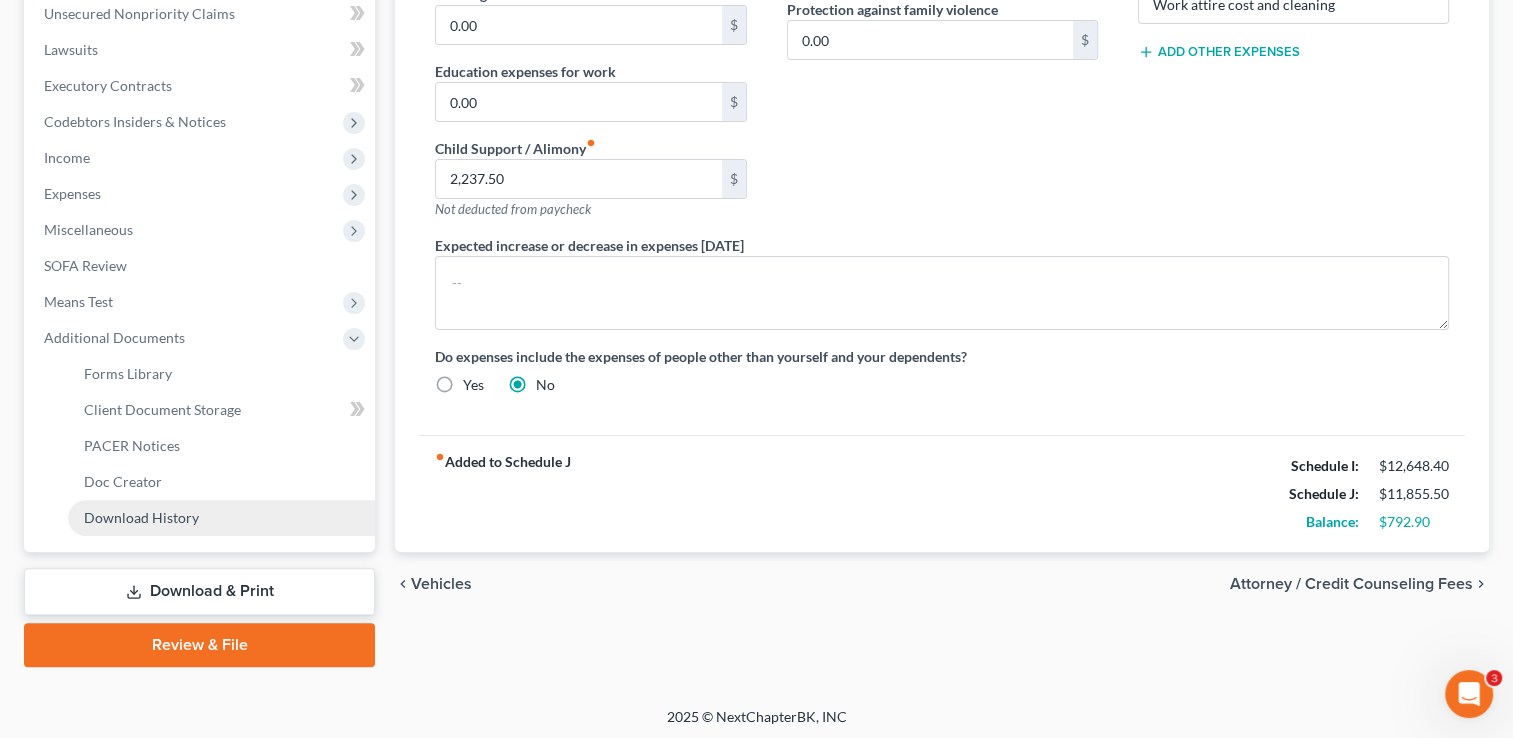 click on "Download History" at bounding box center (141, 517) 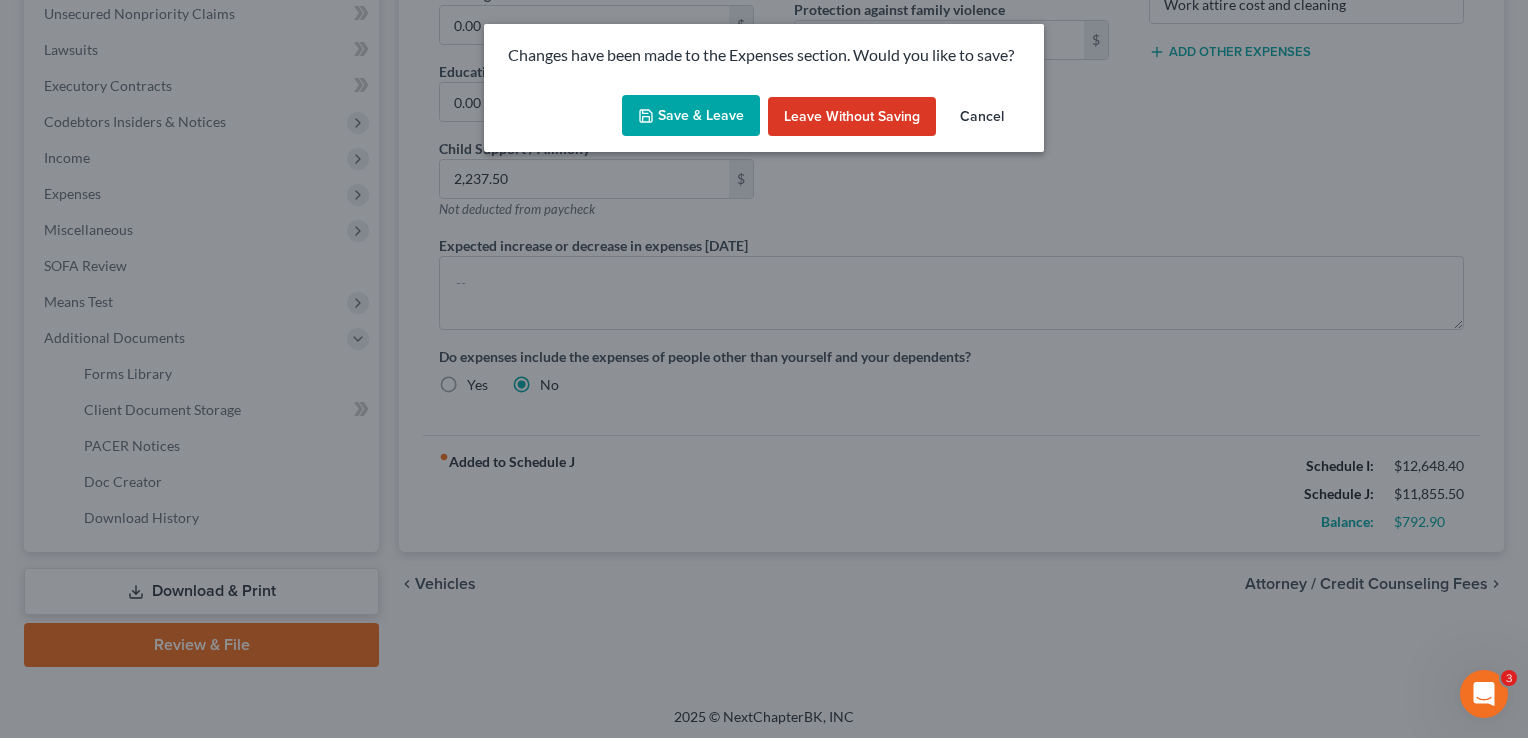 click on "Save & Leave" at bounding box center (691, 116) 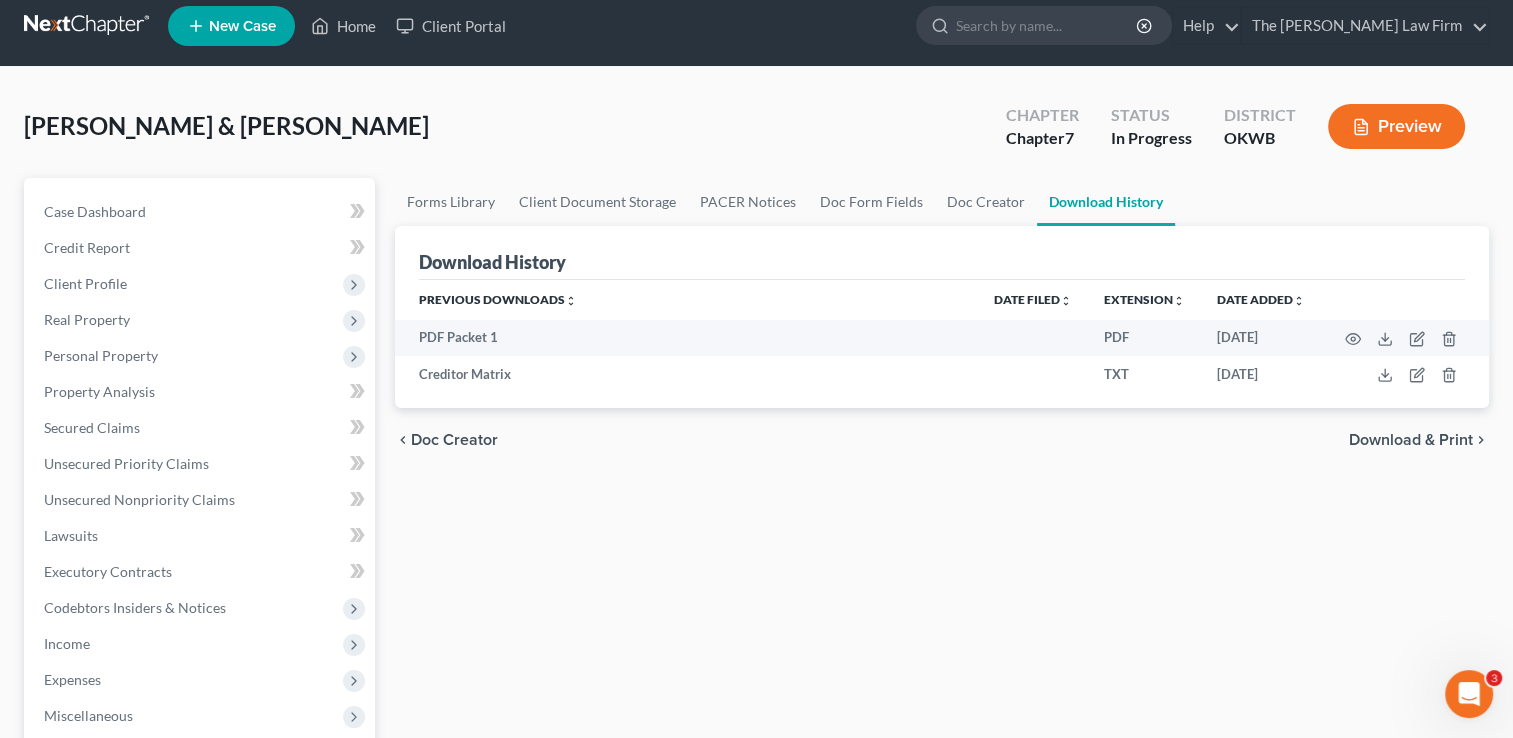 scroll, scrollTop: 0, scrollLeft: 0, axis: both 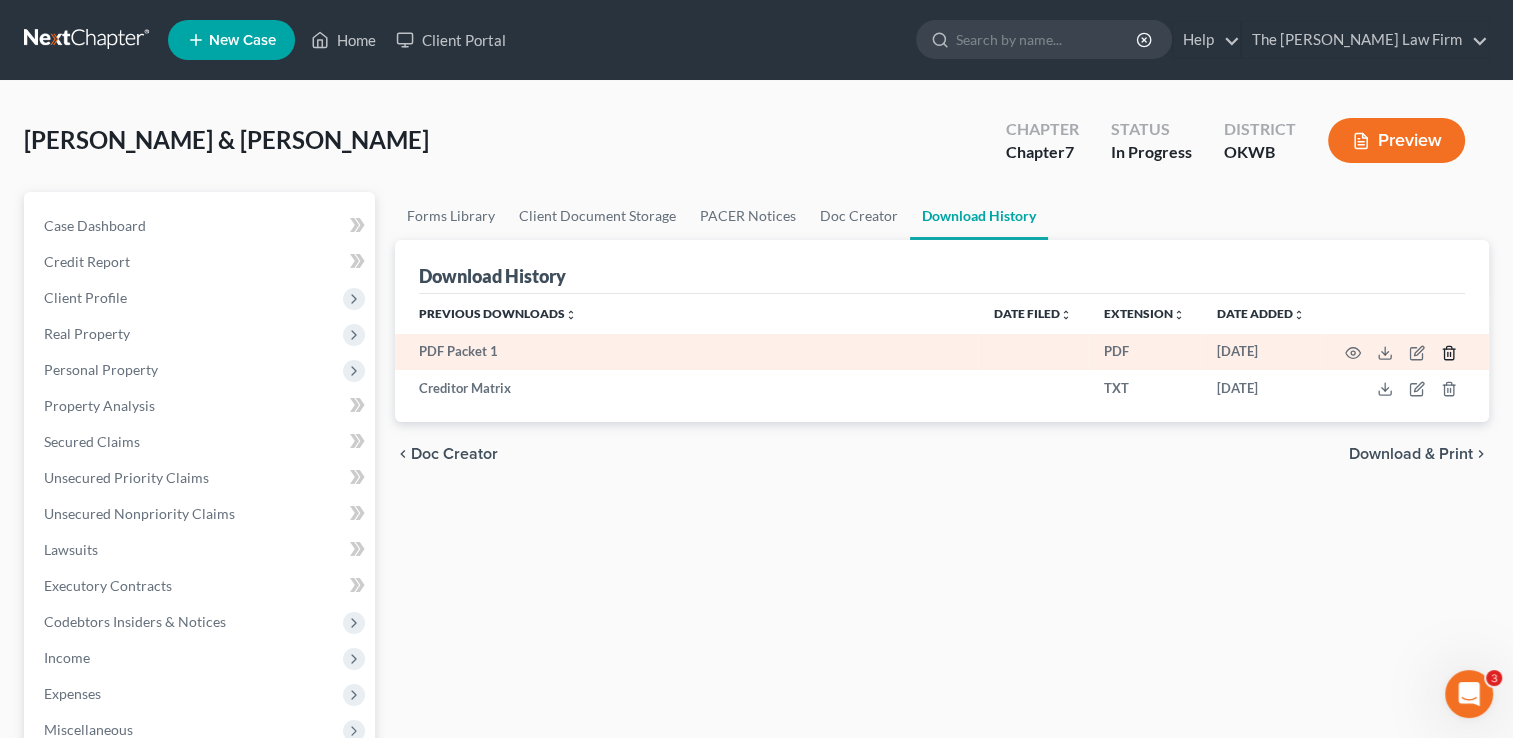 click 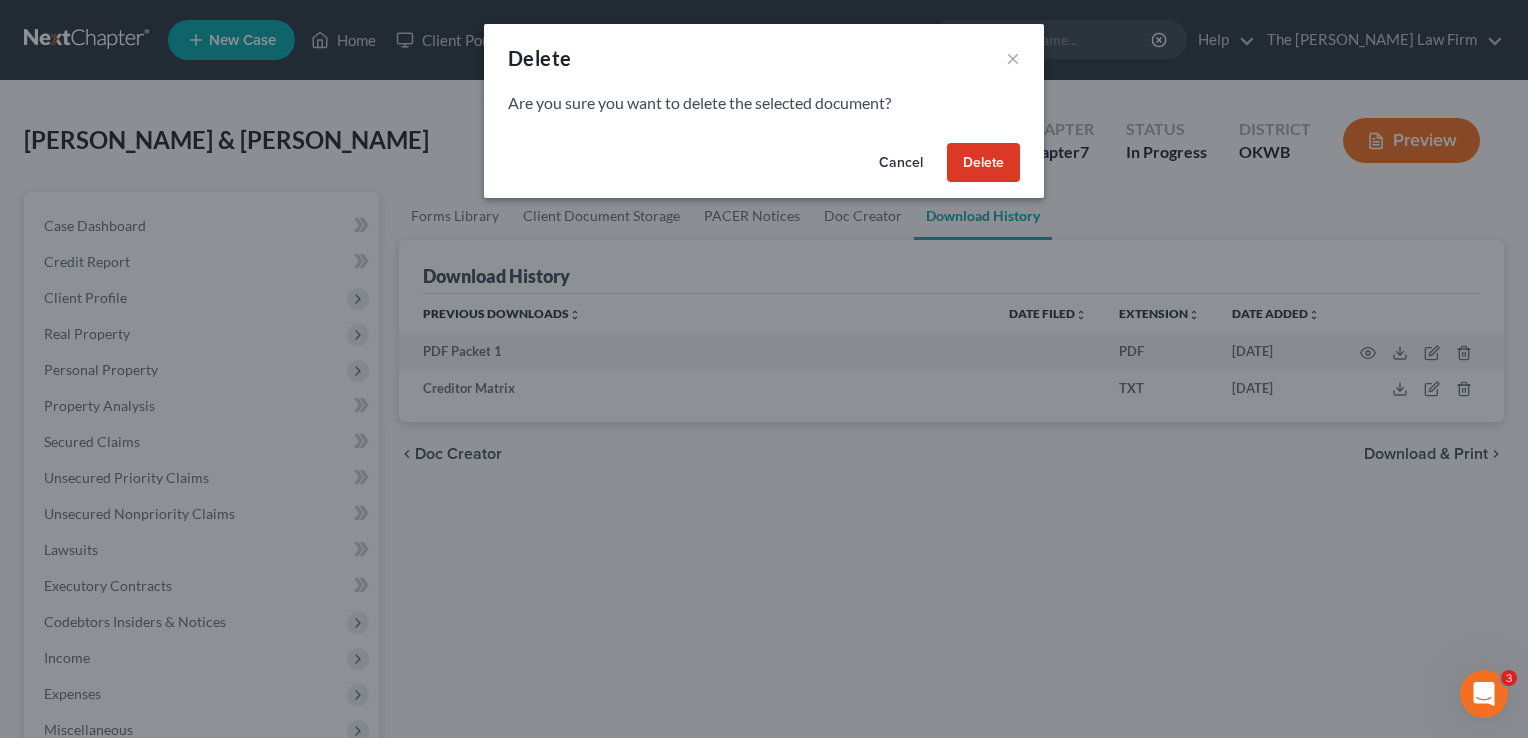 click on "Delete" at bounding box center (983, 163) 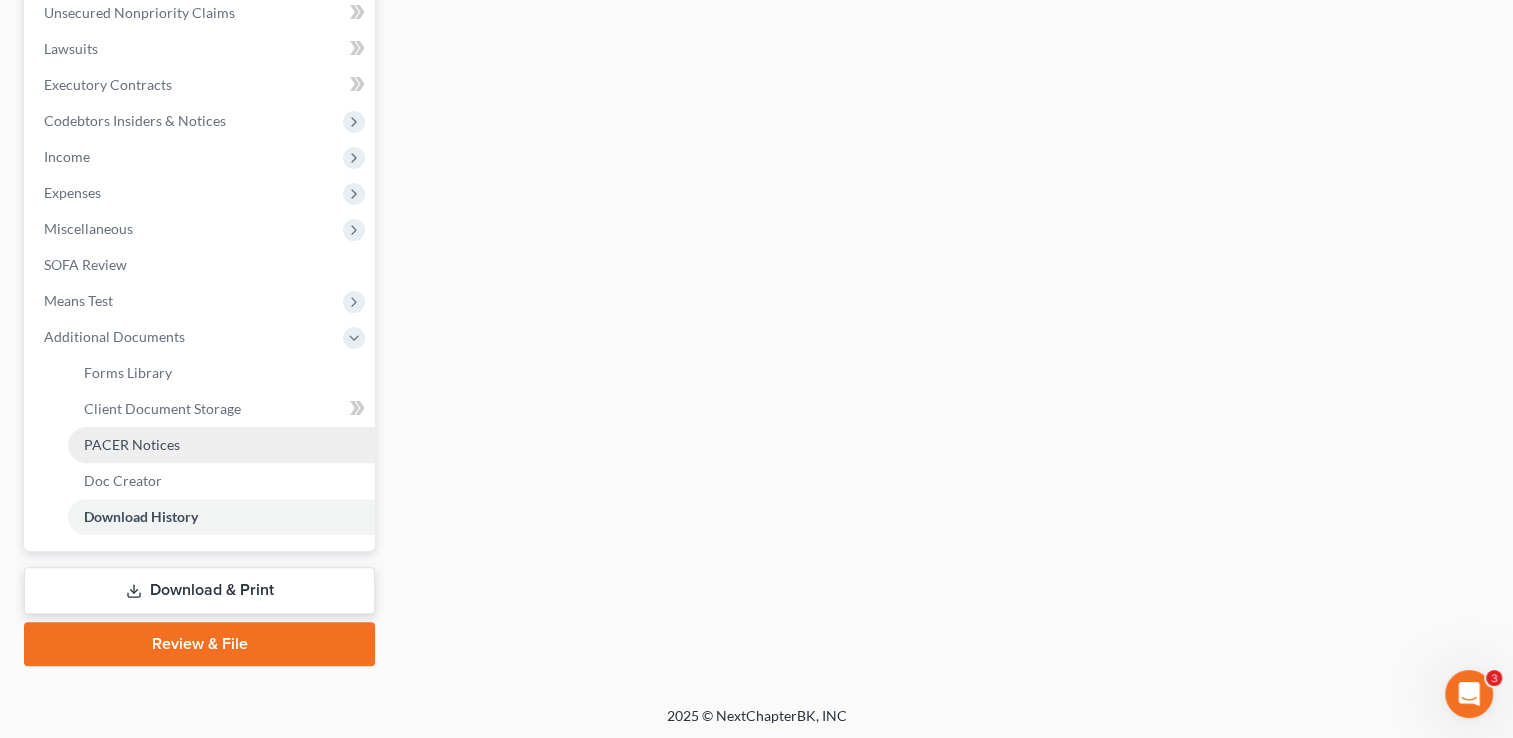 scroll, scrollTop: 503, scrollLeft: 0, axis: vertical 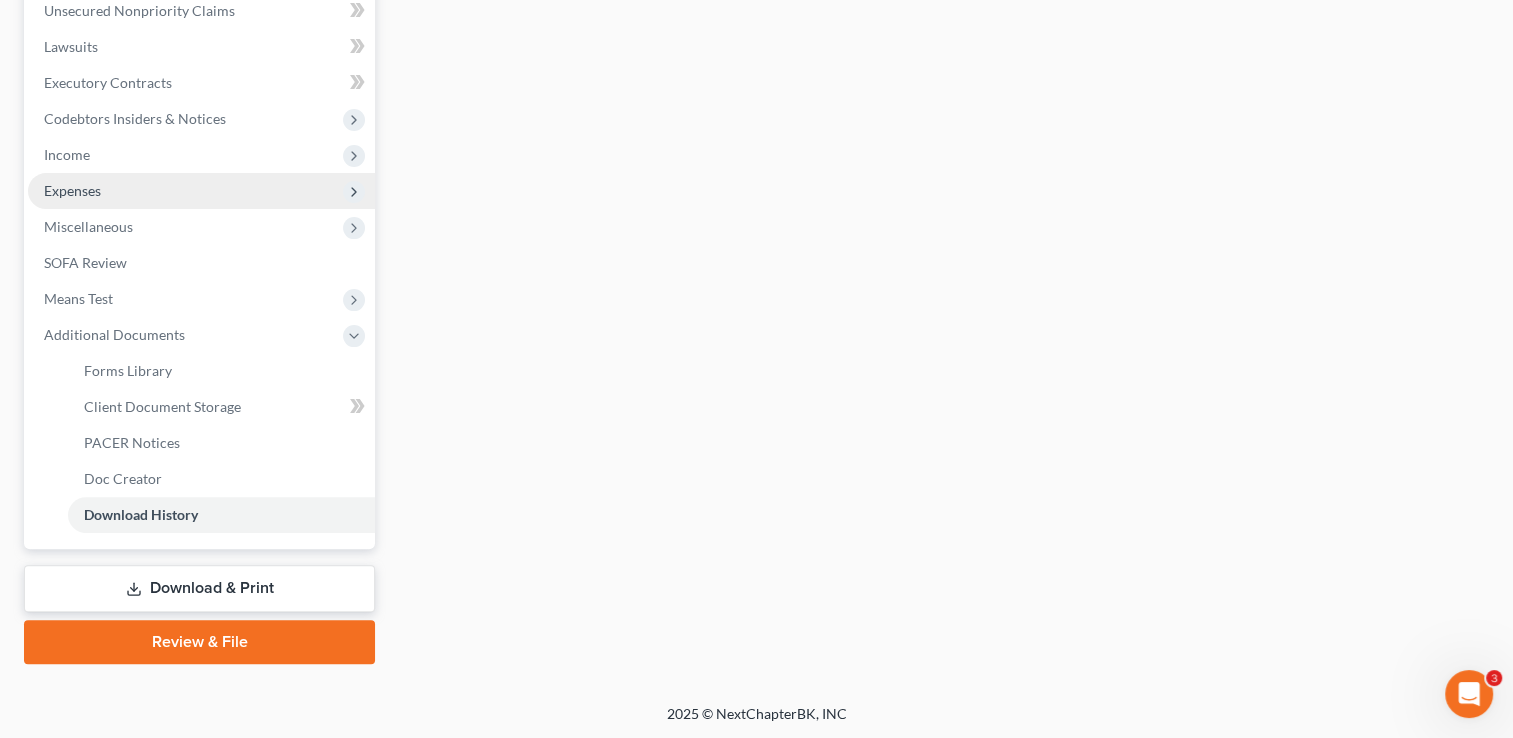 click on "Expenses" at bounding box center (201, 191) 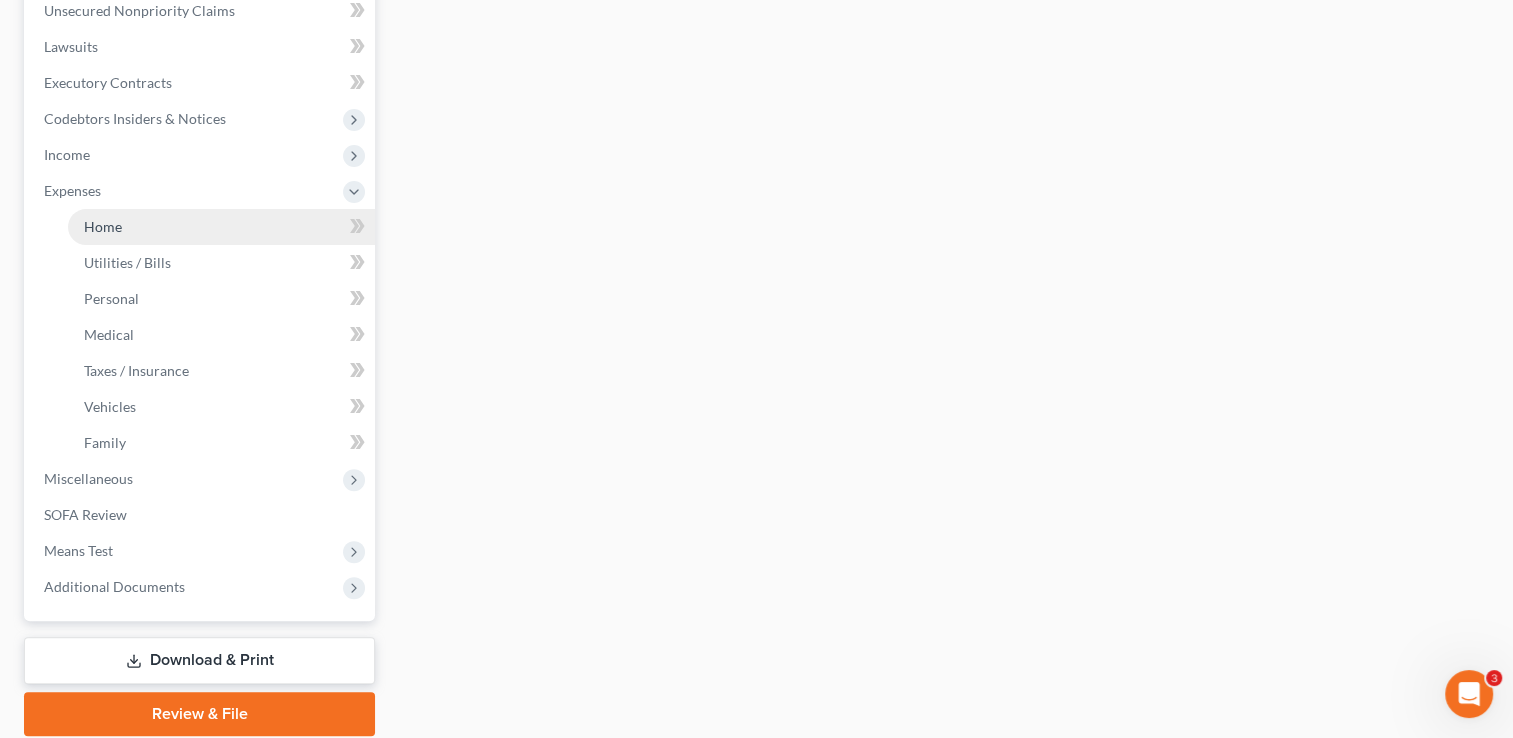 click on "Home" at bounding box center [221, 227] 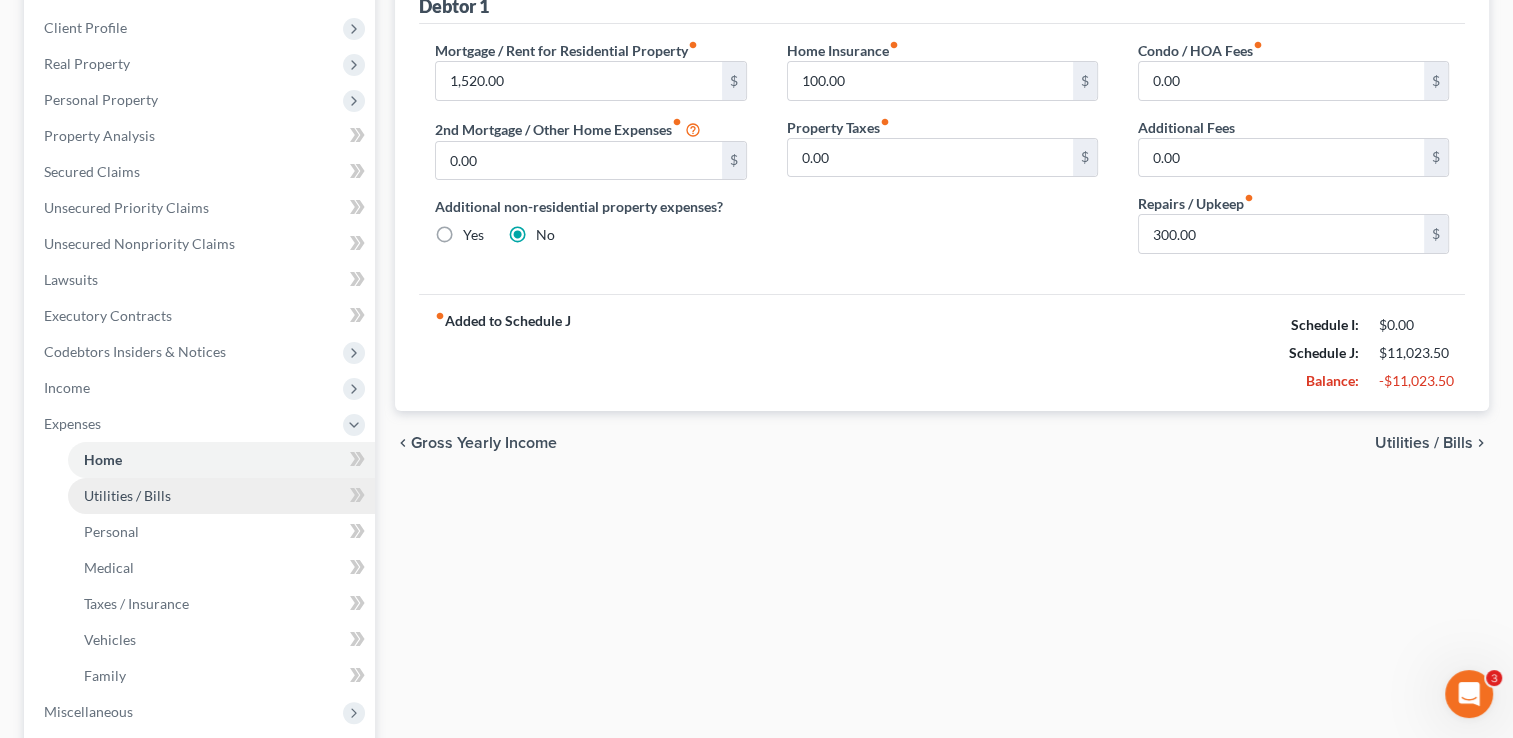 scroll, scrollTop: 0, scrollLeft: 0, axis: both 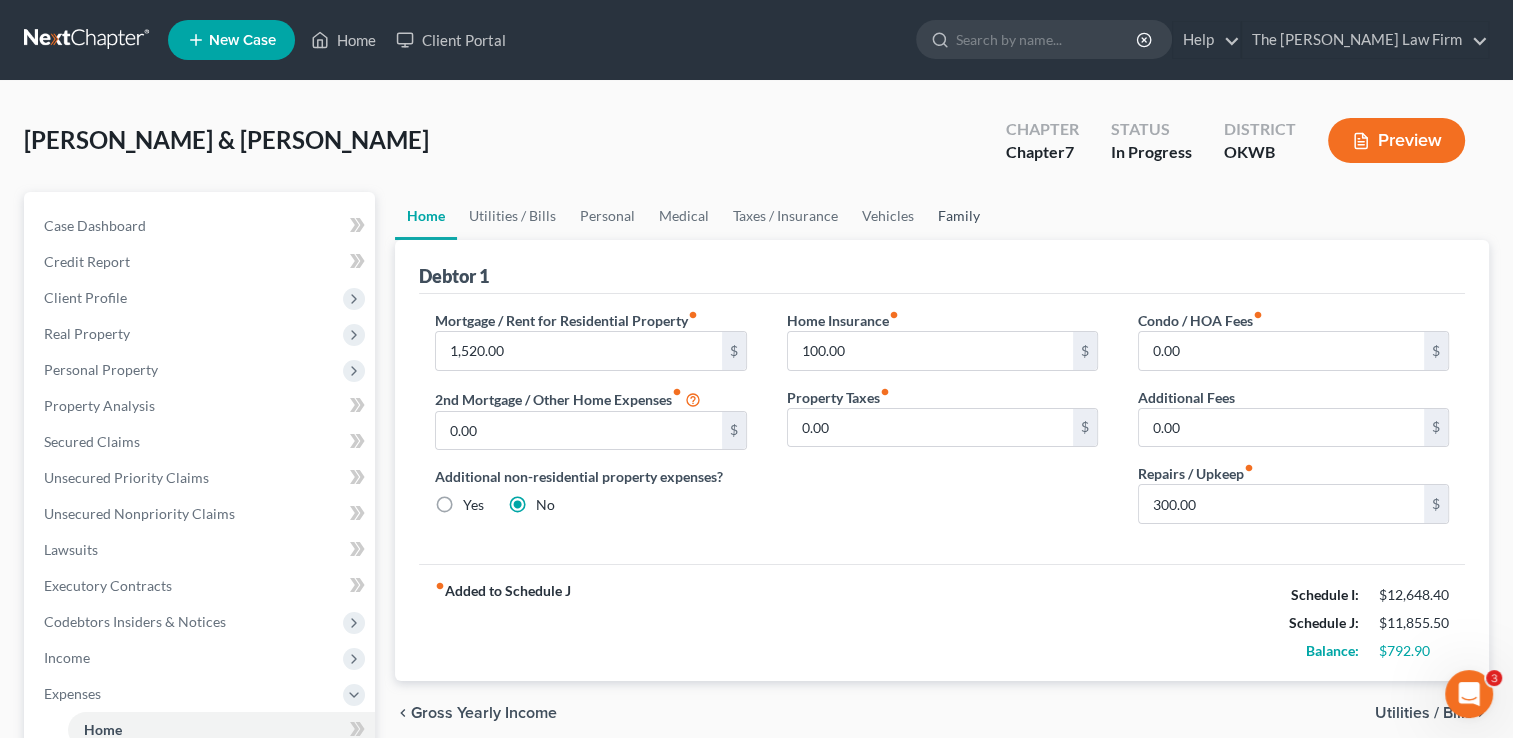 click on "Family" at bounding box center [959, 216] 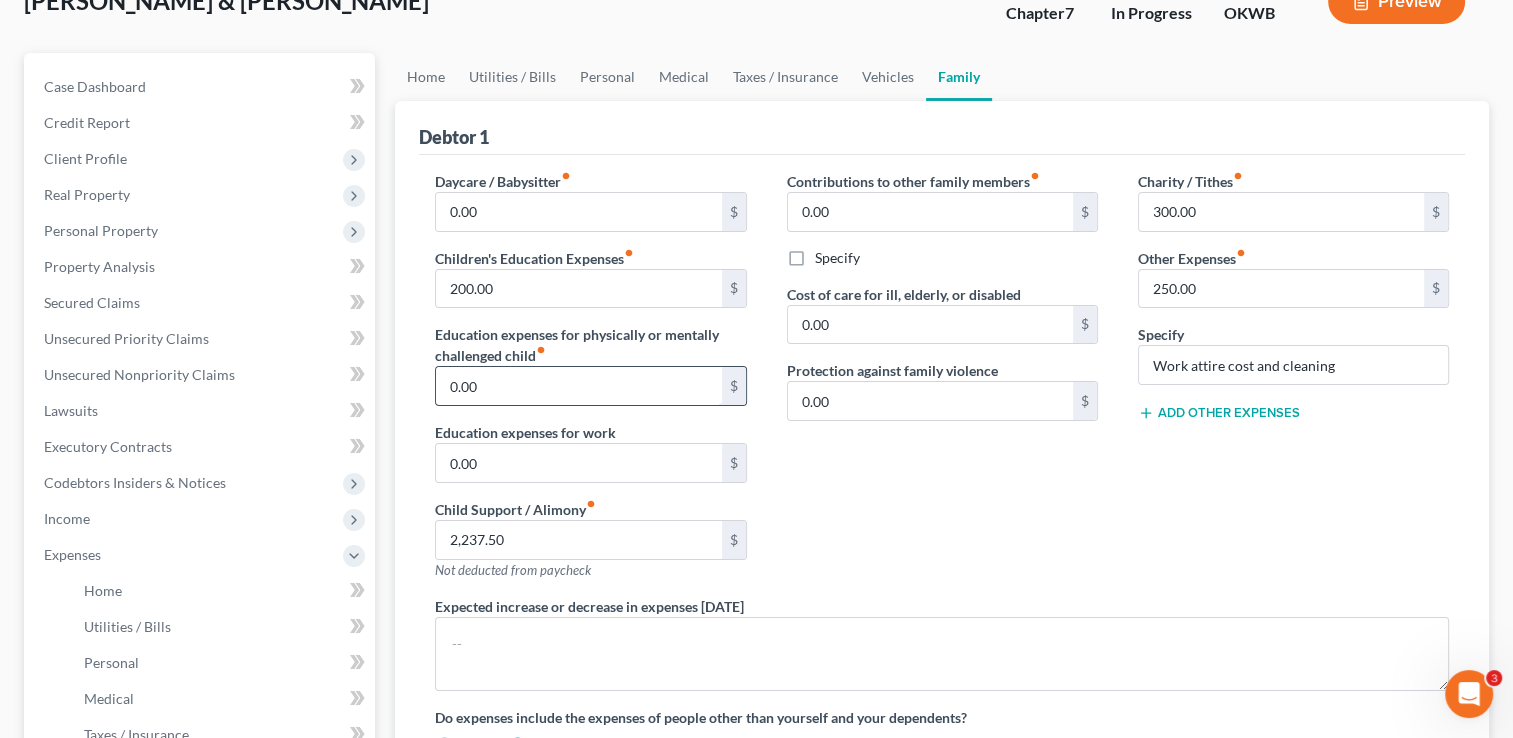 scroll, scrollTop: 200, scrollLeft: 0, axis: vertical 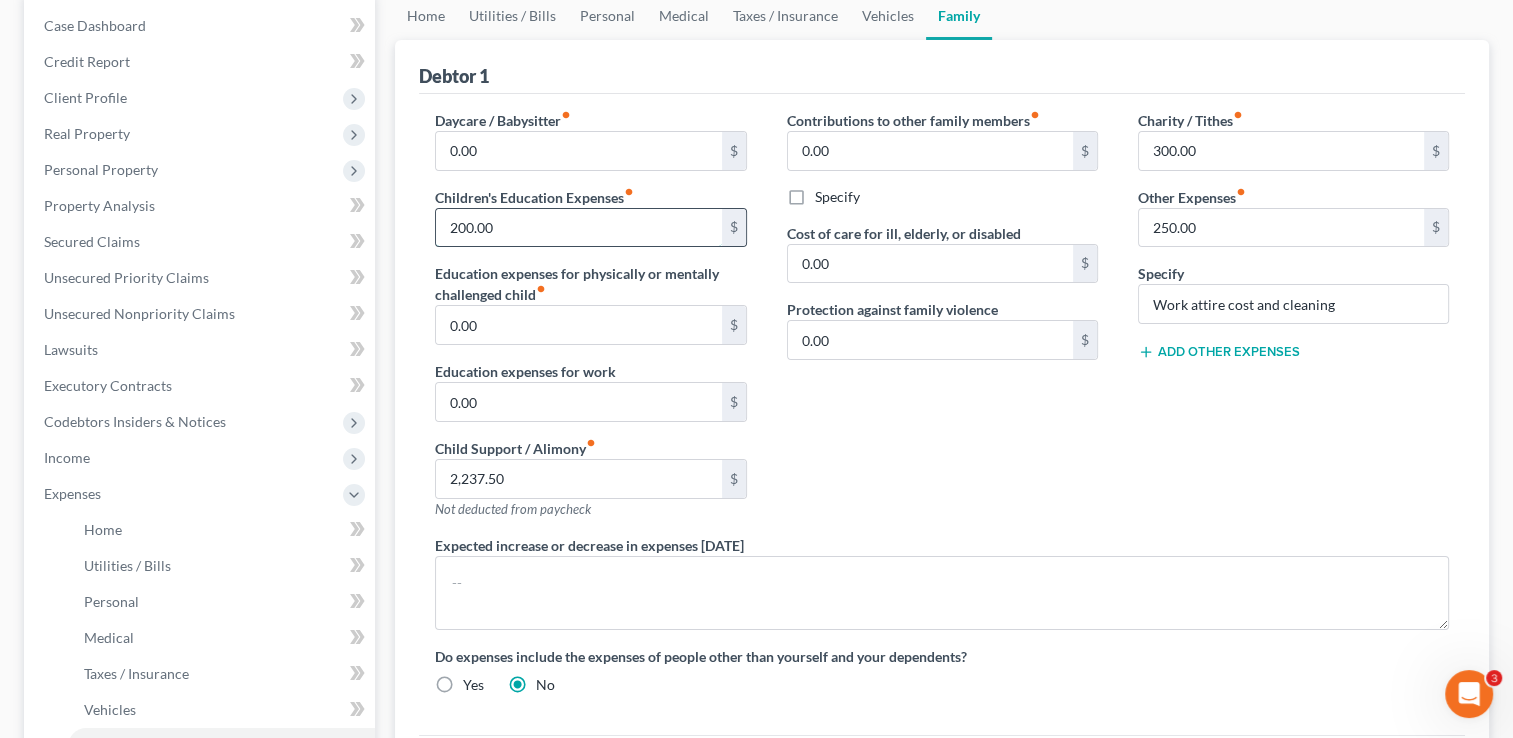click on "200.00" at bounding box center (578, 228) 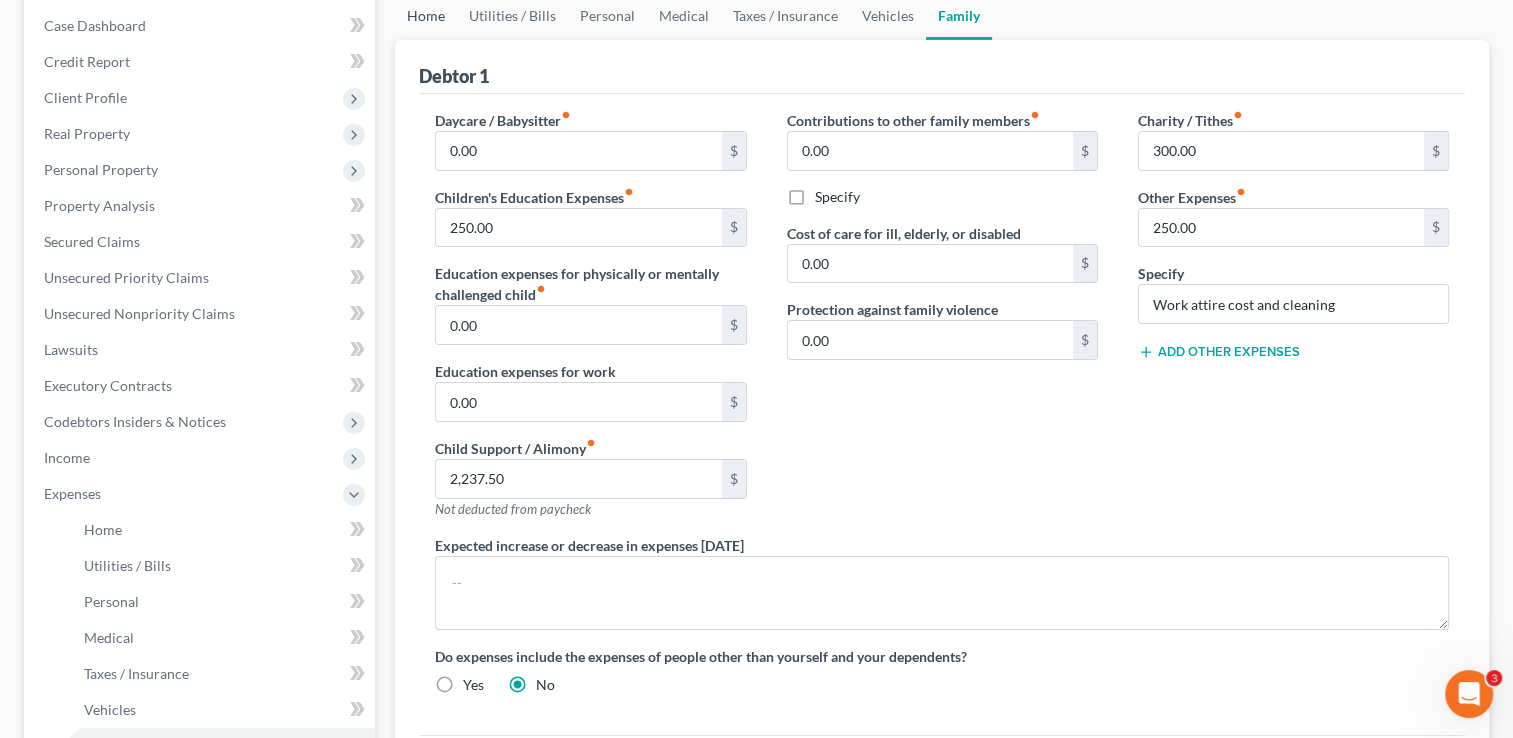 click on "Home" at bounding box center [426, 16] 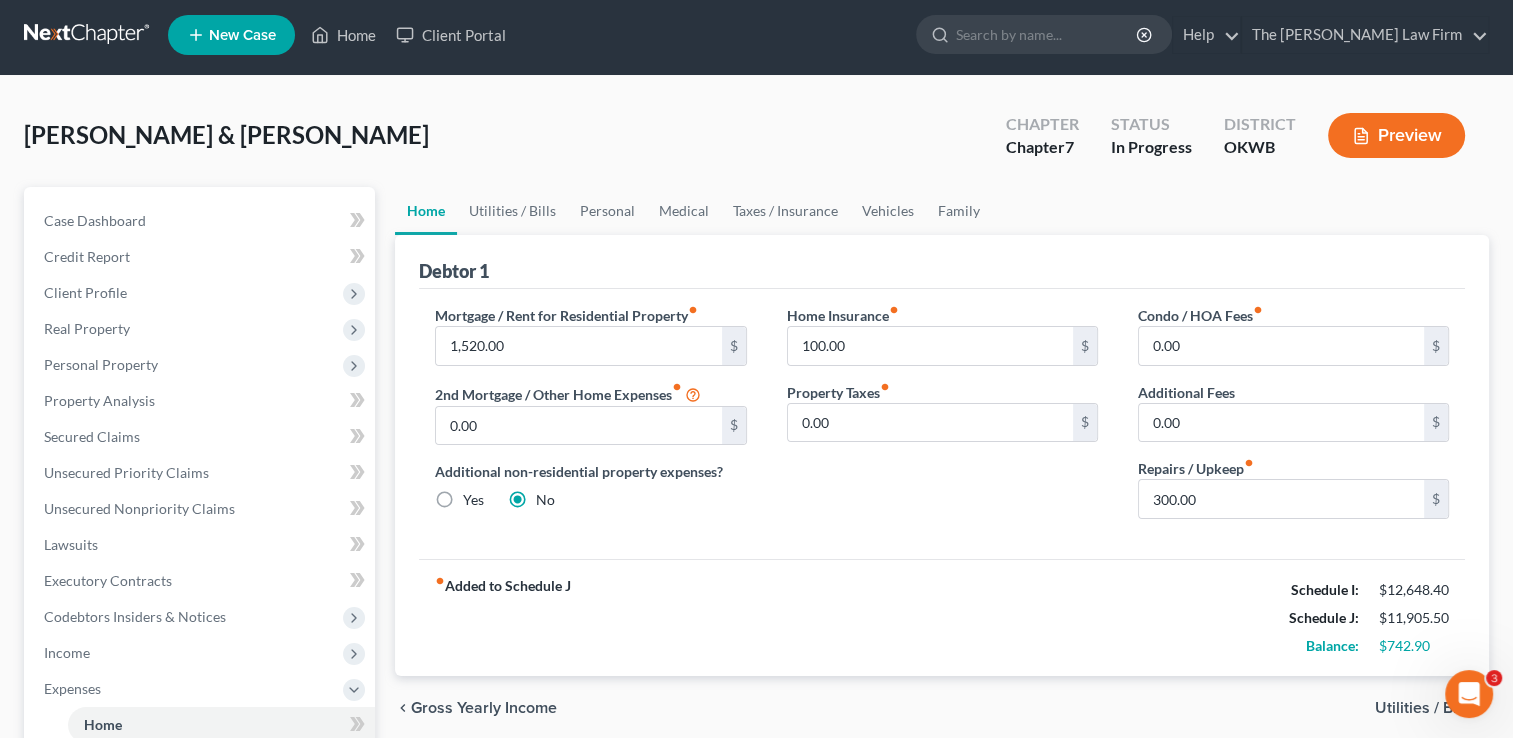 scroll, scrollTop: 0, scrollLeft: 0, axis: both 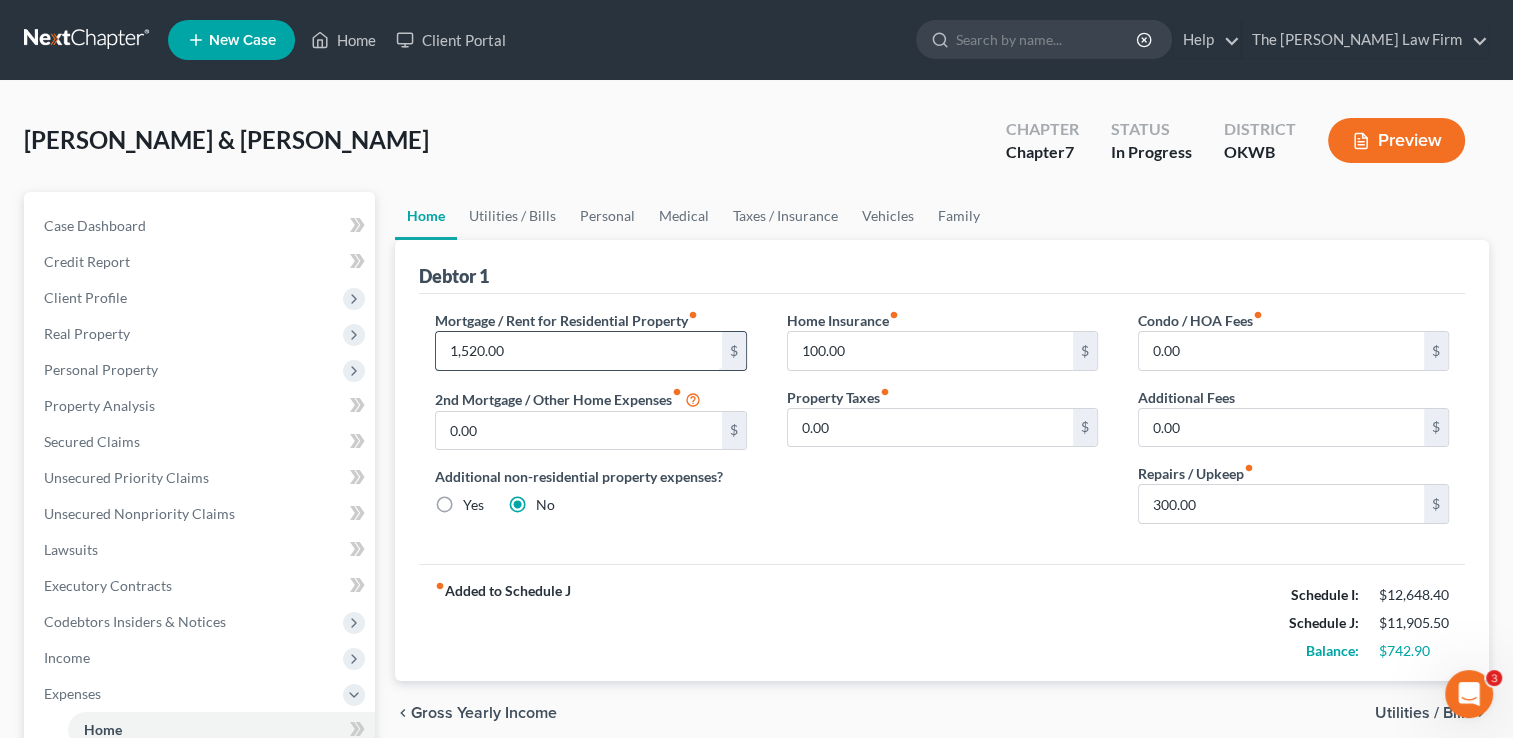 click on "1,520.00" at bounding box center (578, 351) 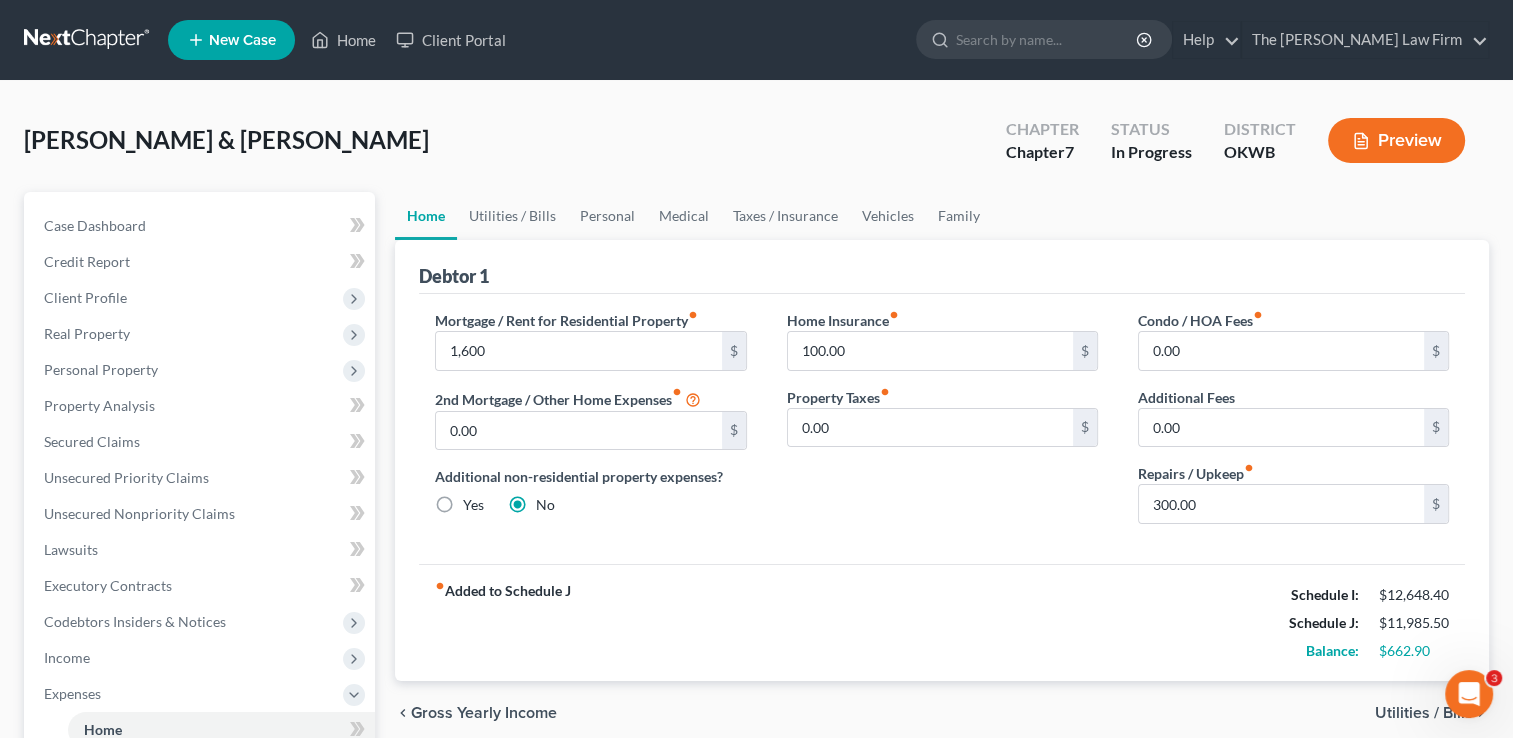 click on "Home Insurance  fiber_manual_record 100.00 $ Property Taxes  fiber_manual_record 0.00 $" at bounding box center (942, 425) 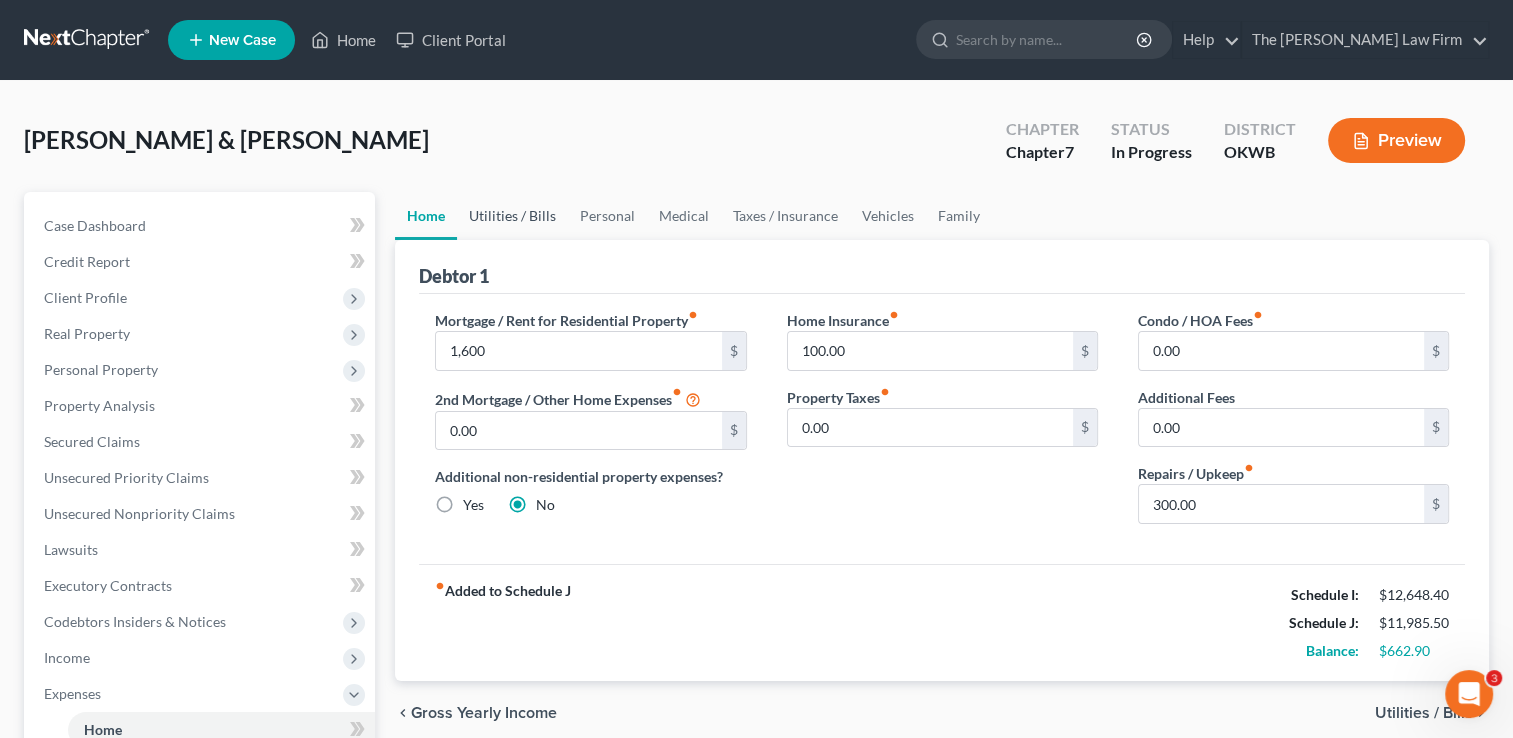 click on "Utilities / Bills" at bounding box center [512, 216] 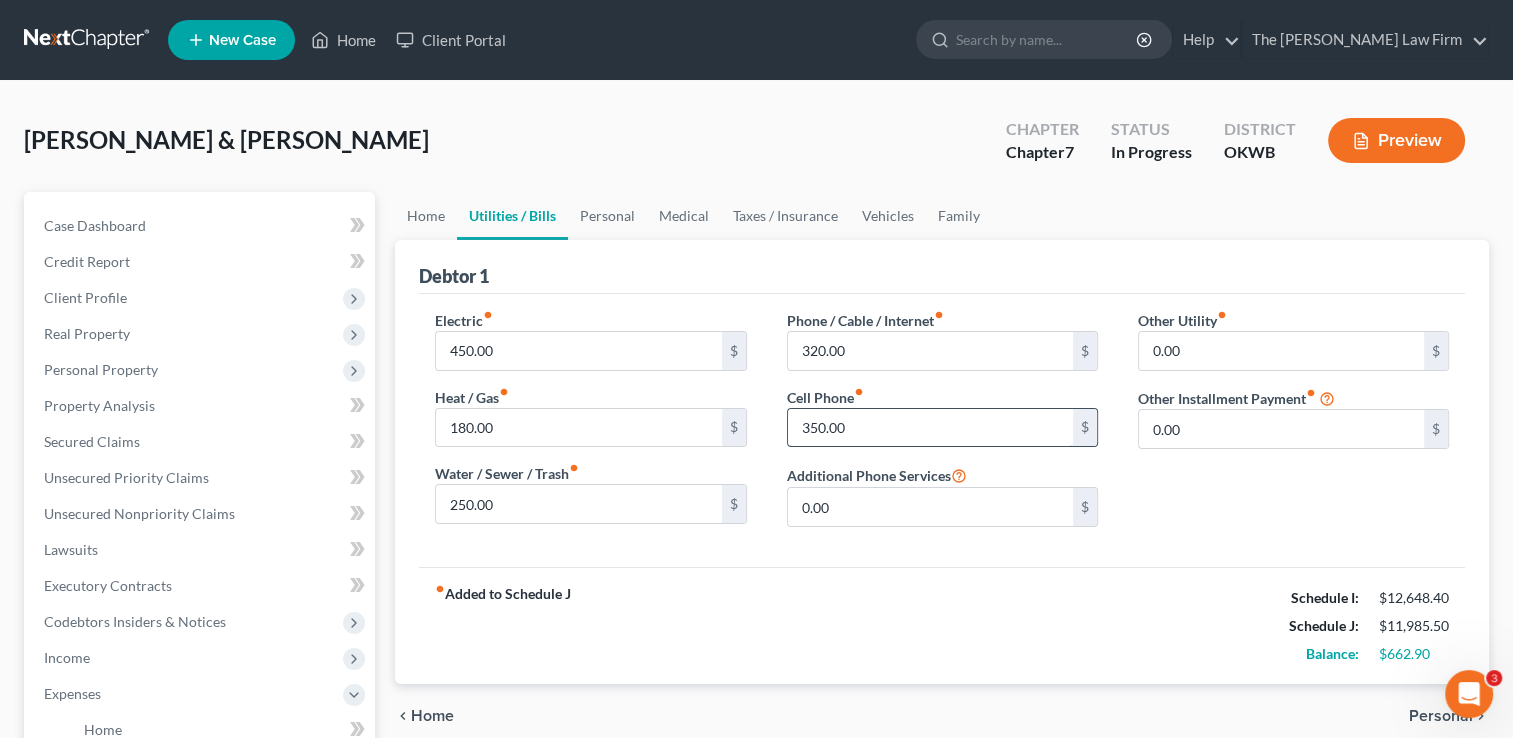 click on "350.00" at bounding box center (930, 428) 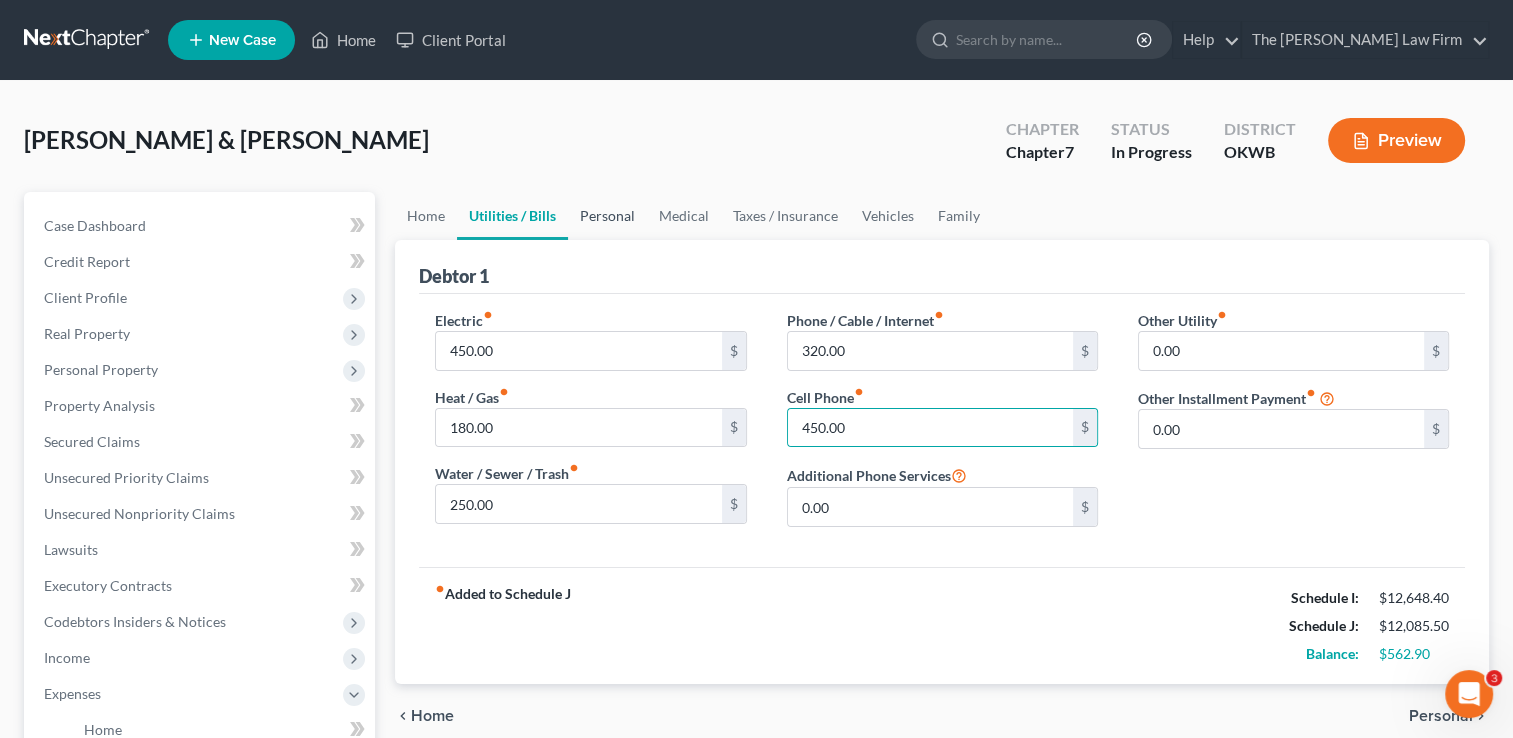 click on "Personal" at bounding box center [607, 216] 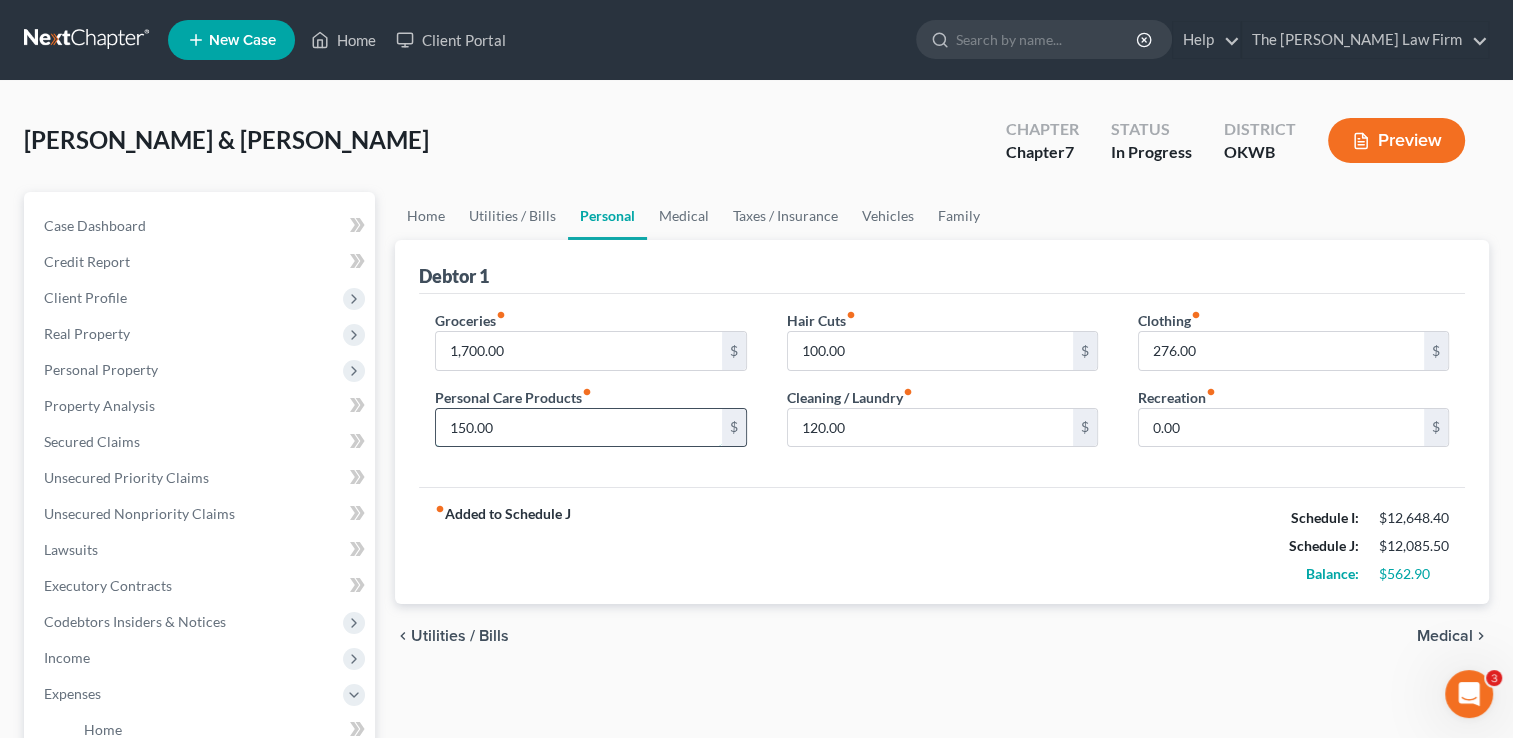 click on "150.00" at bounding box center [578, 428] 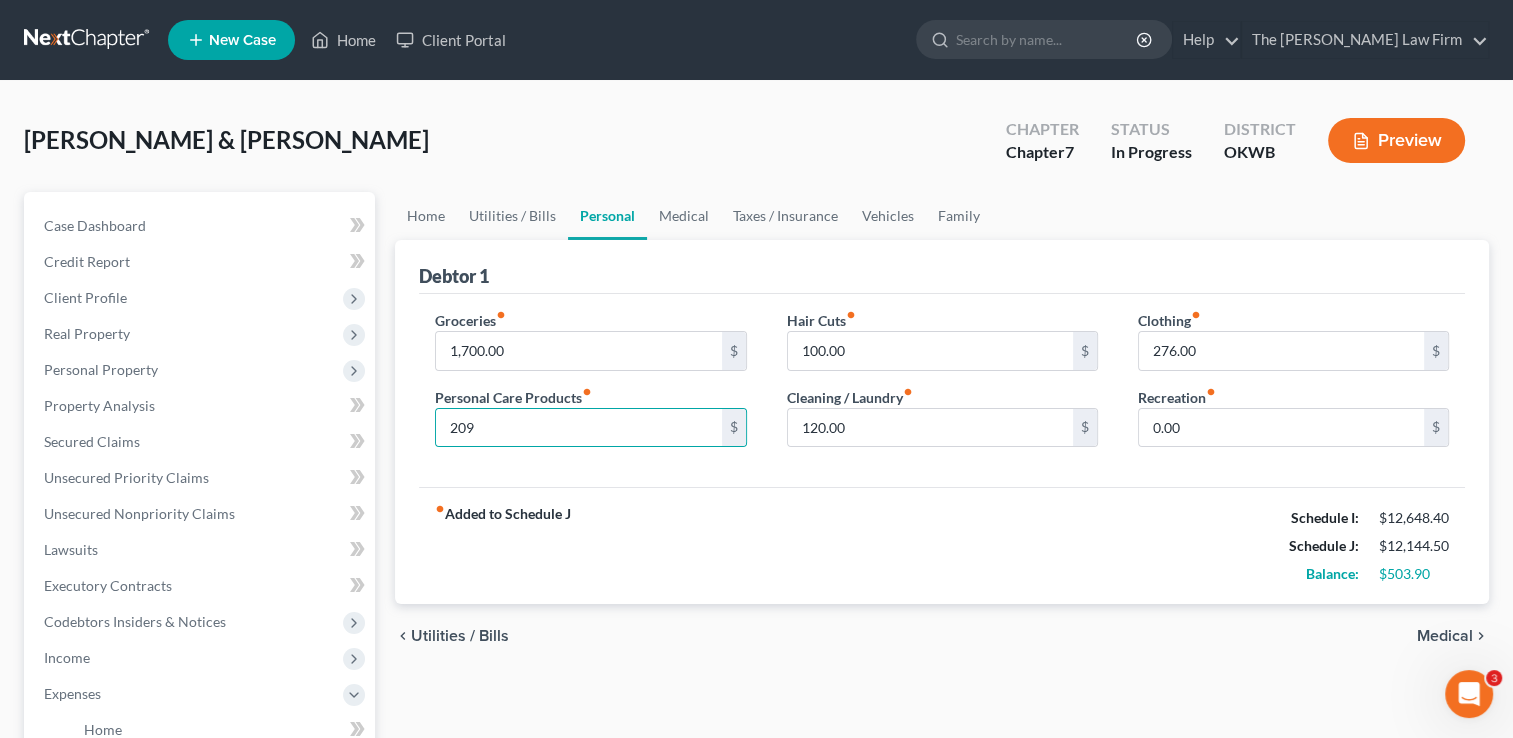 click on "Groceries  fiber_manual_record 1,700.00 $ Personal Care Products  fiber_manual_record 209 $ Hair Cuts  fiber_manual_record 100.00 $ Cleaning / Laundry  fiber_manual_record 120.00 $ Clothing  fiber_manual_record 276.00 $ Recreation  fiber_manual_record 0.00 $" at bounding box center (942, 391) 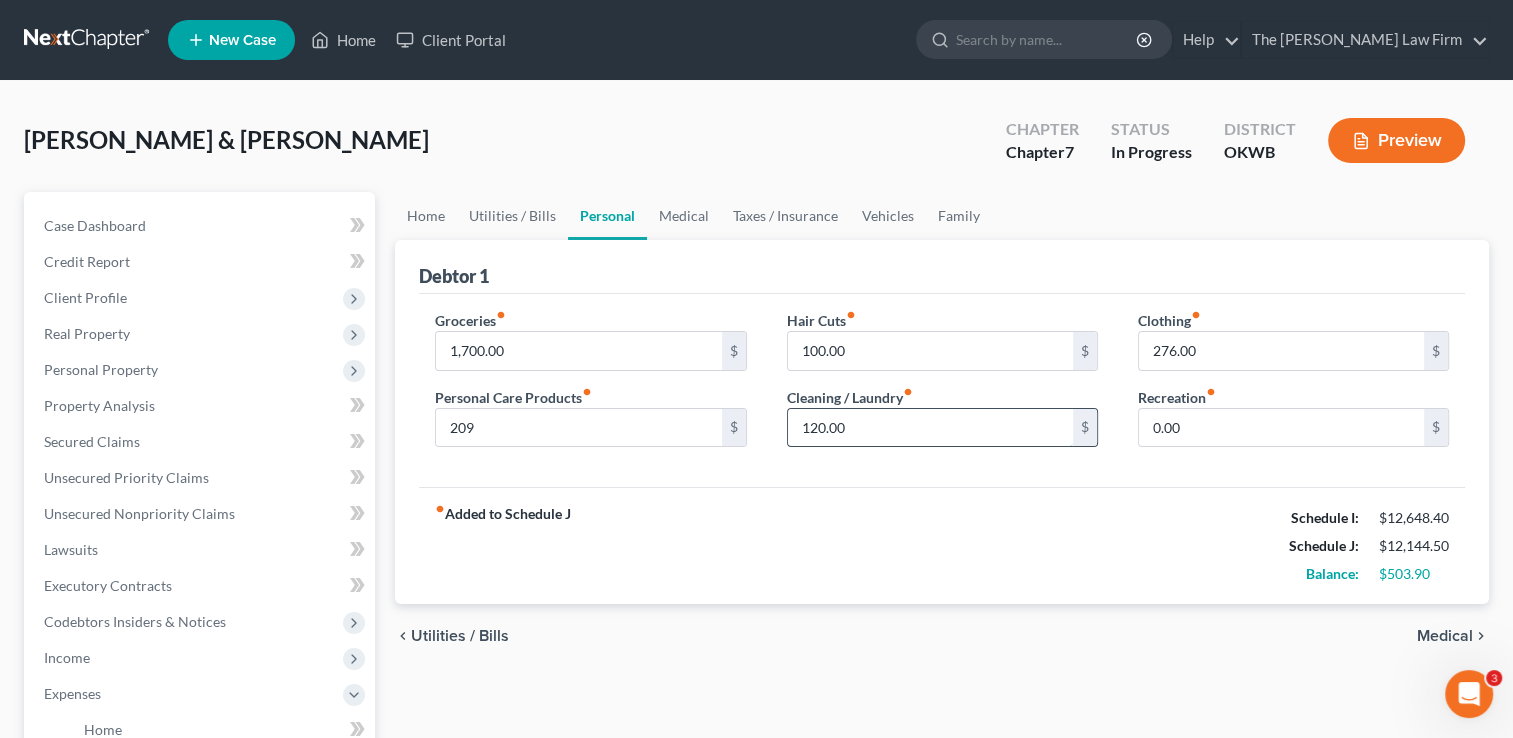 click on "120.00" at bounding box center [930, 428] 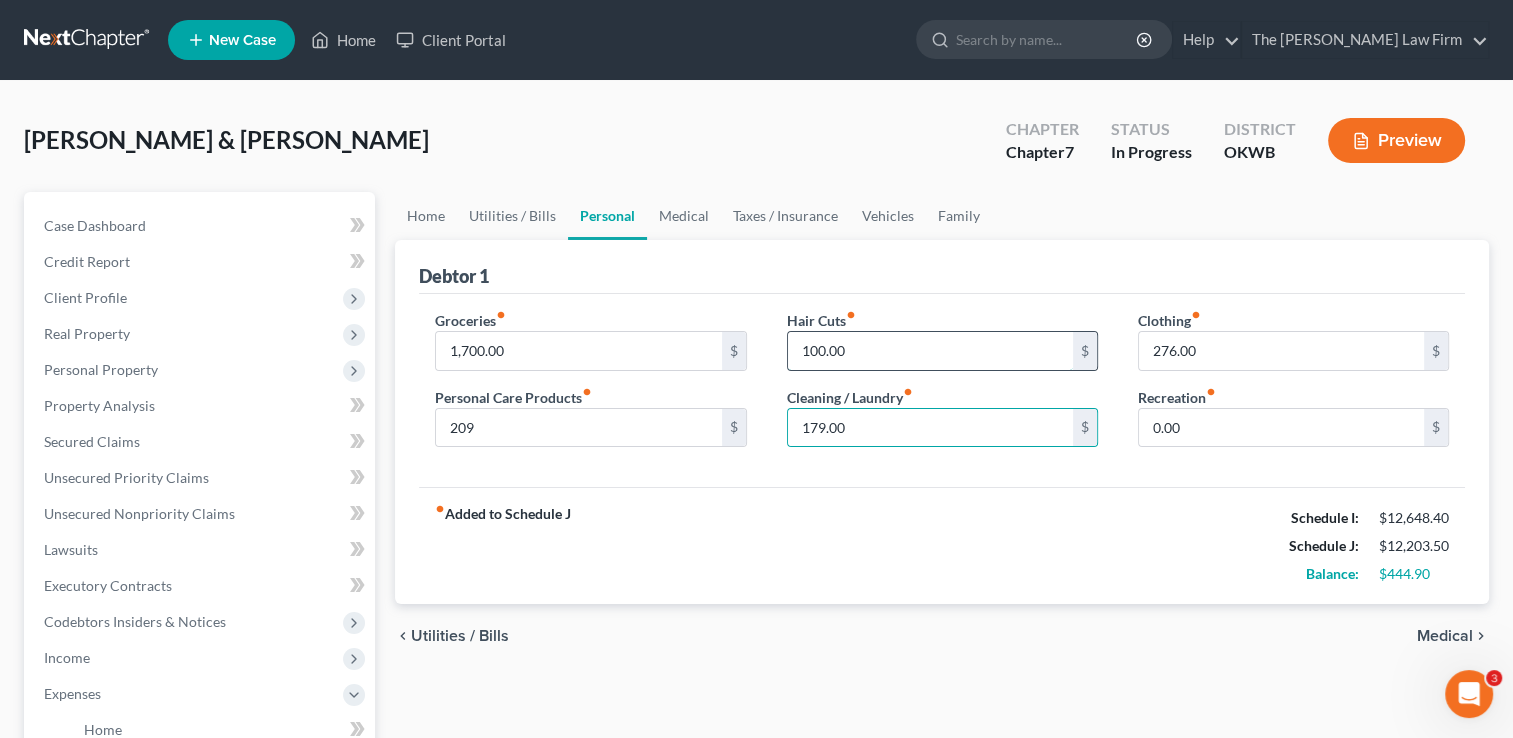 click on "100.00" at bounding box center [930, 351] 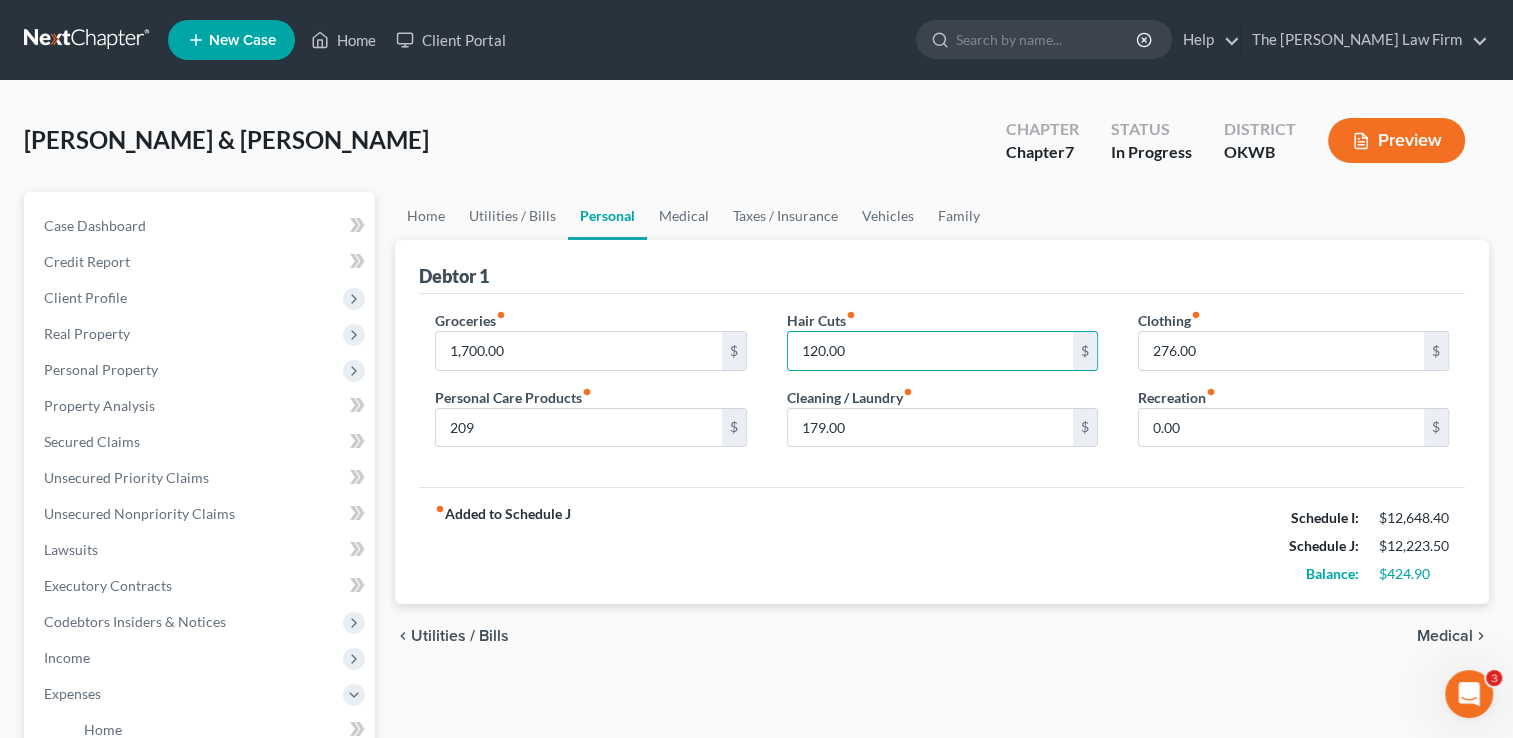 click on "Debtor 1" at bounding box center (942, 267) 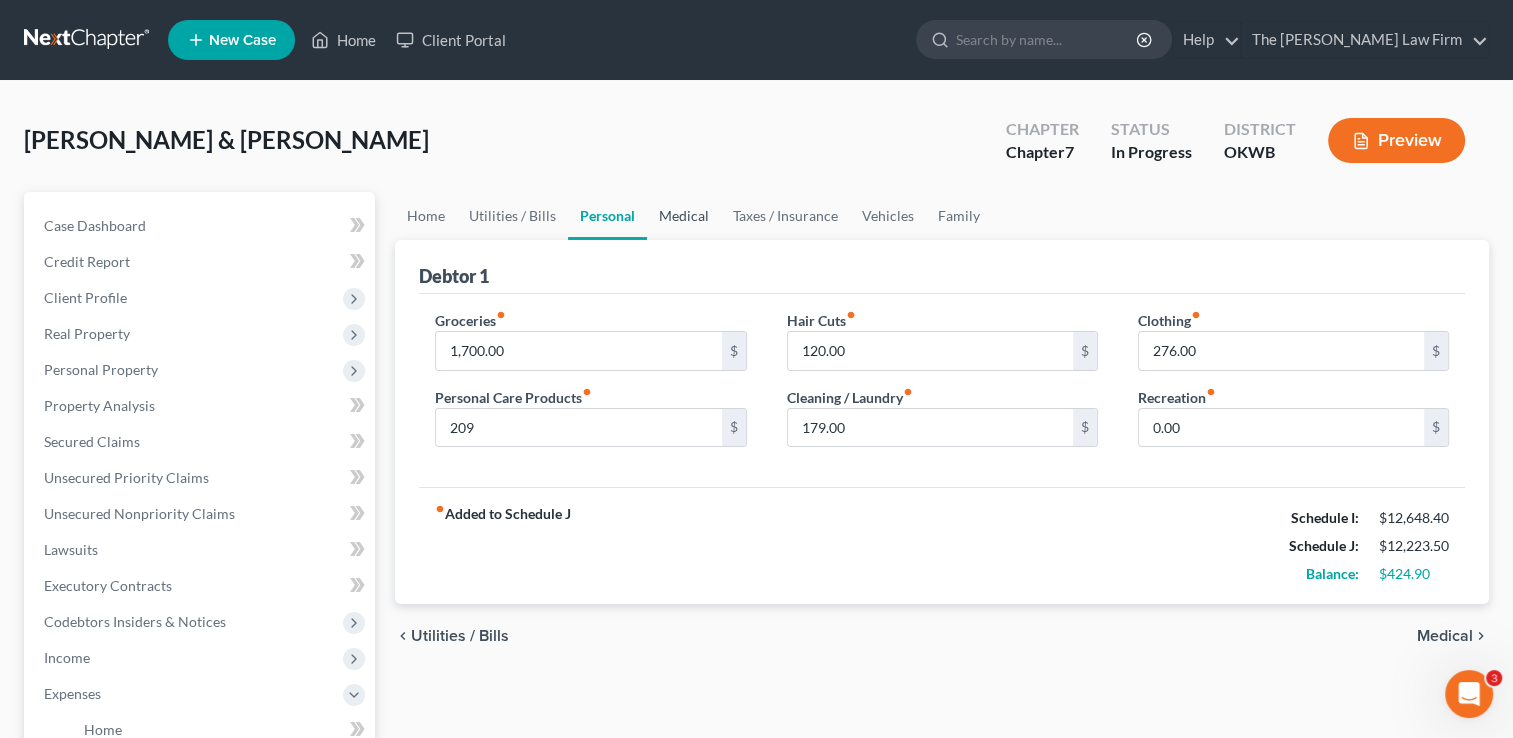 click on "Medical" at bounding box center (684, 216) 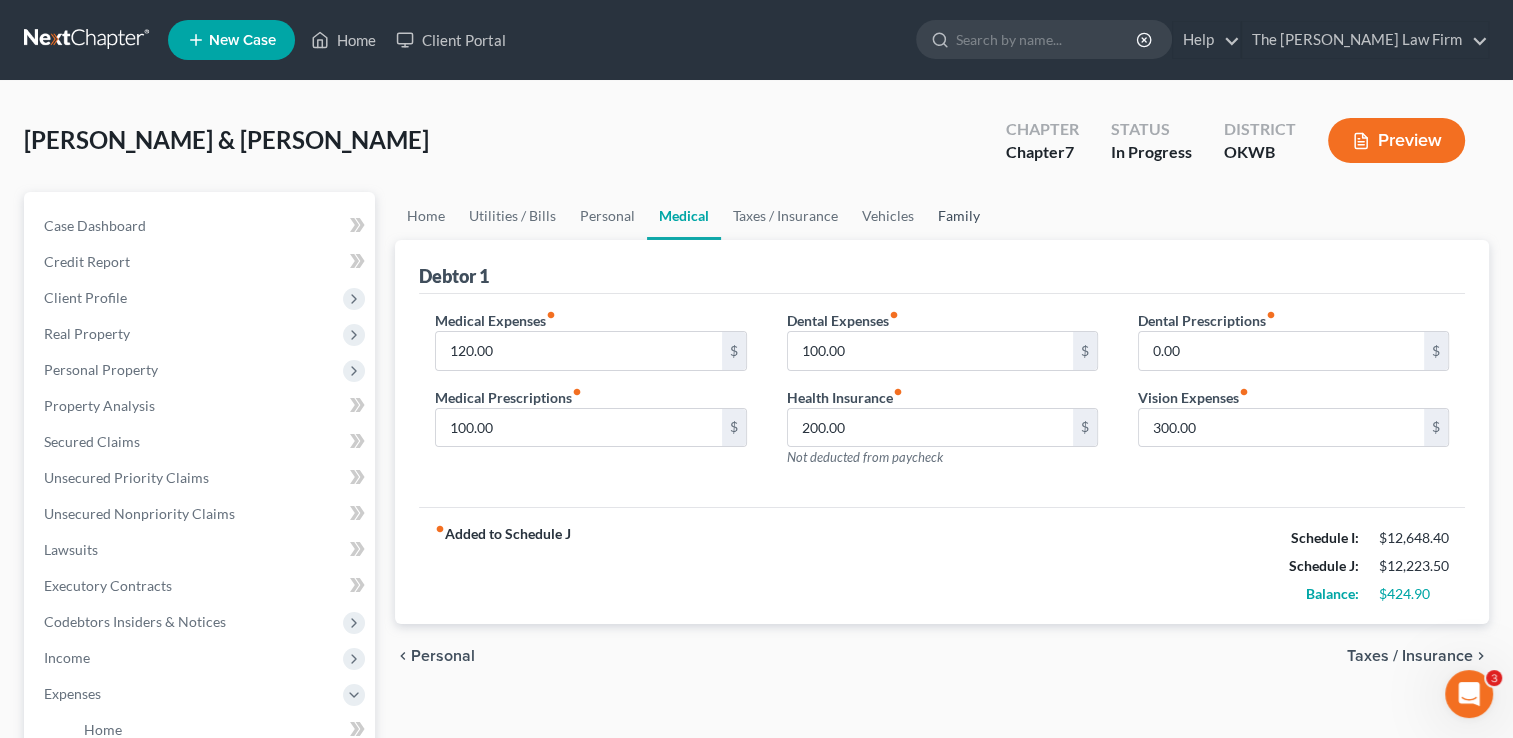 click on "Family" at bounding box center (959, 216) 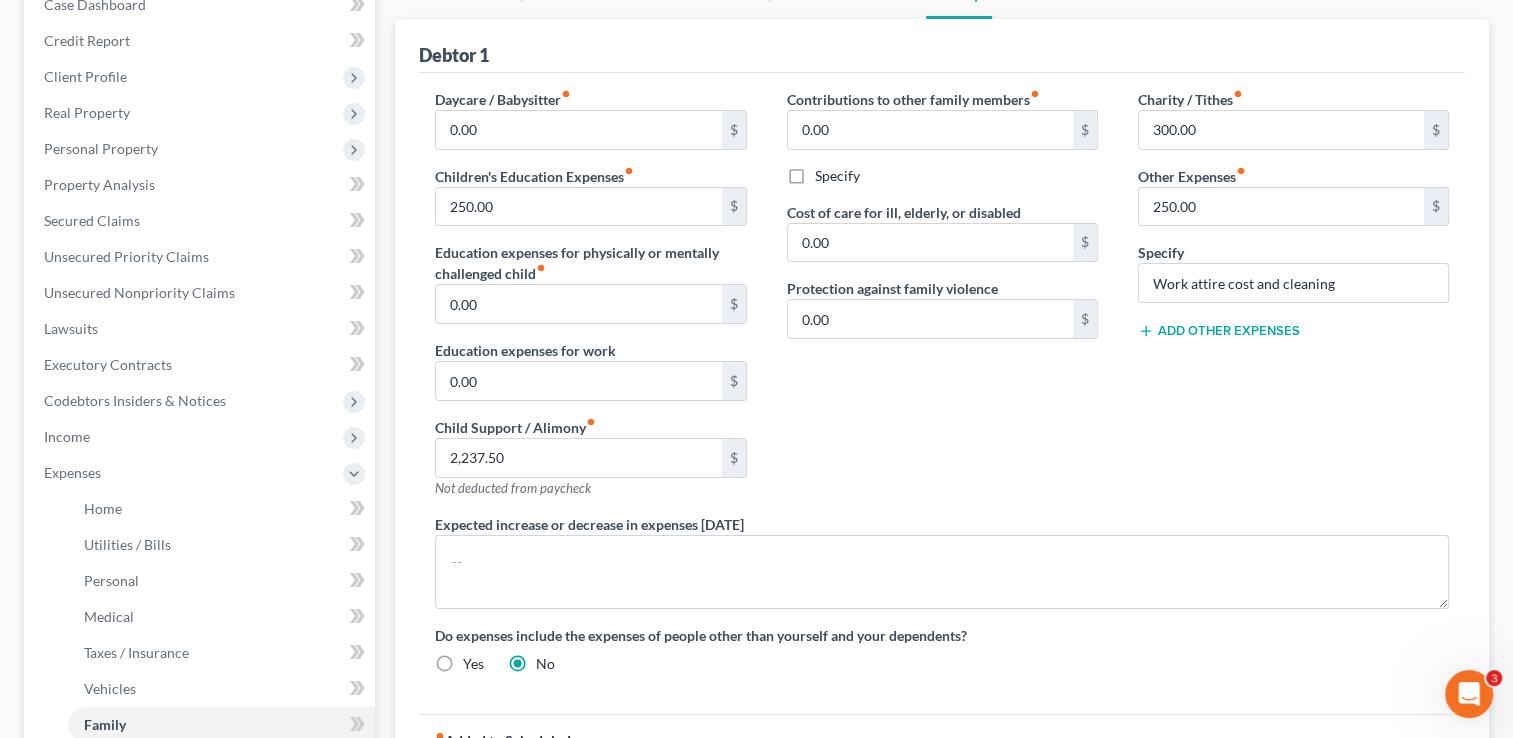 scroll, scrollTop: 100, scrollLeft: 0, axis: vertical 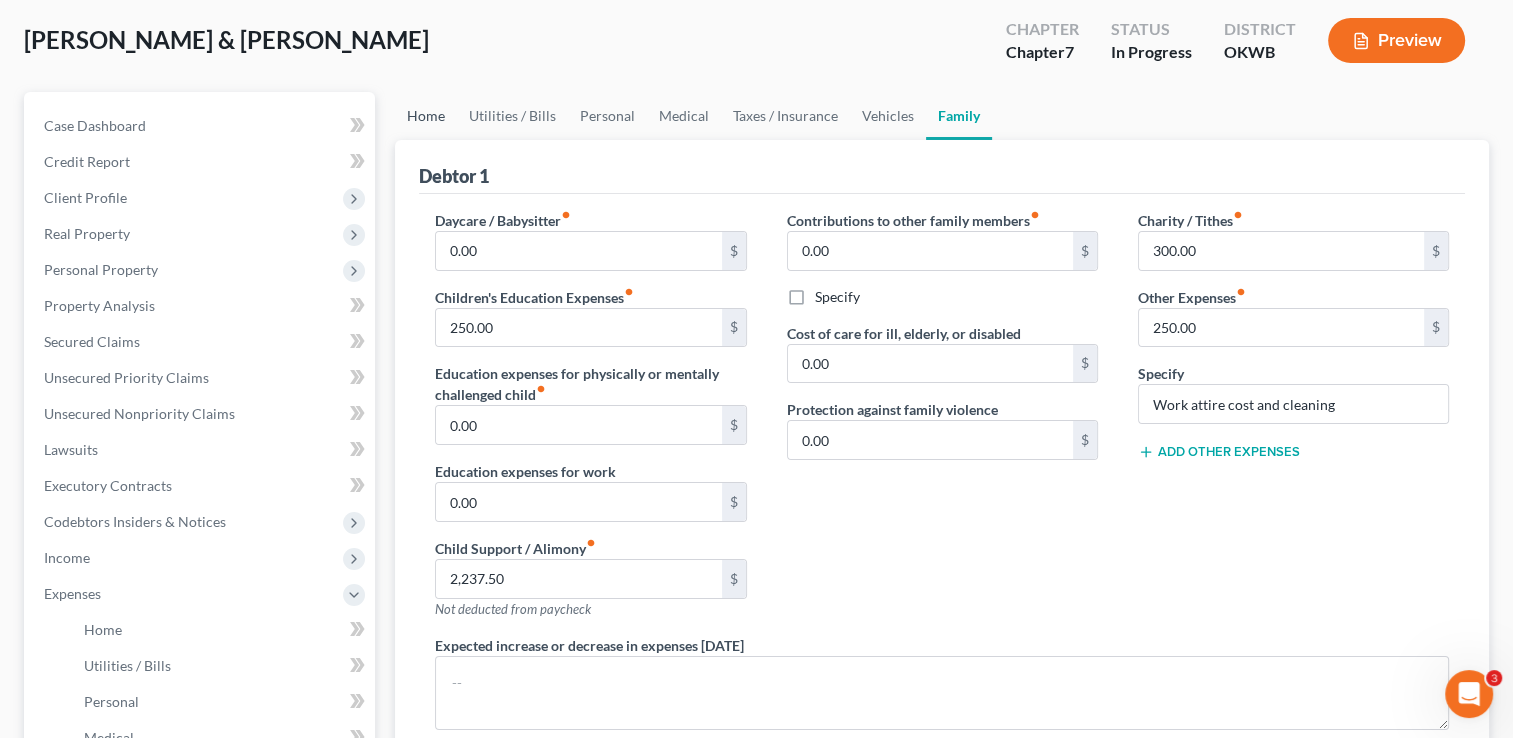click on "Home" at bounding box center (426, 116) 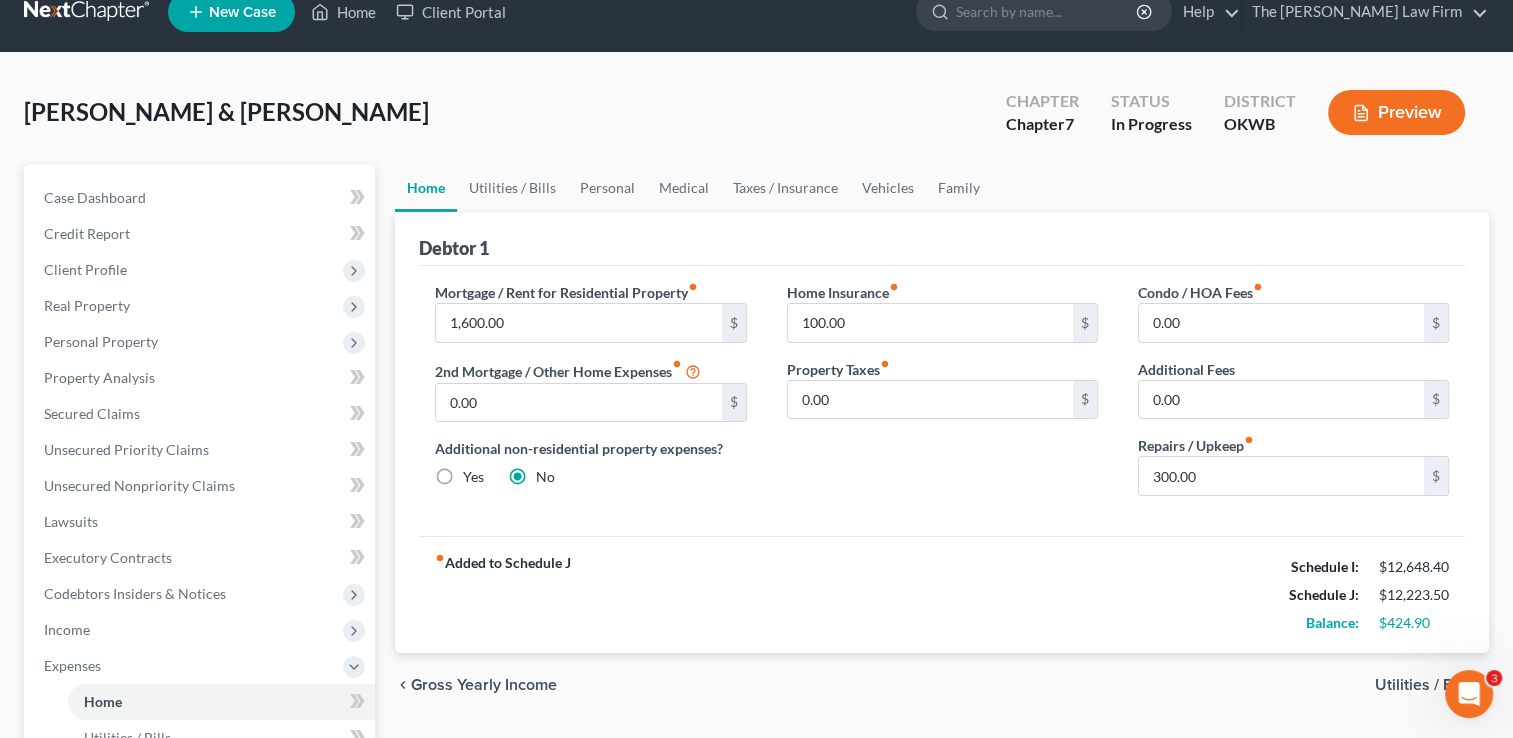 scroll, scrollTop: 0, scrollLeft: 0, axis: both 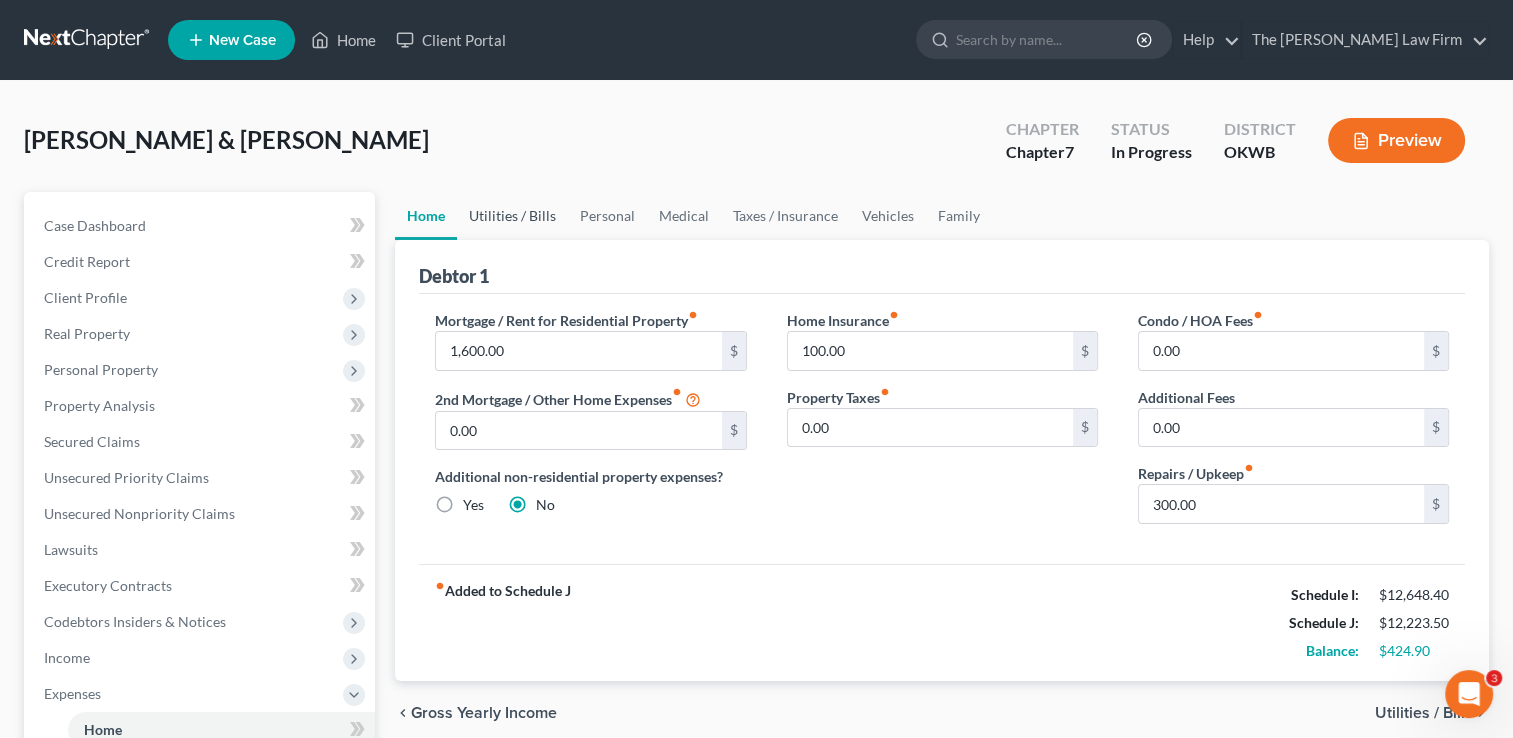 click on "Utilities / Bills" at bounding box center [512, 216] 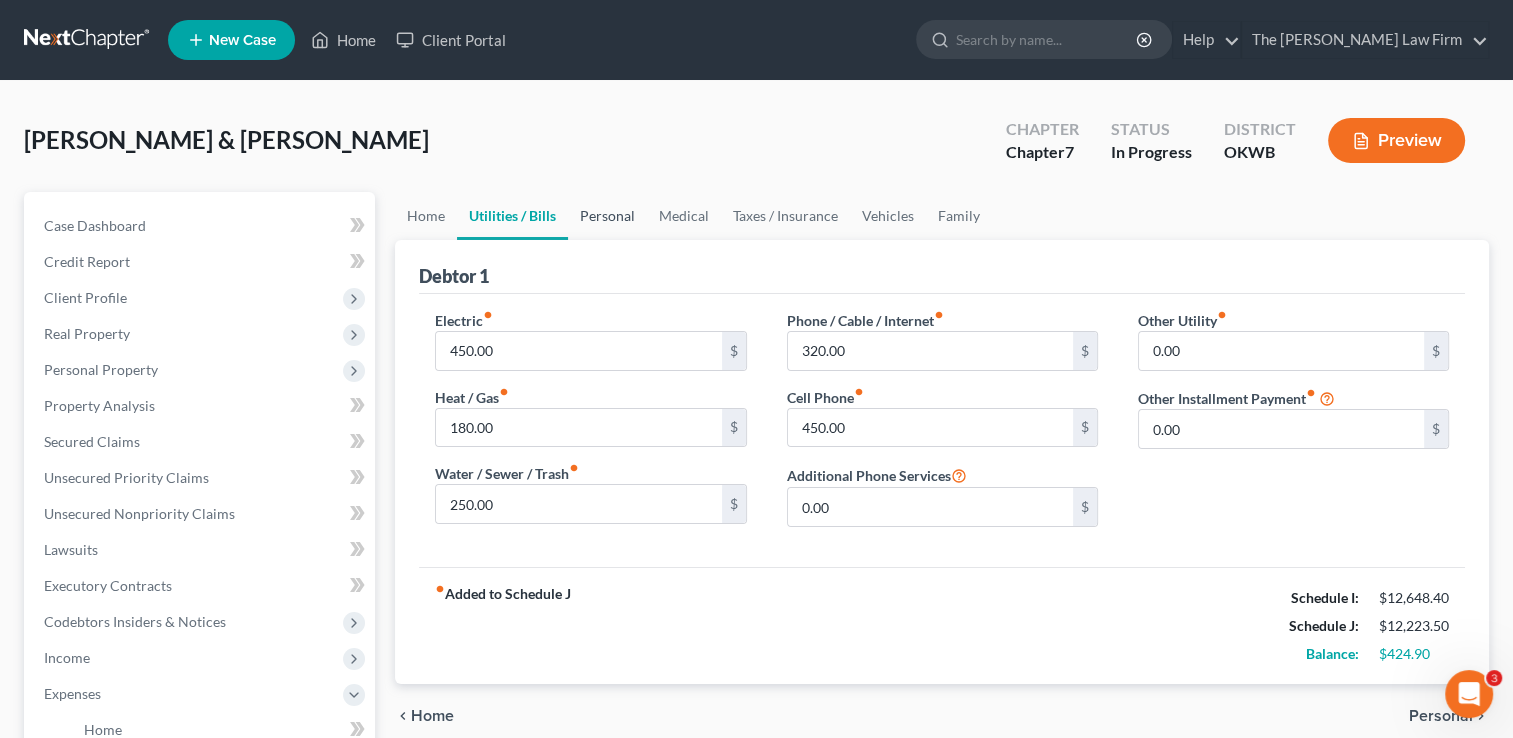click on "Personal" at bounding box center [607, 216] 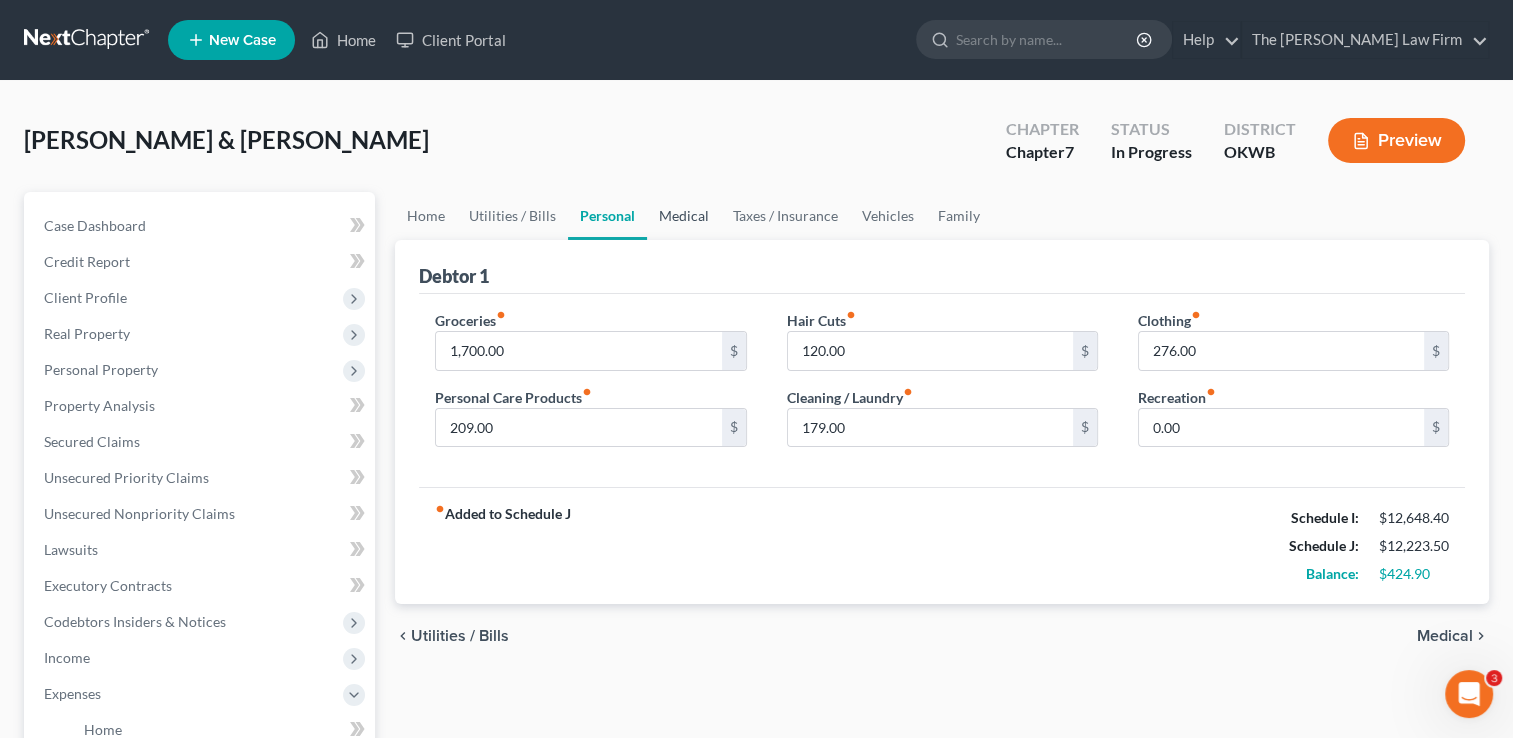 click on "Medical" at bounding box center [684, 216] 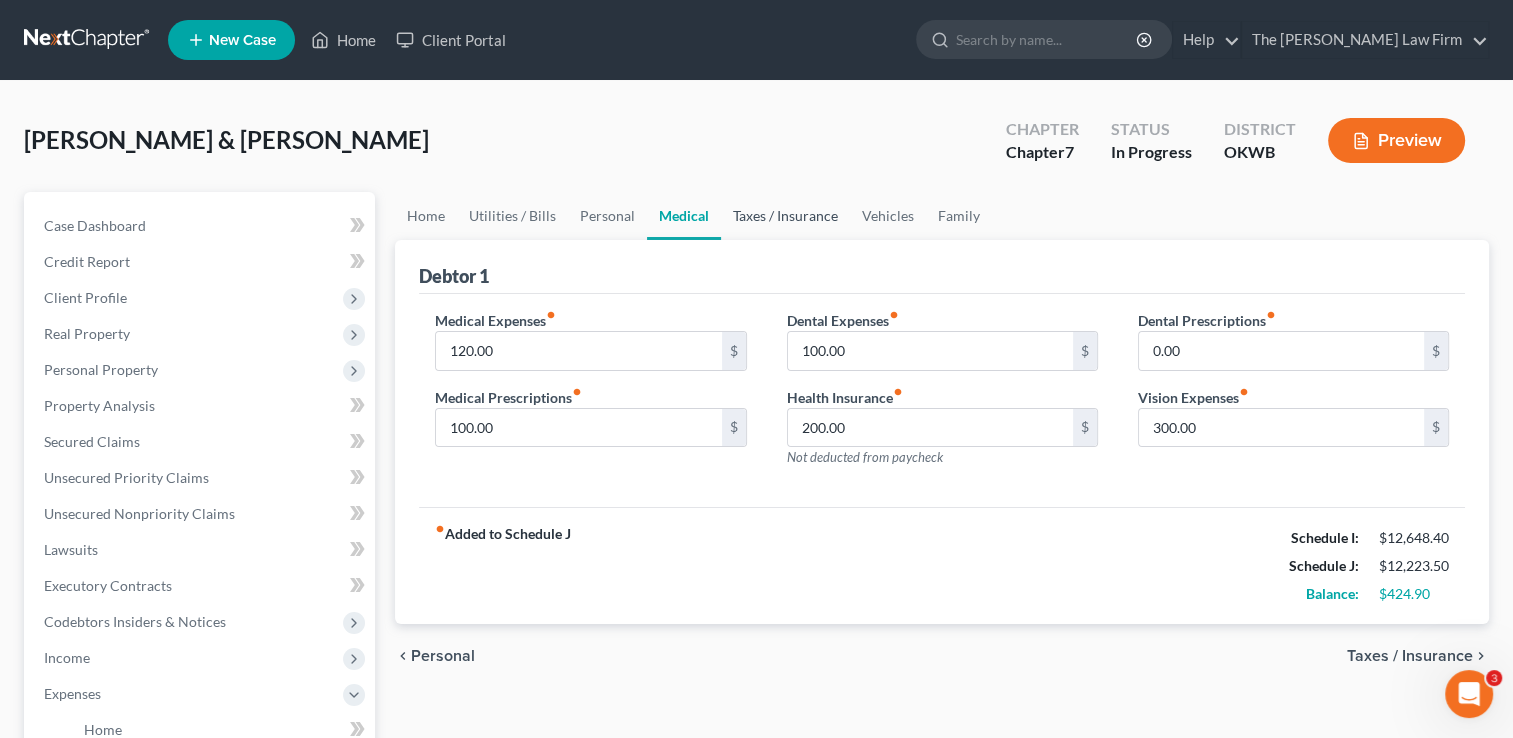 click on "Taxes / Insurance" at bounding box center (785, 216) 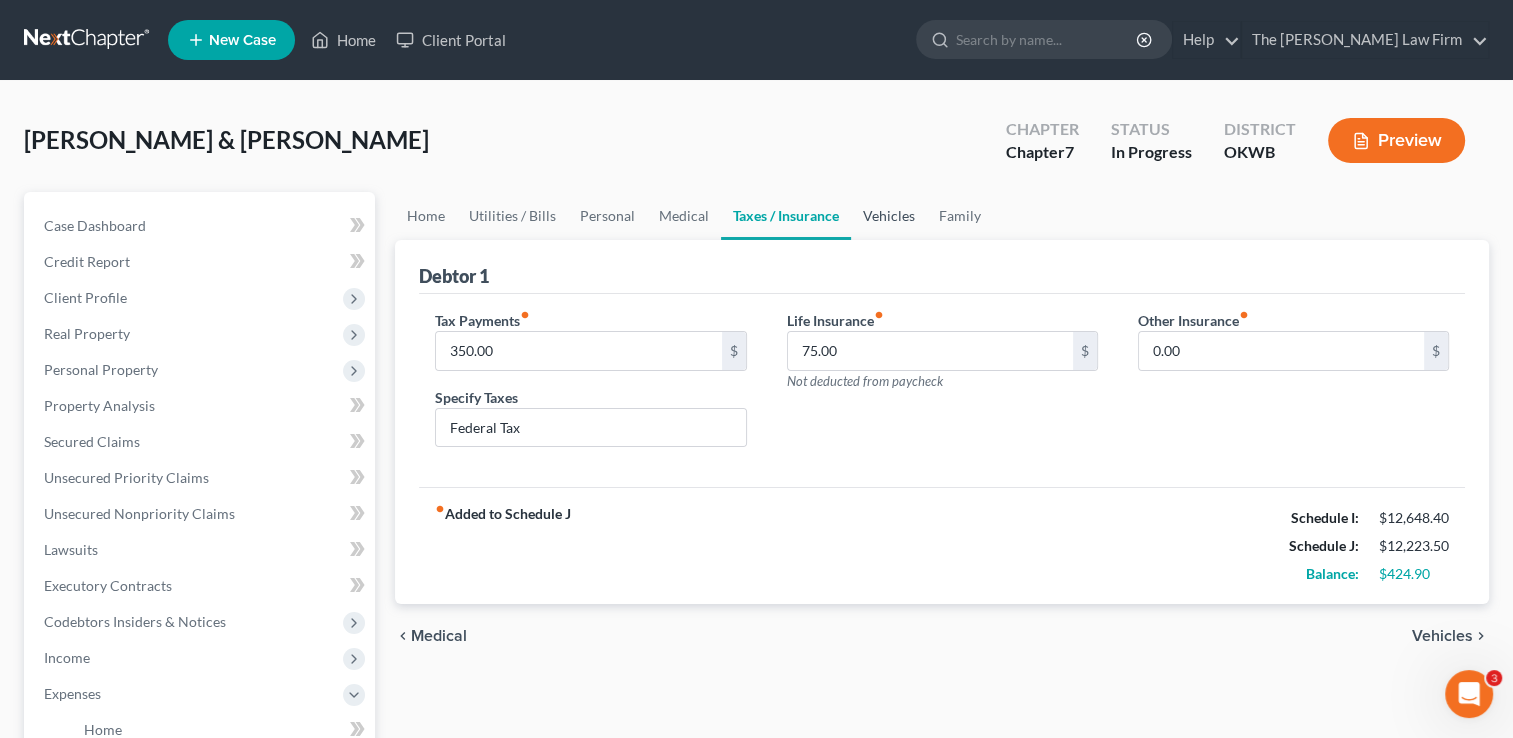 click on "Vehicles" at bounding box center (889, 216) 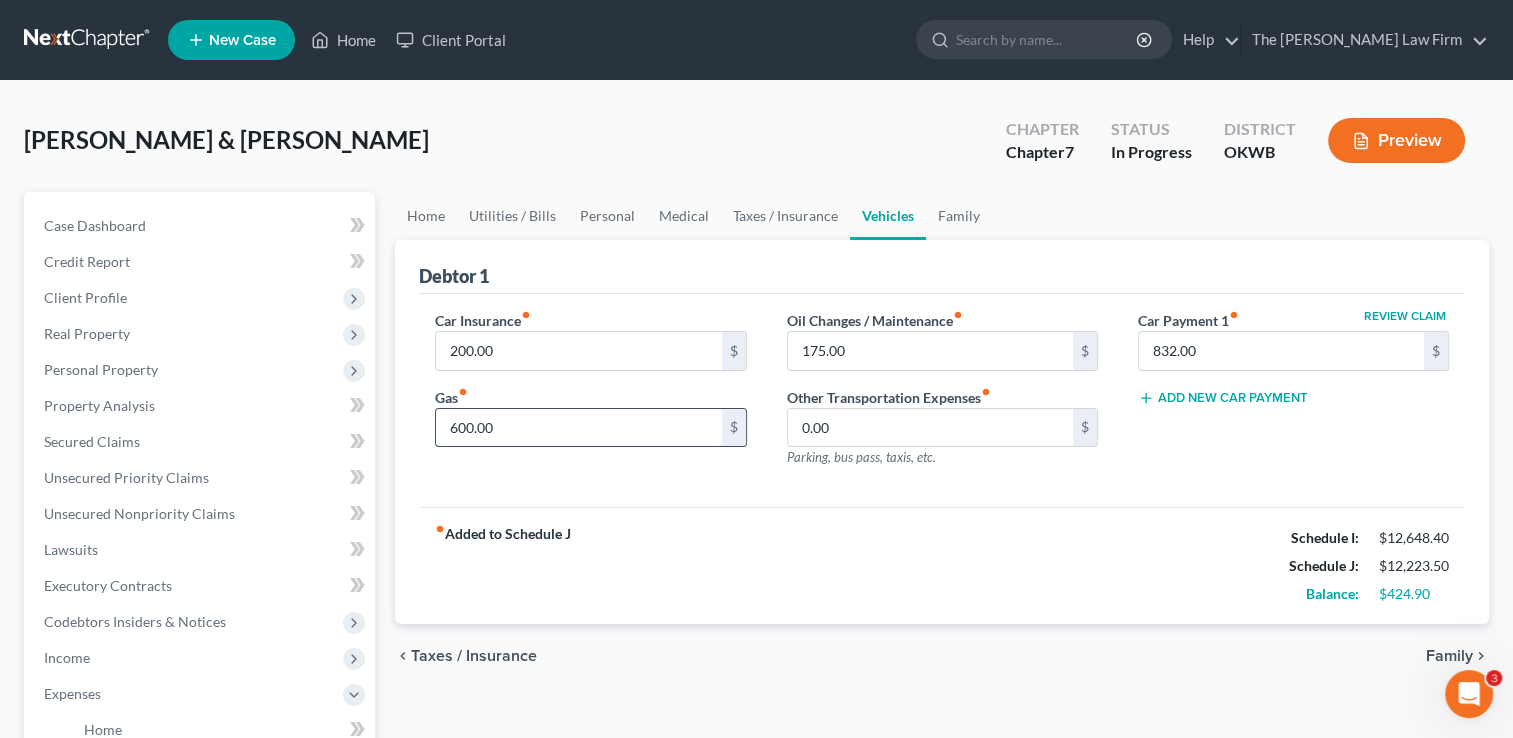 click on "600.00" at bounding box center (578, 428) 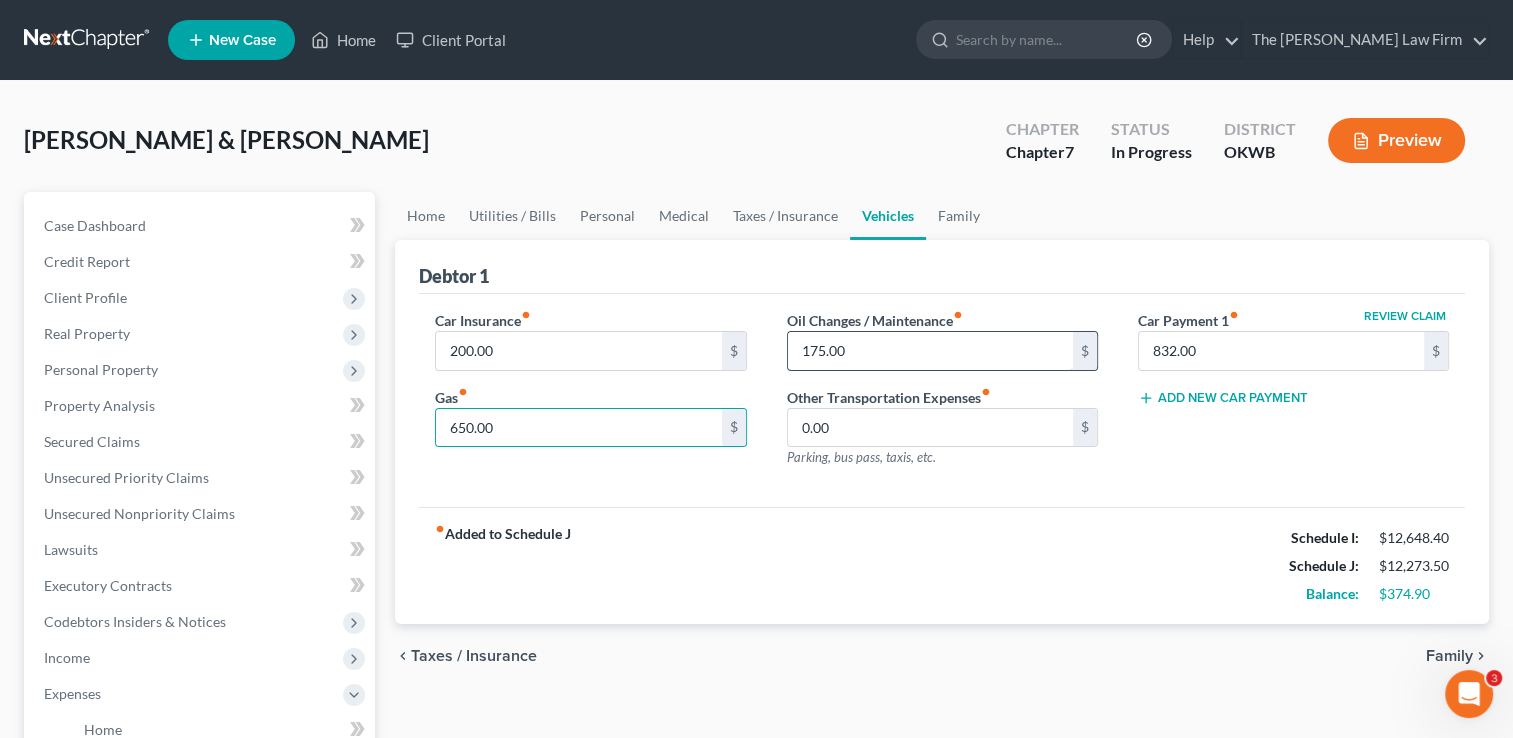 click on "175.00" at bounding box center (930, 351) 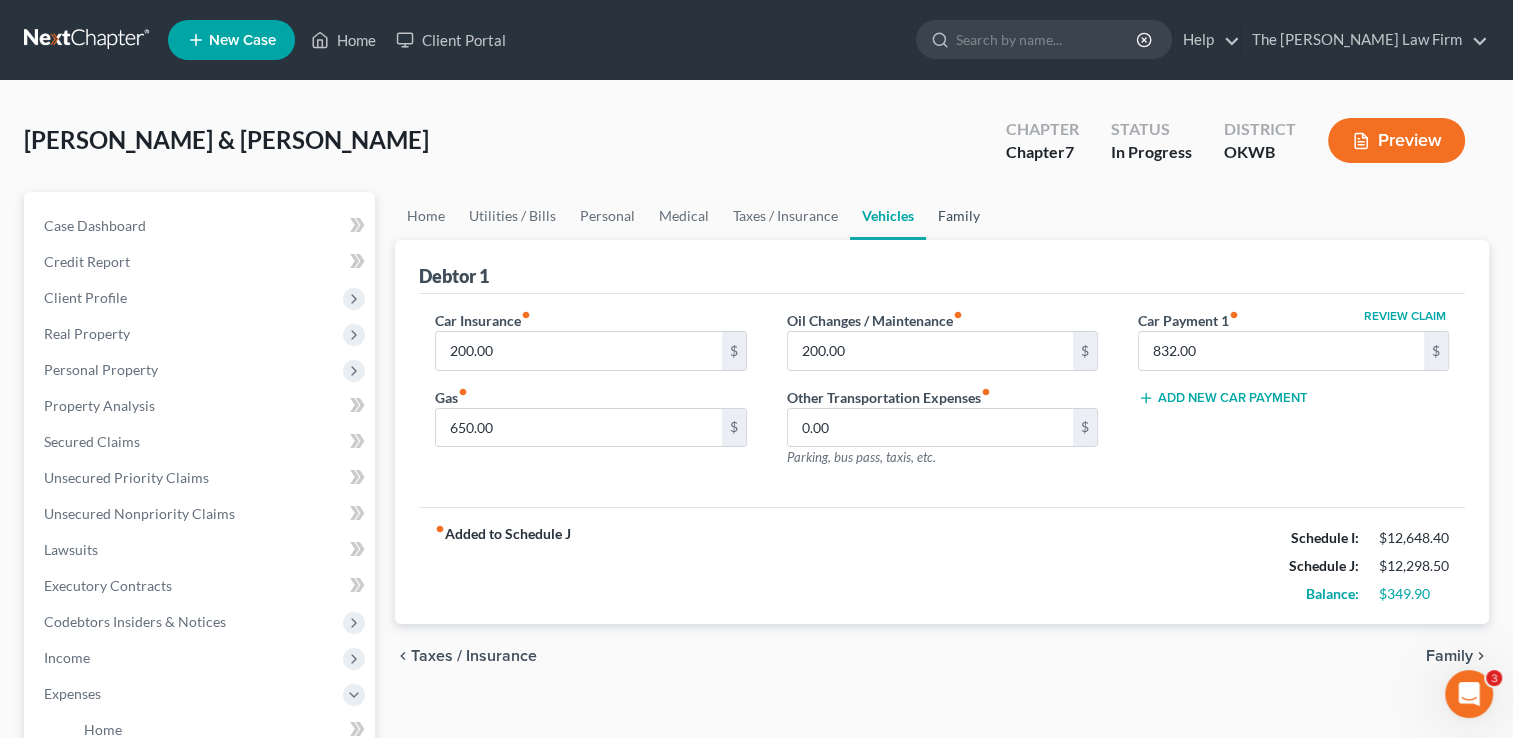click on "Family" at bounding box center (959, 216) 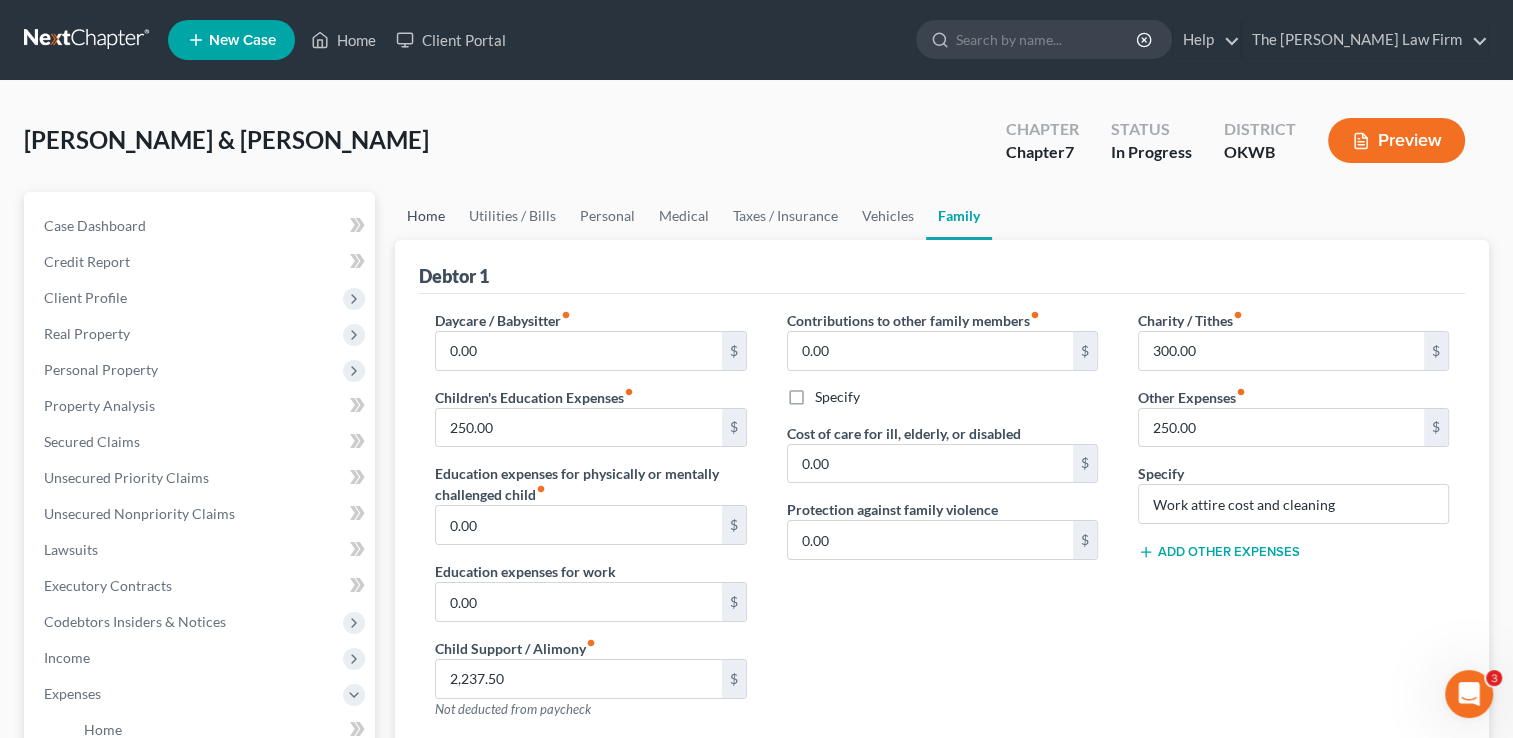 click on "Home" at bounding box center [426, 216] 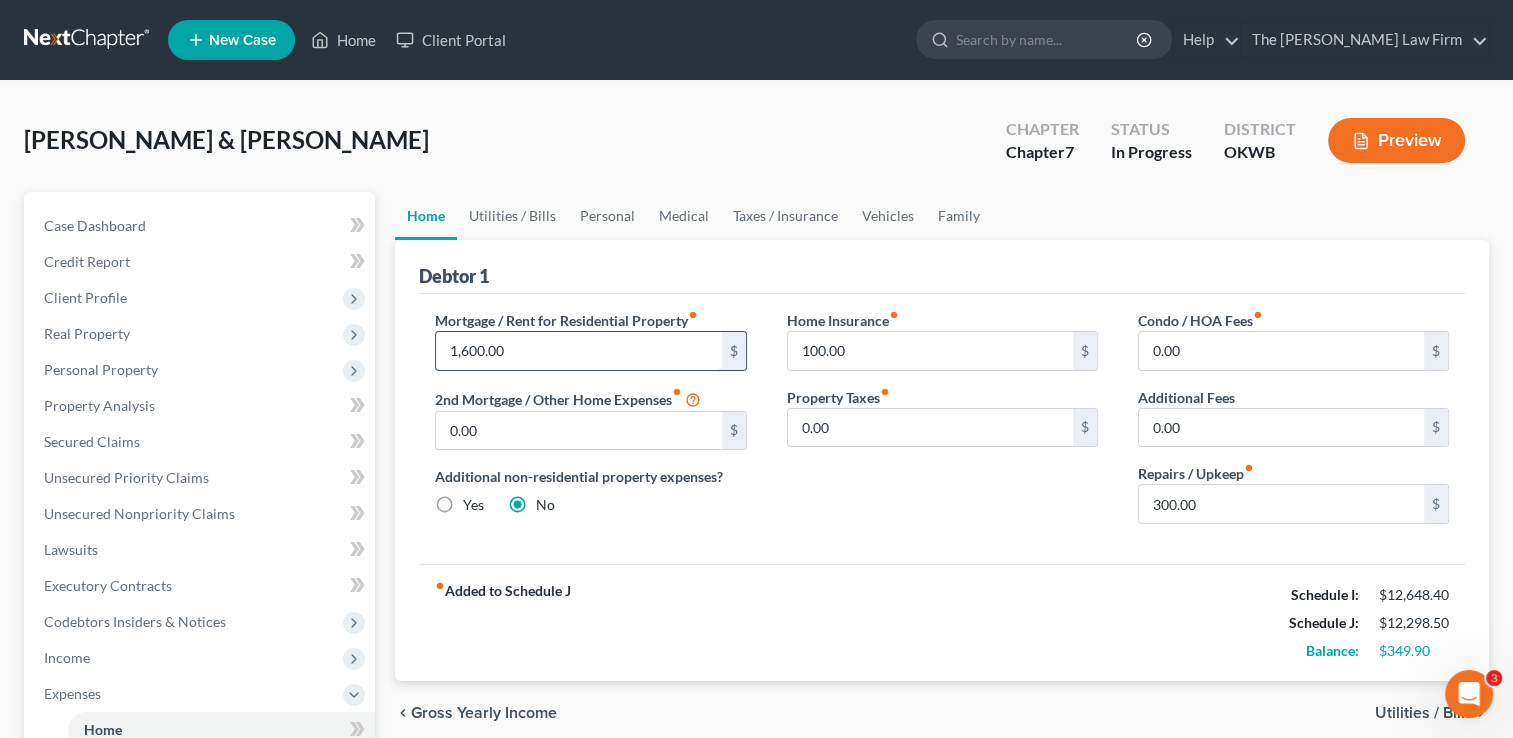 click on "1,600.00" at bounding box center [578, 351] 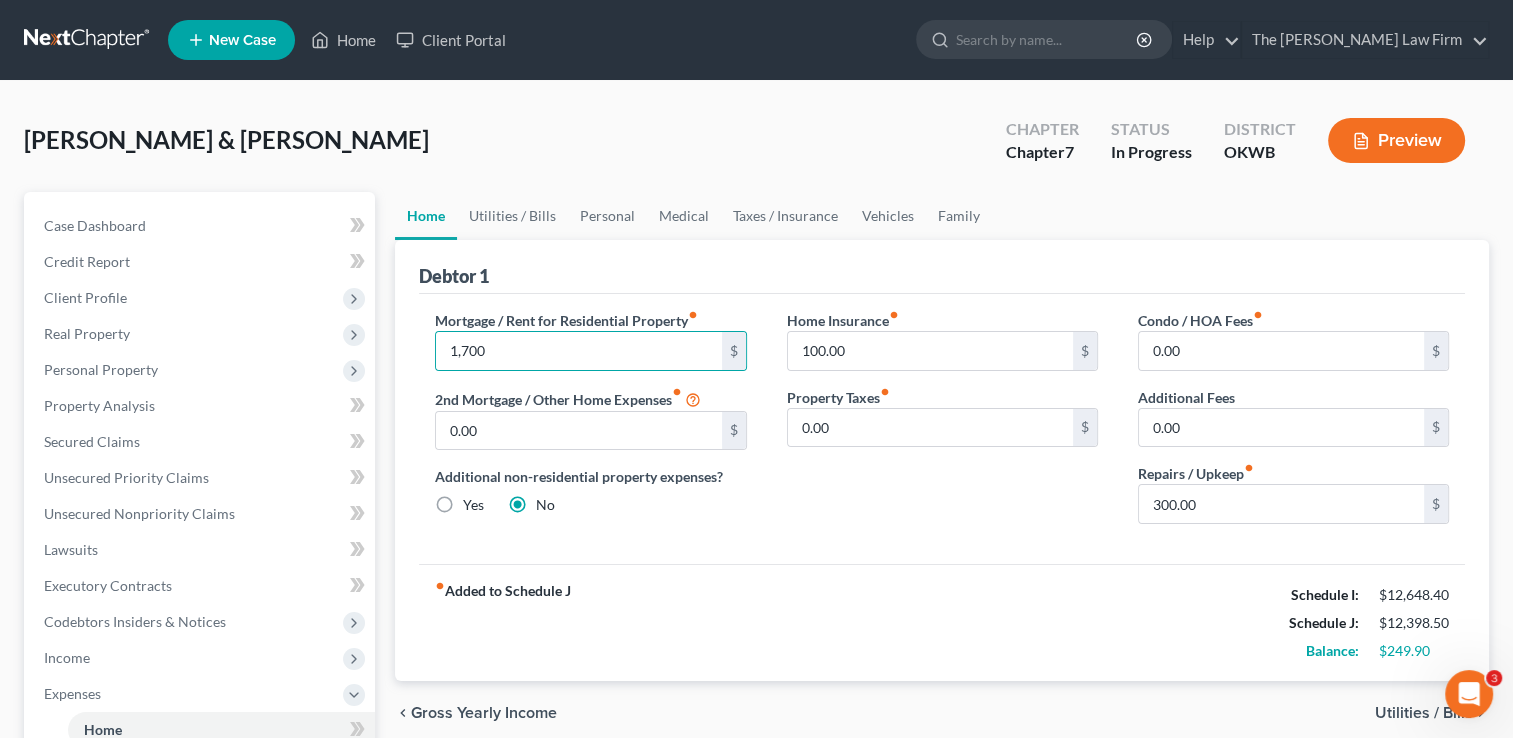 click on "Debtor 1" at bounding box center [942, 267] 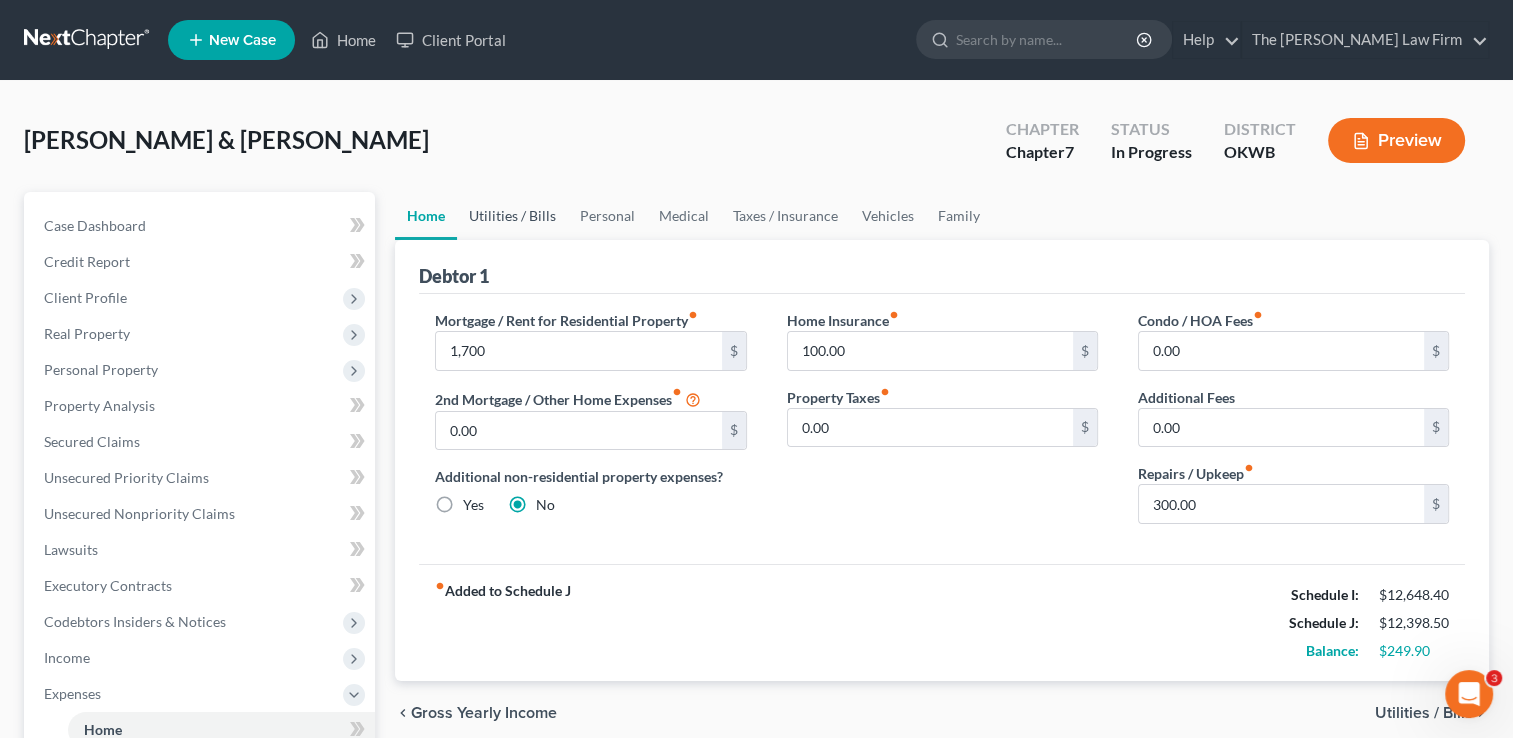 click on "Utilities / Bills" at bounding box center [512, 216] 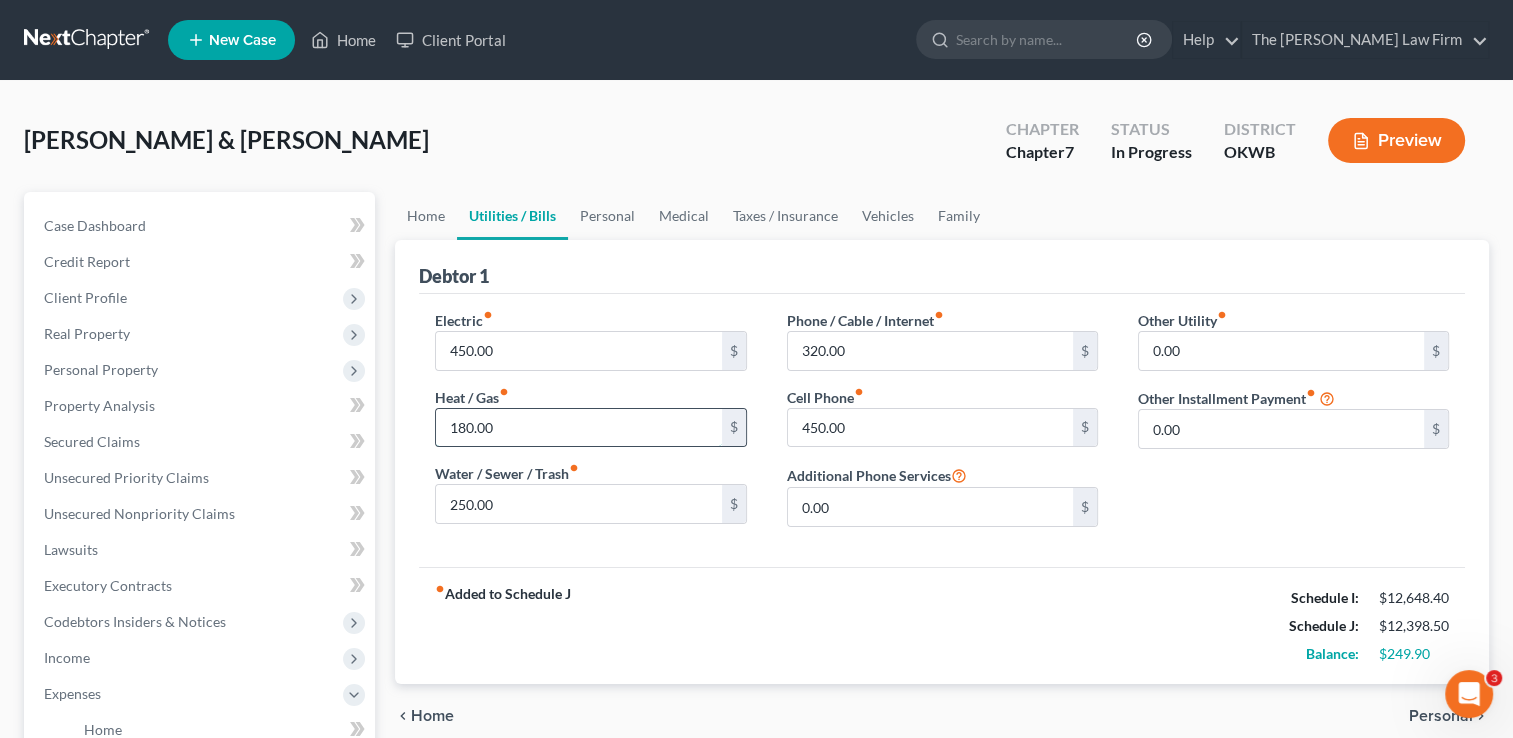 click on "180.00" at bounding box center [578, 428] 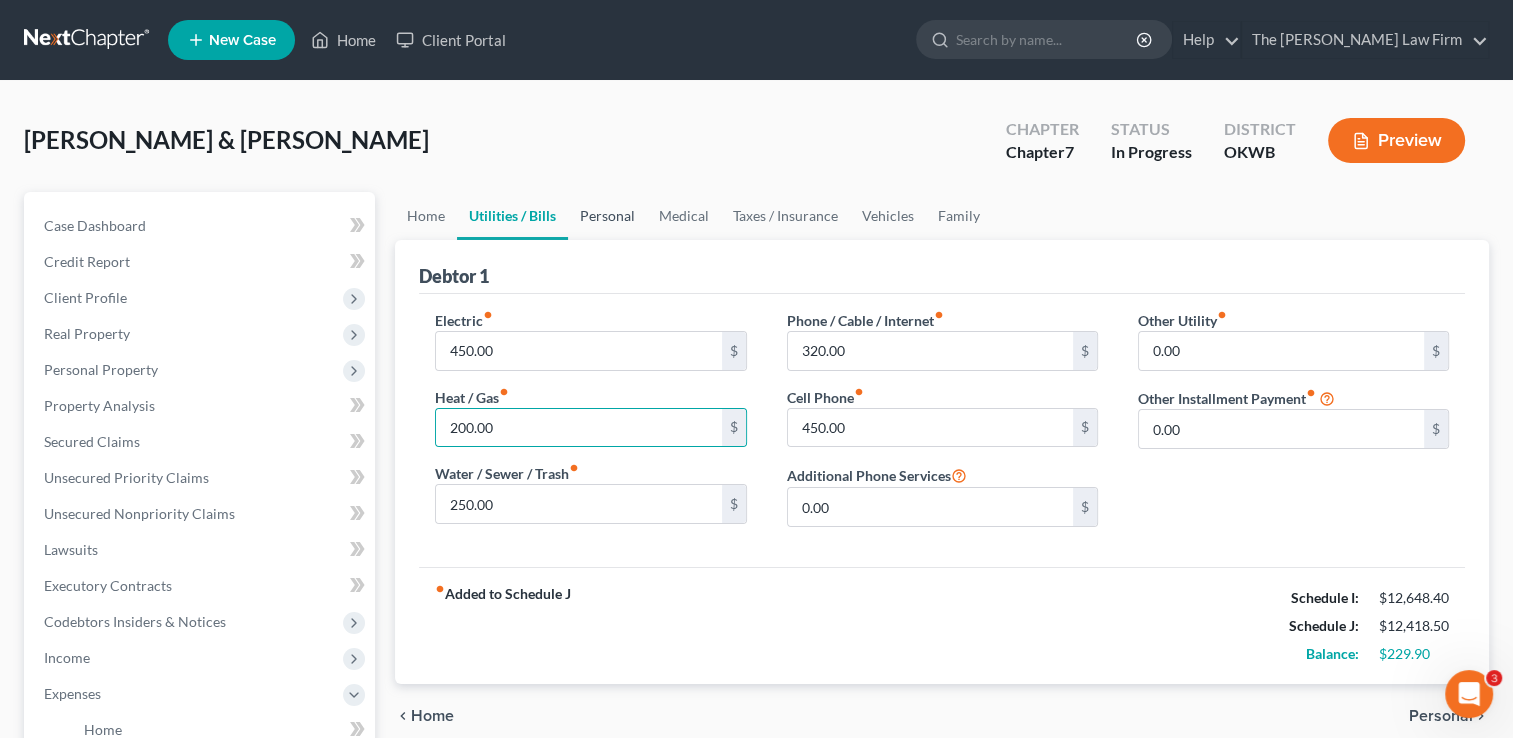 click on "Personal" at bounding box center (607, 216) 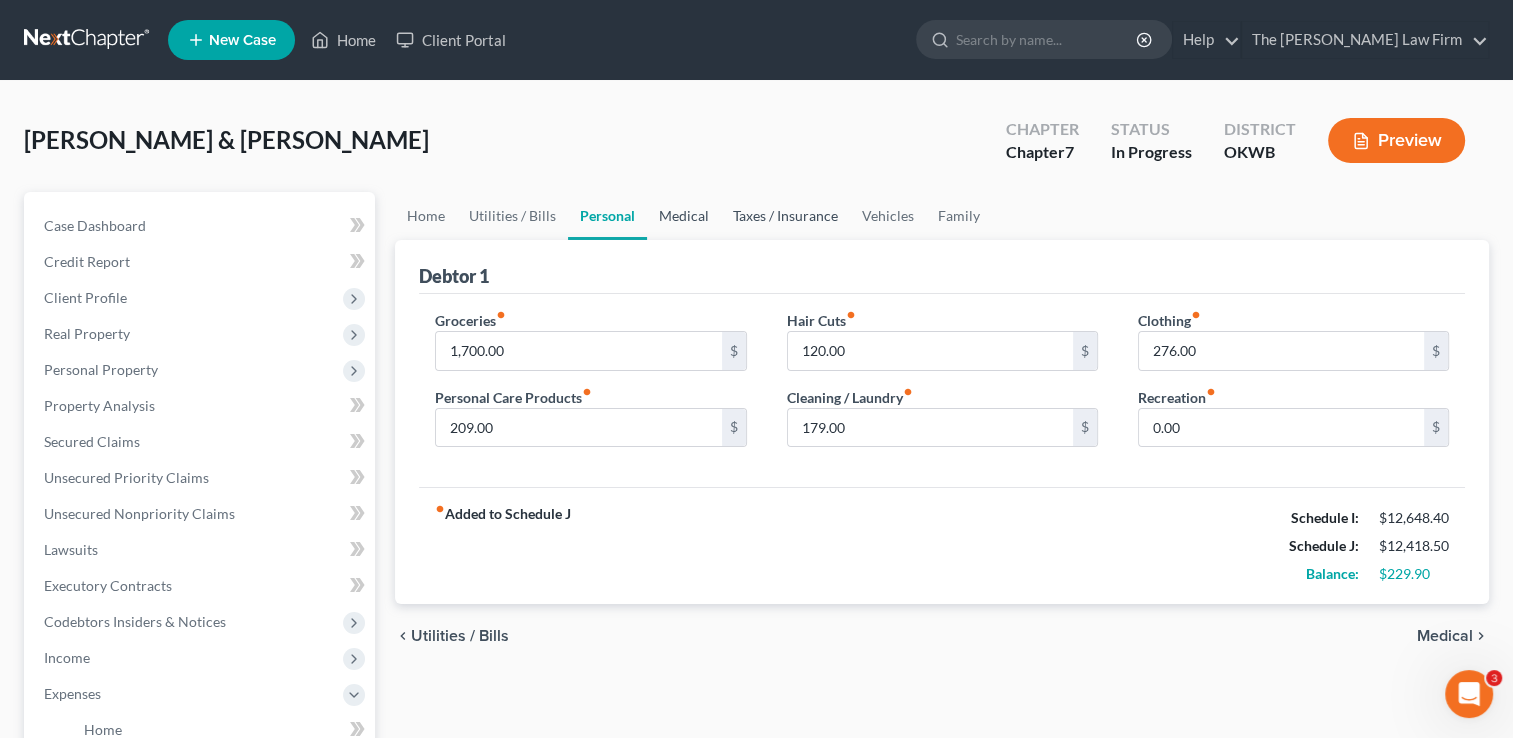 click on "Medical" at bounding box center [684, 216] 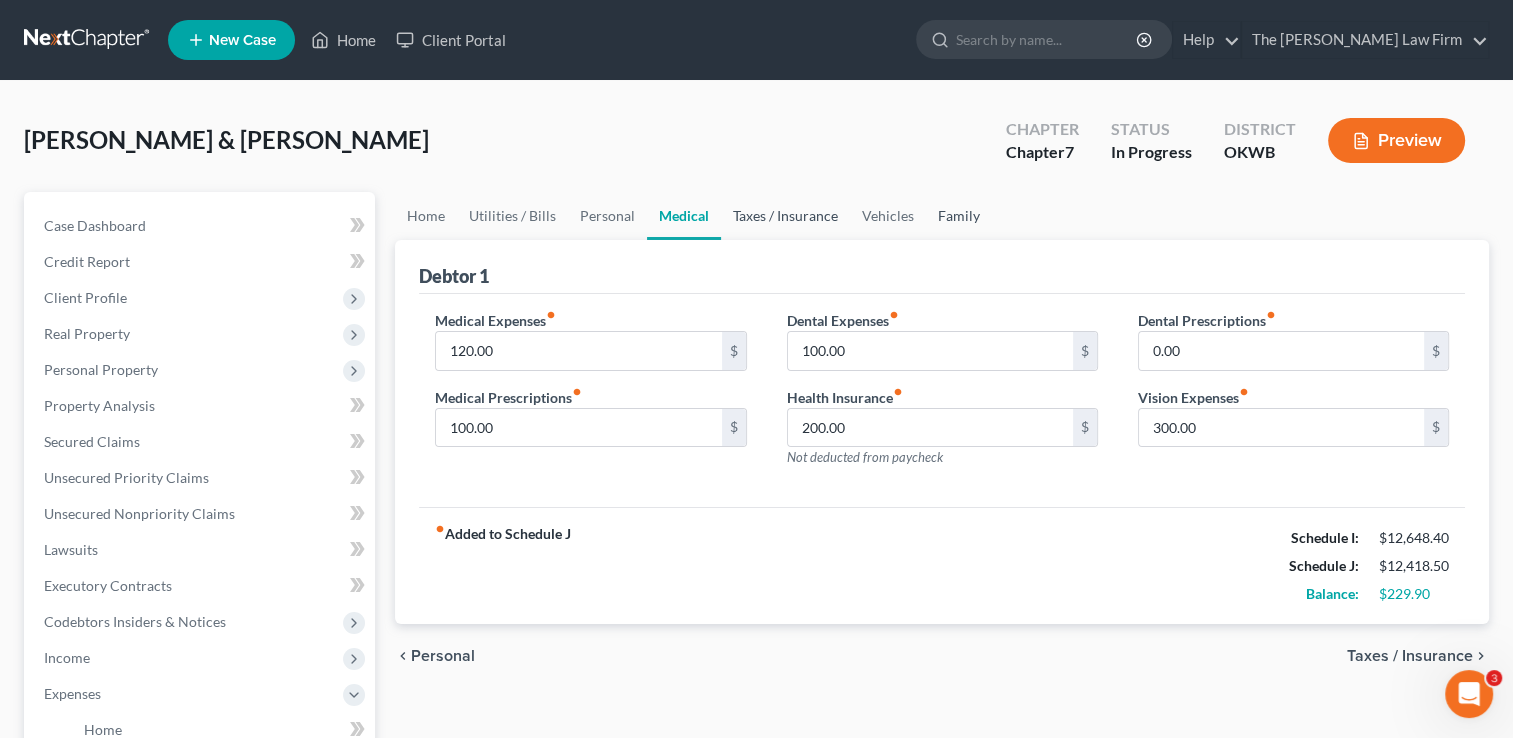 drag, startPoint x: 779, startPoint y: 214, endPoint x: 944, endPoint y: 214, distance: 165 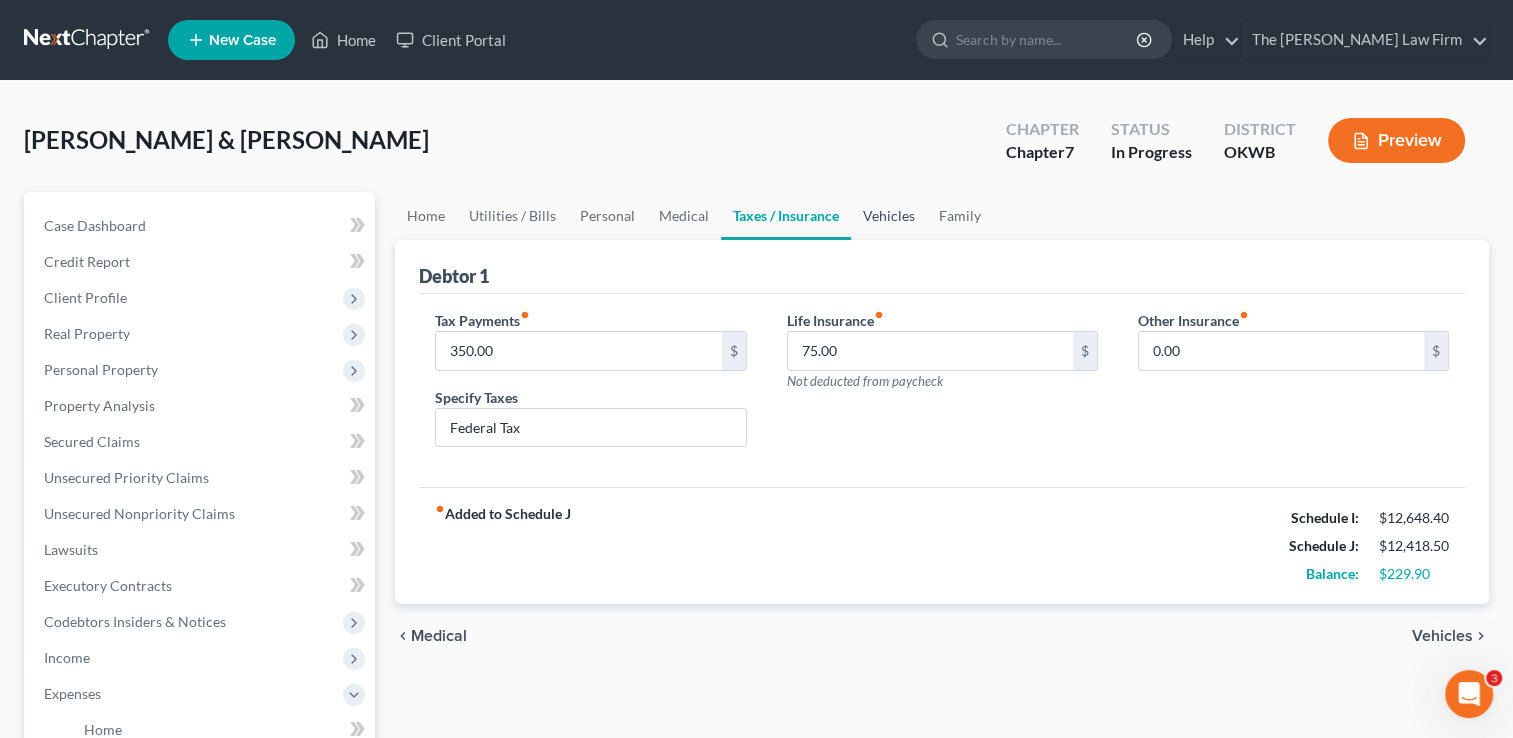 click on "Vehicles" at bounding box center (889, 216) 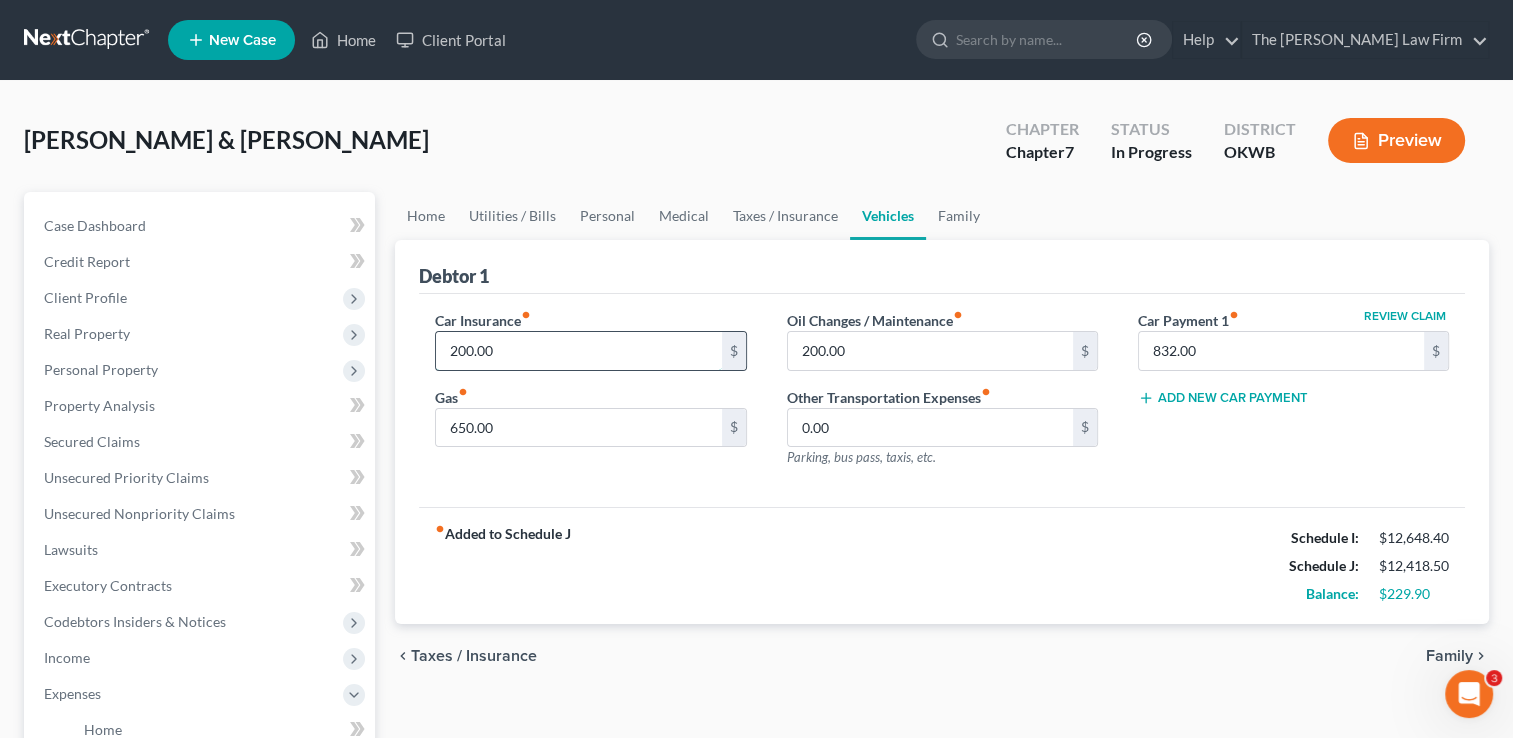 click on "200.00" at bounding box center (578, 351) 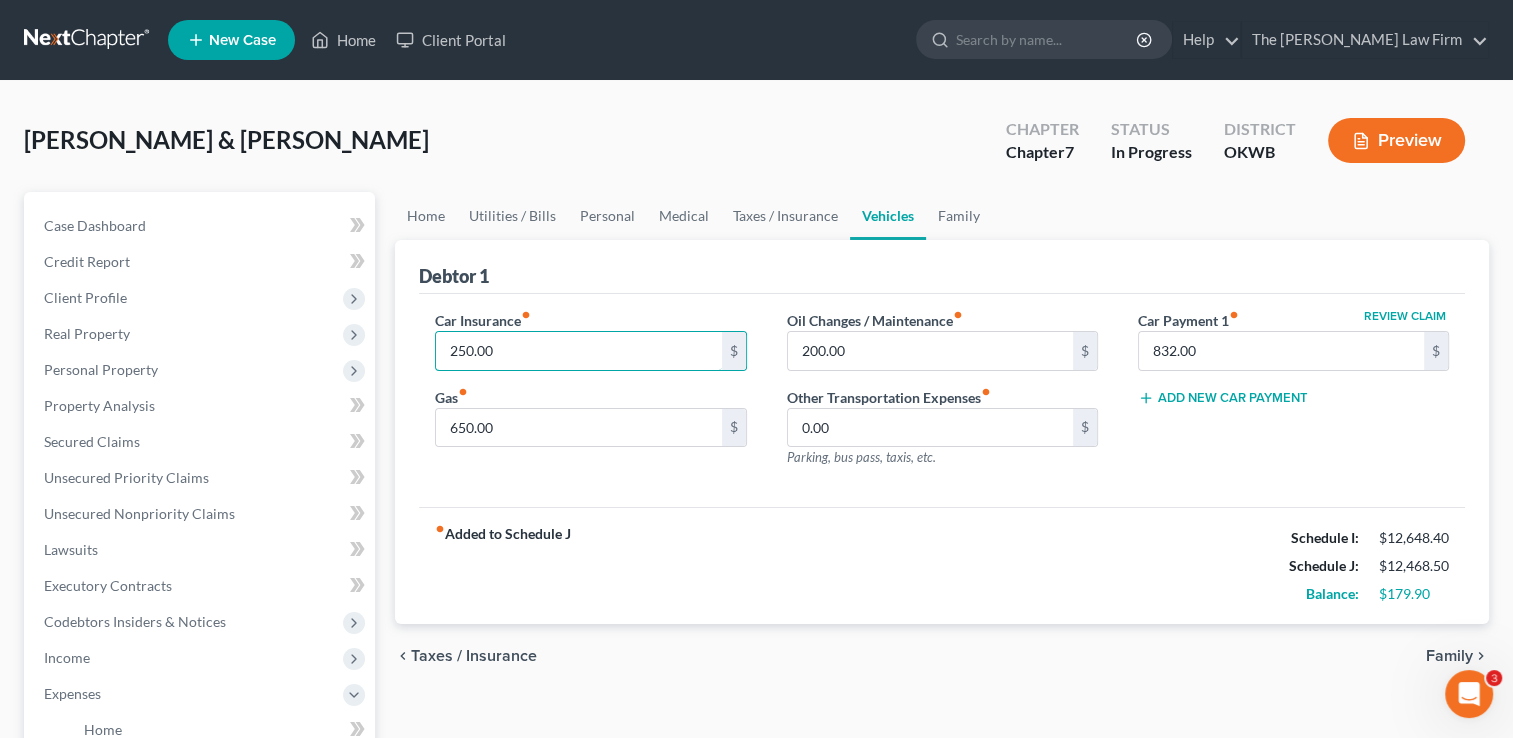 drag, startPoint x: 524, startPoint y: 351, endPoint x: 434, endPoint y: 348, distance: 90.04999 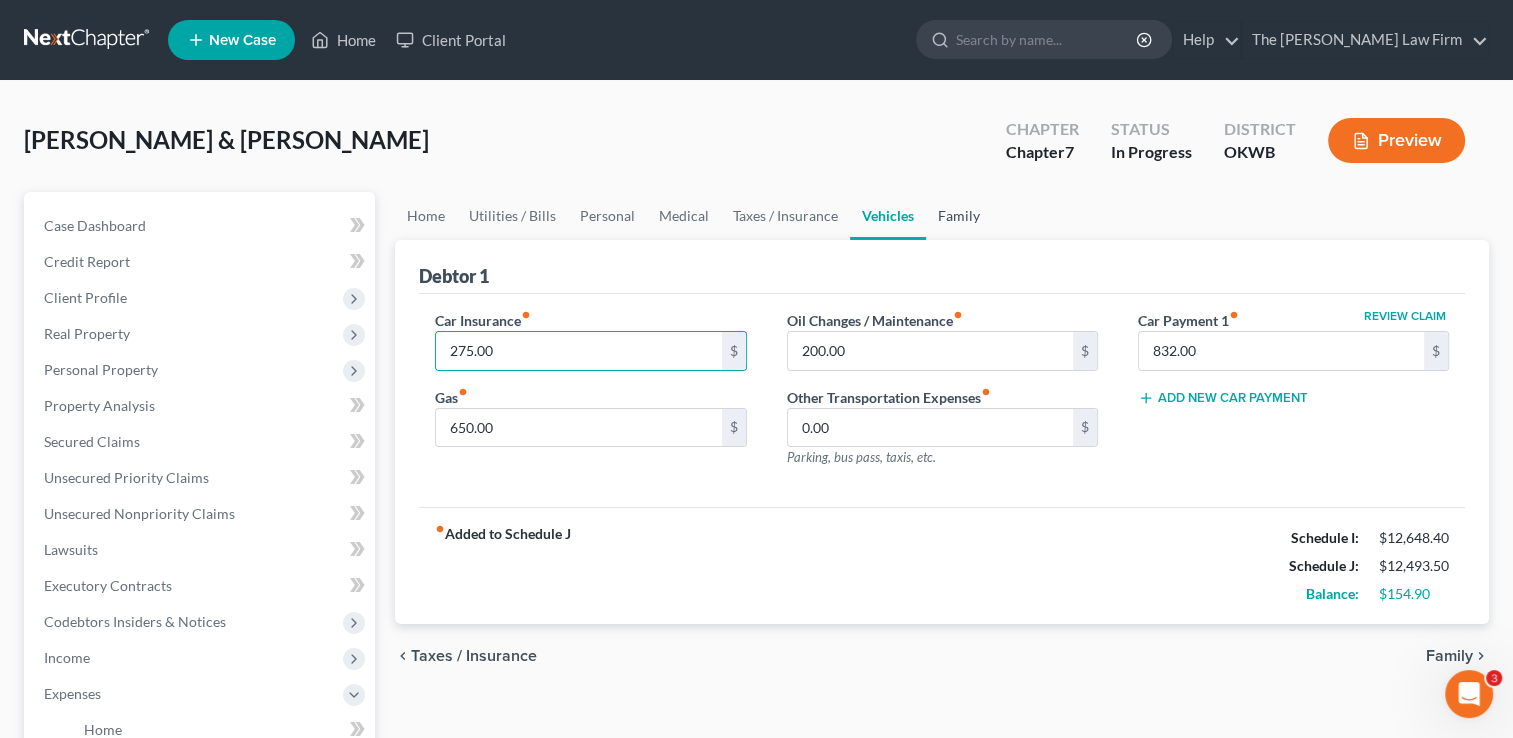 click on "Family" at bounding box center [959, 216] 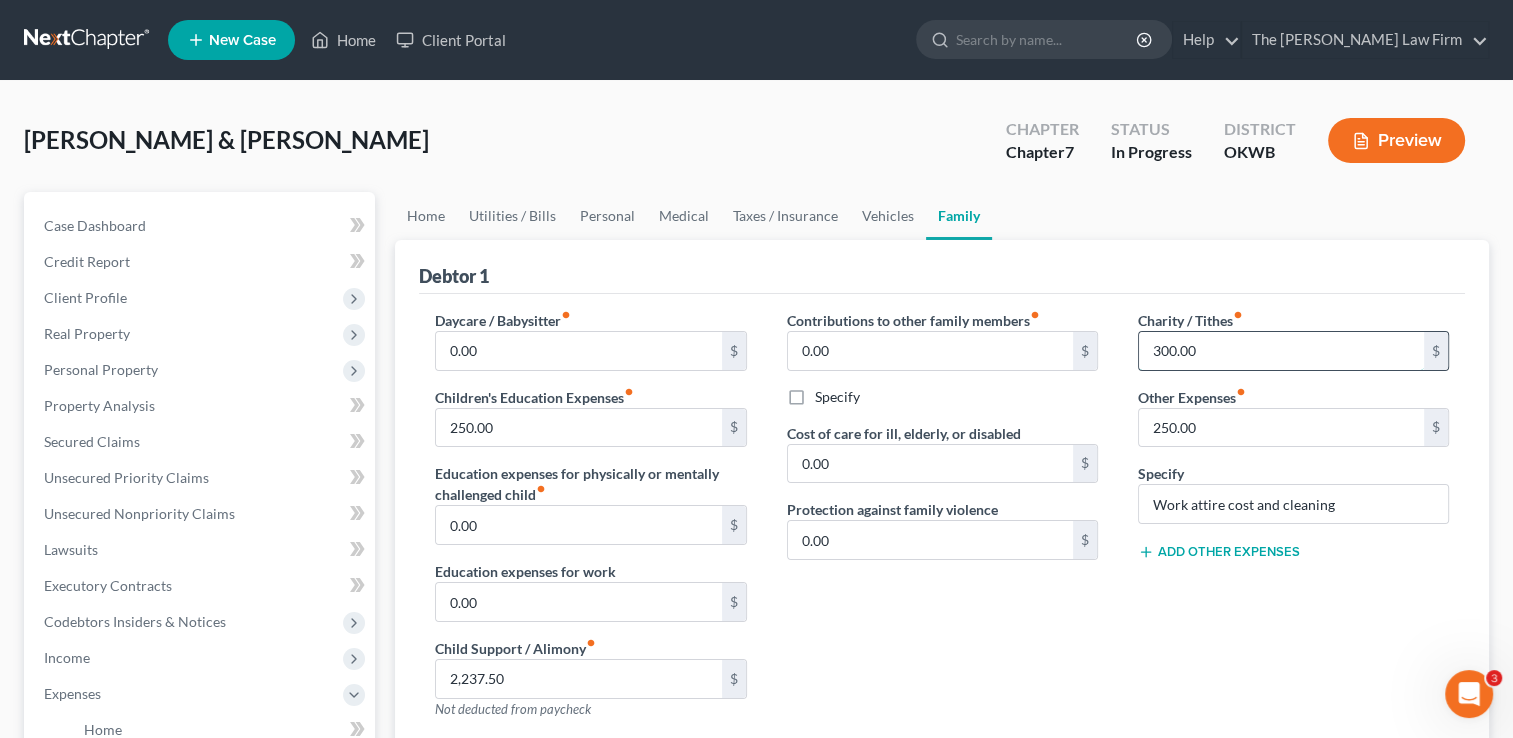 click on "300.00" at bounding box center (1281, 351) 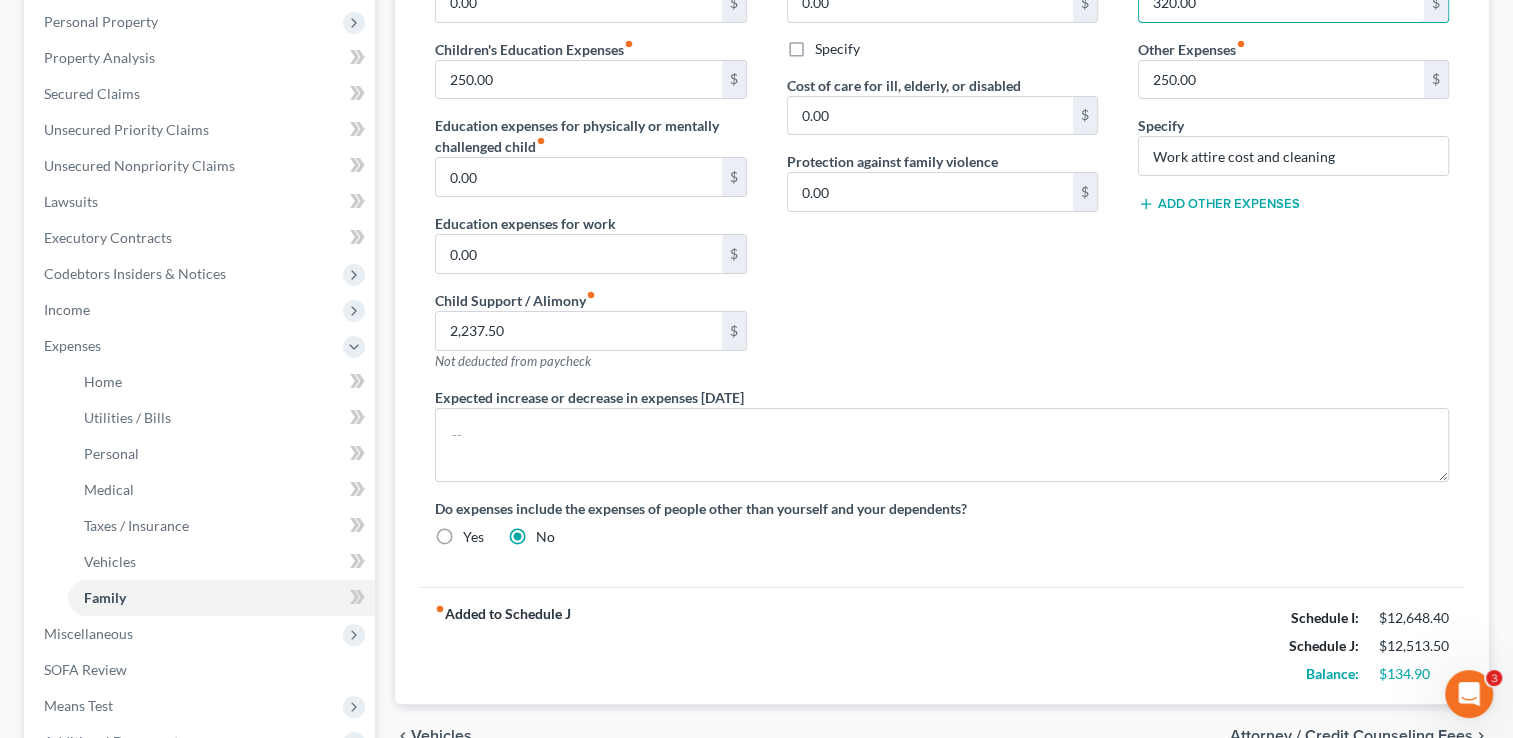 scroll, scrollTop: 300, scrollLeft: 0, axis: vertical 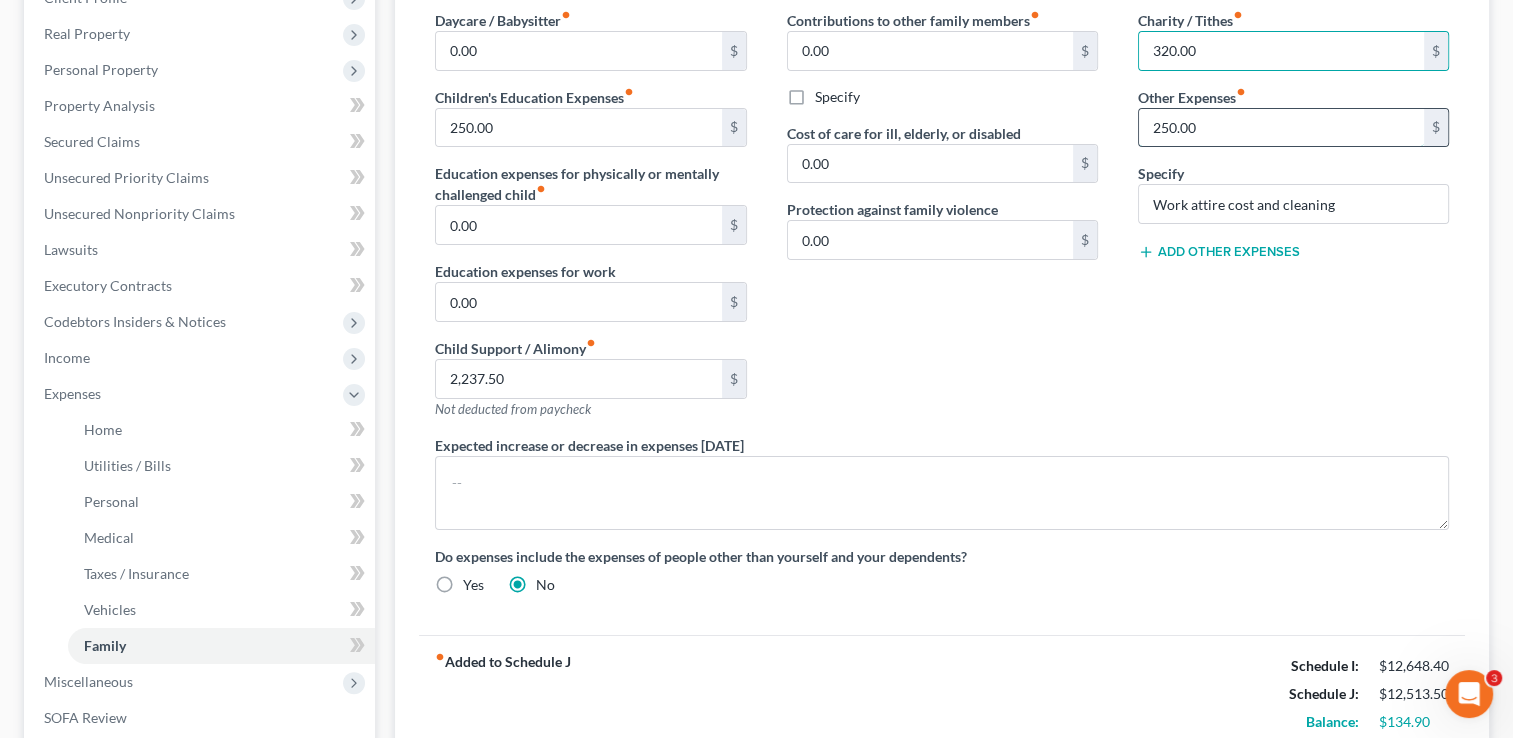 click on "250.00" at bounding box center [1281, 128] 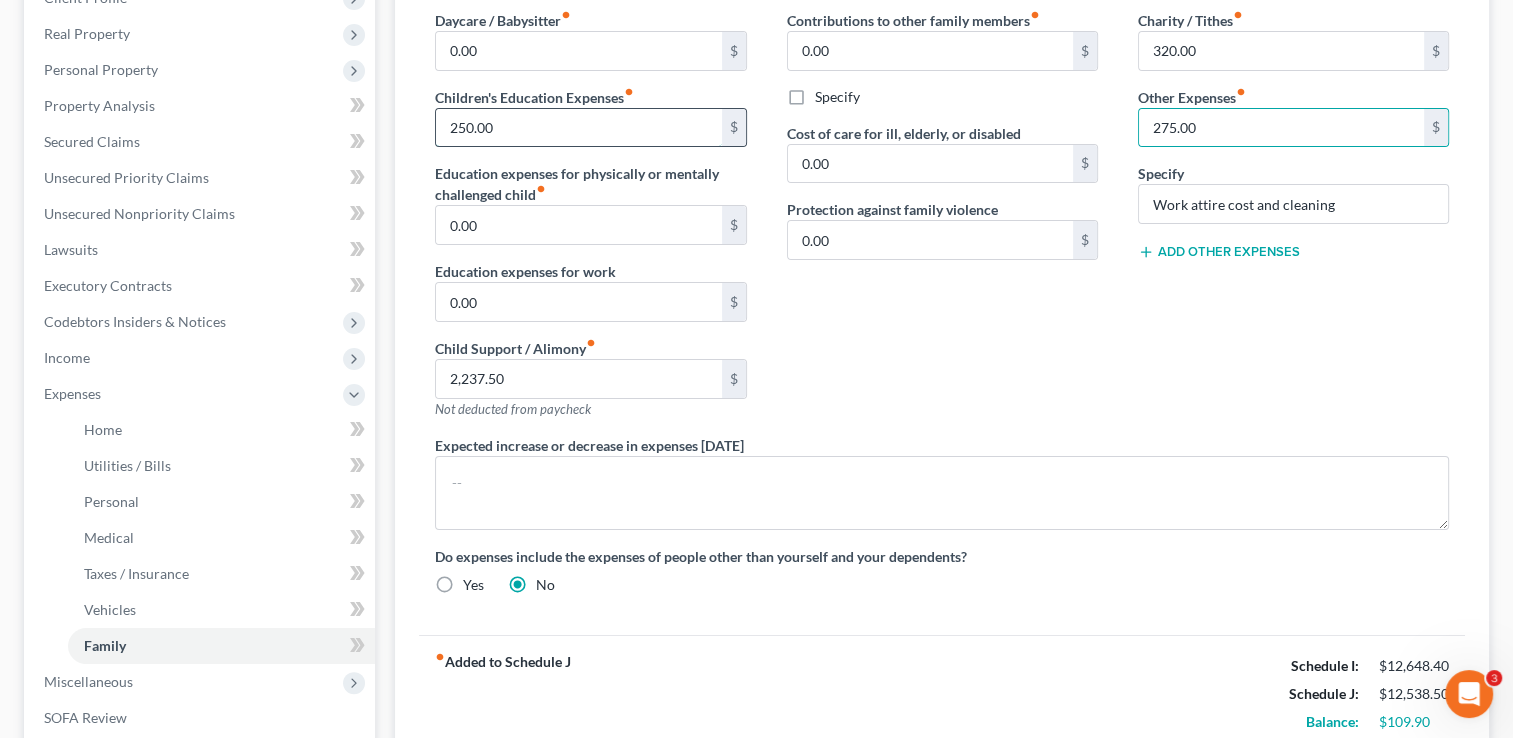 click on "250.00" at bounding box center (578, 128) 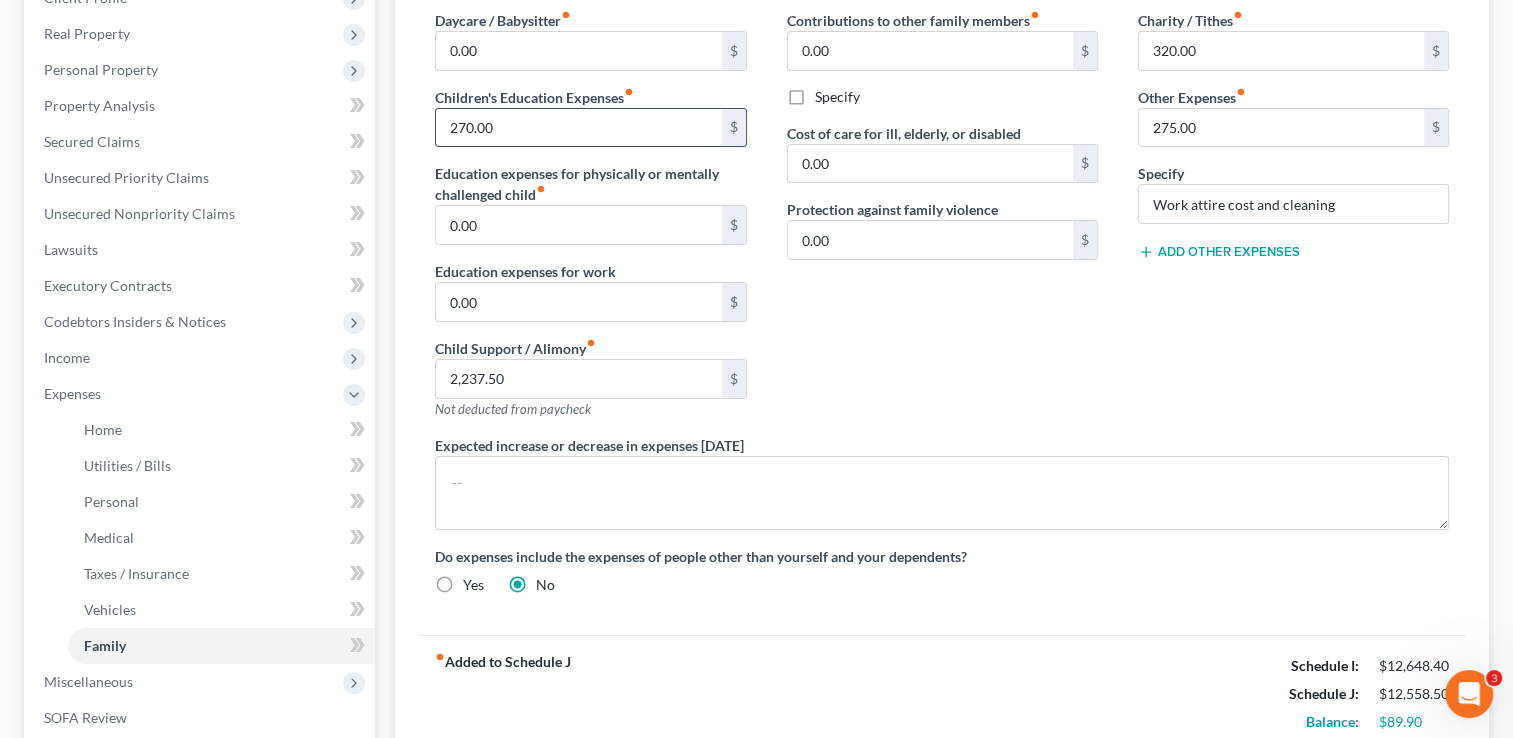 drag, startPoint x: 512, startPoint y: 126, endPoint x: 535, endPoint y: 139, distance: 26.41969 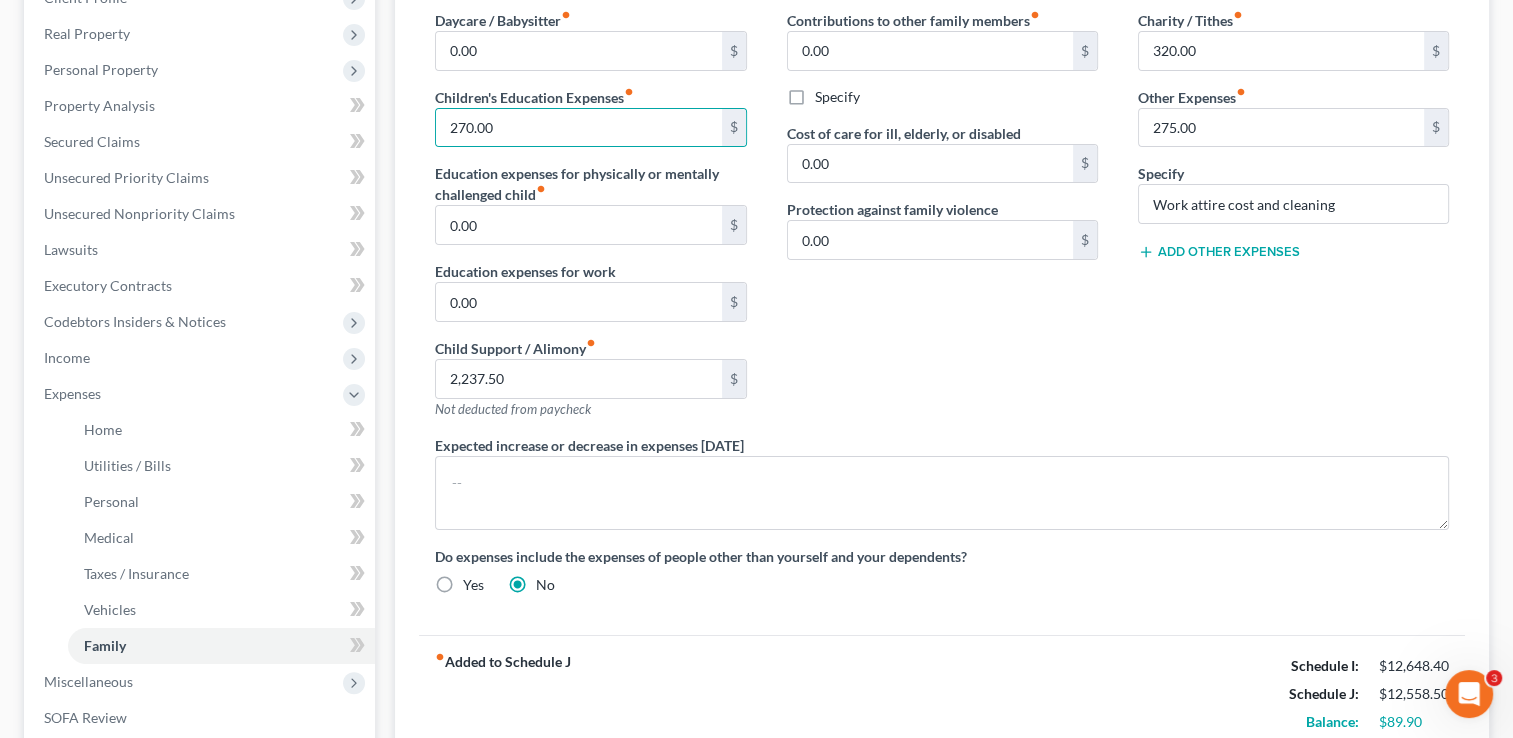 click on "Contributions to other family members  fiber_manual_record 0.00 $ Specify Cost of care for ill, elderly, or disabled 0.00 $ Protection against family violence 0.00 $" at bounding box center [942, 222] 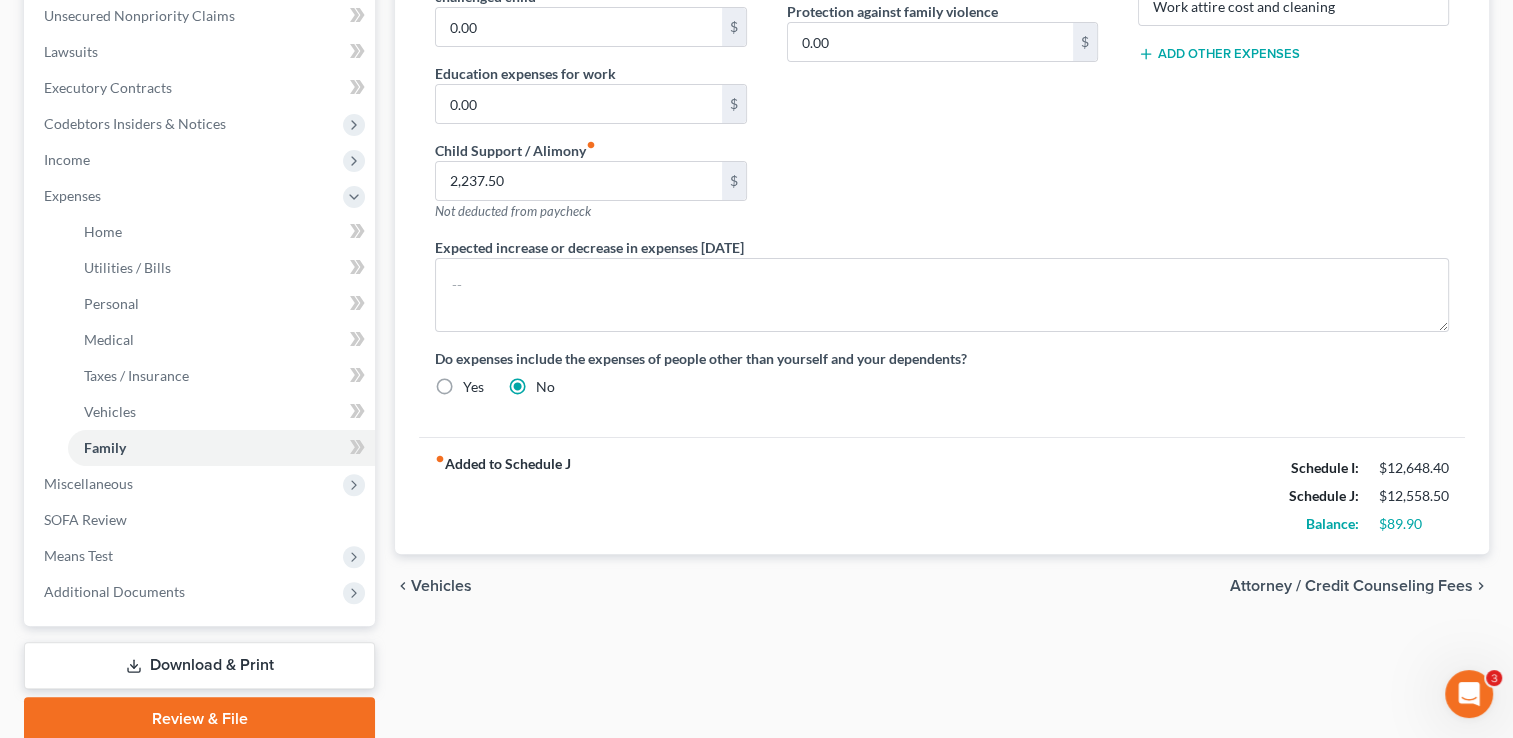 scroll, scrollTop: 500, scrollLeft: 0, axis: vertical 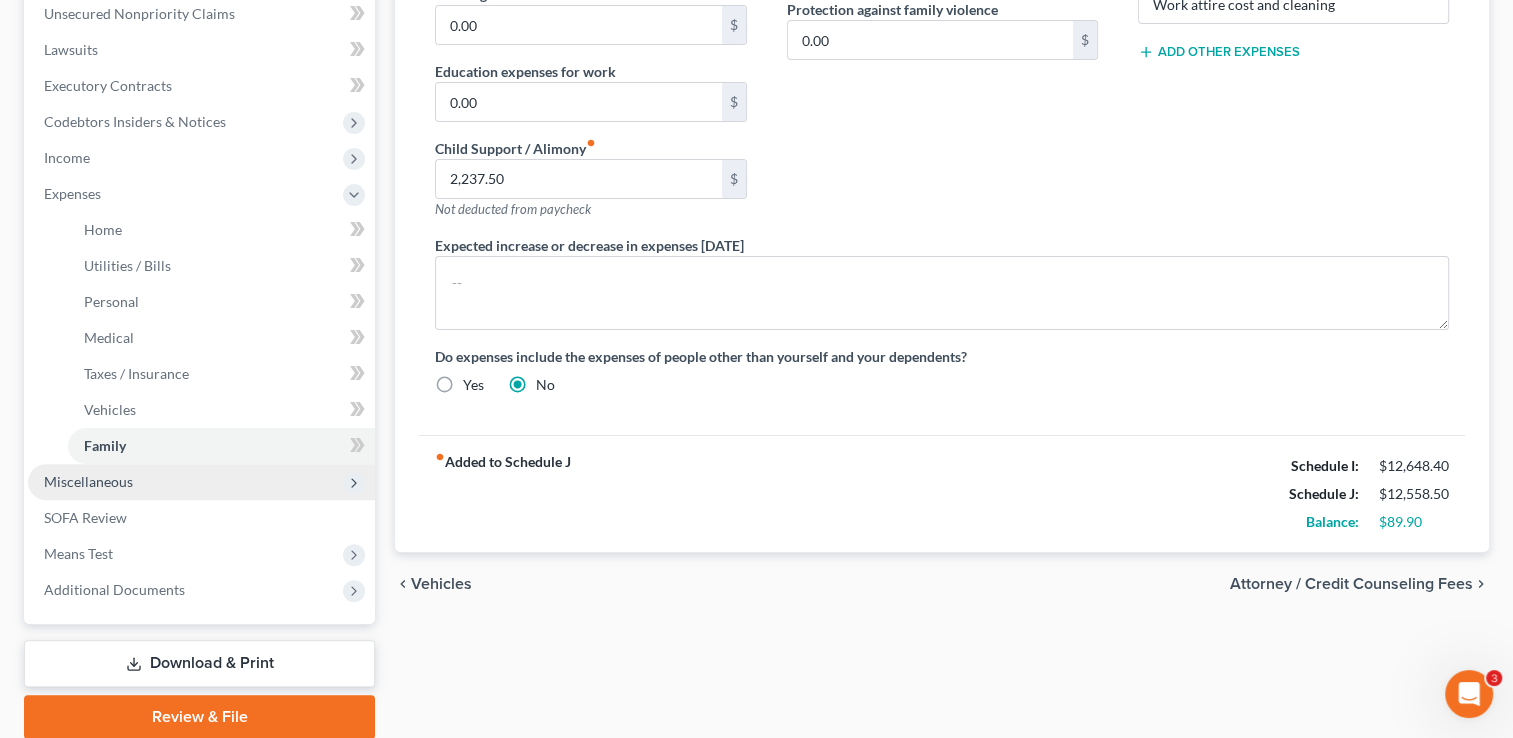 click on "Miscellaneous" at bounding box center [201, 482] 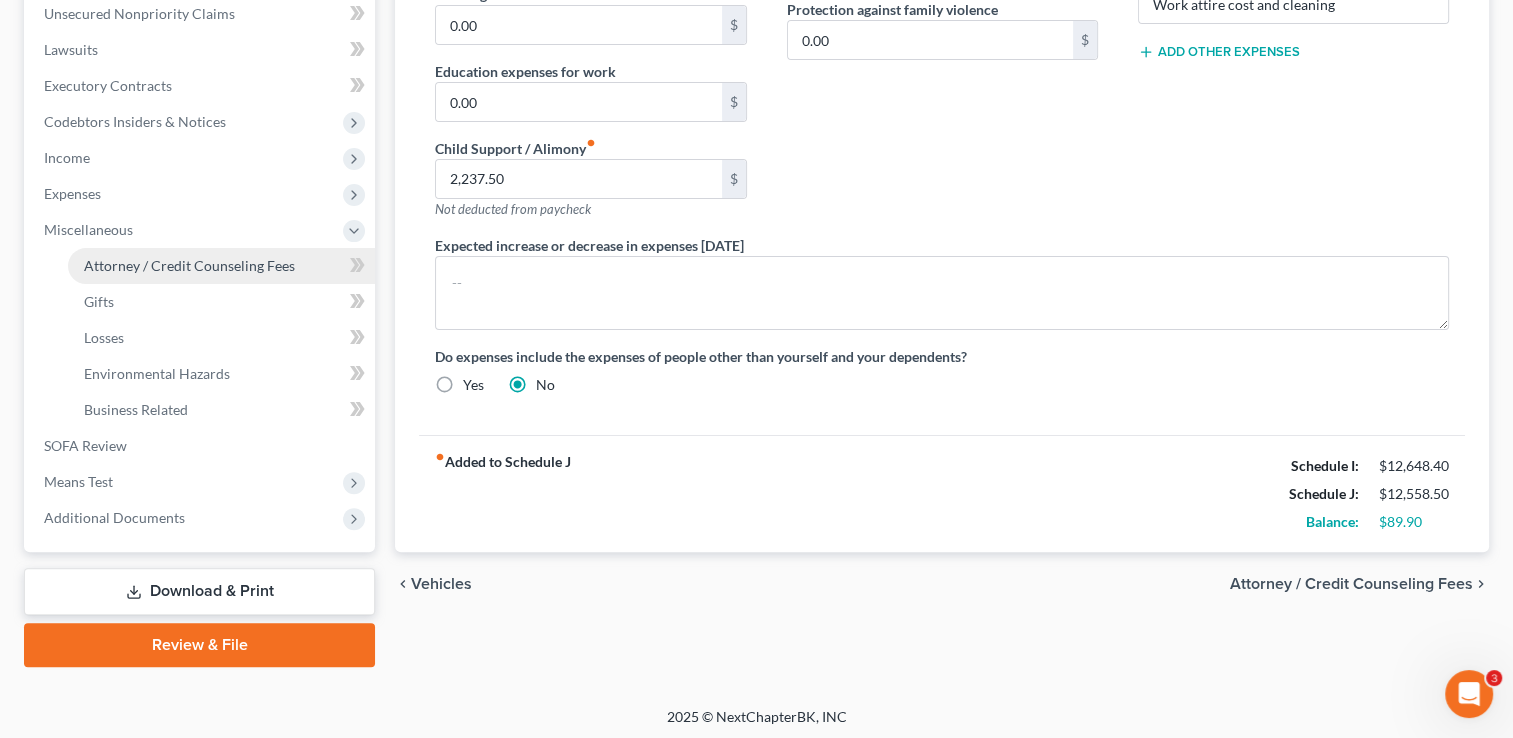 click on "Attorney / Credit Counseling Fees" at bounding box center (189, 265) 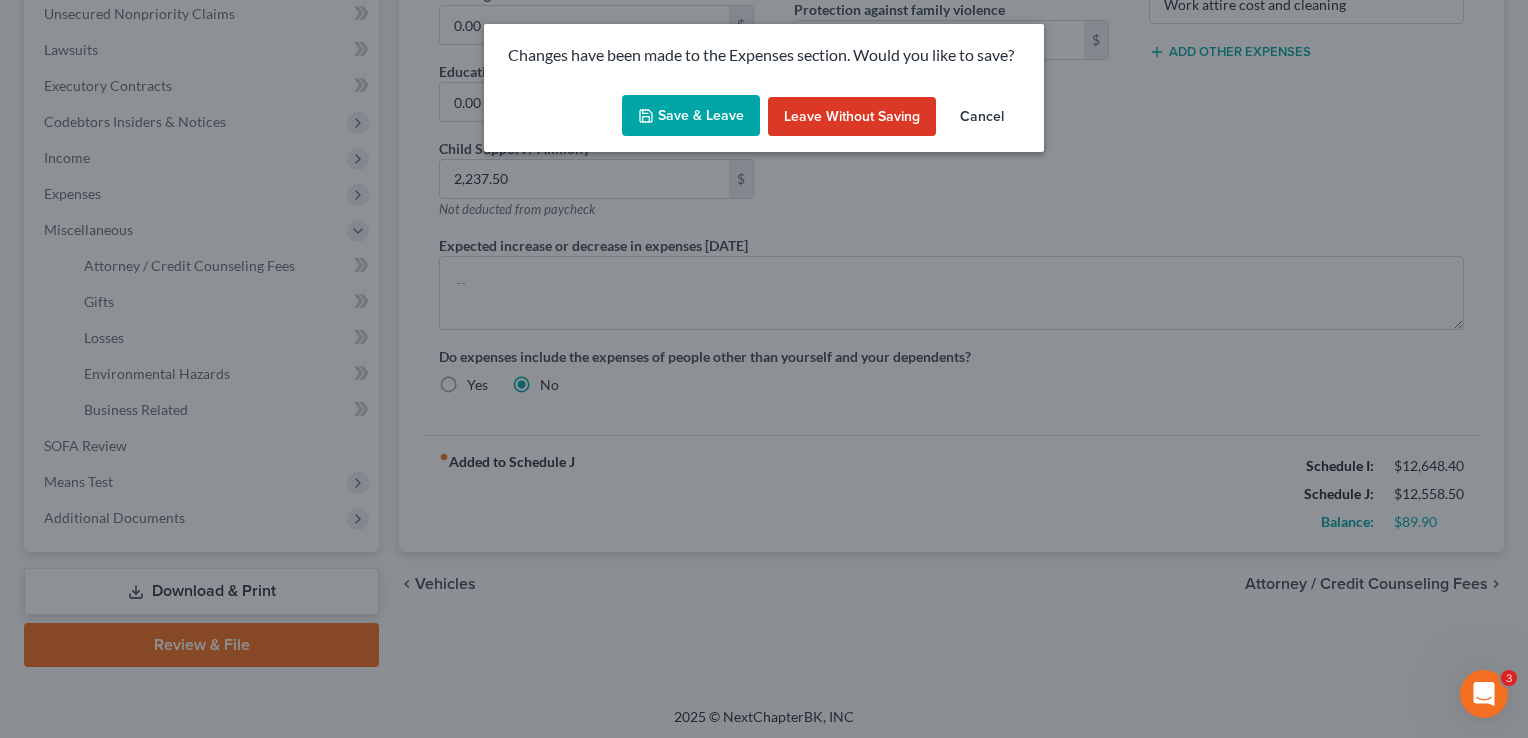 click on "Save & Leave" at bounding box center [691, 116] 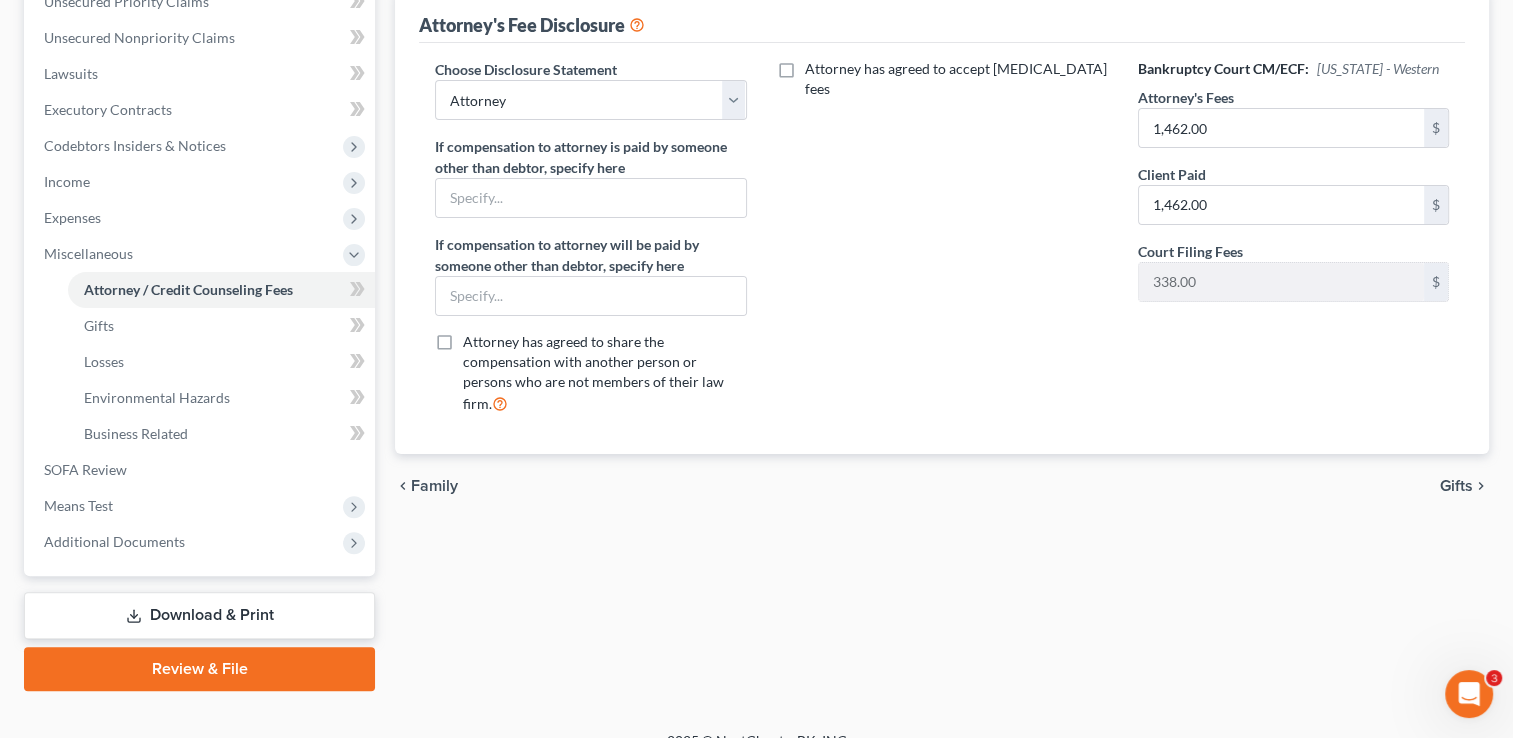 scroll, scrollTop: 503, scrollLeft: 0, axis: vertical 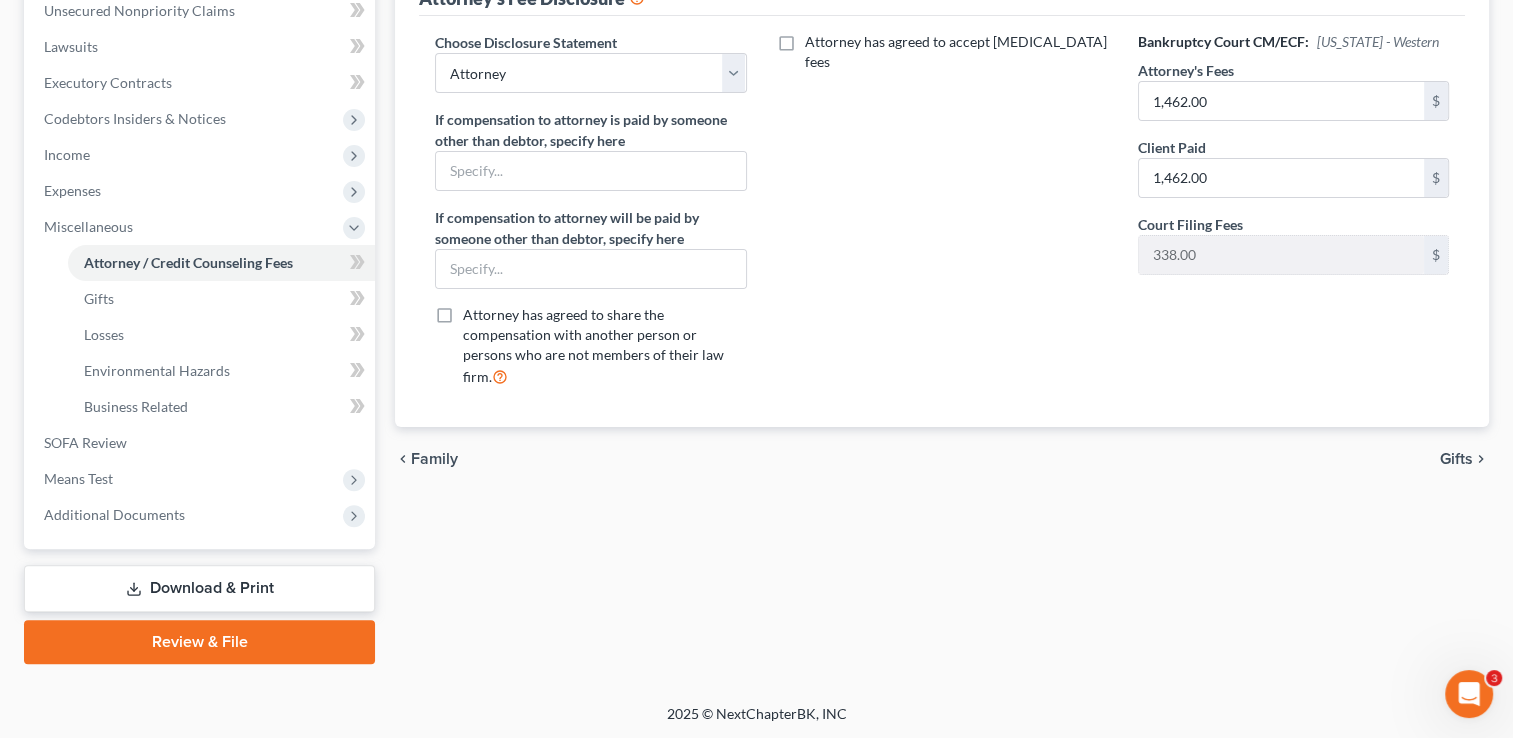 click on "Download & Print" at bounding box center (199, 588) 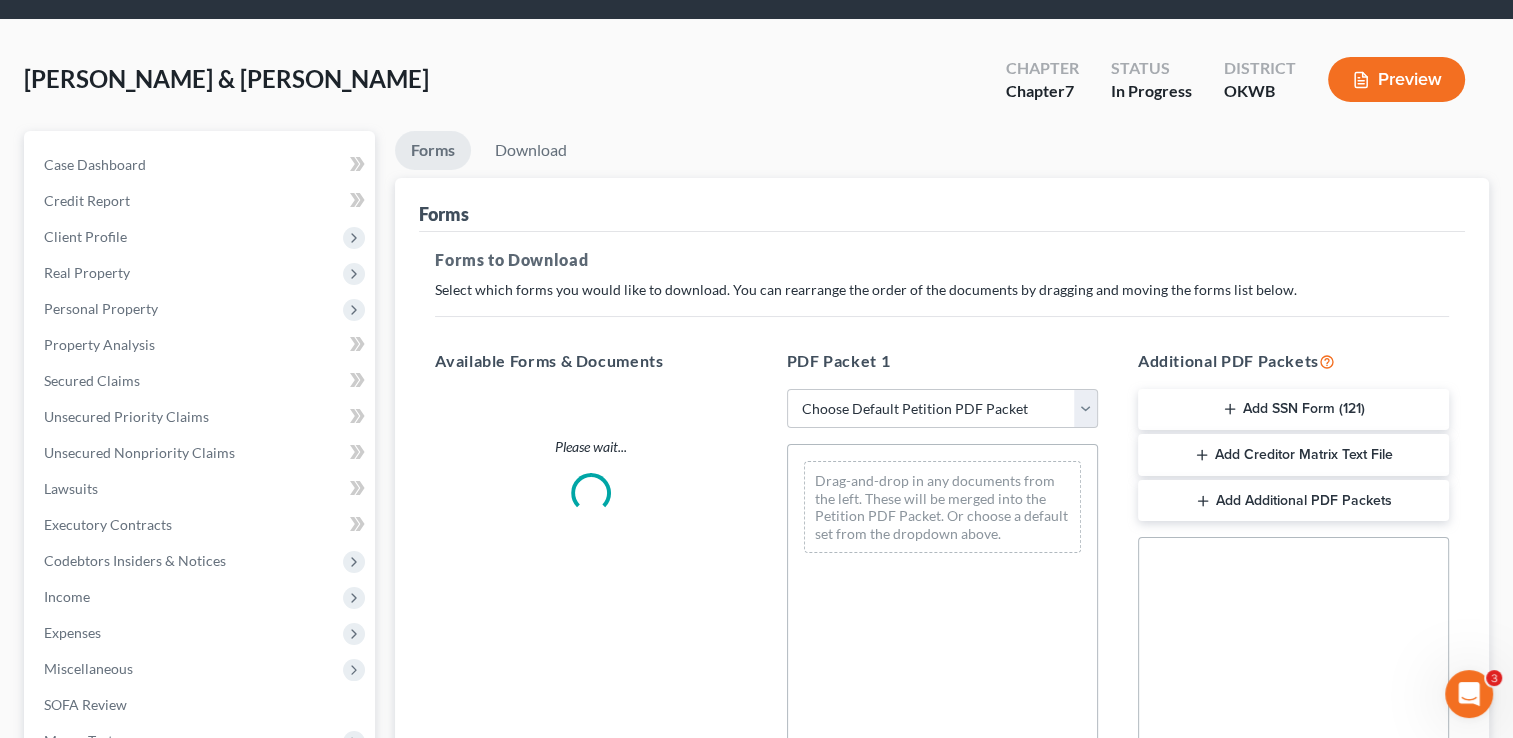 scroll, scrollTop: 0, scrollLeft: 0, axis: both 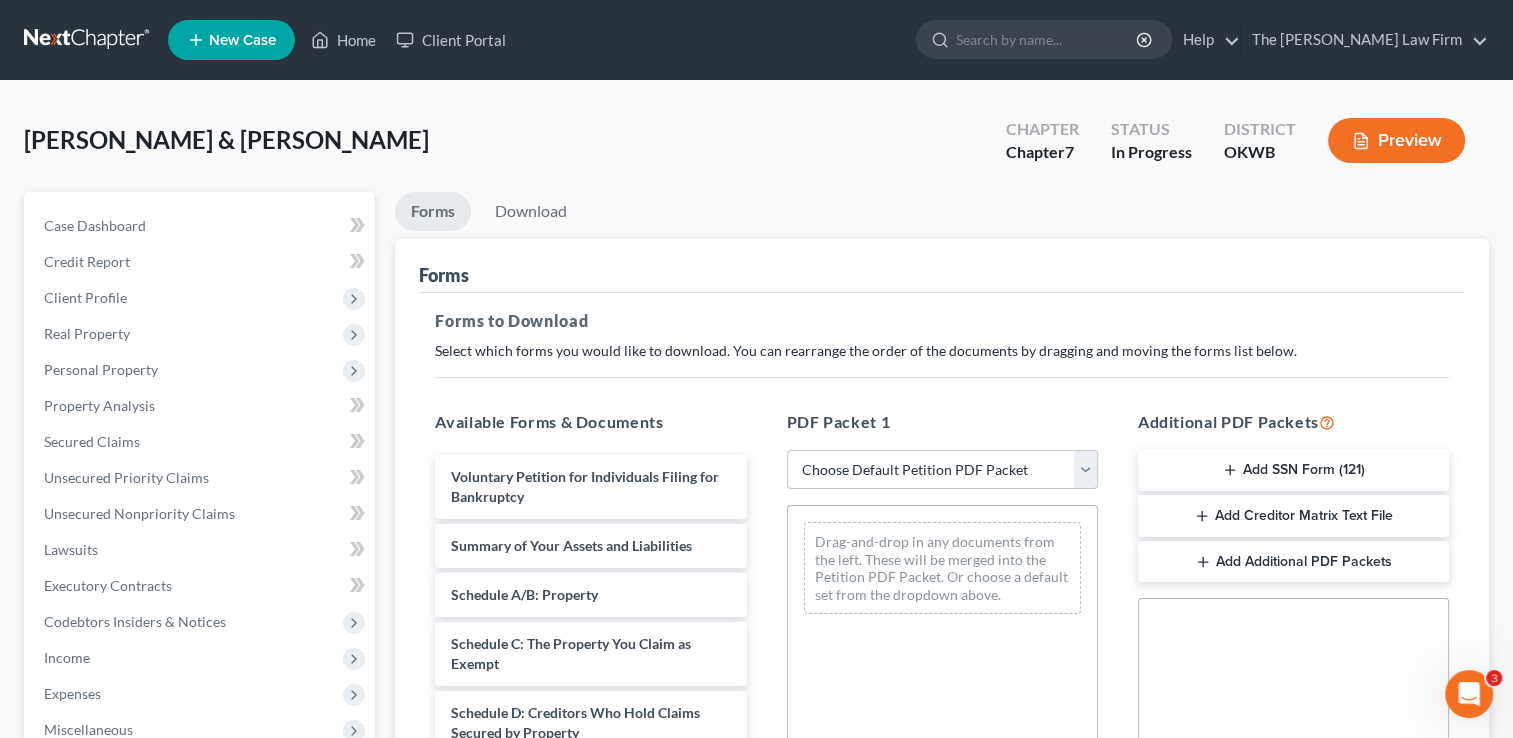 drag, startPoint x: 1092, startPoint y: 467, endPoint x: 979, endPoint y: 490, distance: 115.316956 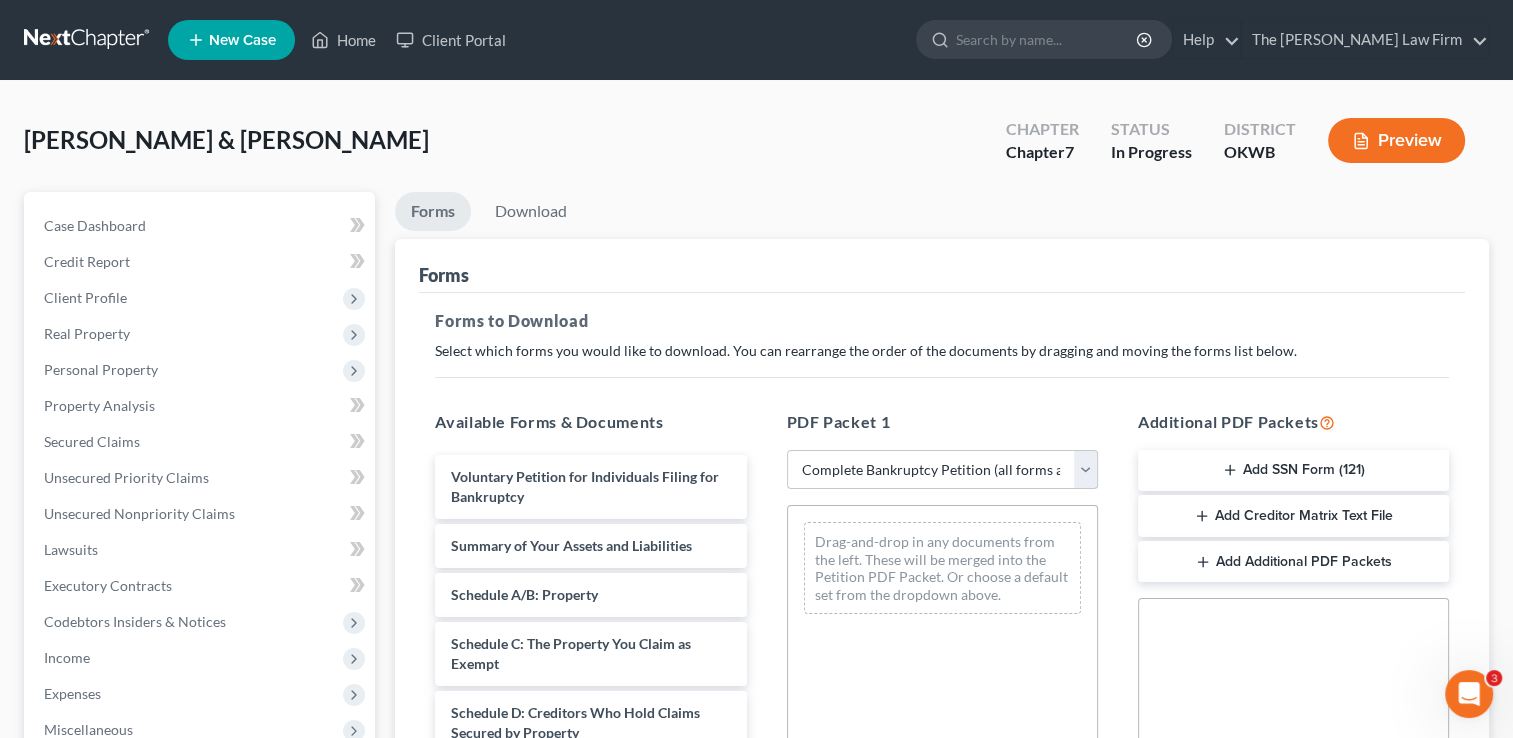click on "Choose Default Petition PDF Packet Complete Bankruptcy Petition (all forms and schedules) Emergency Filing Forms (Petition and Creditor List Only) Amended Forms Signature Pages Only" at bounding box center (942, 470) 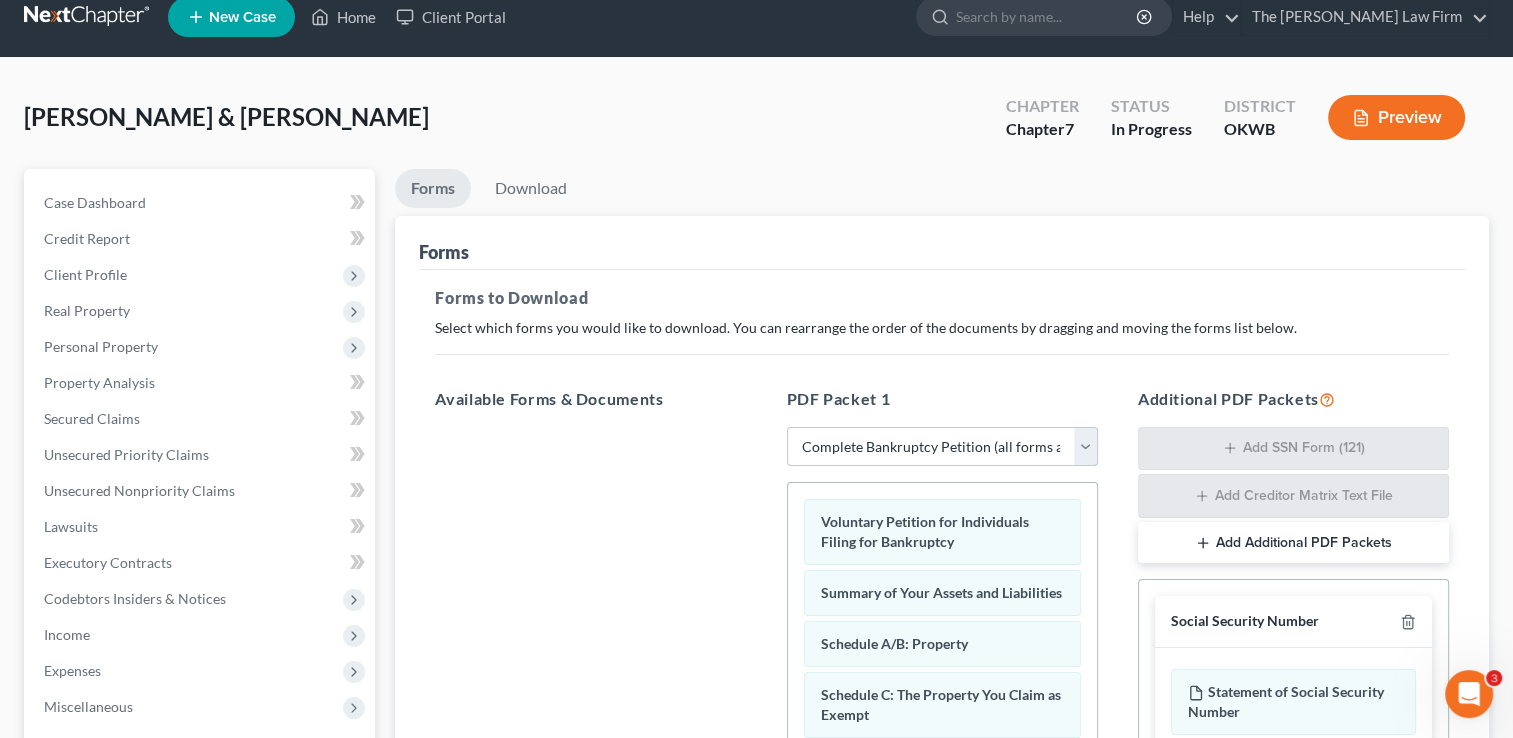 scroll, scrollTop: 0, scrollLeft: 0, axis: both 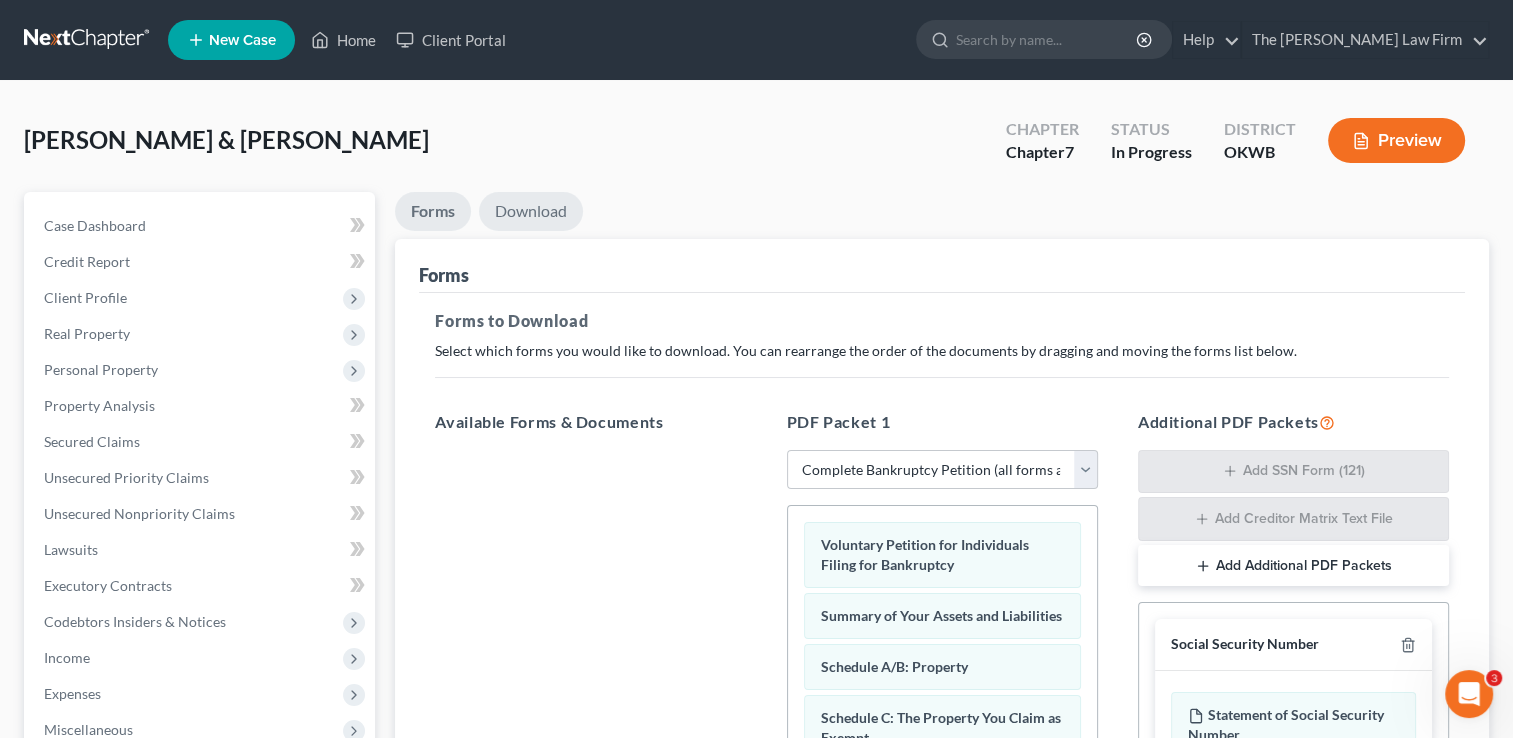 click on "Download" at bounding box center [531, 211] 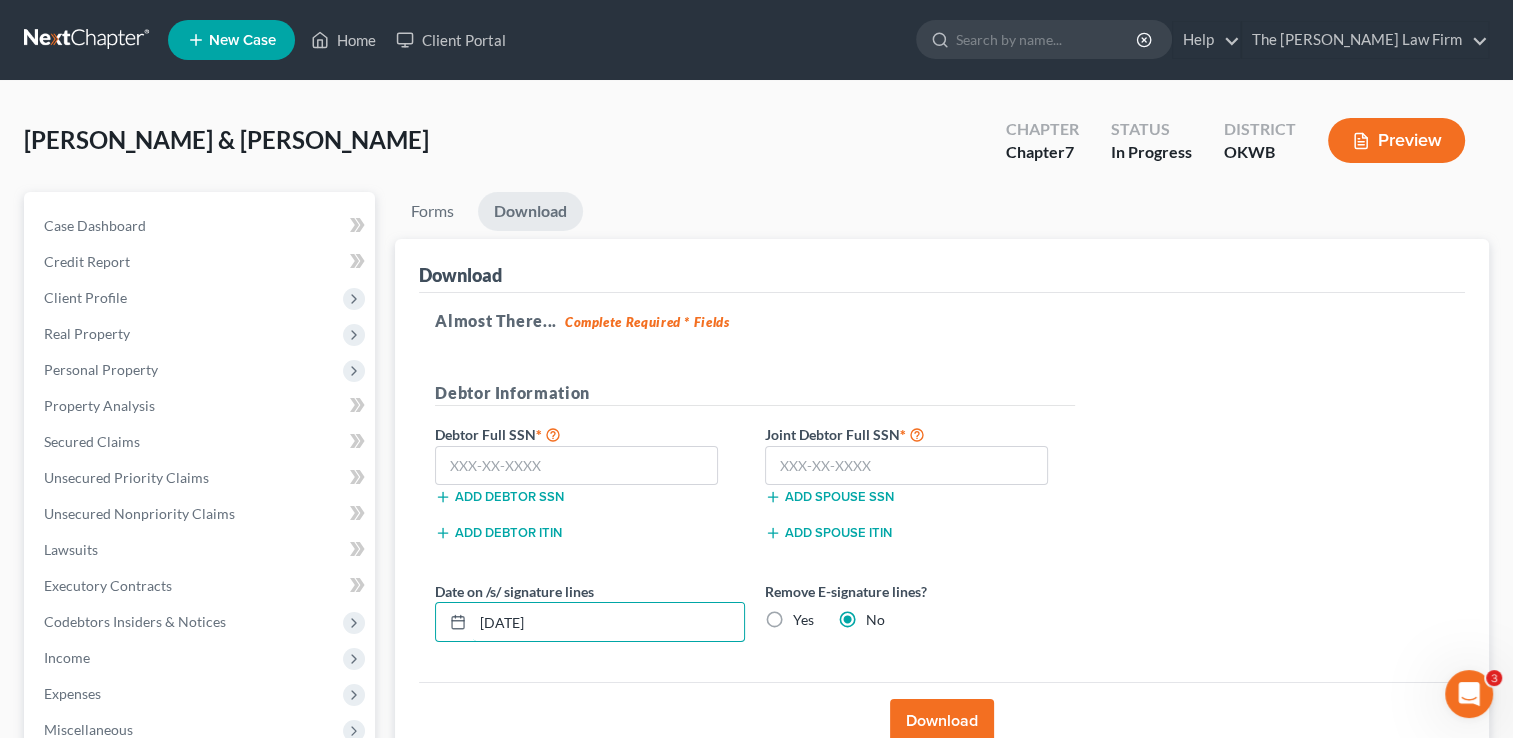 drag, startPoint x: 598, startPoint y: 625, endPoint x: 475, endPoint y: 645, distance: 124.61541 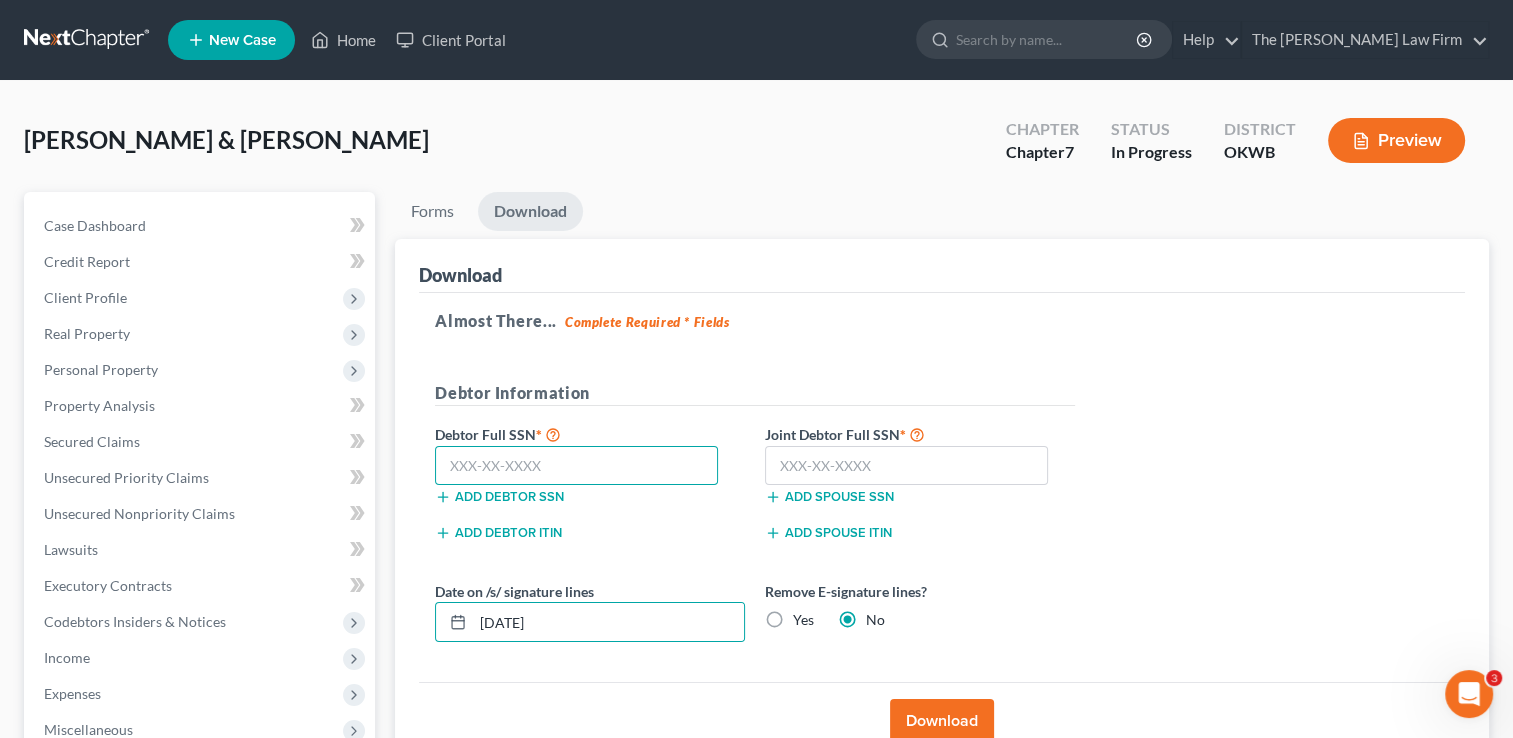 click at bounding box center [576, 466] 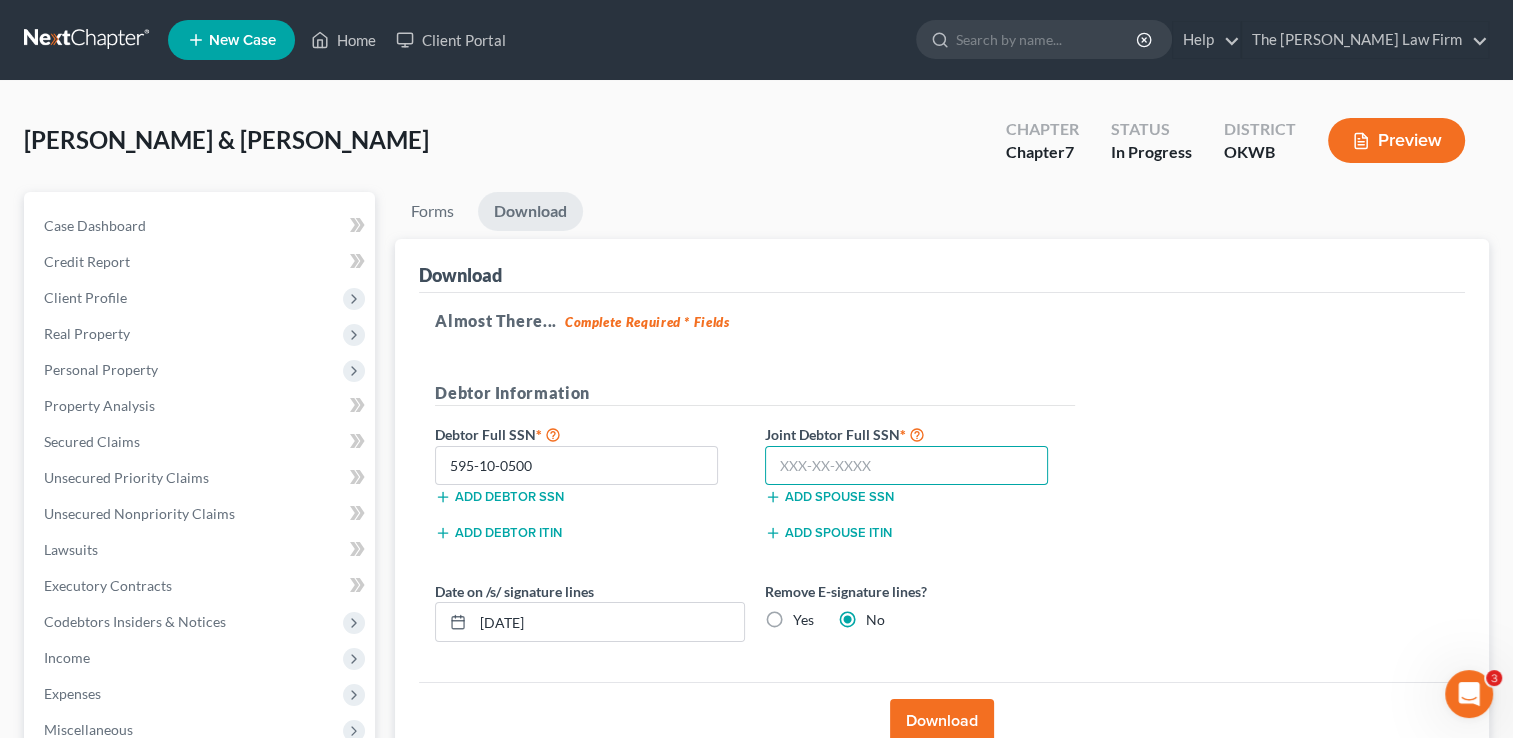 click at bounding box center (906, 466) 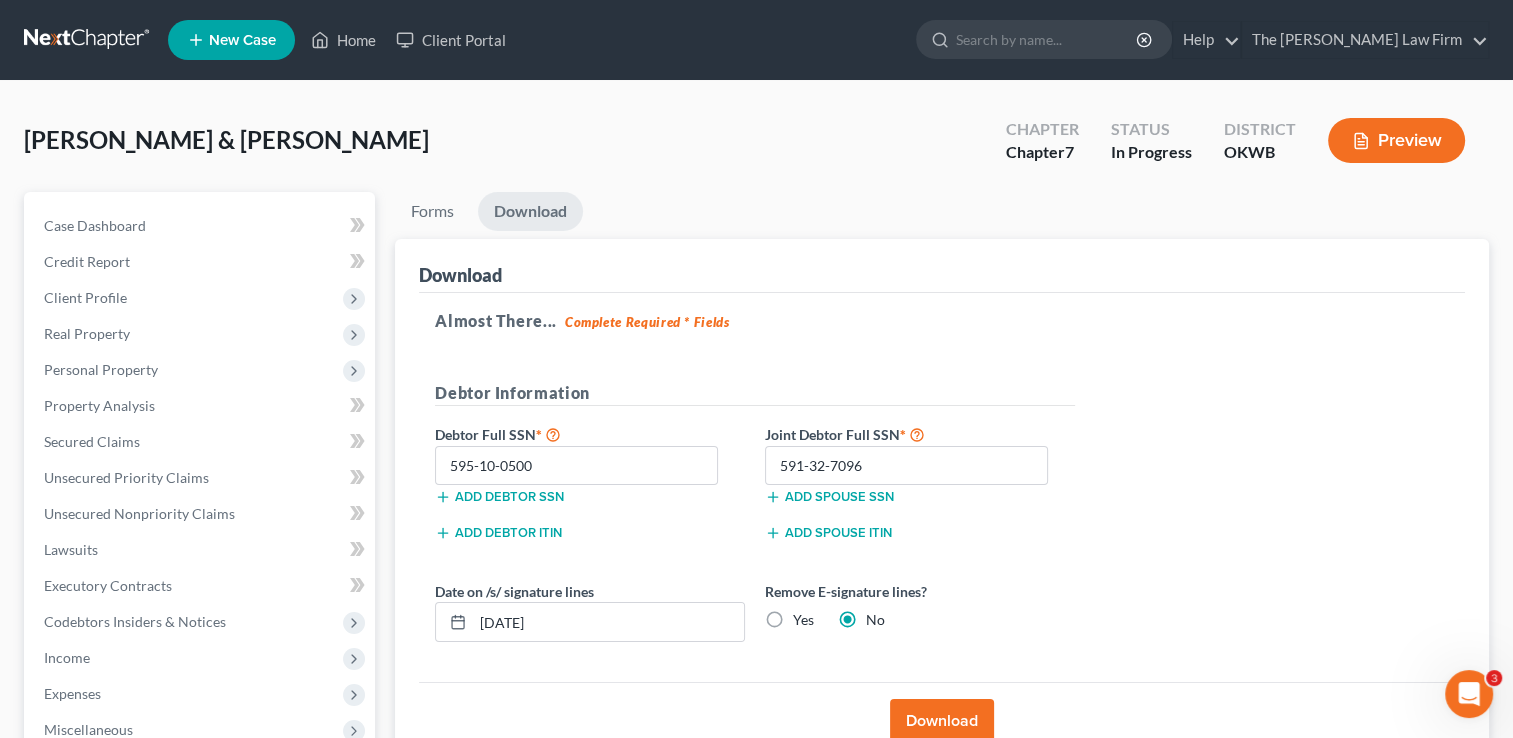 click on "Download" at bounding box center [942, 721] 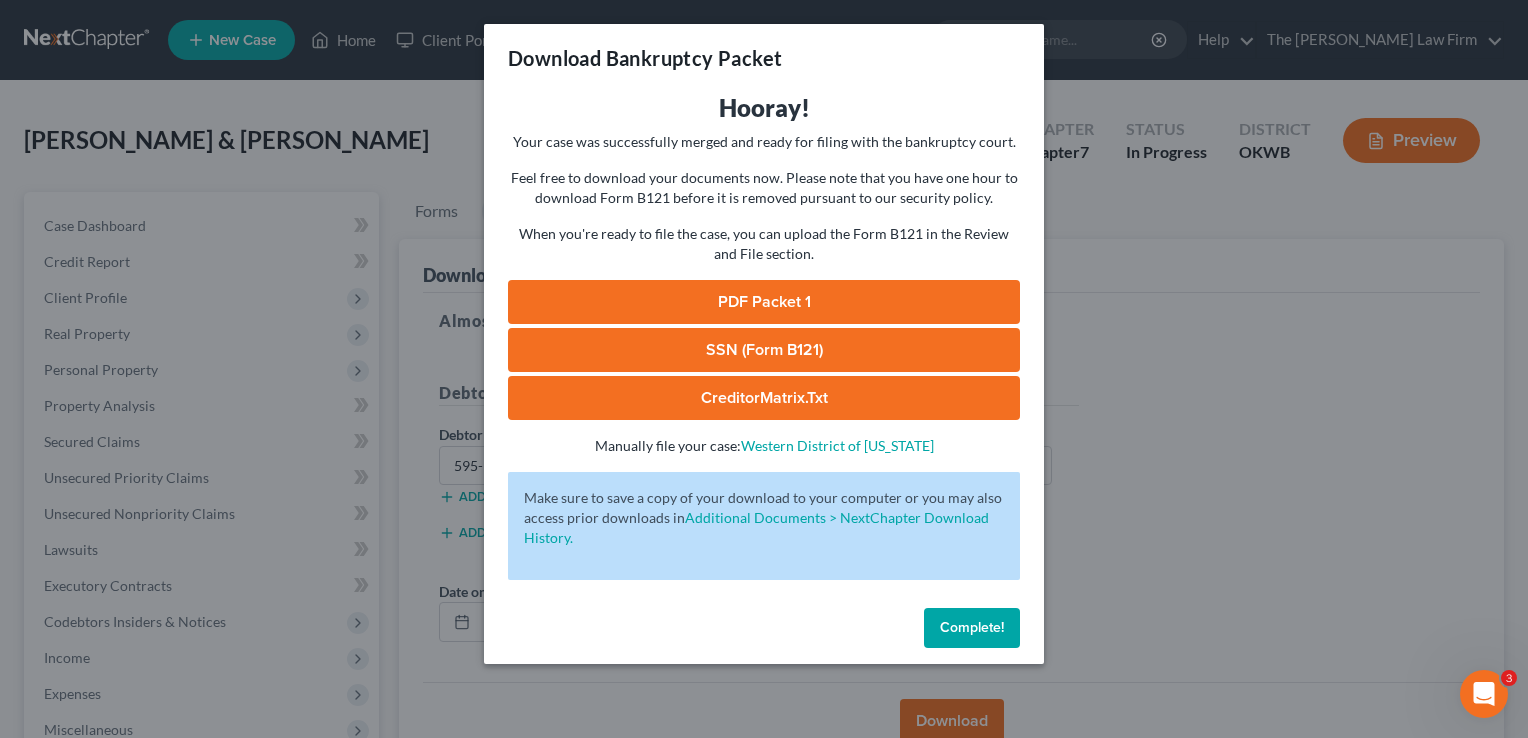 click on "PDF Packet 1" at bounding box center (764, 302) 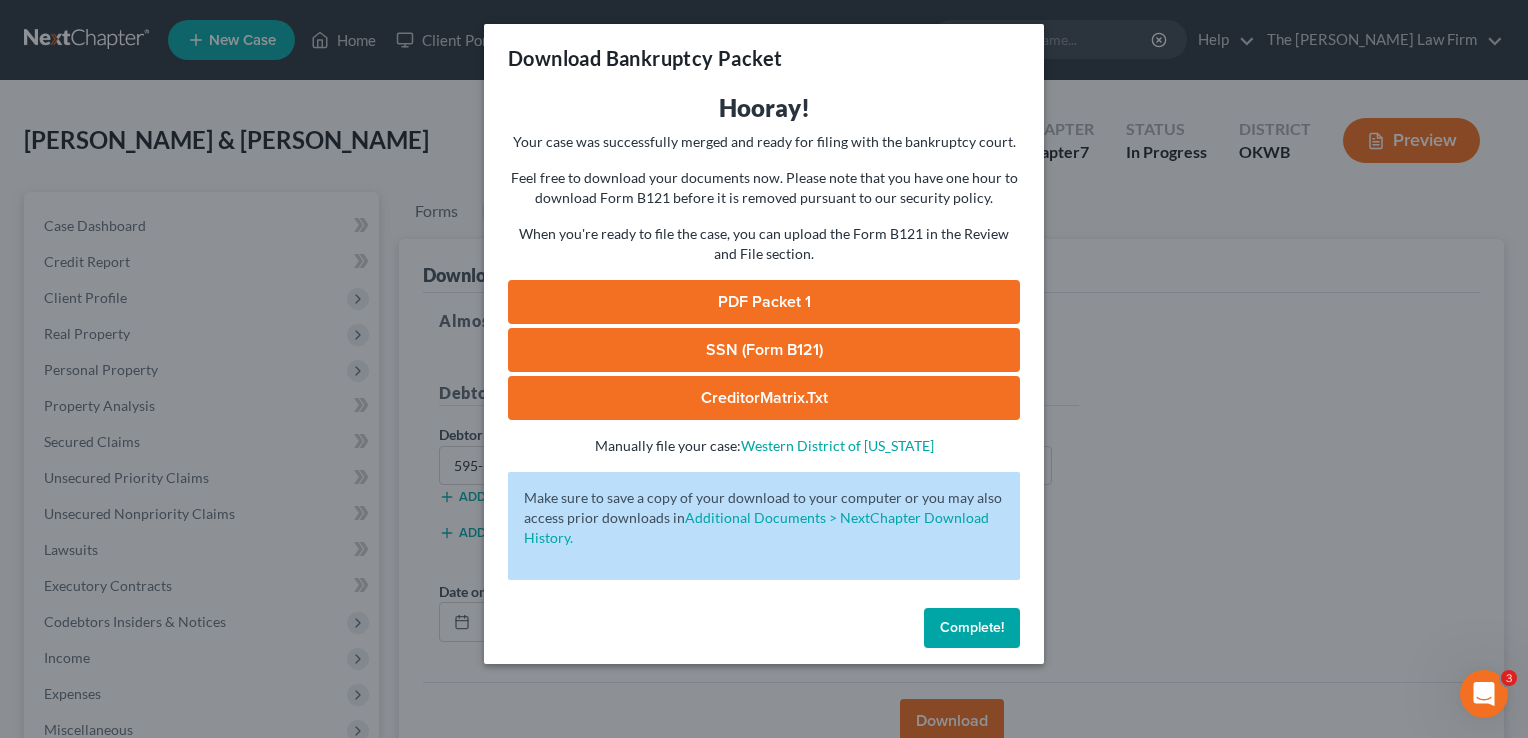 click on "SSN (Form B121)" at bounding box center (764, 350) 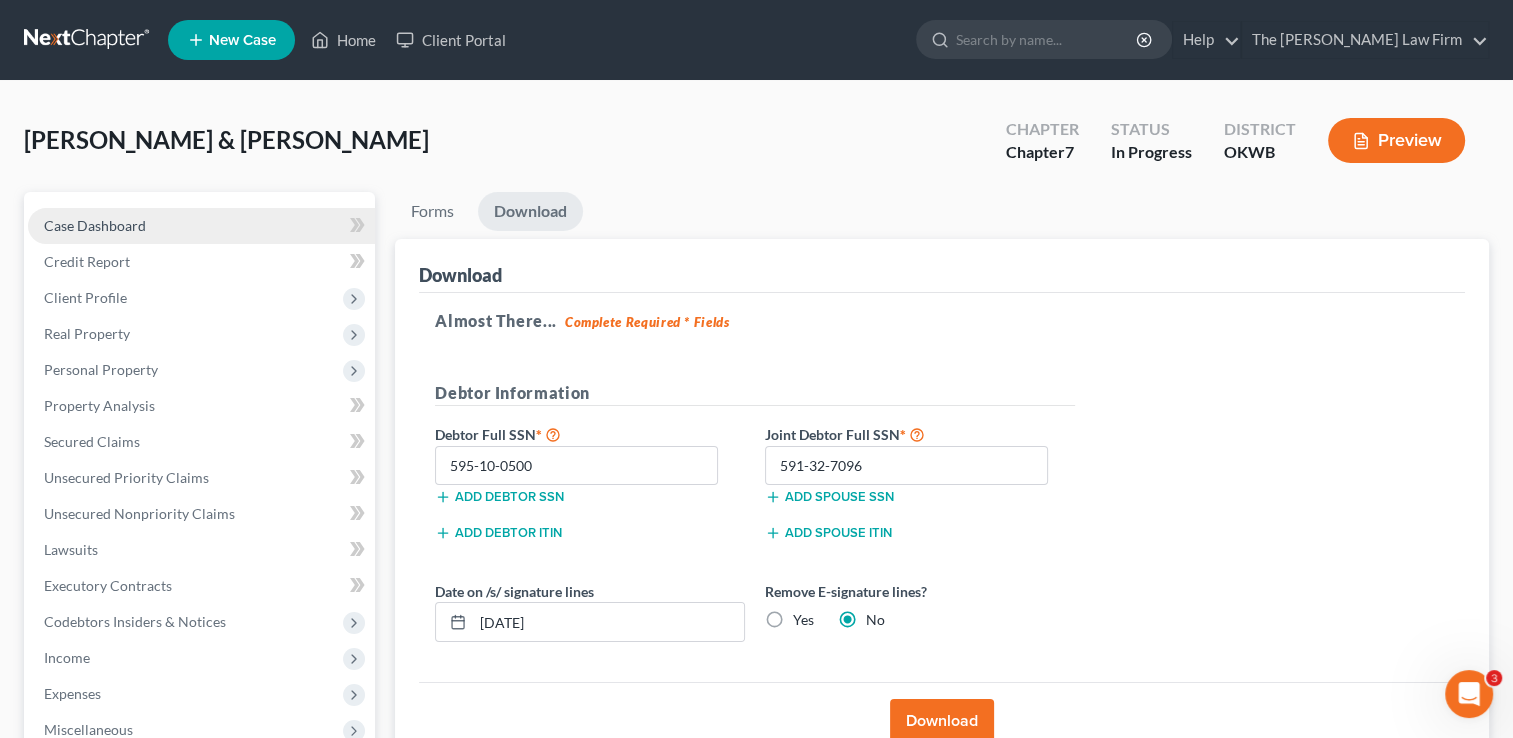click on "Case Dashboard" at bounding box center (95, 225) 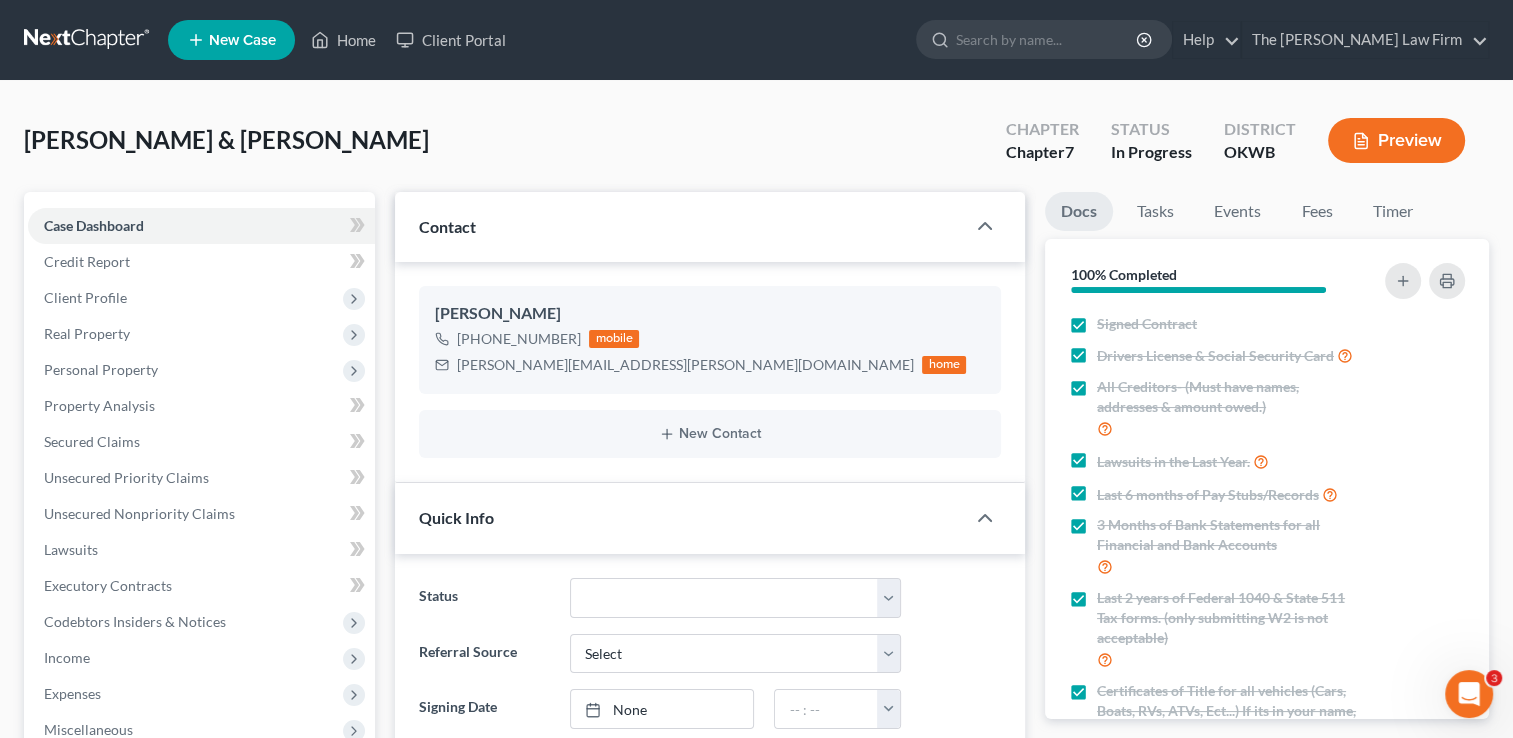 scroll, scrollTop: 533, scrollLeft: 0, axis: vertical 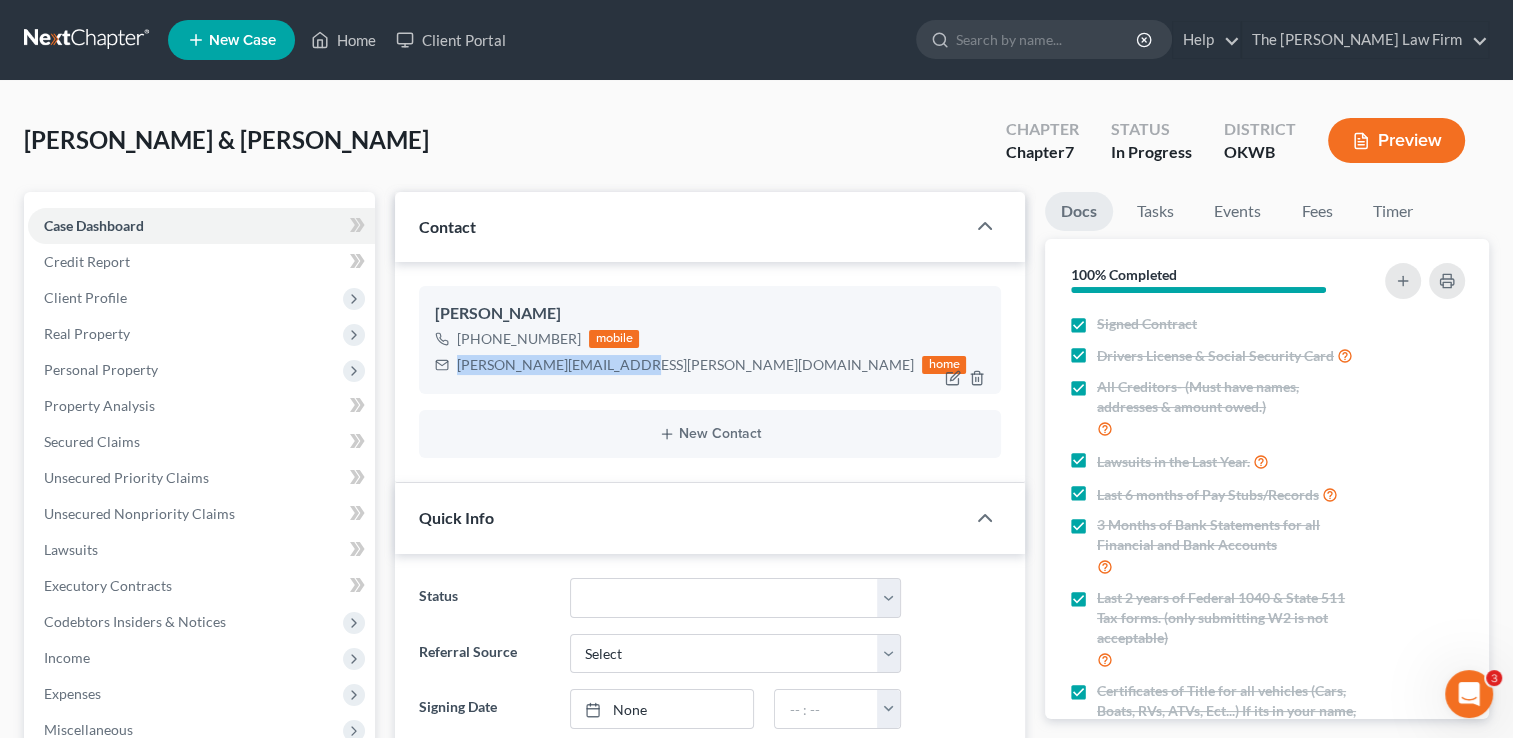 drag, startPoint x: 464, startPoint y: 366, endPoint x: 626, endPoint y: 369, distance: 162.02777 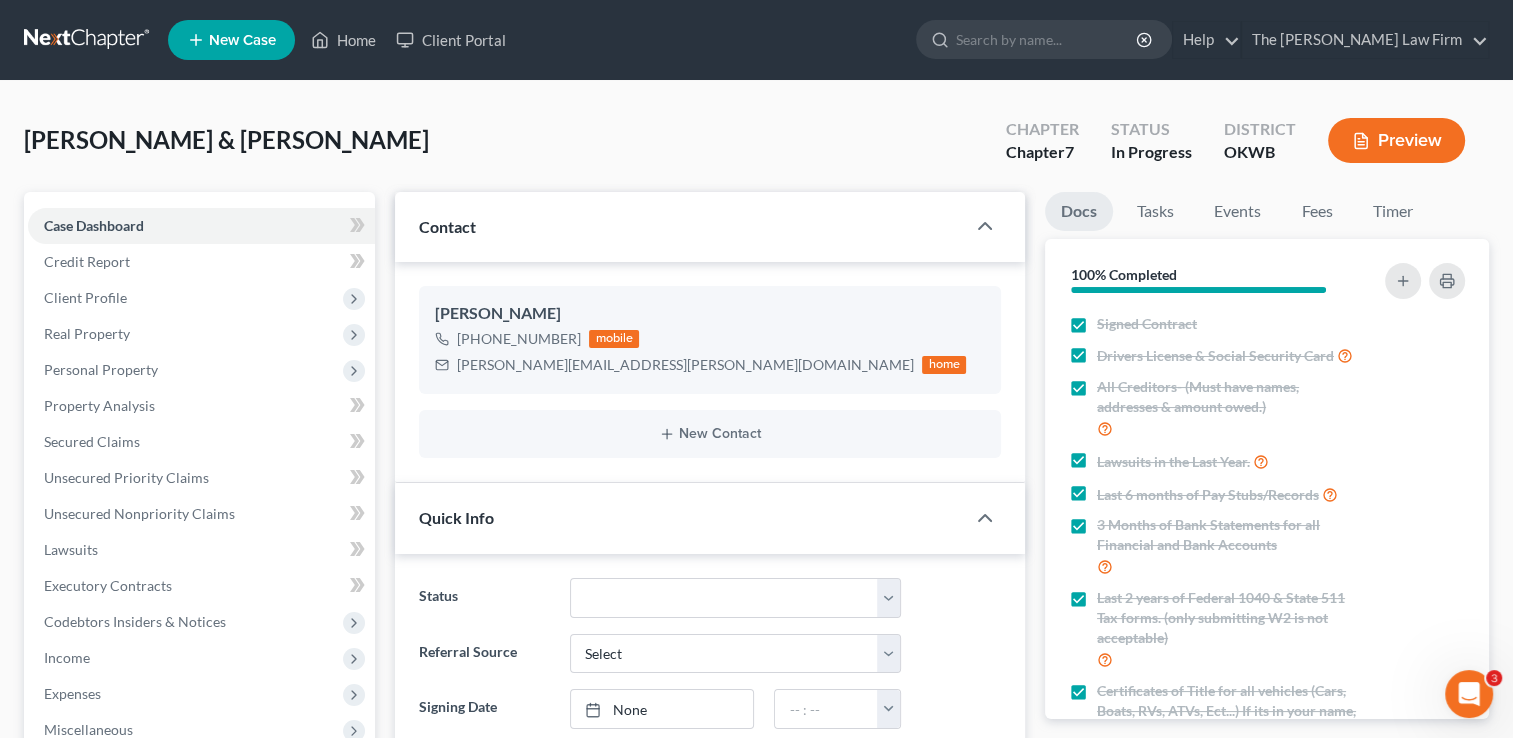 click on "[PERSON_NAME] & [PERSON_NAME] Upgraded Chapter Chapter  7 Status In Progress District OKWB Preview" at bounding box center (756, 148) 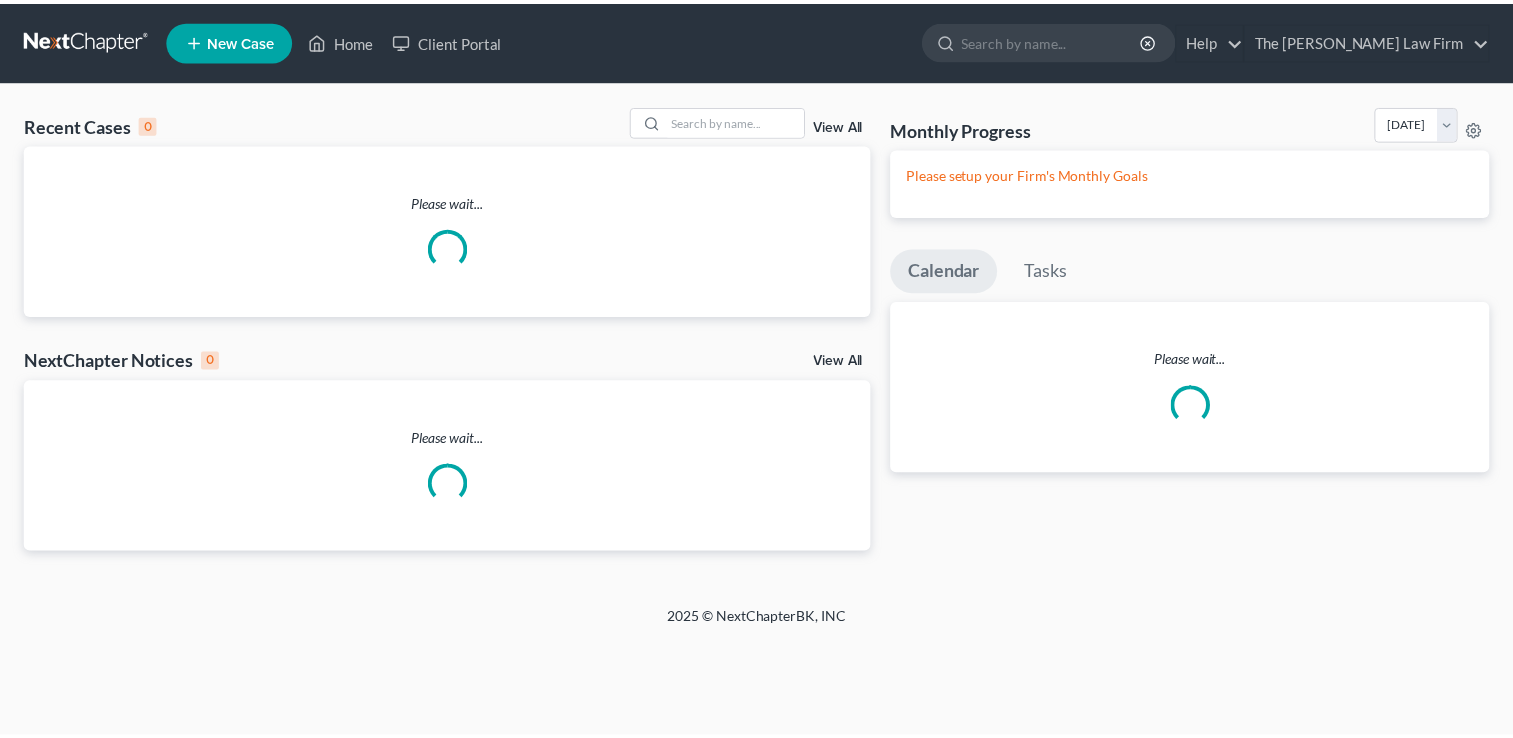 scroll, scrollTop: 0, scrollLeft: 0, axis: both 